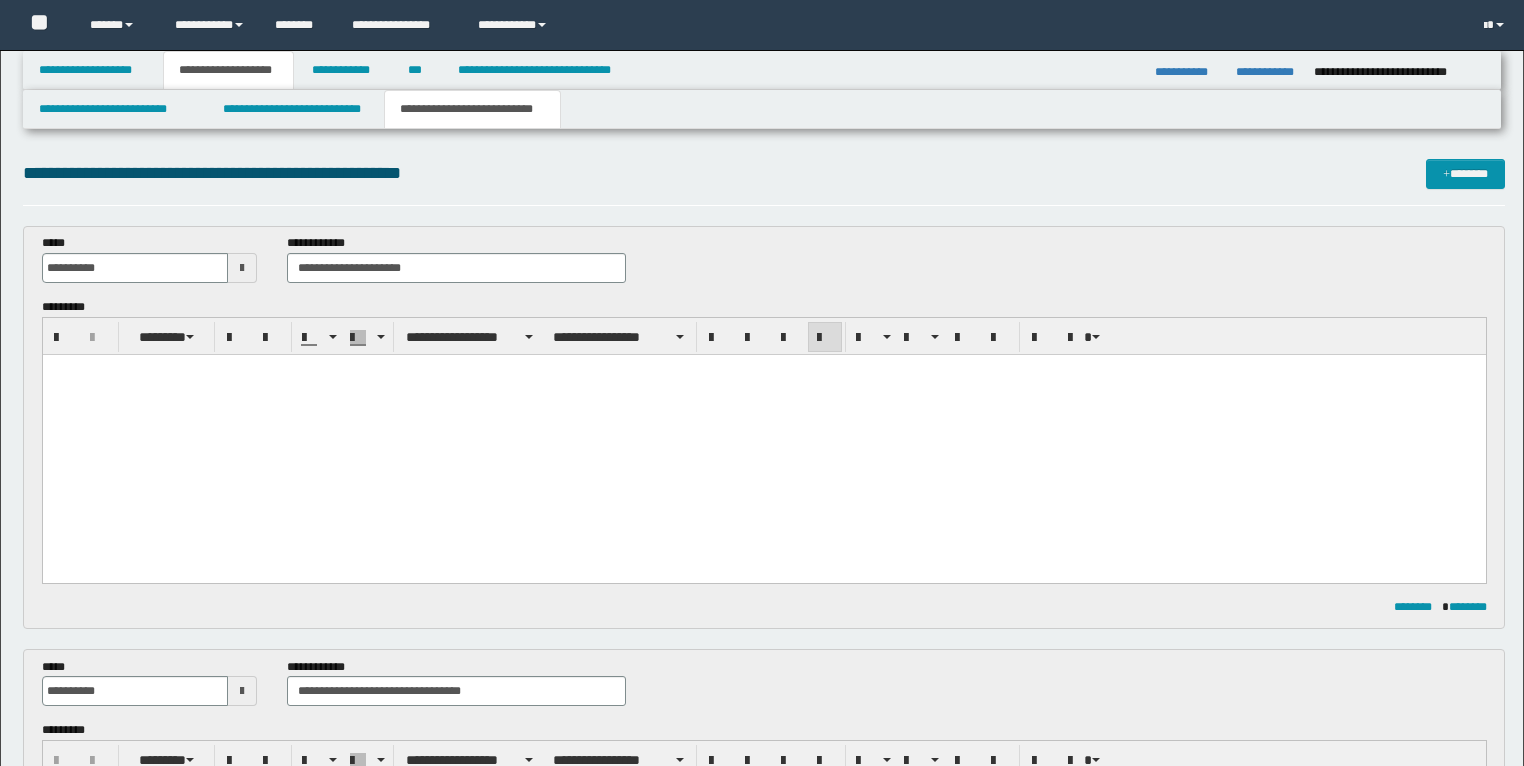 scroll, scrollTop: 2991, scrollLeft: 0, axis: vertical 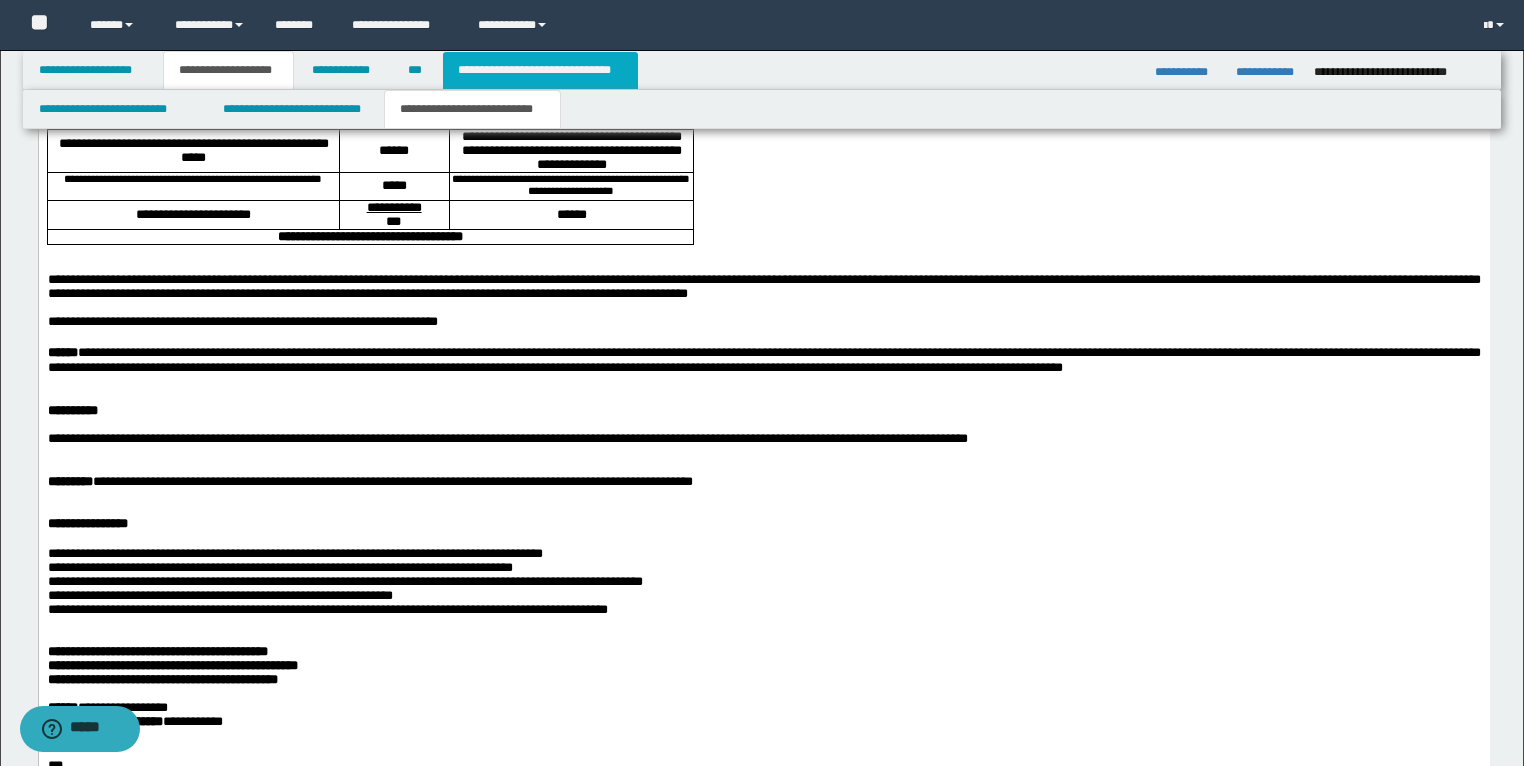 click on "**********" at bounding box center [540, 70] 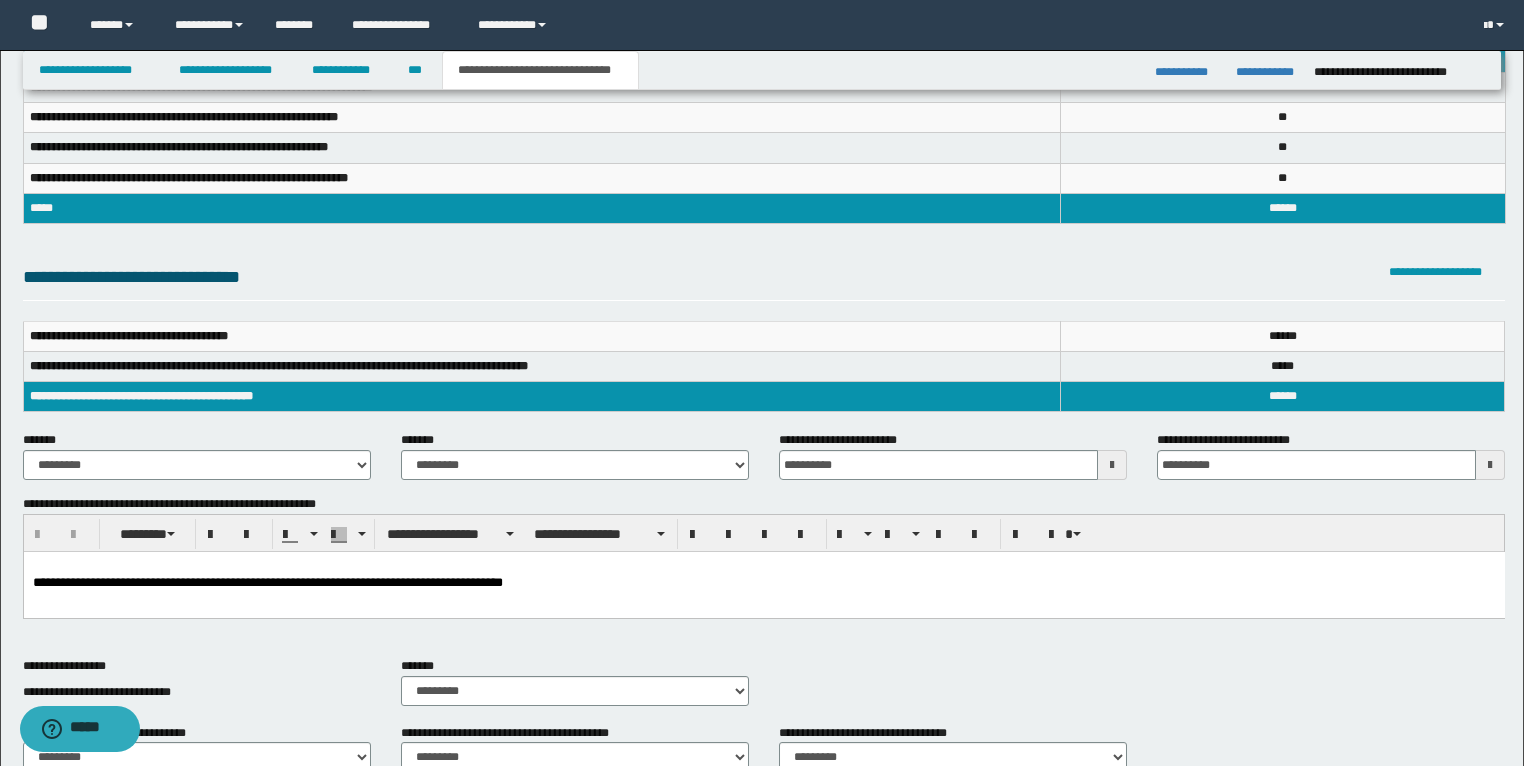 scroll, scrollTop: 0, scrollLeft: 0, axis: both 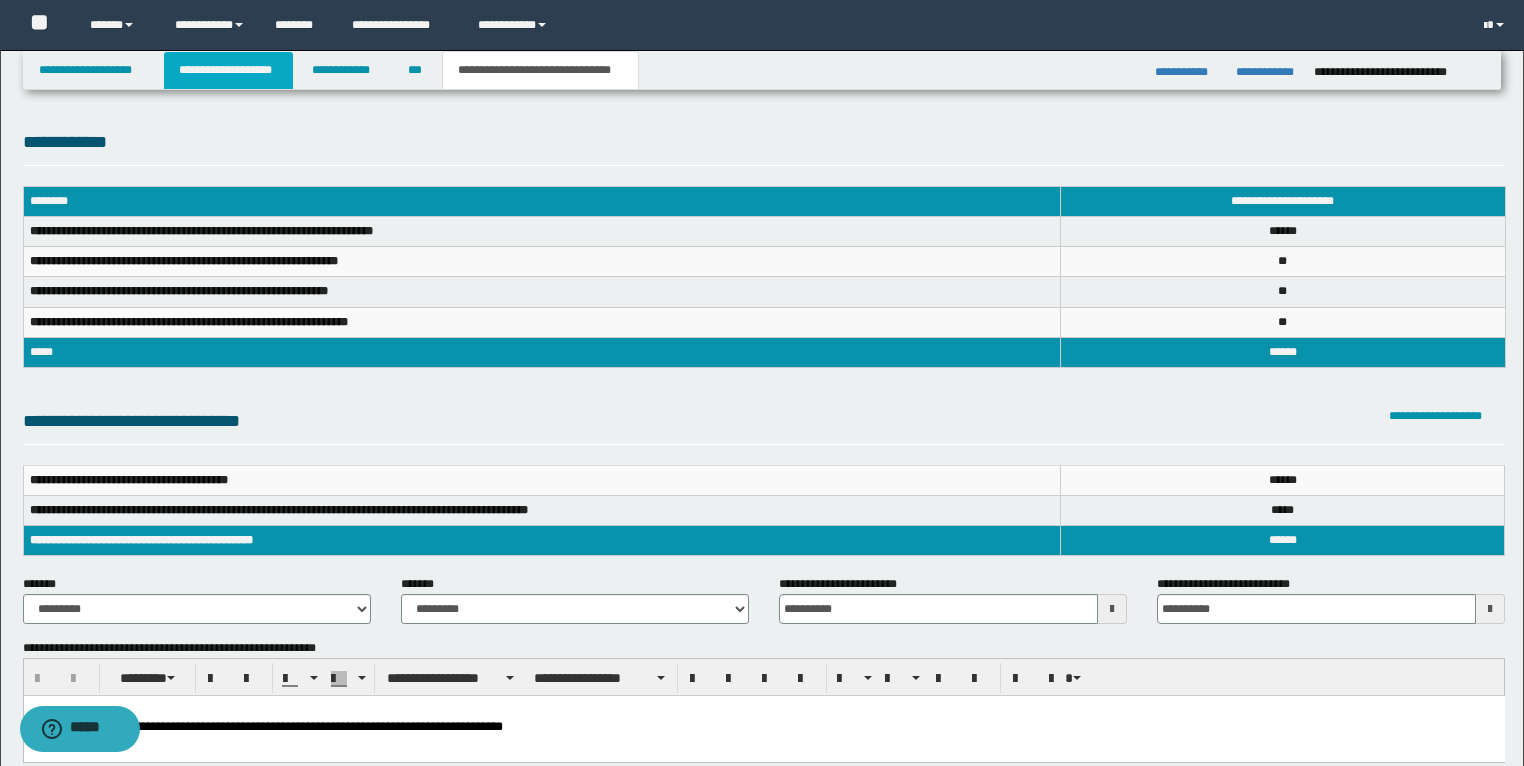 click on "**********" at bounding box center [228, 70] 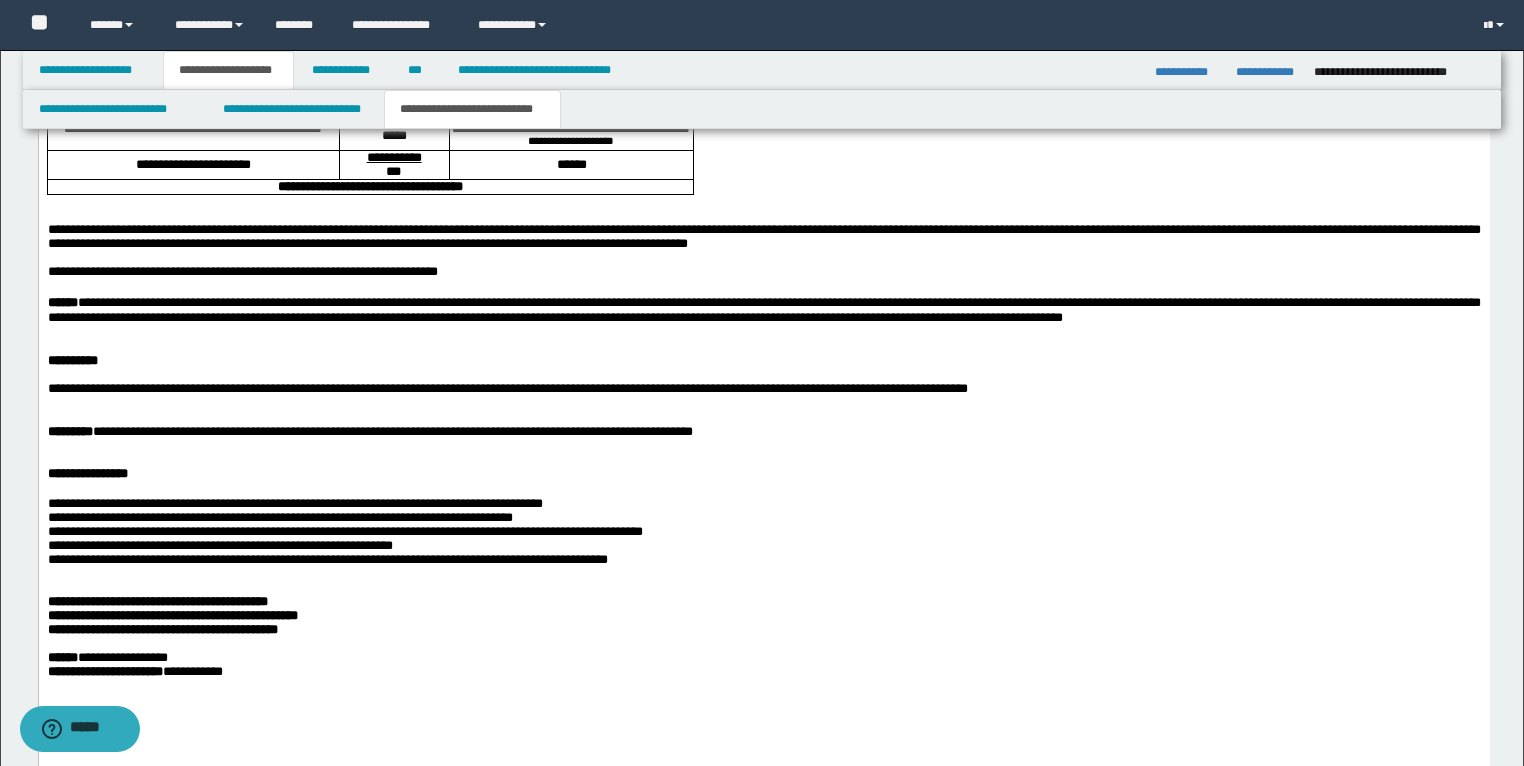 scroll, scrollTop: 3040, scrollLeft: 0, axis: vertical 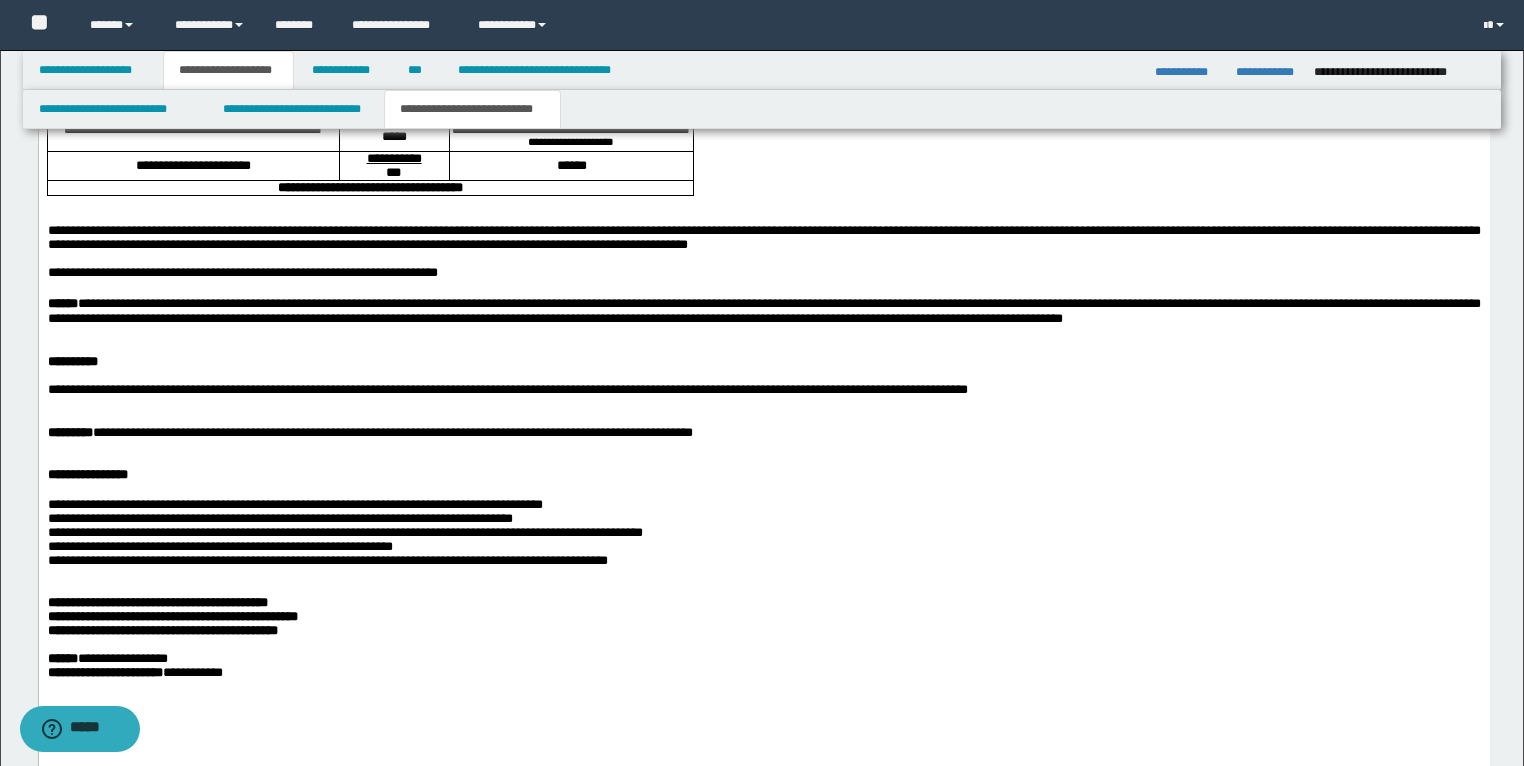 click on "******" at bounding box center [393, 22] 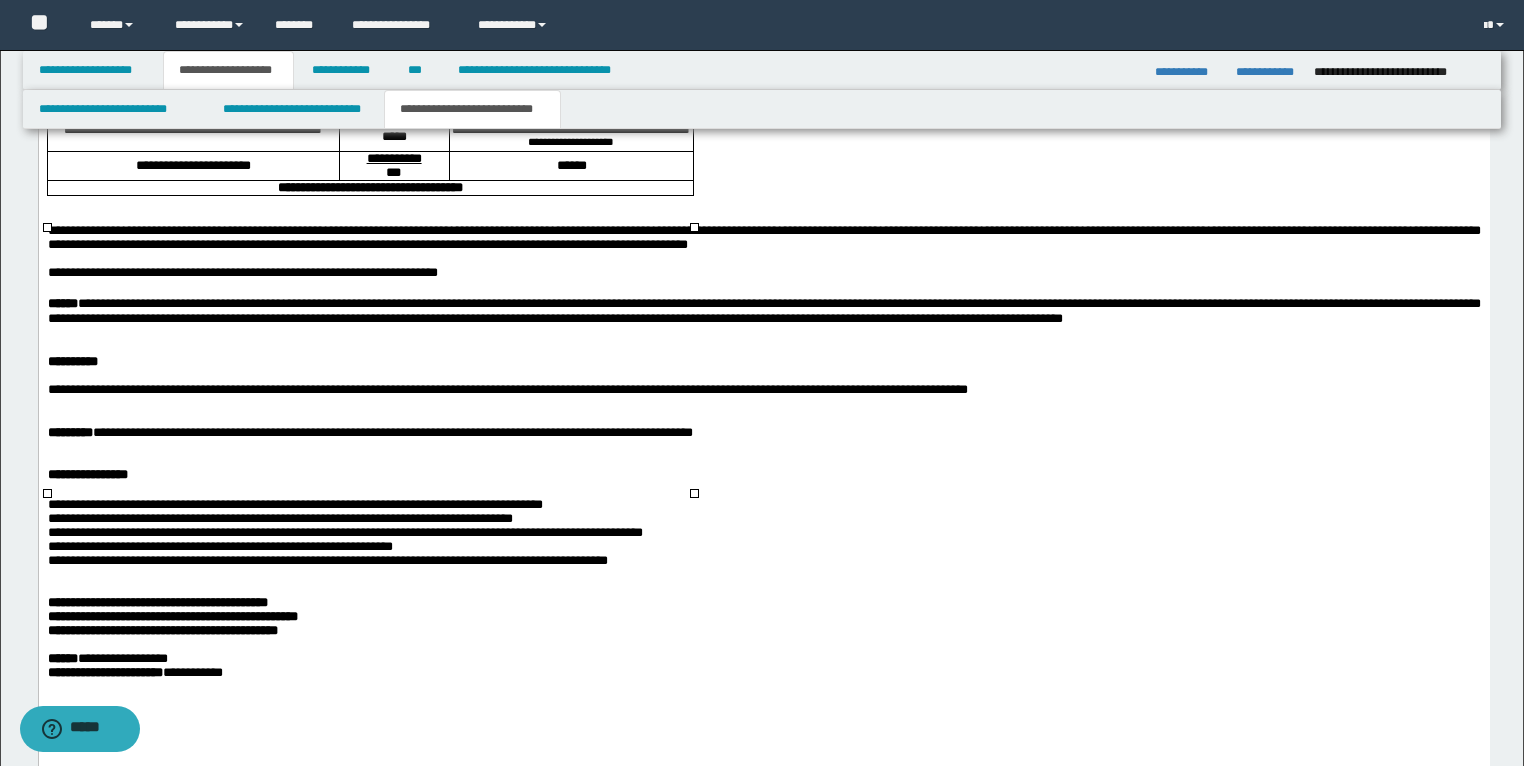 type 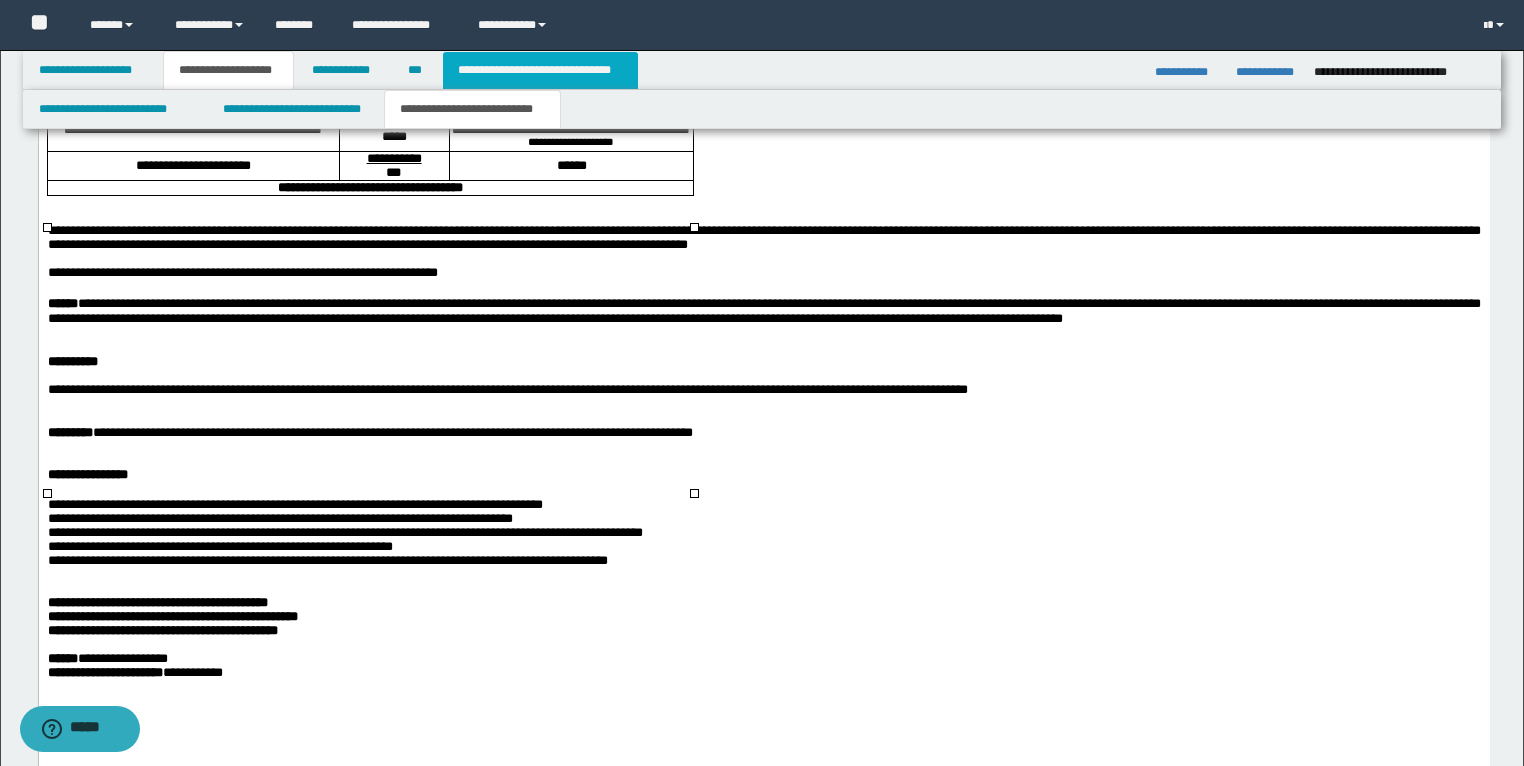 click on "**********" at bounding box center [540, 70] 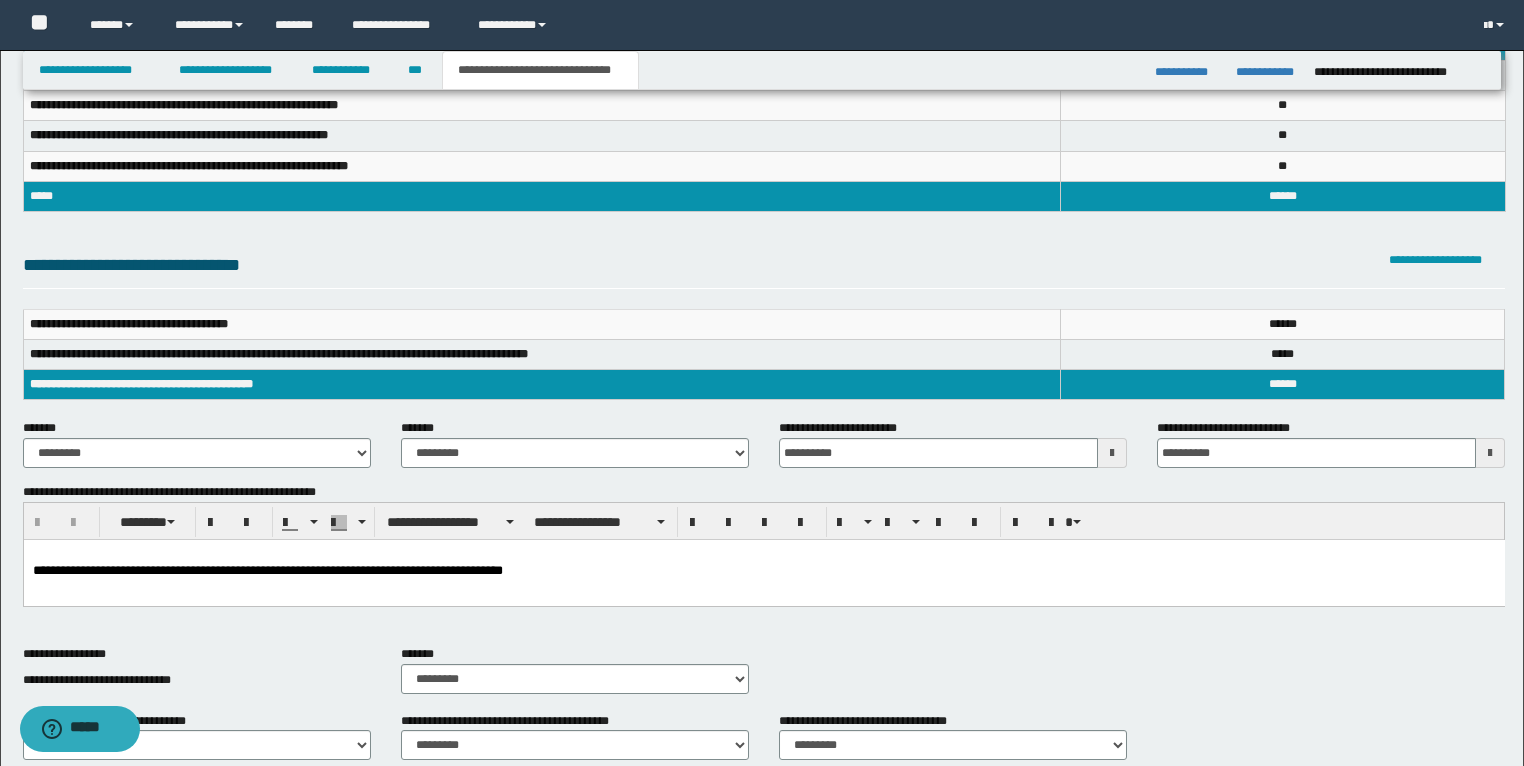 scroll, scrollTop: 0, scrollLeft: 0, axis: both 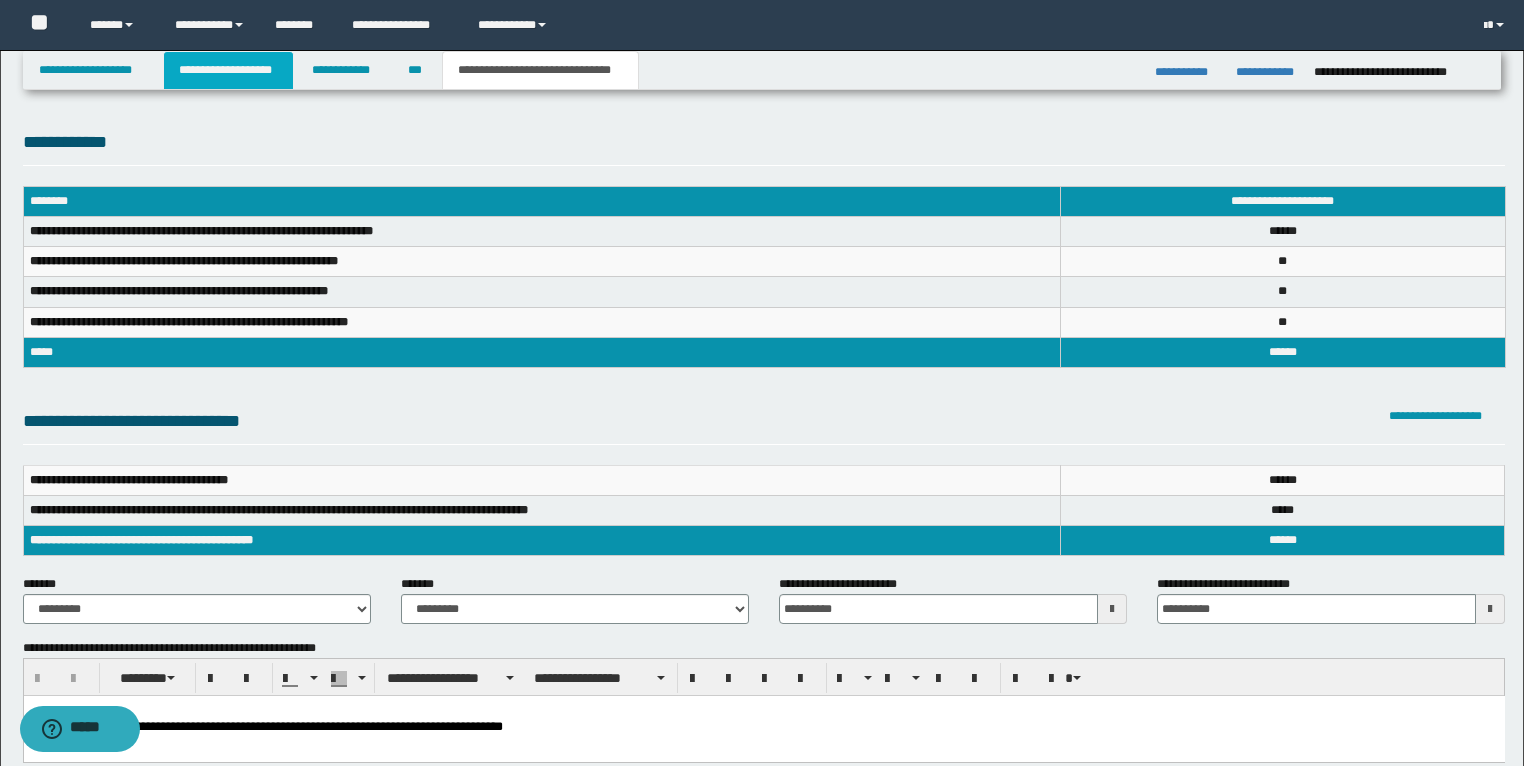 click on "**********" at bounding box center [228, 70] 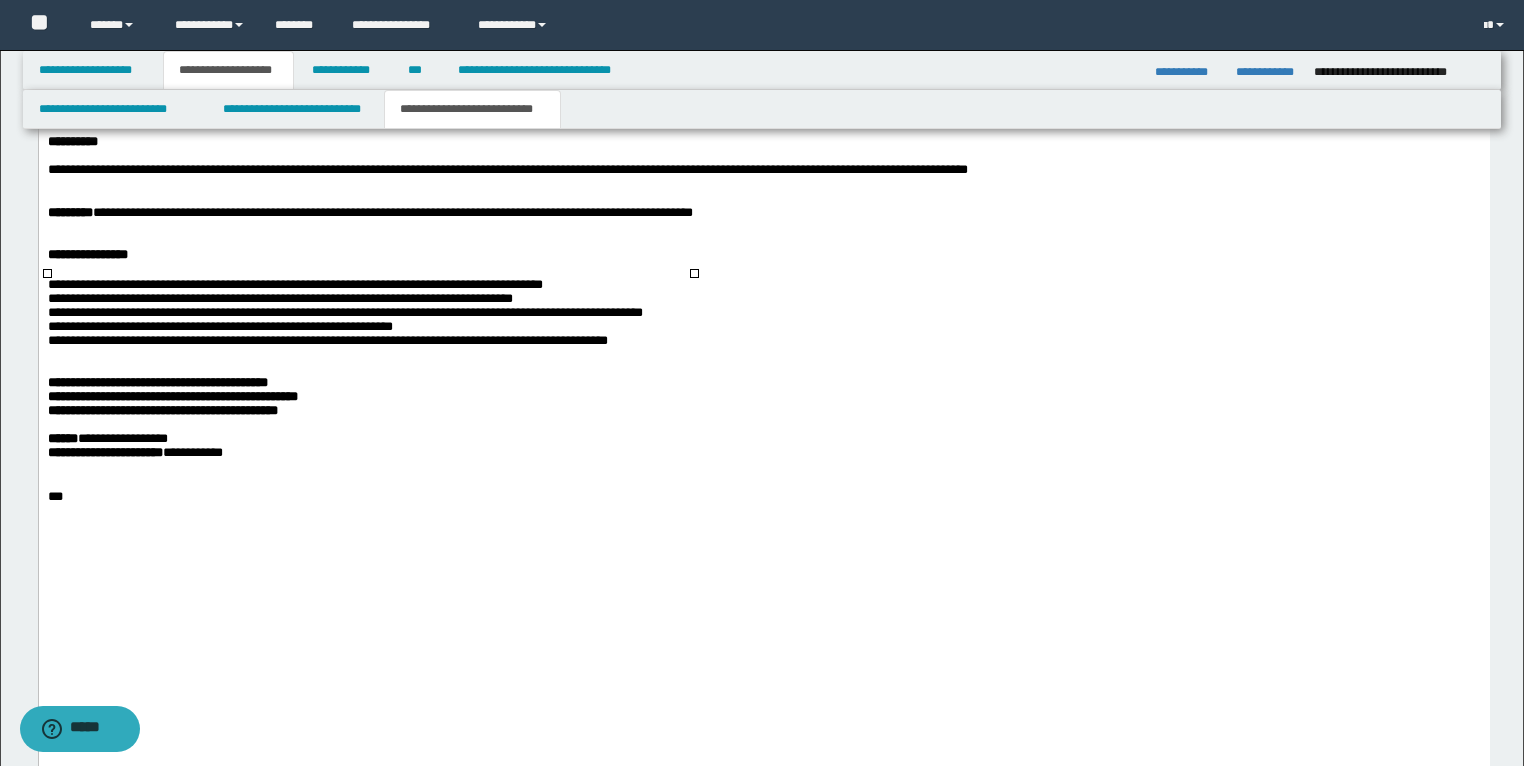 scroll, scrollTop: 3280, scrollLeft: 0, axis: vertical 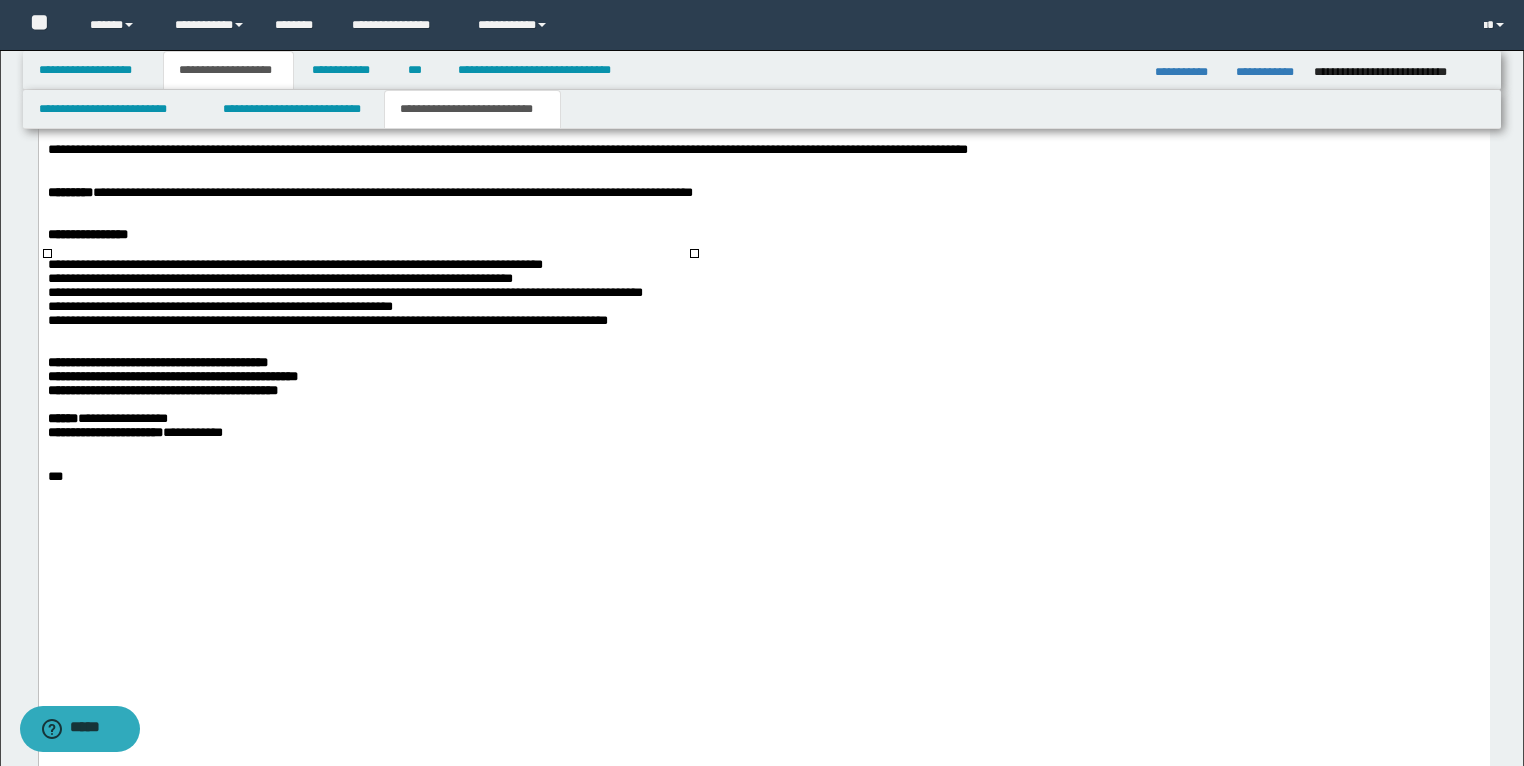 click on "******" at bounding box center [571, -75] 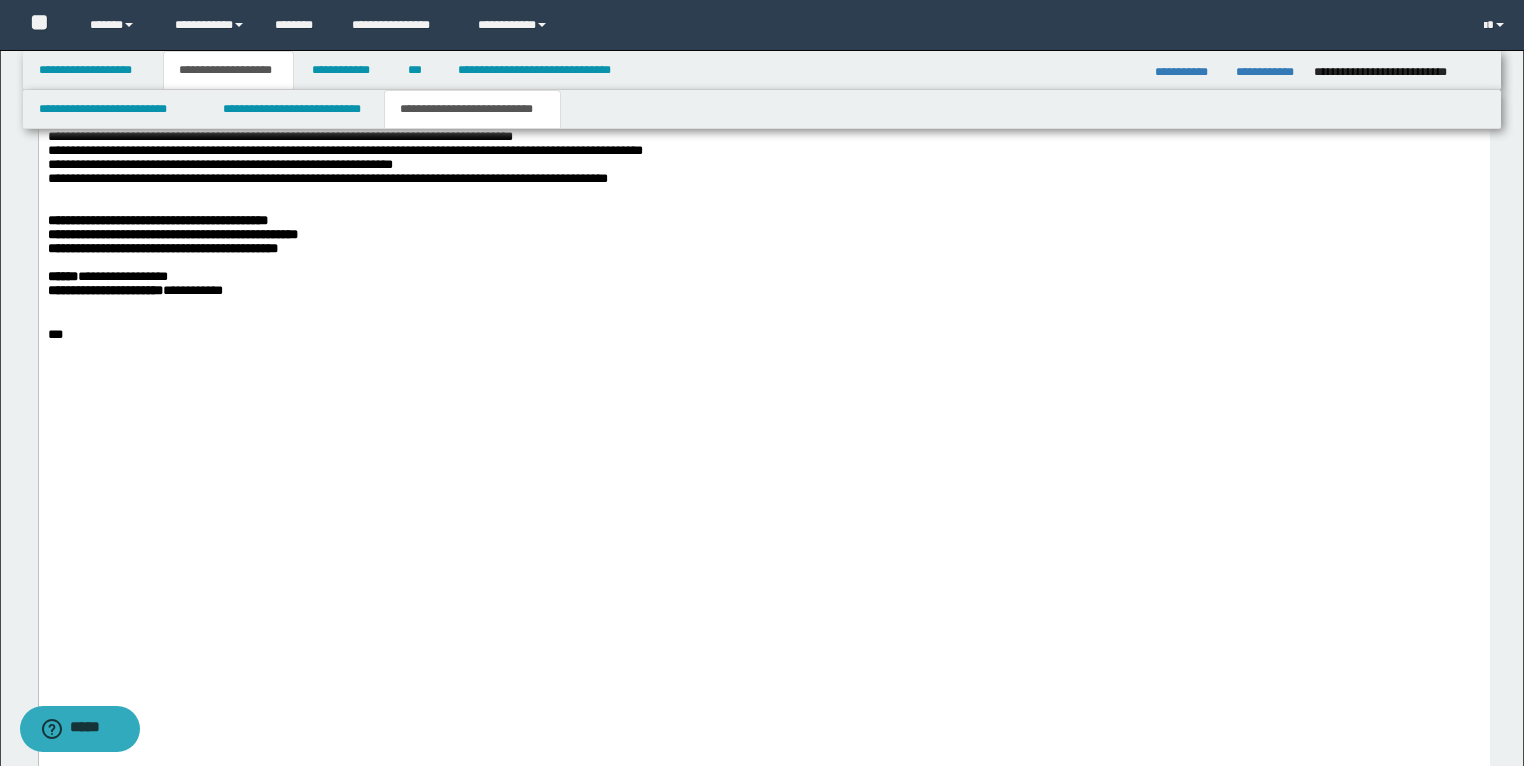 scroll, scrollTop: 3520, scrollLeft: 0, axis: vertical 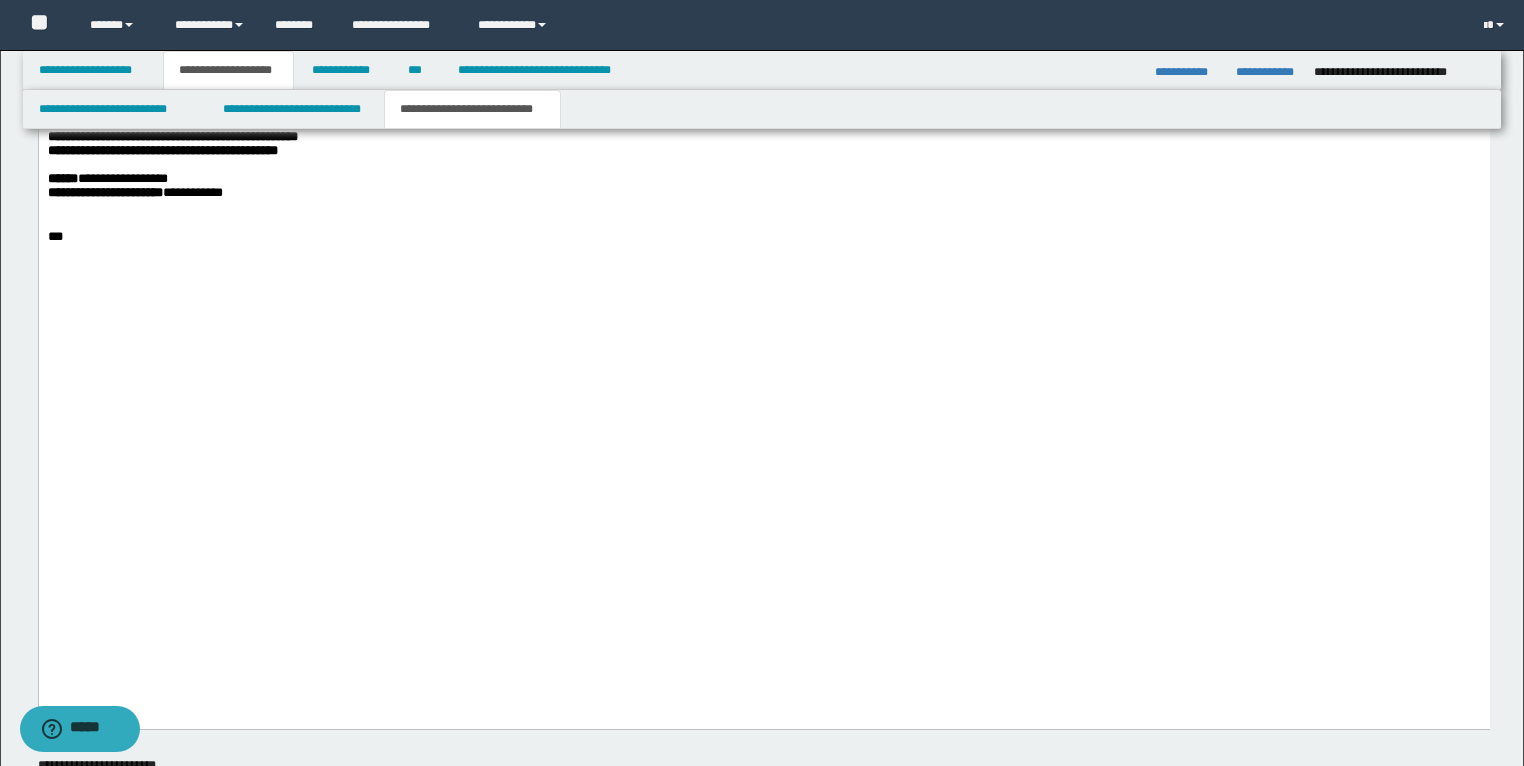 click on "**********" at bounding box center (157, 122) 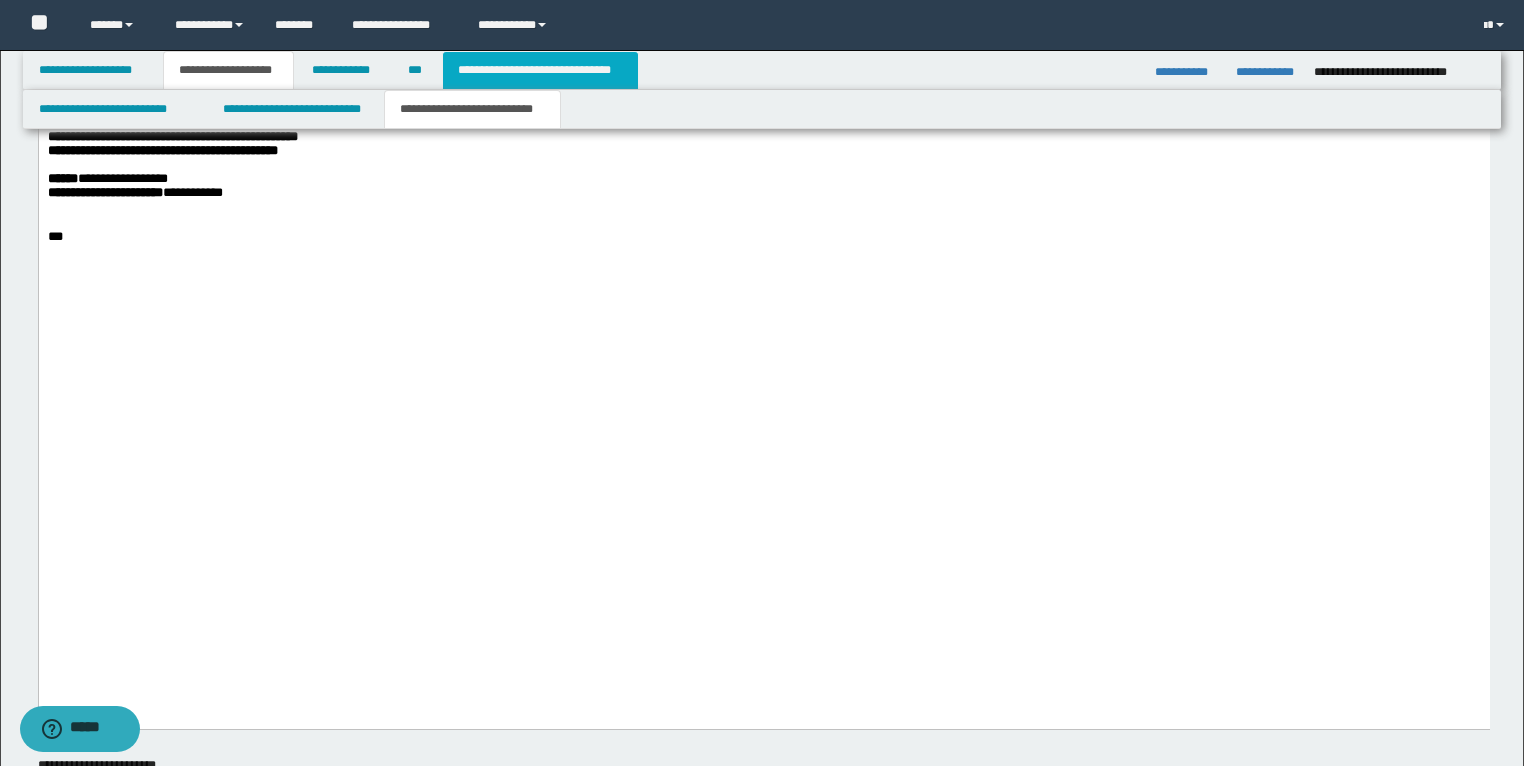 click on "**********" at bounding box center (540, 70) 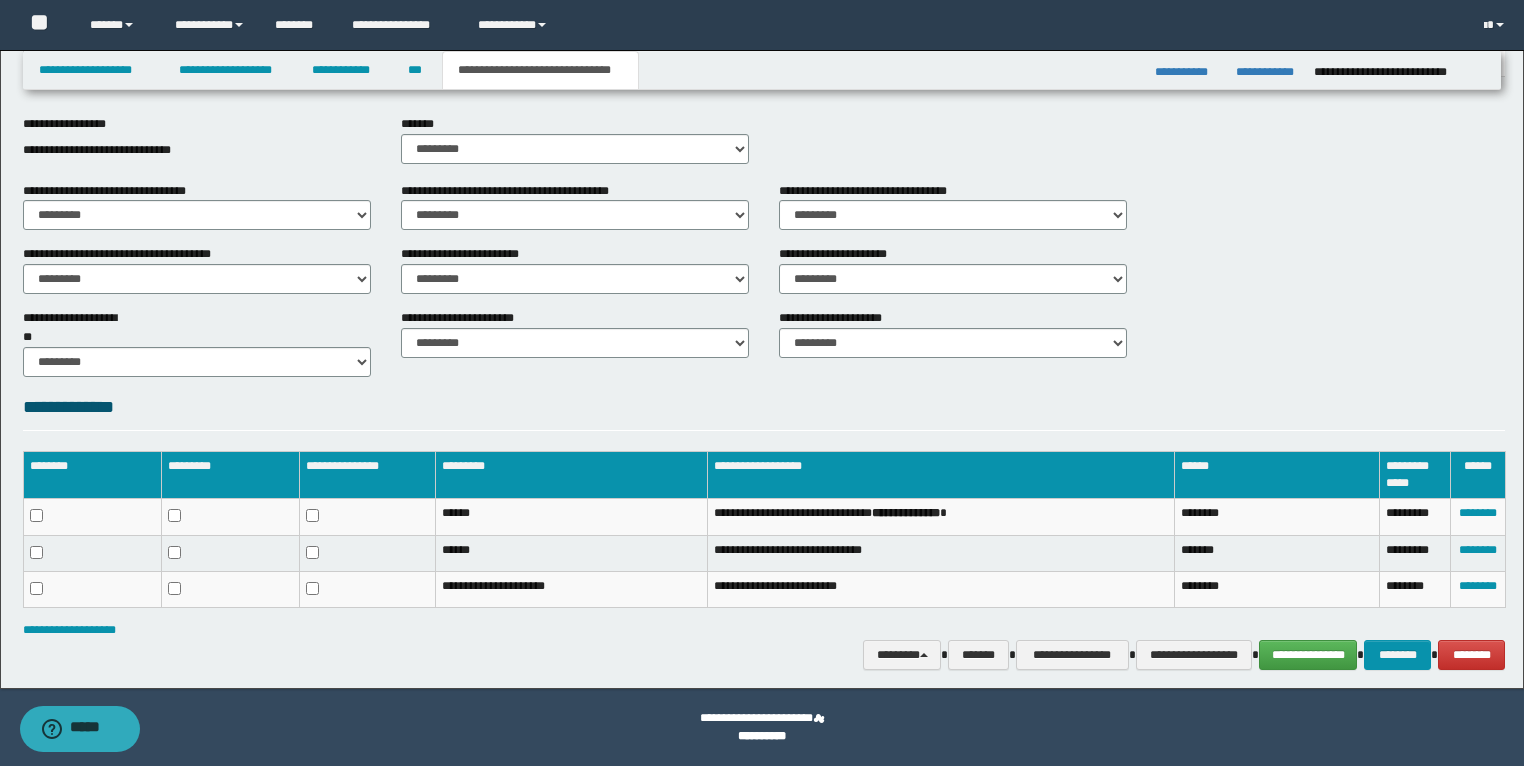 scroll, scrollTop: 286, scrollLeft: 0, axis: vertical 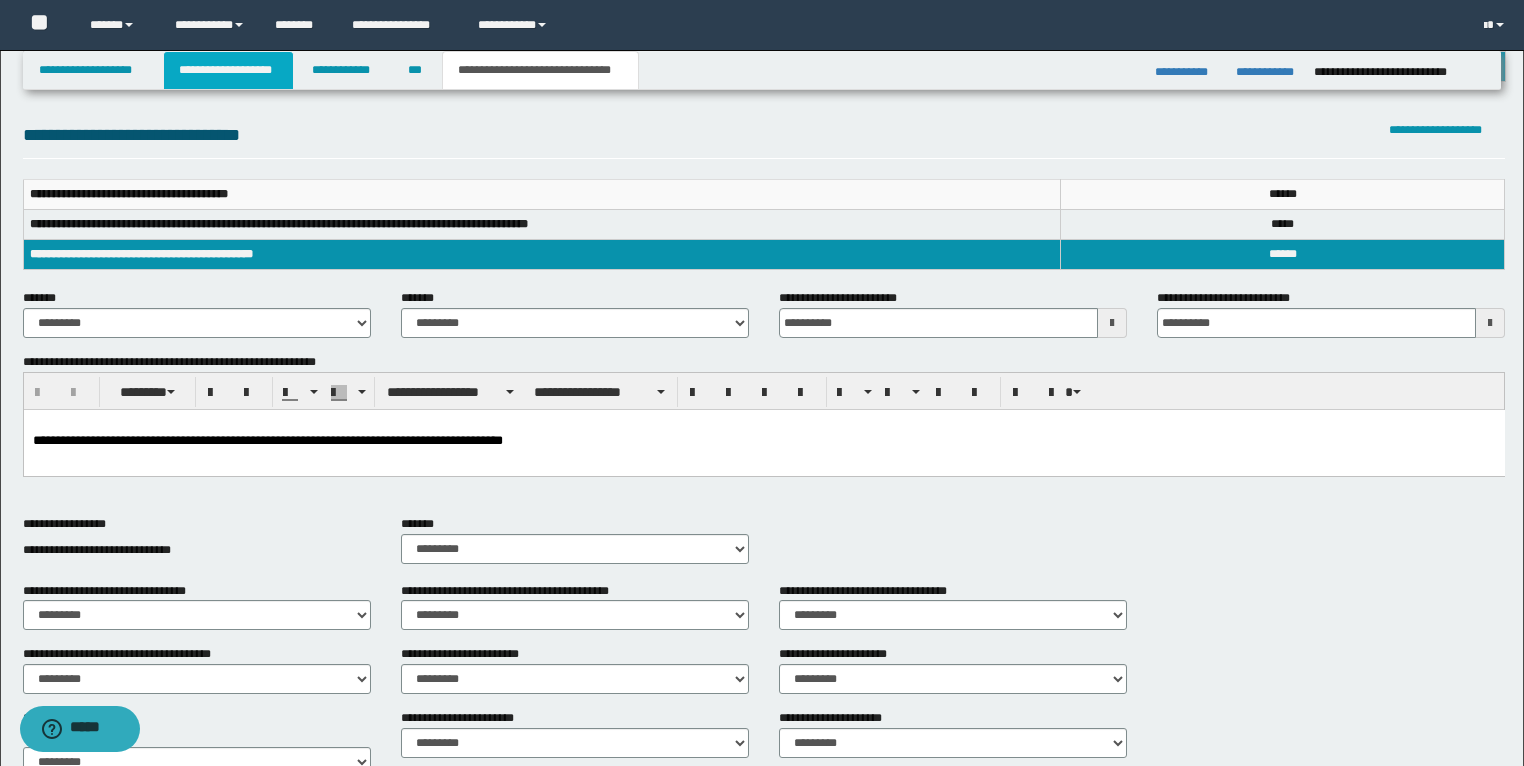 click on "**********" at bounding box center (228, 70) 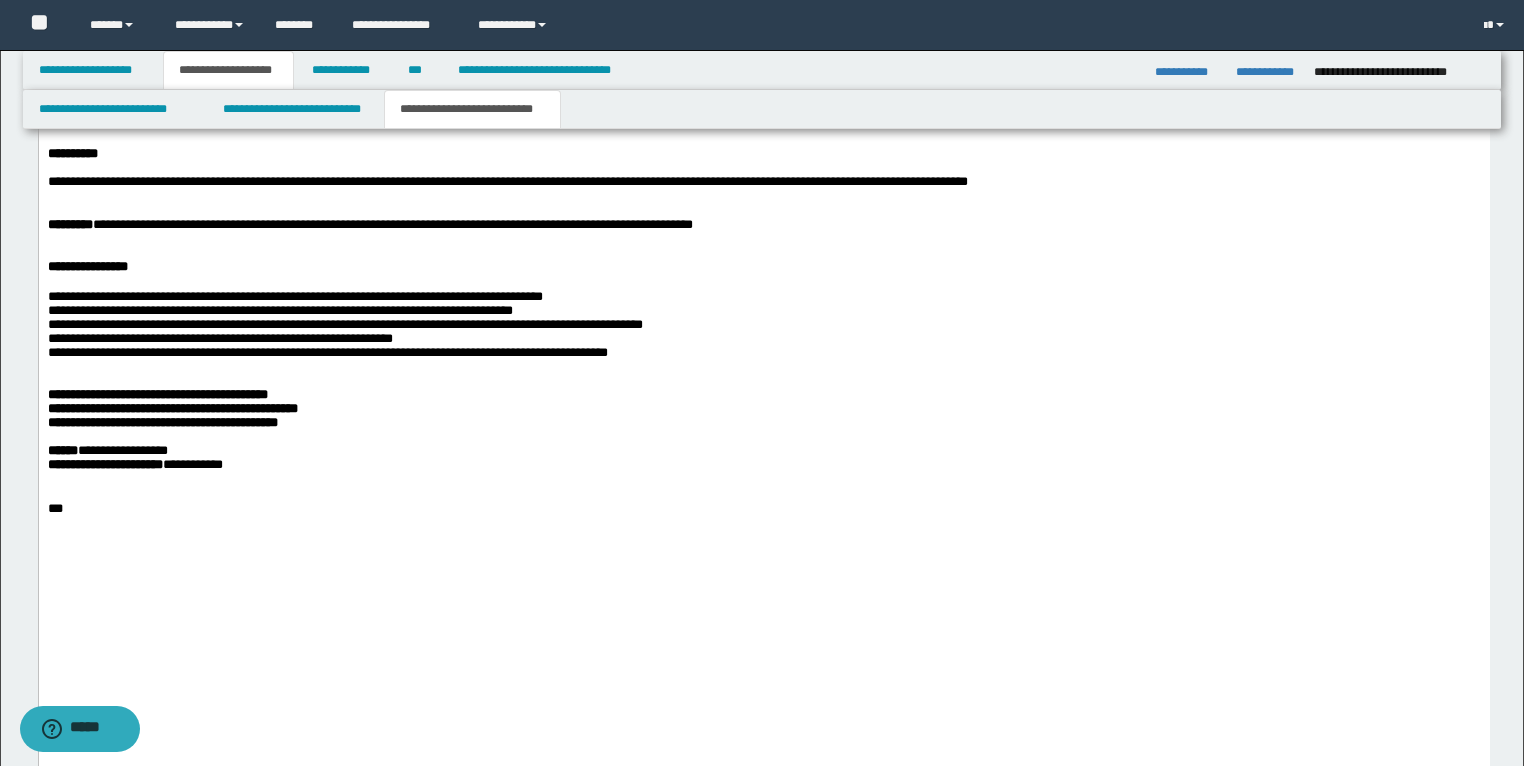 scroll, scrollTop: 3437, scrollLeft: 0, axis: vertical 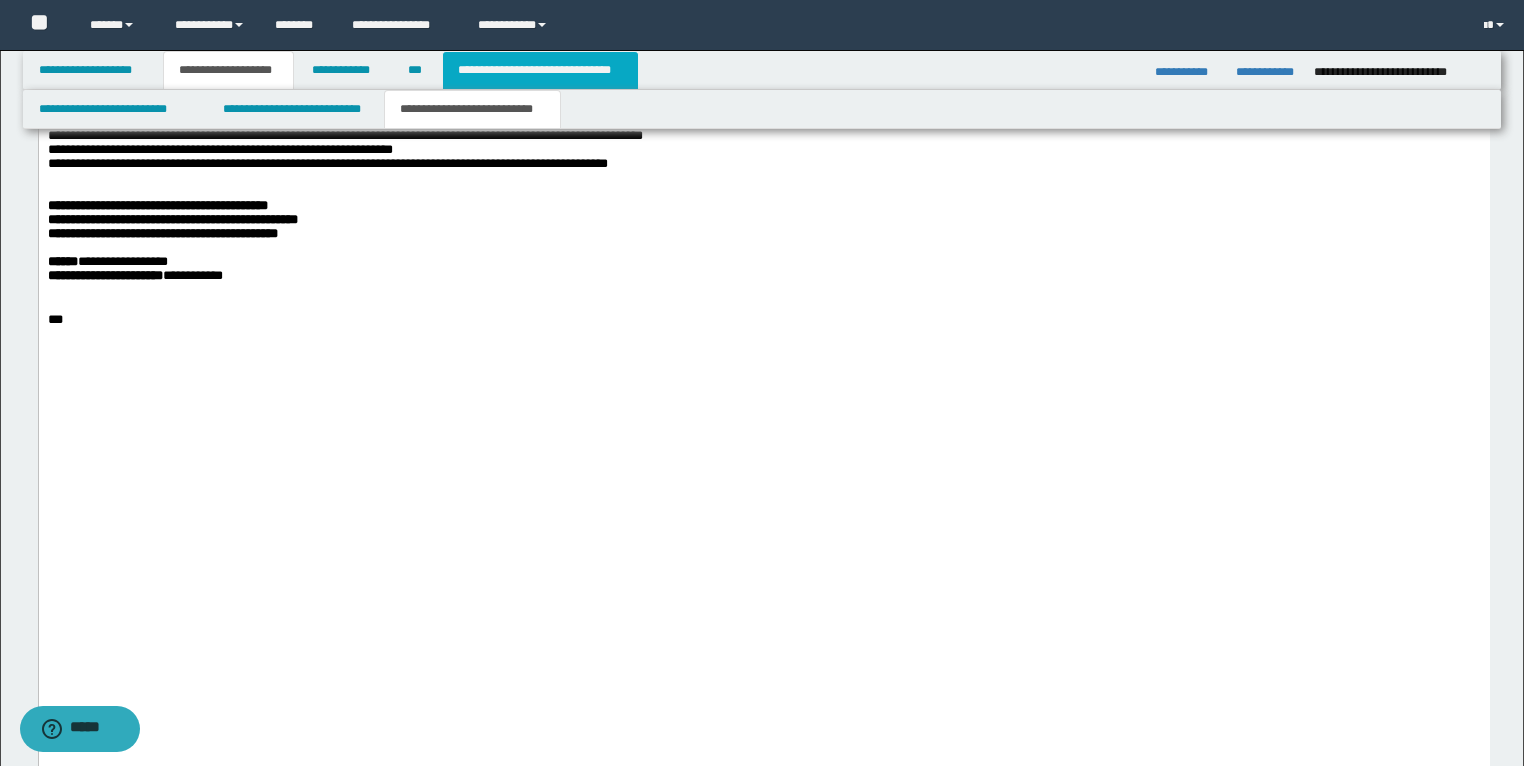 click on "**********" at bounding box center (540, 70) 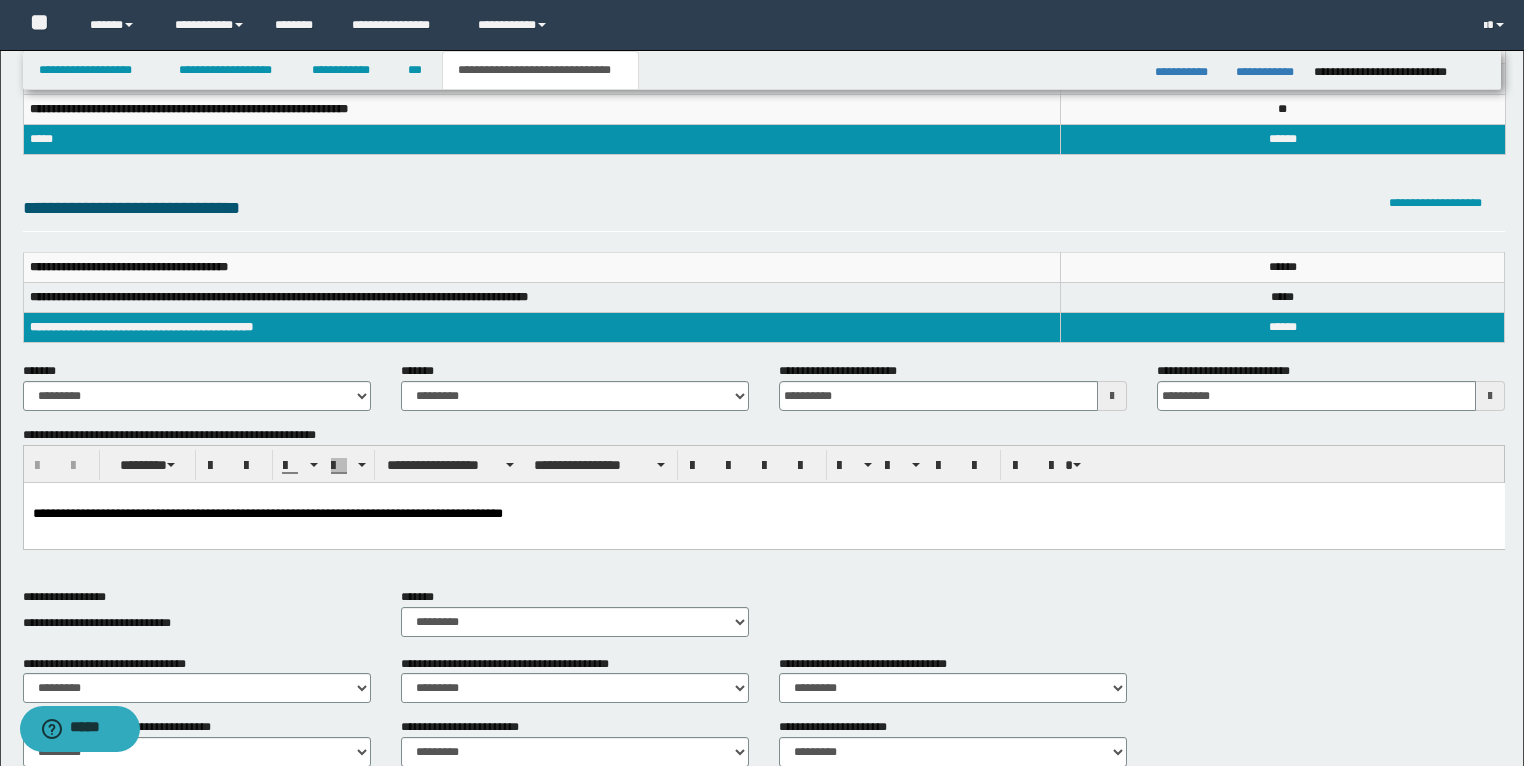scroll, scrollTop: 206, scrollLeft: 0, axis: vertical 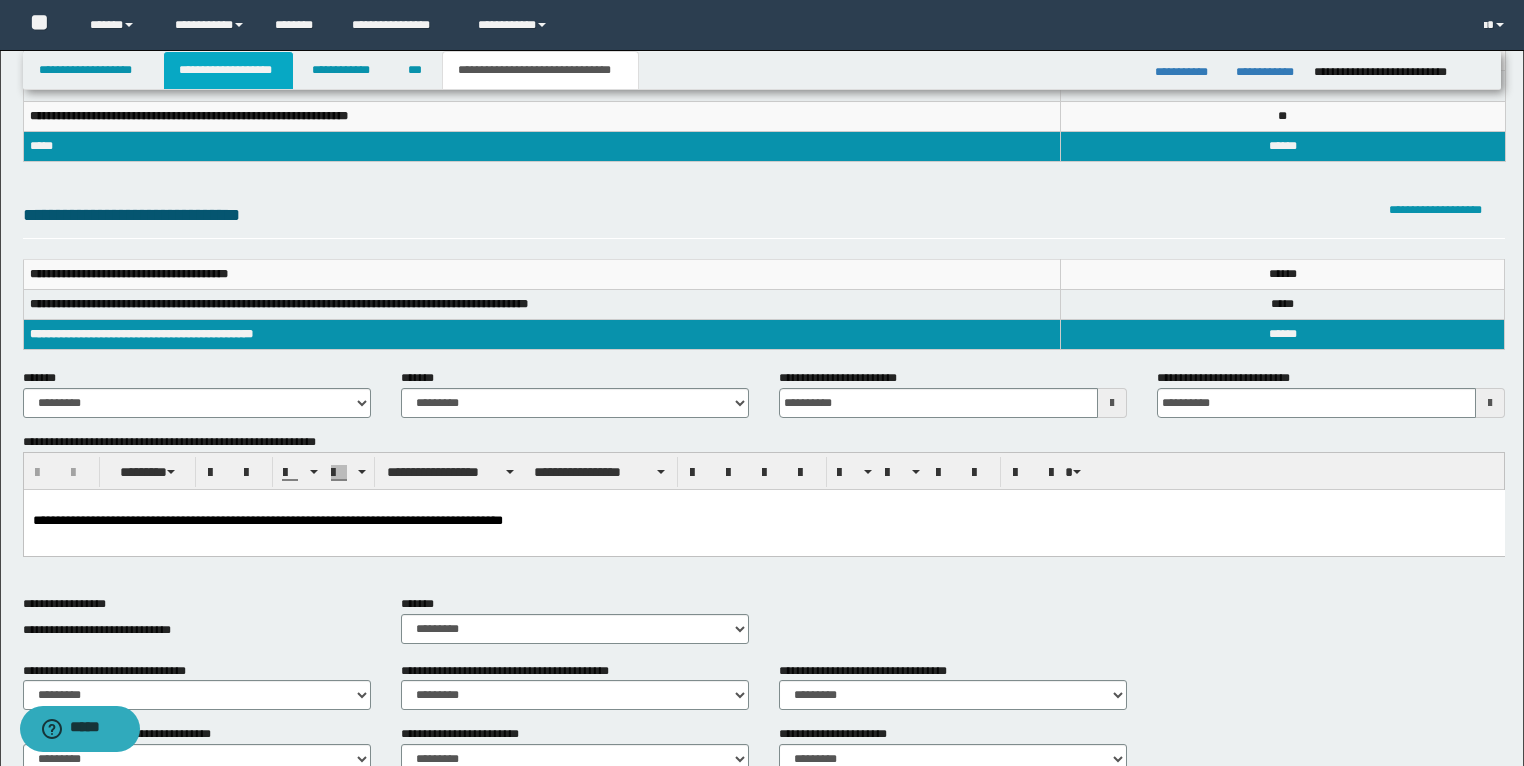 click on "**********" at bounding box center (228, 70) 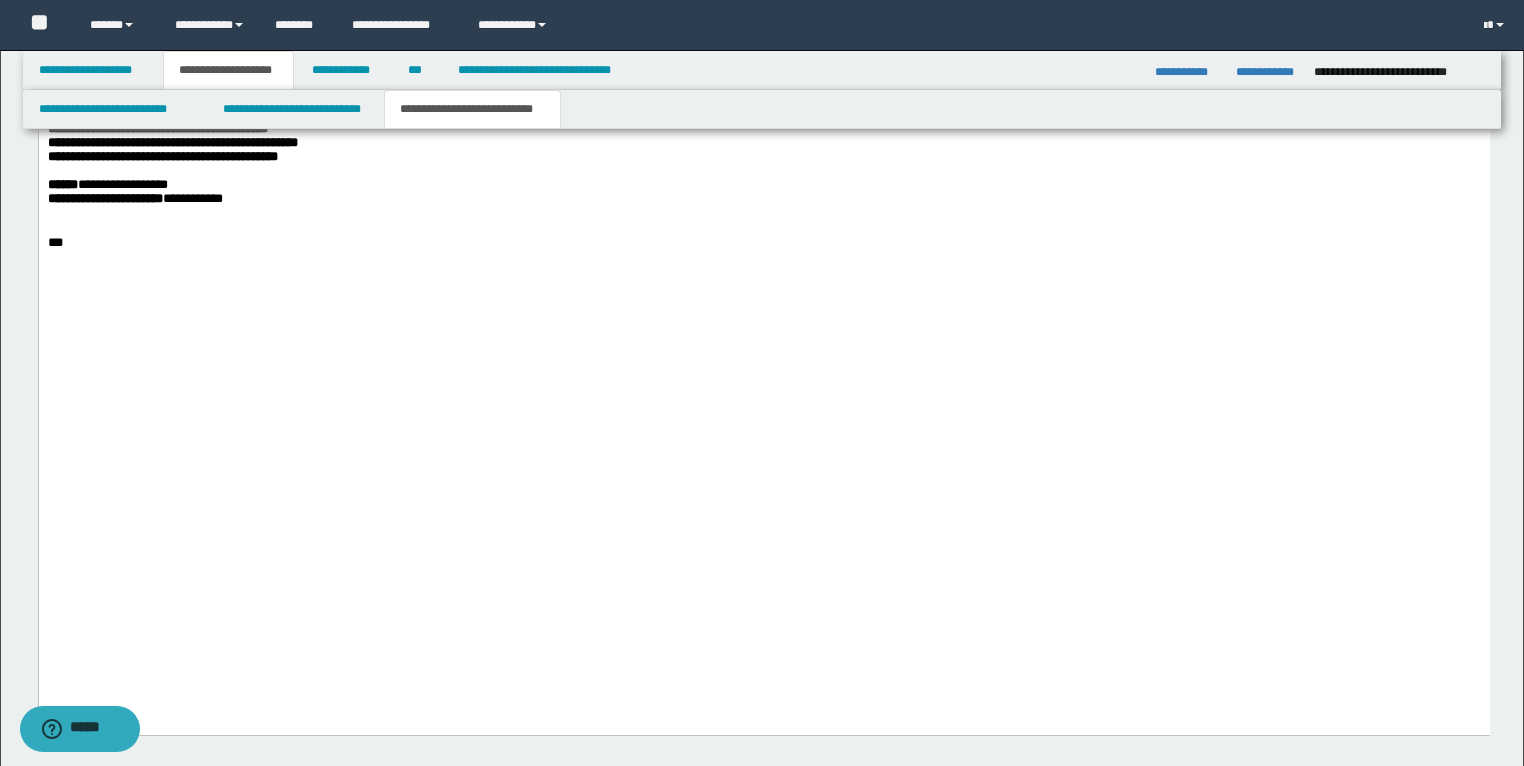 scroll, scrollTop: 3597, scrollLeft: 0, axis: vertical 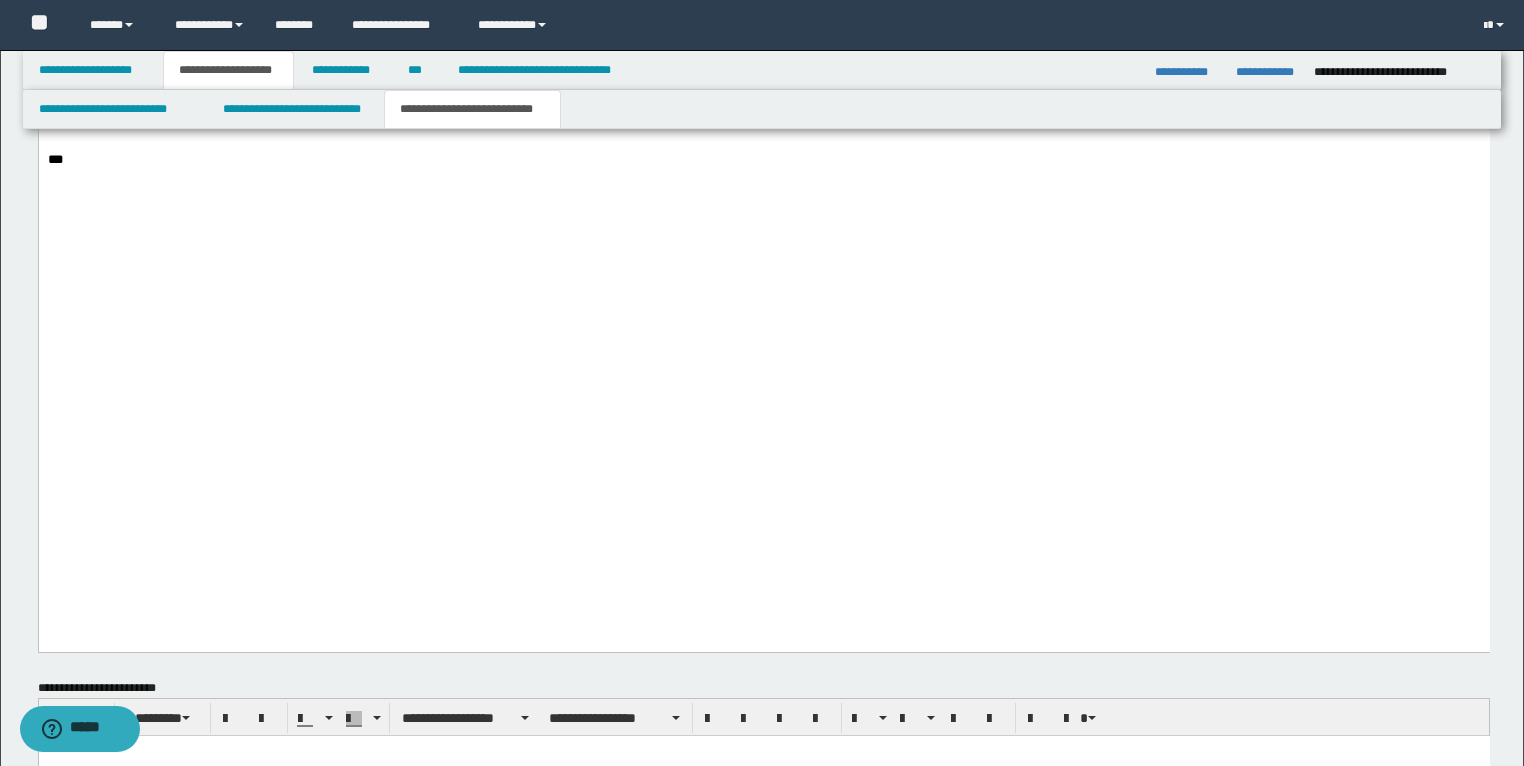 click on "**********" at bounding box center [162, 73] 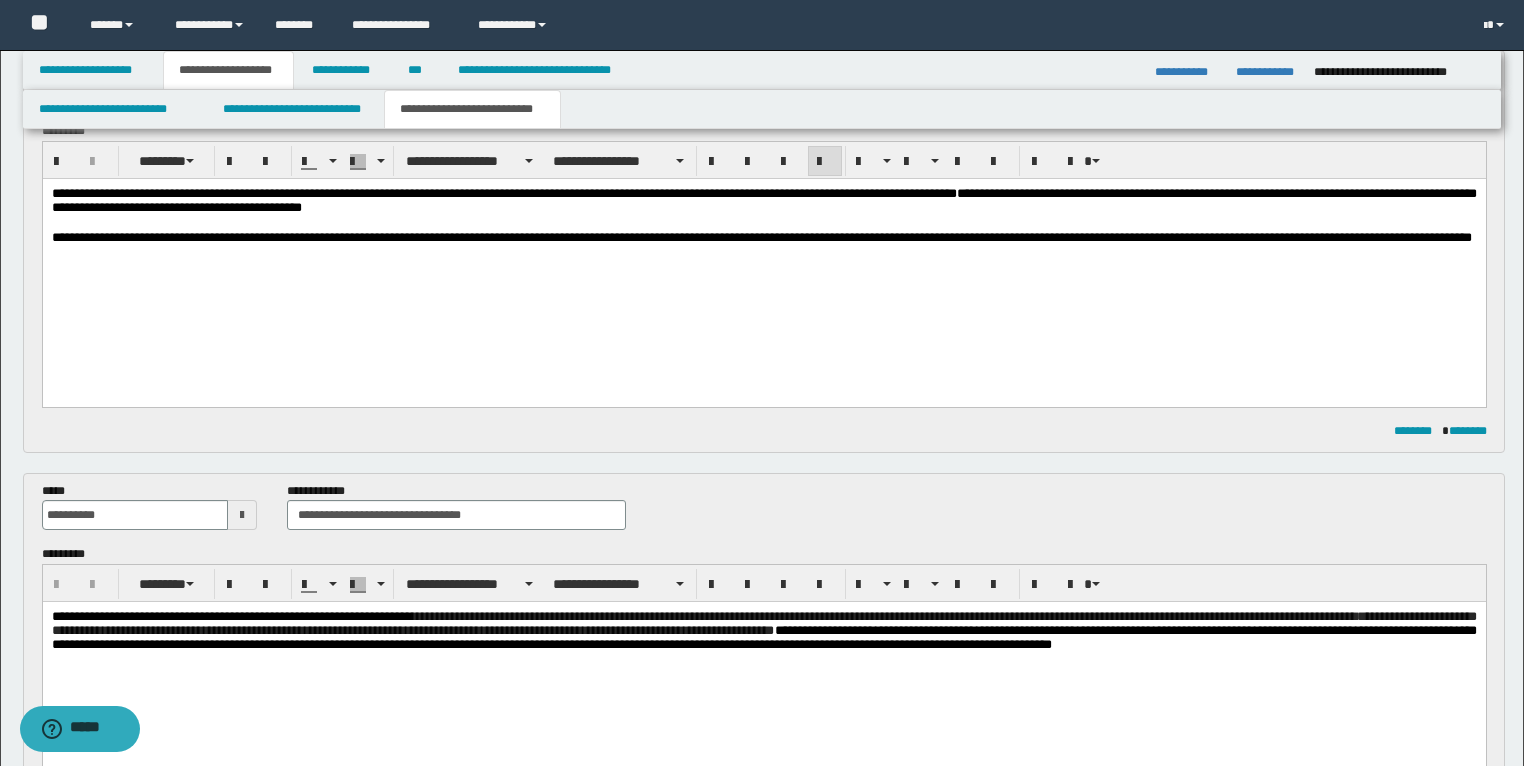 scroll, scrollTop: 0, scrollLeft: 0, axis: both 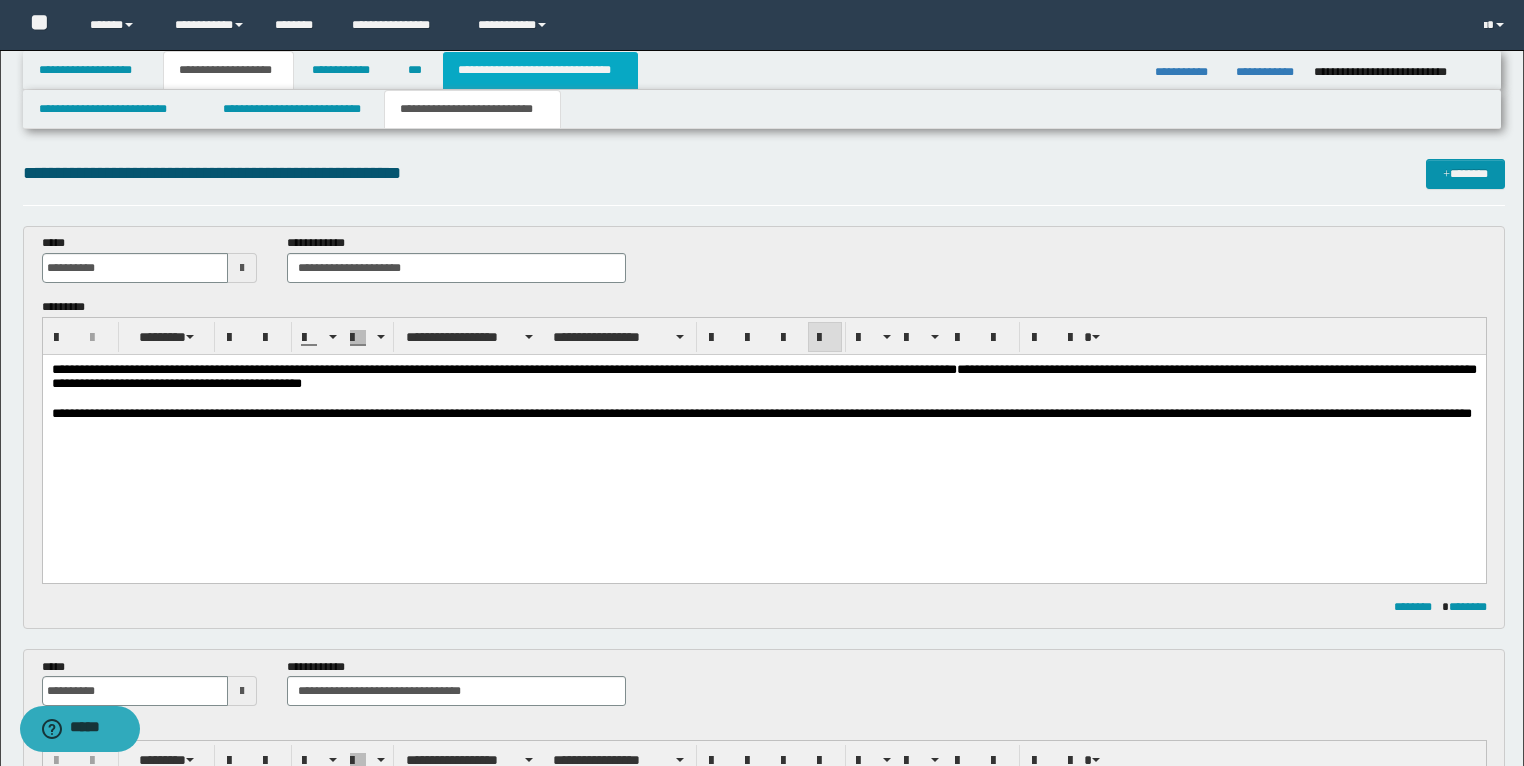 click on "**********" at bounding box center [540, 70] 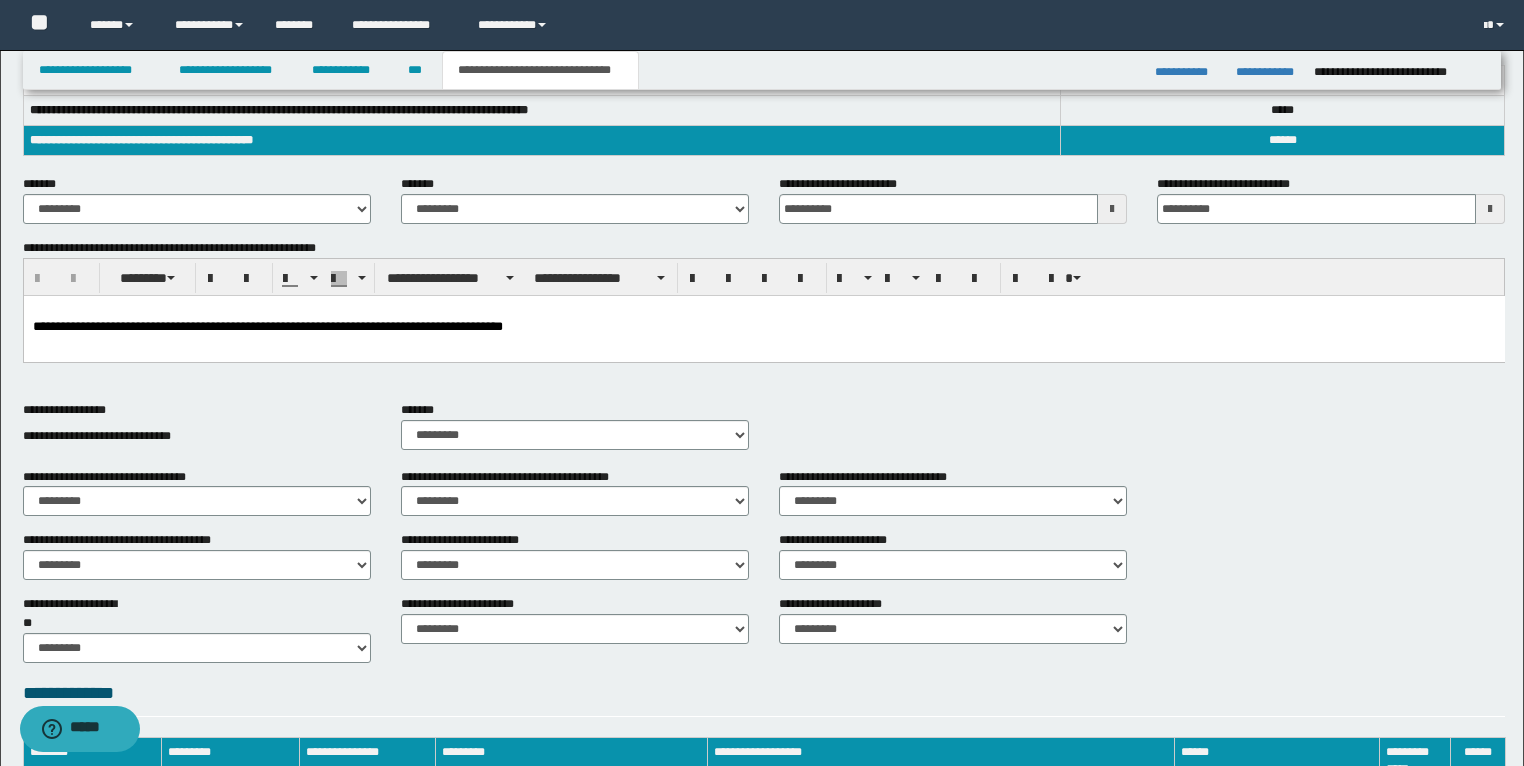 scroll, scrollTop: 686, scrollLeft: 0, axis: vertical 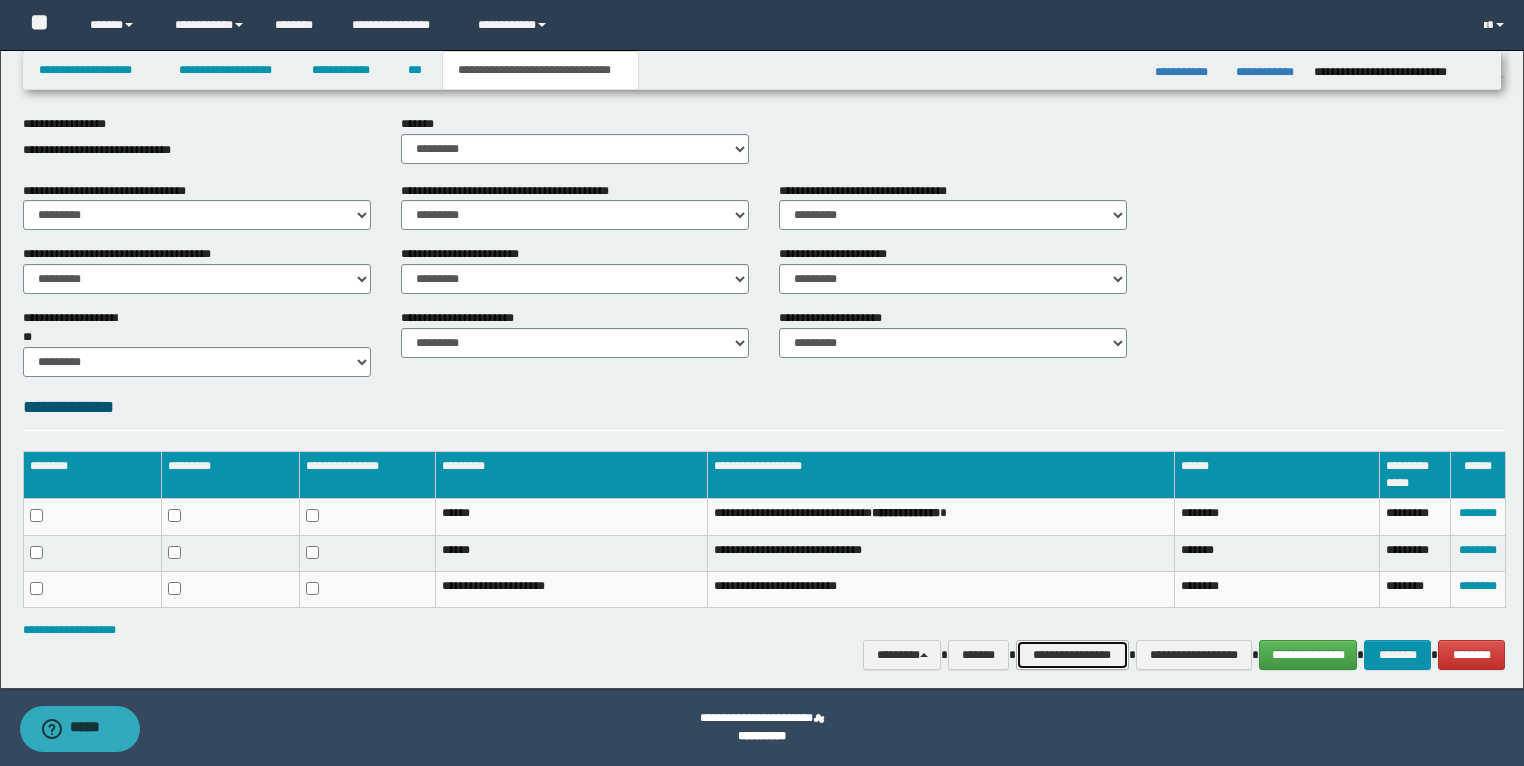 click on "**********" at bounding box center (1072, 655) 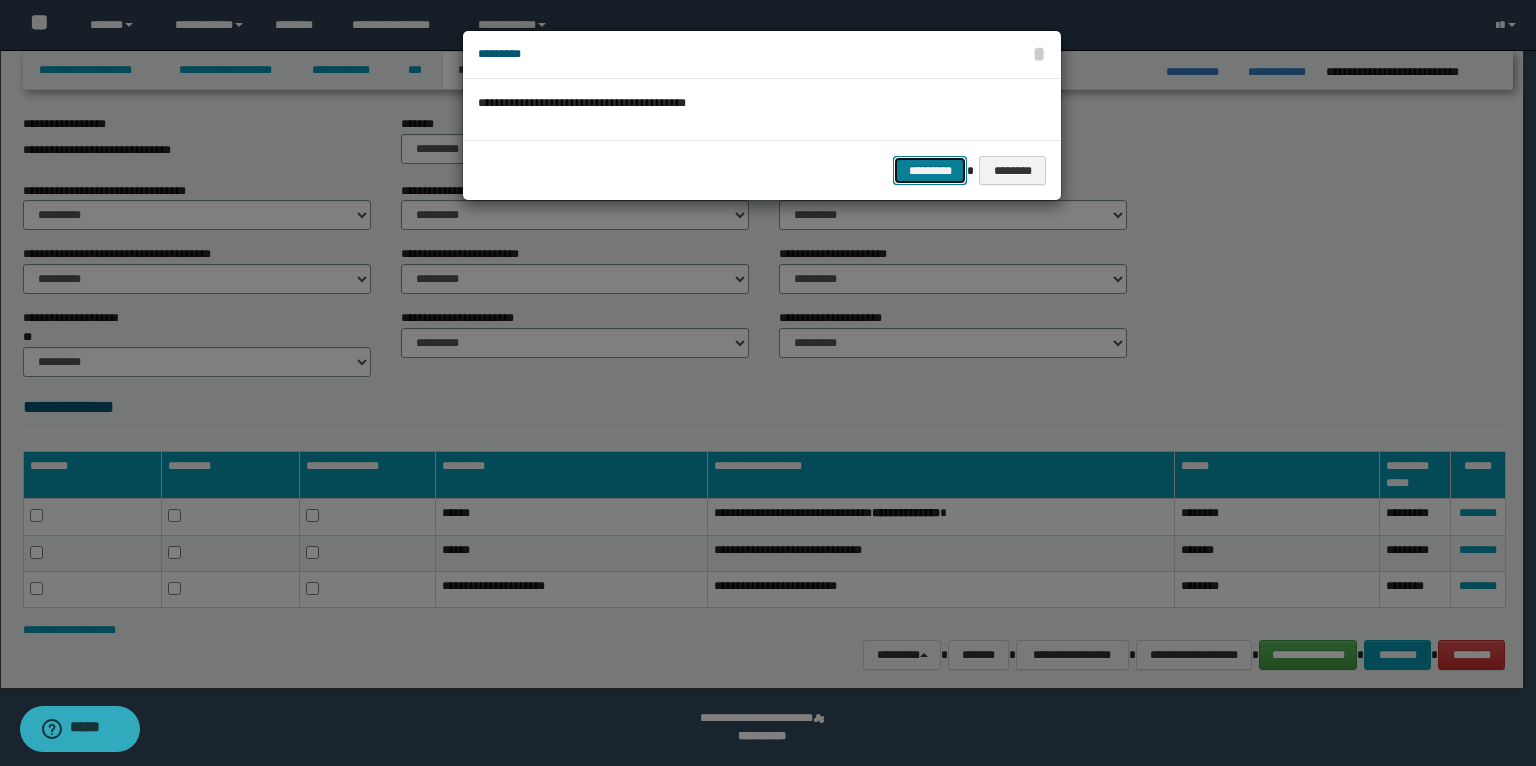 click on "*********" at bounding box center [930, 171] 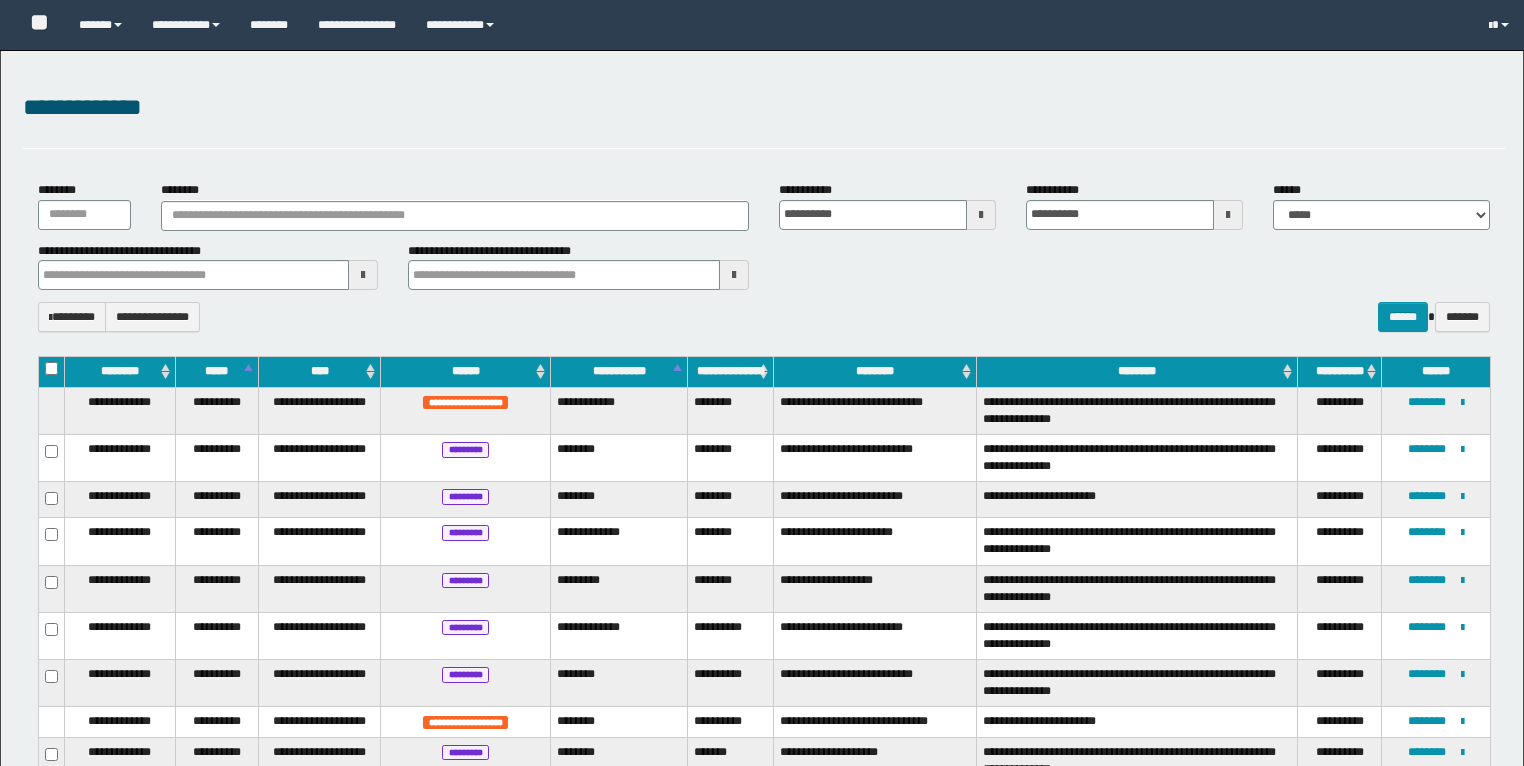 select on "***" 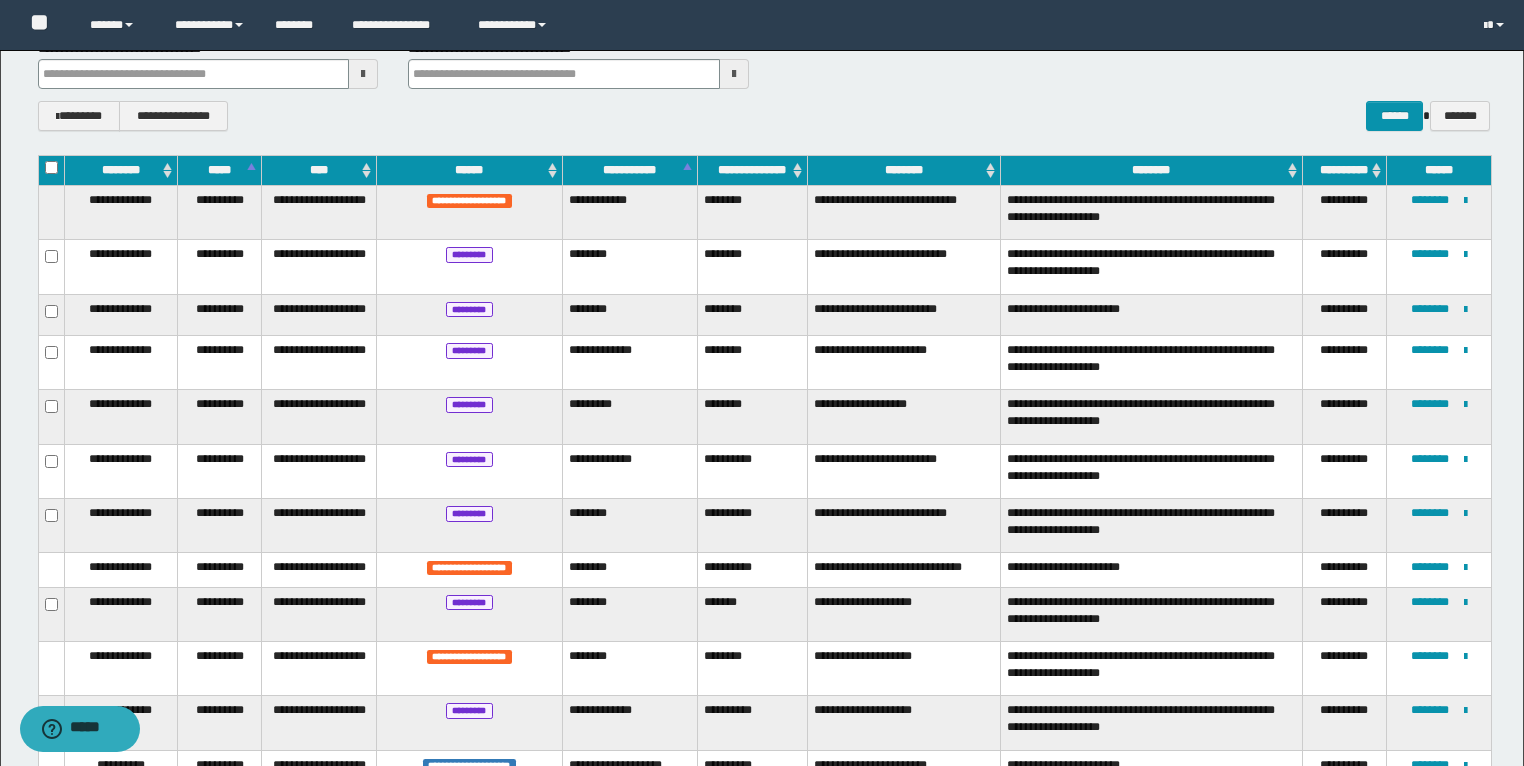 scroll, scrollTop: 0, scrollLeft: 0, axis: both 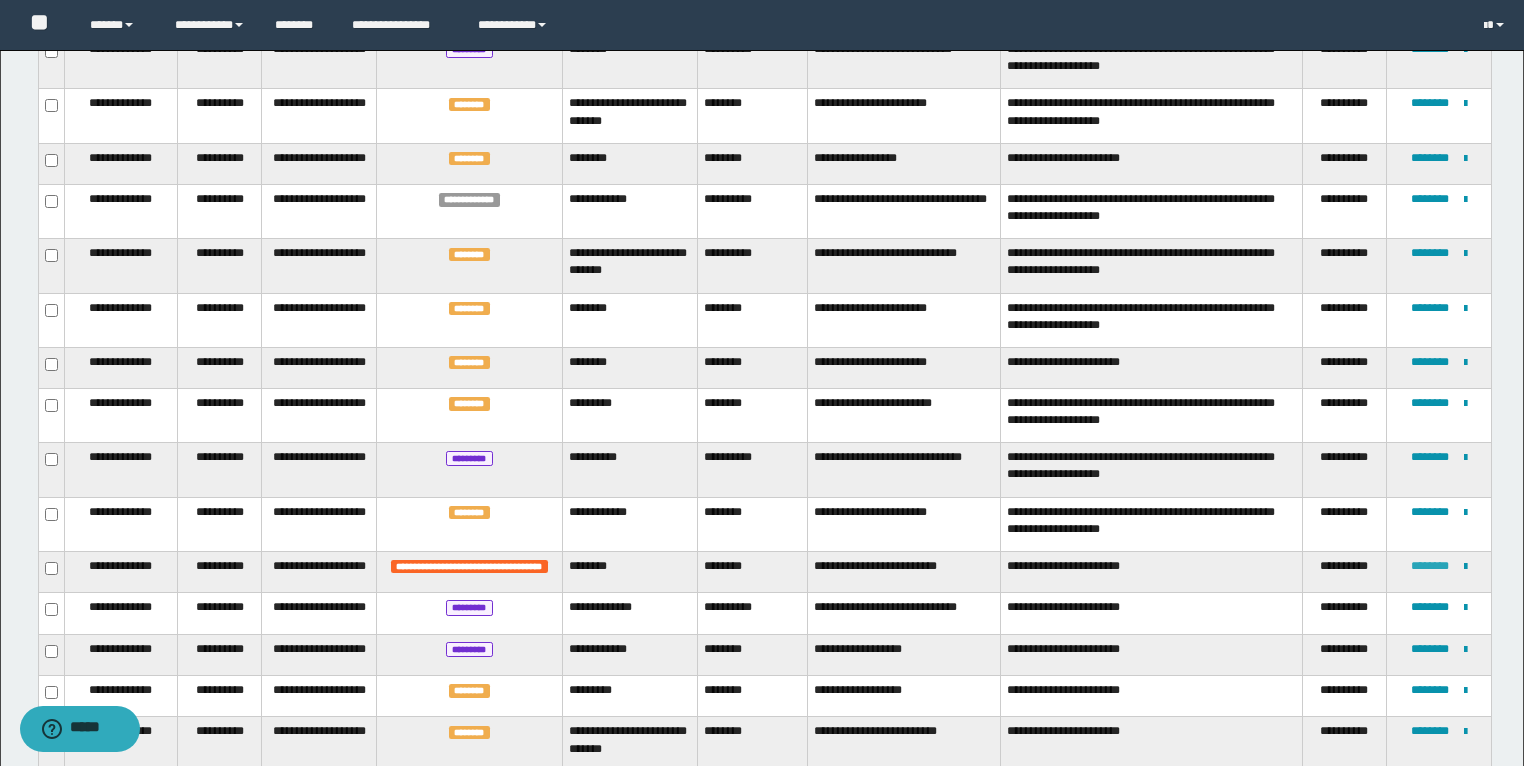 click on "********" at bounding box center (1430, 566) 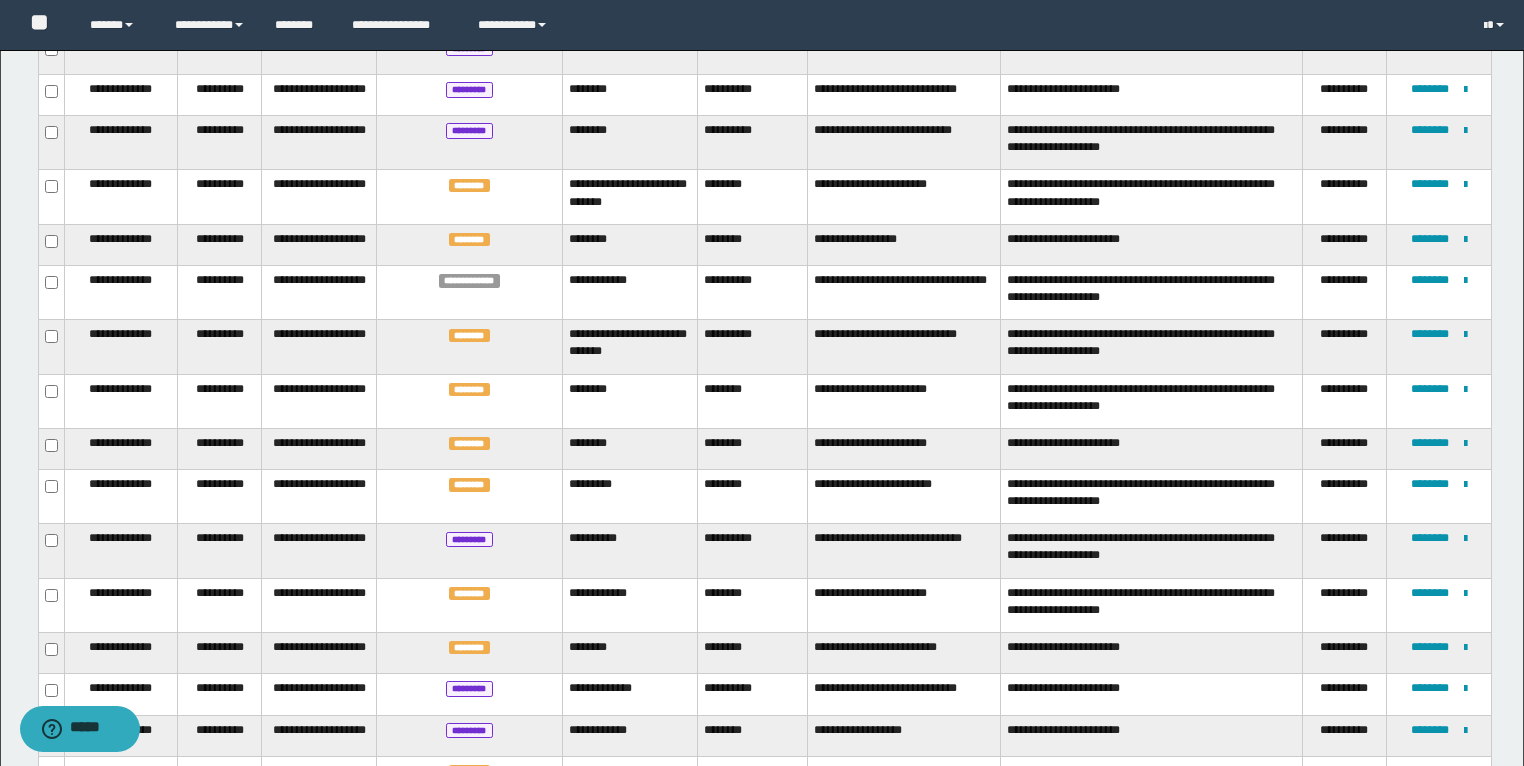 scroll, scrollTop: 2960, scrollLeft: 0, axis: vertical 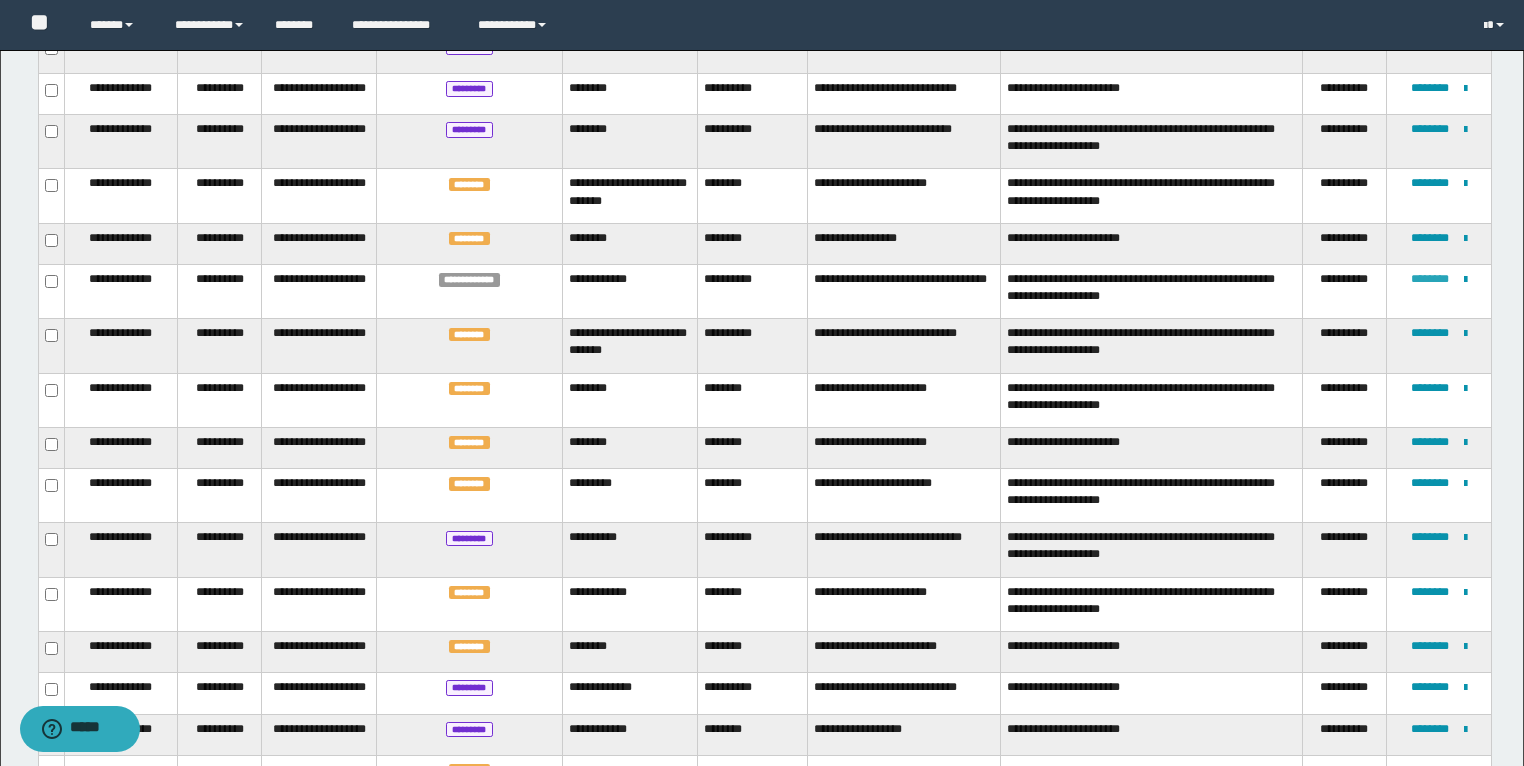 click on "********" at bounding box center [1430, 279] 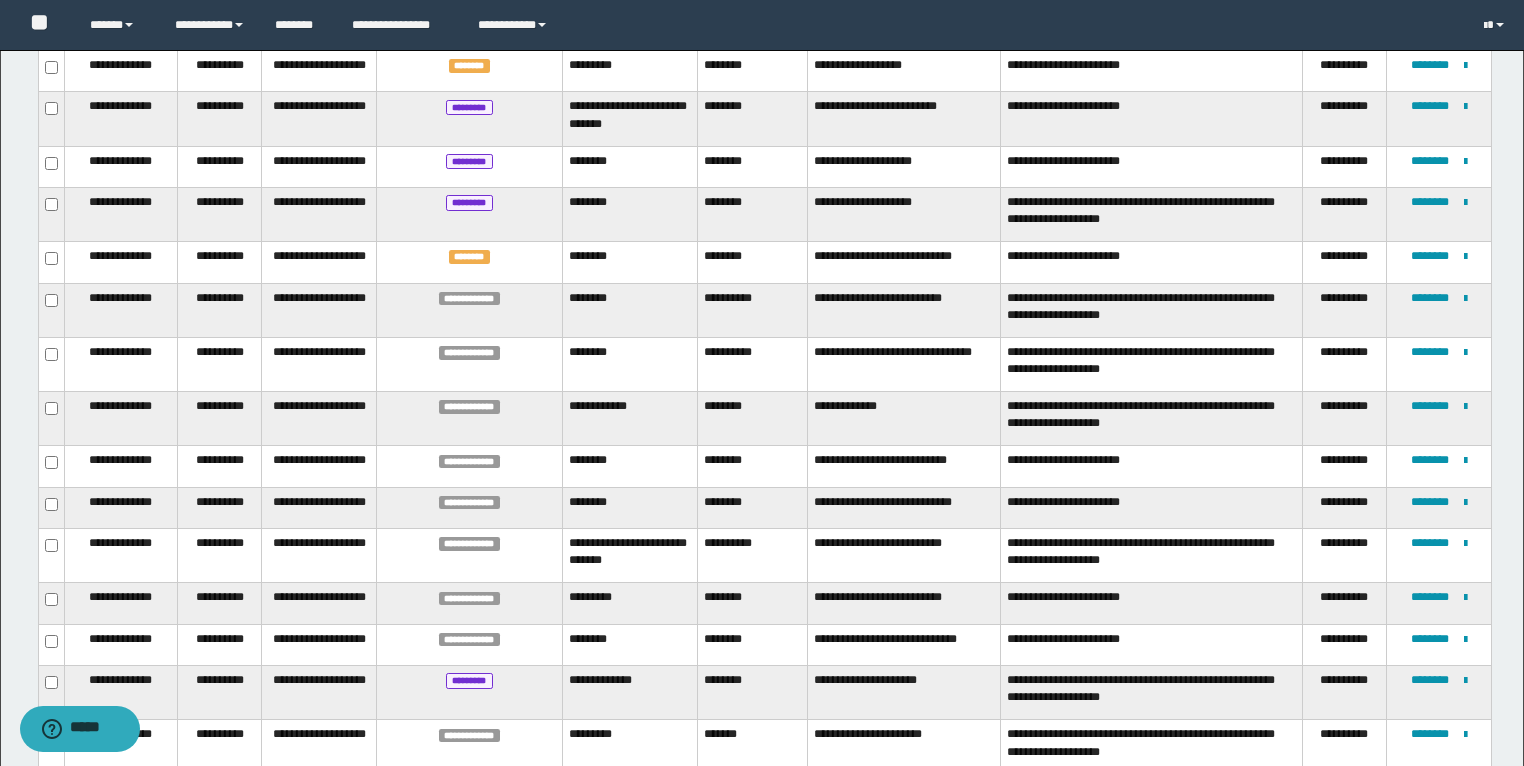 scroll, scrollTop: 3668, scrollLeft: 0, axis: vertical 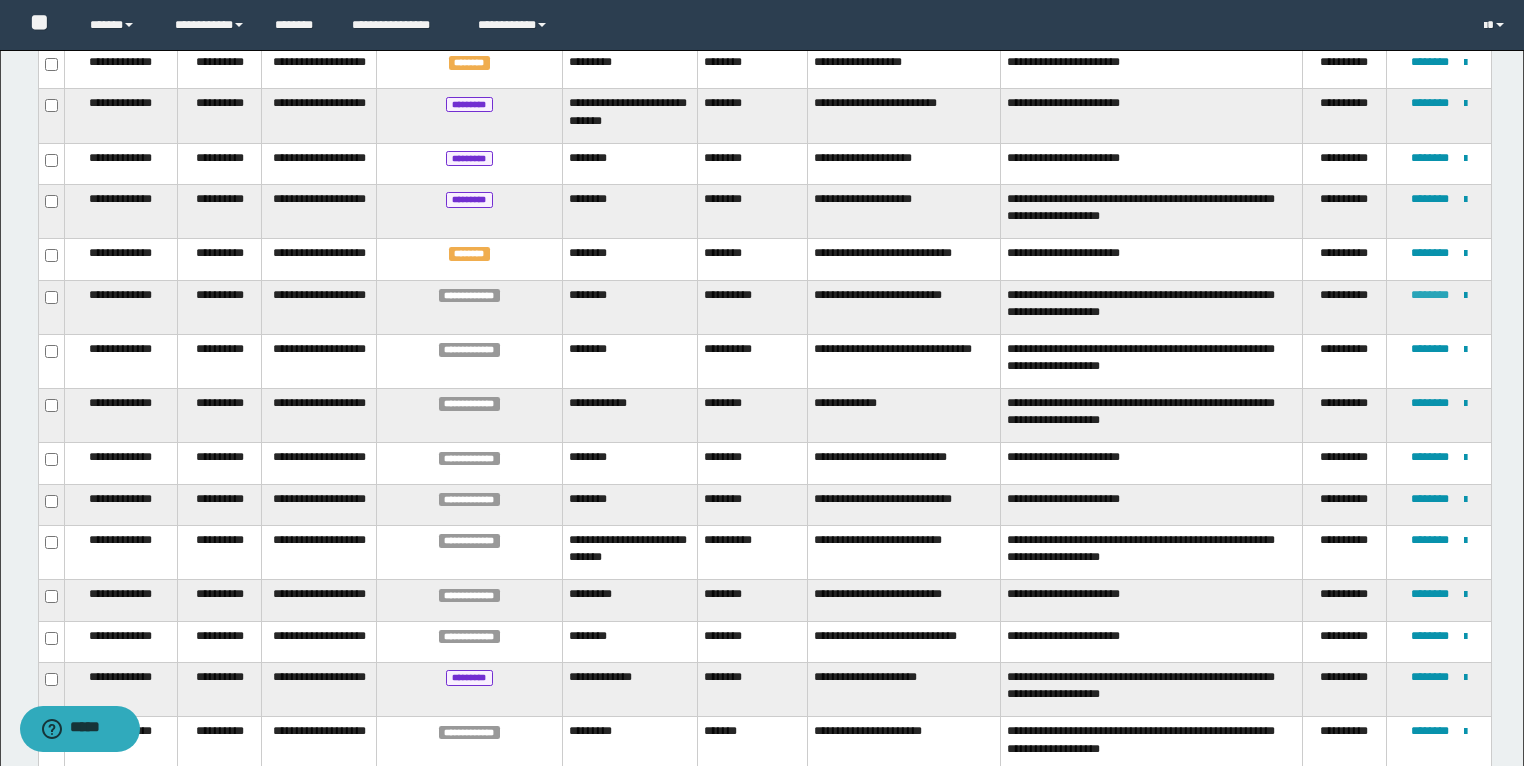 click on "********" at bounding box center (1430, 295) 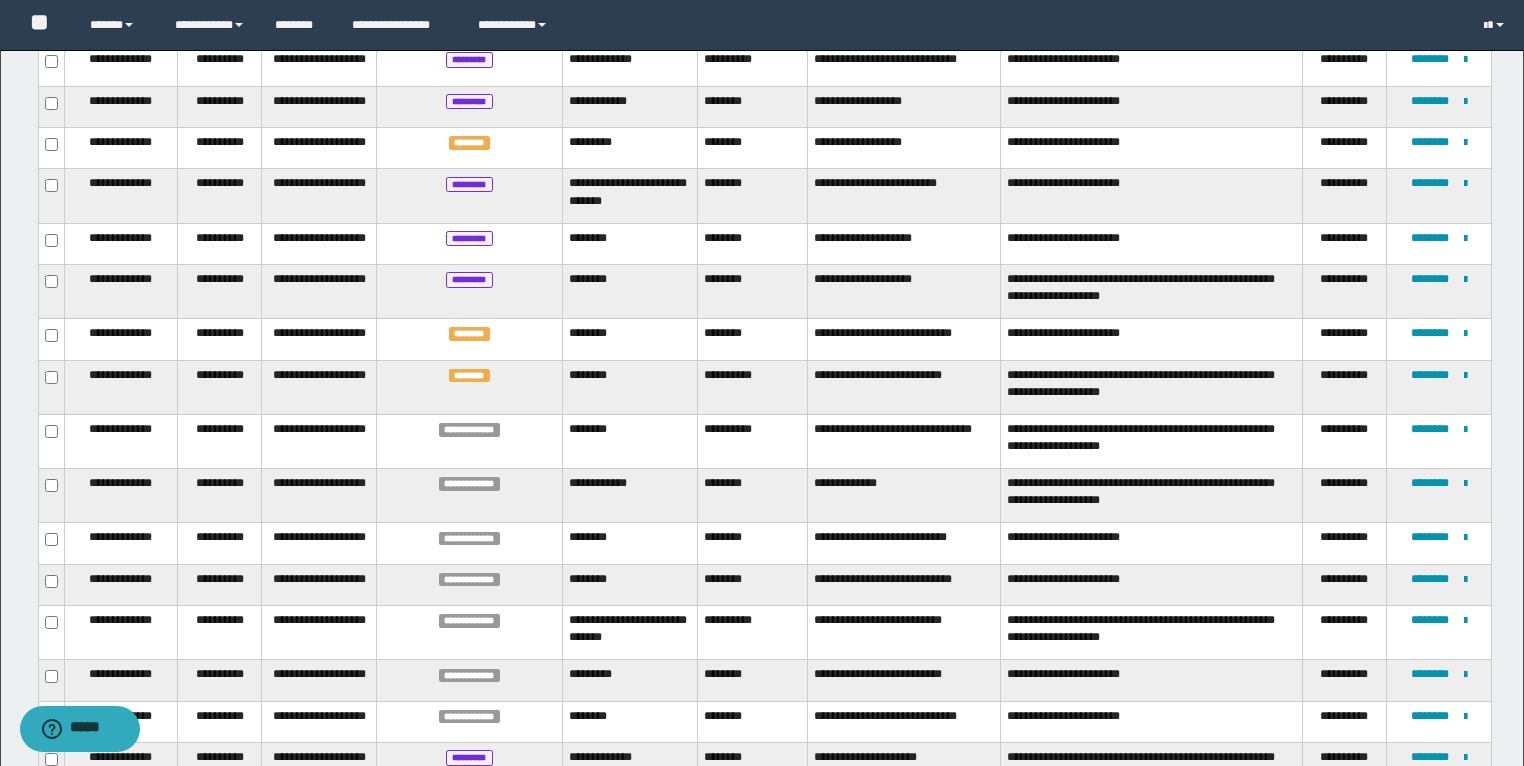 scroll, scrollTop: 35, scrollLeft: 0, axis: vertical 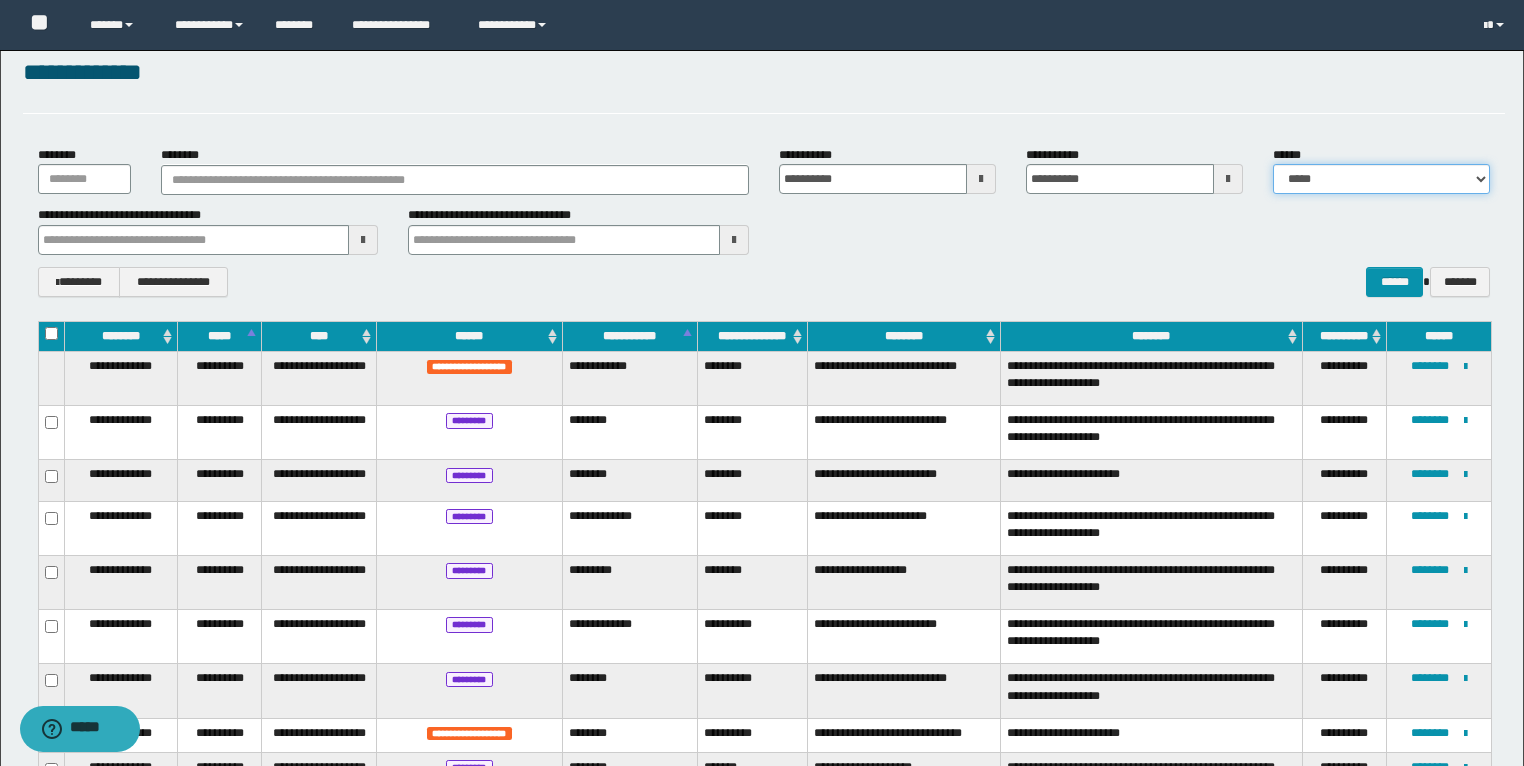 click on "**********" at bounding box center [1381, 179] 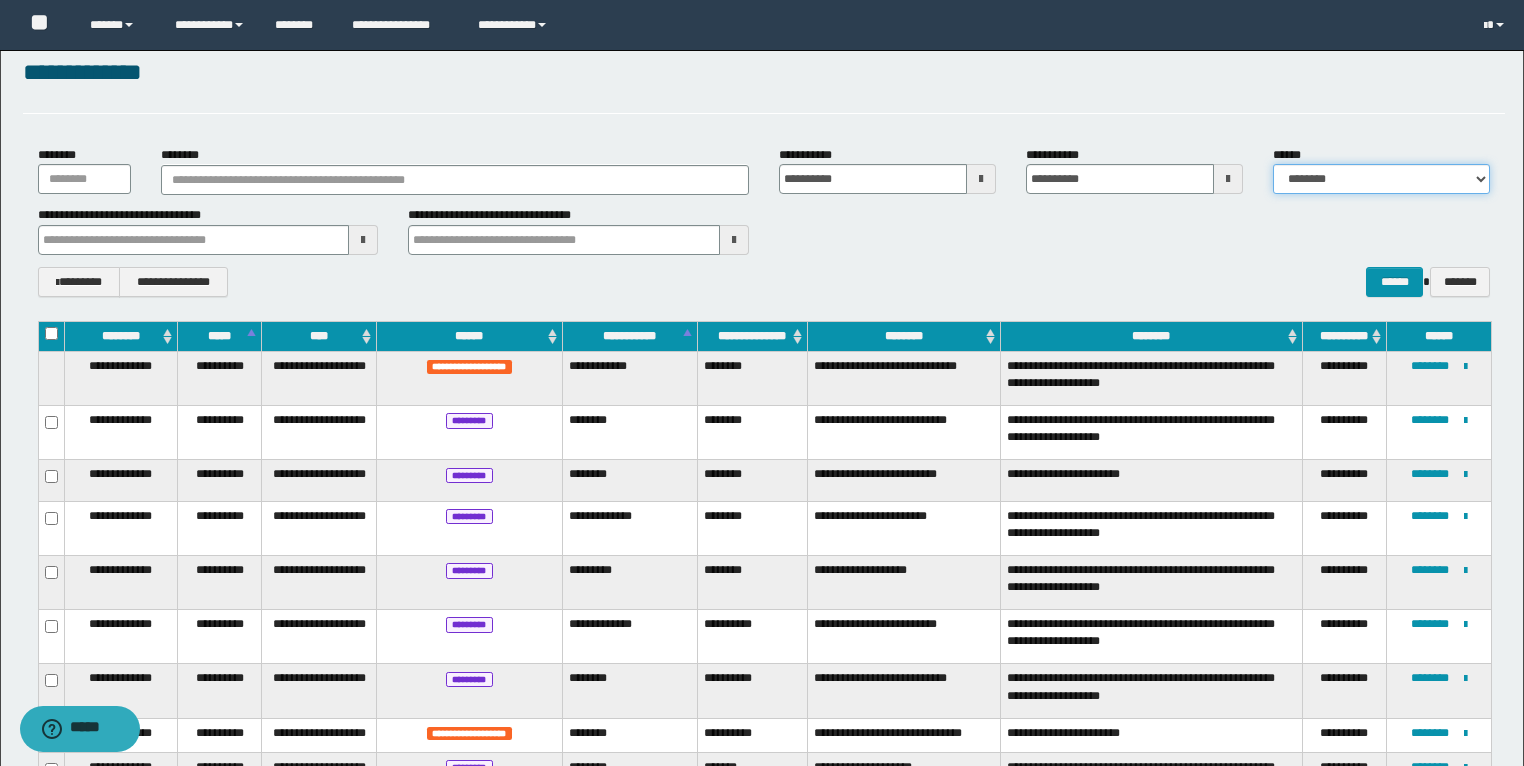 click on "**********" at bounding box center (1381, 179) 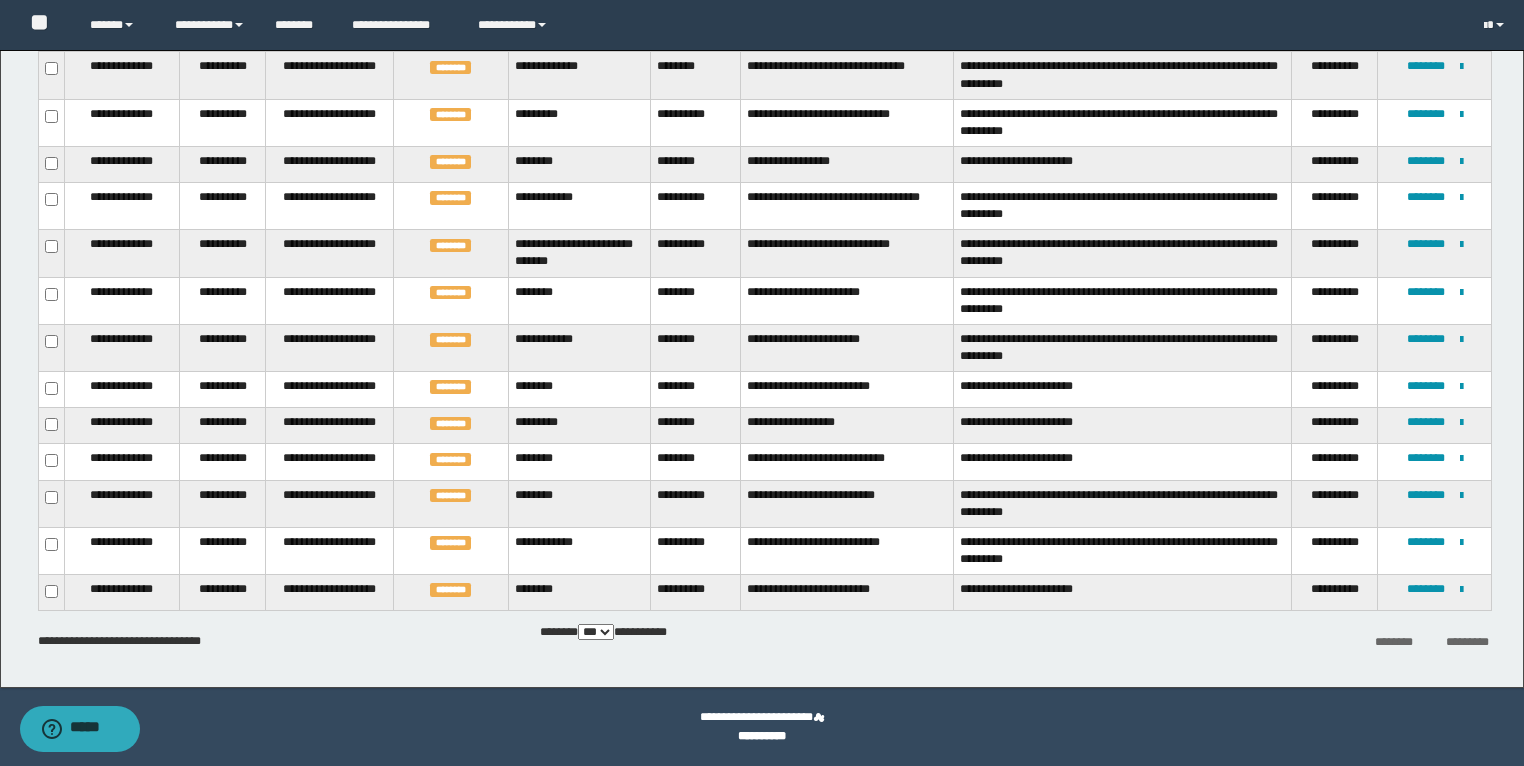 scroll, scrollTop: 0, scrollLeft: 0, axis: both 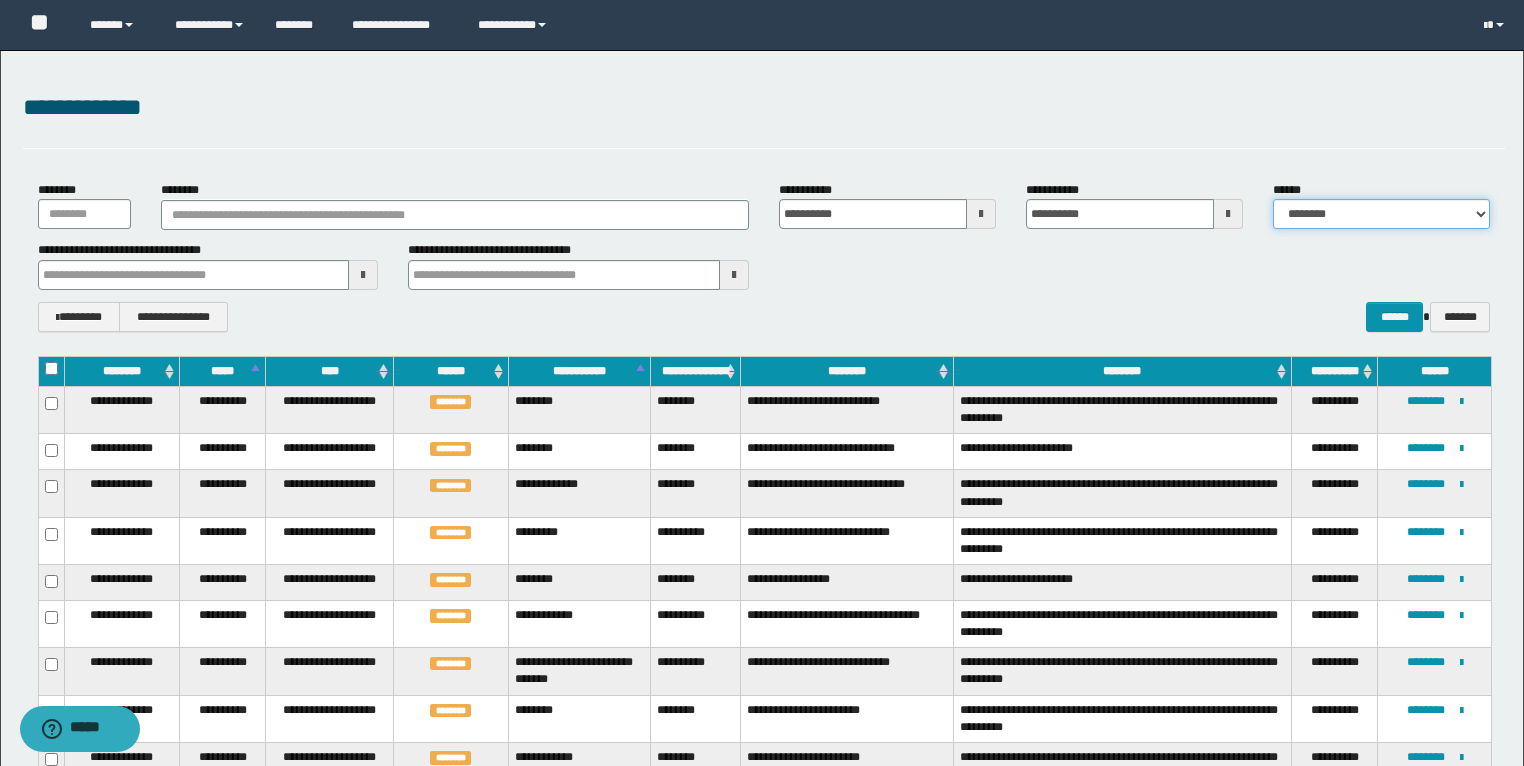 click on "**********" at bounding box center (1381, 214) 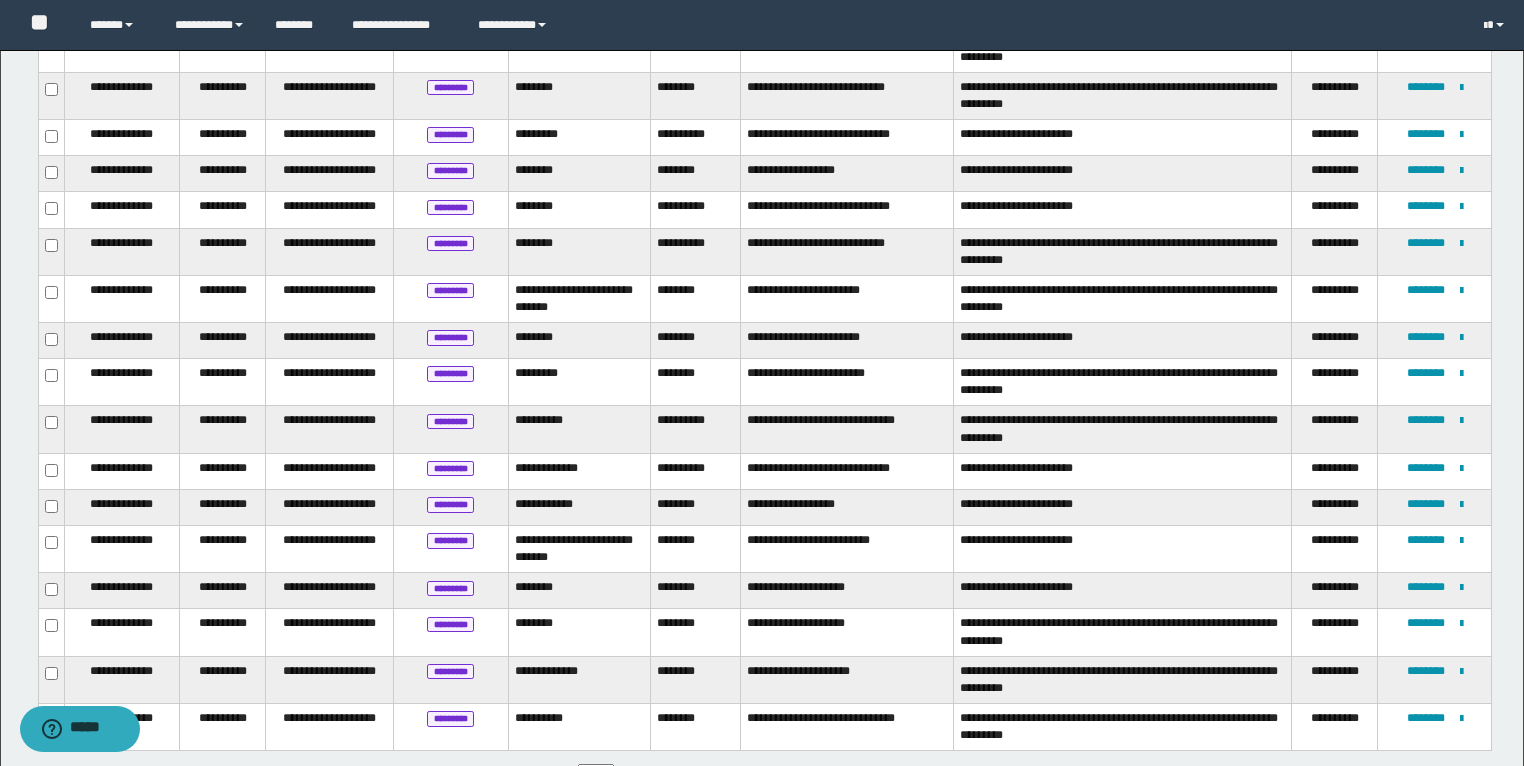 scroll, scrollTop: 2141, scrollLeft: 0, axis: vertical 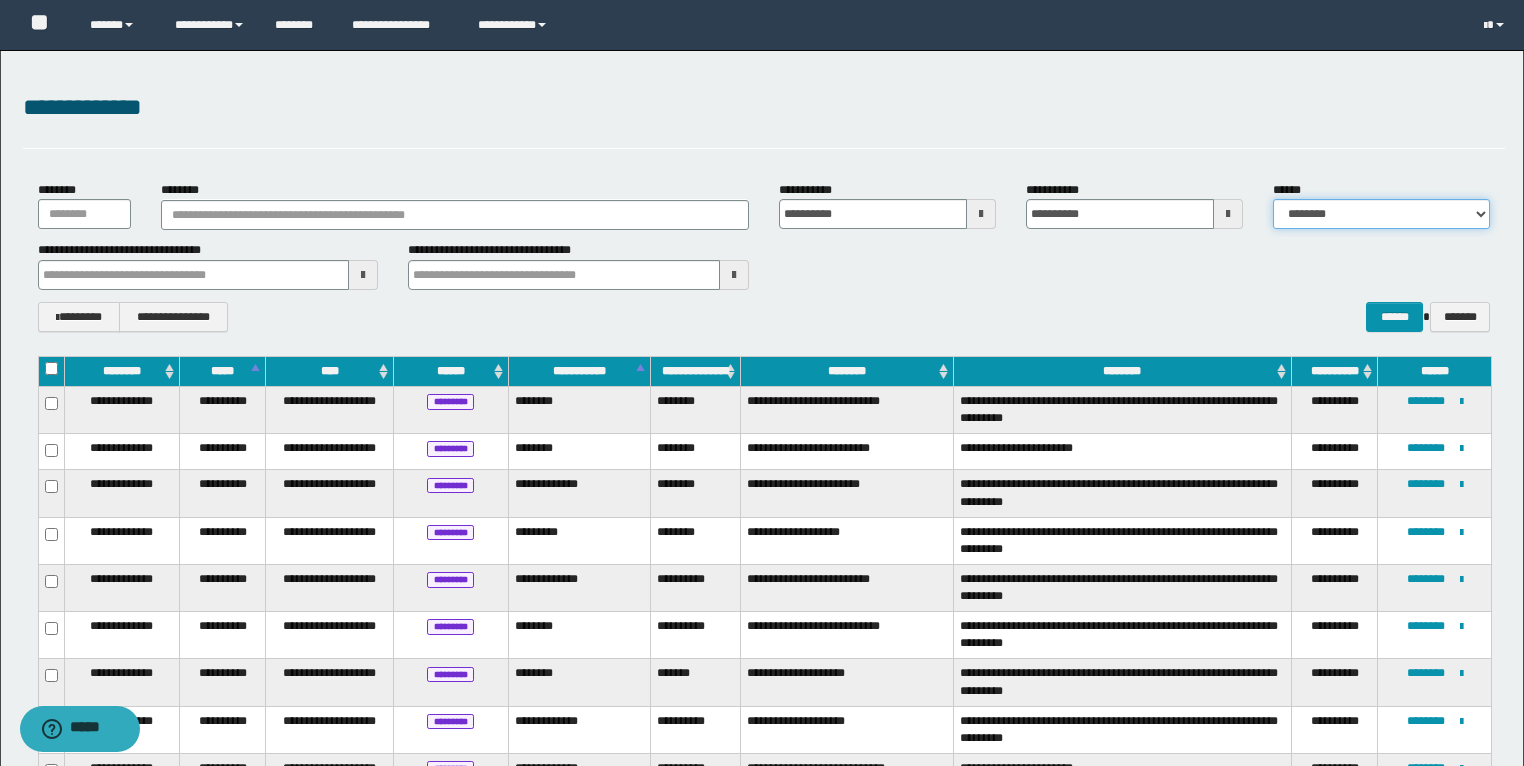 click on "**********" at bounding box center [1381, 214] 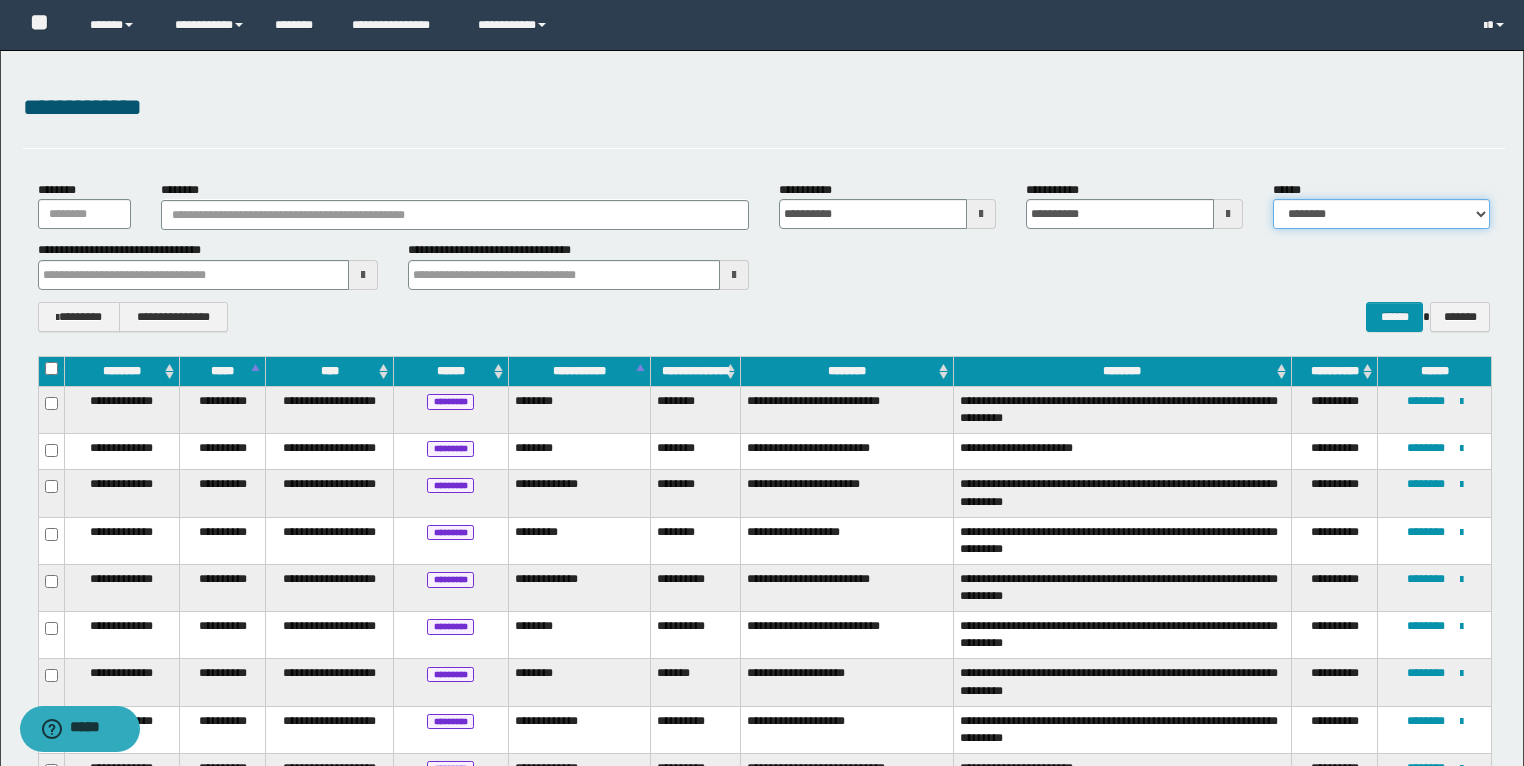 select 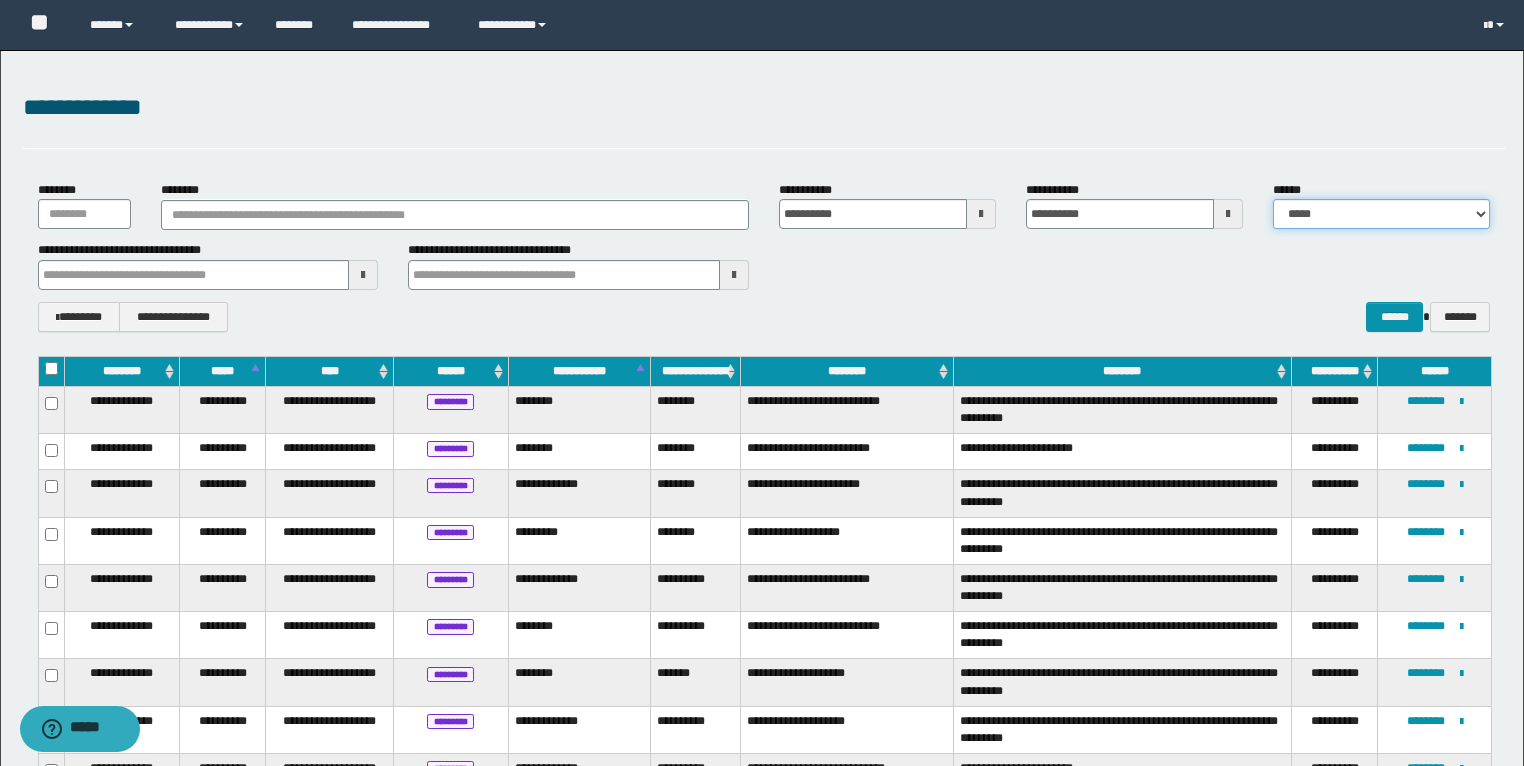 click on "**********" at bounding box center [1381, 214] 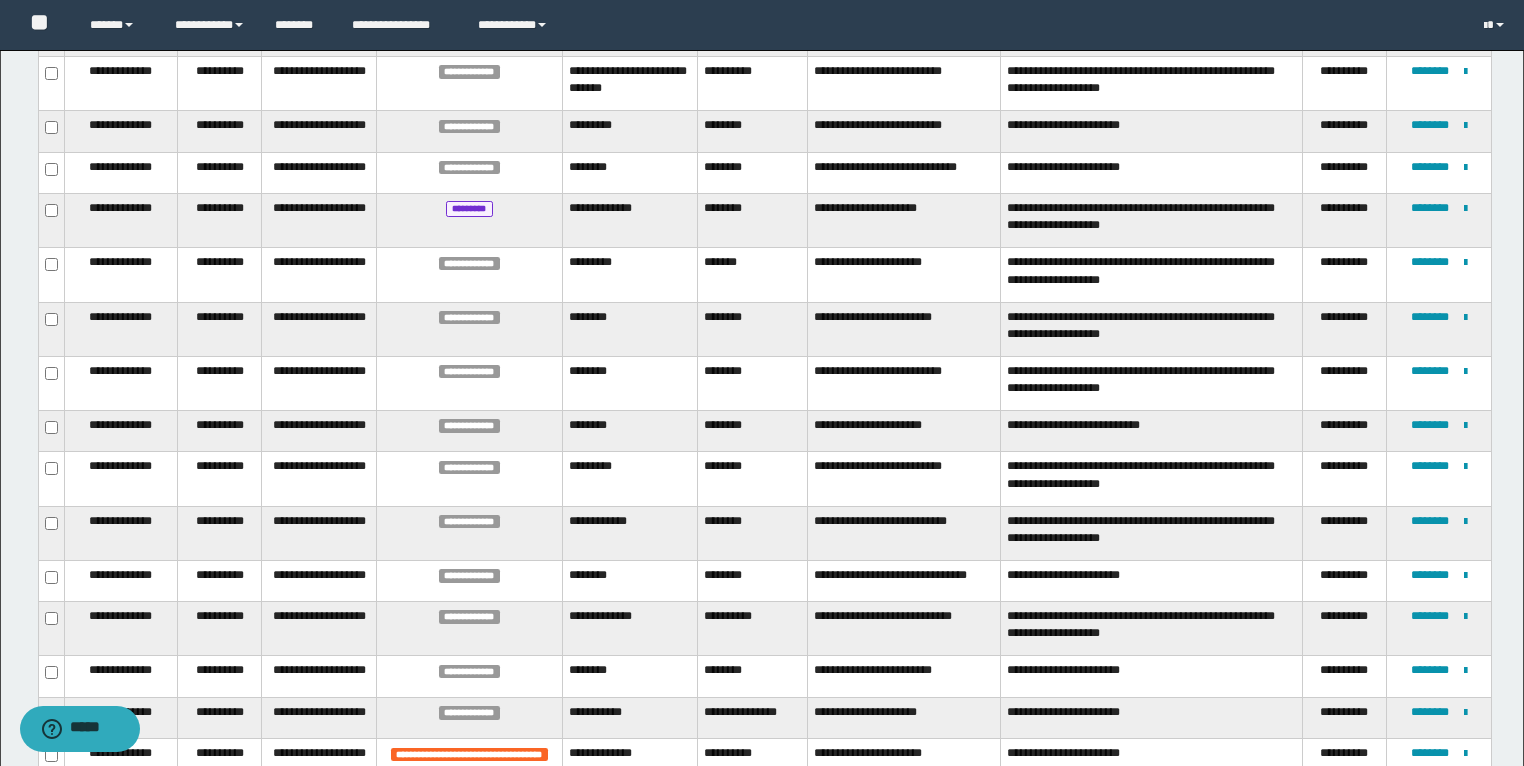 scroll, scrollTop: 4381, scrollLeft: 0, axis: vertical 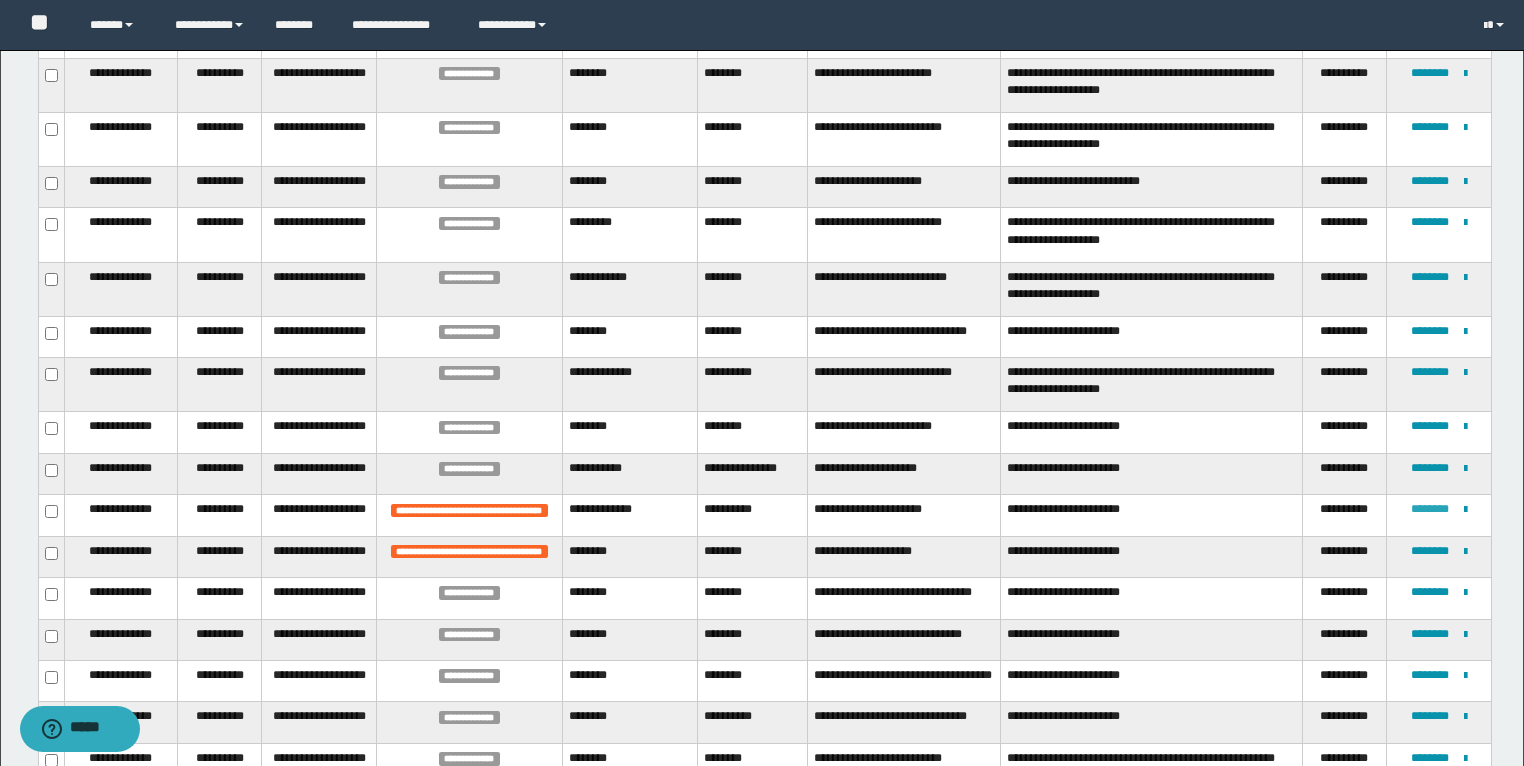 click on "********" at bounding box center (1430, 509) 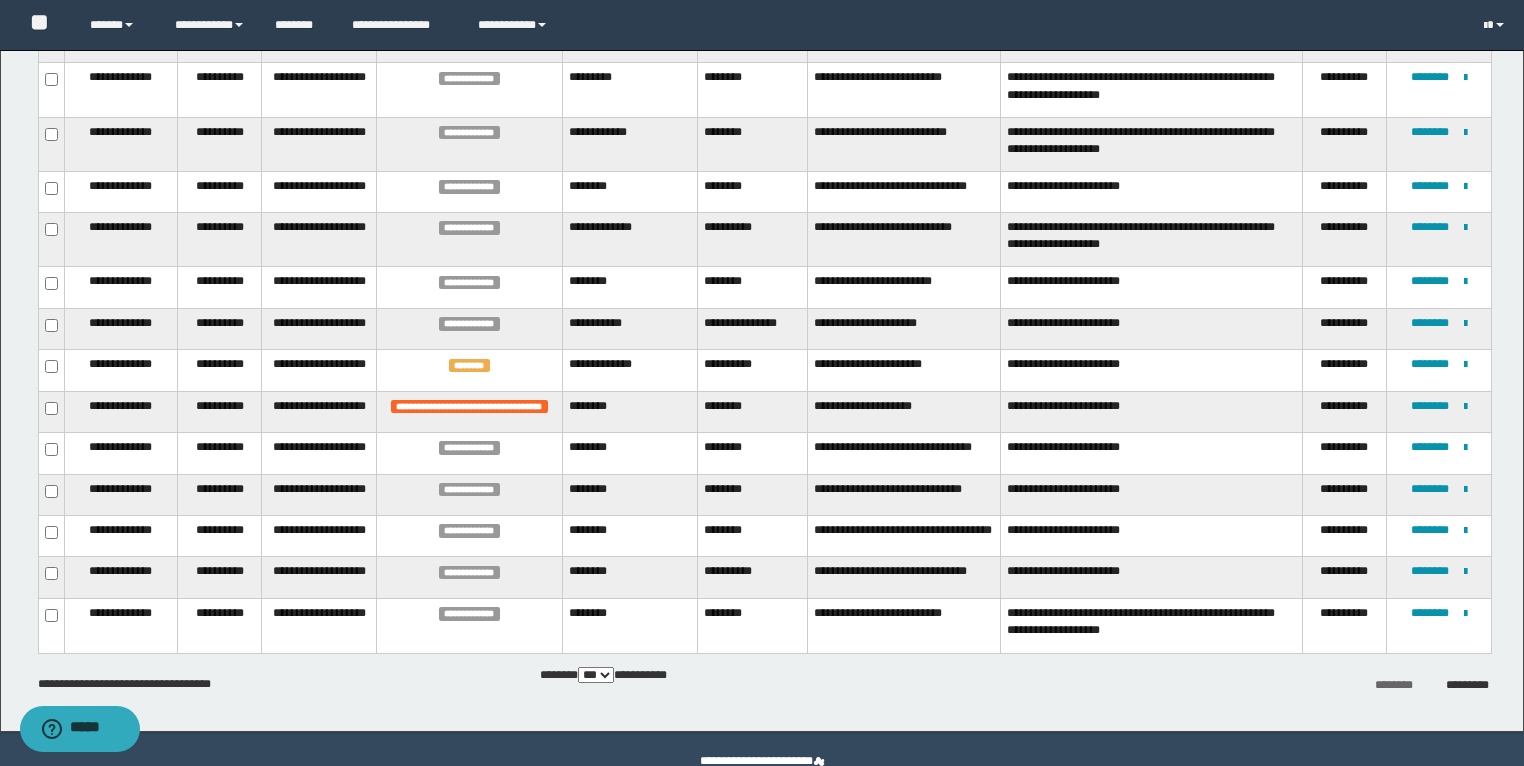scroll, scrollTop: 4489, scrollLeft: 0, axis: vertical 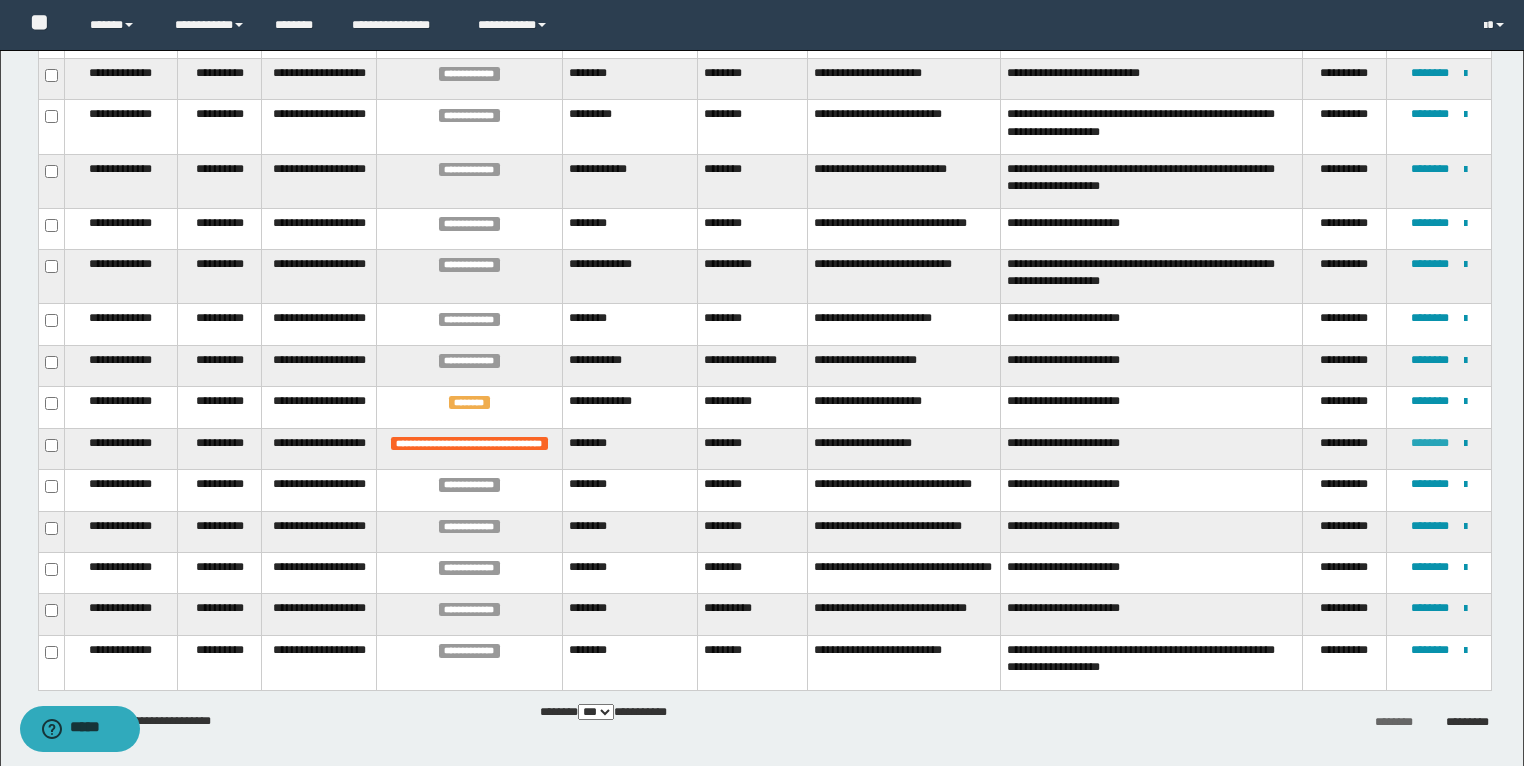 click on "********" at bounding box center [1430, 443] 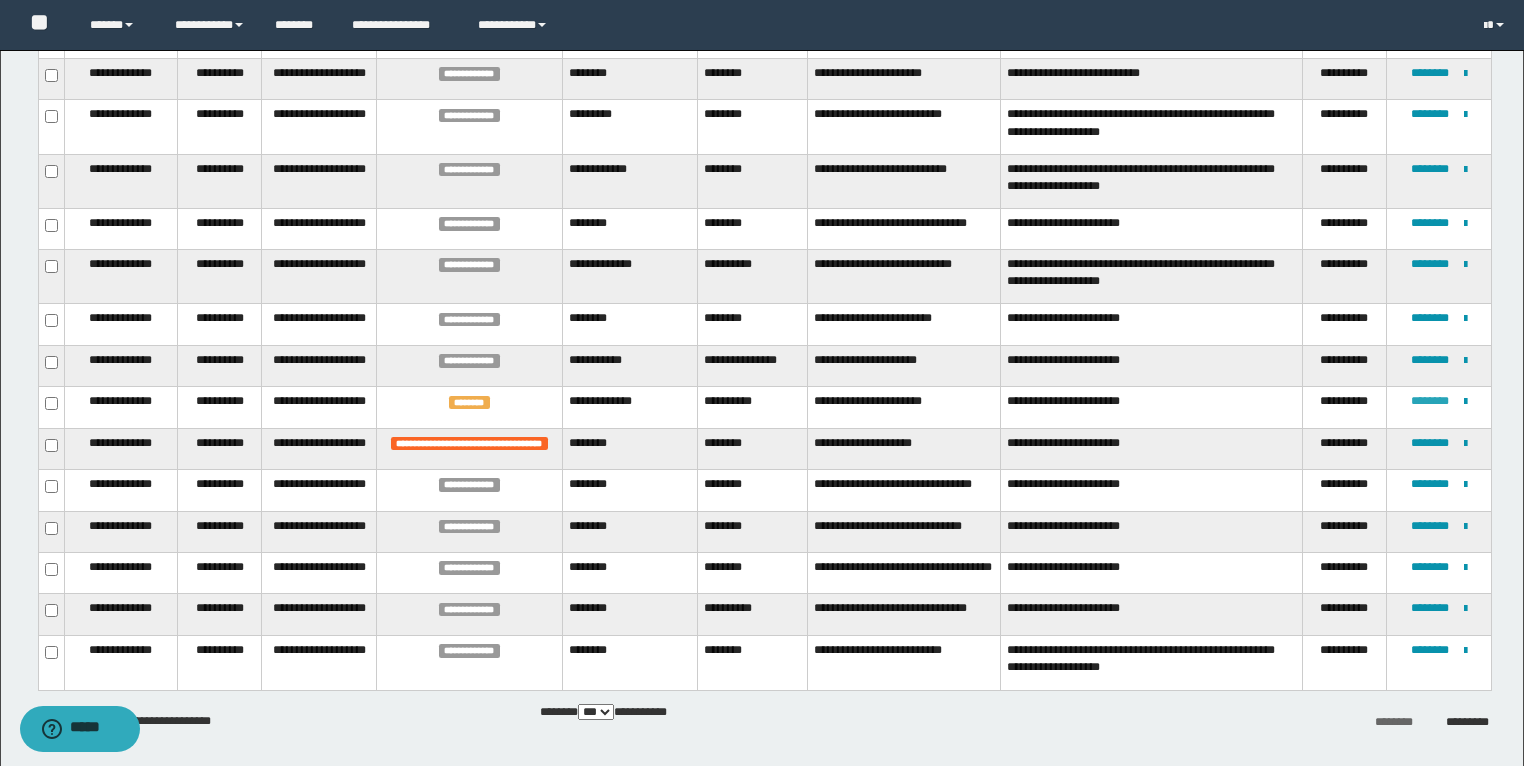 click on "********" at bounding box center (1430, 401) 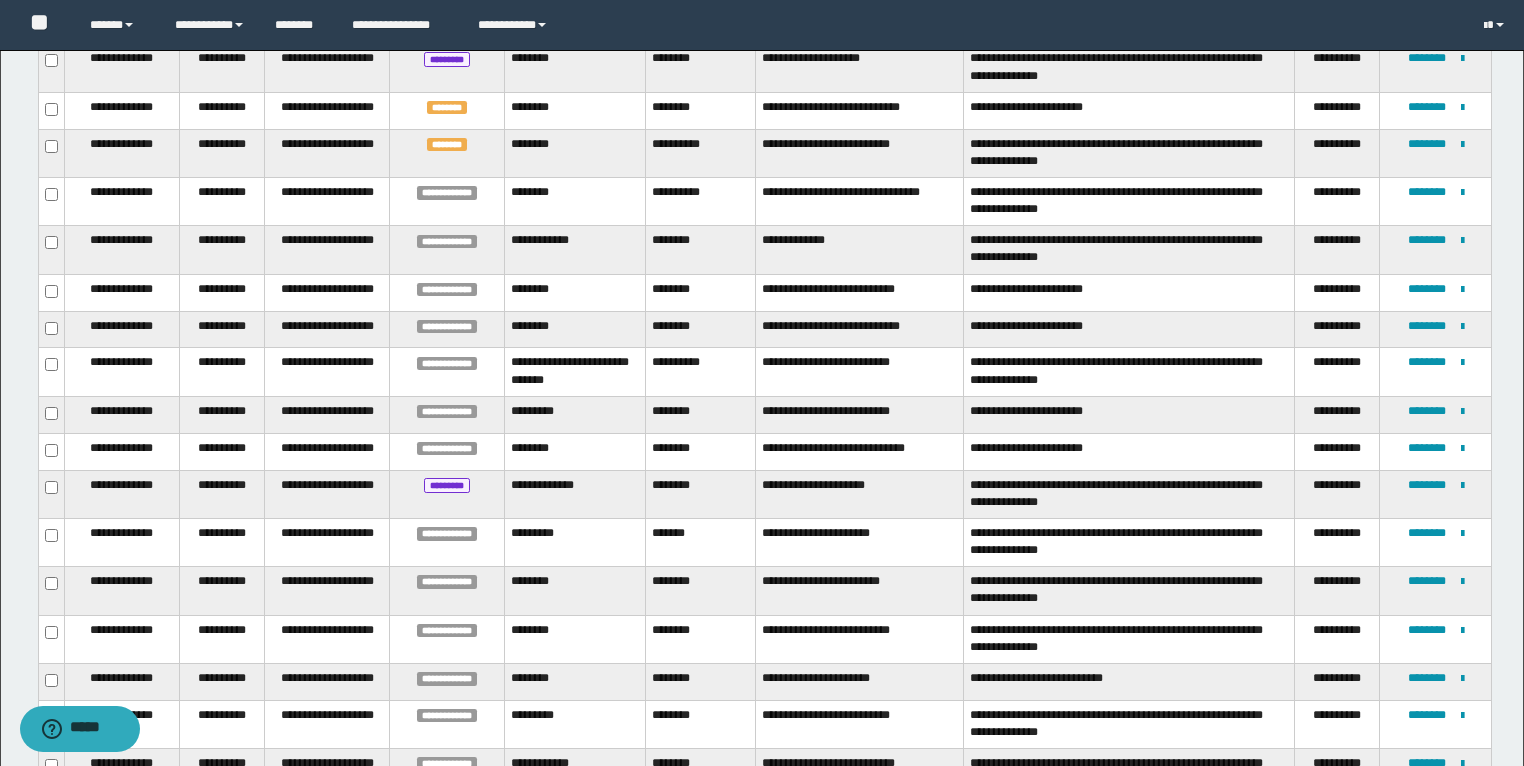 scroll, scrollTop: 3408, scrollLeft: 0, axis: vertical 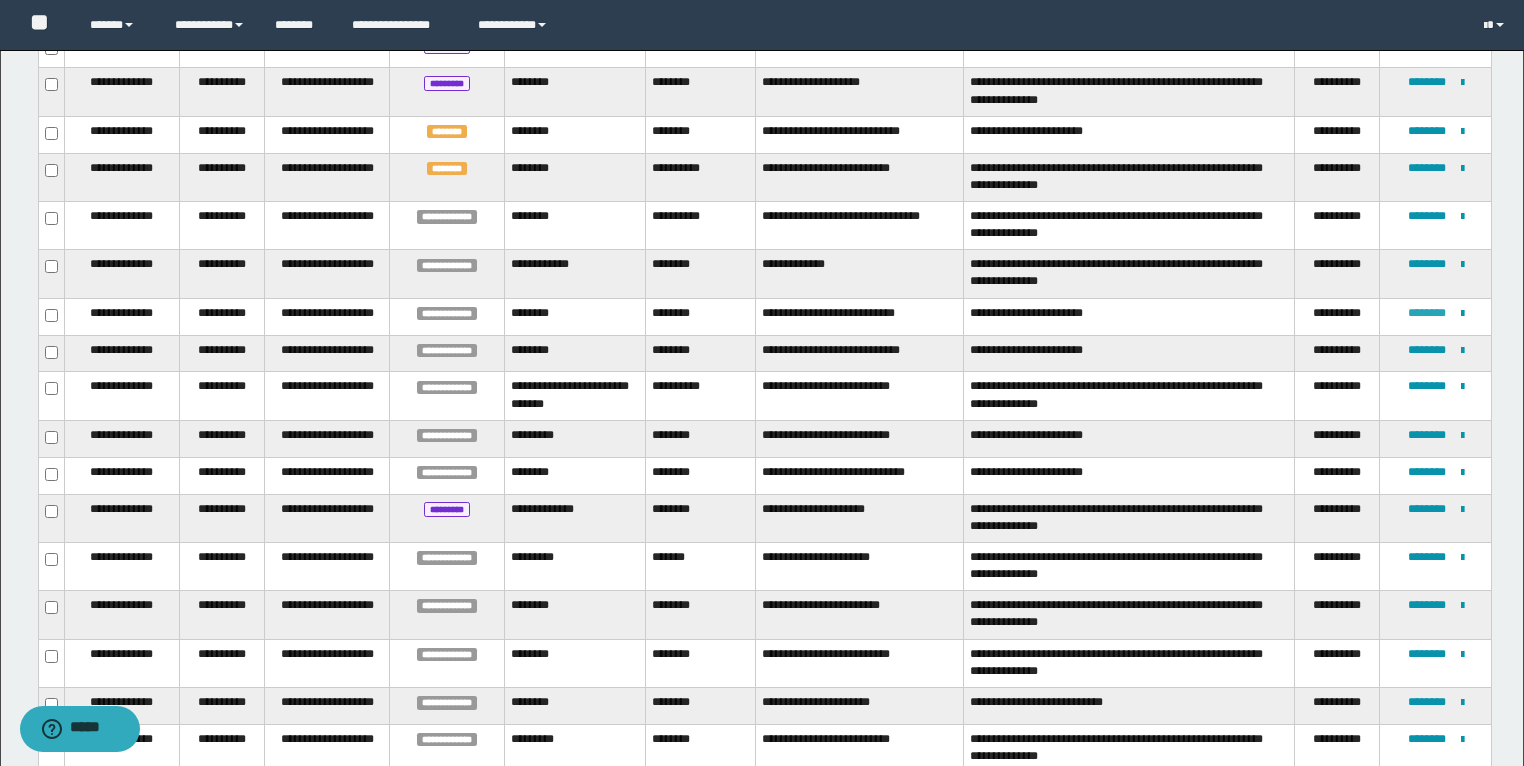 click on "********" at bounding box center [1427, 313] 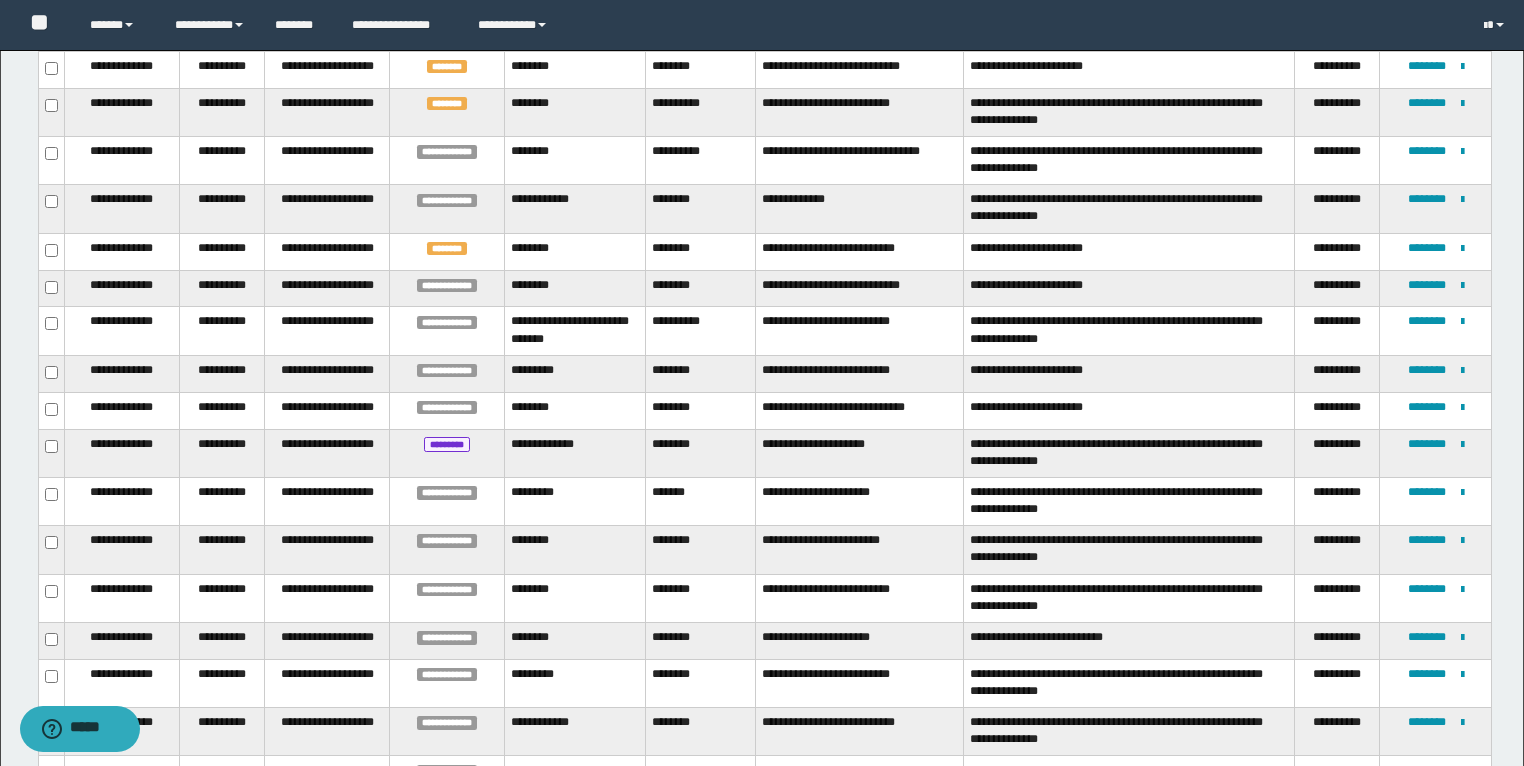 scroll, scrollTop: 3302, scrollLeft: 0, axis: vertical 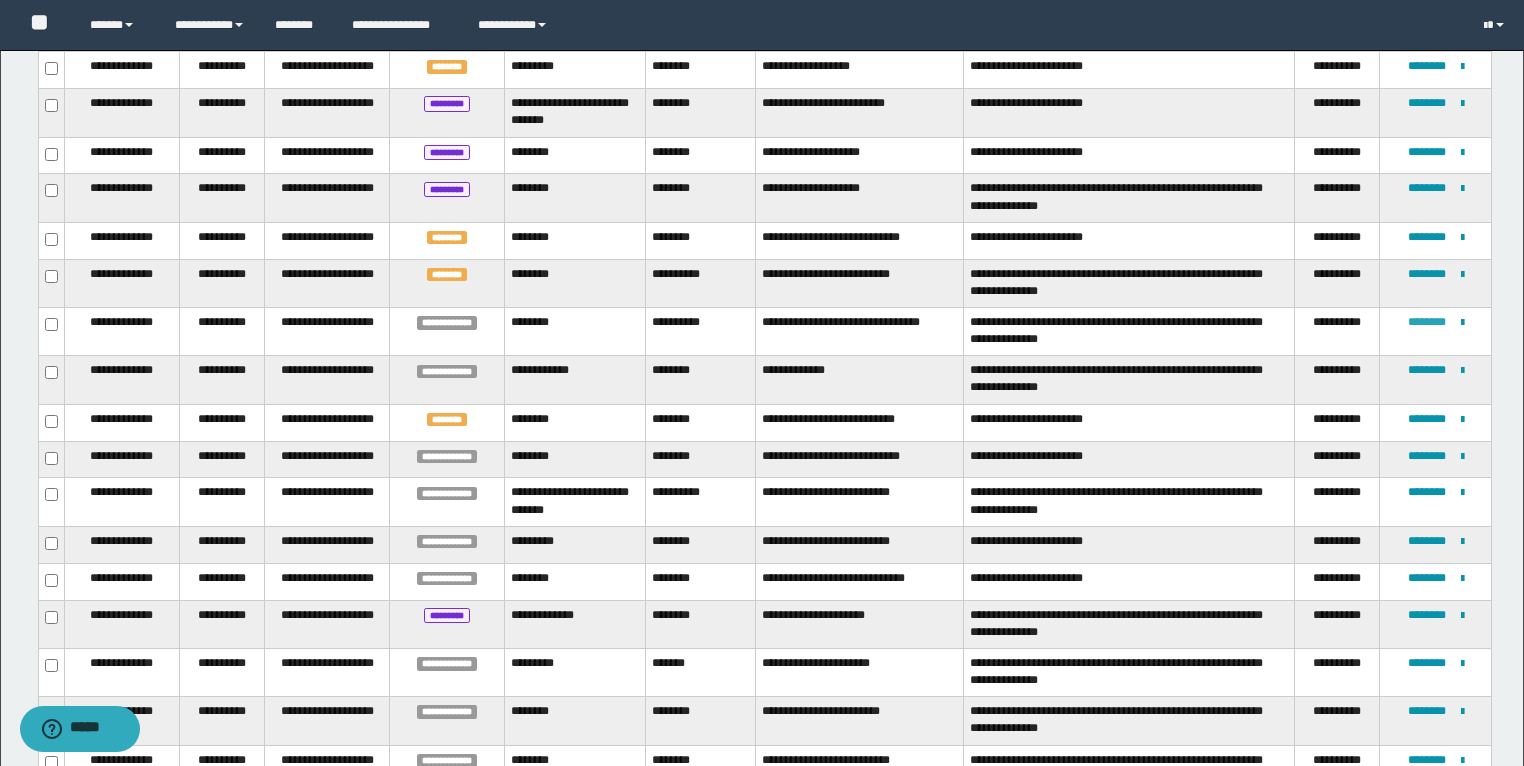 click on "********" at bounding box center (1427, 322) 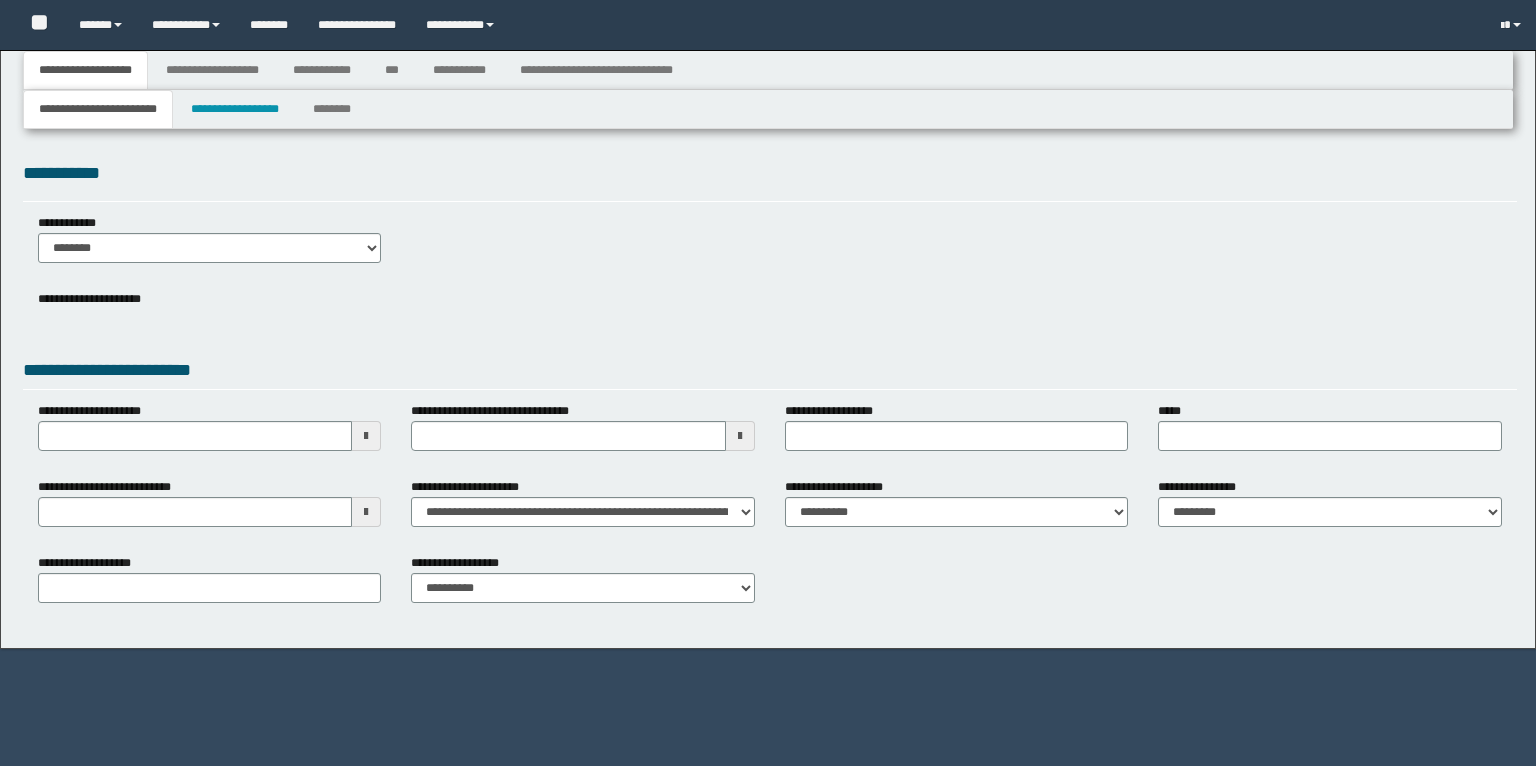 type 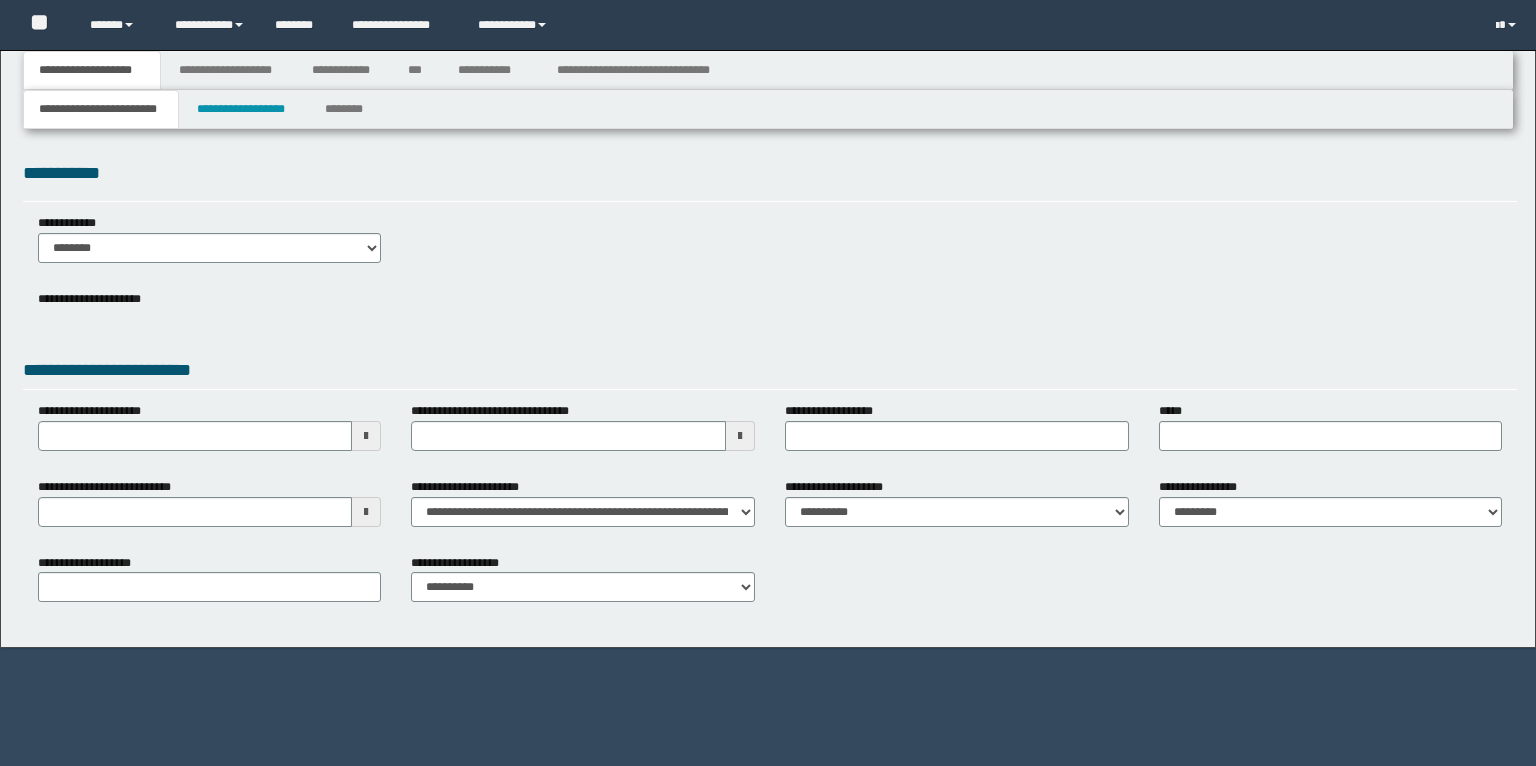 scroll, scrollTop: 0, scrollLeft: 0, axis: both 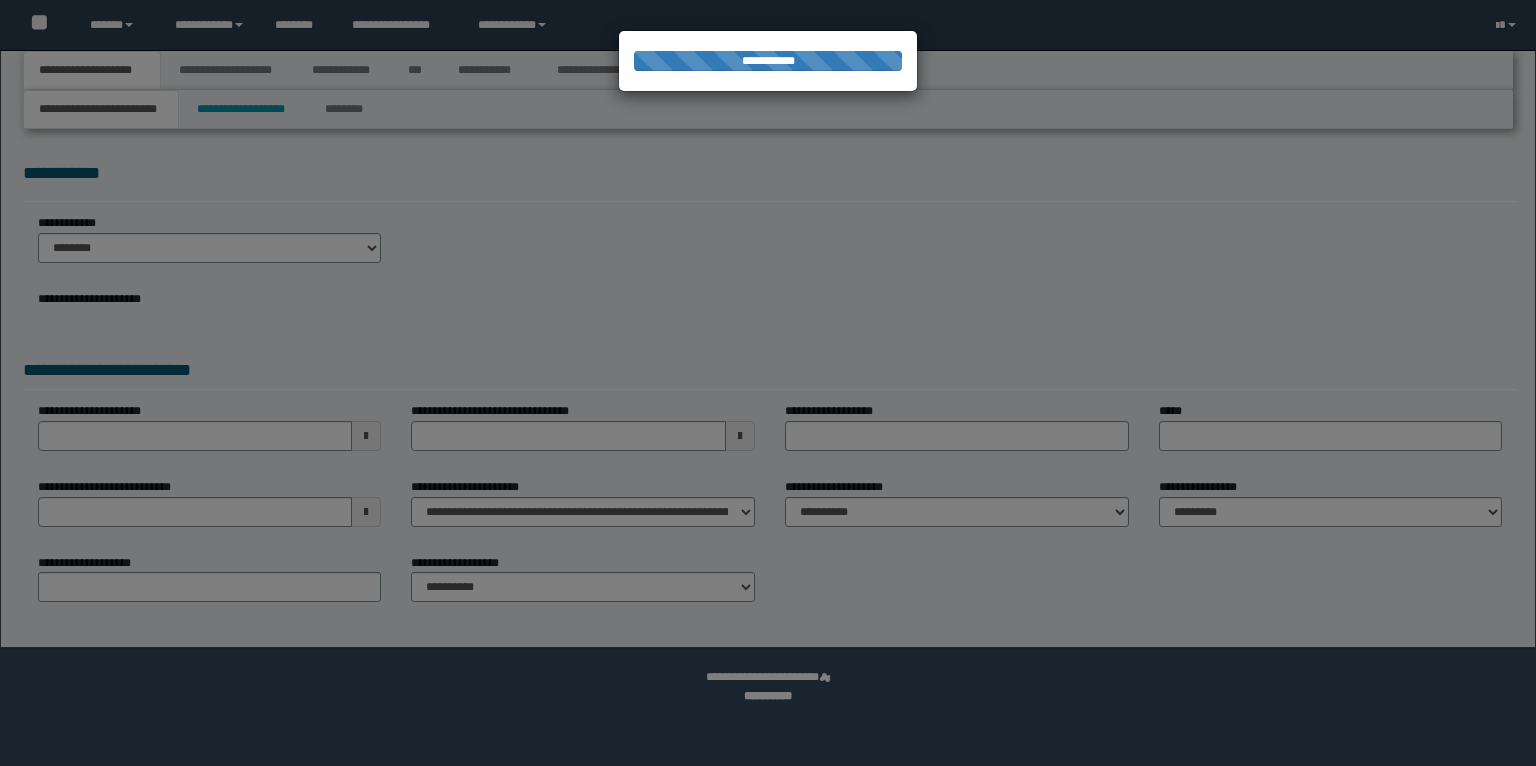 type on "**********" 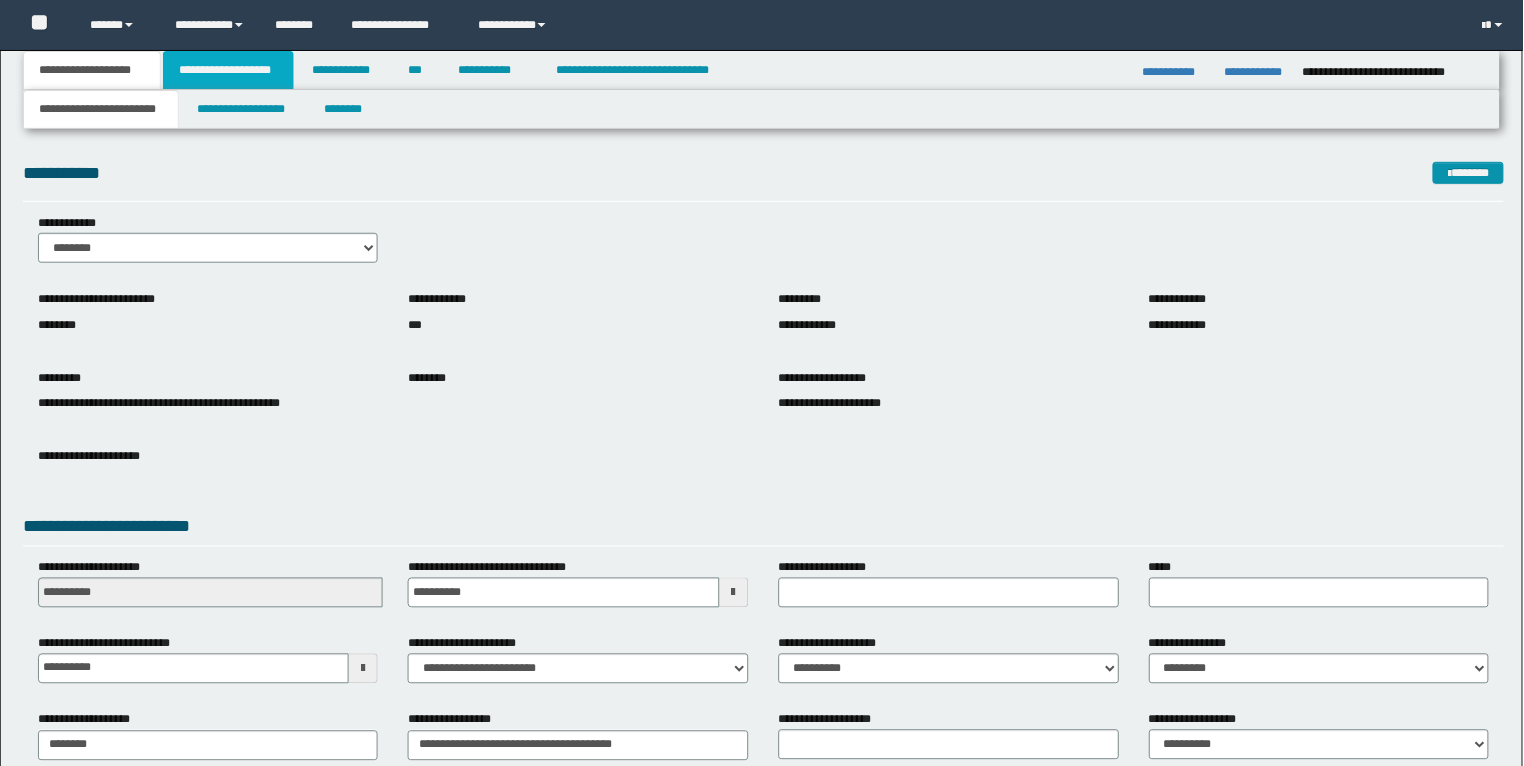 click on "**********" at bounding box center (228, 70) 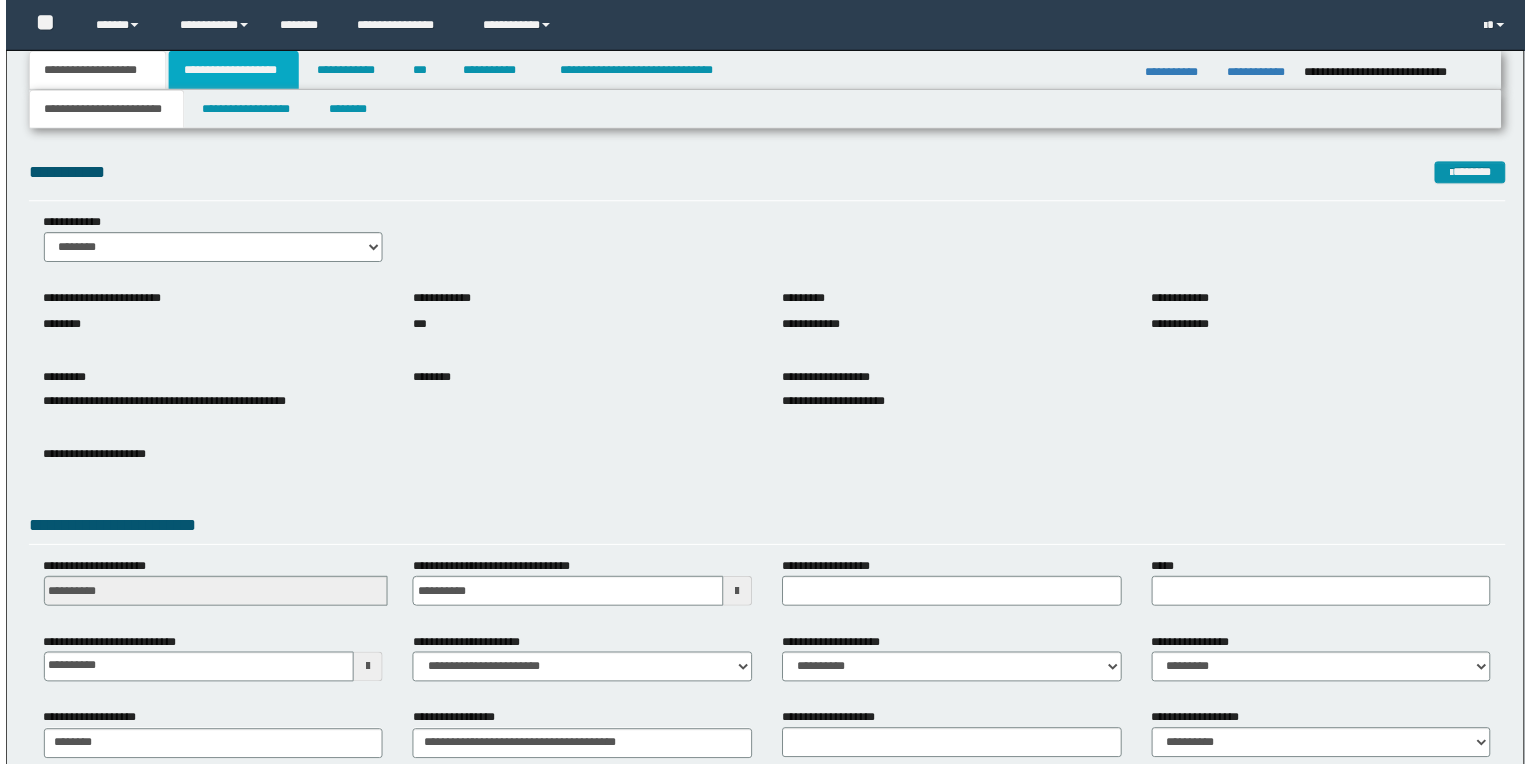 scroll, scrollTop: 0, scrollLeft: 0, axis: both 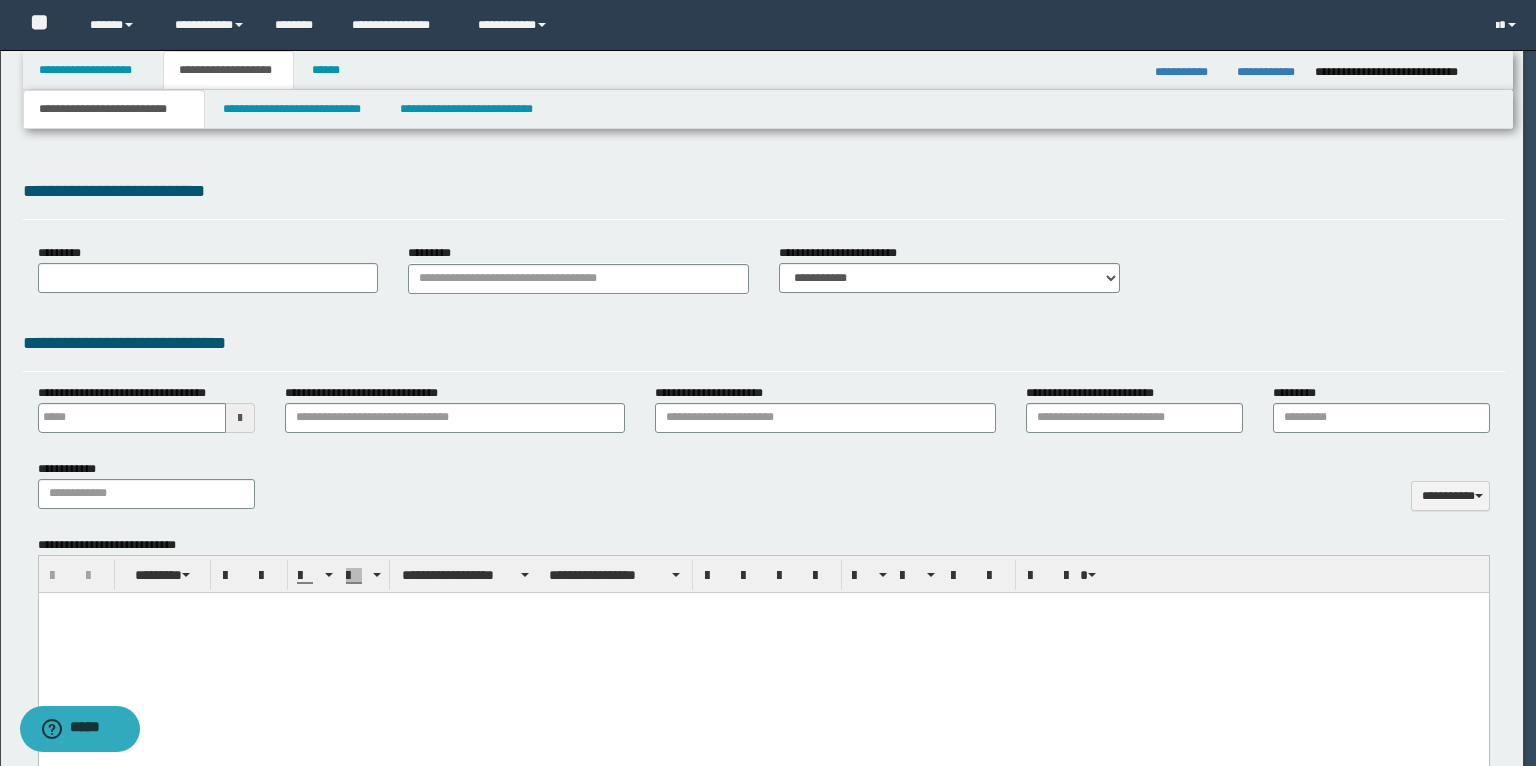 type 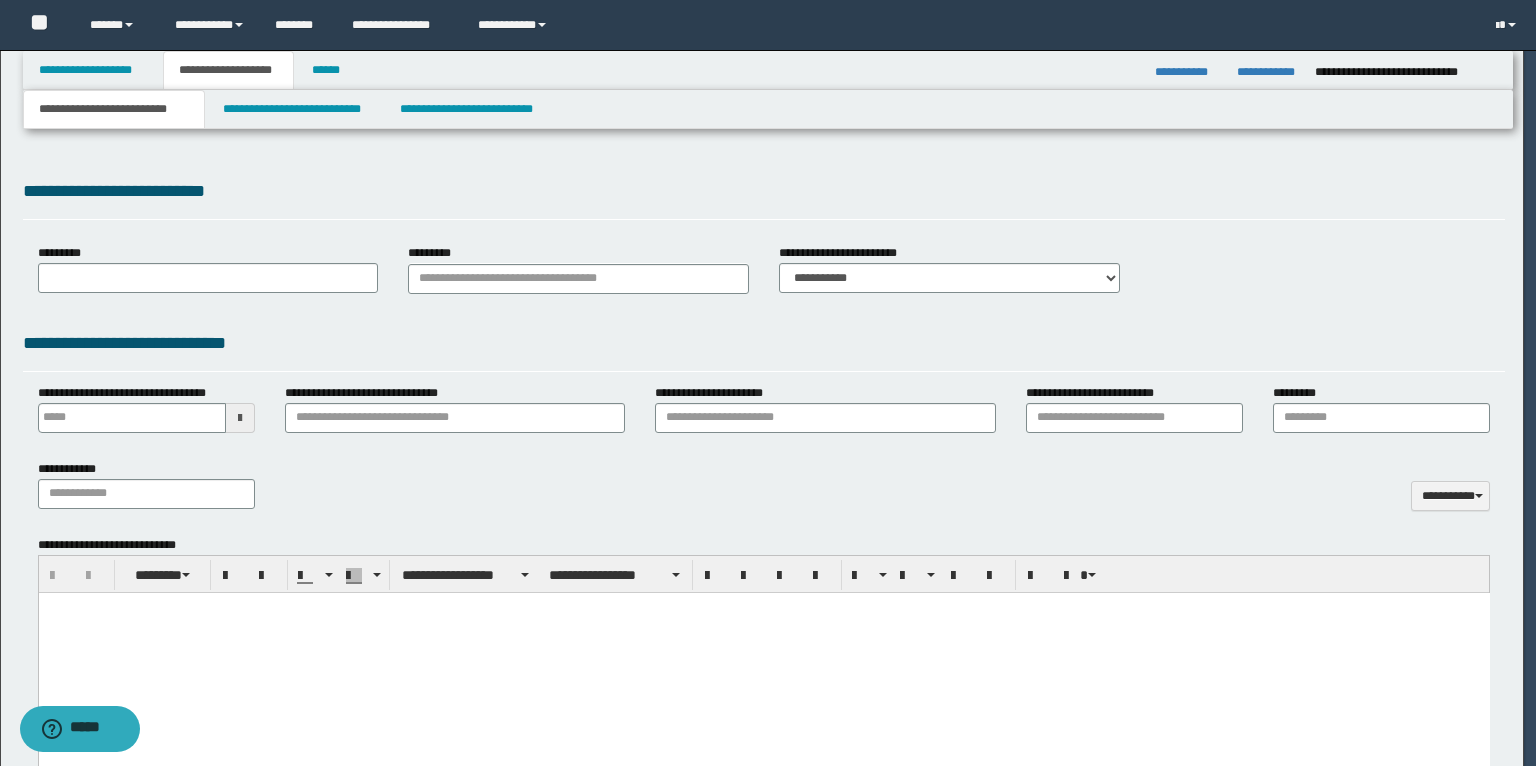 scroll, scrollTop: 0, scrollLeft: 0, axis: both 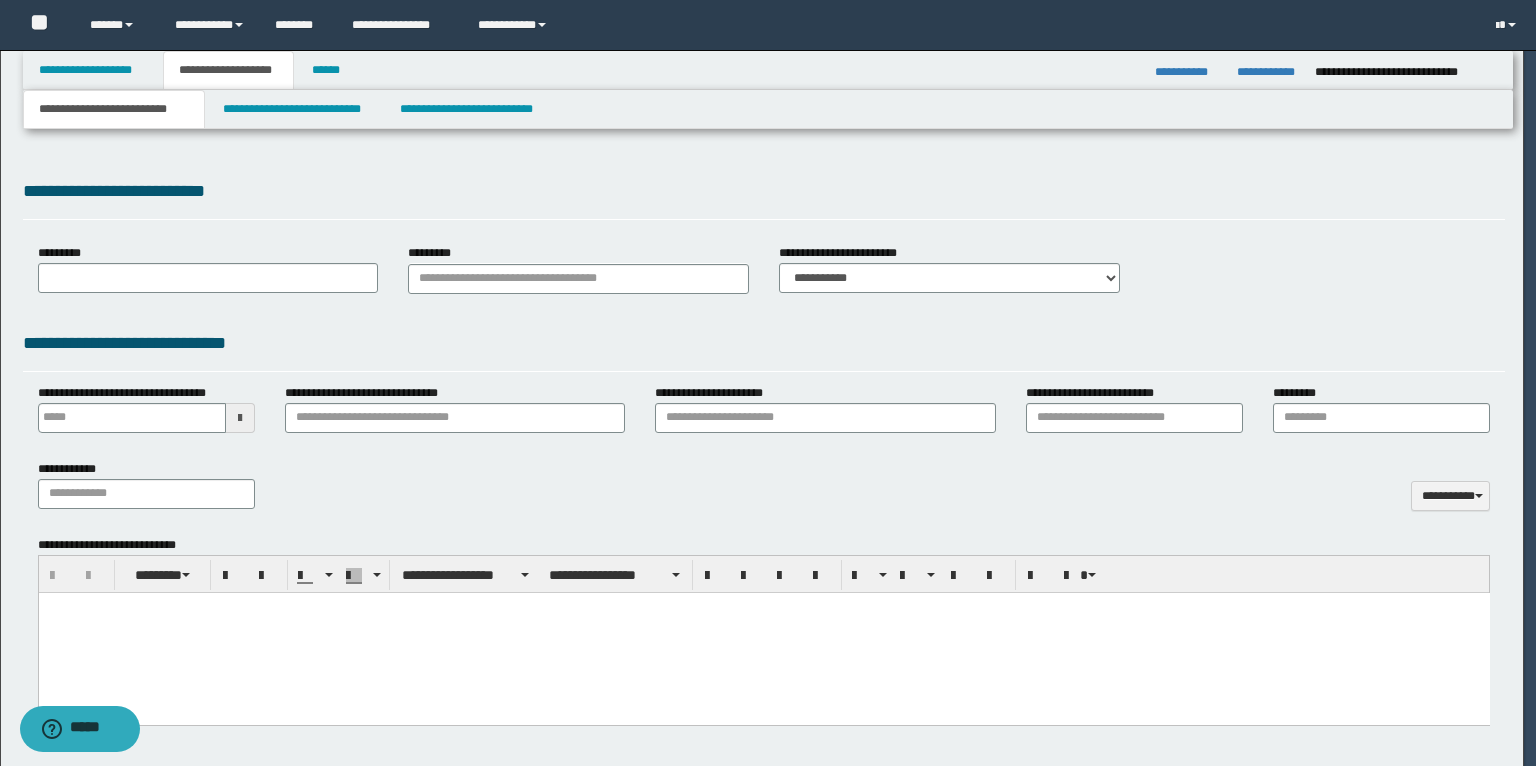 type on "*********" 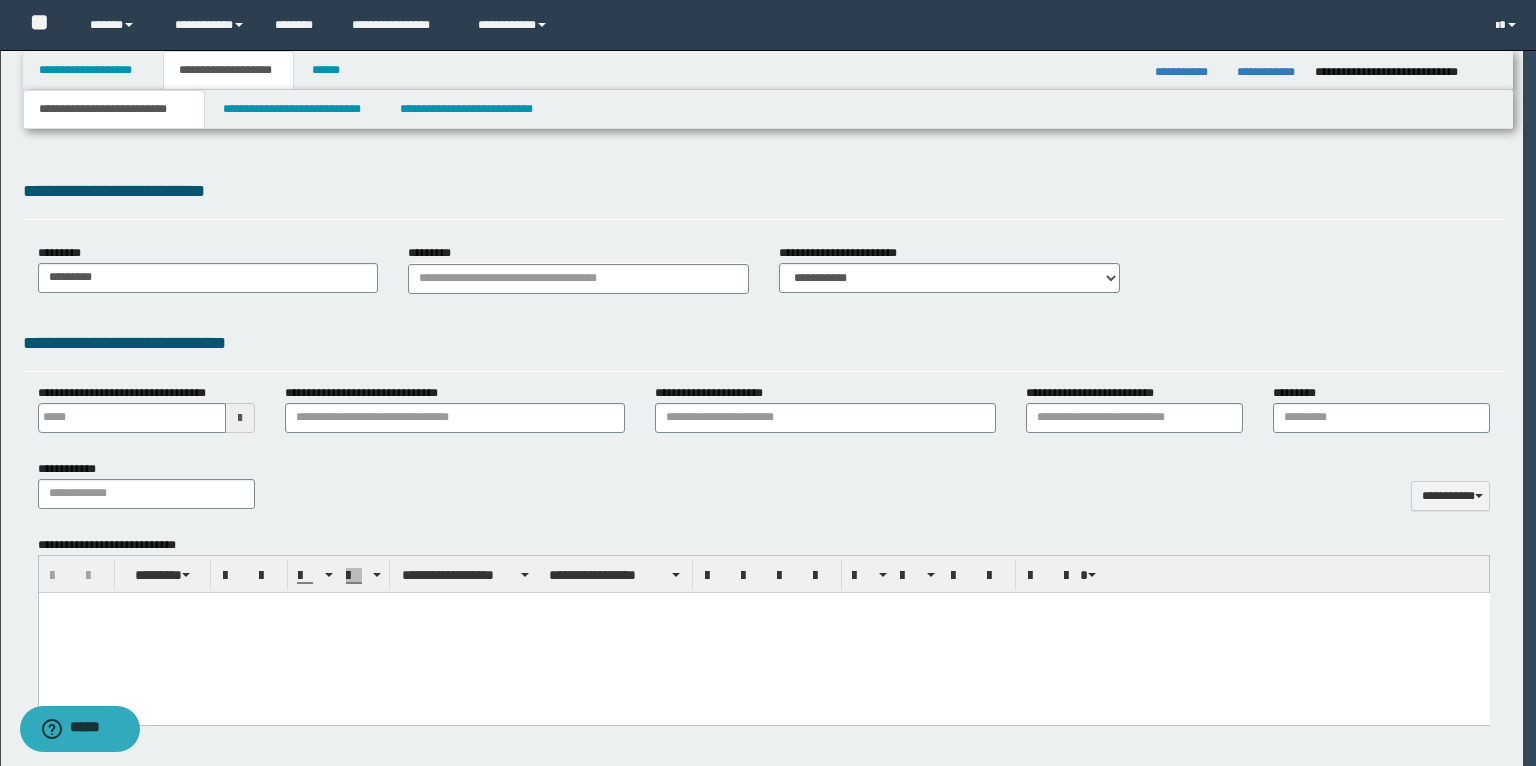 select on "*" 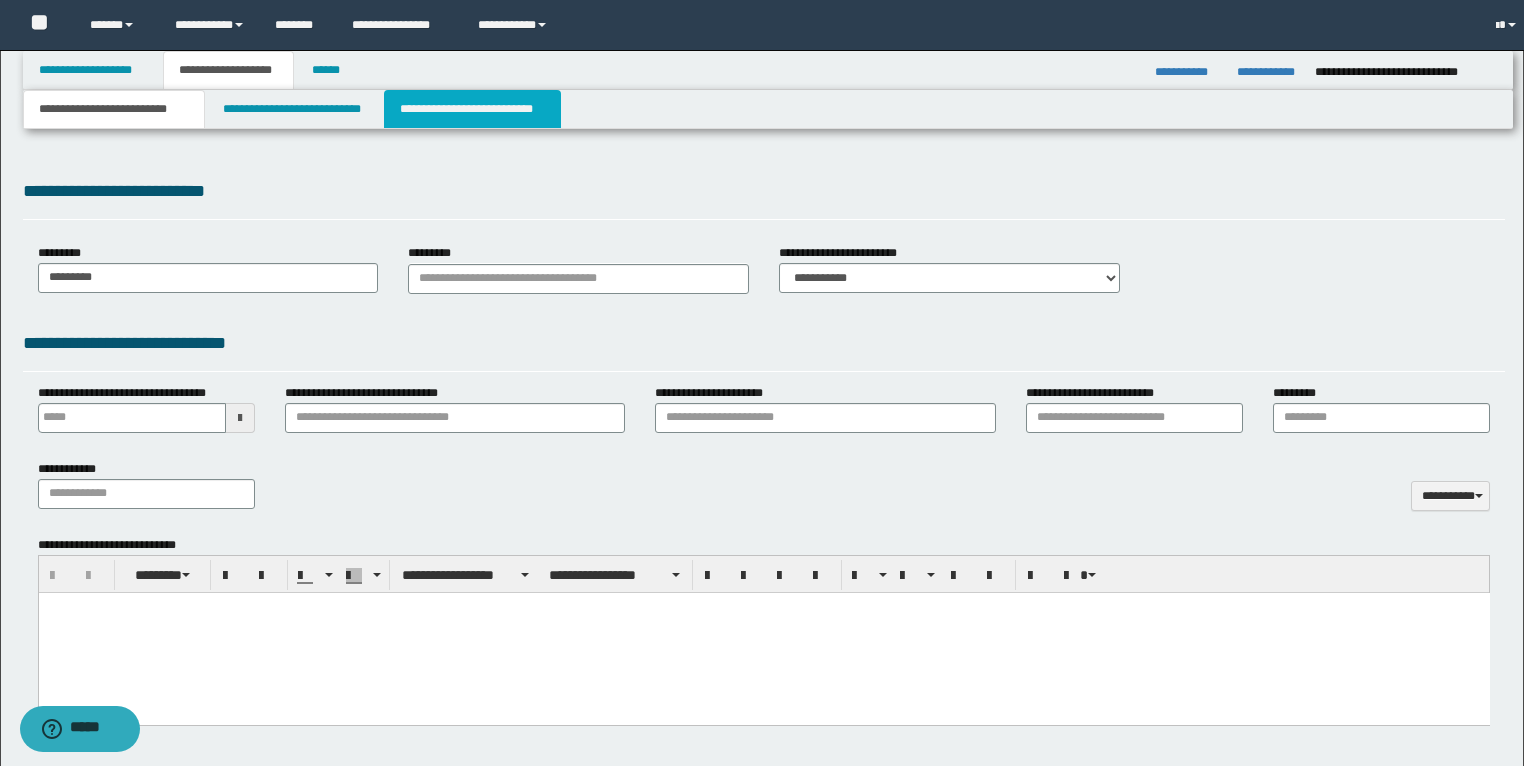 click on "**********" at bounding box center (472, 109) 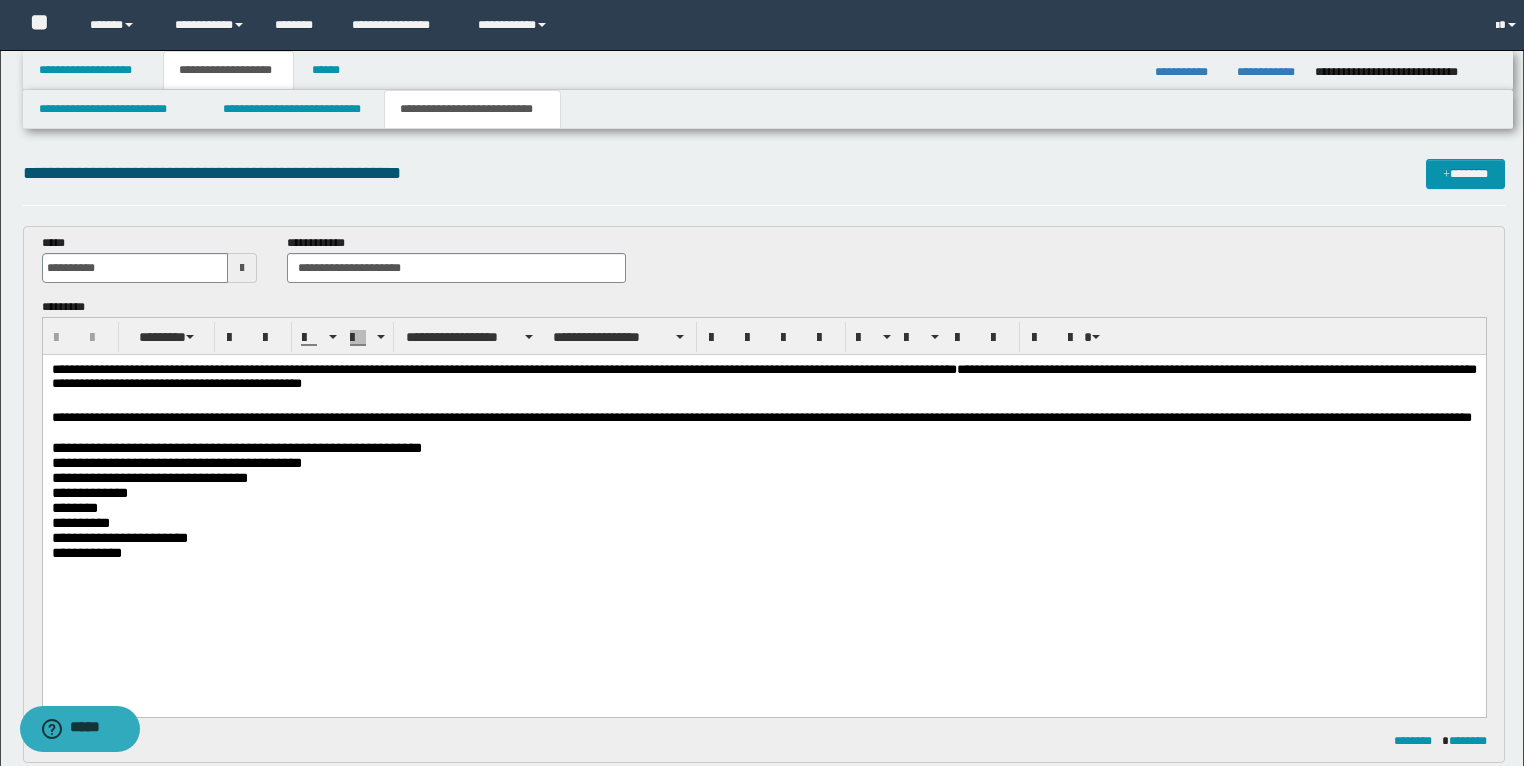 scroll, scrollTop: 0, scrollLeft: 0, axis: both 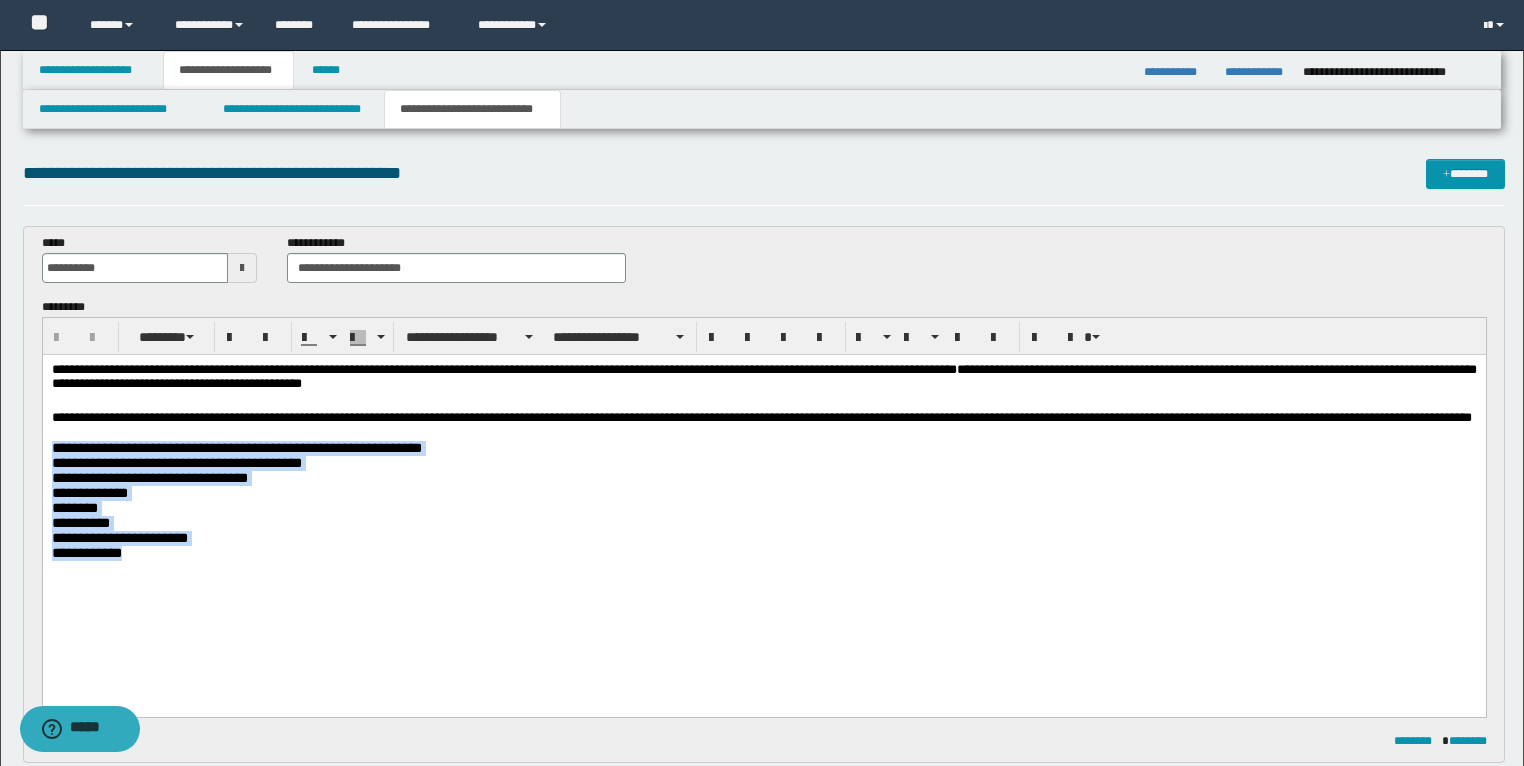 drag, startPoint x: 210, startPoint y: 581, endPoint x: 36, endPoint y: 470, distance: 206.39041 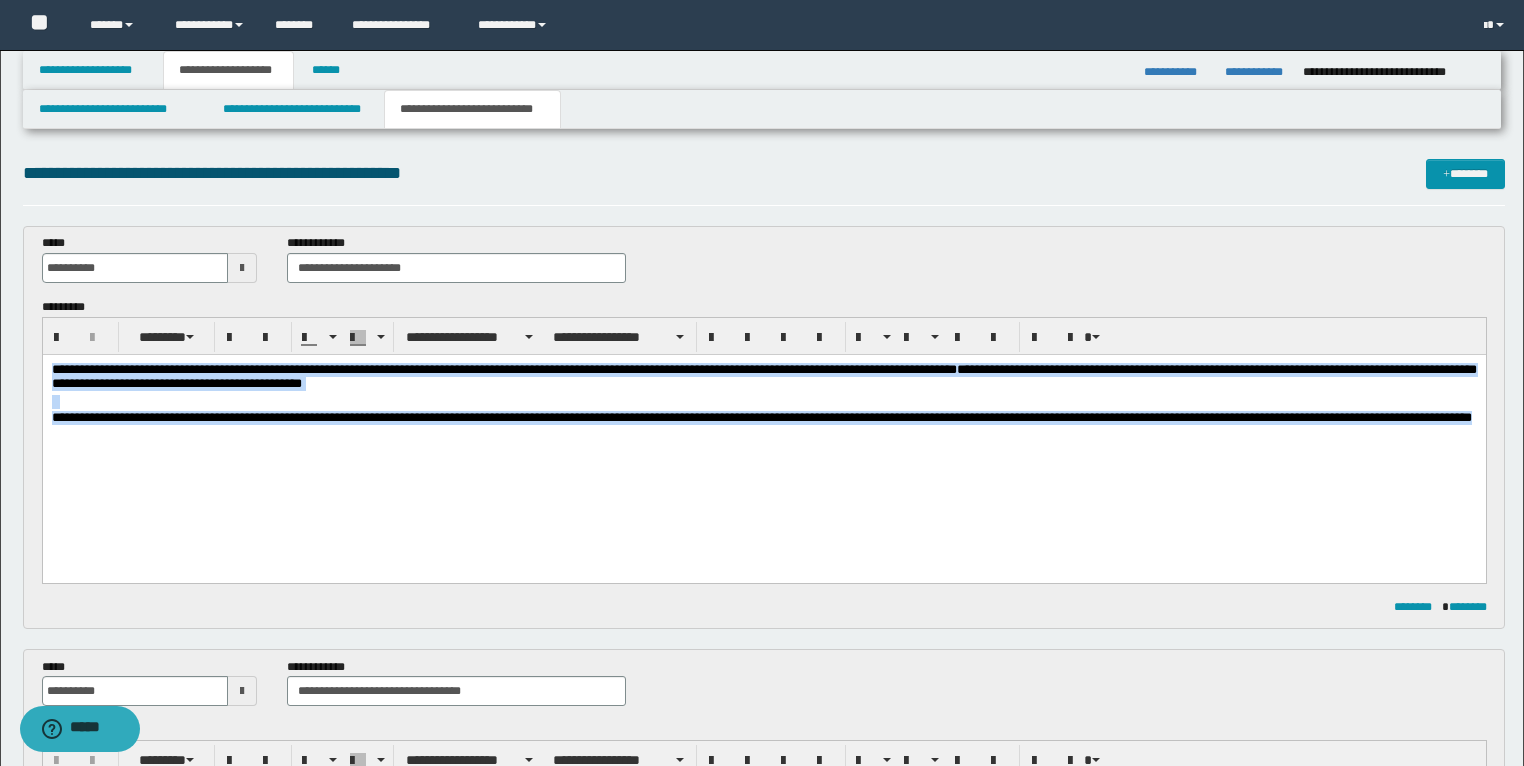 drag, startPoint x: 197, startPoint y: 436, endPoint x: 37, endPoint y: 354, distance: 179.78876 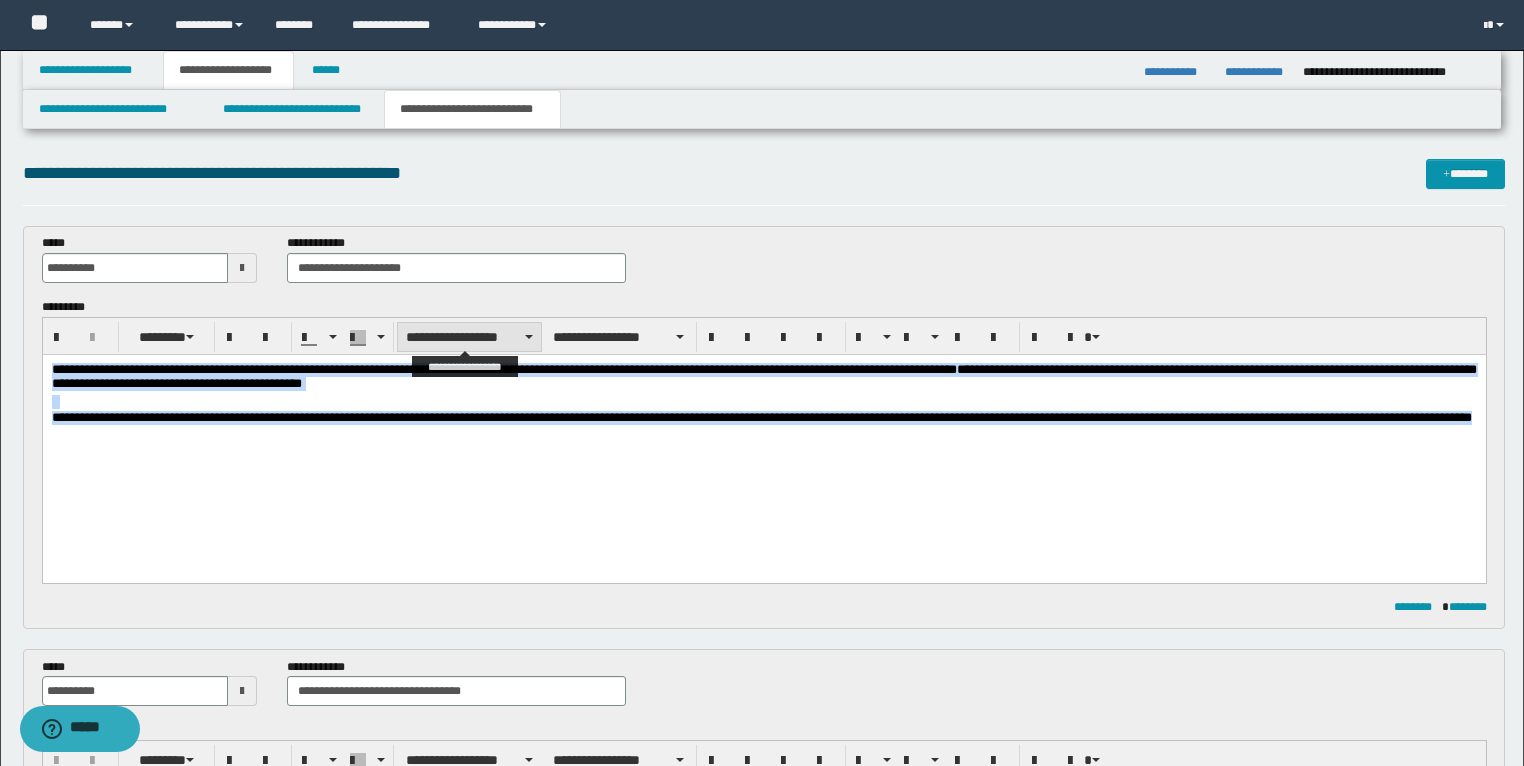 click on "**********" at bounding box center [469, 337] 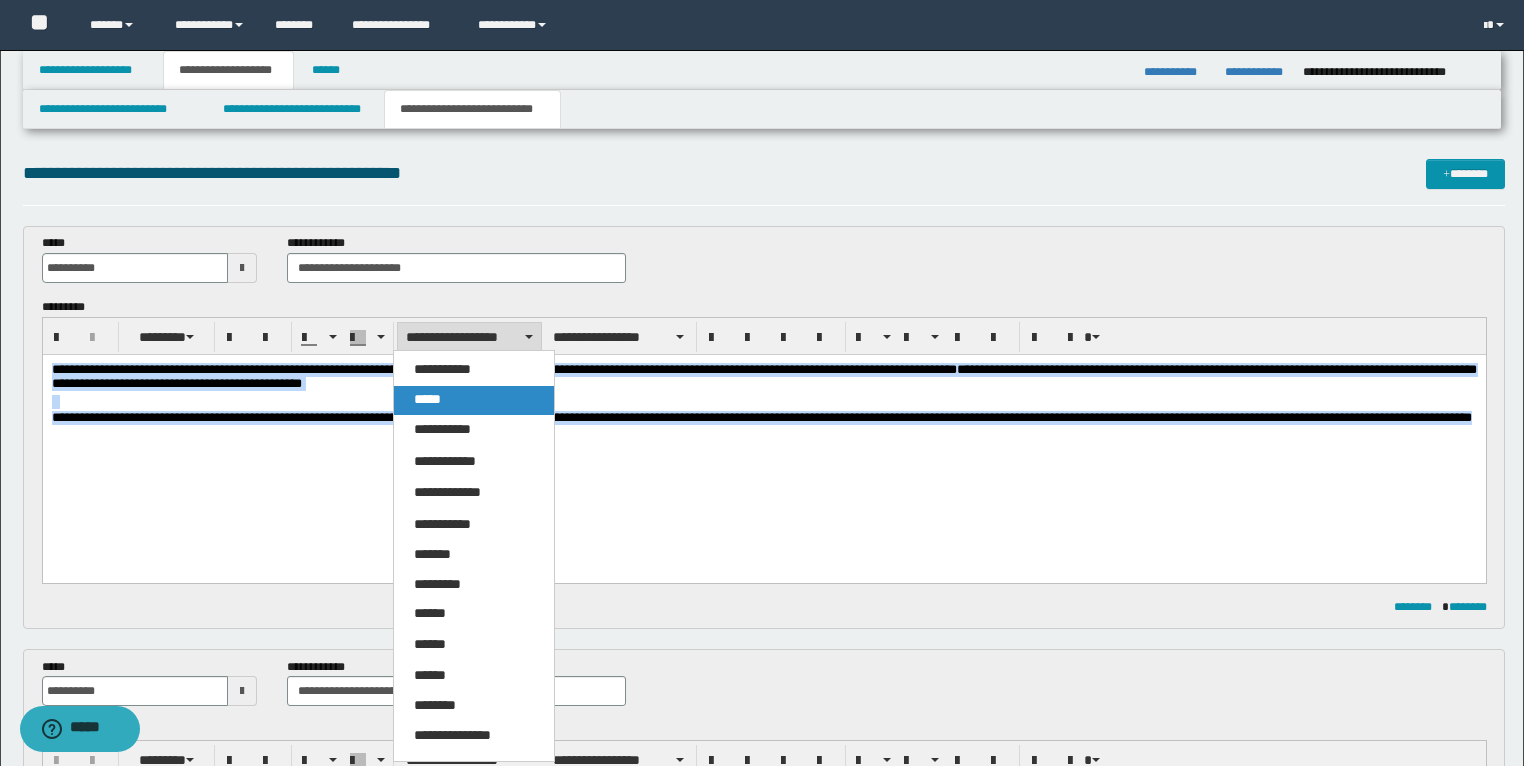 drag, startPoint x: 444, startPoint y: 395, endPoint x: 318, endPoint y: 86, distance: 333.70197 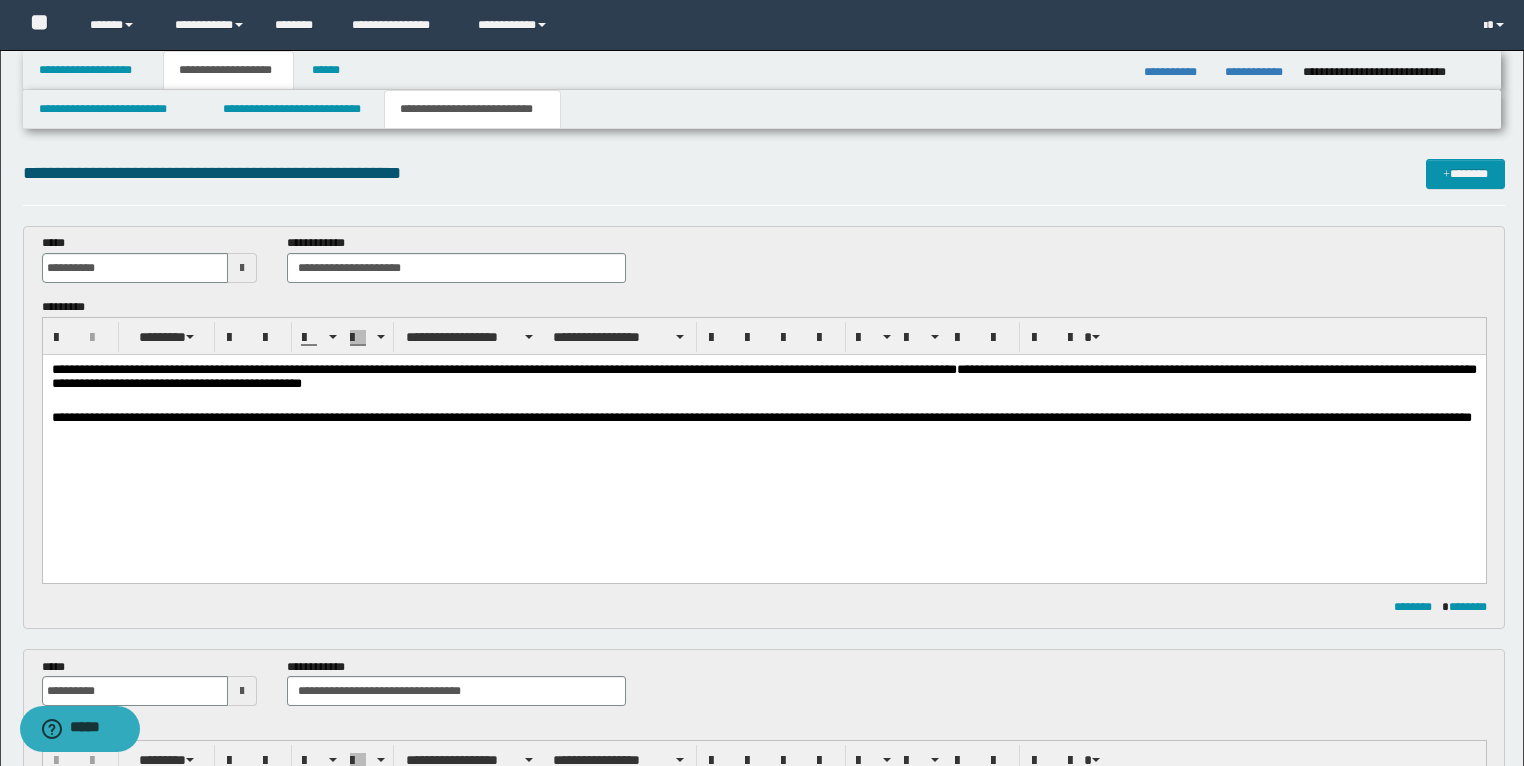 click at bounding box center [764, 448] 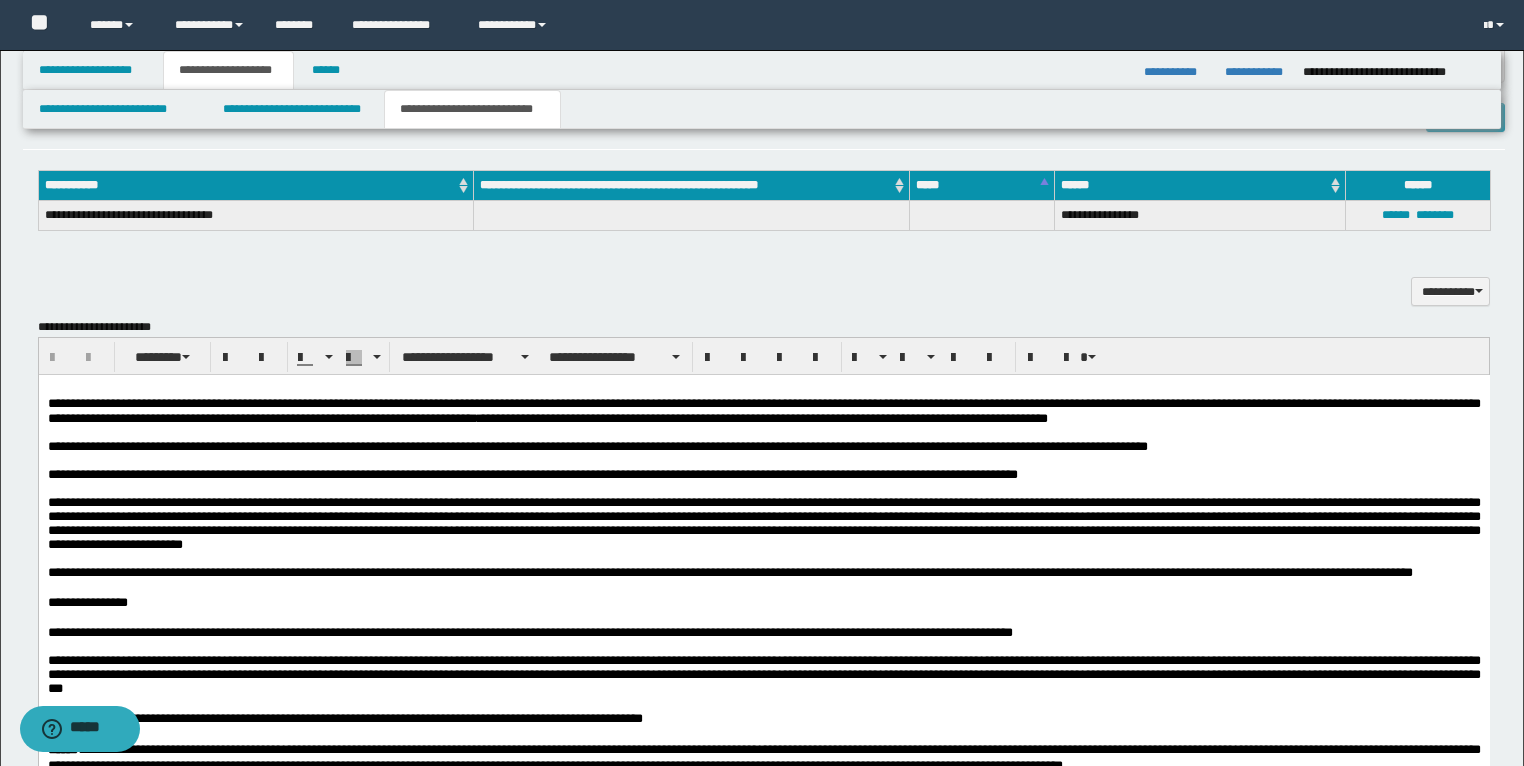 scroll, scrollTop: 960, scrollLeft: 0, axis: vertical 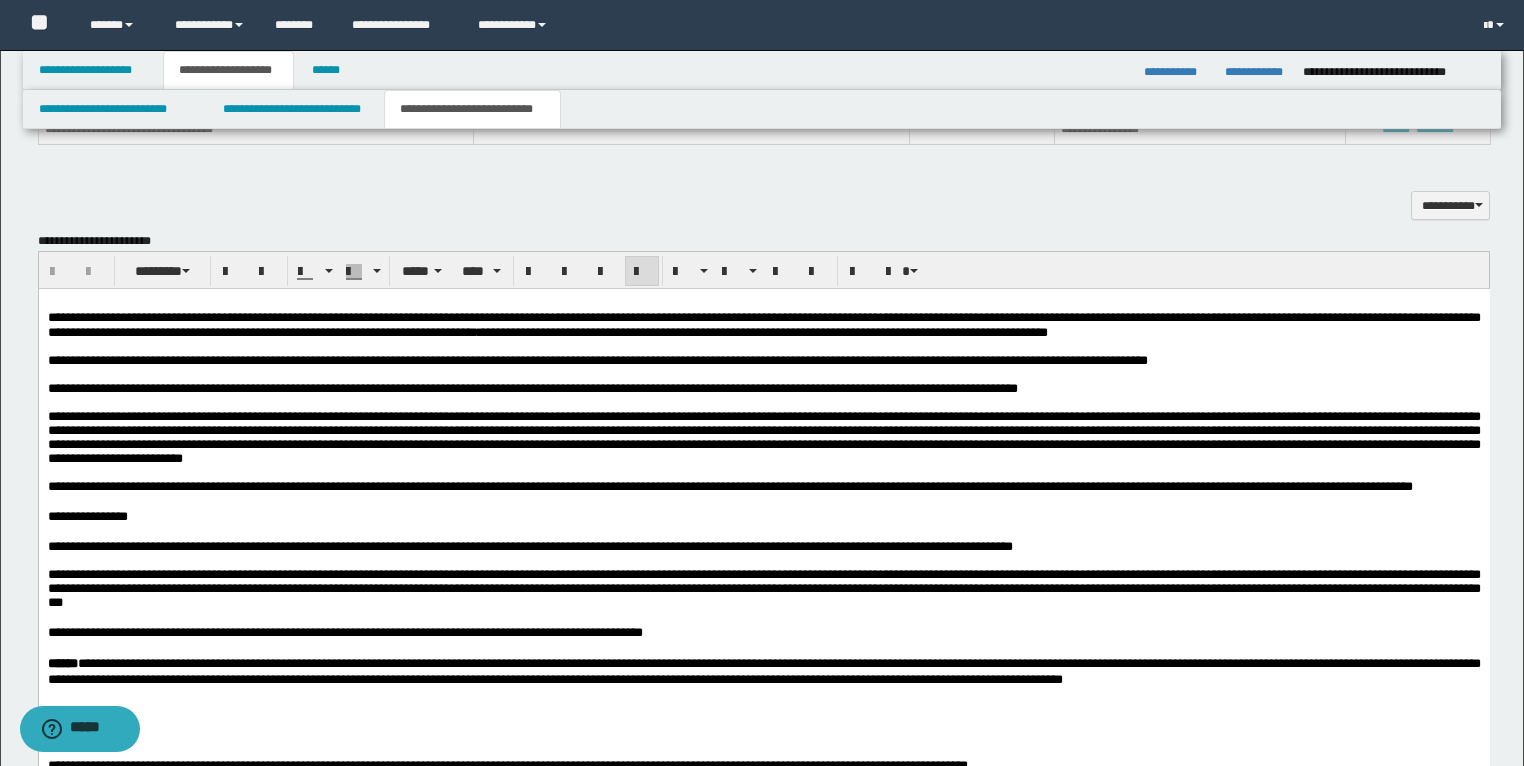 click on "**********" at bounding box center [763, 361] 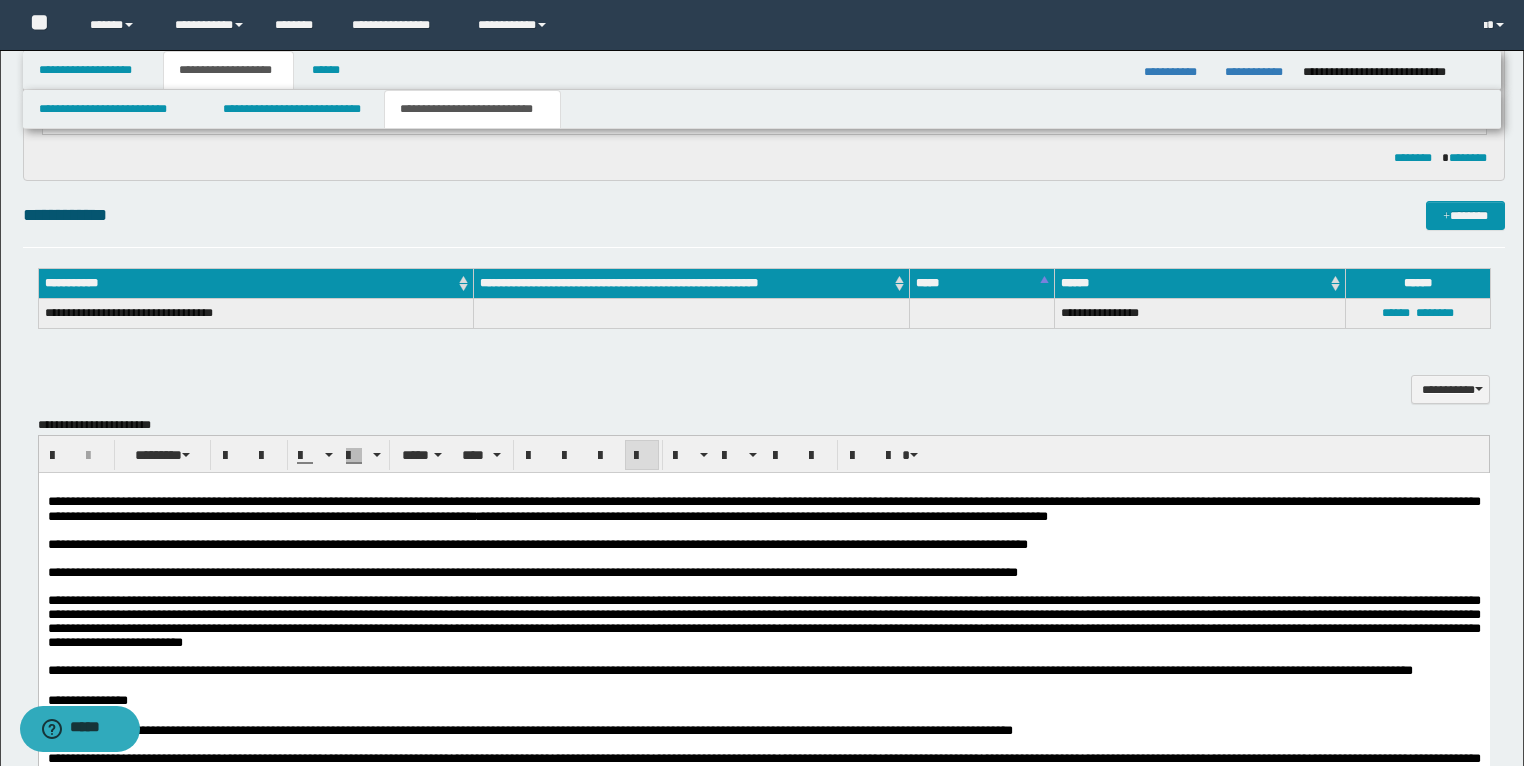 scroll, scrollTop: 800, scrollLeft: 0, axis: vertical 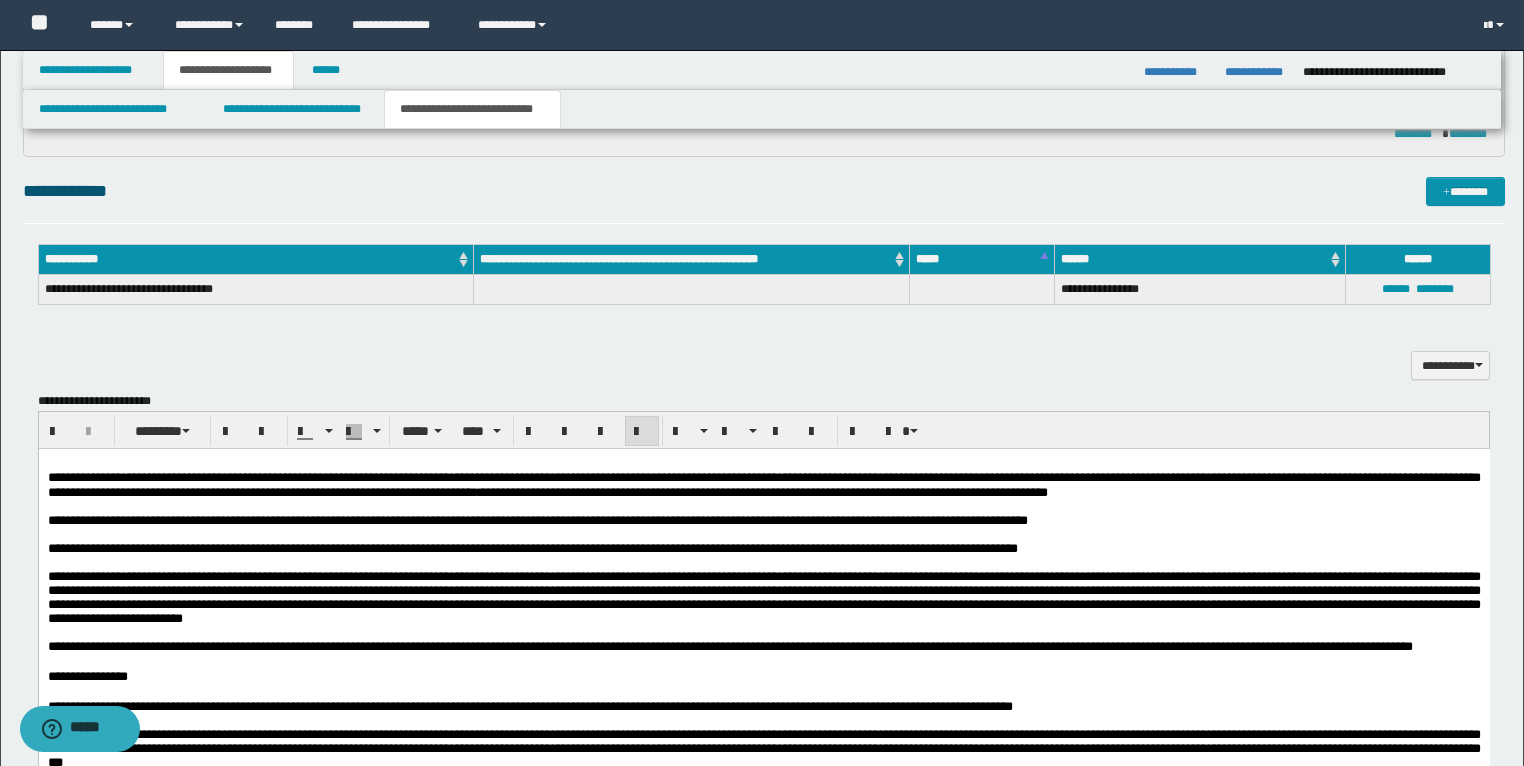 click on "**********" at bounding box center [763, 521] 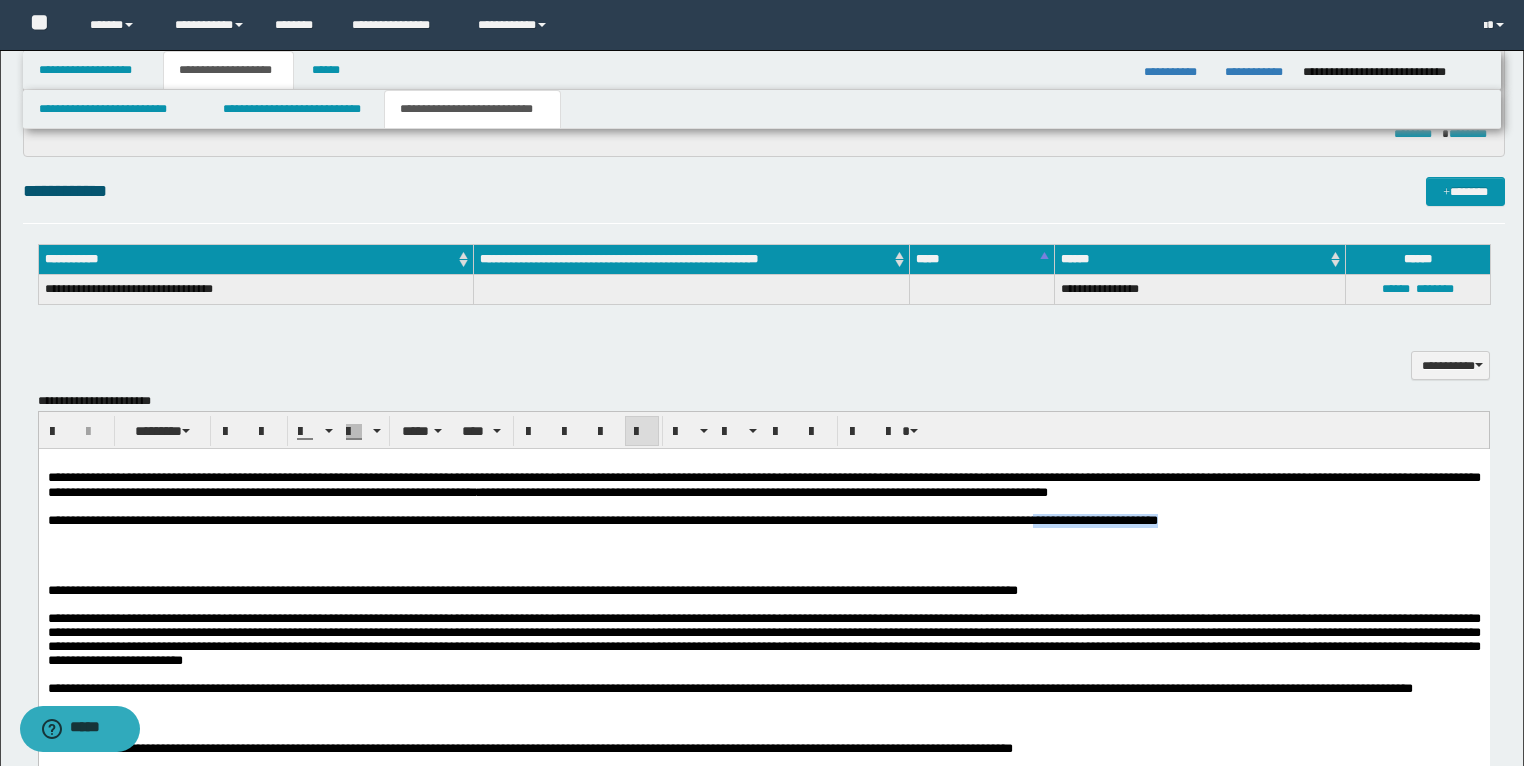 drag, startPoint x: 1398, startPoint y: 543, endPoint x: 1198, endPoint y: 548, distance: 200.06248 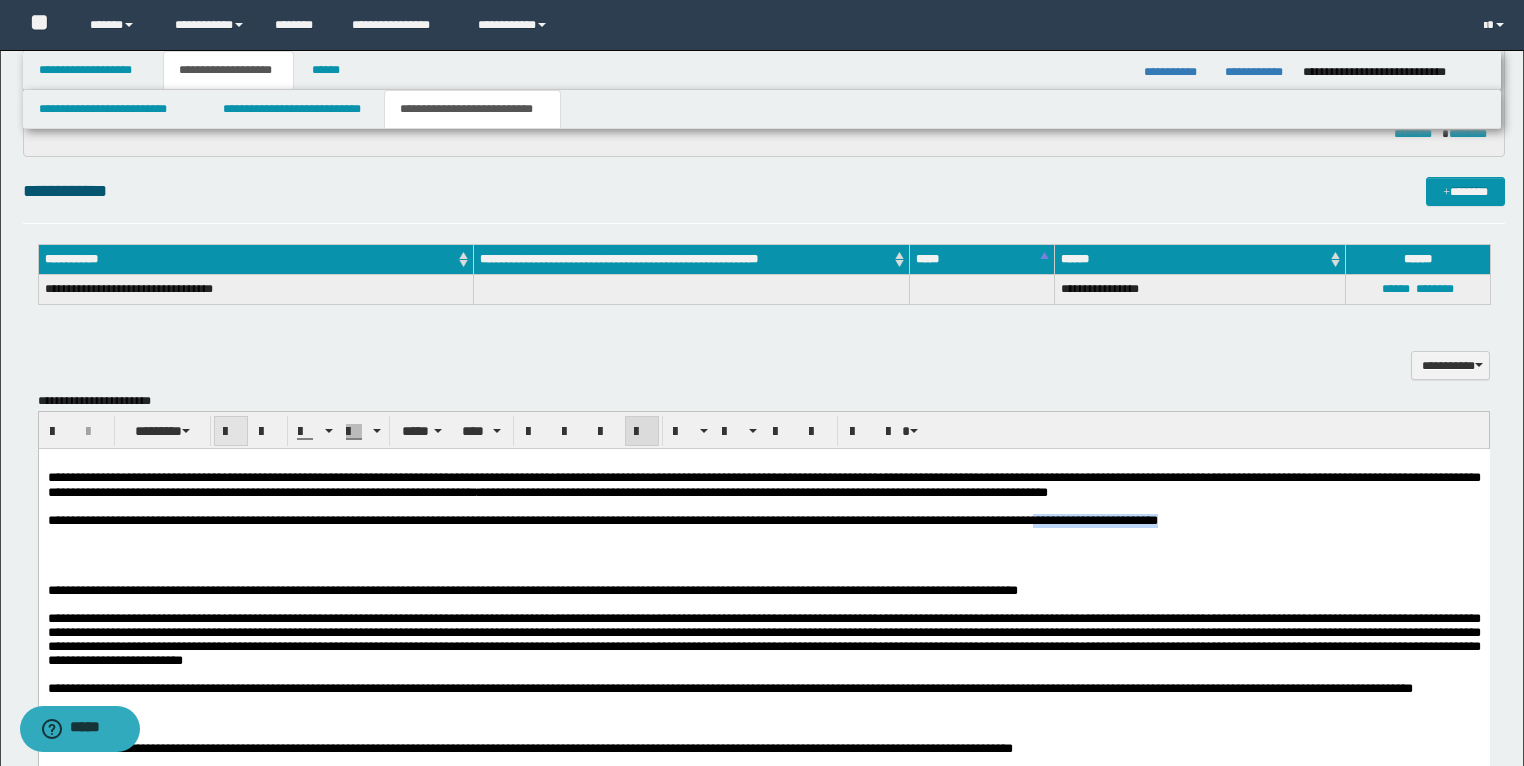 drag, startPoint x: 228, startPoint y: 431, endPoint x: 194, endPoint y: 10, distance: 422.3707 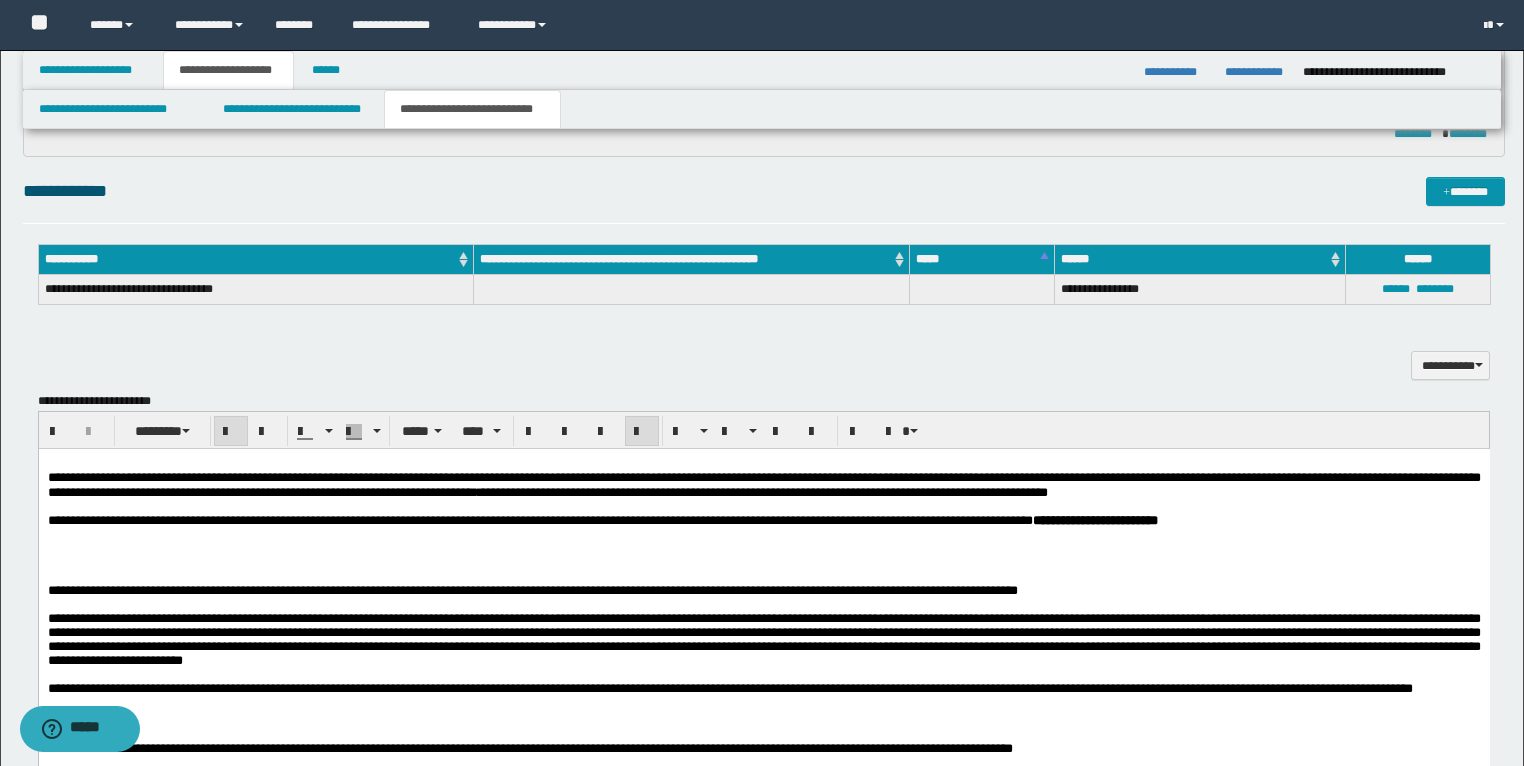 click at bounding box center (763, 535) 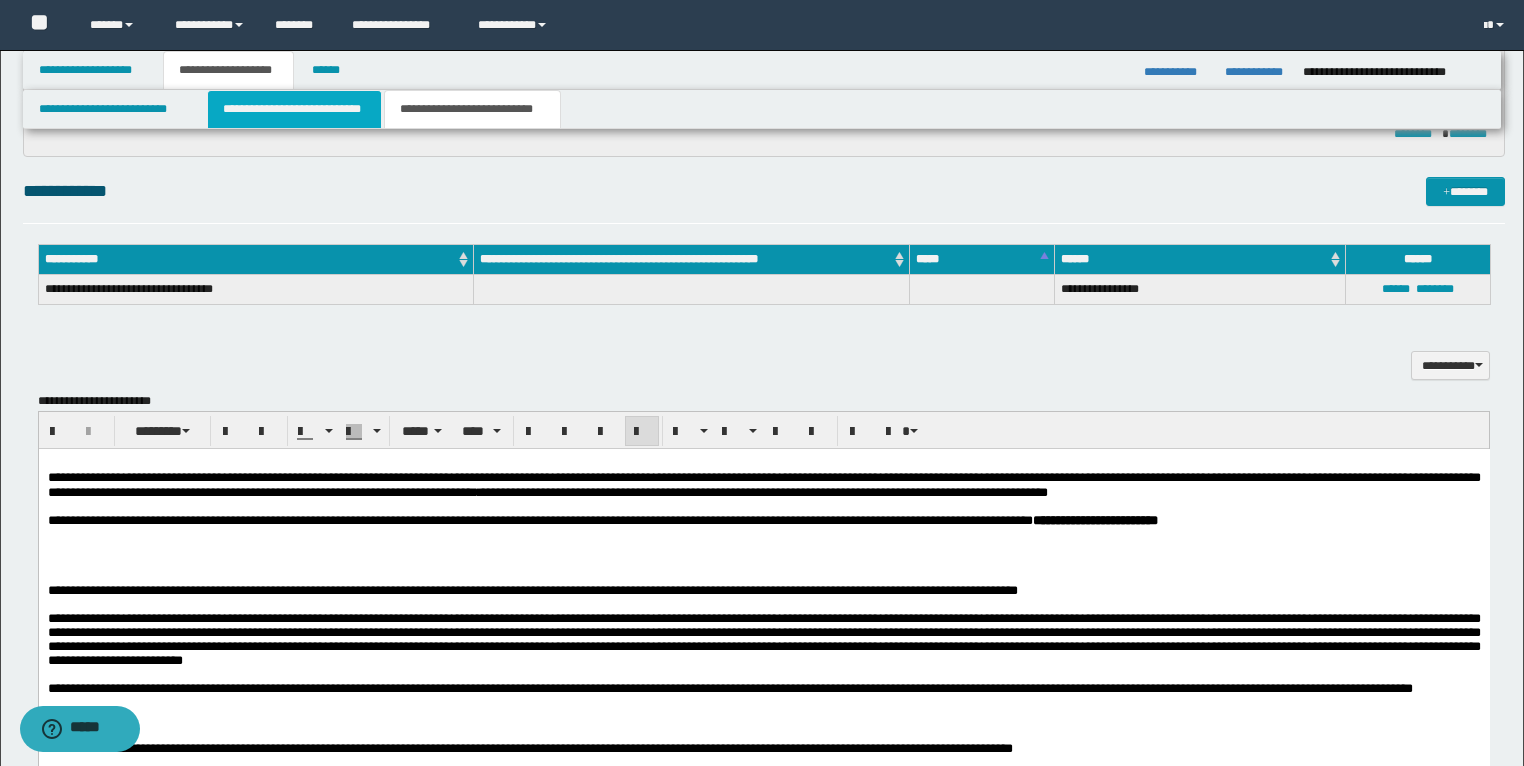 click on "**********" at bounding box center [294, 109] 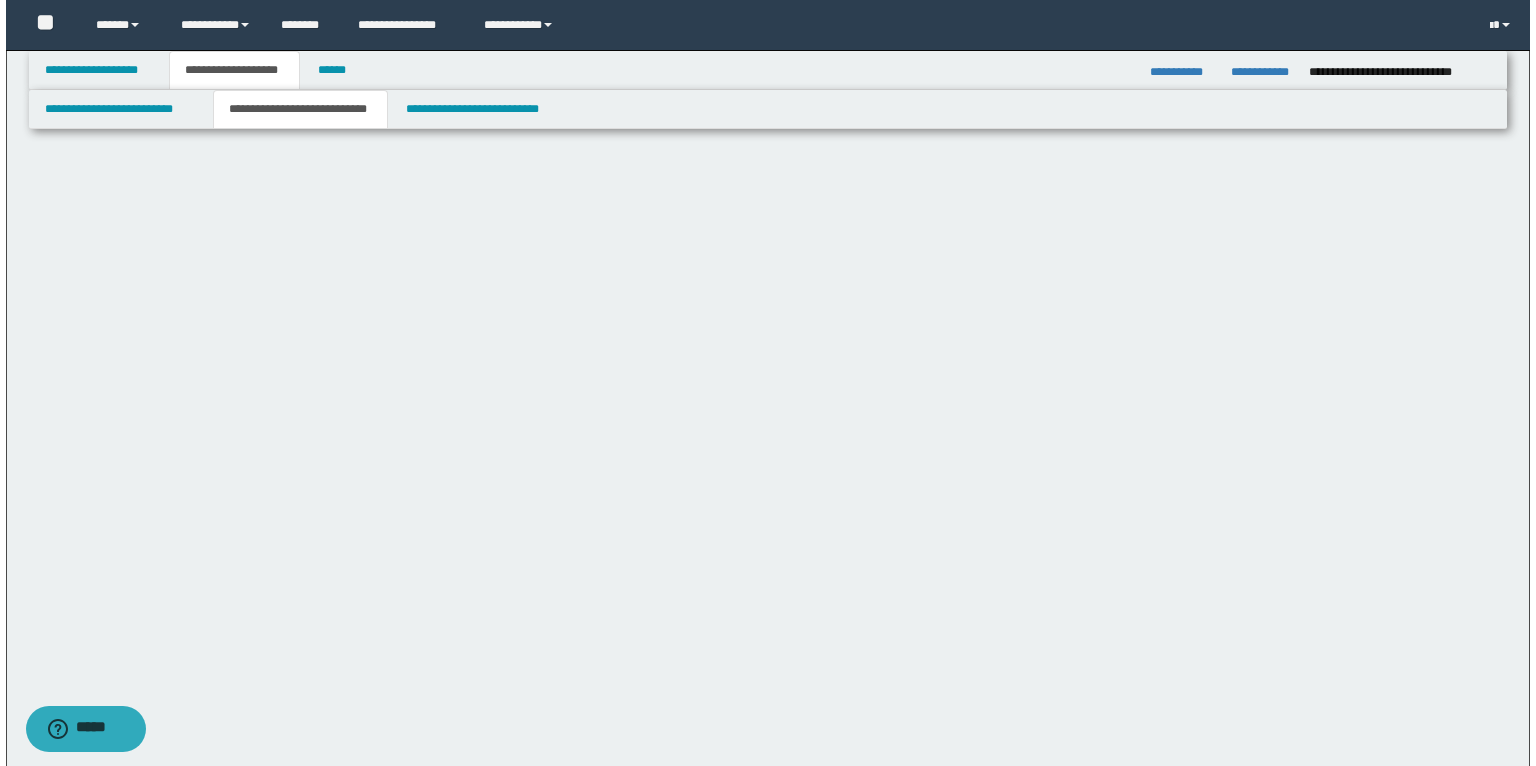 scroll, scrollTop: 0, scrollLeft: 0, axis: both 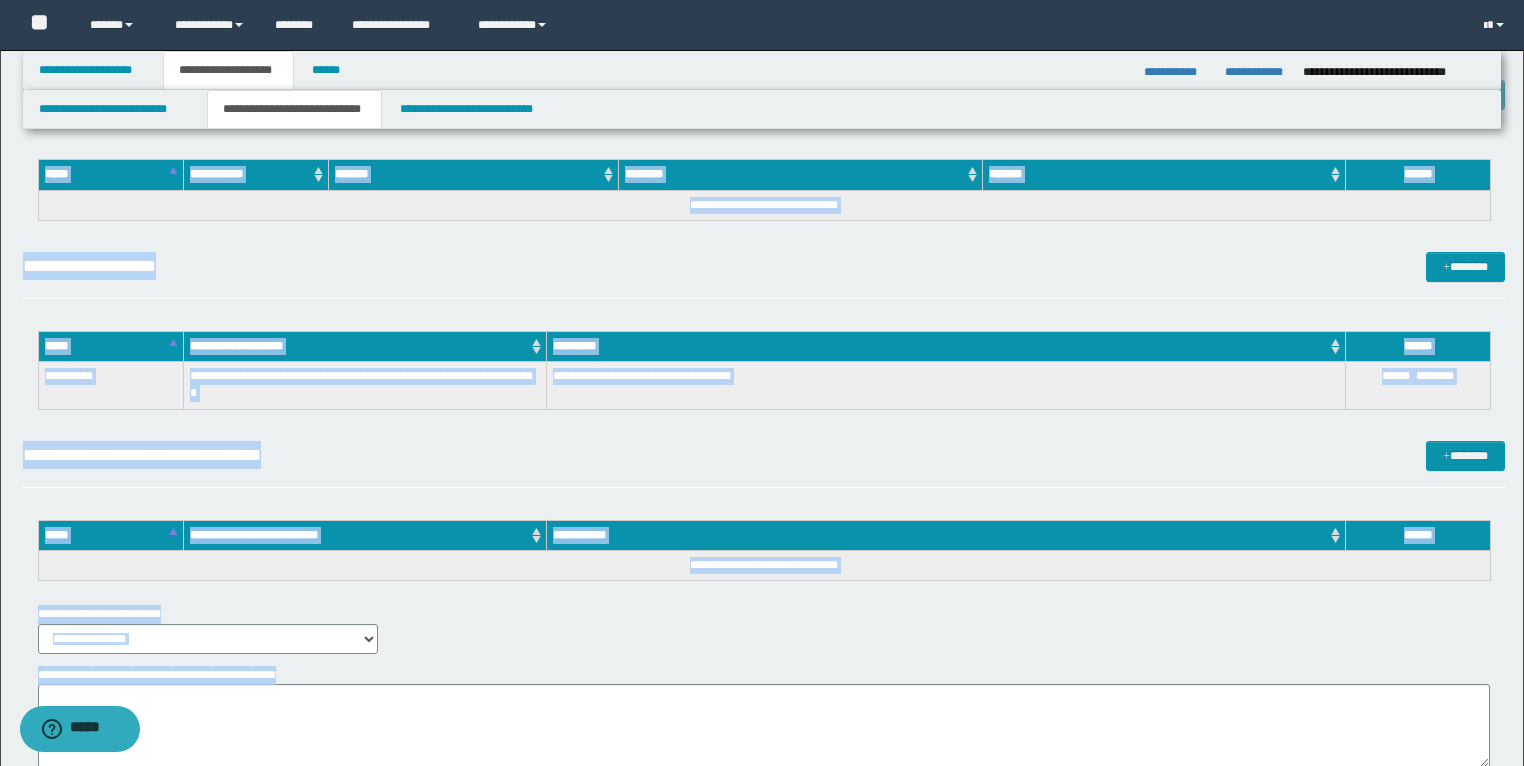 type 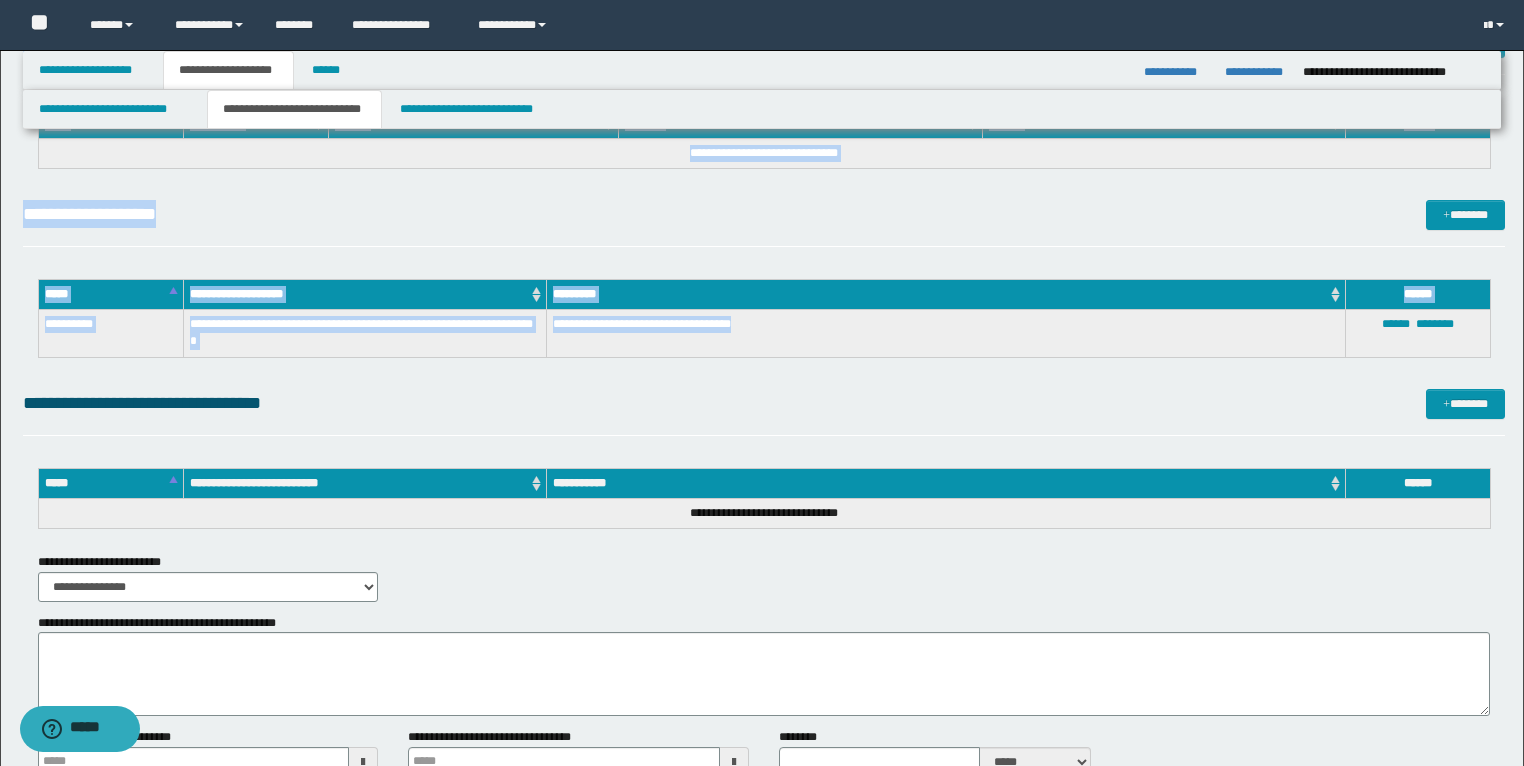 drag, startPoint x: 56, startPoint y: 300, endPoint x: 885, endPoint y: 344, distance: 830.1669 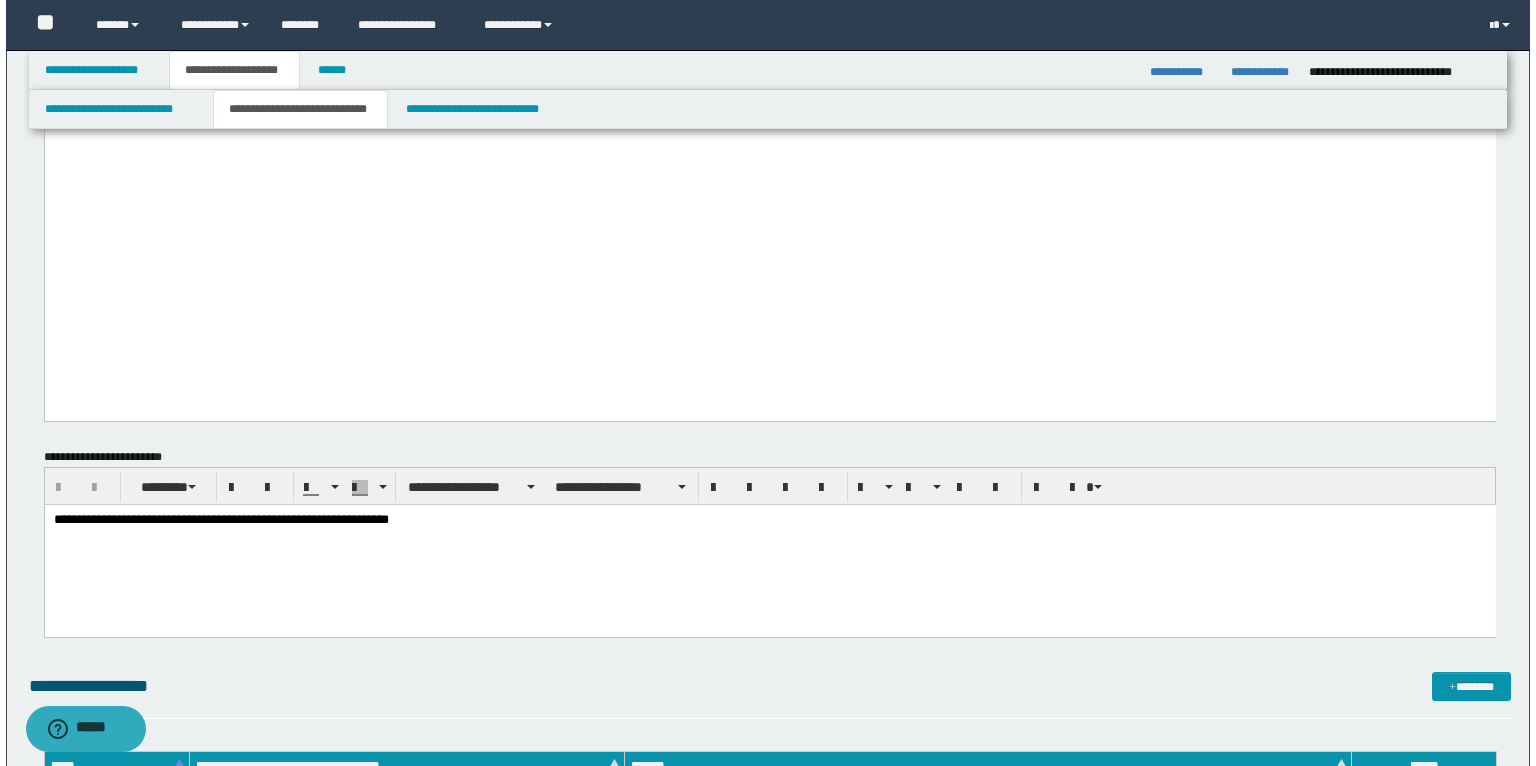 scroll, scrollTop: 1112, scrollLeft: 0, axis: vertical 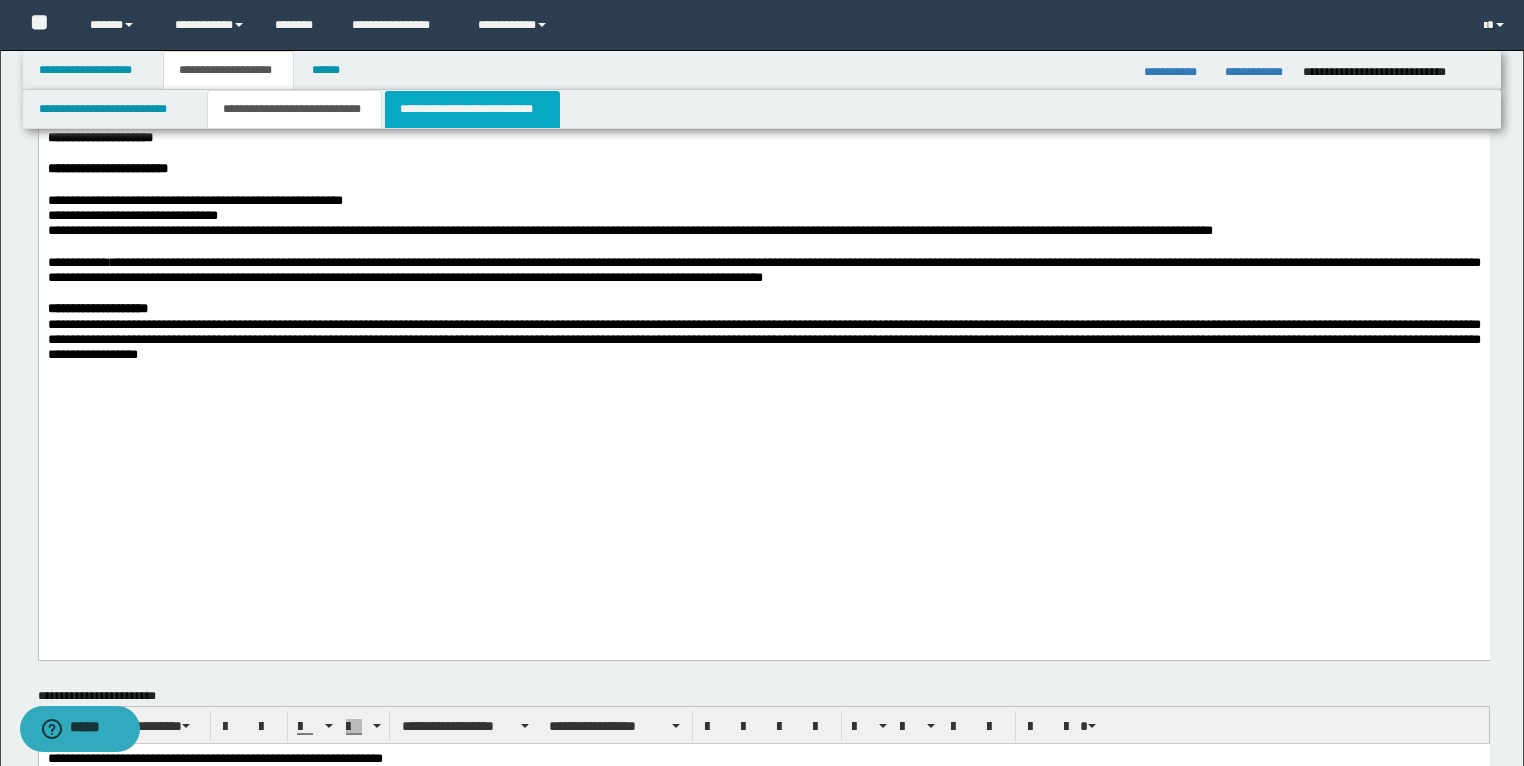 click on "**********" at bounding box center [472, 109] 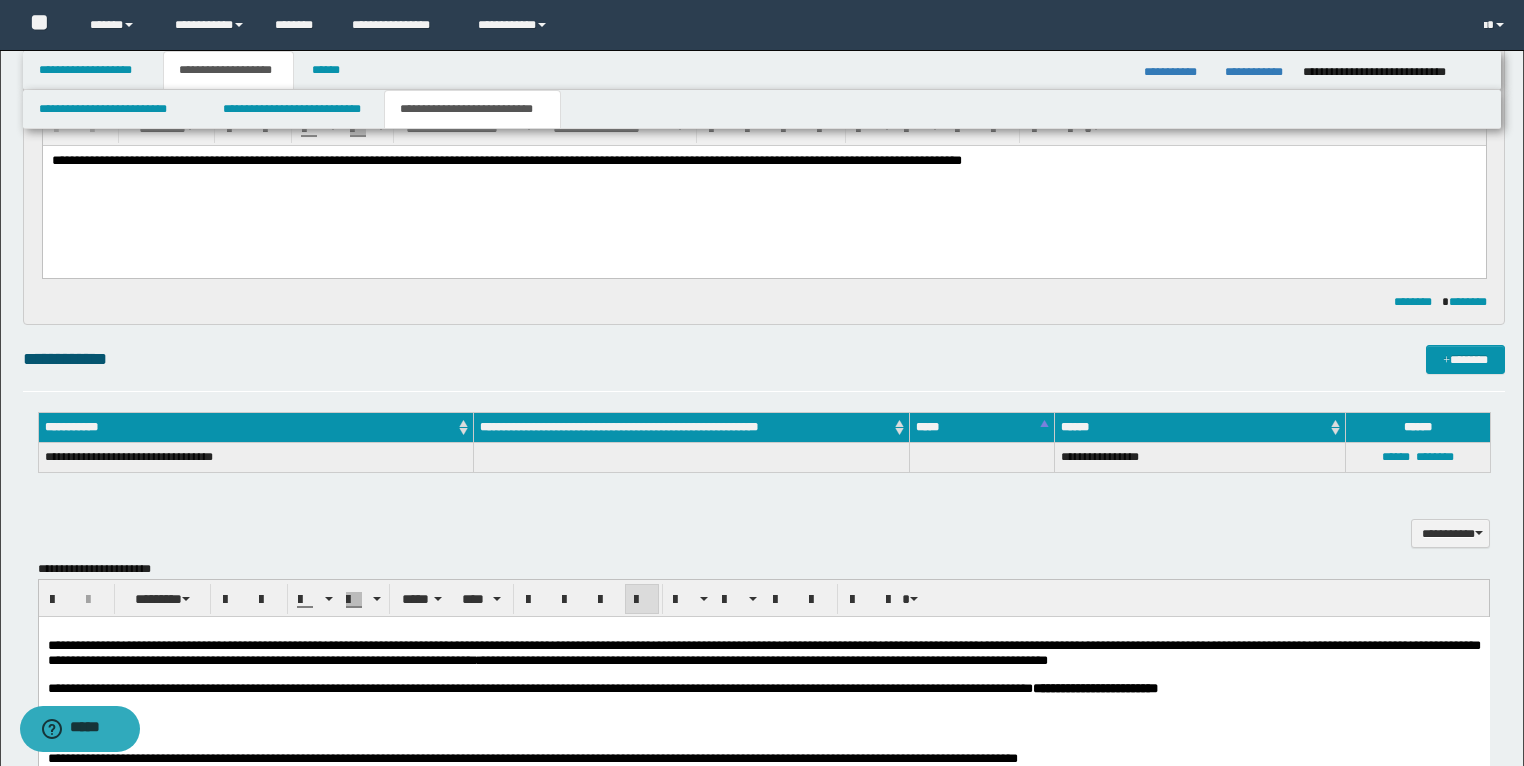 scroll, scrollTop: 952, scrollLeft: 0, axis: vertical 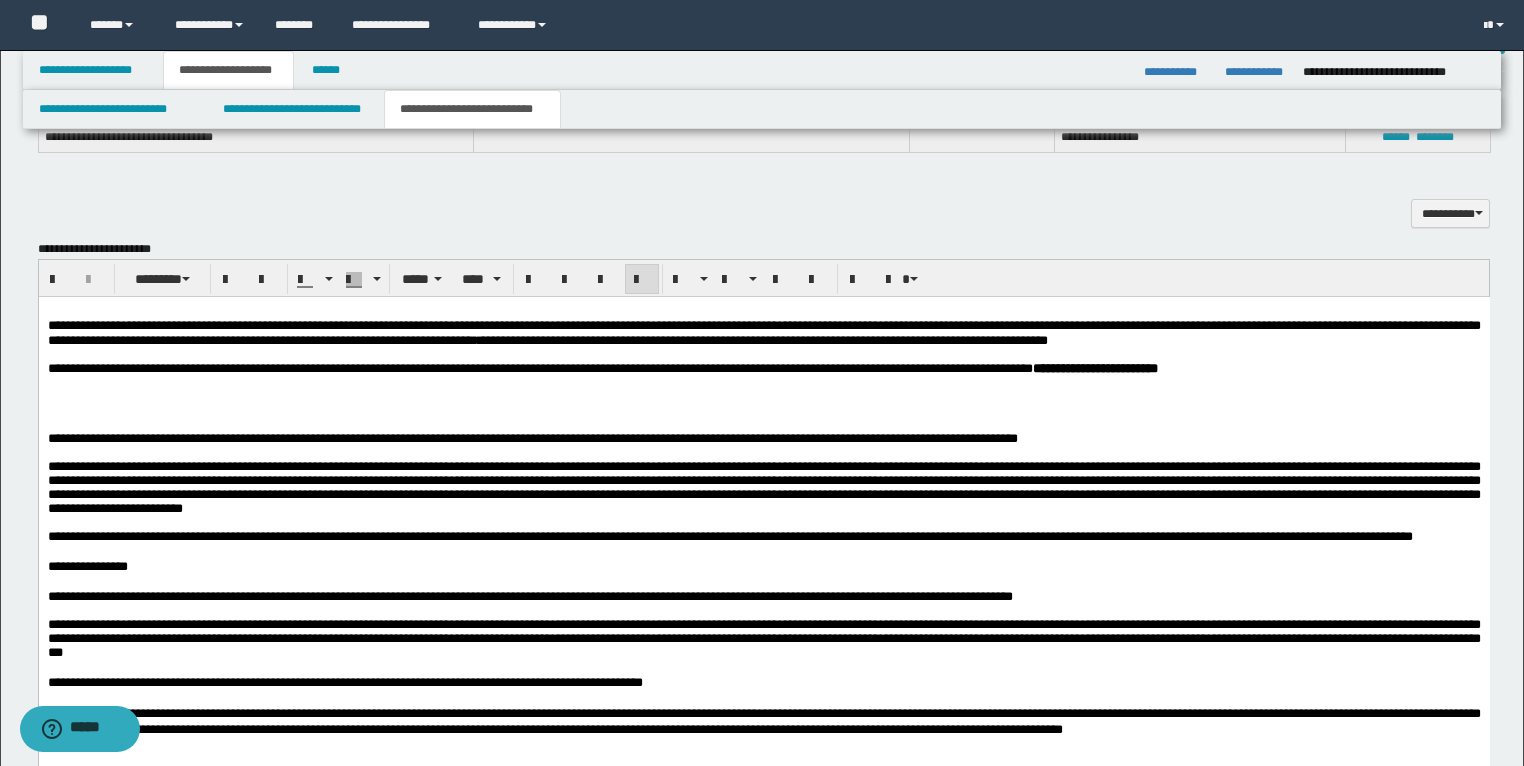 click at bounding box center [763, 397] 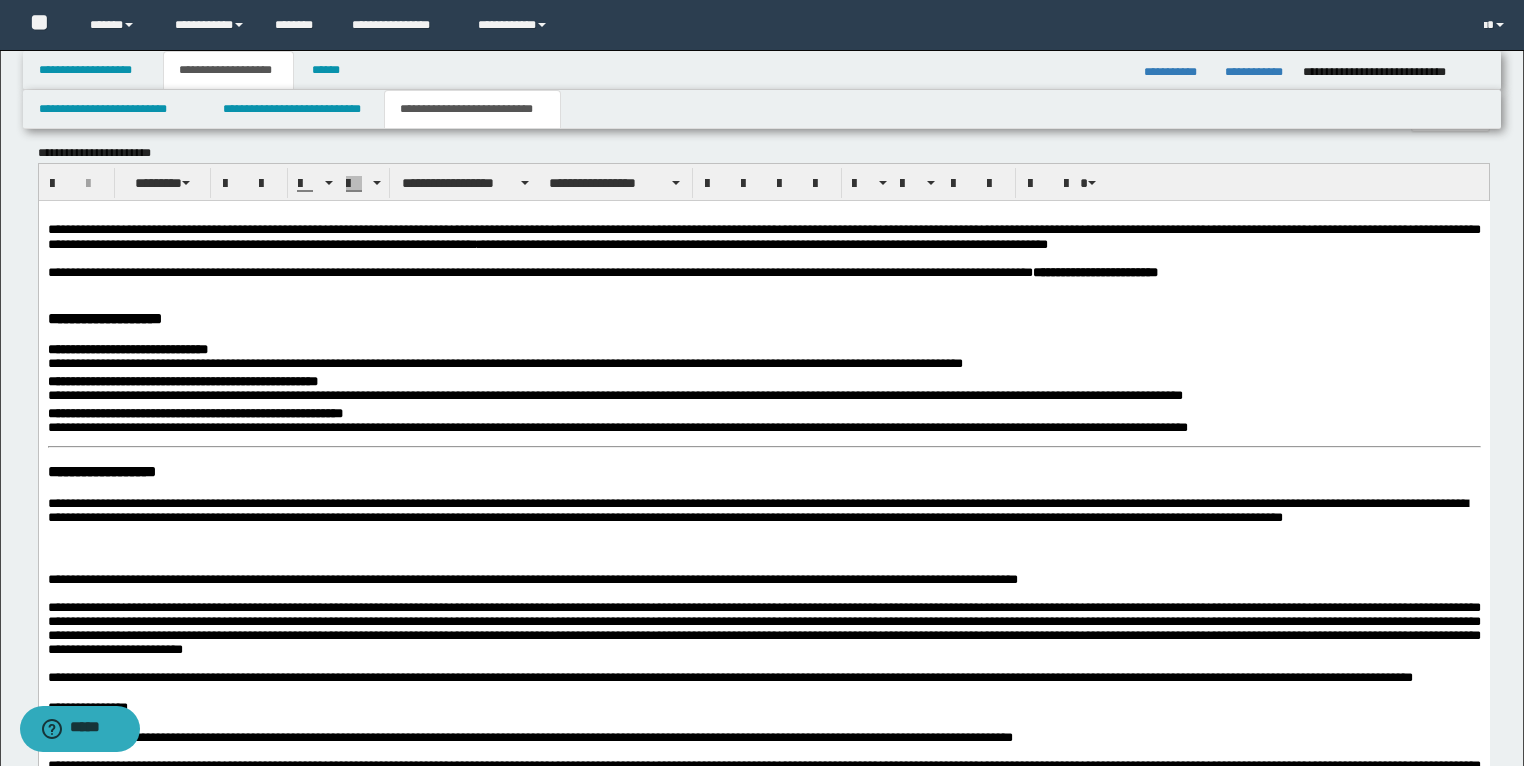 scroll, scrollTop: 1192, scrollLeft: 0, axis: vertical 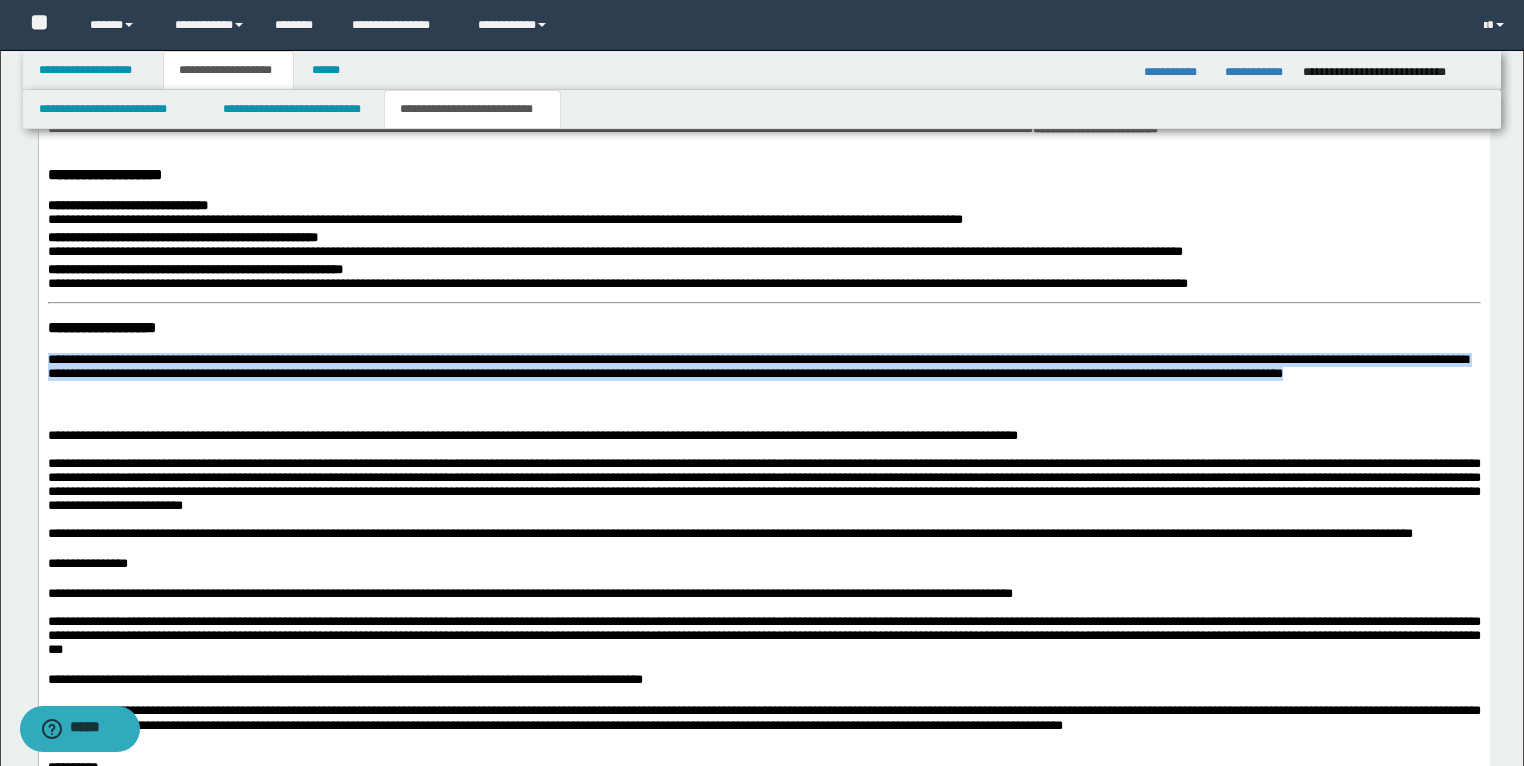 drag, startPoint x: 93, startPoint y: 412, endPoint x: 75, endPoint y: 441, distance: 34.132095 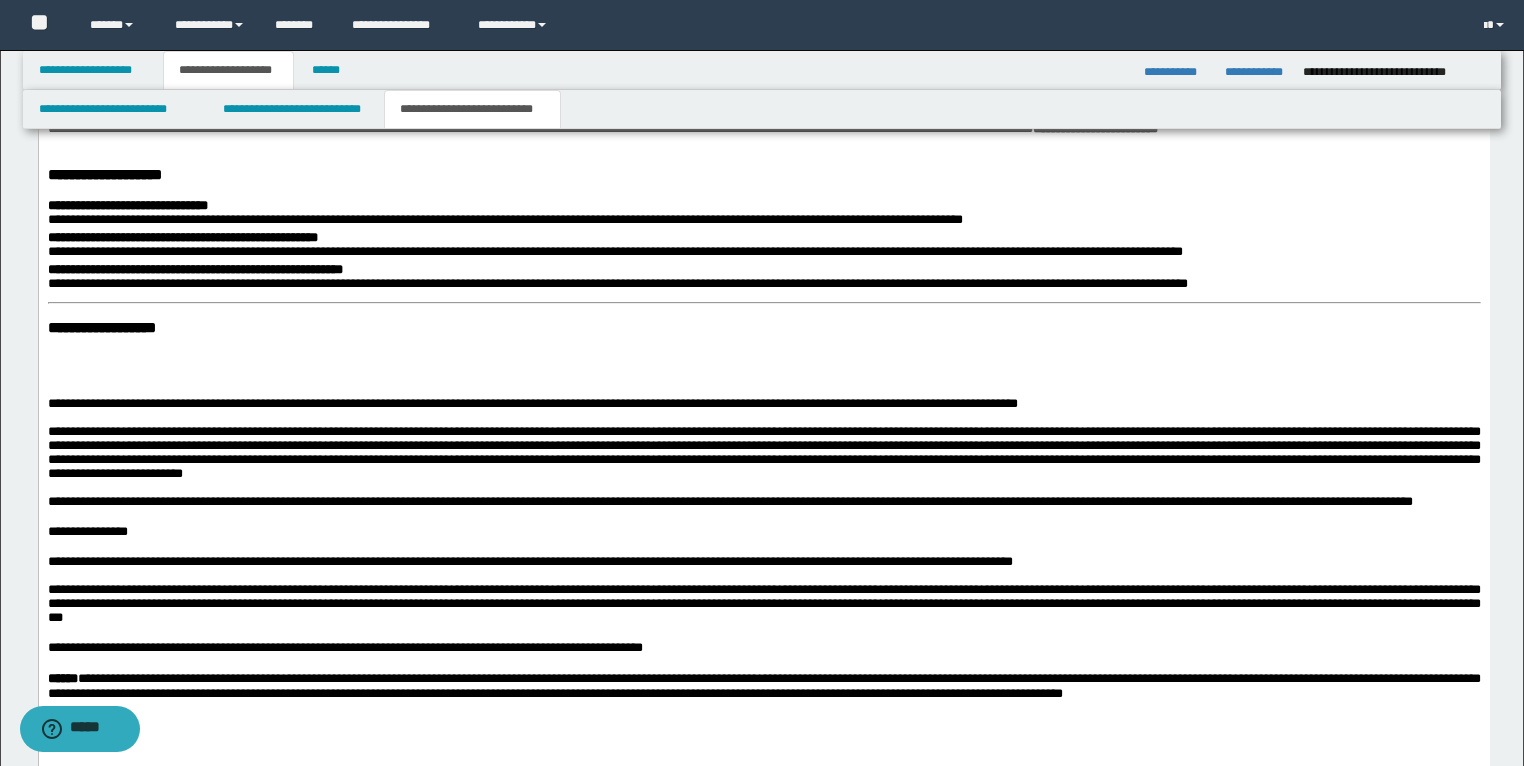scroll, scrollTop: 1032, scrollLeft: 0, axis: vertical 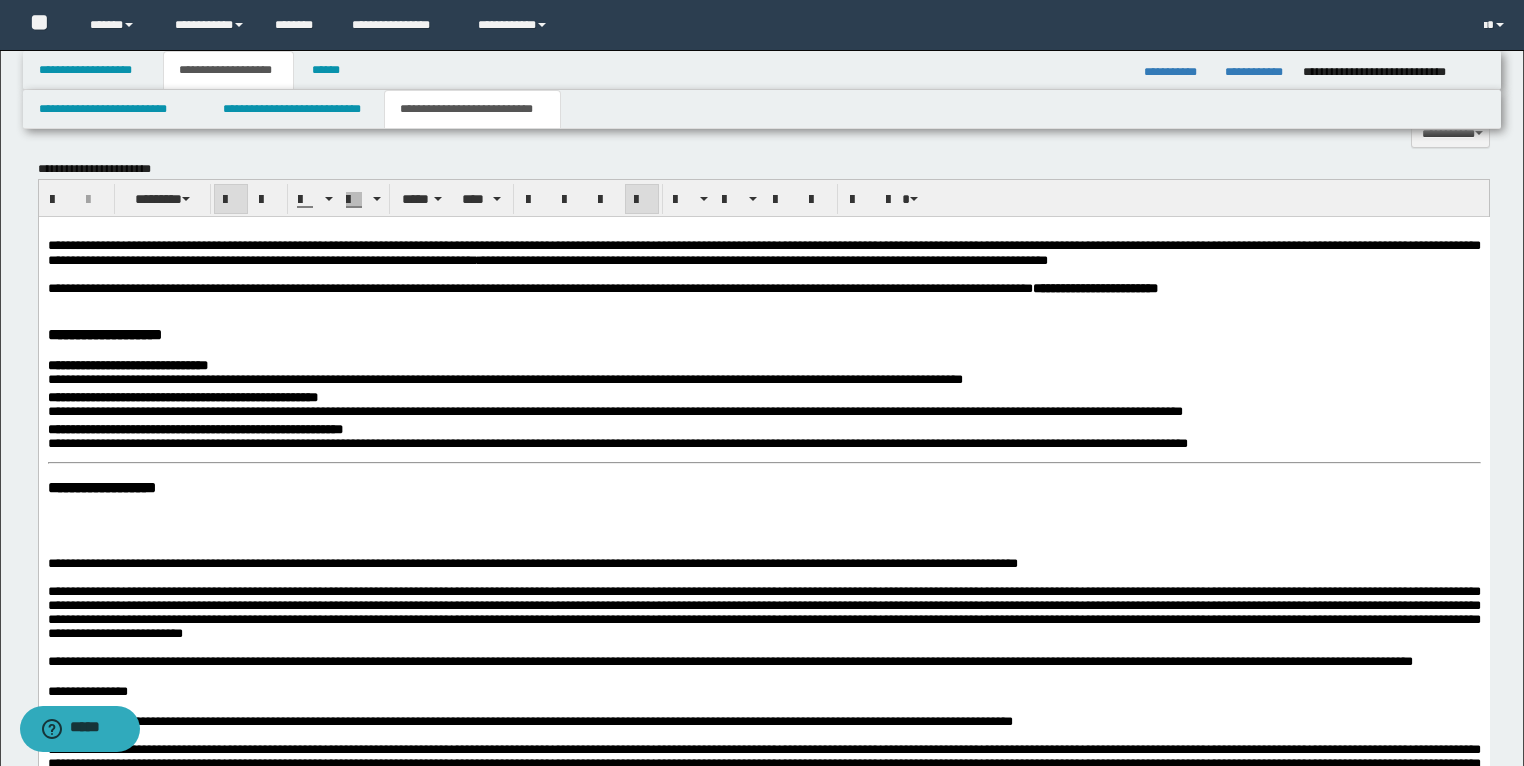 click on "**********" at bounding box center (763, 289) 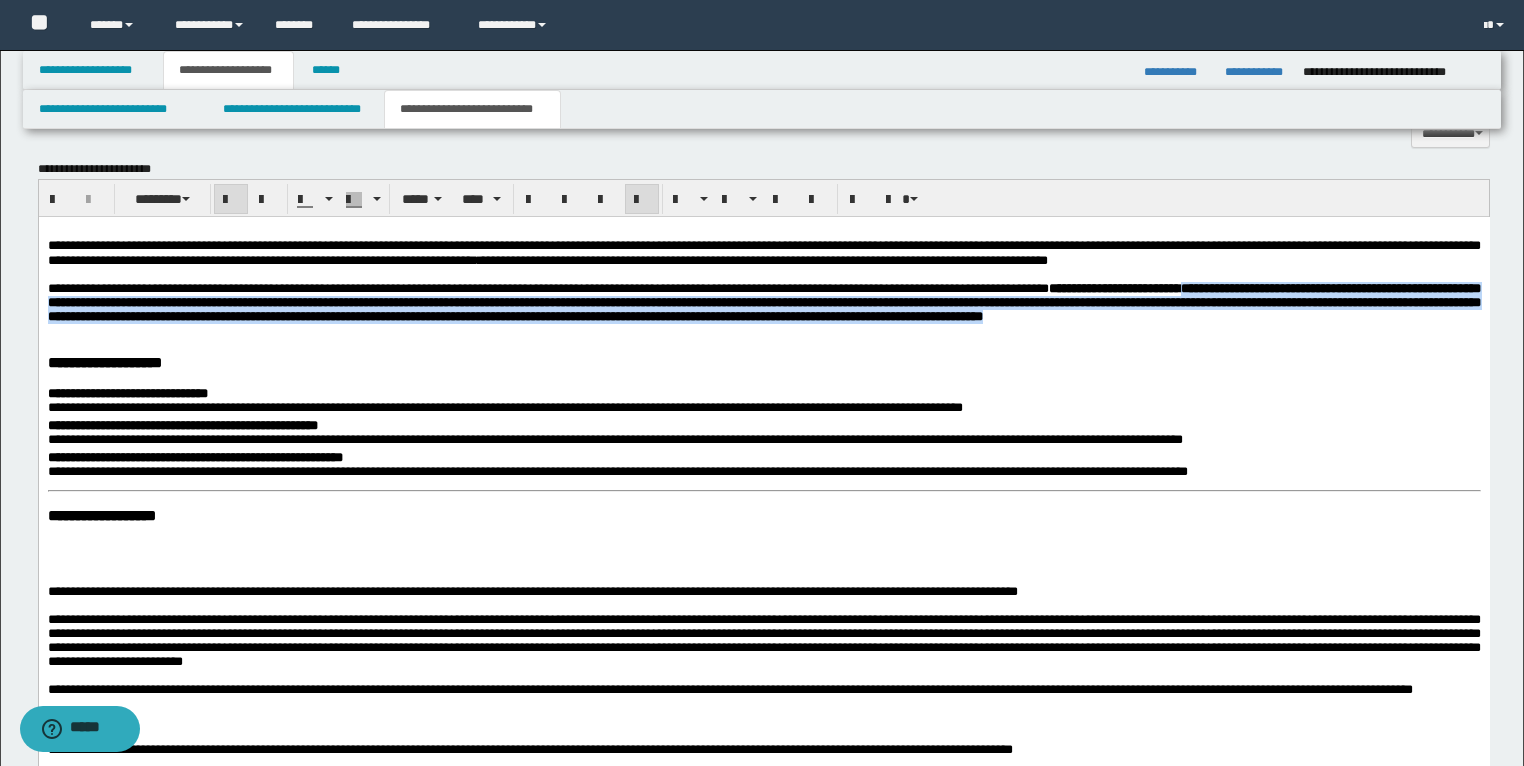 drag, startPoint x: 1464, startPoint y: 307, endPoint x: 1477, endPoint y: 359, distance: 53.600372 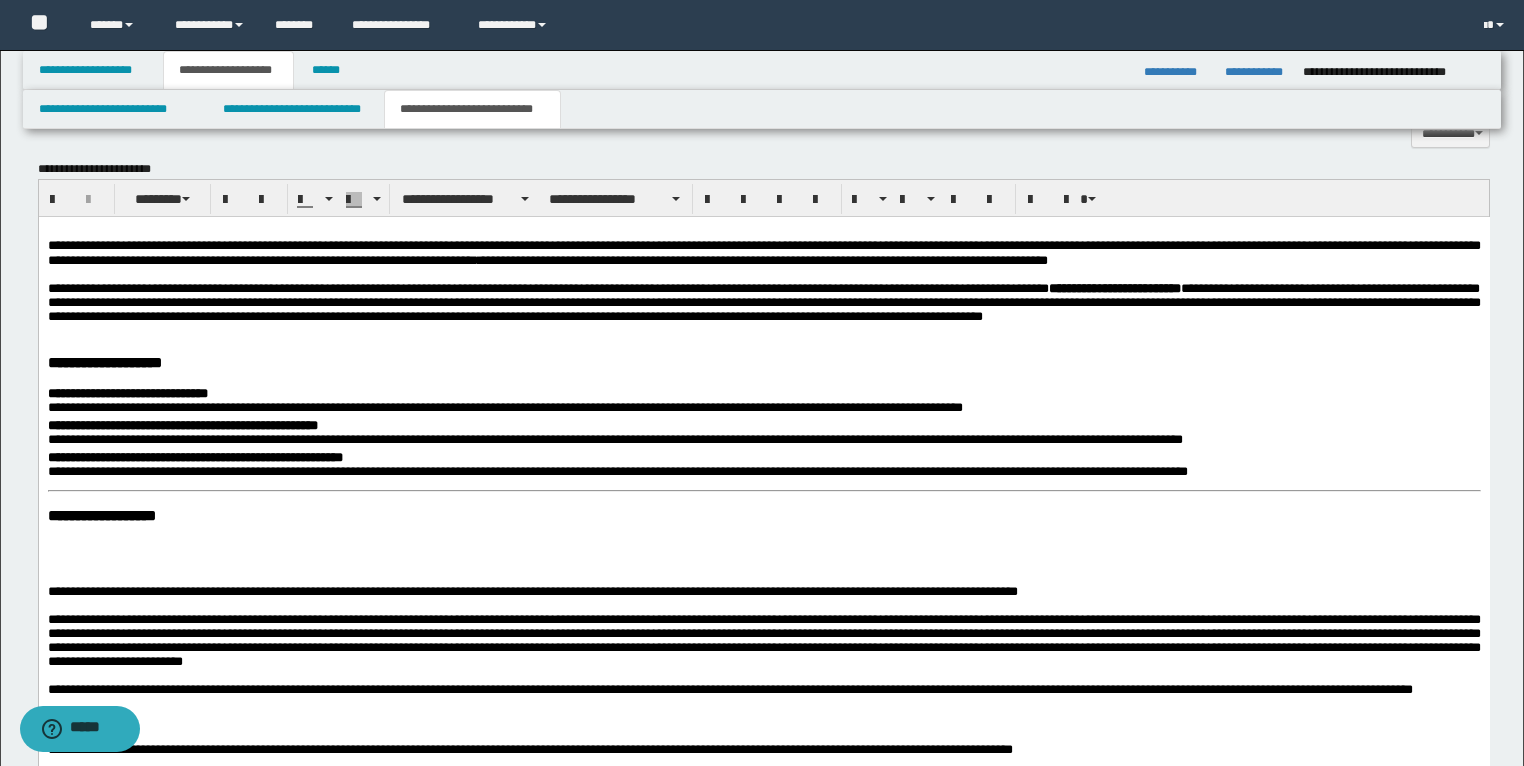 click on "**********" at bounding box center (763, 363) 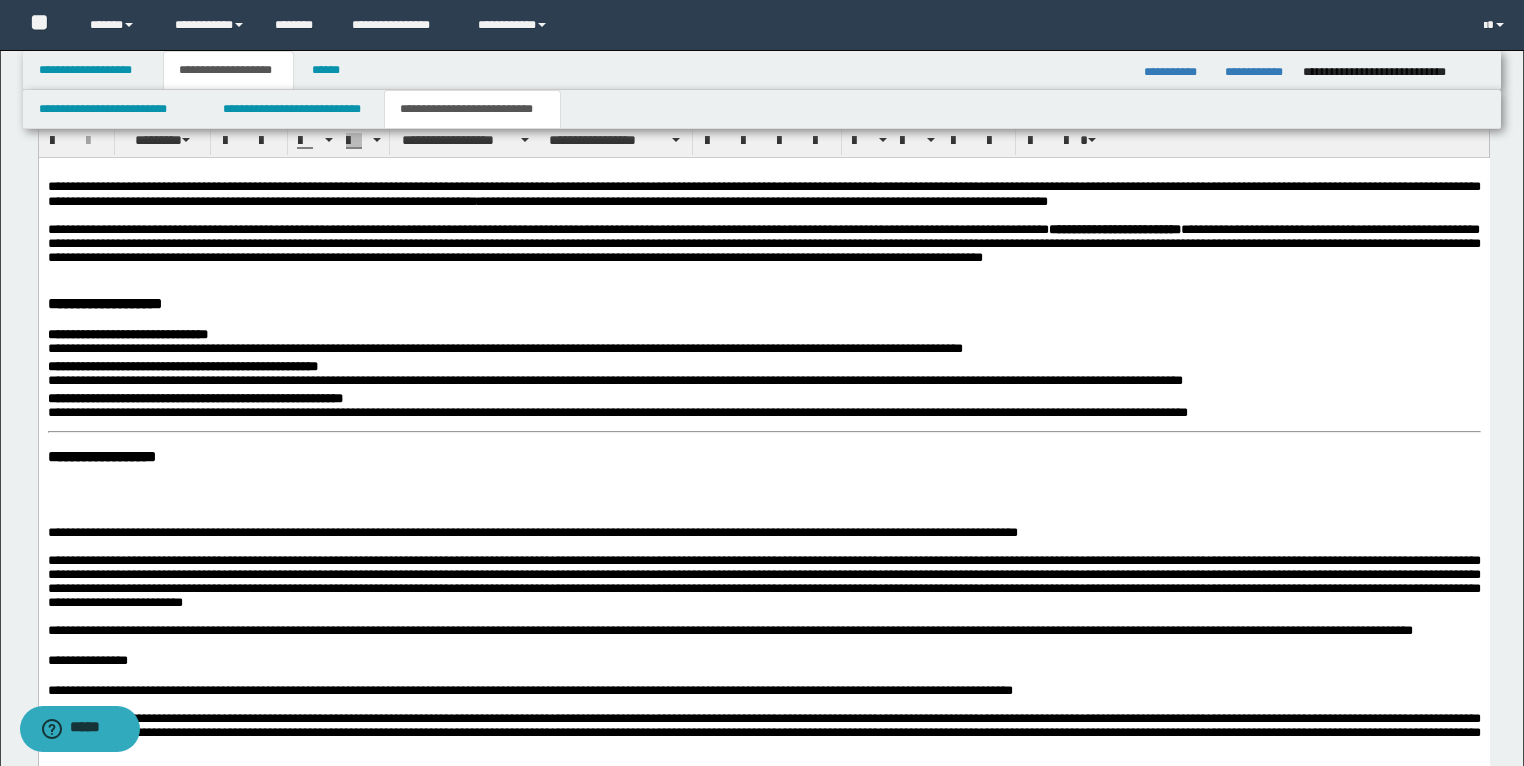 scroll, scrollTop: 1192, scrollLeft: 0, axis: vertical 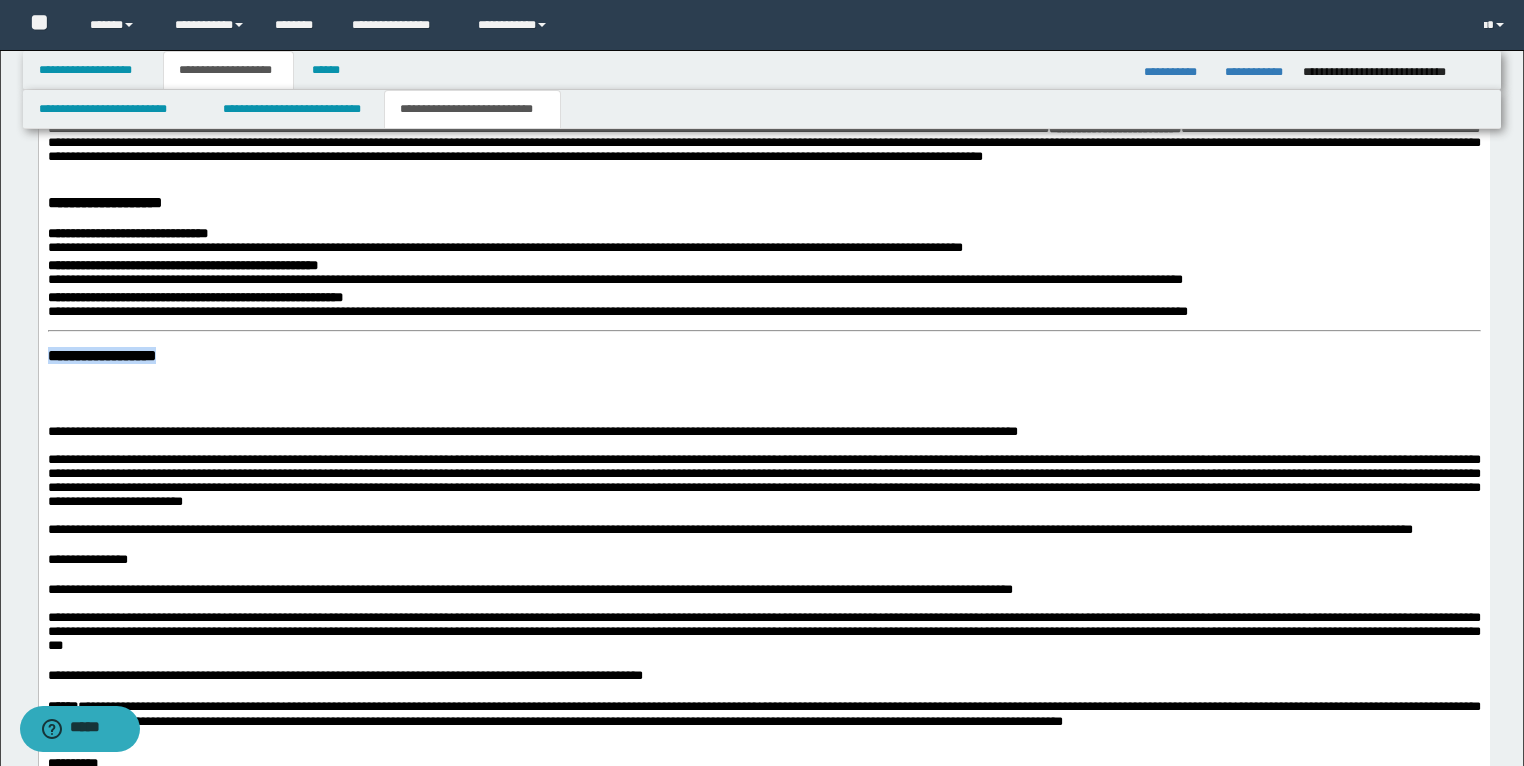 drag, startPoint x: 279, startPoint y: 403, endPoint x: 42, endPoint y: 382, distance: 237.92856 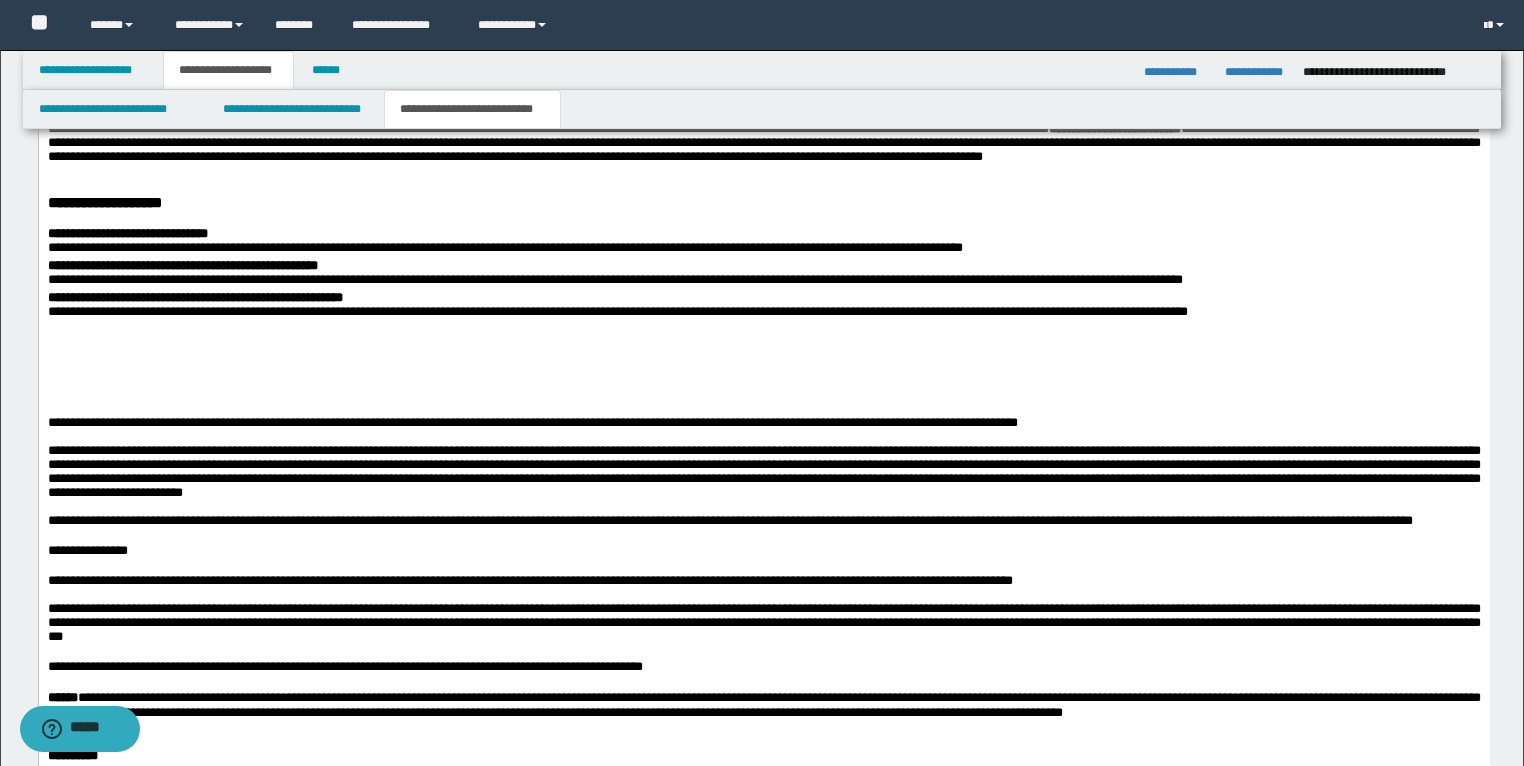 scroll, scrollTop: 1112, scrollLeft: 0, axis: vertical 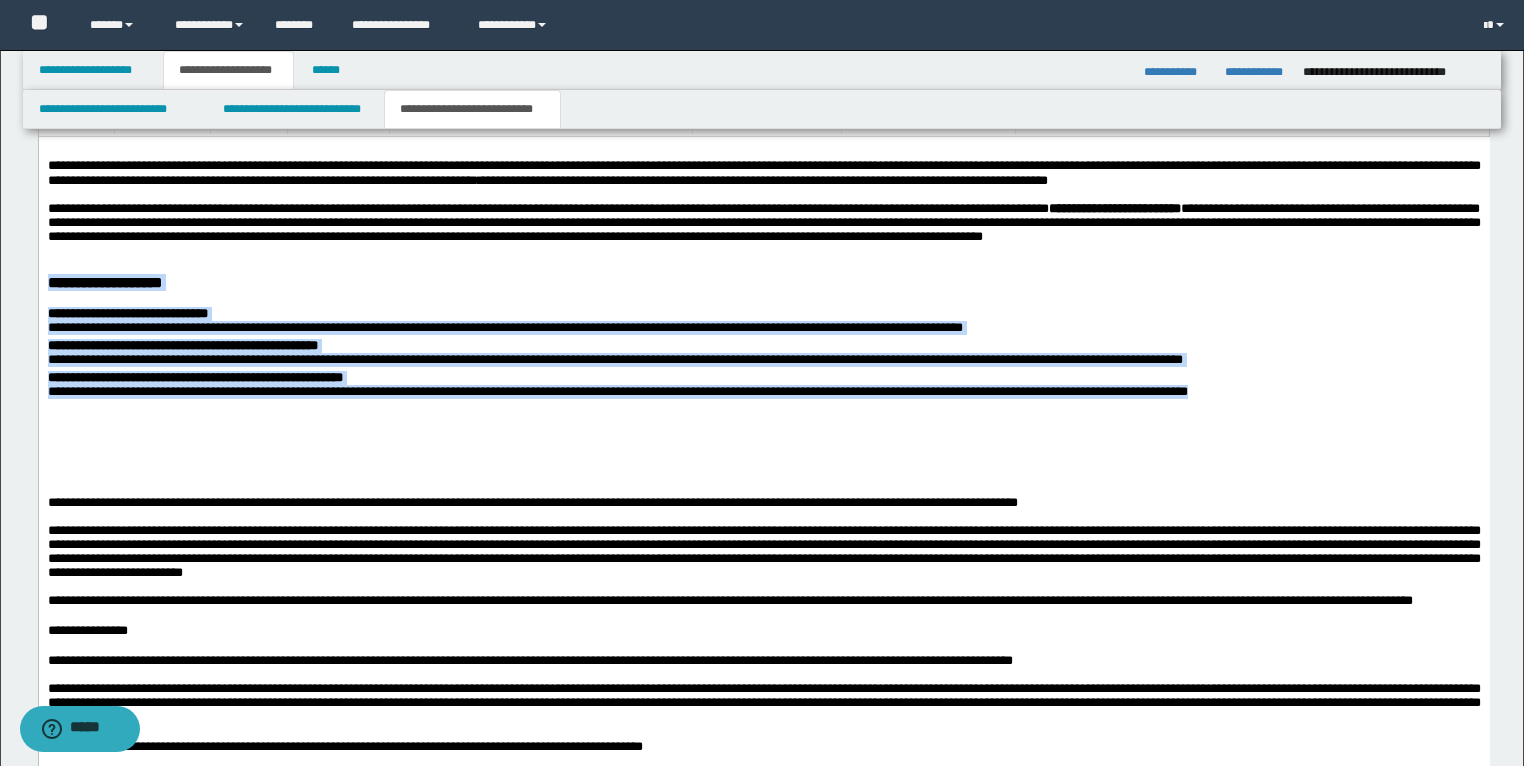 drag, startPoint x: 1254, startPoint y: 442, endPoint x: 34, endPoint y: 323, distance: 1225.7899 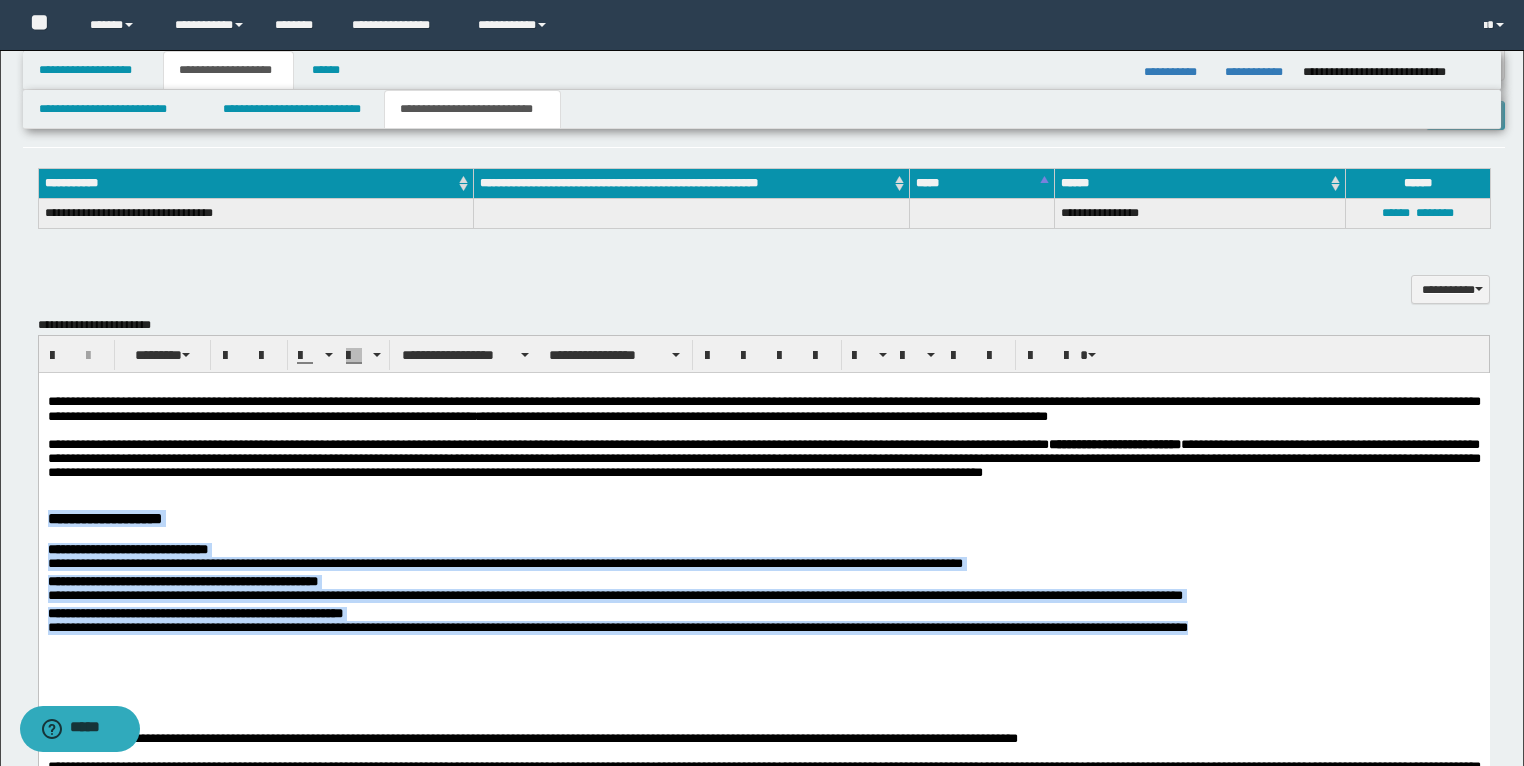 scroll, scrollTop: 872, scrollLeft: 0, axis: vertical 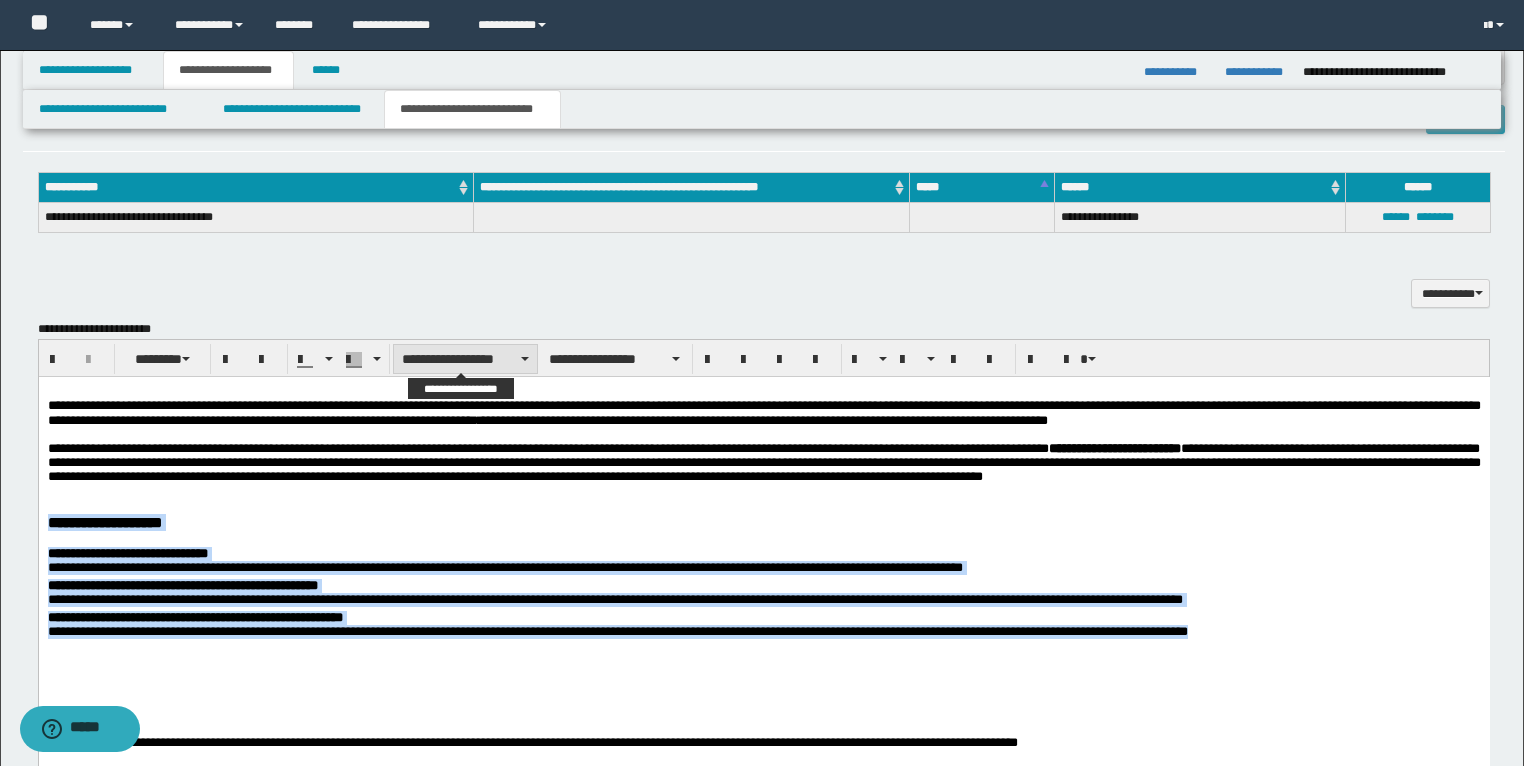 click on "**********" at bounding box center (465, 359) 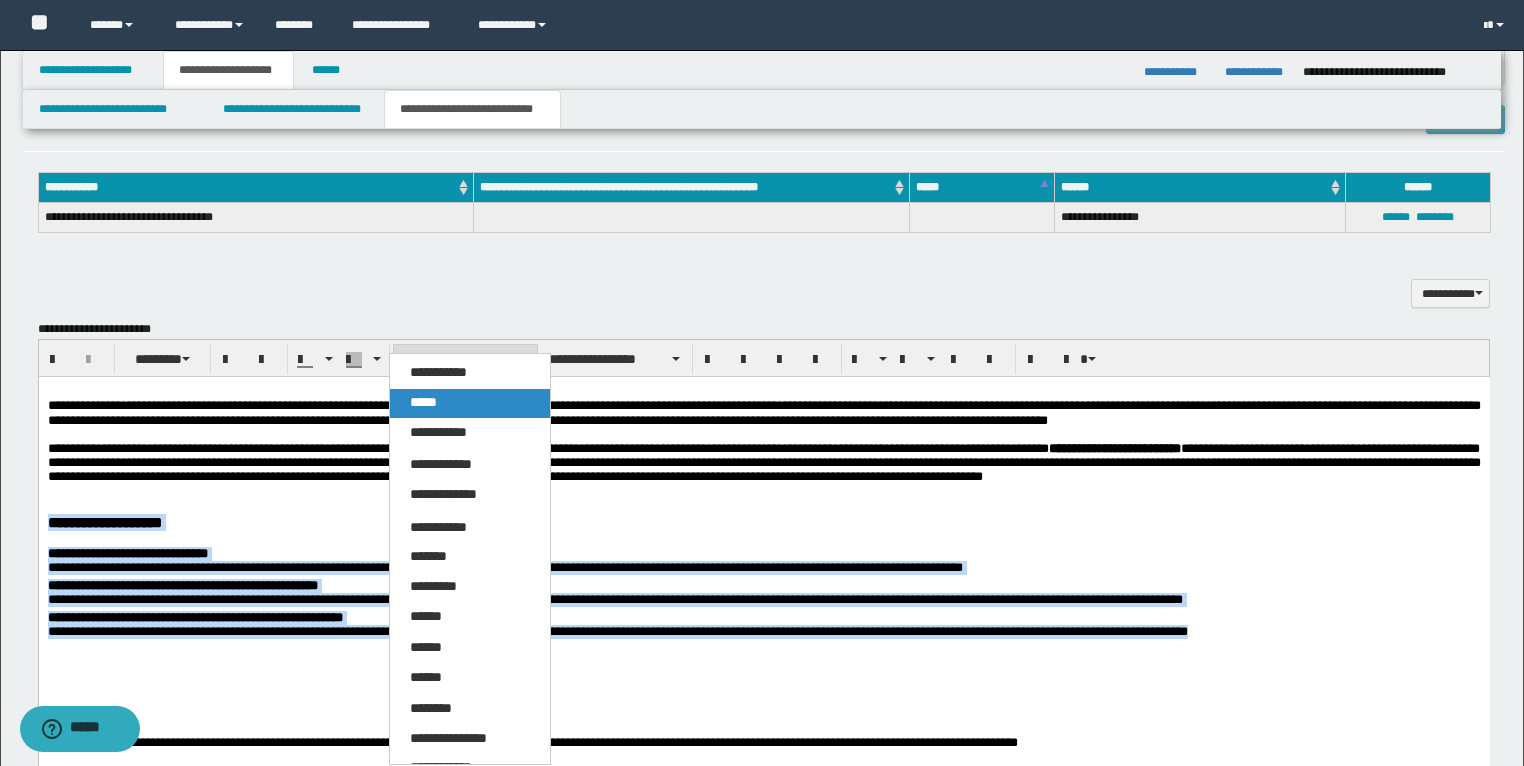 click on "*****" at bounding box center [470, 403] 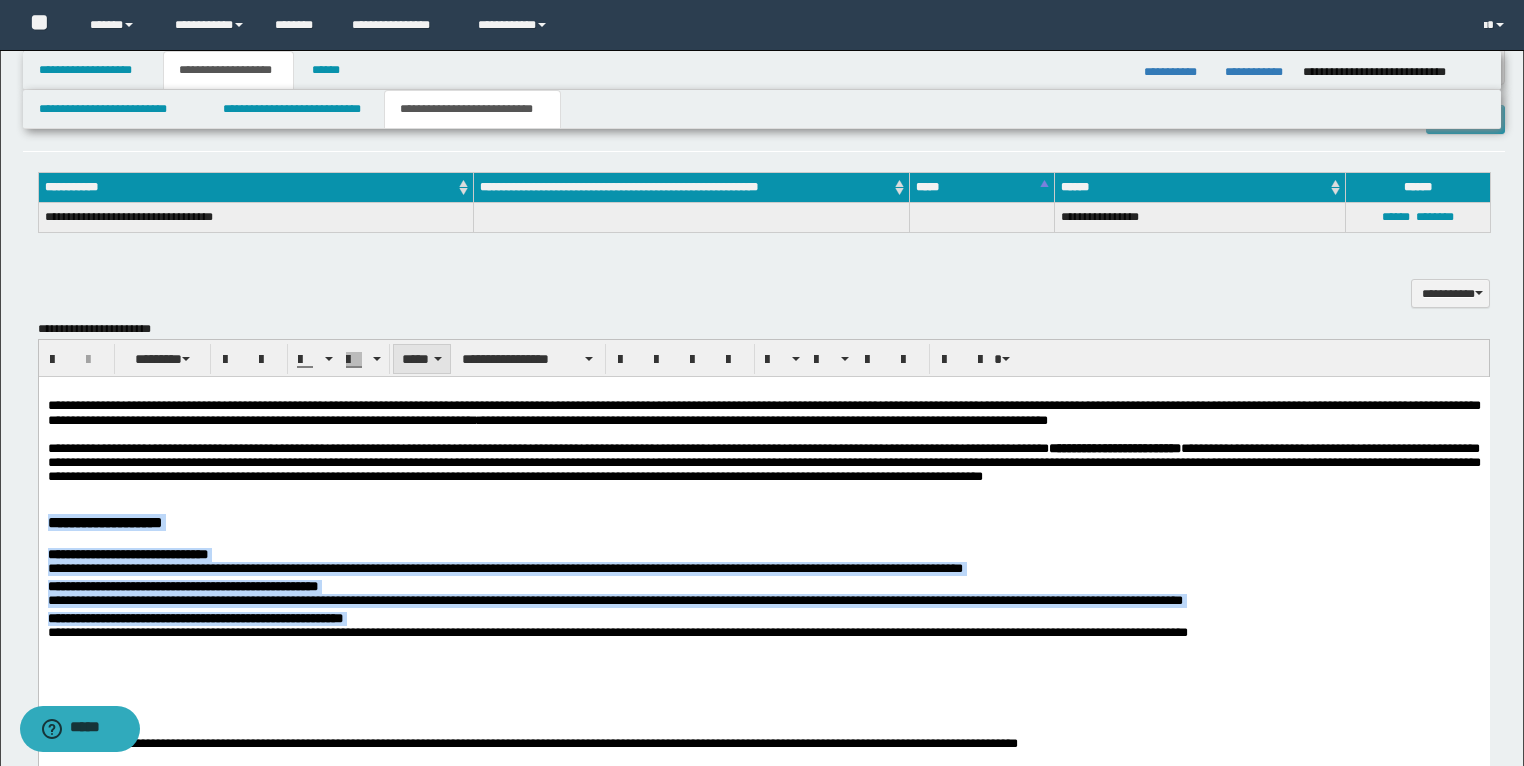 click on "*****" at bounding box center (422, 359) 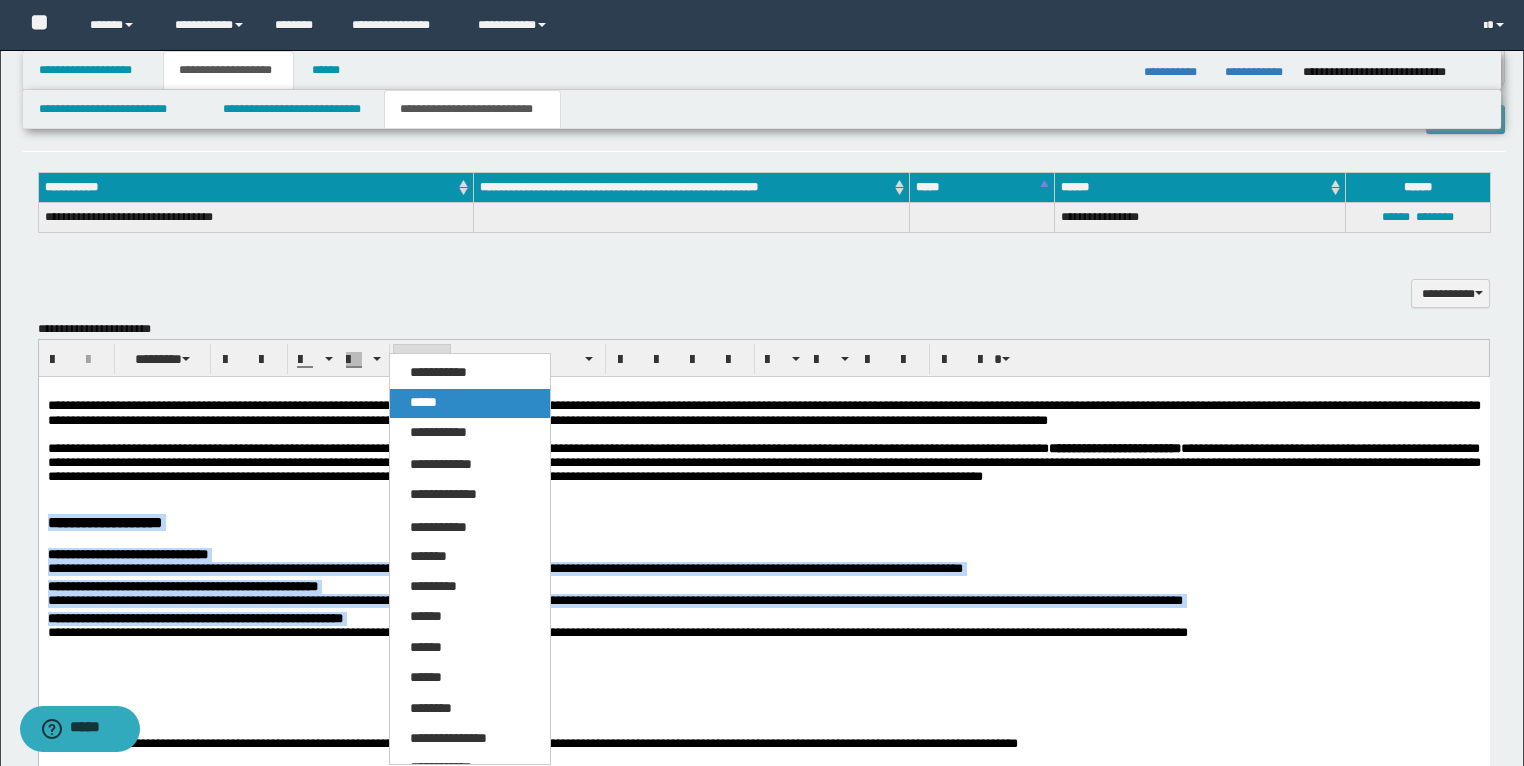 click on "*****" at bounding box center (423, 402) 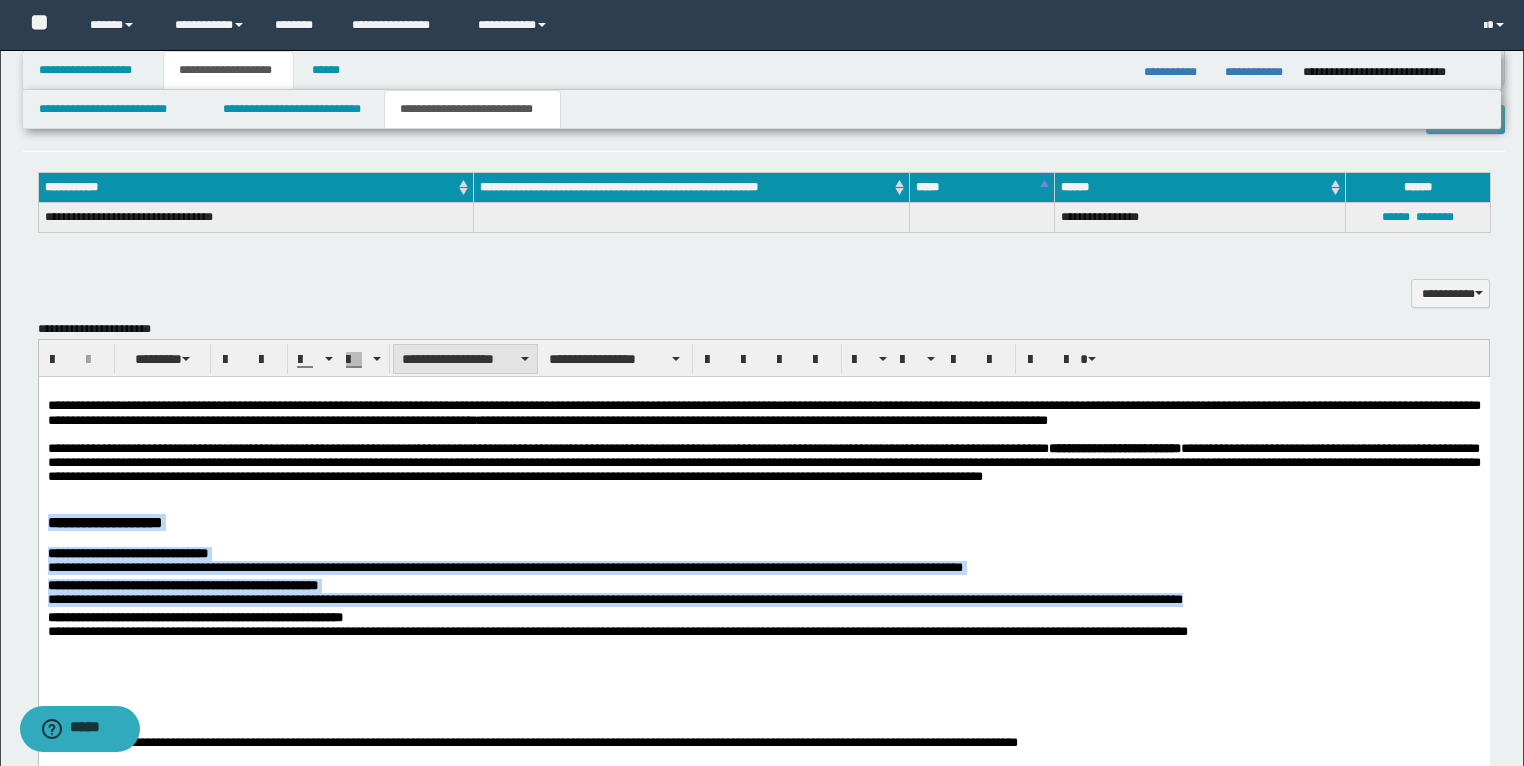 click on "**********" at bounding box center [465, 359] 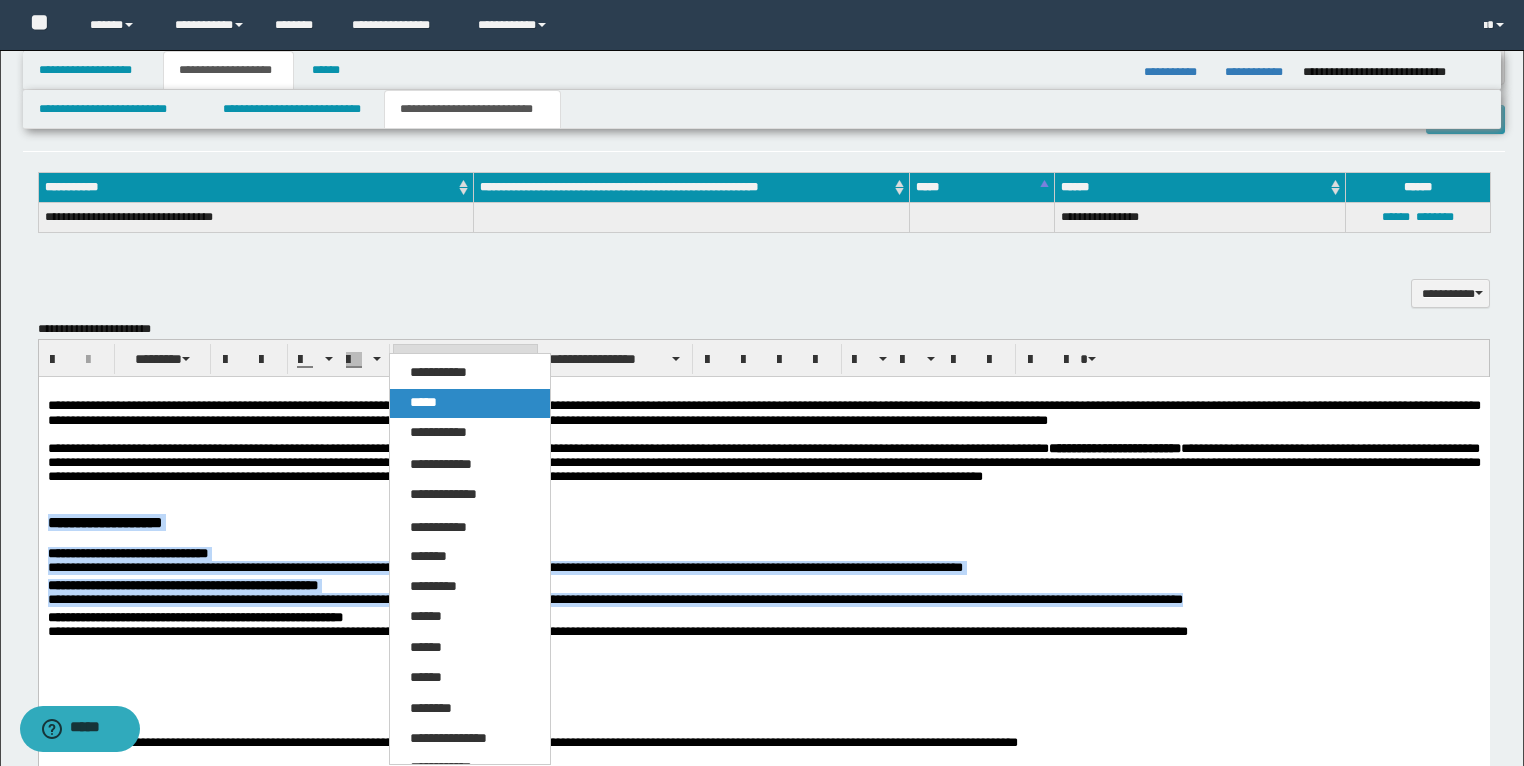 click on "*****" at bounding box center (423, 402) 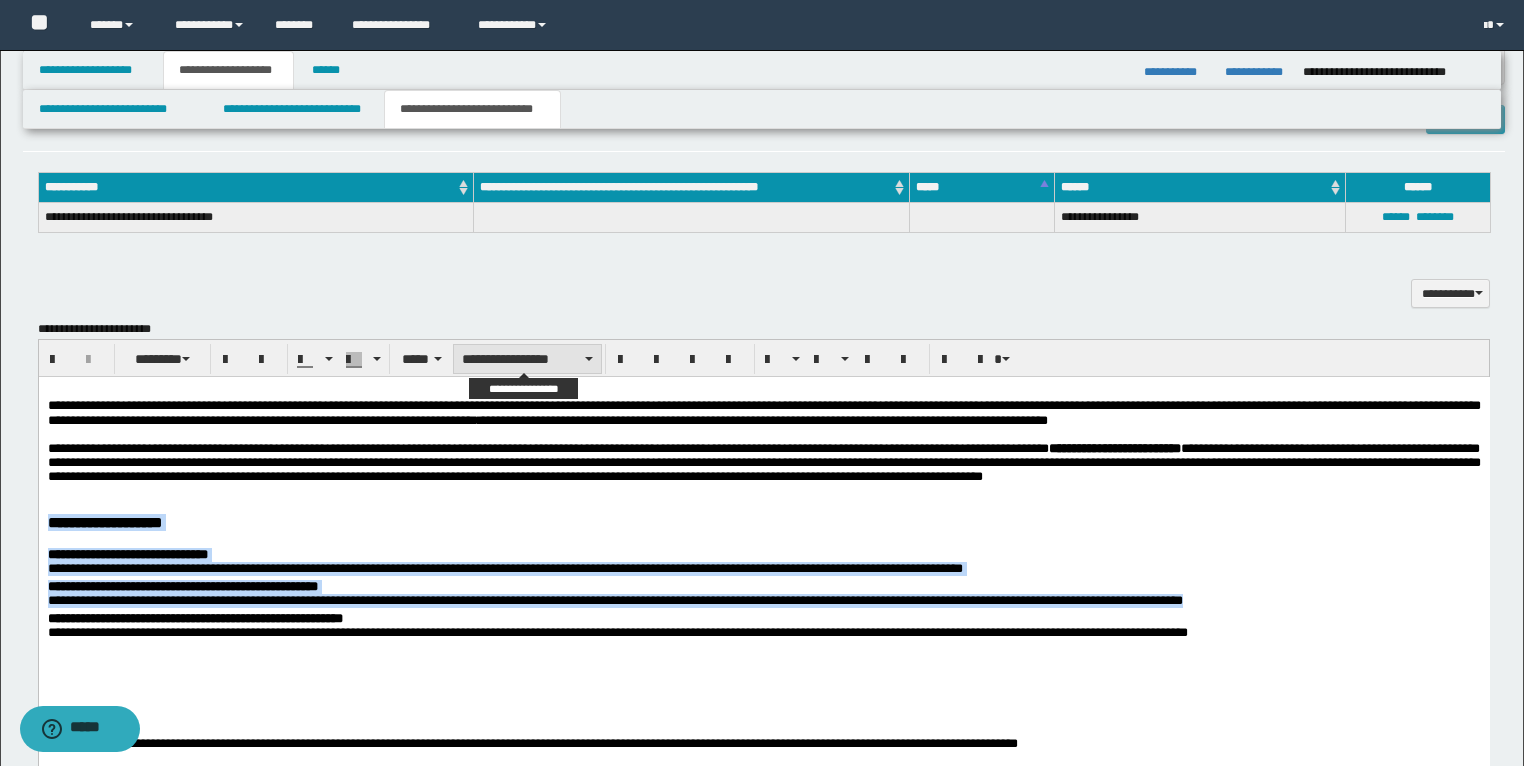 click on "**********" at bounding box center [527, 359] 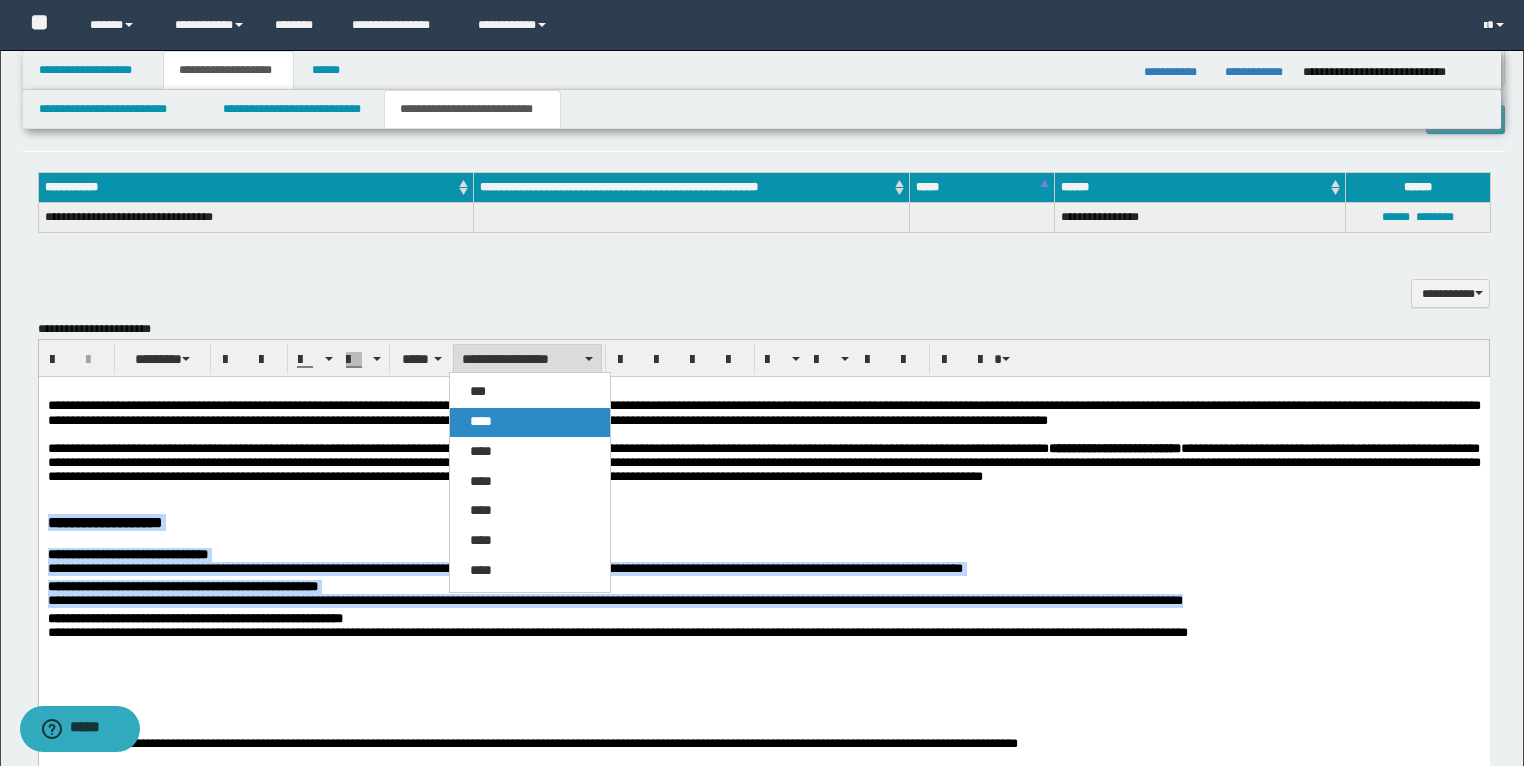 click on "****" at bounding box center [530, 422] 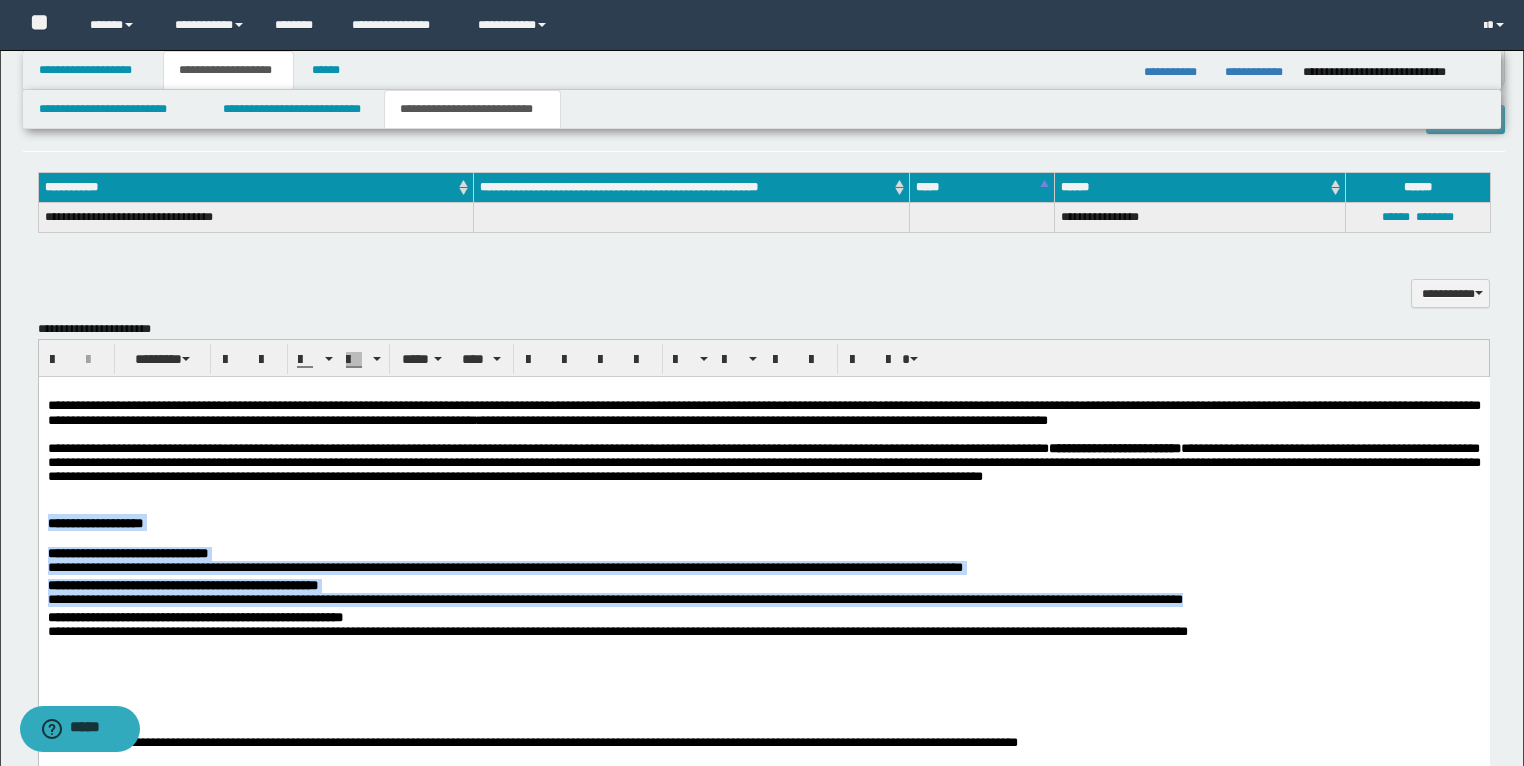 click on "**********" at bounding box center (763, 879) 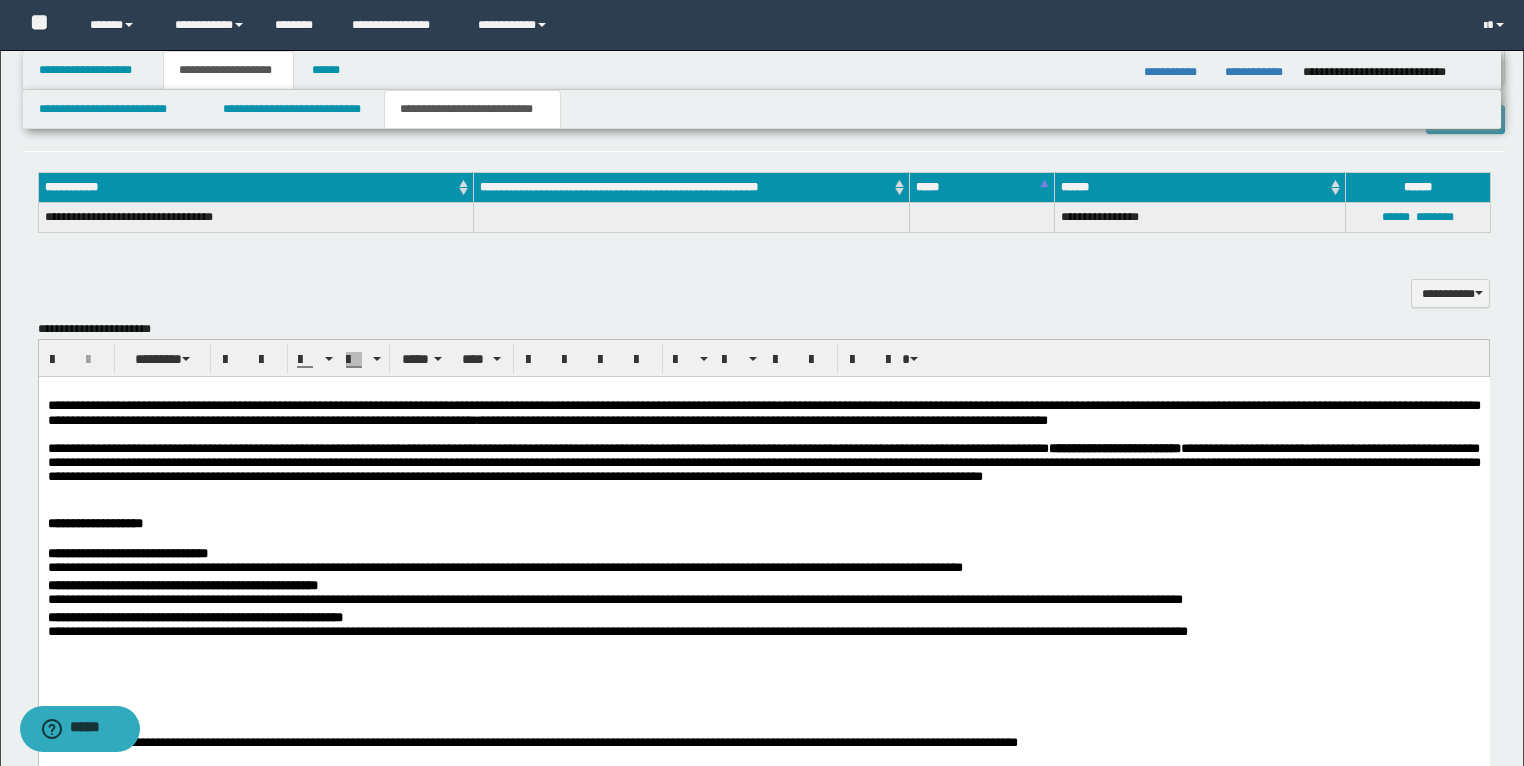 click on "**********" at bounding box center [763, 879] 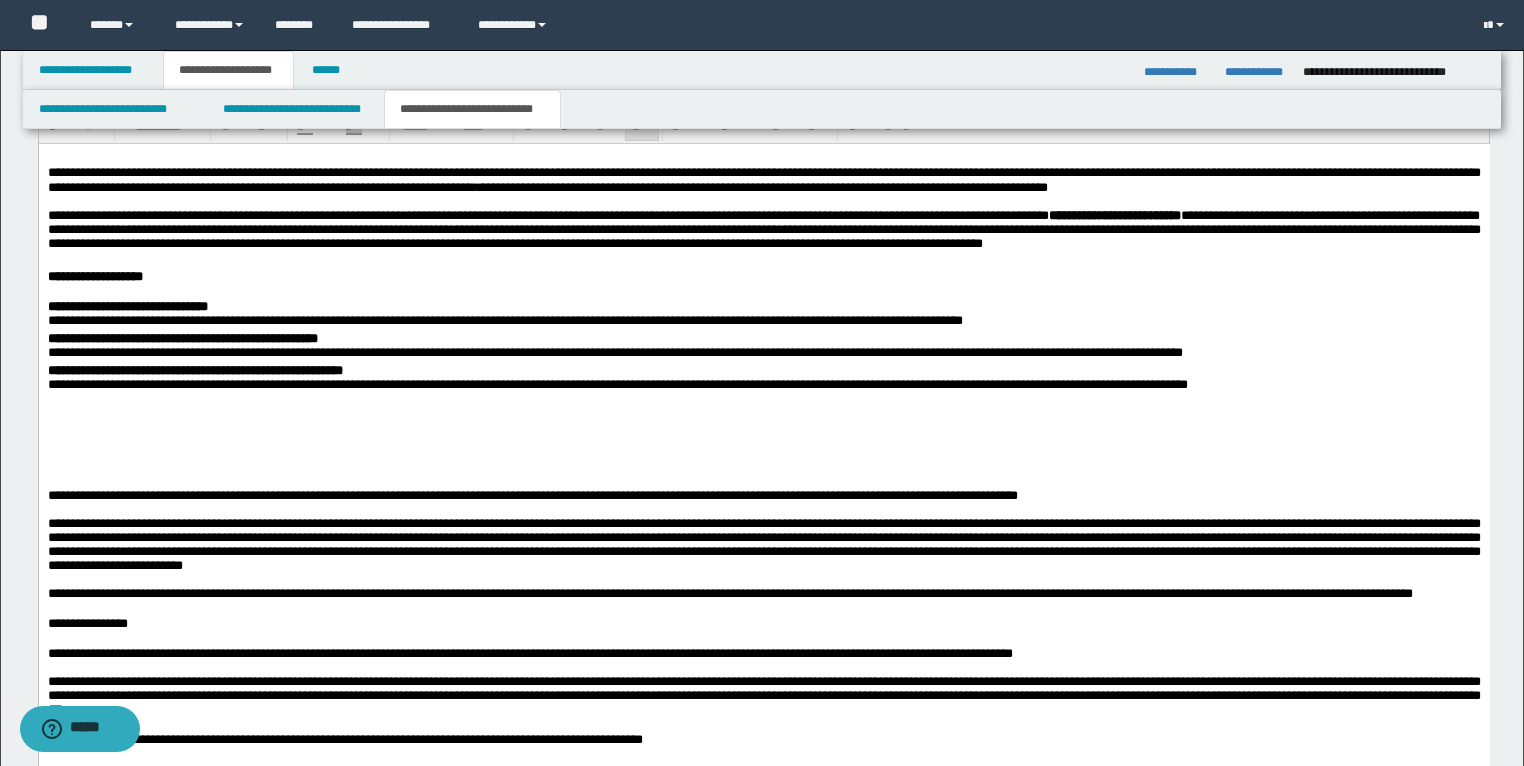 scroll, scrollTop: 1112, scrollLeft: 0, axis: vertical 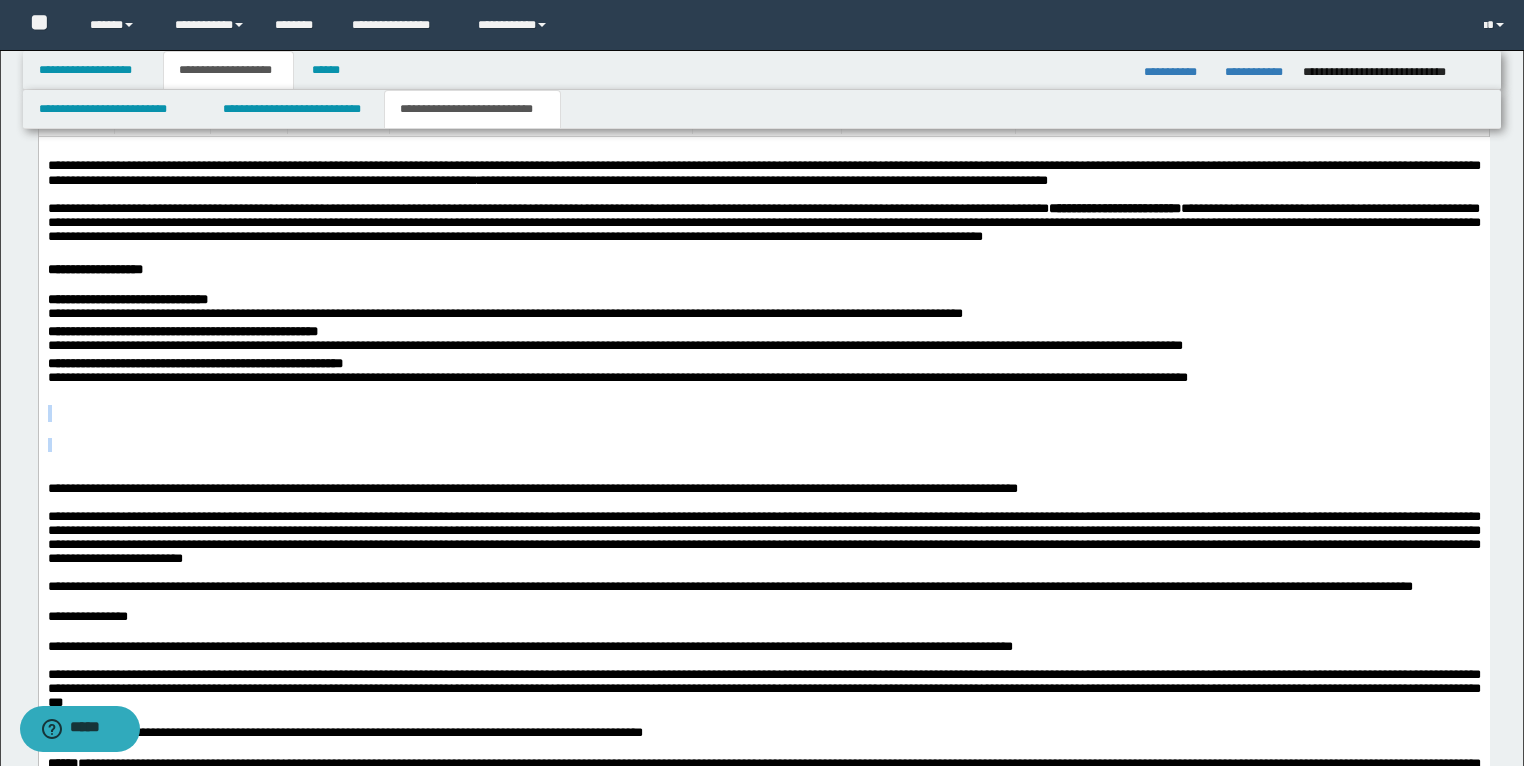 drag, startPoint x: 87, startPoint y: 511, endPoint x: 55, endPoint y: 455, distance: 64.49806 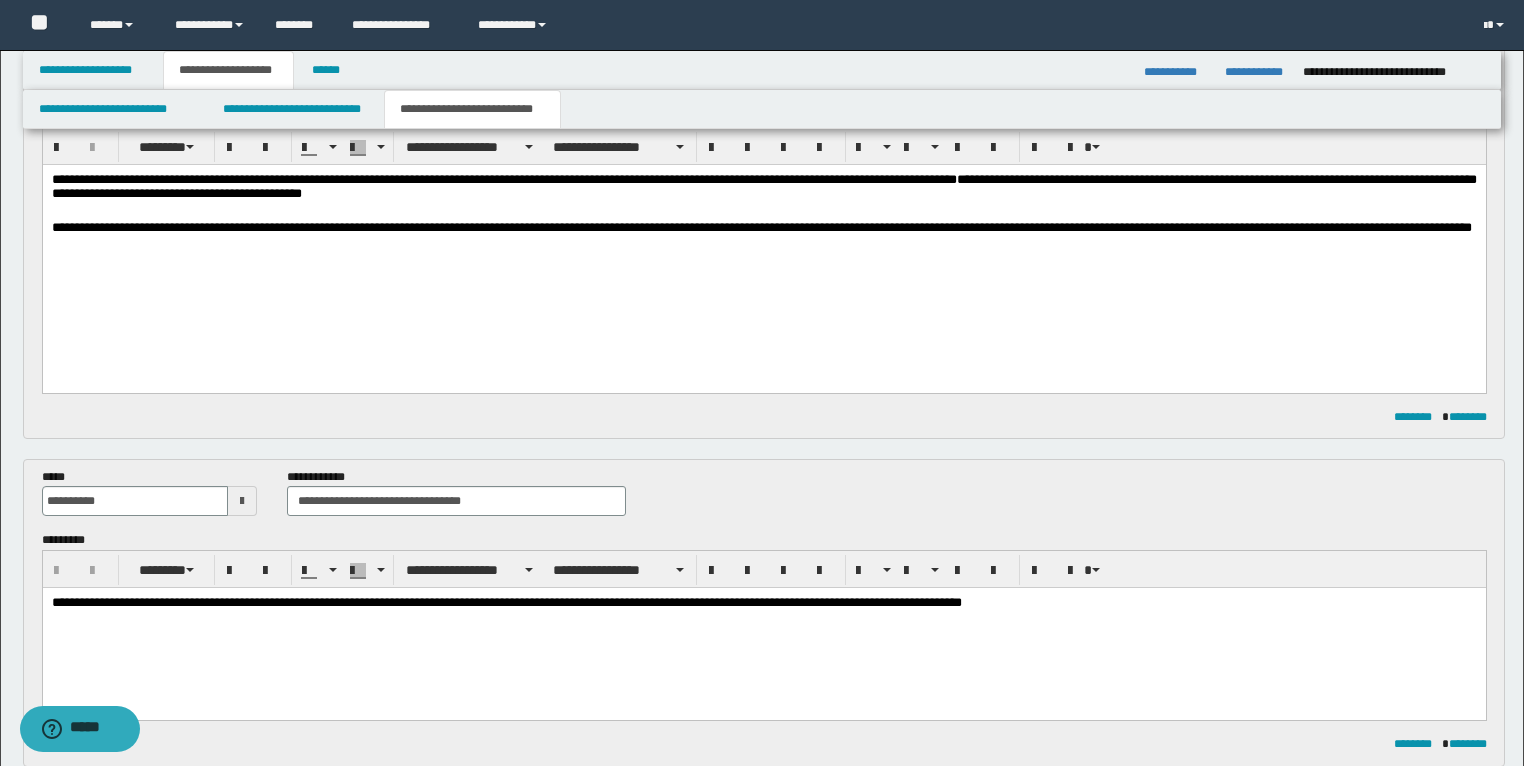 scroll, scrollTop: 185, scrollLeft: 0, axis: vertical 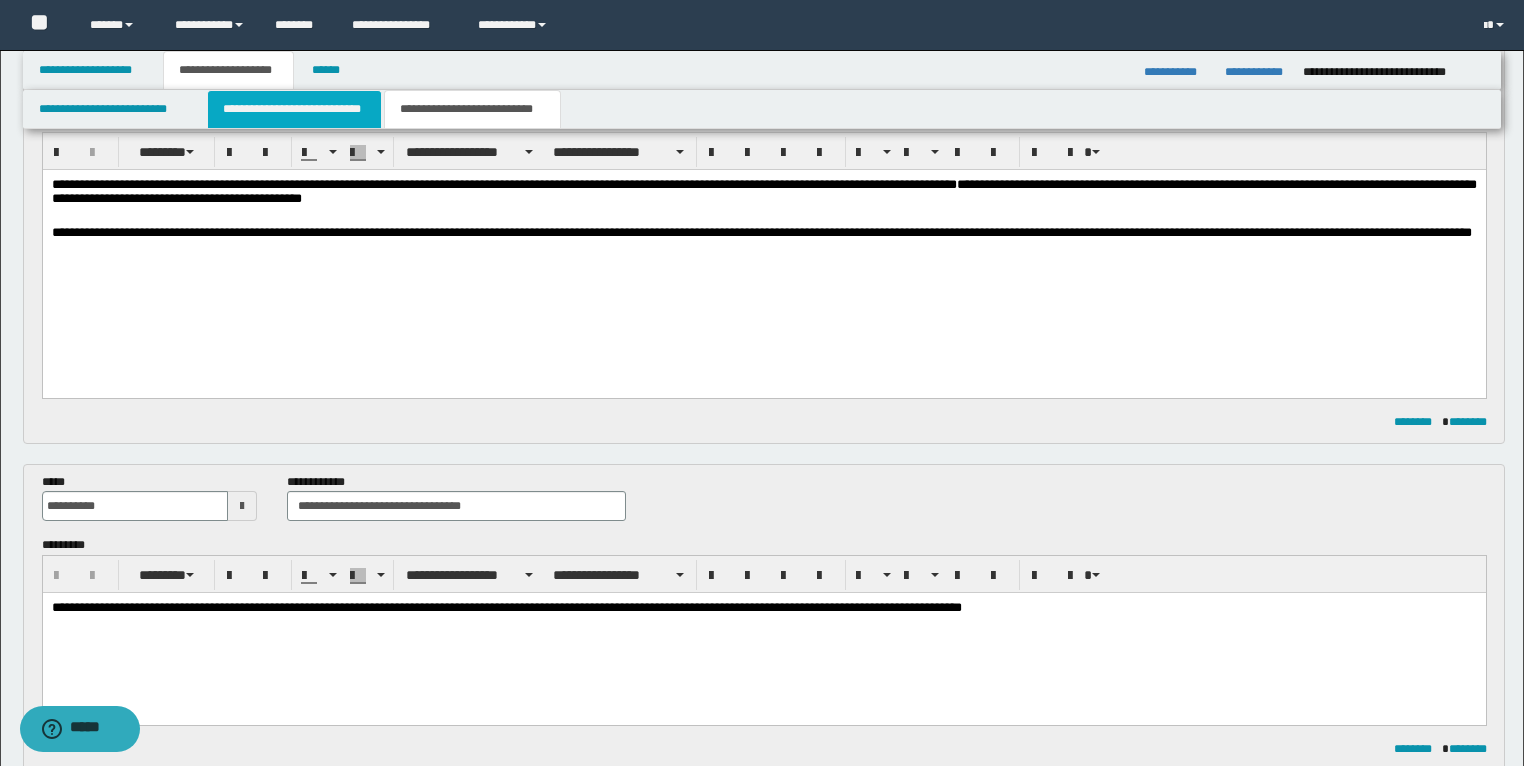 click on "**********" at bounding box center (294, 109) 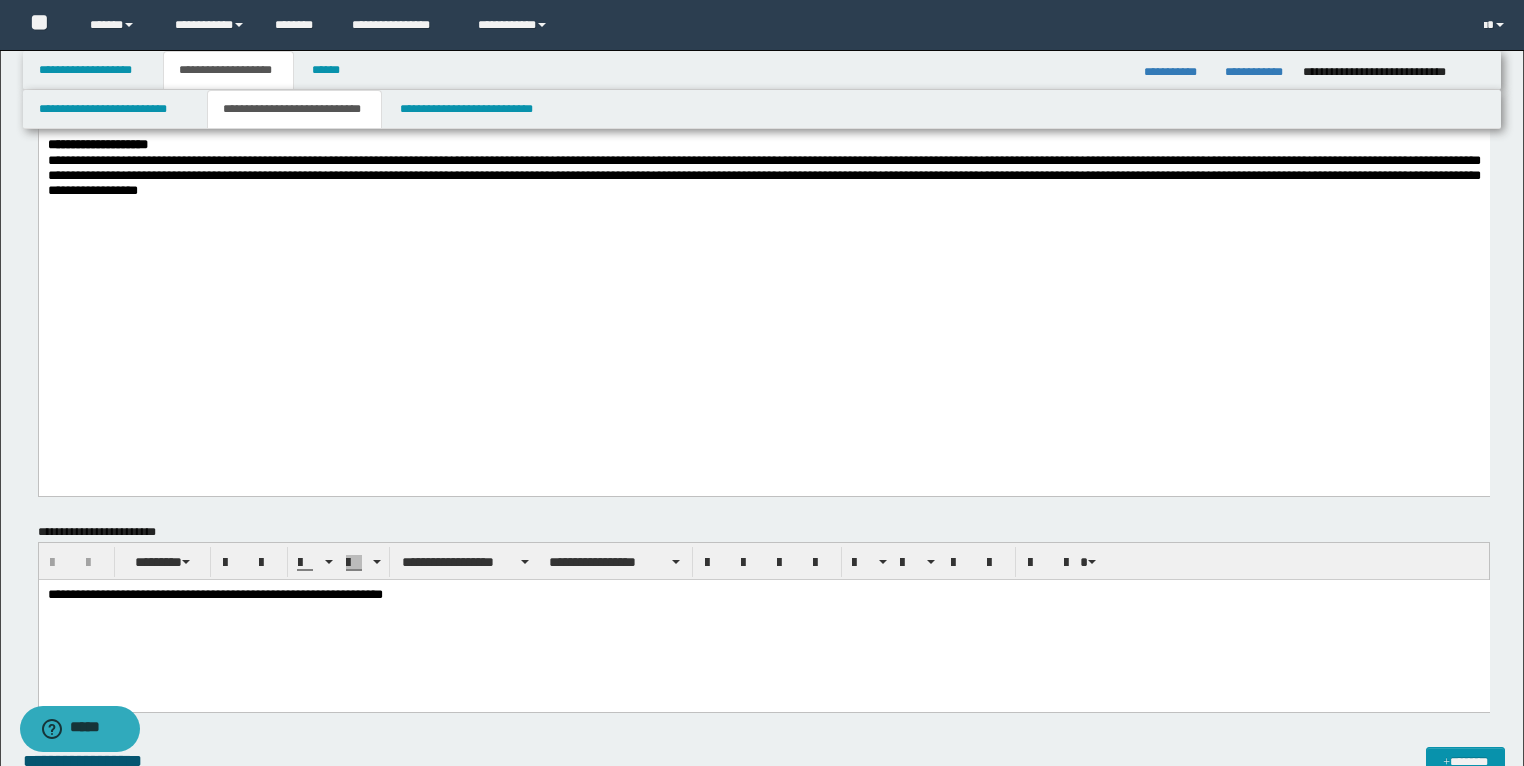 scroll, scrollTop: 1385, scrollLeft: 0, axis: vertical 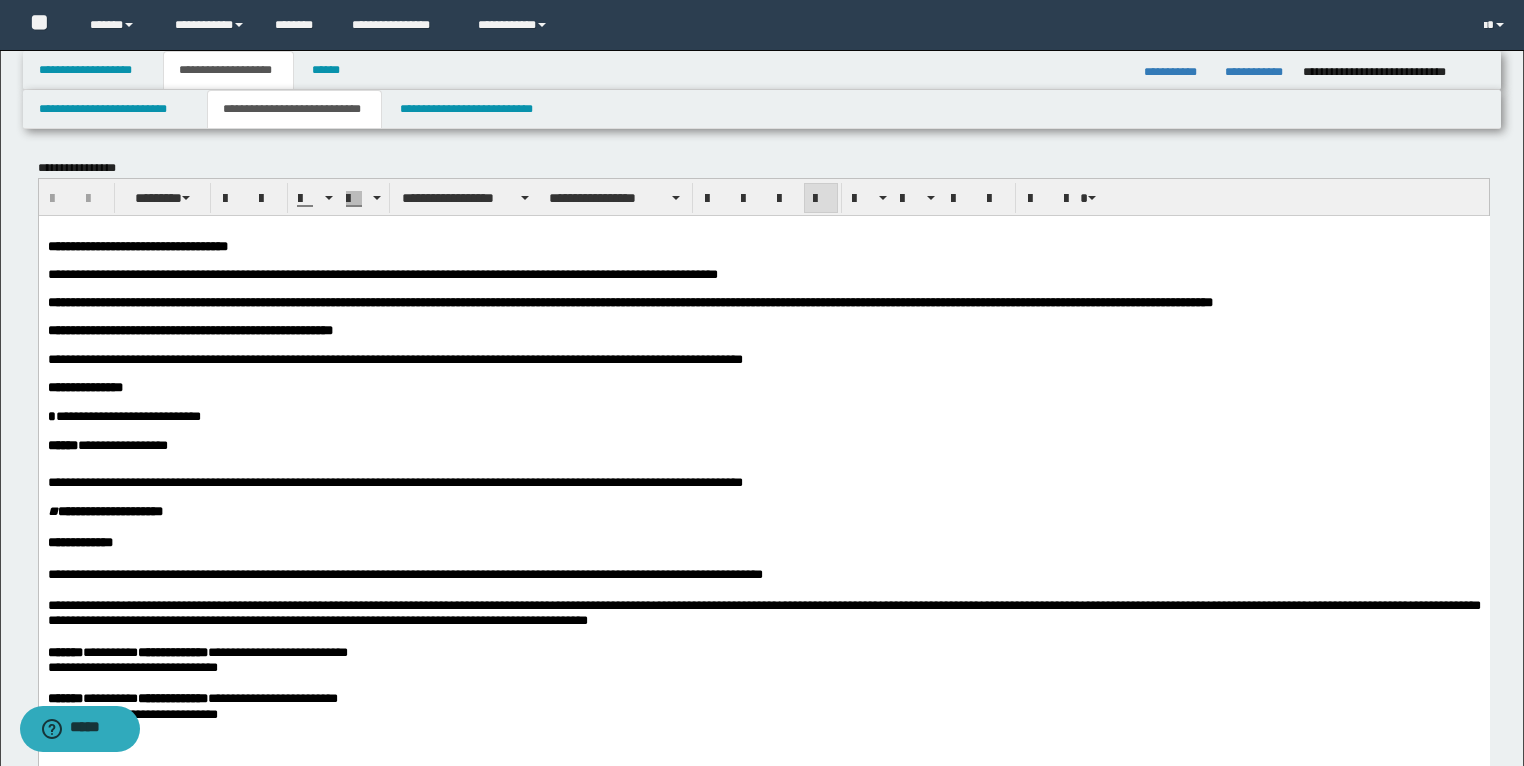 drag, startPoint x: 756, startPoint y: 1733, endPoint x: 362, endPoint y: 376, distance: 1413.041 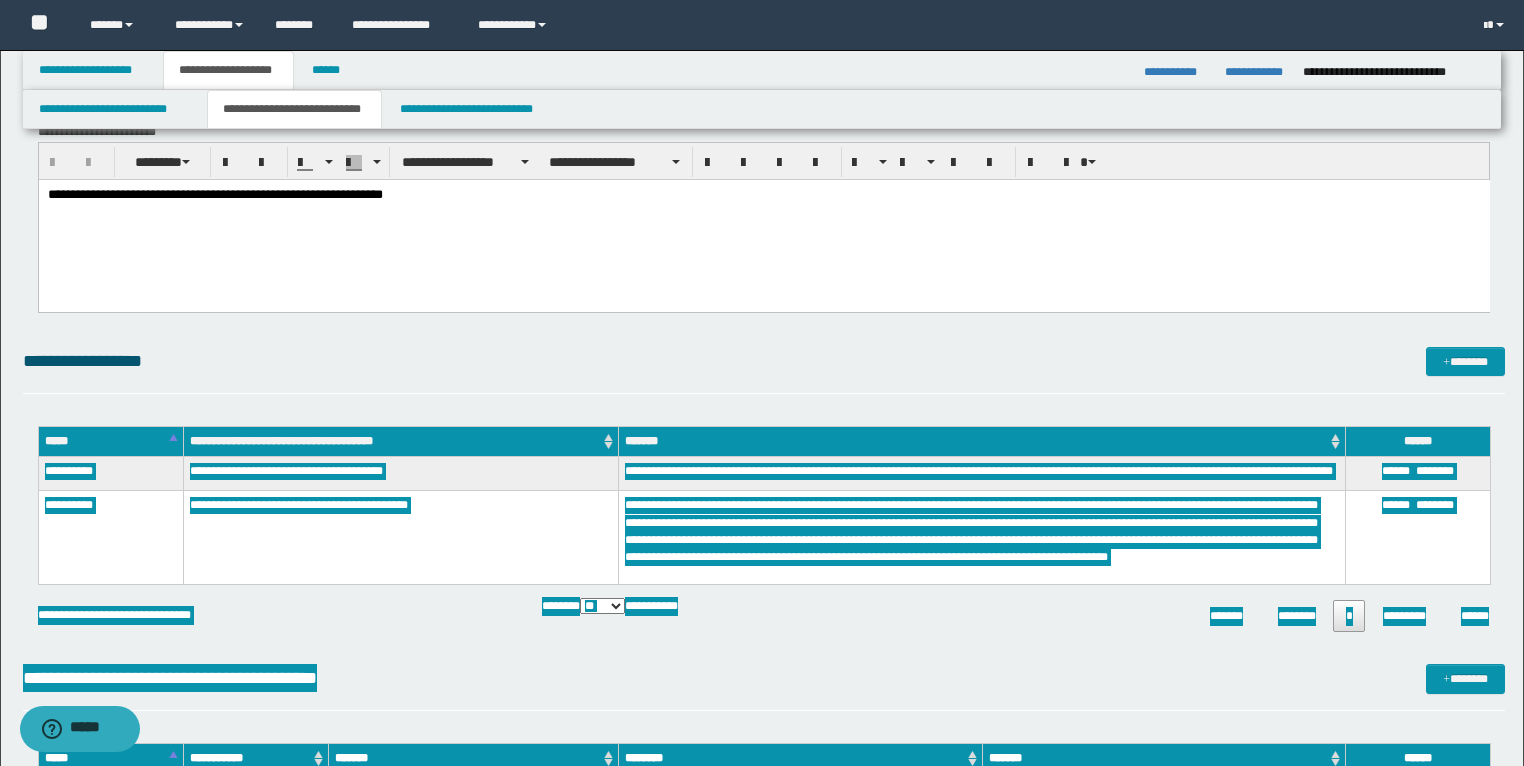 scroll, scrollTop: 1360, scrollLeft: 0, axis: vertical 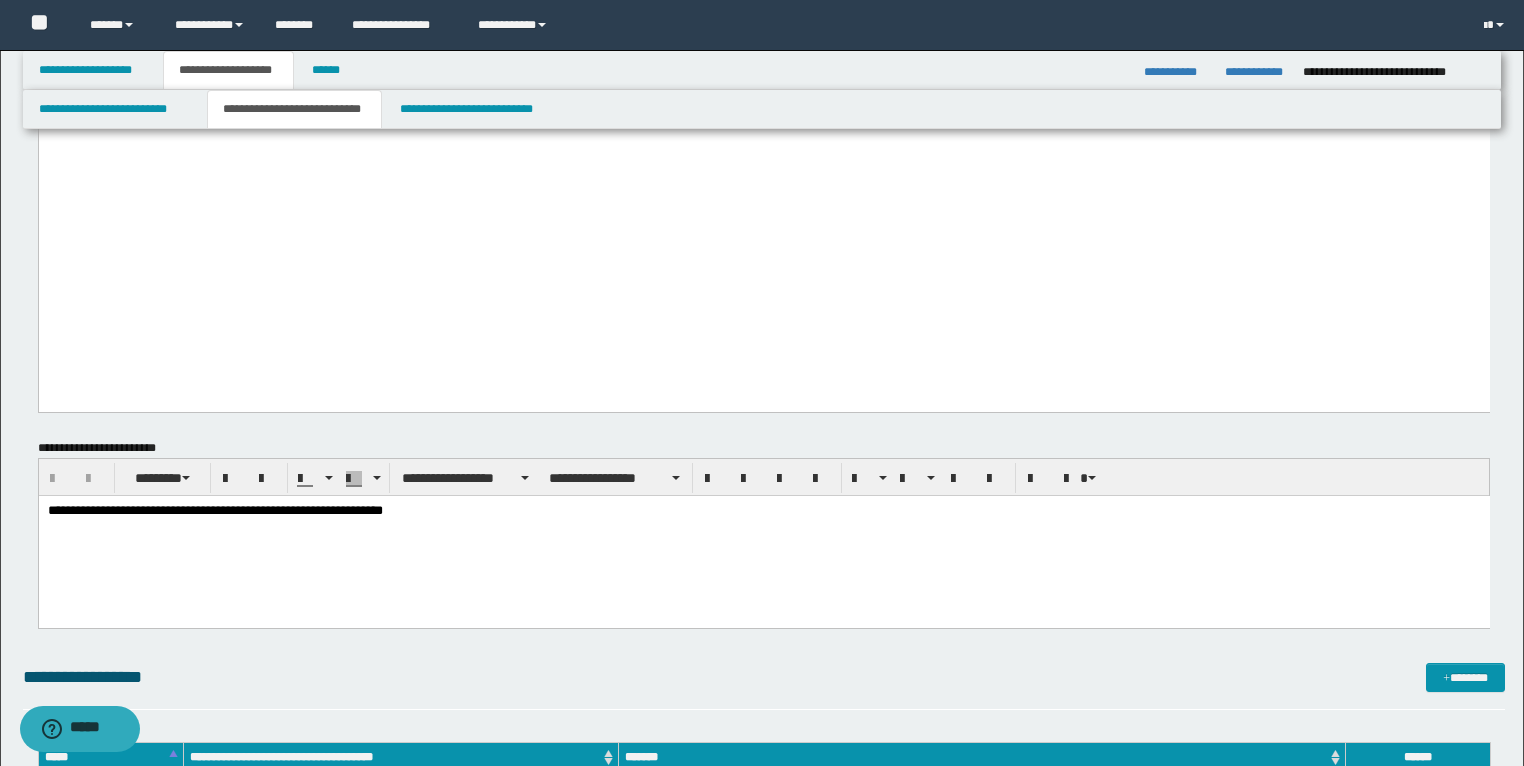 click on "**********" at bounding box center (763, -467) 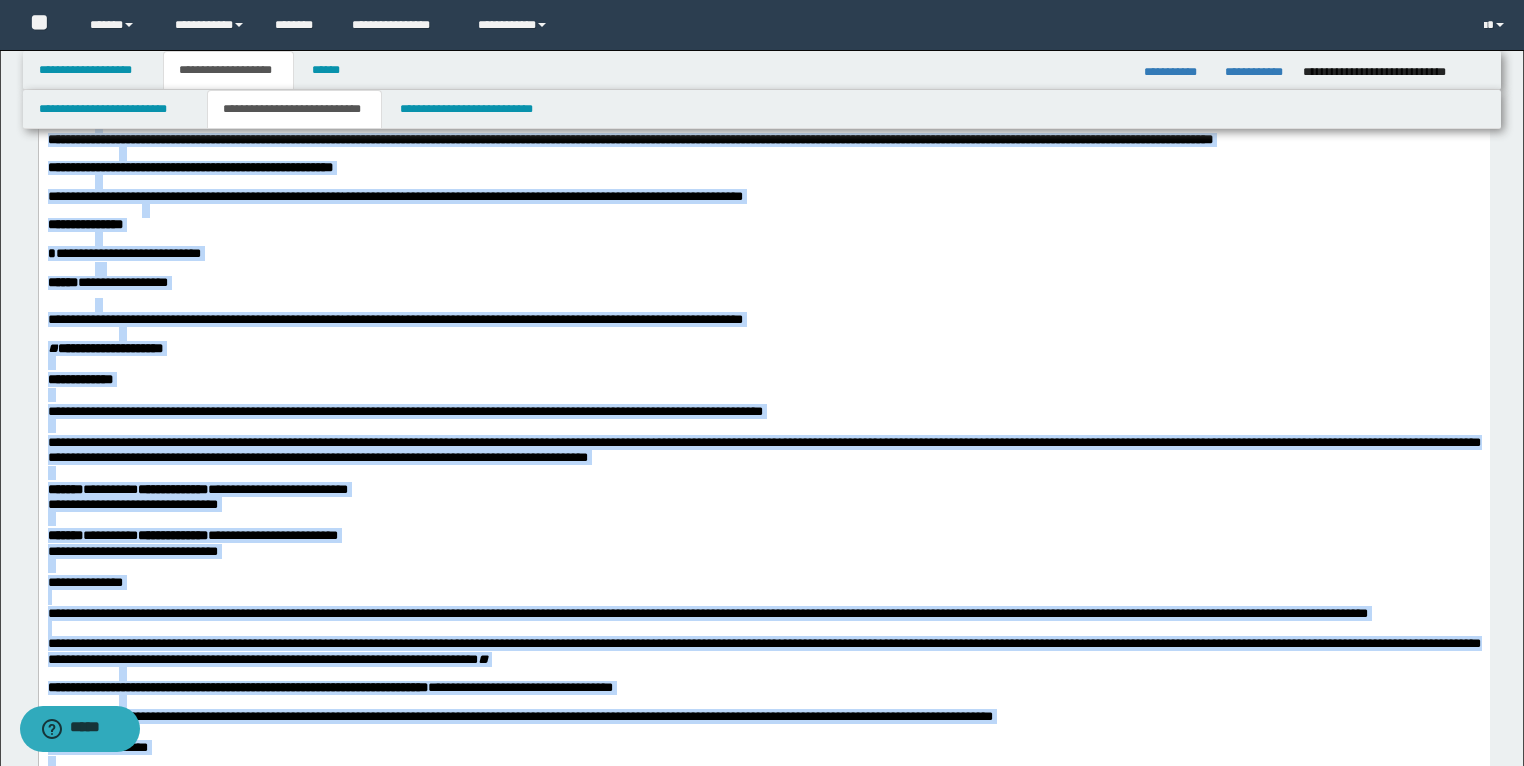 scroll, scrollTop: 0, scrollLeft: 0, axis: both 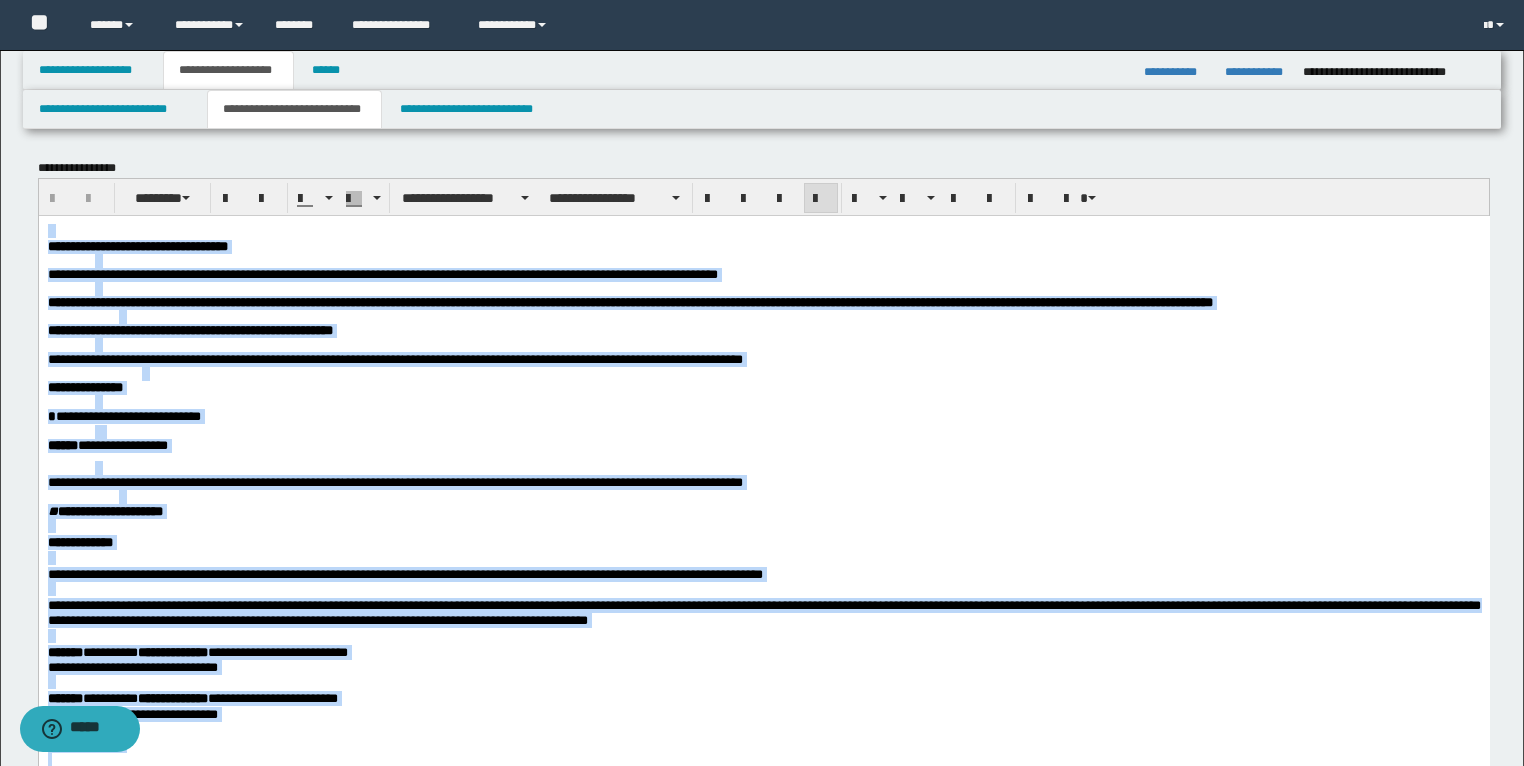 drag, startPoint x: 715, startPoint y: 1623, endPoint x: 37, endPoint y: -17, distance: 1774.6222 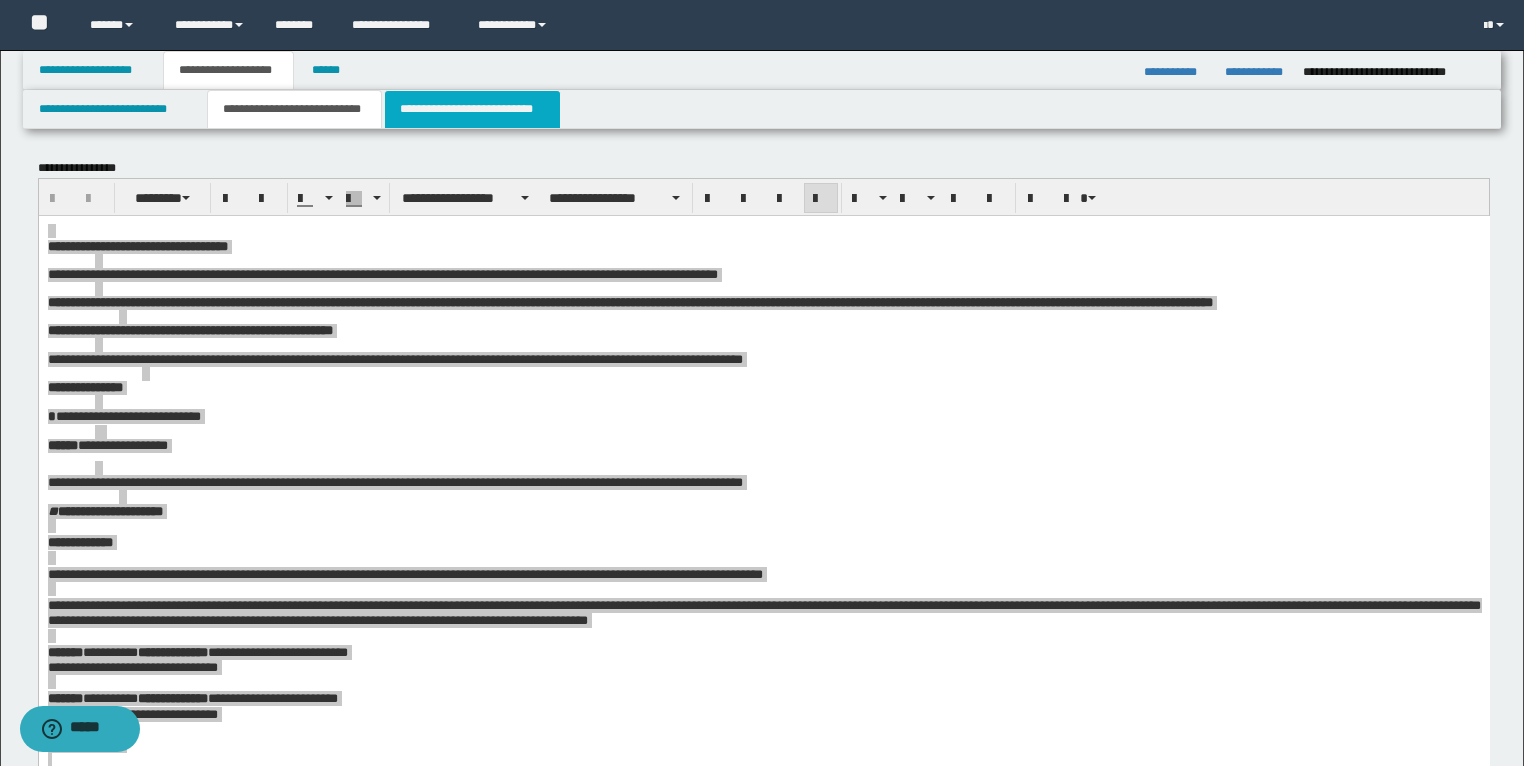 click on "**********" at bounding box center [472, 109] 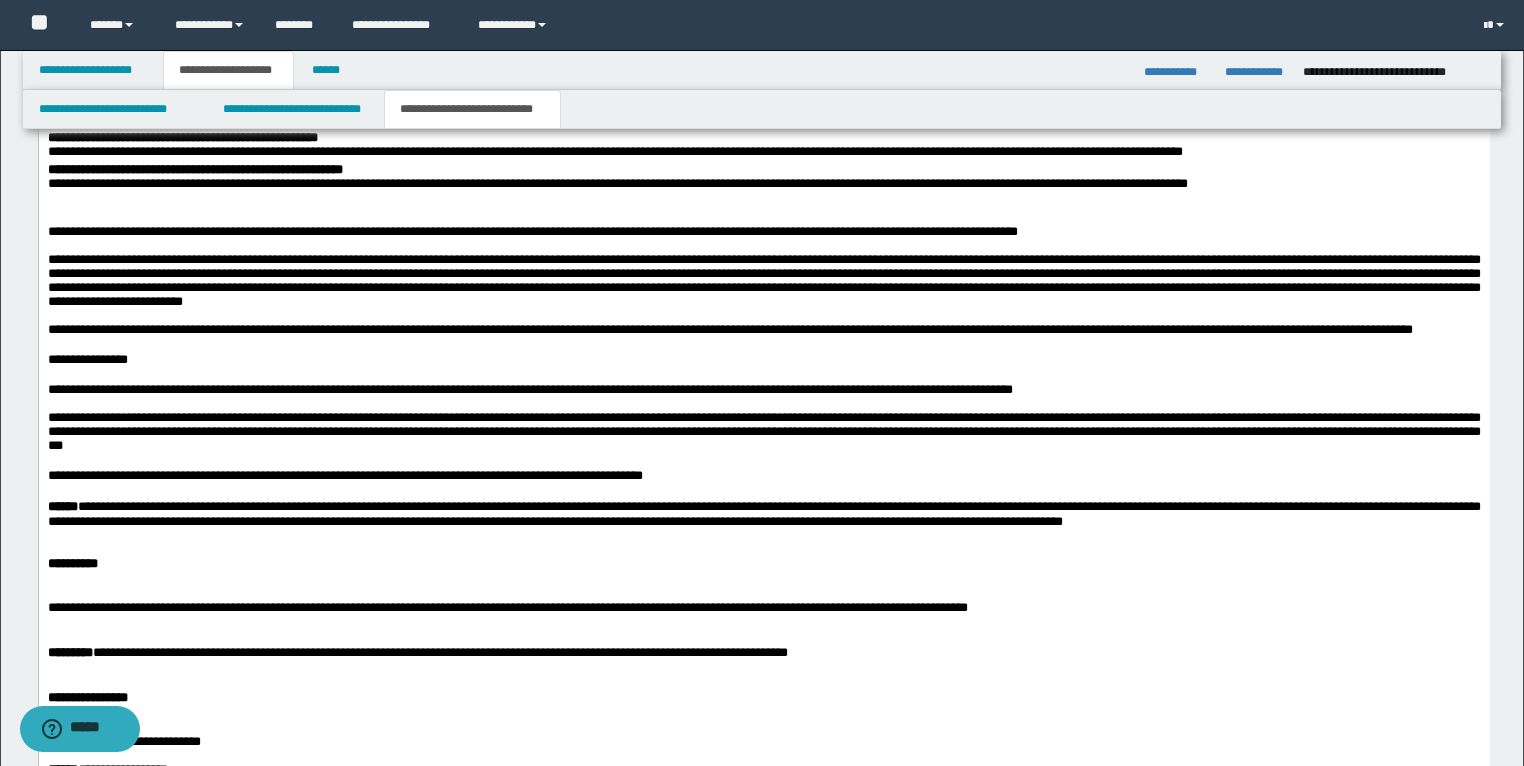 scroll, scrollTop: 1360, scrollLeft: 0, axis: vertical 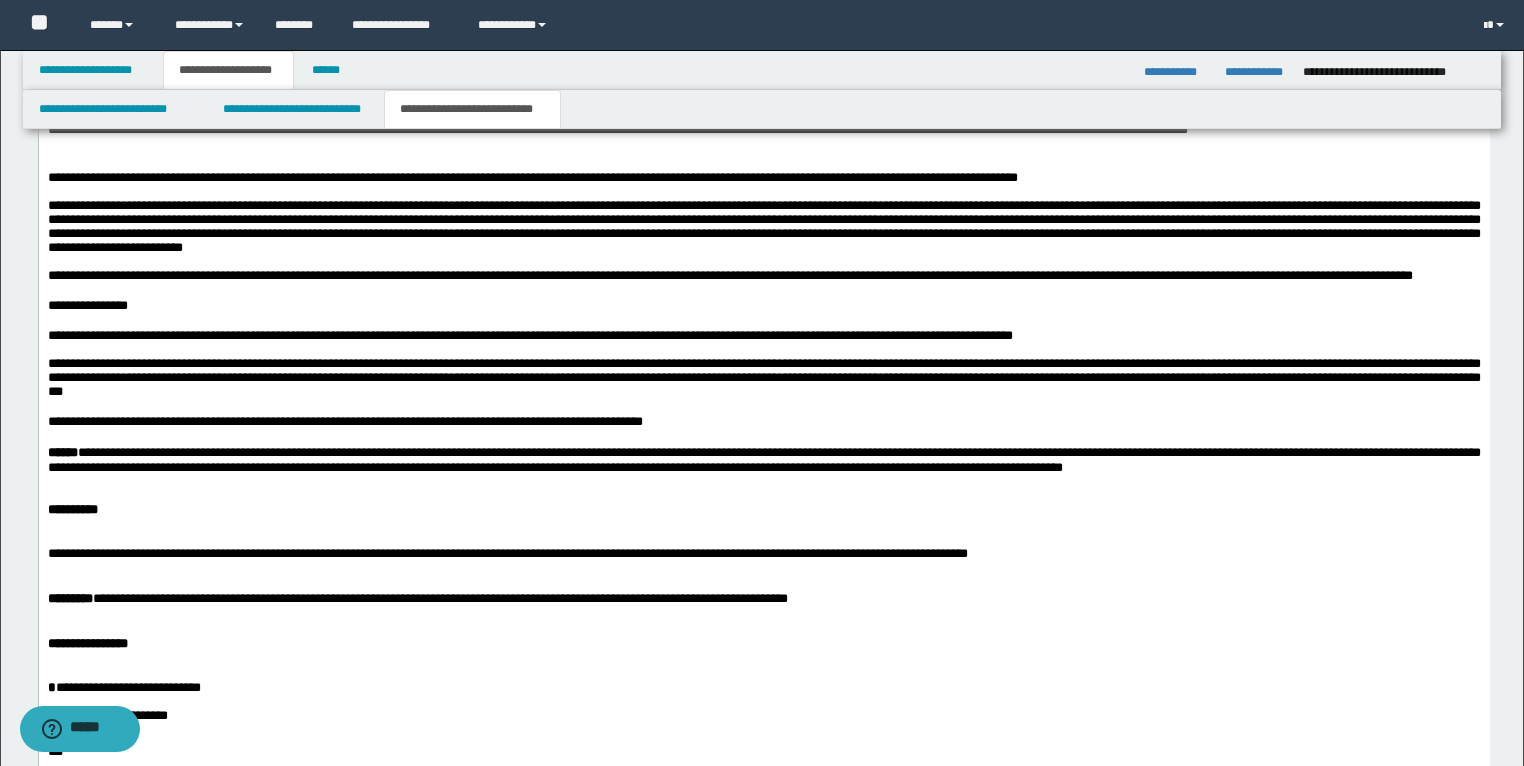 click on "**********" at bounding box center (763, 354) 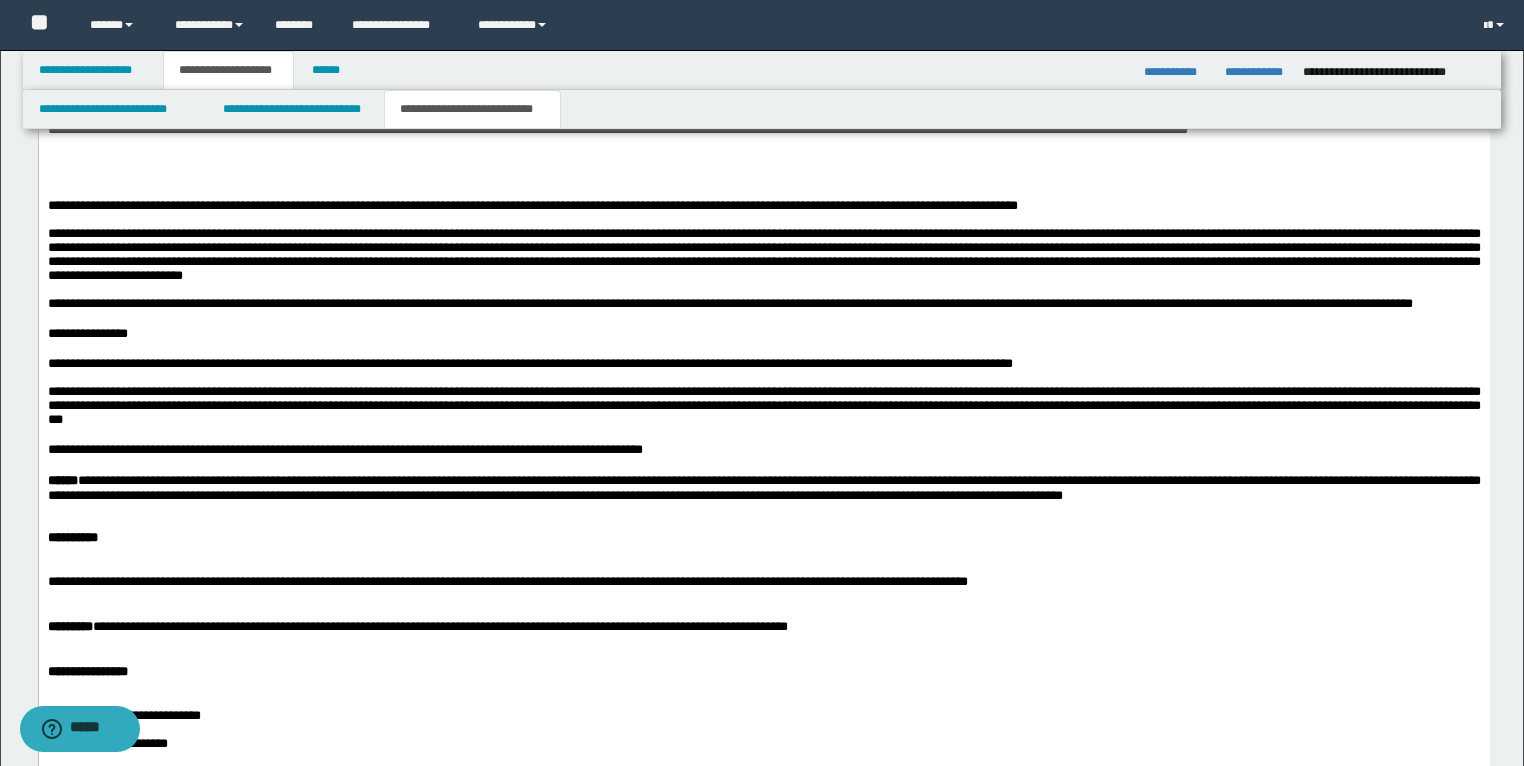 click at bounding box center [49, 164] 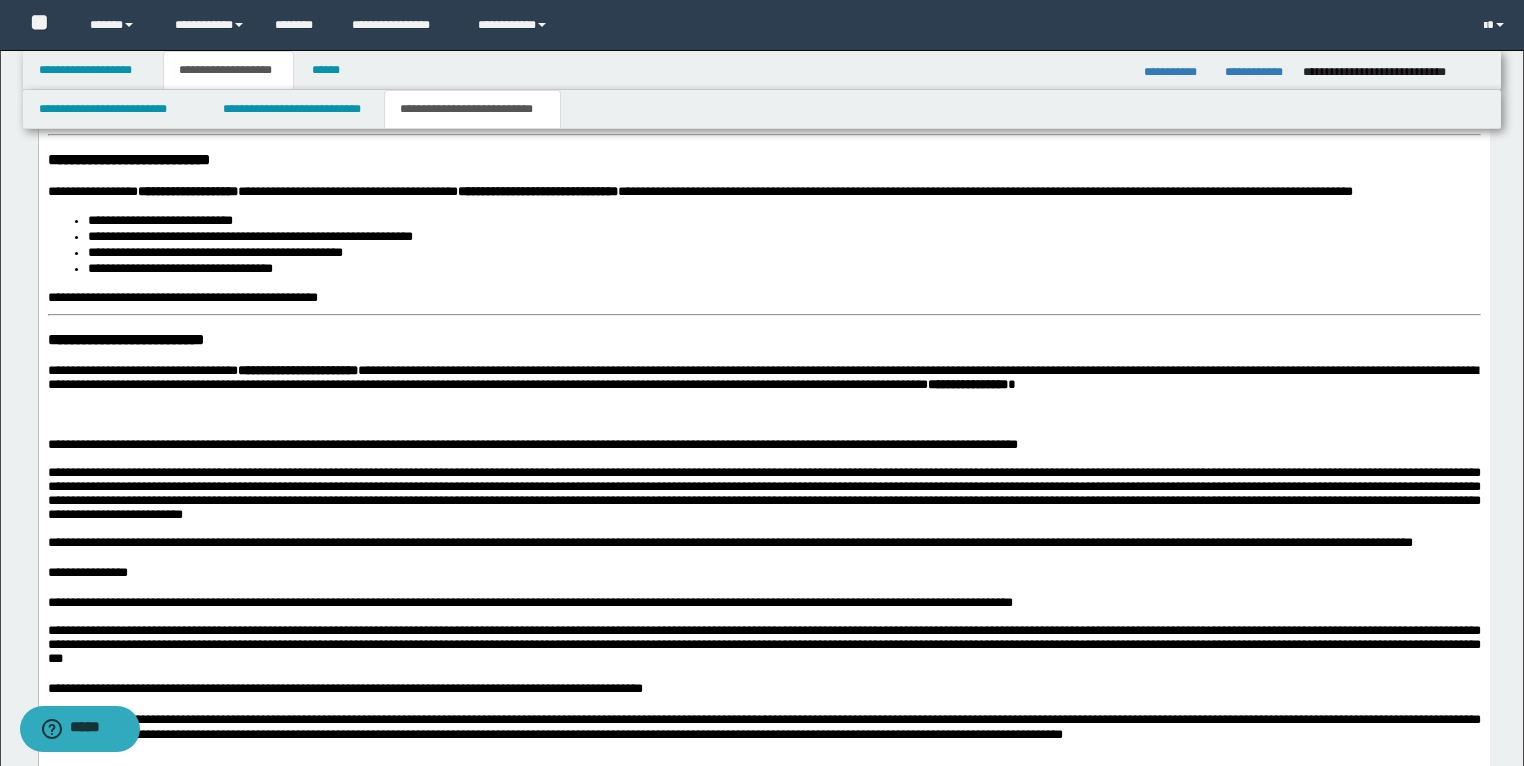 scroll, scrollTop: 1840, scrollLeft: 0, axis: vertical 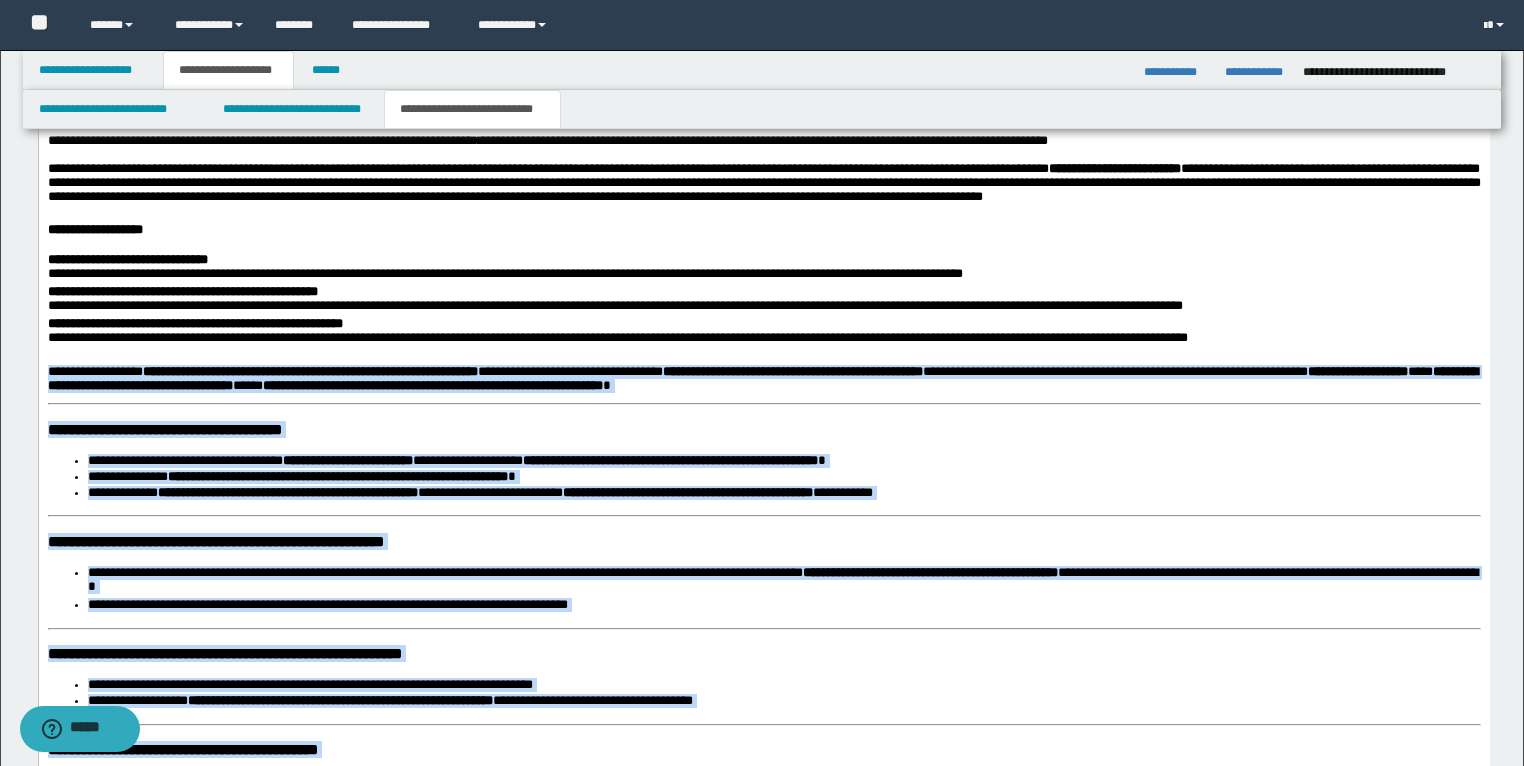 drag, startPoint x: 1253, startPoint y: 1119, endPoint x: 23, endPoint y: 417, distance: 1416.2288 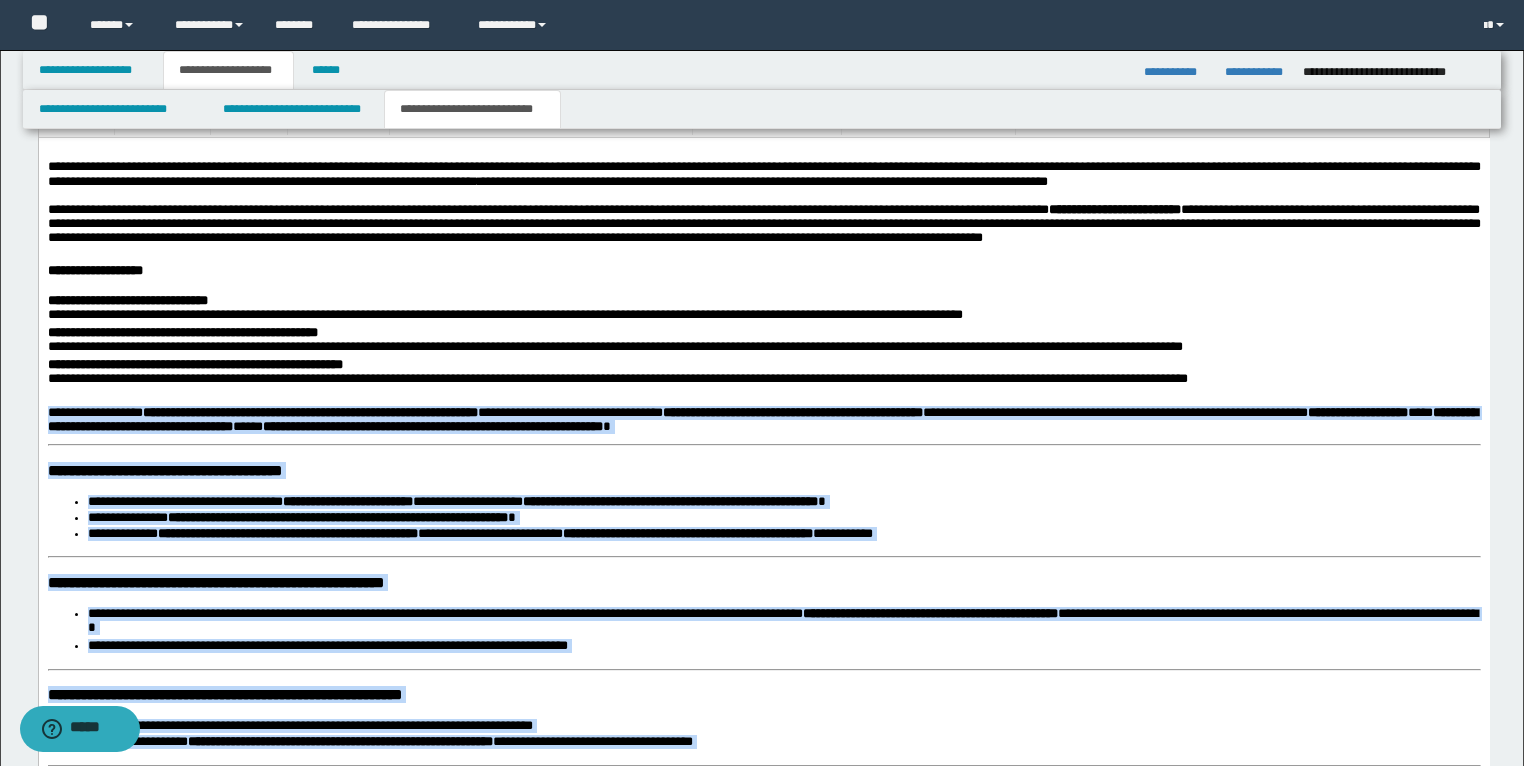 scroll, scrollTop: 1072, scrollLeft: 0, axis: vertical 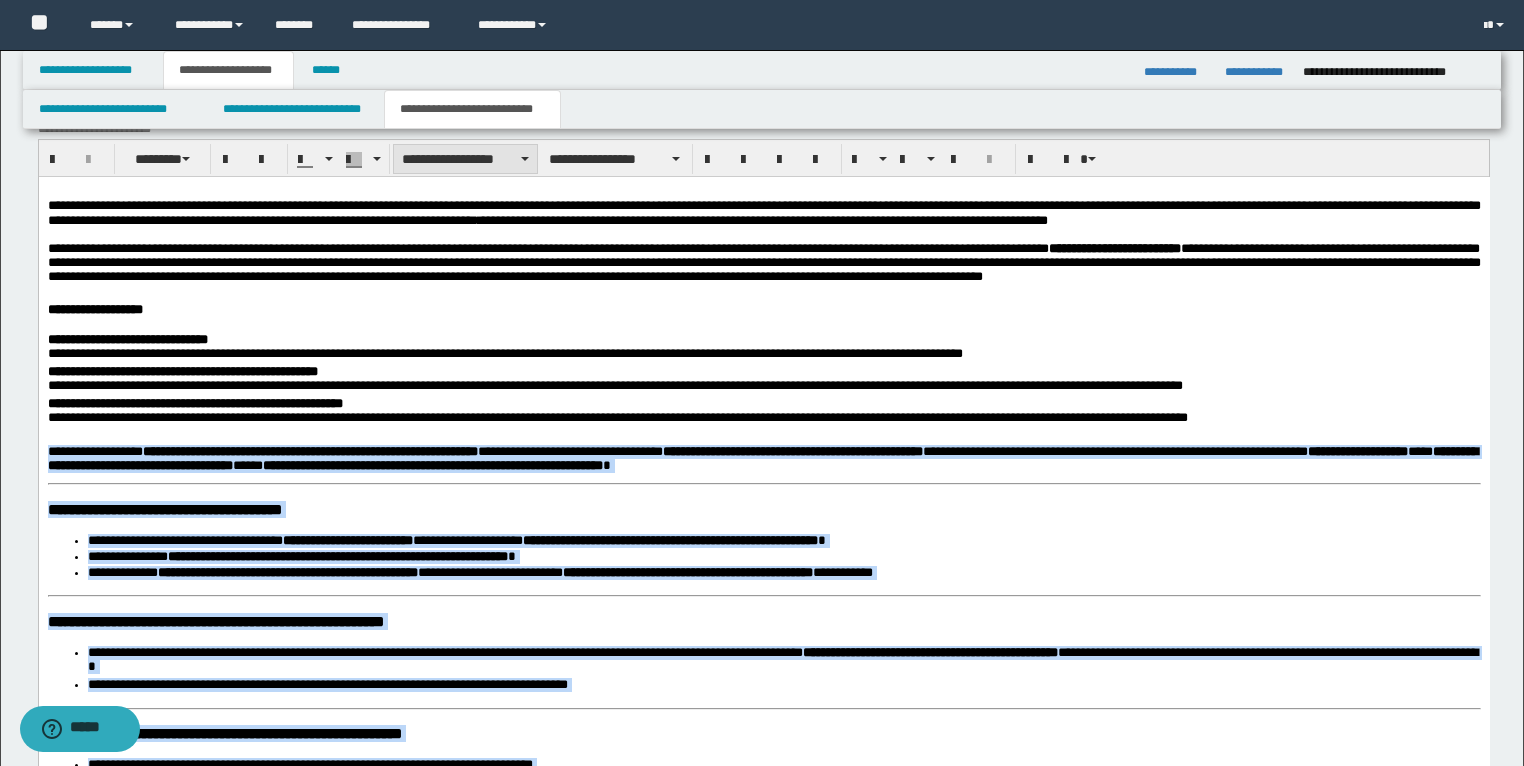 click on "**********" at bounding box center (465, 159) 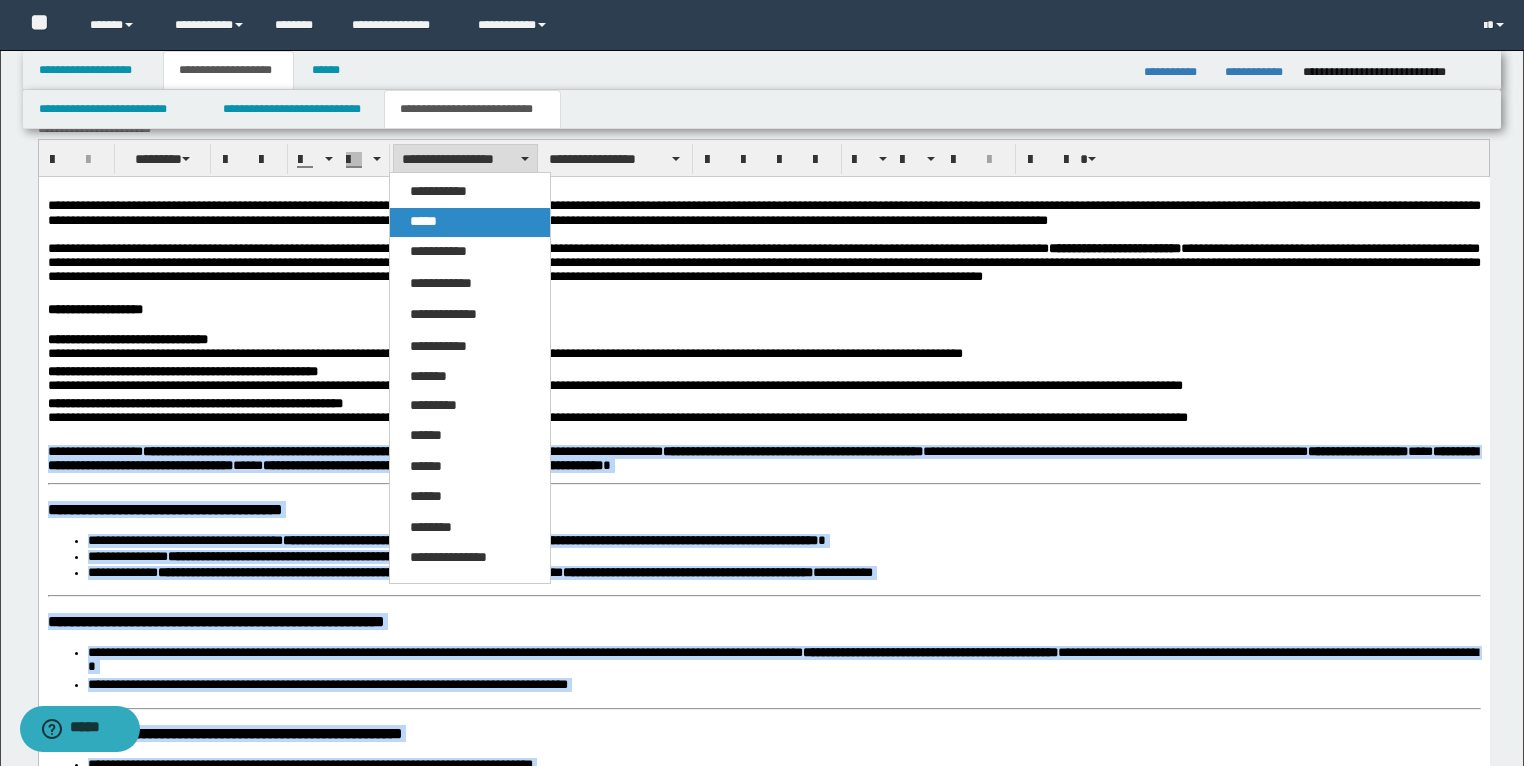 click on "*****" at bounding box center [470, 222] 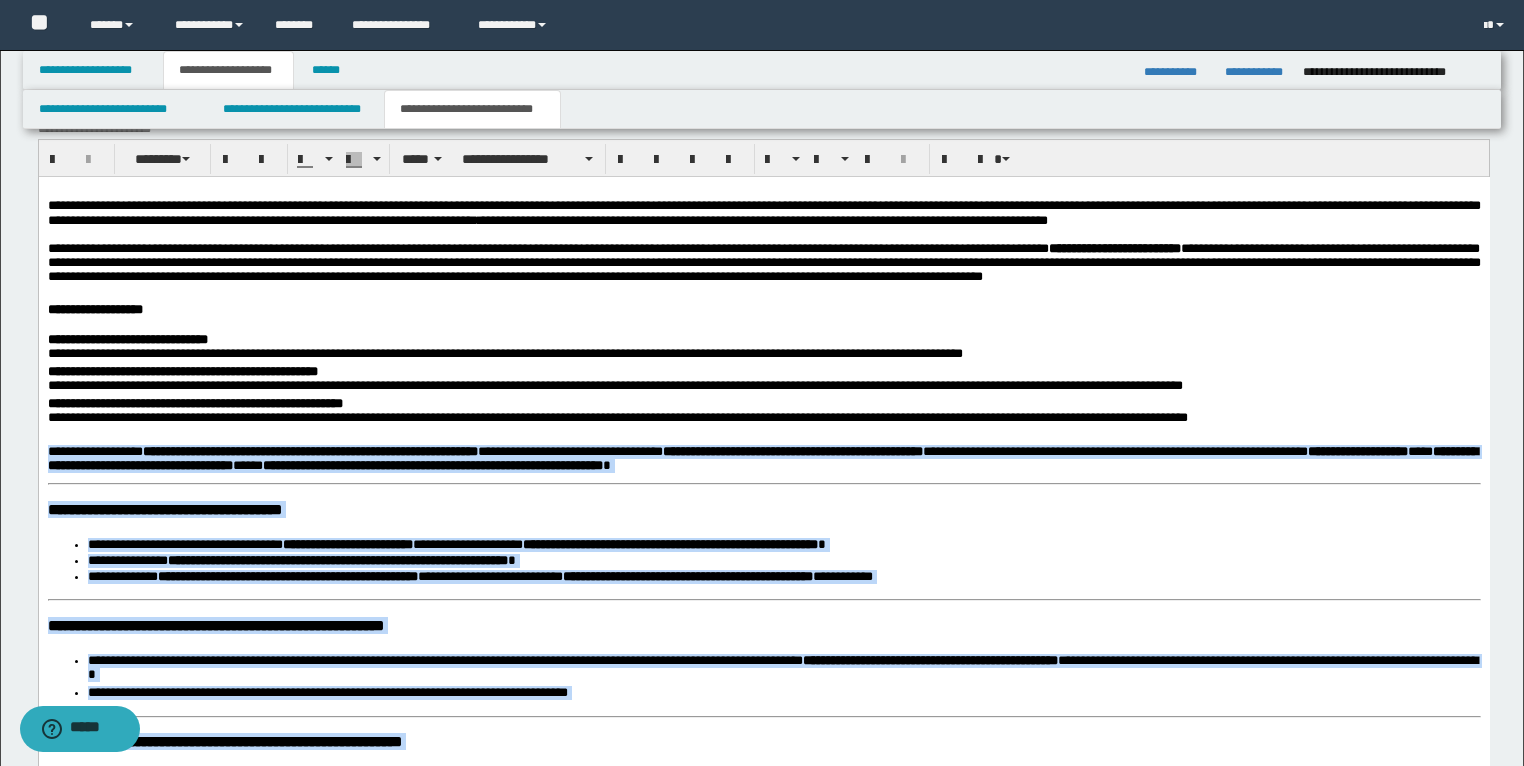 click on "**********" at bounding box center (763, 512) 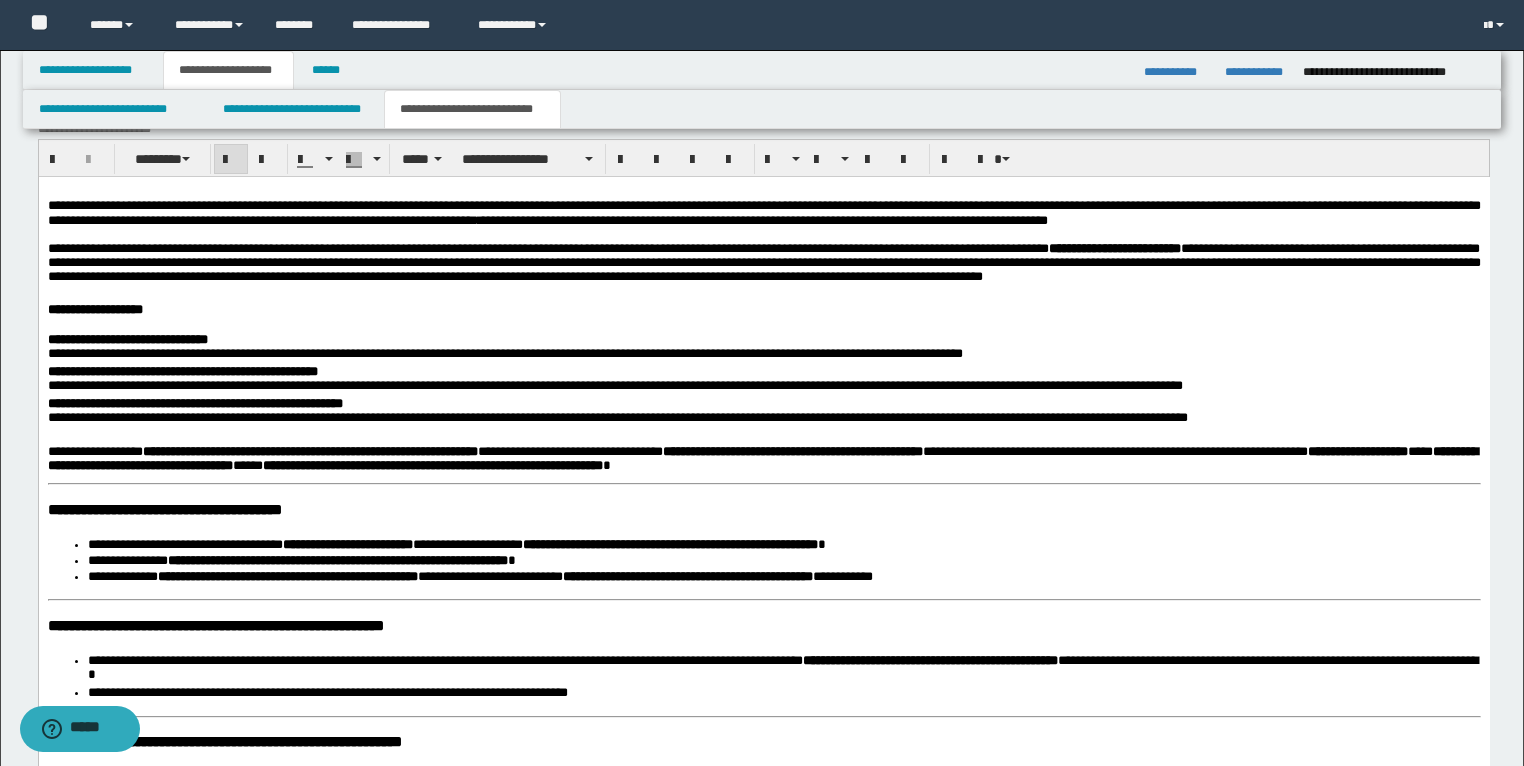 scroll, scrollTop: 1152, scrollLeft: 0, axis: vertical 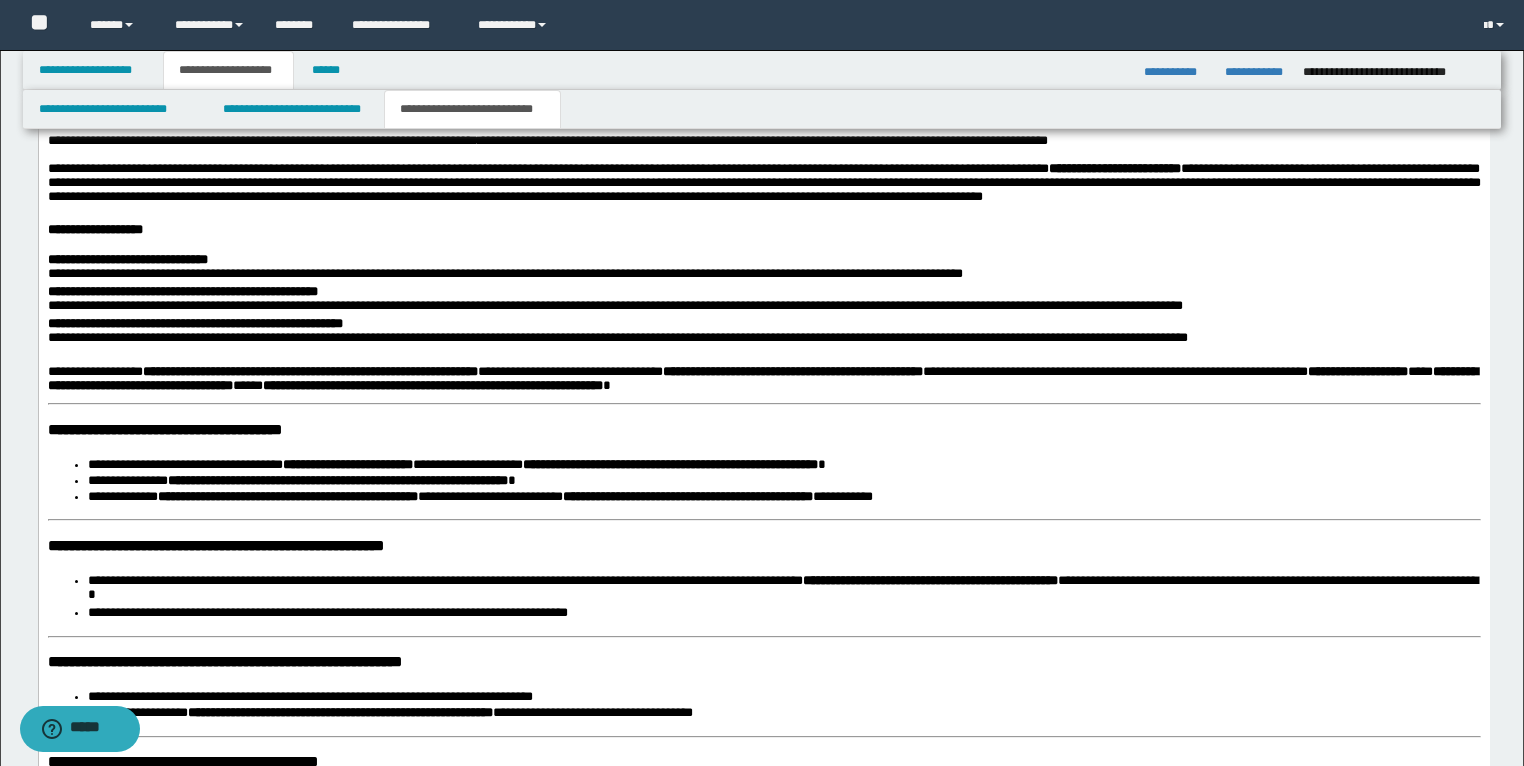 click on "**********" at bounding box center (763, 959) 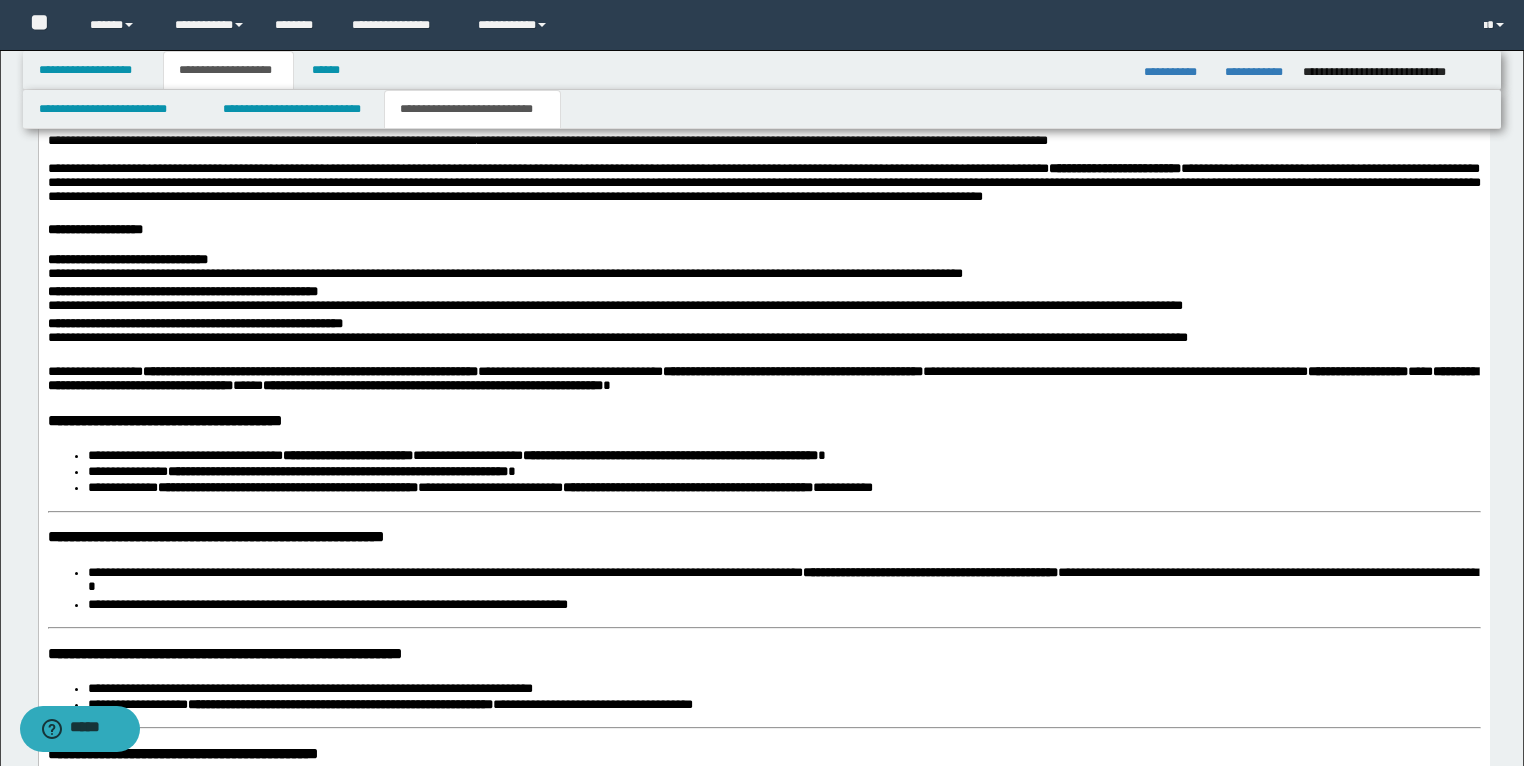 click on "**********" at bounding box center [763, 955] 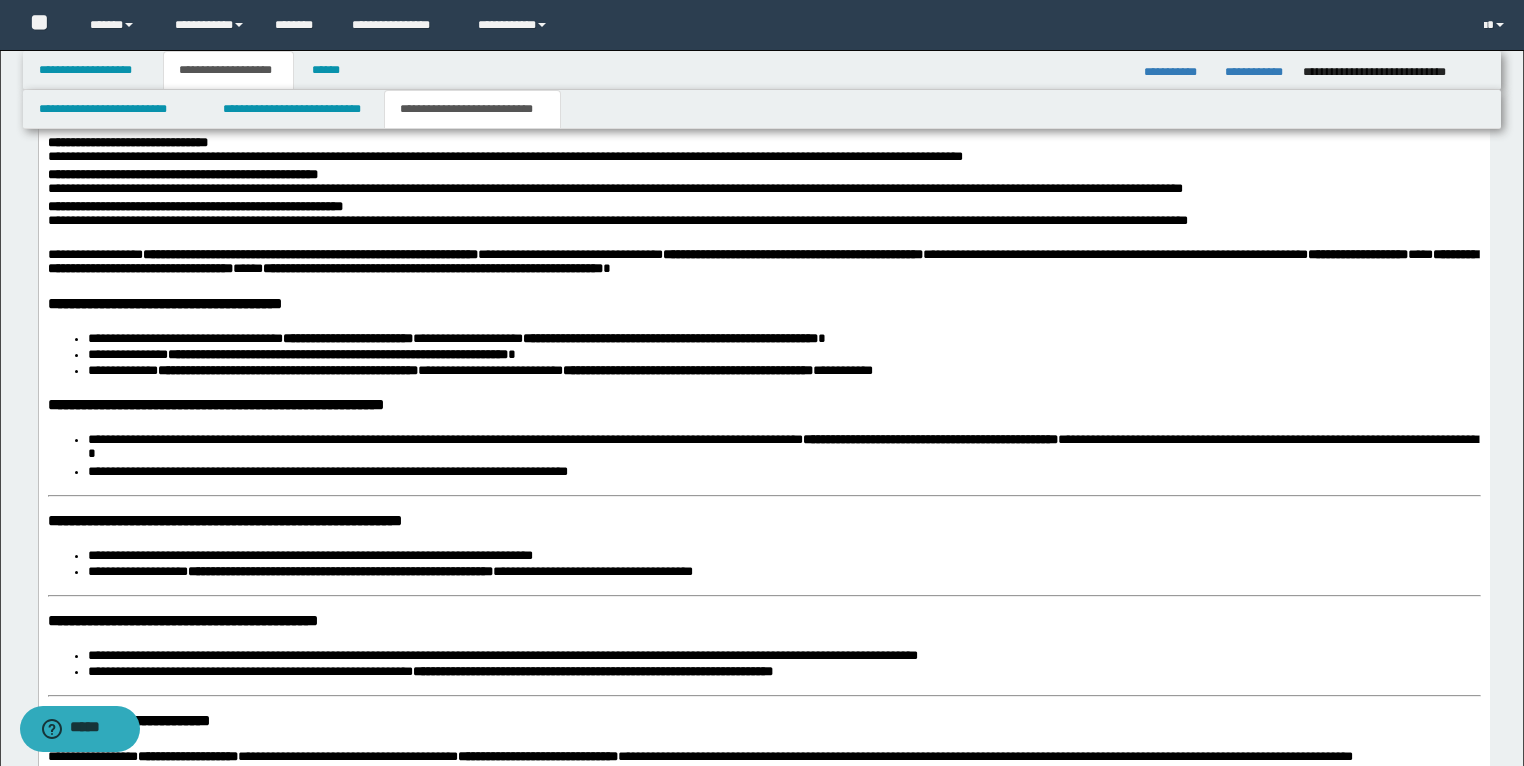 scroll, scrollTop: 1392, scrollLeft: 0, axis: vertical 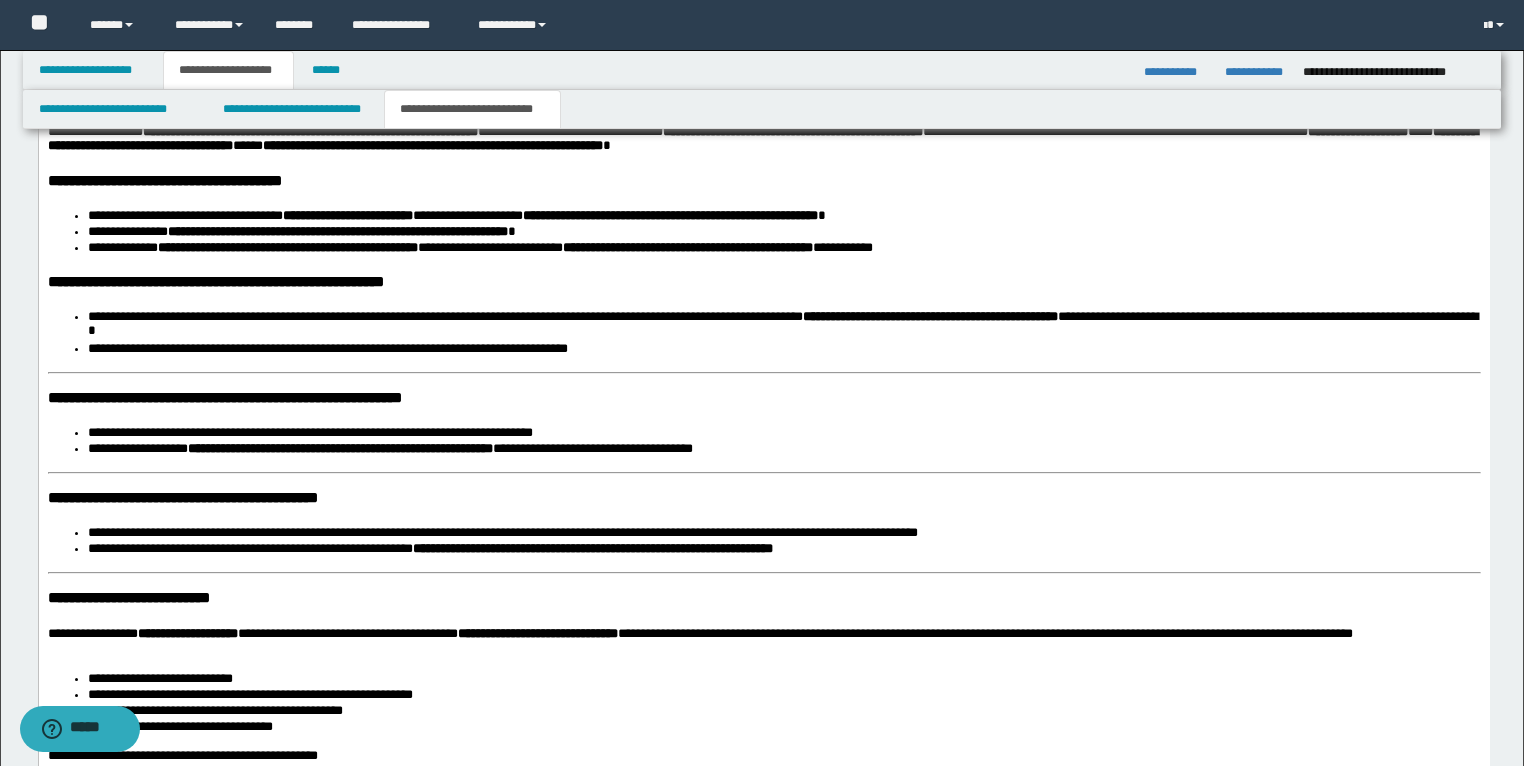 click on "**********" at bounding box center [763, 708] 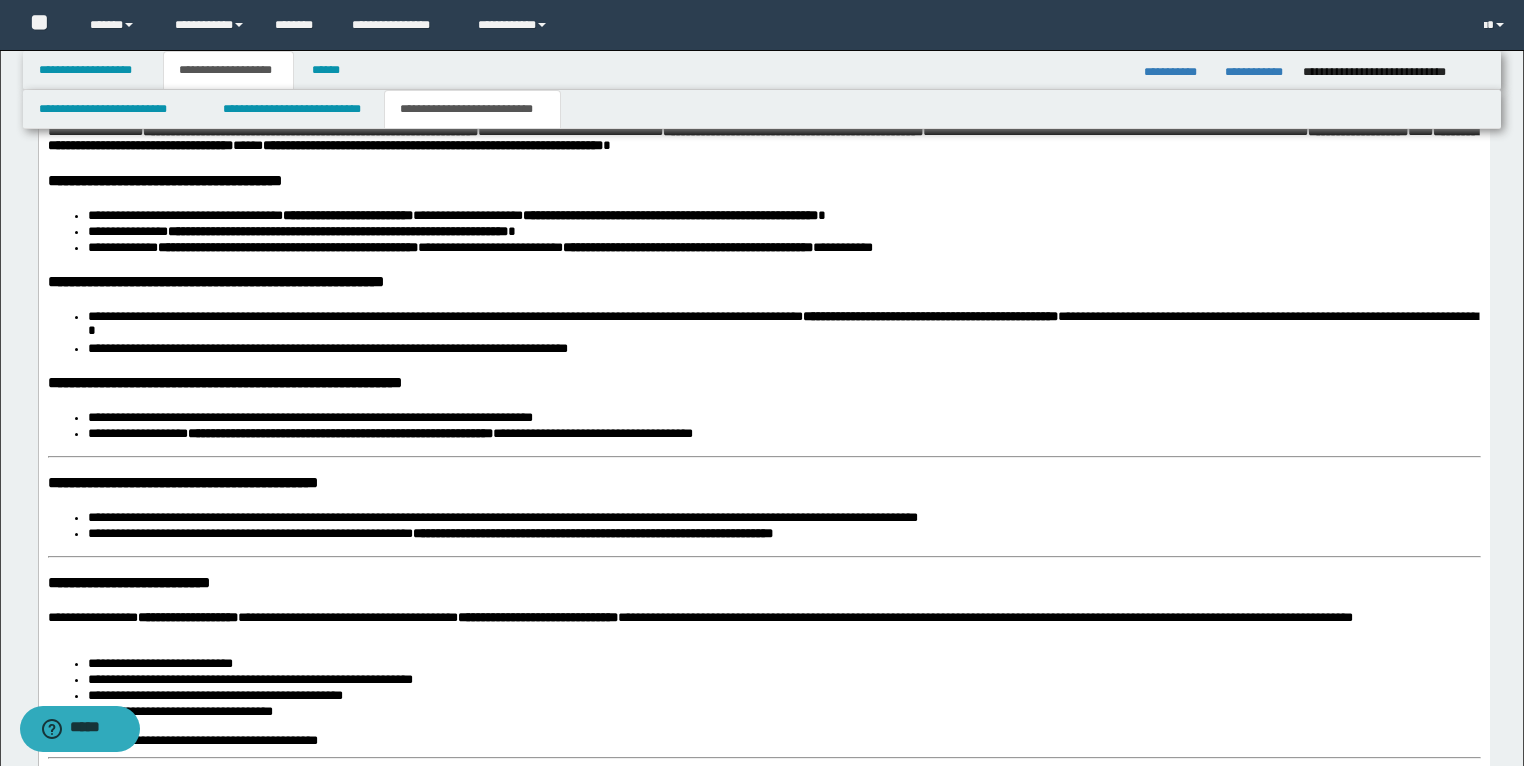 click on "**********" at bounding box center [763, 701] 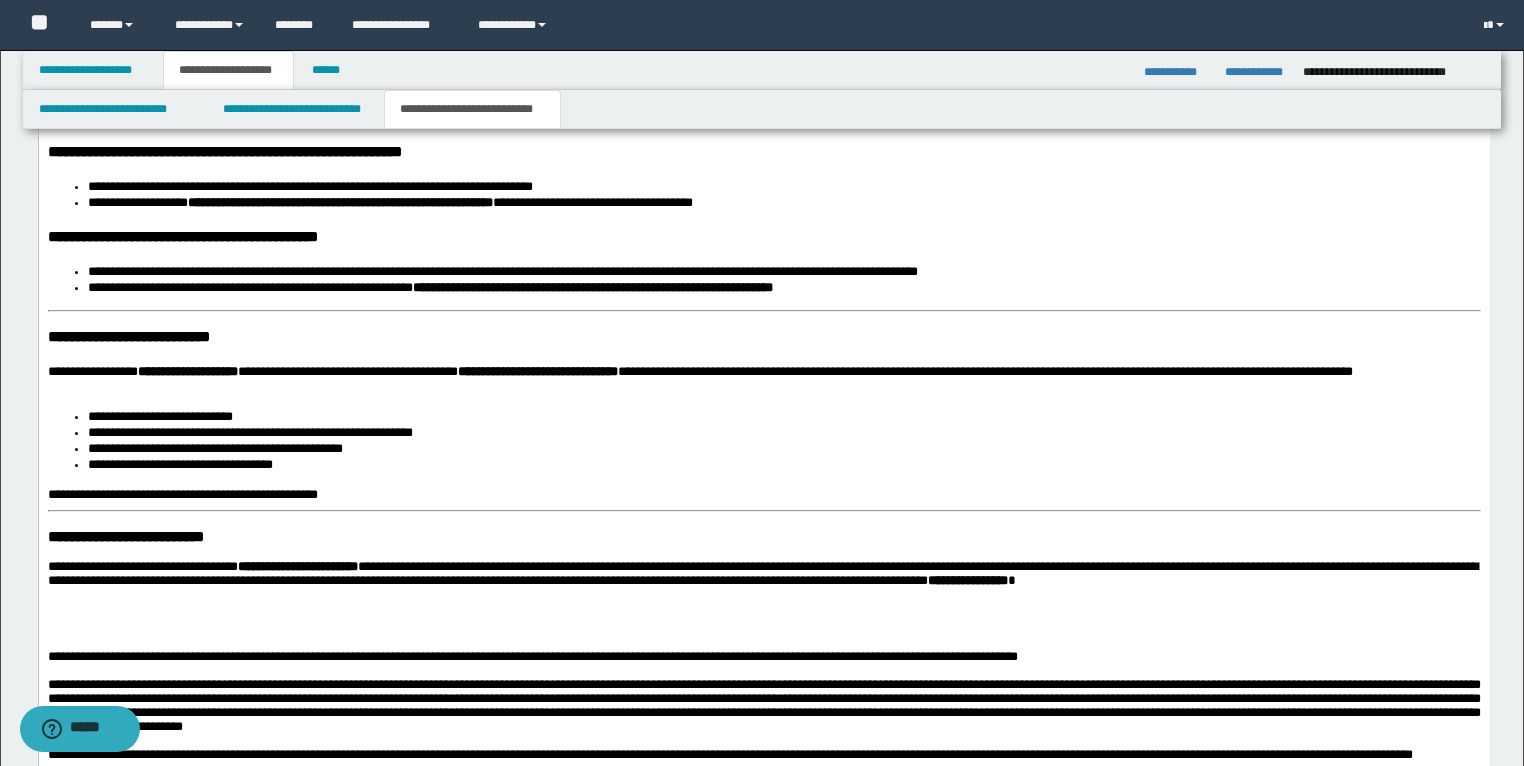scroll, scrollTop: 1632, scrollLeft: 0, axis: vertical 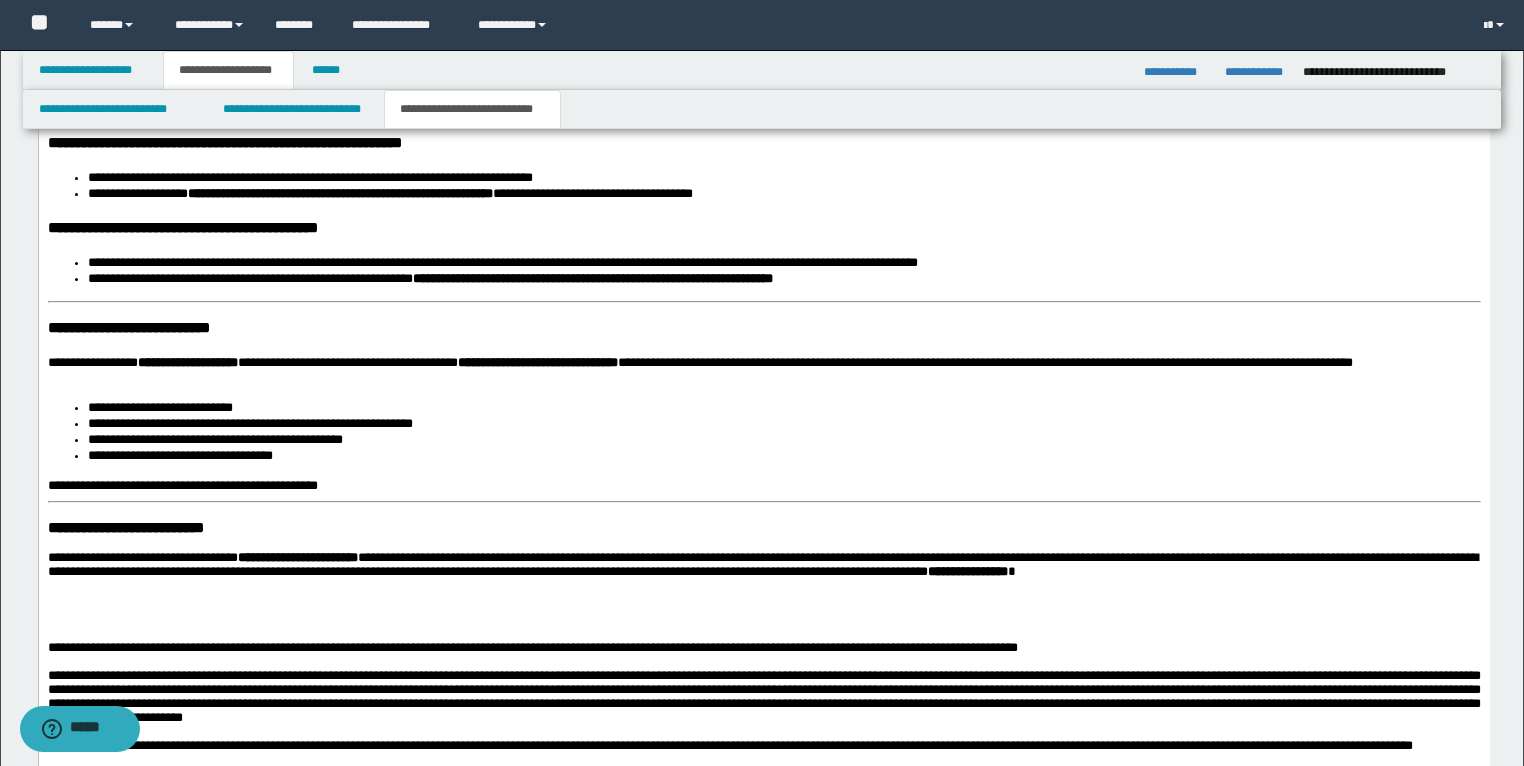 click on "**********" at bounding box center [763, 453] 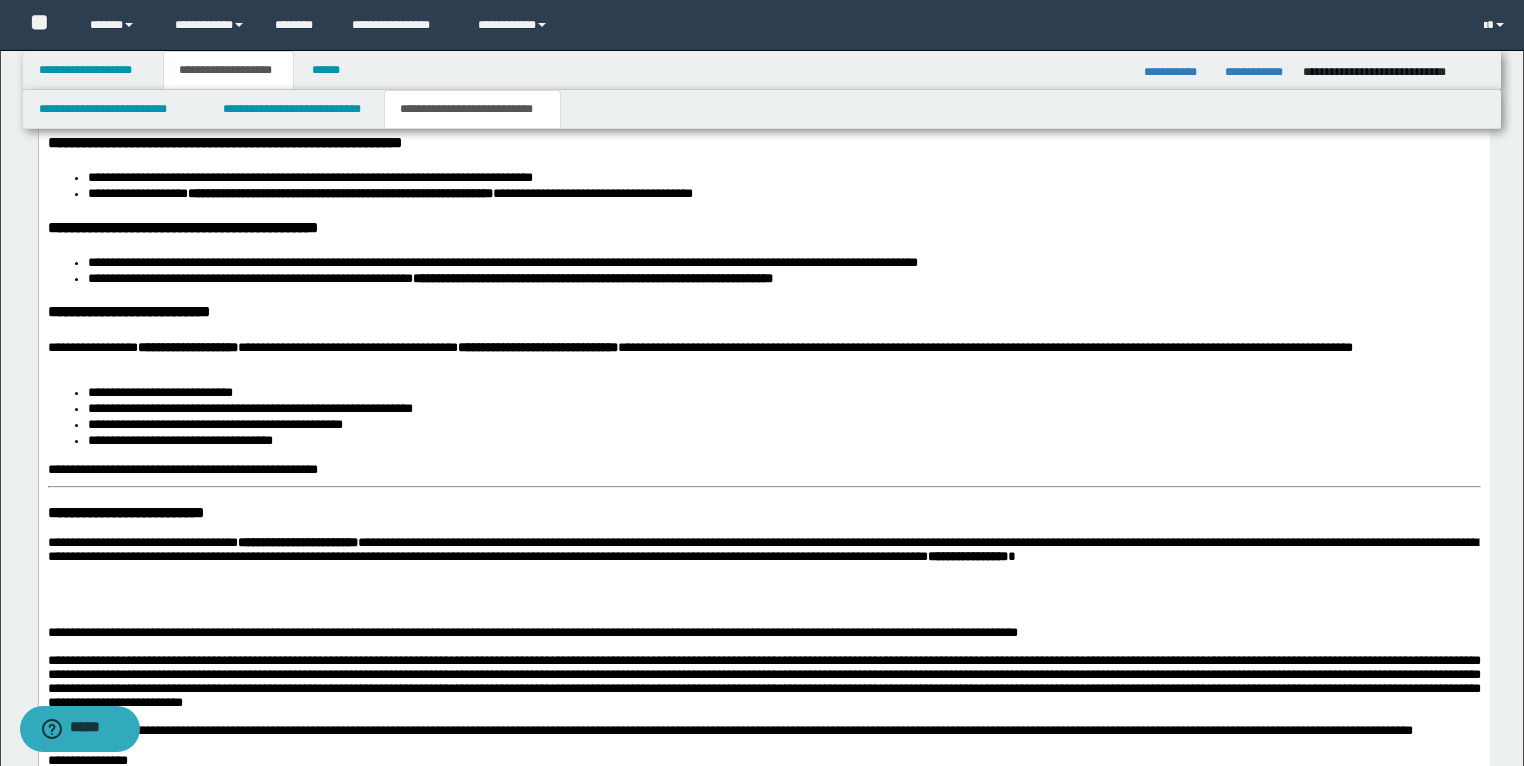 click on "**********" at bounding box center [125, 513] 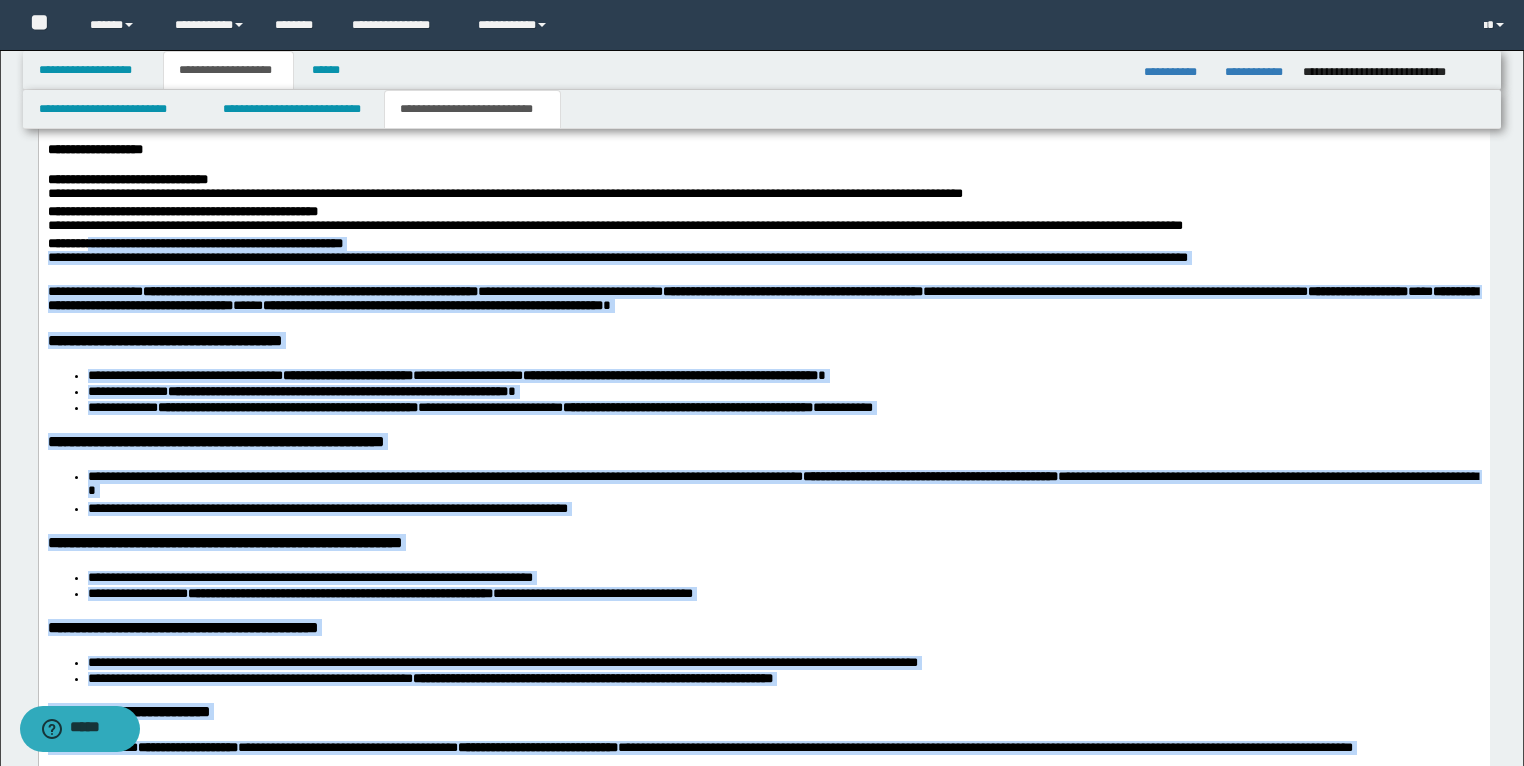 scroll, scrollTop: 1147, scrollLeft: 0, axis: vertical 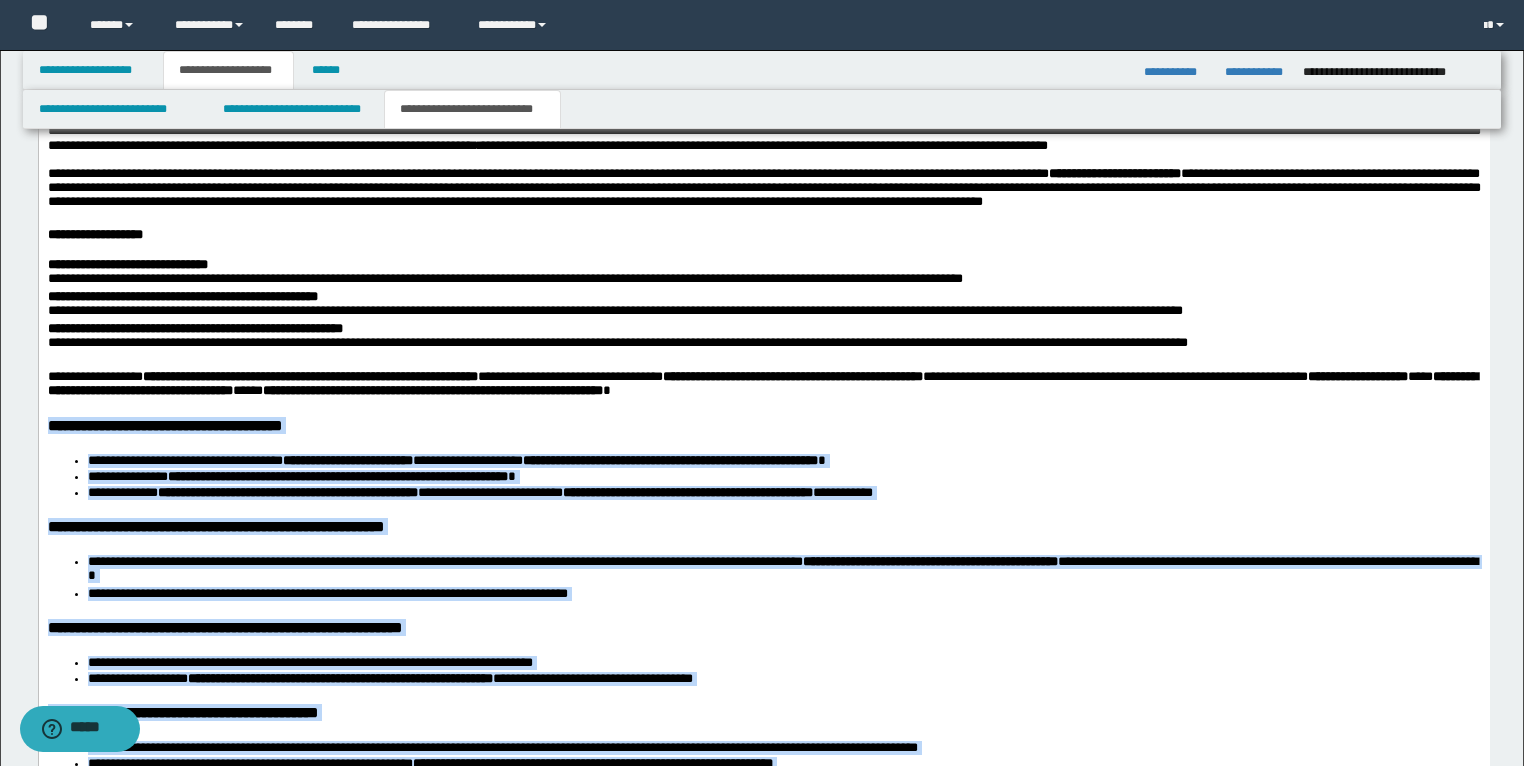drag, startPoint x: 118, startPoint y: 1100, endPoint x: 42, endPoint y: 472, distance: 632.58203 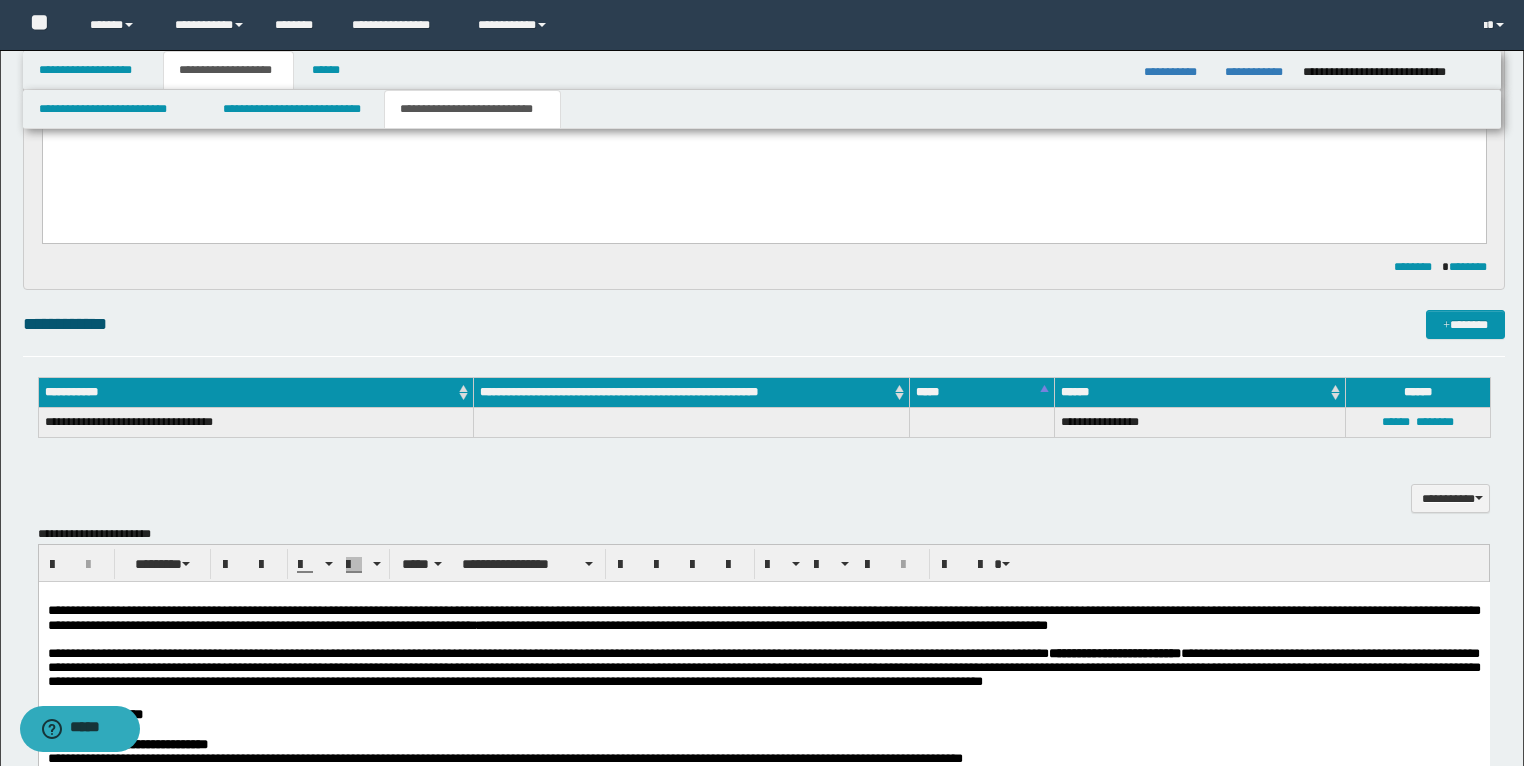 scroll, scrollTop: 827, scrollLeft: 0, axis: vertical 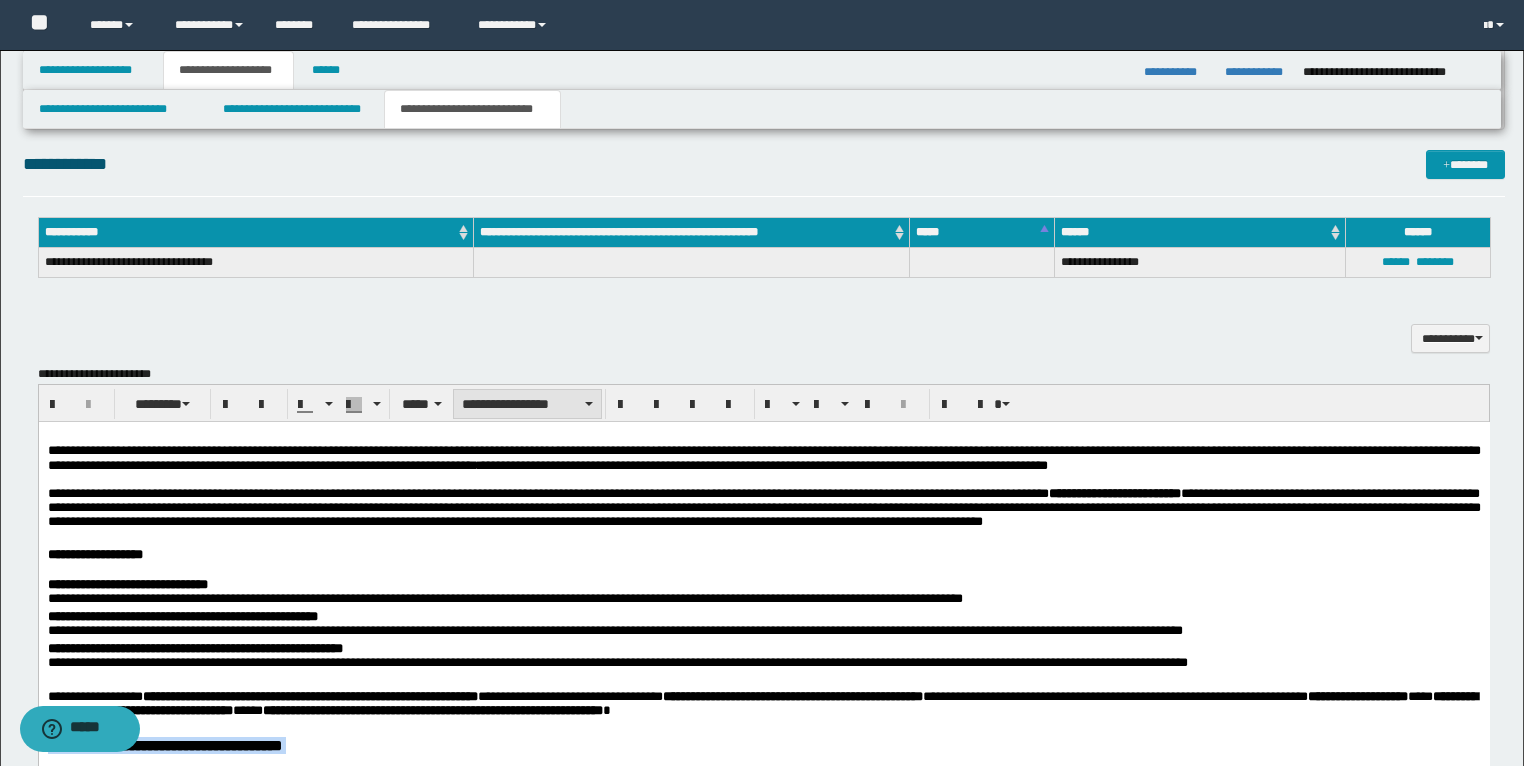 click on "**********" at bounding box center (527, 404) 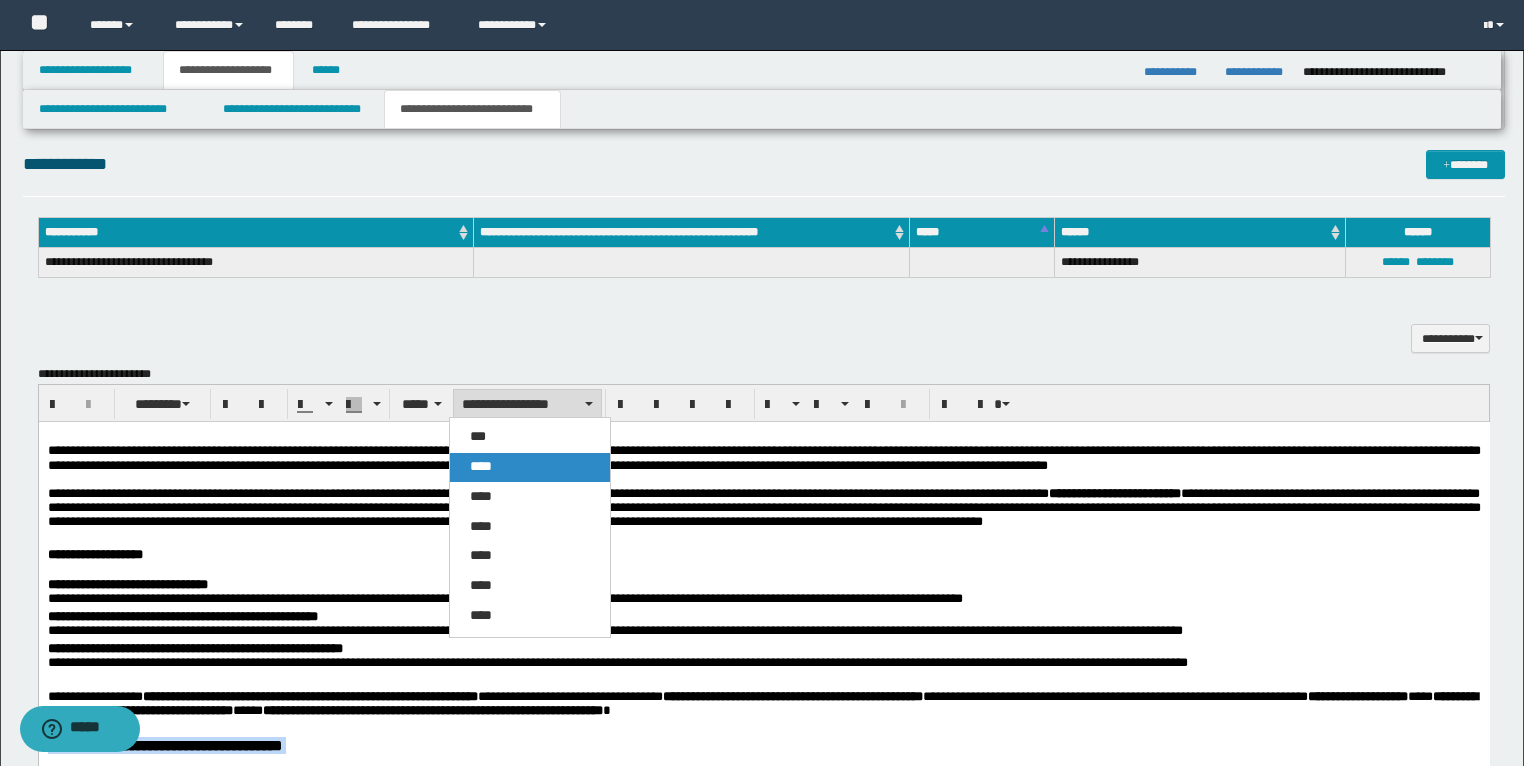 click on "****" at bounding box center (481, 466) 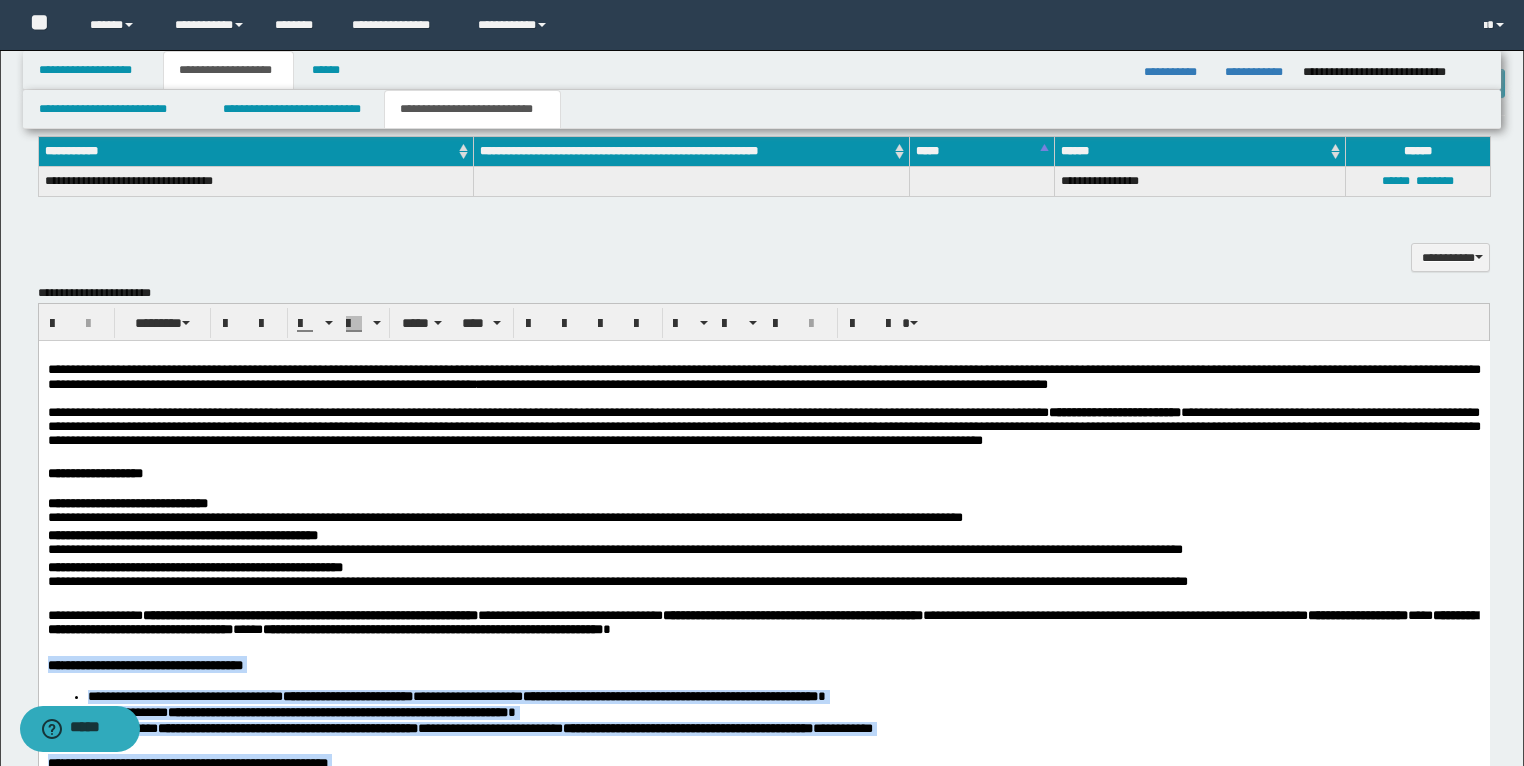 scroll, scrollTop: 907, scrollLeft: 0, axis: vertical 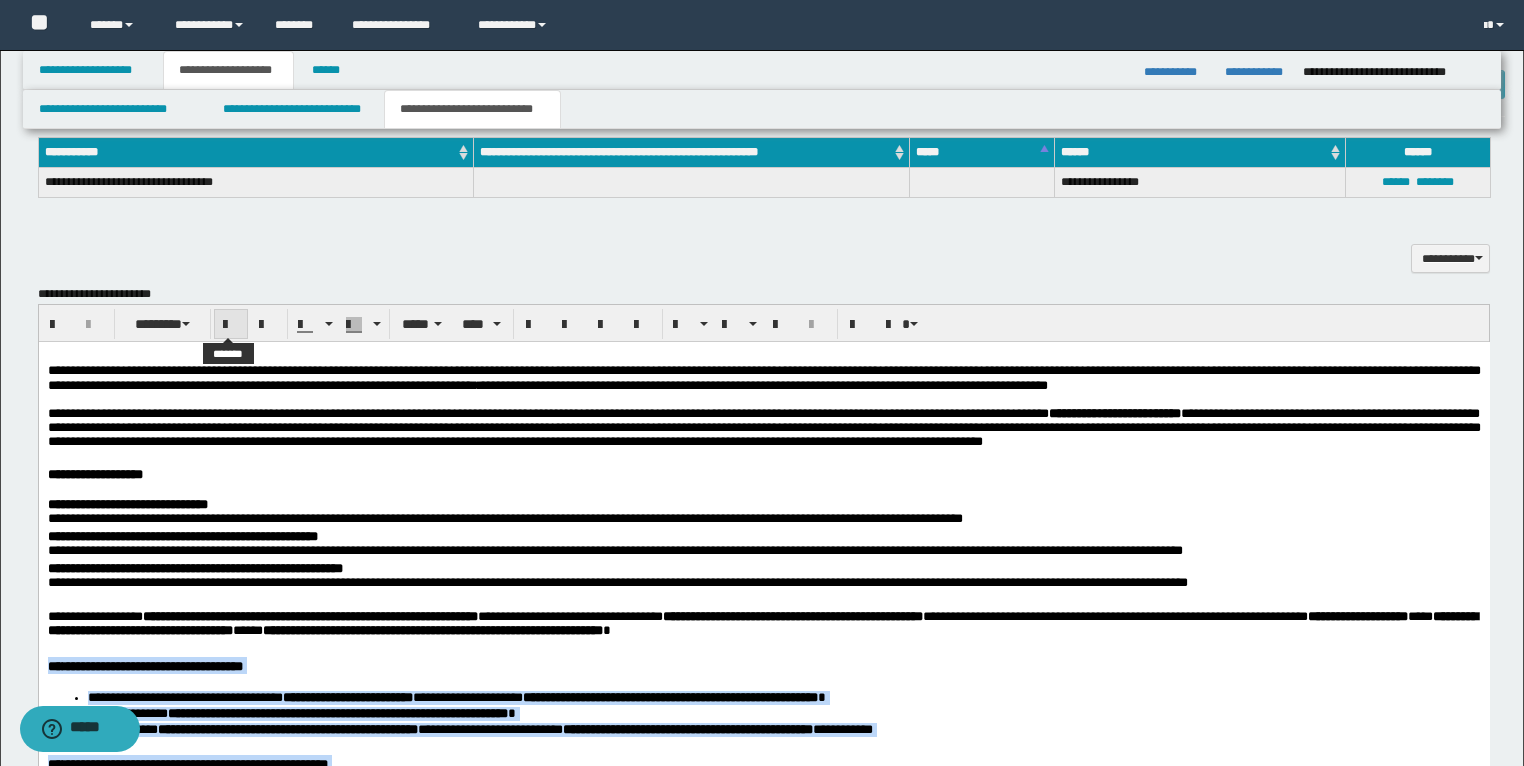 click at bounding box center [231, 325] 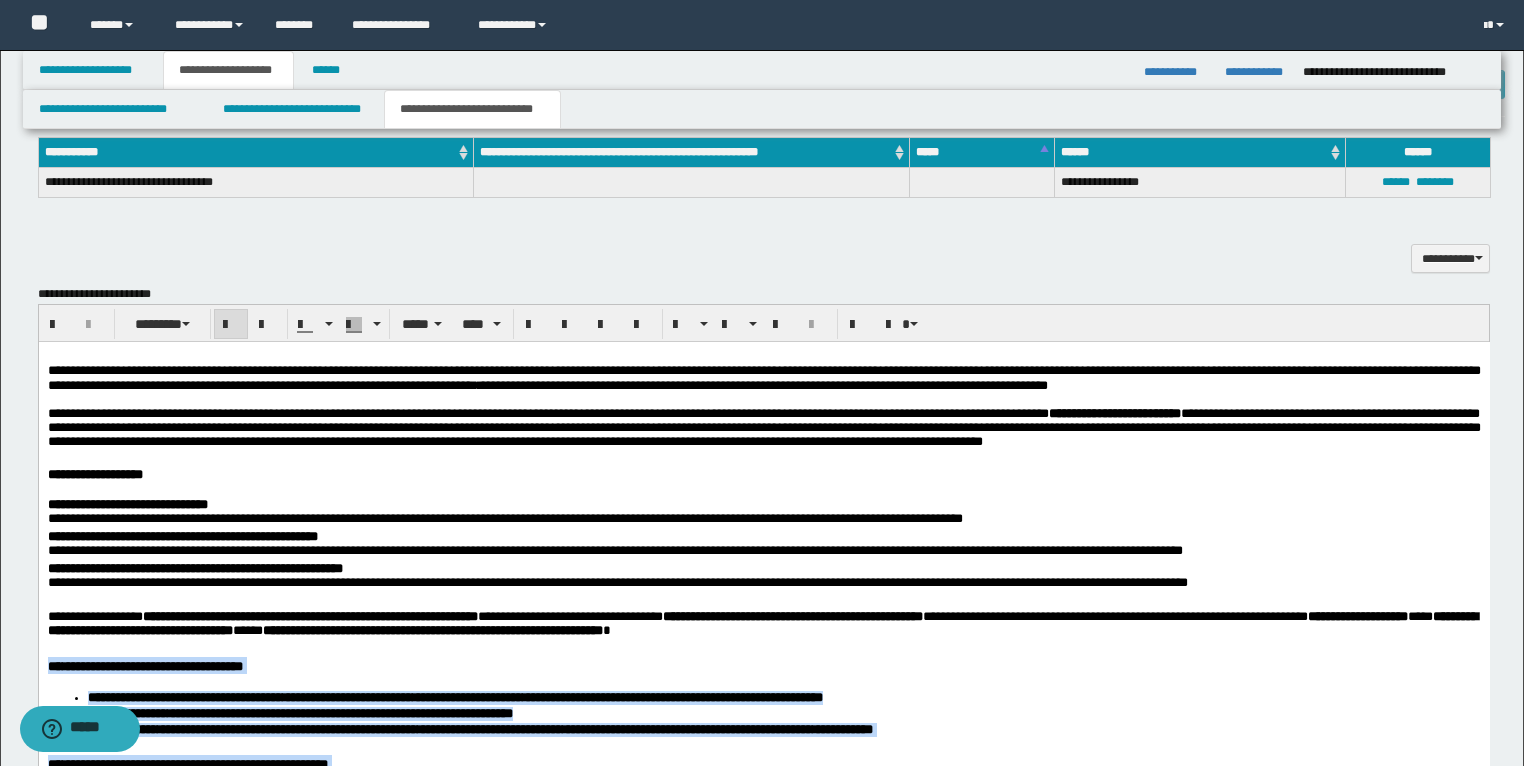click at bounding box center [231, 325] 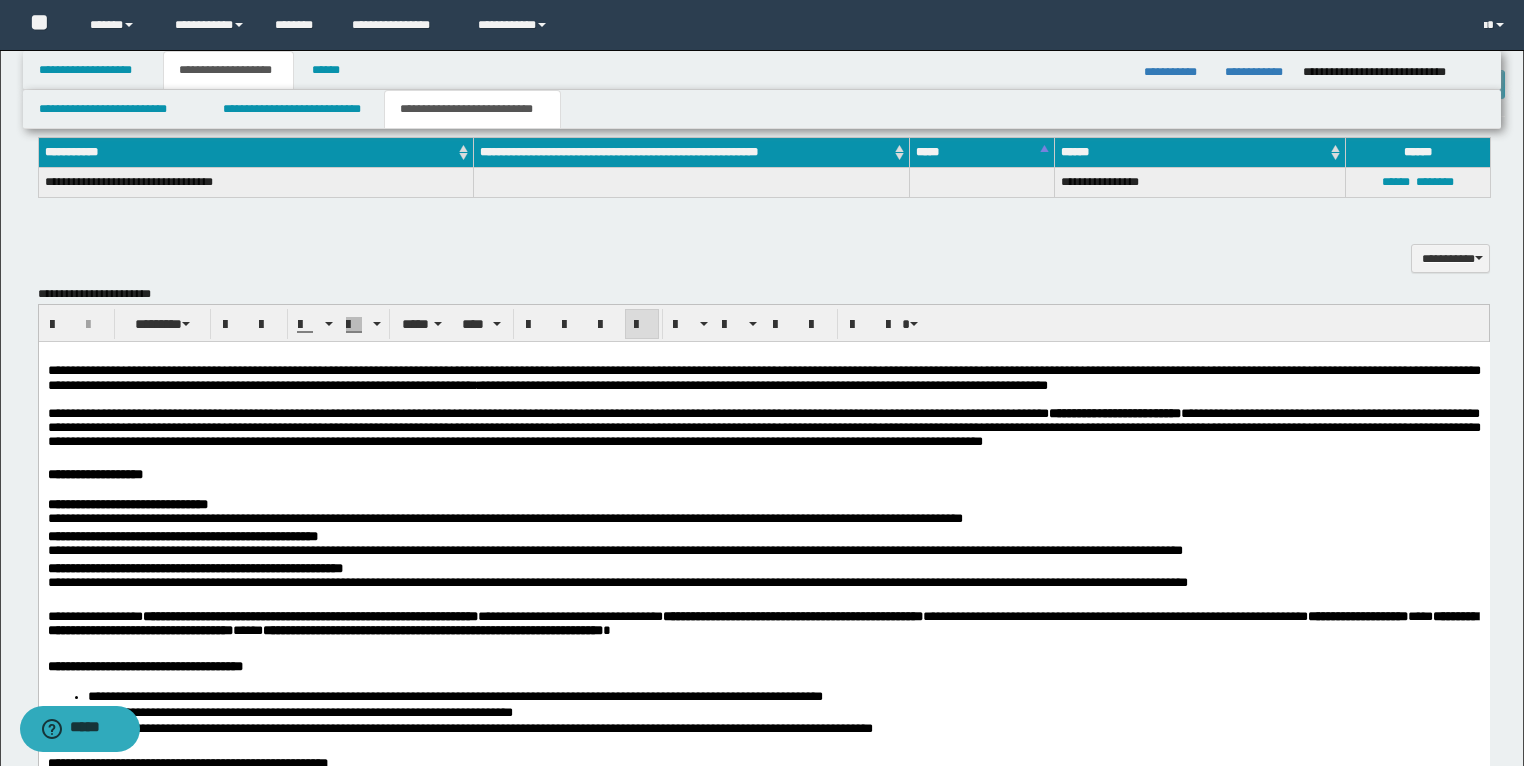 click on "**********" at bounding box center [763, 427] 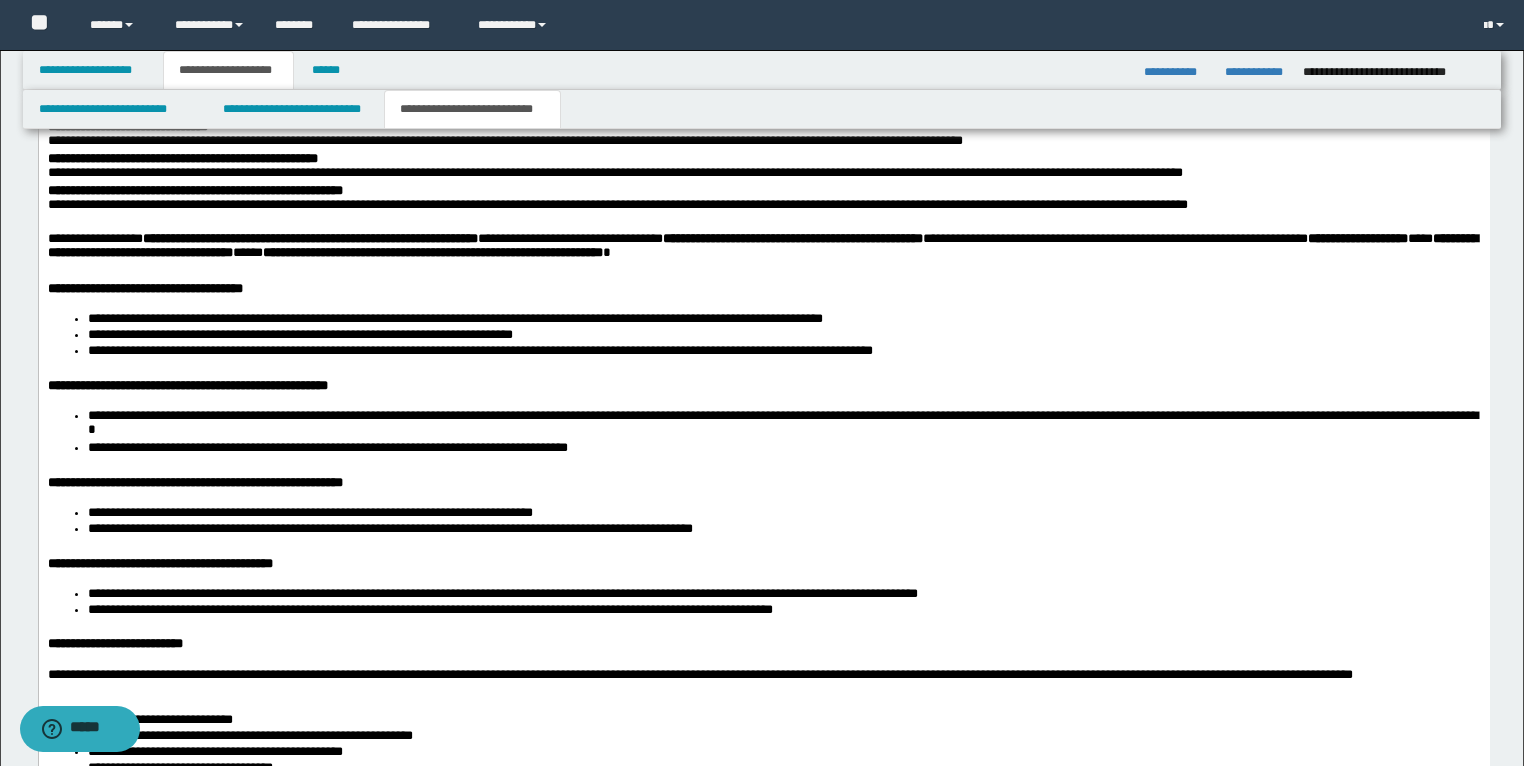 scroll, scrollTop: 1307, scrollLeft: 0, axis: vertical 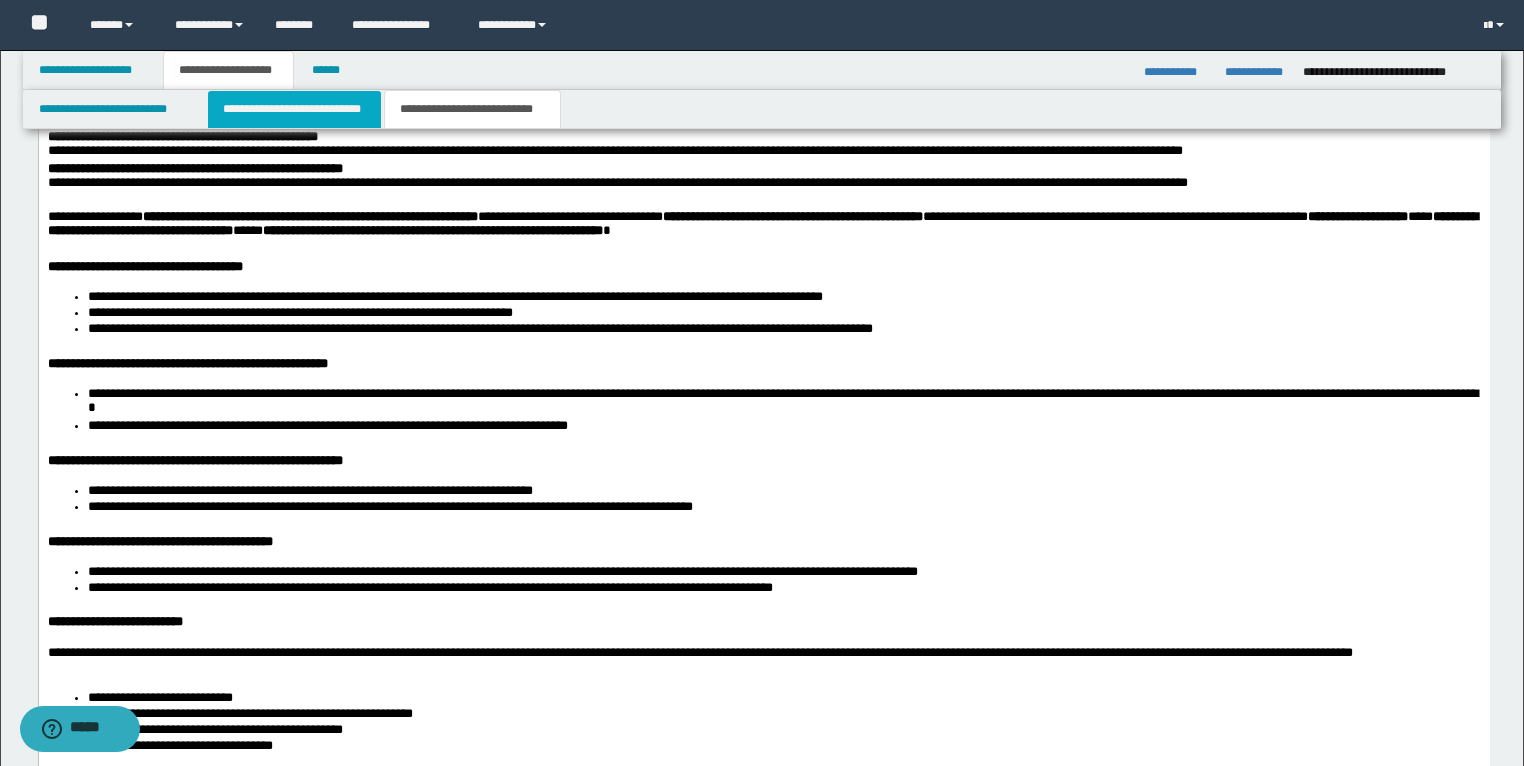 click on "**********" at bounding box center (294, 109) 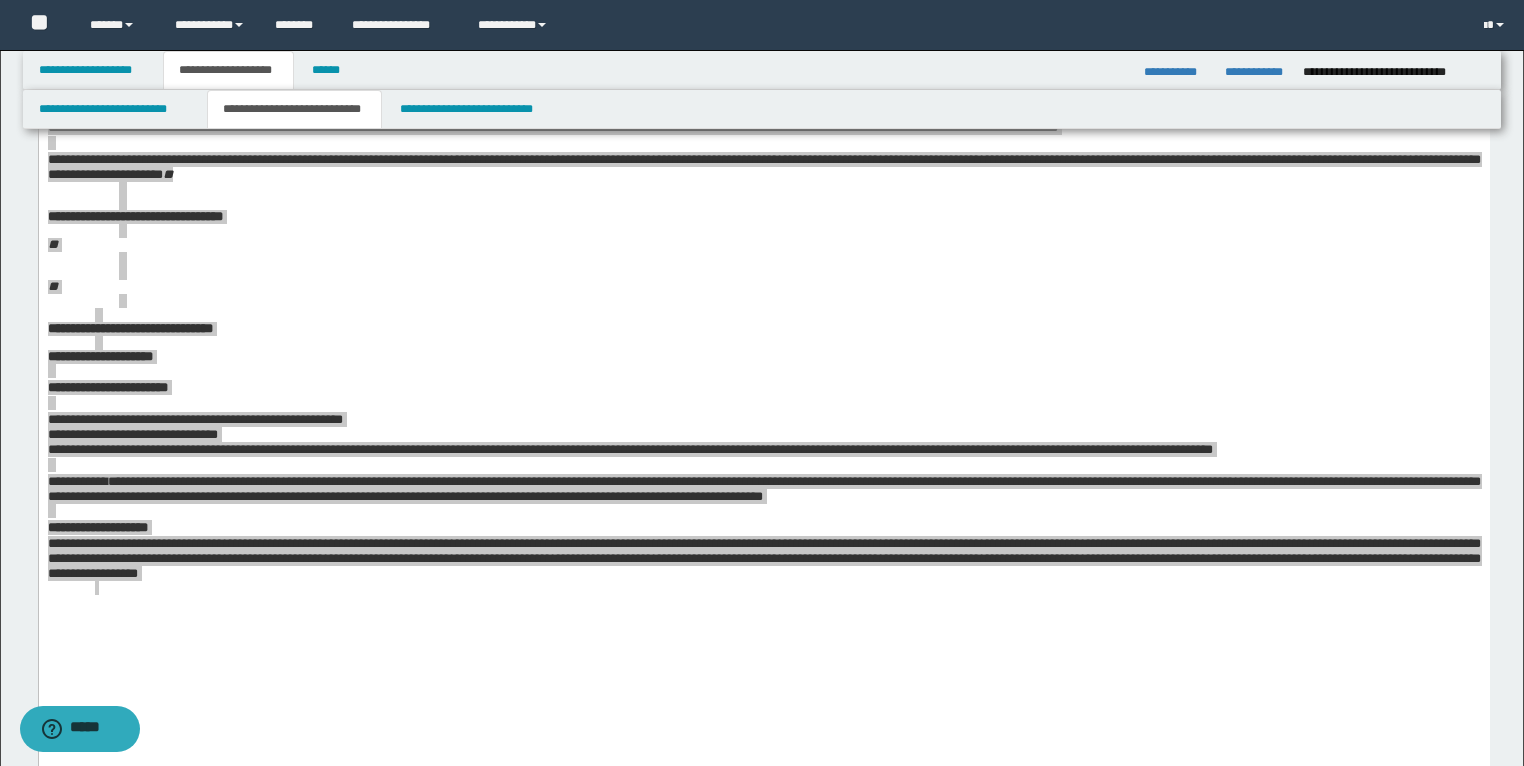 scroll, scrollTop: 747, scrollLeft: 0, axis: vertical 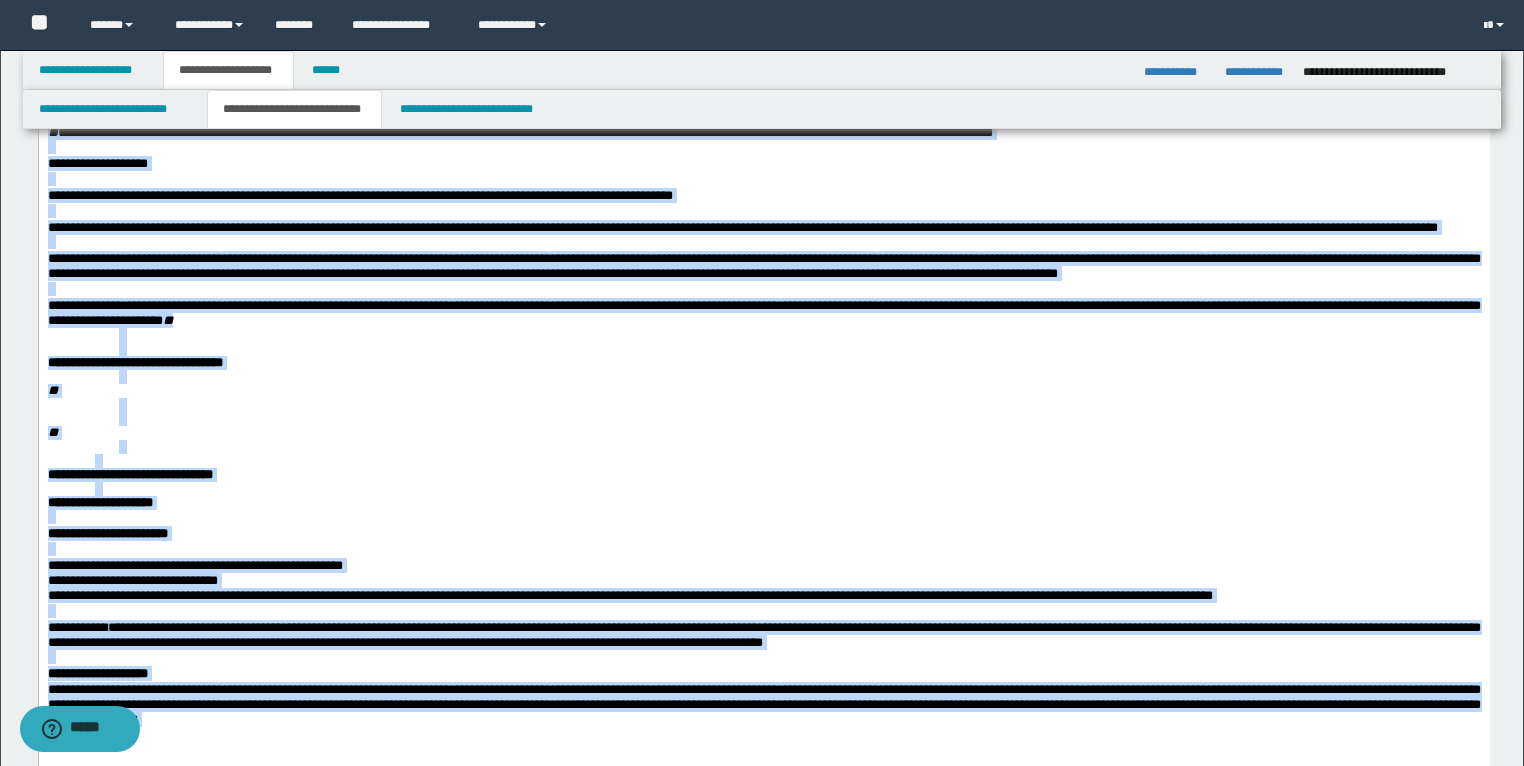 click at bounding box center (799, 377) 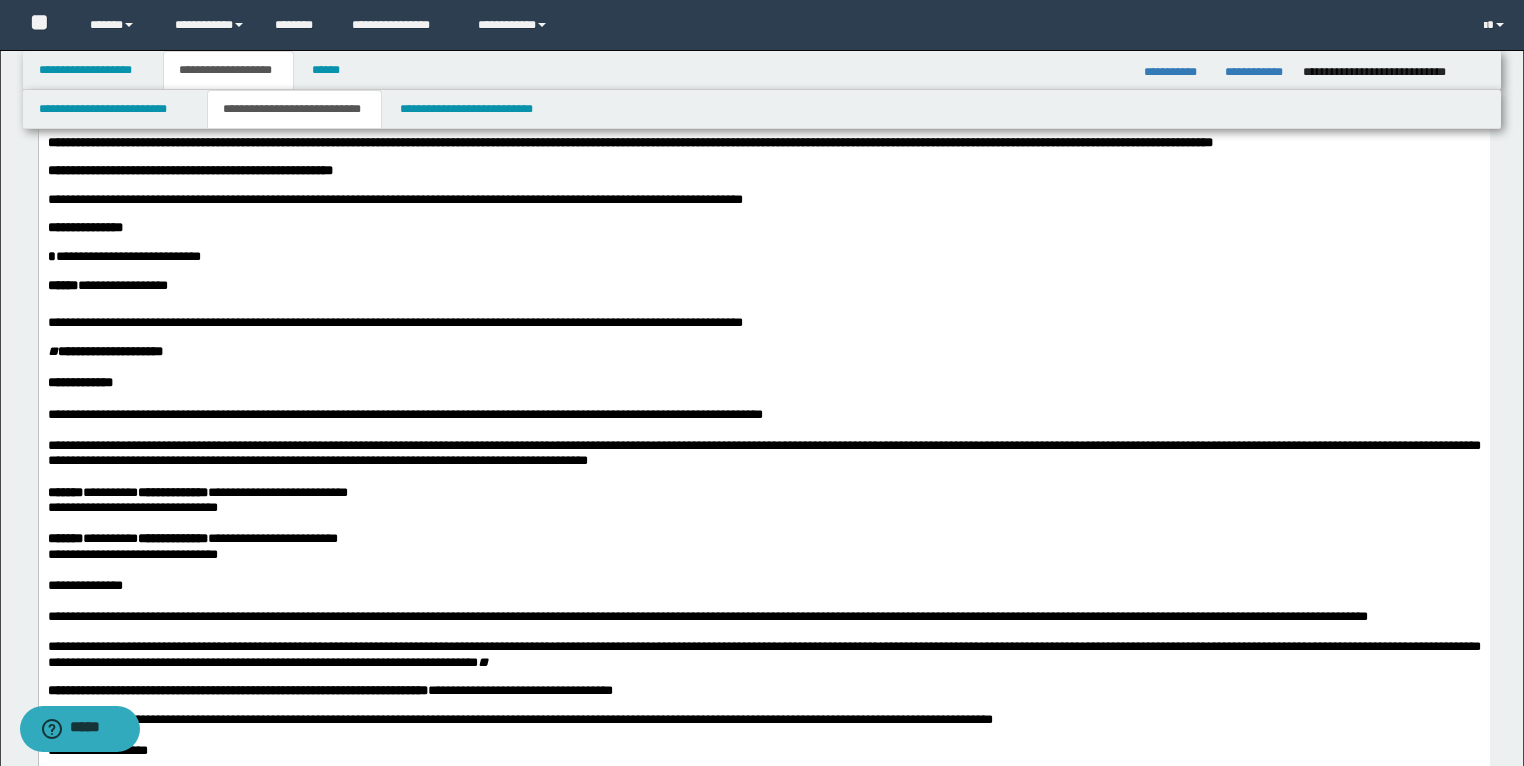 scroll, scrollTop: 240, scrollLeft: 0, axis: vertical 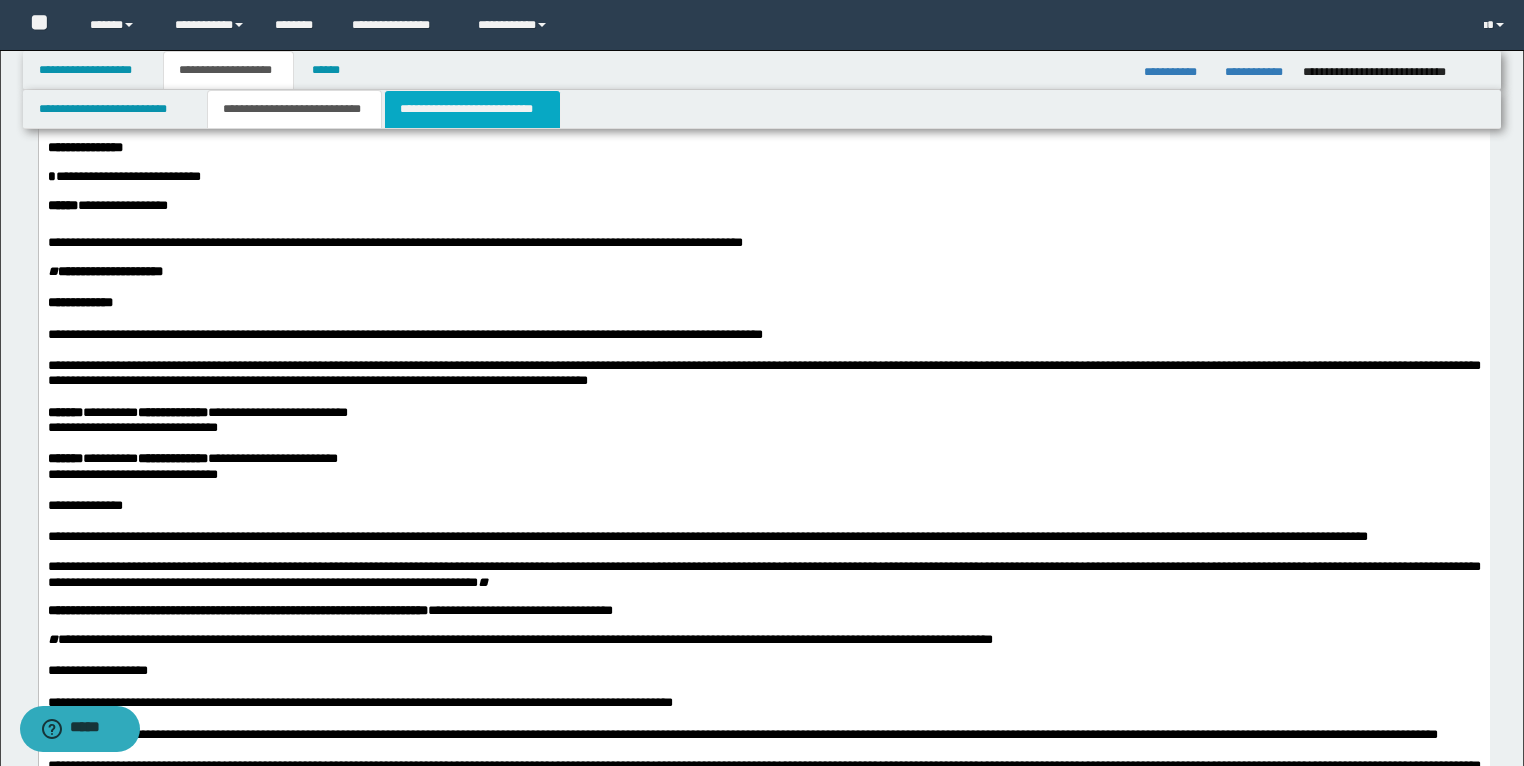 click on "**********" at bounding box center (472, 109) 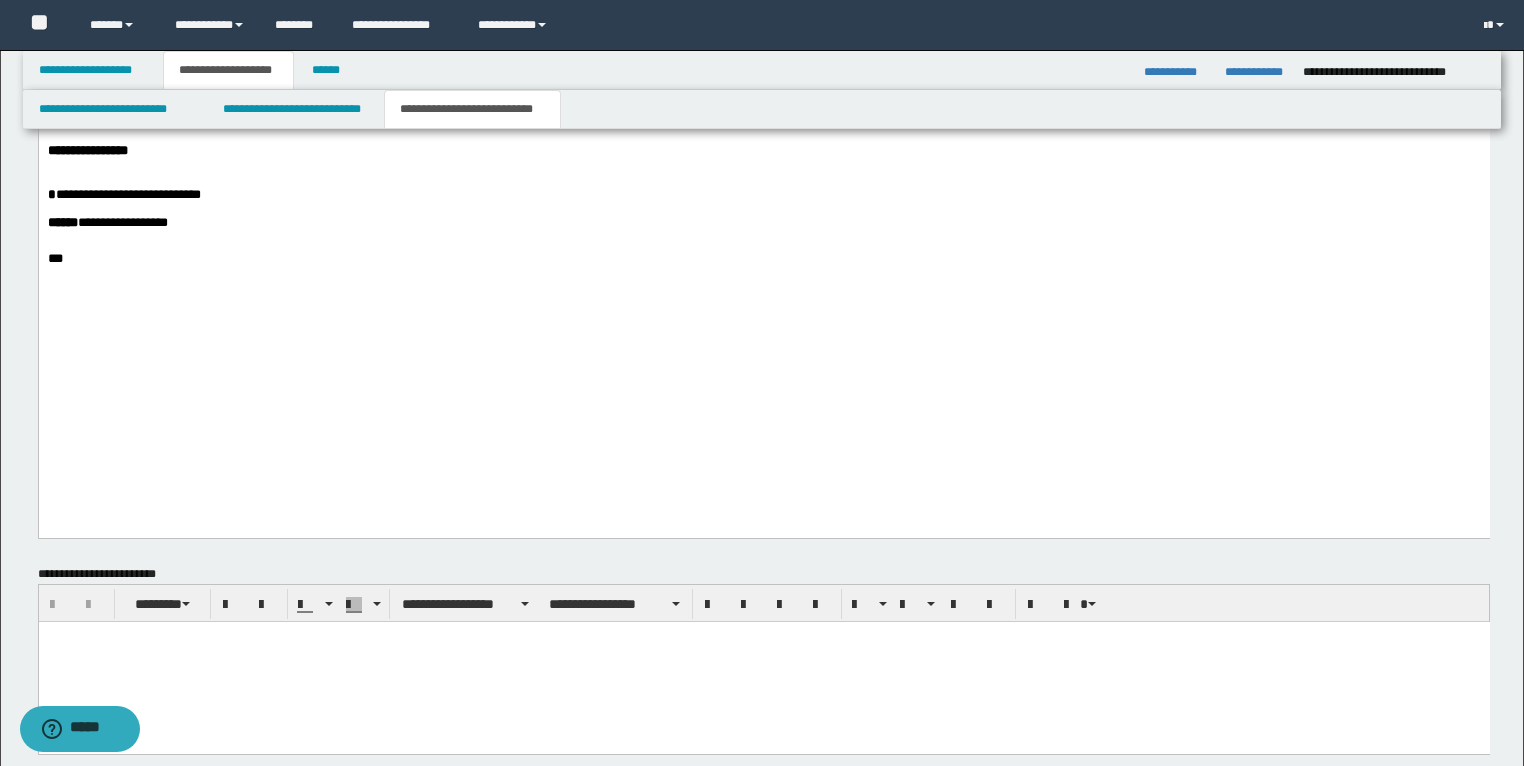 scroll, scrollTop: 2560, scrollLeft: 0, axis: vertical 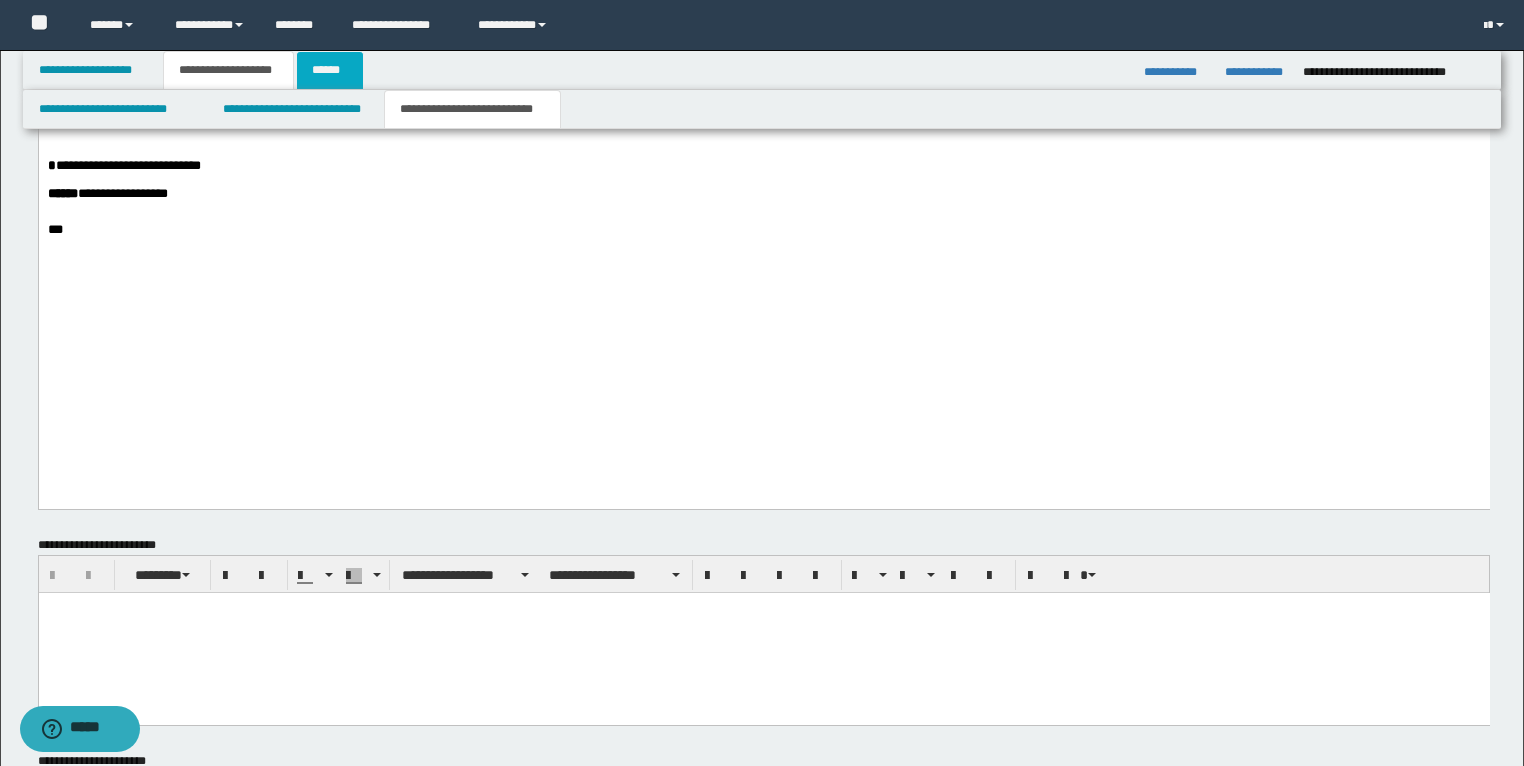 click on "******" at bounding box center [330, 70] 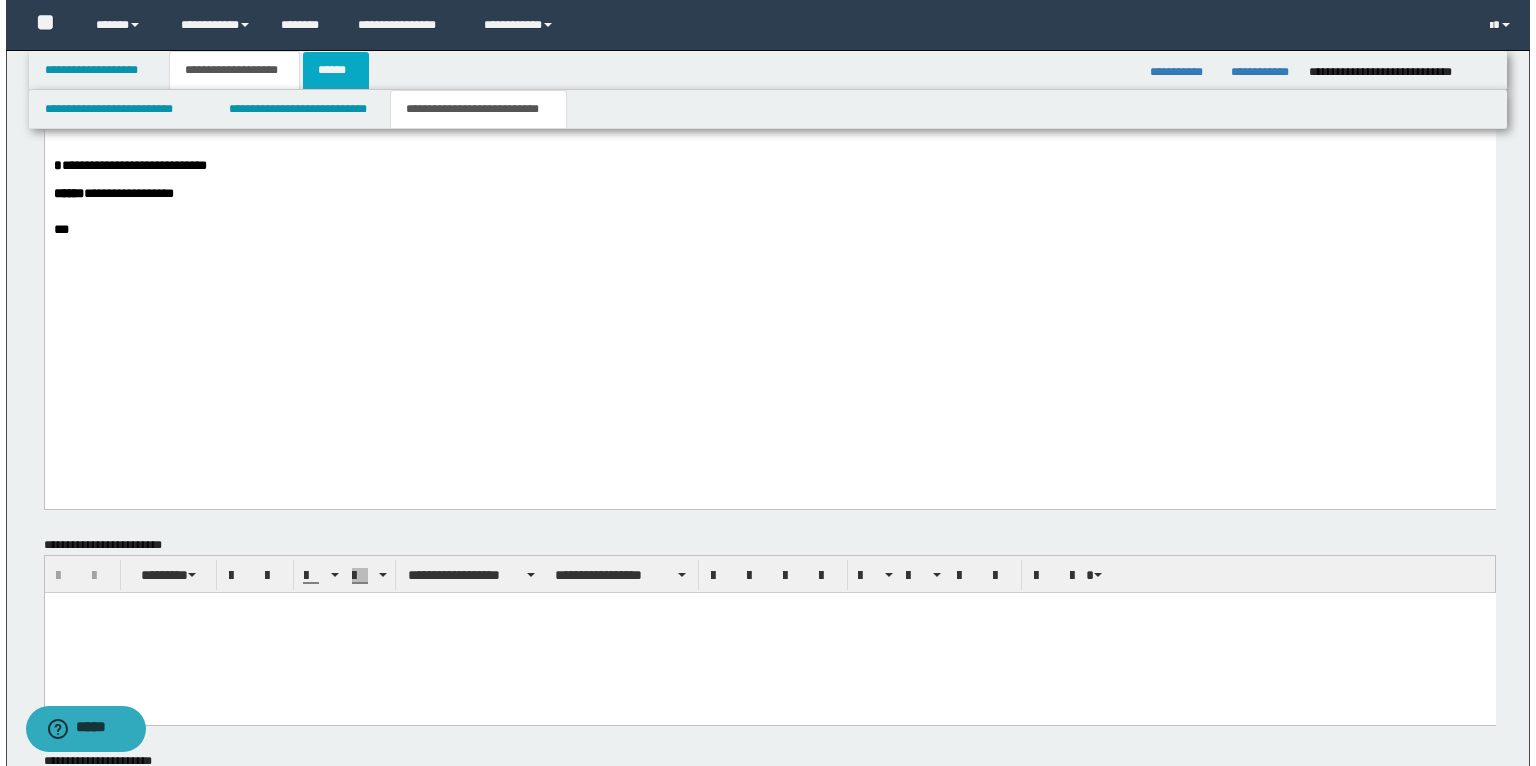 scroll, scrollTop: 0, scrollLeft: 0, axis: both 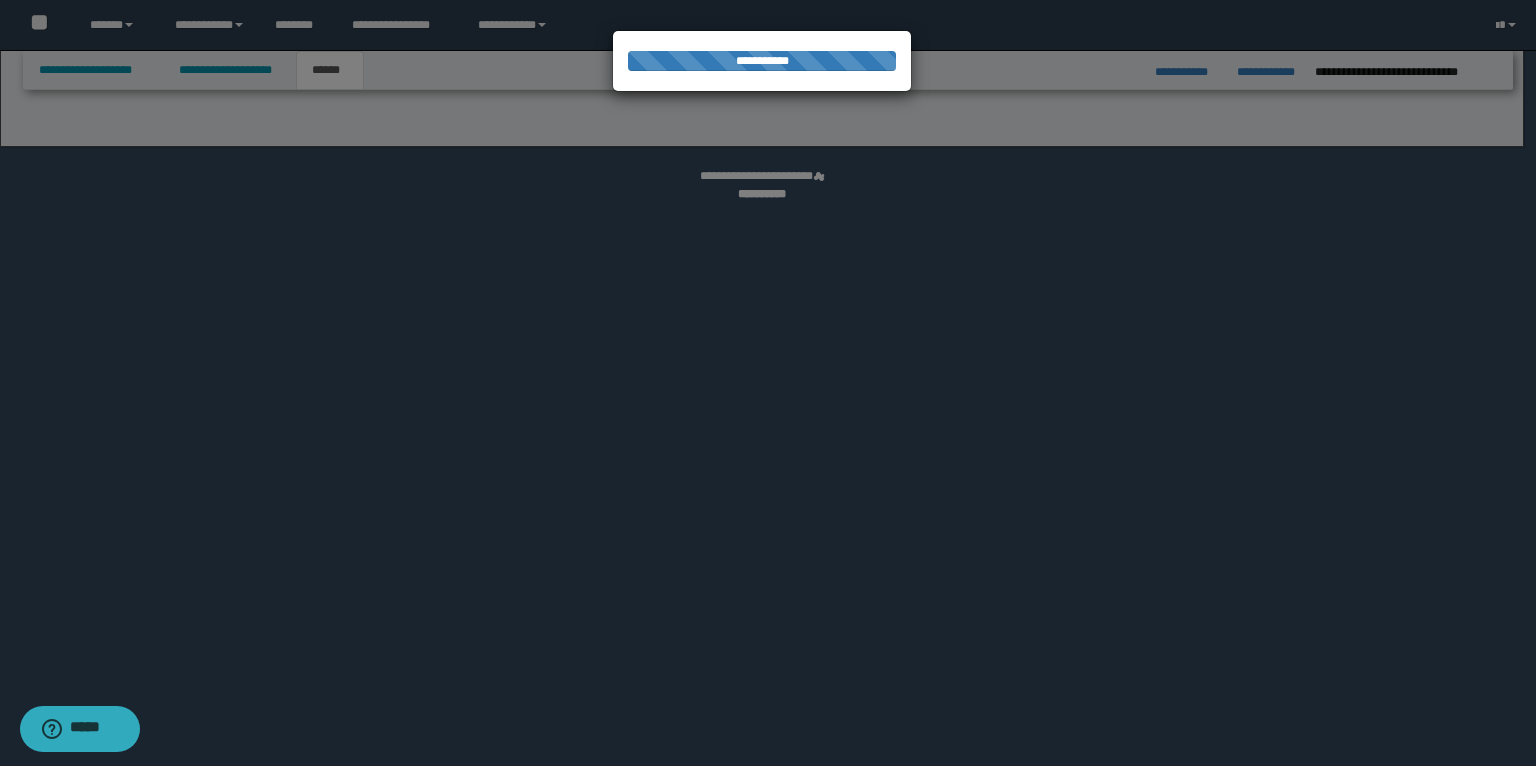 select on "*" 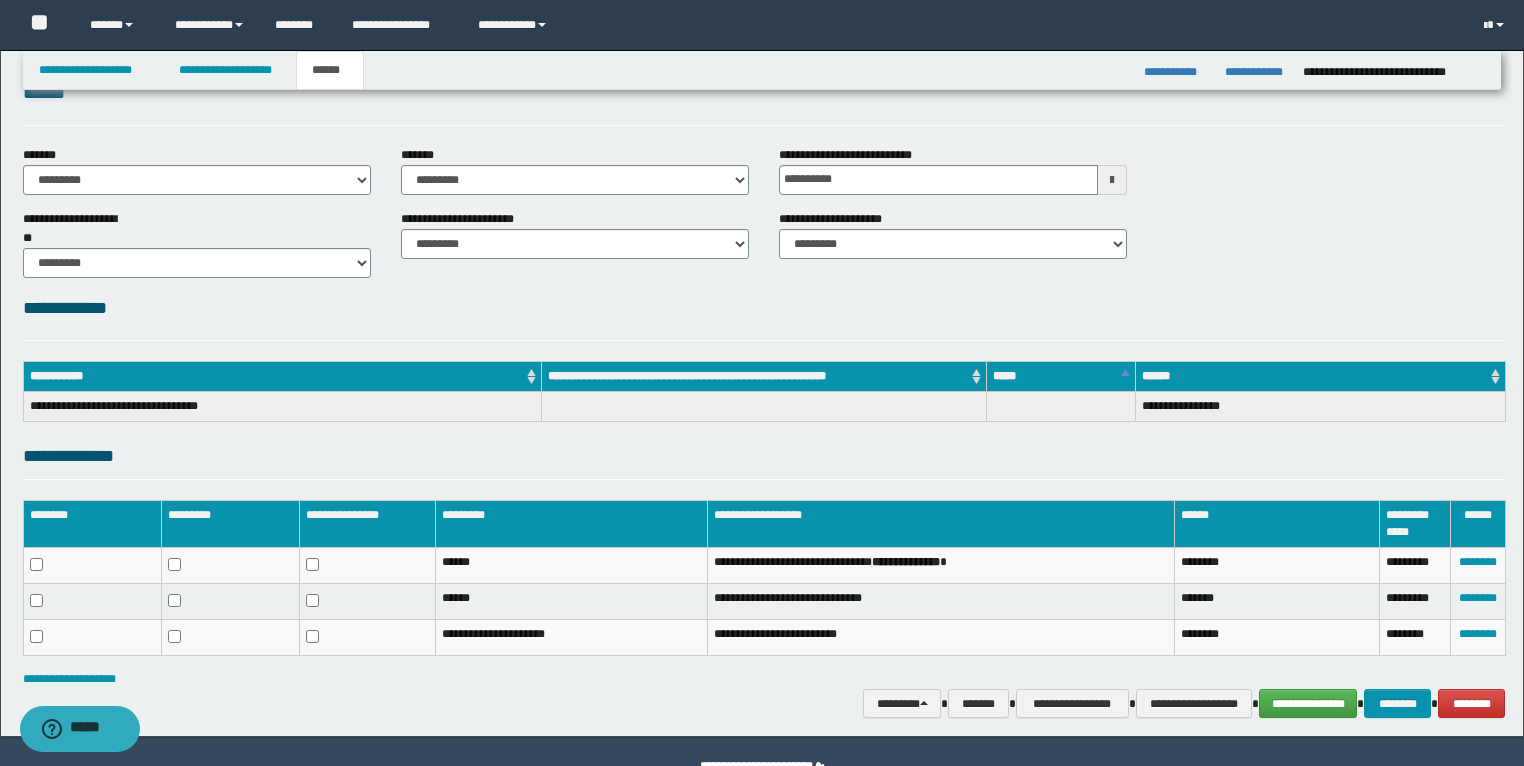 scroll, scrollTop: 98, scrollLeft: 0, axis: vertical 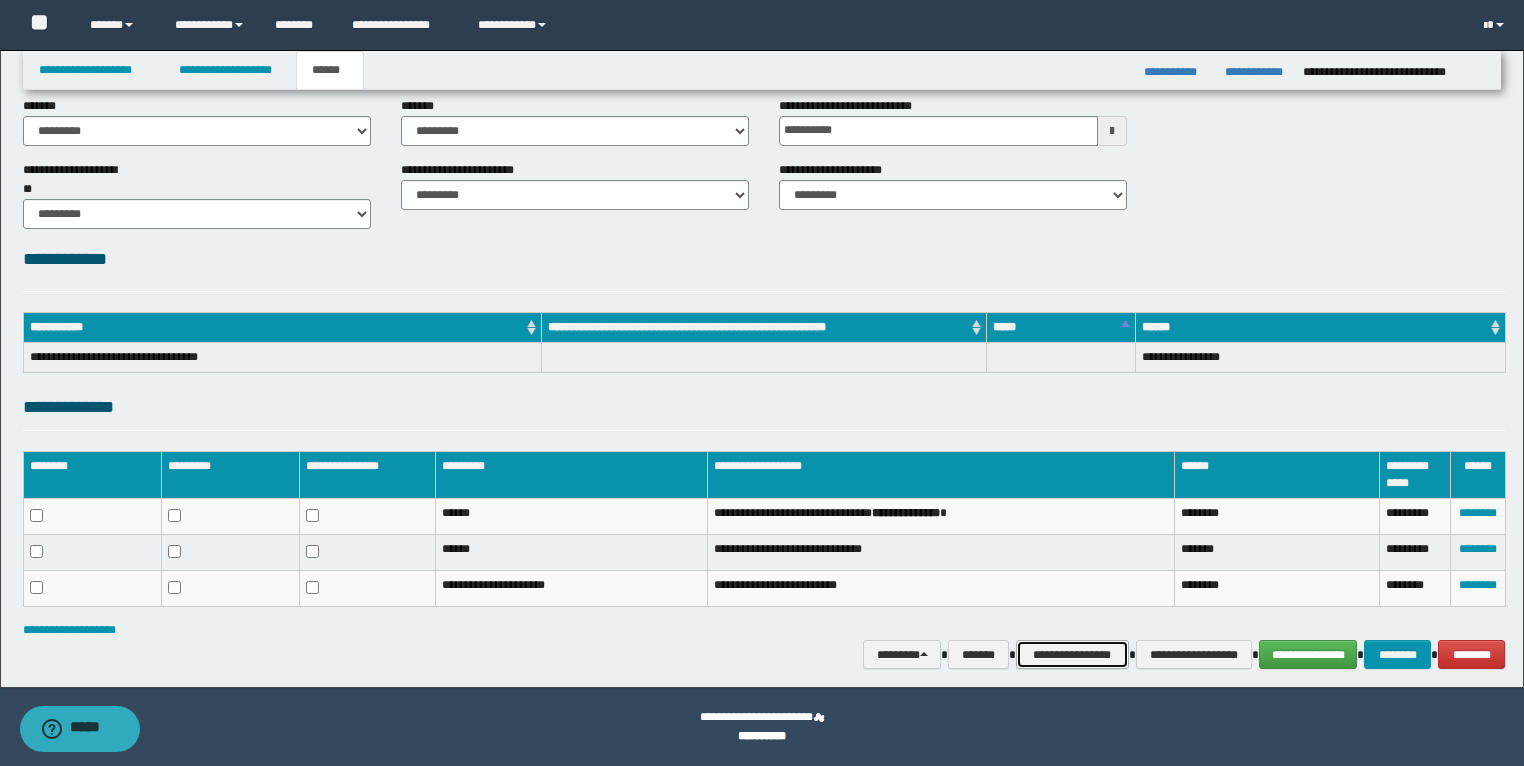 click on "**********" at bounding box center [1072, 655] 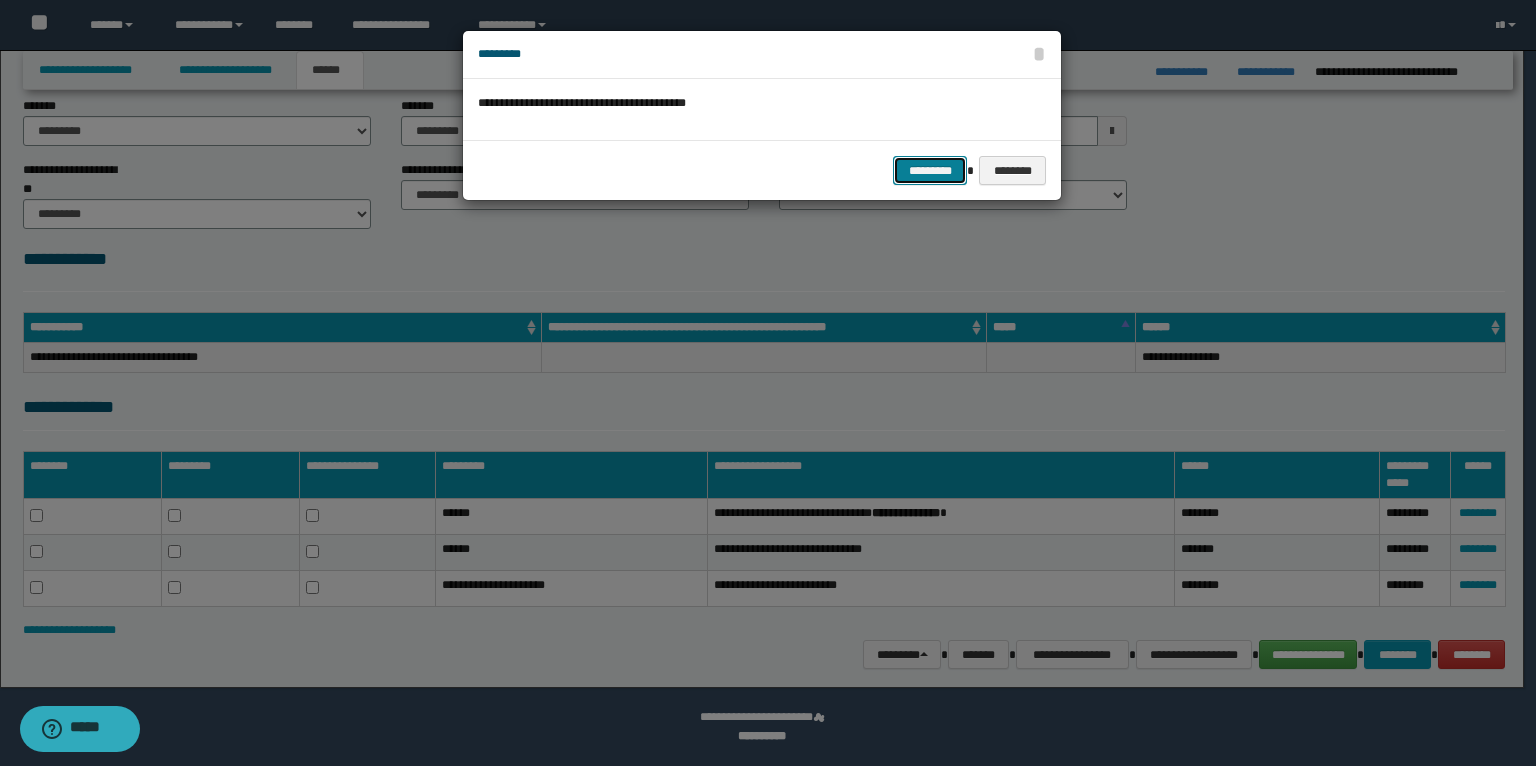 click on "*********" at bounding box center [930, 171] 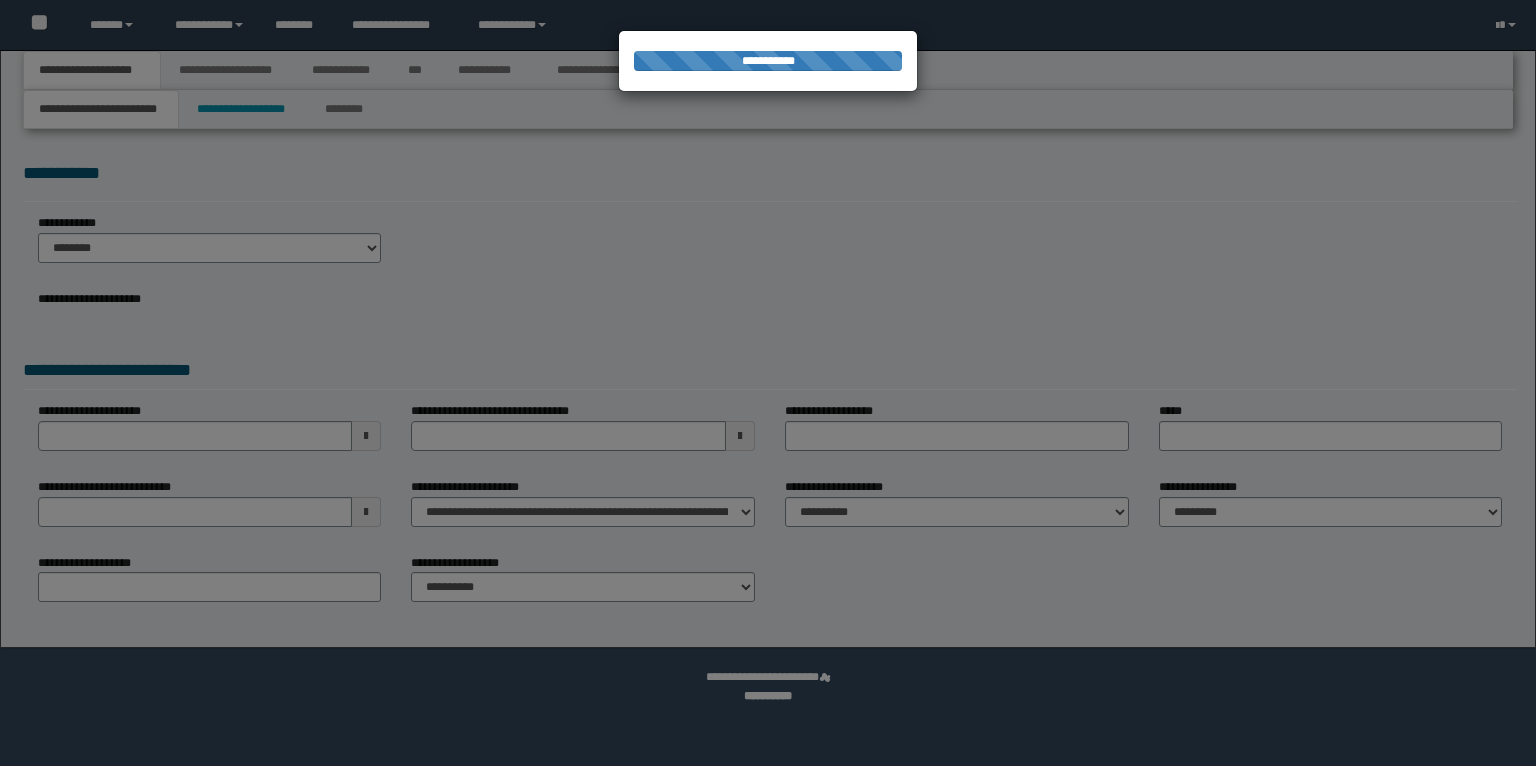 scroll, scrollTop: 0, scrollLeft: 0, axis: both 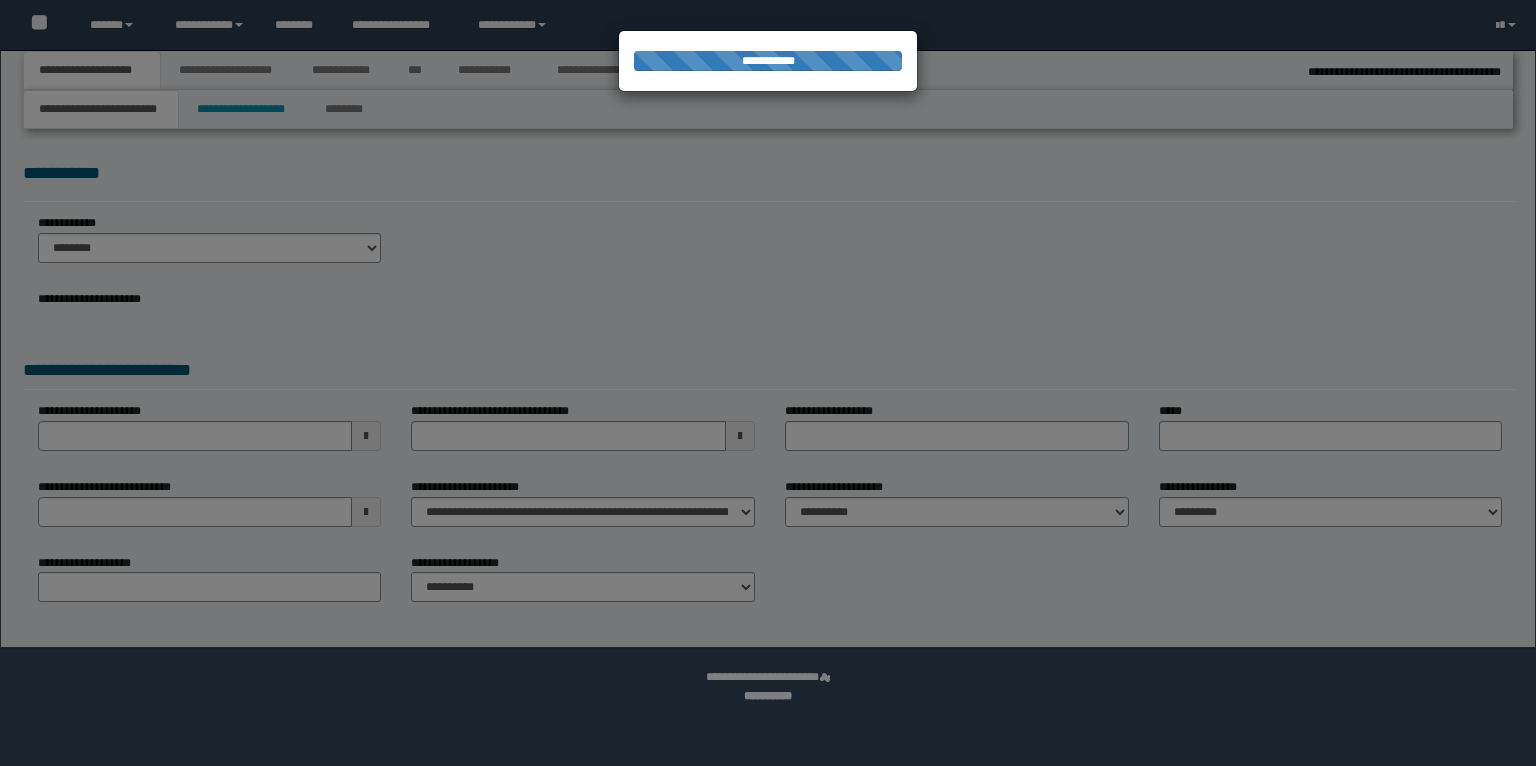 select on "*" 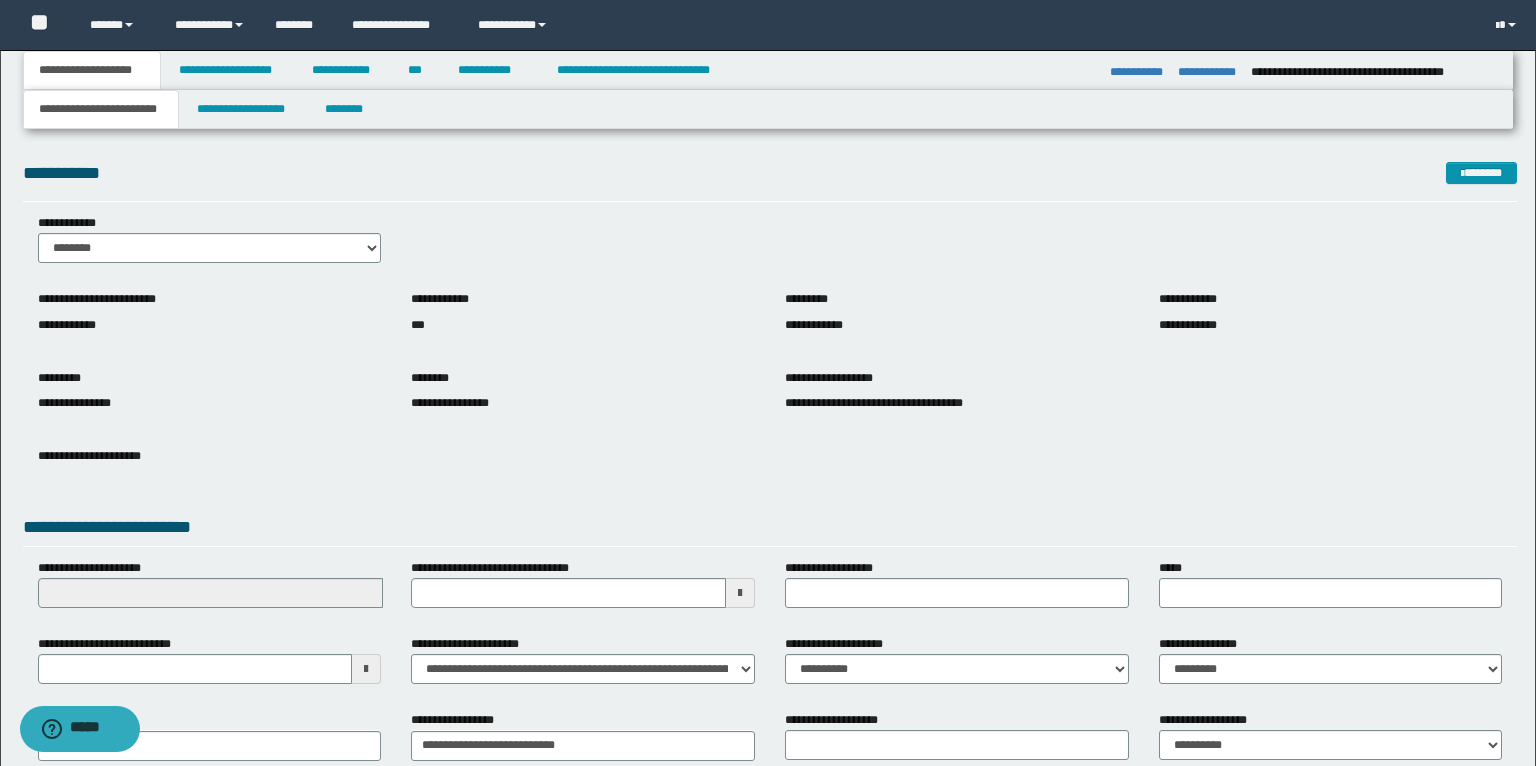 scroll, scrollTop: 0, scrollLeft: 0, axis: both 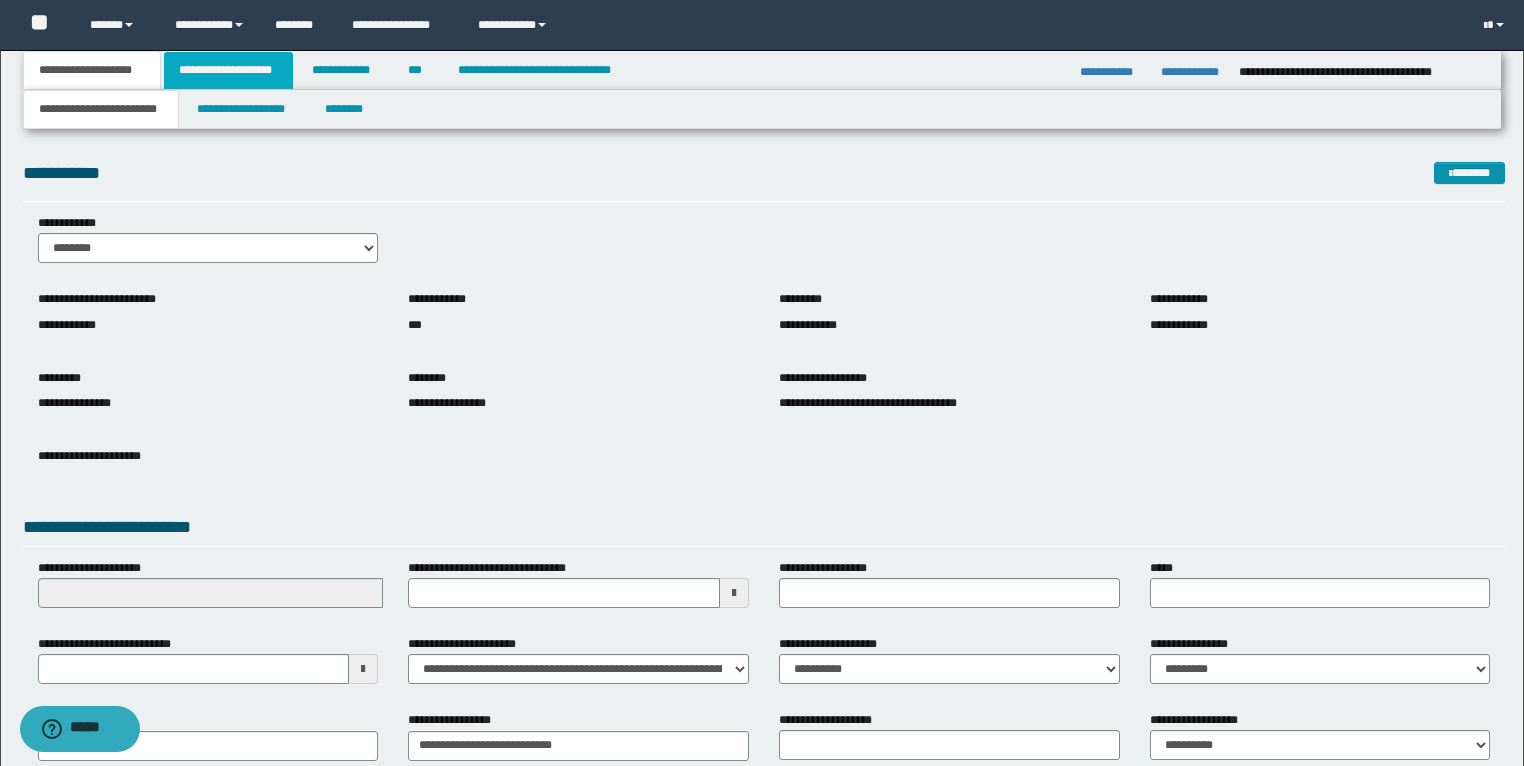 click on "**********" at bounding box center (228, 70) 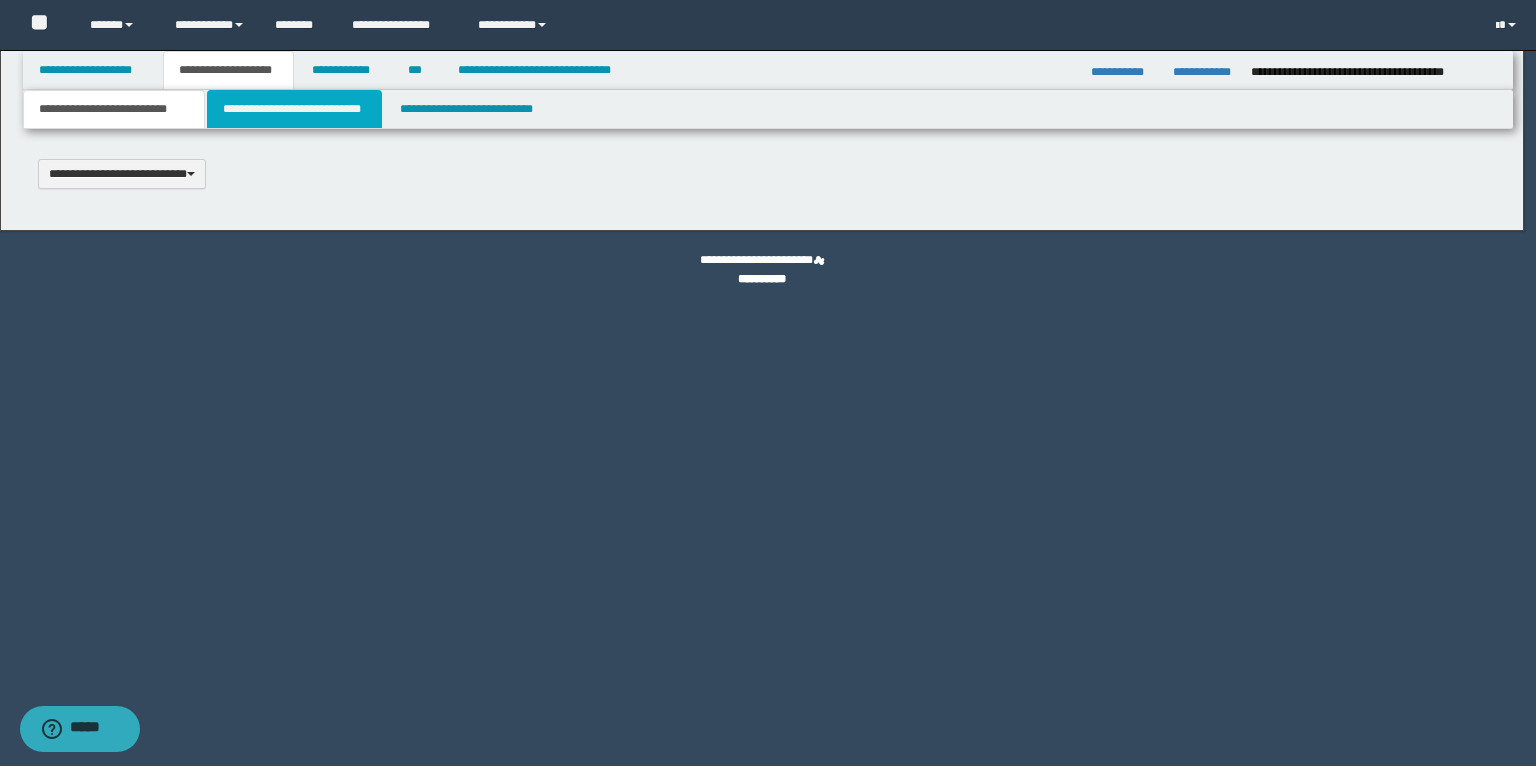 type 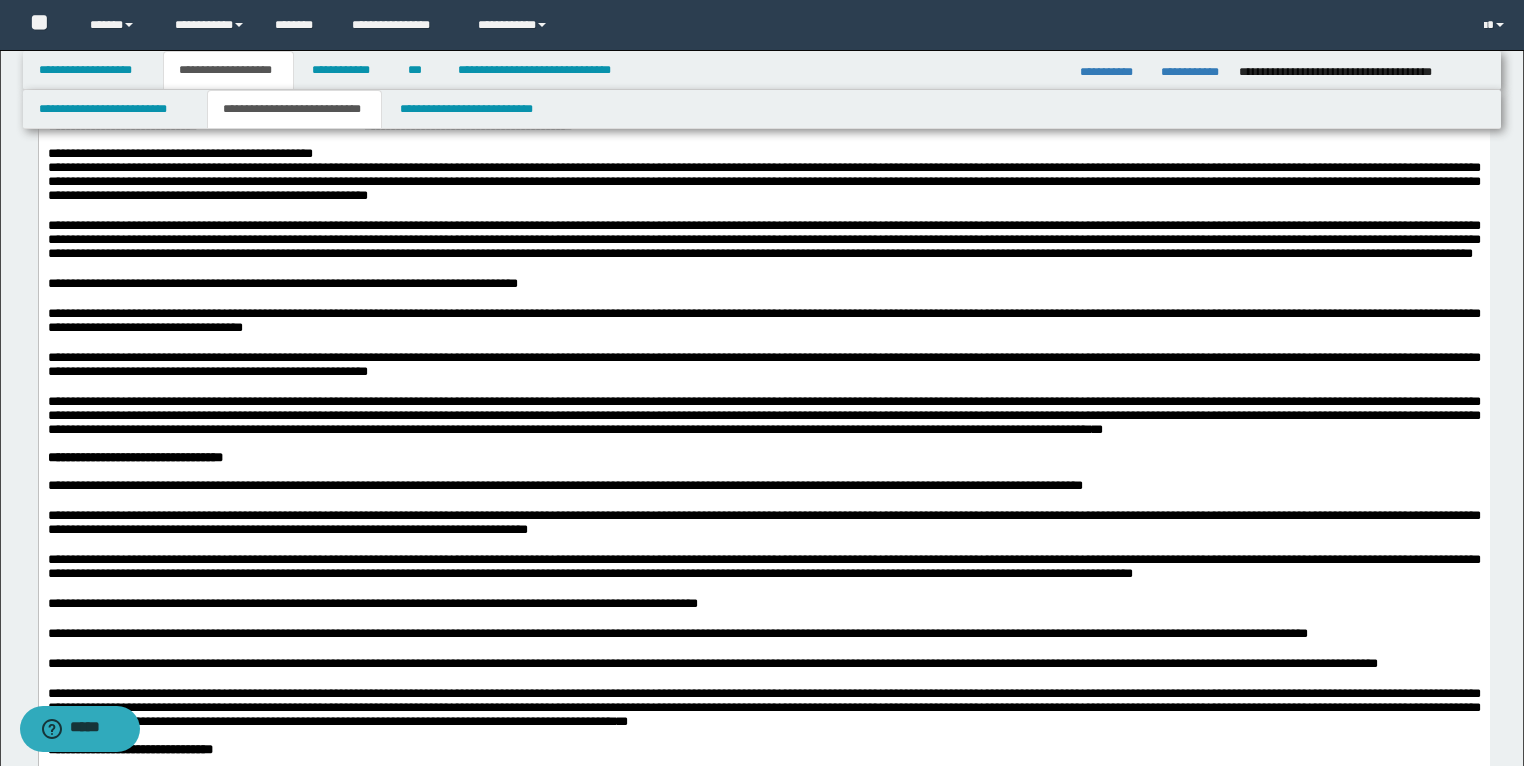 scroll, scrollTop: 1040, scrollLeft: 0, axis: vertical 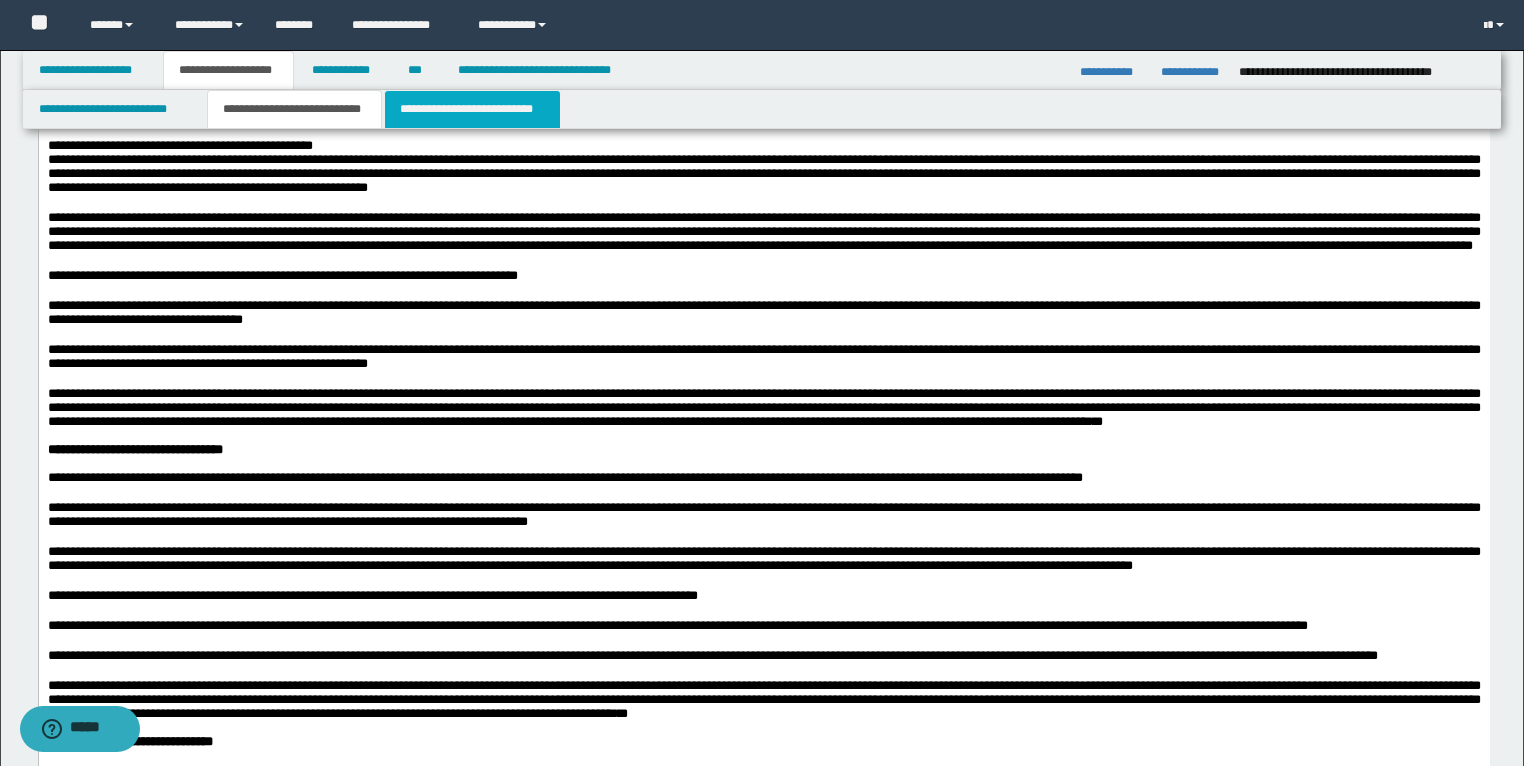 click on "**********" at bounding box center (472, 109) 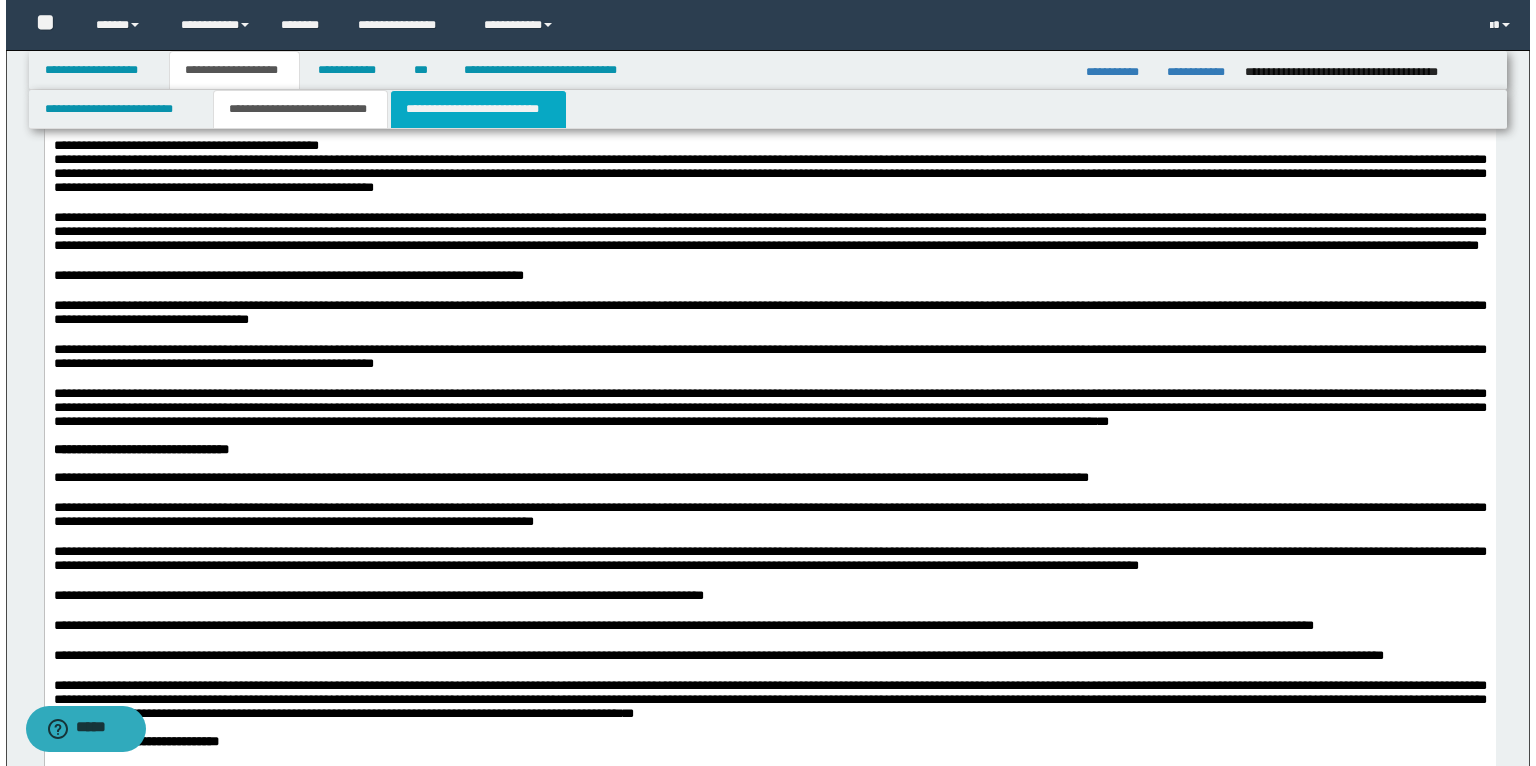 scroll, scrollTop: 0, scrollLeft: 0, axis: both 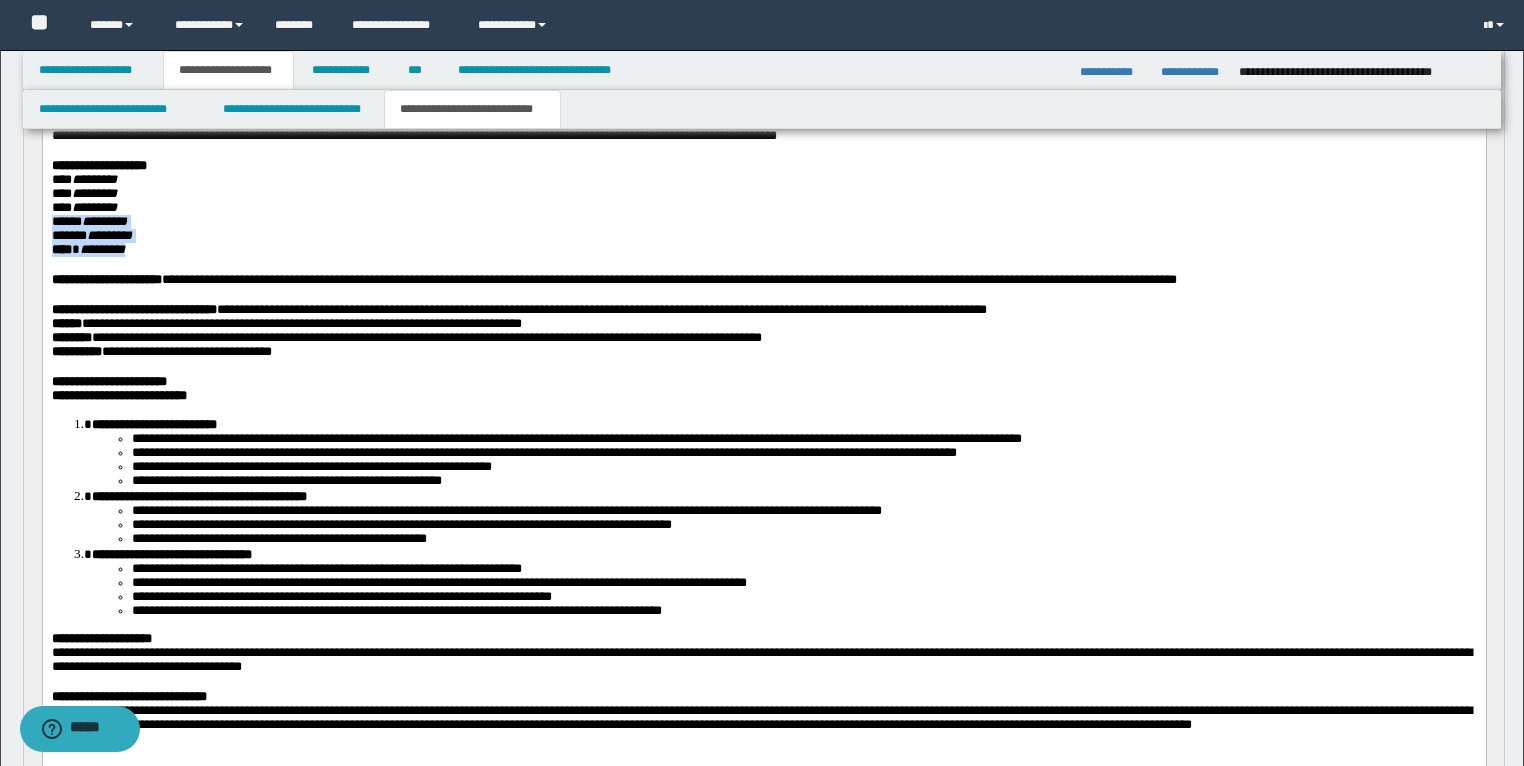 drag, startPoint x: 173, startPoint y: 278, endPoint x: 46, endPoint y: 244, distance: 131.47243 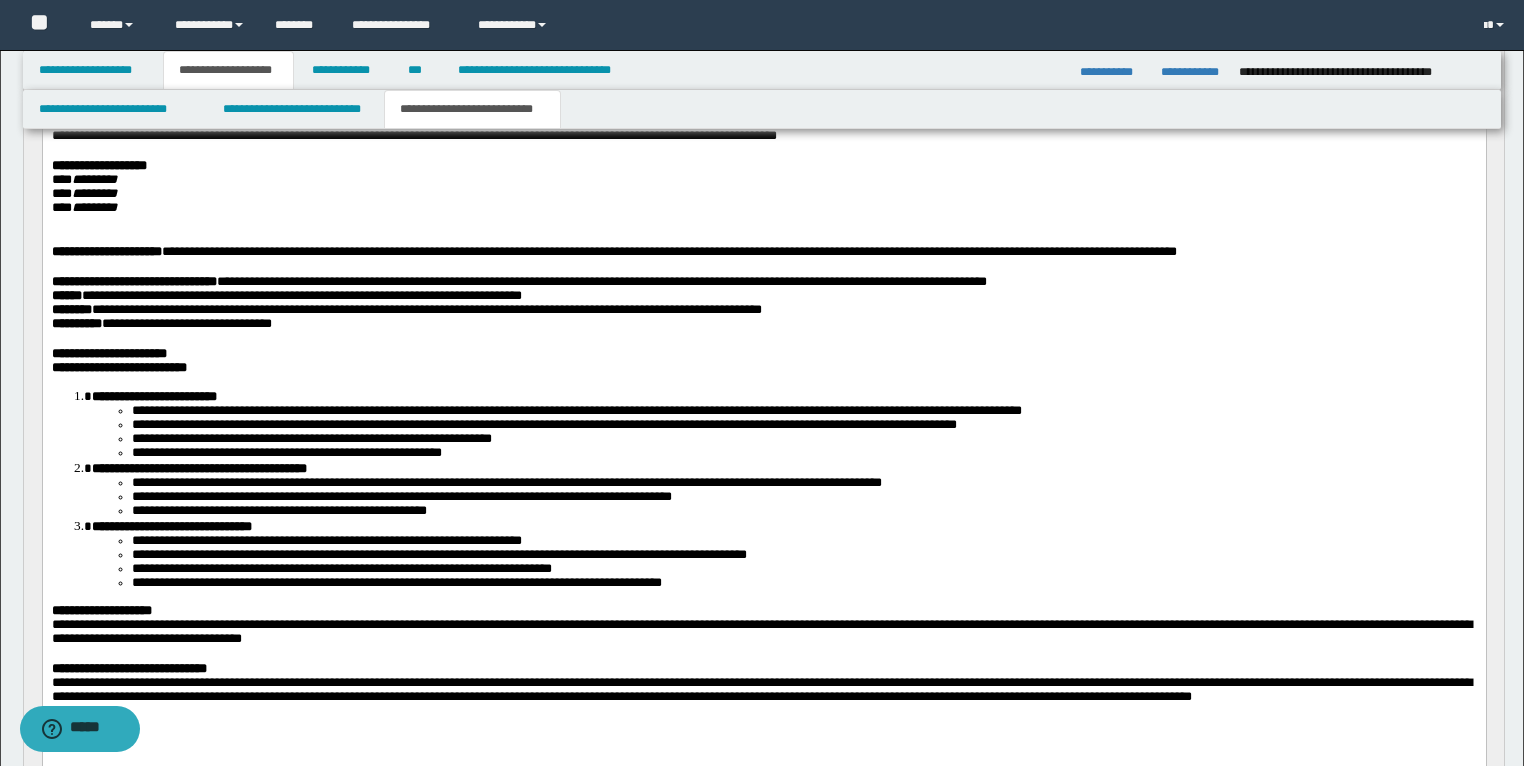 click on "**********" at bounding box center (763, 193) 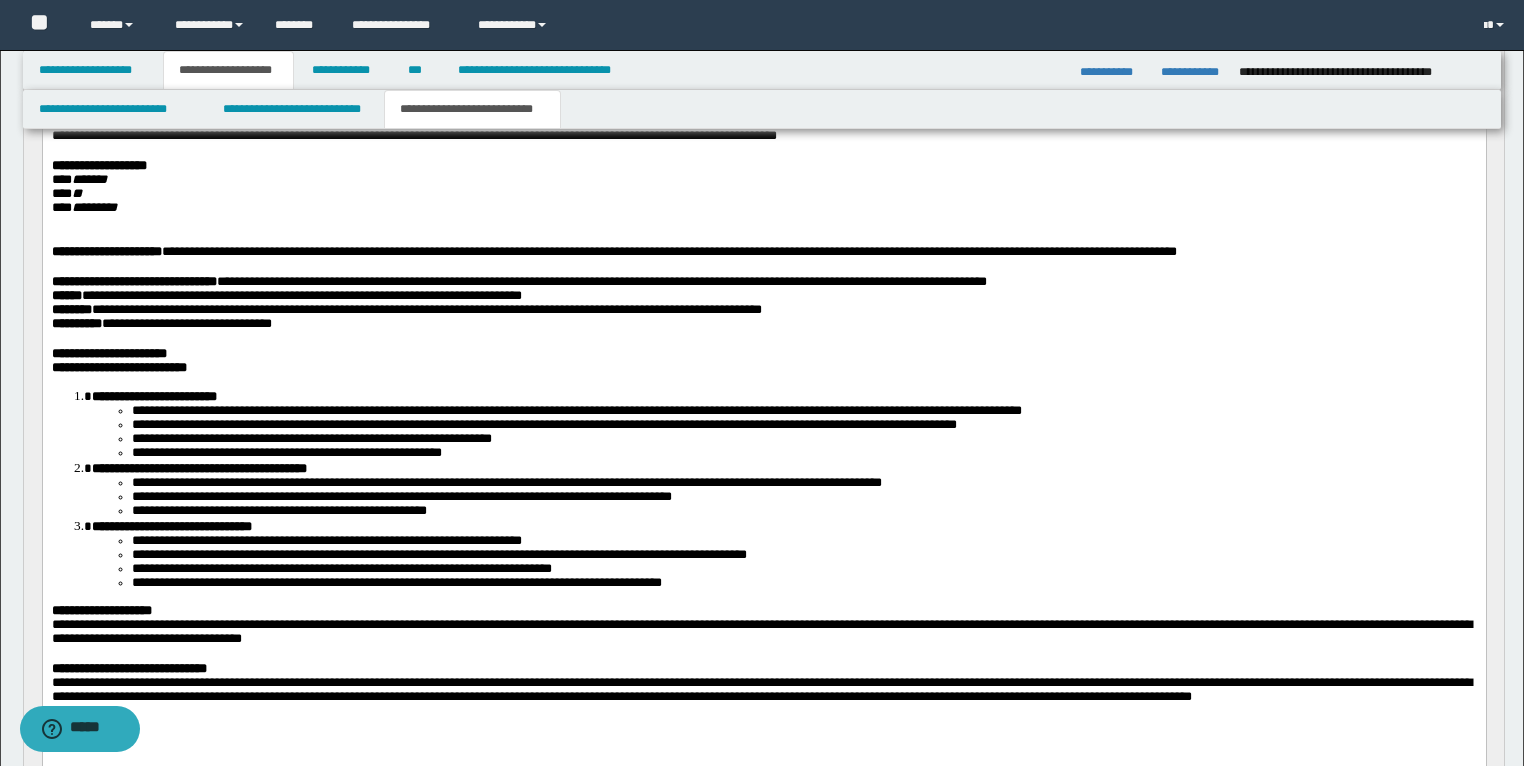 click on "**********" at bounding box center (763, 193) 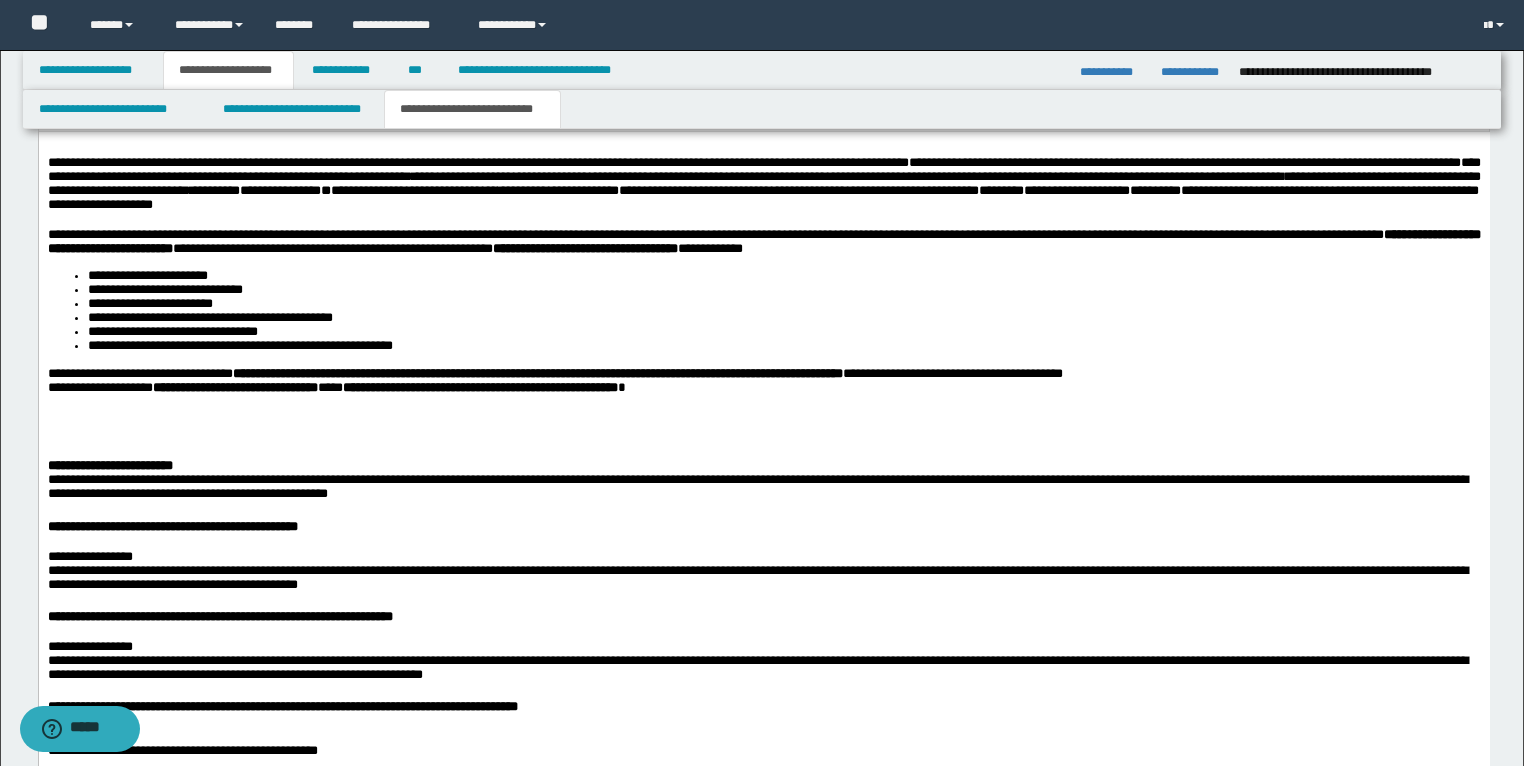 scroll, scrollTop: 1920, scrollLeft: 0, axis: vertical 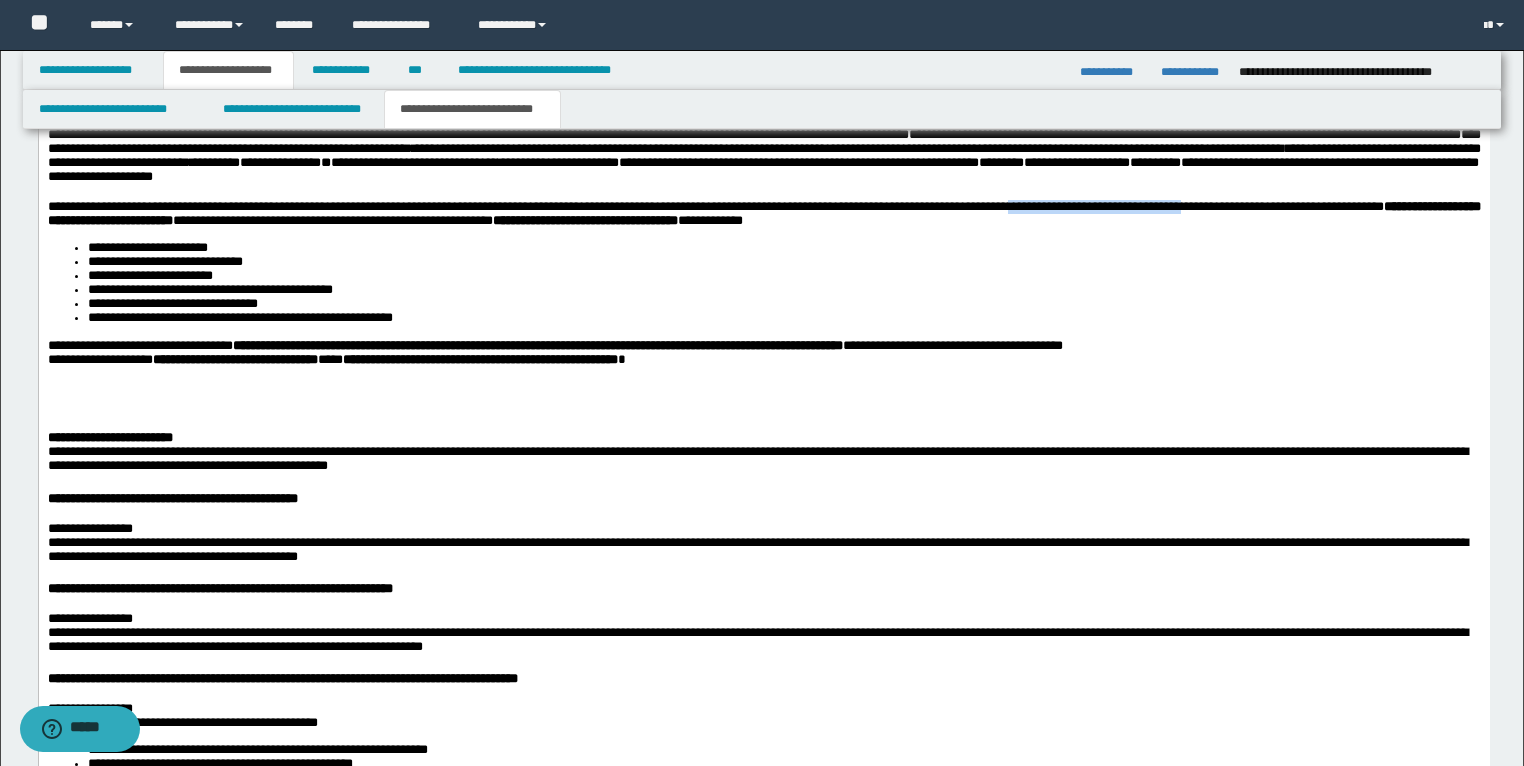 drag, startPoint x: 1269, startPoint y: 211, endPoint x: 123, endPoint y: 235, distance: 1146.2512 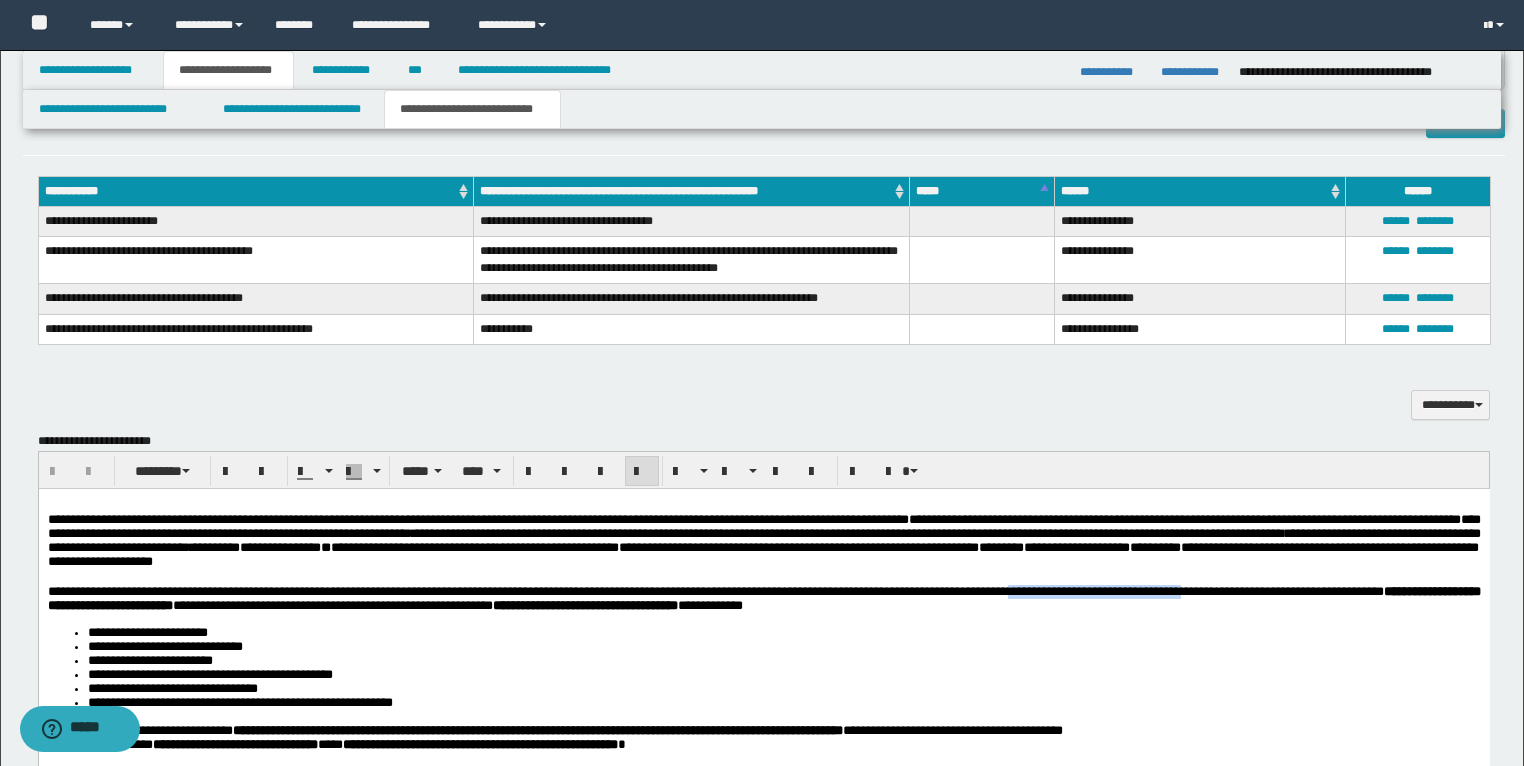 scroll, scrollTop: 1520, scrollLeft: 0, axis: vertical 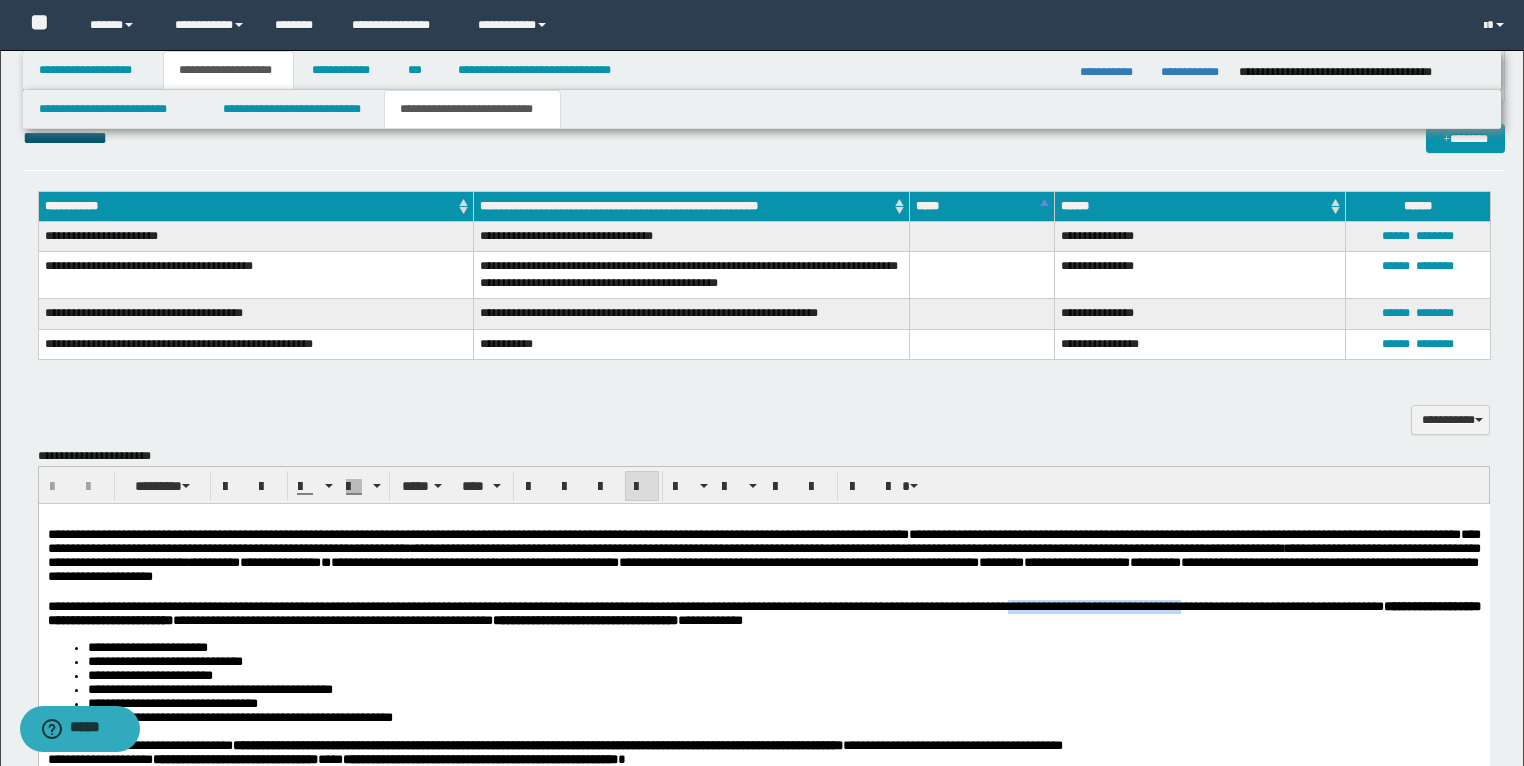 drag, startPoint x: 233, startPoint y: 477, endPoint x: 242, endPoint y: 458, distance: 21.023796 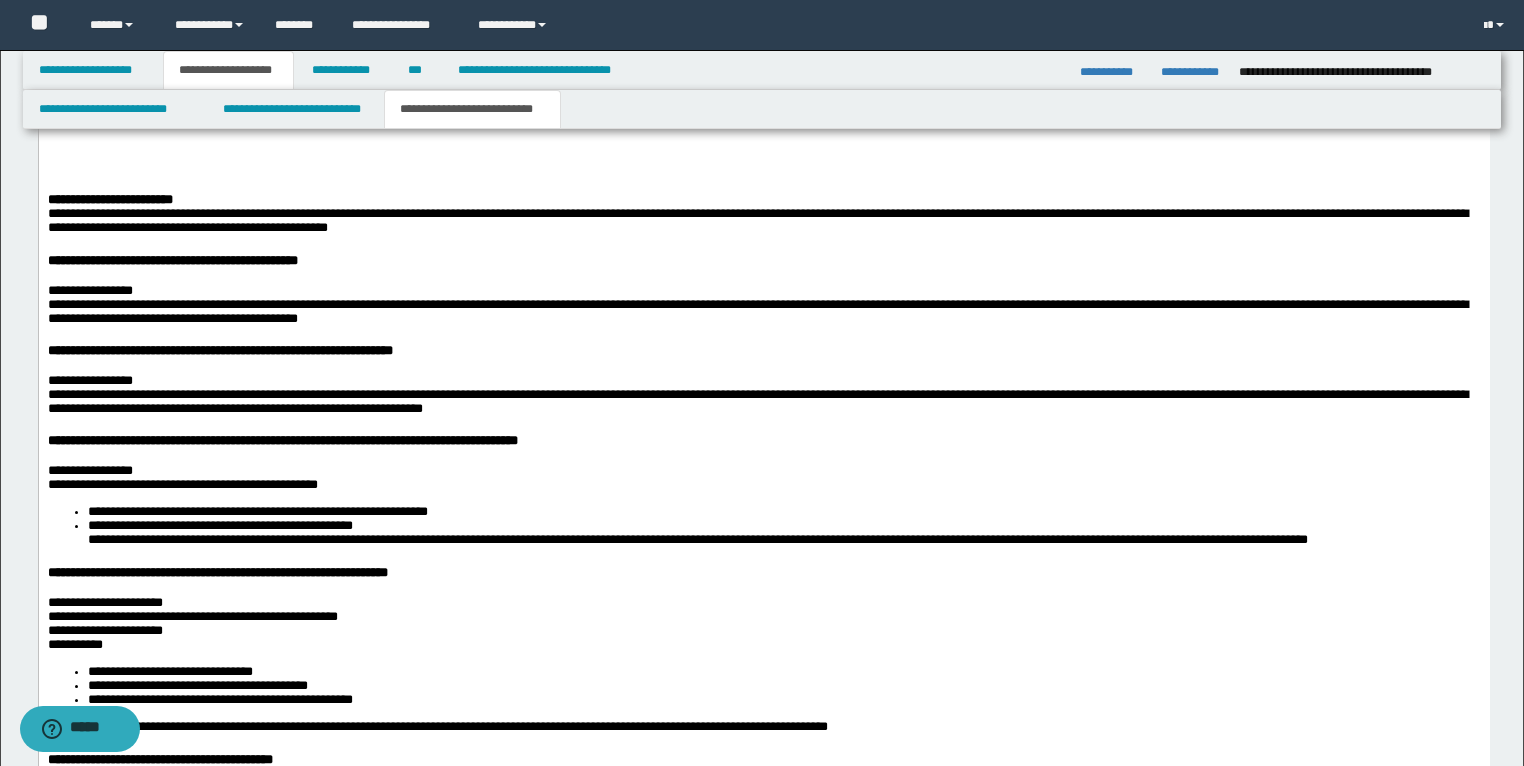 scroll, scrollTop: 2160, scrollLeft: 0, axis: vertical 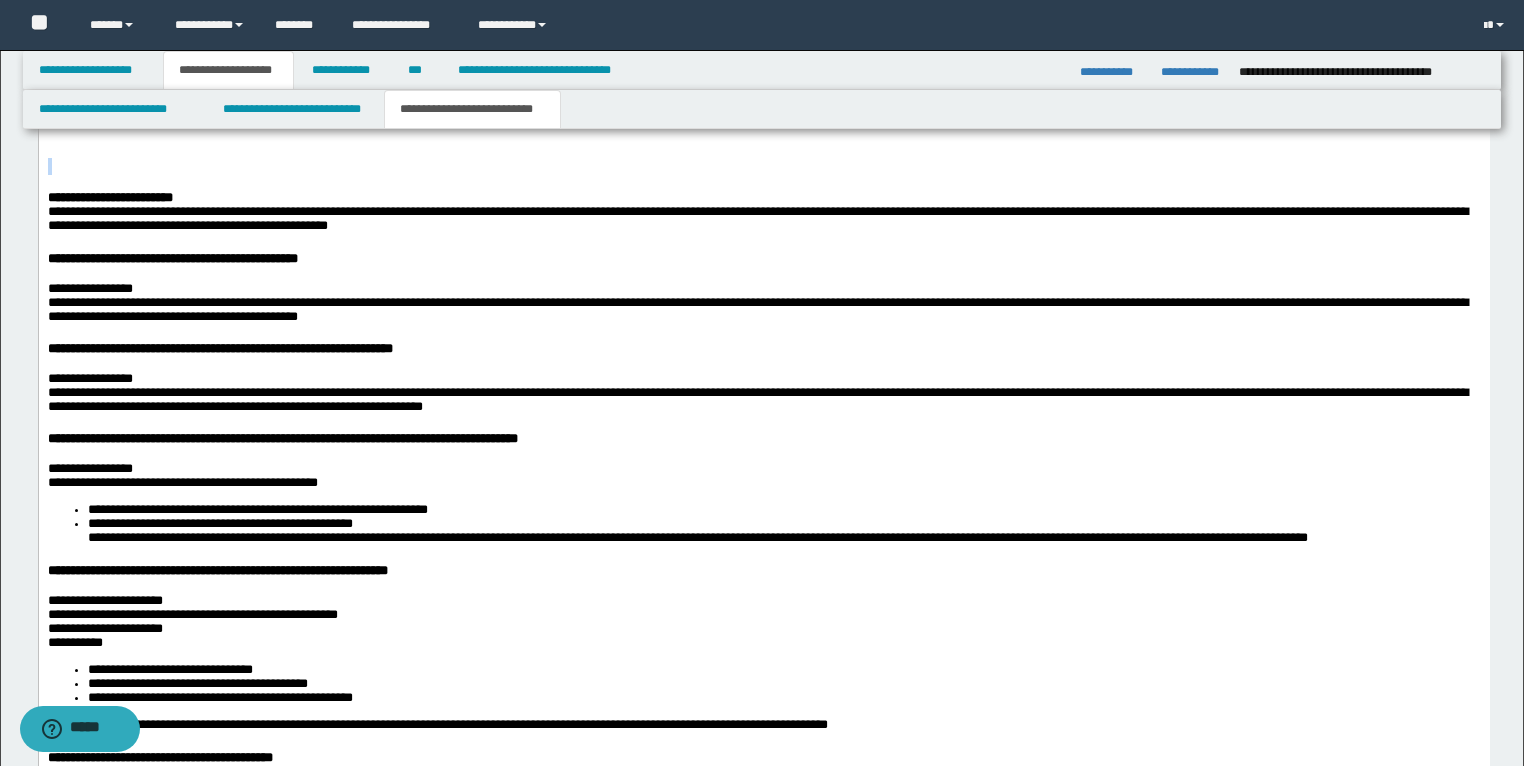 drag, startPoint x: 59, startPoint y: 201, endPoint x: 48, endPoint y: 172, distance: 31.016125 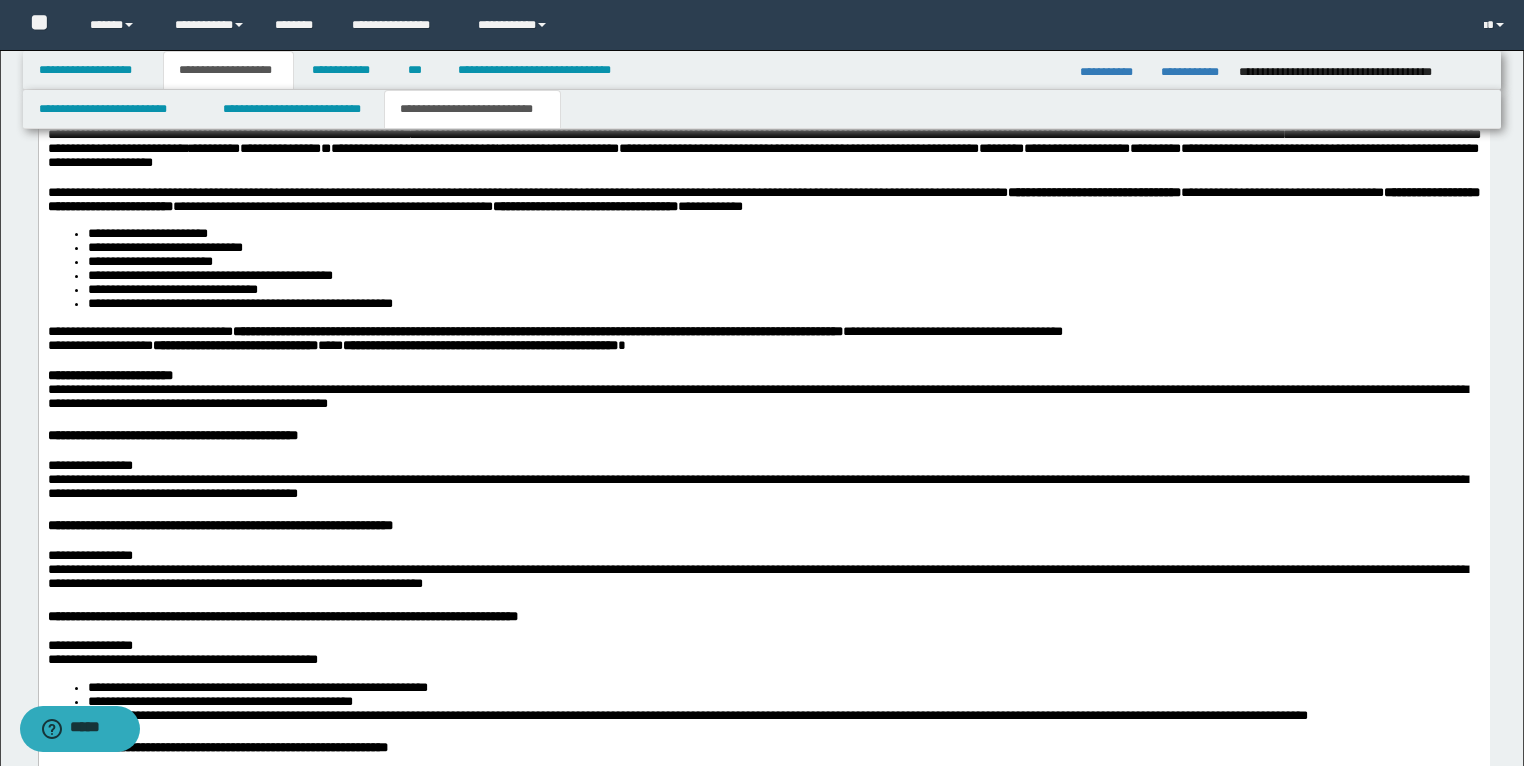scroll, scrollTop: 1920, scrollLeft: 0, axis: vertical 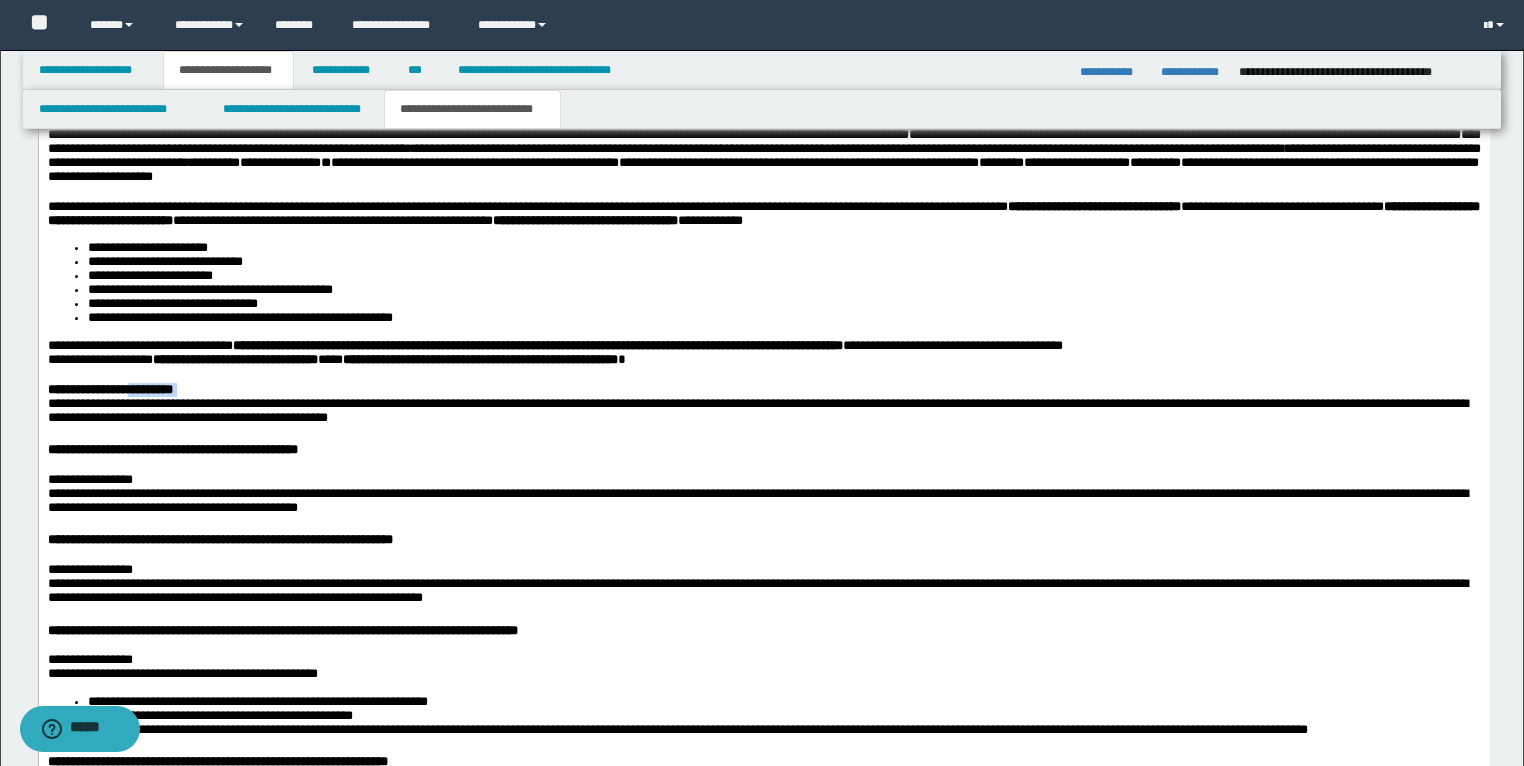 drag, startPoint x: 268, startPoint y: 415, endPoint x: 175, endPoint y: 419, distance: 93.08598 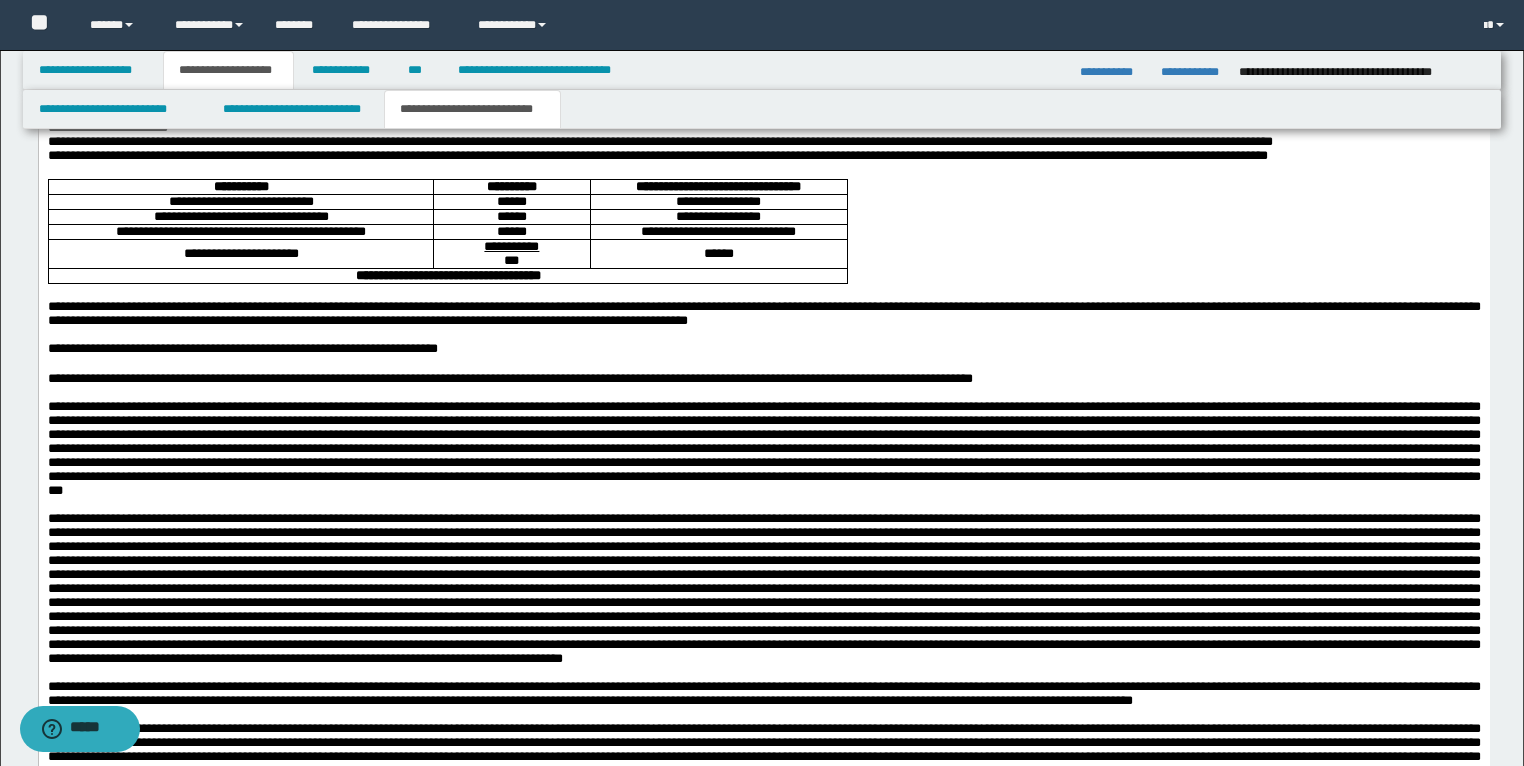 scroll, scrollTop: 3680, scrollLeft: 0, axis: vertical 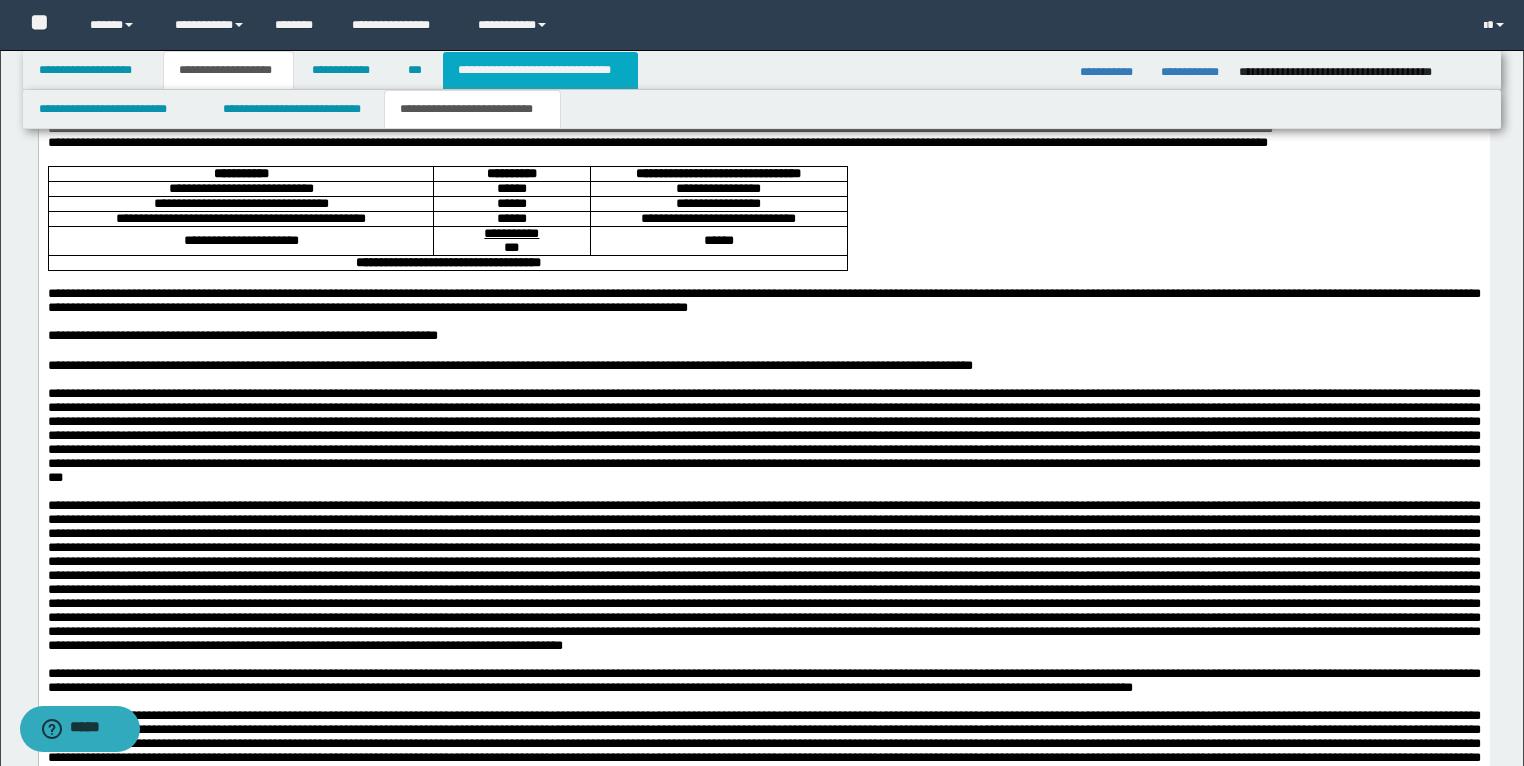 click on "**********" at bounding box center (540, 70) 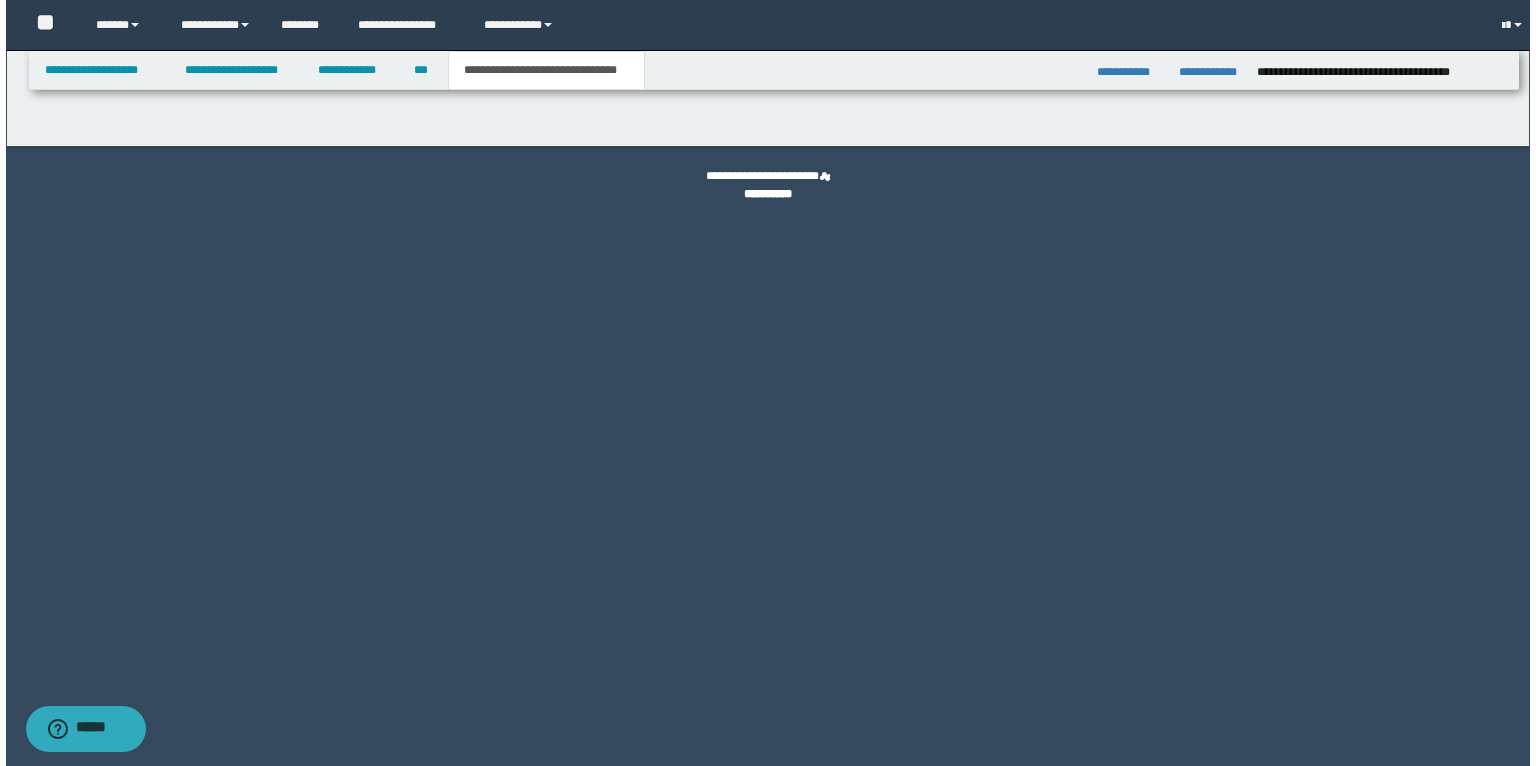scroll, scrollTop: 0, scrollLeft: 0, axis: both 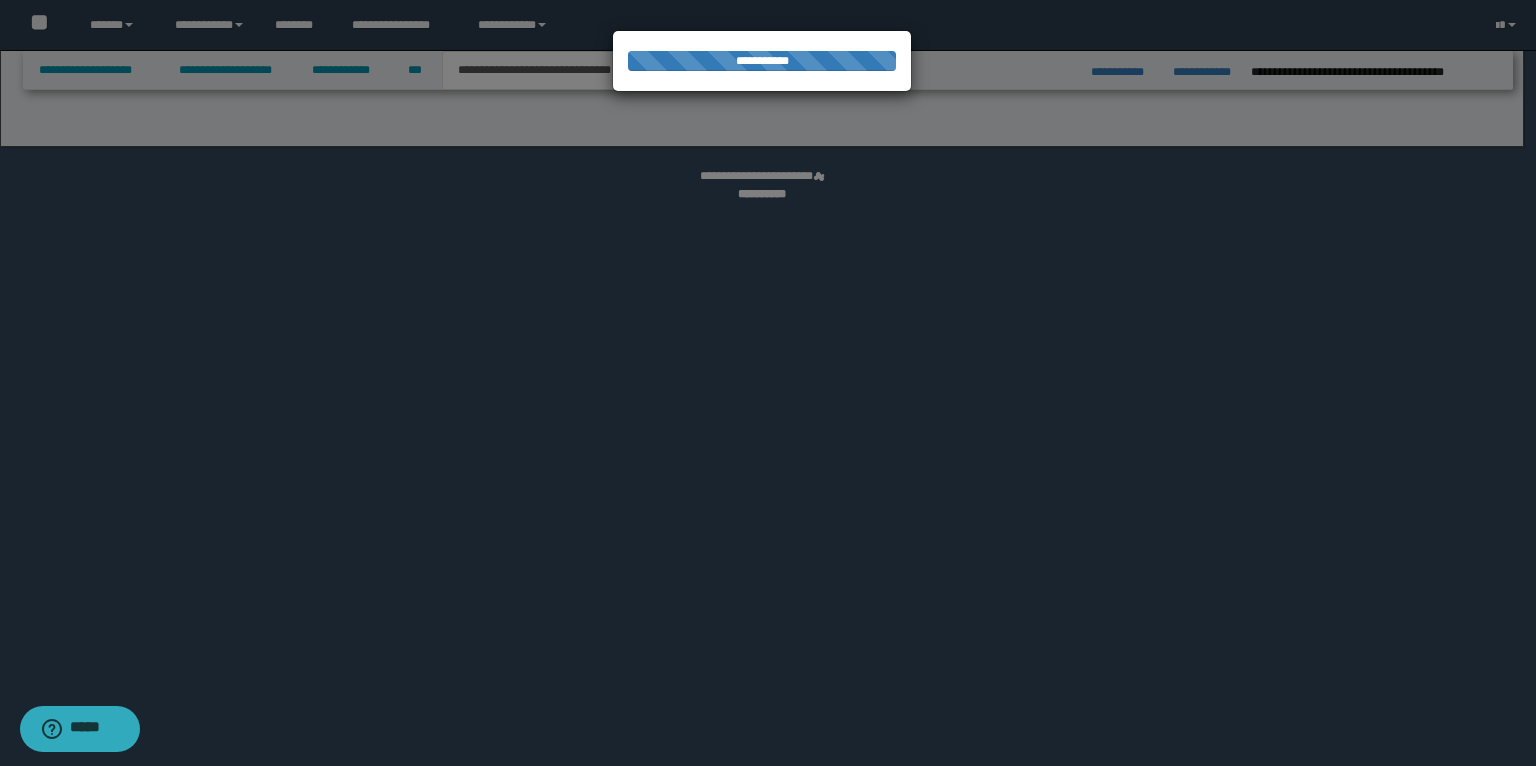 select on "*" 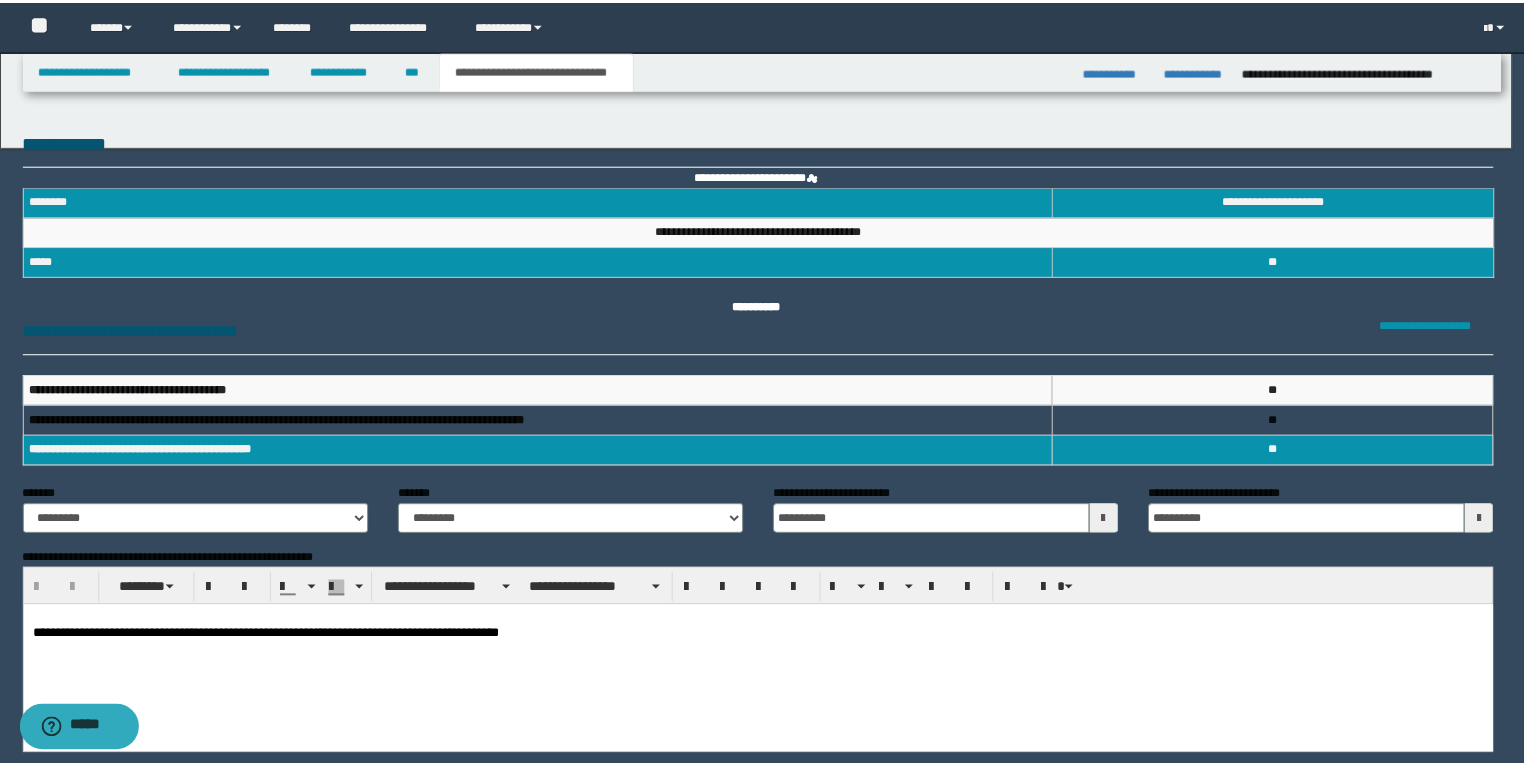 scroll, scrollTop: 0, scrollLeft: 0, axis: both 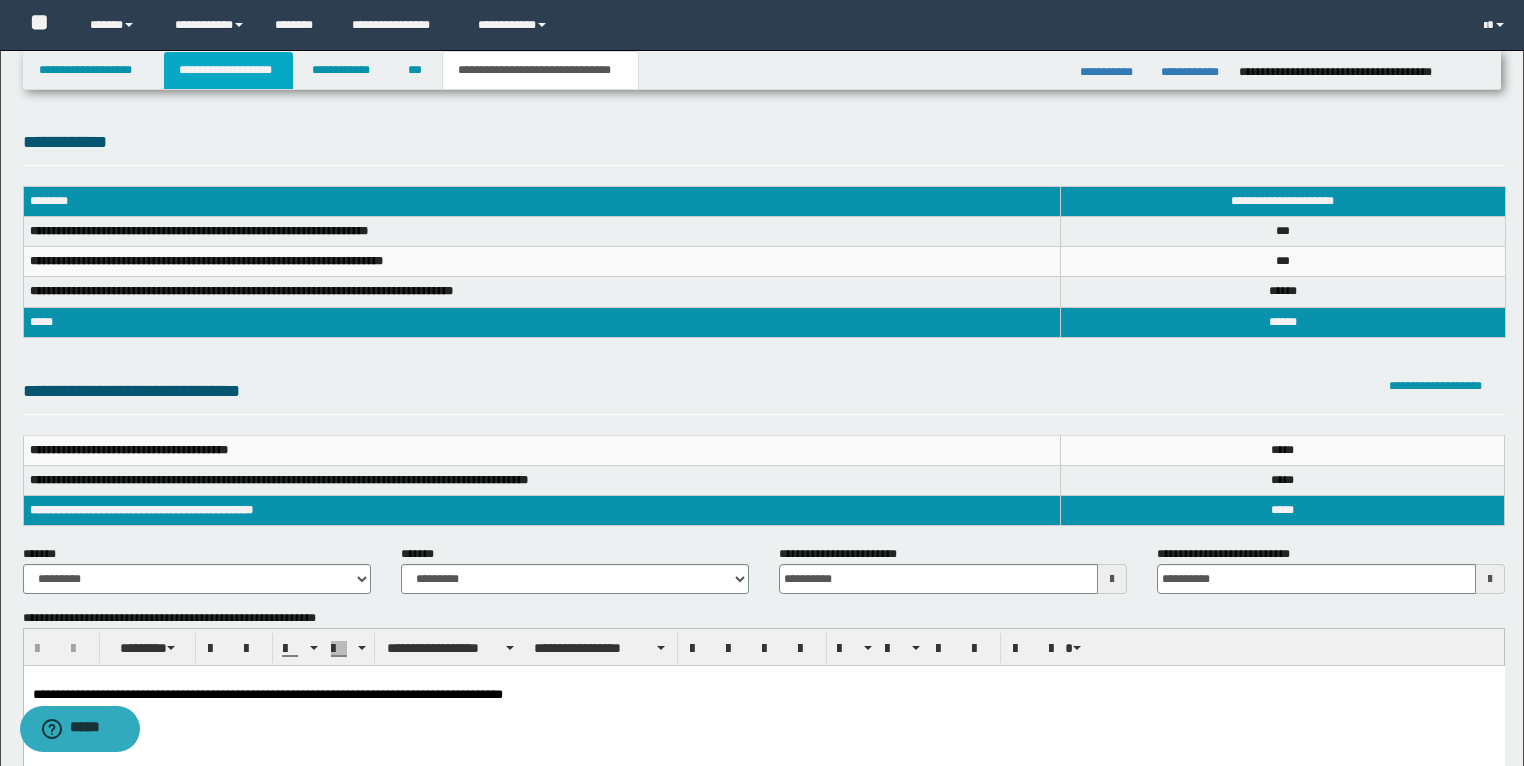 click on "**********" at bounding box center (228, 70) 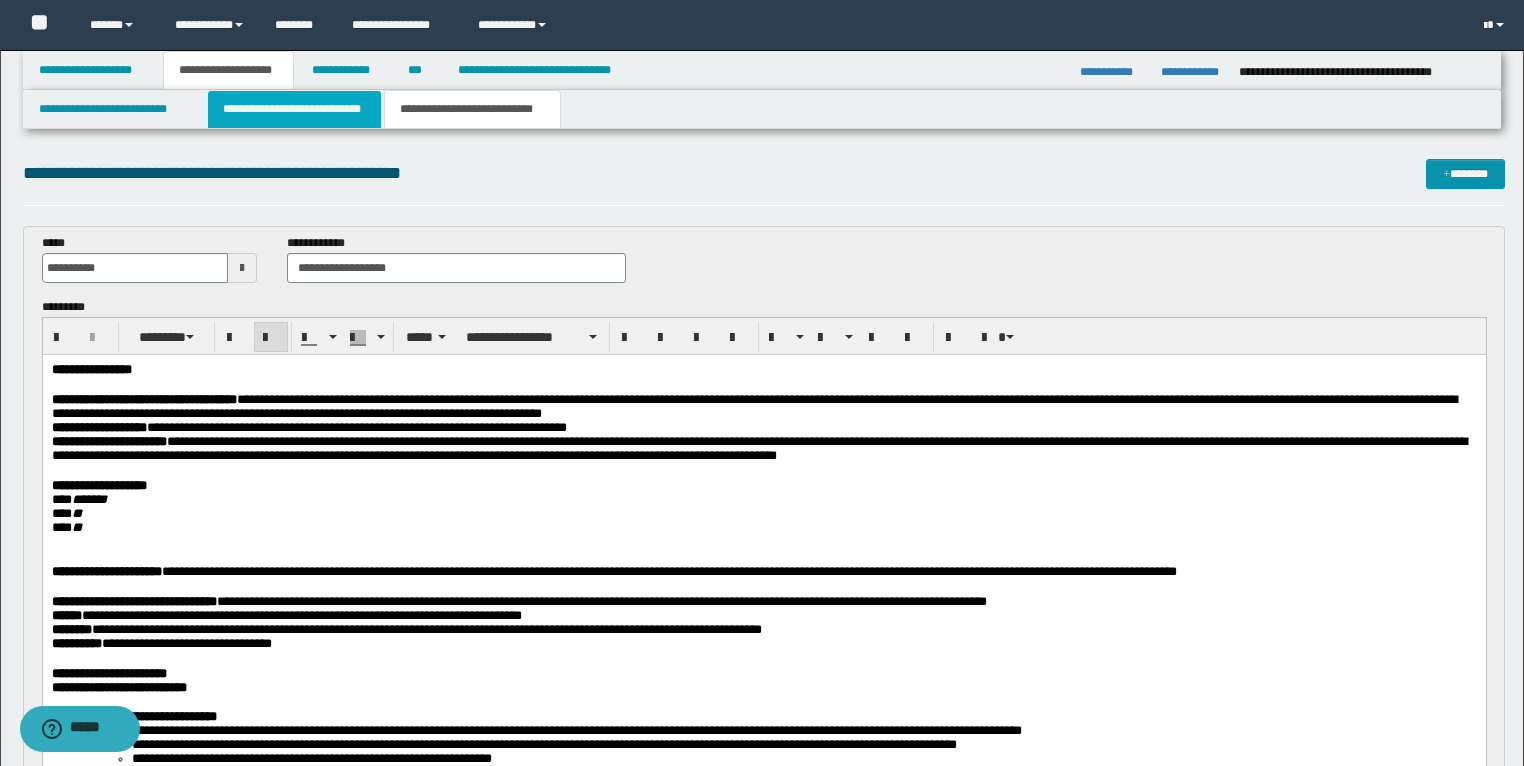 click on "**********" at bounding box center [294, 109] 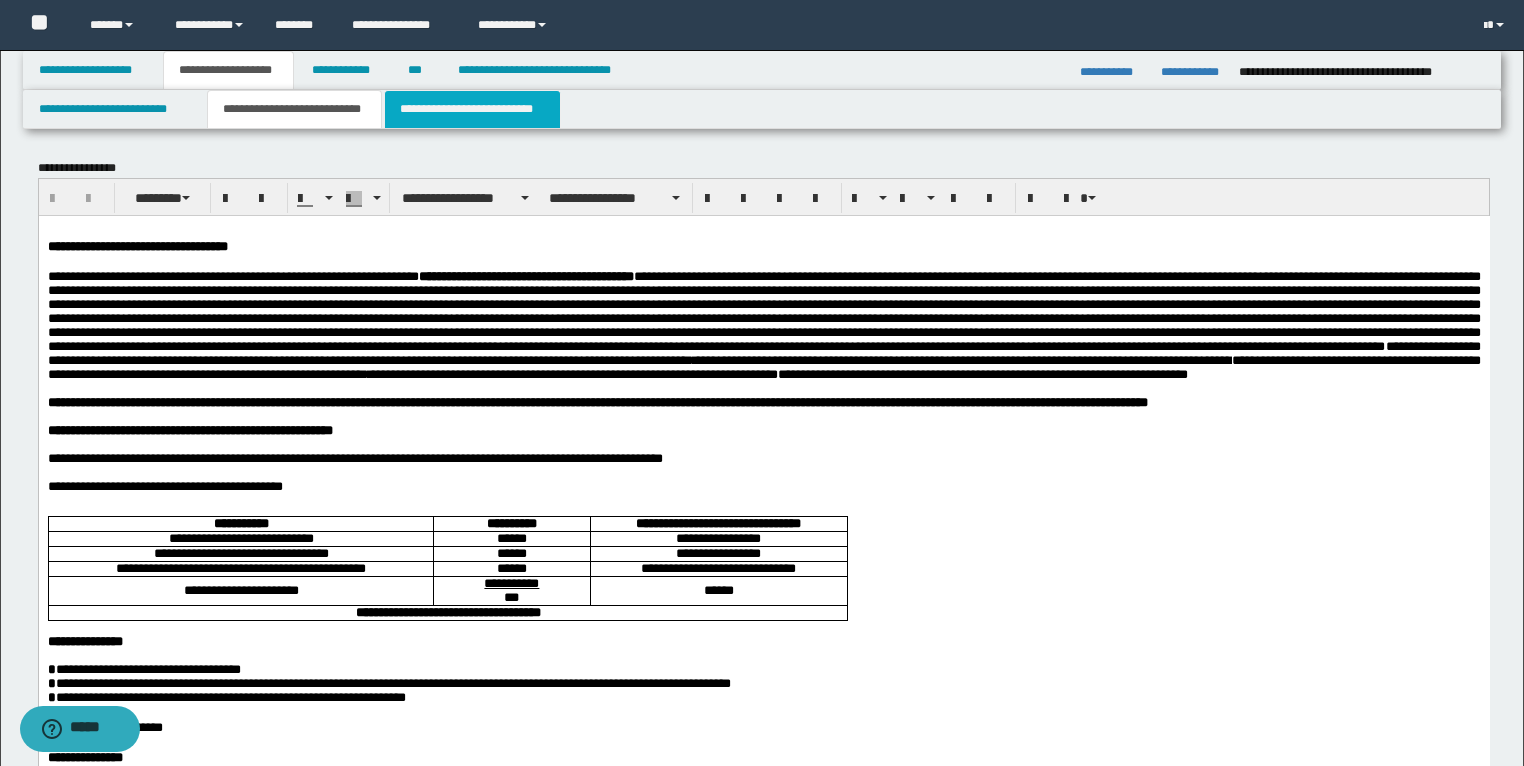 click on "**********" at bounding box center [472, 109] 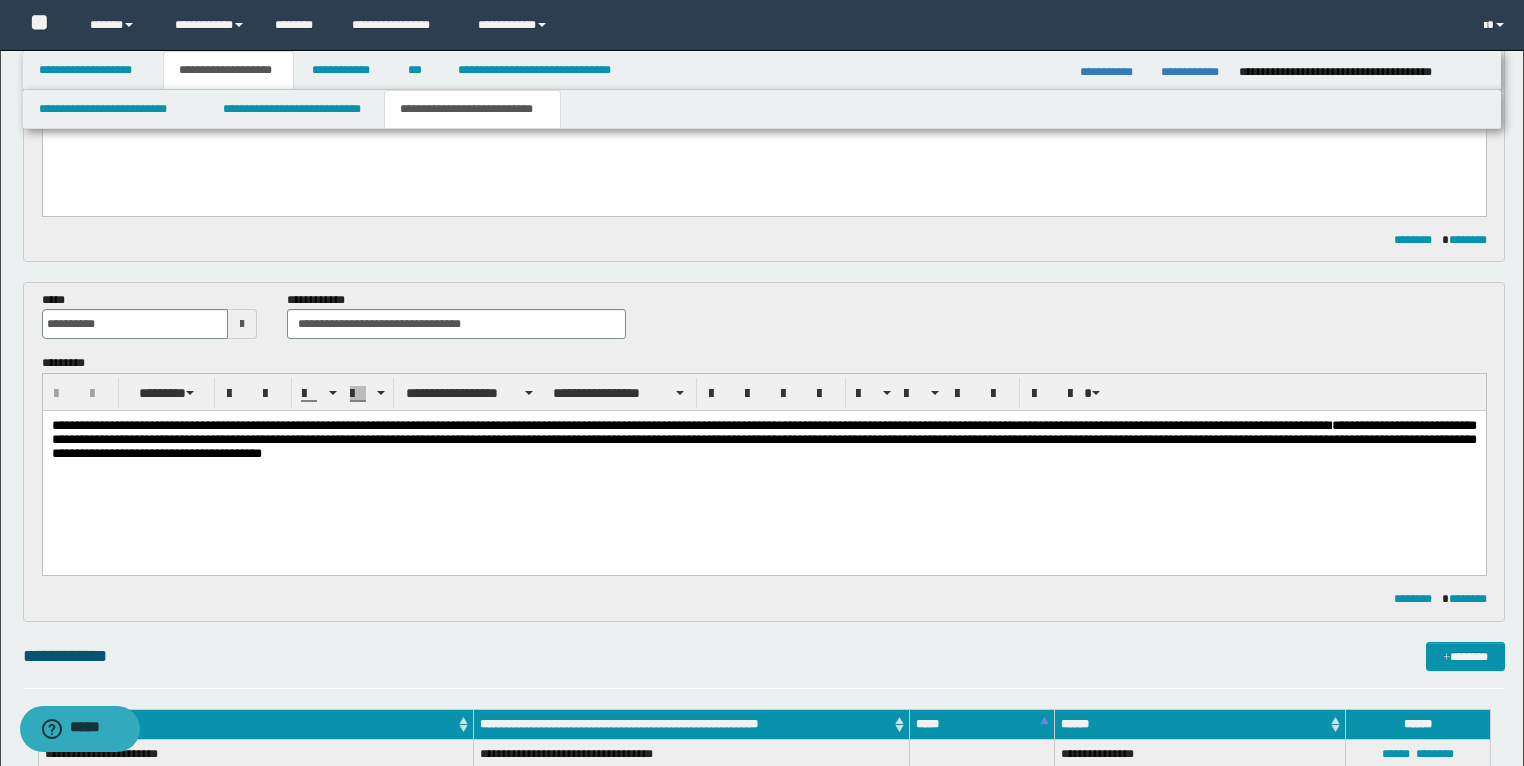 scroll, scrollTop: 1120, scrollLeft: 0, axis: vertical 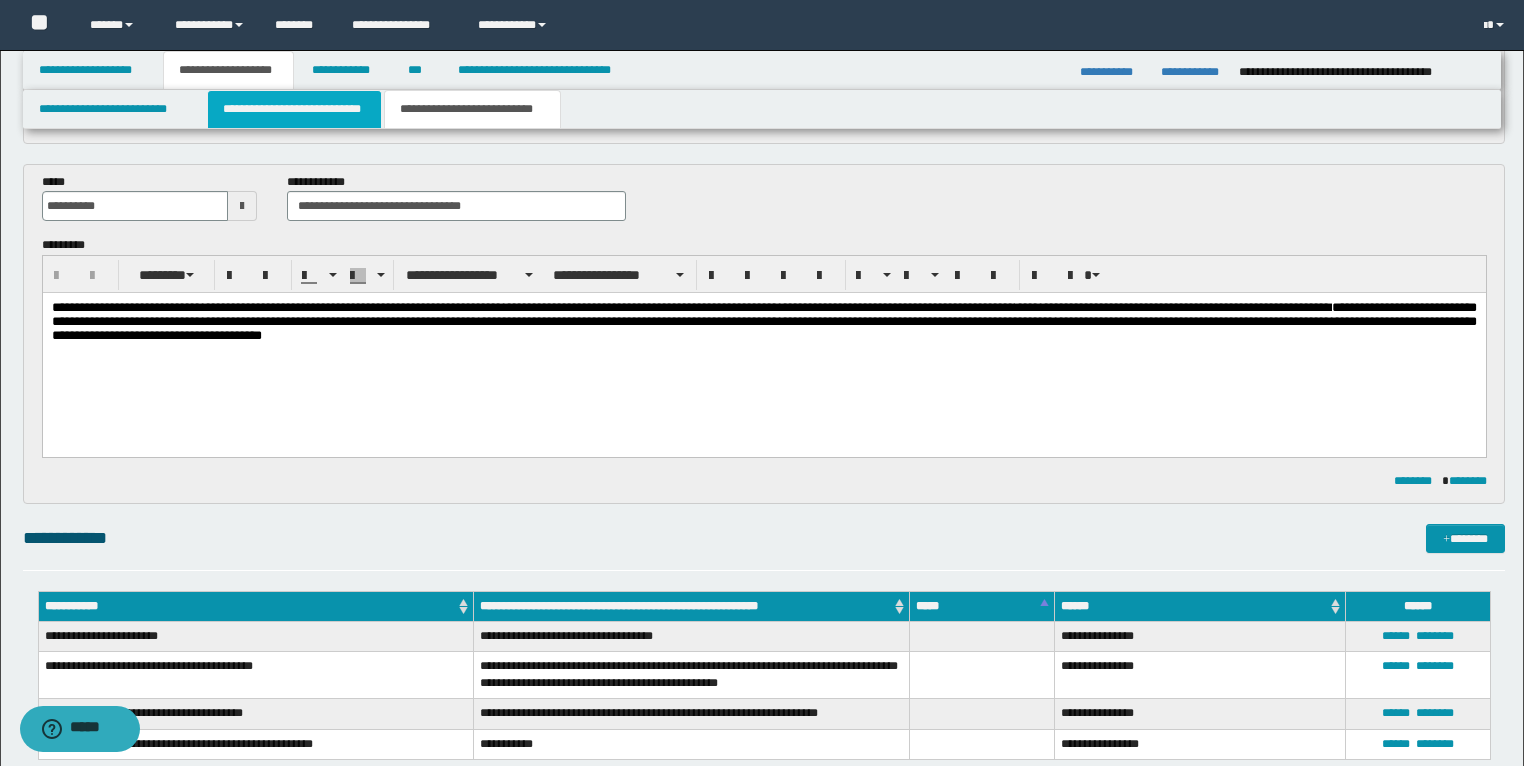click on "**********" at bounding box center [294, 109] 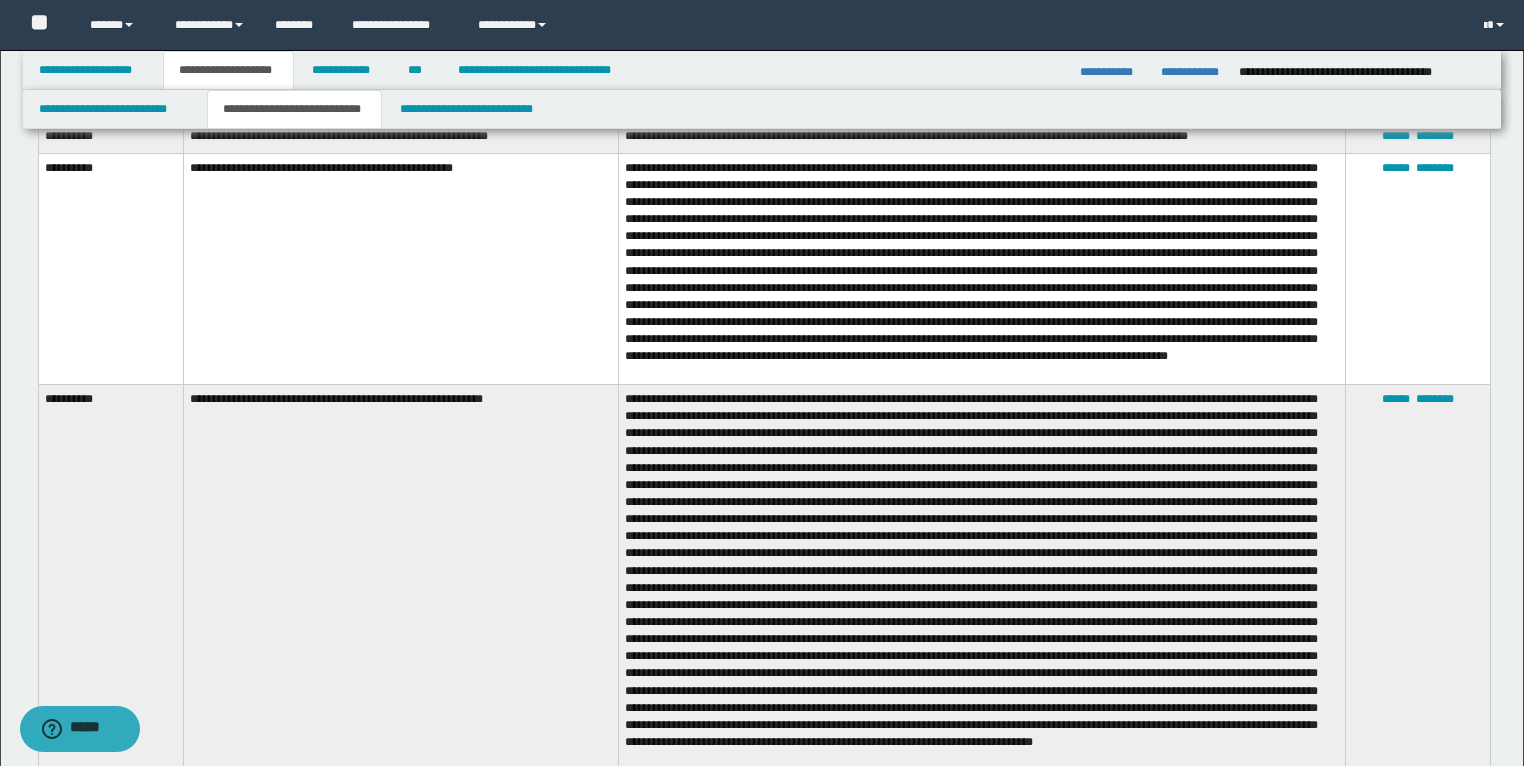 scroll, scrollTop: 2880, scrollLeft: 0, axis: vertical 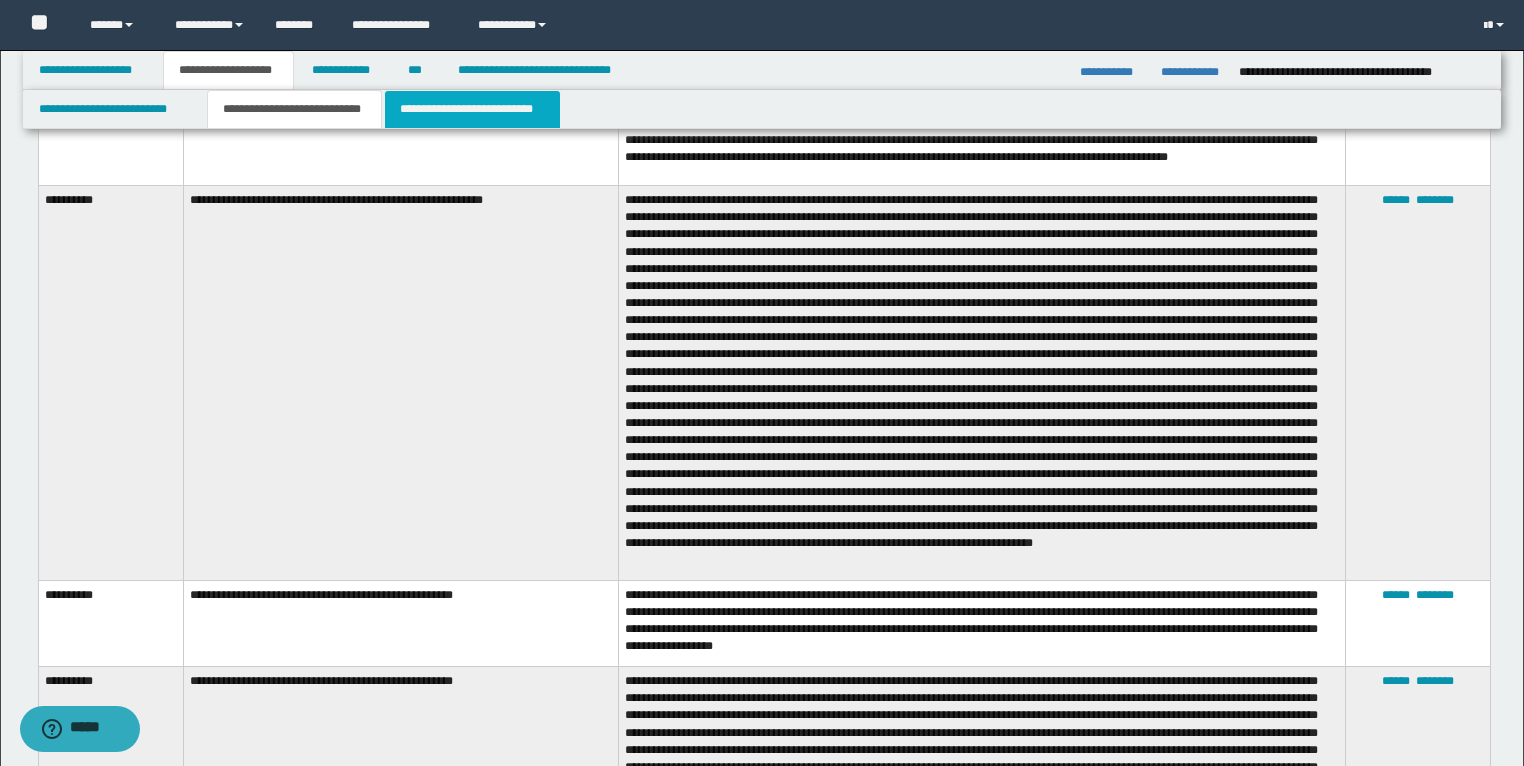 click on "**********" at bounding box center [472, 109] 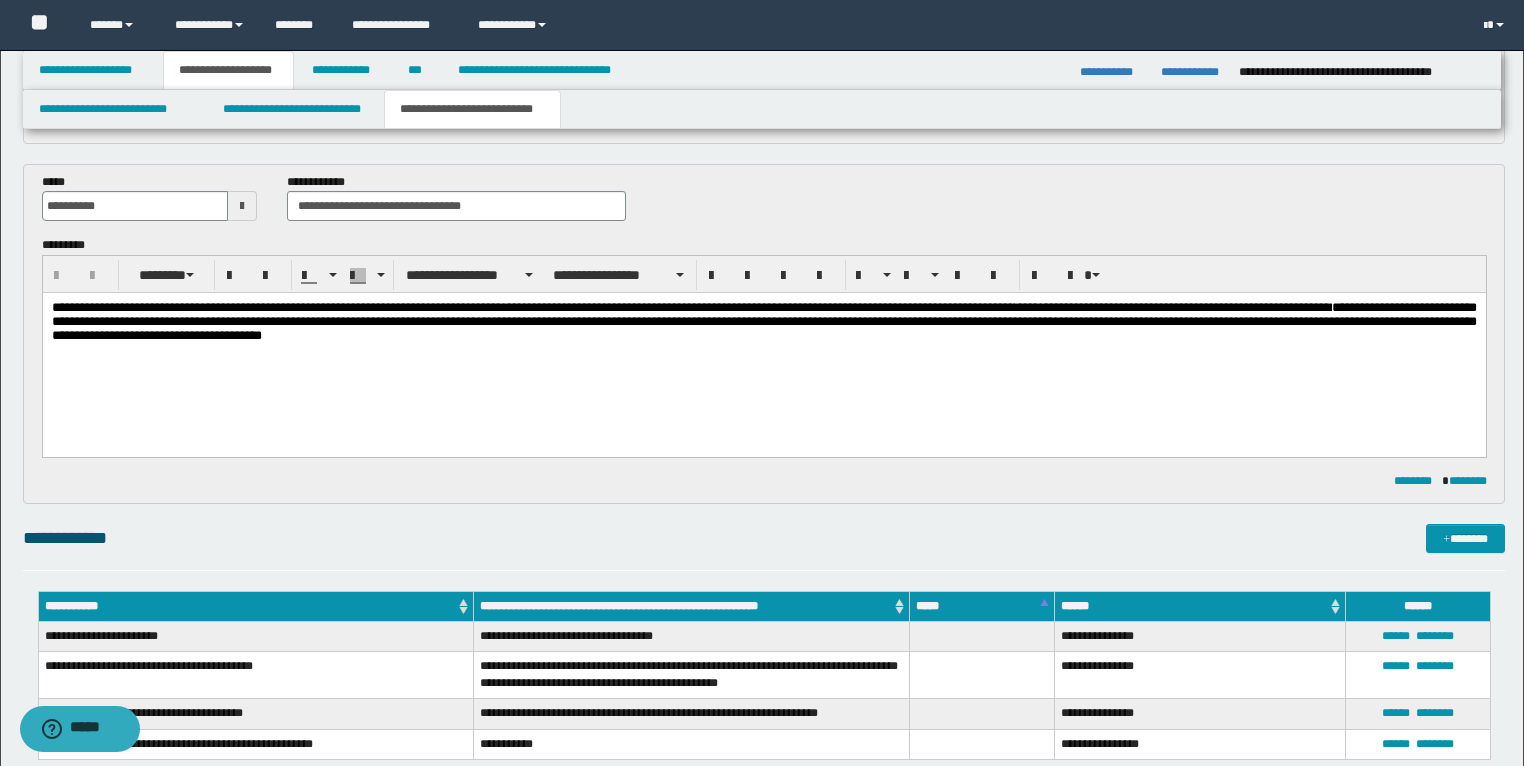 scroll, scrollTop: 1120, scrollLeft: 0, axis: vertical 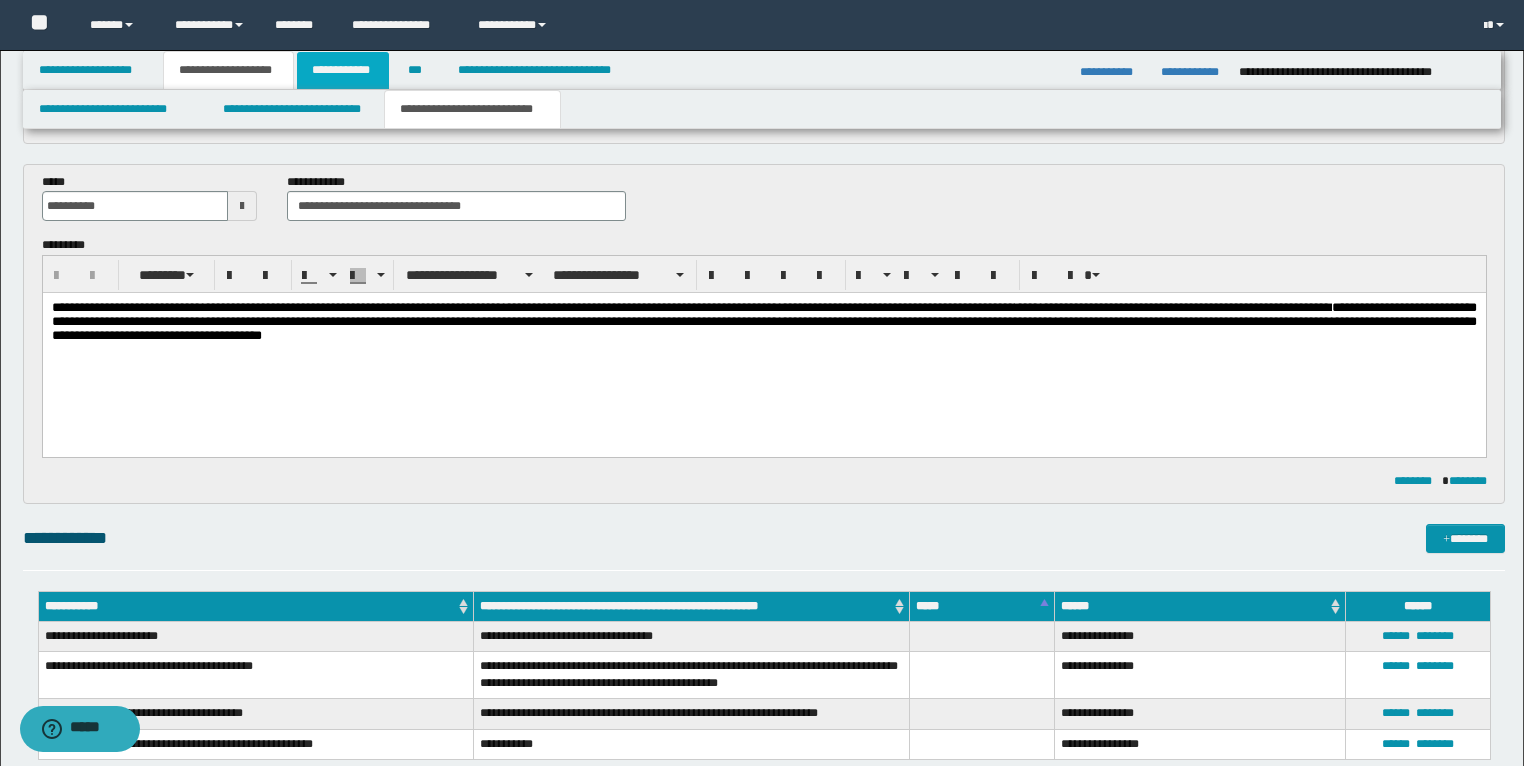 click on "**********" at bounding box center [343, 70] 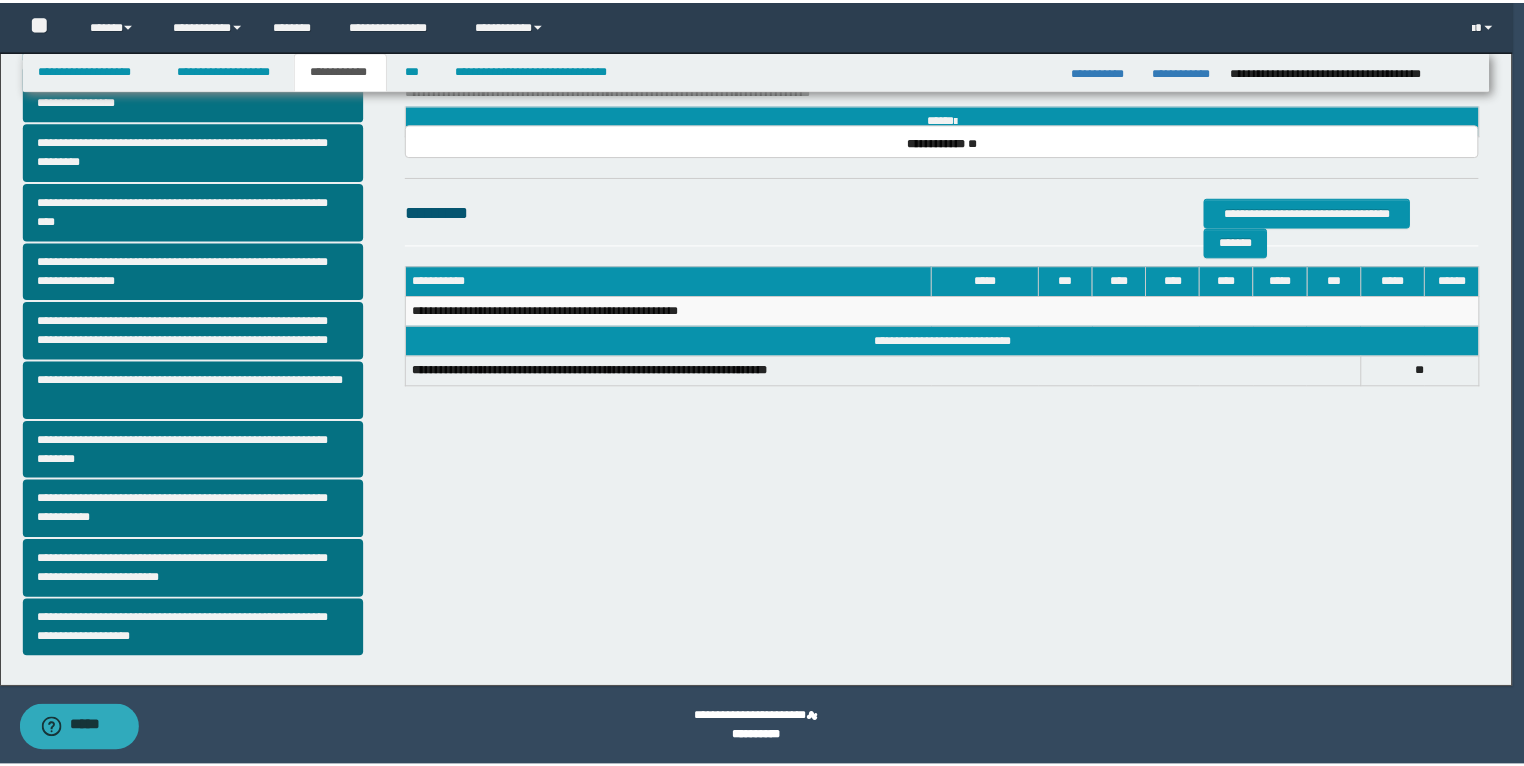 scroll, scrollTop: 308, scrollLeft: 0, axis: vertical 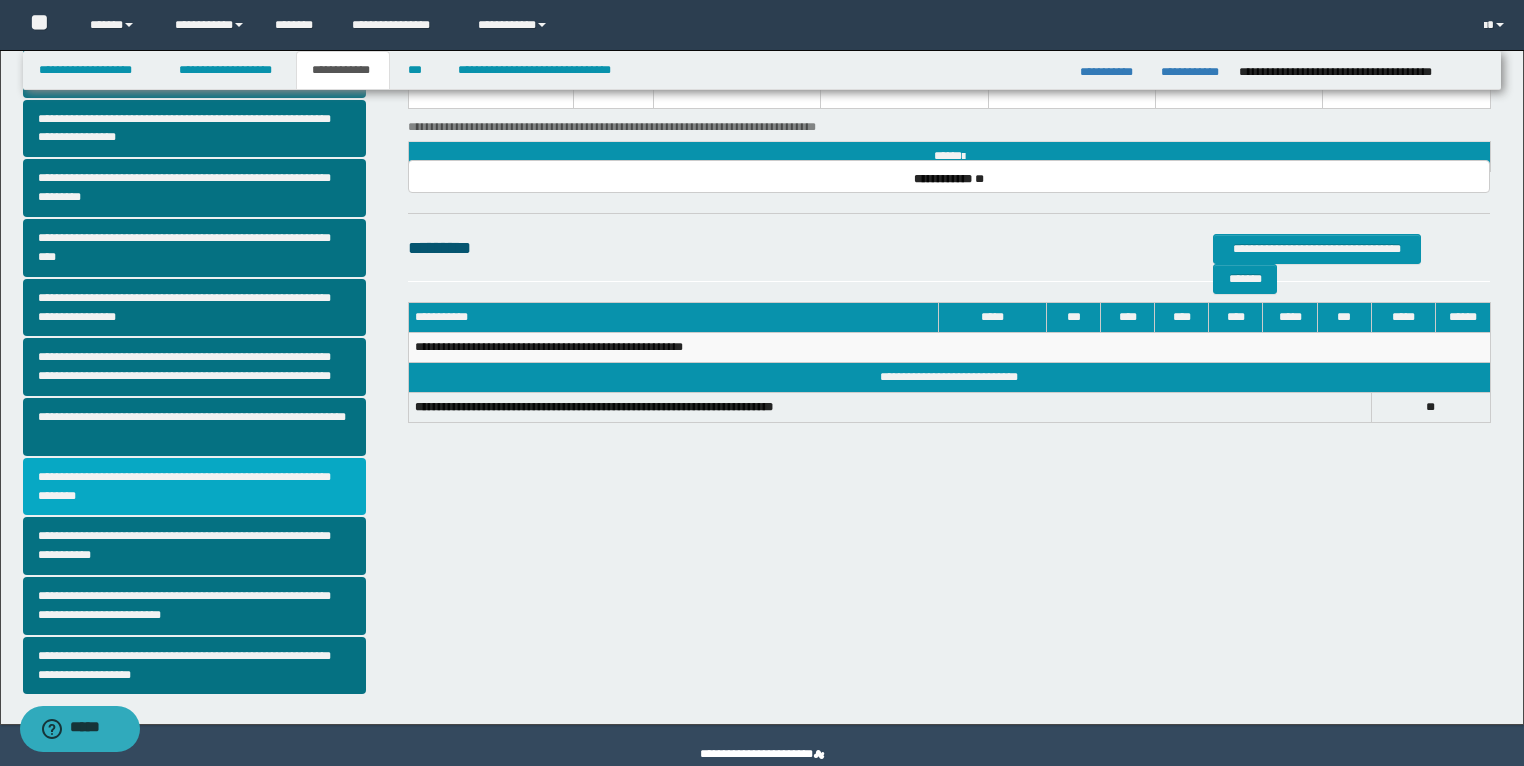 click on "**********" at bounding box center [195, 487] 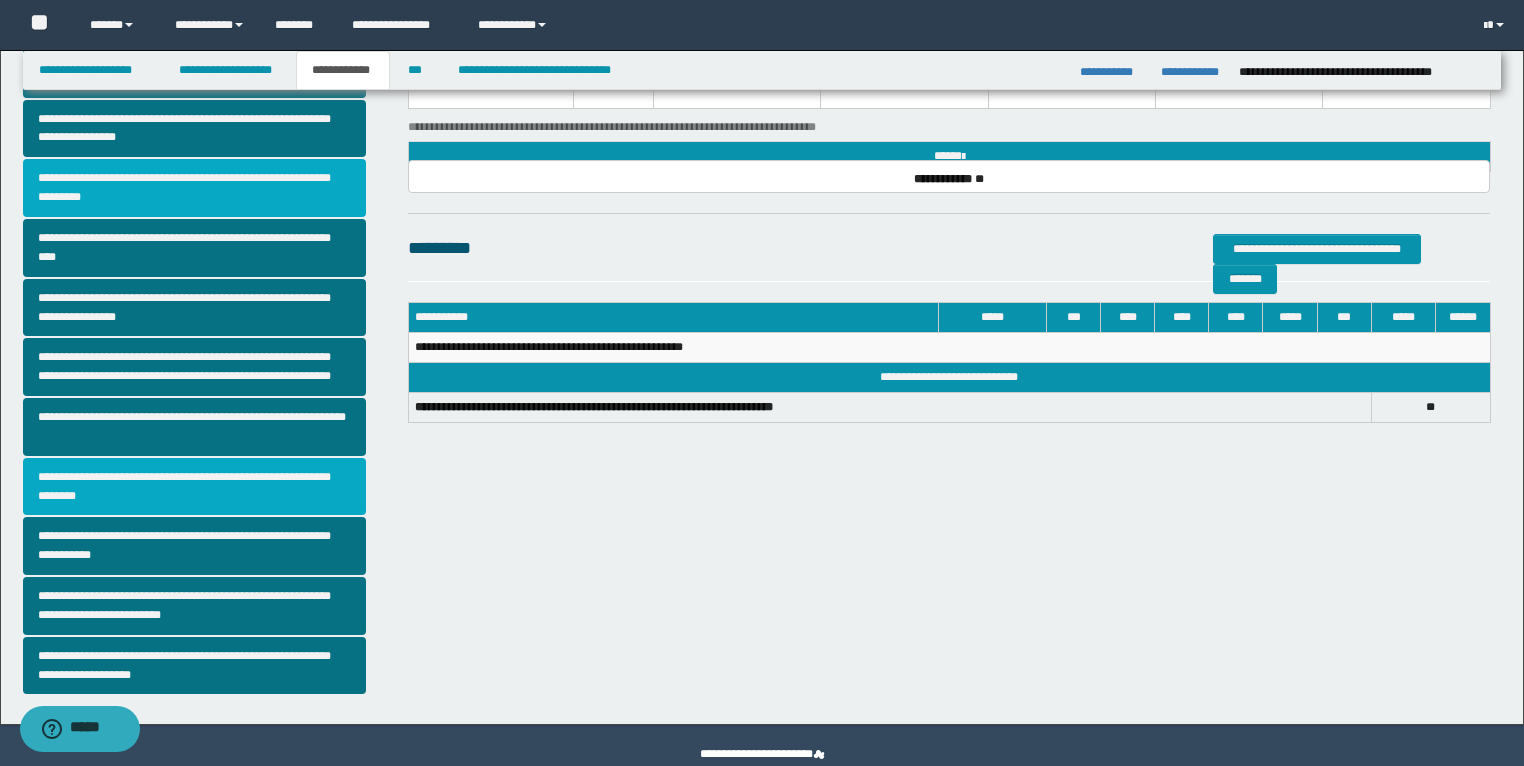 scroll, scrollTop: 0, scrollLeft: 0, axis: both 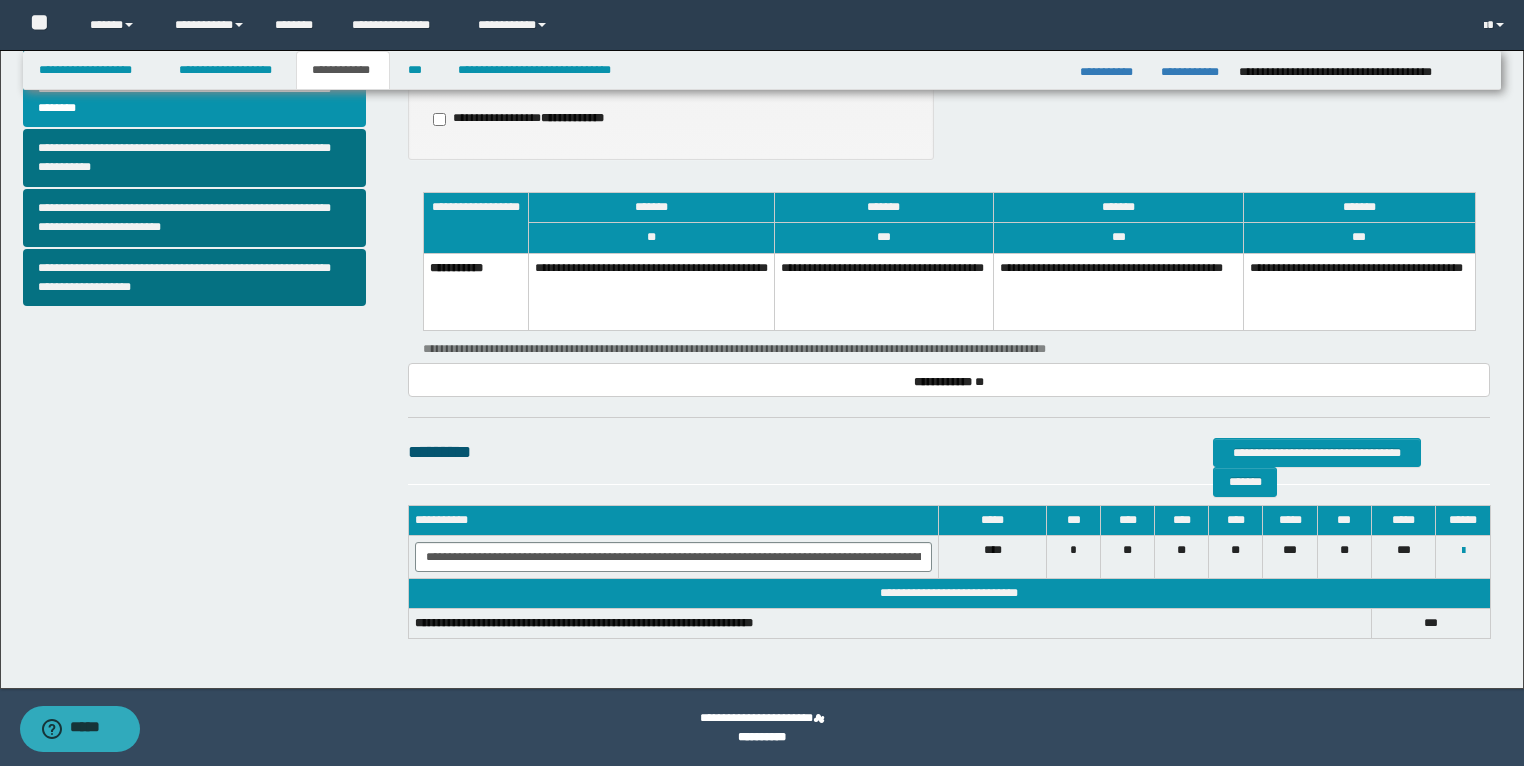 click on "**********" at bounding box center [1118, 292] 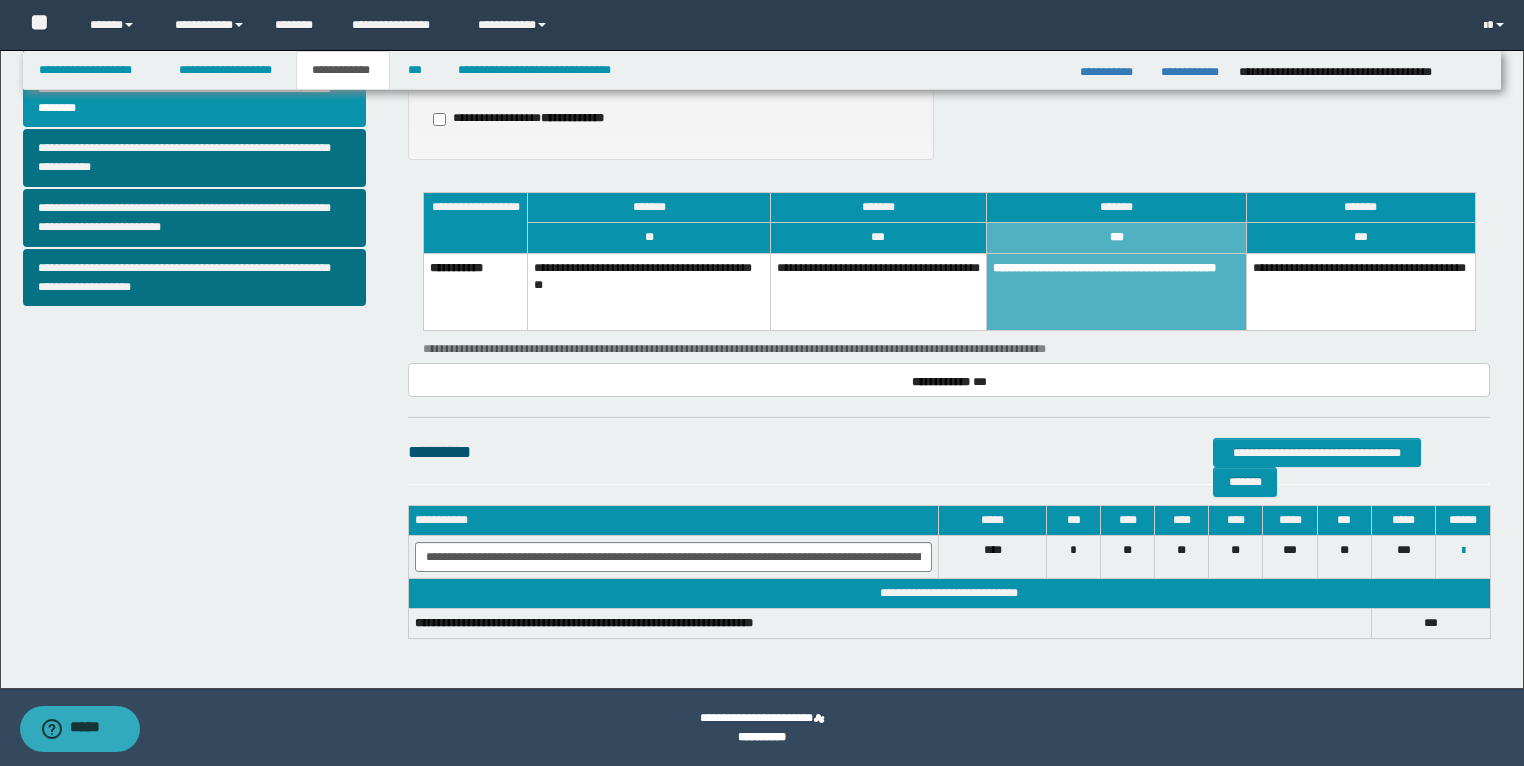 click on "**********" at bounding box center (671, 119) 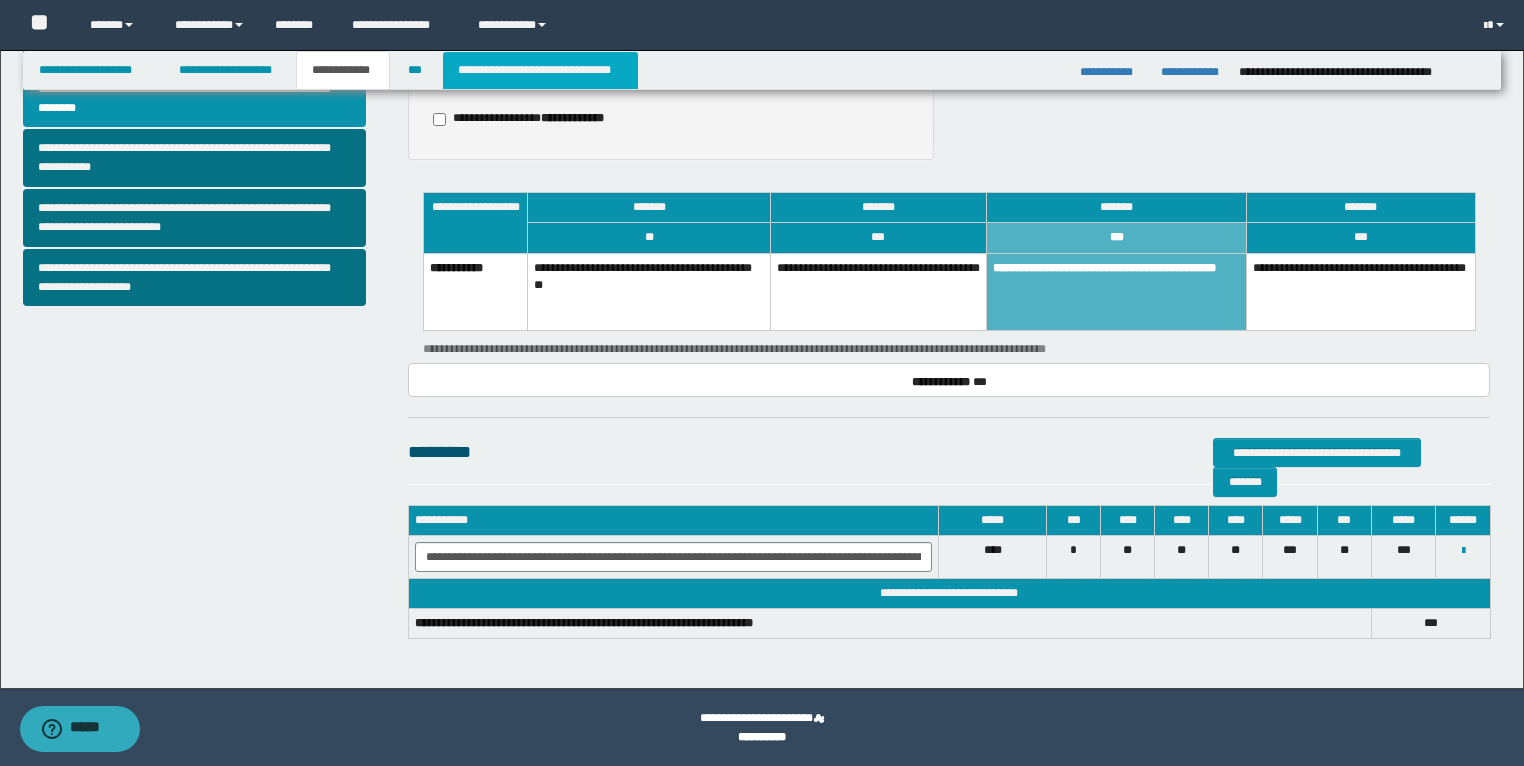 click on "**********" at bounding box center (540, 70) 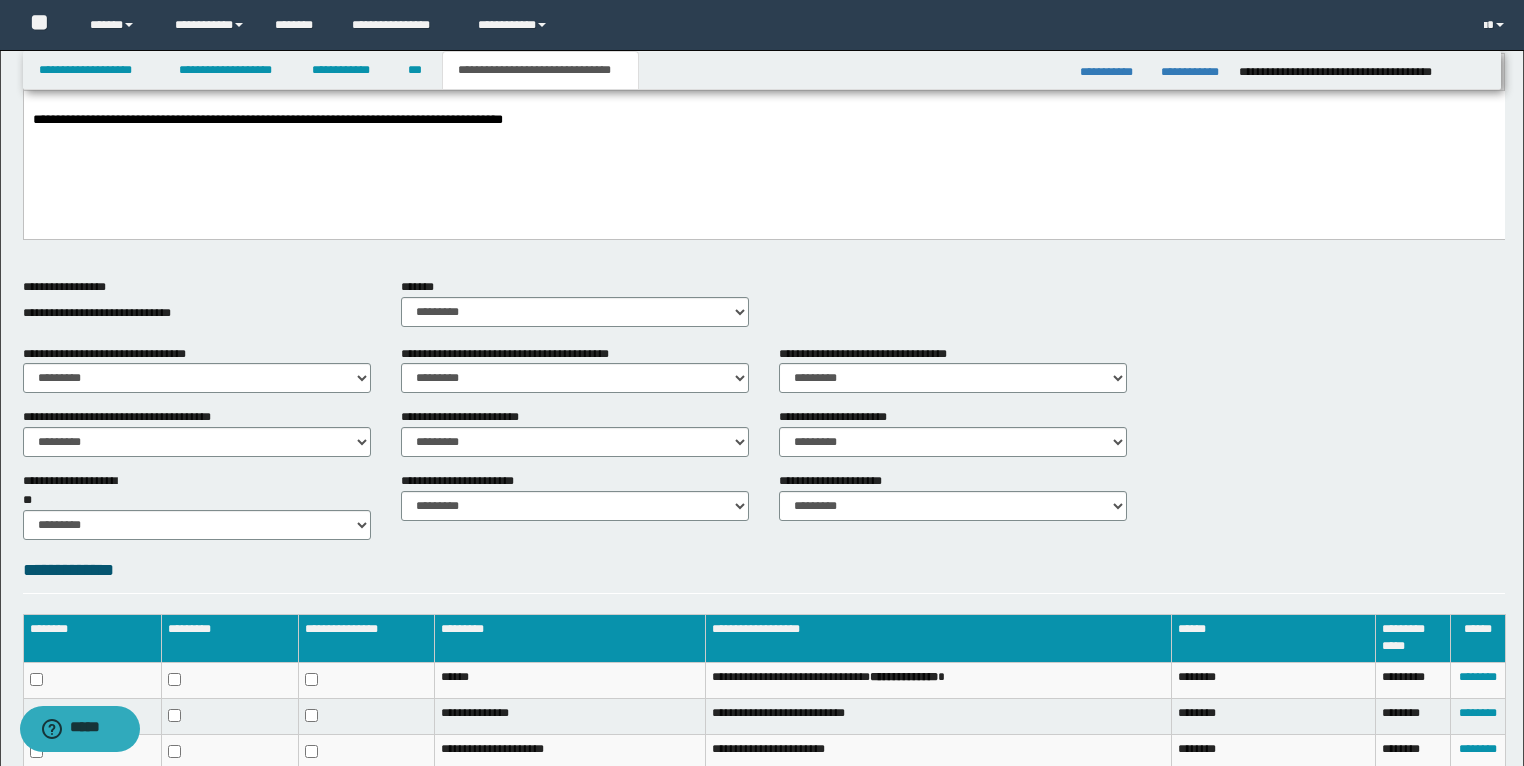scroll, scrollTop: 567, scrollLeft: 0, axis: vertical 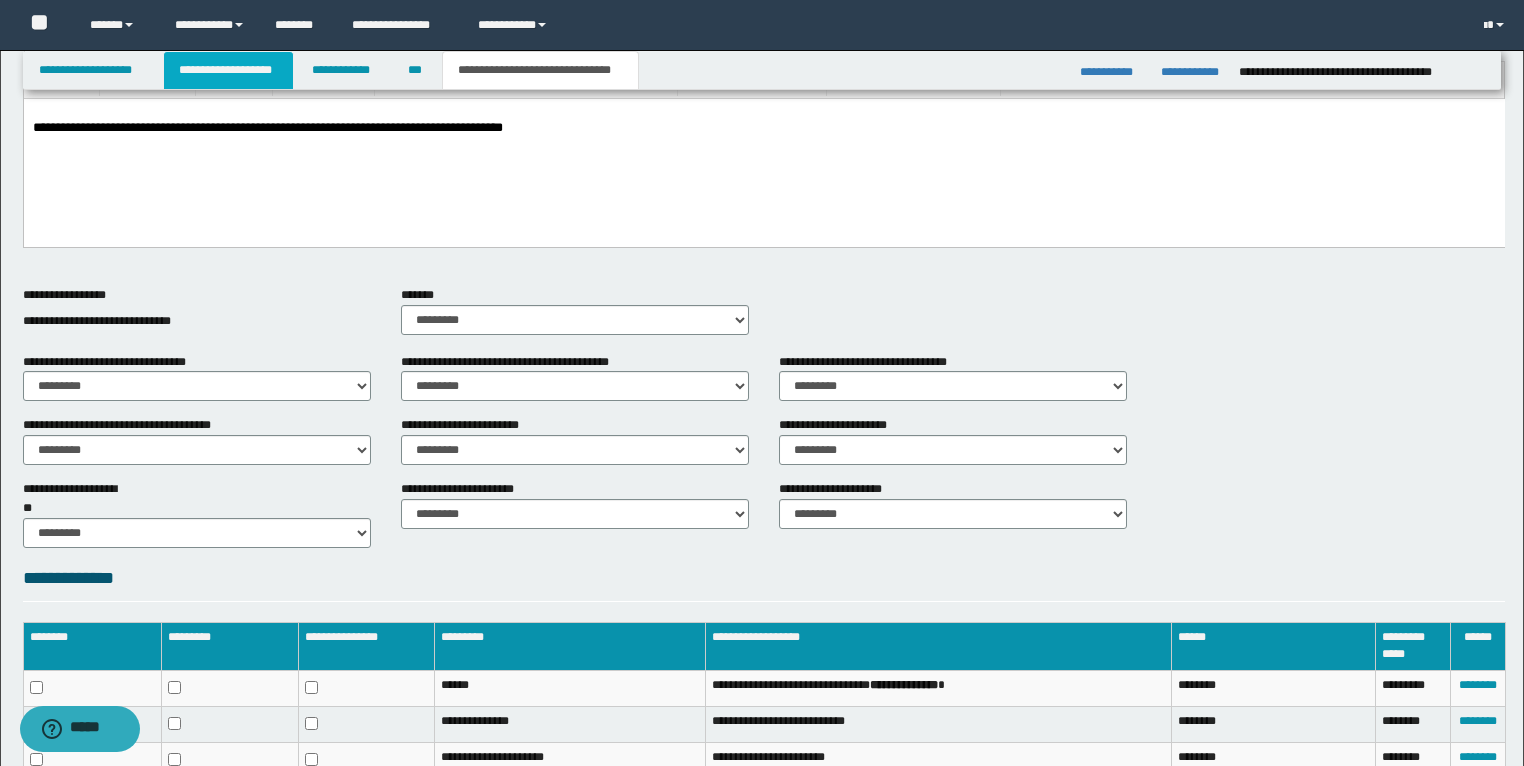 click on "**********" at bounding box center [228, 70] 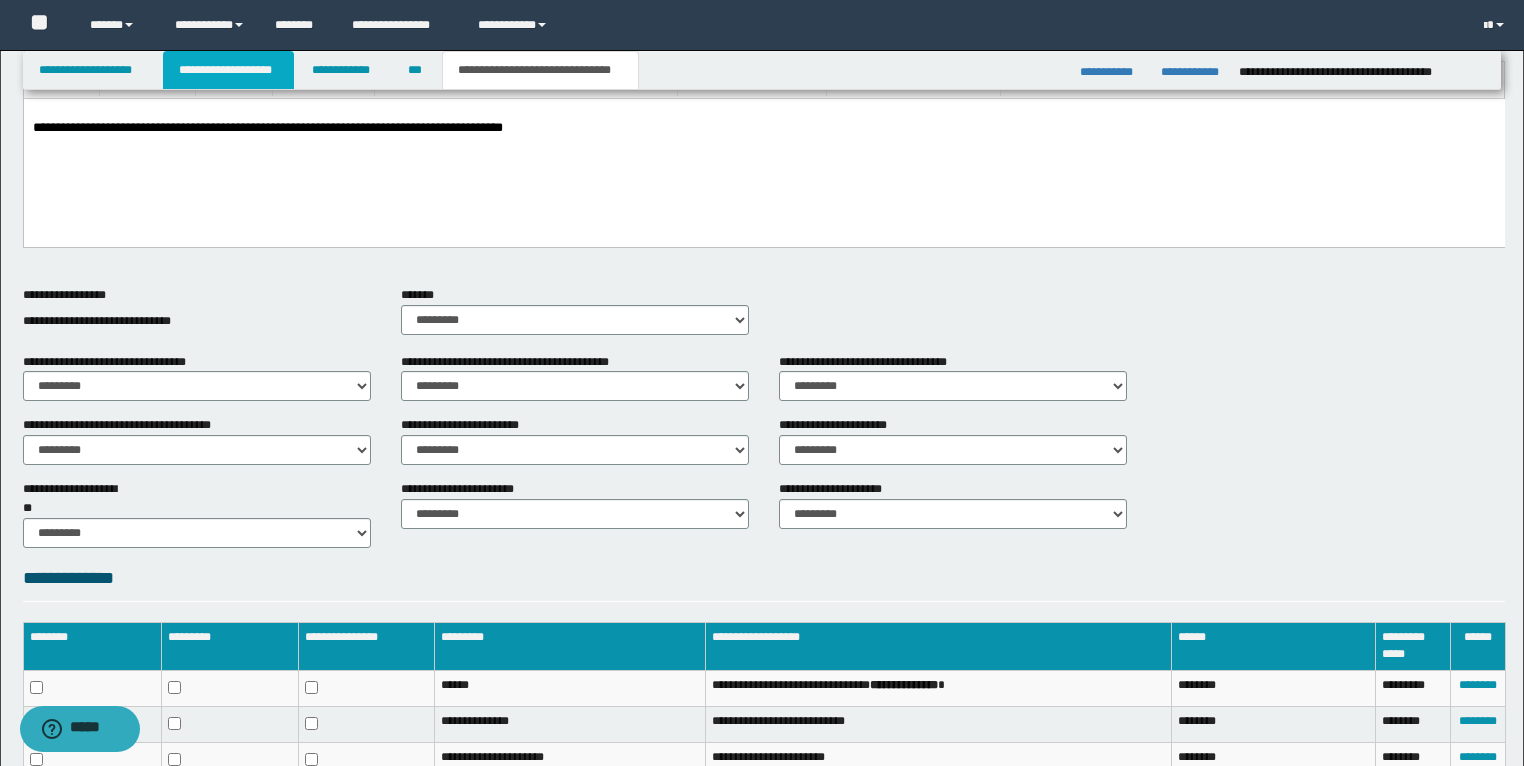 scroll, scrollTop: 598, scrollLeft: 0, axis: vertical 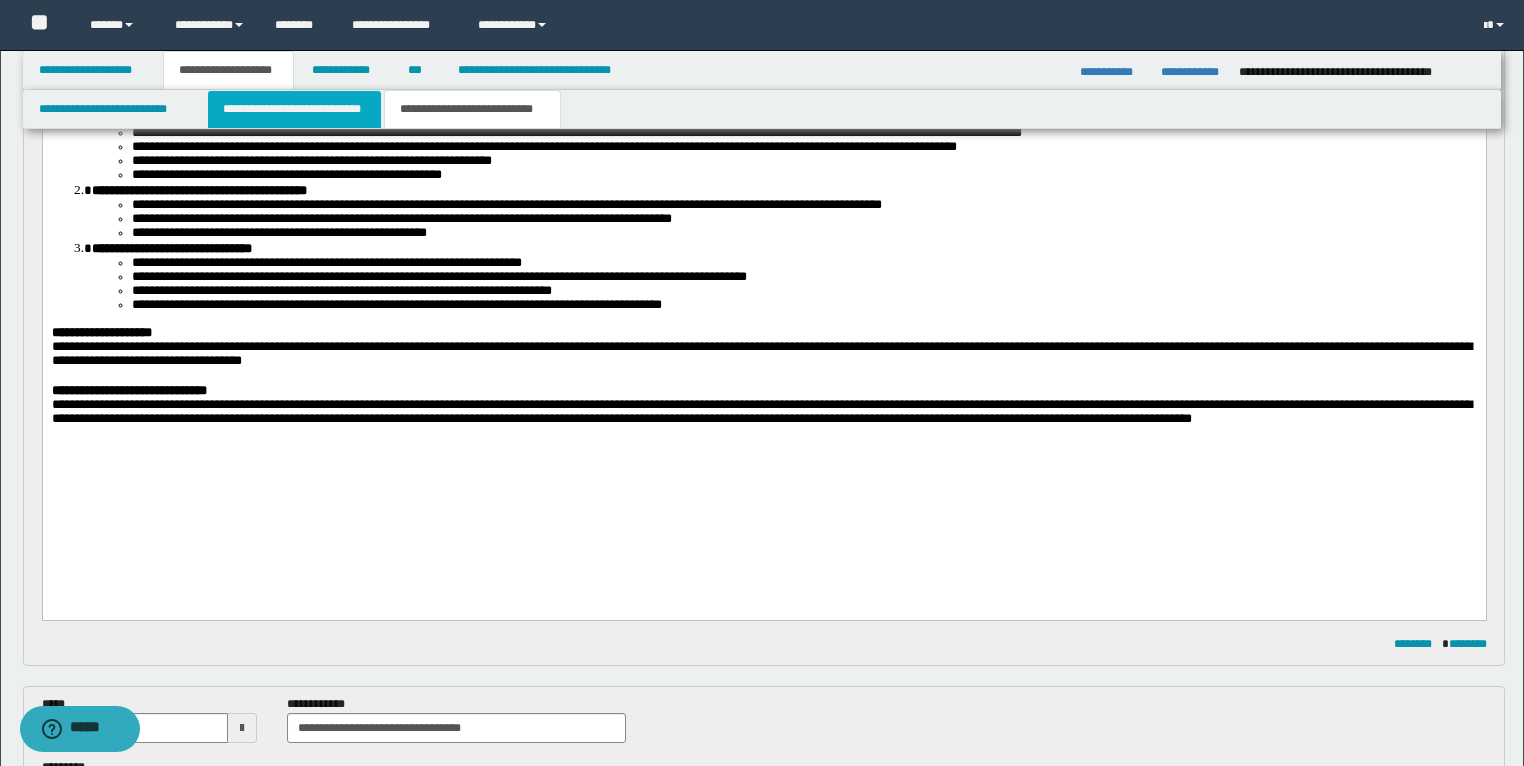 click on "**********" at bounding box center [294, 109] 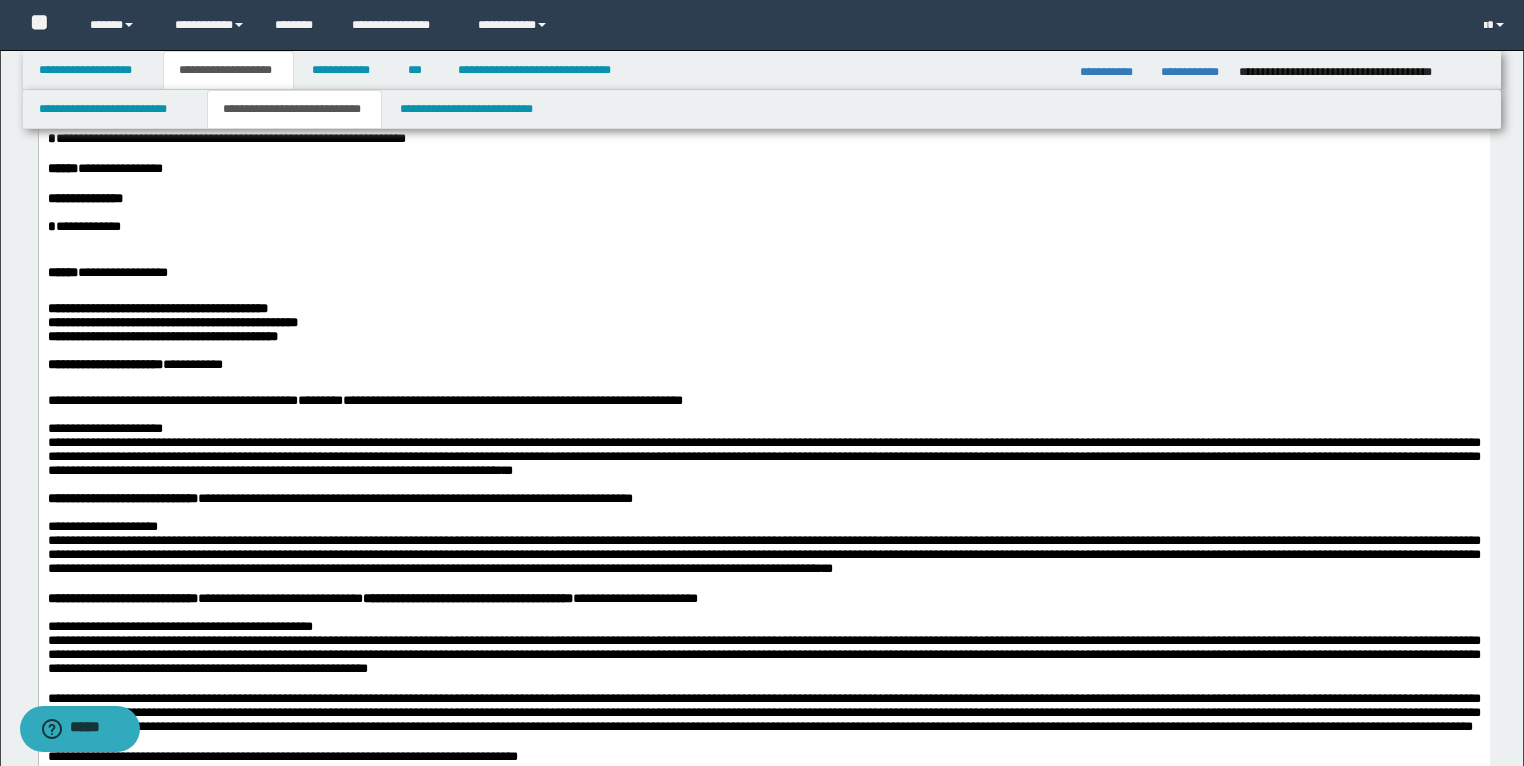 scroll, scrollTop: 358, scrollLeft: 0, axis: vertical 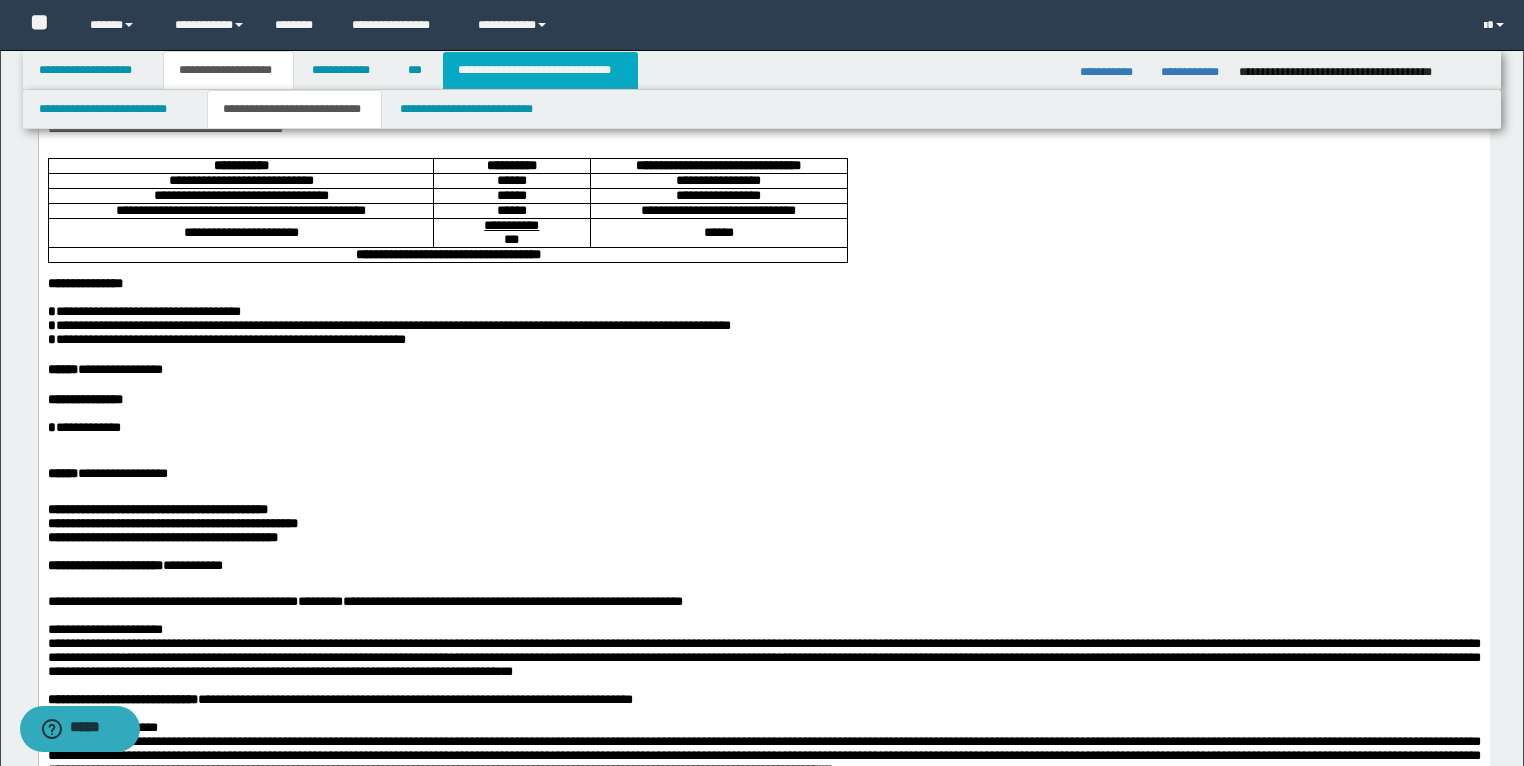 click on "**********" at bounding box center (540, 70) 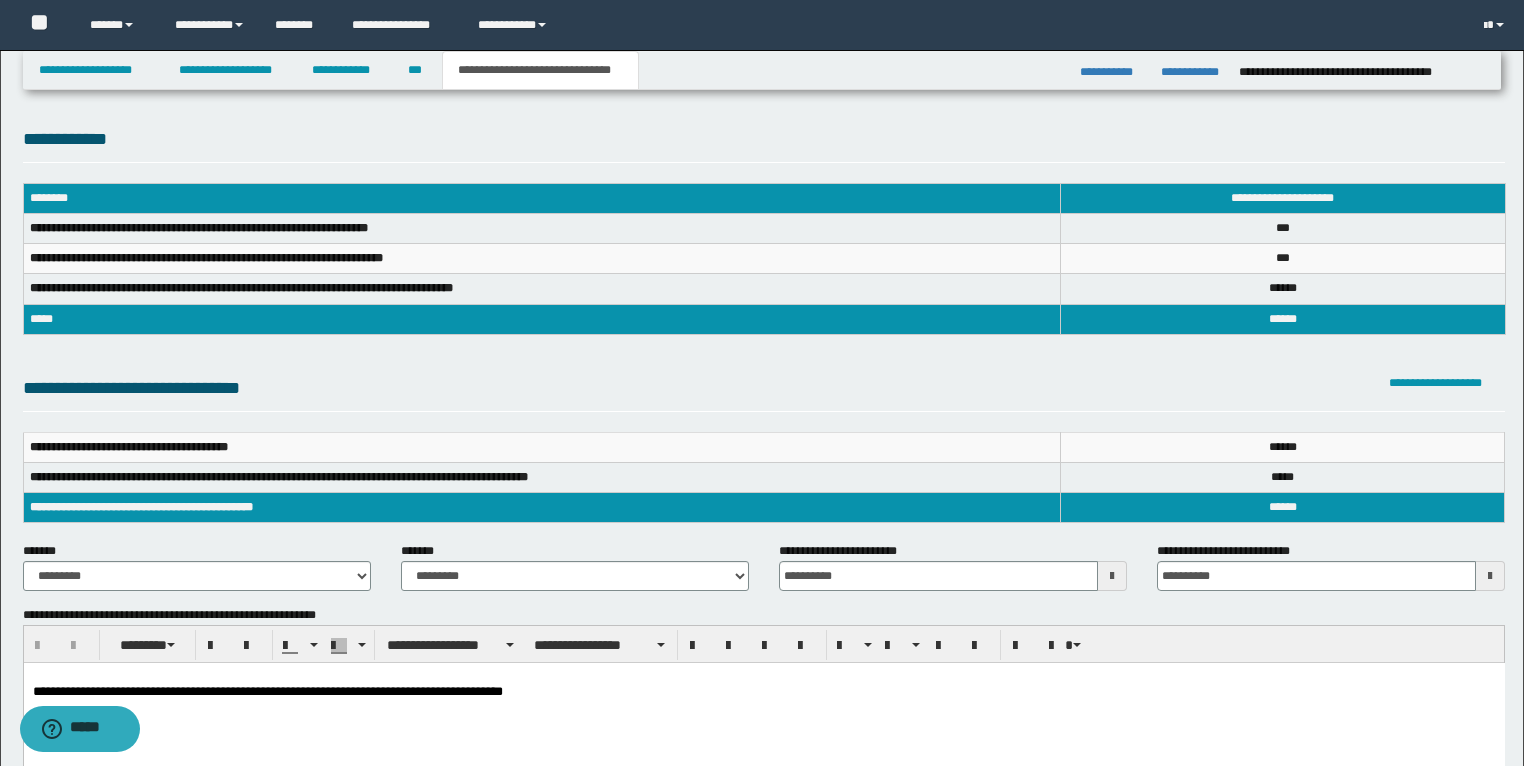 scroll, scrollTop: 0, scrollLeft: 0, axis: both 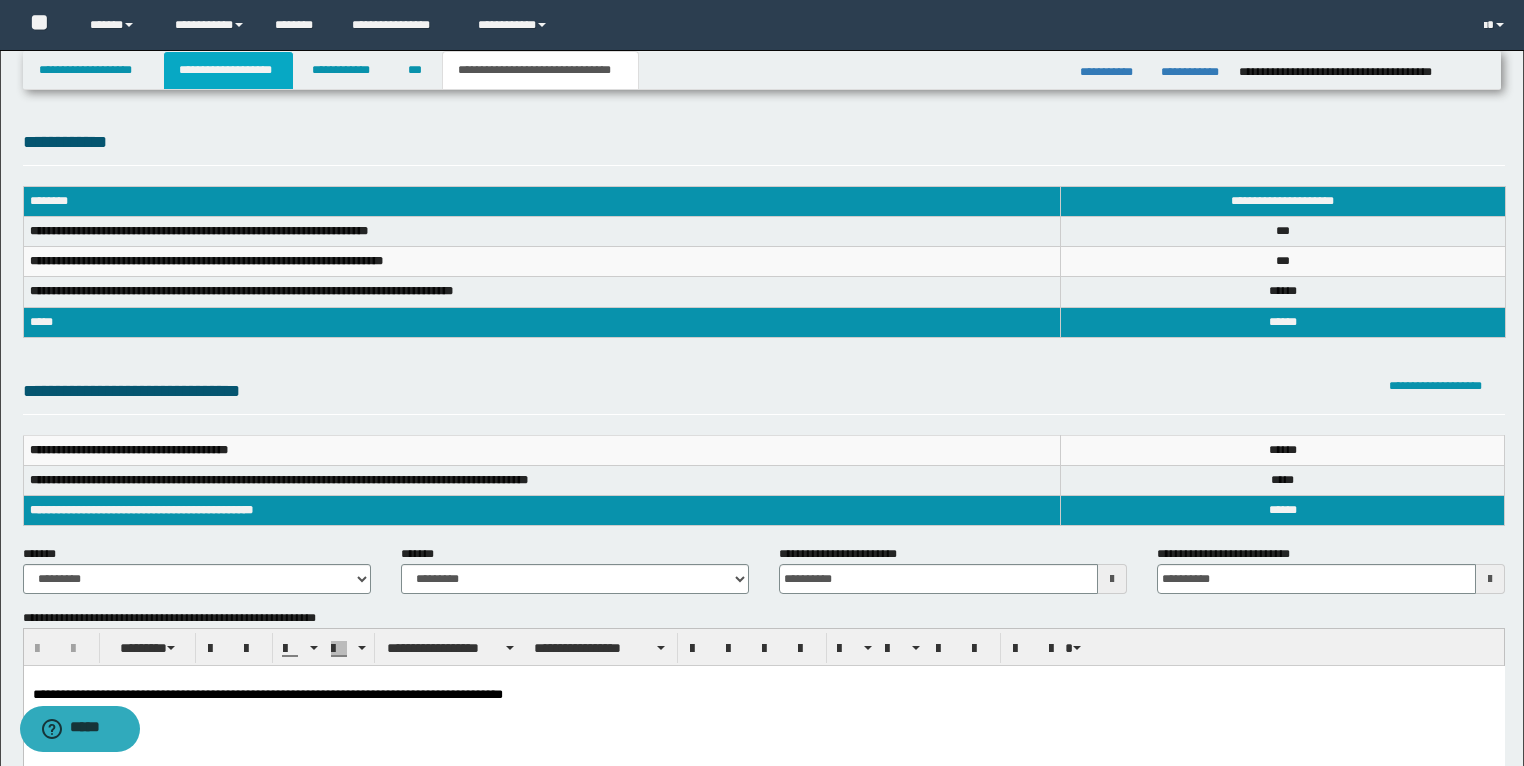 click on "**********" at bounding box center (228, 70) 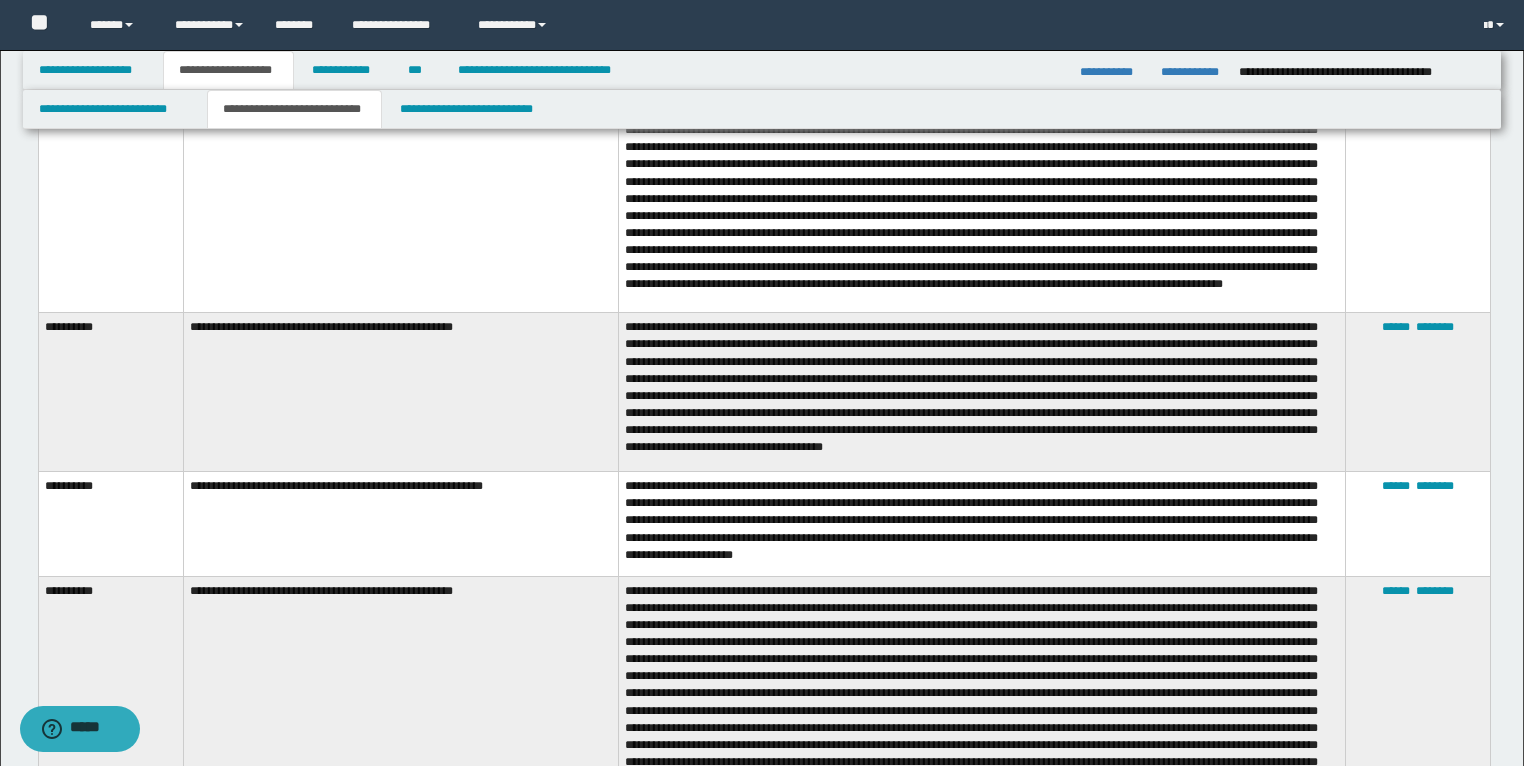 scroll, scrollTop: 4720, scrollLeft: 0, axis: vertical 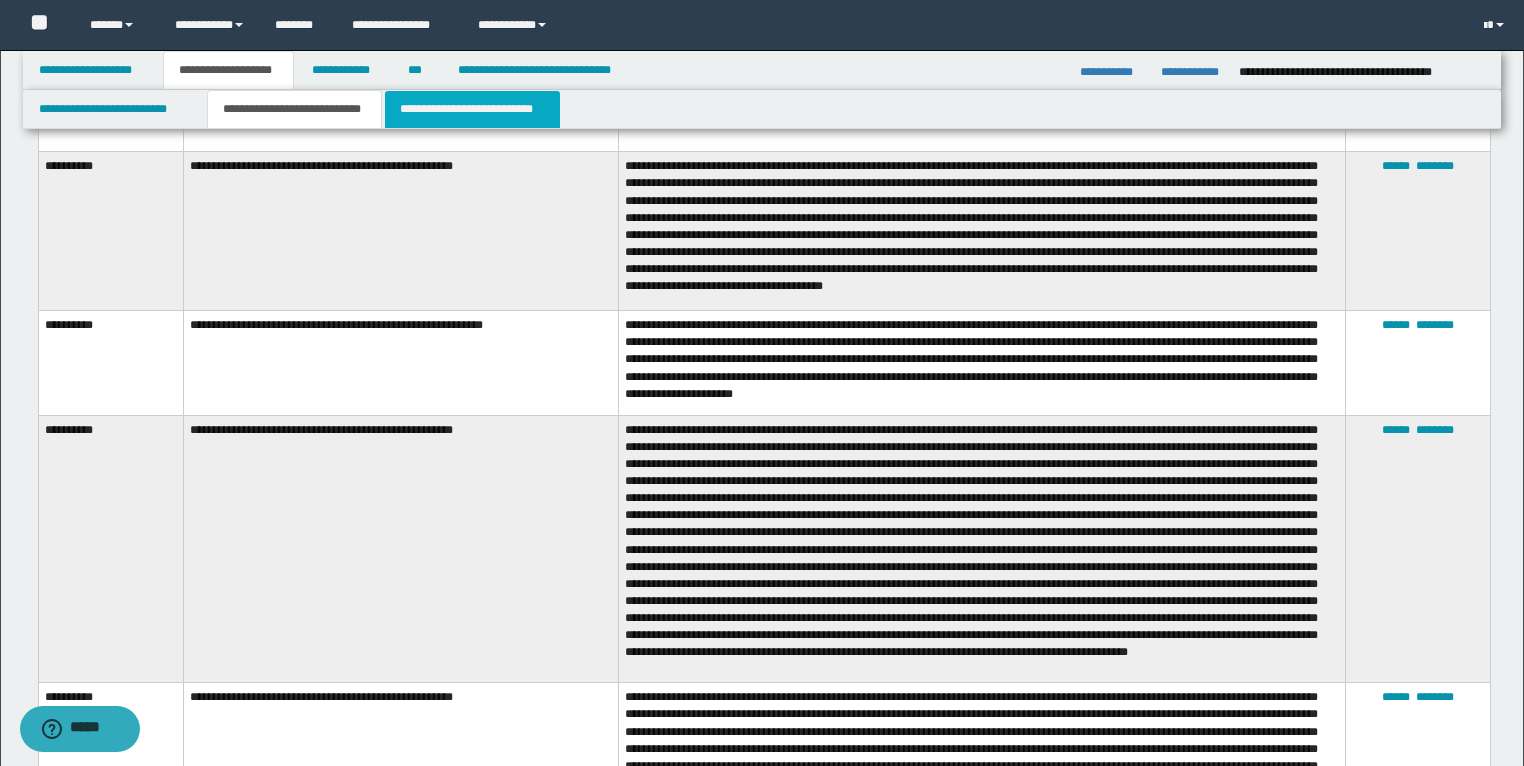 click on "**********" at bounding box center [472, 109] 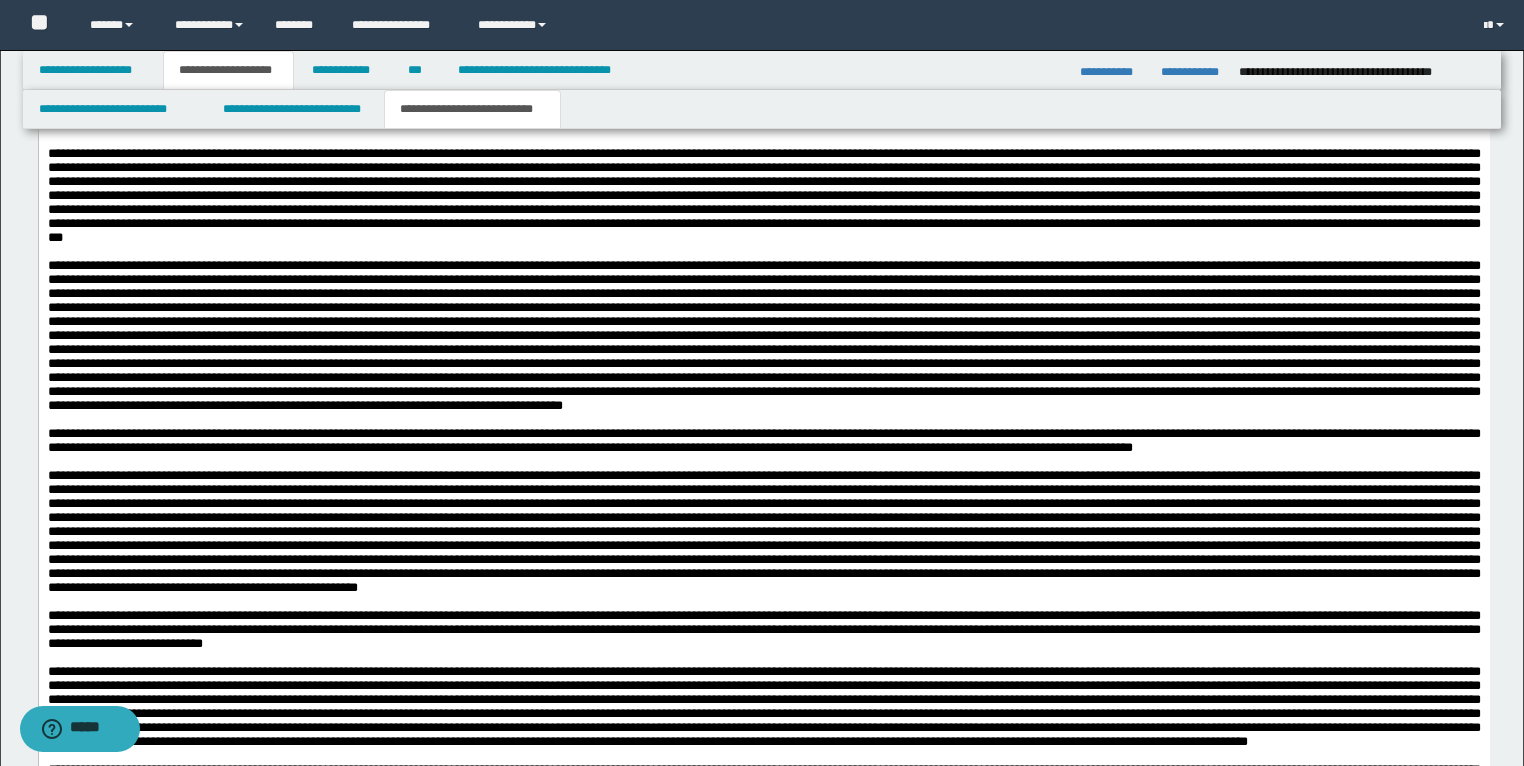 scroll, scrollTop: 3440, scrollLeft: 0, axis: vertical 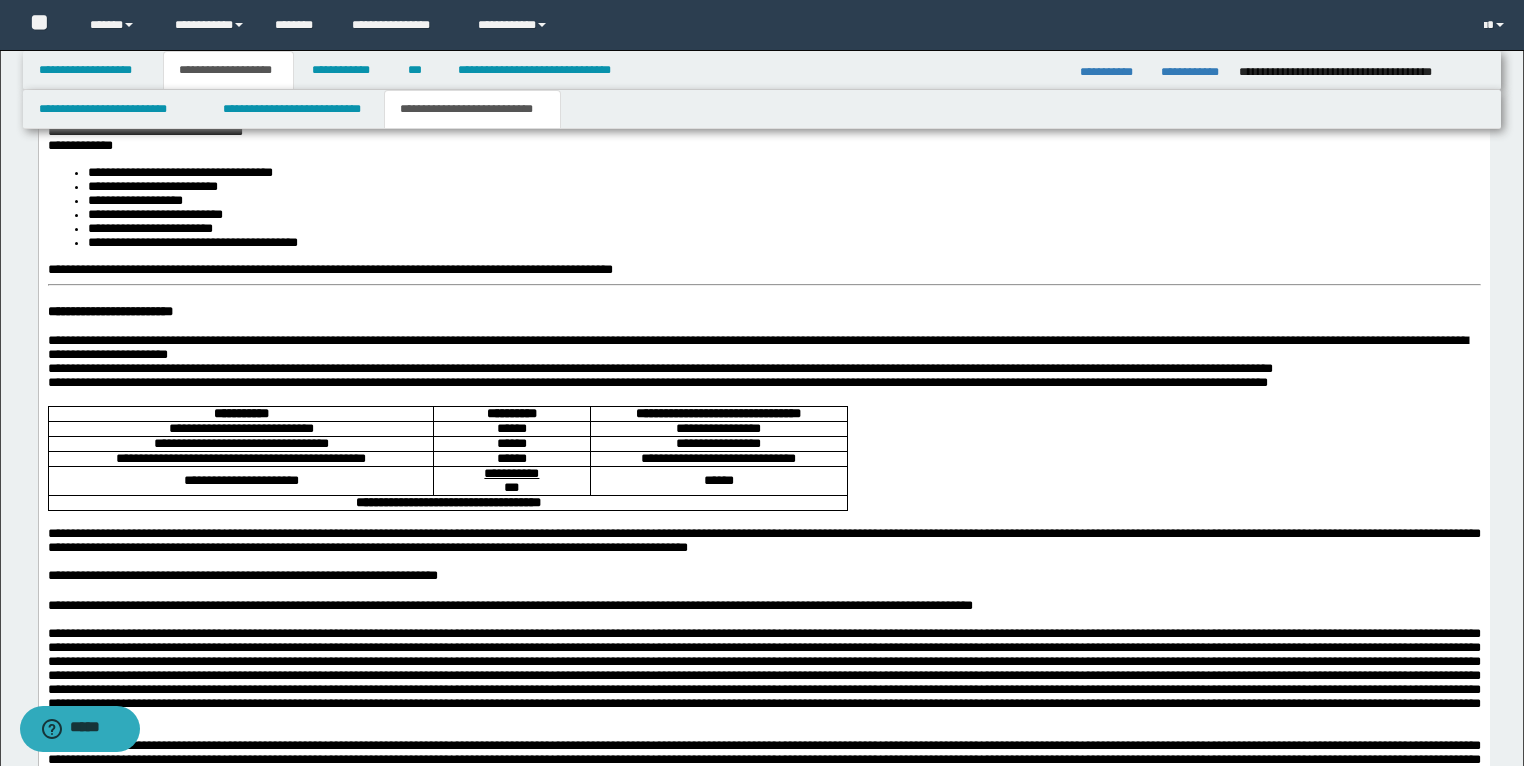 click on "**********" at bounding box center (109, 311) 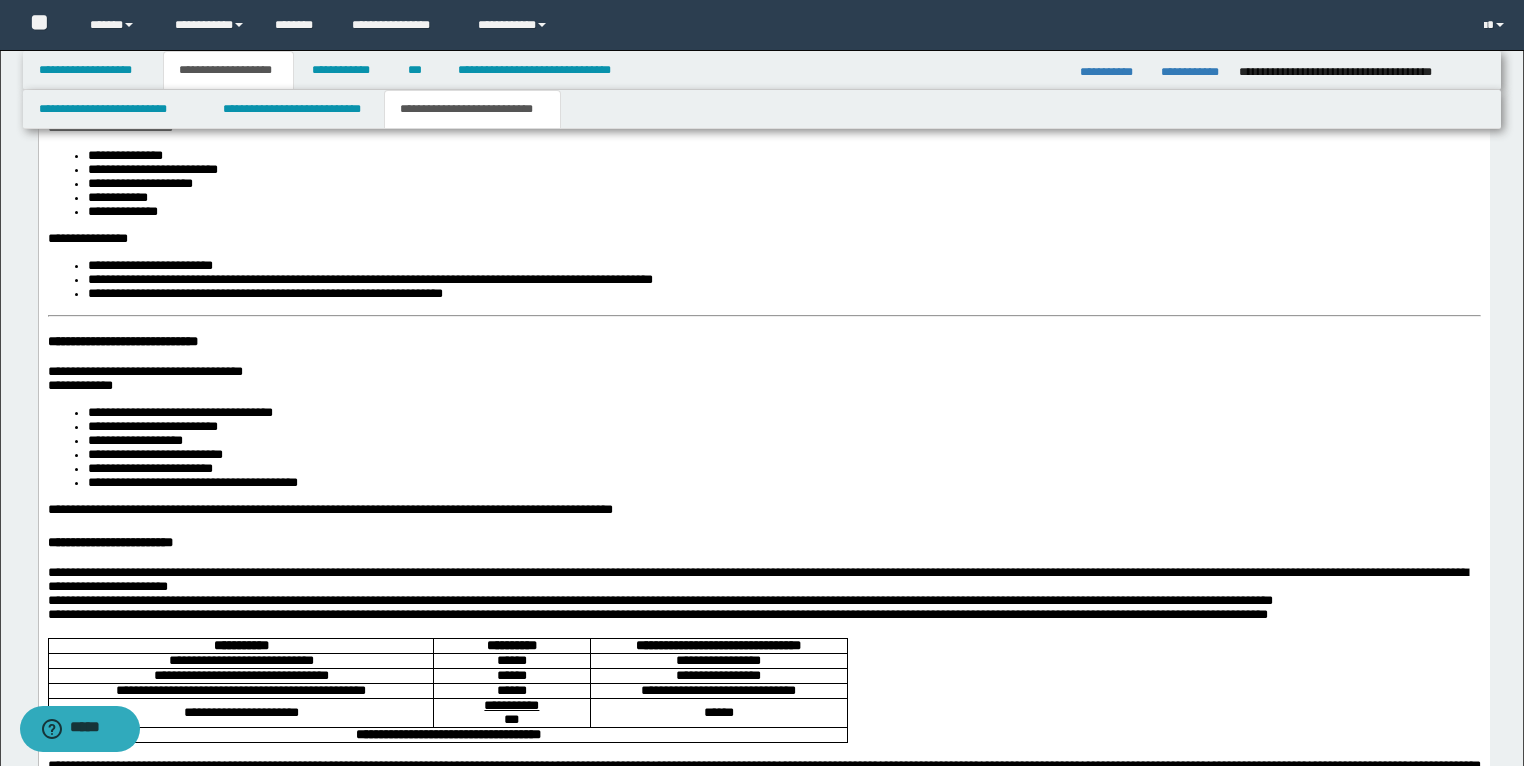 scroll, scrollTop: 3200, scrollLeft: 0, axis: vertical 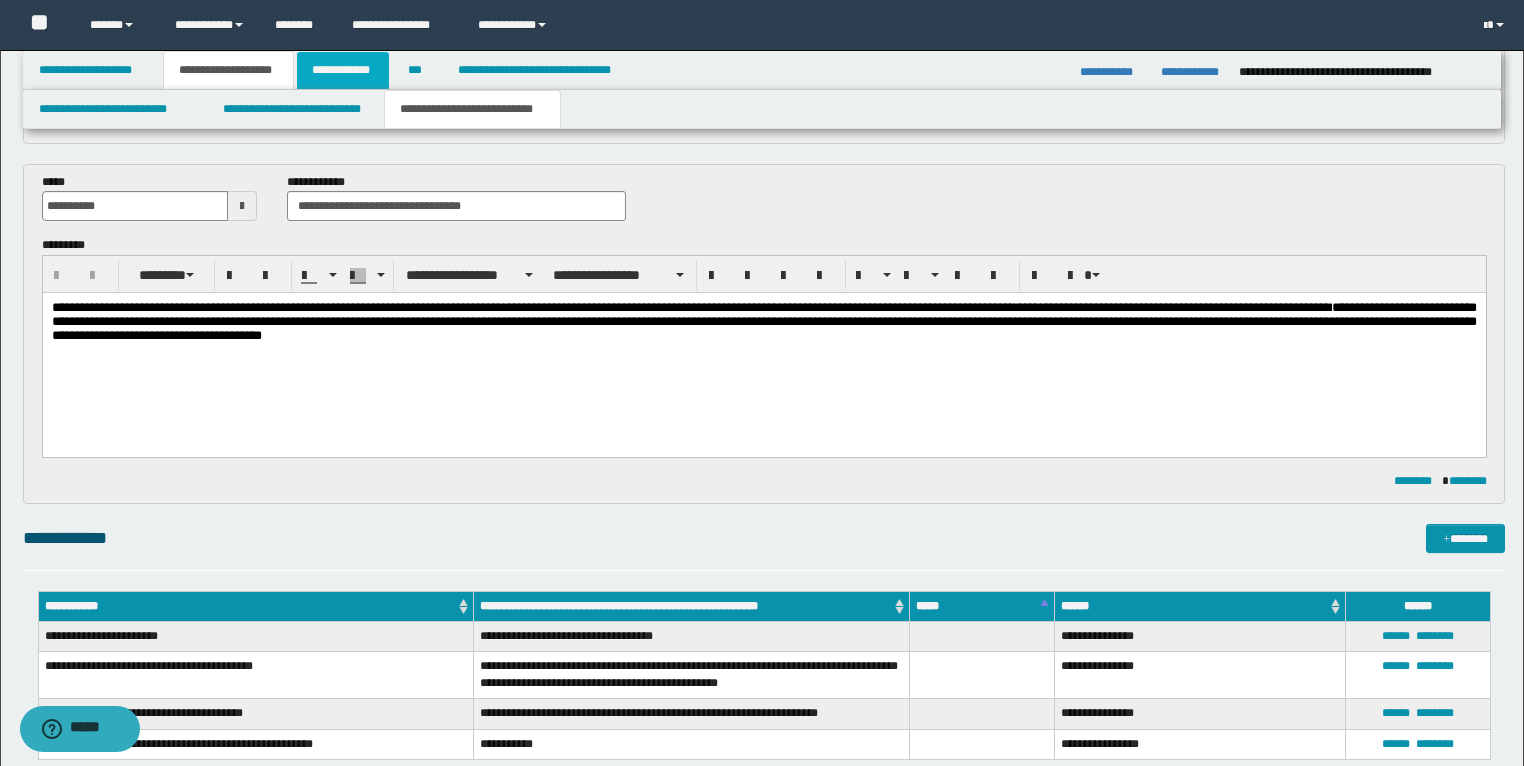click on "**********" at bounding box center [343, 70] 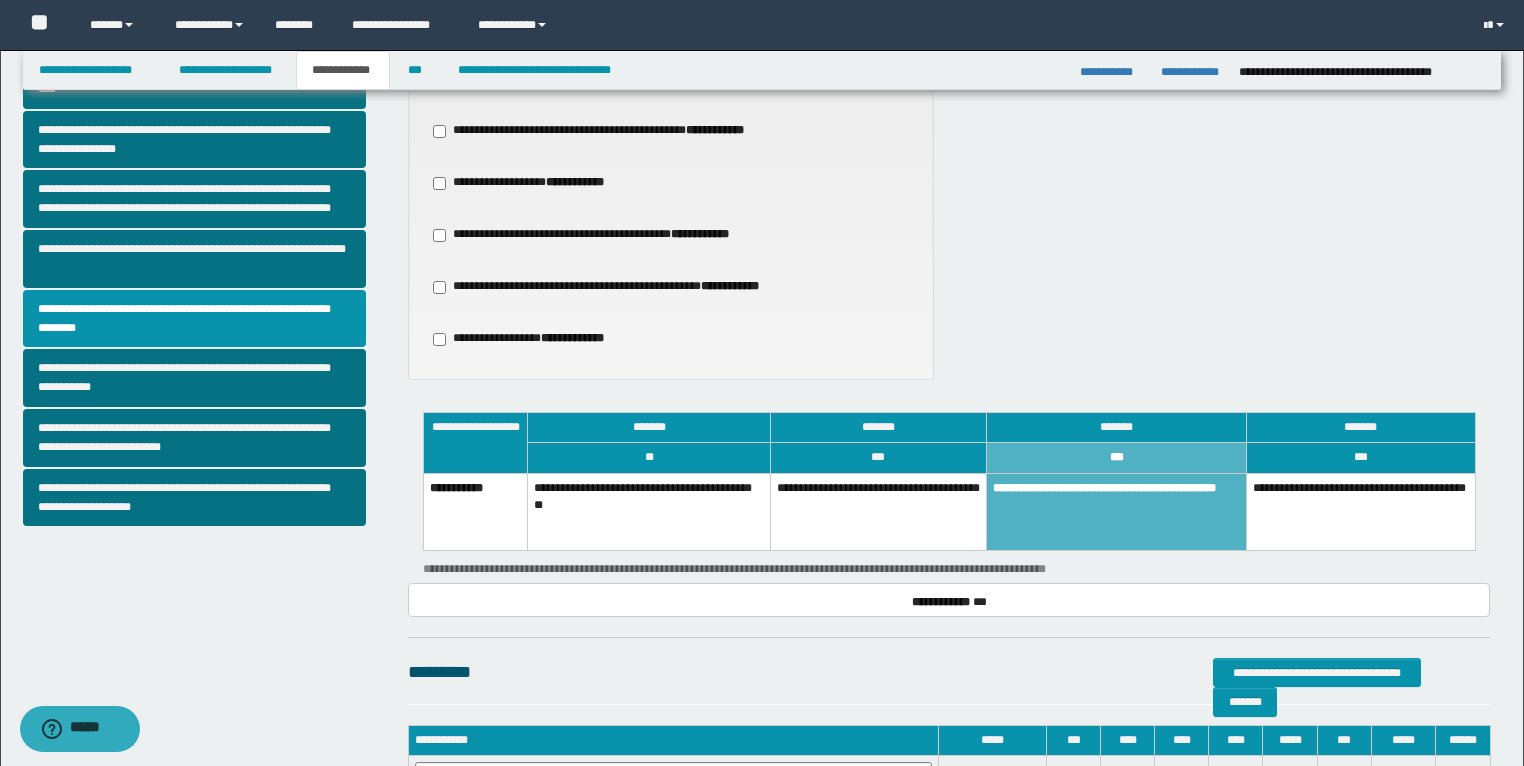 scroll, scrollTop: 456, scrollLeft: 0, axis: vertical 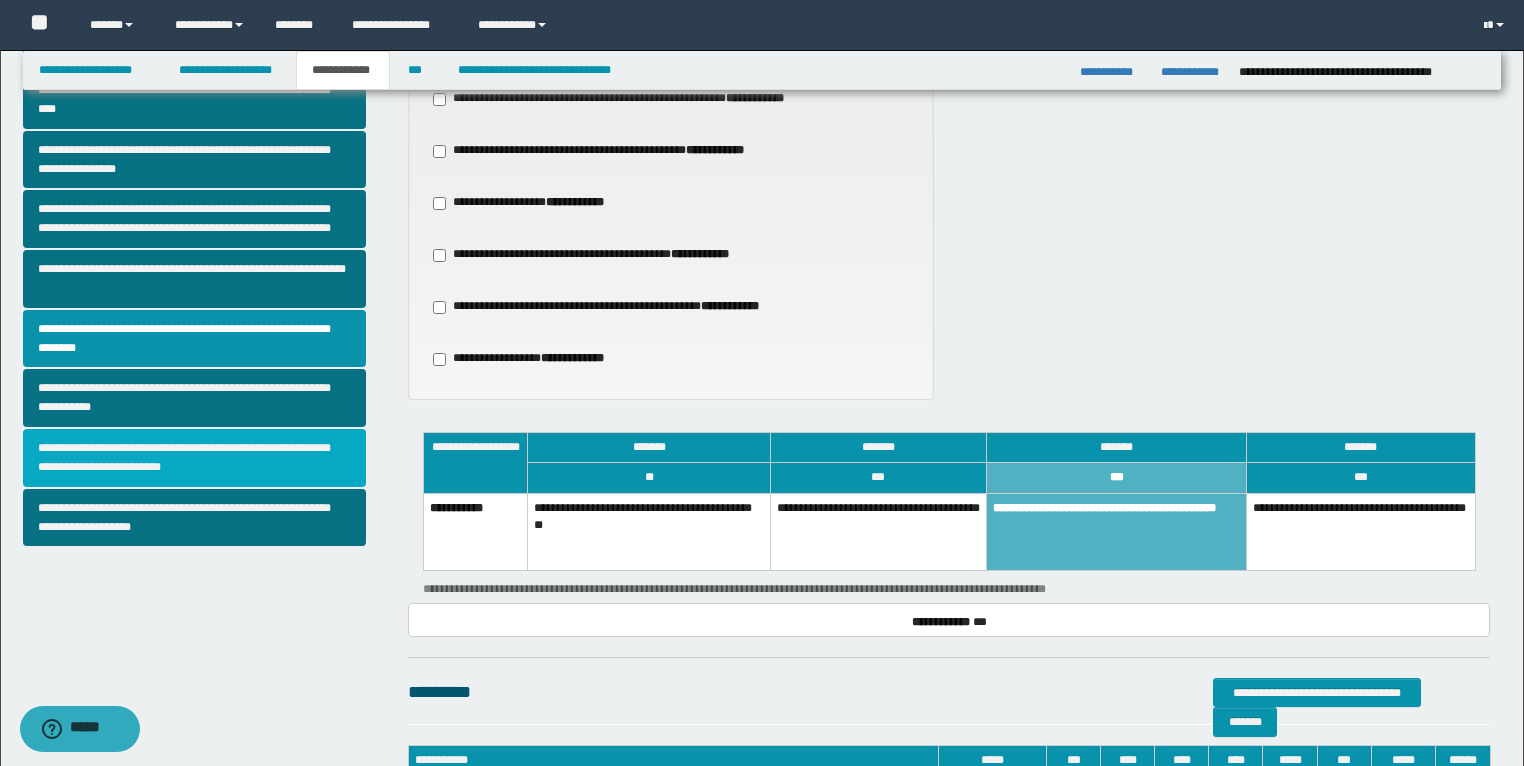 click on "**********" at bounding box center [195, 458] 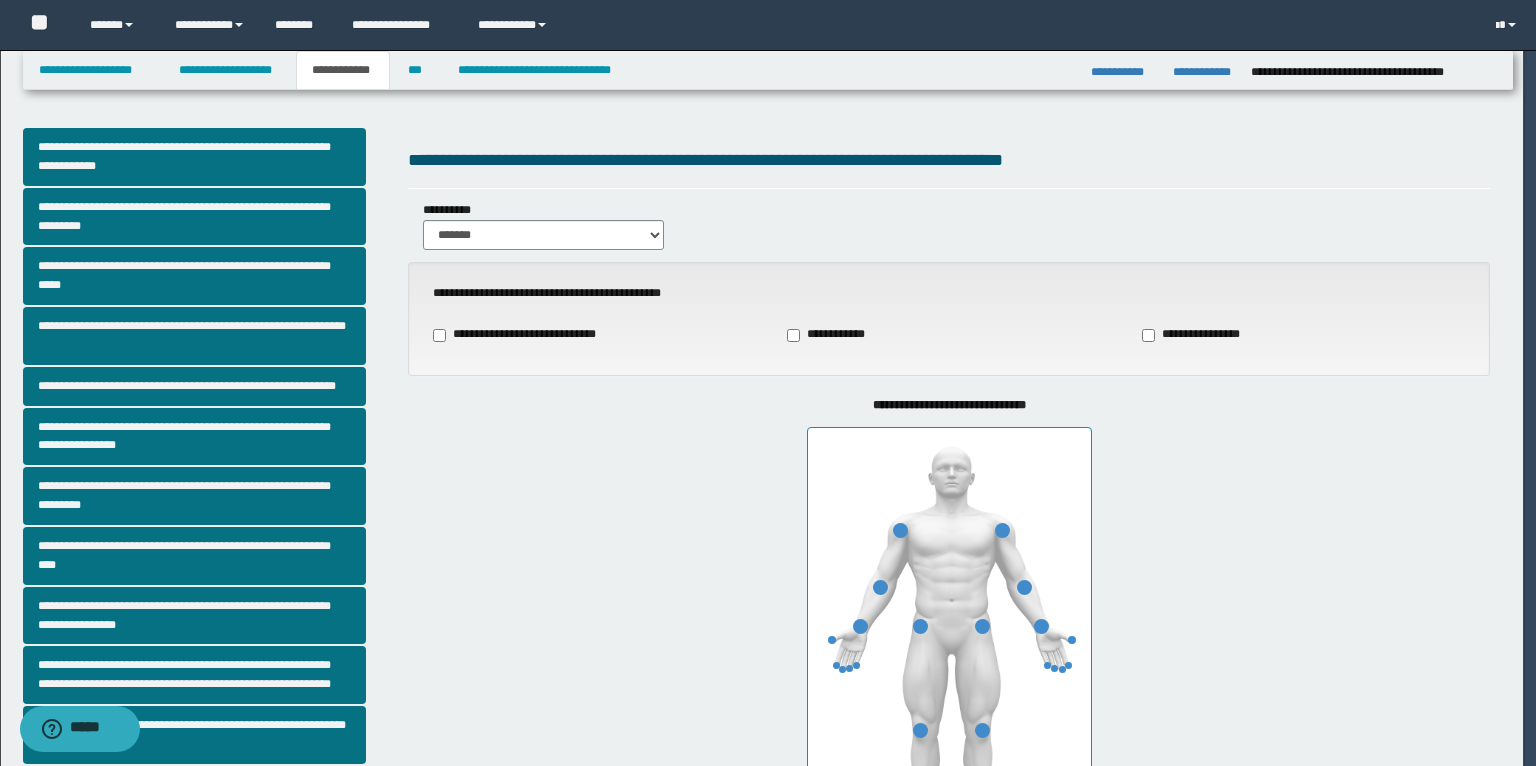 type on "**" 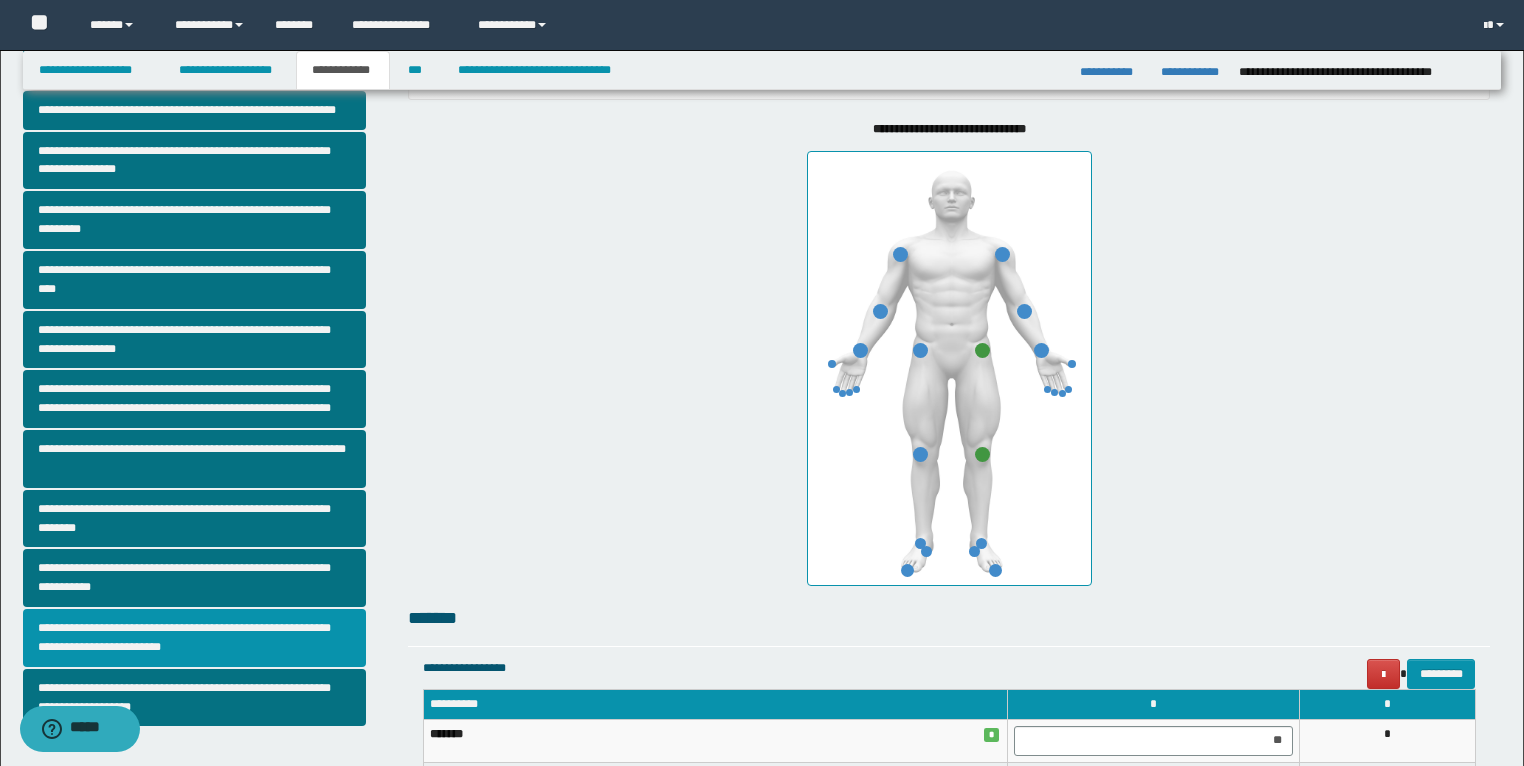 scroll, scrollTop: 480, scrollLeft: 0, axis: vertical 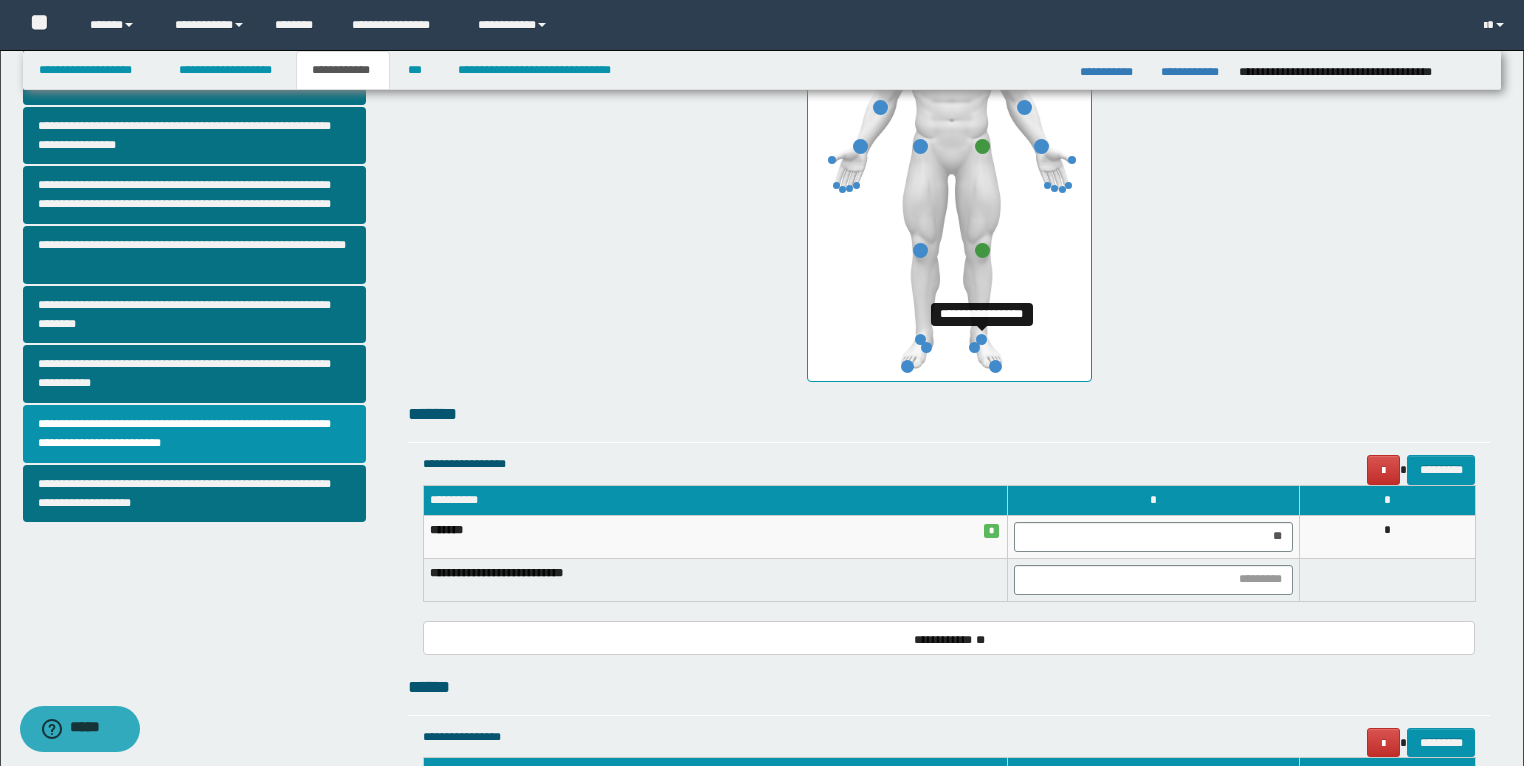click at bounding box center [981, 339] 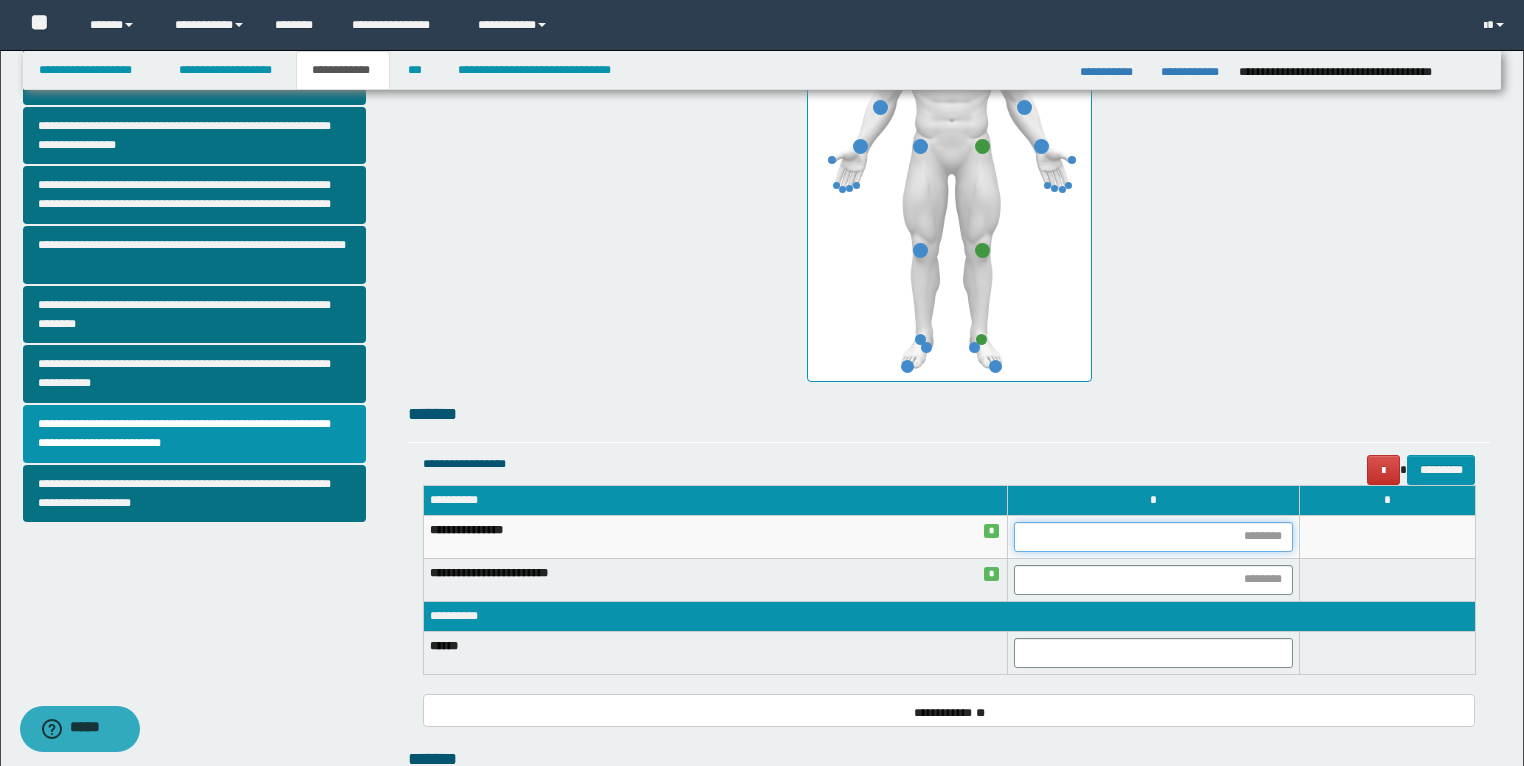 click at bounding box center (1153, 537) 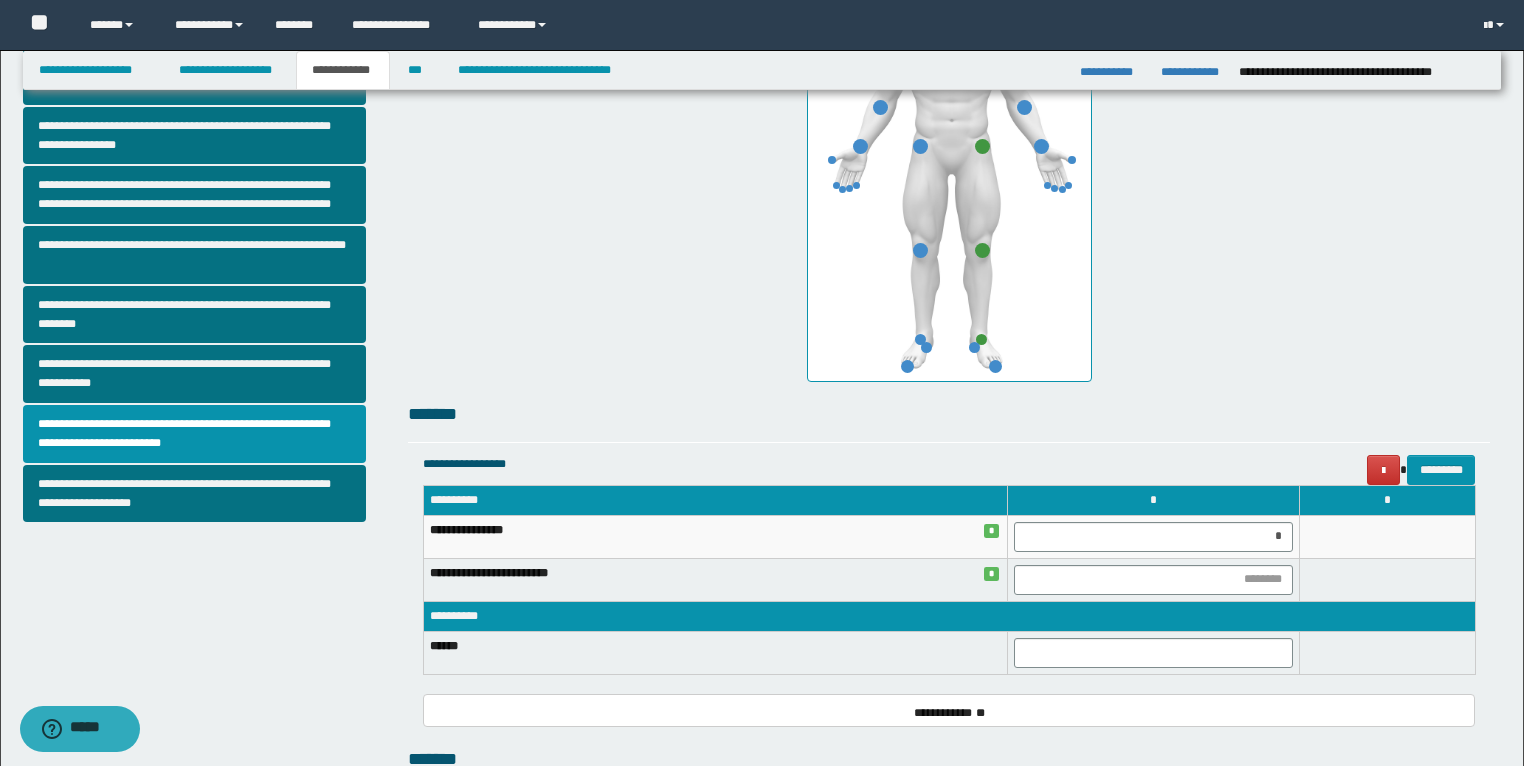 click at bounding box center [1387, 579] 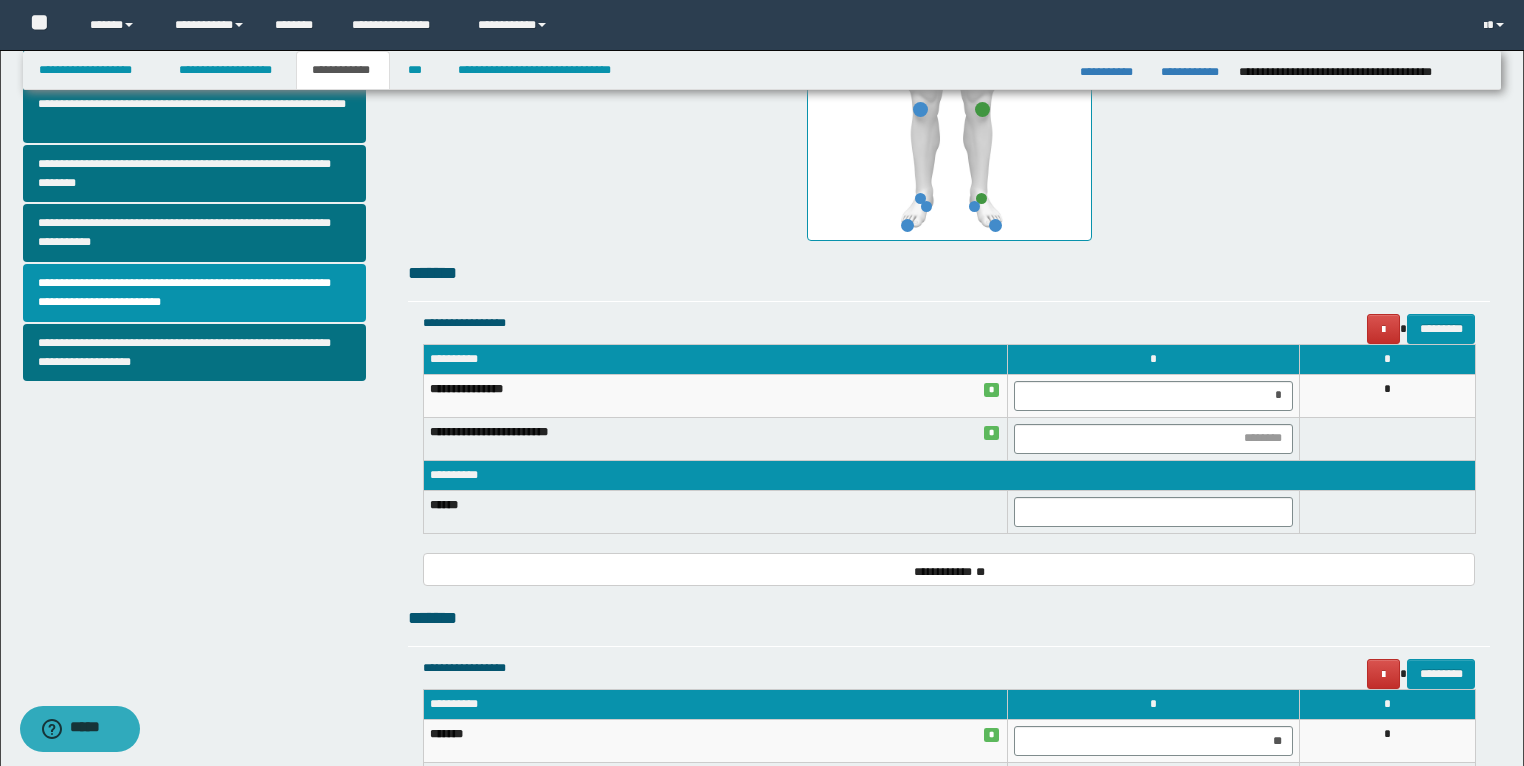 scroll, scrollTop: 640, scrollLeft: 0, axis: vertical 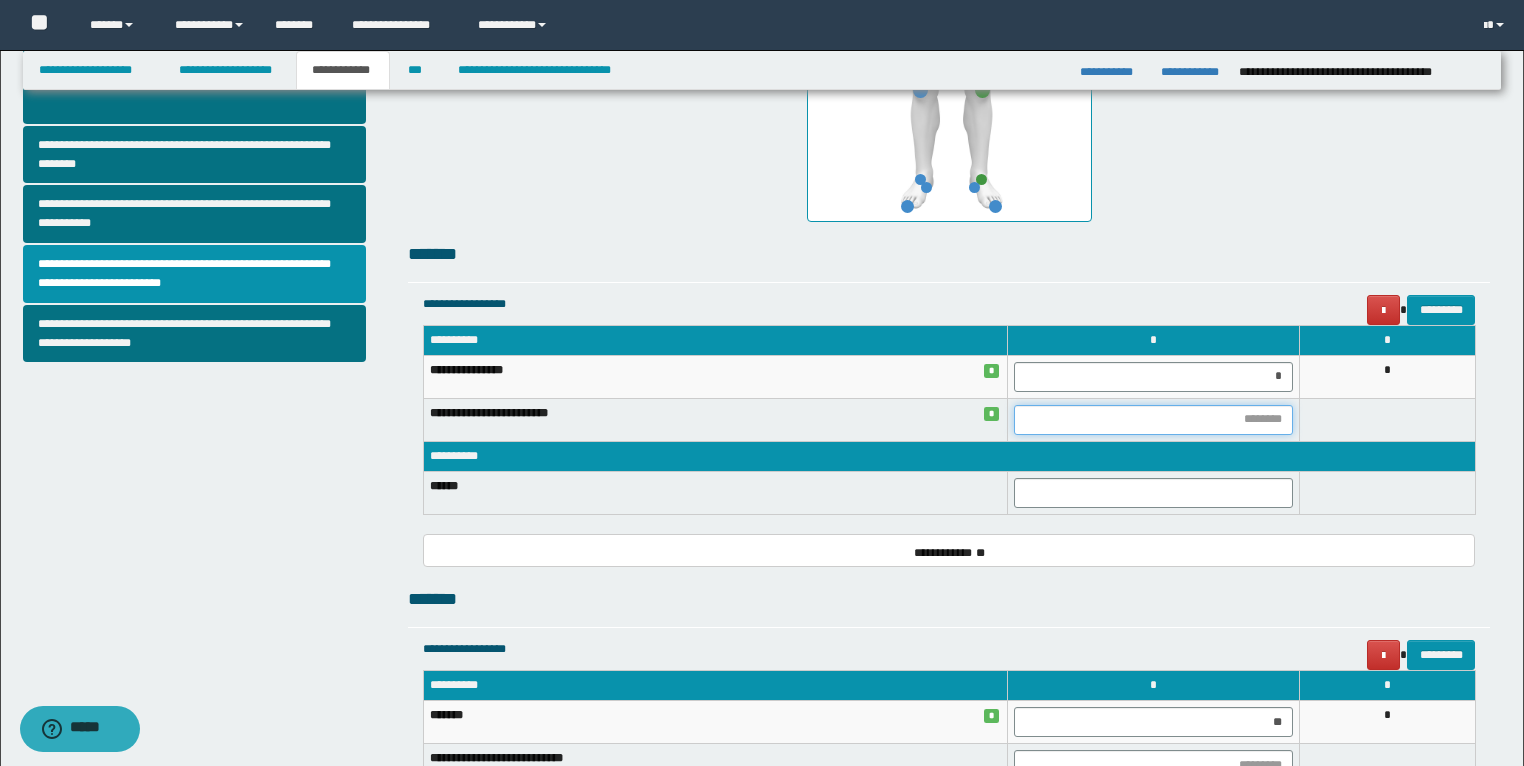 click at bounding box center [1153, 420] 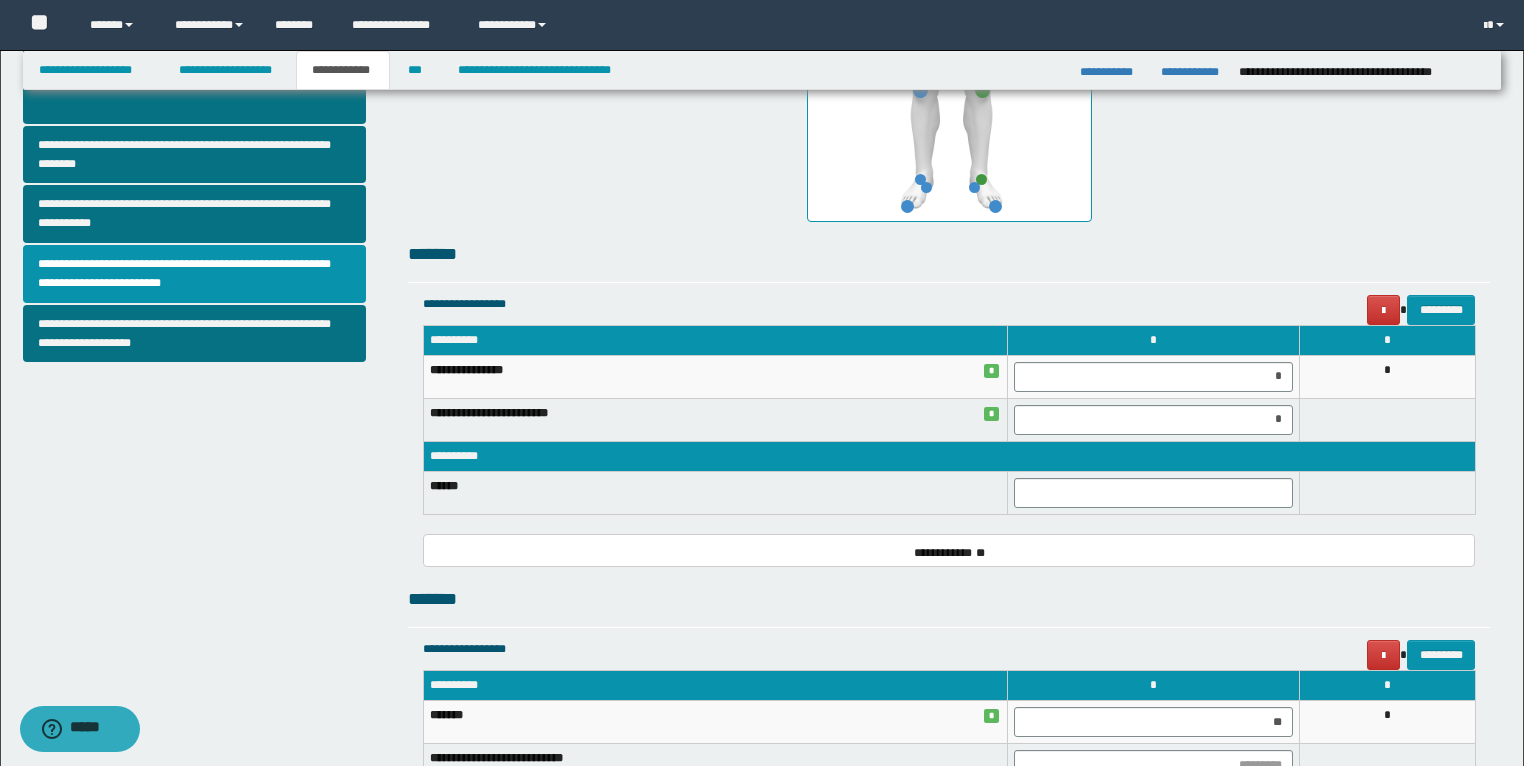 click at bounding box center [1387, 493] 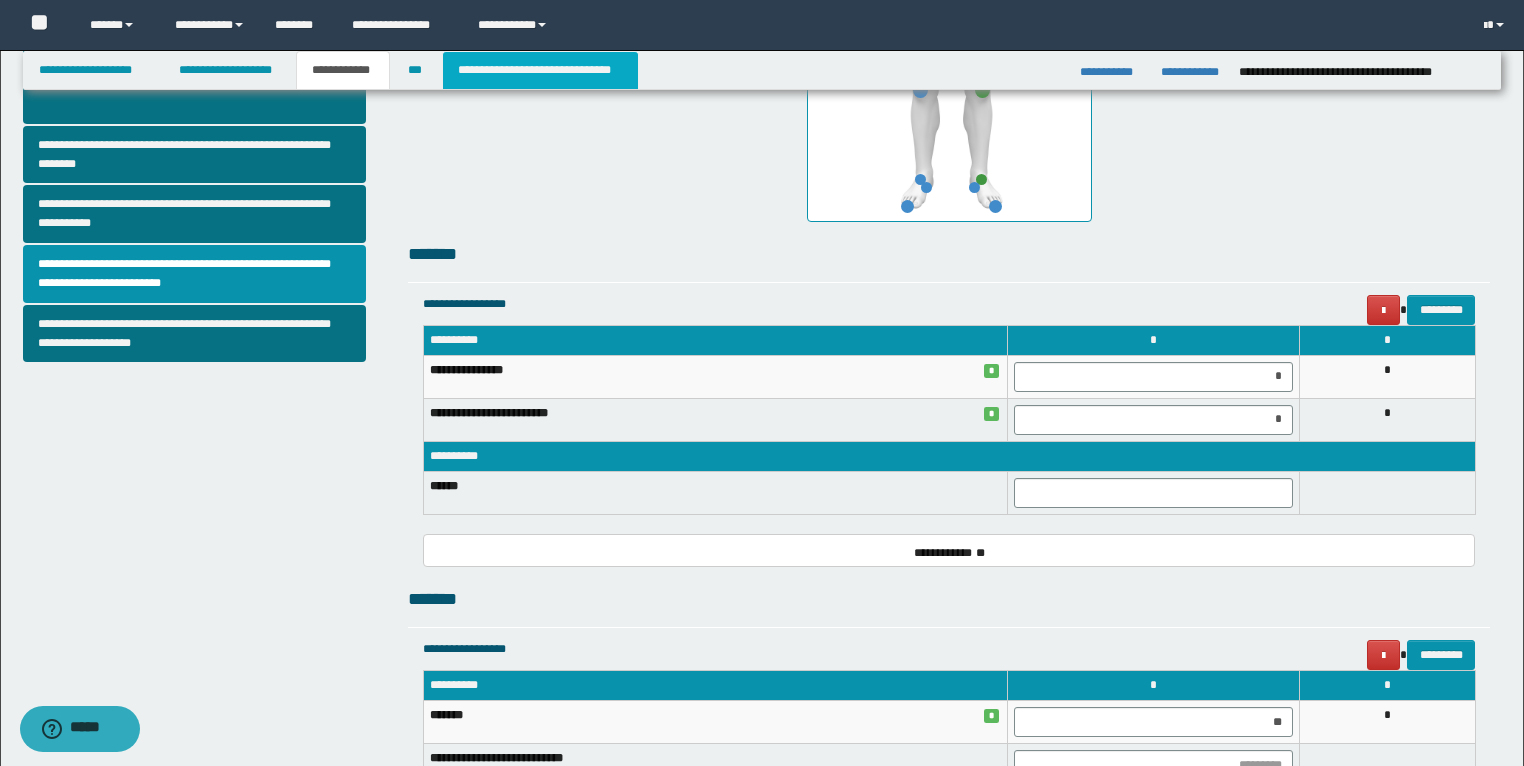 click on "**********" at bounding box center [540, 70] 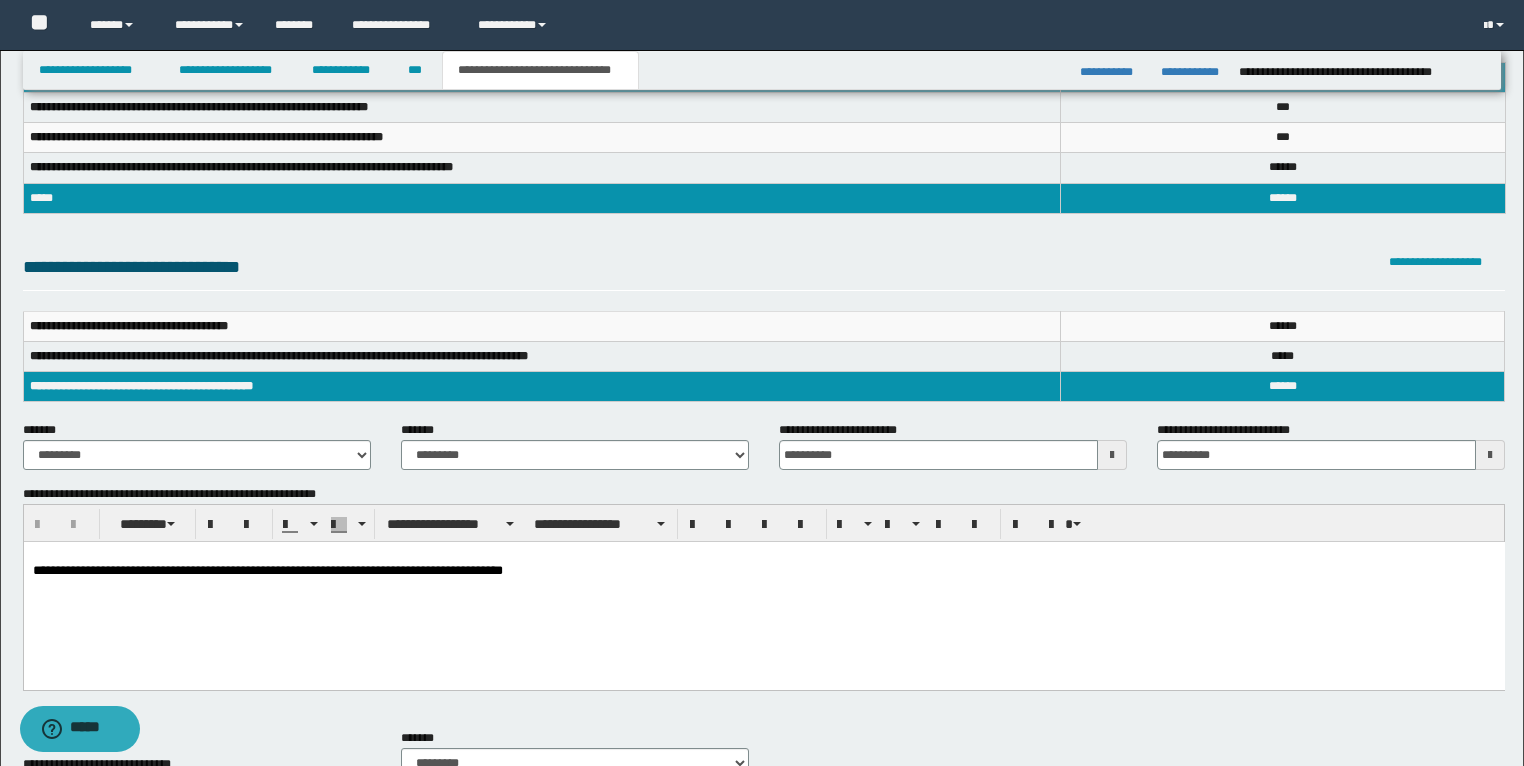scroll, scrollTop: 0, scrollLeft: 0, axis: both 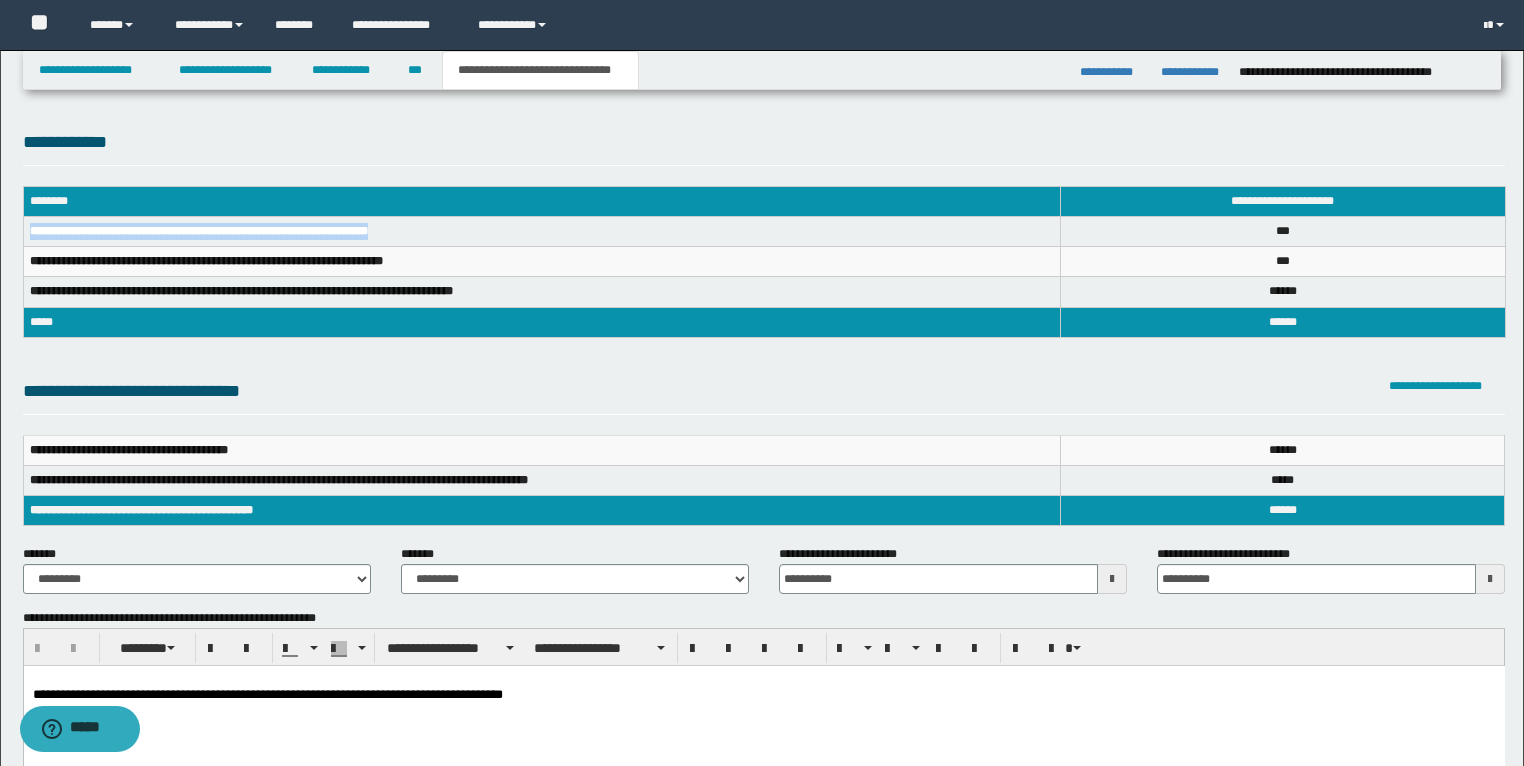 drag, startPoint x: 438, startPoint y: 228, endPoint x: 28, endPoint y: 235, distance: 410.05975 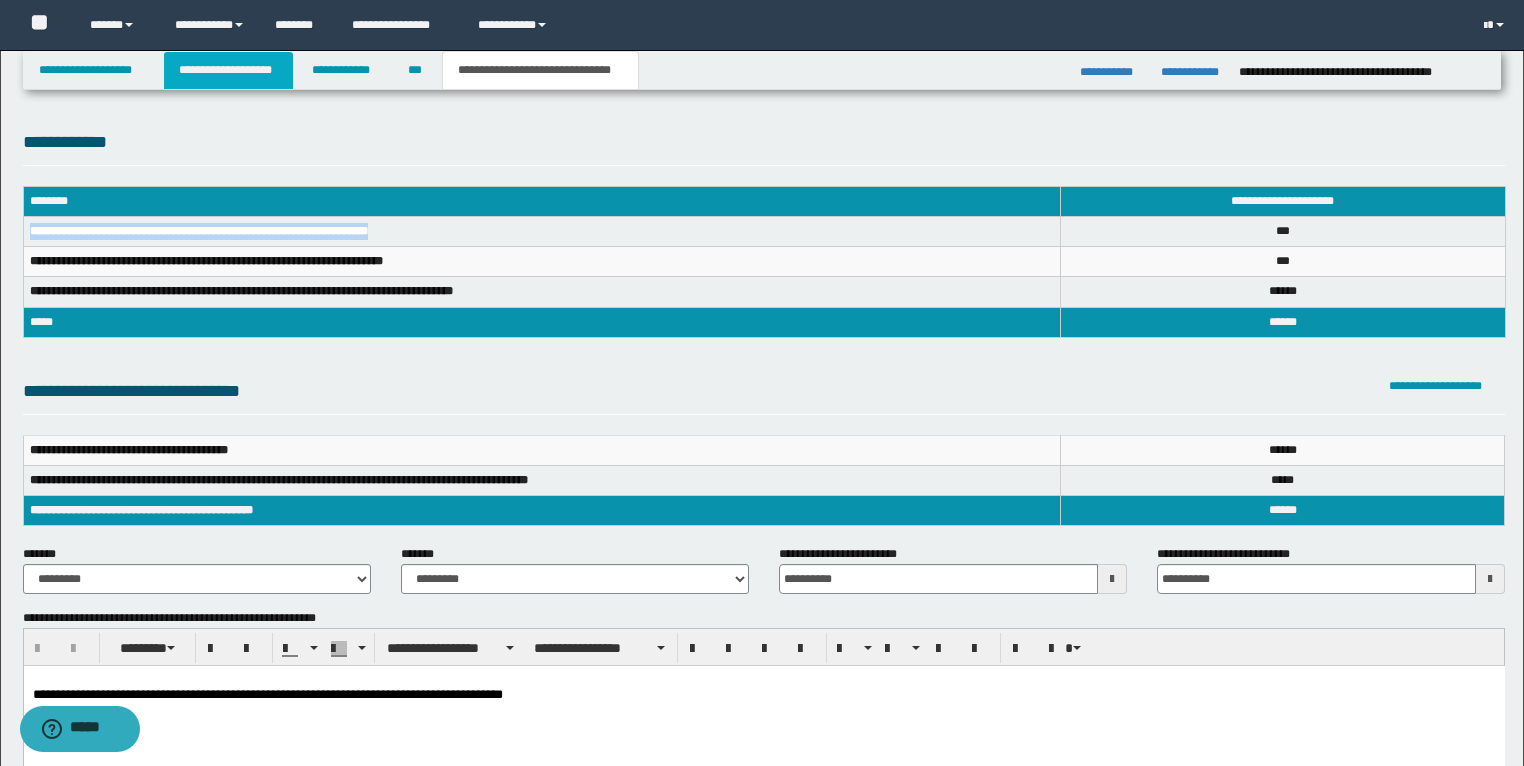 click on "**********" at bounding box center (228, 70) 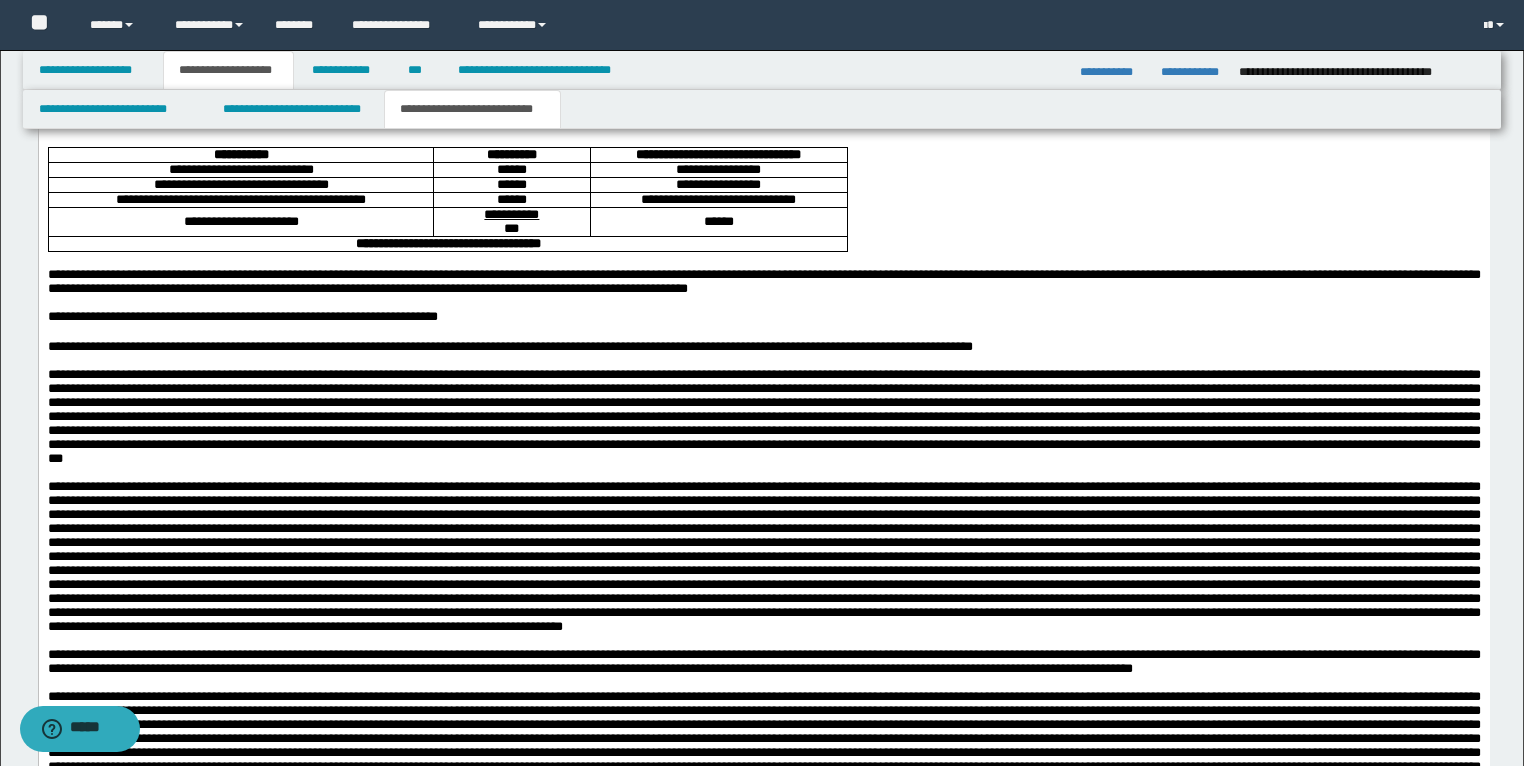 scroll, scrollTop: 3760, scrollLeft: 0, axis: vertical 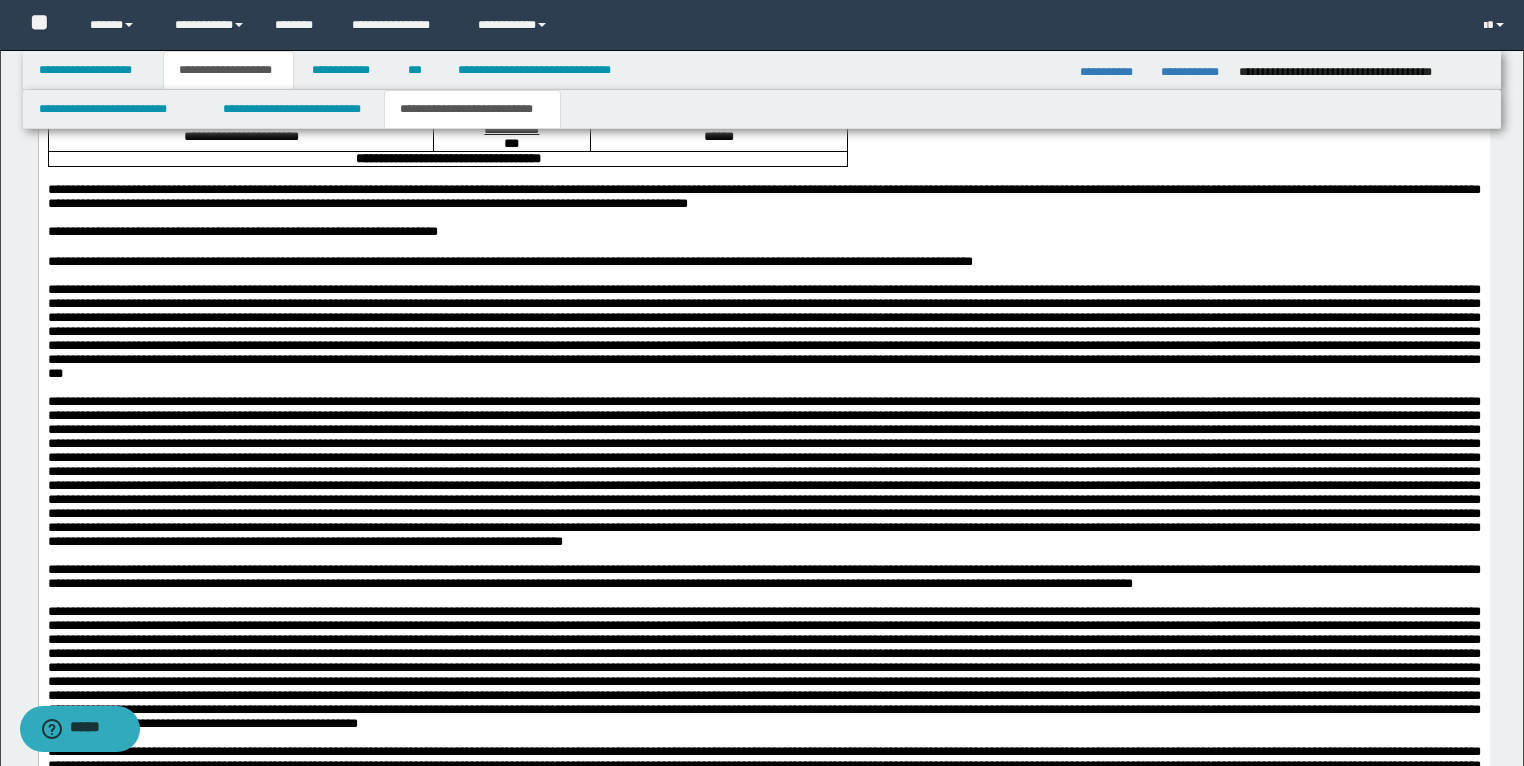 click on "**********" at bounding box center [240, 85] 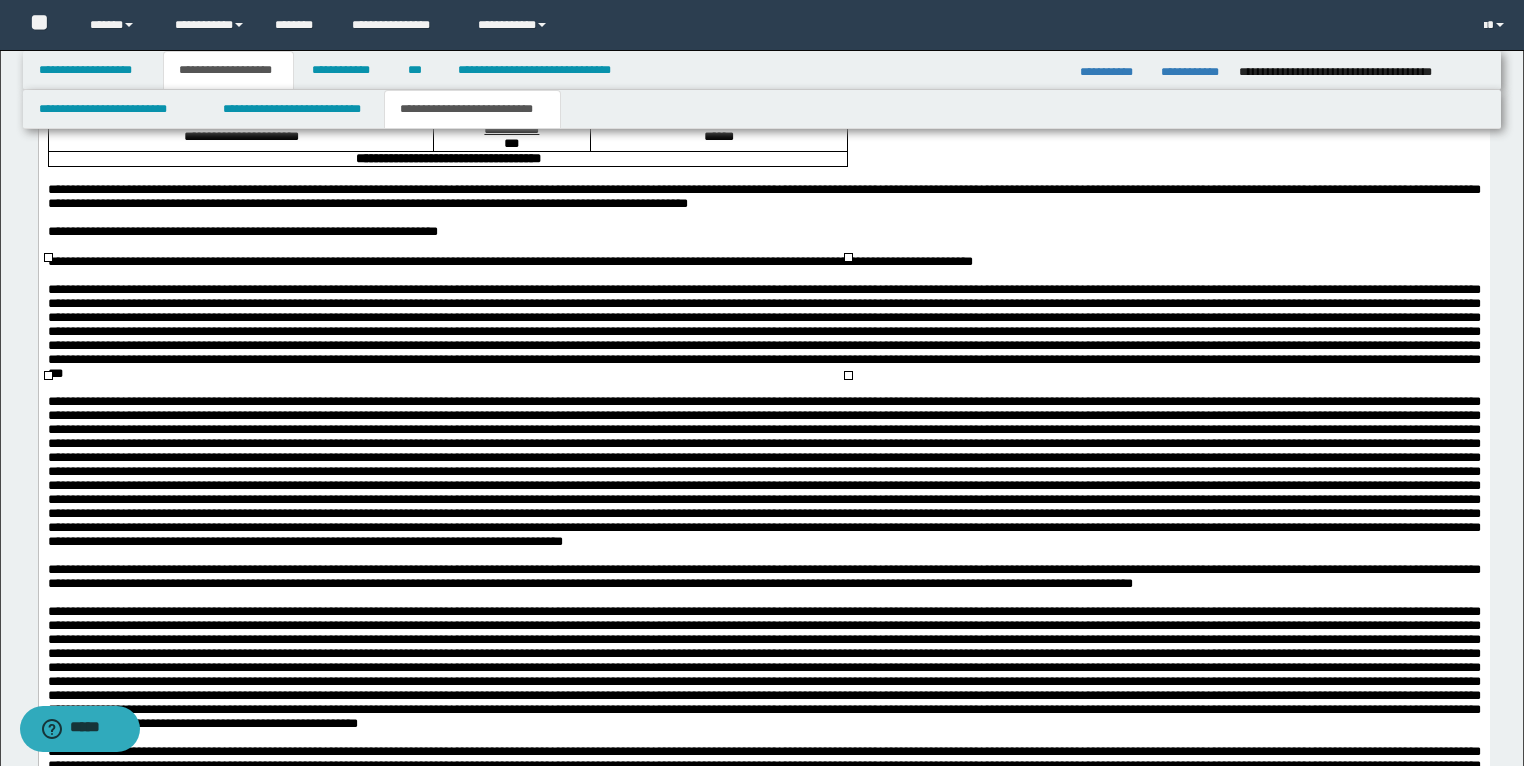 click on "**********" at bounding box center (240, 84) 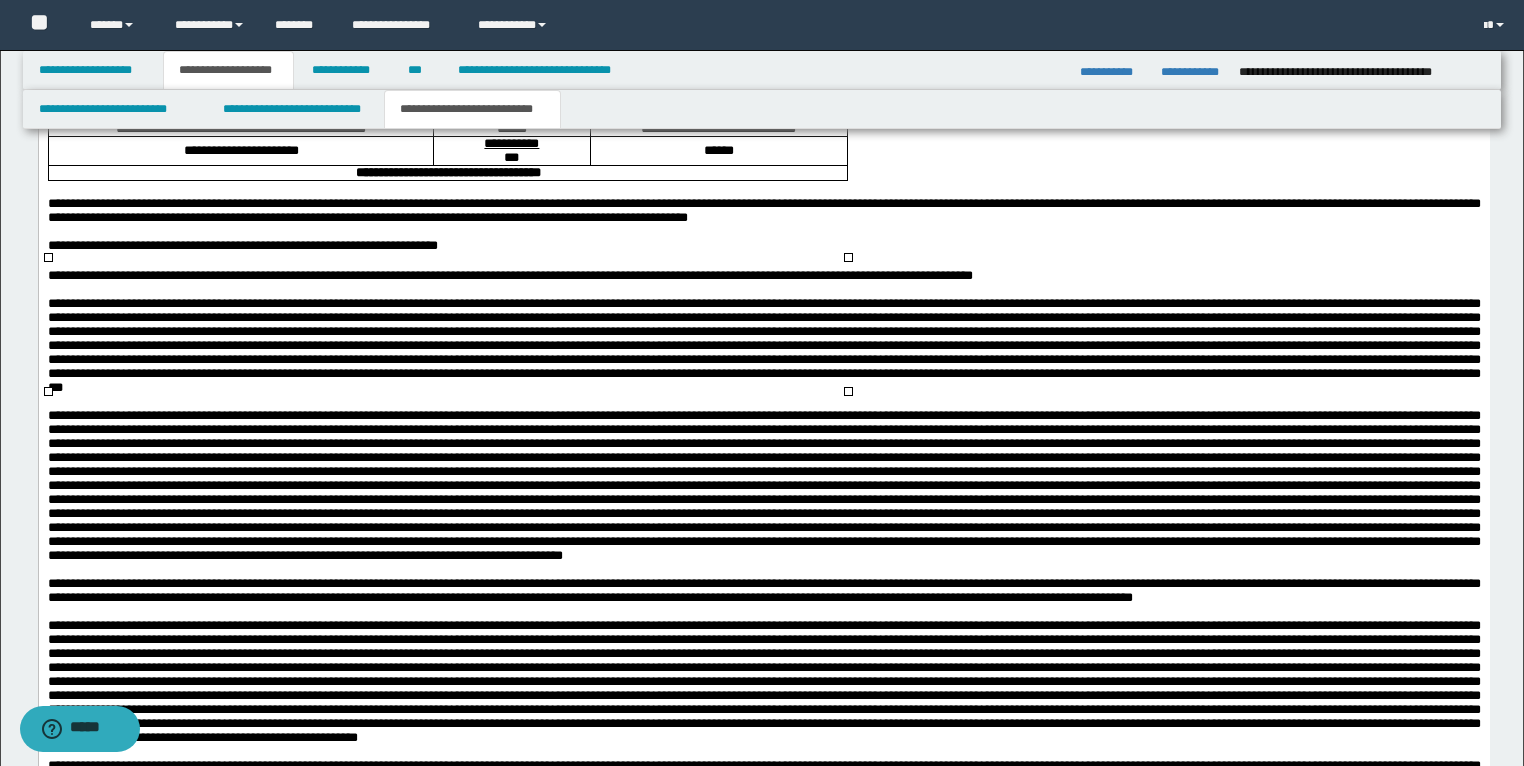 drag, startPoint x: 371, startPoint y: 296, endPoint x: 187, endPoint y: 296, distance: 184 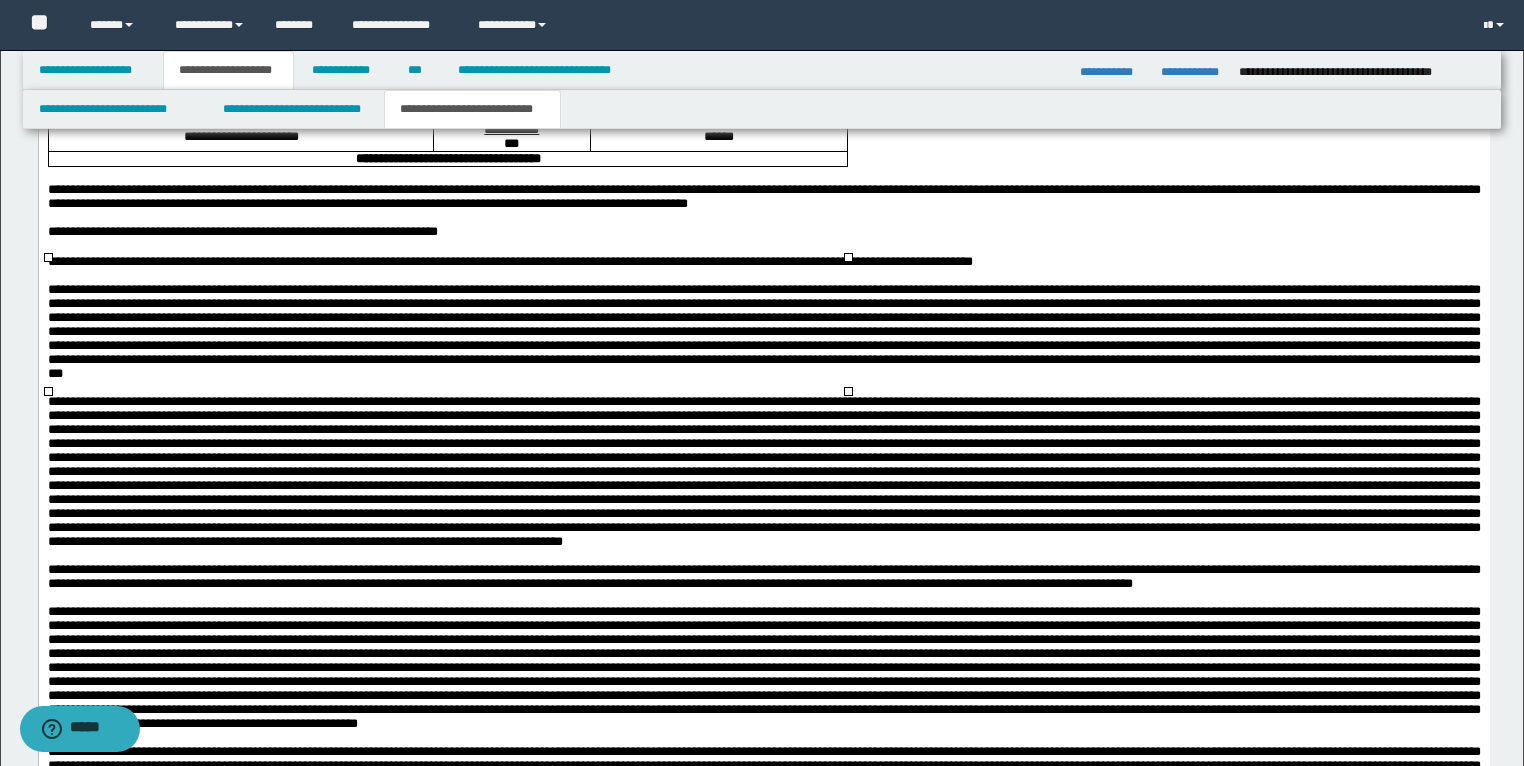click on "**********" at bounding box center (240, 100) 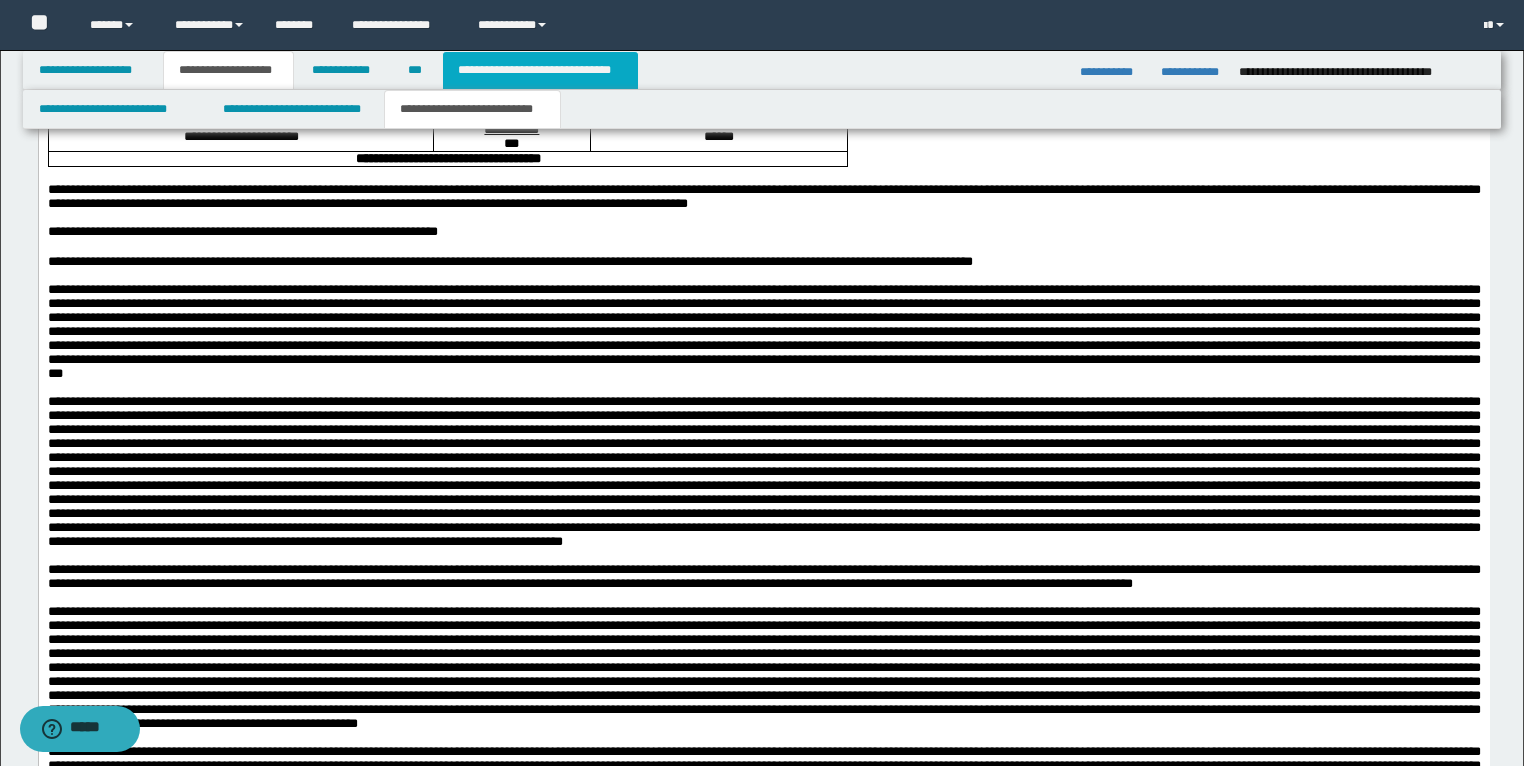 click on "**********" at bounding box center (540, 70) 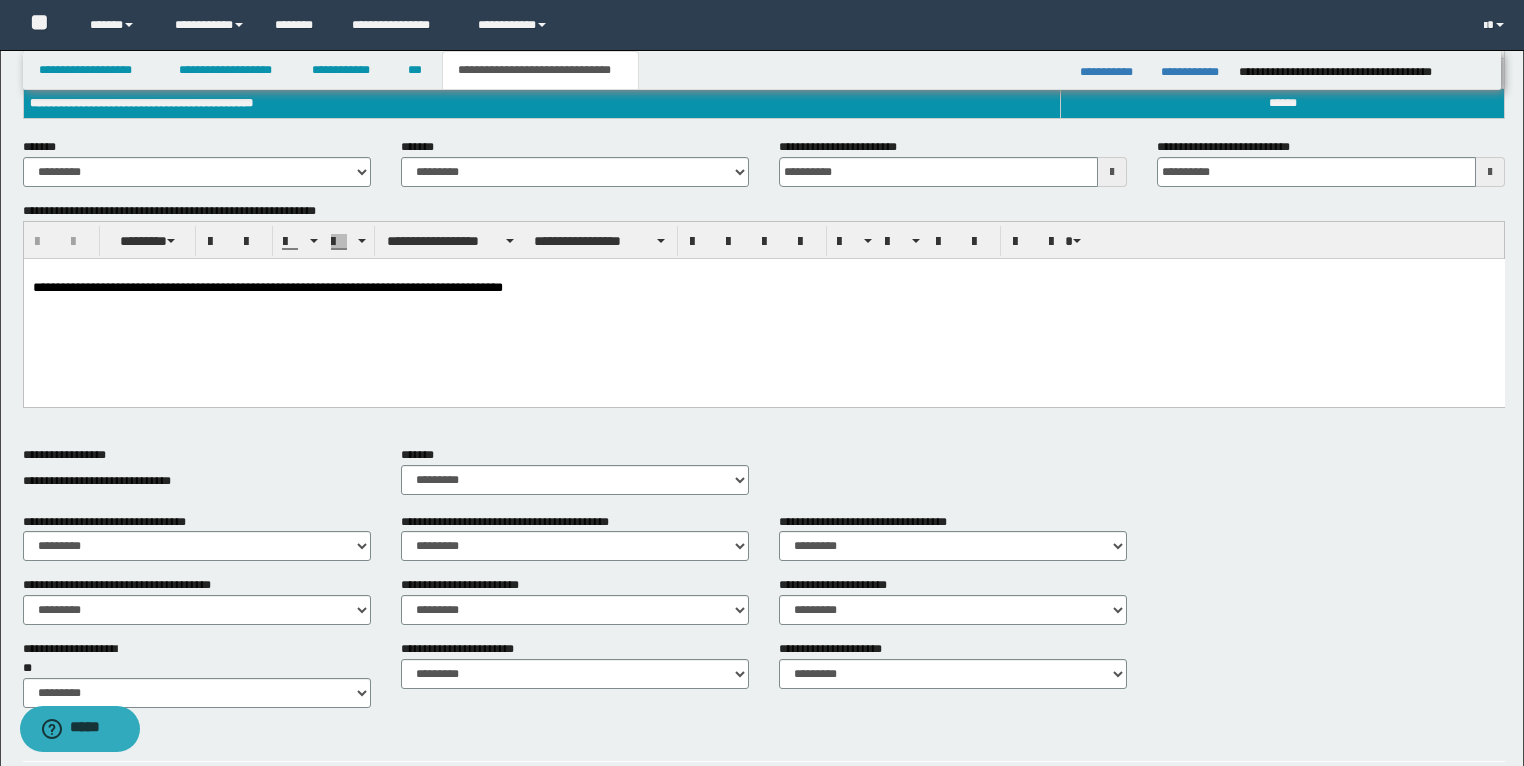 scroll, scrollTop: 87, scrollLeft: 0, axis: vertical 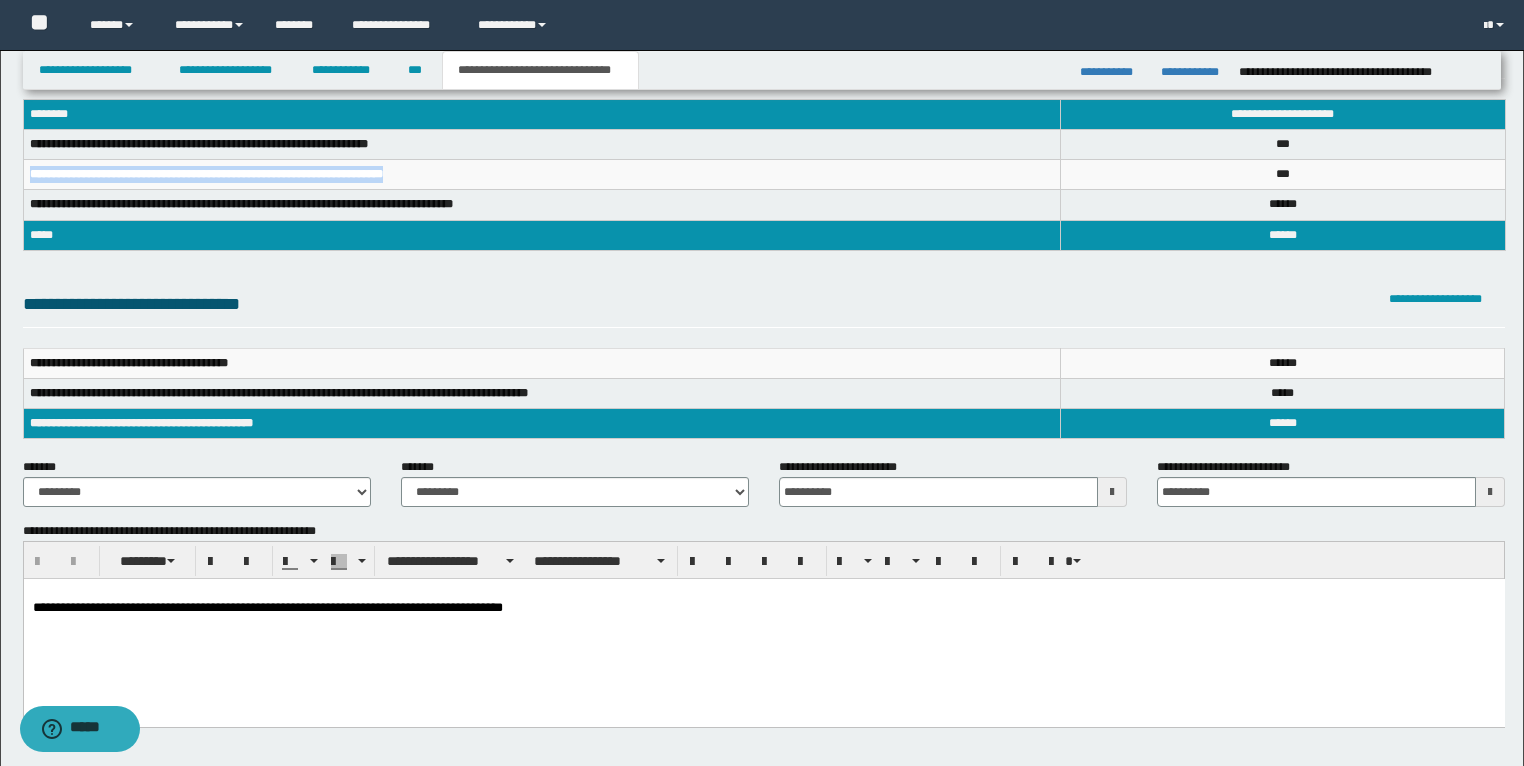 drag, startPoint x: 472, startPoint y: 173, endPoint x: 24, endPoint y: 169, distance: 448.01785 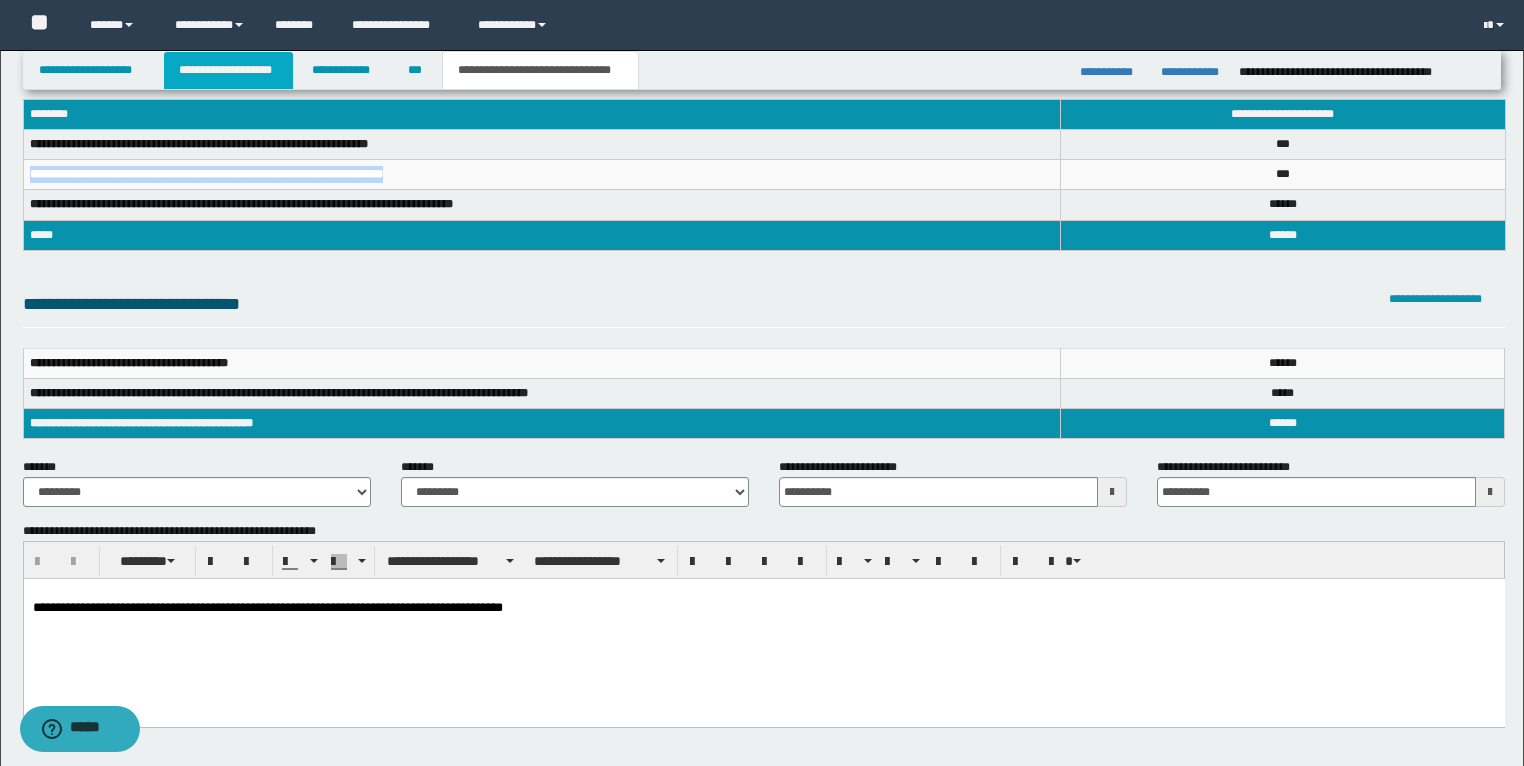 click on "**********" at bounding box center (228, 70) 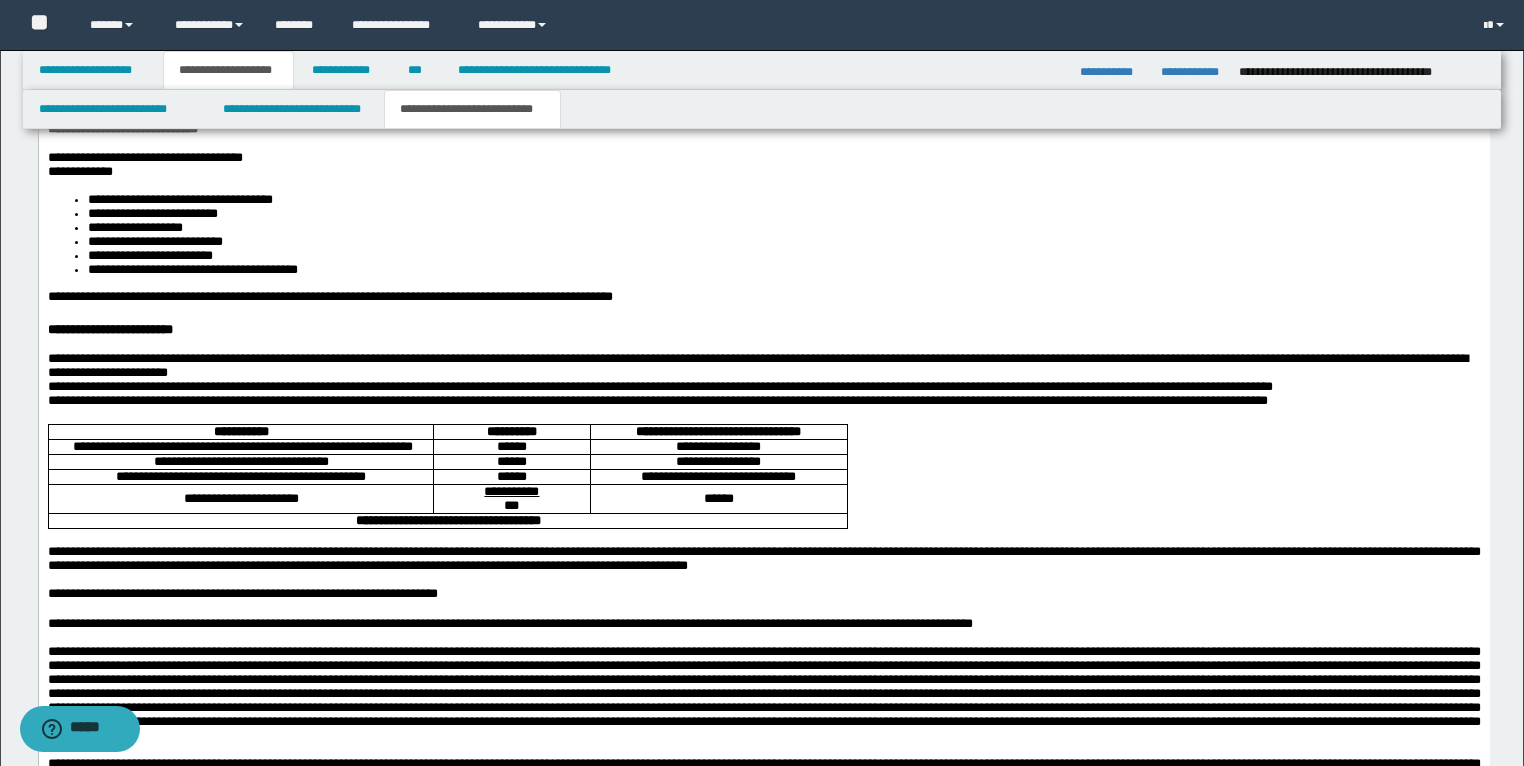 scroll, scrollTop: 3718, scrollLeft: 0, axis: vertical 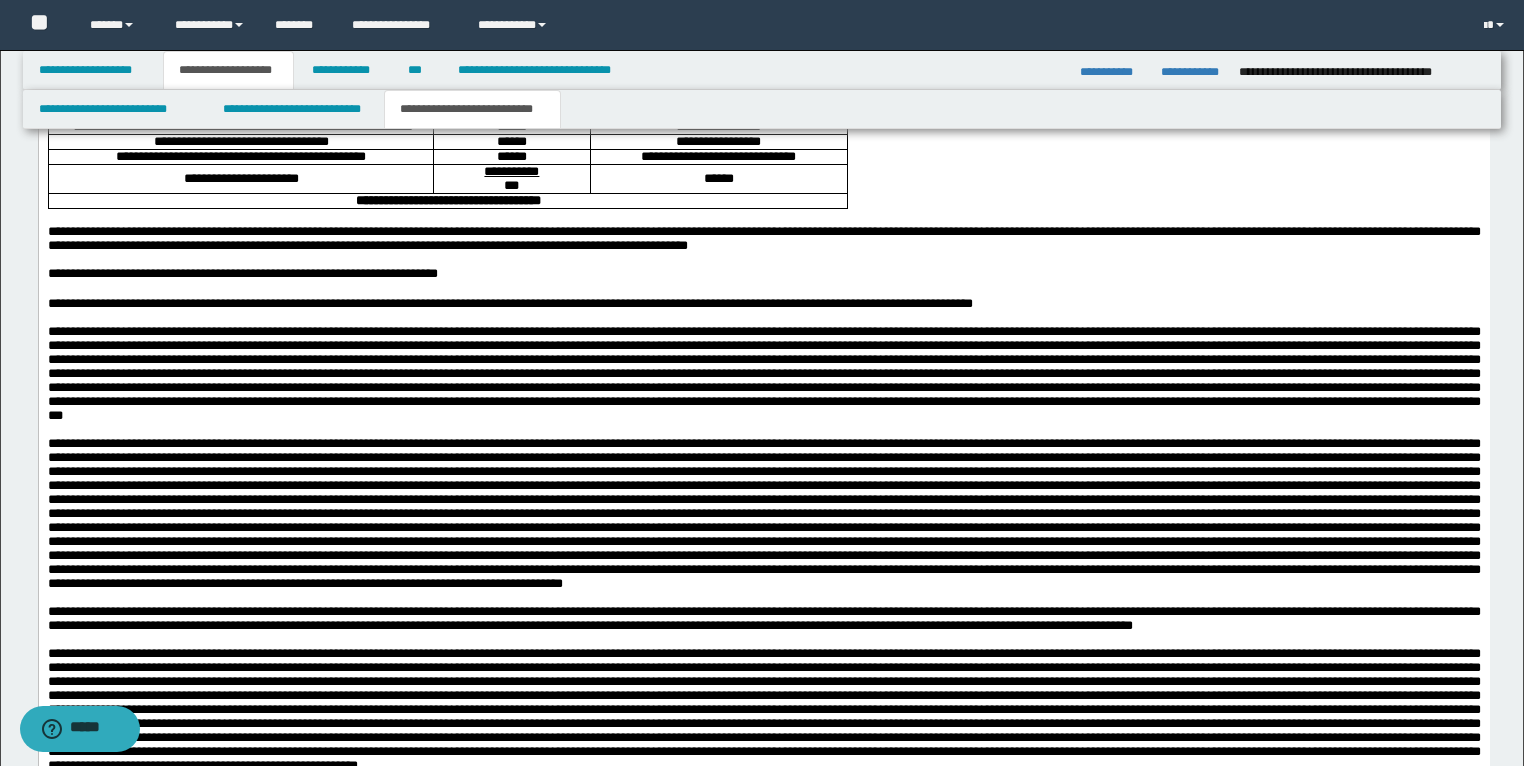 click on "**********" at bounding box center [240, 142] 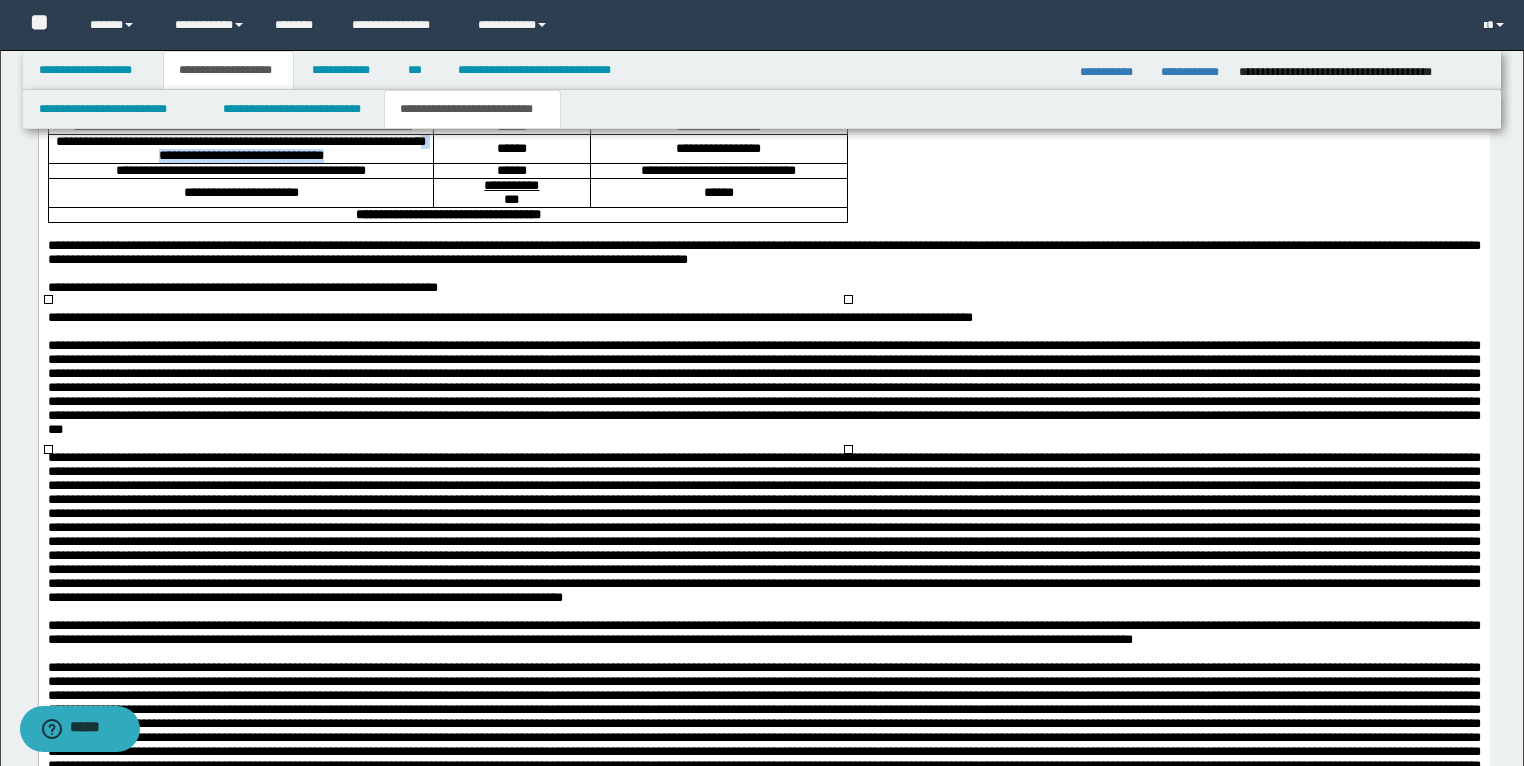 drag, startPoint x: 401, startPoint y: 375, endPoint x: 191, endPoint y: 369, distance: 210.0857 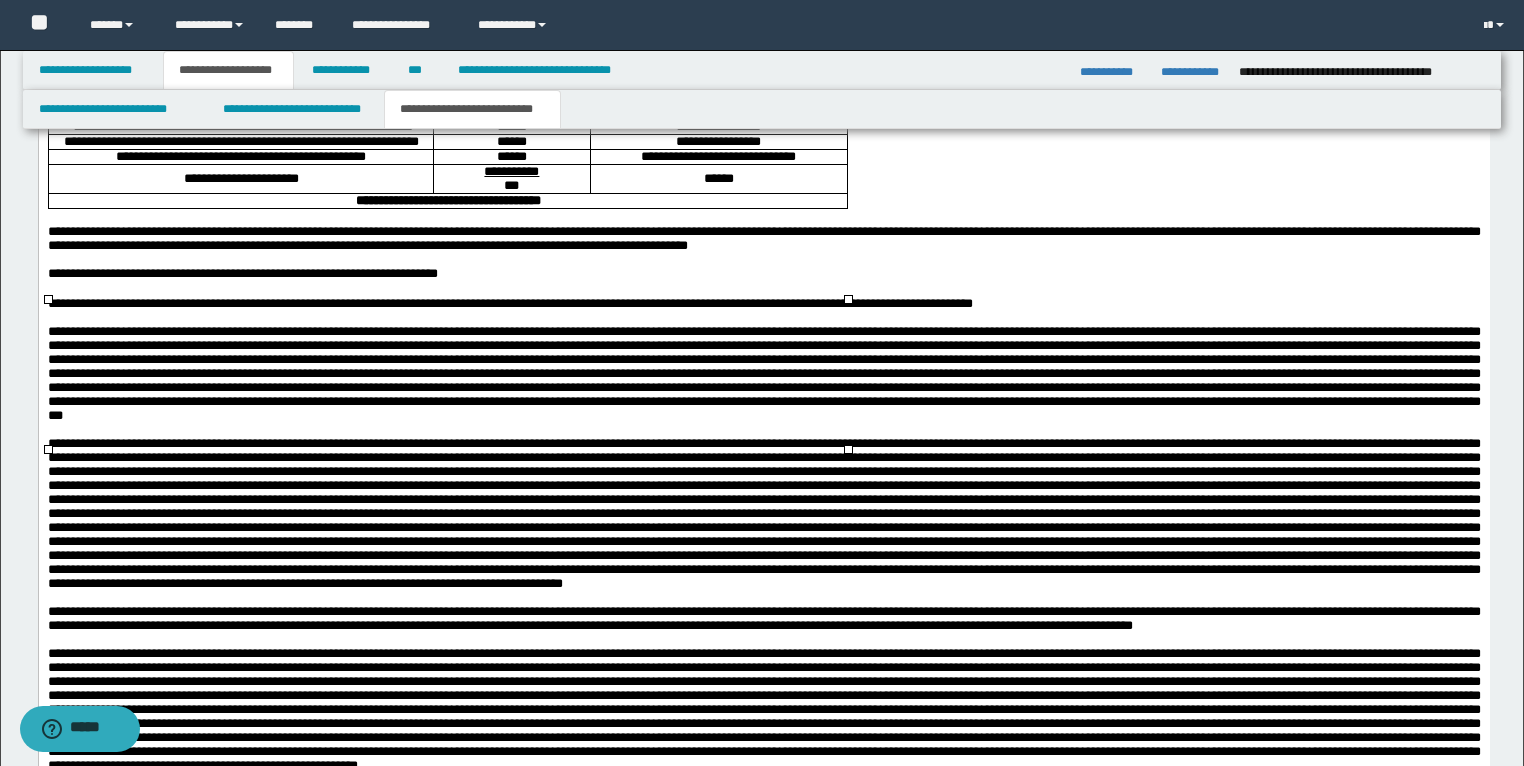 click on "**********" at bounding box center (240, 157) 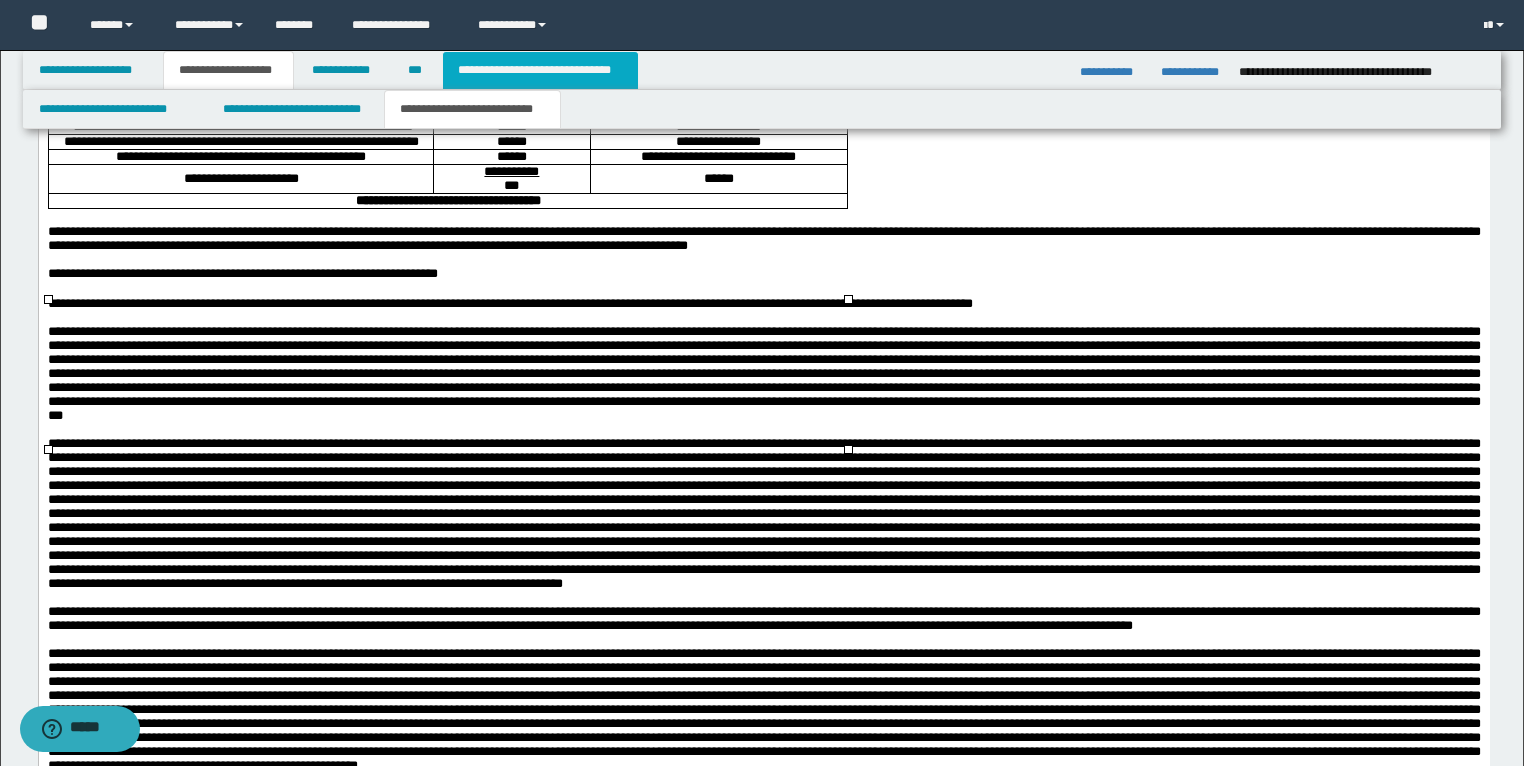 click on "**********" at bounding box center [540, 70] 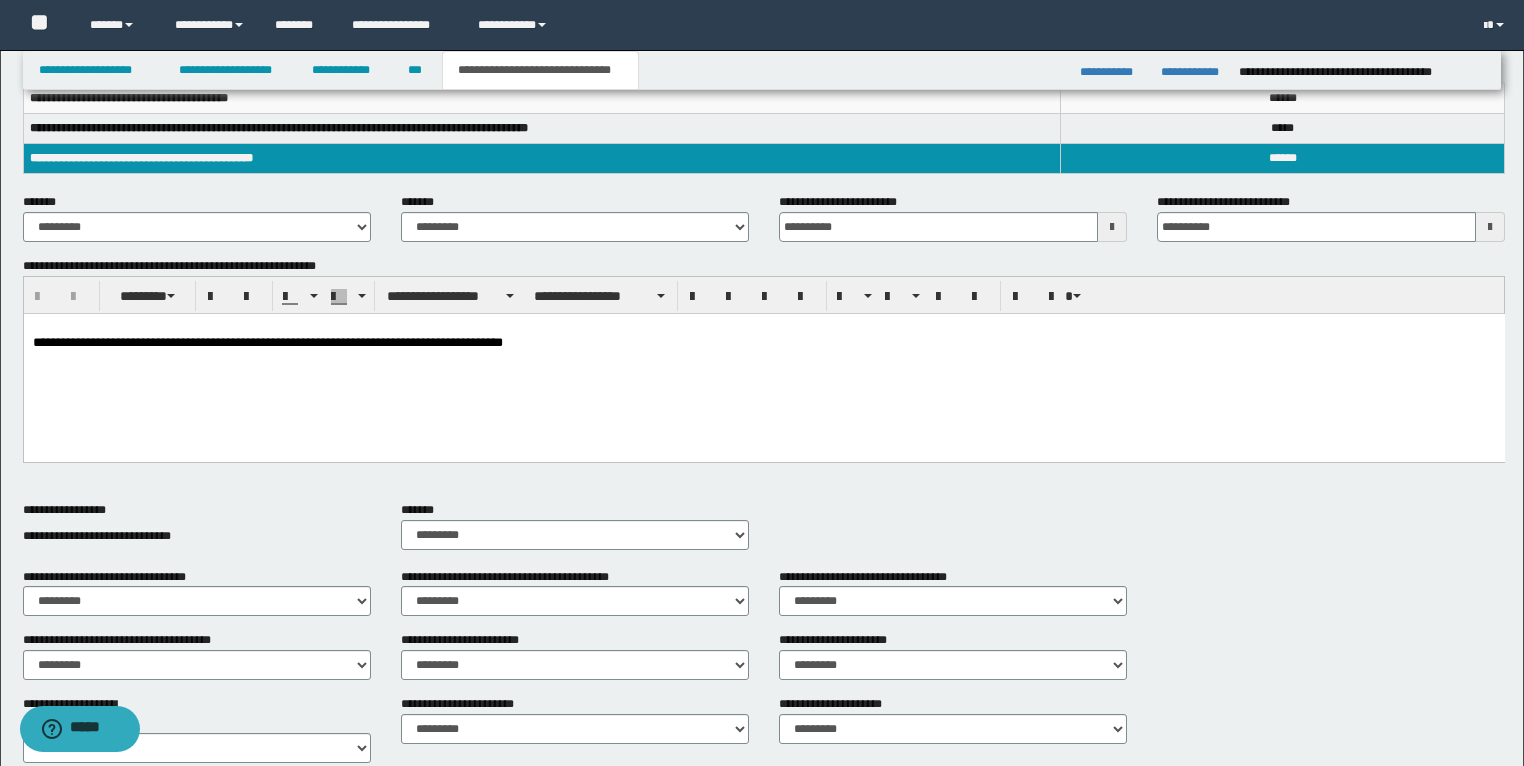 scroll, scrollTop: 7, scrollLeft: 0, axis: vertical 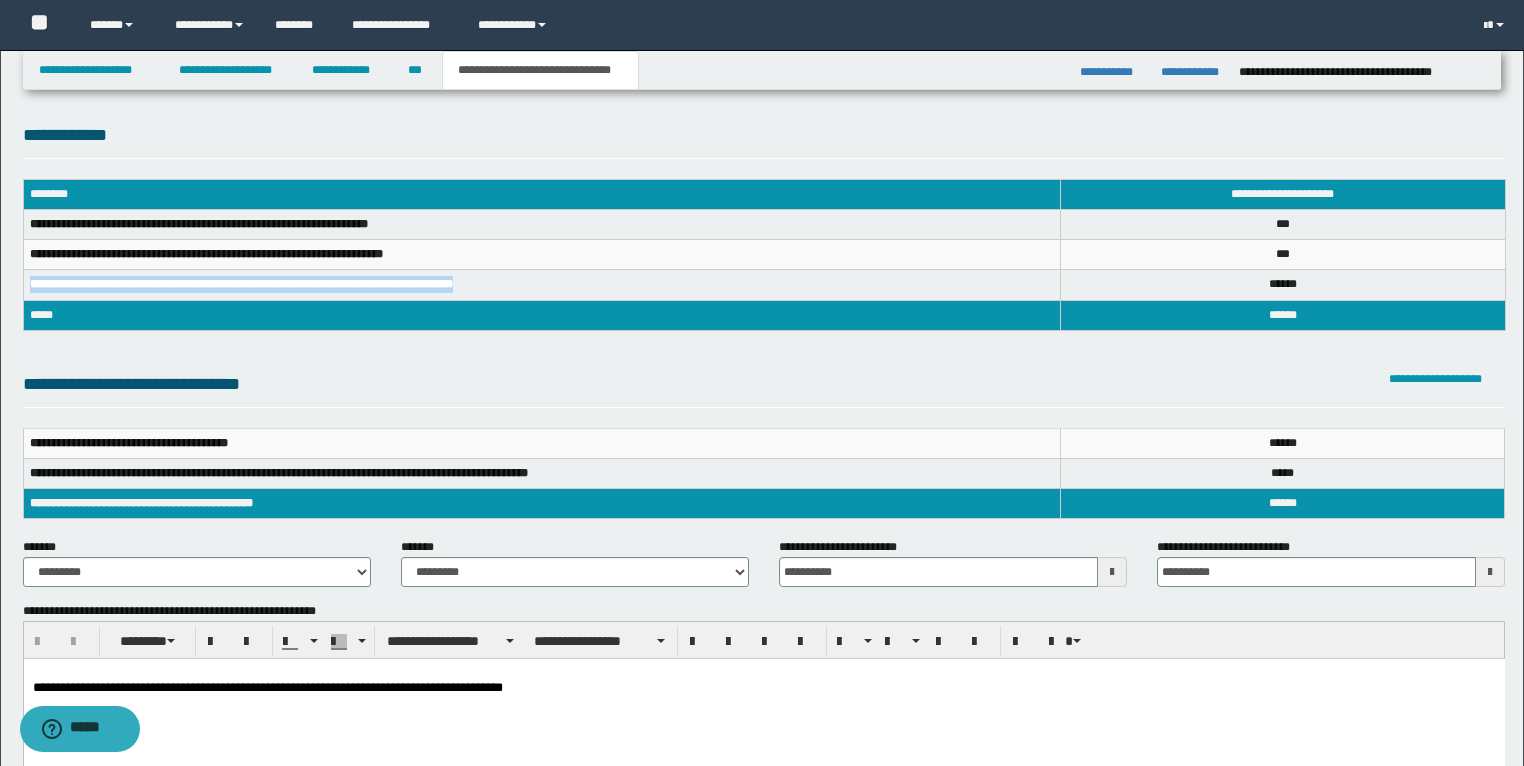 drag, startPoint x: 524, startPoint y: 286, endPoint x: 25, endPoint y: 277, distance: 499.08115 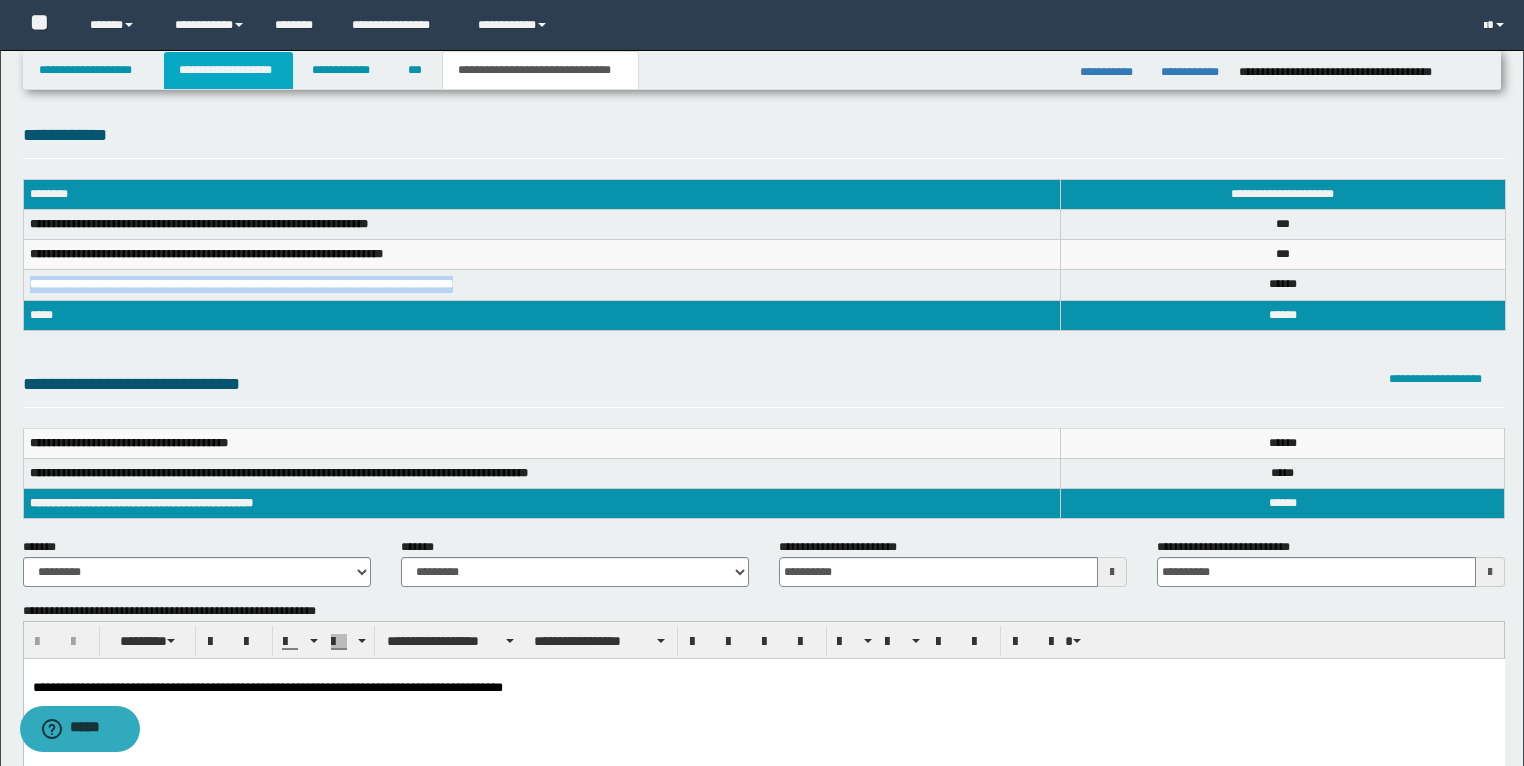 drag, startPoint x: 212, startPoint y: 82, endPoint x: 332, endPoint y: 14, distance: 137.92752 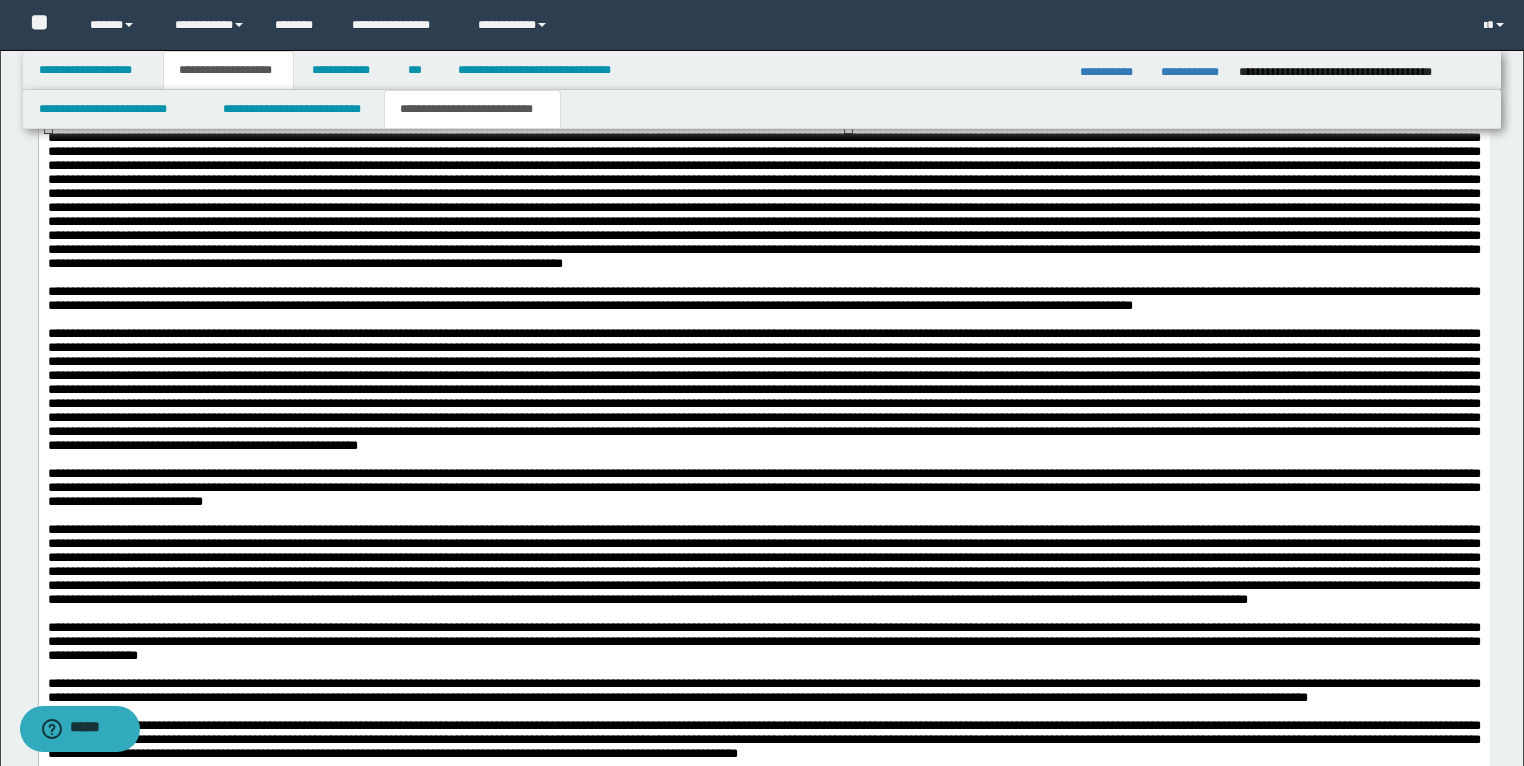 scroll, scrollTop: 3798, scrollLeft: 0, axis: vertical 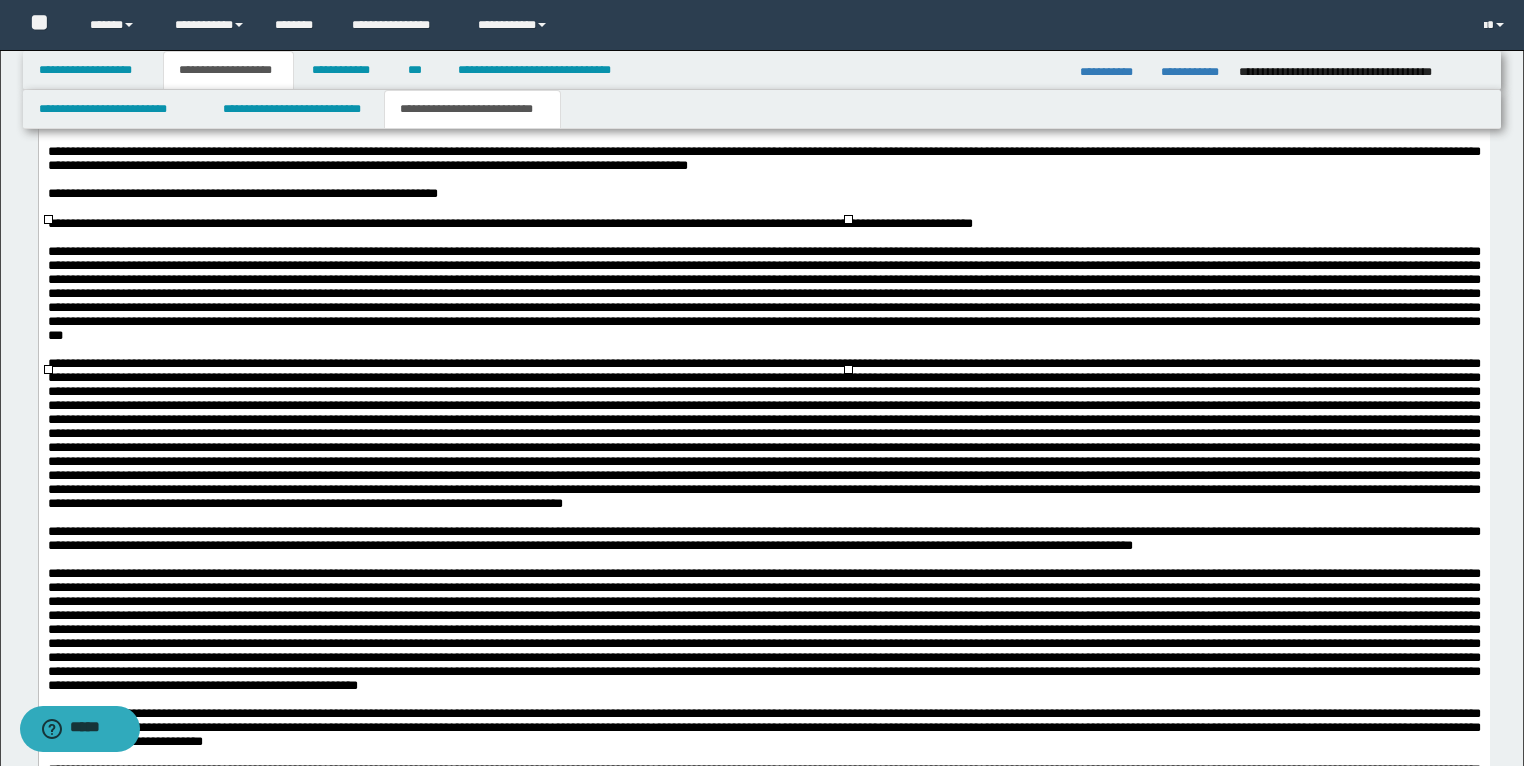 click on "**********" at bounding box center [240, 77] 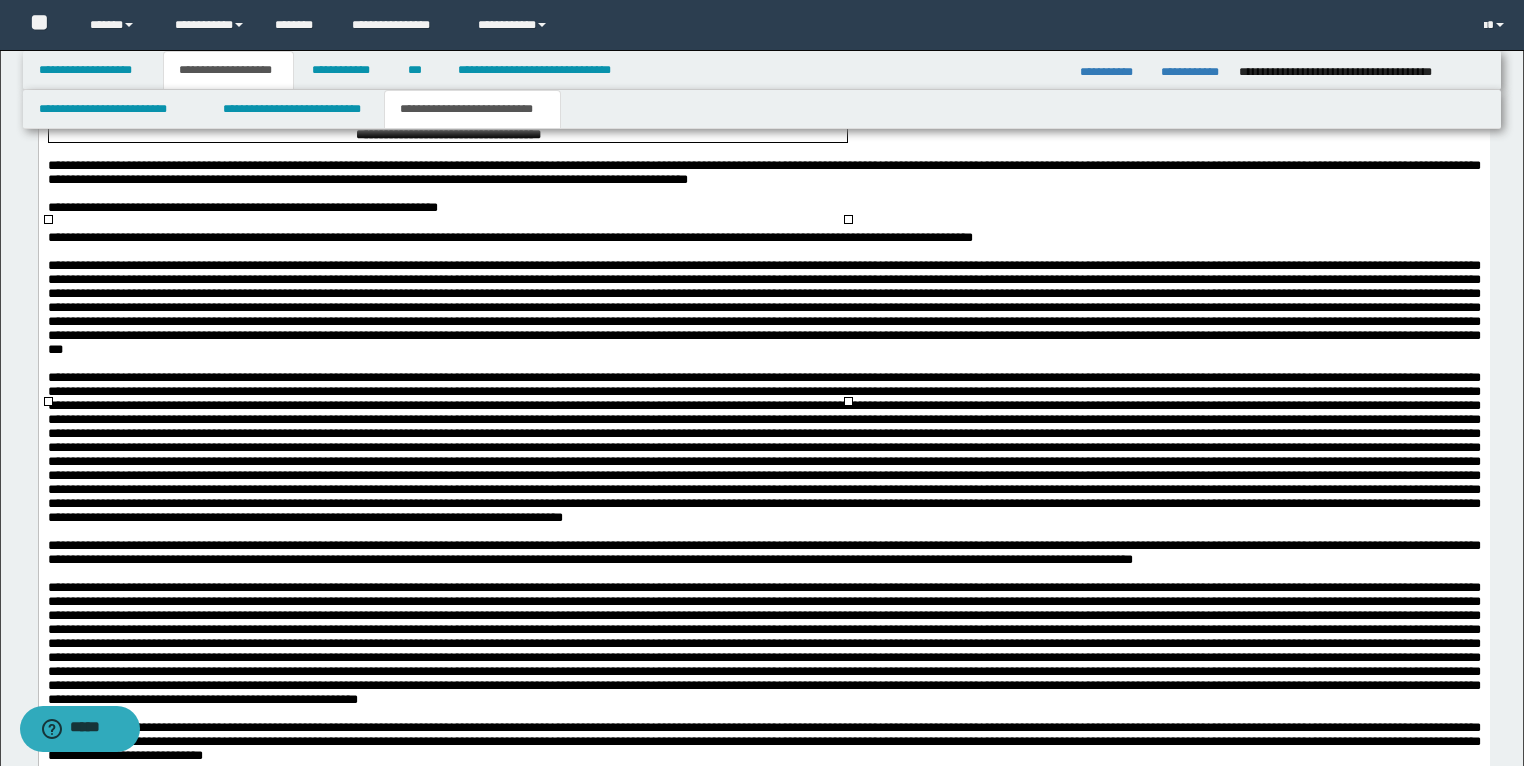drag, startPoint x: 196, startPoint y: 326, endPoint x: 277, endPoint y: 342, distance: 82.565125 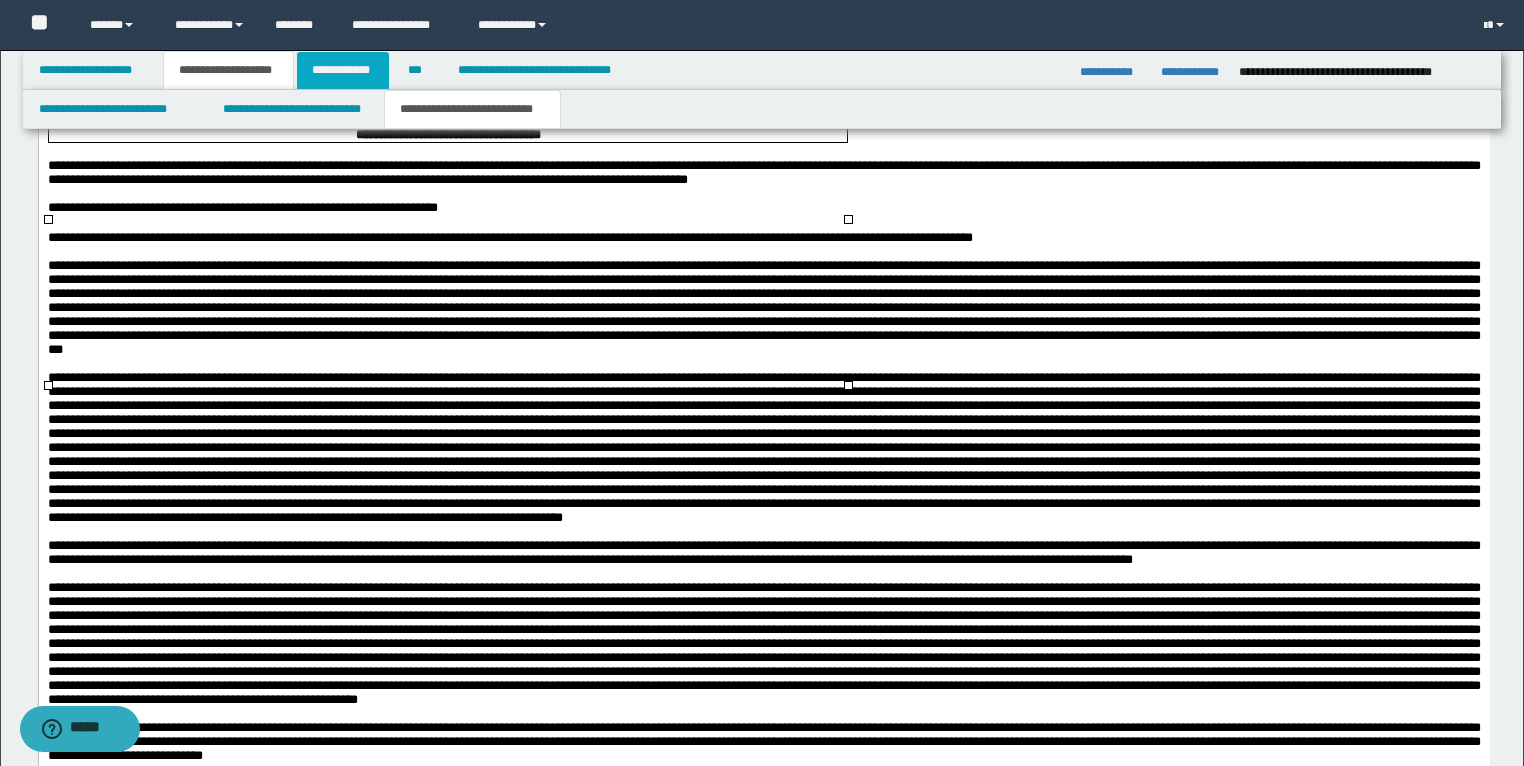 click on "**********" at bounding box center (343, 70) 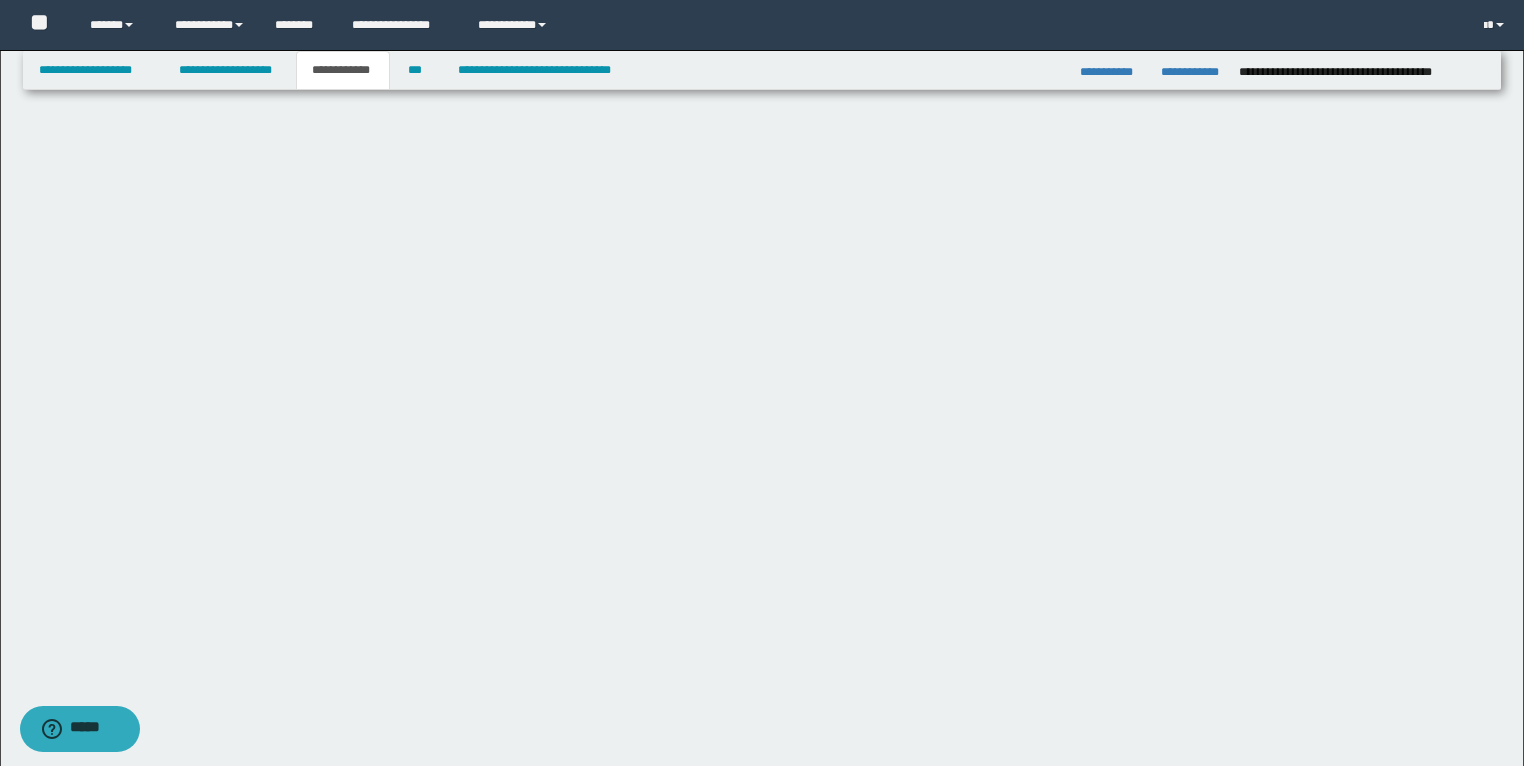 scroll, scrollTop: 1532, scrollLeft: 0, axis: vertical 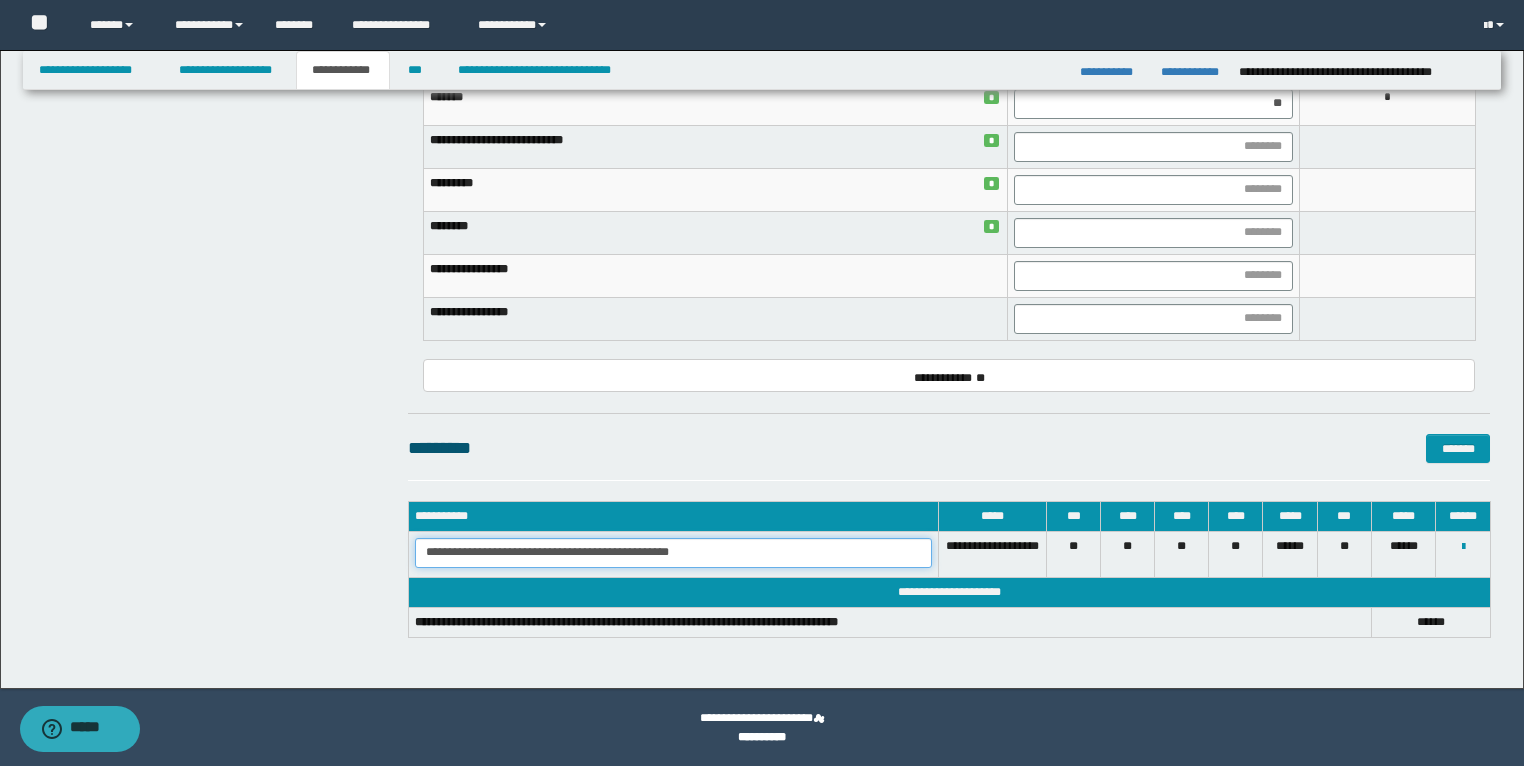 drag, startPoint x: 740, startPoint y: 558, endPoint x: 398, endPoint y: 556, distance: 342.00586 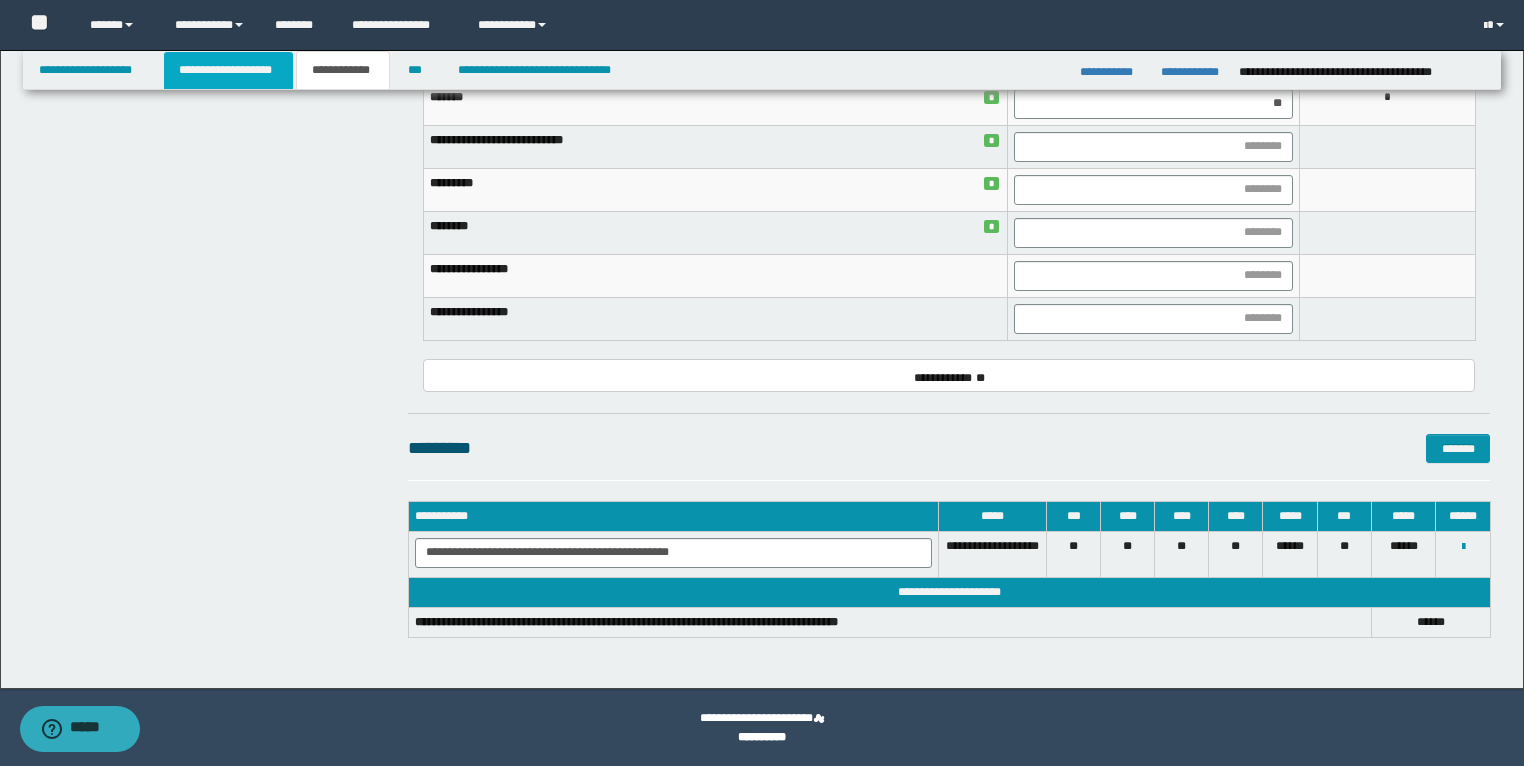 click on "**********" at bounding box center (228, 70) 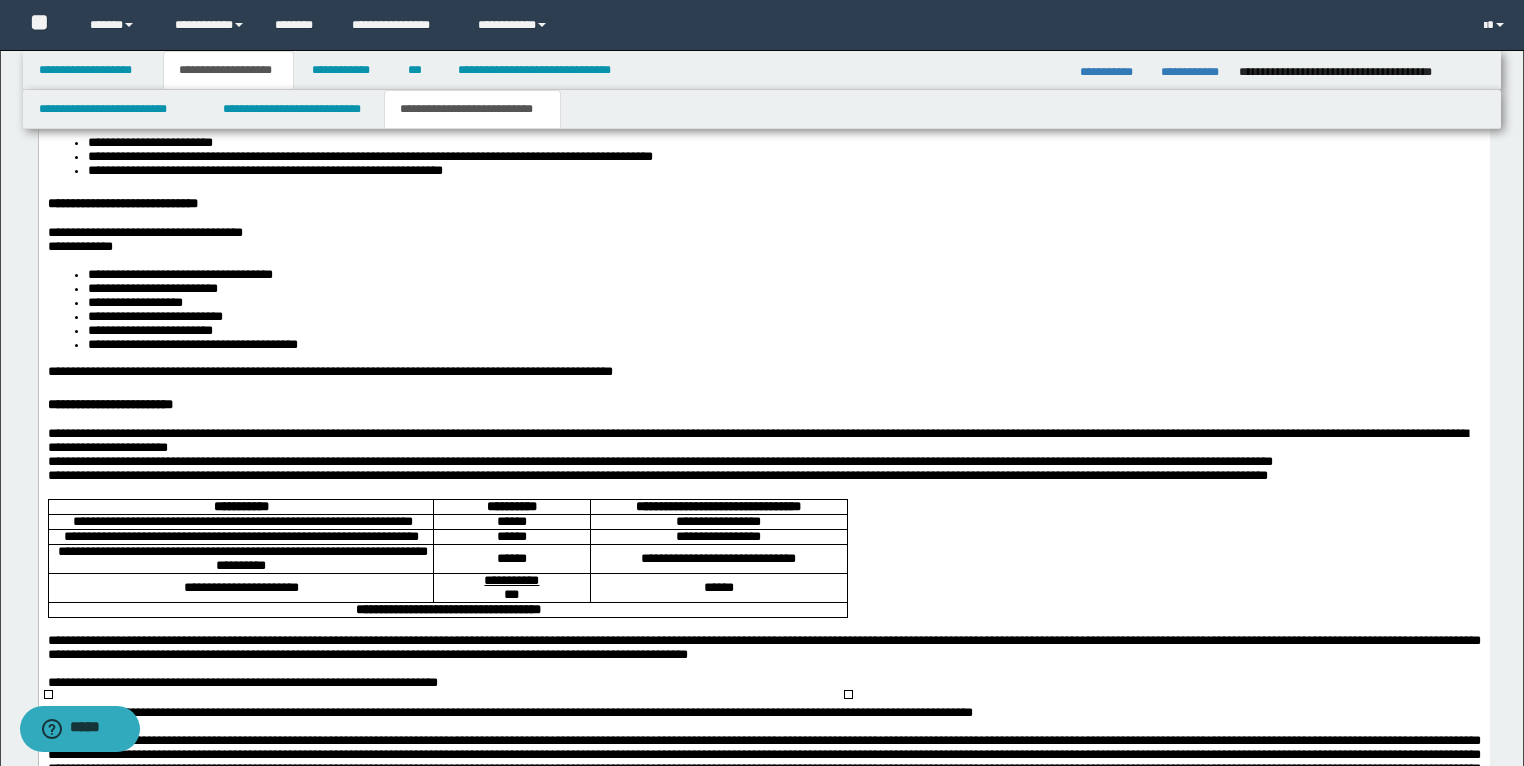 scroll, scrollTop: 3723, scrollLeft: 0, axis: vertical 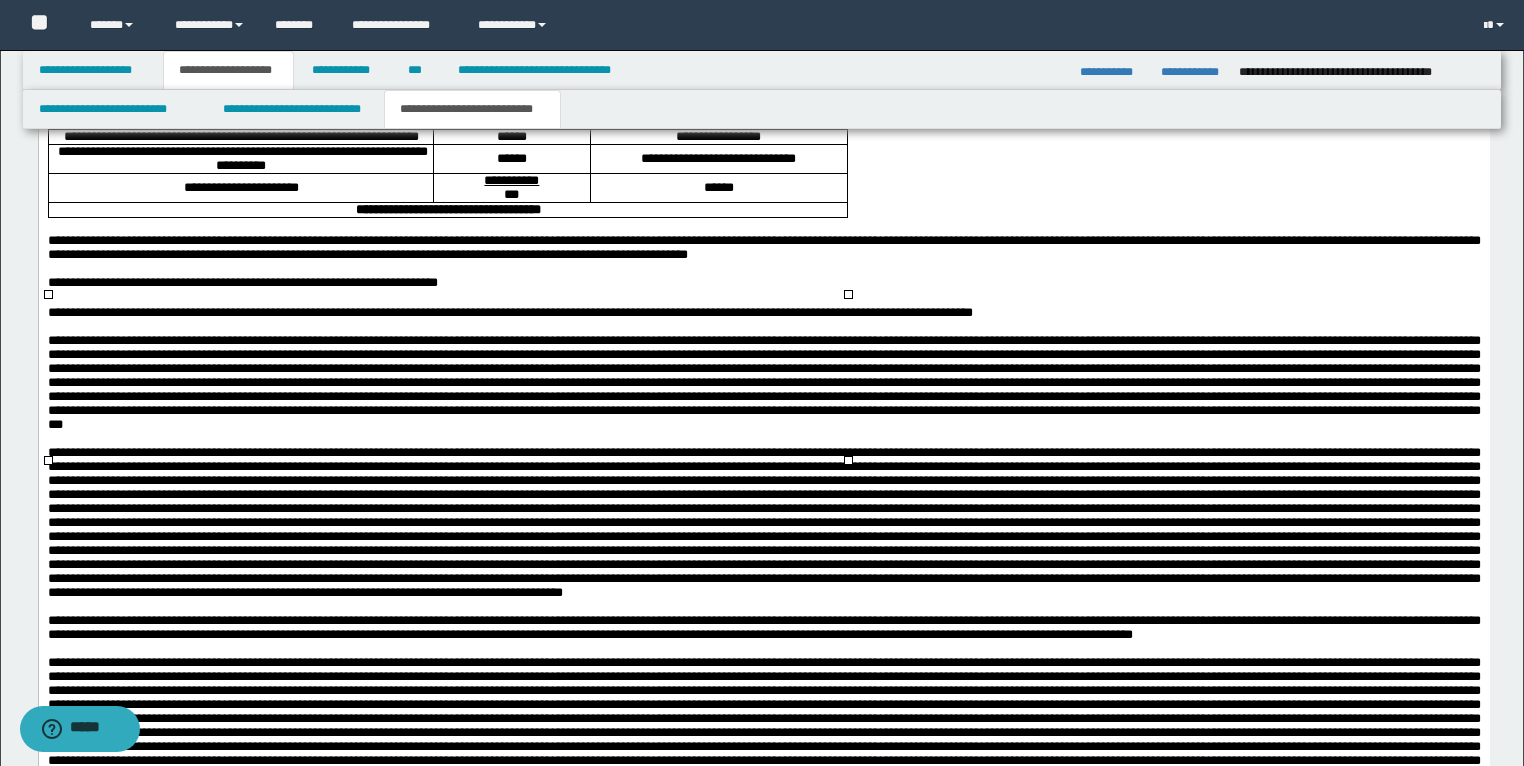 click on "**********" at bounding box center (718, 159) 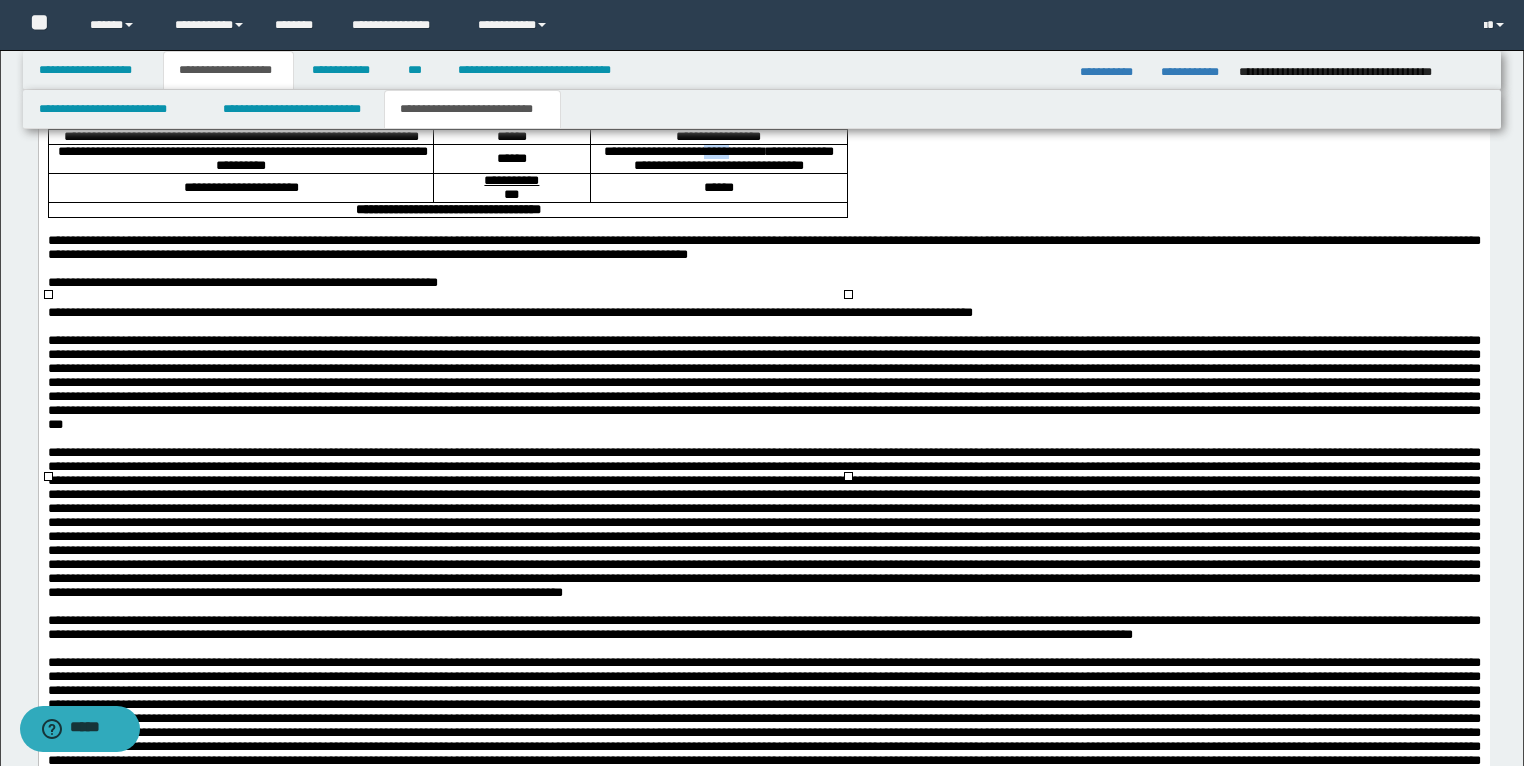 drag, startPoint x: 792, startPoint y: 384, endPoint x: 762, endPoint y: 385, distance: 30.016663 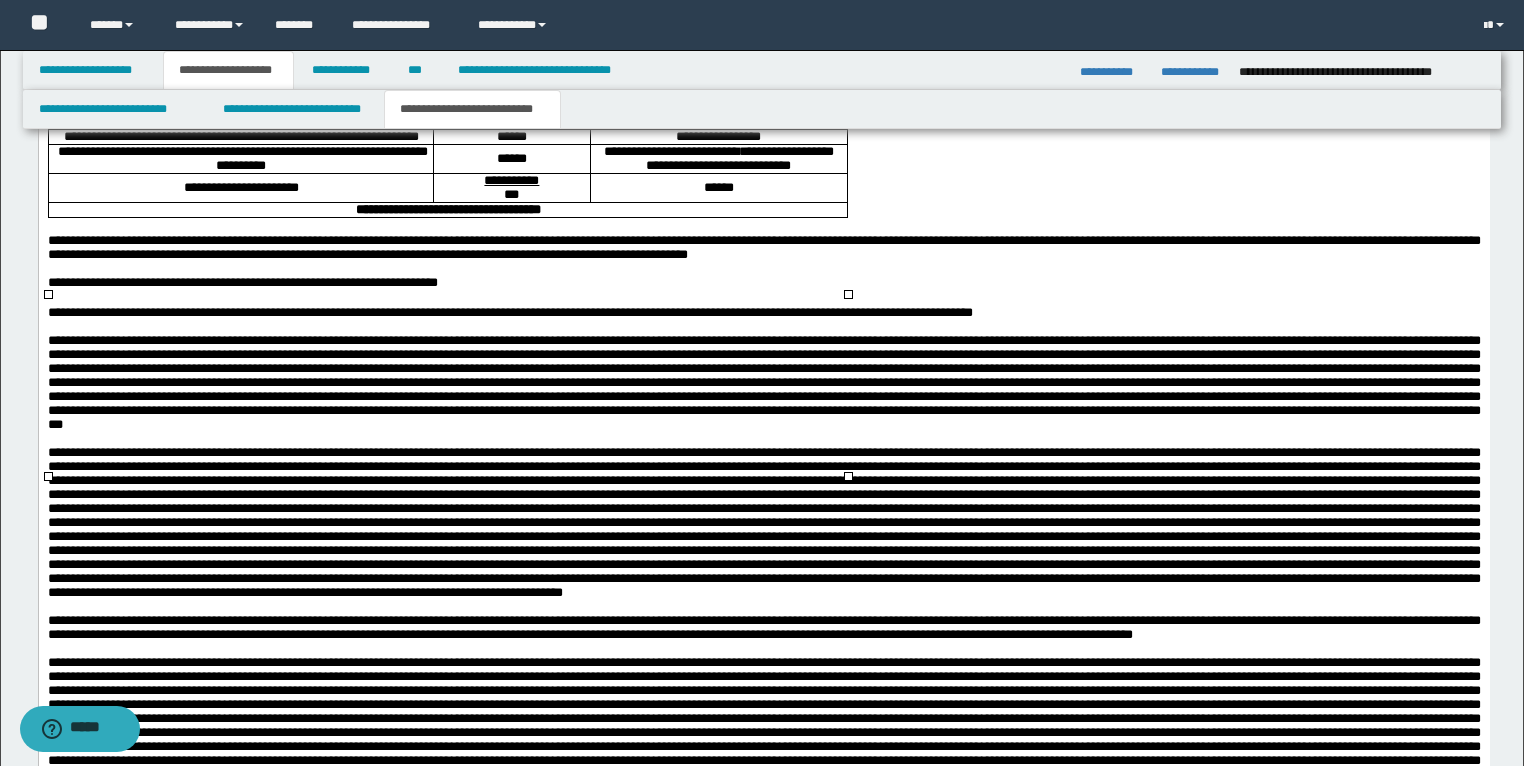 click on "**********" at bounding box center (718, 158) 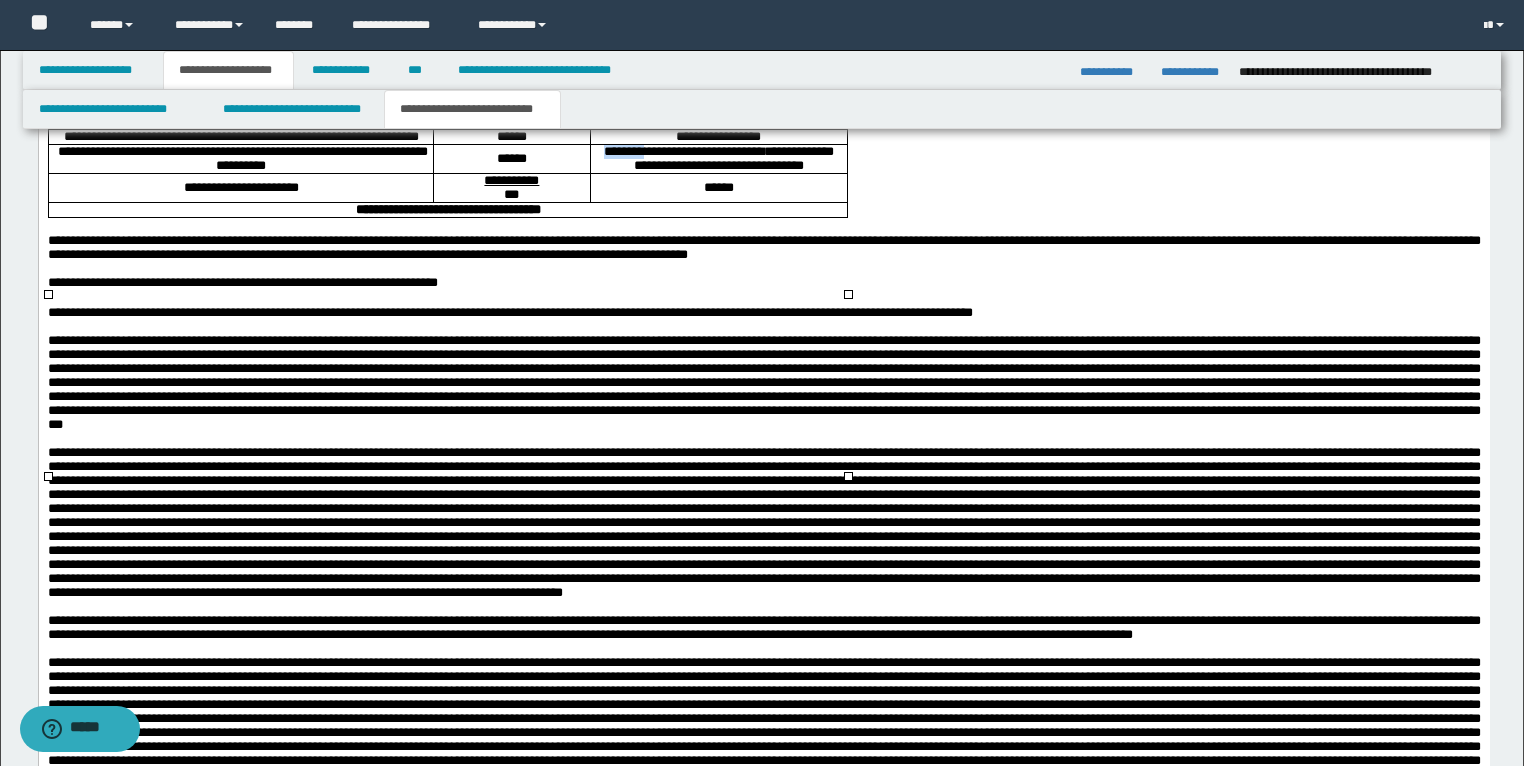 drag, startPoint x: 691, startPoint y: 386, endPoint x: 633, endPoint y: 380, distance: 58.30952 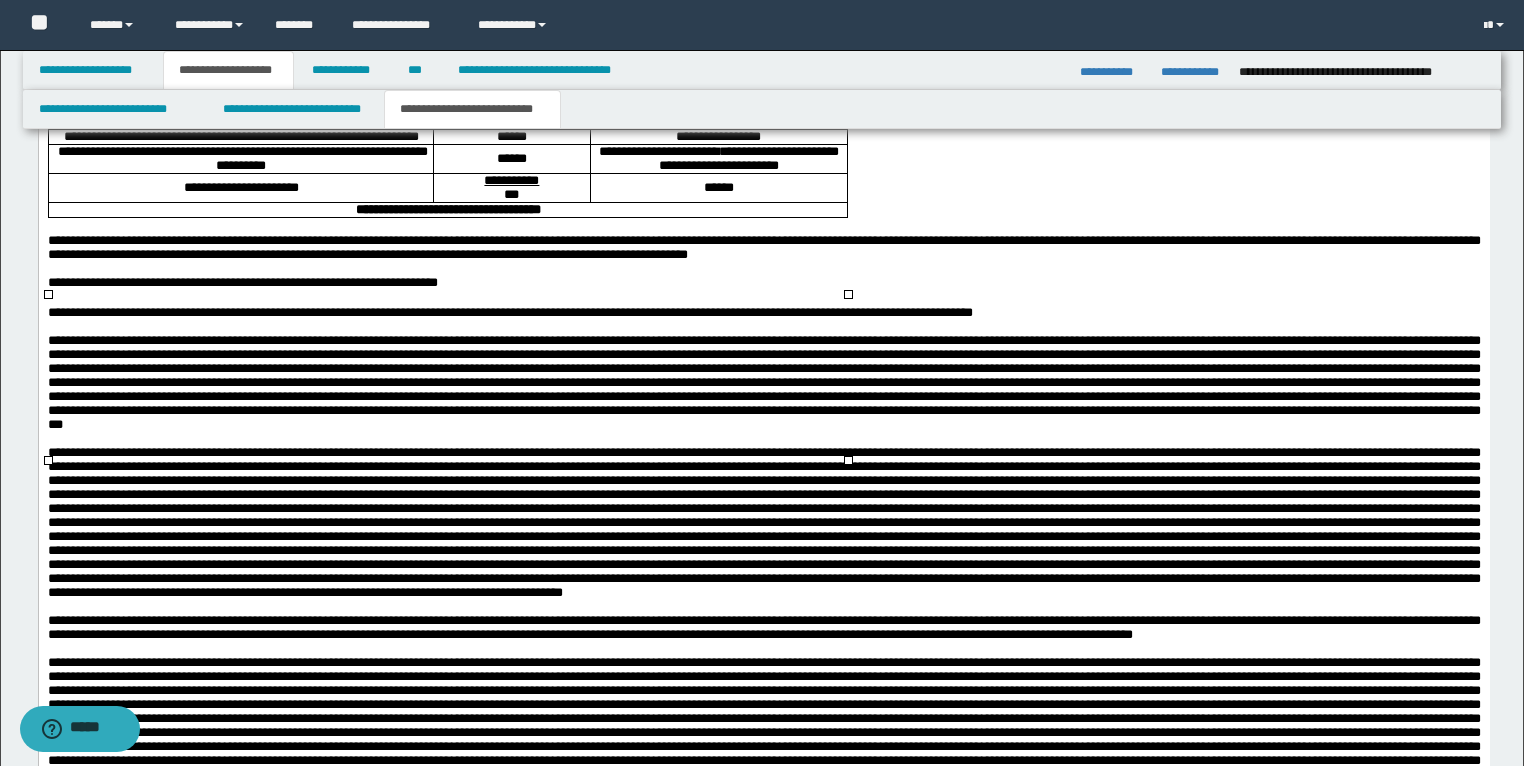 click on "**********" at bounding box center [718, 158] 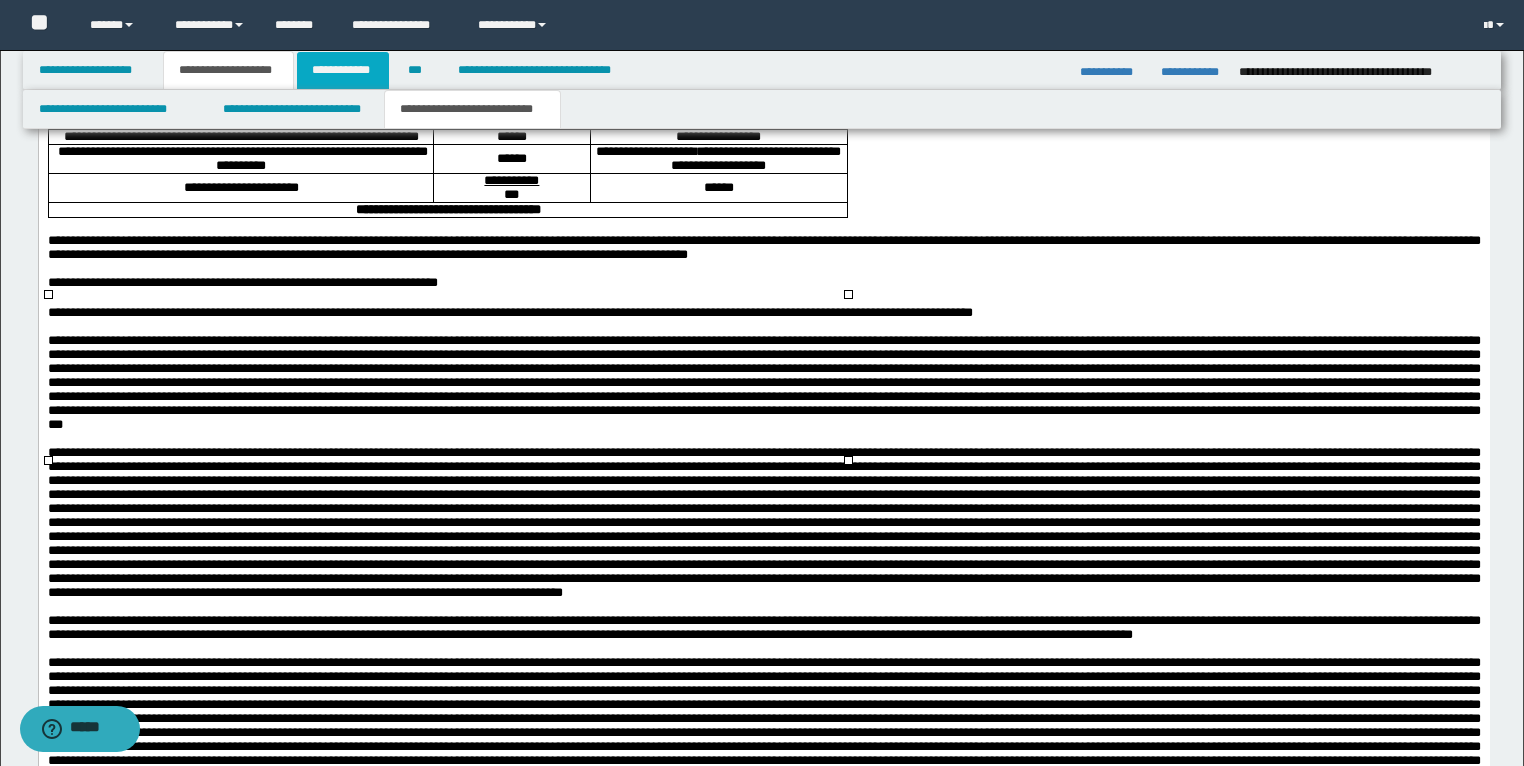 click on "**********" at bounding box center (343, 70) 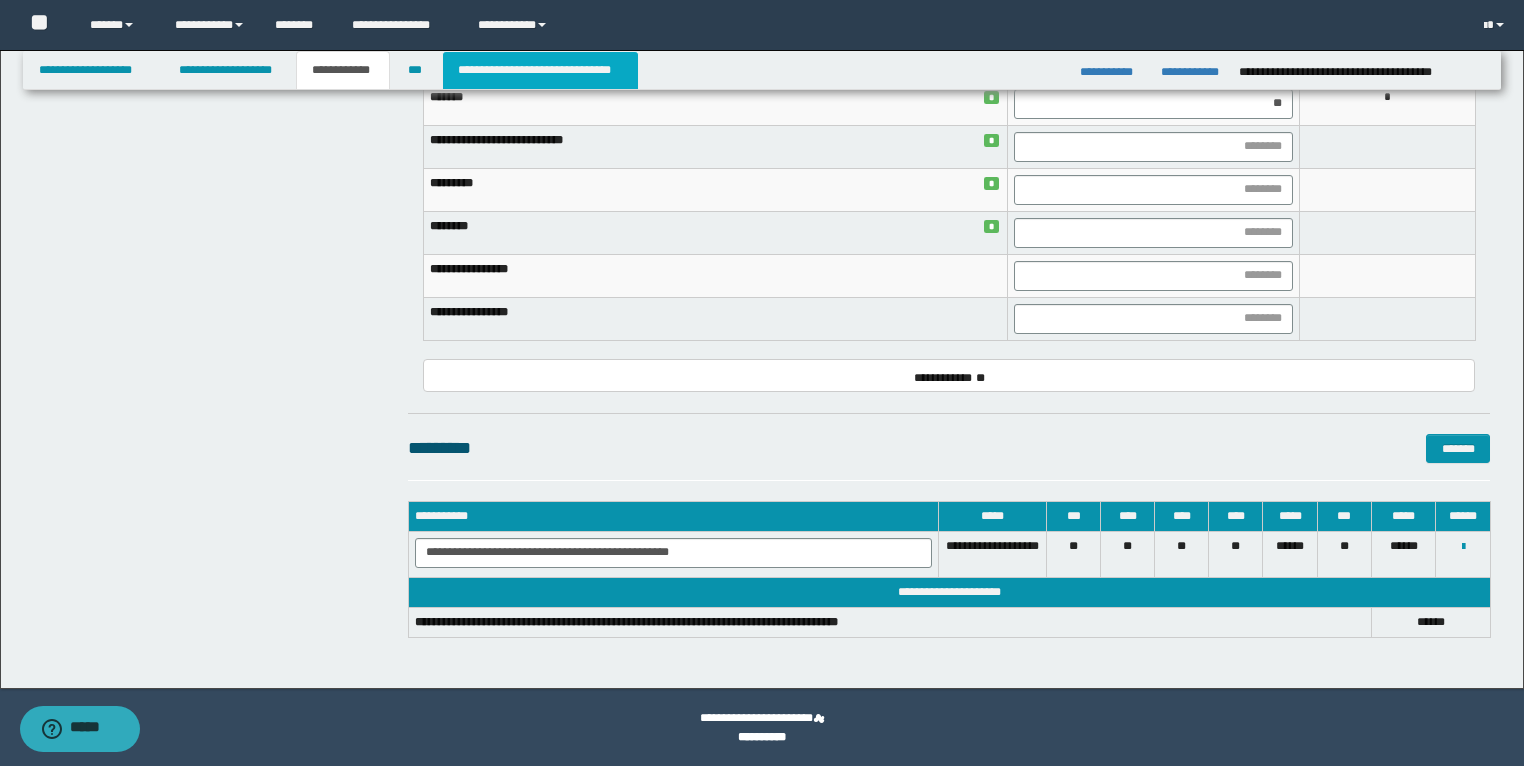 click on "**********" at bounding box center (540, 70) 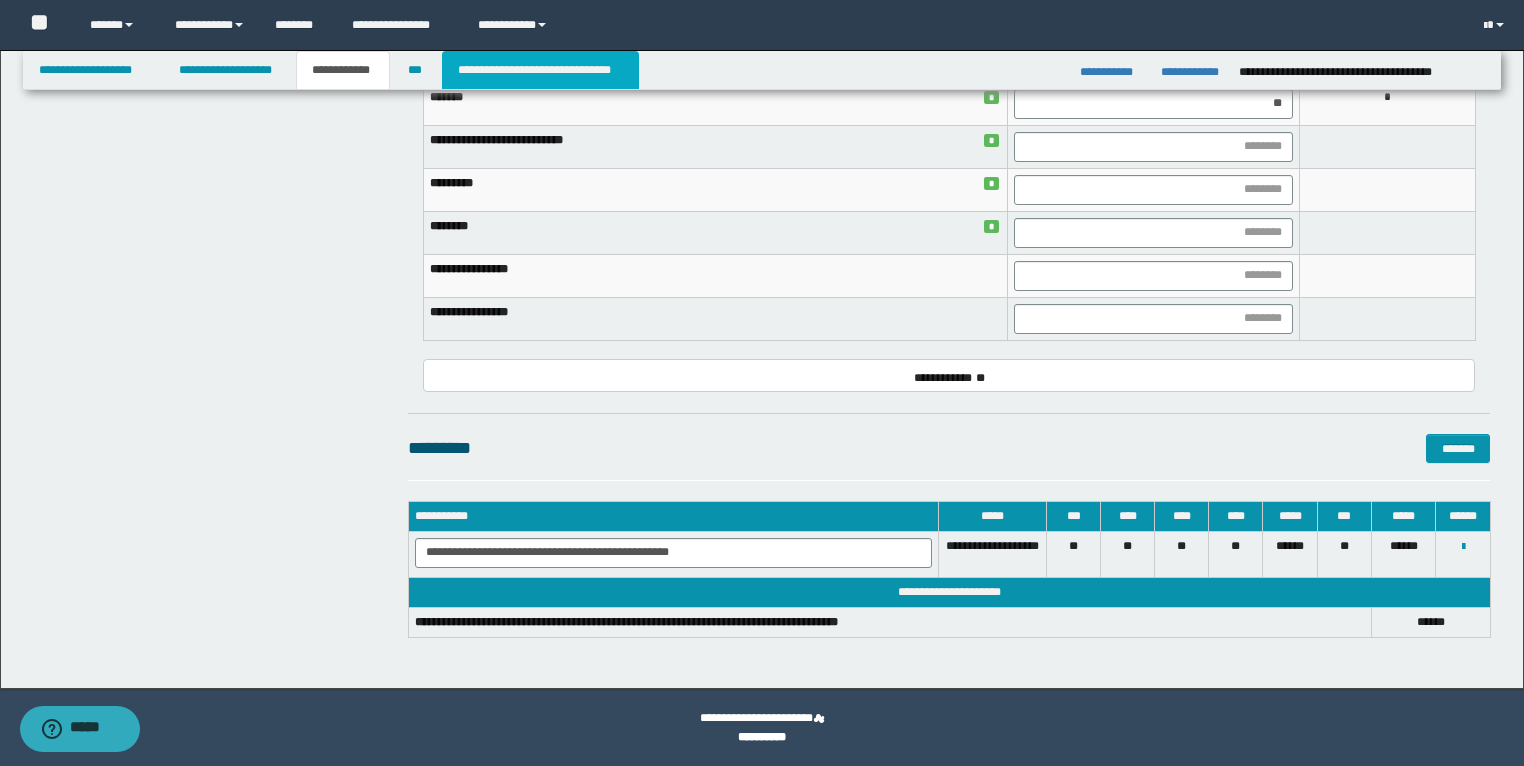 type on "**********" 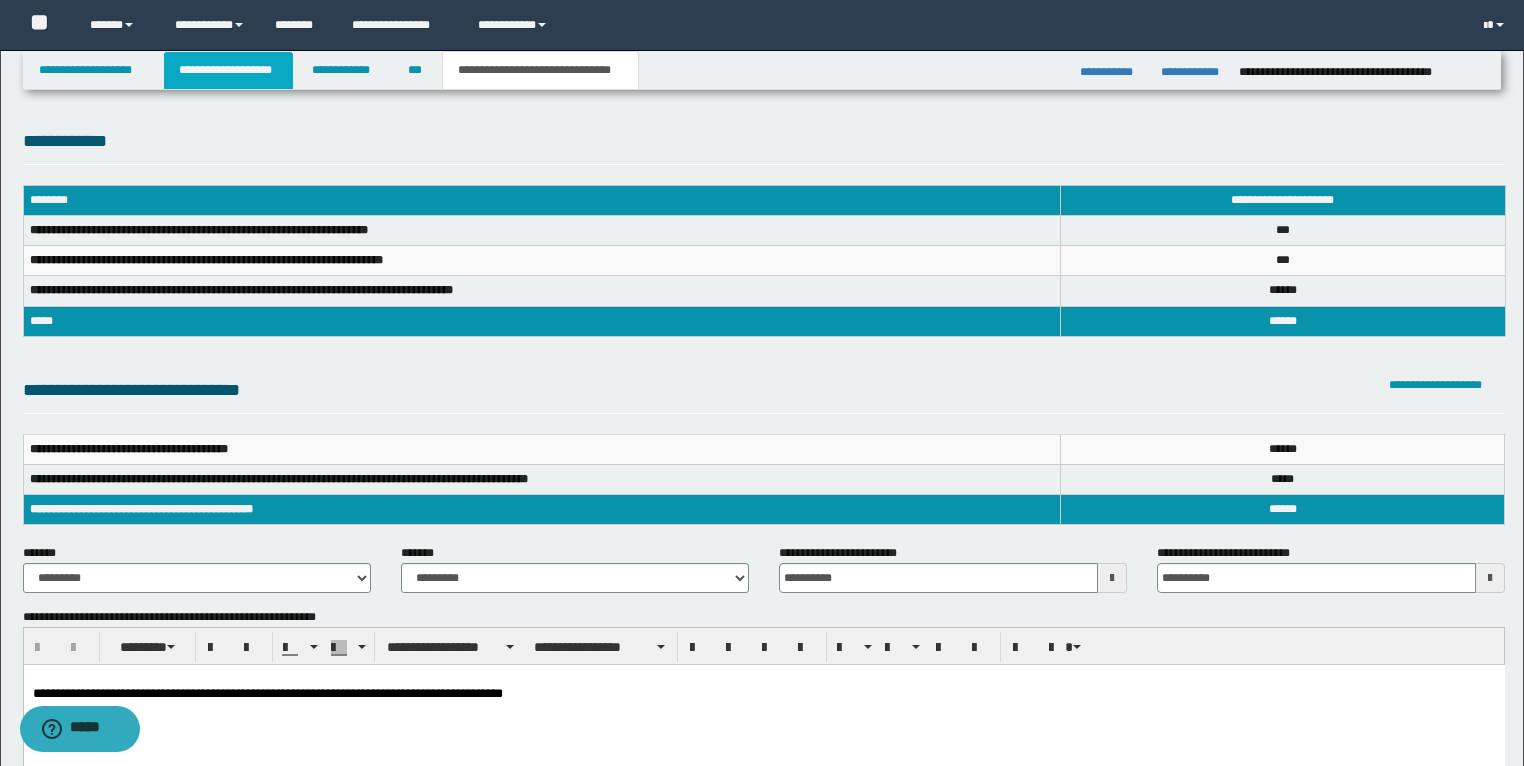 scroll, scrollTop: 0, scrollLeft: 0, axis: both 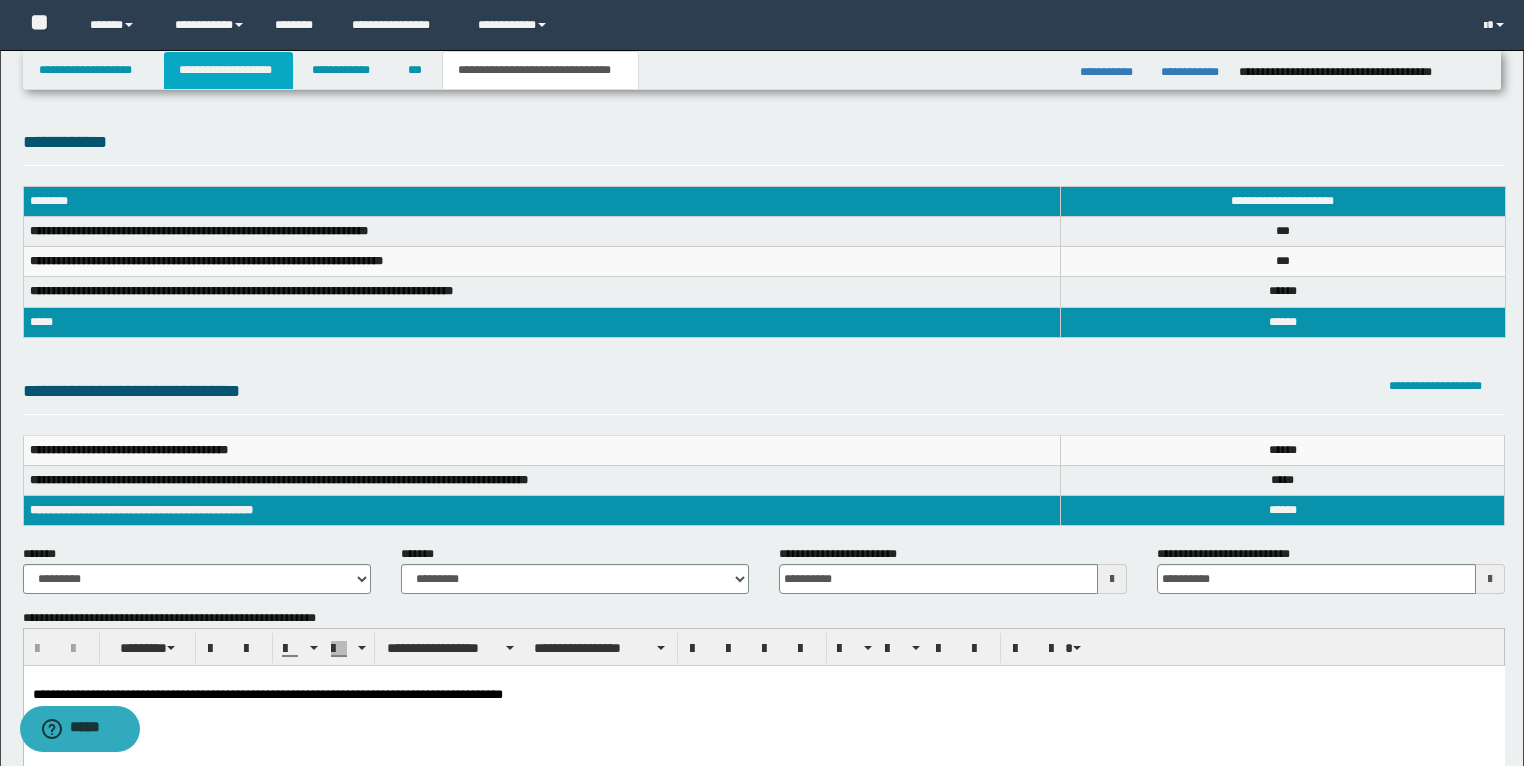 click on "**********" at bounding box center [228, 70] 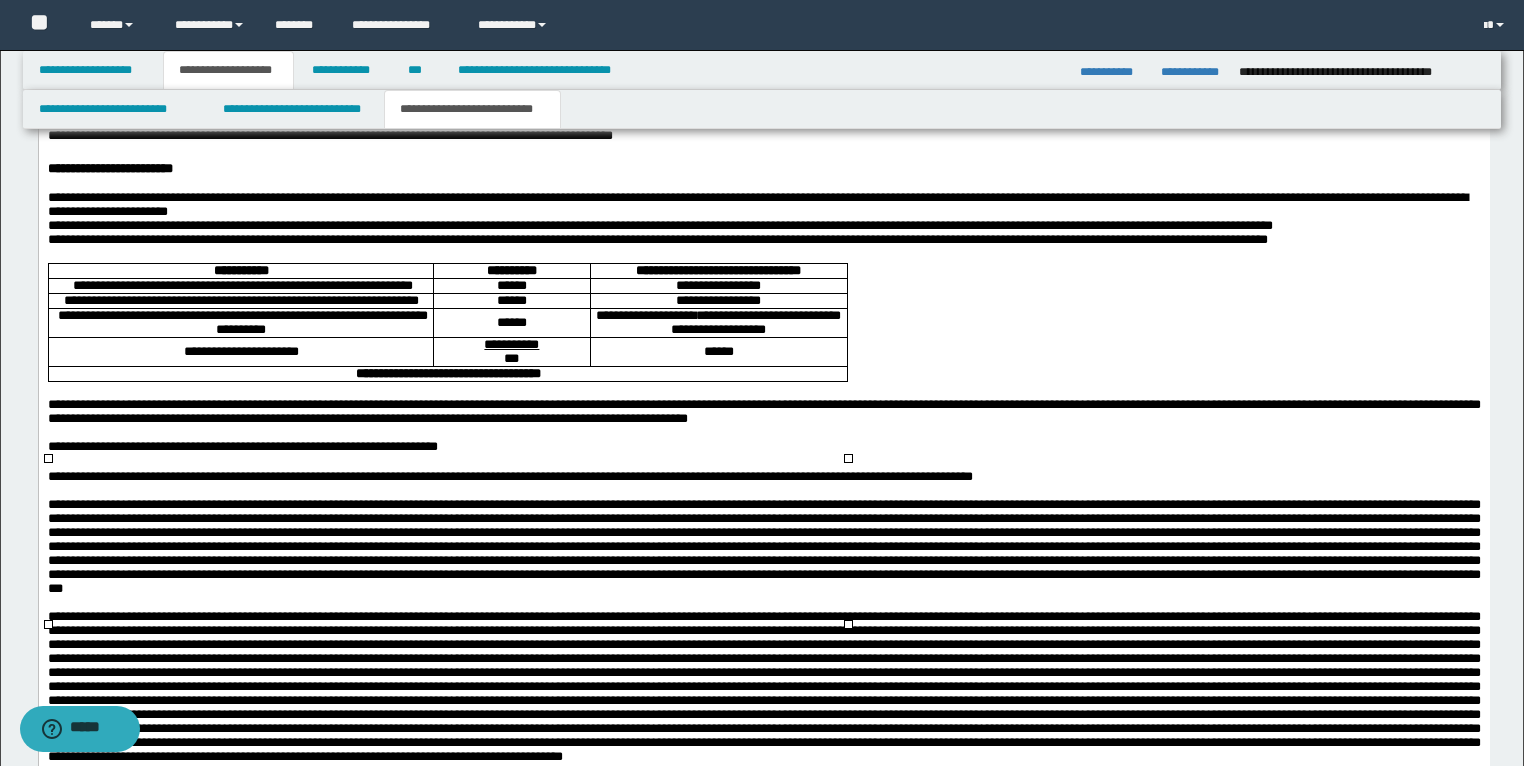 scroll, scrollTop: 3680, scrollLeft: 0, axis: vertical 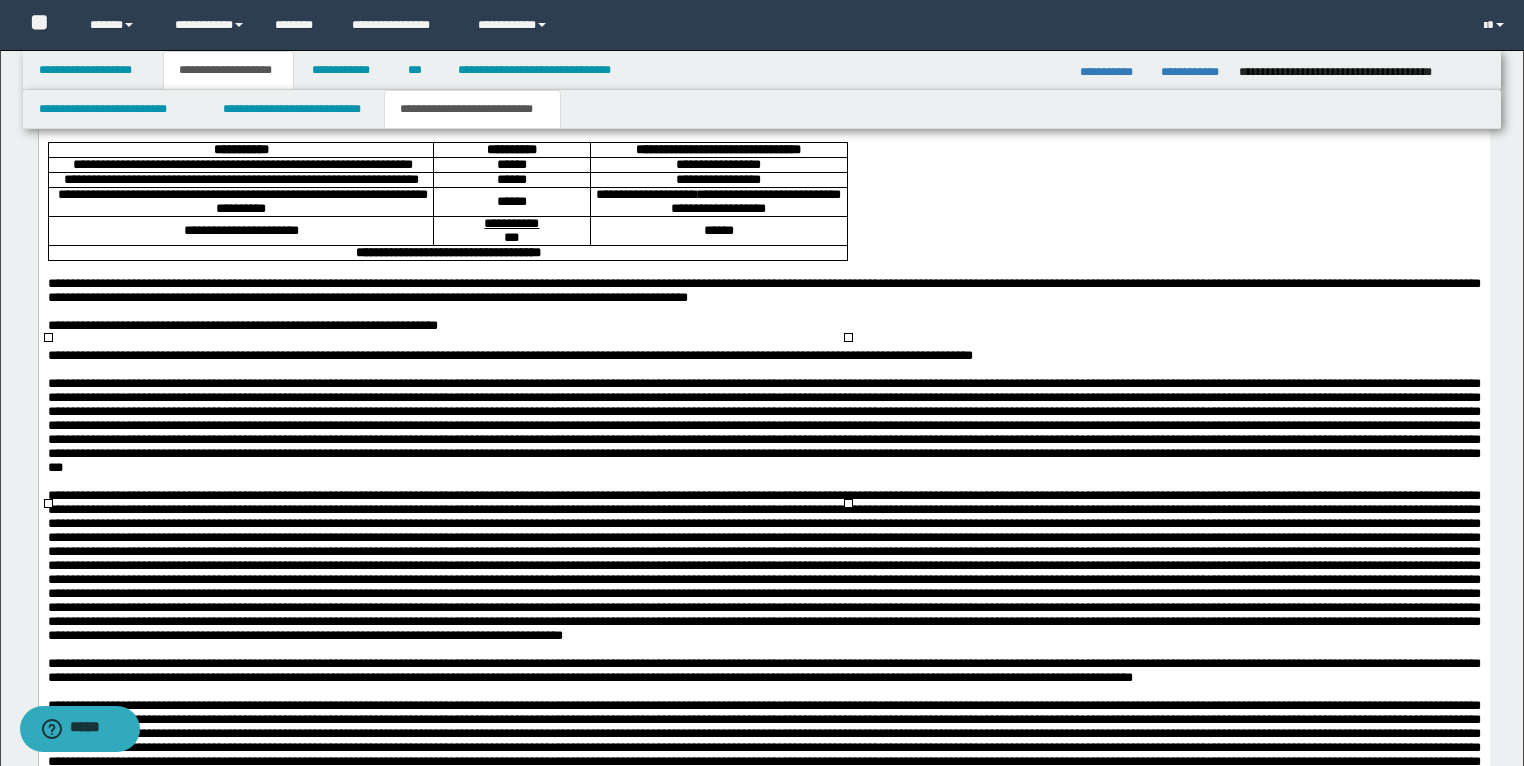 click on "**********" at bounding box center (717, 201) 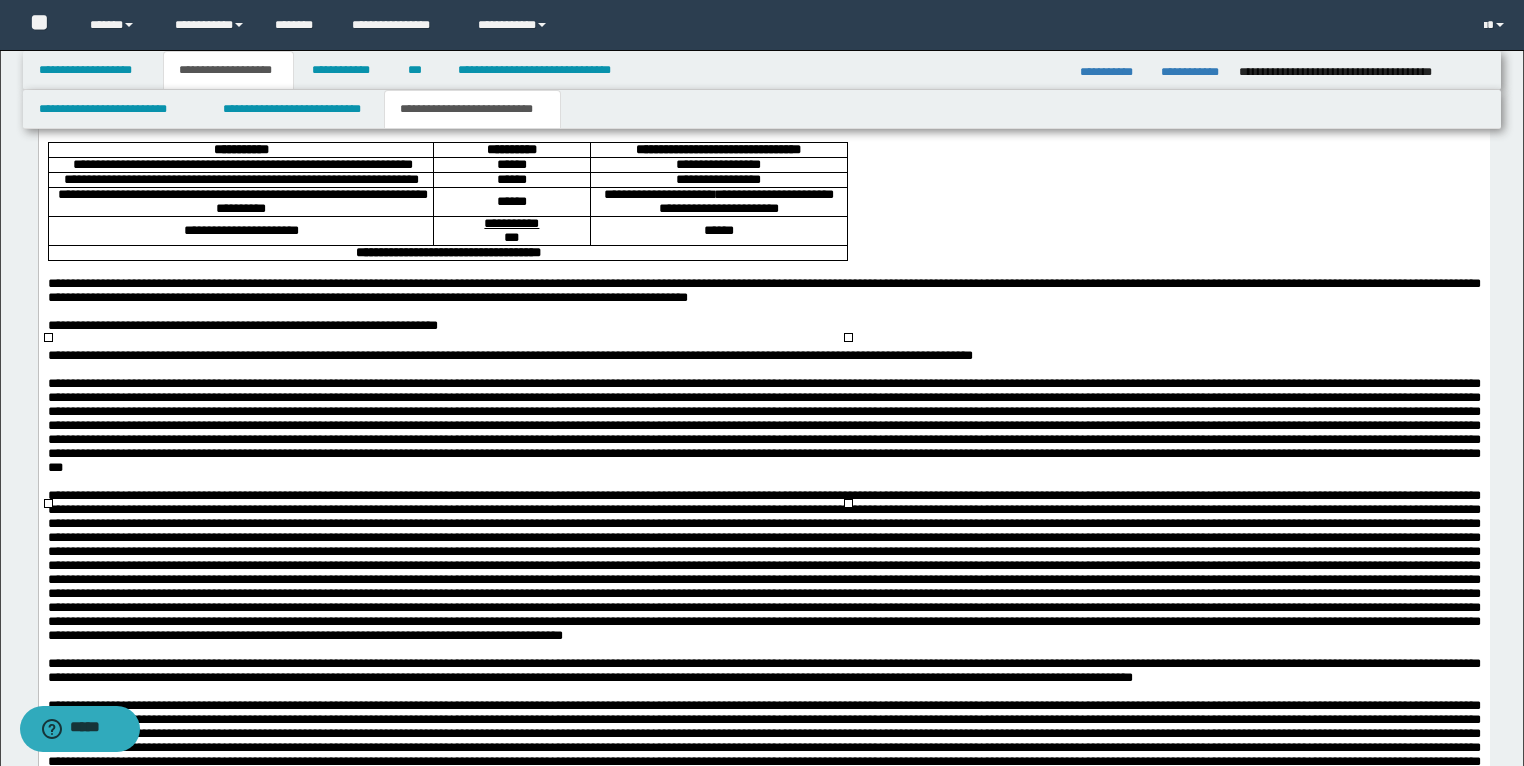 click on "**********" at bounding box center (718, 201) 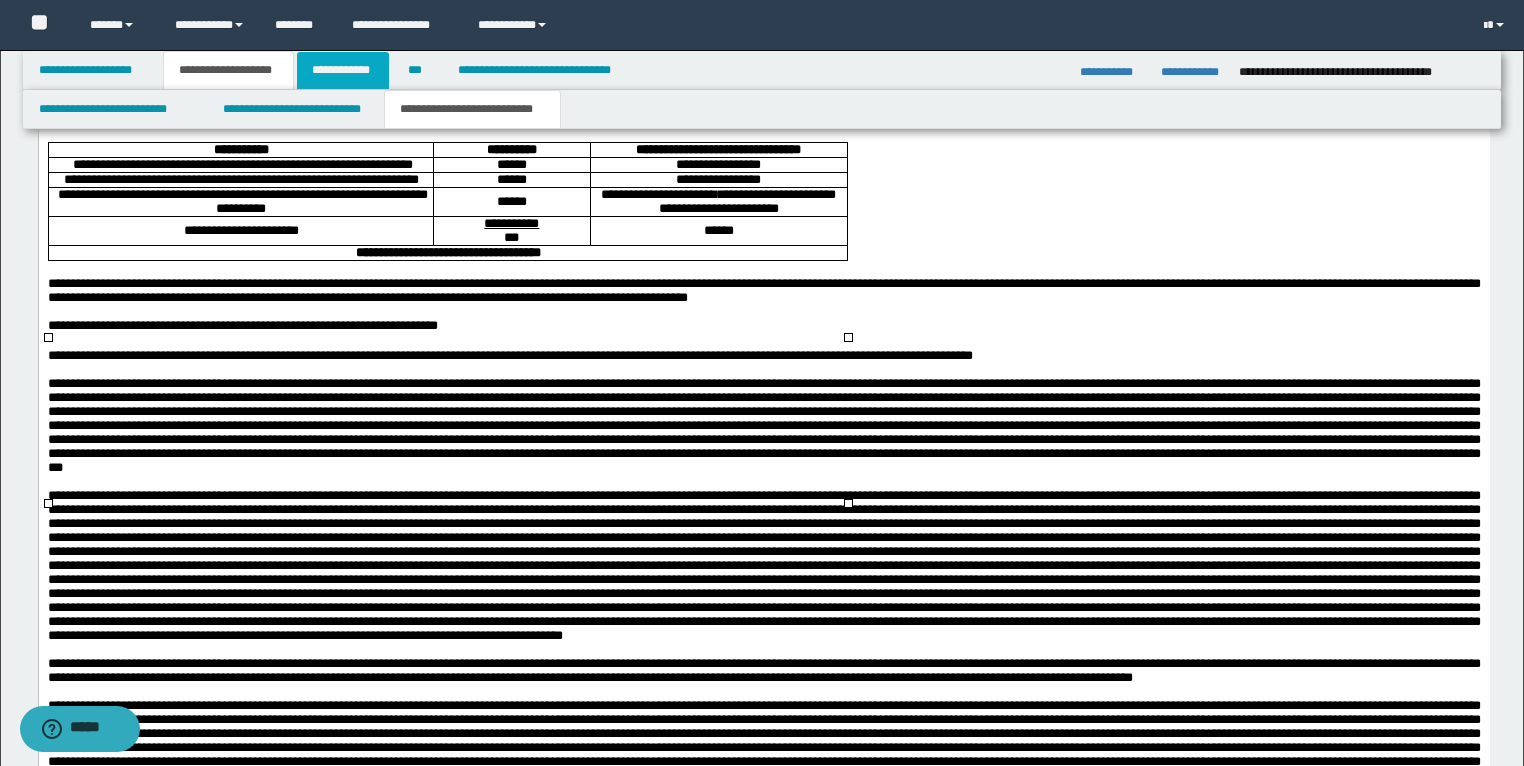click on "**********" at bounding box center [343, 70] 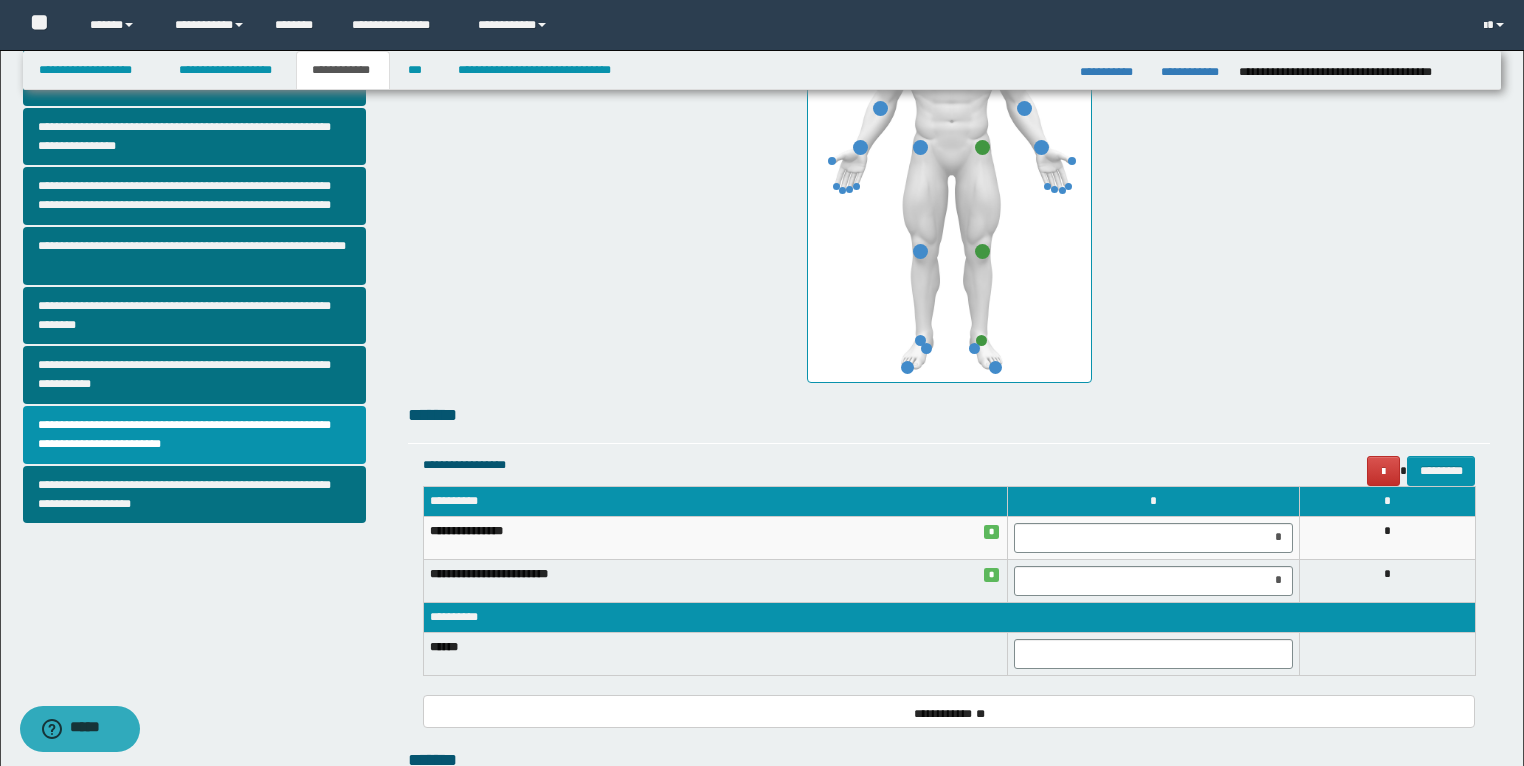 scroll, scrollTop: 332, scrollLeft: 0, axis: vertical 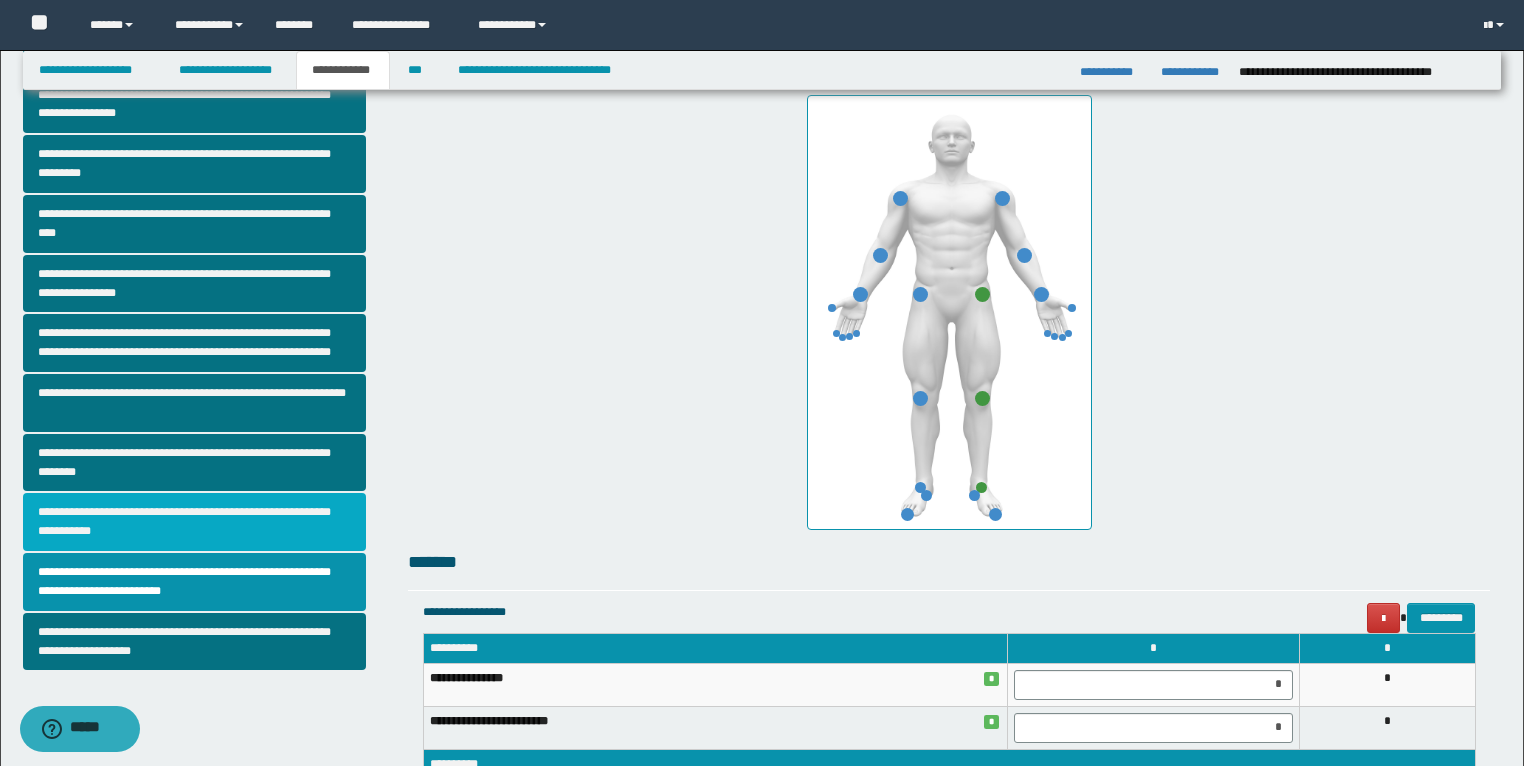 click on "**********" at bounding box center [195, 522] 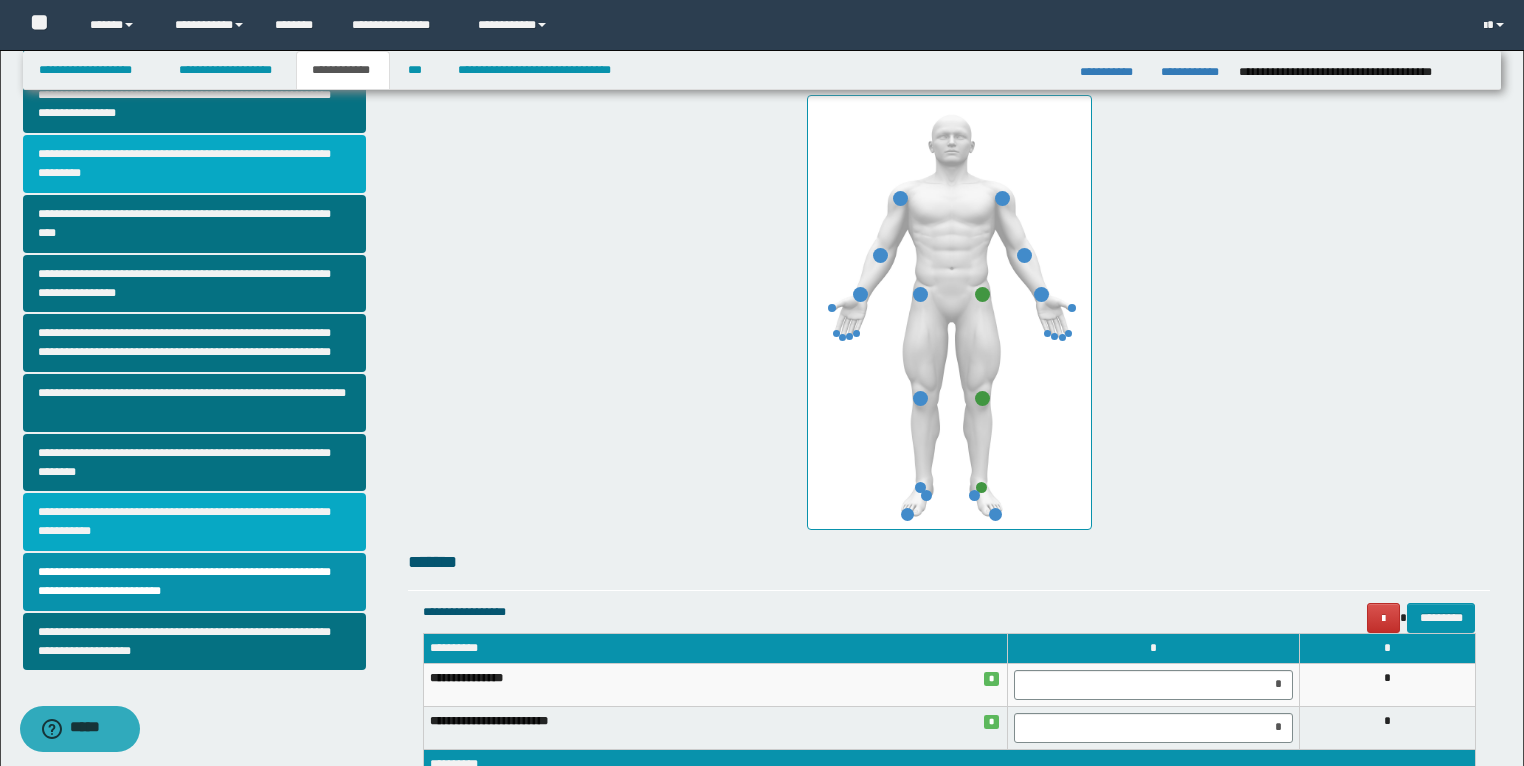 scroll, scrollTop: 0, scrollLeft: 0, axis: both 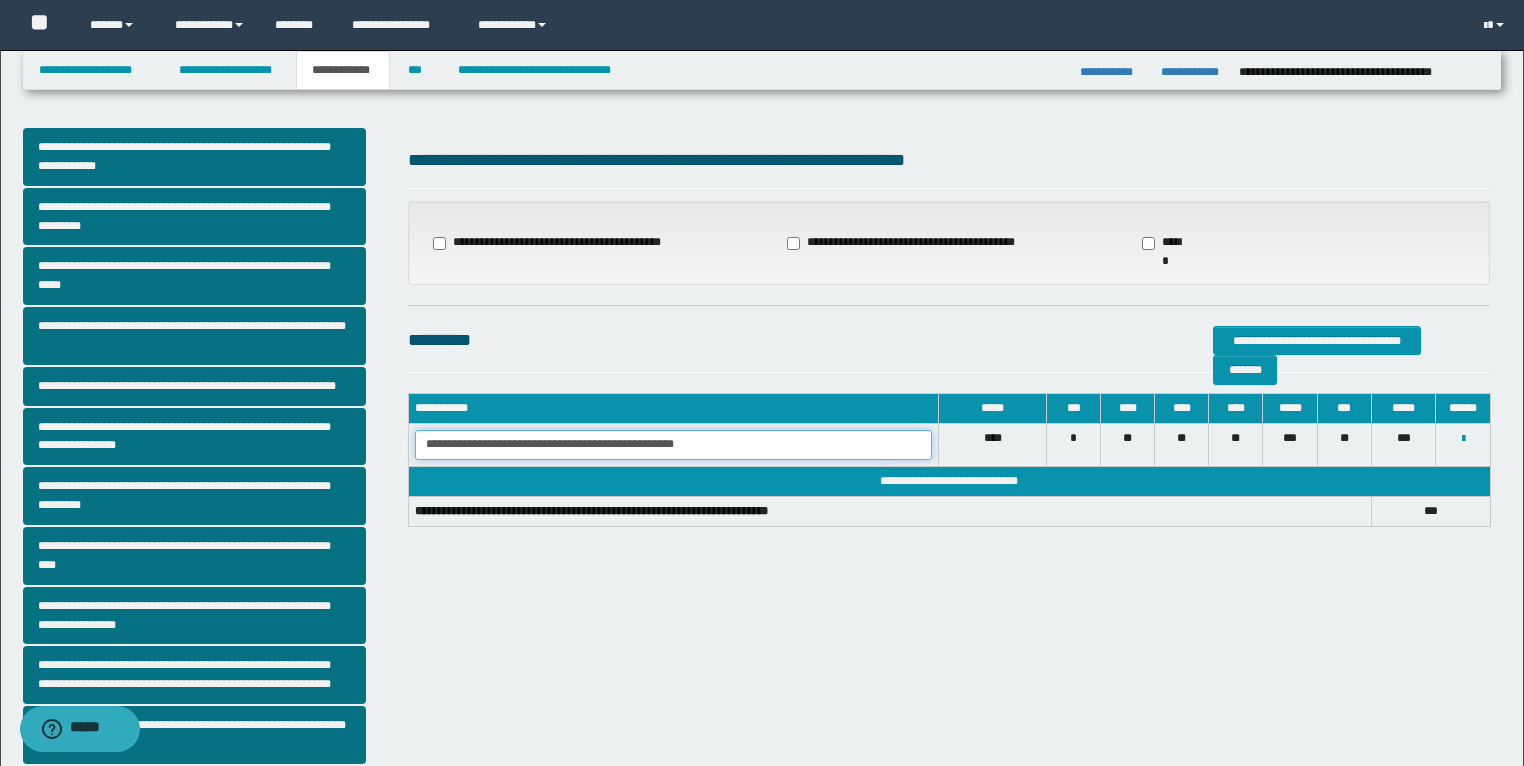 drag, startPoint x: 596, startPoint y: 450, endPoint x: 422, endPoint y: 456, distance: 174.10342 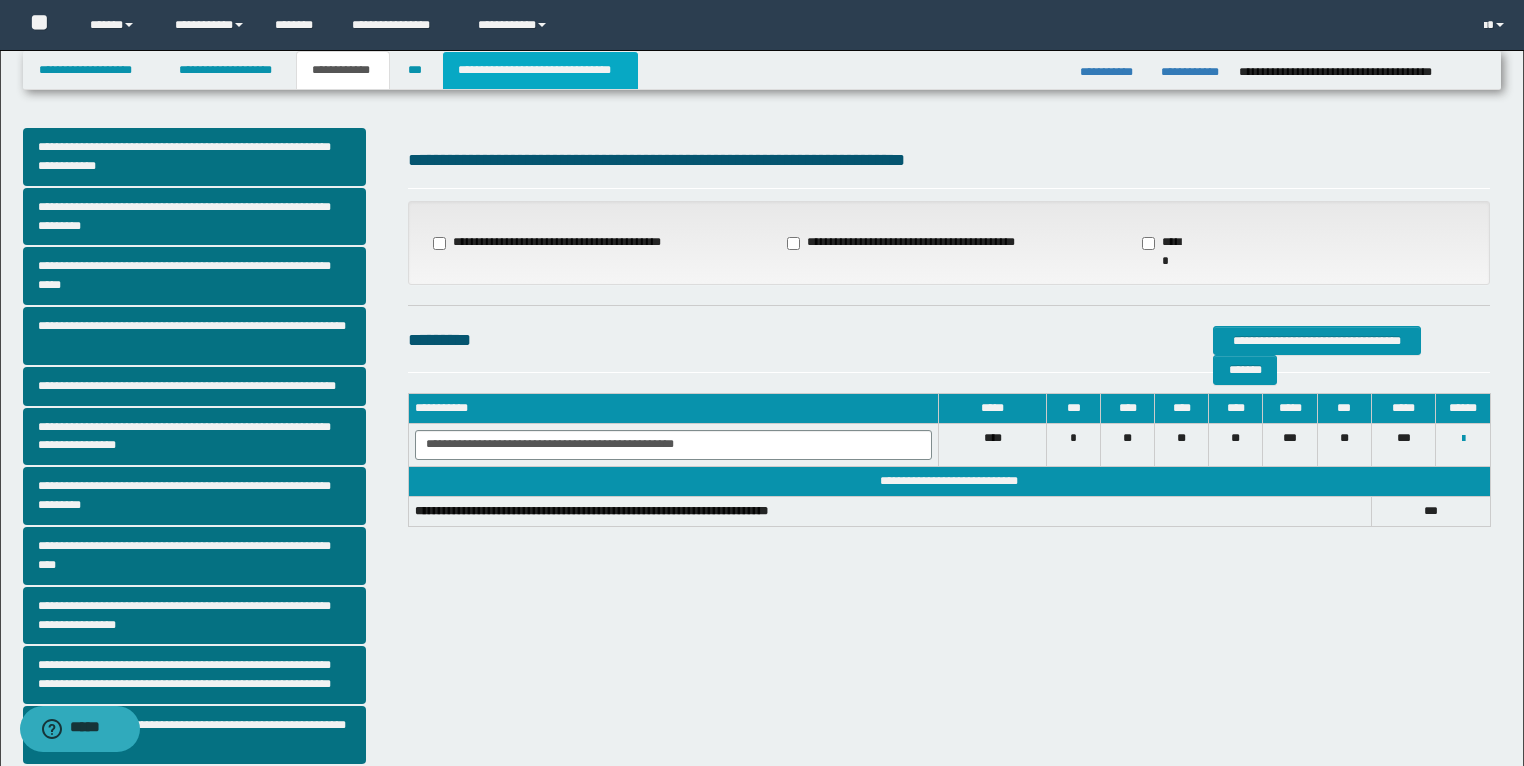 click on "**********" at bounding box center [540, 70] 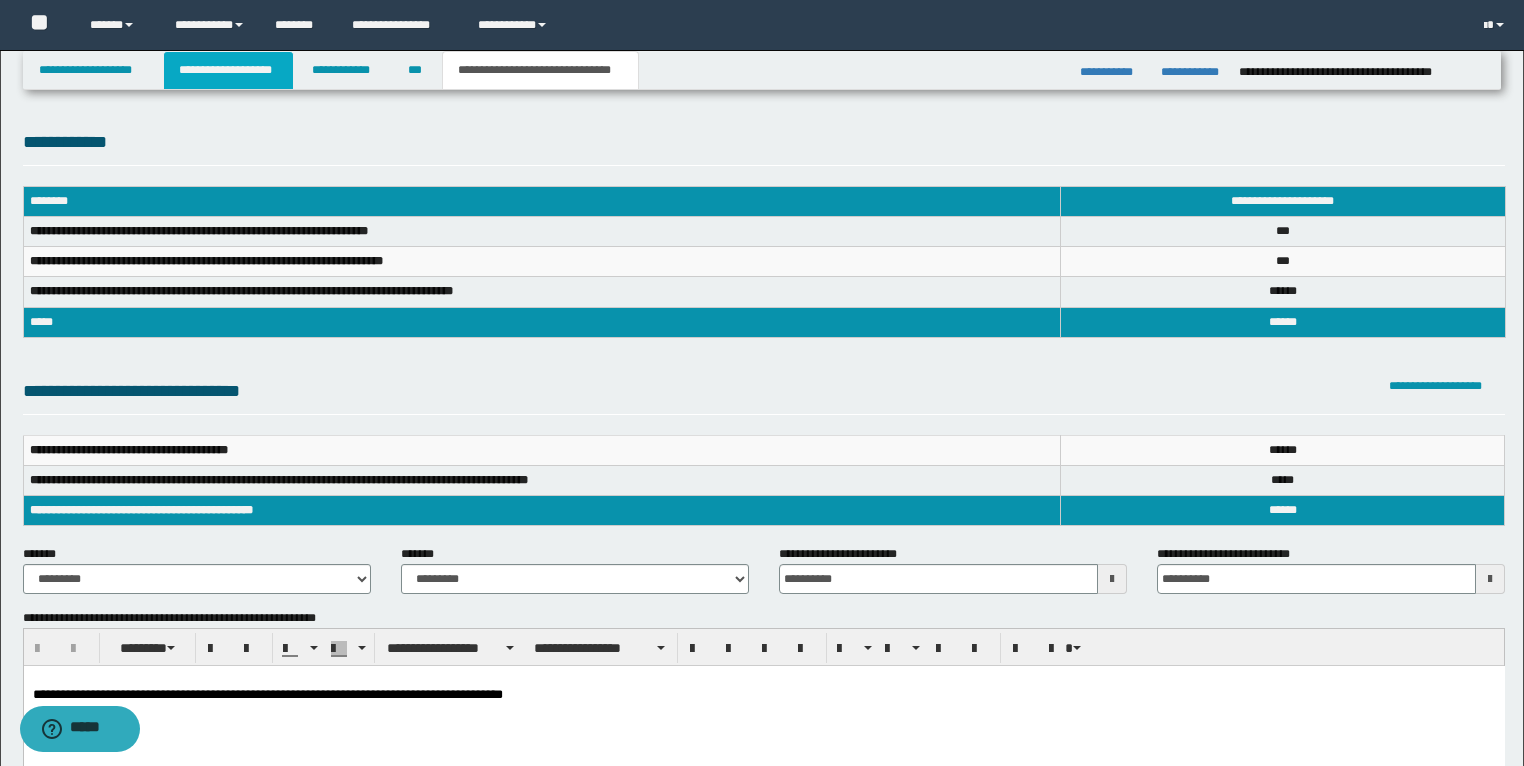 click on "**********" at bounding box center [228, 70] 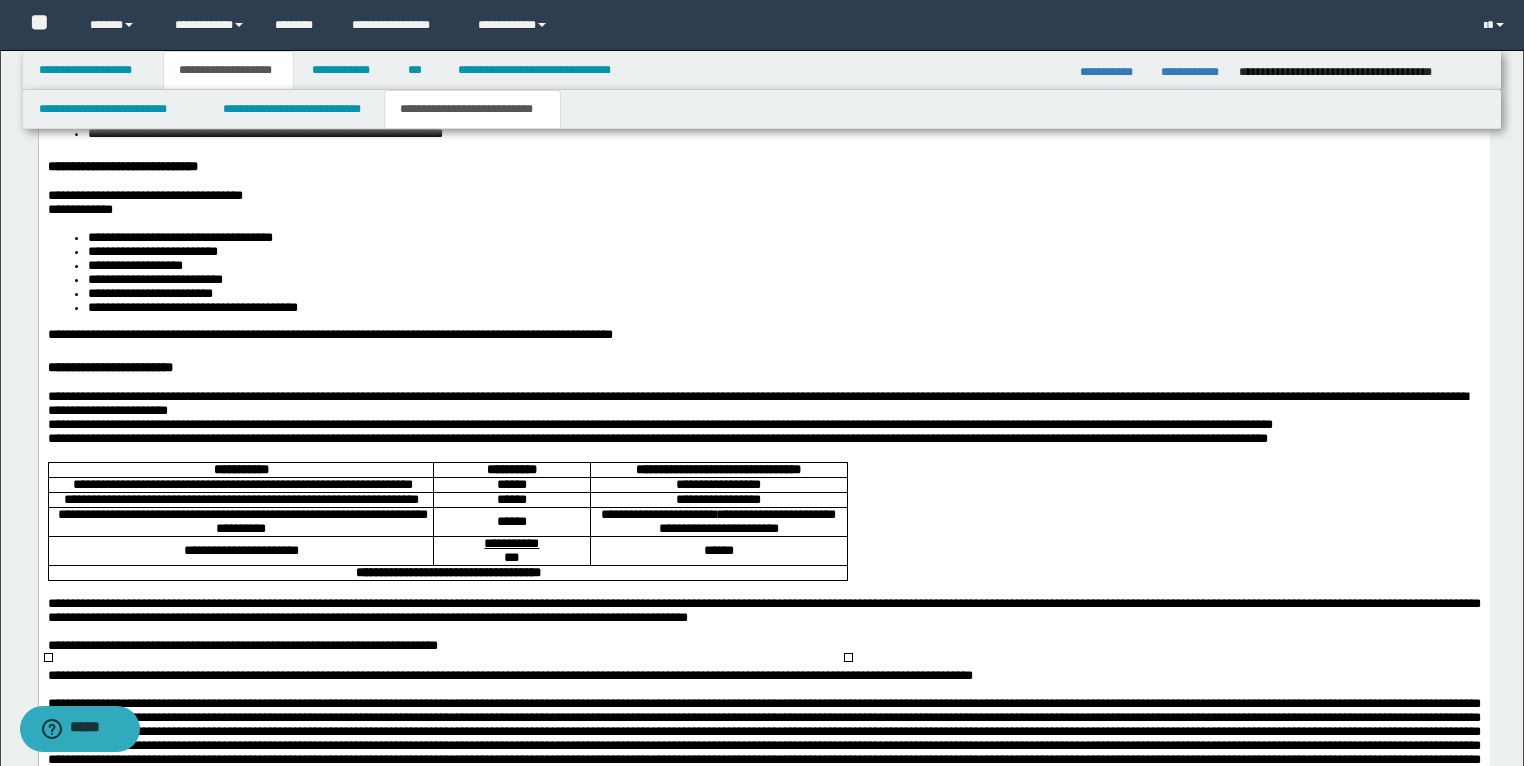 scroll, scrollTop: 3600, scrollLeft: 0, axis: vertical 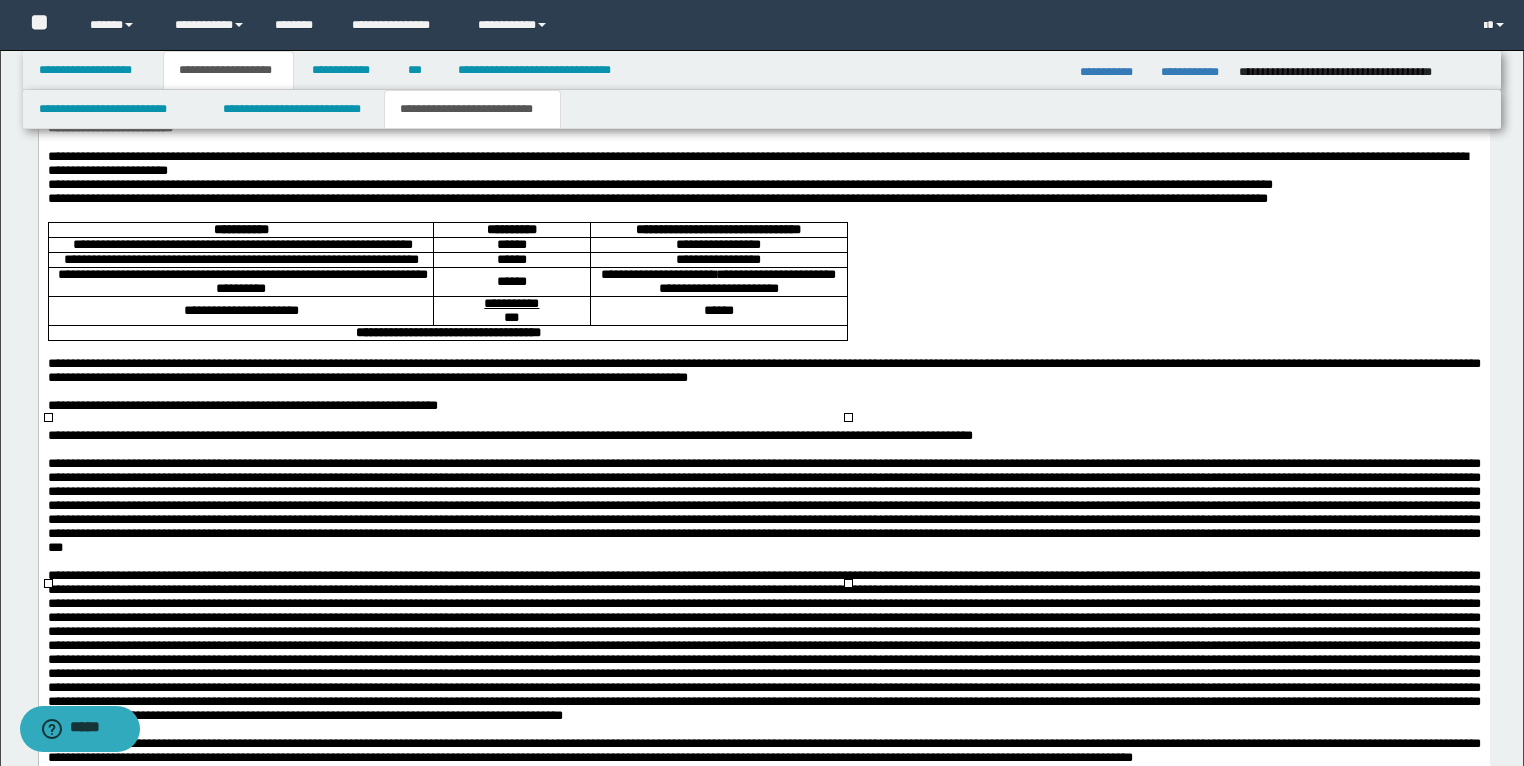 click on "**********" at bounding box center [240, 259] 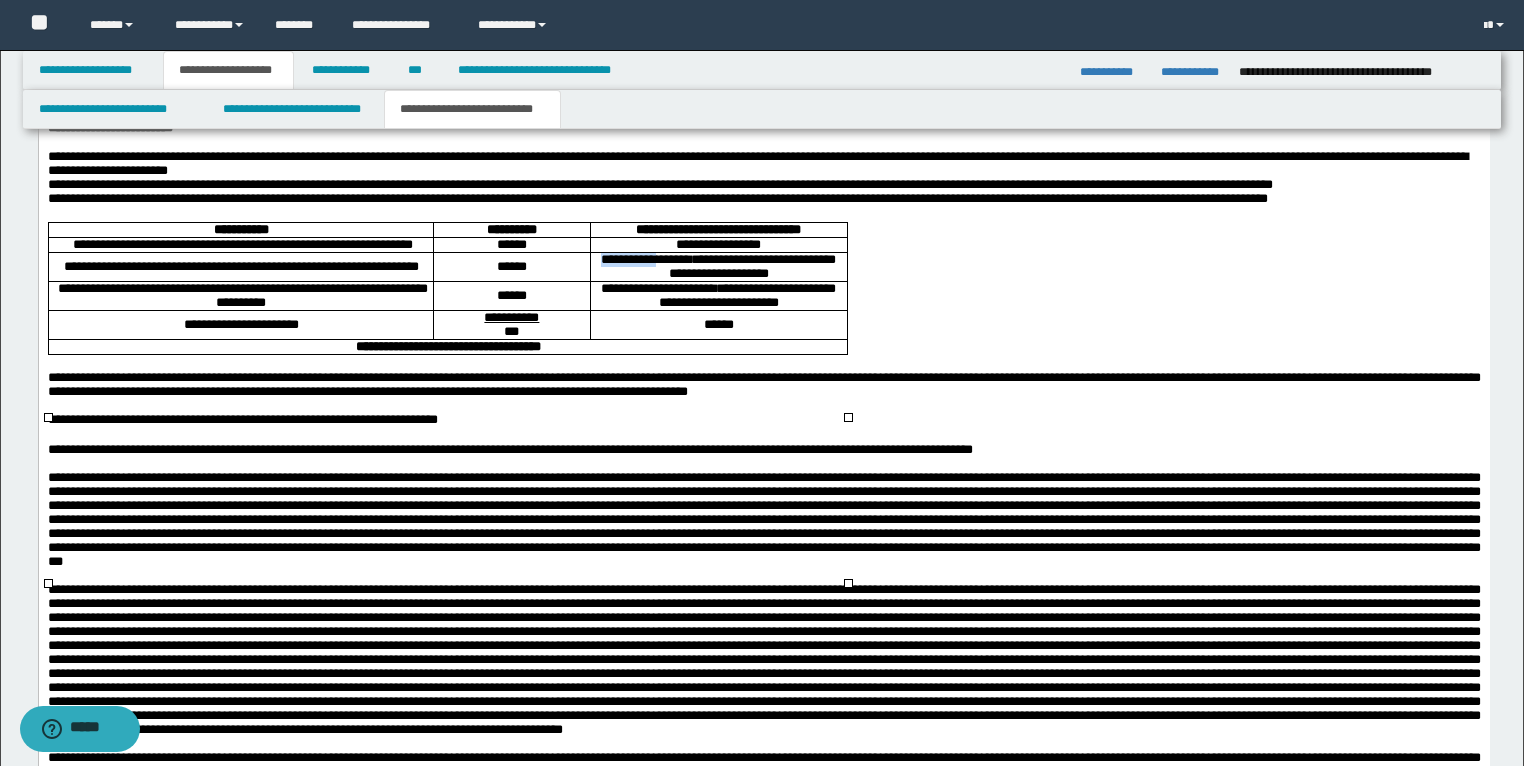 drag, startPoint x: 690, startPoint y: 474, endPoint x: 623, endPoint y: 473, distance: 67.00746 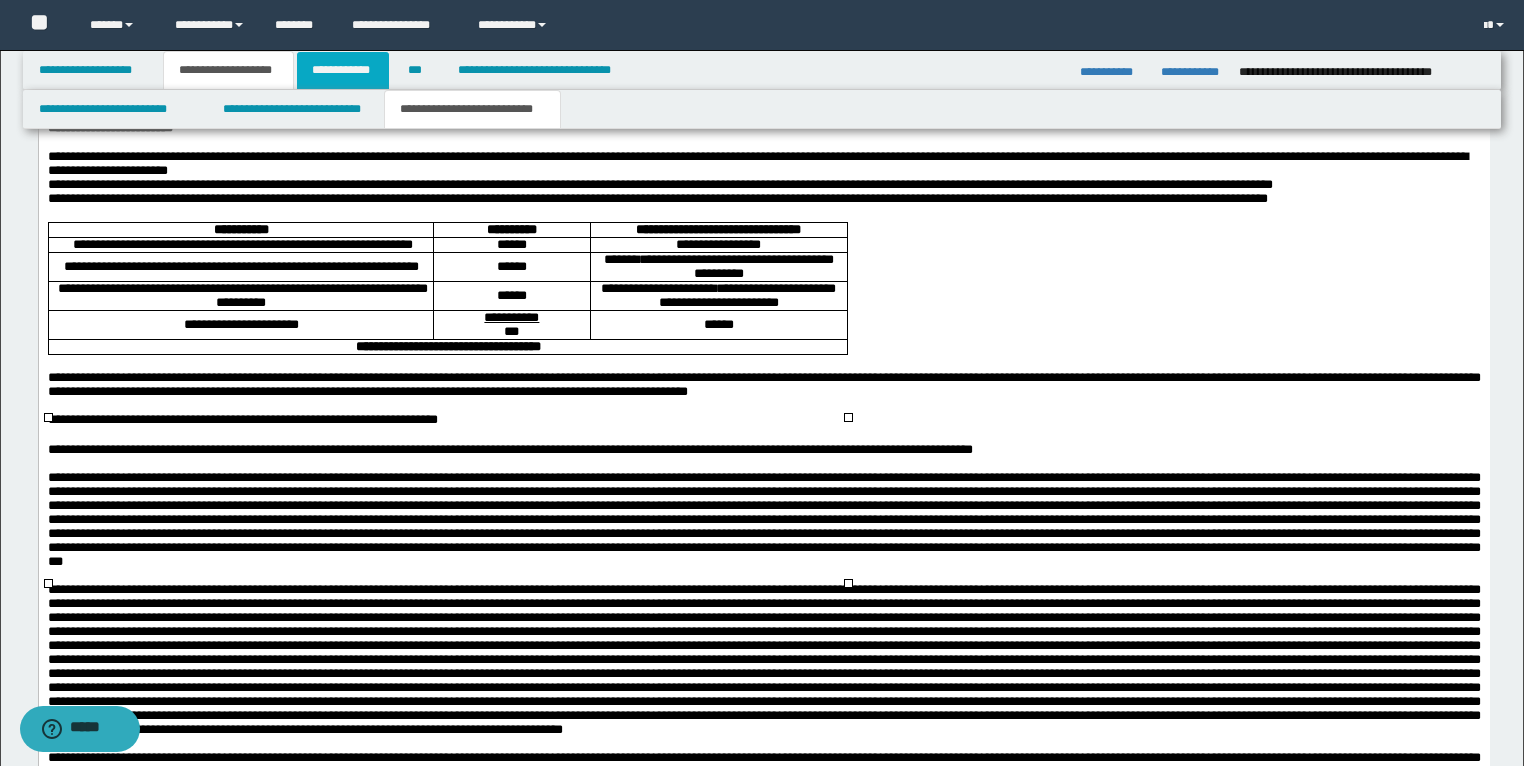 click on "**********" at bounding box center (343, 70) 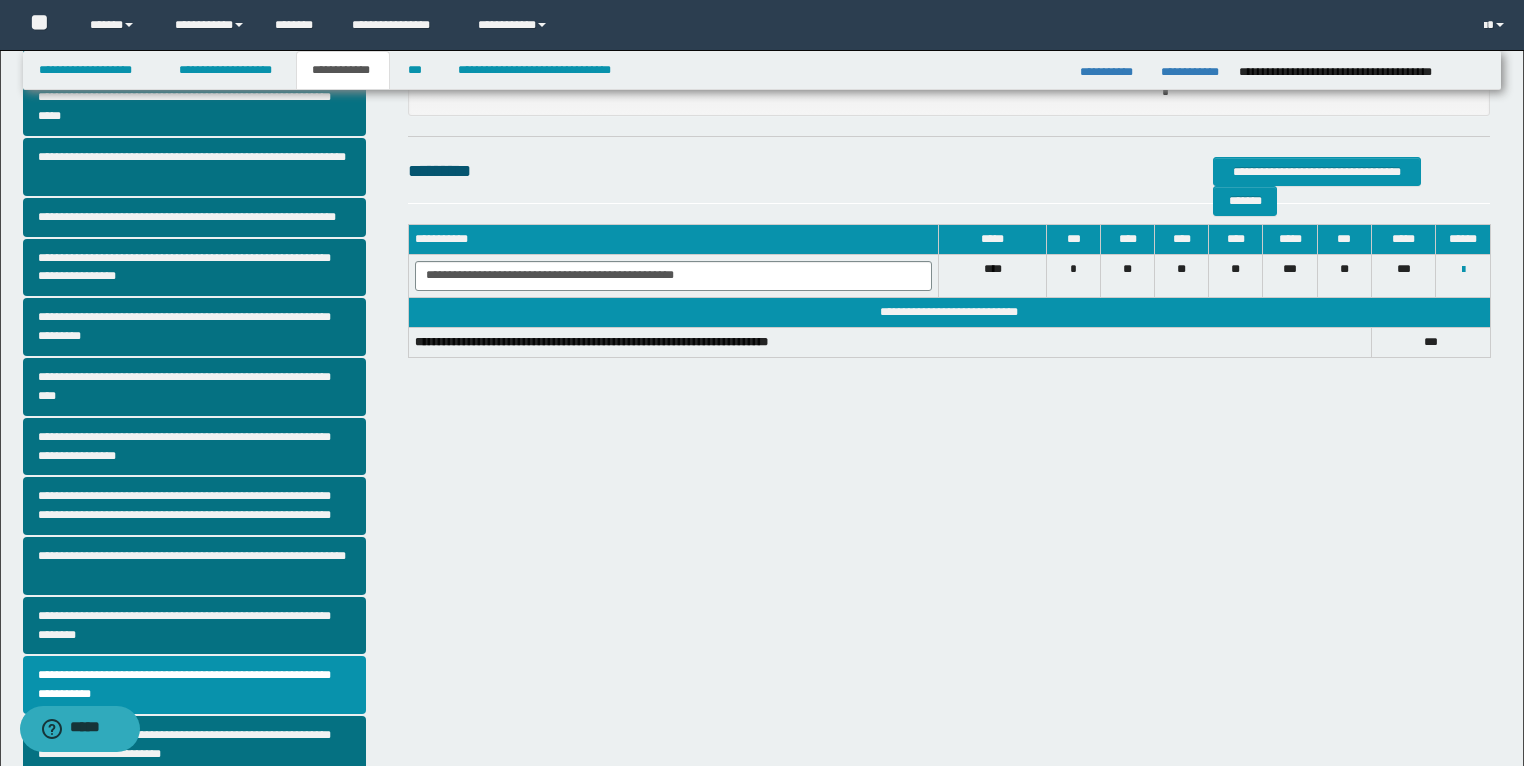scroll, scrollTop: 68, scrollLeft: 0, axis: vertical 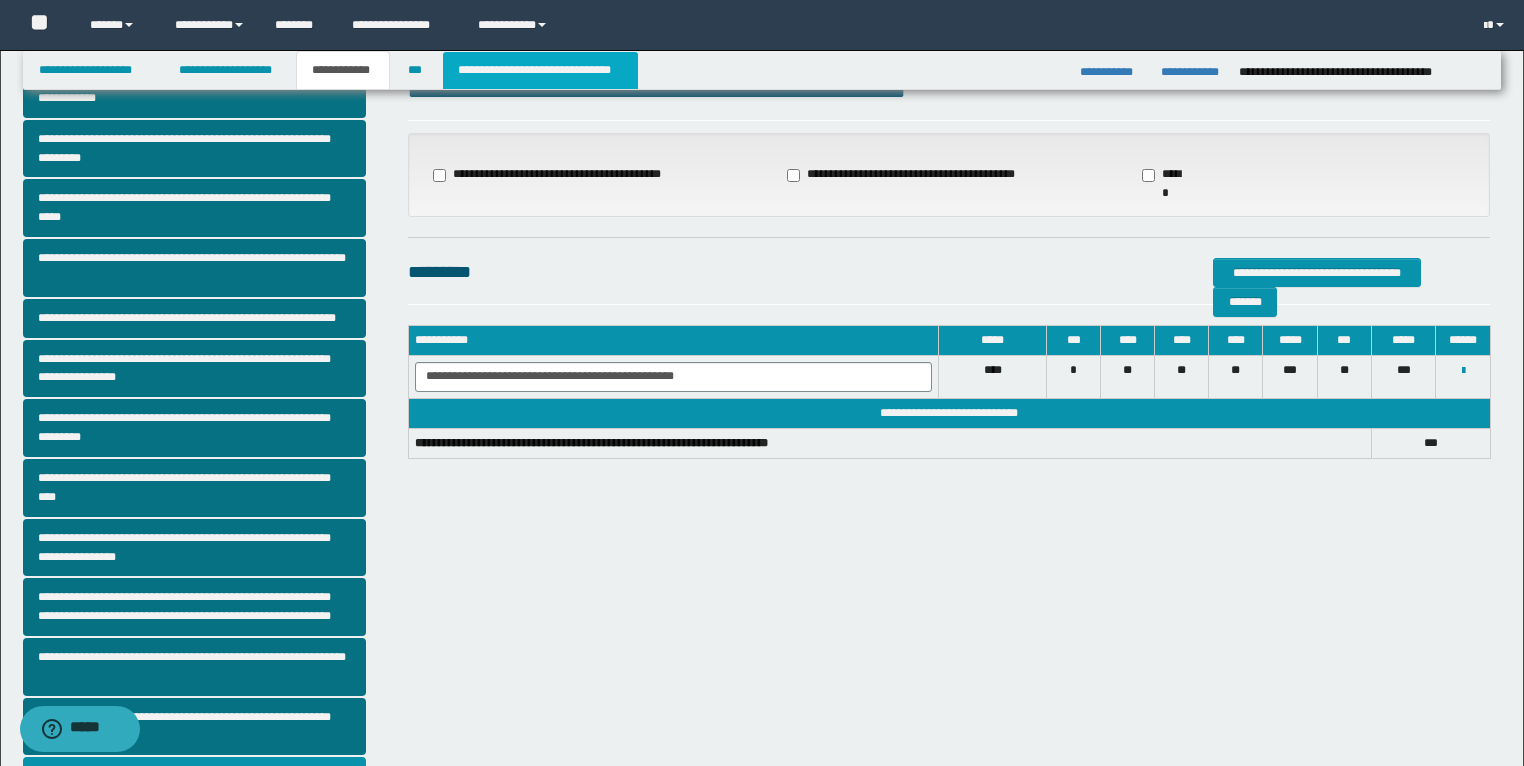 click on "**********" at bounding box center [540, 70] 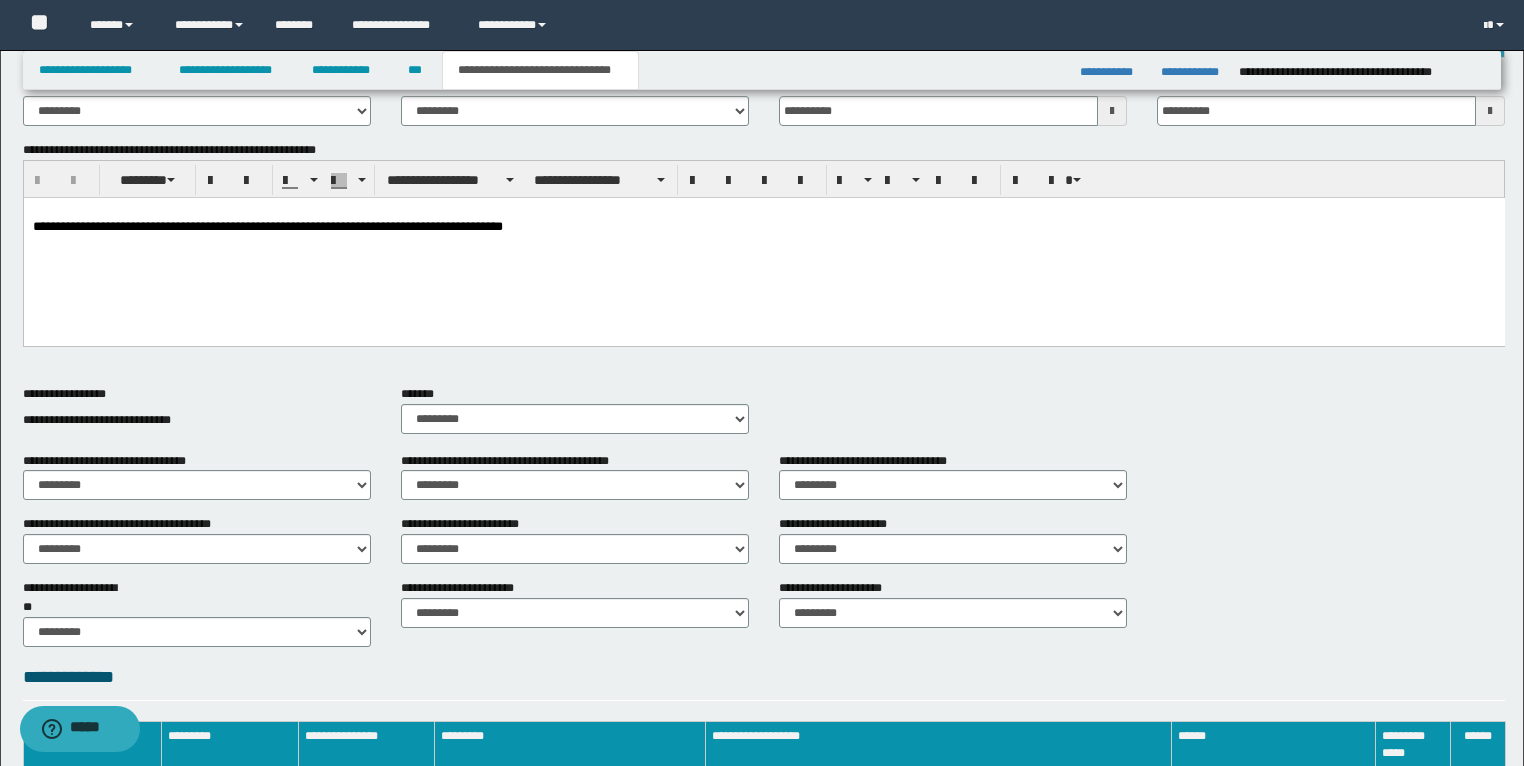 scroll, scrollTop: 68, scrollLeft: 0, axis: vertical 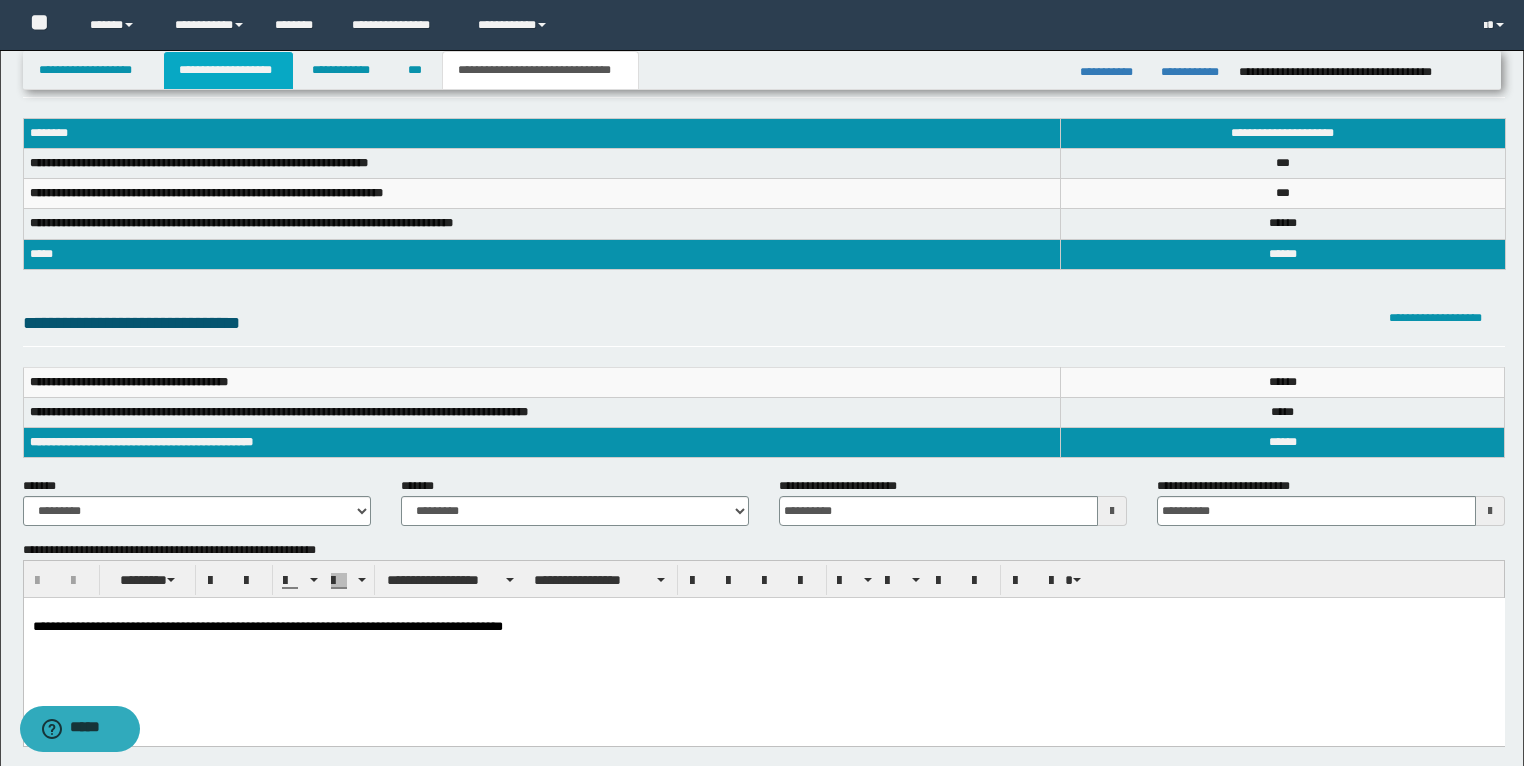 click on "**********" at bounding box center [228, 70] 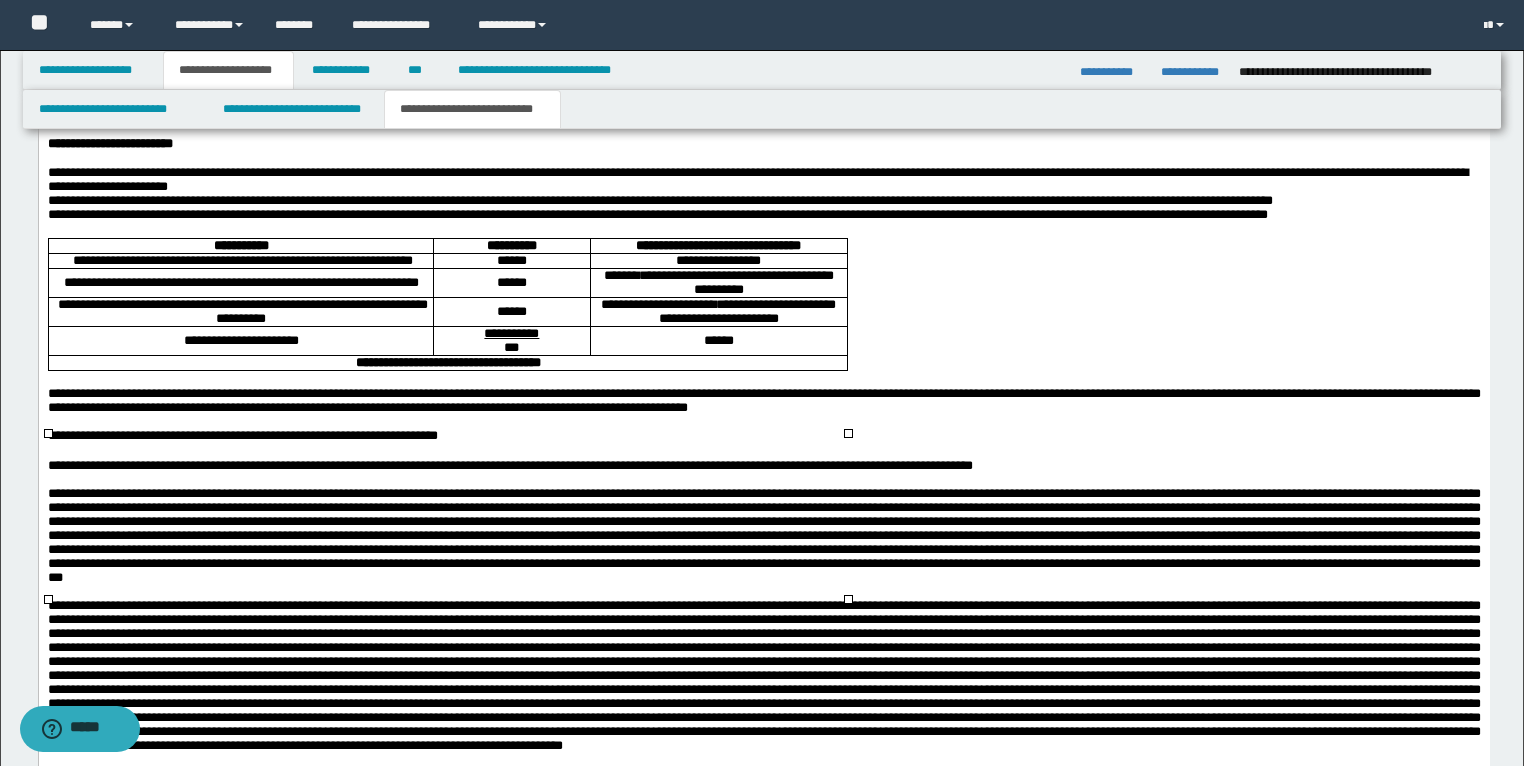 scroll, scrollTop: 3619, scrollLeft: 0, axis: vertical 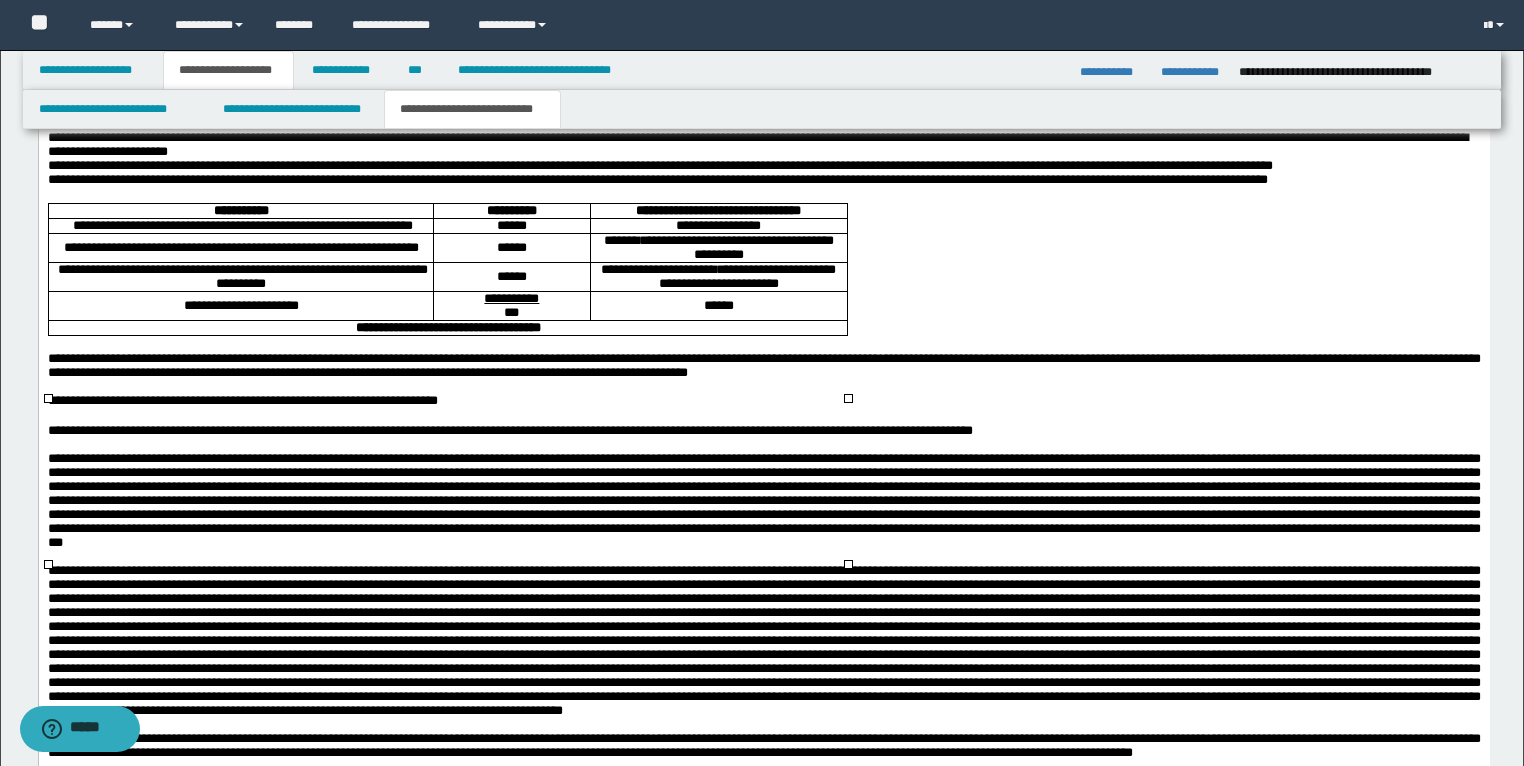 click on "**********" at bounding box center (718, 247) 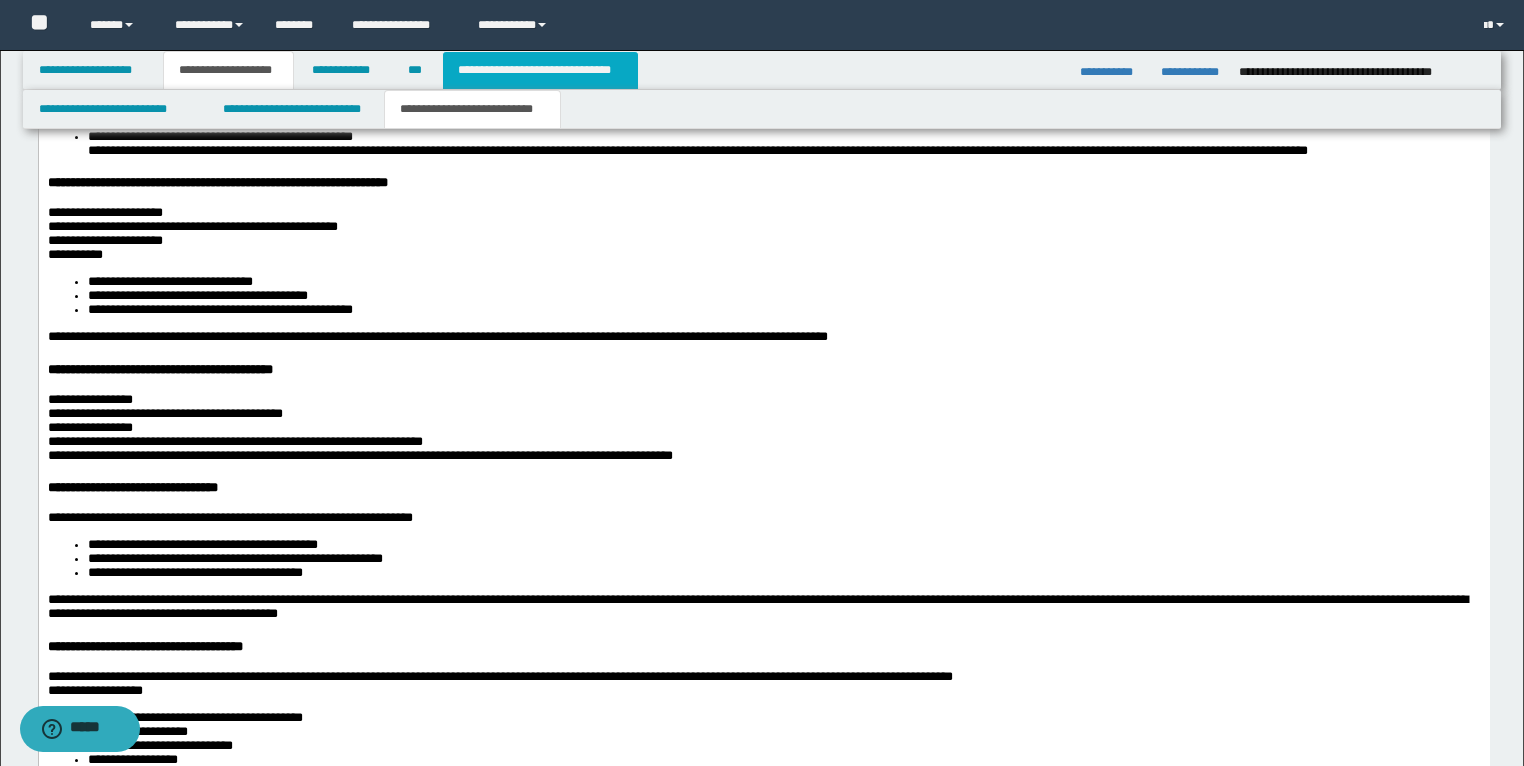 click on "**********" at bounding box center [540, 70] 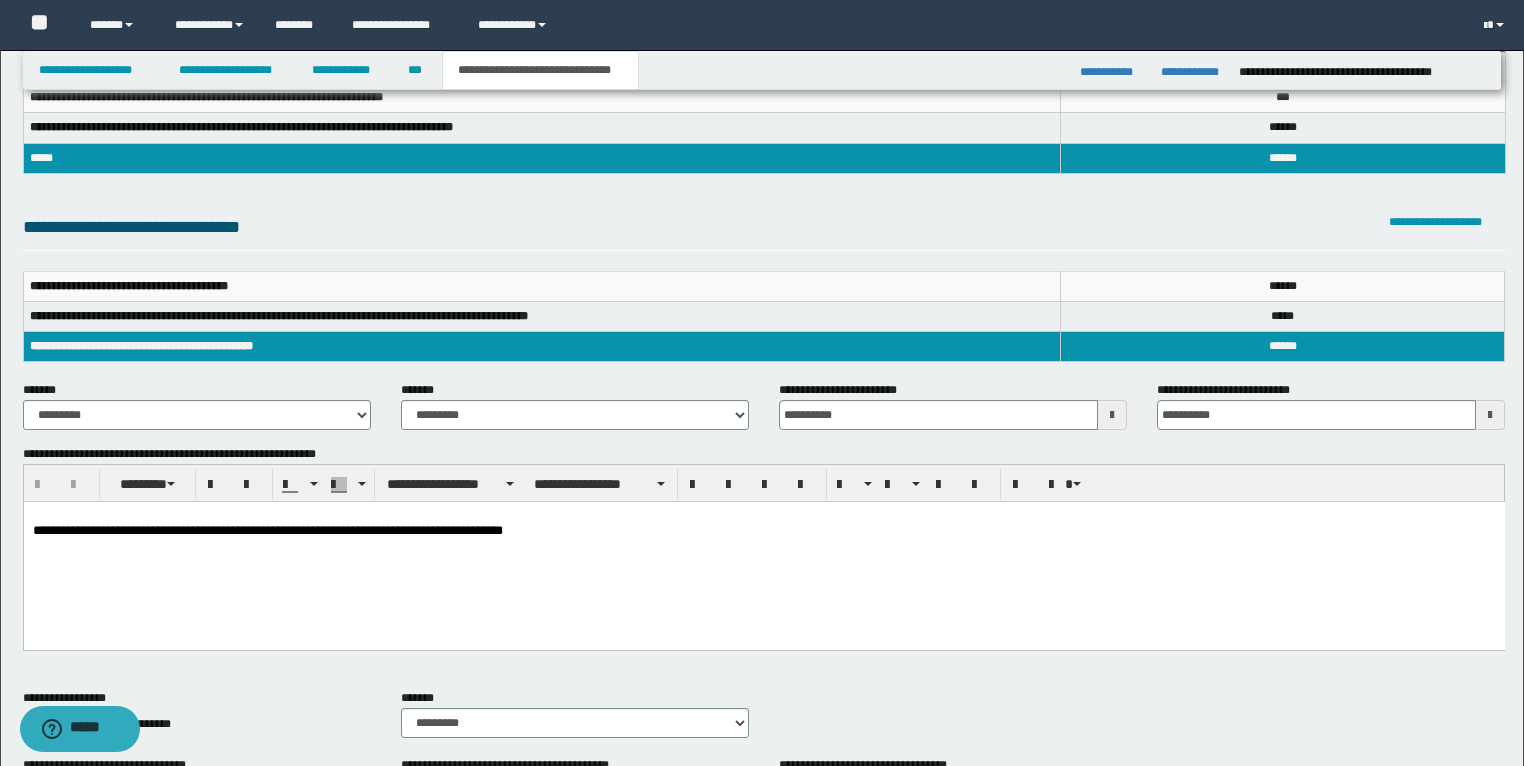 scroll, scrollTop: 0, scrollLeft: 0, axis: both 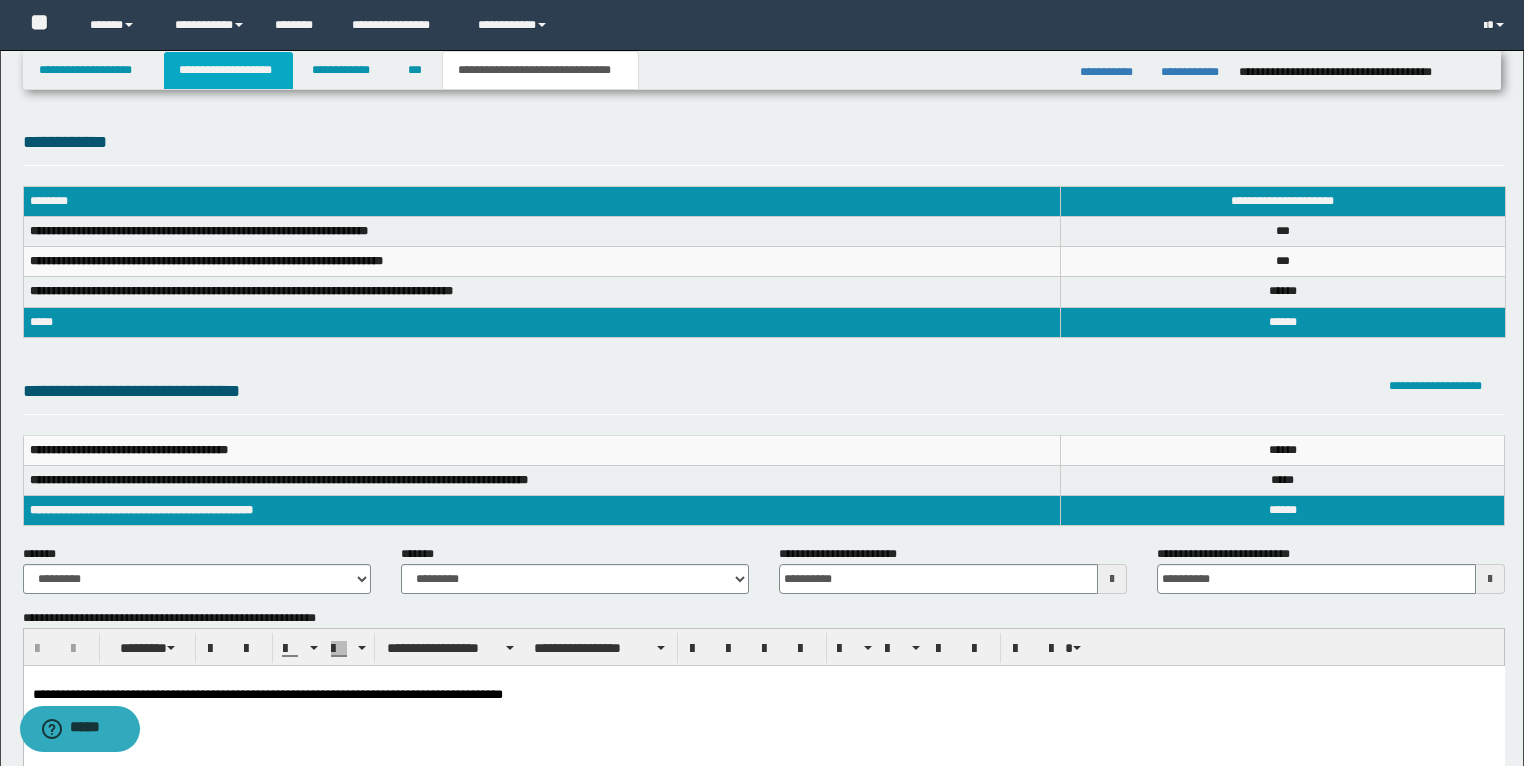 click on "**********" at bounding box center (228, 70) 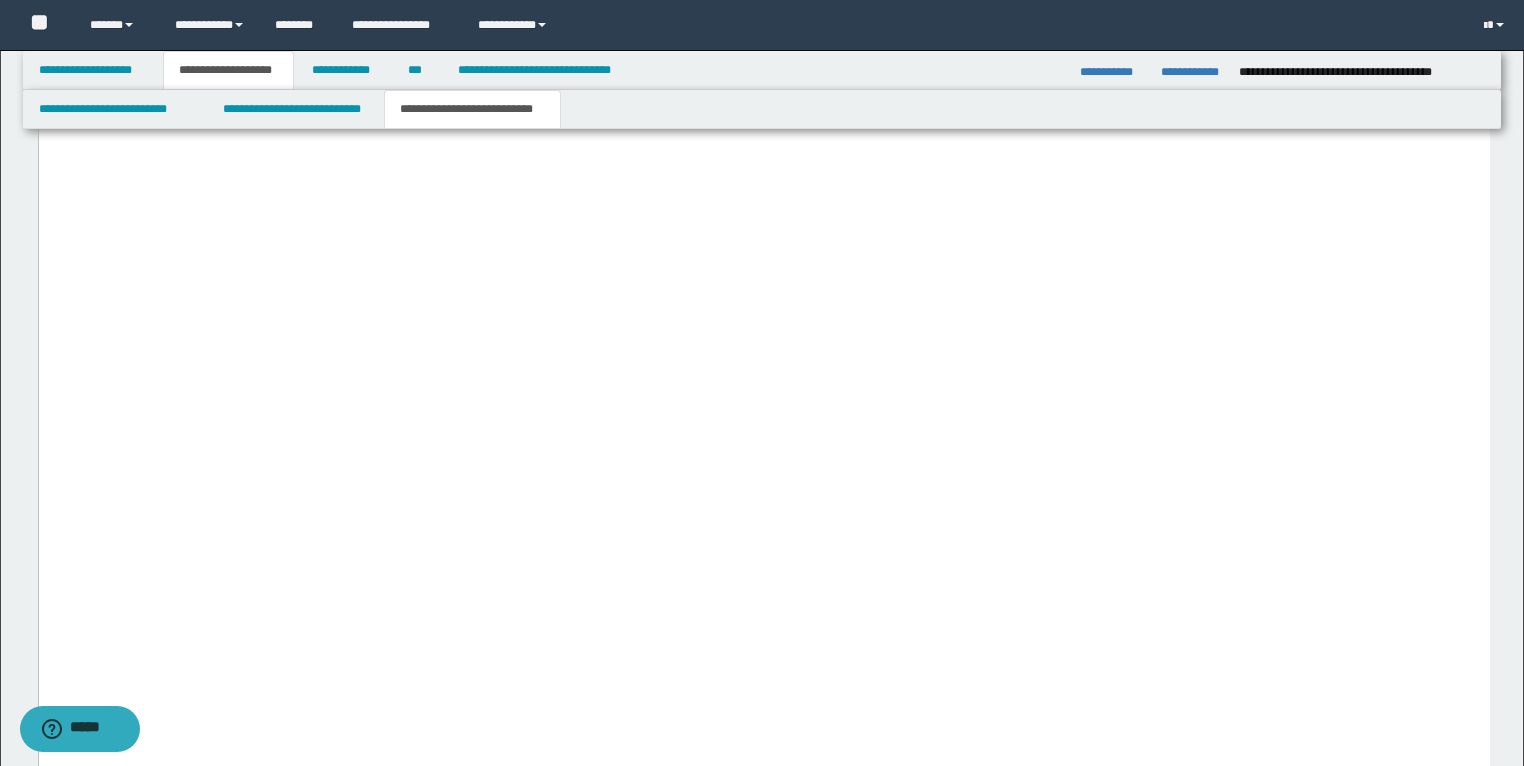 scroll, scrollTop: 8880, scrollLeft: 0, axis: vertical 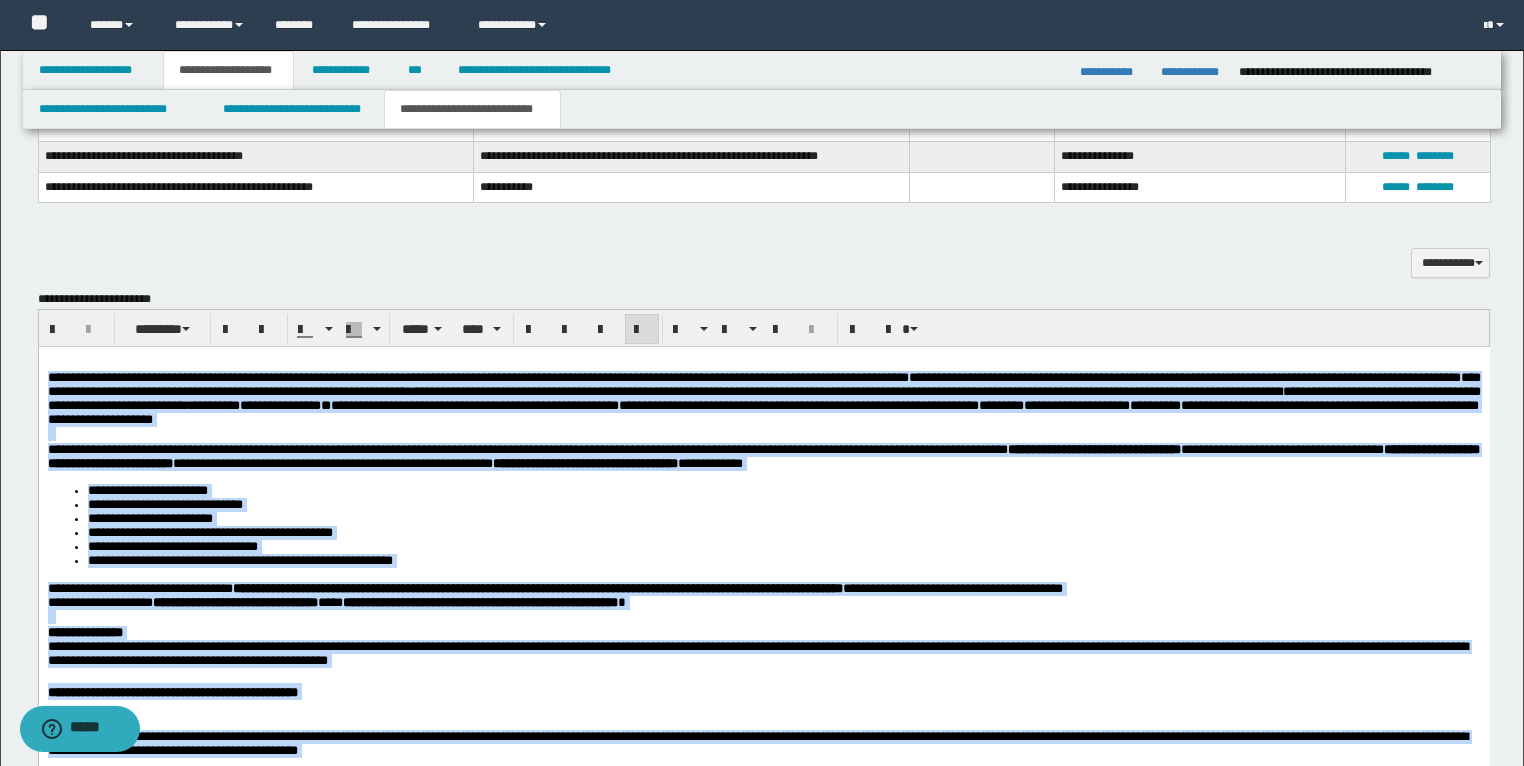 drag, startPoint x: 400, startPoint y: 7753, endPoint x: 31, endPoint y: 375, distance: 7387.2217 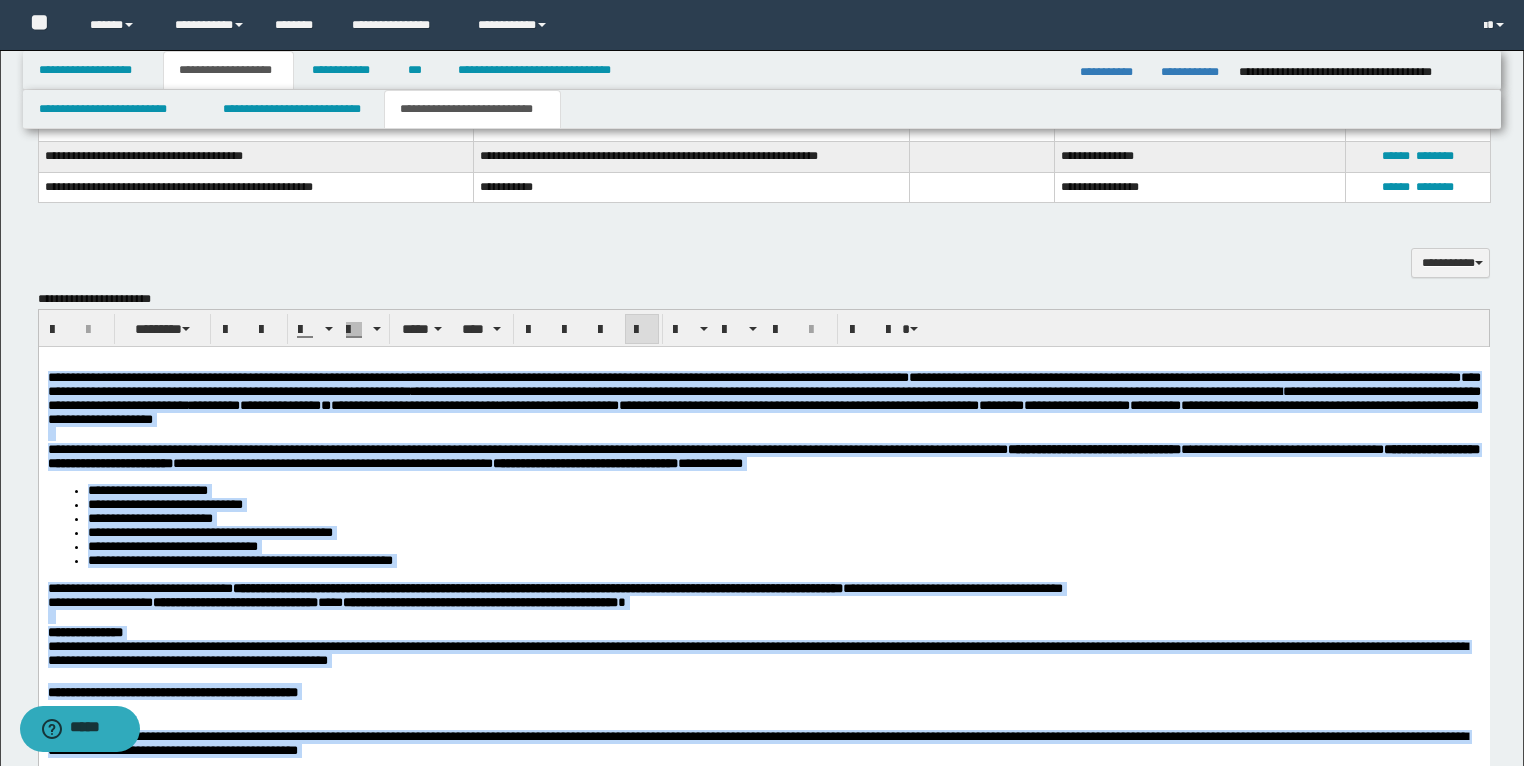 copy on "**********" 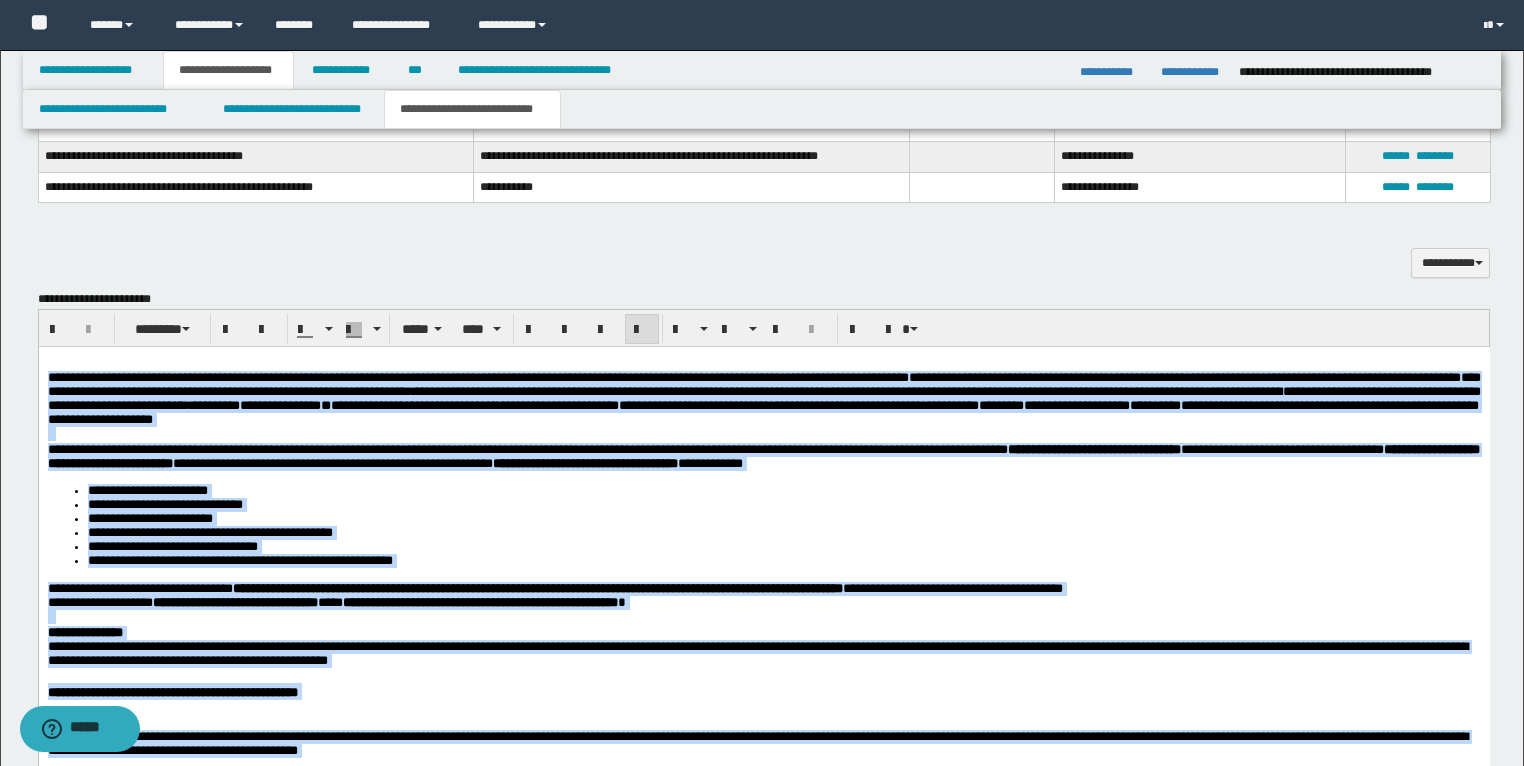 click on "**********" at bounding box center (618, 448) 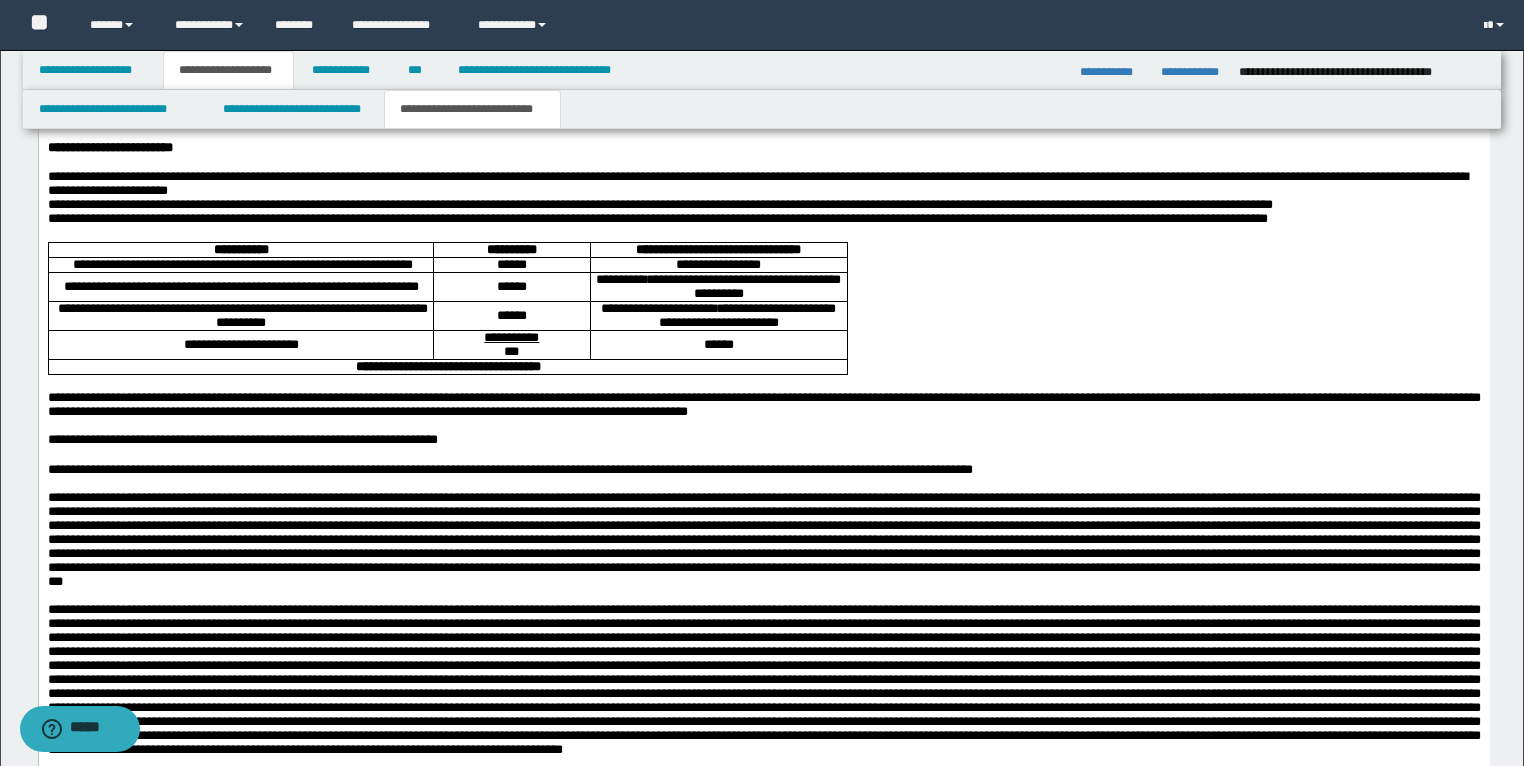 scroll, scrollTop: 3597, scrollLeft: 0, axis: vertical 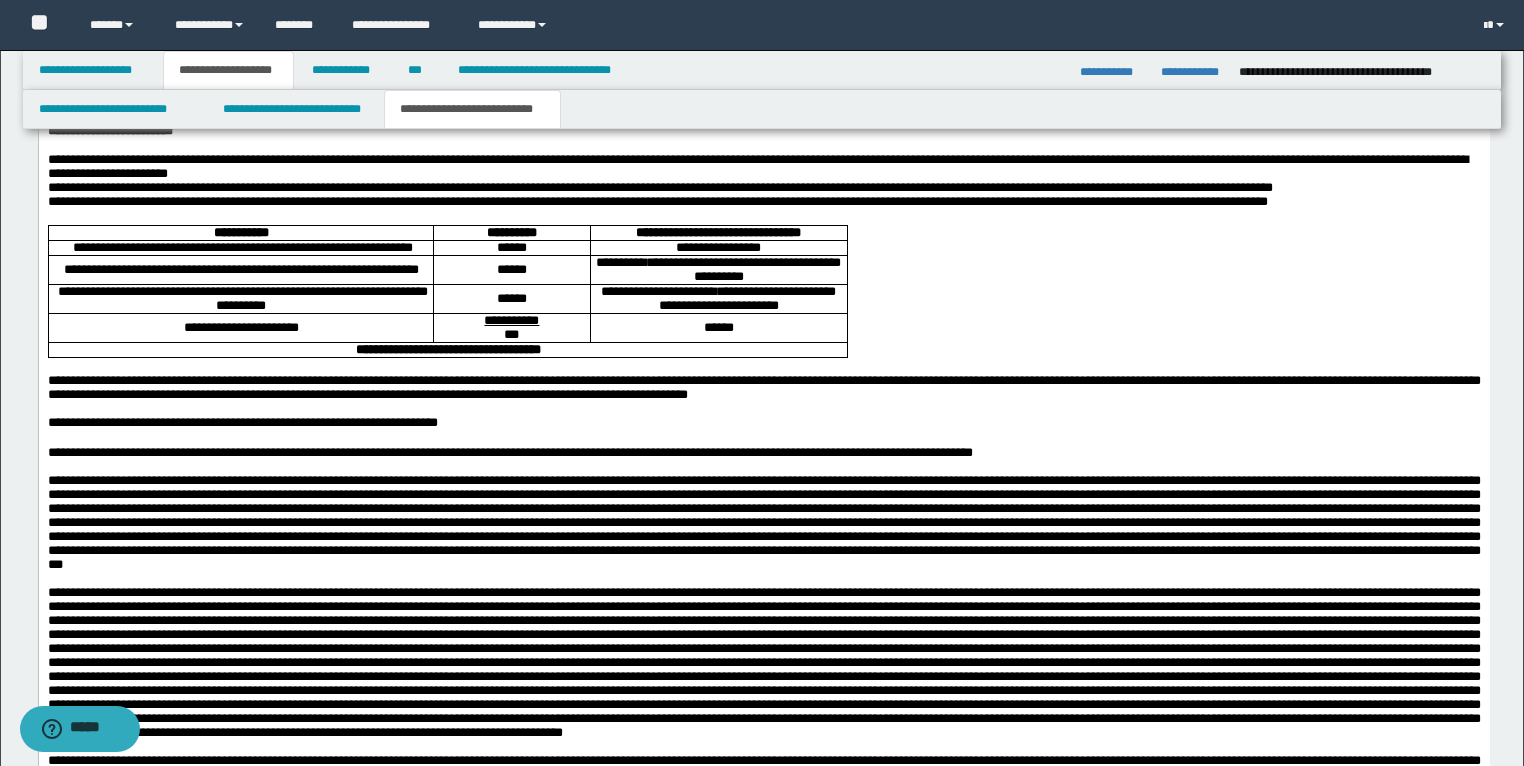 click on "**********" at bounding box center (763, 202) 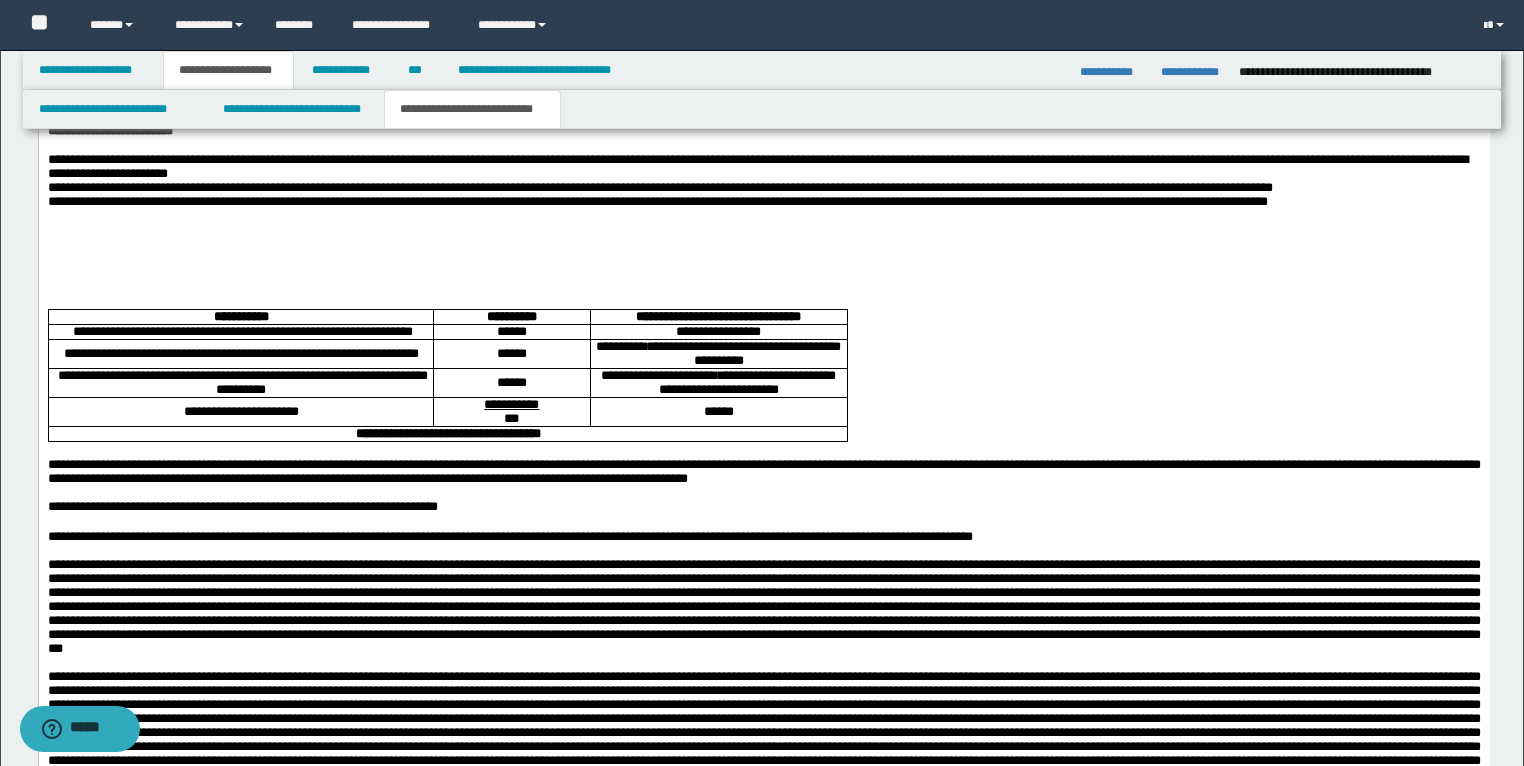 click at bounding box center (763, 230) 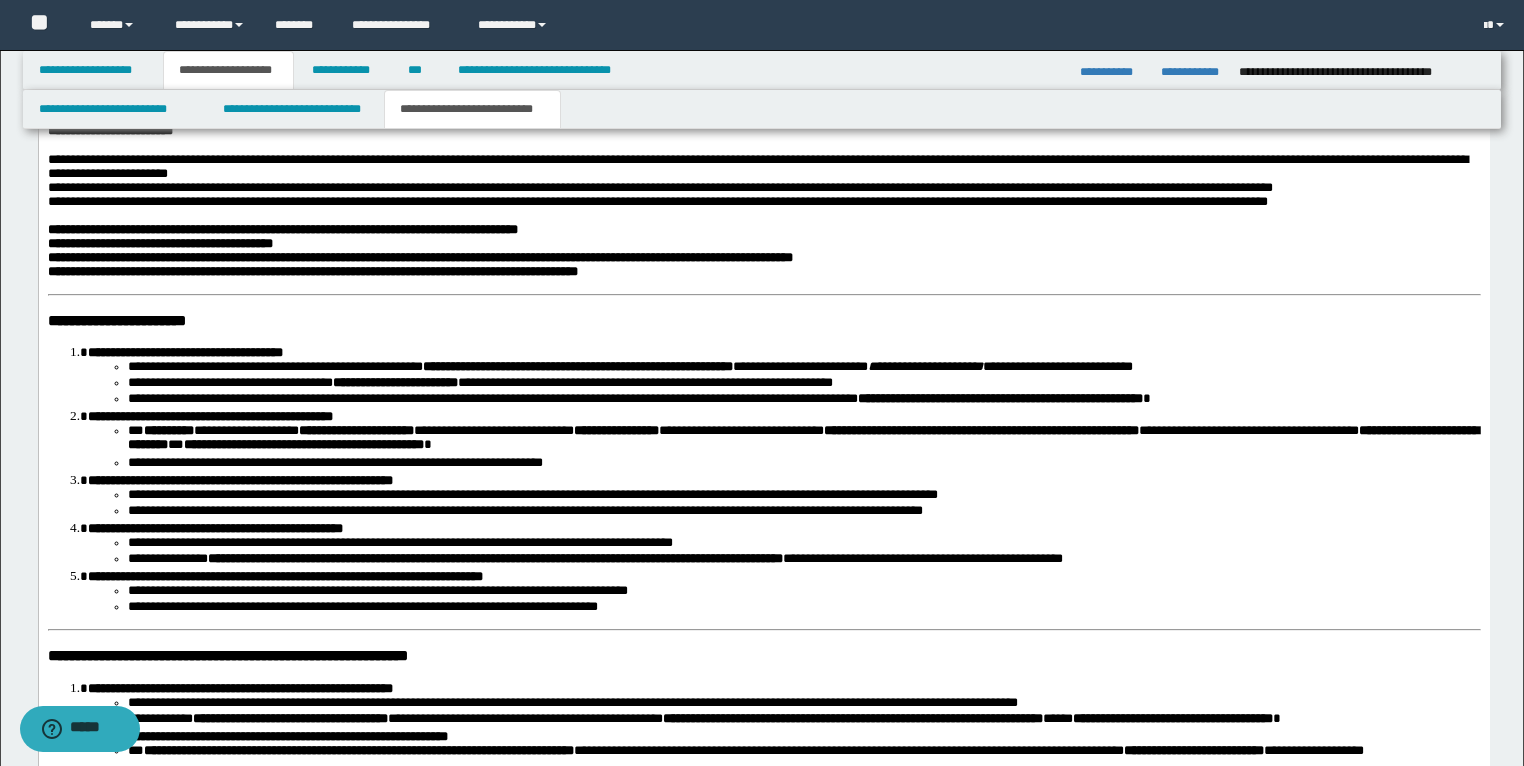 click on "**********" at bounding box center [763, 255] 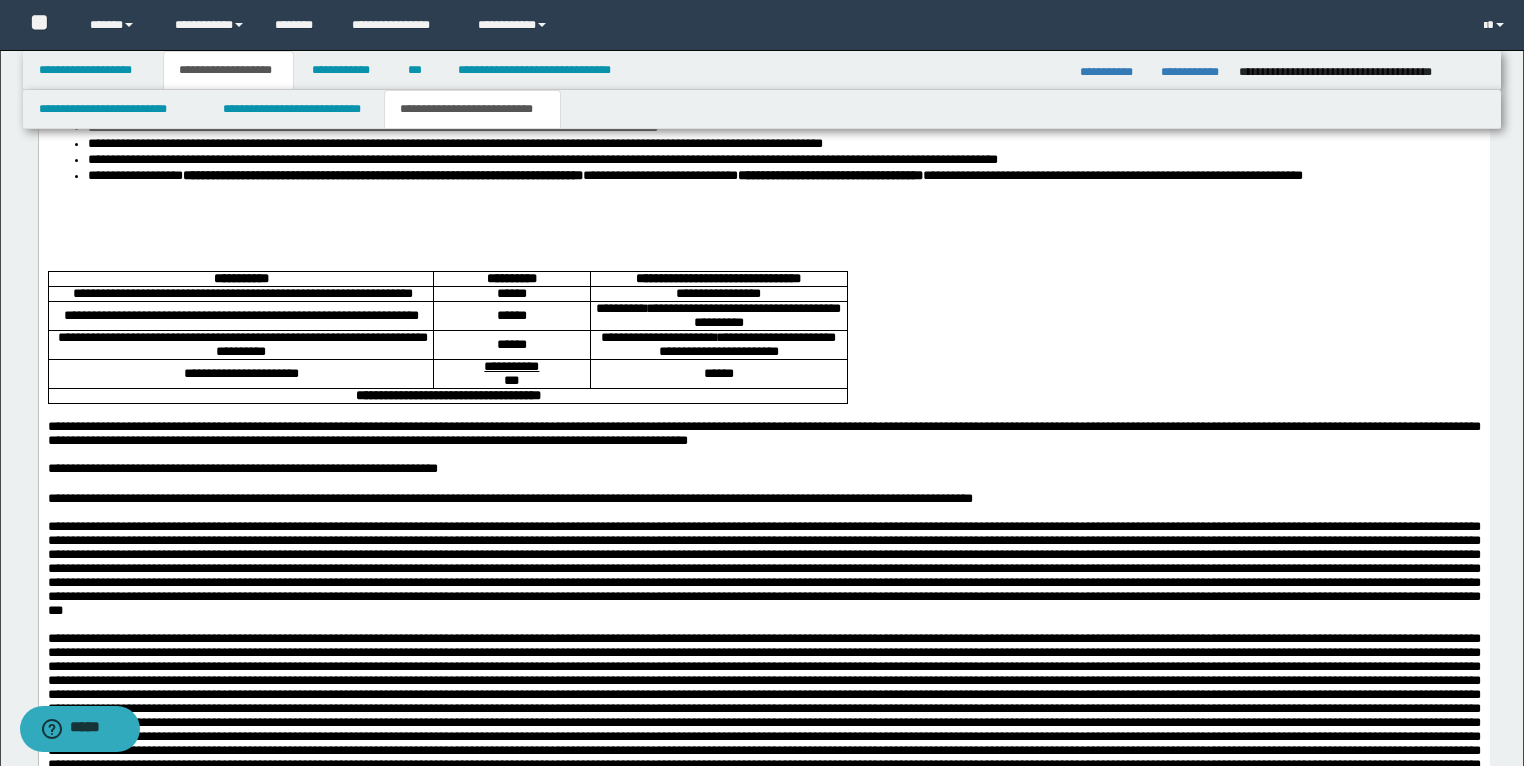 scroll, scrollTop: 4538, scrollLeft: 0, axis: vertical 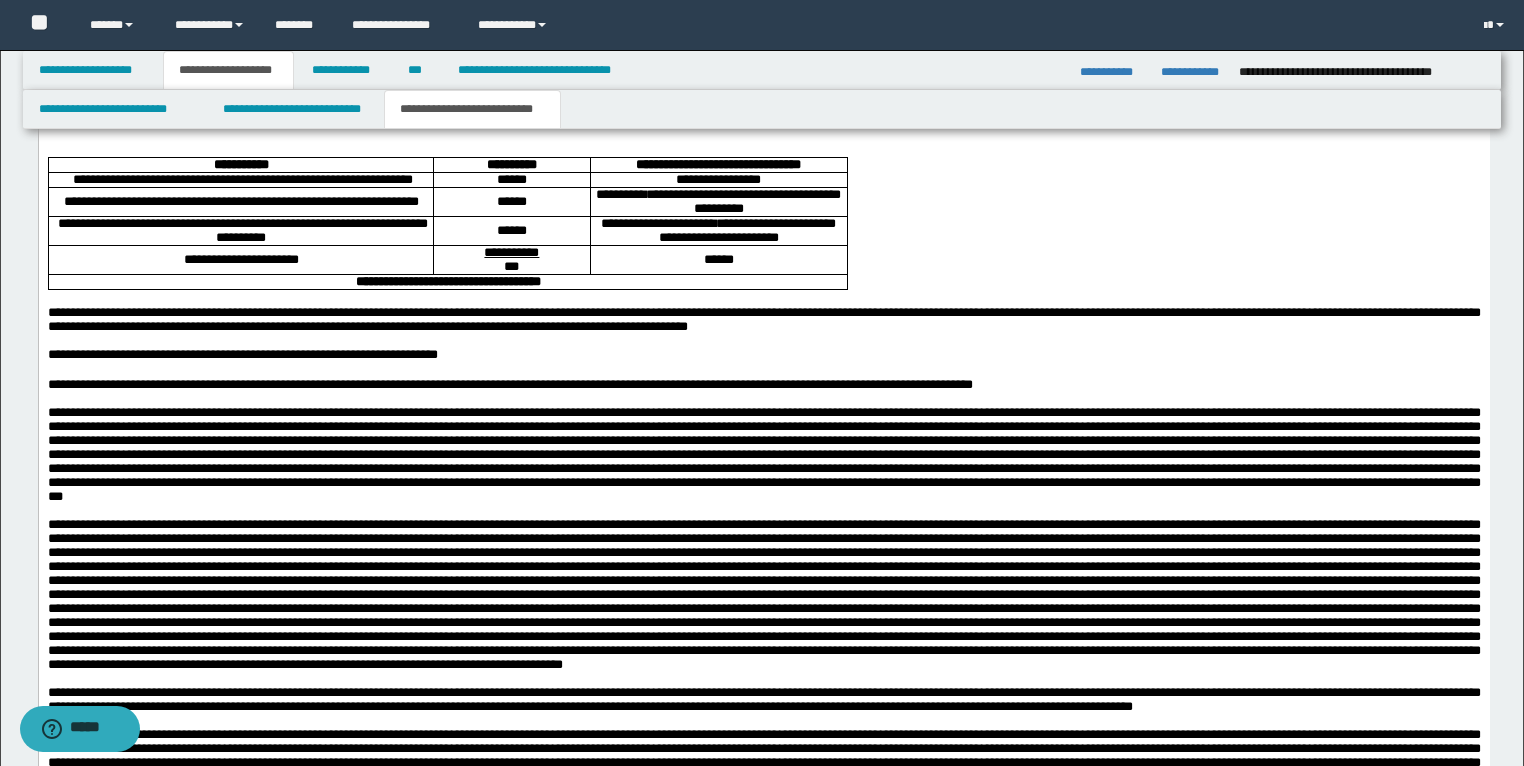 drag, startPoint x: 51, startPoint y: -515, endPoint x: 1409, endPoint y: 285, distance: 1576.123 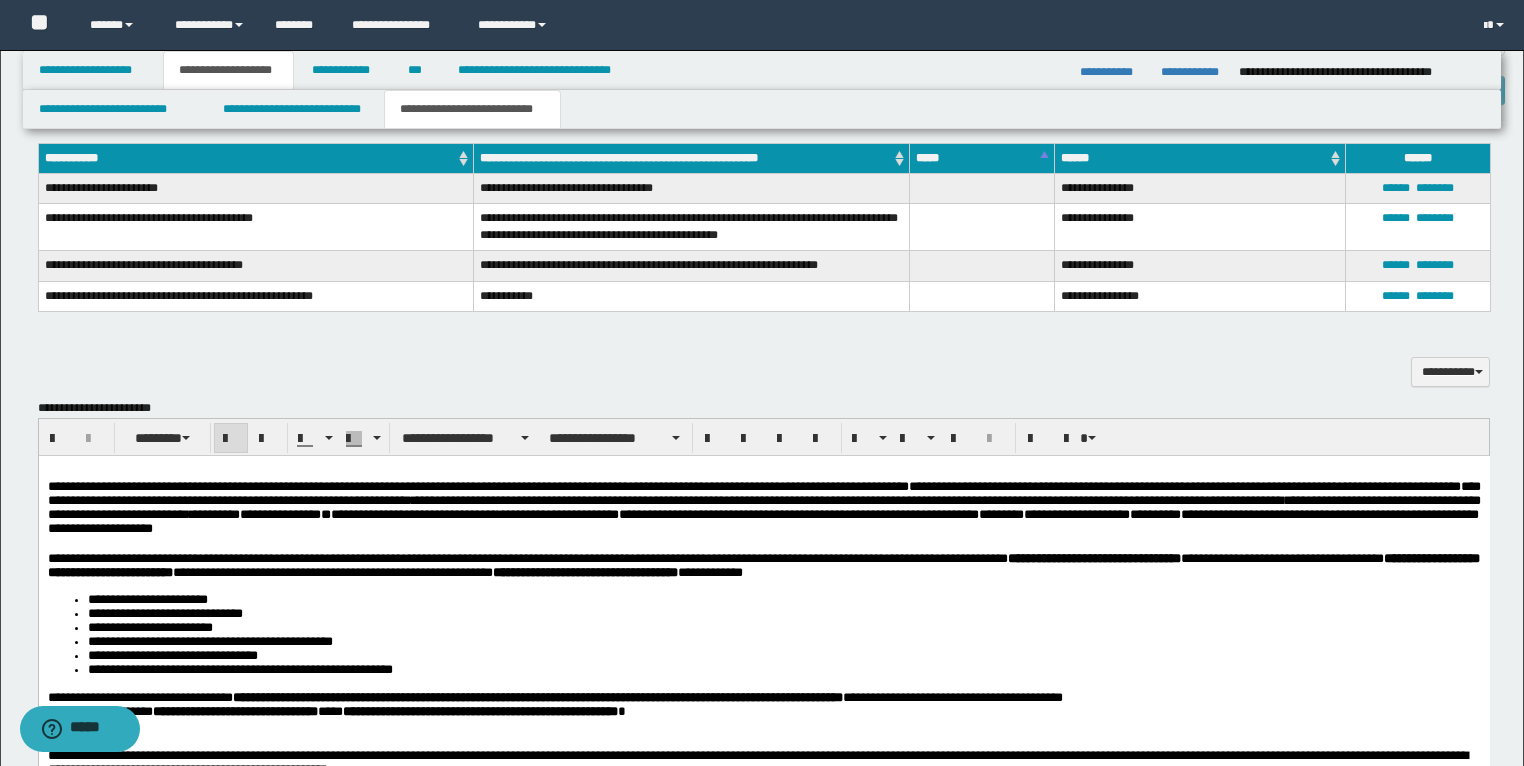 scroll, scrollTop: 1658, scrollLeft: 0, axis: vertical 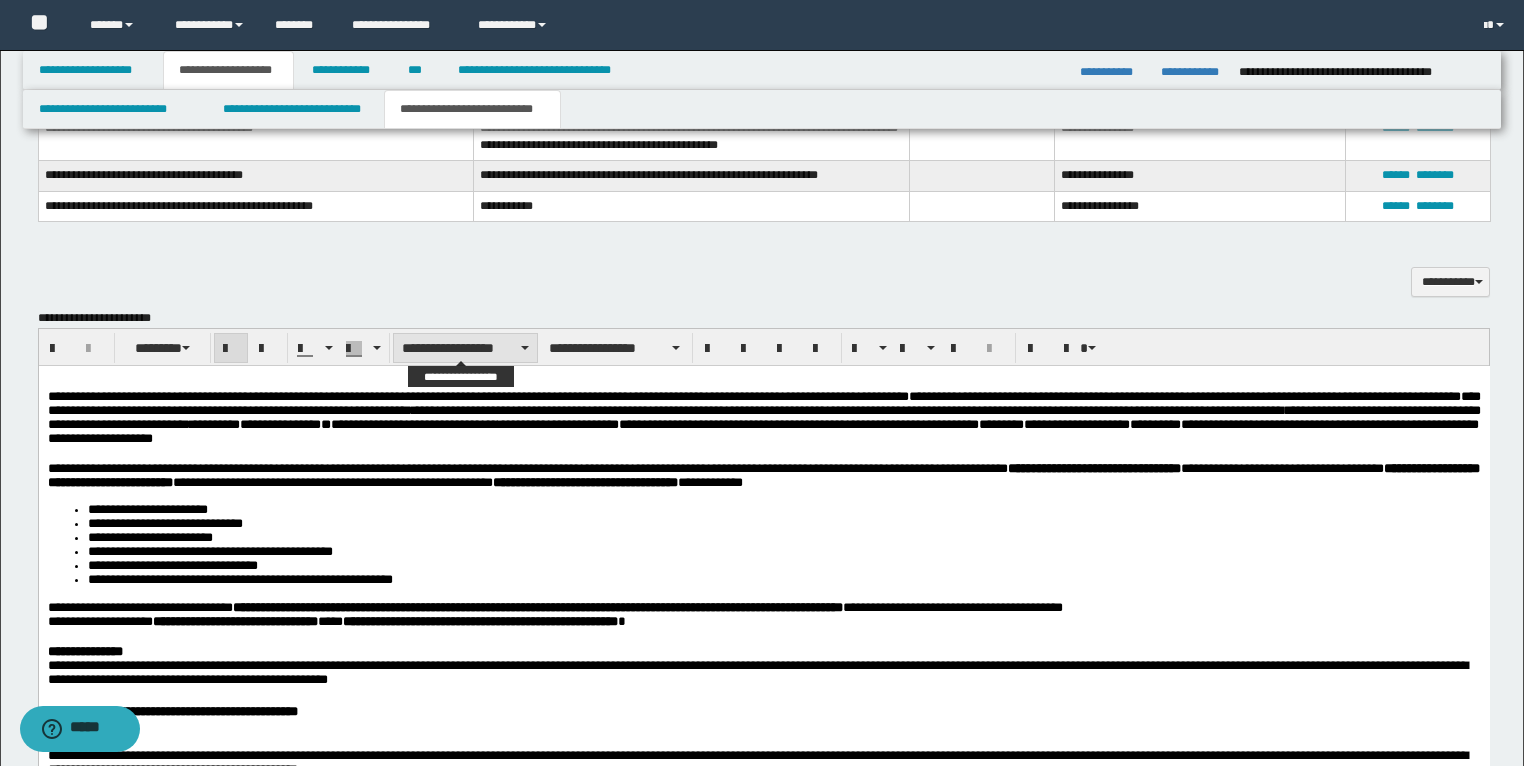 click on "**********" at bounding box center (465, 348) 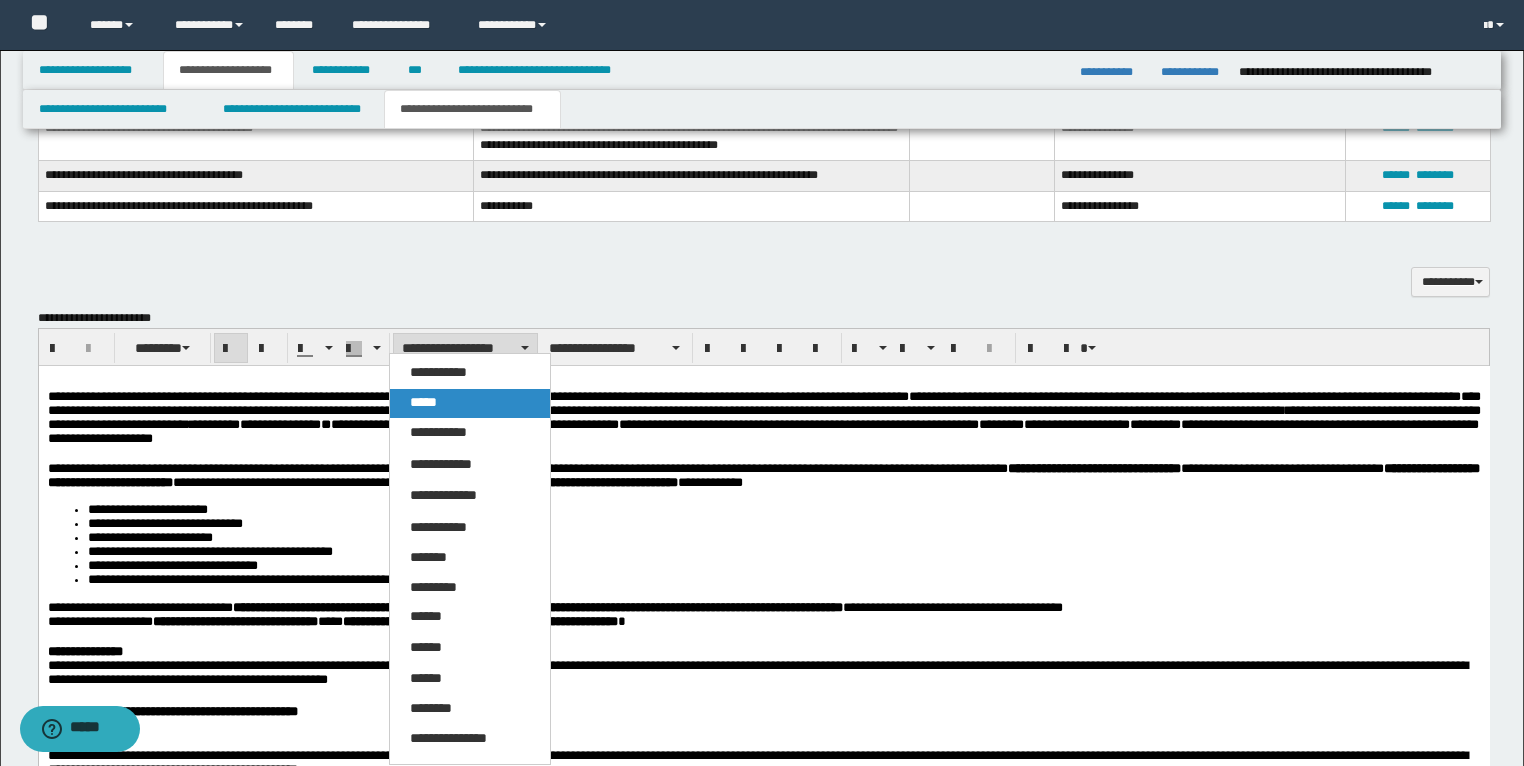 drag, startPoint x: 463, startPoint y: 392, endPoint x: 422, endPoint y: 148, distance: 247.4207 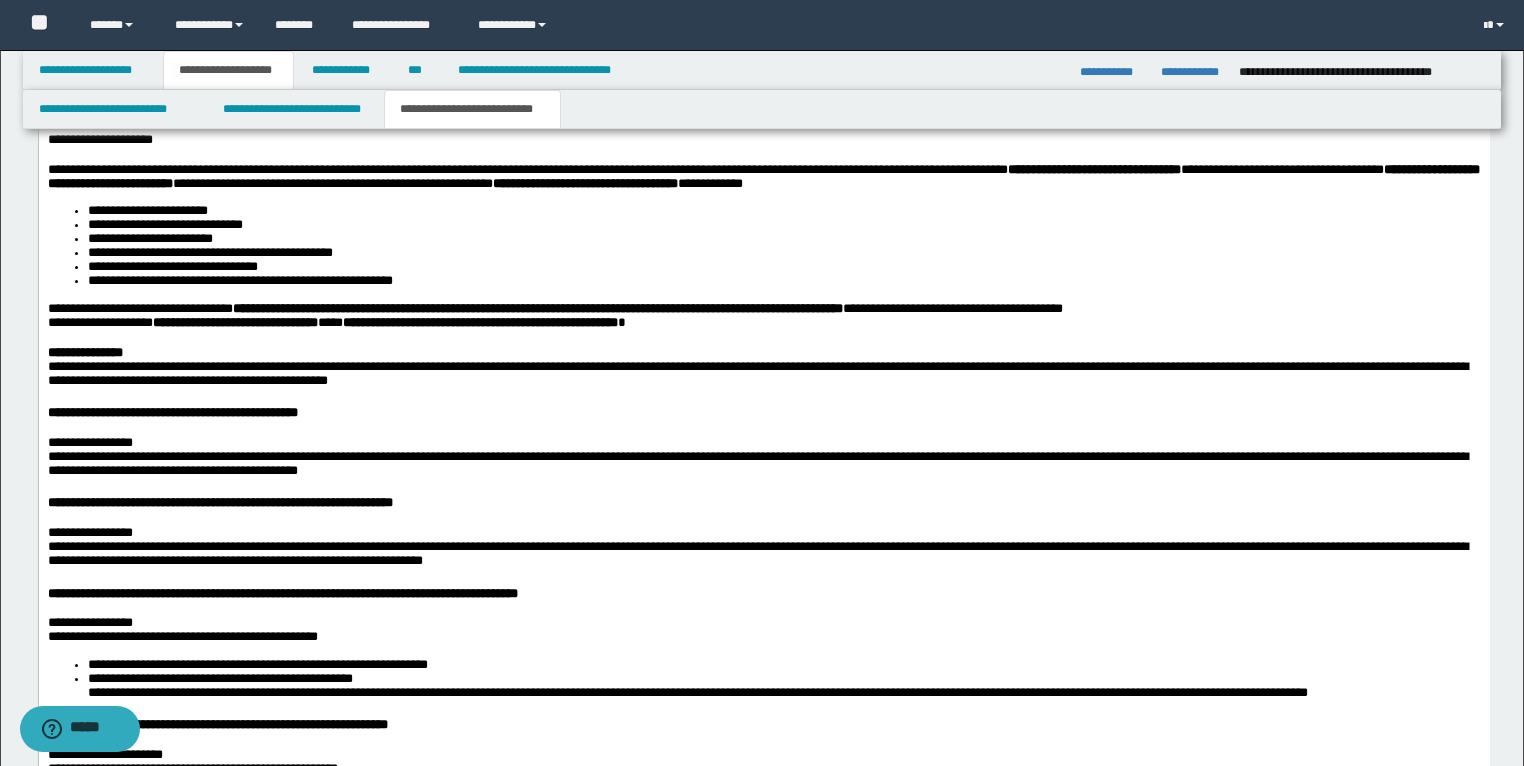 scroll, scrollTop: 1818, scrollLeft: 0, axis: vertical 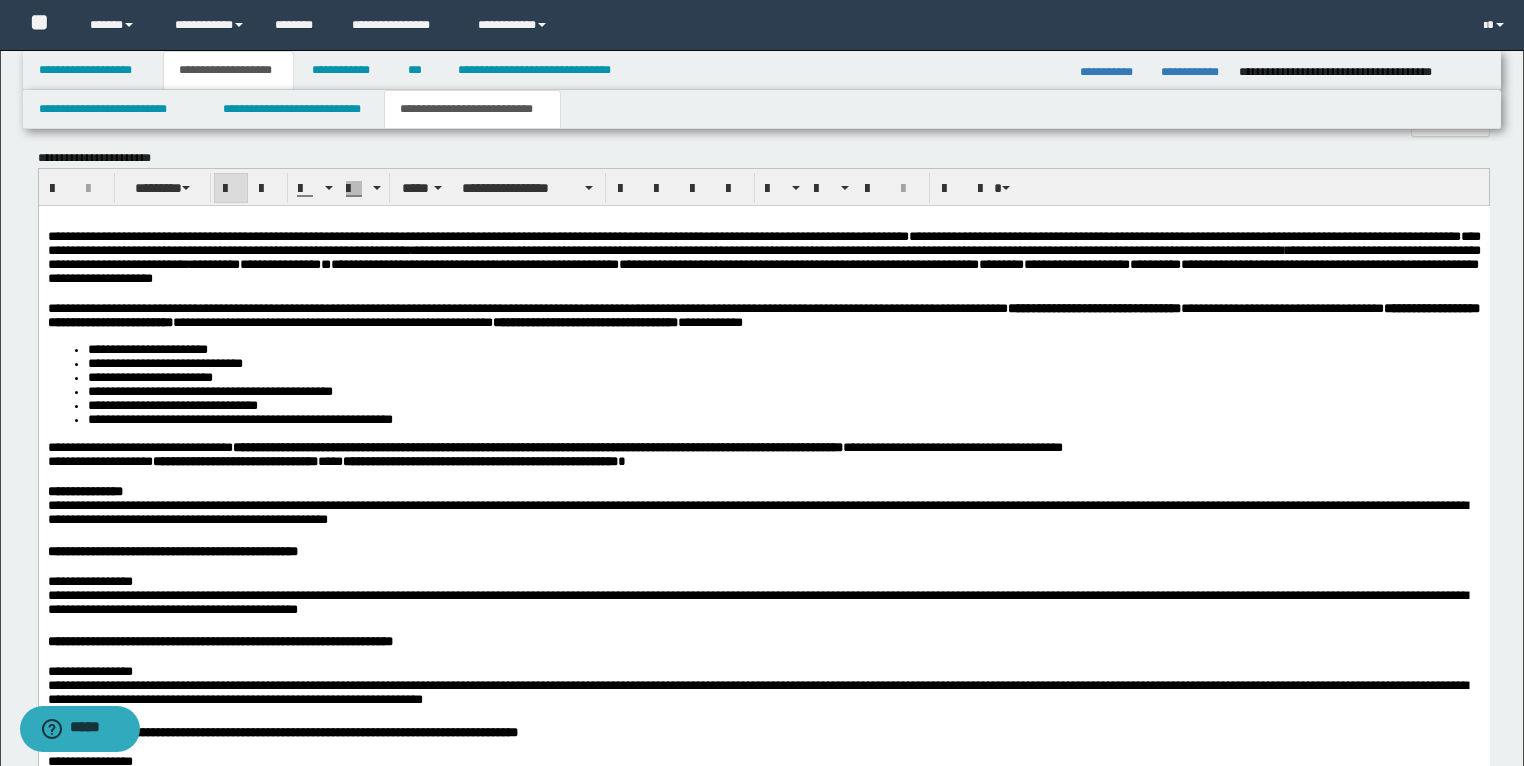 click at bounding box center (231, 189) 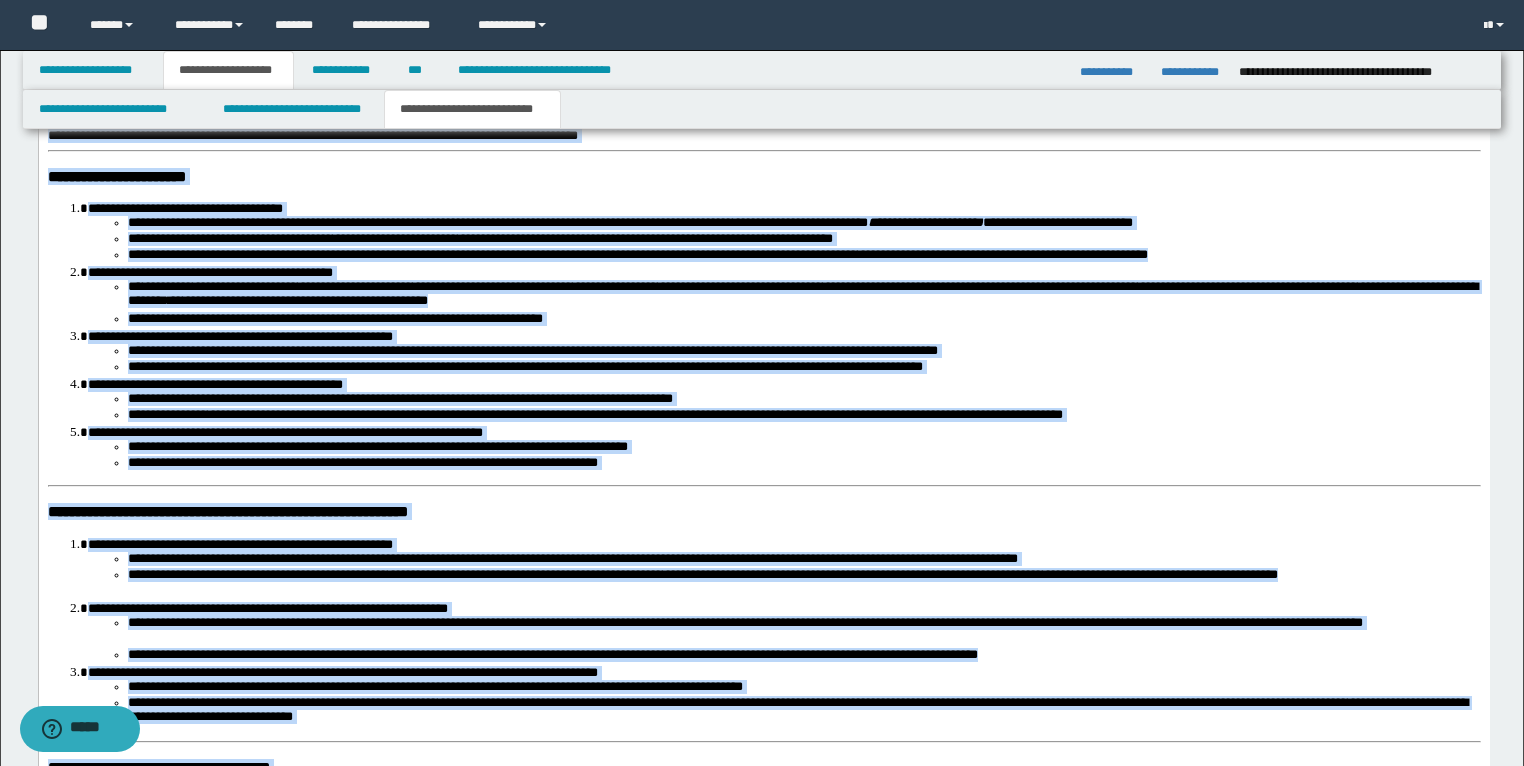 scroll, scrollTop: 3738, scrollLeft: 0, axis: vertical 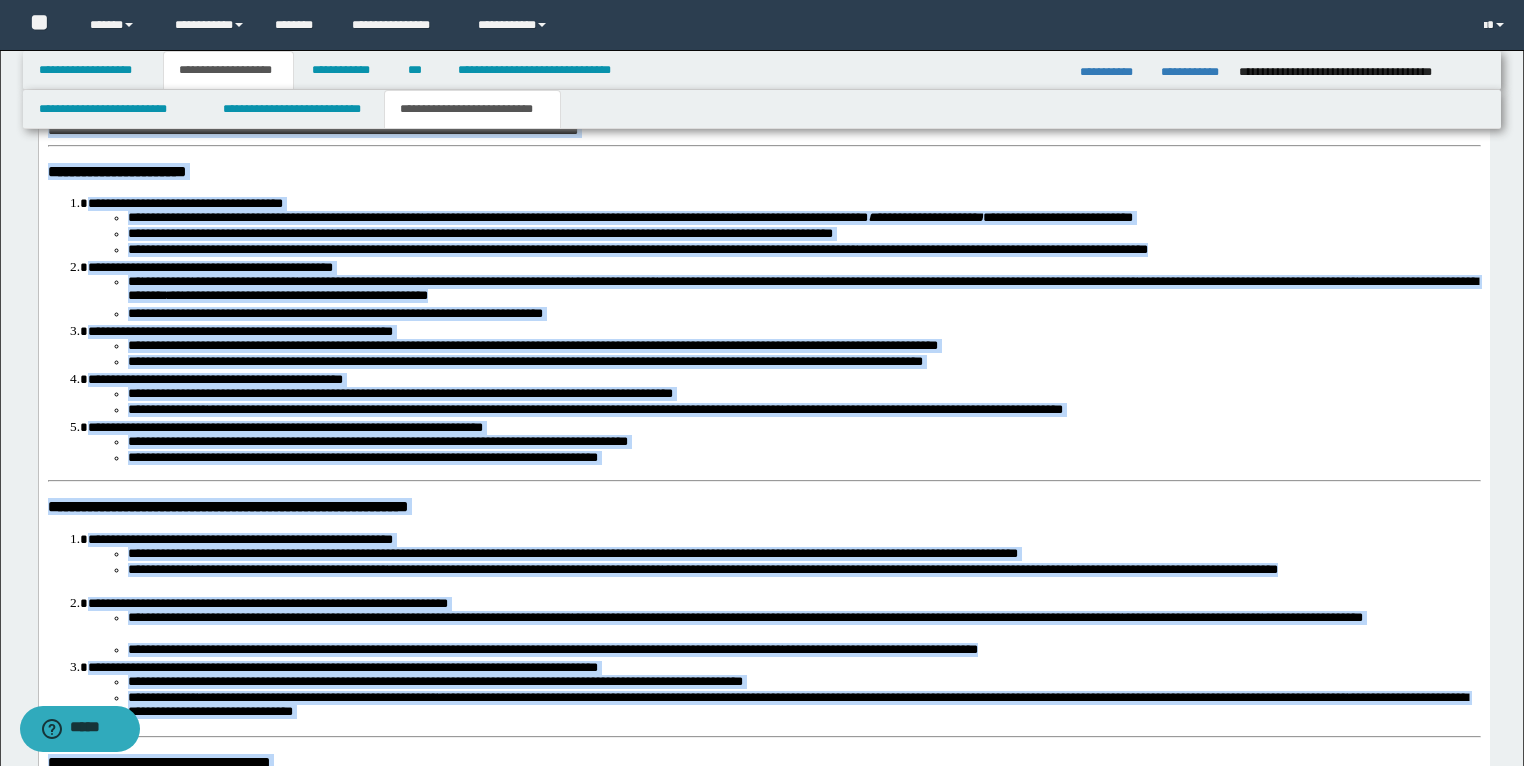 click on "**********" at bounding box center (184, 203) 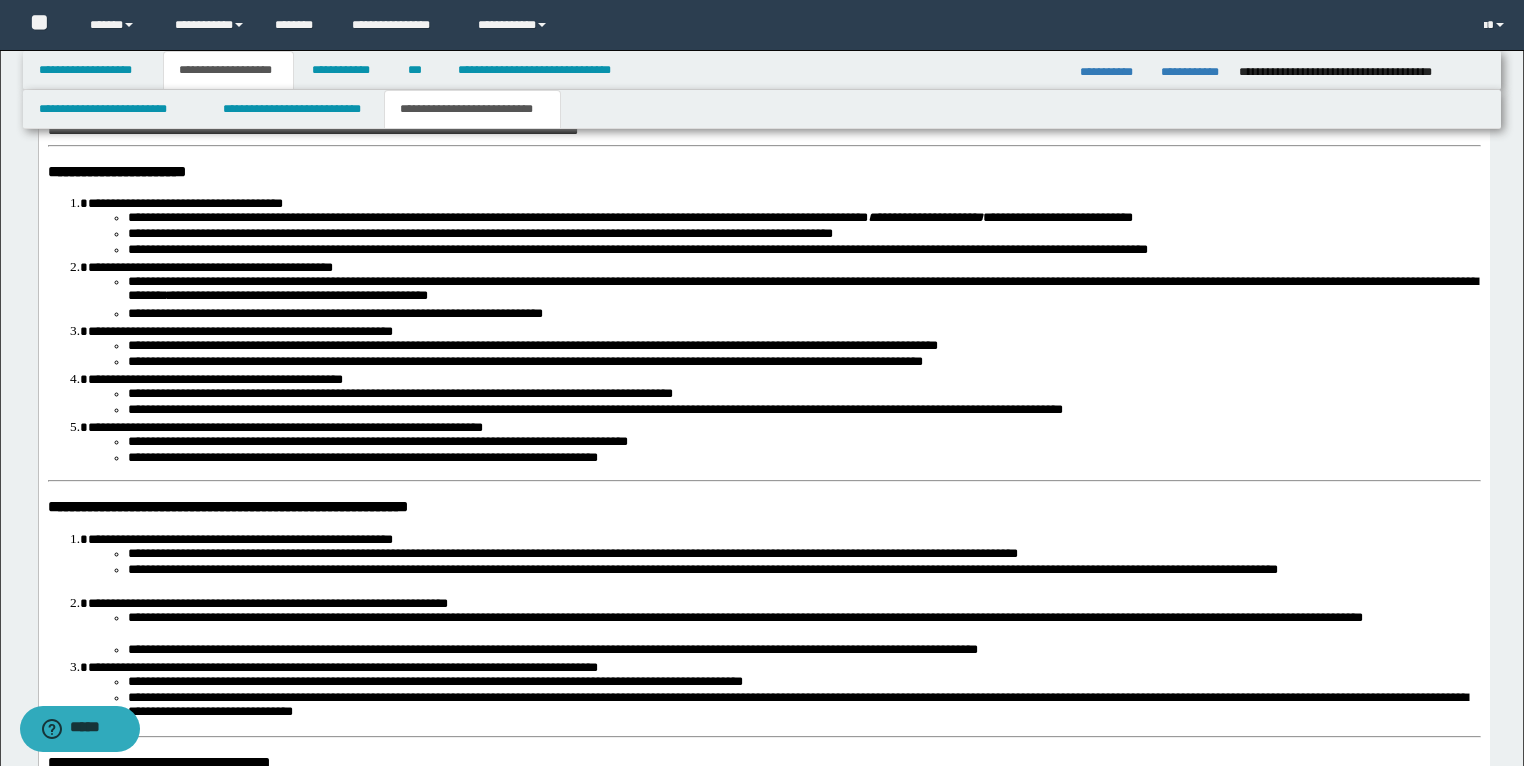 click on "**********" at bounding box center [116, 171] 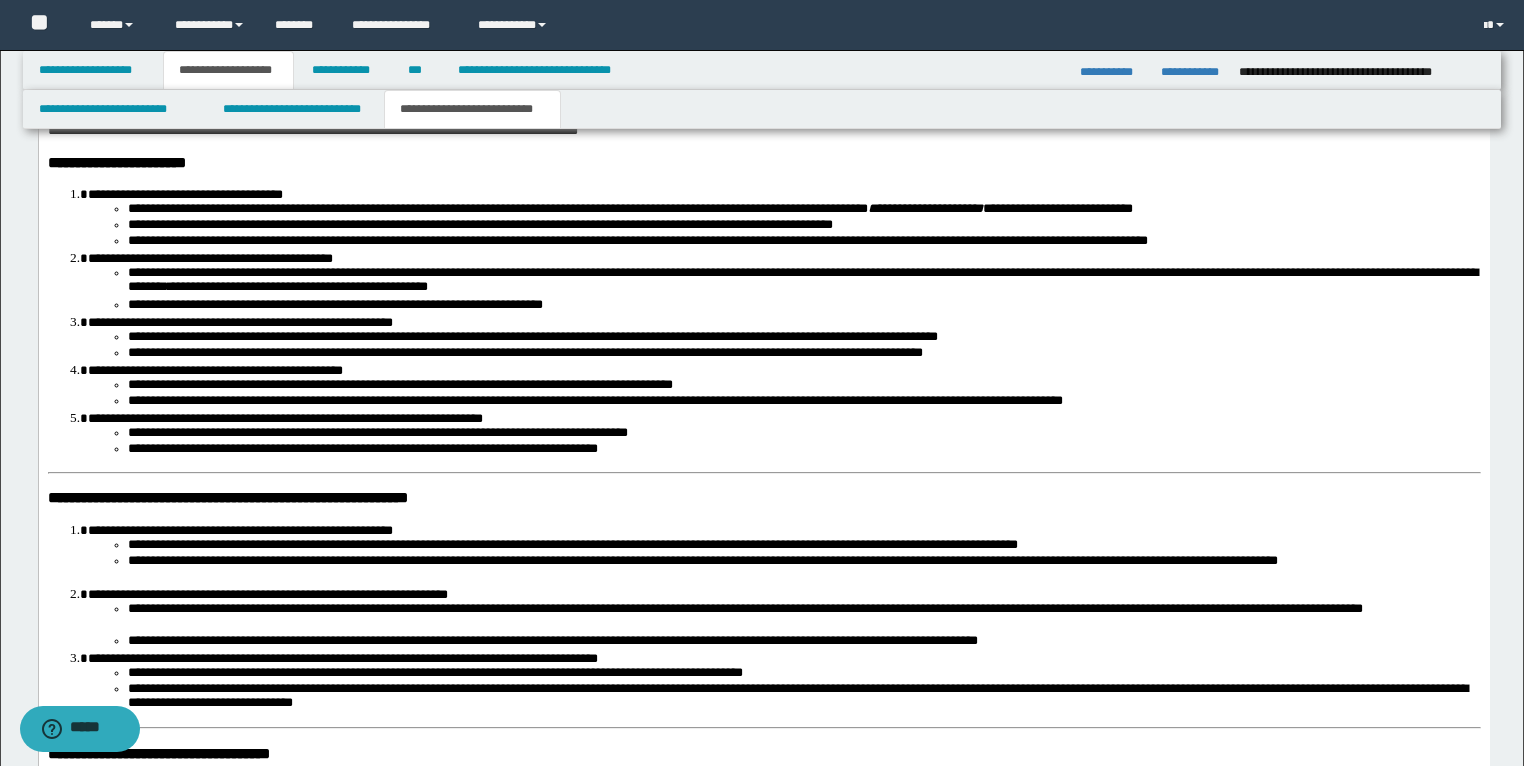 drag, startPoint x: 842, startPoint y: 282, endPoint x: 411, endPoint y: 395, distance: 445.56705 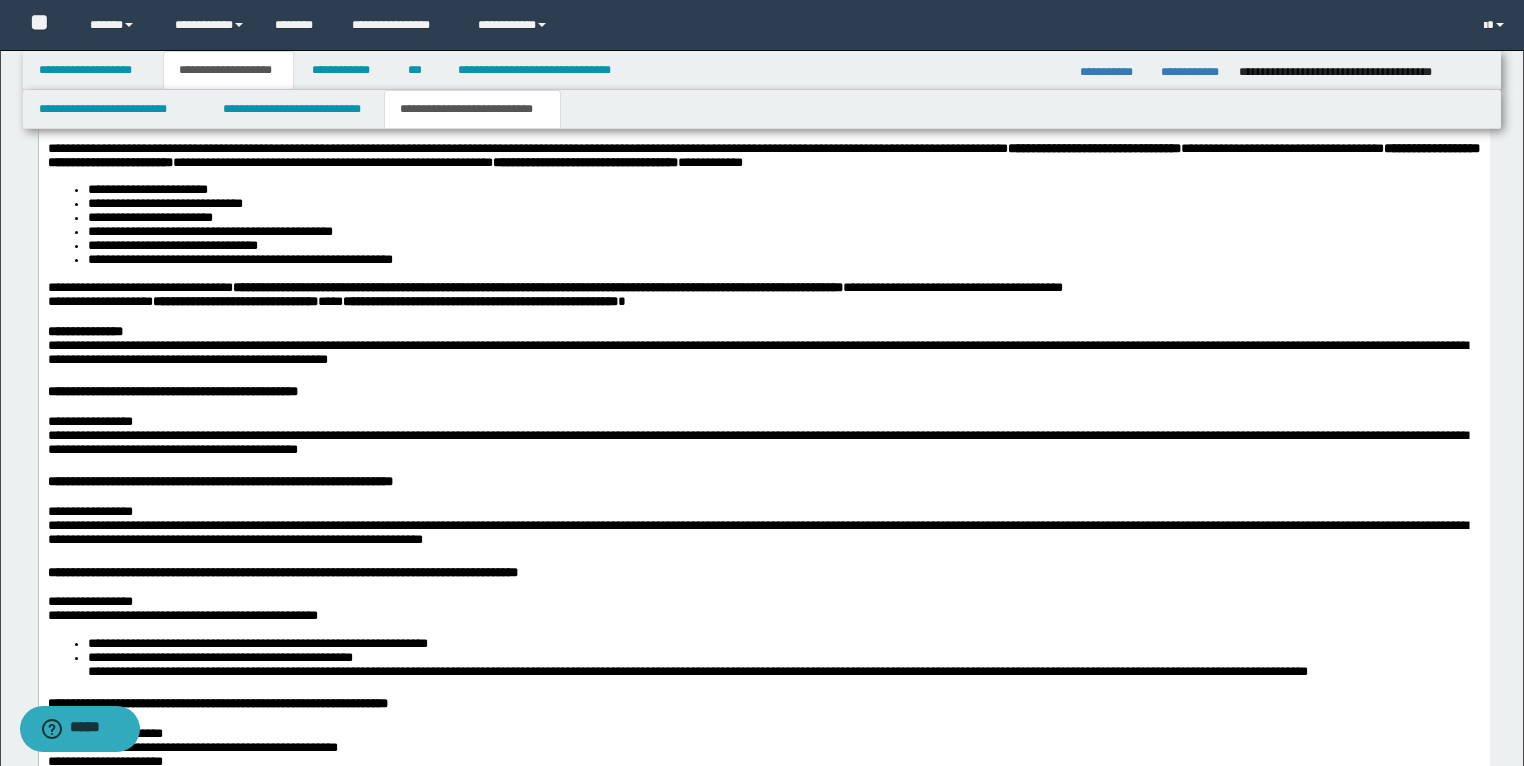 scroll, scrollTop: 1658, scrollLeft: 0, axis: vertical 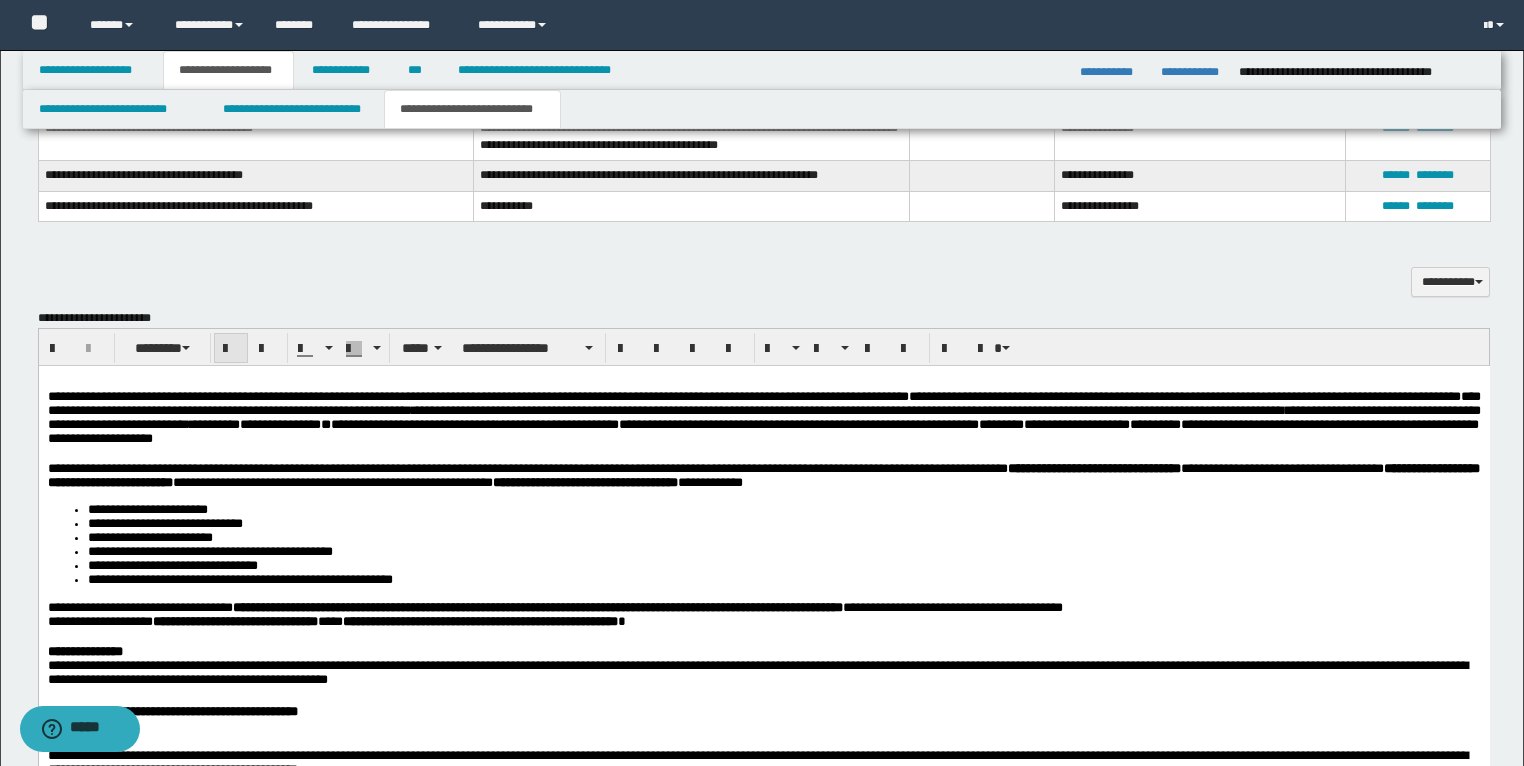 click at bounding box center [231, 349] 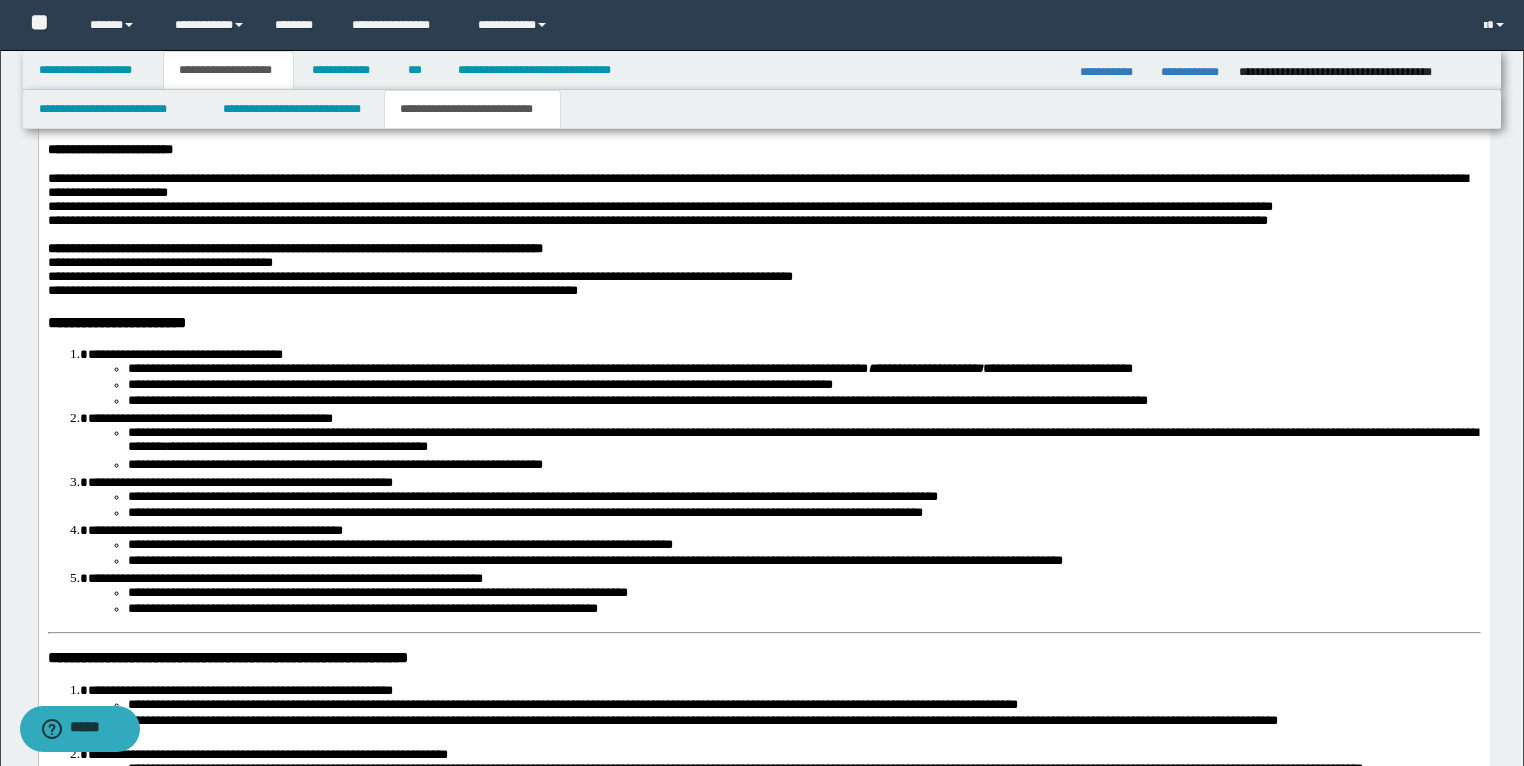 click on "**********" at bounding box center [334, 464] 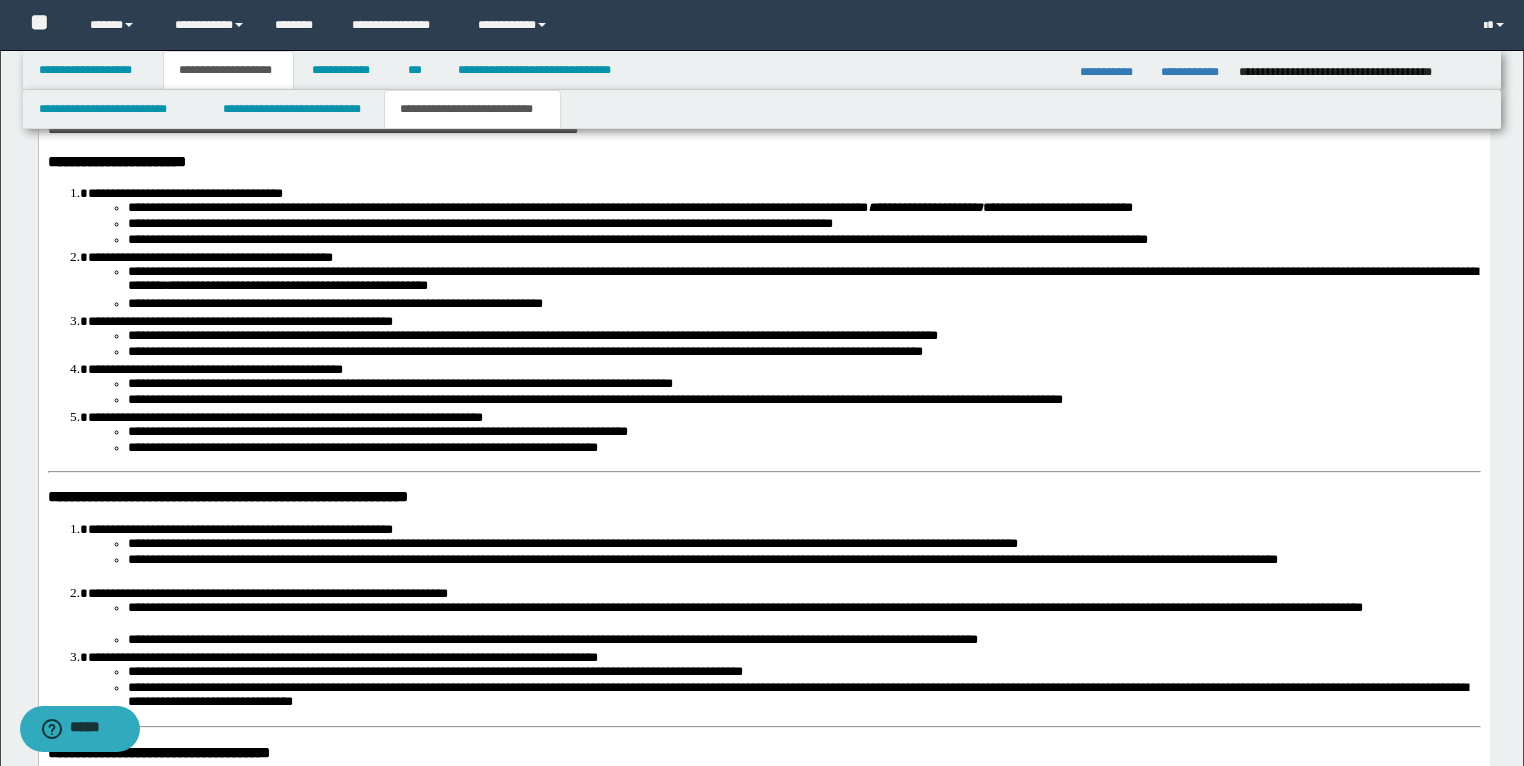 scroll, scrollTop: 3738, scrollLeft: 0, axis: vertical 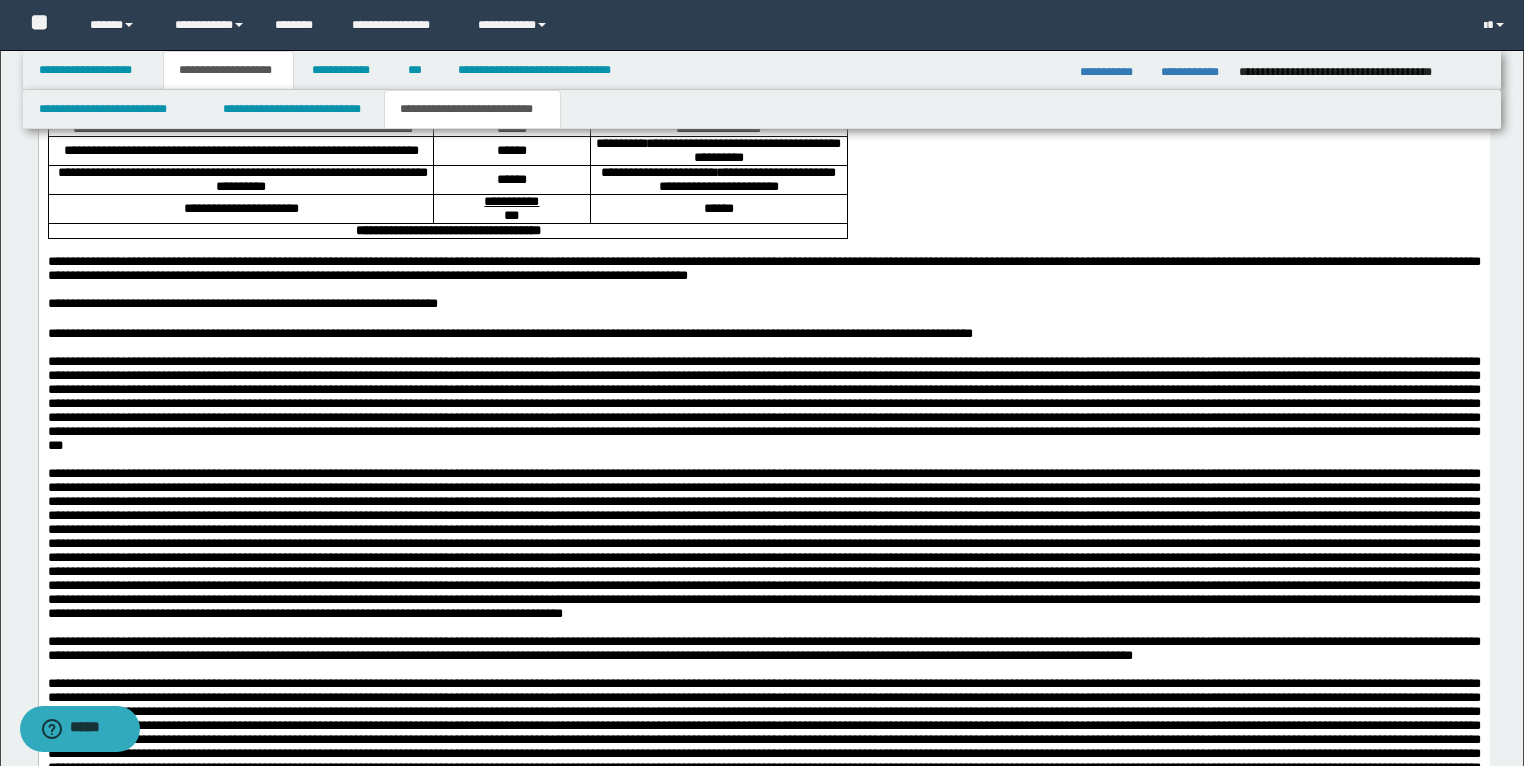drag, startPoint x: 45, startPoint y: -503, endPoint x: 485, endPoint y: 359, distance: 967.8037 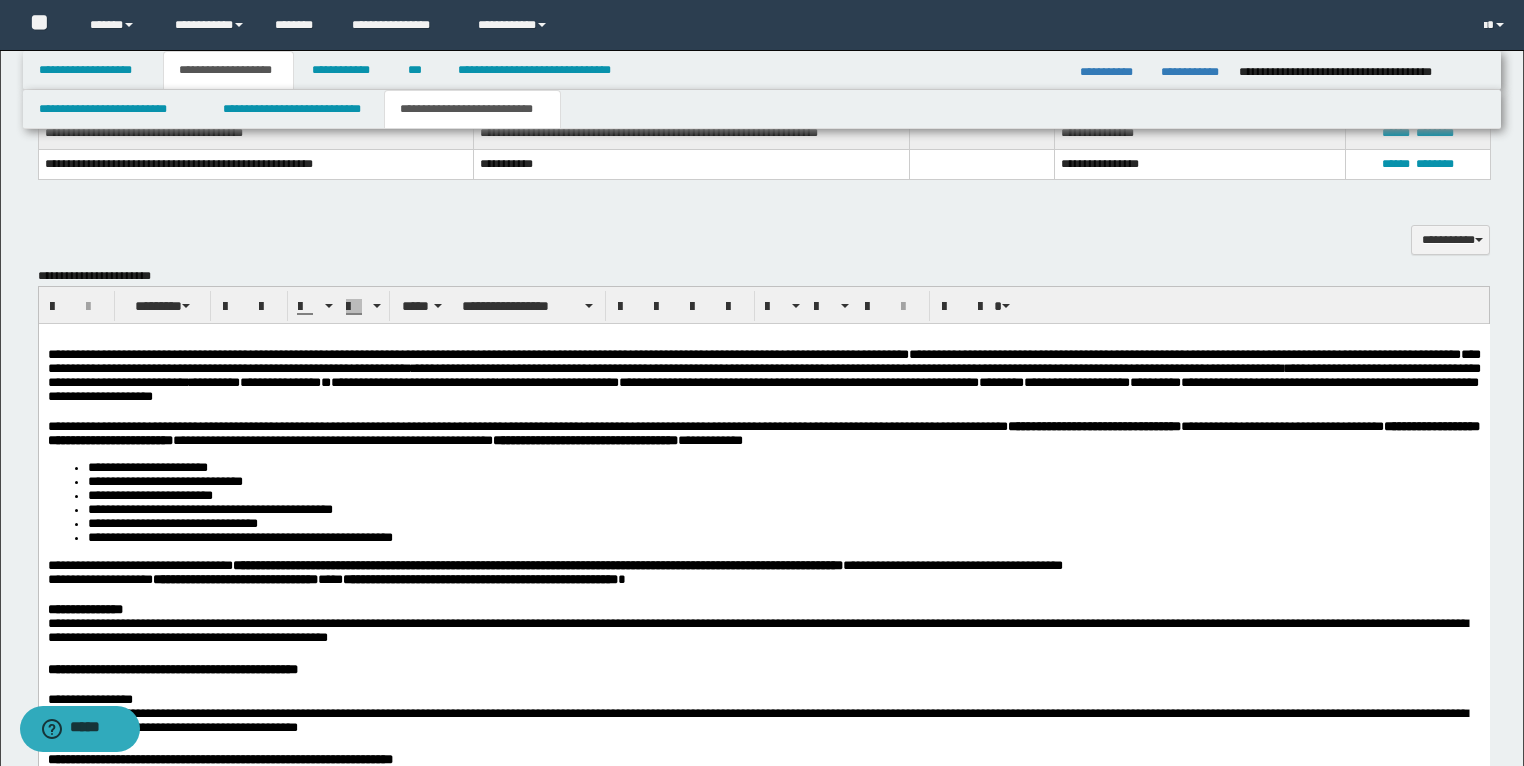 scroll, scrollTop: 1484, scrollLeft: 0, axis: vertical 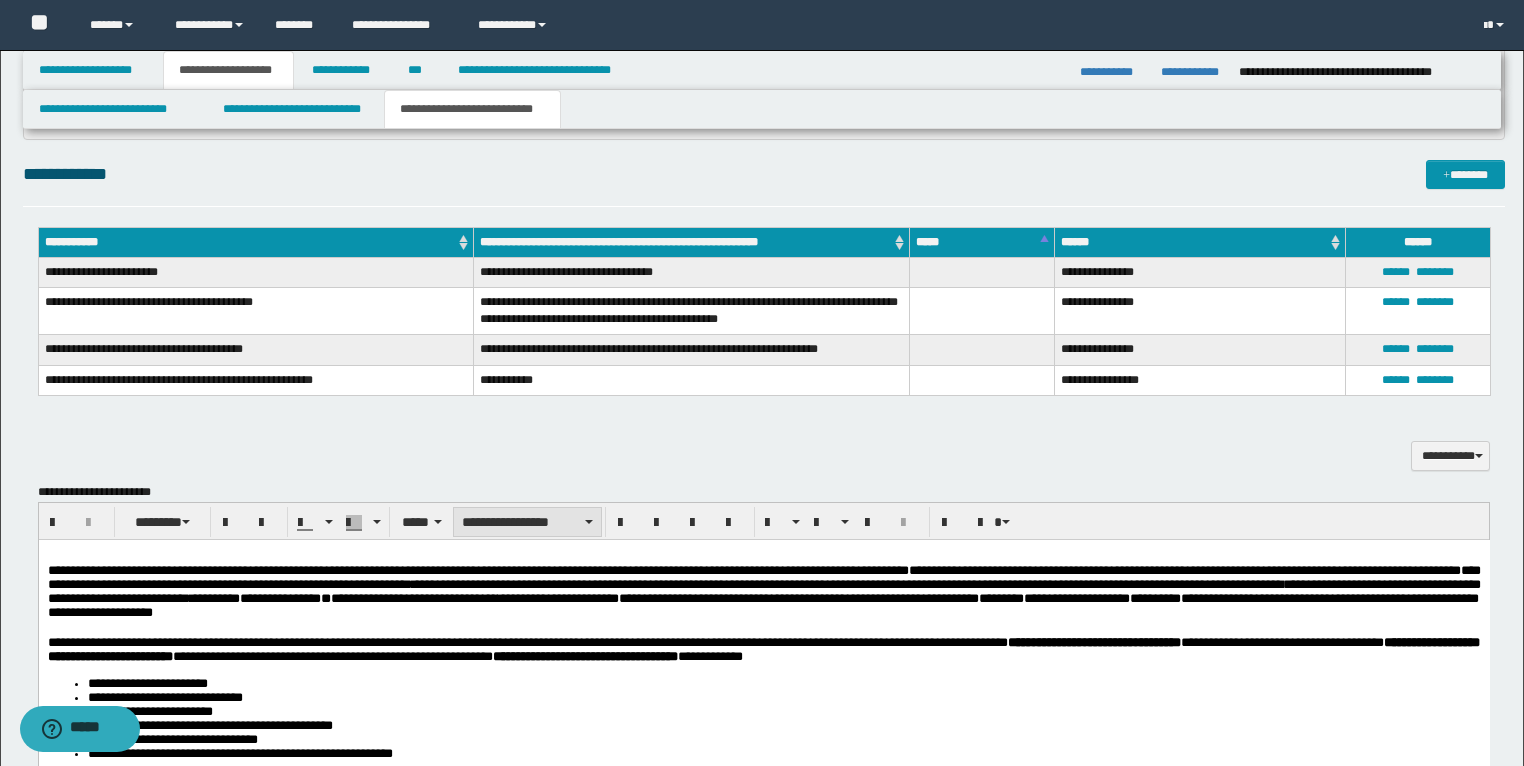 click on "**********" at bounding box center (527, 522) 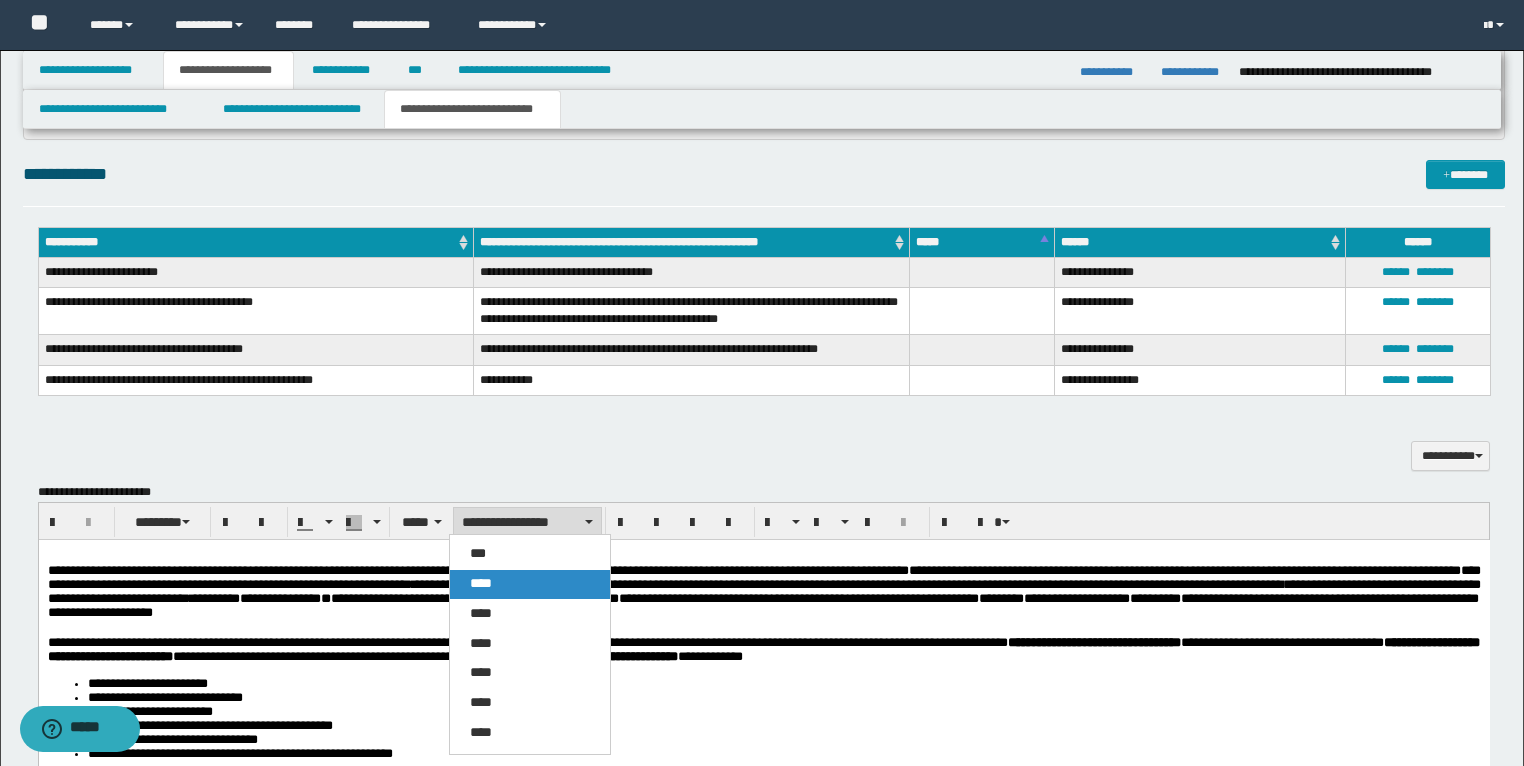 click on "****" at bounding box center (481, 583) 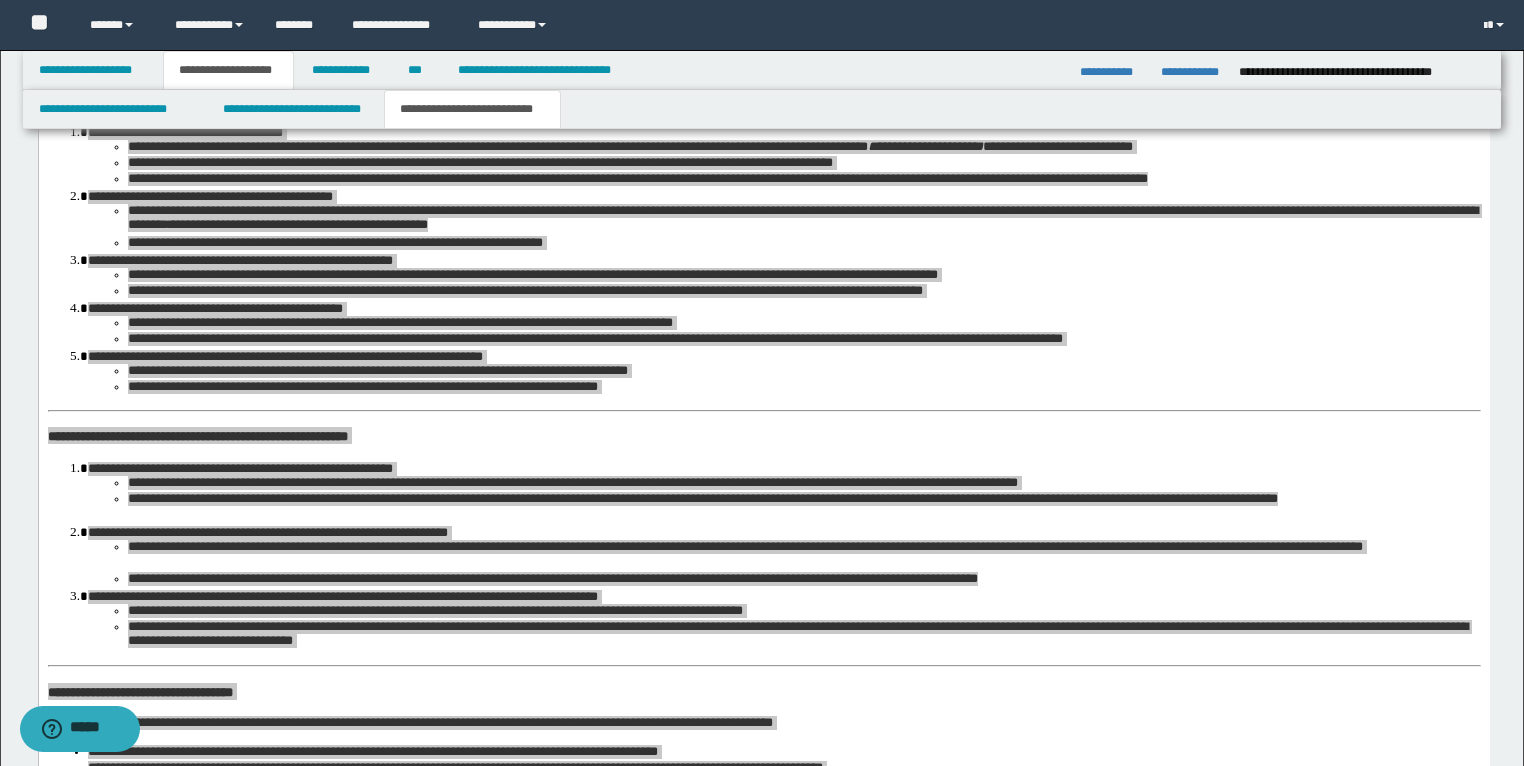 scroll, scrollTop: 3804, scrollLeft: 0, axis: vertical 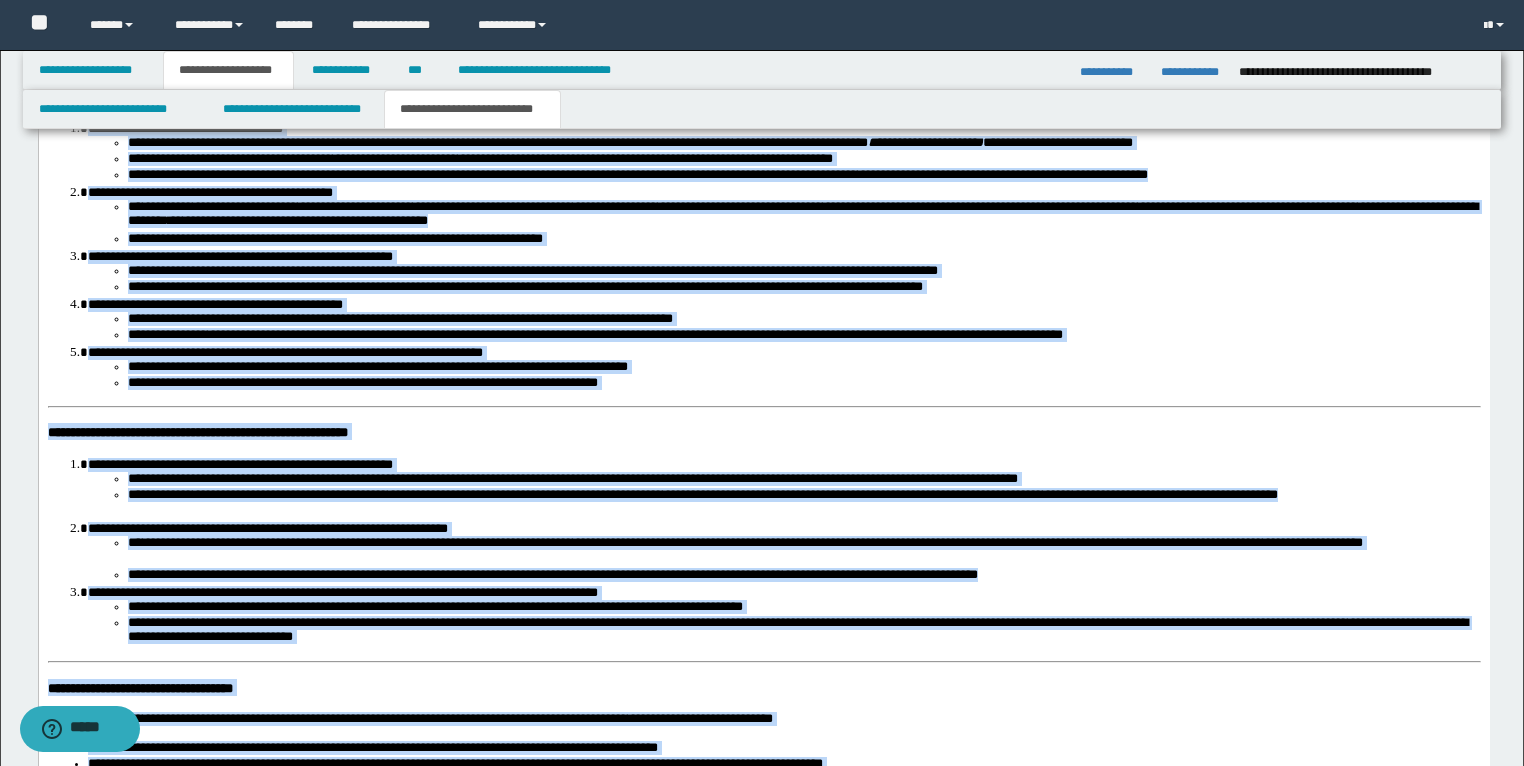 click on "**********" at bounding box center (783, 193) 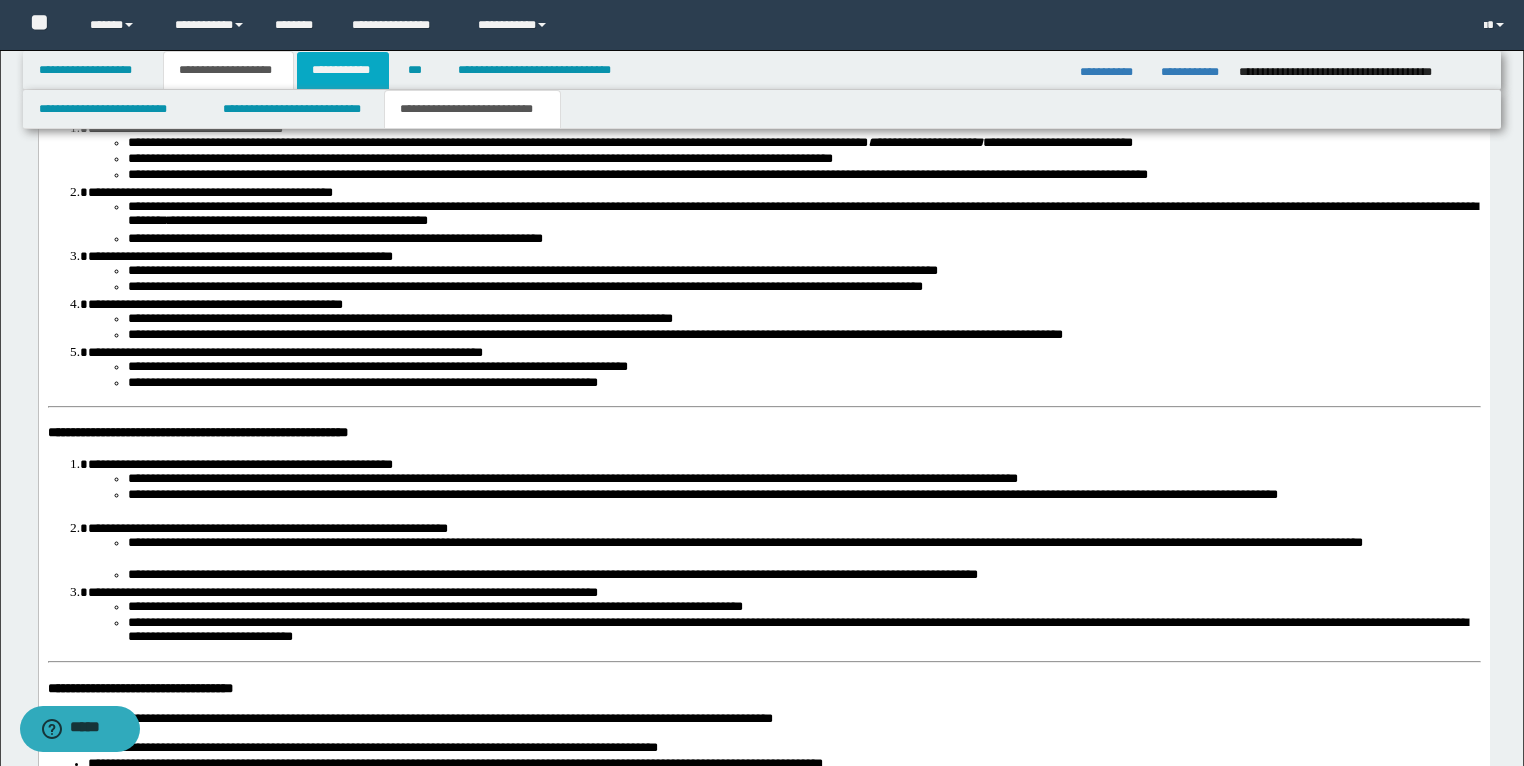 click on "**********" at bounding box center (343, 70) 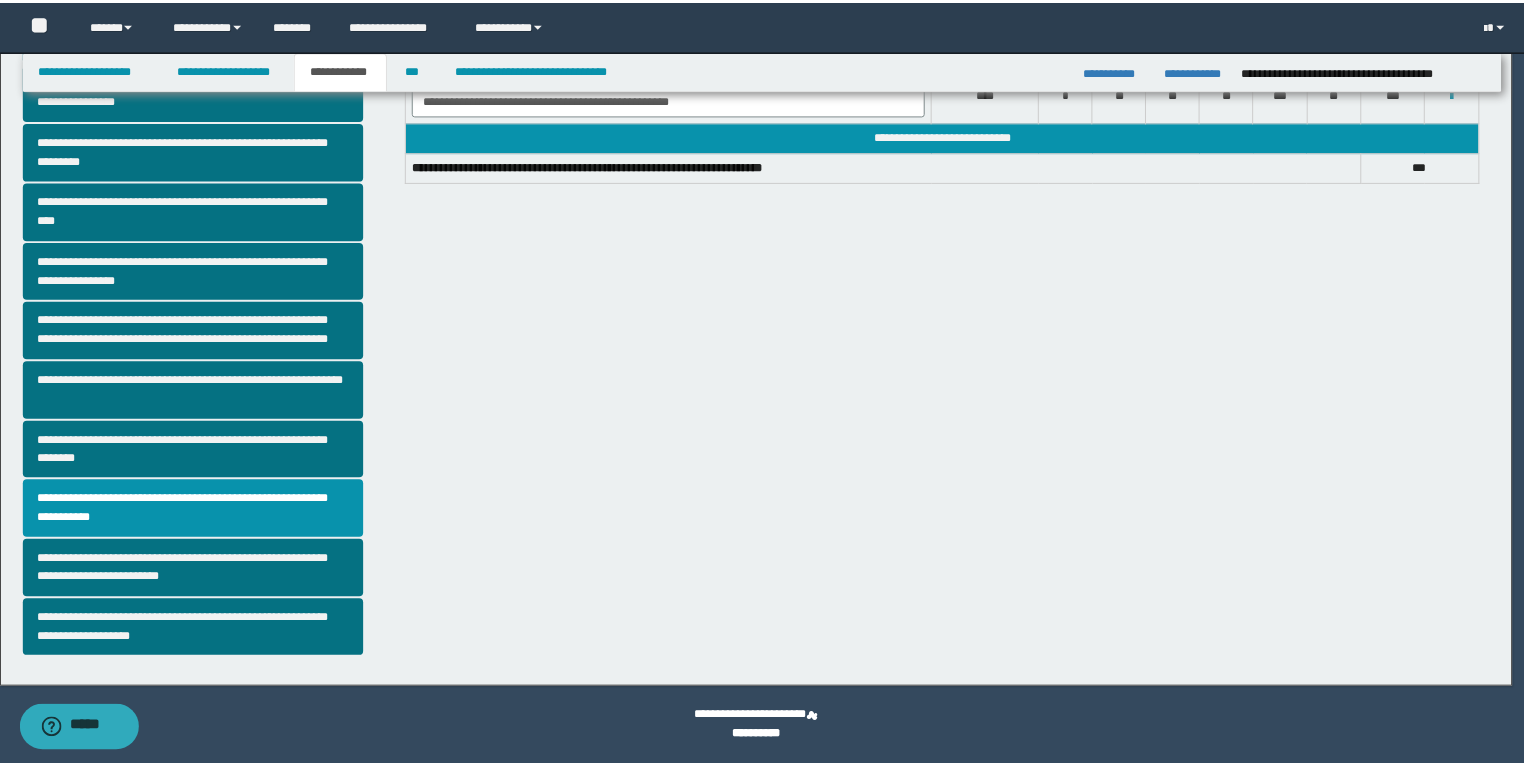 scroll, scrollTop: 308, scrollLeft: 0, axis: vertical 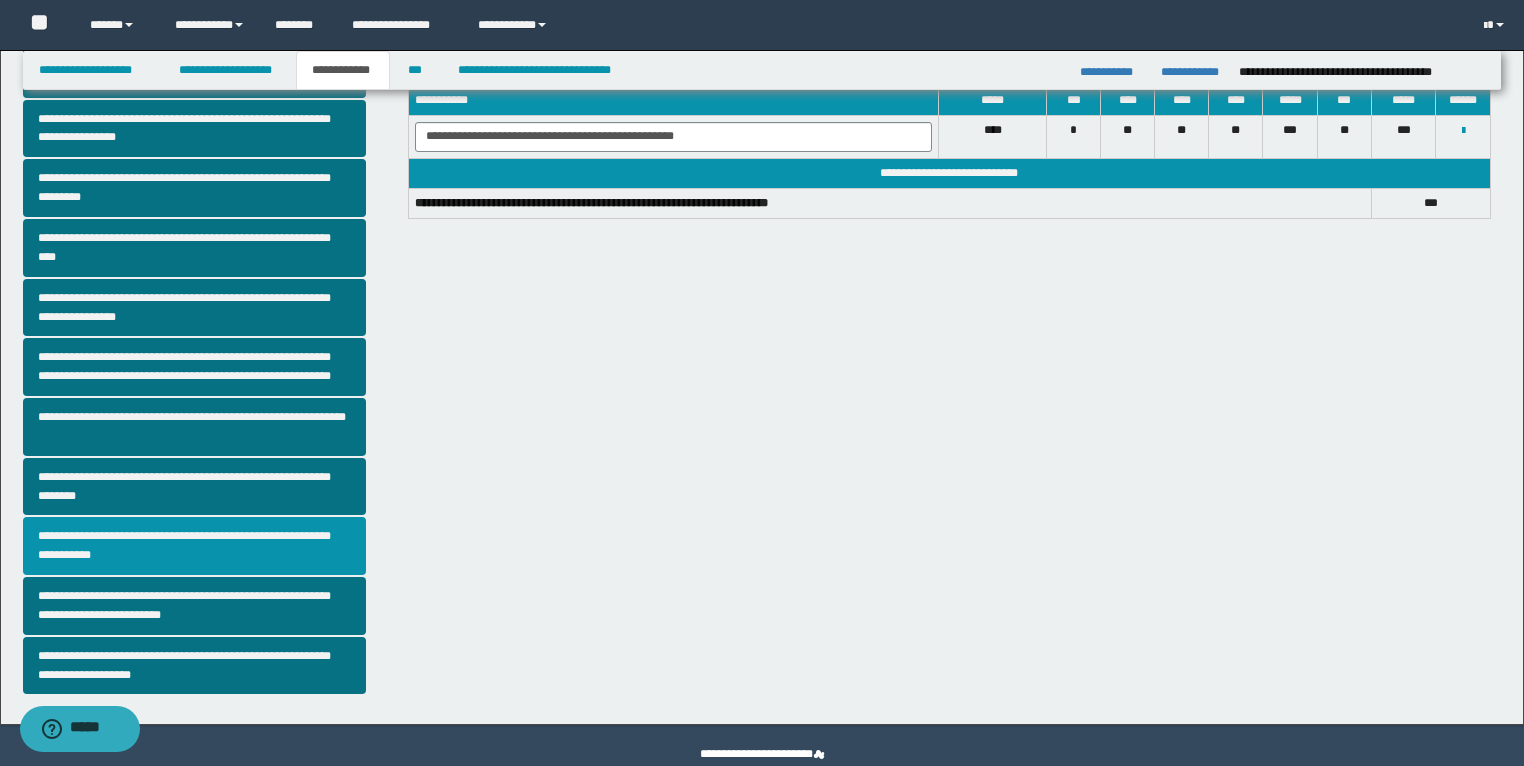 click on "**********" at bounding box center [195, 546] 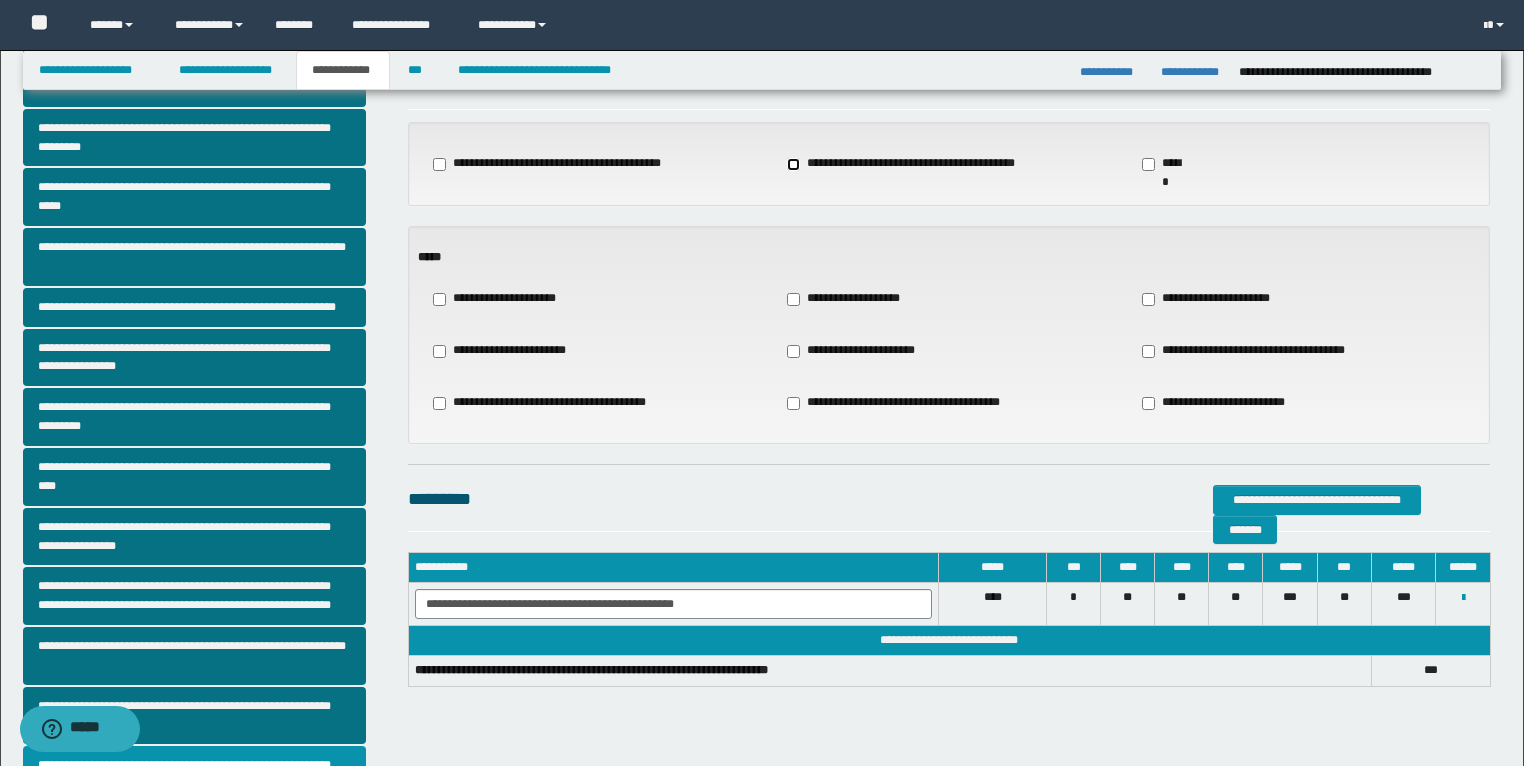 scroll, scrollTop: 80, scrollLeft: 0, axis: vertical 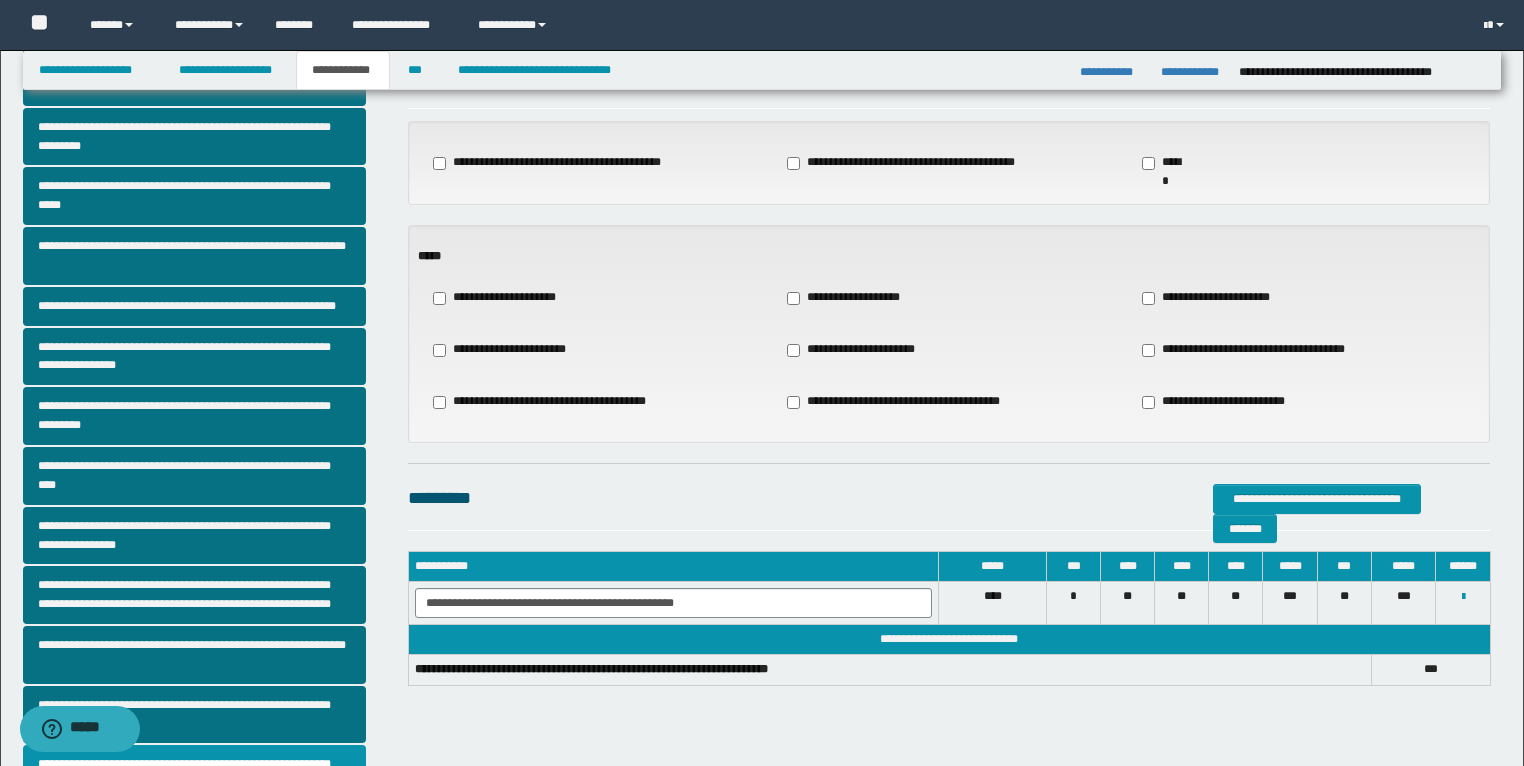 click on "**********" at bounding box center (1213, 298) 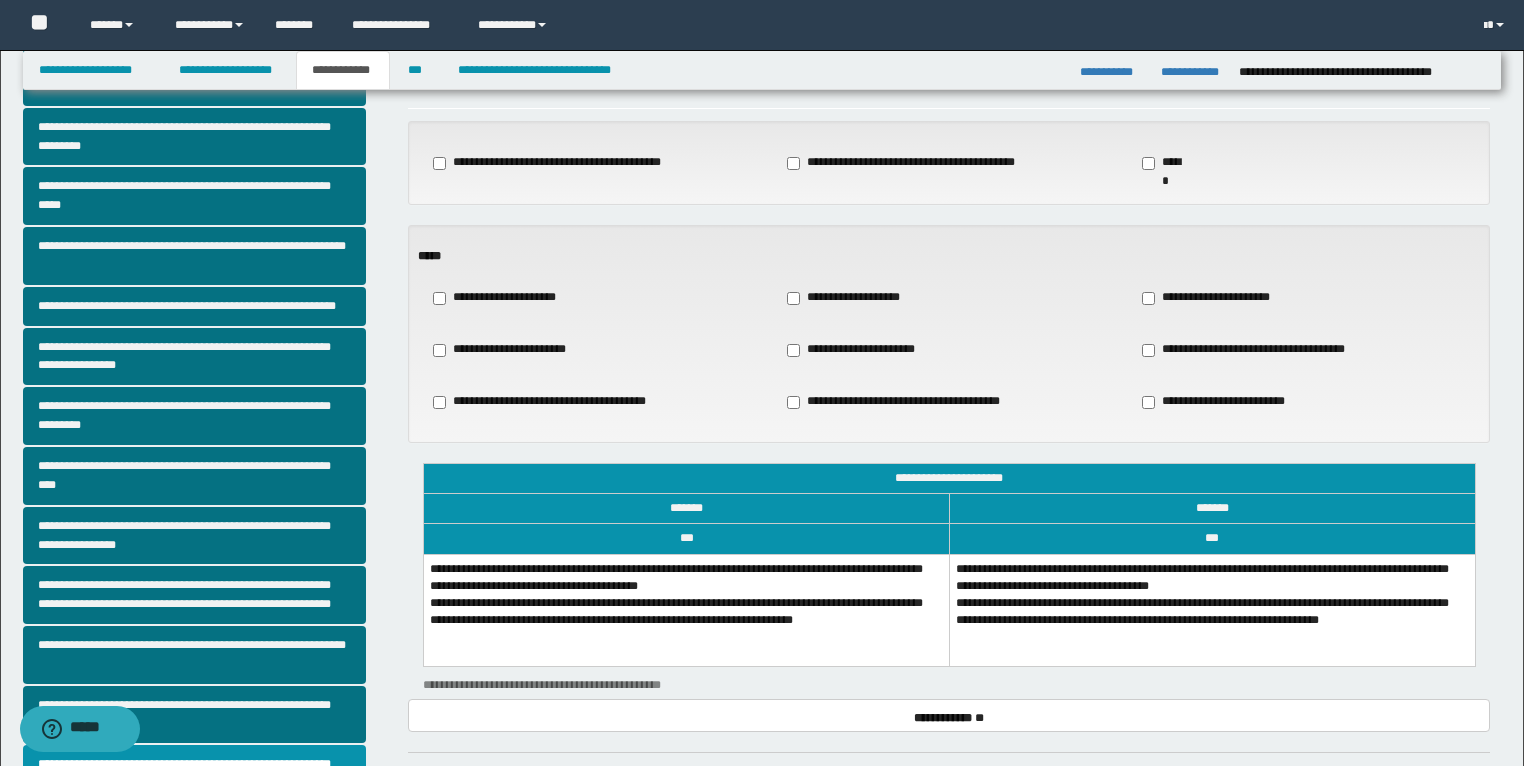click on "**********" at bounding box center (687, 610) 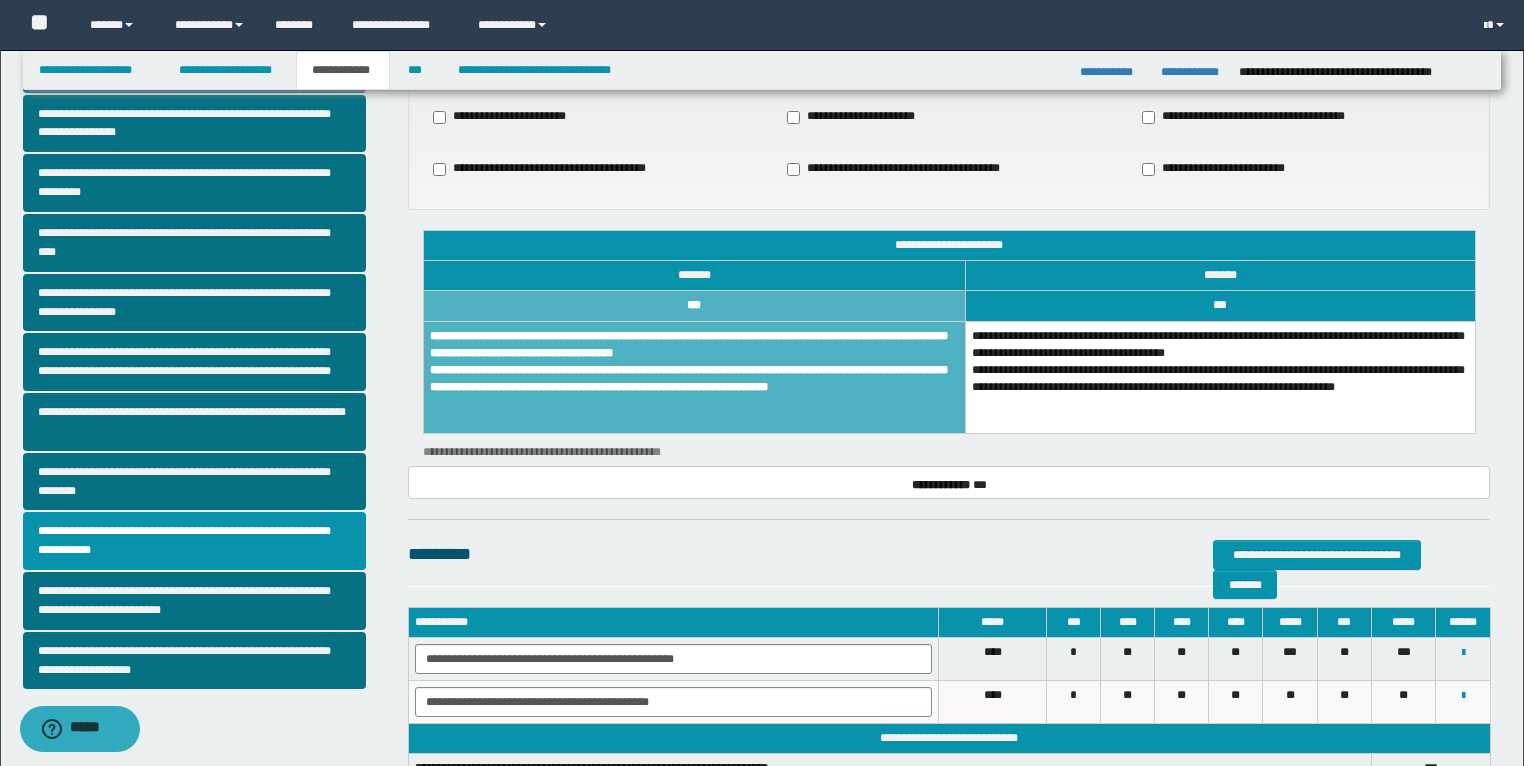 scroll, scrollTop: 400, scrollLeft: 0, axis: vertical 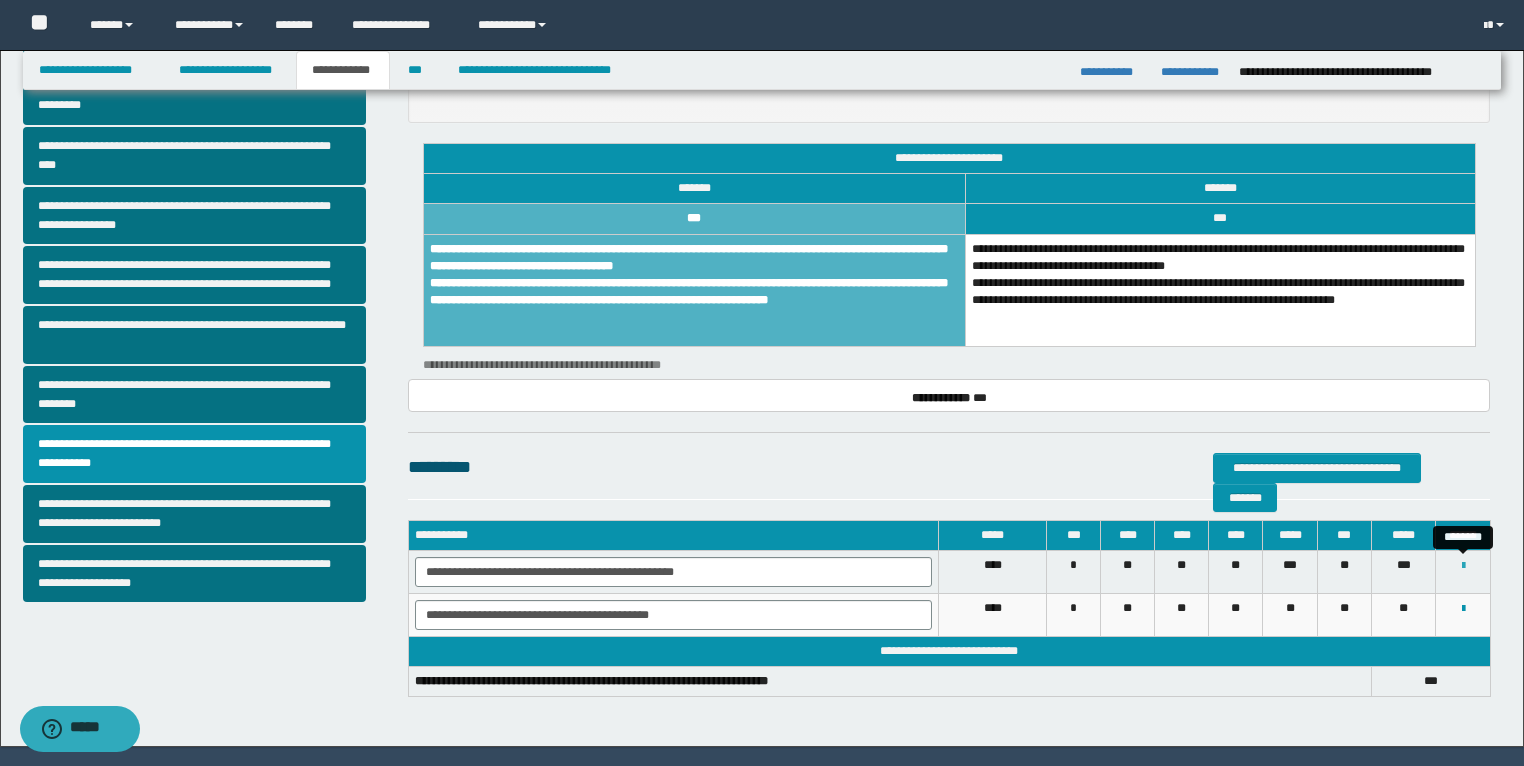 click at bounding box center (1463, 566) 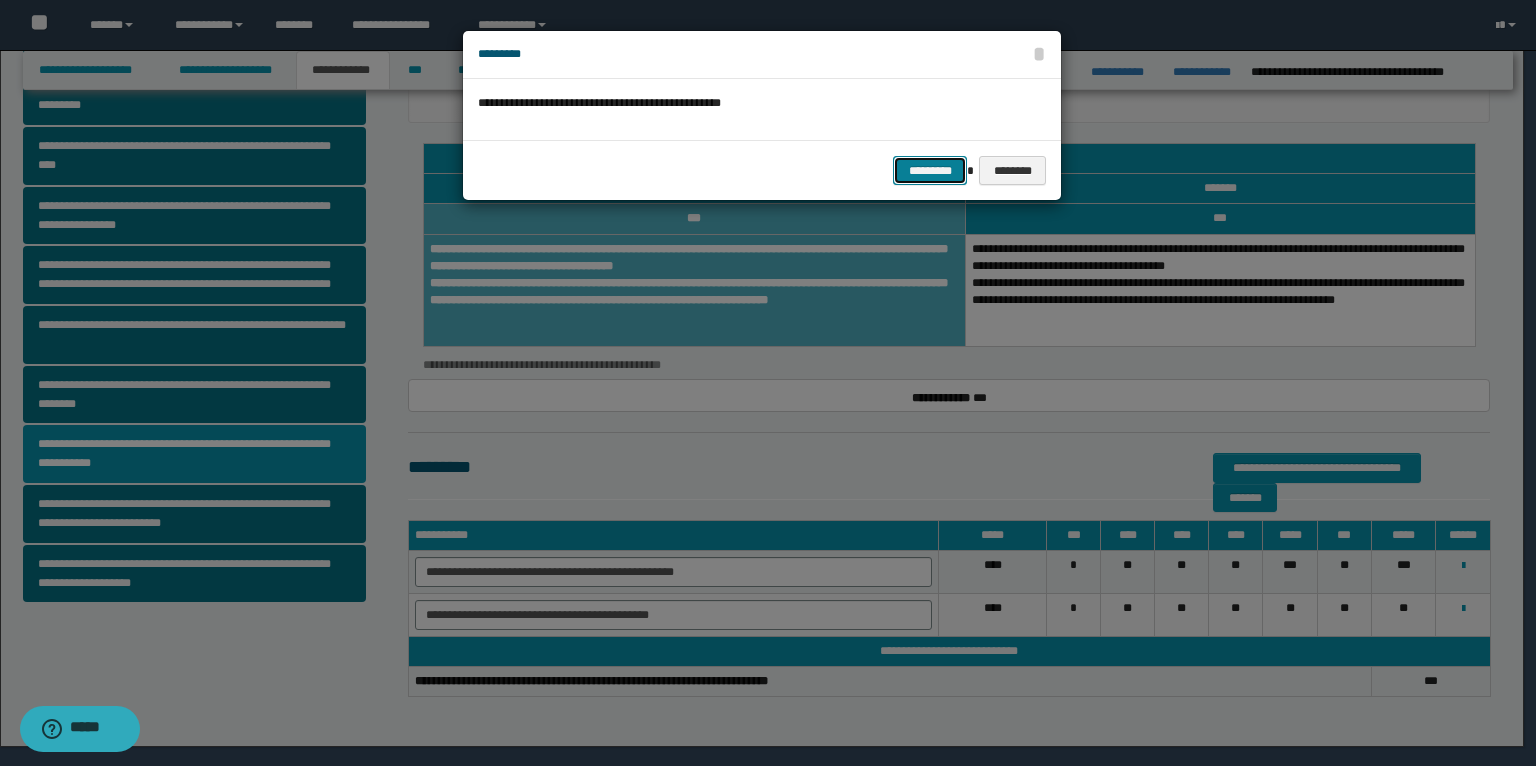 click on "*********" at bounding box center (930, 171) 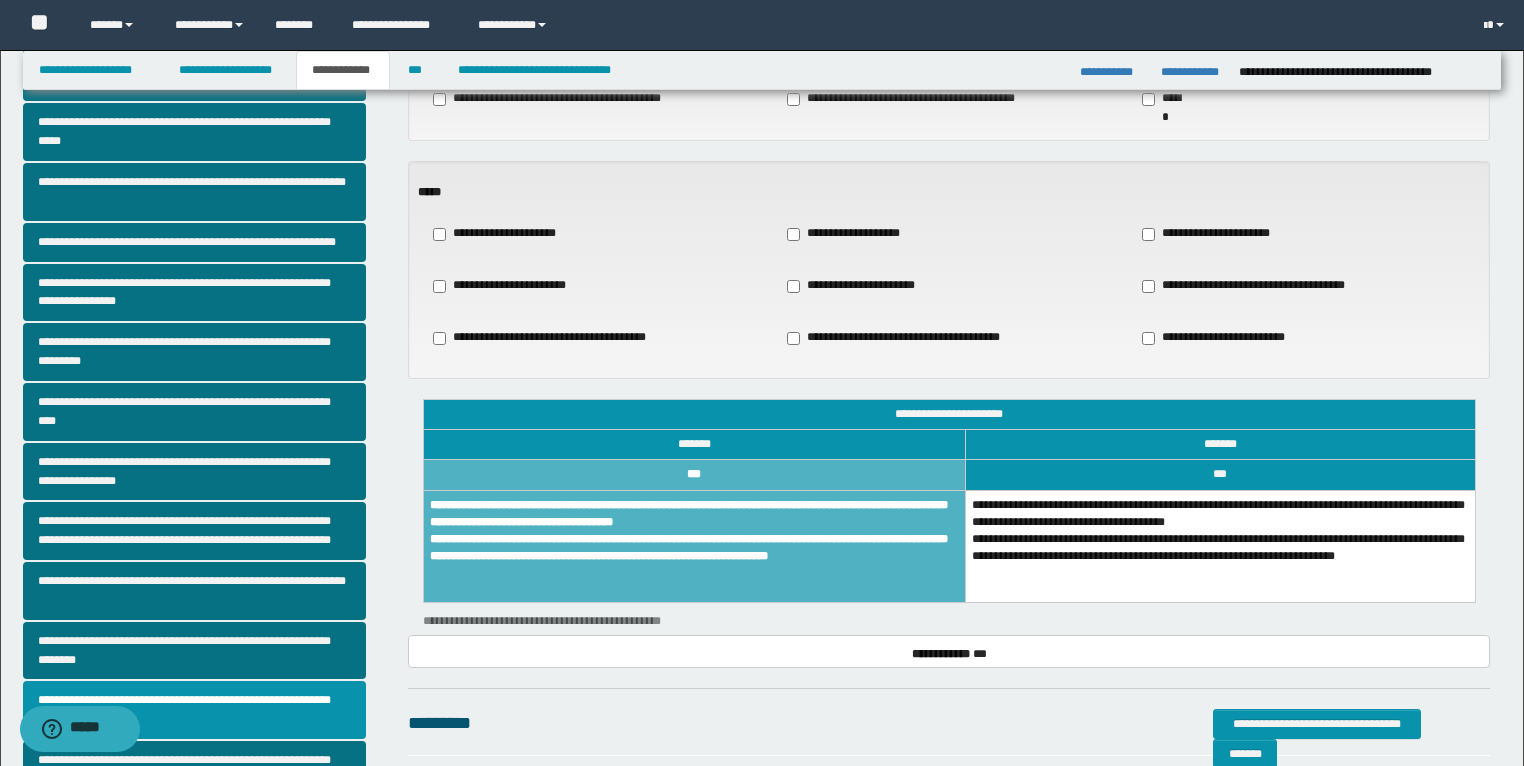 scroll, scrollTop: 80, scrollLeft: 0, axis: vertical 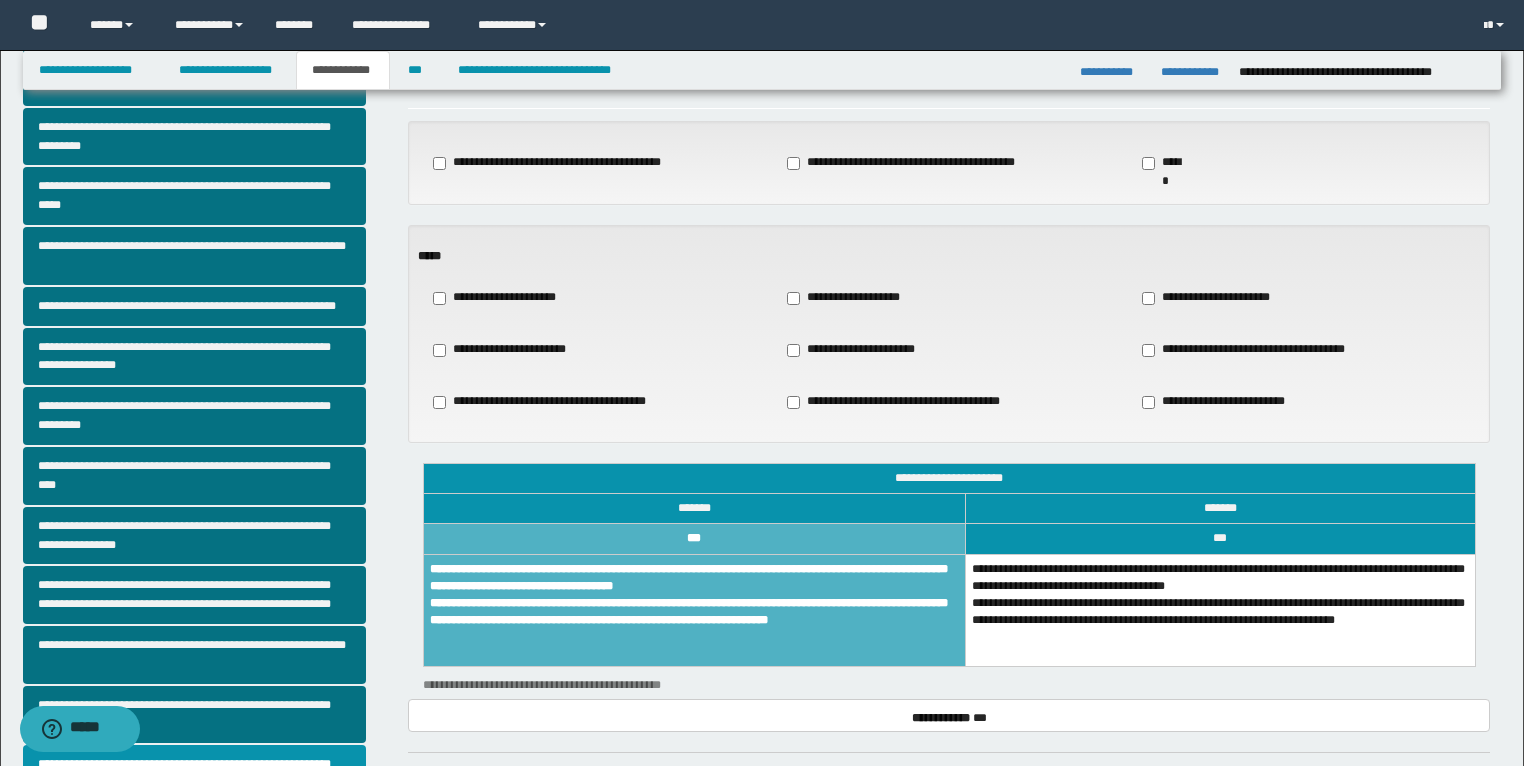 click on "**********" at bounding box center (694, 610) 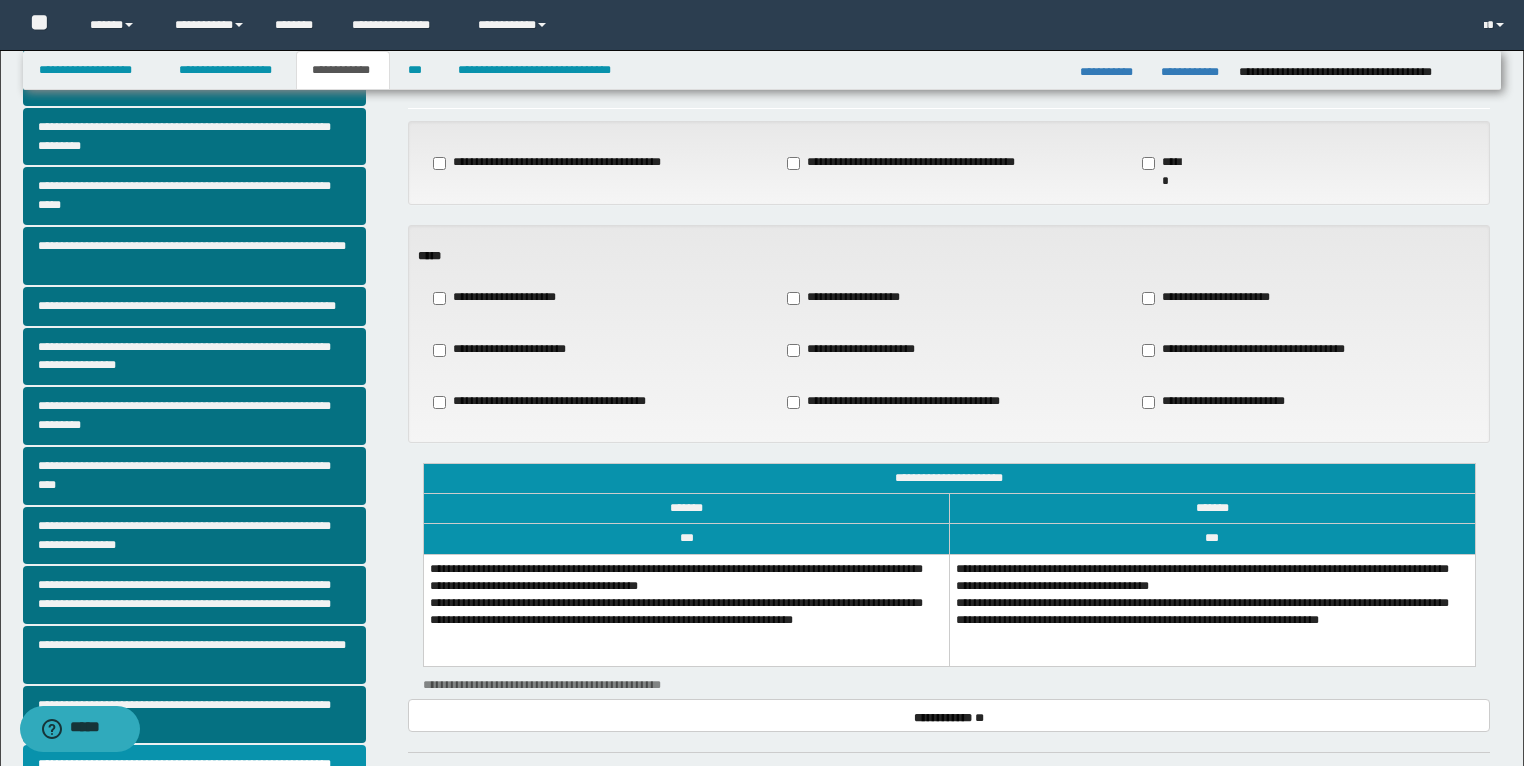 click on "**********" at bounding box center [687, 610] 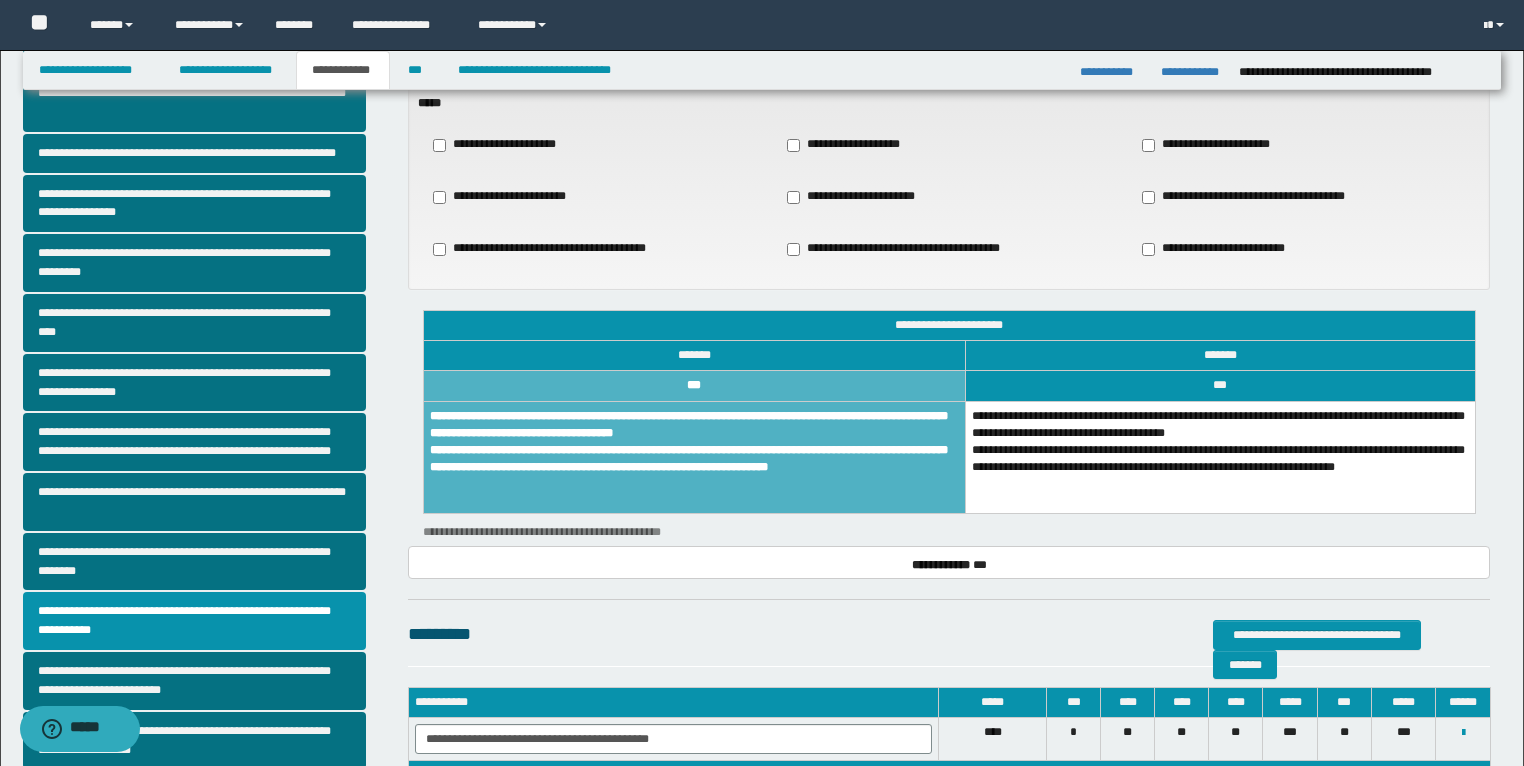 scroll, scrollTop: 416, scrollLeft: 0, axis: vertical 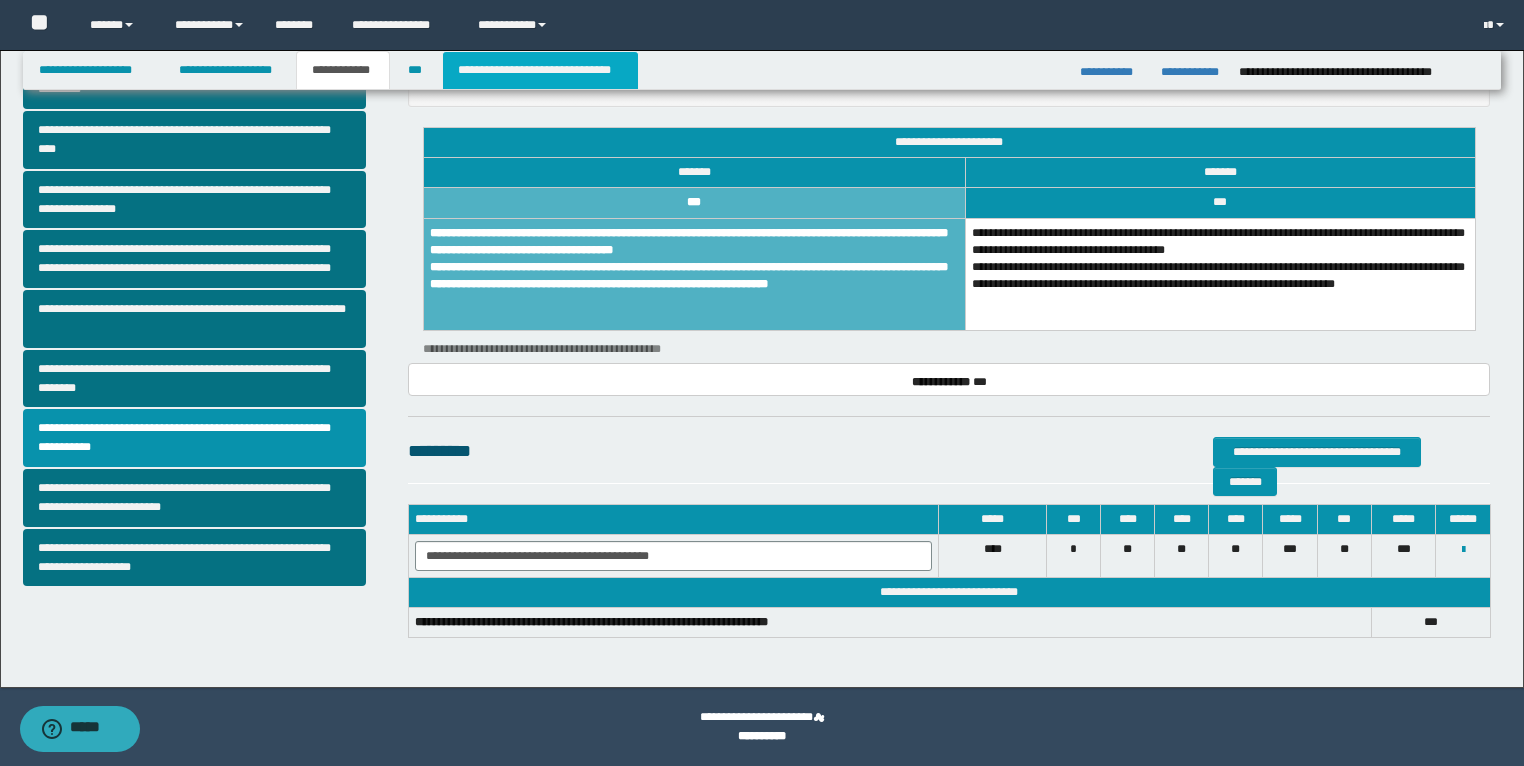 click on "**********" at bounding box center (540, 70) 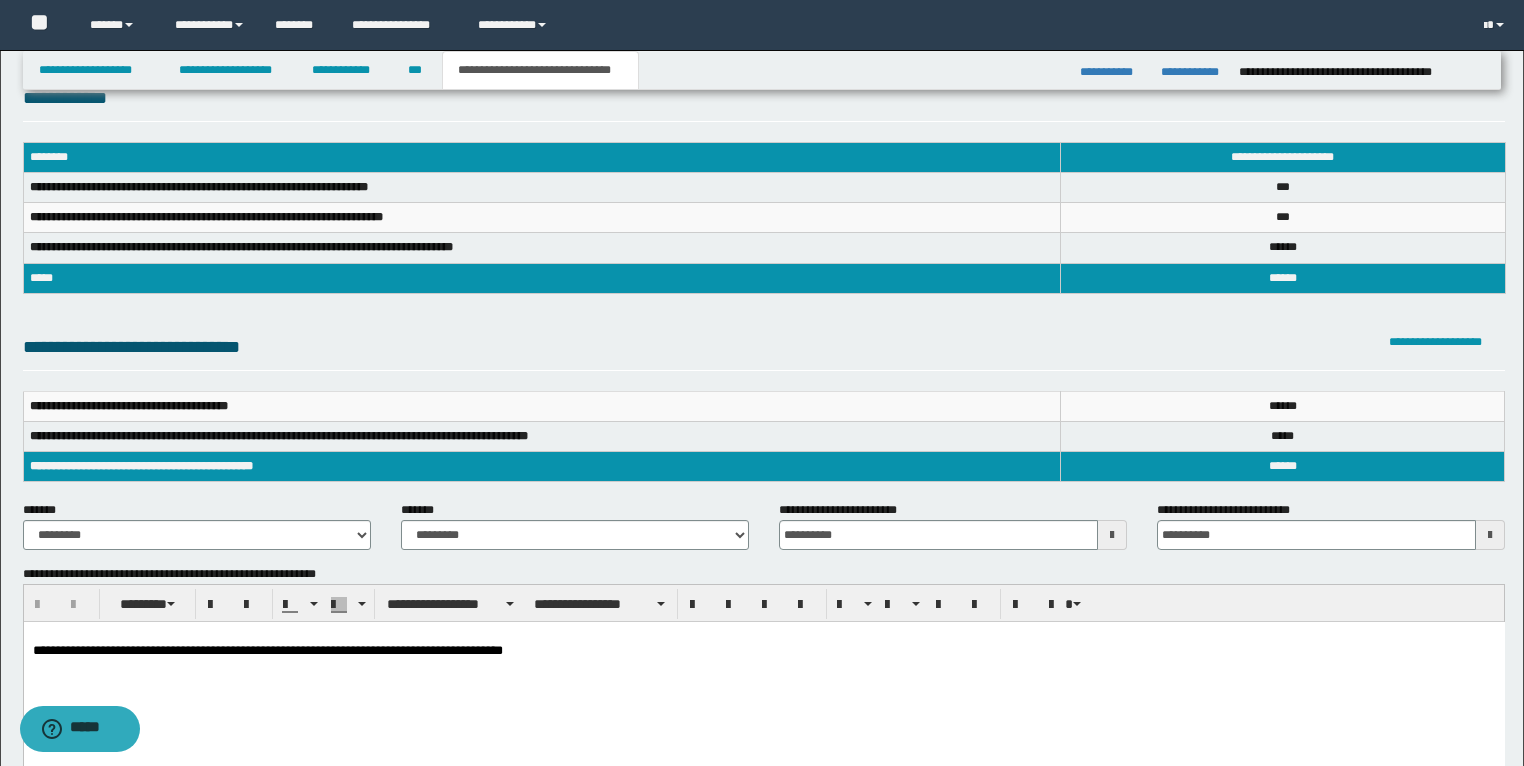 scroll, scrollTop: 16, scrollLeft: 0, axis: vertical 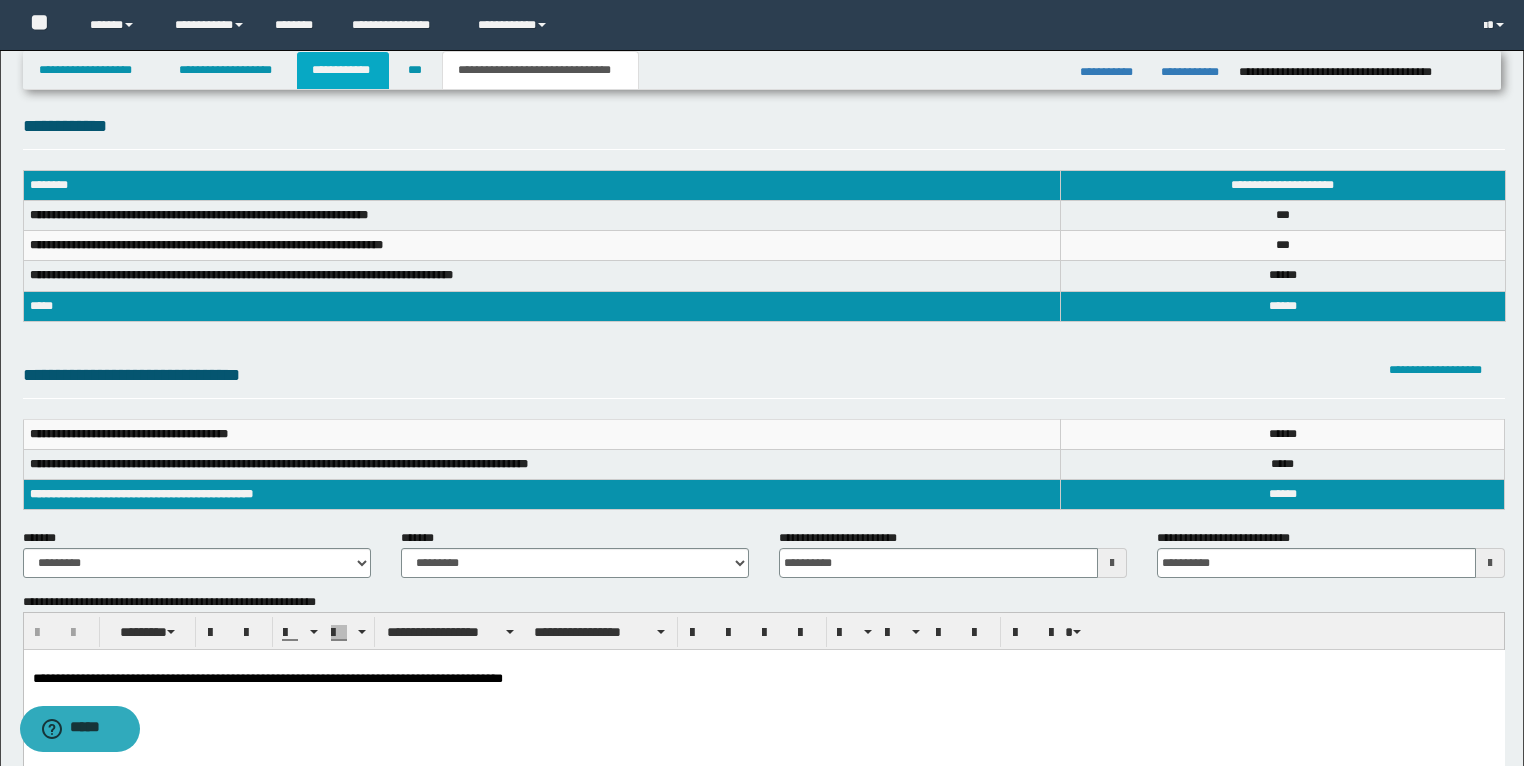 click on "**********" at bounding box center [343, 70] 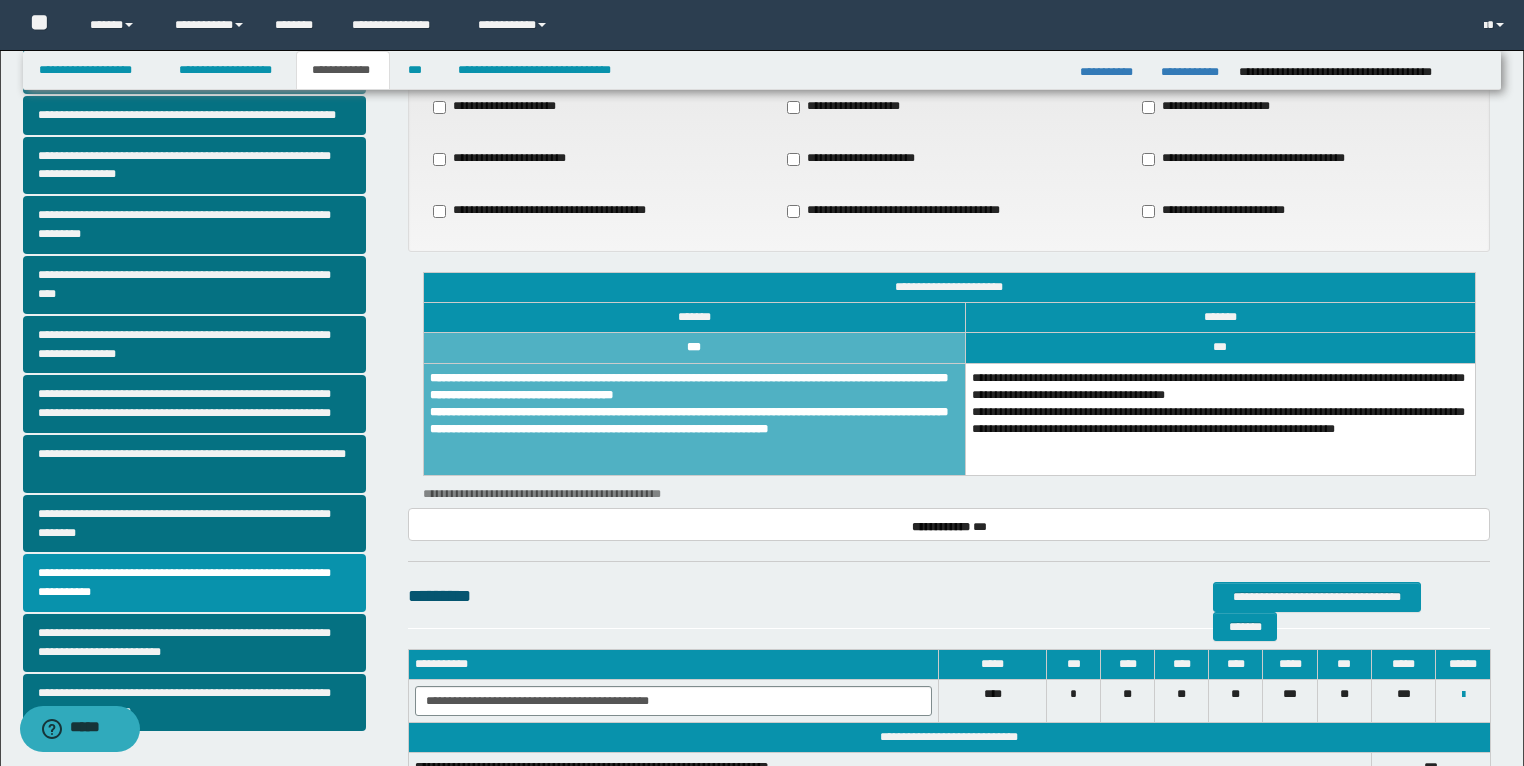 scroll, scrollTop: 416, scrollLeft: 0, axis: vertical 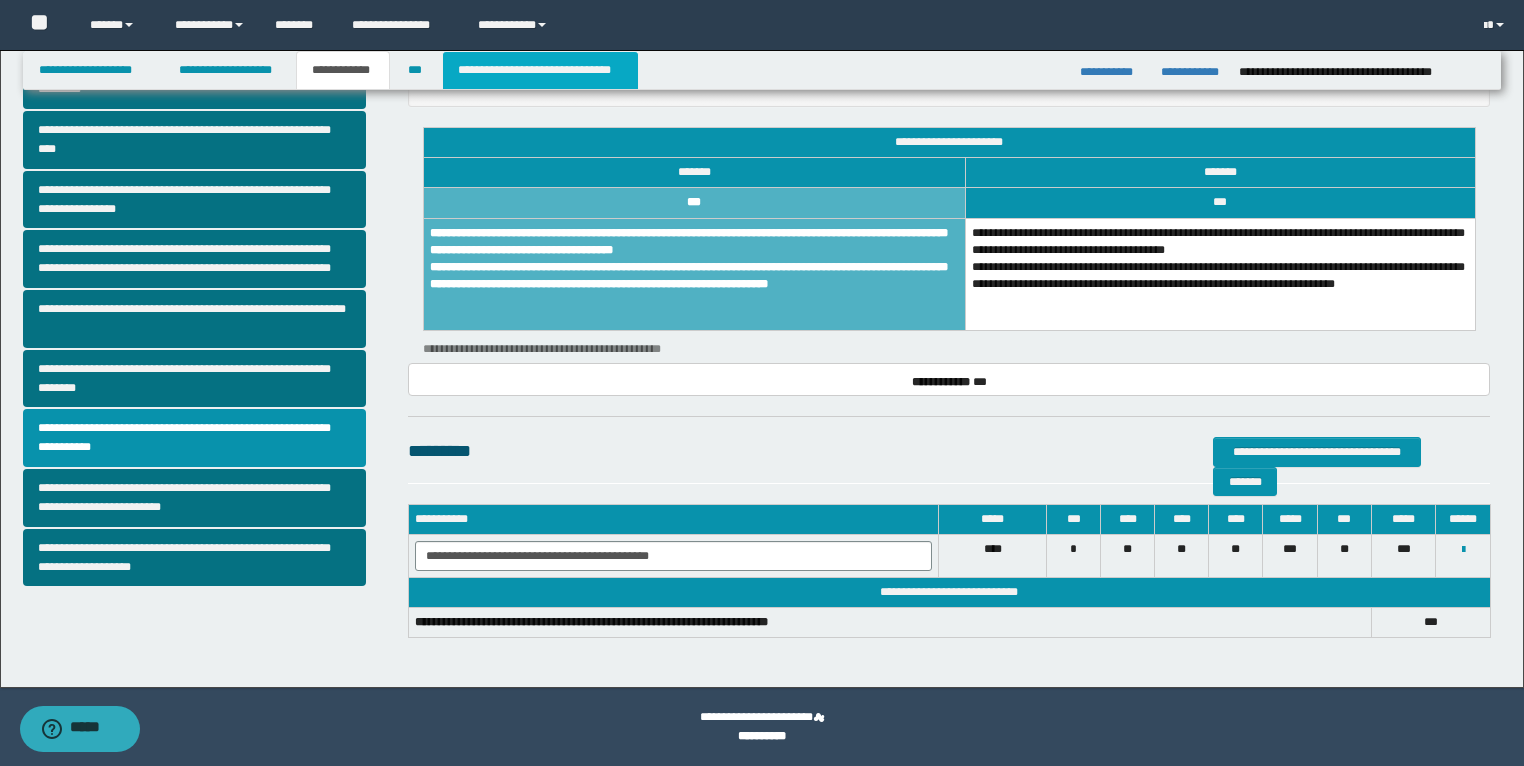 click on "**********" at bounding box center [540, 70] 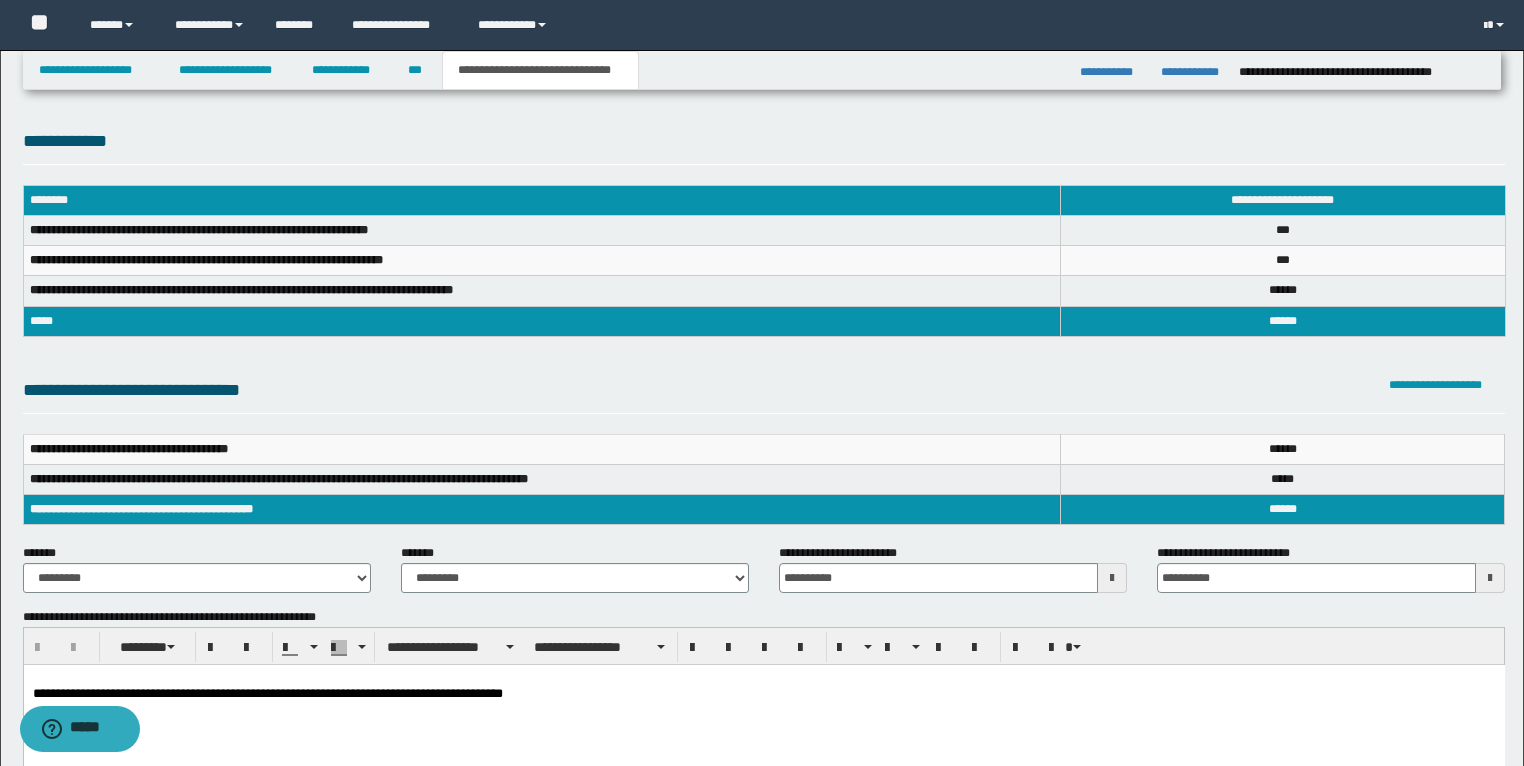 scroll, scrollTop: 0, scrollLeft: 0, axis: both 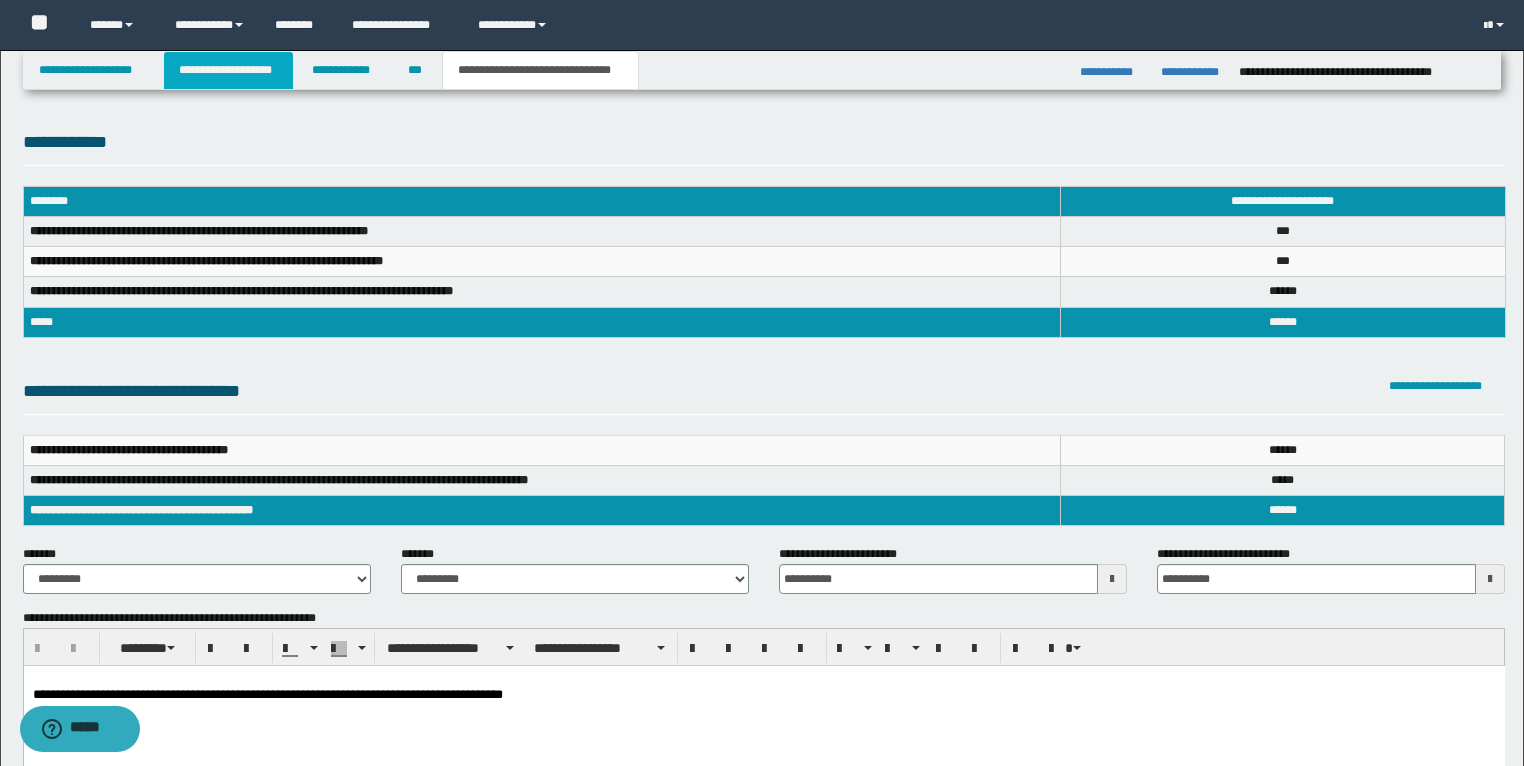 click on "**********" at bounding box center [228, 70] 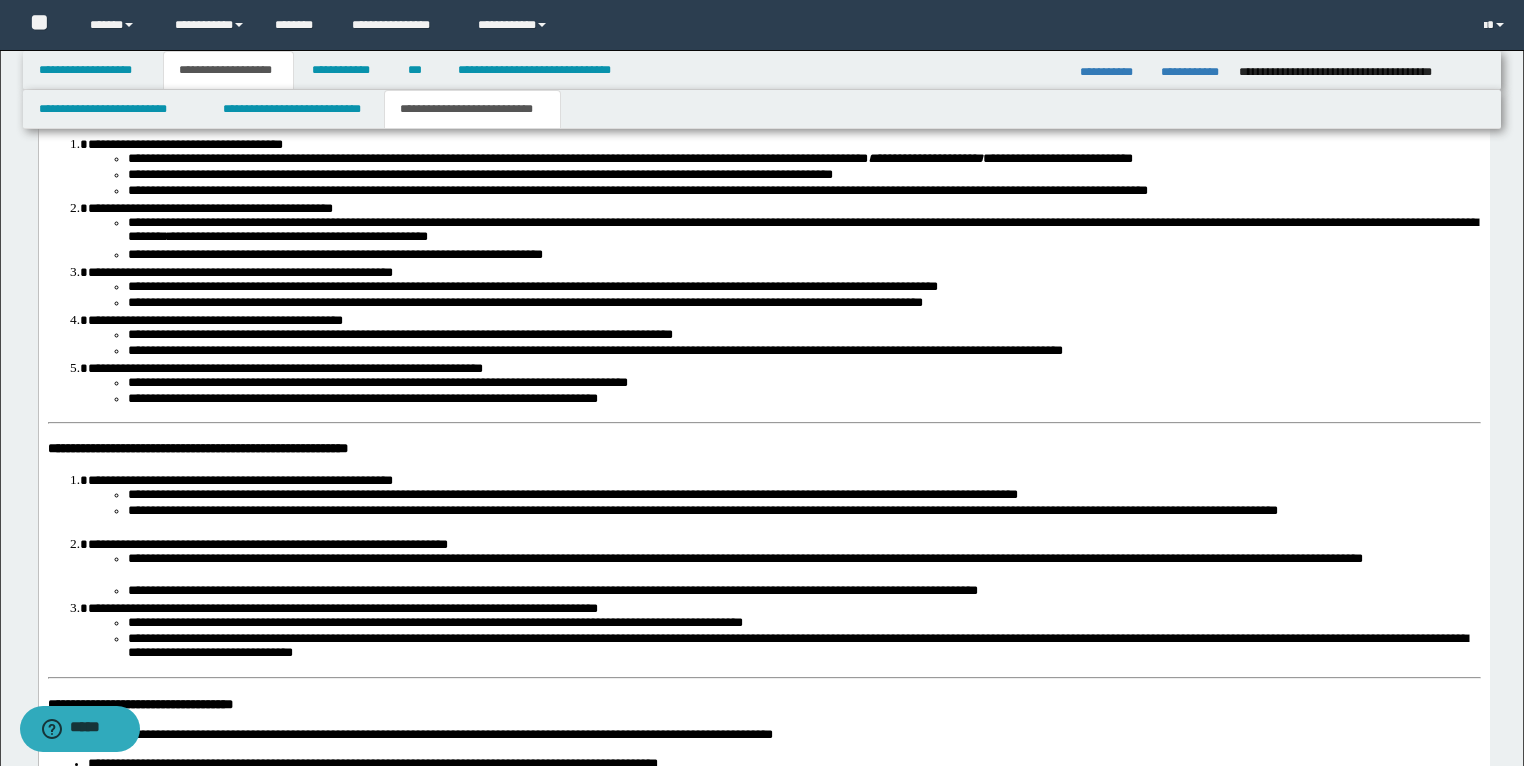 scroll, scrollTop: 3760, scrollLeft: 0, axis: vertical 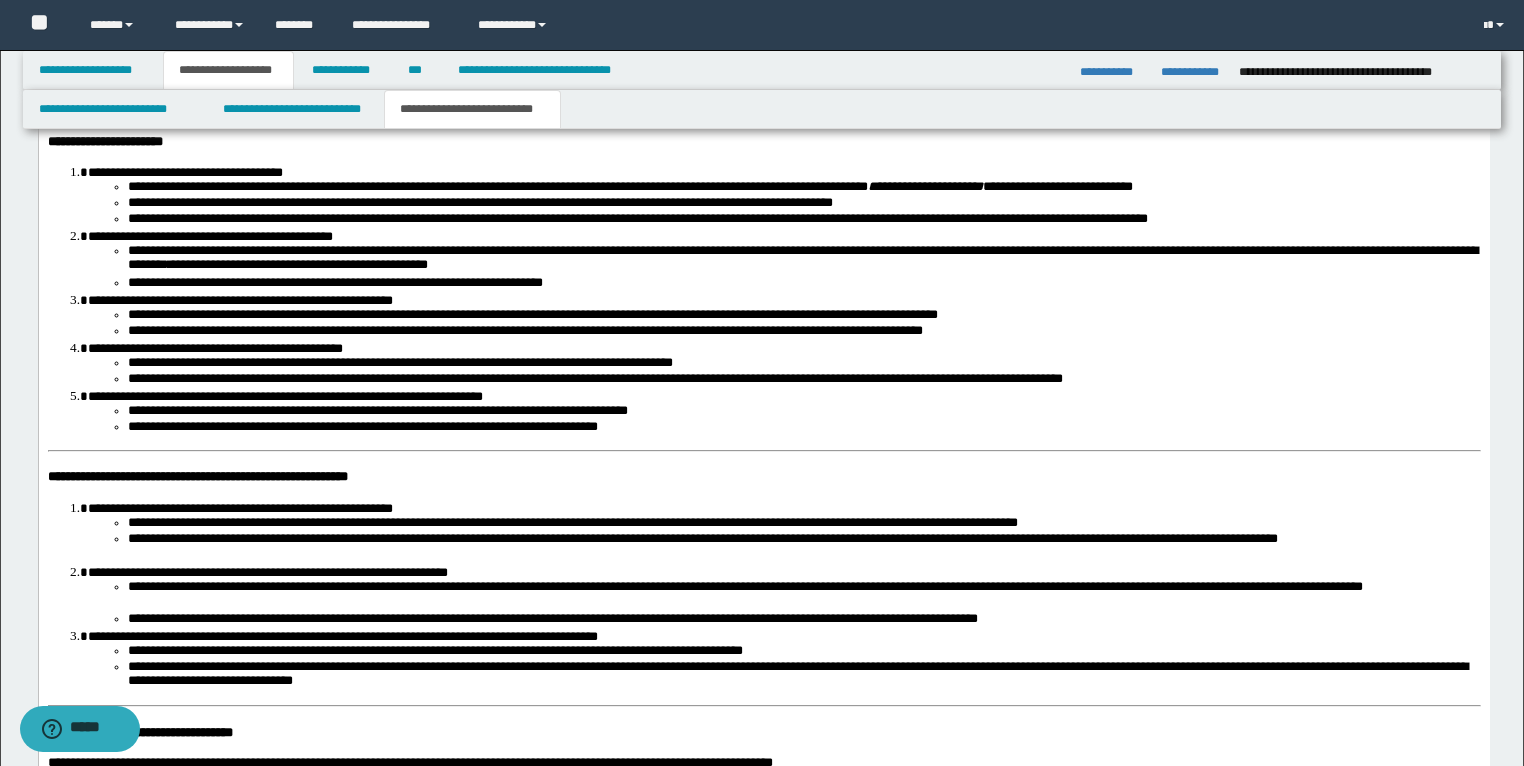 drag, startPoint x: 688, startPoint y: 310, endPoint x: 287, endPoint y: 315, distance: 401.03116 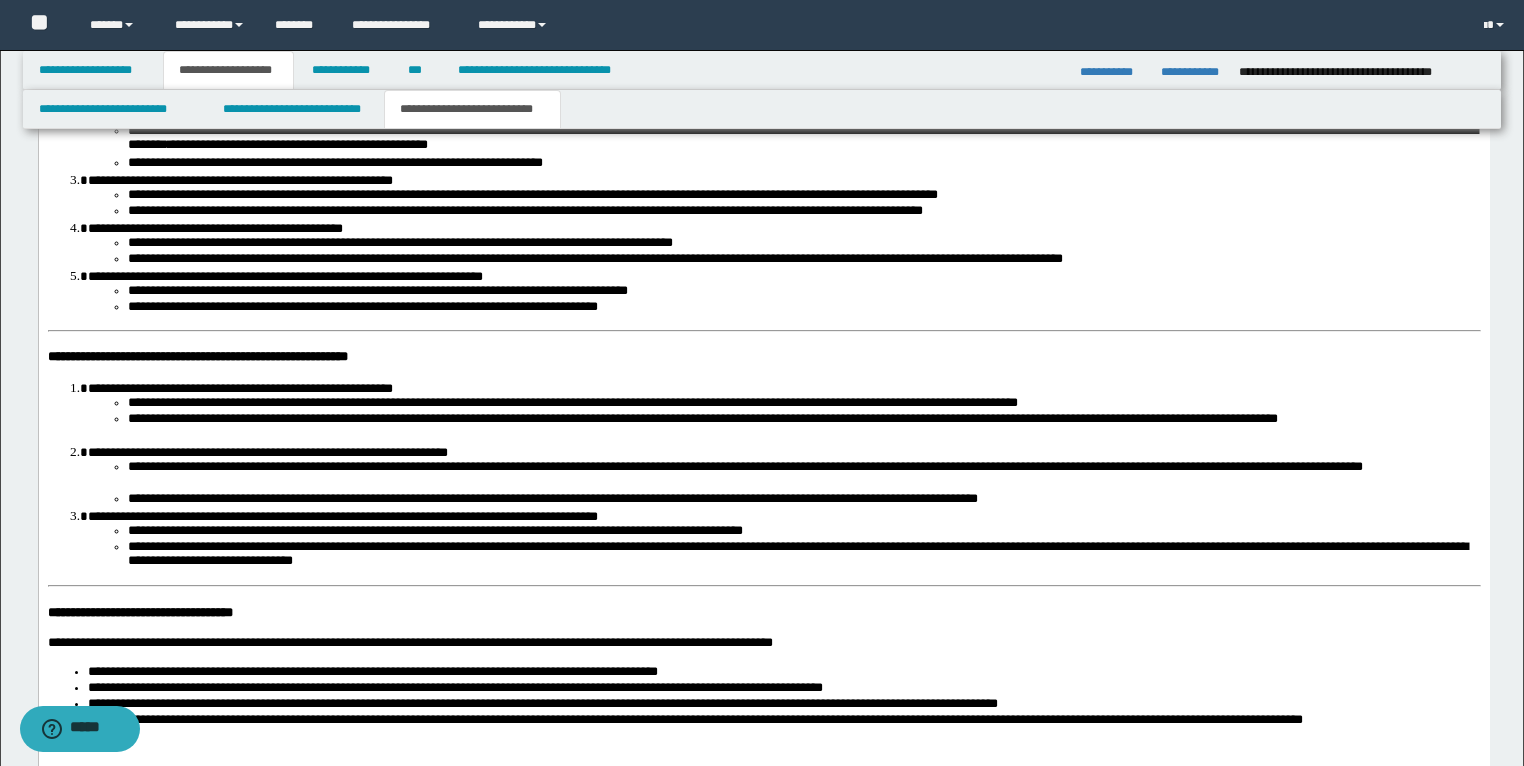 scroll, scrollTop: 3920, scrollLeft: 0, axis: vertical 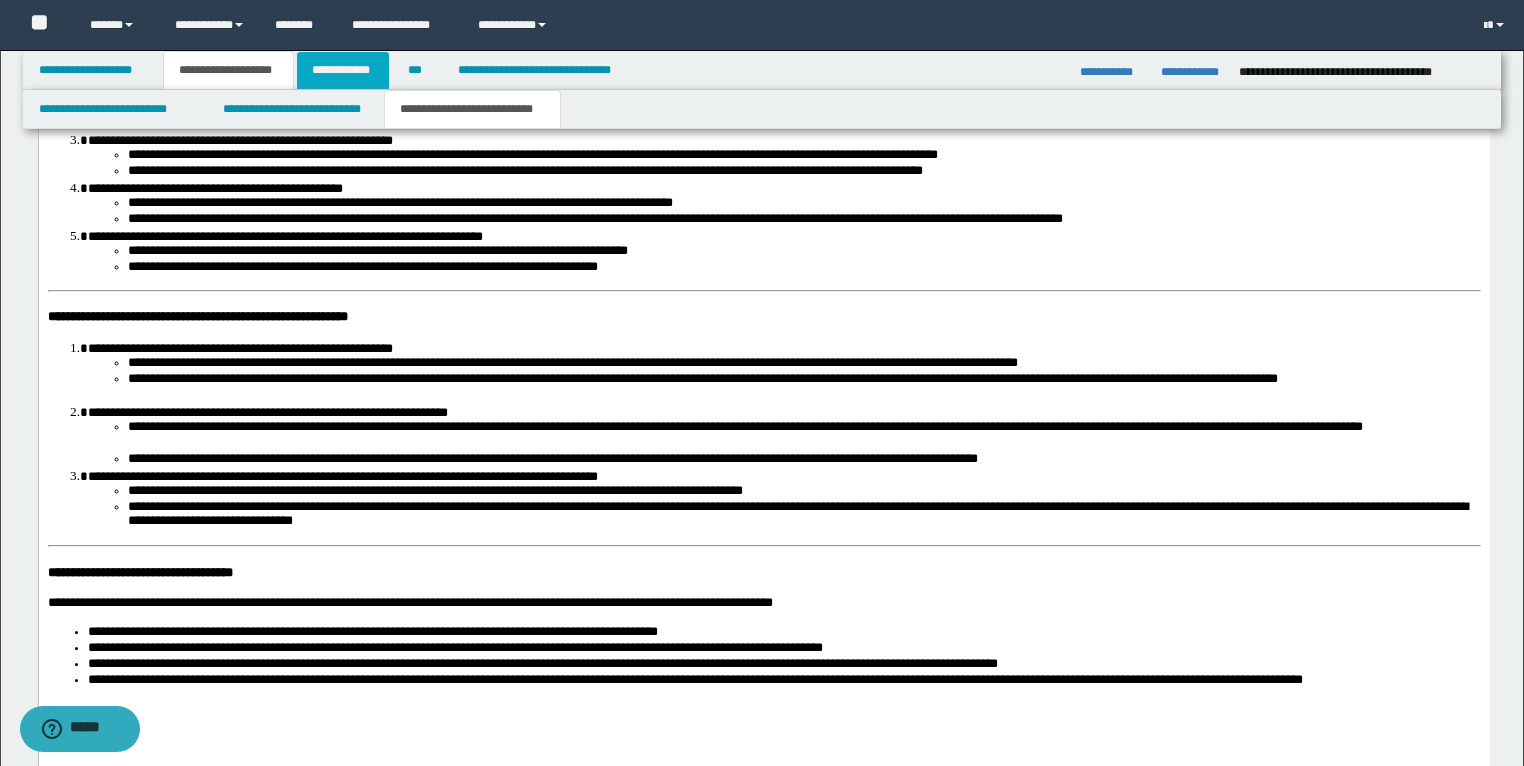 click on "**********" at bounding box center (343, 70) 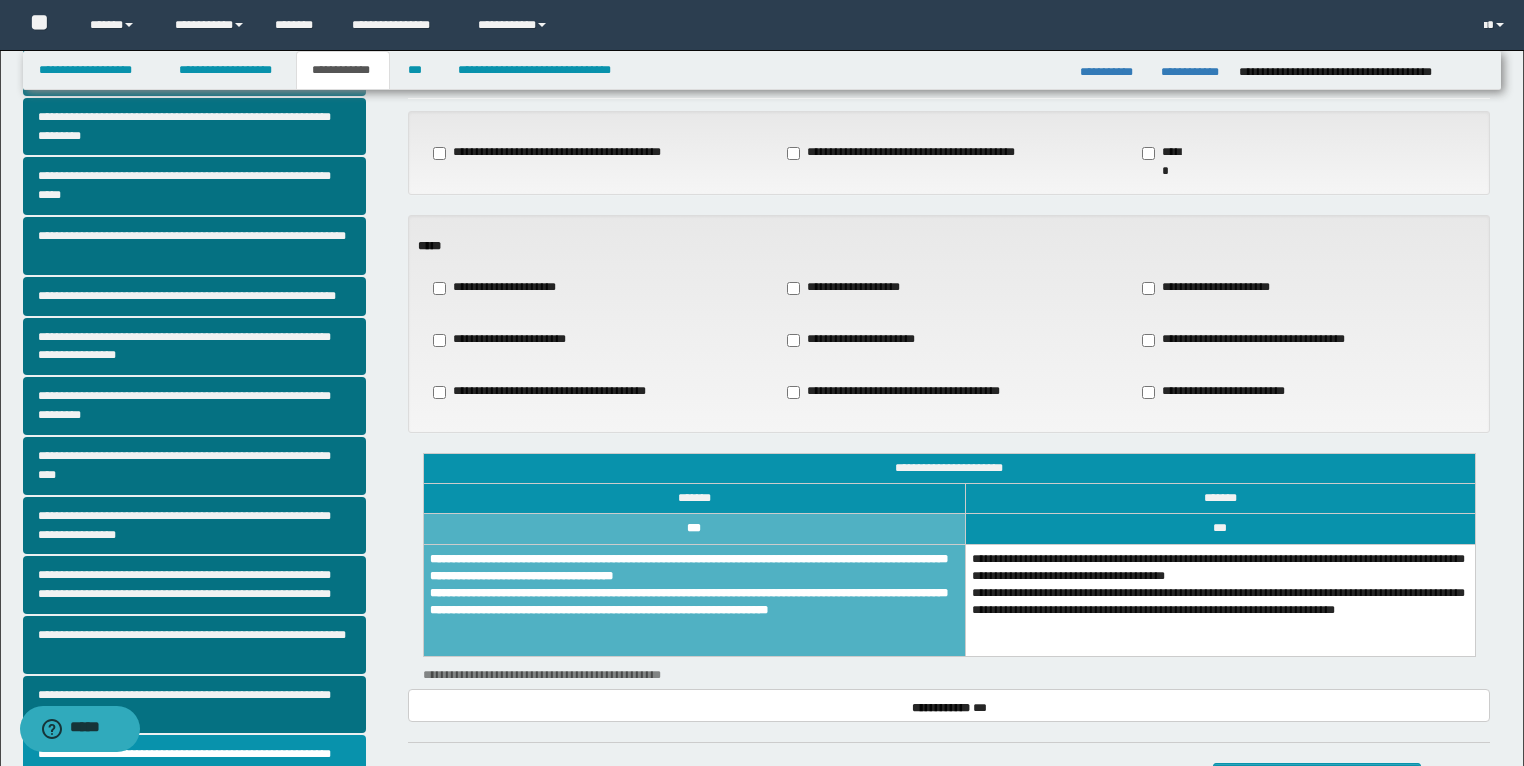 scroll, scrollTop: 0, scrollLeft: 0, axis: both 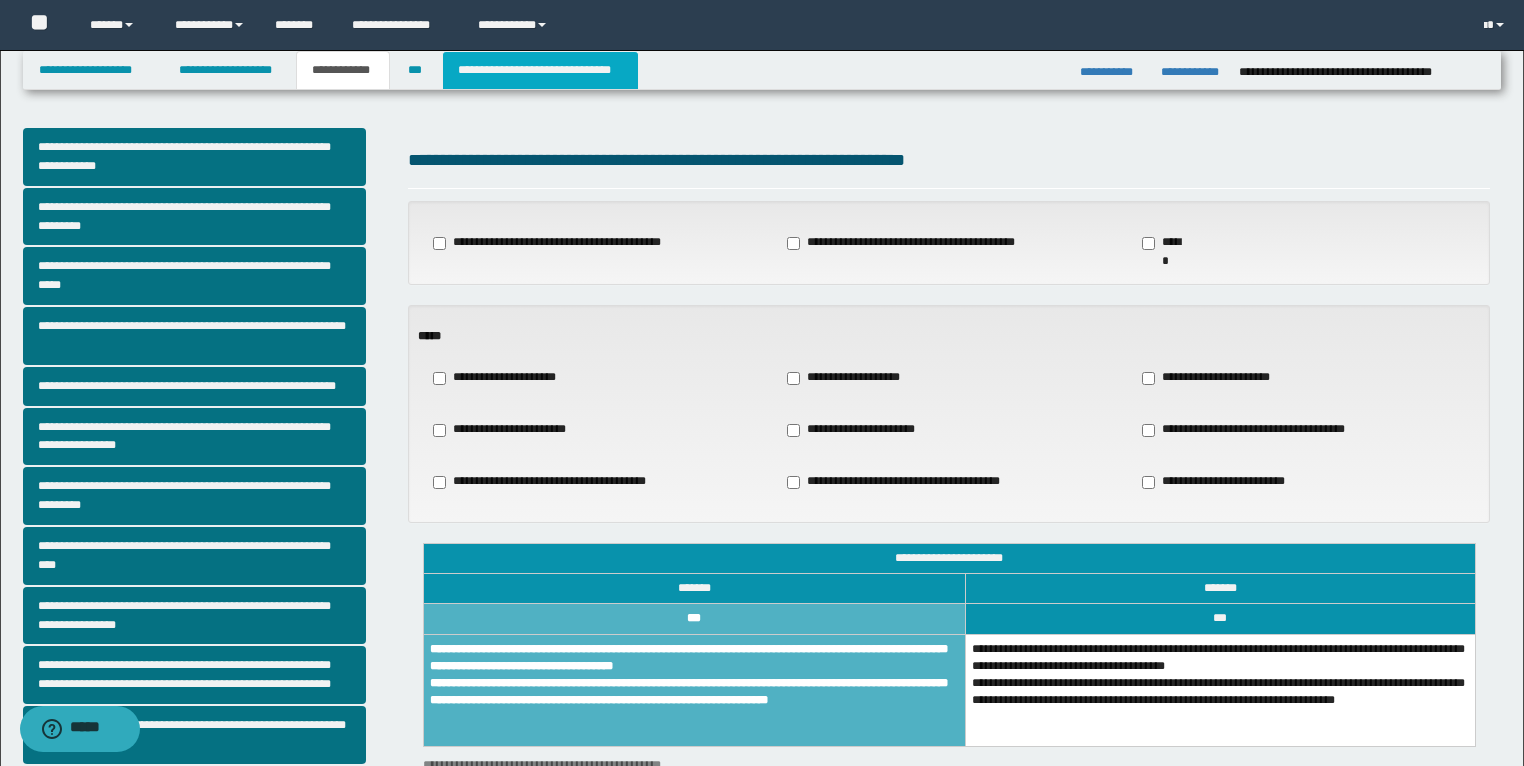 click on "**********" at bounding box center [540, 70] 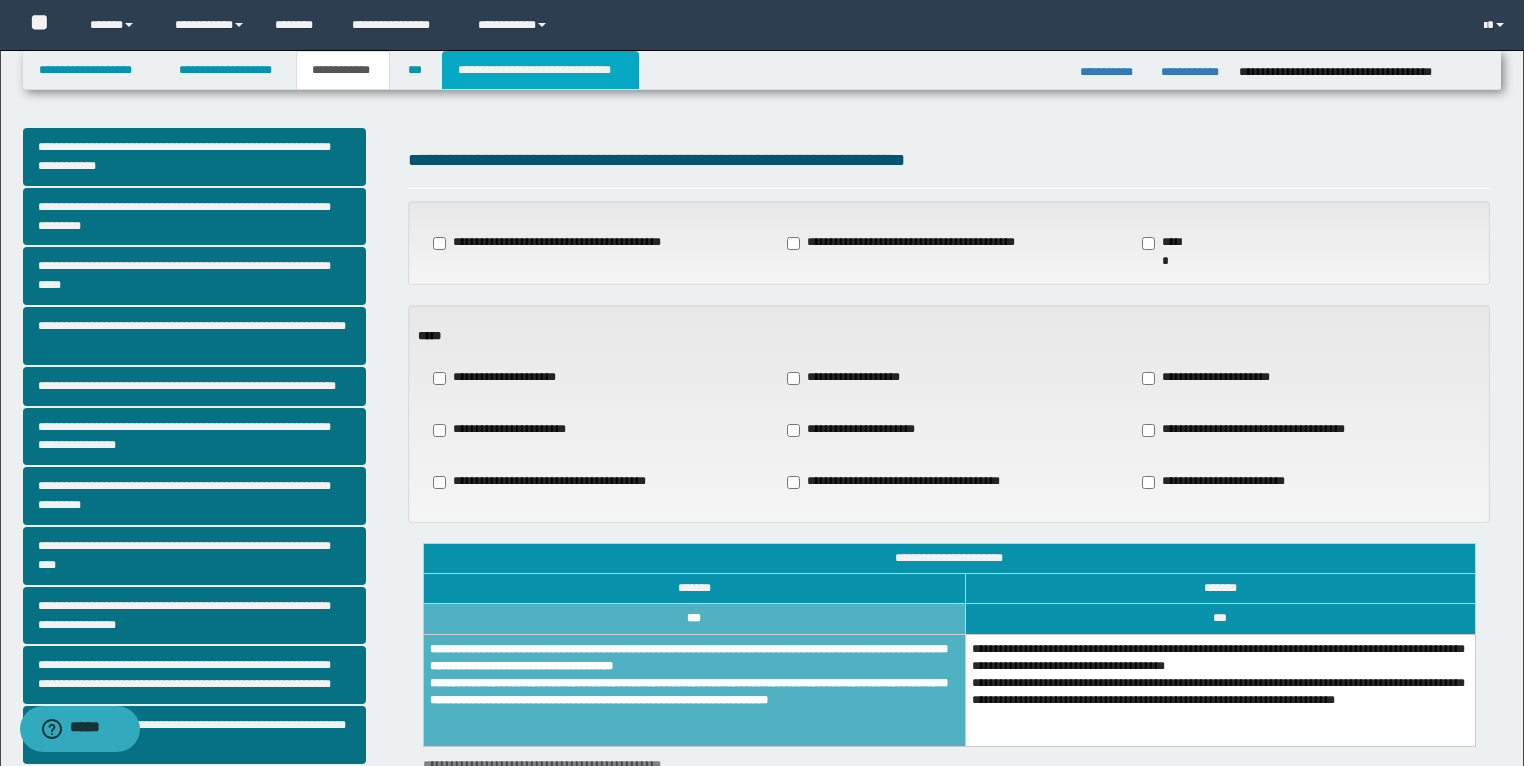 type on "**********" 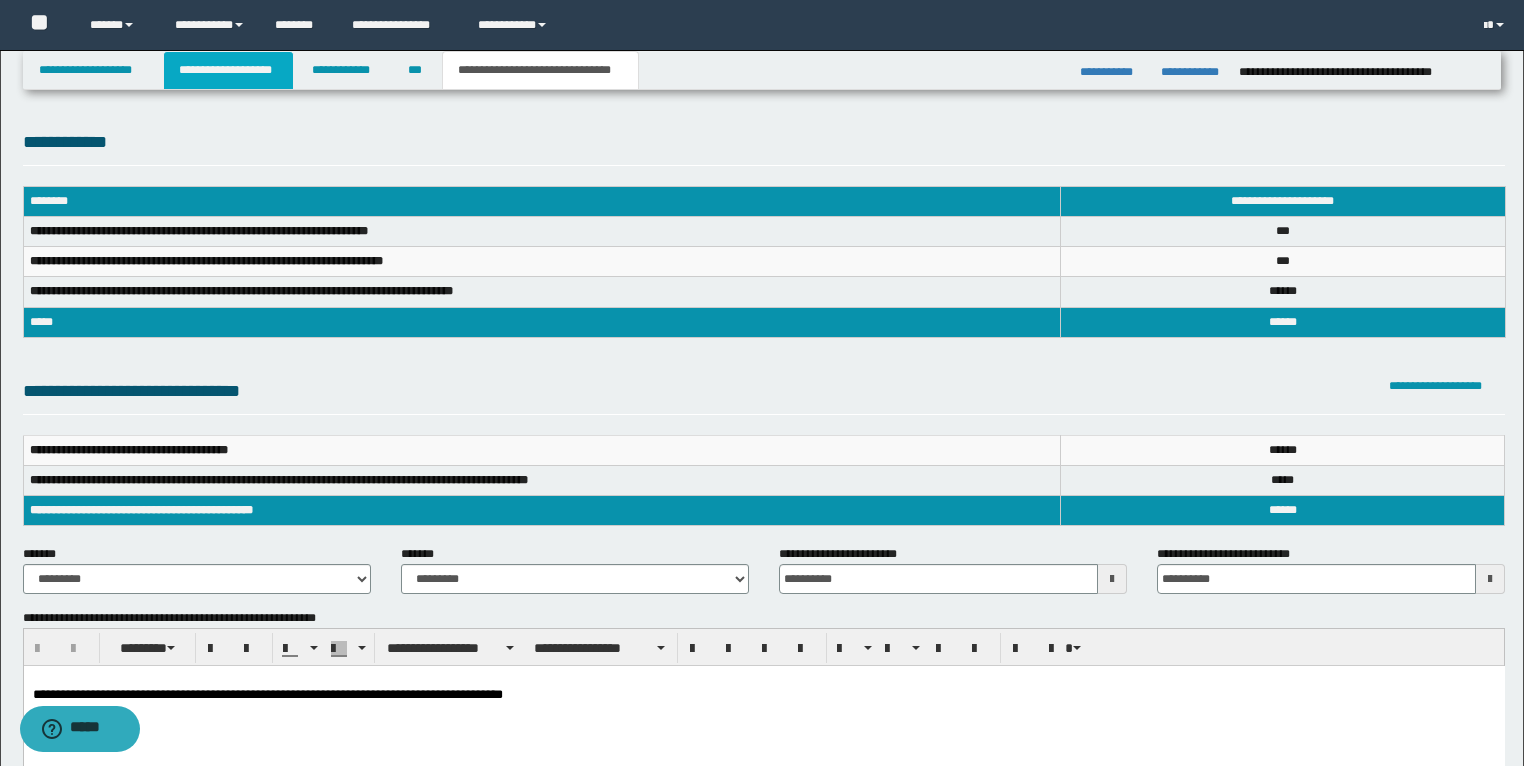 click on "**********" at bounding box center (228, 70) 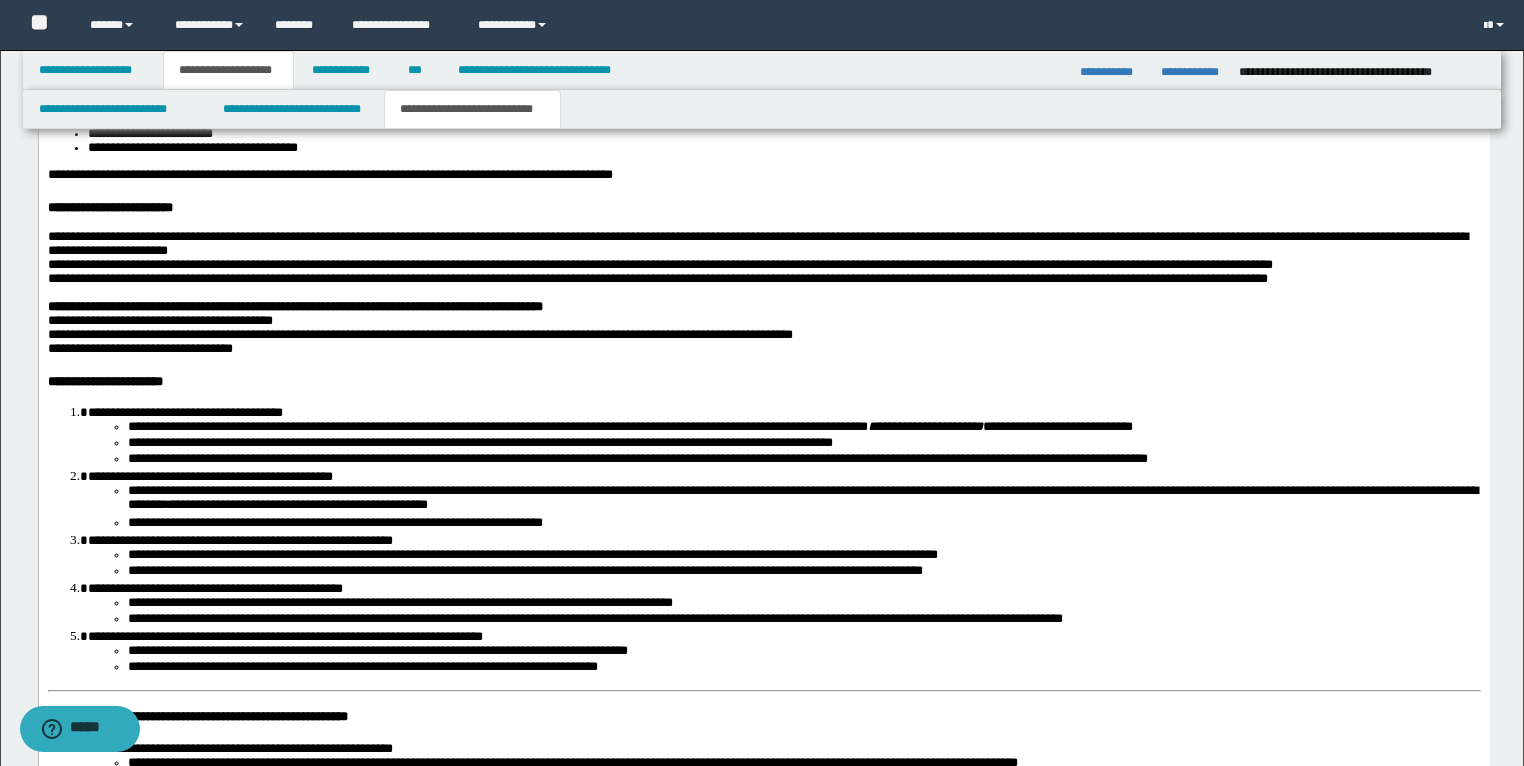 scroll, scrollTop: 3760, scrollLeft: 0, axis: vertical 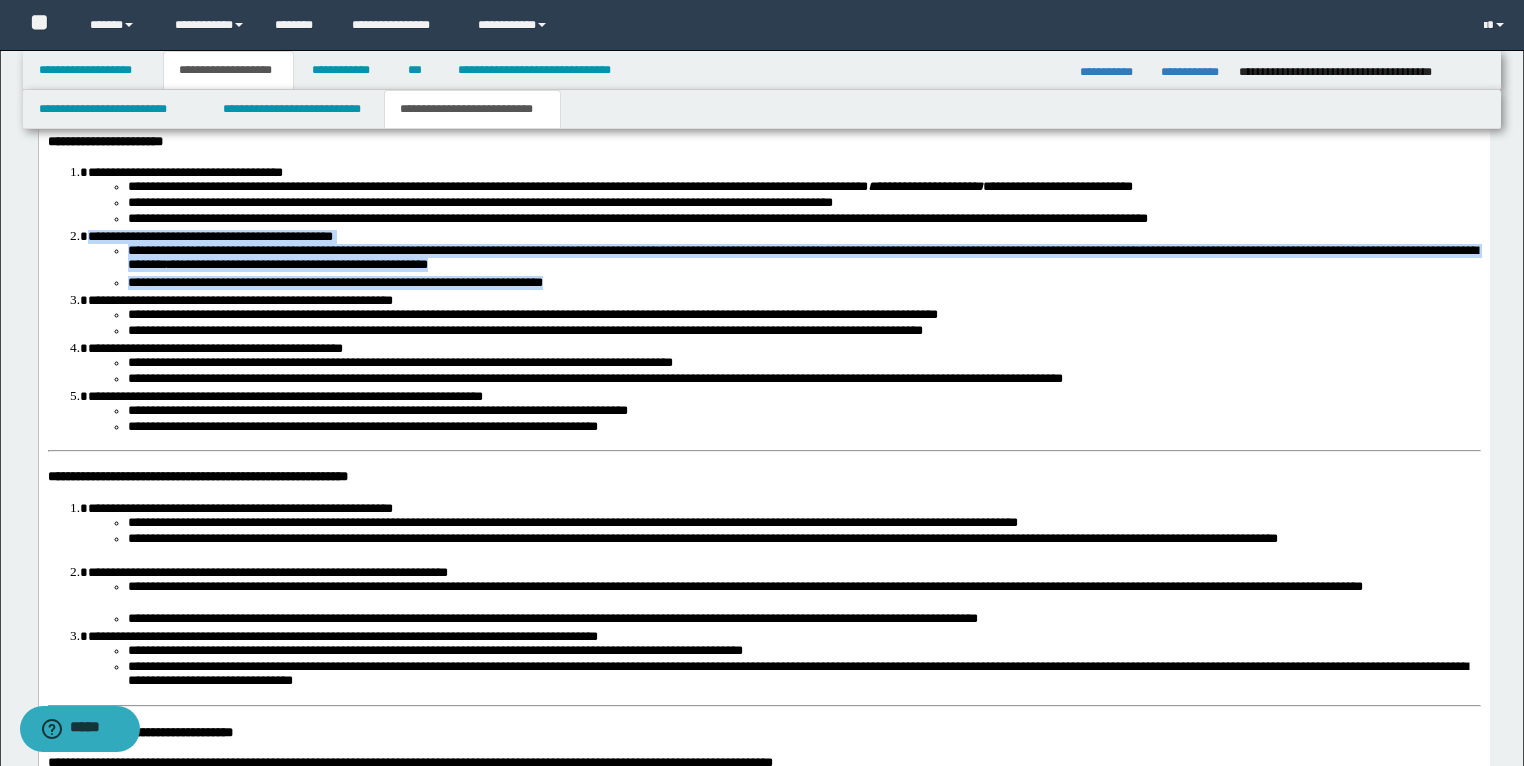 drag, startPoint x: 627, startPoint y: 491, endPoint x: 79, endPoint y: 445, distance: 549.92725 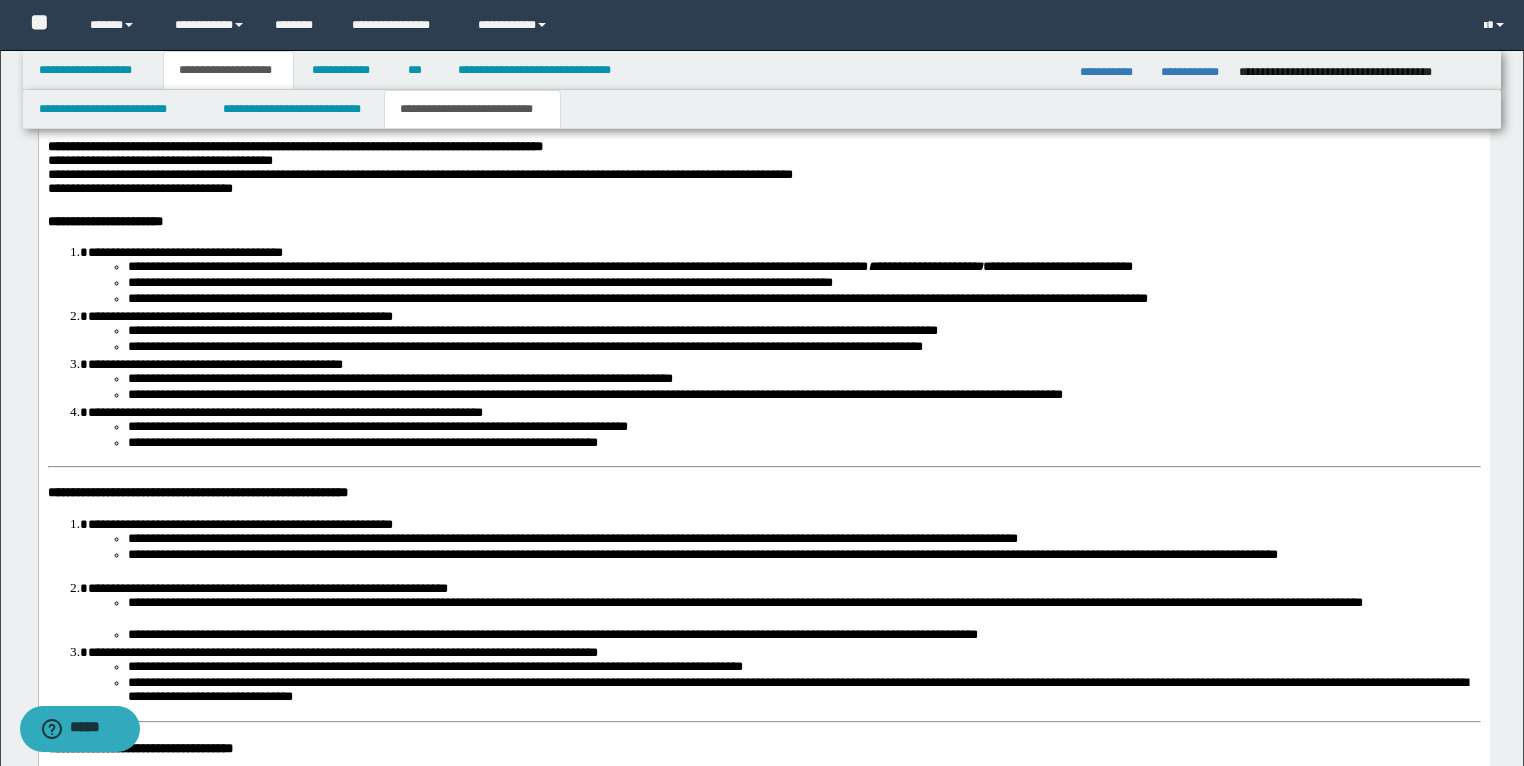scroll, scrollTop: 3600, scrollLeft: 0, axis: vertical 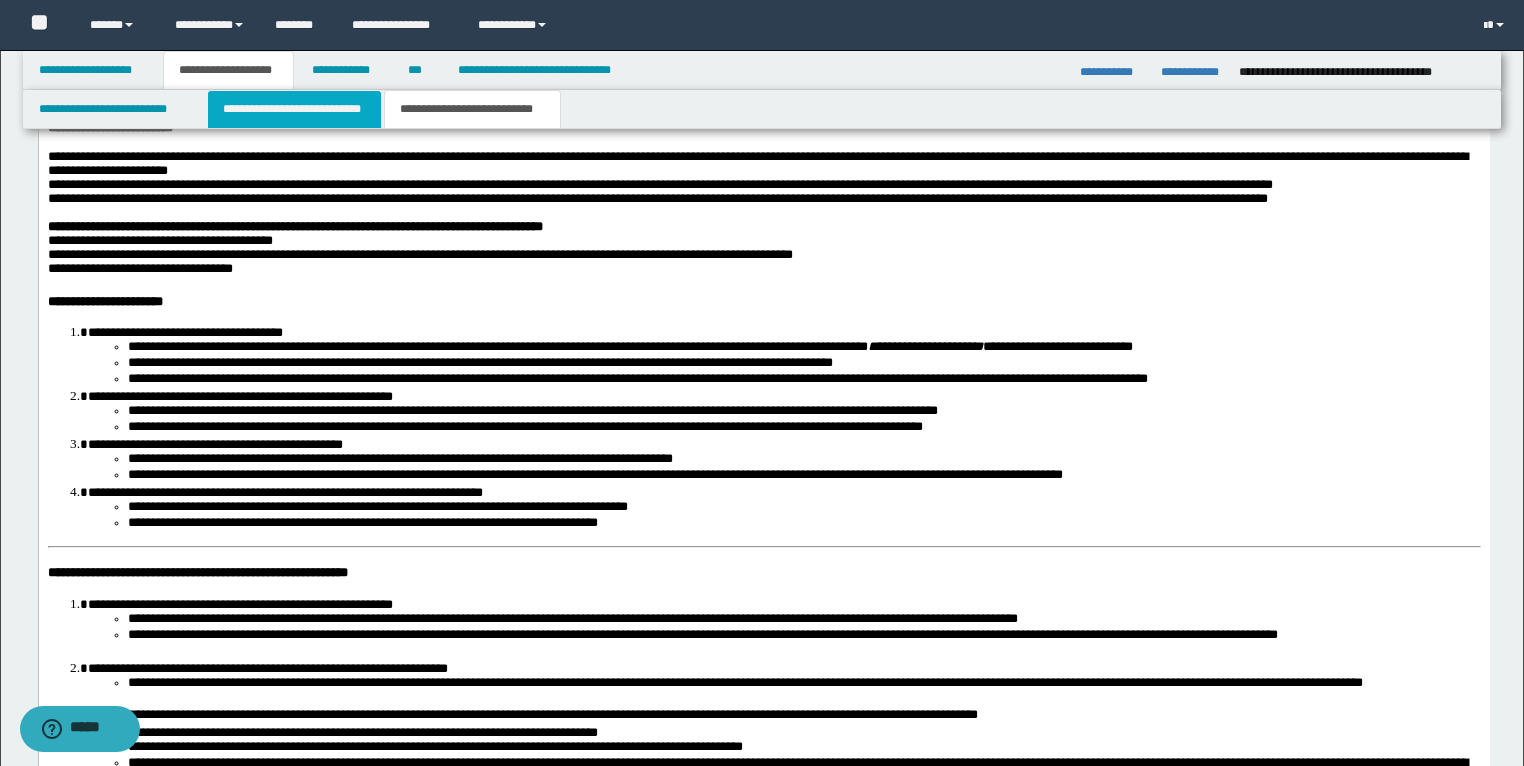 click on "**********" at bounding box center (294, 109) 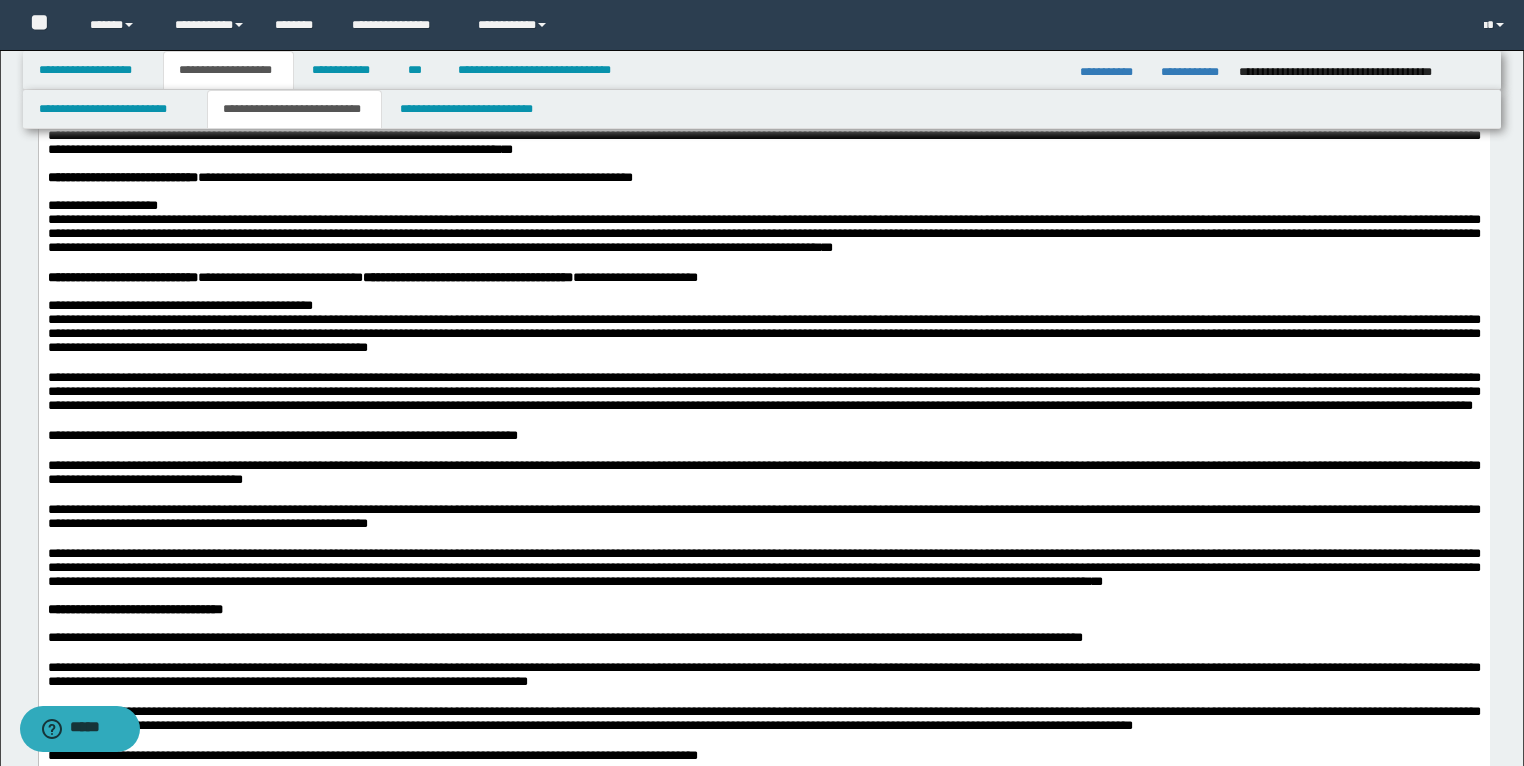 scroll, scrollTop: 400, scrollLeft: 0, axis: vertical 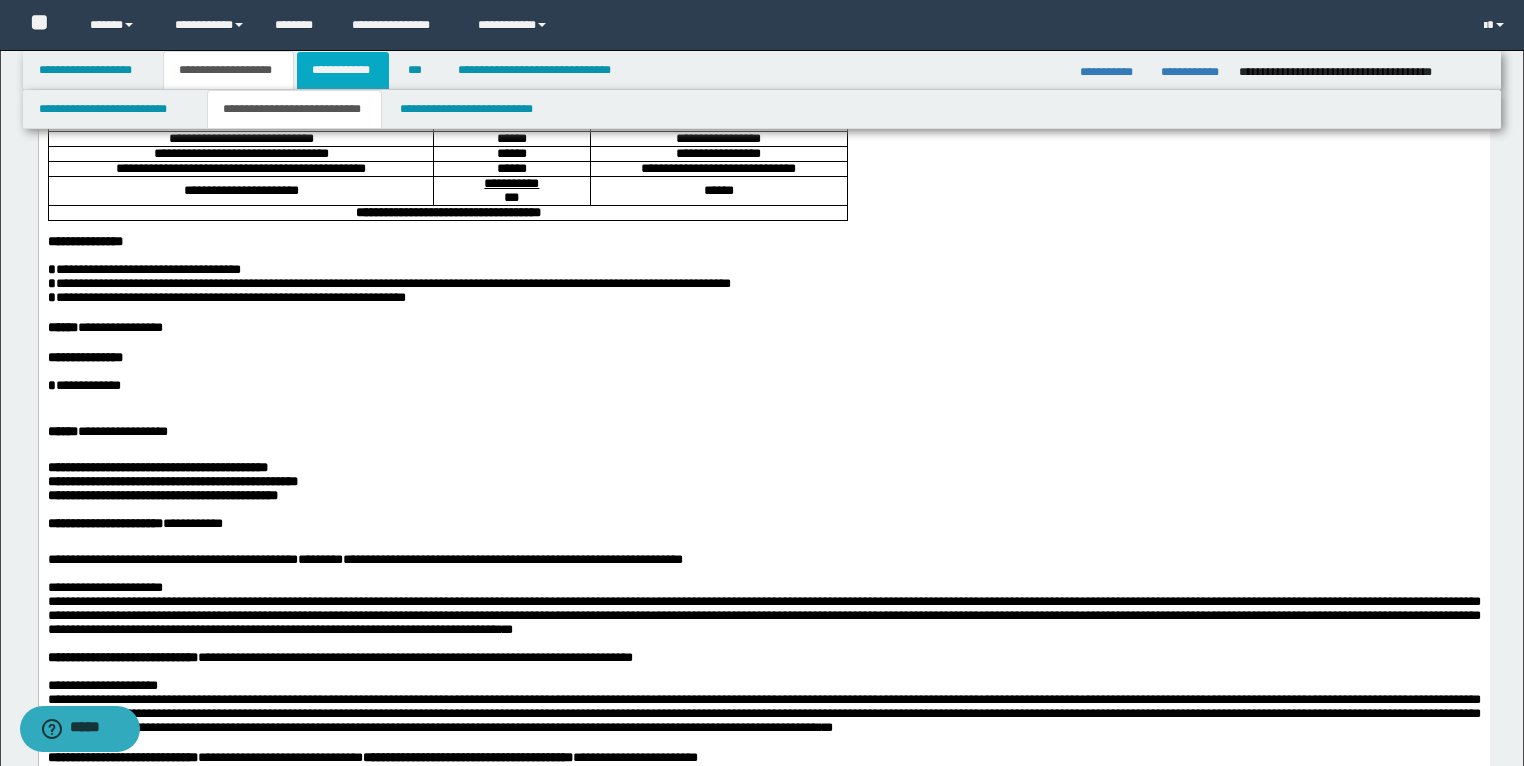 click on "**********" at bounding box center (343, 70) 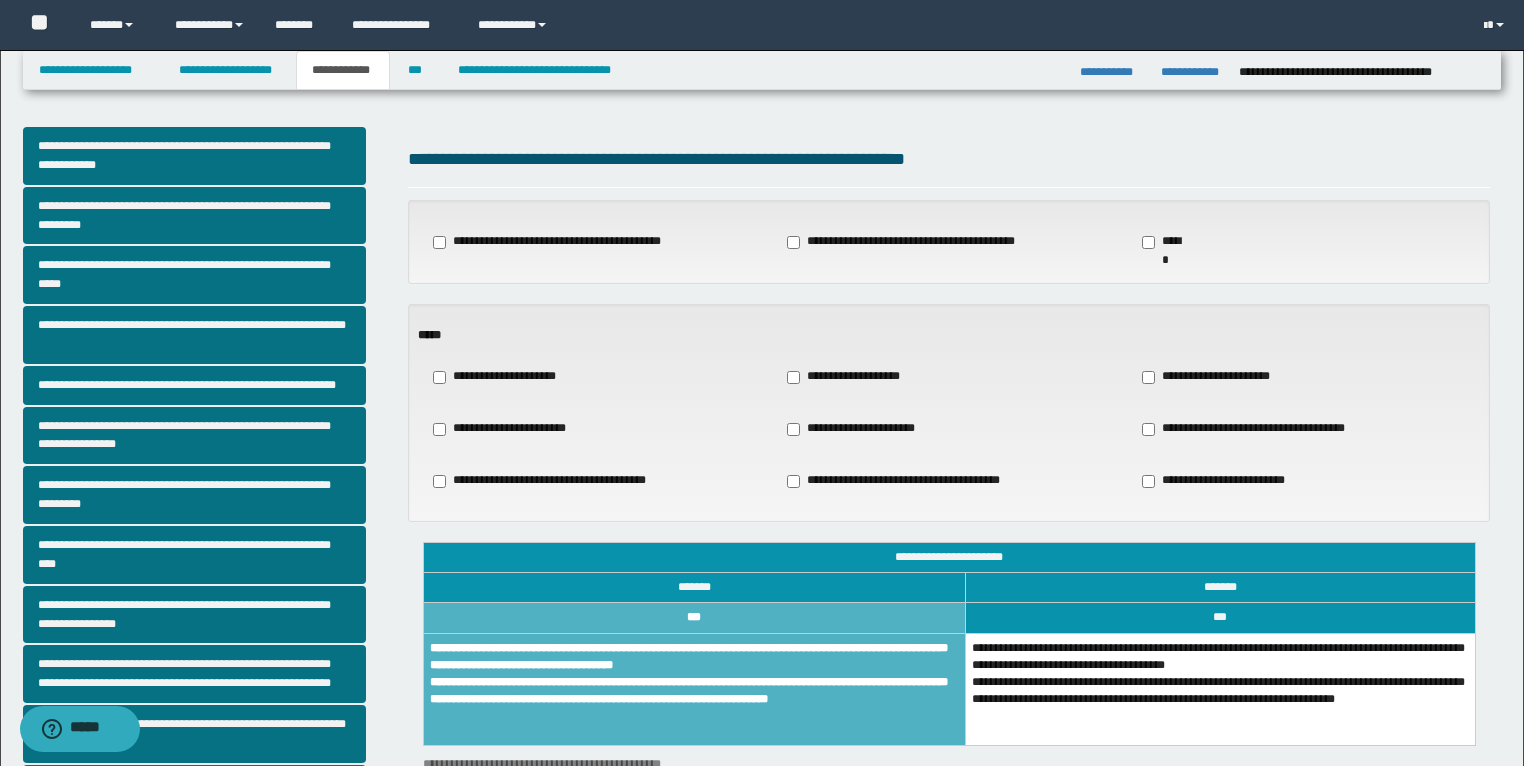 scroll, scrollTop: 0, scrollLeft: 0, axis: both 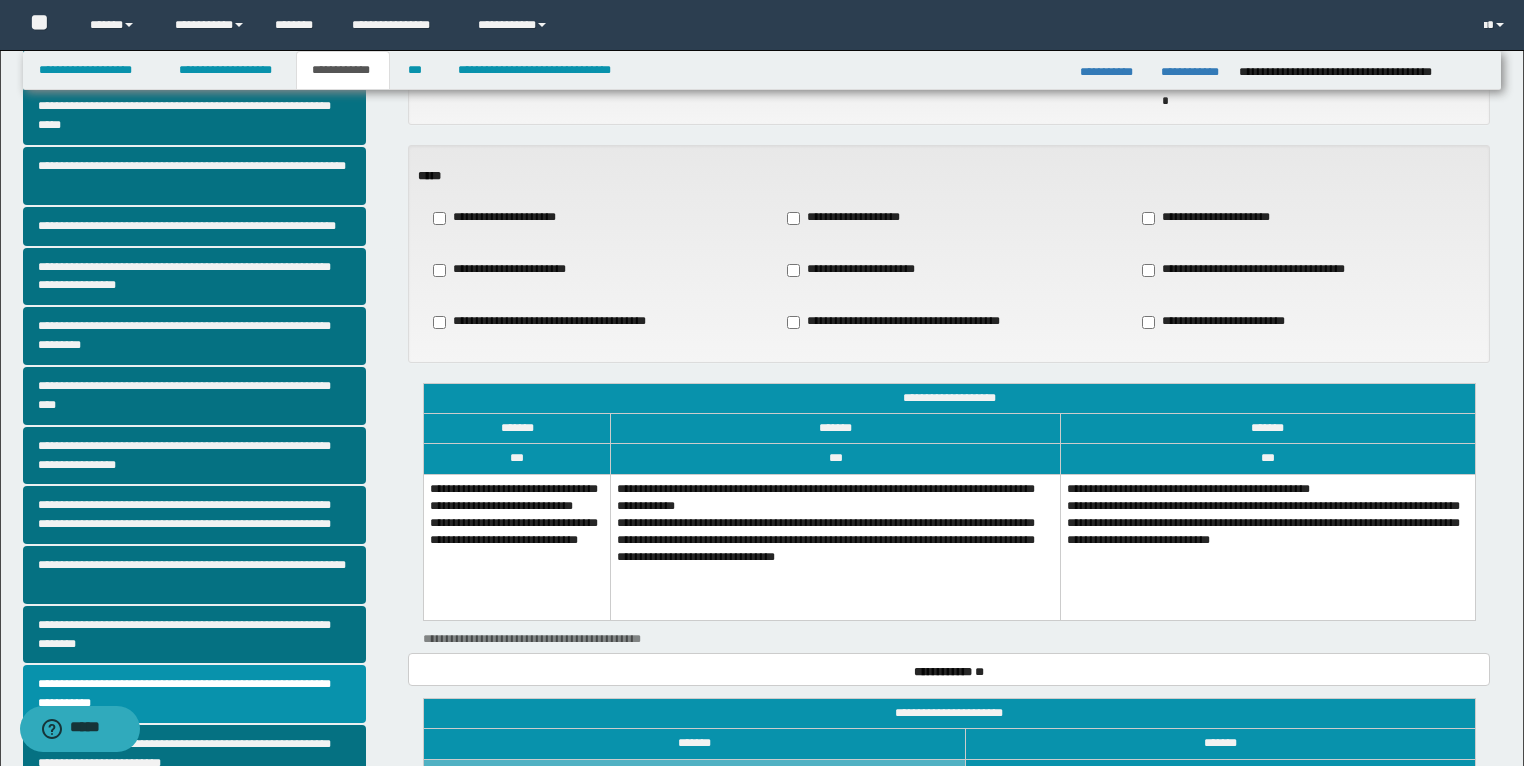 click on "**********" at bounding box center [517, 547] 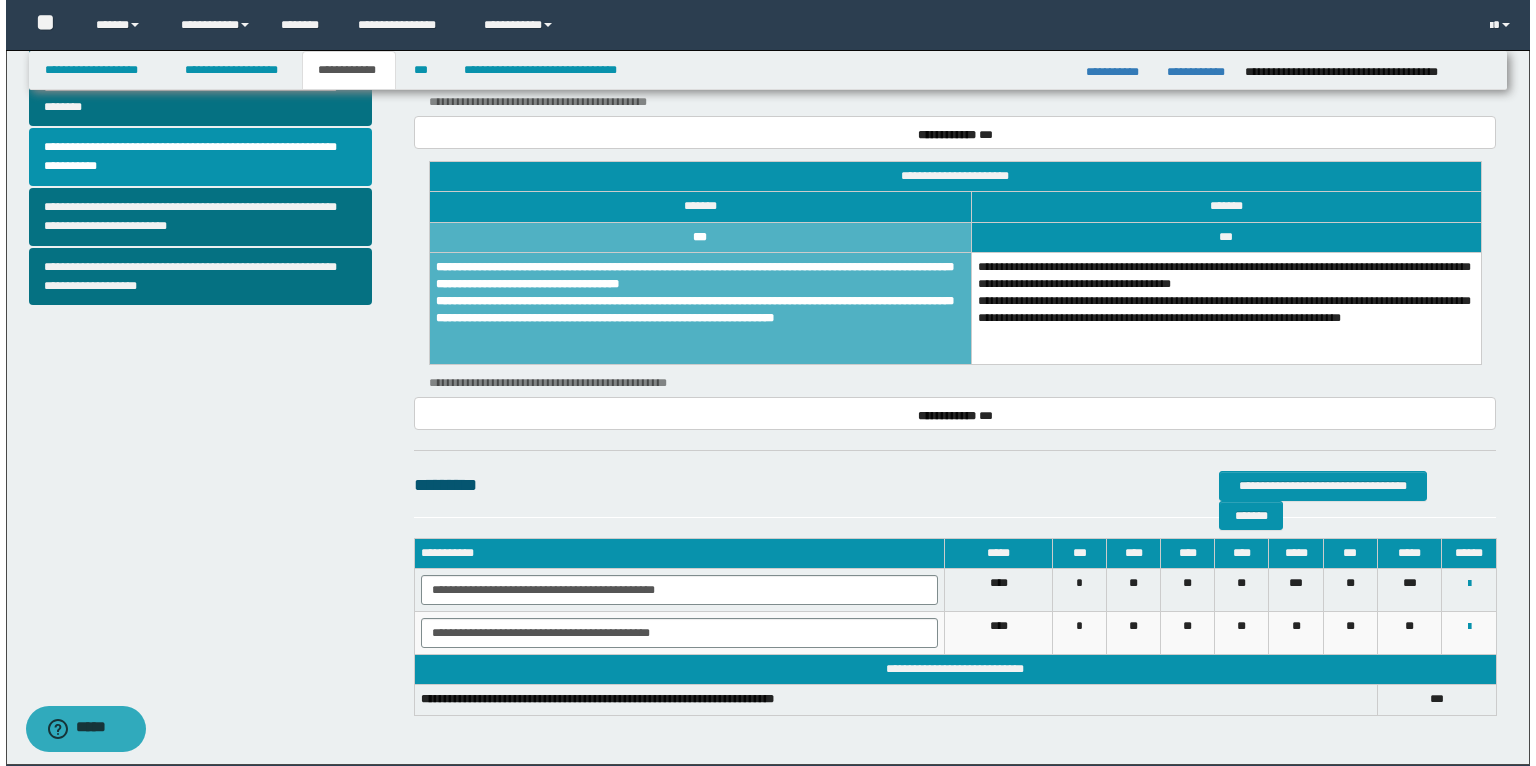 scroll, scrollTop: 773, scrollLeft: 0, axis: vertical 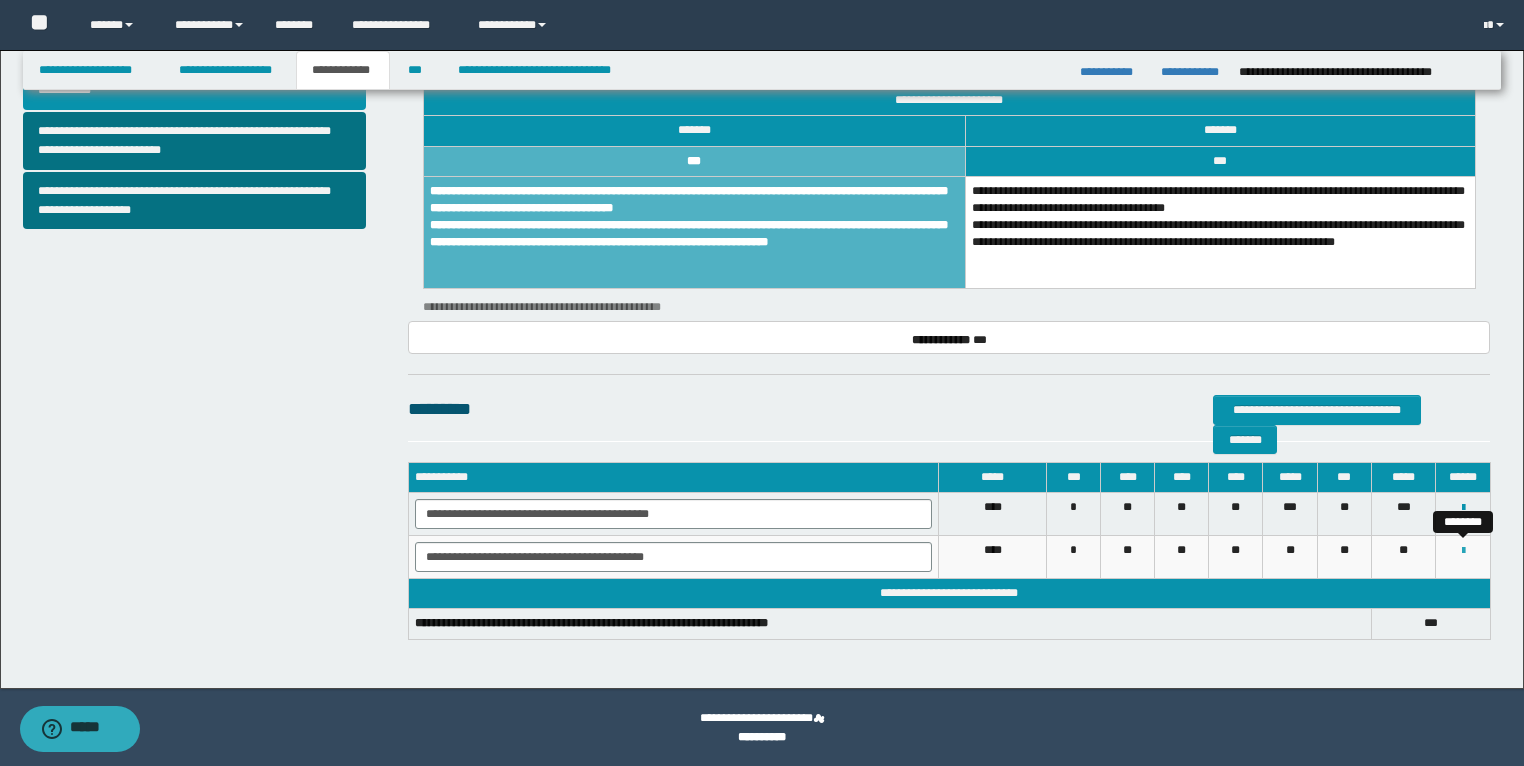 click at bounding box center (1463, 551) 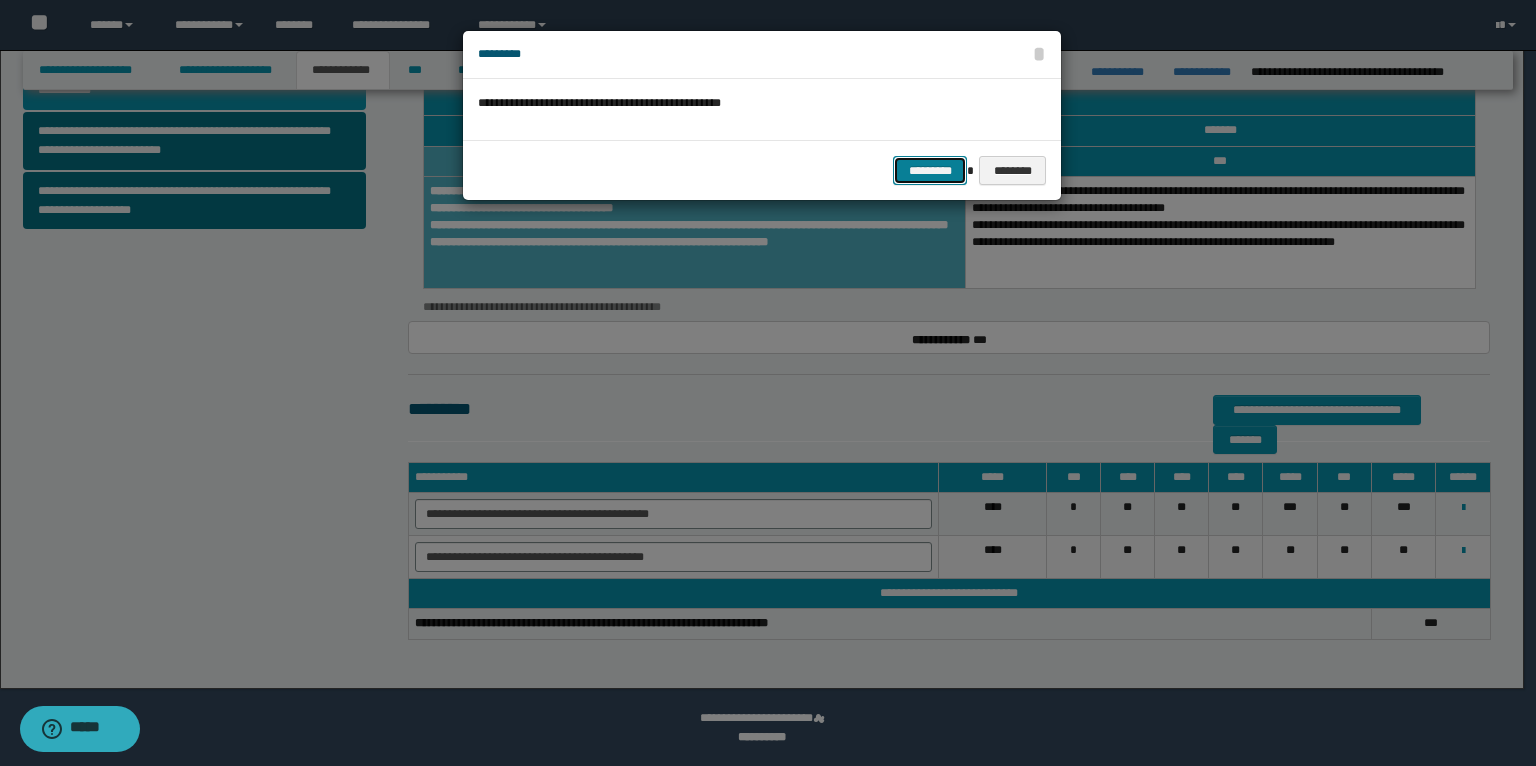 click on "*********" at bounding box center (930, 171) 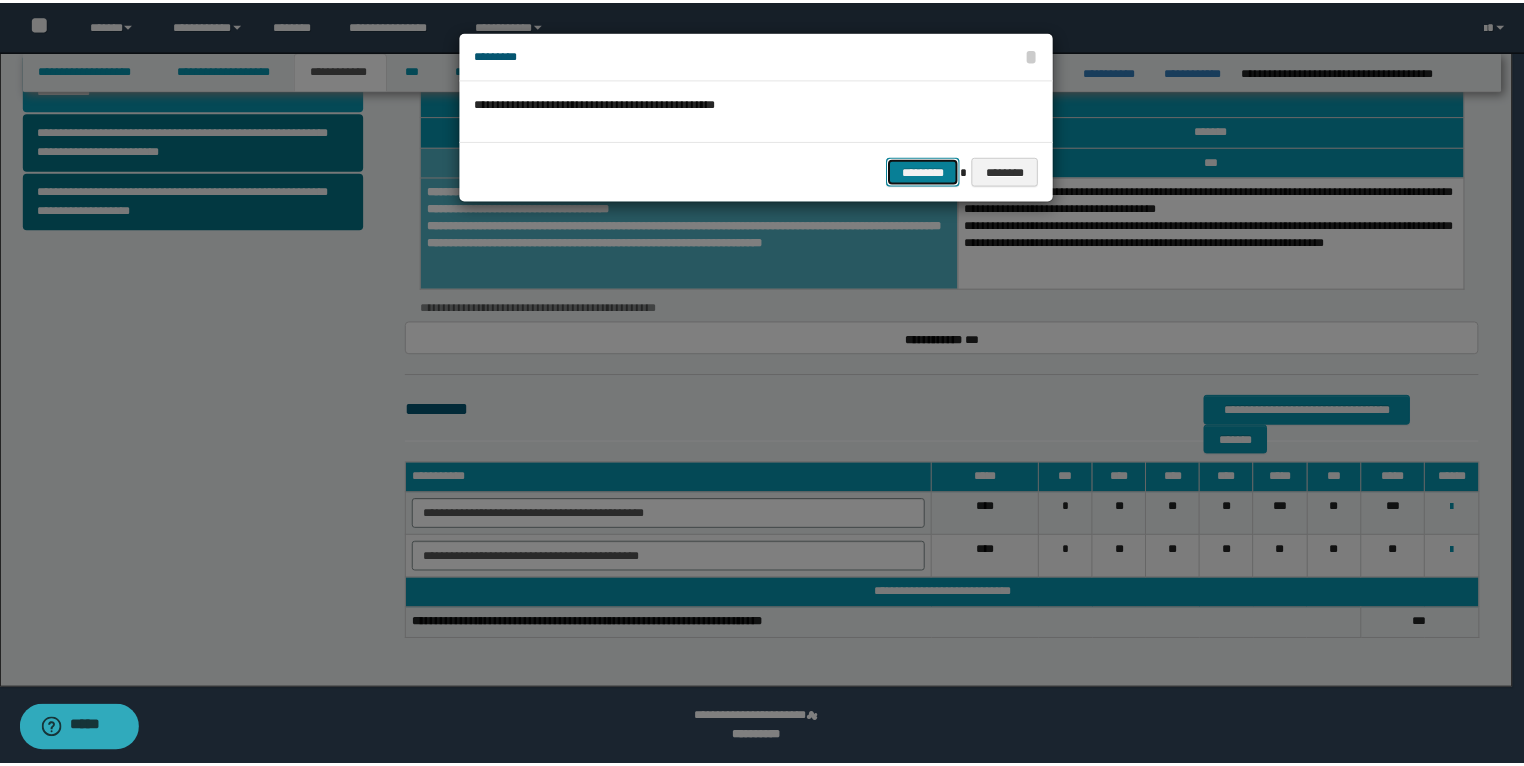 scroll, scrollTop: 731, scrollLeft: 0, axis: vertical 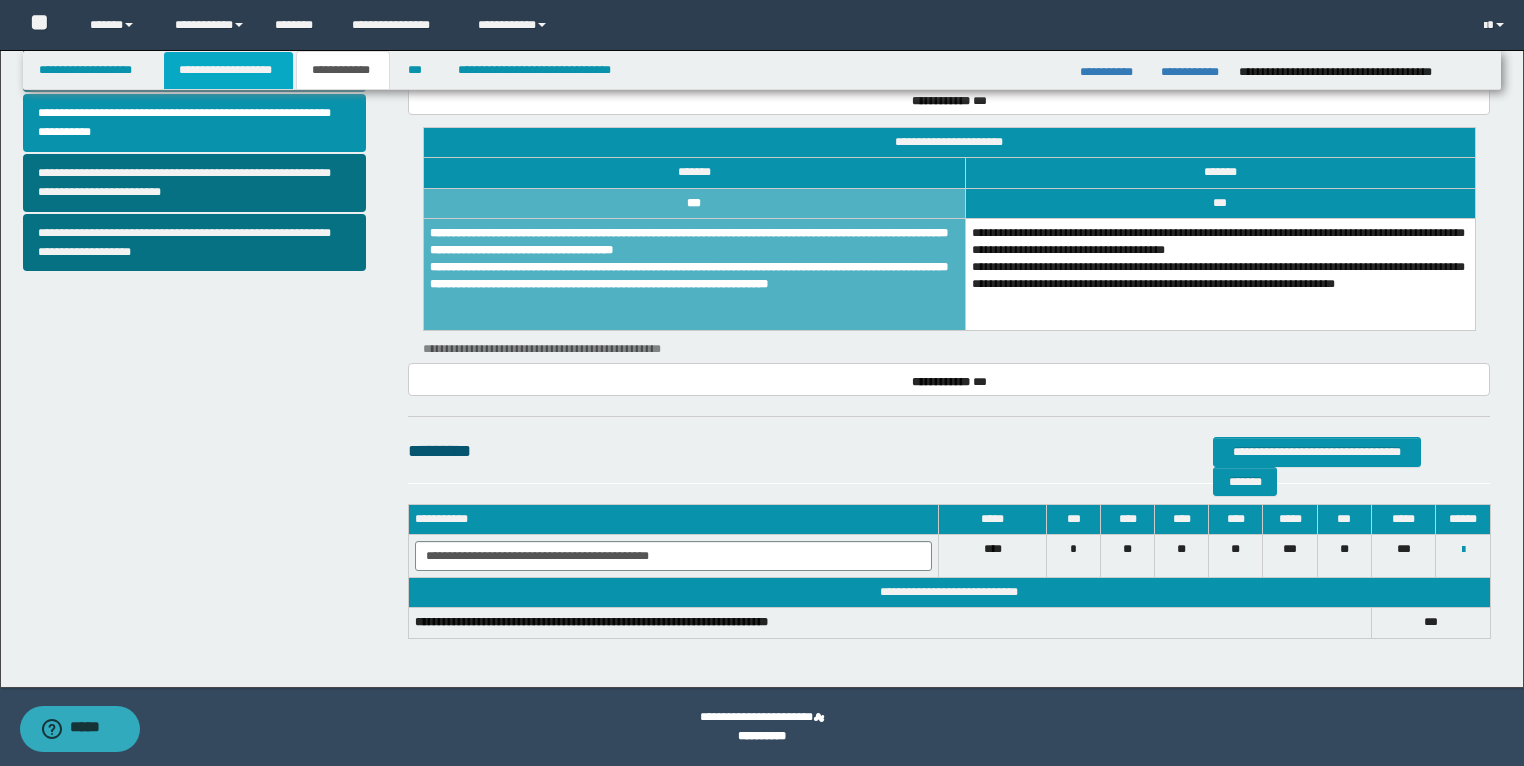 click on "**********" at bounding box center [228, 70] 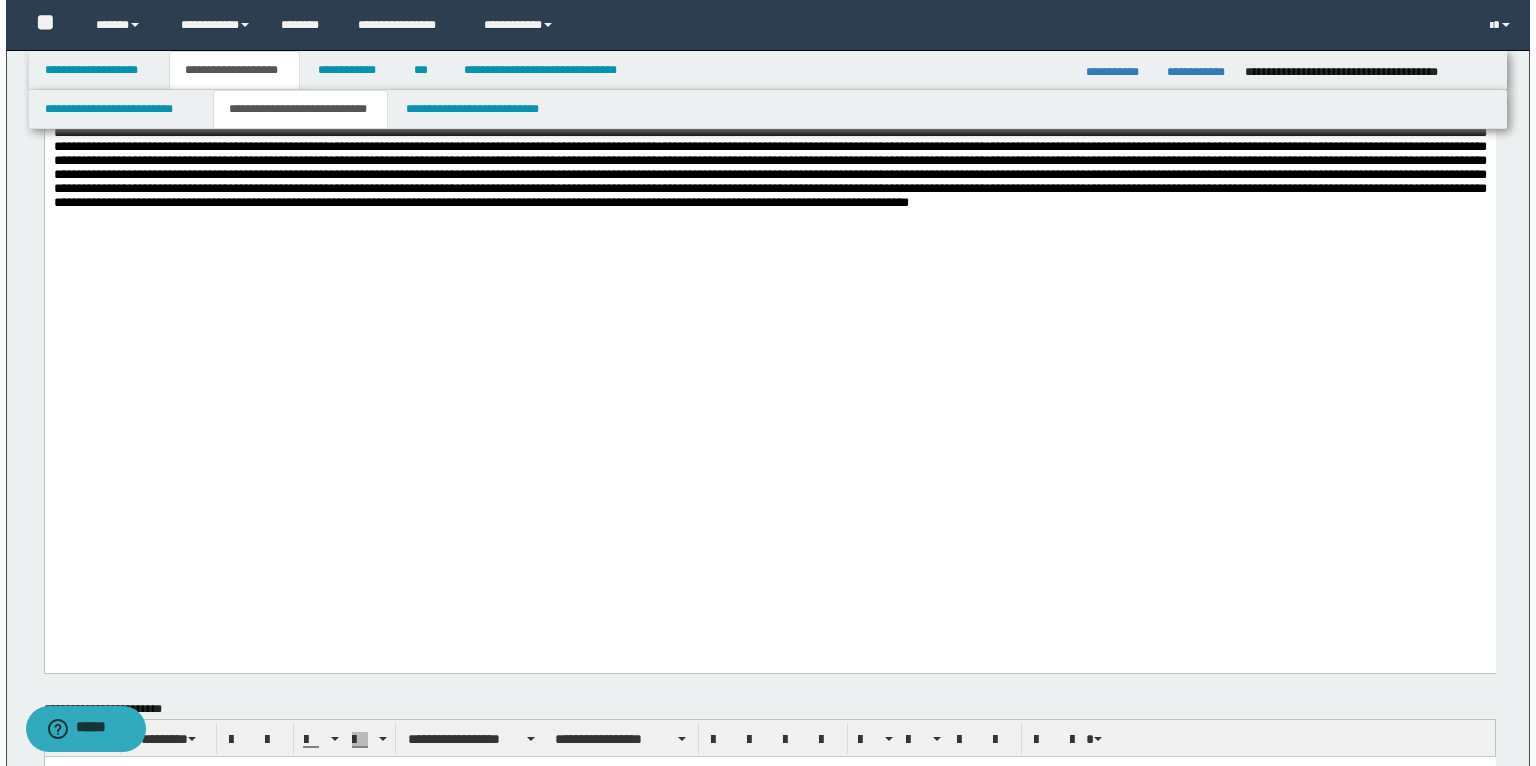scroll, scrollTop: 1722, scrollLeft: 0, axis: vertical 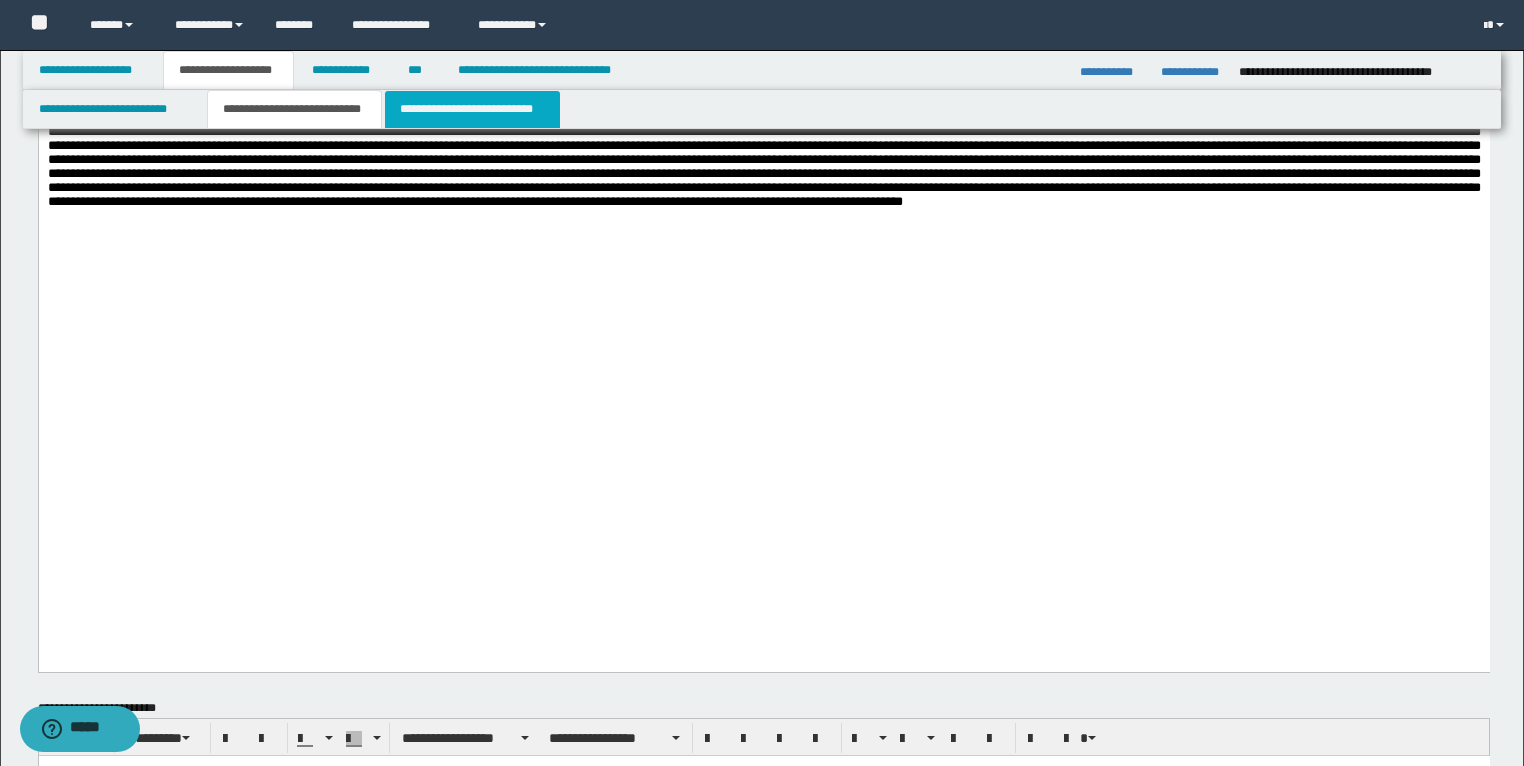 click on "**********" at bounding box center [472, 109] 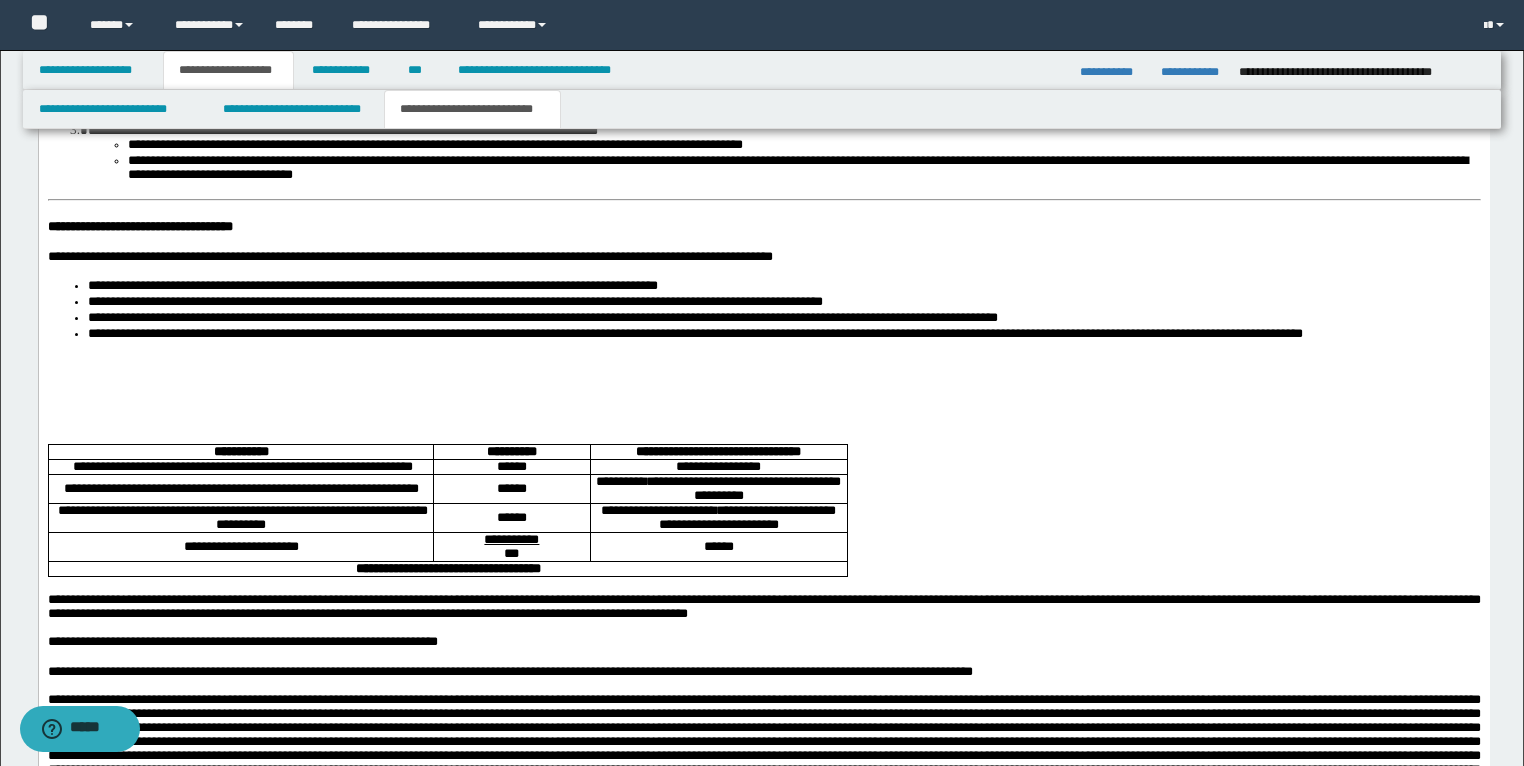 scroll, scrollTop: 4522, scrollLeft: 0, axis: vertical 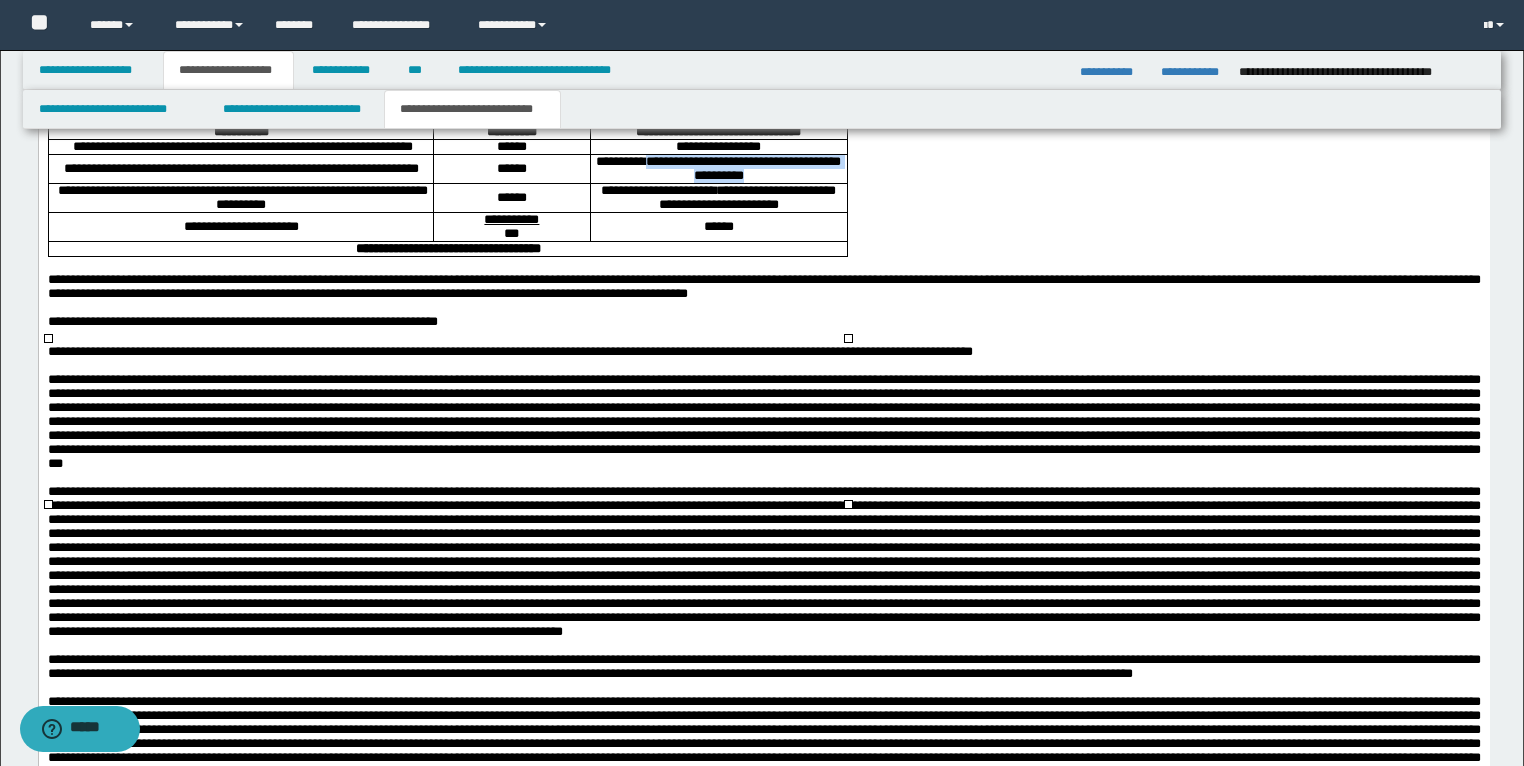 drag, startPoint x: 727, startPoint y: 411, endPoint x: 662, endPoint y: 397, distance: 66.4906 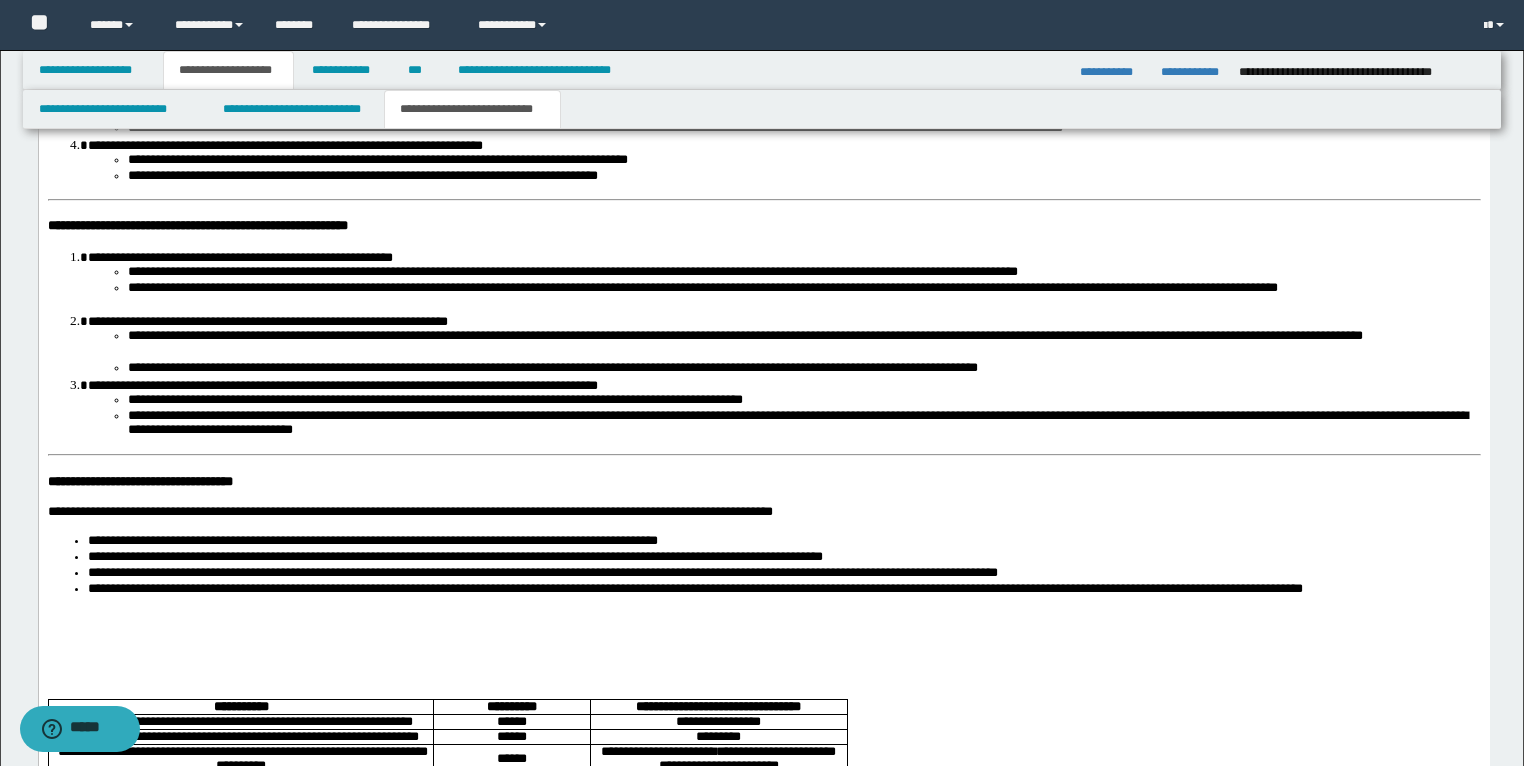 scroll, scrollTop: 3962, scrollLeft: 0, axis: vertical 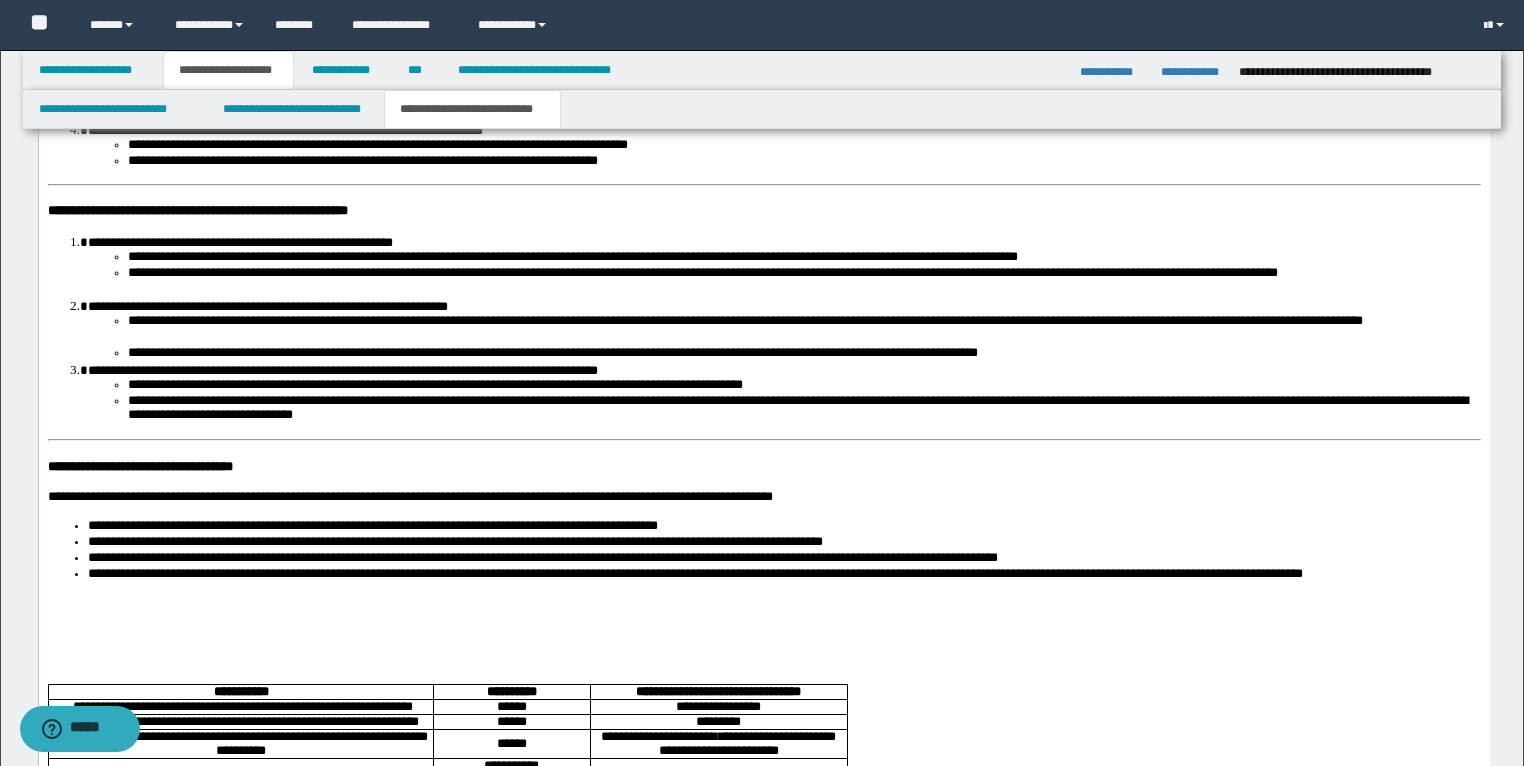click on "**********" at bounding box center (763, 1524) 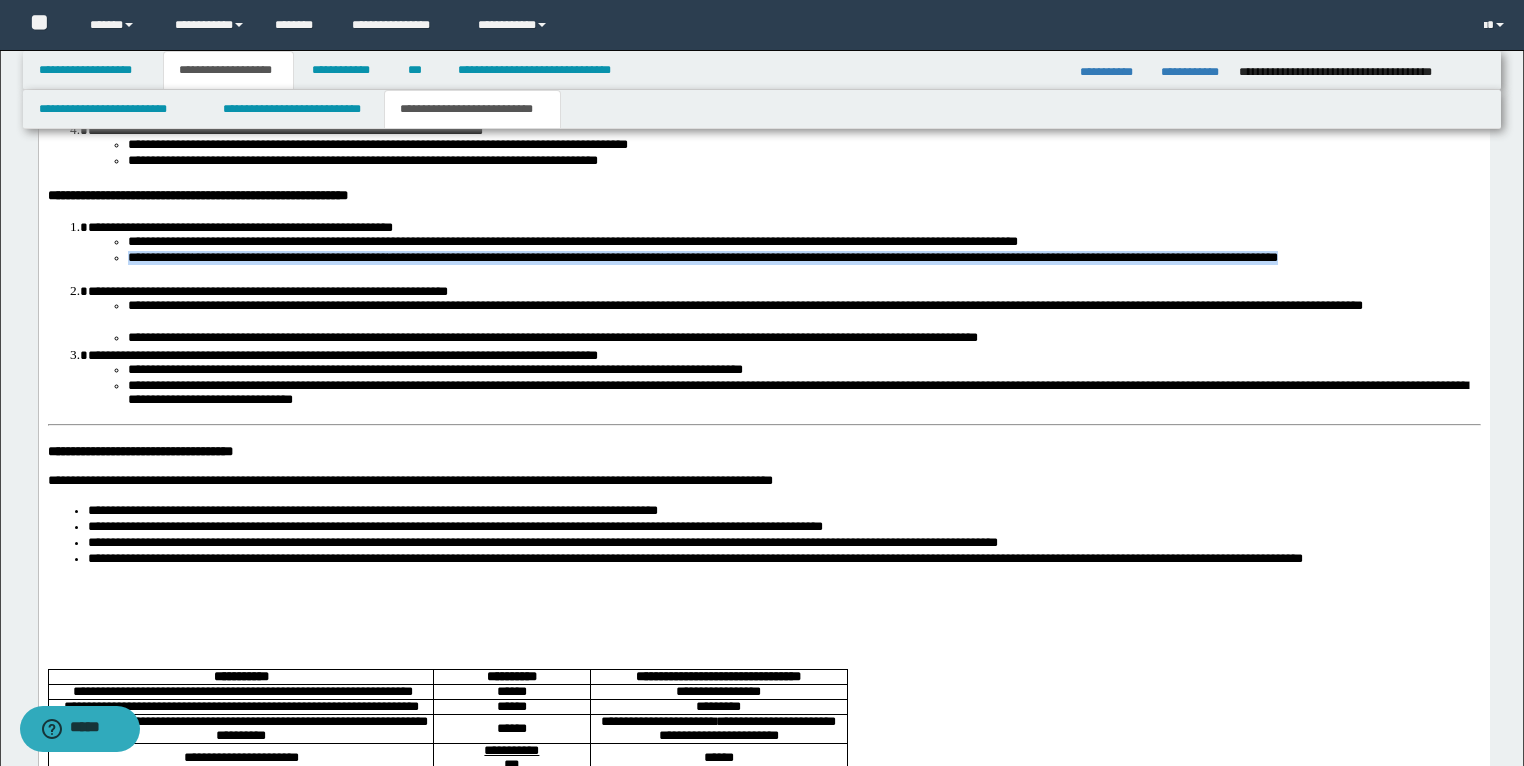 drag, startPoint x: 179, startPoint y: 481, endPoint x: 113, endPoint y: 468, distance: 67.26812 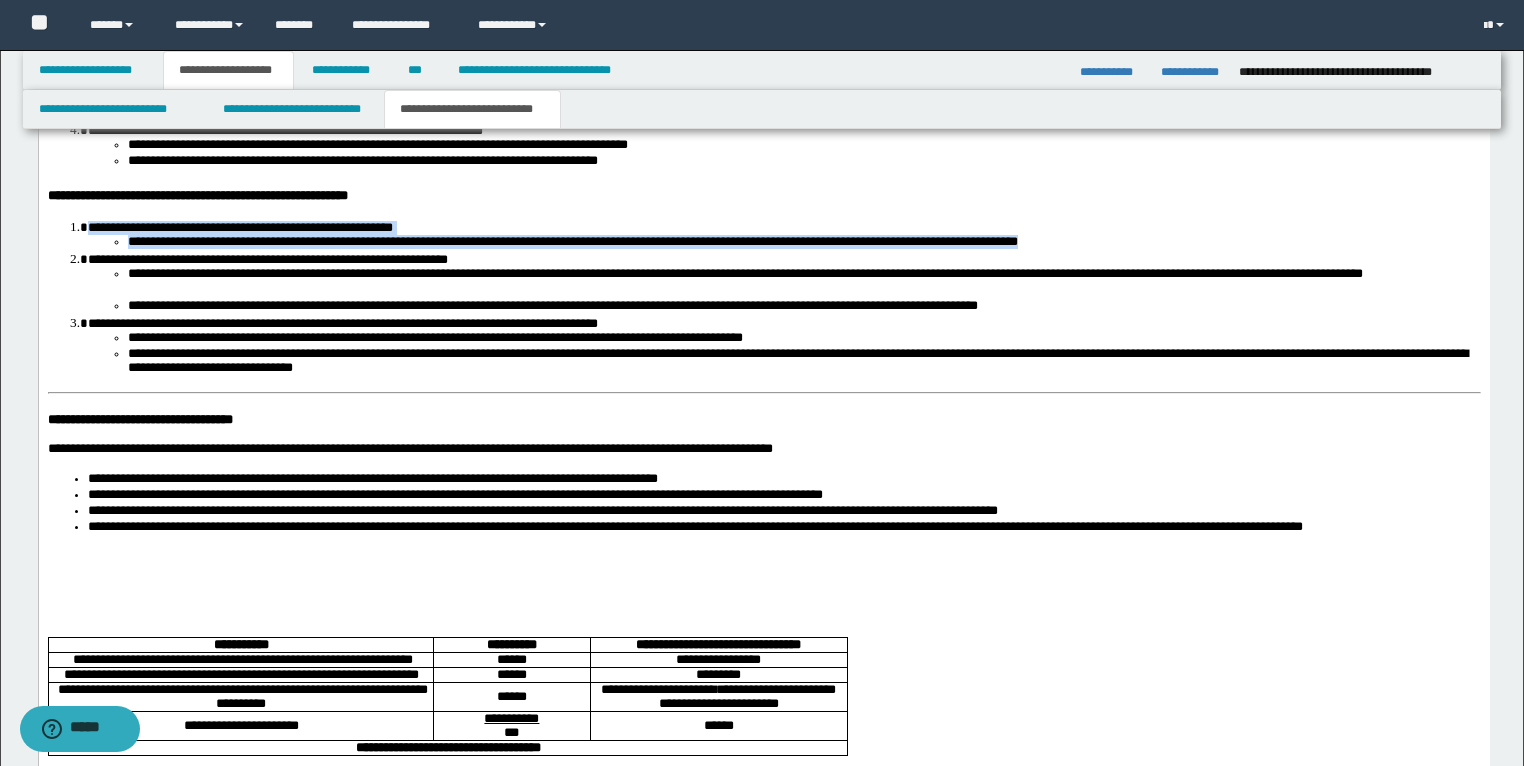 drag, startPoint x: 1111, startPoint y: 450, endPoint x: 87, endPoint y: 440, distance: 1024.0488 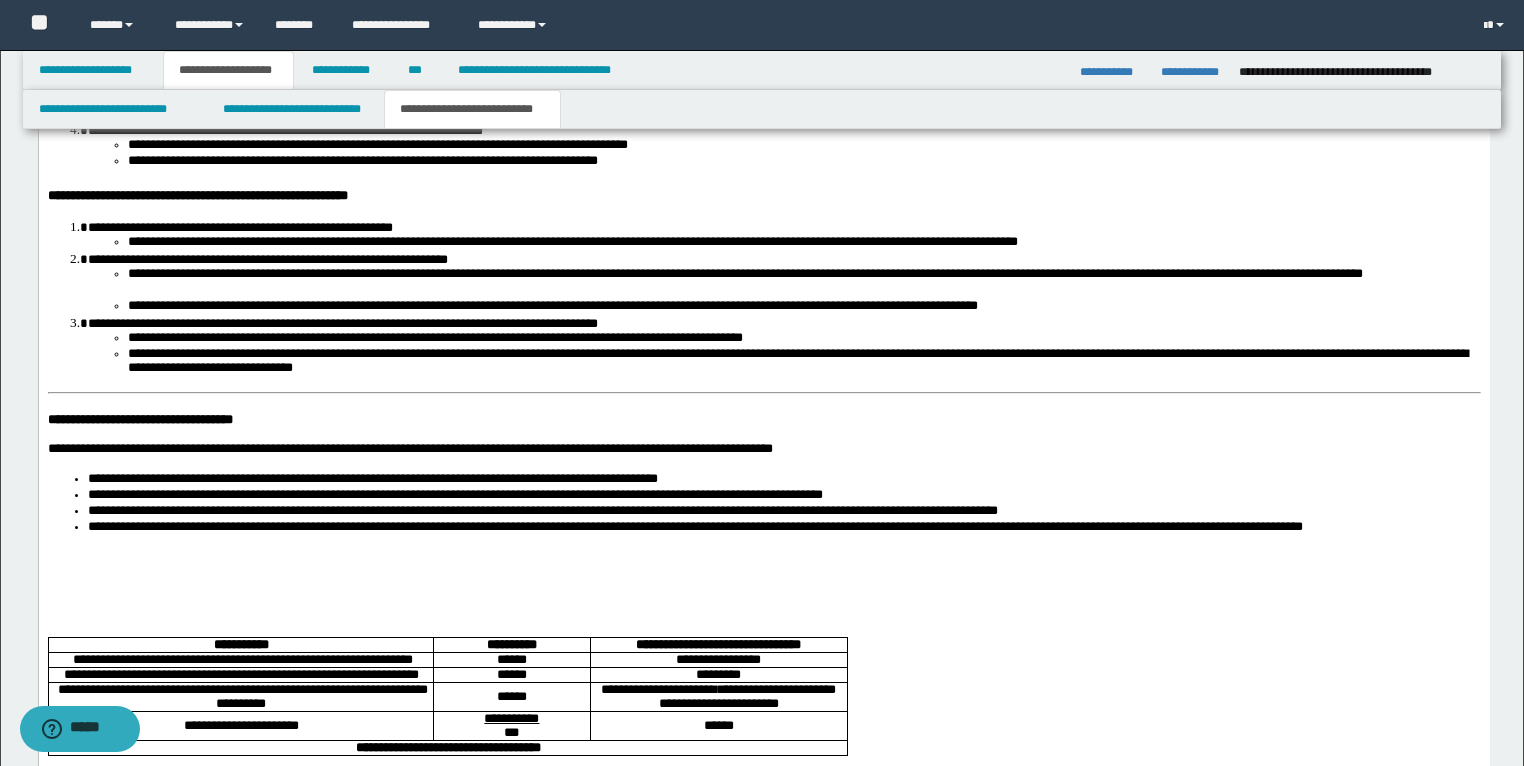 click on "**********" at bounding box center [267, 259] 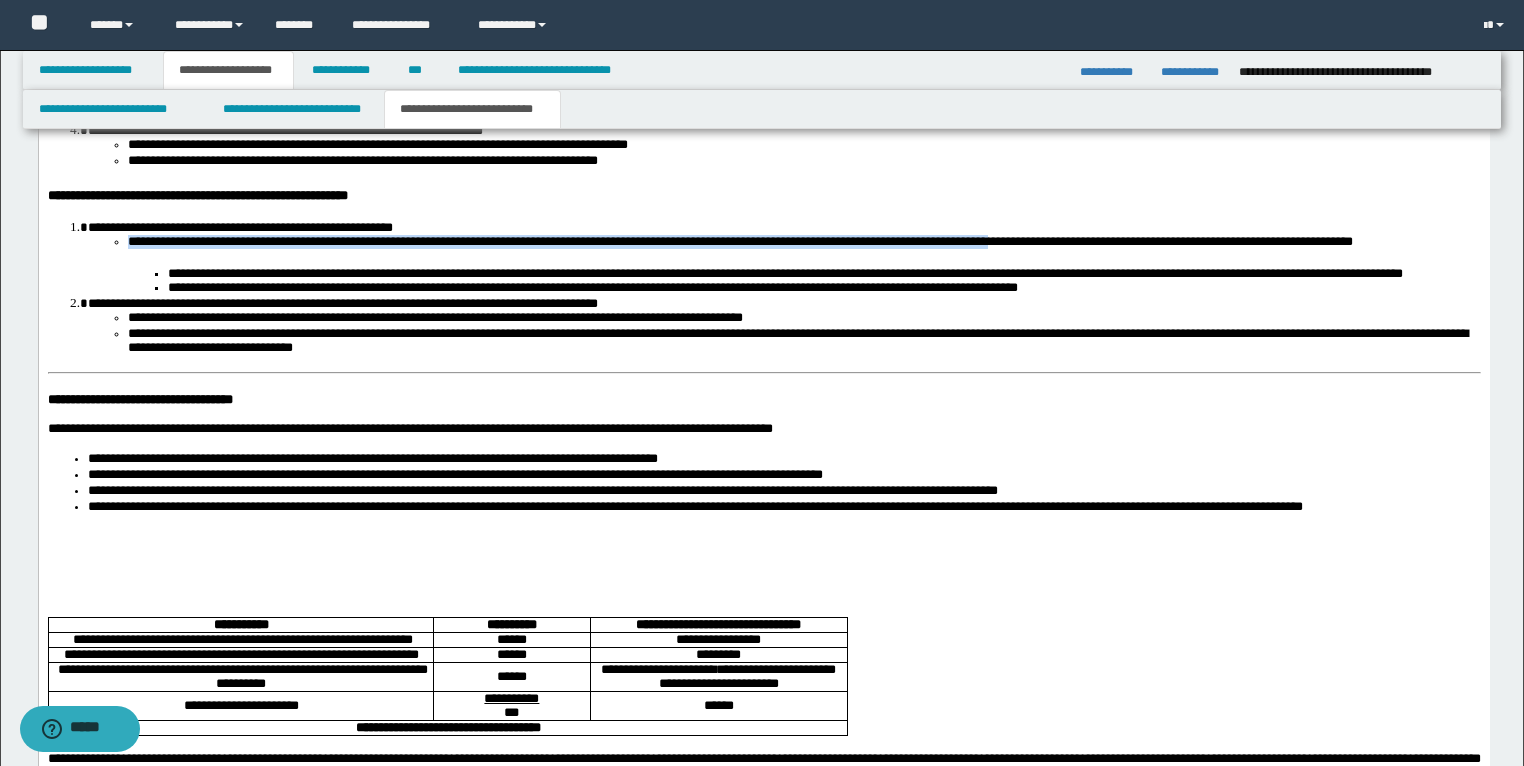 drag, startPoint x: 1161, startPoint y: 445, endPoint x: 131, endPoint y: 448, distance: 1030.0044 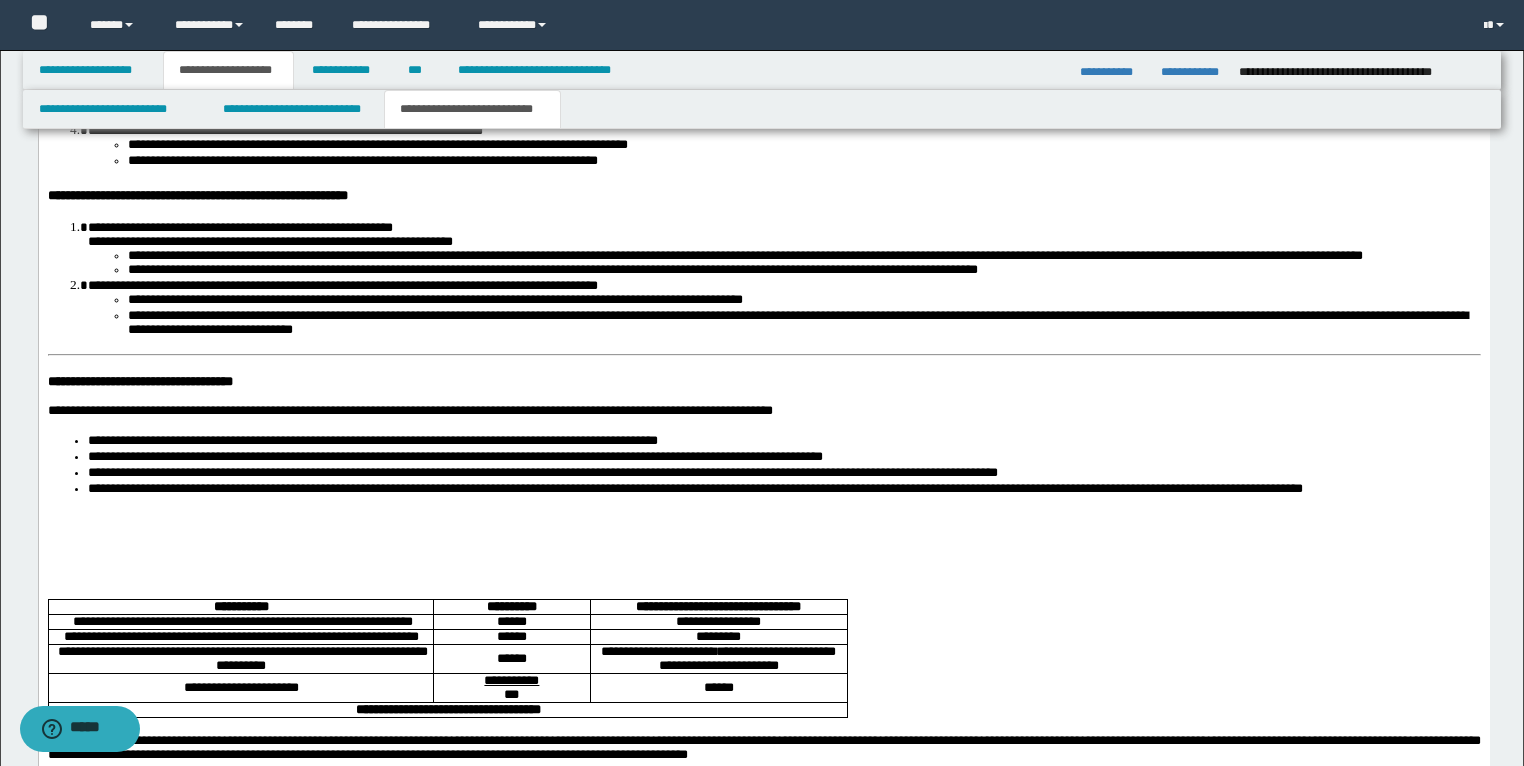 click on "**********" at bounding box center [274, 241] 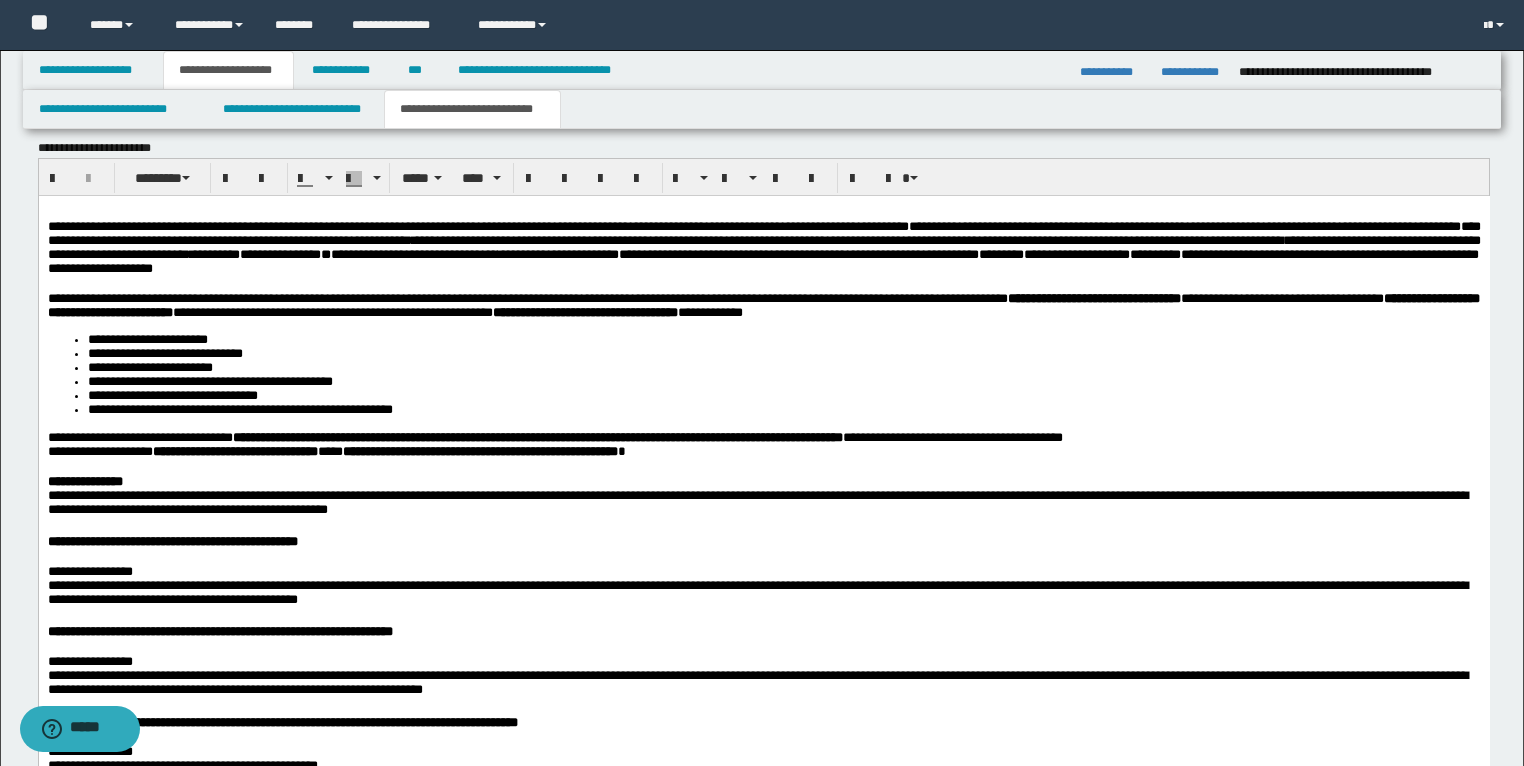 scroll, scrollTop: 1722, scrollLeft: 0, axis: vertical 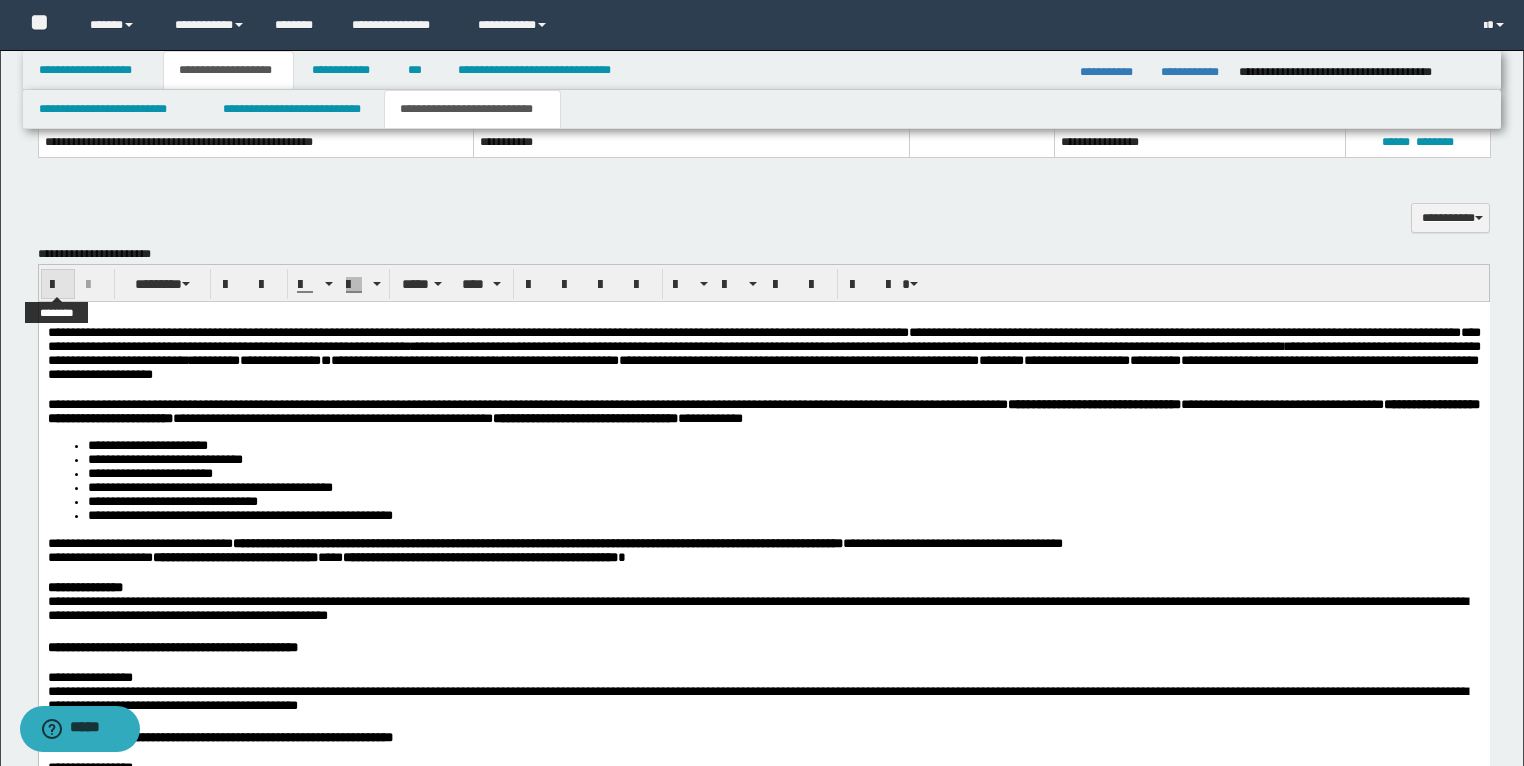 click at bounding box center (58, 284) 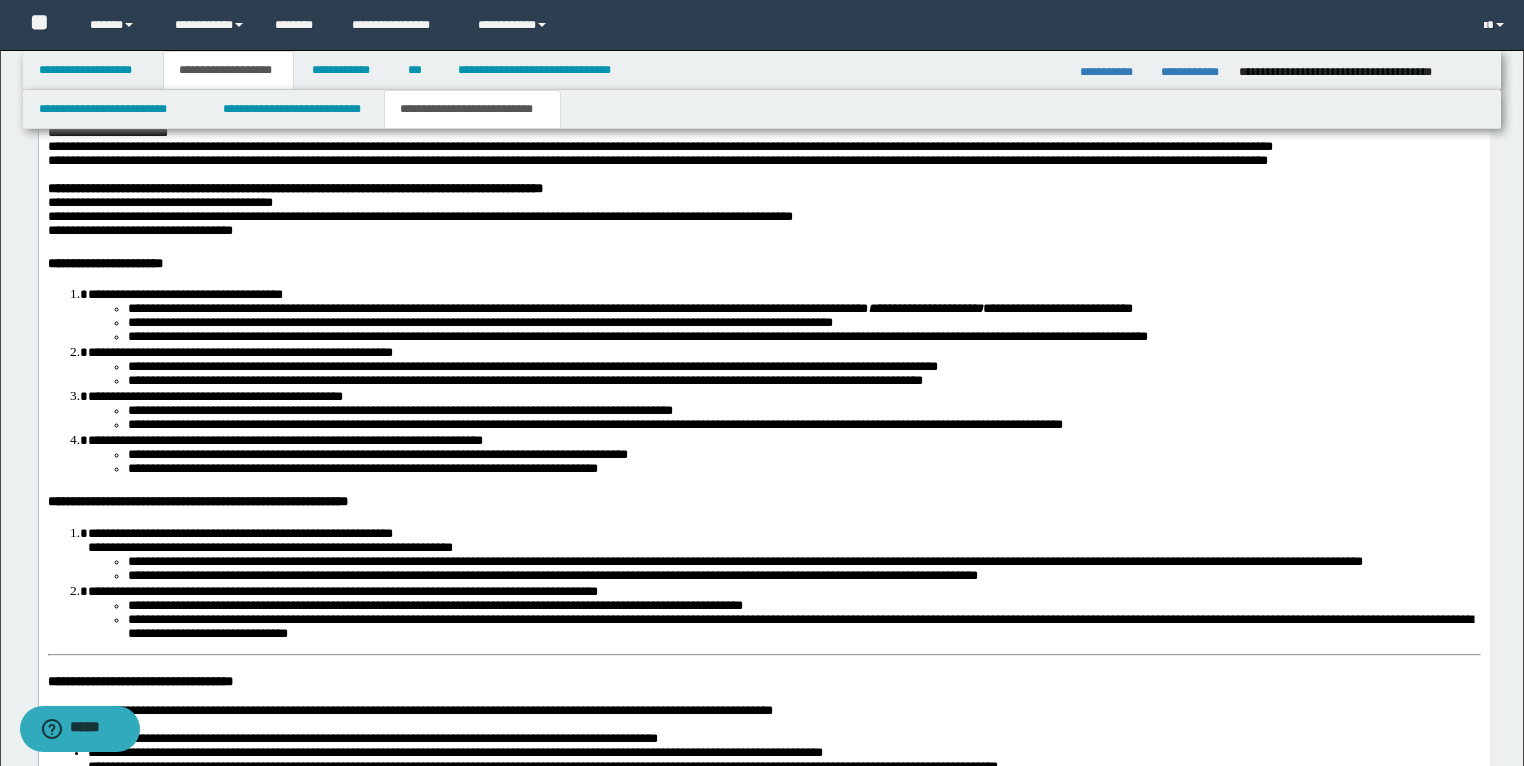 scroll, scrollTop: 3802, scrollLeft: 0, axis: vertical 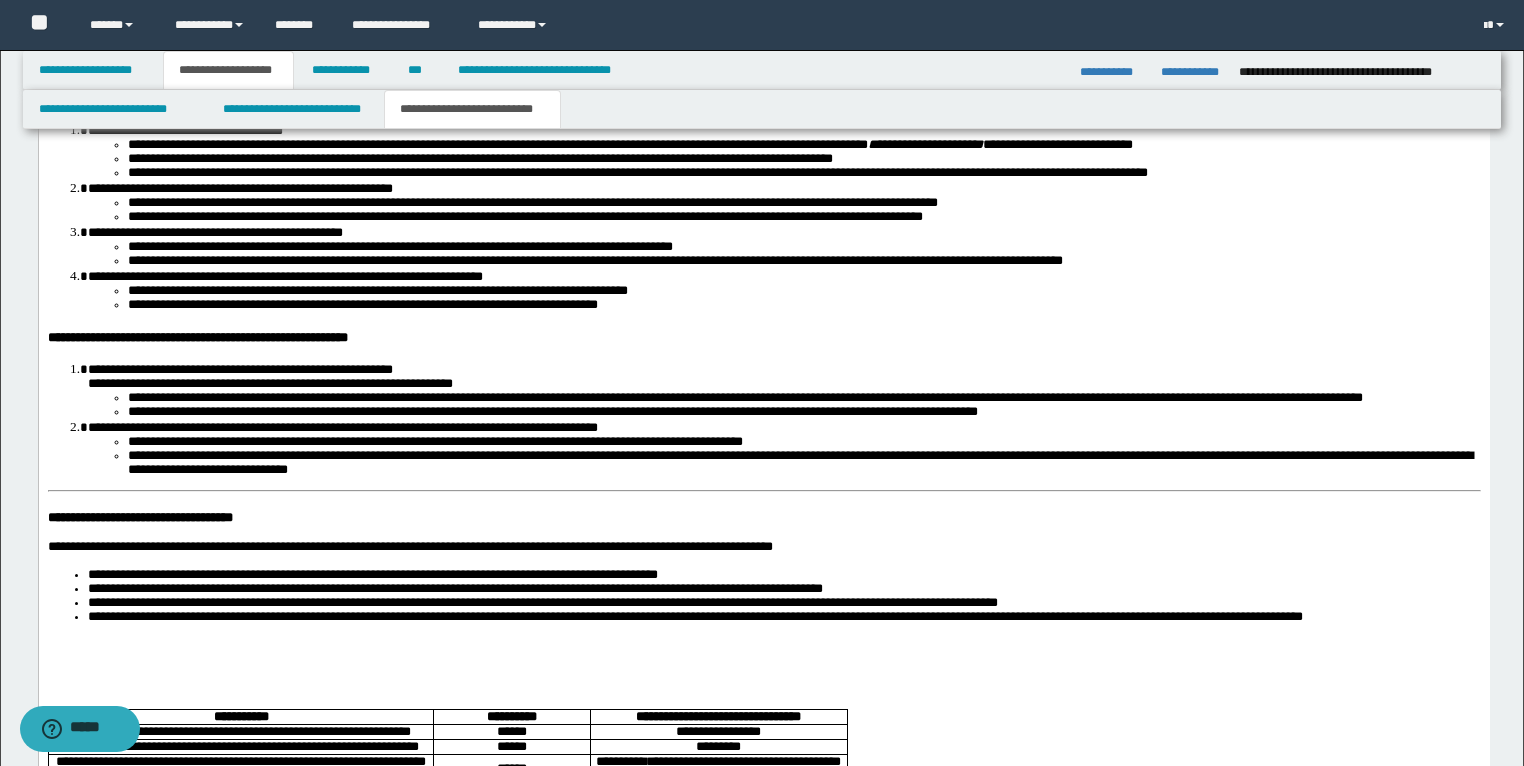 click on "**********" at bounding box center [274, 383] 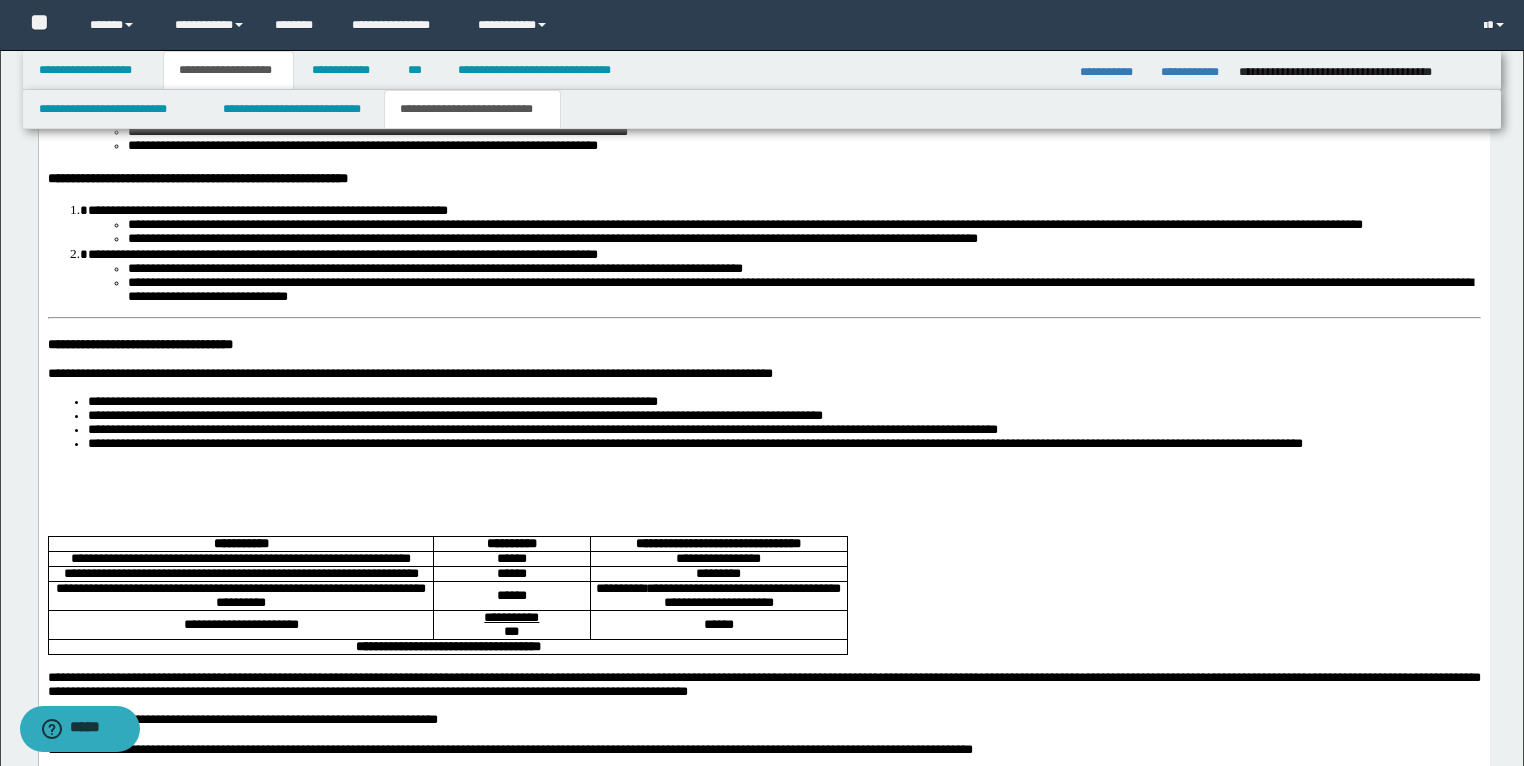 scroll, scrollTop: 3962, scrollLeft: 0, axis: vertical 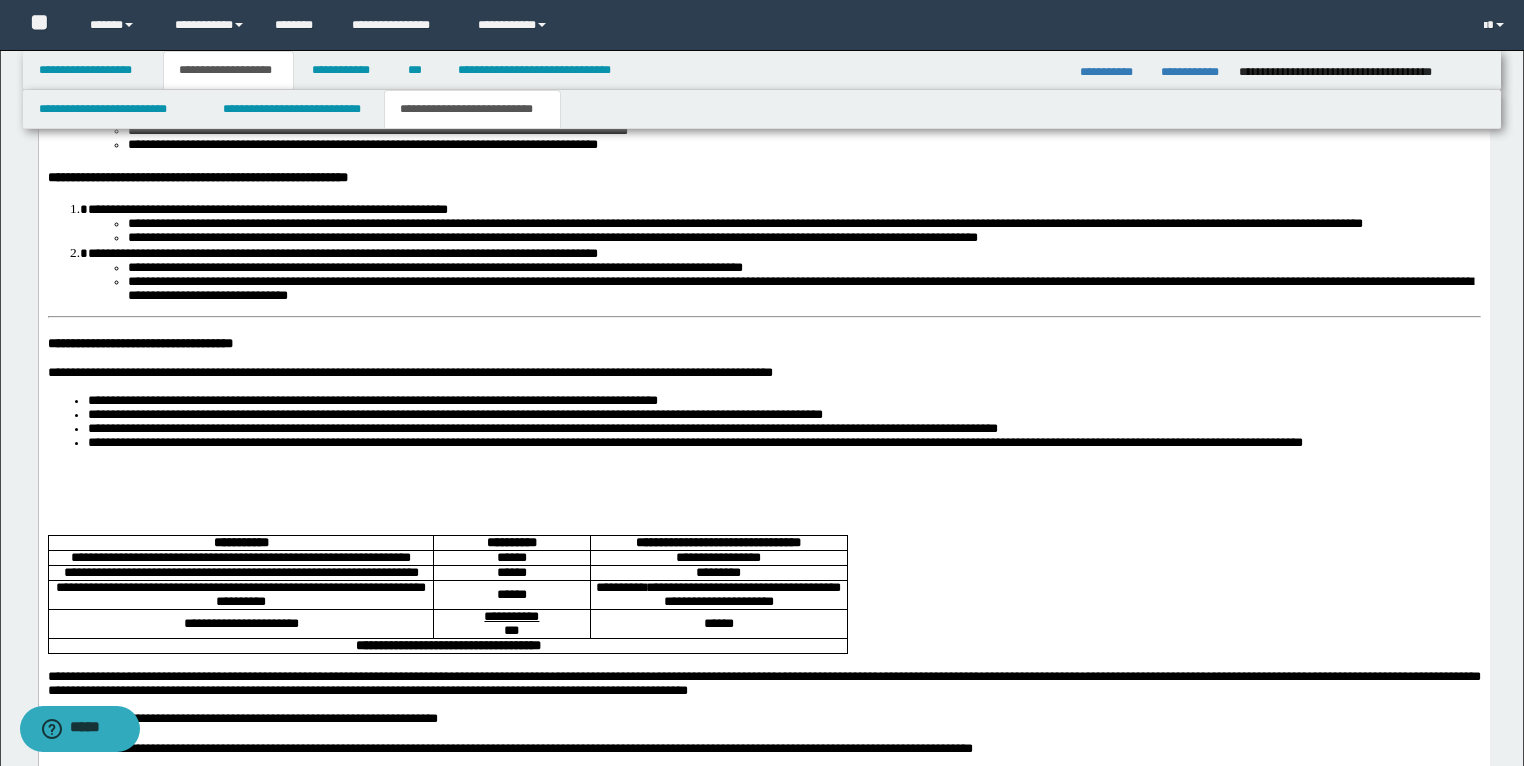 click on "**********" at bounding box center [763, 1450] 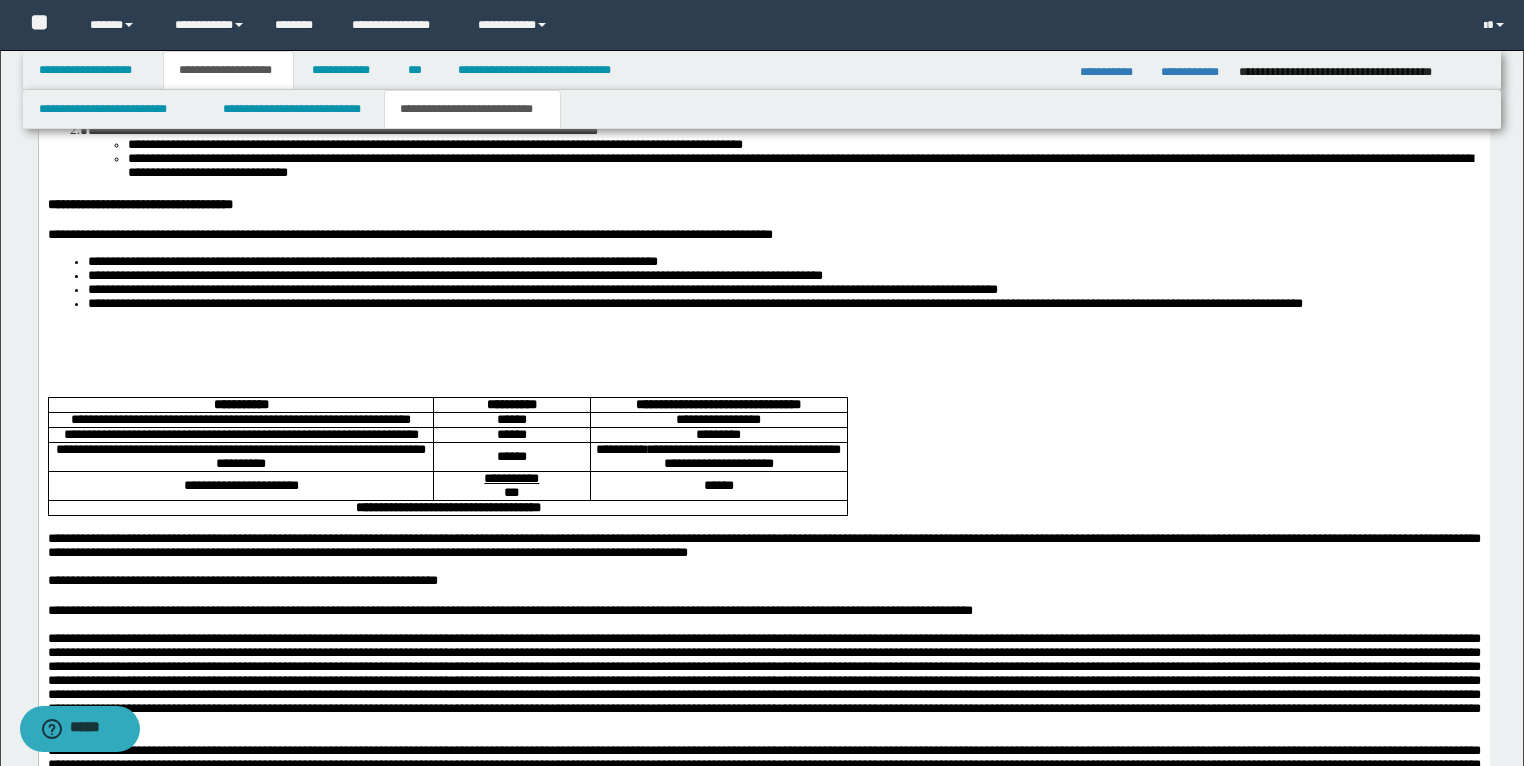 scroll, scrollTop: 4122, scrollLeft: 0, axis: vertical 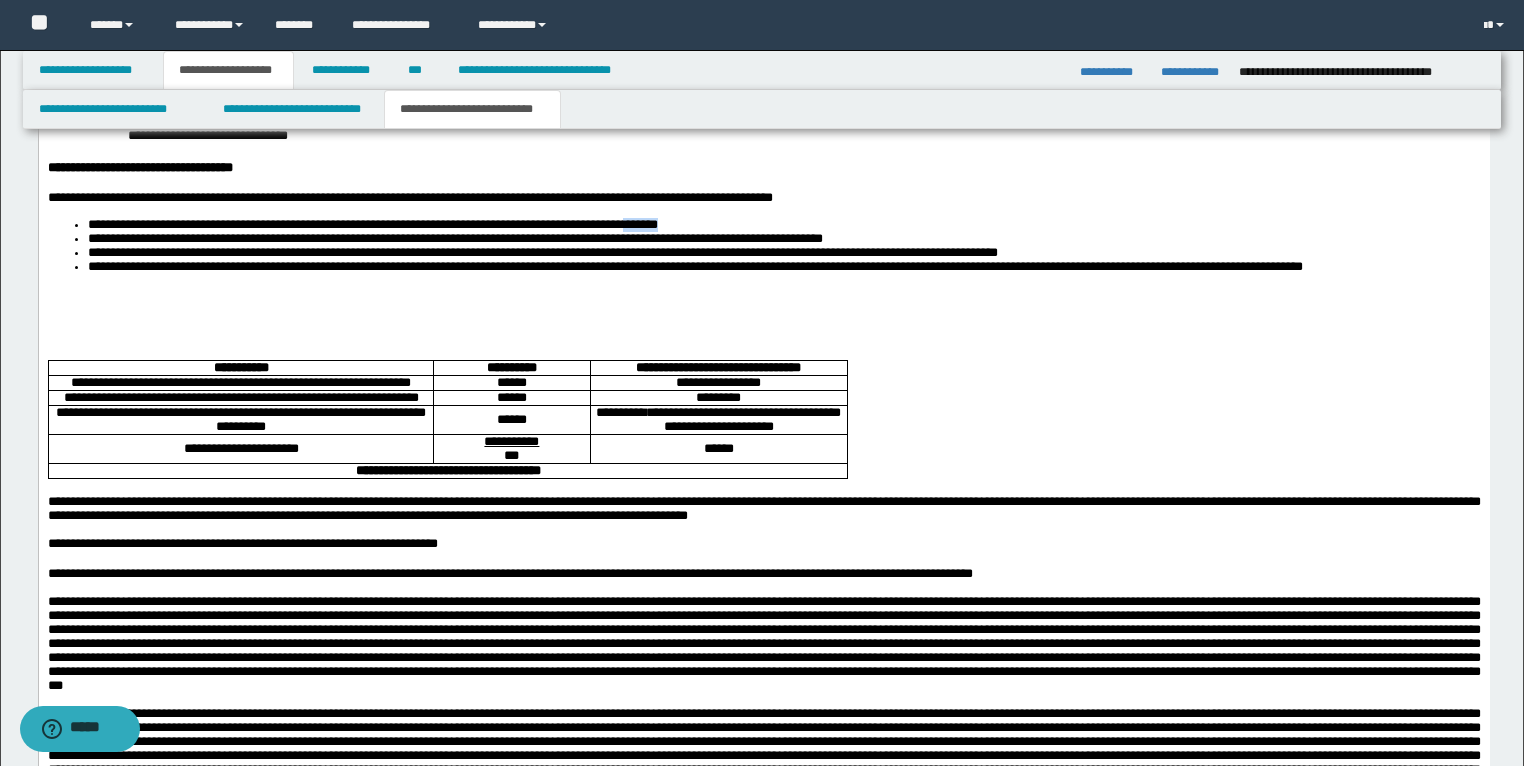drag, startPoint x: 735, startPoint y: 483, endPoint x: 695, endPoint y: 485, distance: 40.04997 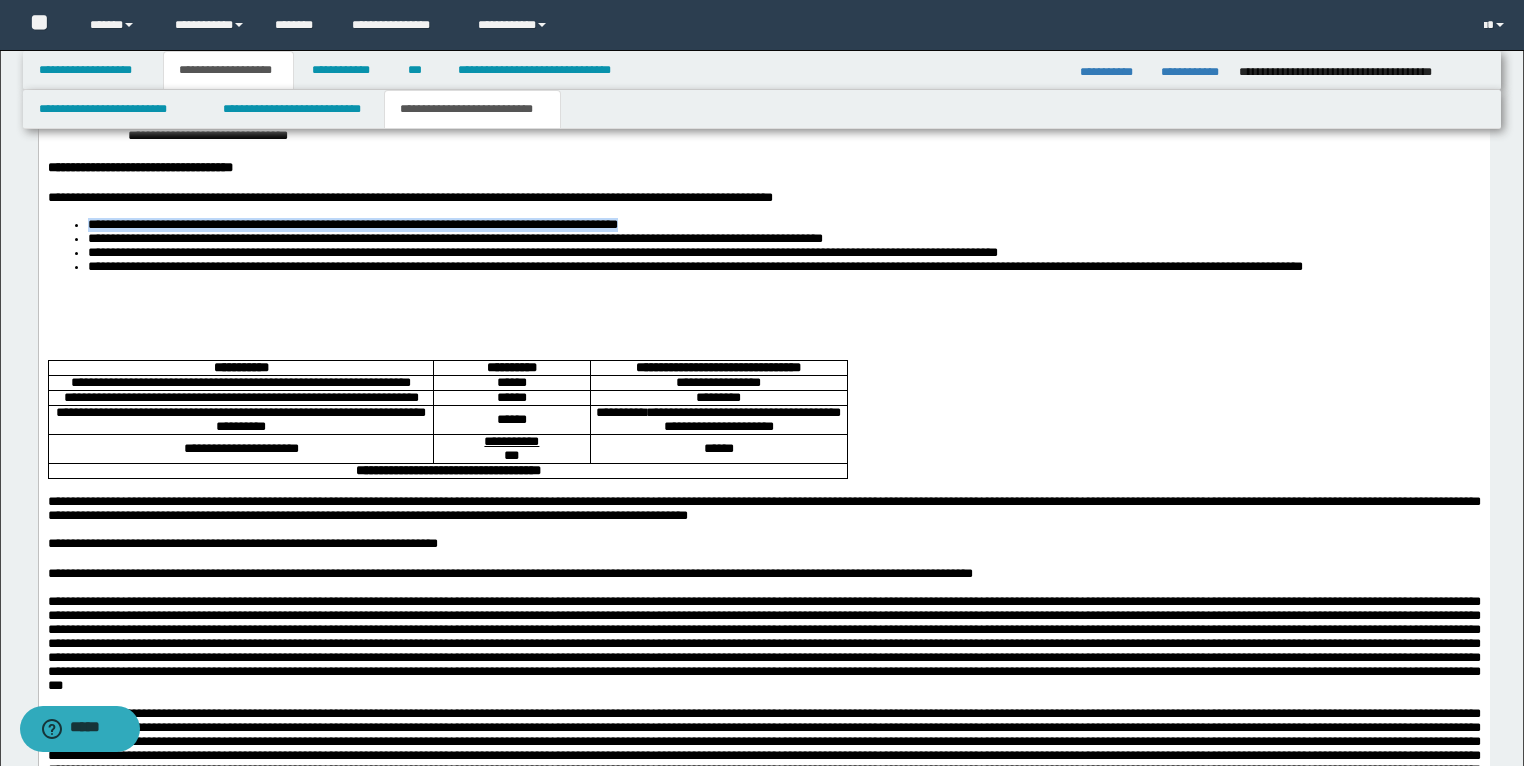 drag, startPoint x: 700, startPoint y: 479, endPoint x: 78, endPoint y: 477, distance: 622.00323 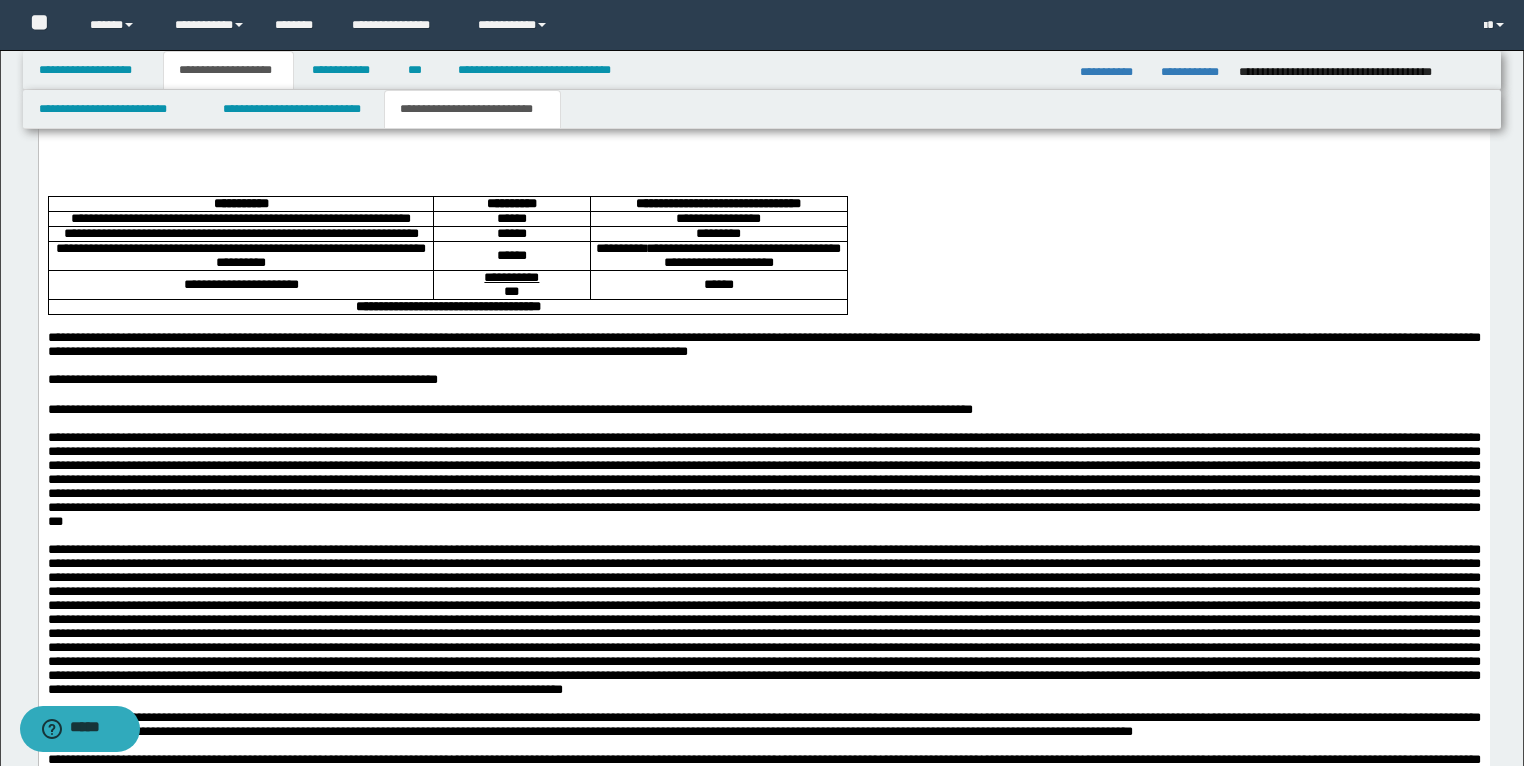 scroll, scrollTop: 4282, scrollLeft: 0, axis: vertical 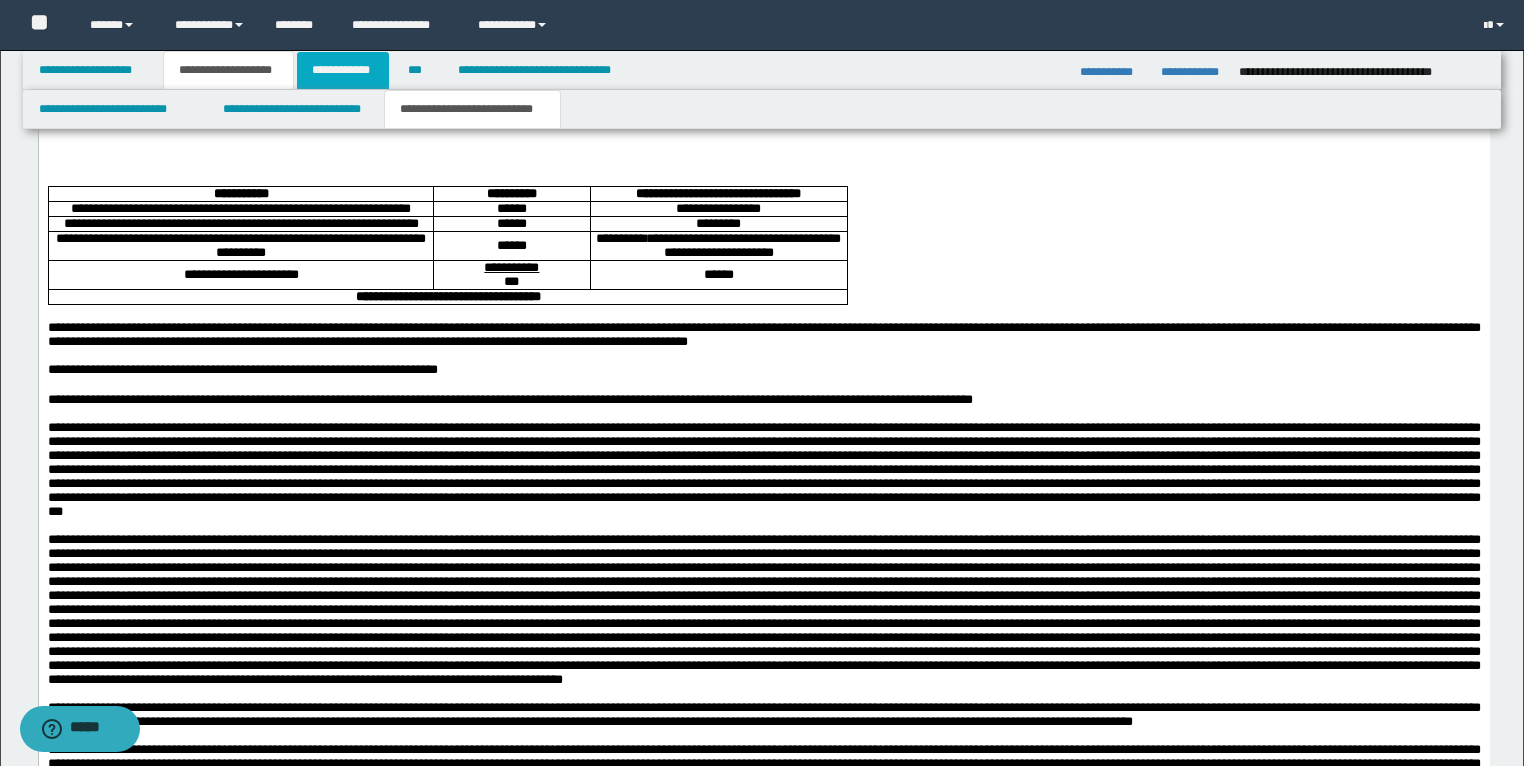 click on "**********" at bounding box center (343, 70) 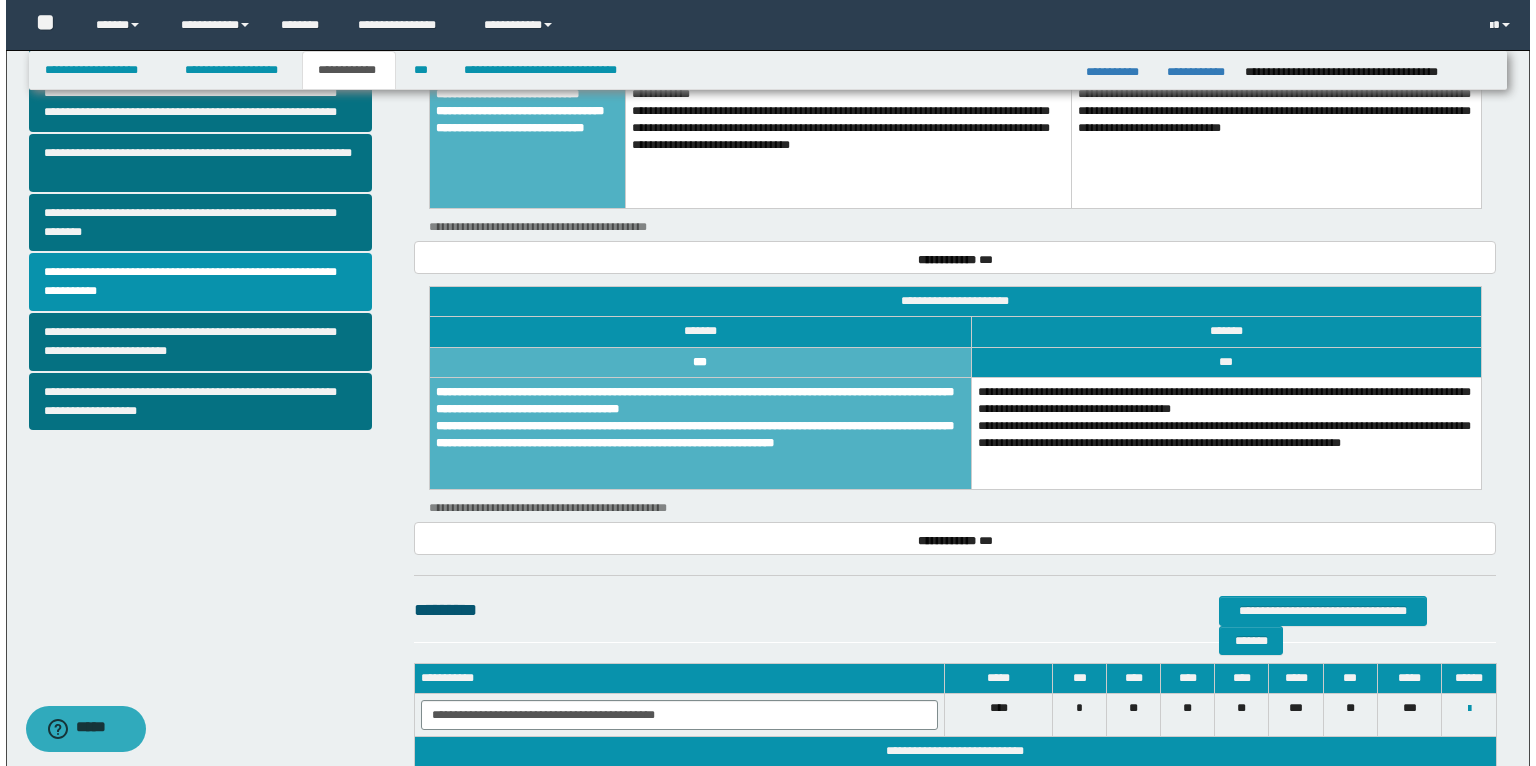 scroll, scrollTop: 571, scrollLeft: 0, axis: vertical 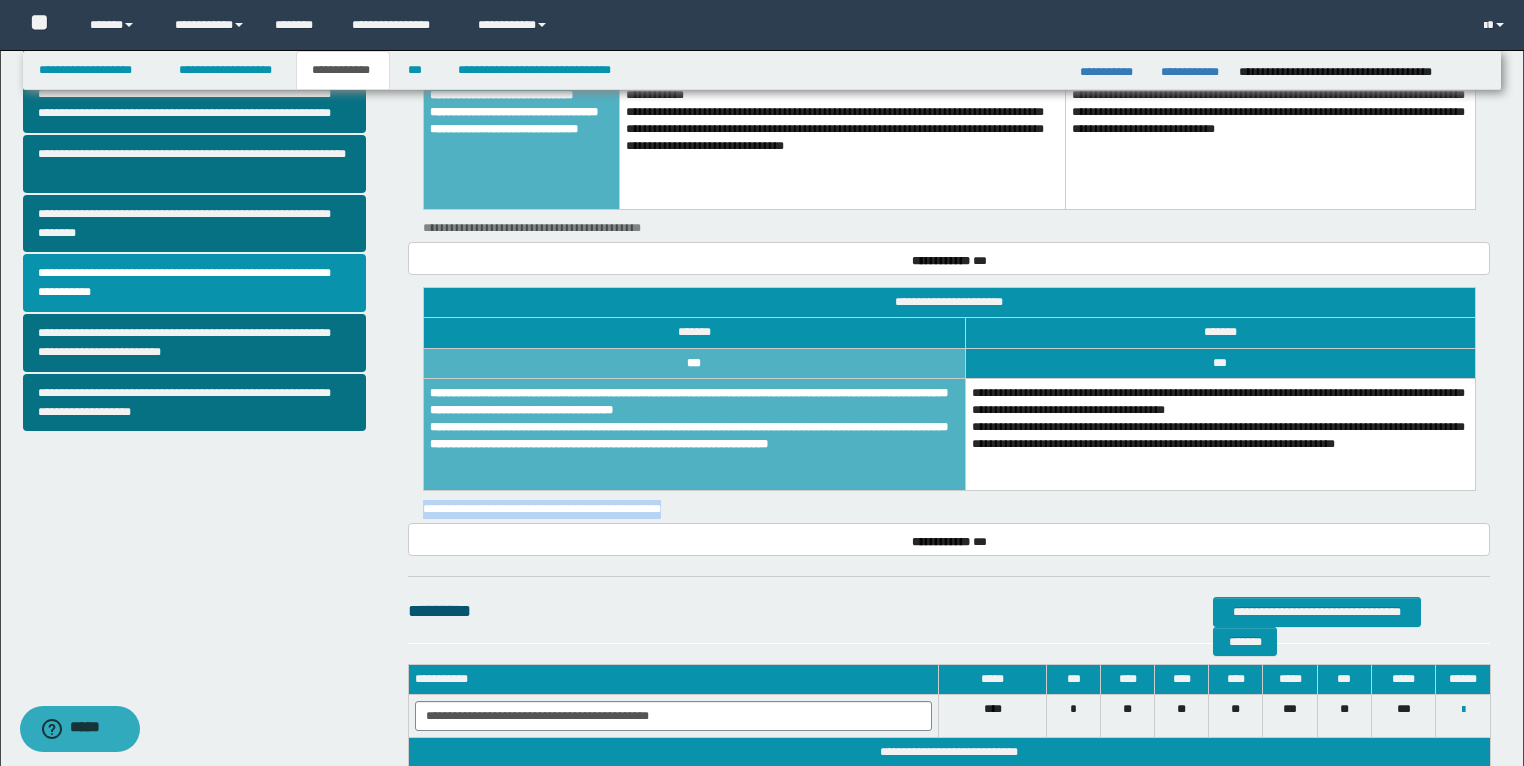 drag, startPoint x: 722, startPoint y: 476, endPoint x: 400, endPoint y: 492, distance: 322.39728 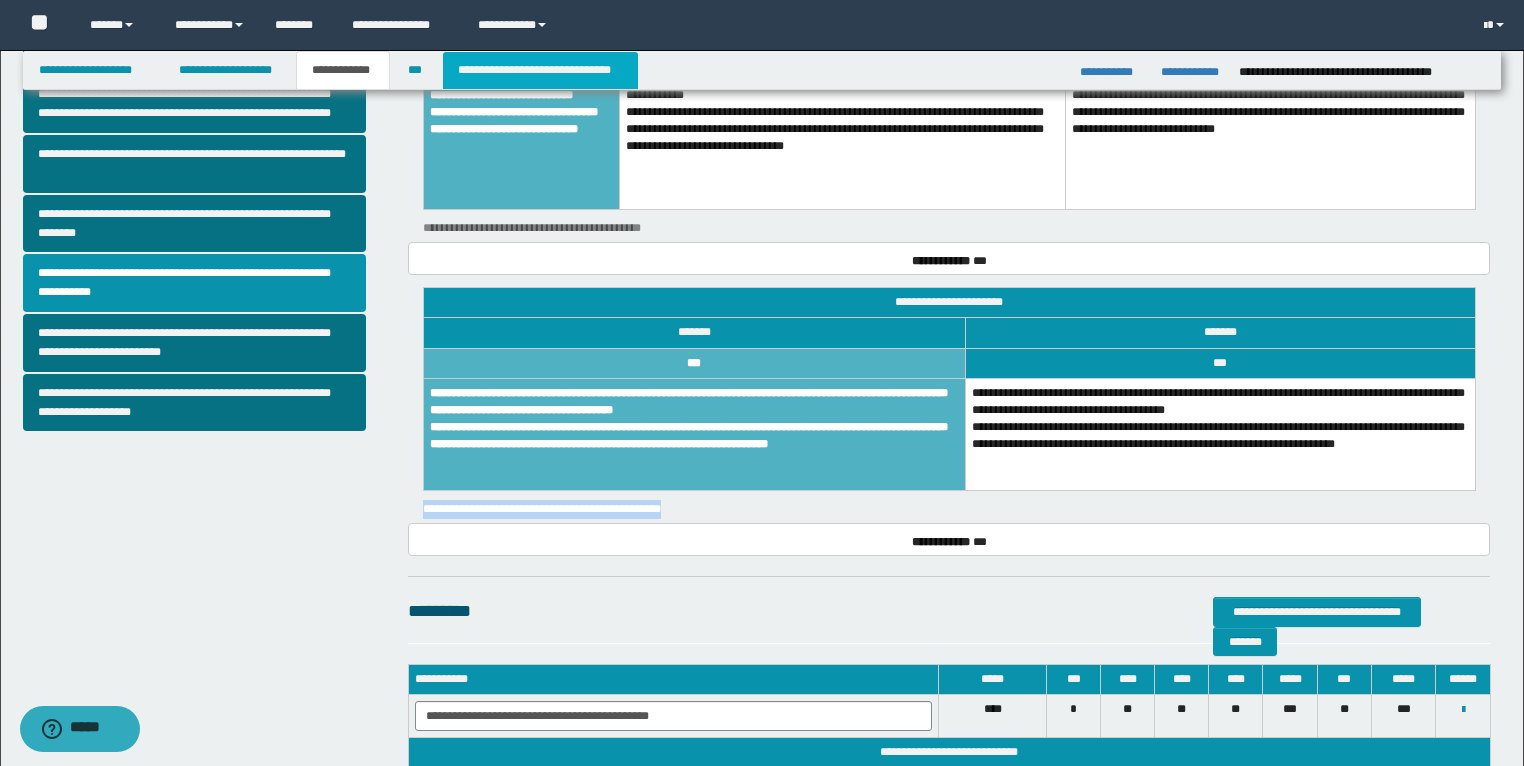 click on "**********" at bounding box center [540, 70] 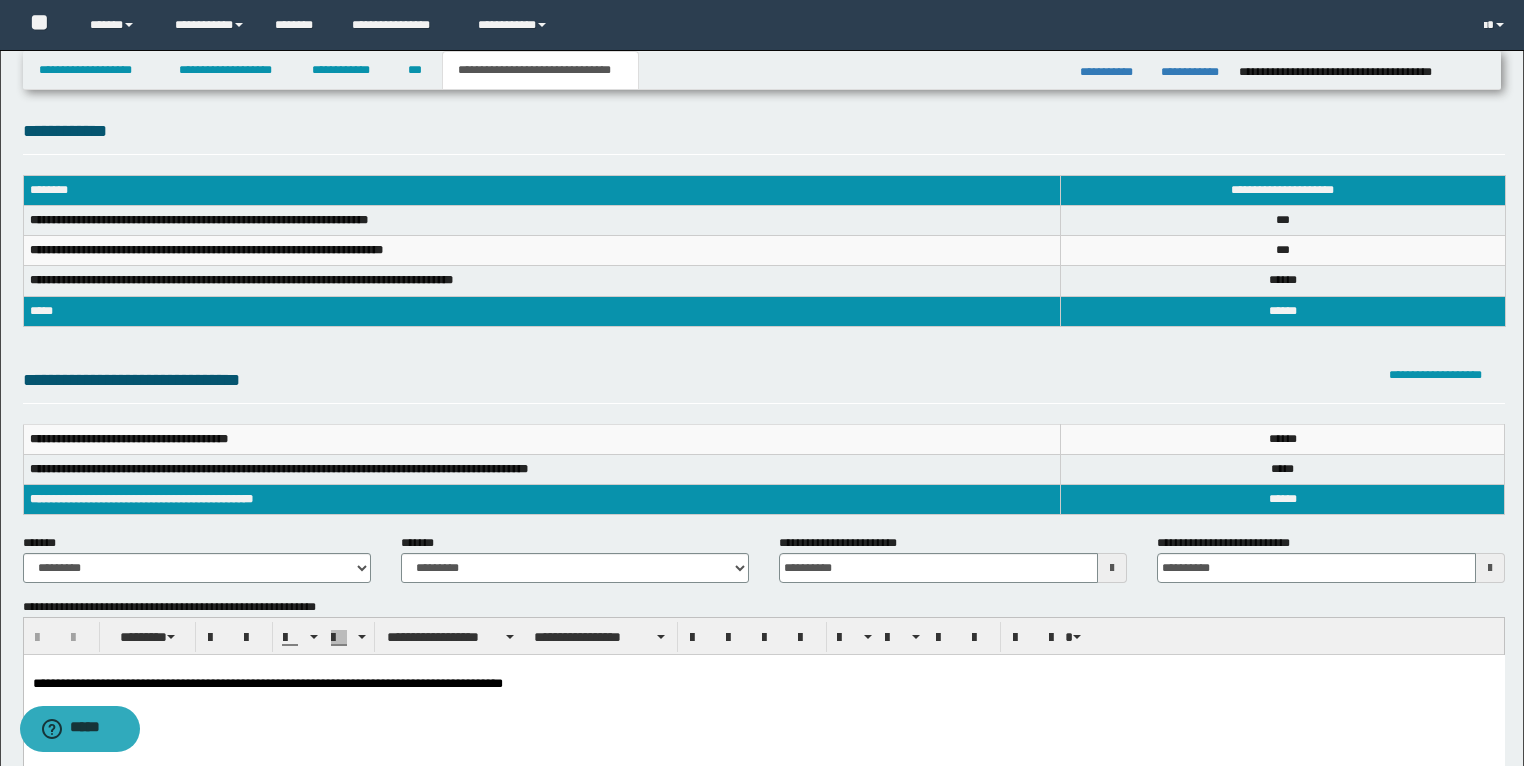 scroll, scrollTop: 0, scrollLeft: 0, axis: both 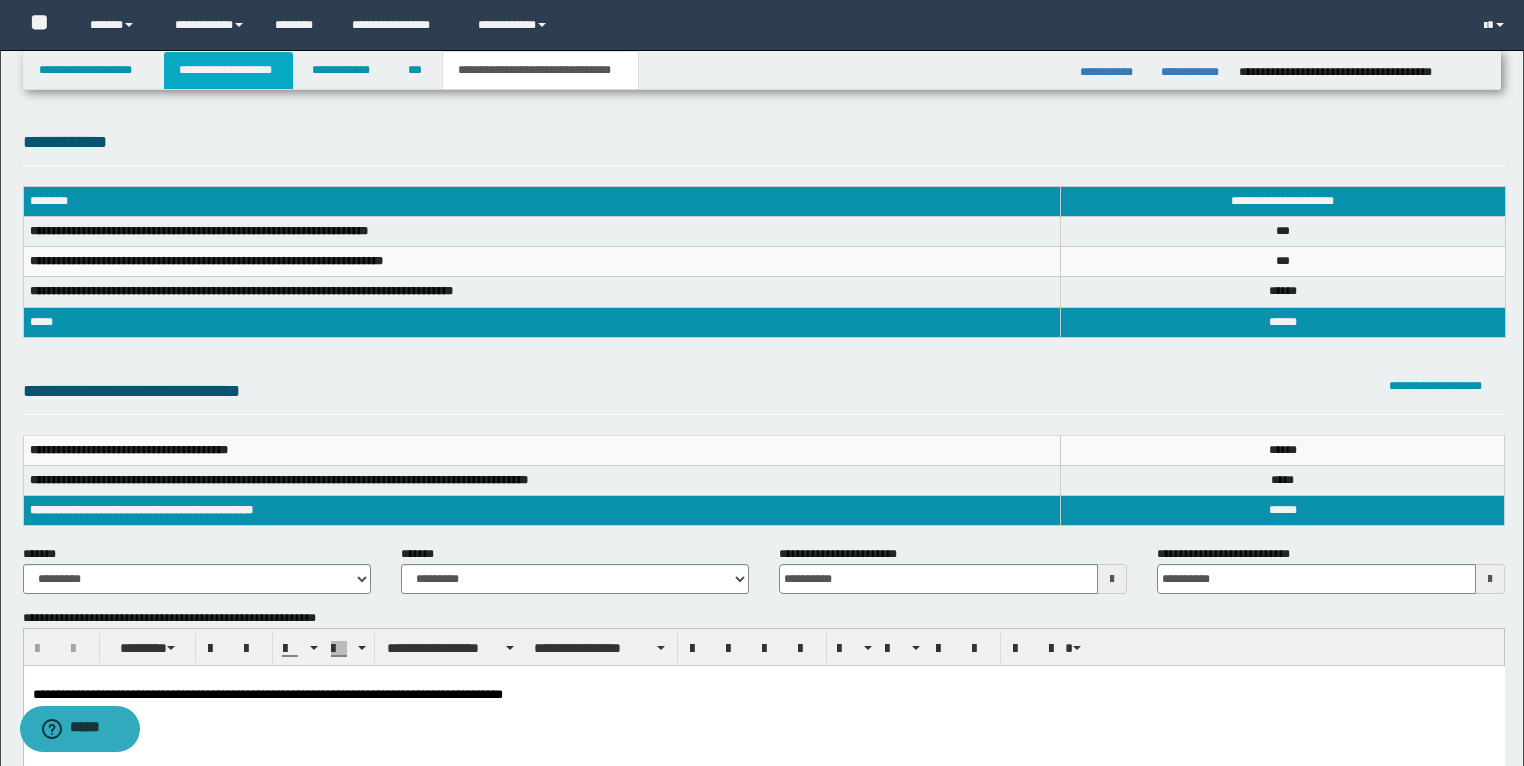 click on "**********" at bounding box center (228, 70) 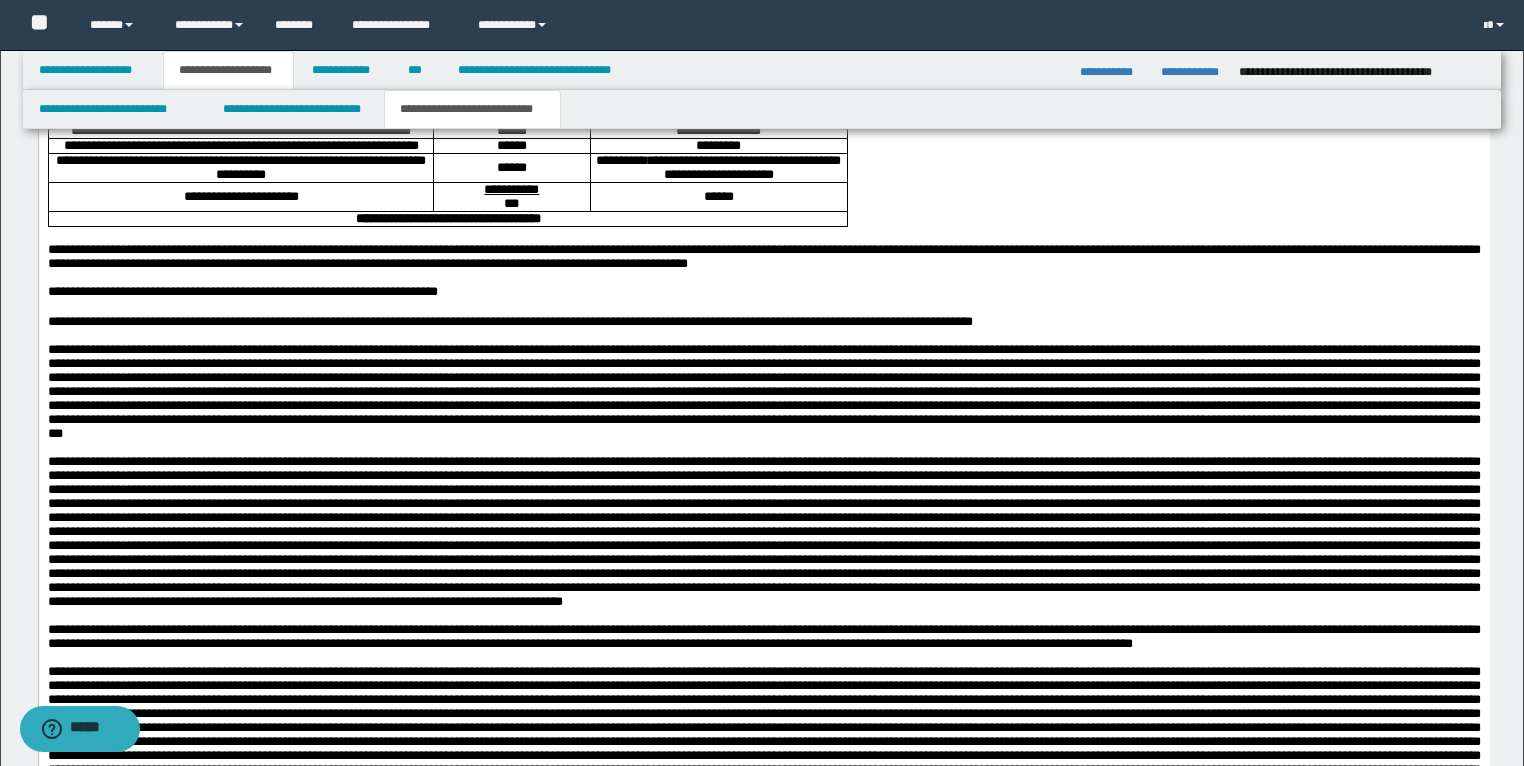 scroll, scrollTop: 4400, scrollLeft: 0, axis: vertical 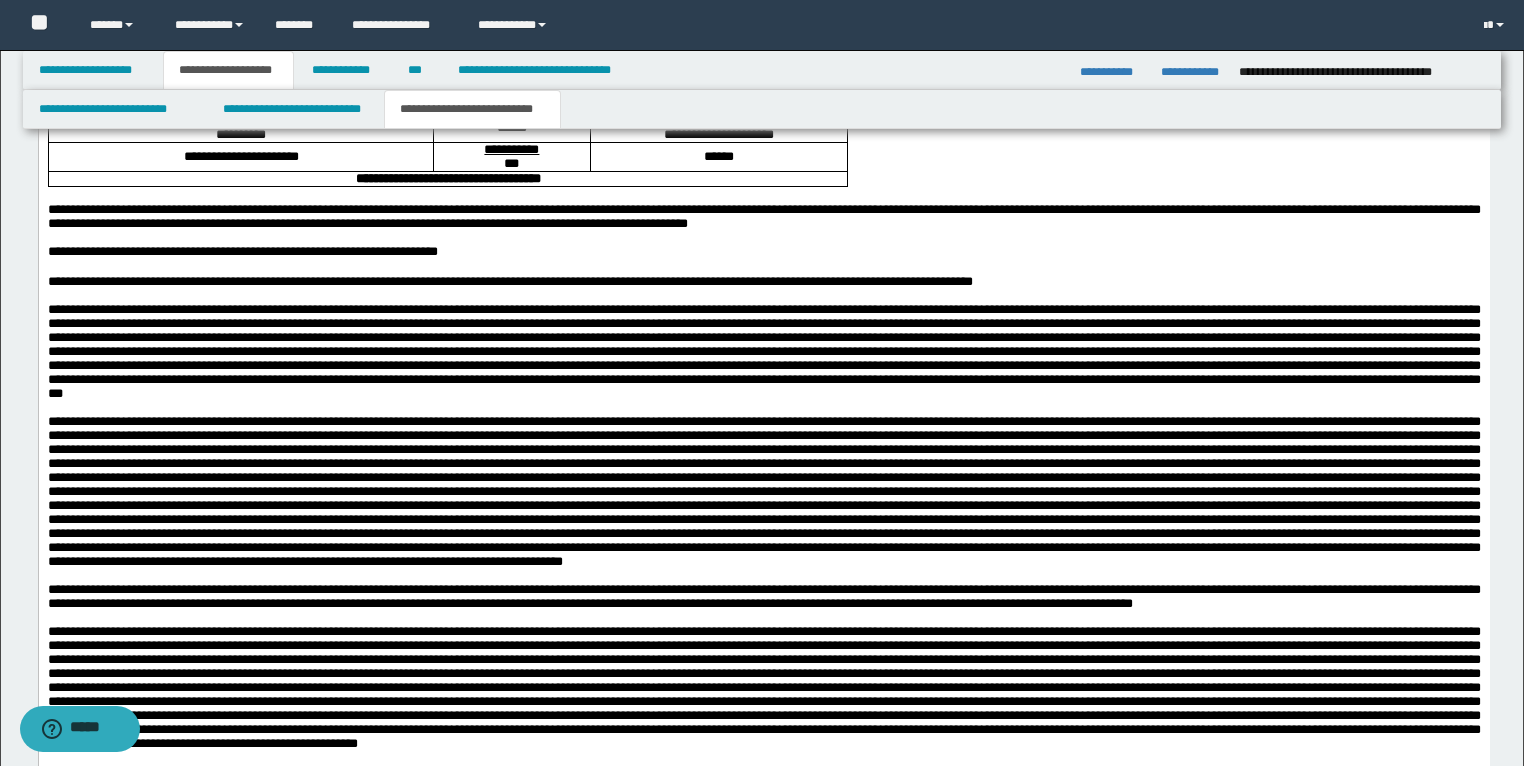 click on "**** ****" at bounding box center [718, 106] 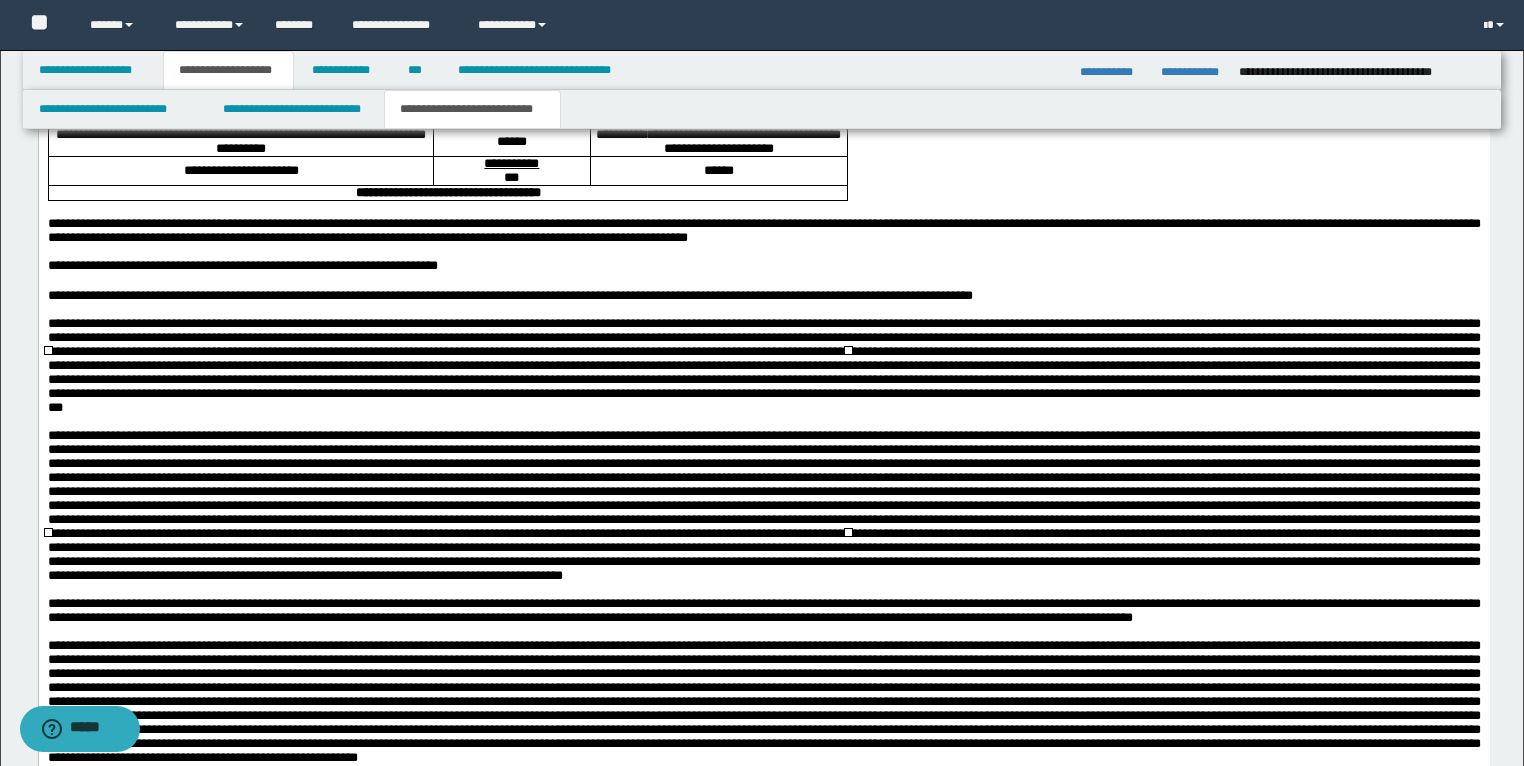 drag, startPoint x: 750, startPoint y: 408, endPoint x: 685, endPoint y: 416, distance: 65.490456 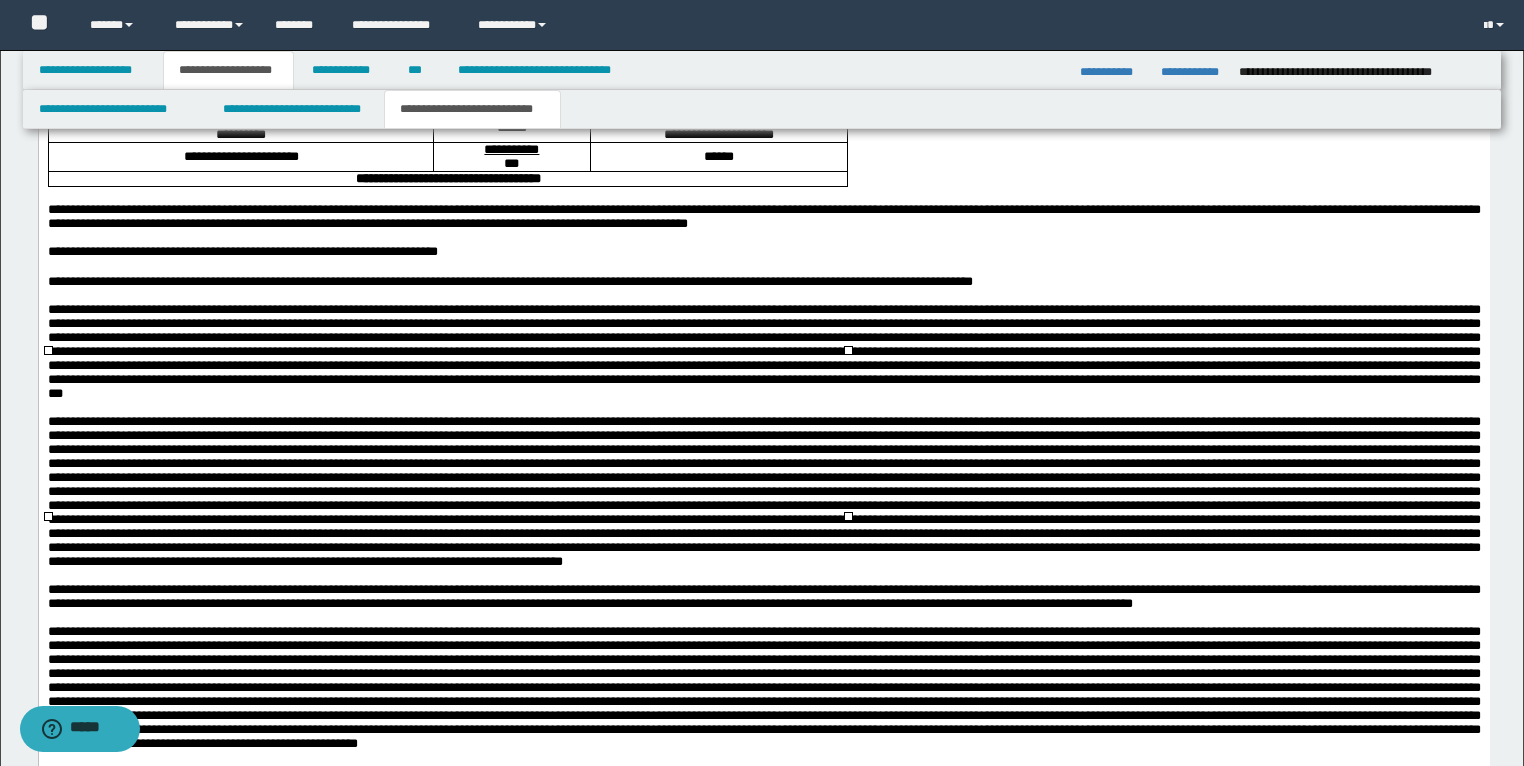 drag, startPoint x: 712, startPoint y: 380, endPoint x: 643, endPoint y: 388, distance: 69.46222 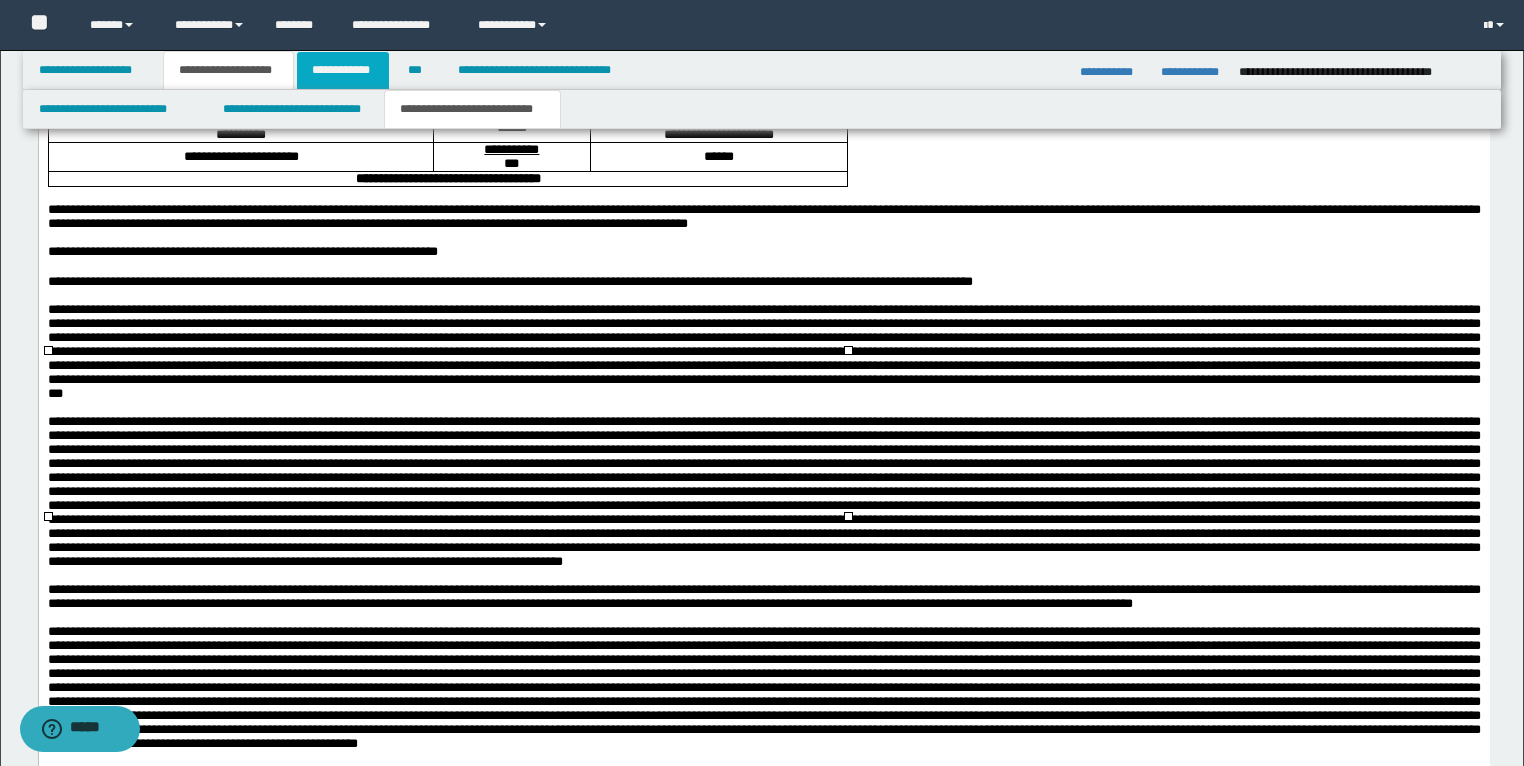 click on "**********" at bounding box center [343, 70] 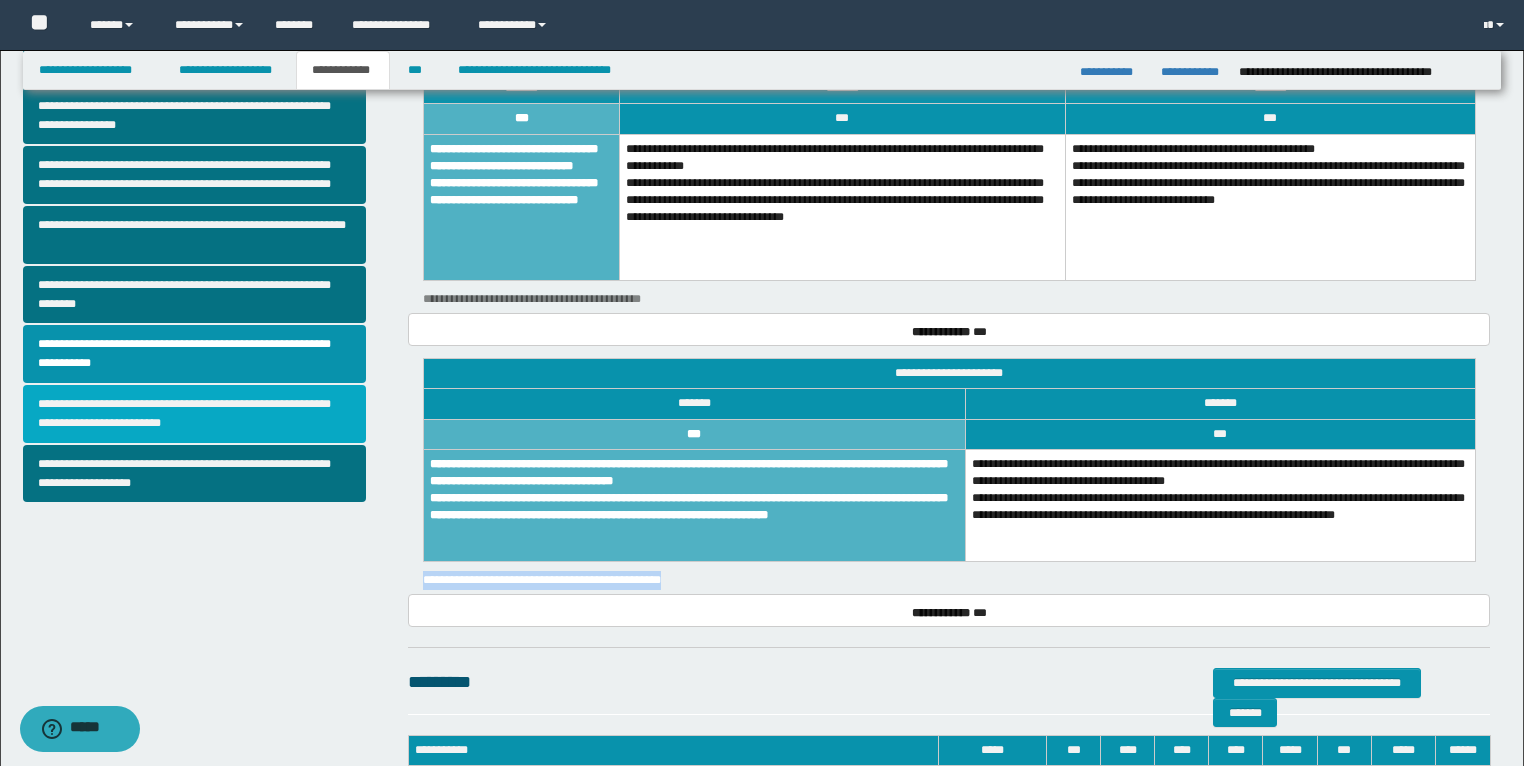 scroll, scrollTop: 491, scrollLeft: 0, axis: vertical 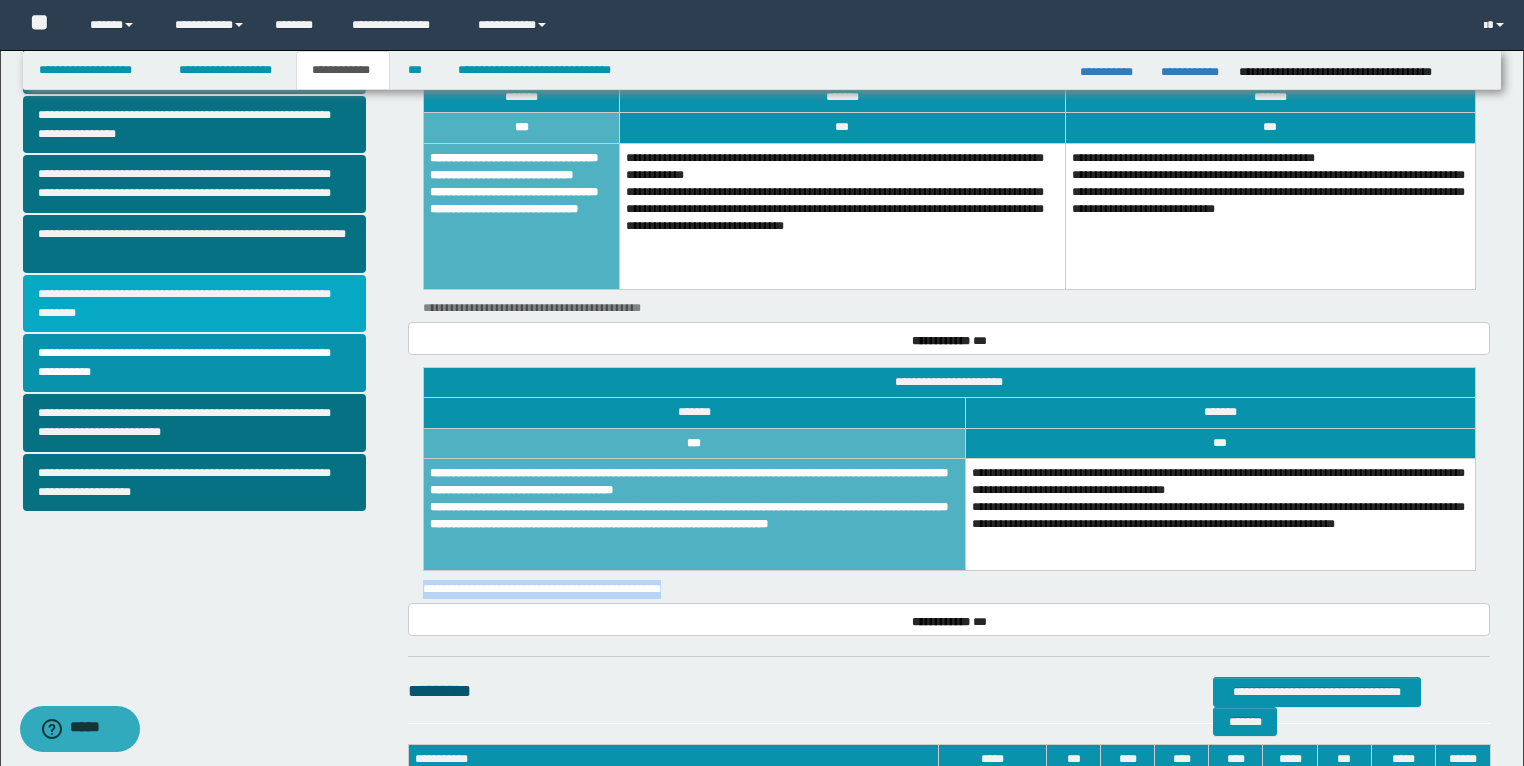 click on "**********" at bounding box center [195, 304] 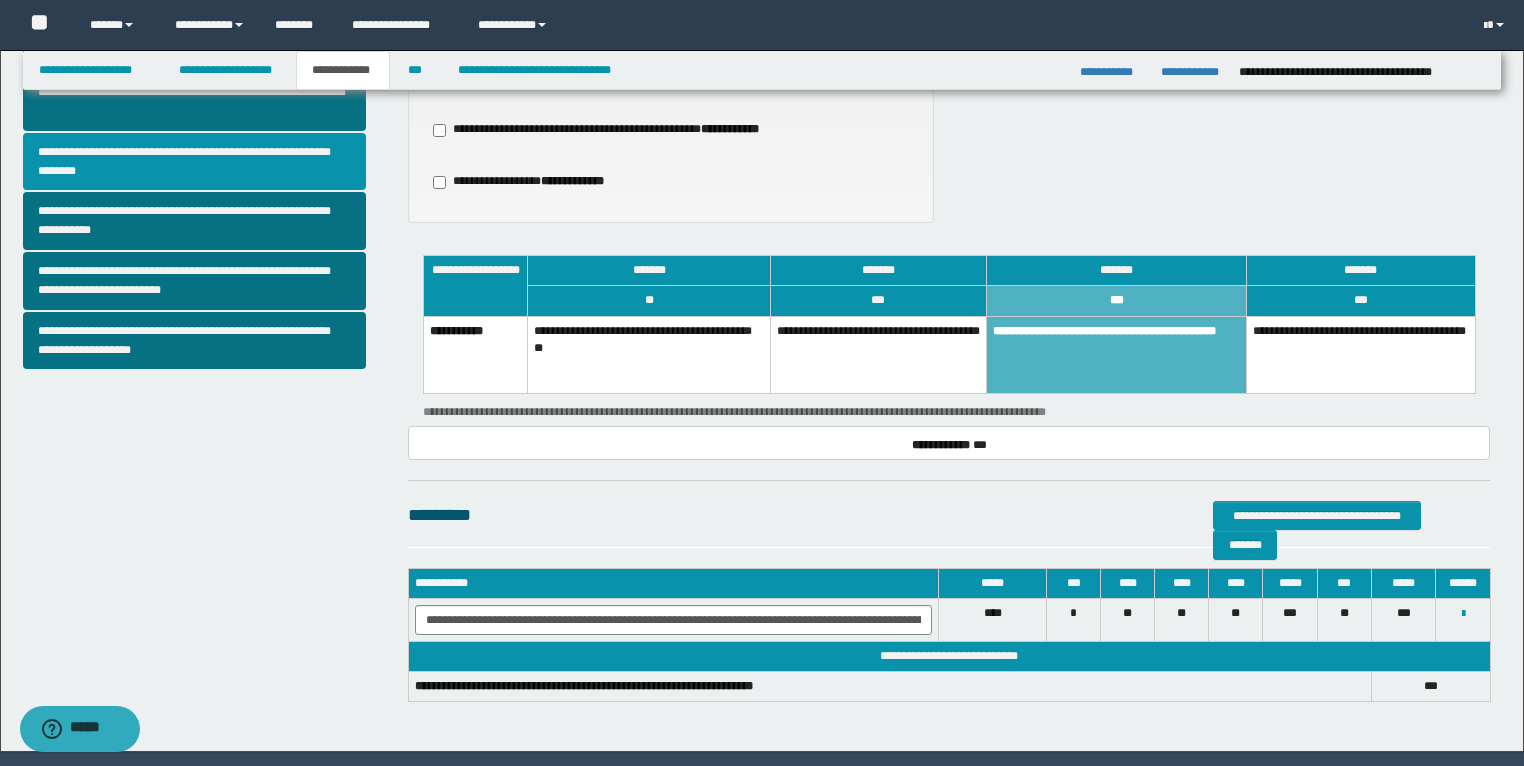 scroll, scrollTop: 640, scrollLeft: 0, axis: vertical 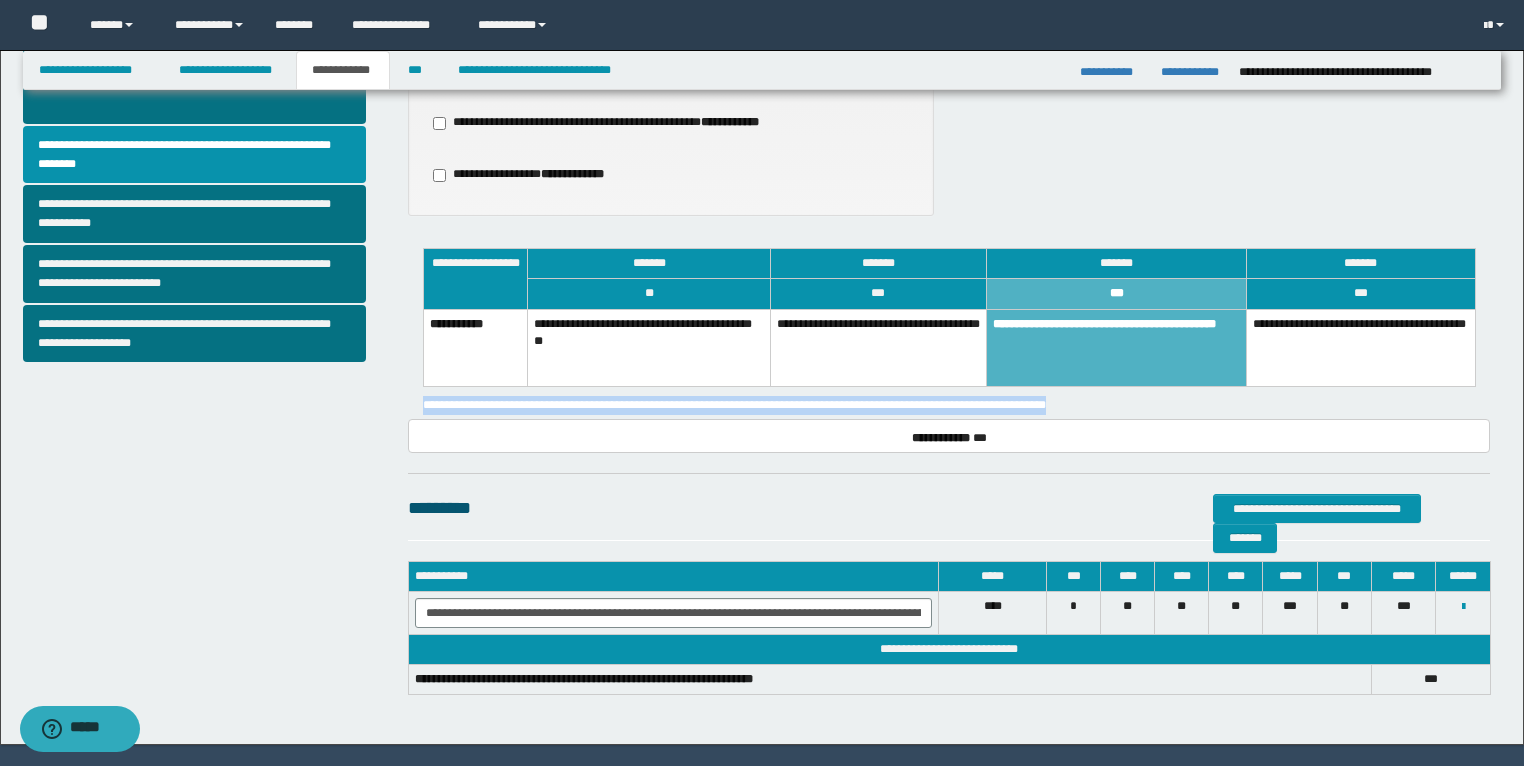 drag, startPoint x: 1101, startPoint y: 379, endPoint x: 415, endPoint y: 384, distance: 686.01825 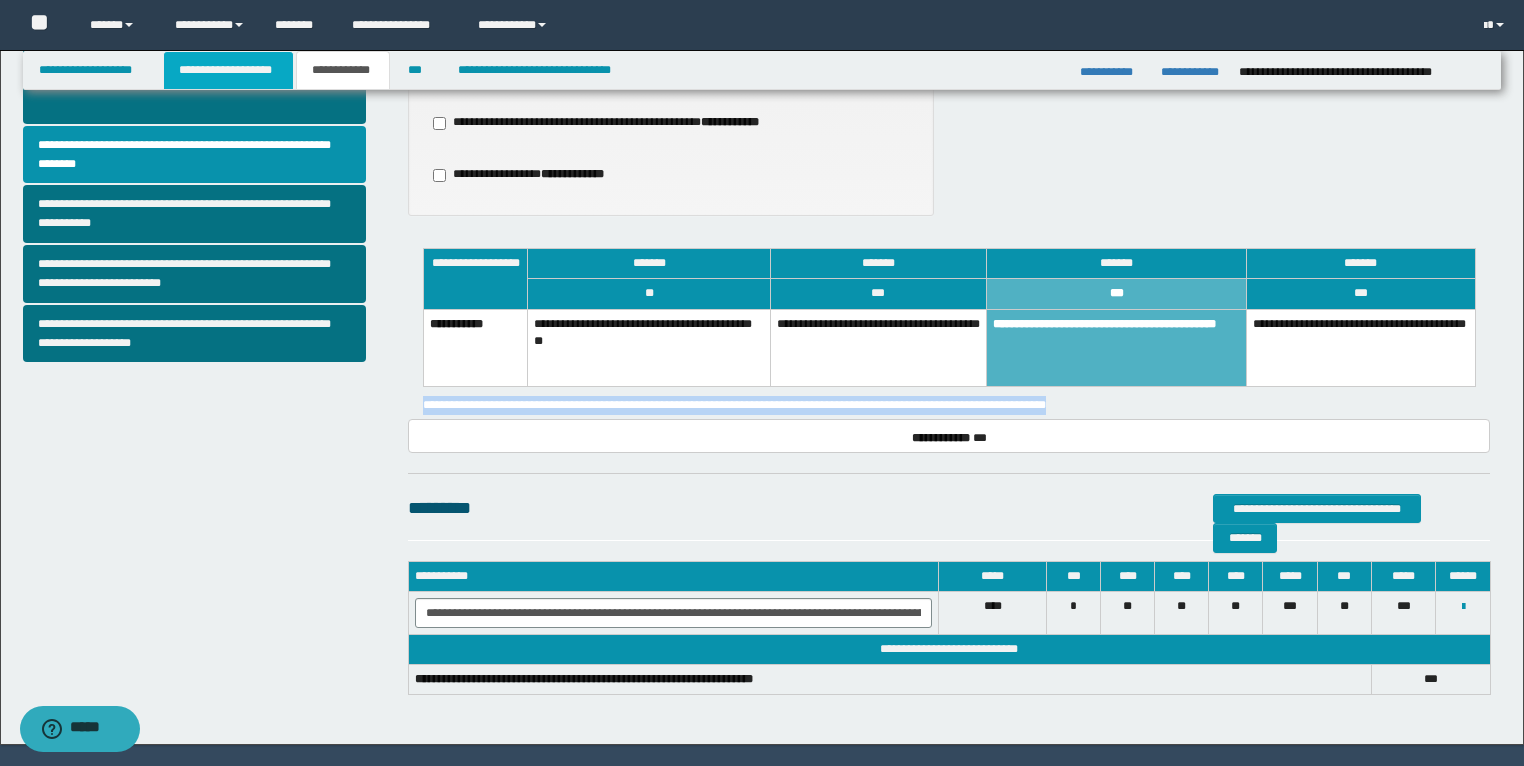 click on "**********" at bounding box center [228, 70] 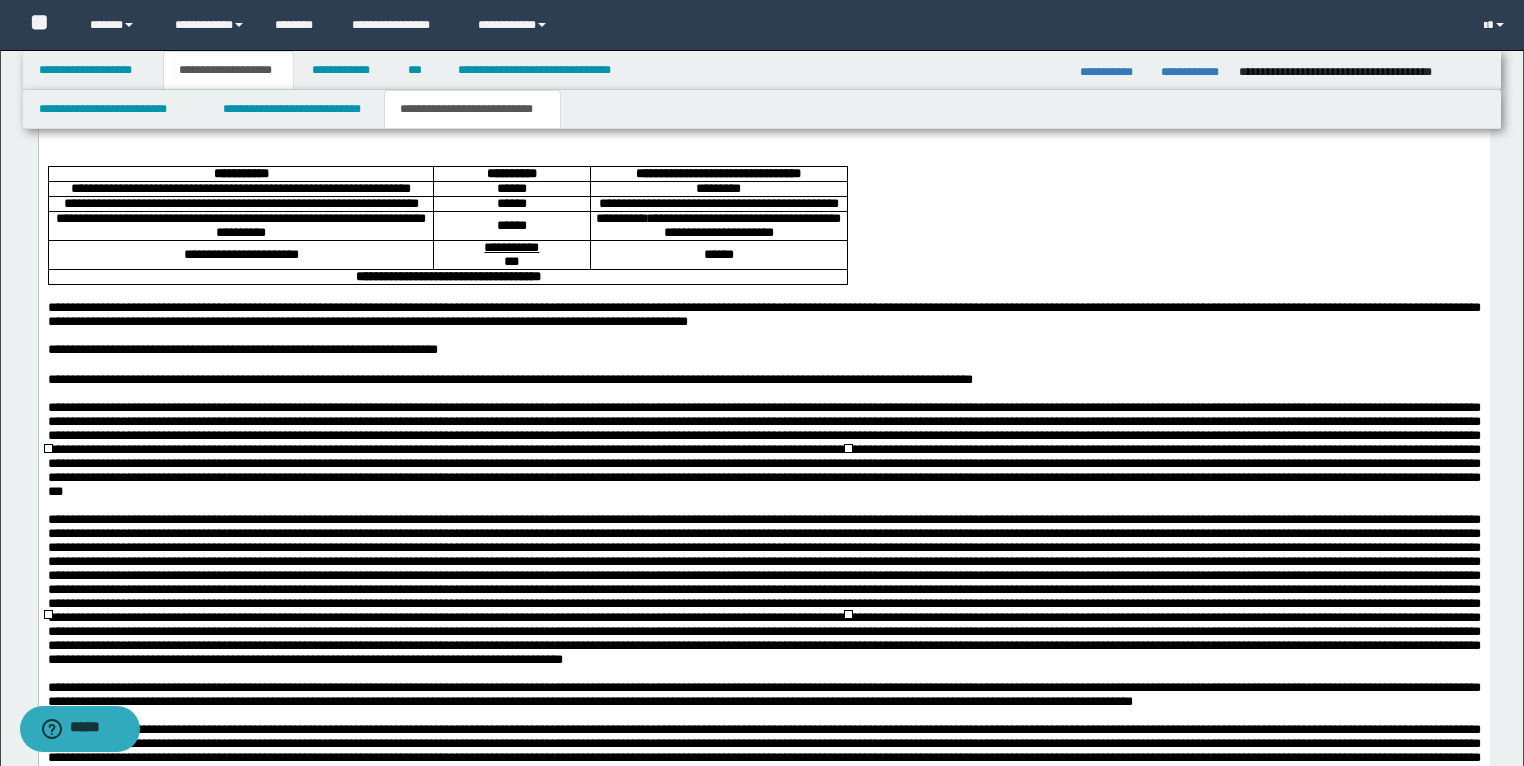 scroll, scrollTop: 4320, scrollLeft: 0, axis: vertical 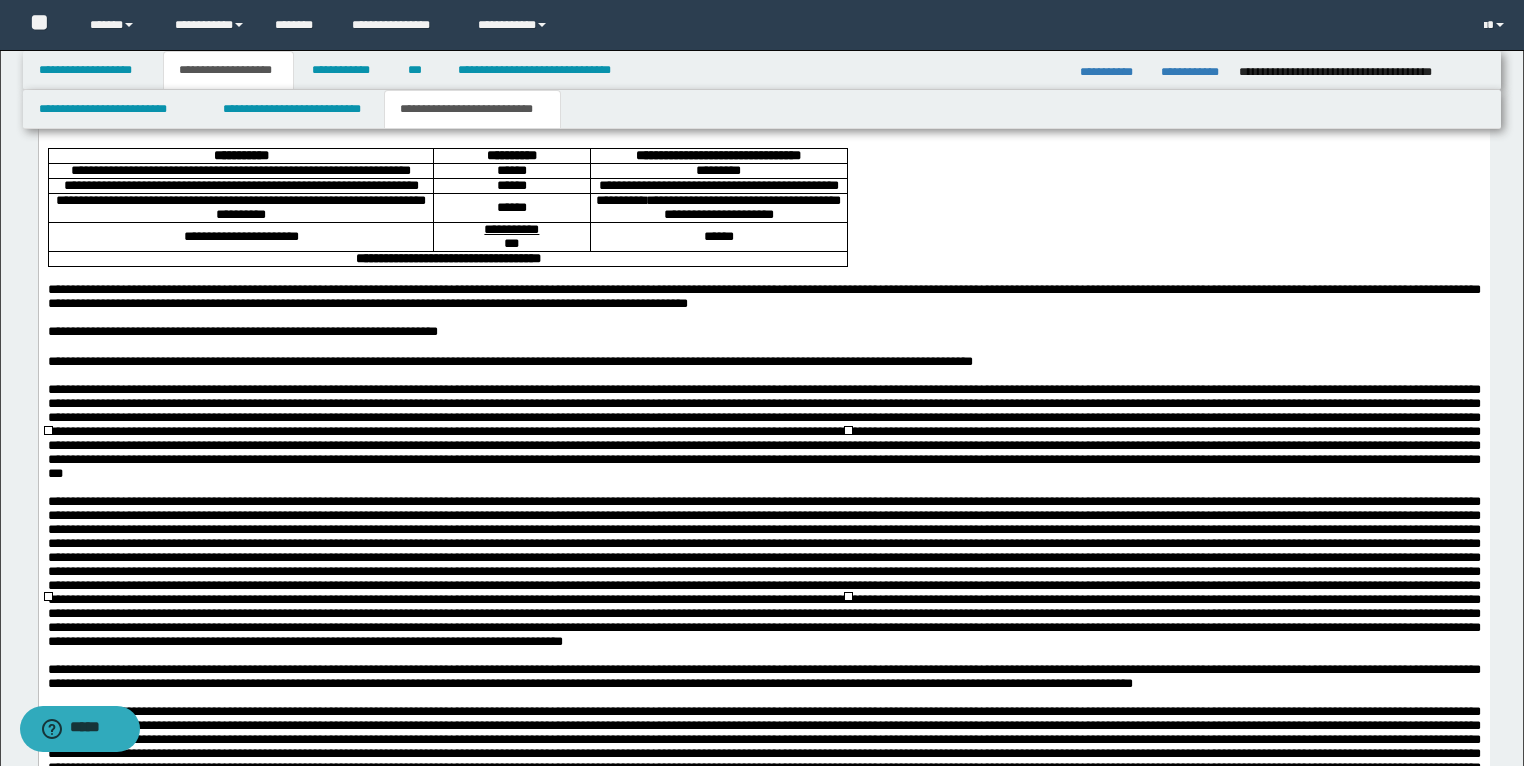 click on "*********" at bounding box center [718, 171] 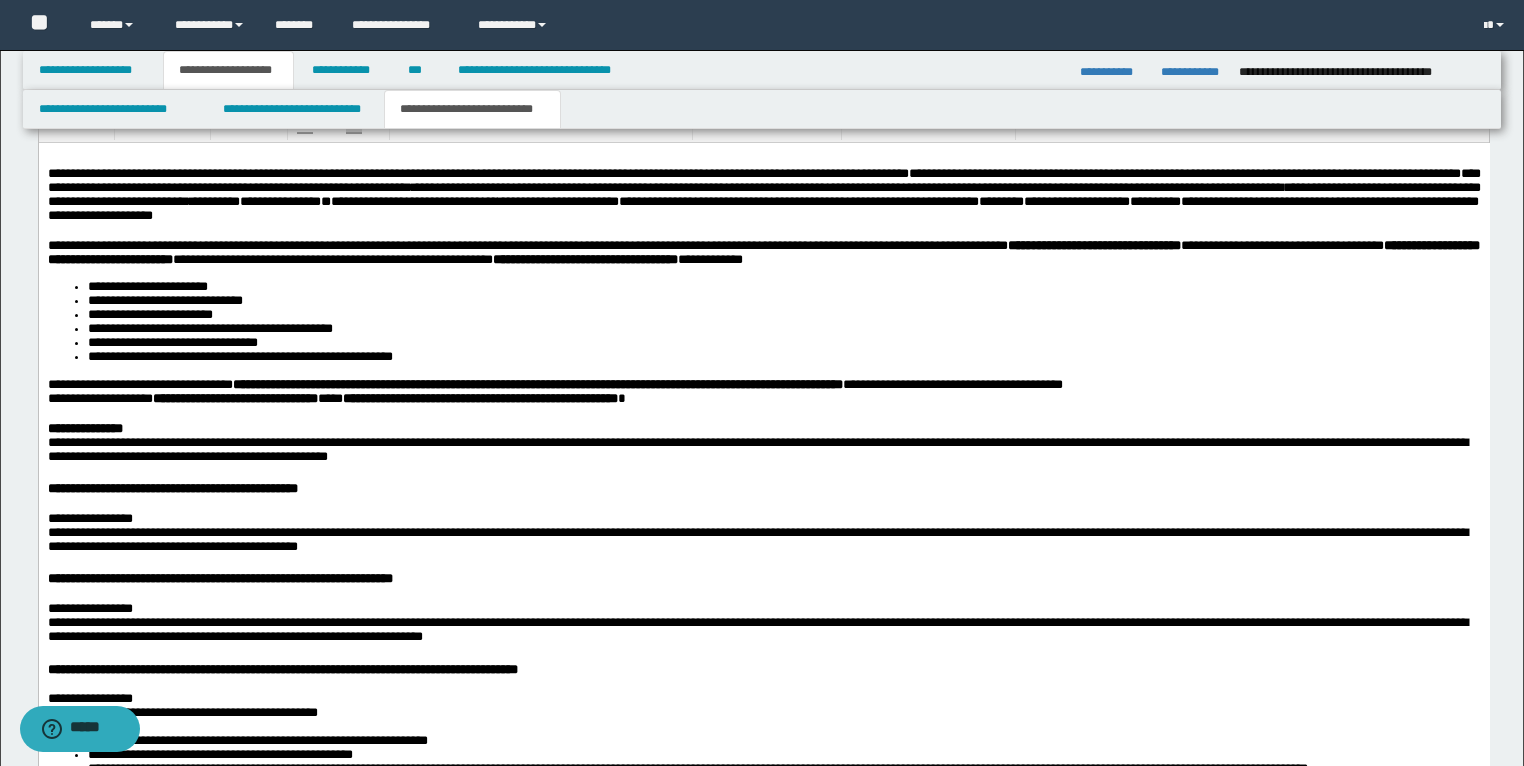 scroll, scrollTop: 1680, scrollLeft: 0, axis: vertical 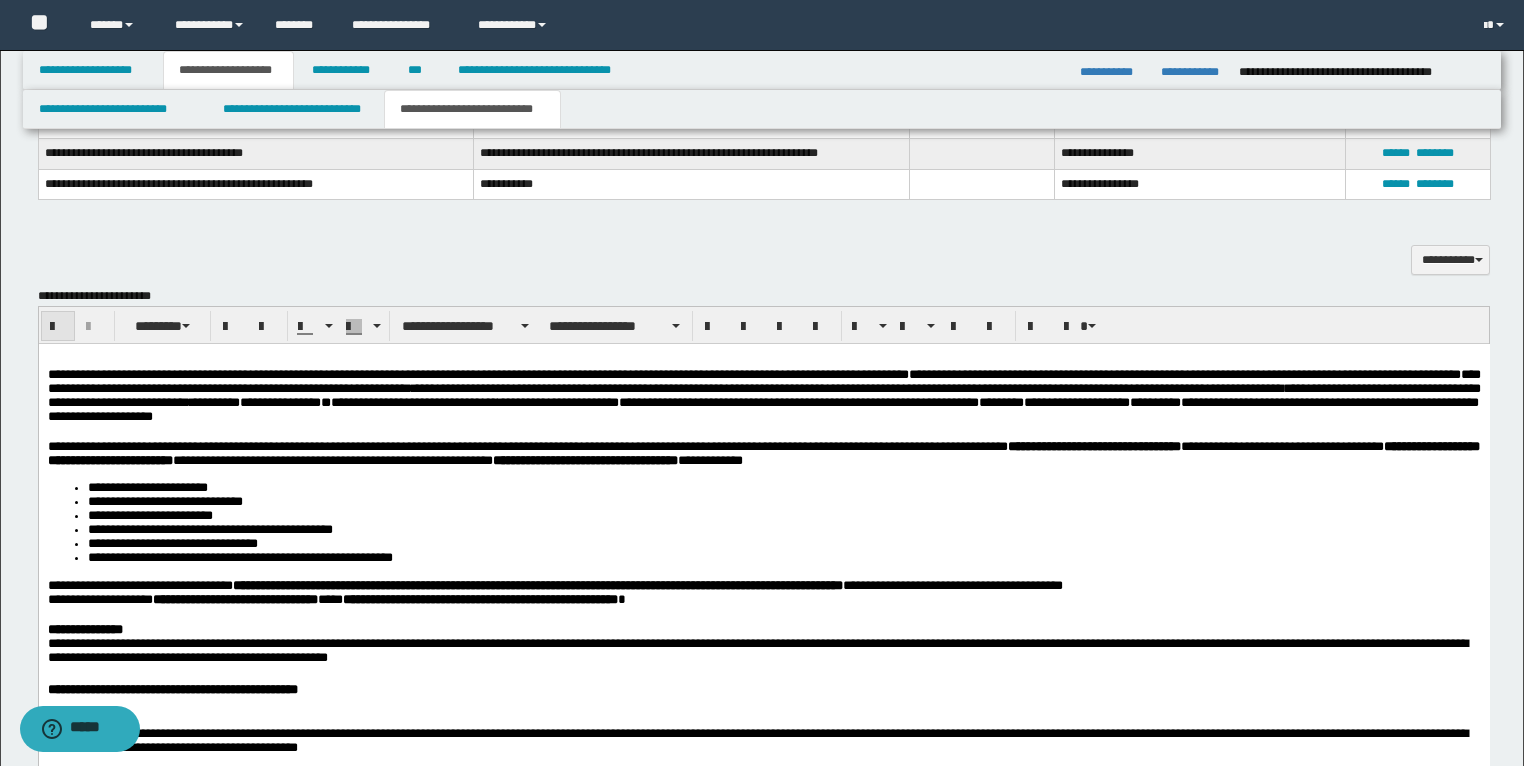 click at bounding box center [58, 327] 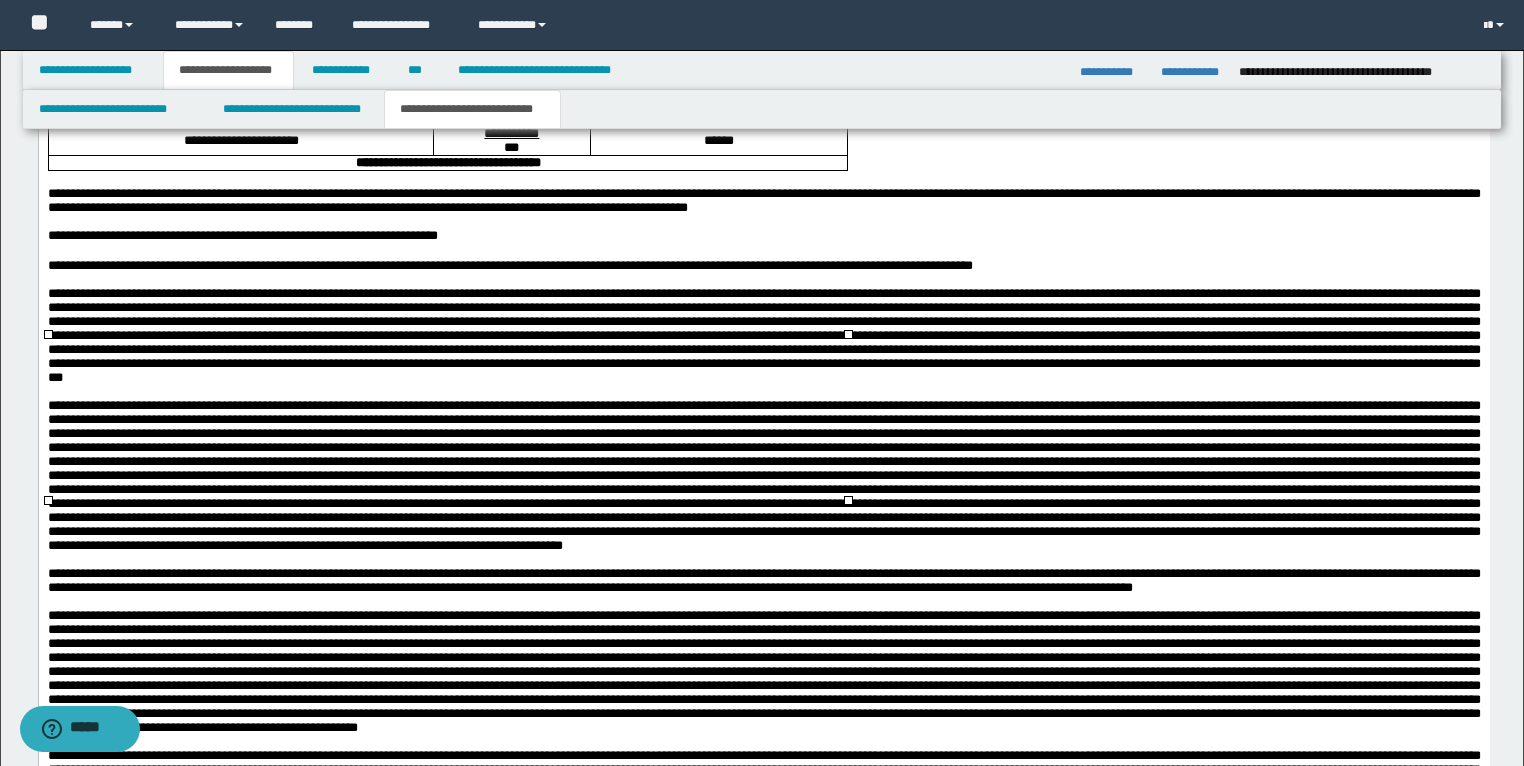 scroll, scrollTop: 4400, scrollLeft: 0, axis: vertical 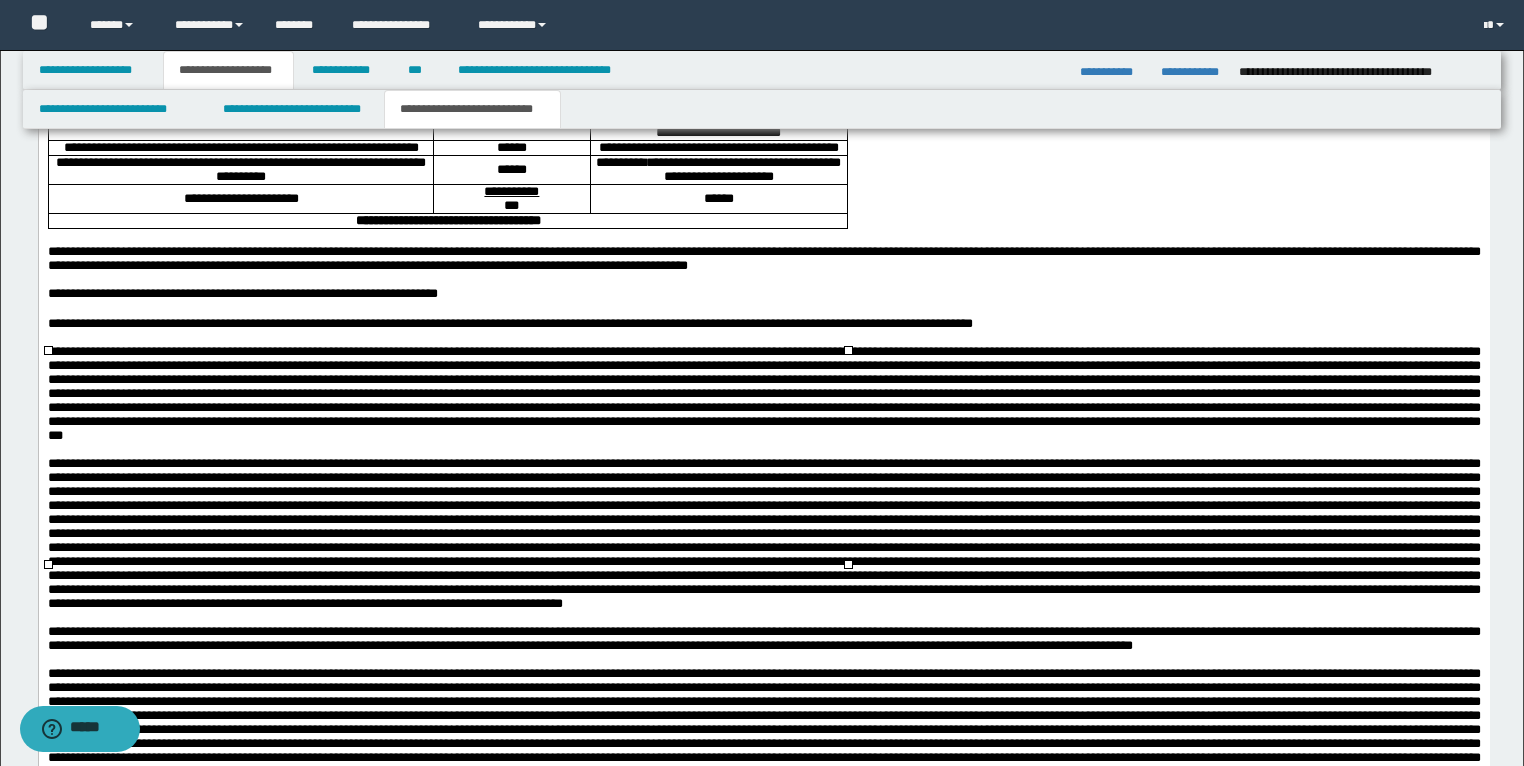 drag, startPoint x: 759, startPoint y: 380, endPoint x: 679, endPoint y: 380, distance: 80 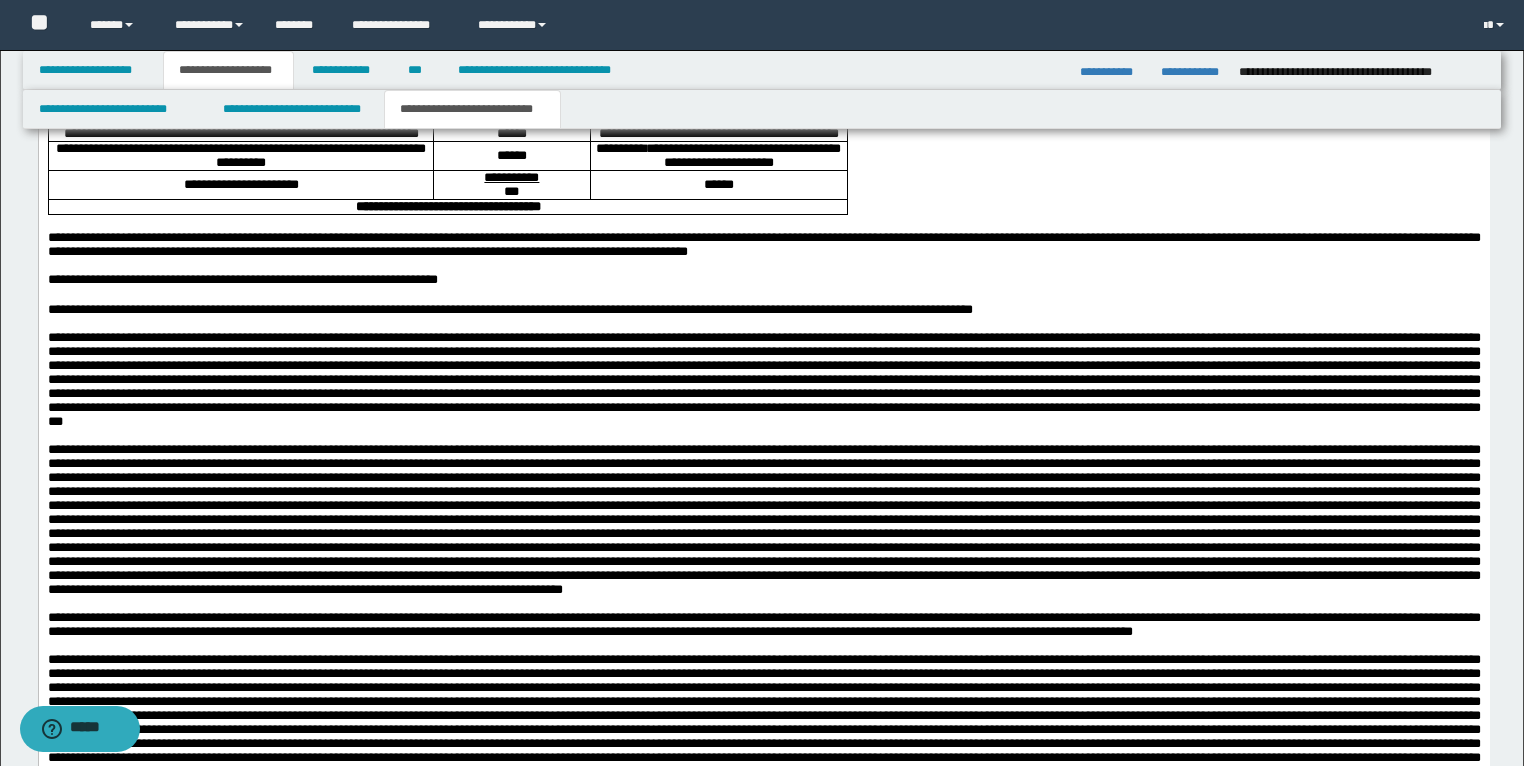 drag, startPoint x: 163, startPoint y: 320, endPoint x: 100, endPoint y: 275, distance: 77.42093 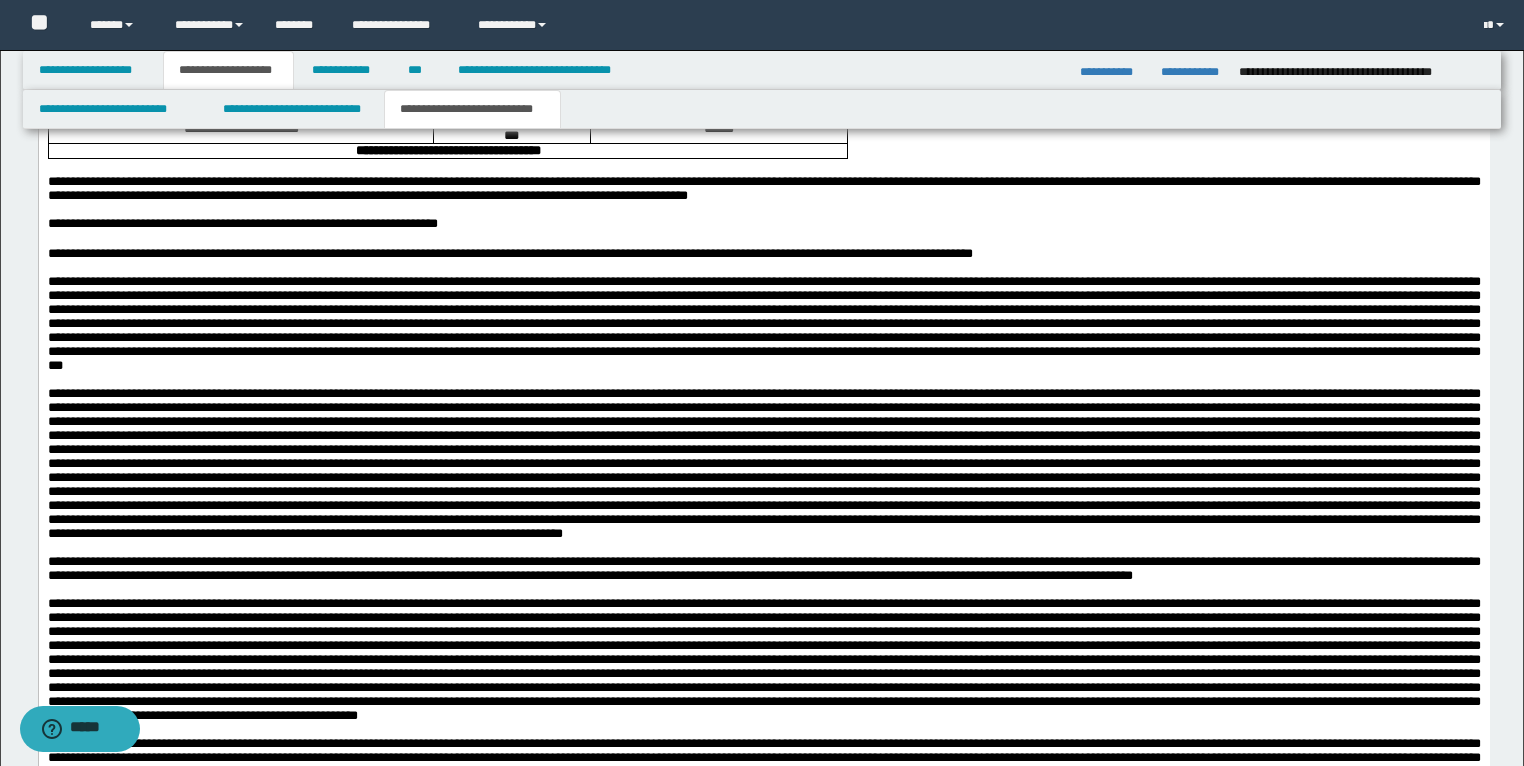 scroll, scrollTop: 4240, scrollLeft: 0, axis: vertical 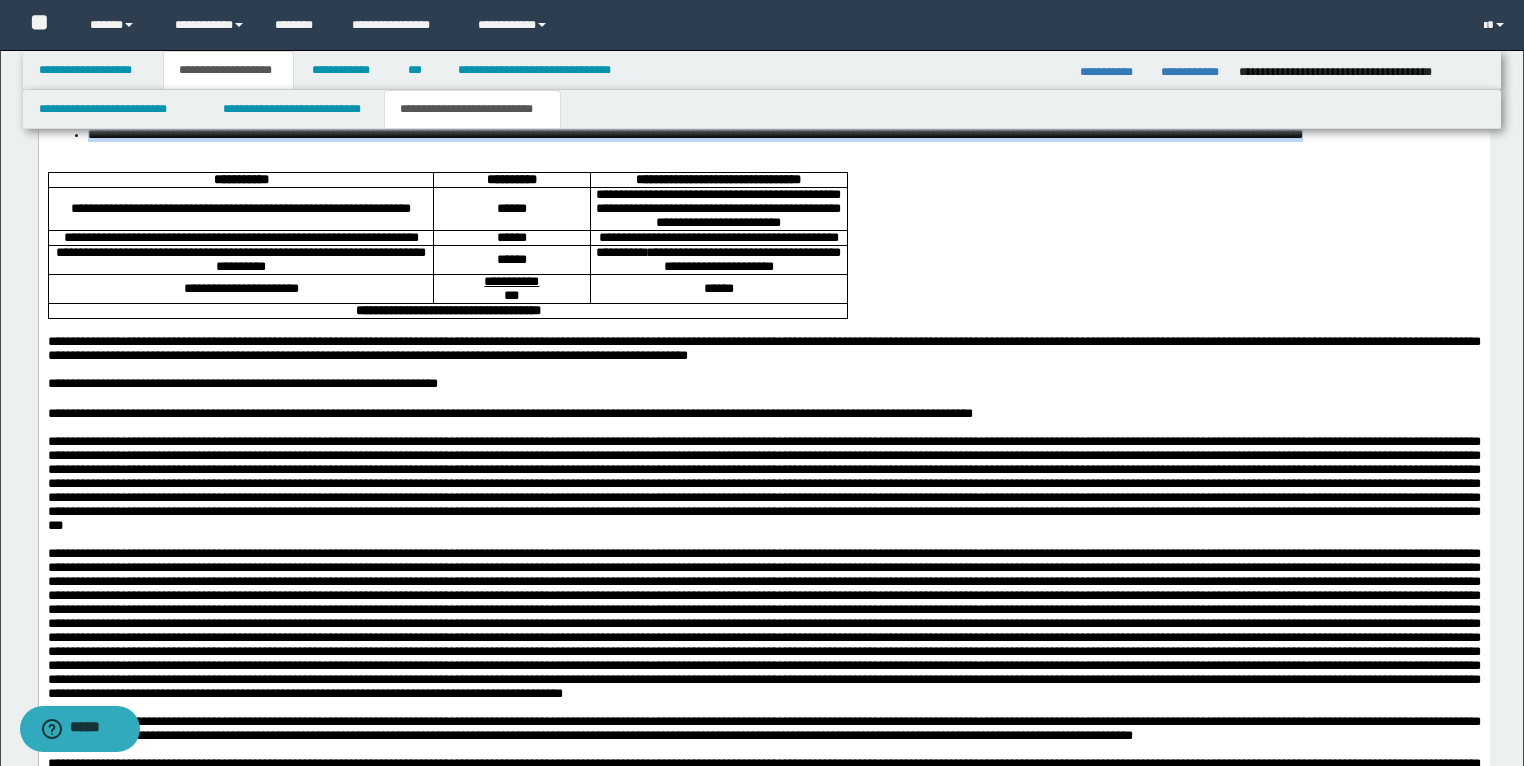 drag, startPoint x: 108, startPoint y: 403, endPoint x: 86, endPoint y: 399, distance: 22.36068 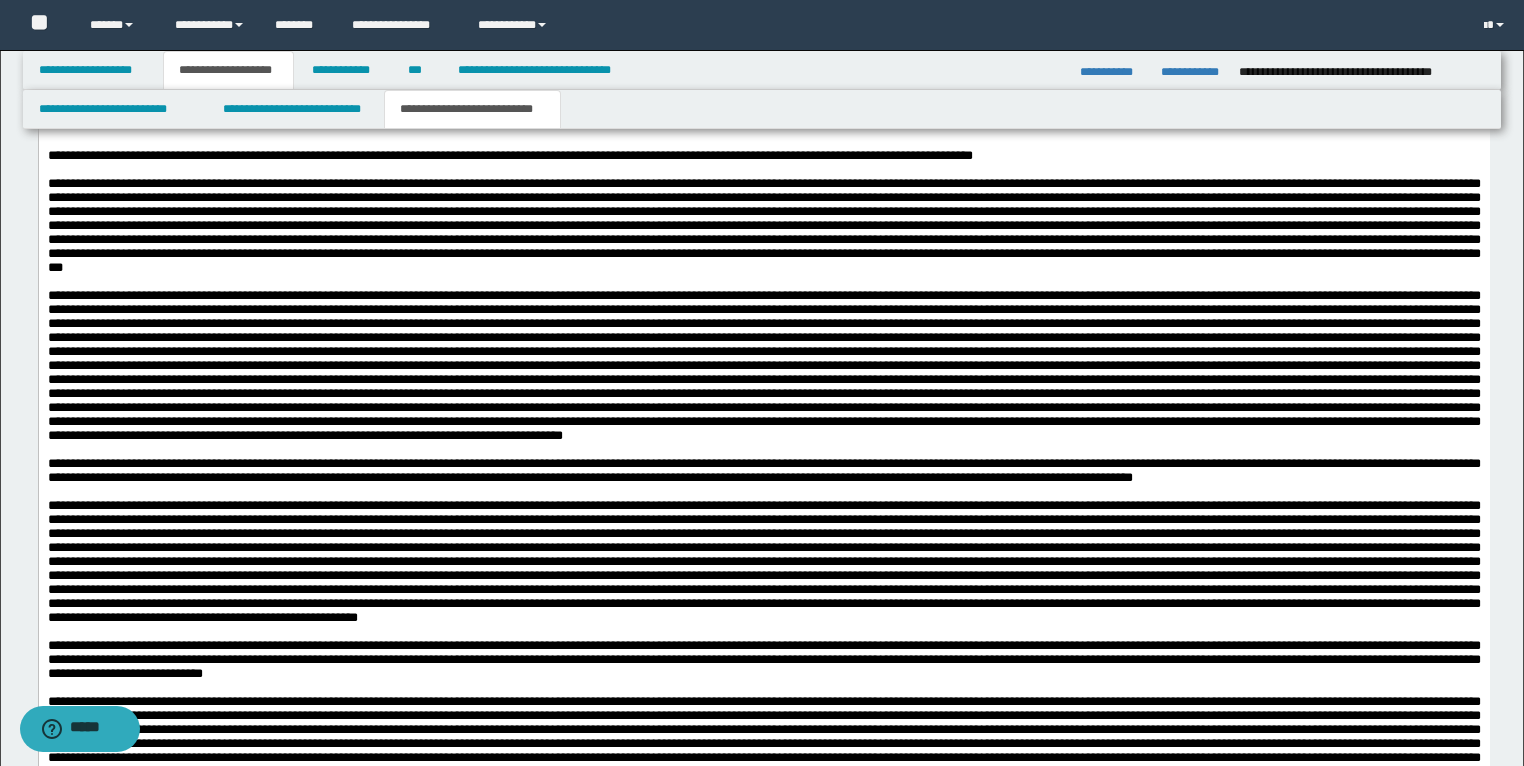 scroll, scrollTop: 4400, scrollLeft: 0, axis: vertical 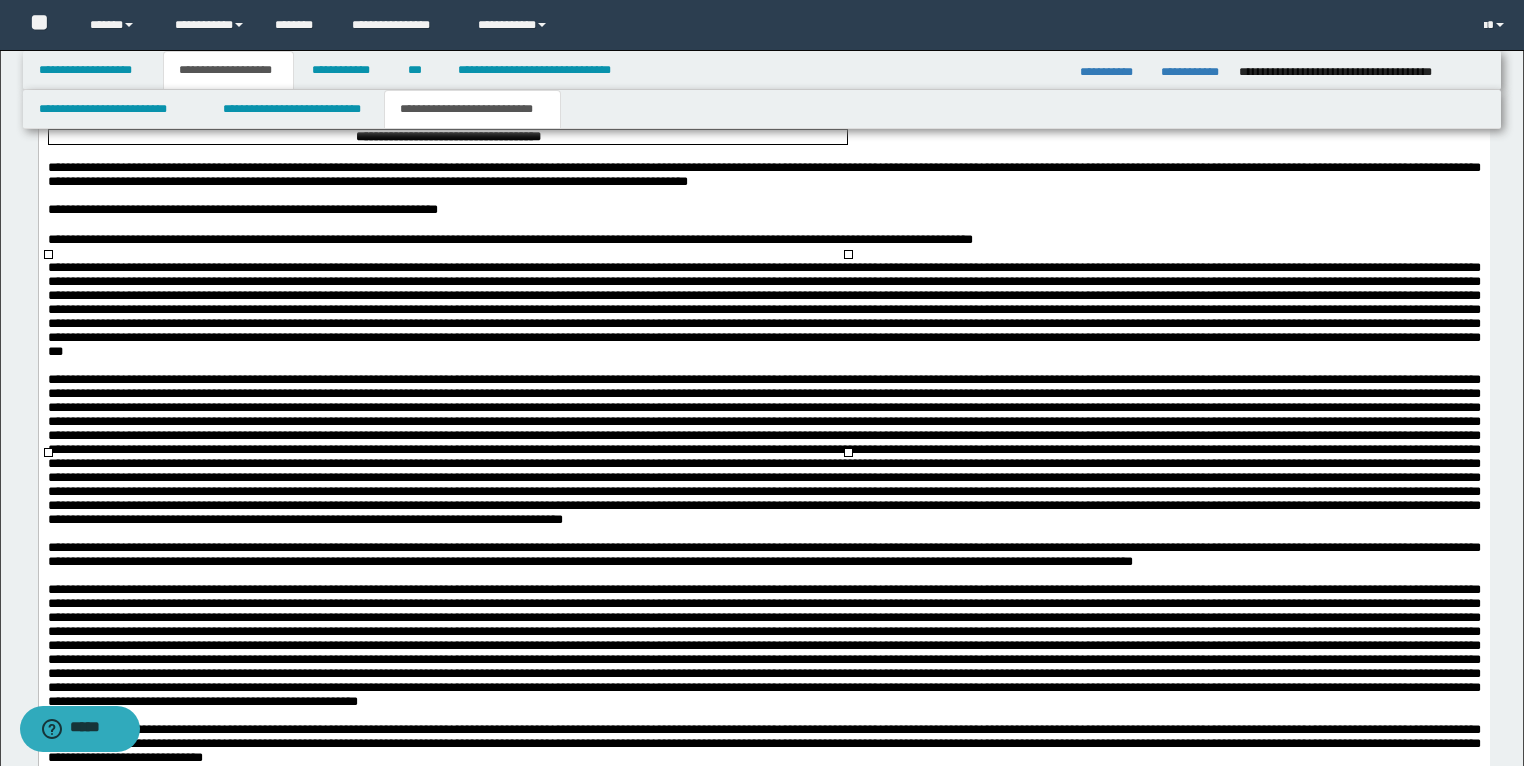 drag, startPoint x: 493, startPoint y: 348, endPoint x: 525, endPoint y: 350, distance: 32.06244 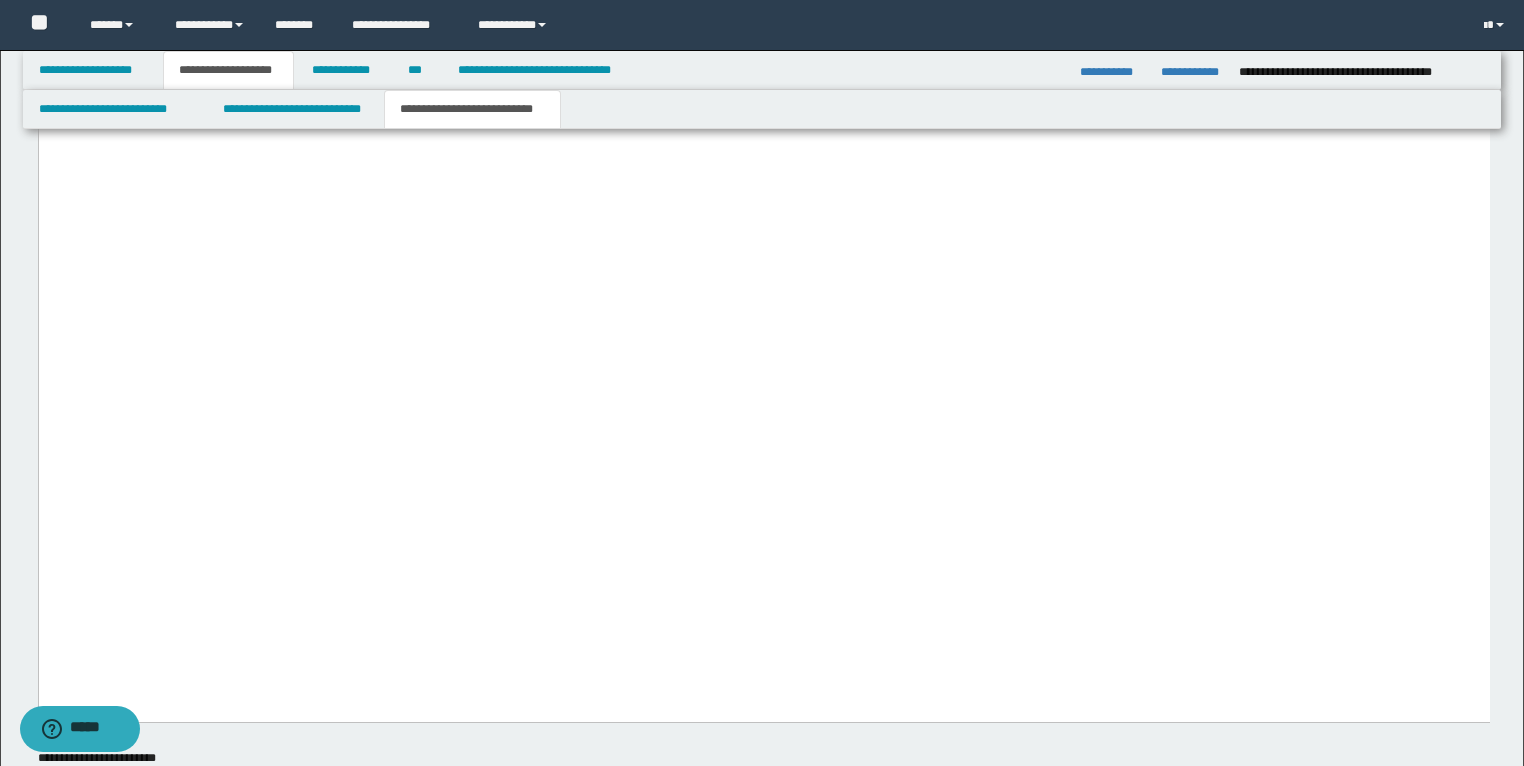 scroll, scrollTop: 9600, scrollLeft: 0, axis: vertical 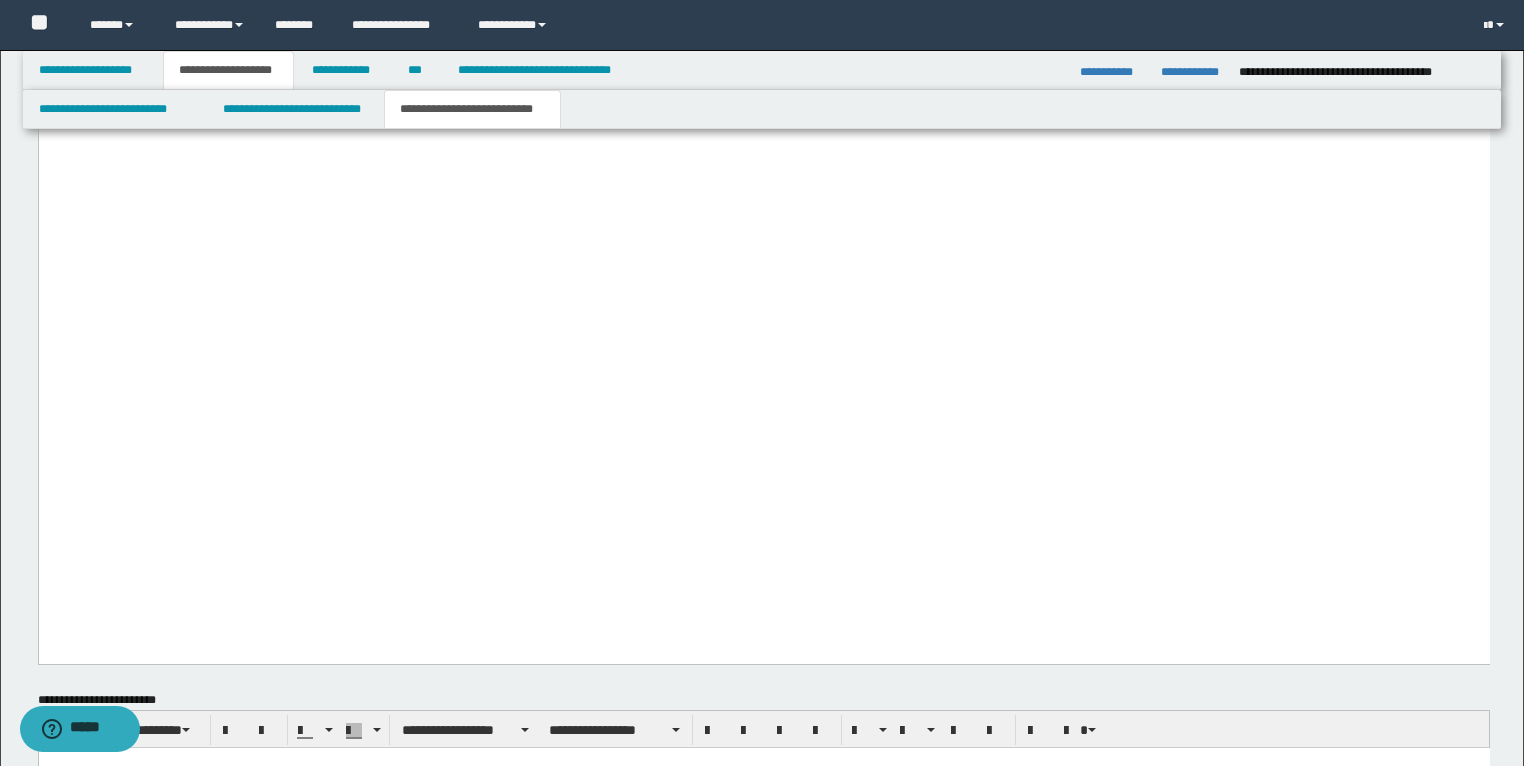 click on "**********" at bounding box center (157, -1021) 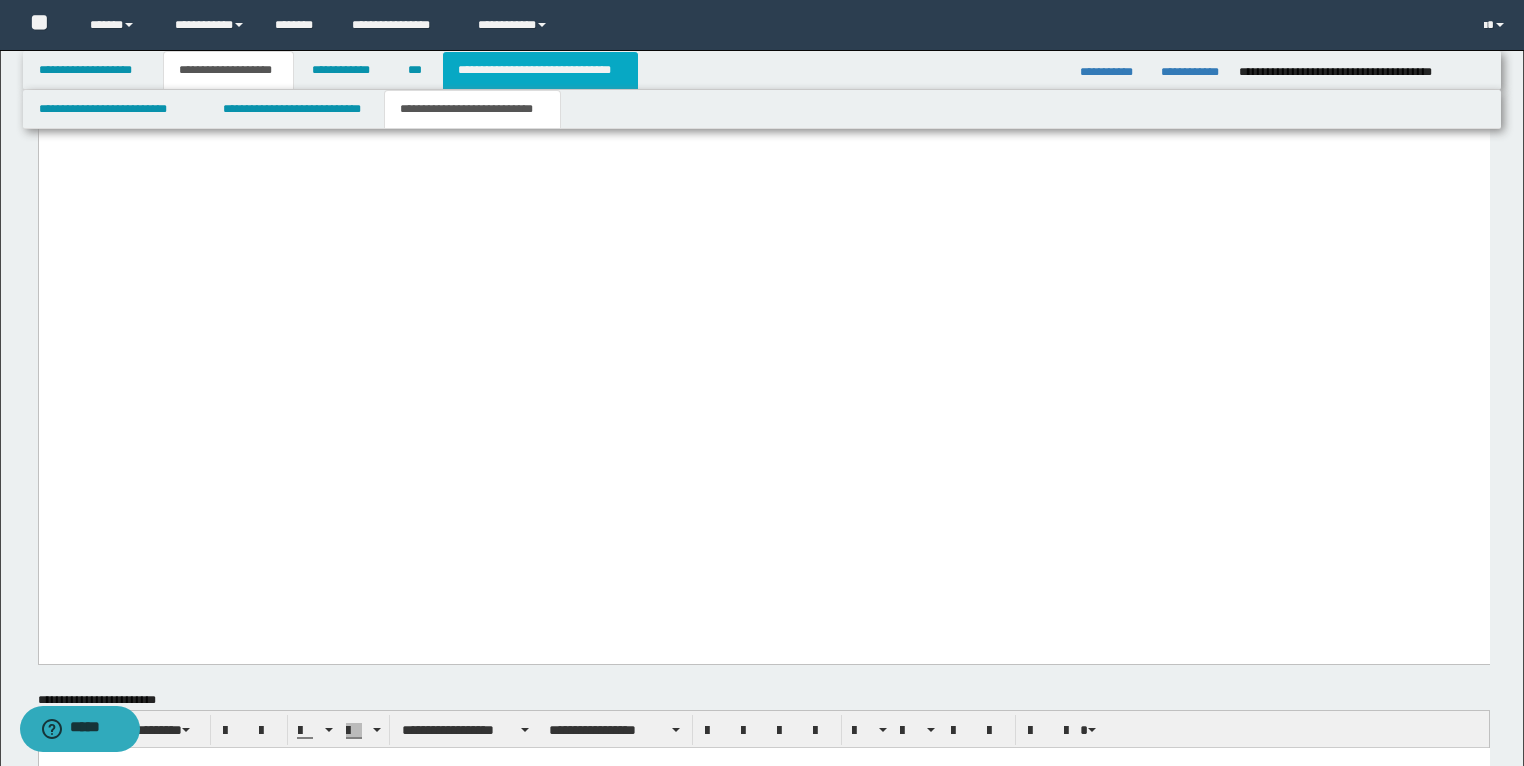 click on "**********" at bounding box center (540, 70) 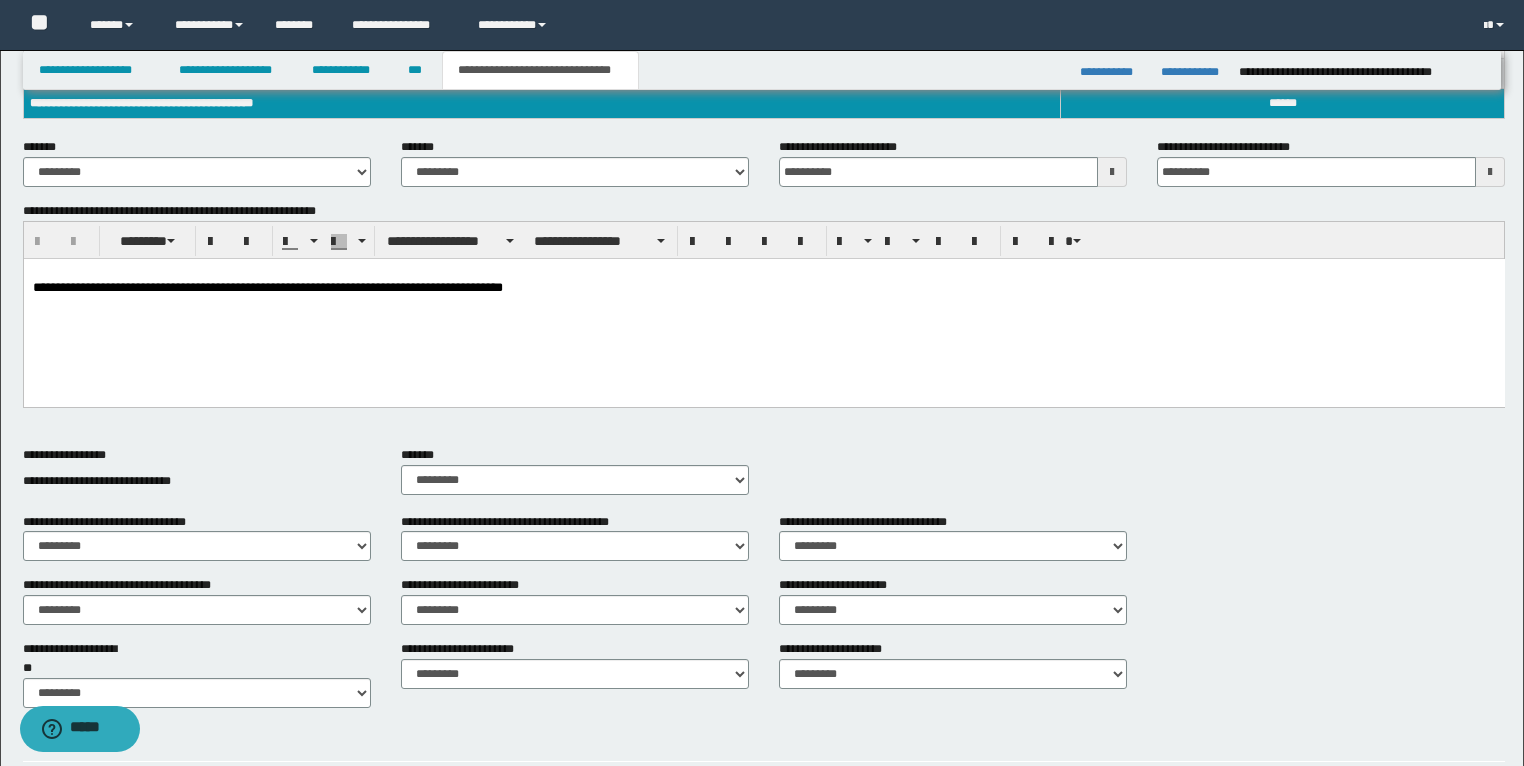 scroll, scrollTop: 0, scrollLeft: 0, axis: both 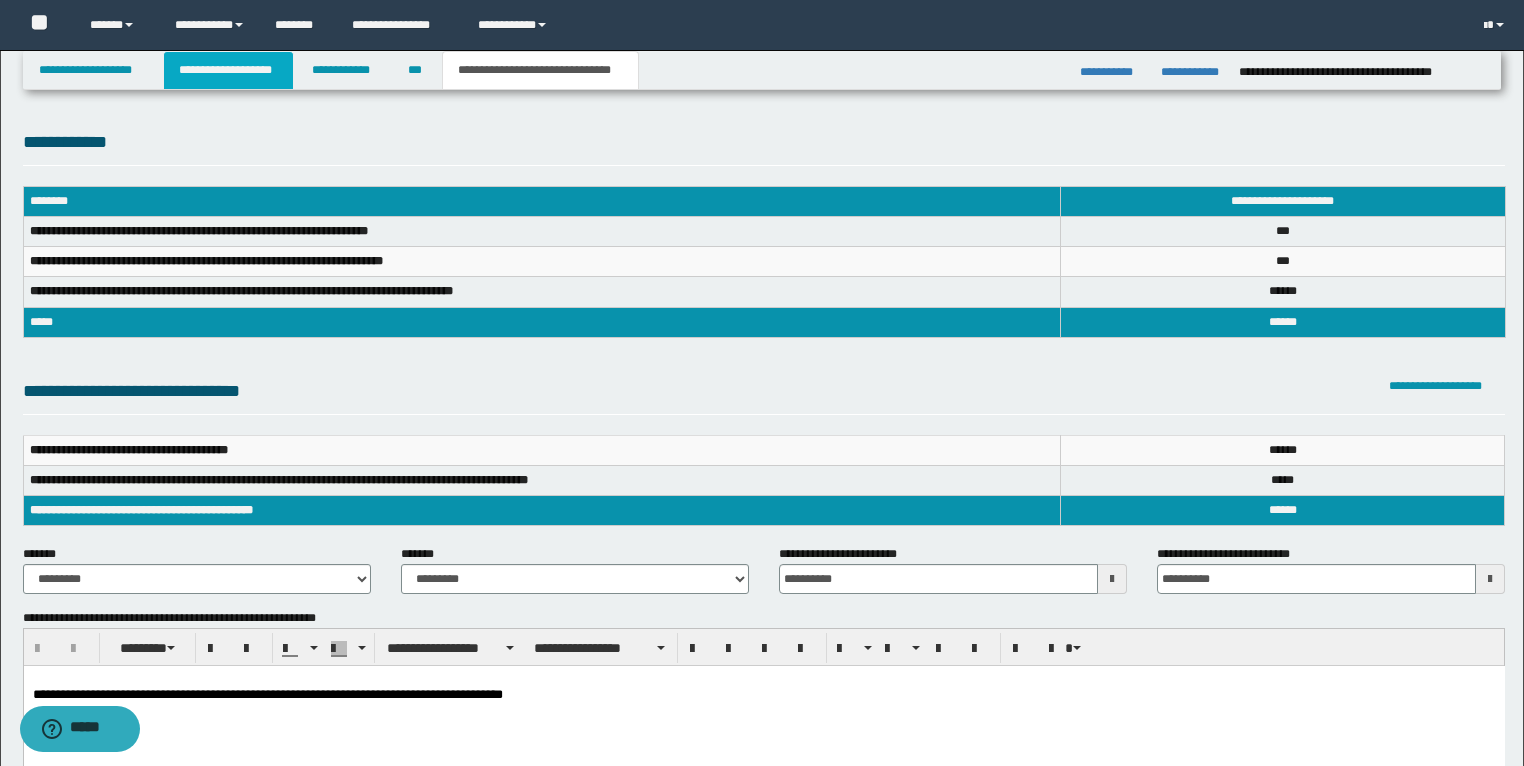 click on "**********" at bounding box center (228, 70) 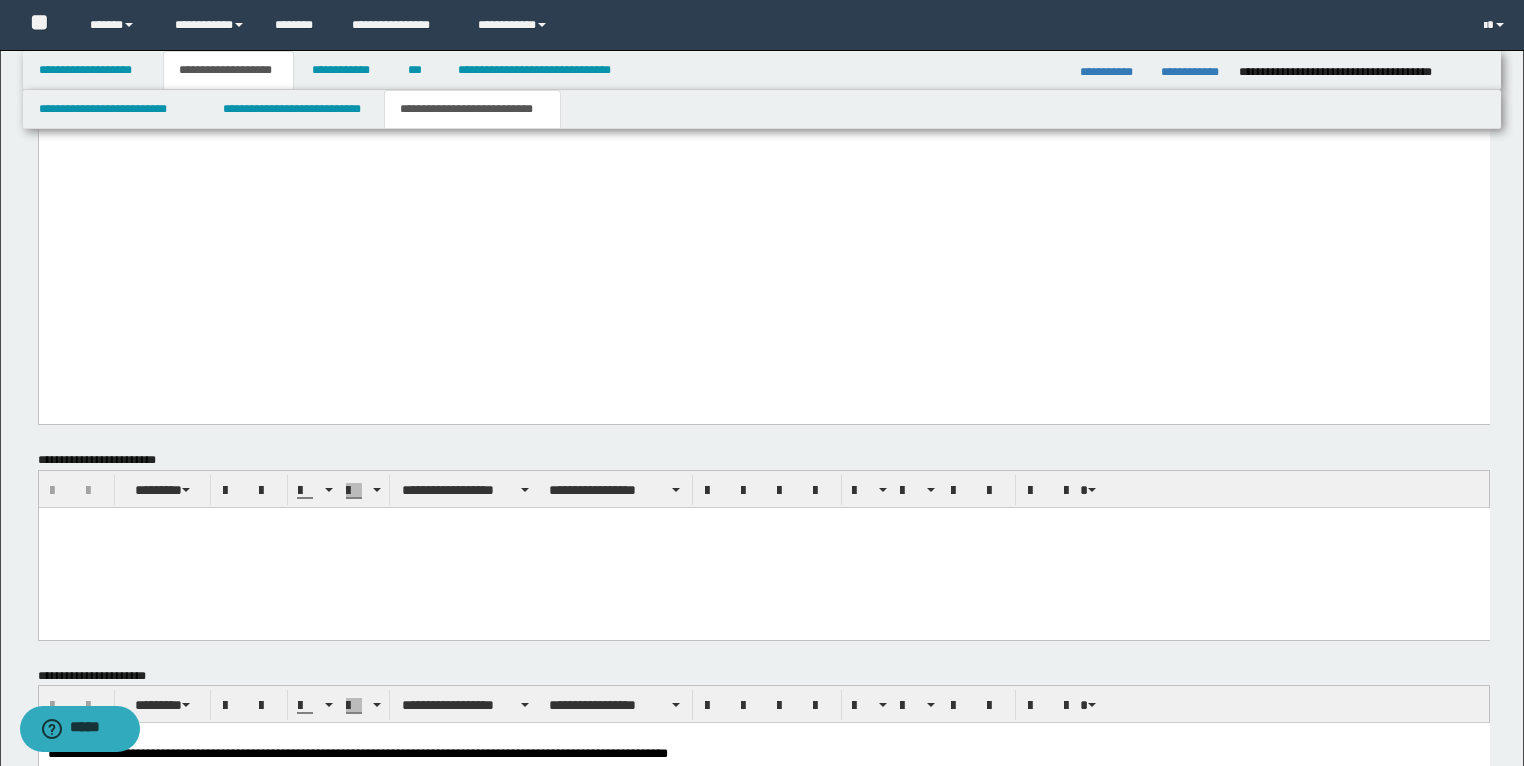scroll, scrollTop: 9680, scrollLeft: 0, axis: vertical 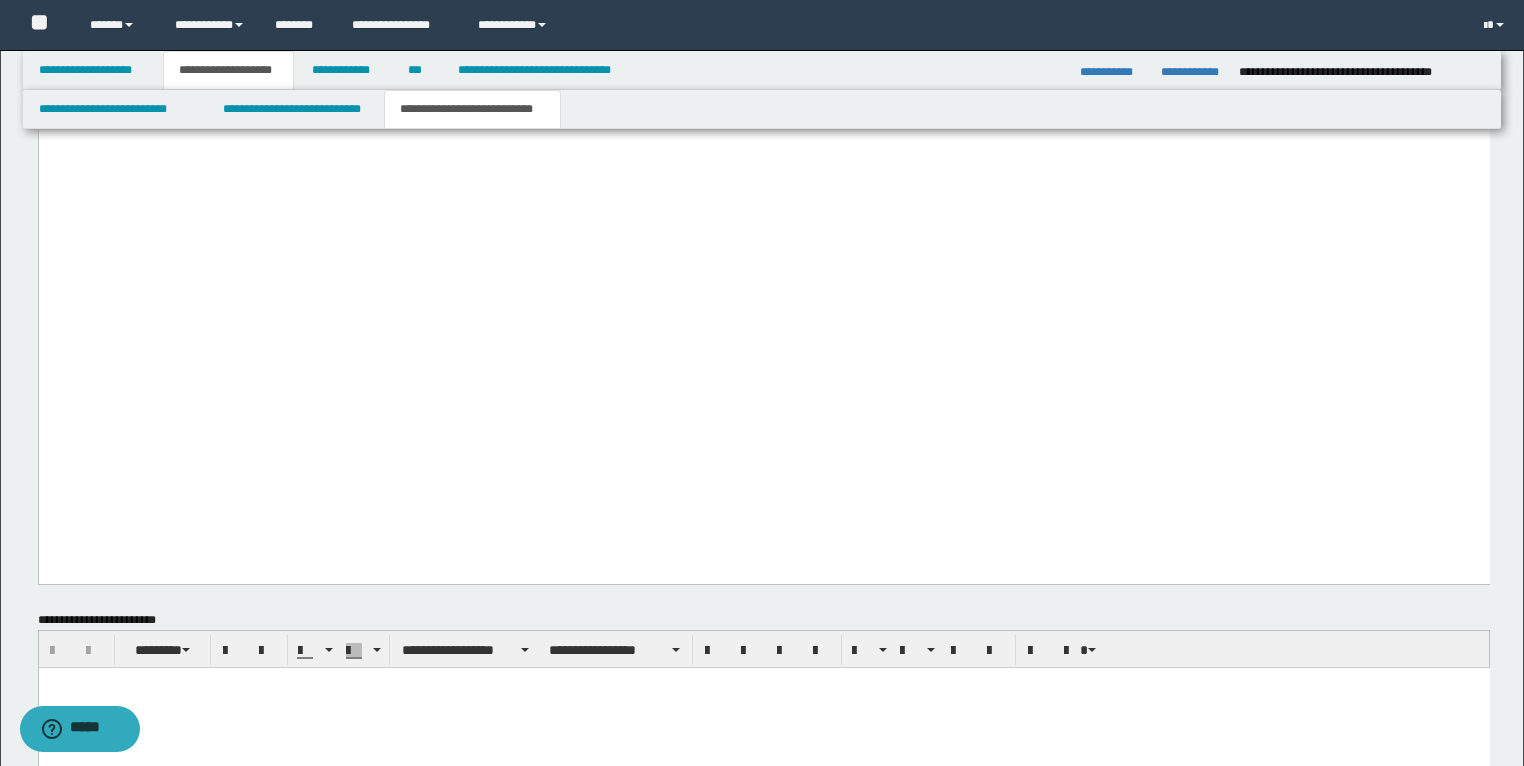 click on "**********" at bounding box center (159, -1087) 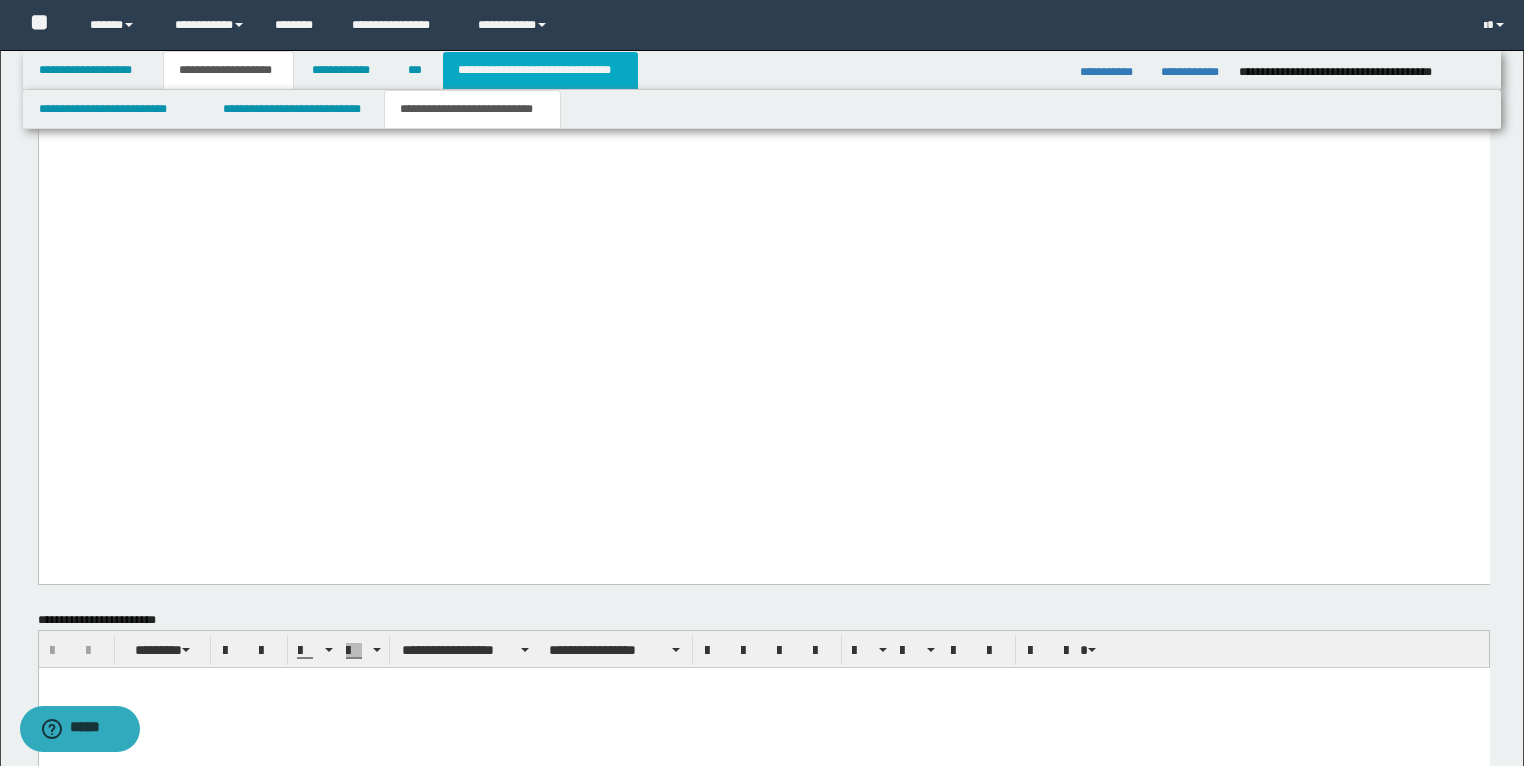 click on "**********" at bounding box center [540, 70] 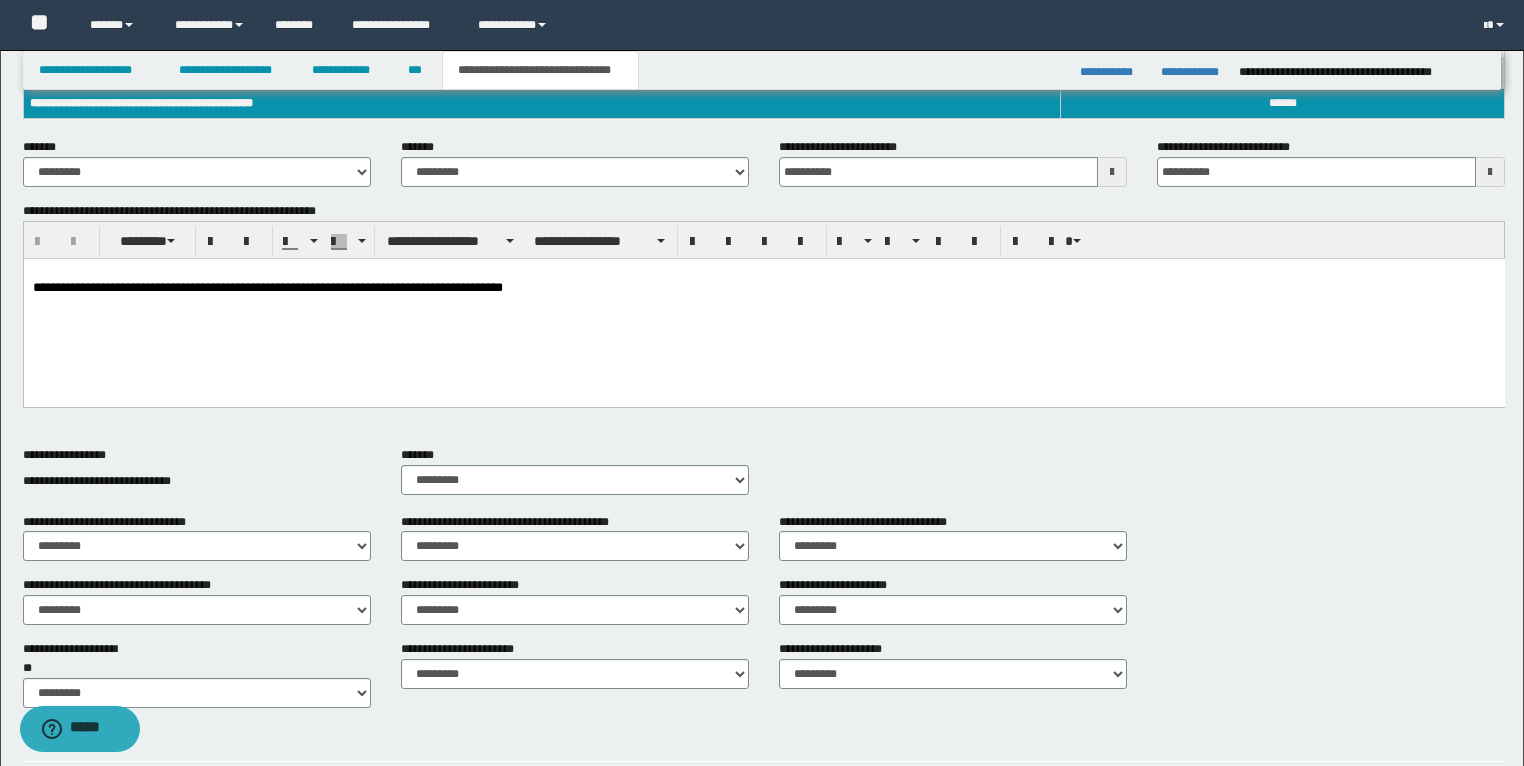 scroll, scrollTop: 0, scrollLeft: 0, axis: both 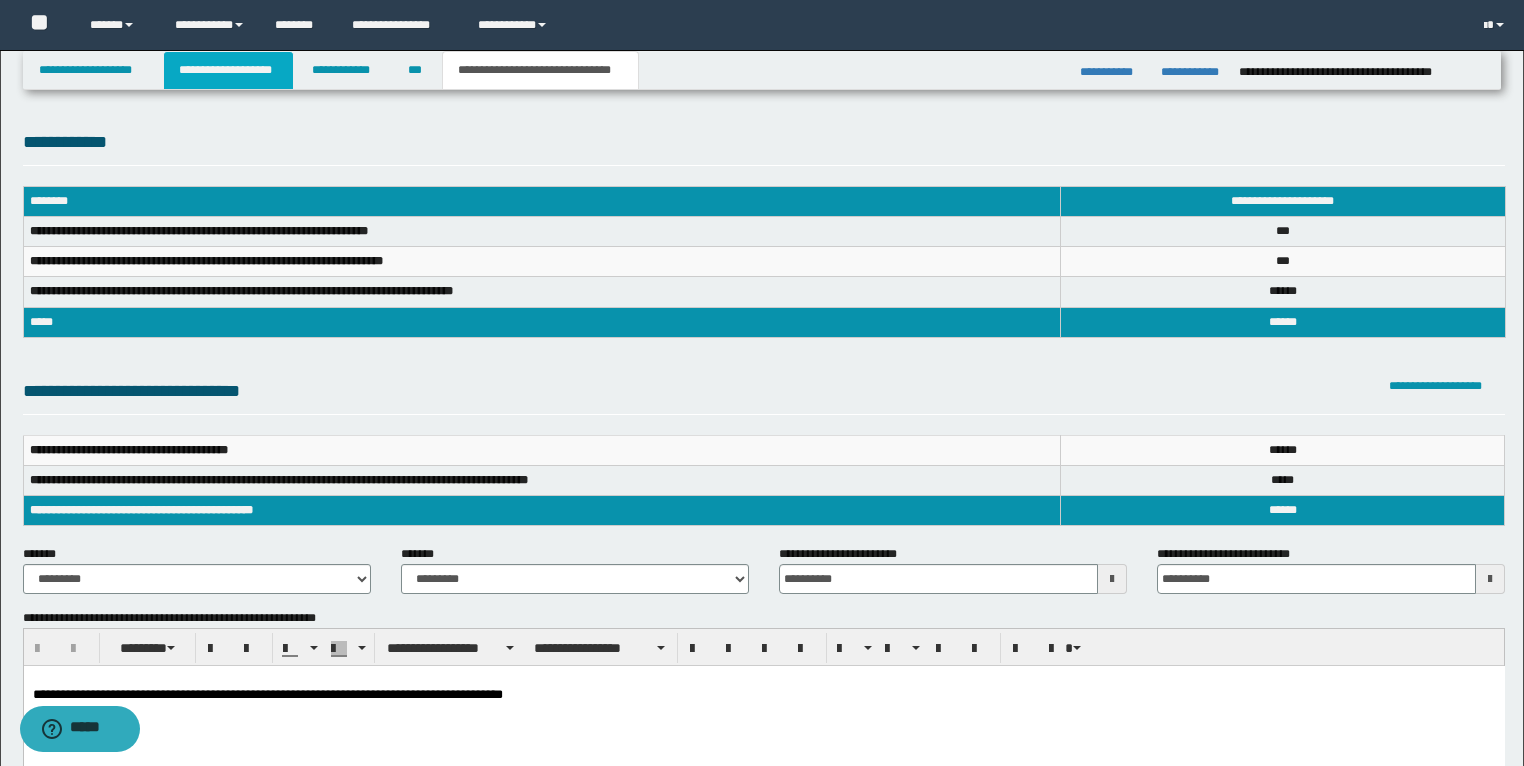 click on "**********" at bounding box center [228, 70] 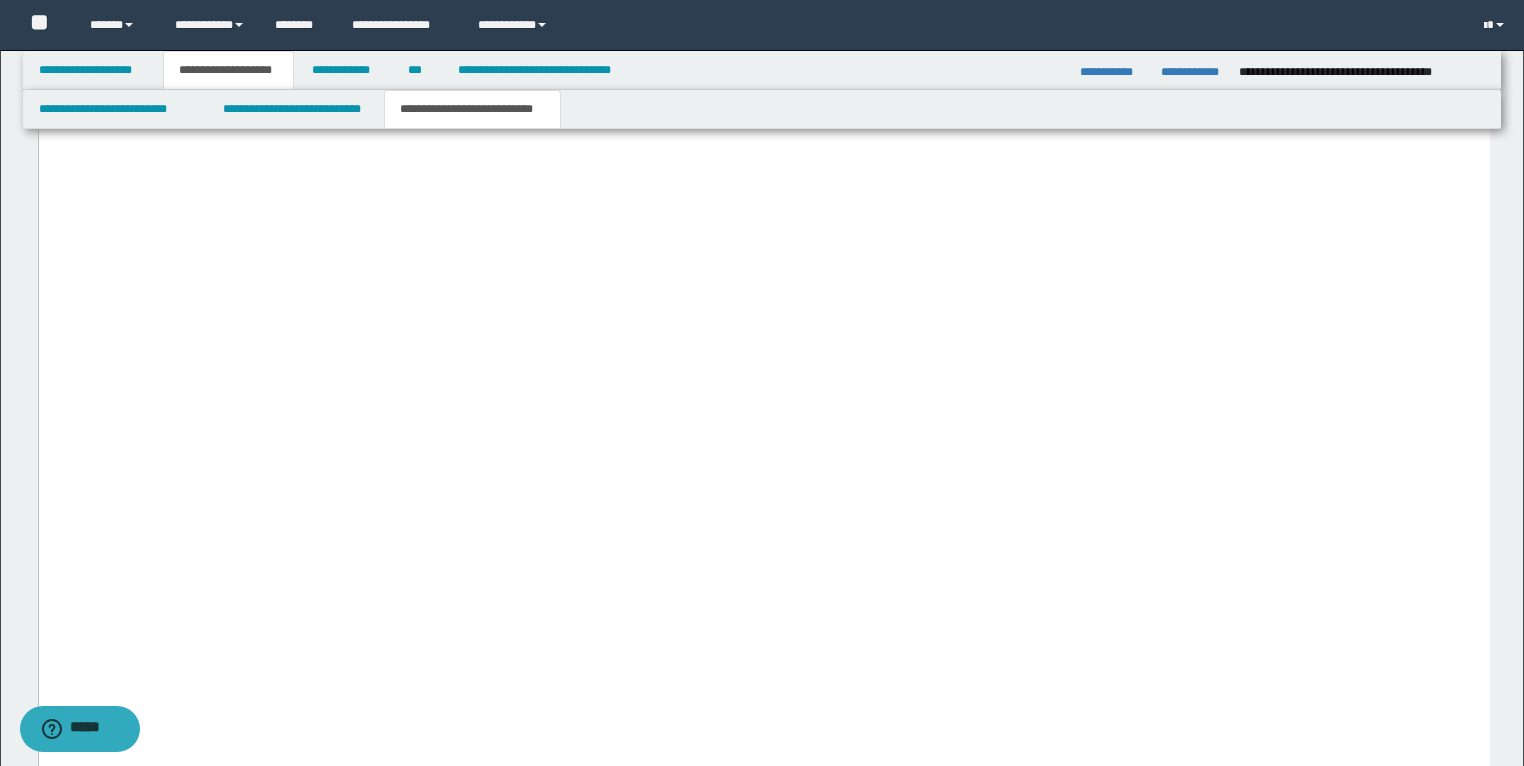 scroll, scrollTop: 9840, scrollLeft: 0, axis: vertical 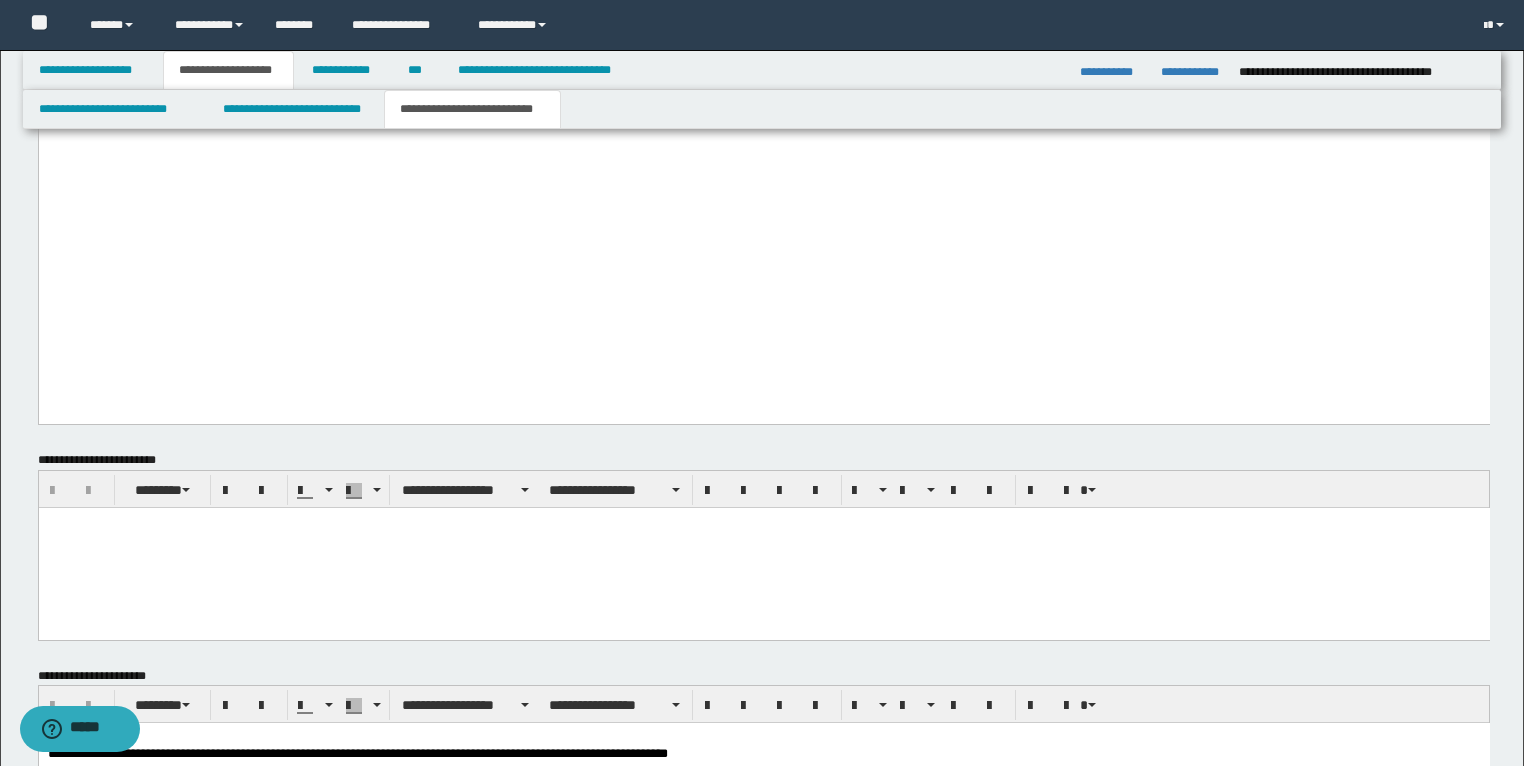 click on "**********" at bounding box center [162, -1233] 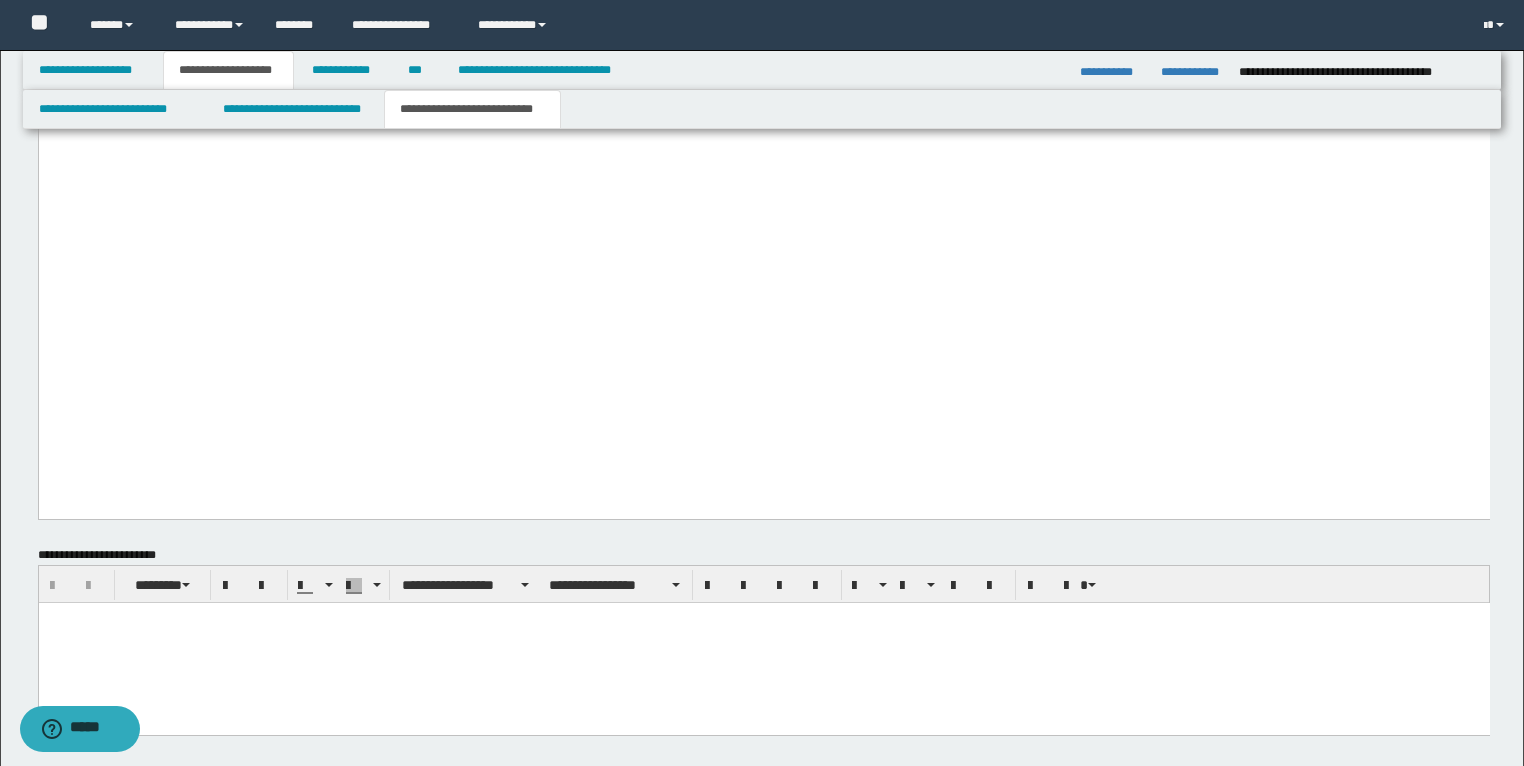 scroll, scrollTop: 9600, scrollLeft: 0, axis: vertical 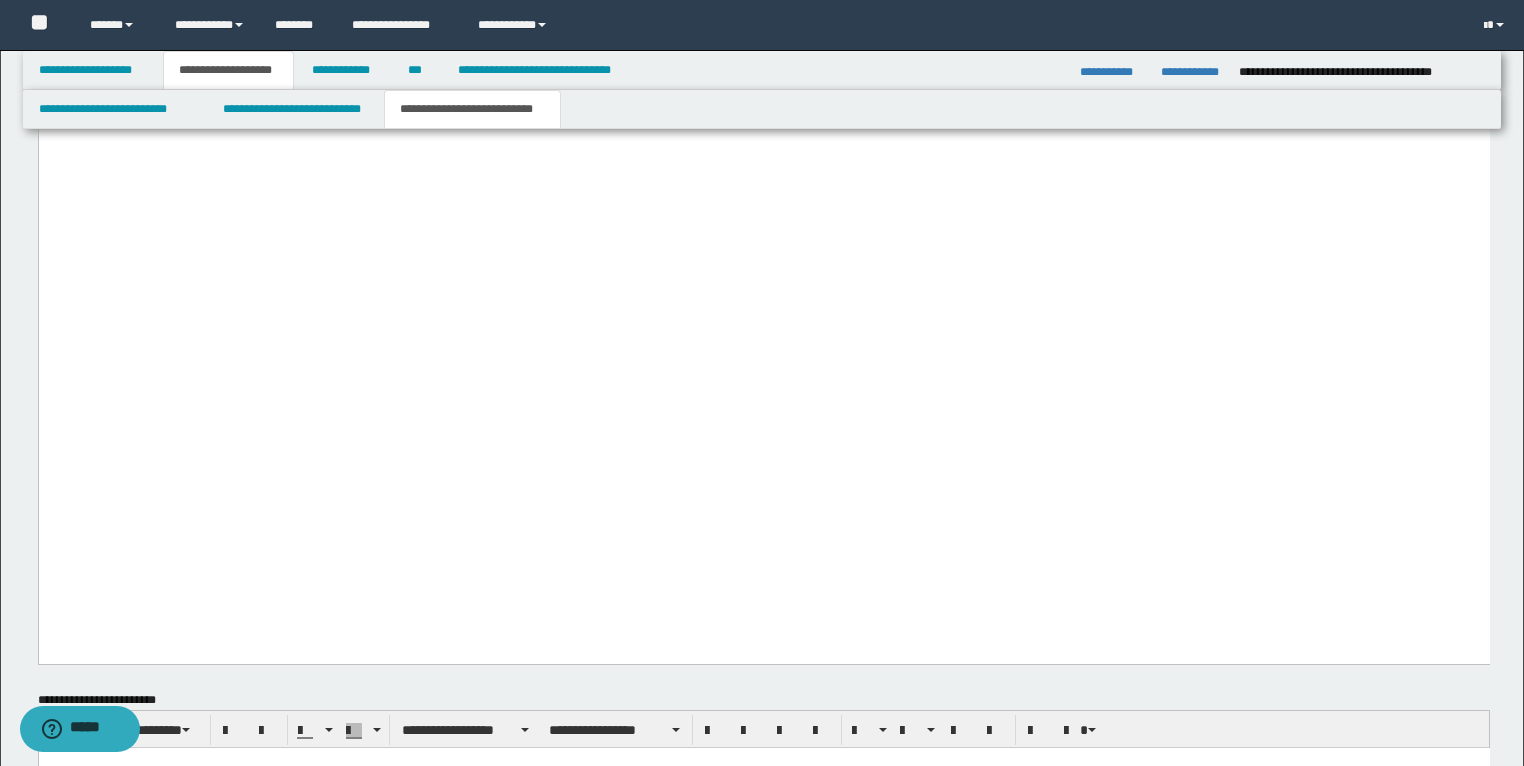 click on "**********" at bounding box center [398, -1259] 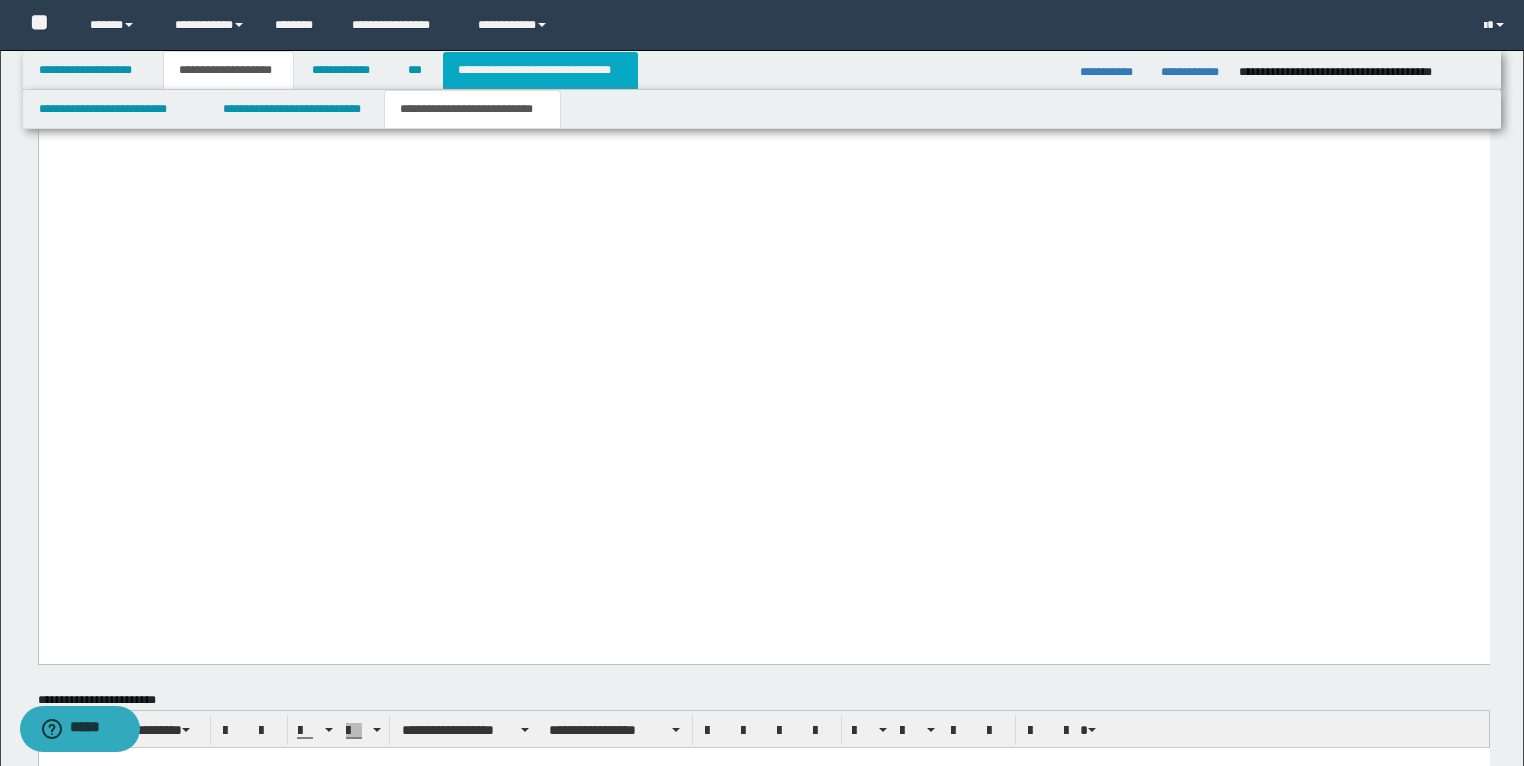 click on "**********" at bounding box center (540, 70) 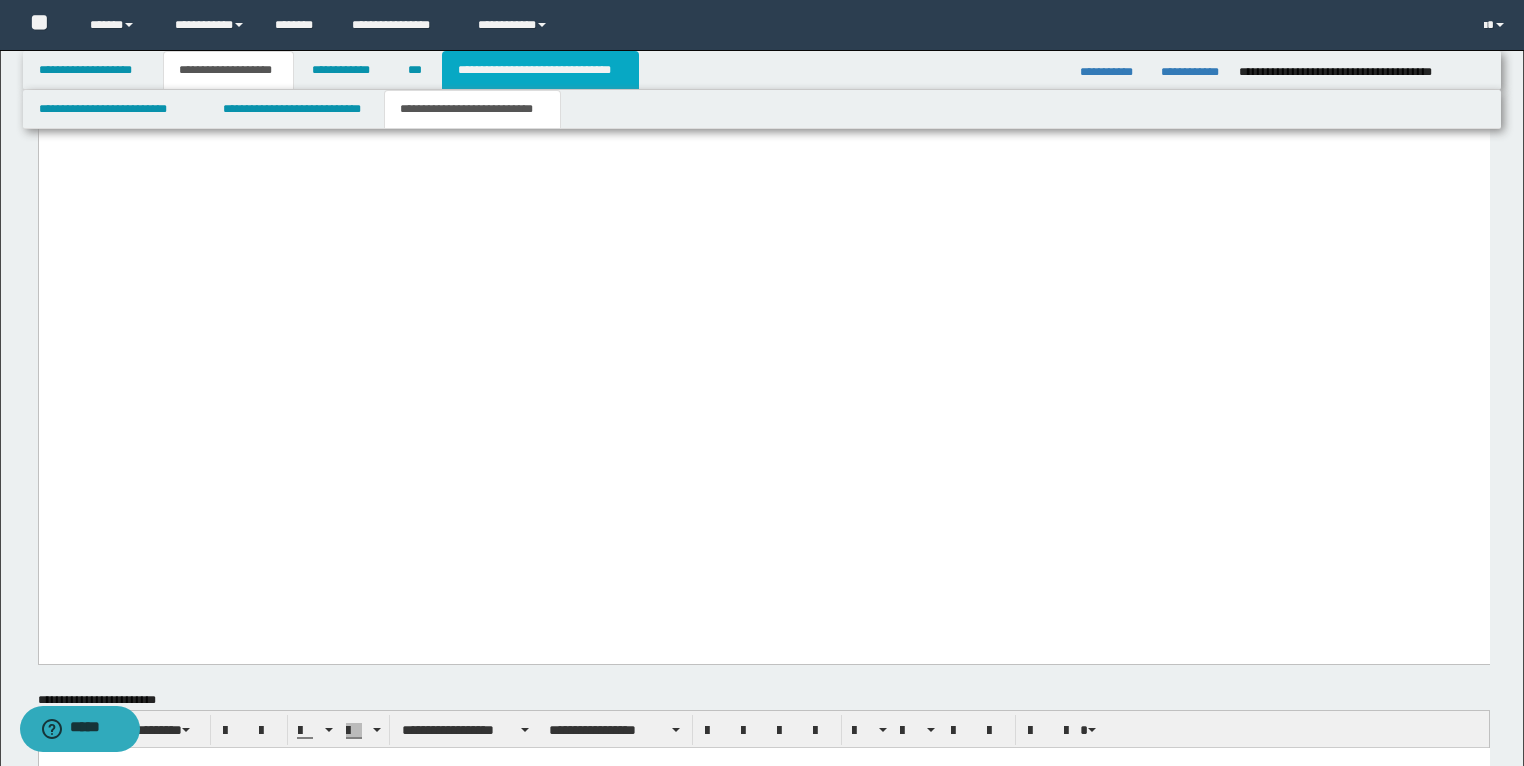 type on "**********" 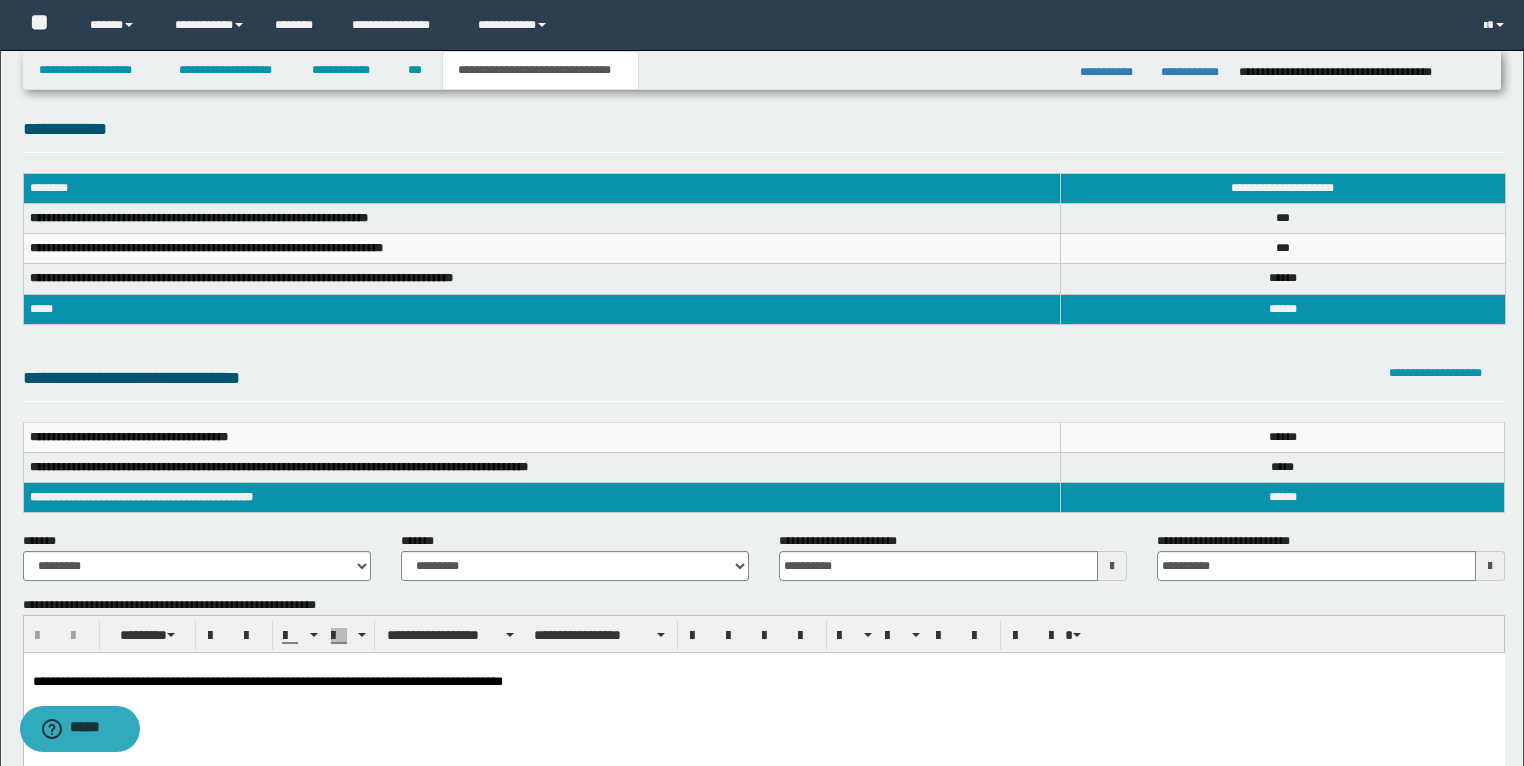 scroll, scrollTop: 7, scrollLeft: 0, axis: vertical 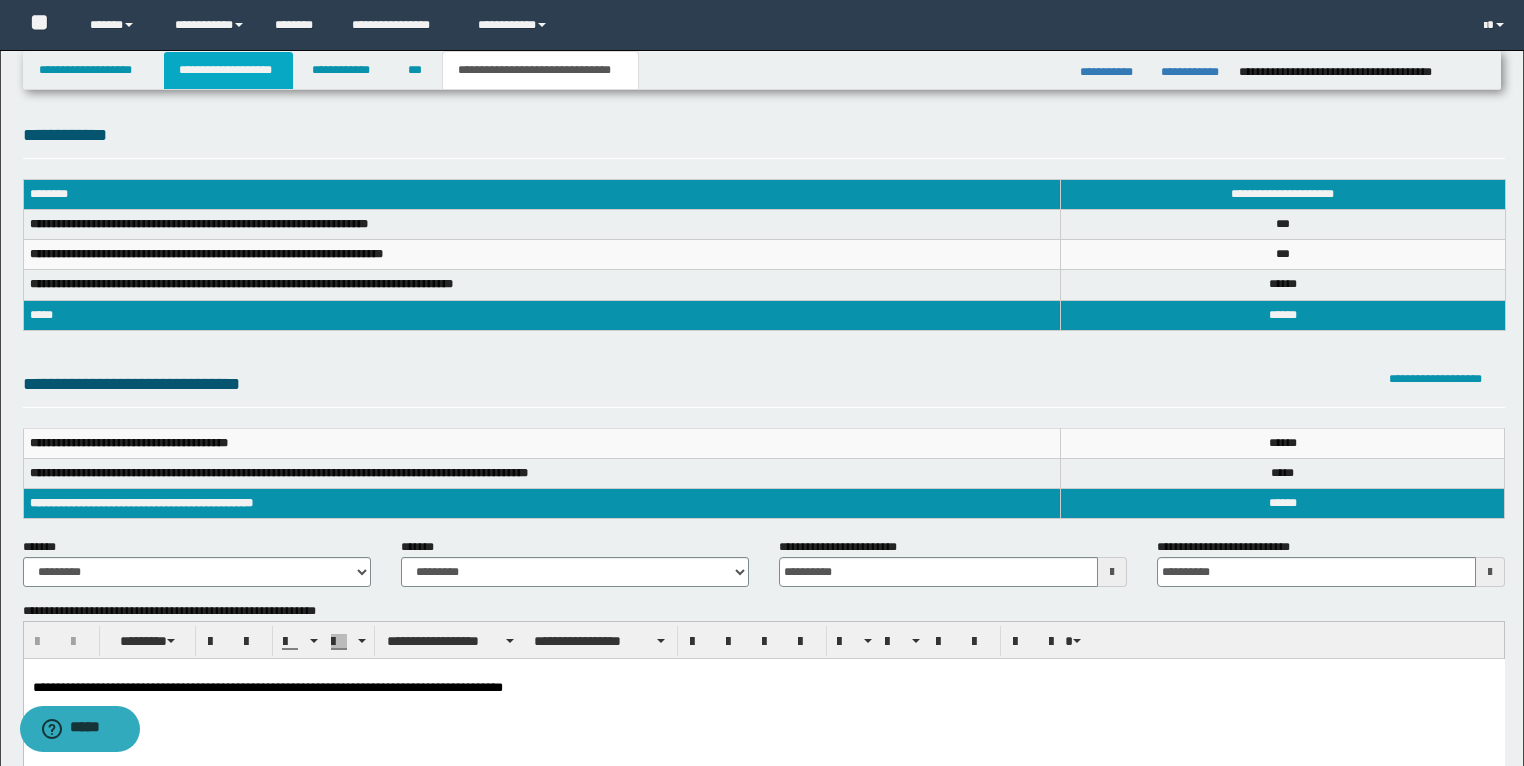 click on "**********" at bounding box center [228, 70] 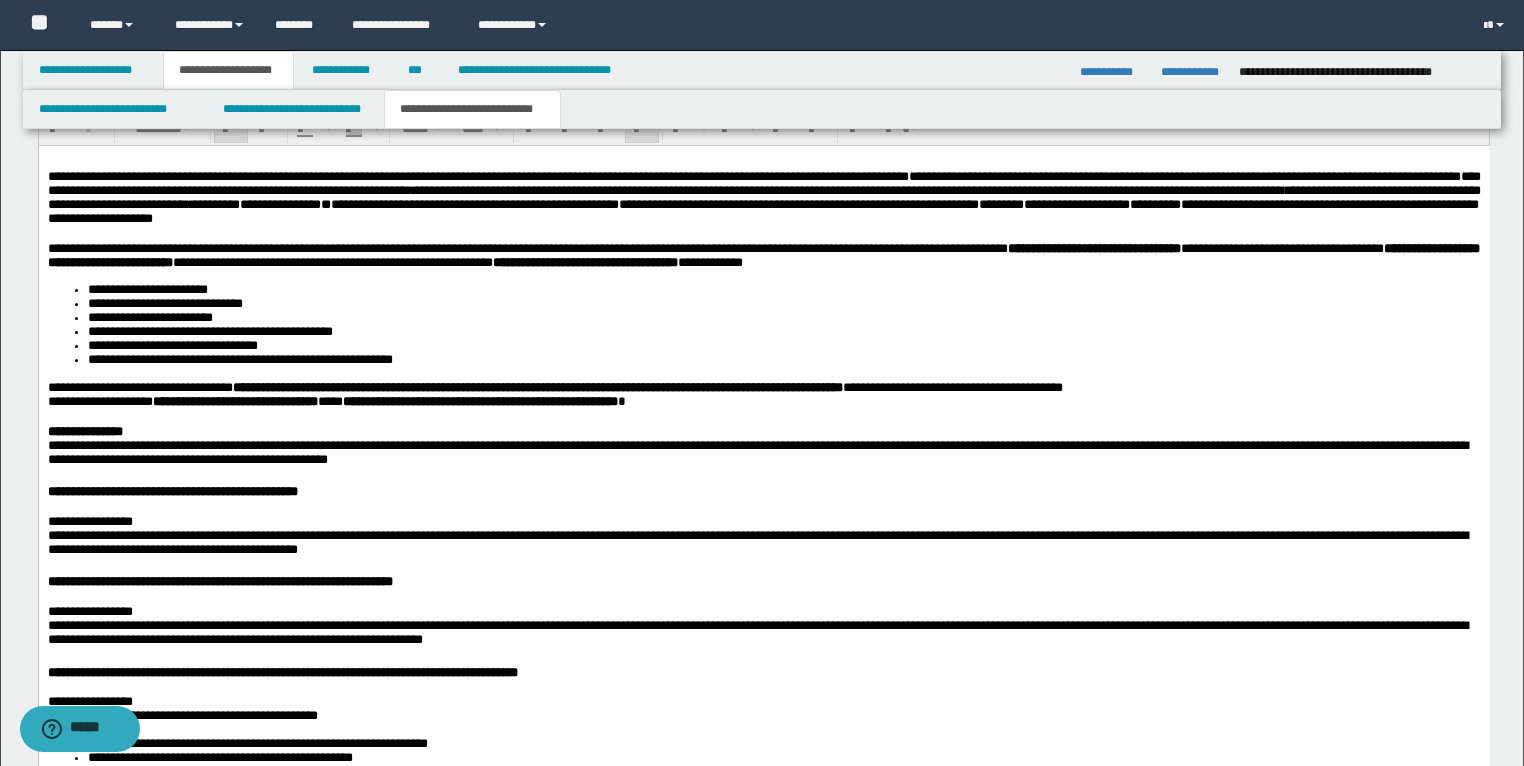 scroll, scrollTop: 2358, scrollLeft: 0, axis: vertical 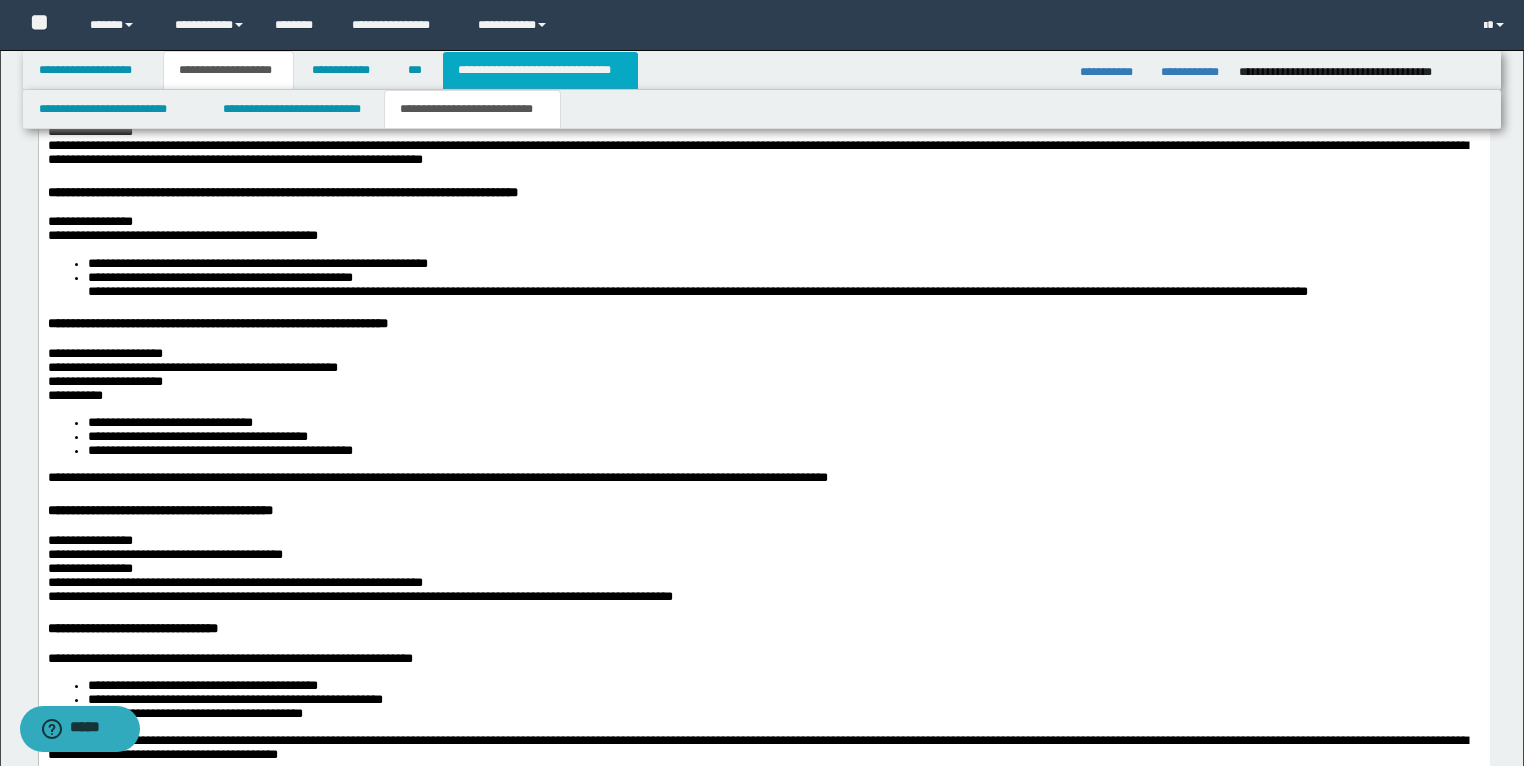 click on "**********" at bounding box center [540, 70] 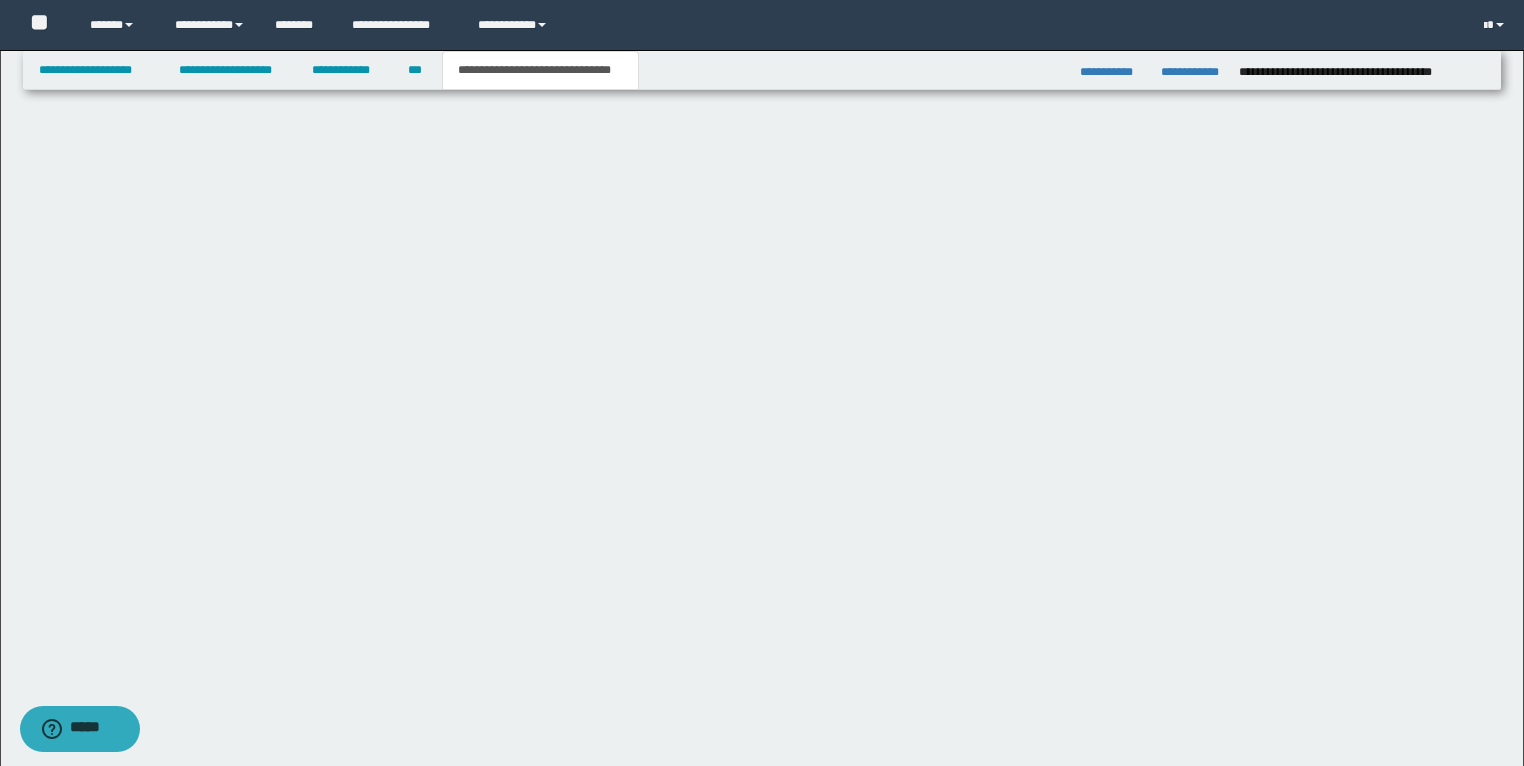 scroll, scrollTop: 807, scrollLeft: 0, axis: vertical 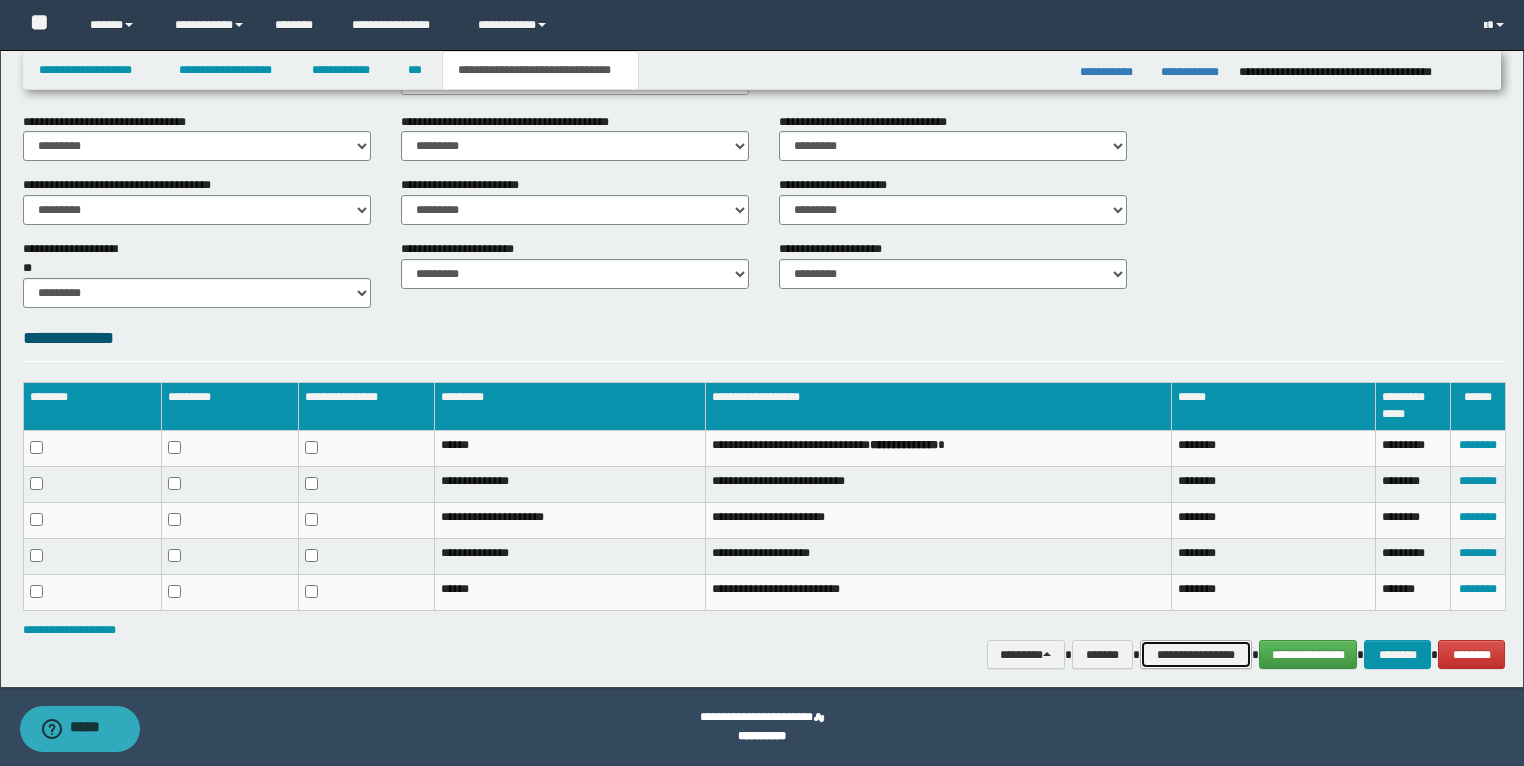 click on "**********" at bounding box center (1196, 655) 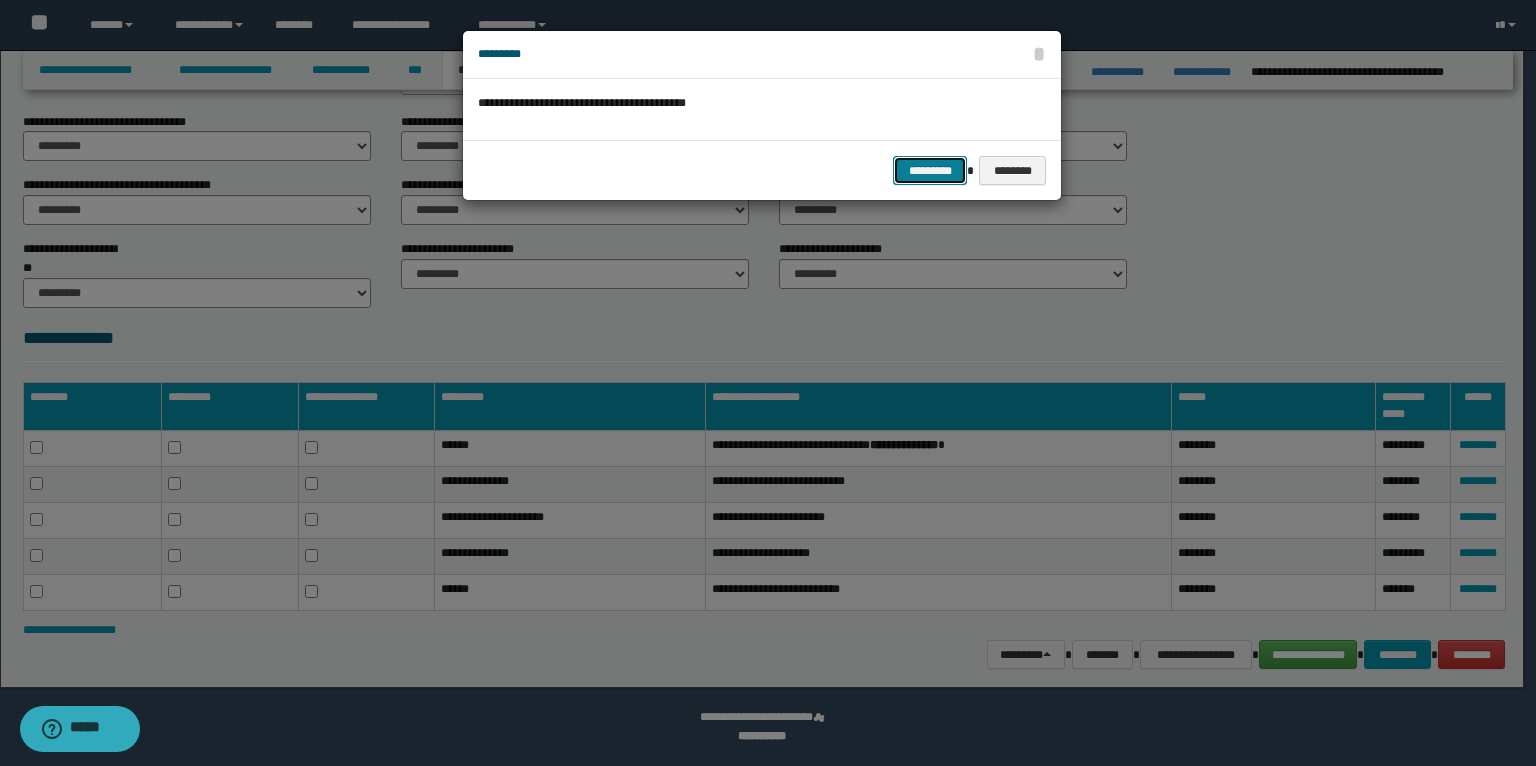 click on "*********" at bounding box center (930, 171) 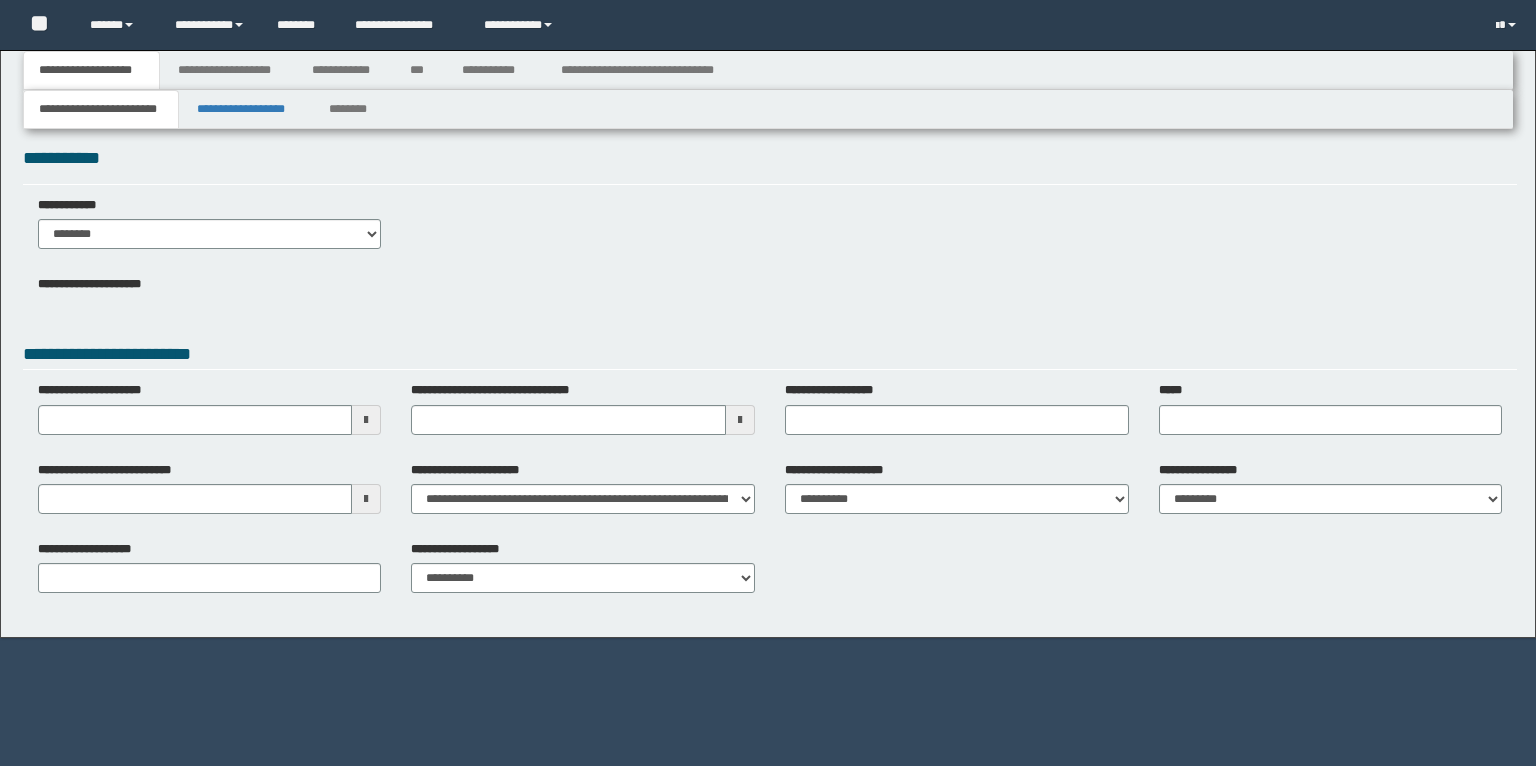 scroll, scrollTop: 0, scrollLeft: 0, axis: both 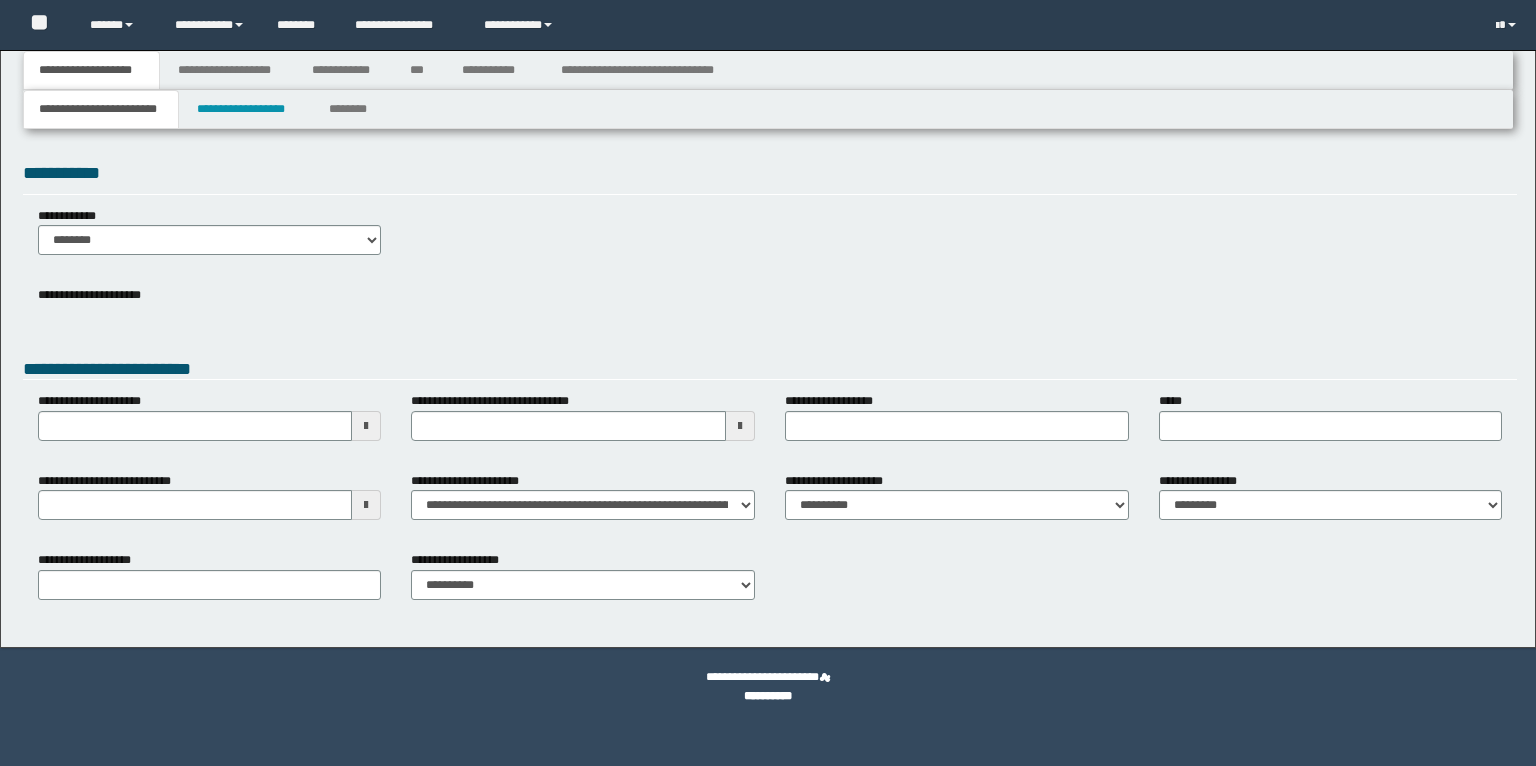 type 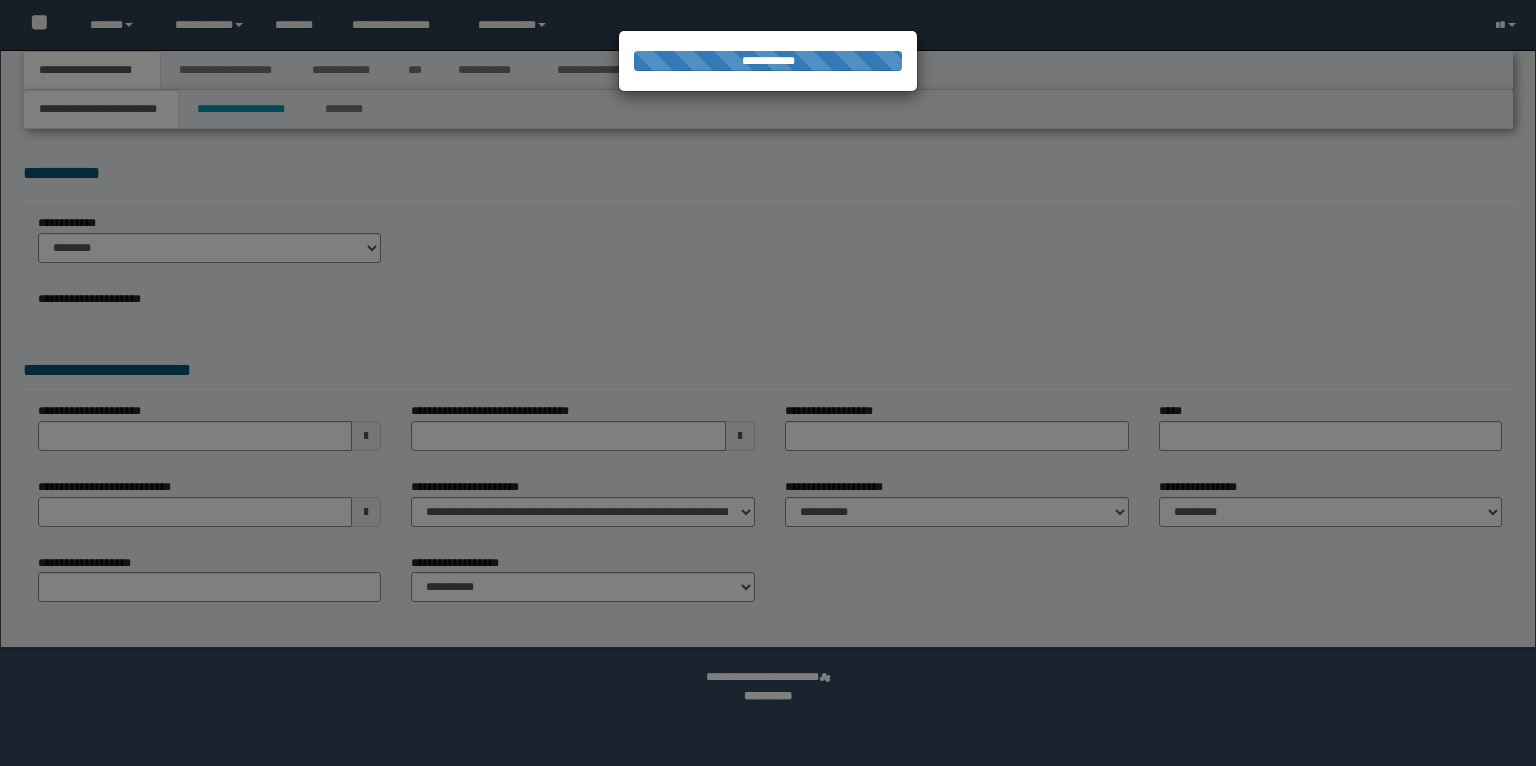 scroll, scrollTop: 0, scrollLeft: 0, axis: both 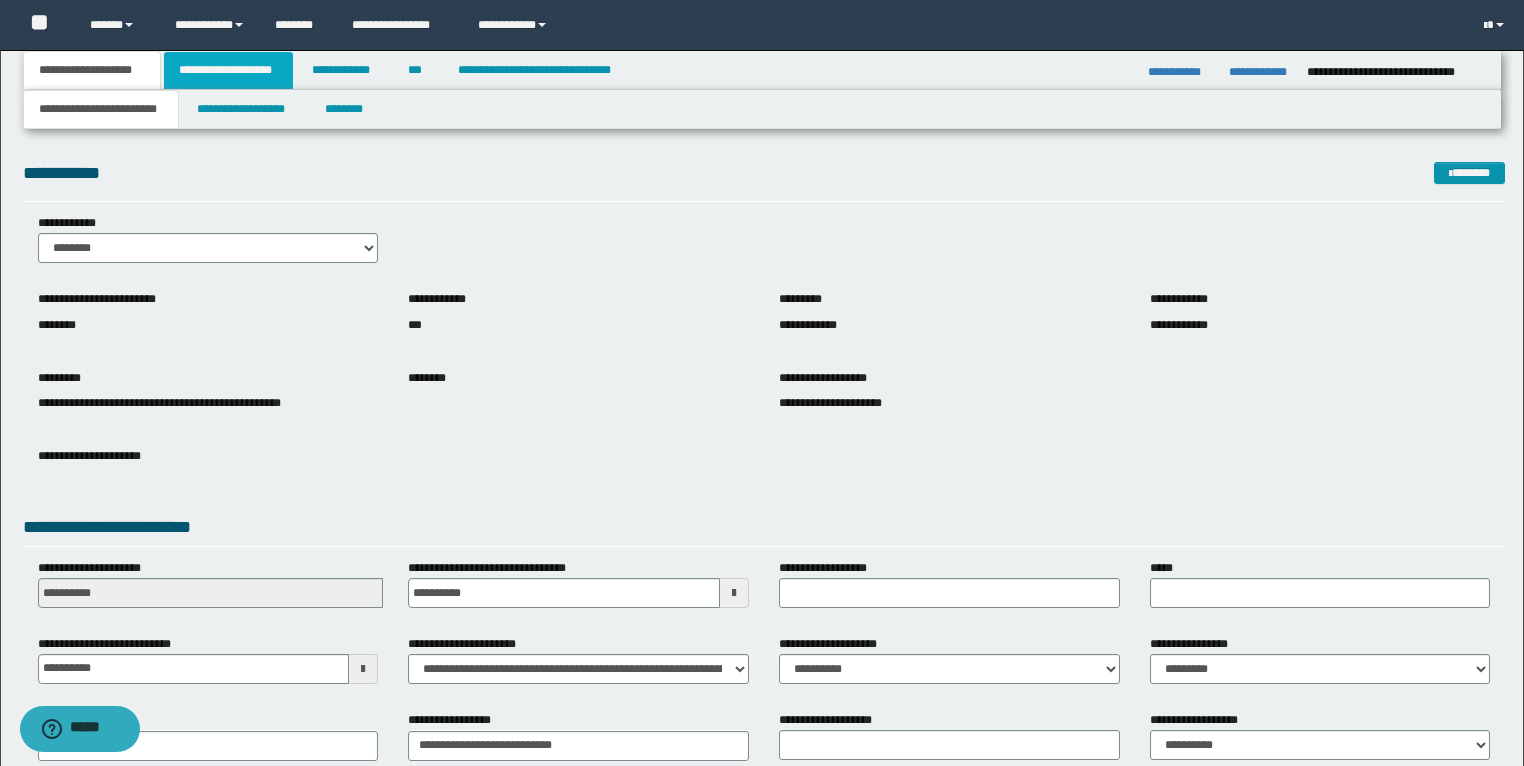click on "**********" at bounding box center [228, 70] 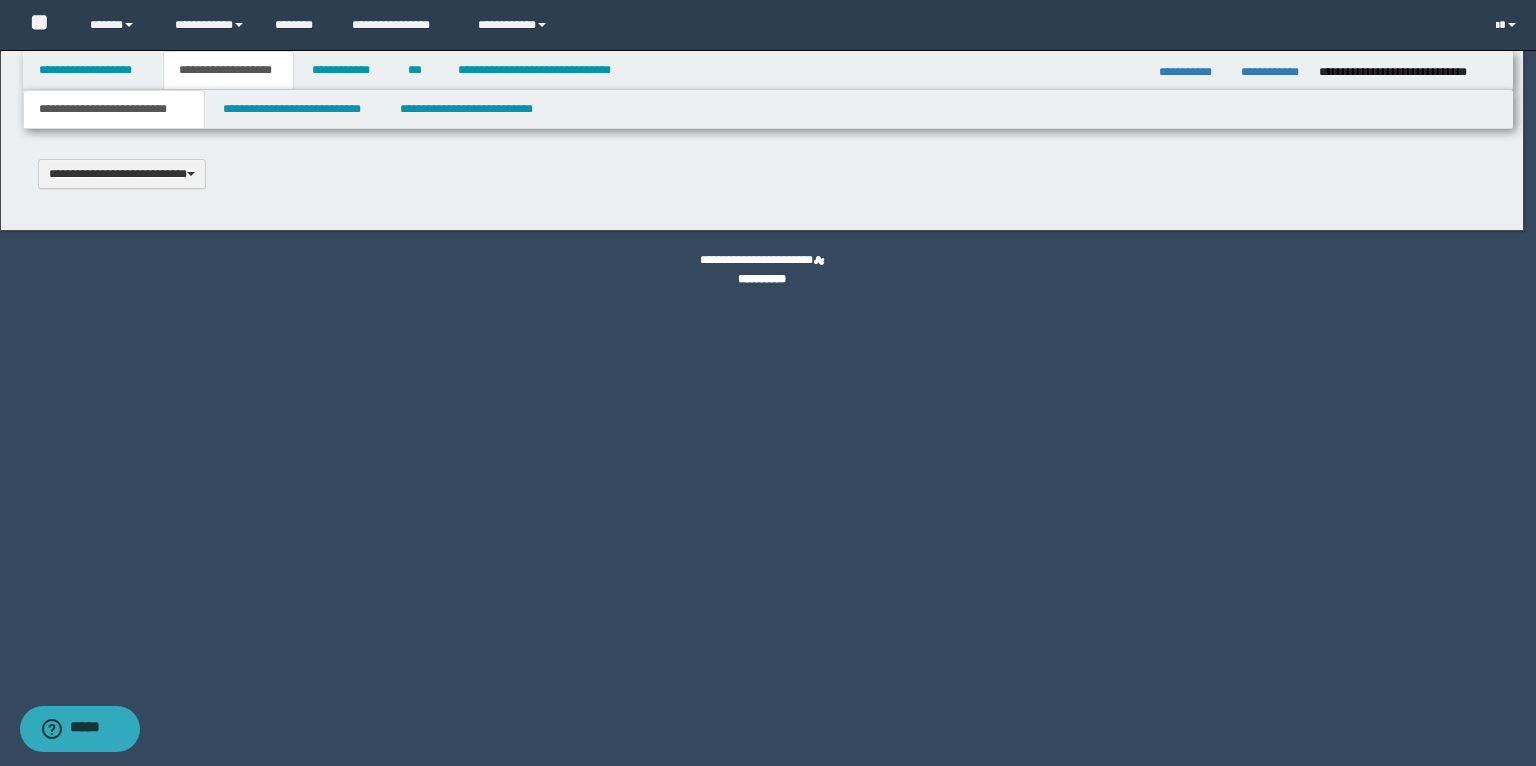 scroll, scrollTop: 0, scrollLeft: 0, axis: both 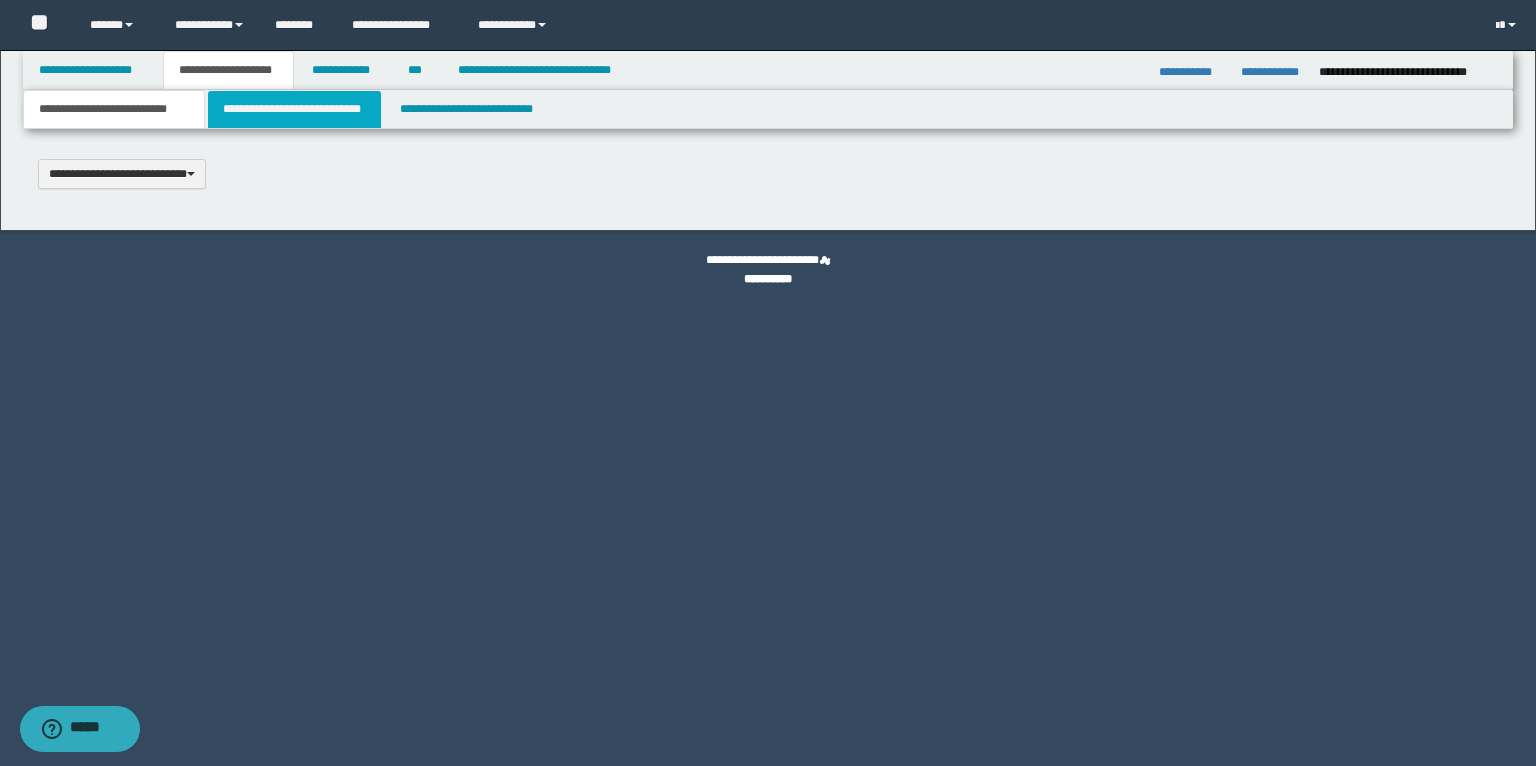 click on "**********" at bounding box center (294, 109) 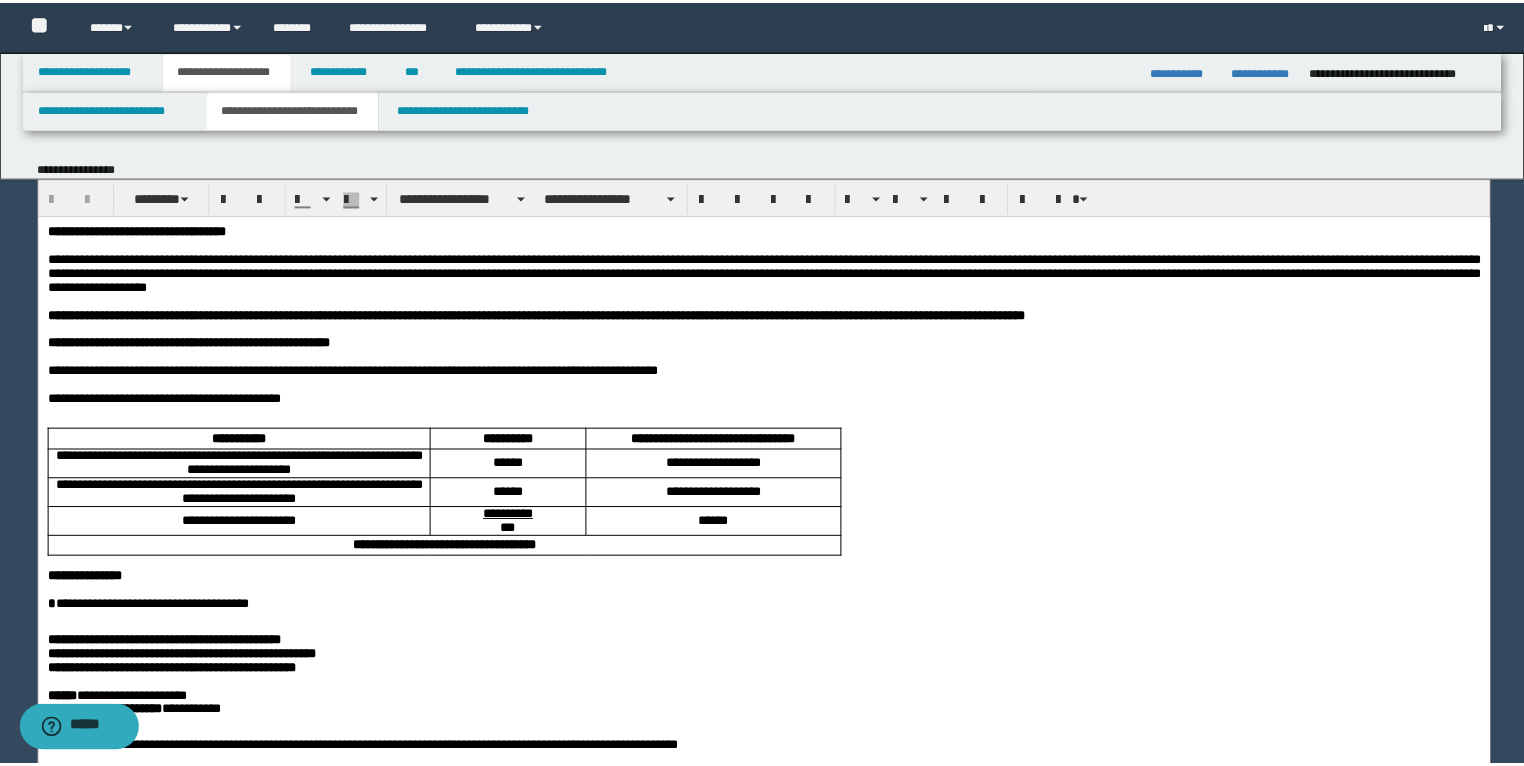 scroll, scrollTop: 0, scrollLeft: 0, axis: both 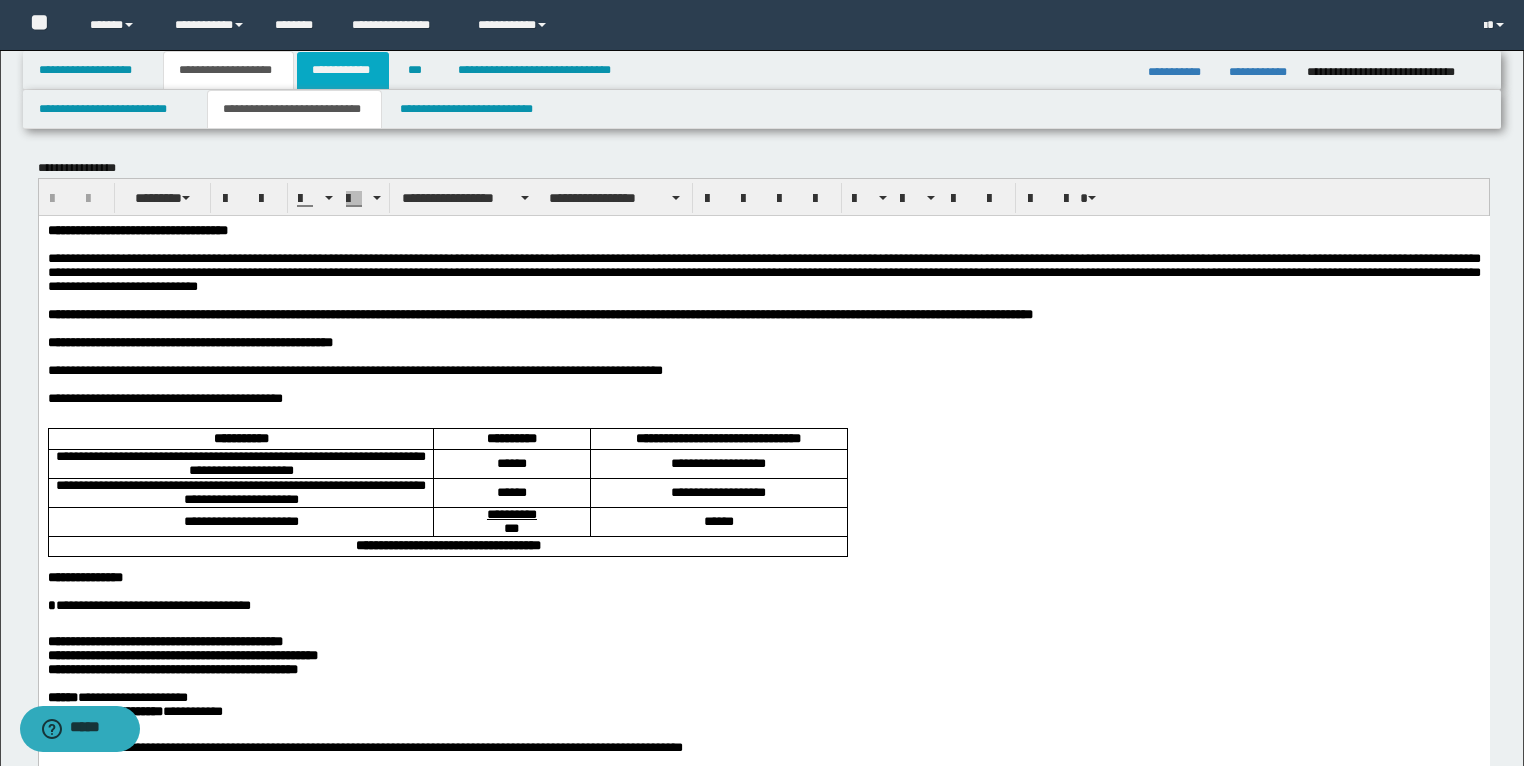 click on "**********" at bounding box center [343, 70] 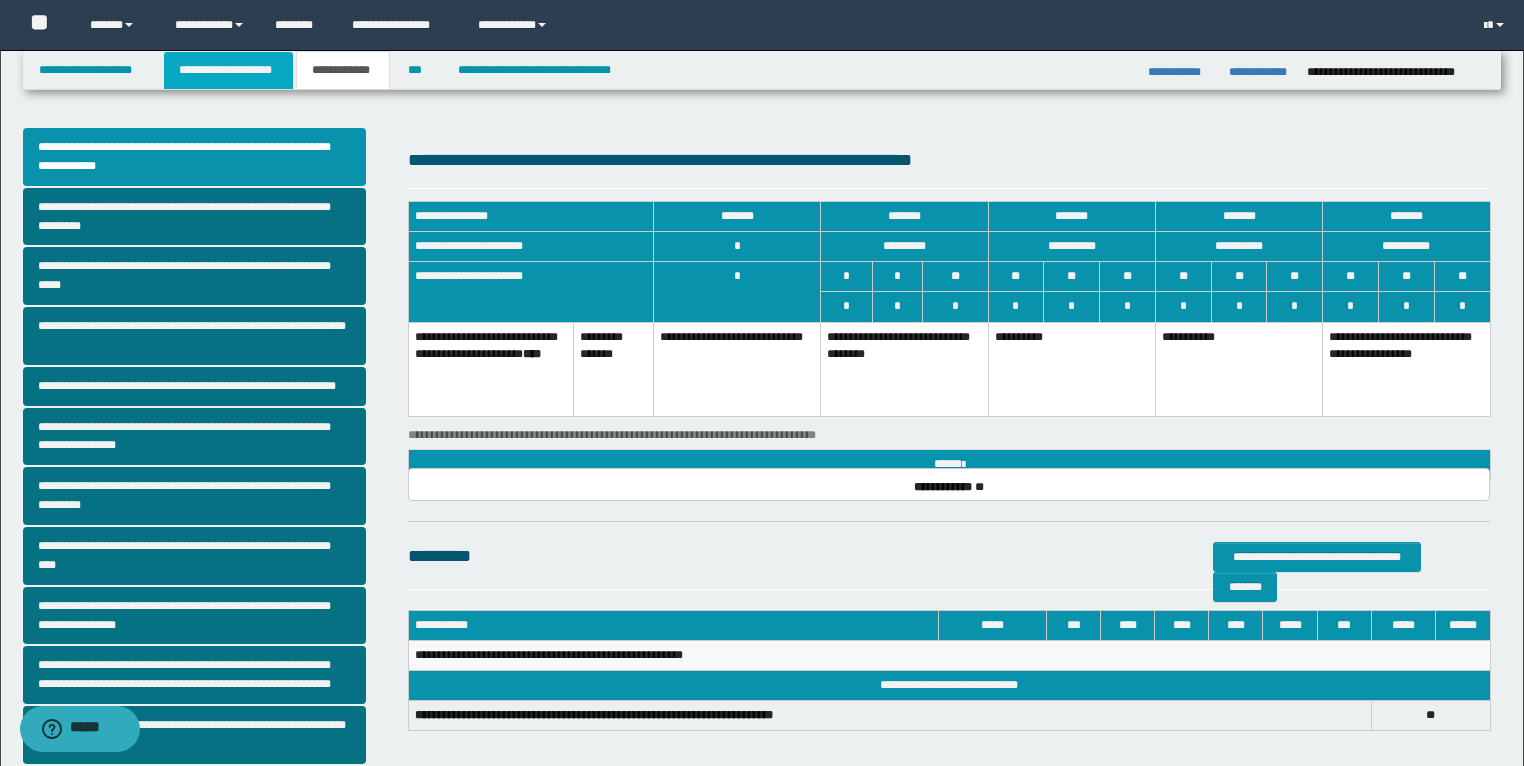 click on "**********" at bounding box center [228, 70] 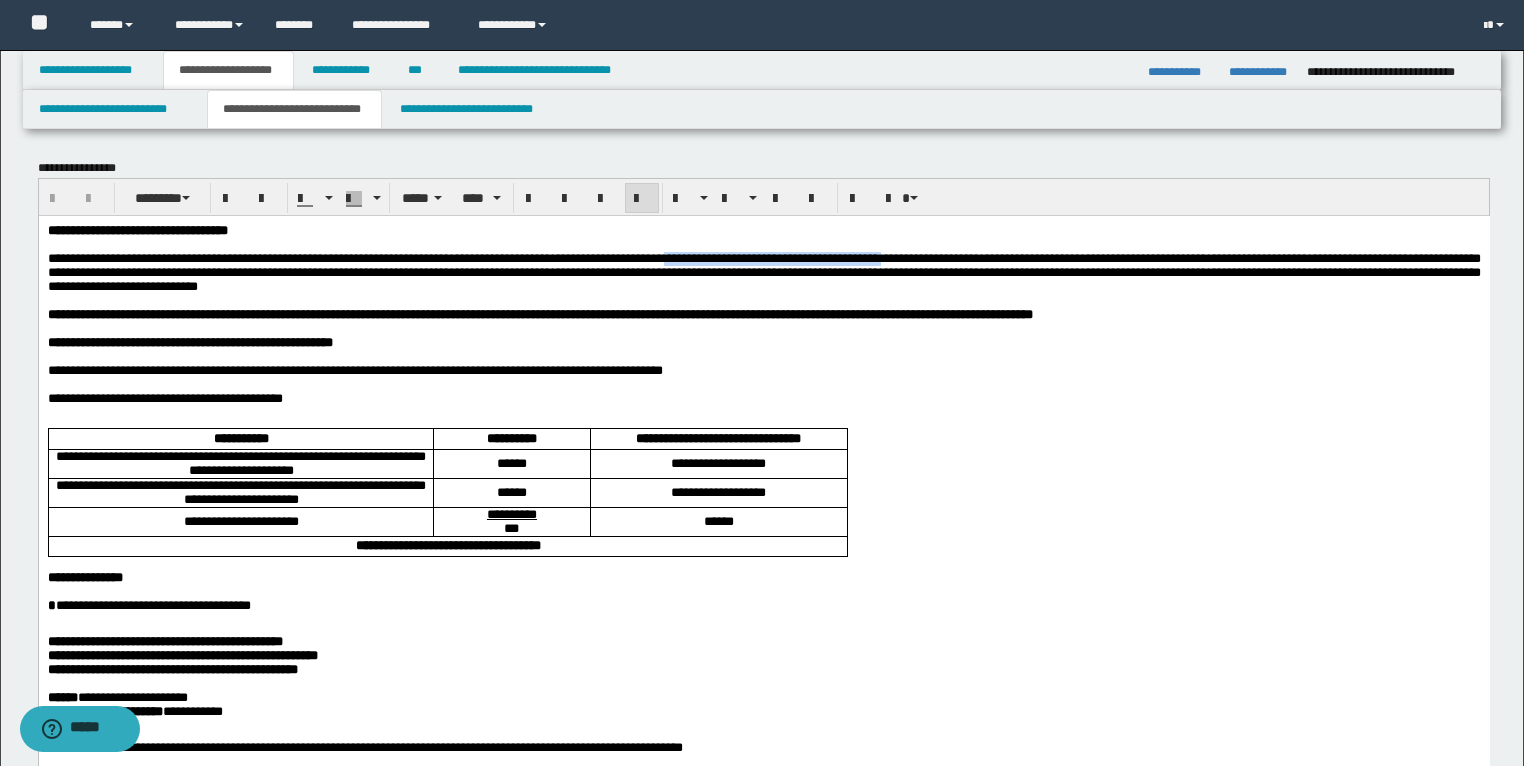 drag, startPoint x: 1094, startPoint y: 260, endPoint x: 822, endPoint y: 254, distance: 272.06616 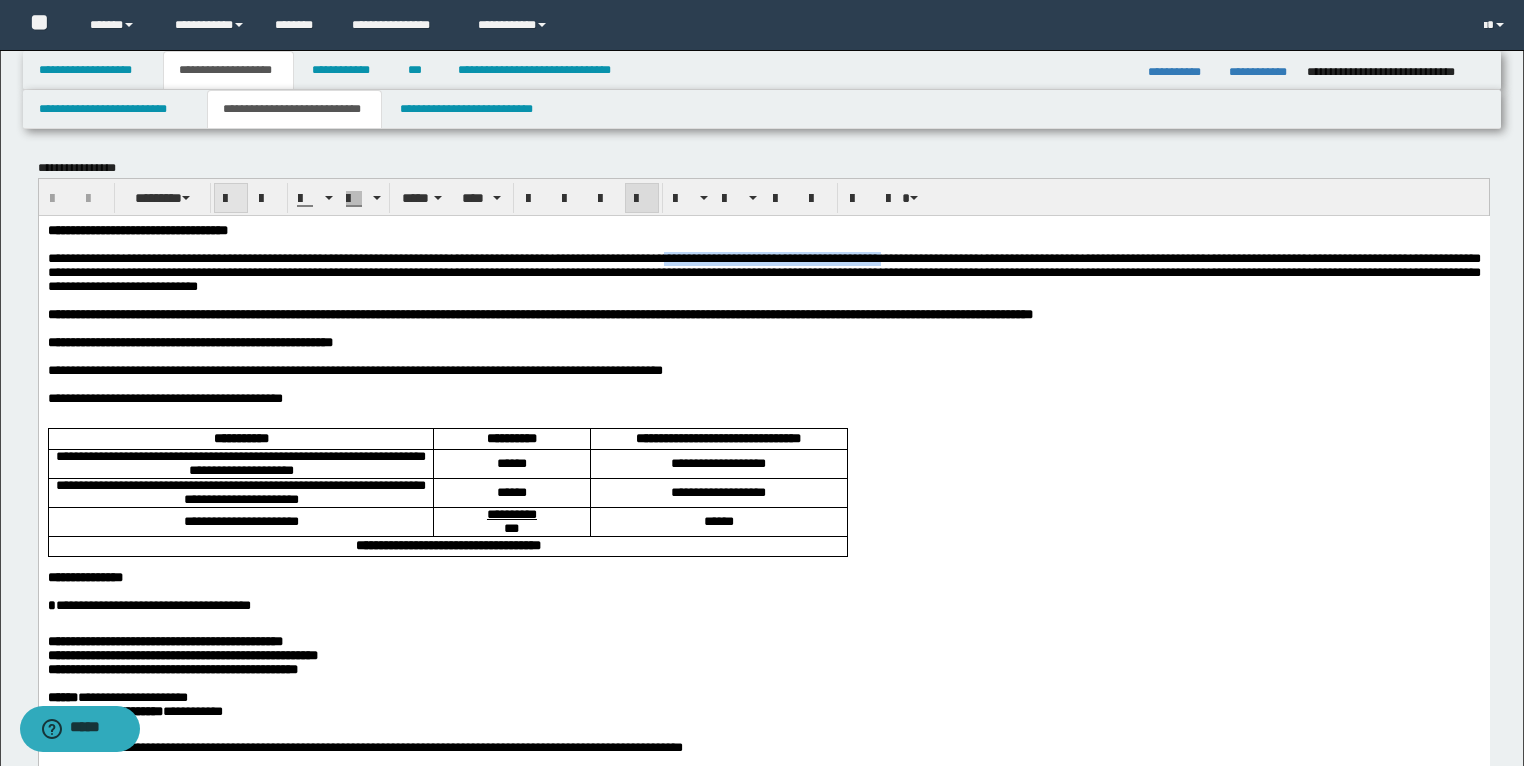 click at bounding box center (231, 199) 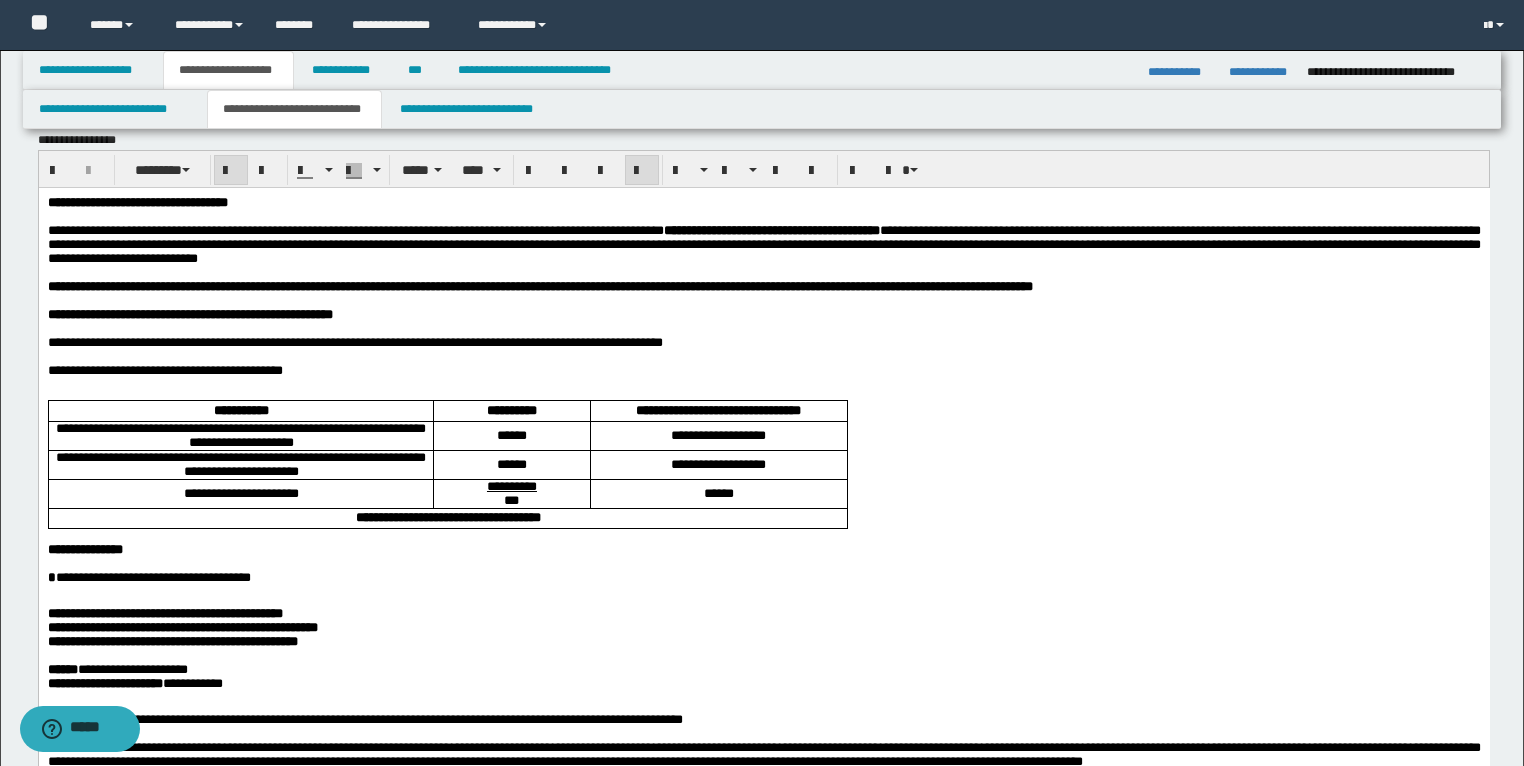 scroll, scrollTop: 0, scrollLeft: 0, axis: both 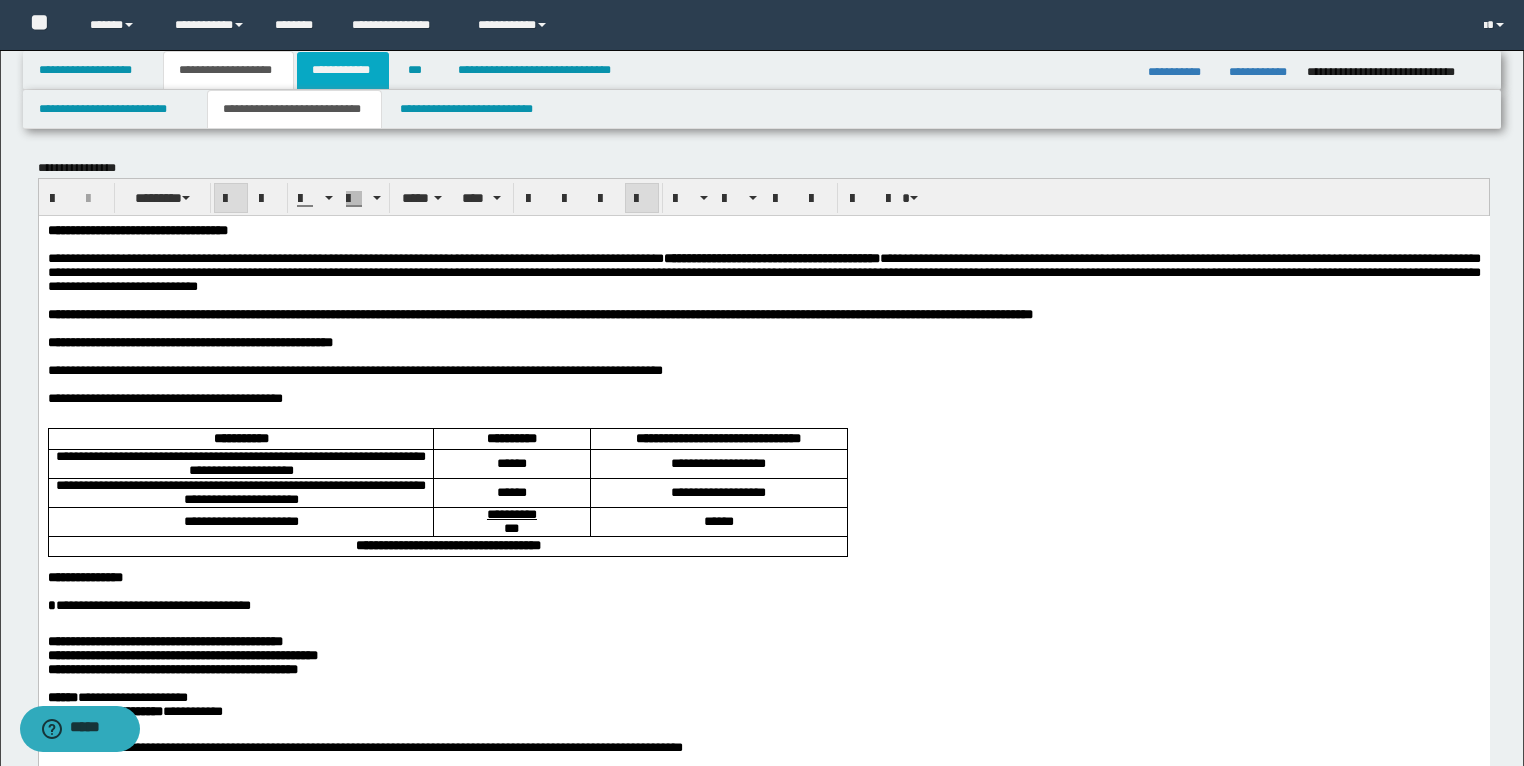 click on "**********" at bounding box center (343, 70) 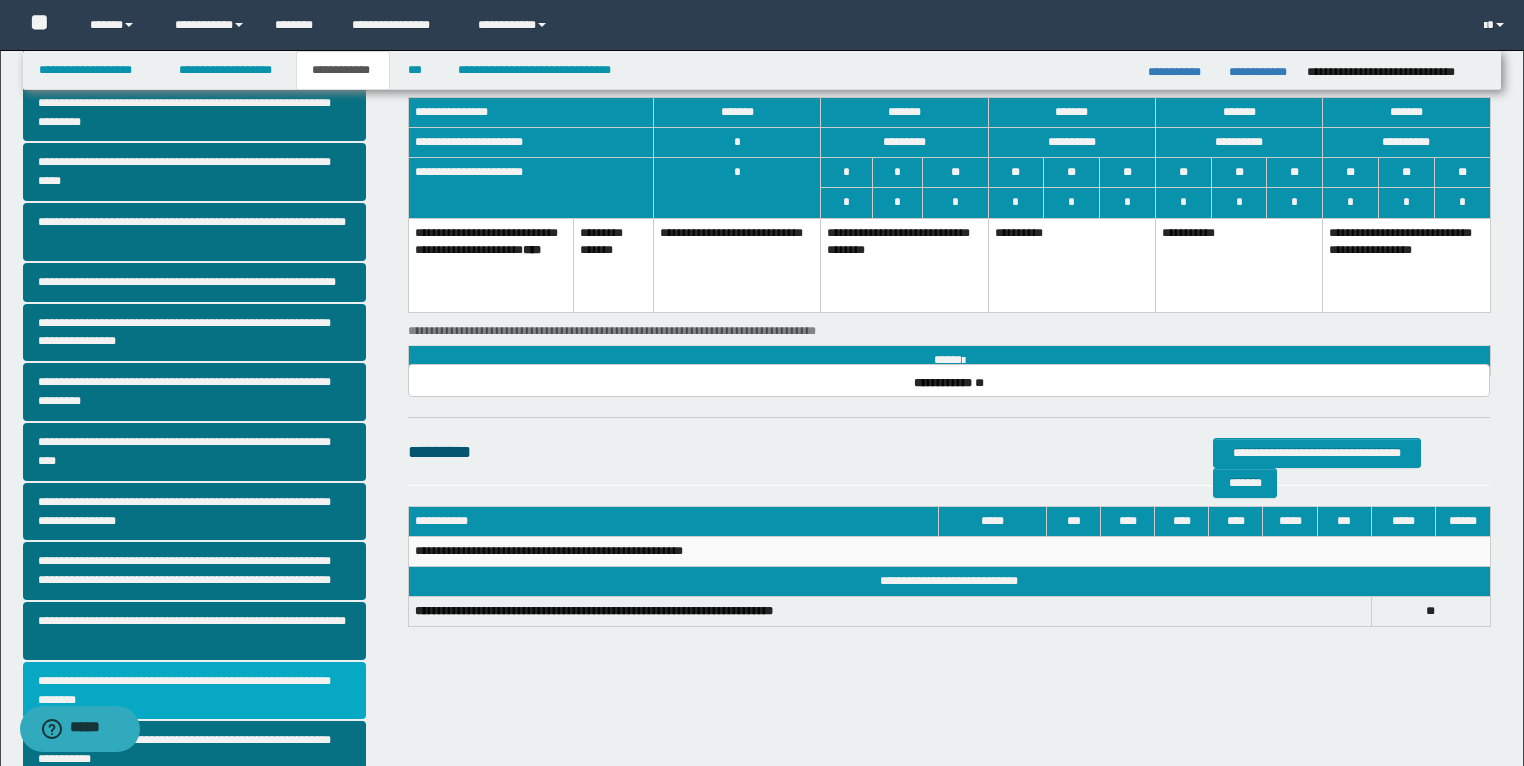 scroll, scrollTop: 320, scrollLeft: 0, axis: vertical 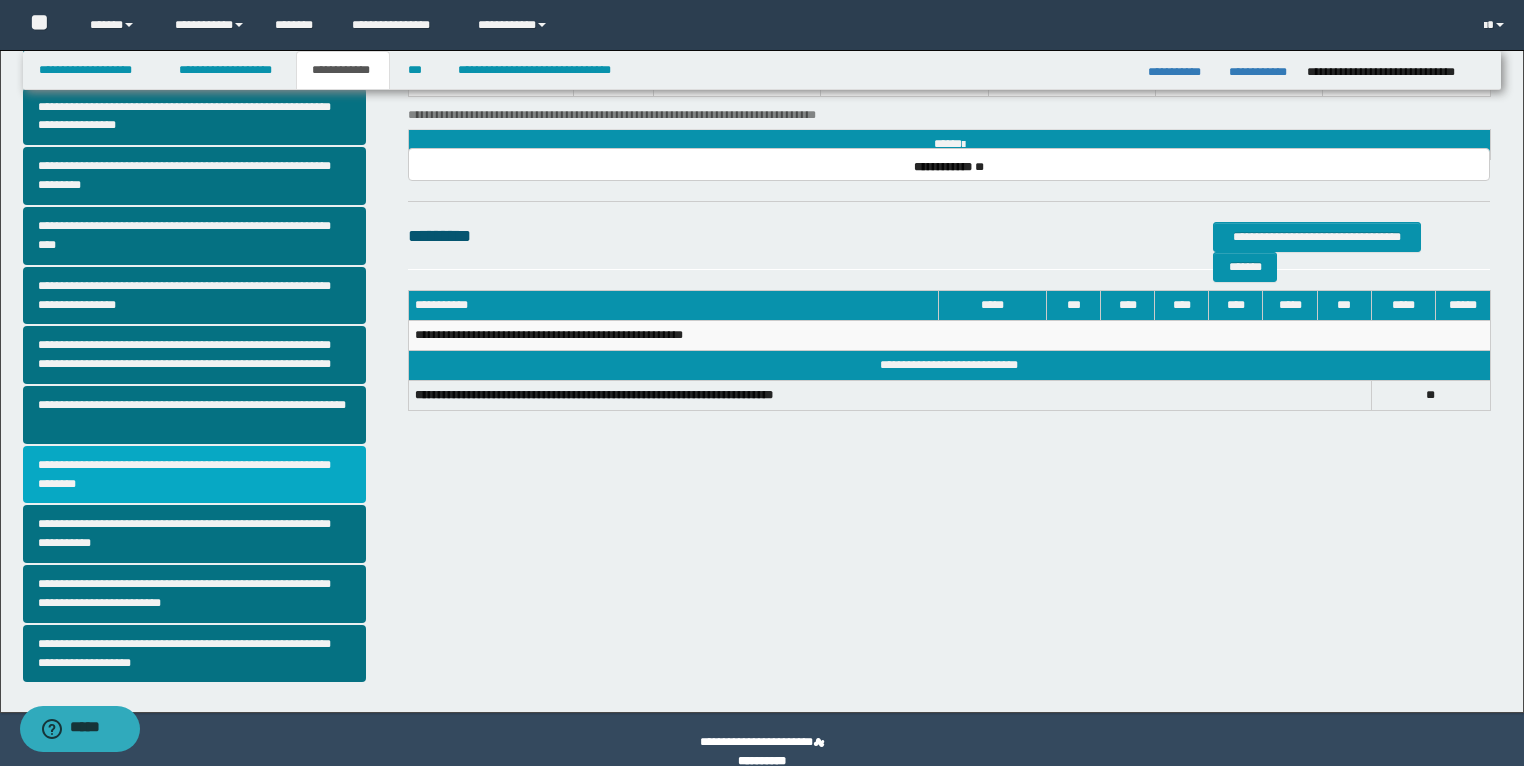 click on "**********" at bounding box center [195, 475] 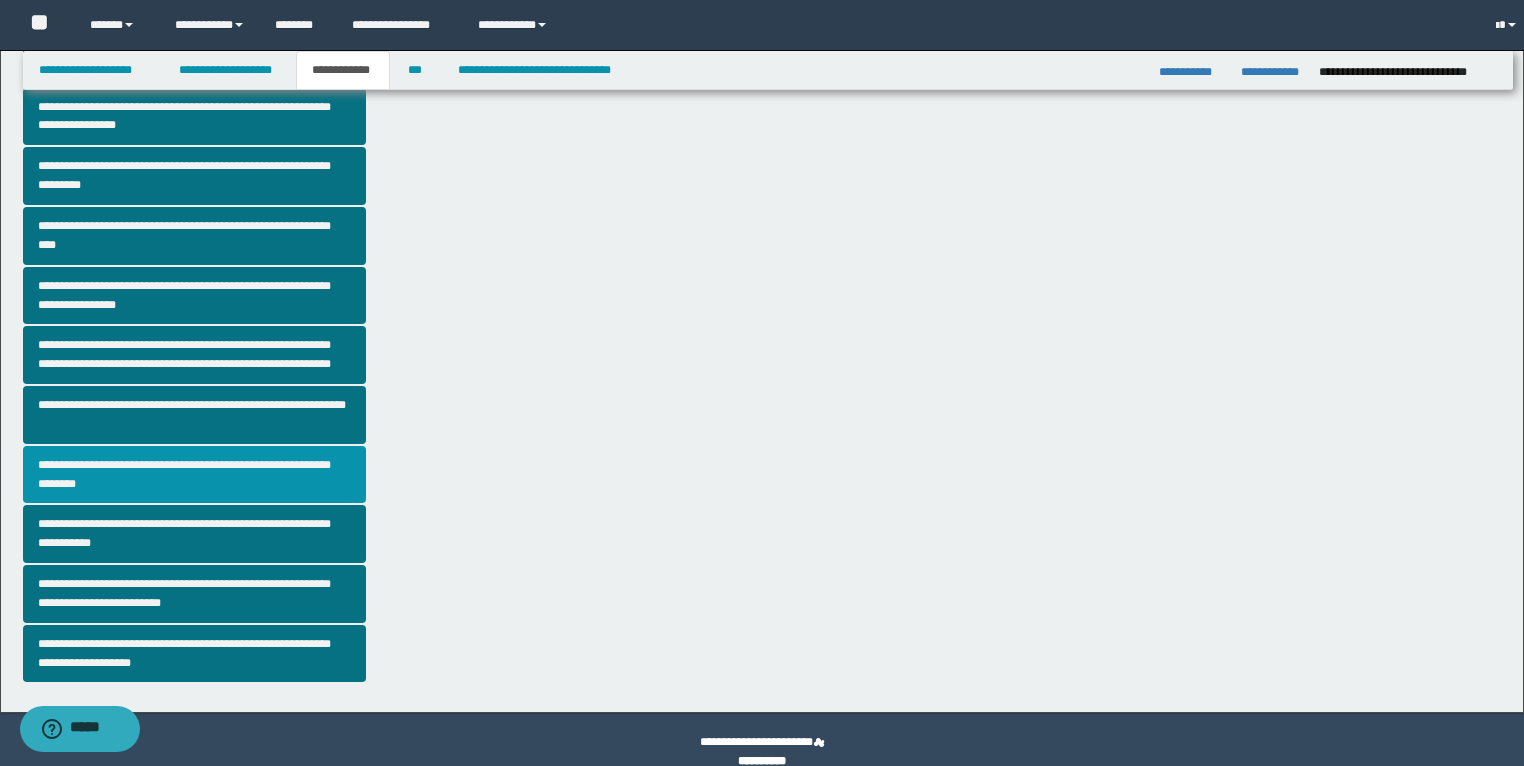 scroll, scrollTop: 0, scrollLeft: 0, axis: both 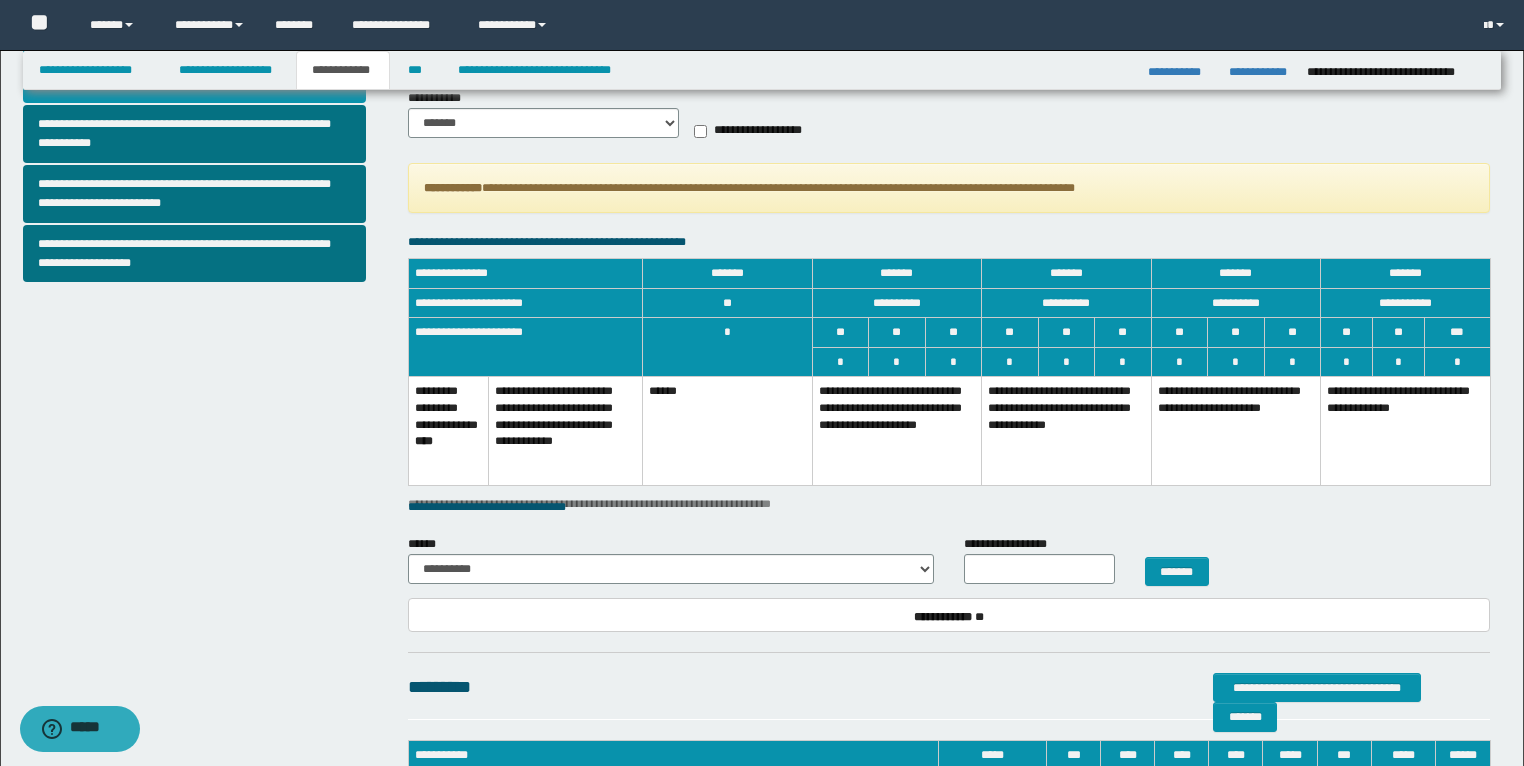 click on "**********" at bounding box center [1067, 431] 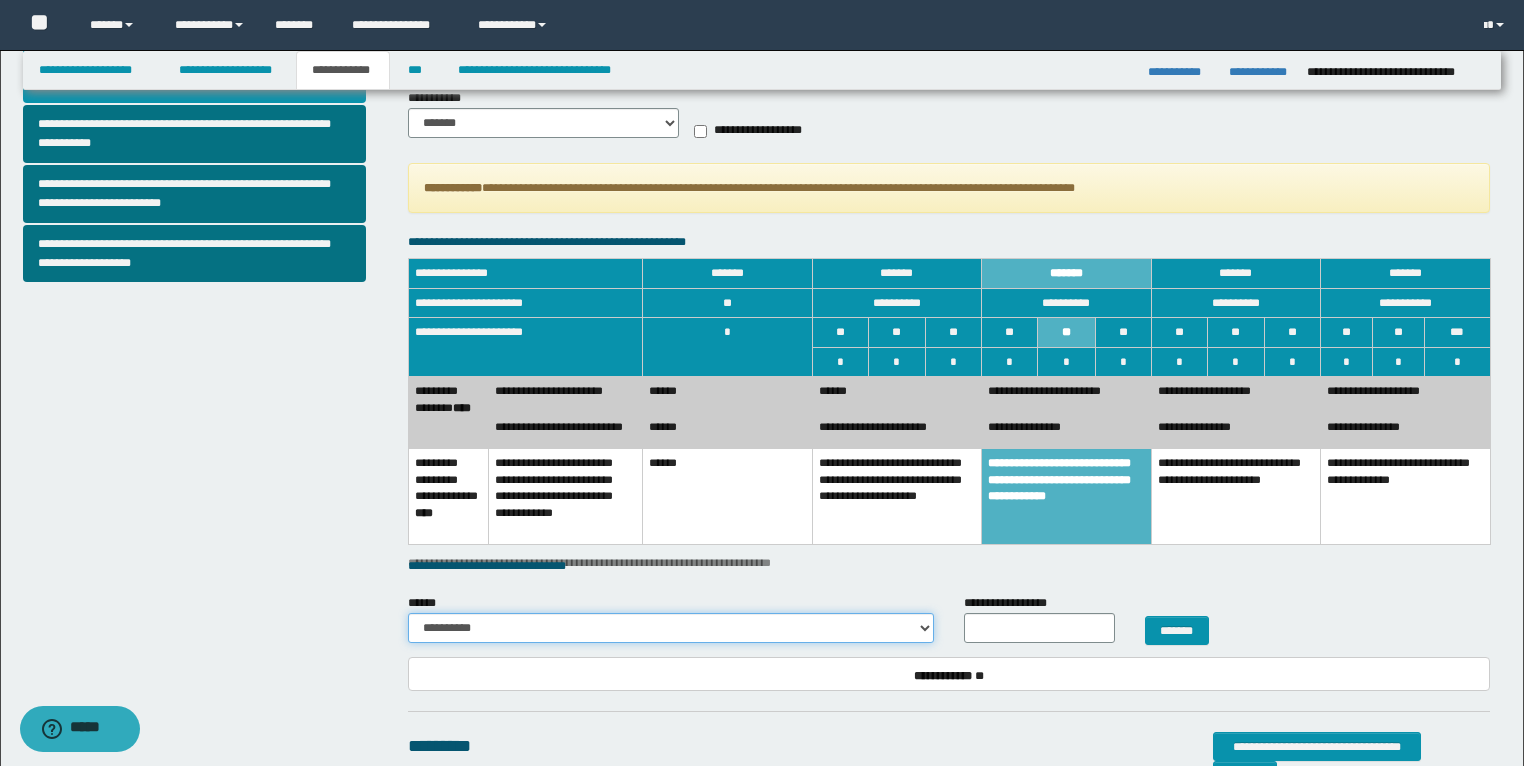 click on "**********" at bounding box center [671, 628] 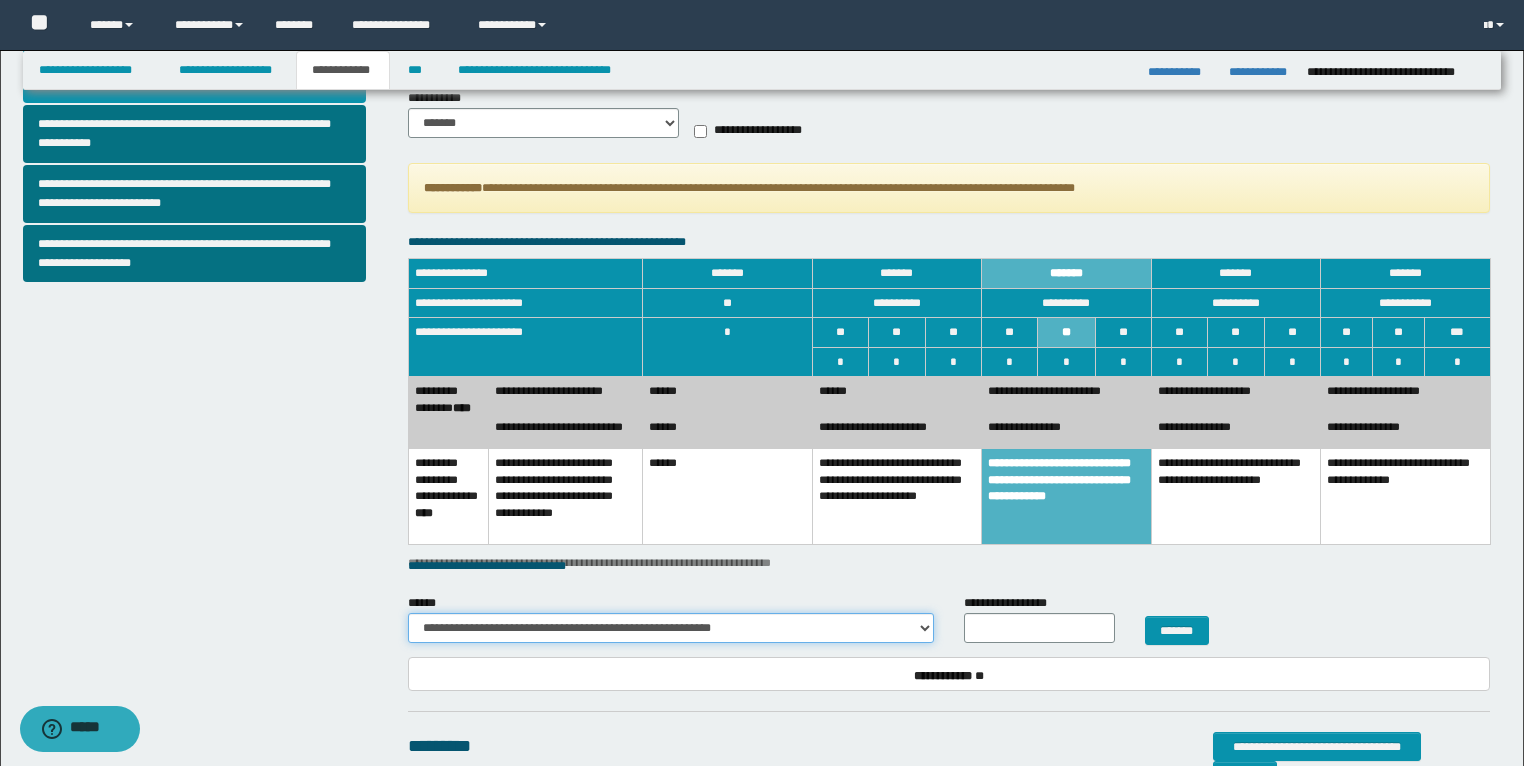 click on "**********" at bounding box center (671, 628) 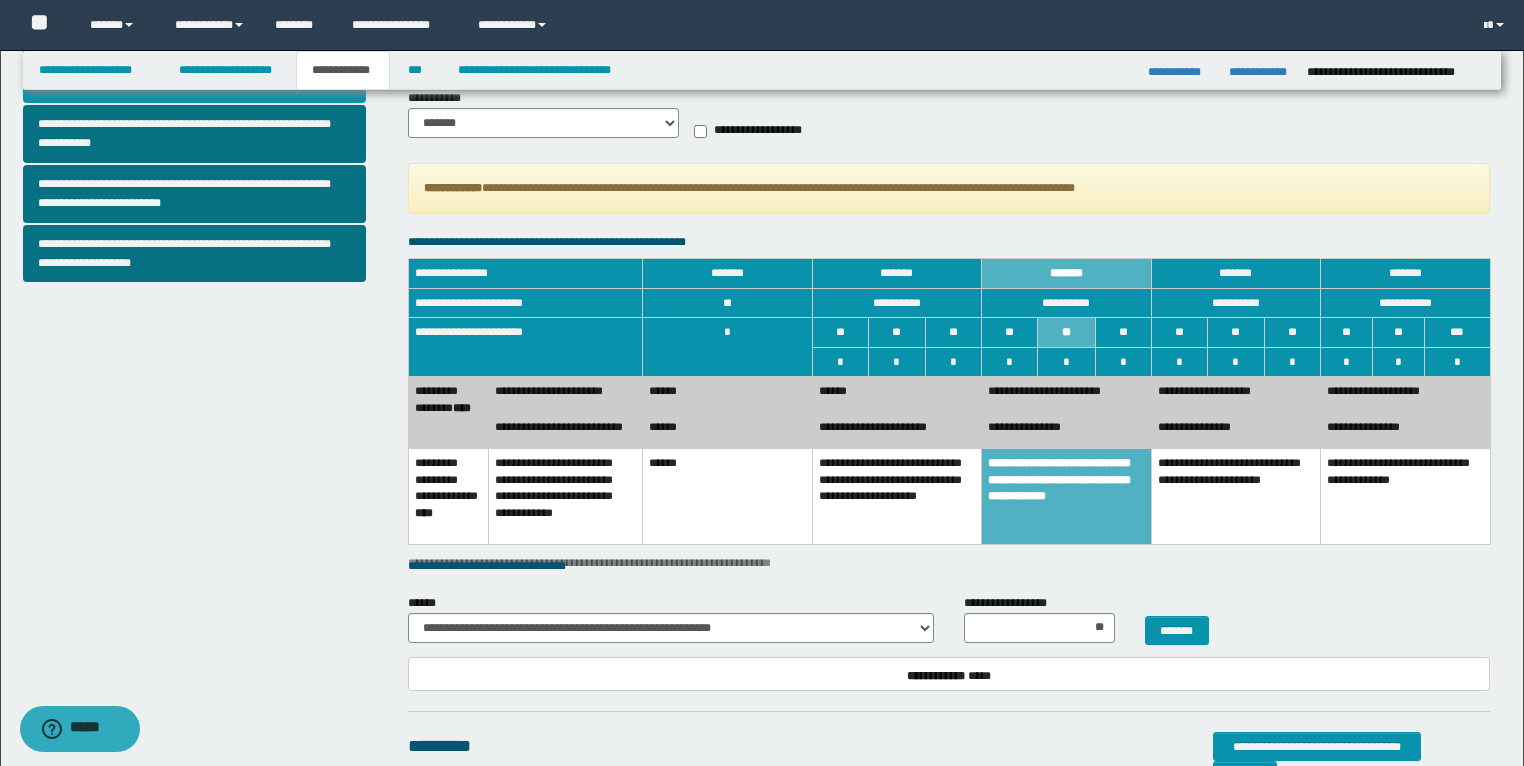 click on "**********" at bounding box center (897, 431) 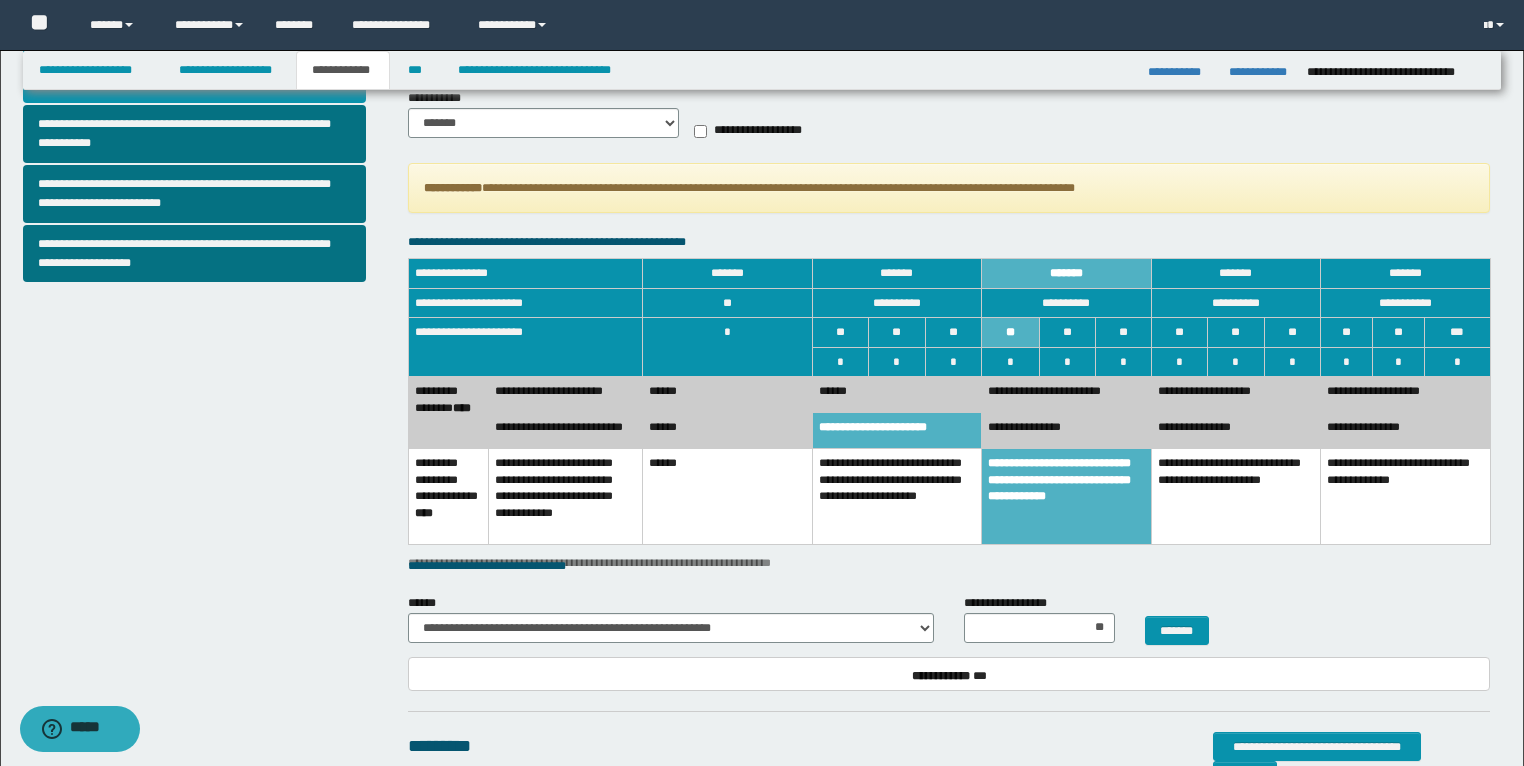 click on "******" at bounding box center [897, 395] 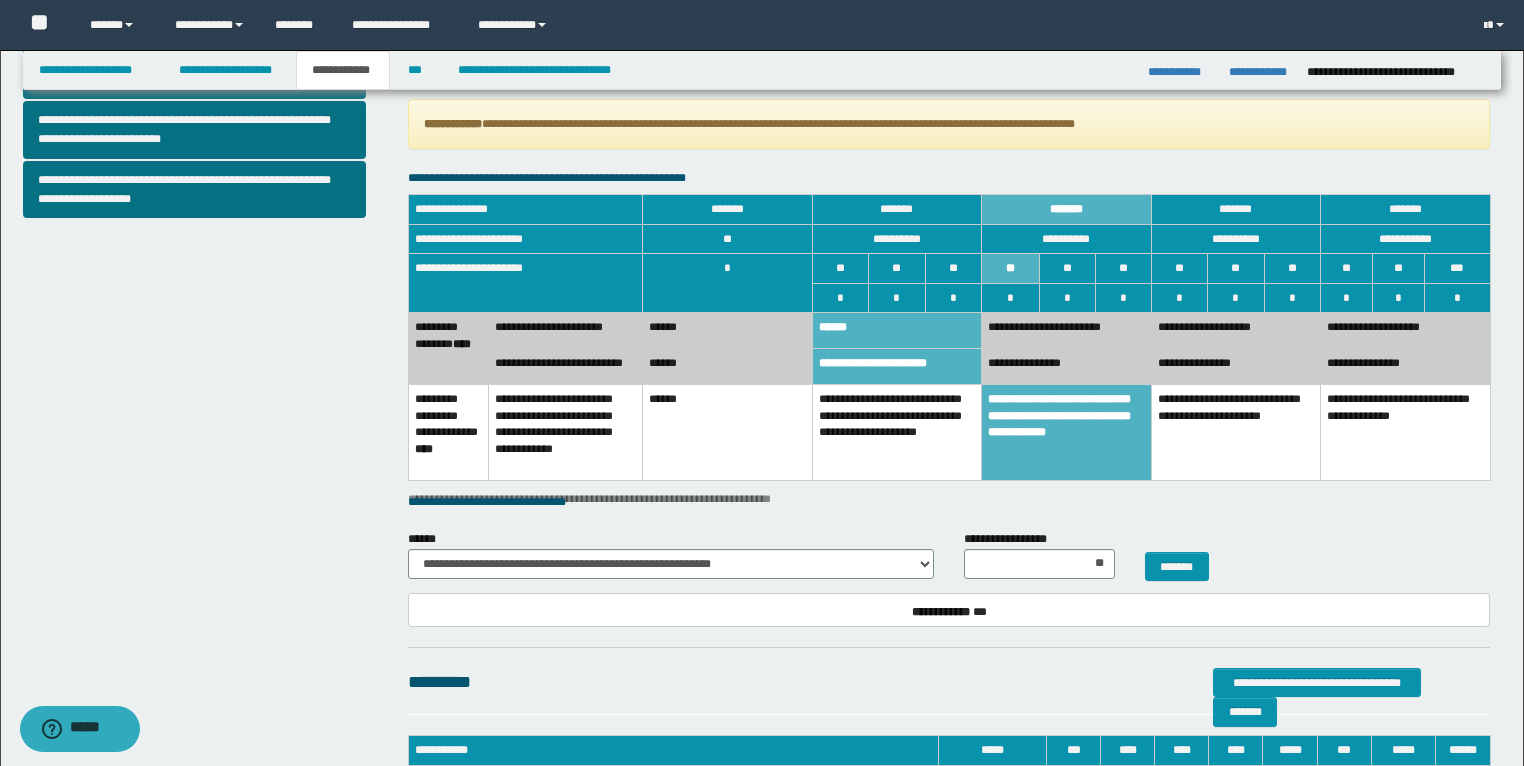 scroll, scrollTop: 800, scrollLeft: 0, axis: vertical 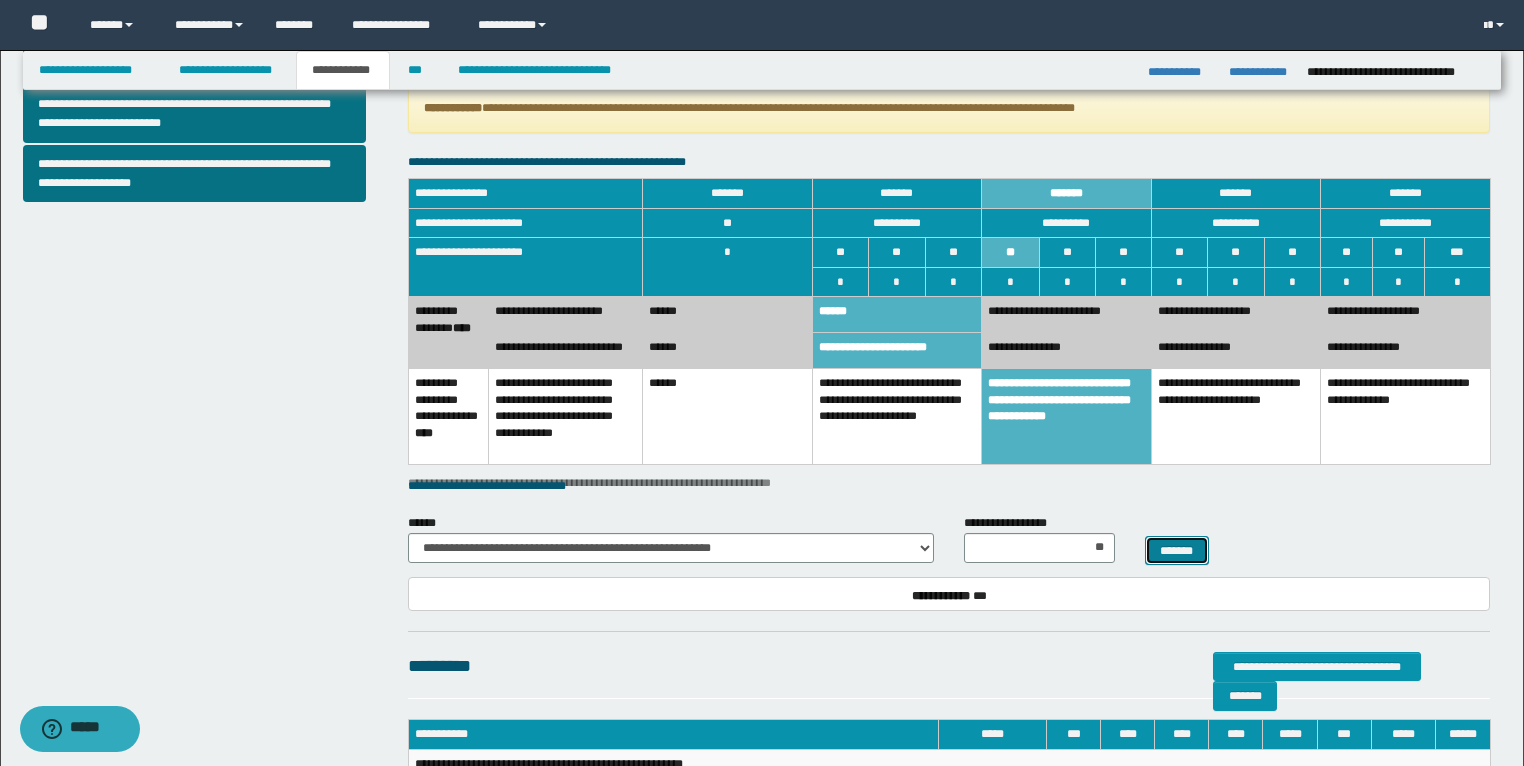 click on "*******" at bounding box center (1177, 551) 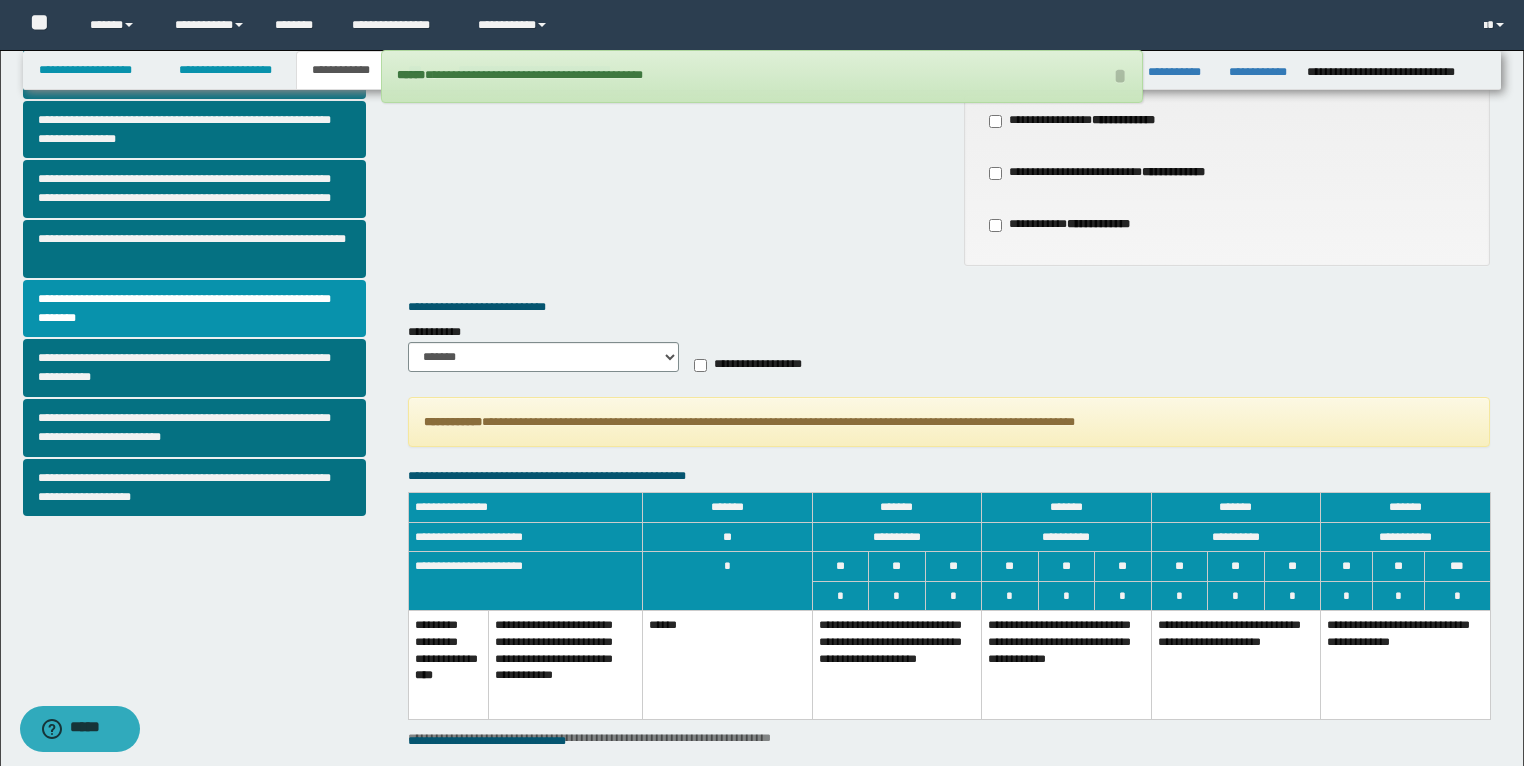 scroll, scrollTop: 480, scrollLeft: 0, axis: vertical 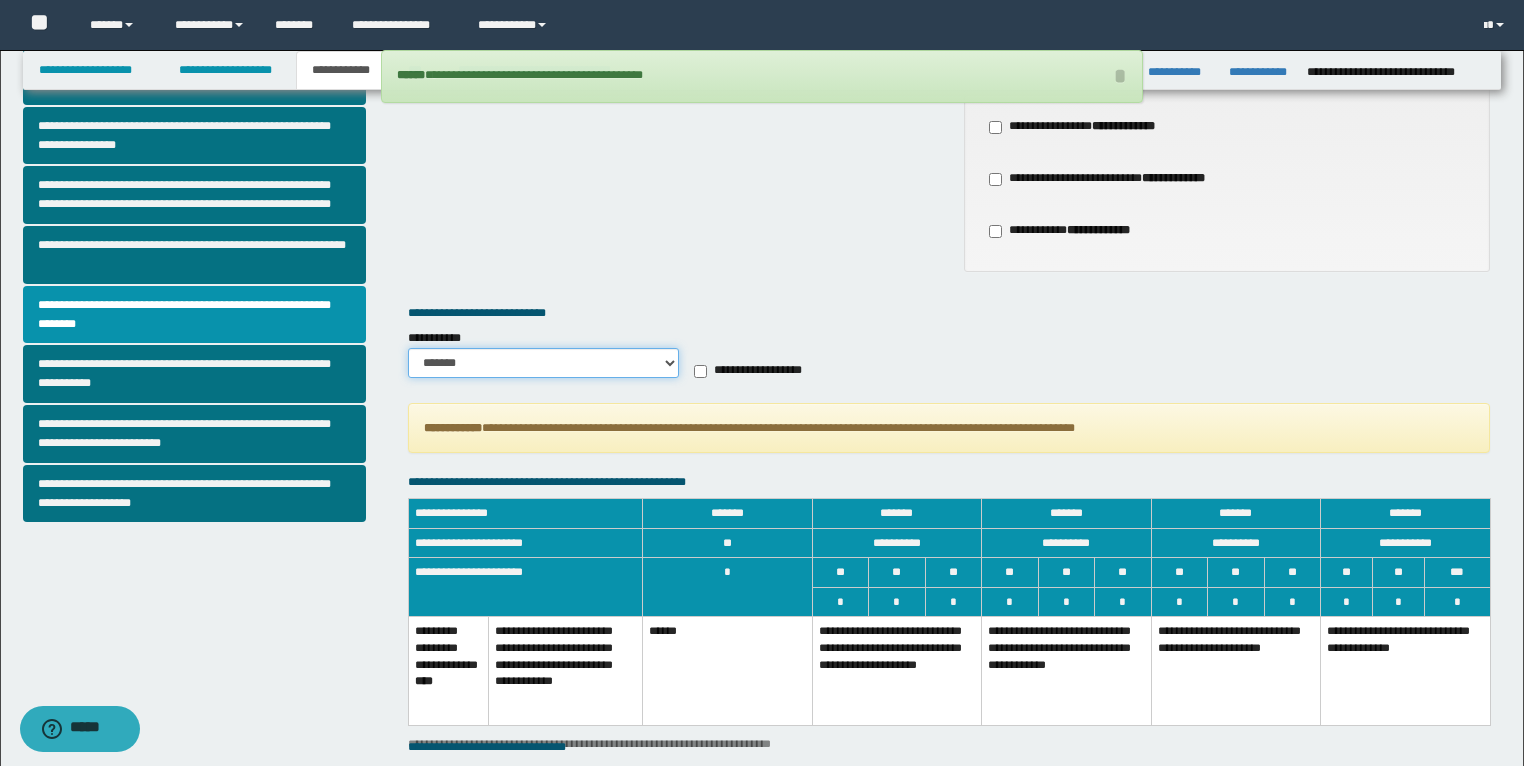 click on "*******
*********" at bounding box center (543, 363) 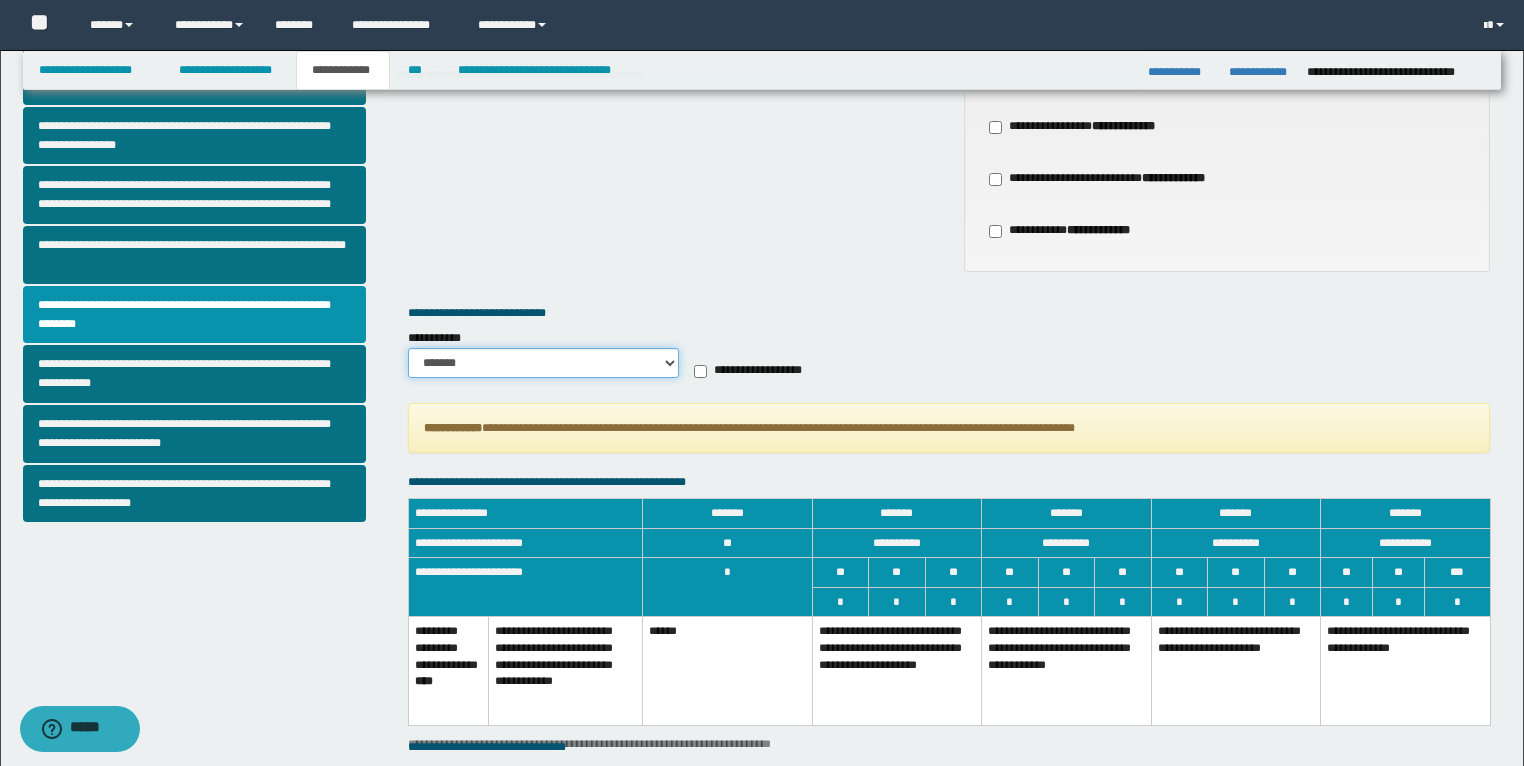 select on "*" 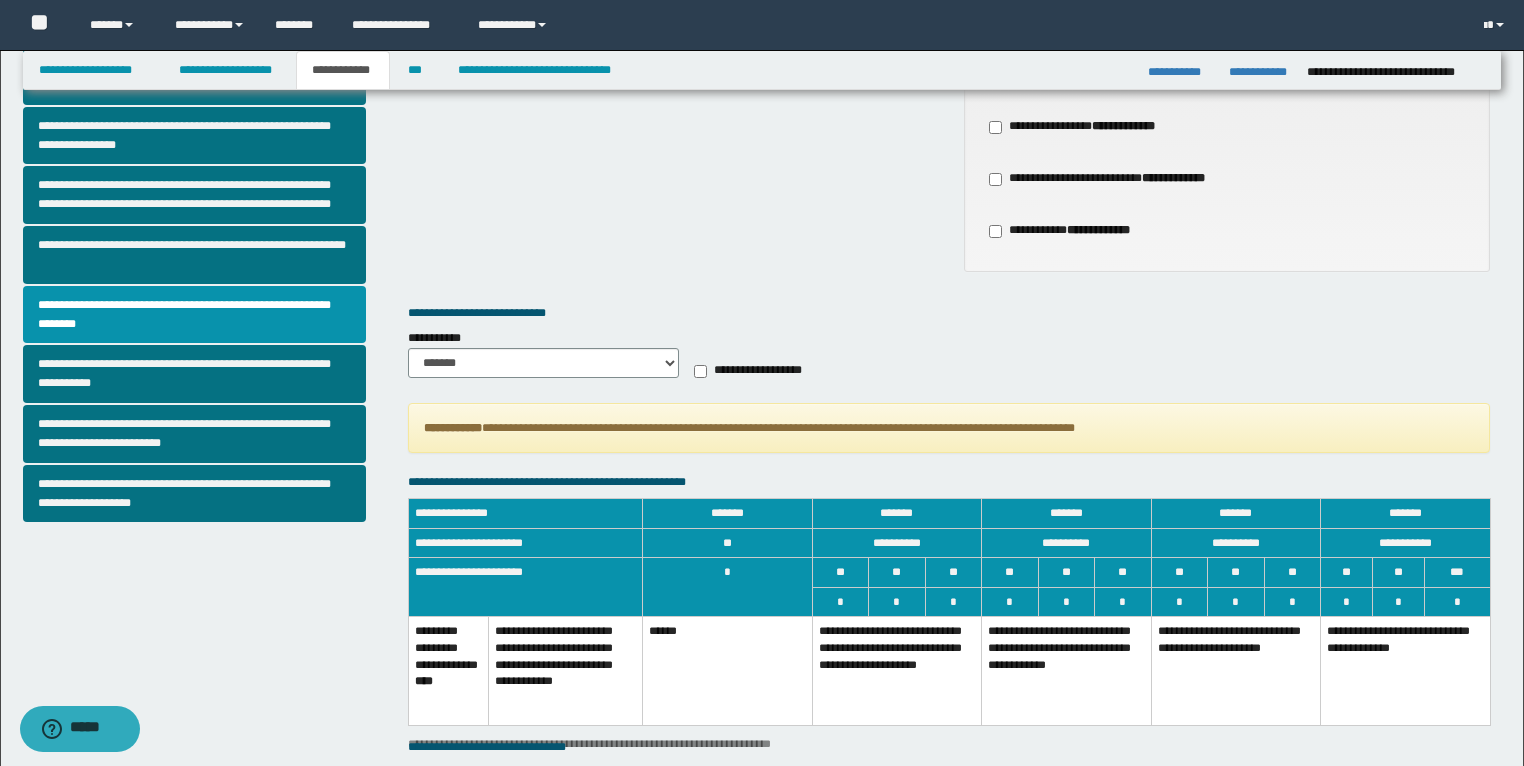 click on "**********" at bounding box center [1067, 671] 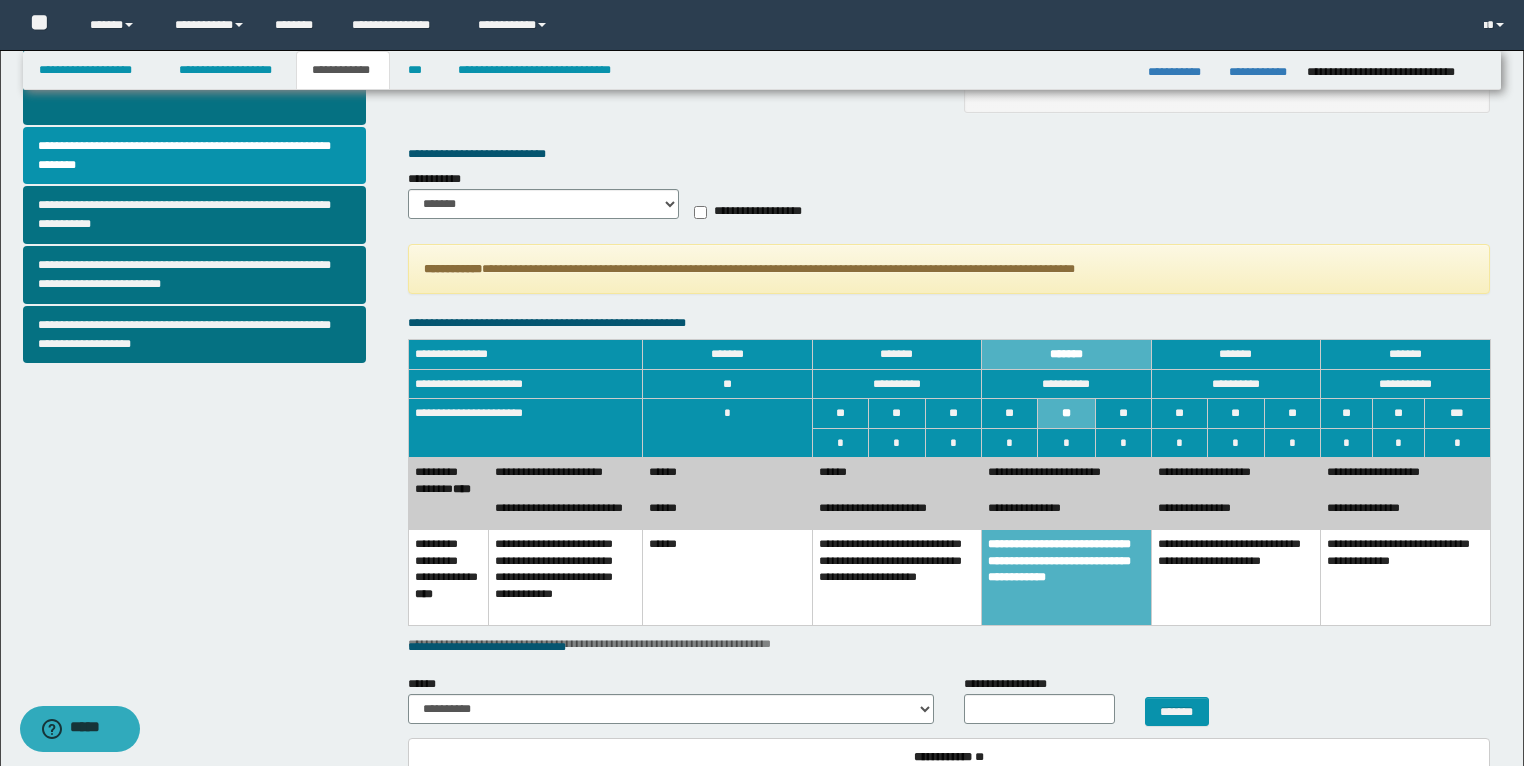 scroll, scrollTop: 640, scrollLeft: 0, axis: vertical 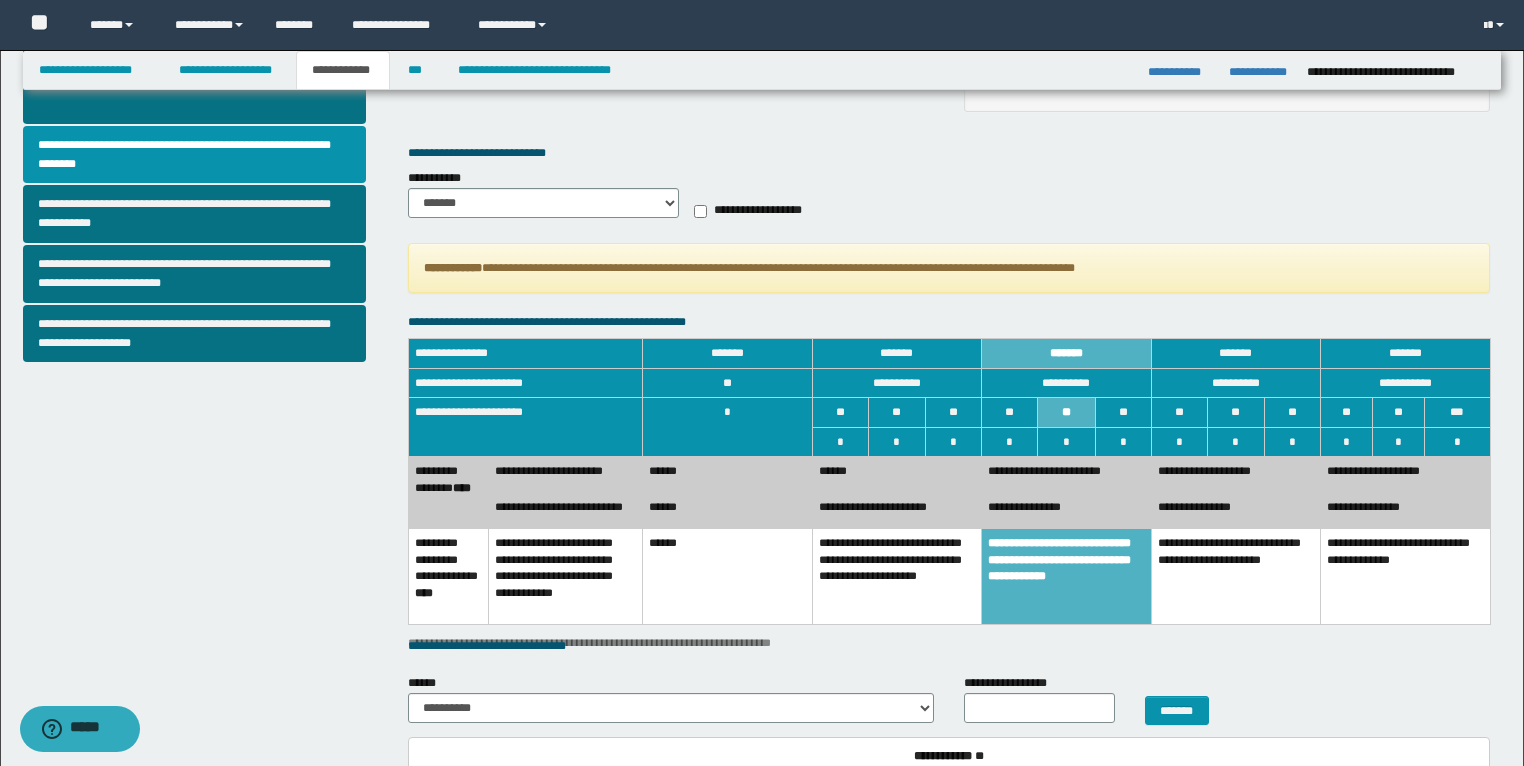 click on "**********" at bounding box center [897, 511] 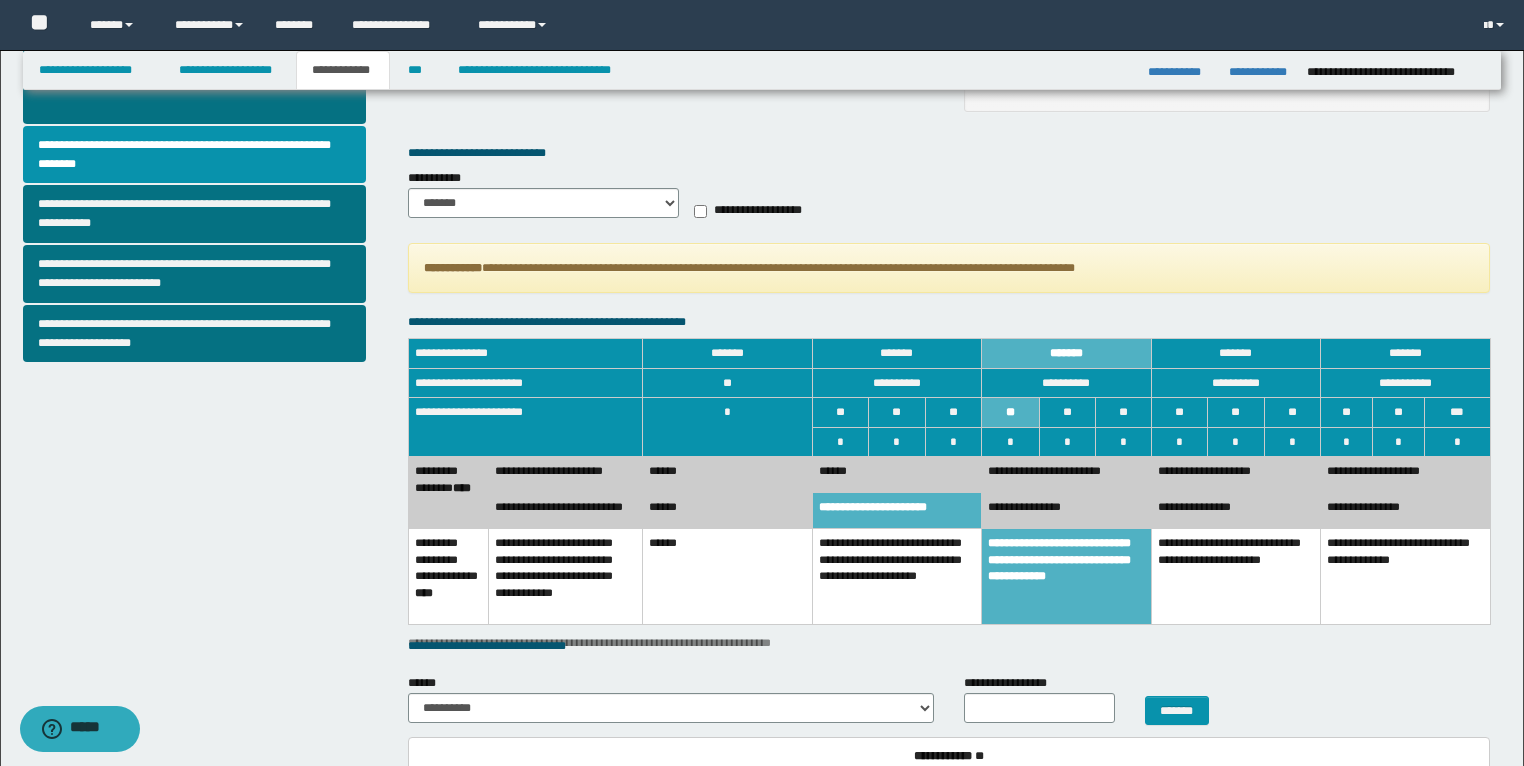 click on "******" at bounding box center [897, 475] 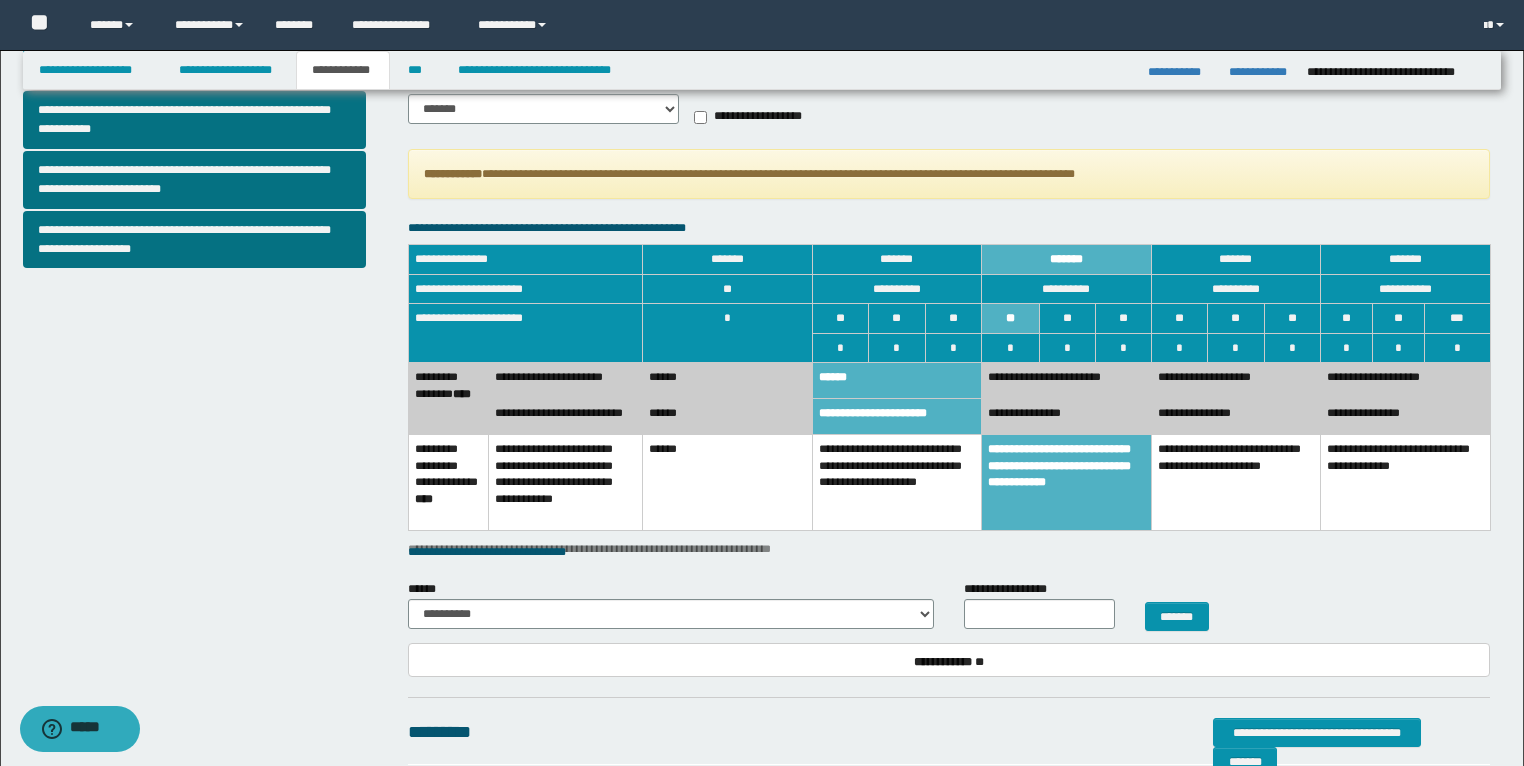 scroll, scrollTop: 880, scrollLeft: 0, axis: vertical 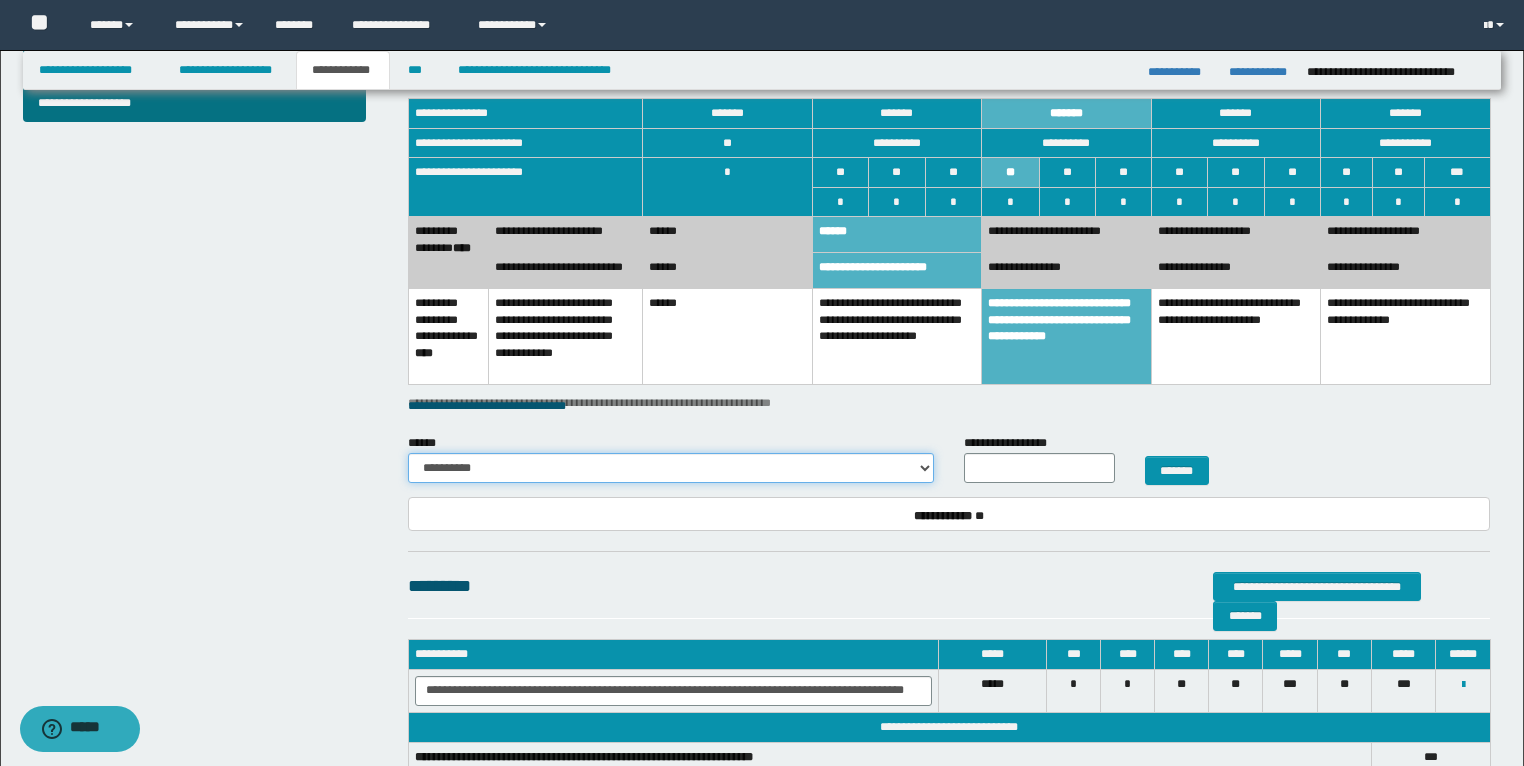 click on "**********" at bounding box center [671, 468] 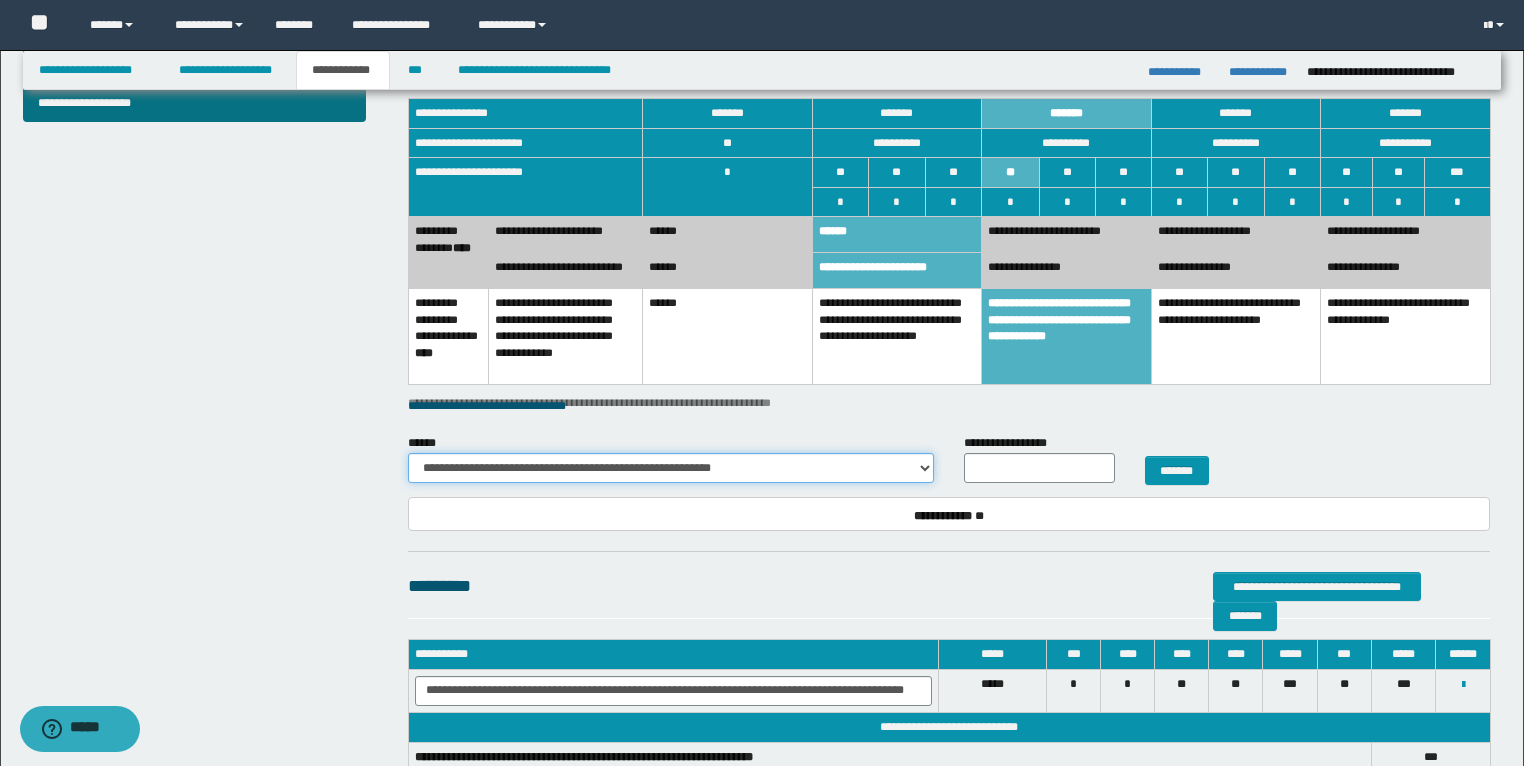 click on "**********" at bounding box center [671, 468] 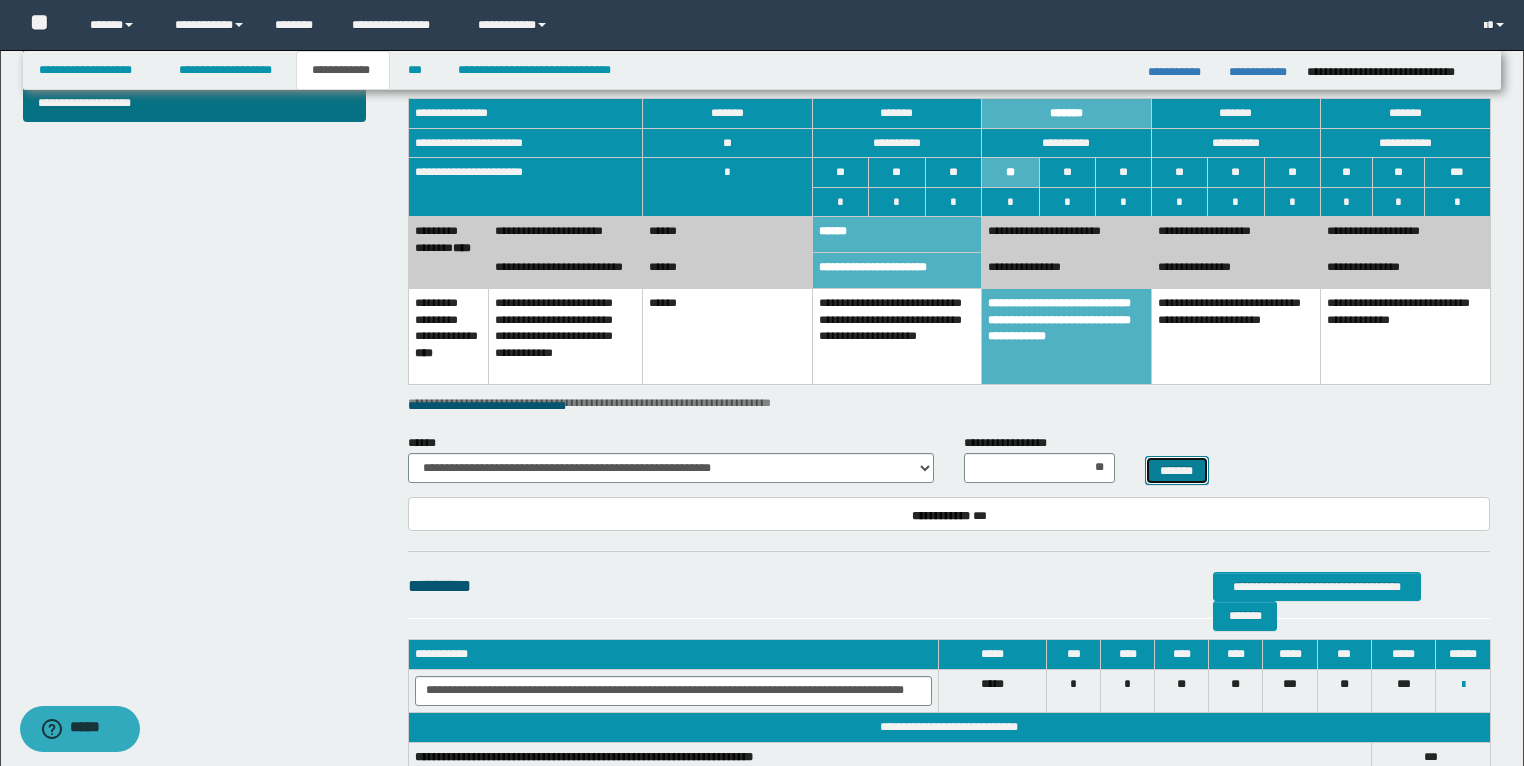 click on "*******" at bounding box center [1177, 471] 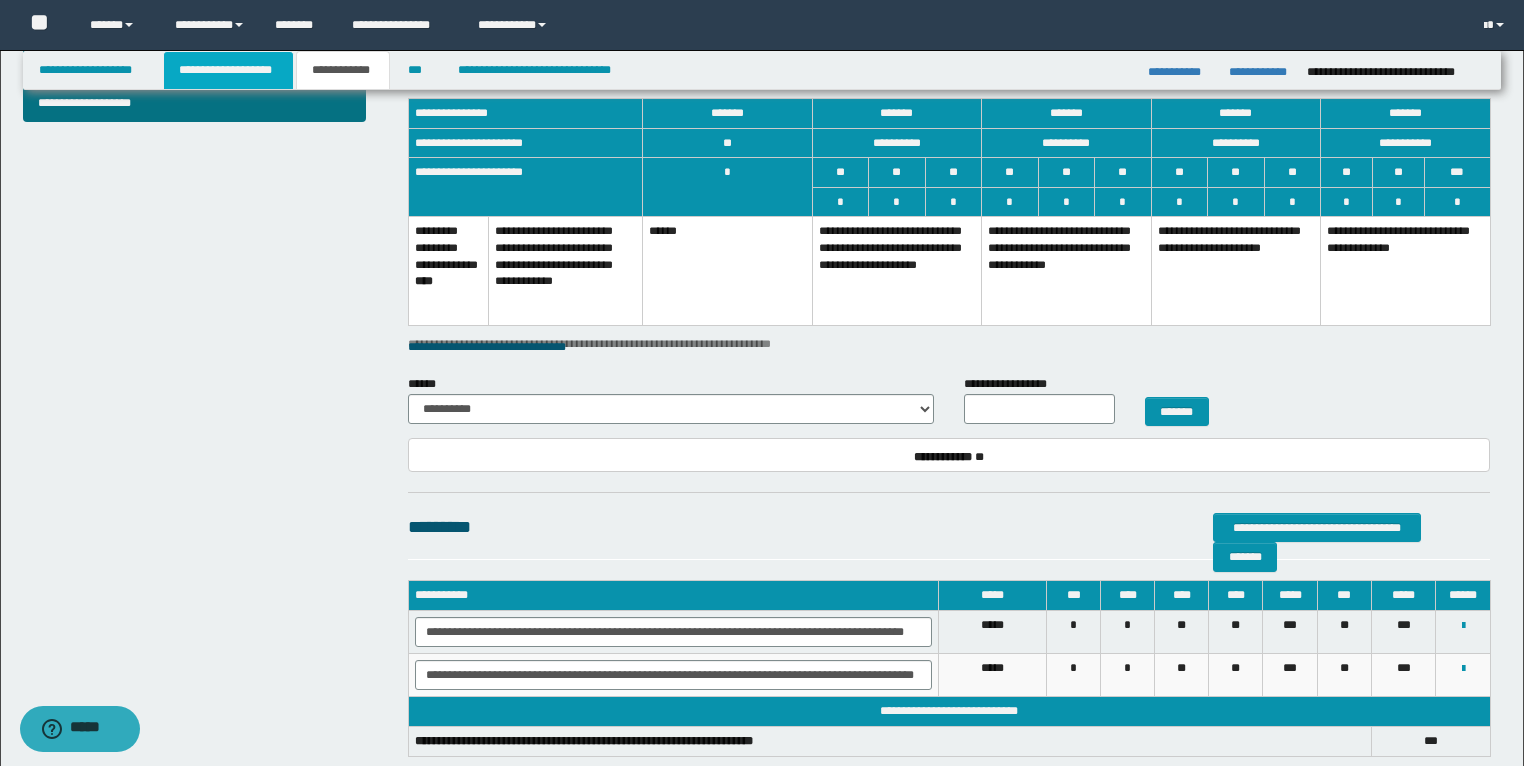 click on "**********" at bounding box center [228, 70] 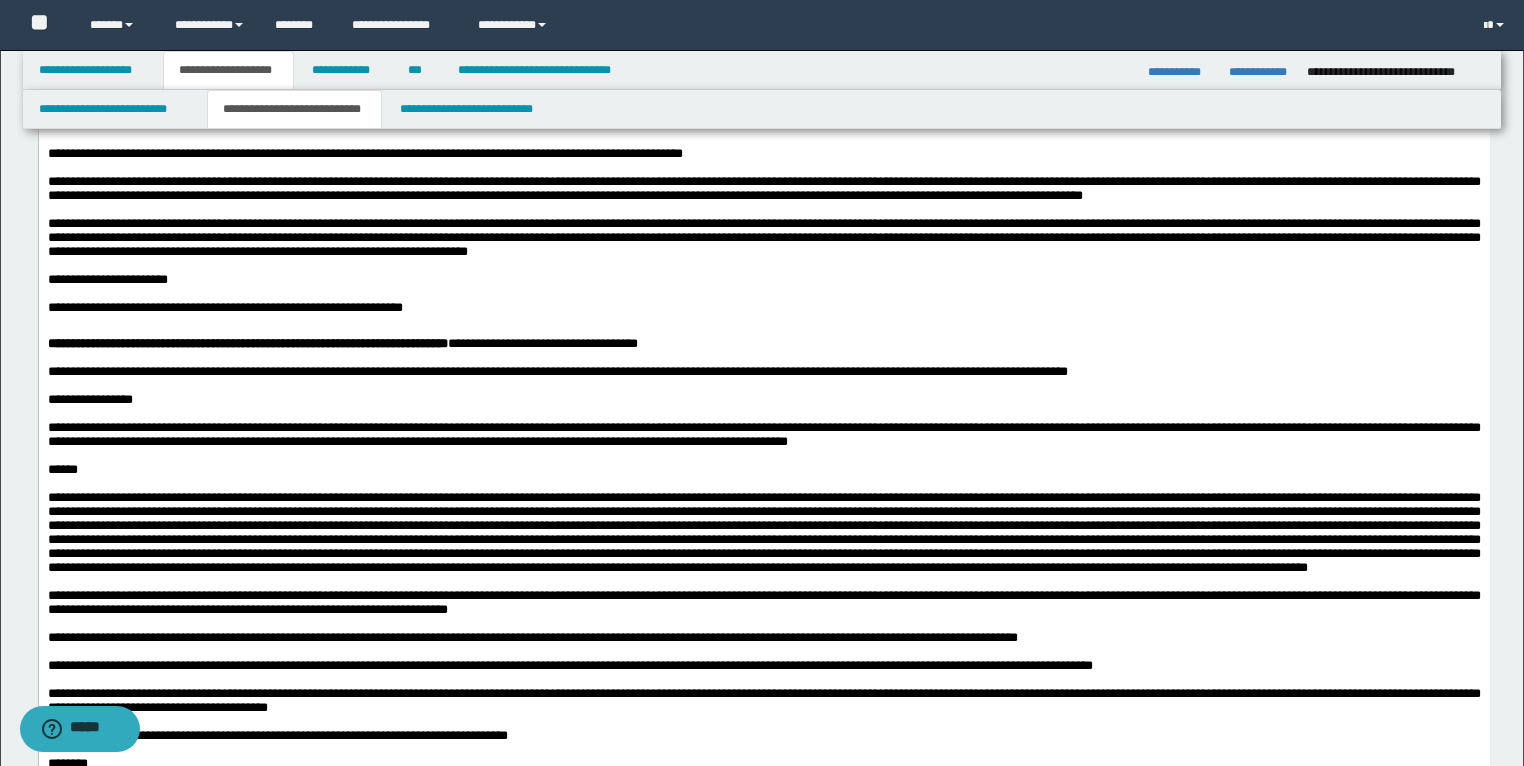 scroll, scrollTop: 431, scrollLeft: 0, axis: vertical 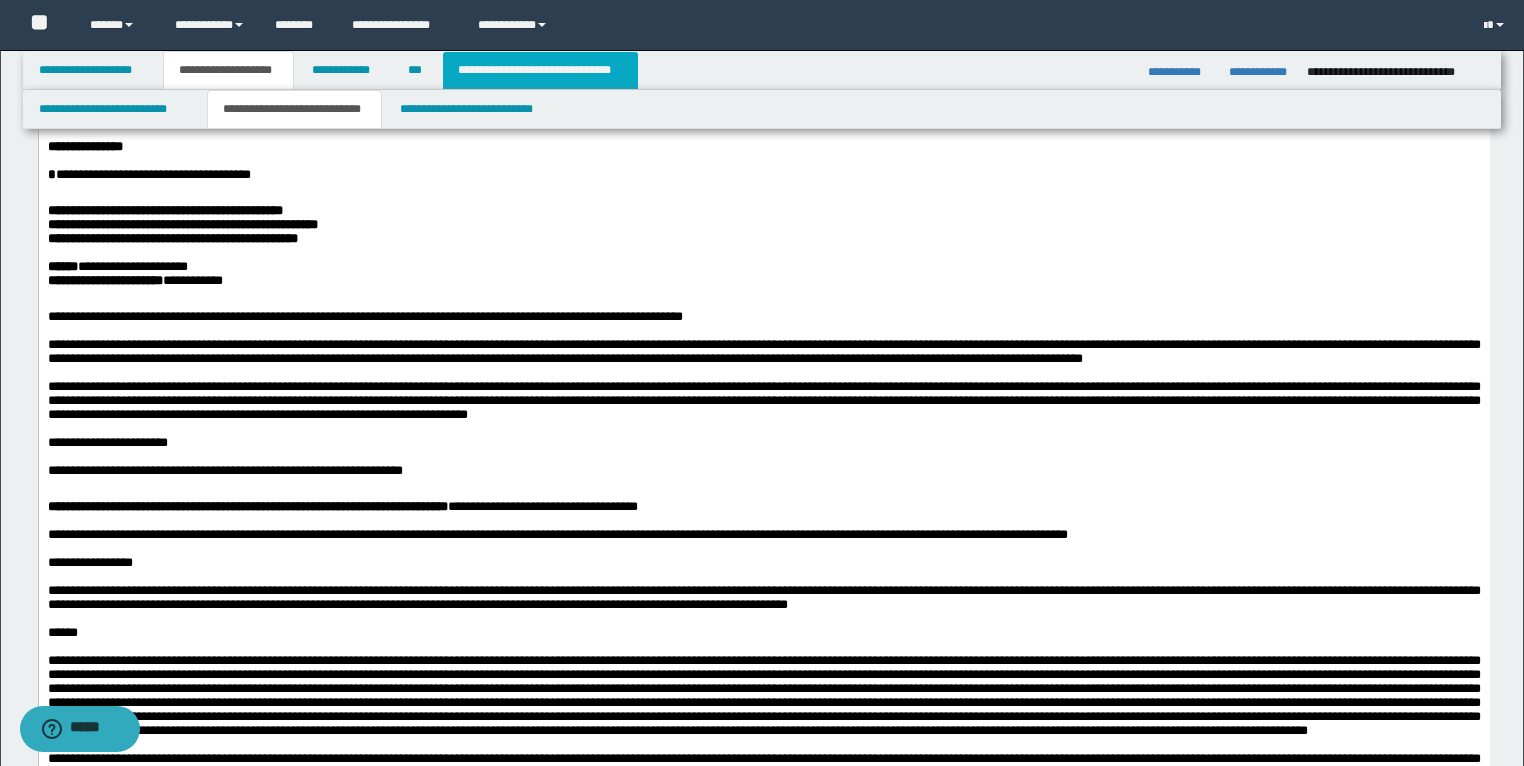 click on "**********" at bounding box center [540, 70] 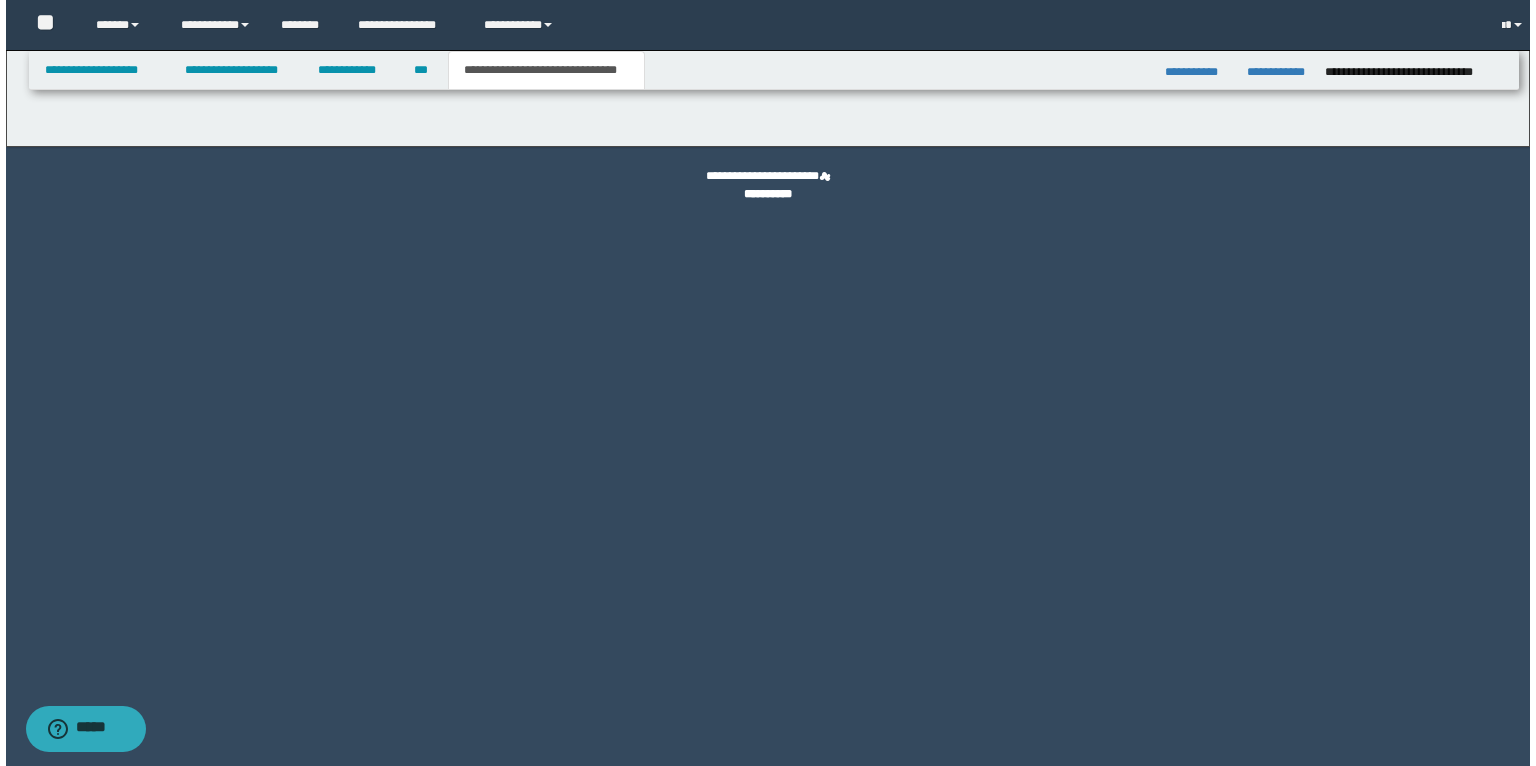 scroll, scrollTop: 0, scrollLeft: 0, axis: both 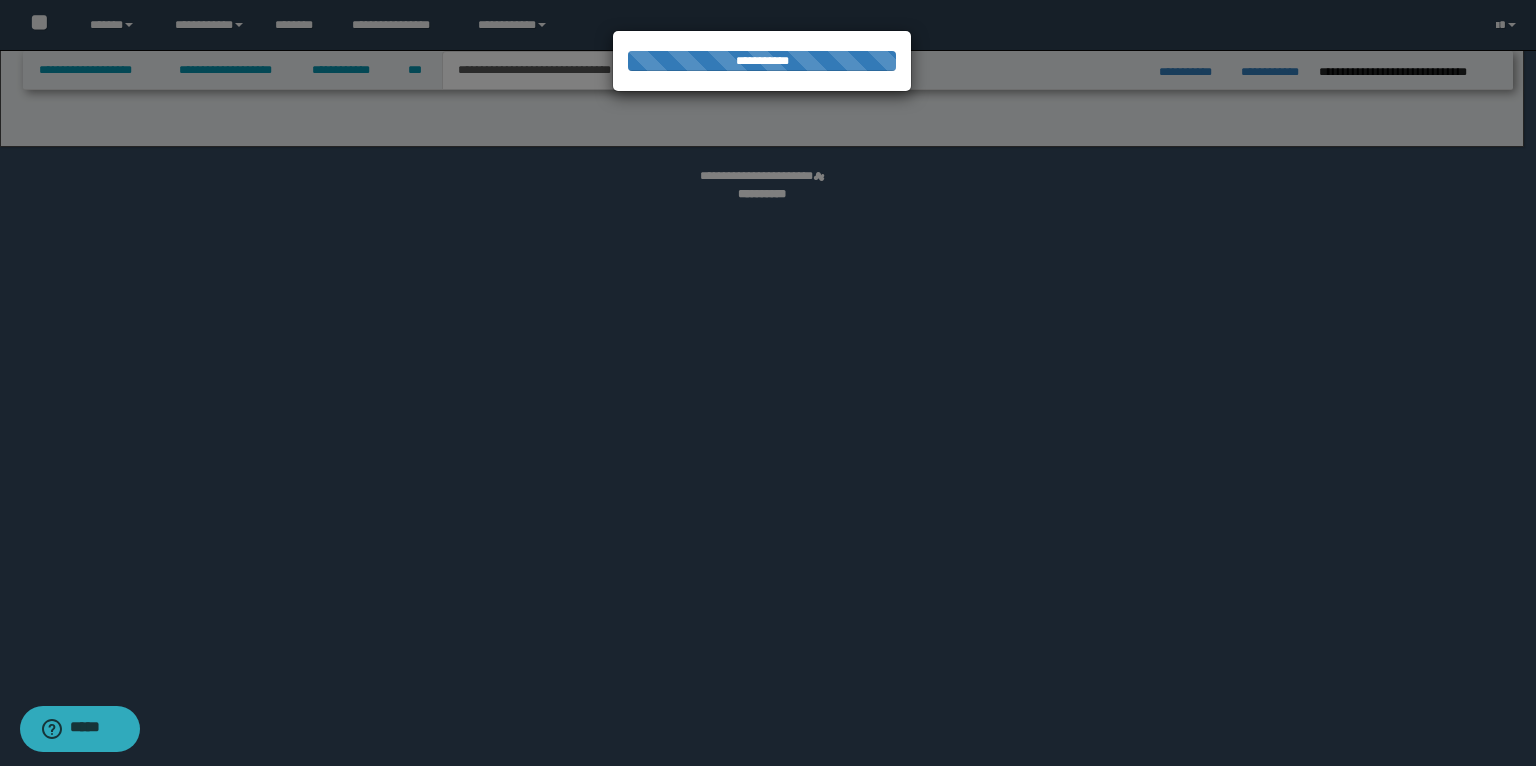 select on "*" 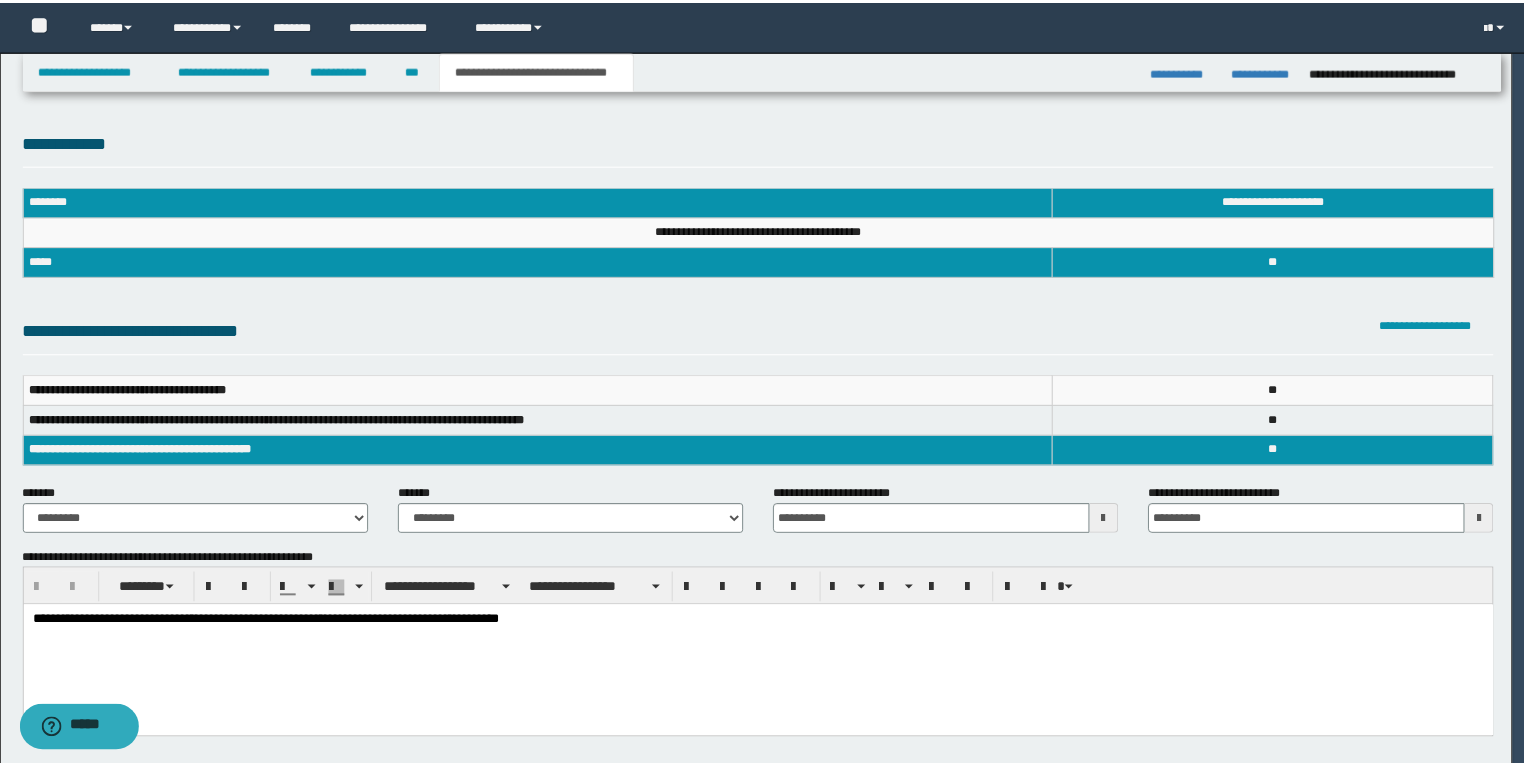 scroll, scrollTop: 0, scrollLeft: 0, axis: both 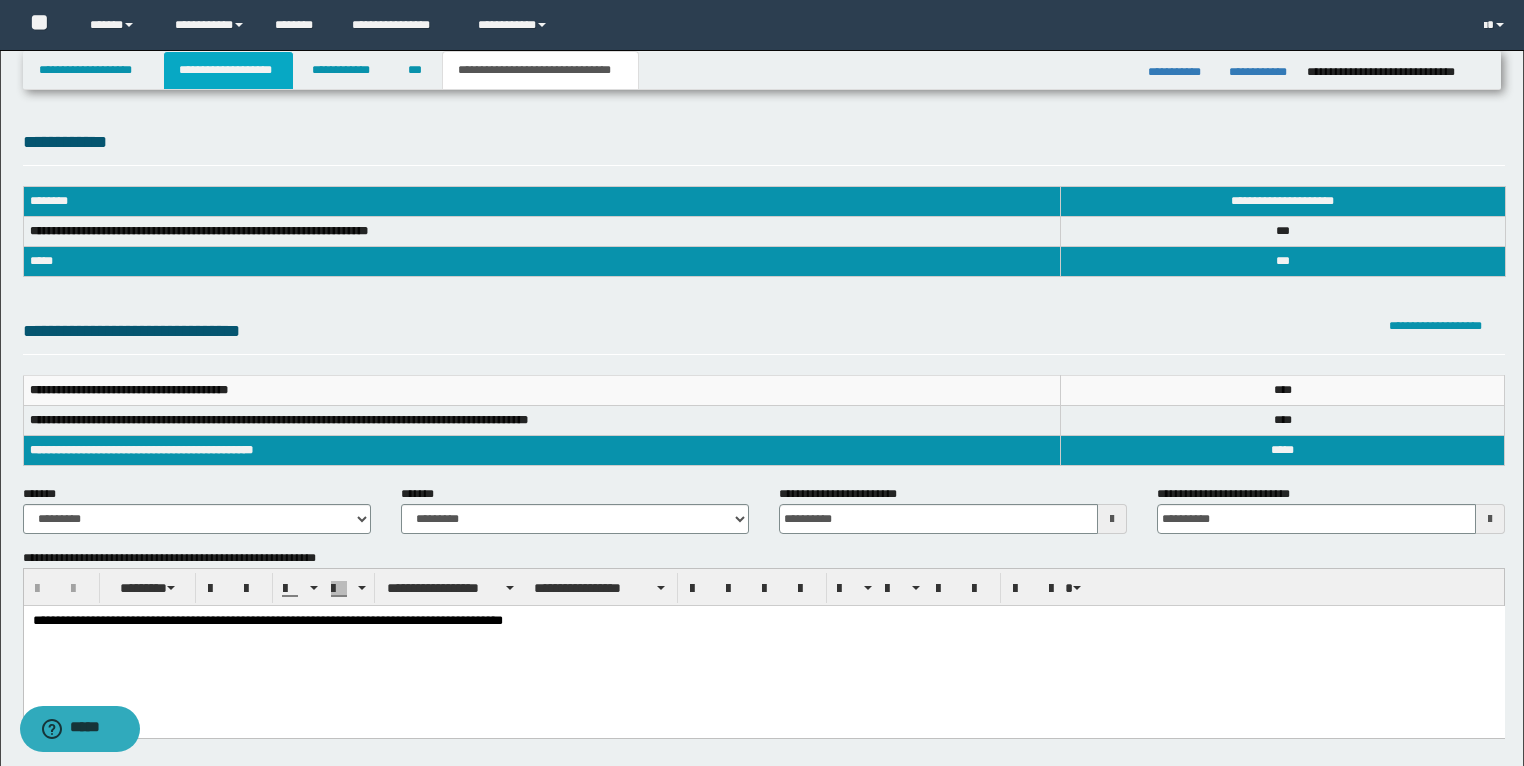 click on "**********" at bounding box center (228, 70) 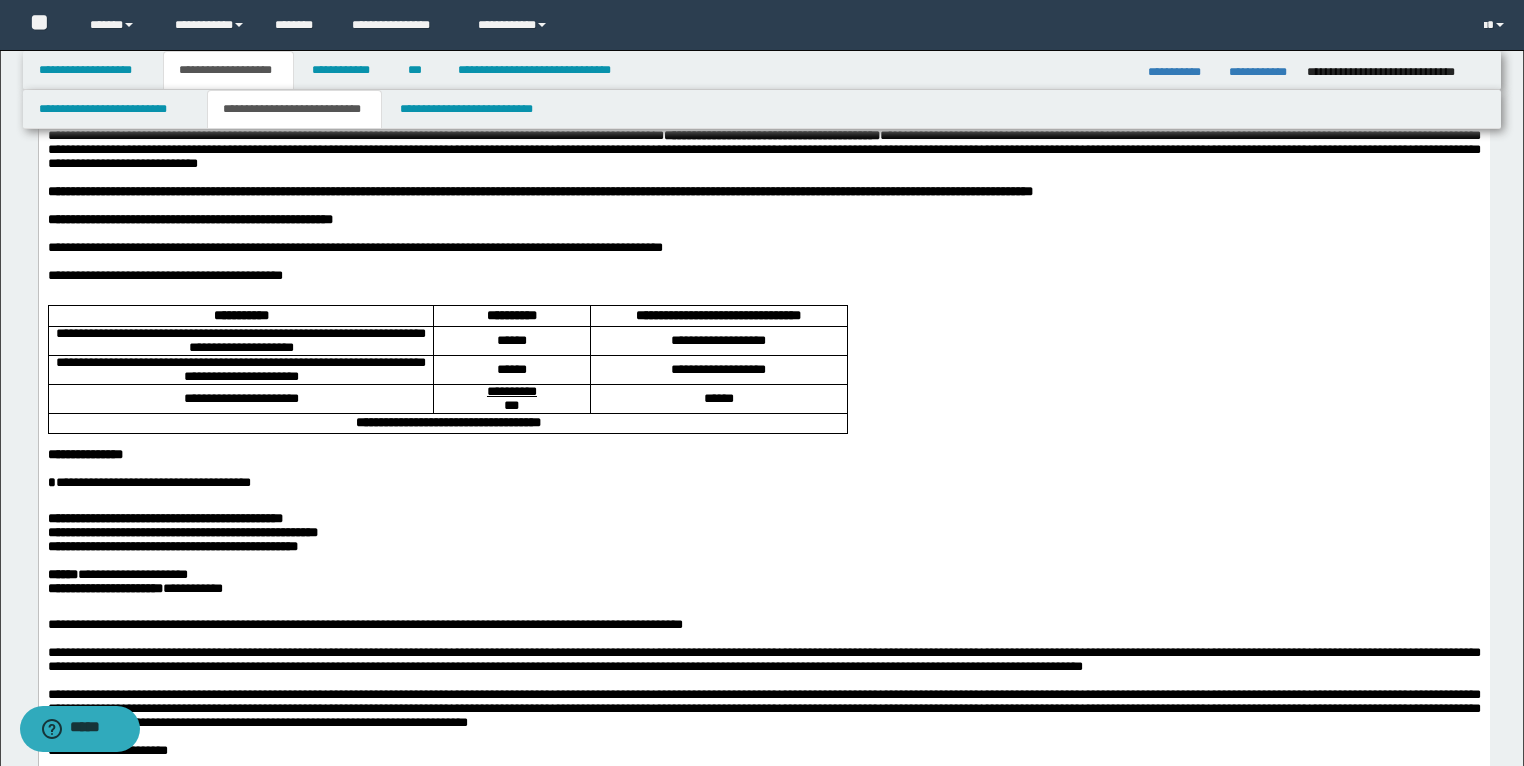 scroll, scrollTop: 0, scrollLeft: 0, axis: both 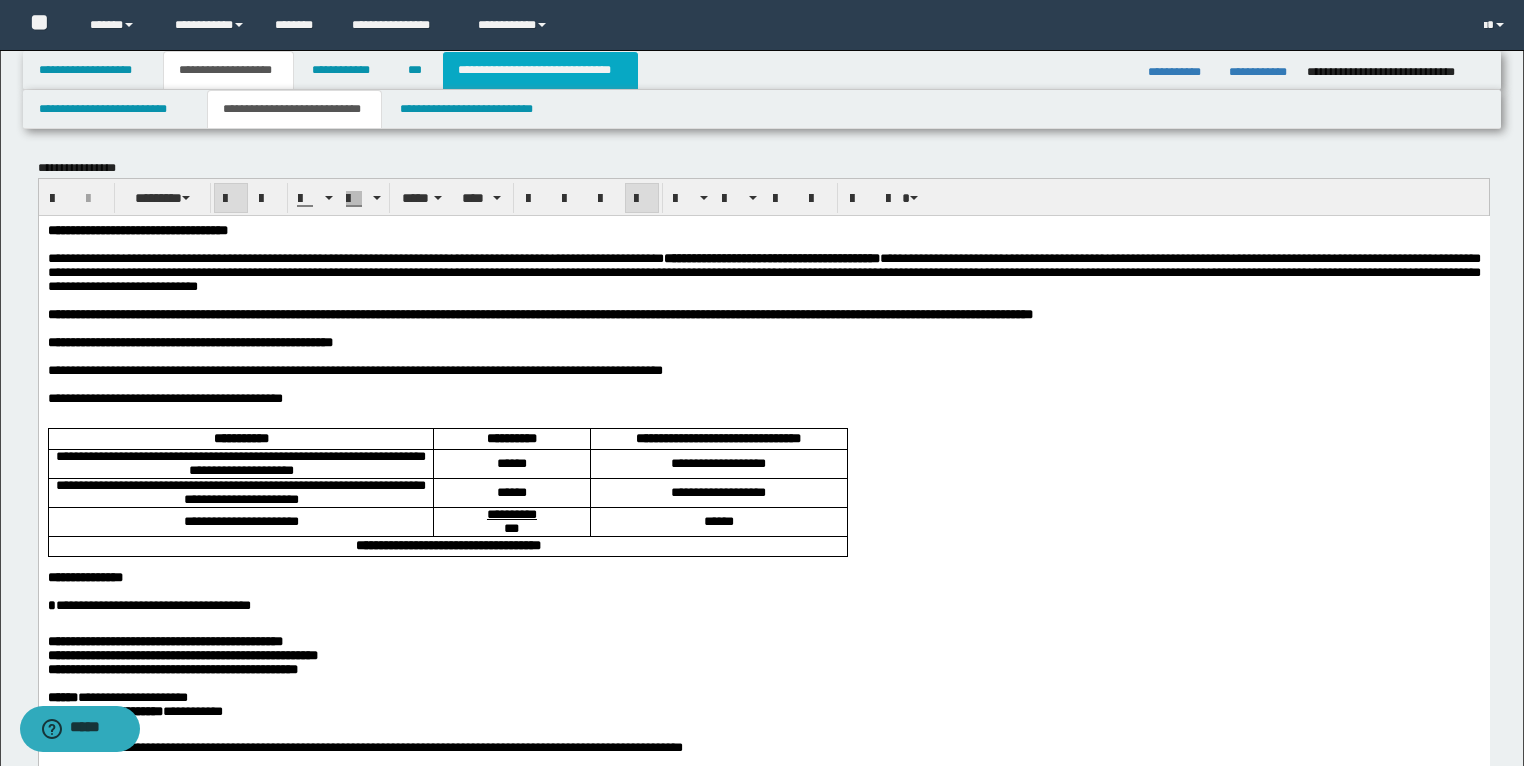 click on "**********" at bounding box center (540, 70) 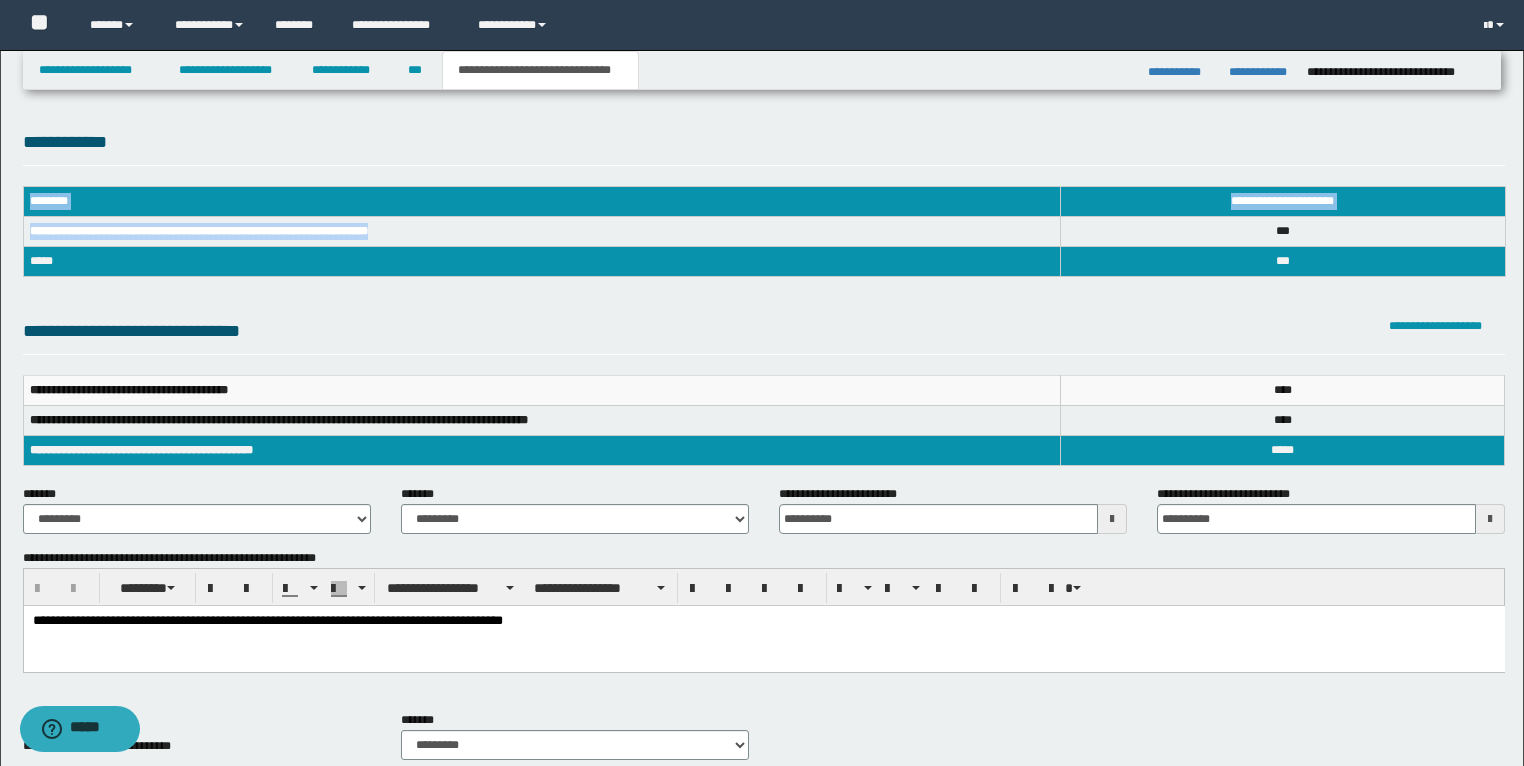 drag, startPoint x: 413, startPoint y: 232, endPoint x: 0, endPoint y: 234, distance: 413.00485 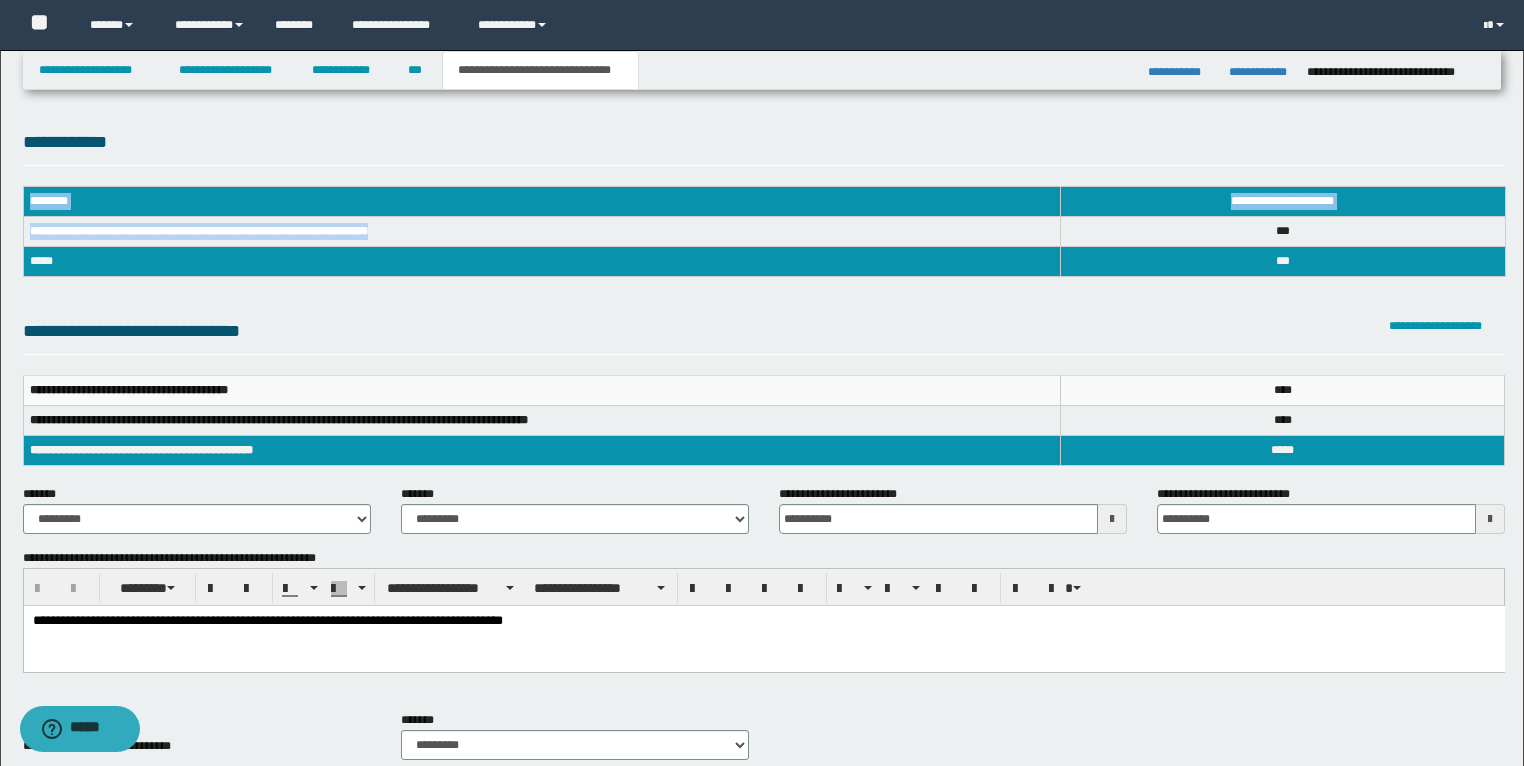 copy on "**********" 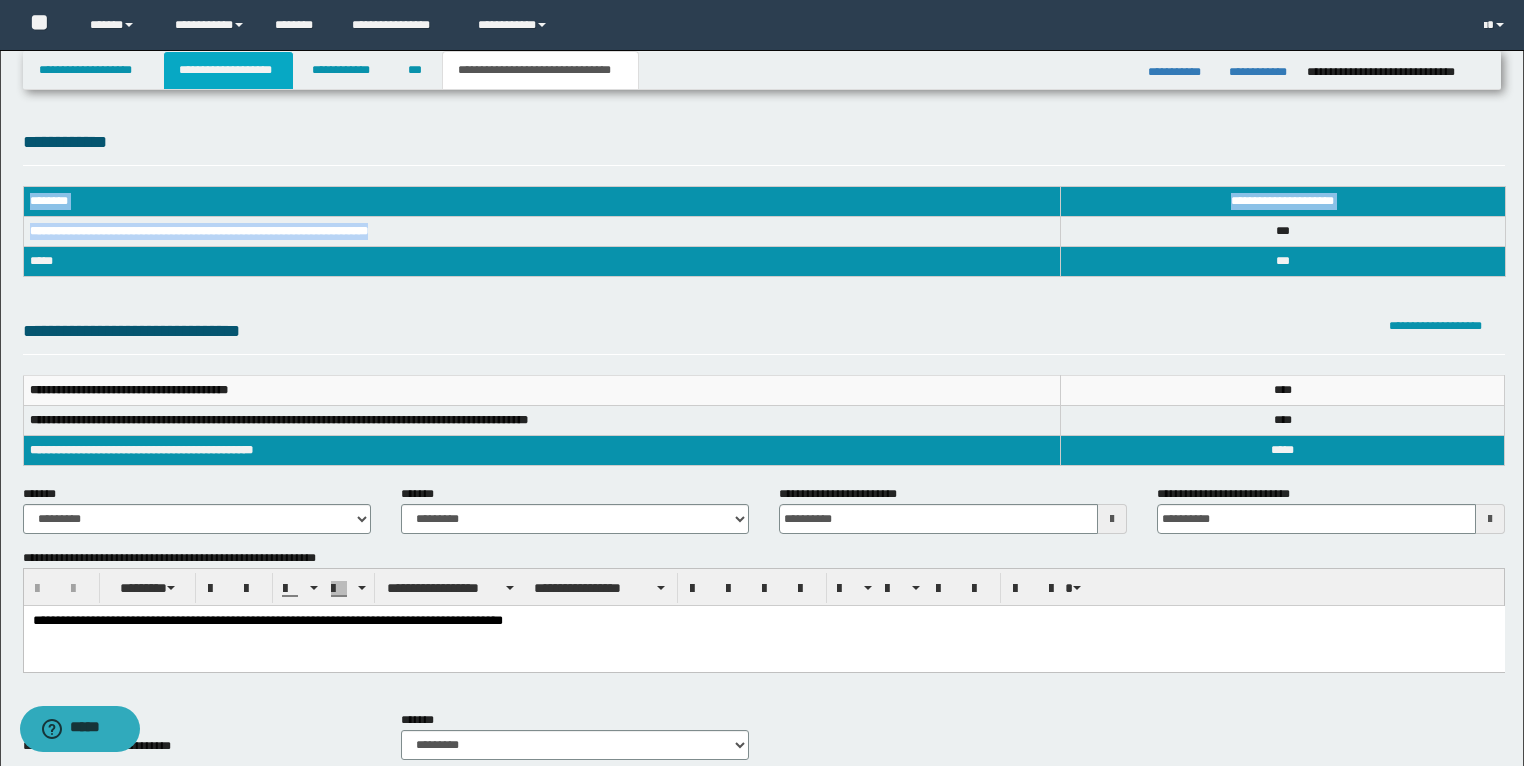 click on "**********" at bounding box center [228, 70] 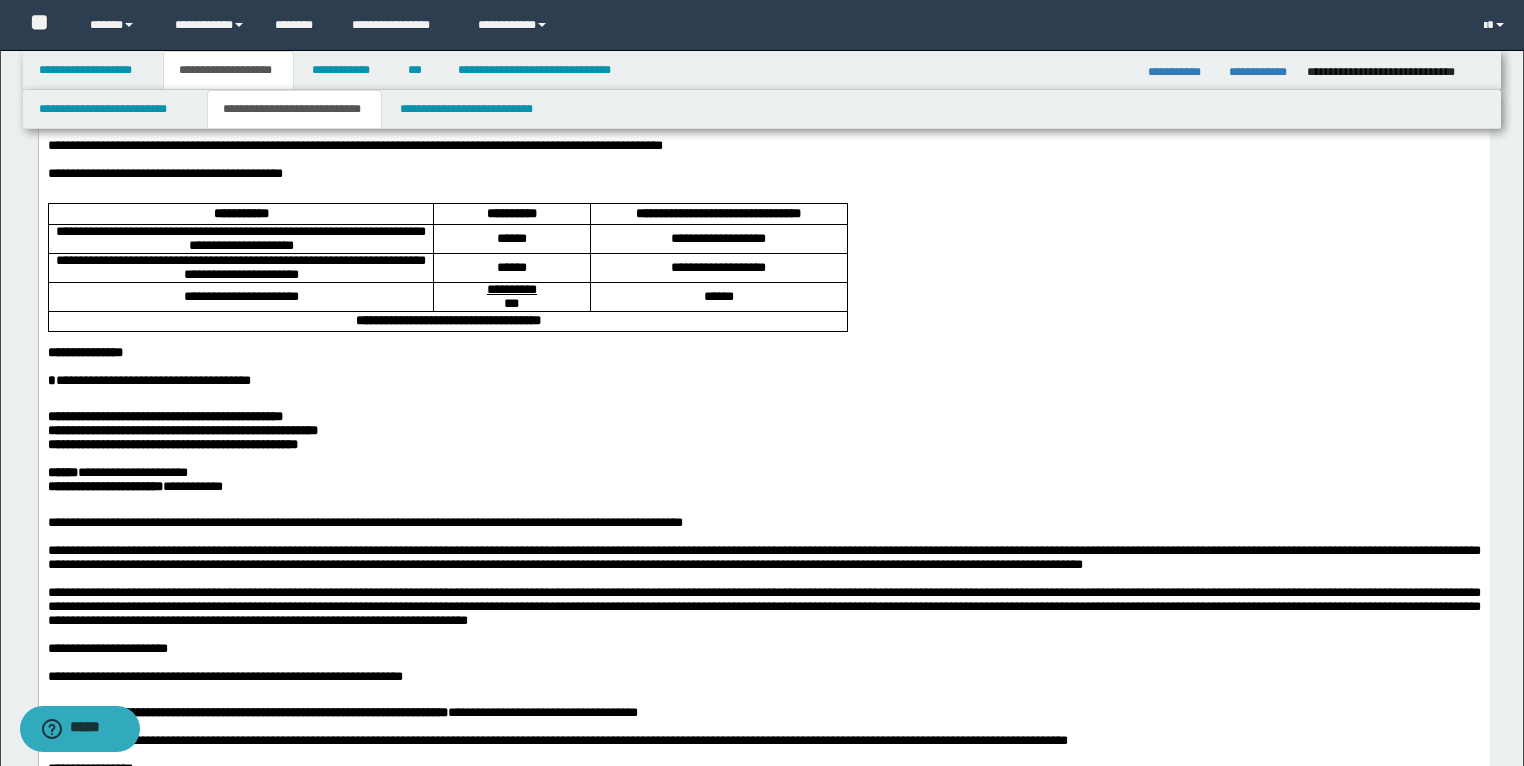scroll, scrollTop: 400, scrollLeft: 0, axis: vertical 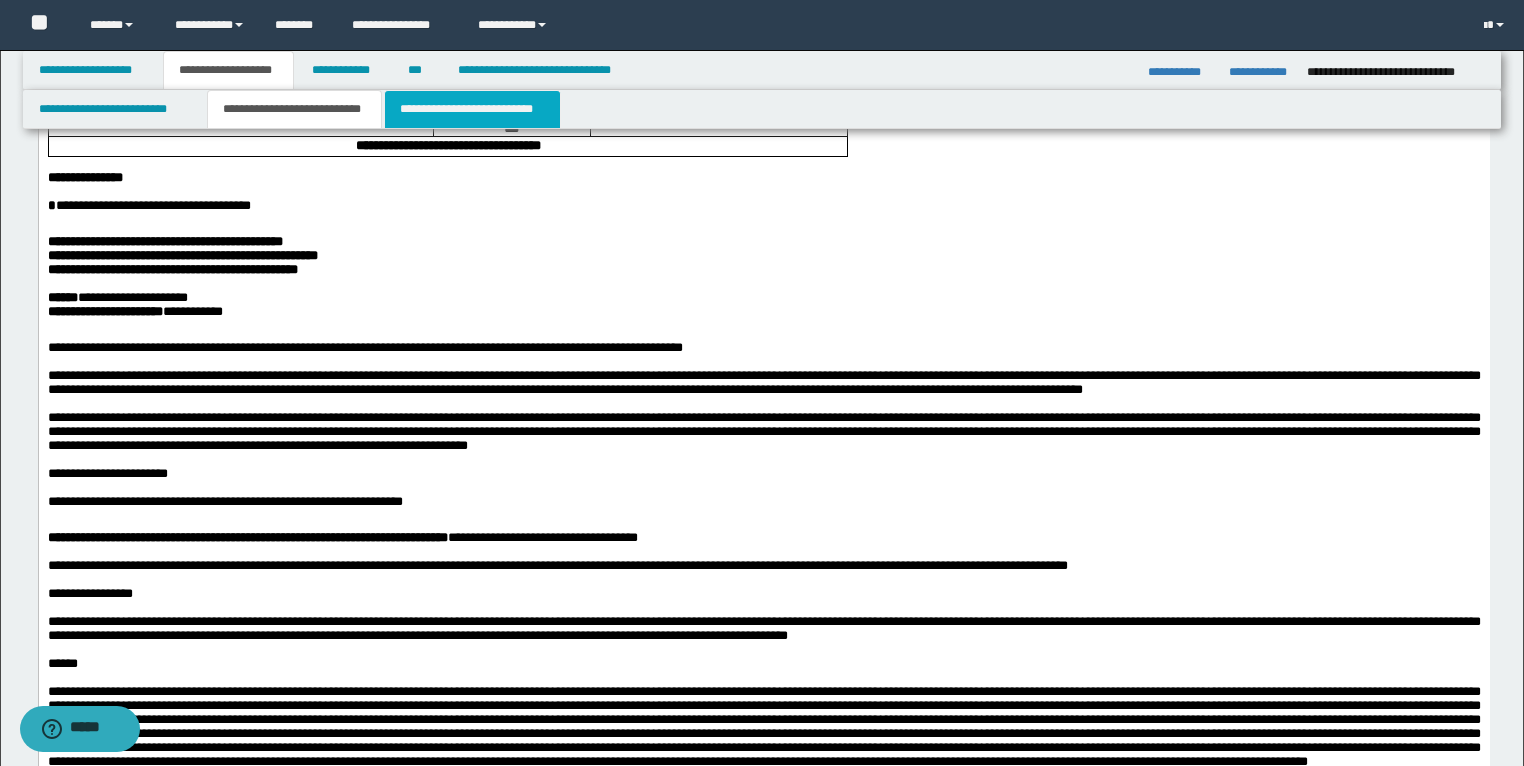 click on "**********" at bounding box center (472, 109) 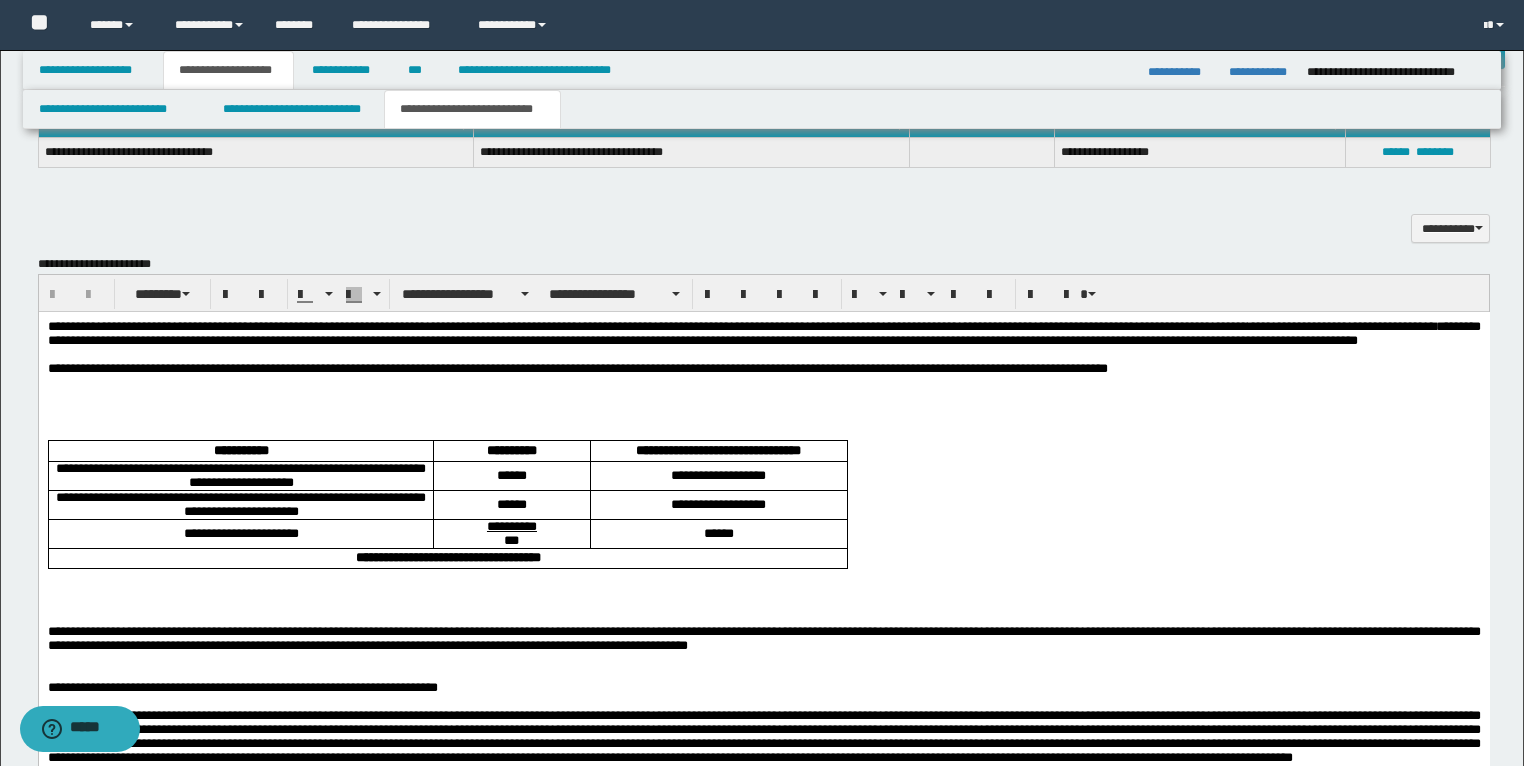 scroll, scrollTop: 1360, scrollLeft: 0, axis: vertical 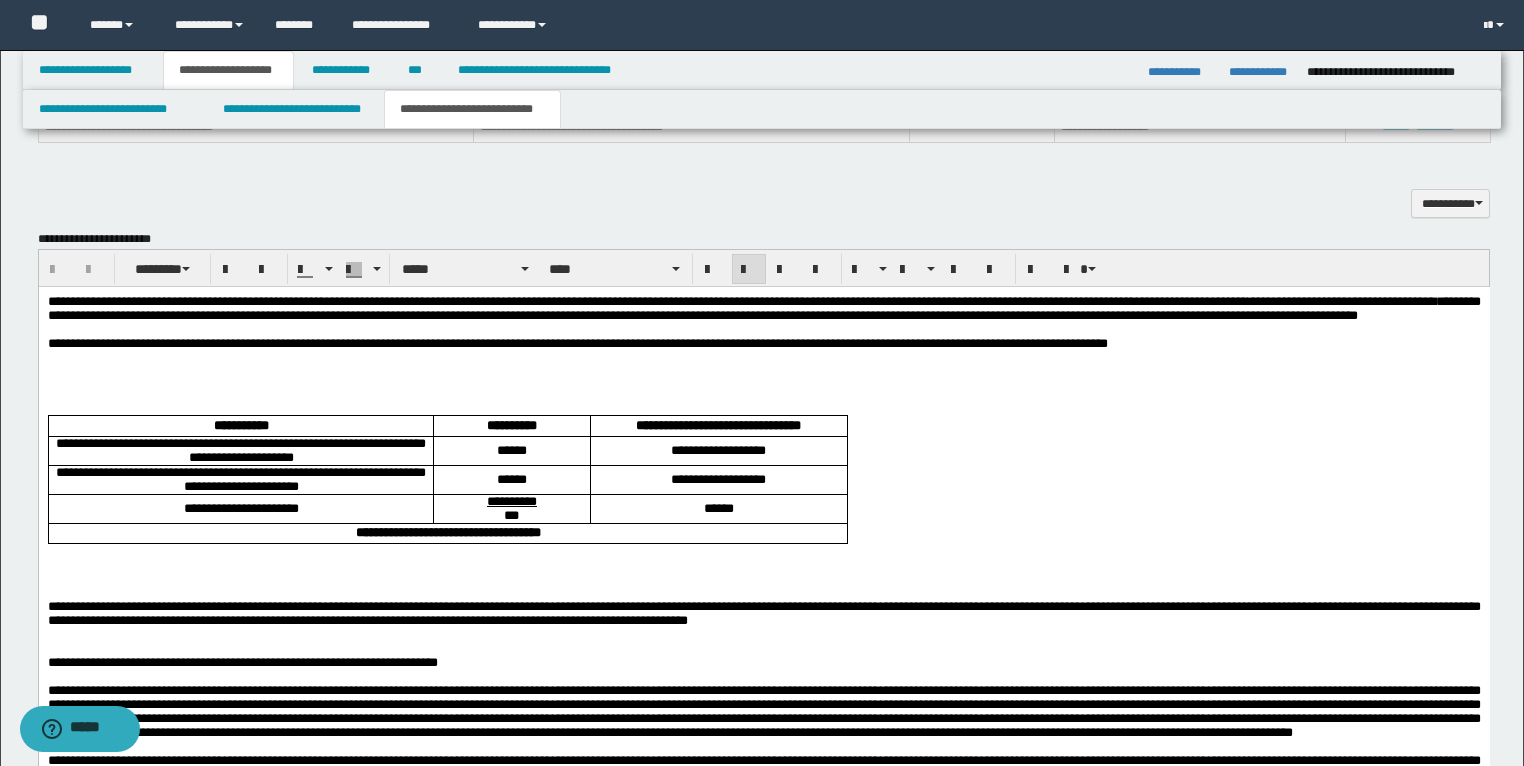 click on "**********" at bounding box center [240, 450] 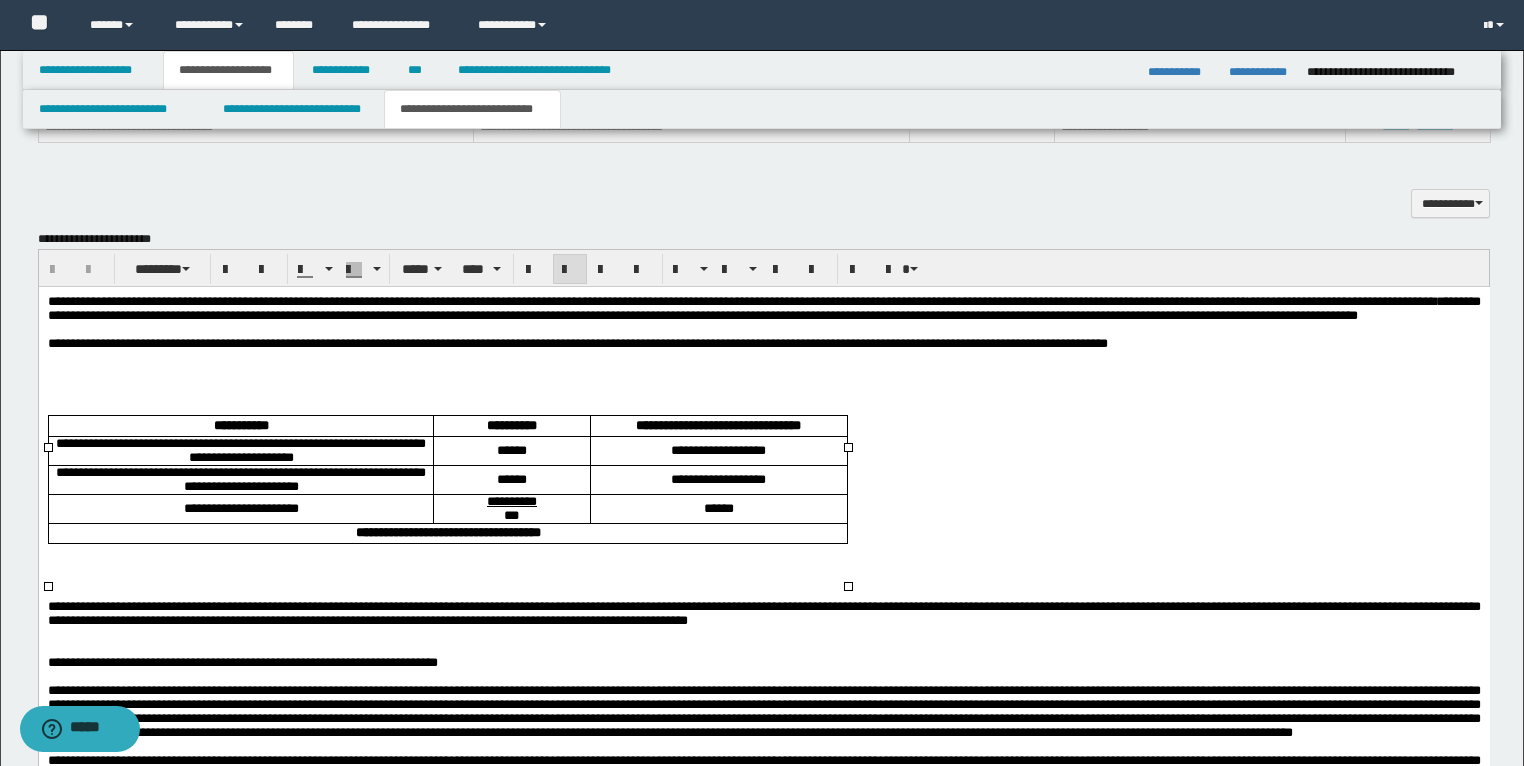 type 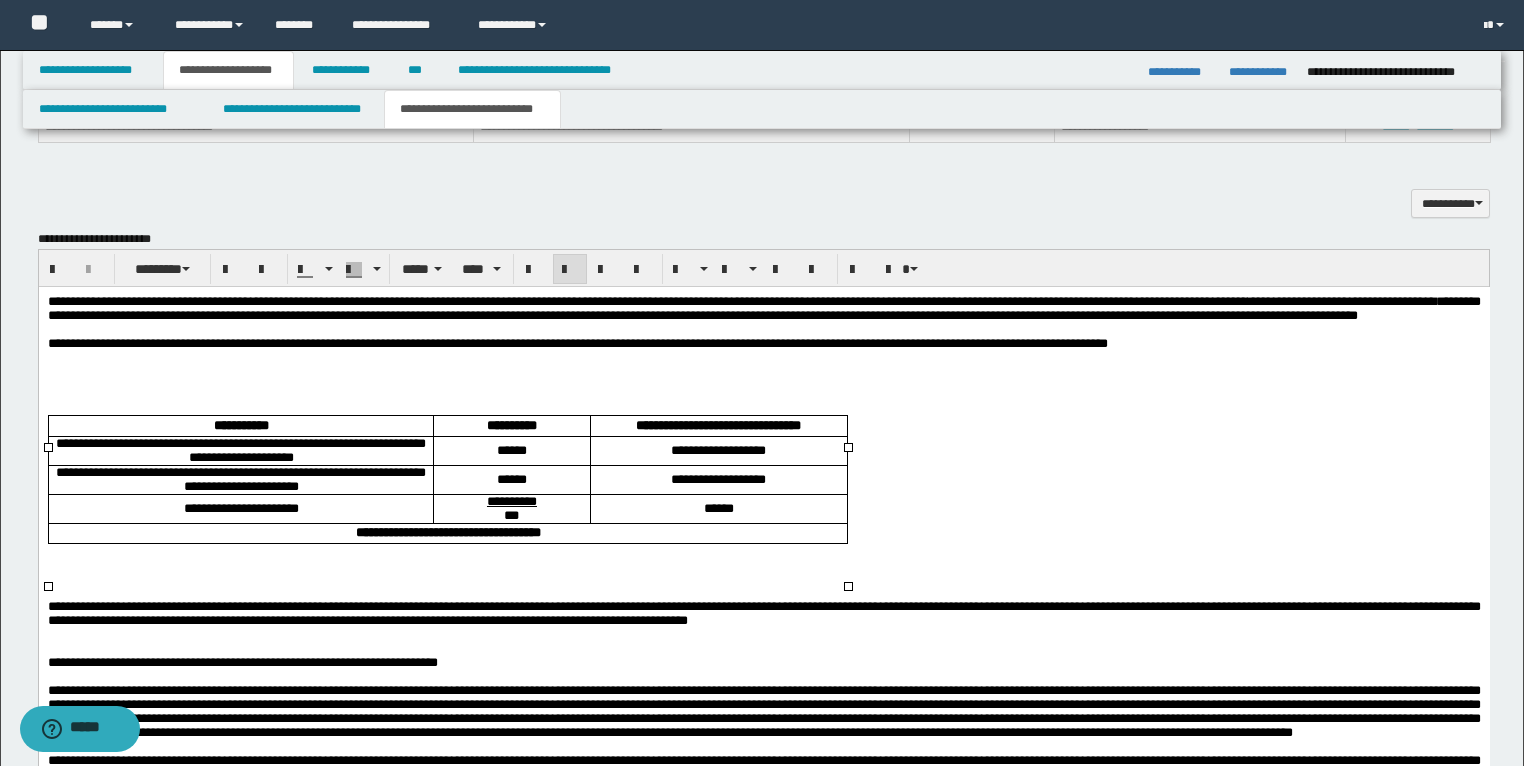 click on "**********" at bounding box center [240, 450] 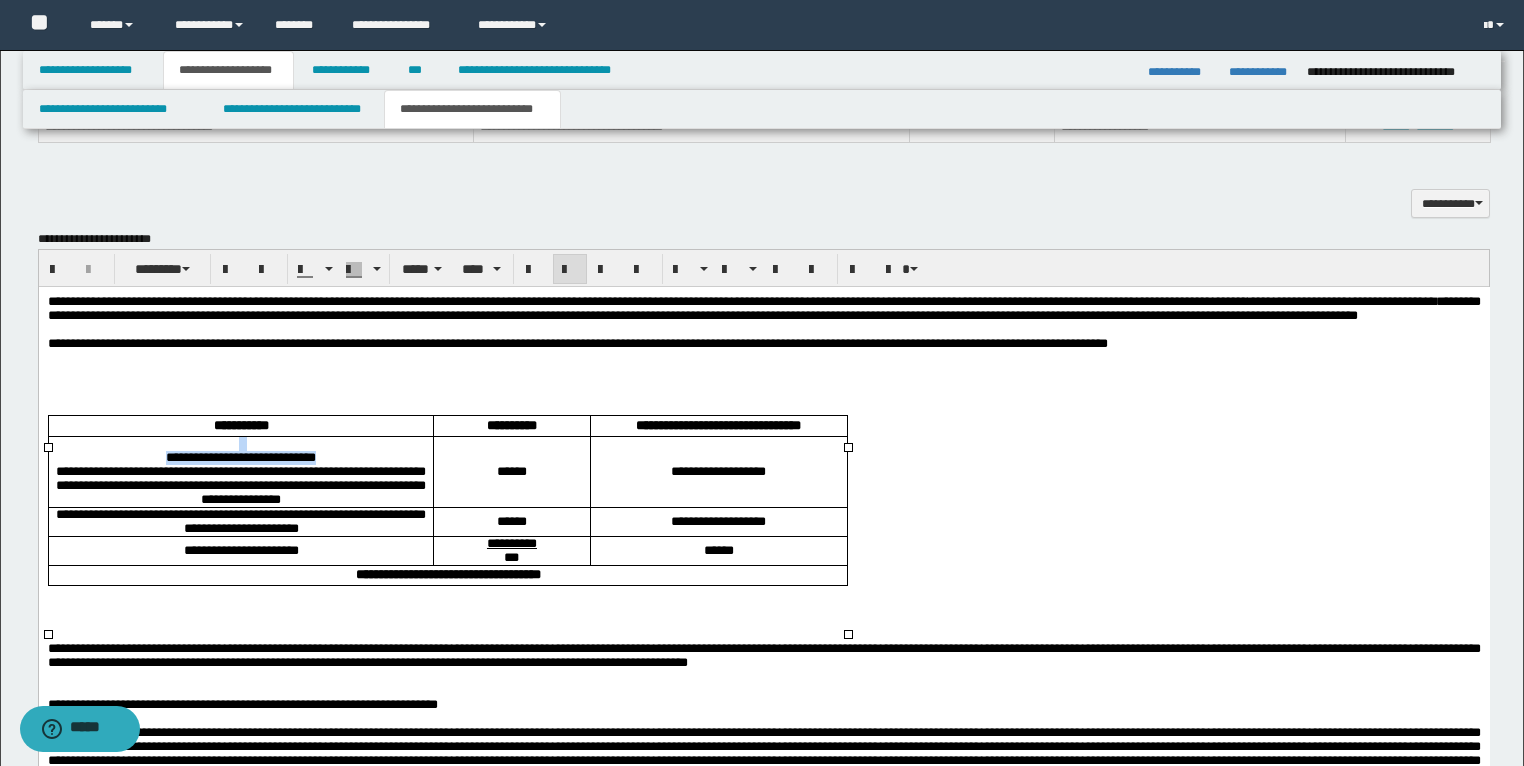 drag, startPoint x: 344, startPoint y: 486, endPoint x: 131, endPoint y: 471, distance: 213.52751 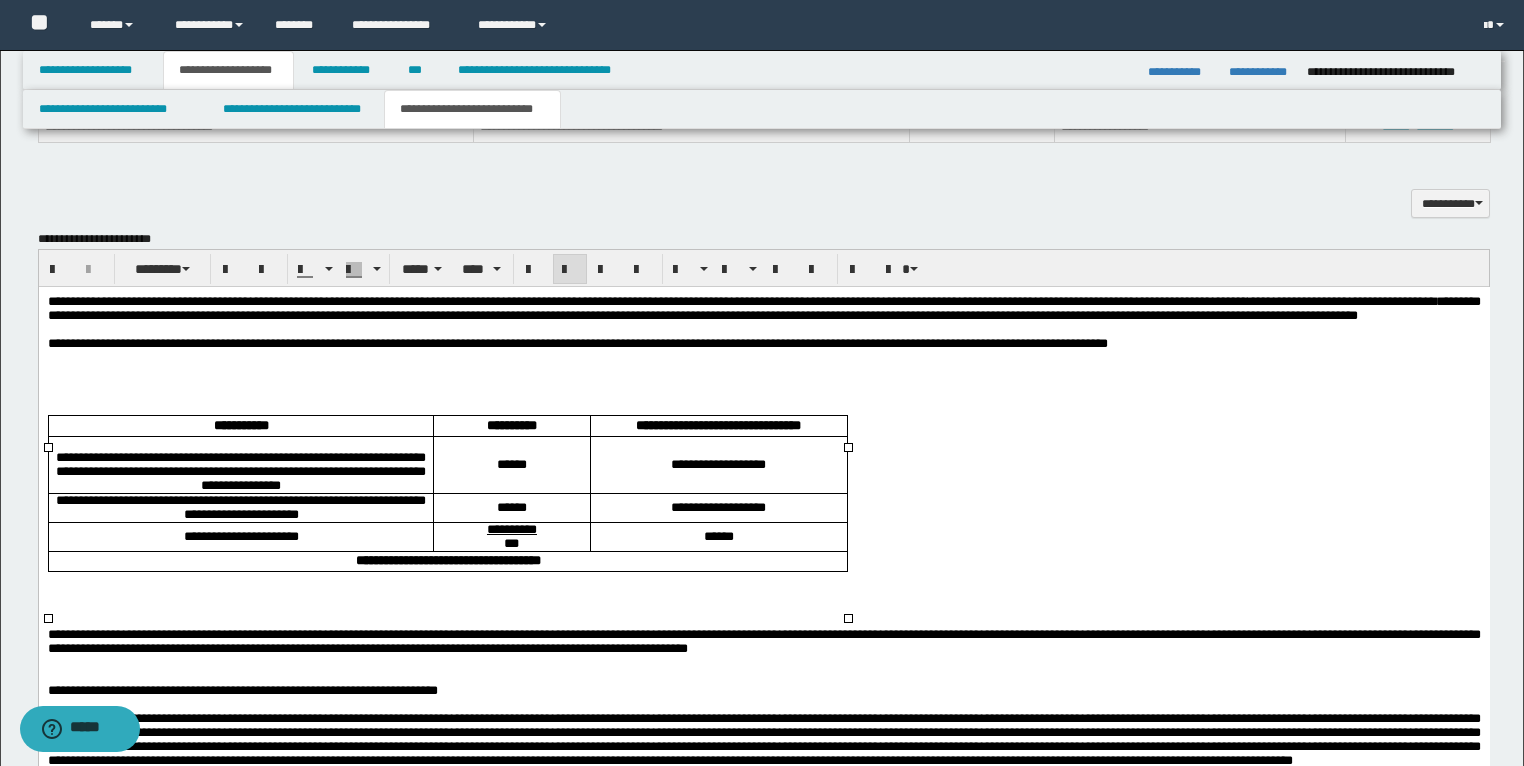 click on "**********" at bounding box center (240, 465) 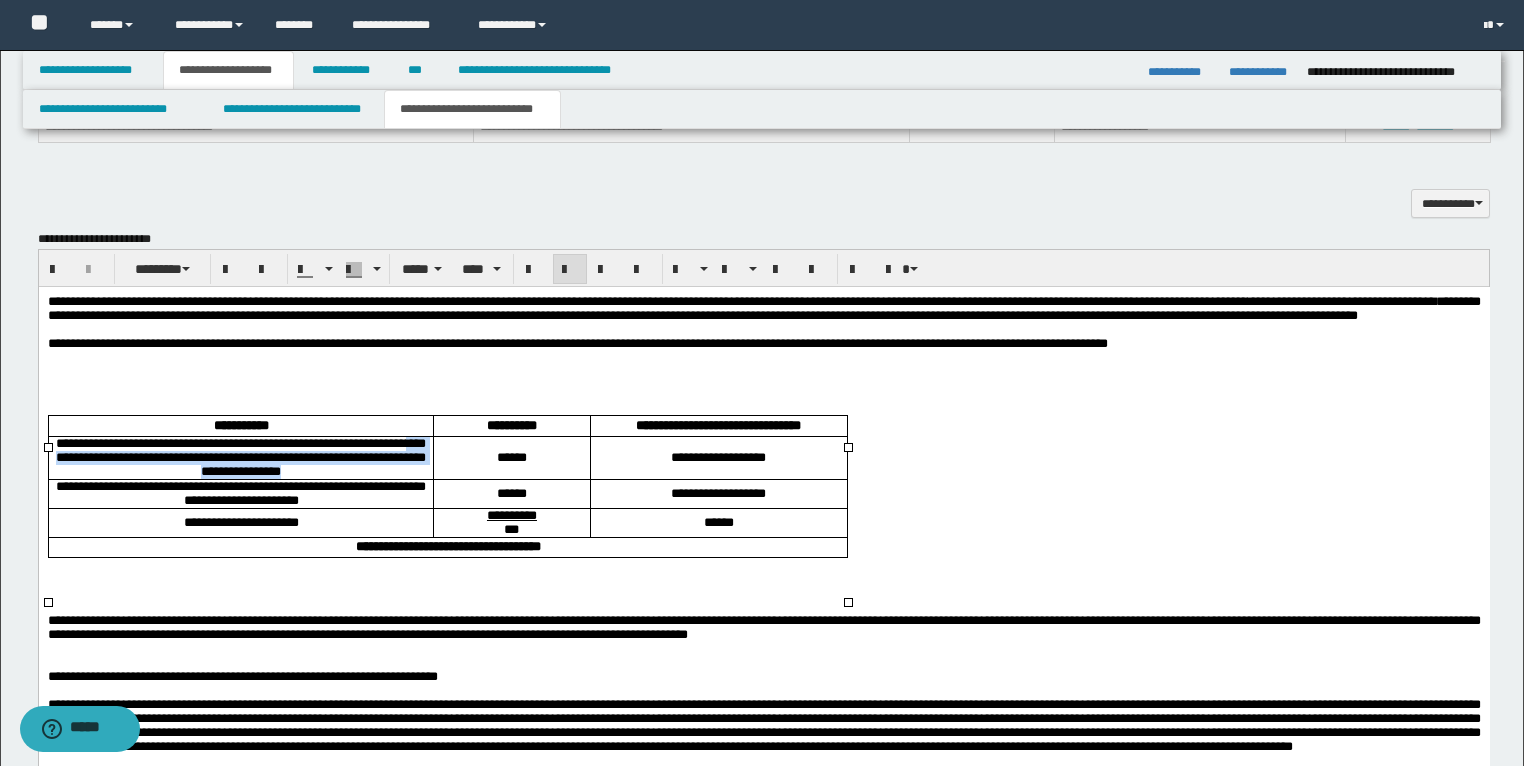 drag, startPoint x: 126, startPoint y: 487, endPoint x: 402, endPoint y: 506, distance: 276.6532 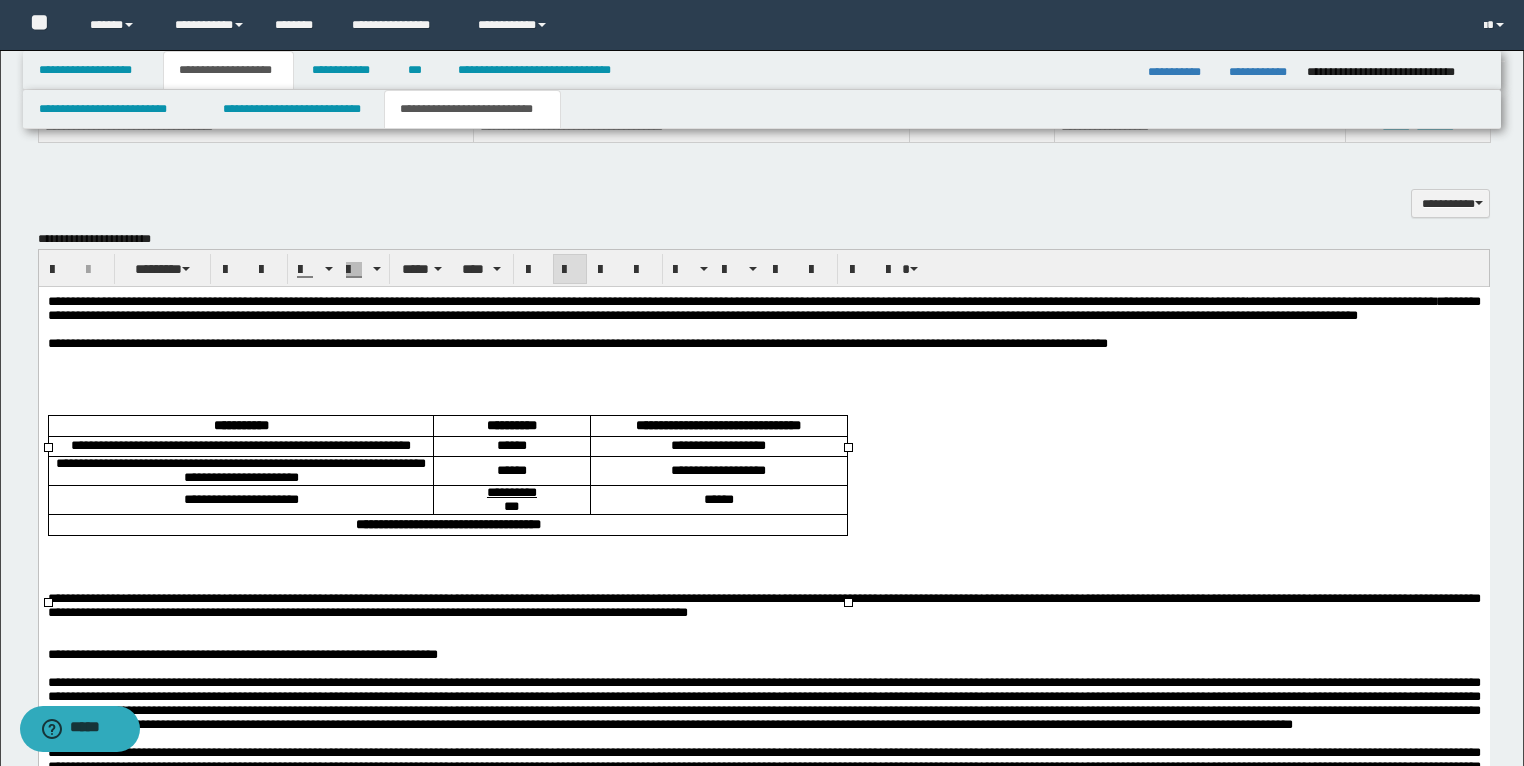 click on "**********" at bounding box center (718, 446) 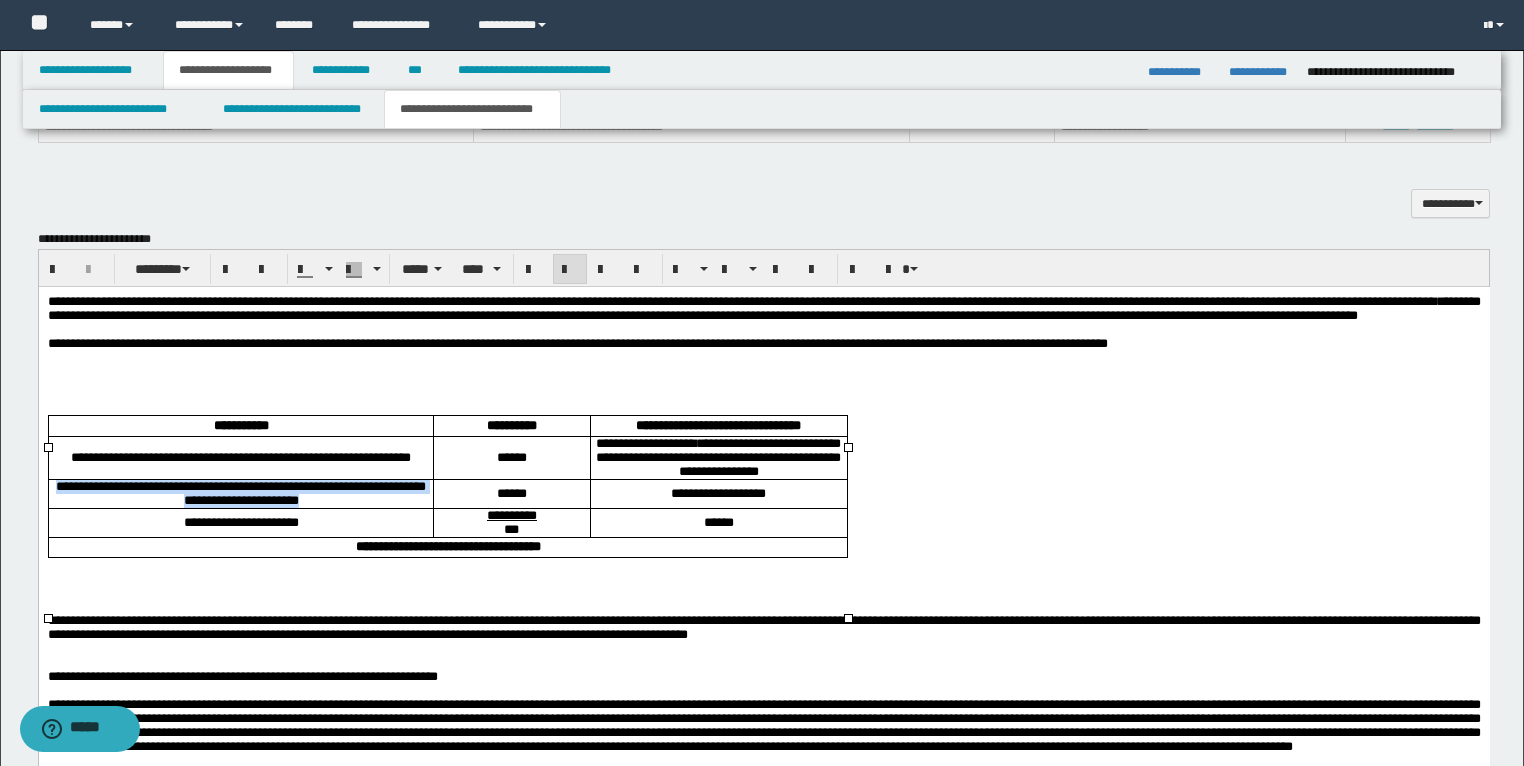 drag, startPoint x: 385, startPoint y: 556, endPoint x: 83, endPoint y: 539, distance: 302.4781 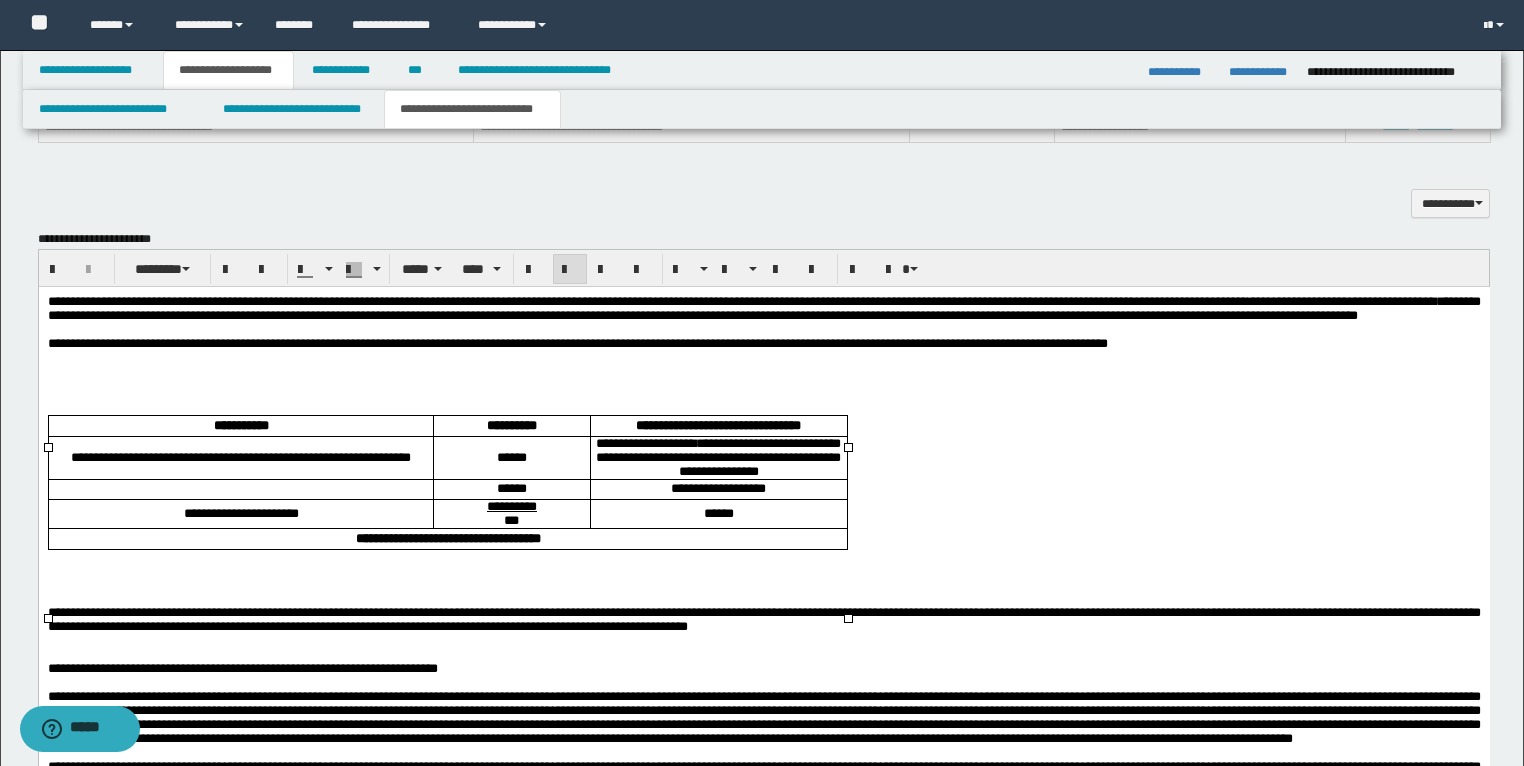 click on "**********" at bounding box center (718, 489) 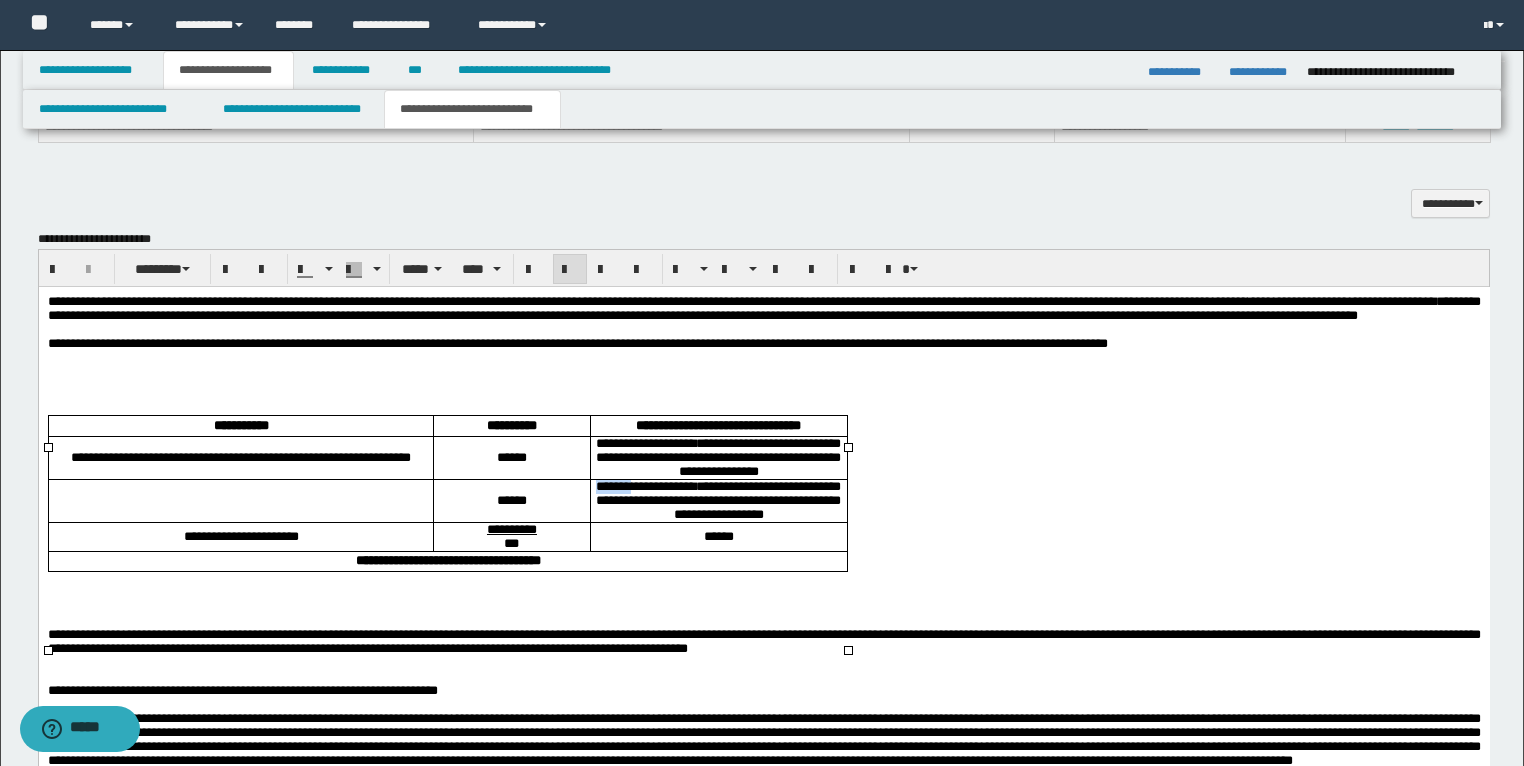 drag, startPoint x: 658, startPoint y: 539, endPoint x: 592, endPoint y: 540, distance: 66.007576 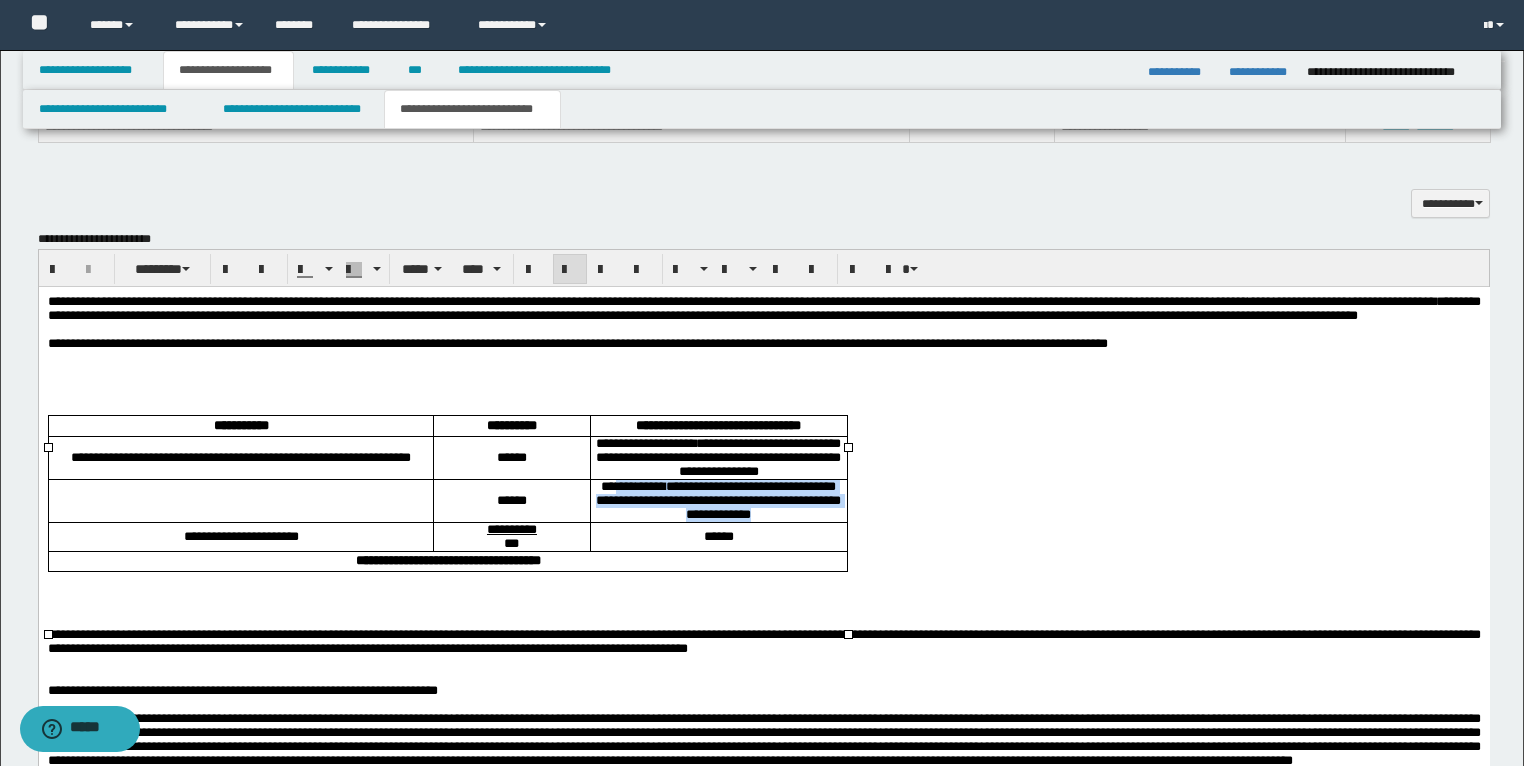 drag, startPoint x: 826, startPoint y: 571, endPoint x: 605, endPoint y: 539, distance: 223.30472 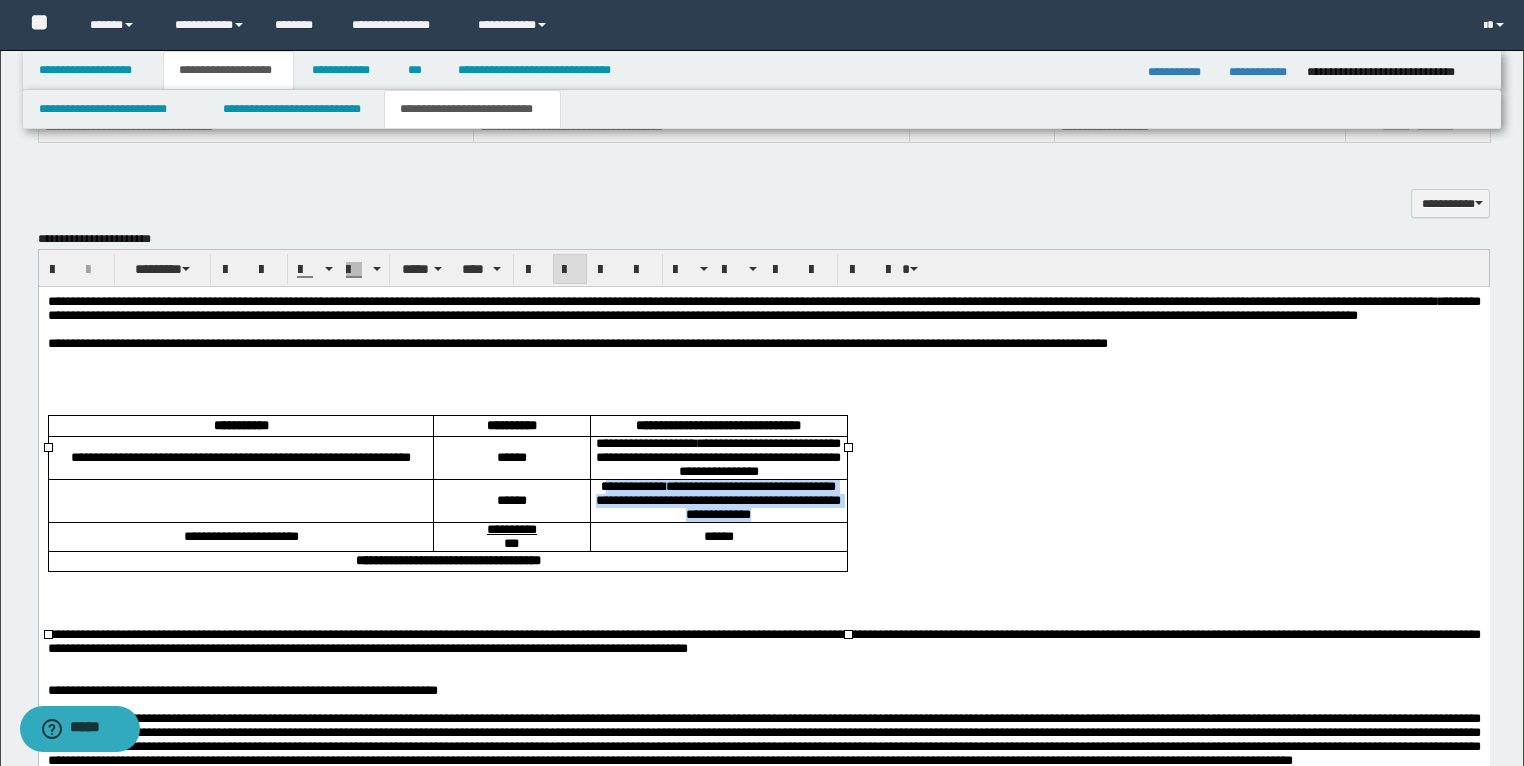 drag, startPoint x: 598, startPoint y: 539, endPoint x: 824, endPoint y: 572, distance: 228.39659 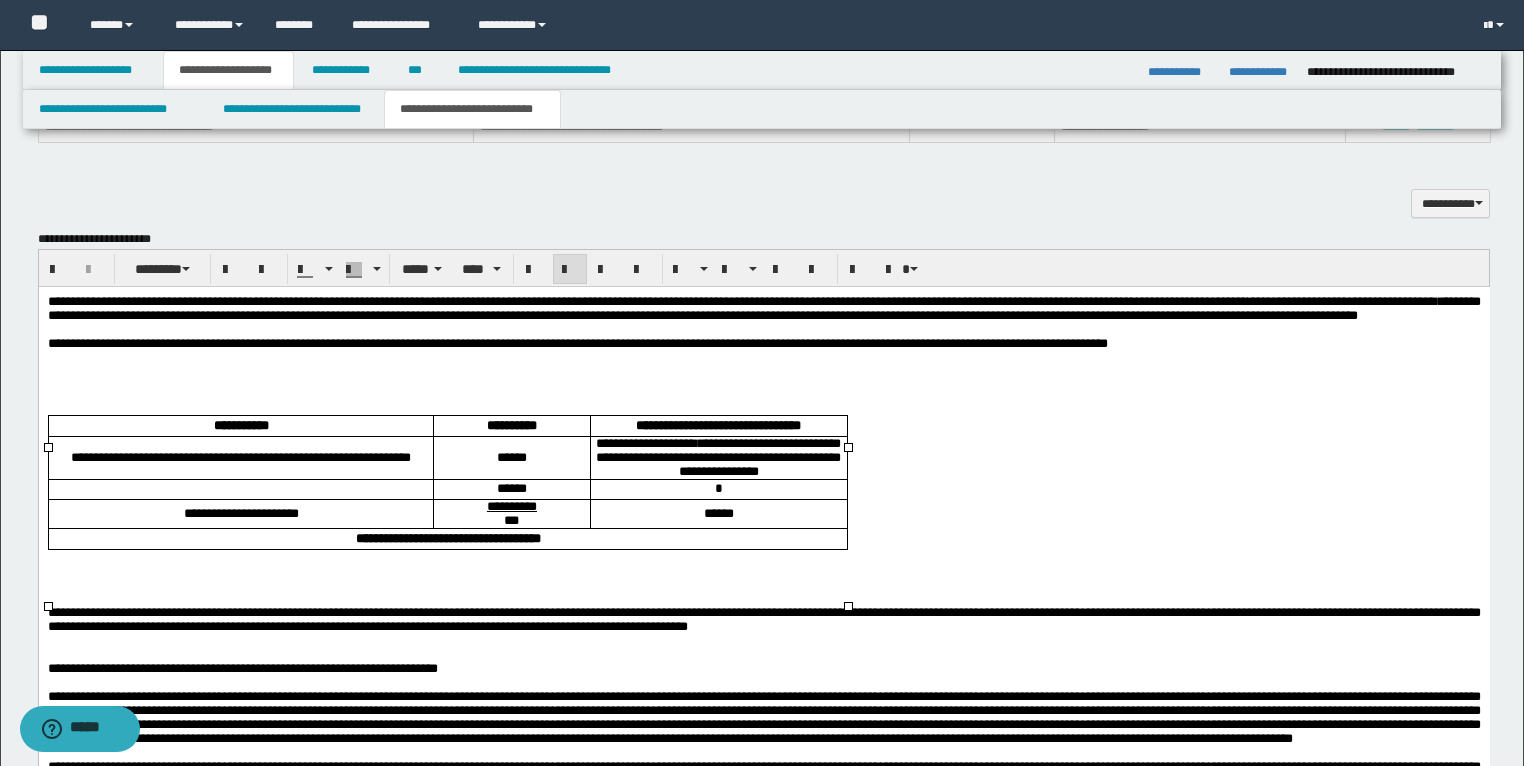 click on "**********" at bounding box center [718, 458] 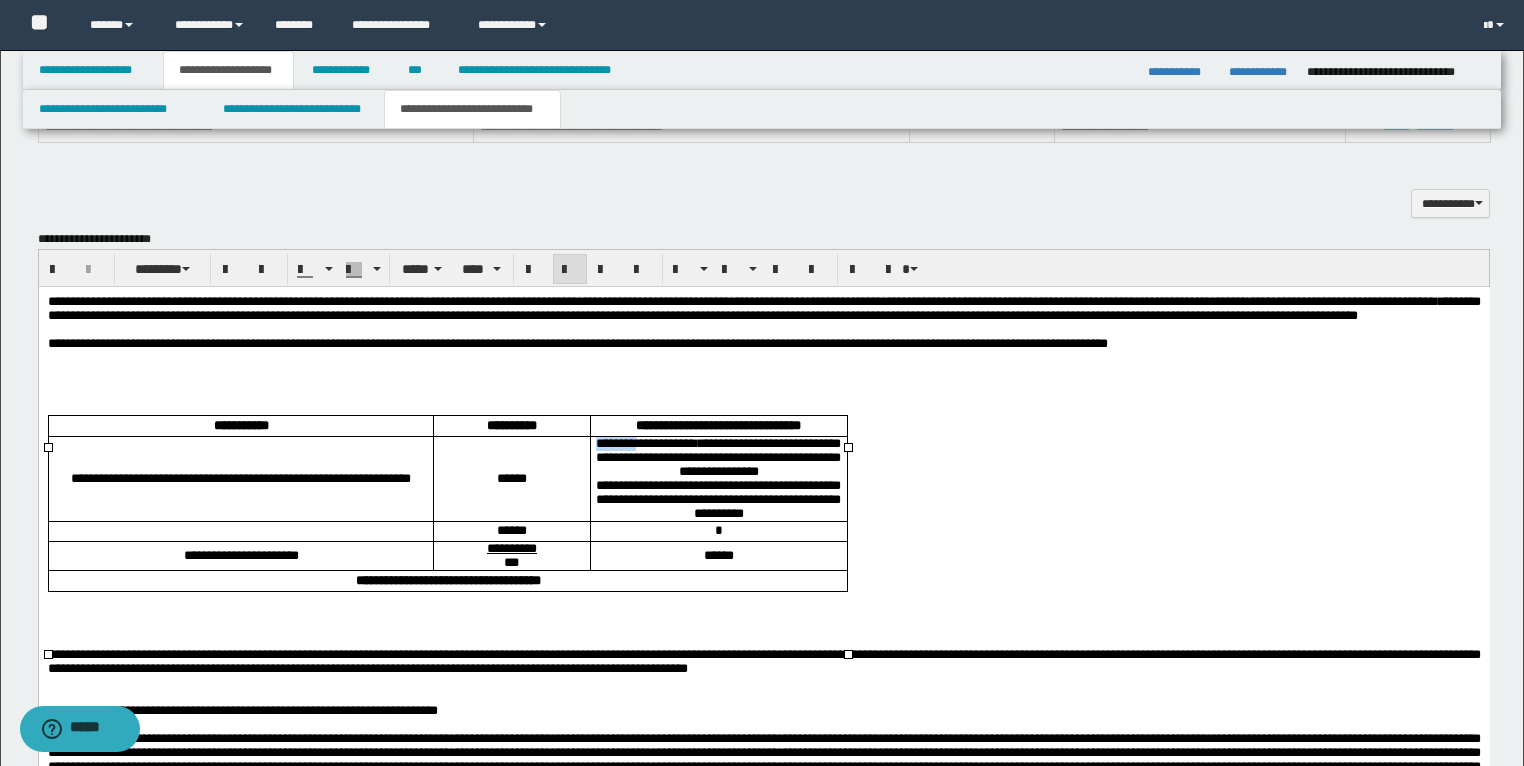 drag, startPoint x: 665, startPoint y: 474, endPoint x: 607, endPoint y: 474, distance: 58 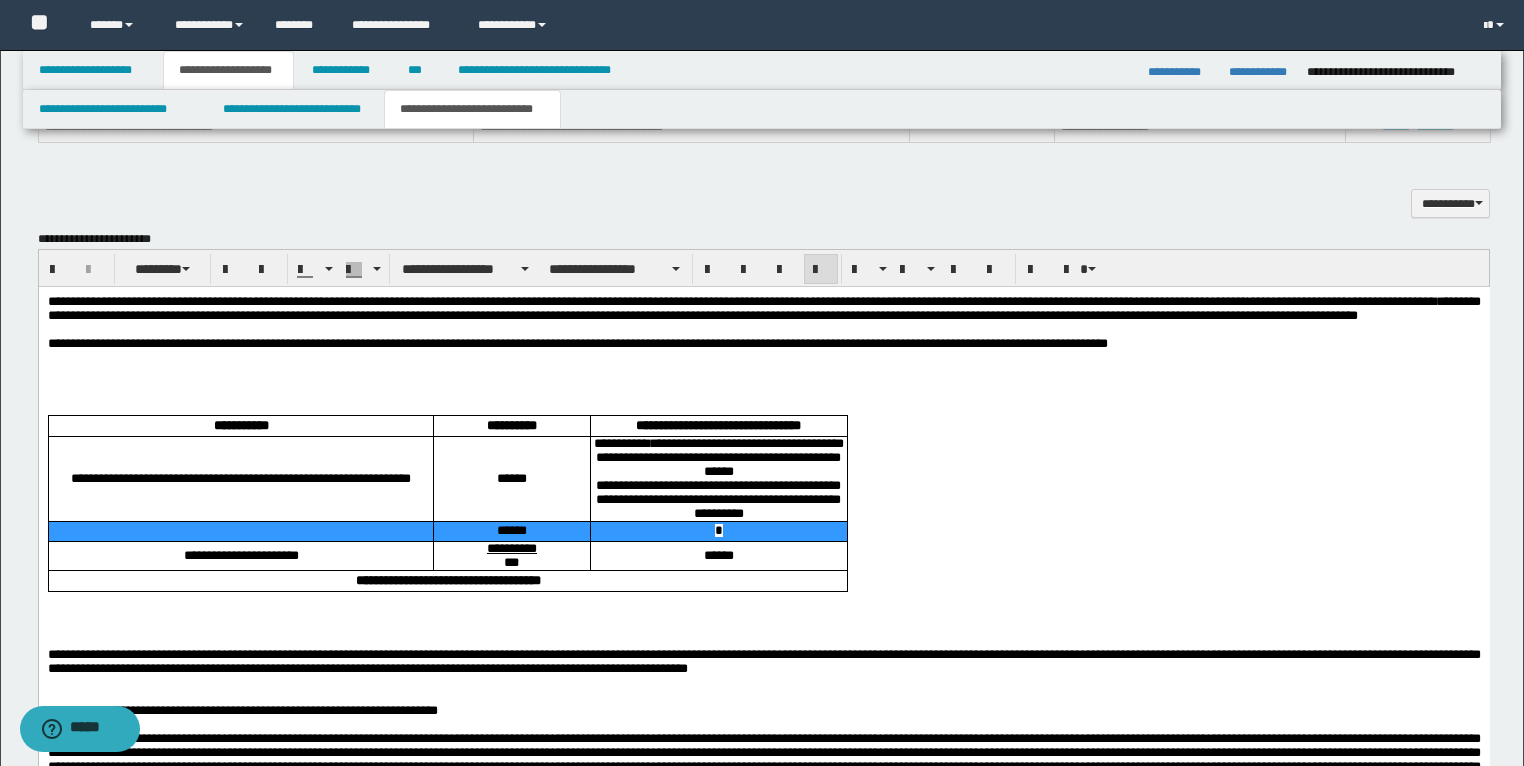drag, startPoint x: 627, startPoint y: 571, endPoint x: 399, endPoint y: 575, distance: 228.03508 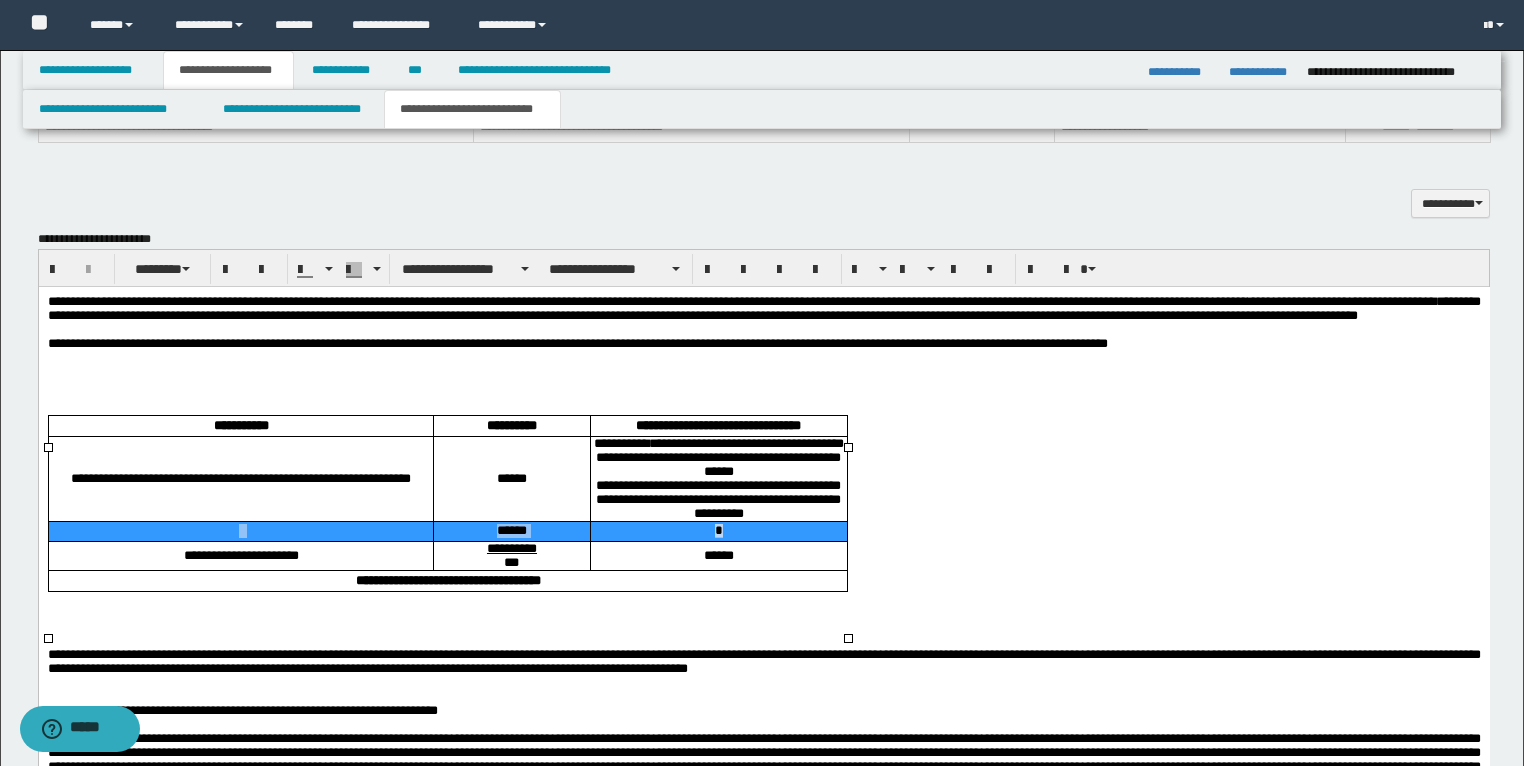 scroll, scrollTop: 1280, scrollLeft: 0, axis: vertical 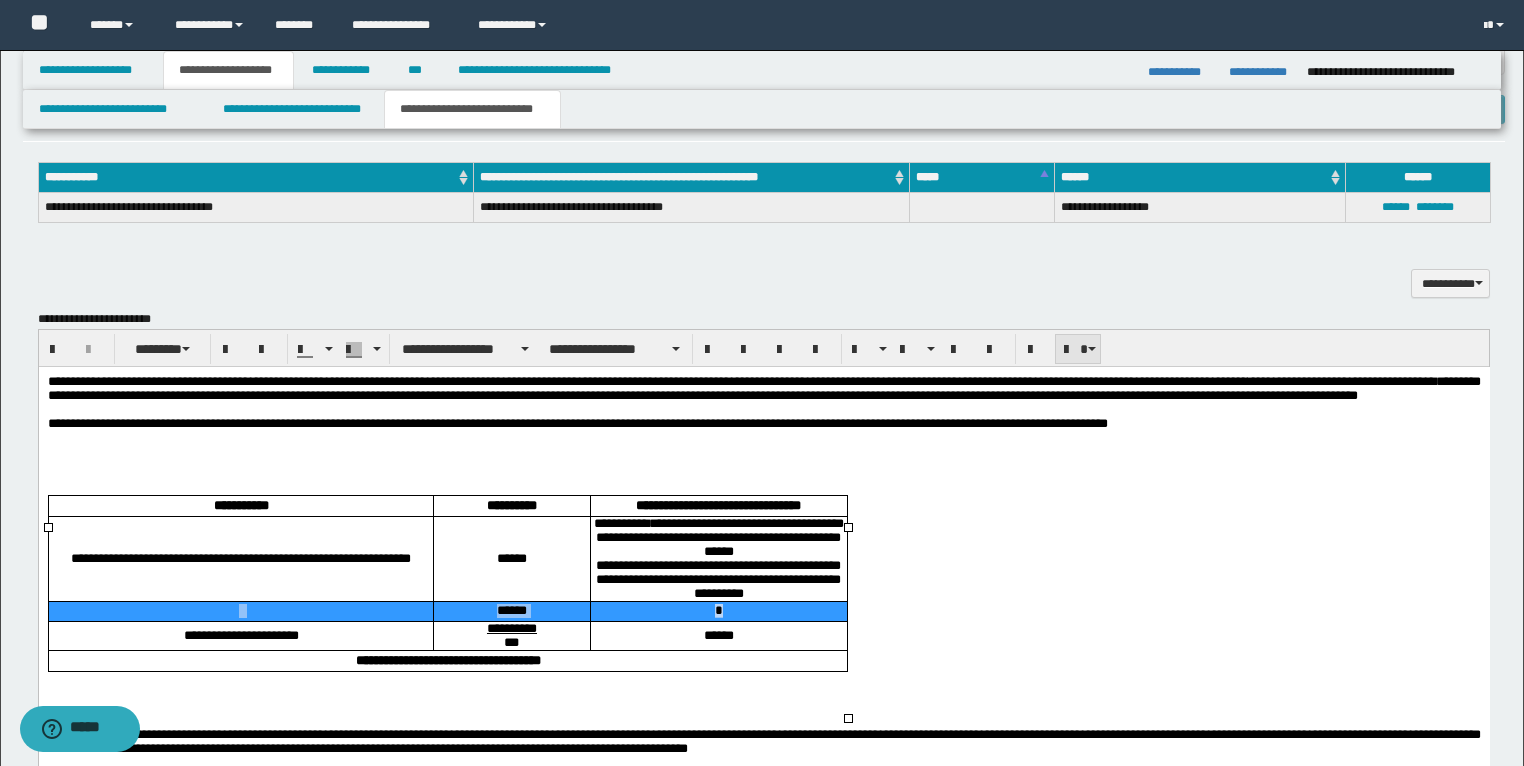 click at bounding box center (1078, 349) 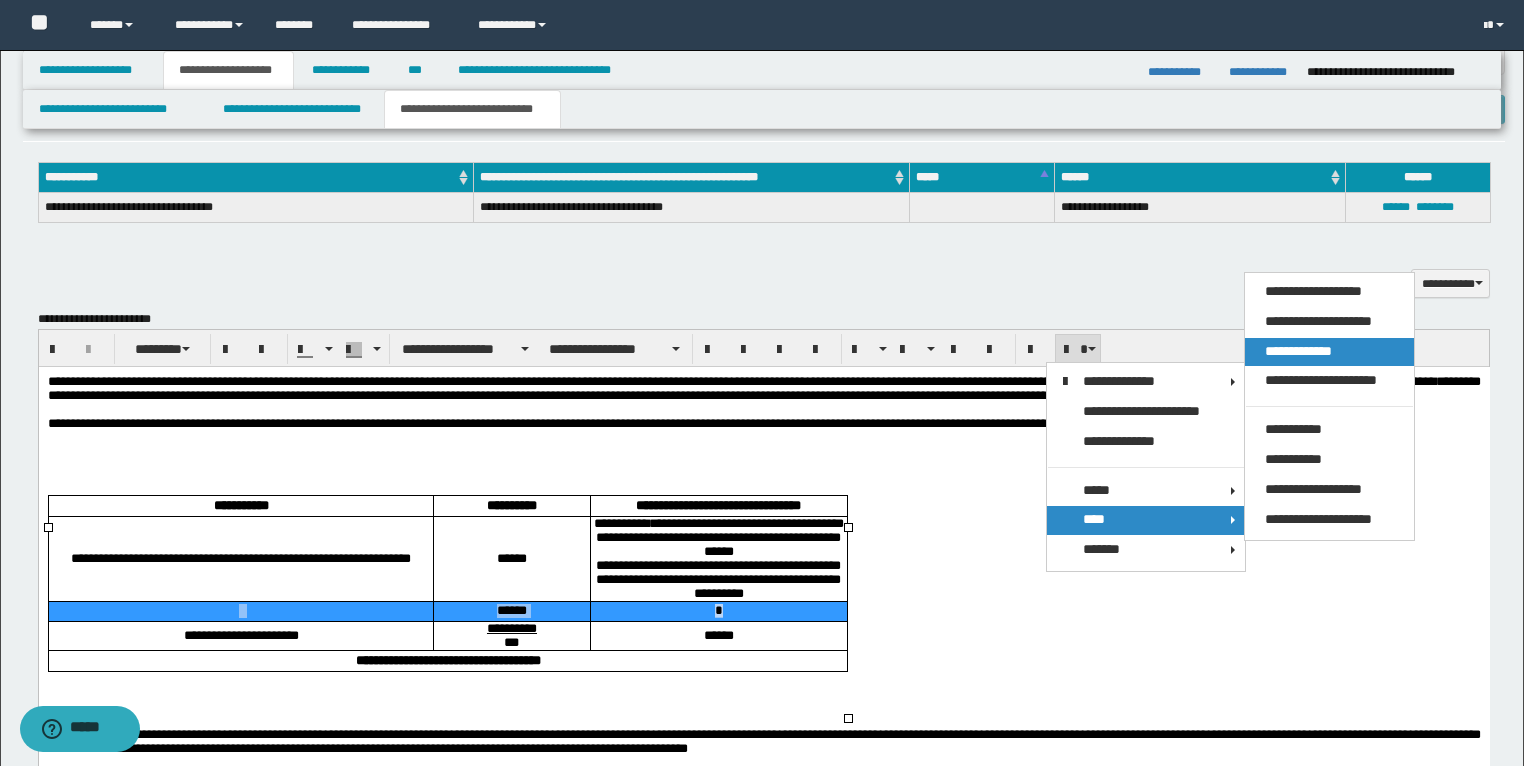 click on "**********" at bounding box center (1298, 351) 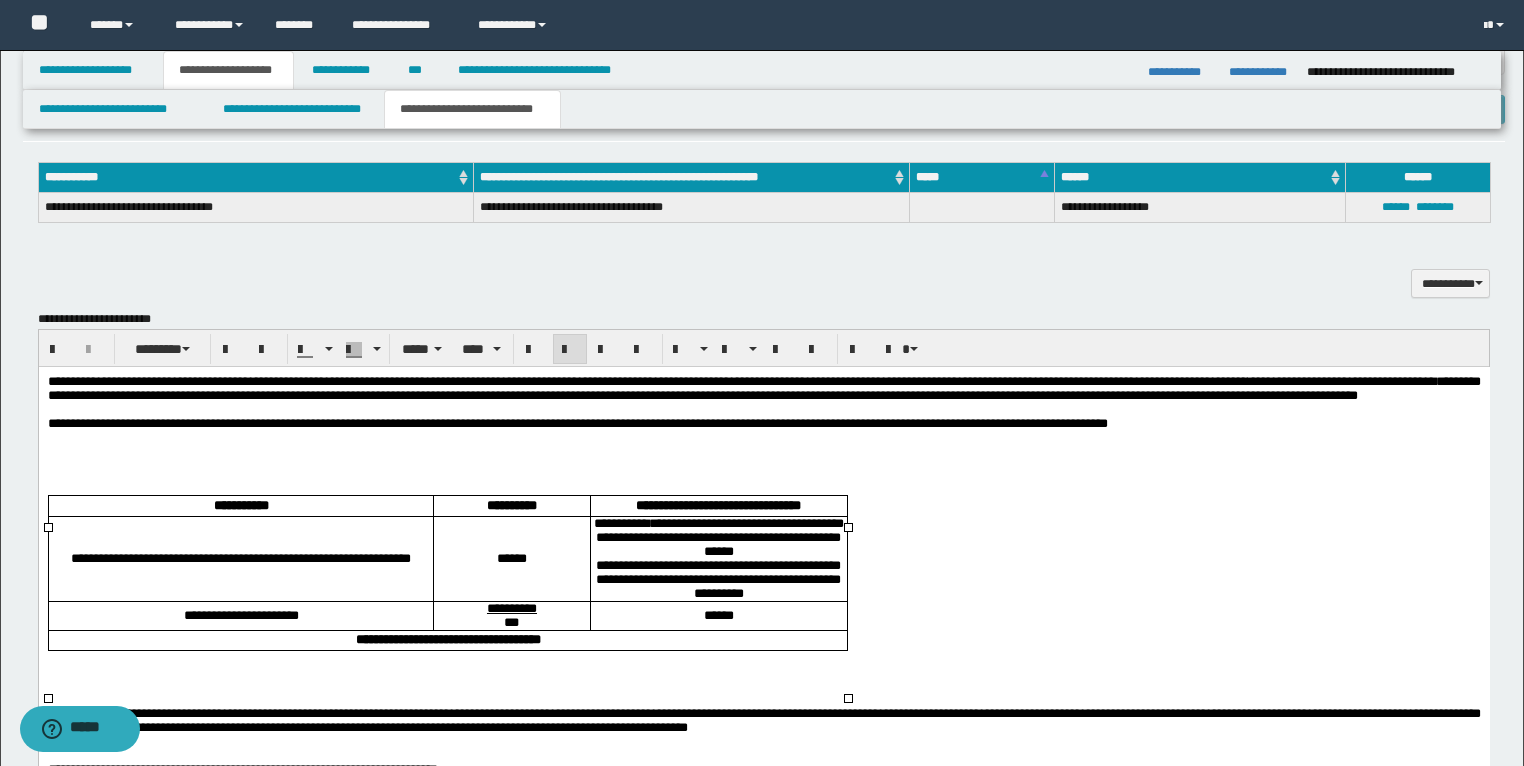click on "**********" at bounding box center (717, 579) 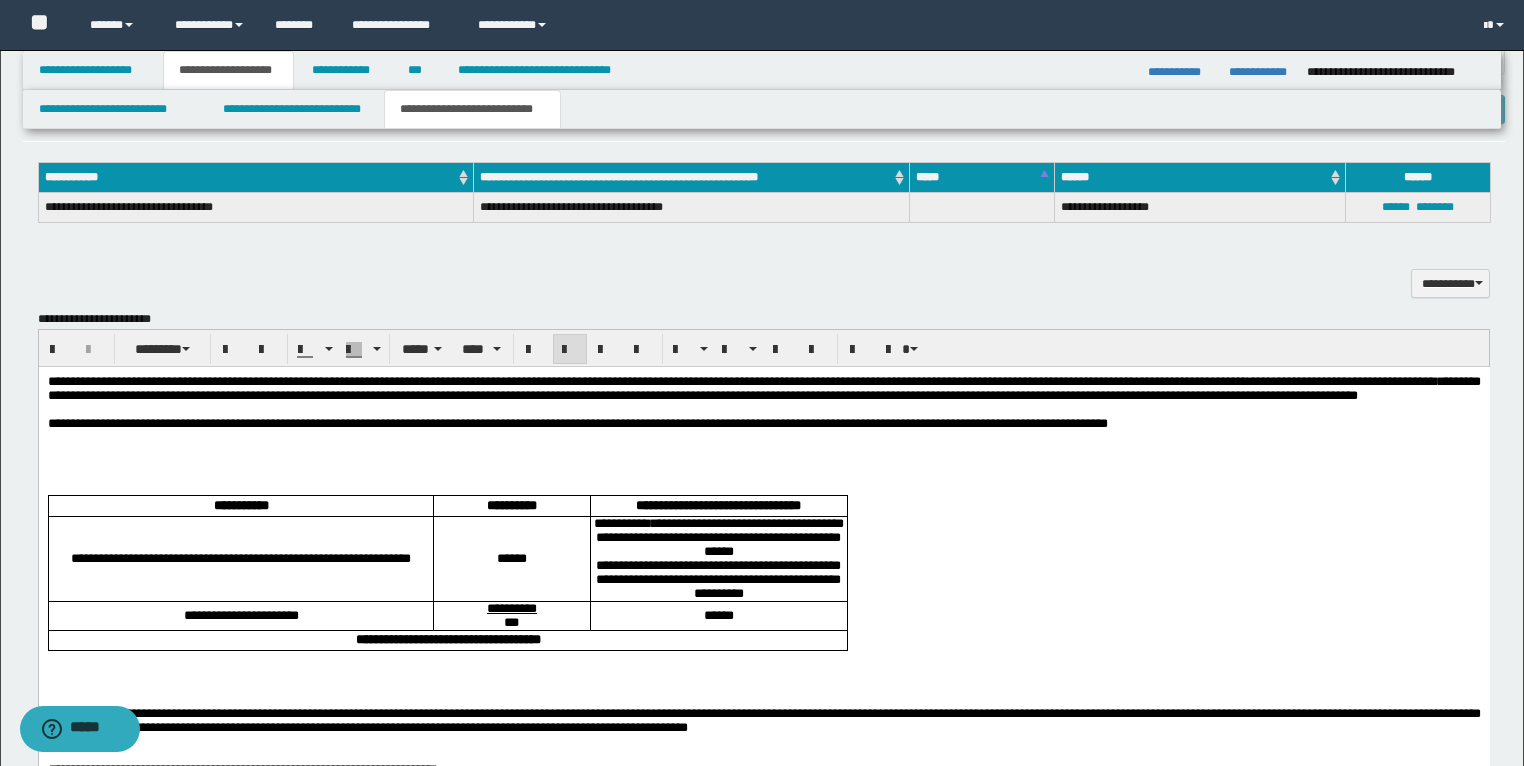 click on "**********" at bounding box center [763, 424] 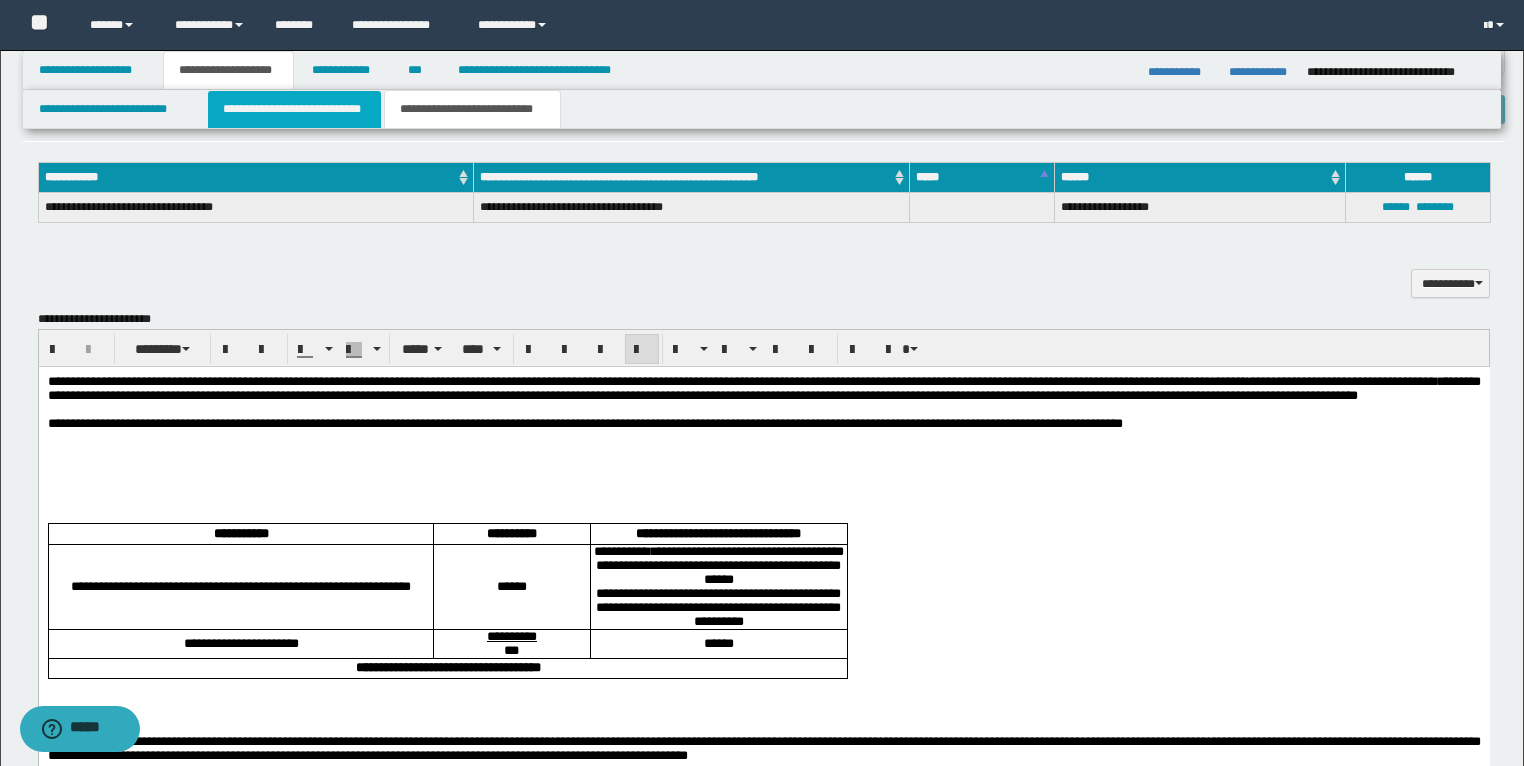 click on "**********" at bounding box center (294, 109) 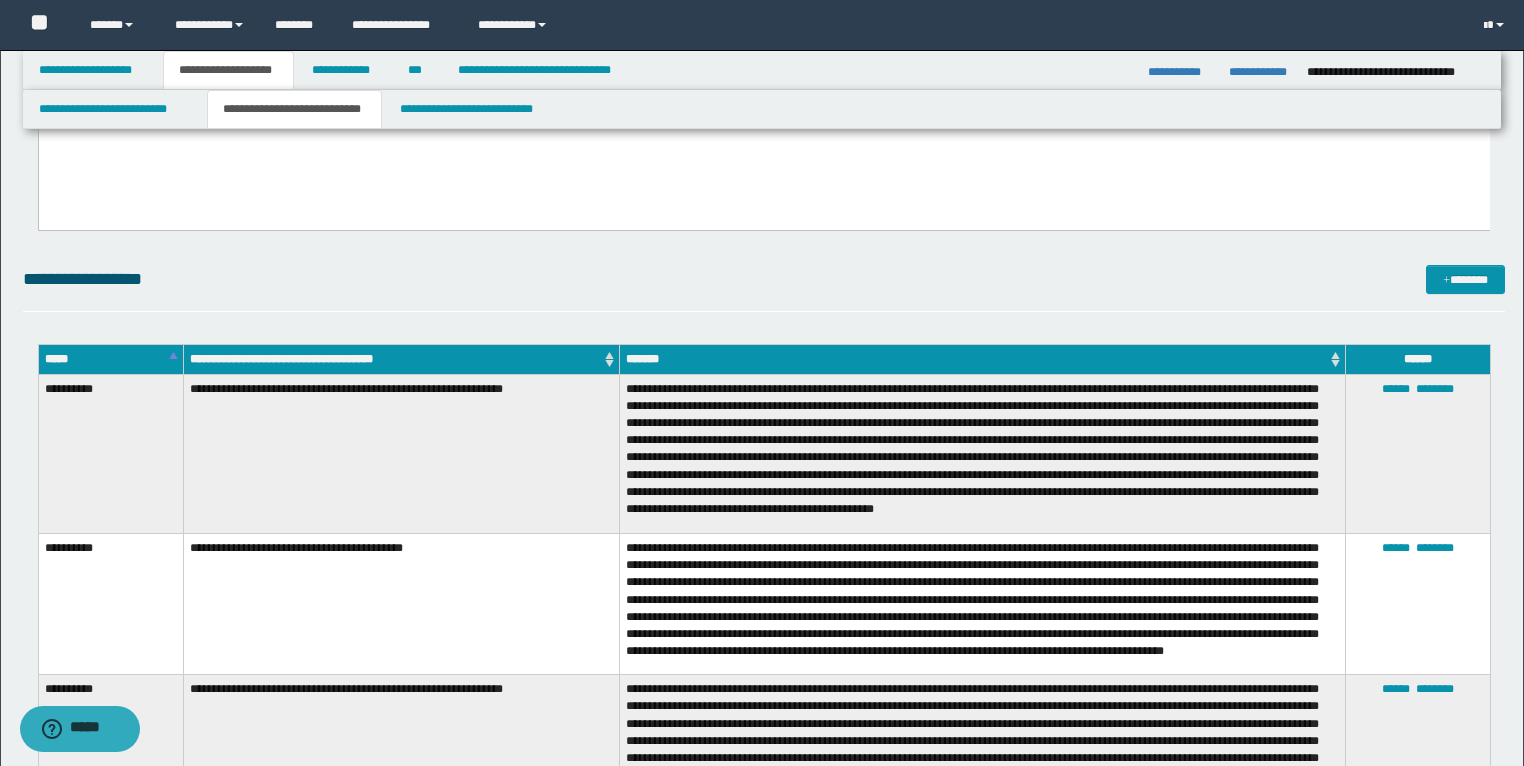 scroll, scrollTop: 2480, scrollLeft: 0, axis: vertical 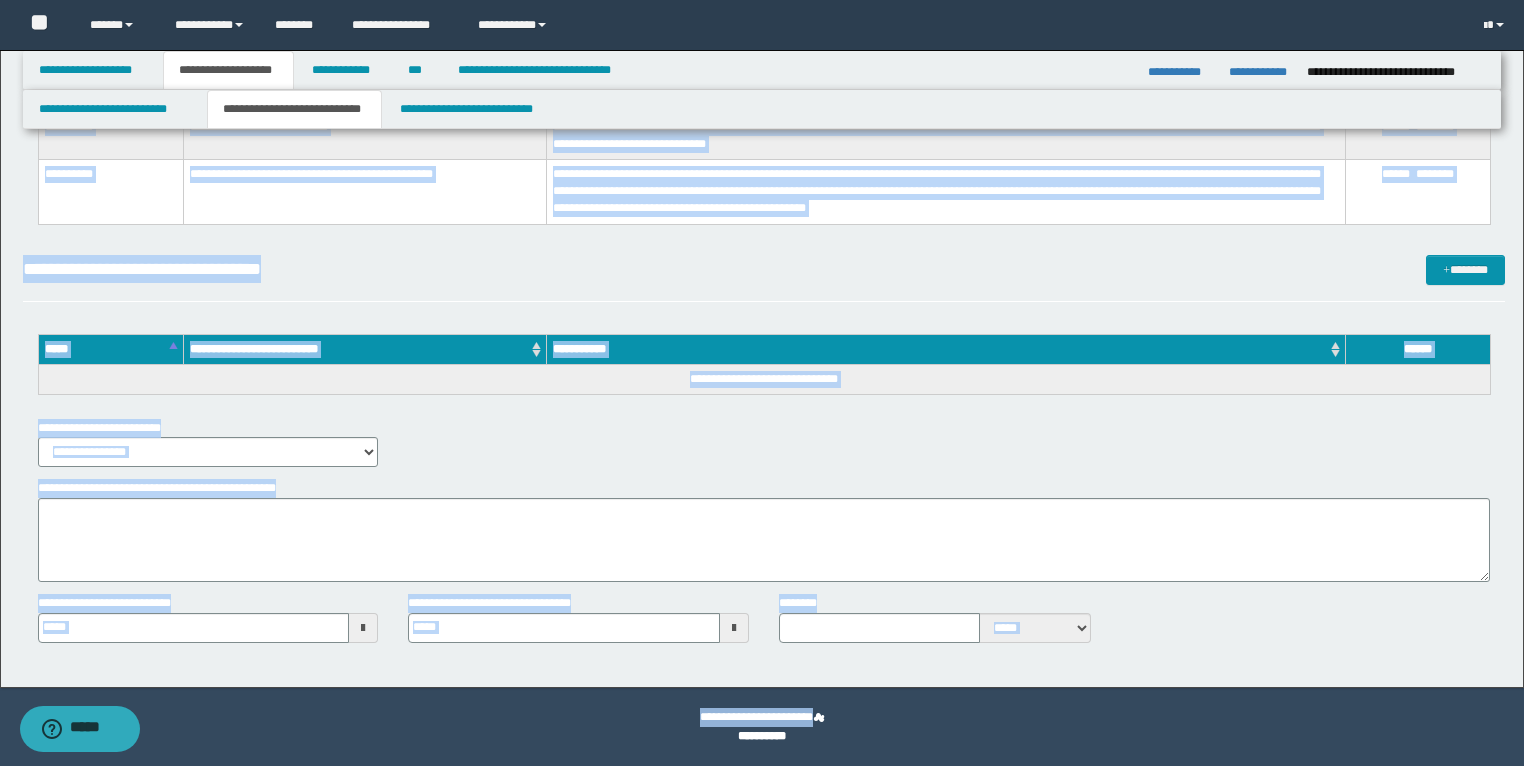 type 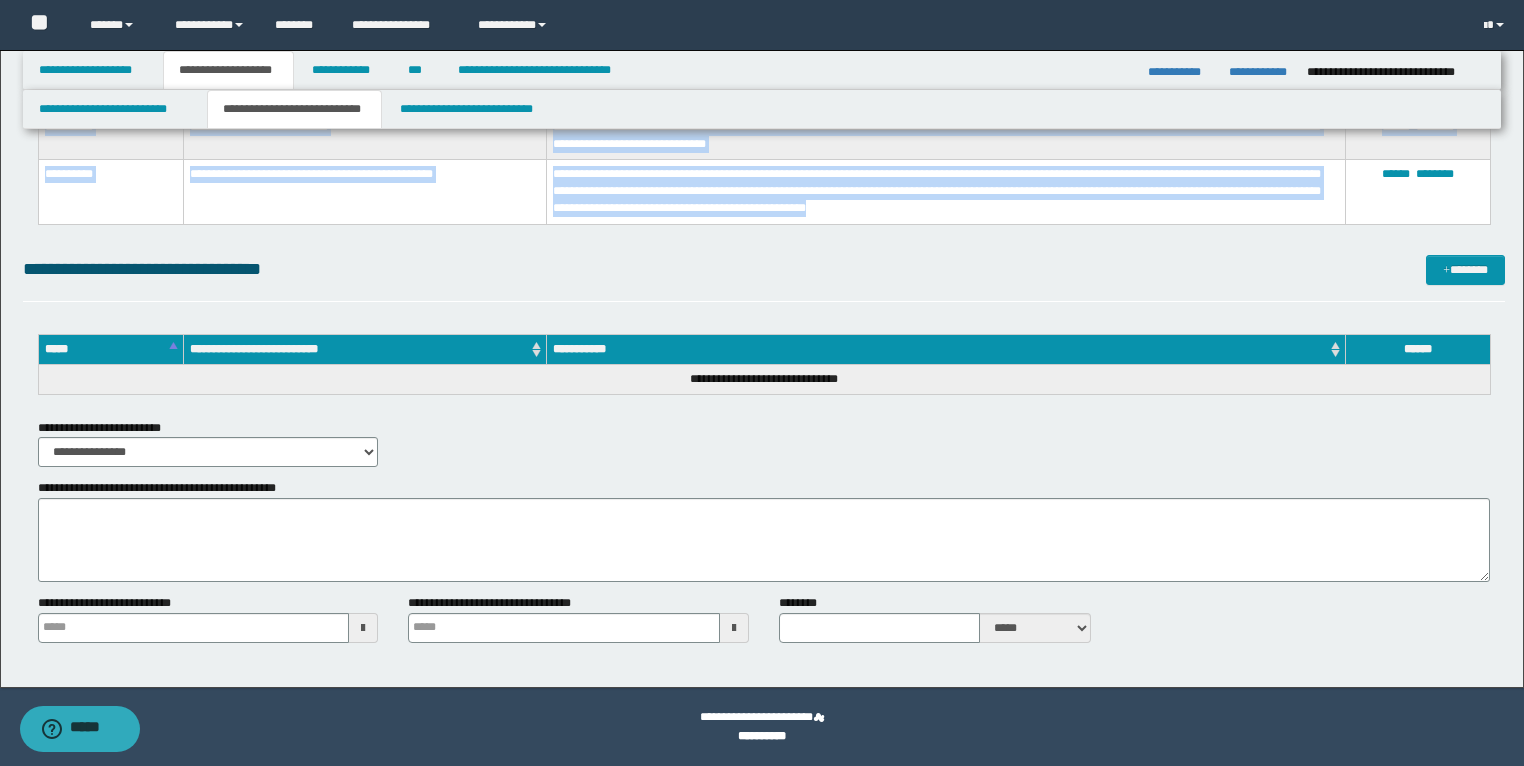 drag, startPoint x: 43, startPoint y: 311, endPoint x: 965, endPoint y: 208, distance: 927.7354 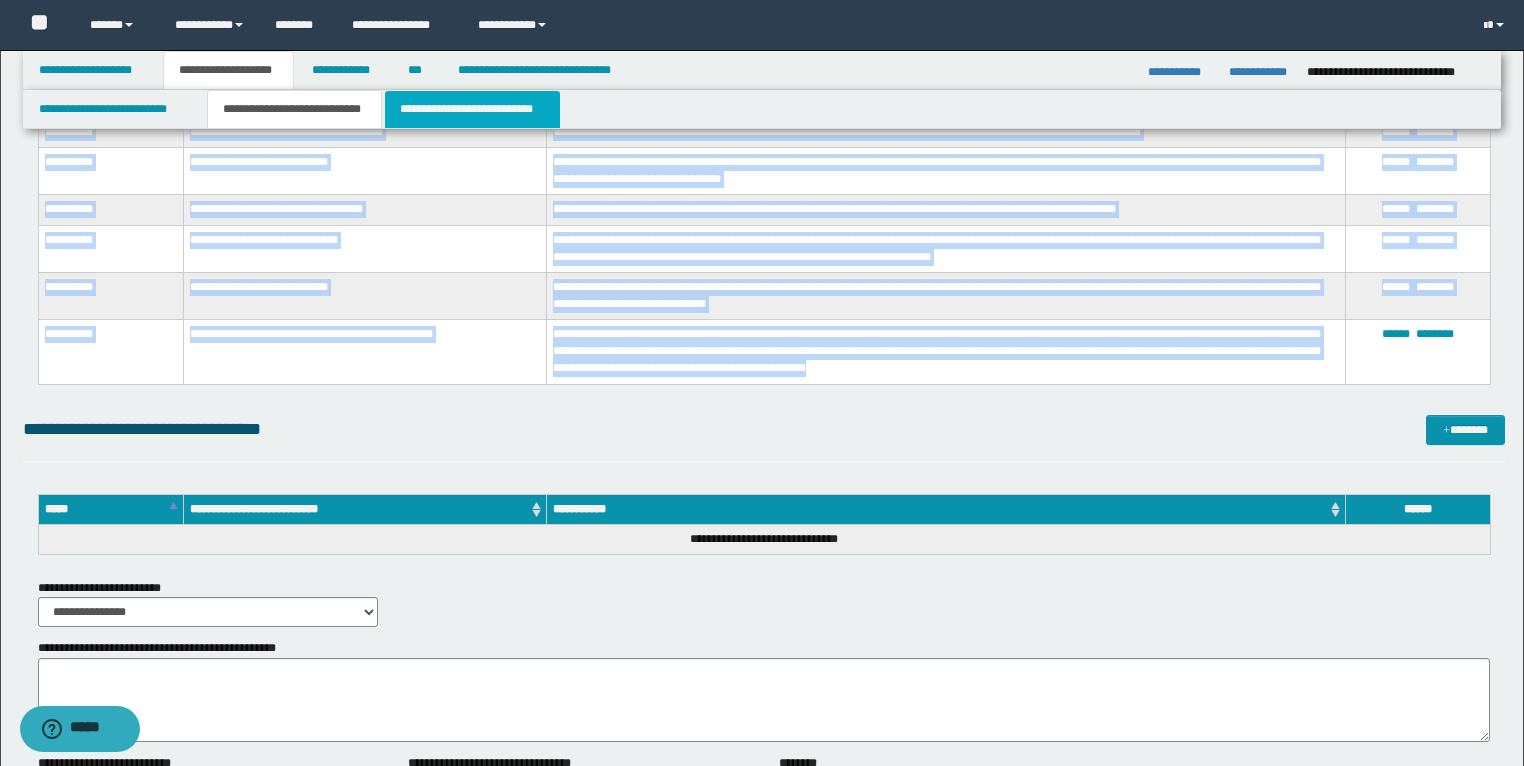 drag, startPoint x: 493, startPoint y: 115, endPoint x: 467, endPoint y: 1312, distance: 1197.2823 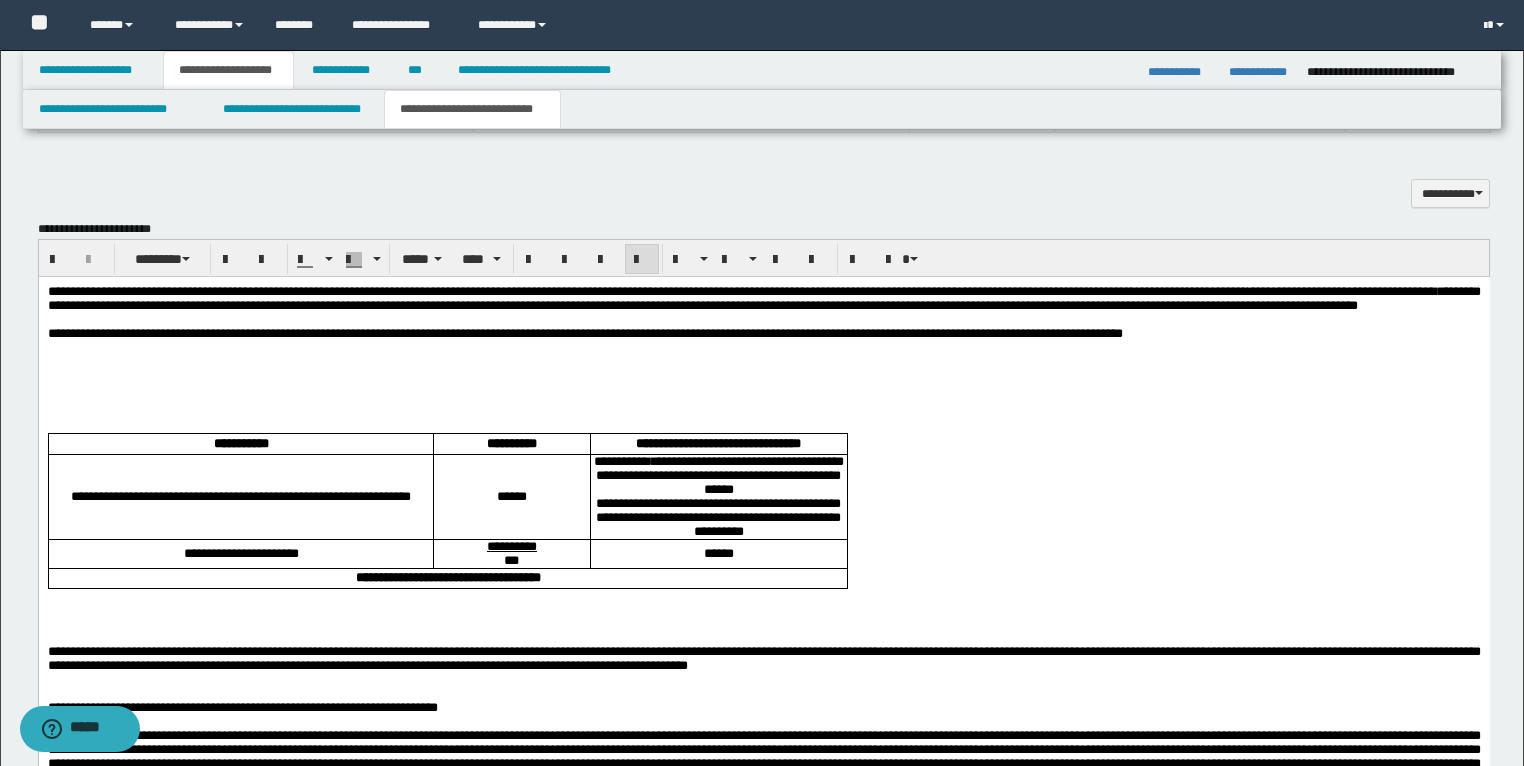 scroll, scrollTop: 1387, scrollLeft: 0, axis: vertical 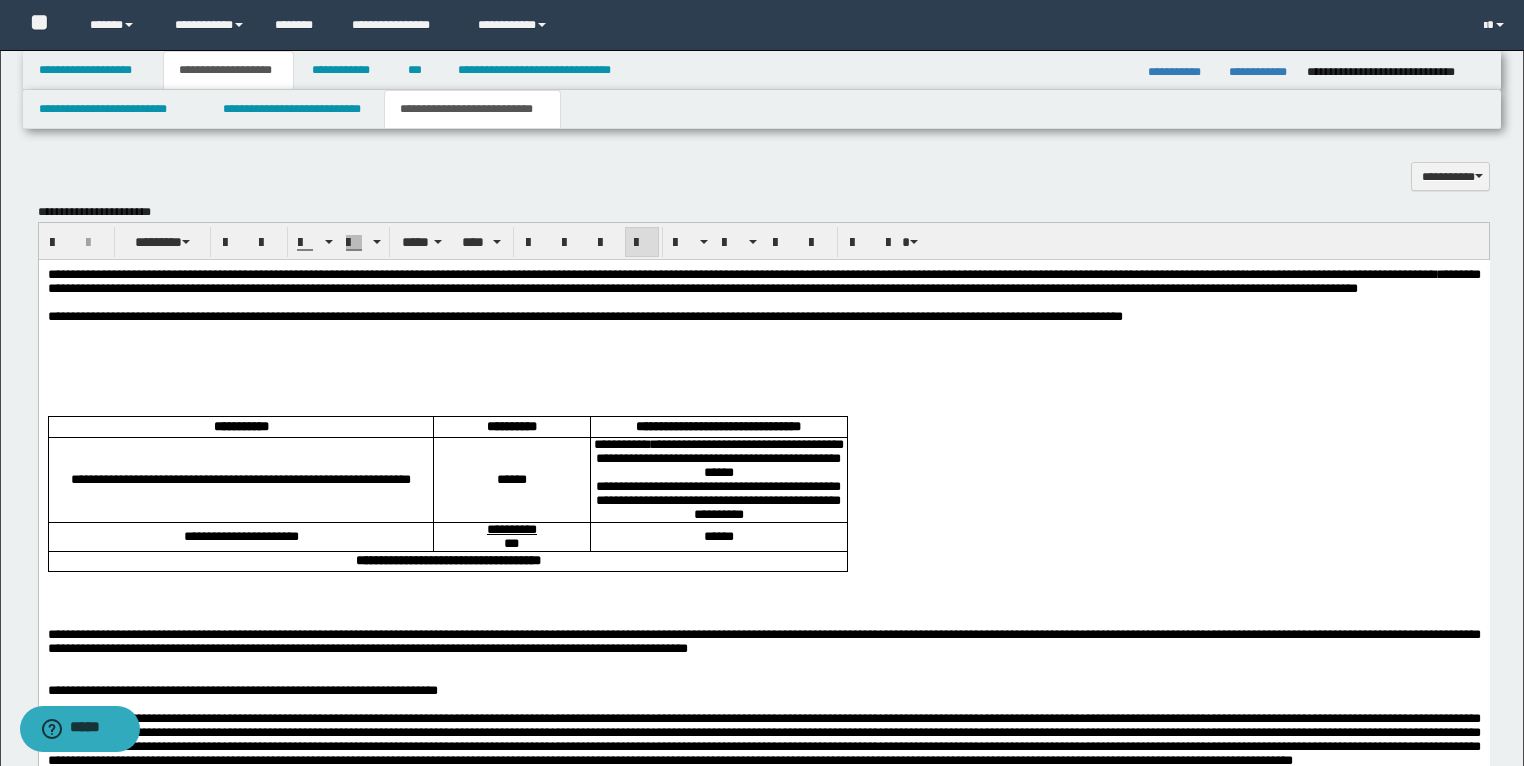 click at bounding box center (763, 345) 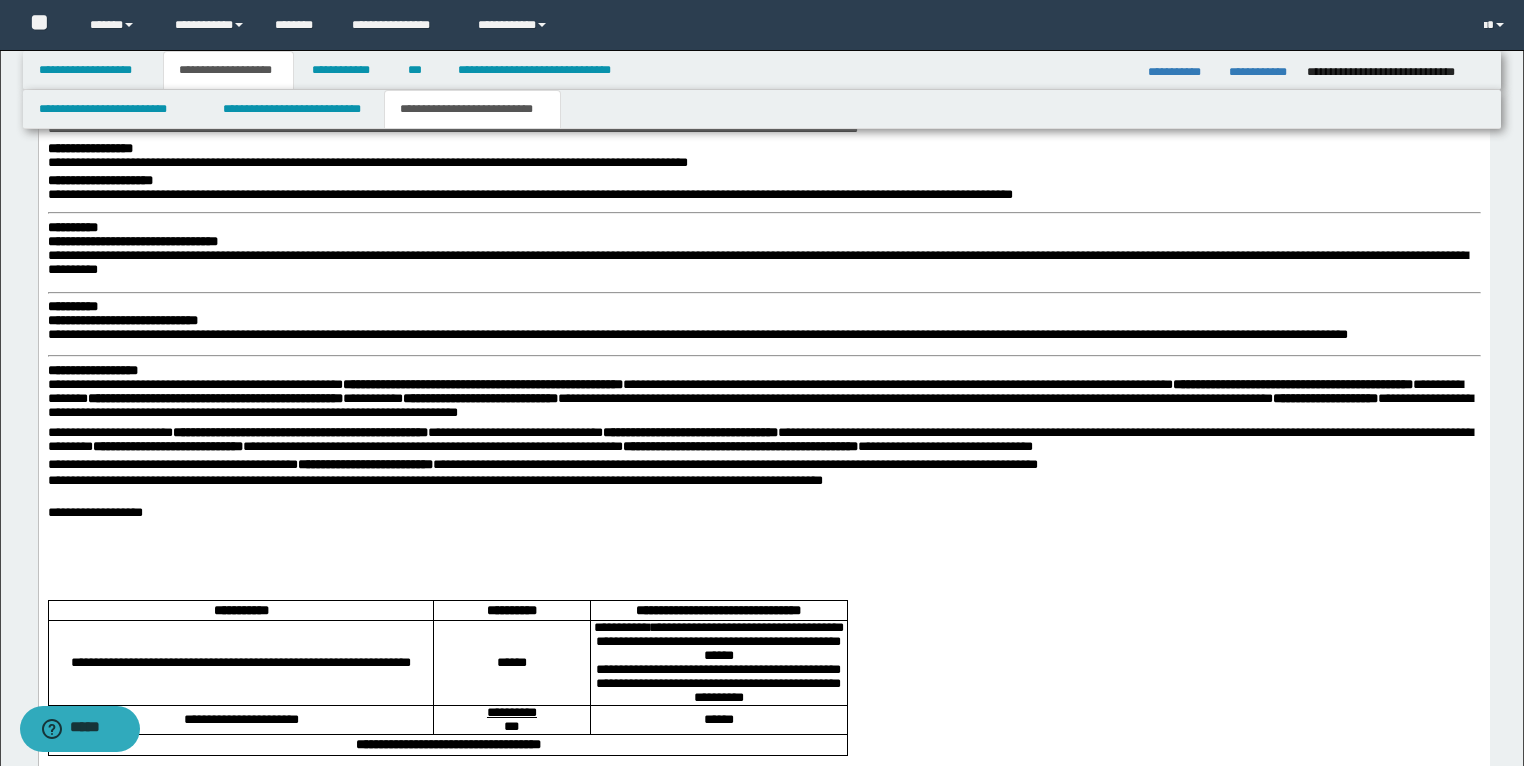 scroll, scrollTop: 2267, scrollLeft: 0, axis: vertical 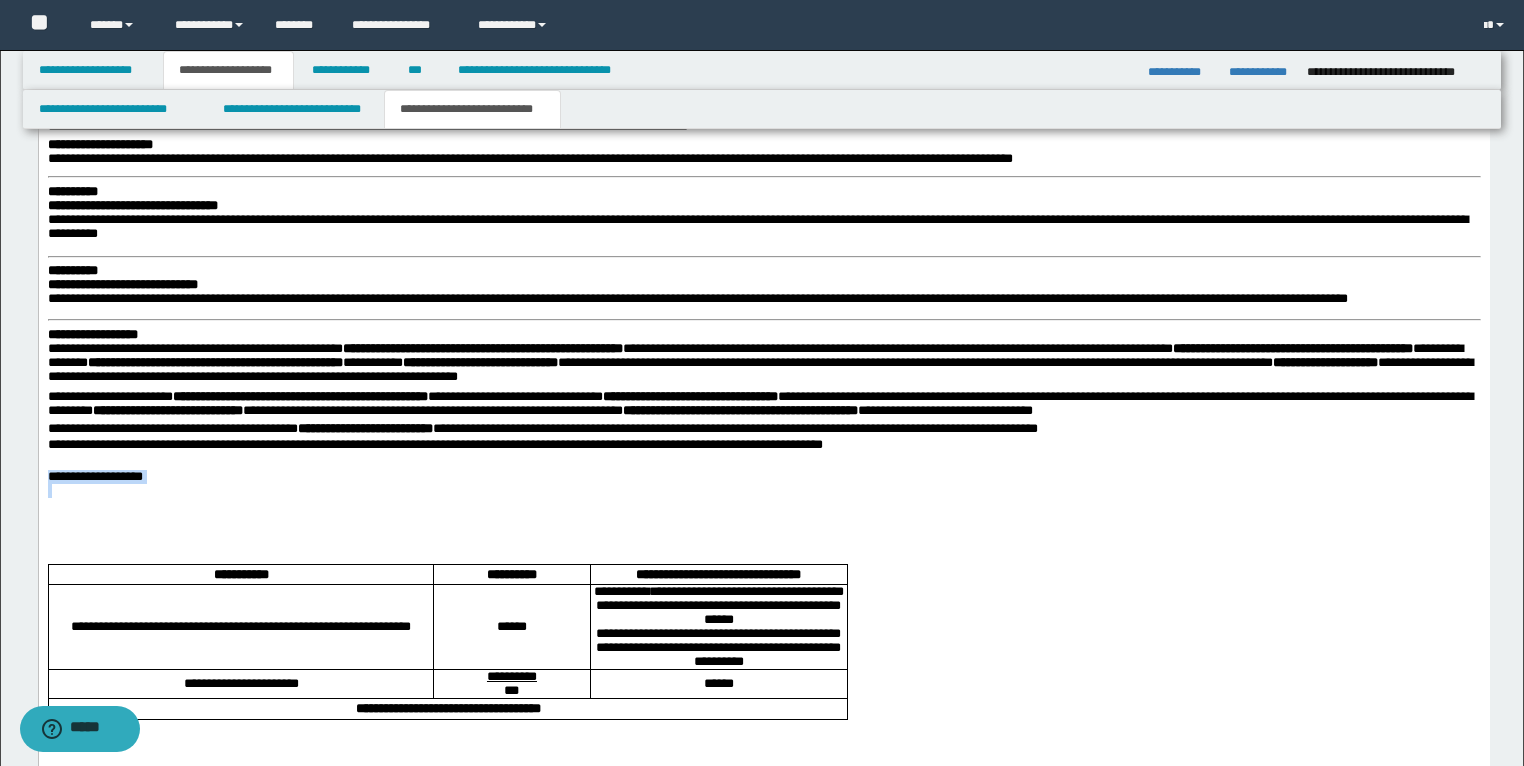 drag, startPoint x: 191, startPoint y: 516, endPoint x: 74, endPoint y: -121, distance: 647.65576 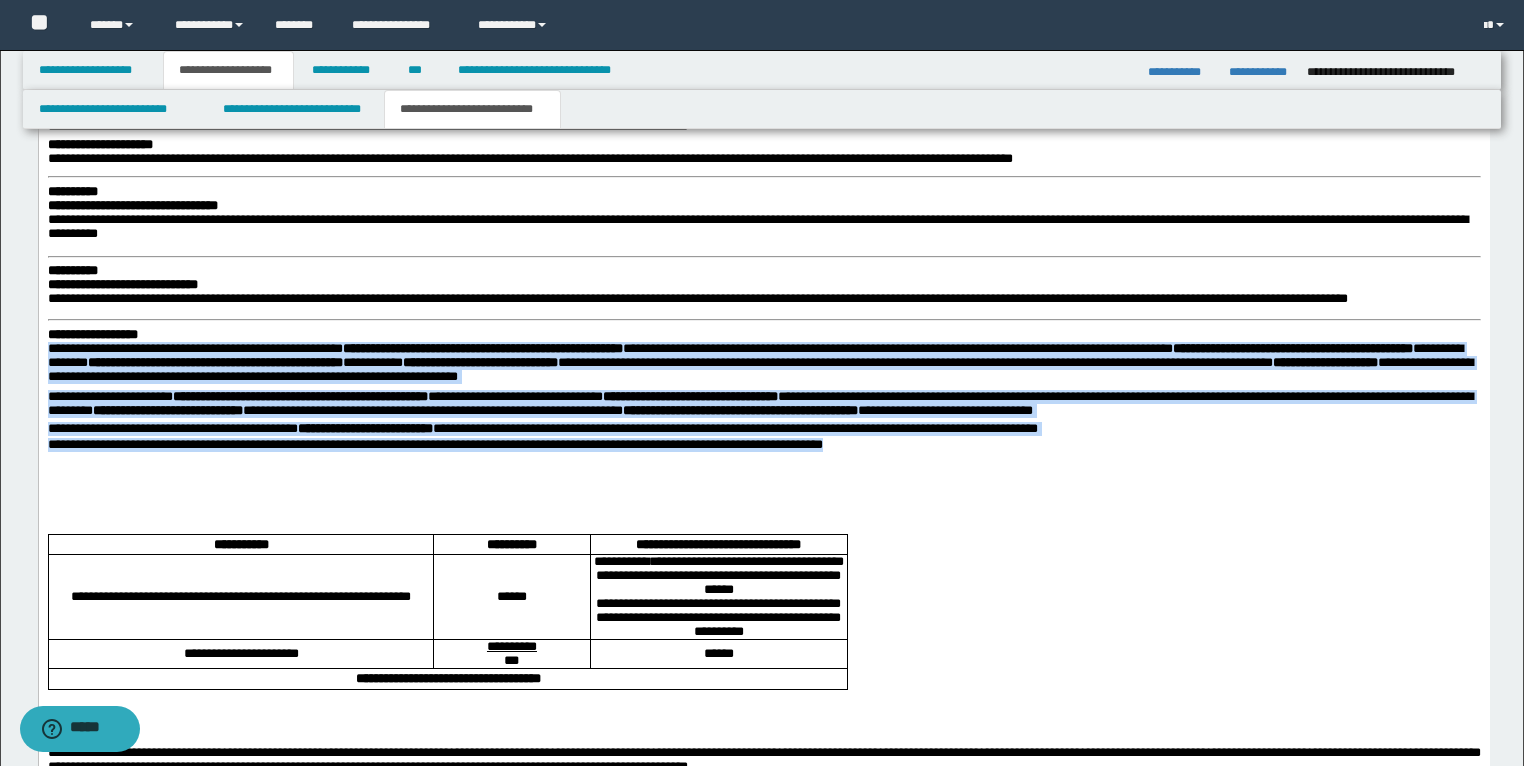 drag, startPoint x: 903, startPoint y: 477, endPoint x: 35, endPoint y: 380, distance: 873.40314 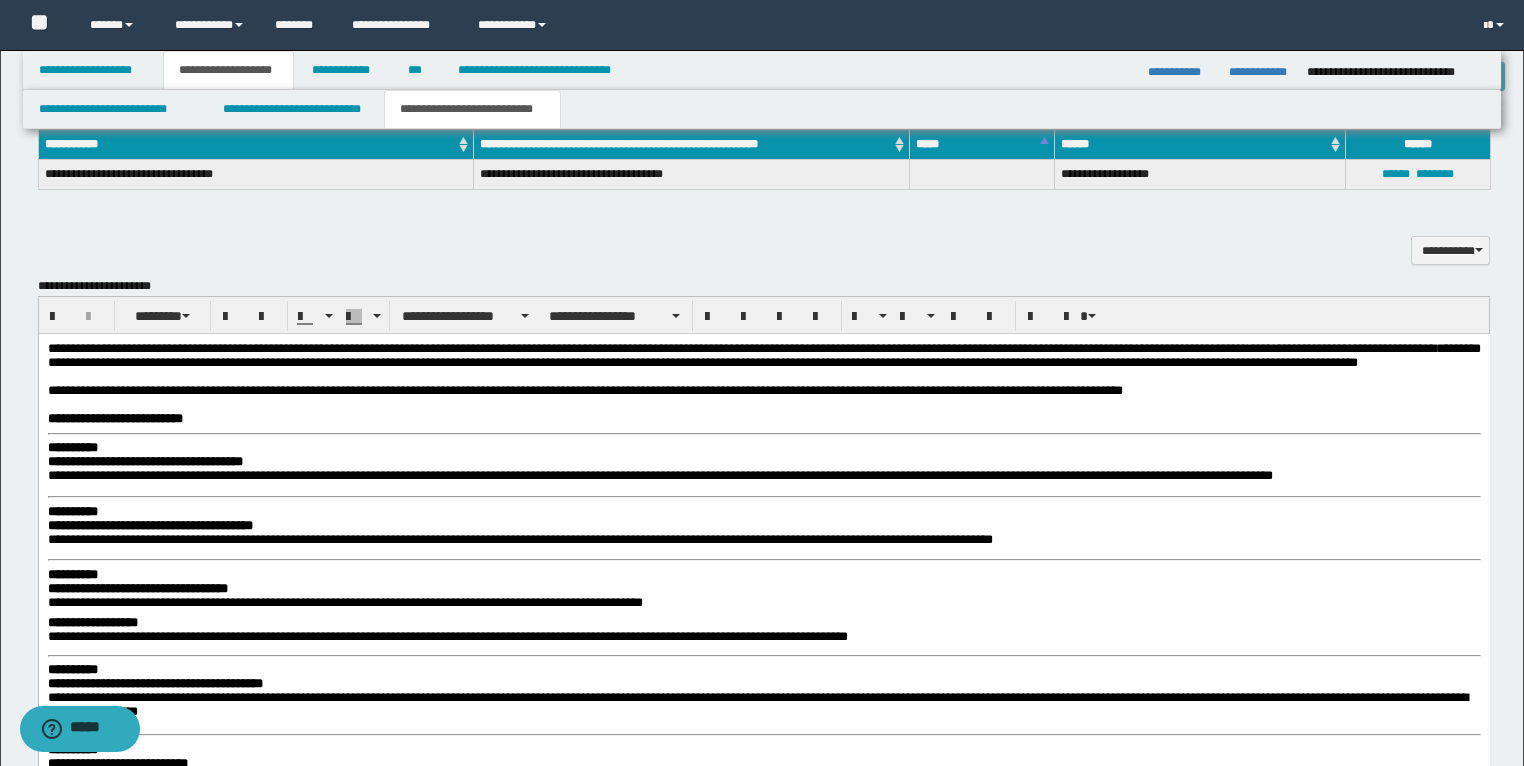 scroll, scrollTop: 1307, scrollLeft: 0, axis: vertical 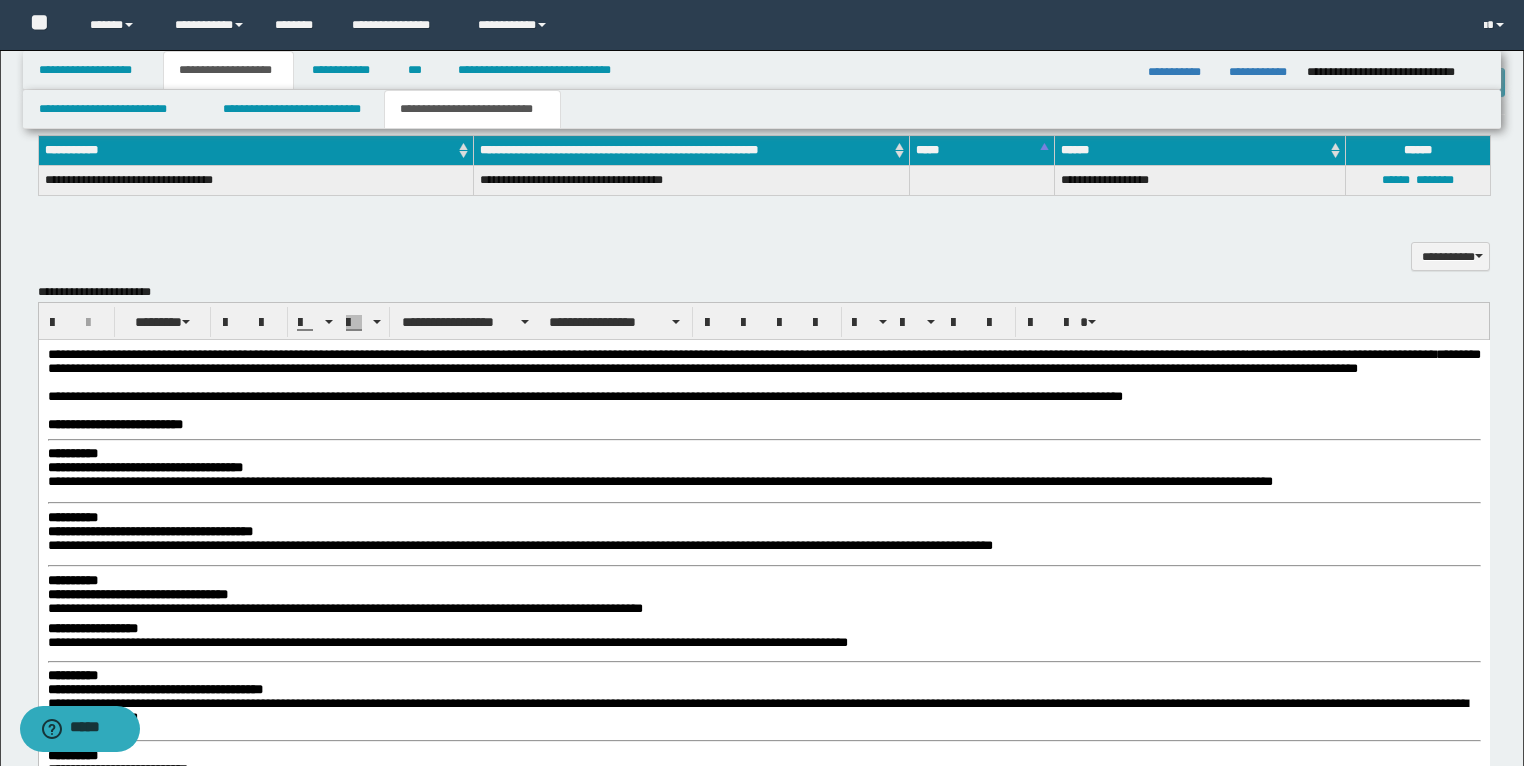 click on "**********" at bounding box center (763, 397) 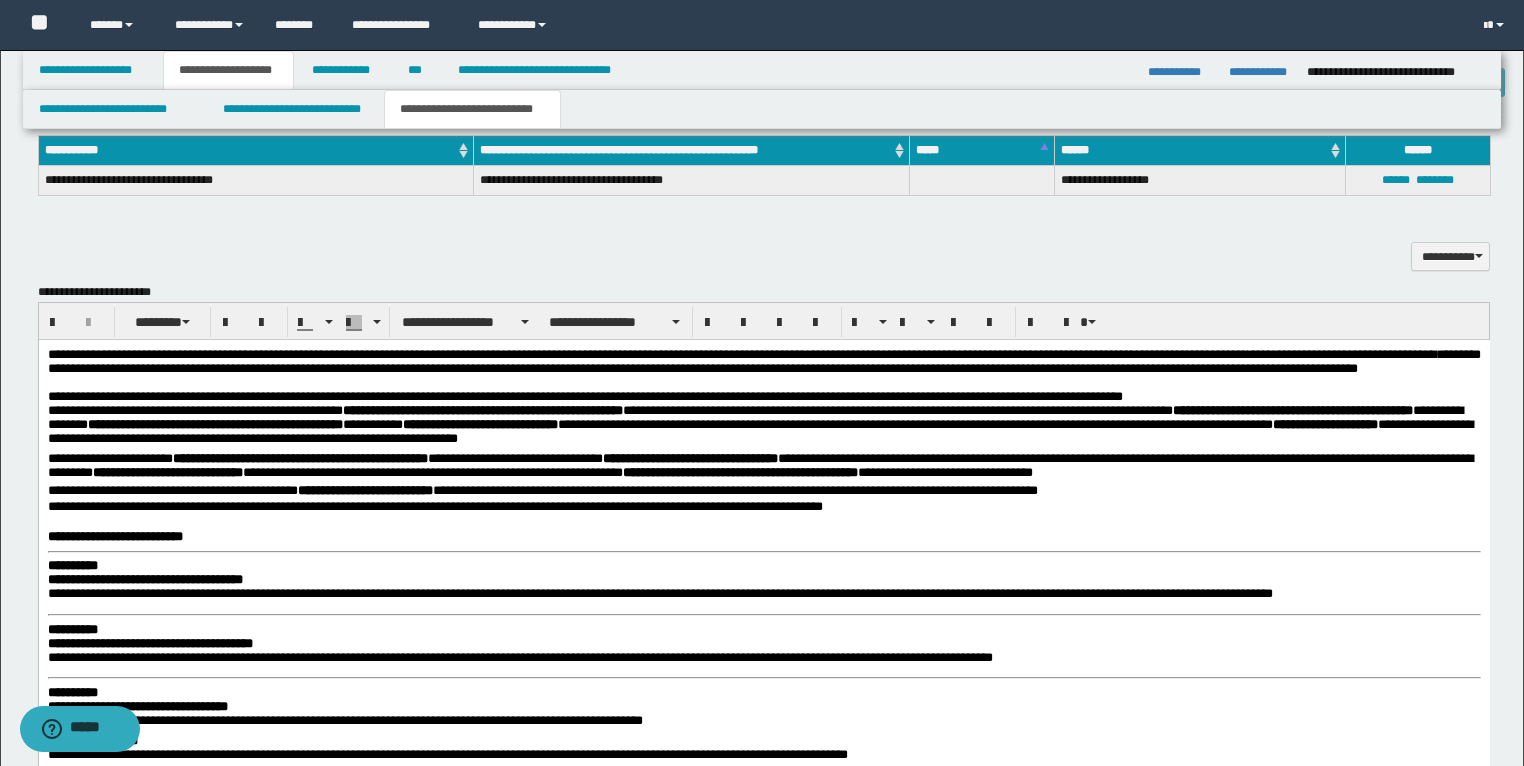 click on "**********" at bounding box center [763, 1421] 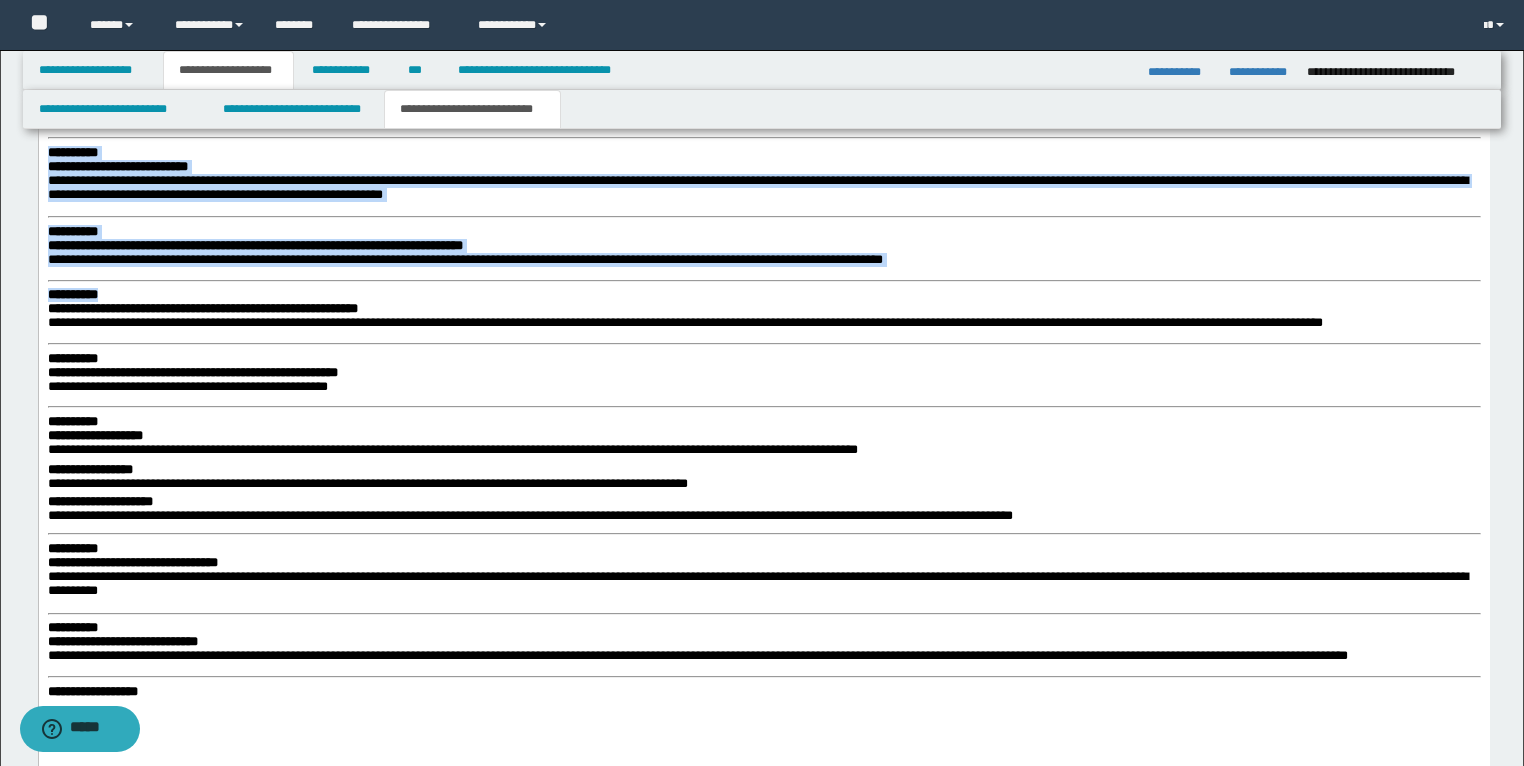 scroll, scrollTop: 2218, scrollLeft: 0, axis: vertical 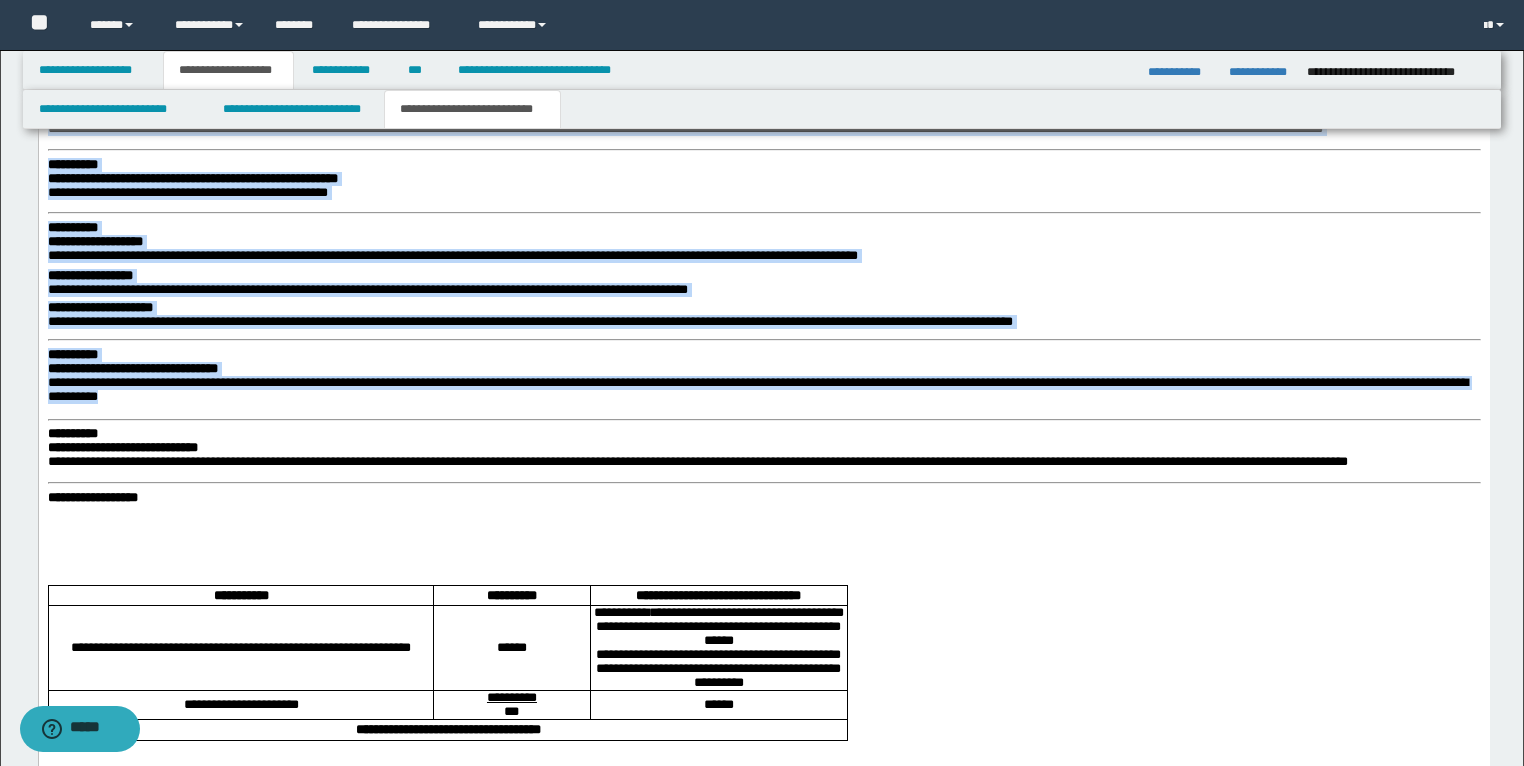 drag, startPoint x: 1375, startPoint y: -473, endPoint x: 370, endPoint y: 503, distance: 1400.9286 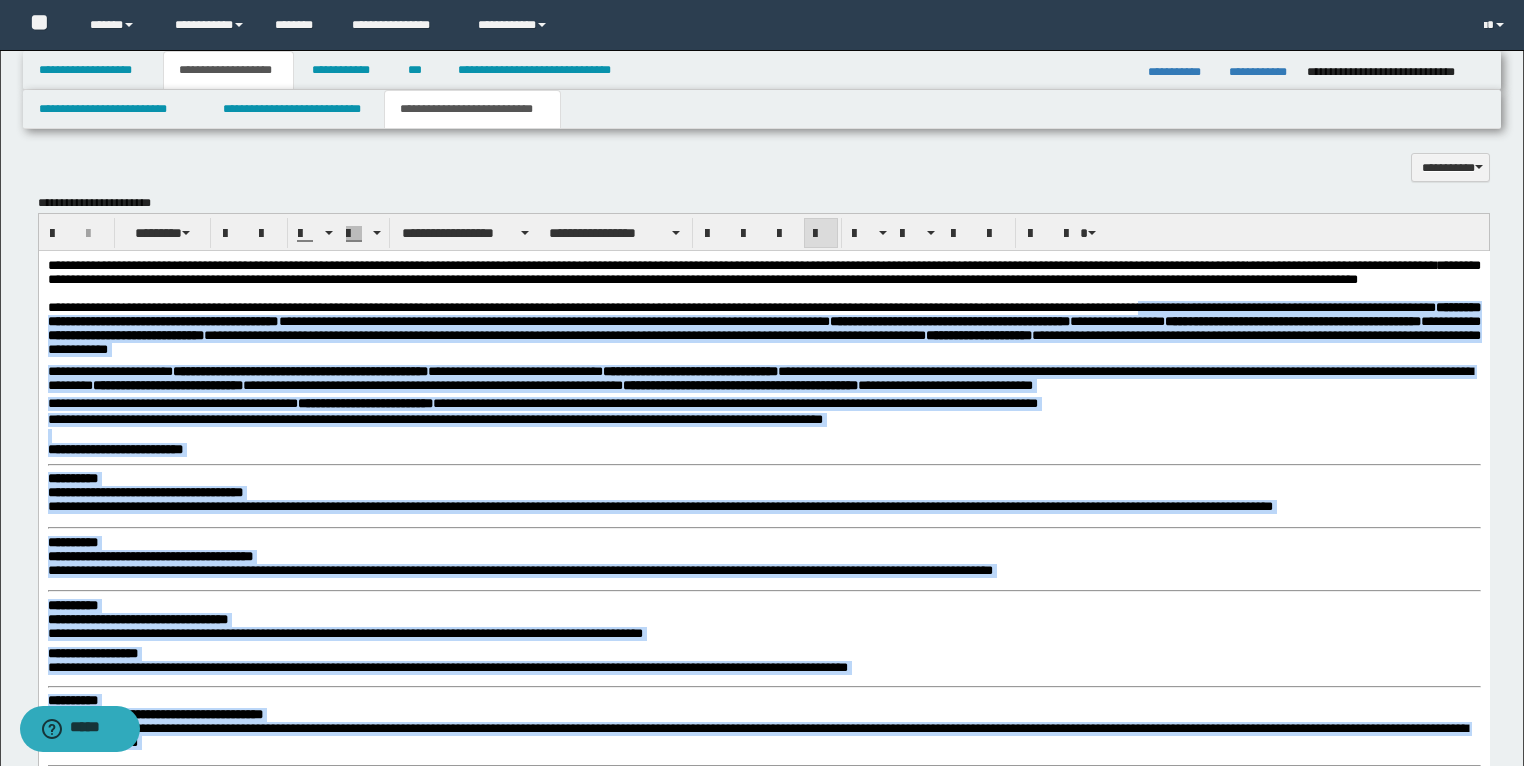 scroll, scrollTop: 1258, scrollLeft: 0, axis: vertical 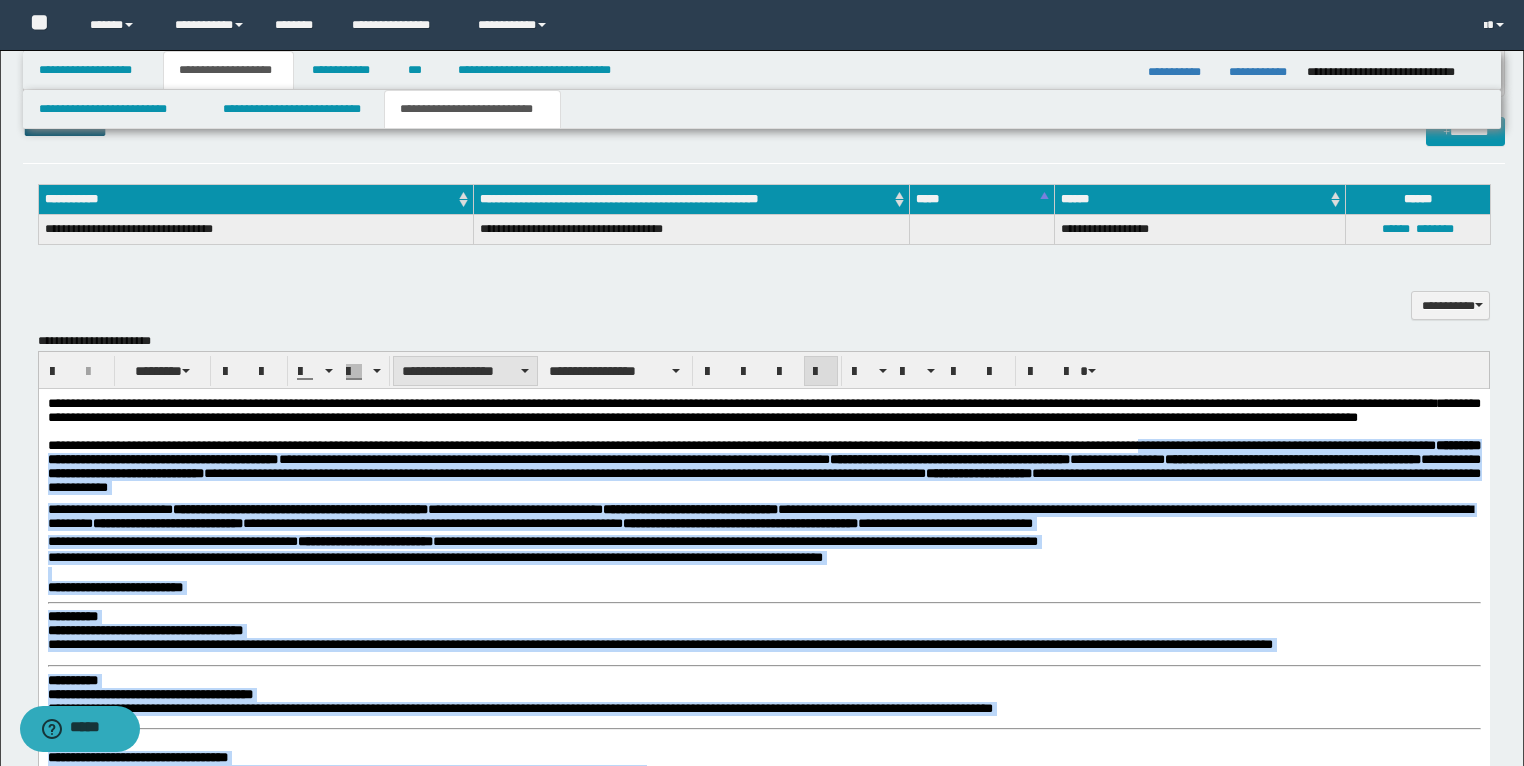 click on "**********" at bounding box center [465, 371] 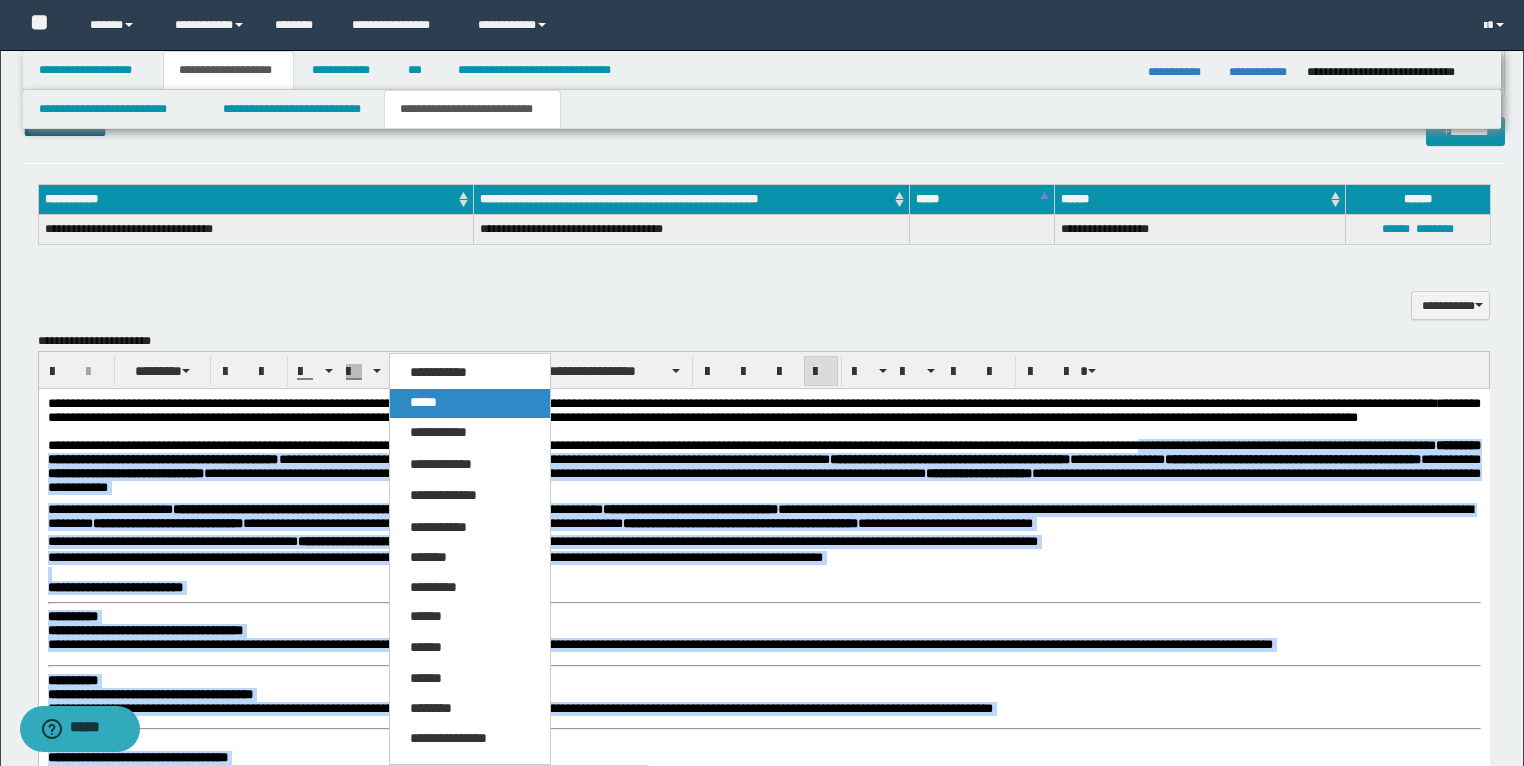click on "*****" at bounding box center [423, 402] 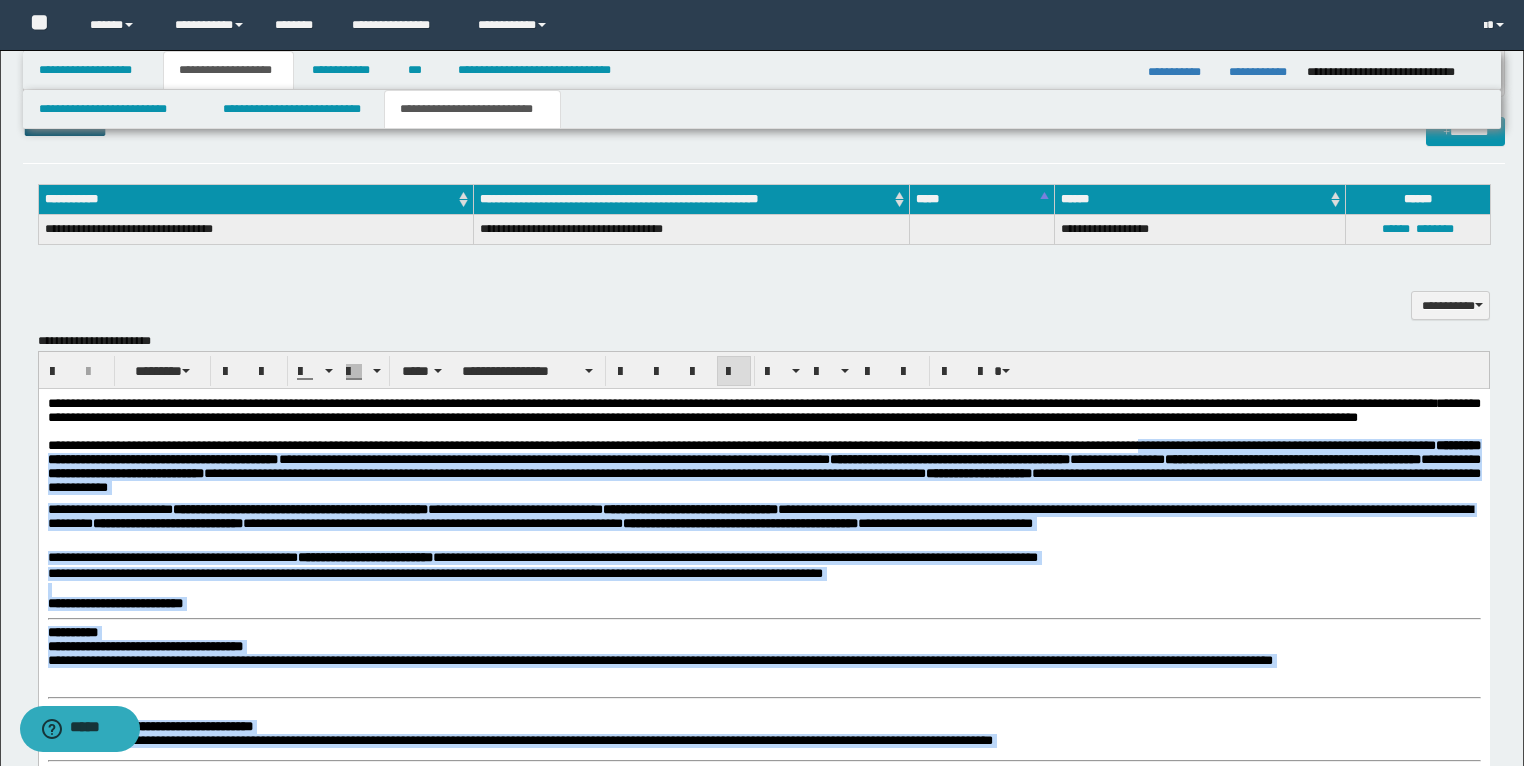 click on "**********" at bounding box center (542, 557) 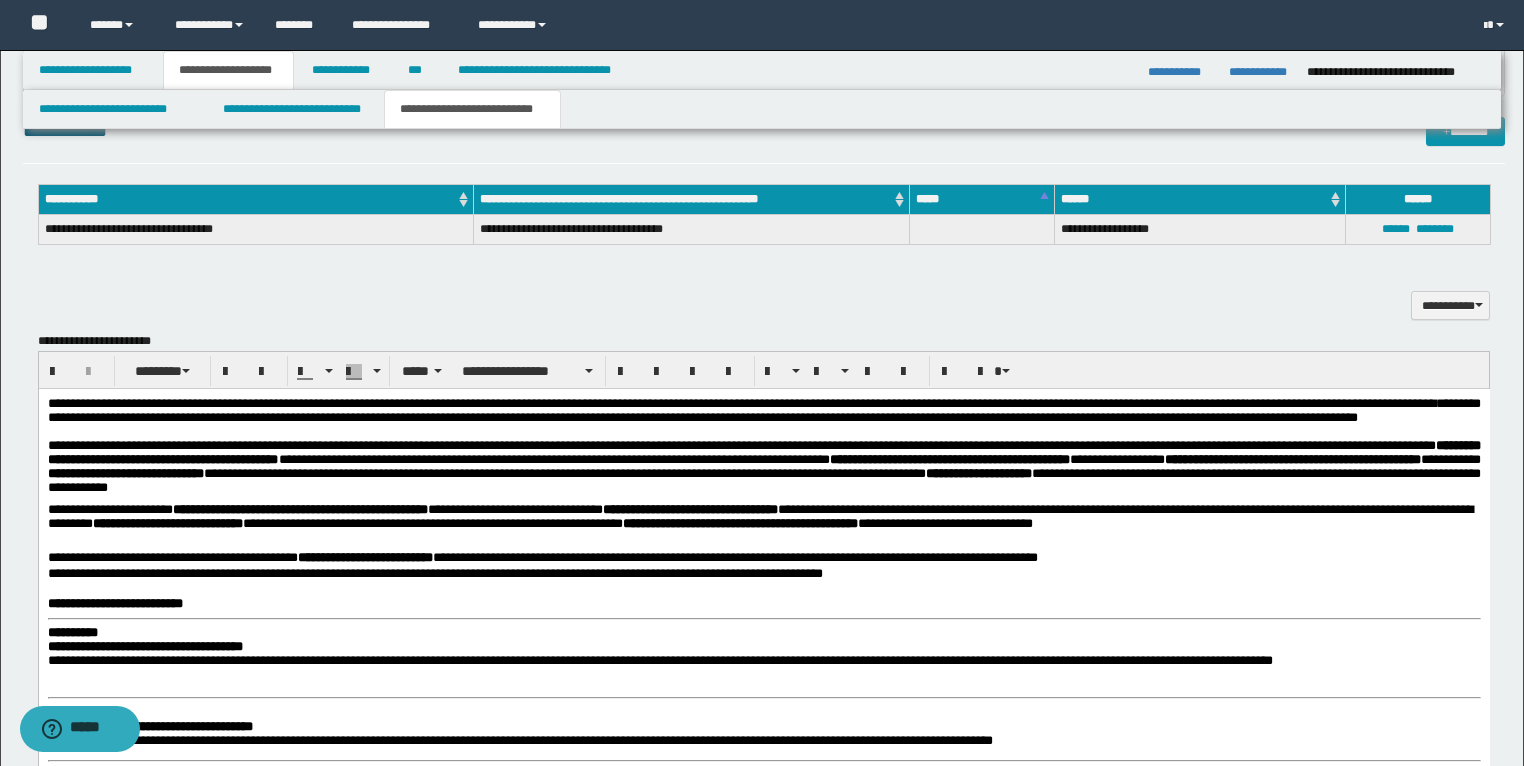 click on "**********" at bounding box center (763, 527) 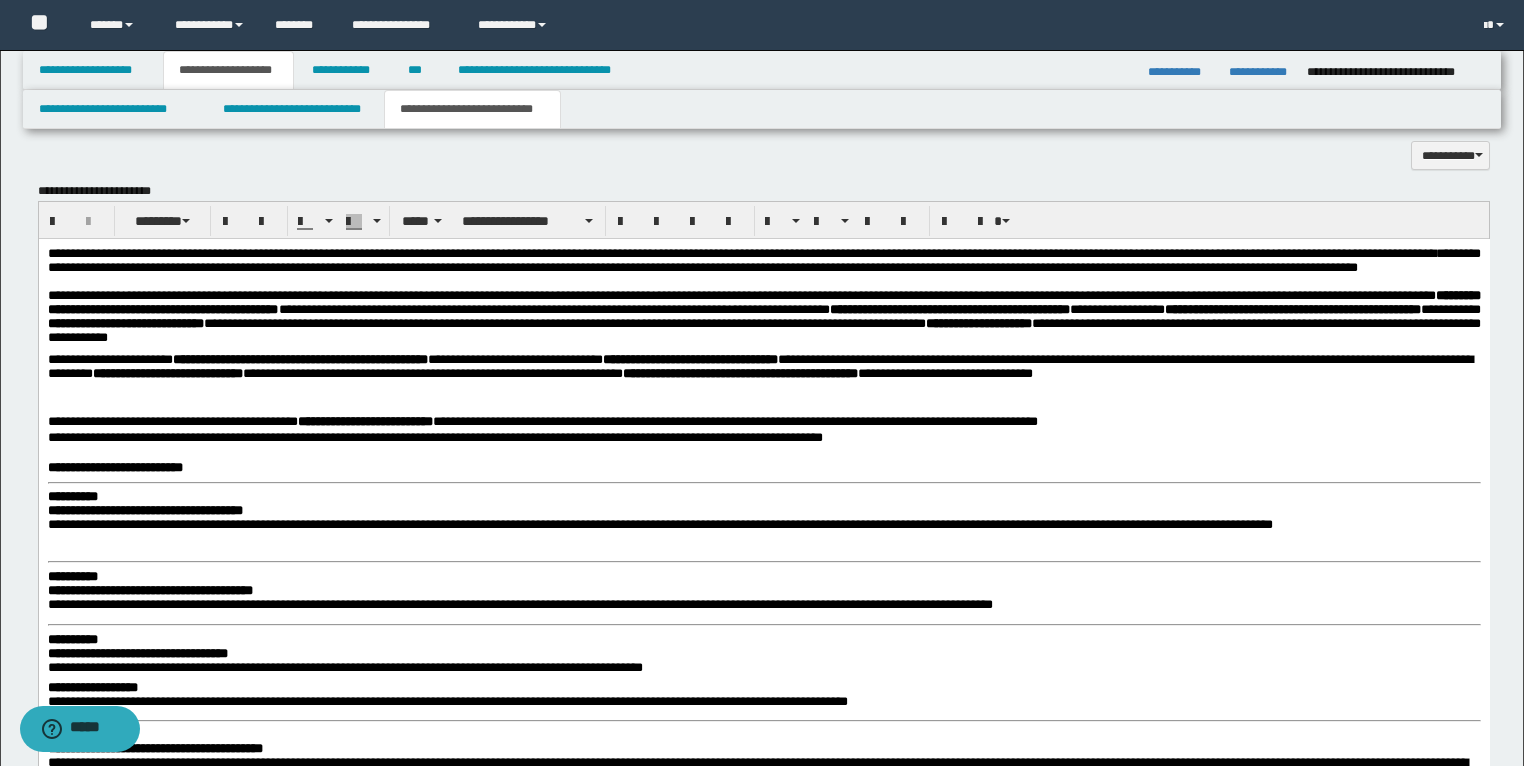 scroll, scrollTop: 1418, scrollLeft: 0, axis: vertical 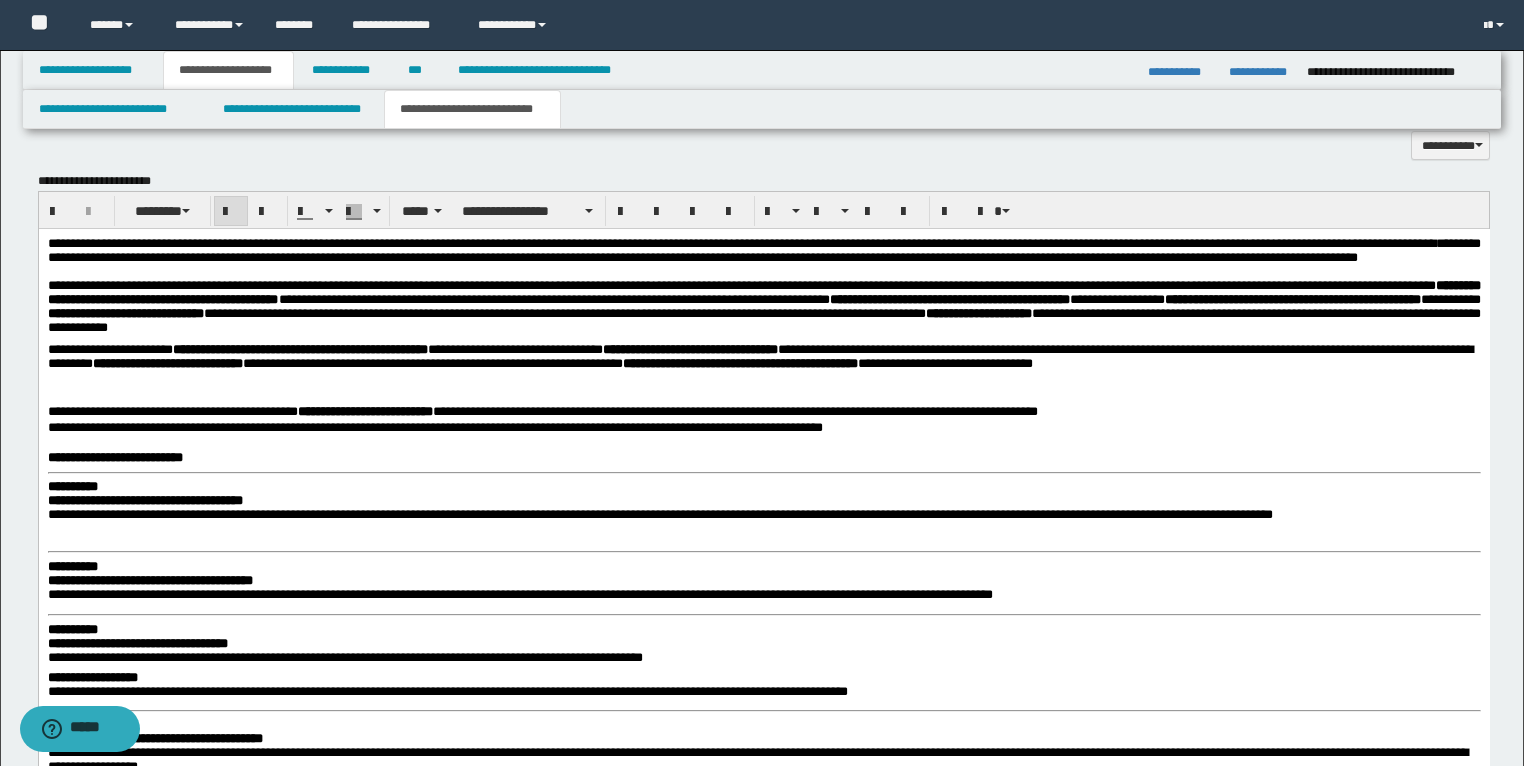 click on "**********" at bounding box center [72, 486] 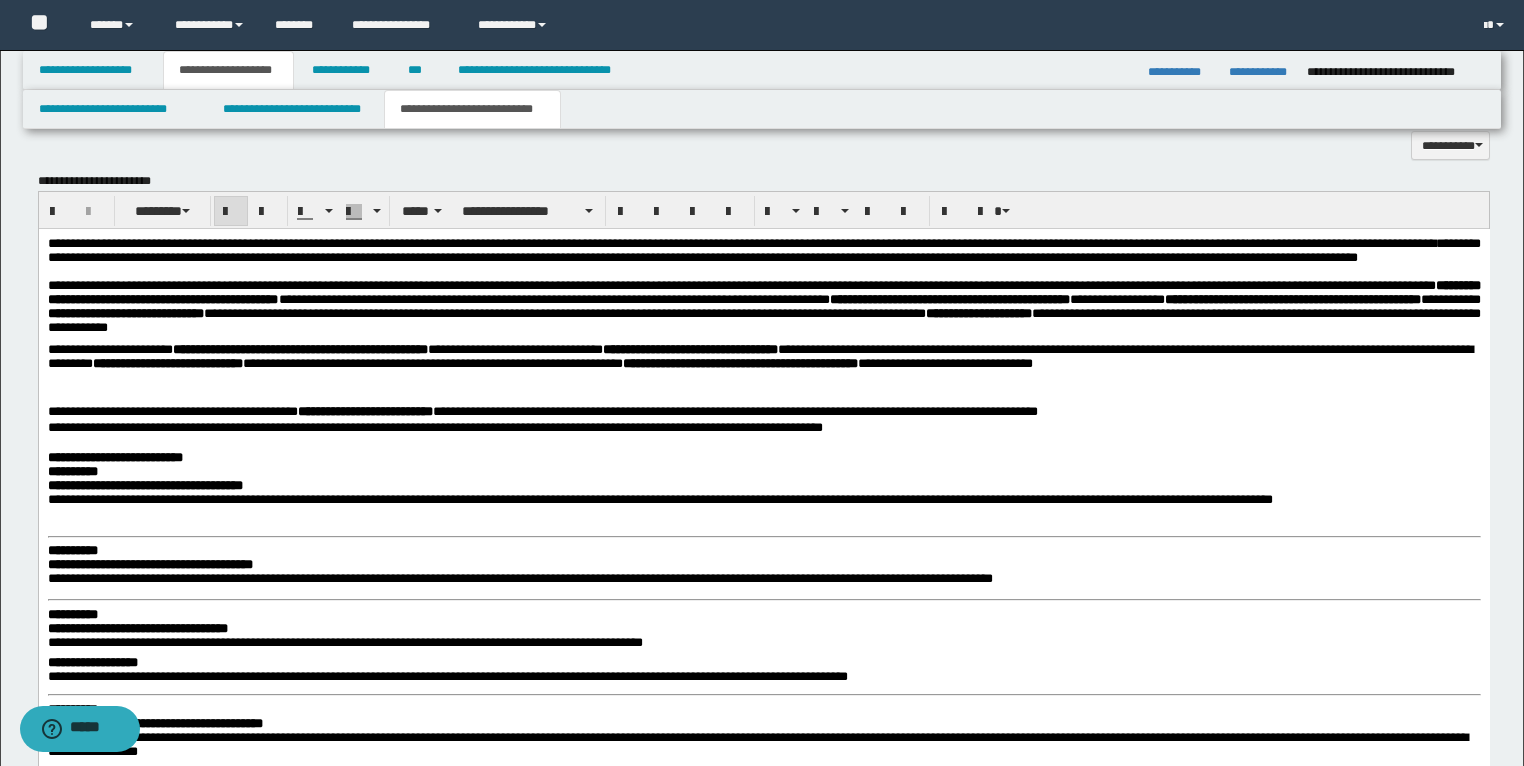 click on "**********" at bounding box center [763, 458] 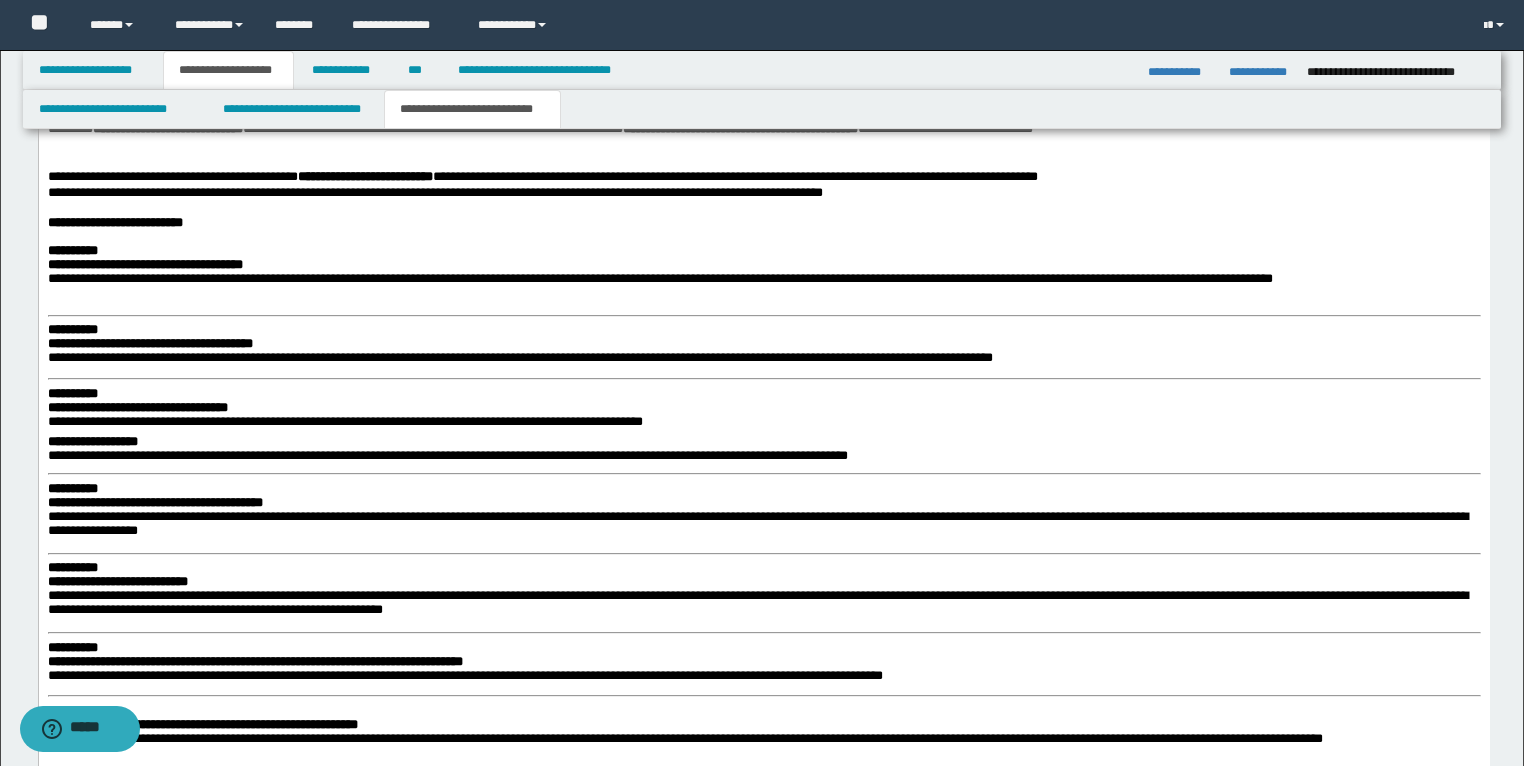 scroll, scrollTop: 1658, scrollLeft: 0, axis: vertical 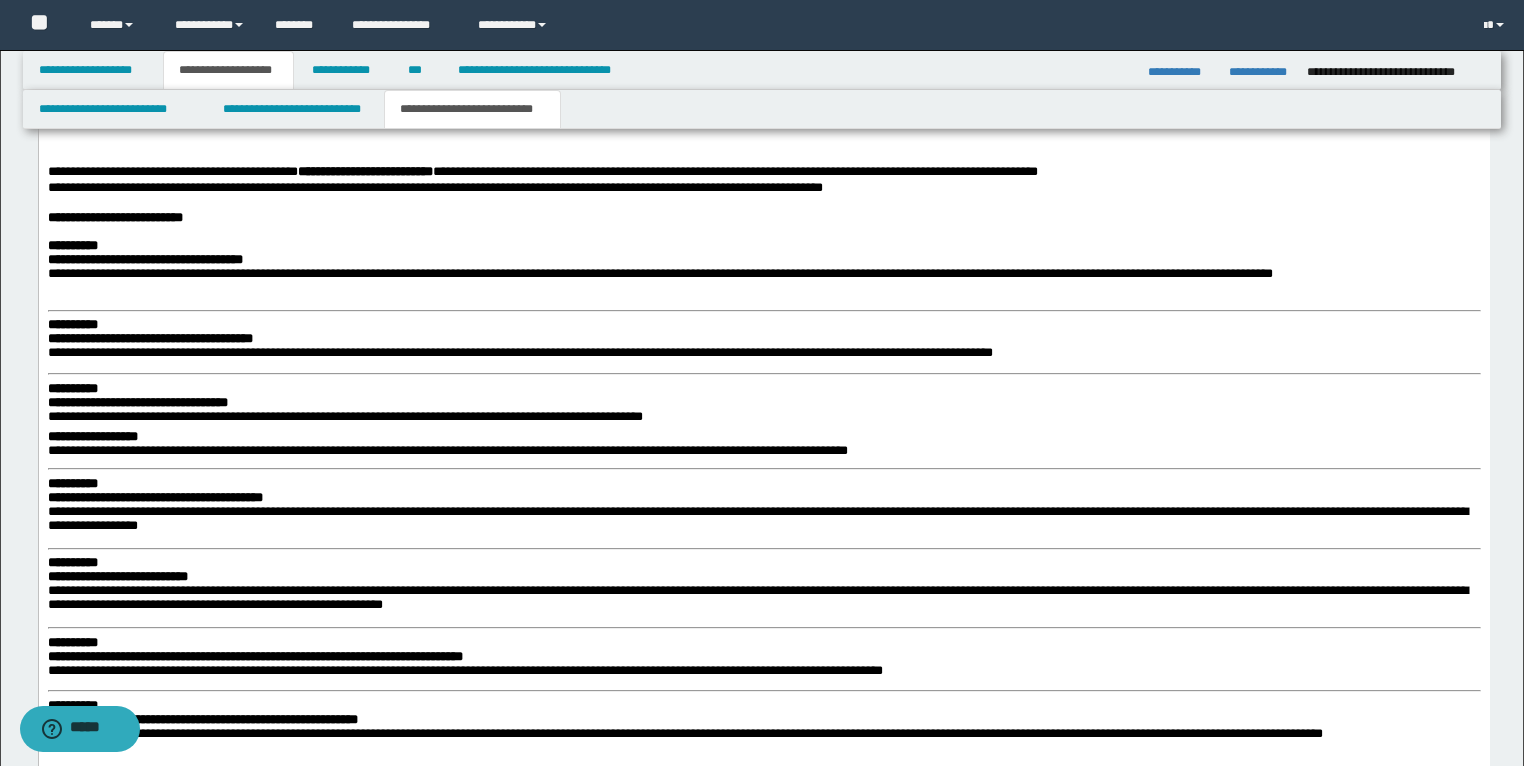 click on "**********" at bounding box center [72, 325] 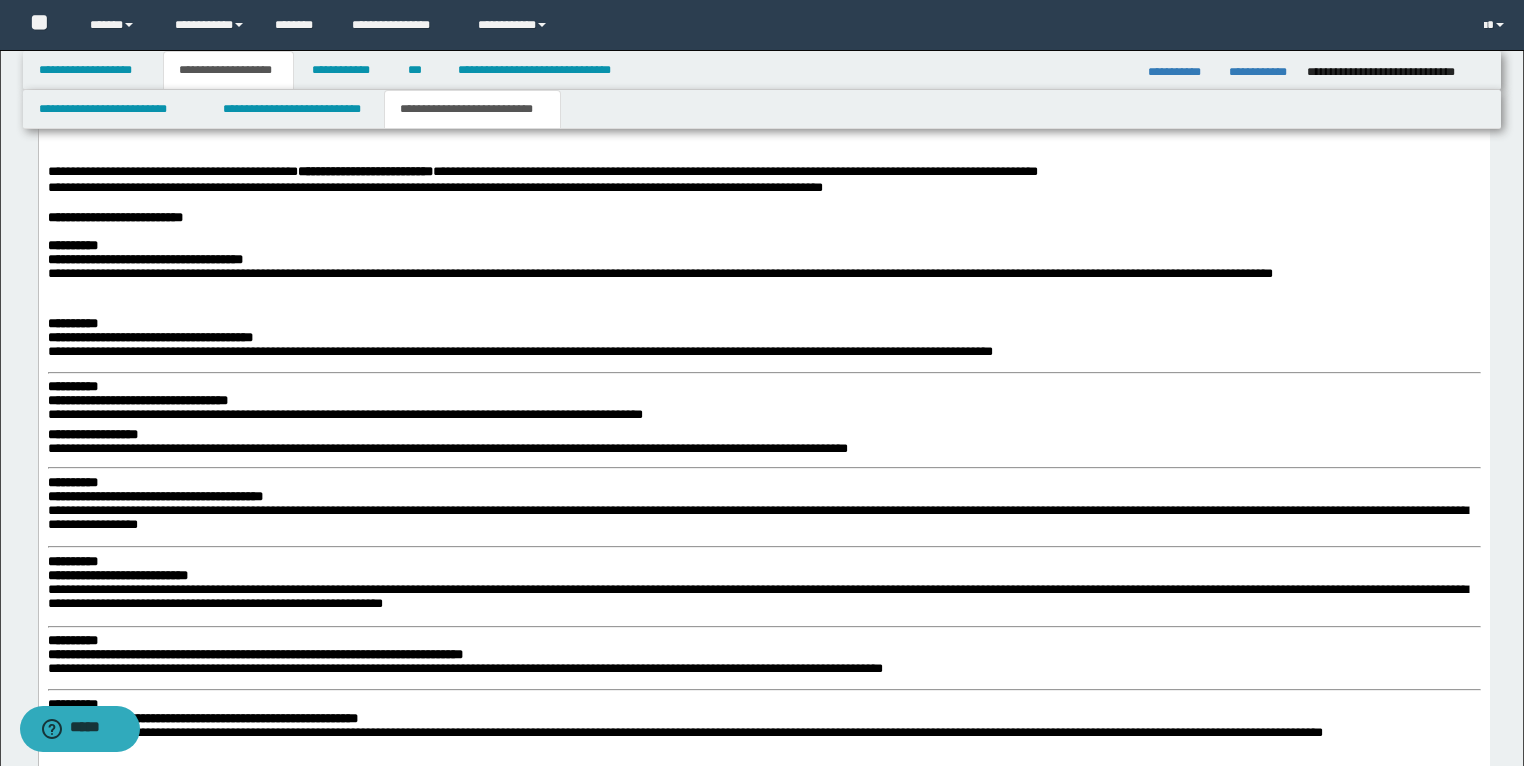 click on "**********" at bounding box center (763, 1109) 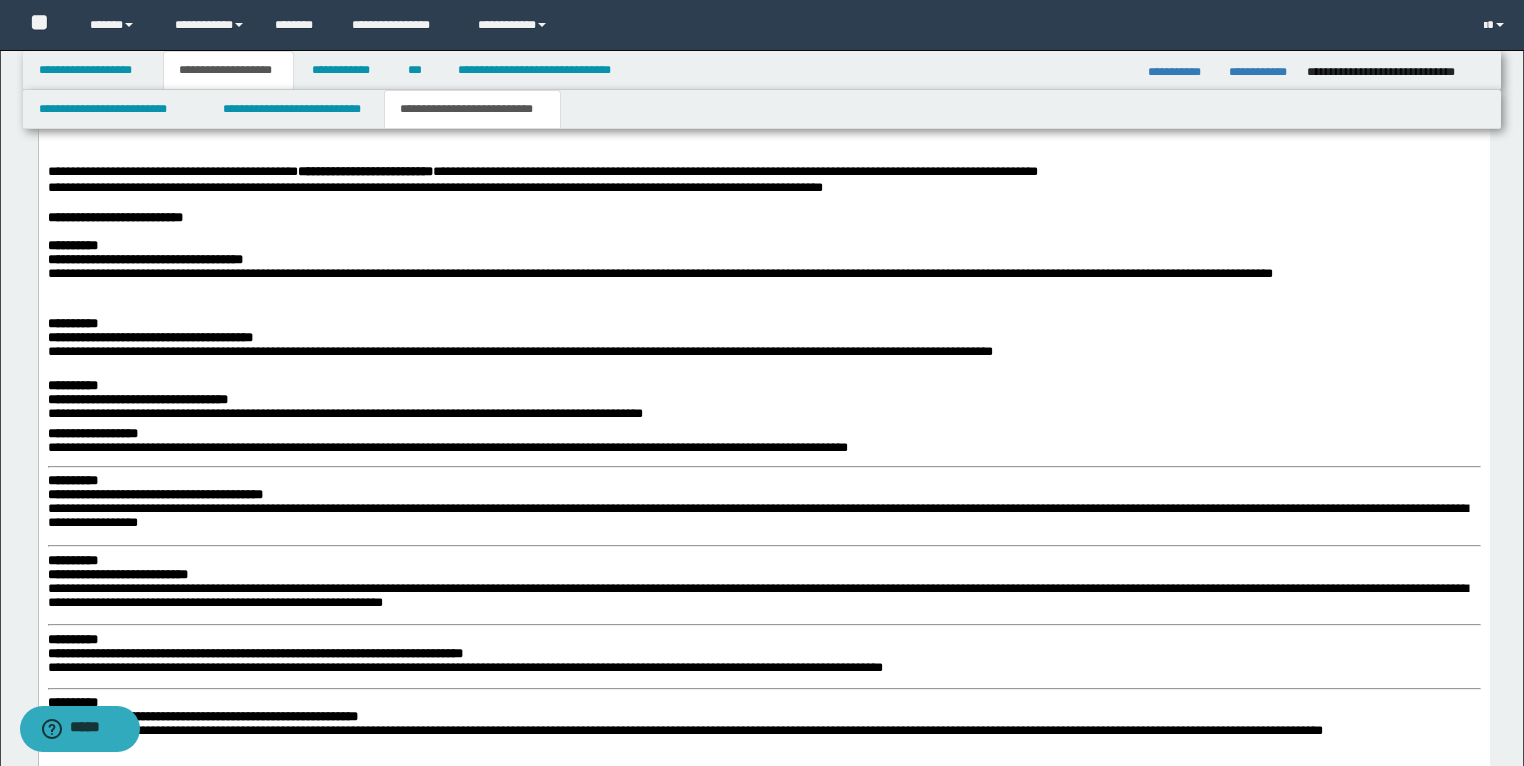 click on "**********" at bounding box center [763, 1109] 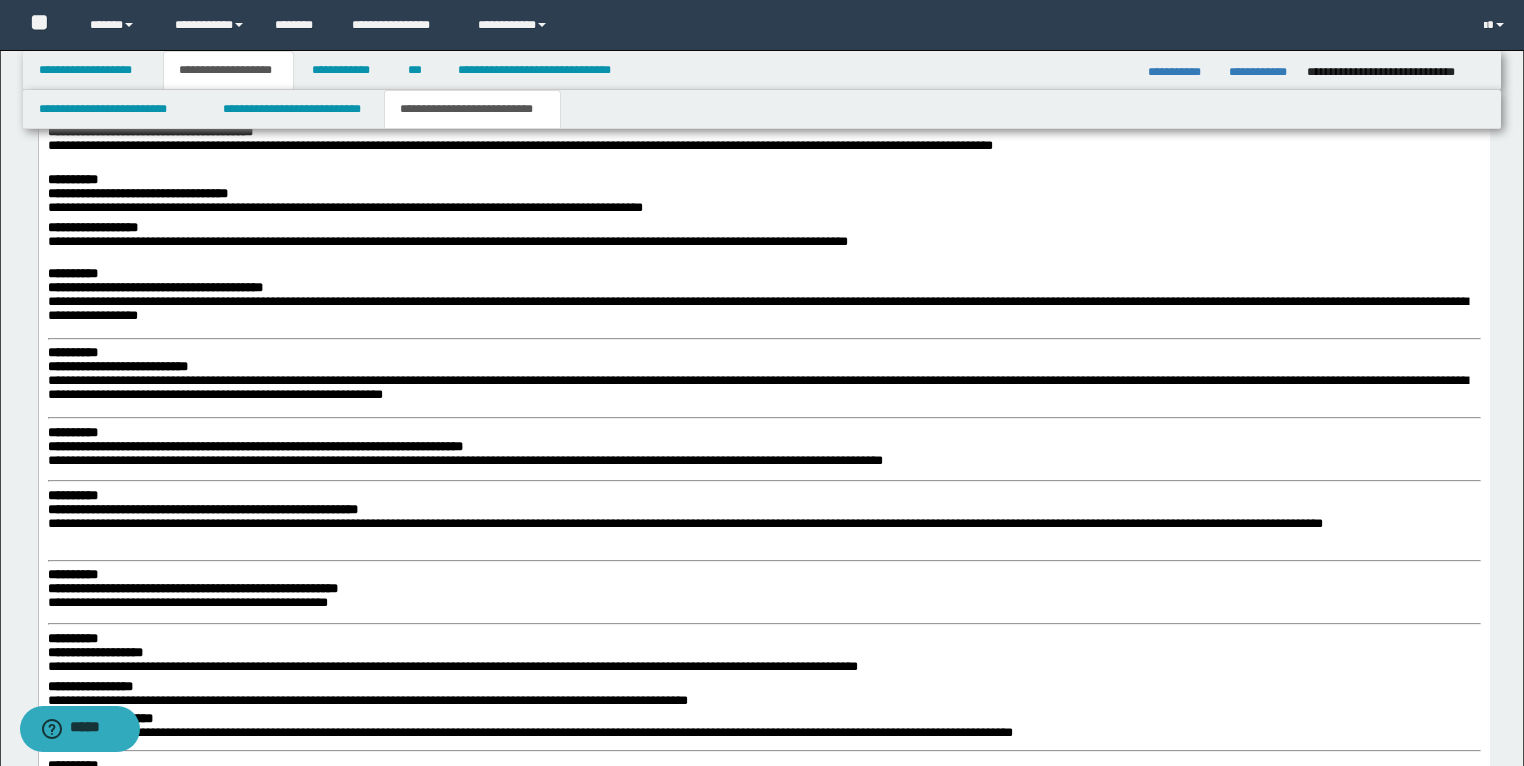 scroll, scrollTop: 1898, scrollLeft: 0, axis: vertical 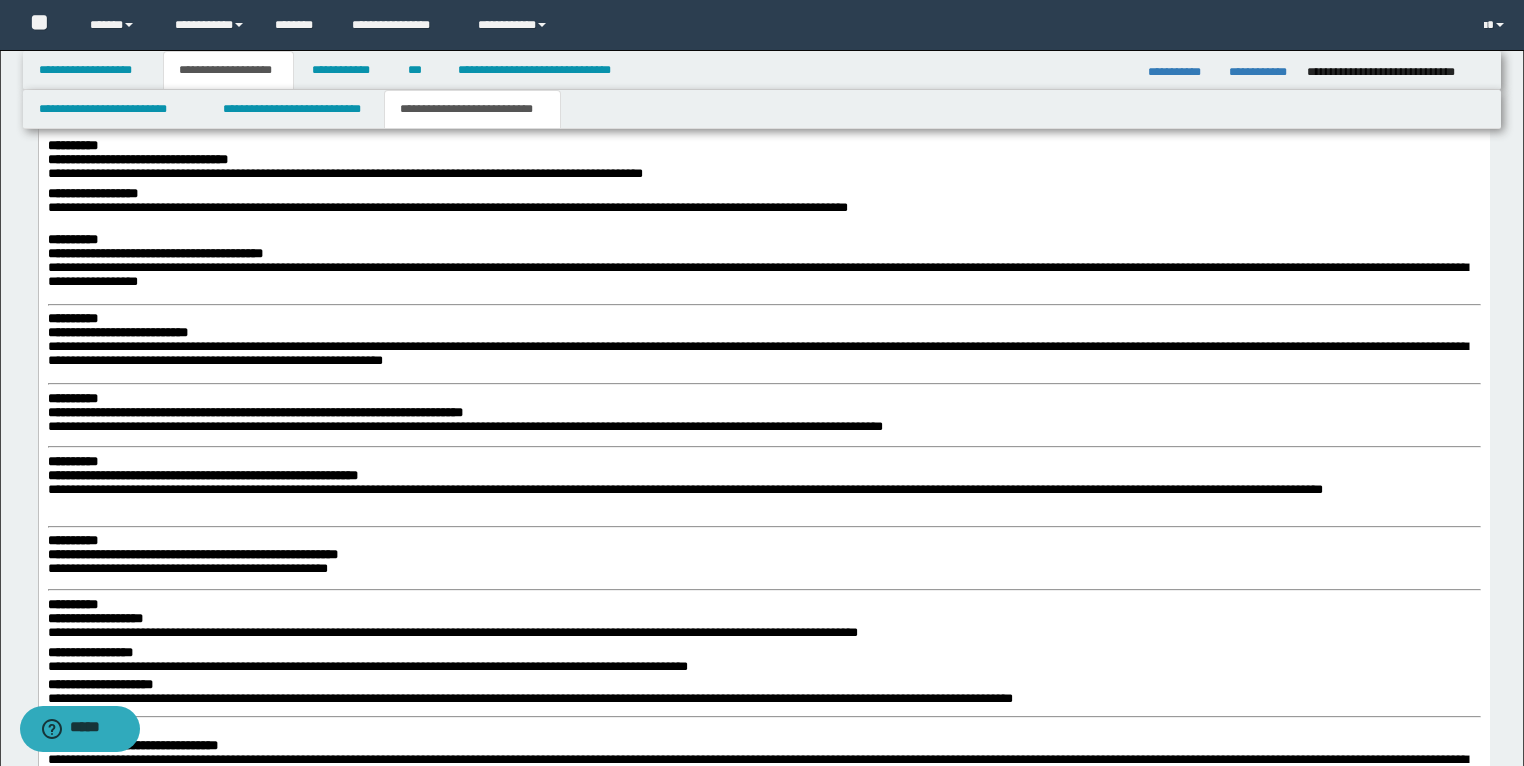 click on "**********" at bounding box center [72, 319] 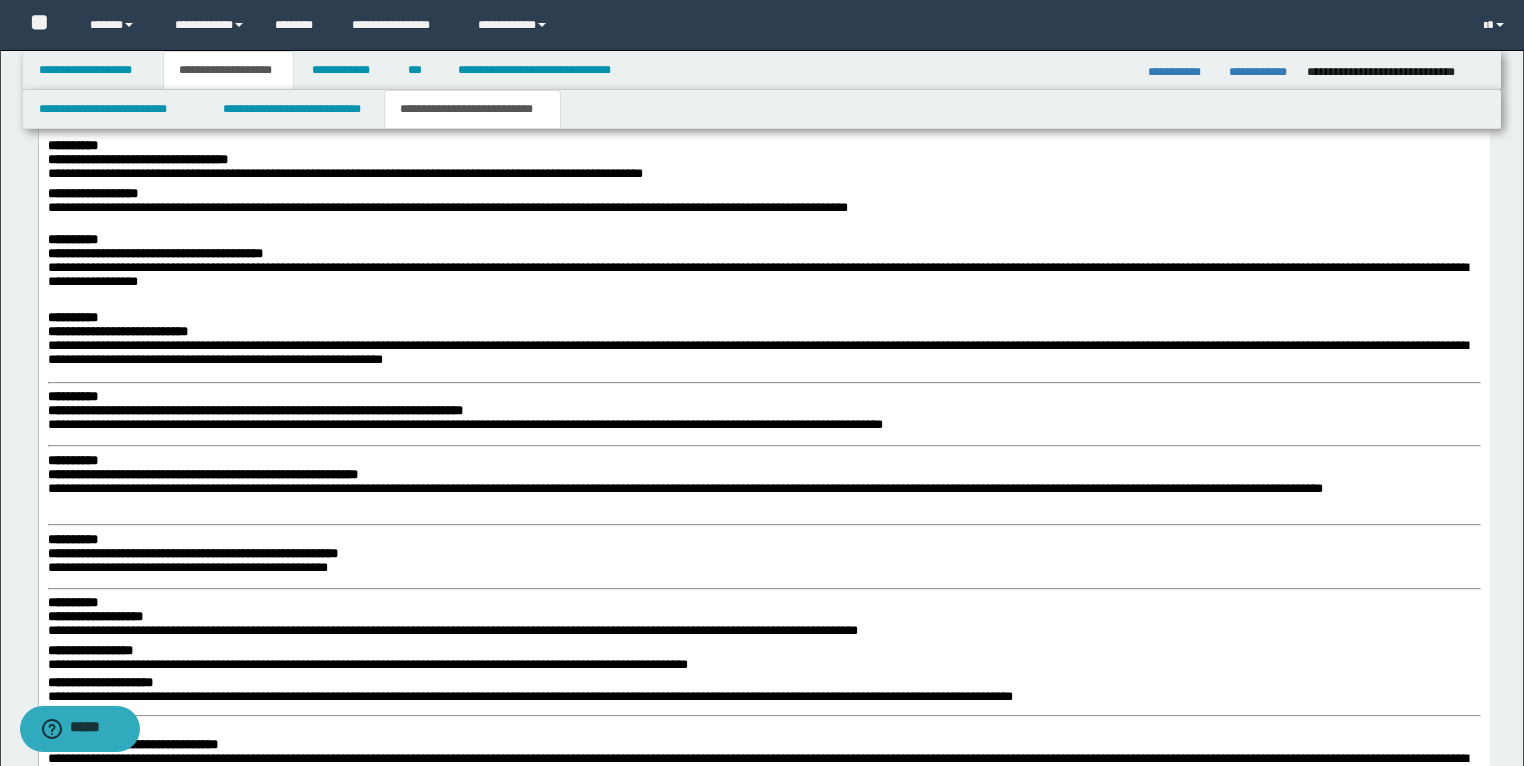 click on "**********" at bounding box center (763, 867) 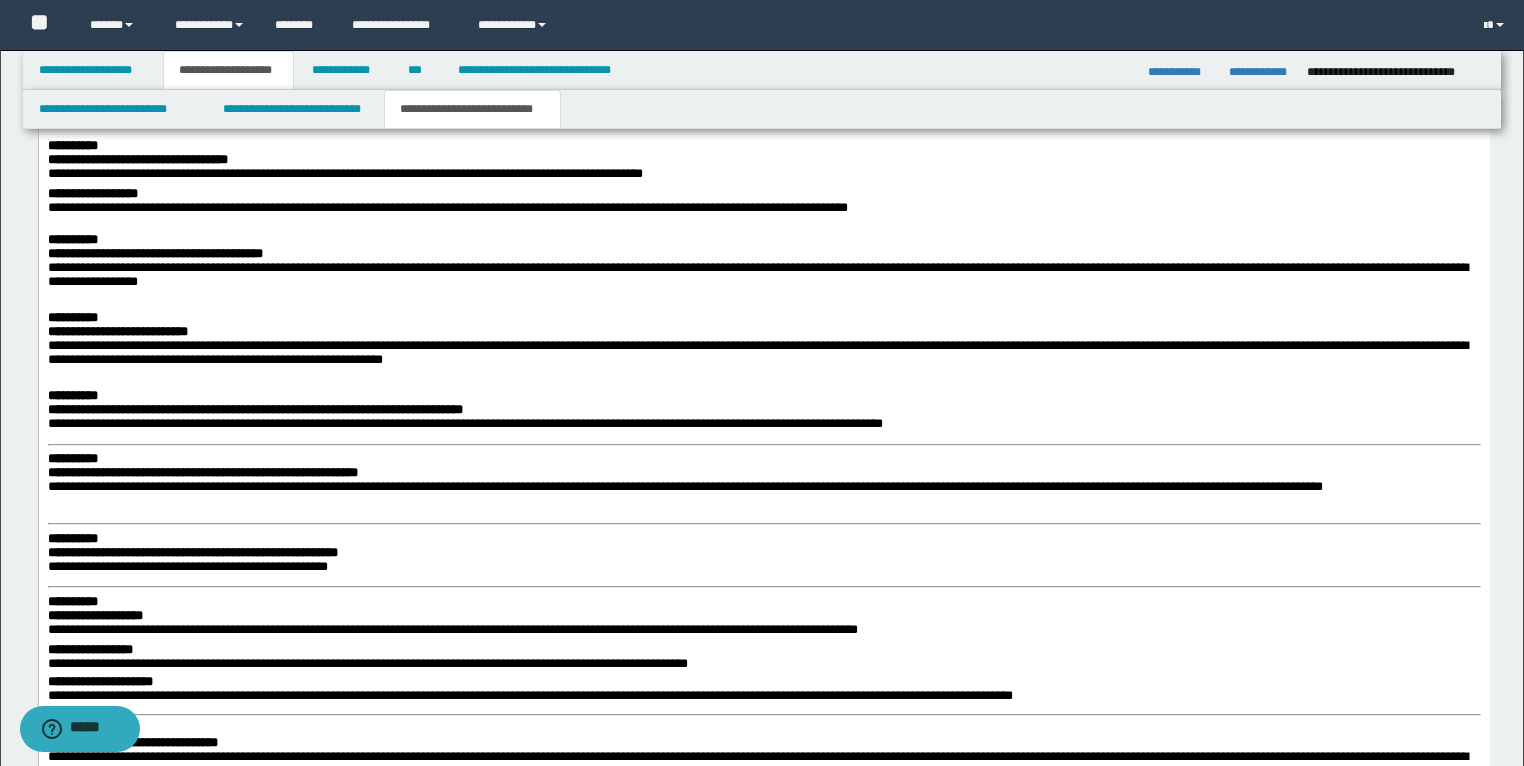 click on "**********" at bounding box center [72, 459] 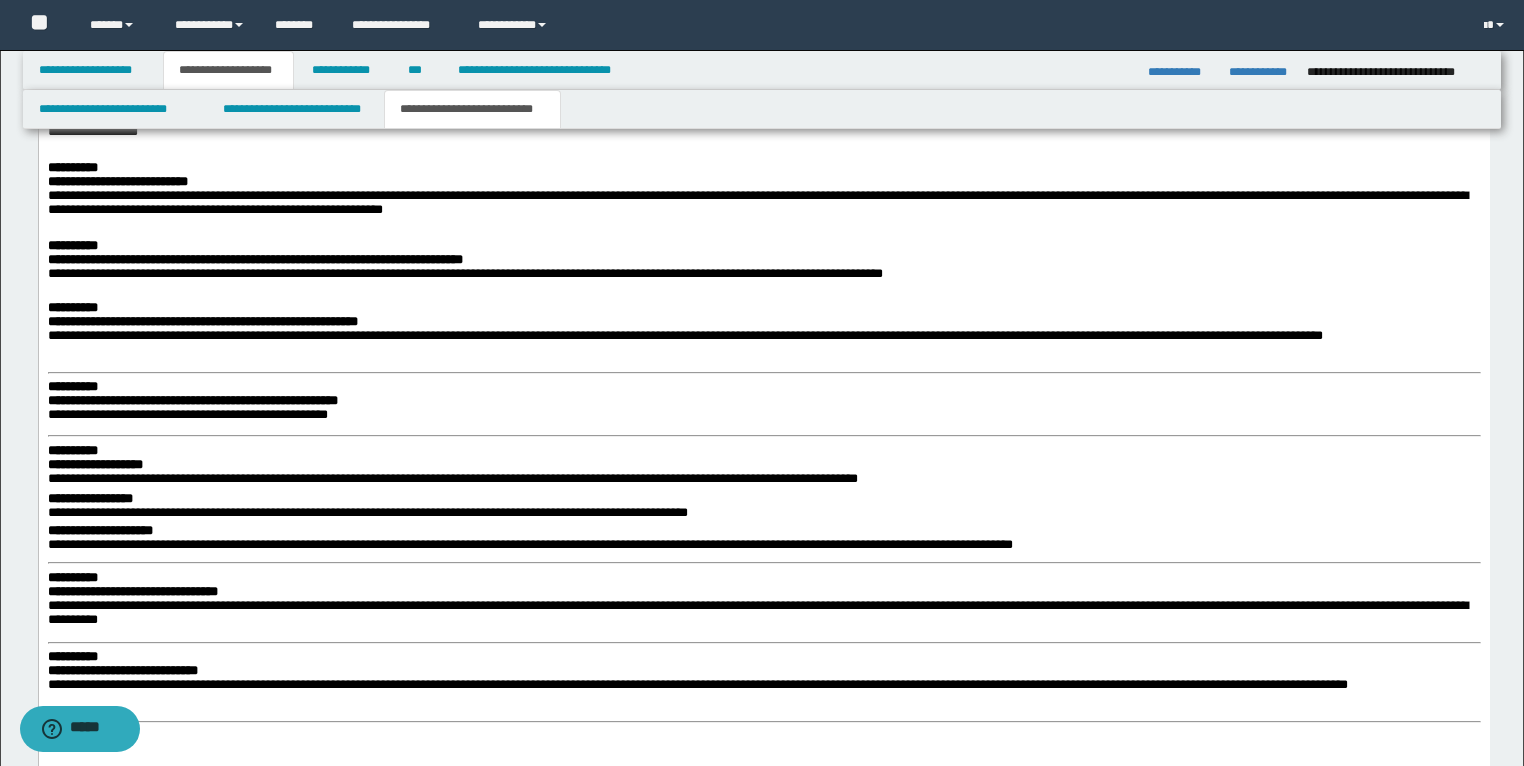 scroll, scrollTop: 2058, scrollLeft: 0, axis: vertical 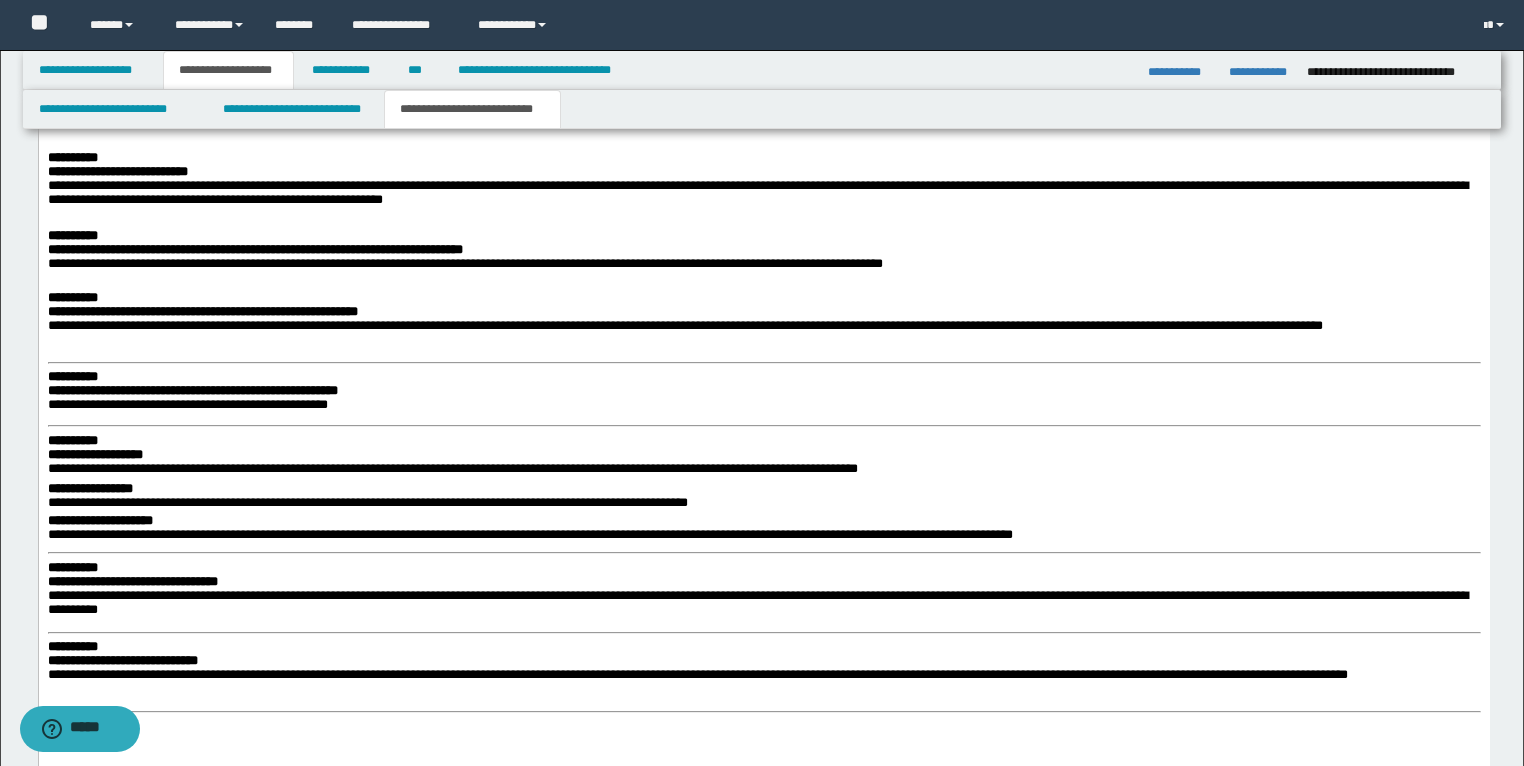 click on "**********" at bounding box center (763, 706) 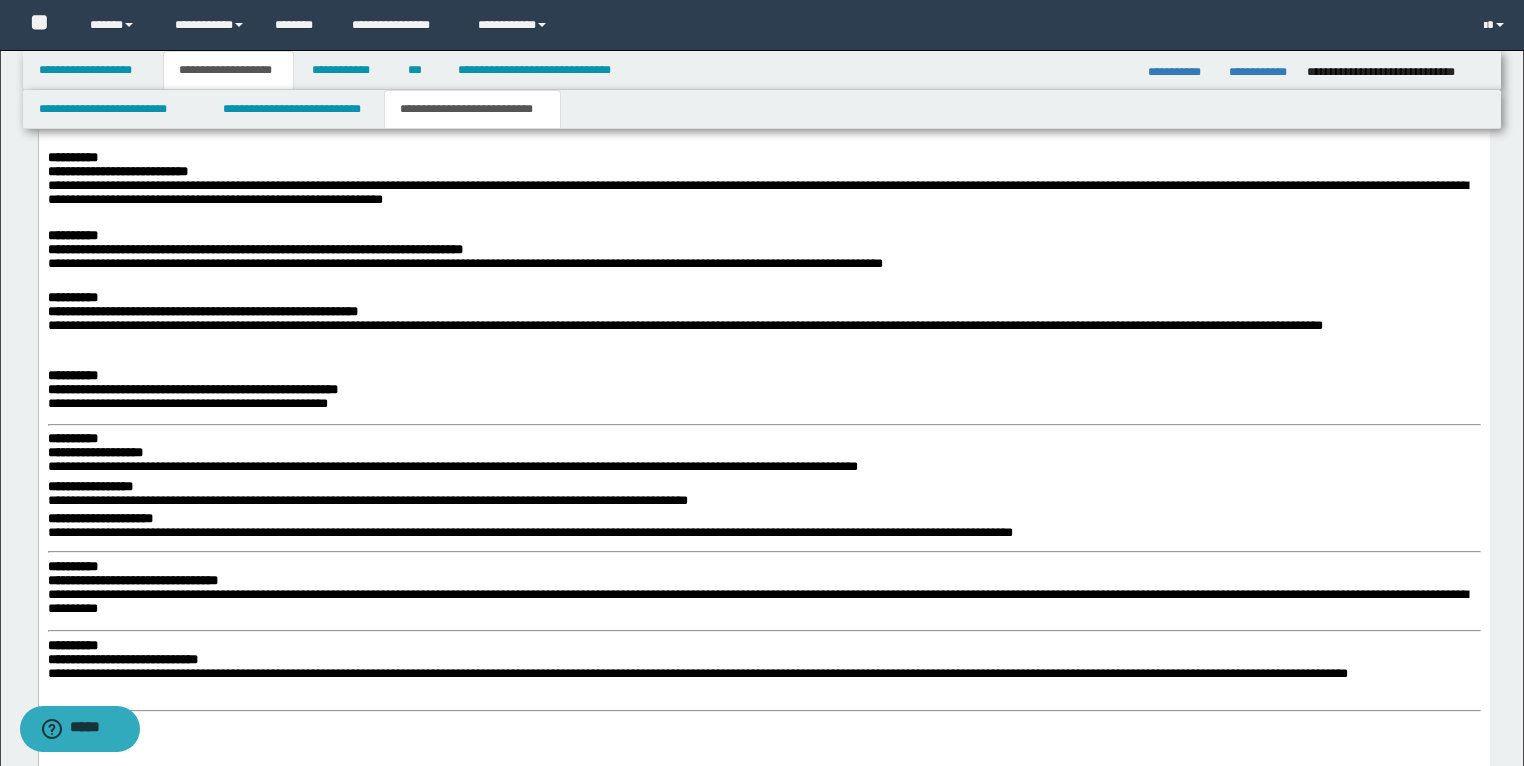 click on "**********" at bounding box center [763, 705] 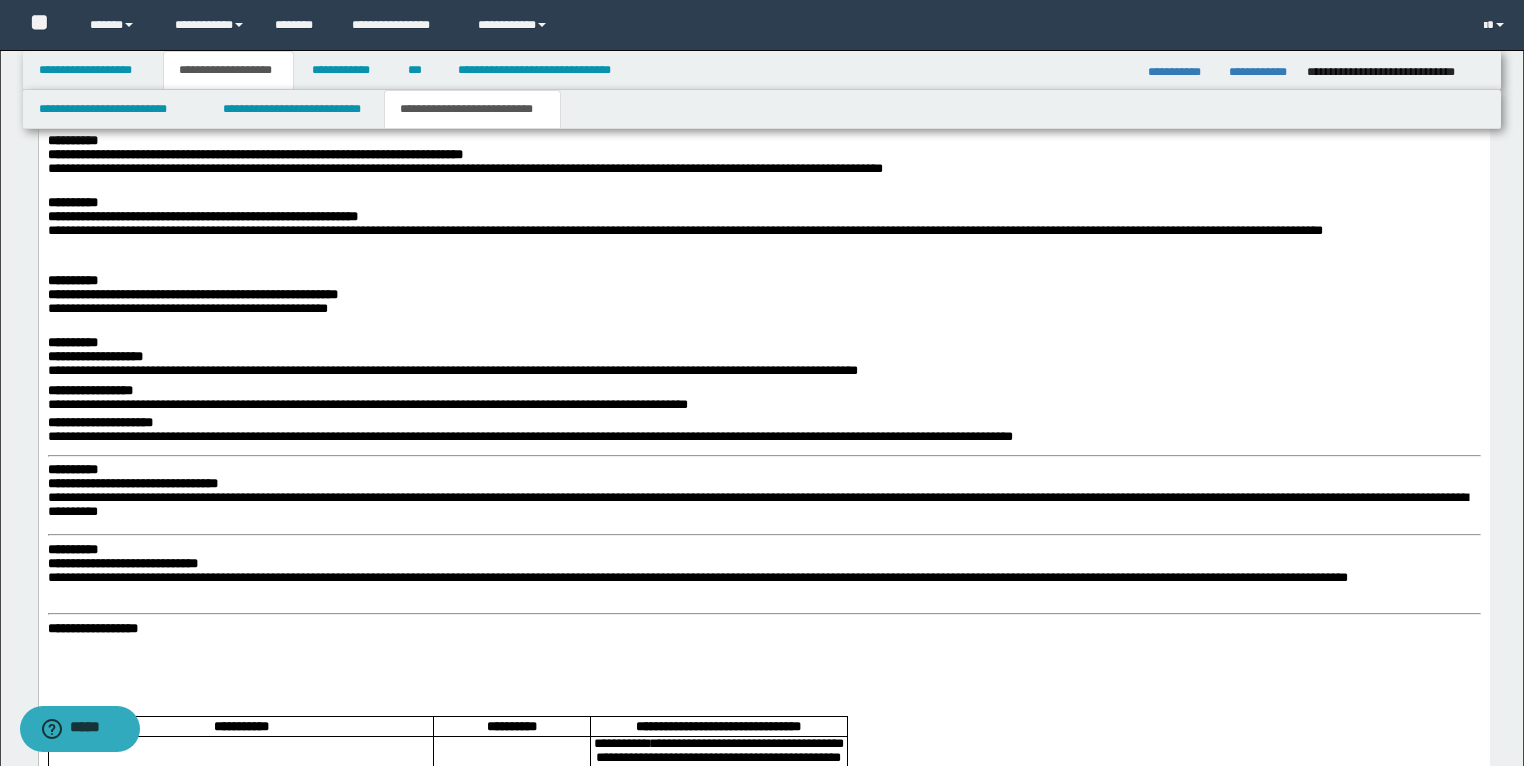 scroll, scrollTop: 2298, scrollLeft: 0, axis: vertical 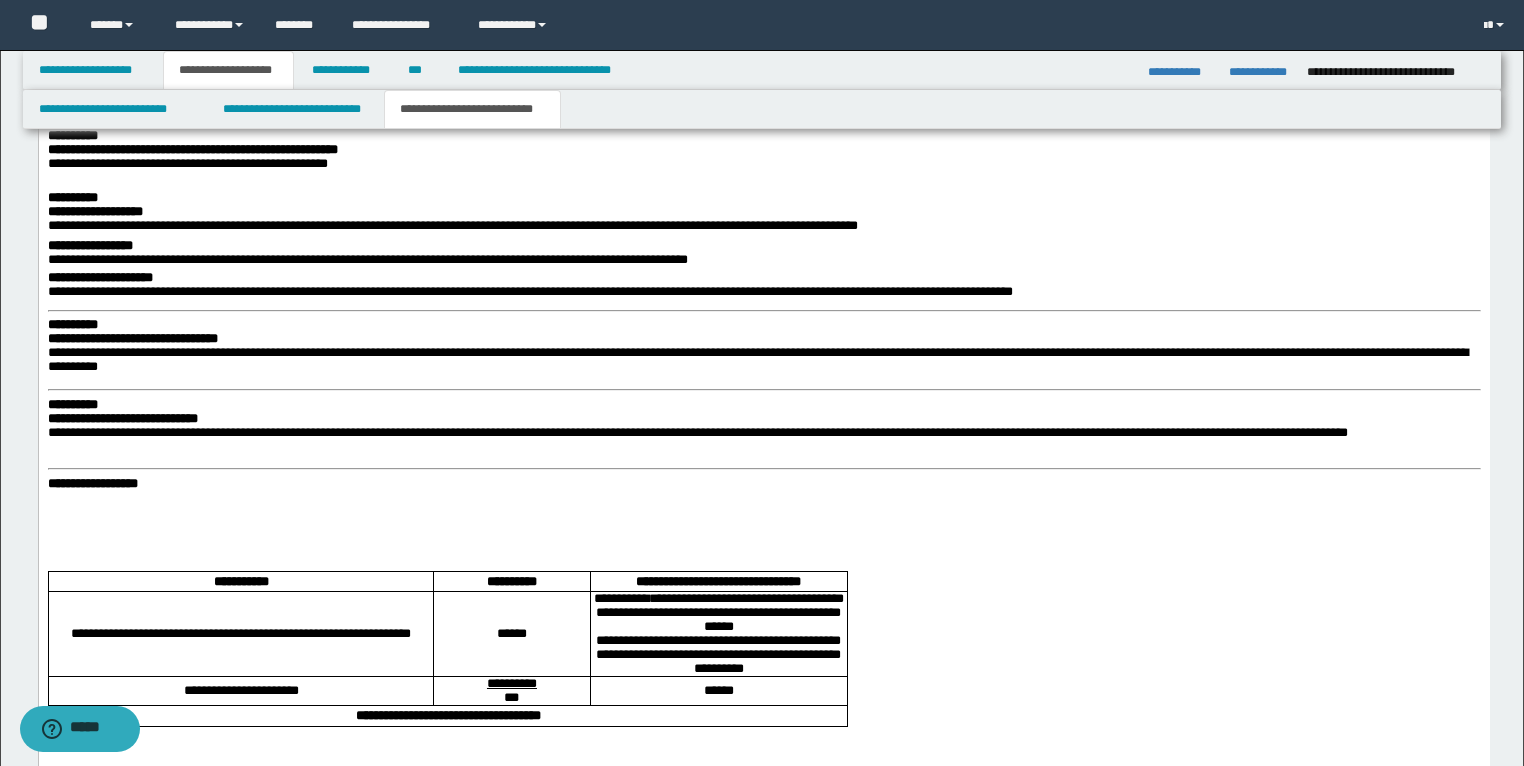 click on "**********" at bounding box center (763, 465) 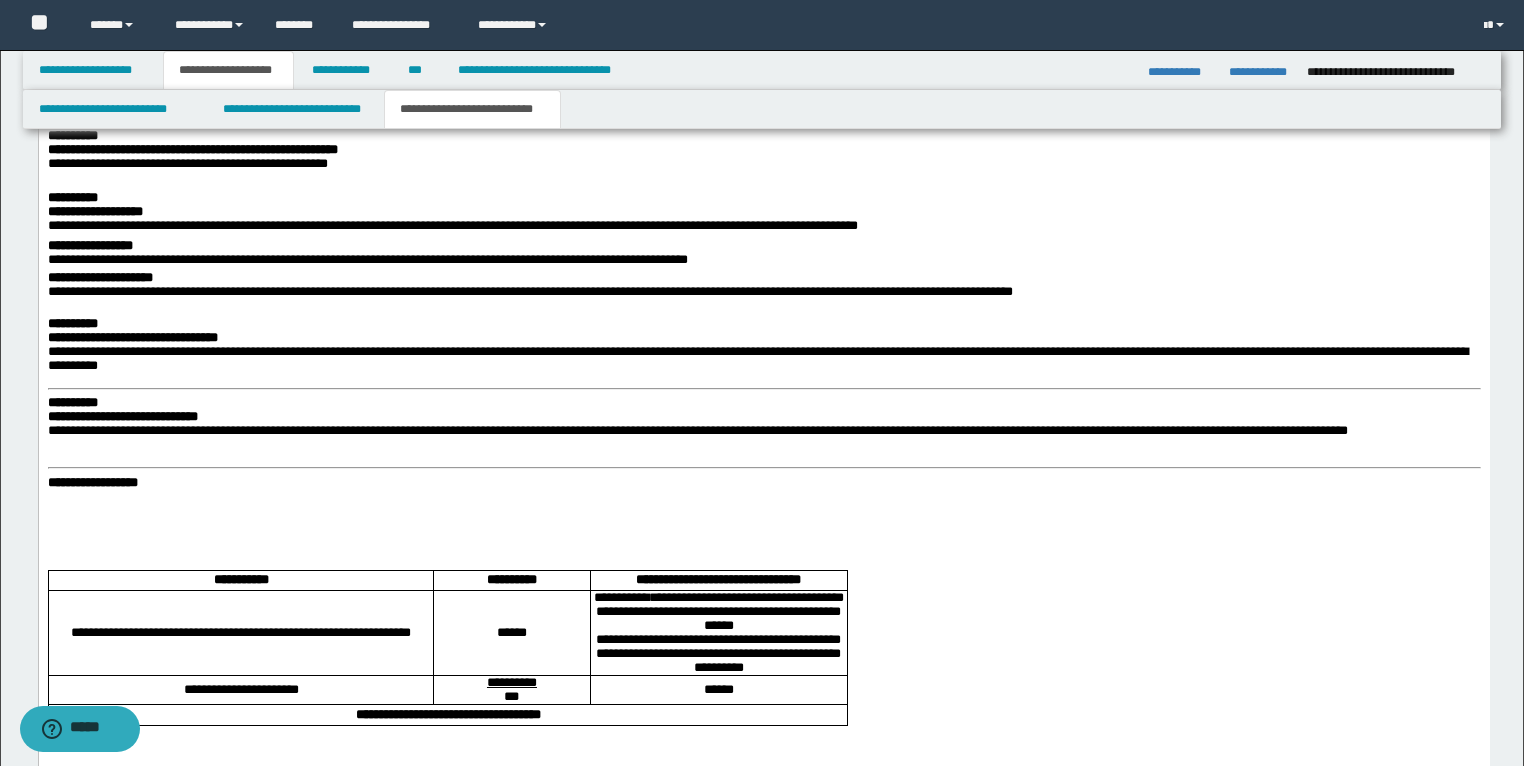 click on "**********" at bounding box center [763, 464] 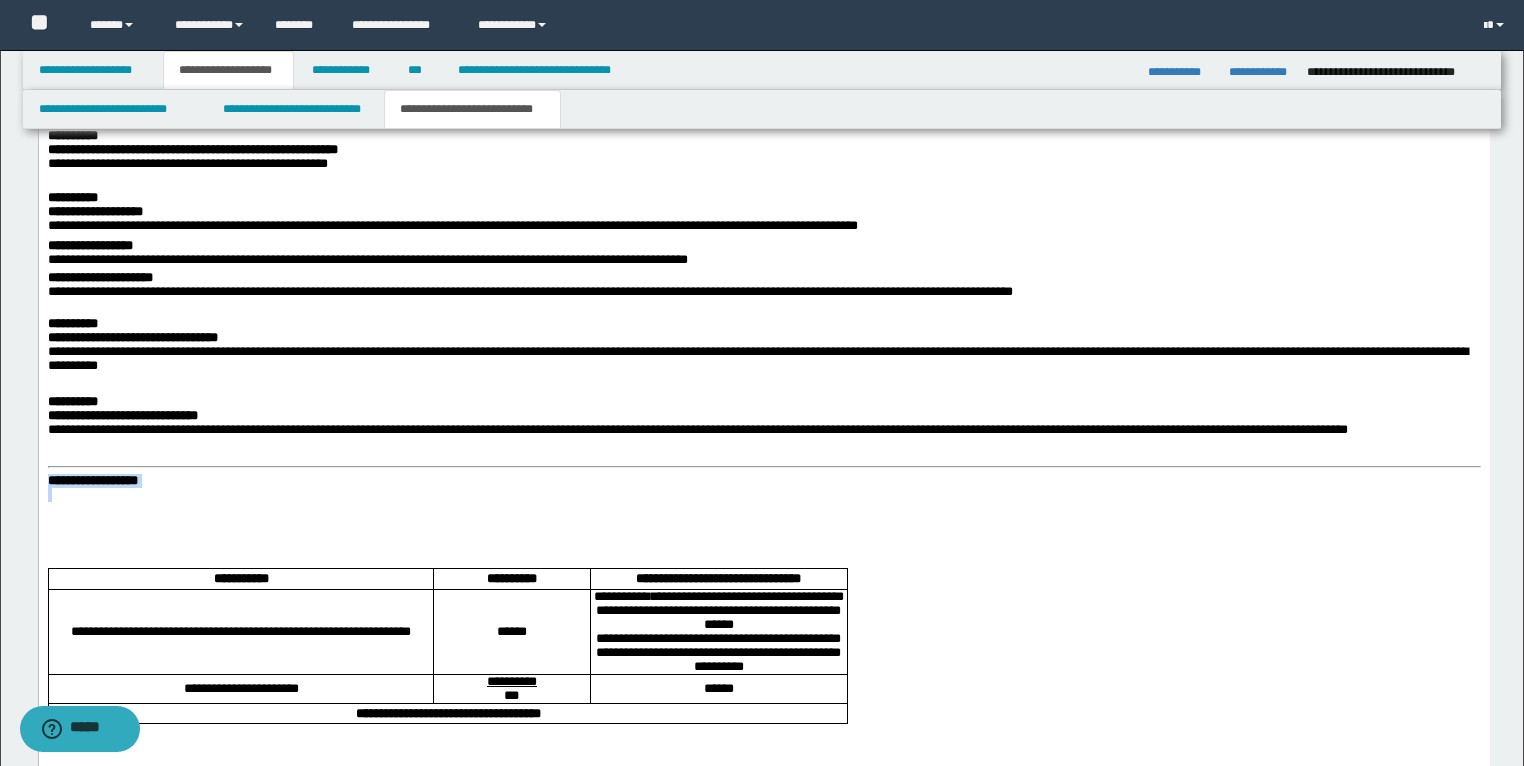 drag, startPoint x: 212, startPoint y: 540, endPoint x: 18, endPoint y: 522, distance: 194.83327 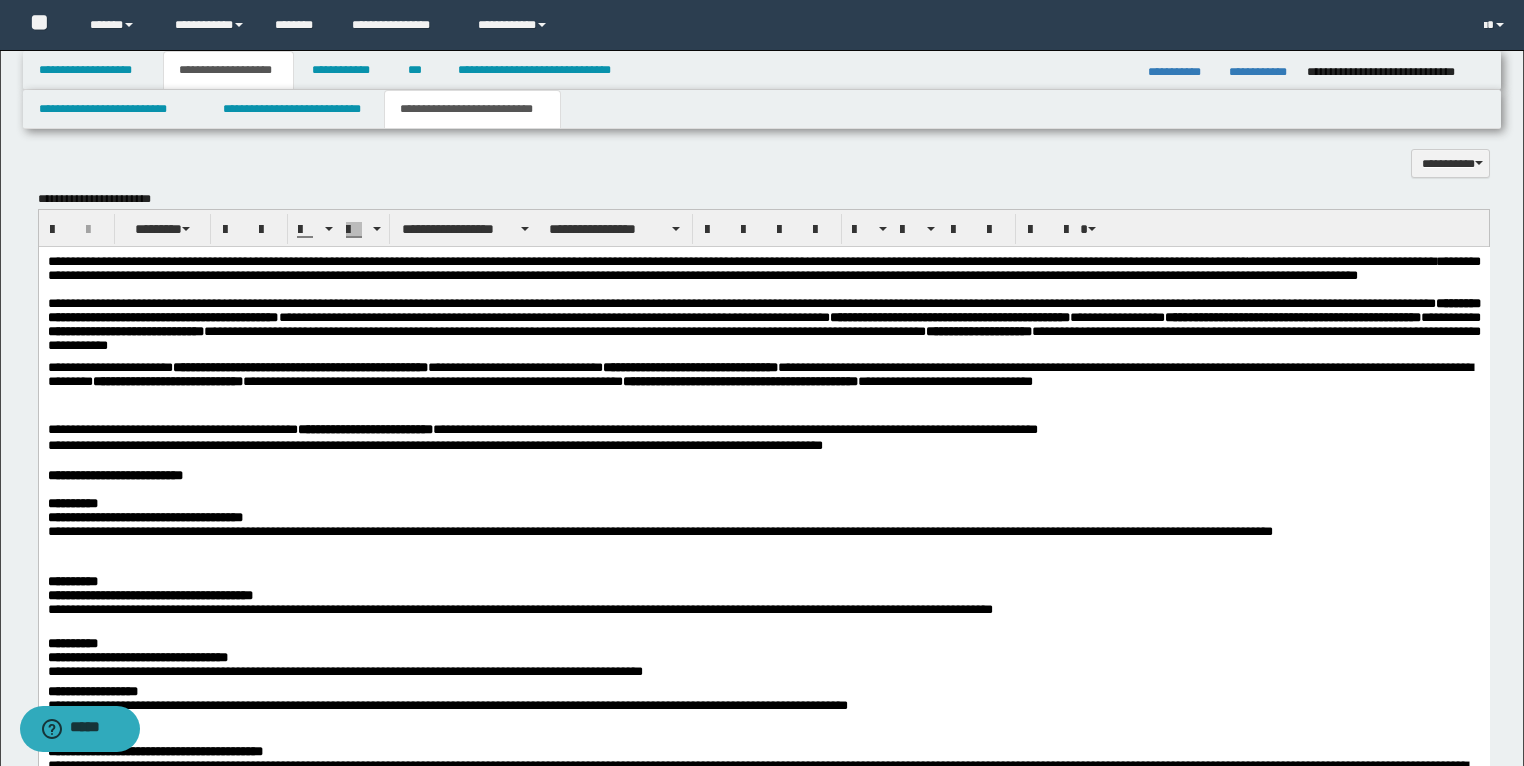 scroll, scrollTop: 1338, scrollLeft: 0, axis: vertical 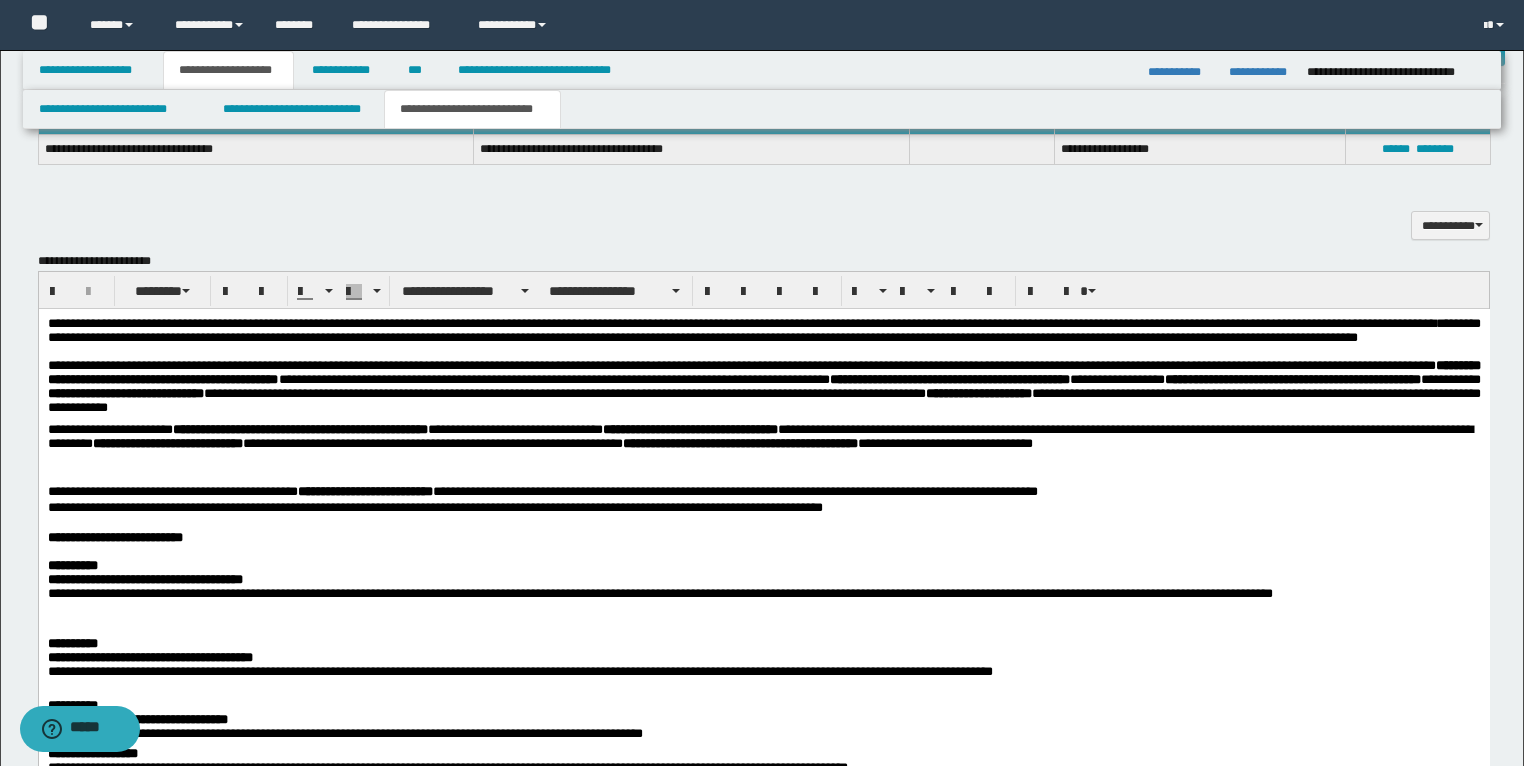 click on "**********" at bounding box center (763, 391) 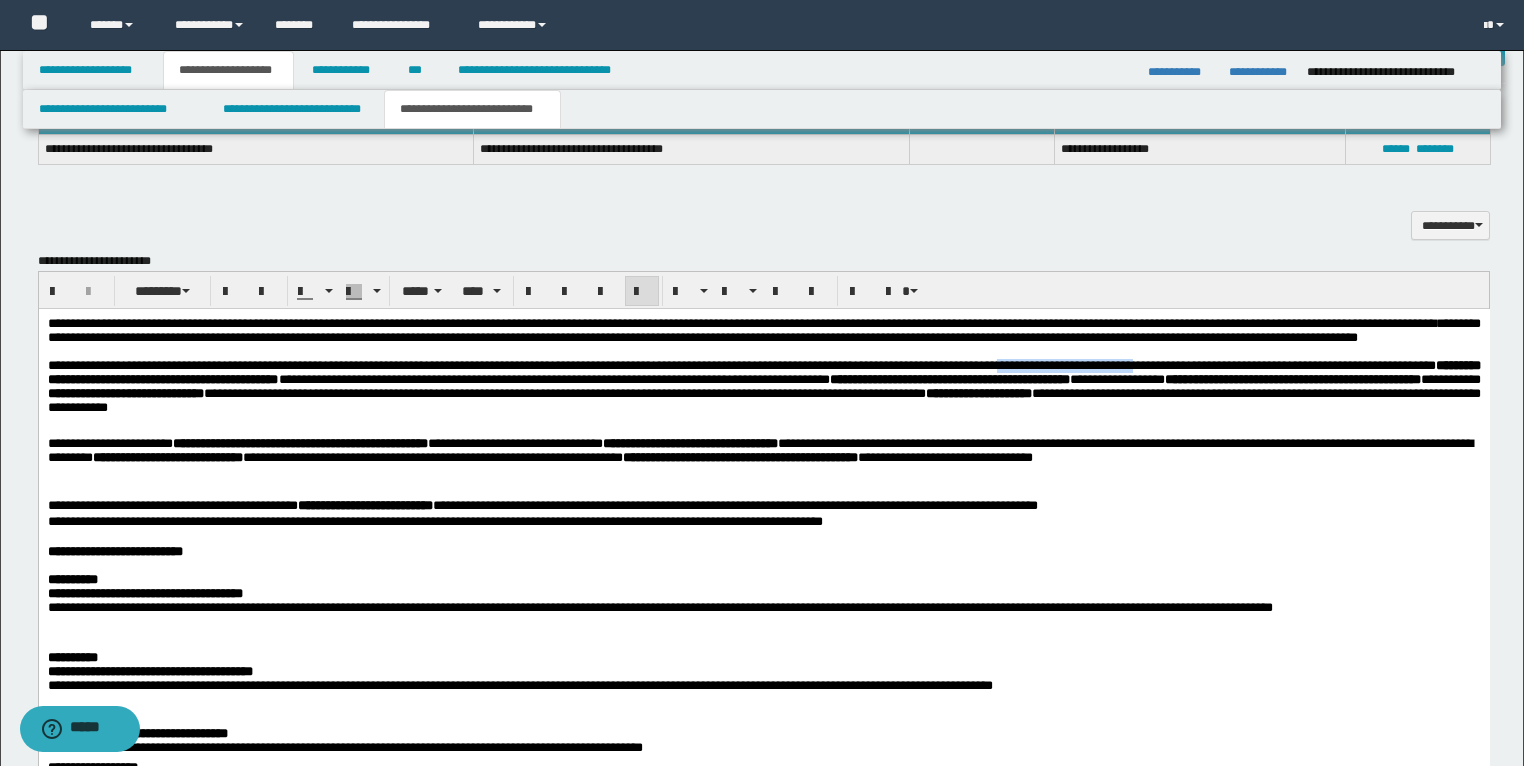 drag, startPoint x: 1363, startPoint y: 388, endPoint x: 1149, endPoint y: 395, distance: 214.11446 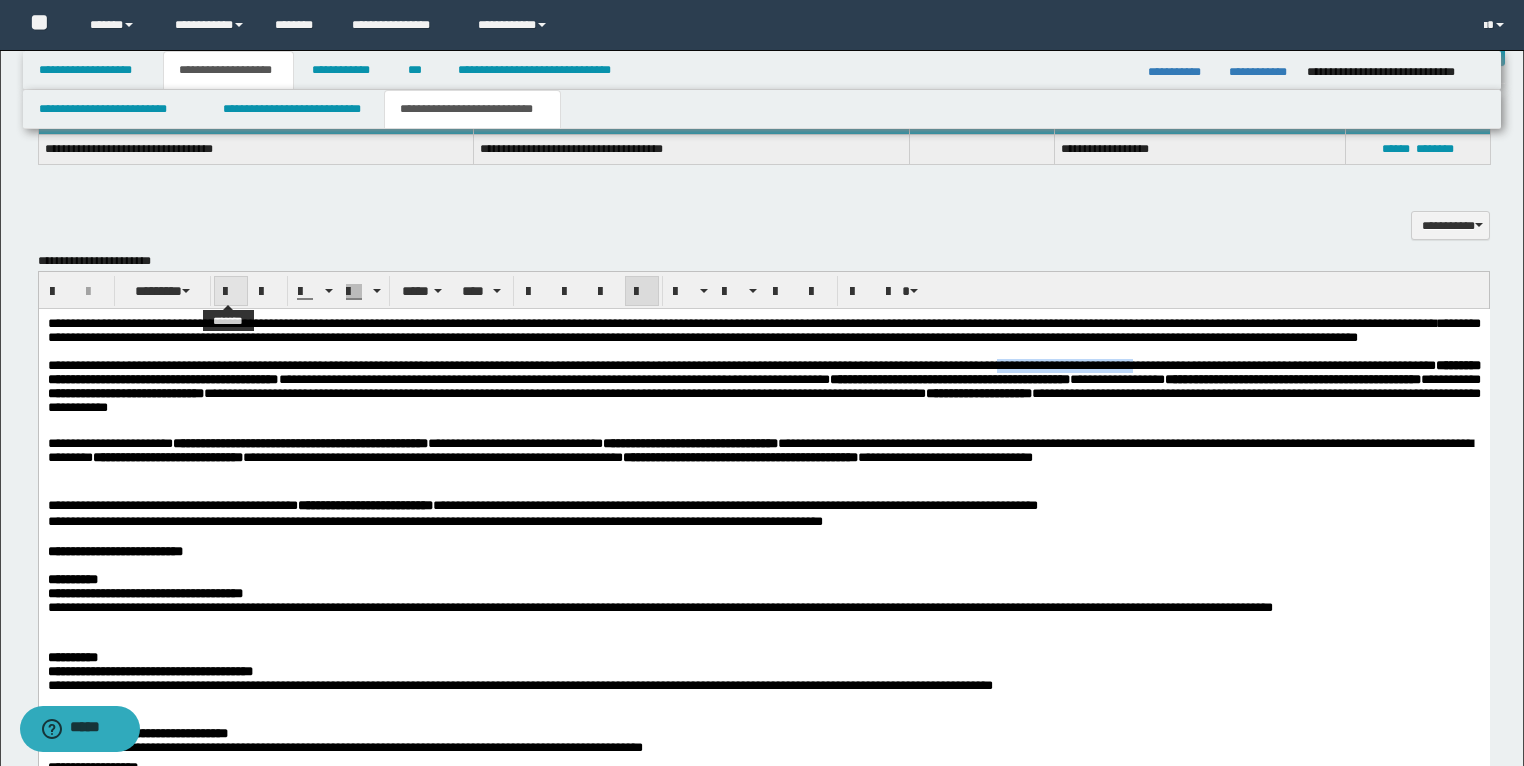 click at bounding box center [231, 292] 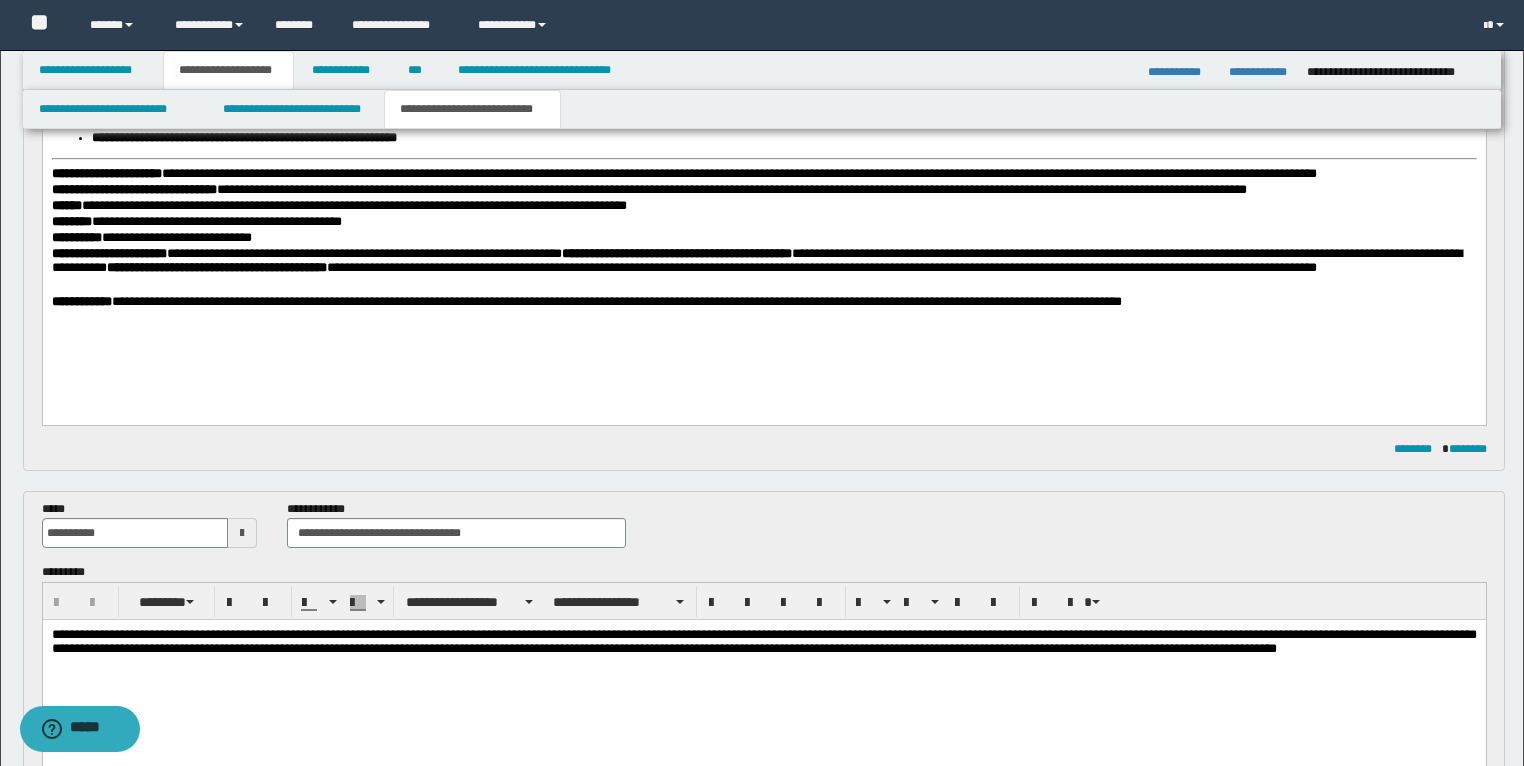 scroll, scrollTop: 298, scrollLeft: 0, axis: vertical 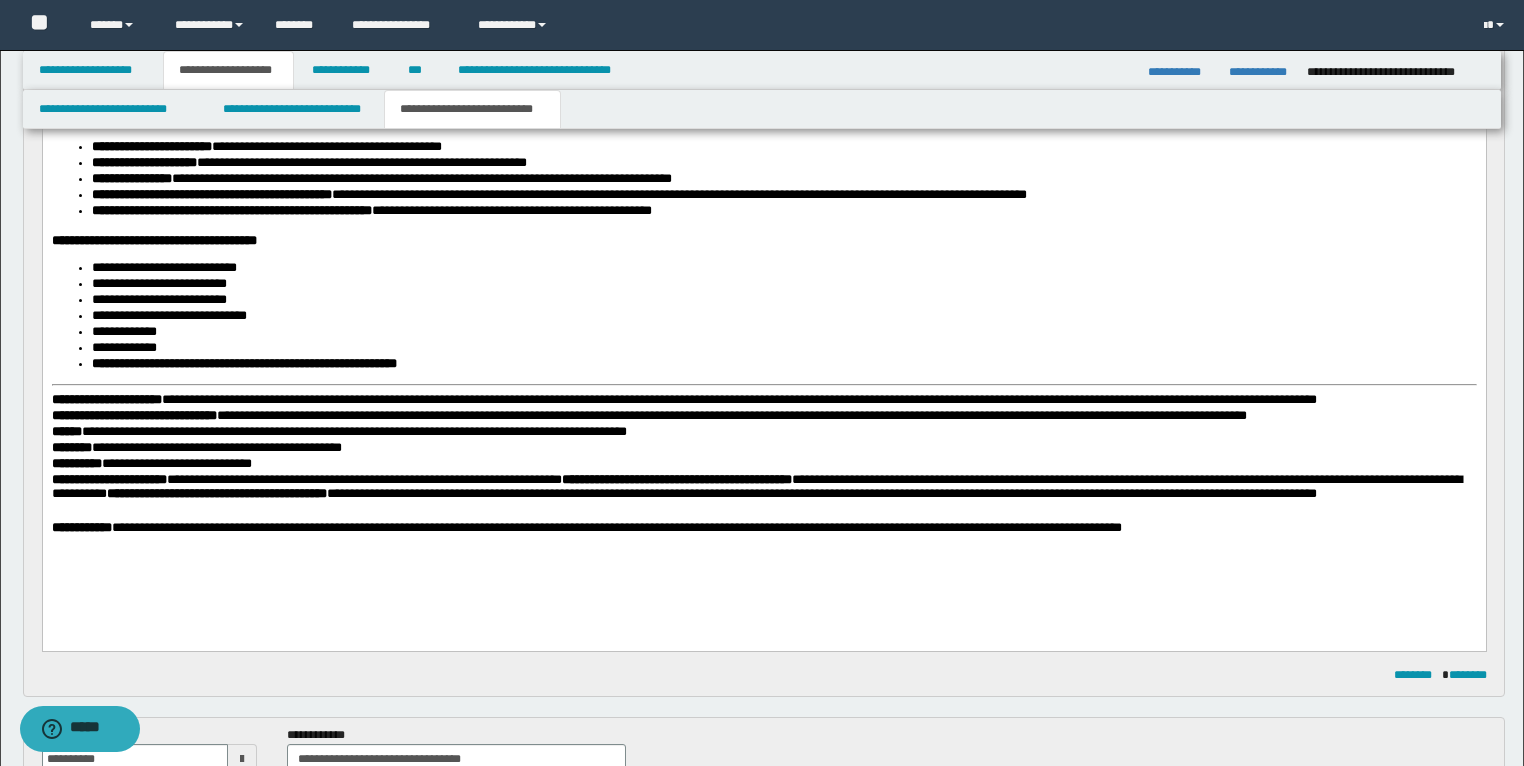 drag, startPoint x: 1208, startPoint y: 524, endPoint x: 0, endPoint y: -57, distance: 1340.457 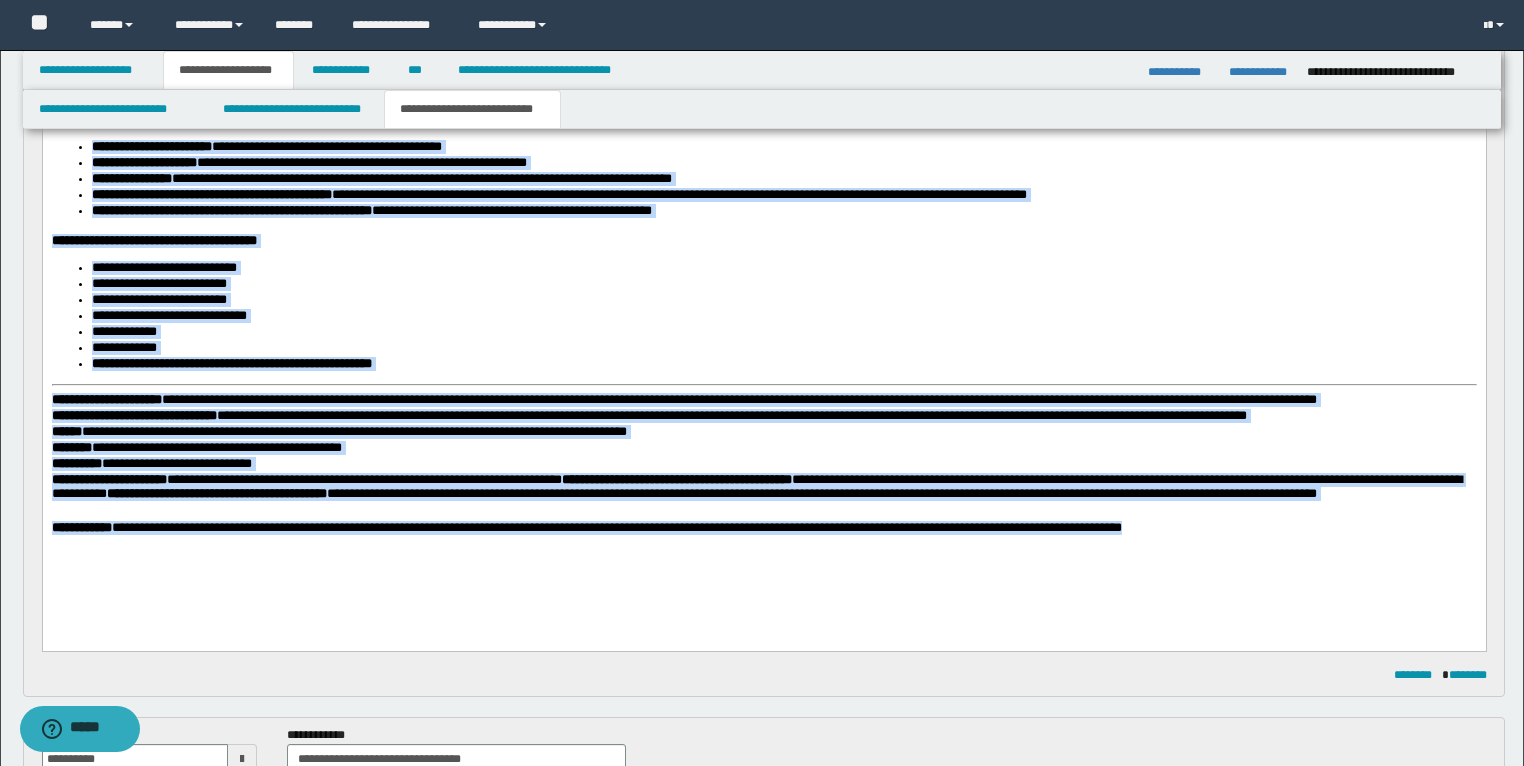 scroll, scrollTop: 0, scrollLeft: 0, axis: both 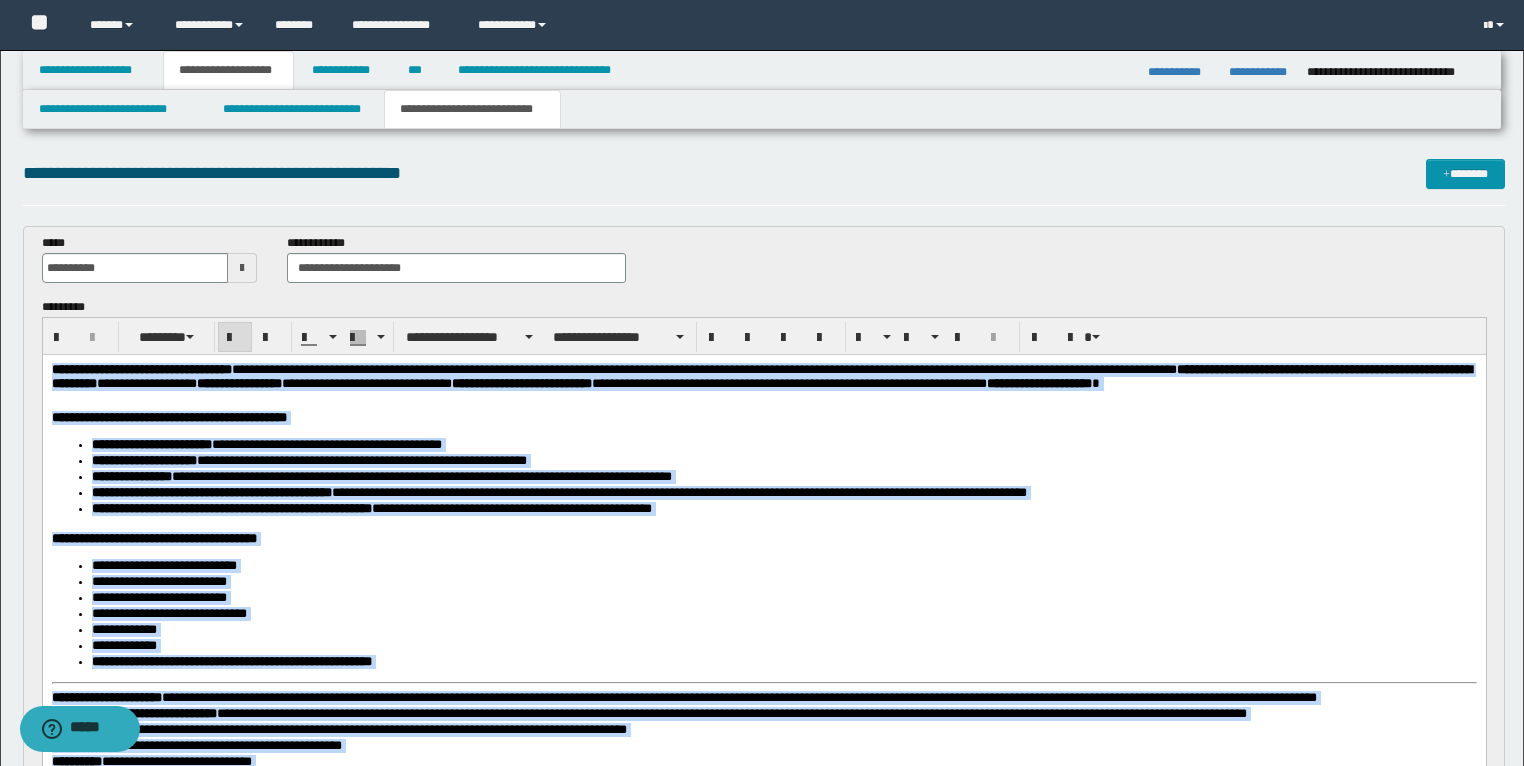 drag, startPoint x: 1180, startPoint y: 836, endPoint x: 0, endPoint y: -67, distance: 1485.8698 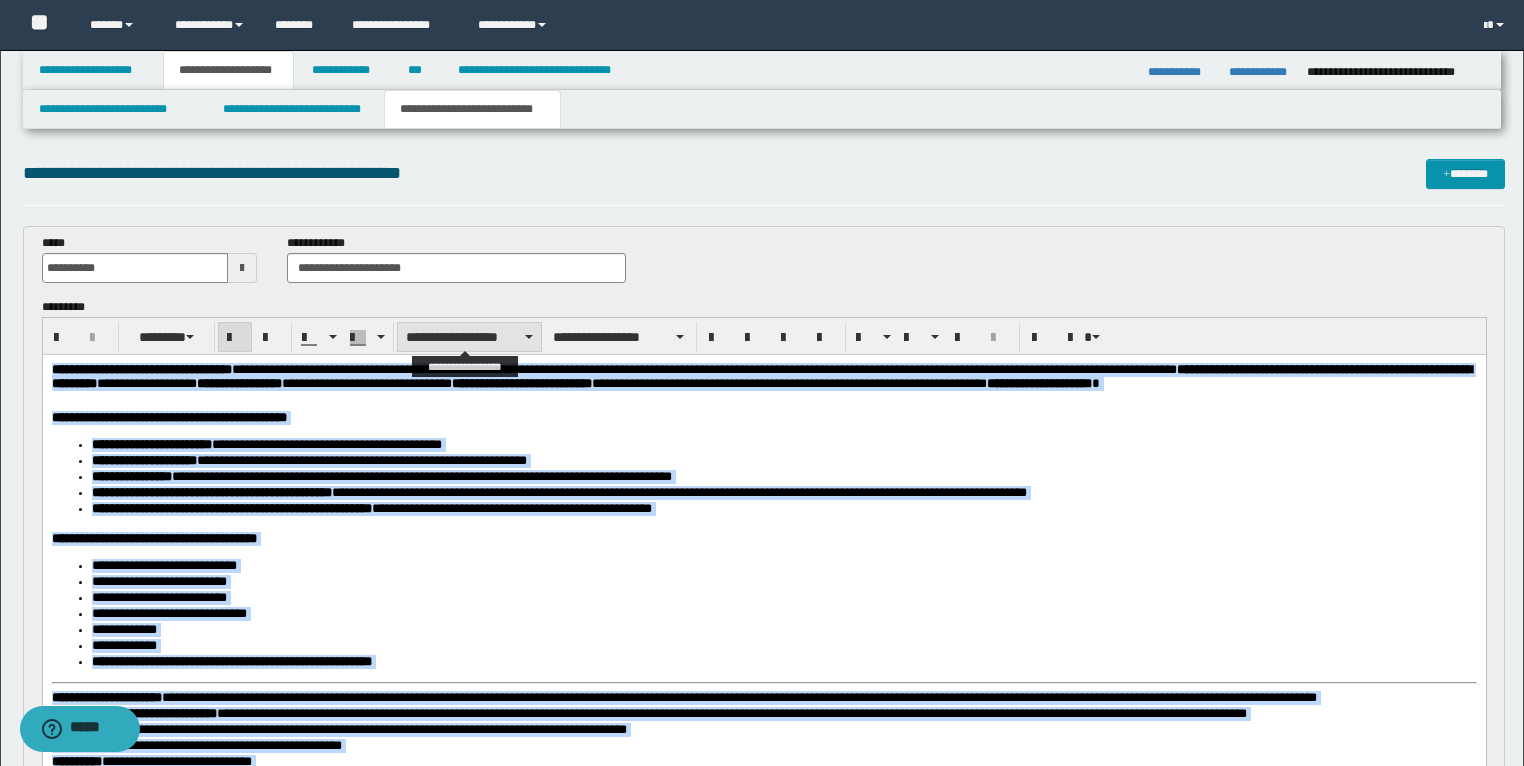 click on "**********" at bounding box center [469, 337] 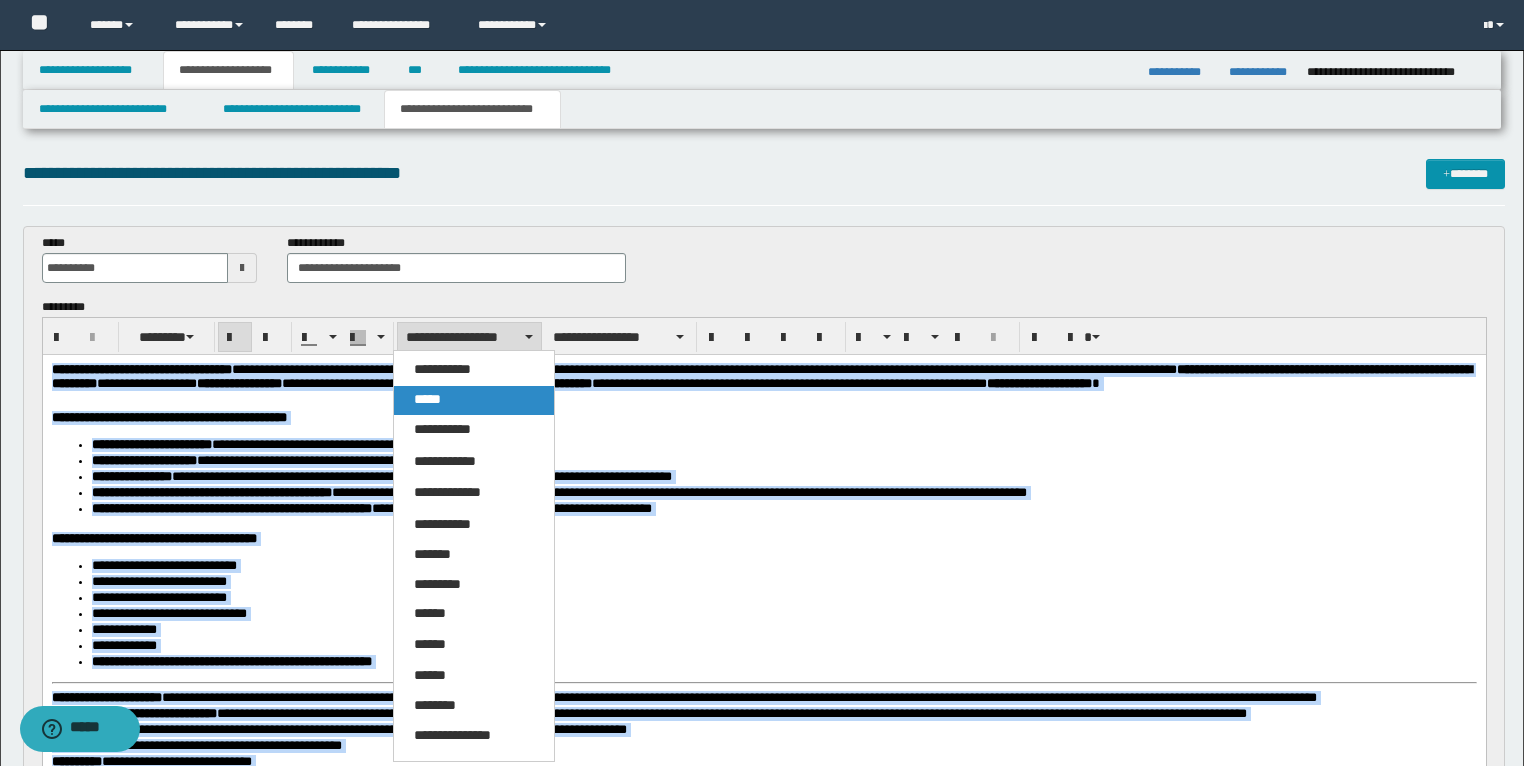 click on "*****" at bounding box center (427, 399) 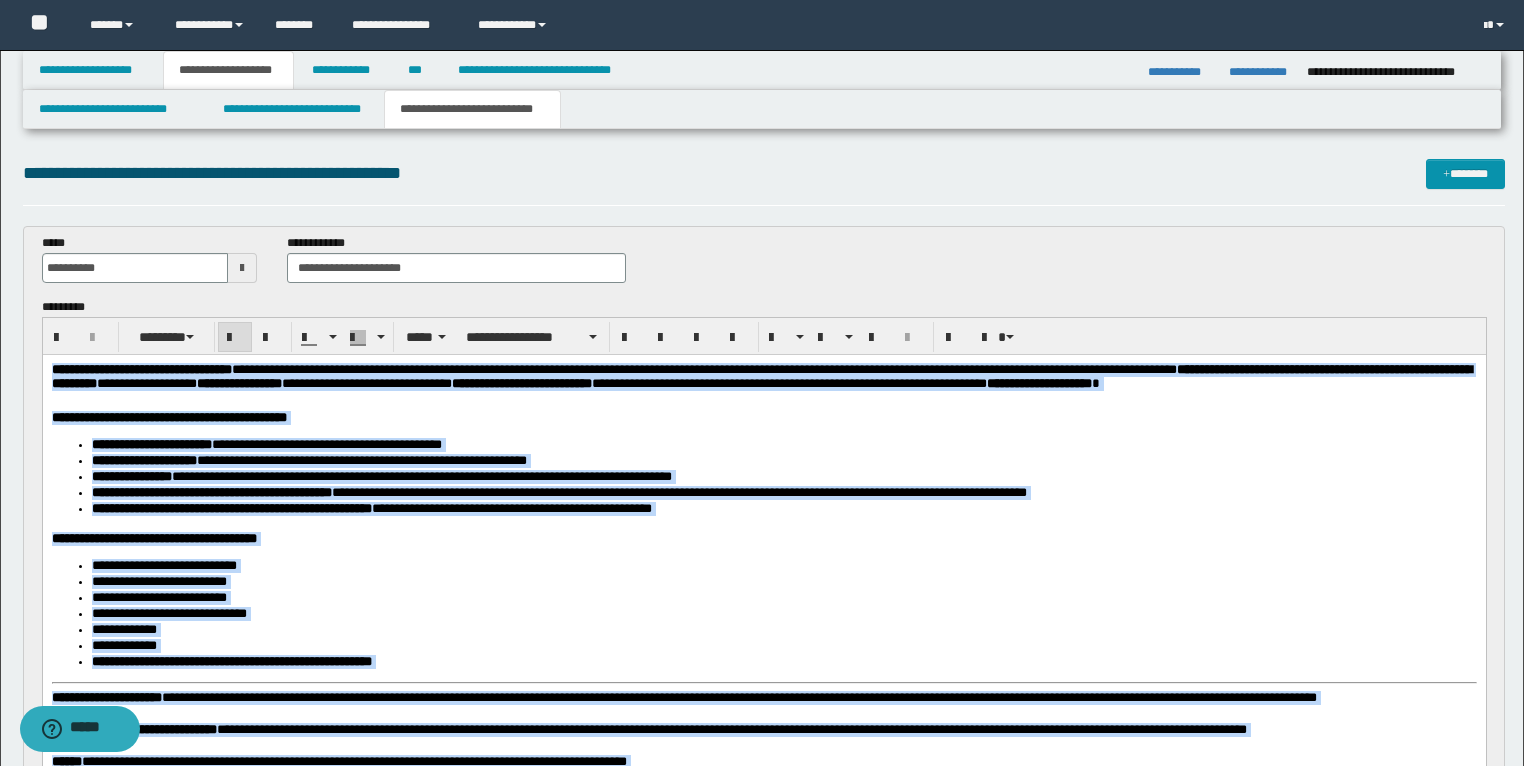 drag, startPoint x: 408, startPoint y: 399, endPoint x: 464, endPoint y: 394, distance: 56.22277 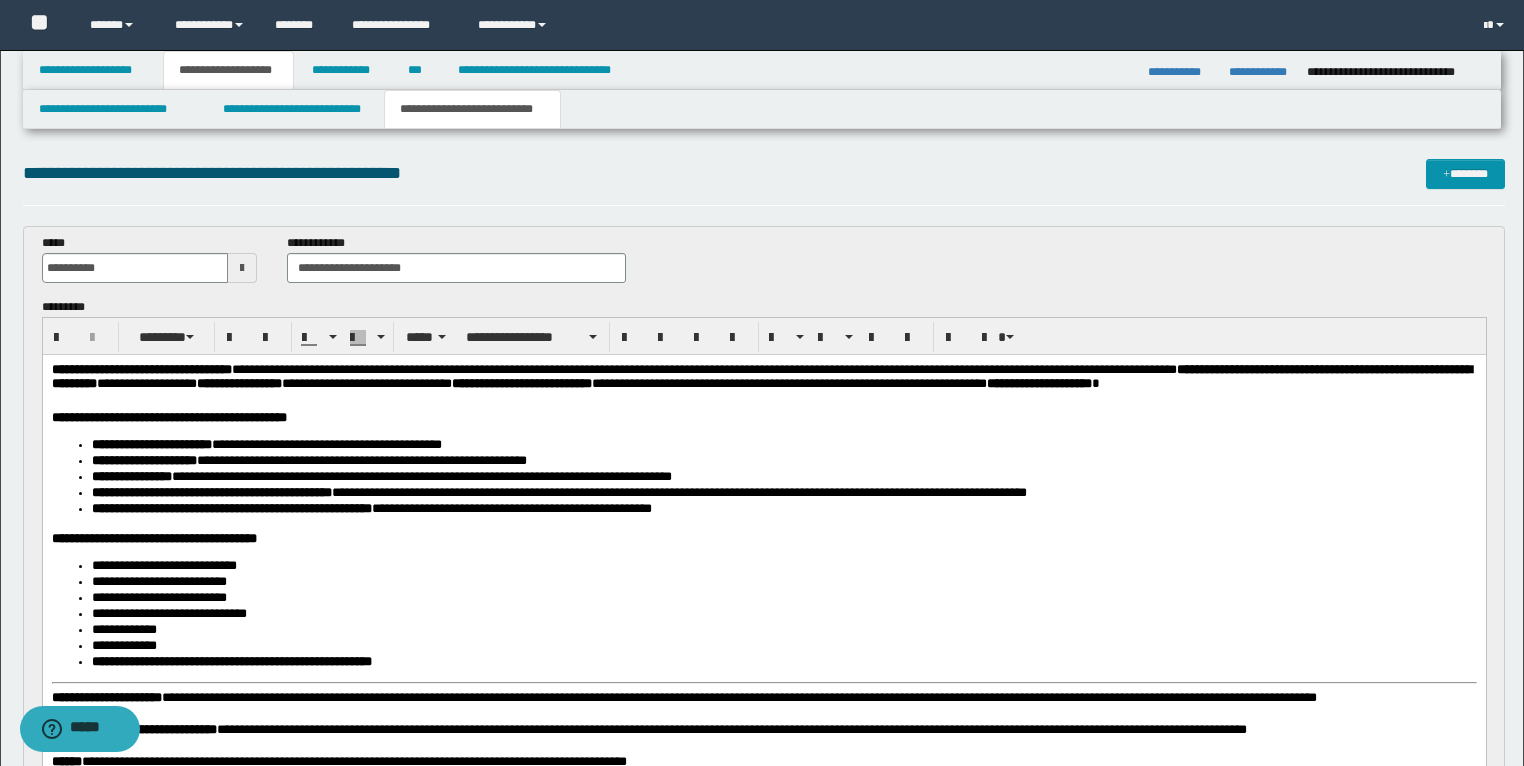 click on "**********" at bounding box center [764, 386] 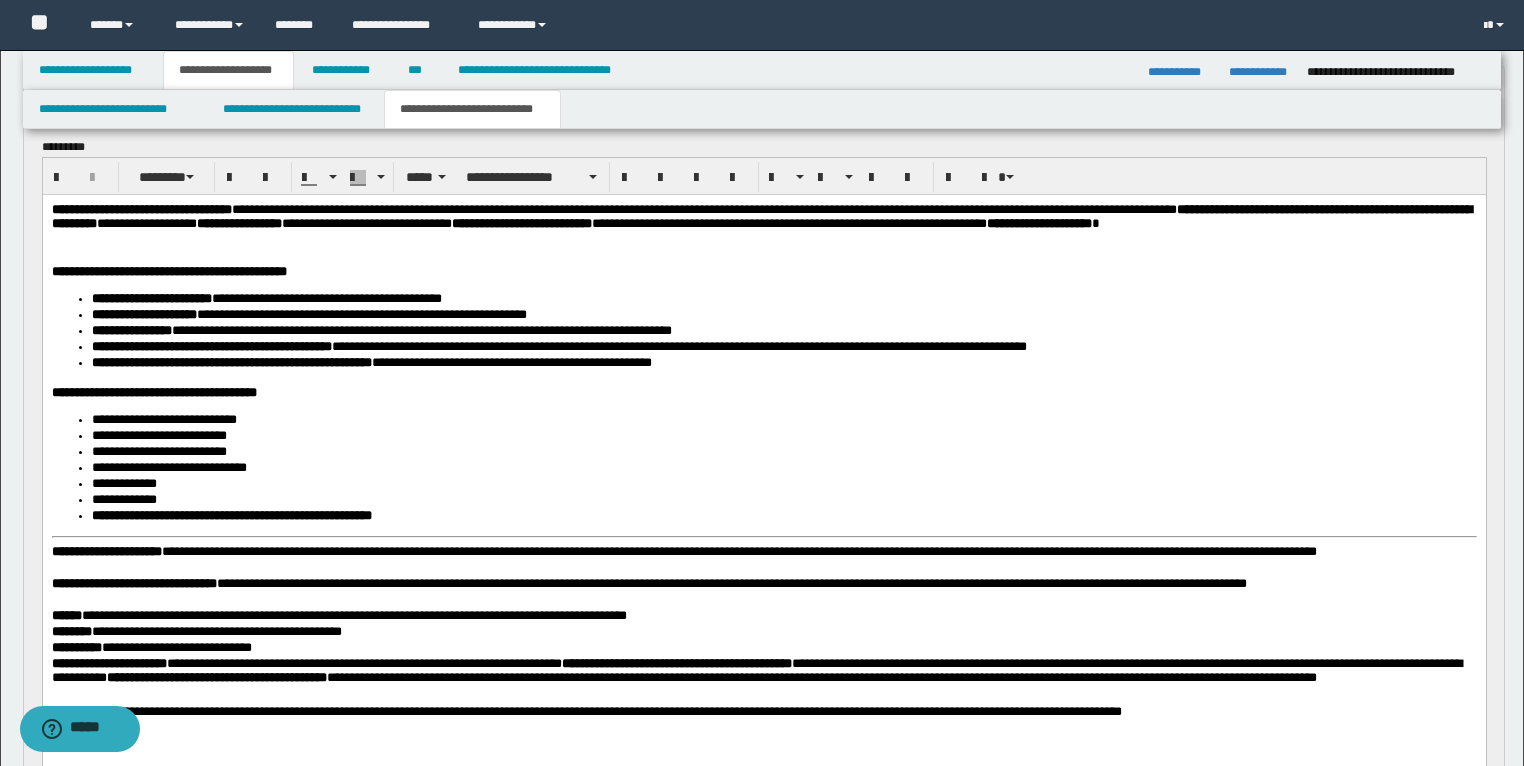 scroll, scrollTop: 240, scrollLeft: 0, axis: vertical 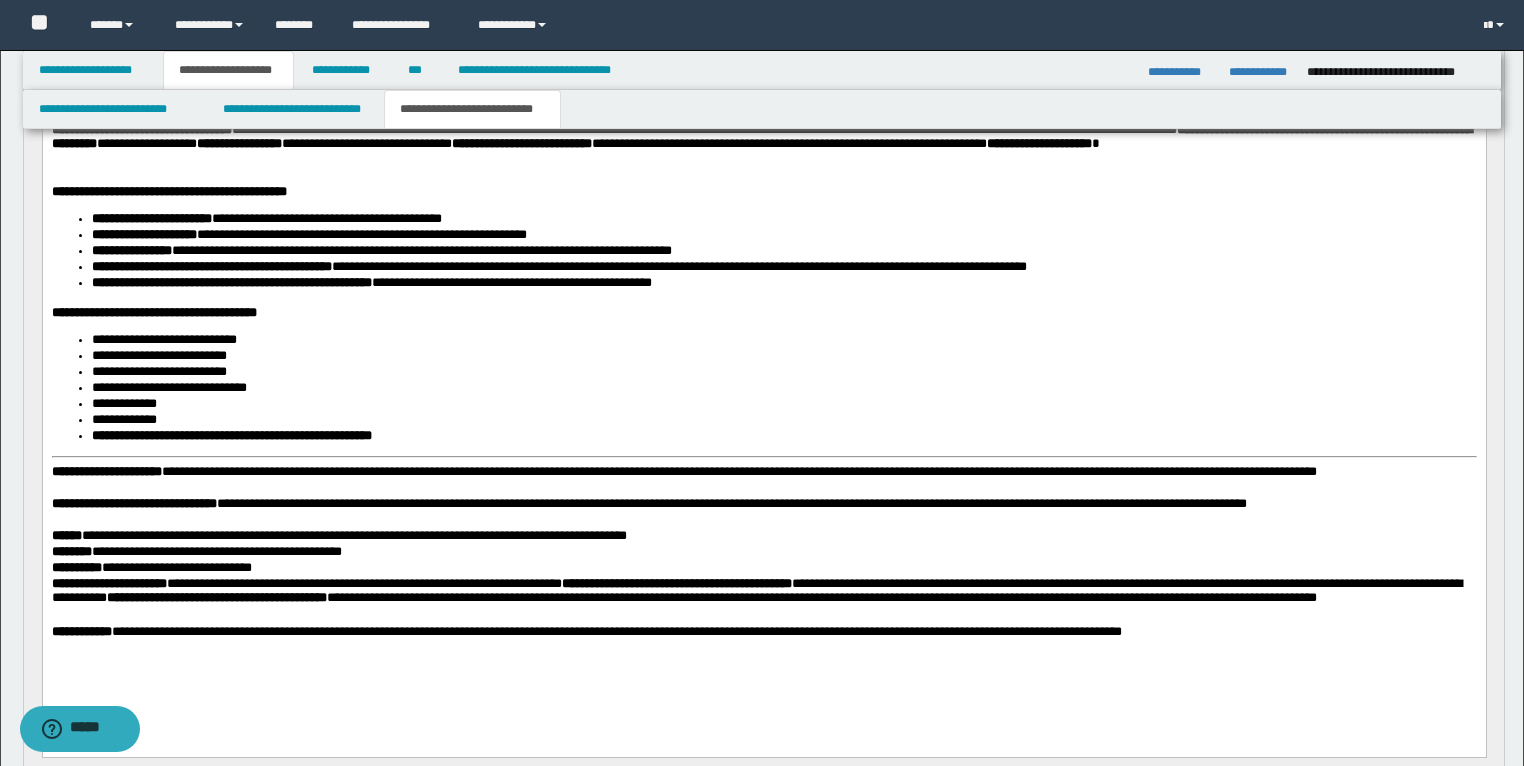 click on "**********" at bounding box center (763, 406) 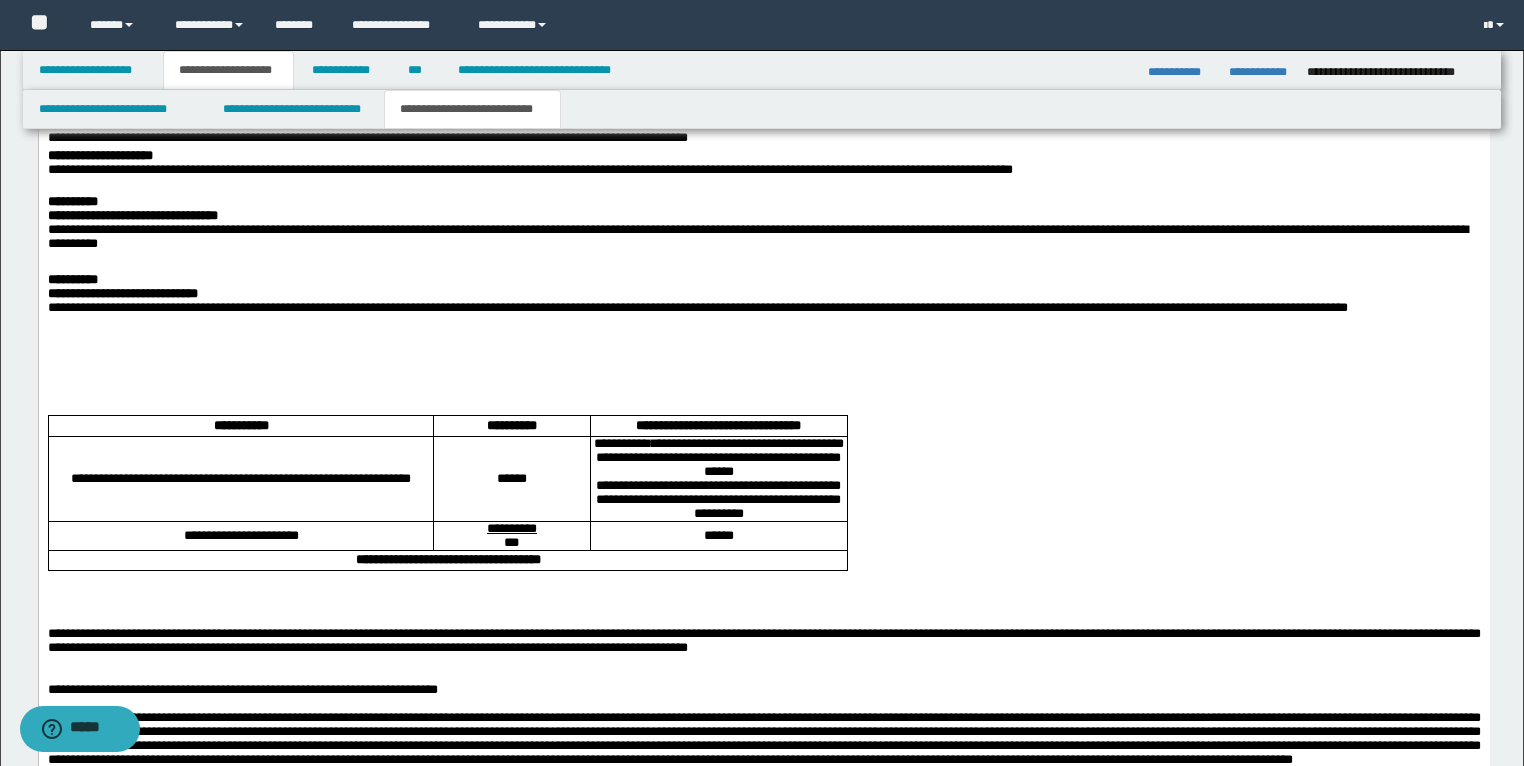 scroll, scrollTop: 2480, scrollLeft: 0, axis: vertical 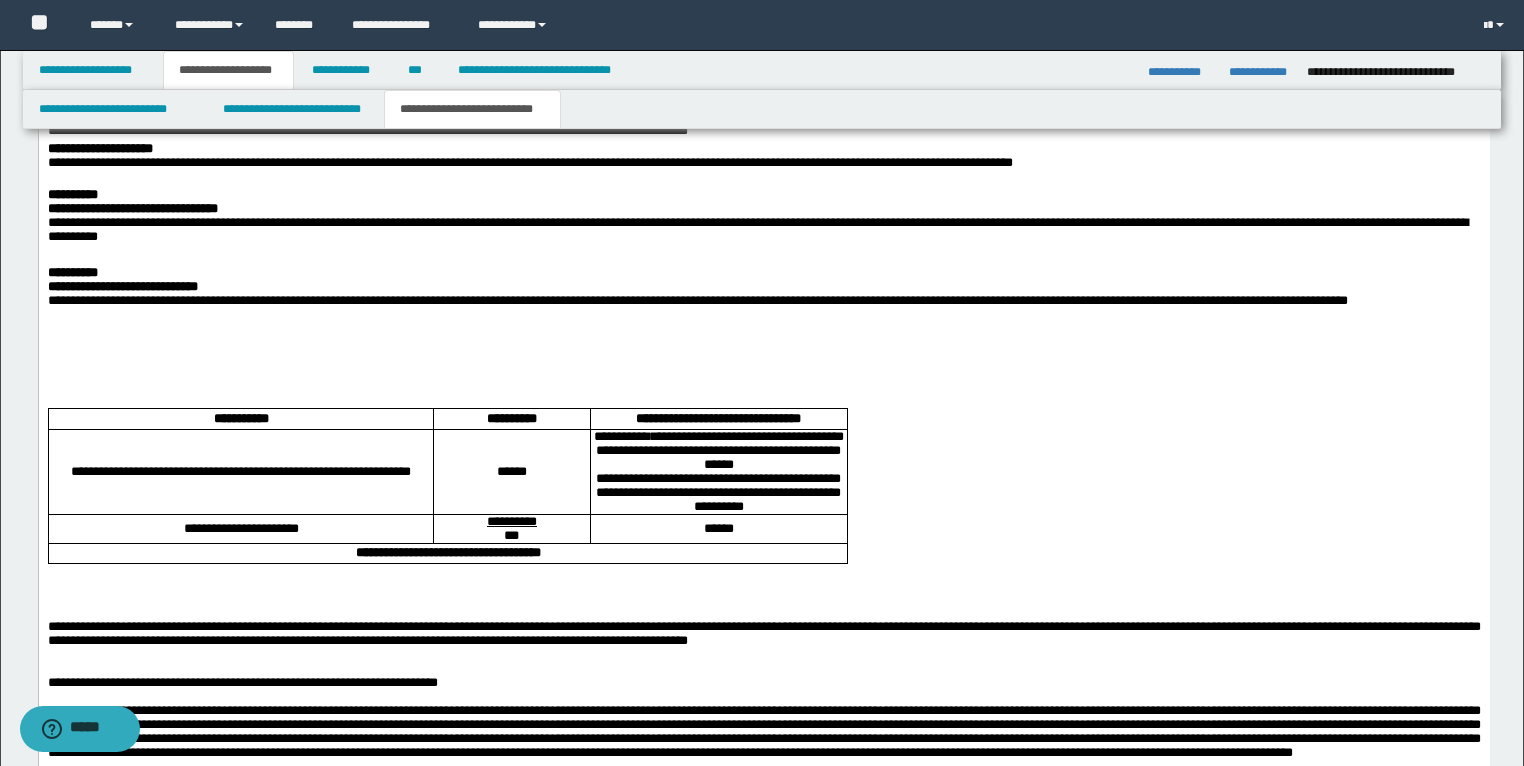 click on "******" at bounding box center (511, 472) 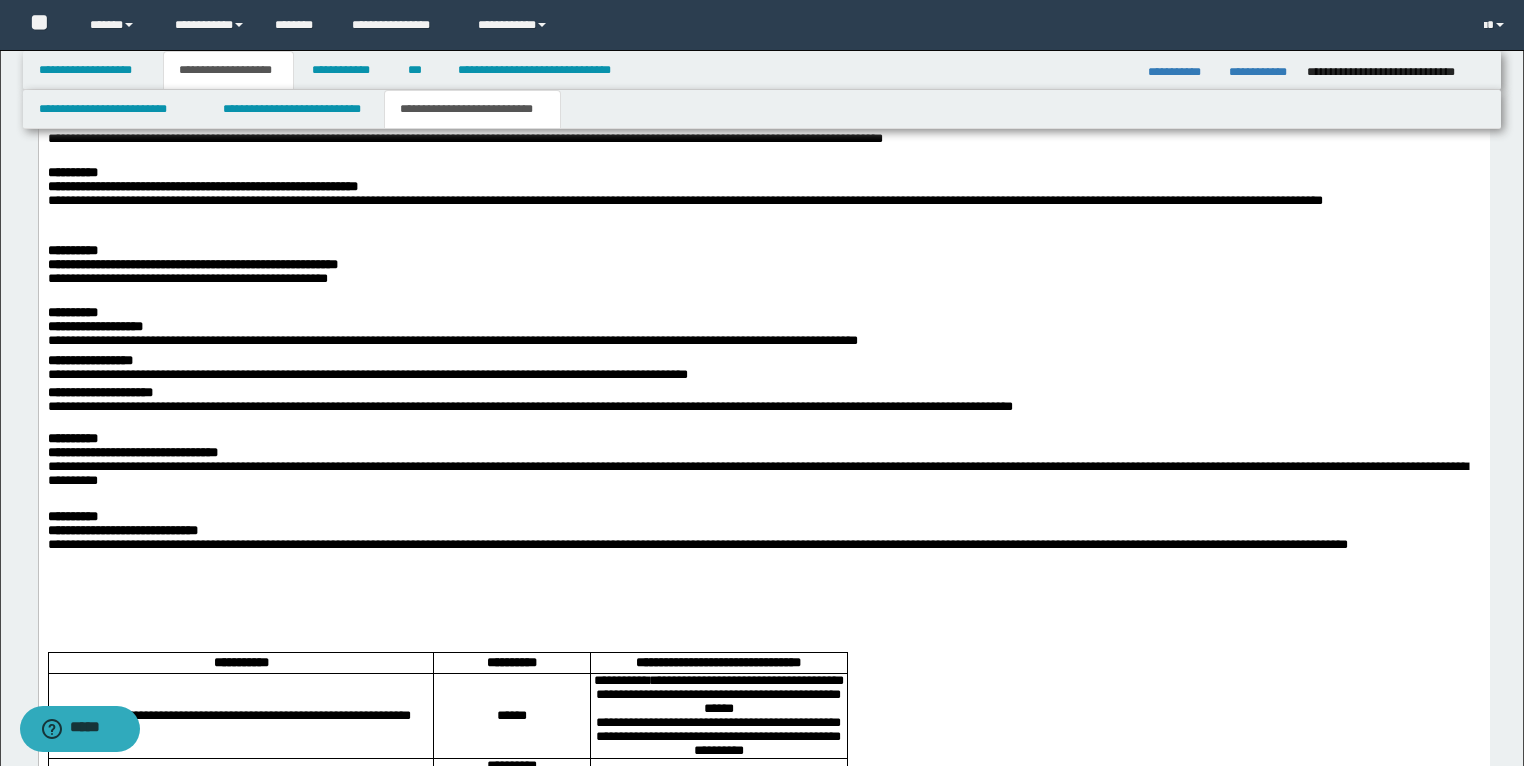 scroll, scrollTop: 2716, scrollLeft: 0, axis: vertical 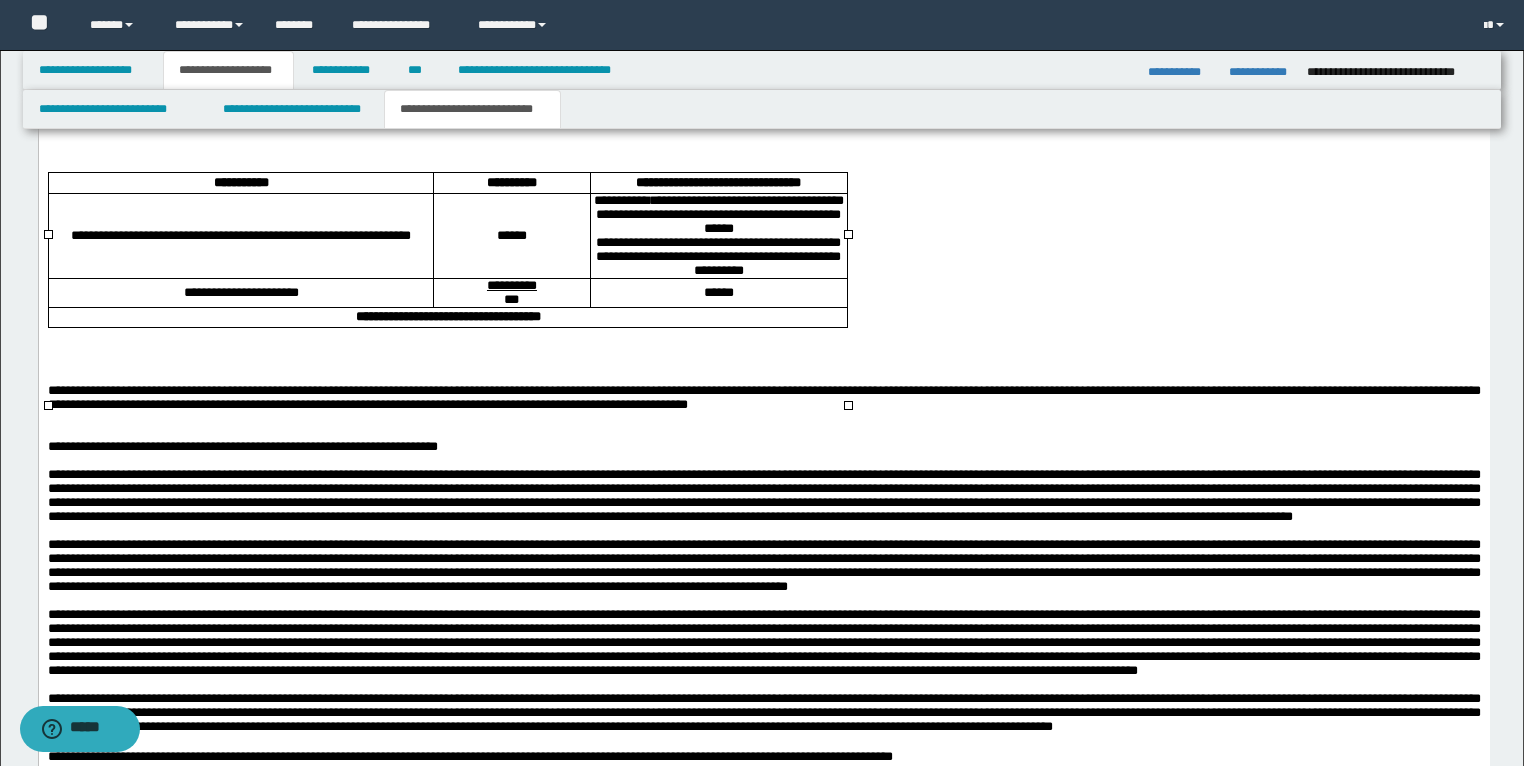 click on "******" at bounding box center [511, 236] 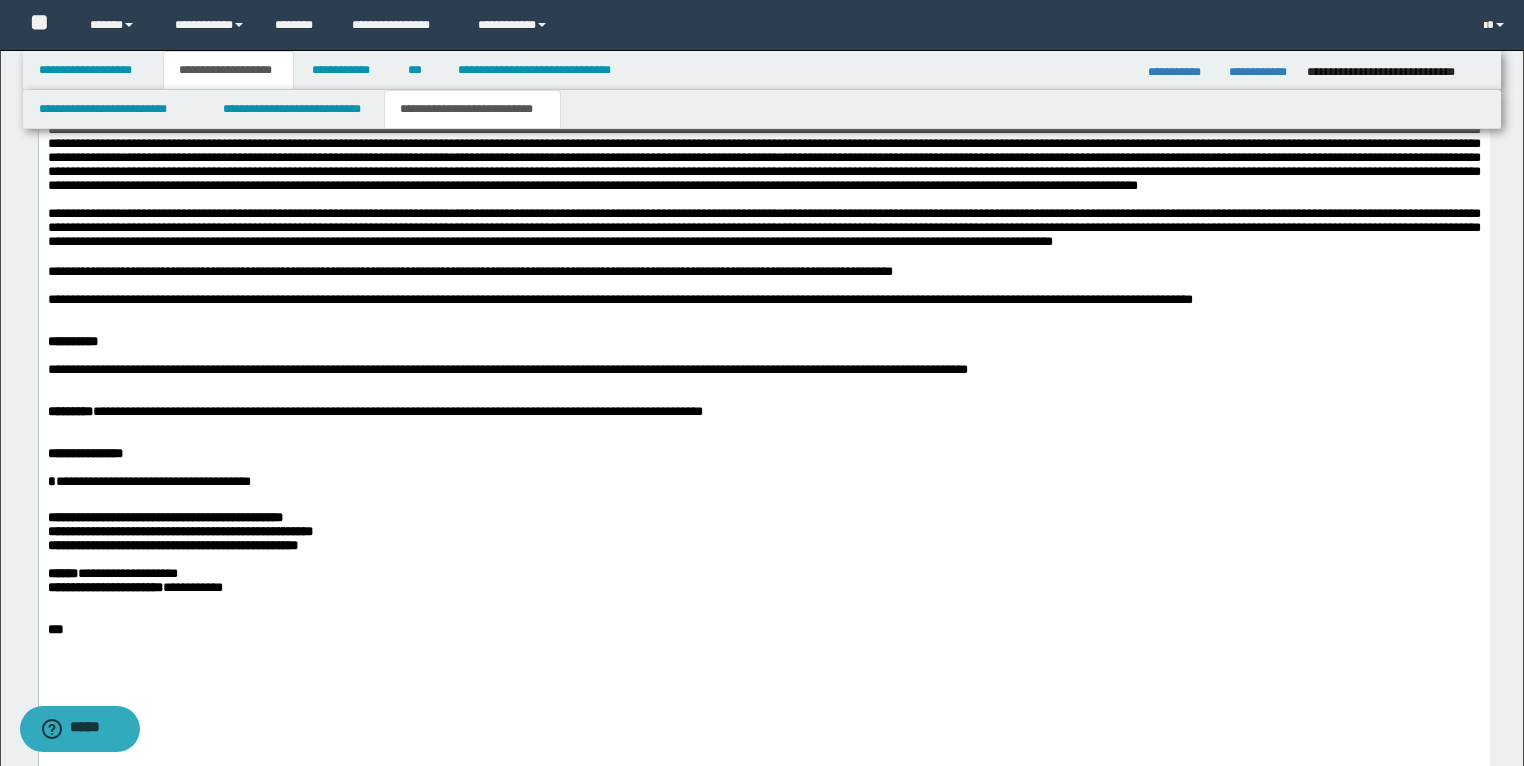 scroll, scrollTop: 3596, scrollLeft: 0, axis: vertical 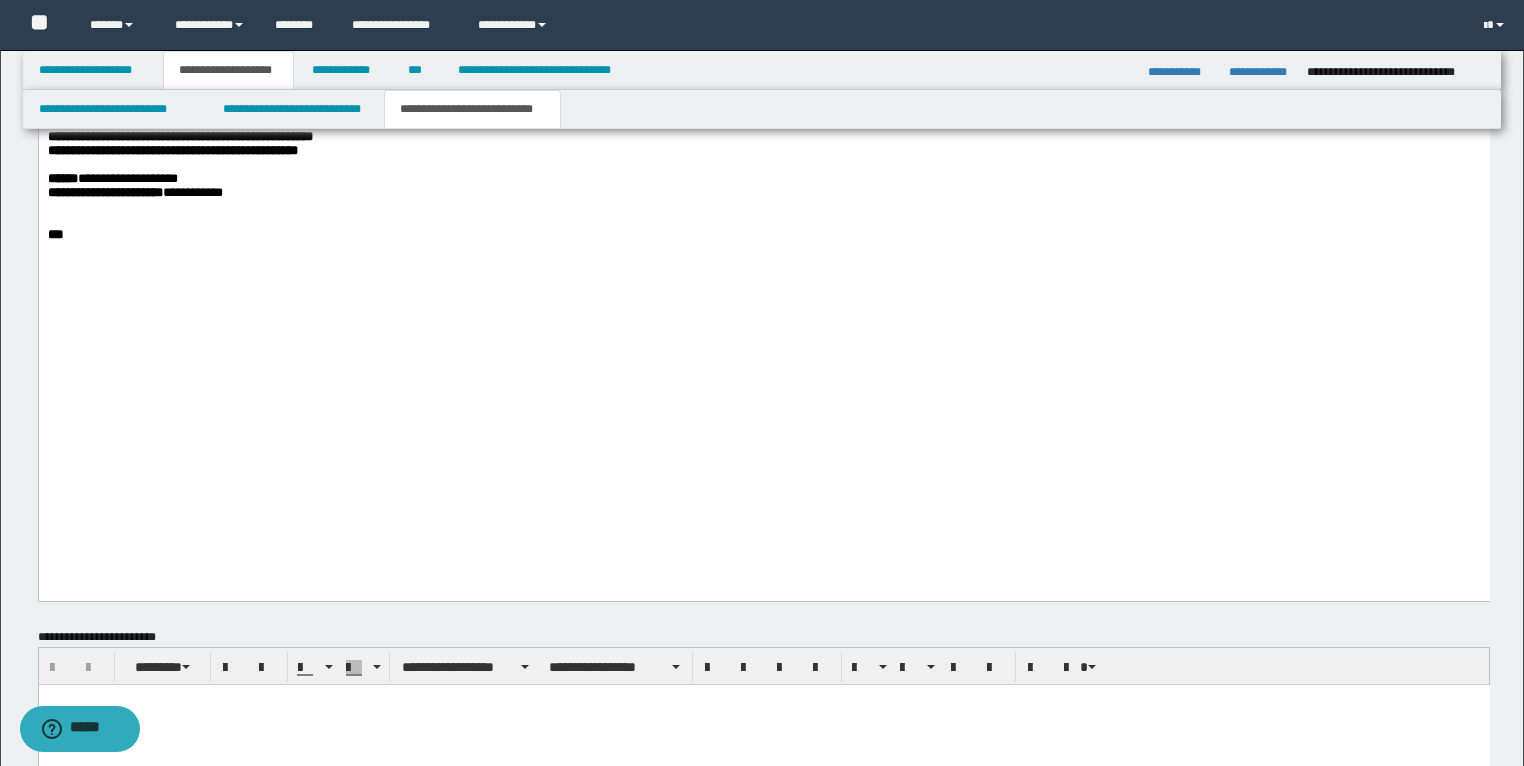 click on "**********" at bounding box center (164, 123) 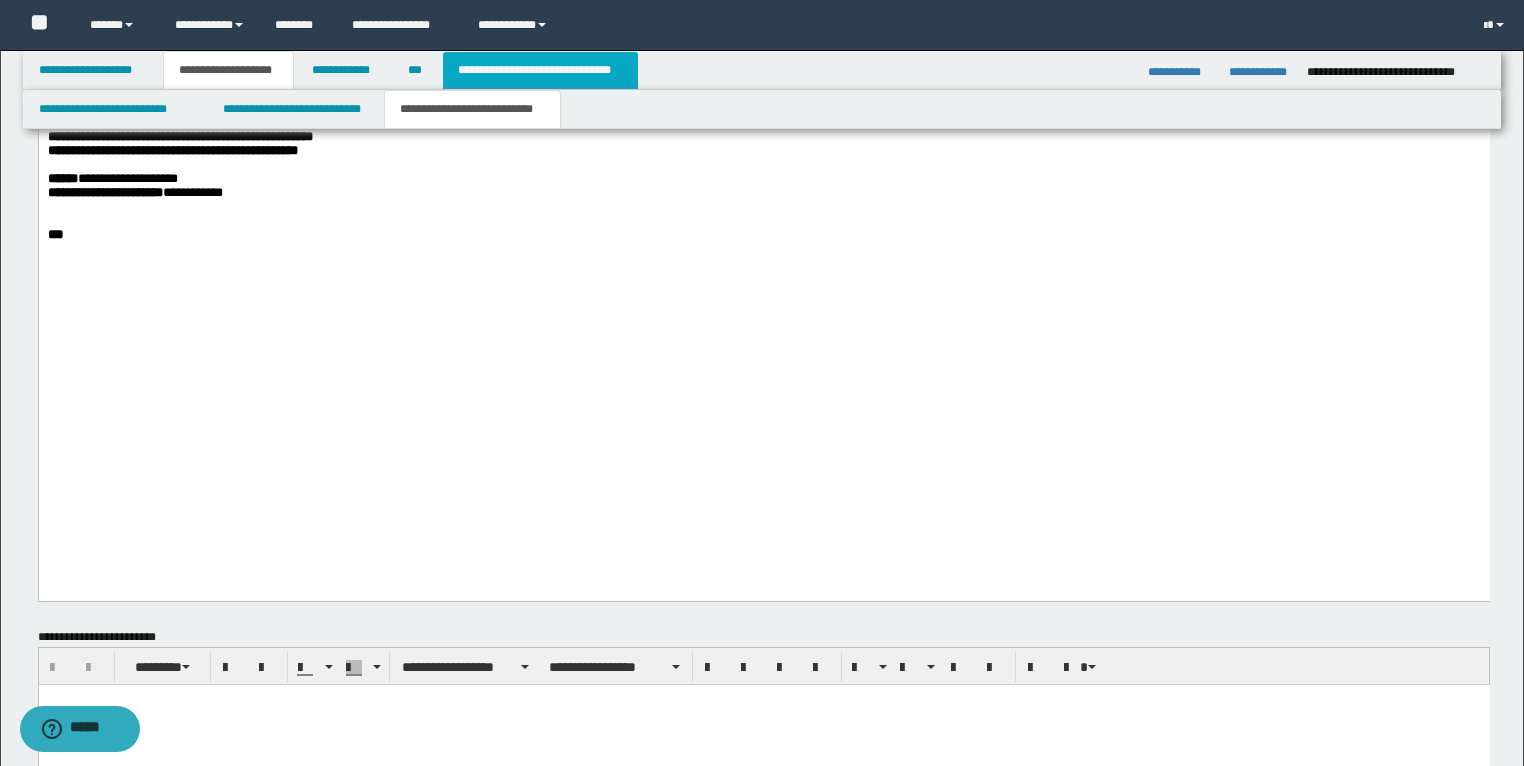 click on "**********" at bounding box center [540, 70] 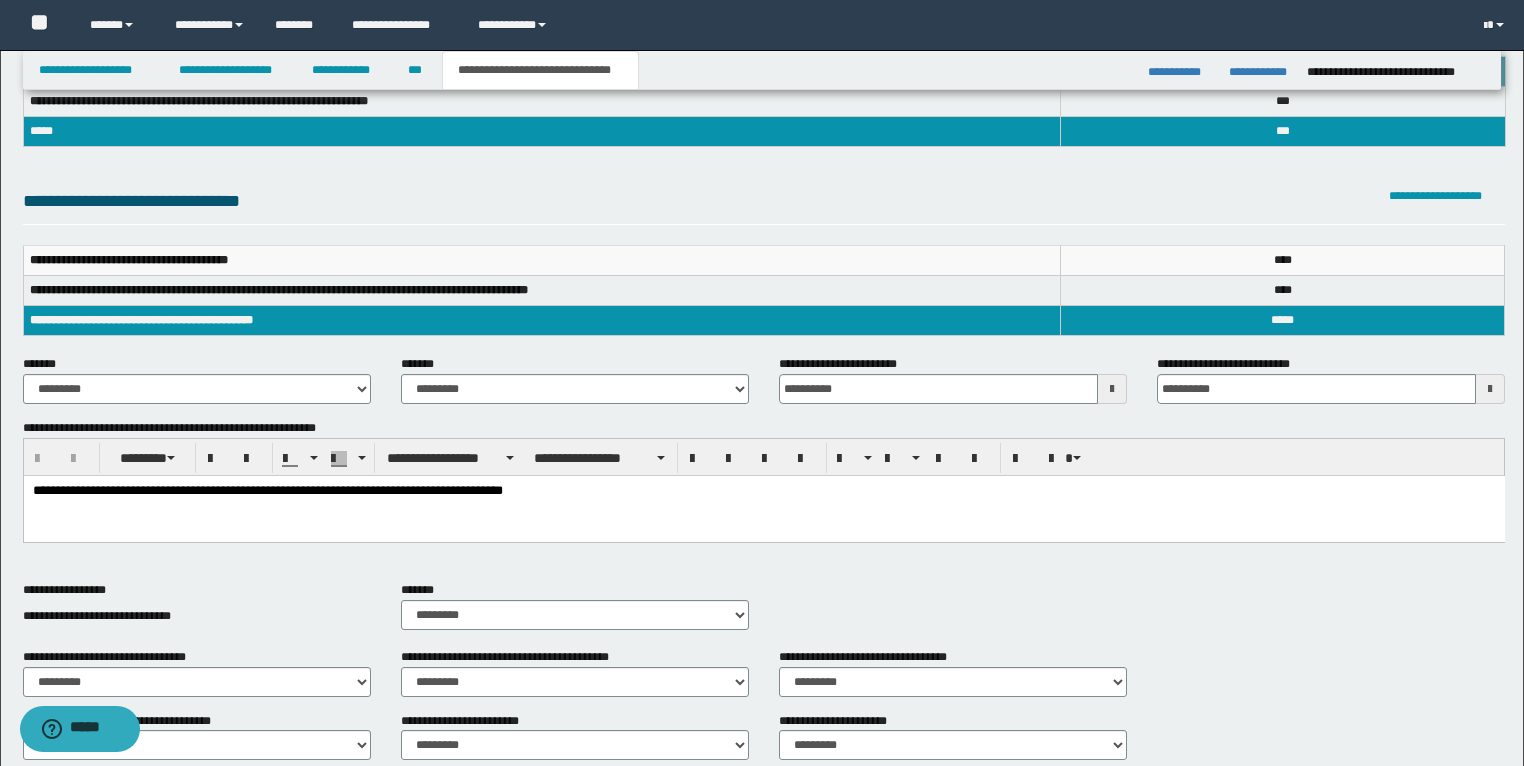 scroll, scrollTop: 0, scrollLeft: 0, axis: both 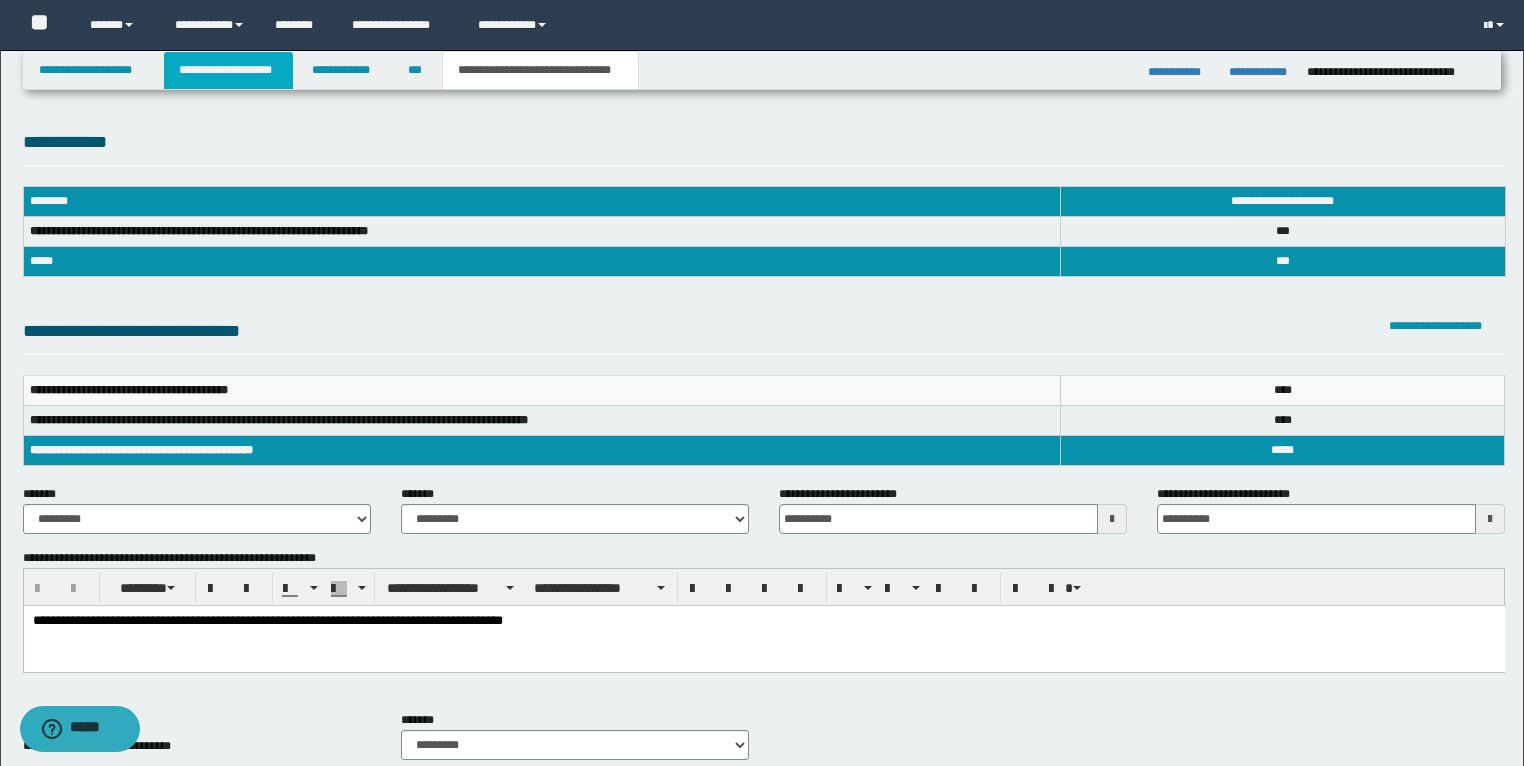 click on "**********" at bounding box center (228, 70) 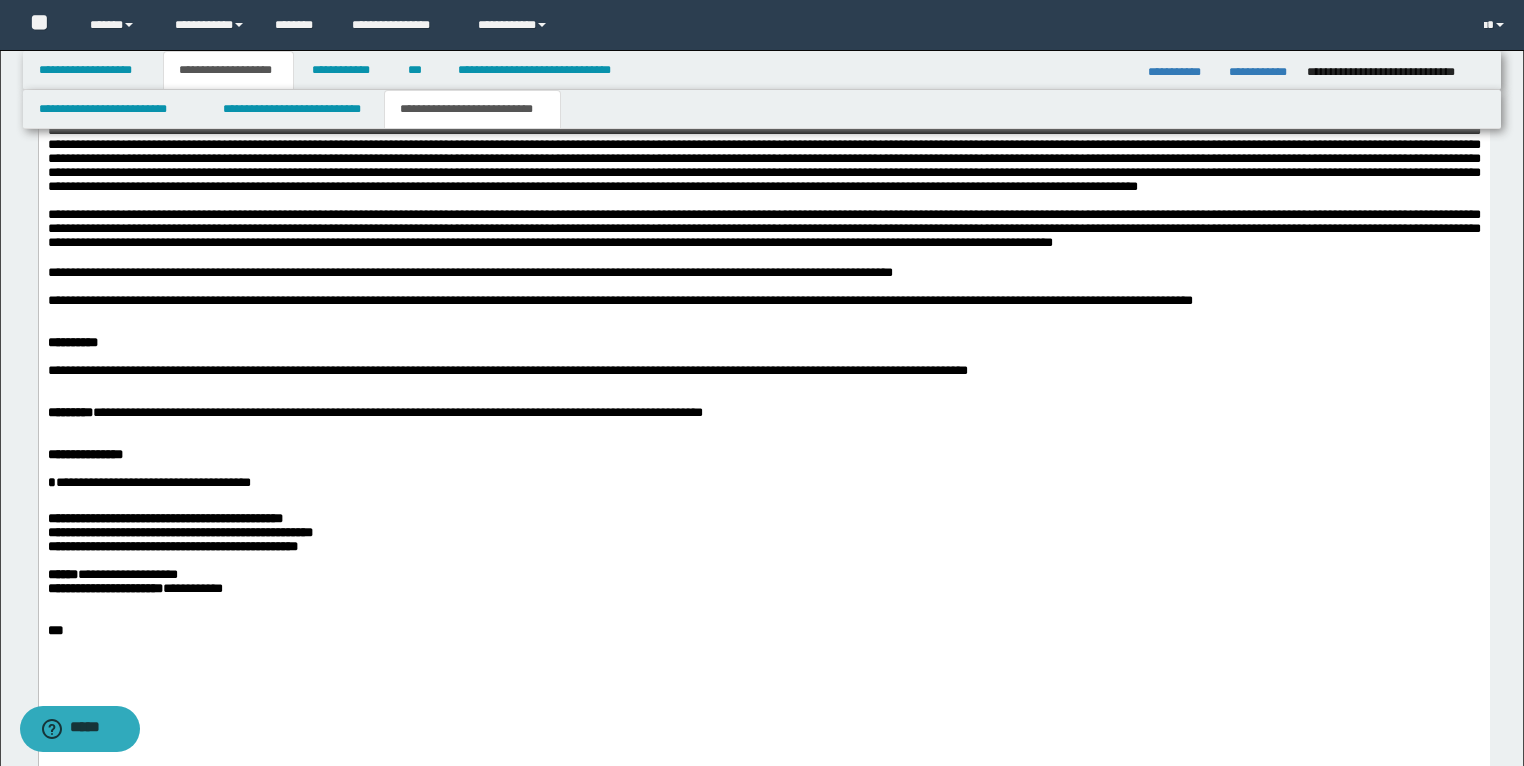 scroll, scrollTop: 3600, scrollLeft: 0, axis: vertical 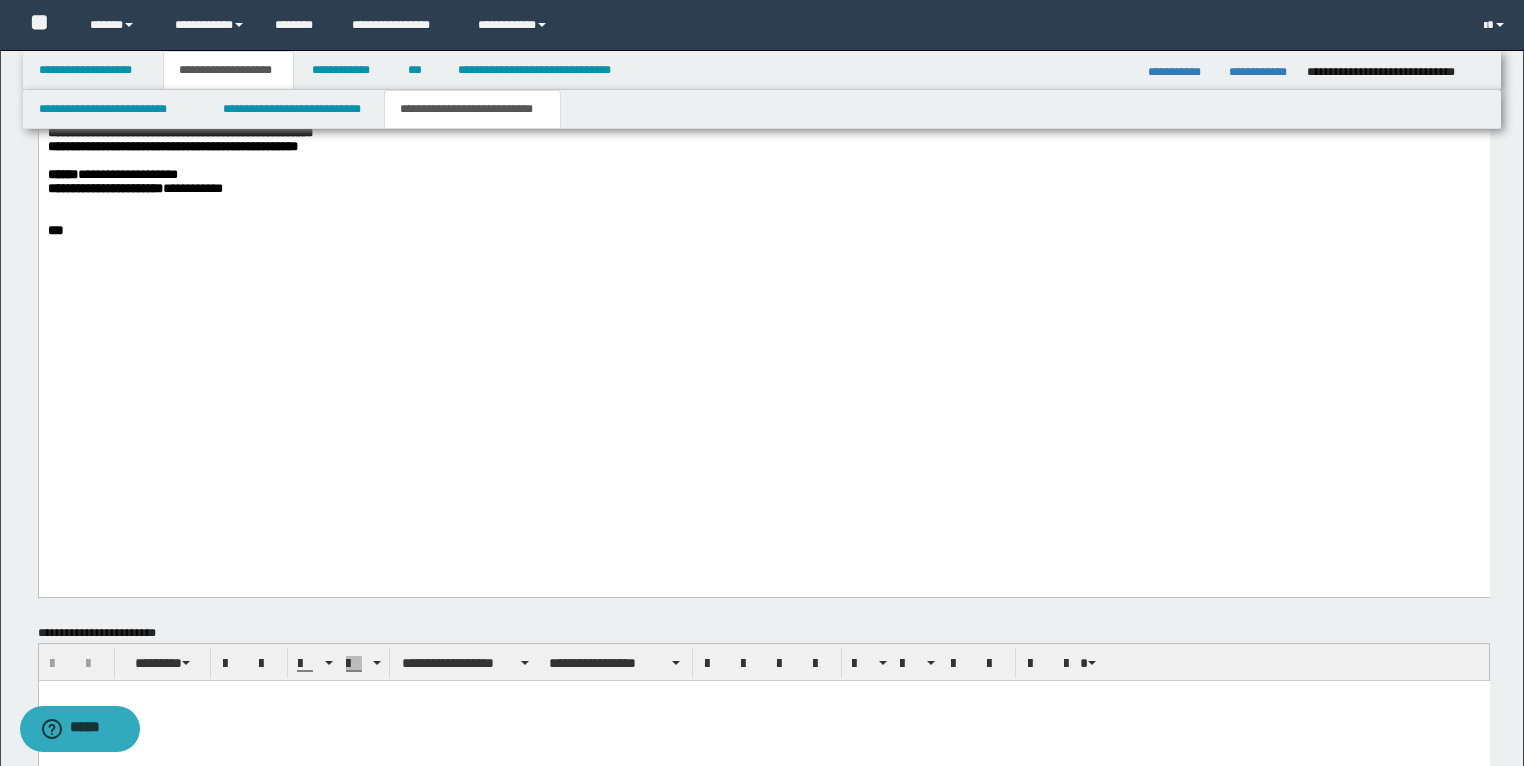 click on "**********" at bounding box center [172, 147] 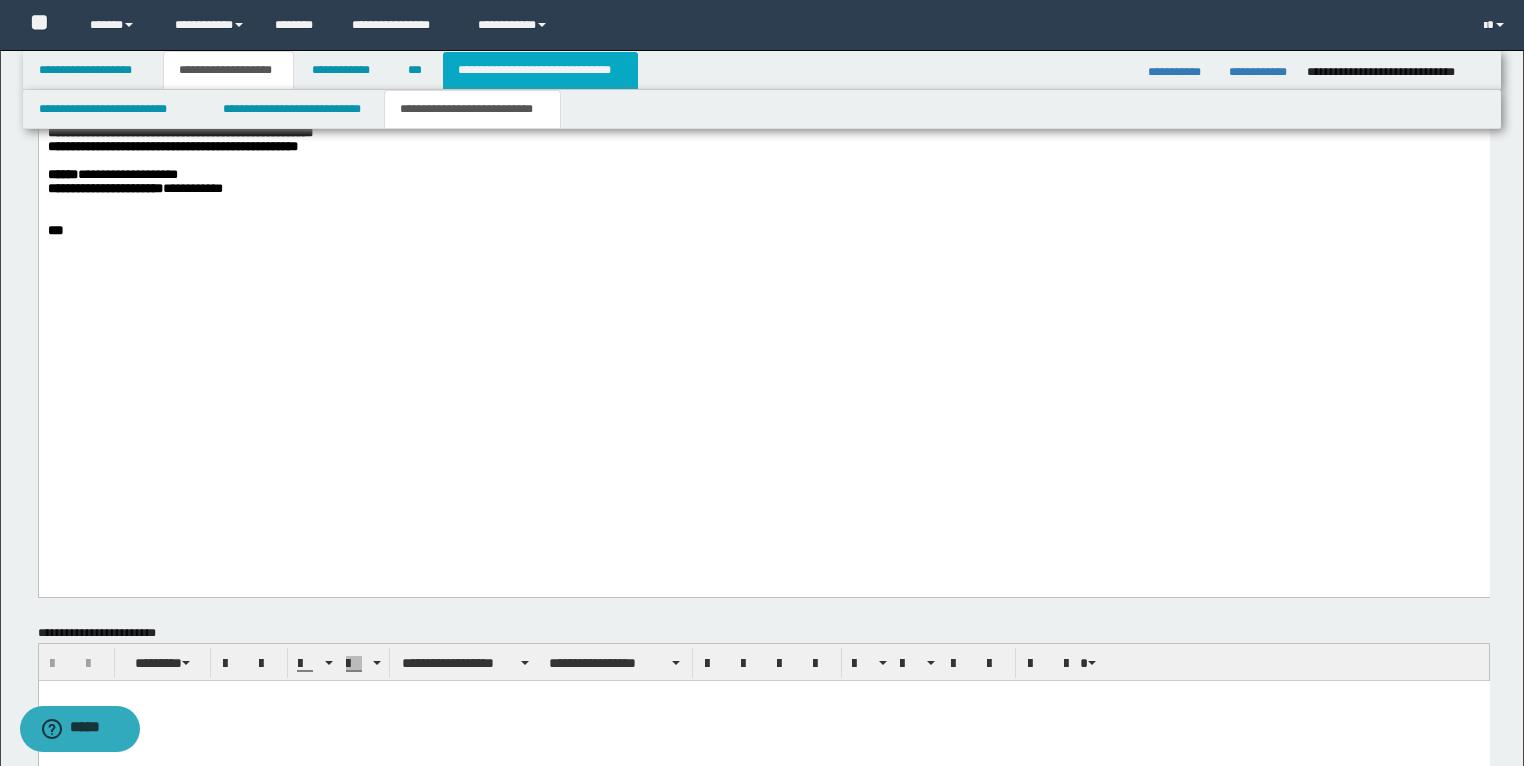 click on "**********" at bounding box center [540, 70] 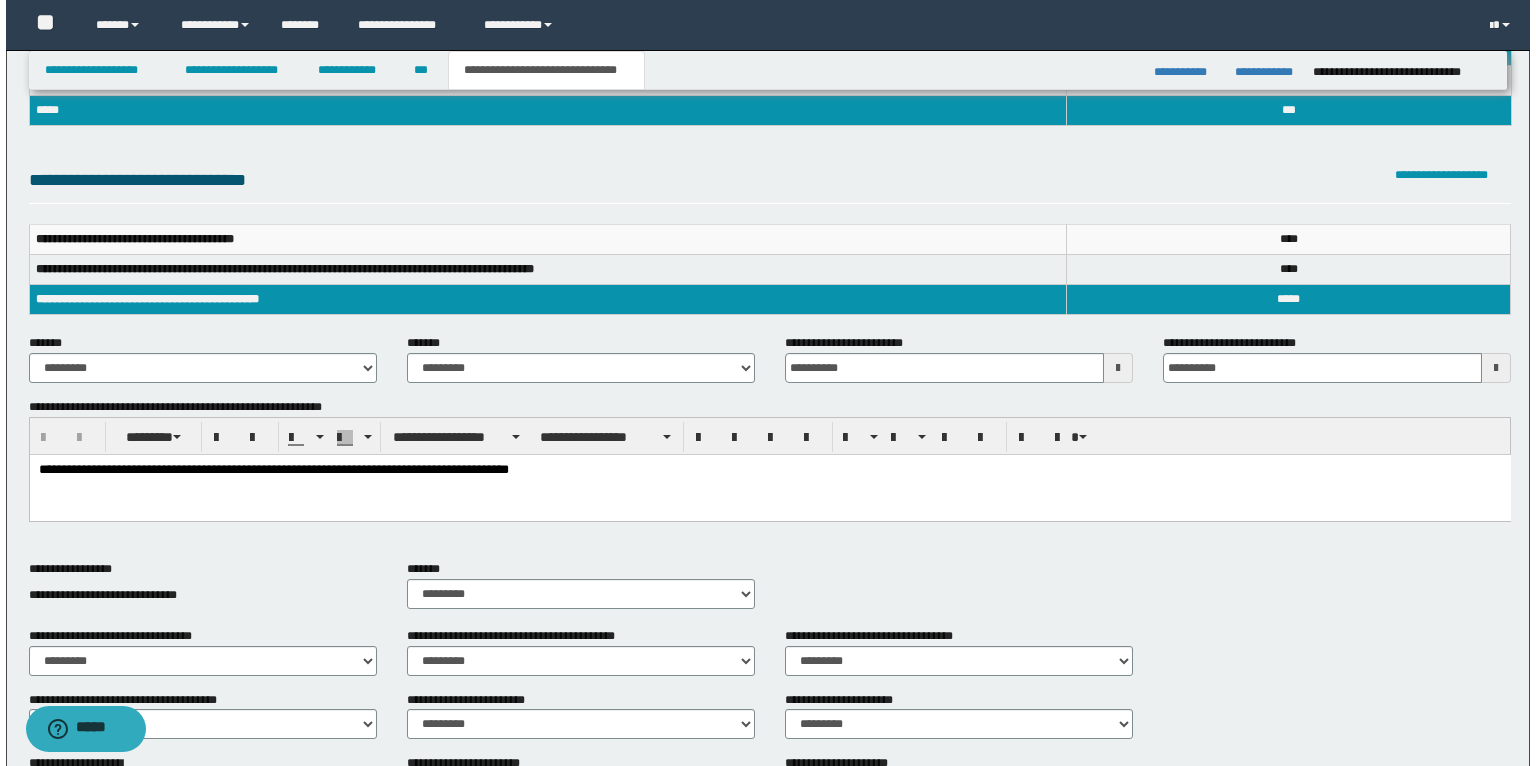 scroll, scrollTop: 0, scrollLeft: 0, axis: both 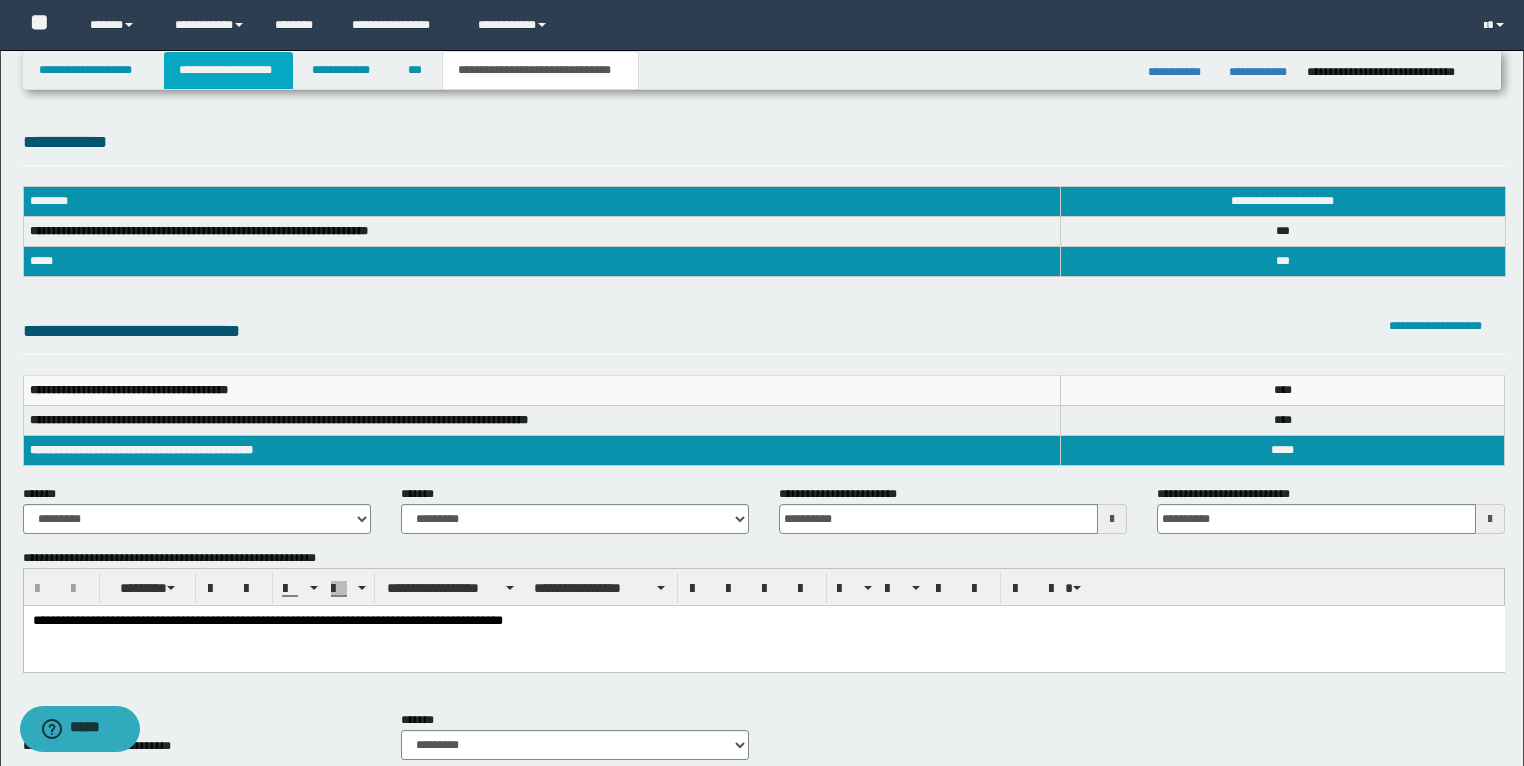 click on "**********" at bounding box center [228, 70] 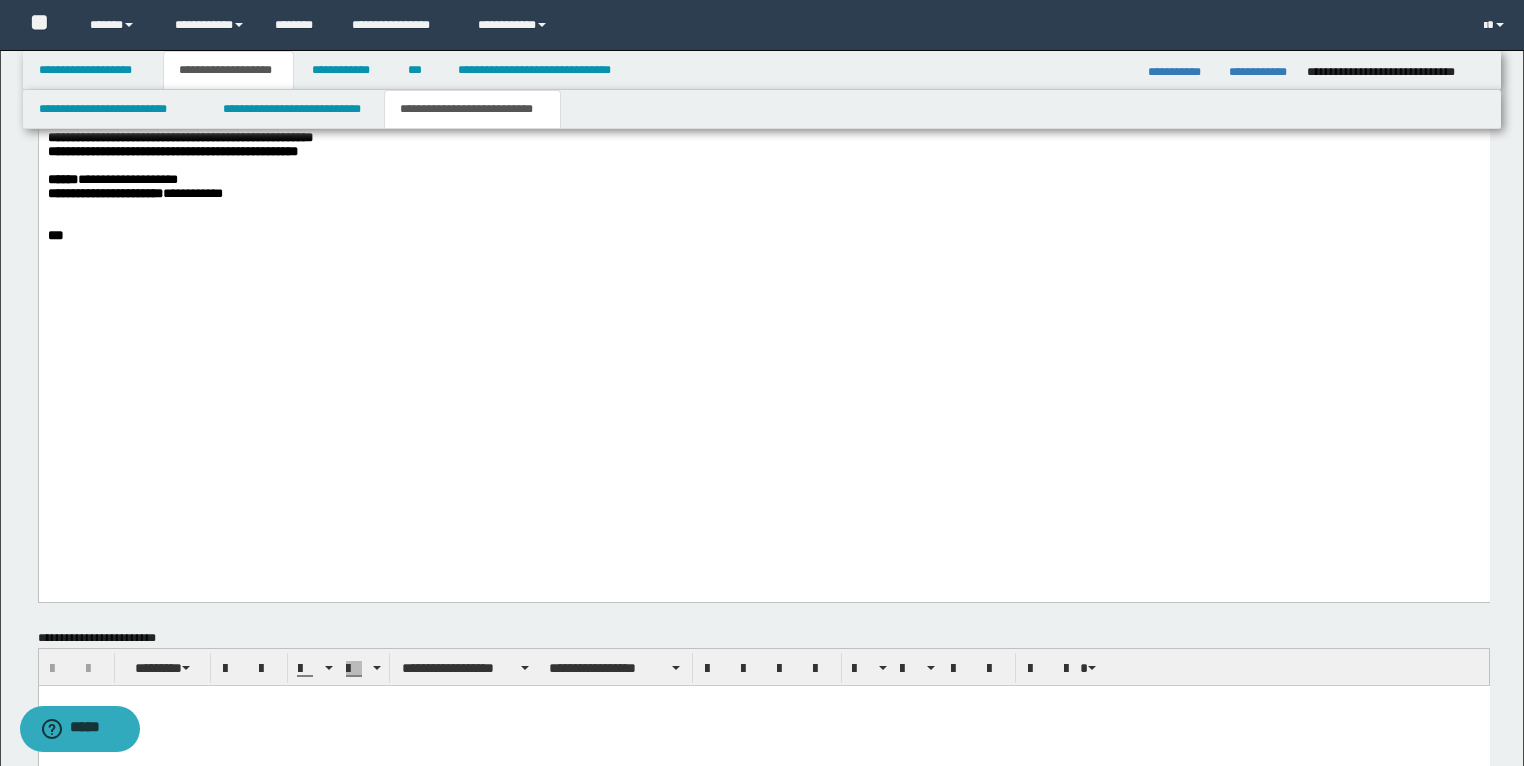 scroll, scrollTop: 3600, scrollLeft: 0, axis: vertical 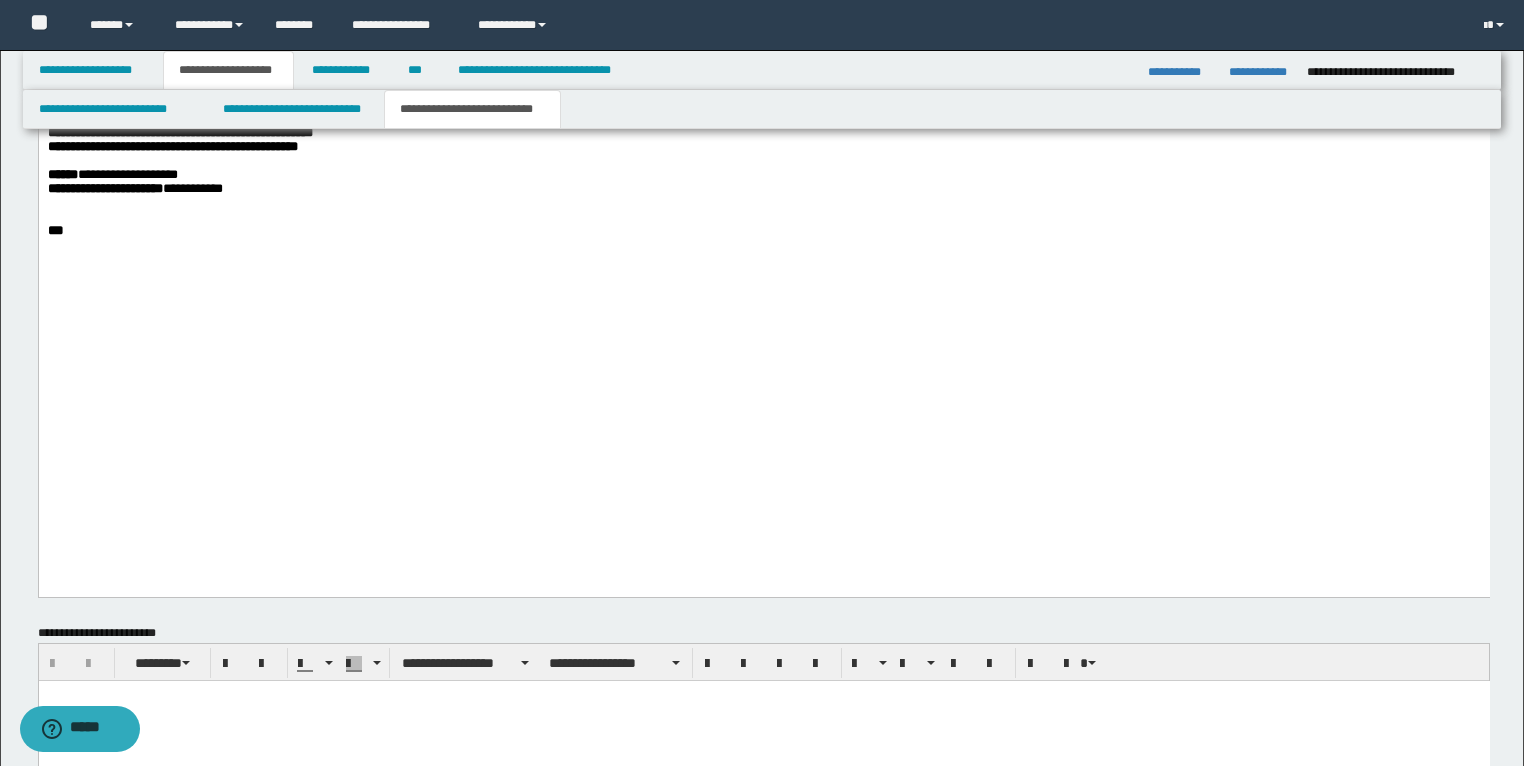 click on "**********" at bounding box center (374, 13) 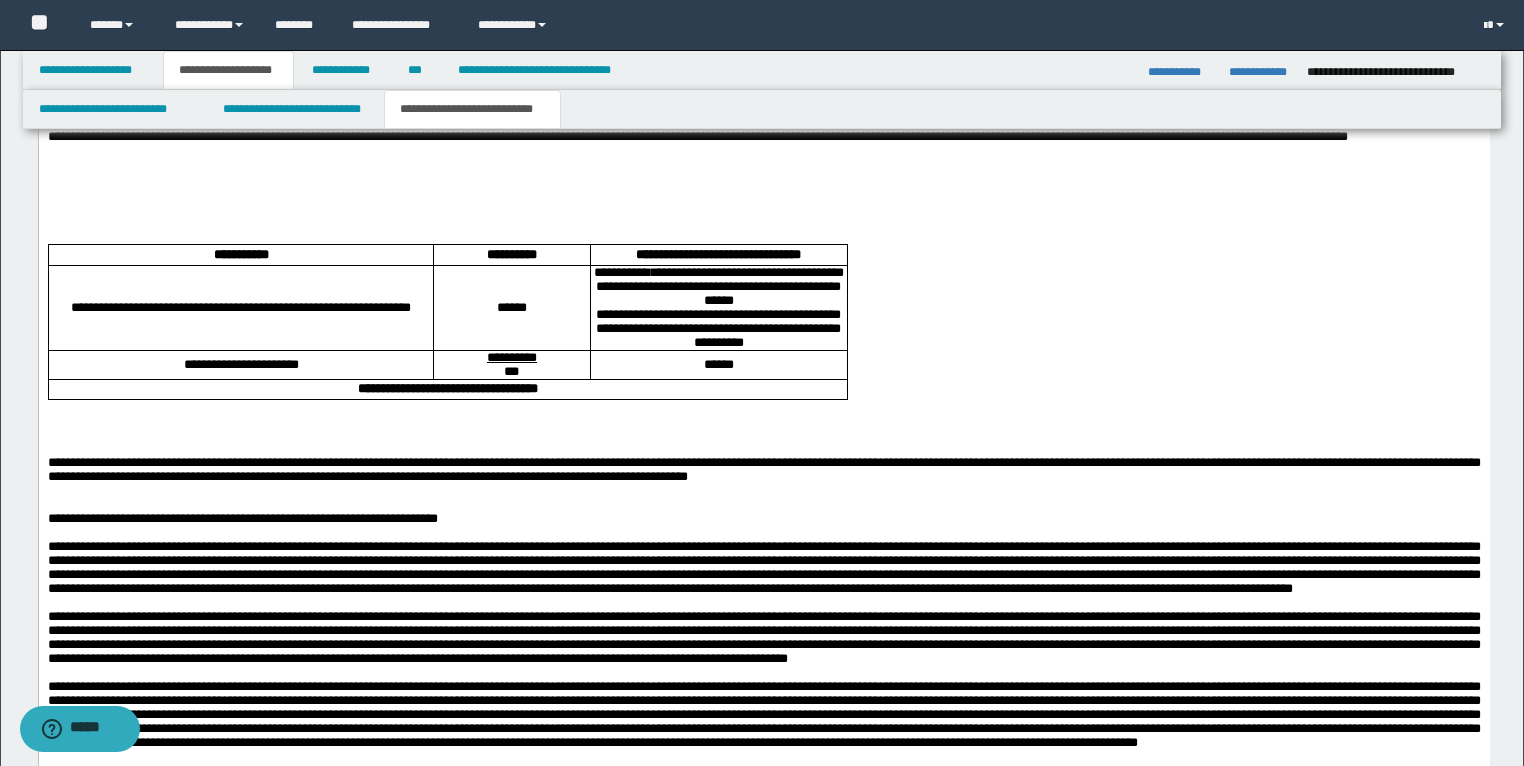 scroll, scrollTop: 2640, scrollLeft: 0, axis: vertical 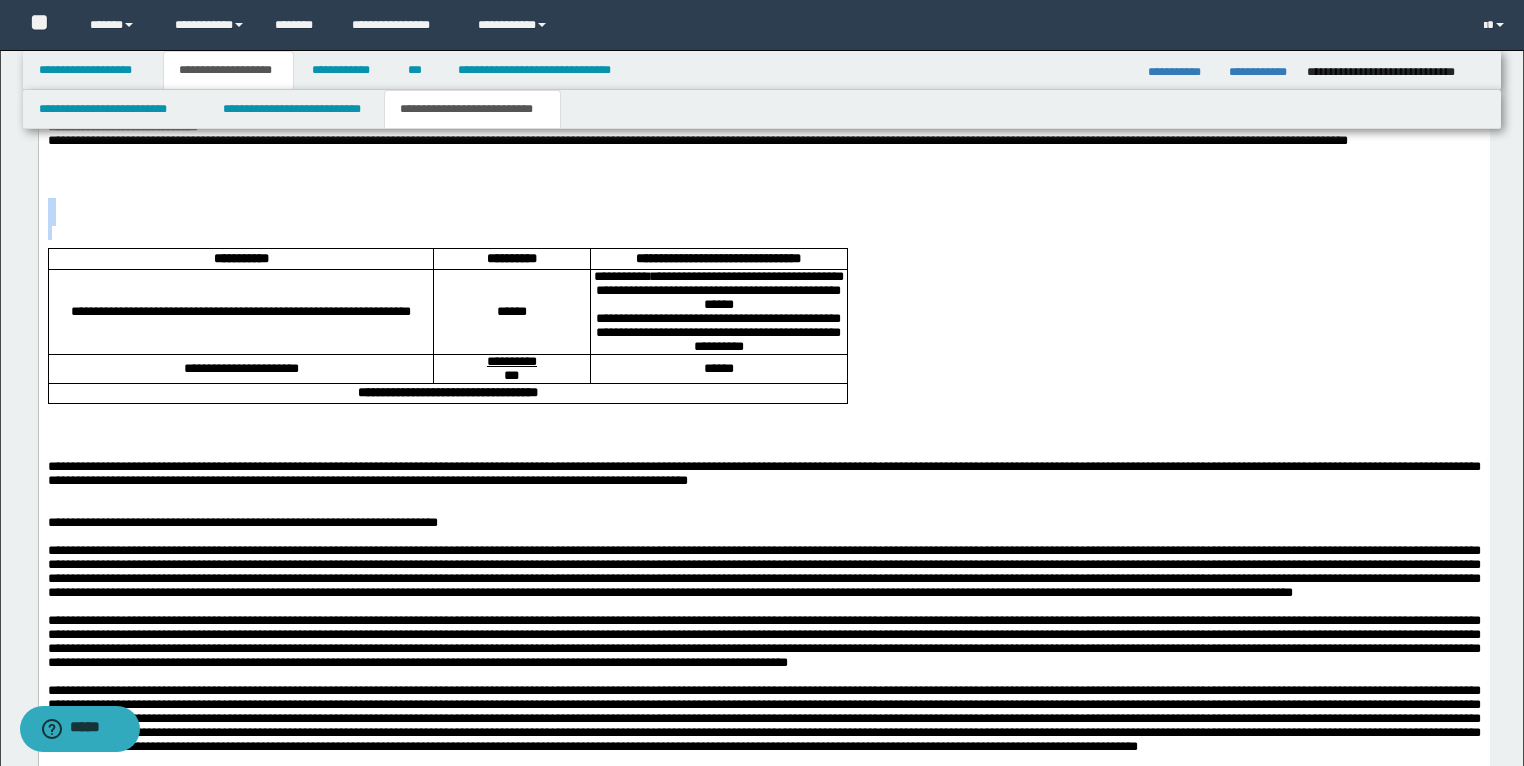 drag, startPoint x: 91, startPoint y: 286, endPoint x: 53, endPoint y: 239, distance: 60.440052 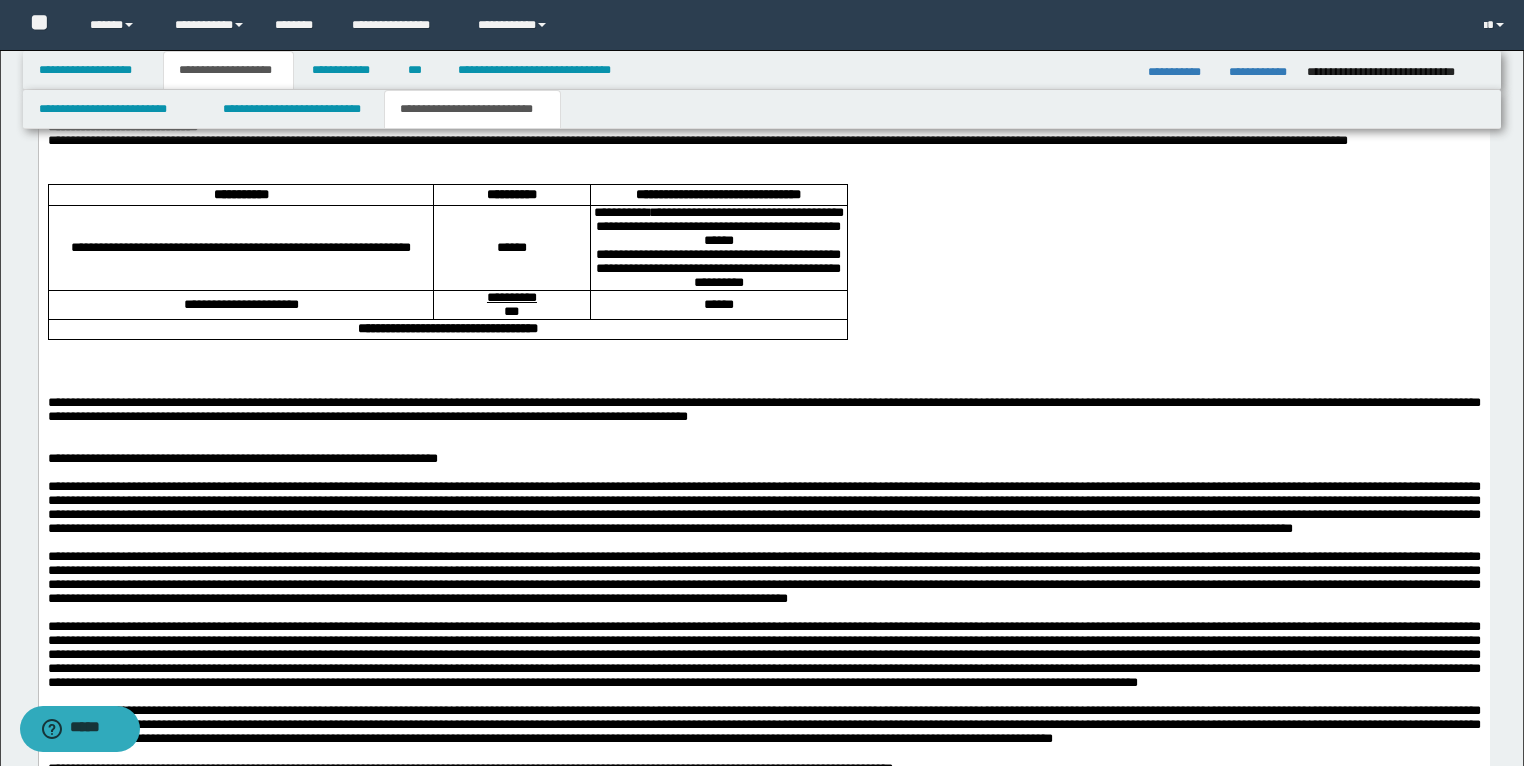 click at bounding box center (763, 376) 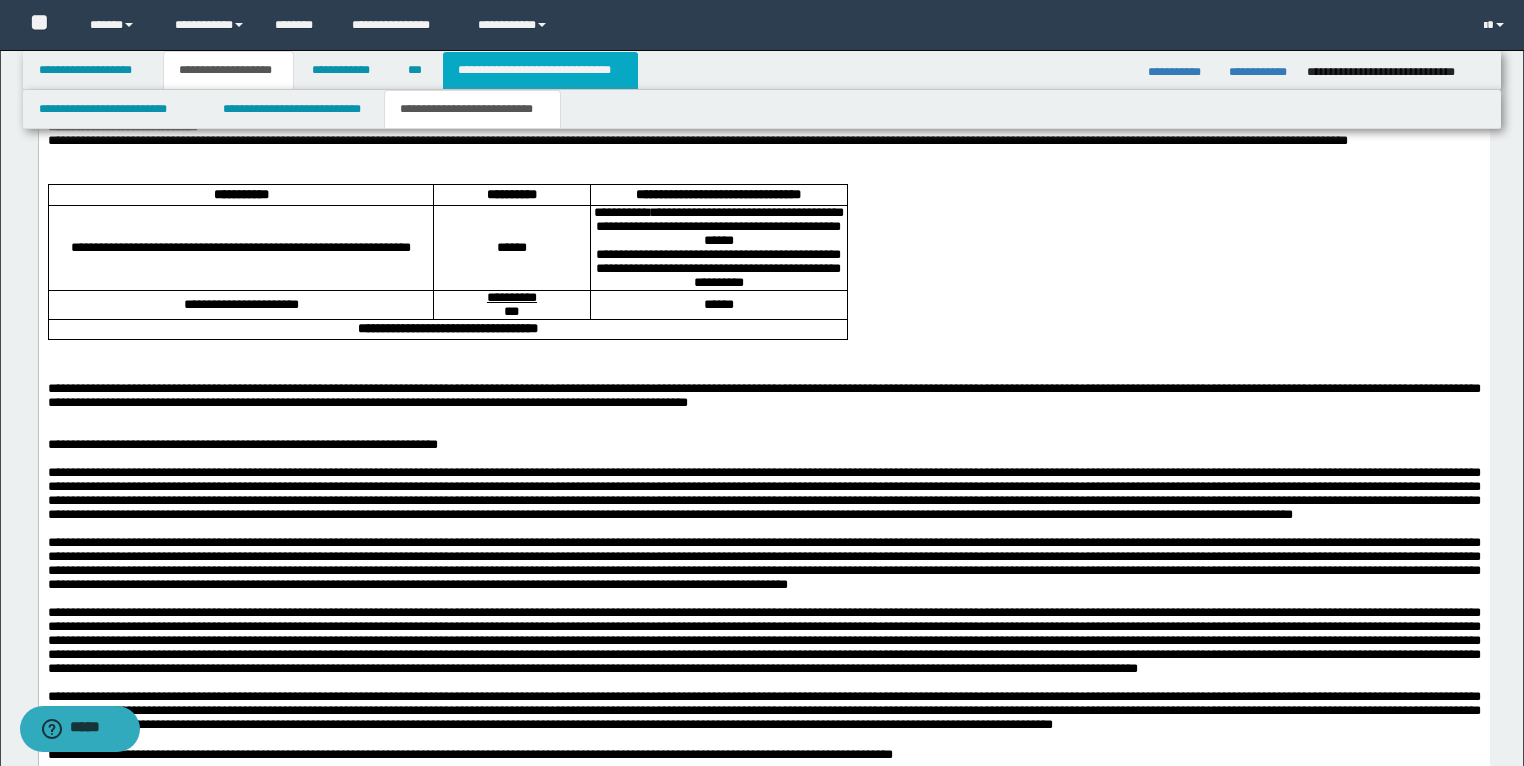 click on "**********" at bounding box center (540, 70) 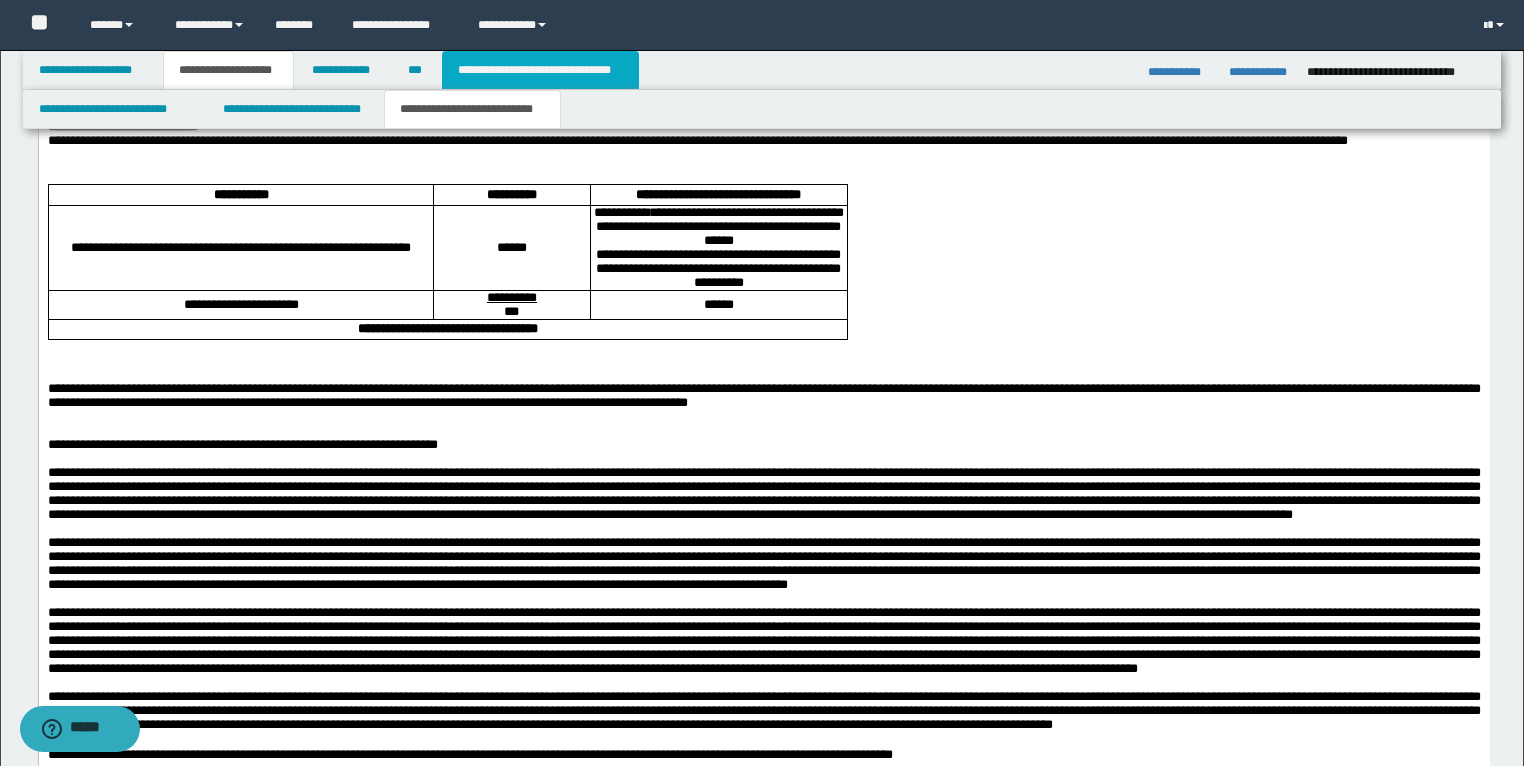 type on "**********" 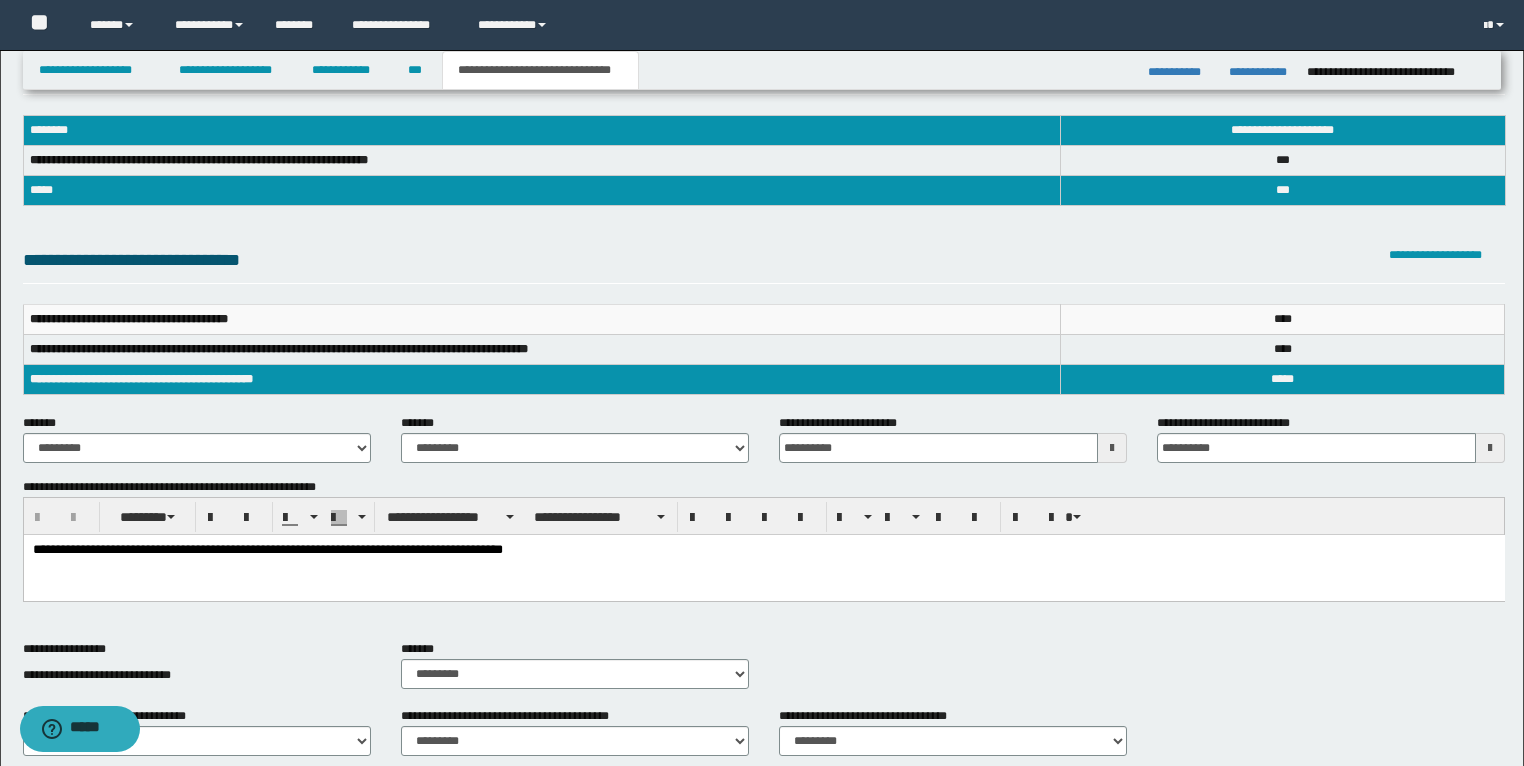 scroll, scrollTop: 0, scrollLeft: 0, axis: both 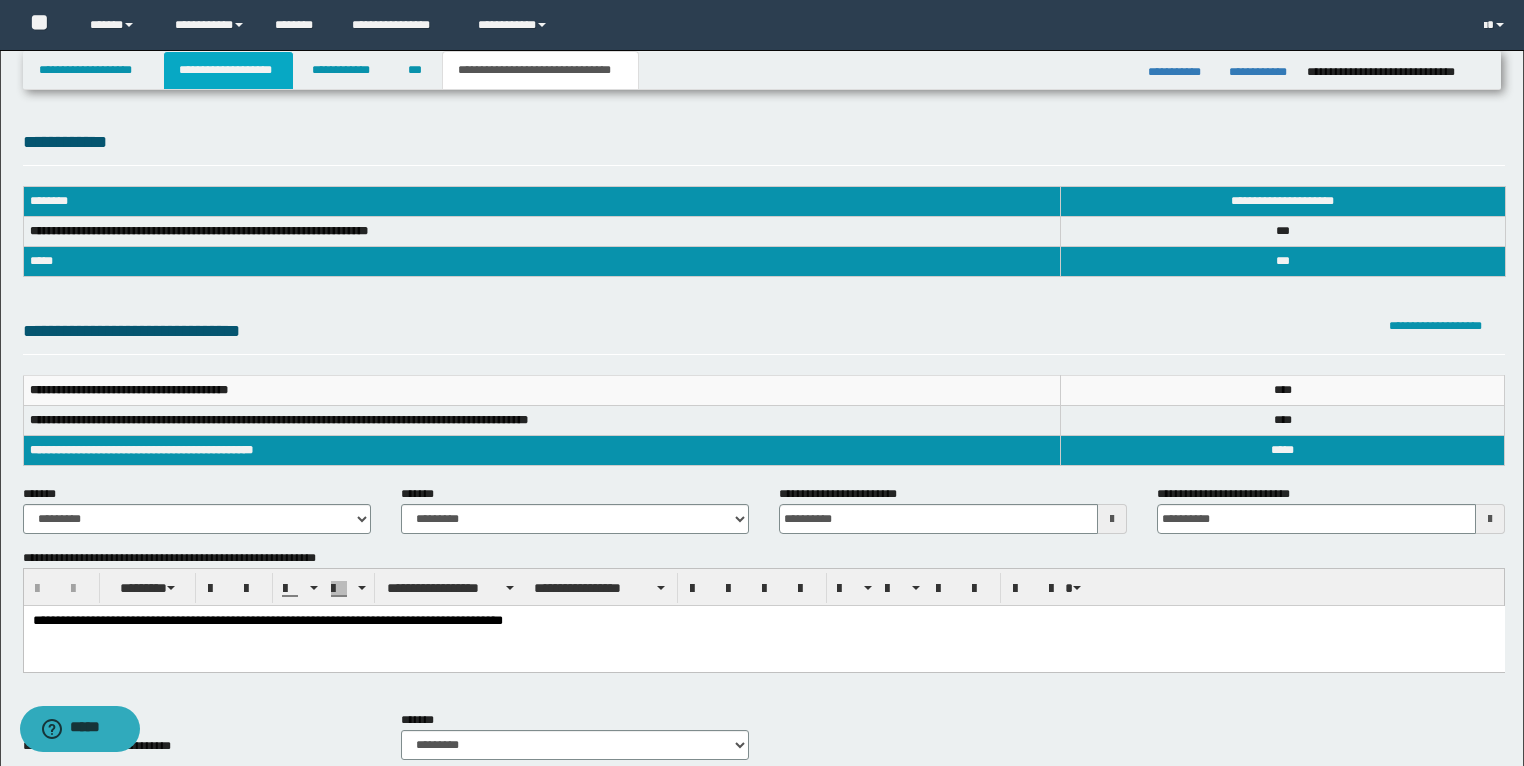 click on "**********" at bounding box center (228, 70) 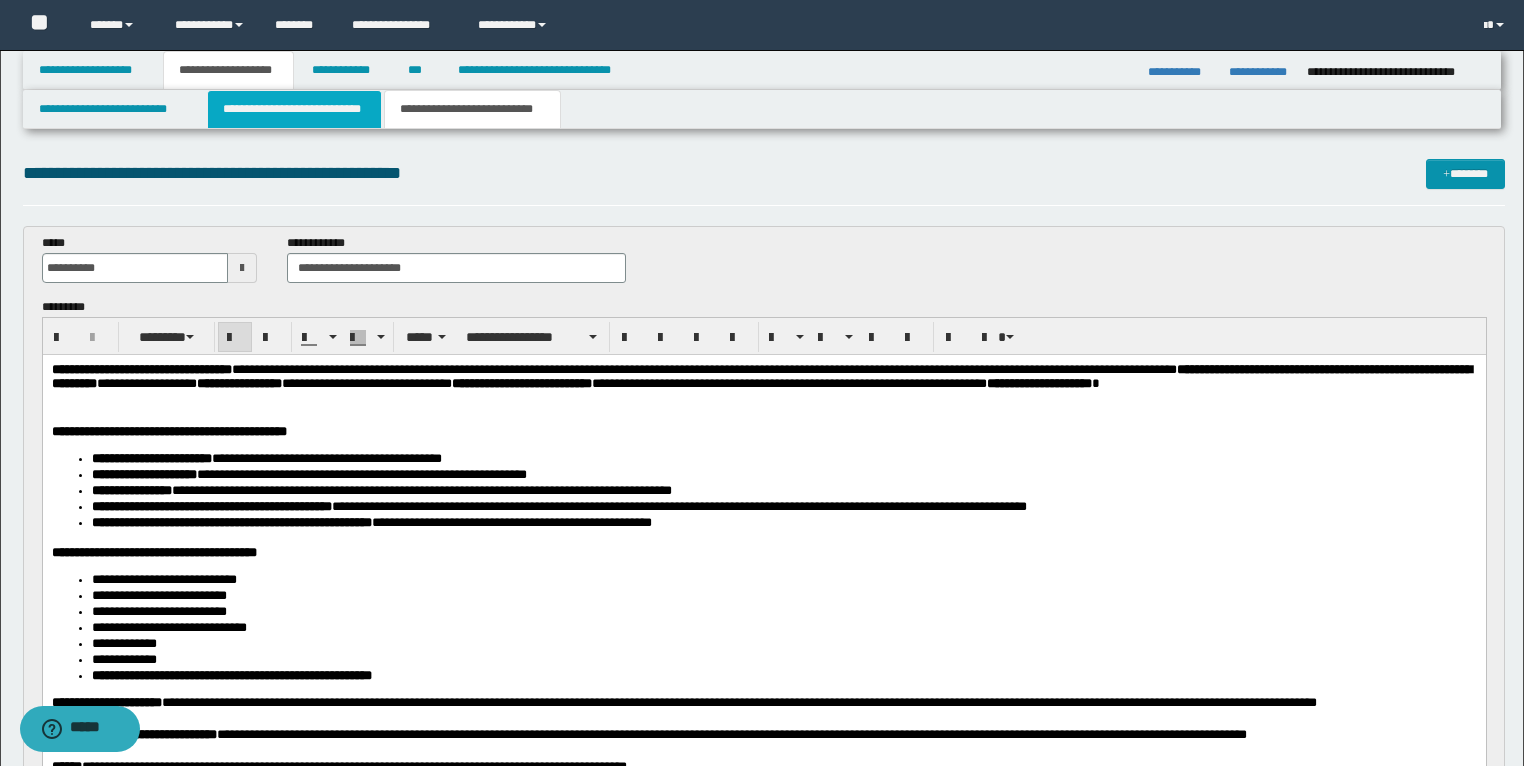 click on "**********" at bounding box center (294, 109) 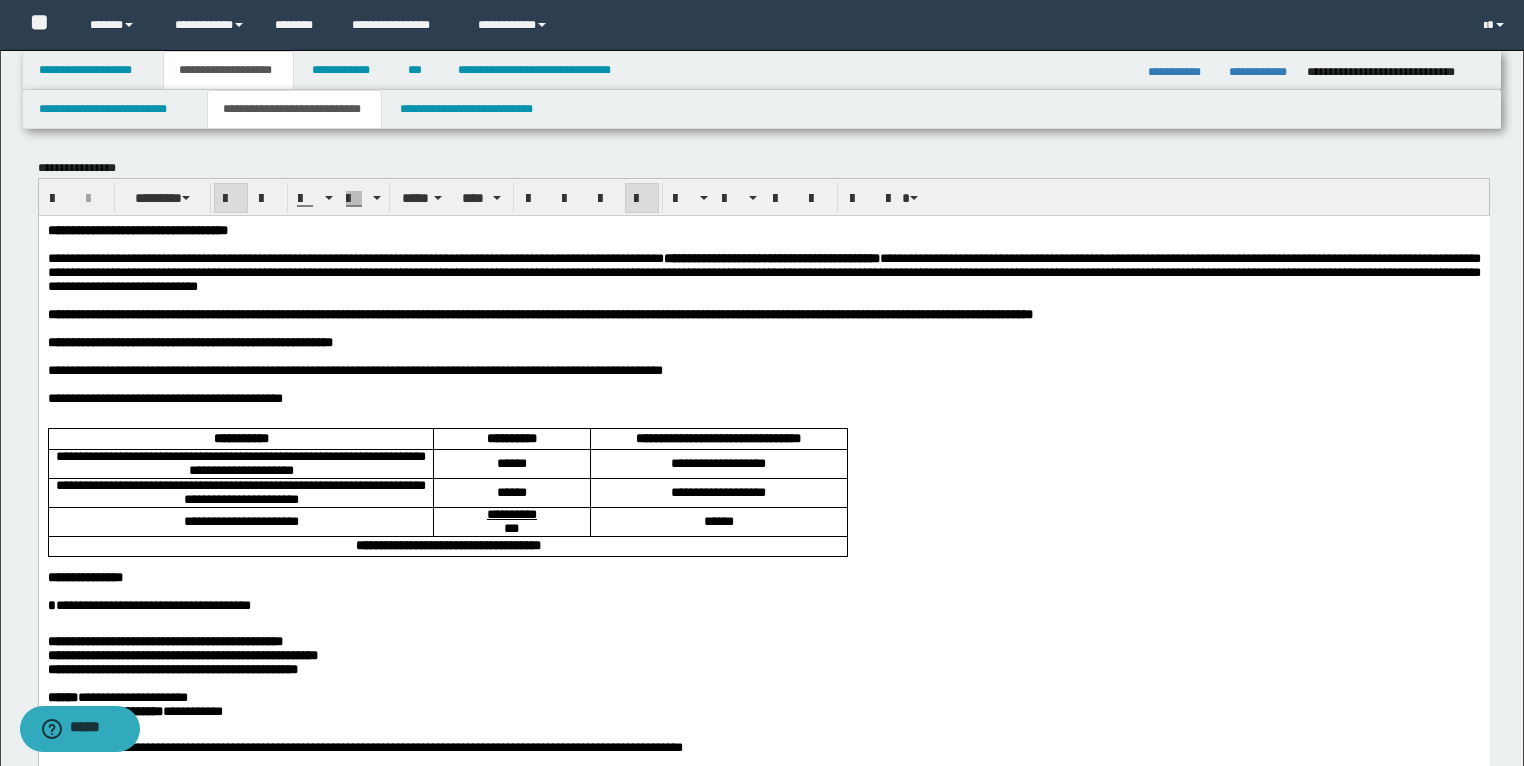 click at bounding box center (763, 384) 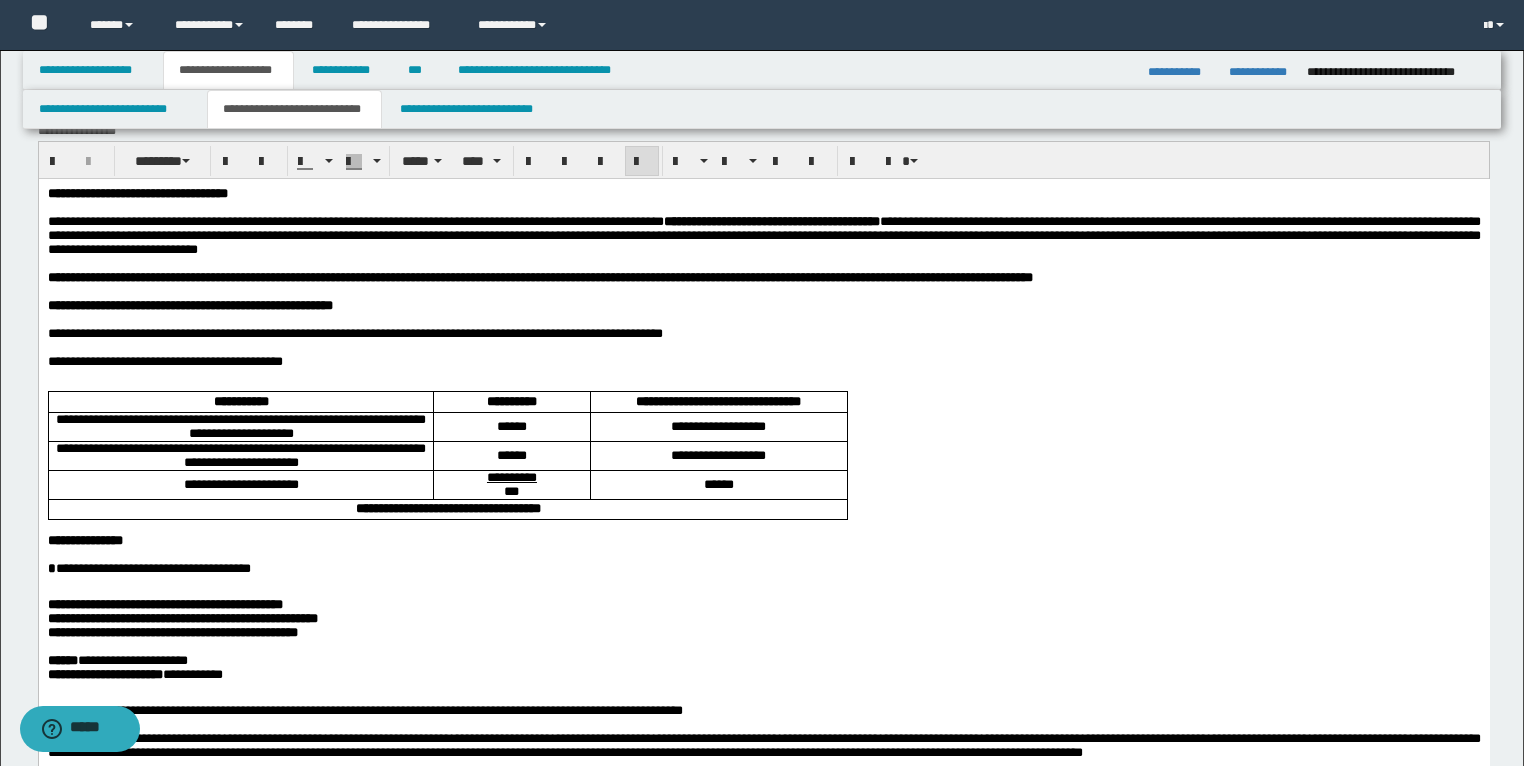 scroll, scrollTop: 0, scrollLeft: 0, axis: both 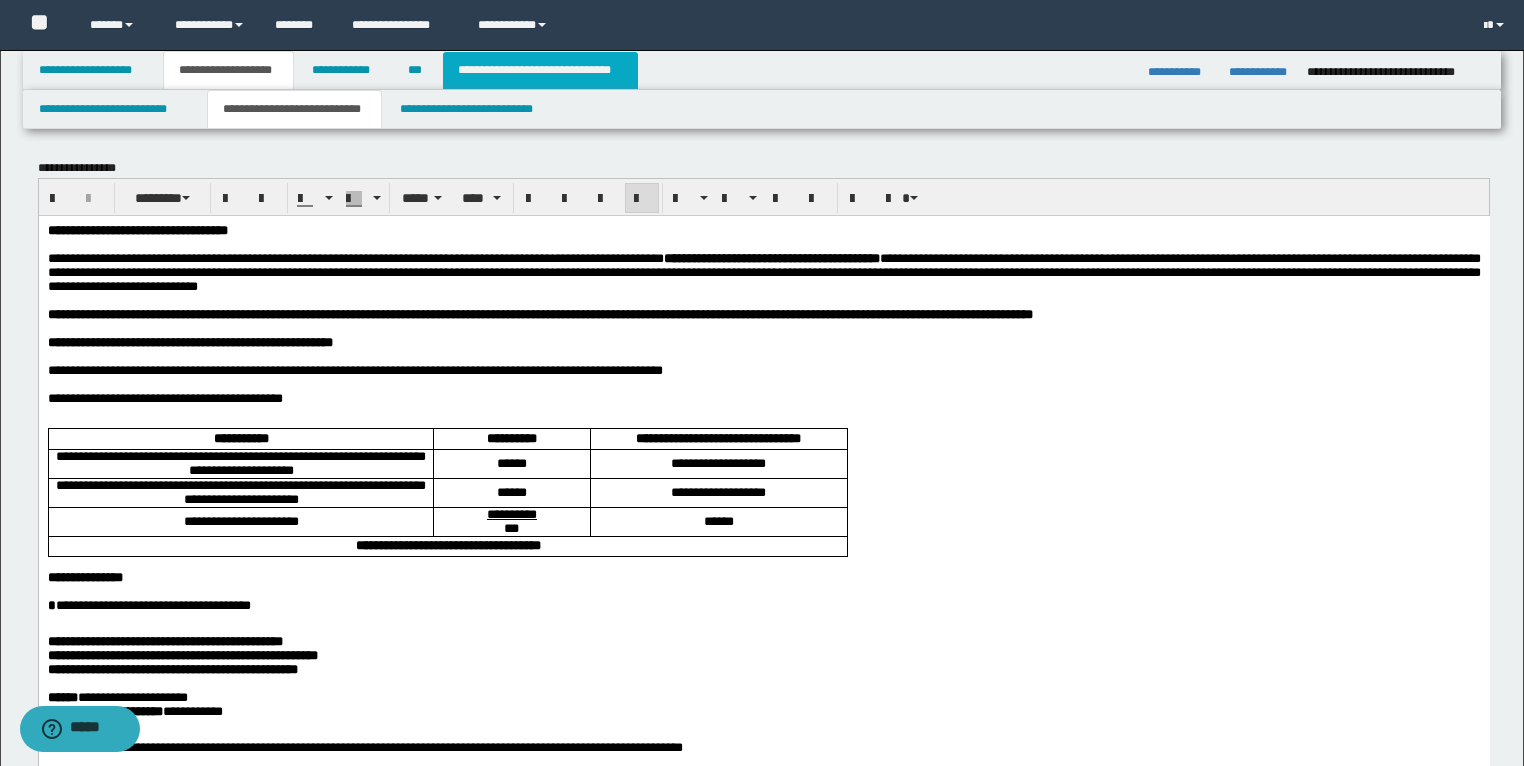 click on "**********" at bounding box center (540, 70) 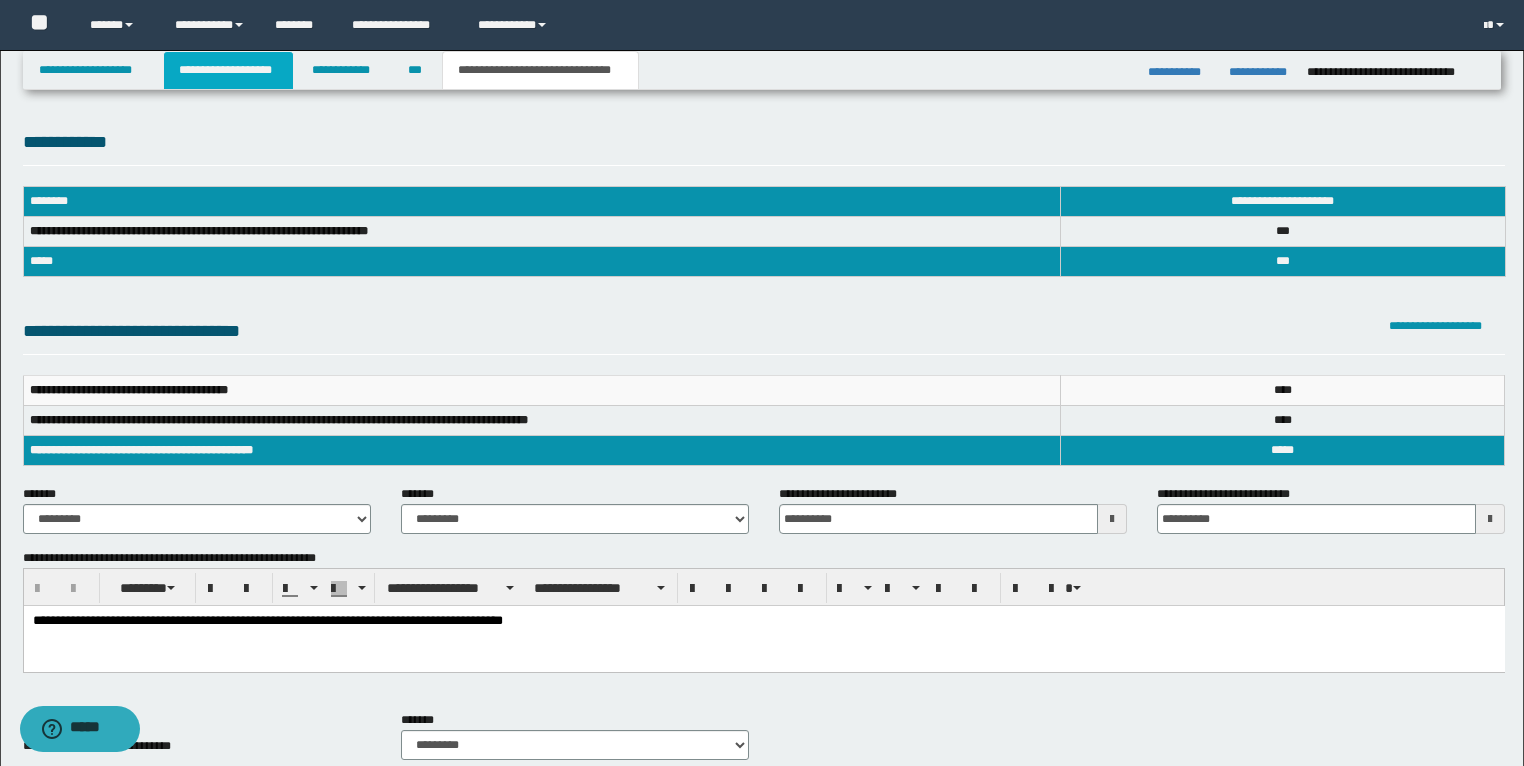 click on "**********" at bounding box center (228, 70) 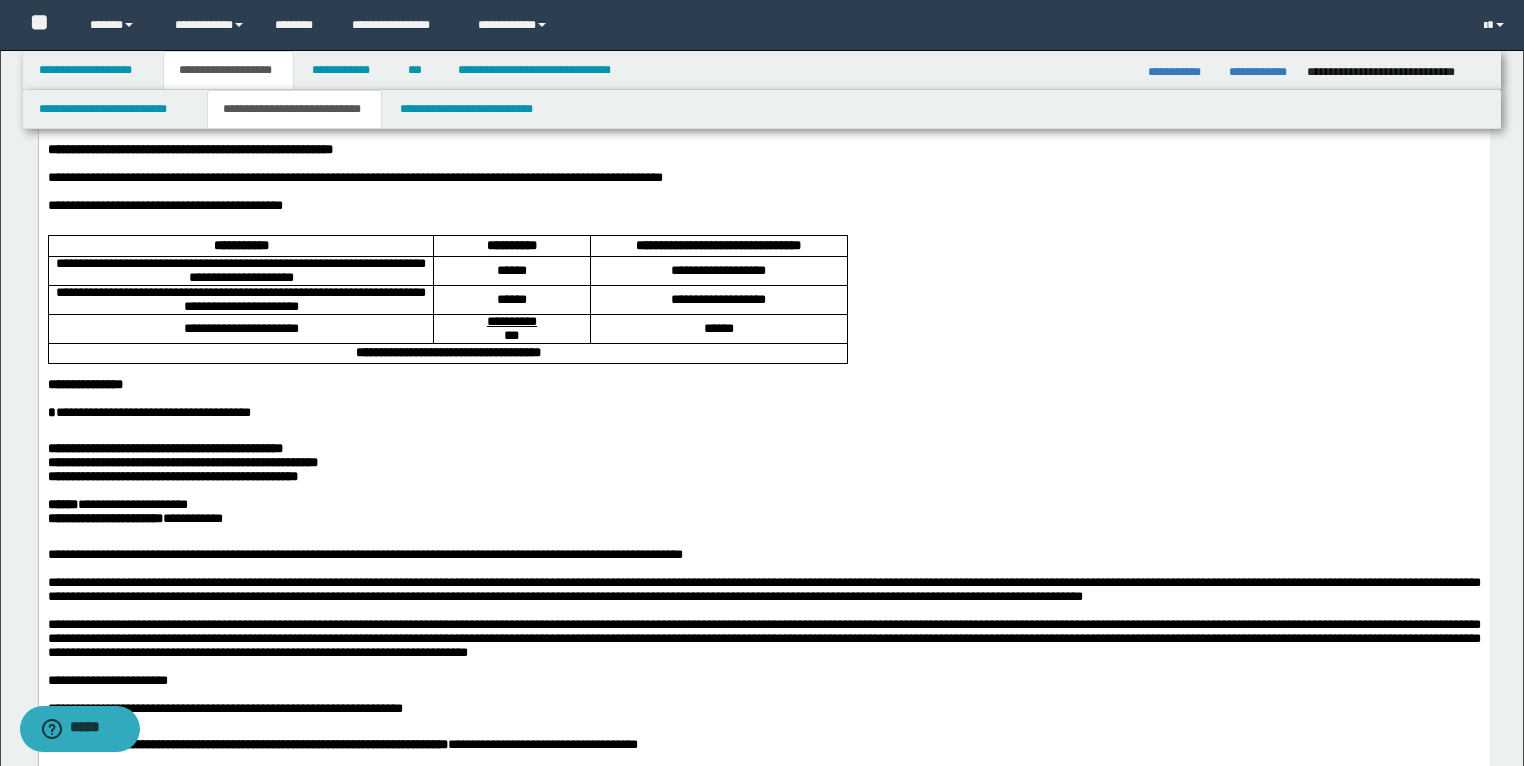 scroll, scrollTop: 240, scrollLeft: 0, axis: vertical 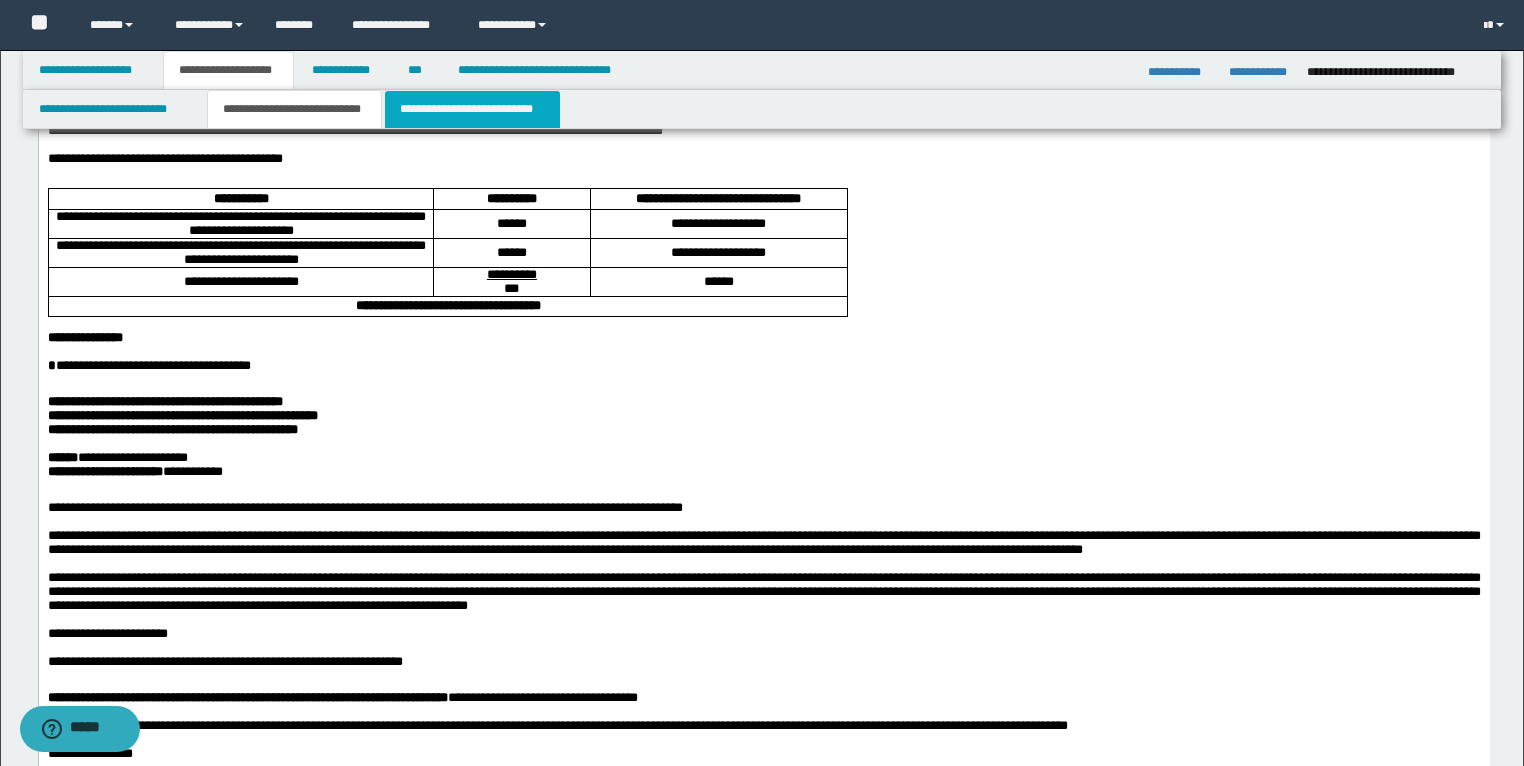click on "**********" at bounding box center [472, 109] 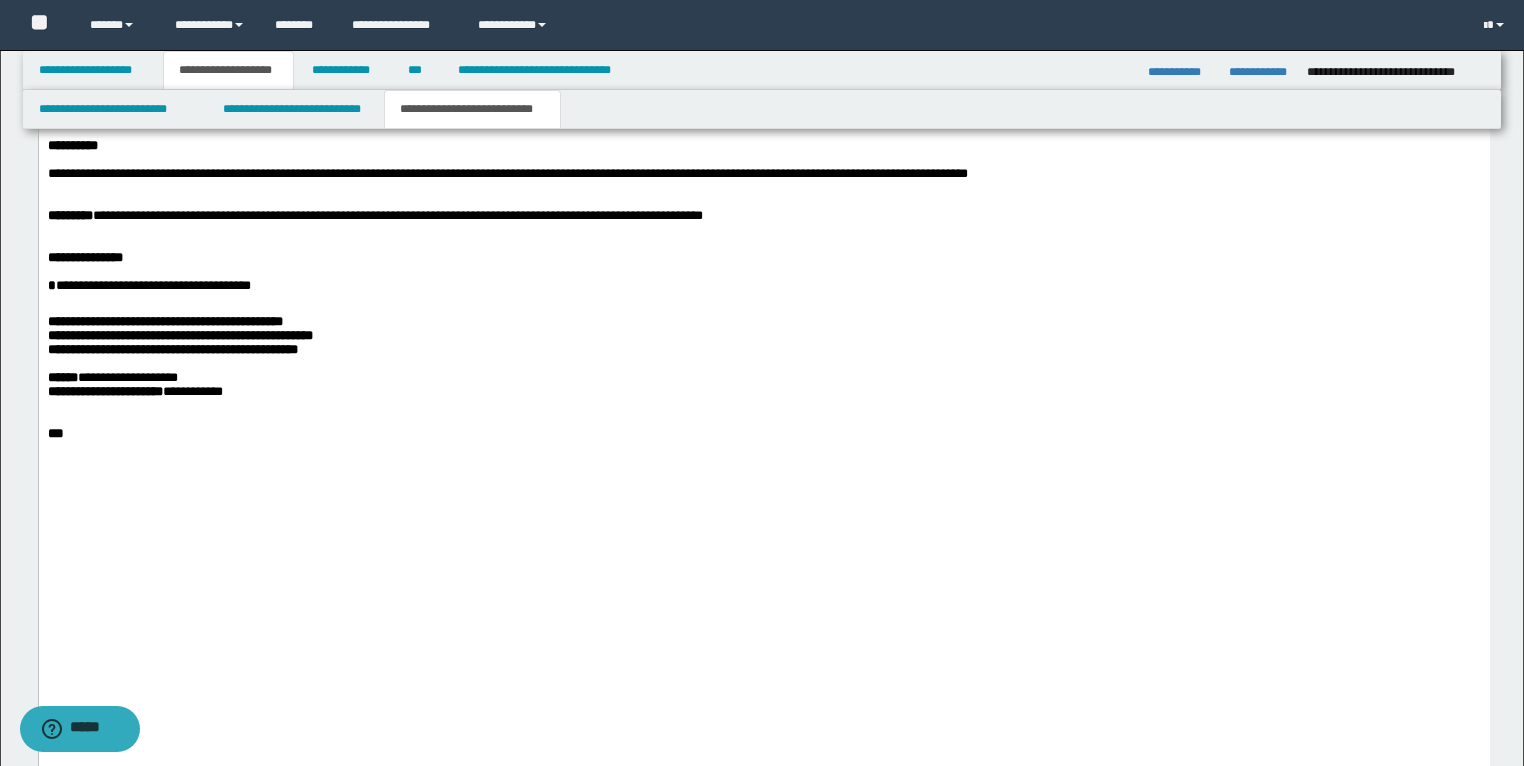 scroll, scrollTop: 3520, scrollLeft: 0, axis: vertical 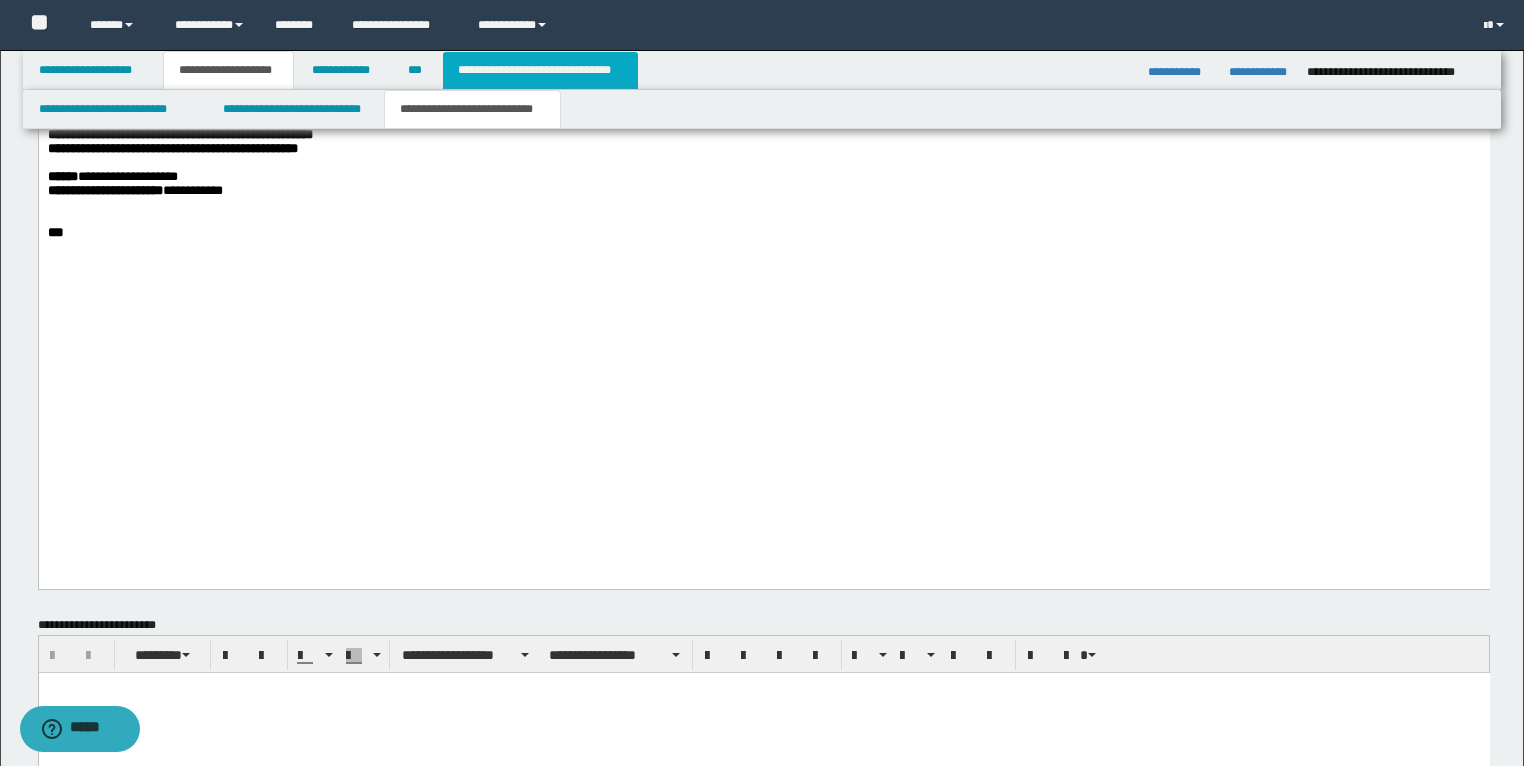 click on "**********" at bounding box center (540, 70) 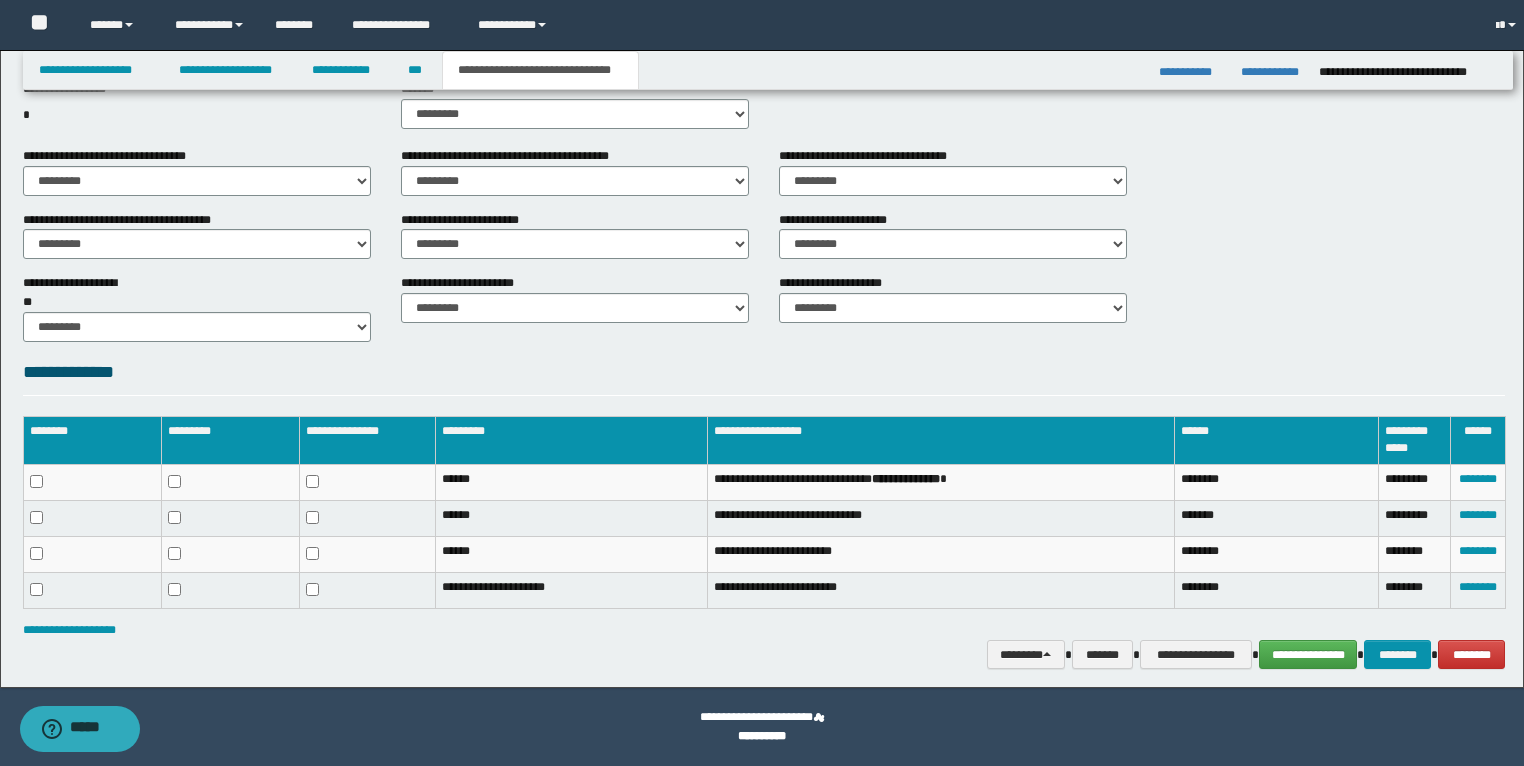 scroll, scrollTop: 631, scrollLeft: 0, axis: vertical 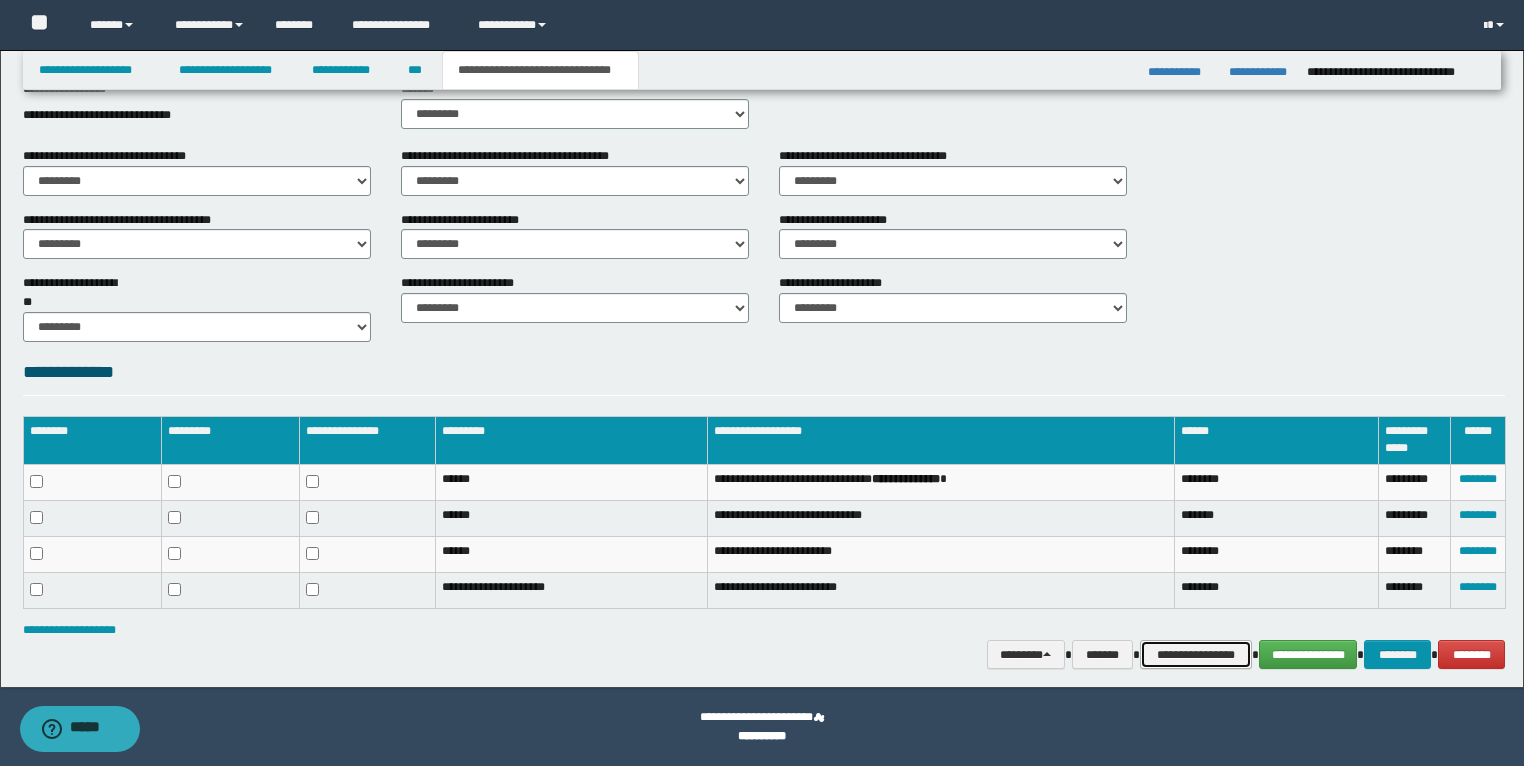 click on "**********" at bounding box center (1196, 655) 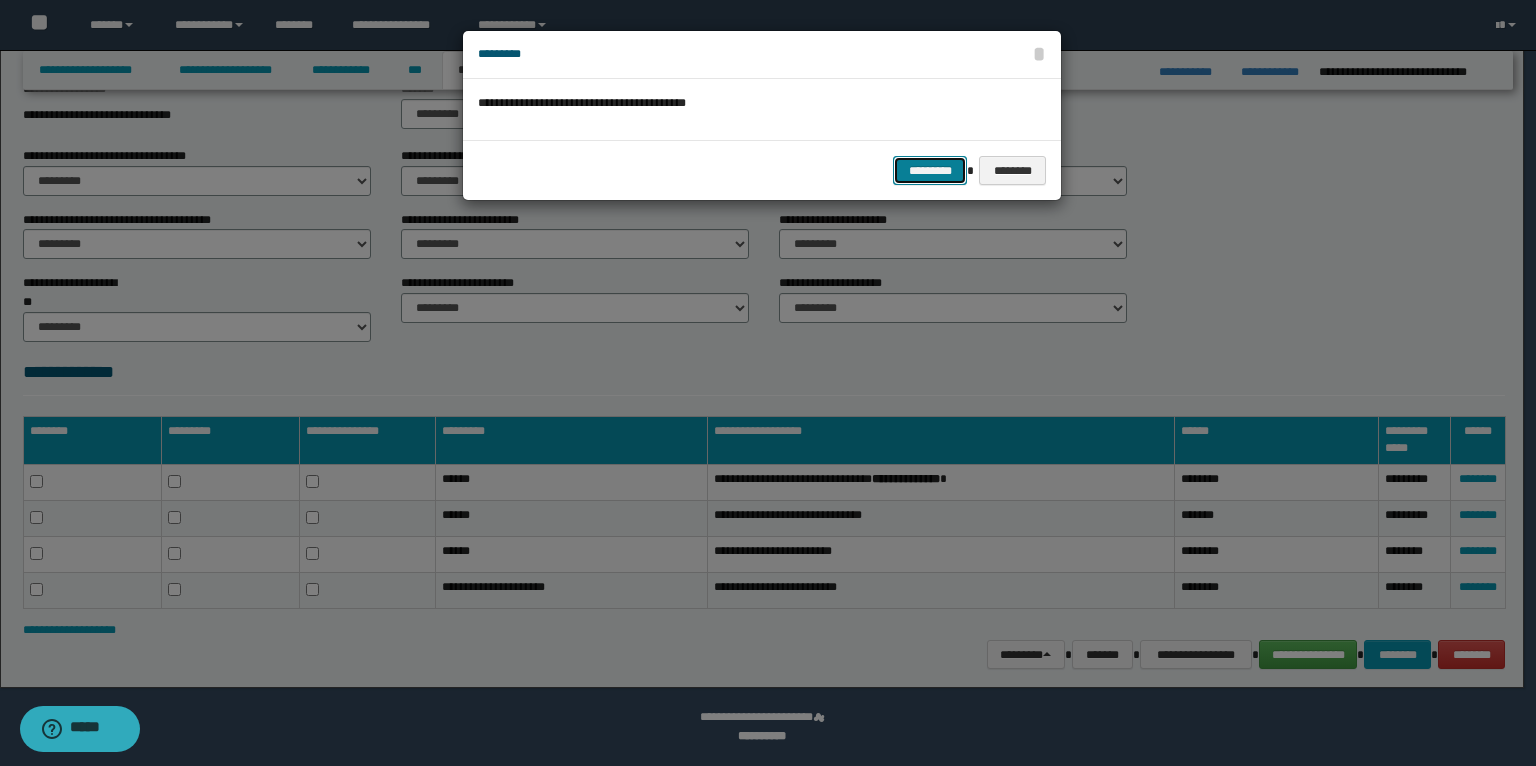 click on "*********" at bounding box center (930, 171) 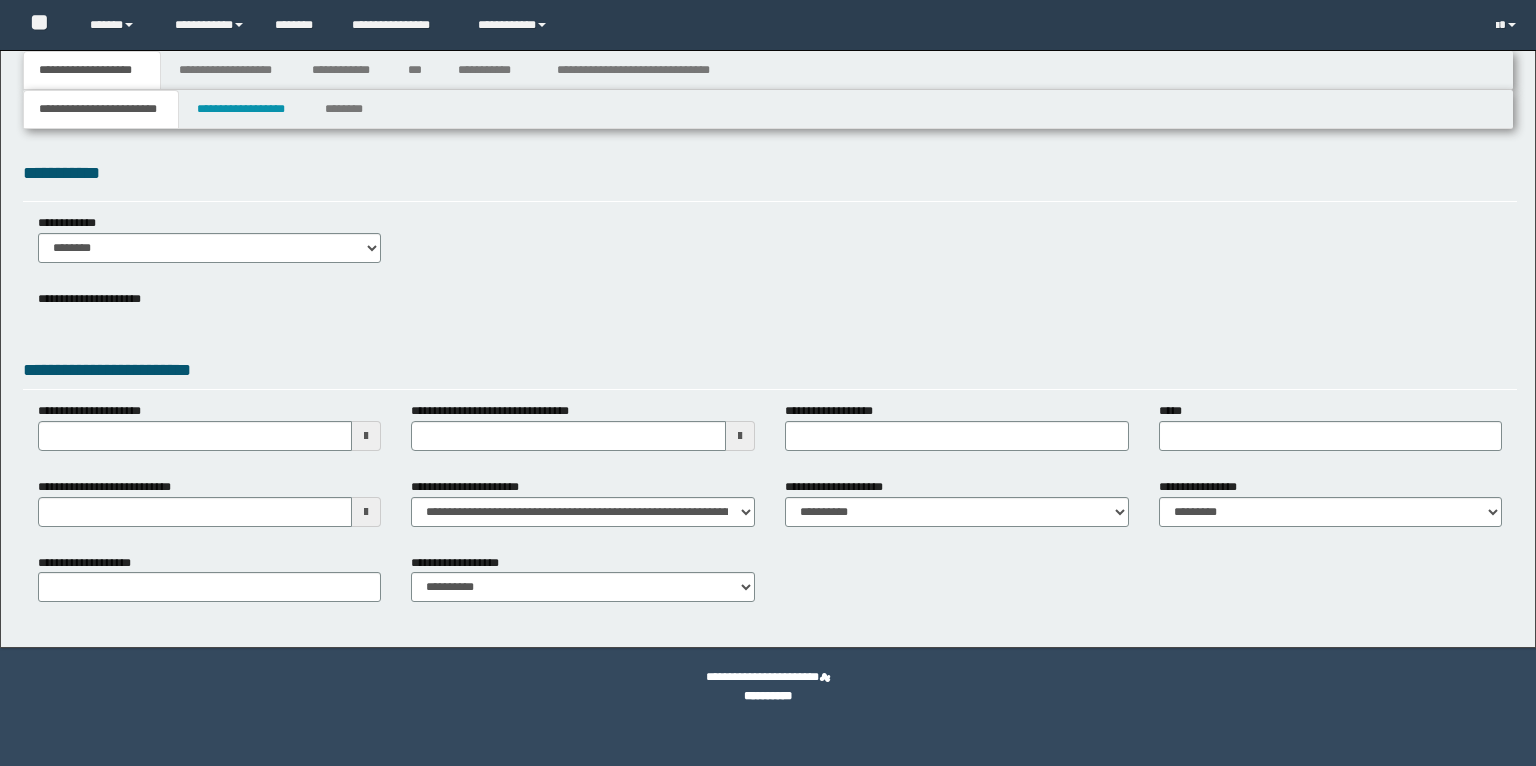 scroll, scrollTop: 0, scrollLeft: 0, axis: both 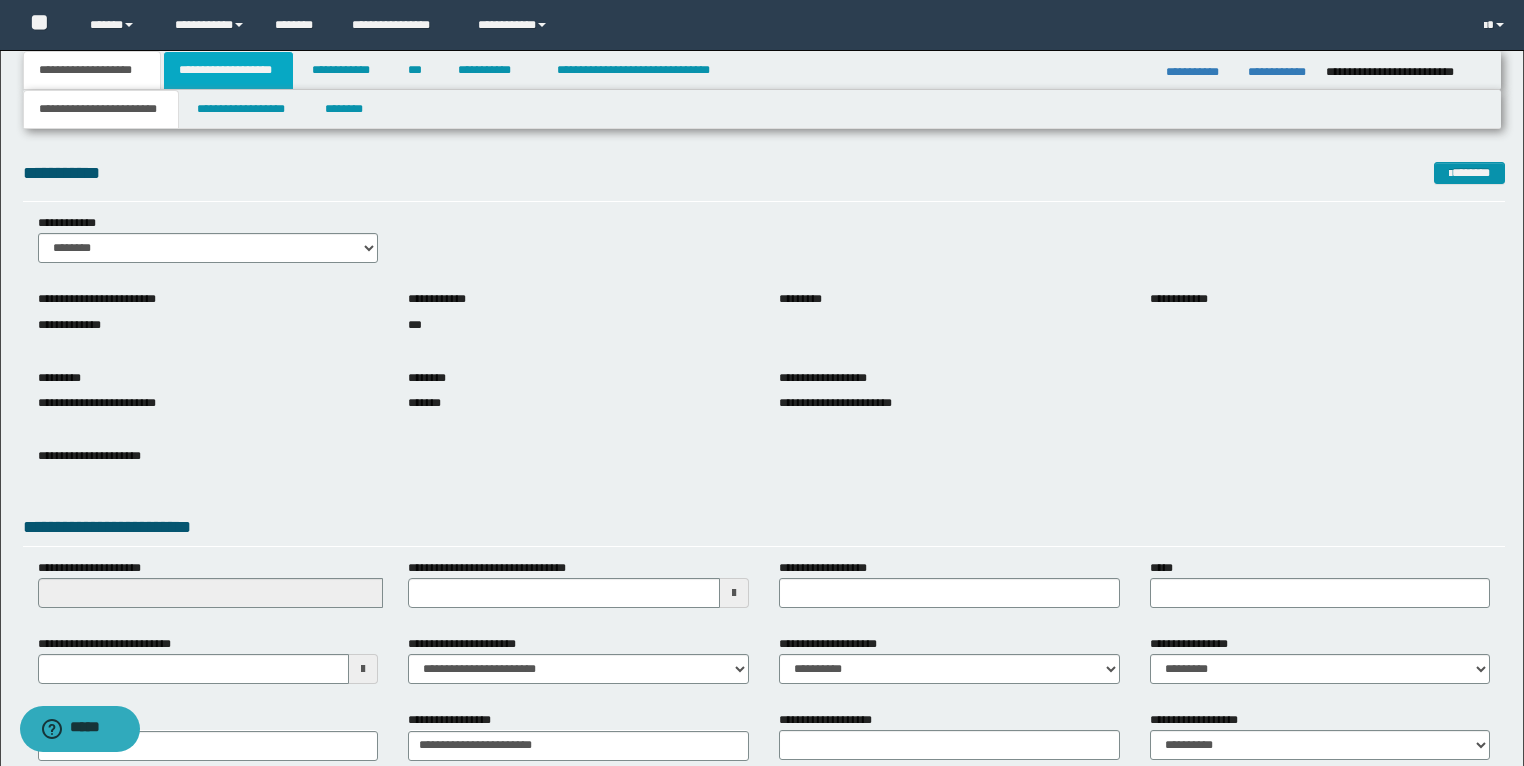 click on "**********" at bounding box center (228, 70) 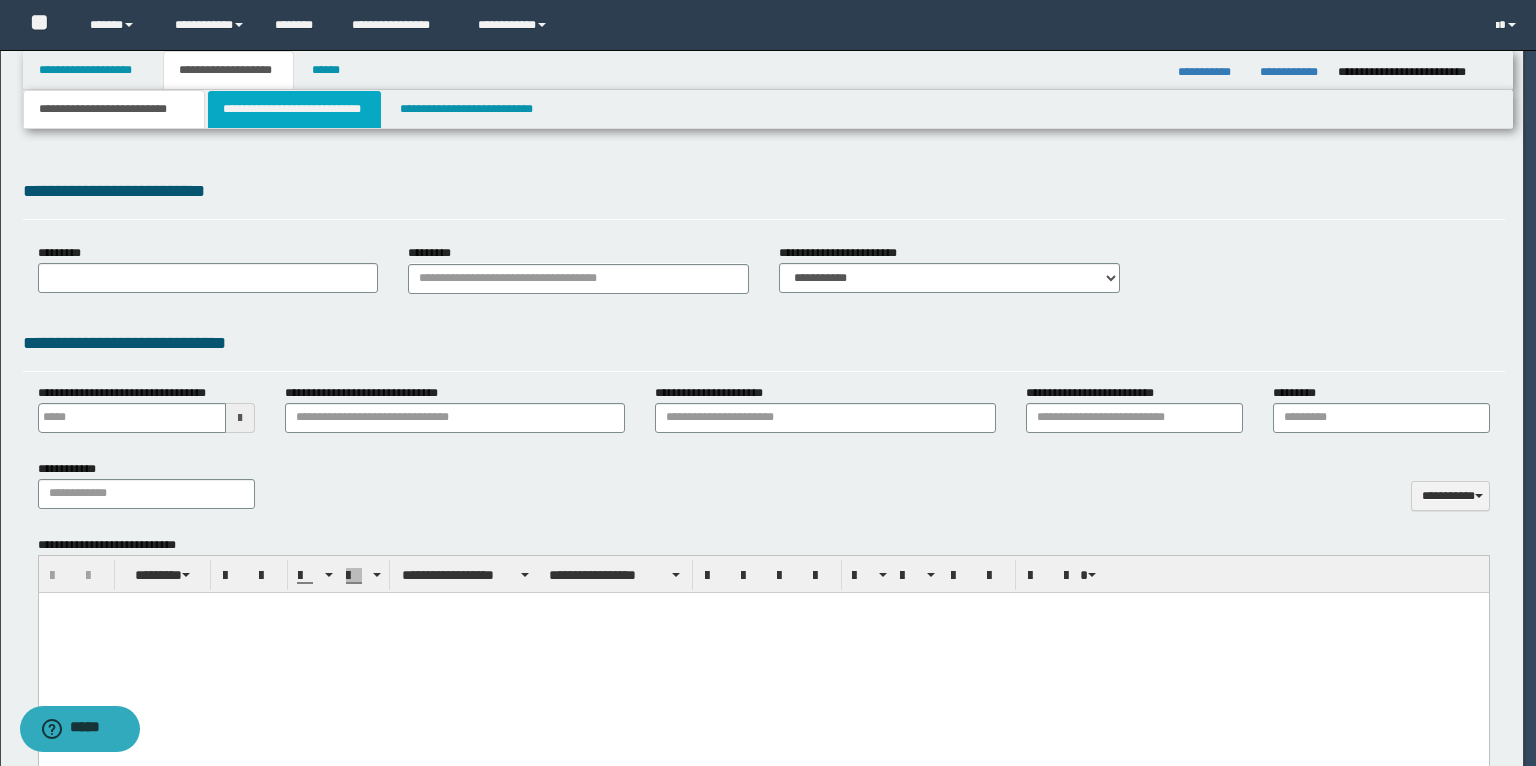 type 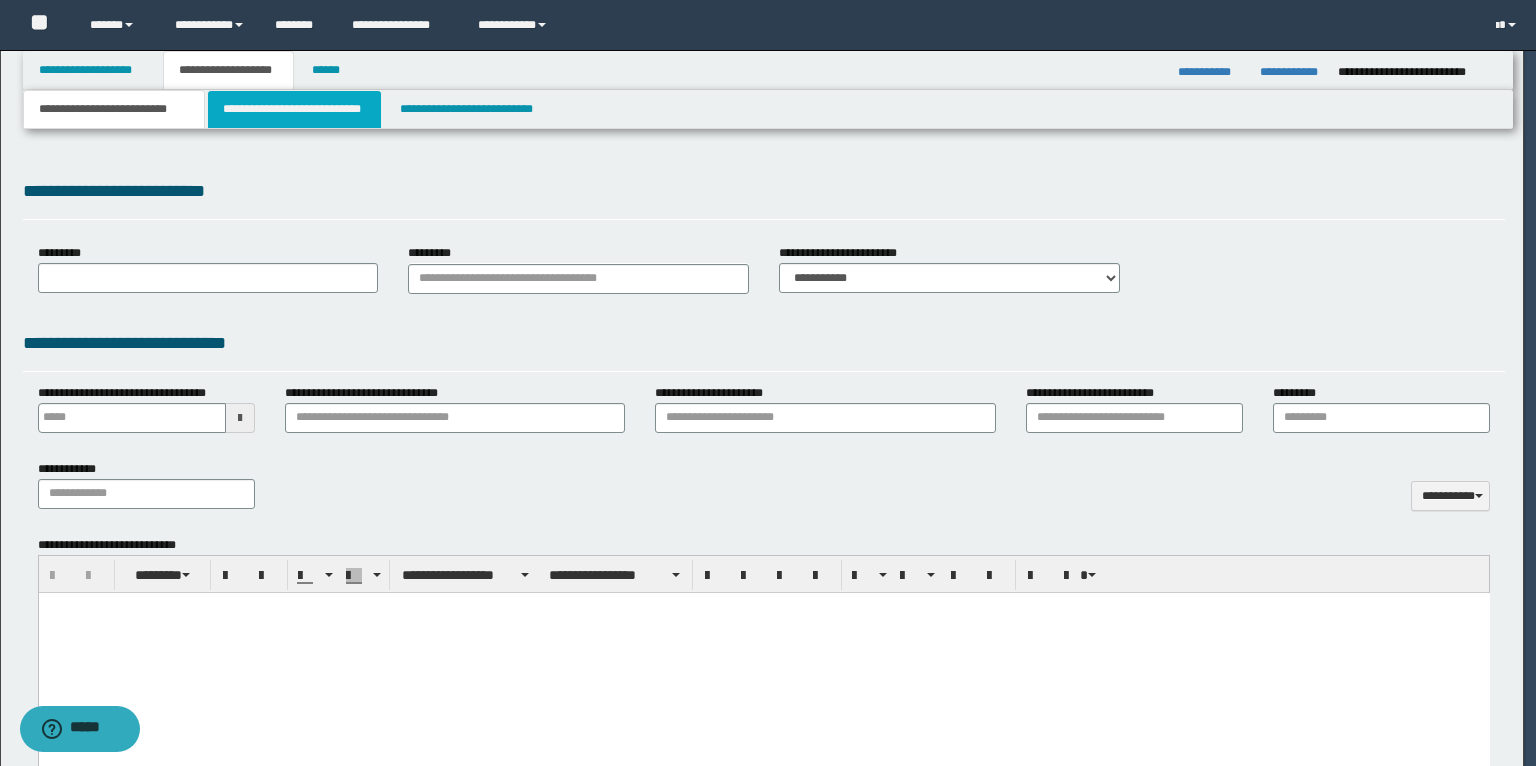 scroll, scrollTop: 0, scrollLeft: 0, axis: both 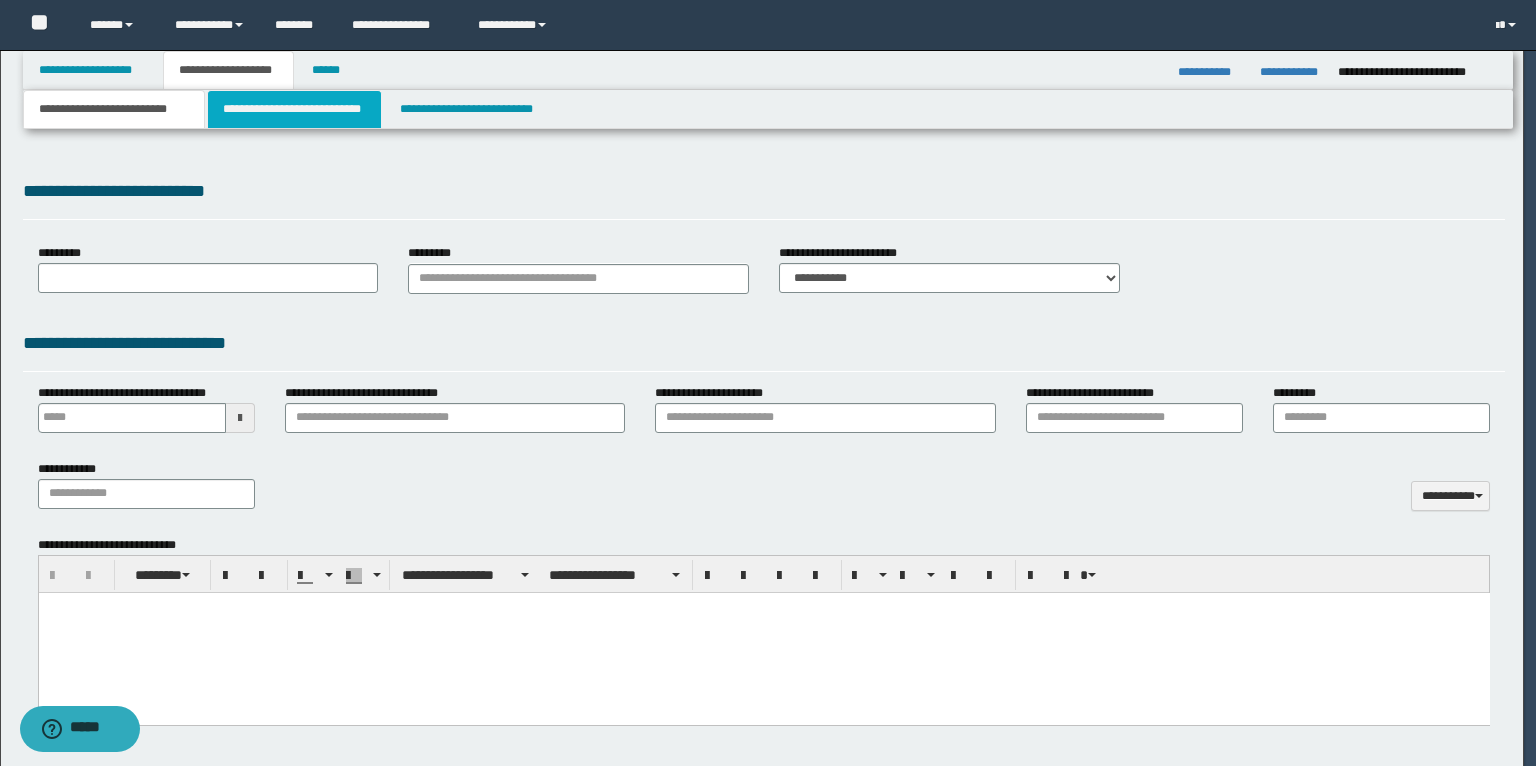 type on "**********" 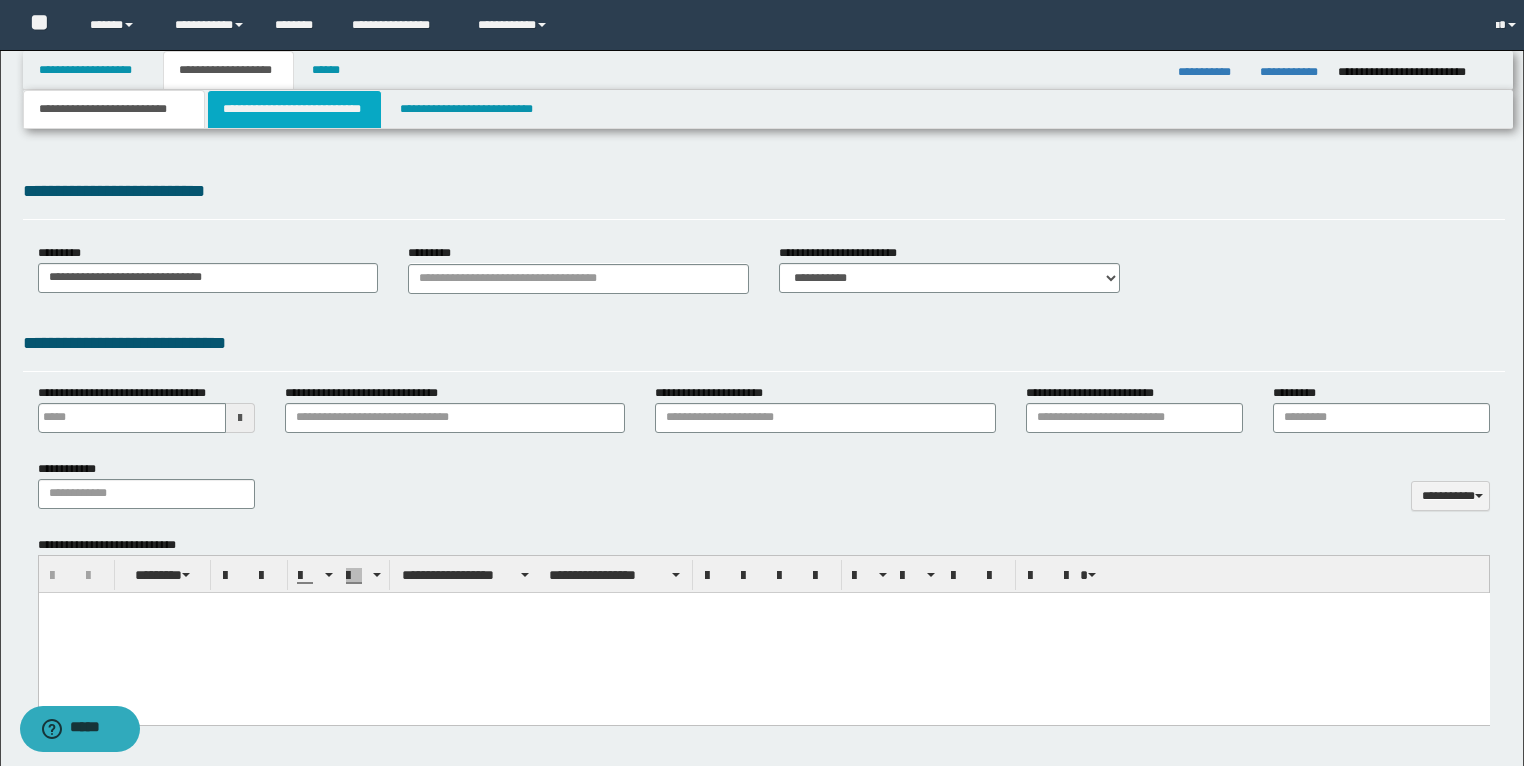 click on "**********" at bounding box center (294, 109) 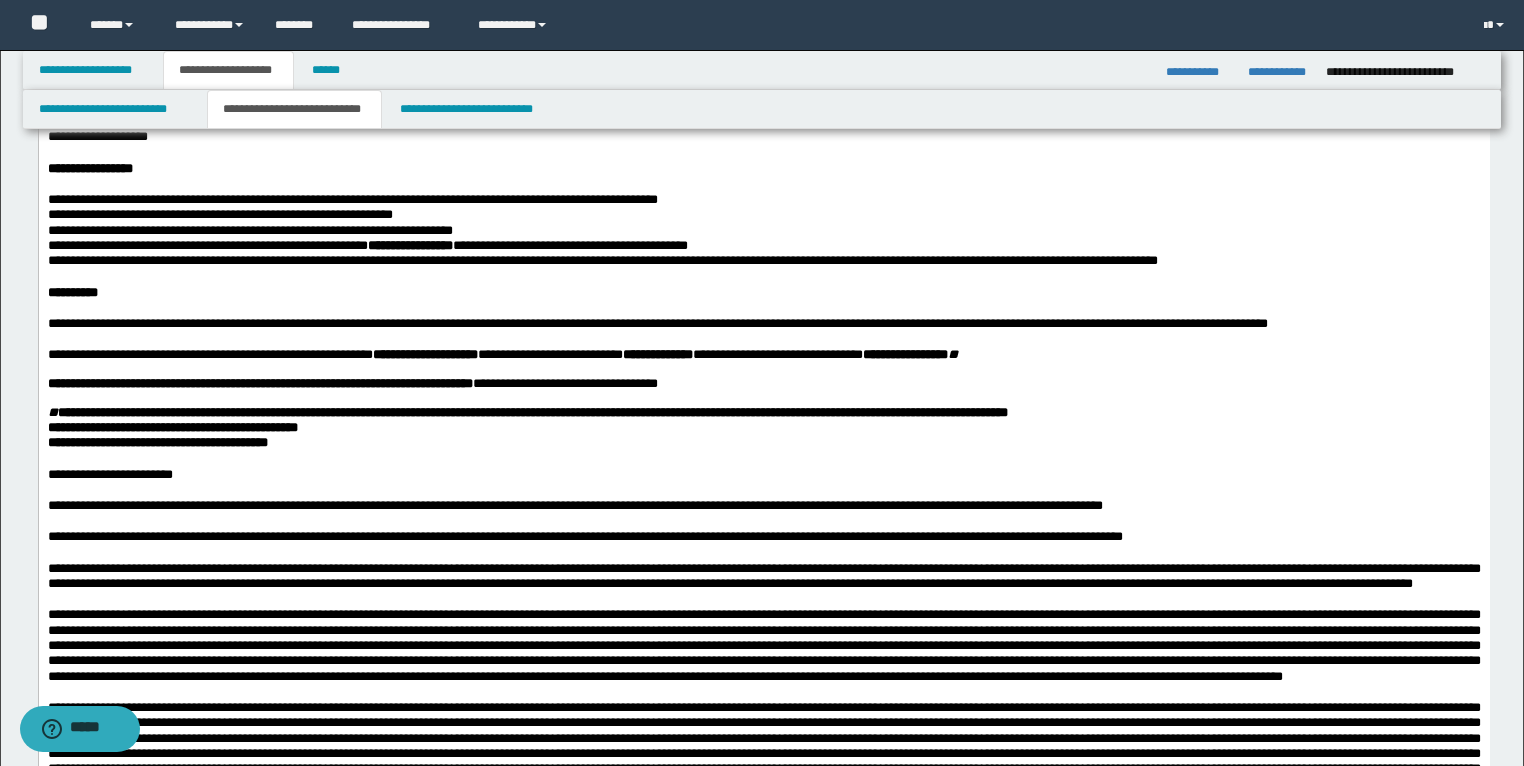scroll, scrollTop: 560, scrollLeft: 0, axis: vertical 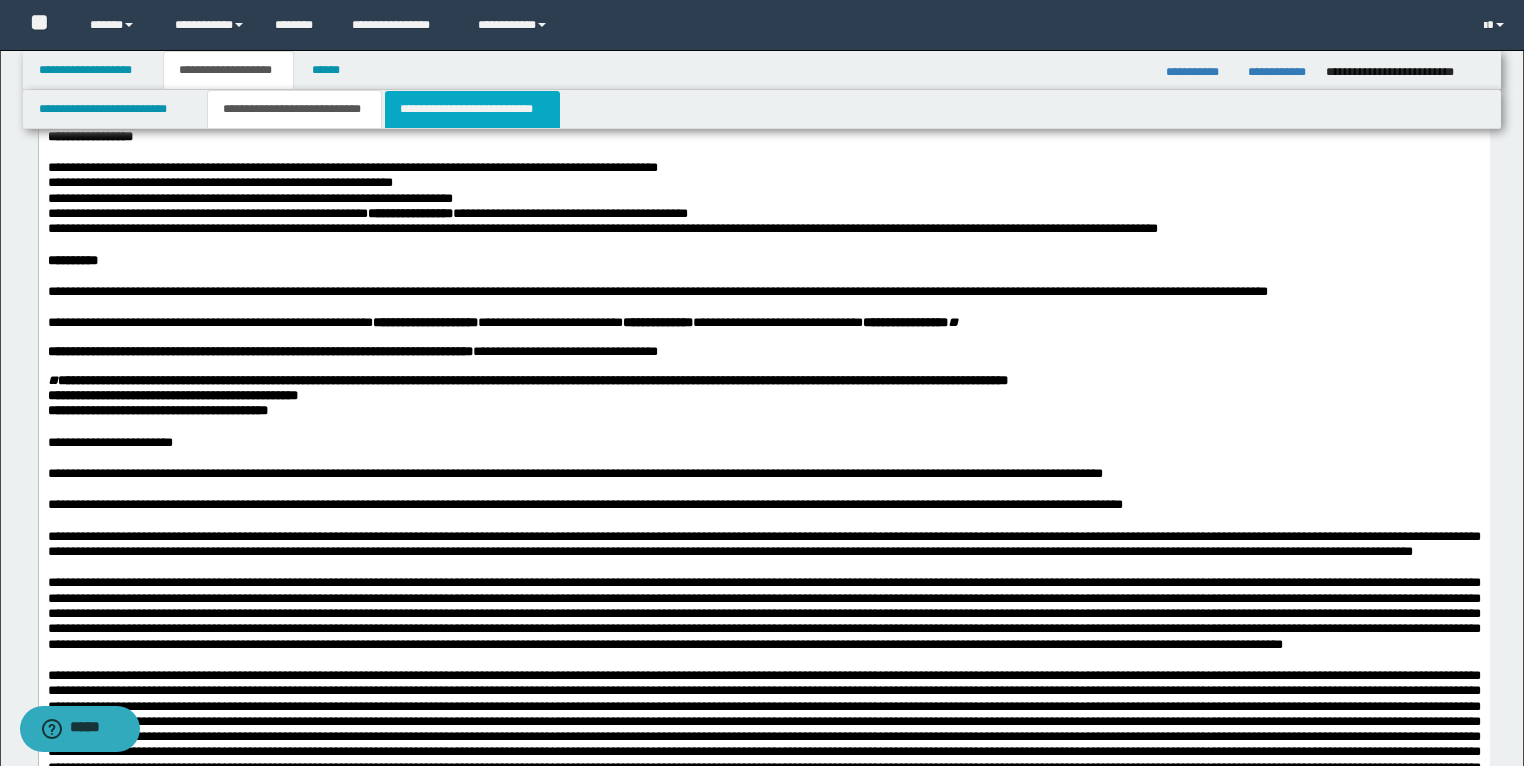 click on "**********" at bounding box center (472, 109) 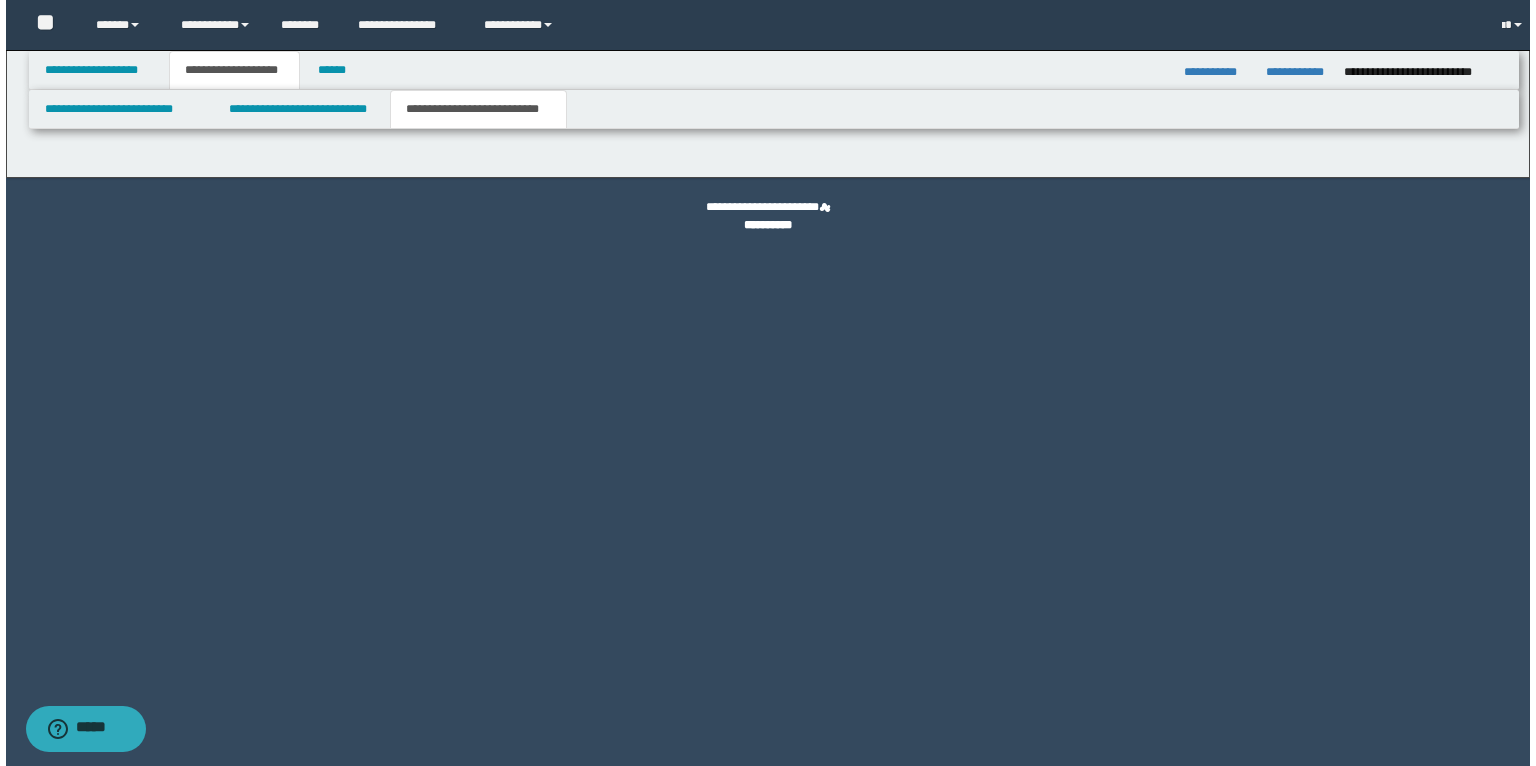 scroll, scrollTop: 0, scrollLeft: 0, axis: both 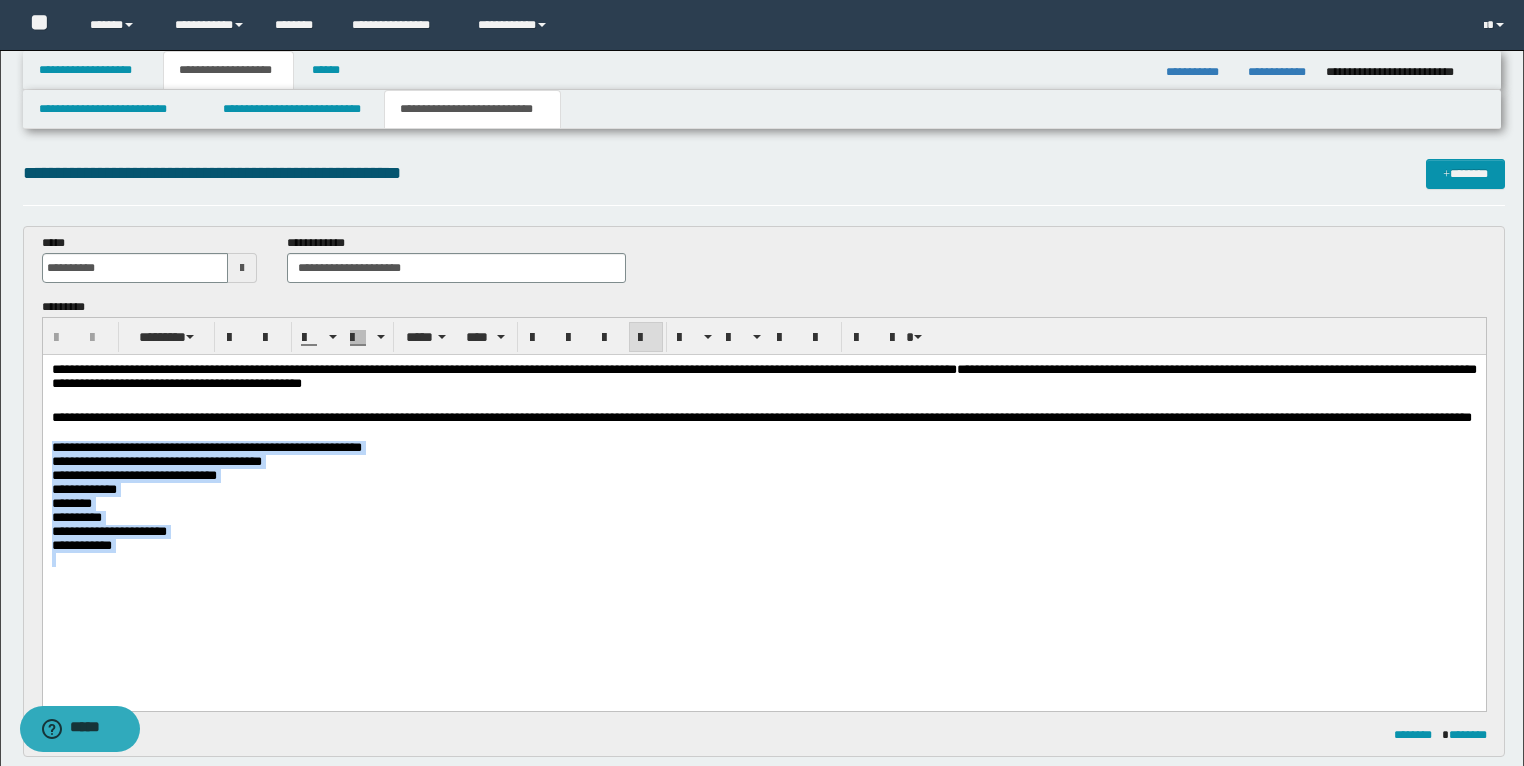 drag, startPoint x: 183, startPoint y: 588, endPoint x: 45, endPoint y: 460, distance: 188.22327 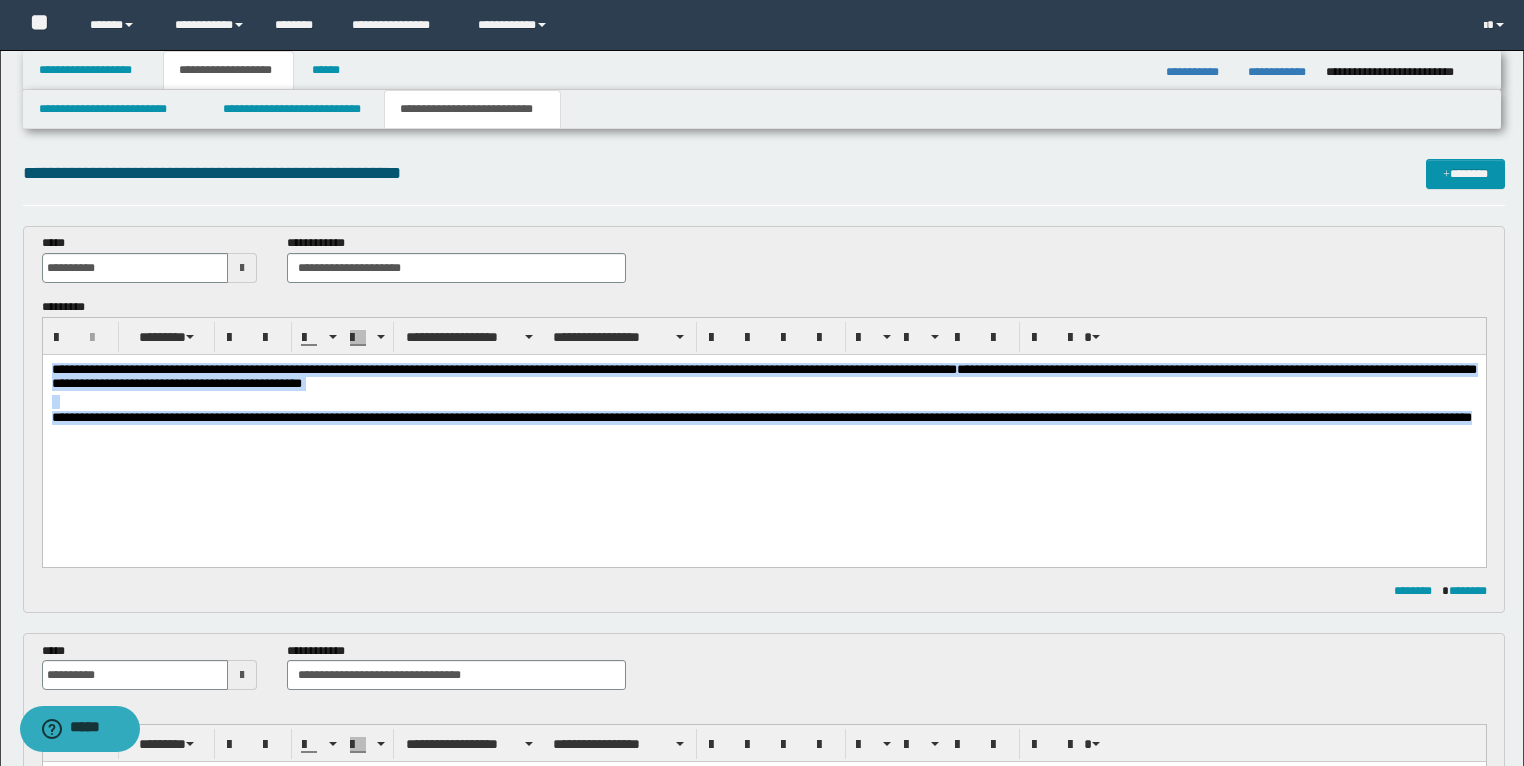 drag, startPoint x: 160, startPoint y: 441, endPoint x: 70, endPoint y: 713, distance: 286.50305 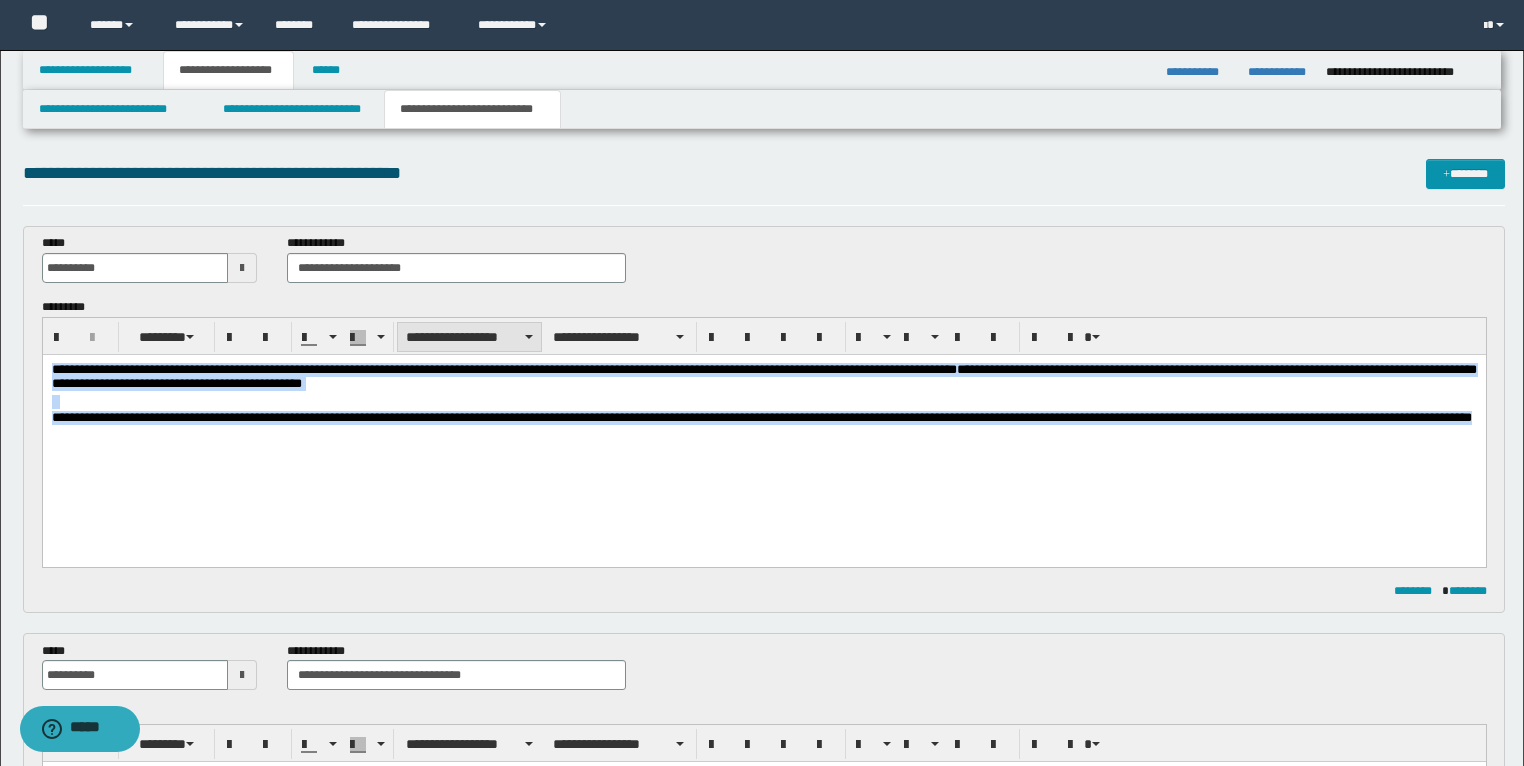 click on "**********" at bounding box center (469, 337) 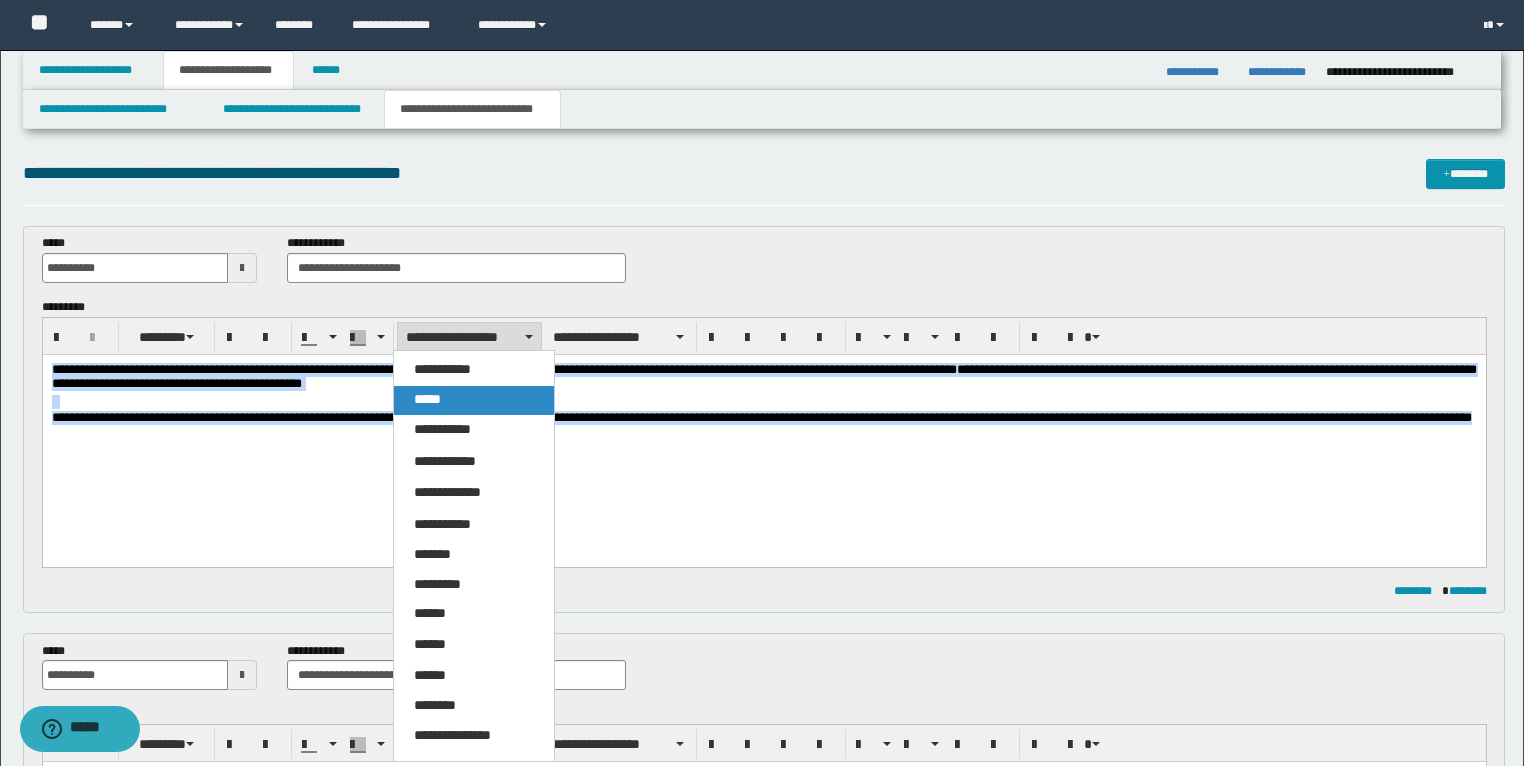 click on "*****" at bounding box center (474, 400) 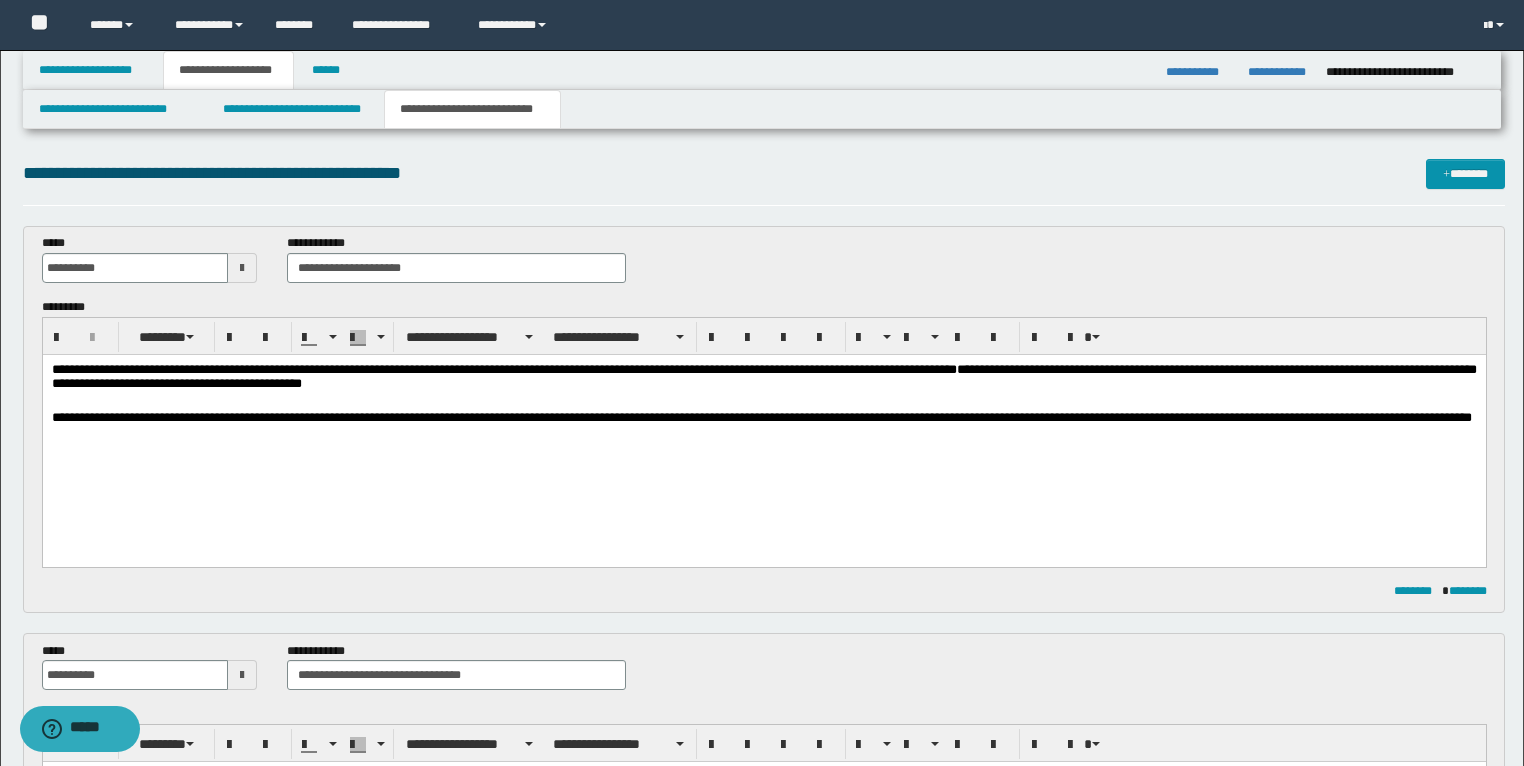 click on "**********" at bounding box center [763, 426] 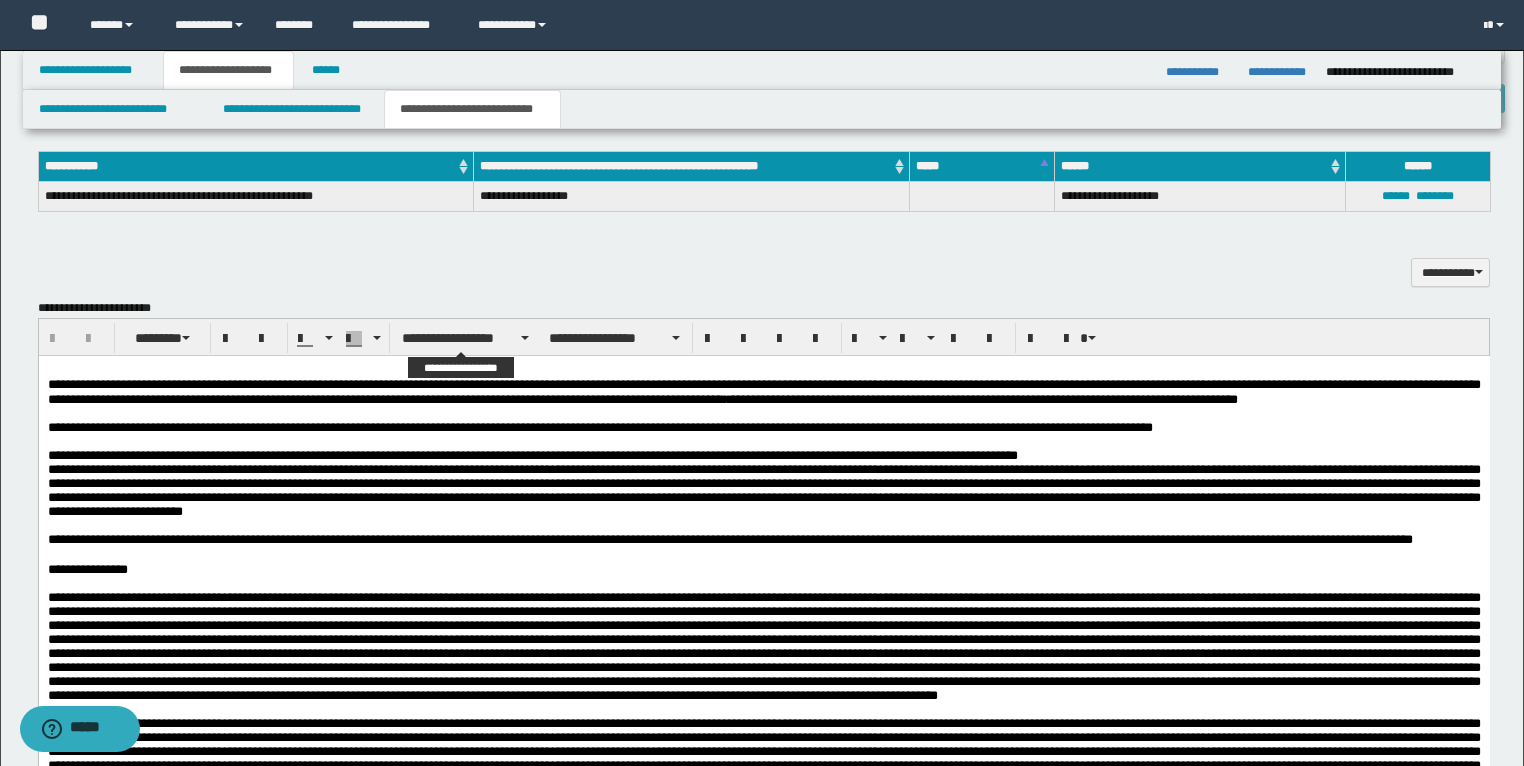 scroll, scrollTop: 960, scrollLeft: 0, axis: vertical 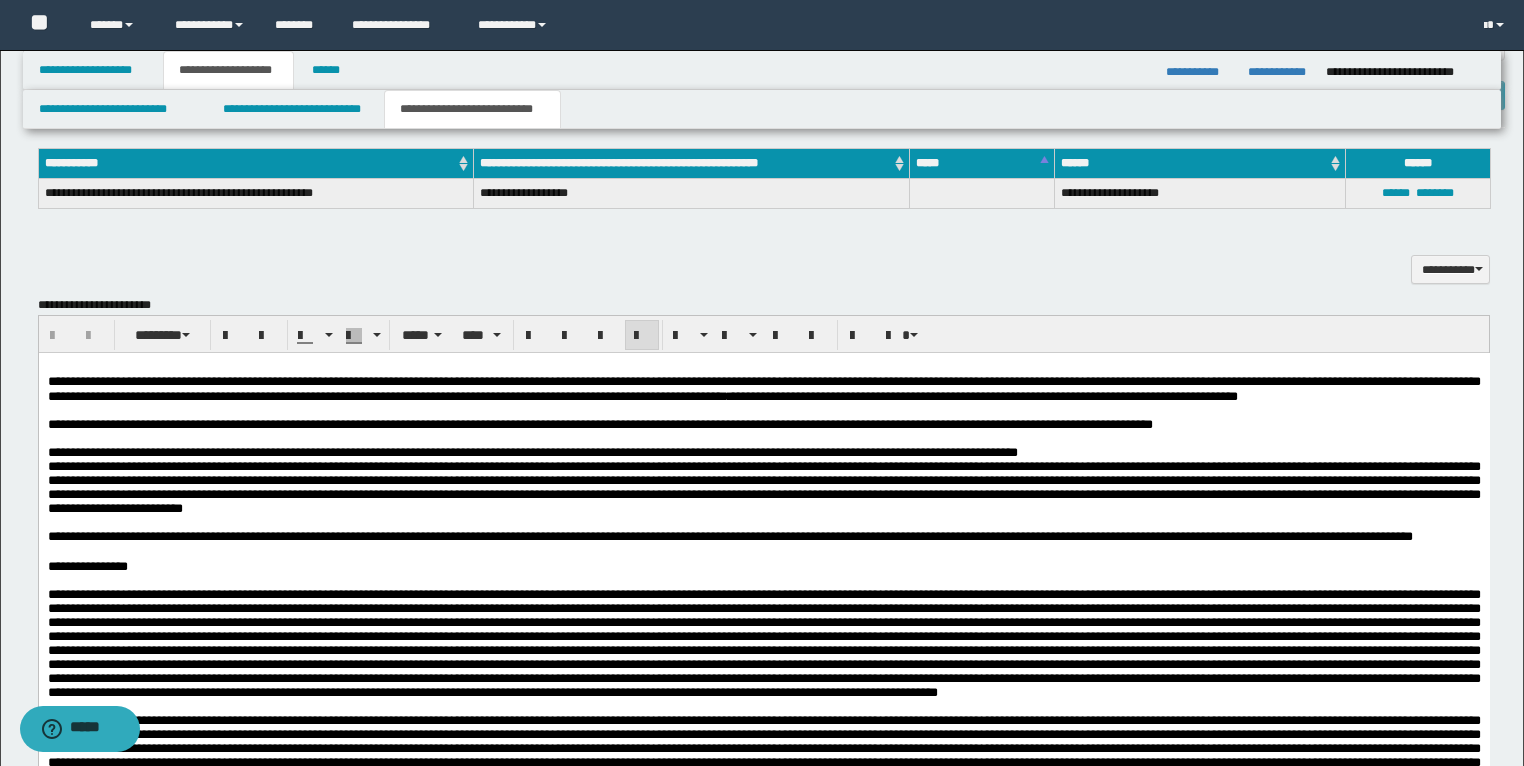 click on "**********" at bounding box center [763, 425] 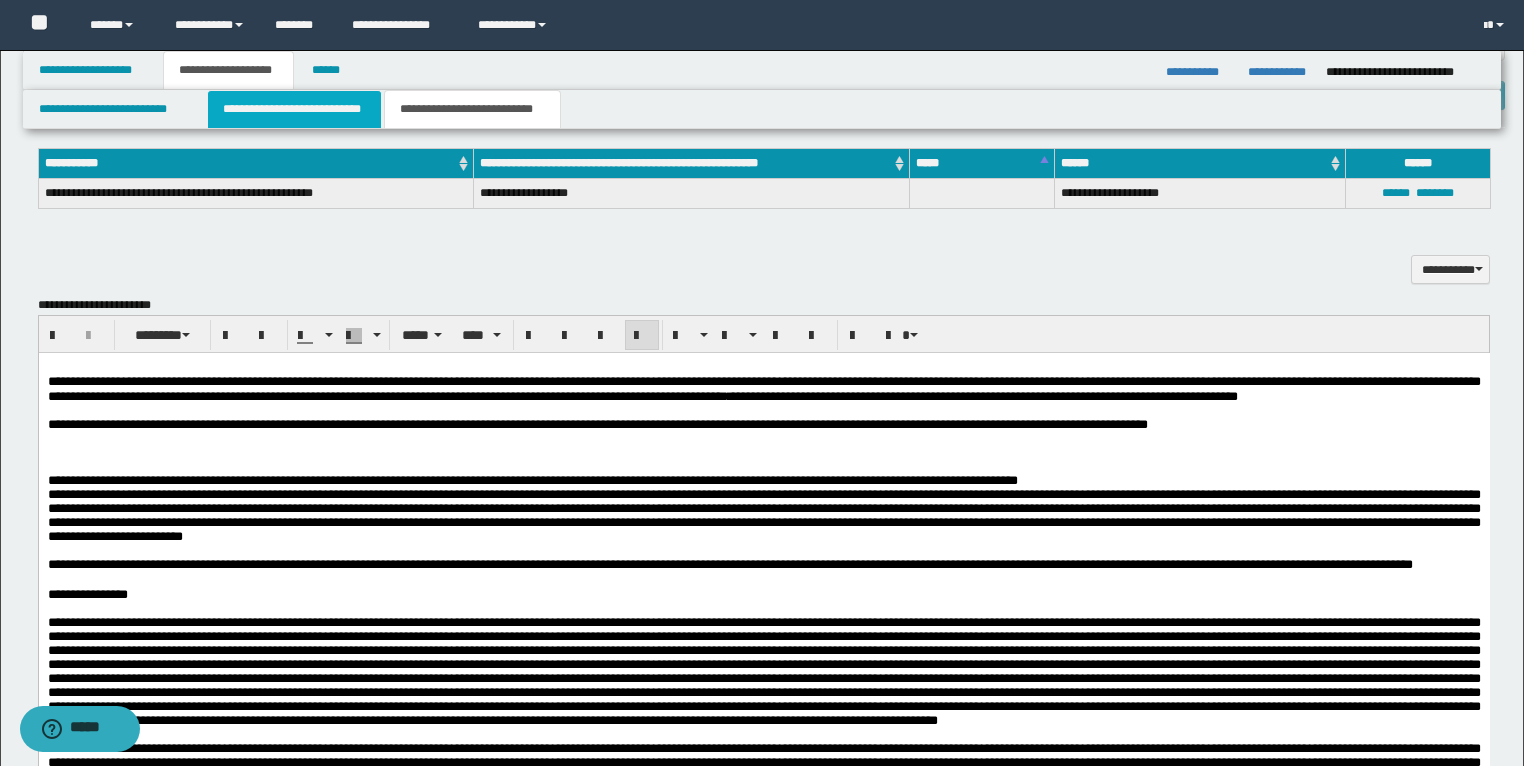 click on "**********" at bounding box center [294, 109] 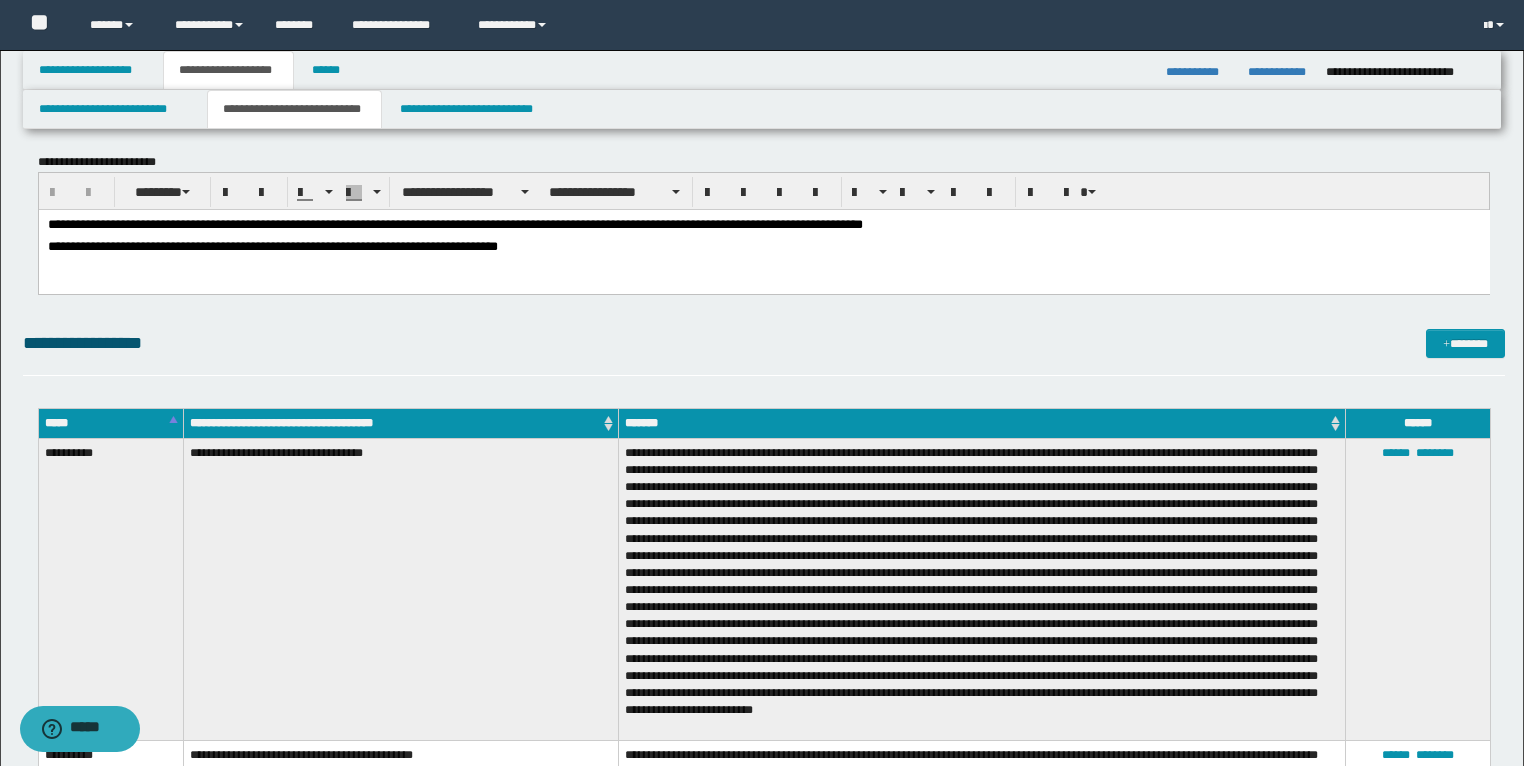 scroll, scrollTop: 320, scrollLeft: 0, axis: vertical 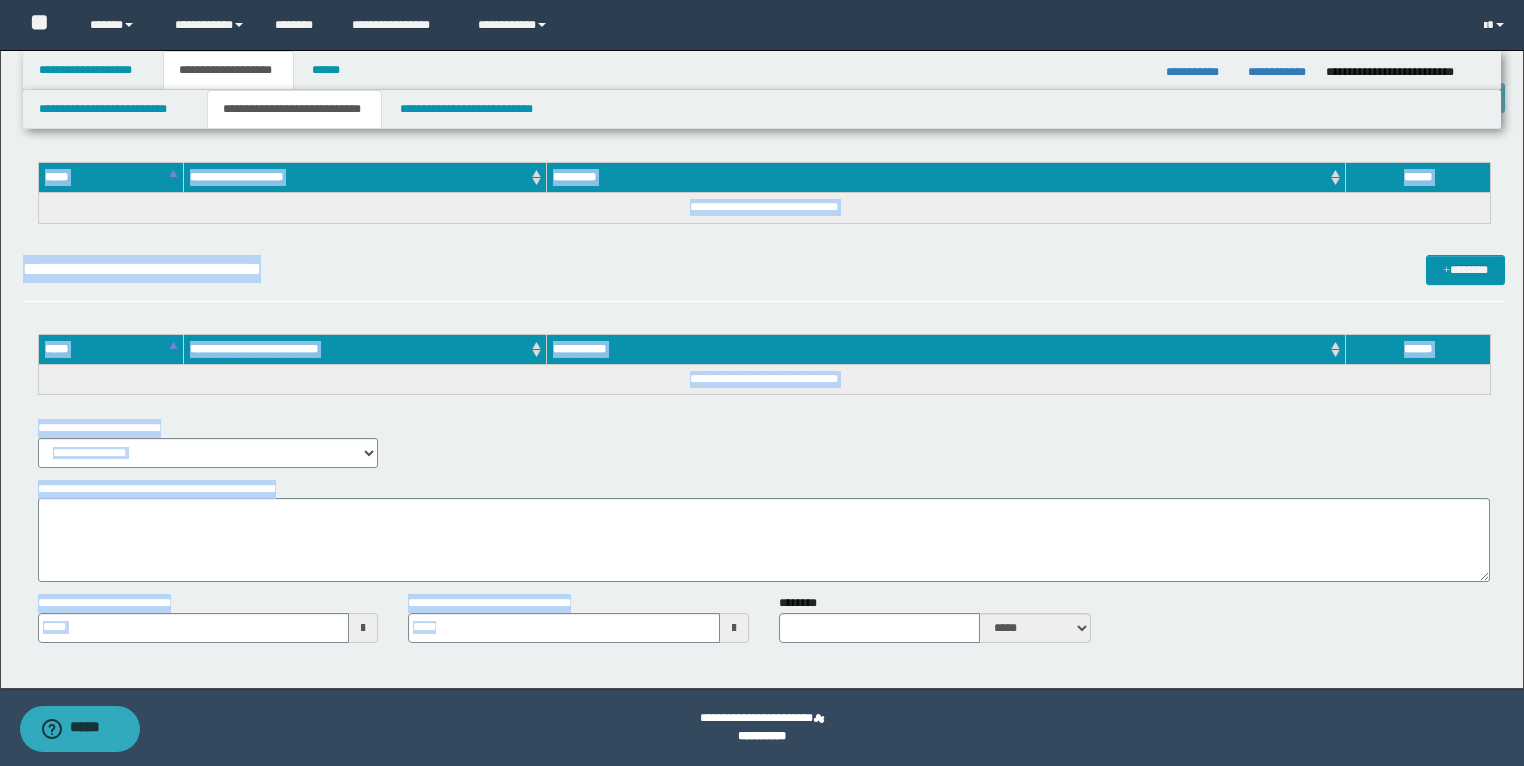 type 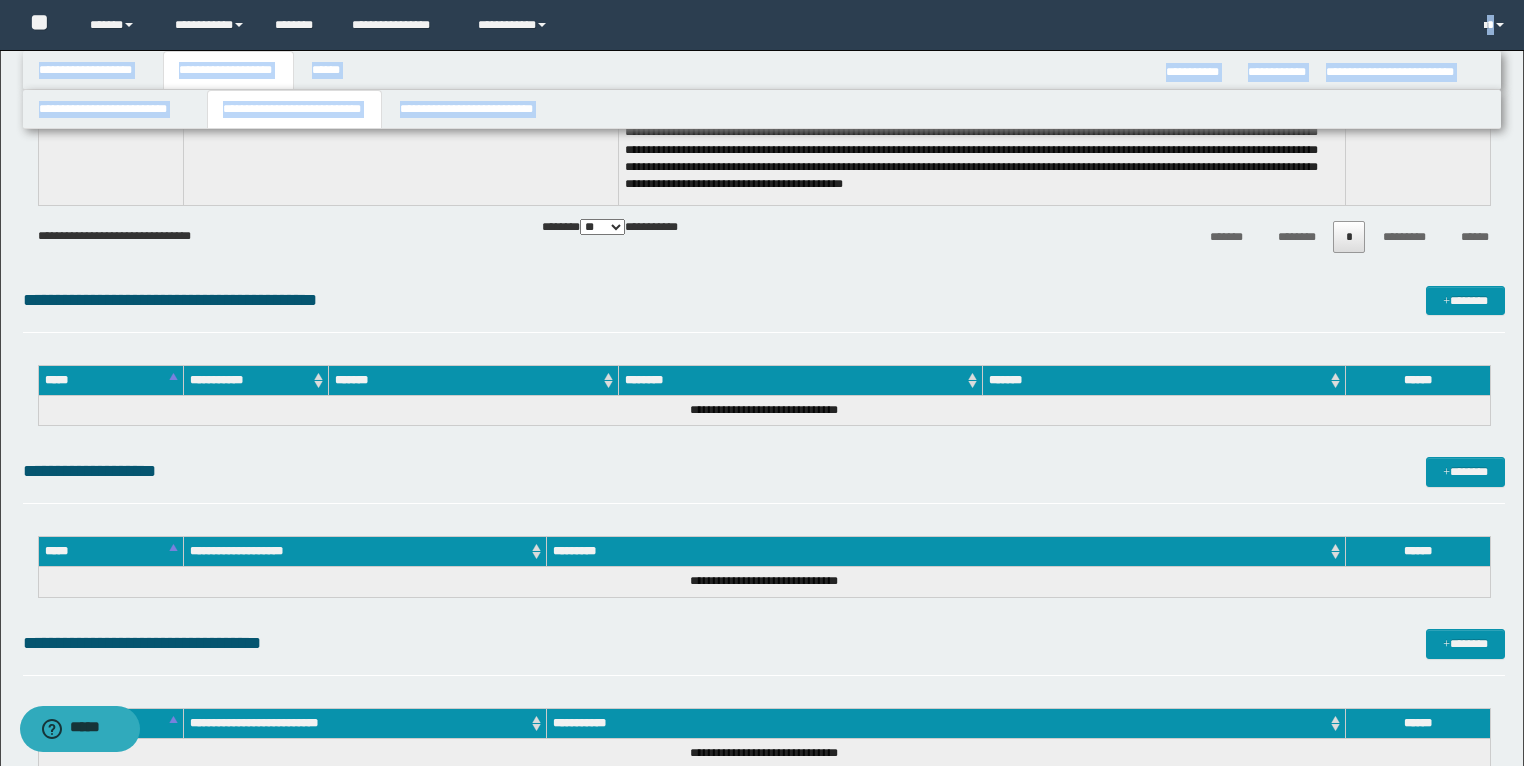 scroll, scrollTop: 1348, scrollLeft: 0, axis: vertical 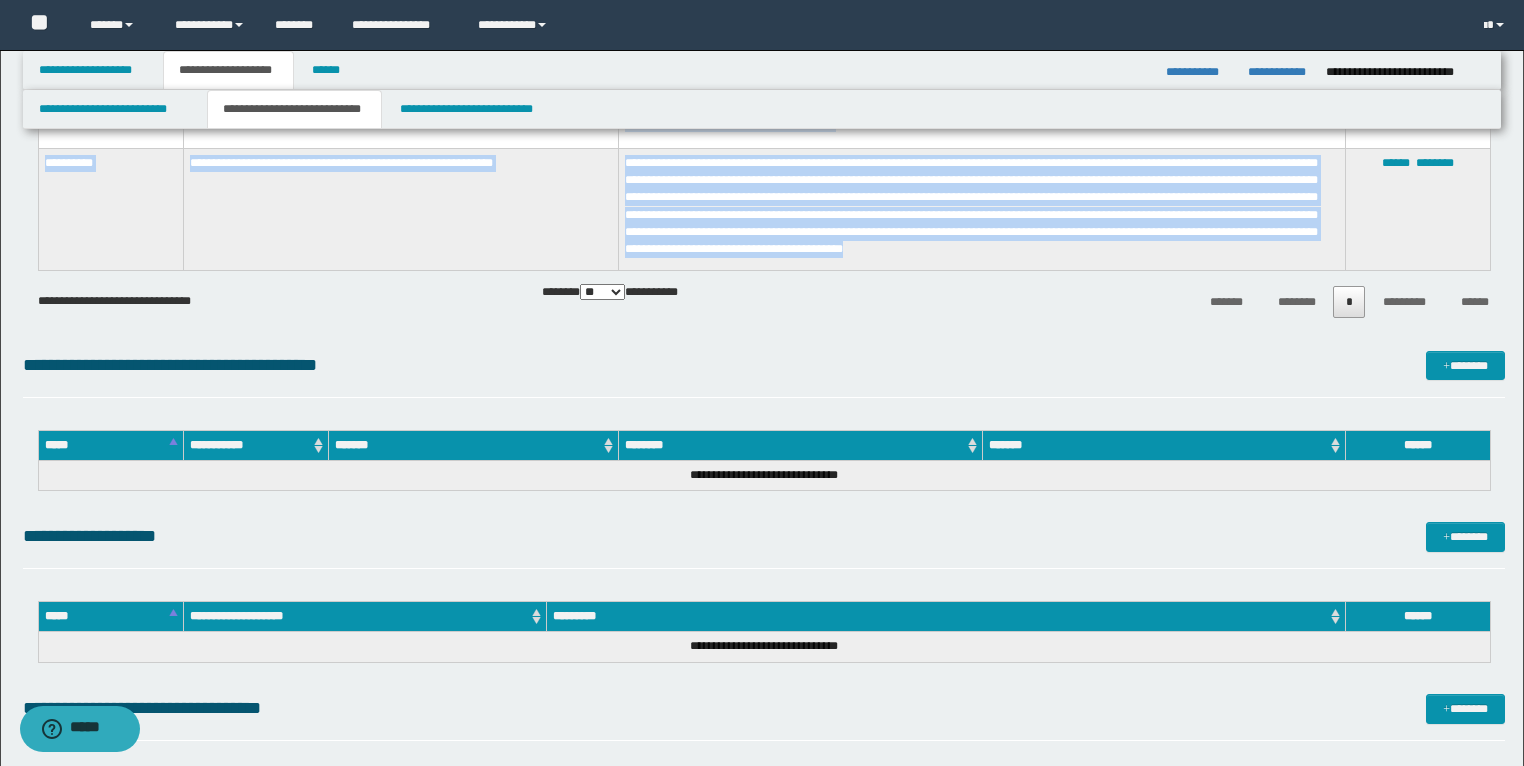 drag, startPoint x: 43, startPoint y: 307, endPoint x: 1216, endPoint y: 261, distance: 1173.9016 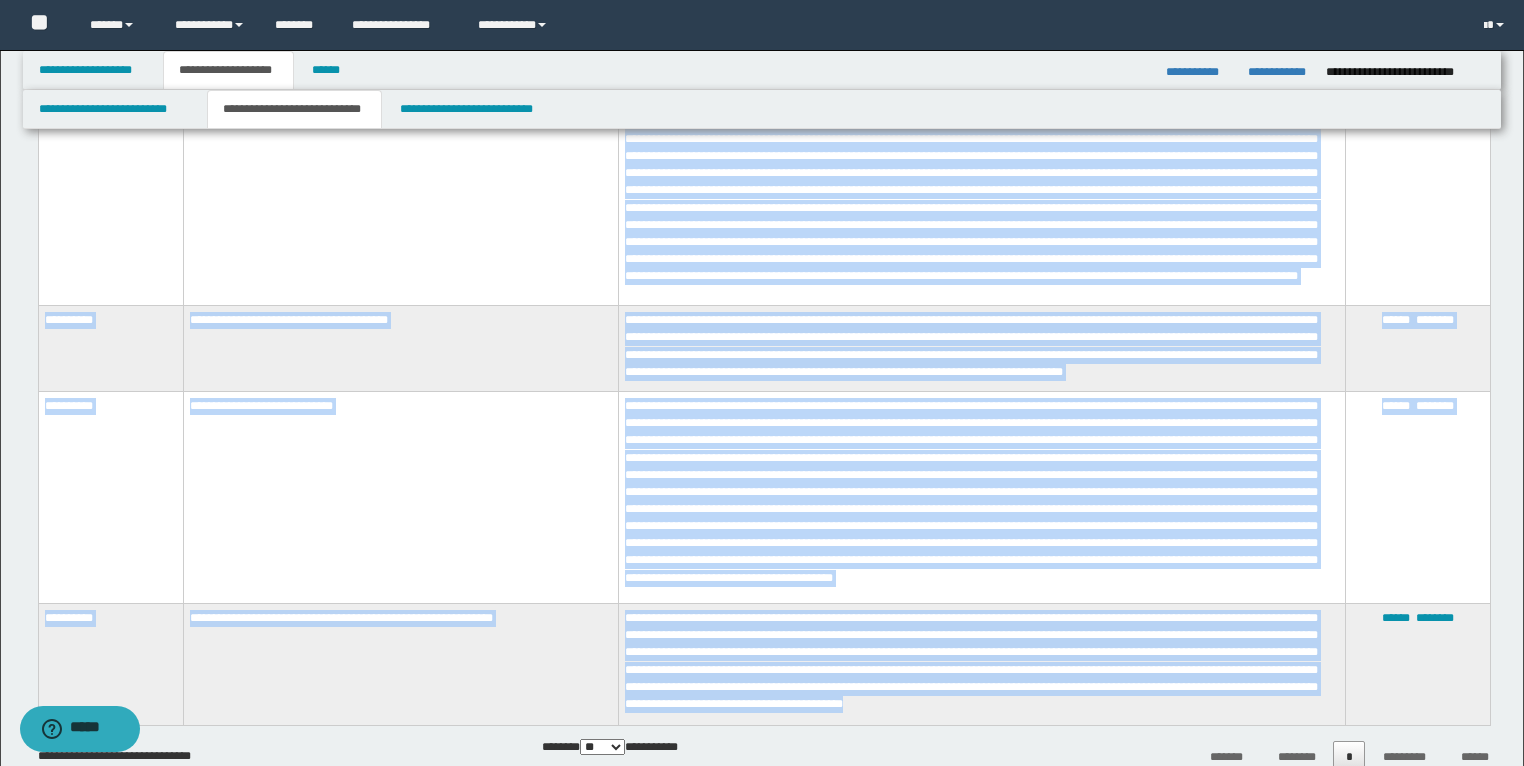 scroll, scrollTop: 708, scrollLeft: 0, axis: vertical 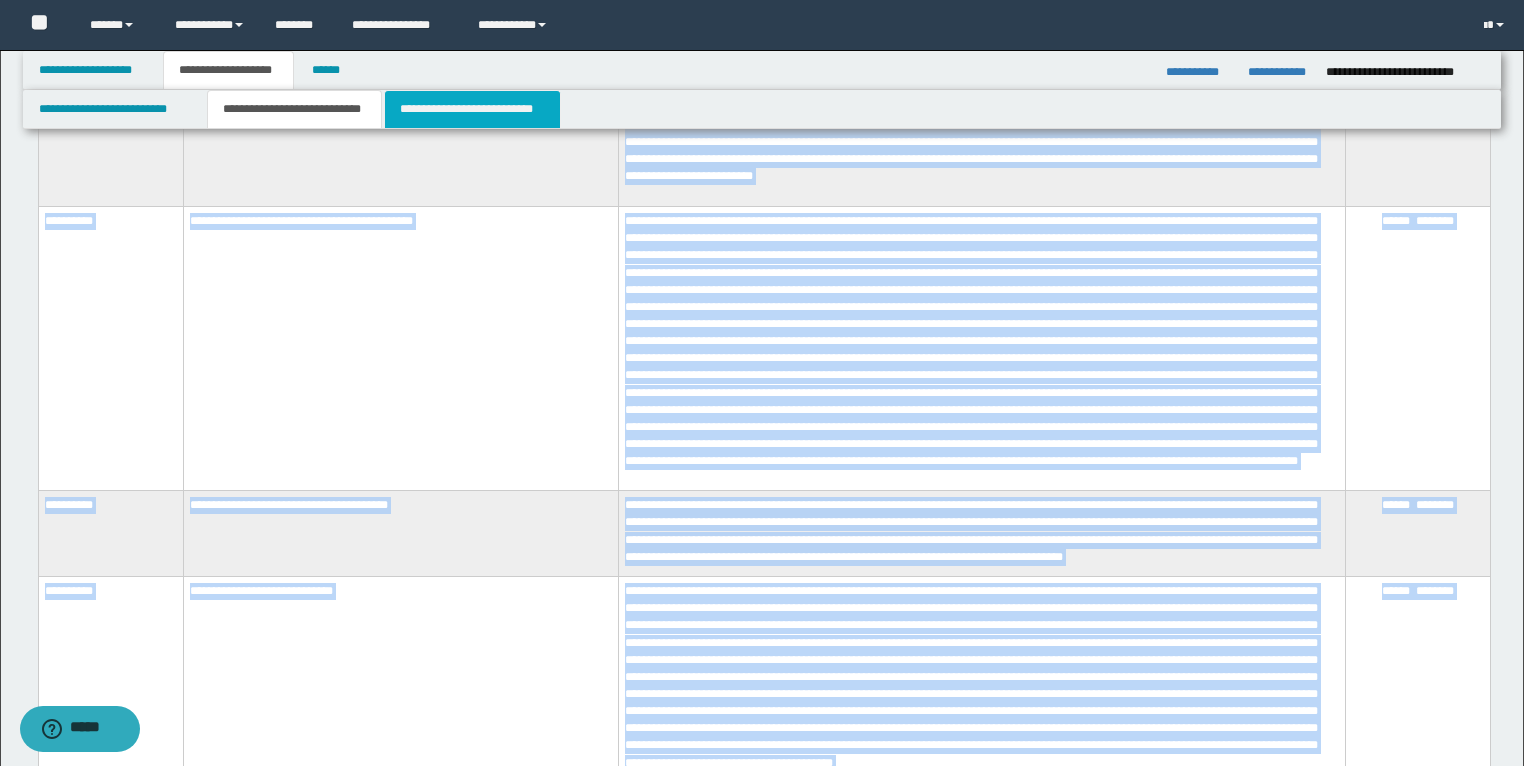 click on "**********" at bounding box center (472, 109) 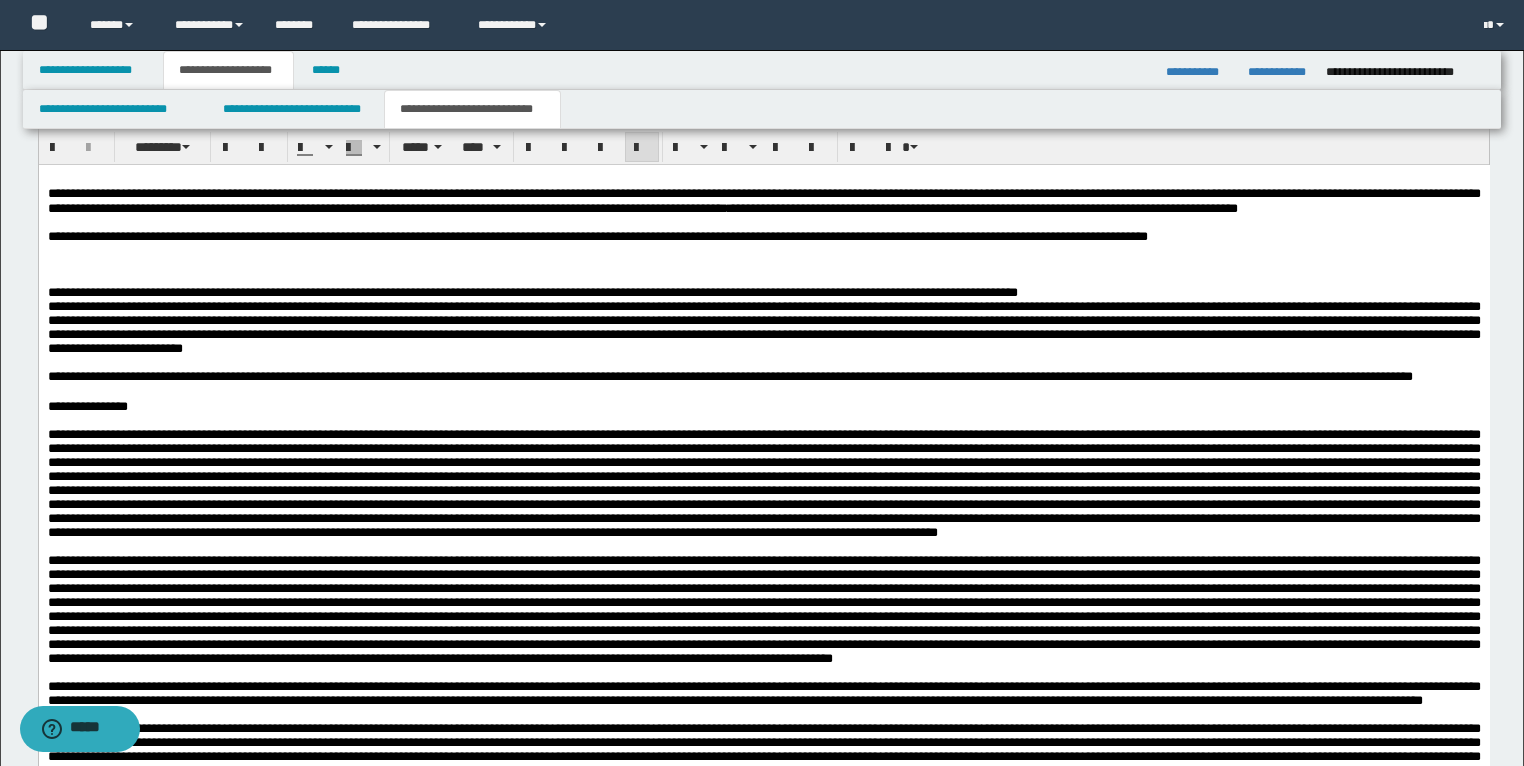 scroll, scrollTop: 1120, scrollLeft: 0, axis: vertical 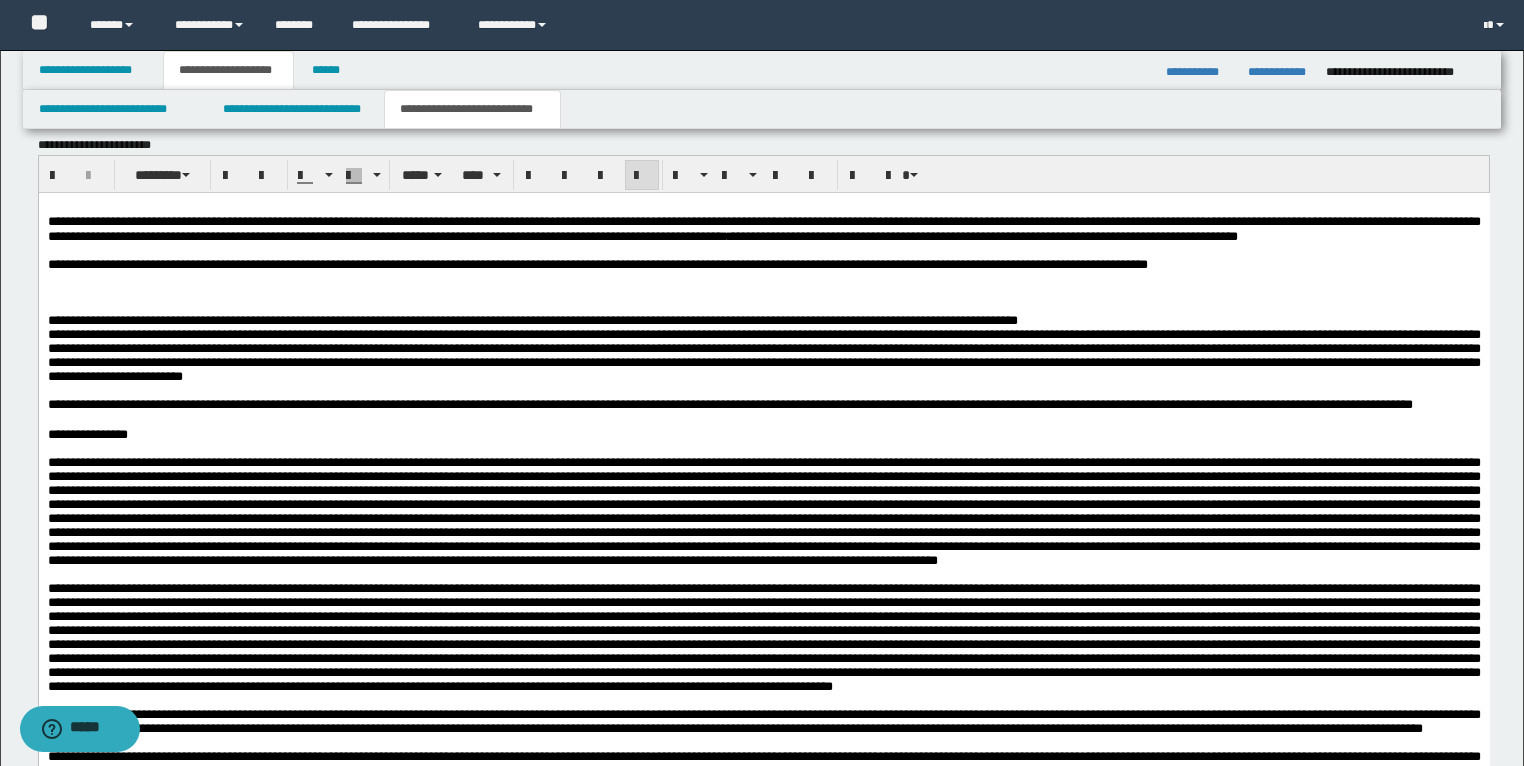 click at bounding box center (763, 293) 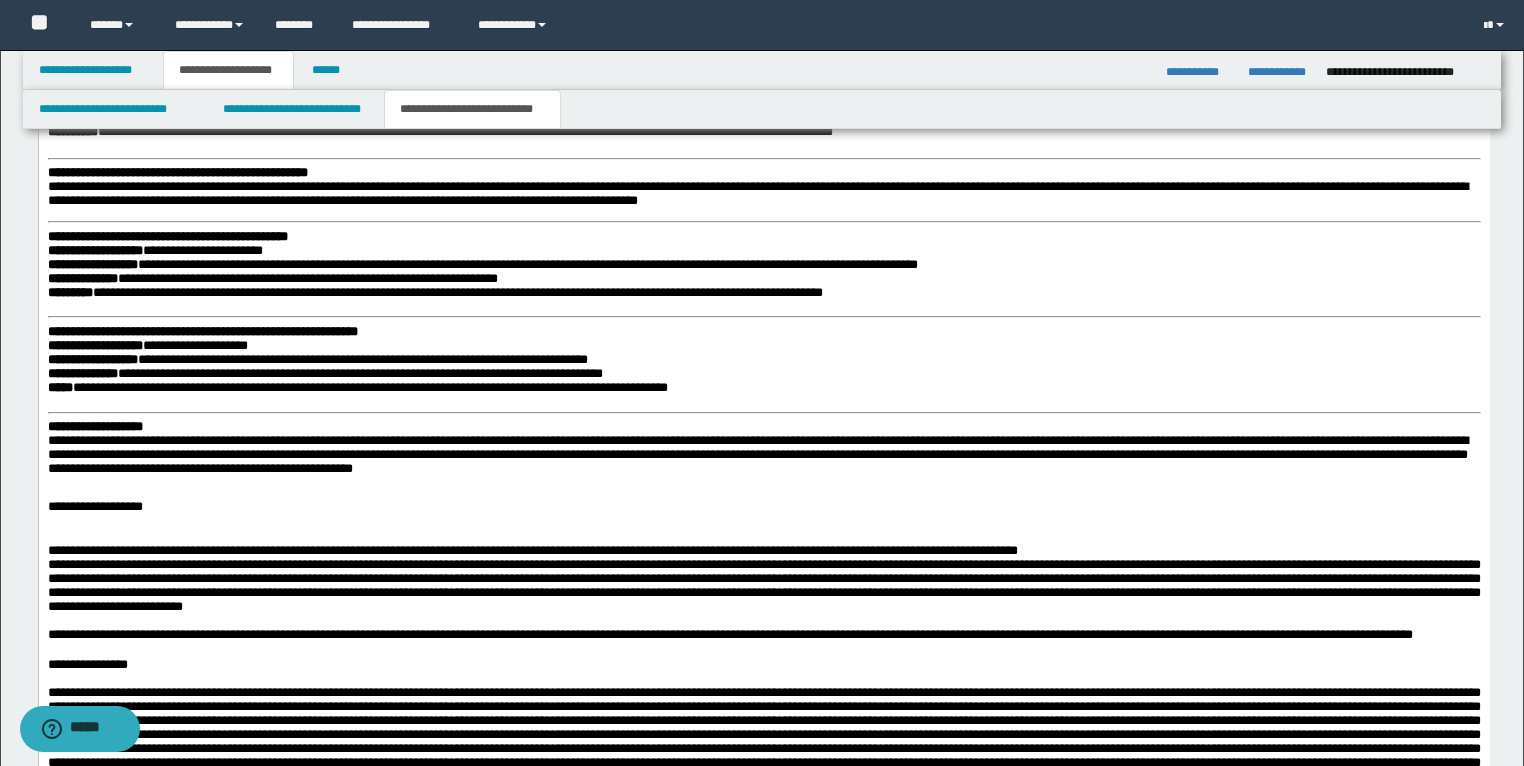 scroll, scrollTop: 1520, scrollLeft: 0, axis: vertical 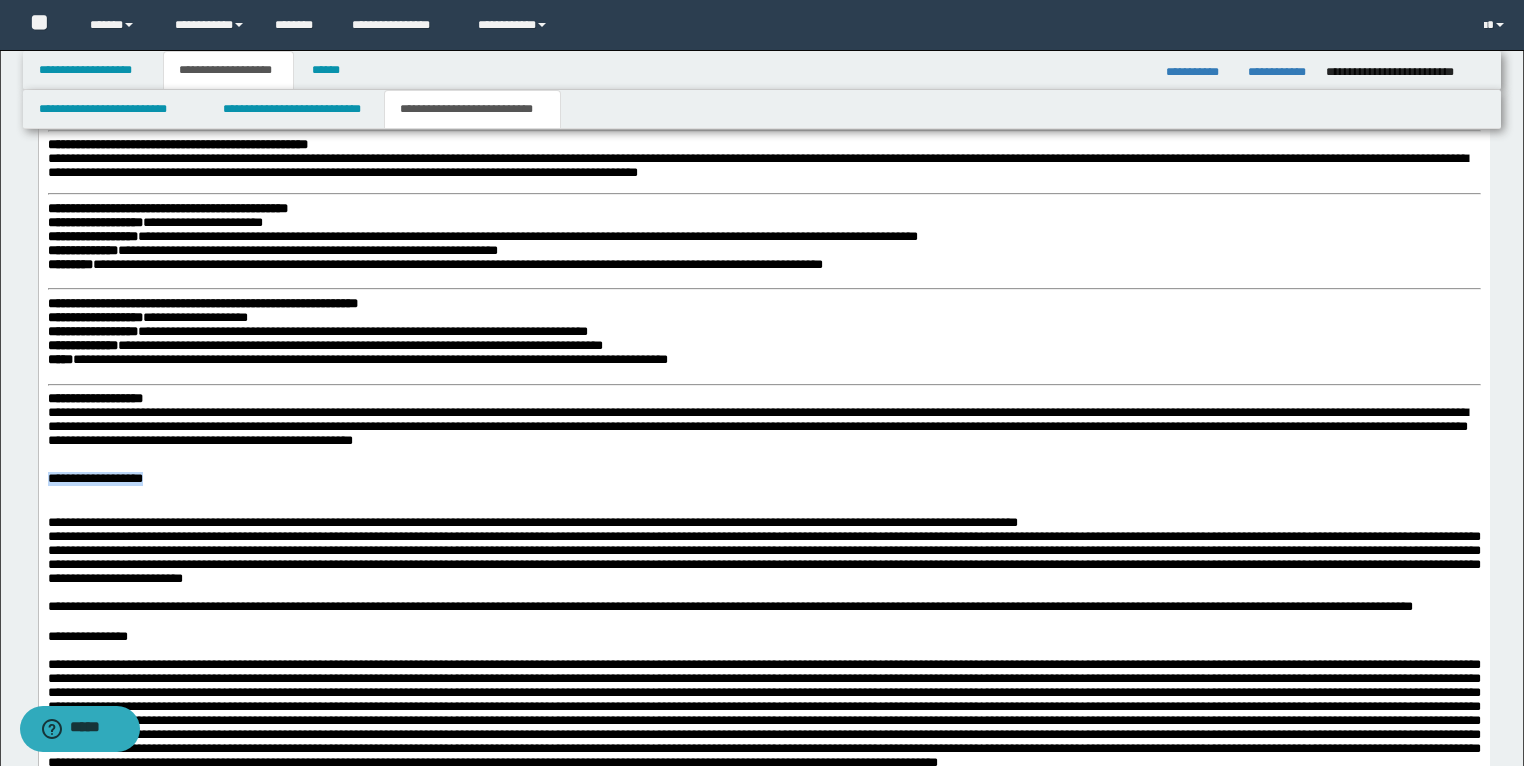 drag, startPoint x: 159, startPoint y: 513, endPoint x: 40, endPoint y: 509, distance: 119.06721 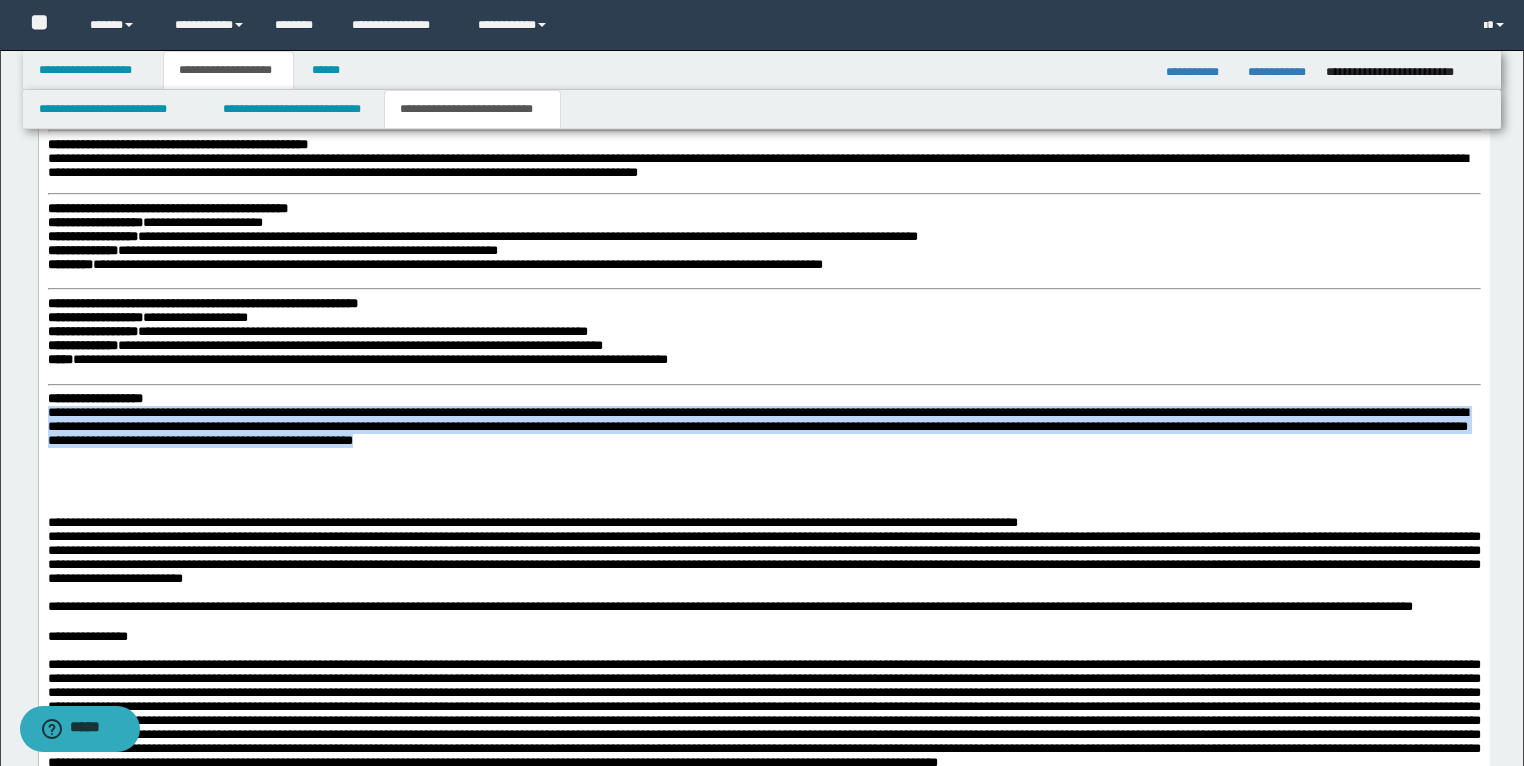 drag, startPoint x: 629, startPoint y: 475, endPoint x: 8, endPoint y: 450, distance: 621.503 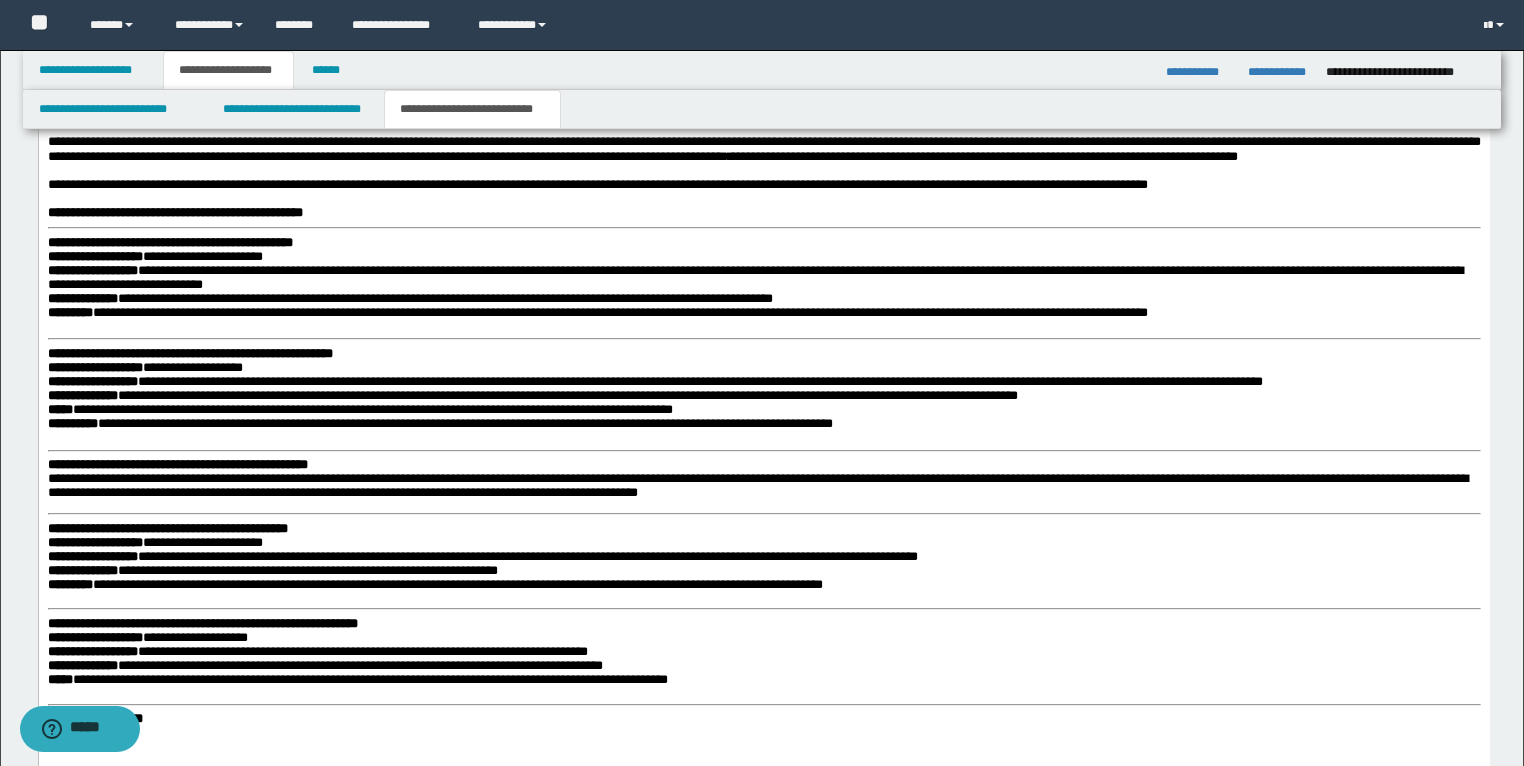 scroll, scrollTop: 960, scrollLeft: 0, axis: vertical 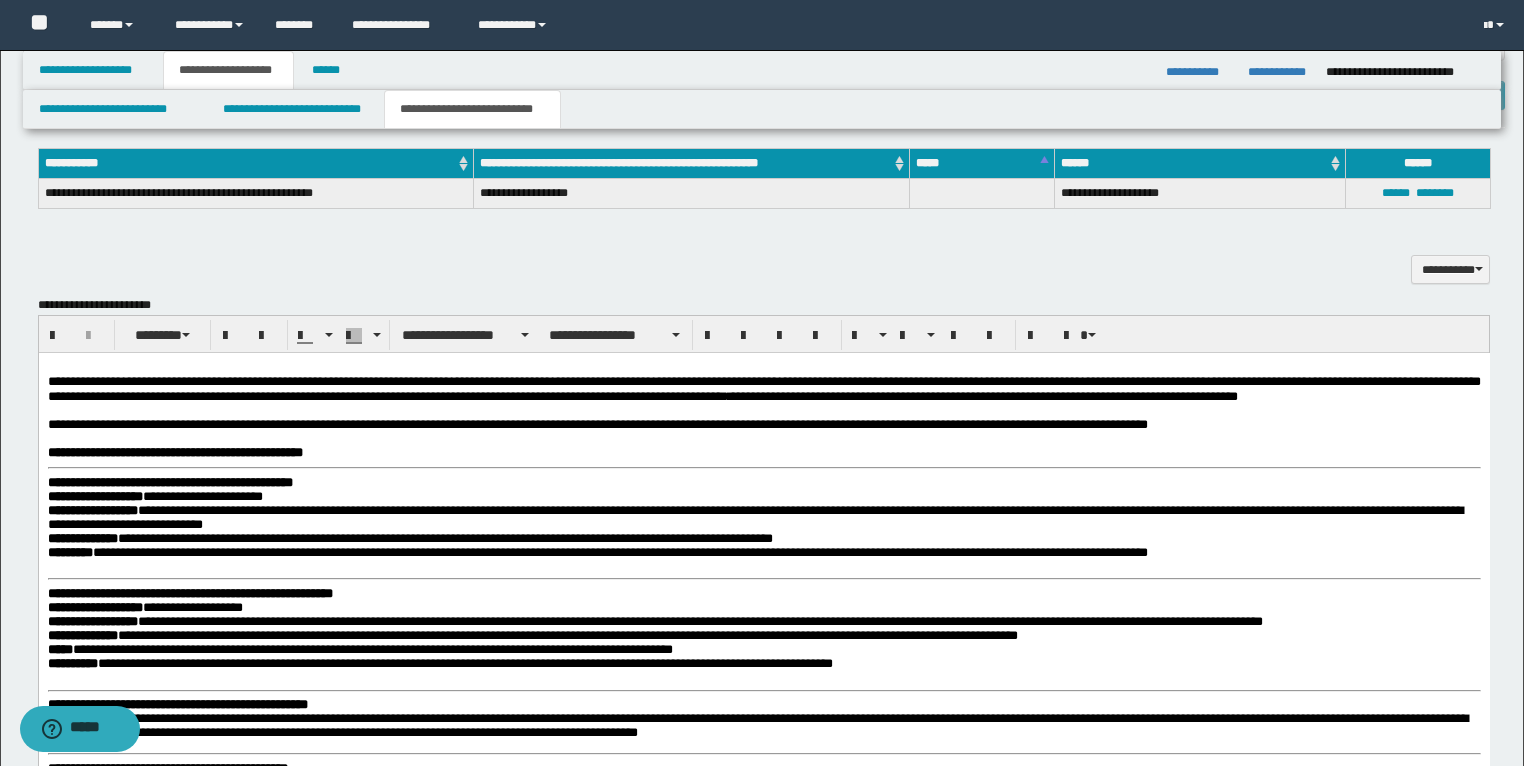 click on "**********" at bounding box center [763, 425] 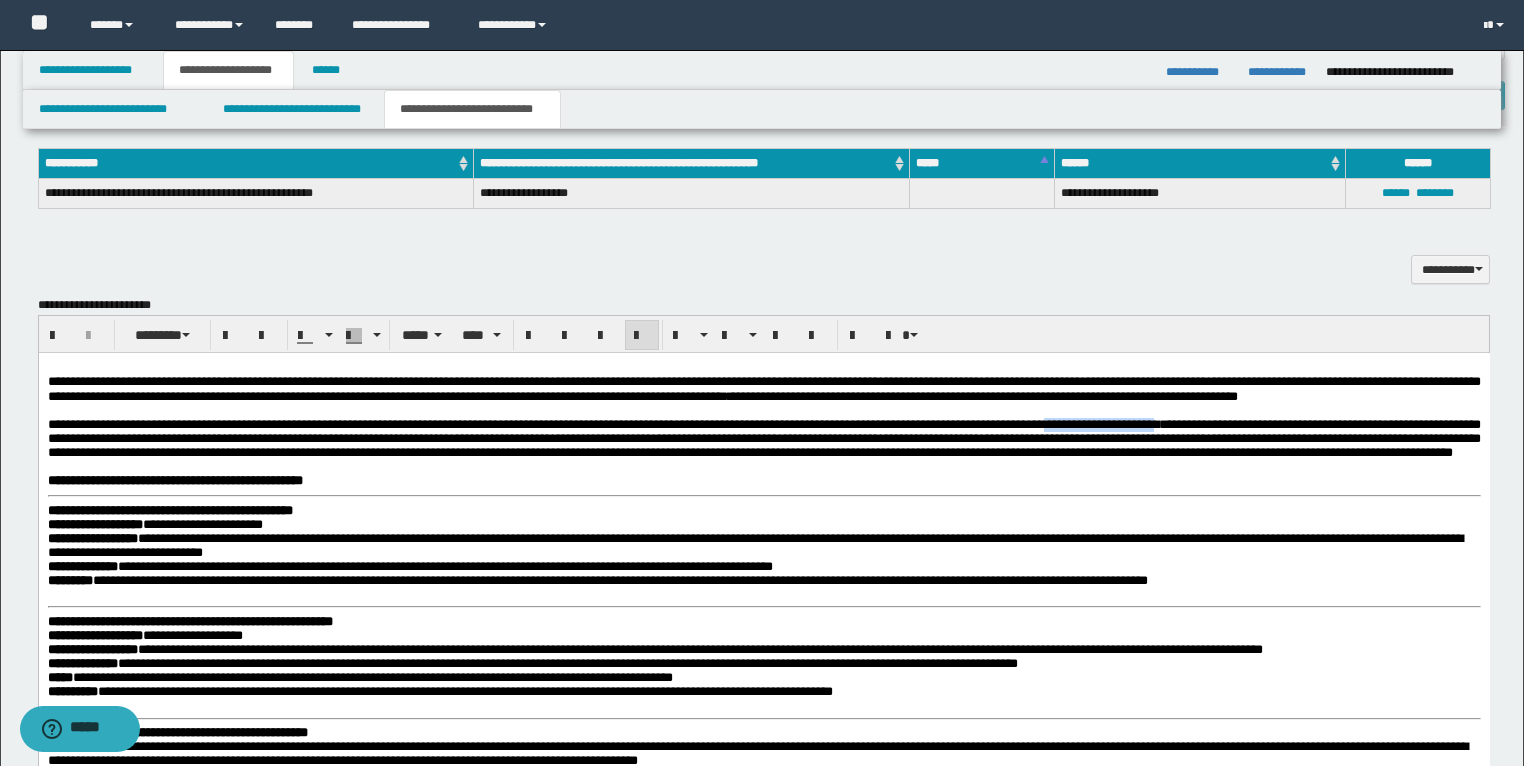 drag, startPoint x: 1421, startPoint y: 447, endPoint x: 1227, endPoint y: 450, distance: 194.0232 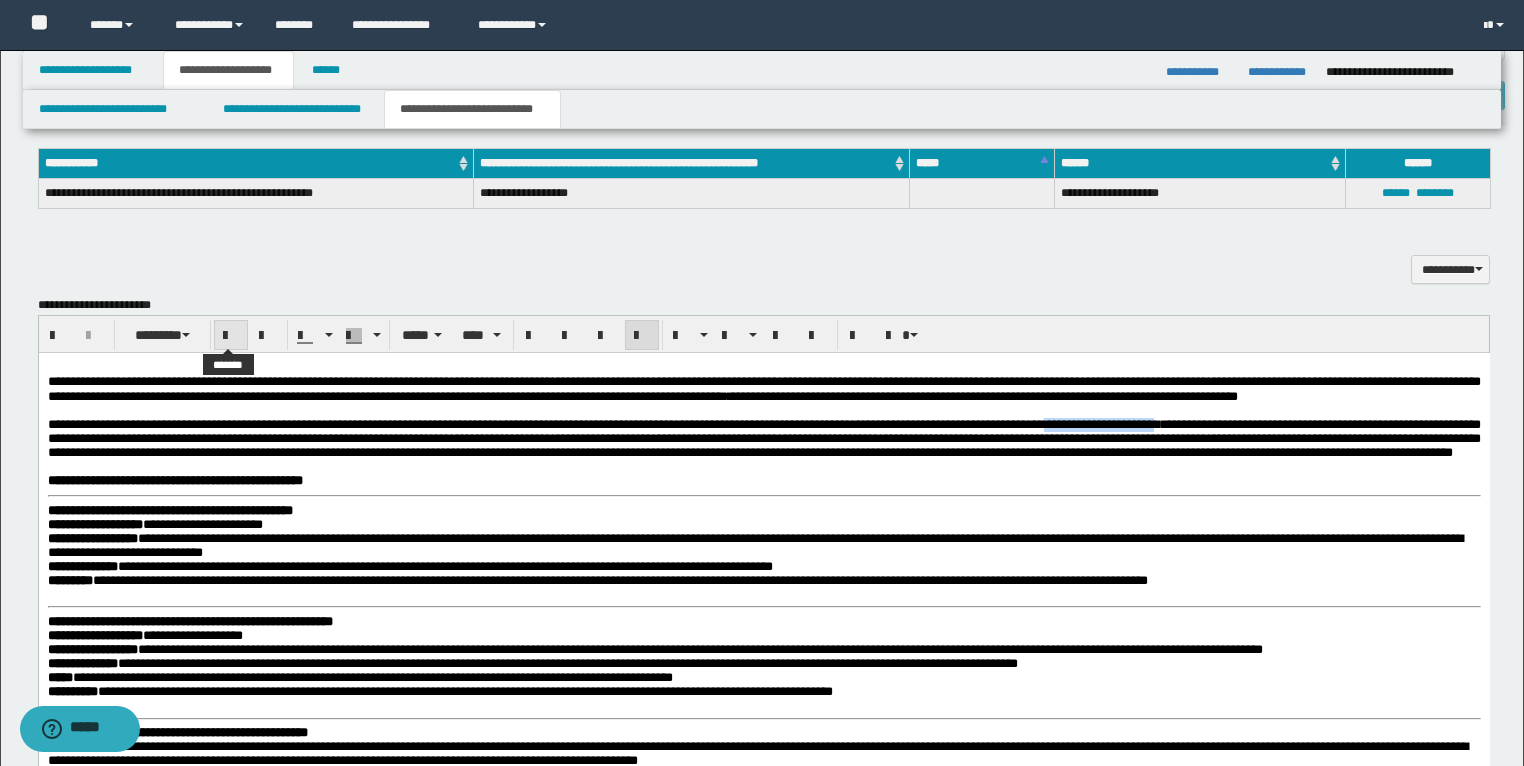 click at bounding box center [231, 336] 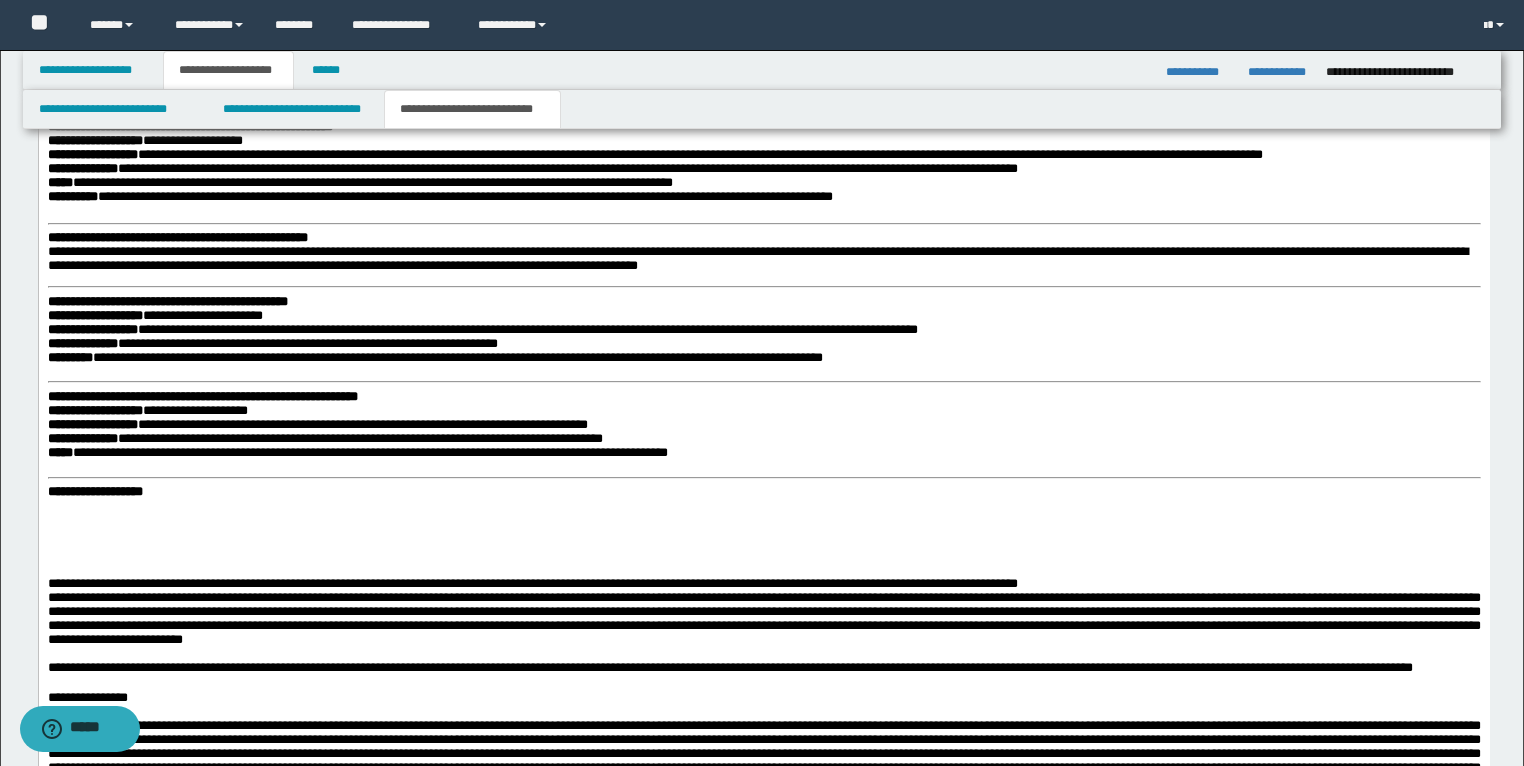 scroll, scrollTop: 1440, scrollLeft: 0, axis: vertical 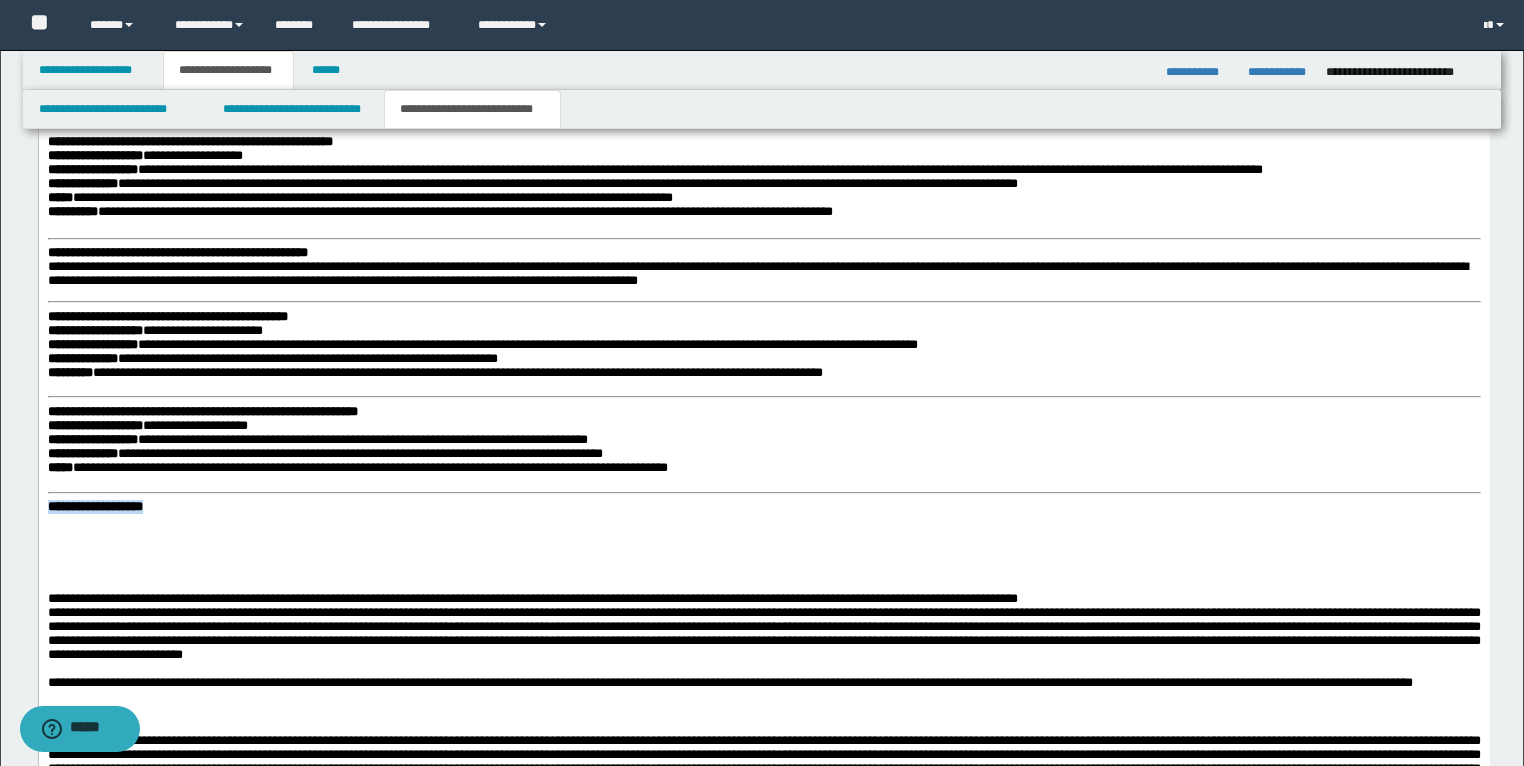 drag, startPoint x: 229, startPoint y: 549, endPoint x: 30, endPoint y: 552, distance: 199.02261 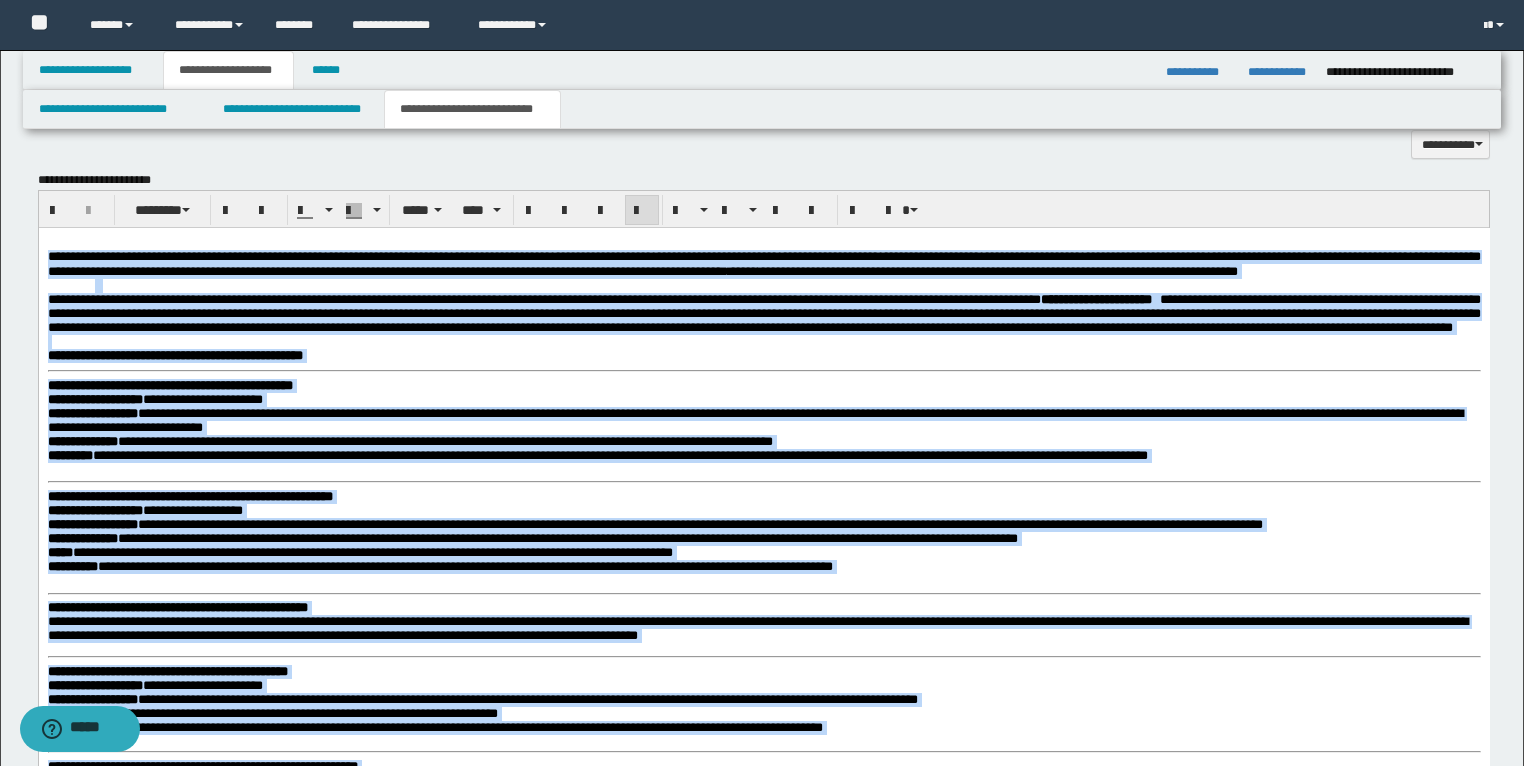 scroll, scrollTop: 1061, scrollLeft: 0, axis: vertical 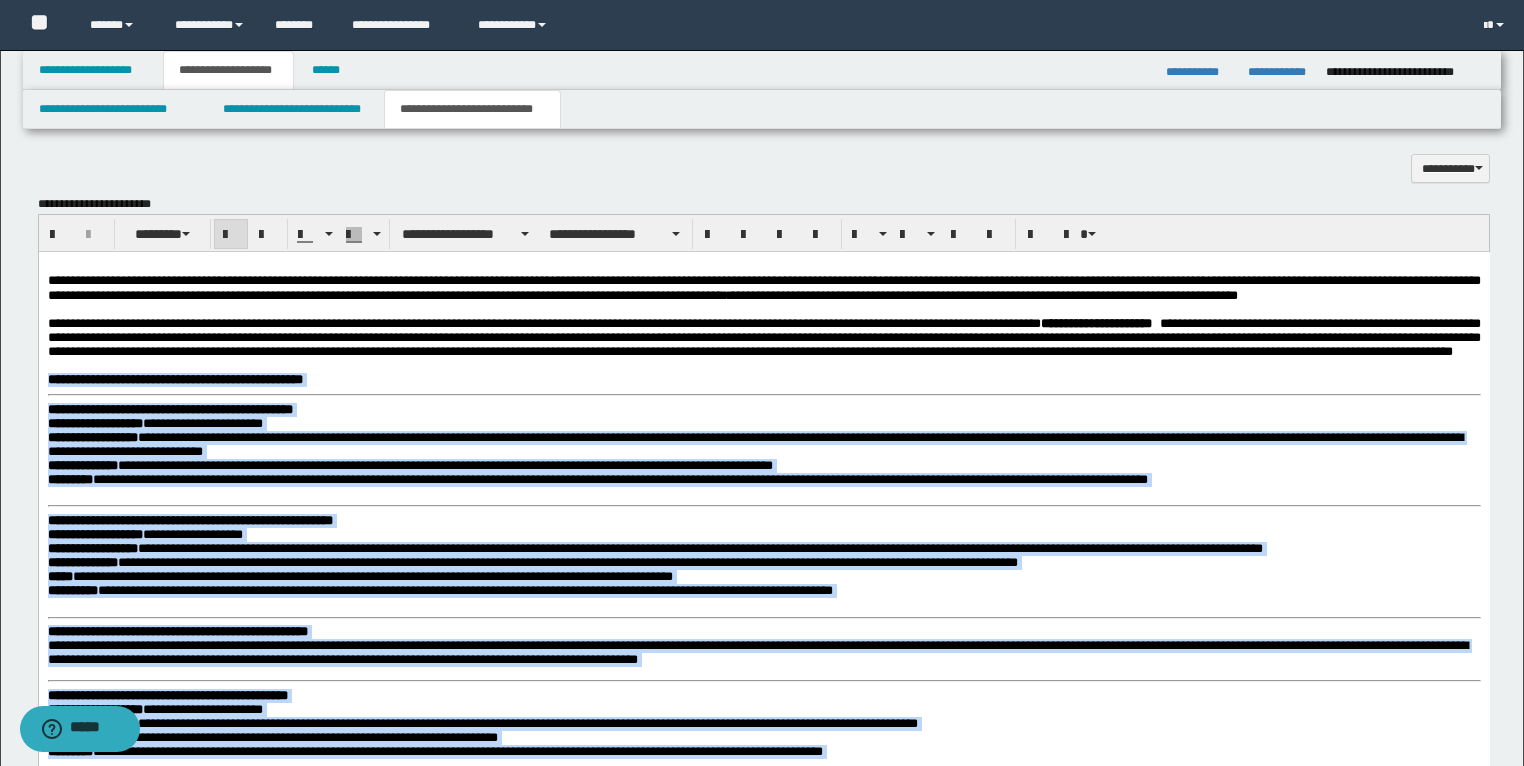 drag, startPoint x: 569, startPoint y: 806, endPoint x: 43, endPoint y: 425, distance: 649.4898 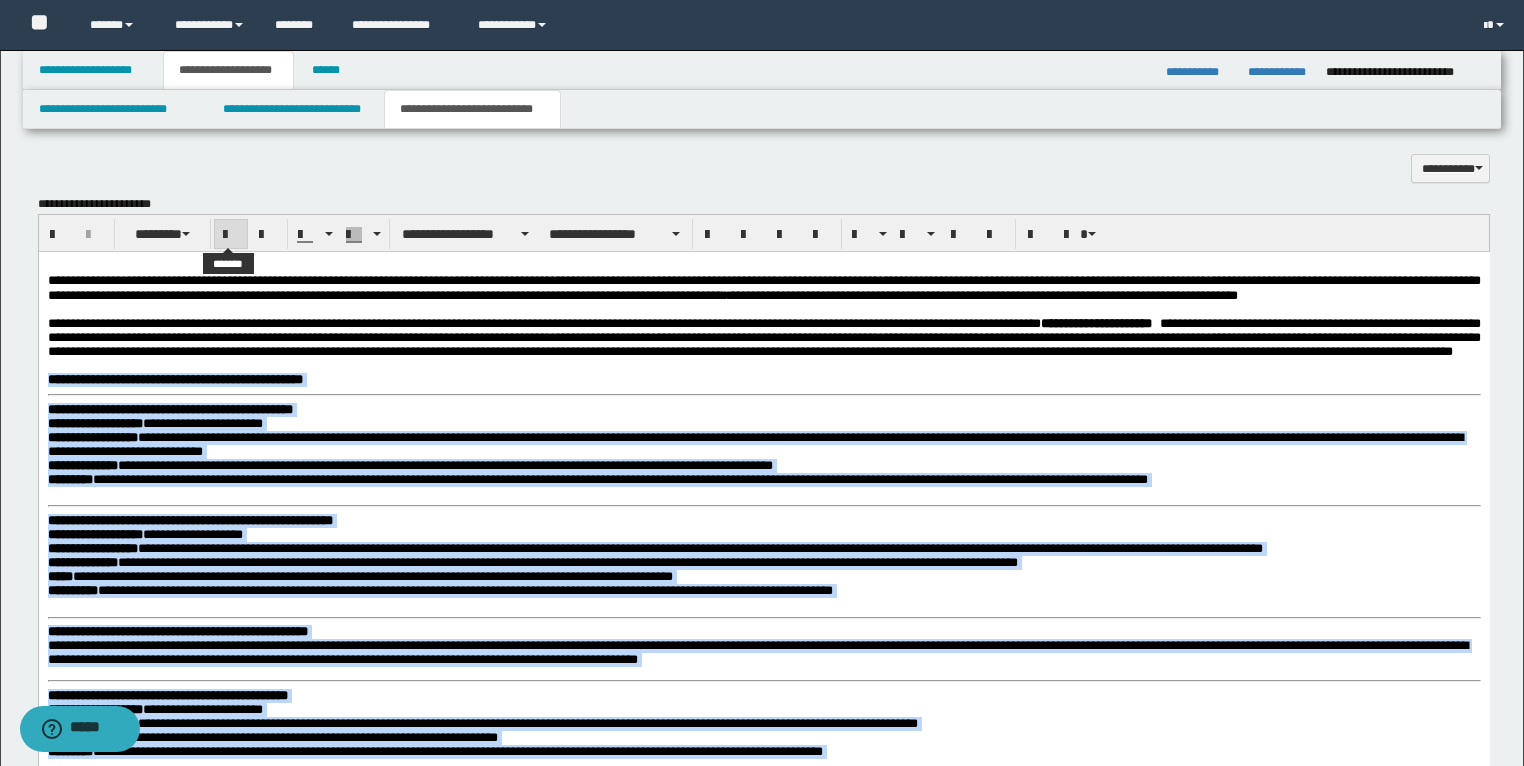 click at bounding box center (231, 235) 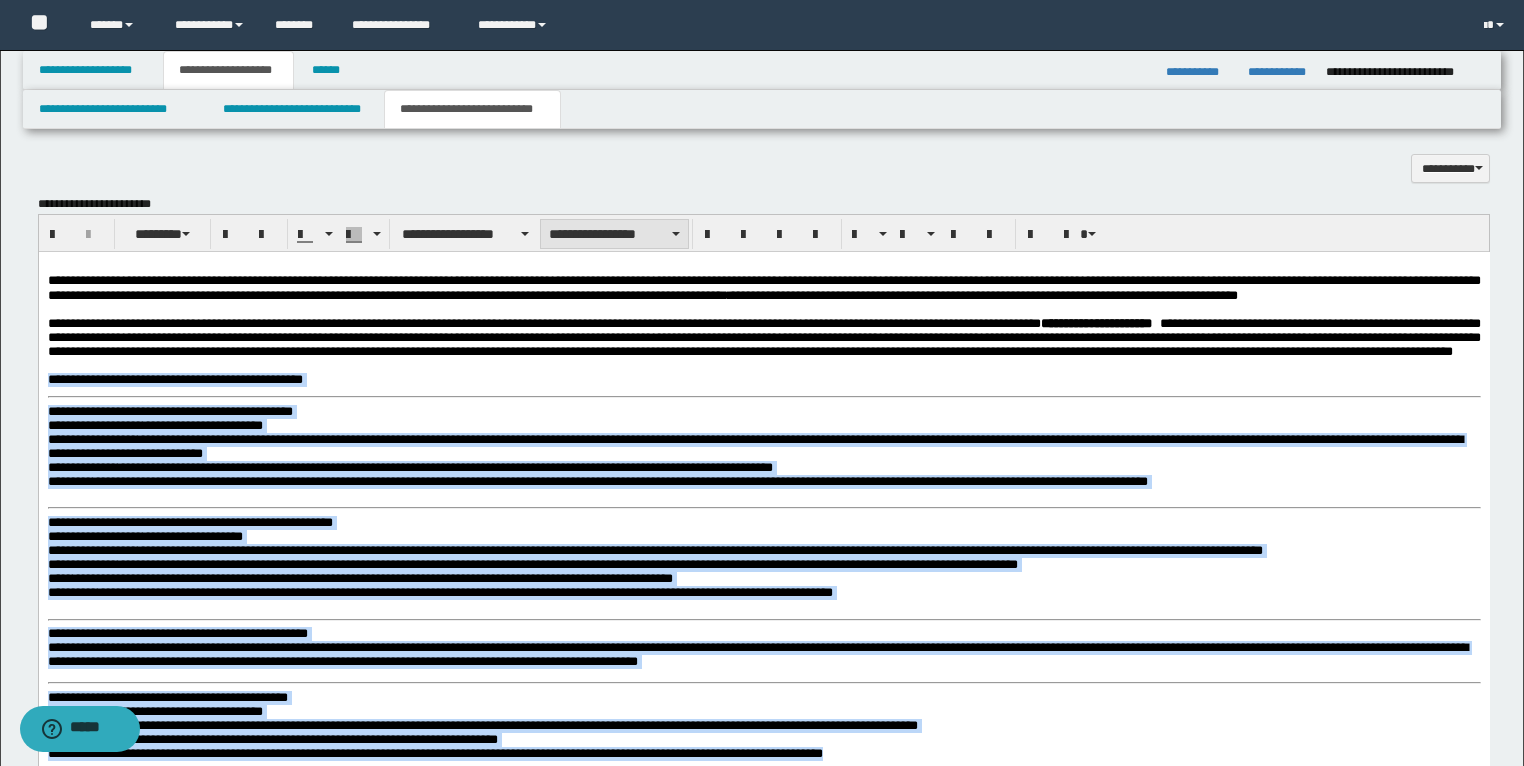 click on "**********" at bounding box center [614, 234] 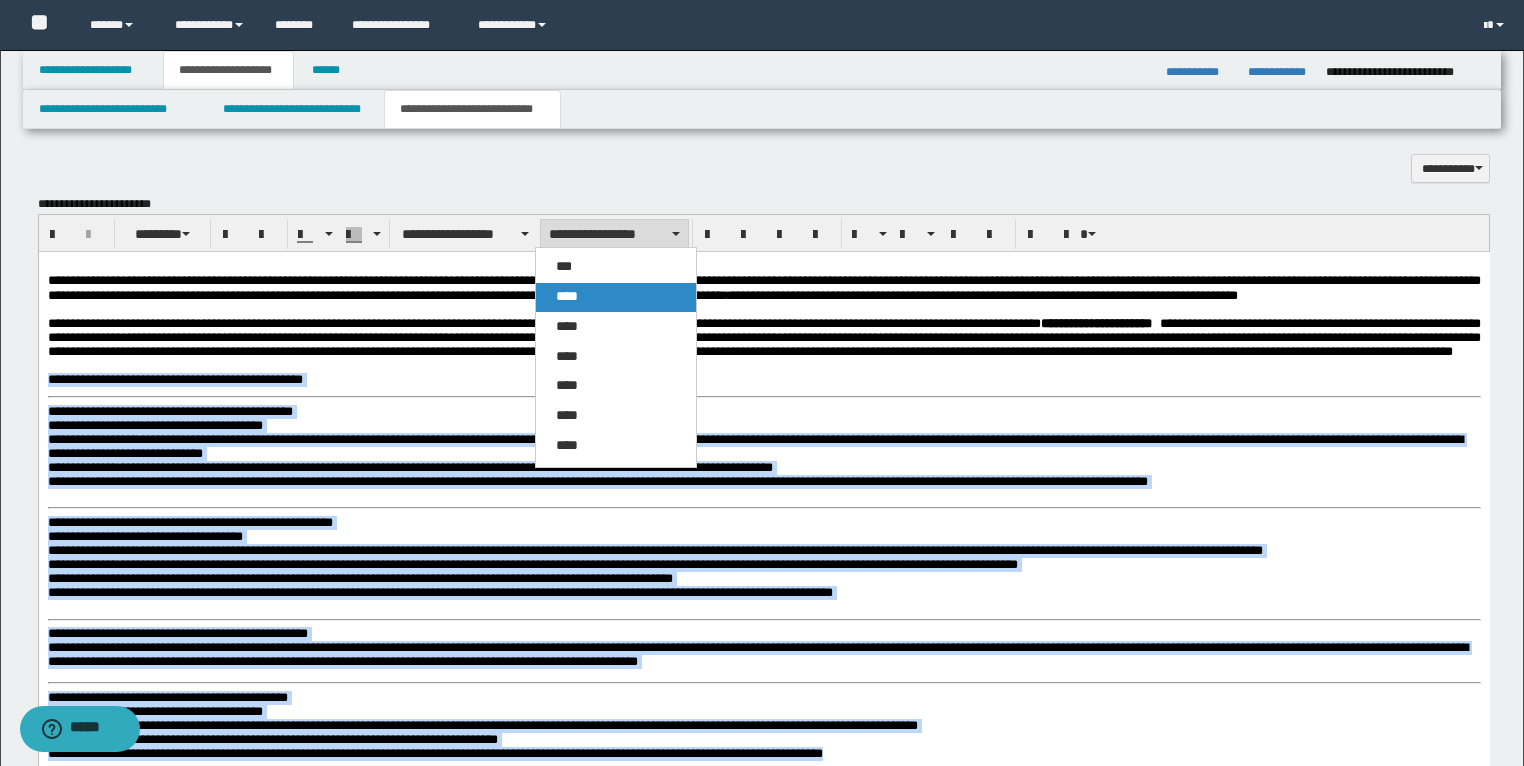 click on "****" at bounding box center [567, 296] 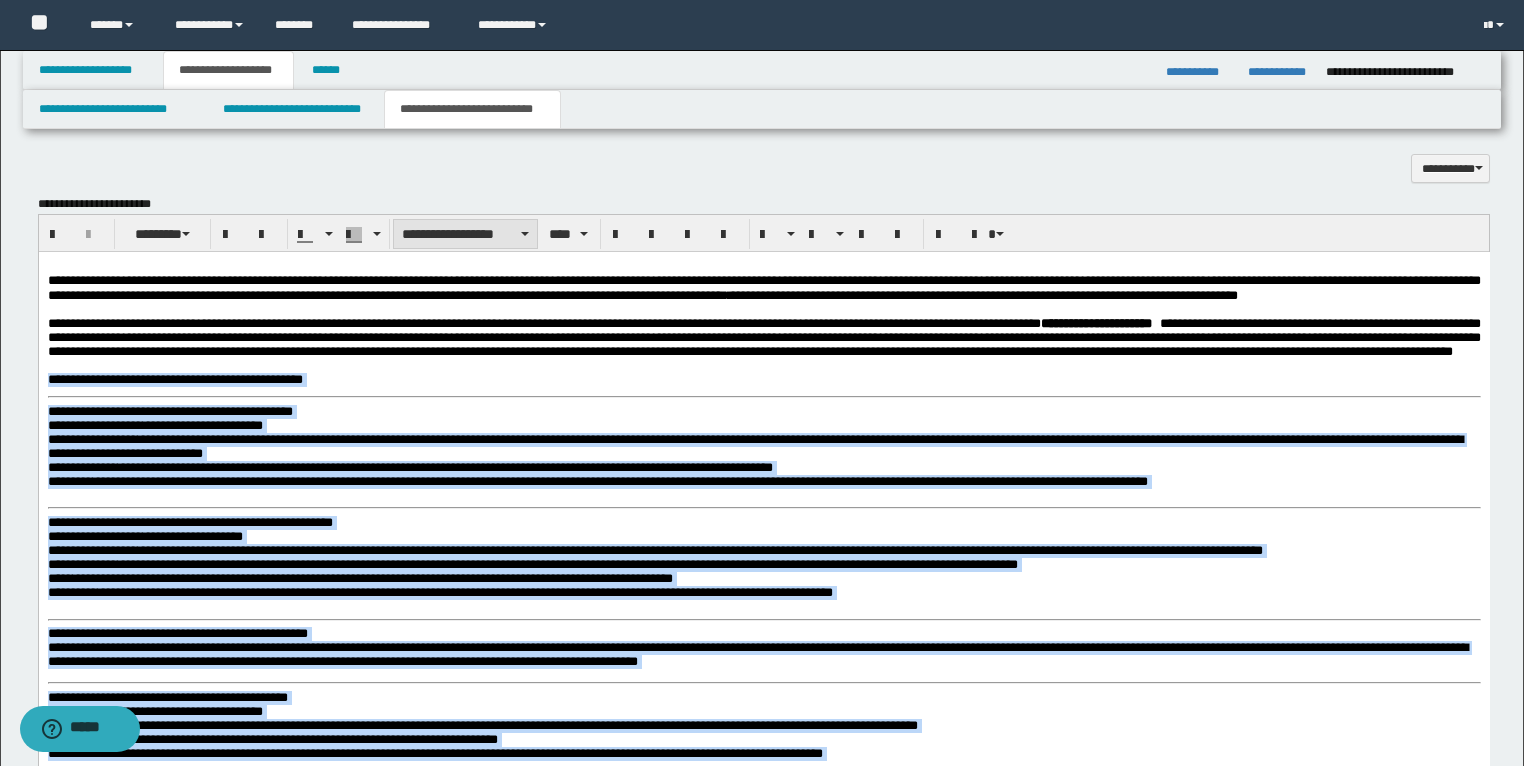 click on "**********" at bounding box center [465, 234] 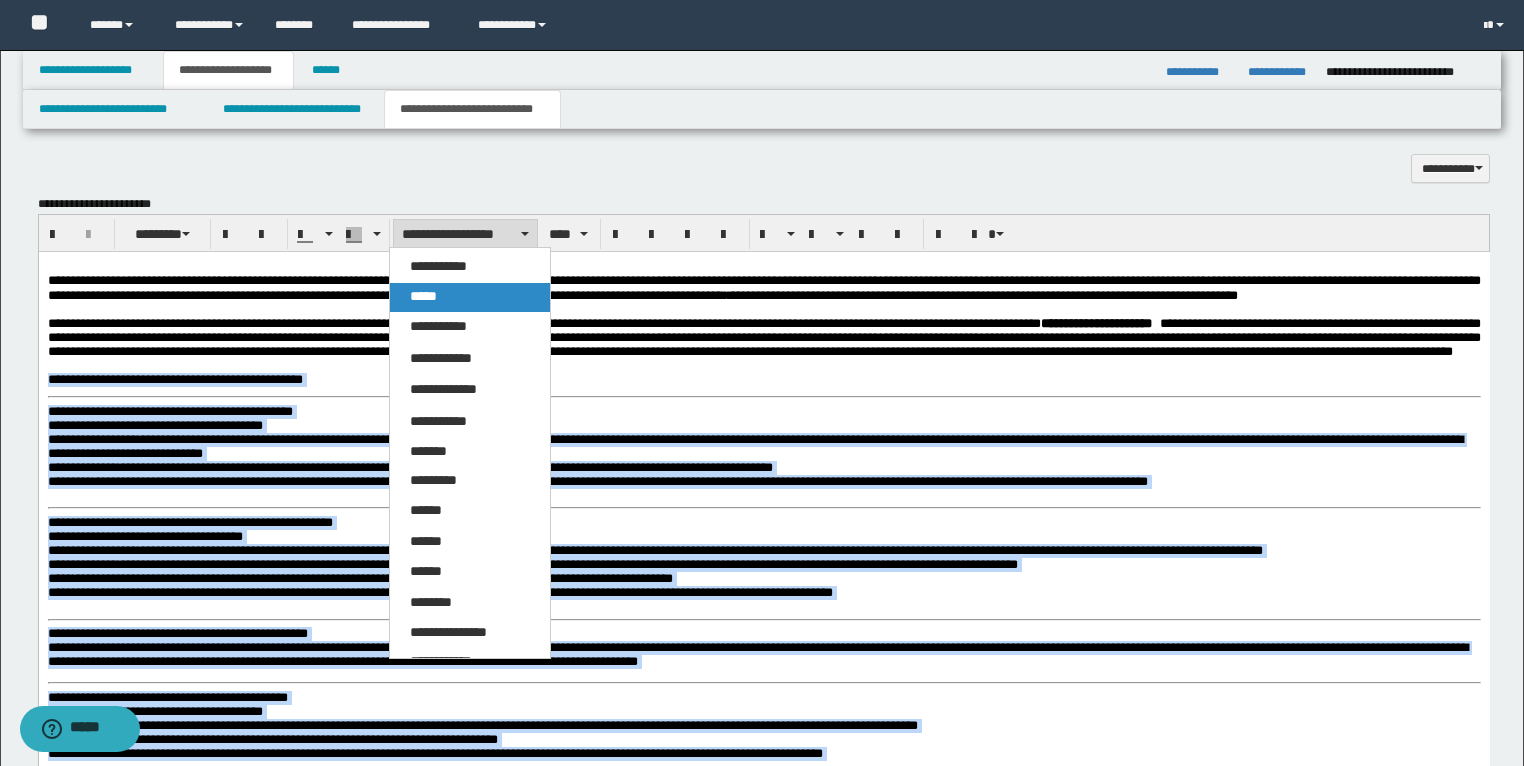 click on "*****" at bounding box center (470, 297) 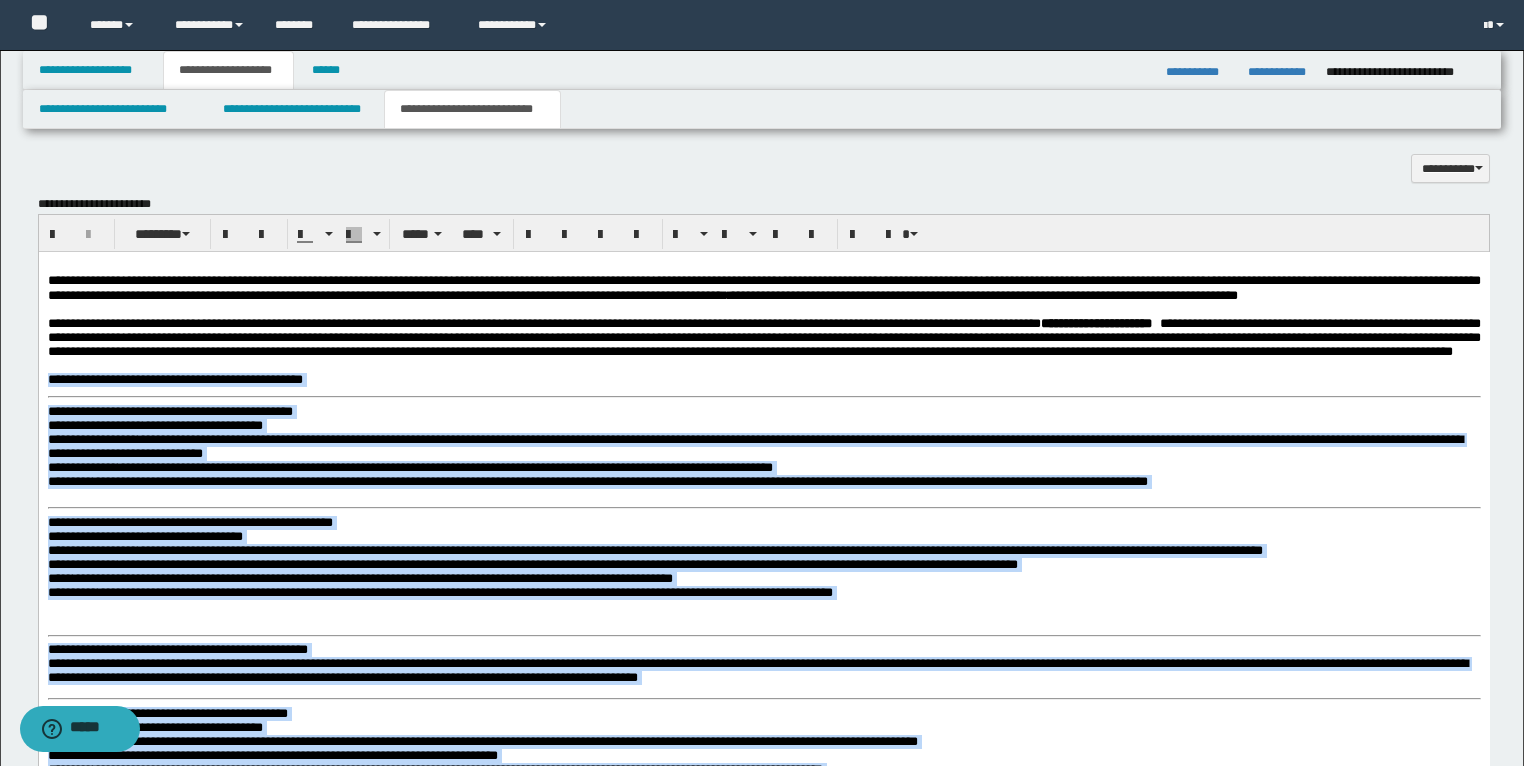 click on "**********" at bounding box center (763, 453) 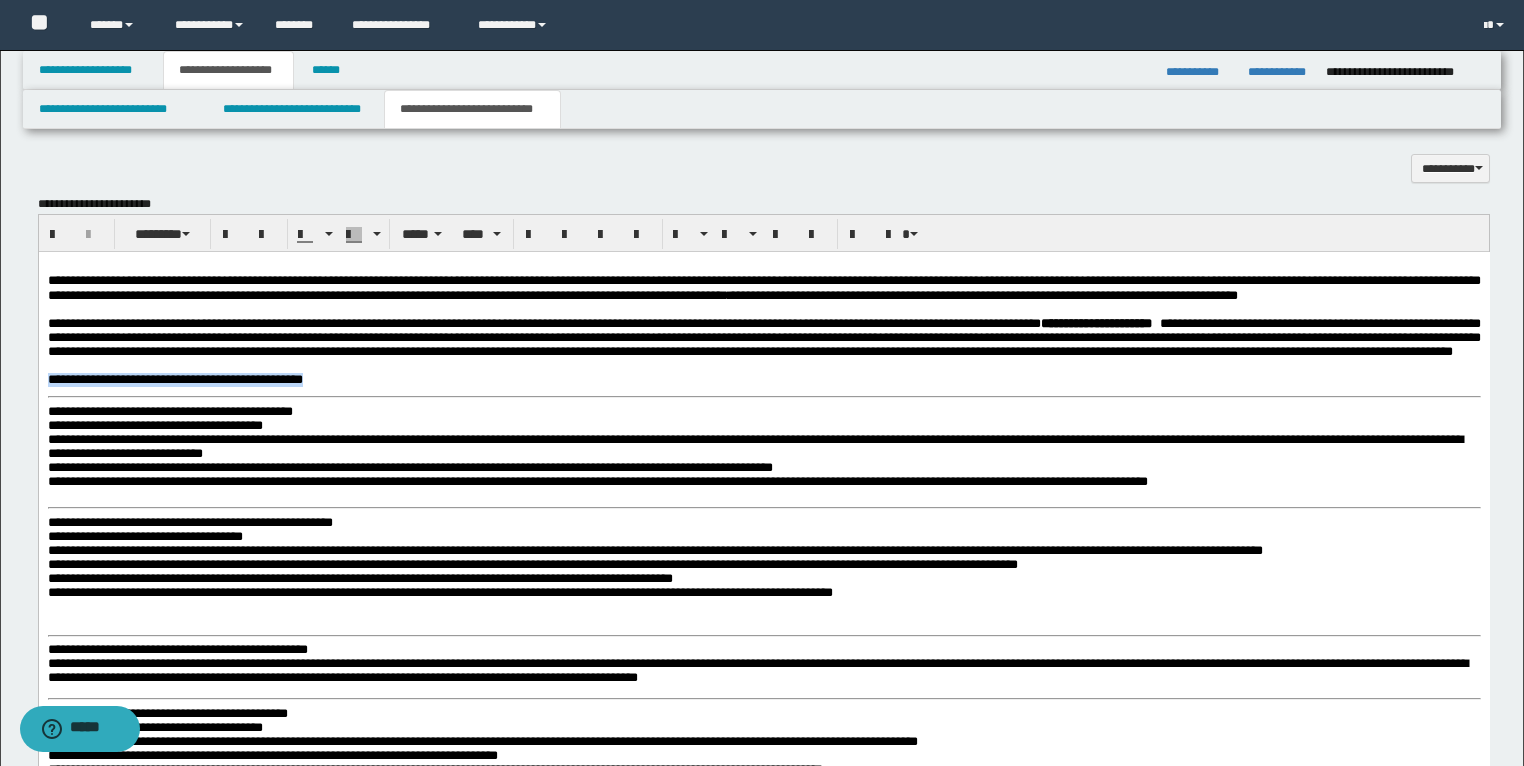 drag, startPoint x: 473, startPoint y: 425, endPoint x: 43, endPoint y: 429, distance: 430.01862 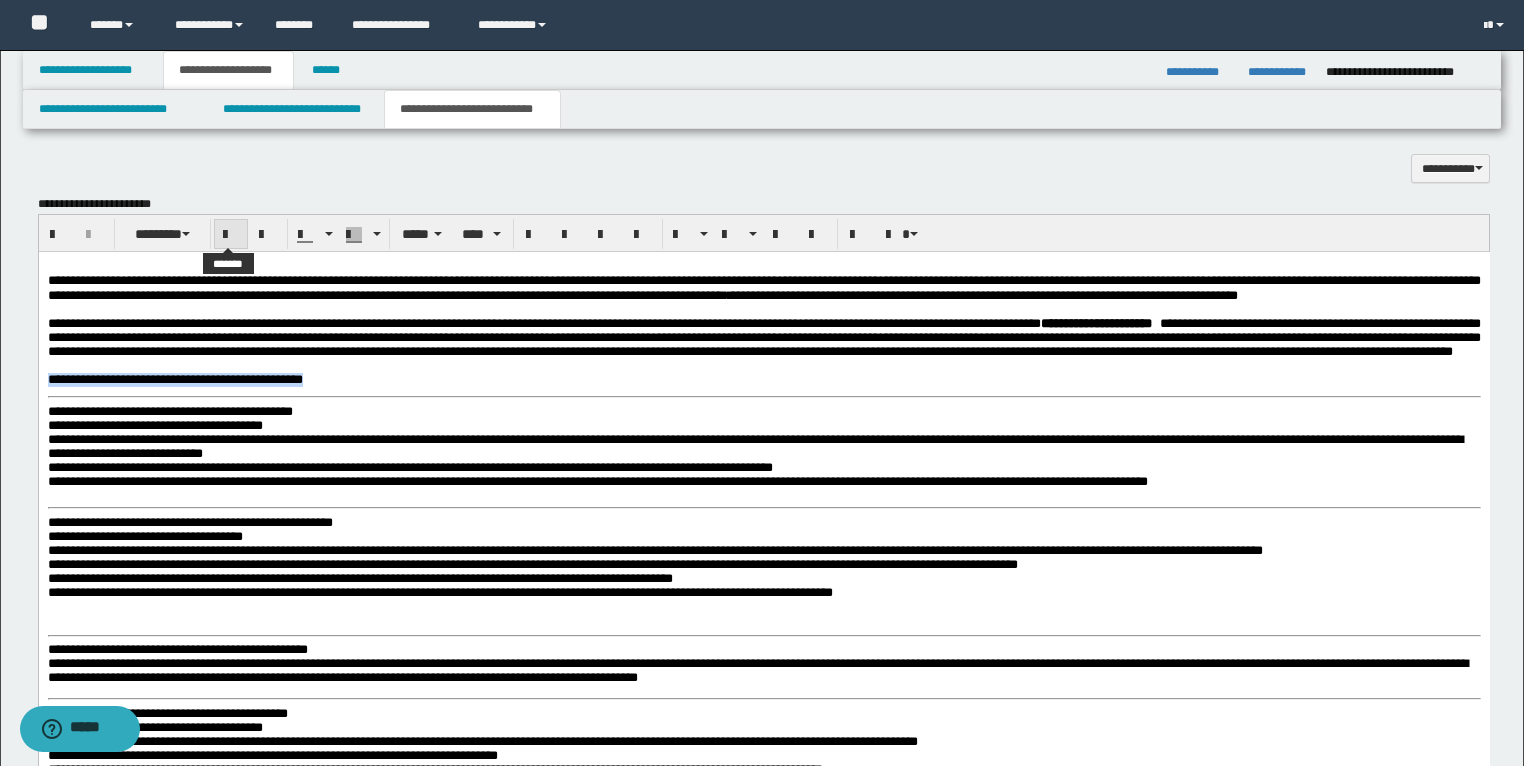 click at bounding box center [231, 235] 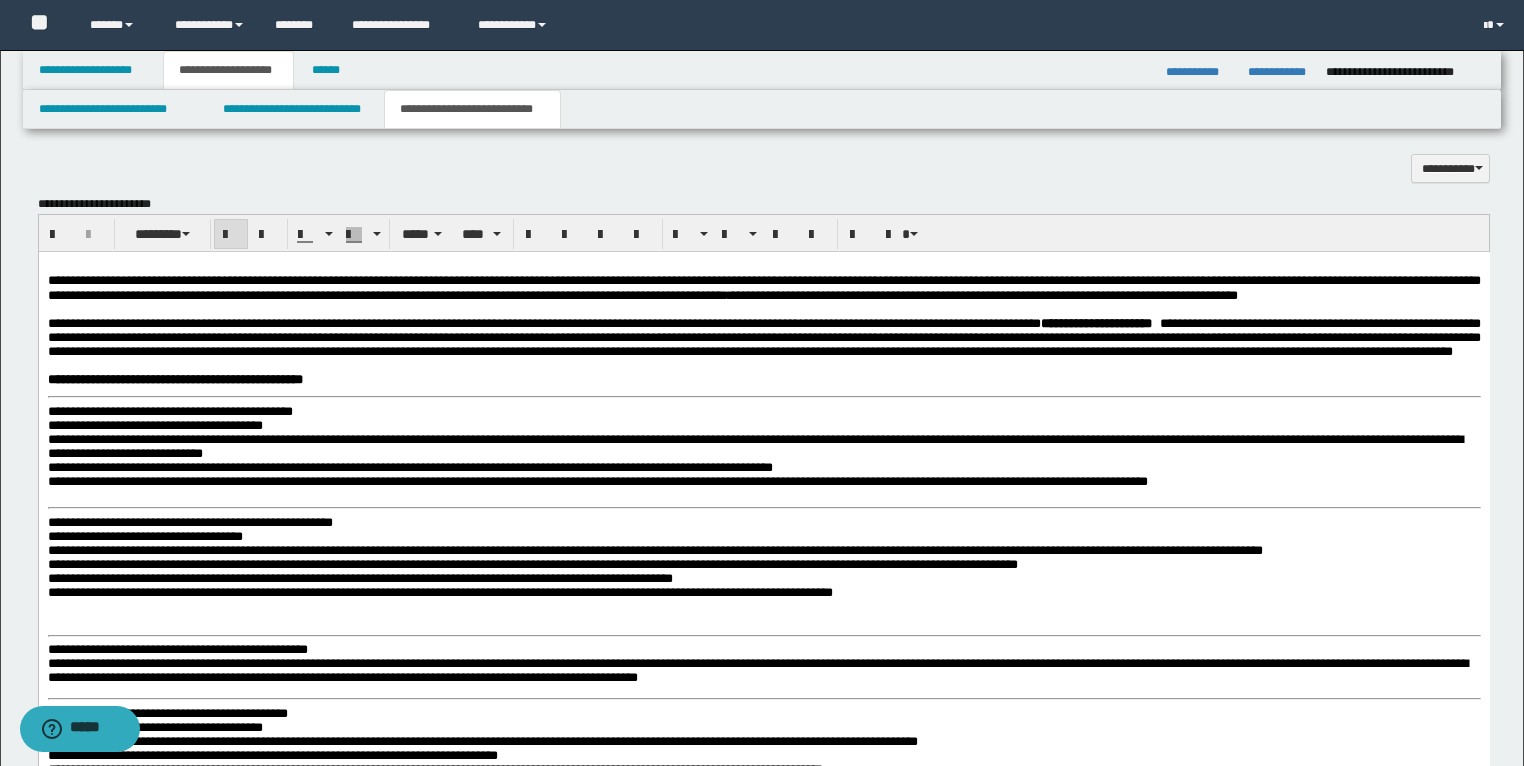 click on "**********" at bounding box center (169, 411) 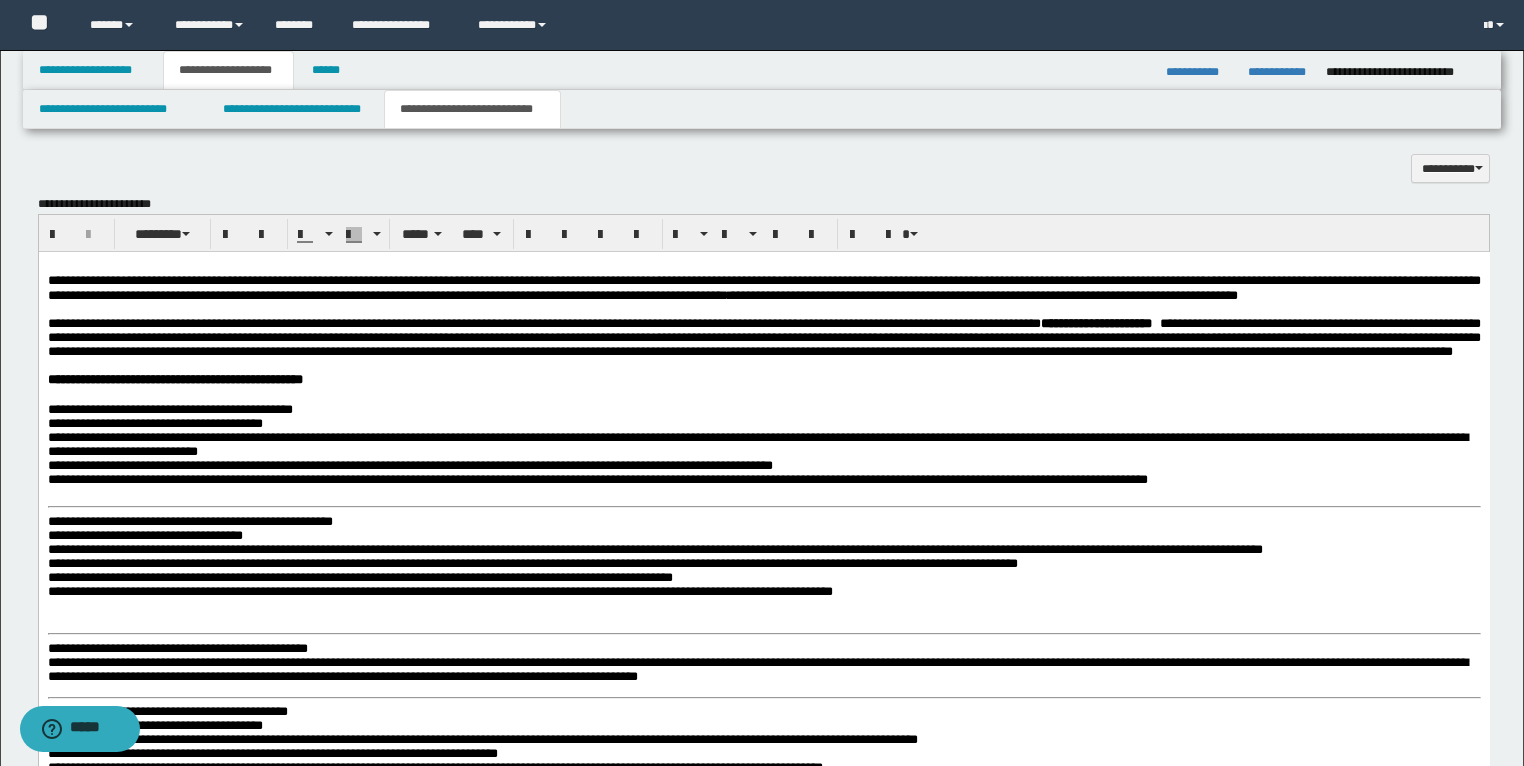 click on "**********" at bounding box center (189, 521) 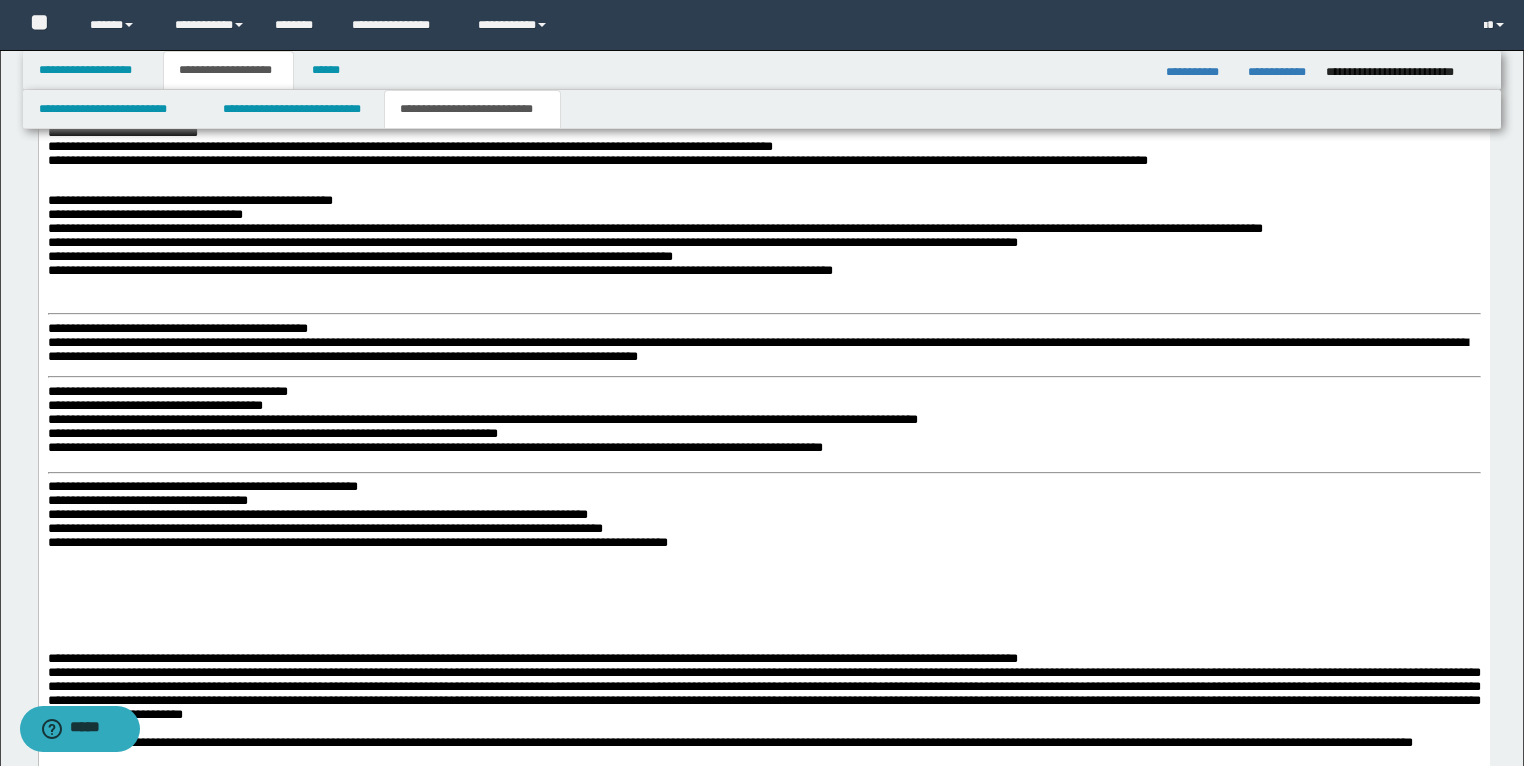 scroll, scrollTop: 1381, scrollLeft: 0, axis: vertical 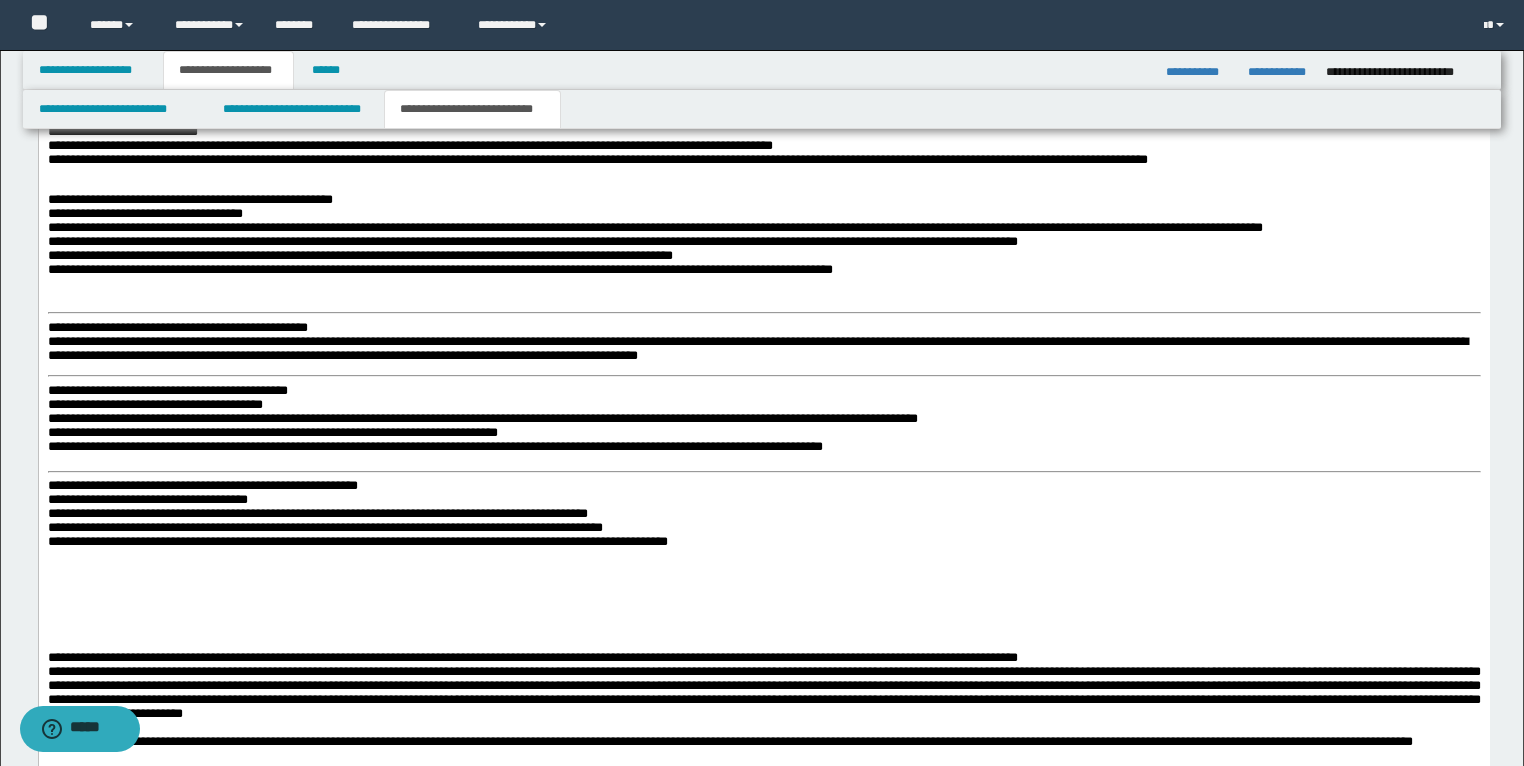 click on "**********" at bounding box center [763, 713] 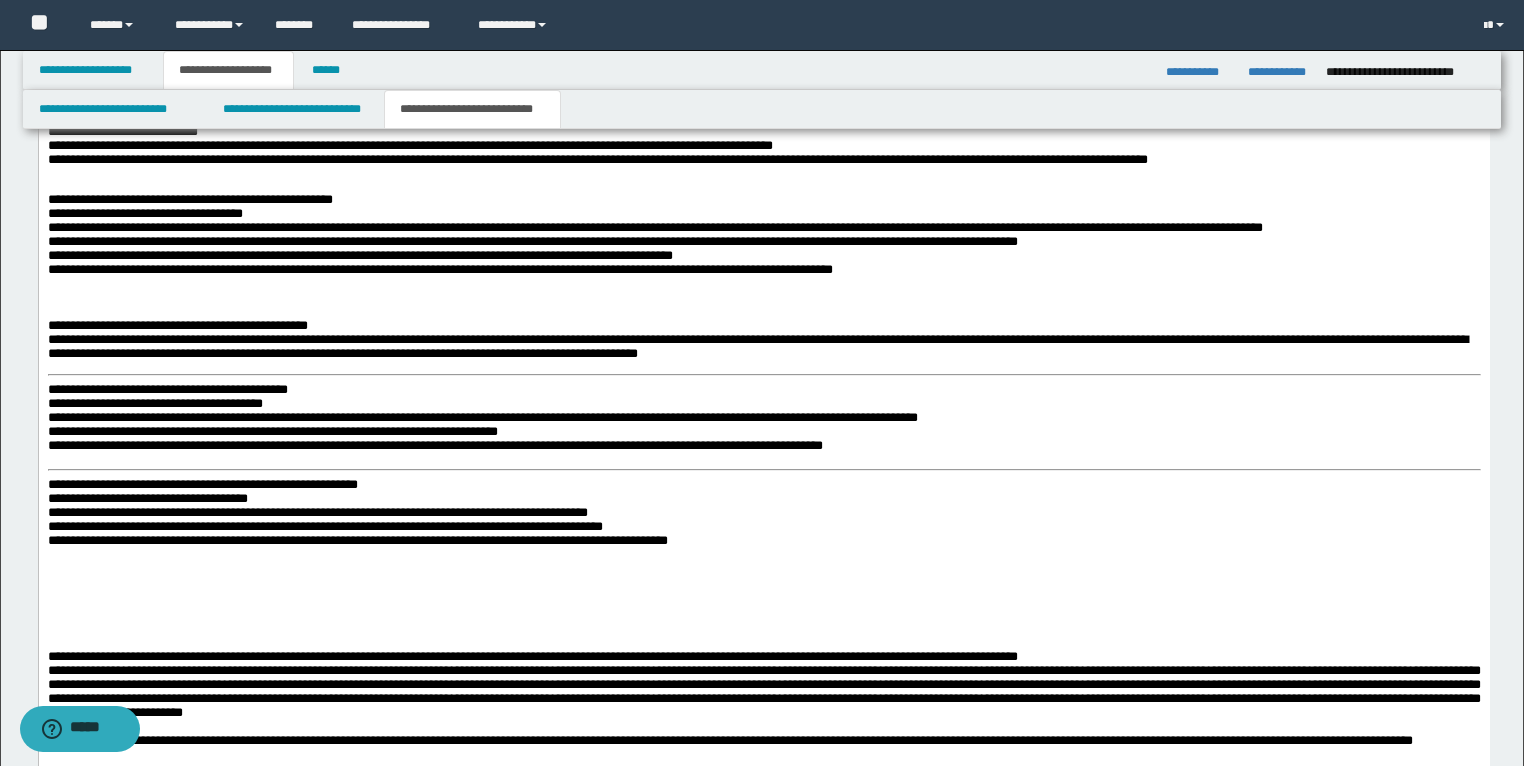 click on "**********" at bounding box center [763, 713] 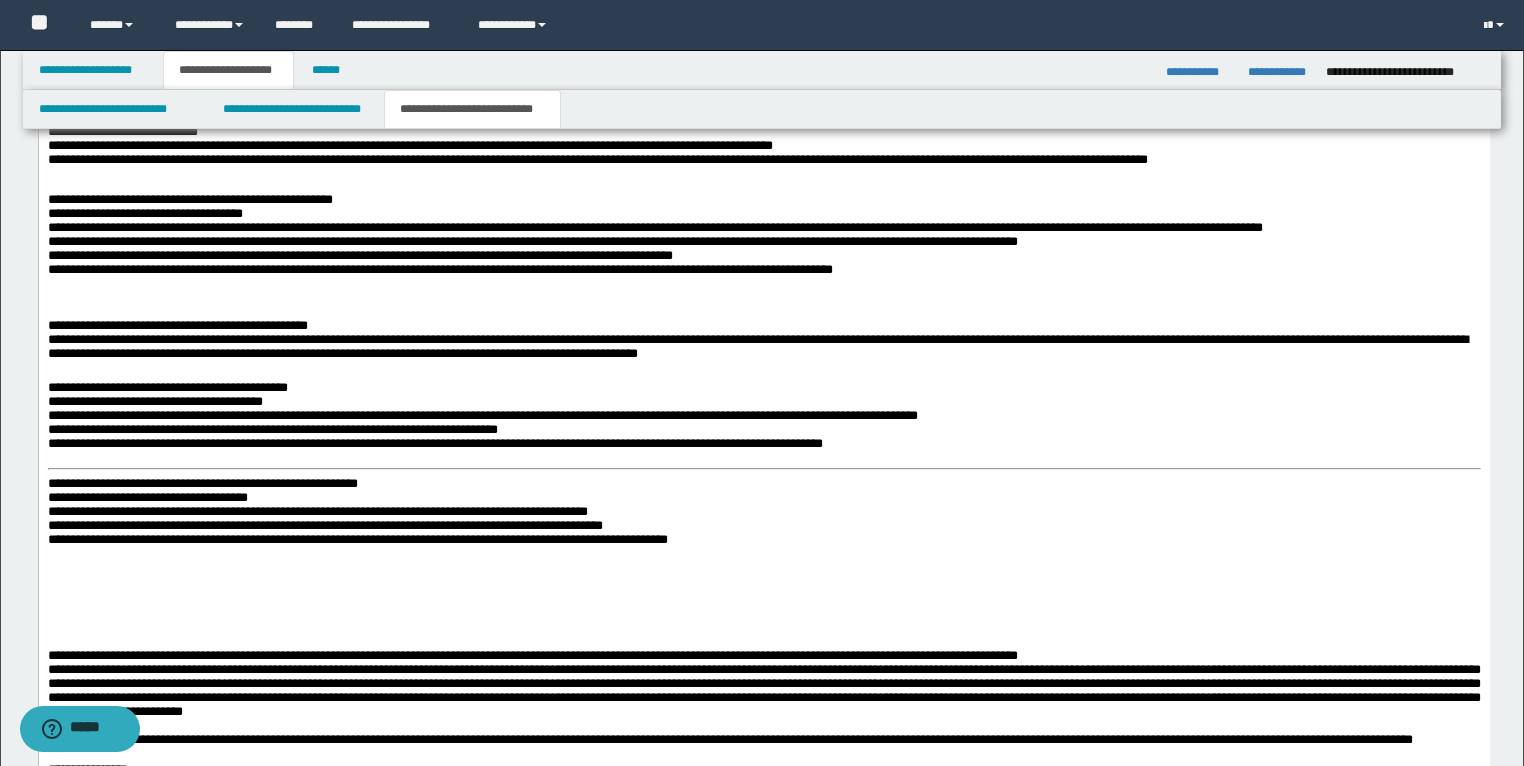 click on "**********" at bounding box center [763, 712] 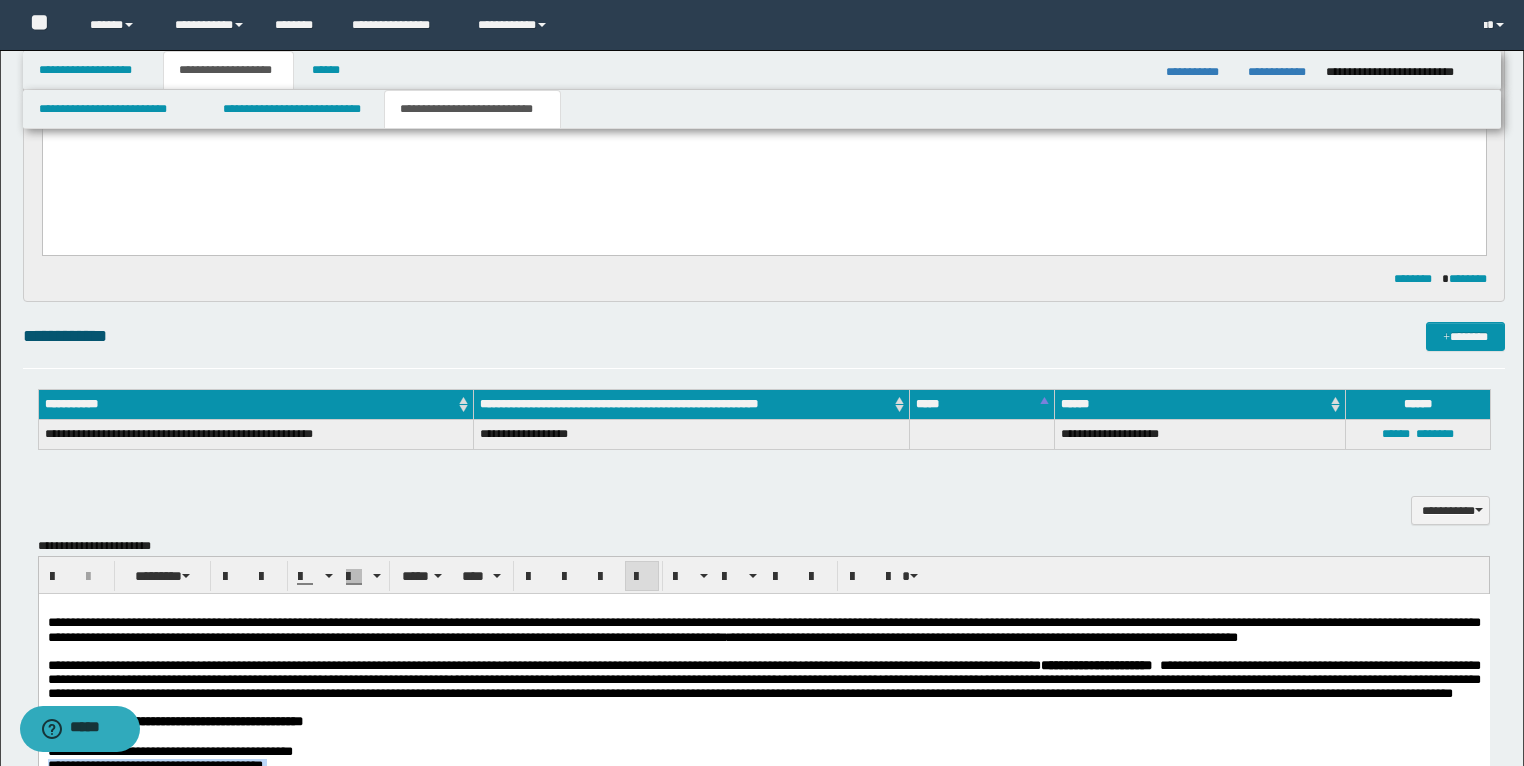 scroll, scrollTop: 785, scrollLeft: 0, axis: vertical 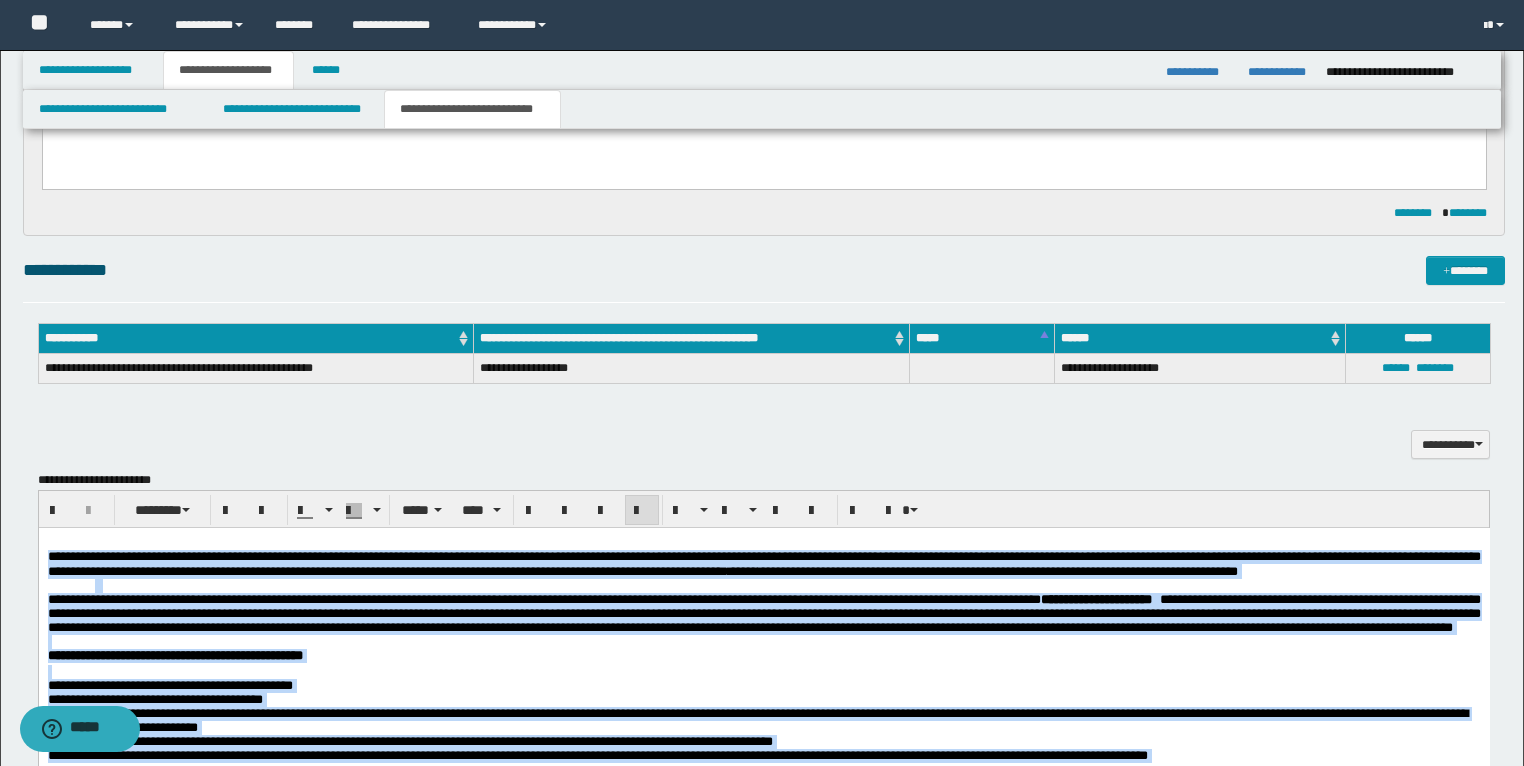 drag, startPoint x: 843, startPoint y: 1214, endPoint x: 70, endPoint y: 1089, distance: 783.0415 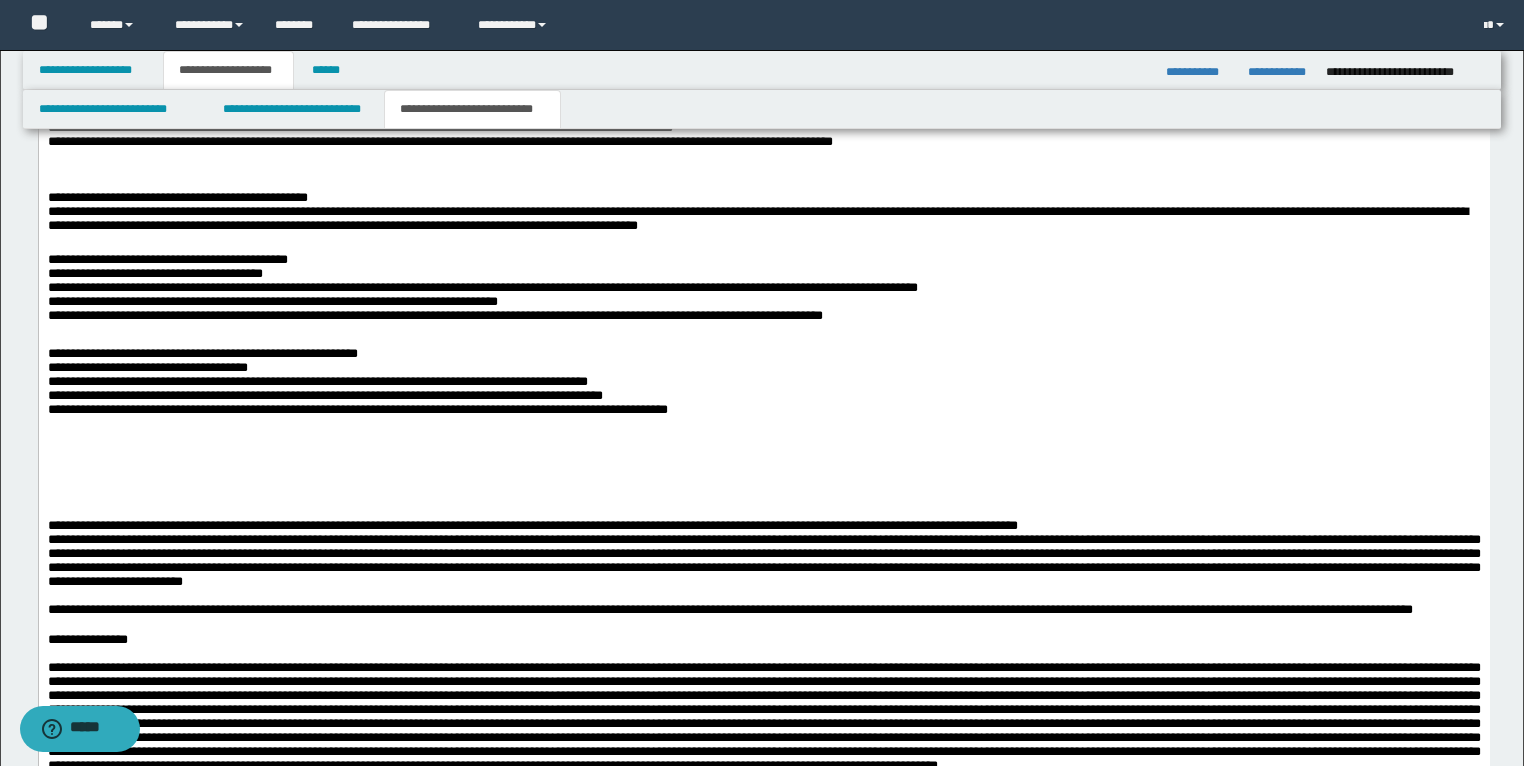 scroll, scrollTop: 1665, scrollLeft: 0, axis: vertical 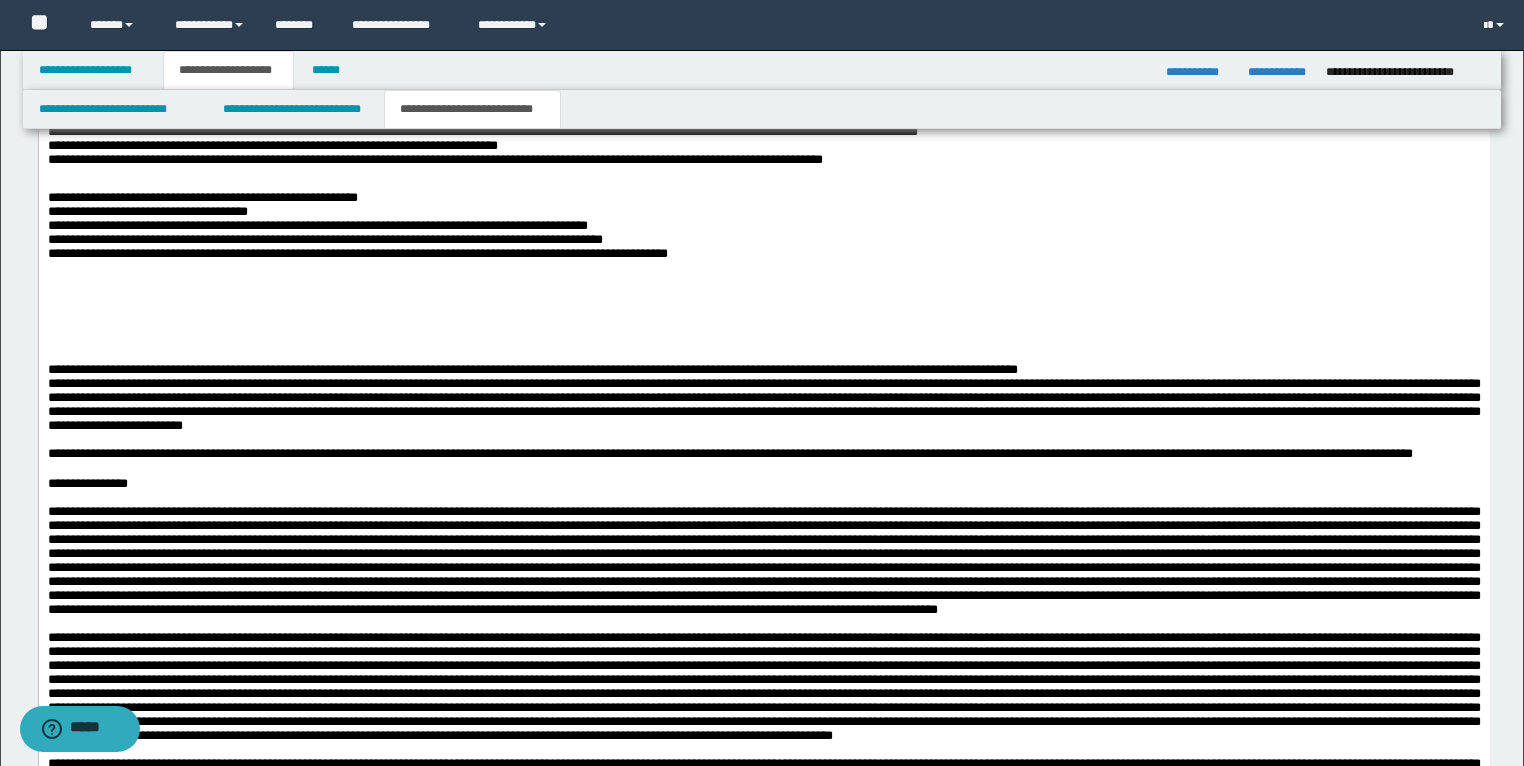 click at bounding box center (763, 288) 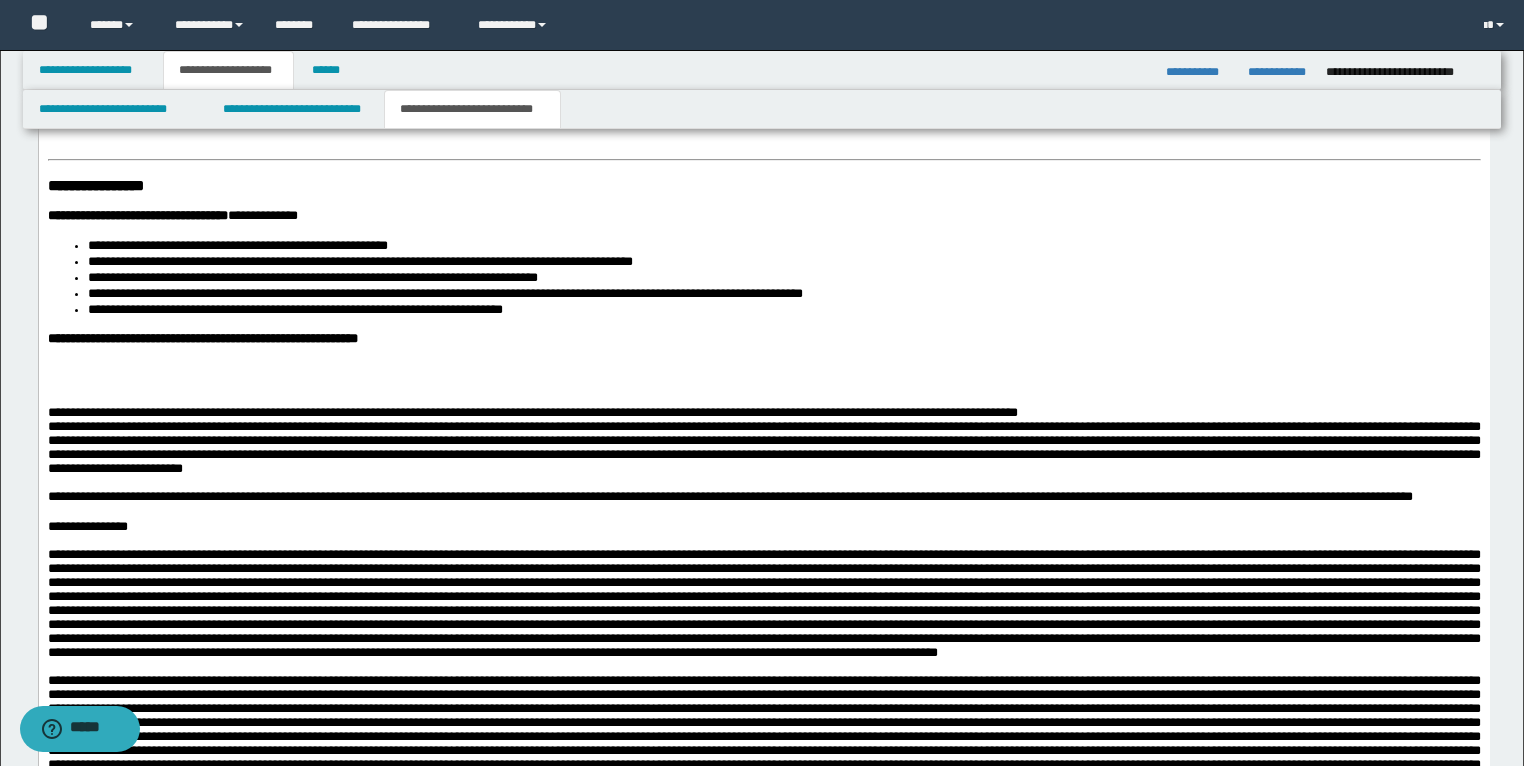 scroll, scrollTop: 2465, scrollLeft: 0, axis: vertical 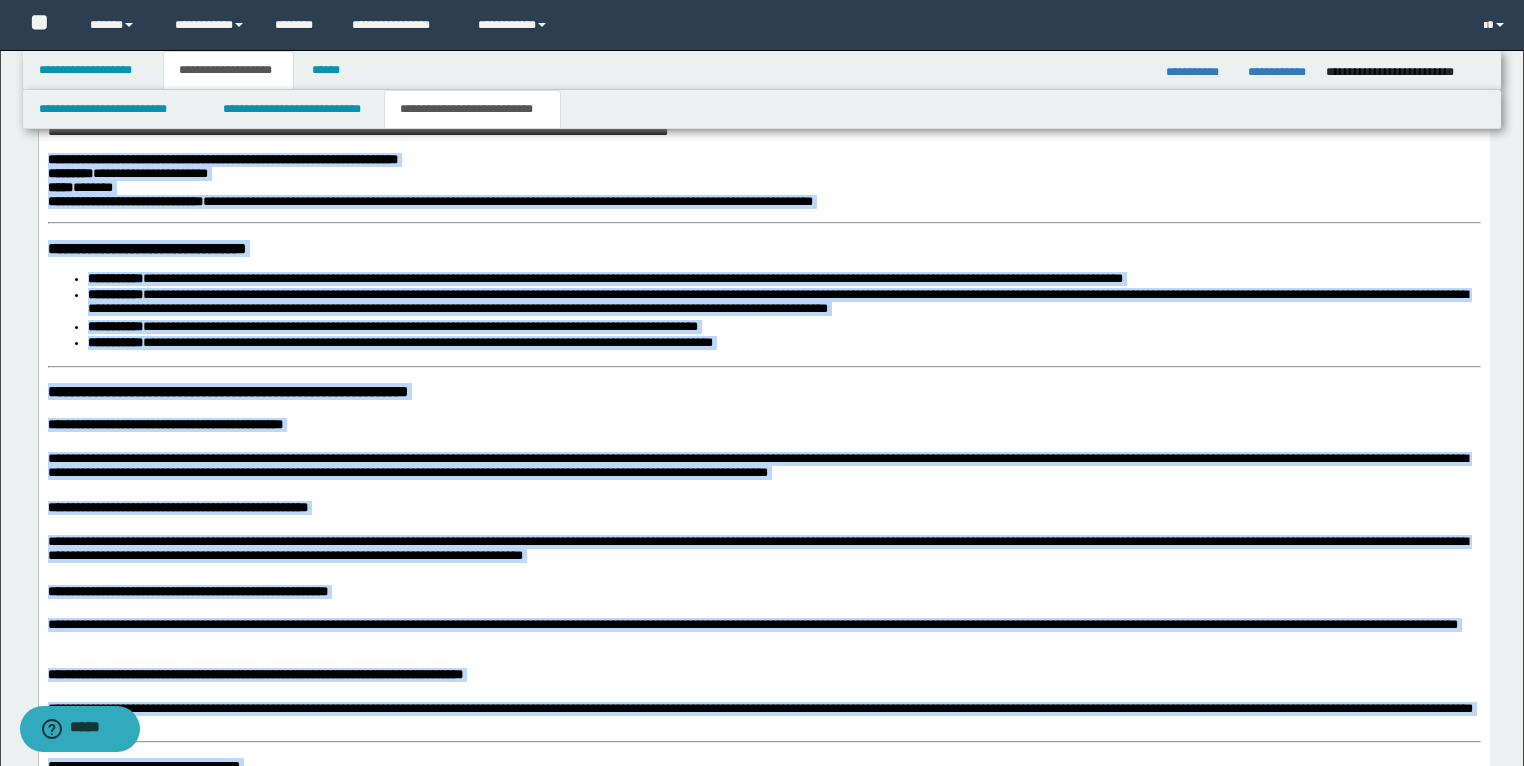 drag, startPoint x: 453, startPoint y: 1185, endPoint x: 36, endPoint y: 273, distance: 1002.81256 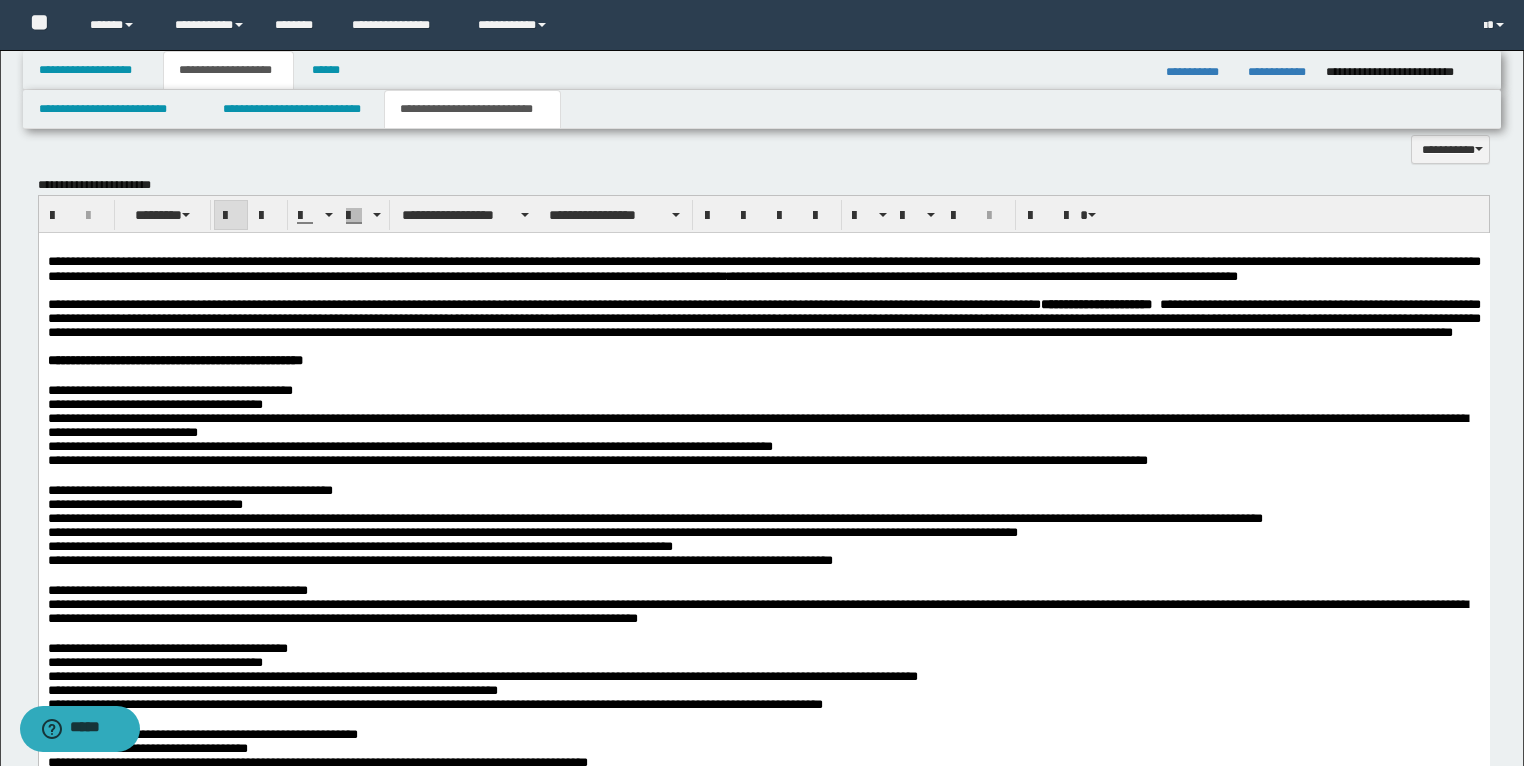 scroll, scrollTop: 939, scrollLeft: 0, axis: vertical 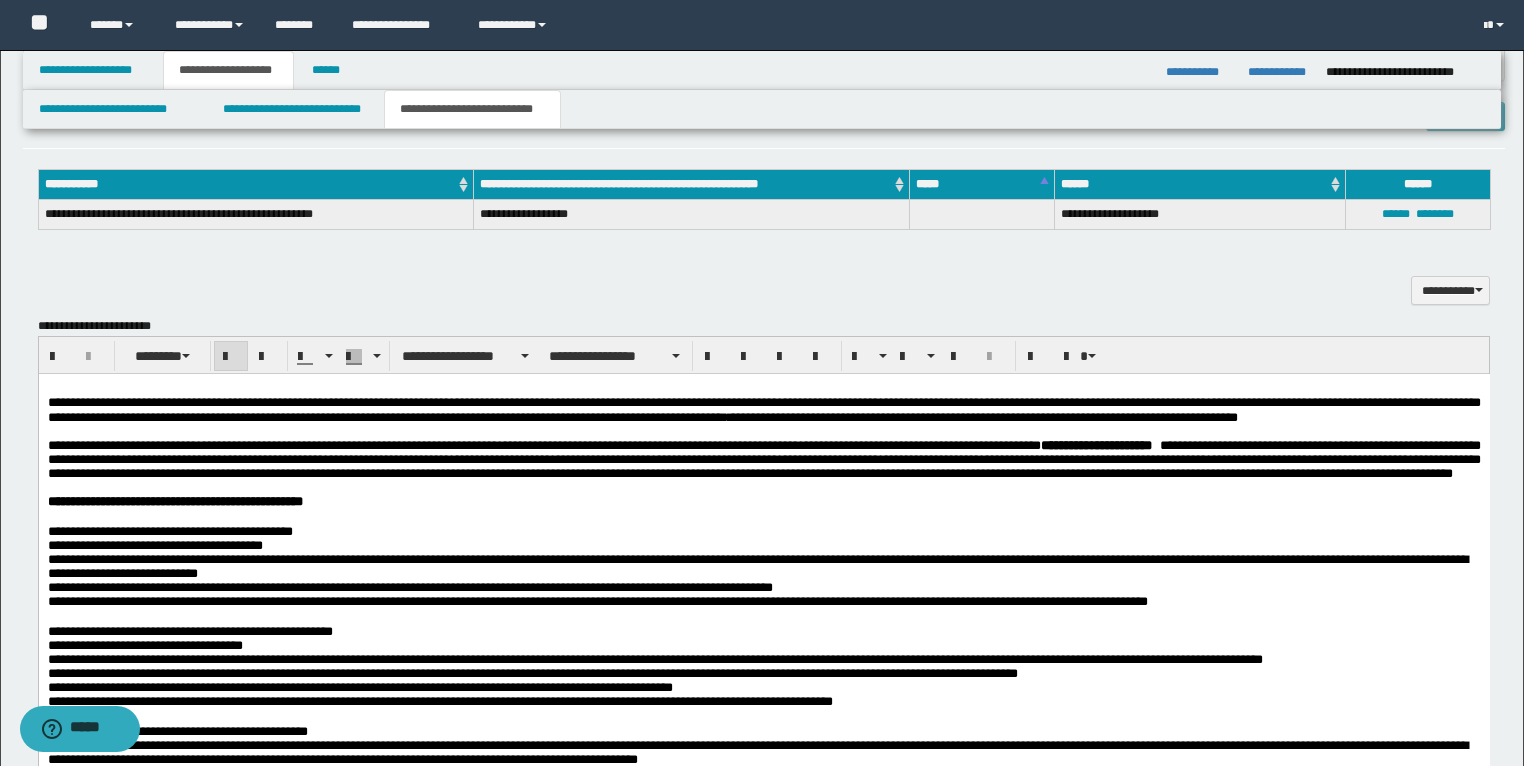 click at bounding box center (231, 356) 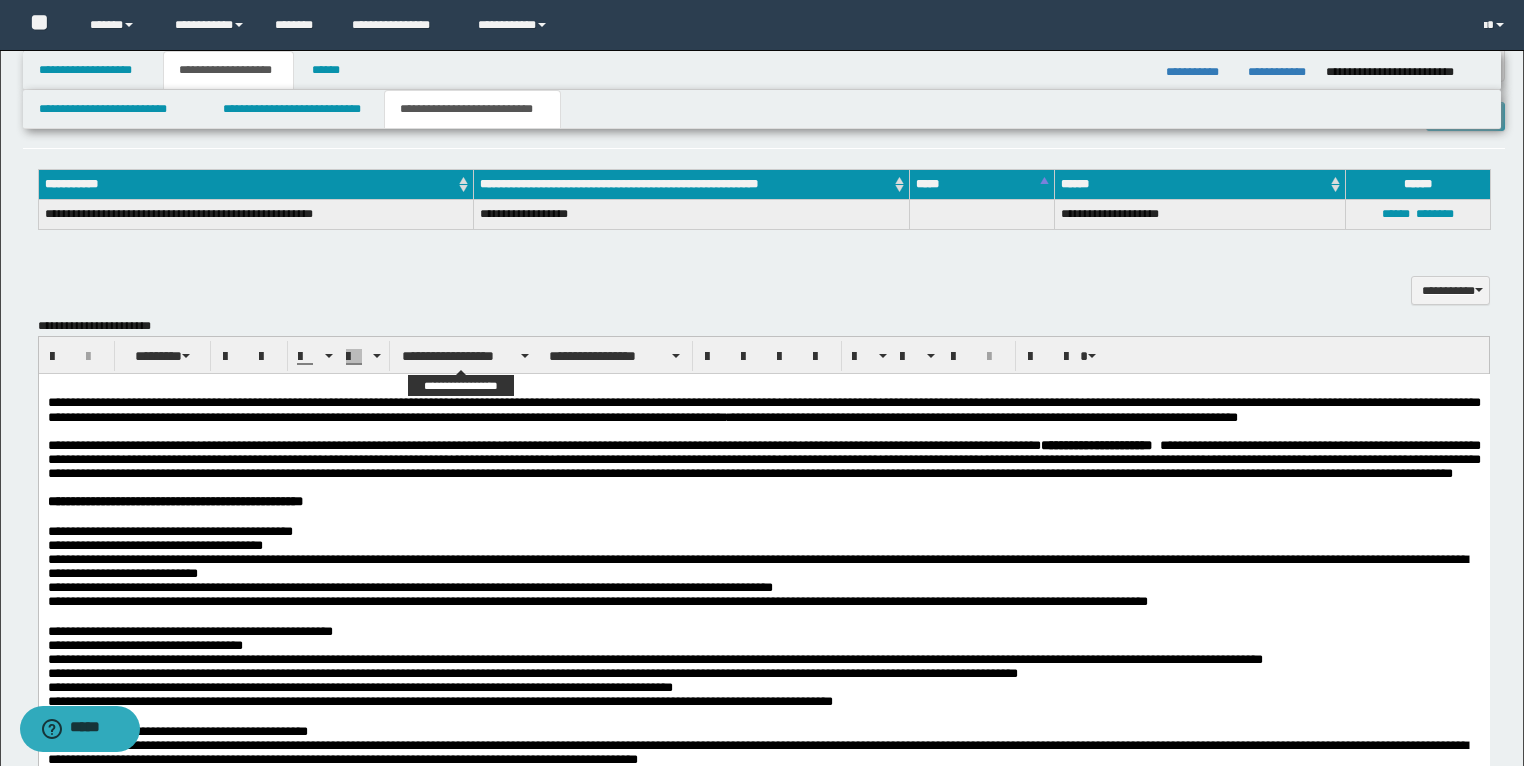 click on "**********" at bounding box center (465, 356) 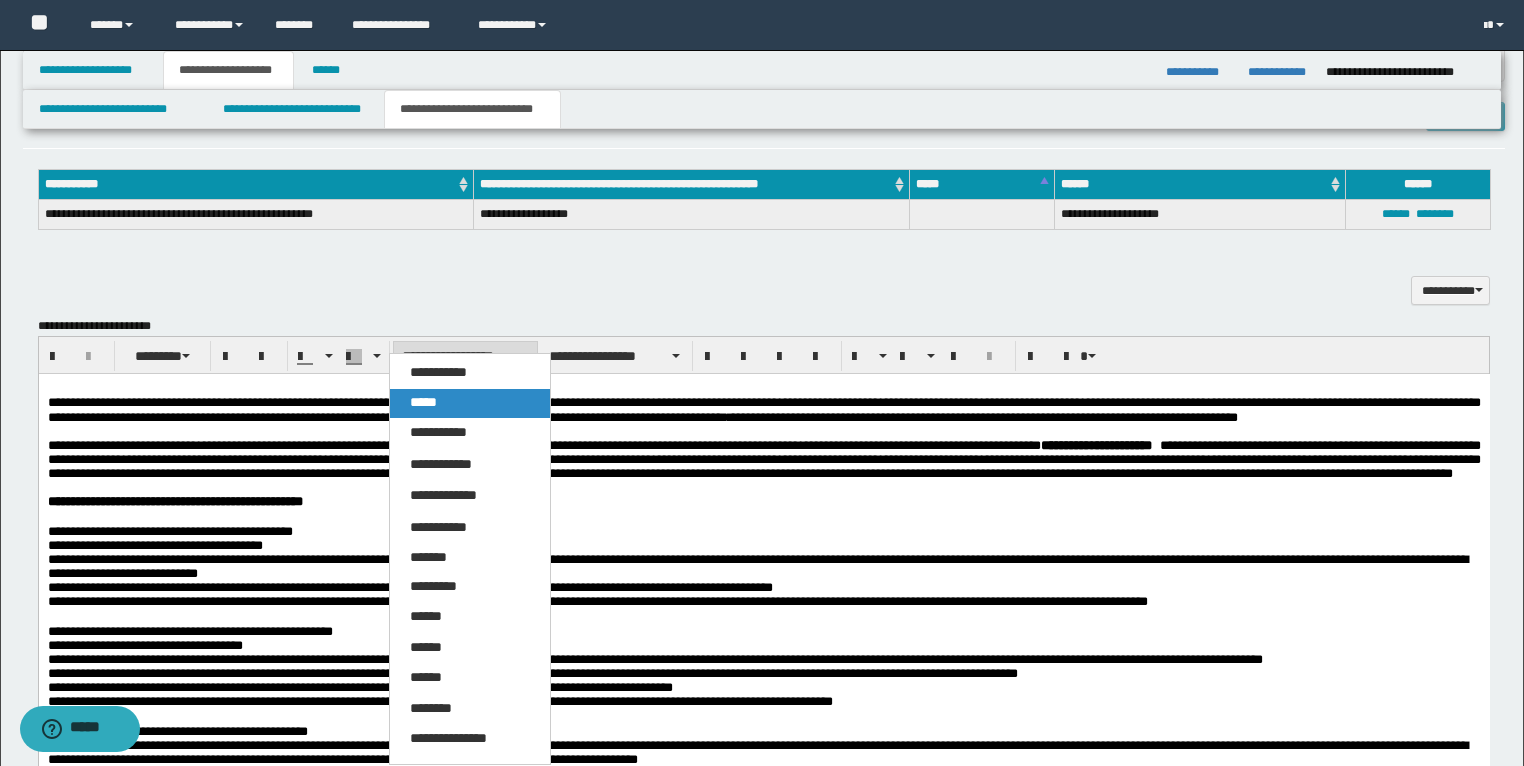click on "*****" at bounding box center (470, 403) 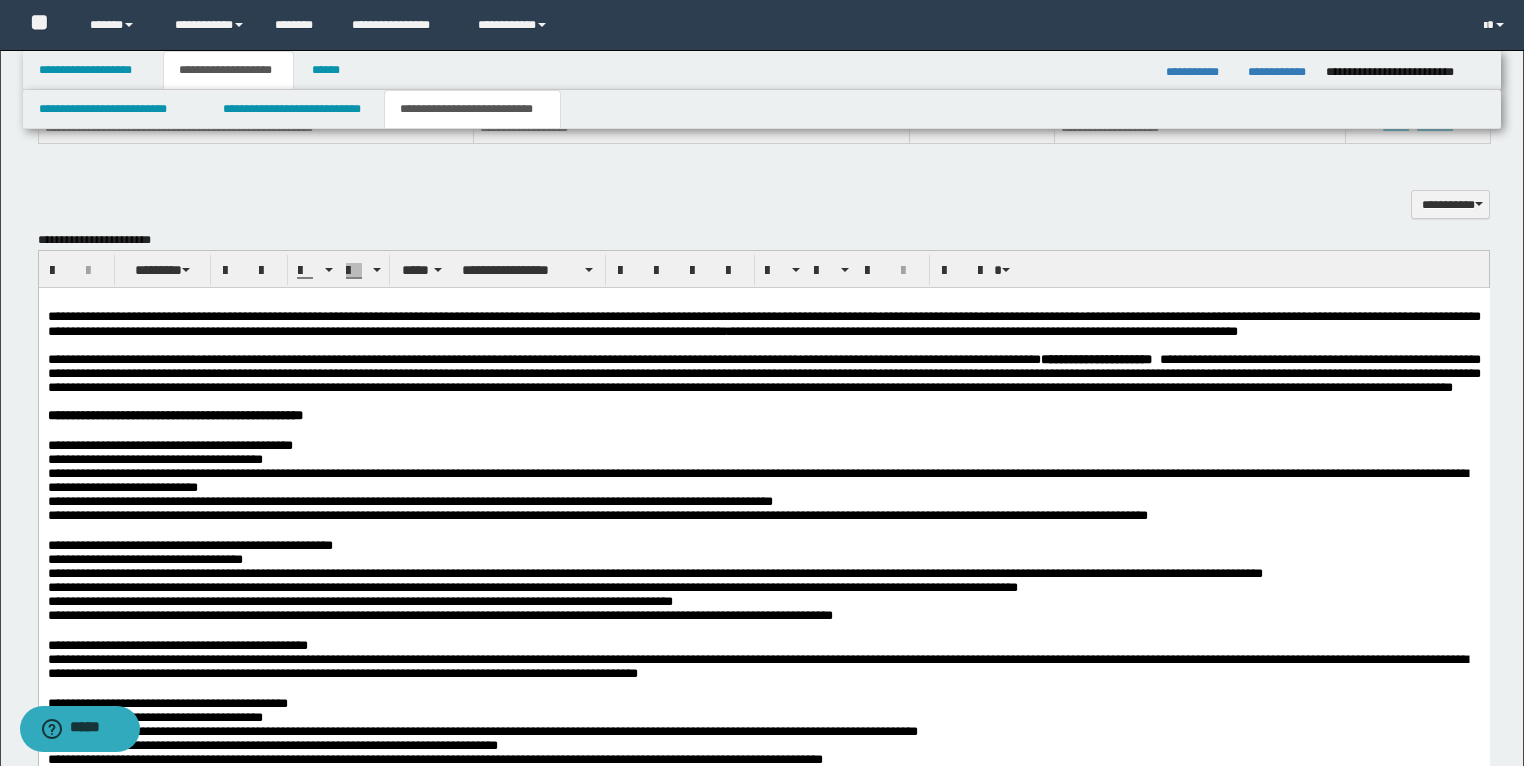 scroll, scrollTop: 939, scrollLeft: 0, axis: vertical 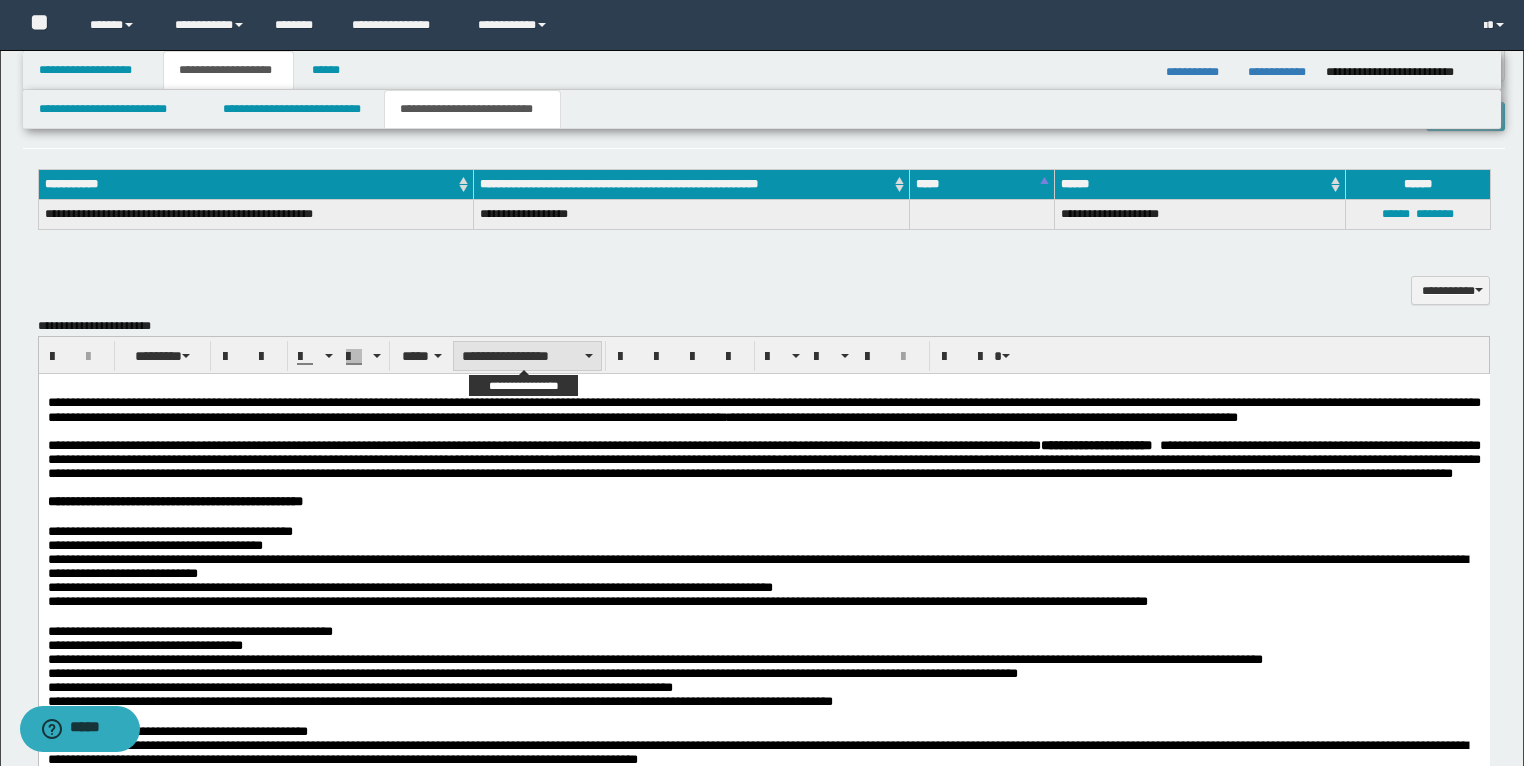 click on "**********" at bounding box center [527, 356] 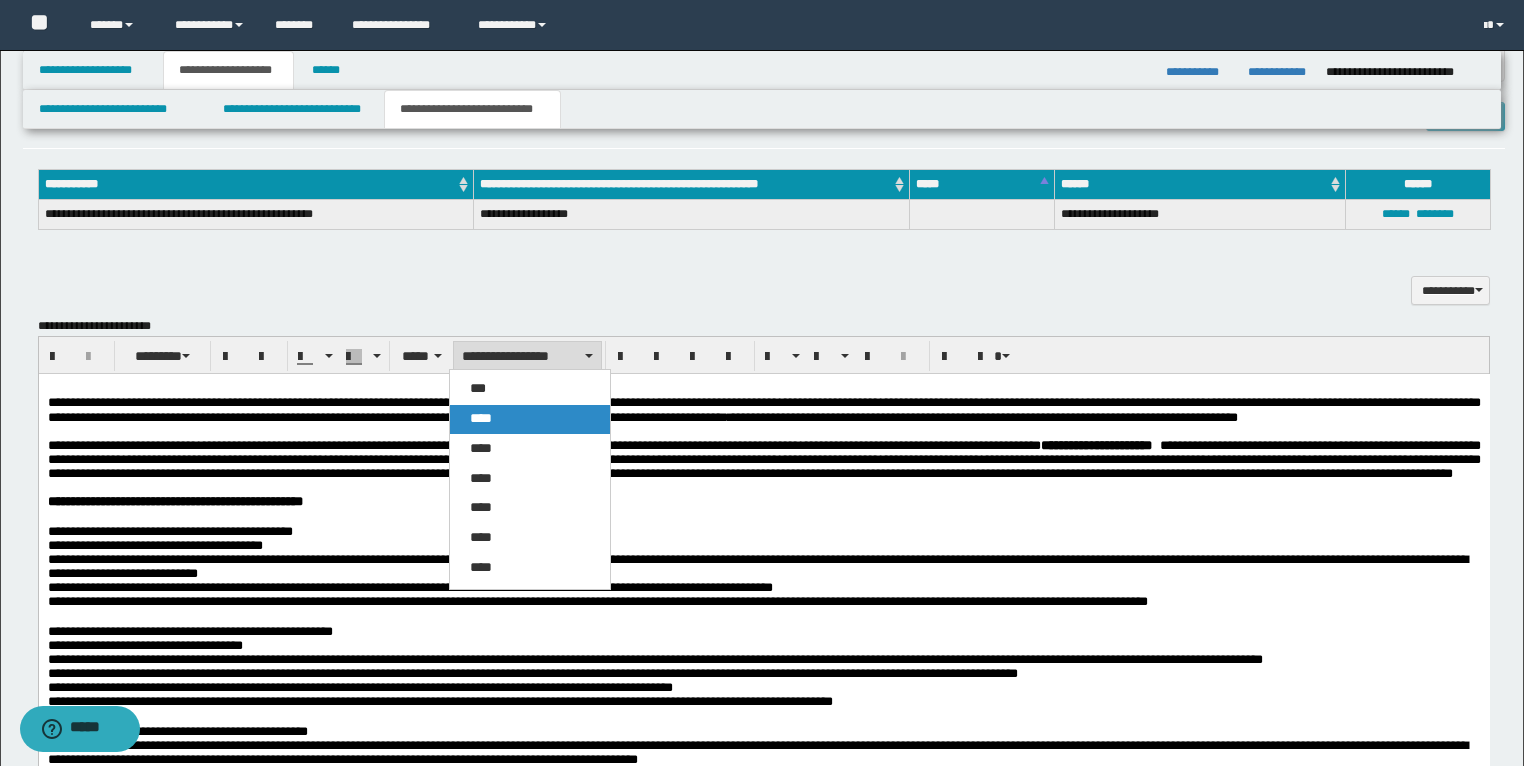 click on "****" at bounding box center [481, 418] 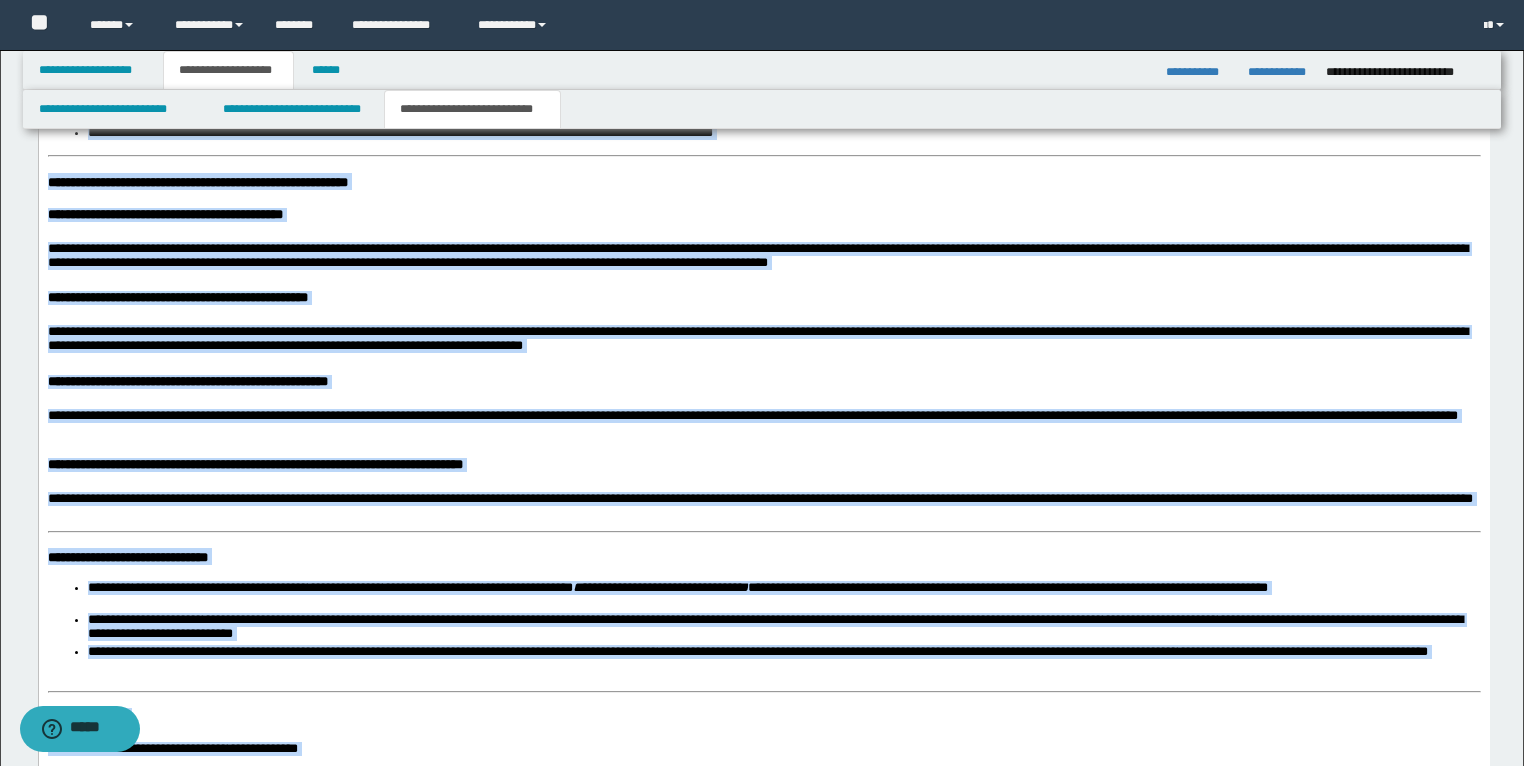 scroll, scrollTop: 1979, scrollLeft: 0, axis: vertical 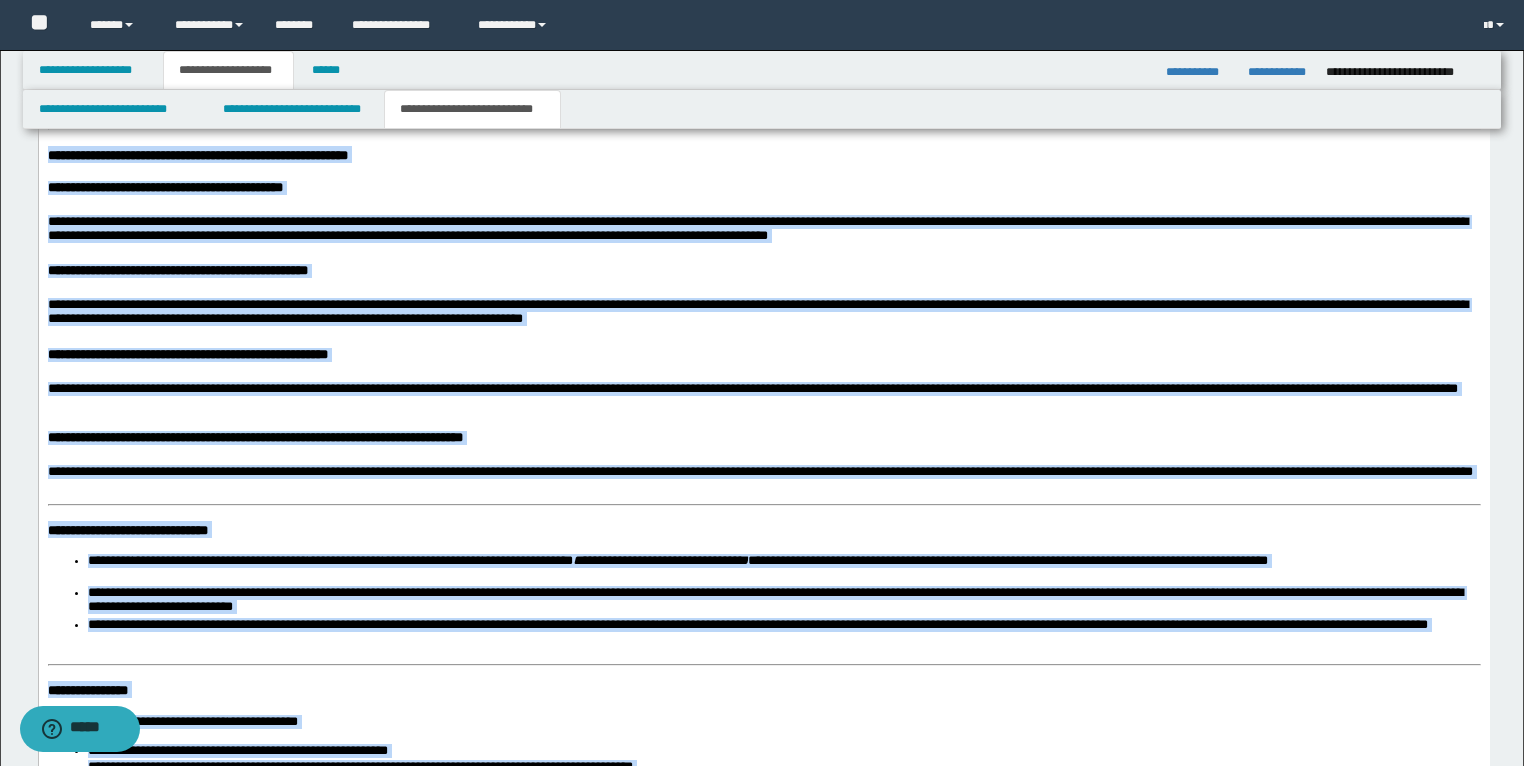 click on "**********" at bounding box center [763, 531] 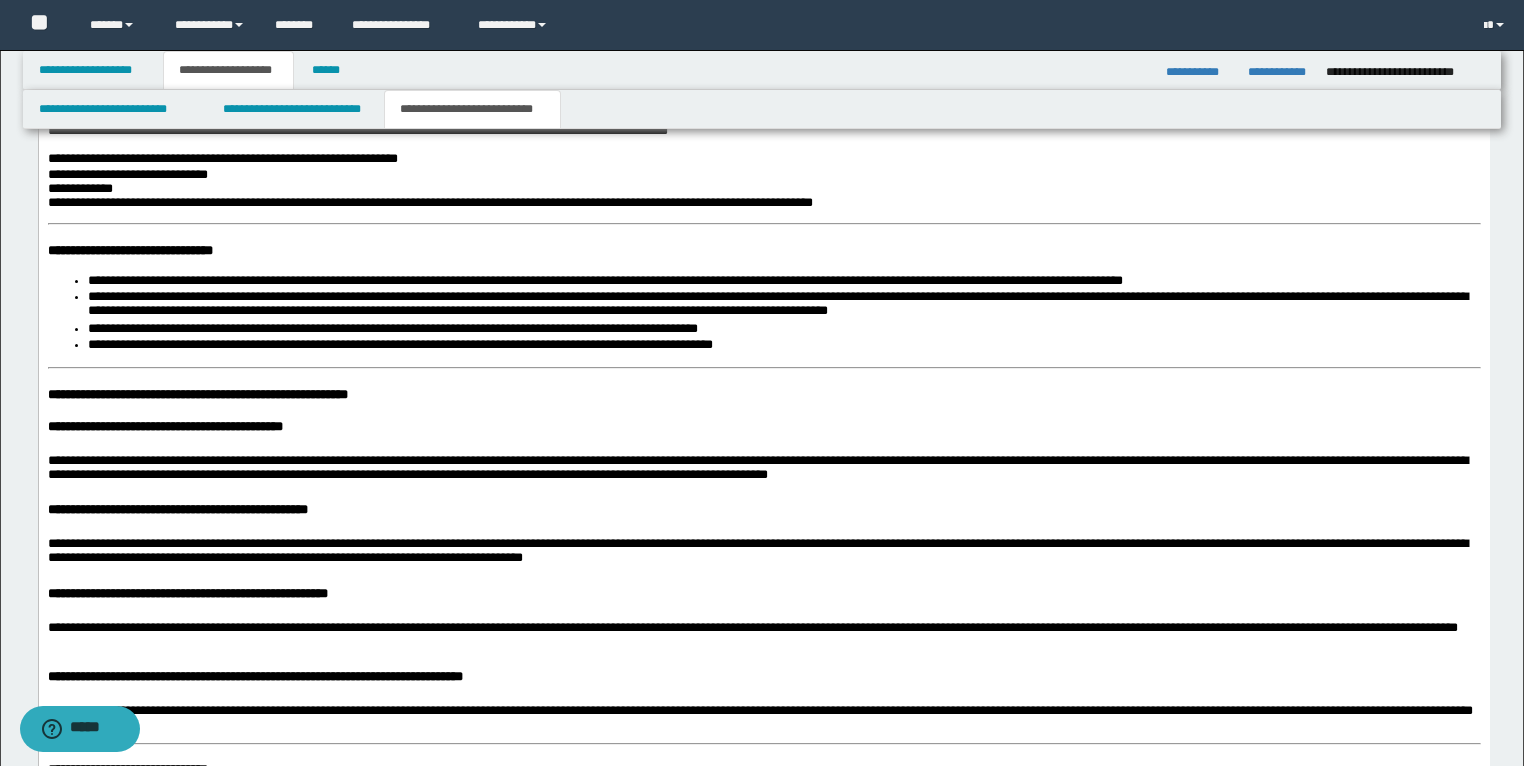scroll, scrollTop: 1739, scrollLeft: 0, axis: vertical 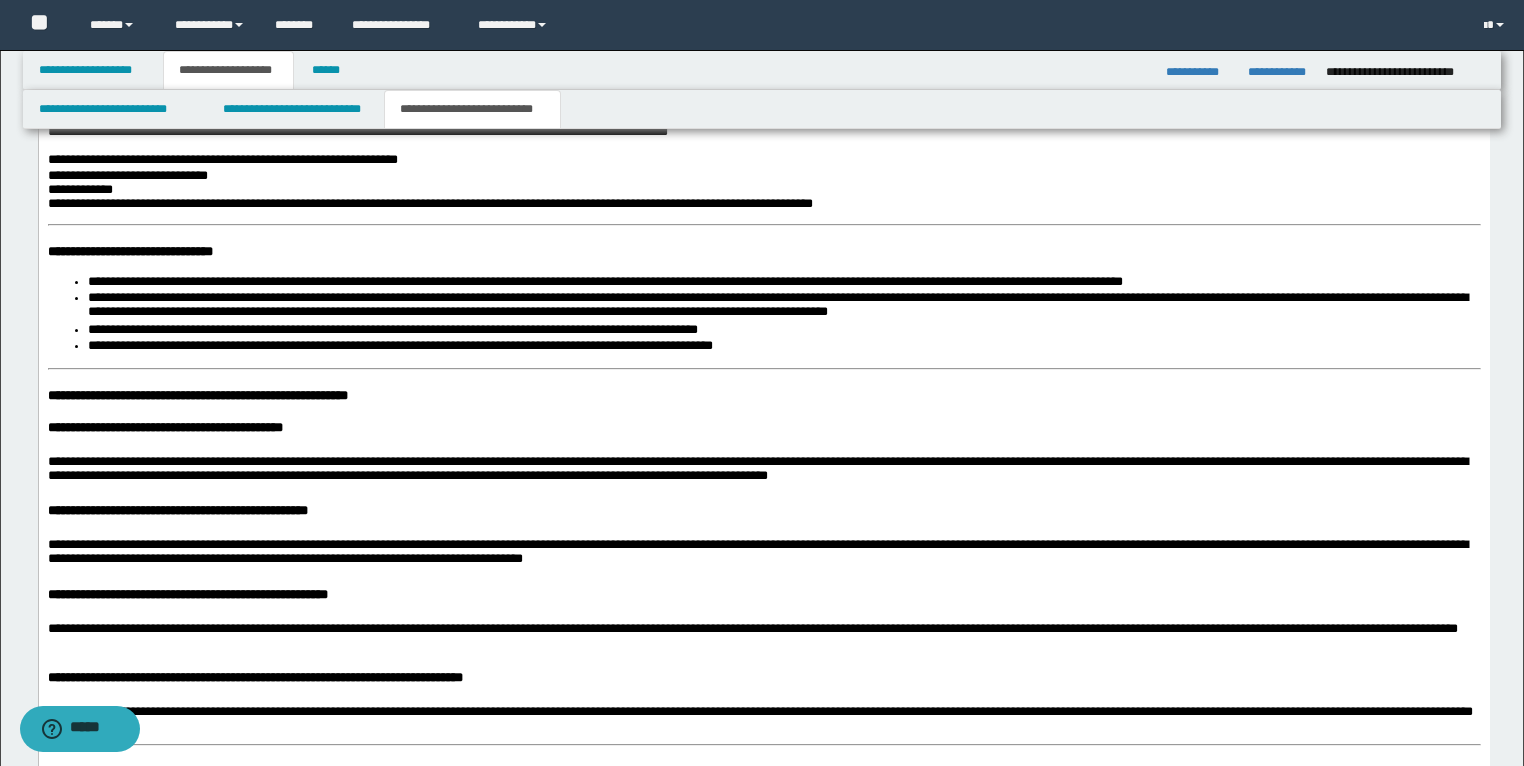 click on "**********" at bounding box center (763, 785) 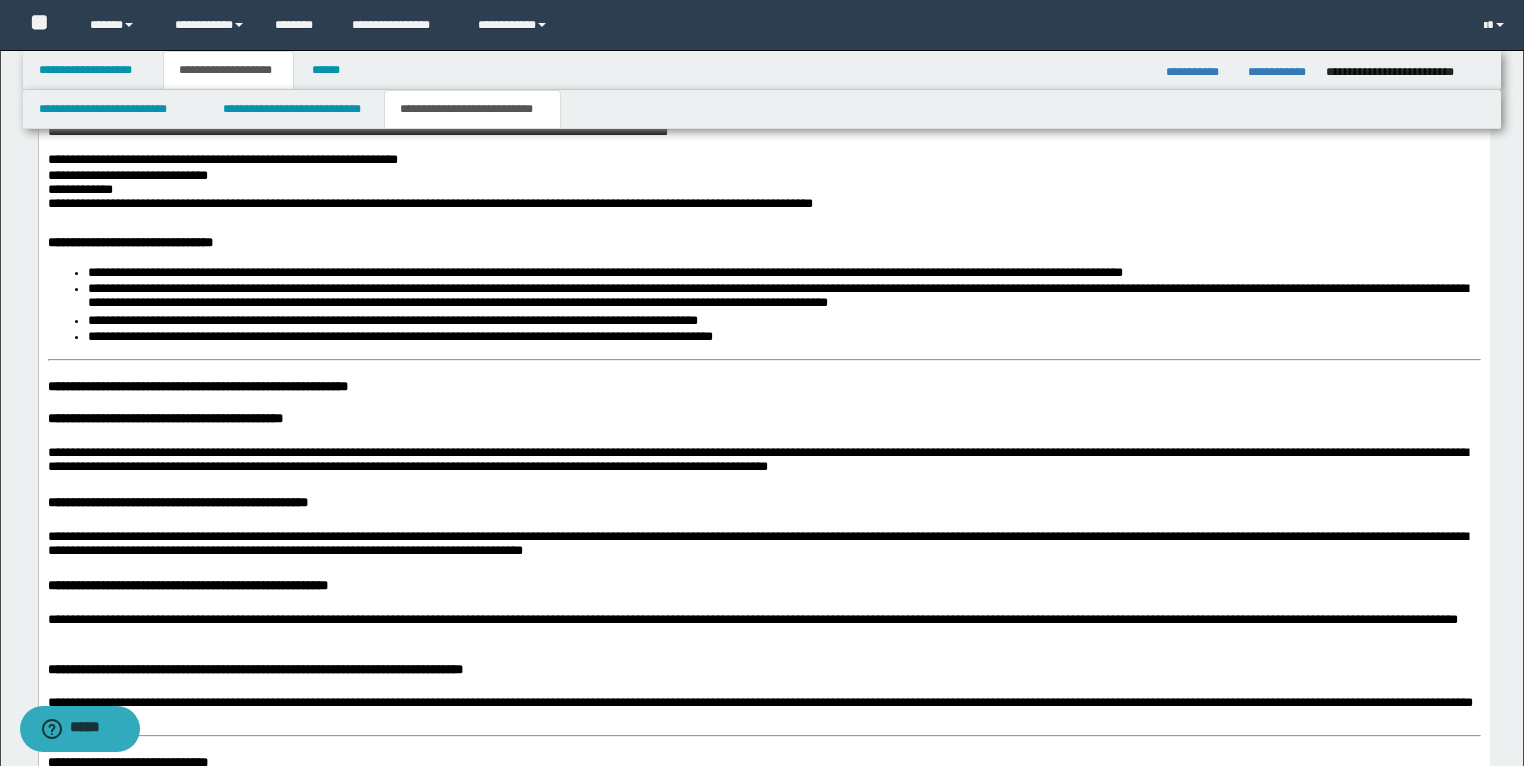 click on "**********" at bounding box center [763, 781] 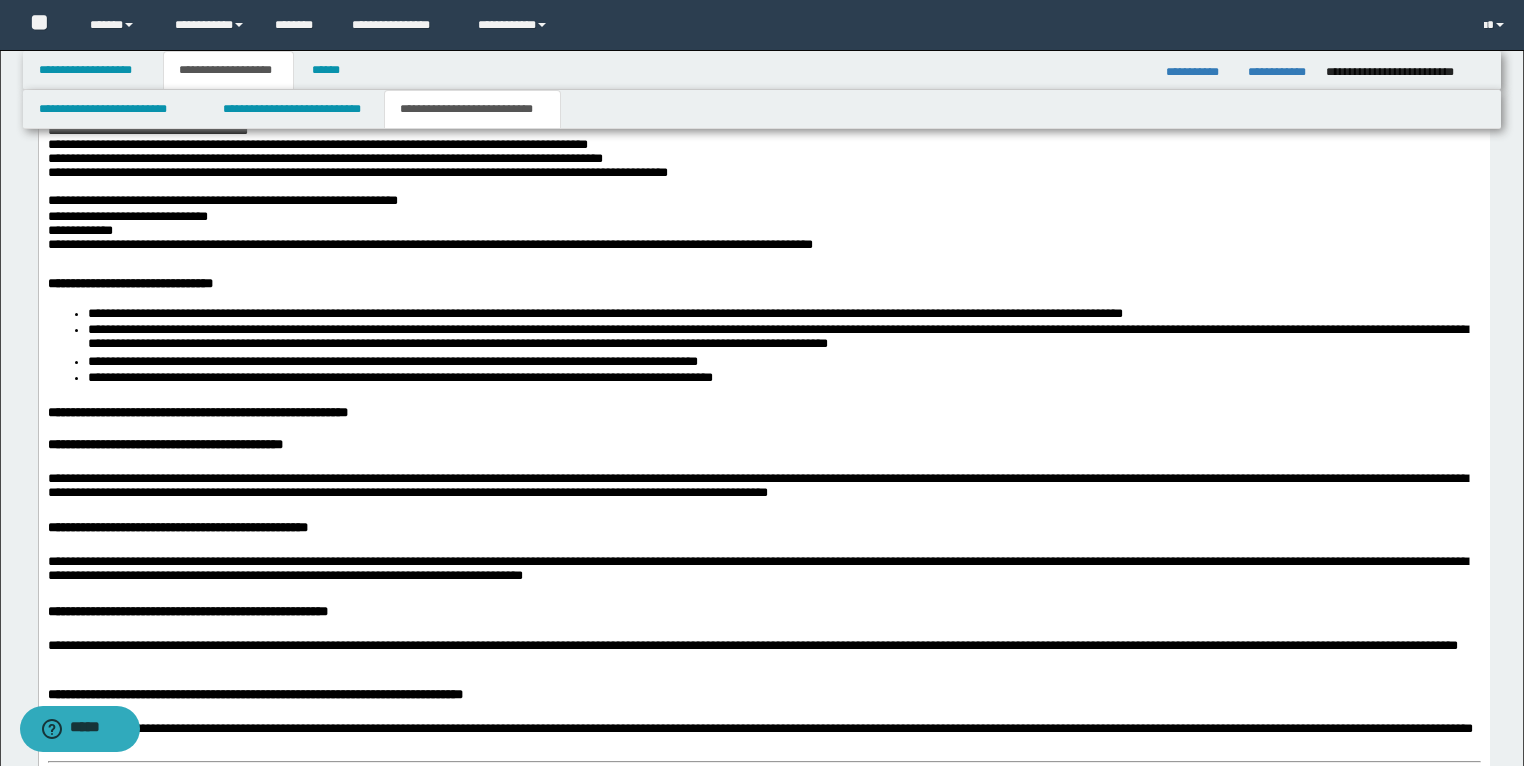 scroll, scrollTop: 1659, scrollLeft: 0, axis: vertical 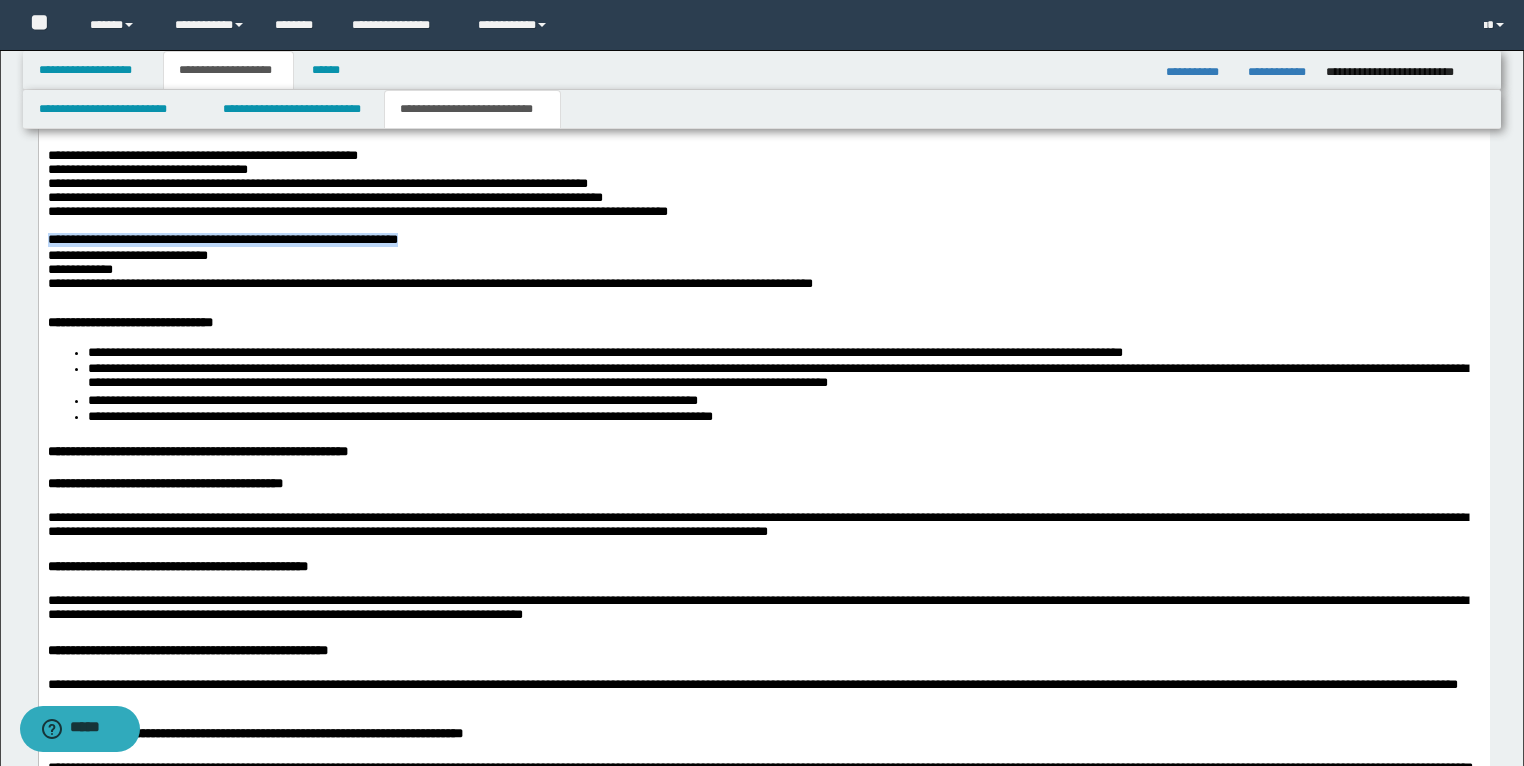 drag, startPoint x: 626, startPoint y: 356, endPoint x: 44, endPoint y: 358, distance: 582.0034 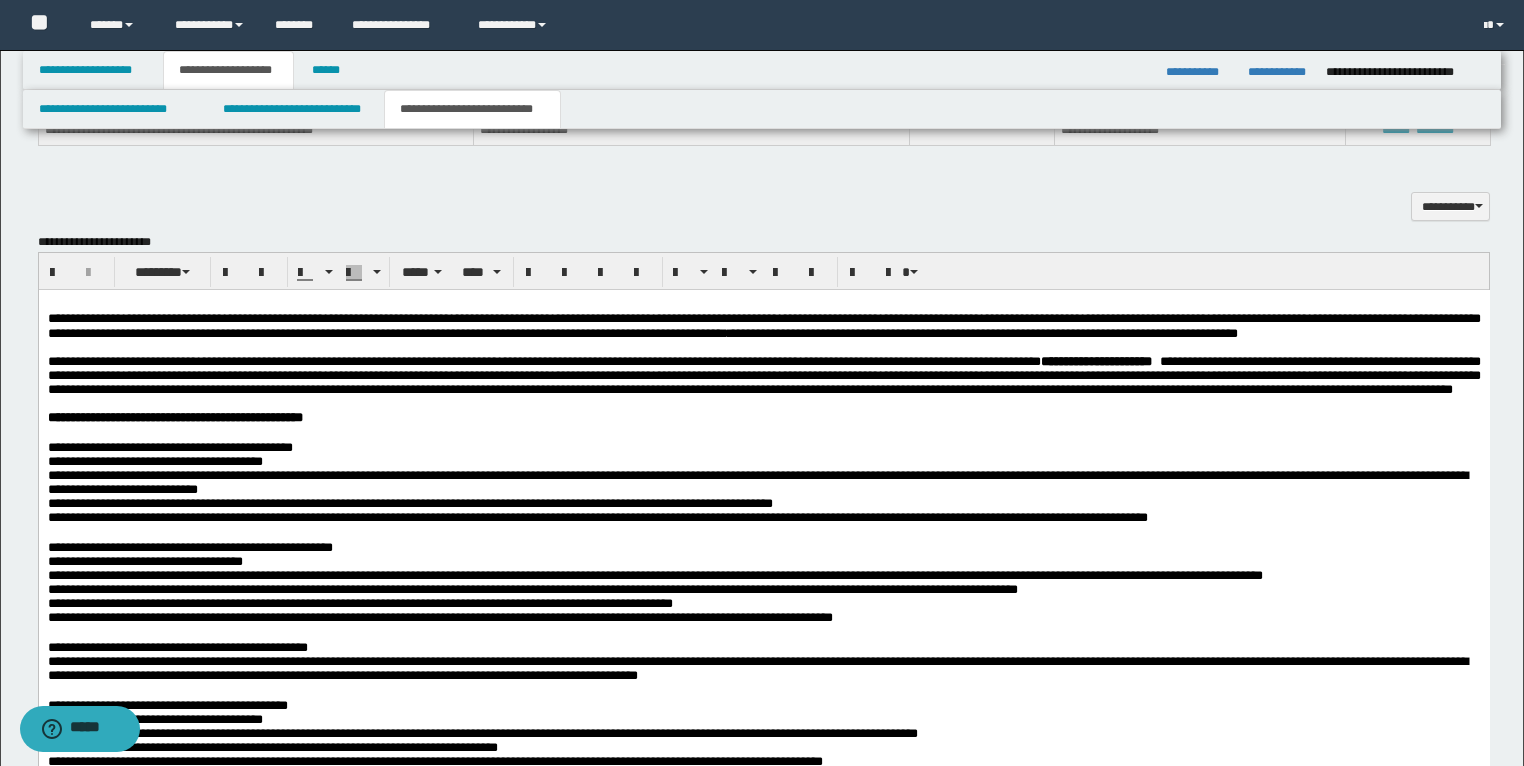 scroll, scrollTop: 939, scrollLeft: 0, axis: vertical 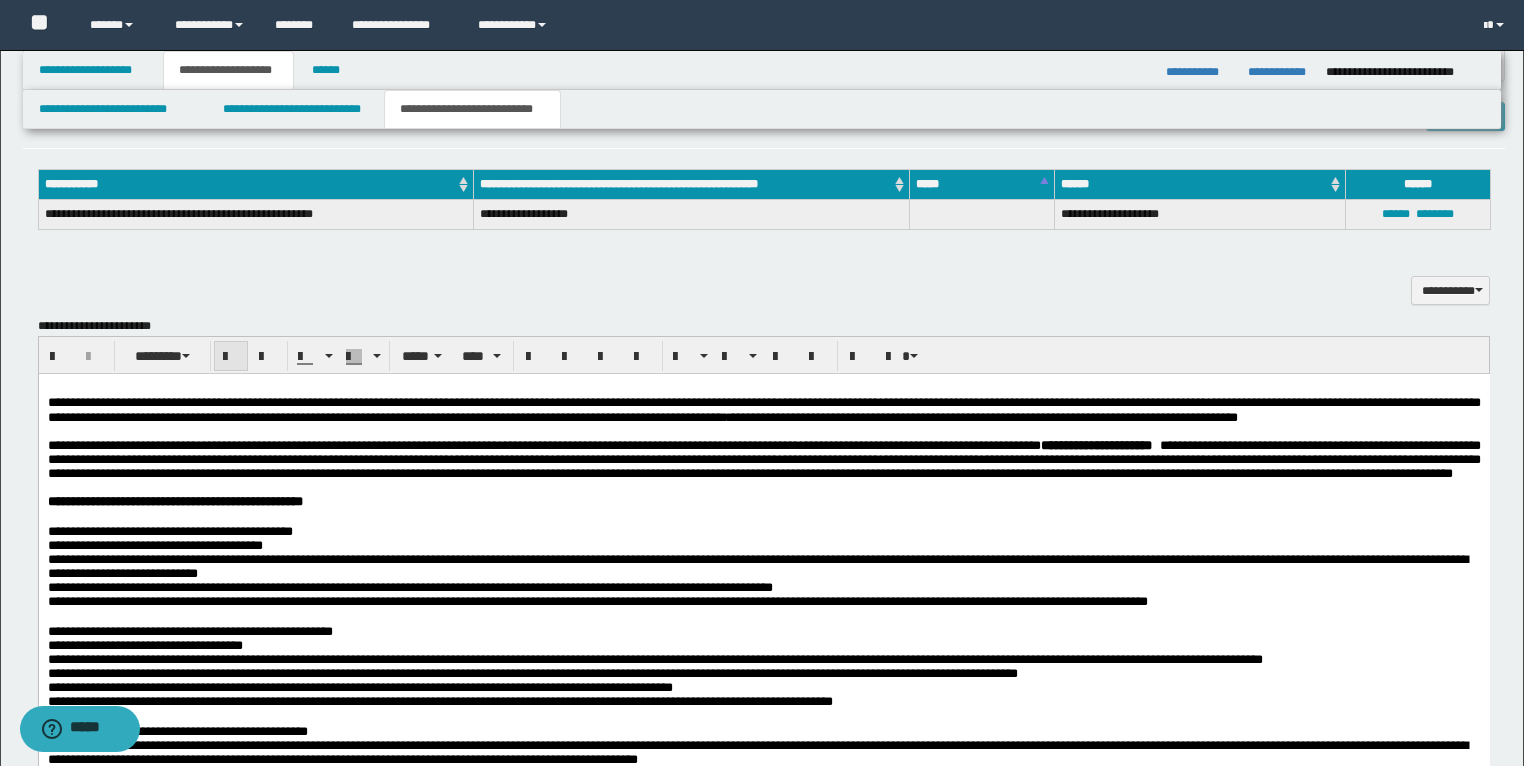 click at bounding box center (231, 357) 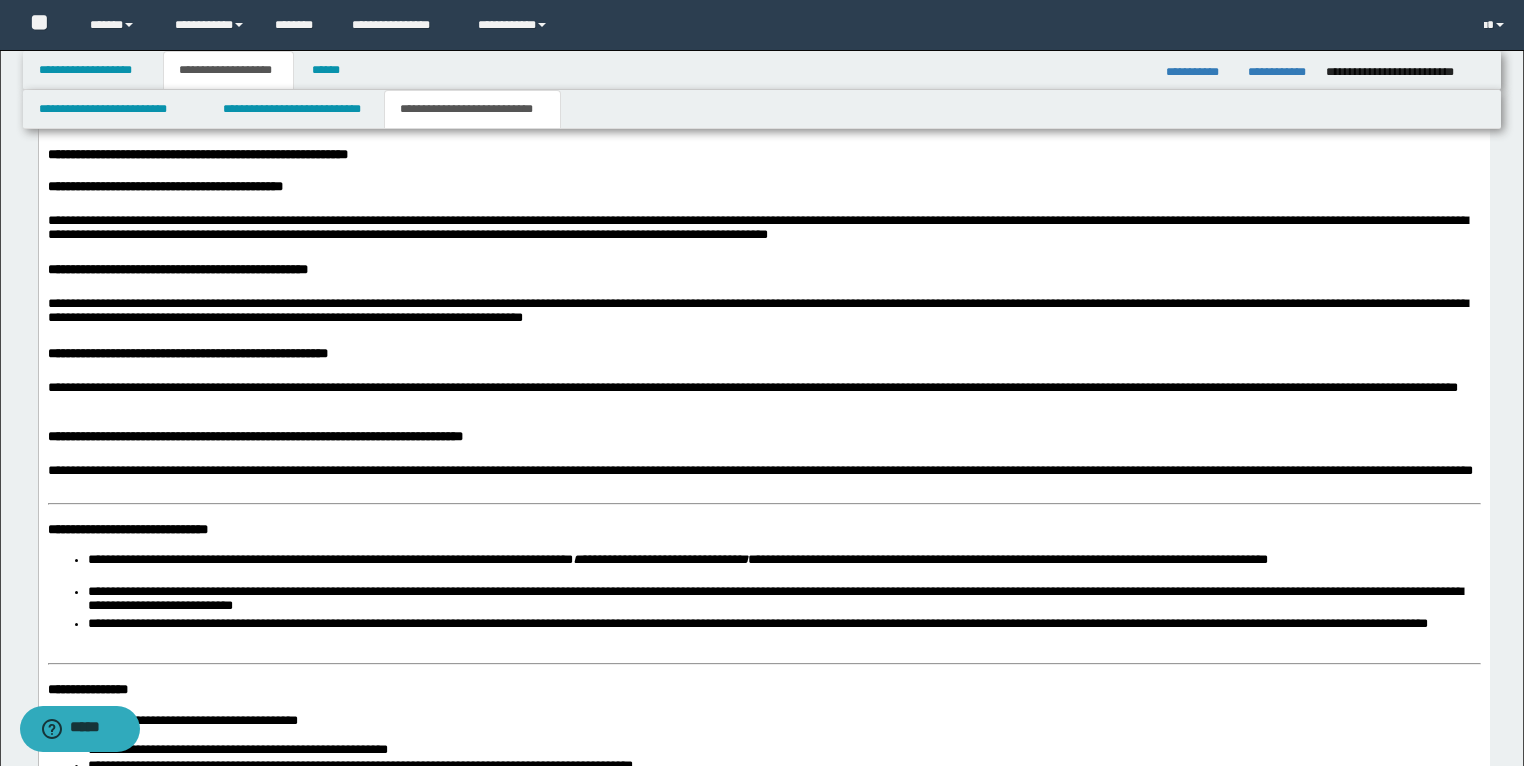 scroll, scrollTop: 1979, scrollLeft: 0, axis: vertical 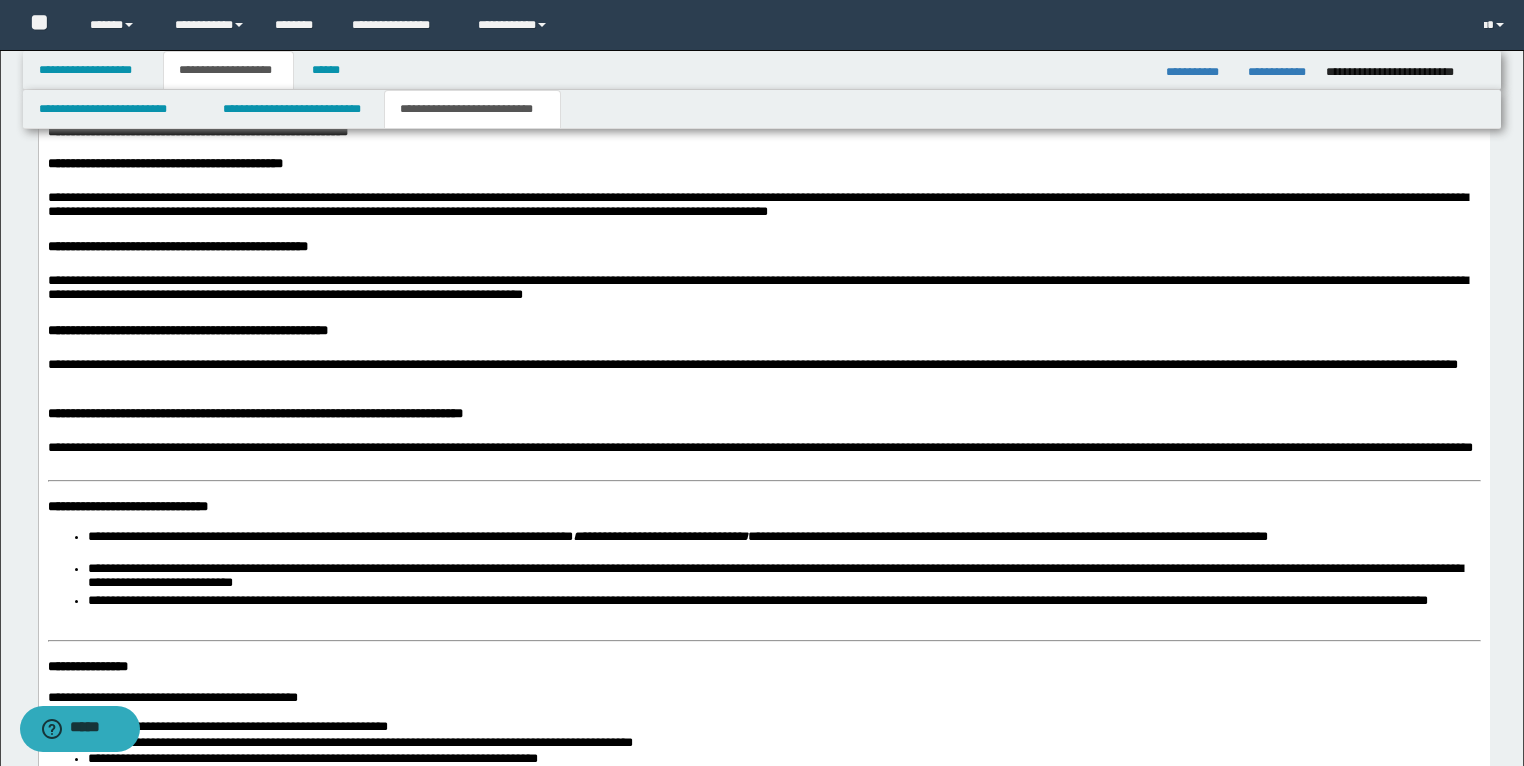 click on "**********" at bounding box center (763, 507) 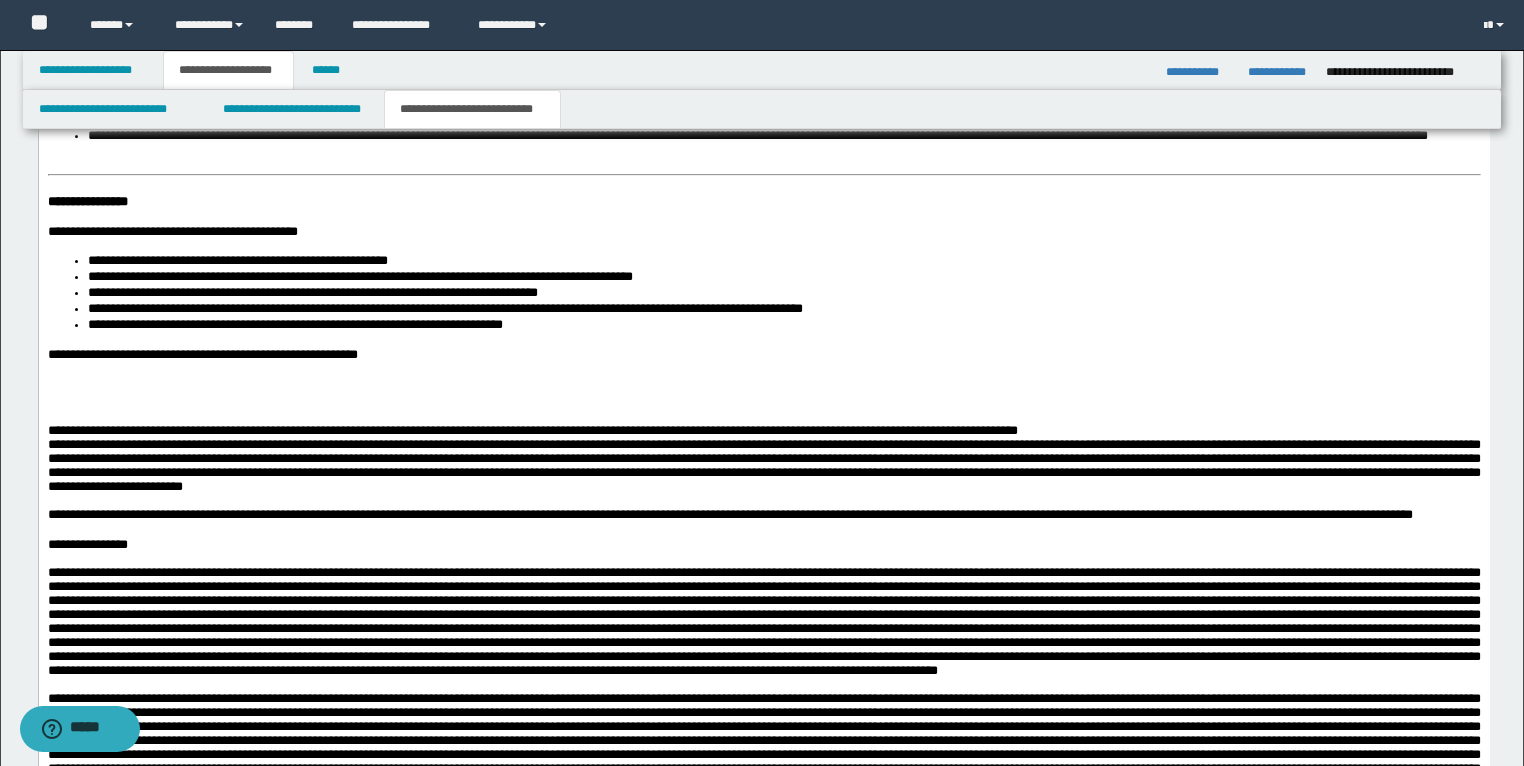 scroll, scrollTop: 2459, scrollLeft: 0, axis: vertical 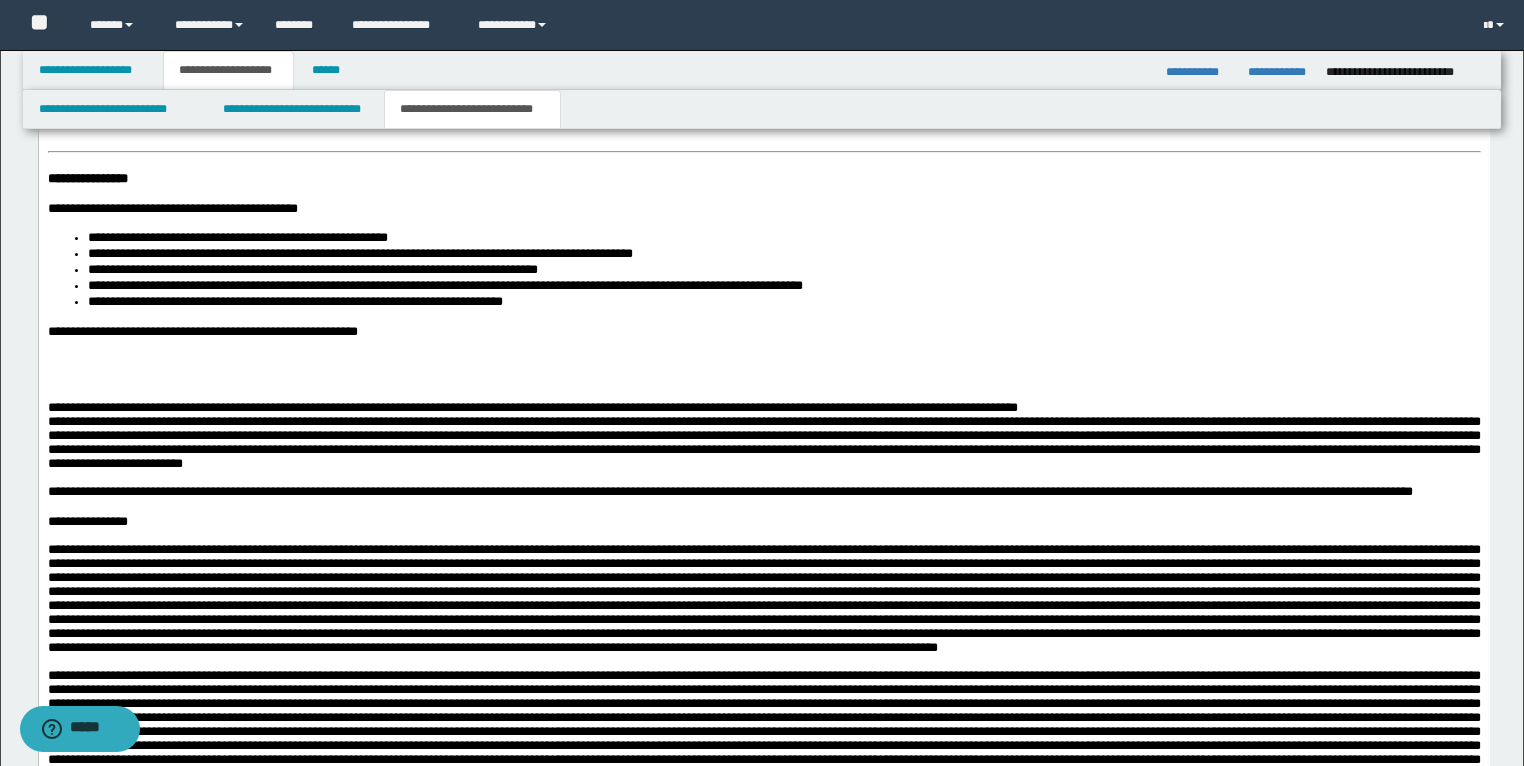 click on "**********" at bounding box center (87, 179) 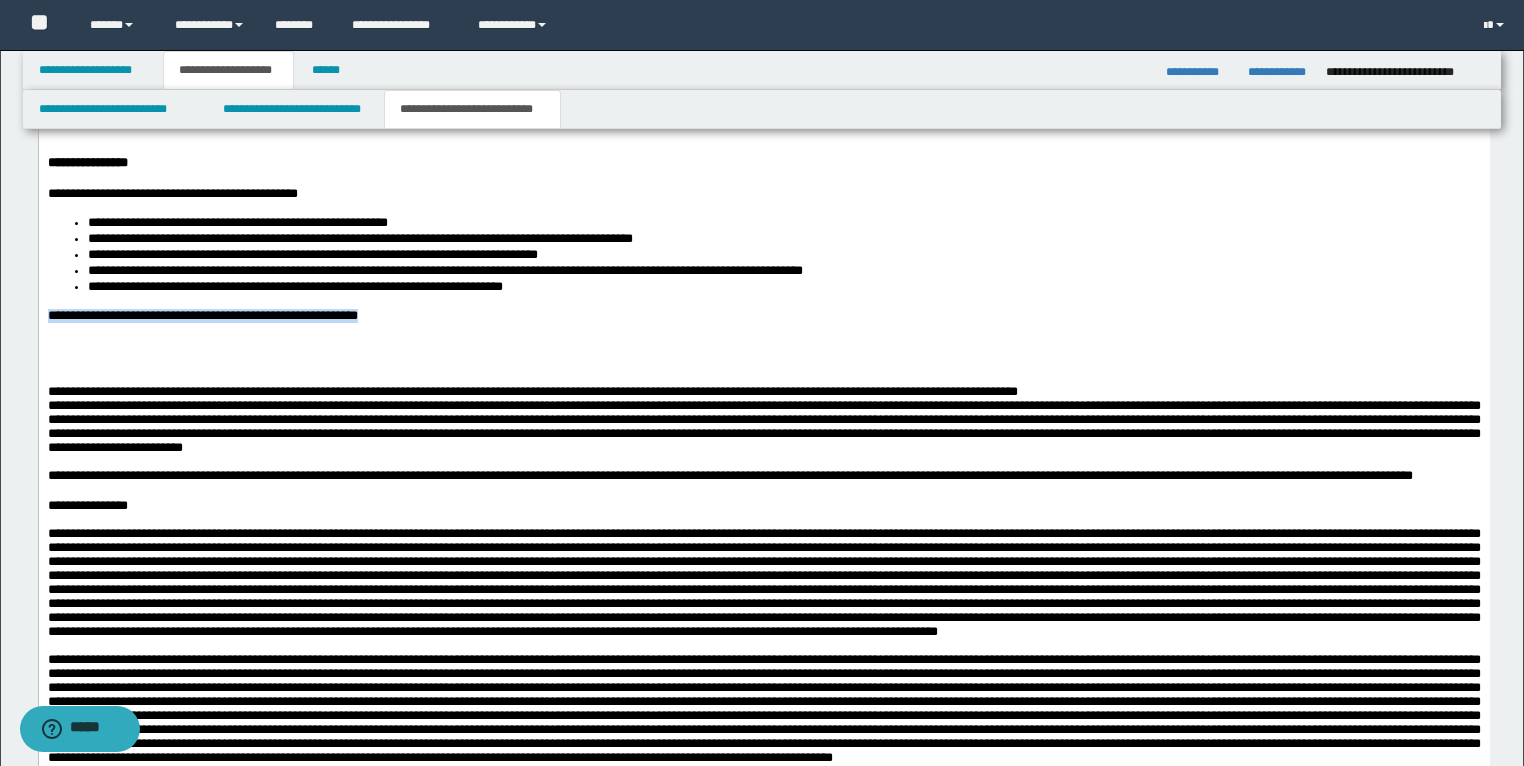 drag, startPoint x: 445, startPoint y: 433, endPoint x: 35, endPoint y: 421, distance: 410.17557 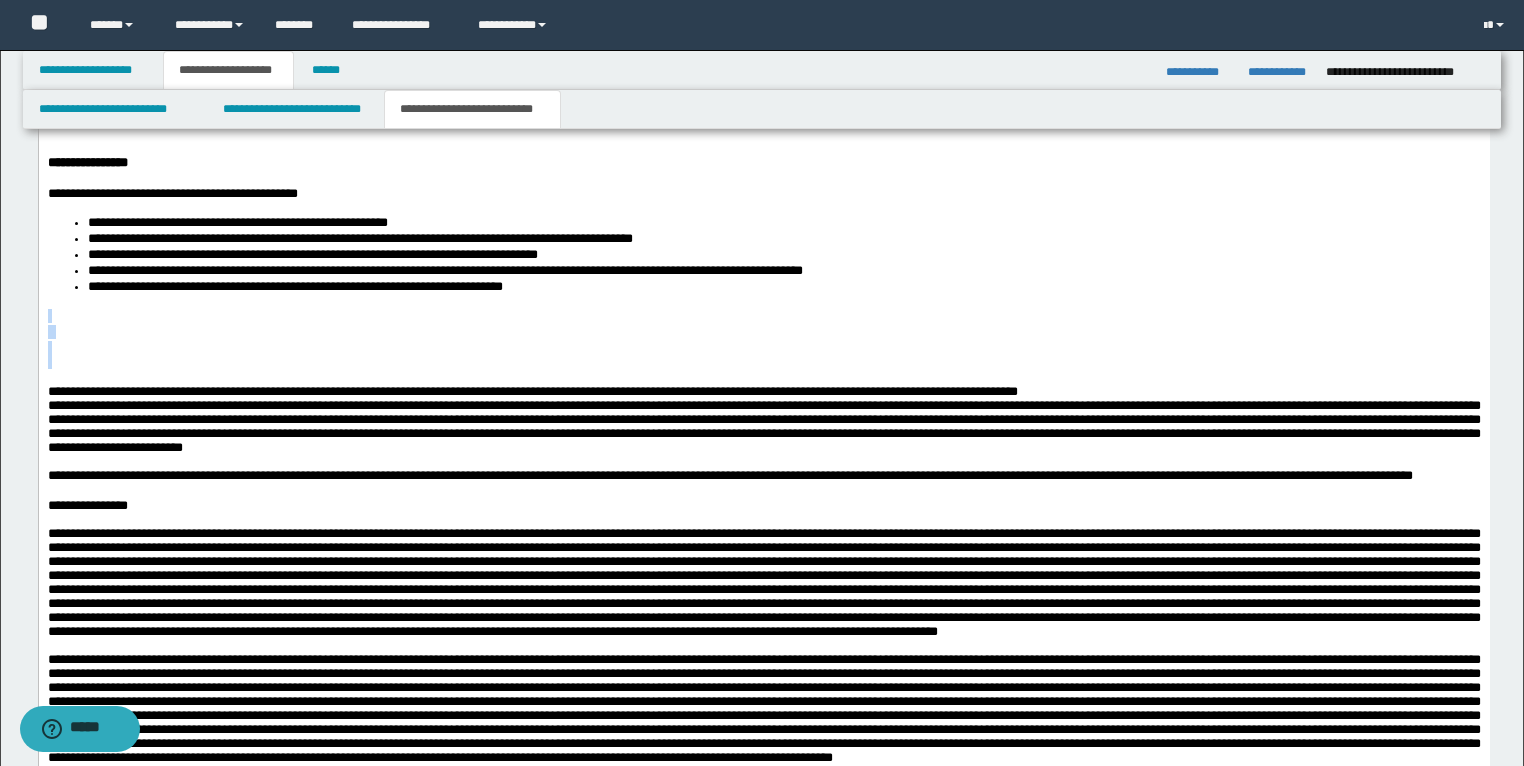 drag, startPoint x: 68, startPoint y: 477, endPoint x: 53, endPoint y: 431, distance: 48.38388 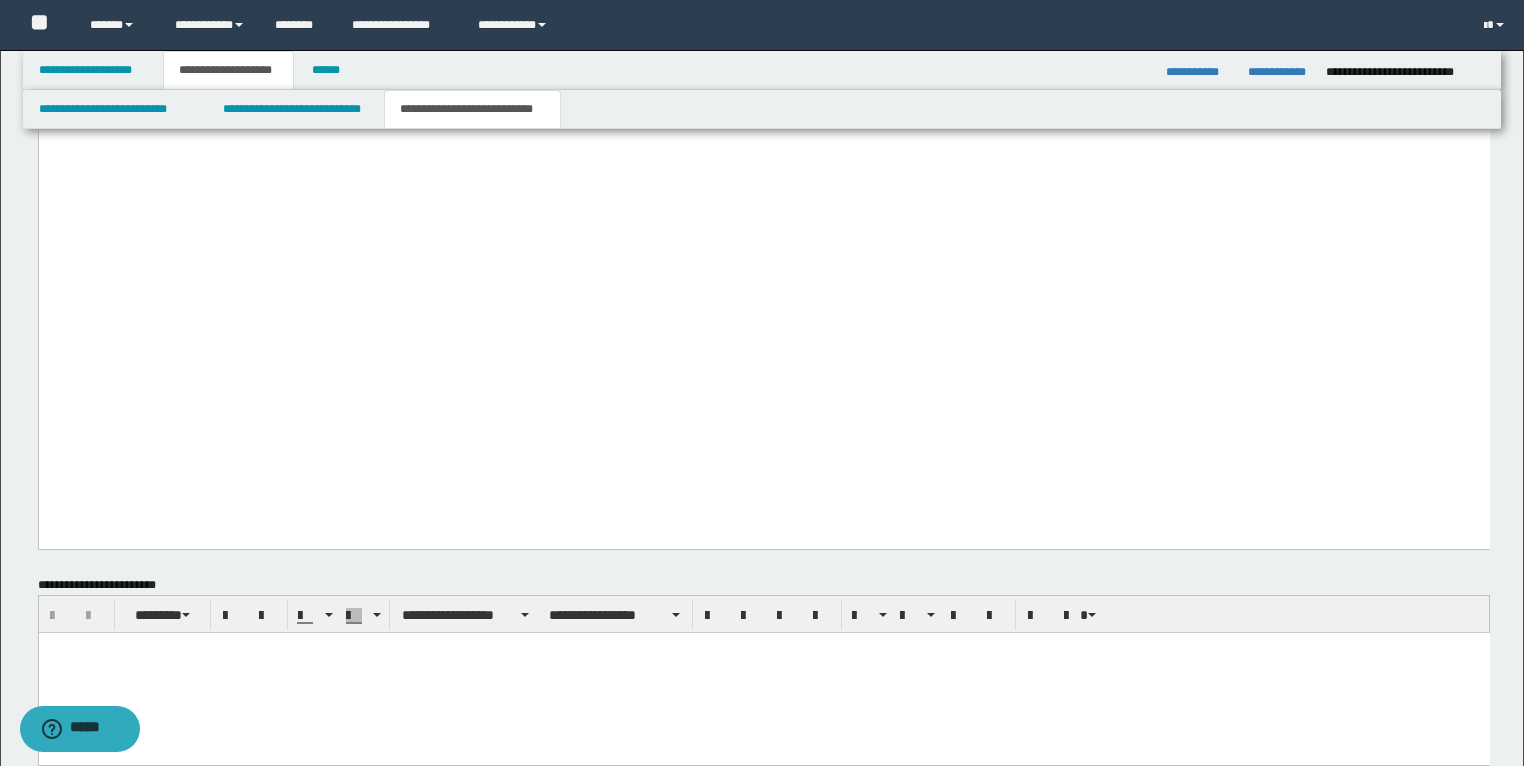 scroll, scrollTop: 3419, scrollLeft: 0, axis: vertical 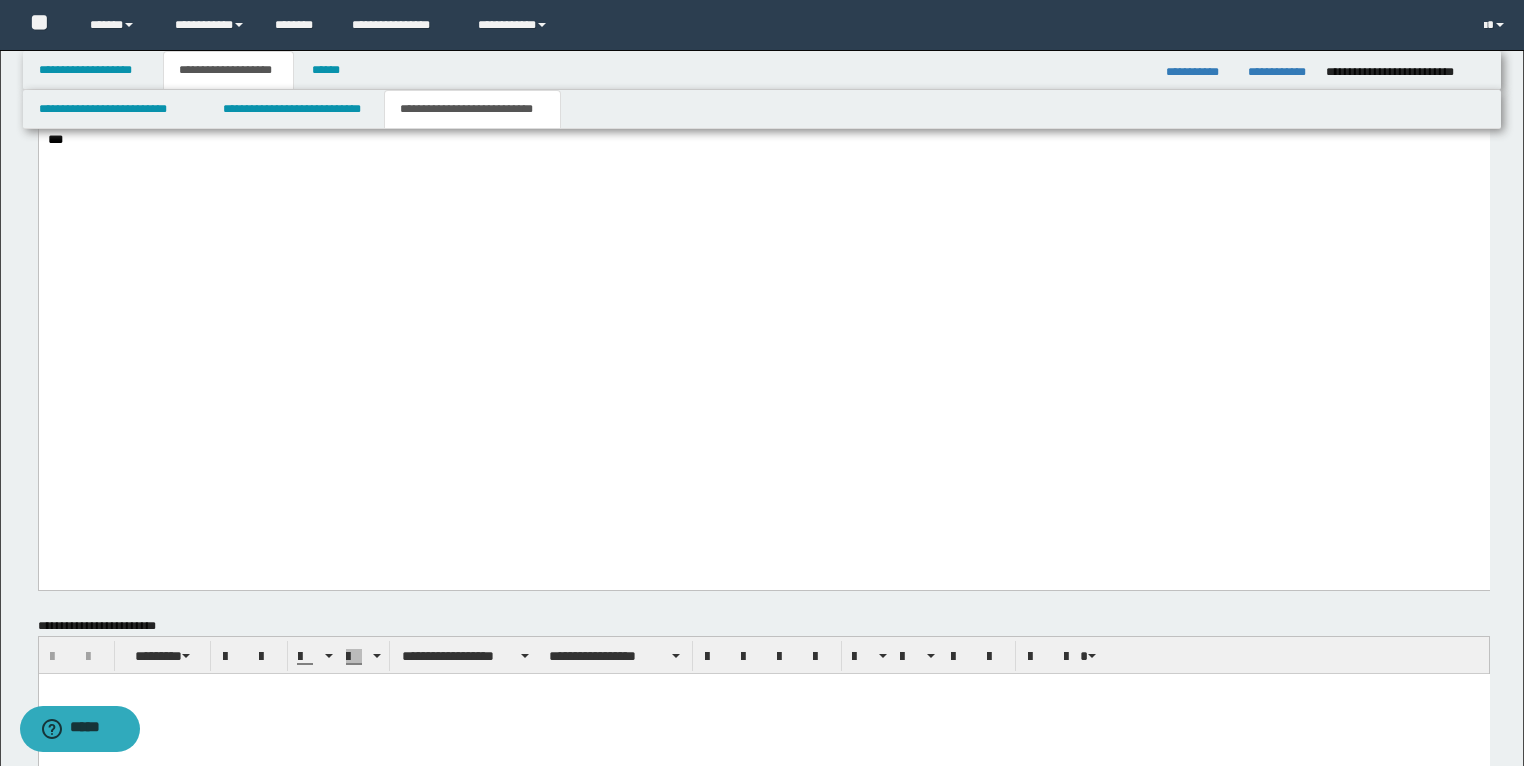 click on "**********" at bounding box center [137, 104] 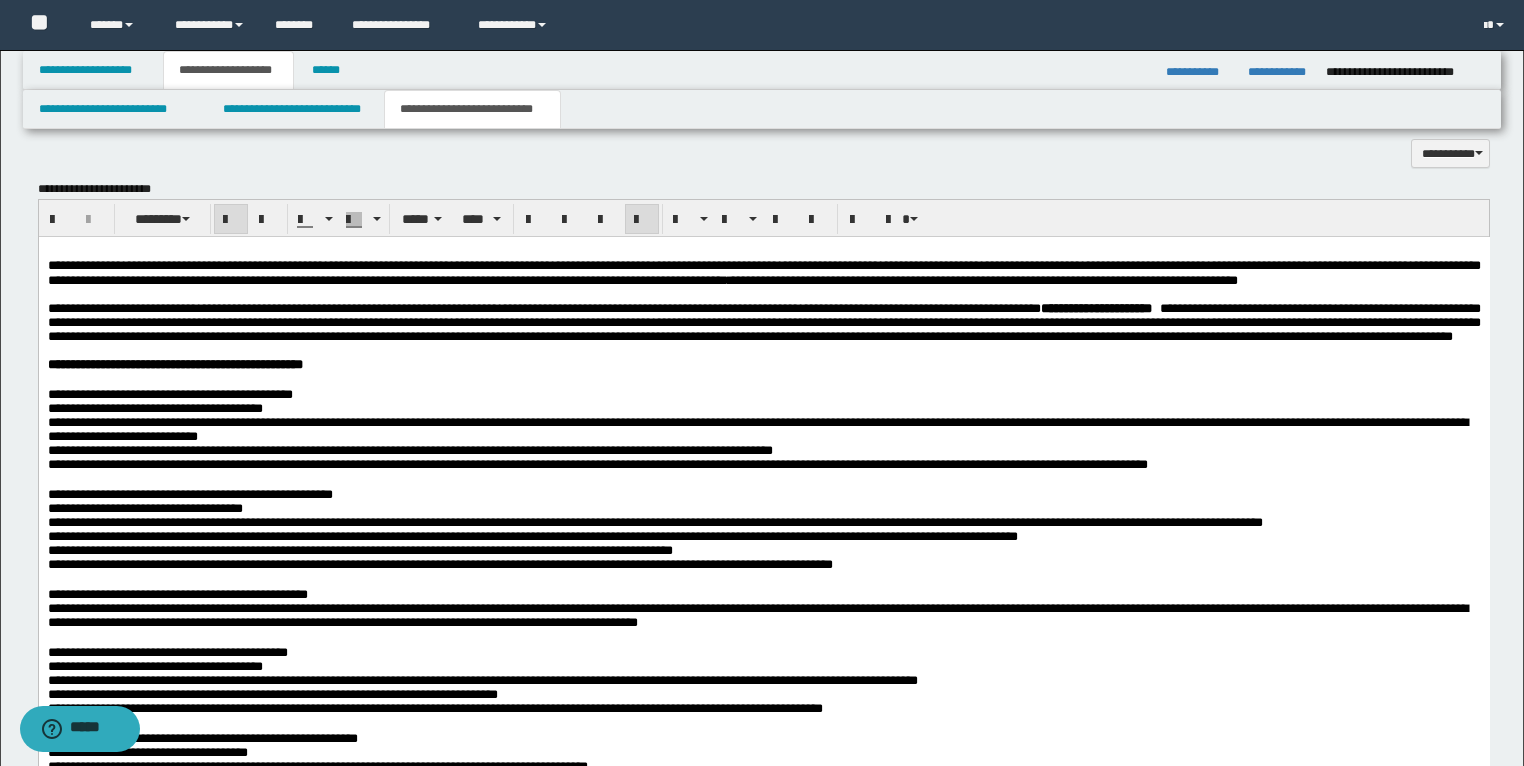 scroll, scrollTop: 779, scrollLeft: 0, axis: vertical 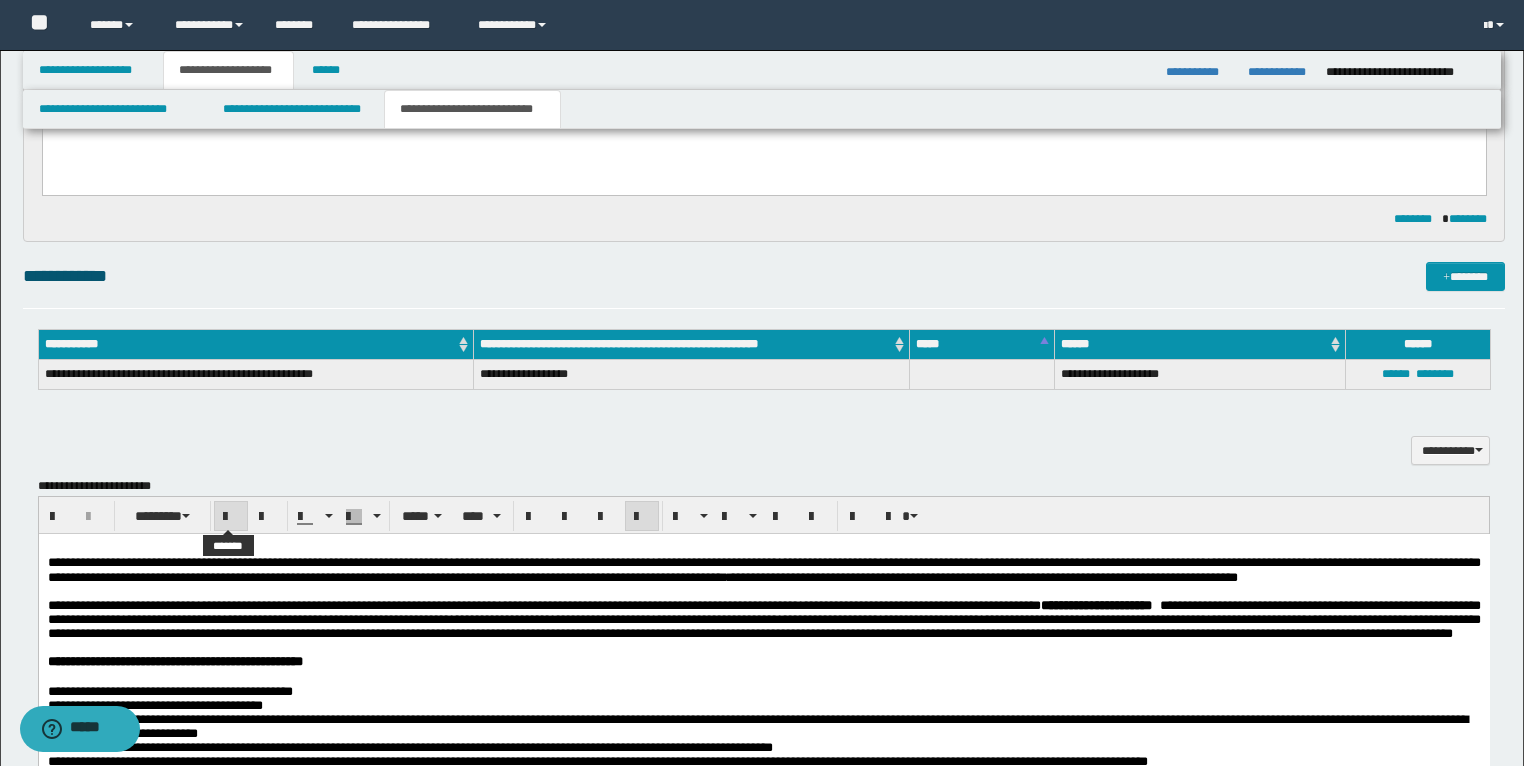 click at bounding box center [231, 516] 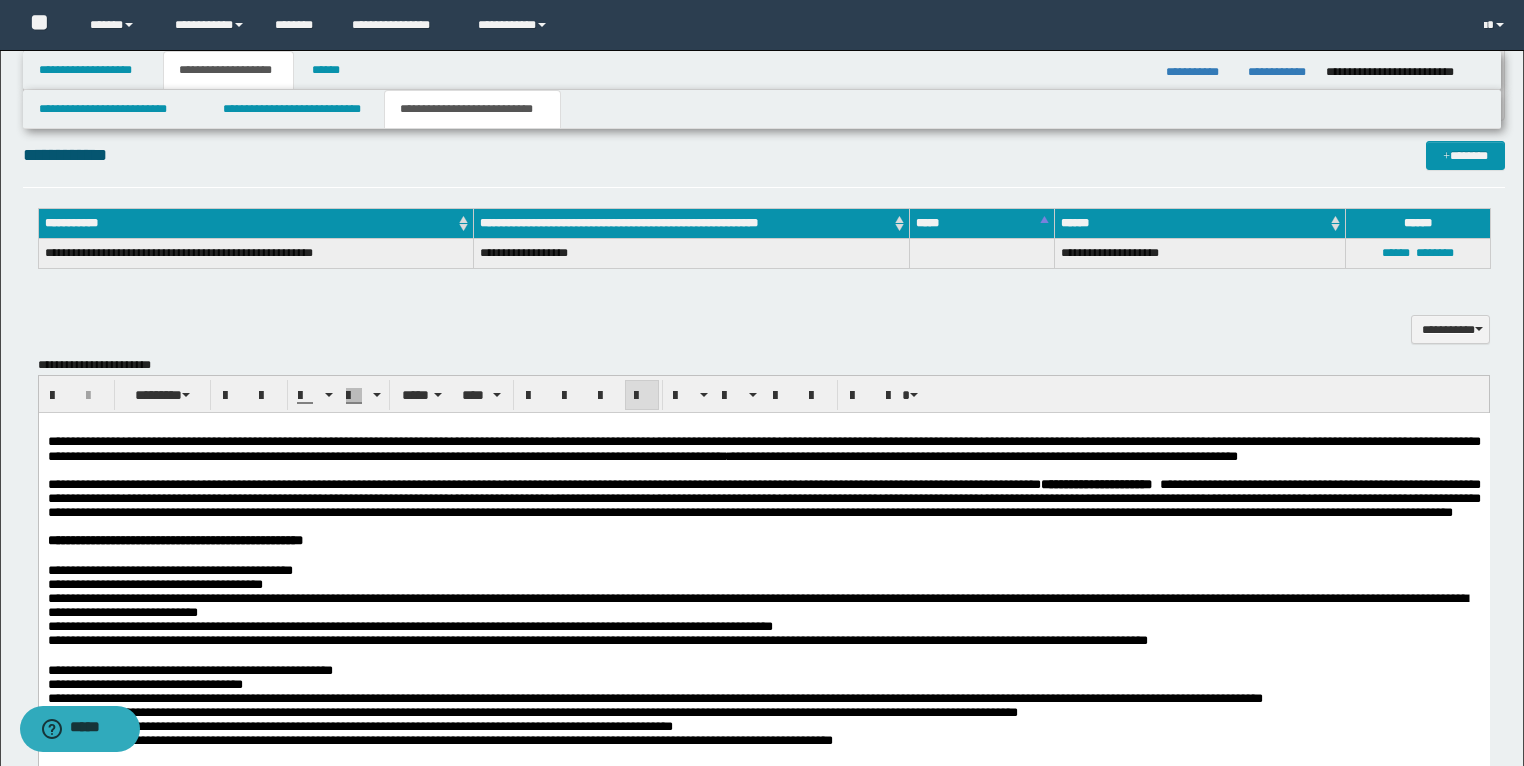 scroll, scrollTop: 1019, scrollLeft: 0, axis: vertical 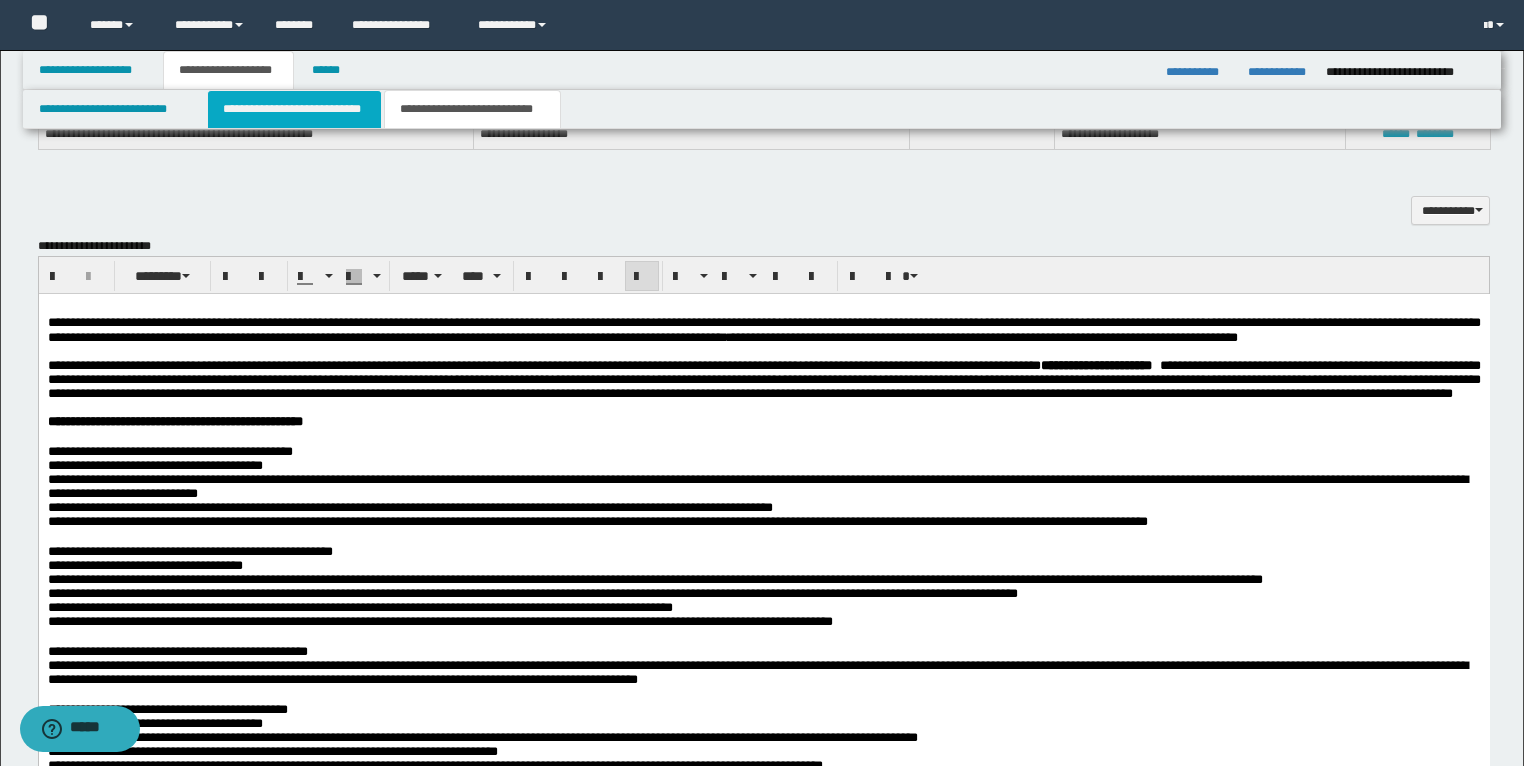 click on "**********" at bounding box center (294, 109) 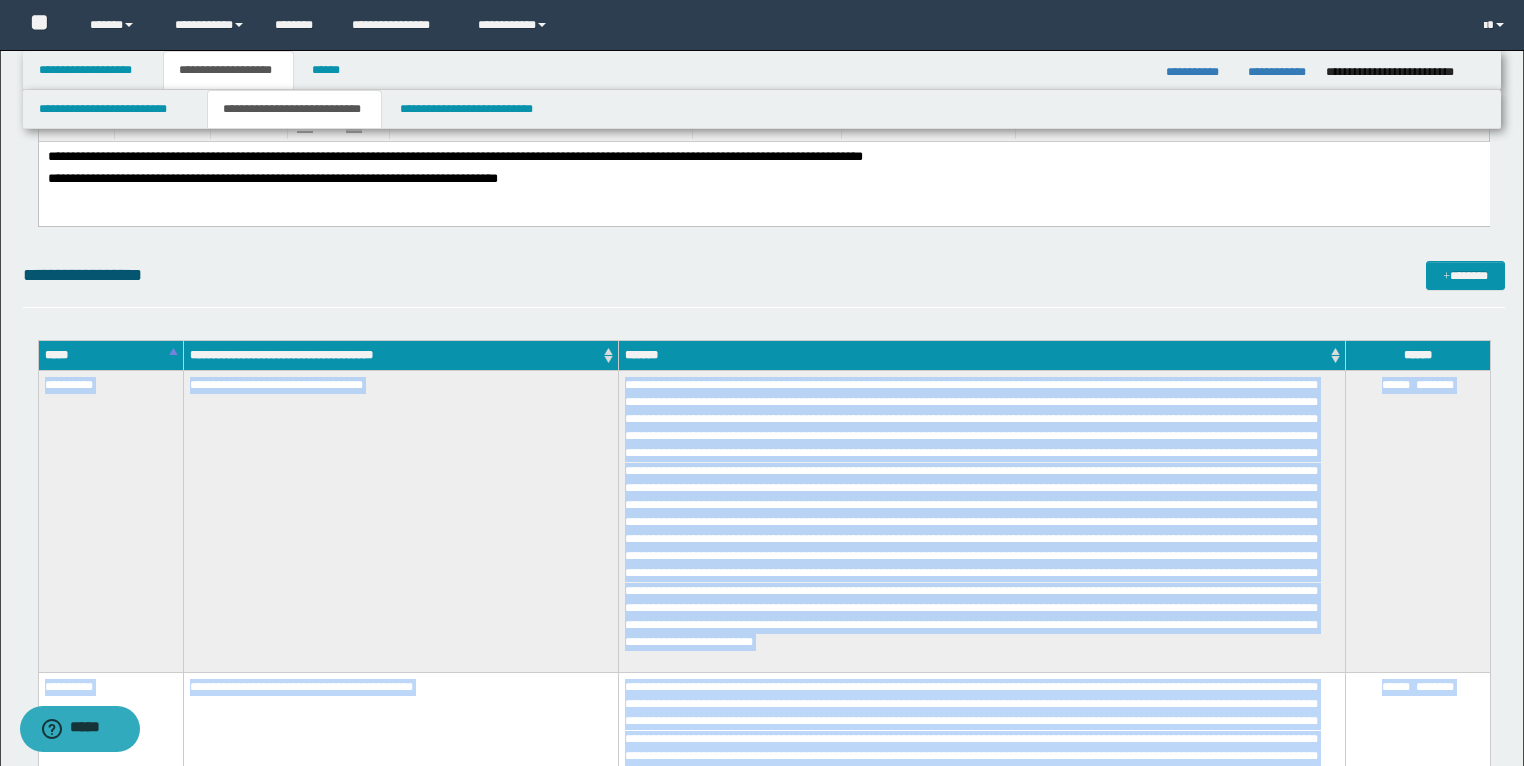 scroll, scrollTop: 0, scrollLeft: 0, axis: both 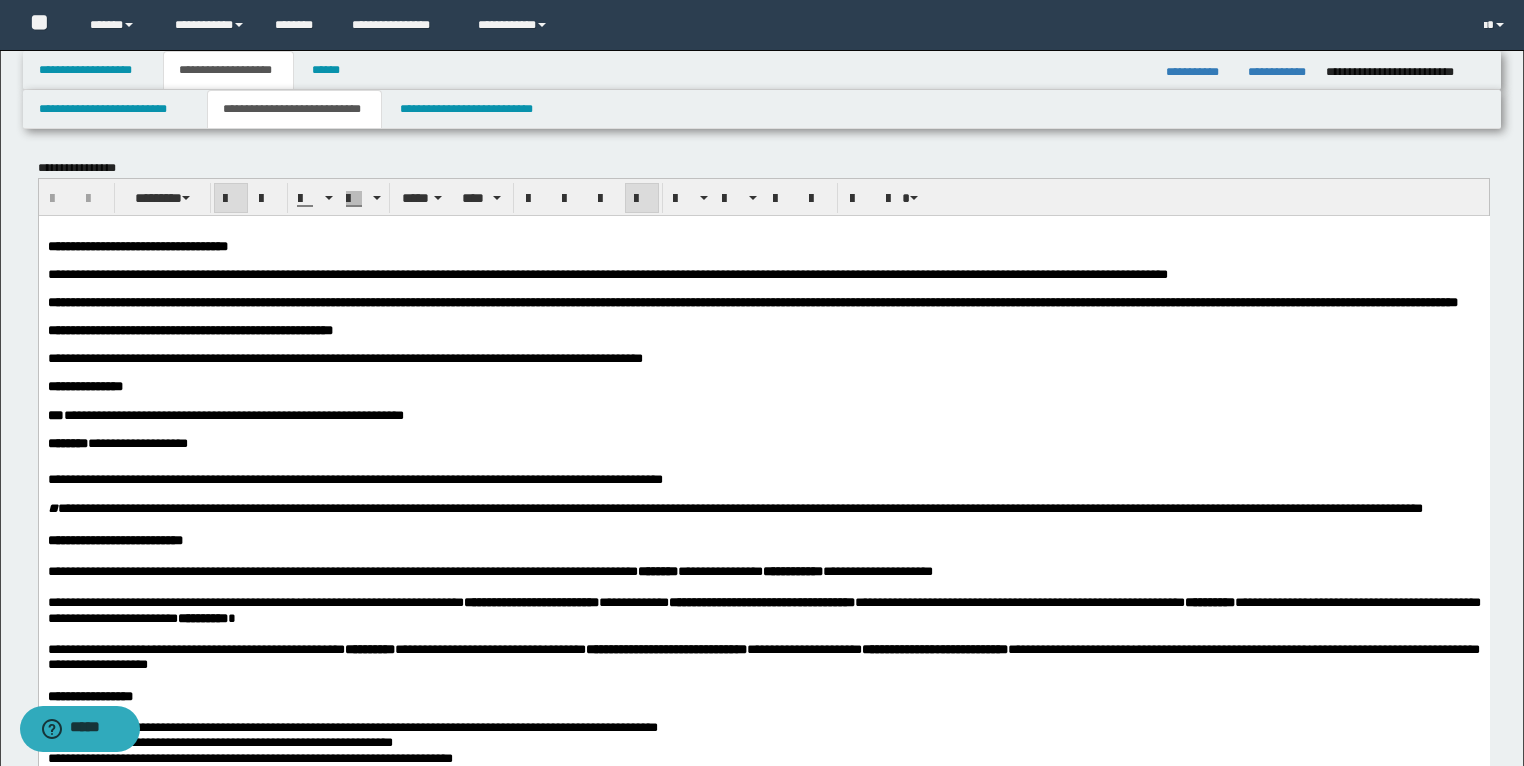 click at bounding box center [763, 260] 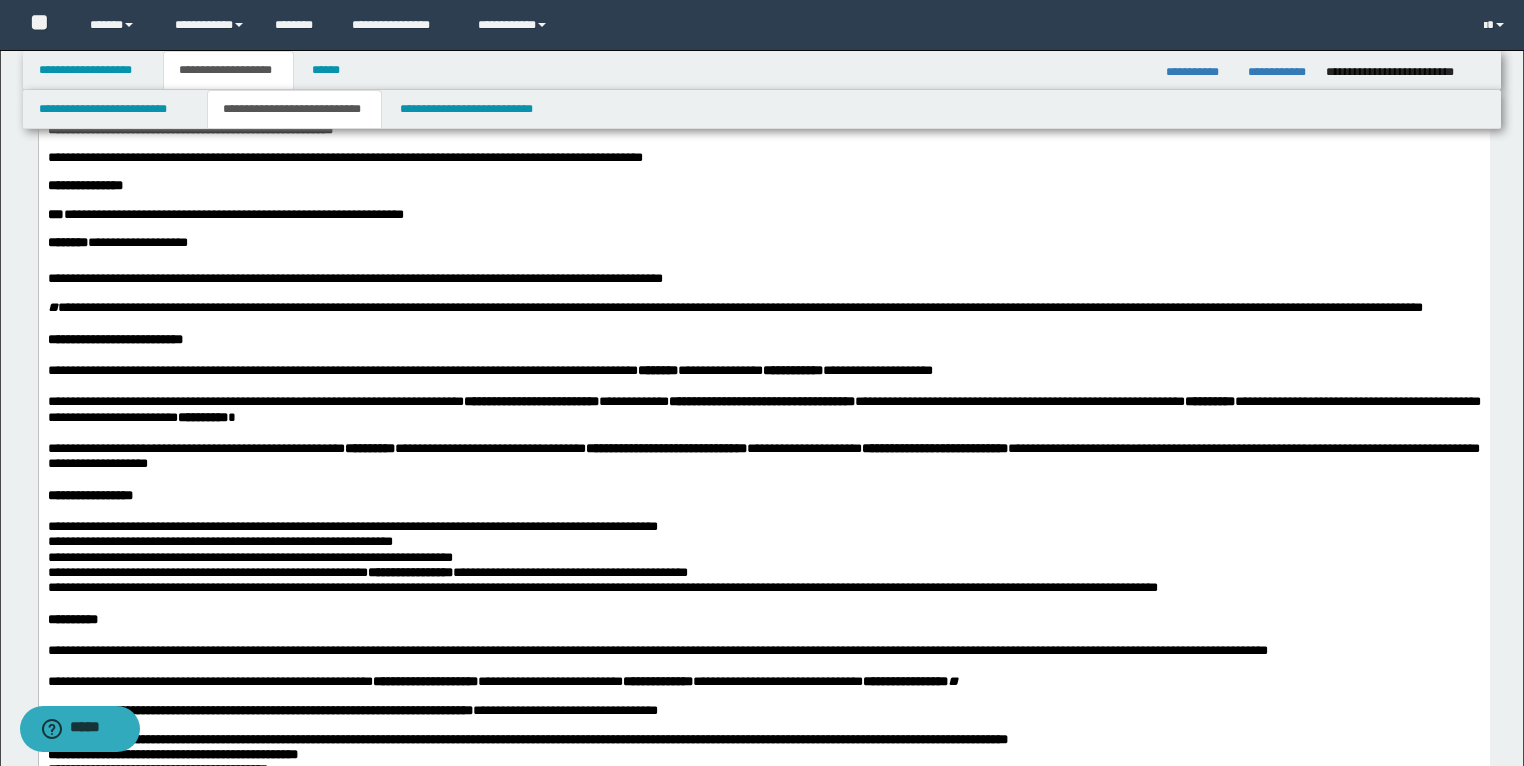 scroll, scrollTop: 240, scrollLeft: 0, axis: vertical 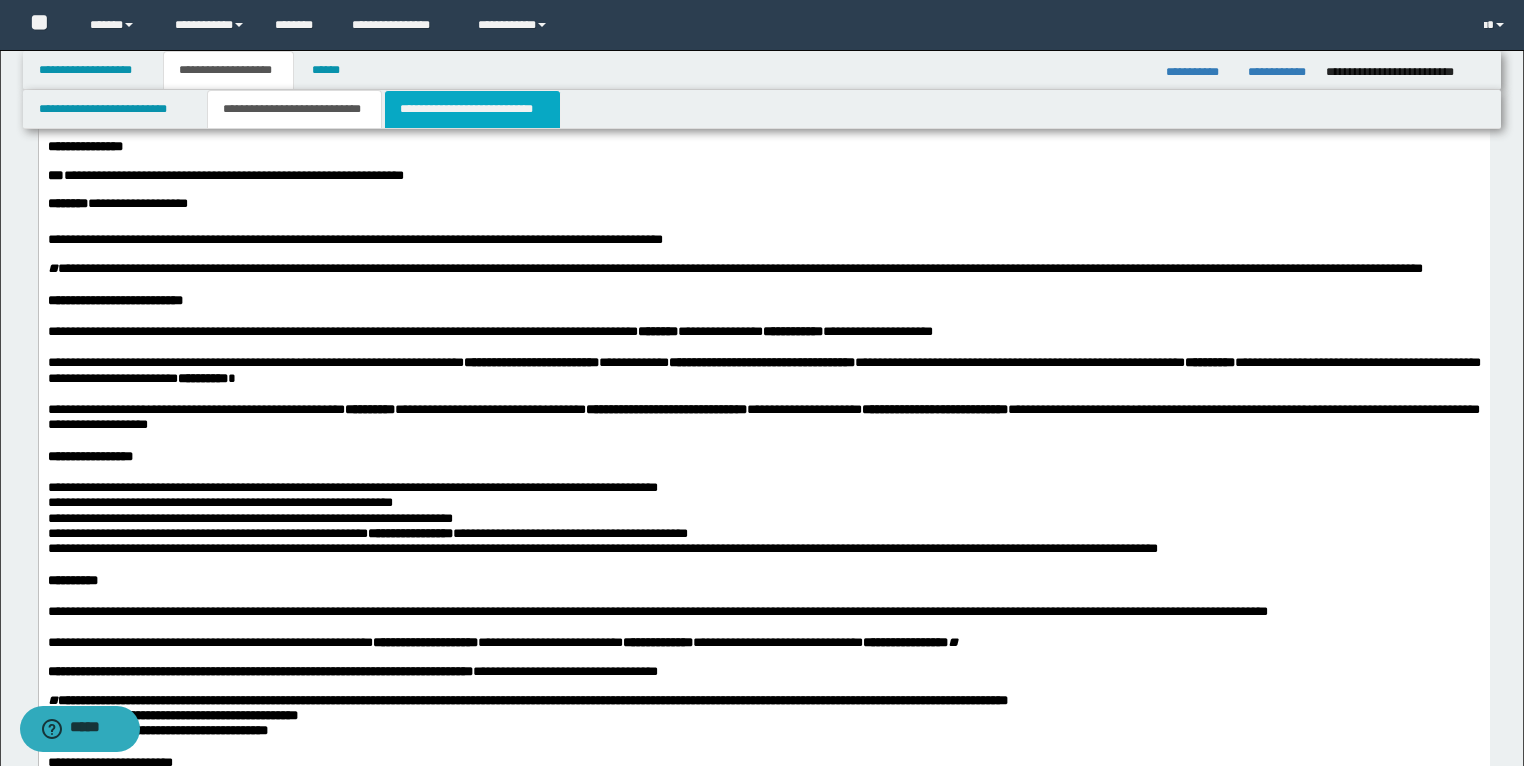 click on "**********" at bounding box center (472, 109) 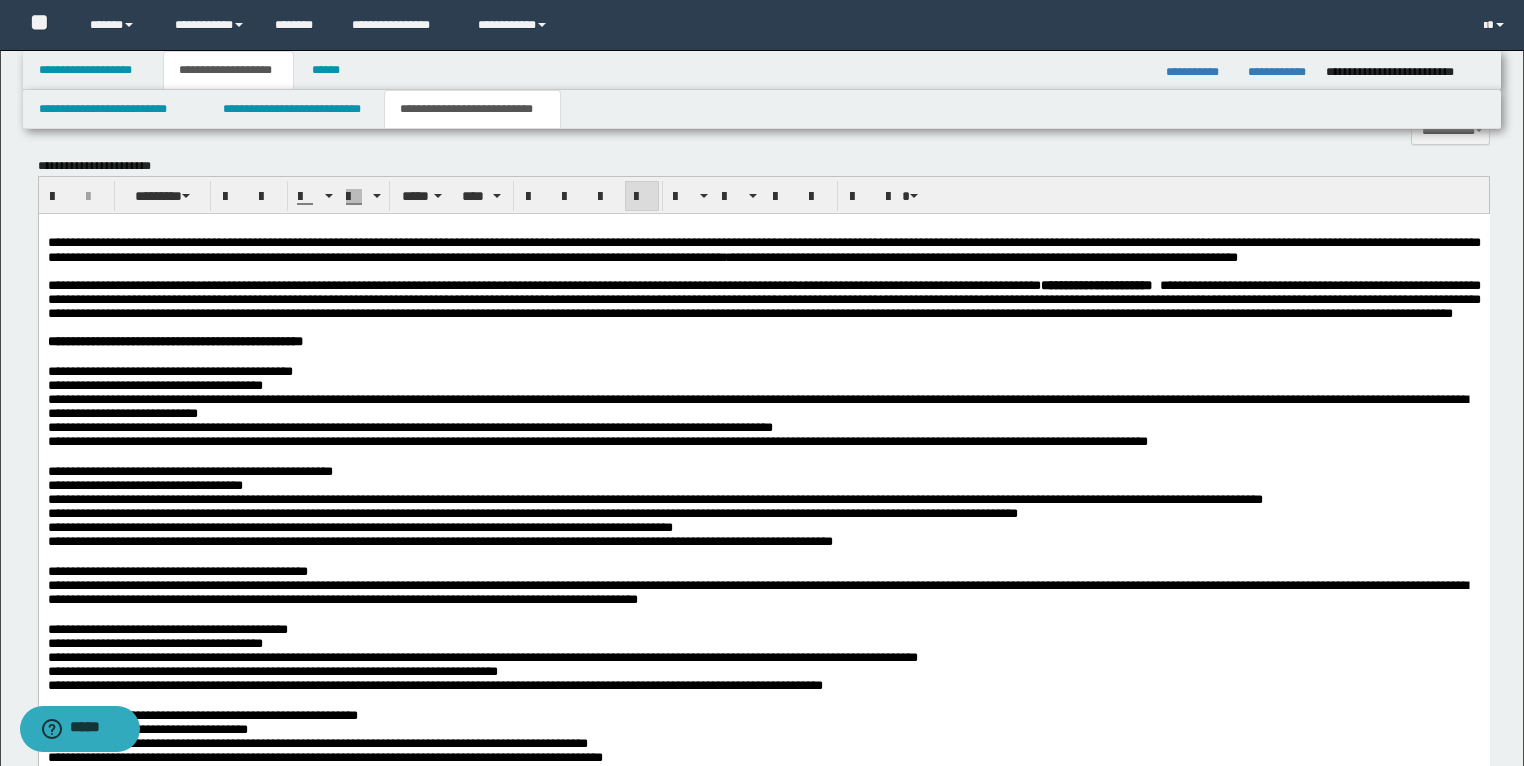 scroll, scrollTop: 960, scrollLeft: 0, axis: vertical 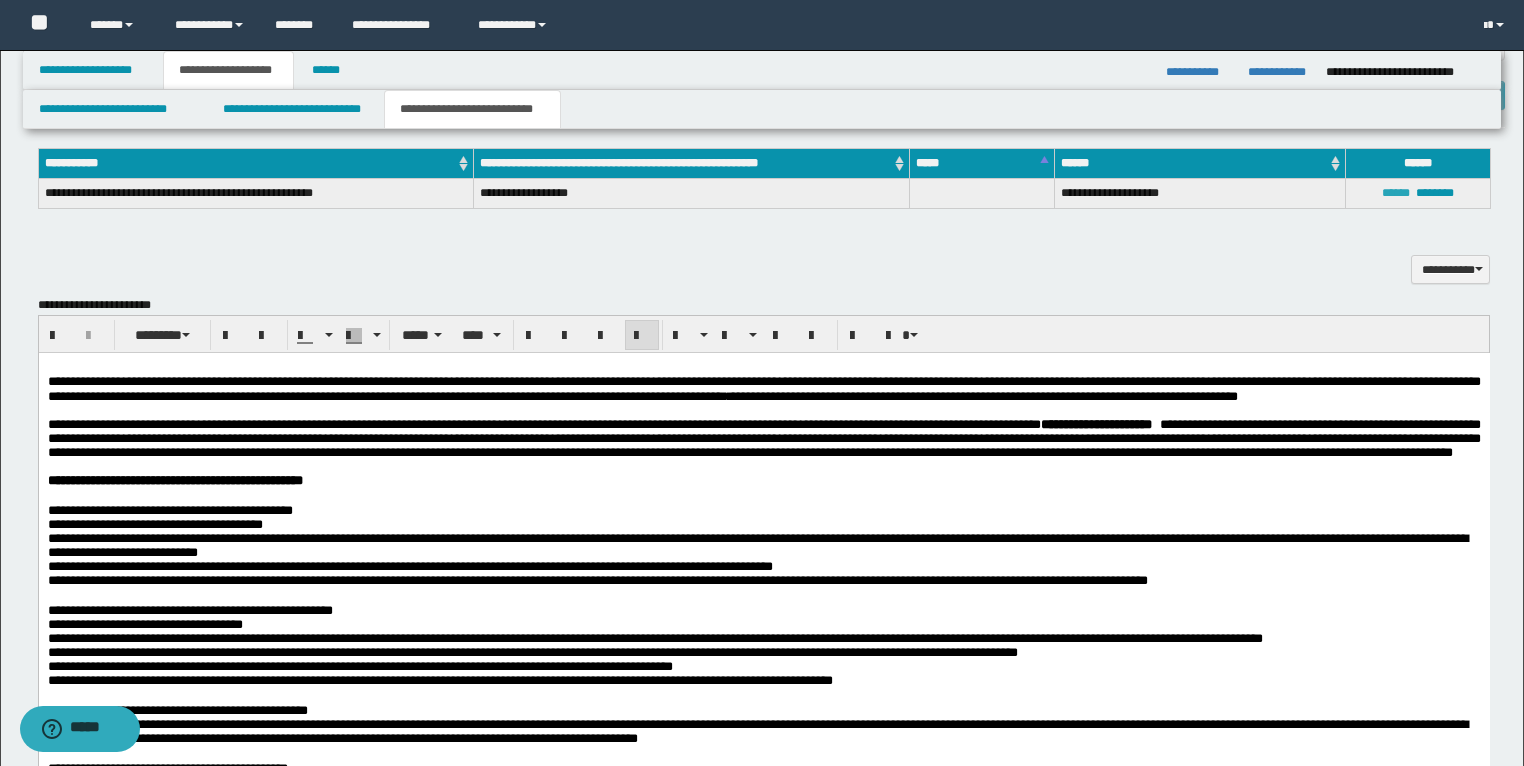 click on "******" at bounding box center (1396, 193) 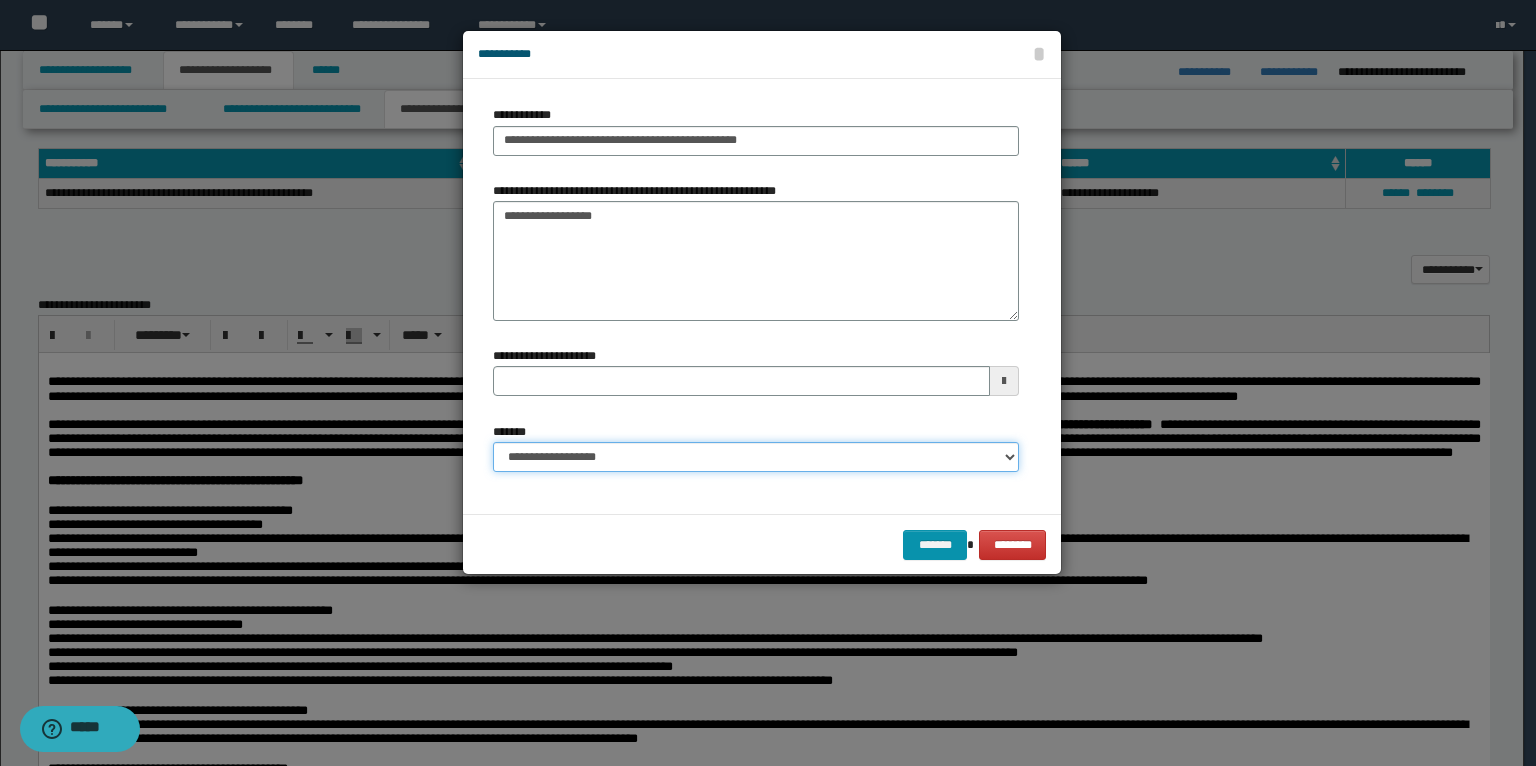 click on "**********" at bounding box center (756, 457) 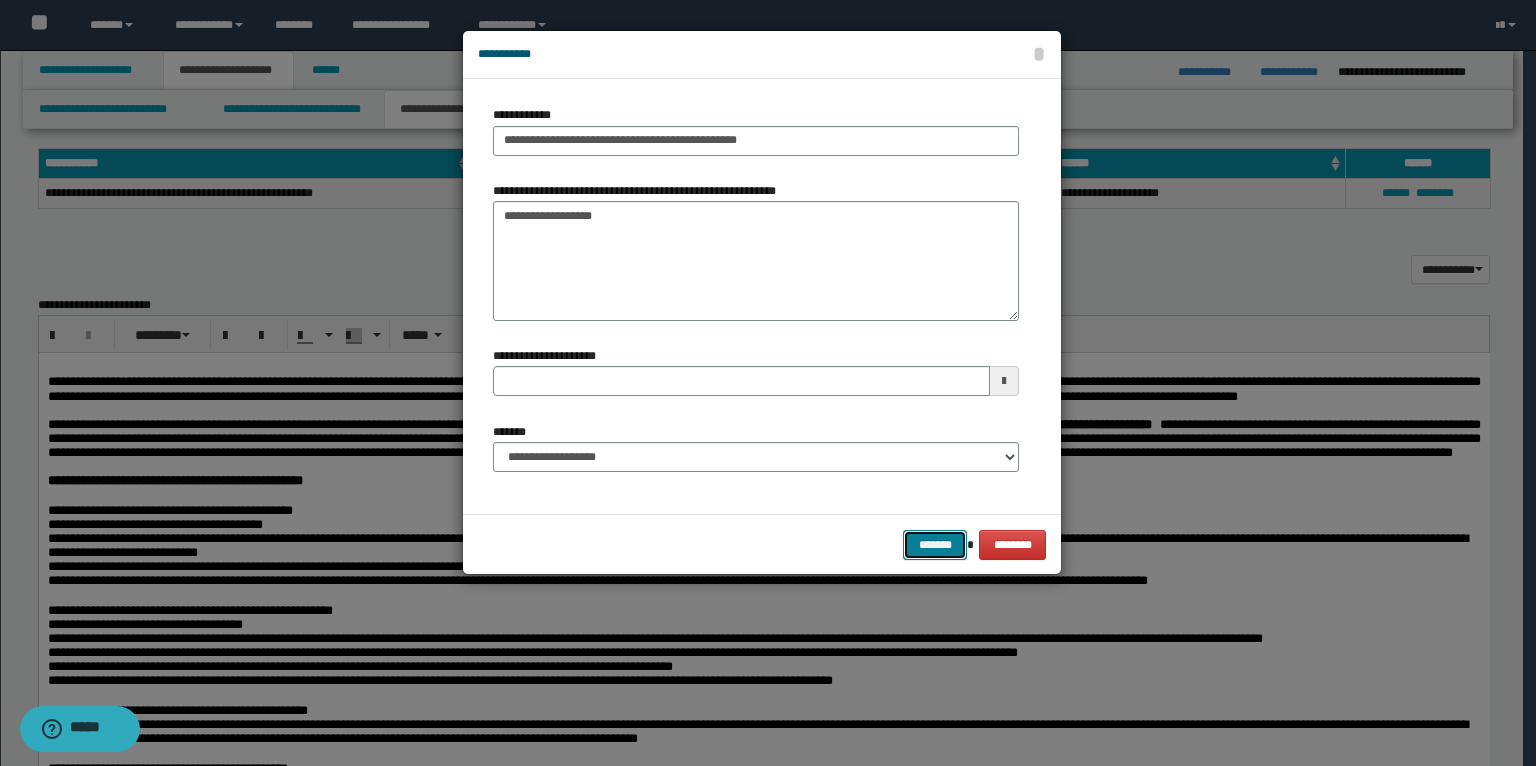 click on "*******" at bounding box center (935, 545) 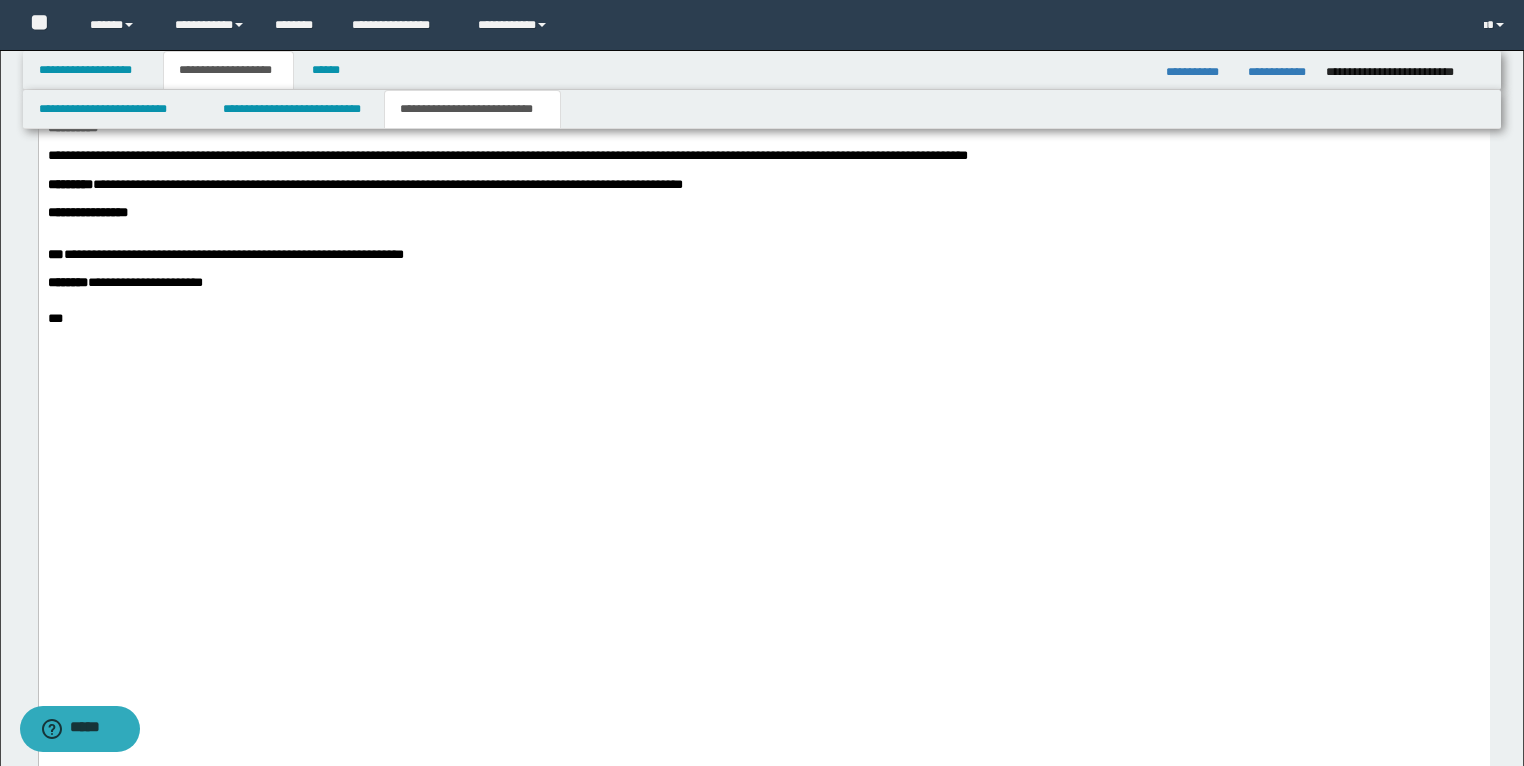 scroll, scrollTop: 3280, scrollLeft: 0, axis: vertical 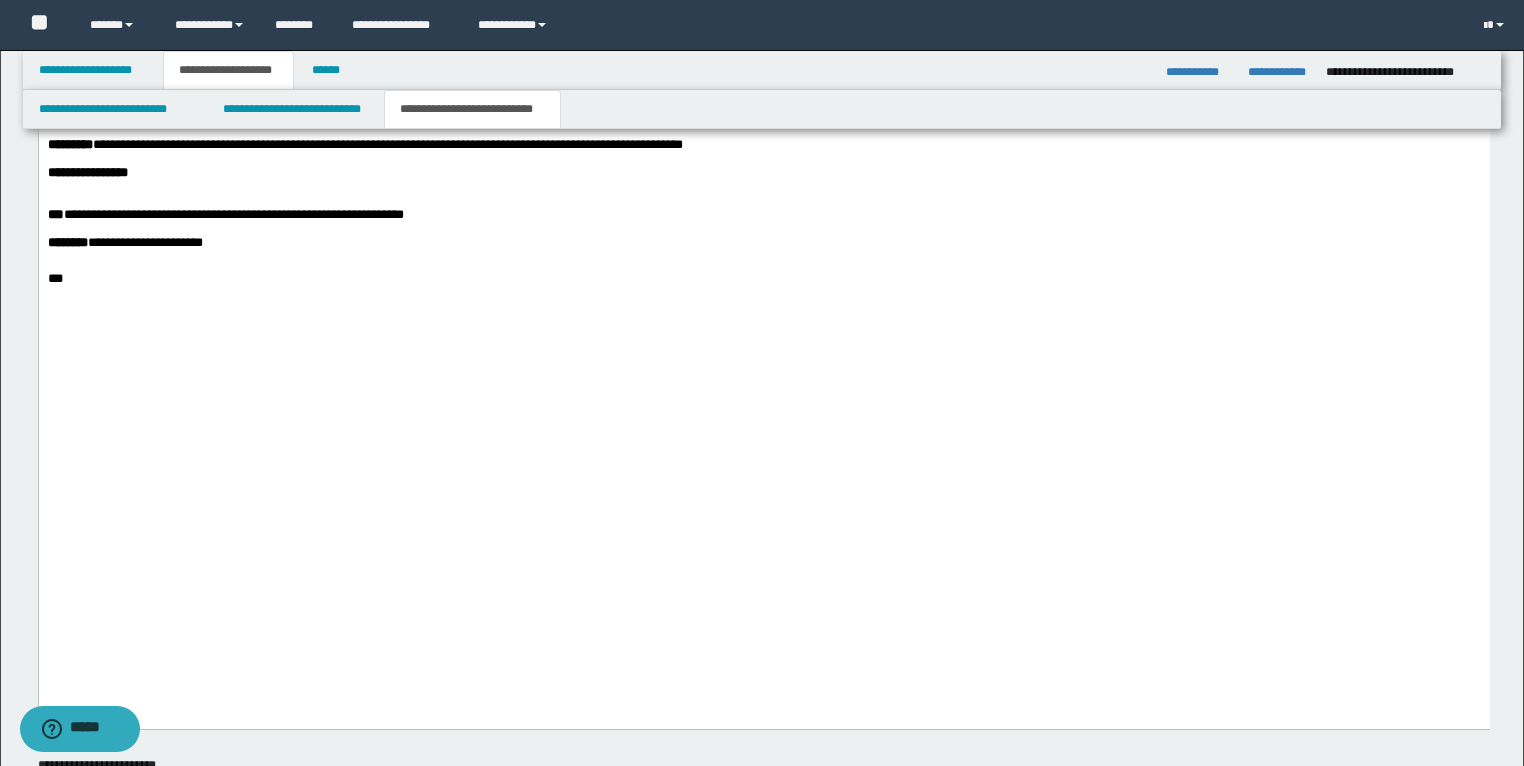 click at bounding box center (763, 202) 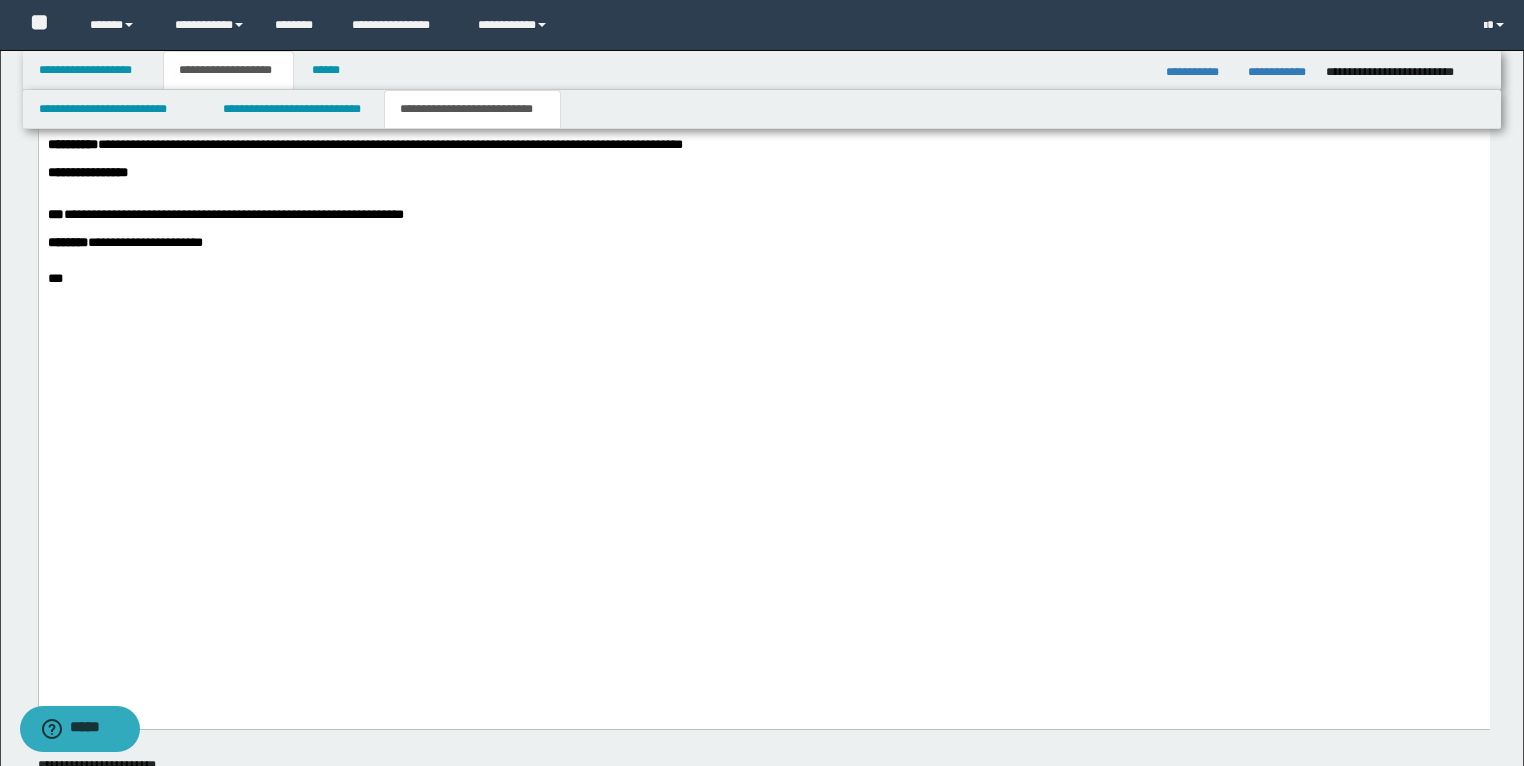 click on "**********" at bounding box center (763, 244) 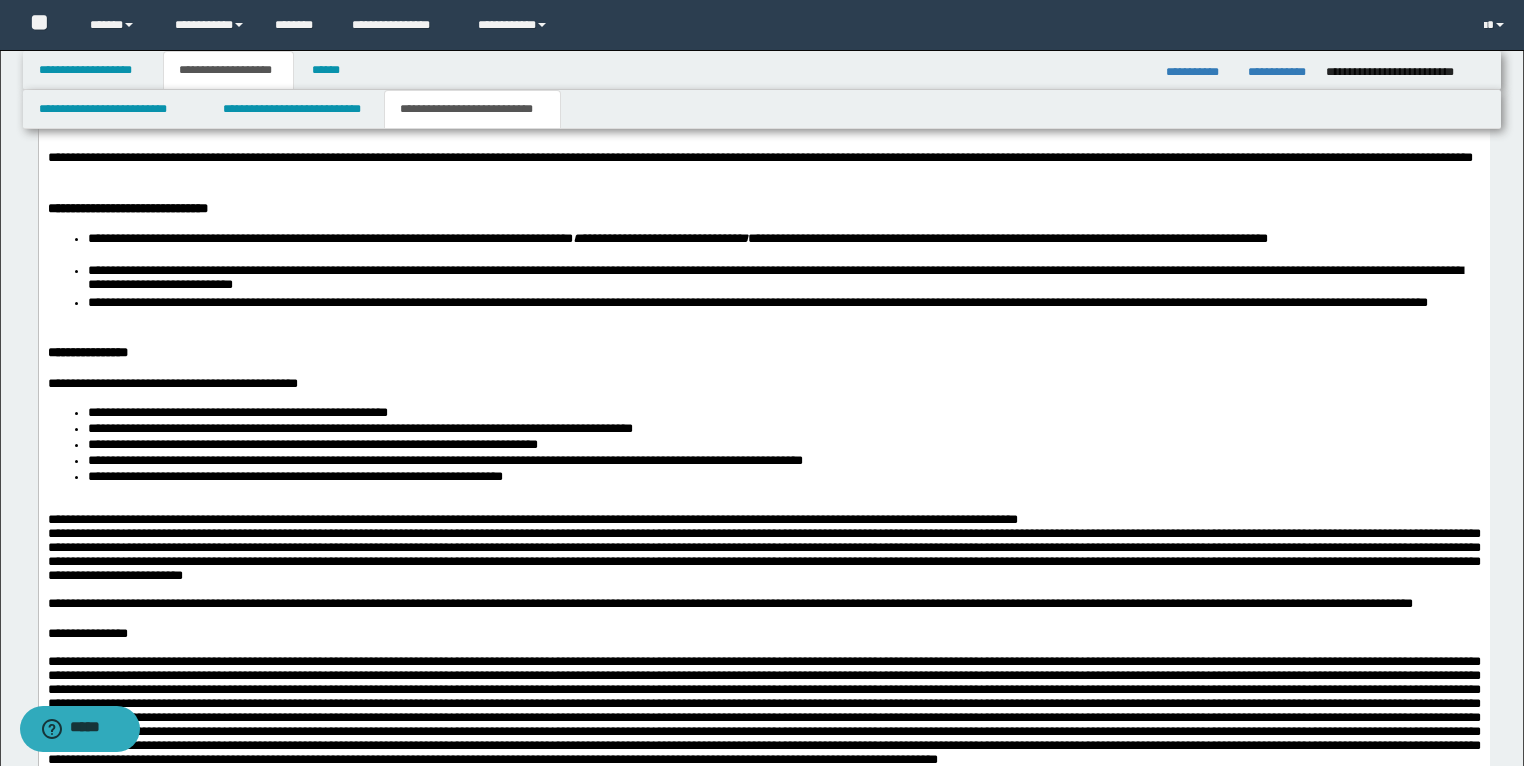scroll, scrollTop: 2320, scrollLeft: 0, axis: vertical 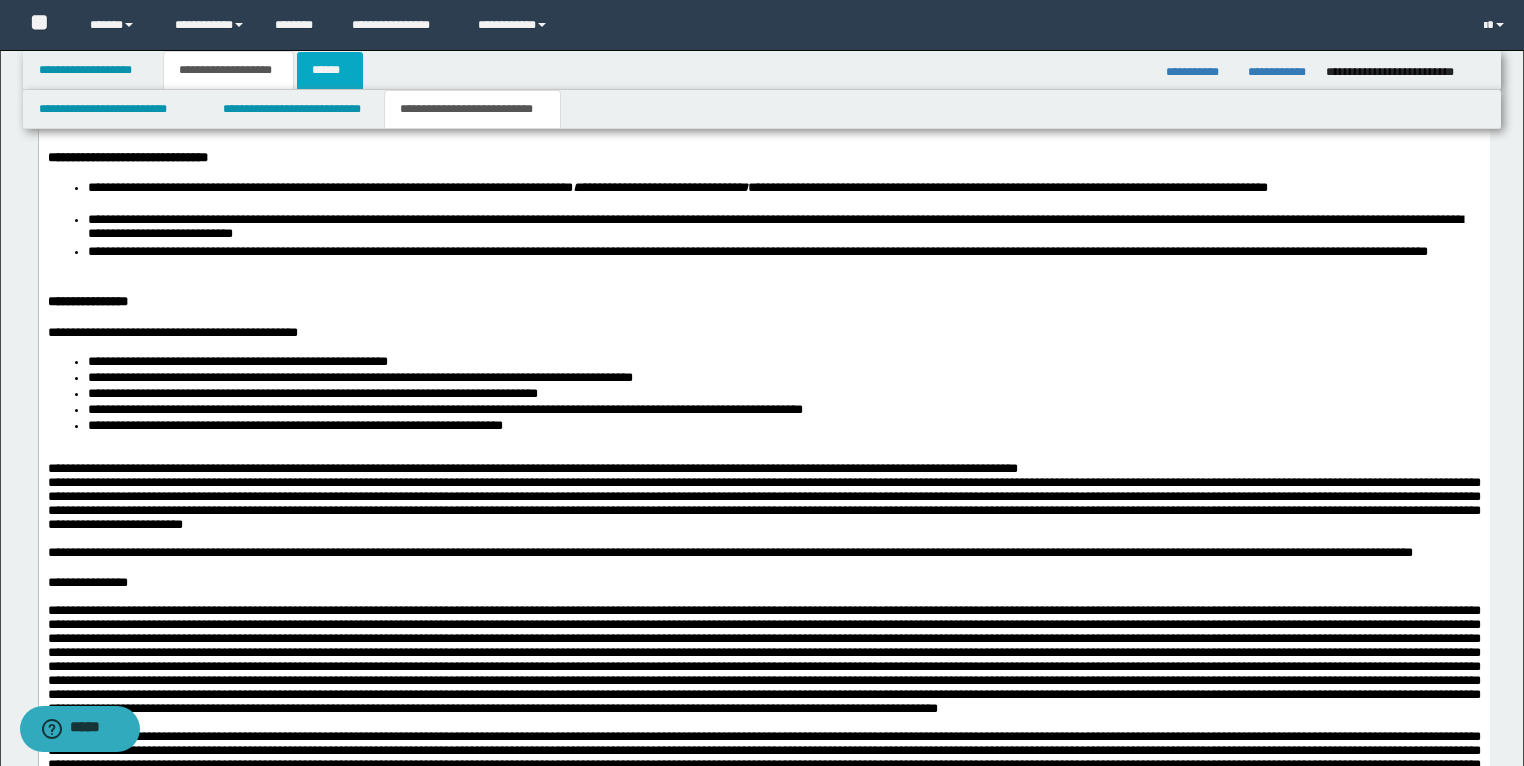 click on "******" at bounding box center [330, 70] 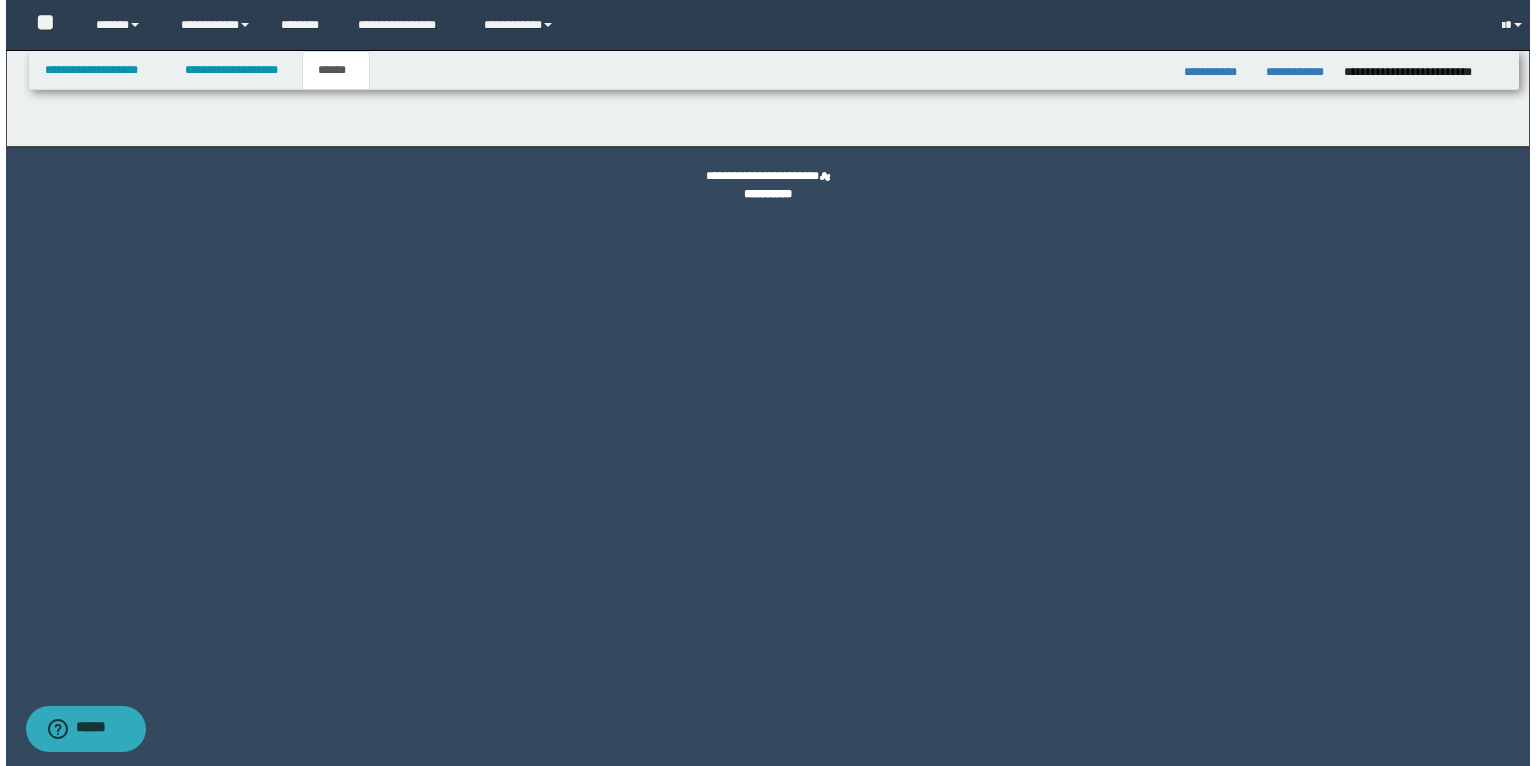 scroll, scrollTop: 0, scrollLeft: 0, axis: both 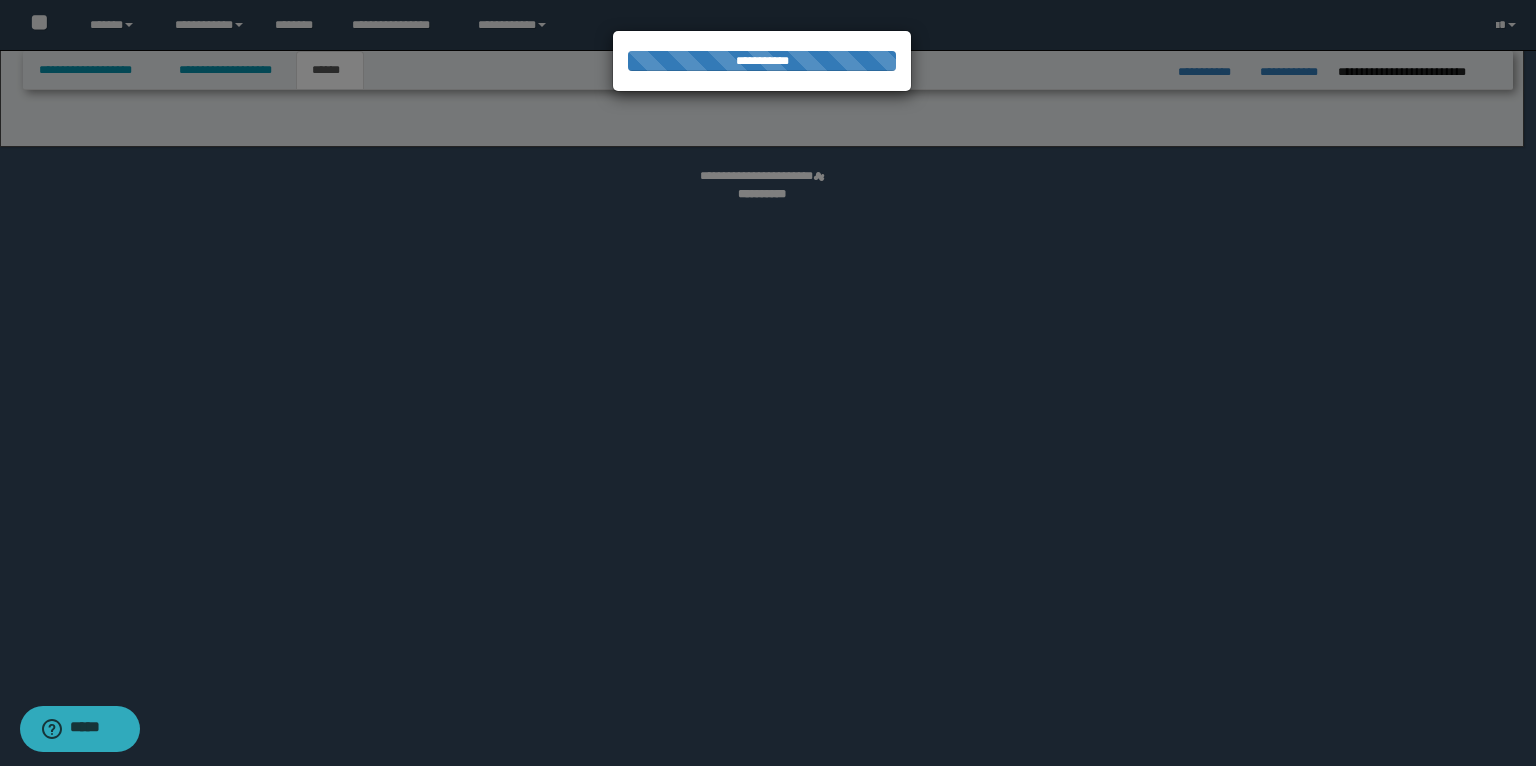 select on "*" 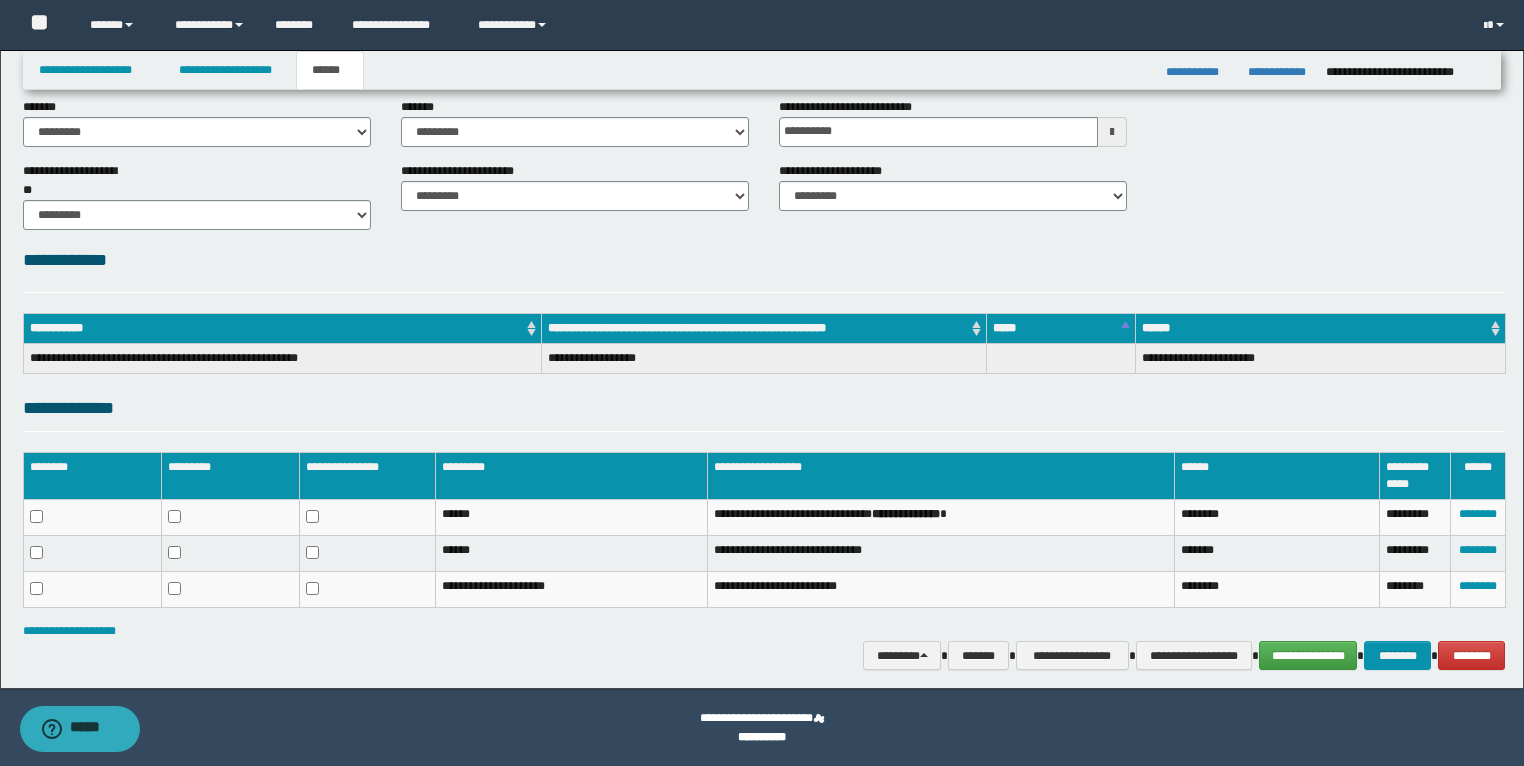 scroll, scrollTop: 98, scrollLeft: 0, axis: vertical 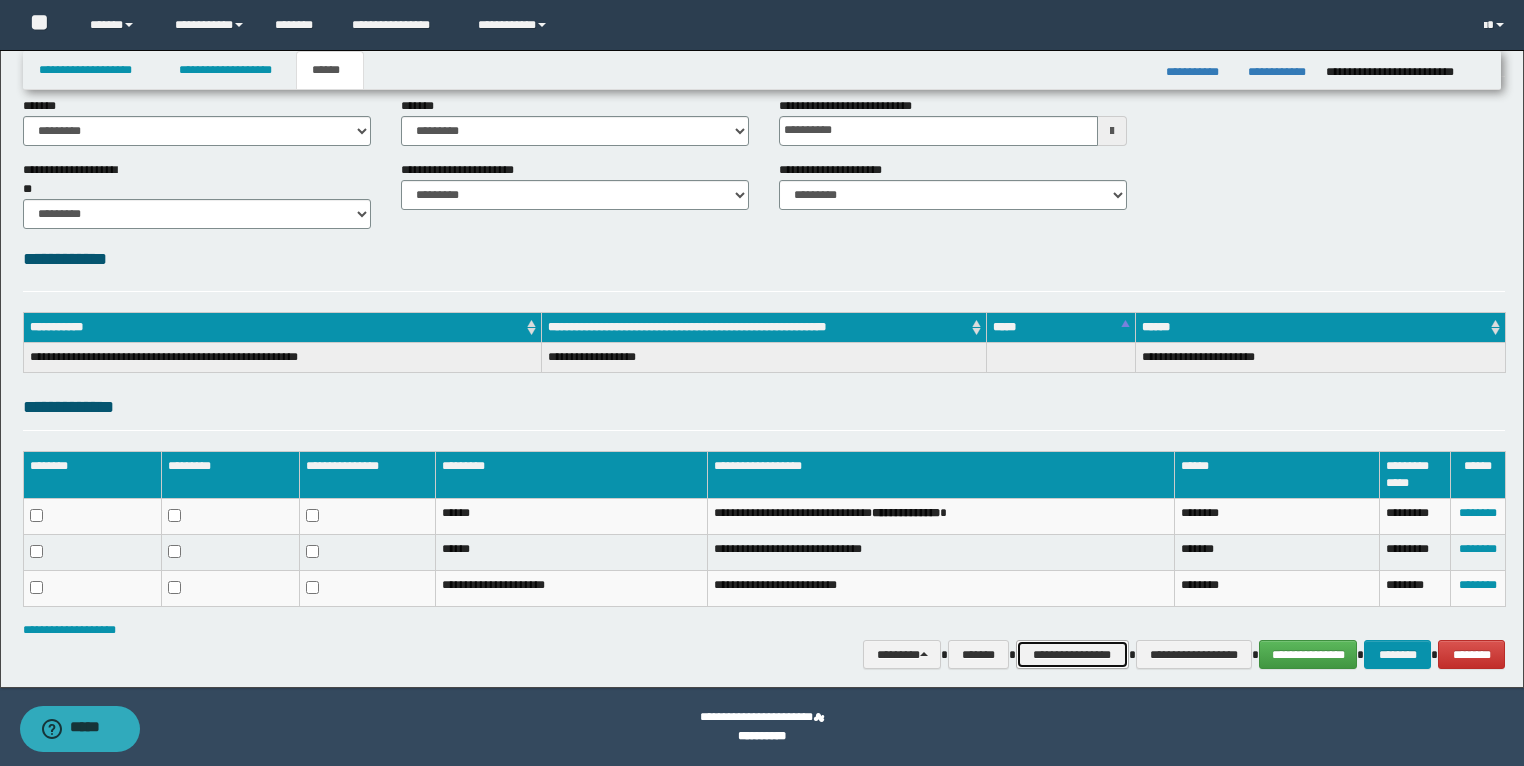 click on "**********" at bounding box center [1072, 655] 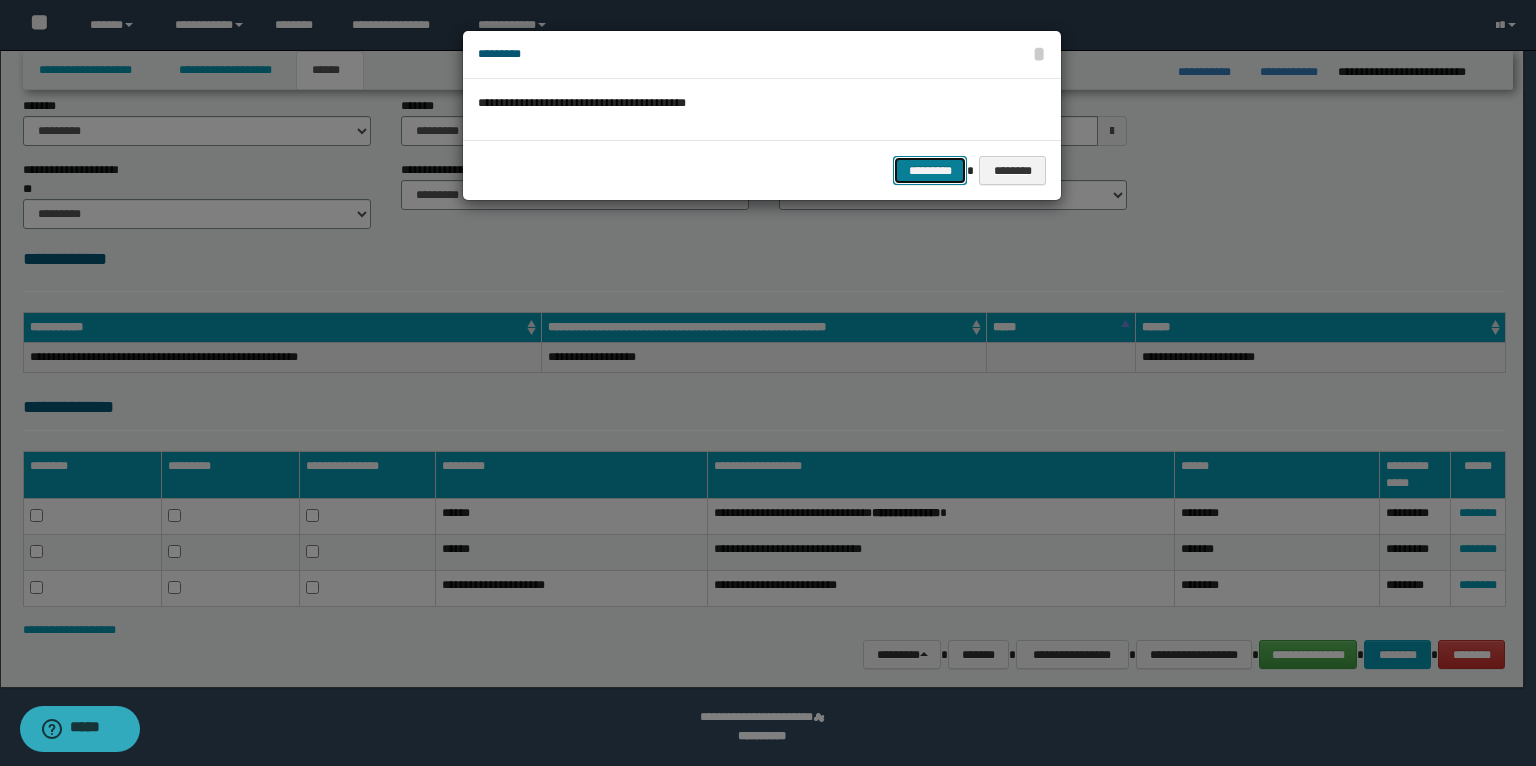 click on "*********" at bounding box center [930, 171] 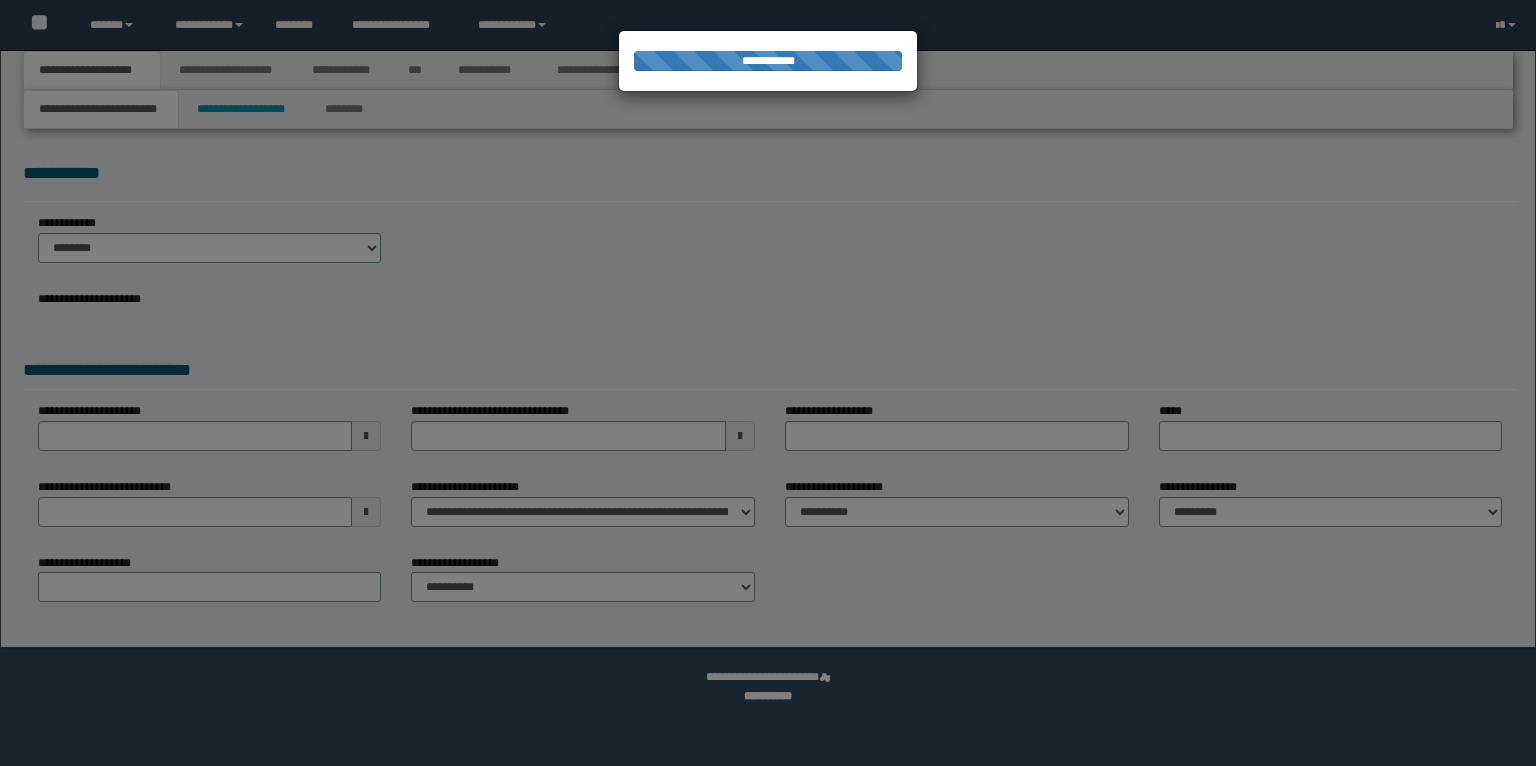 scroll, scrollTop: 0, scrollLeft: 0, axis: both 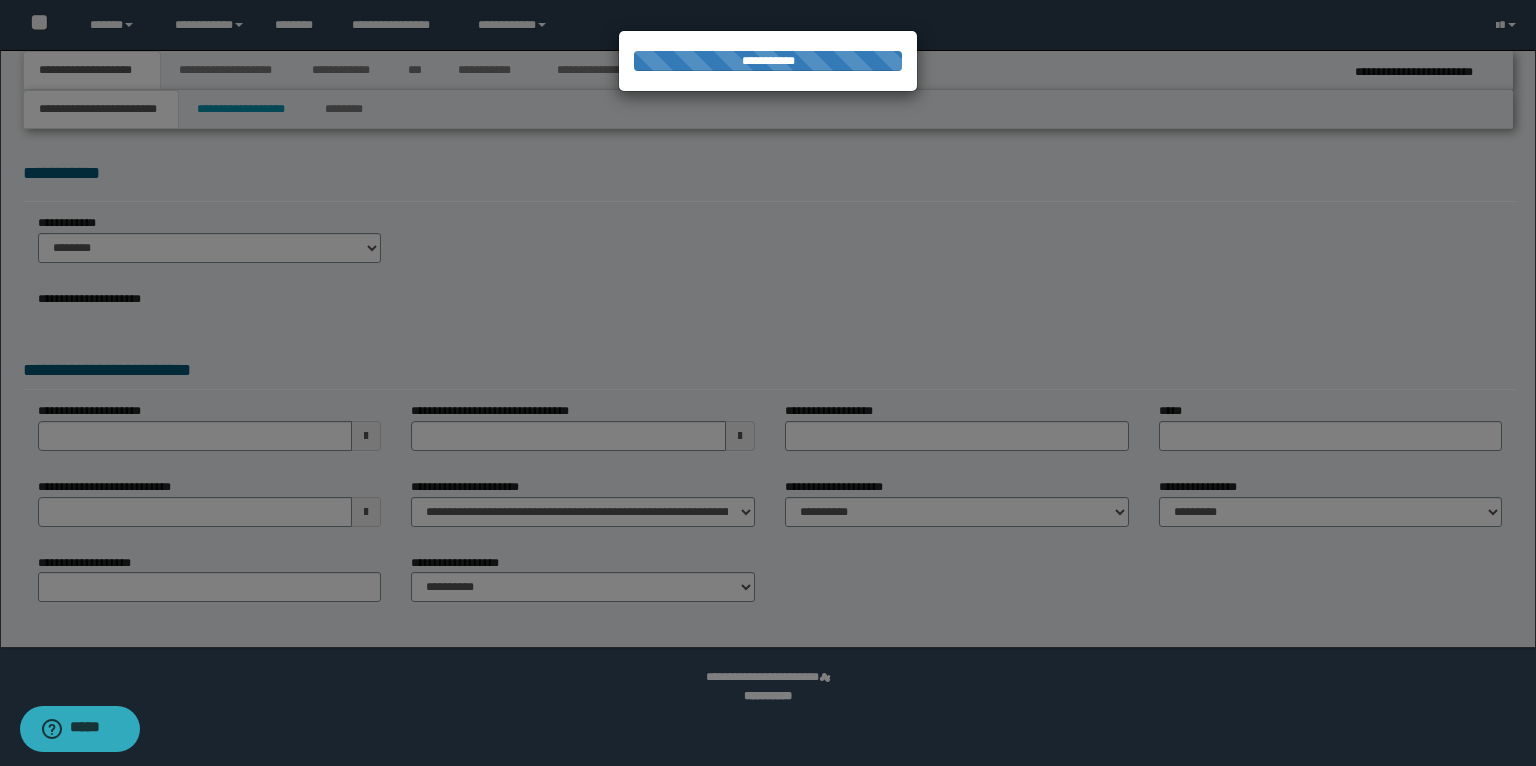 select on "*" 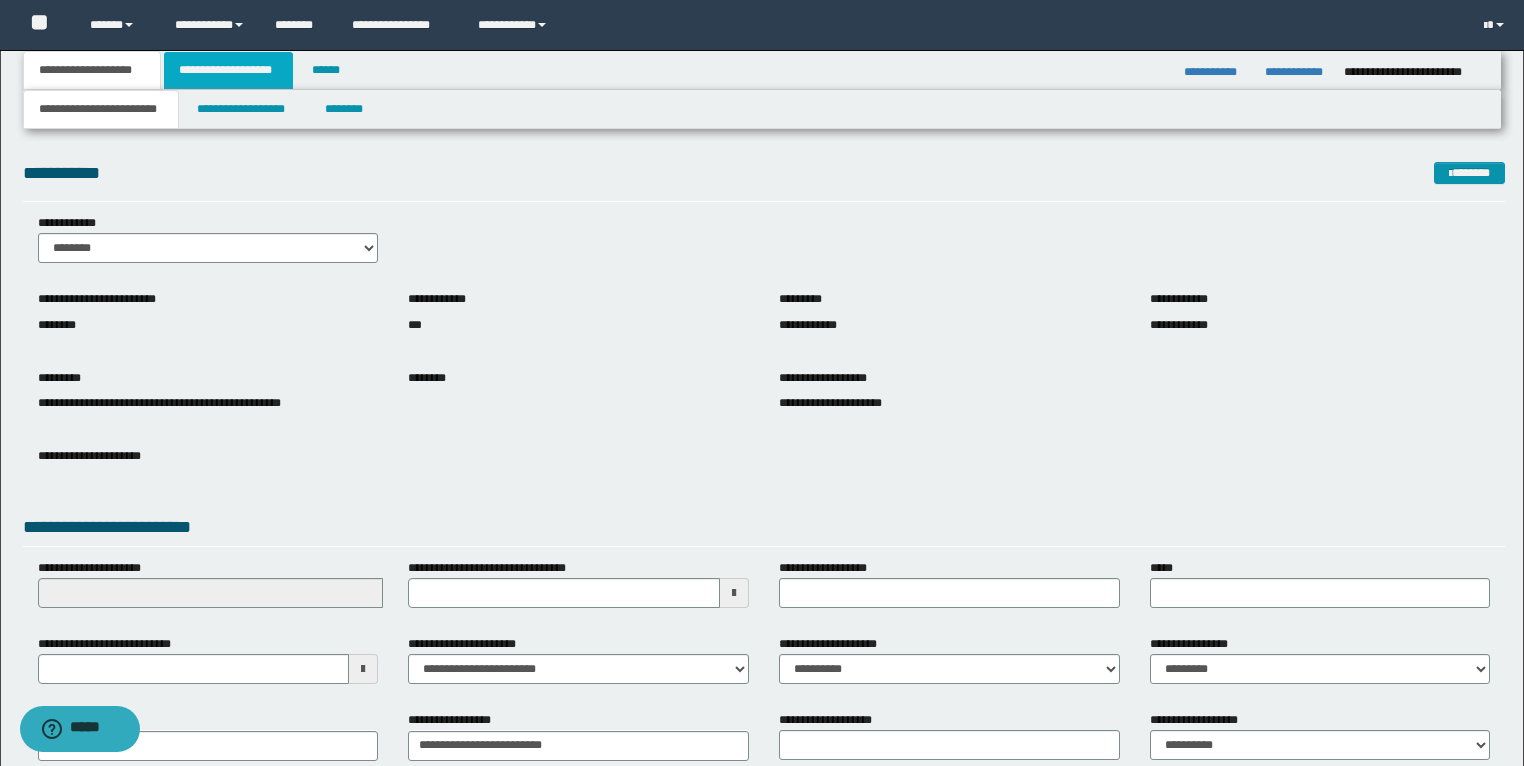 click on "**********" at bounding box center (228, 70) 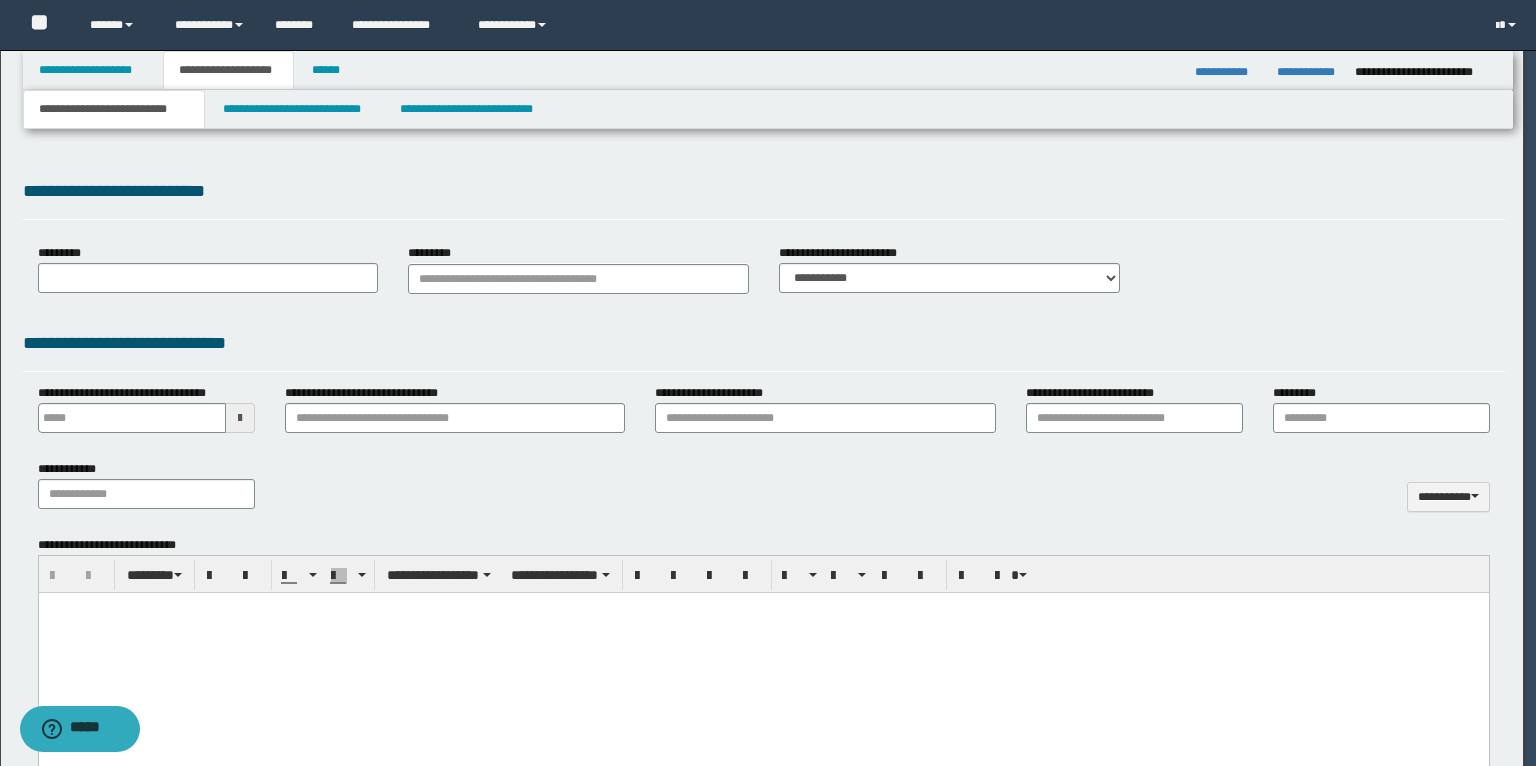 type 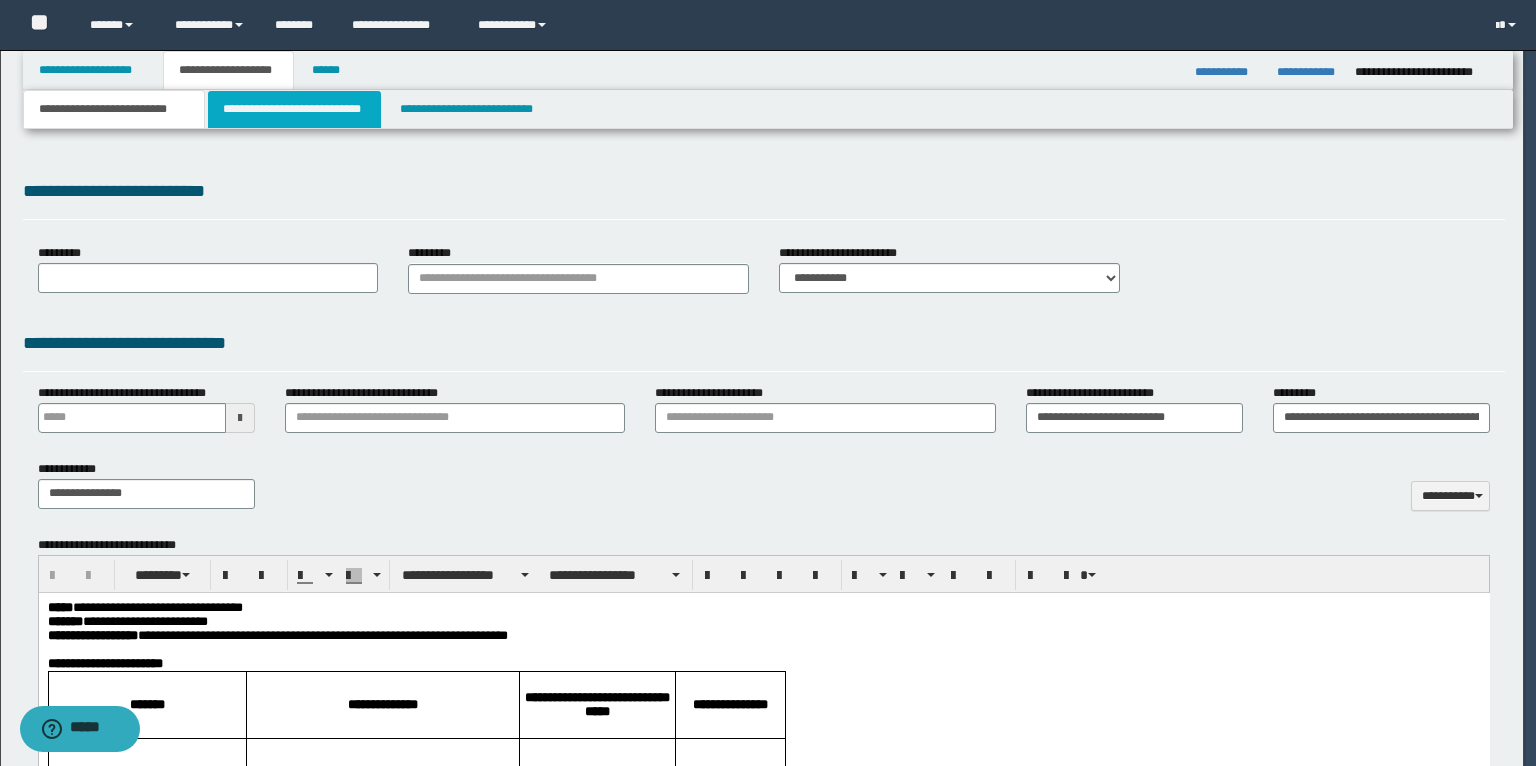 scroll, scrollTop: 0, scrollLeft: 0, axis: both 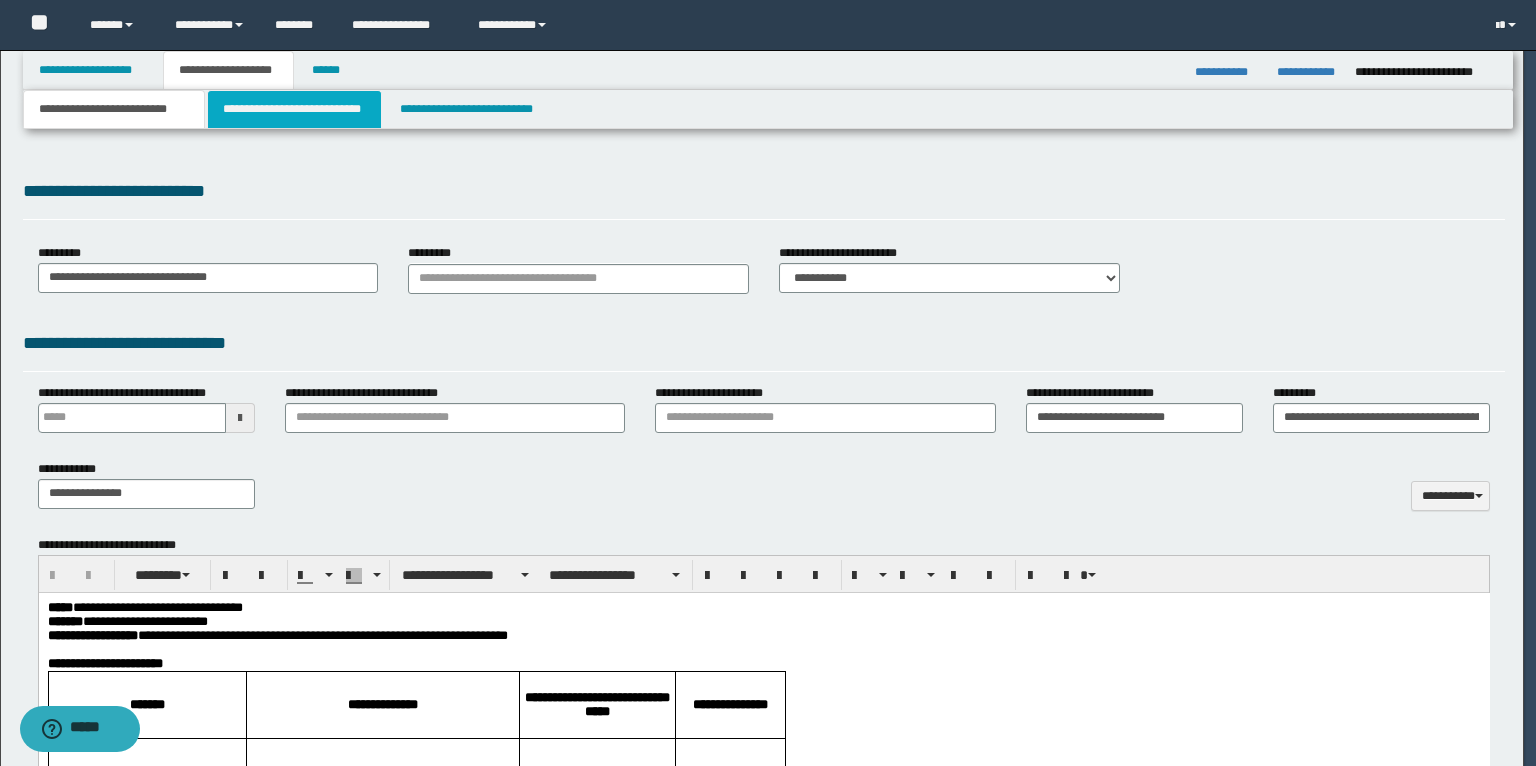 click on "**********" at bounding box center (294, 109) 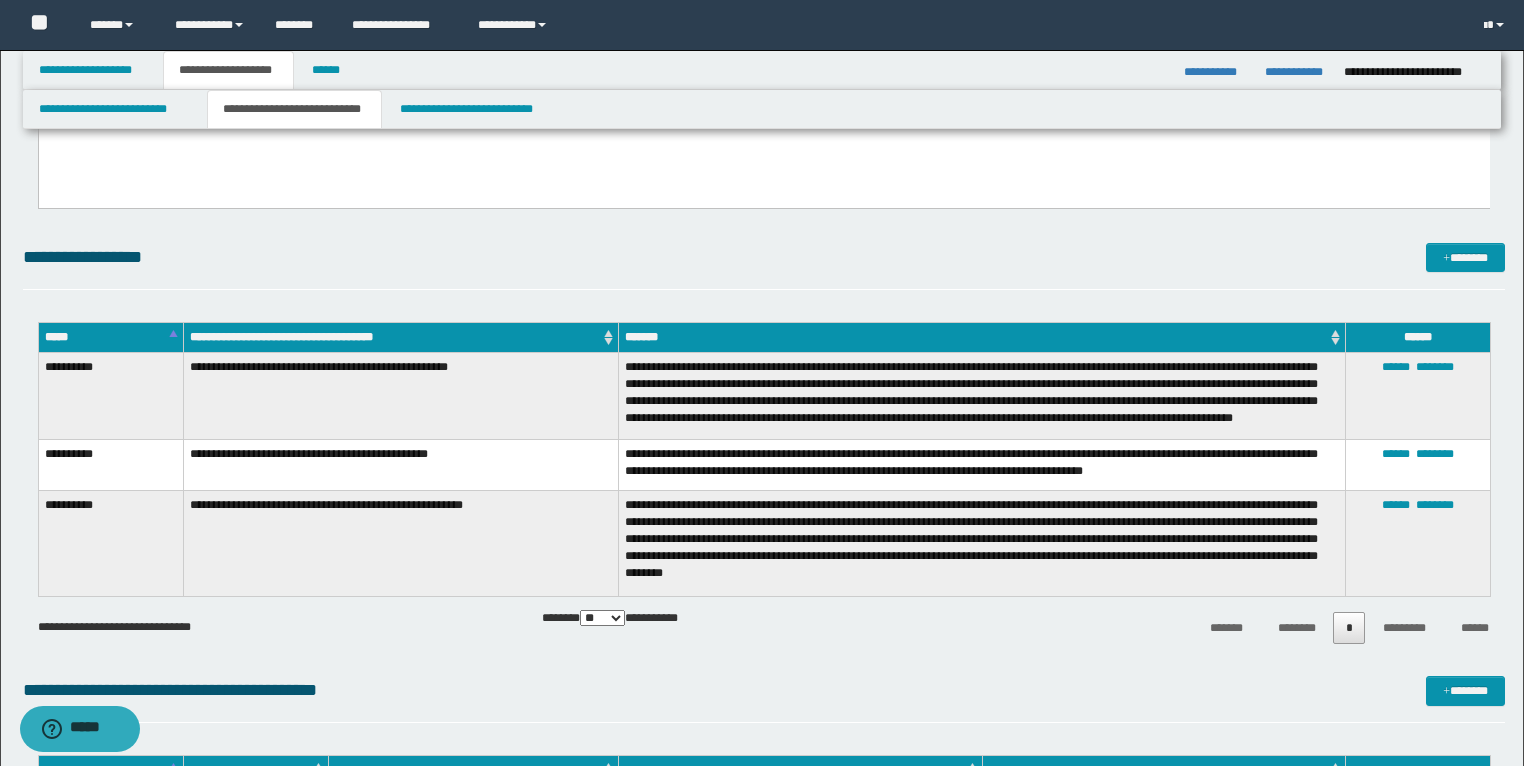 scroll, scrollTop: 1360, scrollLeft: 0, axis: vertical 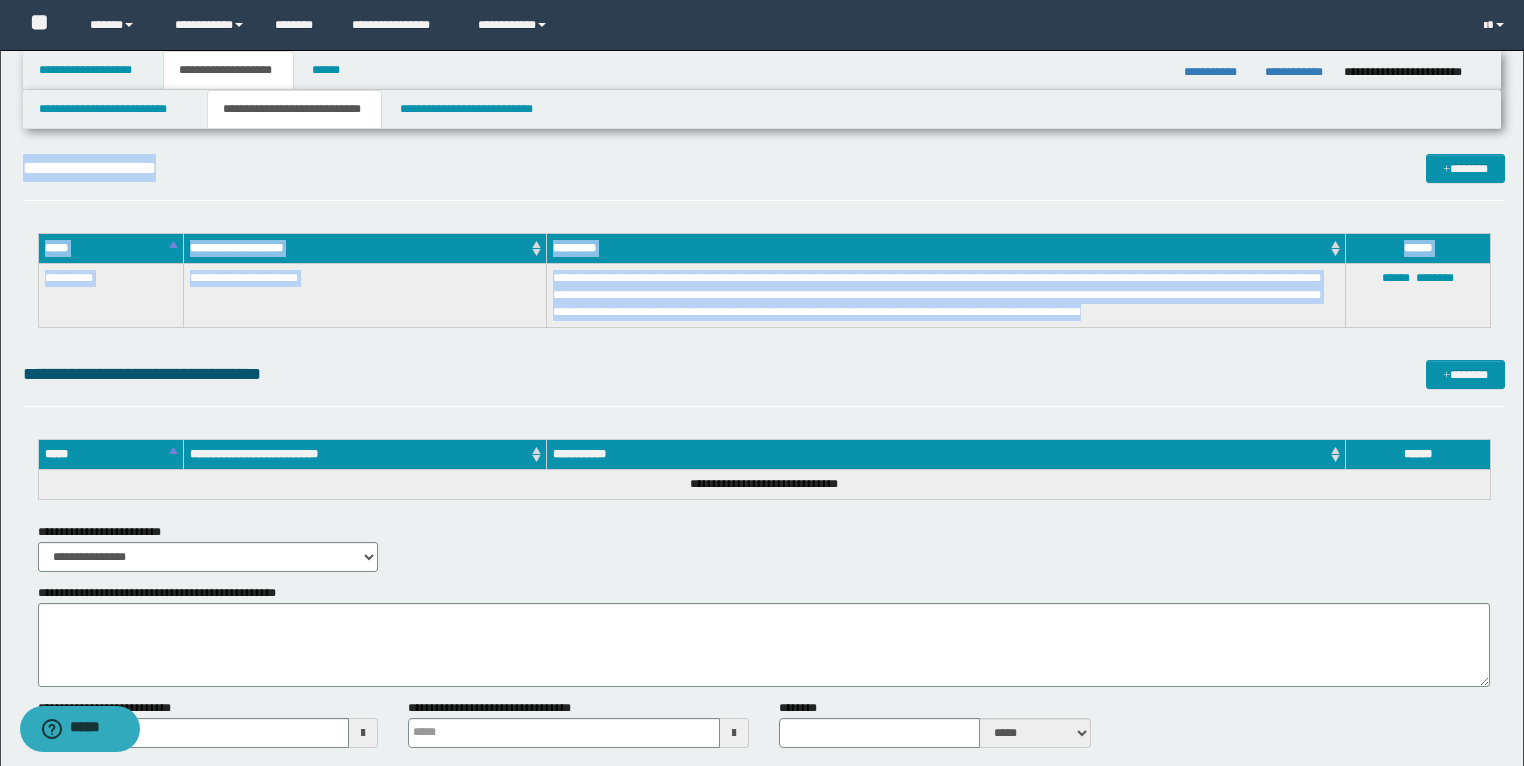 drag, startPoint x: 52, startPoint y: 366, endPoint x: 1239, endPoint y: 312, distance: 1188.2277 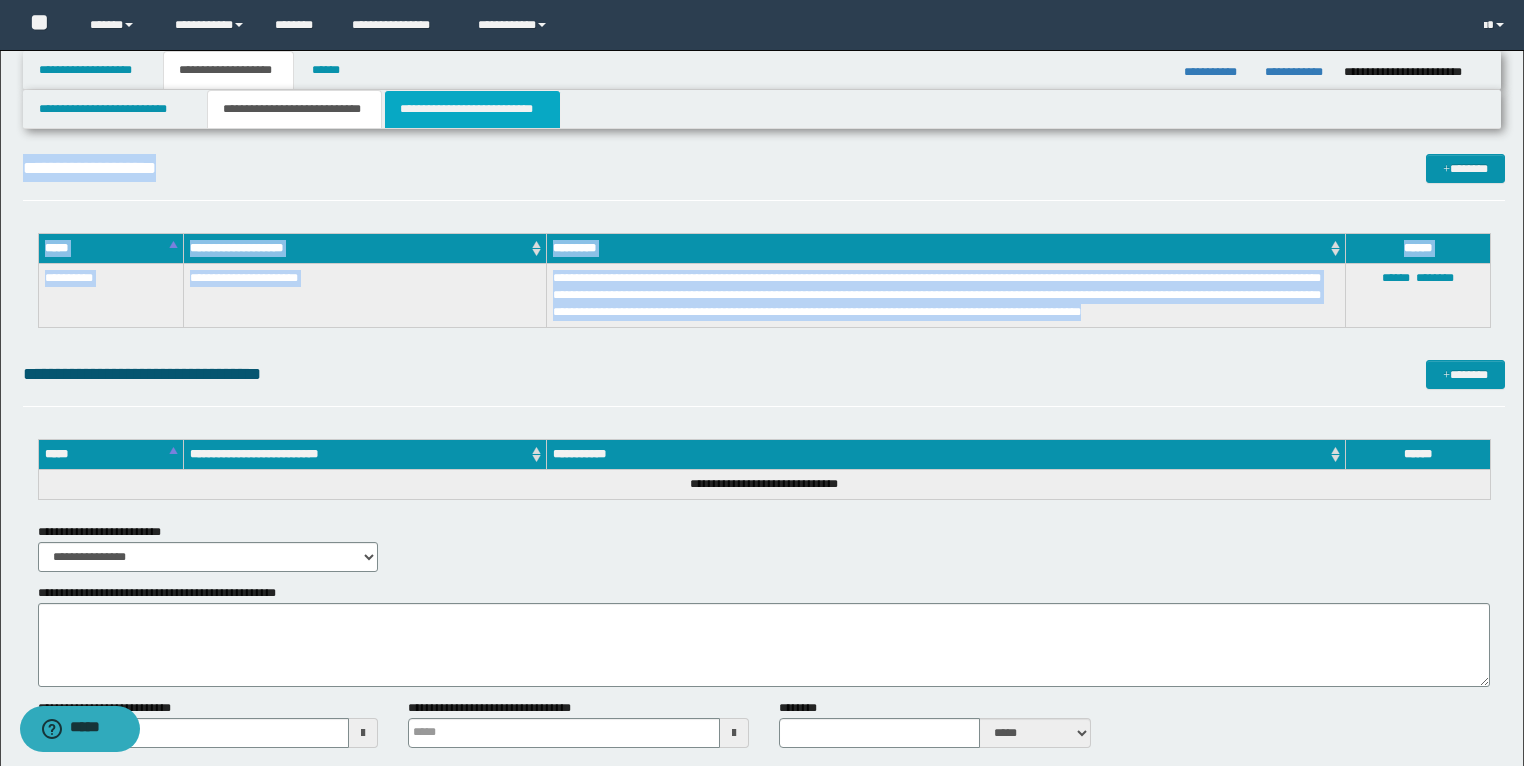 click on "**********" at bounding box center (472, 109) 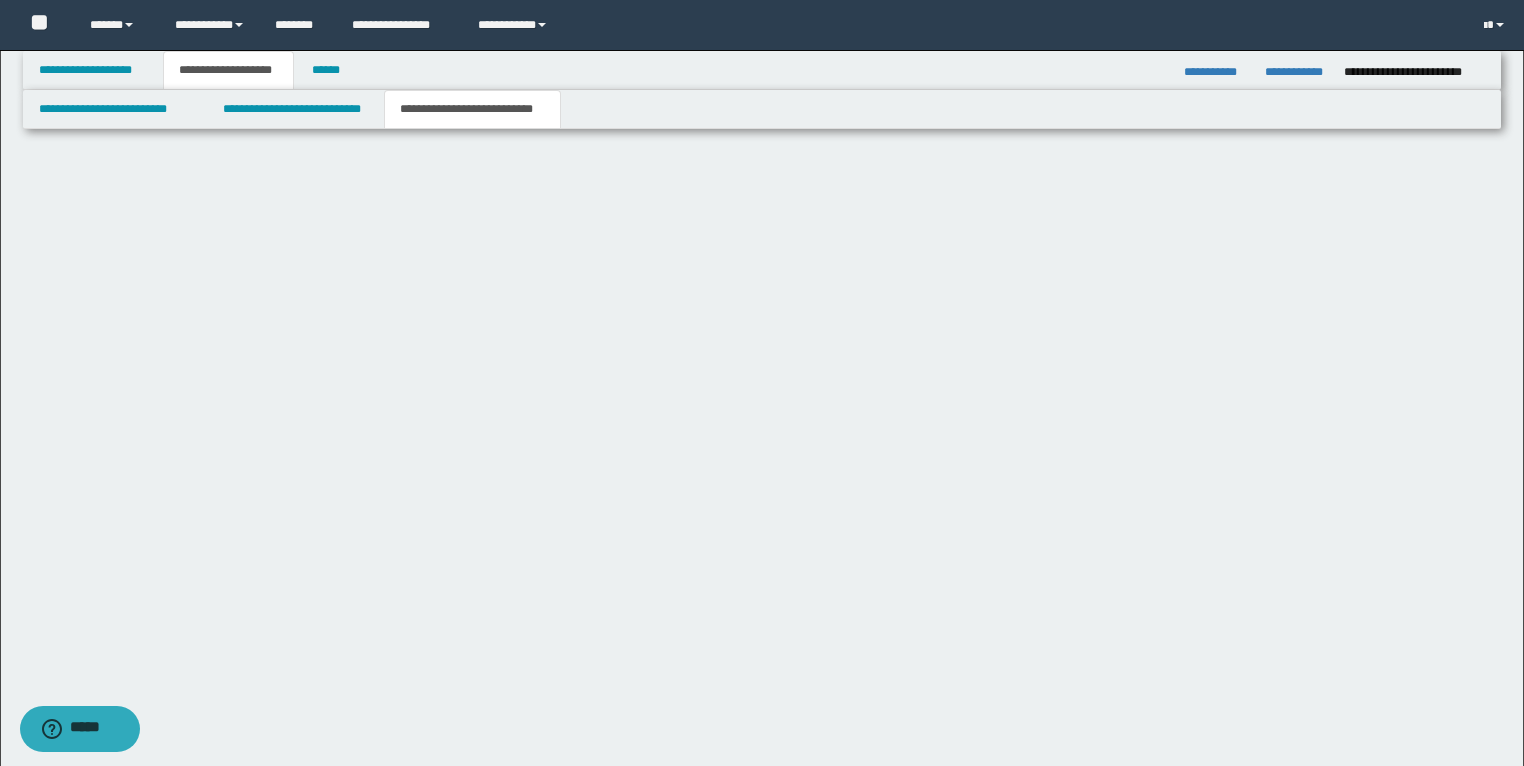 scroll, scrollTop: 0, scrollLeft: 0, axis: both 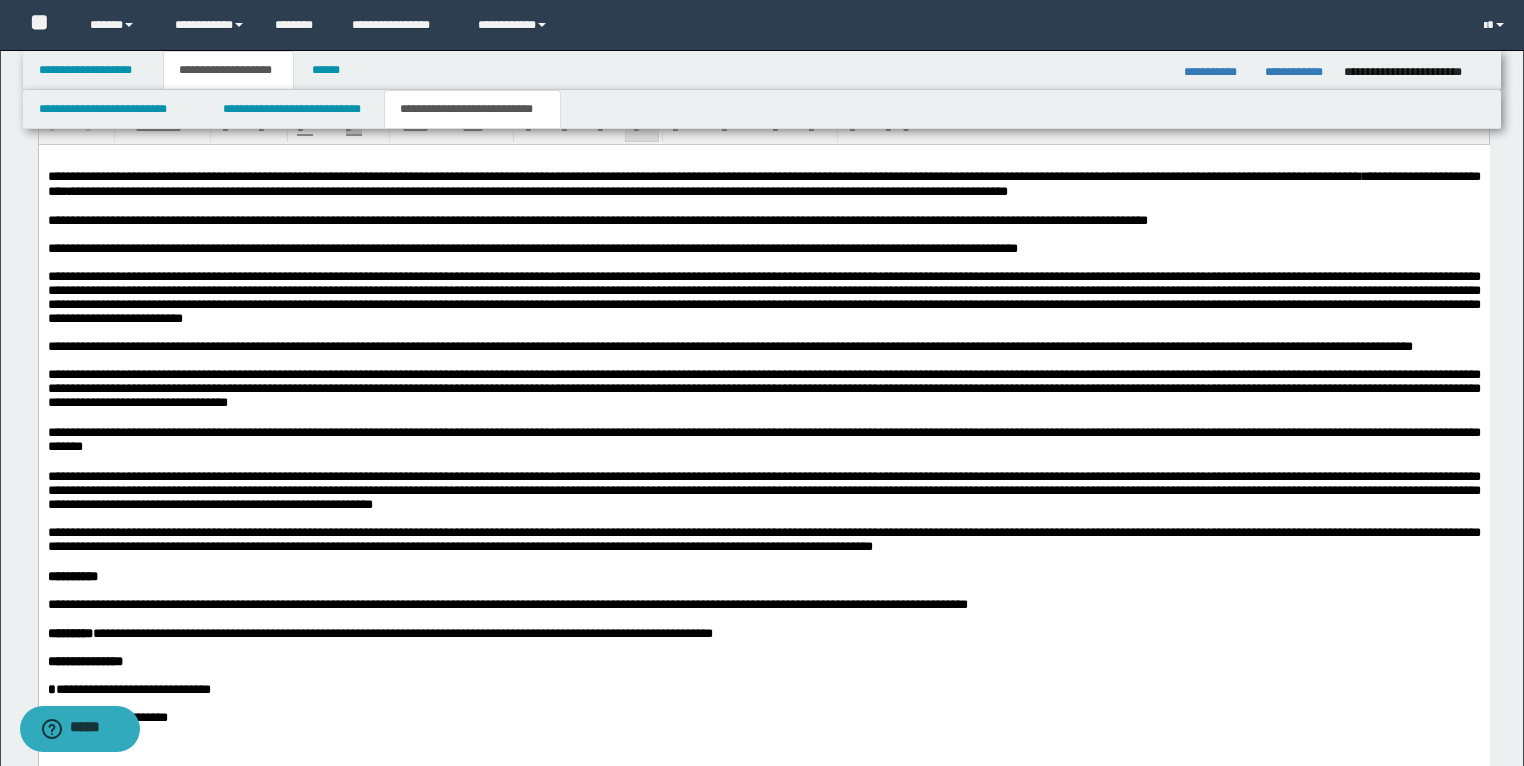 click on "**********" at bounding box center [763, 221] 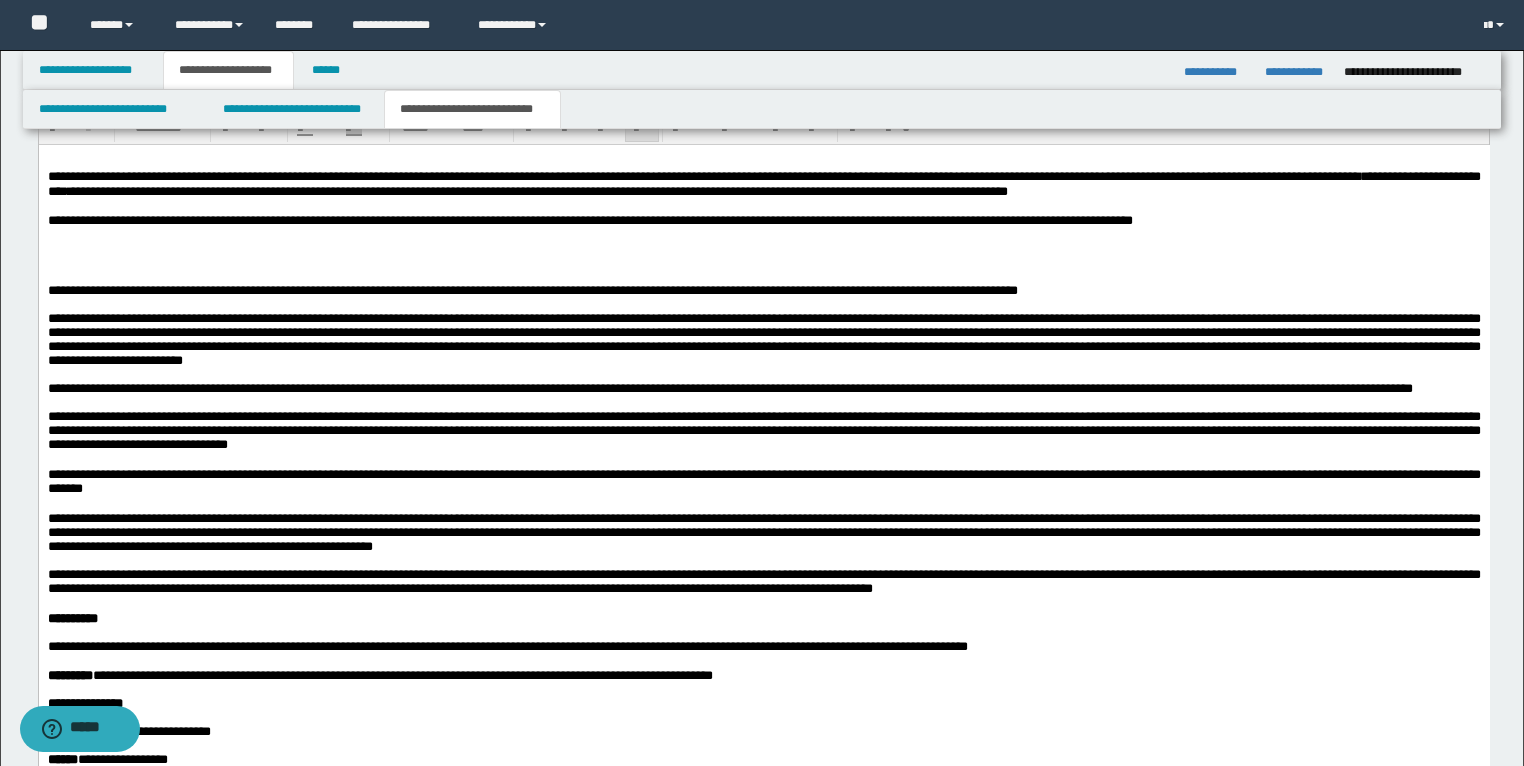 click at bounding box center (763, 249) 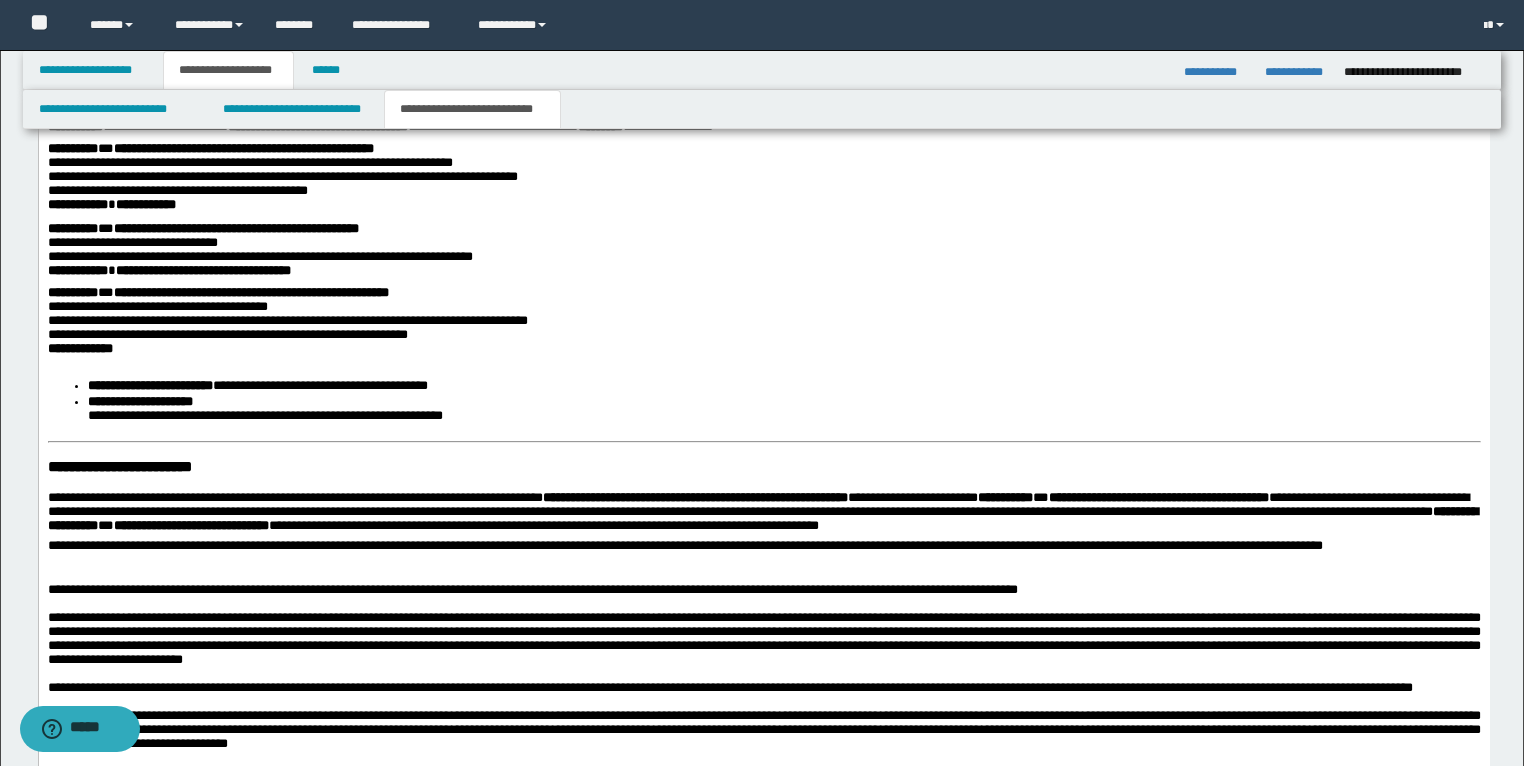 scroll, scrollTop: 1440, scrollLeft: 0, axis: vertical 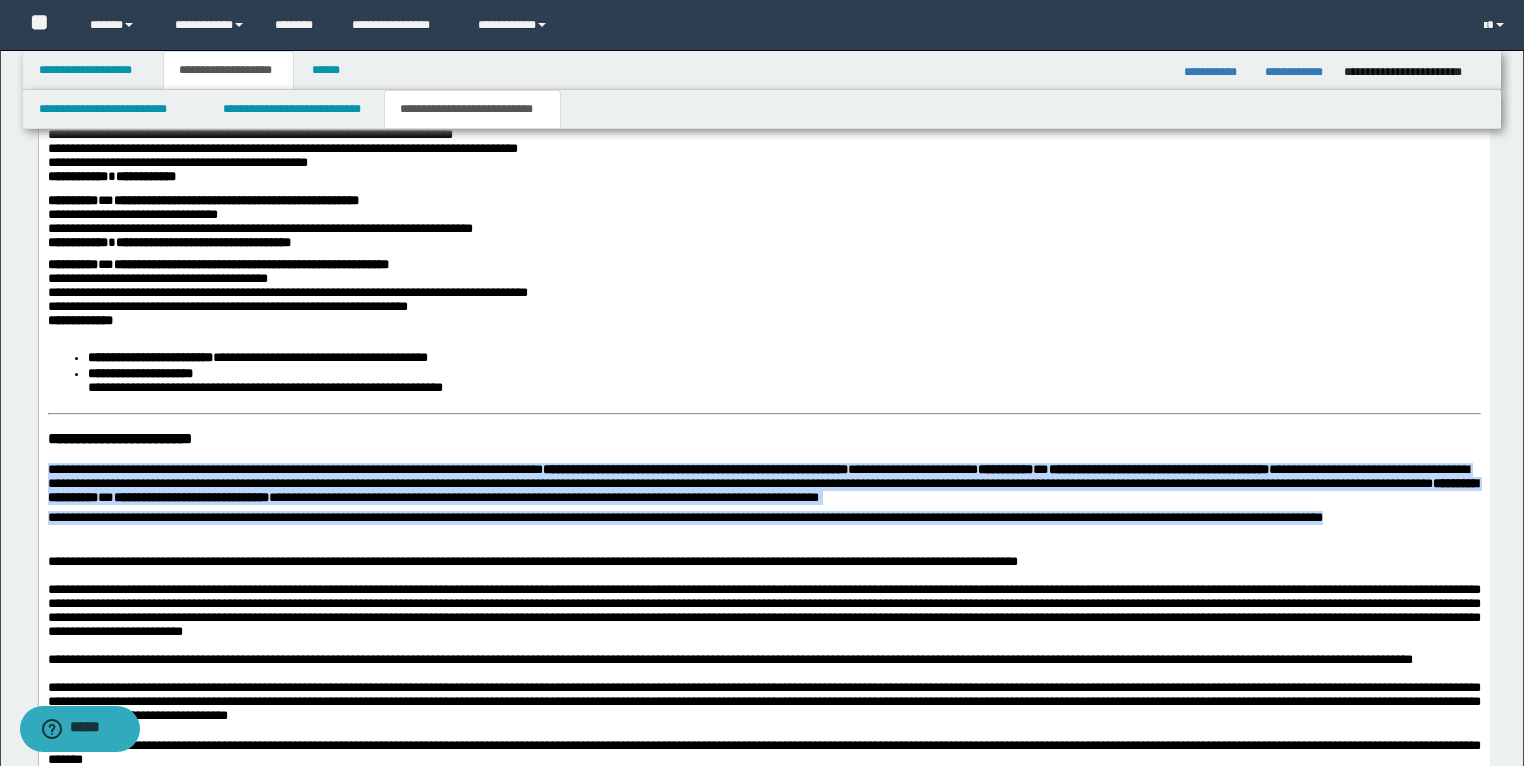 drag, startPoint x: 1419, startPoint y: 524, endPoint x: 45, endPoint y: 479, distance: 1374.7367 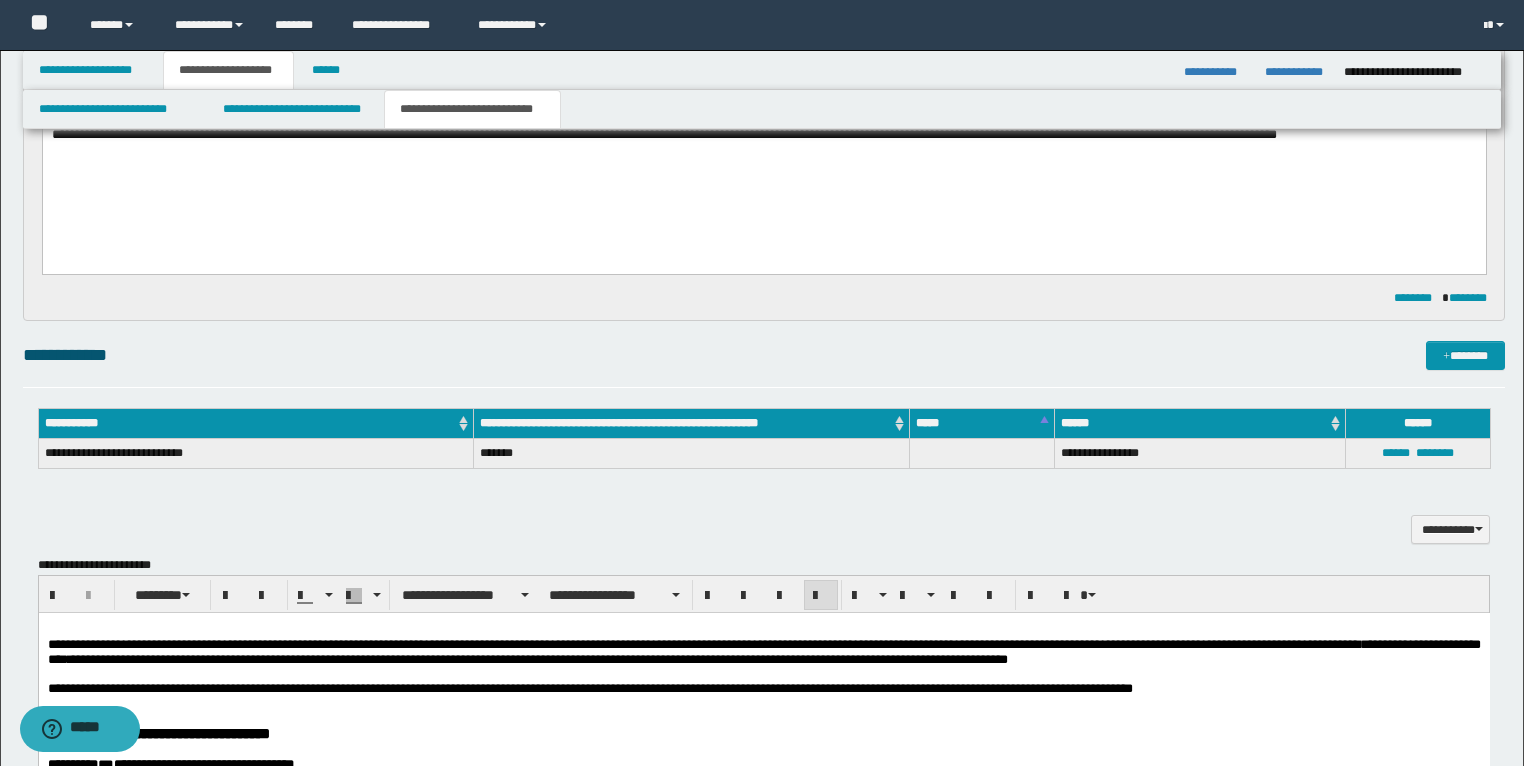 scroll, scrollTop: 1040, scrollLeft: 0, axis: vertical 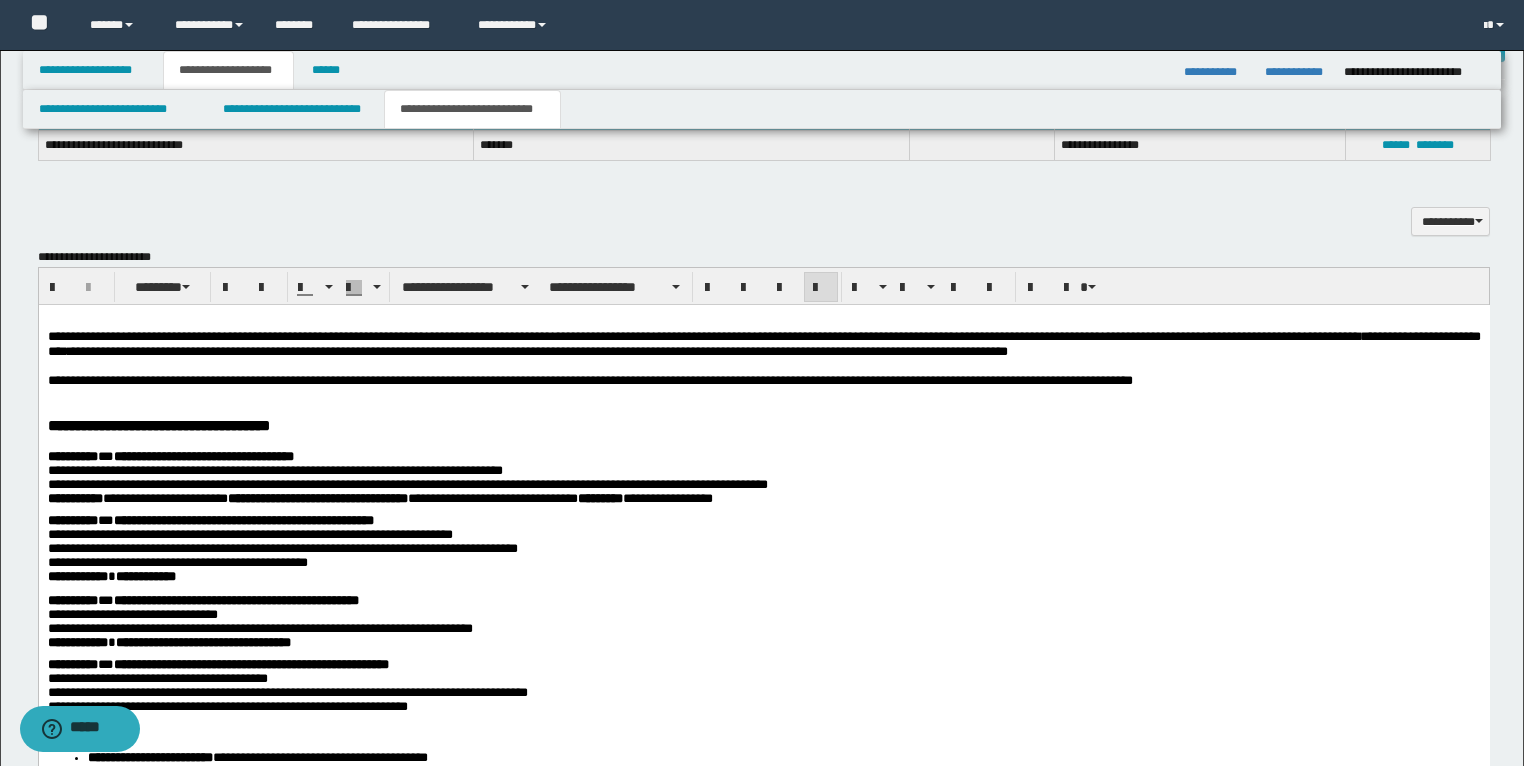 click on "**********" at bounding box center [763, 381] 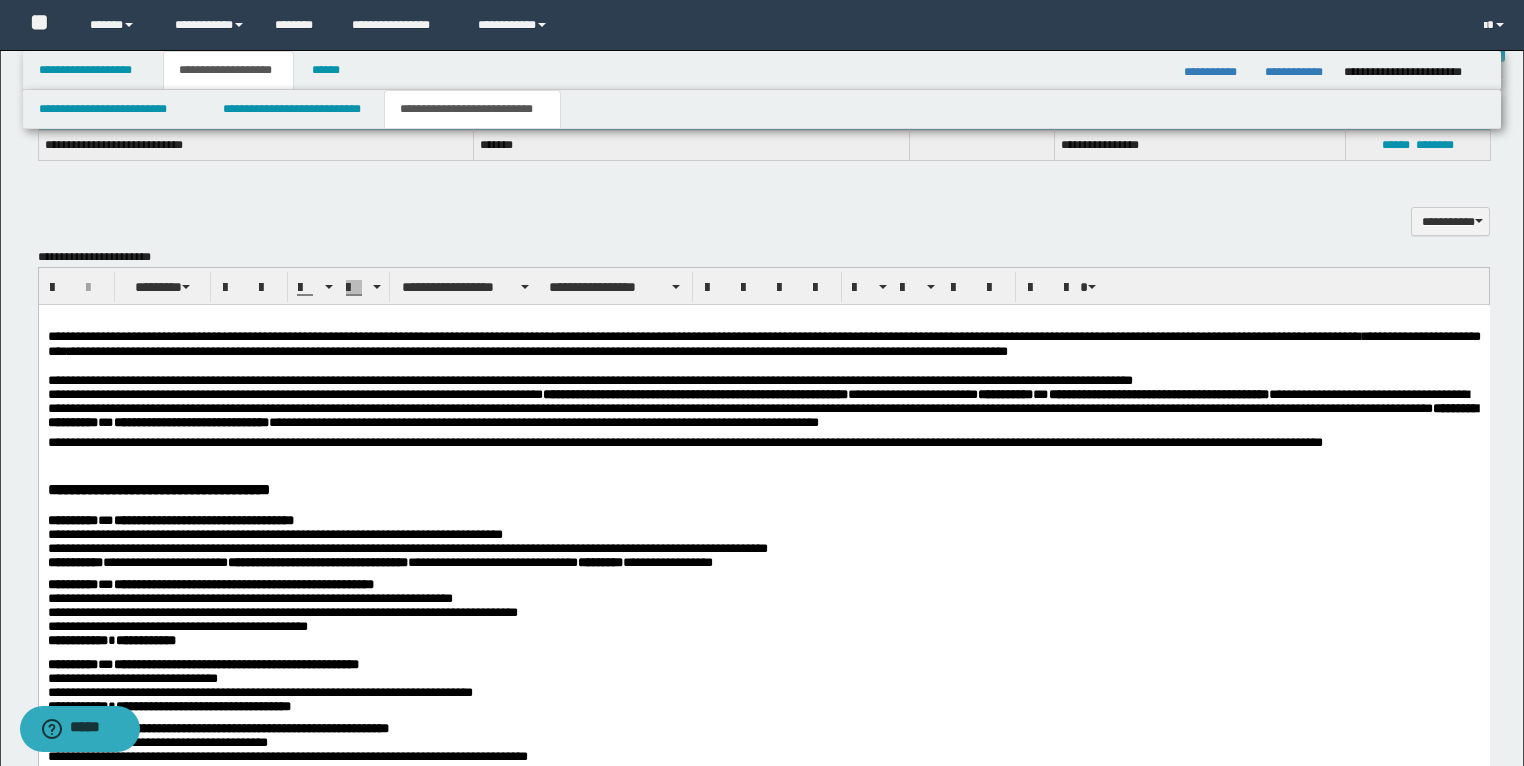 click on "**********" at bounding box center [763, 914] 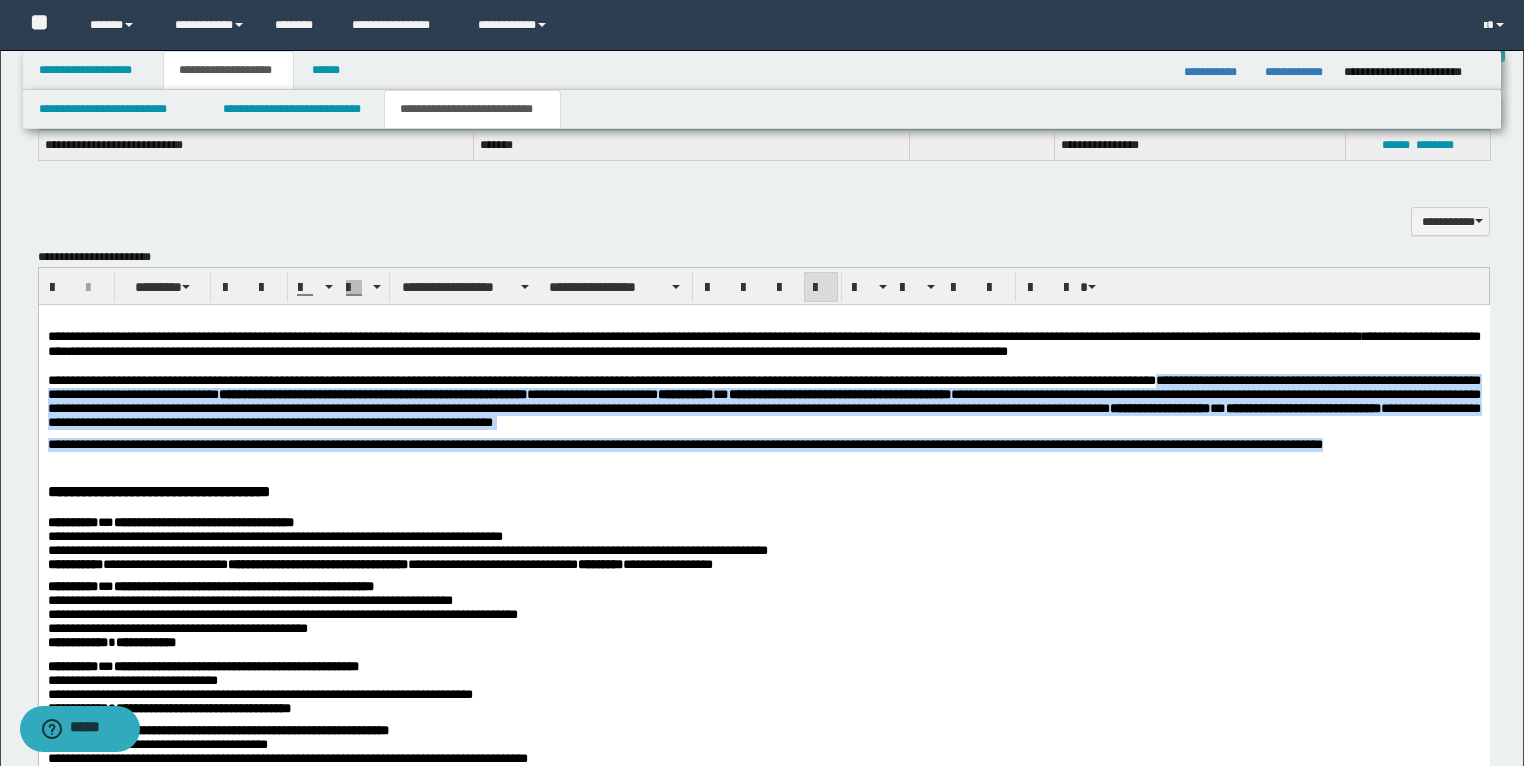 drag, startPoint x: 1367, startPoint y: 385, endPoint x: 1151, endPoint y: 457, distance: 227.68399 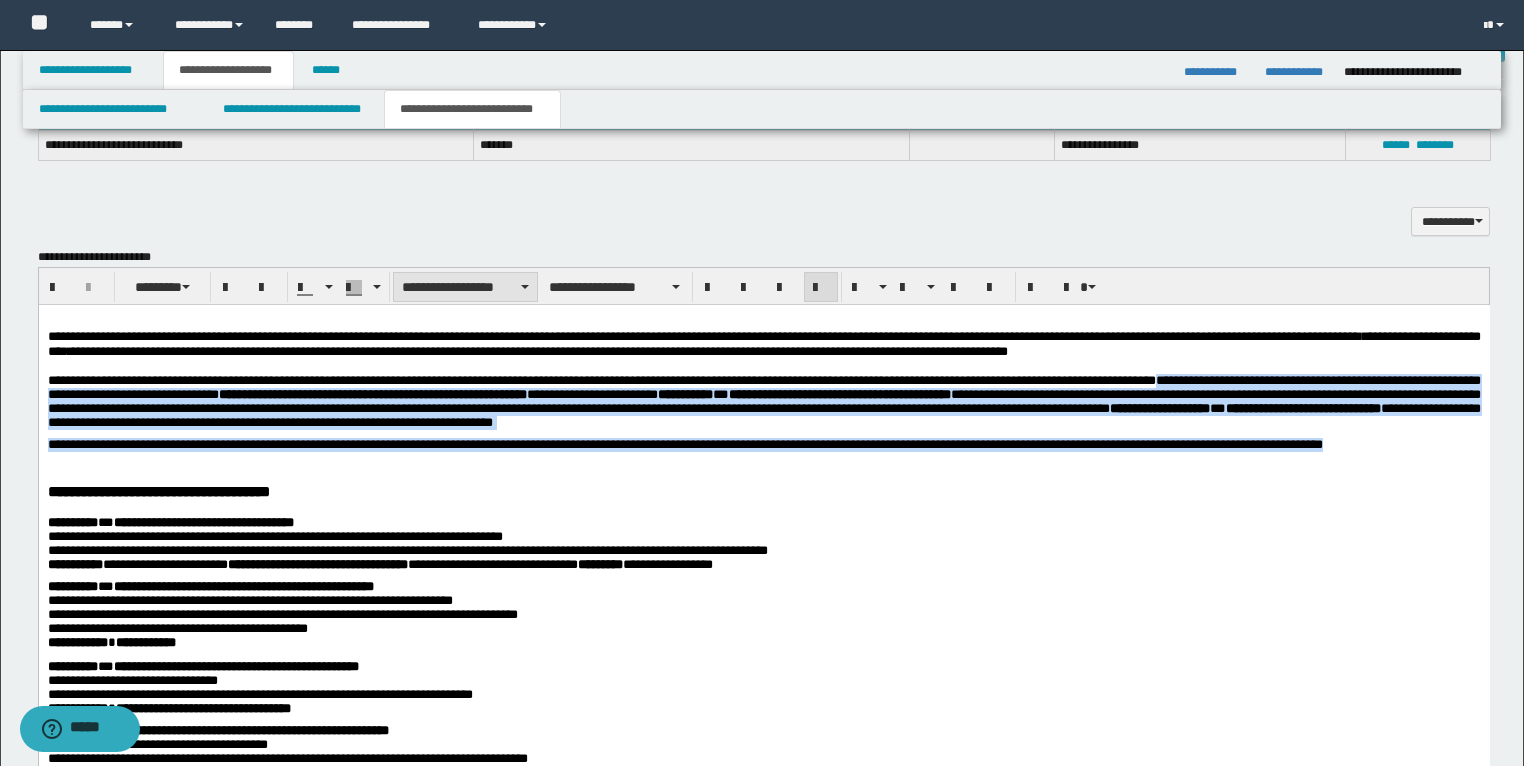 click on "**********" at bounding box center (465, 287) 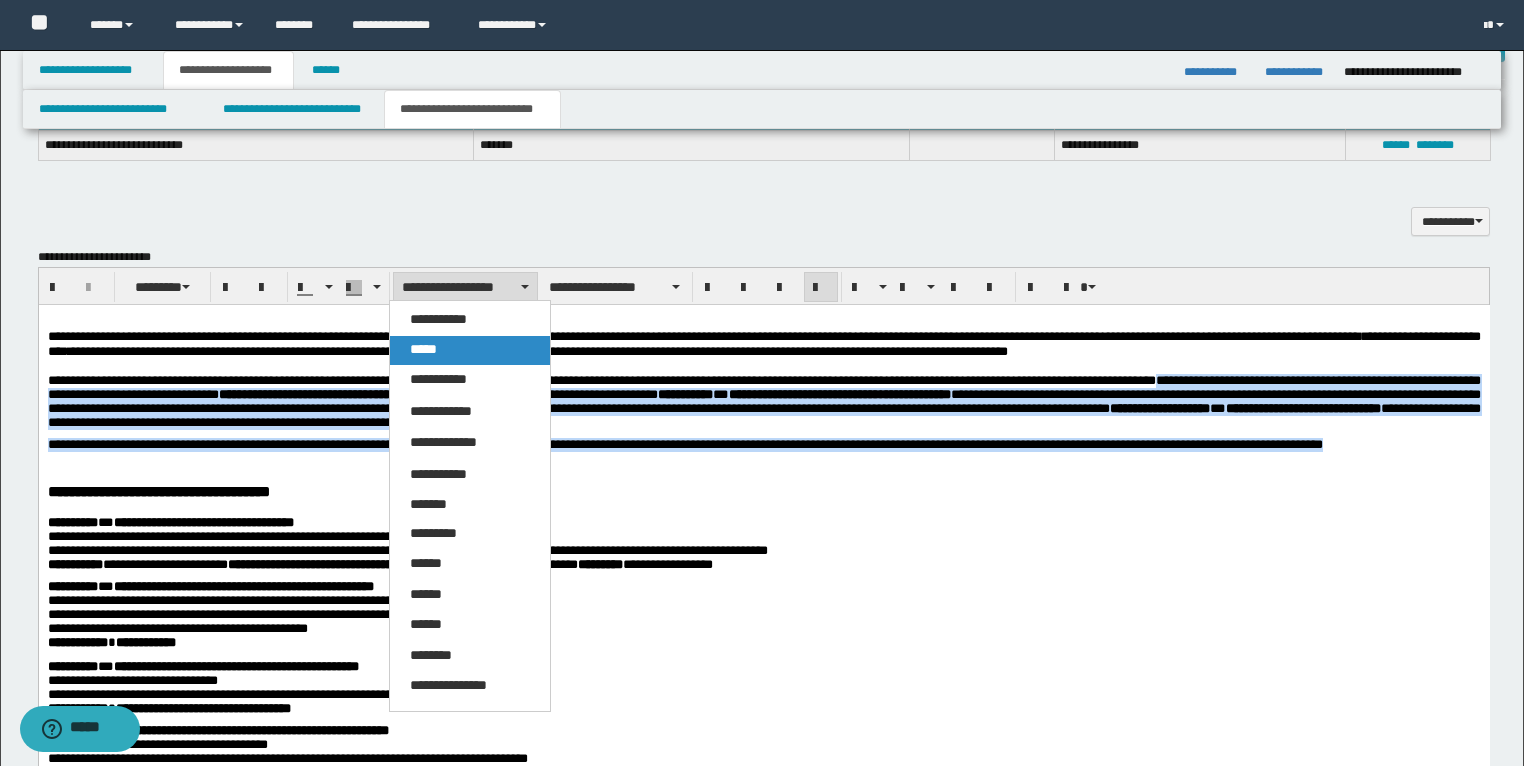 drag, startPoint x: 453, startPoint y: 357, endPoint x: 901, endPoint y: 100, distance: 516.4814 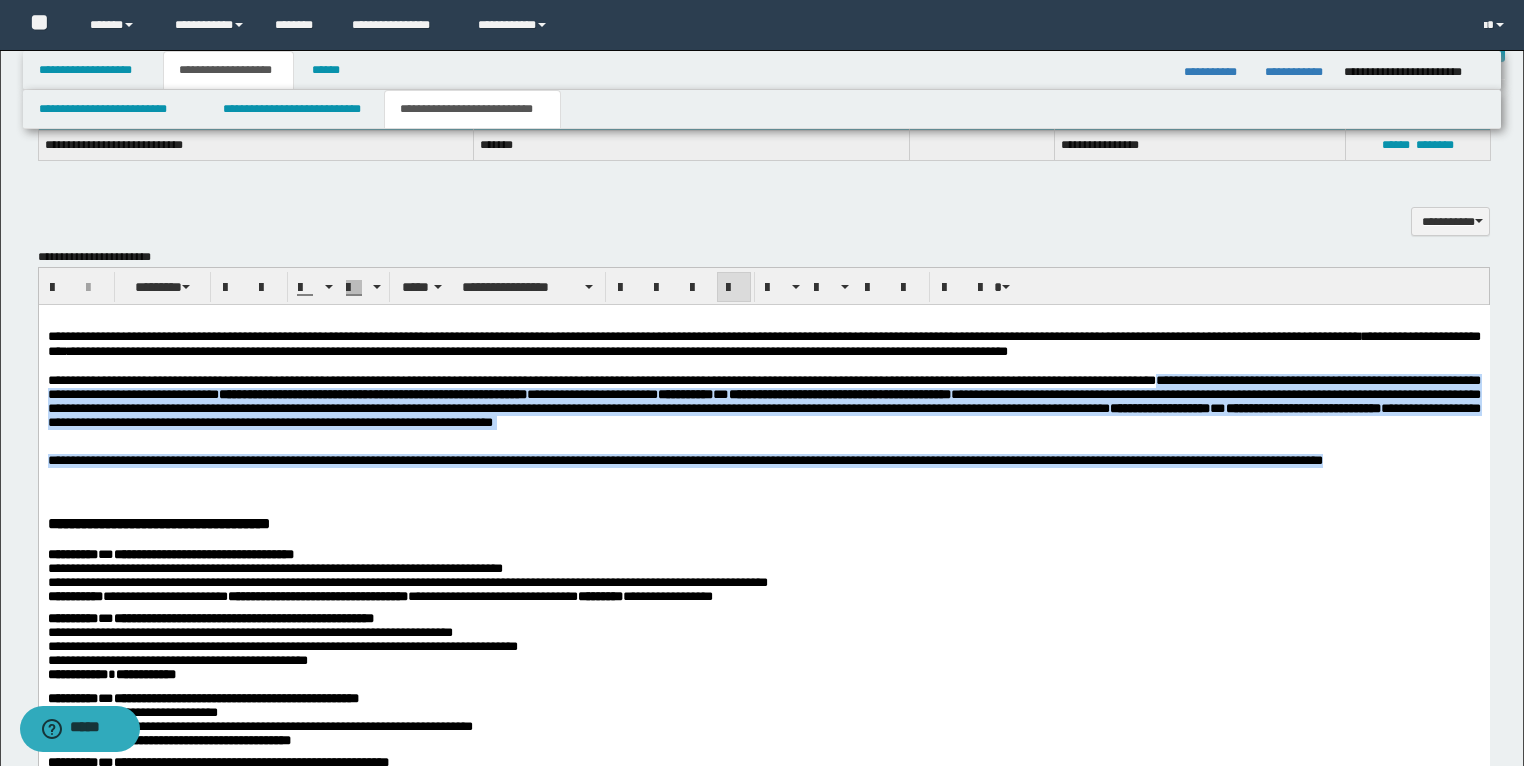 click on "**********" at bounding box center [763, 414] 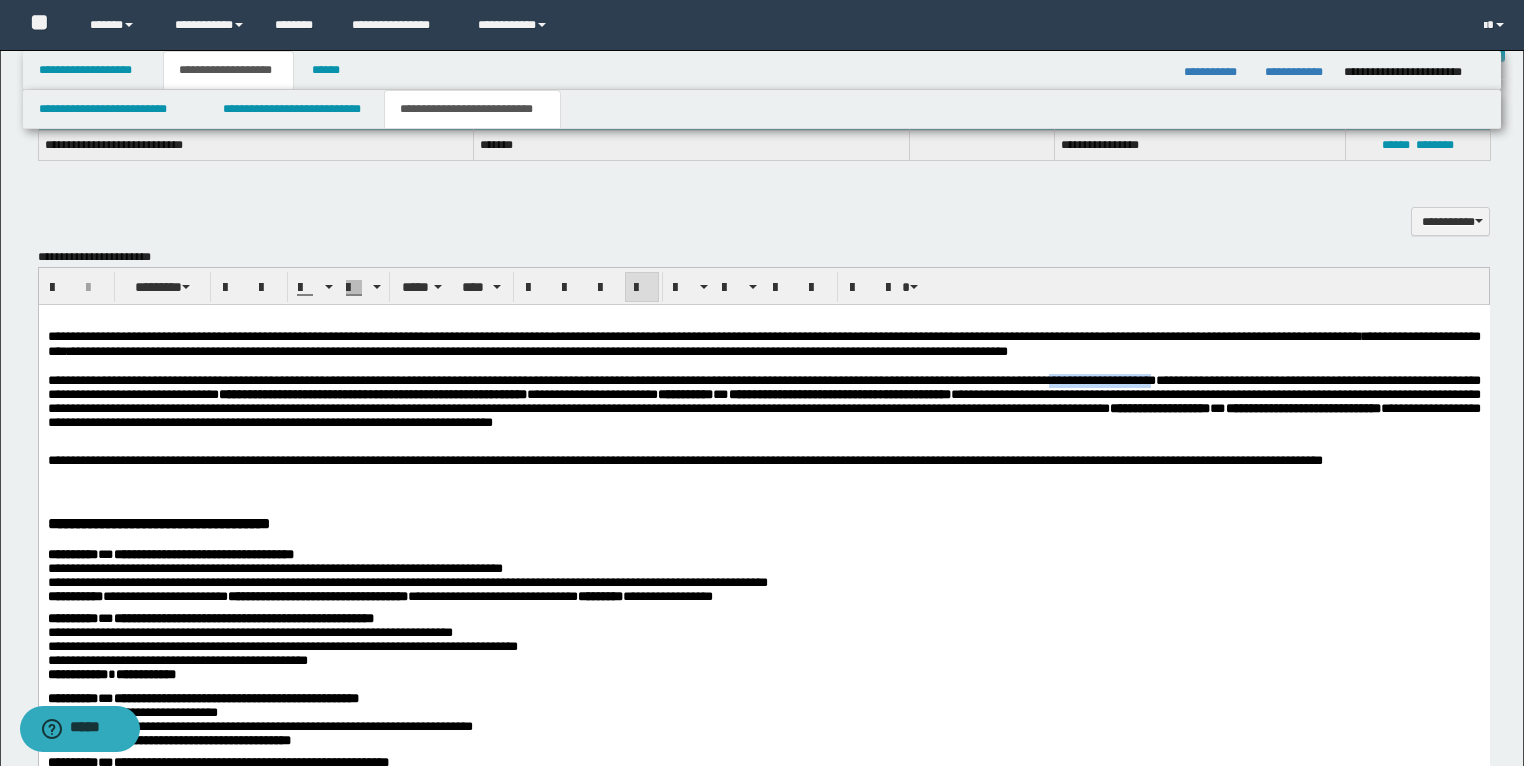 drag, startPoint x: 1366, startPoint y: 382, endPoint x: 1207, endPoint y: 390, distance: 159.20113 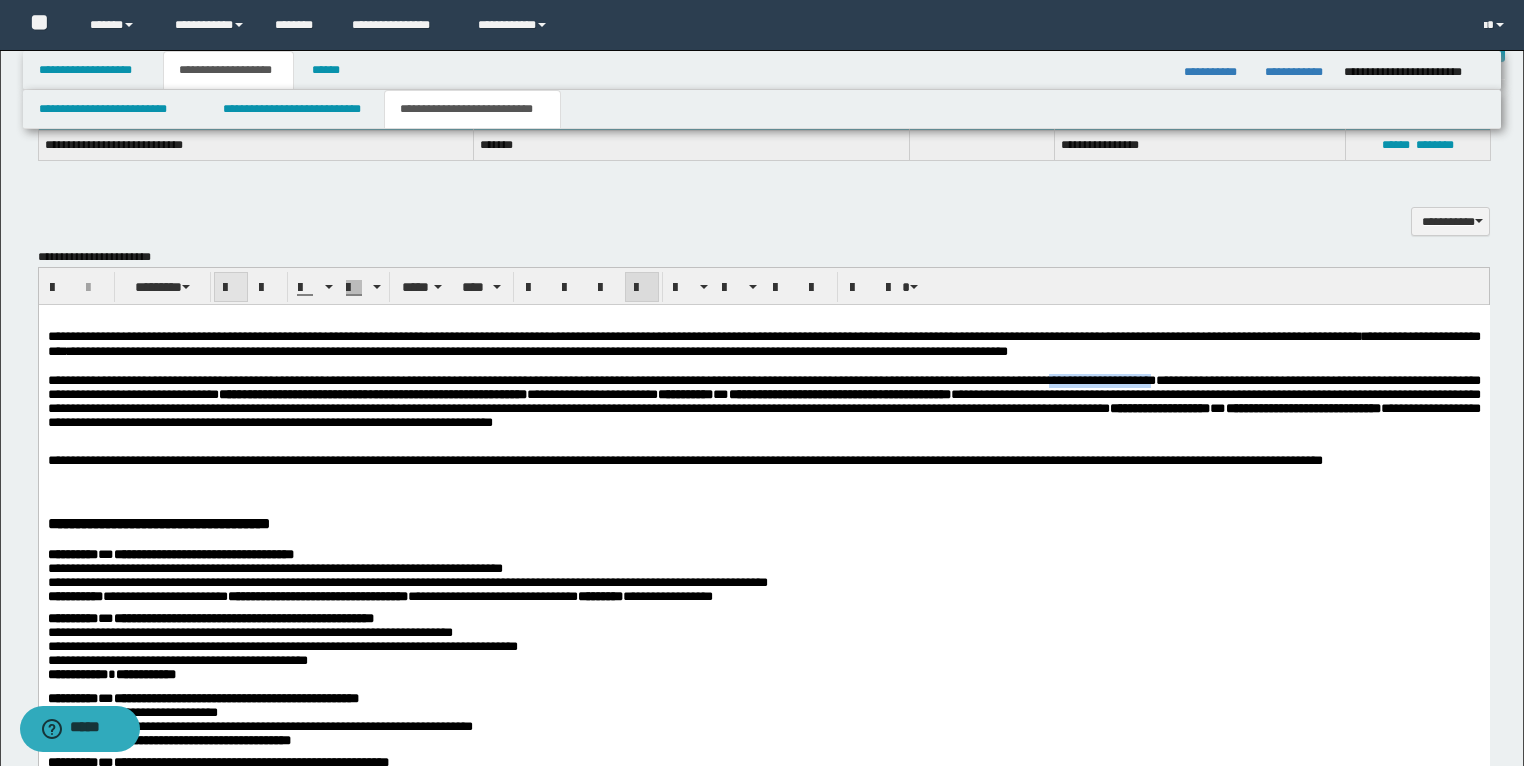 click at bounding box center [231, 288] 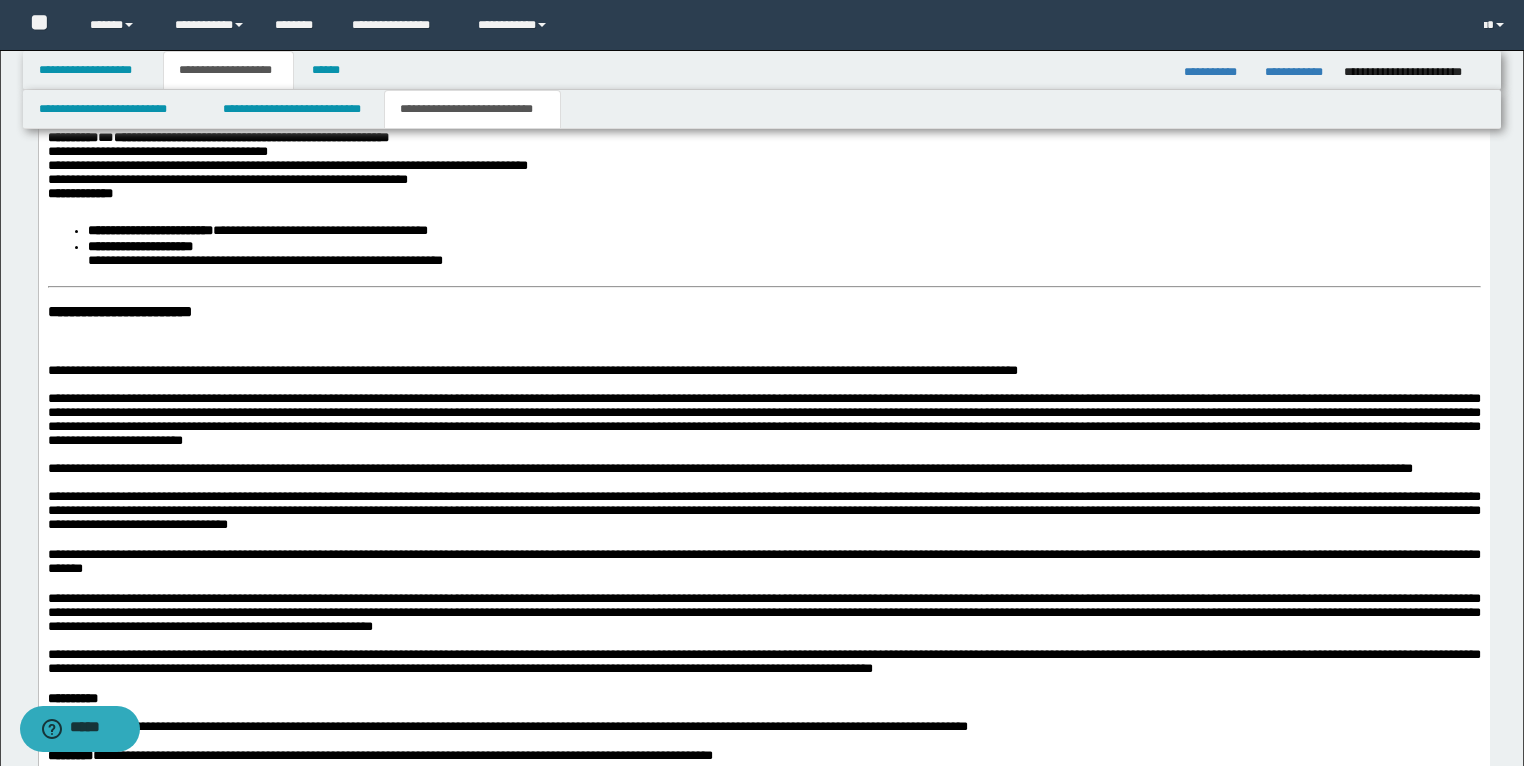 scroll, scrollTop: 1520, scrollLeft: 0, axis: vertical 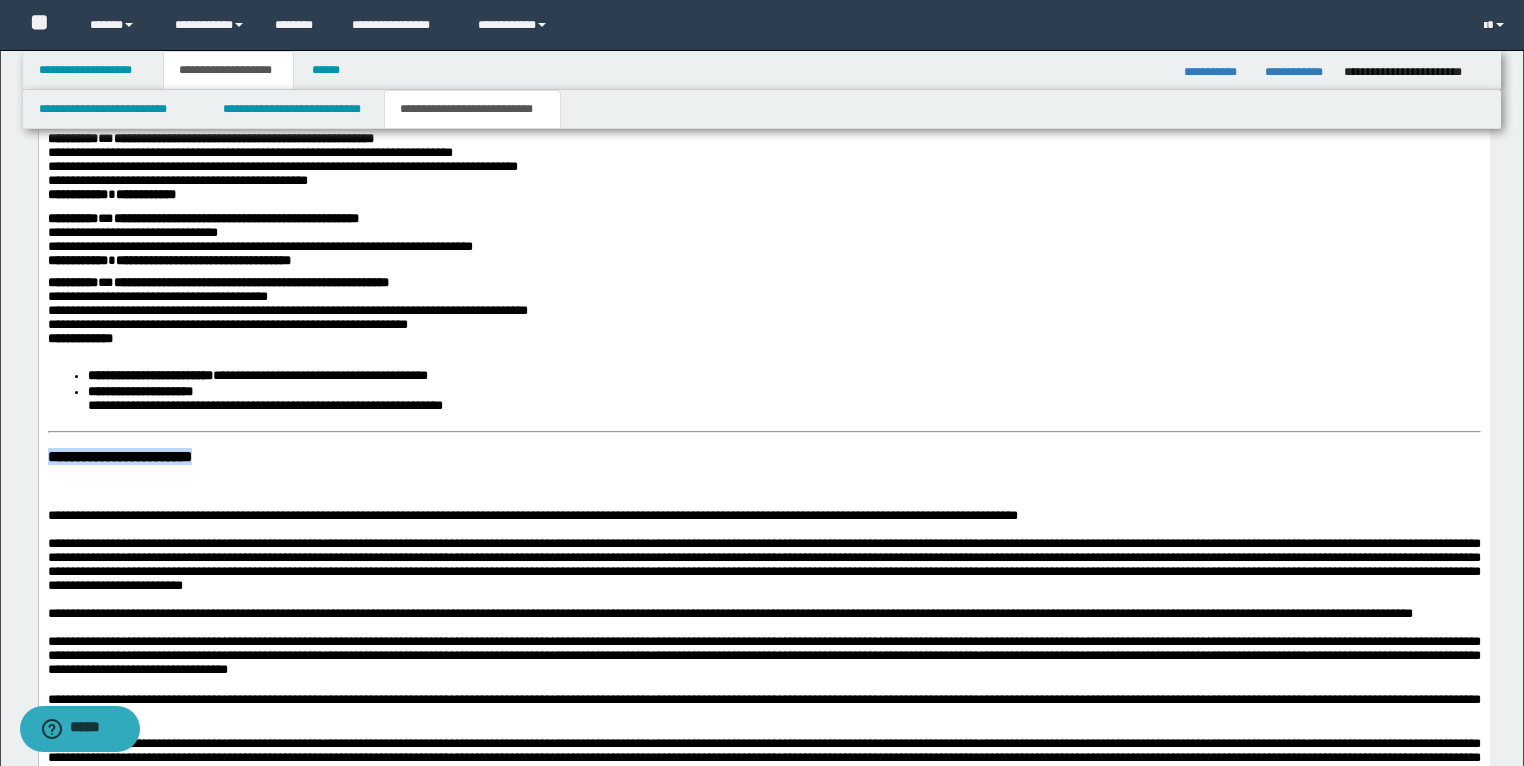 drag, startPoint x: 299, startPoint y: 459, endPoint x: 68, endPoint y: 275, distance: 295.32526 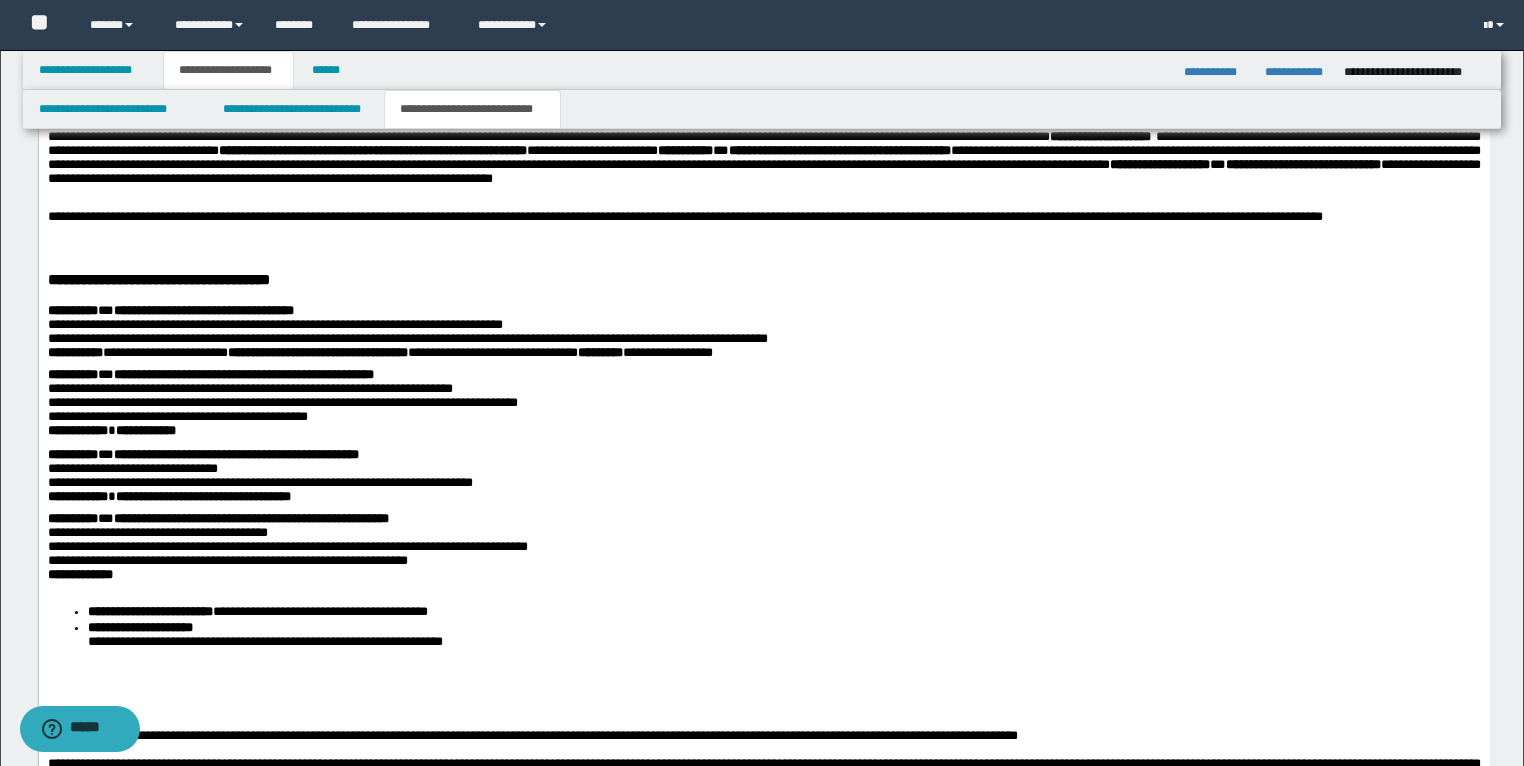 scroll, scrollTop: 1280, scrollLeft: 0, axis: vertical 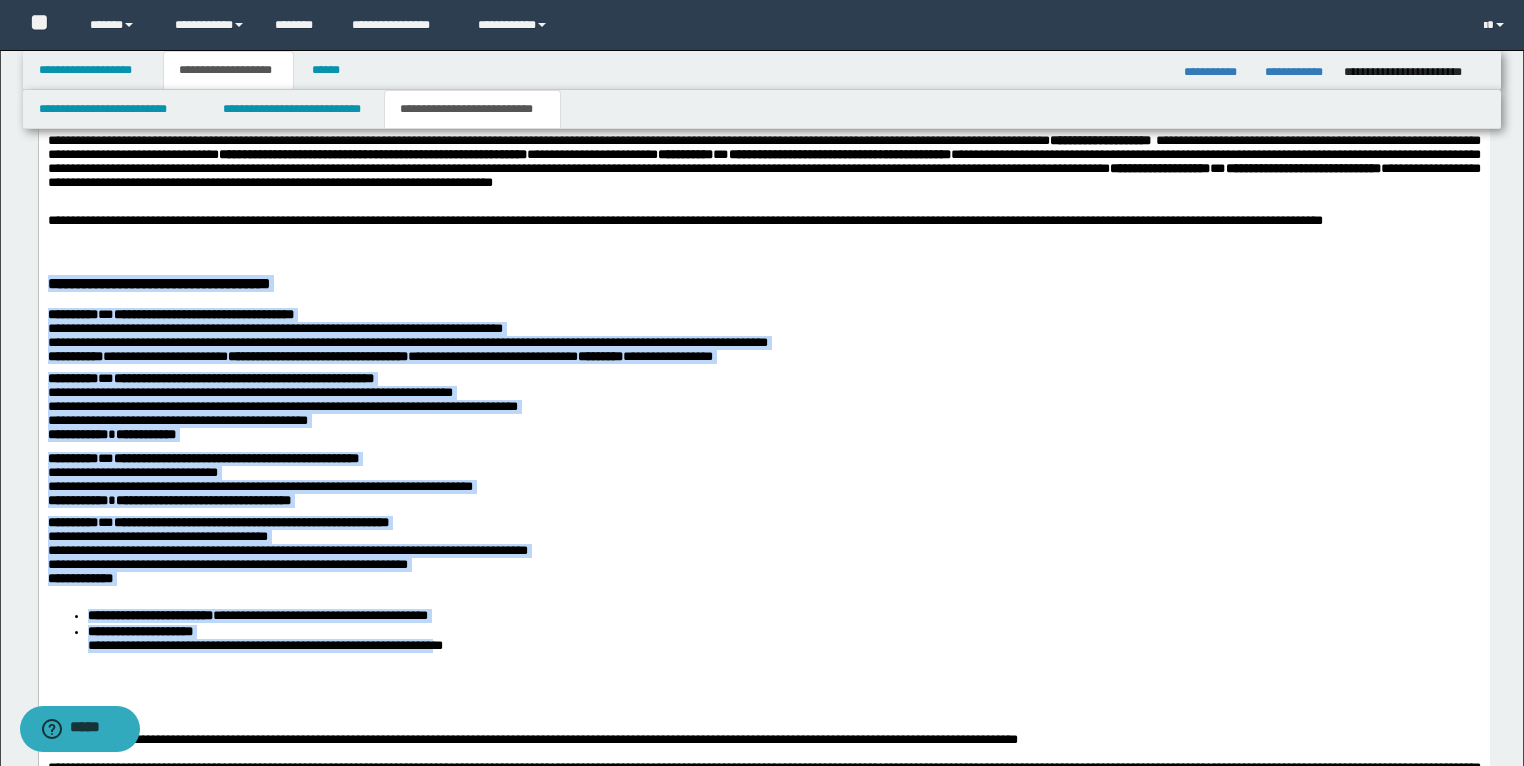 drag, startPoint x: 433, startPoint y: 644, endPoint x: 13, endPoint y: 289, distance: 549.9318 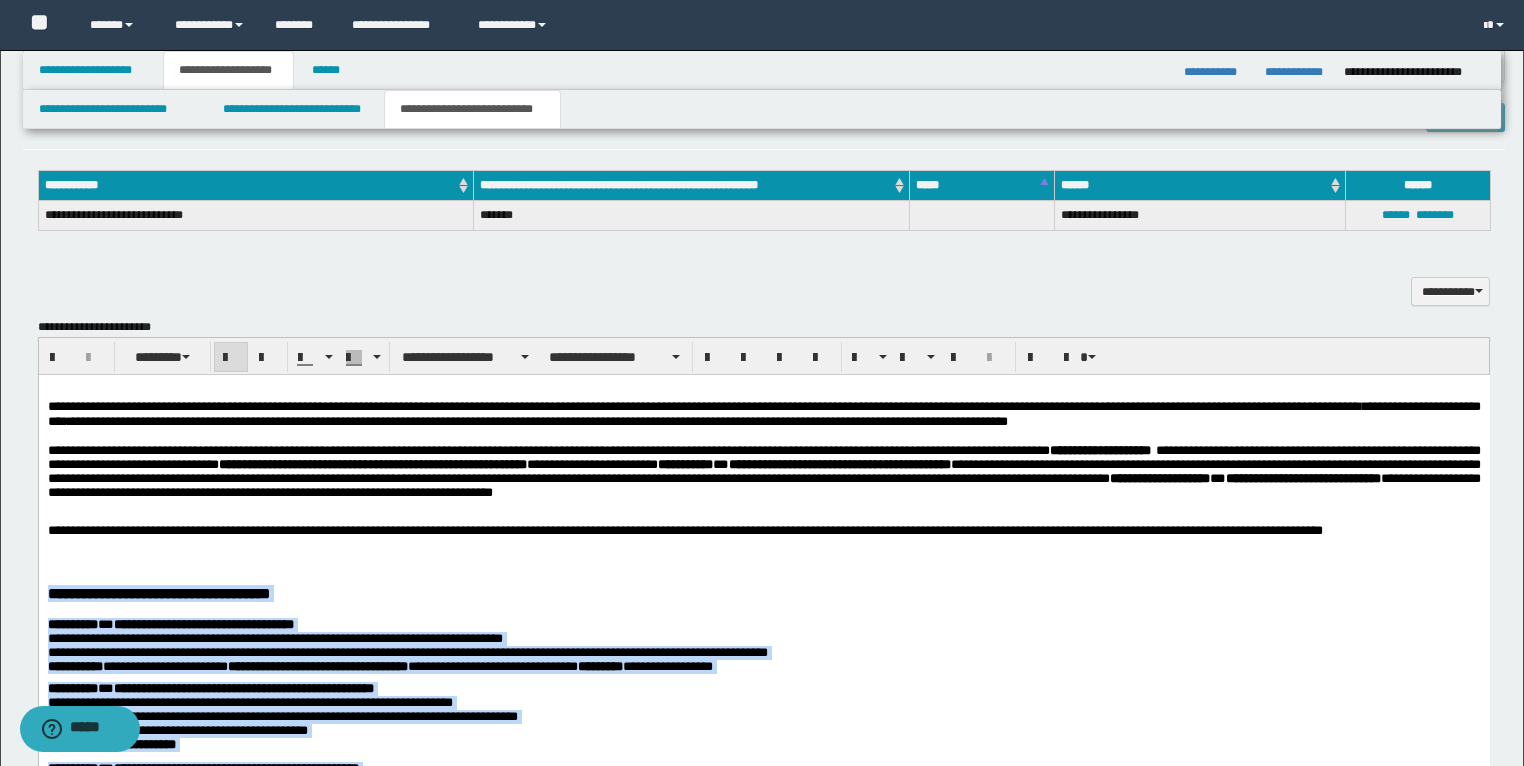 scroll, scrollTop: 960, scrollLeft: 0, axis: vertical 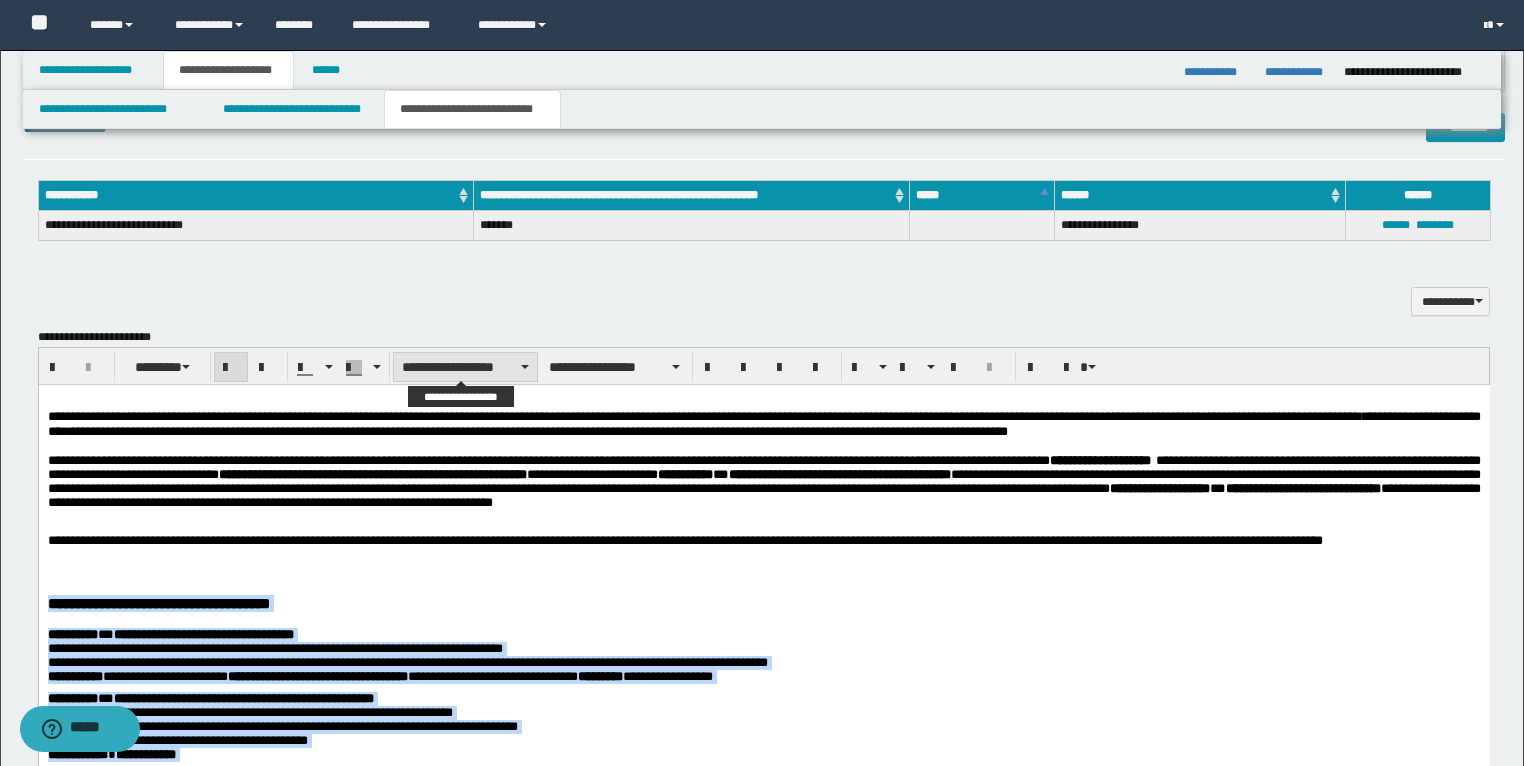 click on "**********" at bounding box center (465, 367) 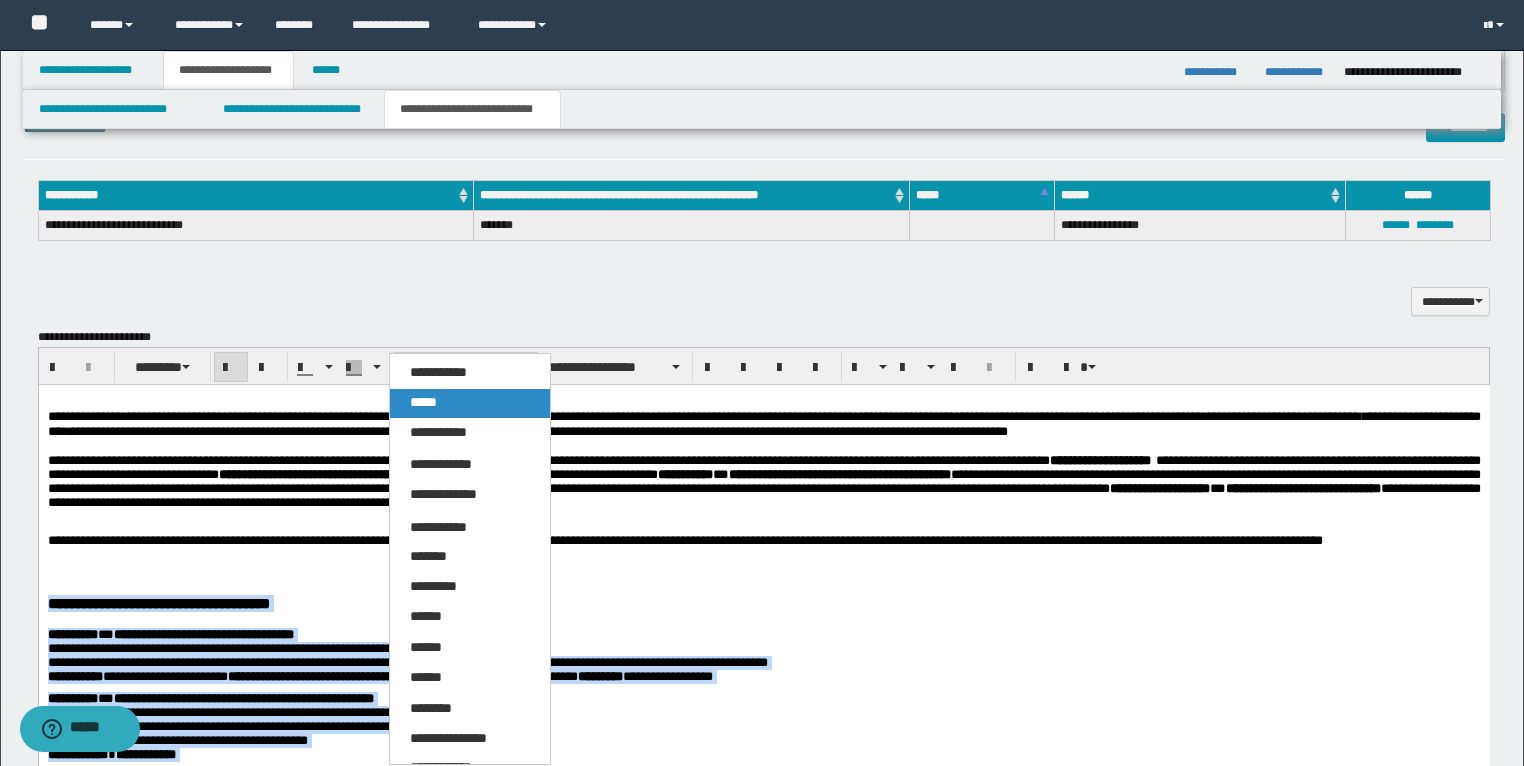 click on "*****" at bounding box center (470, 403) 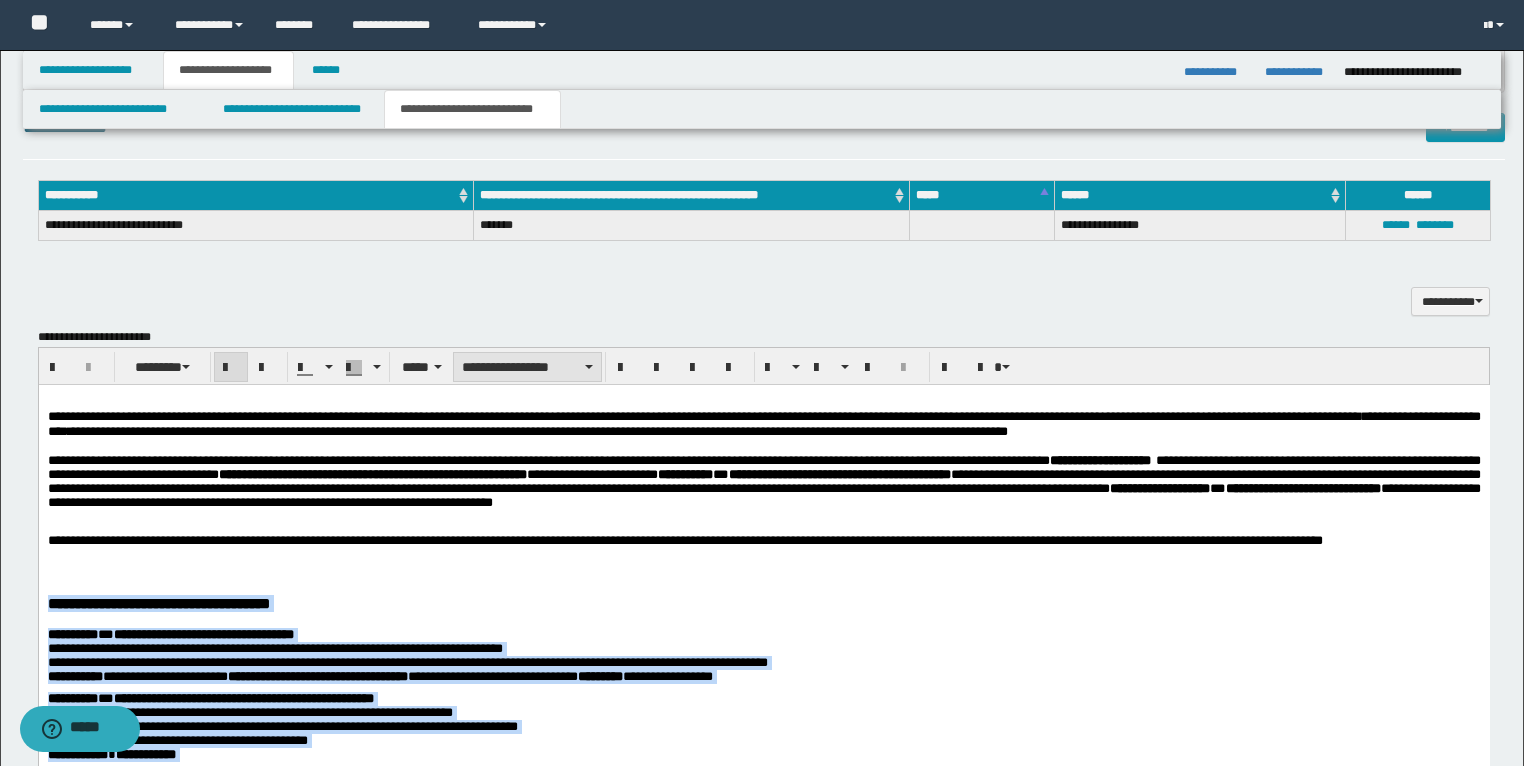 drag, startPoint x: 563, startPoint y: 365, endPoint x: 545, endPoint y: 376, distance: 21.095022 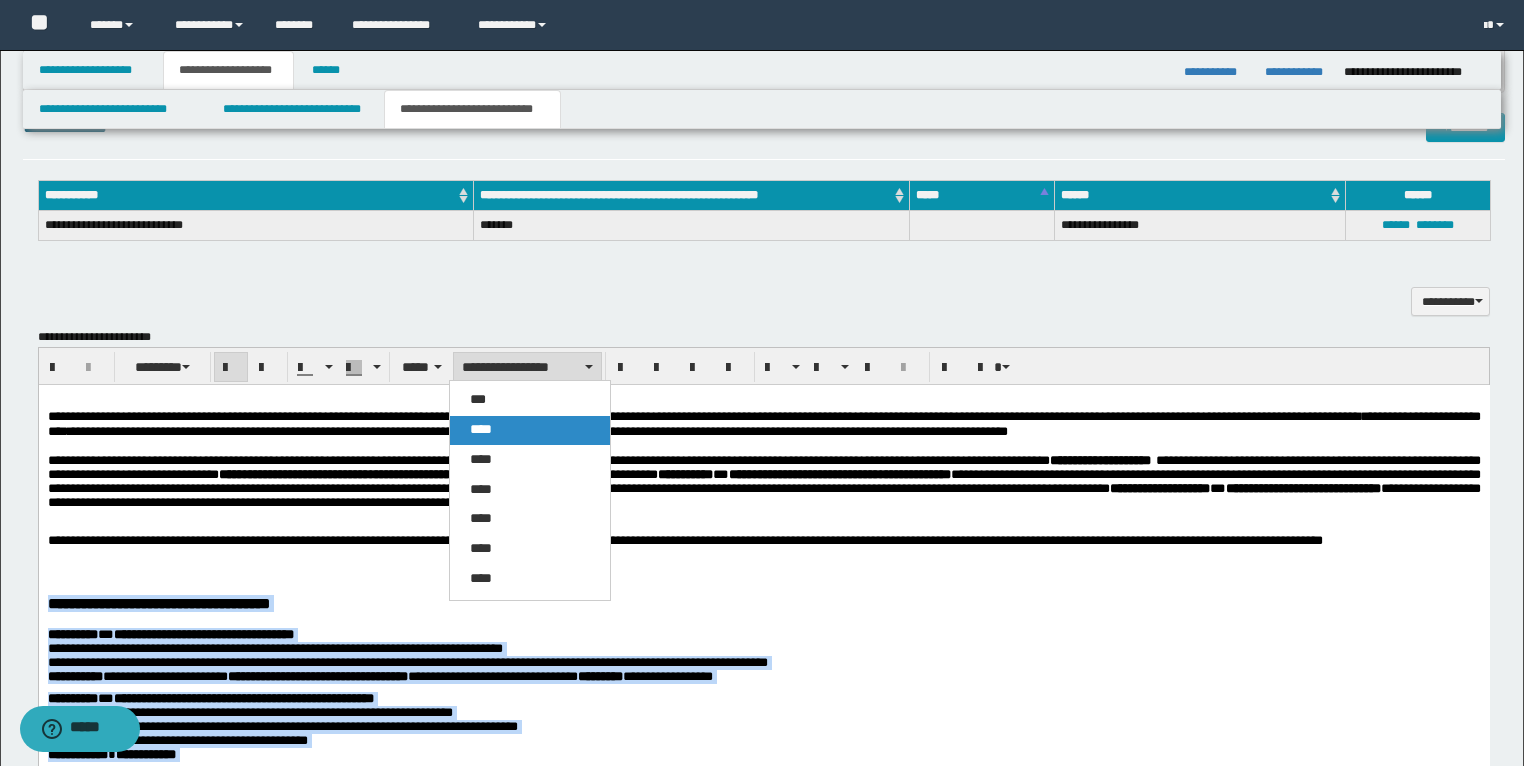click on "****" at bounding box center (481, 429) 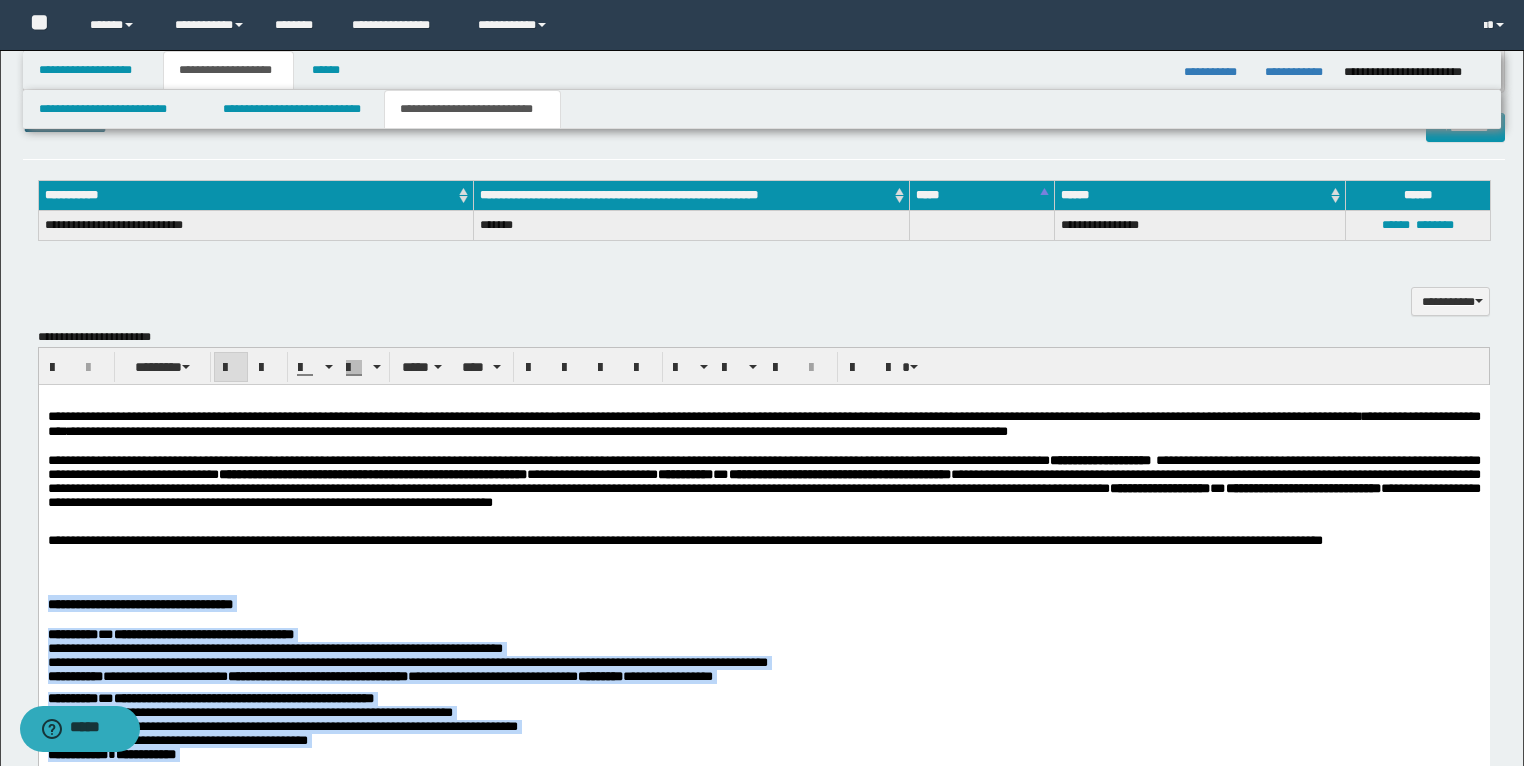 click at bounding box center (231, 368) 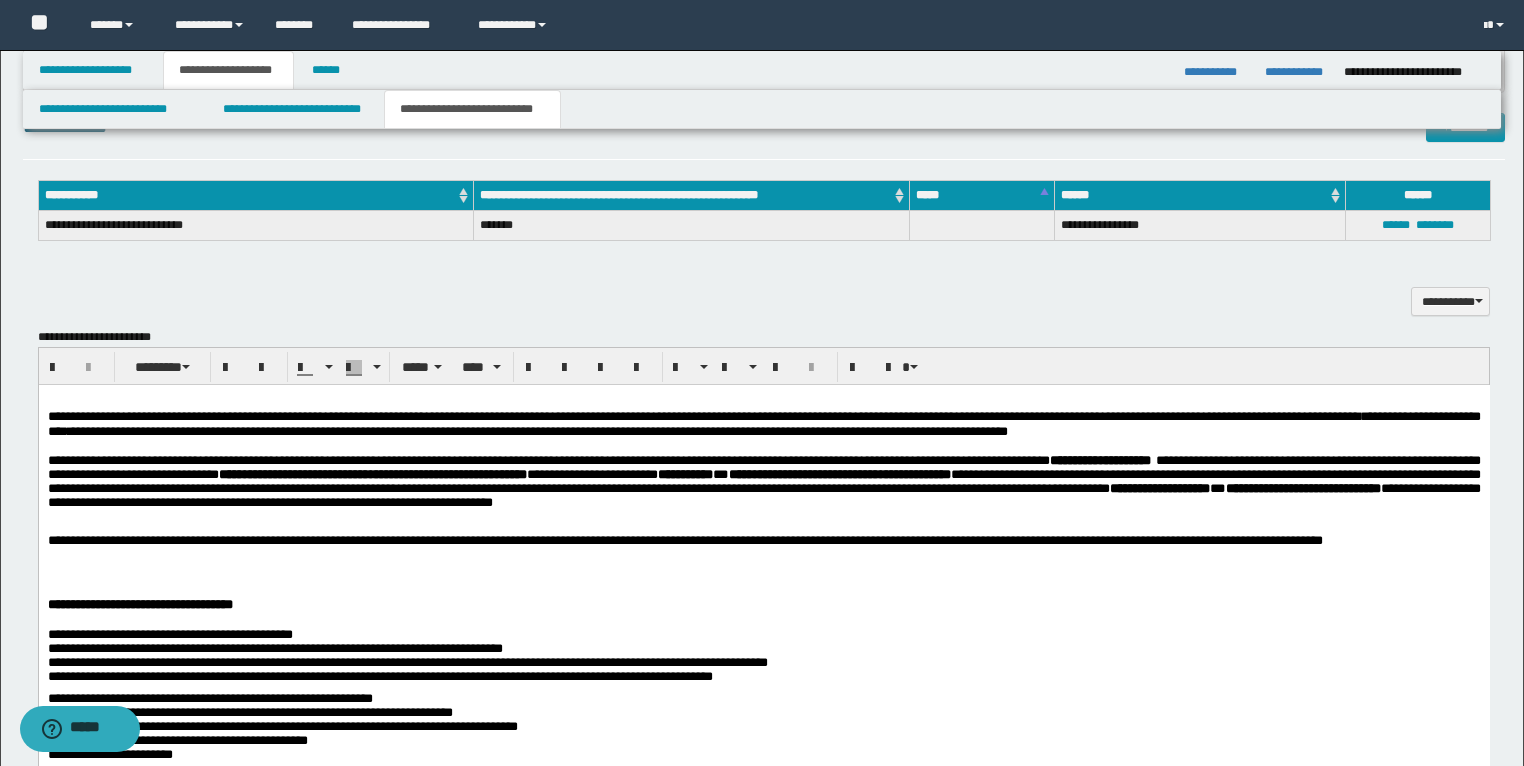 click on "**********" at bounding box center [763, 550] 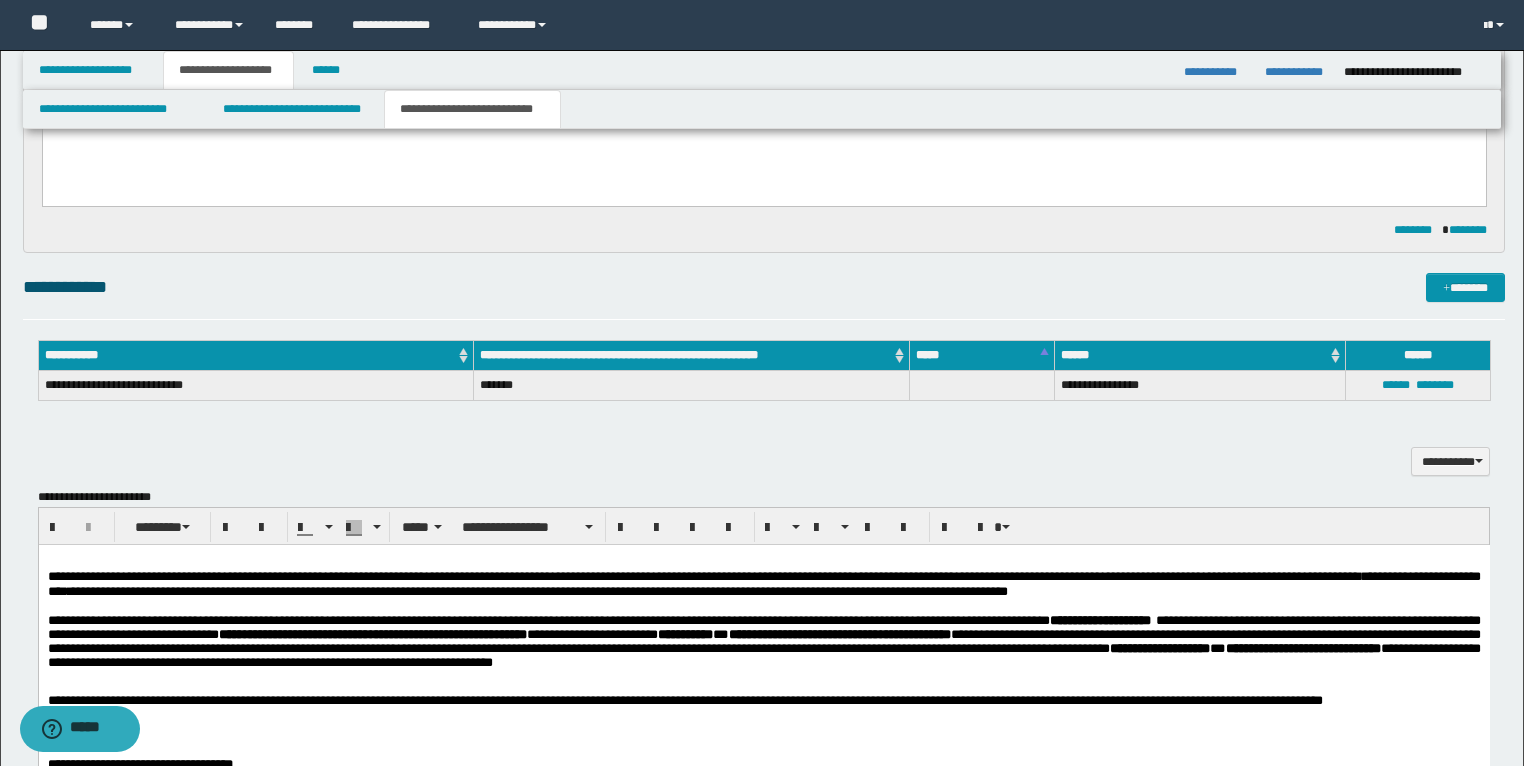 scroll, scrollTop: 800, scrollLeft: 0, axis: vertical 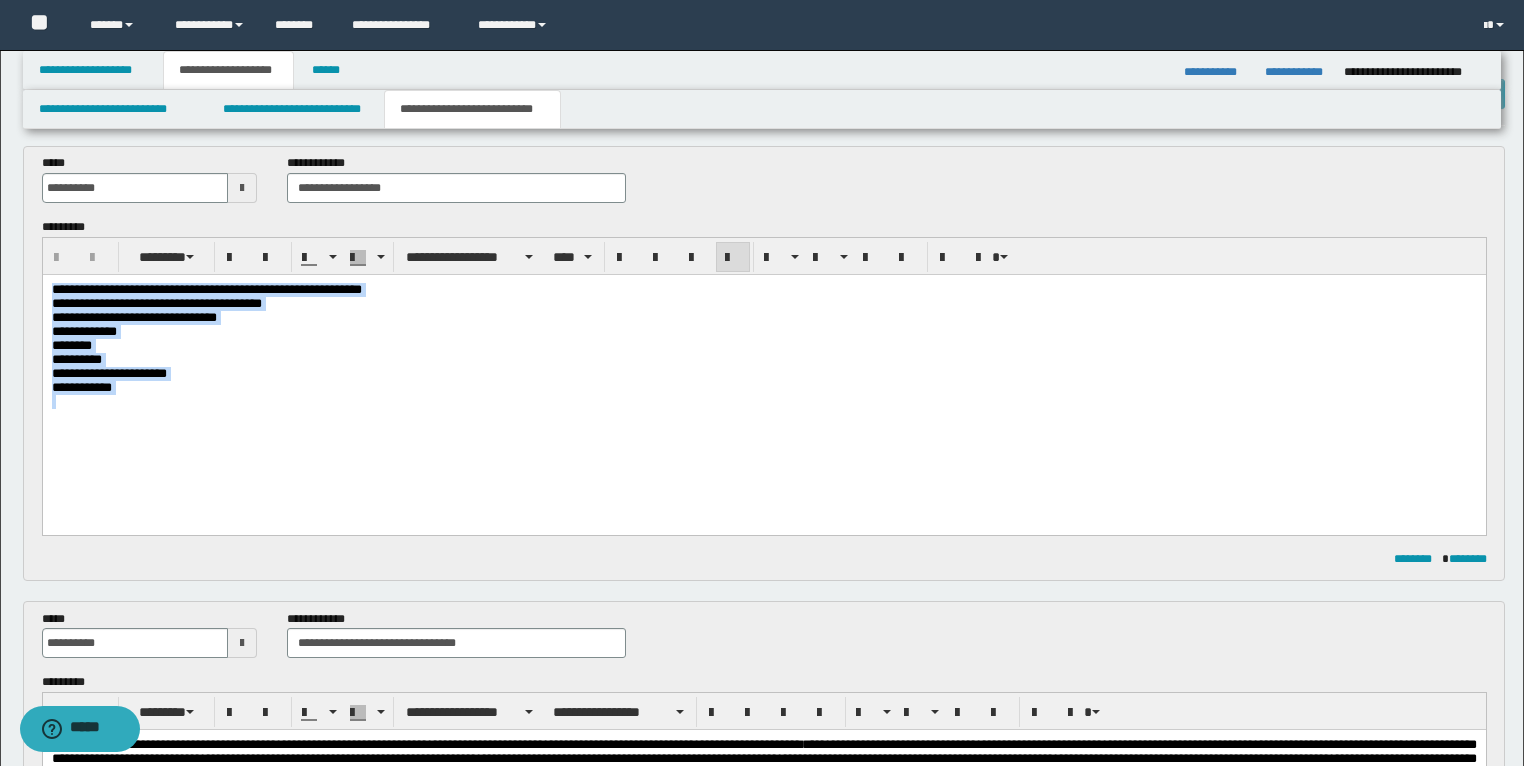 drag, startPoint x: 217, startPoint y: 416, endPoint x: 33, endPoint y: 277, distance: 230.6014 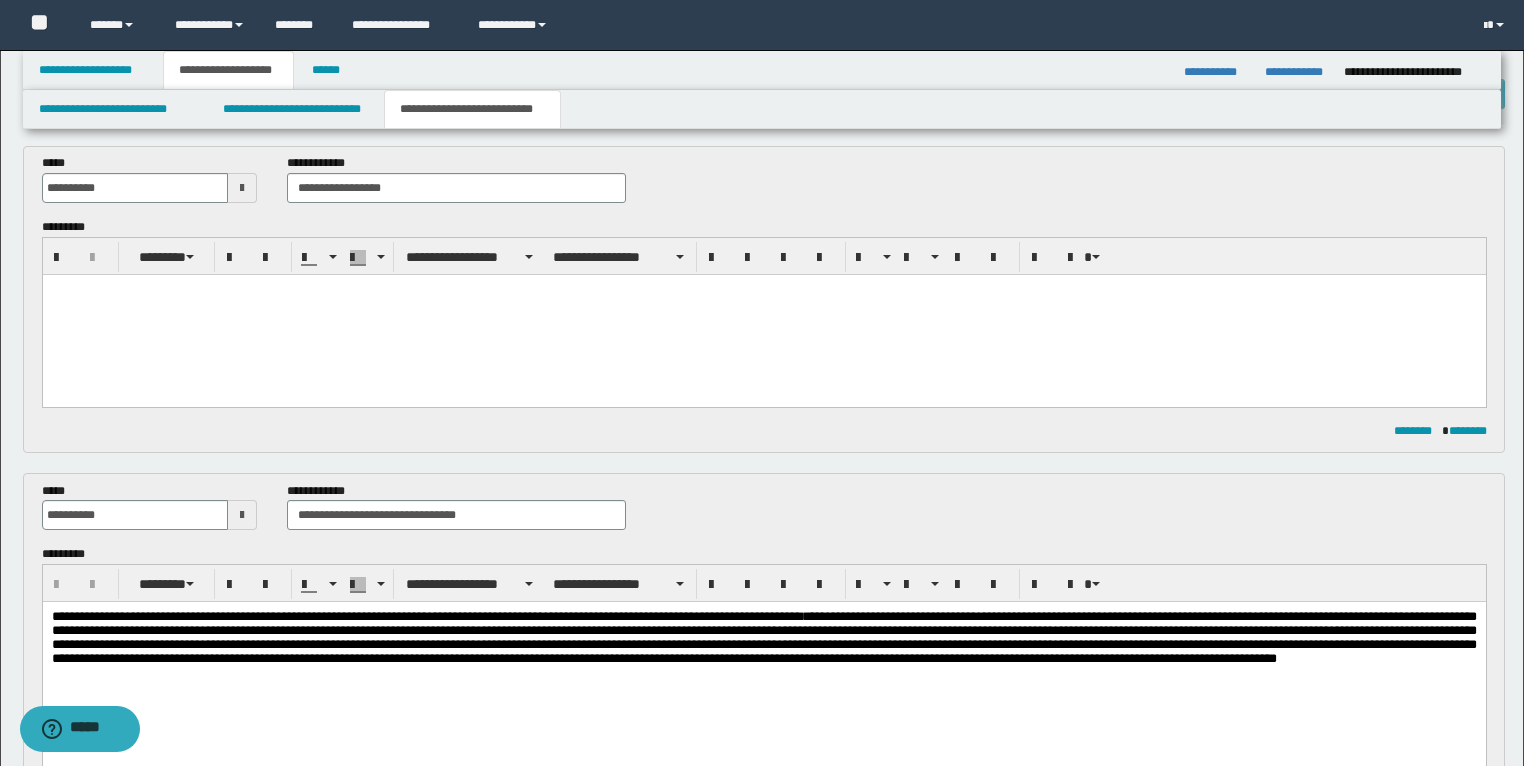 click at bounding box center (763, 314) 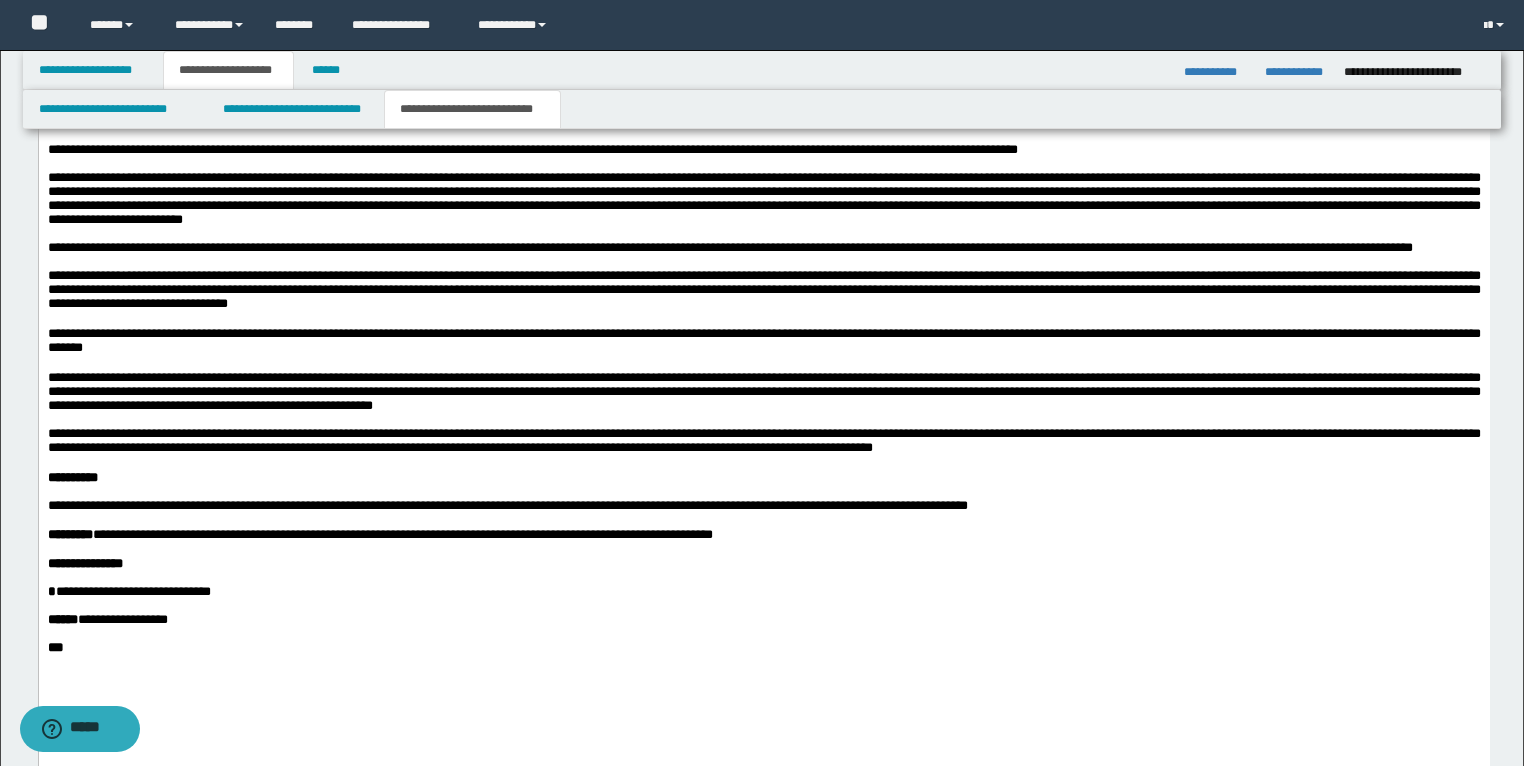 scroll, scrollTop: 1760, scrollLeft: 0, axis: vertical 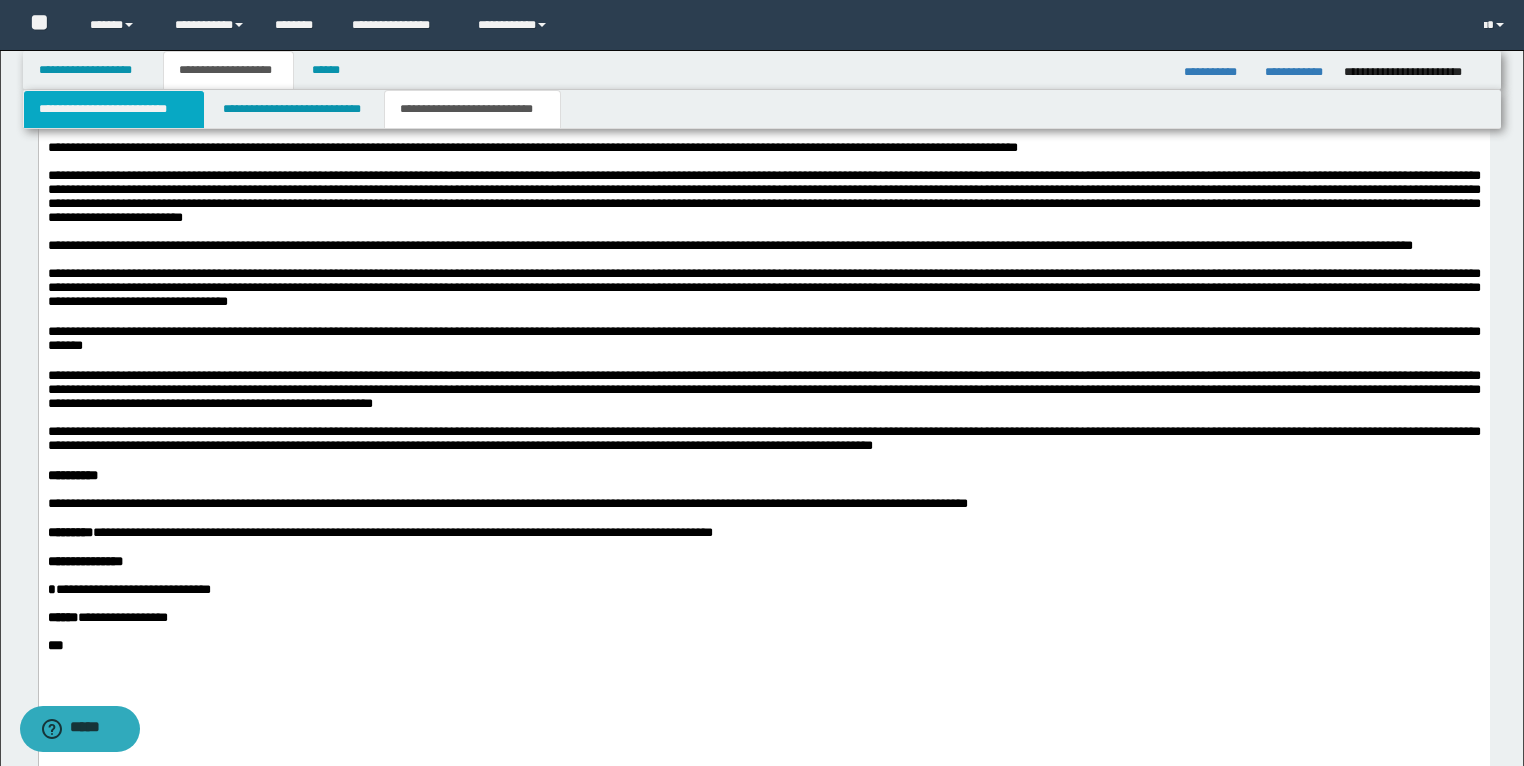click on "**********" at bounding box center (114, 109) 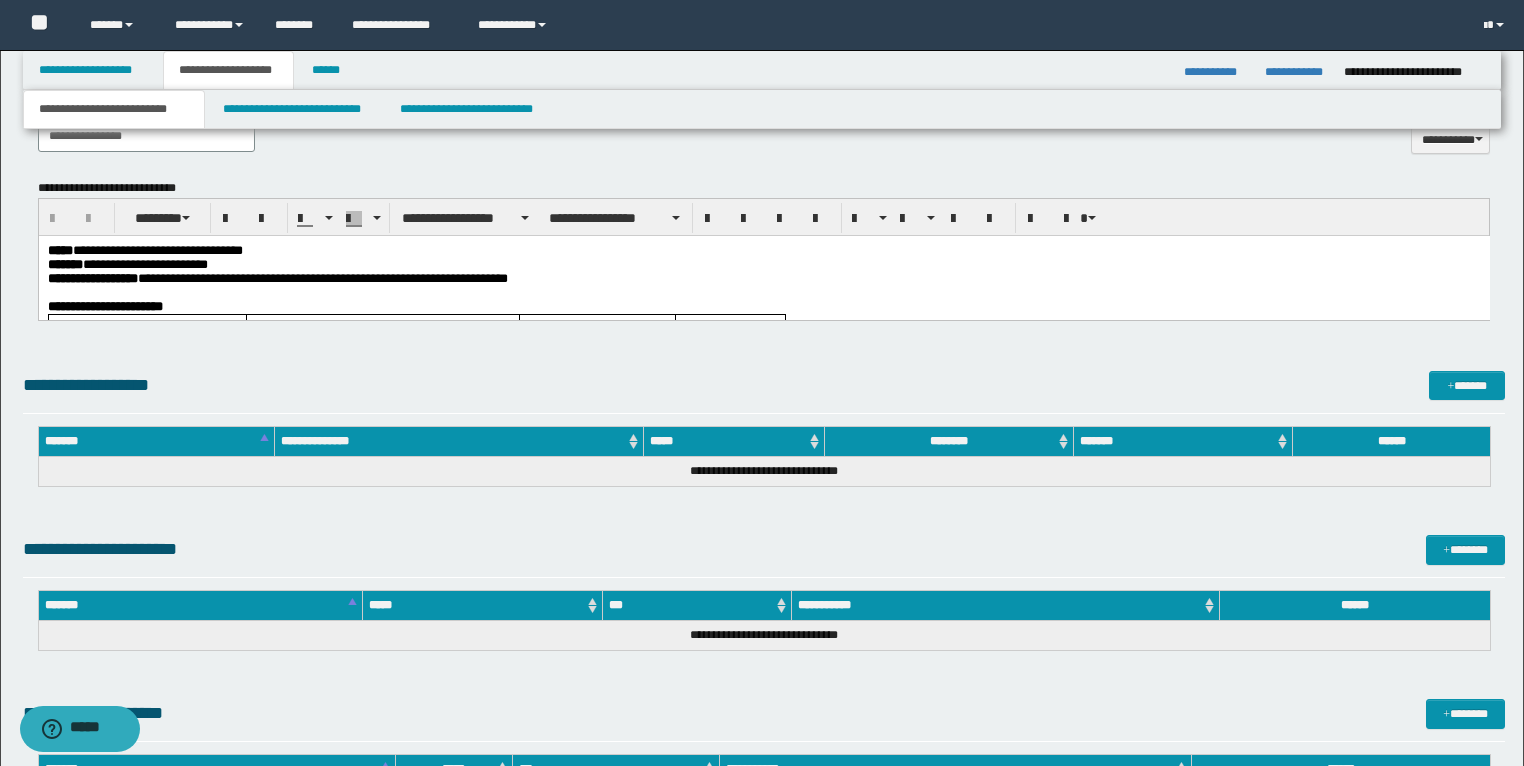 scroll, scrollTop: 984, scrollLeft: 0, axis: vertical 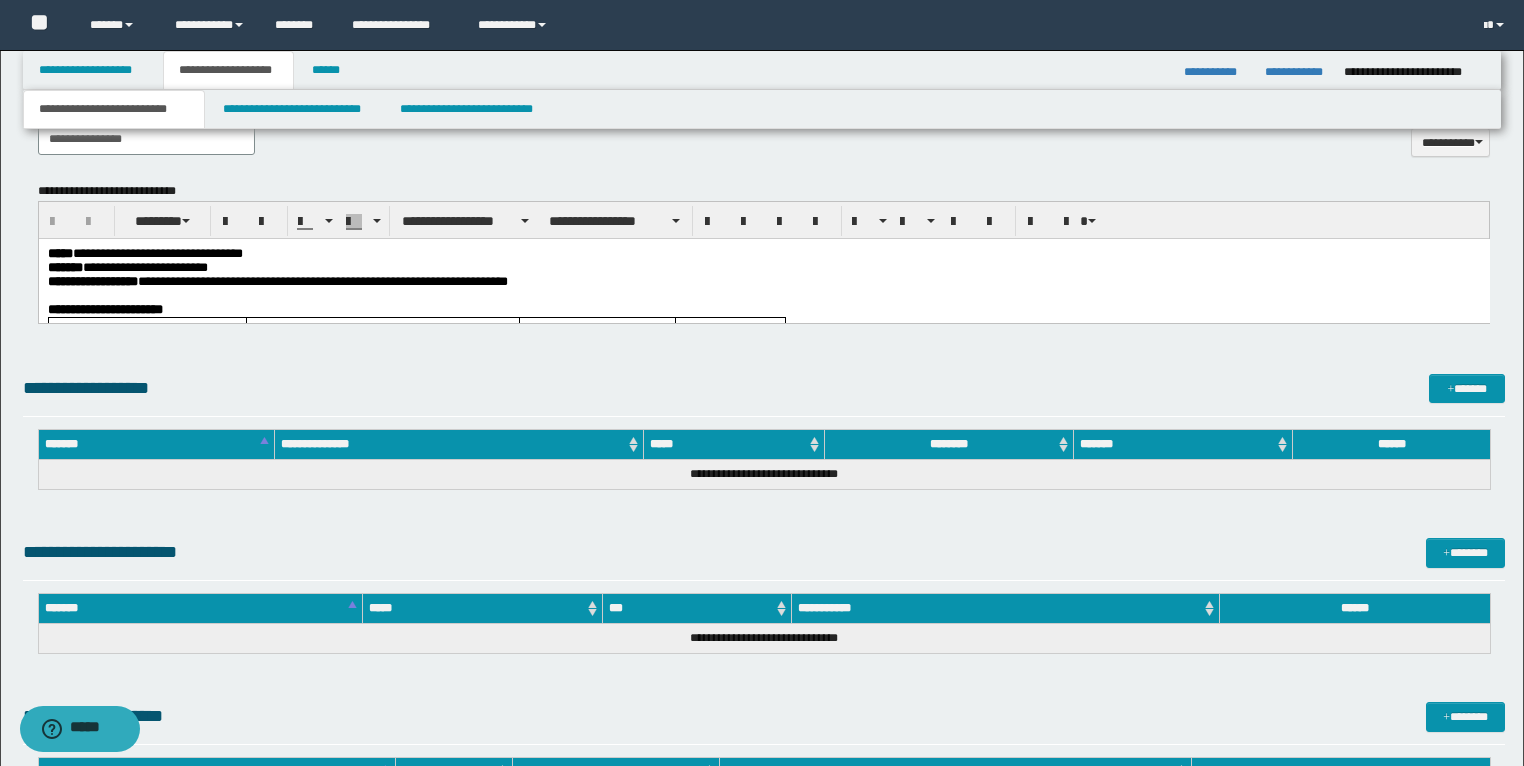 click at bounding box center [763, 295] 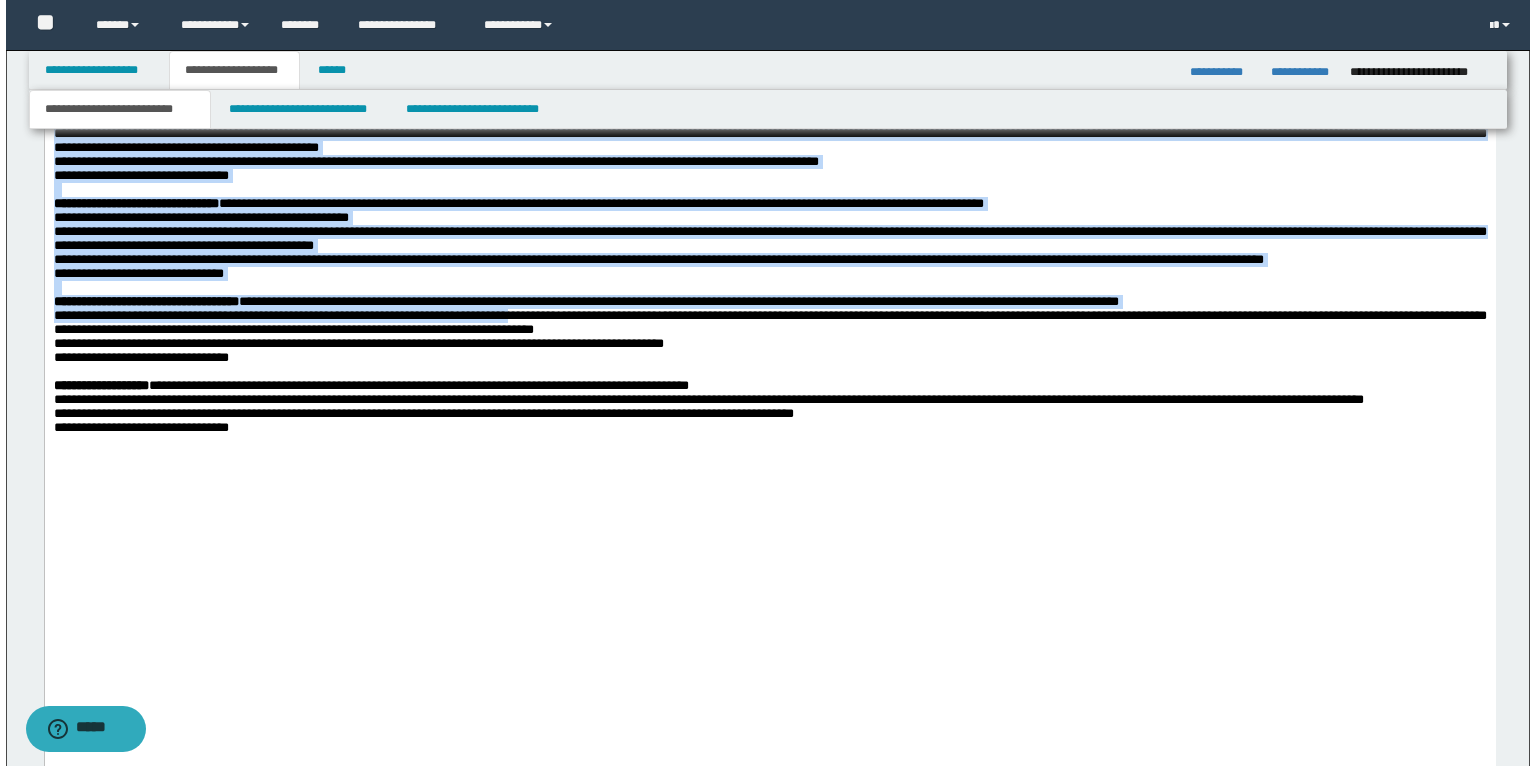 scroll, scrollTop: 1781, scrollLeft: 0, axis: vertical 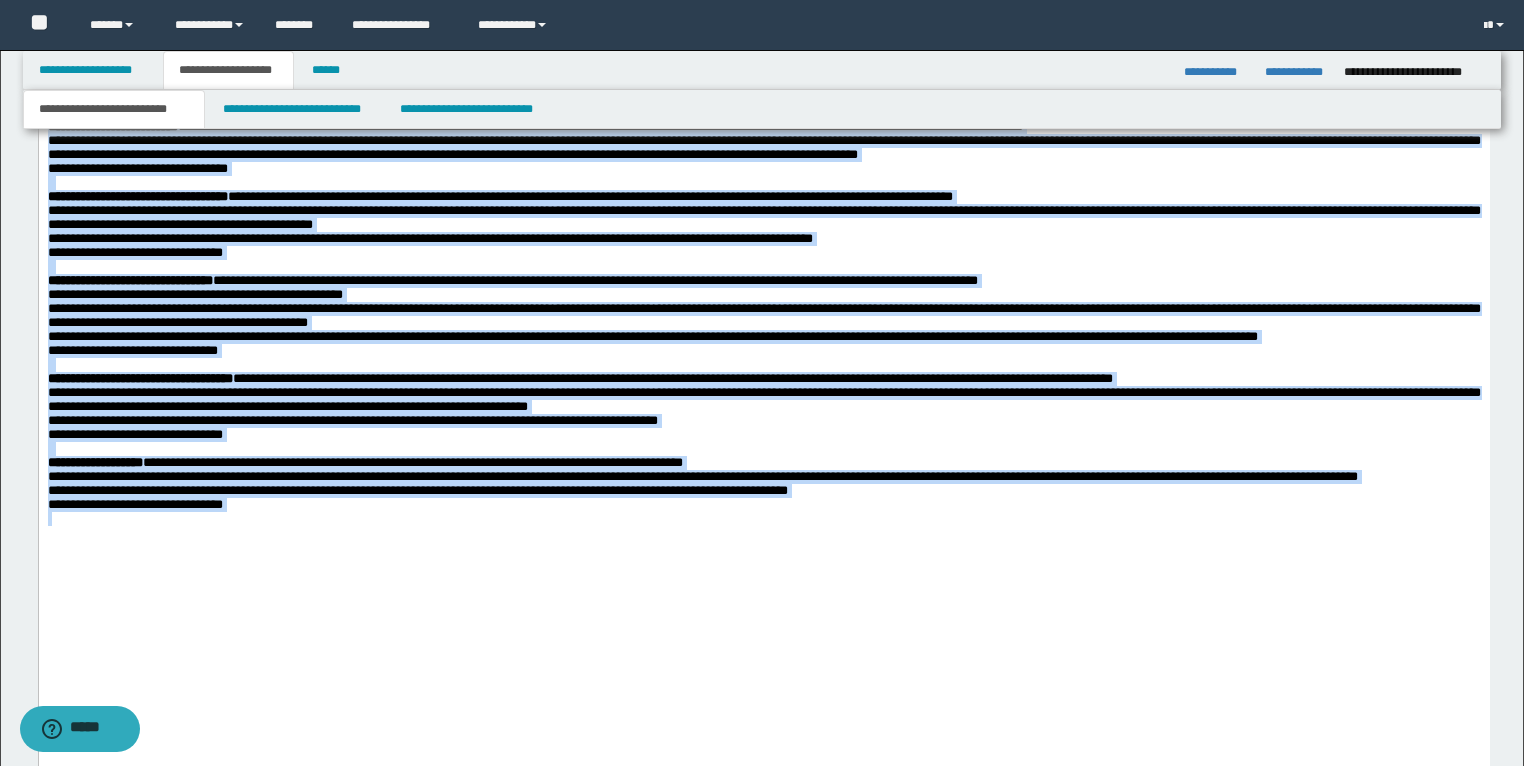 drag, startPoint x: 46, startPoint y: -546, endPoint x: 515, endPoint y: 653, distance: 1287.4634 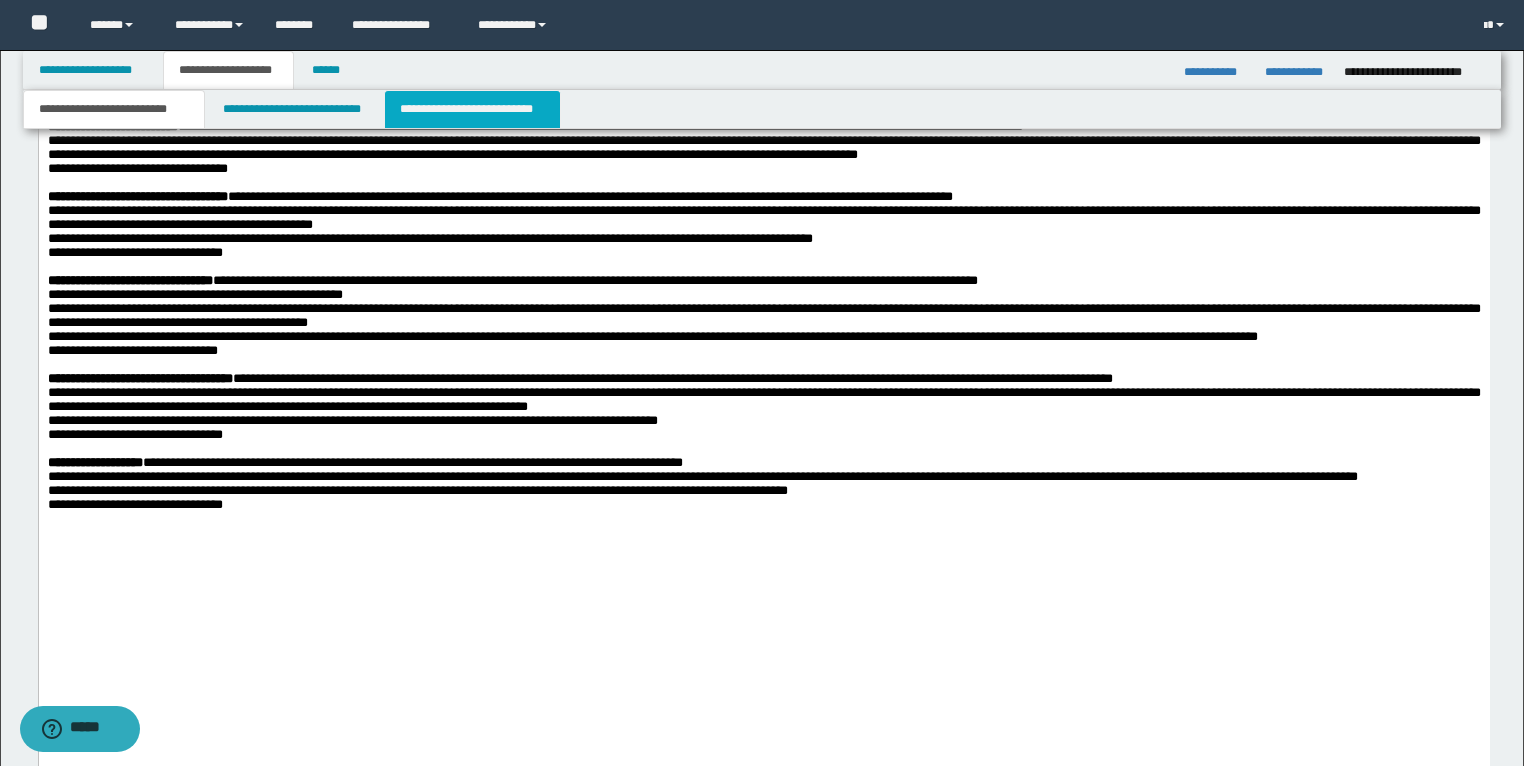 click on "**********" at bounding box center (472, 109) 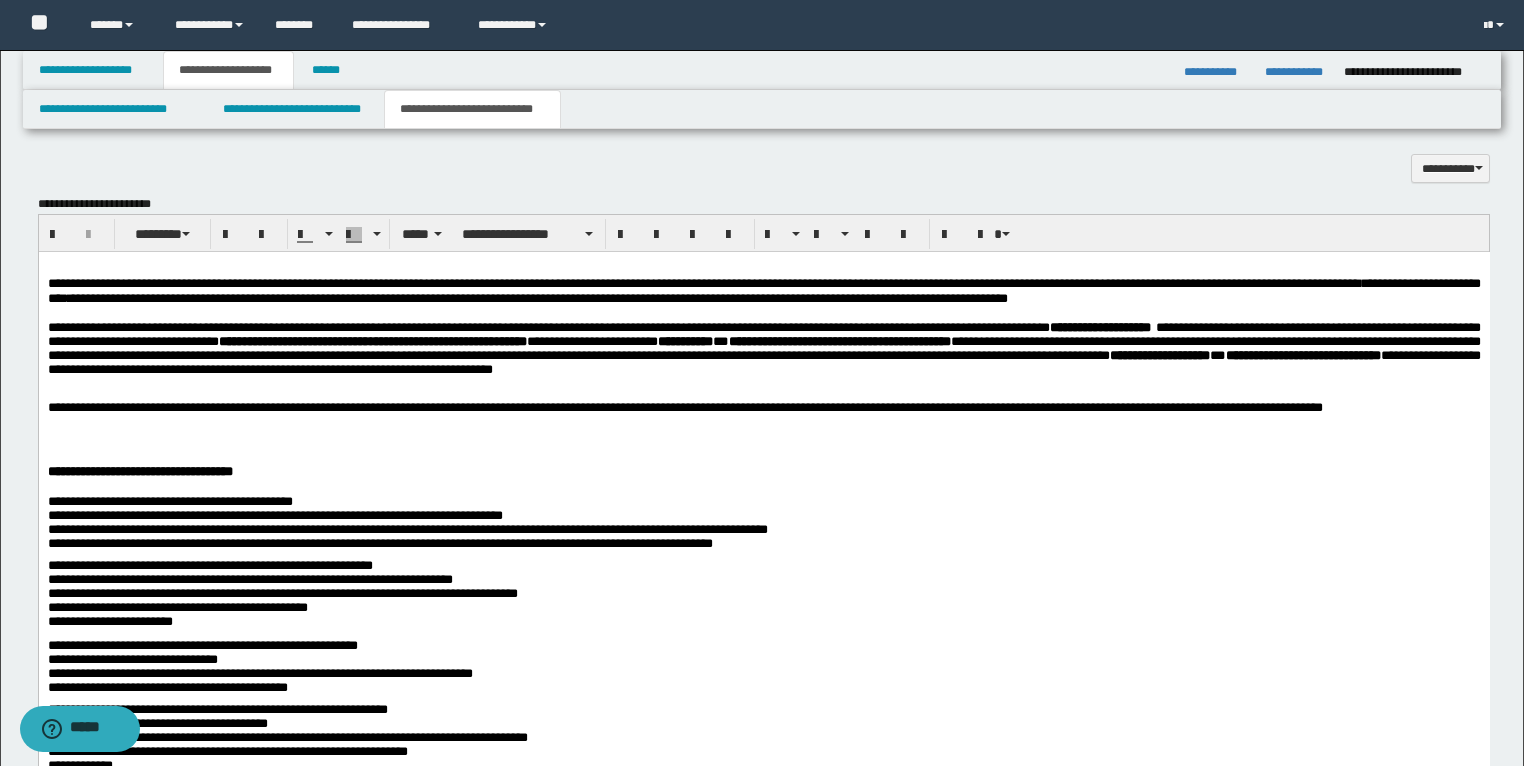 scroll, scrollTop: 1461, scrollLeft: 0, axis: vertical 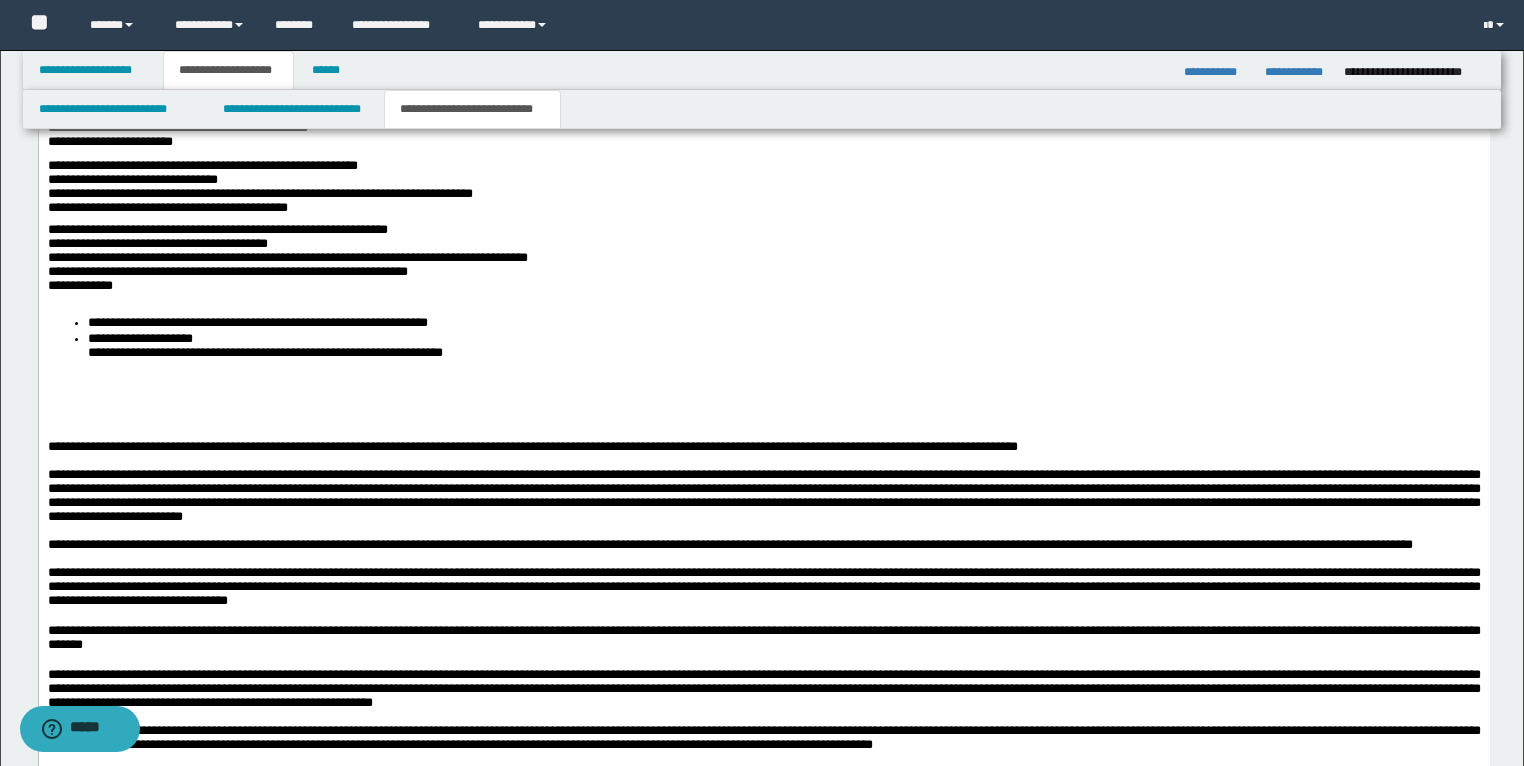 click at bounding box center [763, 389] 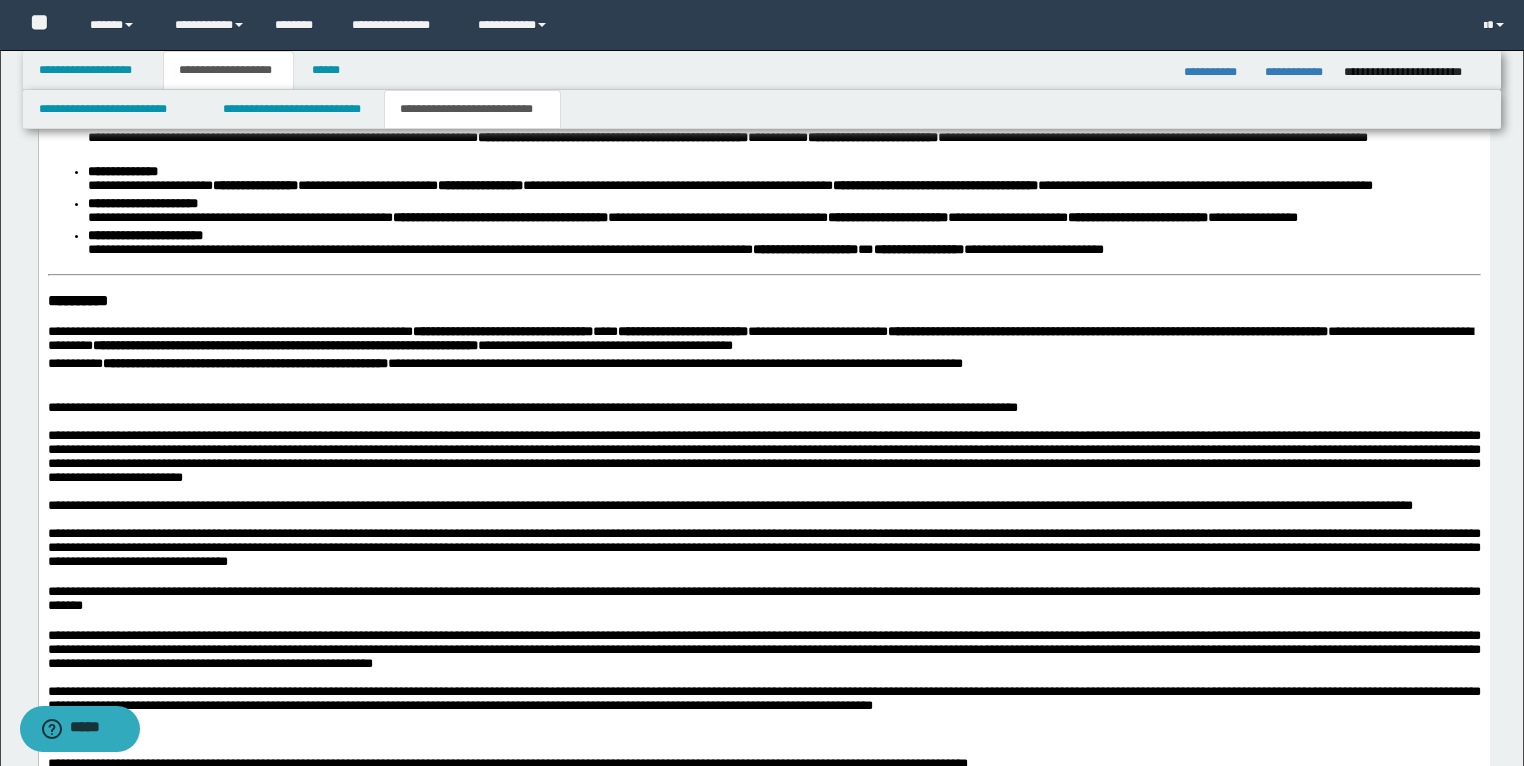 scroll, scrollTop: 2101, scrollLeft: 0, axis: vertical 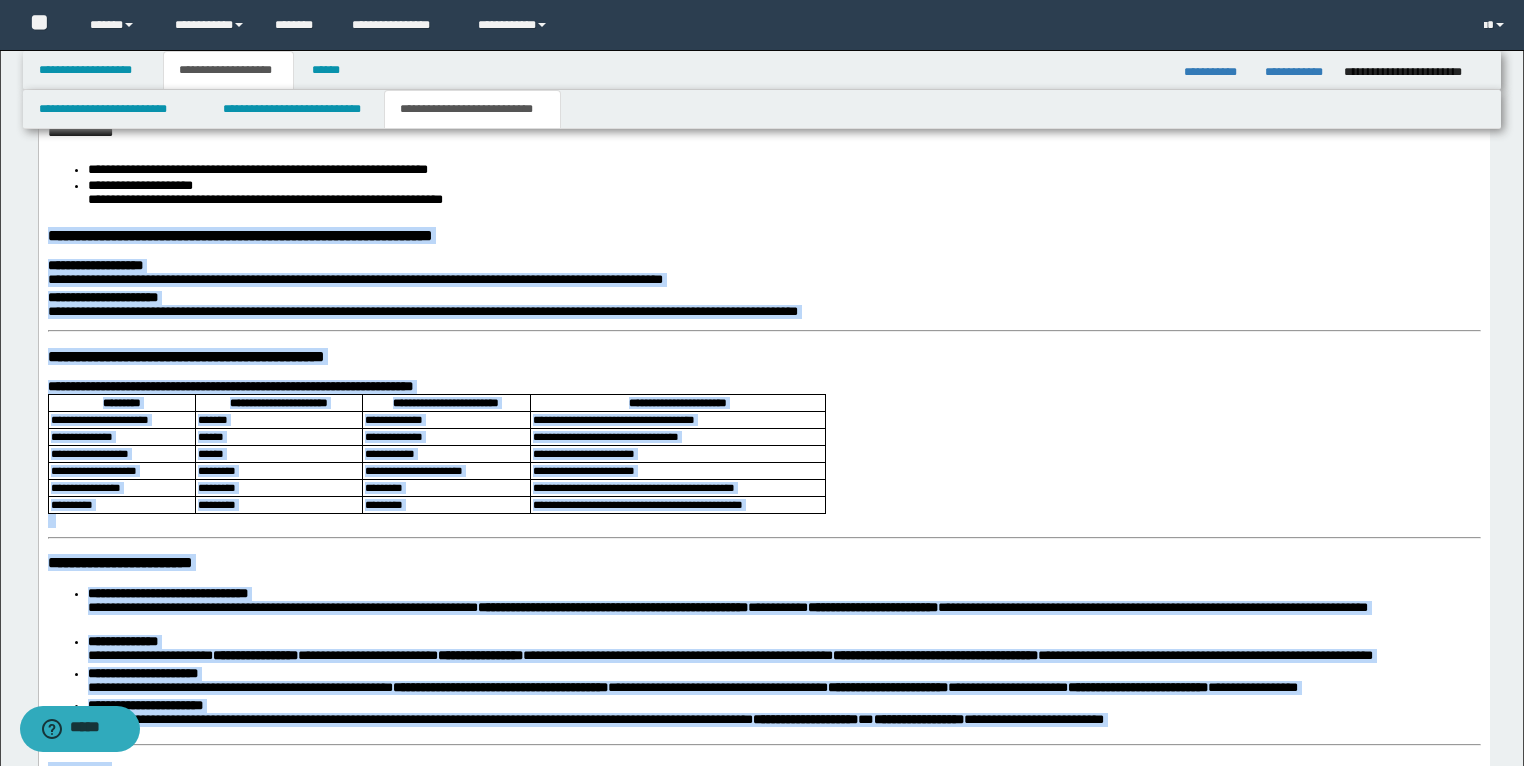 drag, startPoint x: 1033, startPoint y: 861, endPoint x: 71, endPoint y: -140, distance: 1388.3246 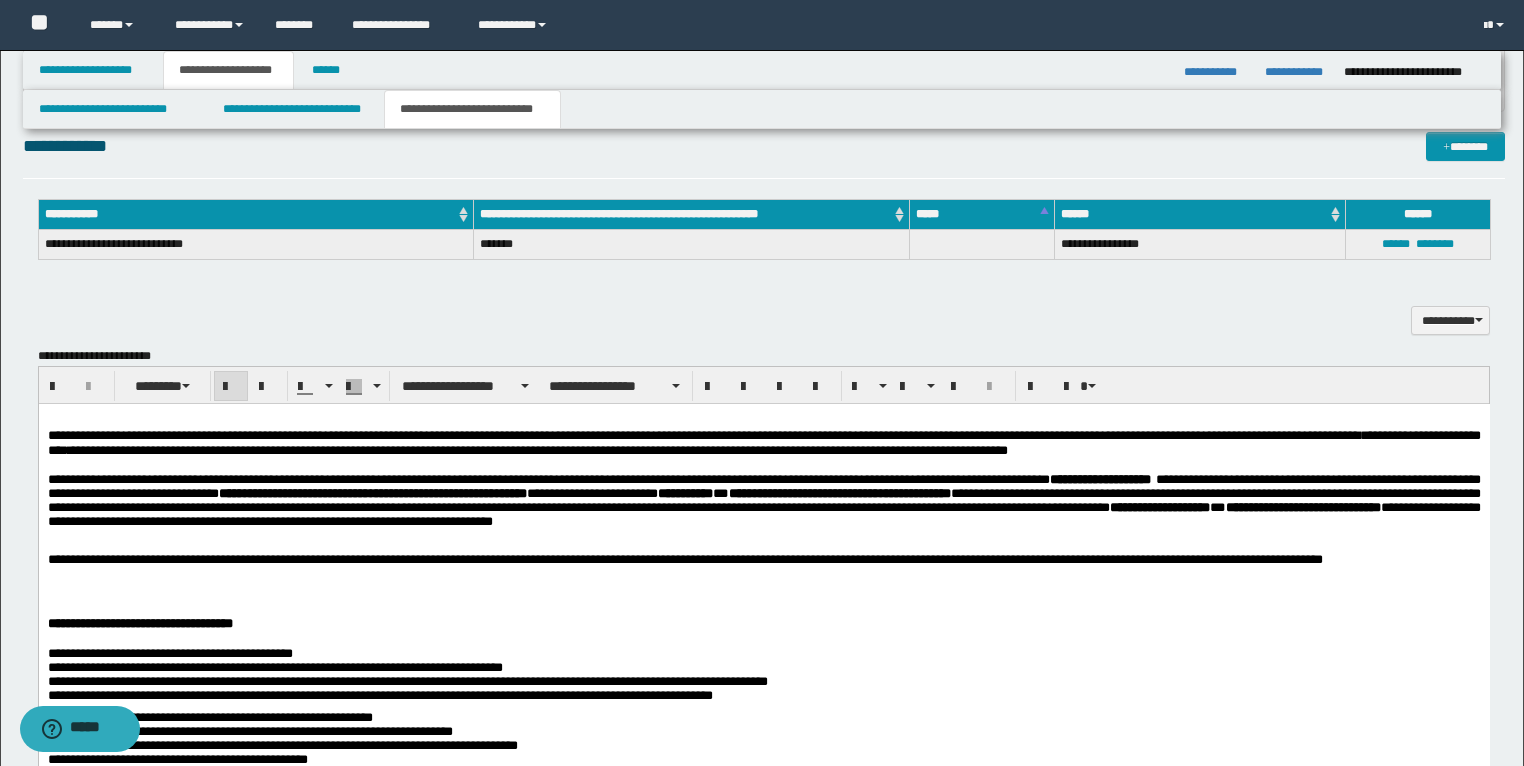 scroll, scrollTop: 814, scrollLeft: 0, axis: vertical 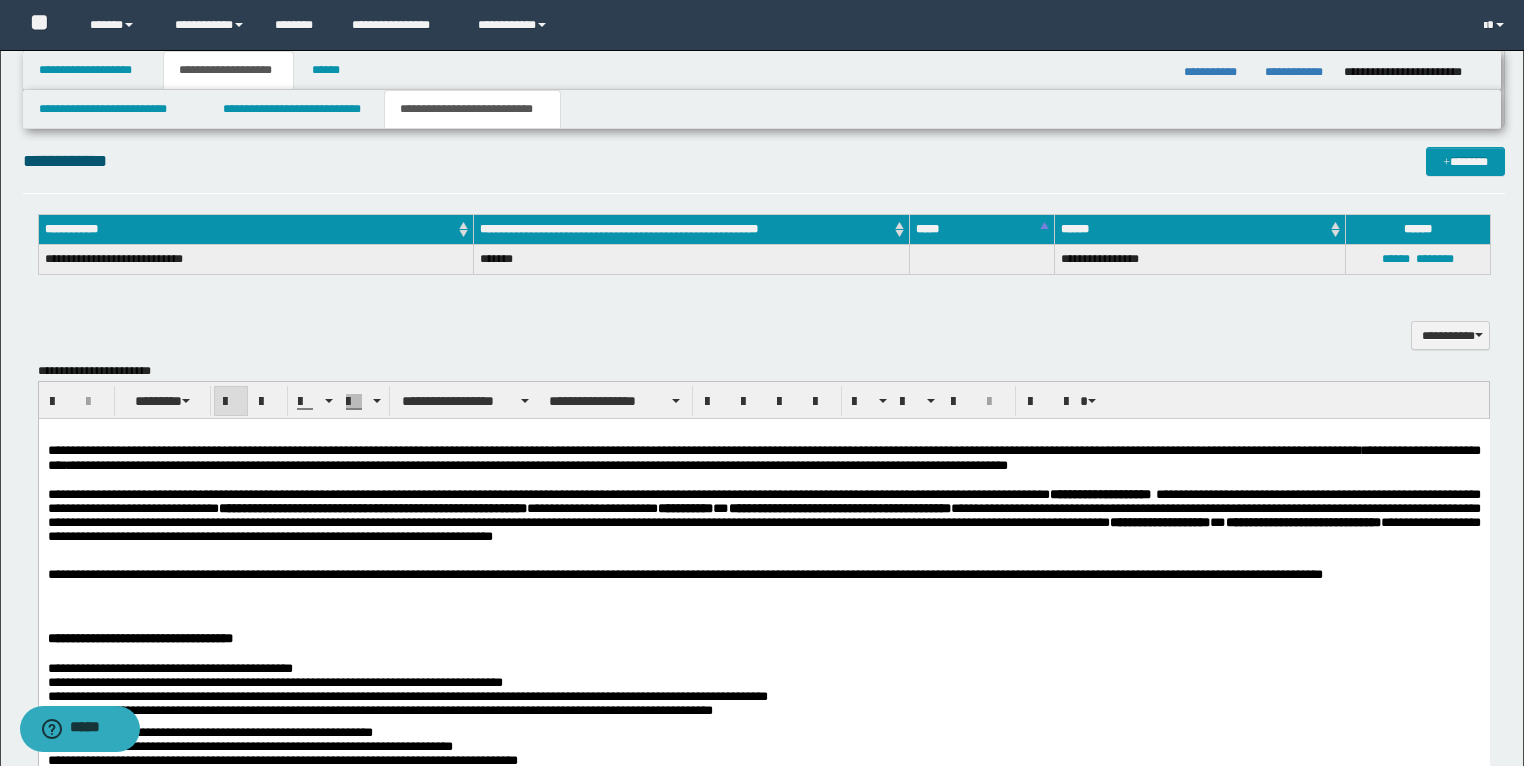 click at bounding box center [231, 402] 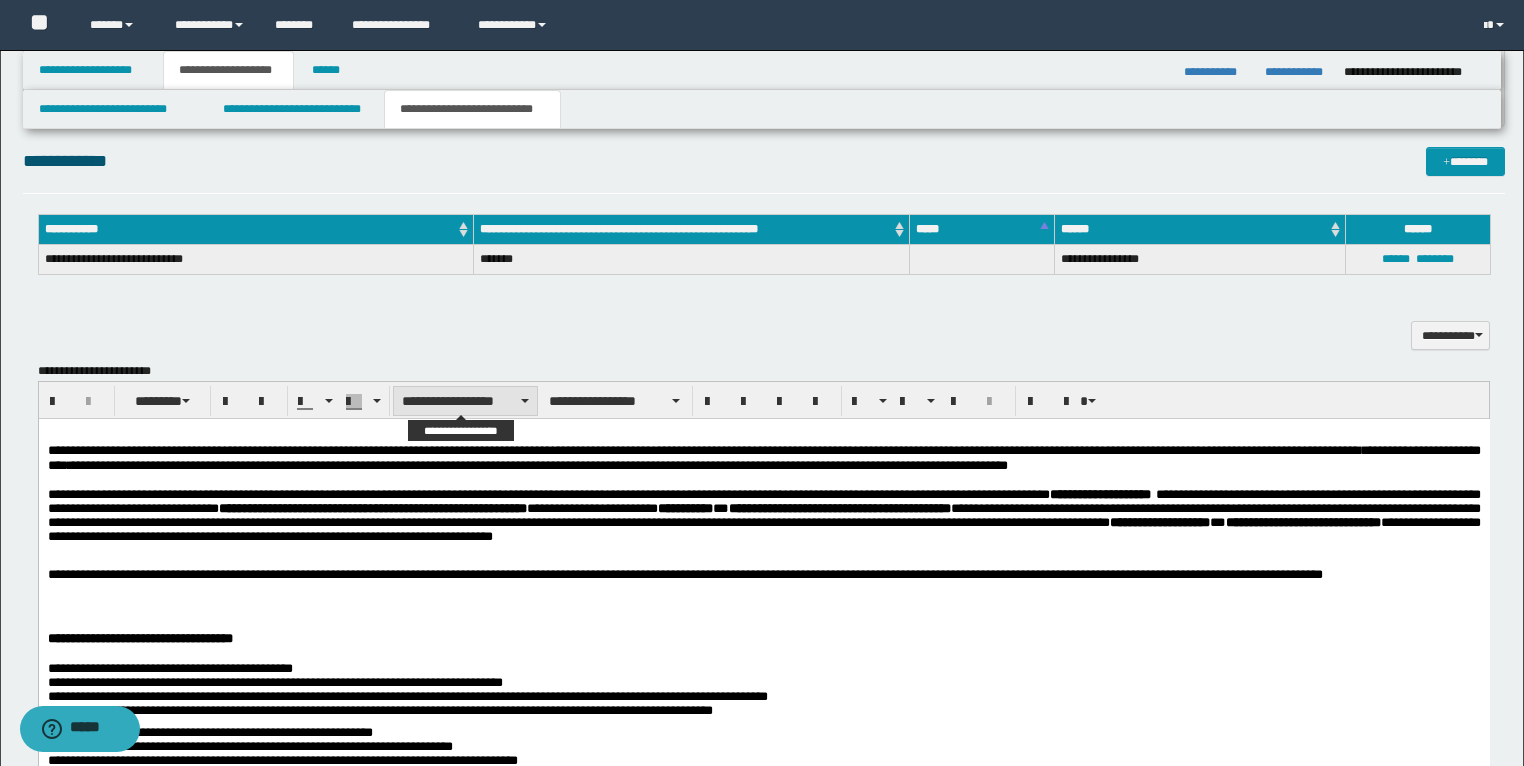 click on "**********" at bounding box center [465, 401] 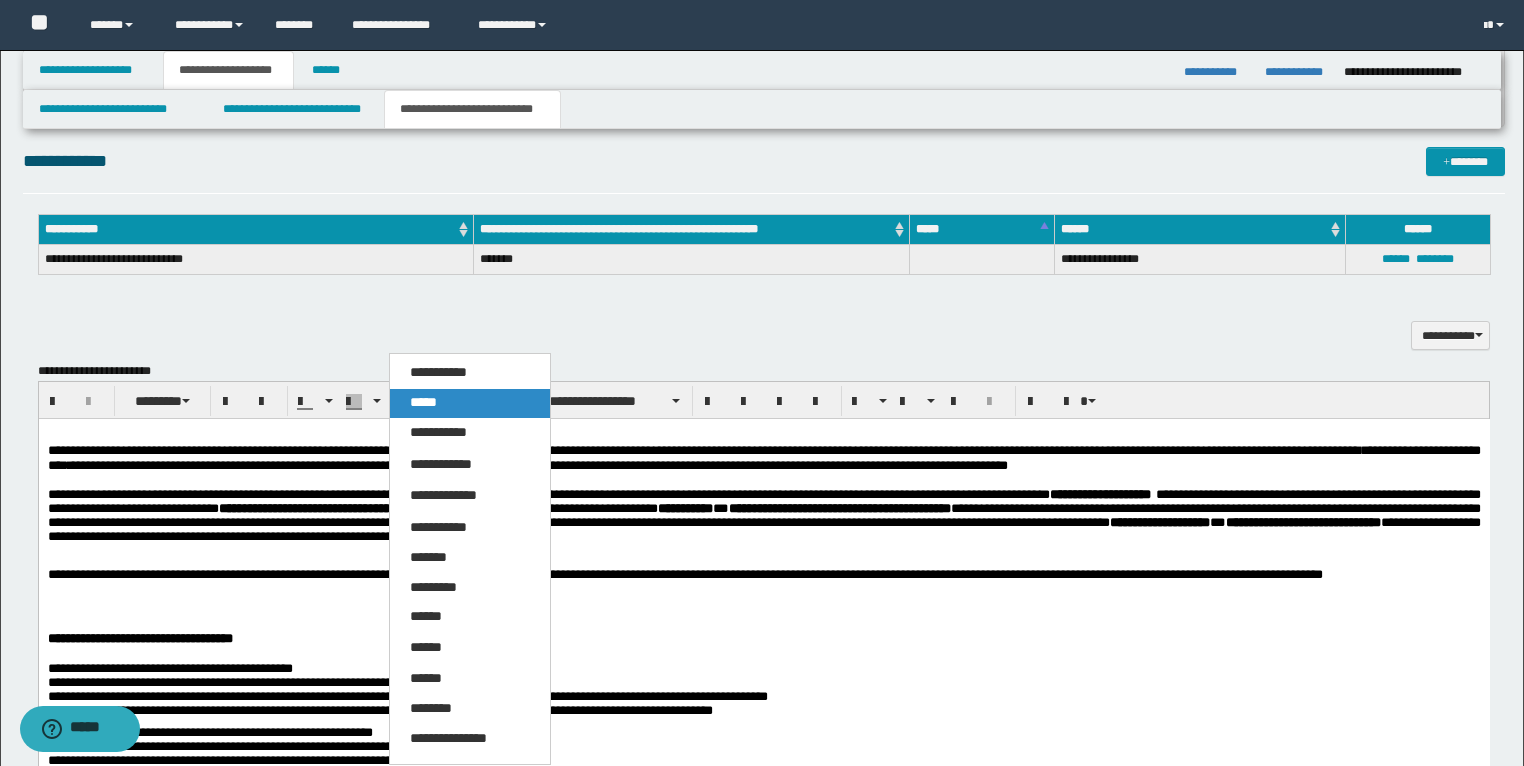 click on "*****" at bounding box center (423, 402) 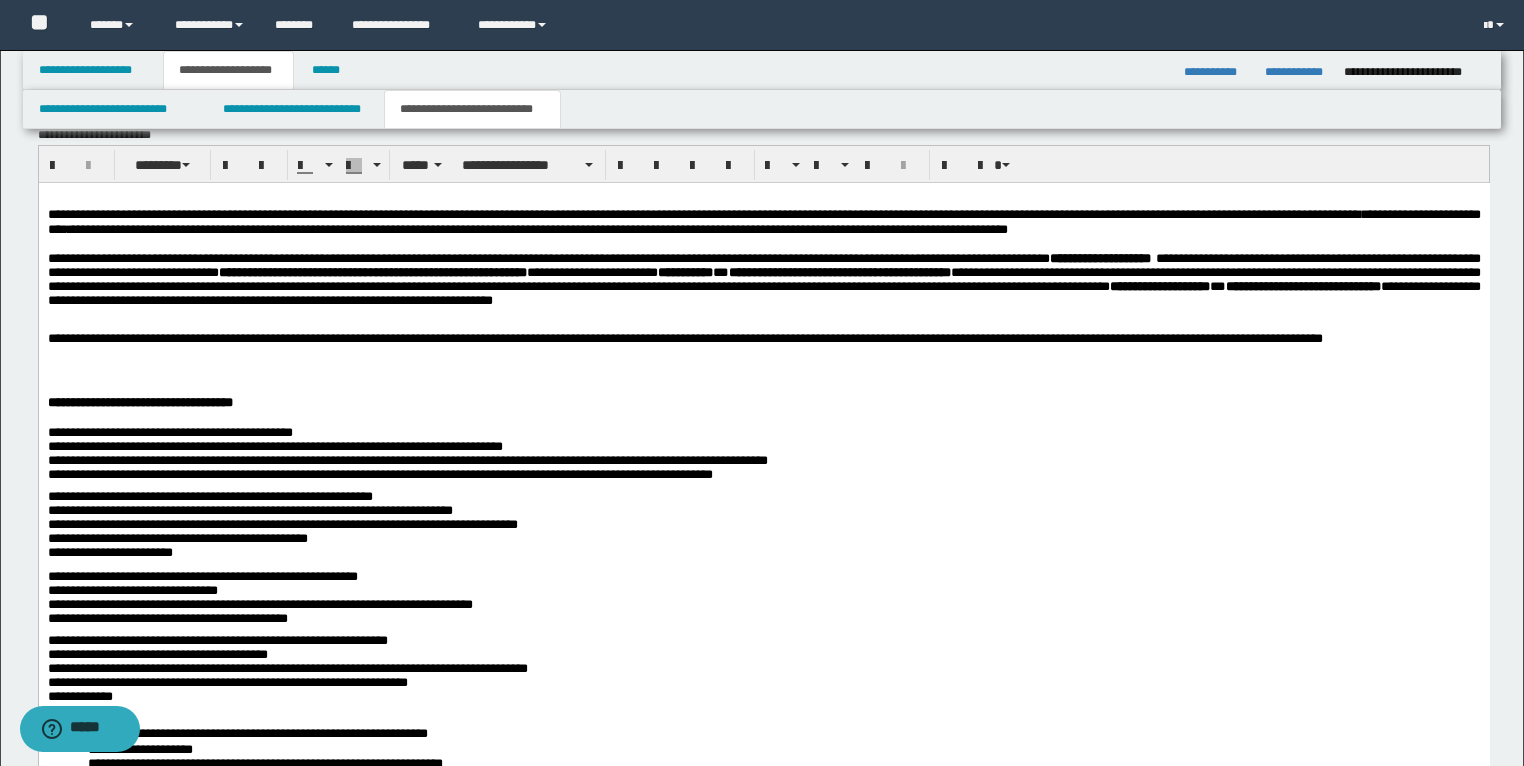 scroll, scrollTop: 974, scrollLeft: 0, axis: vertical 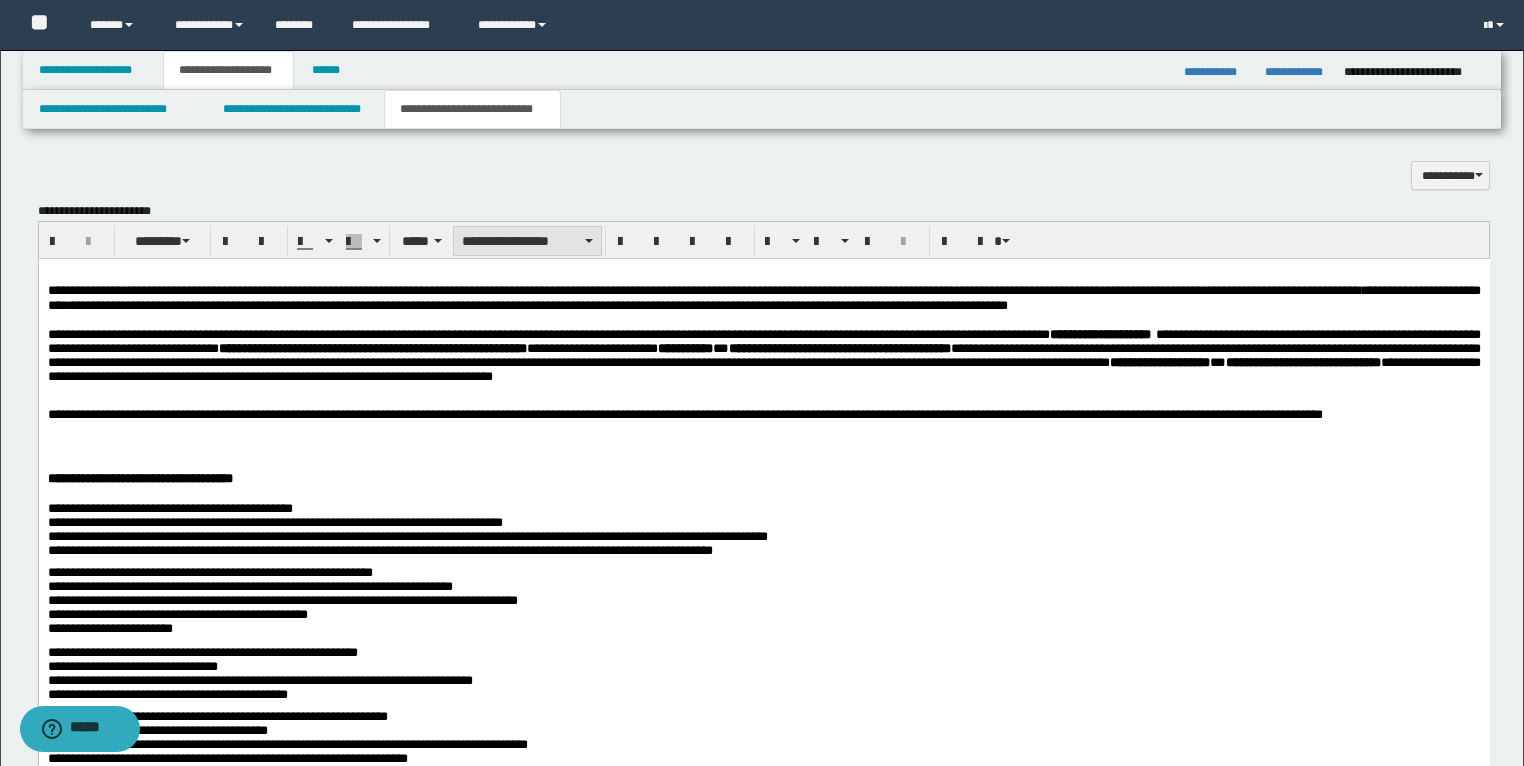 click on "**********" at bounding box center (527, 241) 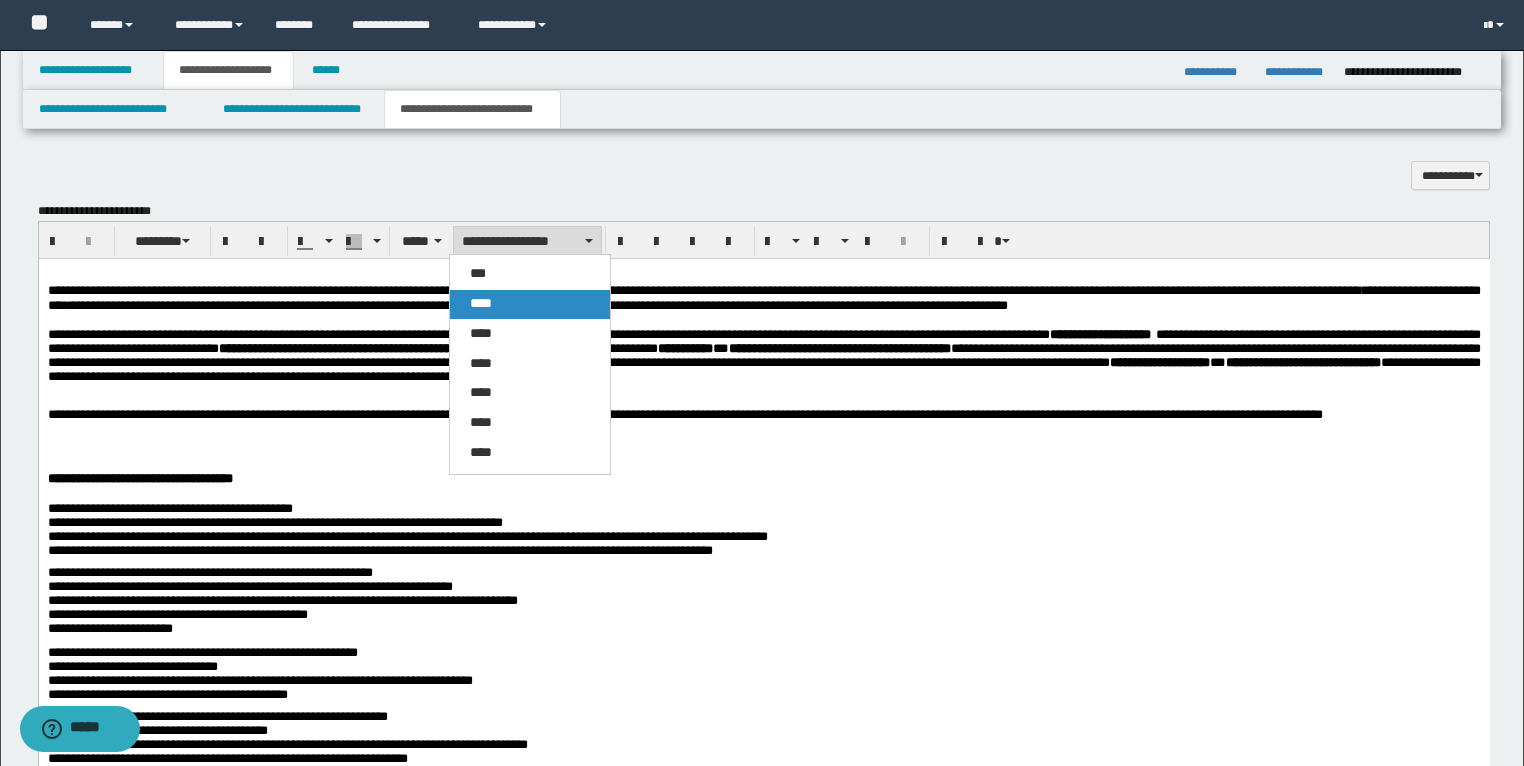 drag, startPoint x: 511, startPoint y: 304, endPoint x: 320, endPoint y: 190, distance: 222.43427 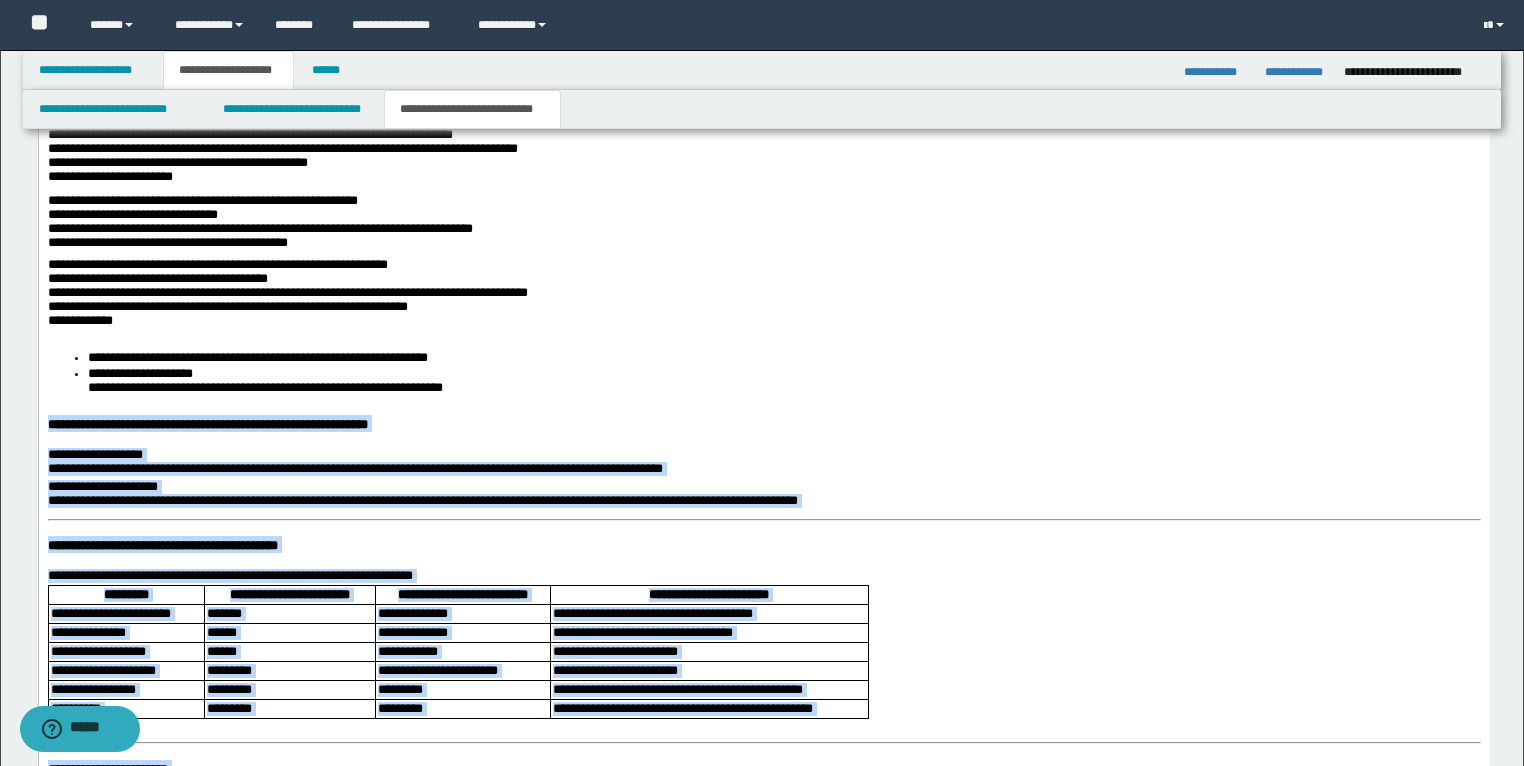 scroll, scrollTop: 1454, scrollLeft: 0, axis: vertical 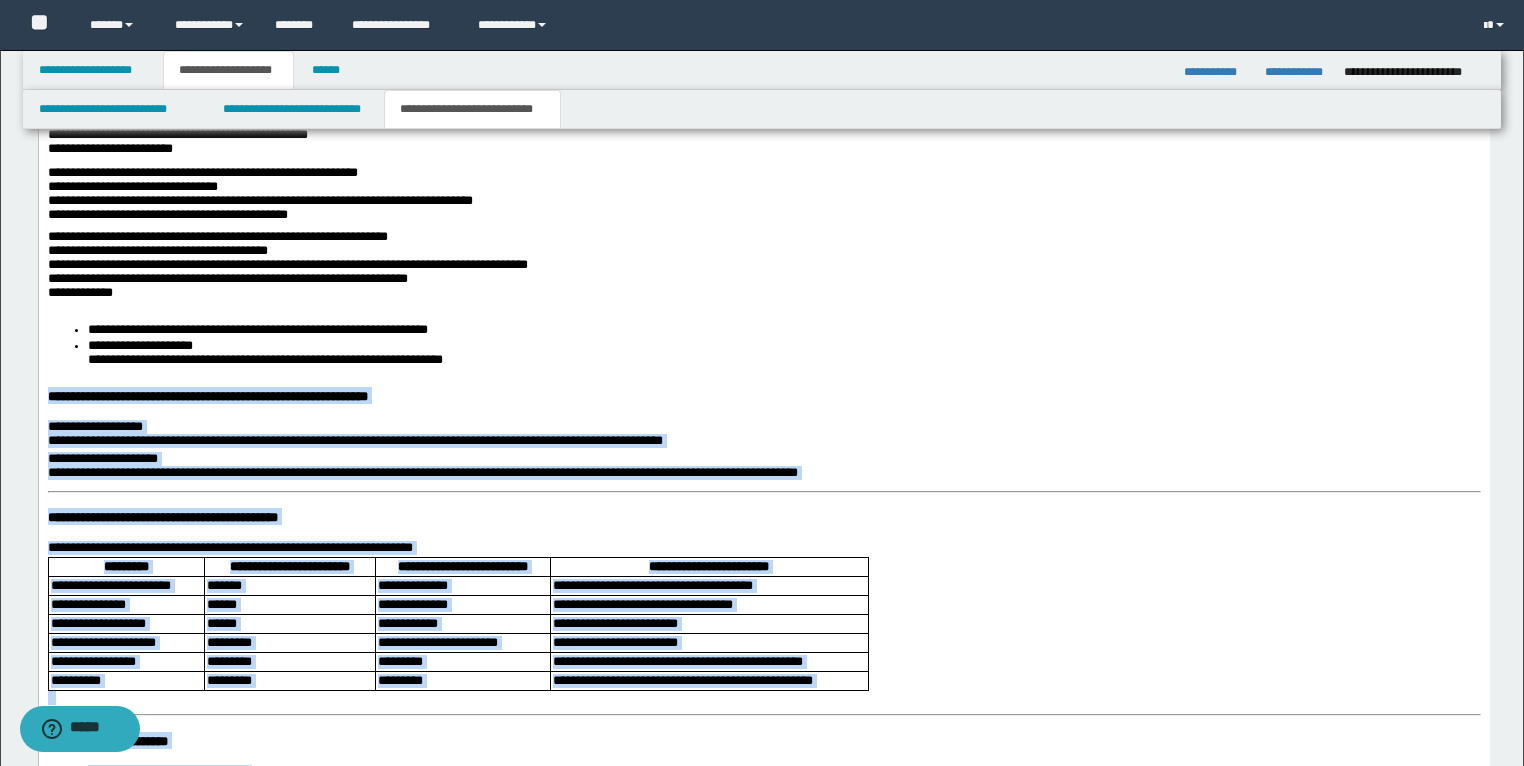click on "**********" at bounding box center (354, 441) 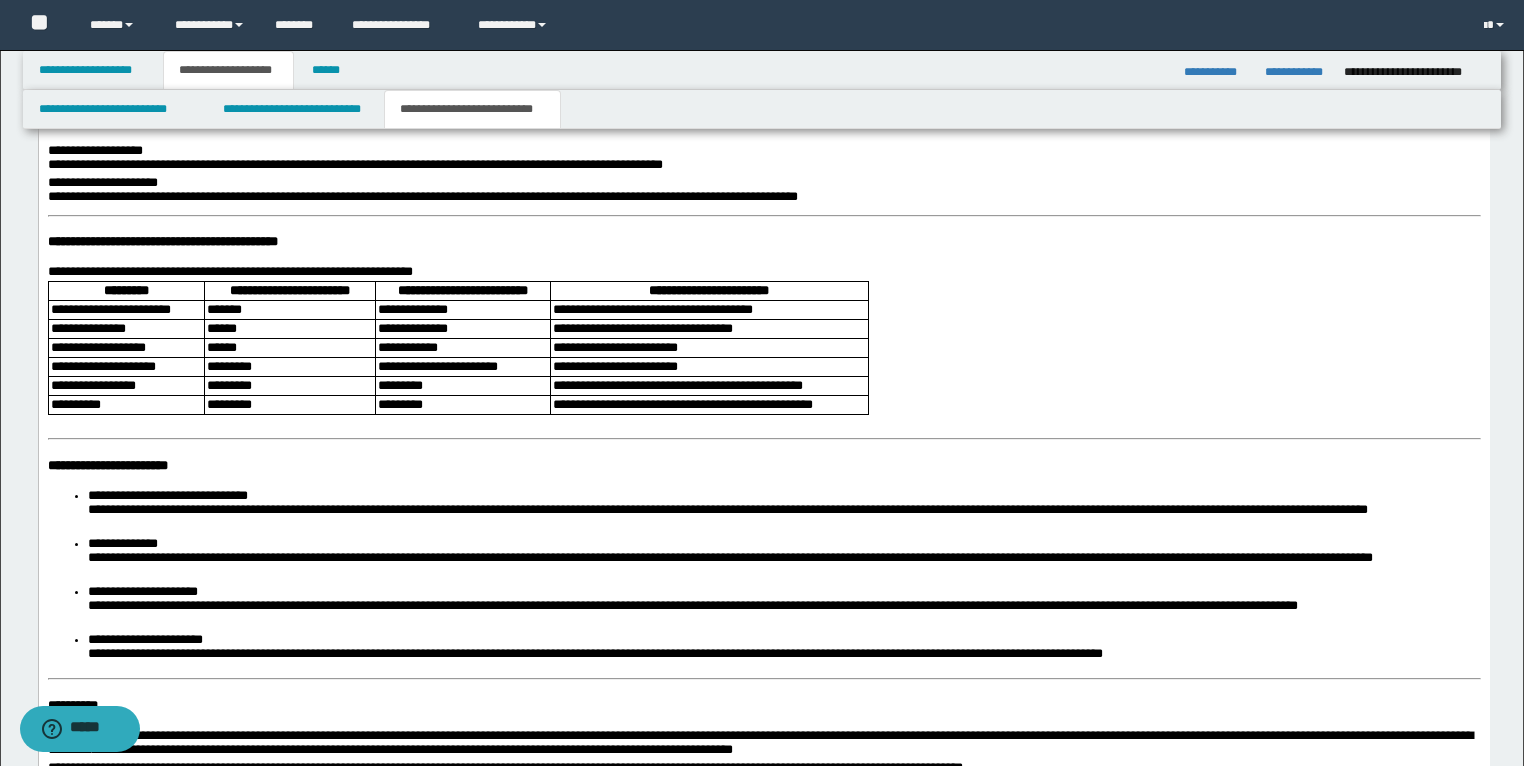 scroll, scrollTop: 1694, scrollLeft: 0, axis: vertical 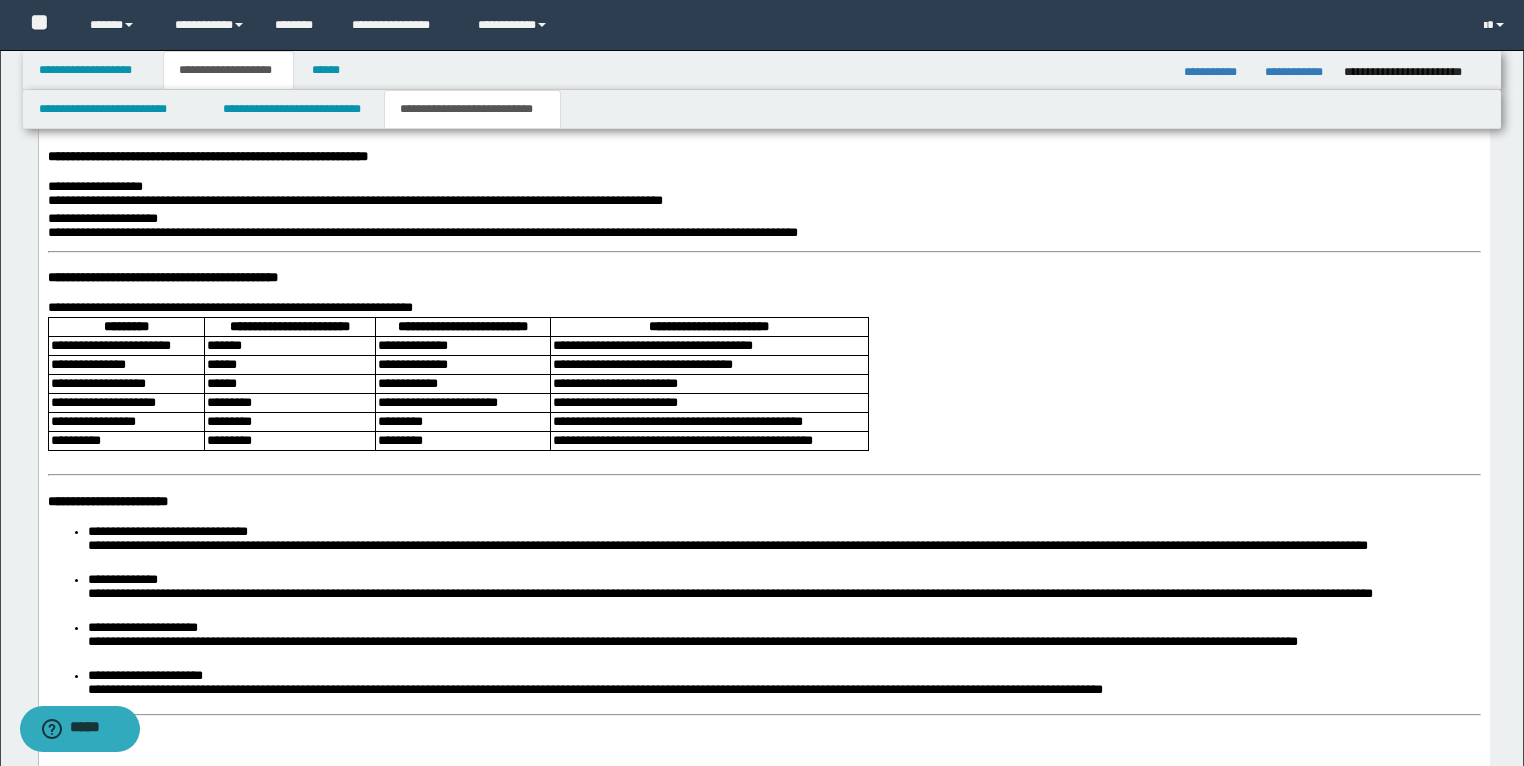 click on "**********" at bounding box center [162, 278] 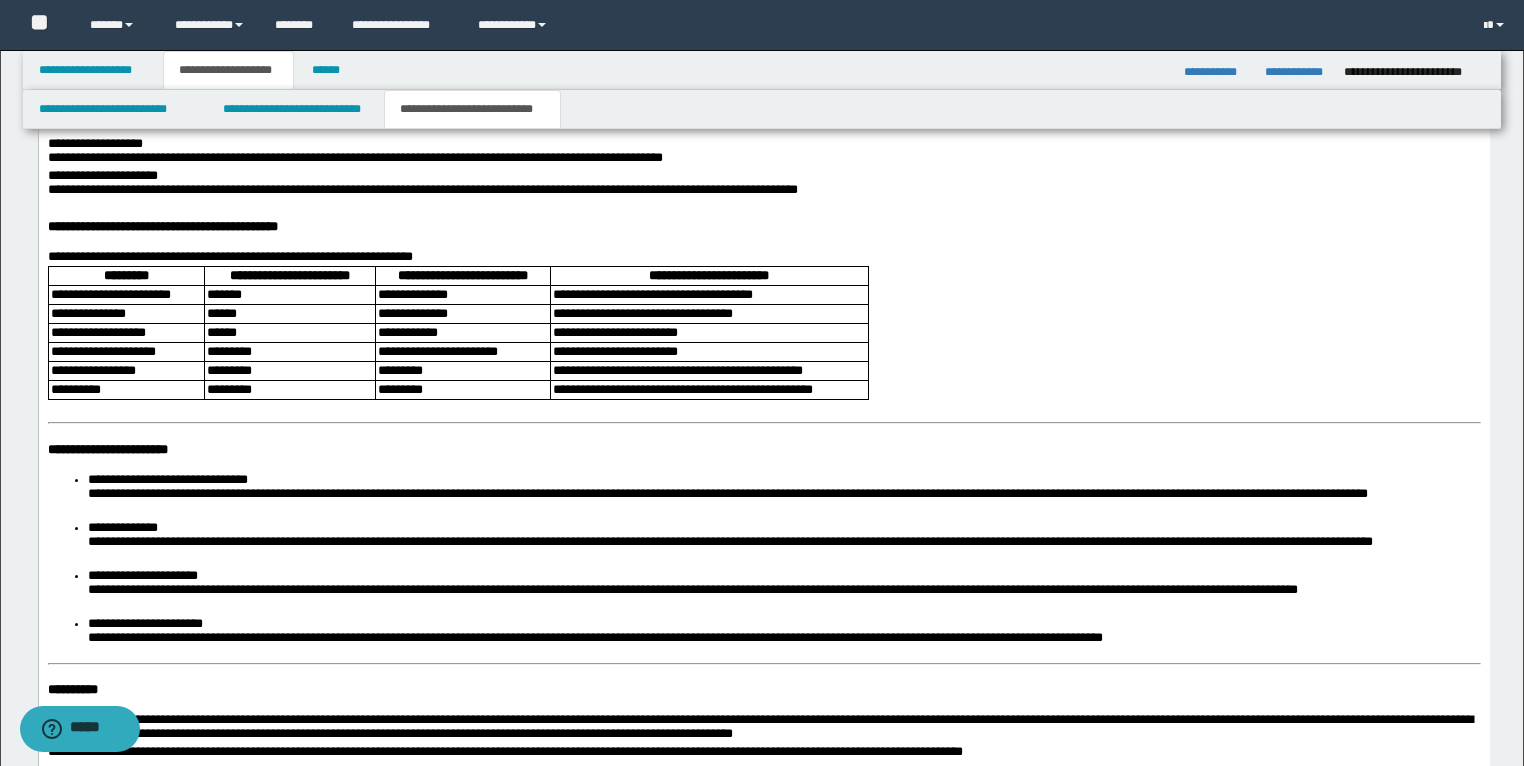scroll, scrollTop: 1774, scrollLeft: 0, axis: vertical 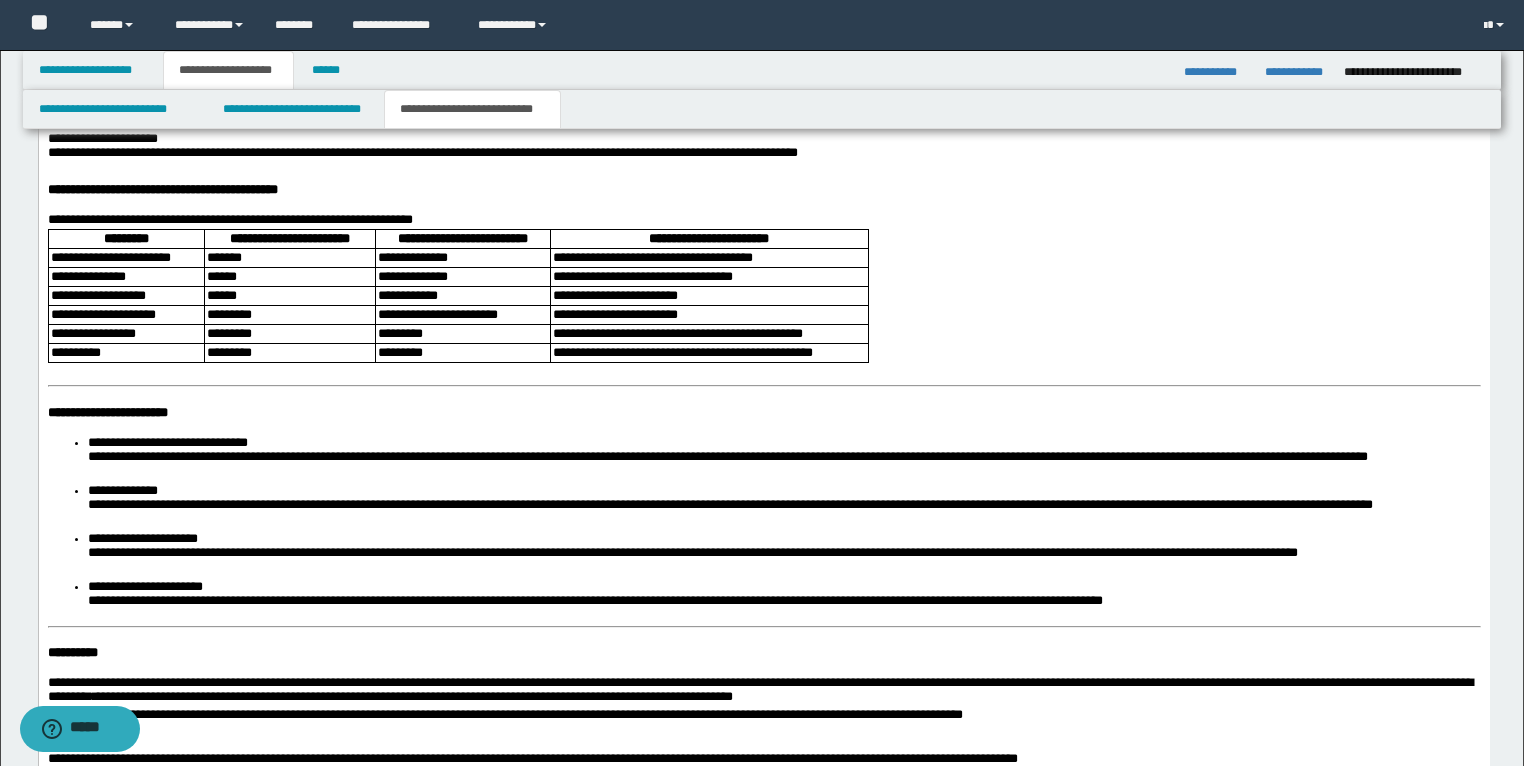 click on "**********" at bounding box center (107, 413) 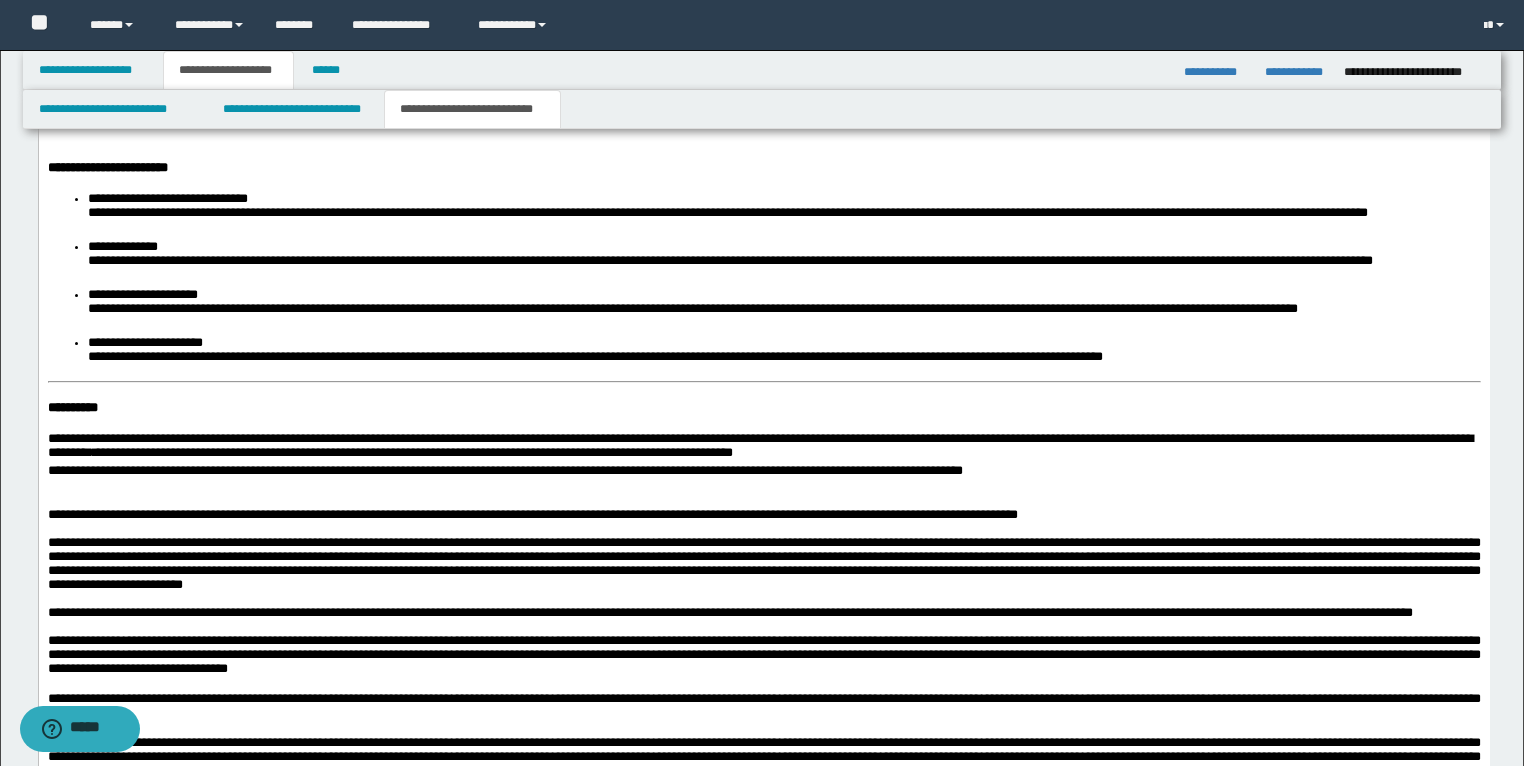 scroll, scrollTop: 2014, scrollLeft: 0, axis: vertical 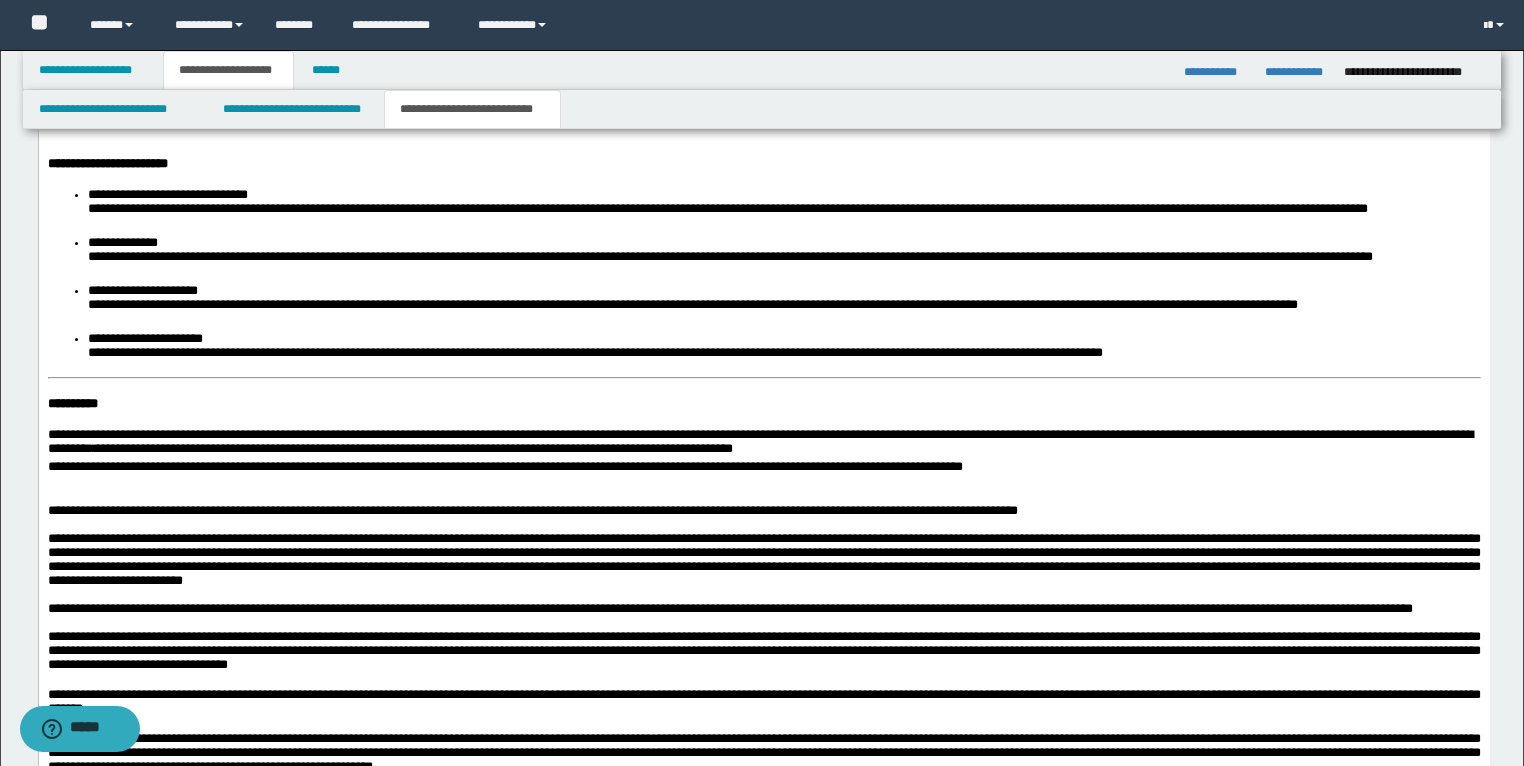 click on "**********" at bounding box center [72, 404] 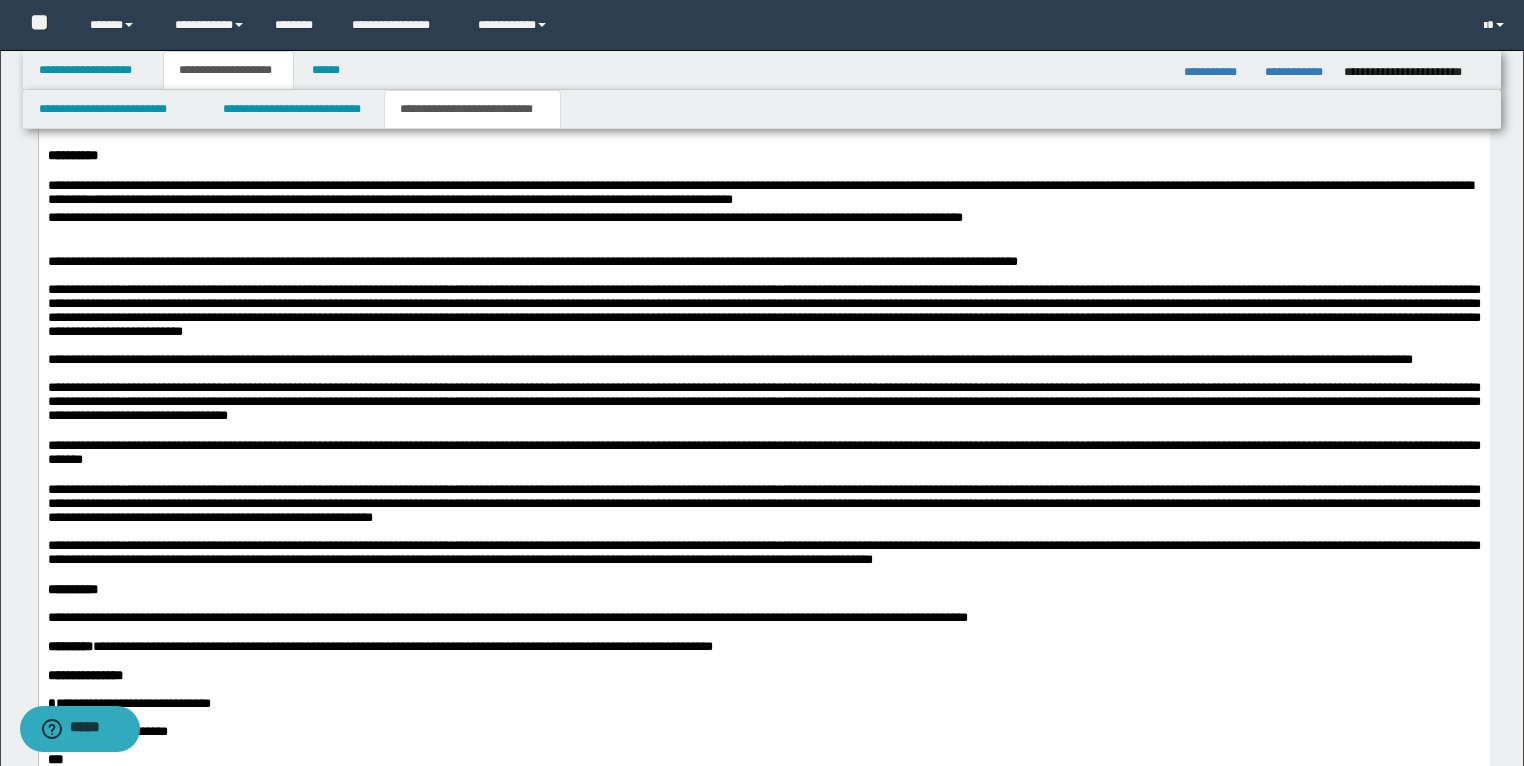 scroll, scrollTop: 2245, scrollLeft: 0, axis: vertical 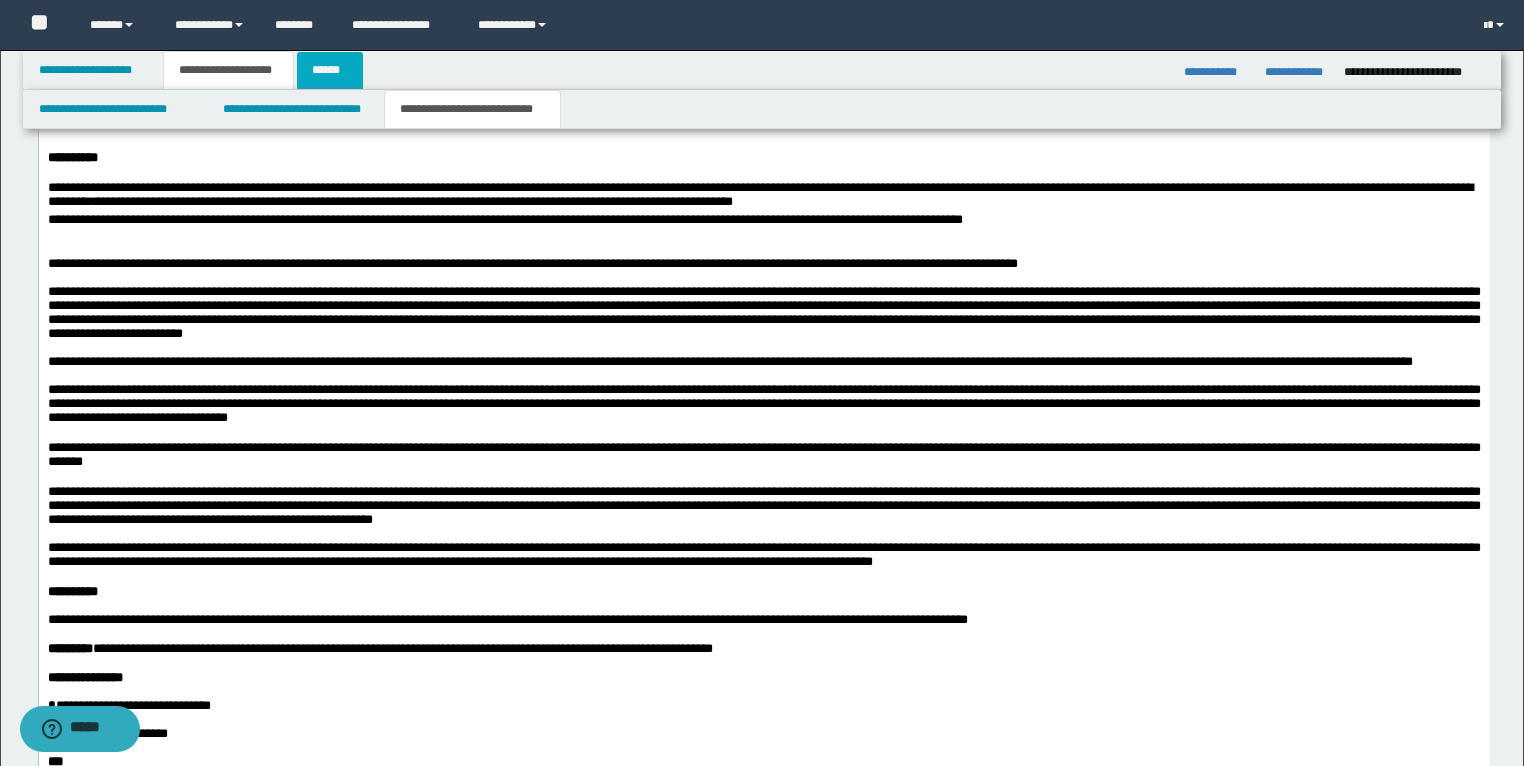 click on "******" at bounding box center (330, 70) 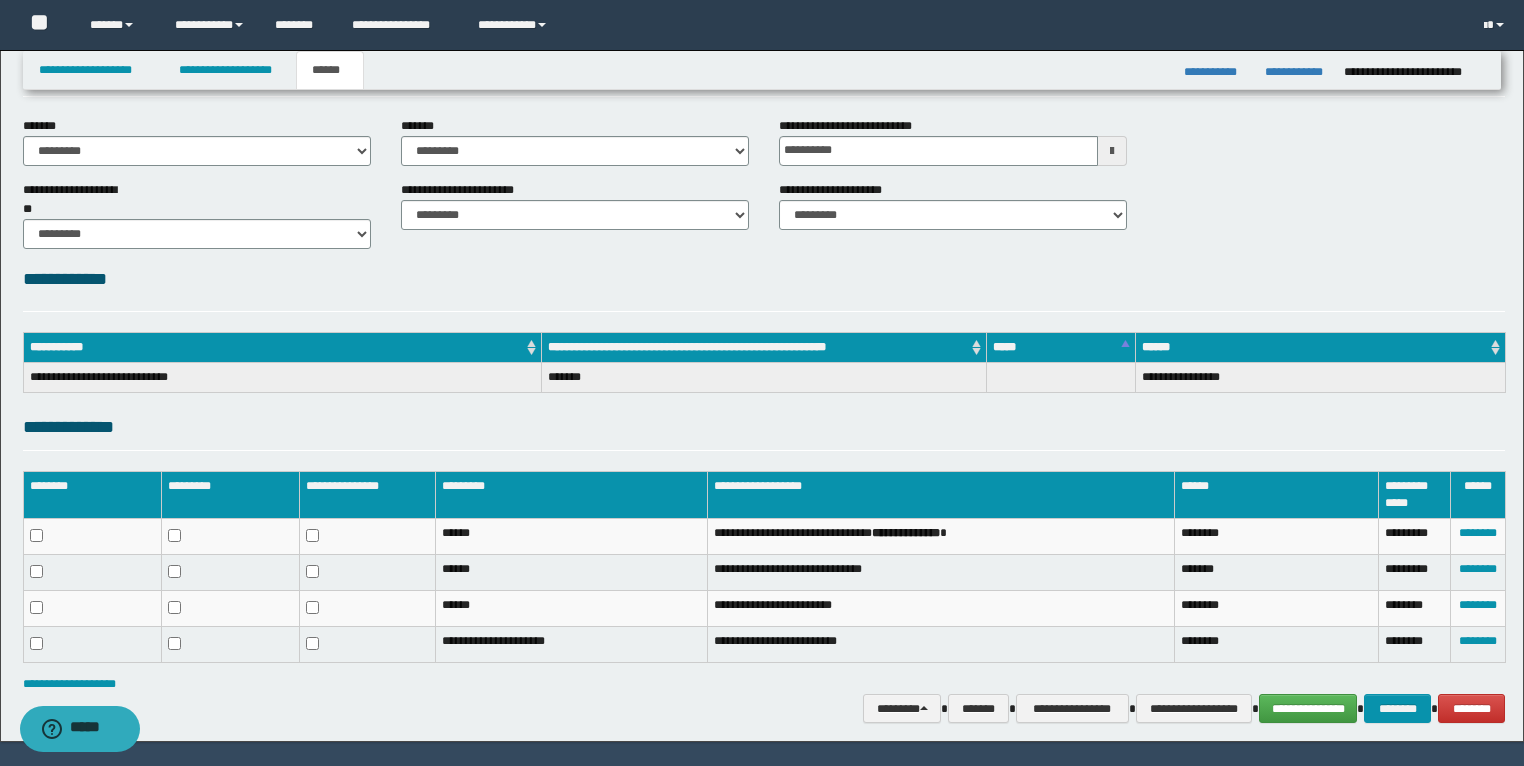 scroll, scrollTop: 0, scrollLeft: 0, axis: both 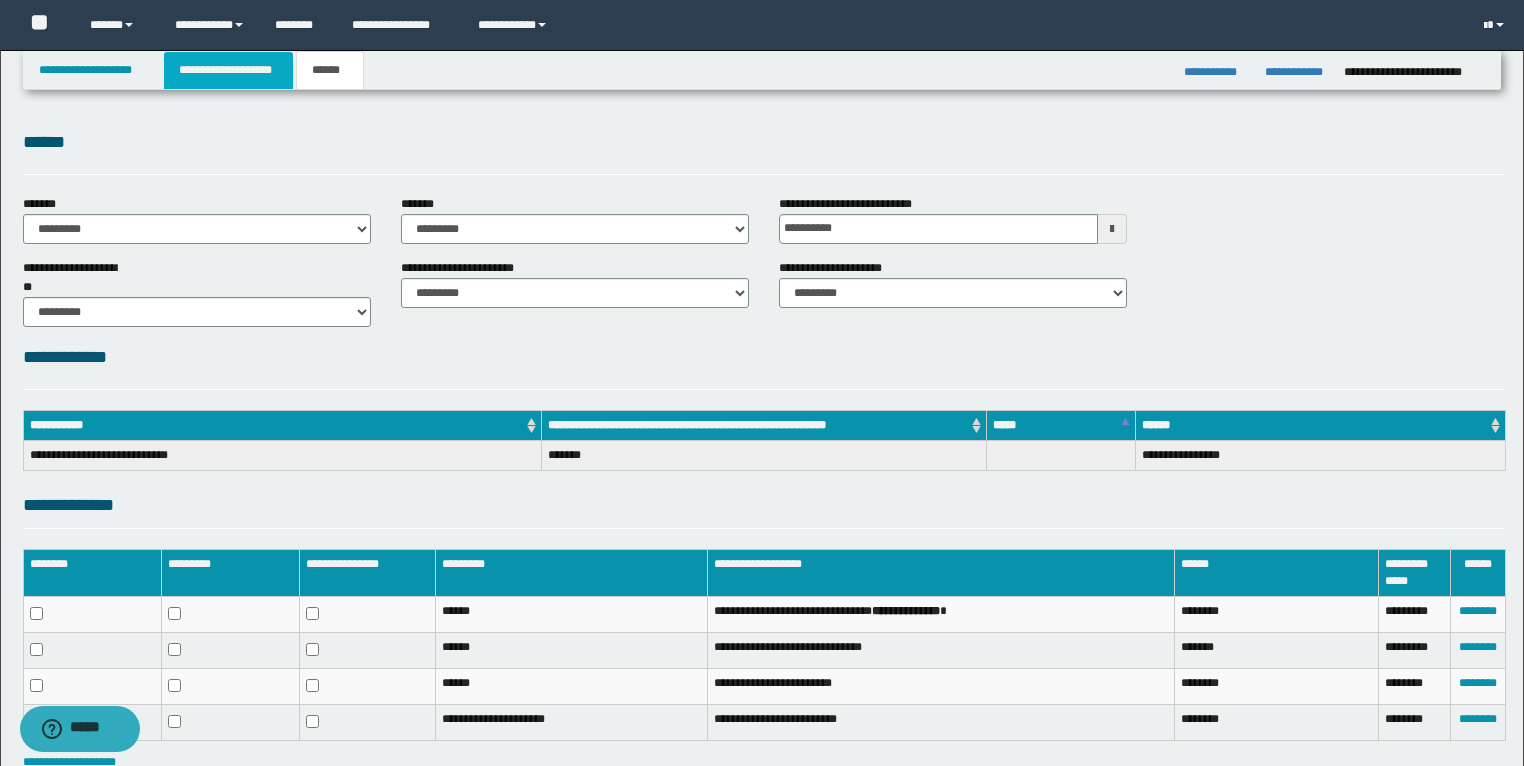 click on "**********" at bounding box center [228, 70] 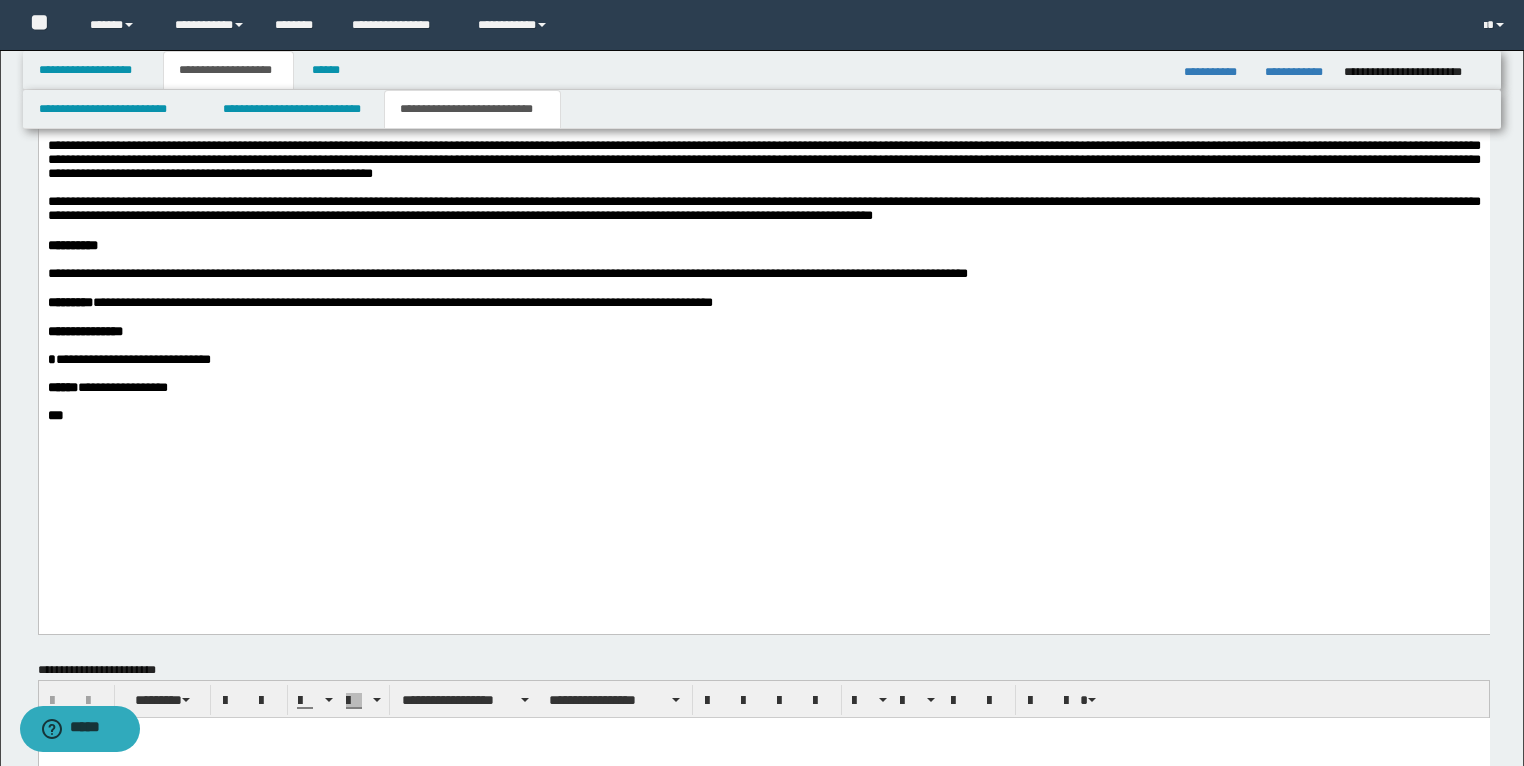 scroll, scrollTop: 2720, scrollLeft: 0, axis: vertical 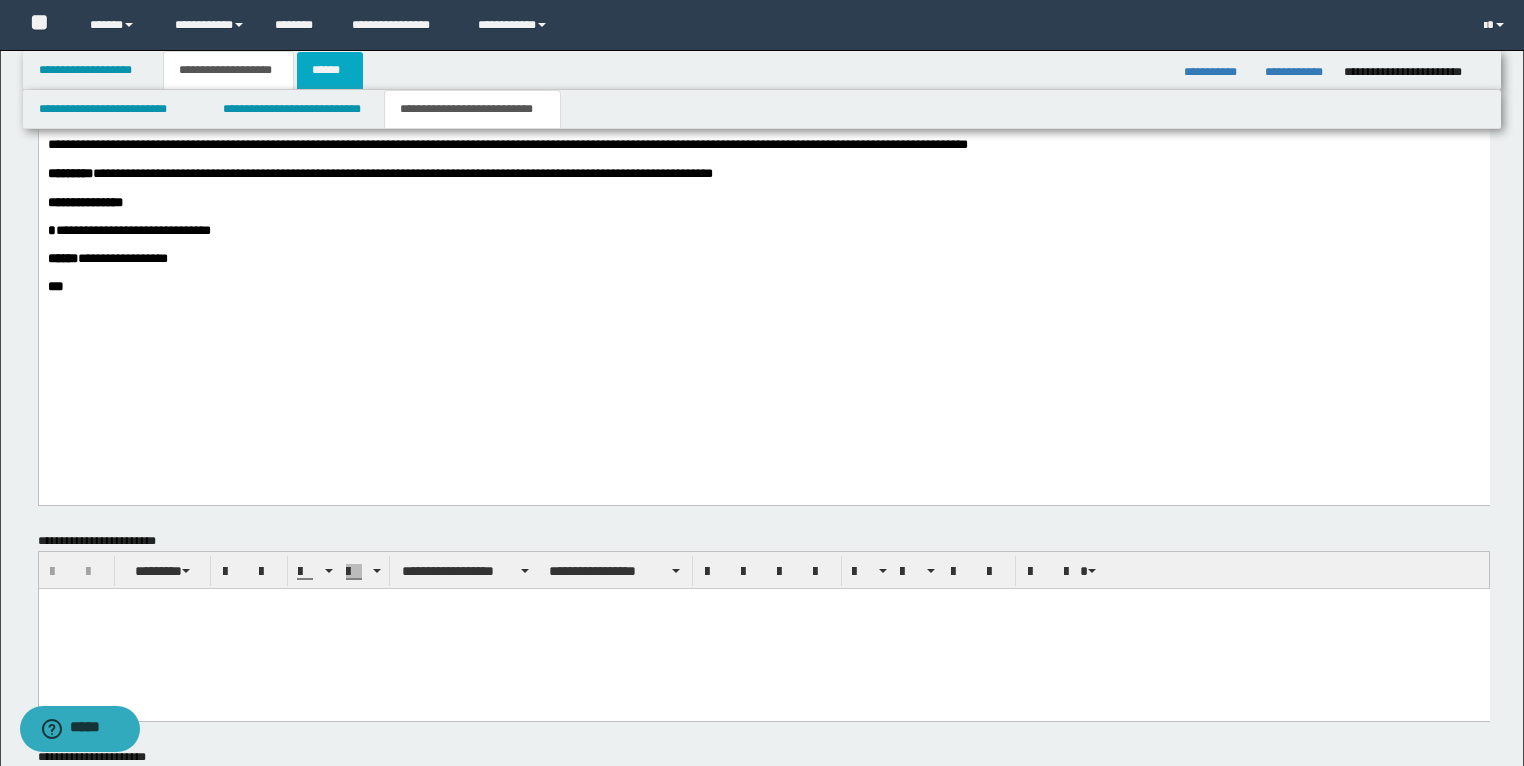 click on "******" at bounding box center [330, 70] 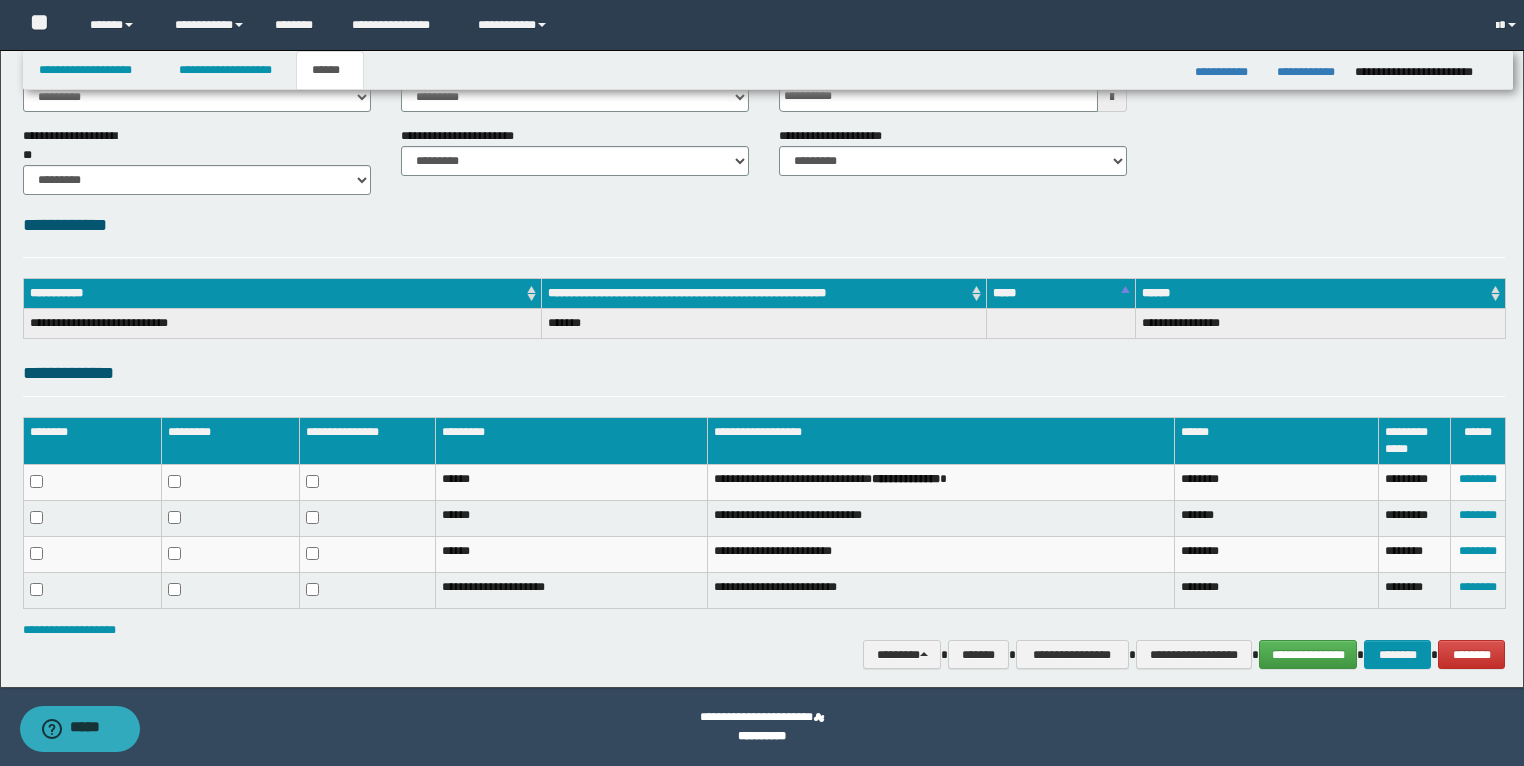 scroll, scrollTop: 132, scrollLeft: 0, axis: vertical 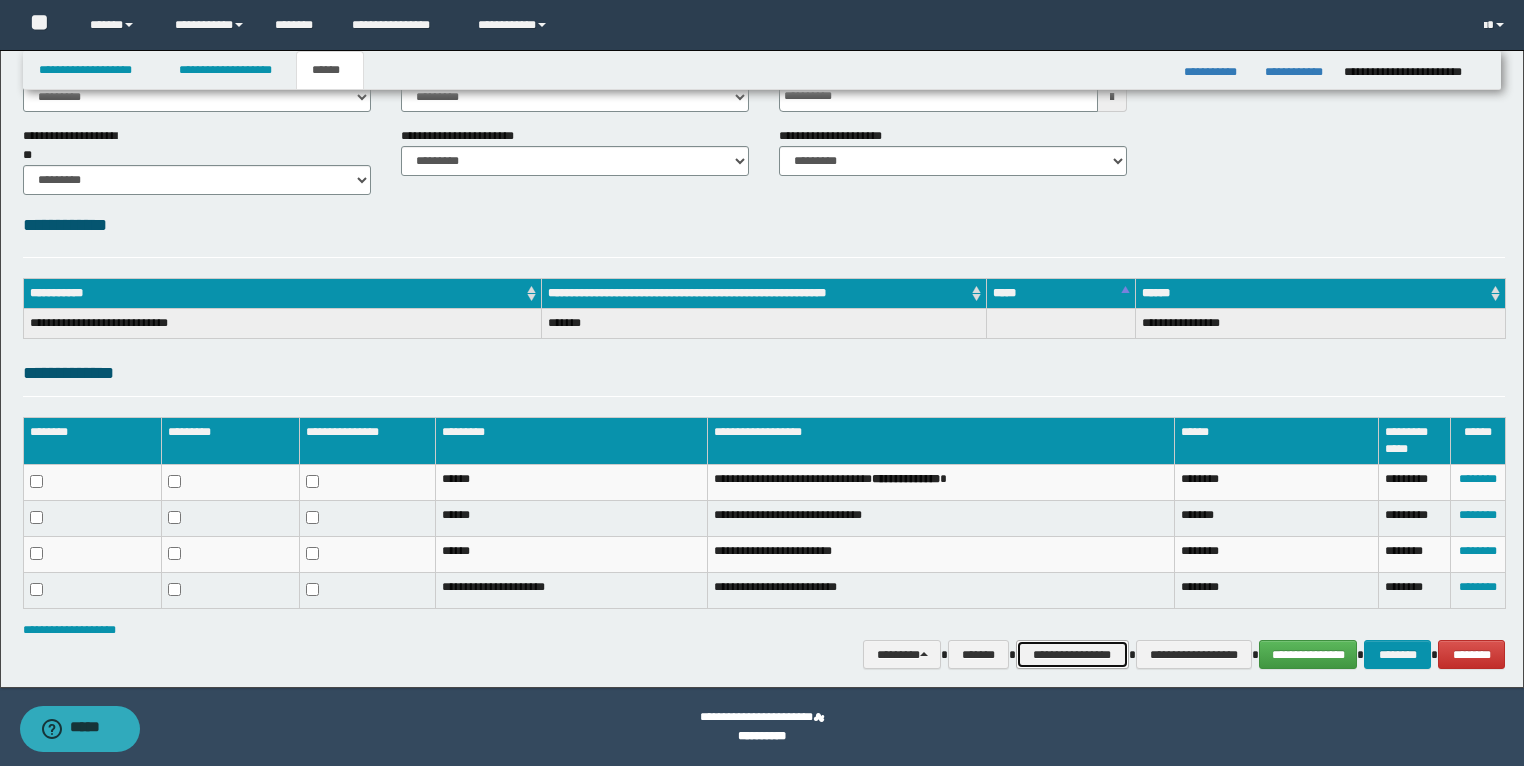 click on "**********" at bounding box center [1072, 655] 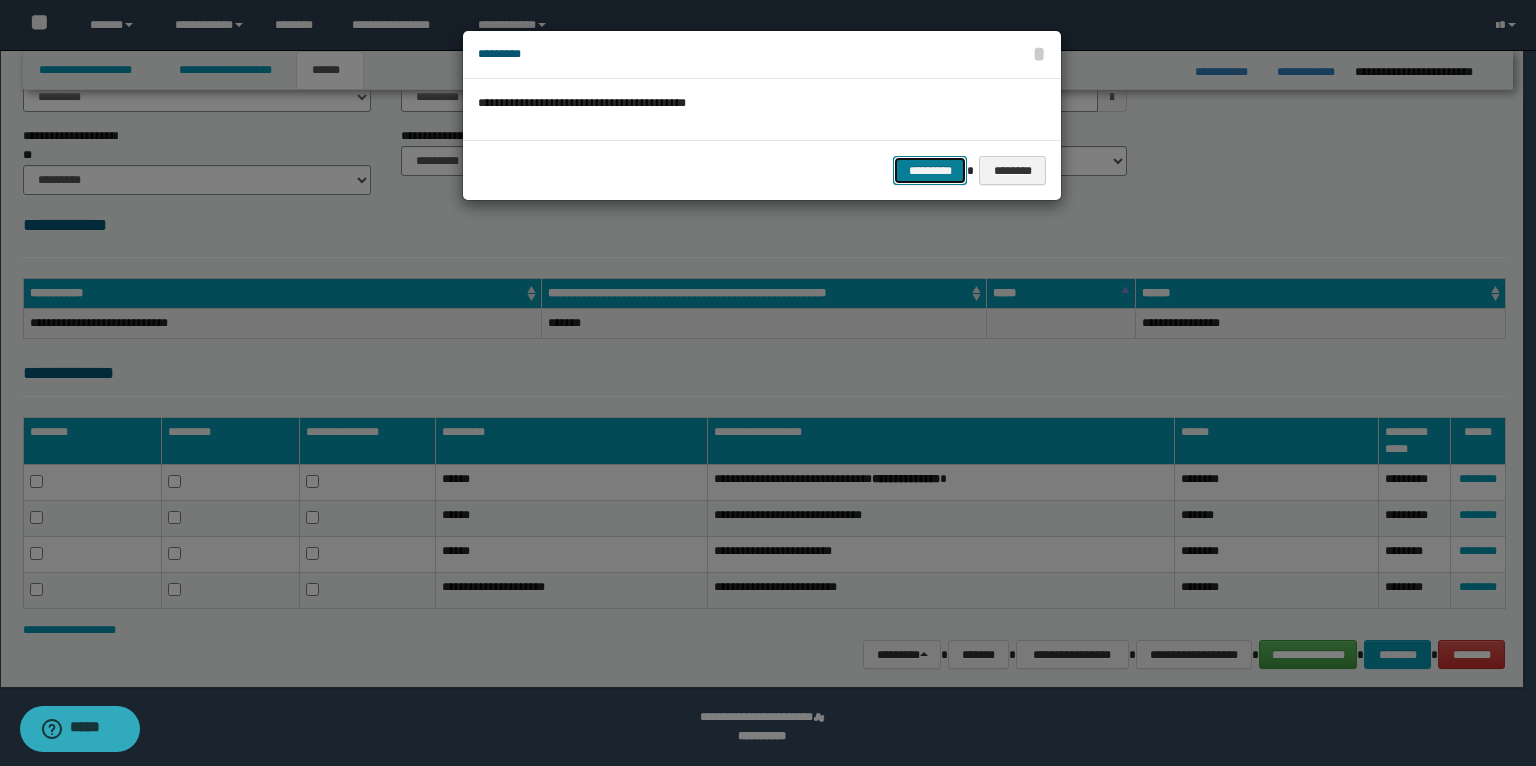 click on "*********" at bounding box center (930, 171) 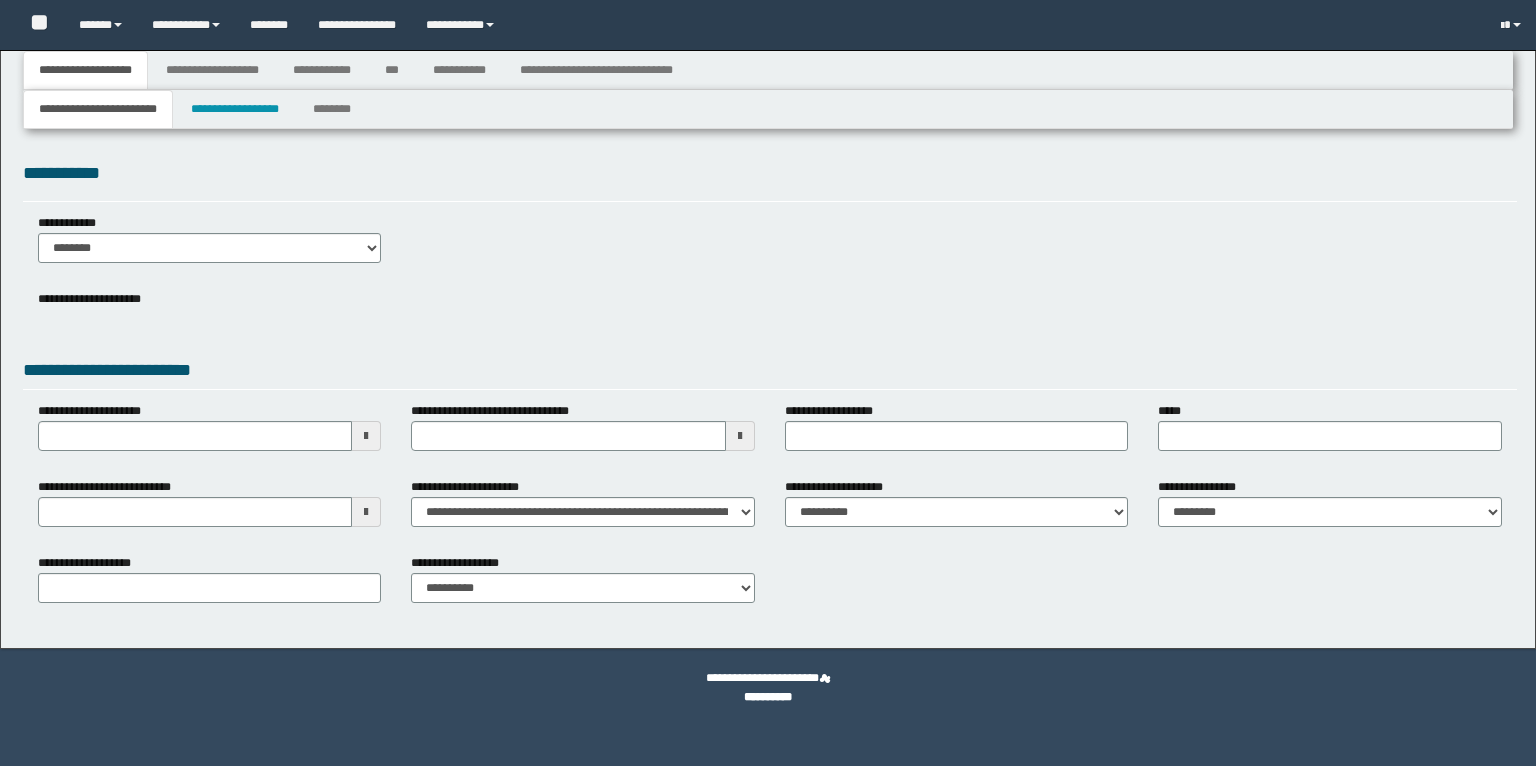 type 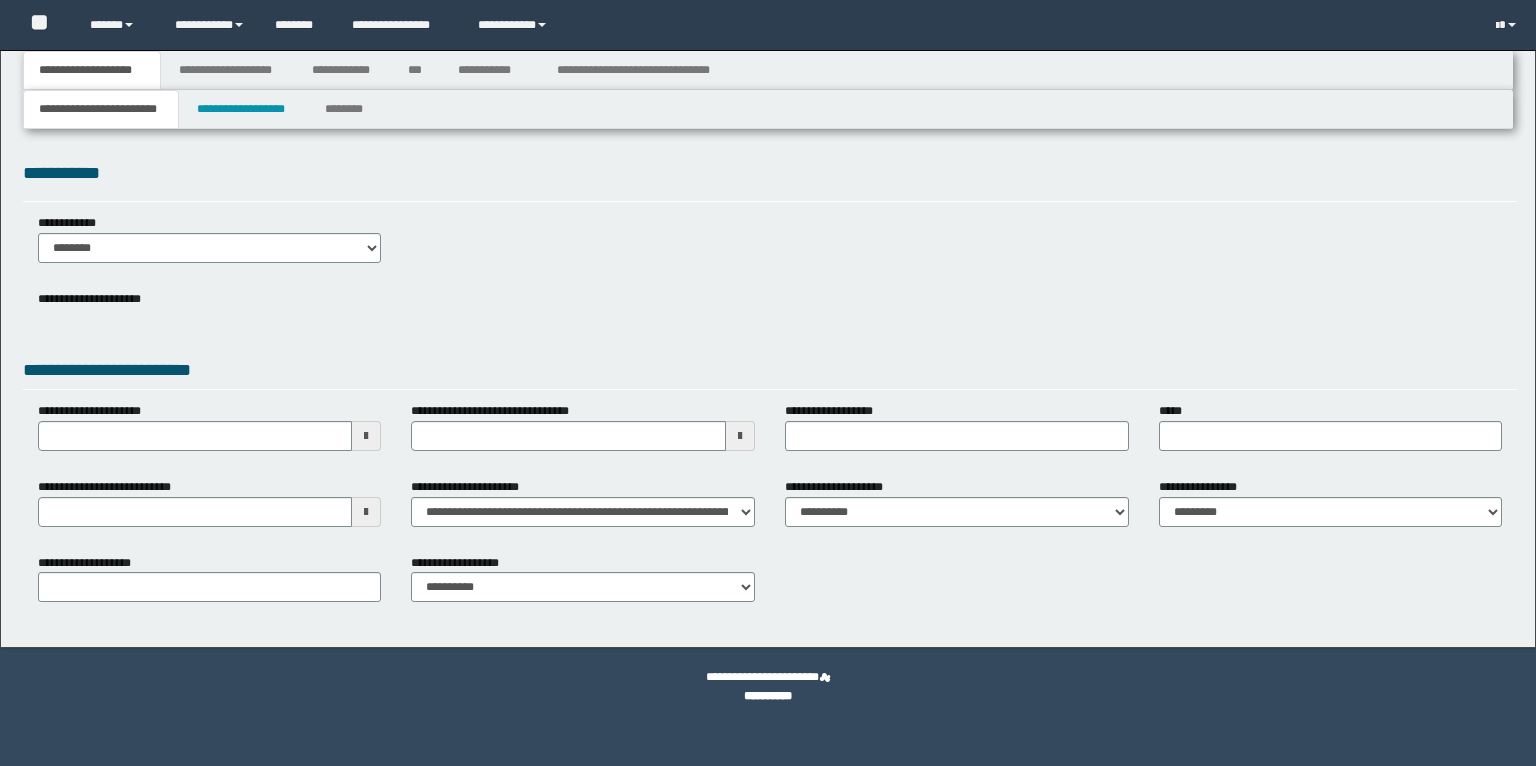 scroll, scrollTop: 0, scrollLeft: 0, axis: both 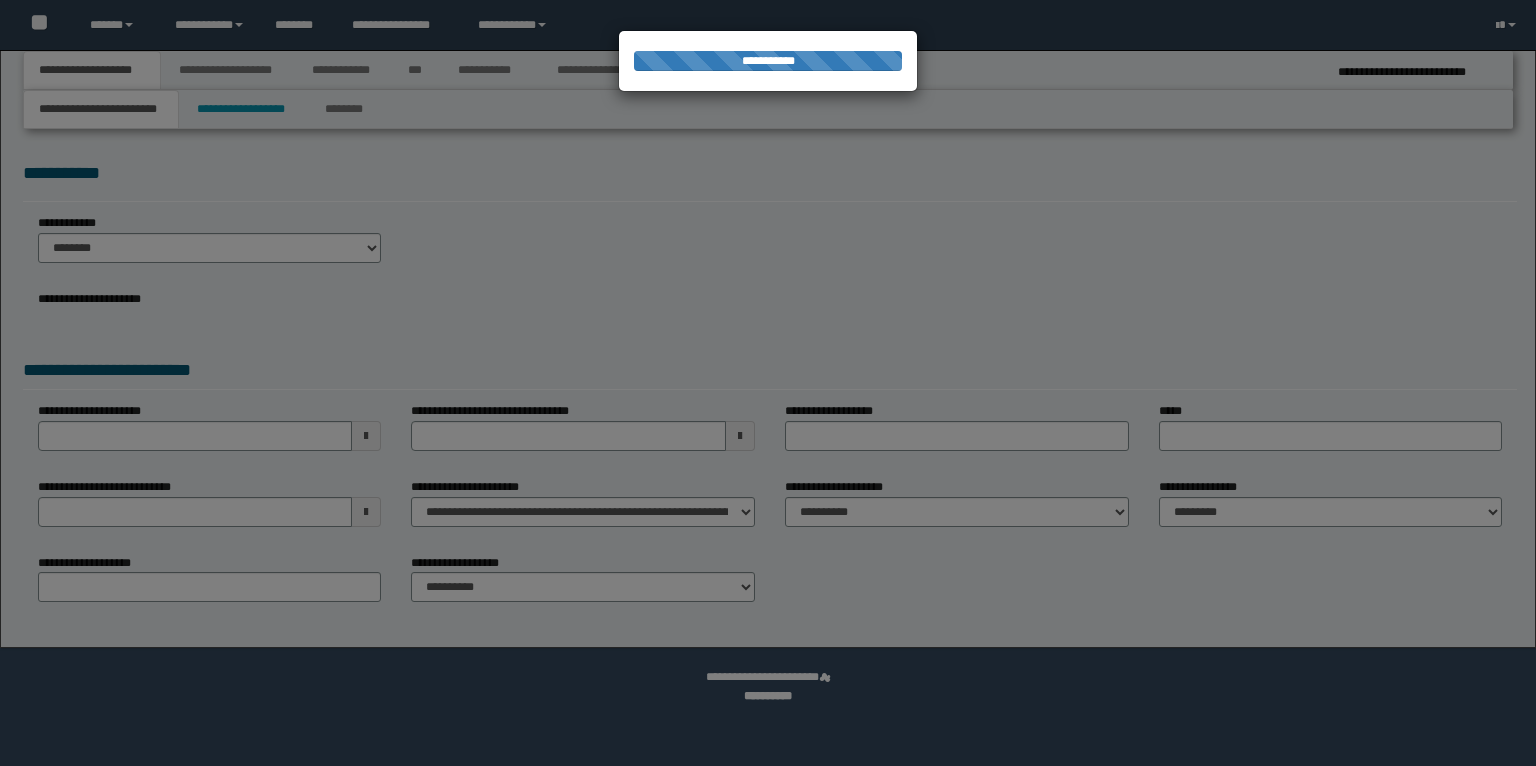 type on "**********" 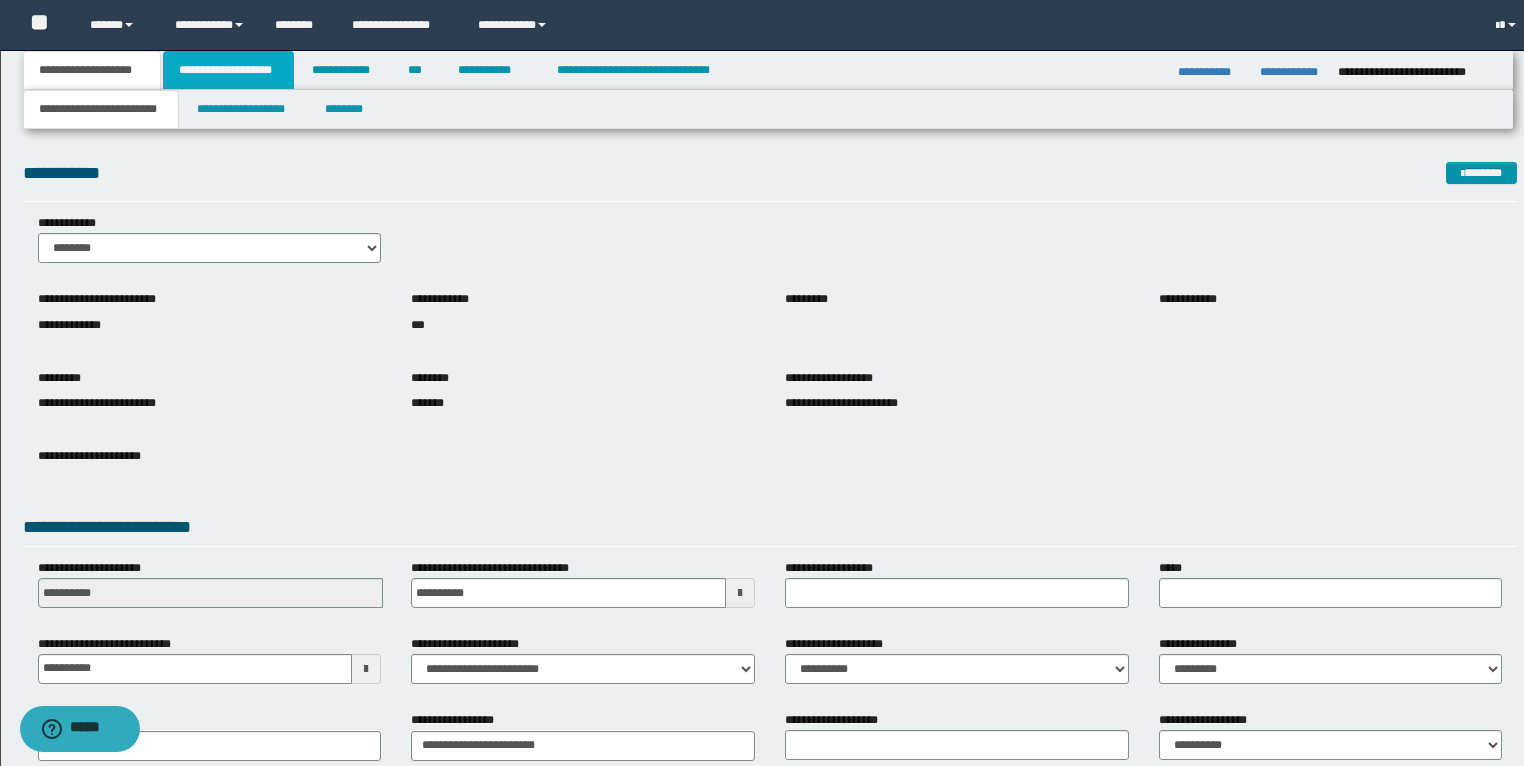 click on "**********" at bounding box center (228, 70) 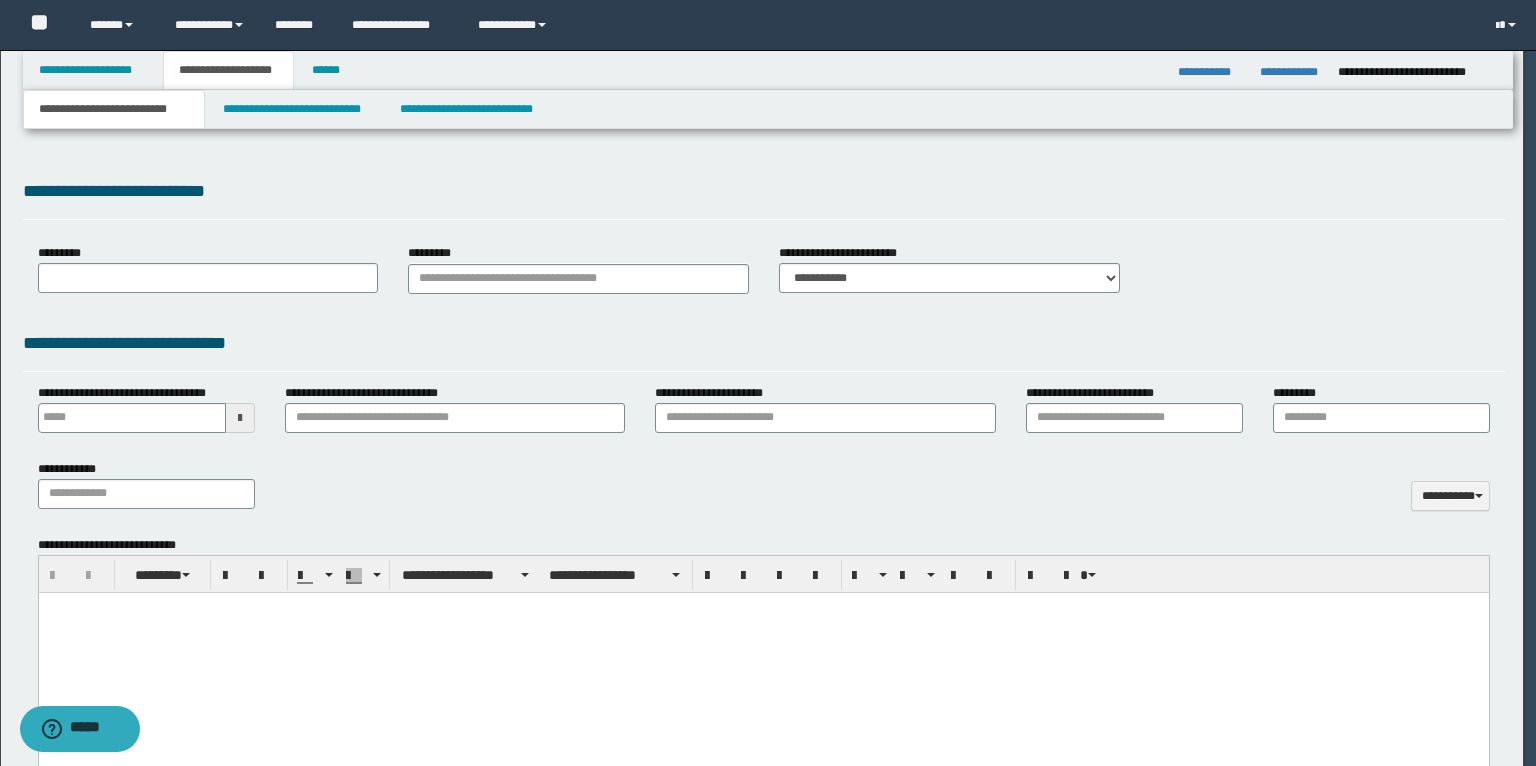 type 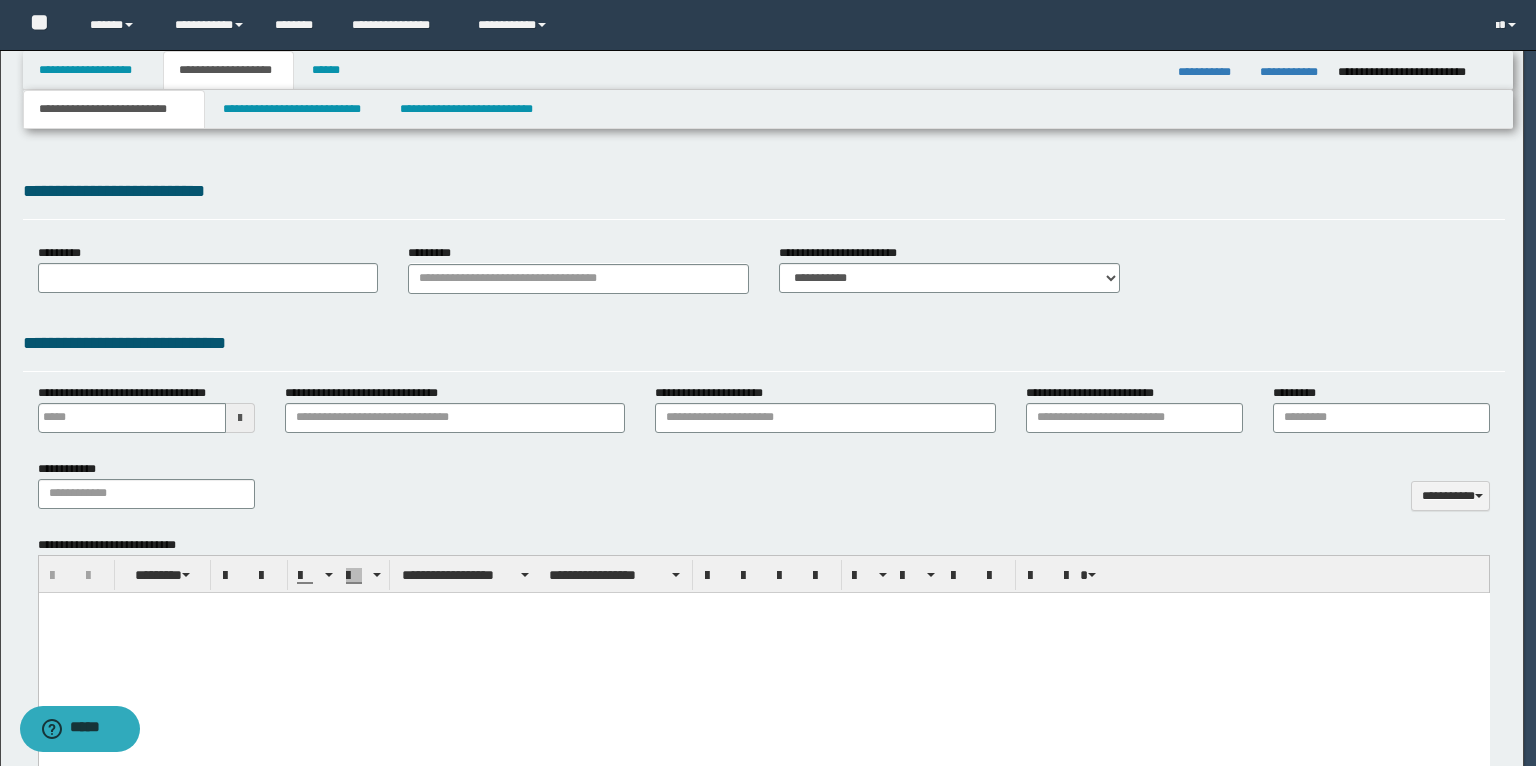 scroll, scrollTop: 0, scrollLeft: 0, axis: both 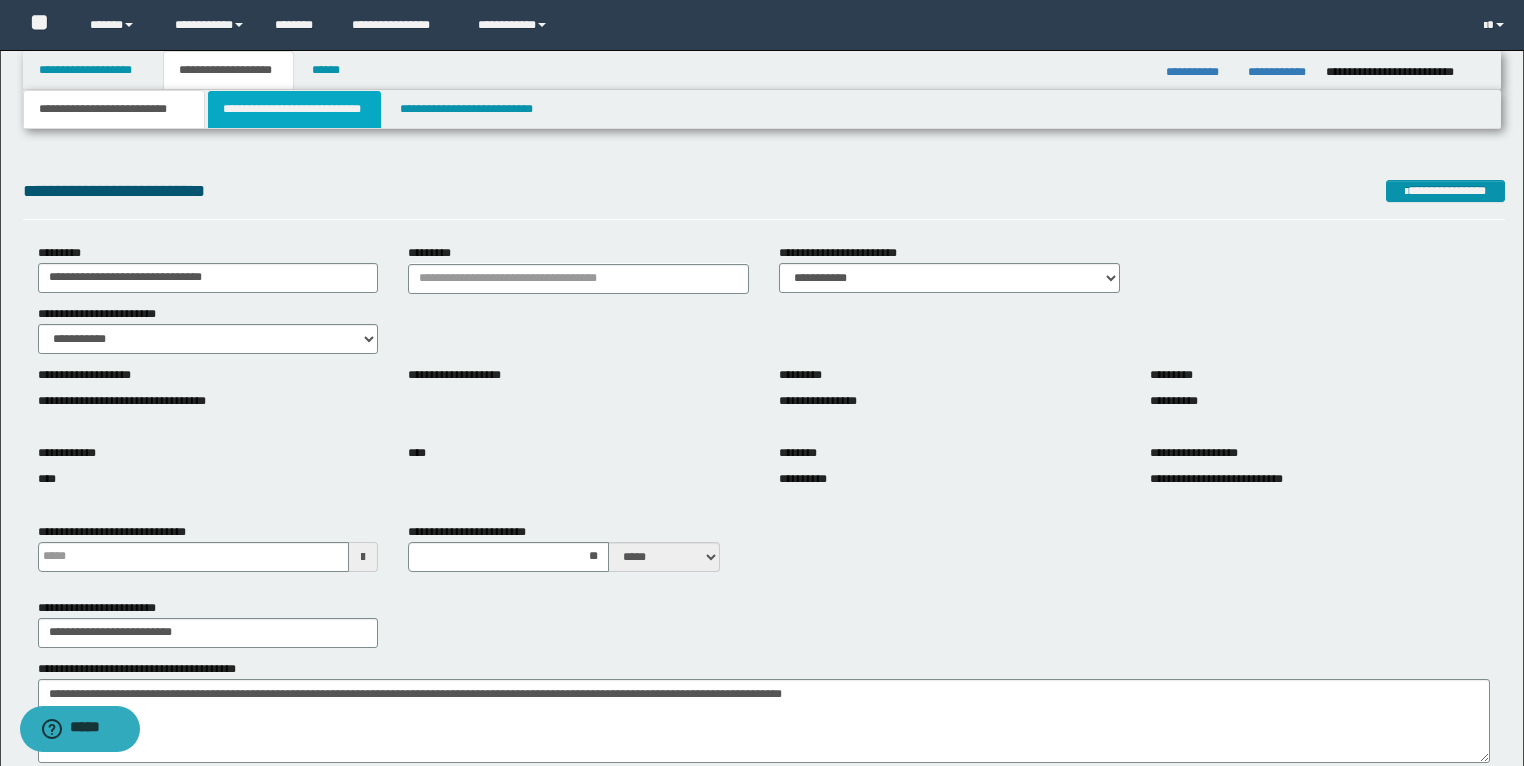 click on "**********" at bounding box center (294, 109) 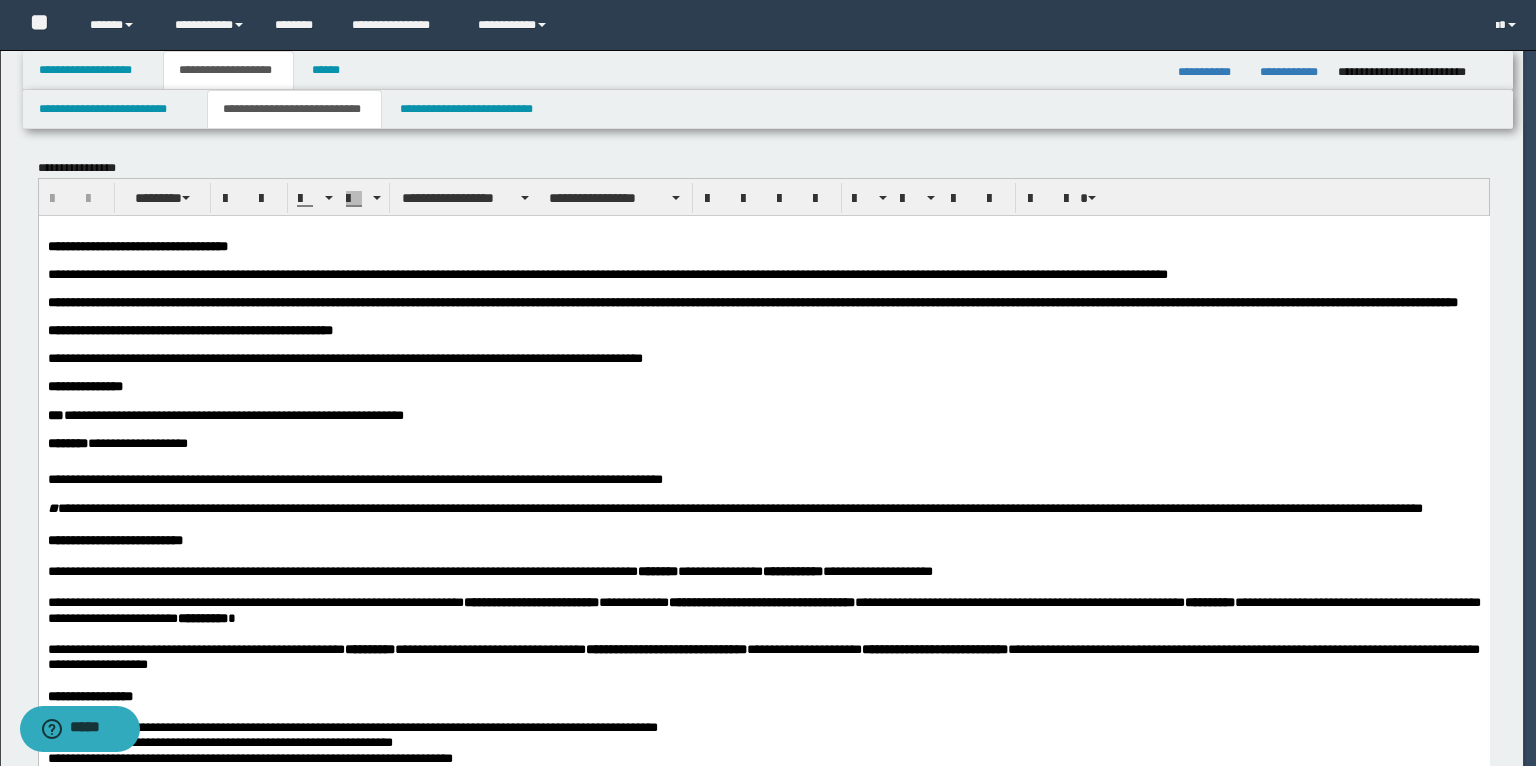 scroll, scrollTop: 0, scrollLeft: 0, axis: both 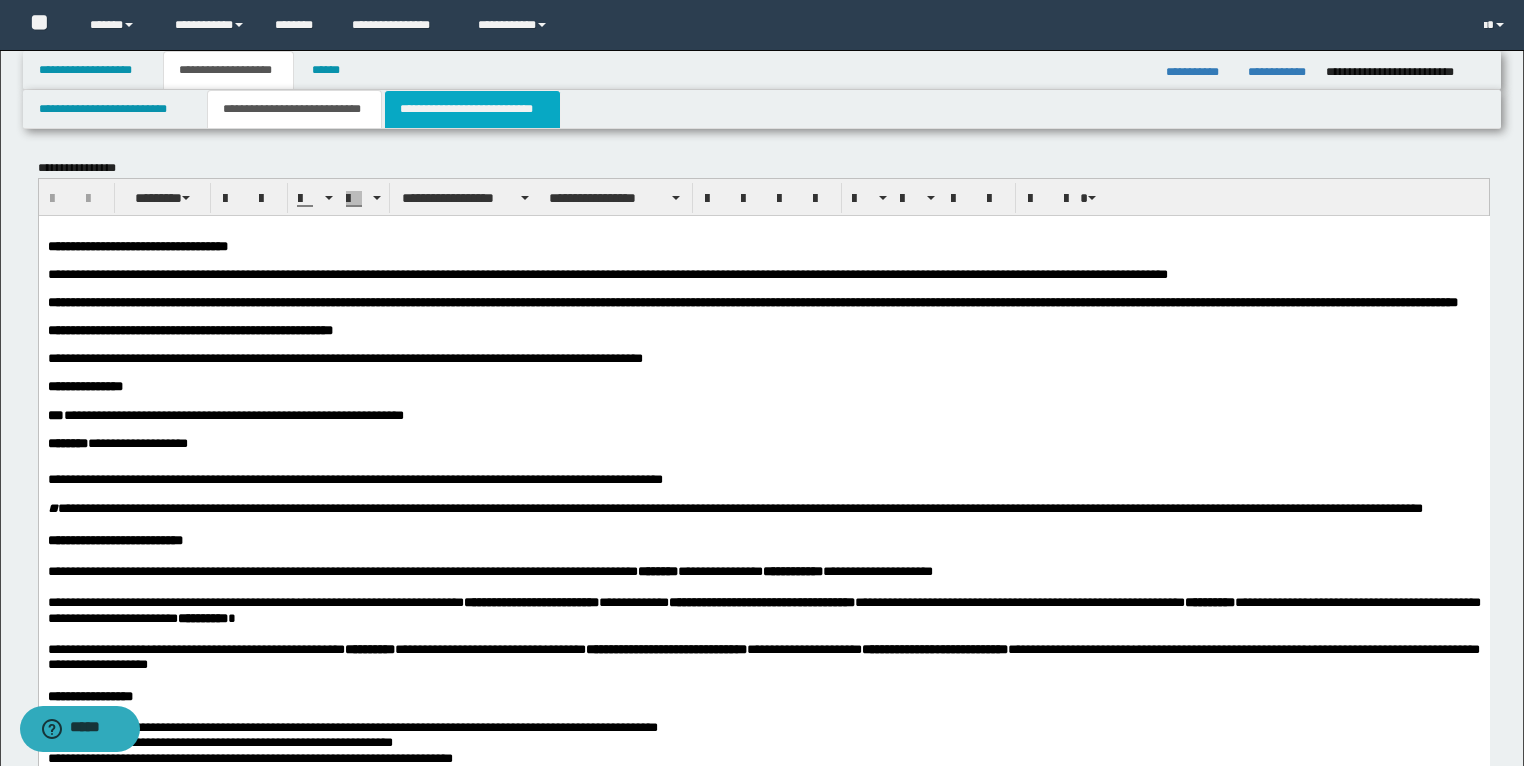click on "**********" at bounding box center [472, 109] 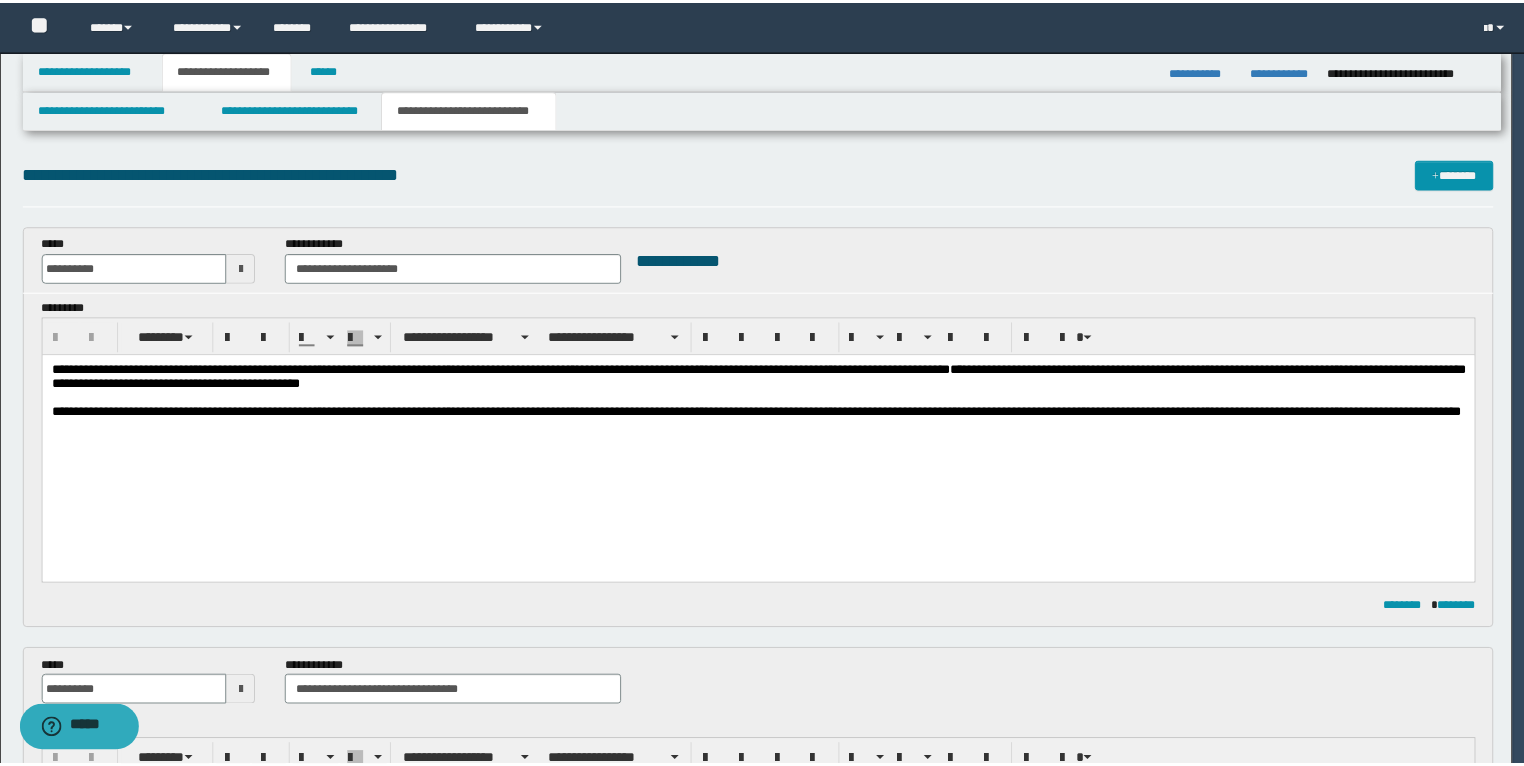 scroll, scrollTop: 0, scrollLeft: 0, axis: both 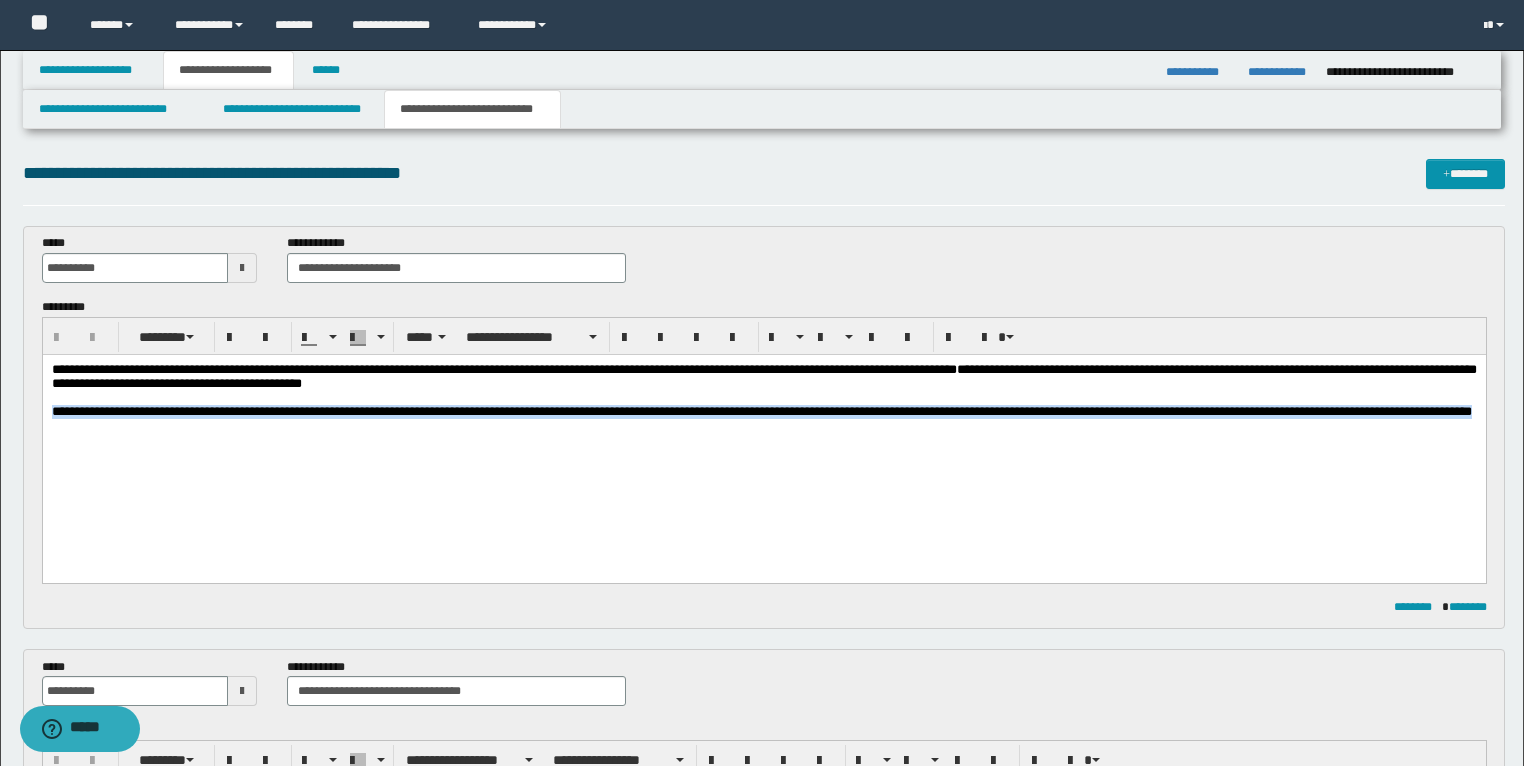 drag, startPoint x: 357, startPoint y: 437, endPoint x: 78, endPoint y: 774, distance: 437.50427 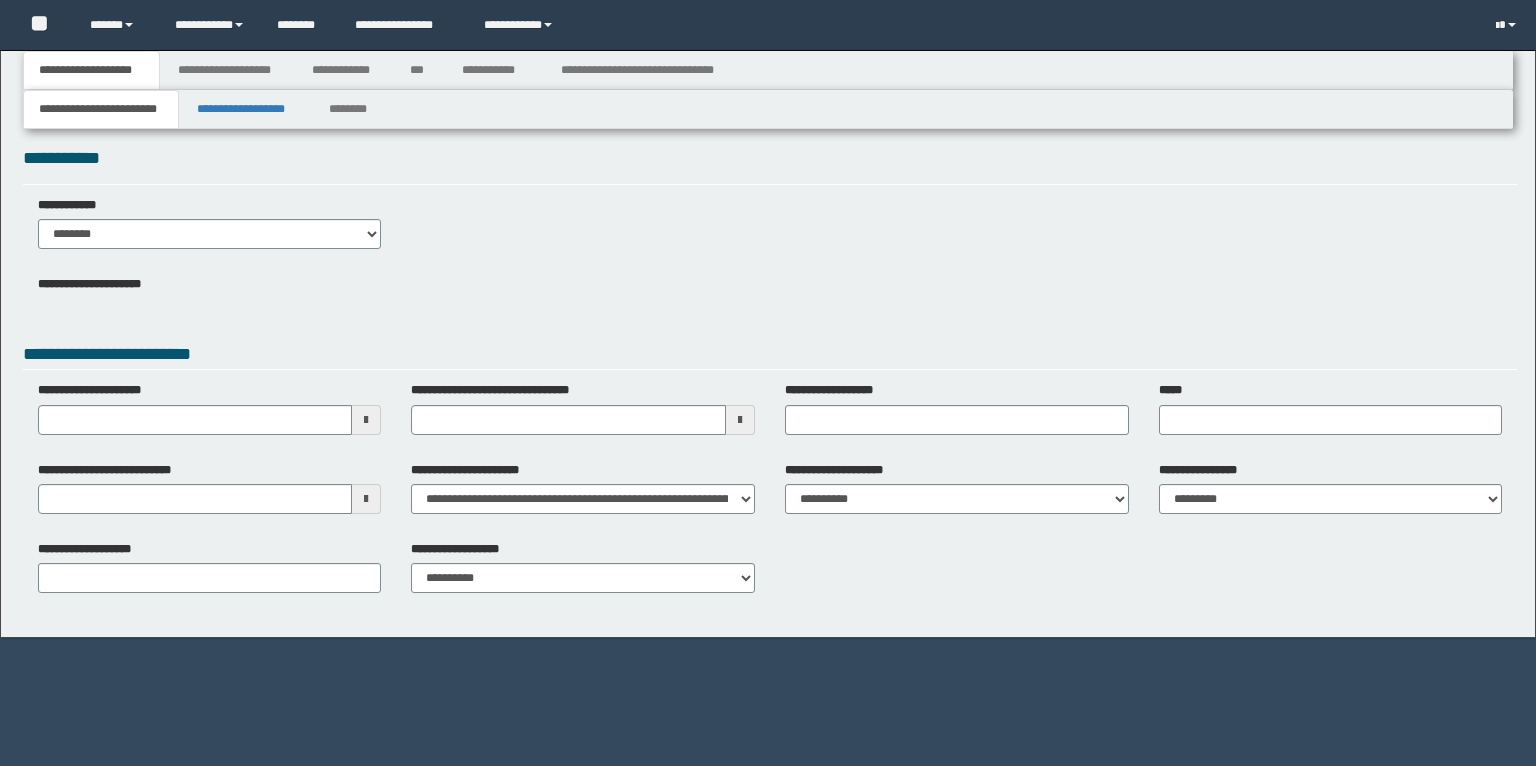 scroll, scrollTop: 0, scrollLeft: 0, axis: both 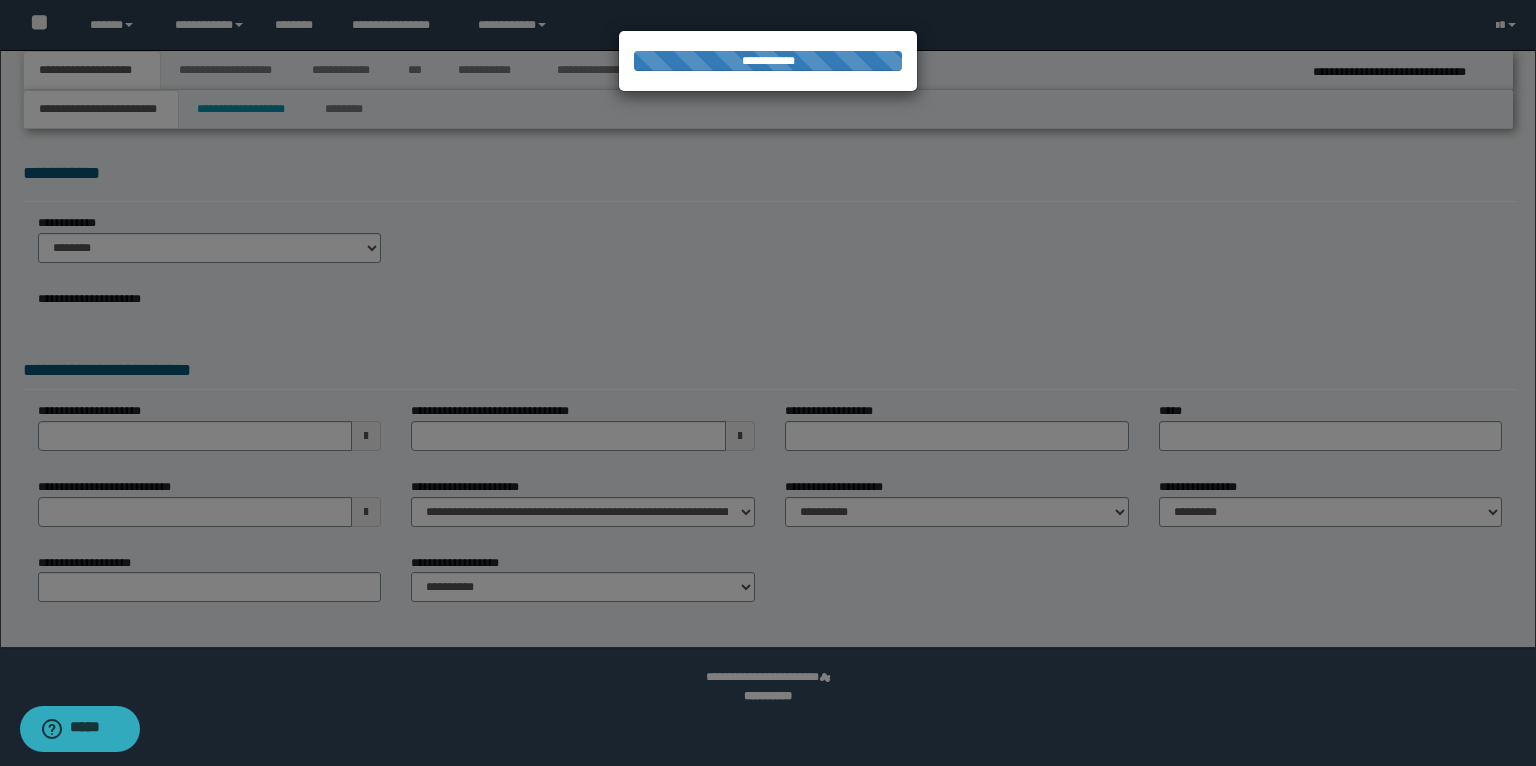 type on "**********" 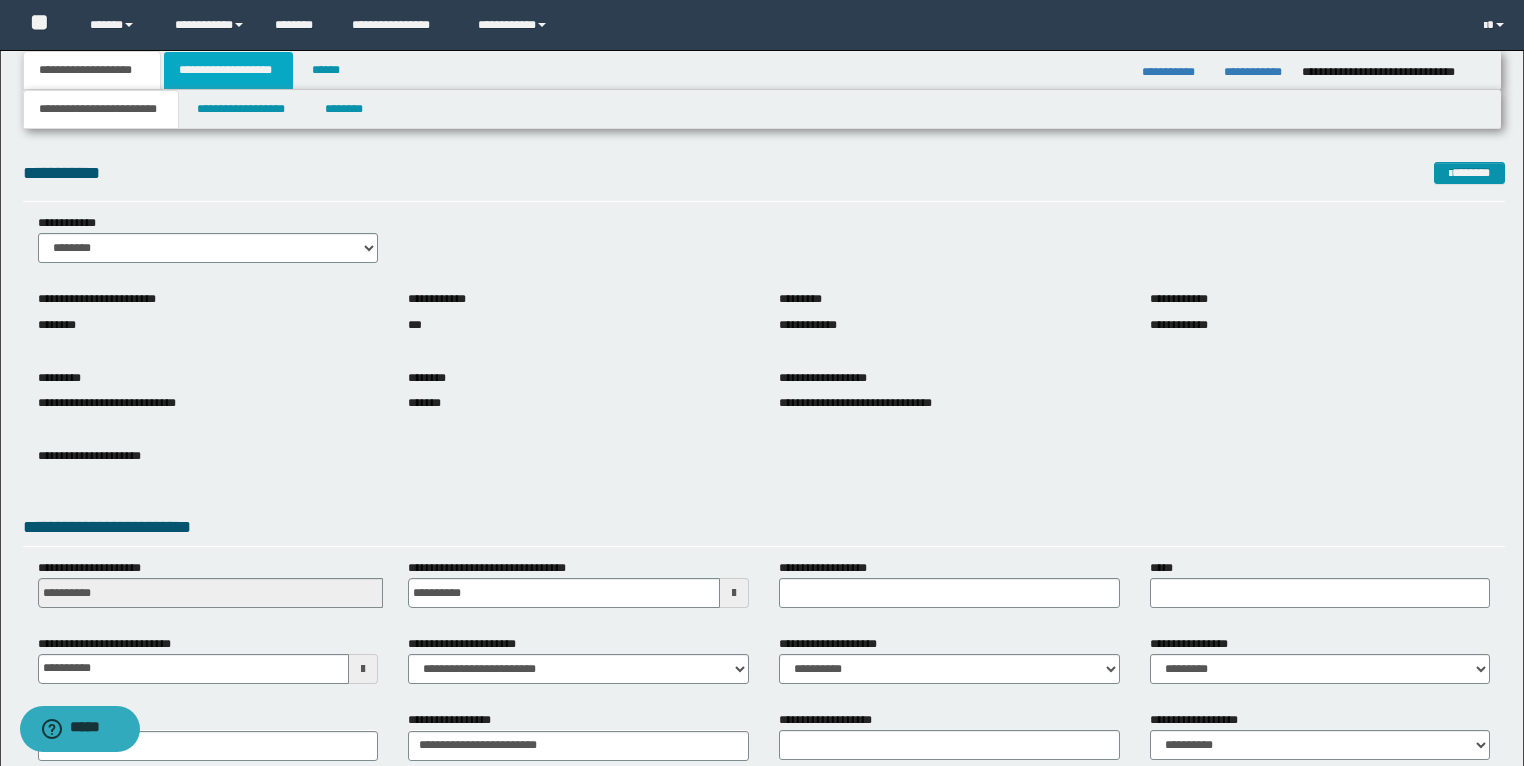 click on "**********" at bounding box center (228, 70) 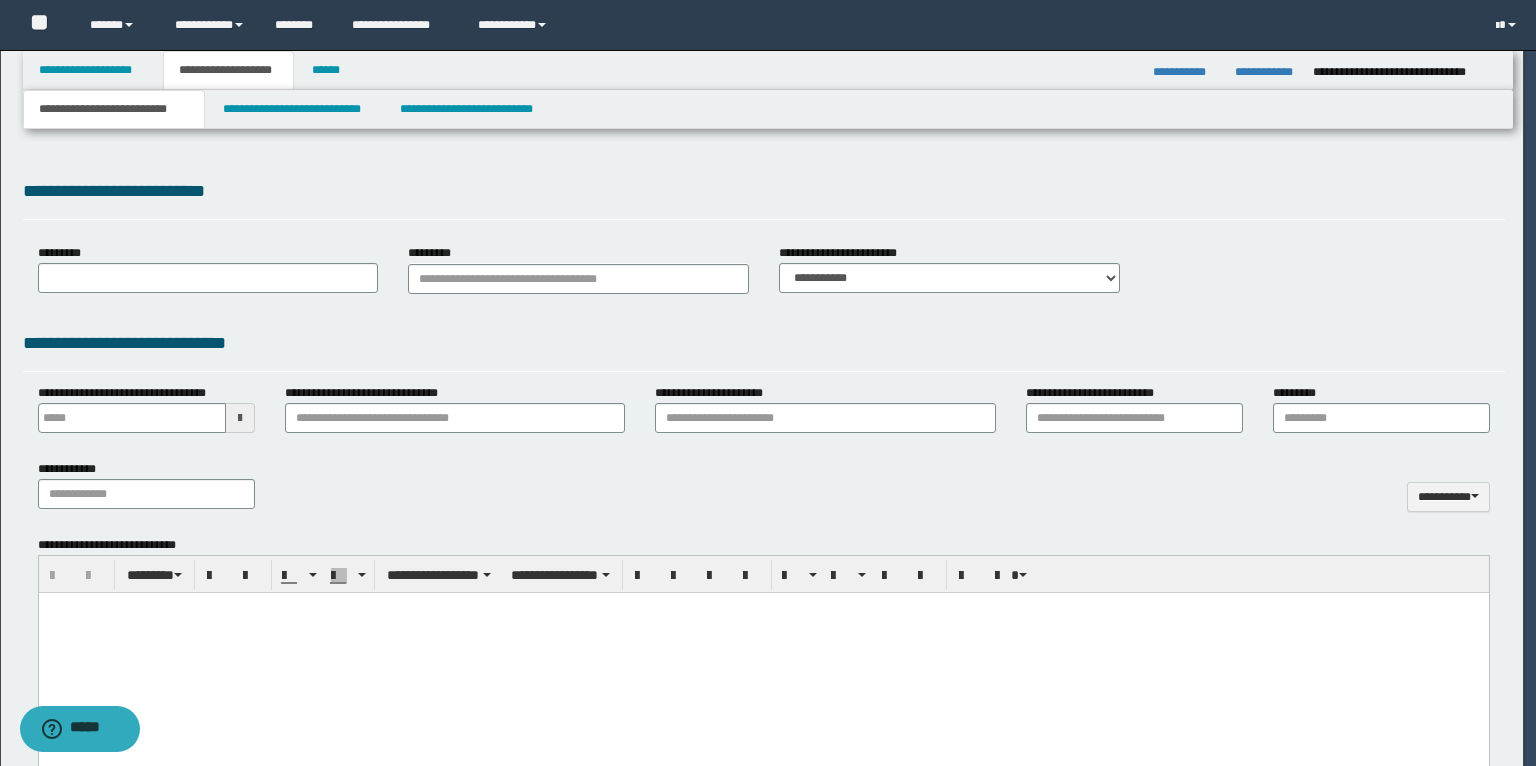 type 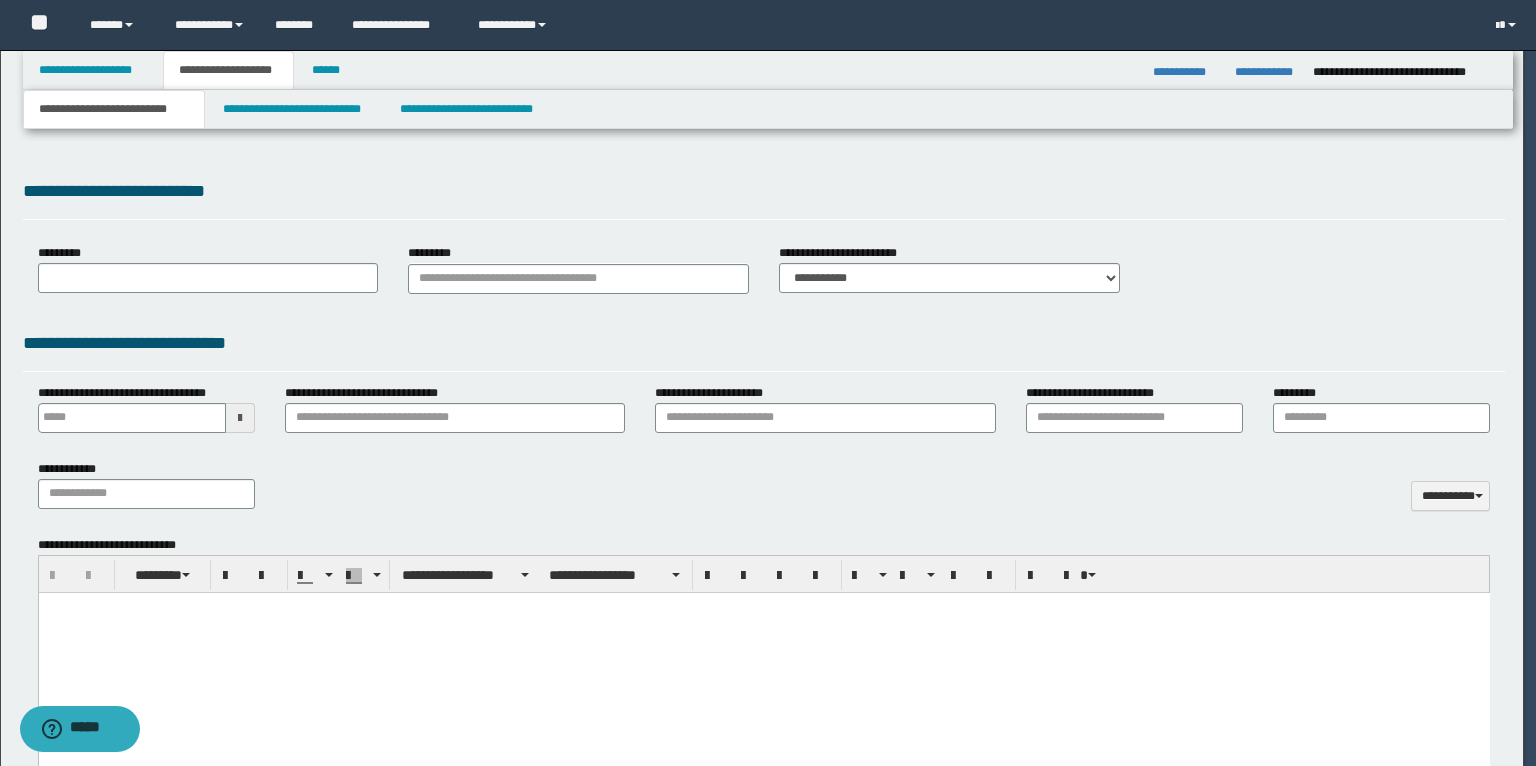 scroll, scrollTop: 0, scrollLeft: 0, axis: both 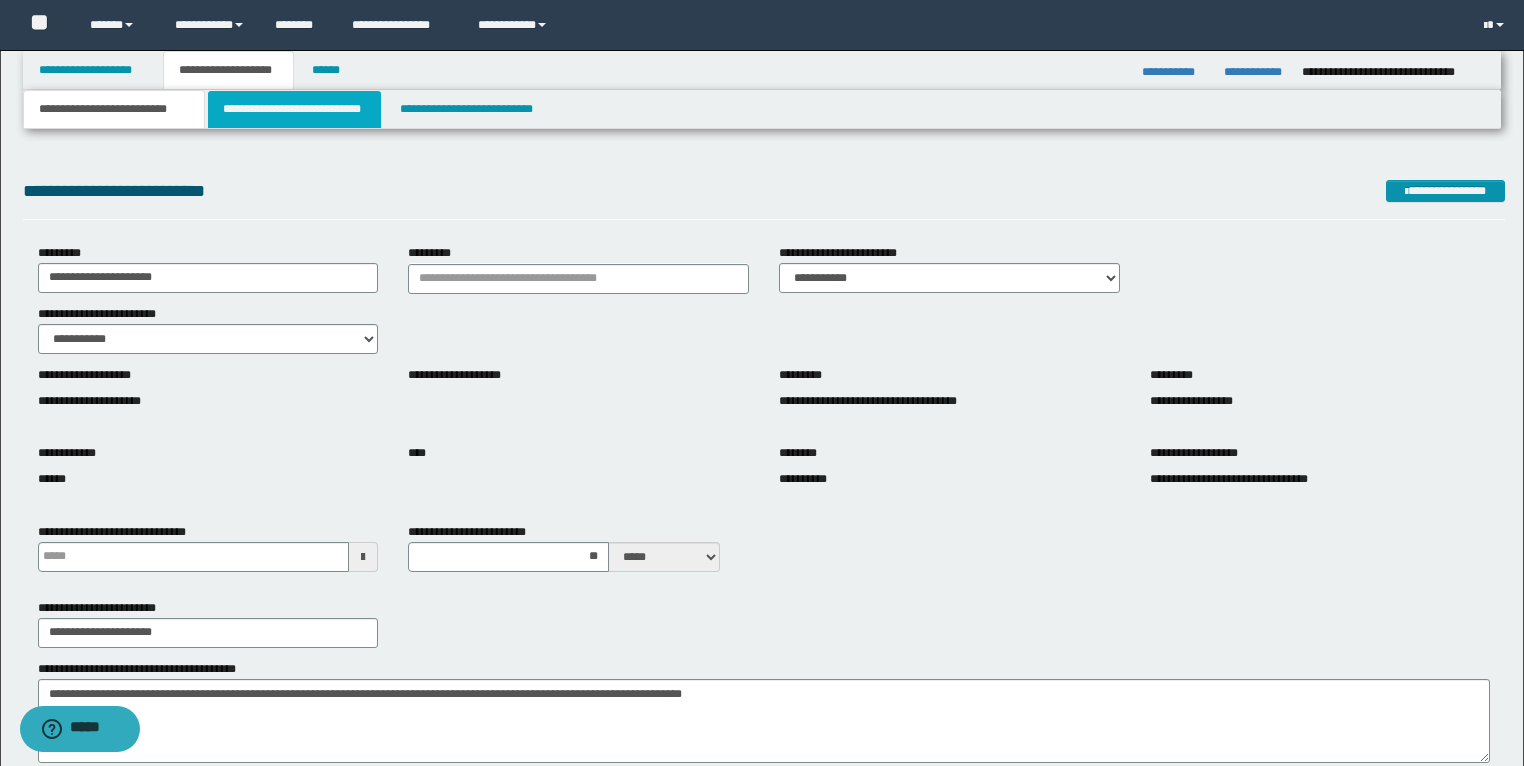 click on "**********" at bounding box center (294, 109) 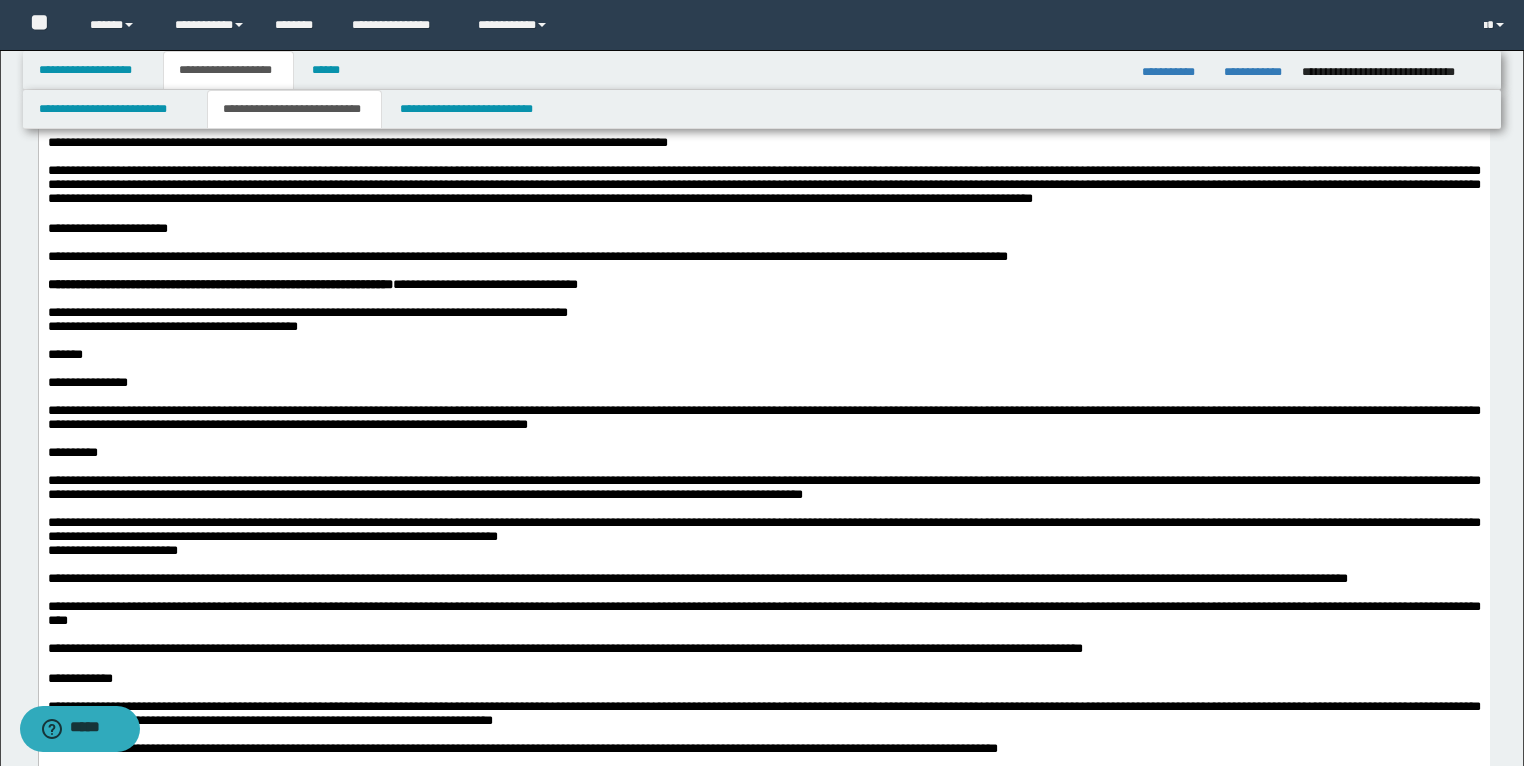 scroll, scrollTop: 240, scrollLeft: 0, axis: vertical 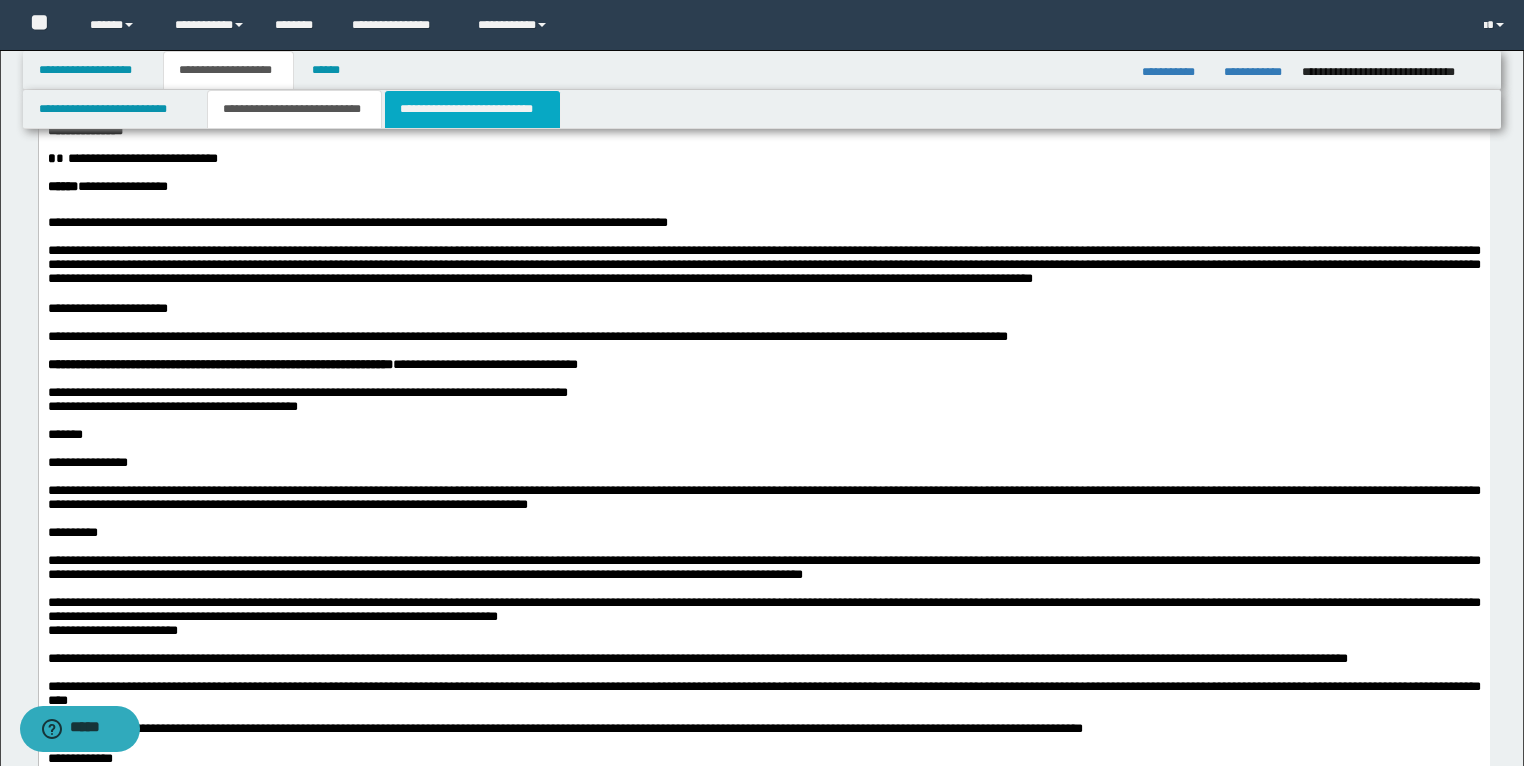 click on "**********" at bounding box center [472, 109] 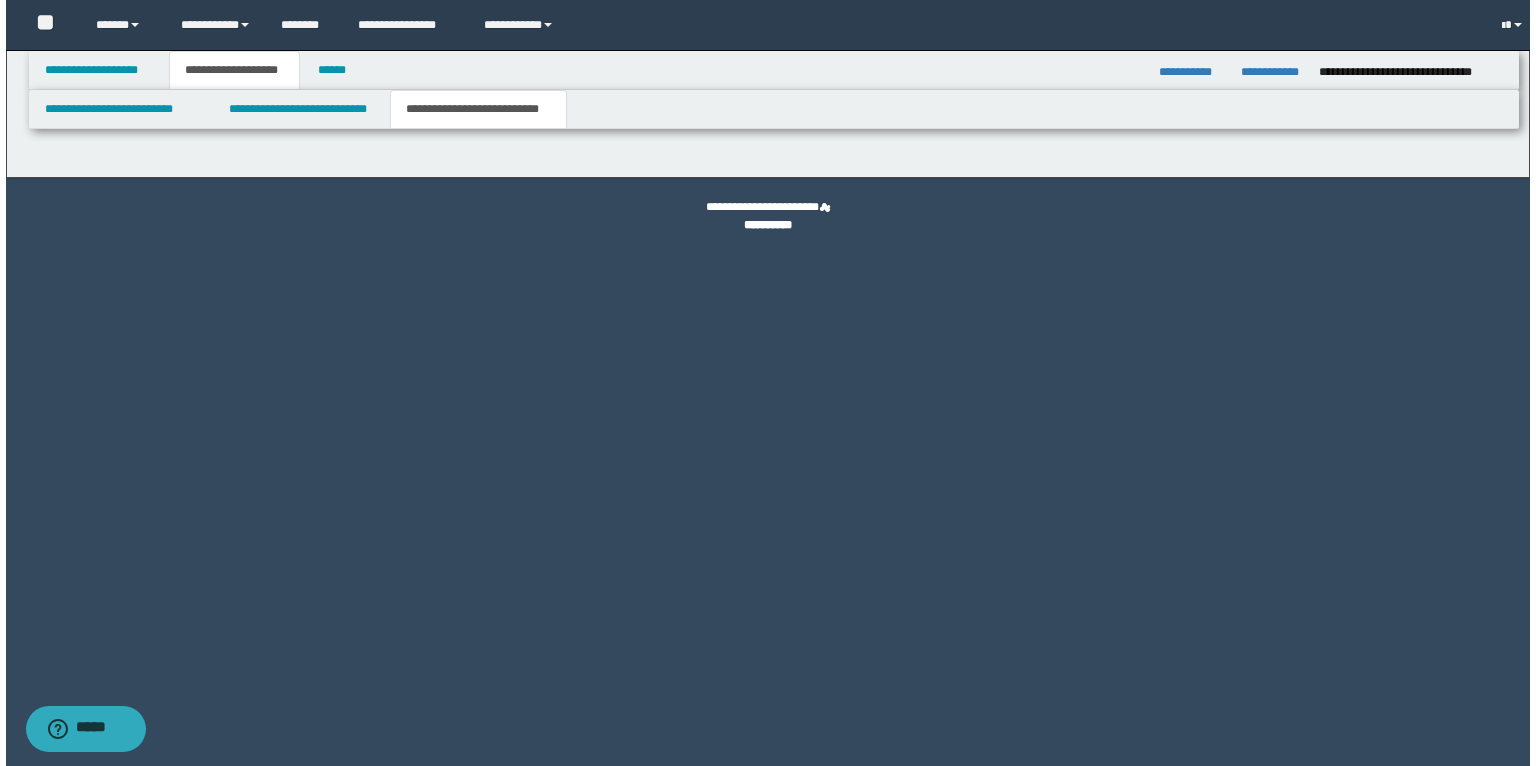 scroll, scrollTop: 0, scrollLeft: 0, axis: both 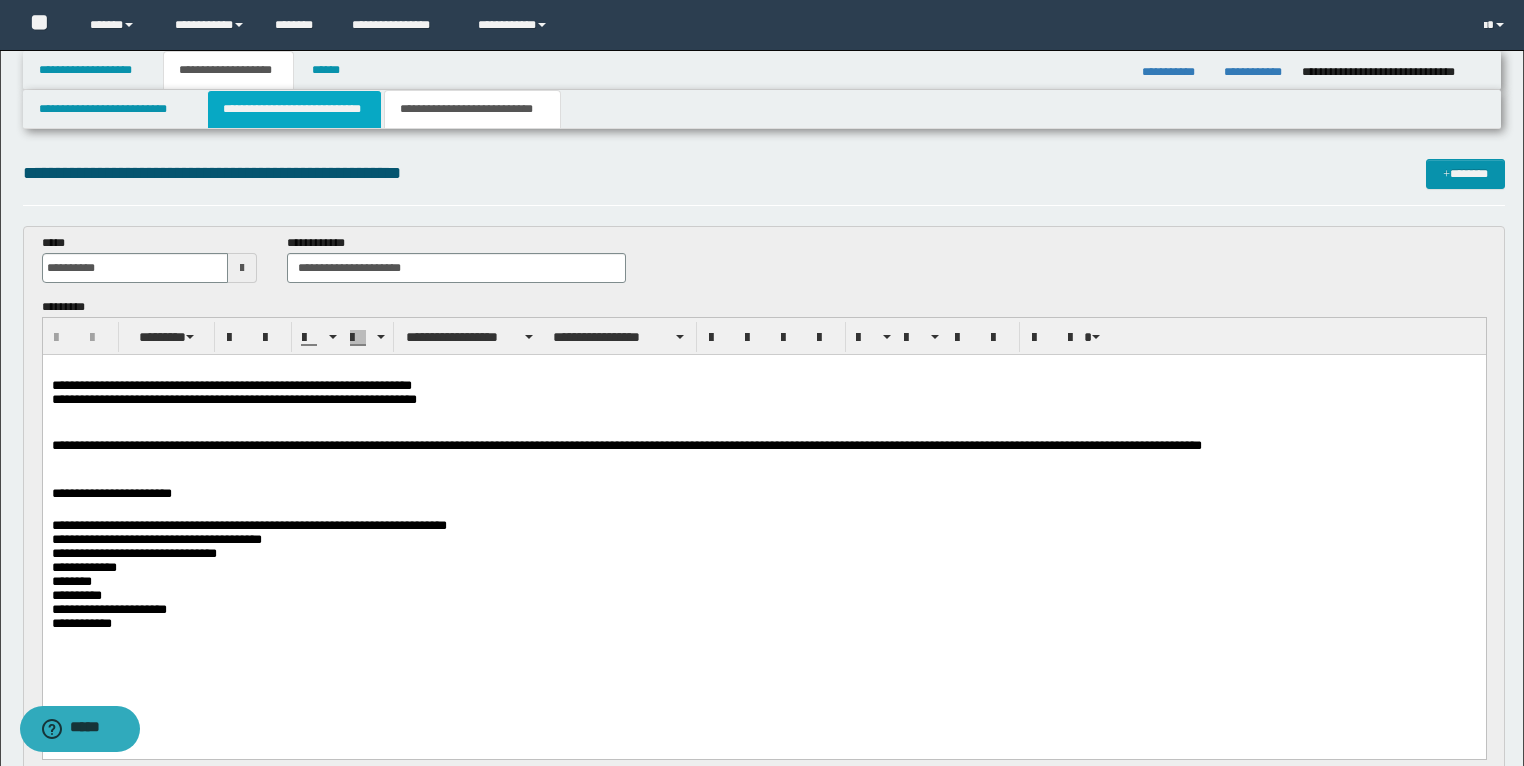 click on "**********" at bounding box center (294, 109) 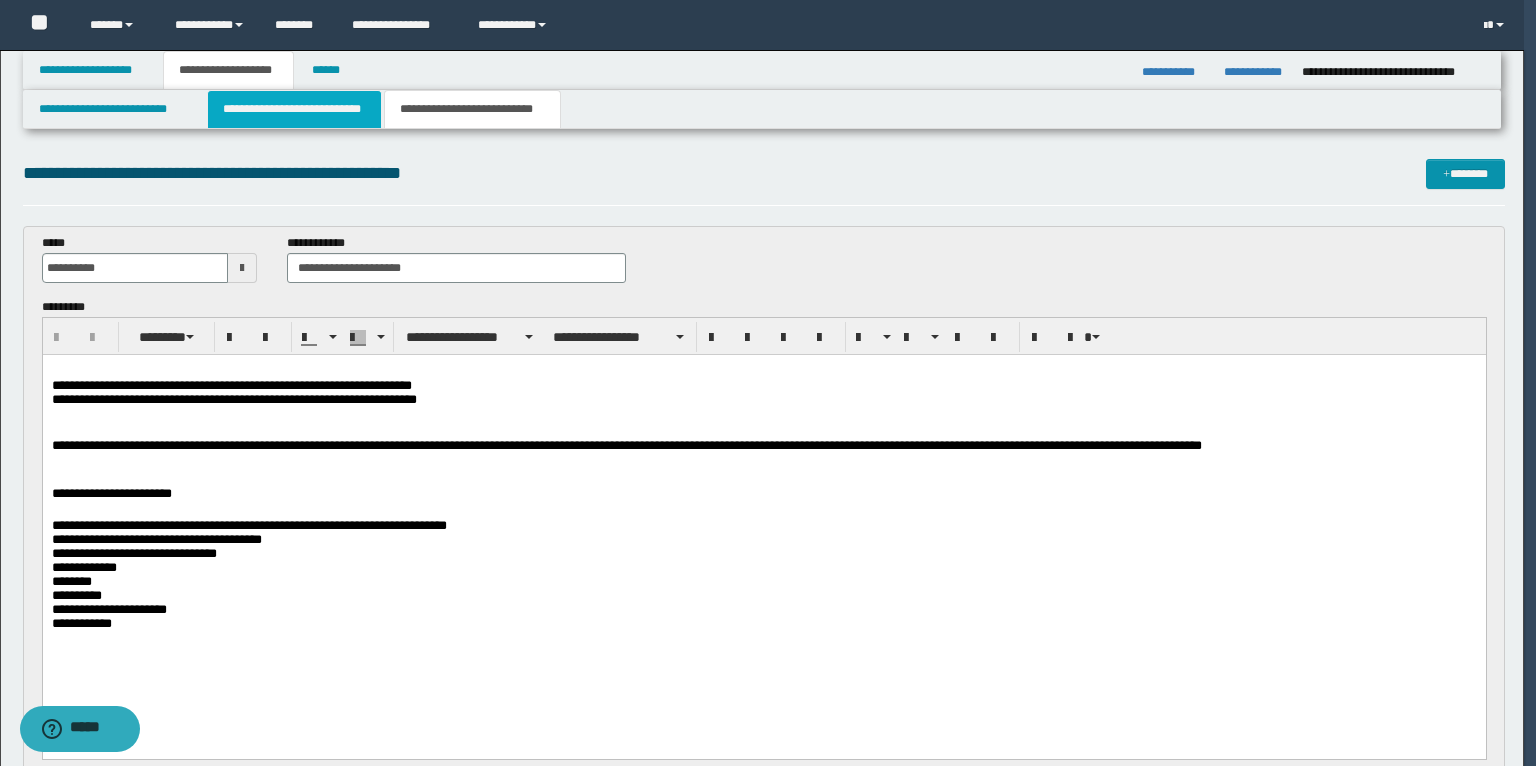 type 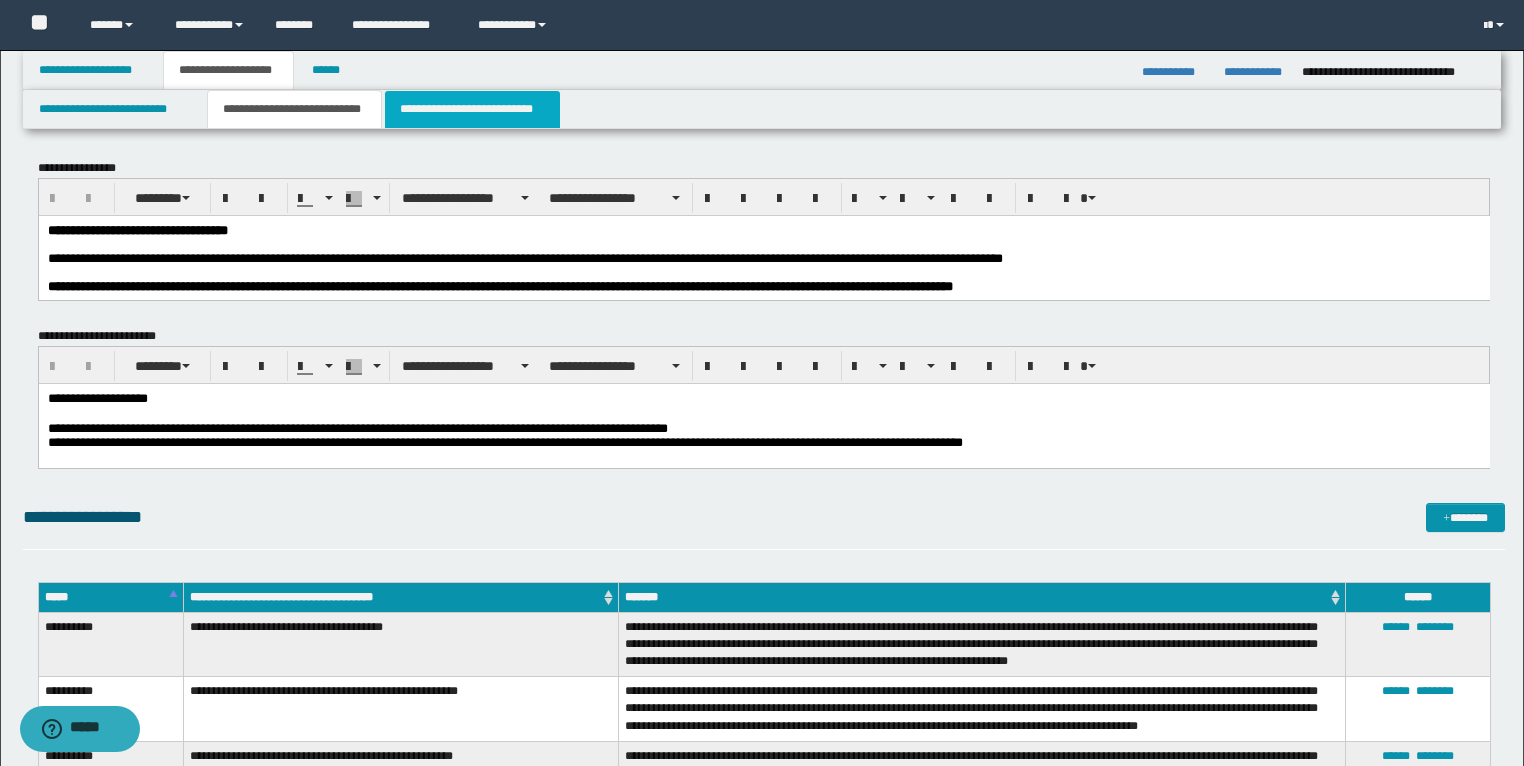 click on "**********" at bounding box center (472, 109) 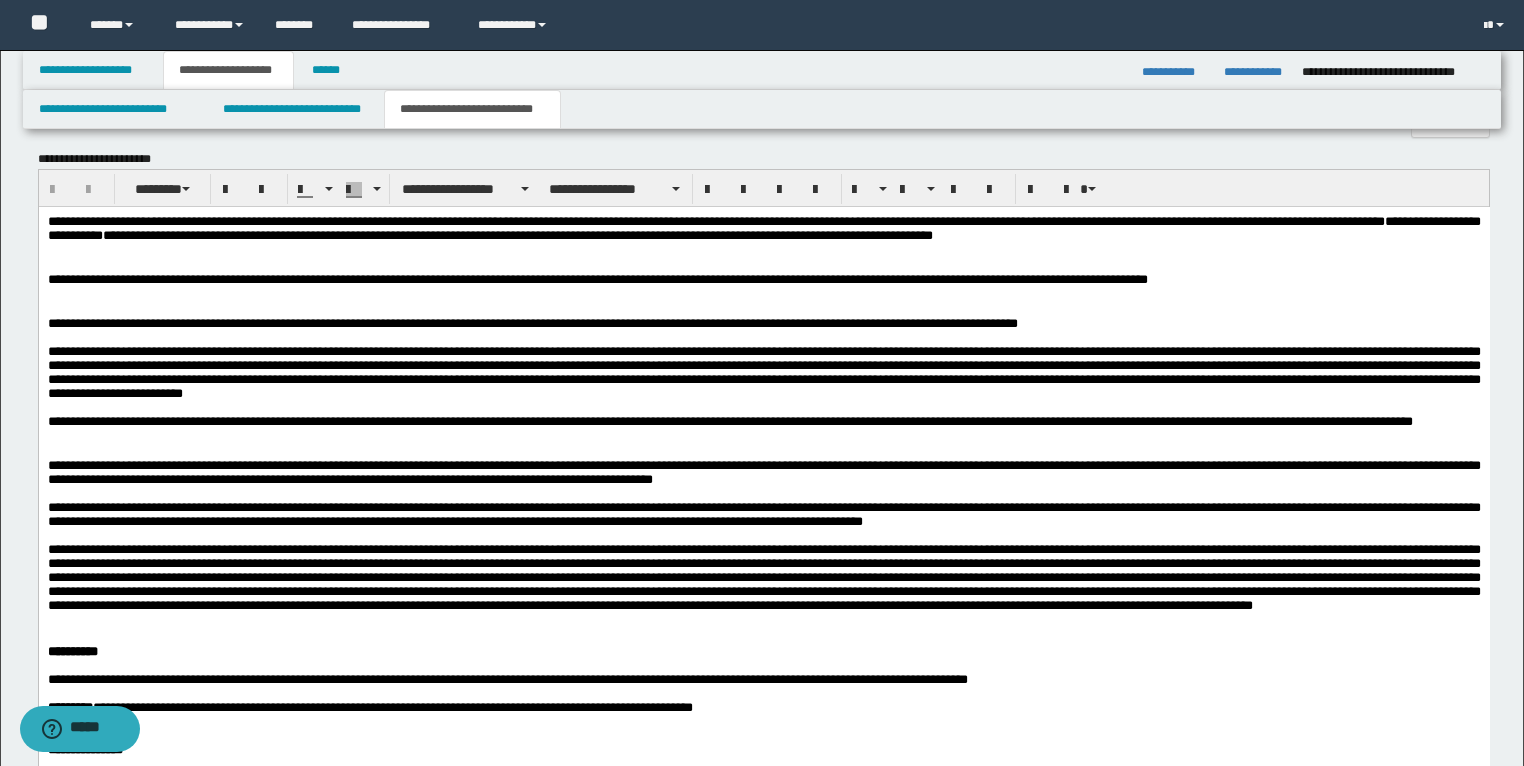 scroll, scrollTop: 1280, scrollLeft: 0, axis: vertical 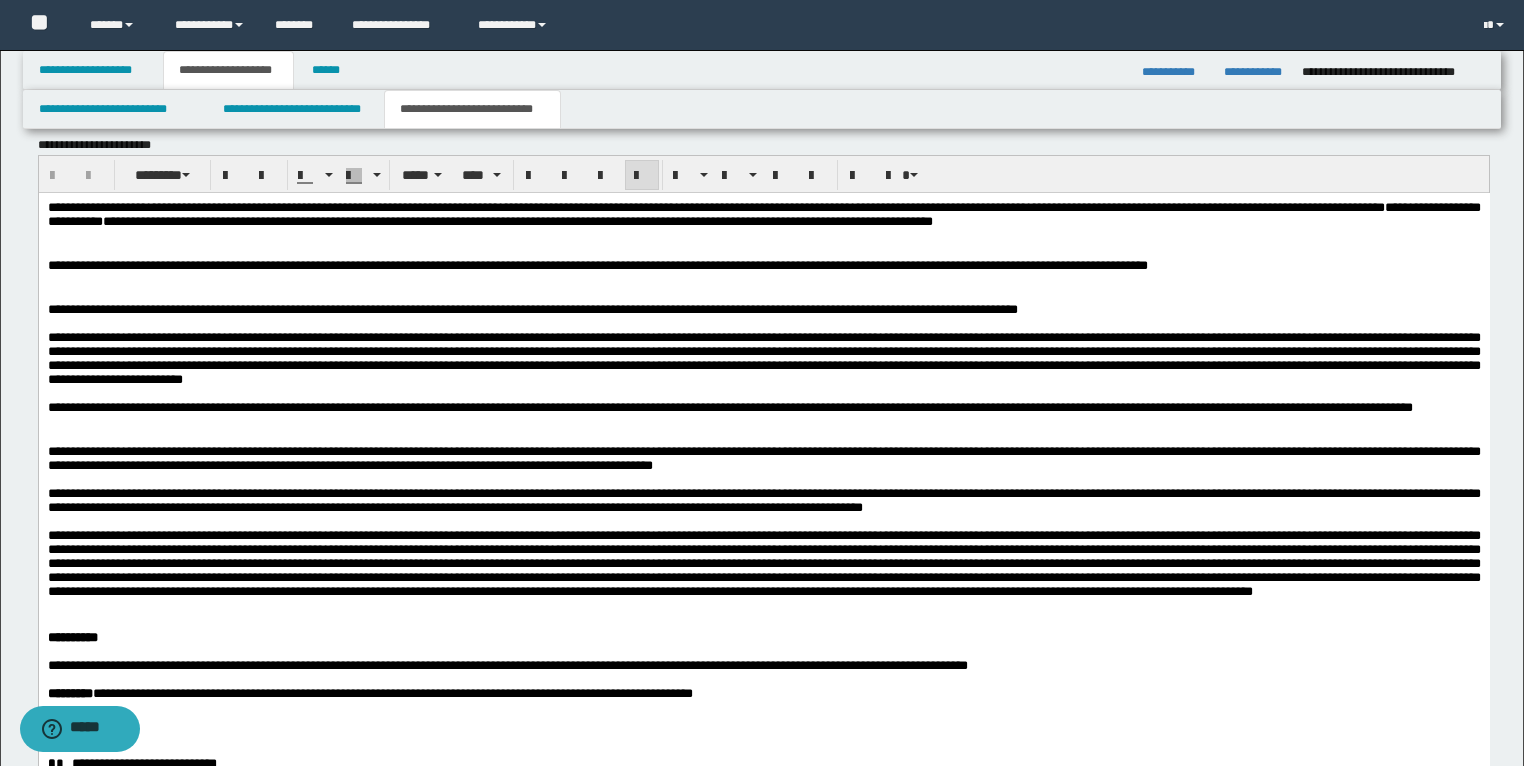 click on "**********" at bounding box center [763, 266] 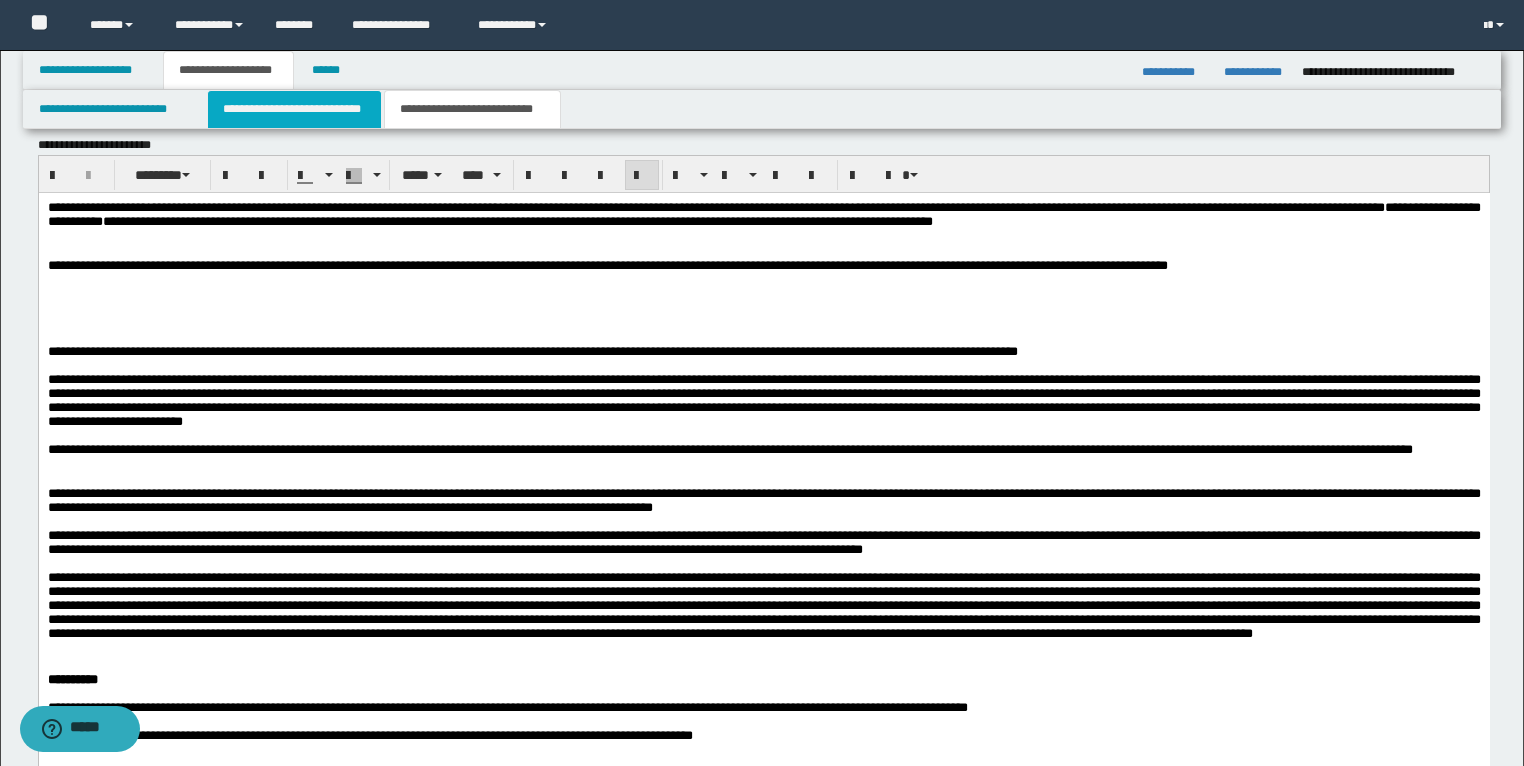 click on "**********" at bounding box center [294, 109] 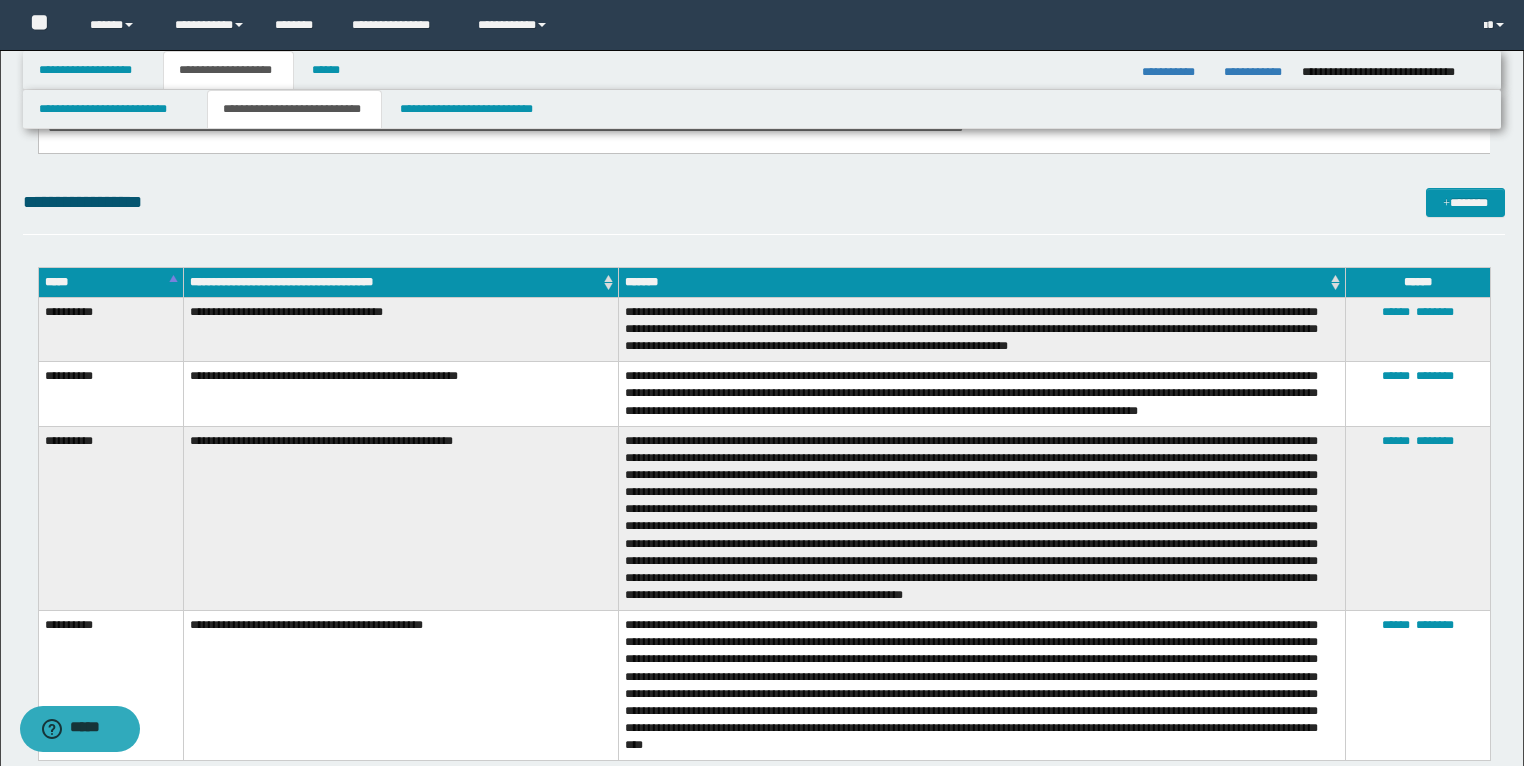 scroll, scrollTop: 320, scrollLeft: 0, axis: vertical 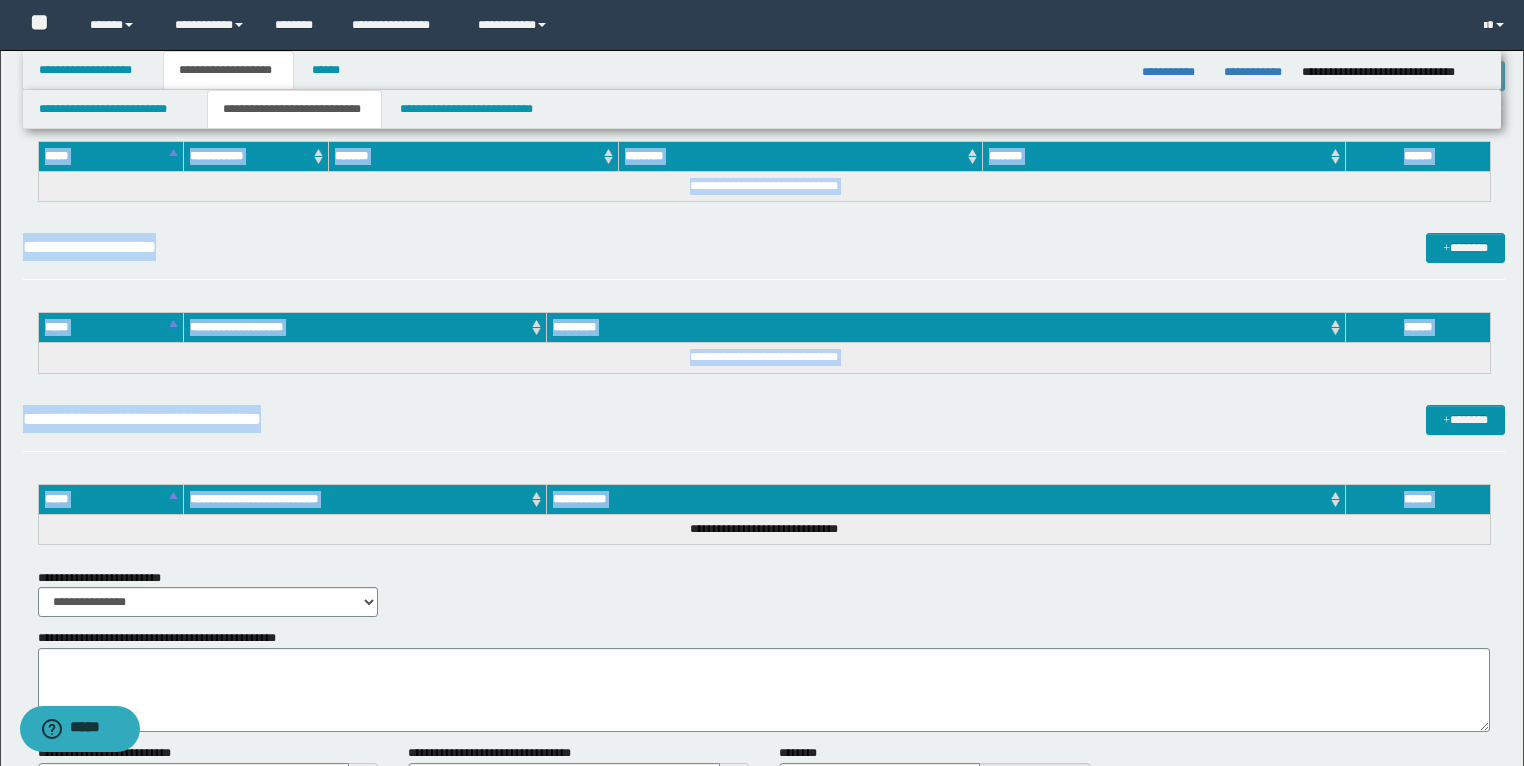 drag, startPoint x: 40, startPoint y: 300, endPoint x: 680, endPoint y: 524, distance: 678.0679 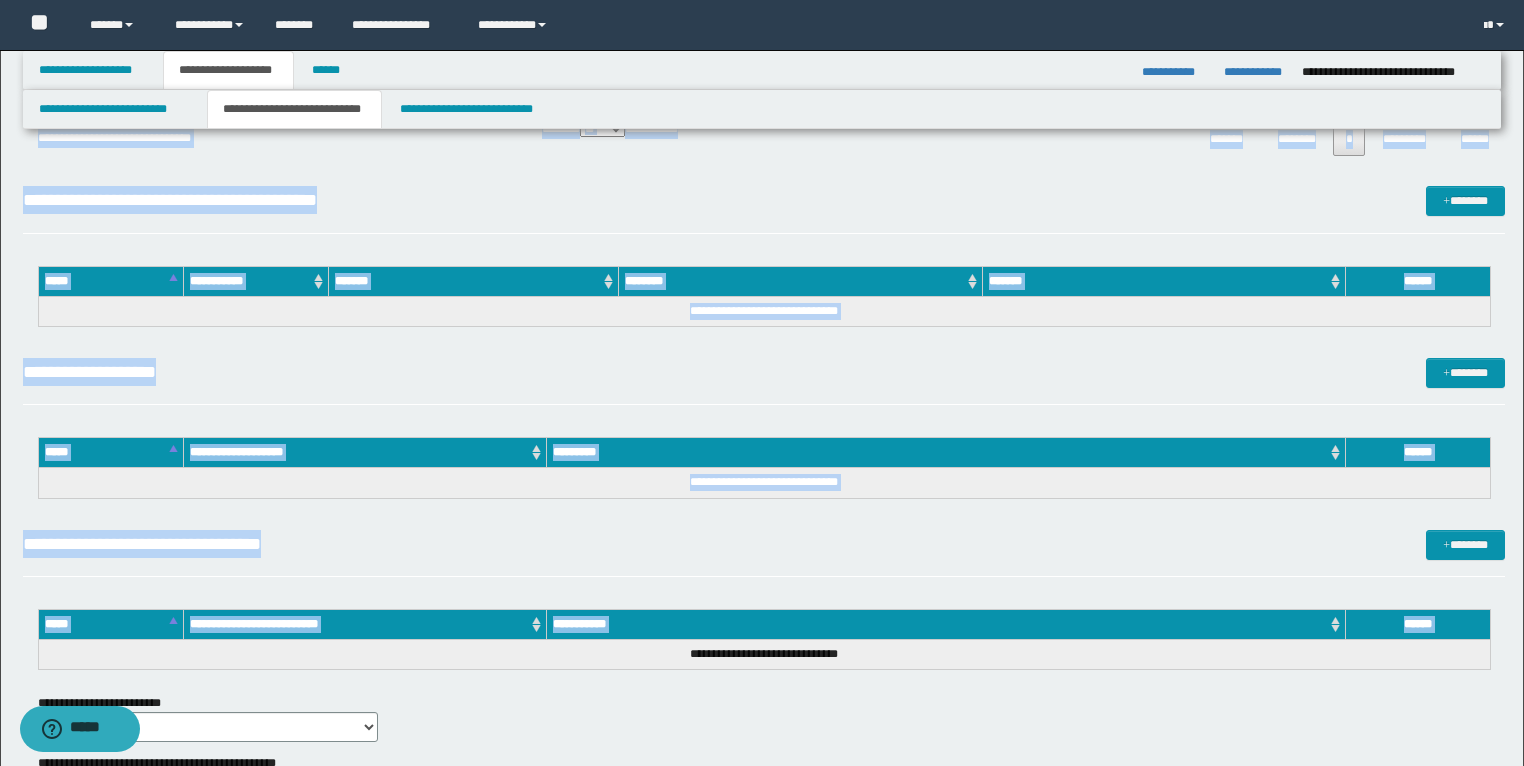 scroll, scrollTop: 693, scrollLeft: 0, axis: vertical 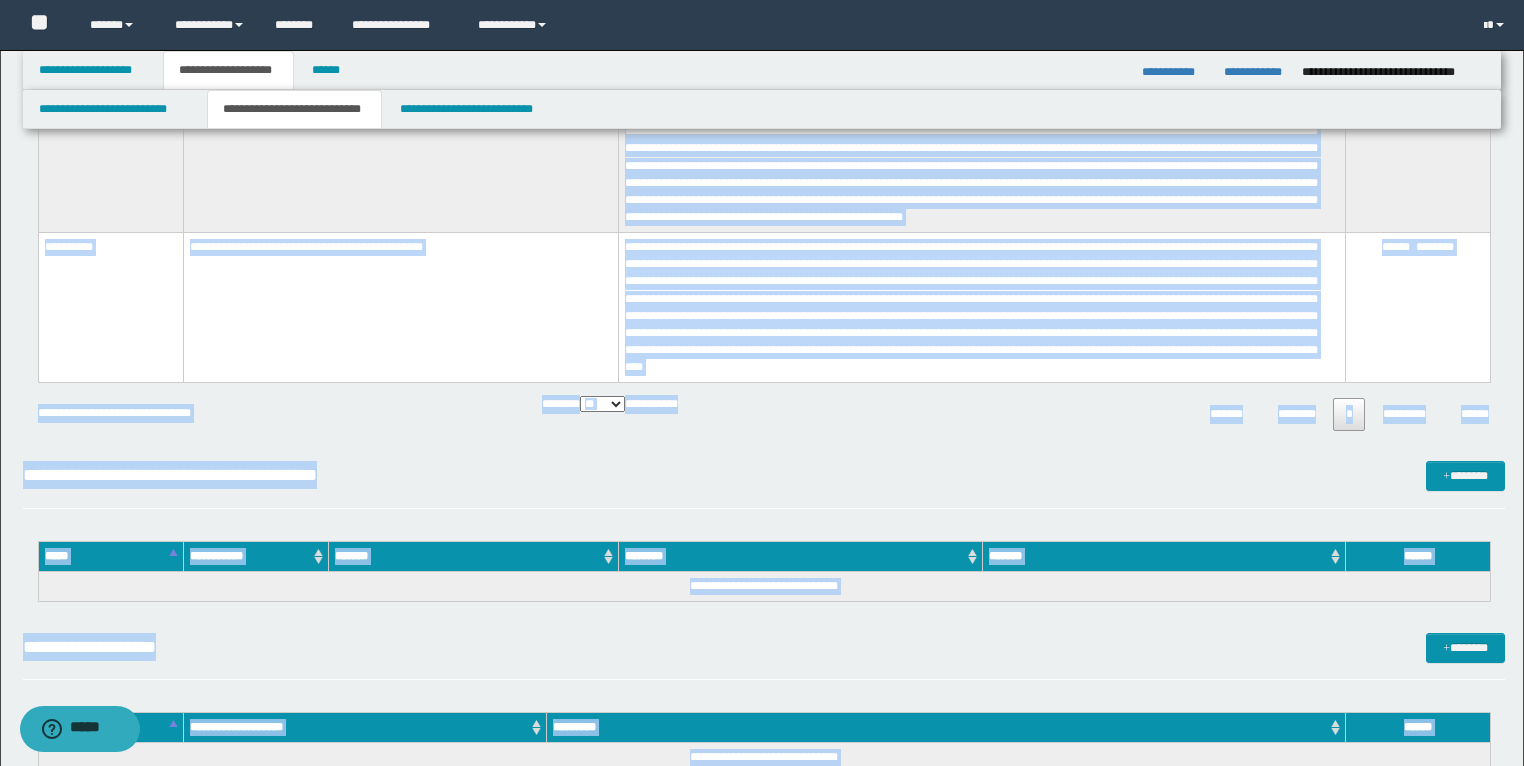 copy on "**********" 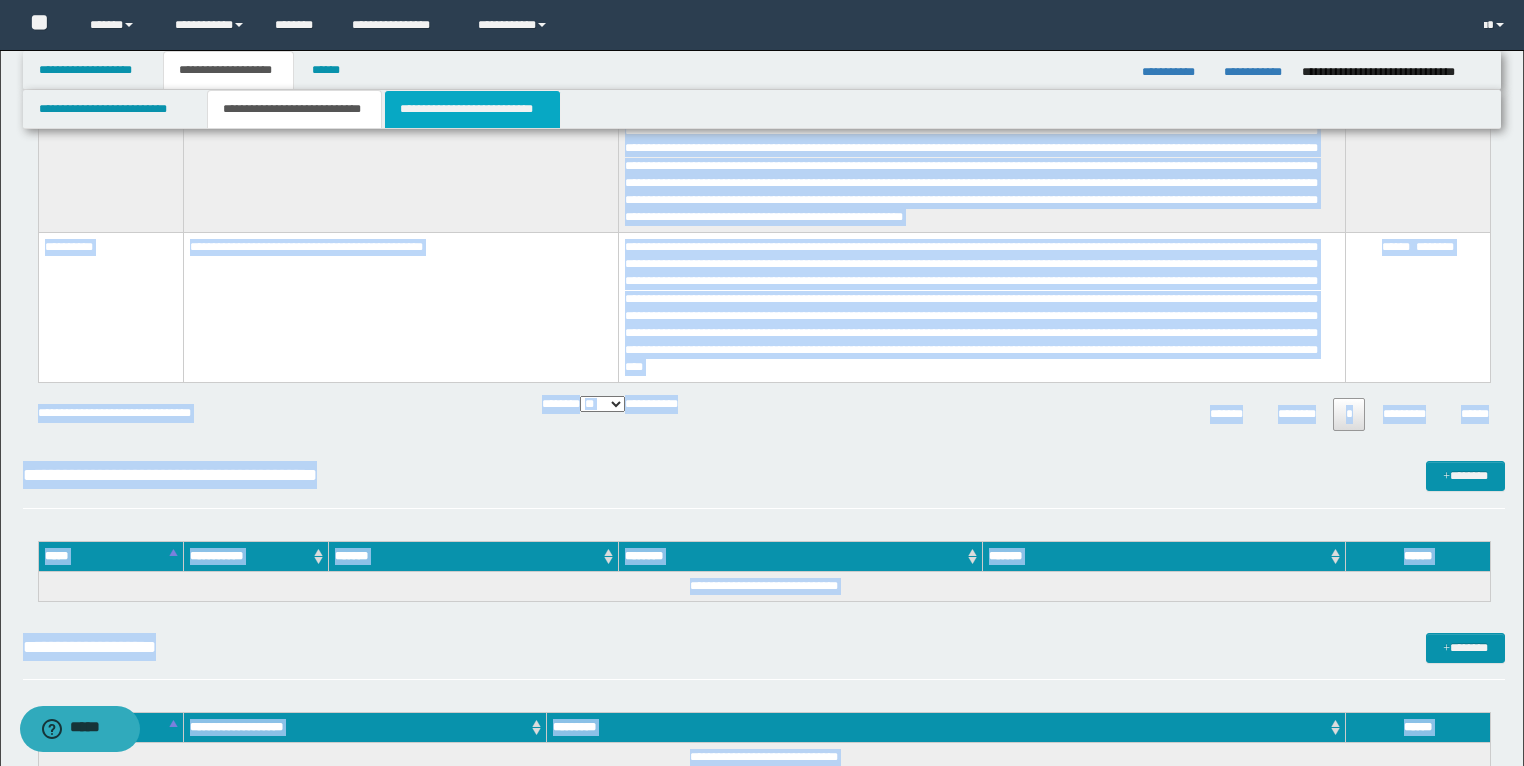 click on "**********" at bounding box center [472, 109] 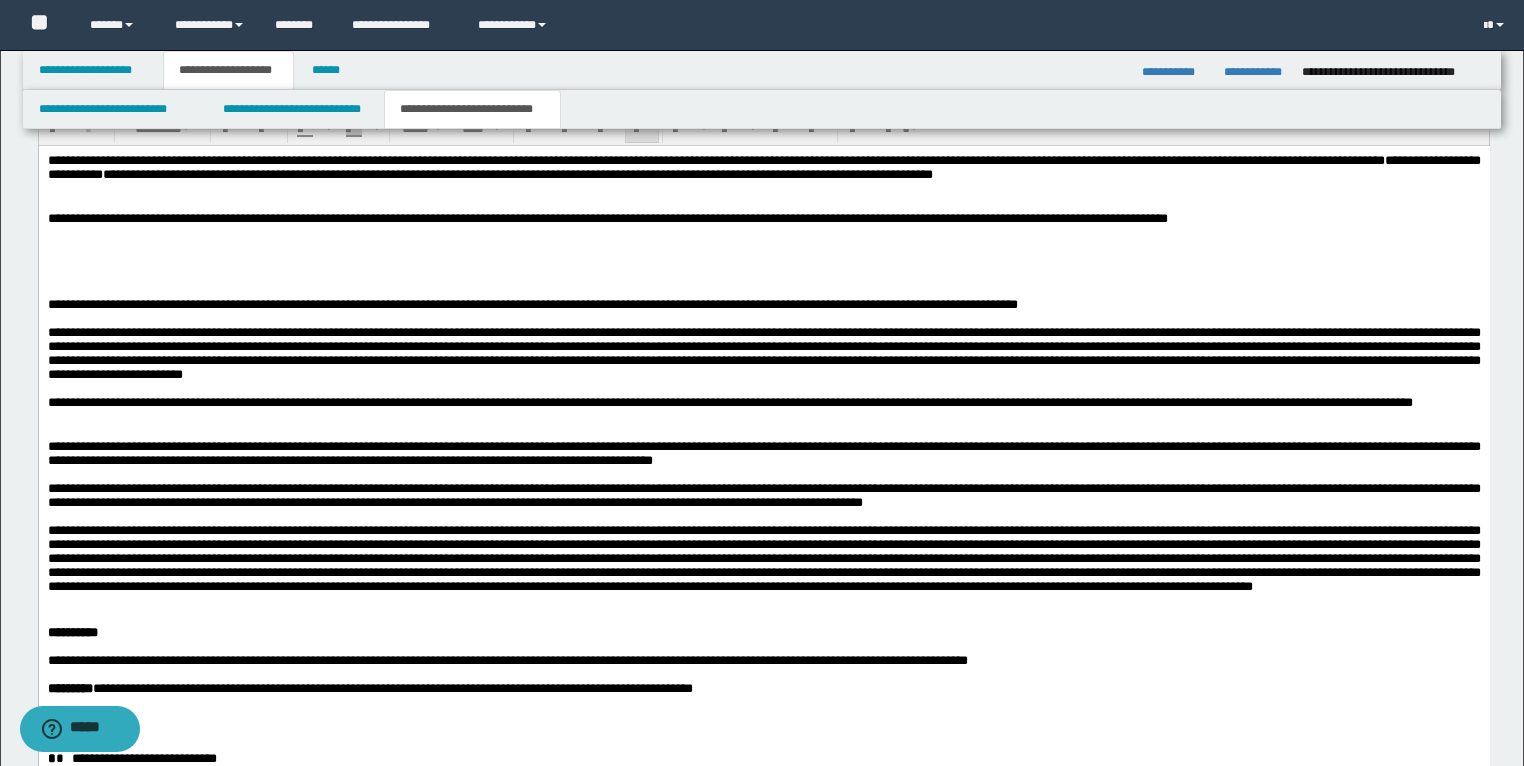 scroll, scrollTop: 1333, scrollLeft: 0, axis: vertical 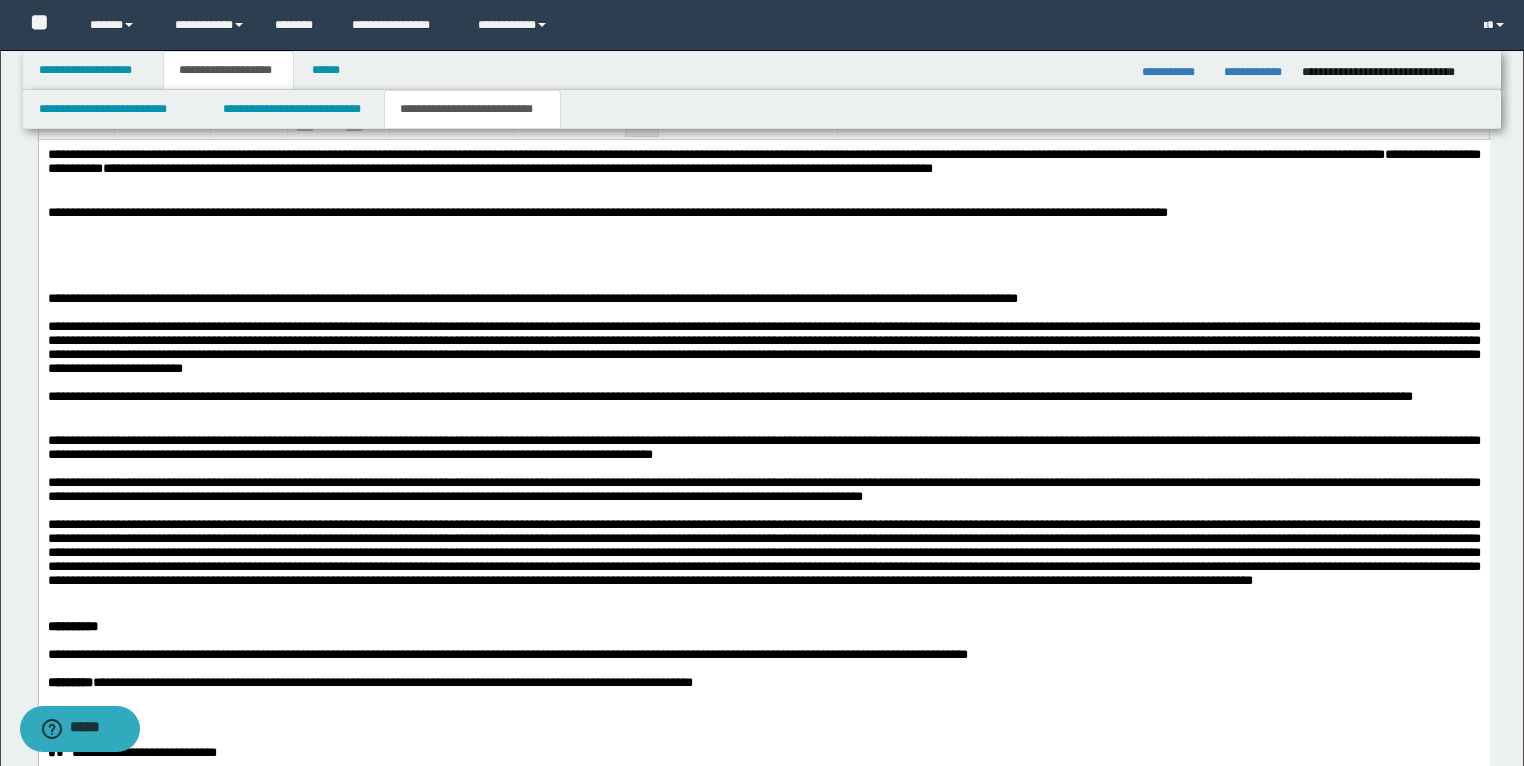 click at bounding box center (763, 241) 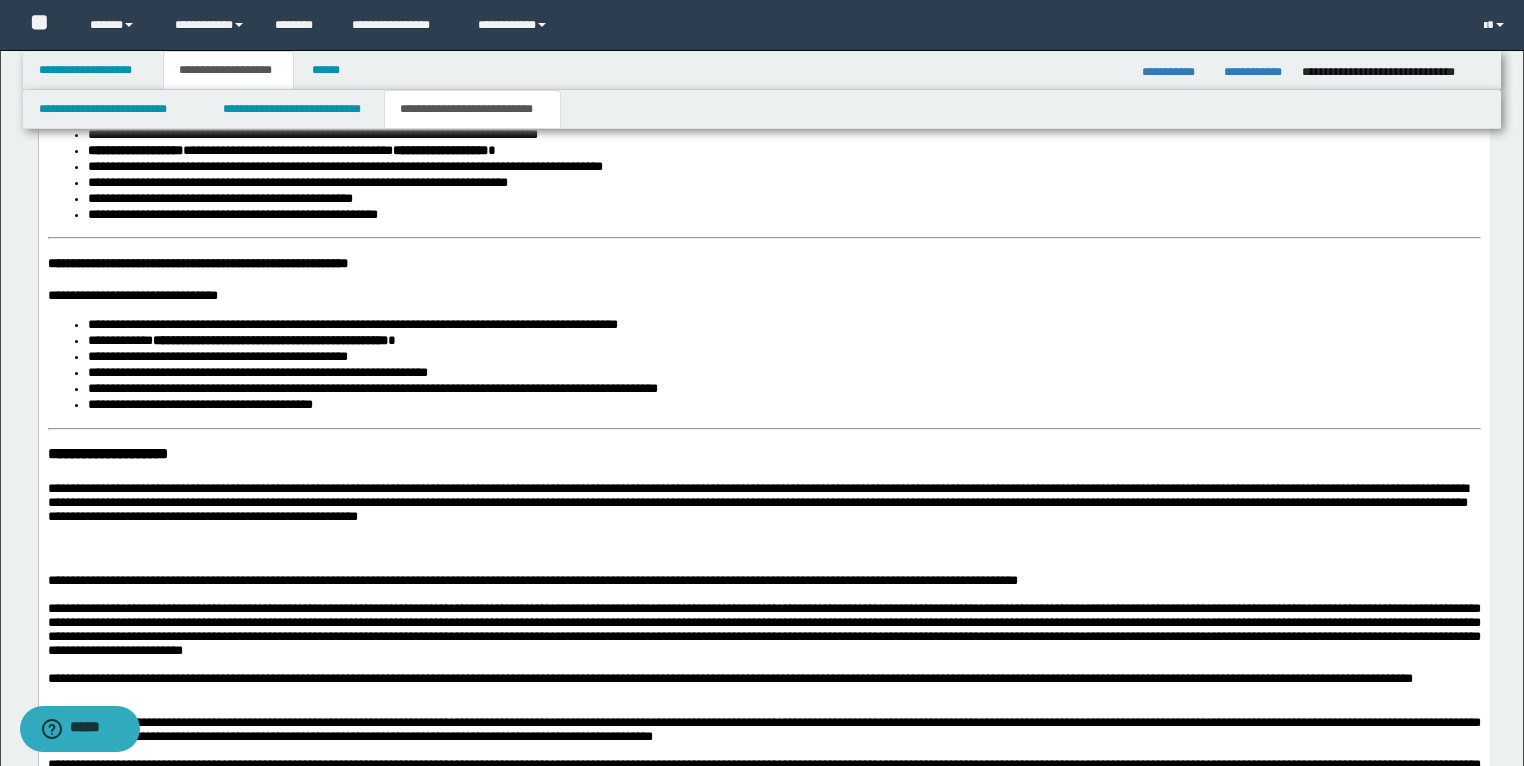 scroll, scrollTop: 1893, scrollLeft: 0, axis: vertical 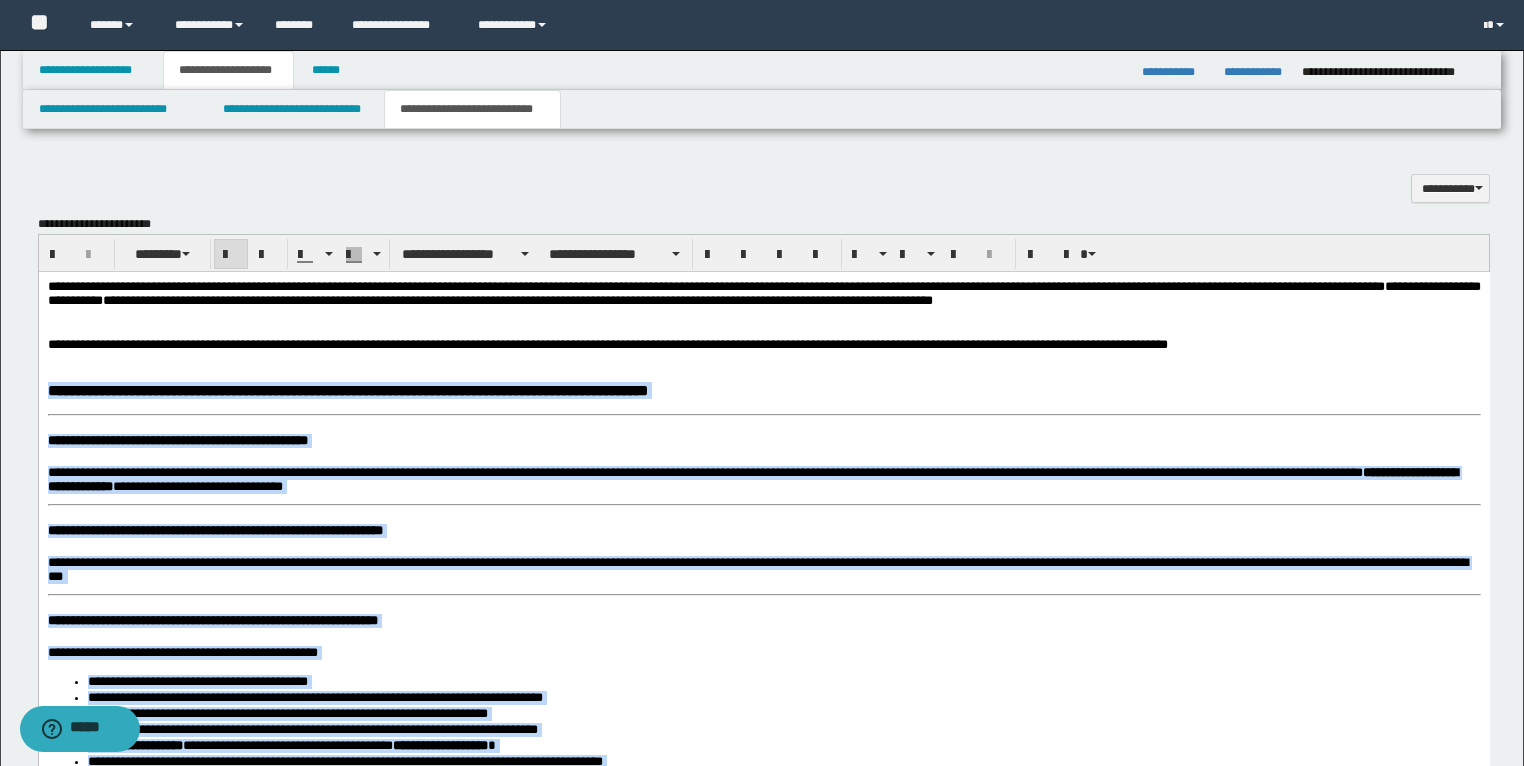 drag, startPoint x: 666, startPoint y: 1149, endPoint x: 73, endPoint y: 658, distance: 769.8896 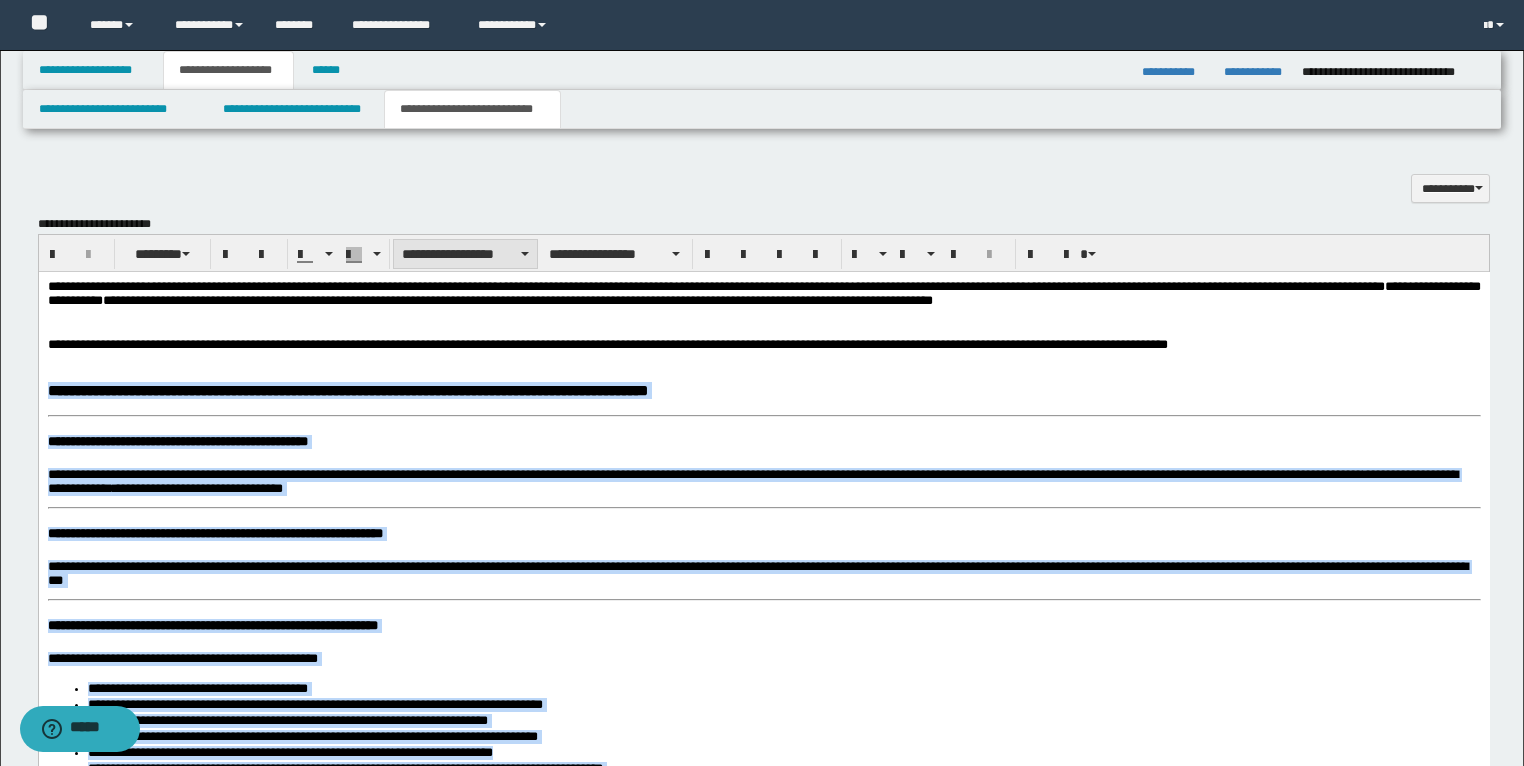 click on "**********" at bounding box center (465, 254) 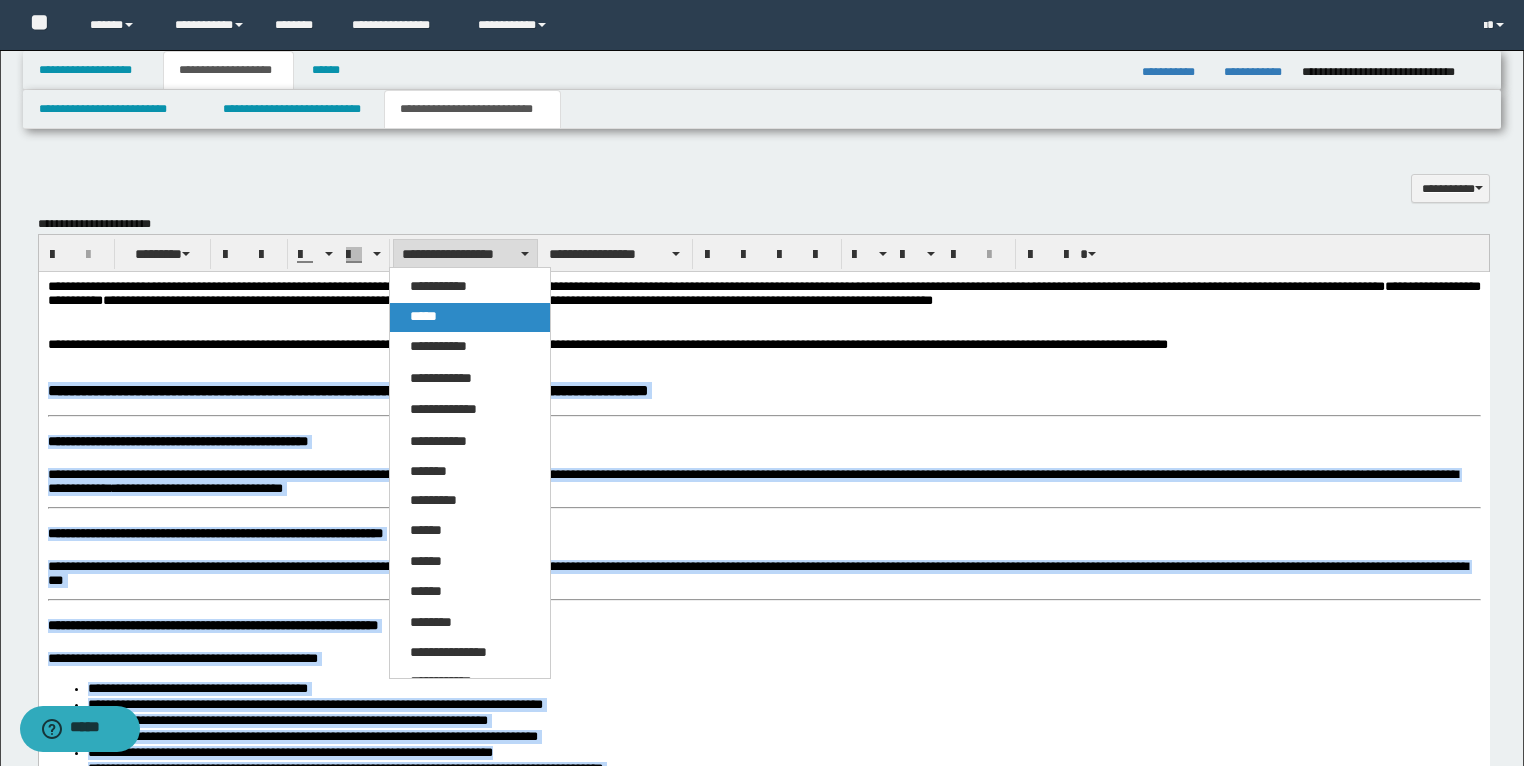 click on "*****" at bounding box center (470, 317) 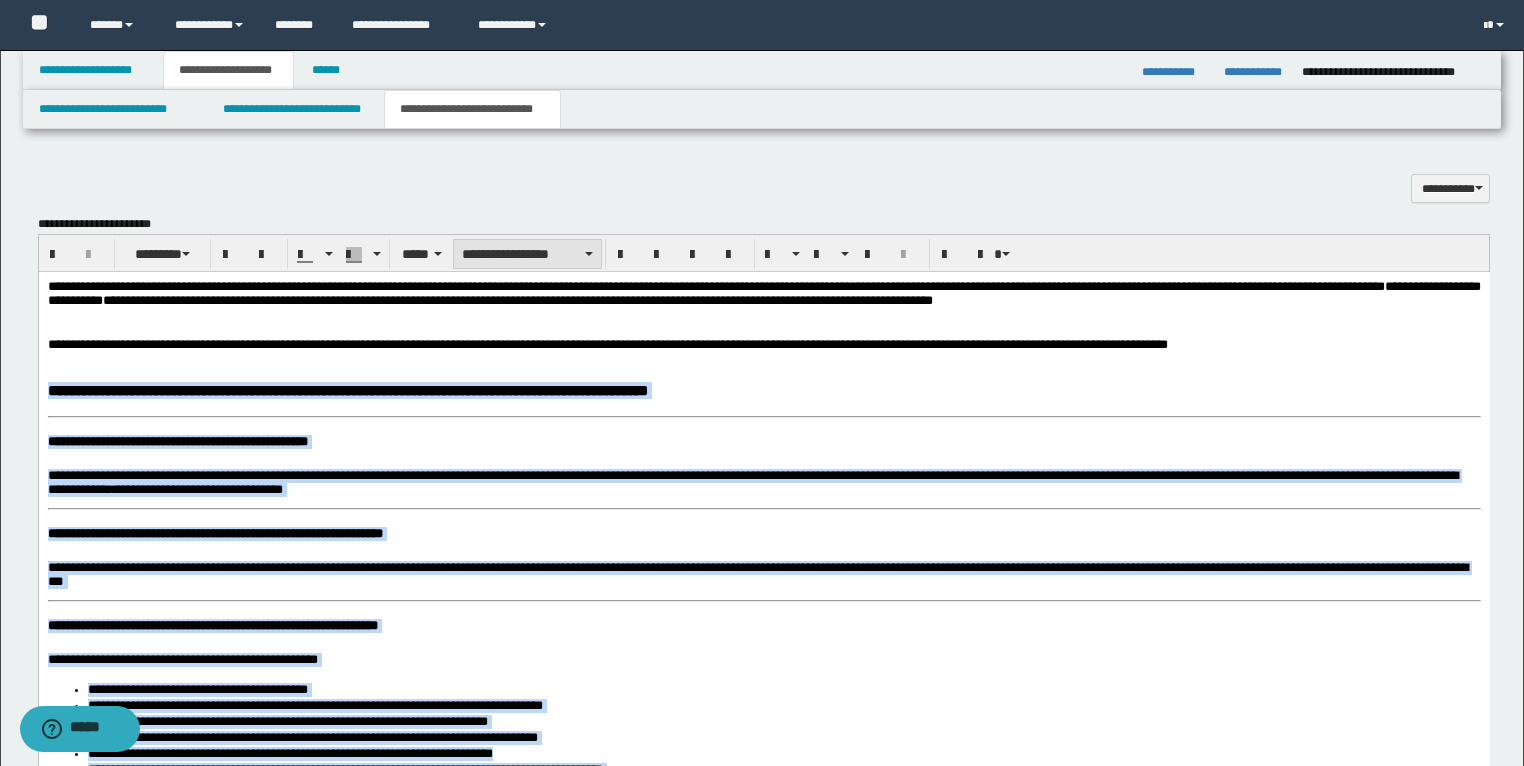 click on "**********" at bounding box center [527, 254] 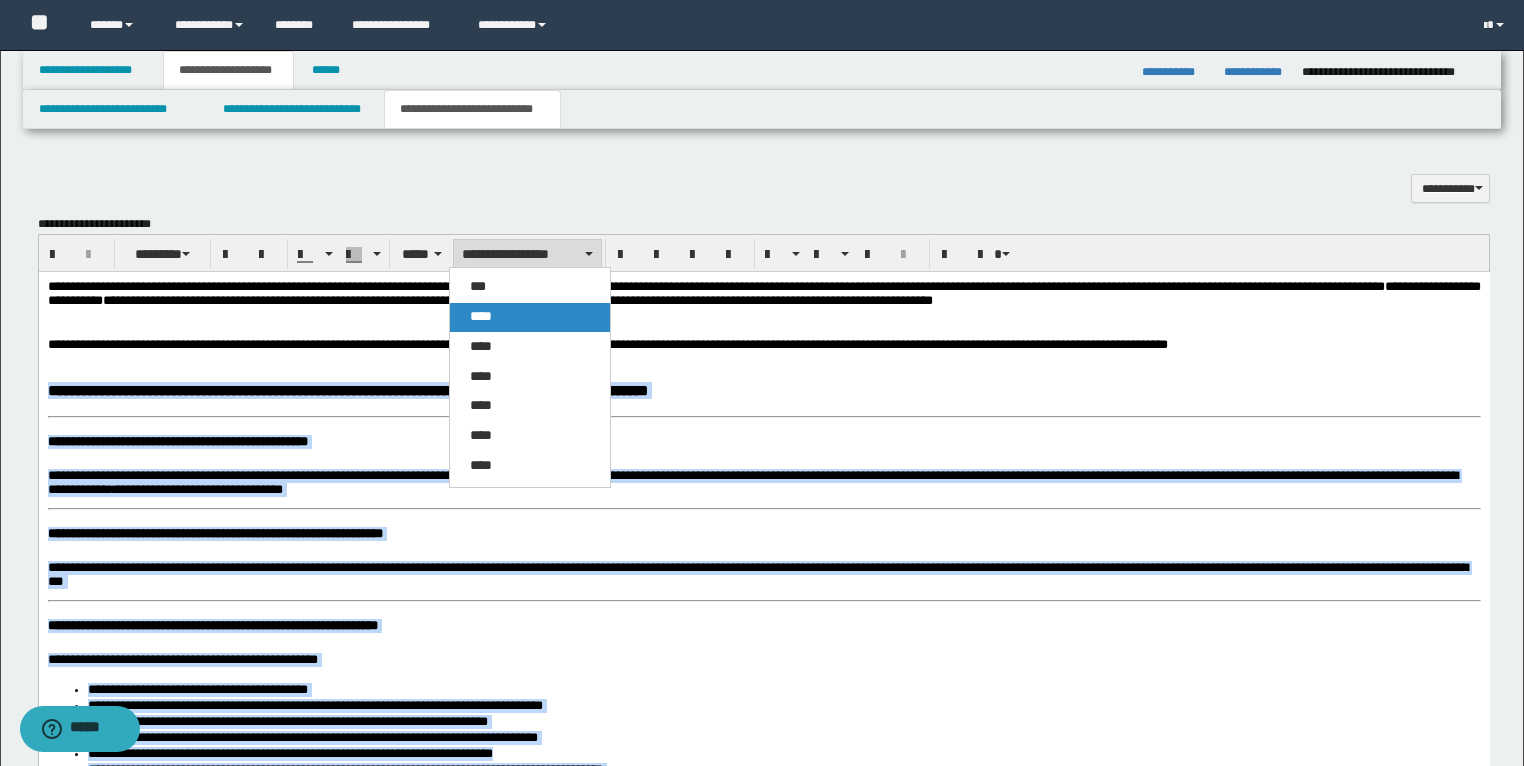 drag, startPoint x: 527, startPoint y: 319, endPoint x: 486, endPoint y: 49, distance: 273.0952 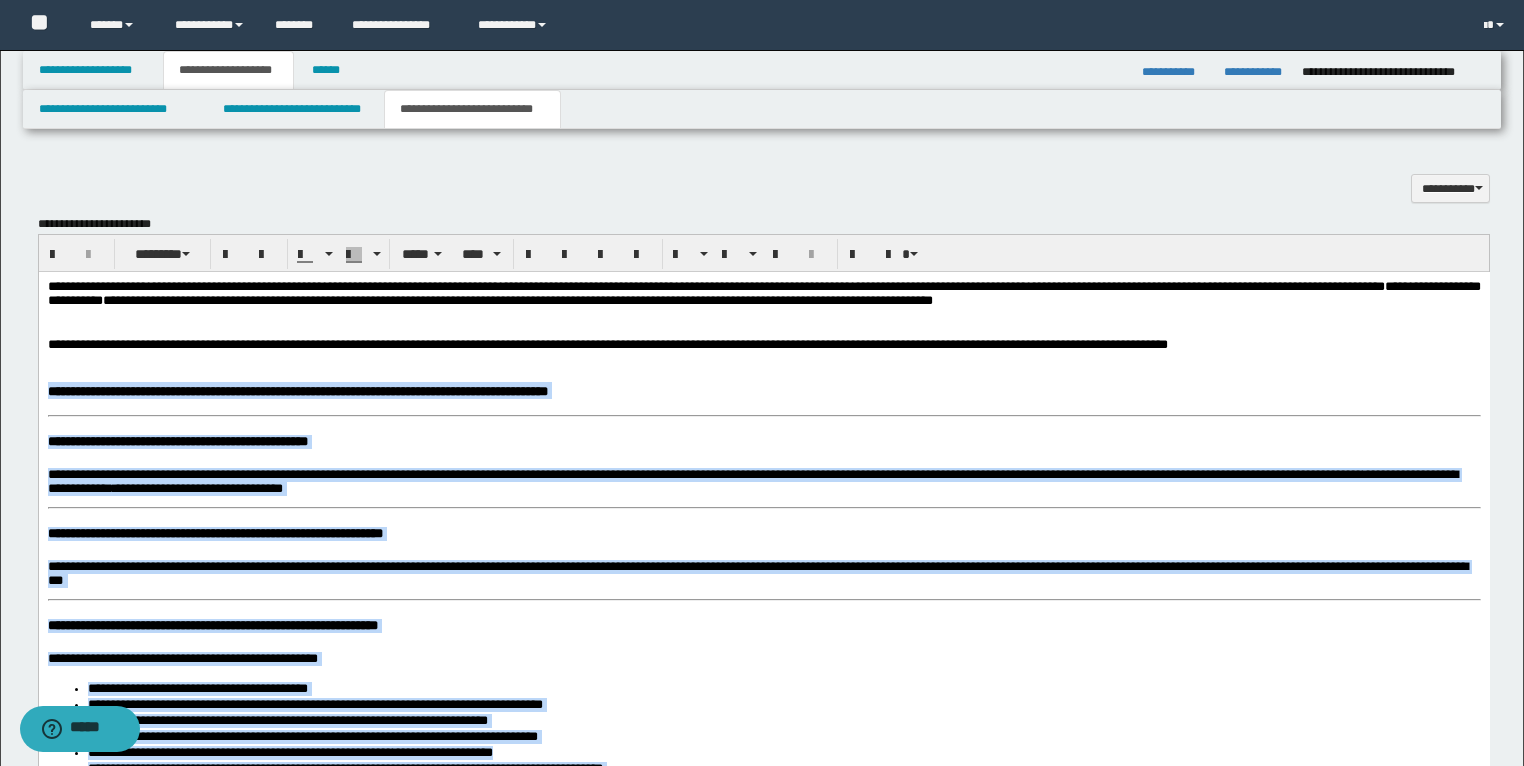 click on "**********" at bounding box center (763, 1018) 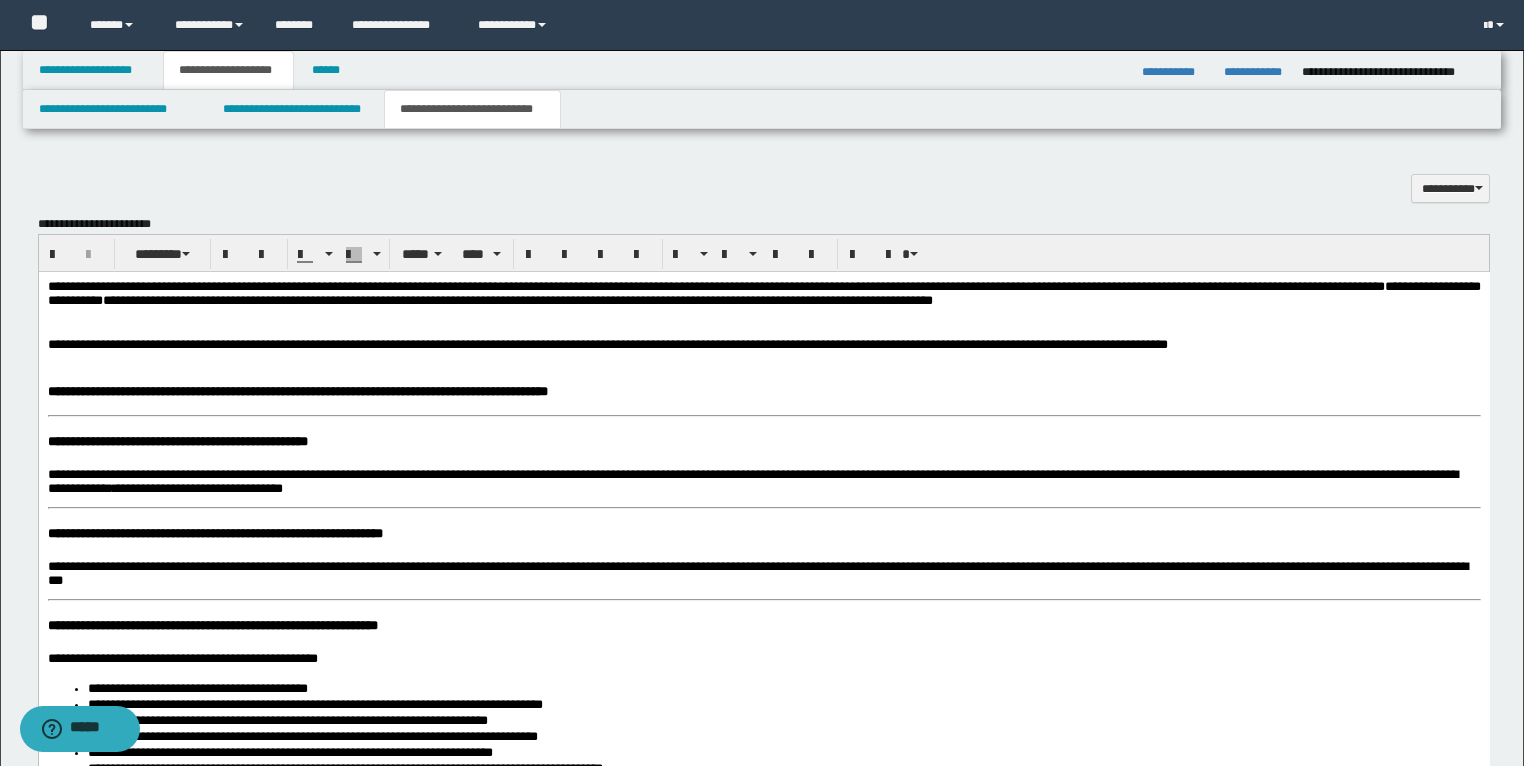 click on "**********" at bounding box center (763, 1018) 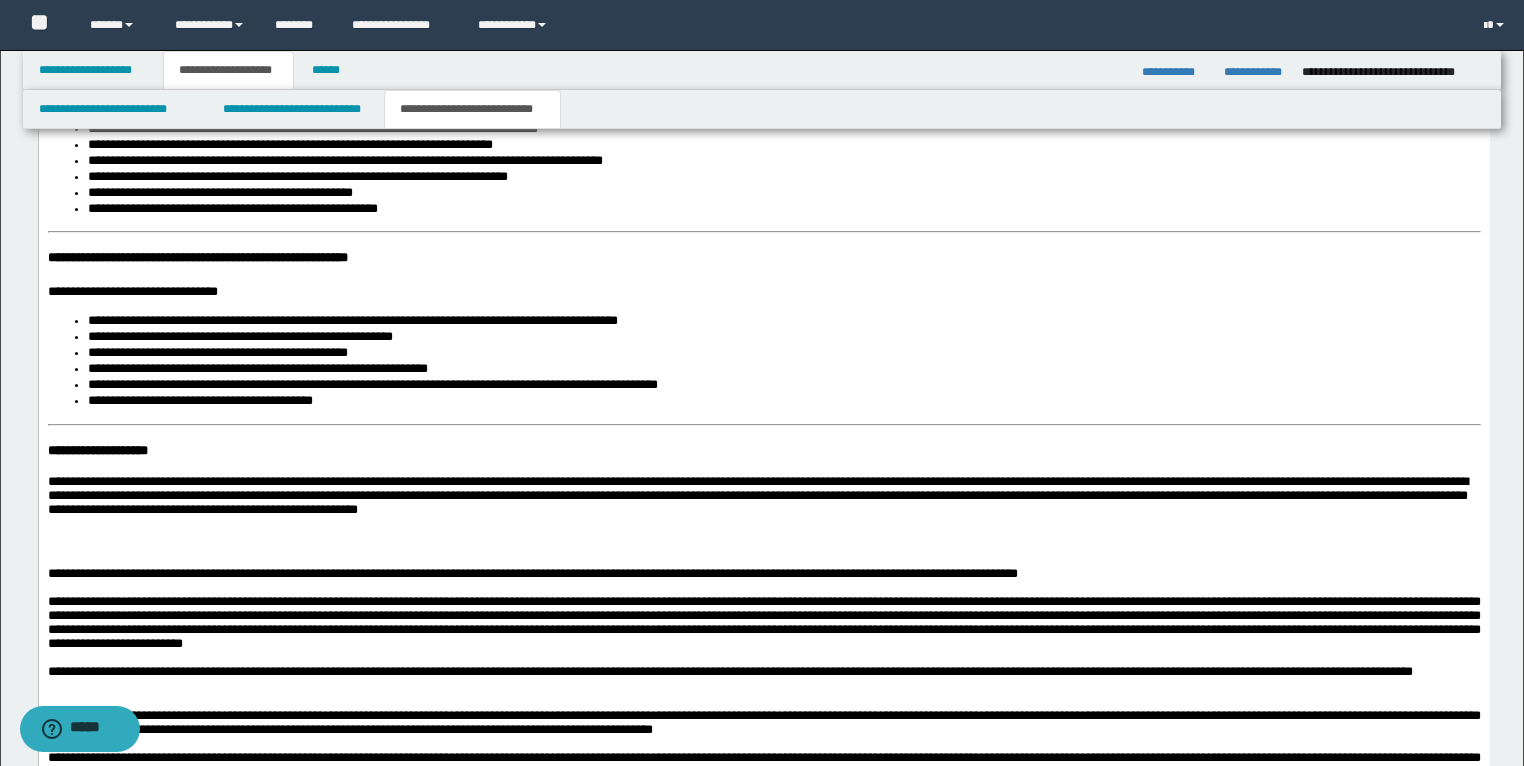 scroll, scrollTop: 1841, scrollLeft: 0, axis: vertical 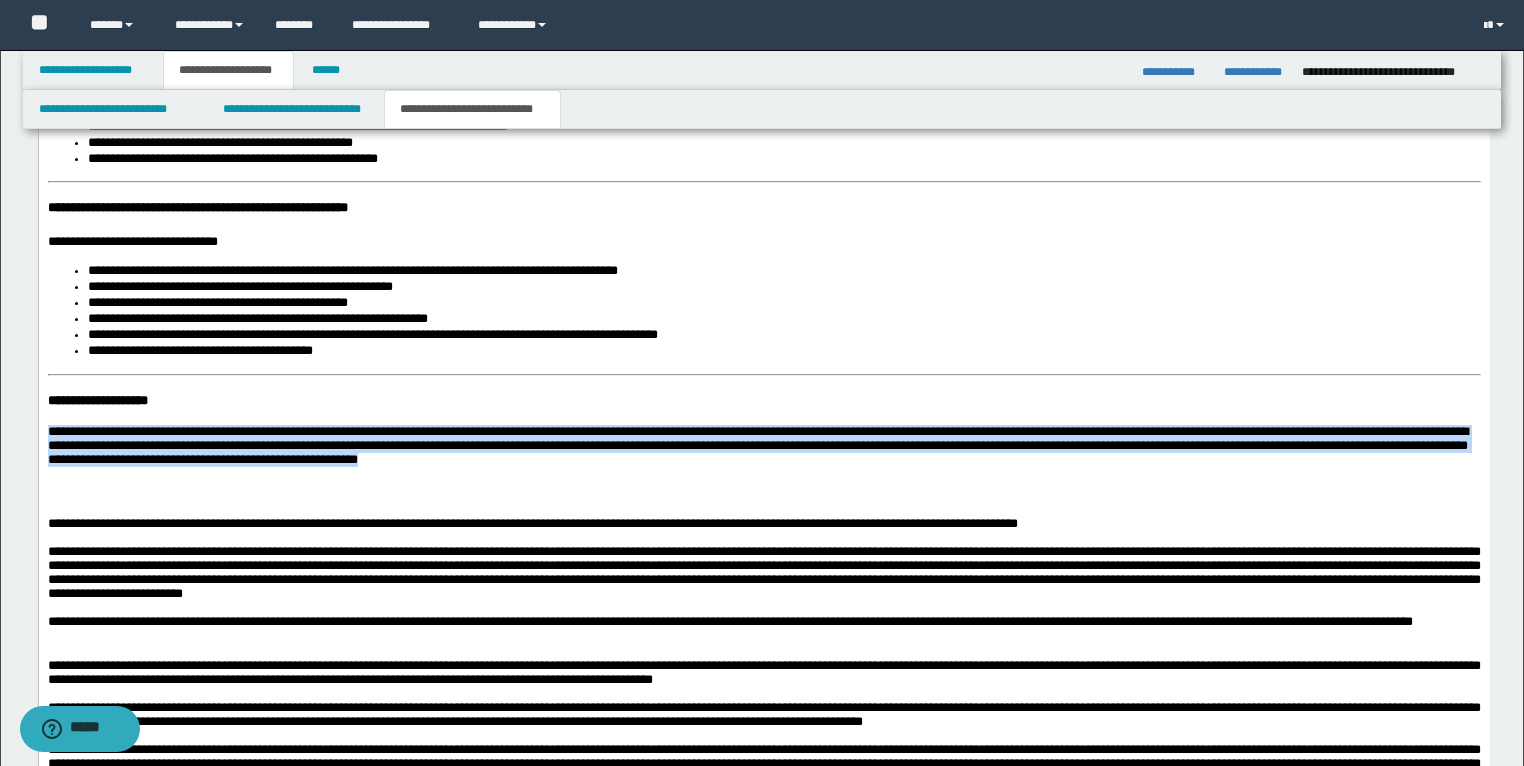 drag, startPoint x: 1003, startPoint y: 475, endPoint x: 26, endPoint y: 435, distance: 977.8185 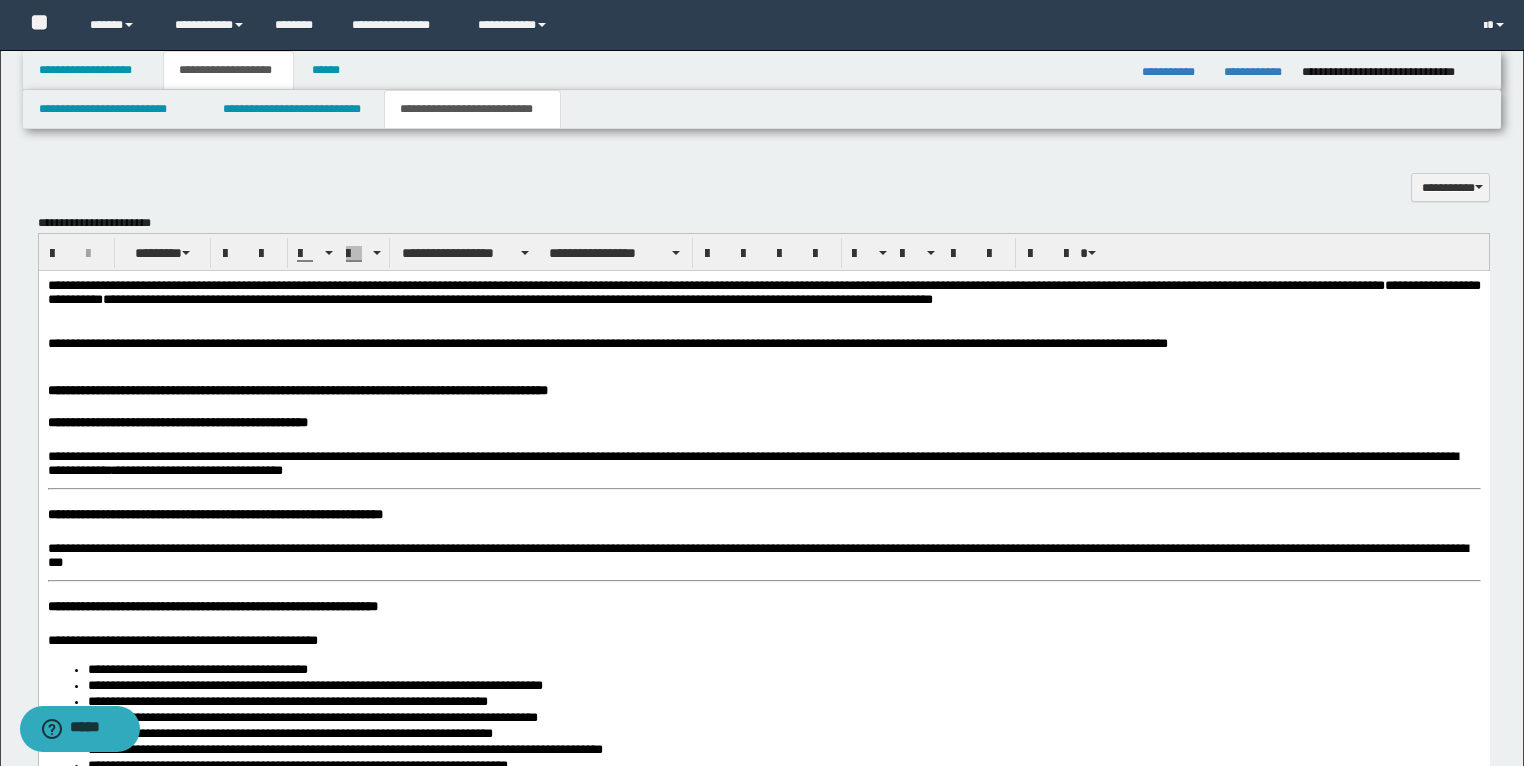scroll, scrollTop: 1201, scrollLeft: 0, axis: vertical 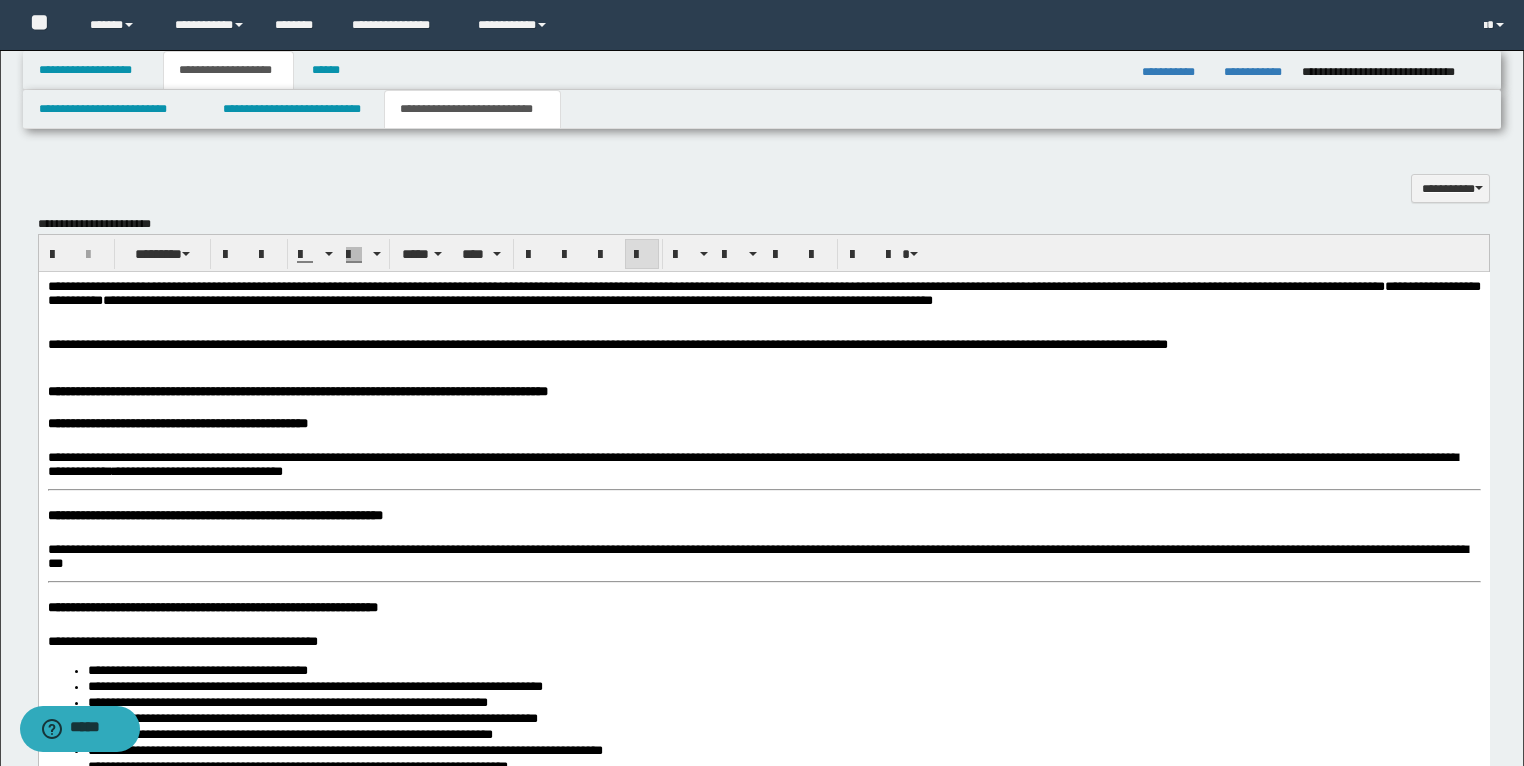 click on "**********" at bounding box center [763, 345] 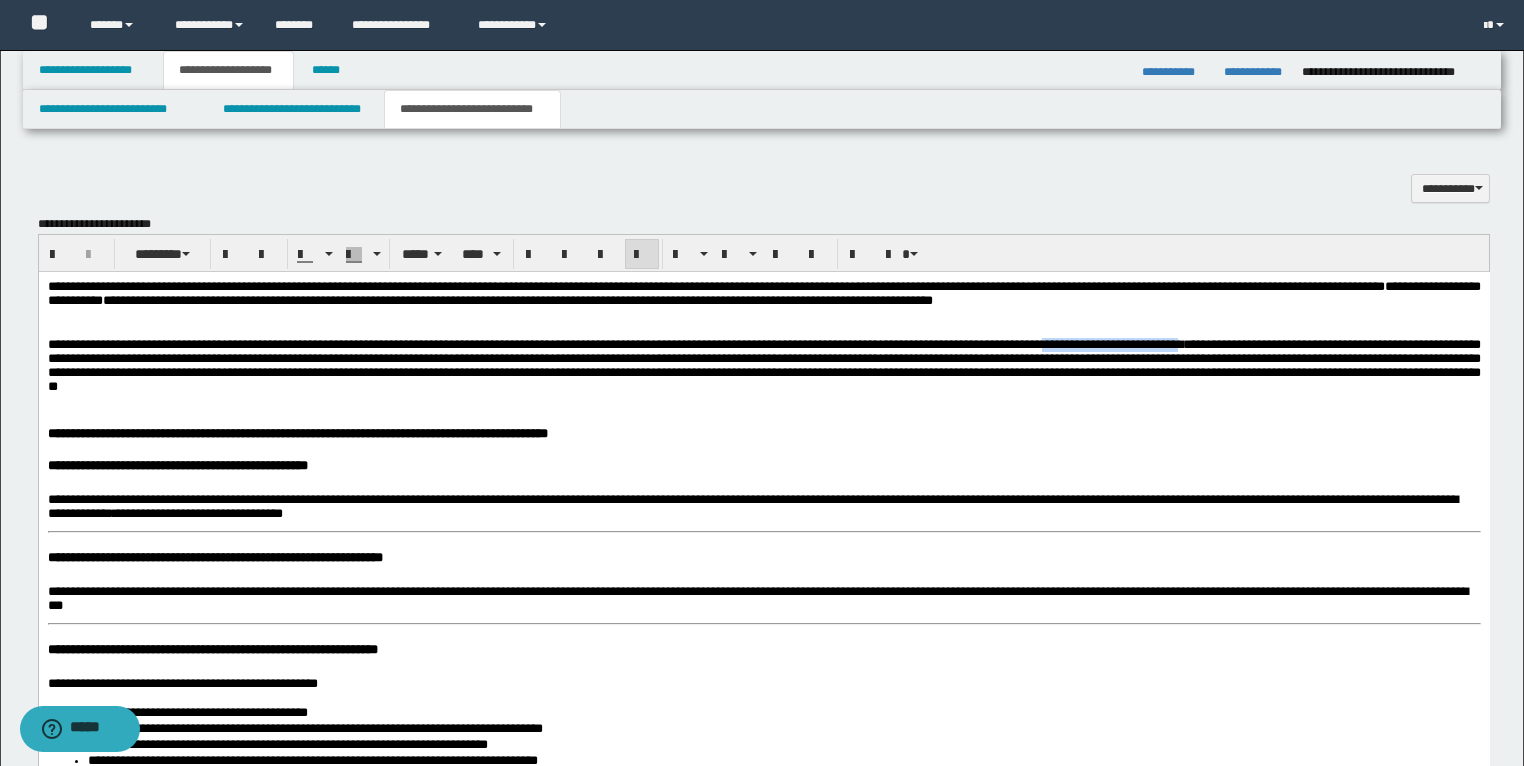 drag, startPoint x: 1422, startPoint y: 349, endPoint x: 1208, endPoint y: 352, distance: 214.02103 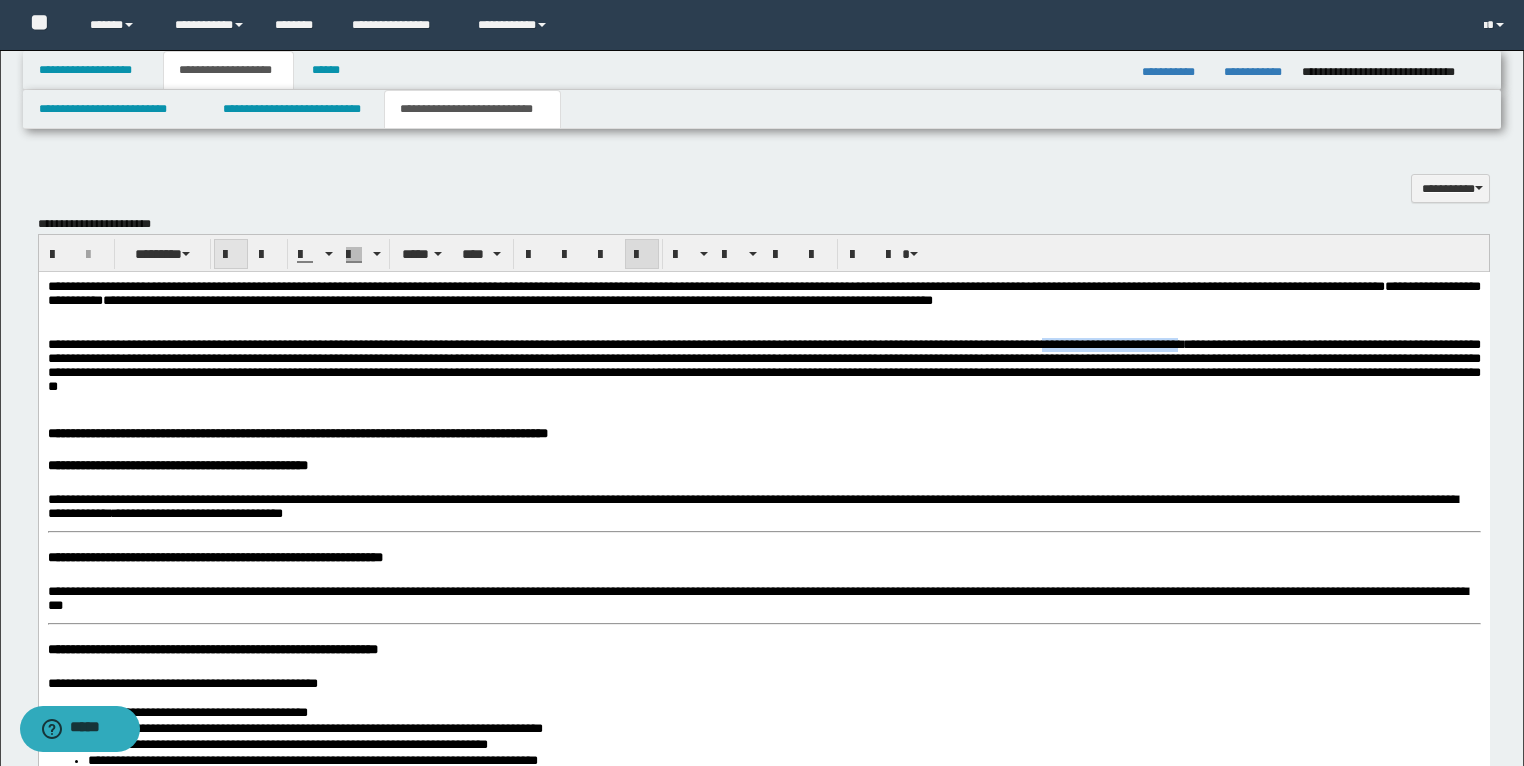 drag, startPoint x: 224, startPoint y: 244, endPoint x: 269, endPoint y: 262, distance: 48.466484 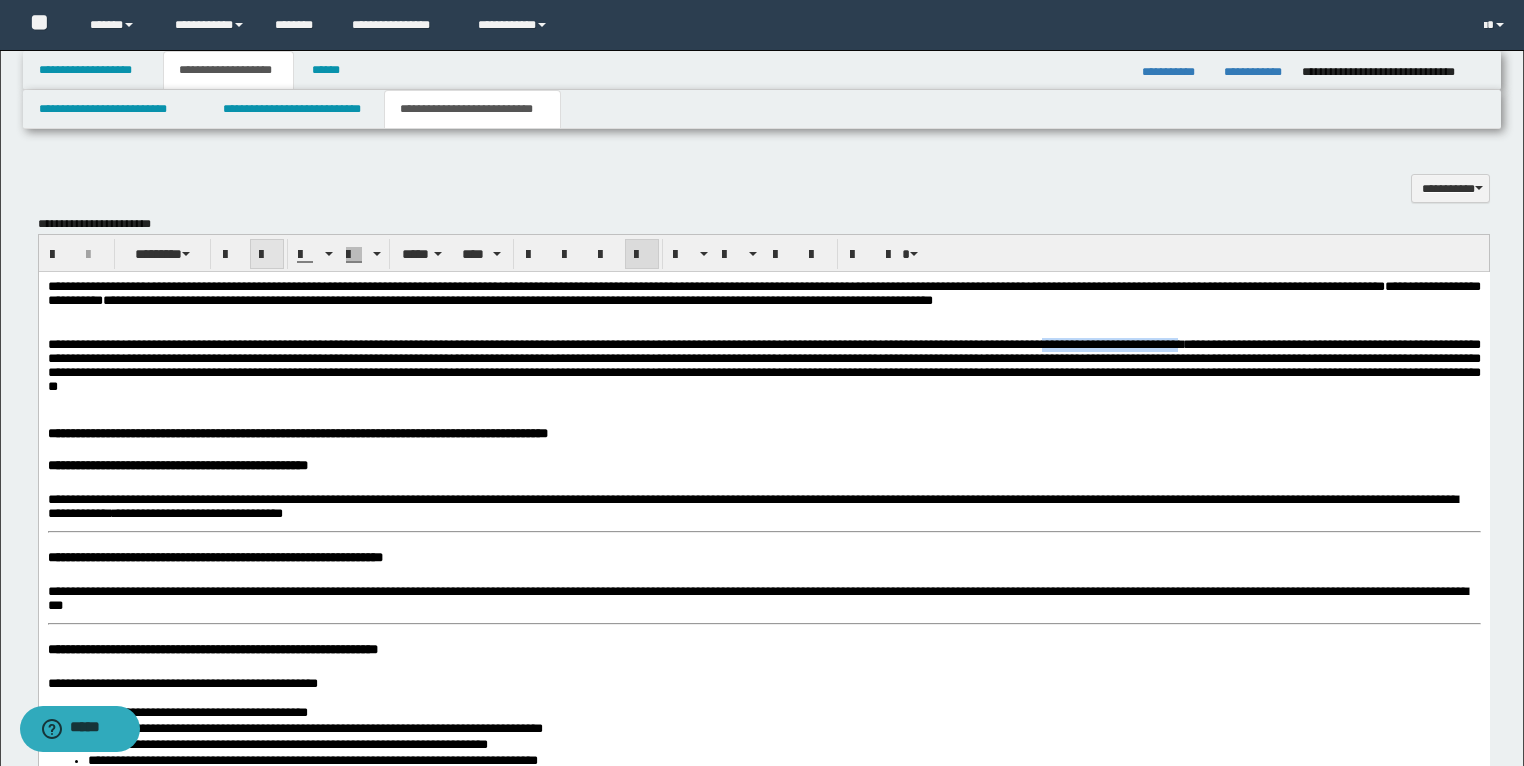 click at bounding box center (231, 255) 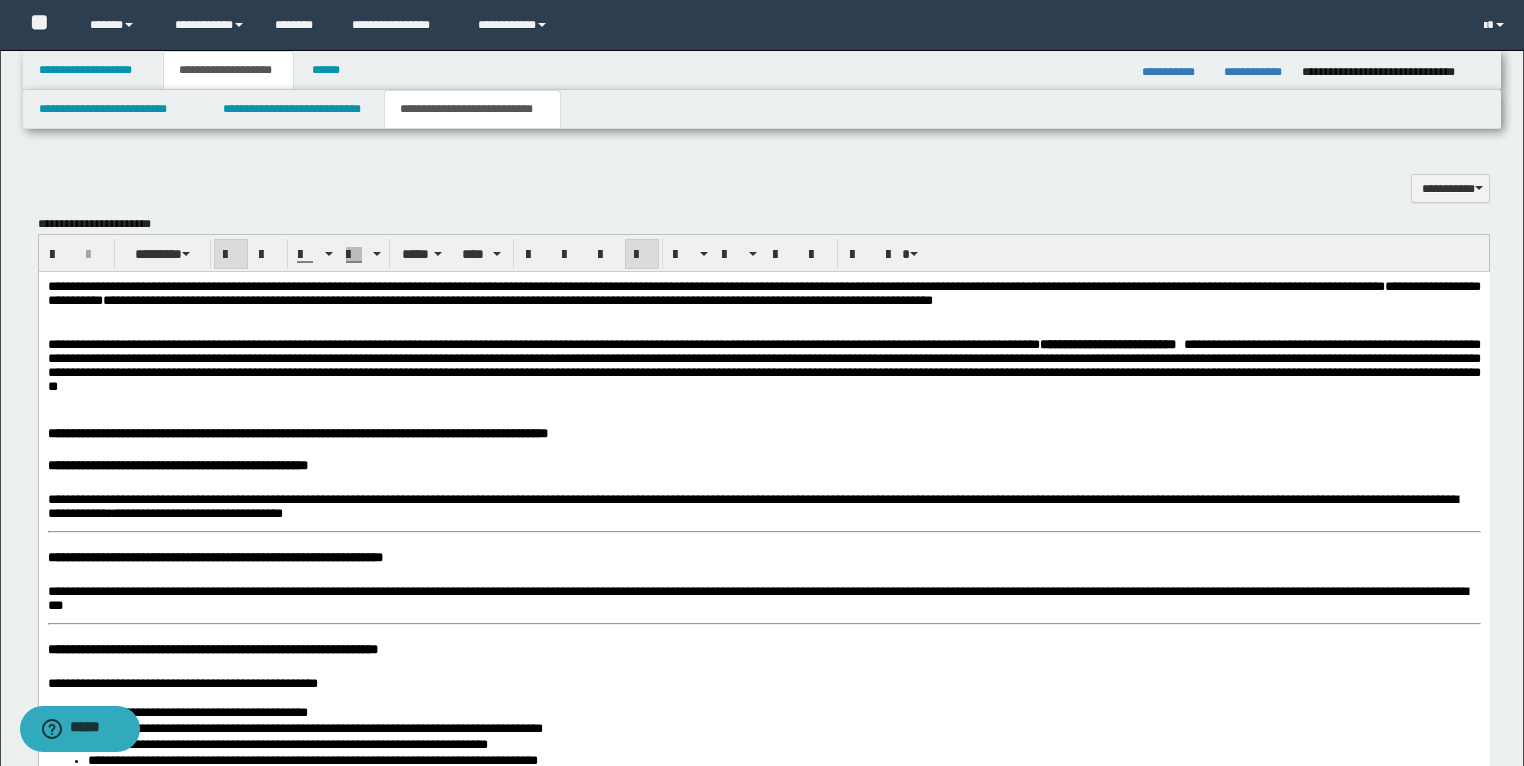 click on "**********" at bounding box center (763, 365) 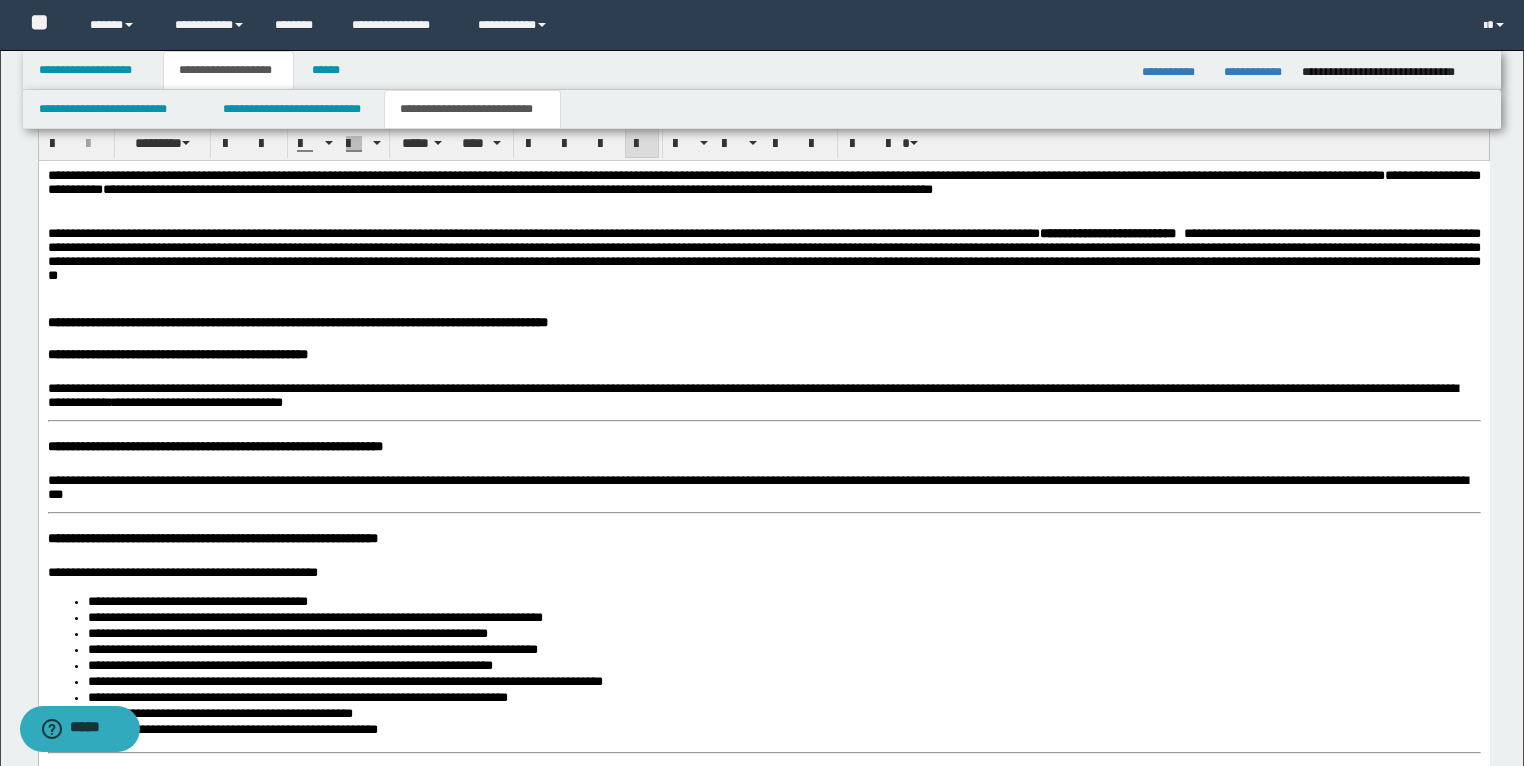 scroll, scrollTop: 1361, scrollLeft: 0, axis: vertical 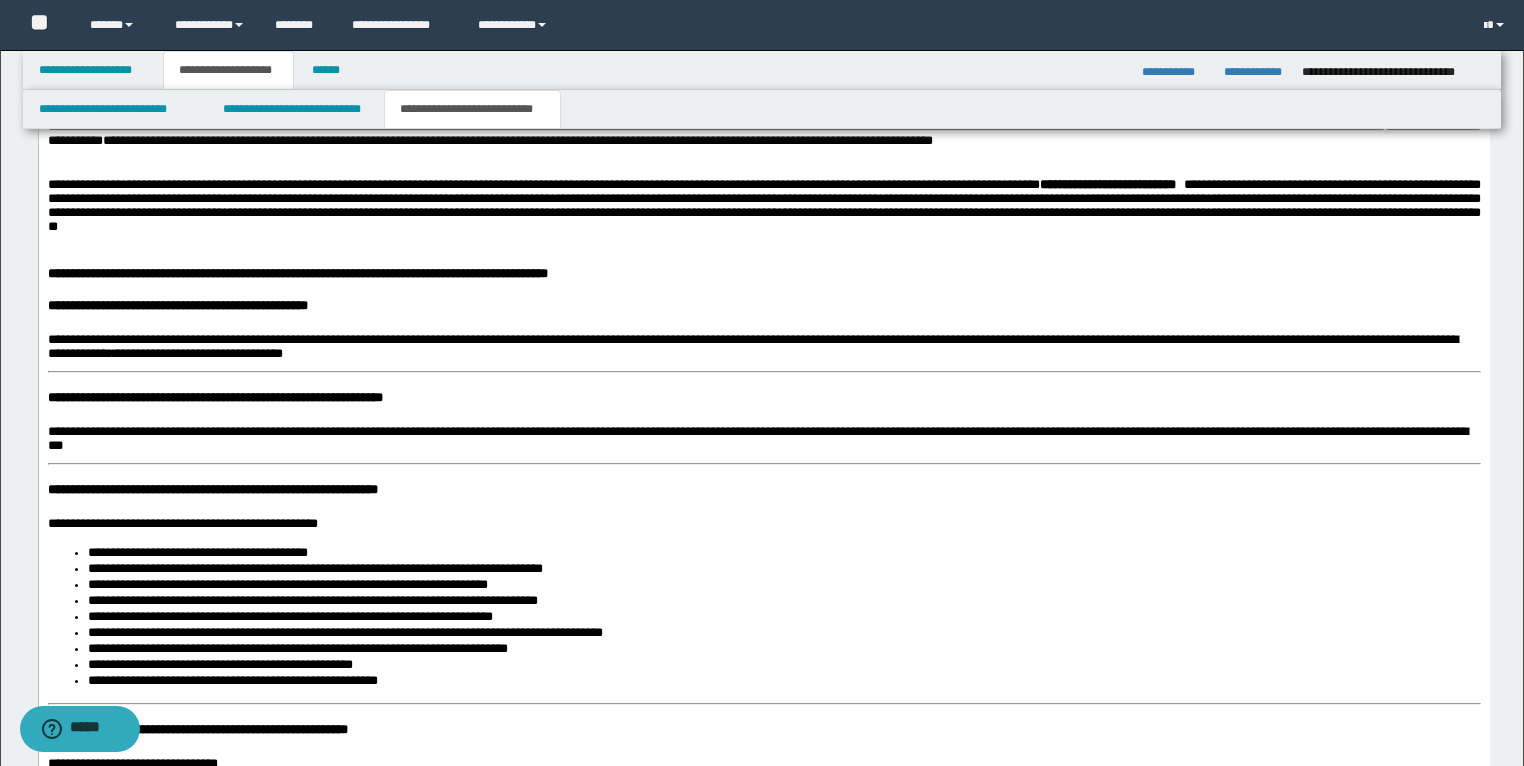 click on "**********" at bounding box center (763, 854) 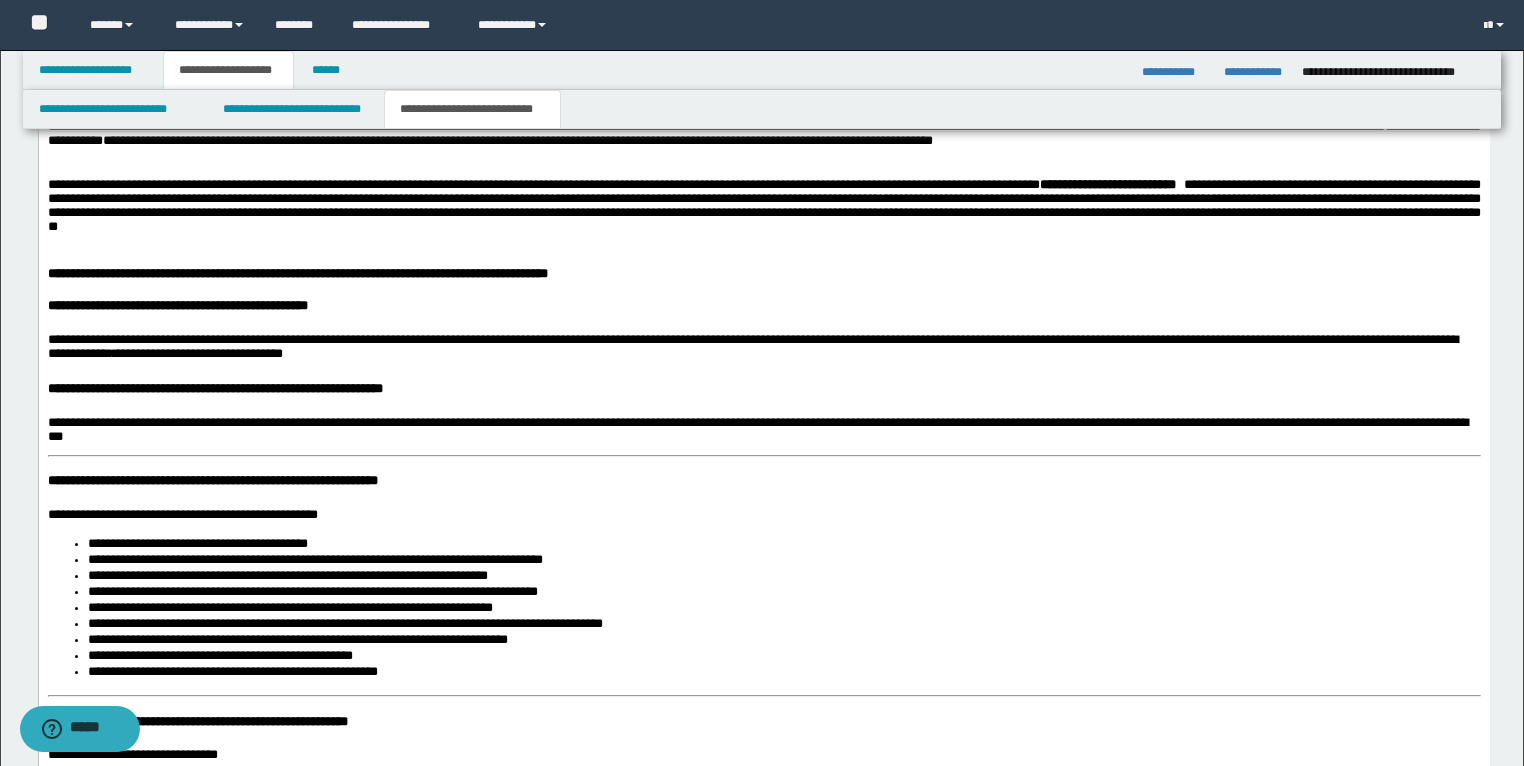 click on "**********" at bounding box center (212, 480) 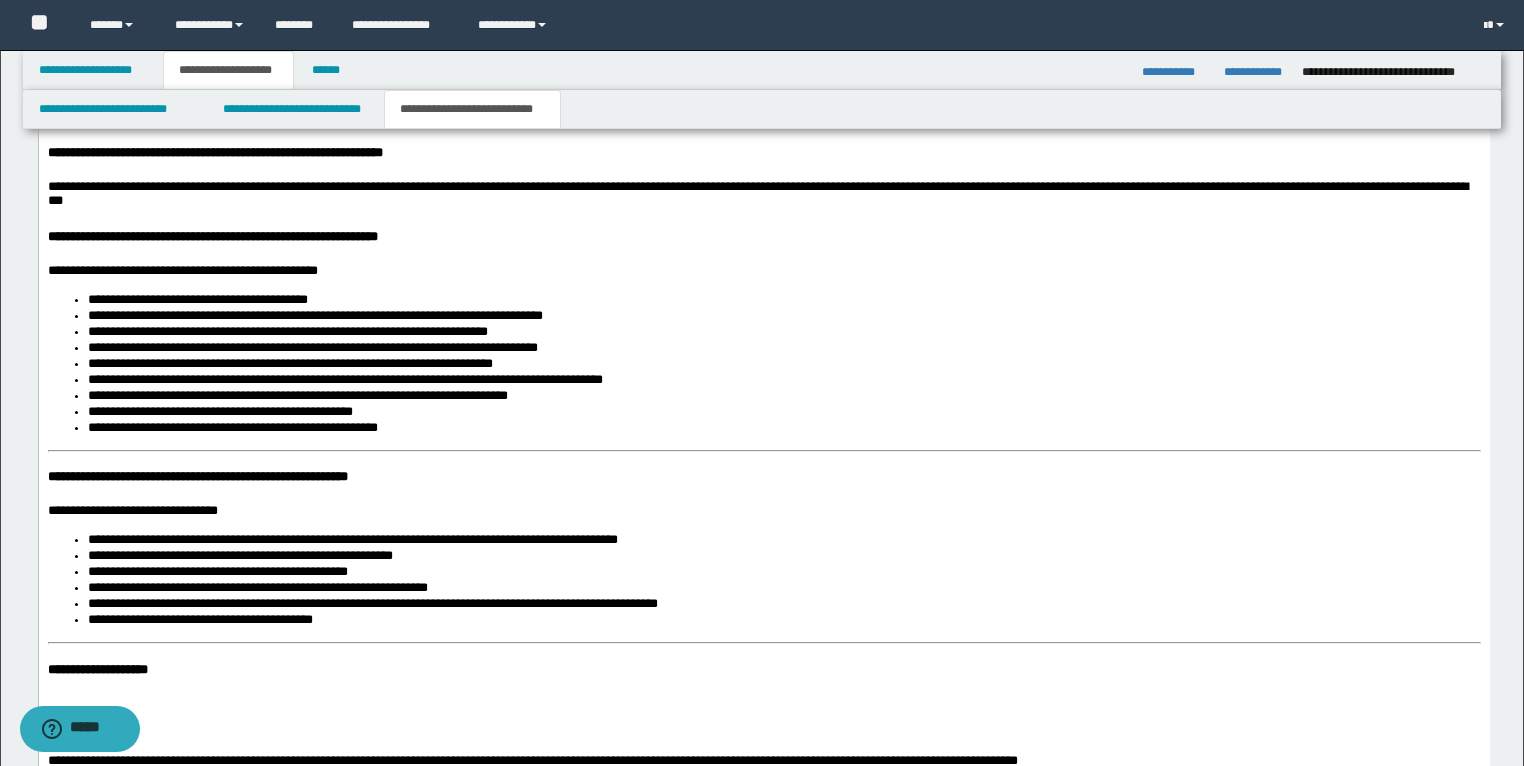 scroll, scrollTop: 1601, scrollLeft: 0, axis: vertical 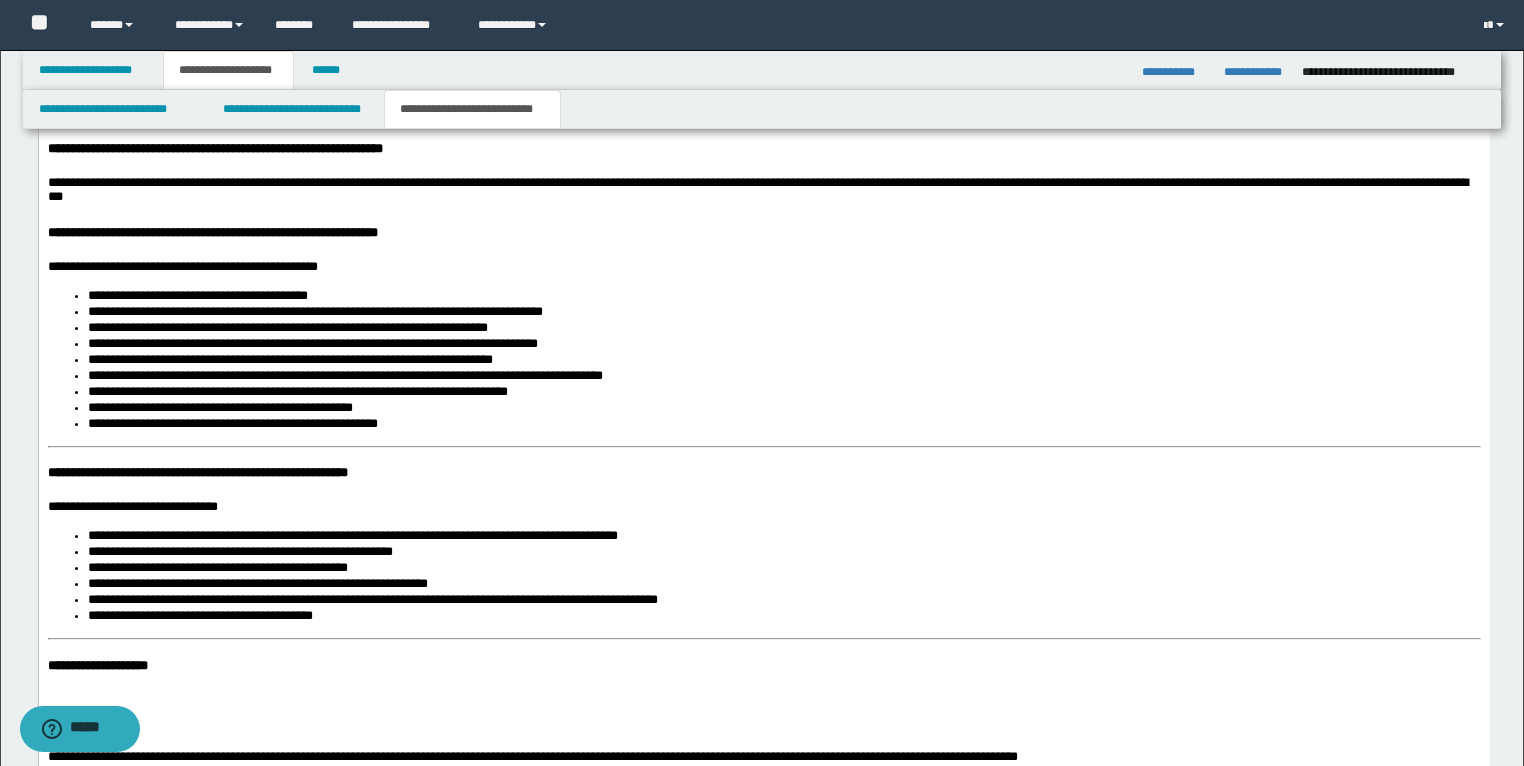 click on "**********" at bounding box center (197, 473) 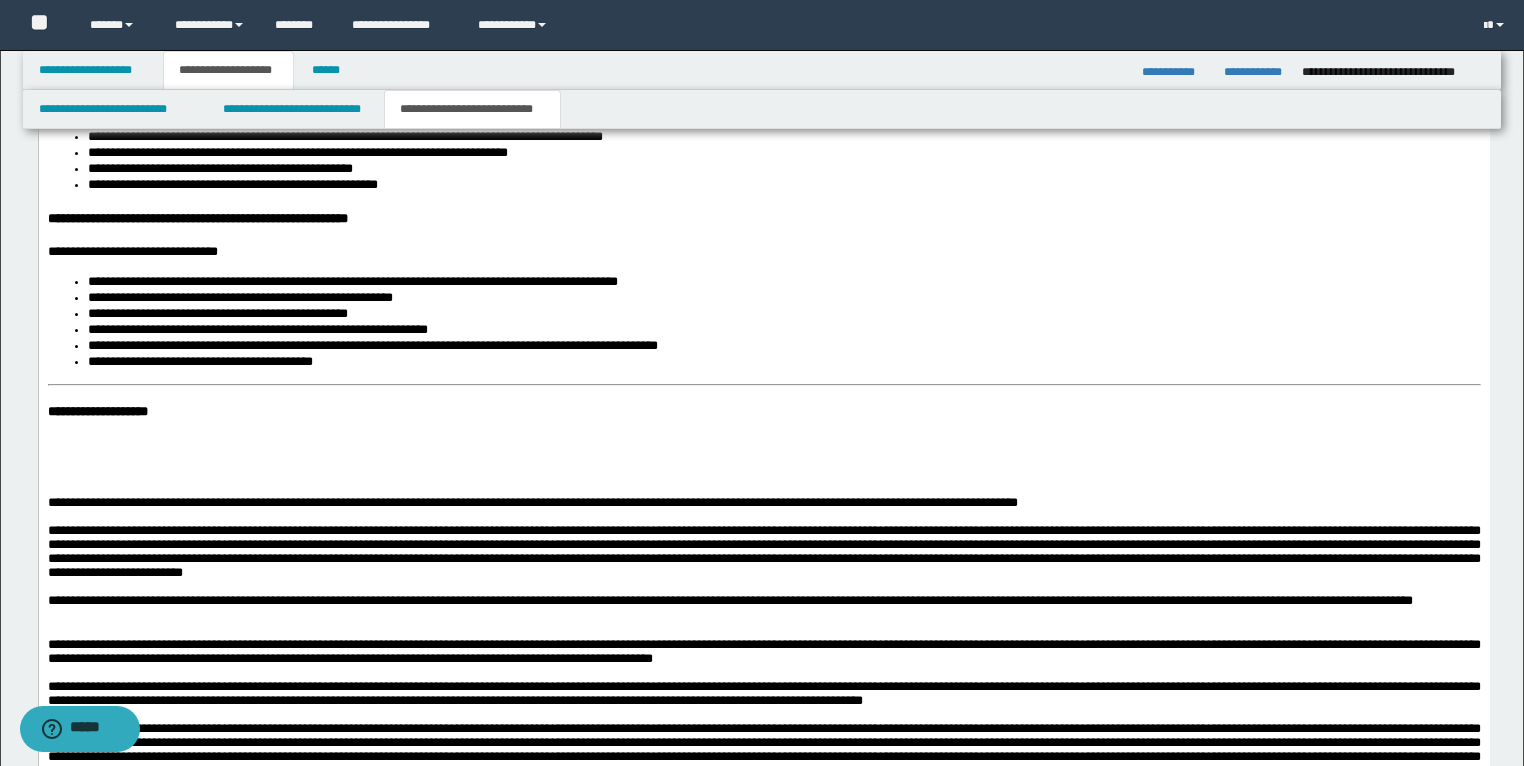 scroll, scrollTop: 1841, scrollLeft: 0, axis: vertical 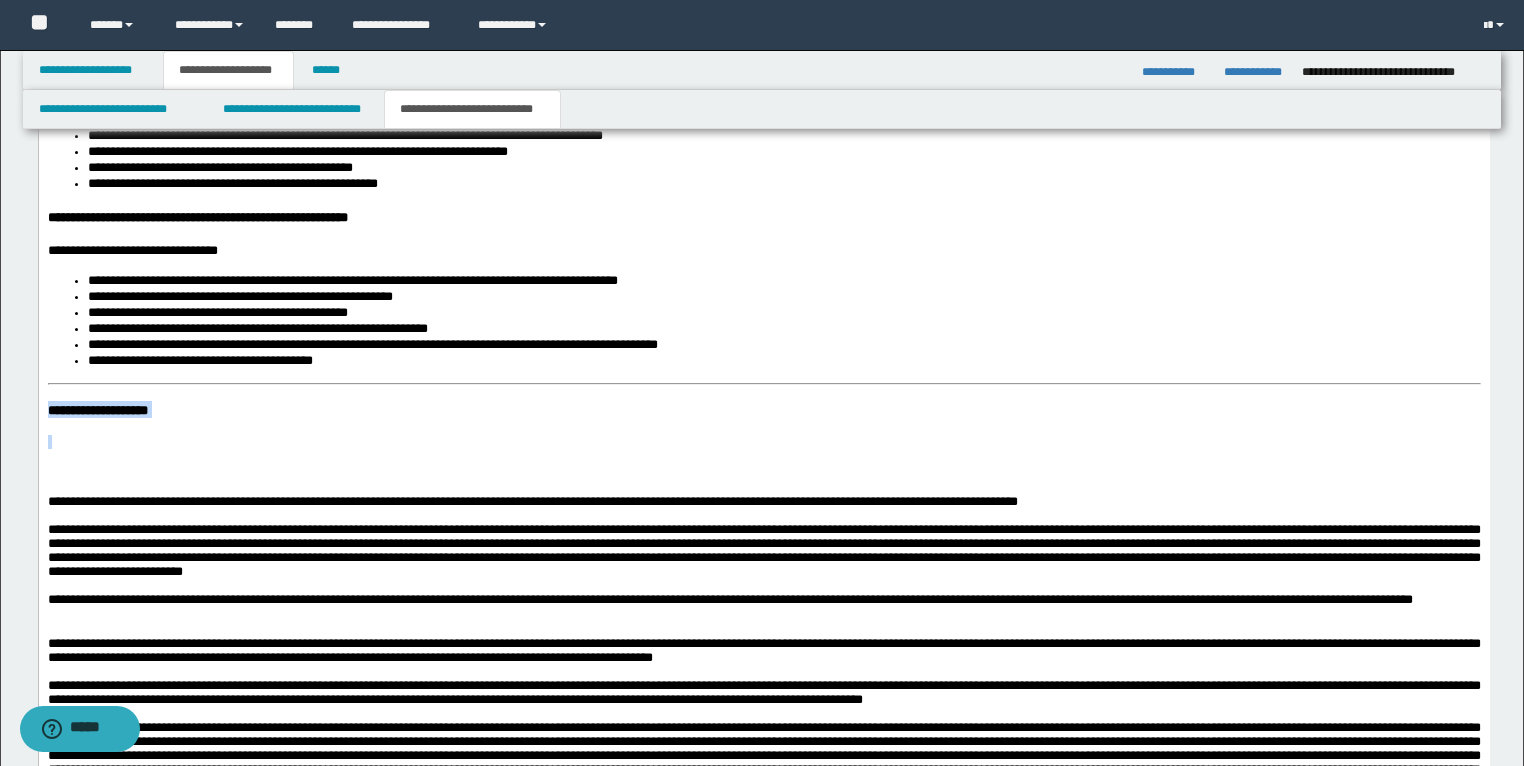 drag, startPoint x: 283, startPoint y: 438, endPoint x: 23, endPoint y: 422, distance: 260.49185 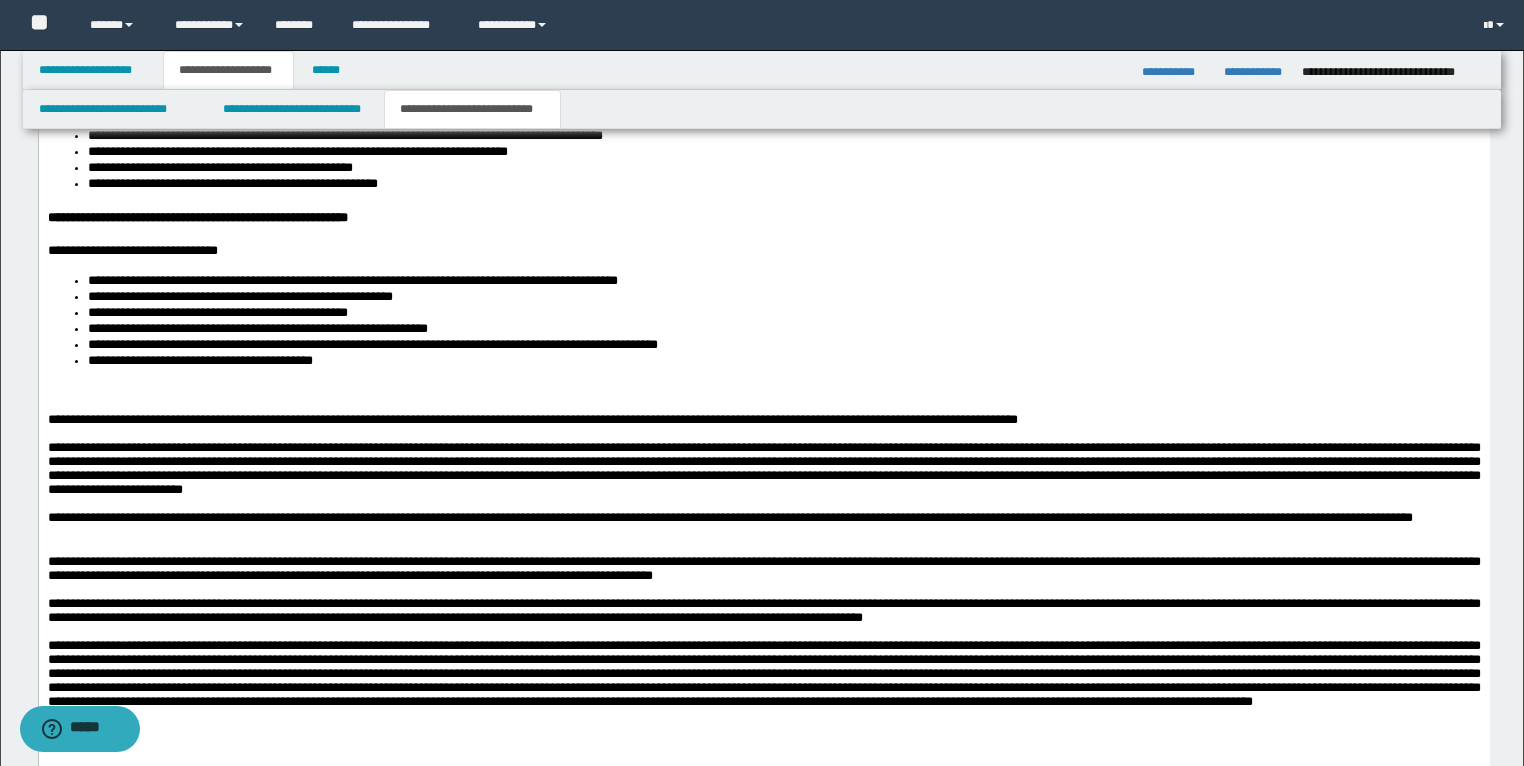 click at bounding box center (763, 392) 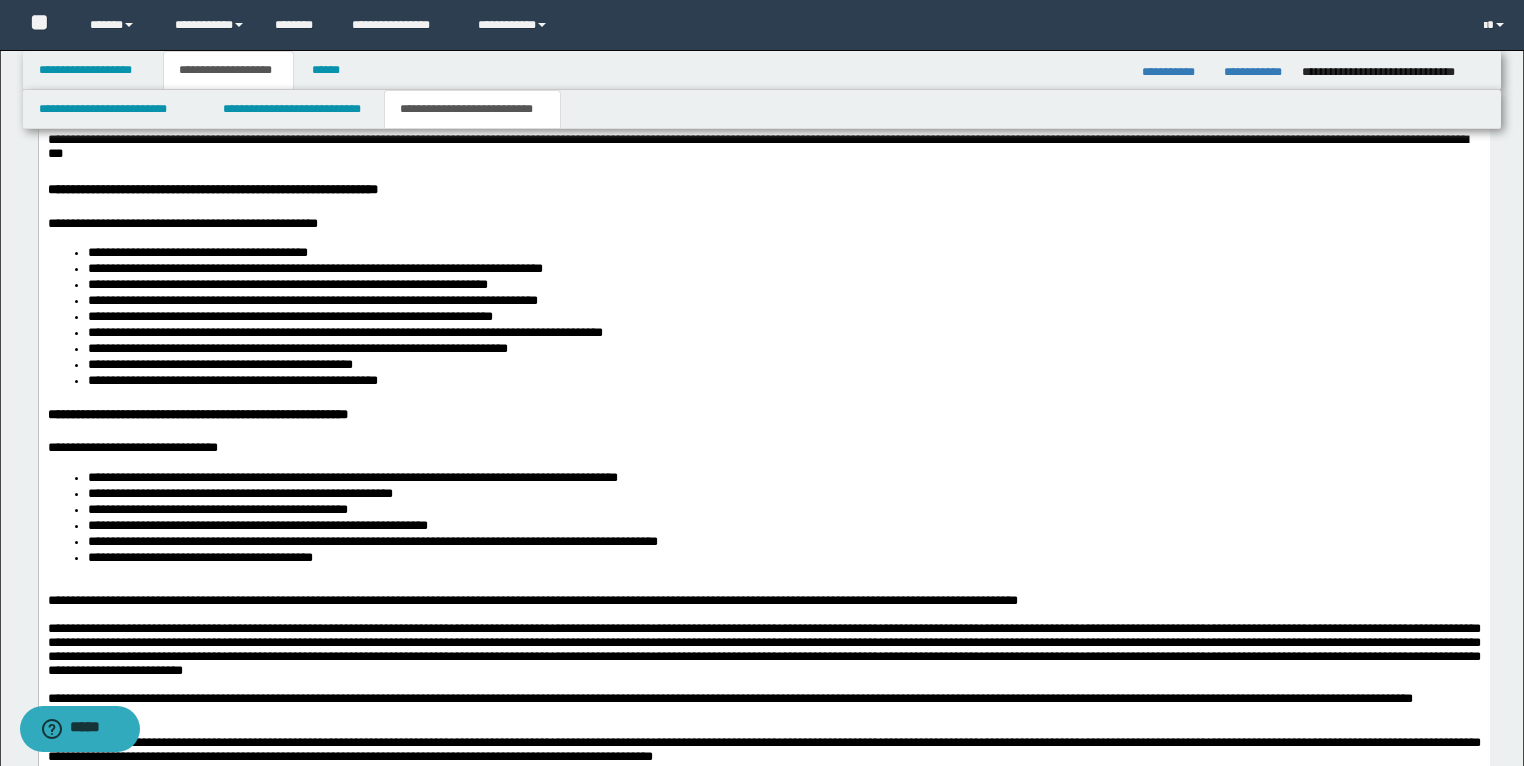 scroll, scrollTop: 1601, scrollLeft: 0, axis: vertical 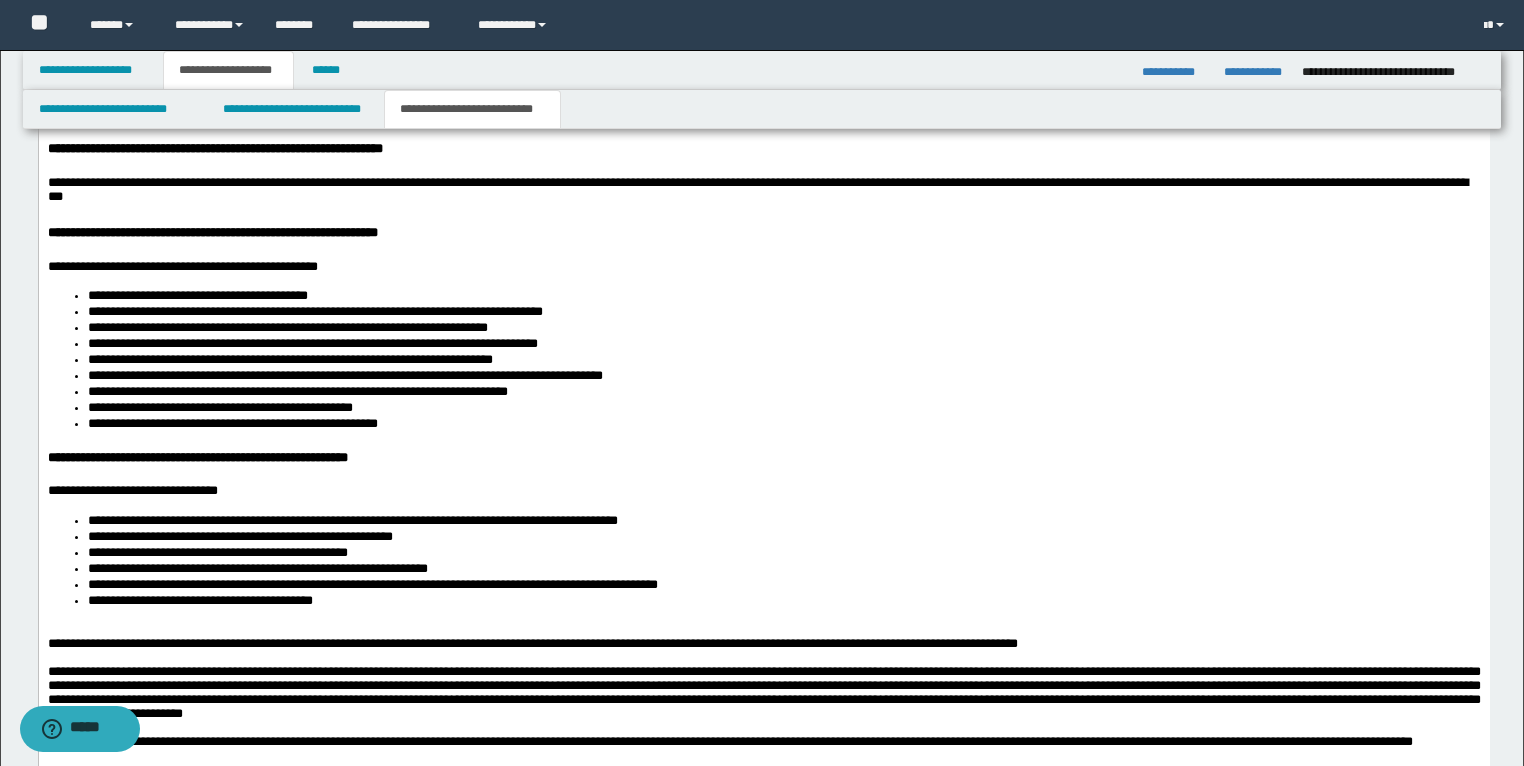 click on "**********" at bounding box center [763, 550] 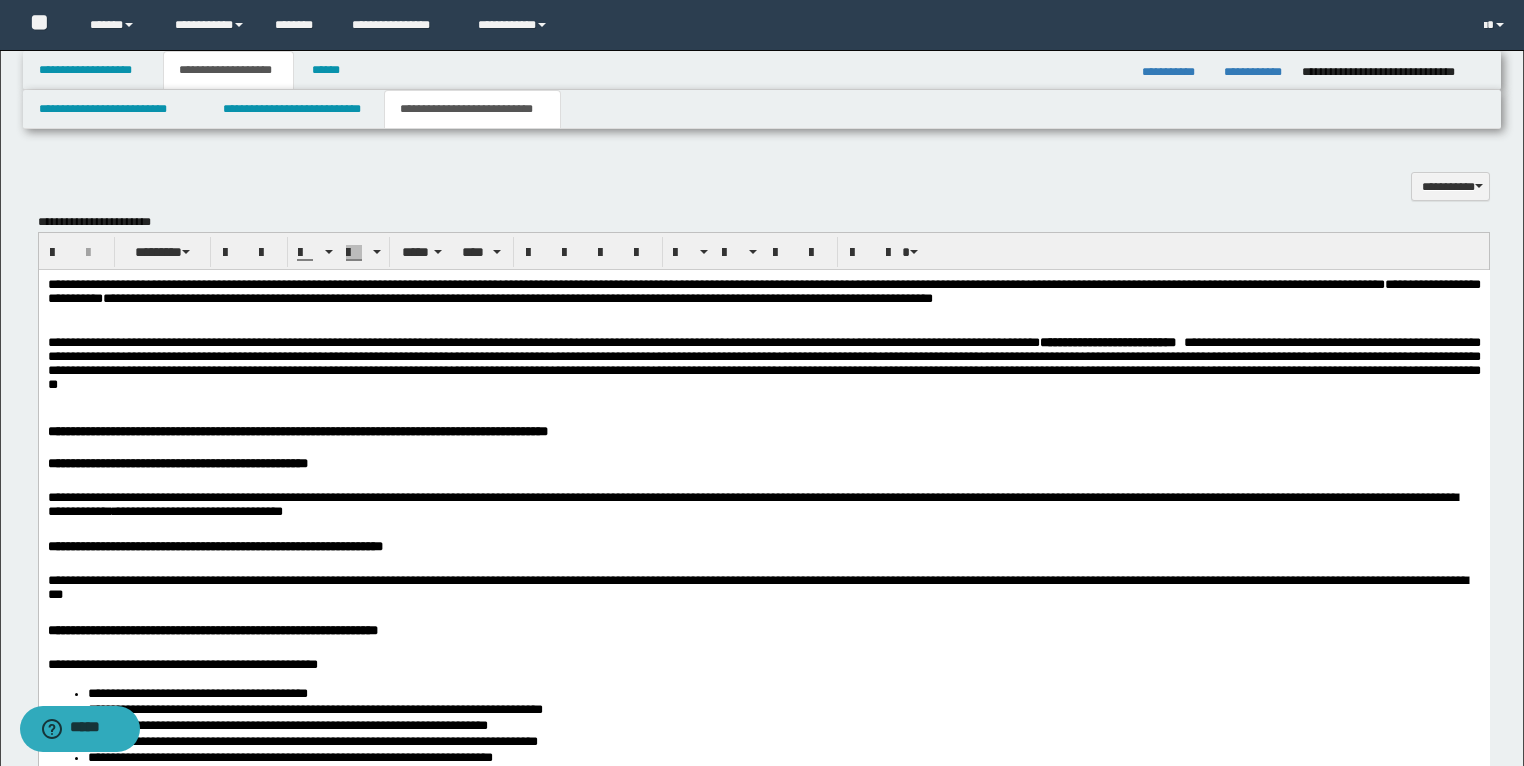 scroll, scrollTop: 1201, scrollLeft: 0, axis: vertical 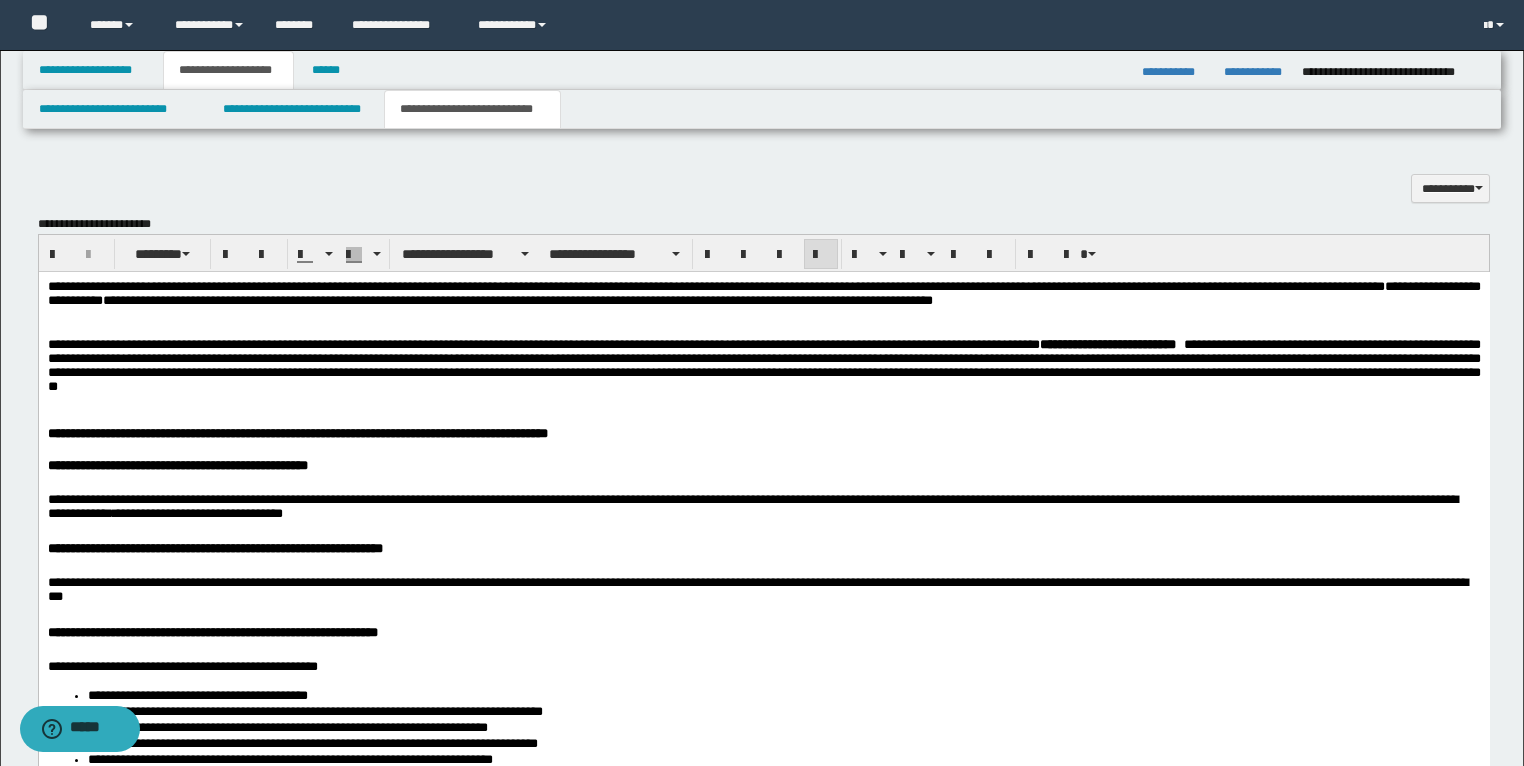 click at bounding box center [763, 316] 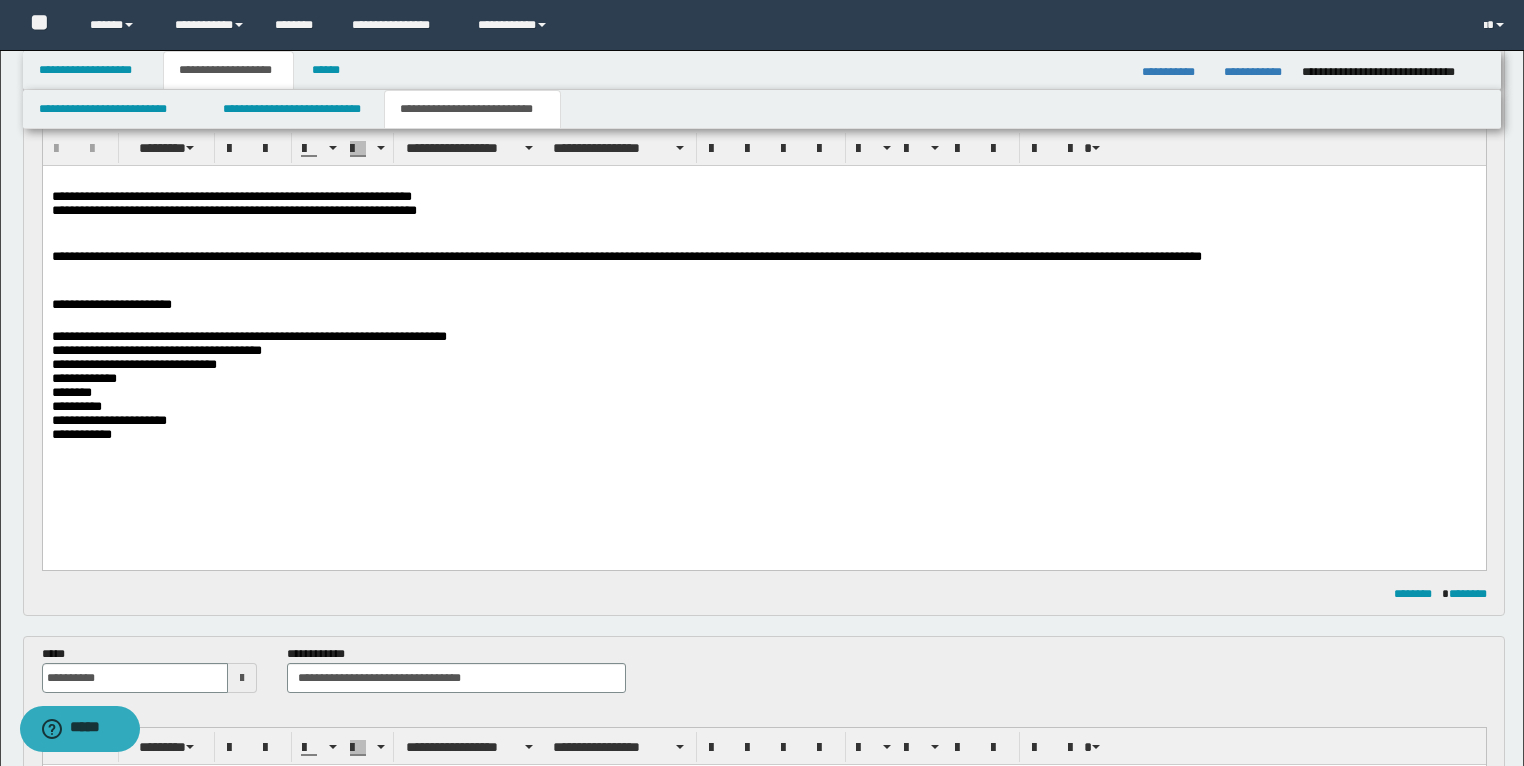 scroll, scrollTop: 161, scrollLeft: 0, axis: vertical 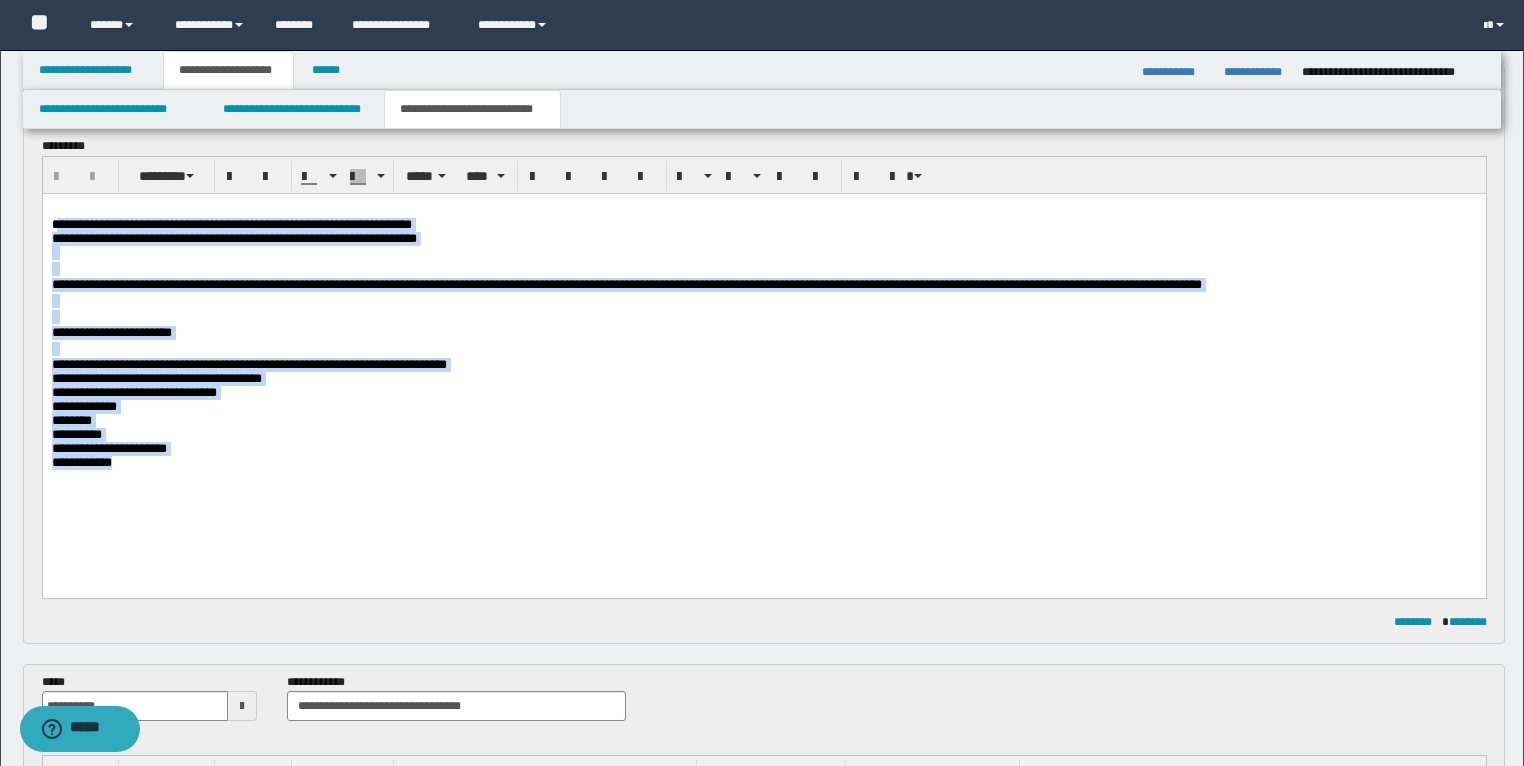 drag, startPoint x: 209, startPoint y: 459, endPoint x: 55, endPoint y: 220, distance: 284.31848 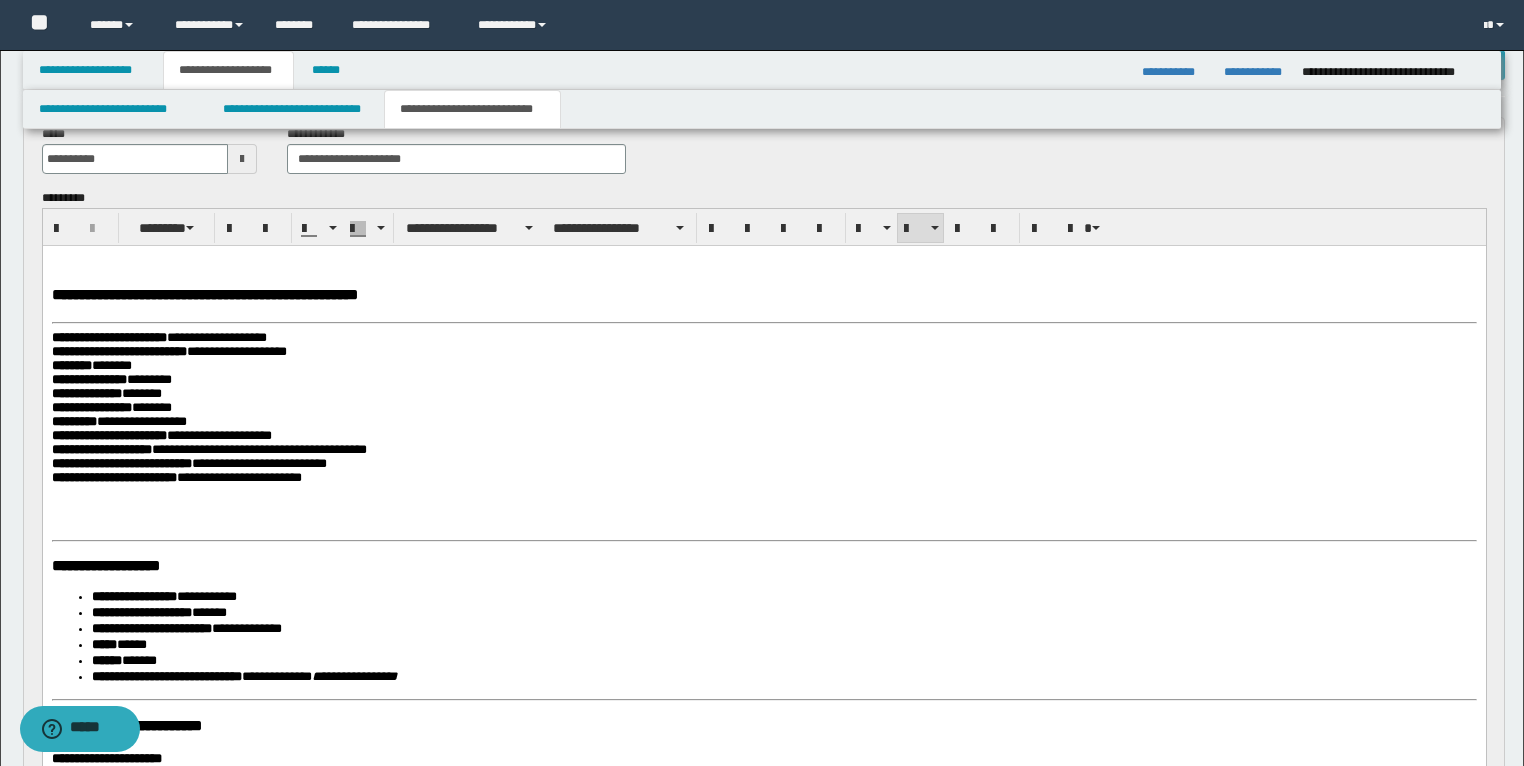 scroll, scrollTop: 81, scrollLeft: 0, axis: vertical 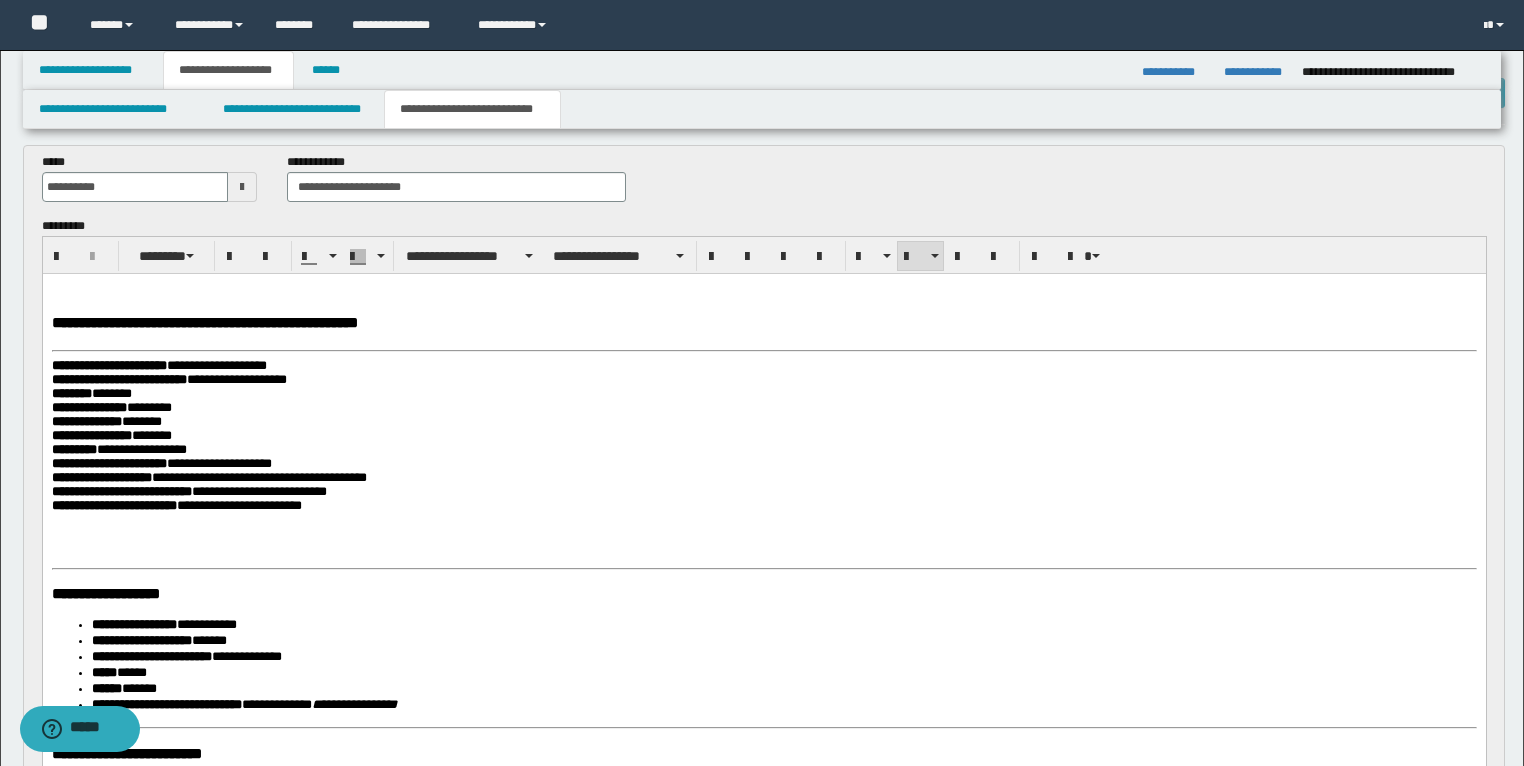 click on "**********" at bounding box center [213, 321] 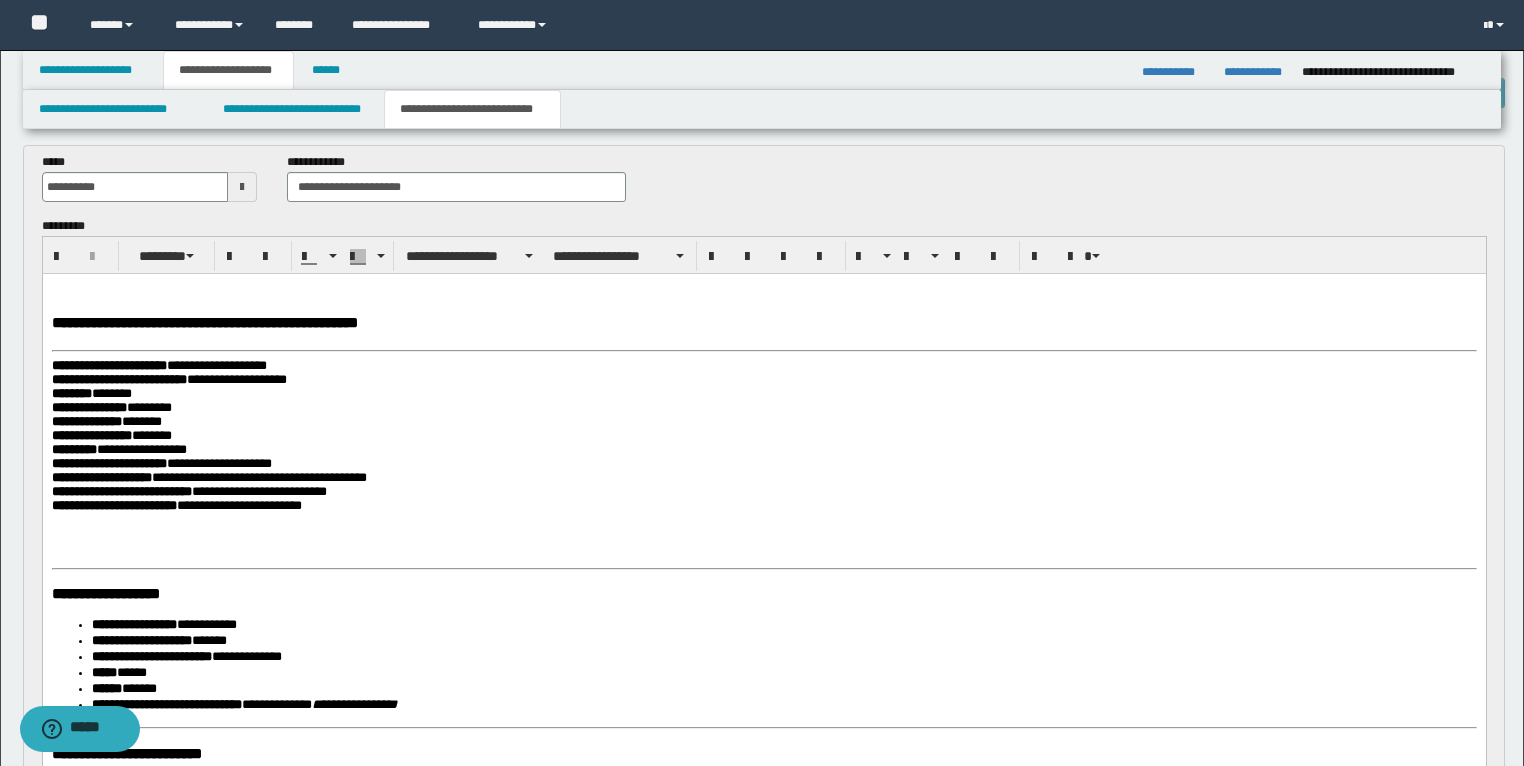 type 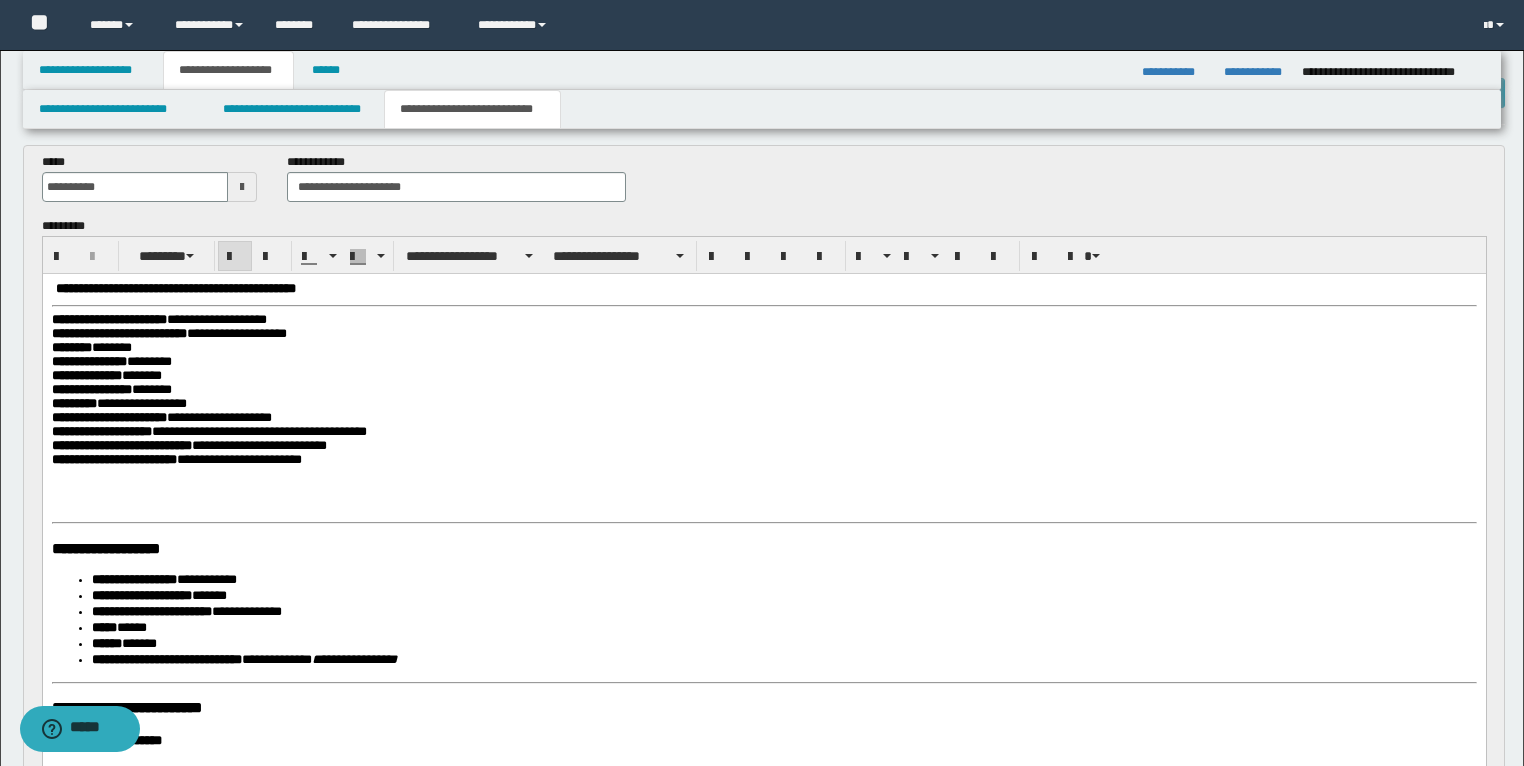 click on "**********" at bounding box center (108, 318) 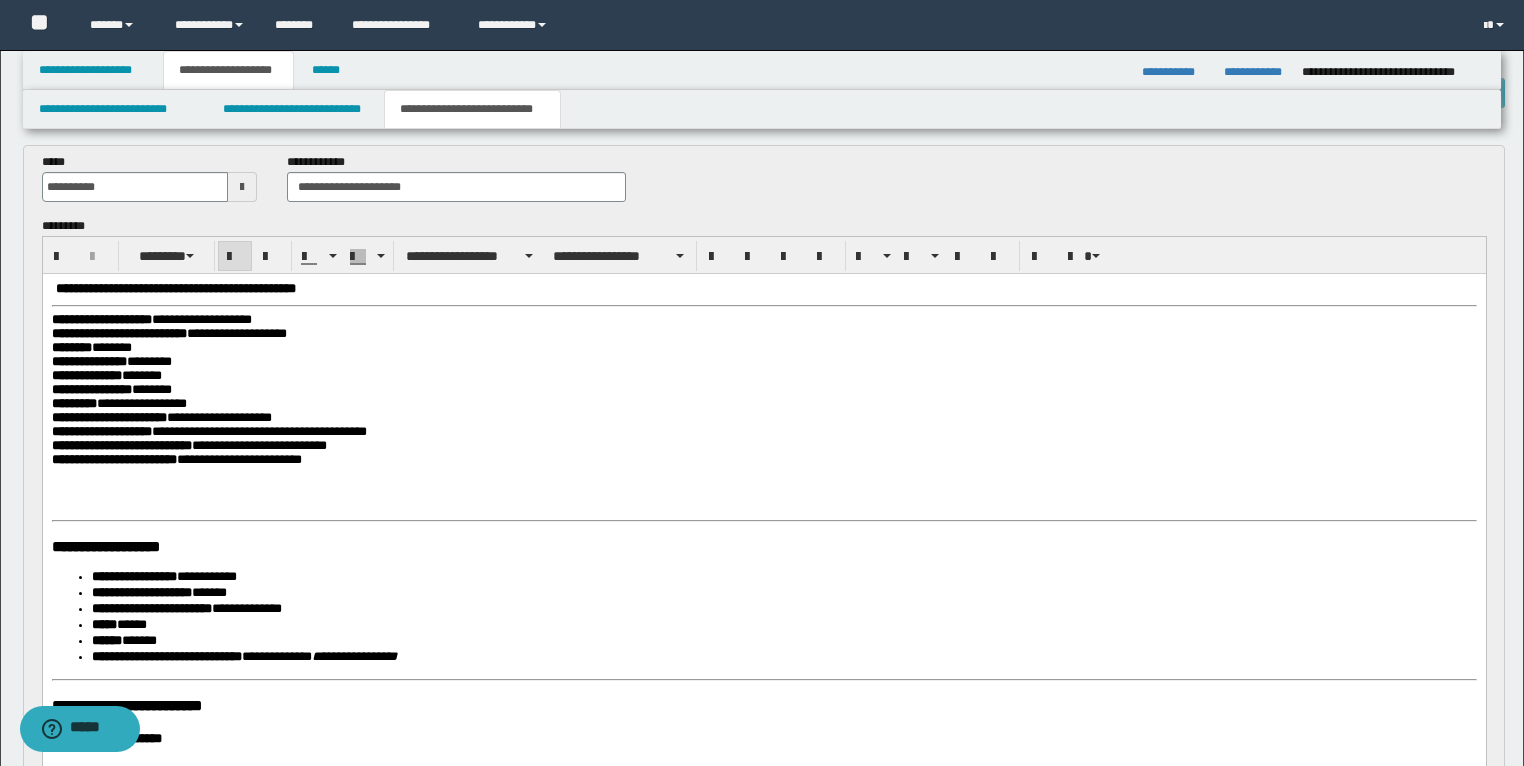 click on "**********" at bounding box center [118, 332] 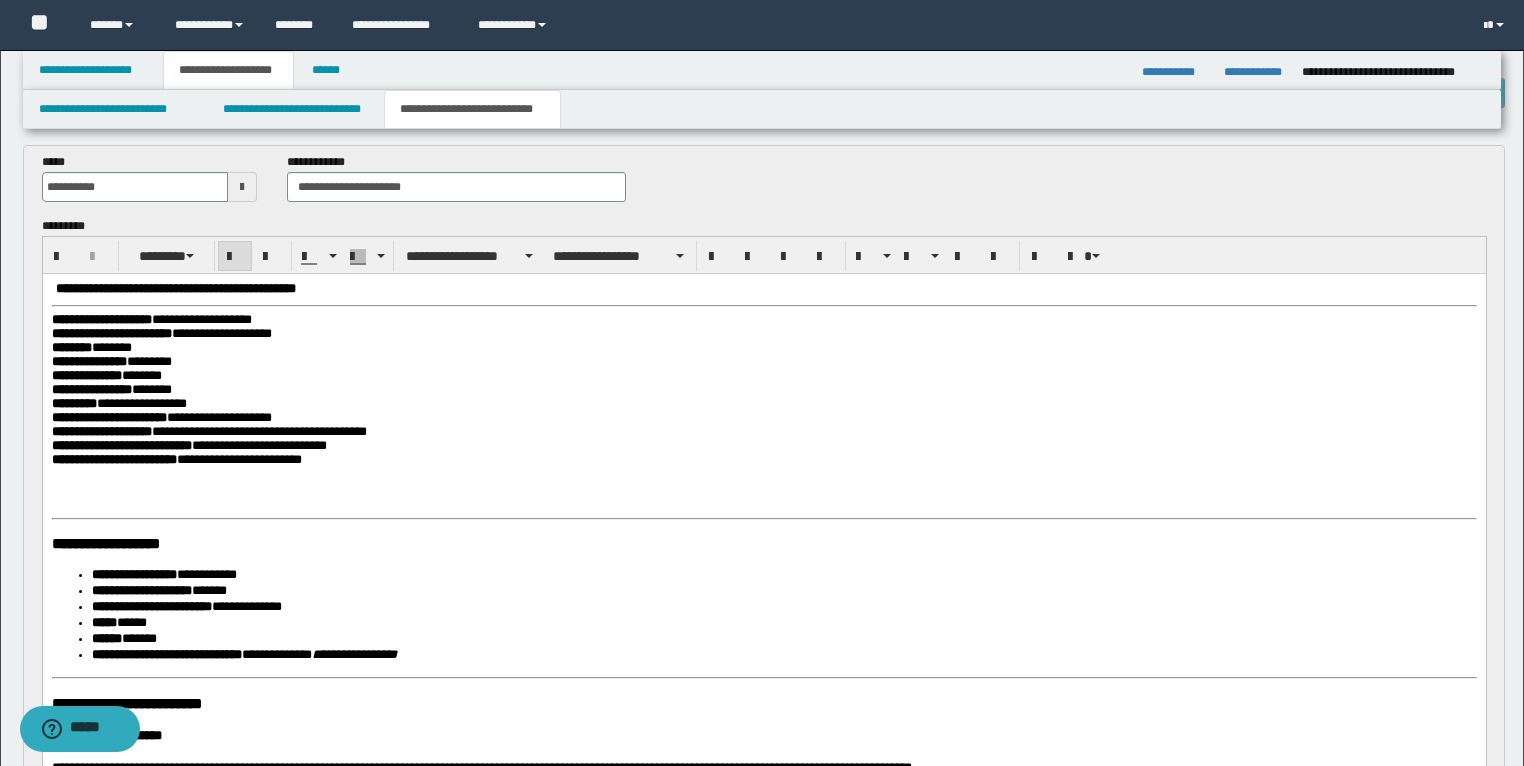 click on "********" at bounding box center [71, 346] 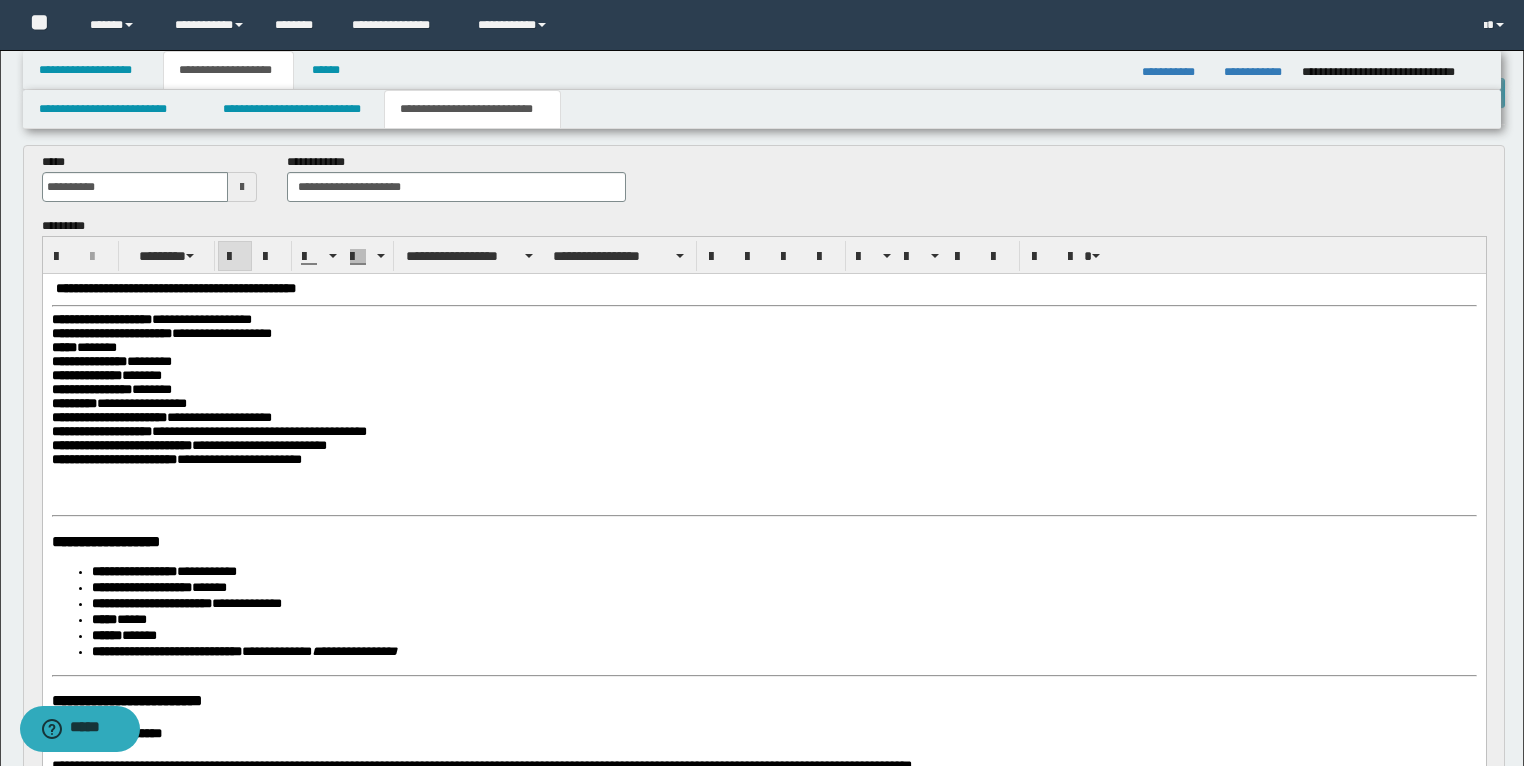 click on "**********" at bounding box center (88, 360) 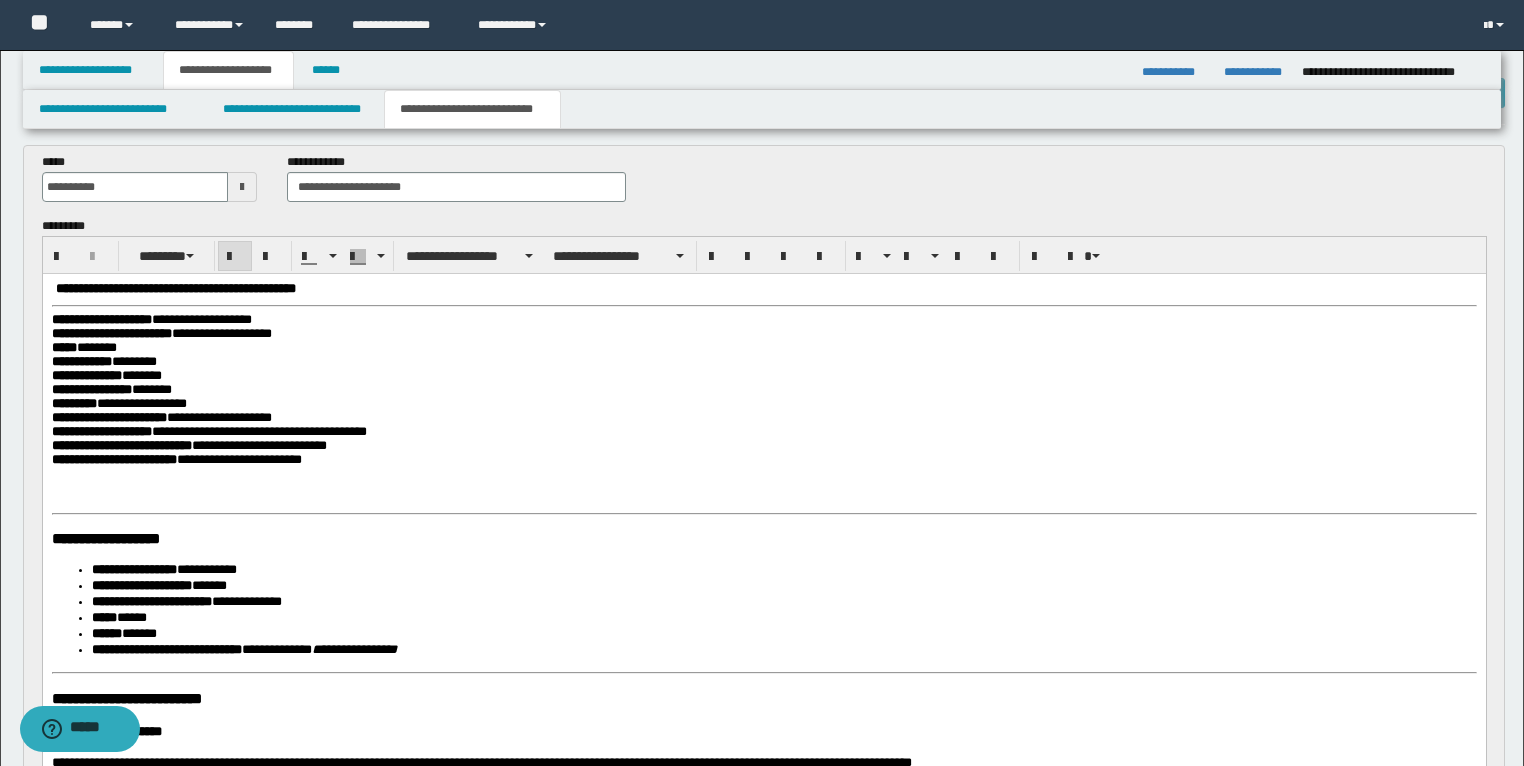 click on "**********" at bounding box center [86, 374] 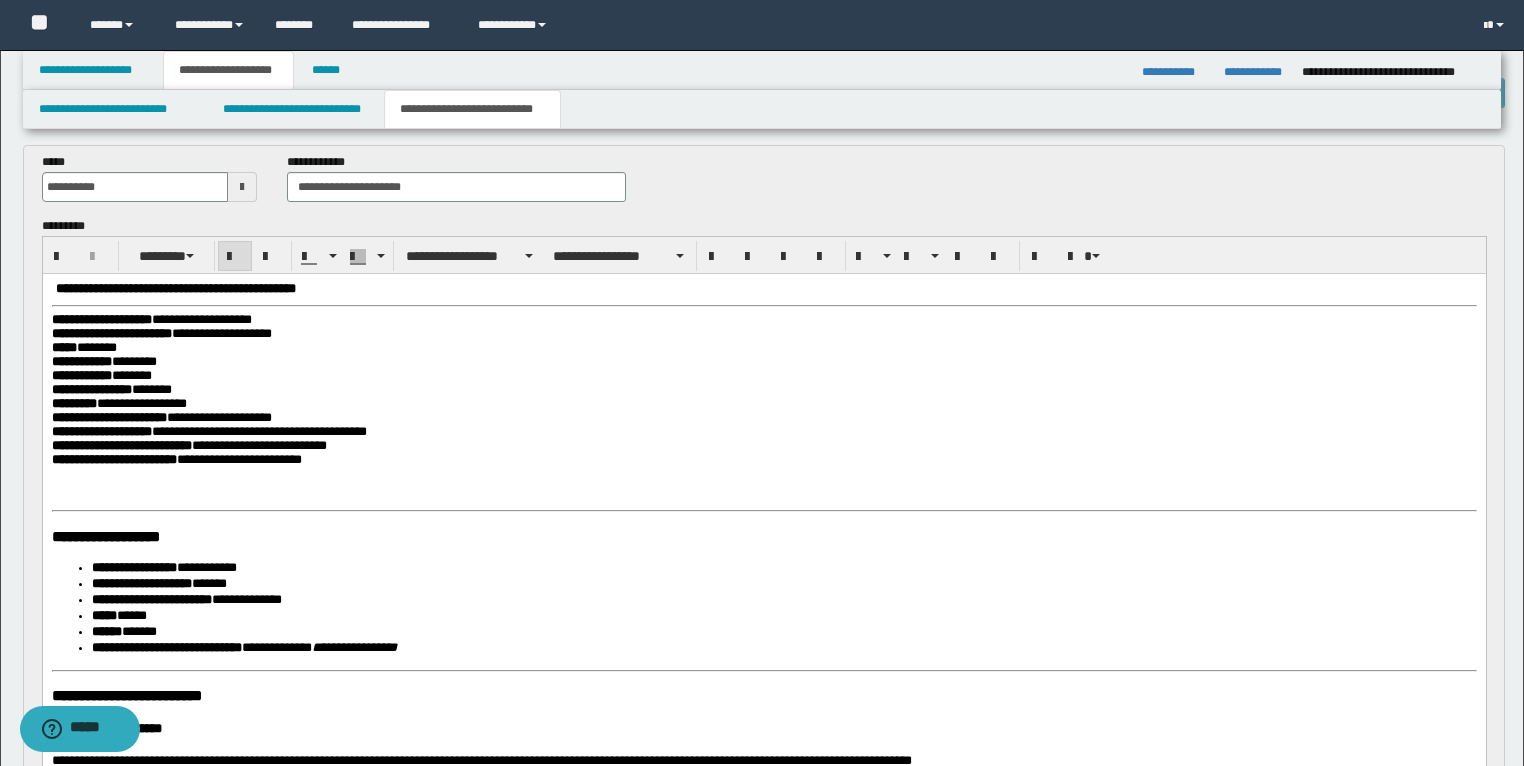 click on "**********" at bounding box center [91, 388] 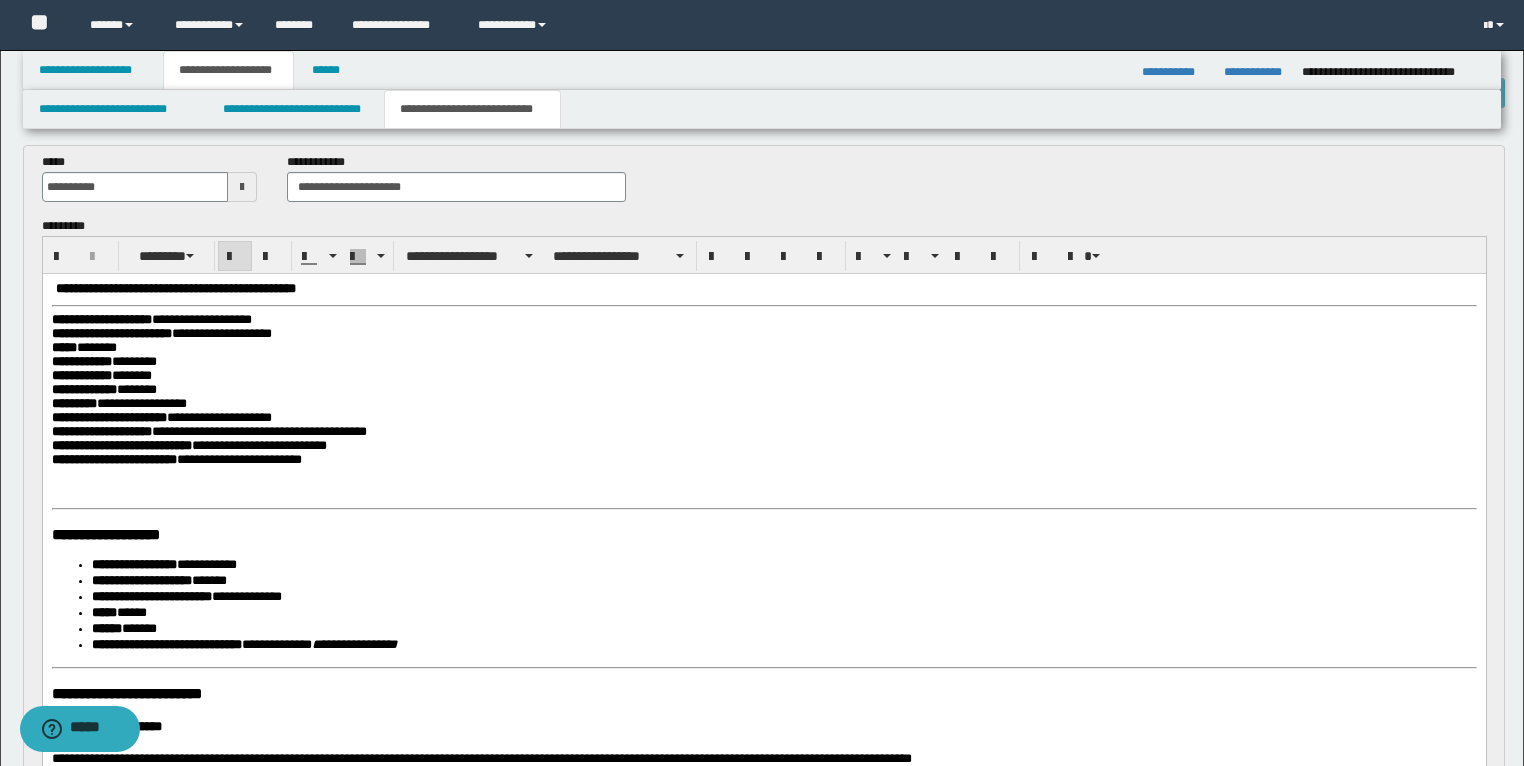 click on "*********" at bounding box center [73, 402] 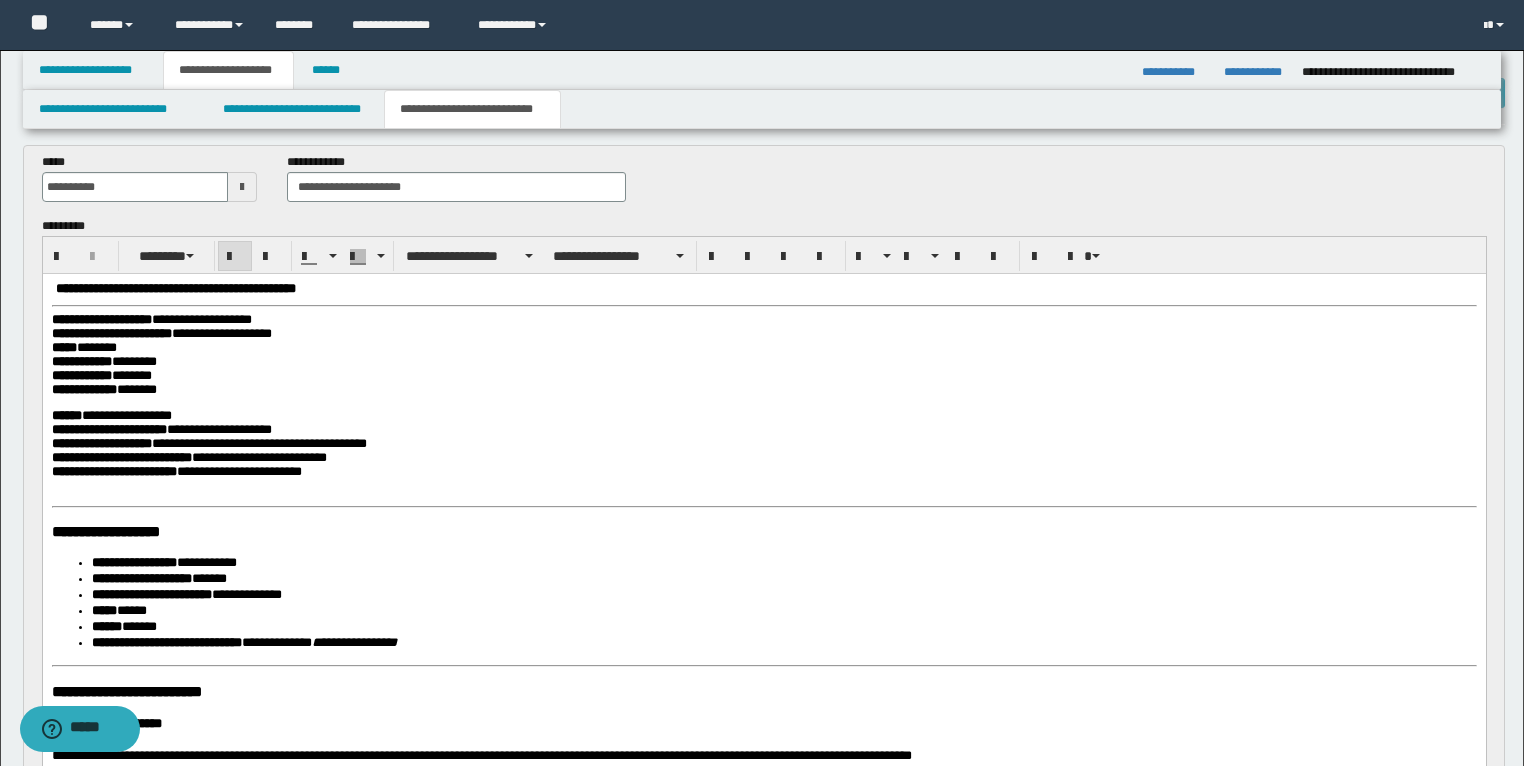 click on "**********" at bounding box center (108, 428) 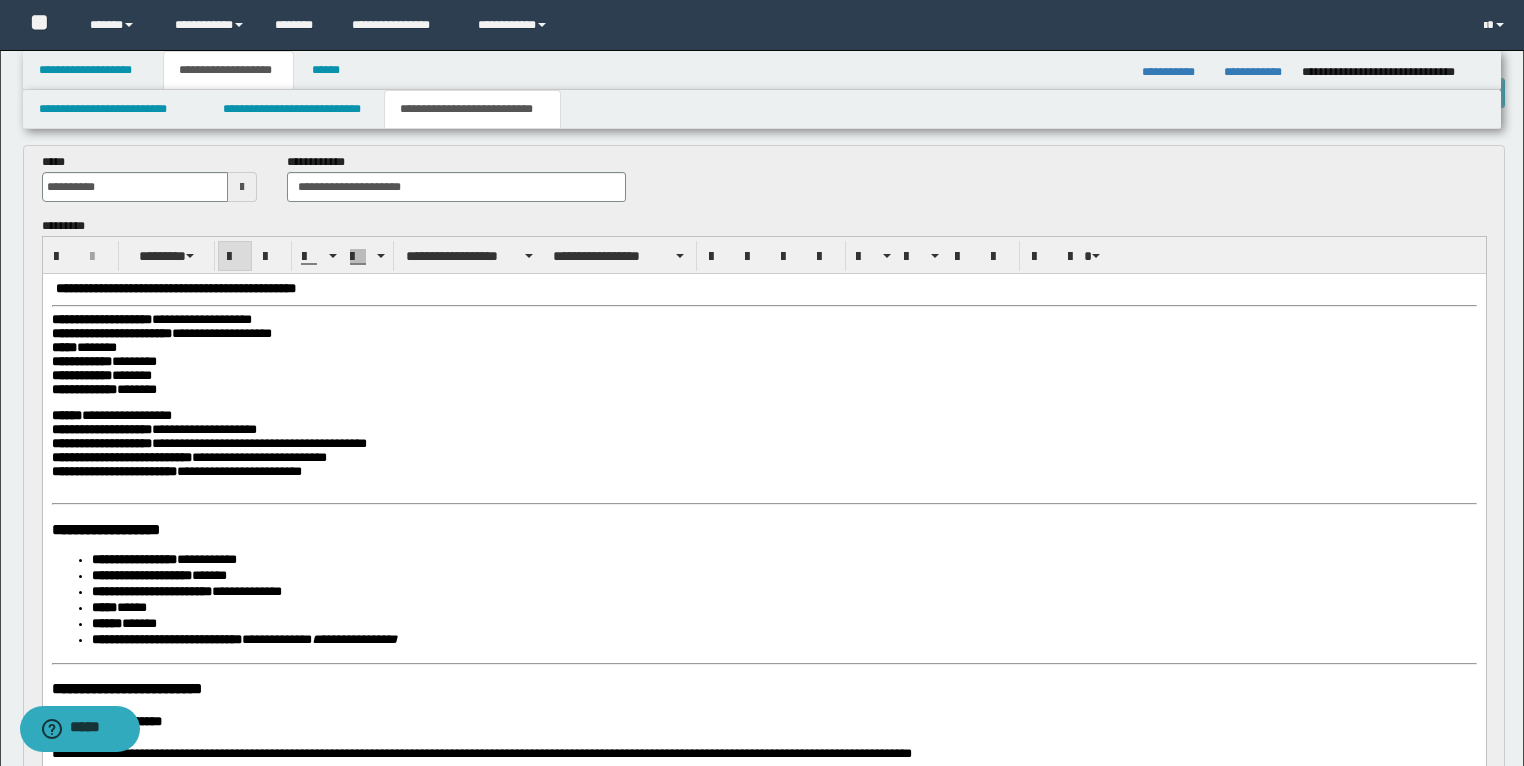 click on "**********" at bounding box center [101, 442] 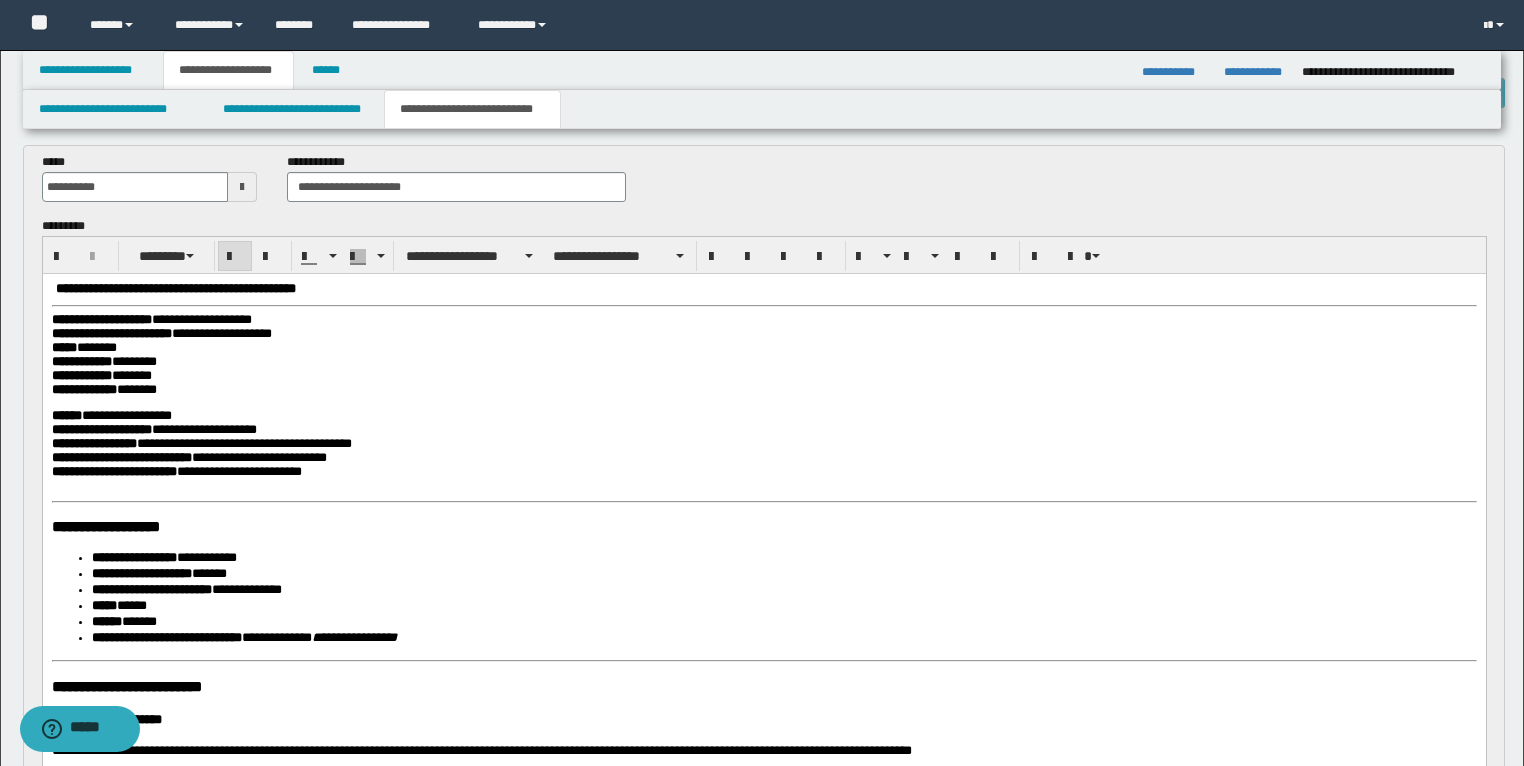 click on "**********" at bounding box center (121, 456) 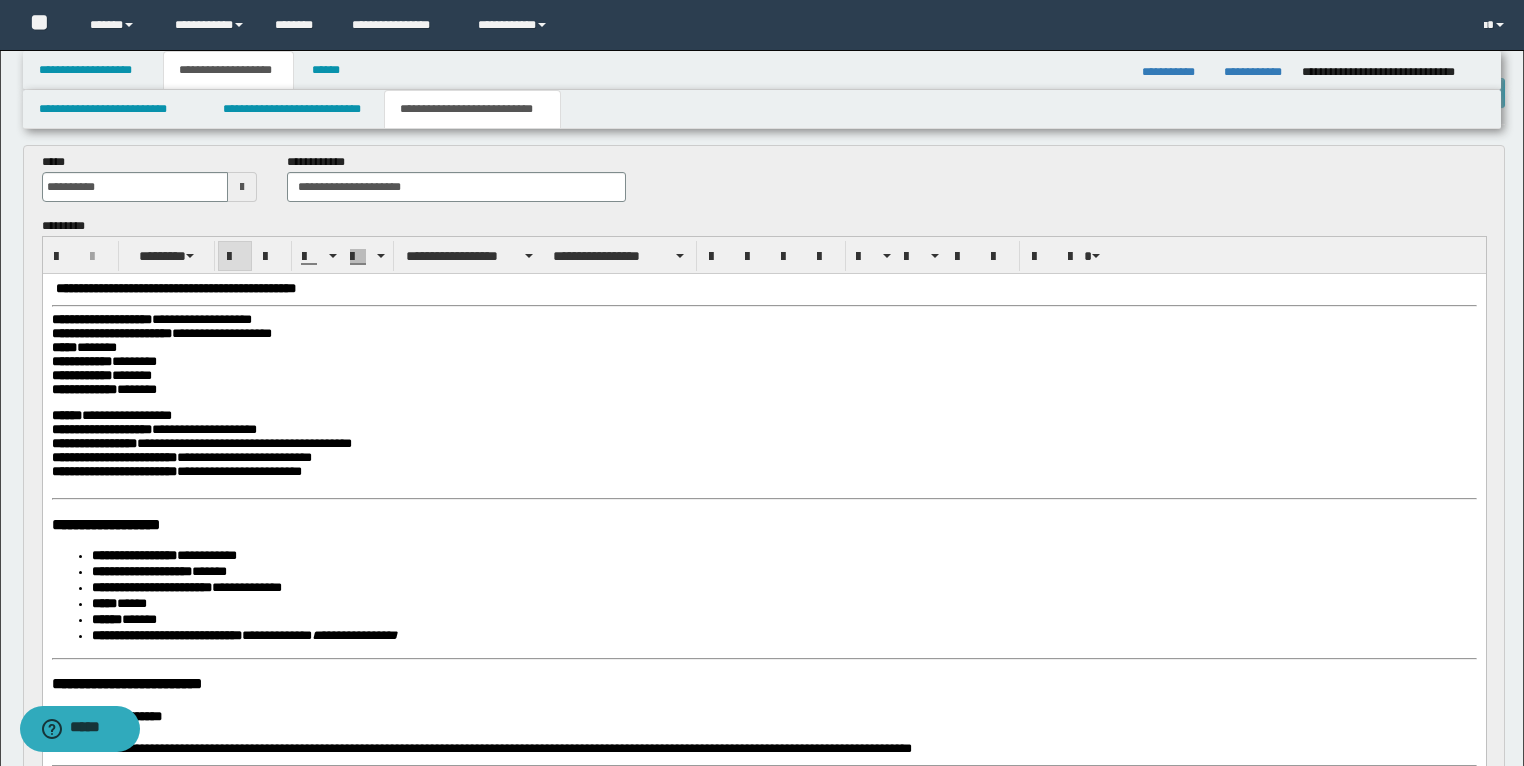click on "**********" at bounding box center [113, 470] 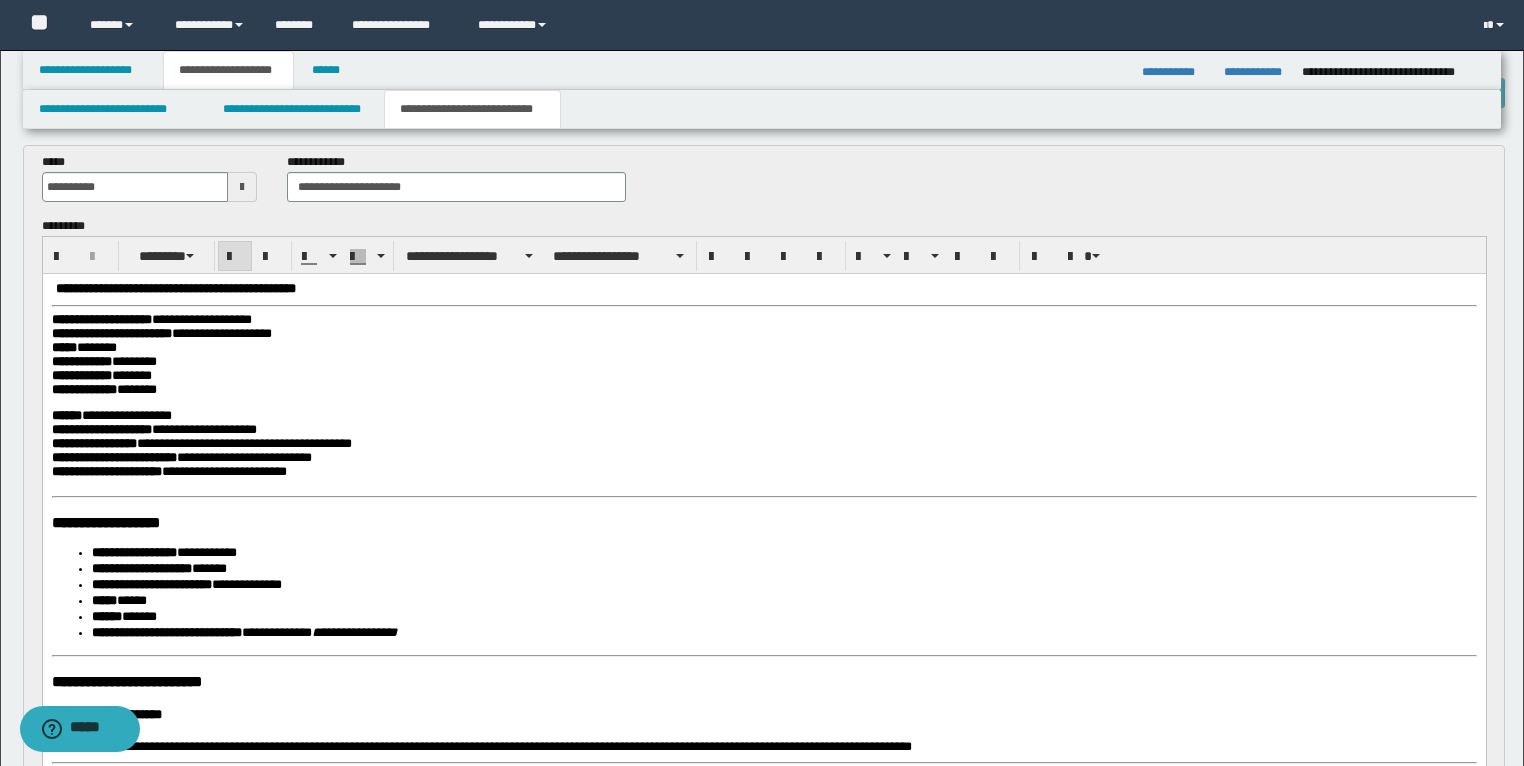 click on "**********" at bounding box center [763, 866] 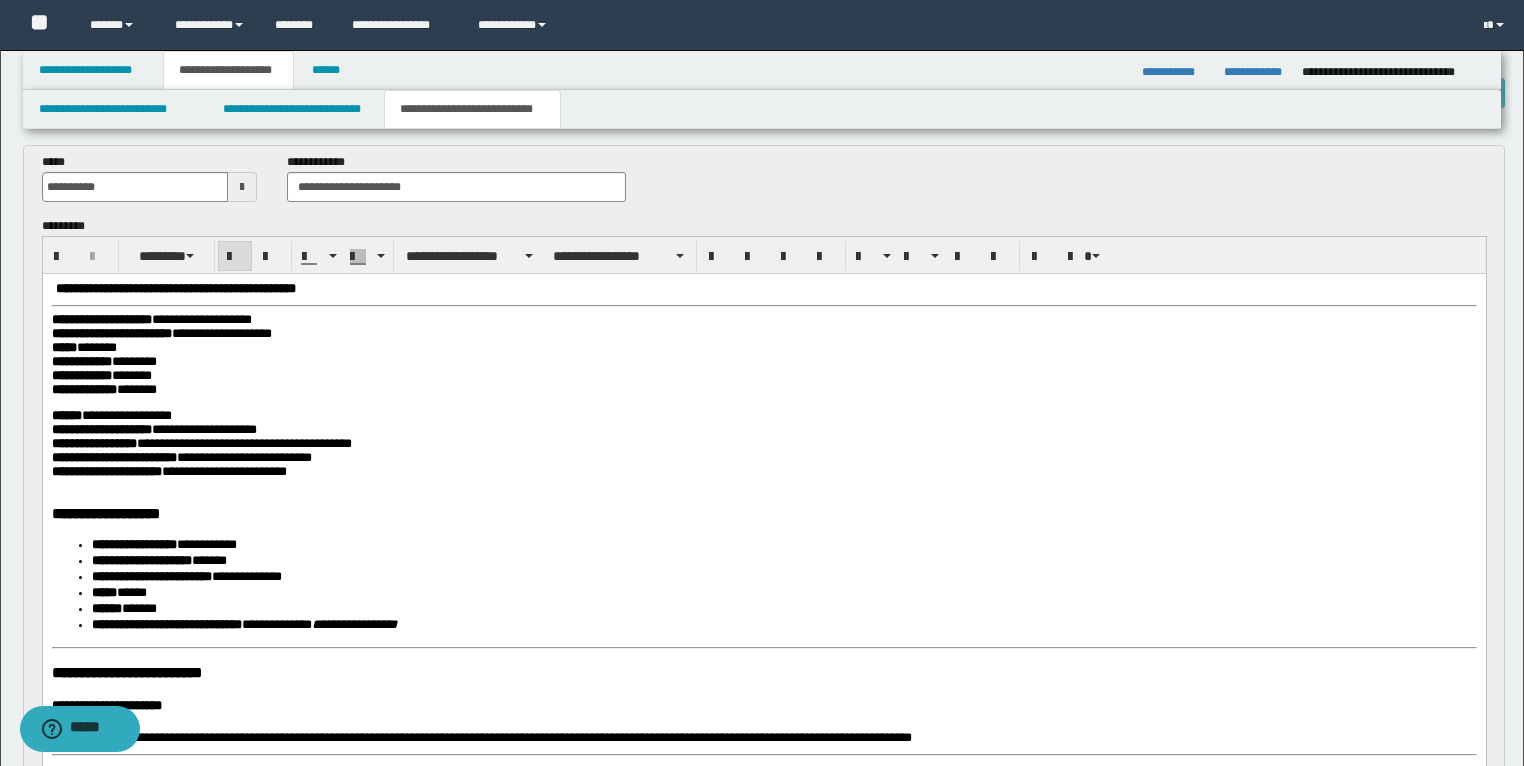scroll, scrollTop: 321, scrollLeft: 0, axis: vertical 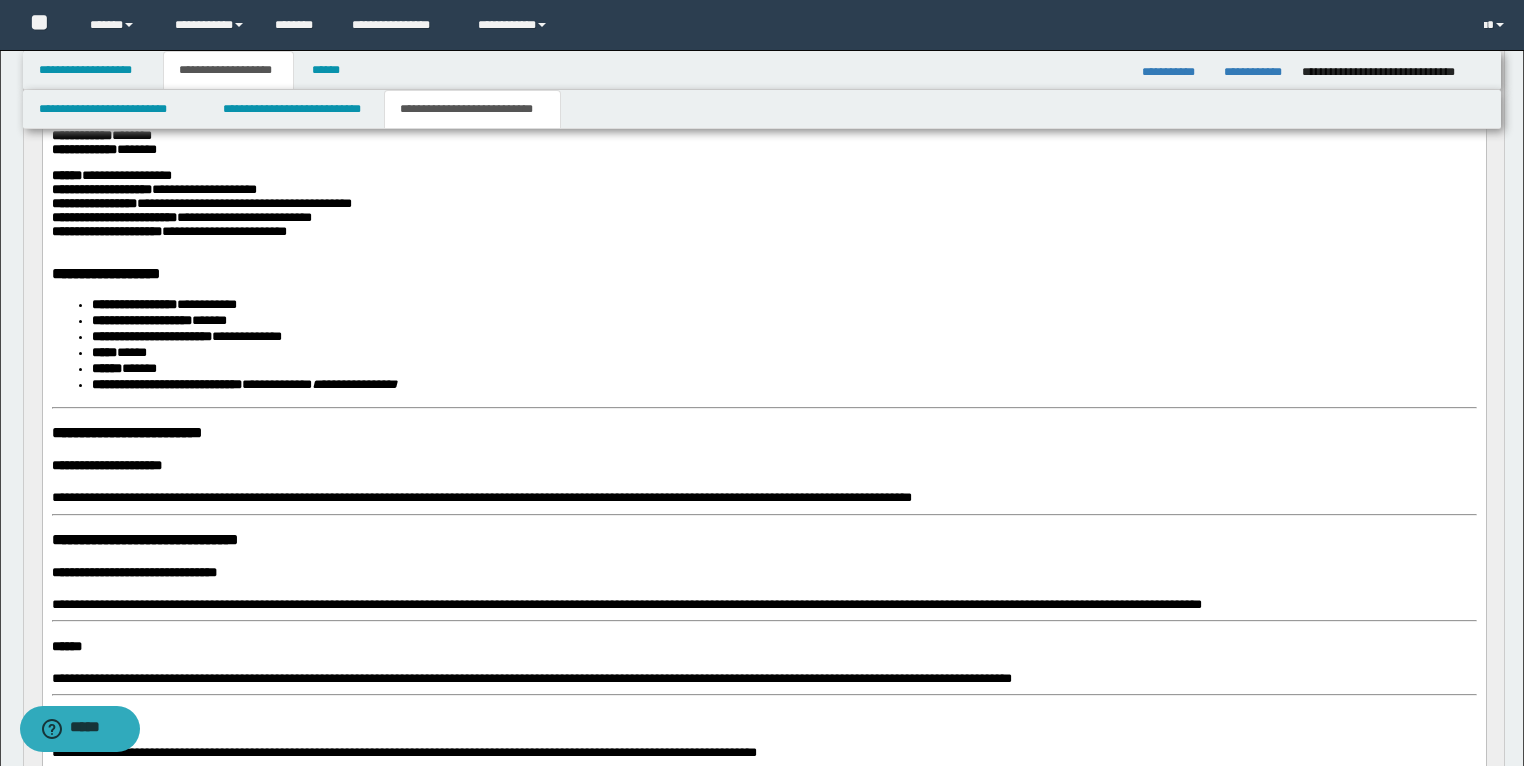 click on "**********" at bounding box center [763, 622] 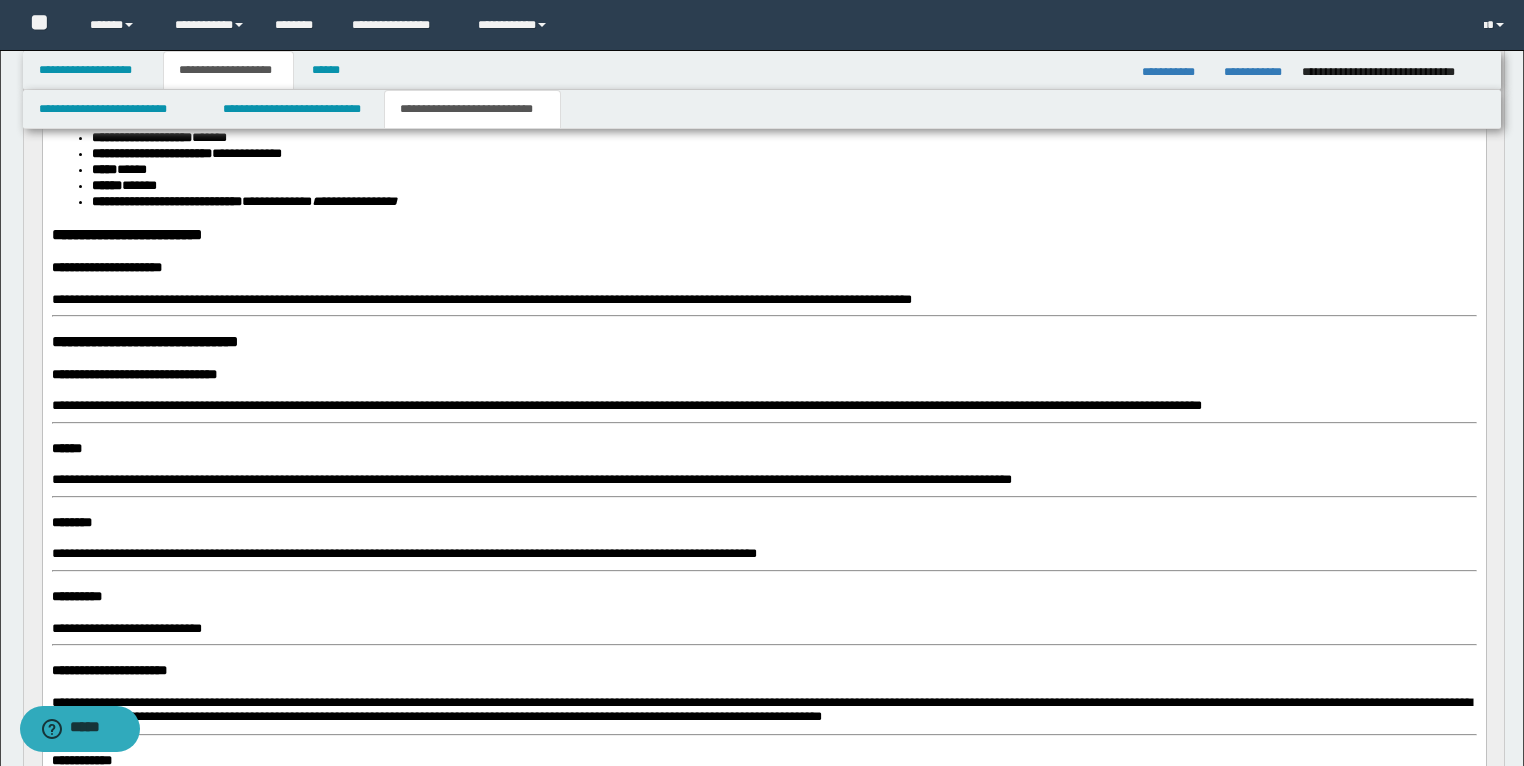 scroll, scrollTop: 481, scrollLeft: 0, axis: vertical 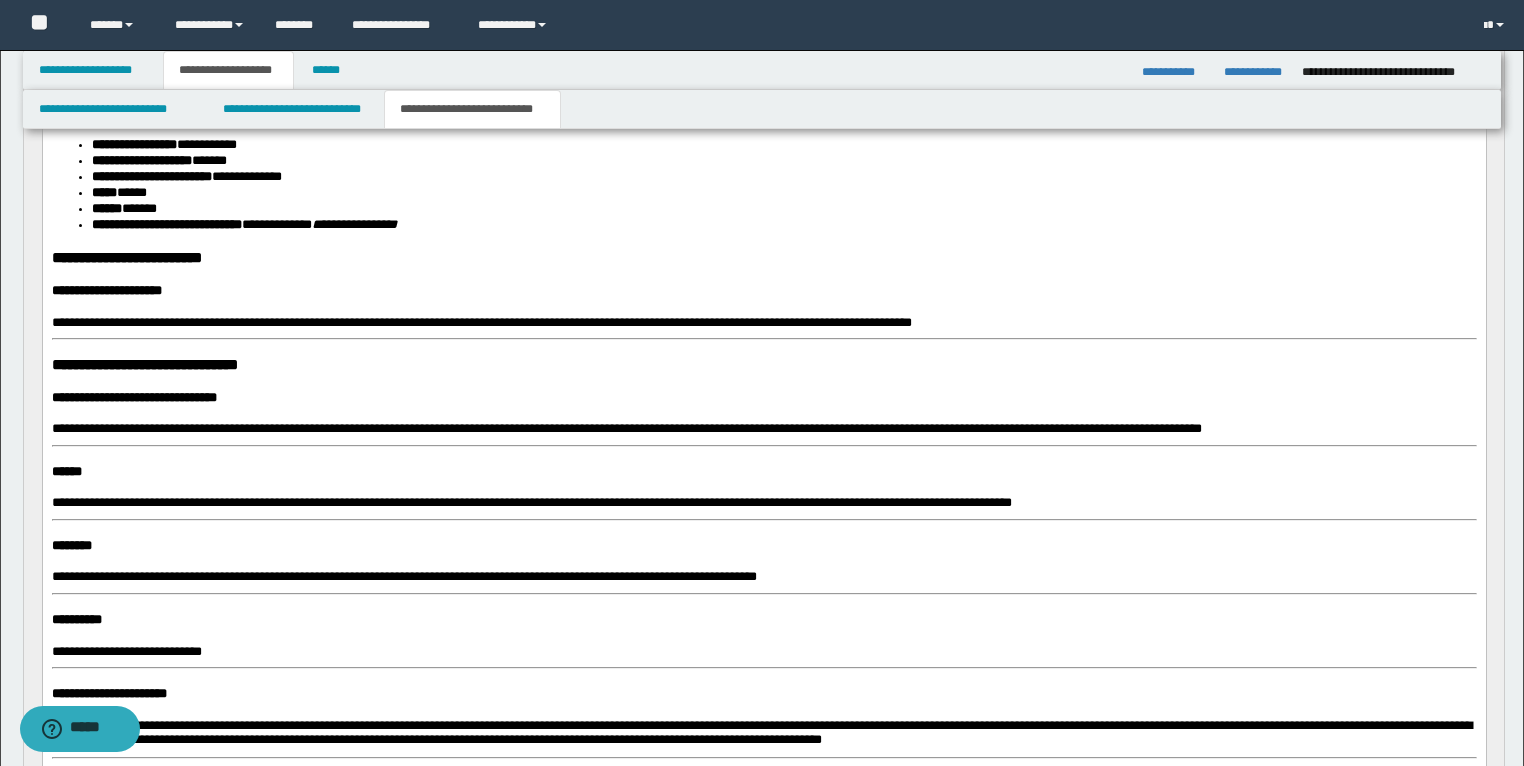 click on "**********" at bounding box center [763, 455] 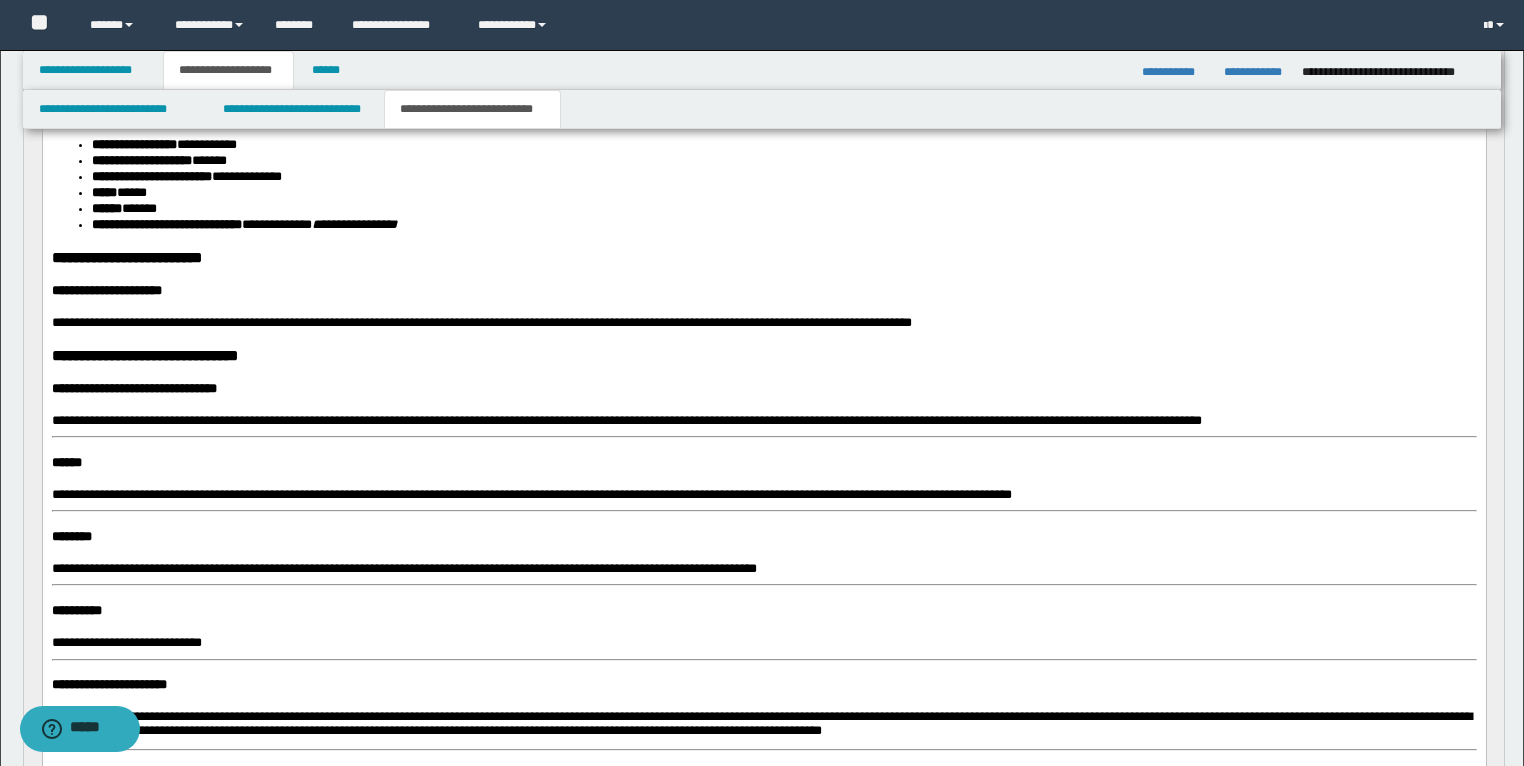 click on "******" at bounding box center (66, 462) 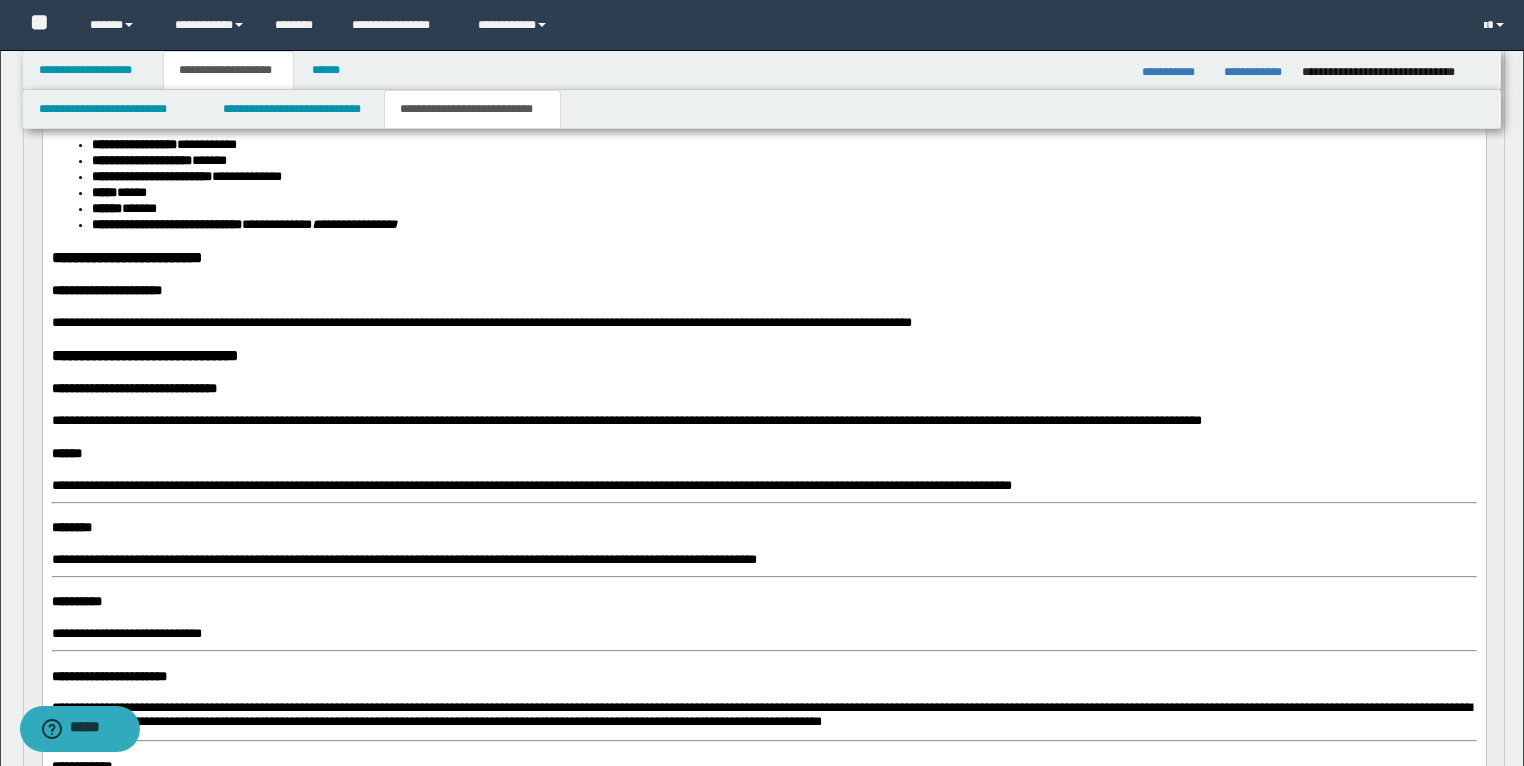 click on "********" at bounding box center [71, 527] 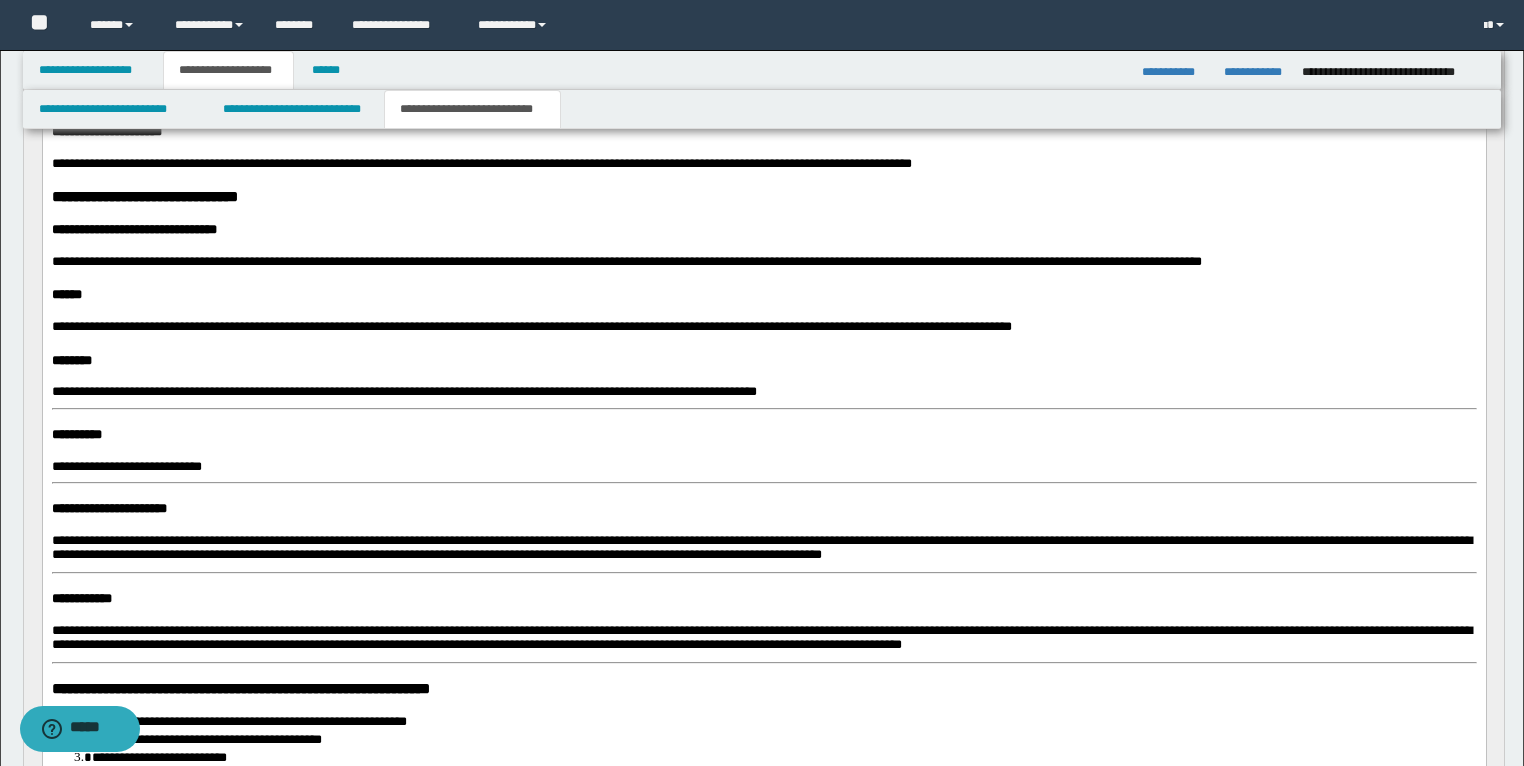 scroll, scrollTop: 641, scrollLeft: 0, axis: vertical 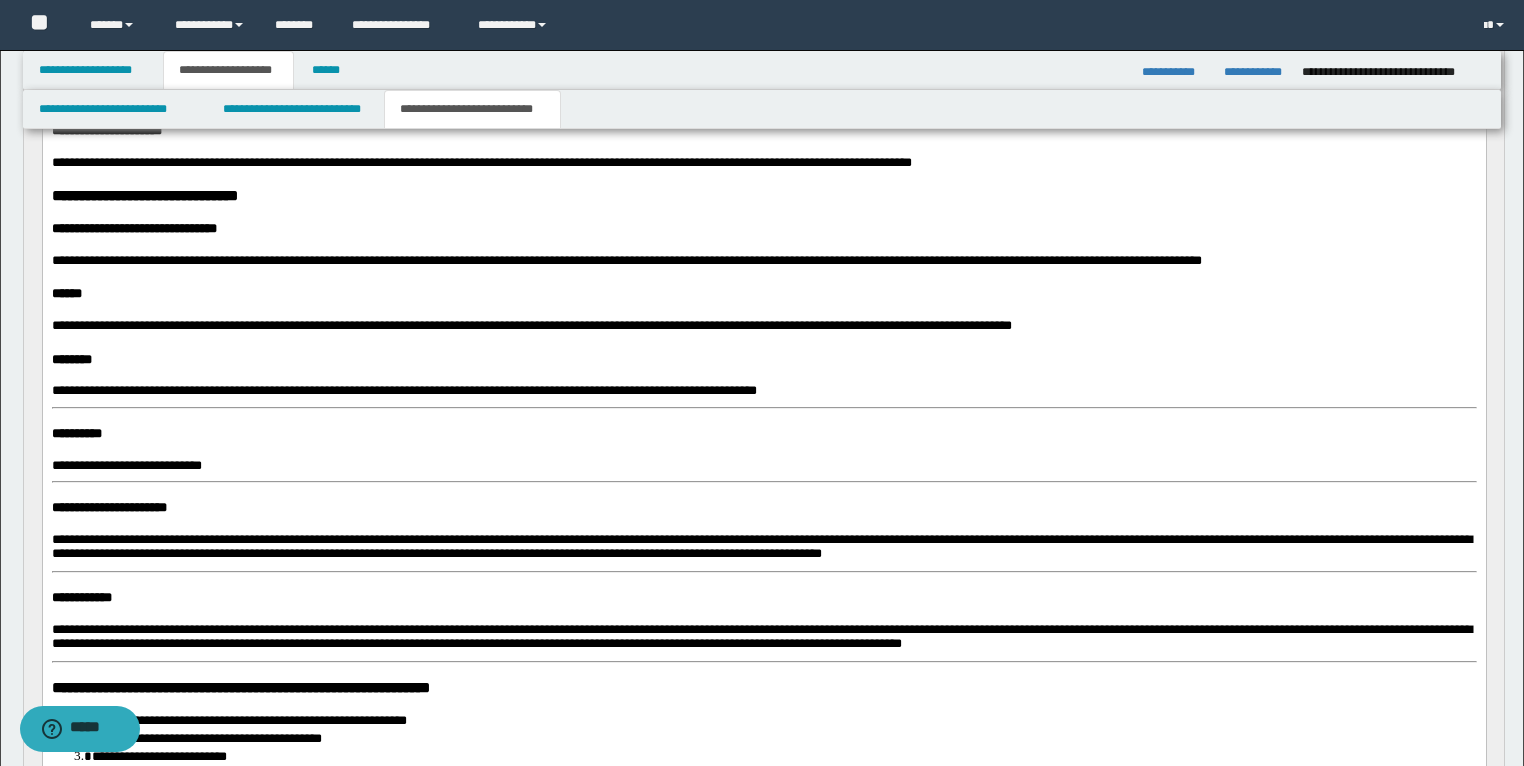 click on "**********" at bounding box center [763, 282] 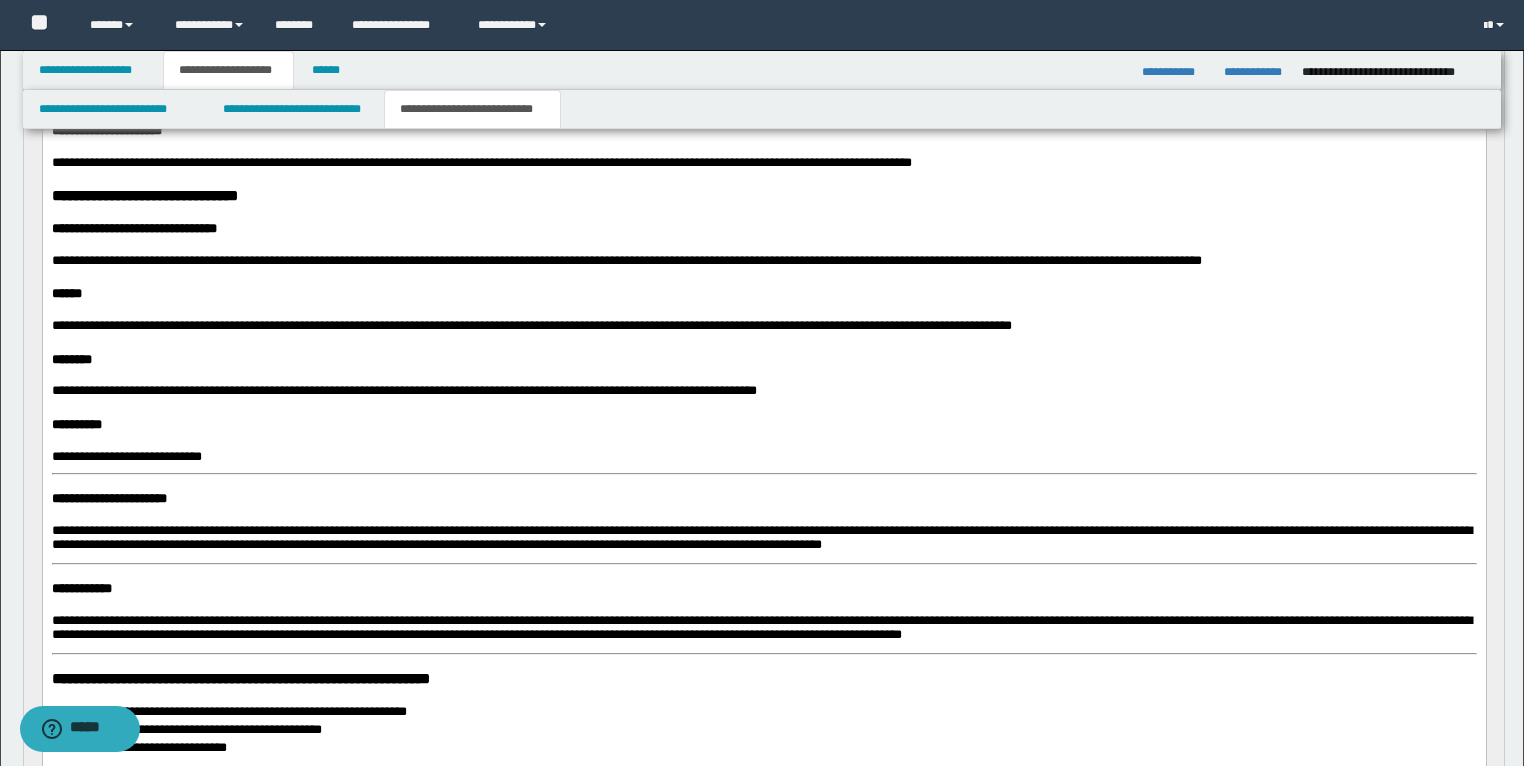 click on "**********" at bounding box center [763, 278] 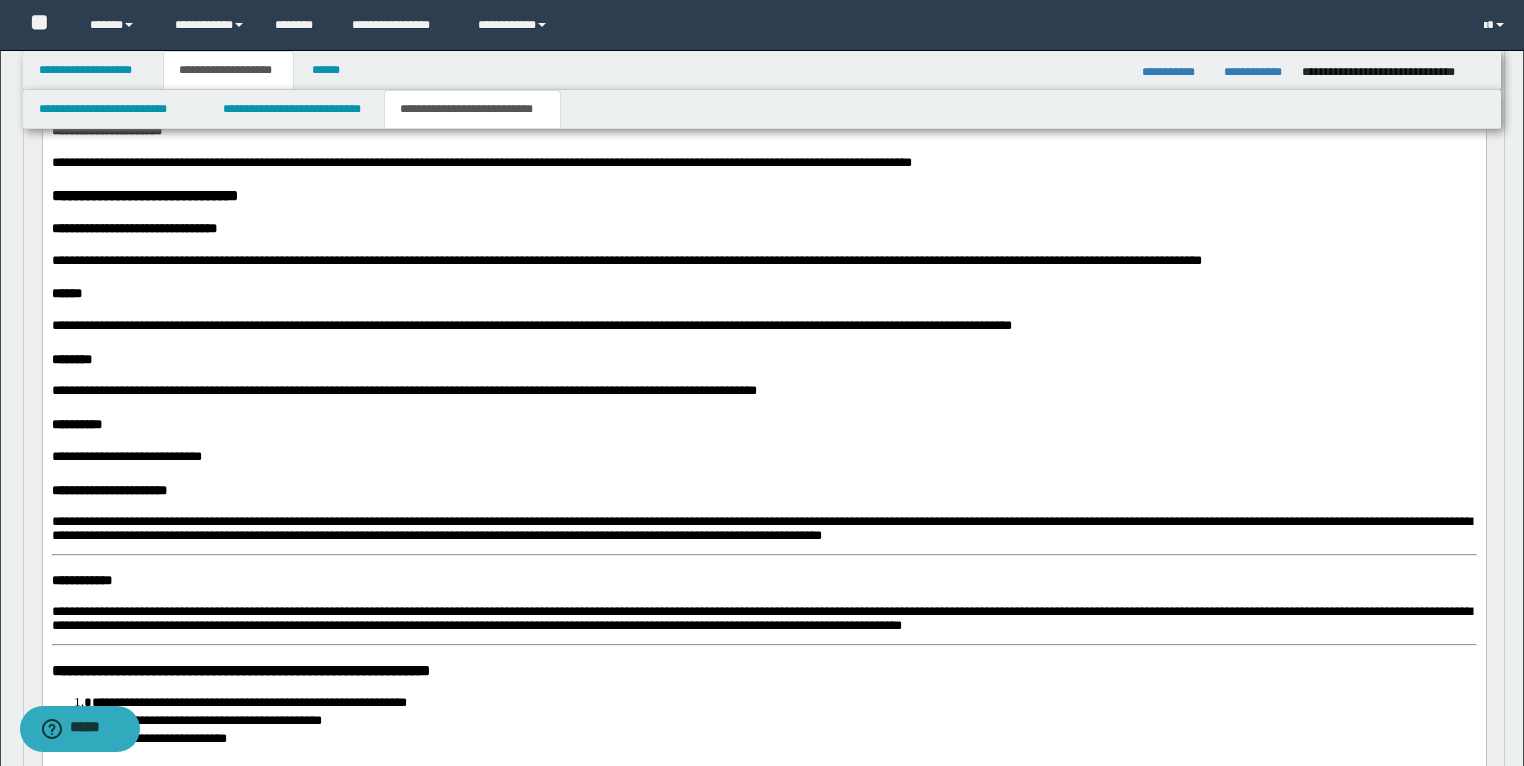 click on "**********" at bounding box center [81, 580] 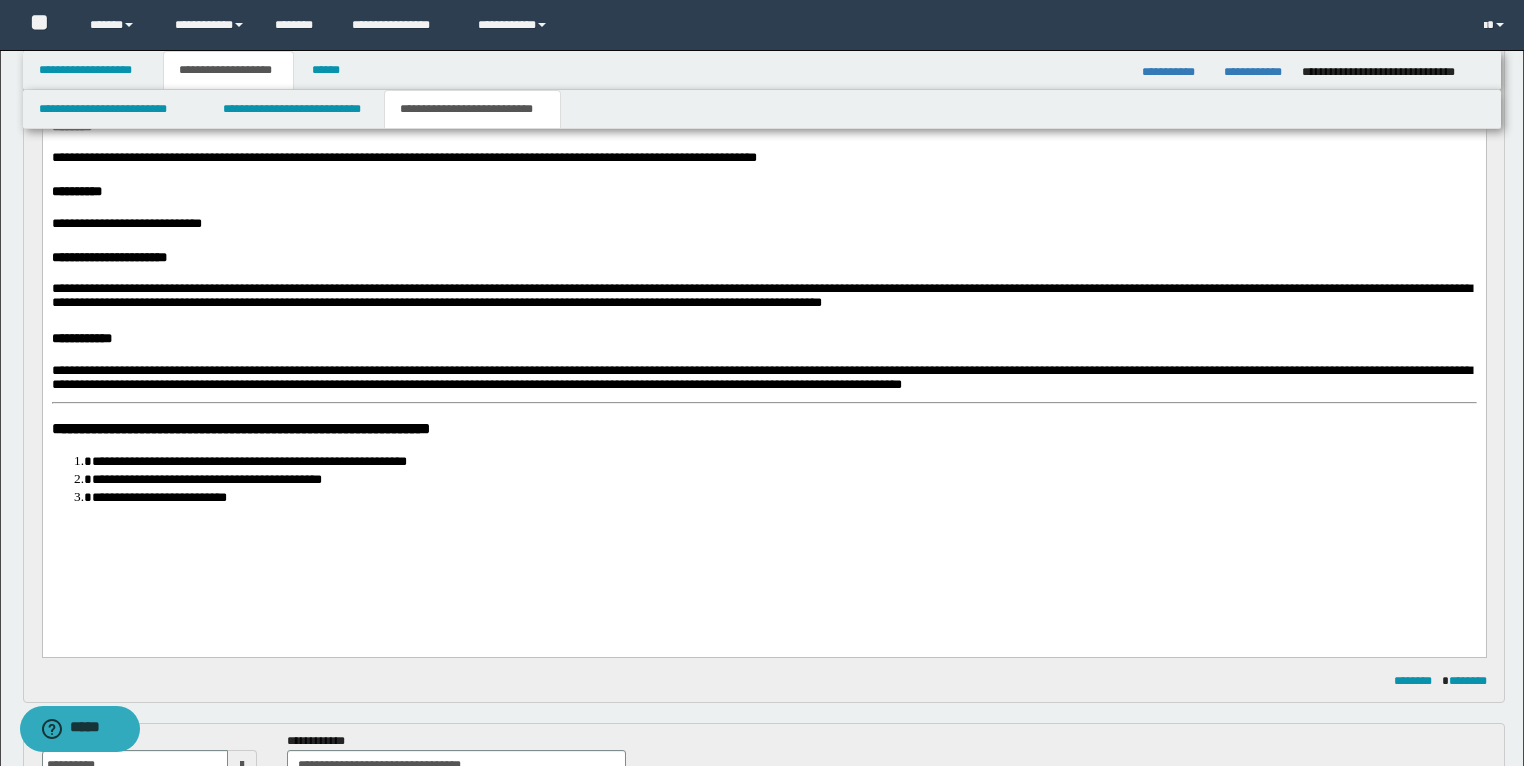 scroll, scrollTop: 881, scrollLeft: 0, axis: vertical 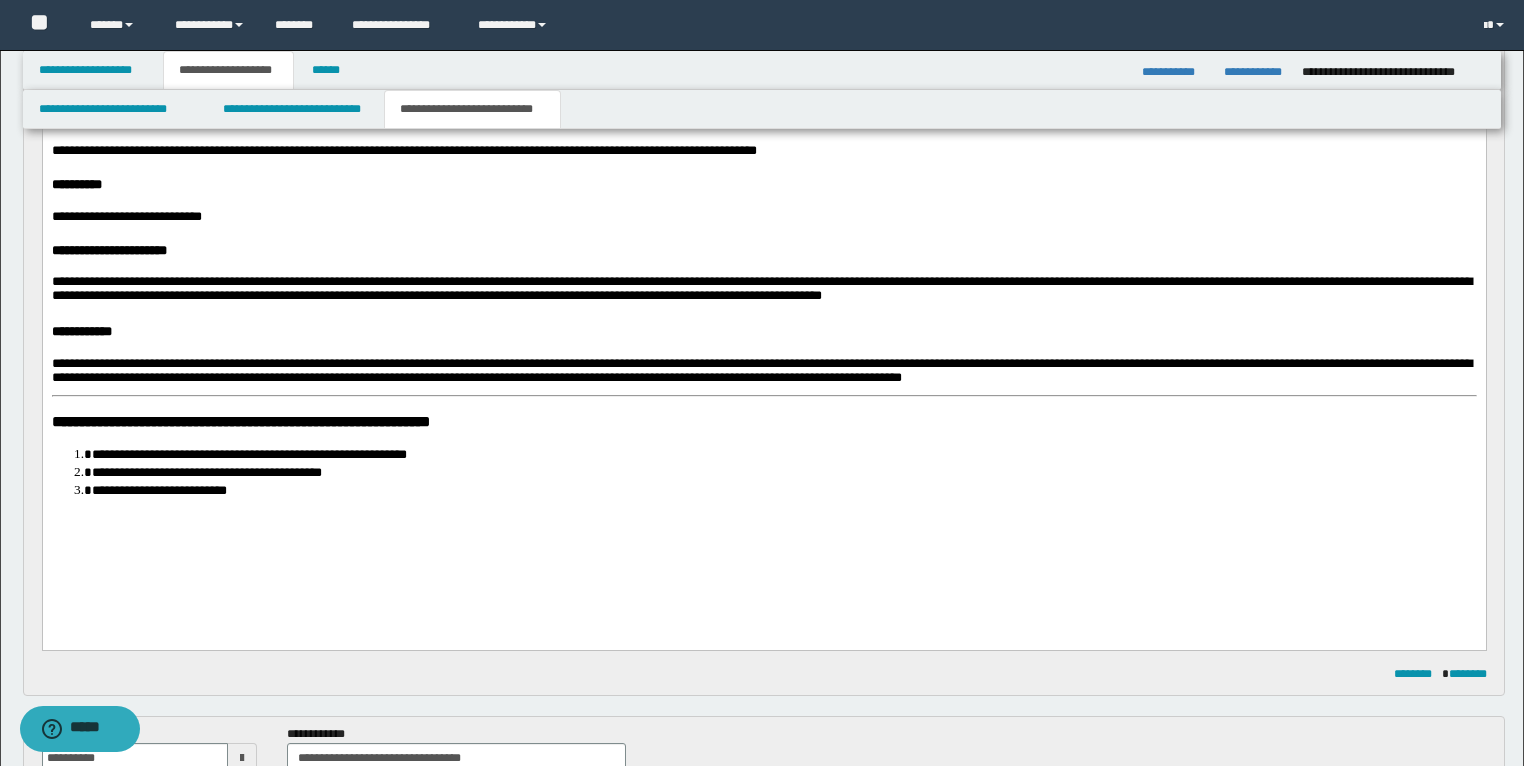 click on "**********" at bounding box center [240, 421] 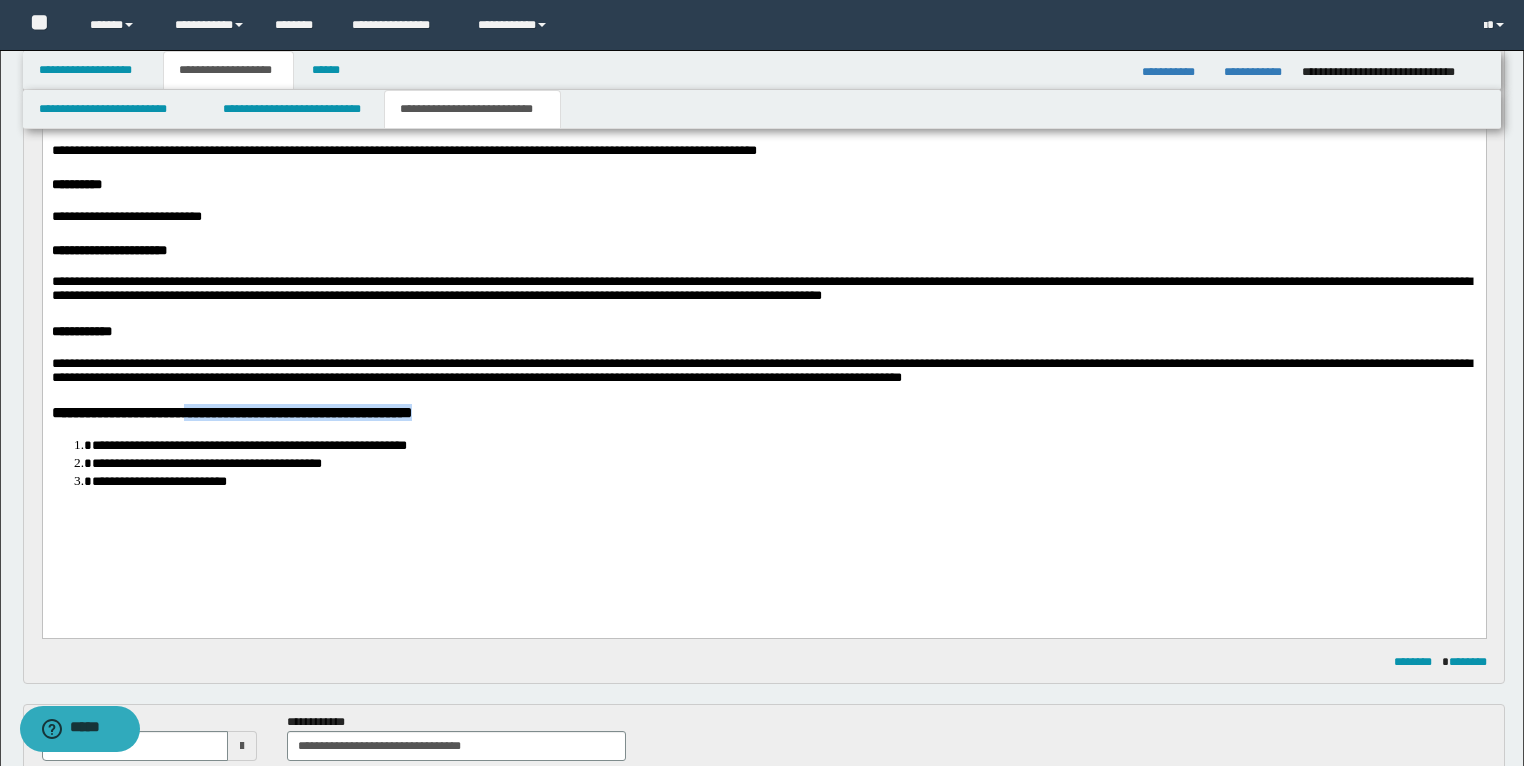 drag, startPoint x: 471, startPoint y: 423, endPoint x: 200, endPoint y: 432, distance: 271.1494 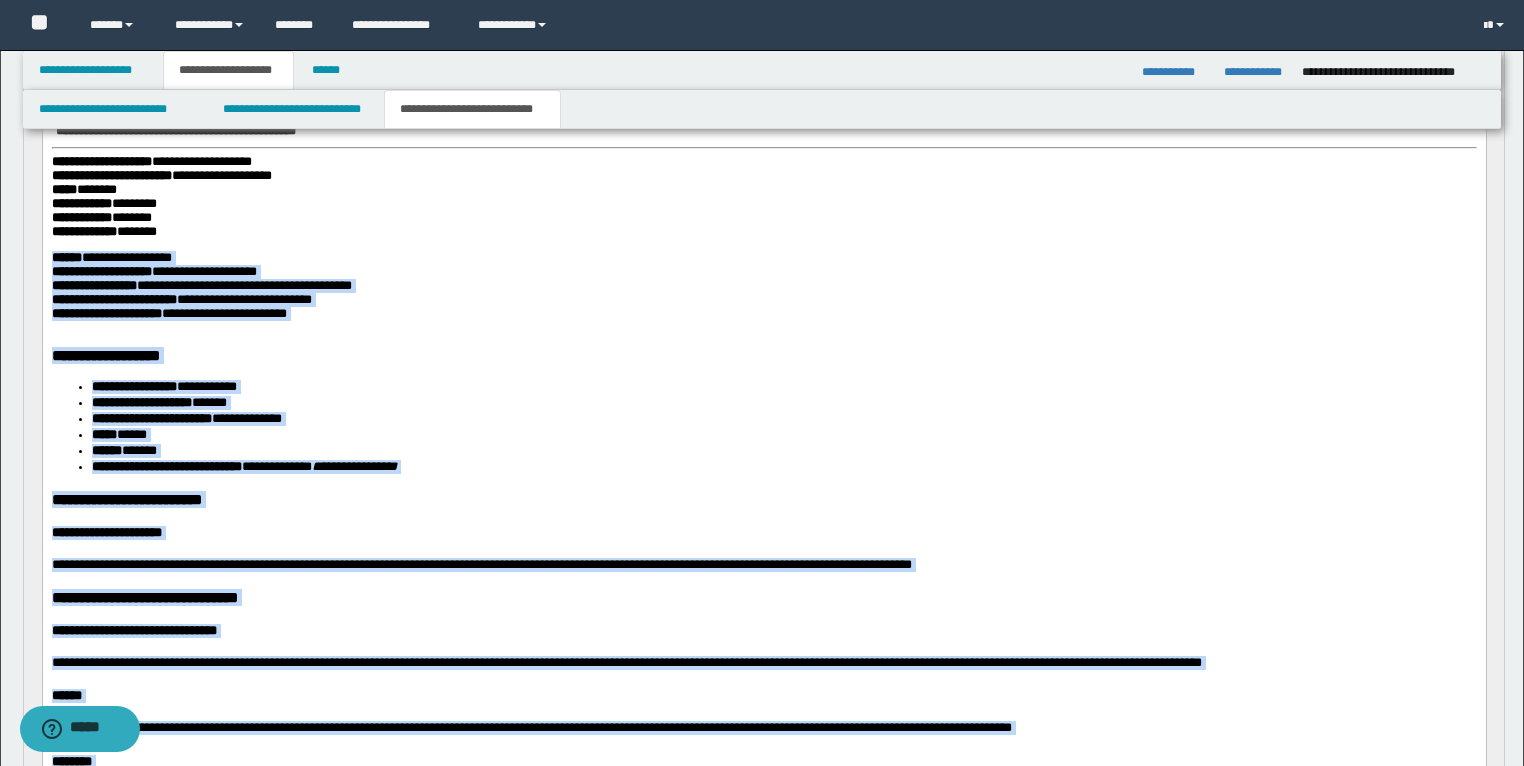 scroll, scrollTop: 0, scrollLeft: 0, axis: both 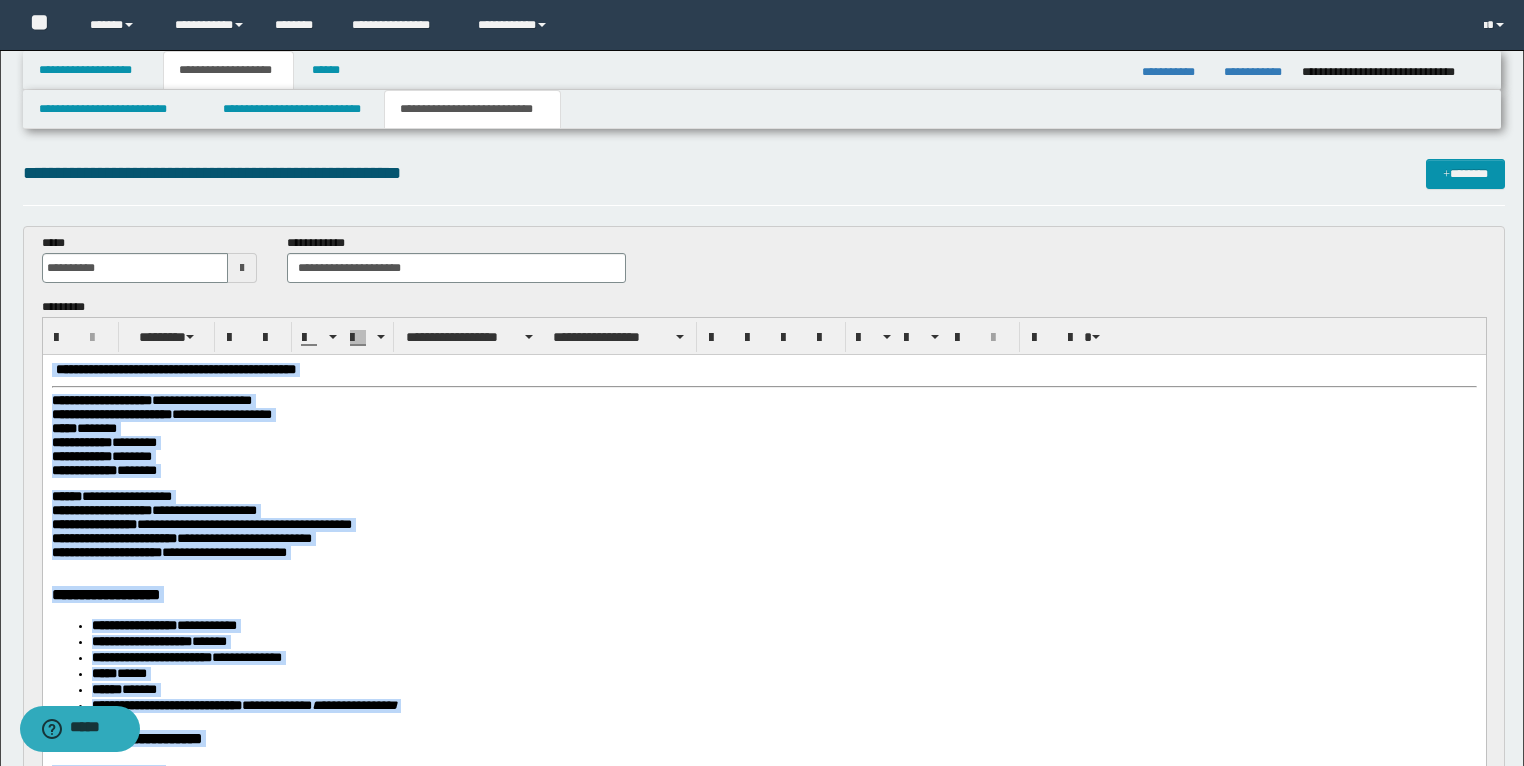 drag, startPoint x: 306, startPoint y: 1383, endPoint x: 5, endPoint y: 50, distance: 1366.5614 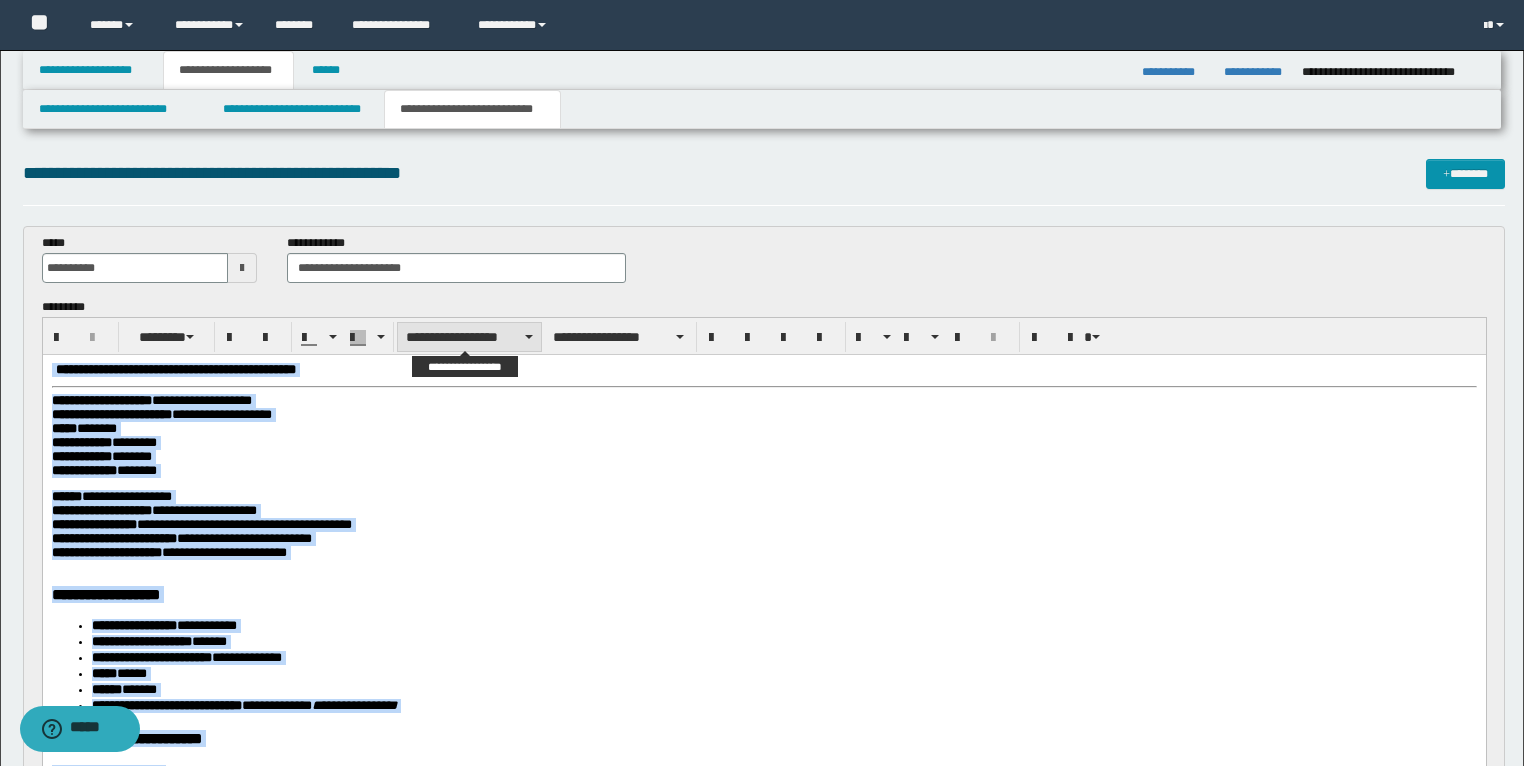 click on "**********" at bounding box center [469, 337] 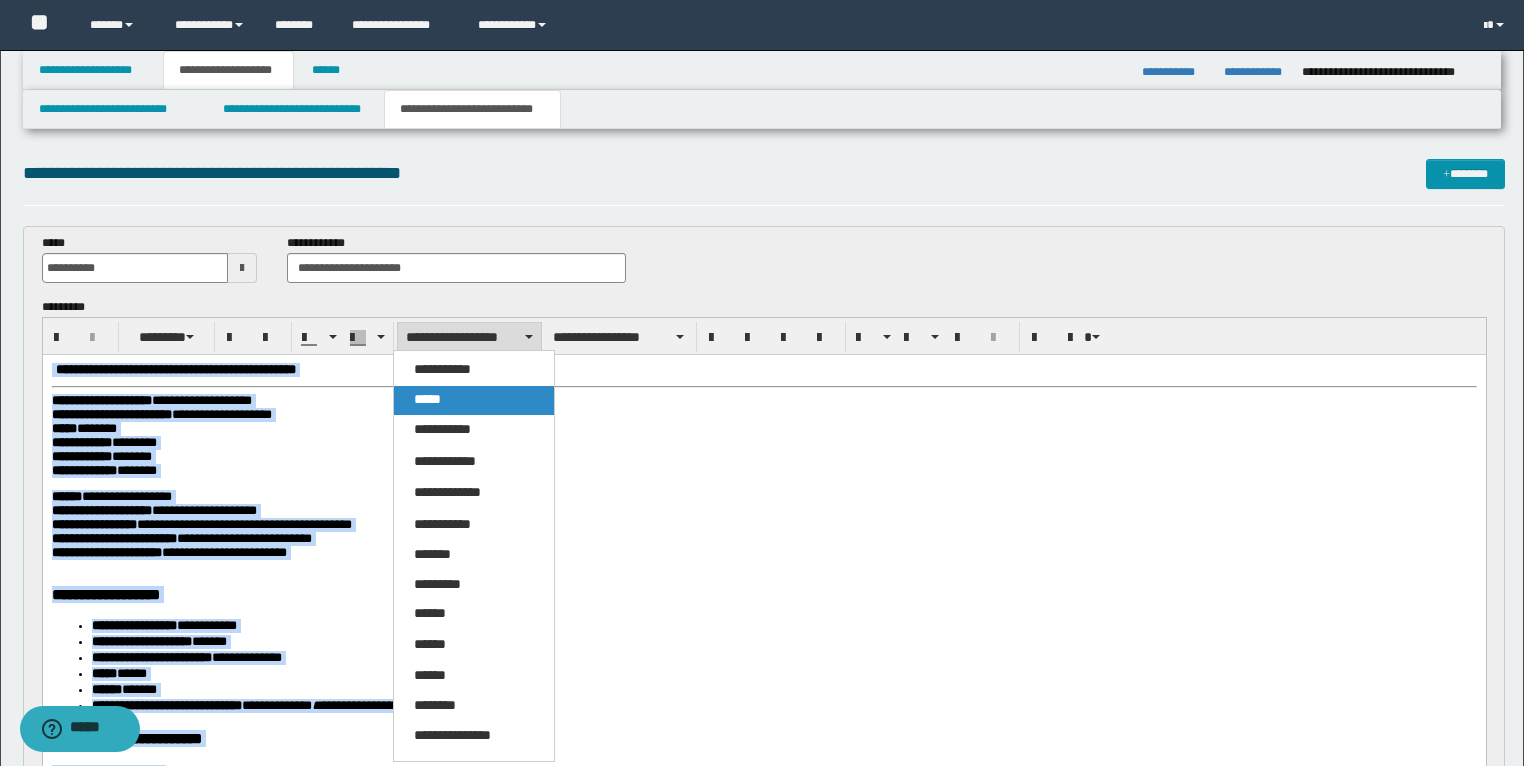 click on "*****" at bounding box center [427, 399] 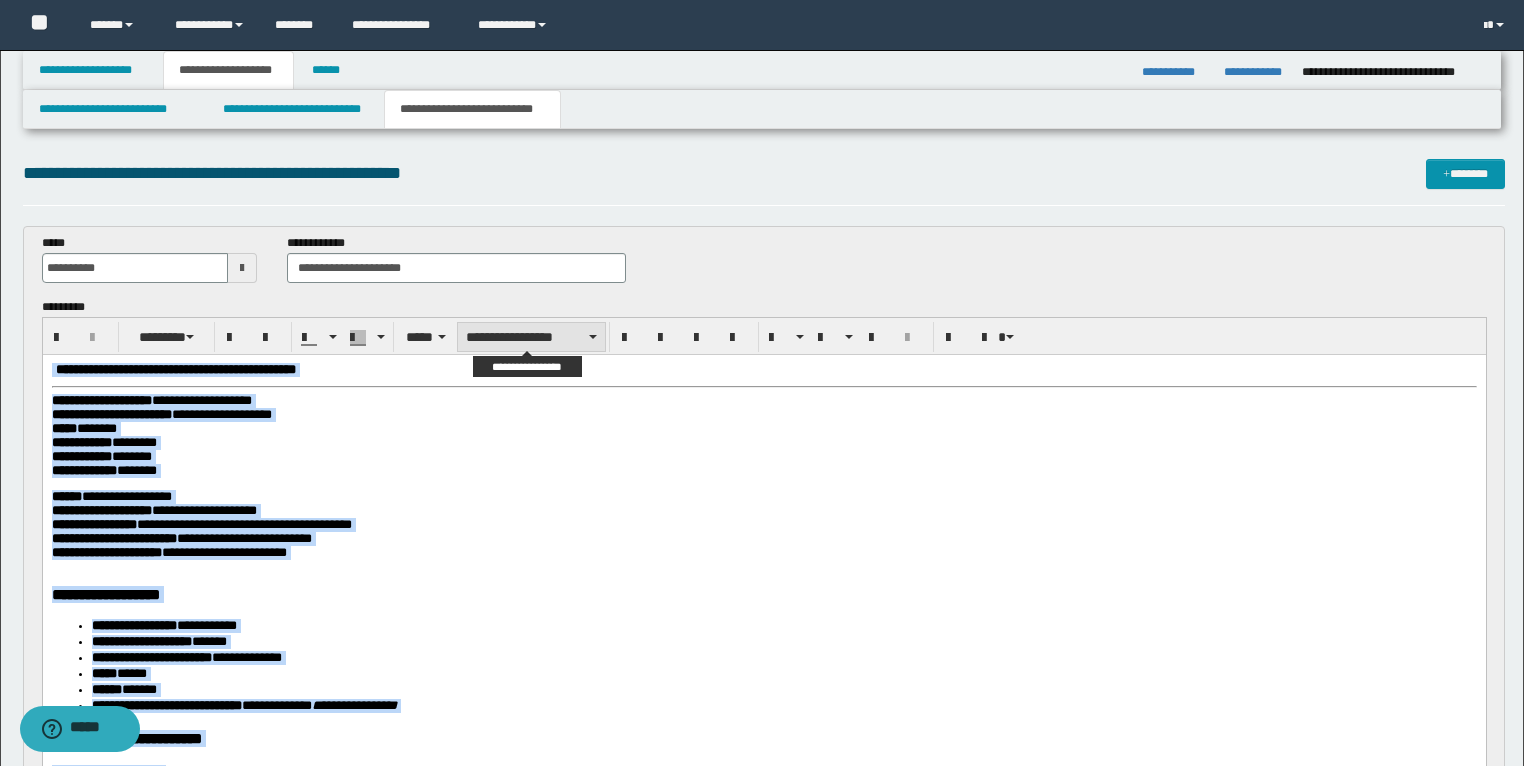 click on "**********" at bounding box center [531, 337] 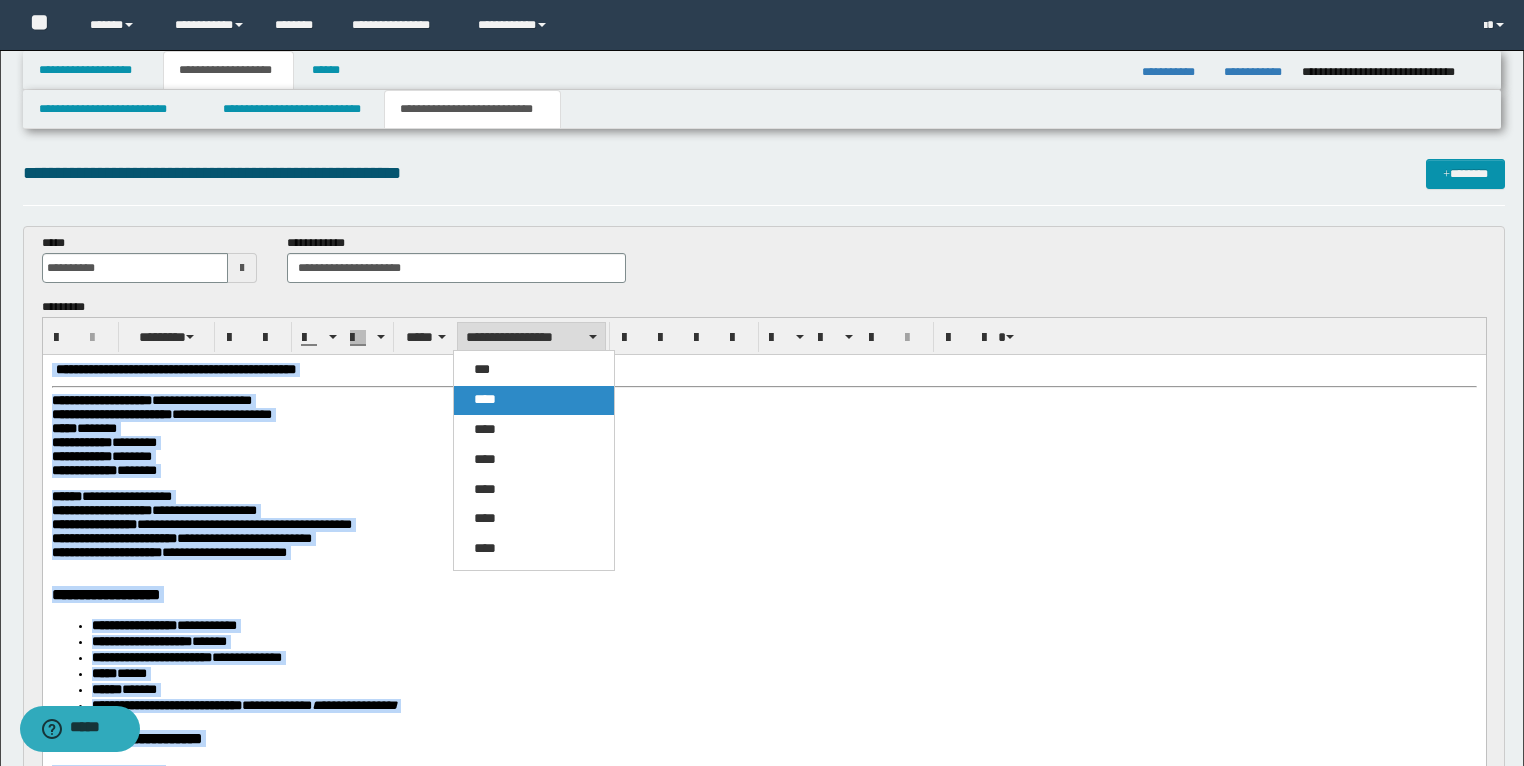 click on "****" at bounding box center (534, 400) 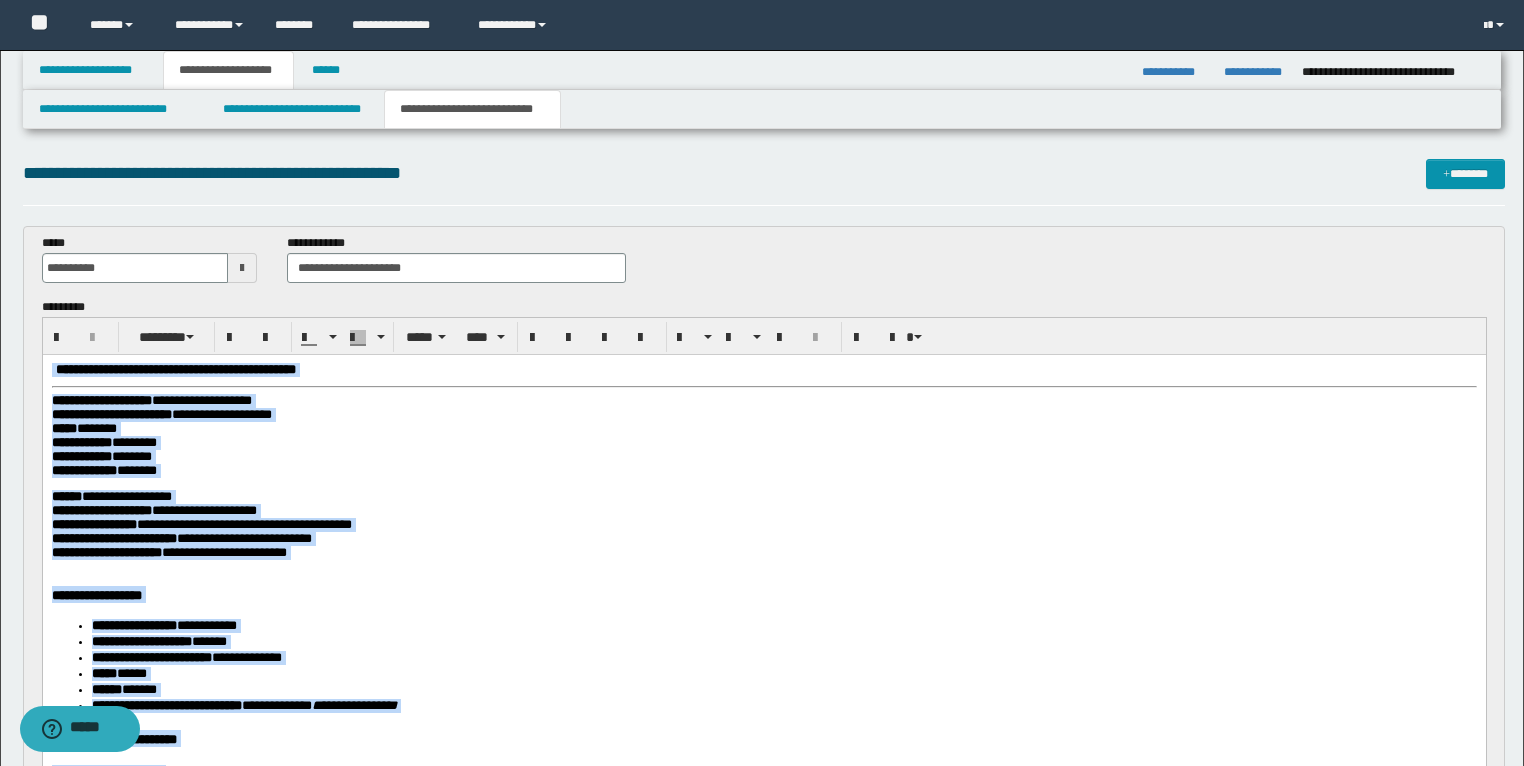 click on "**********" at bounding box center [764, 370] 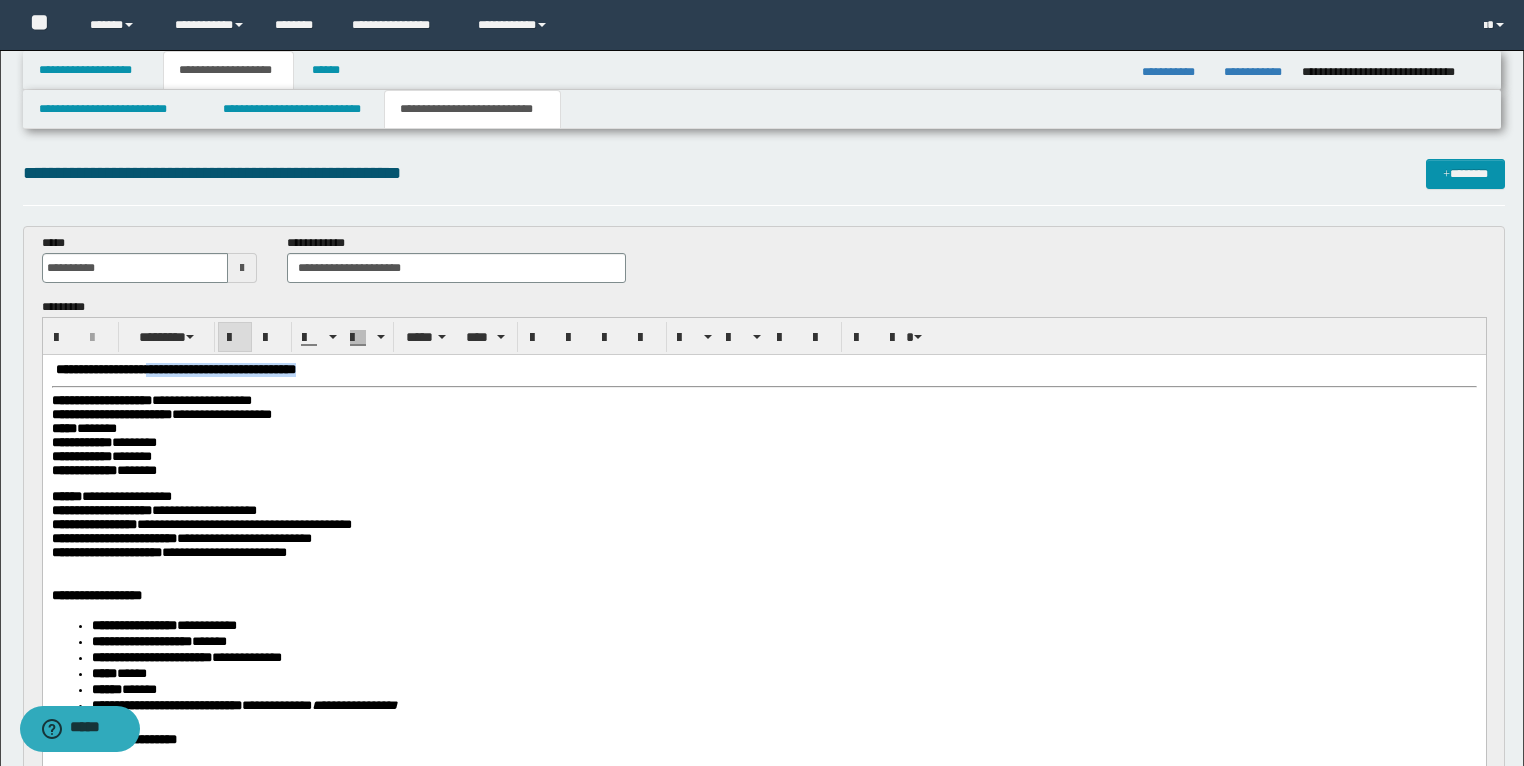 drag, startPoint x: 387, startPoint y: 367, endPoint x: 160, endPoint y: 364, distance: 227.01982 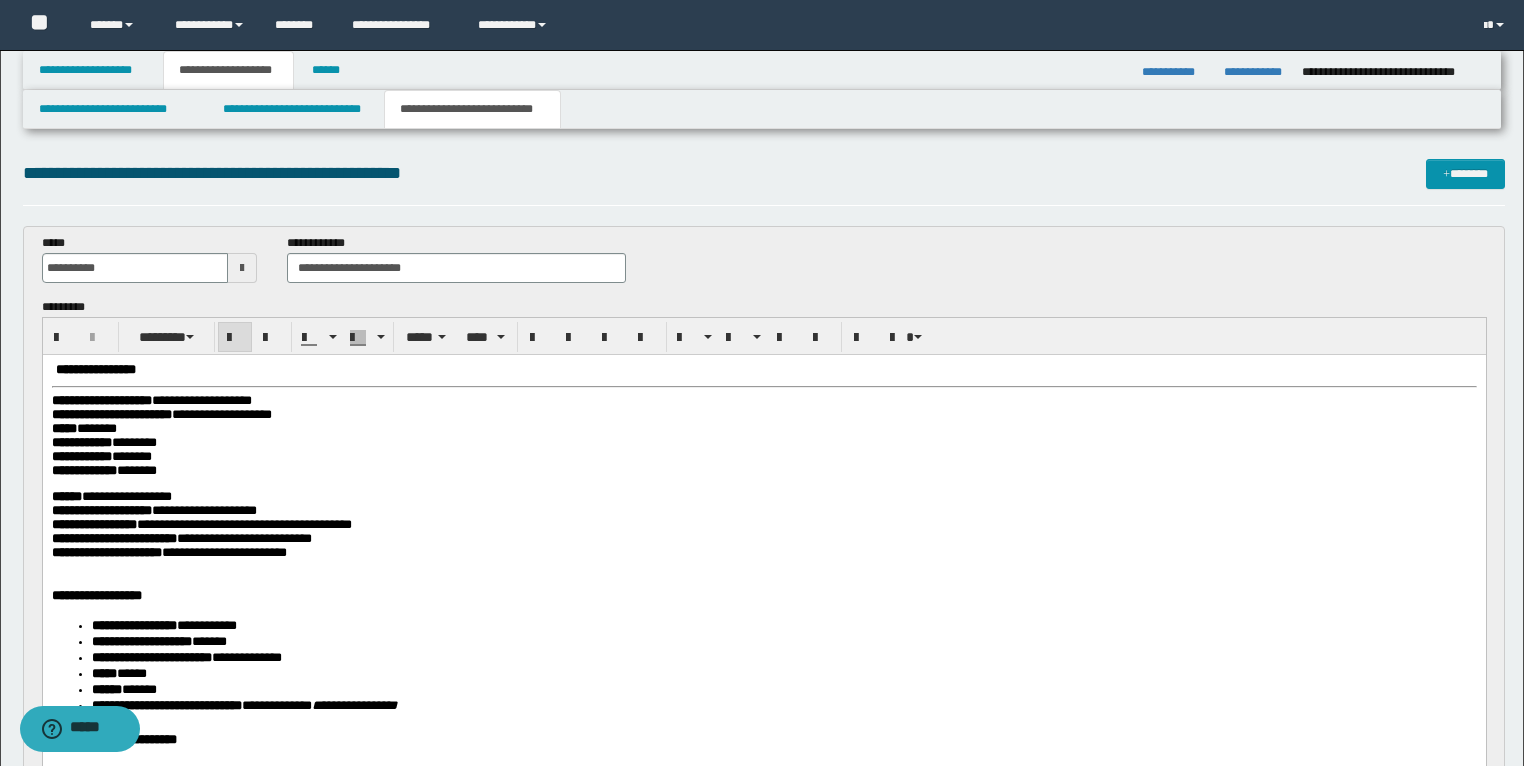 click on "**********" at bounding box center [763, 905] 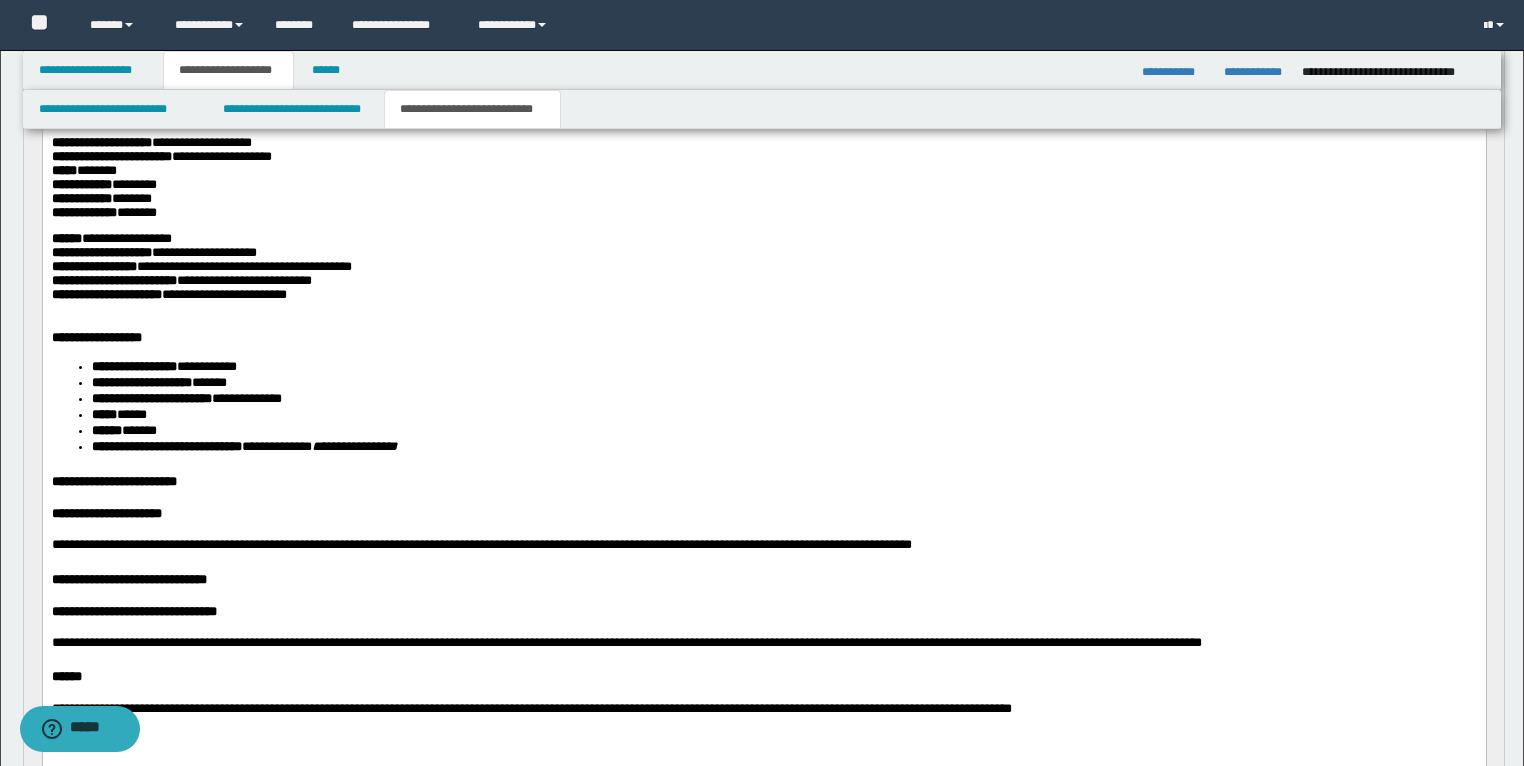 scroll, scrollTop: 320, scrollLeft: 0, axis: vertical 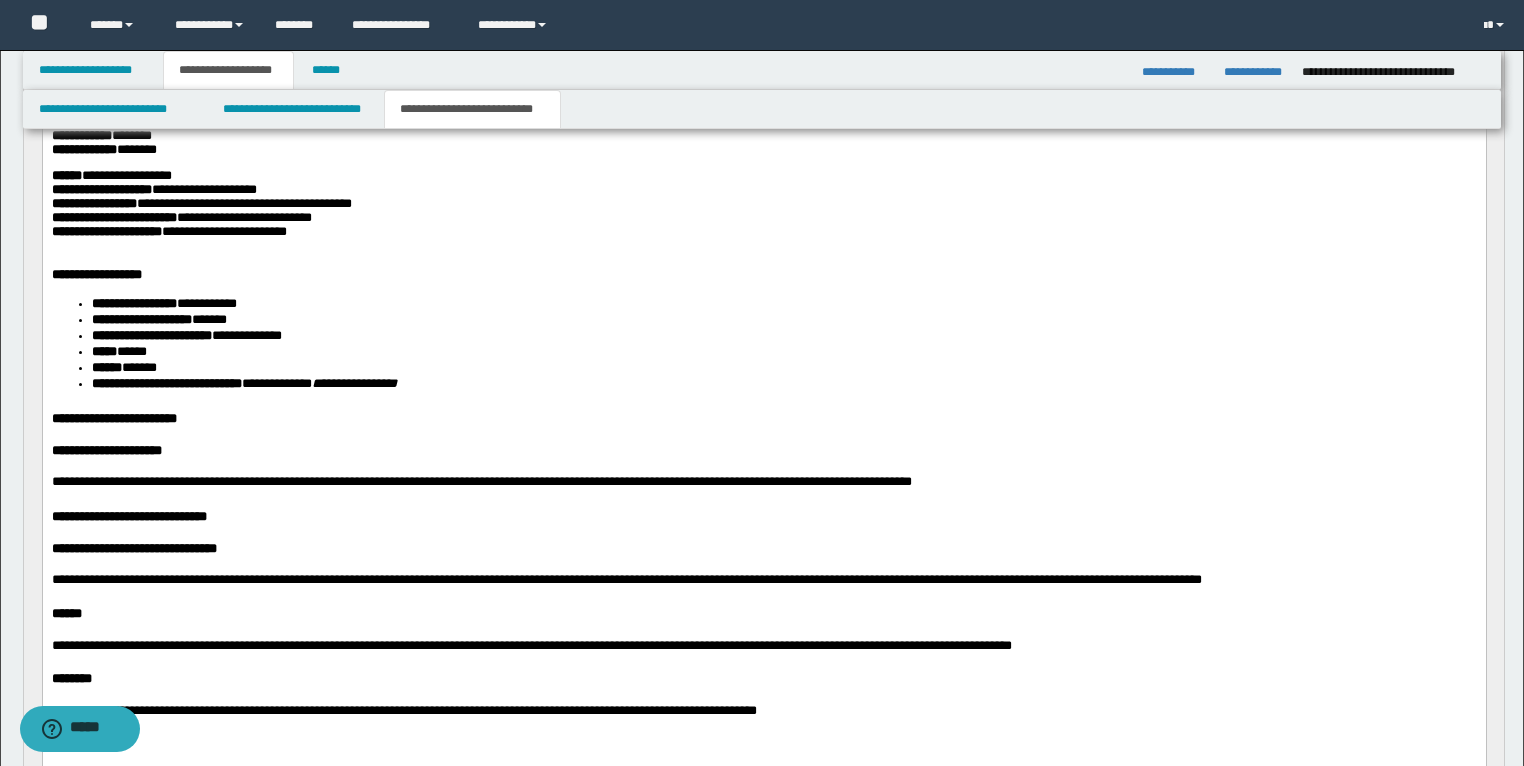 click on "**********" at bounding box center (243, 382) 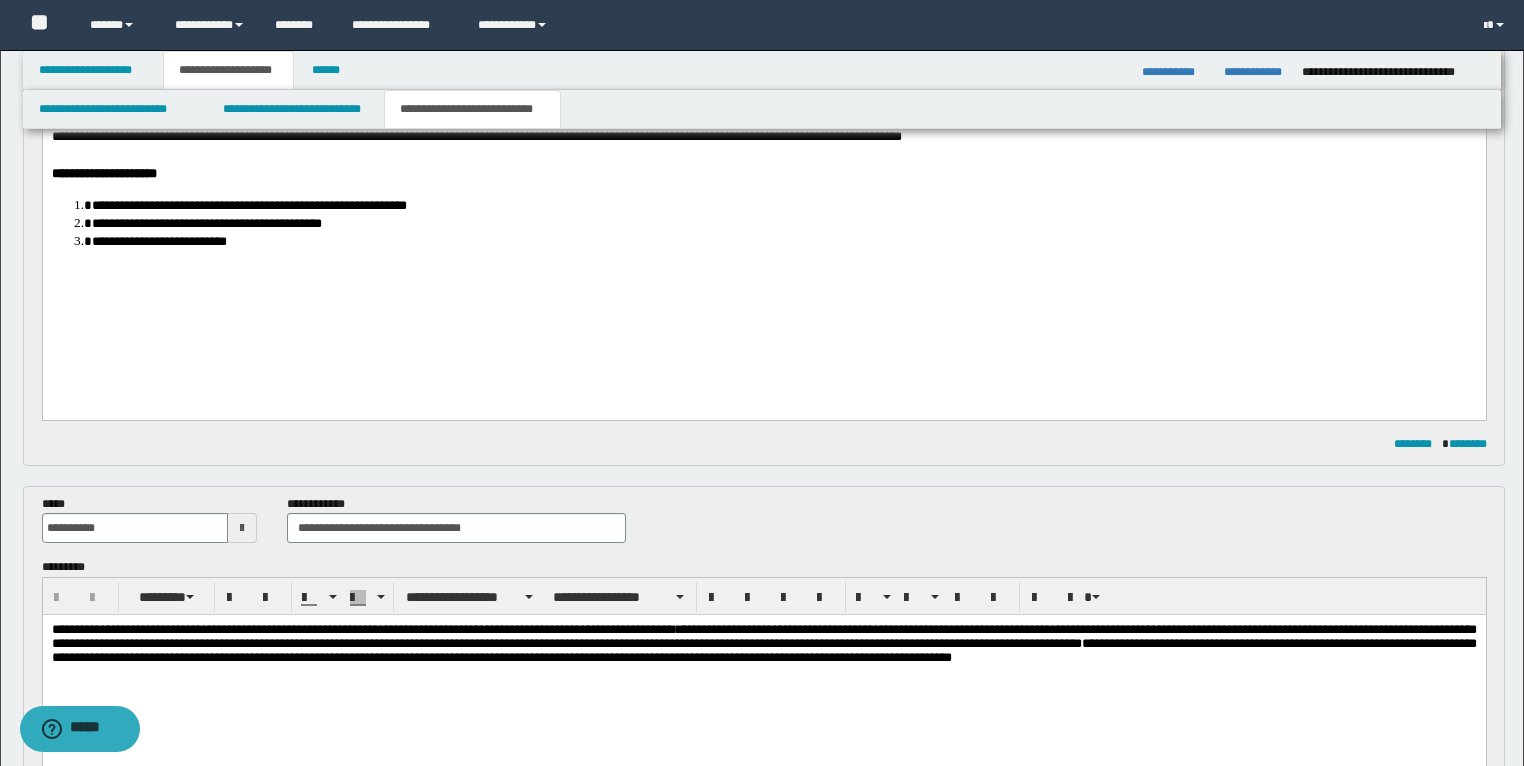 scroll, scrollTop: 1280, scrollLeft: 0, axis: vertical 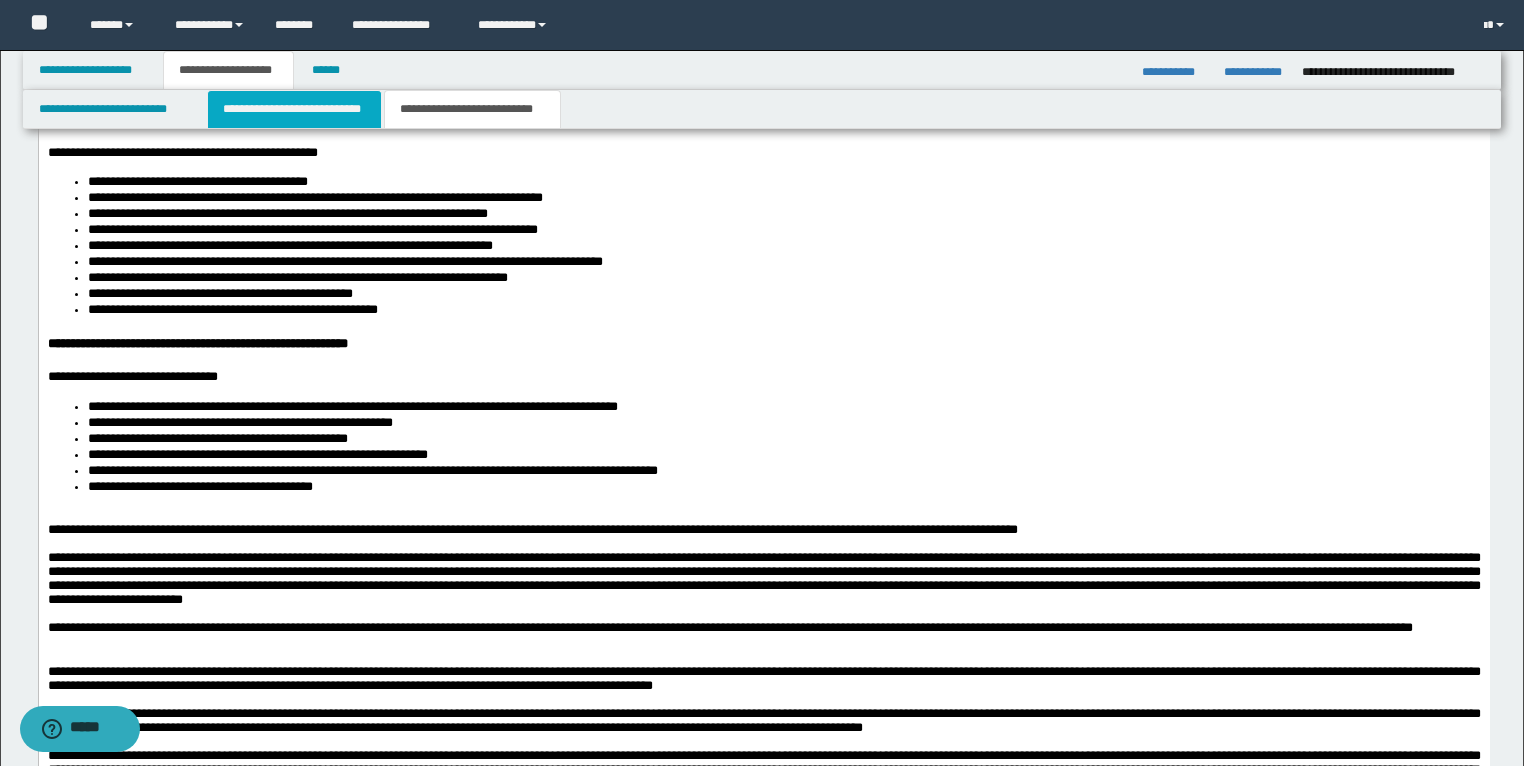 click on "**********" at bounding box center [294, 109] 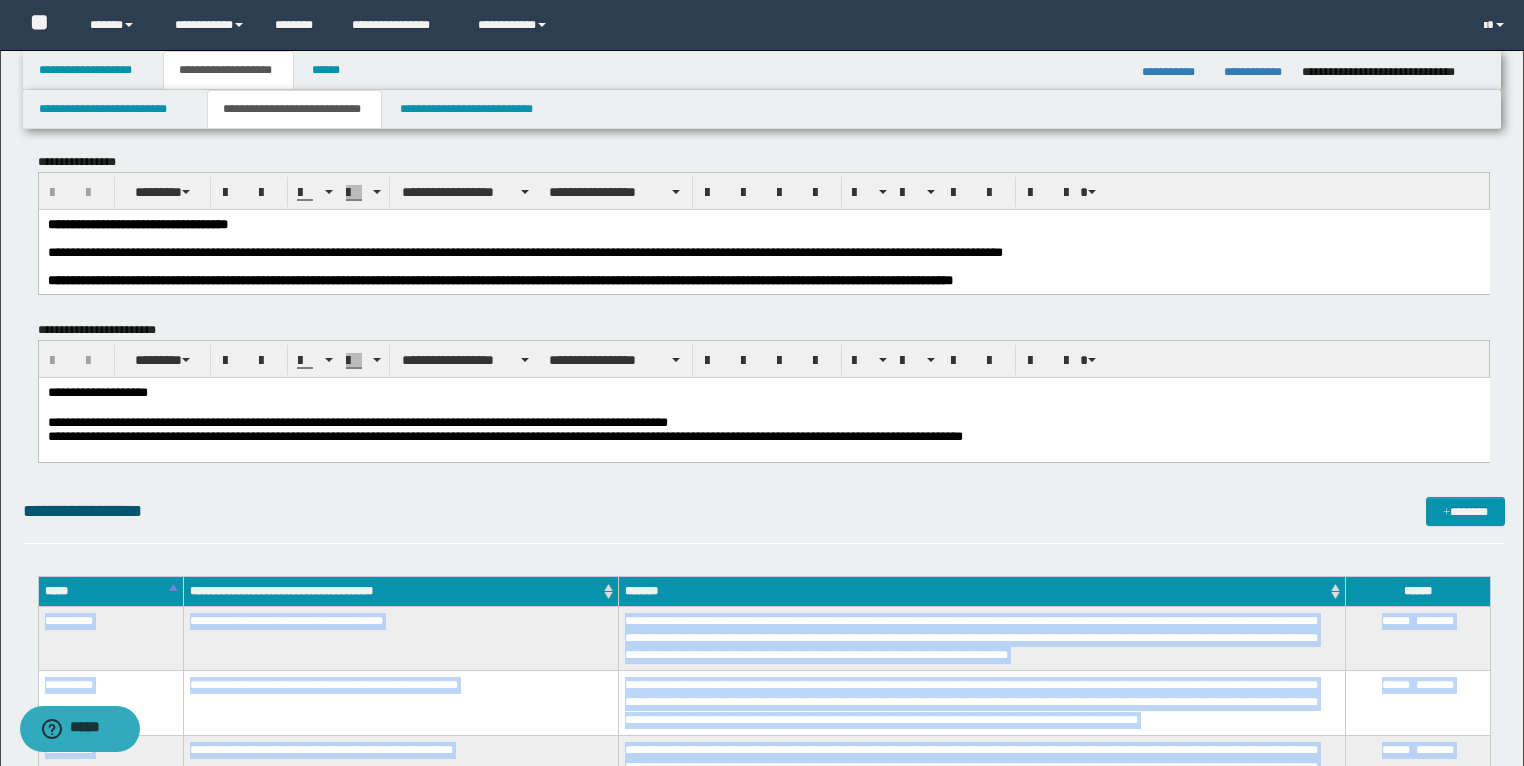 scroll, scrollTop: 0, scrollLeft: 0, axis: both 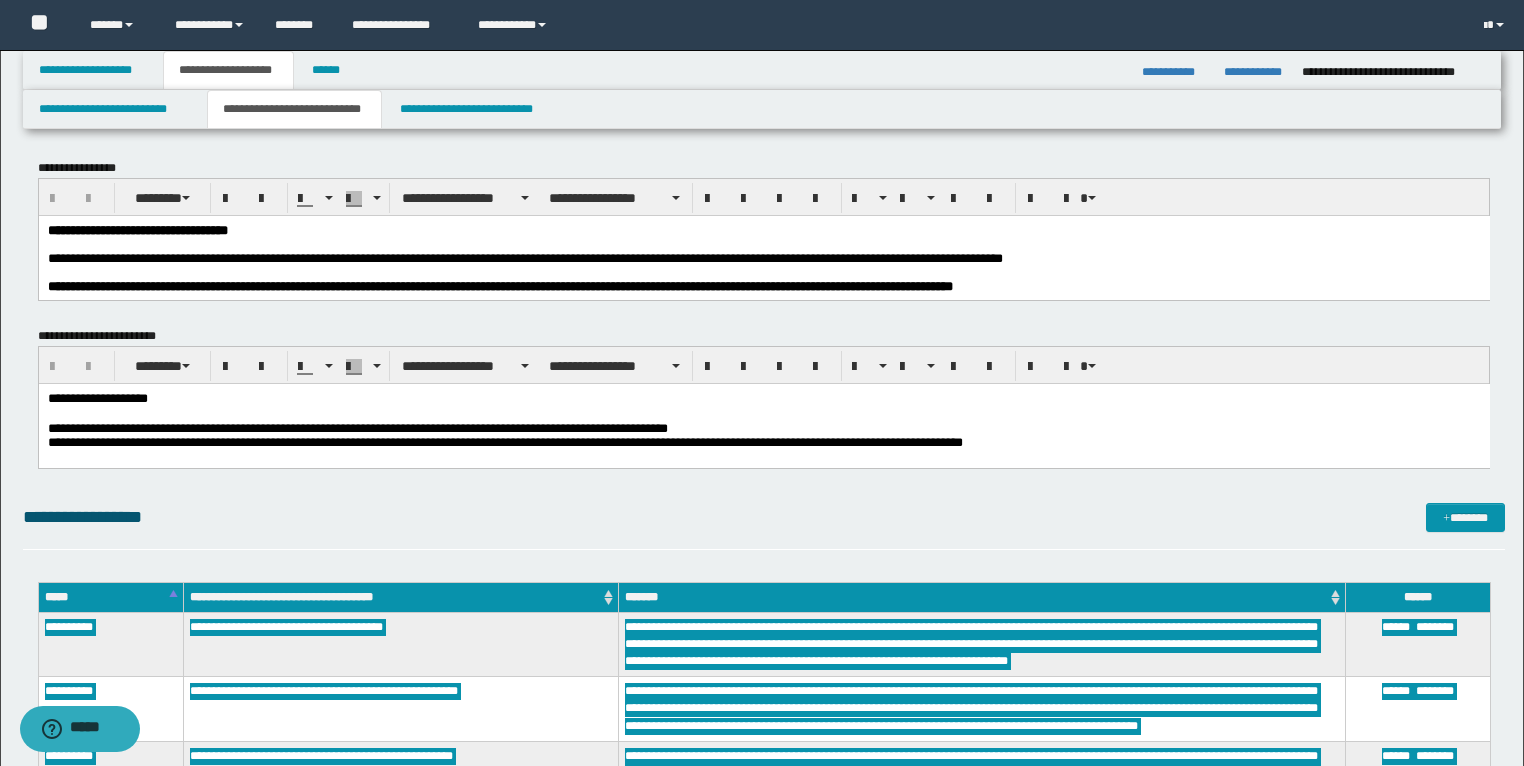 click on "**********" at bounding box center (524, 257) 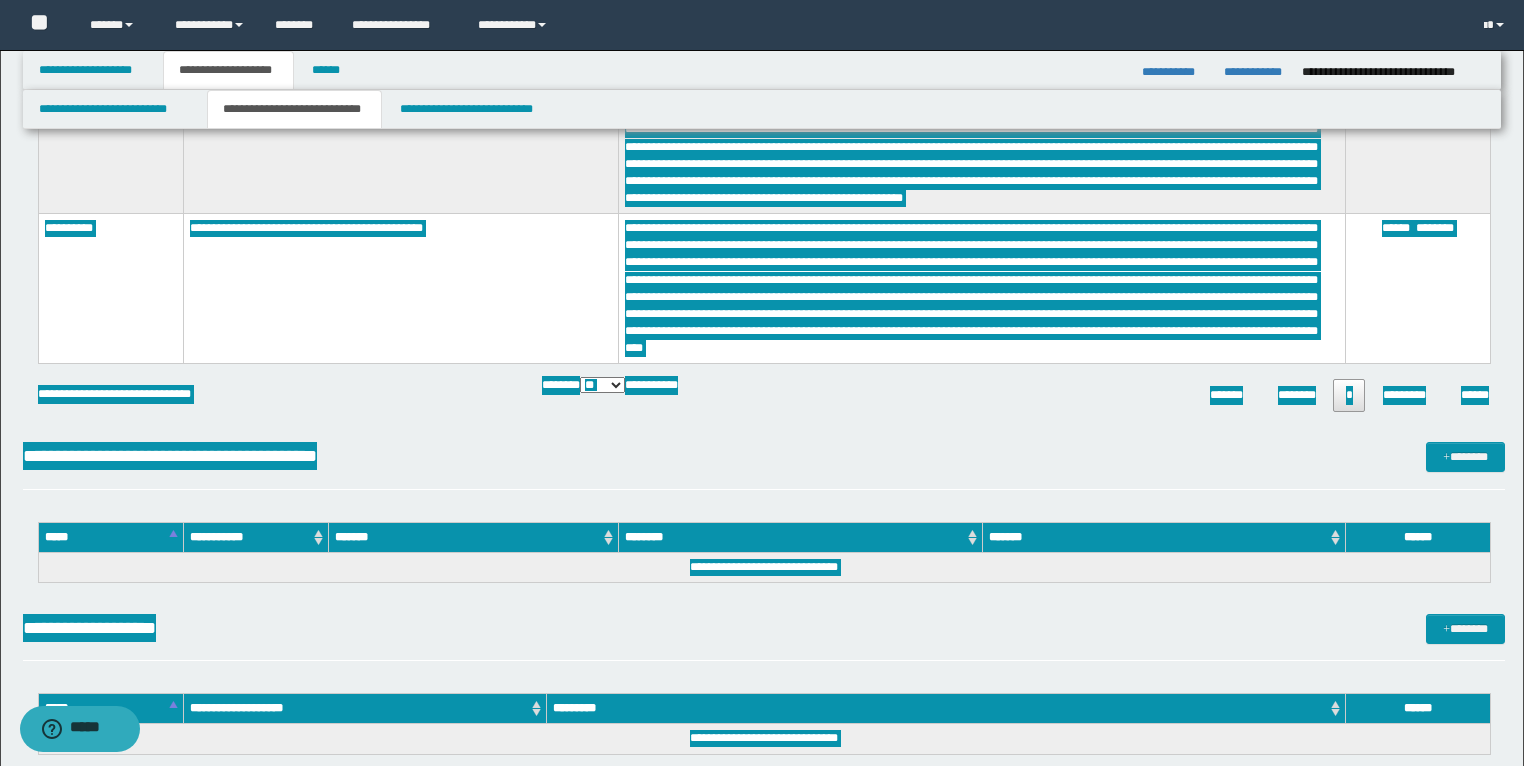 scroll, scrollTop: 0, scrollLeft: 0, axis: both 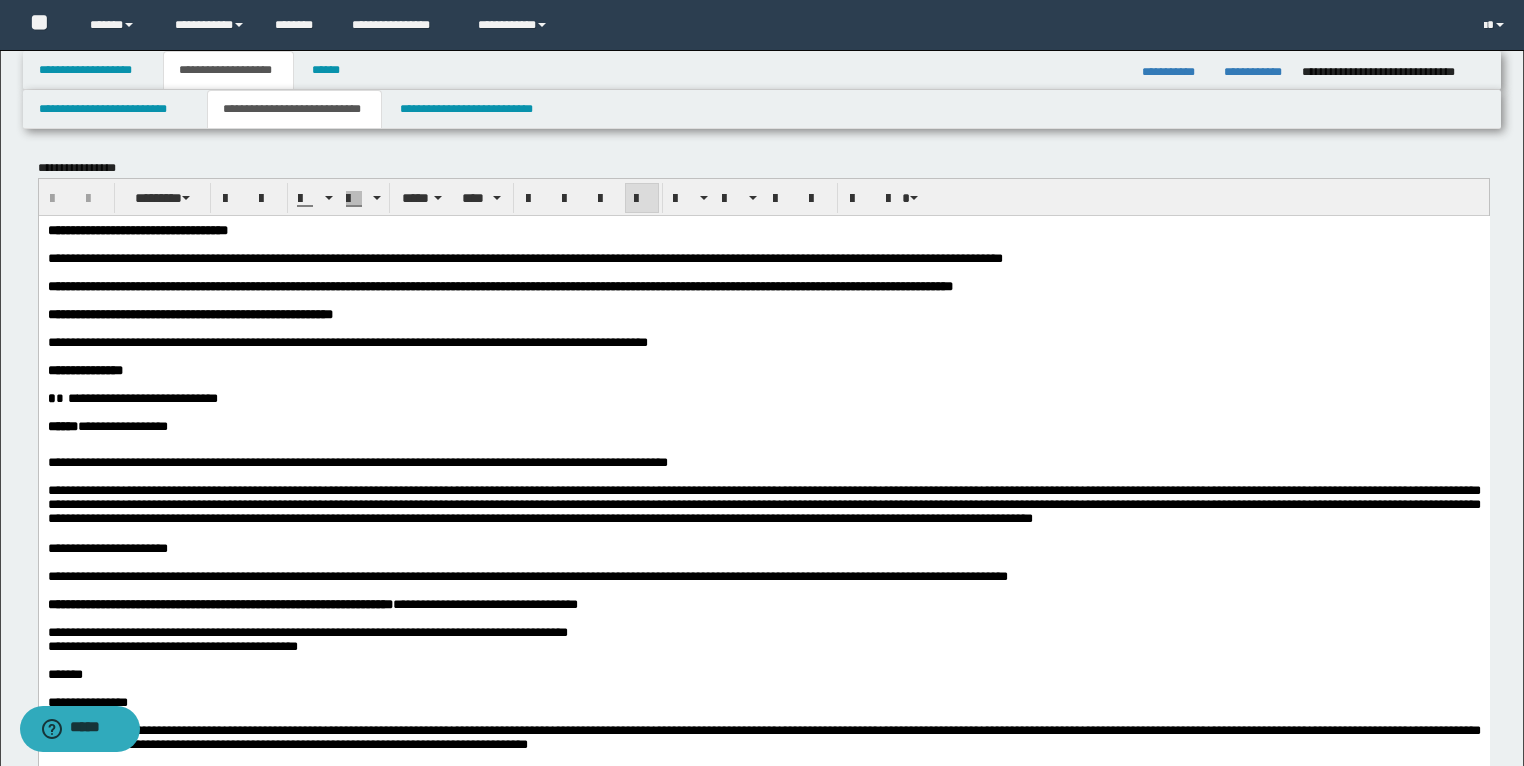drag, startPoint x: 1530, startPoint y: 143, endPoint x: 818, endPoint y: 413, distance: 761.4749 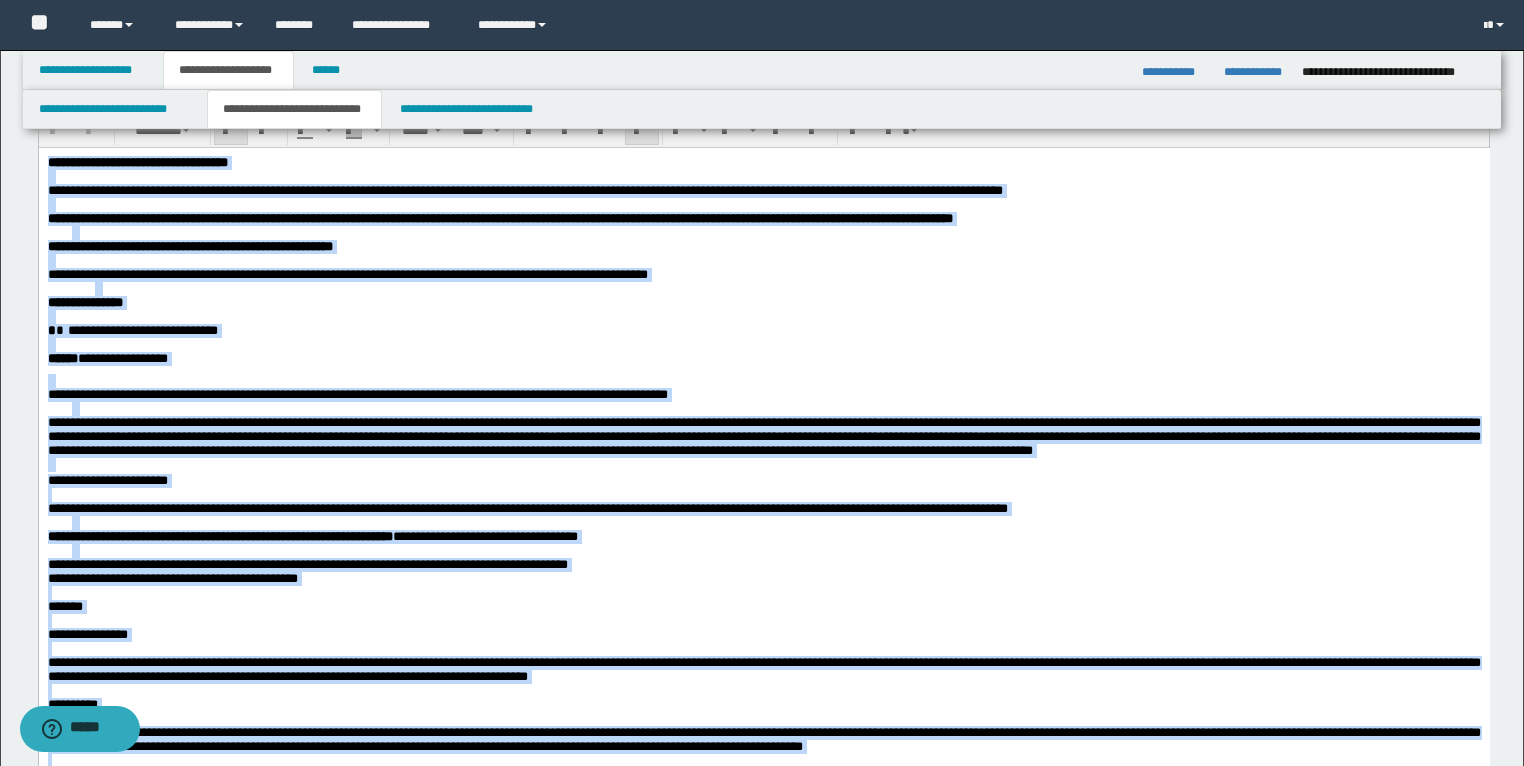 scroll, scrollTop: 0, scrollLeft: 0, axis: both 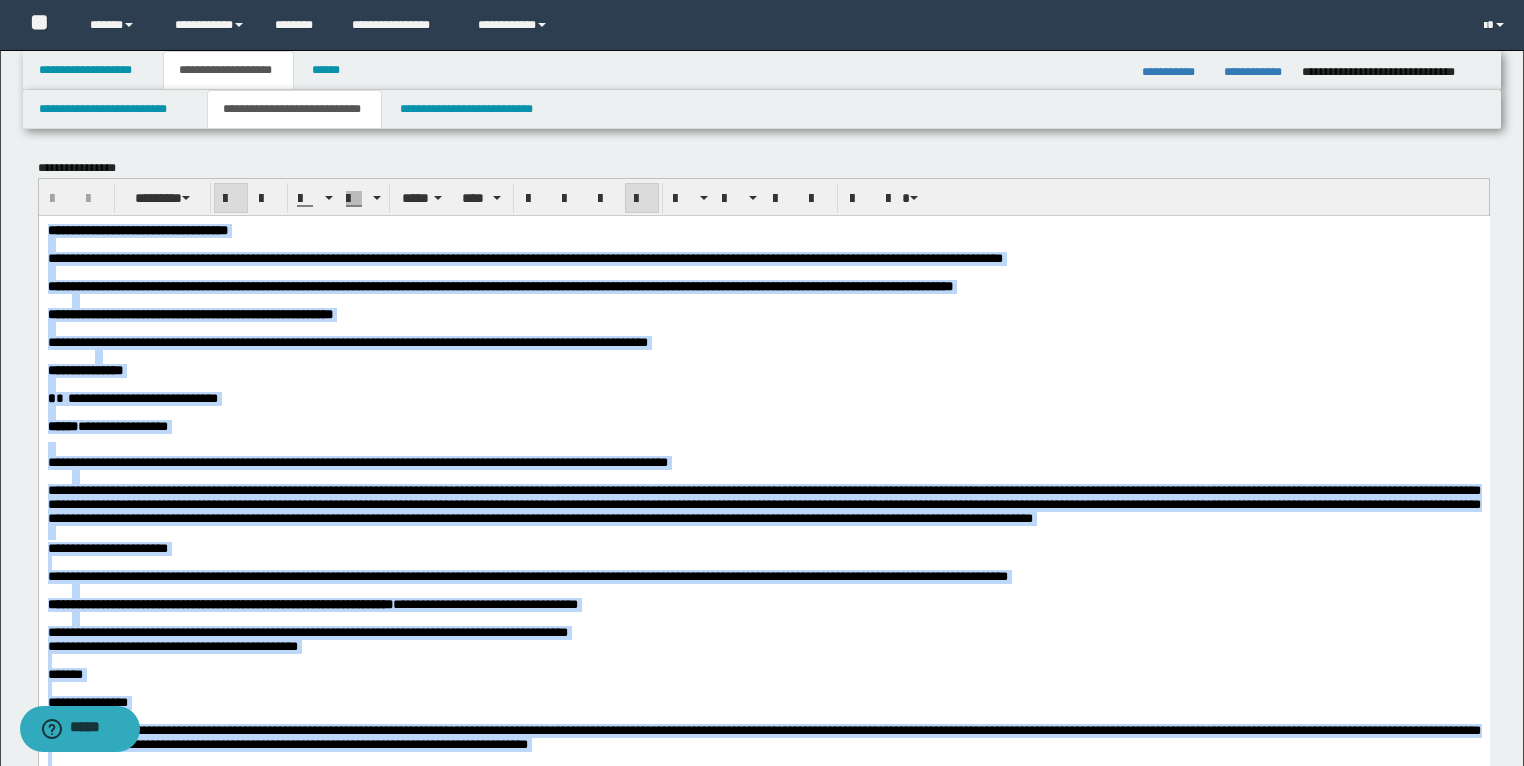 drag, startPoint x: 1313, startPoint y: 1774, endPoint x: 15, endPoint y: -72, distance: 2256.6611 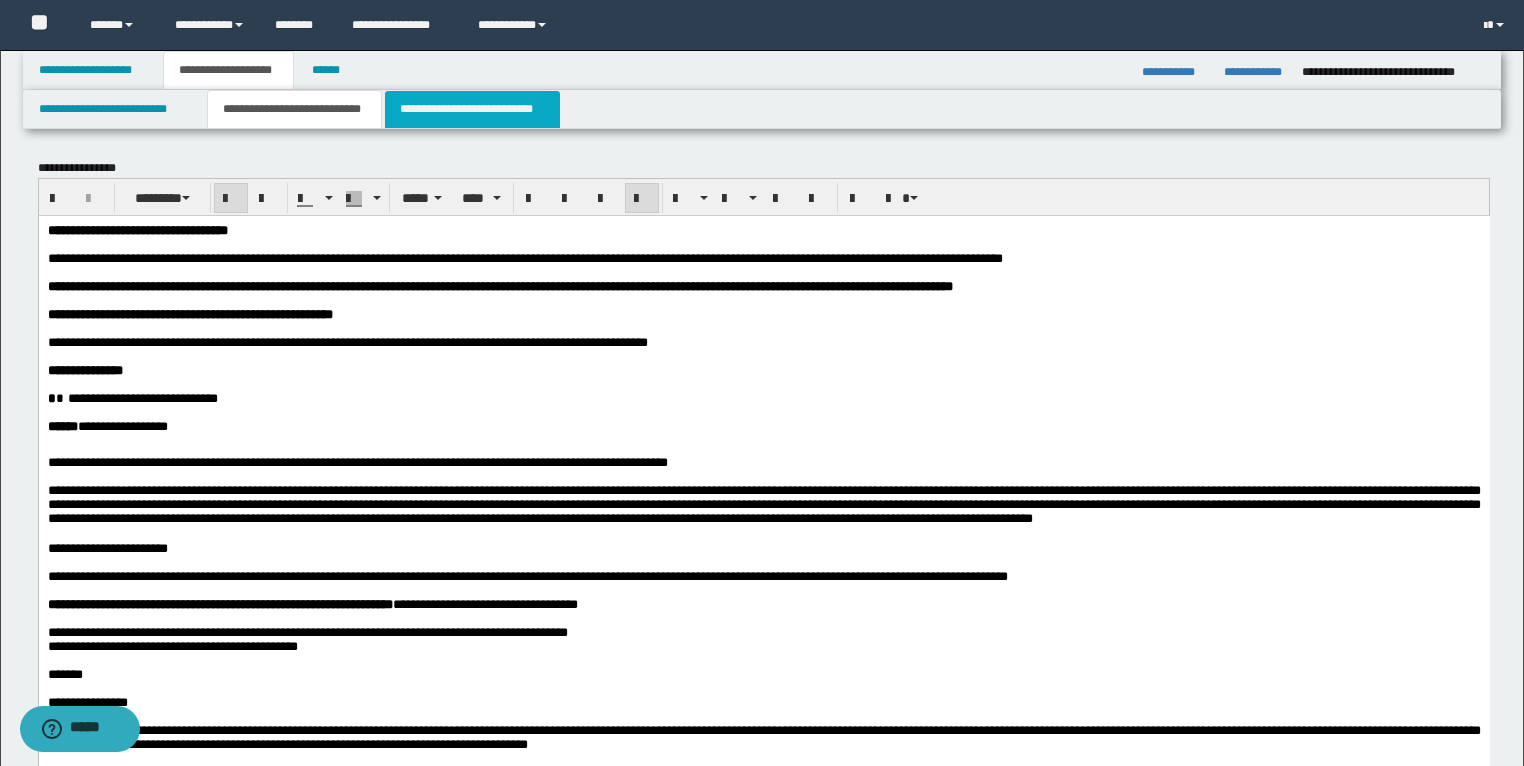 click on "**********" at bounding box center [472, 109] 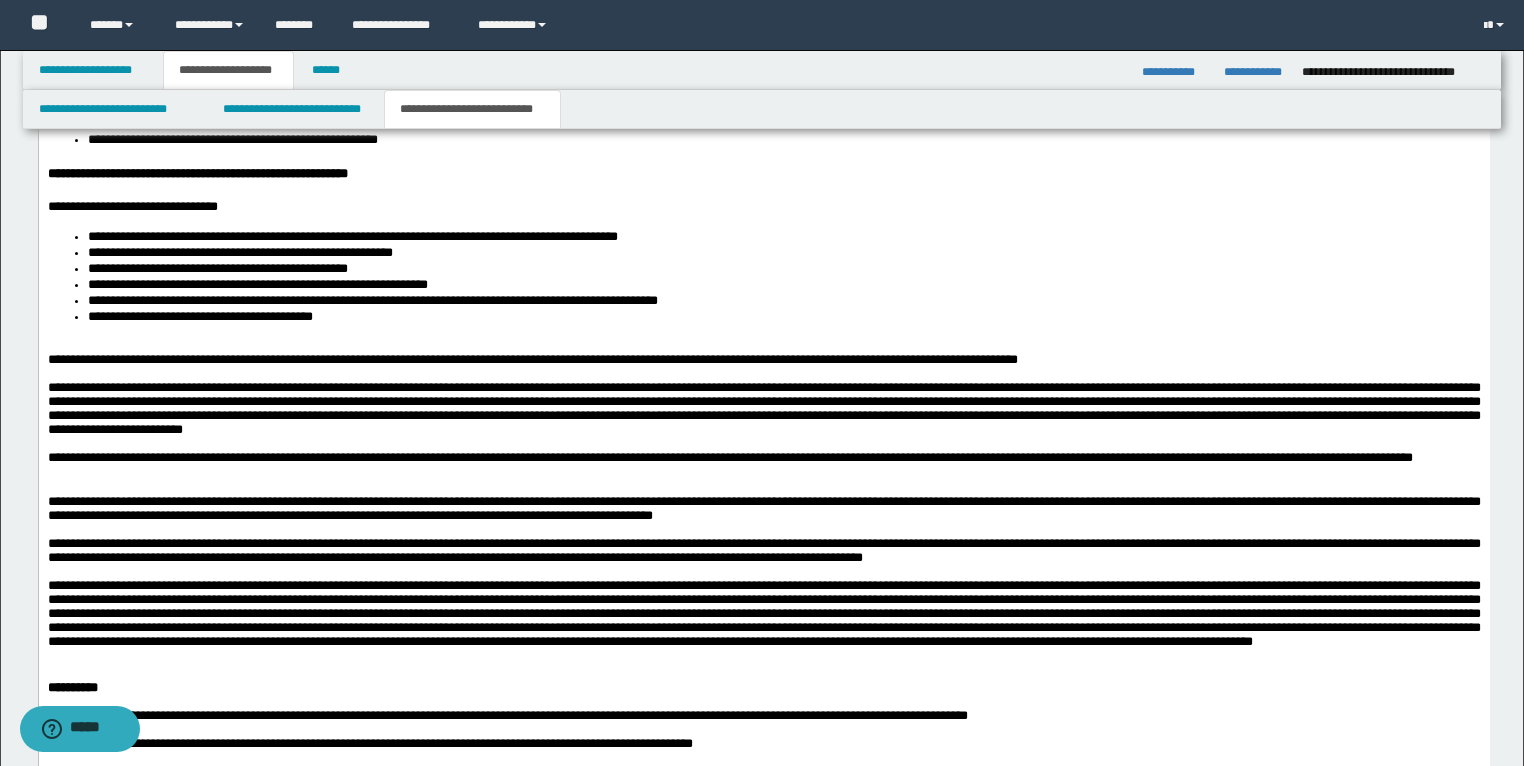 scroll, scrollTop: 2560, scrollLeft: 0, axis: vertical 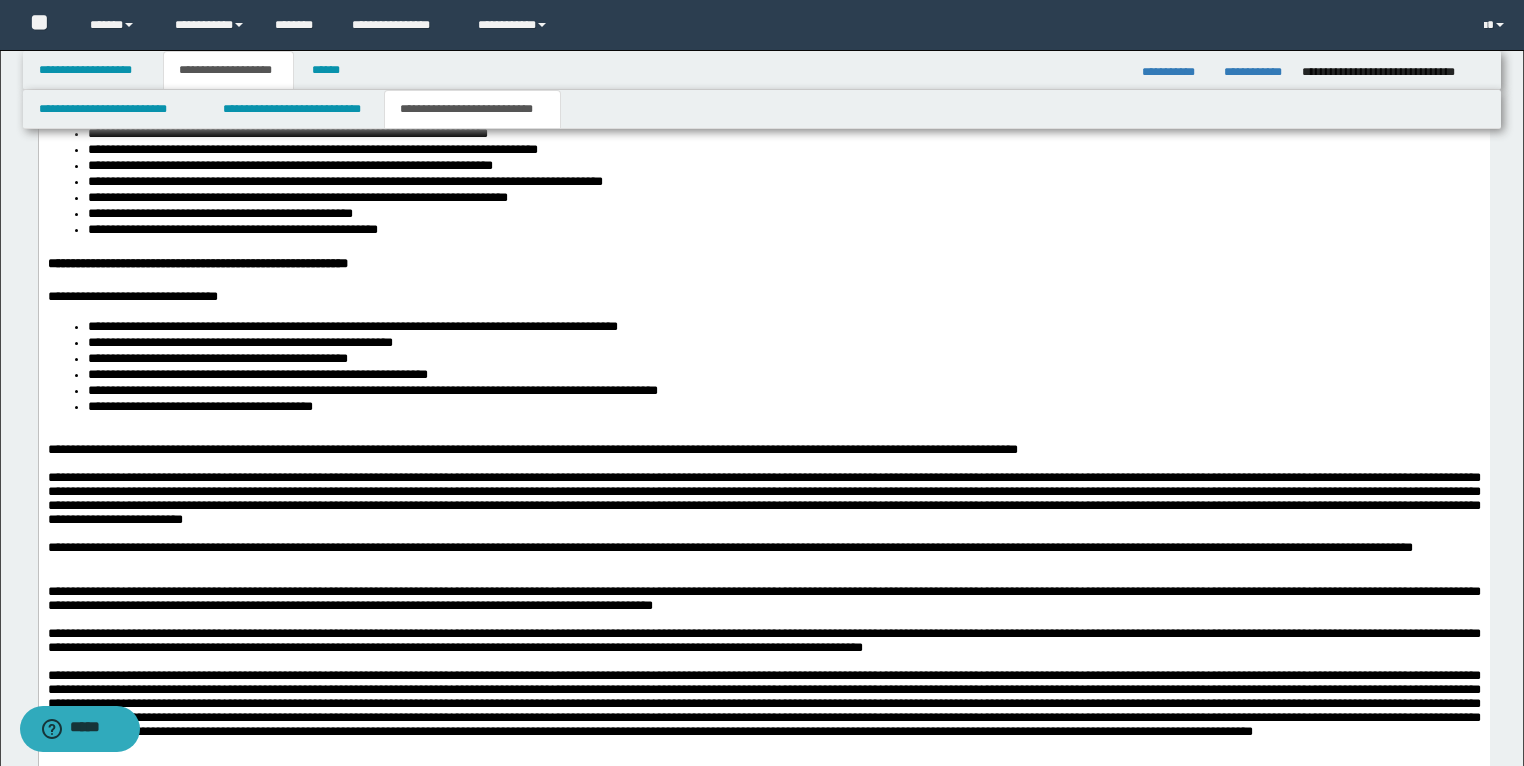 click on "**********" at bounding box center (763, 364) 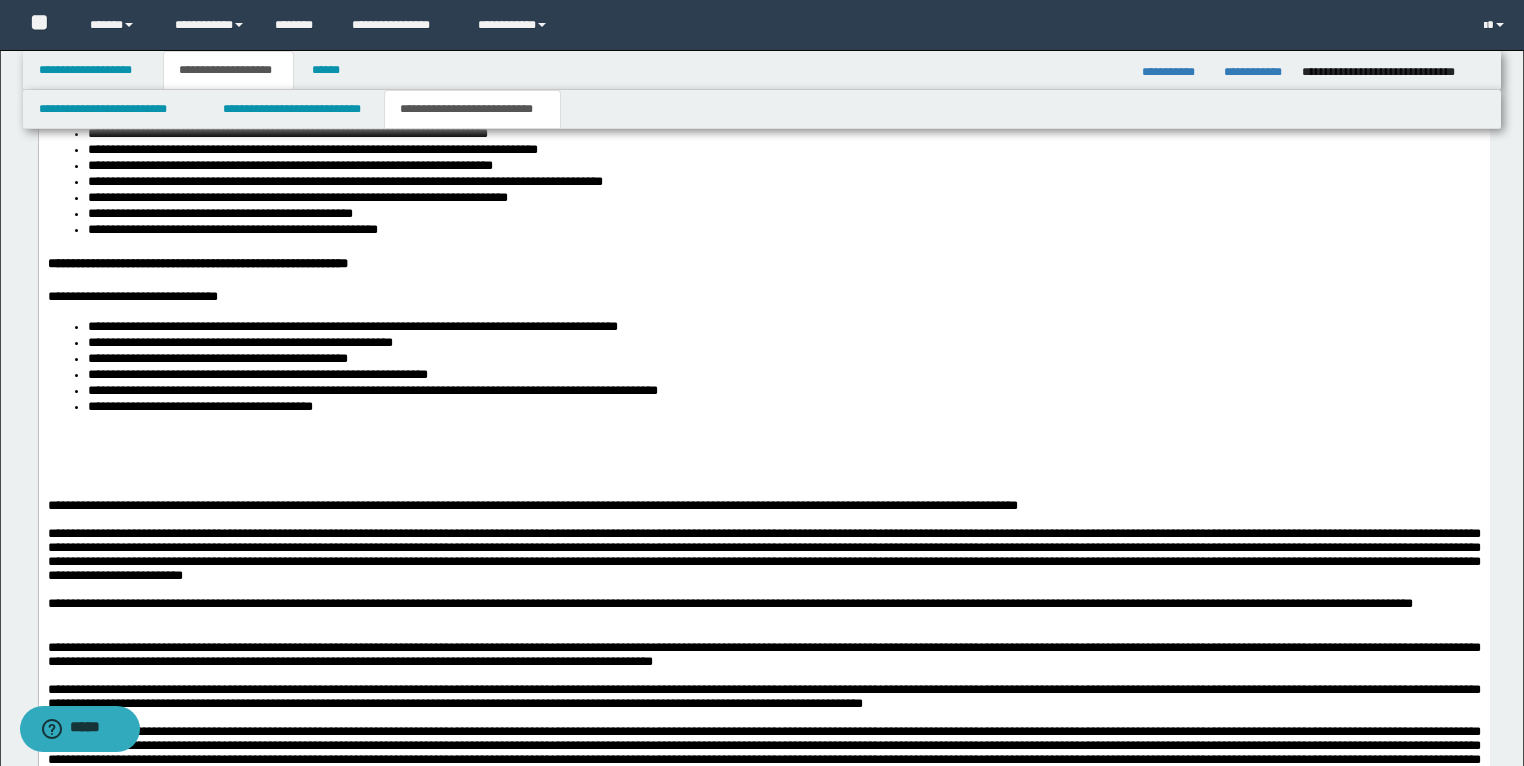 click at bounding box center (763, 437) 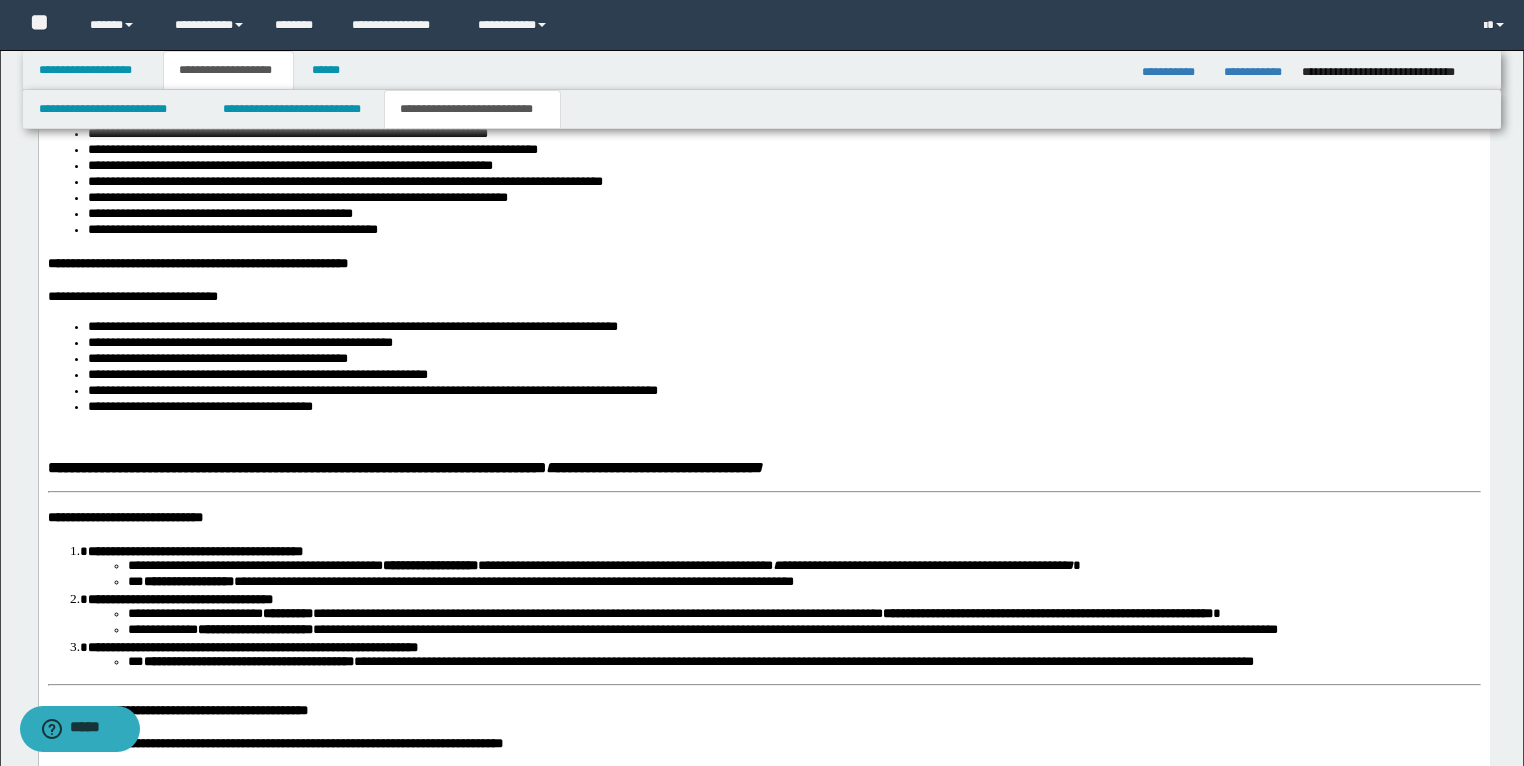 click on "**********" at bounding box center [404, 468] 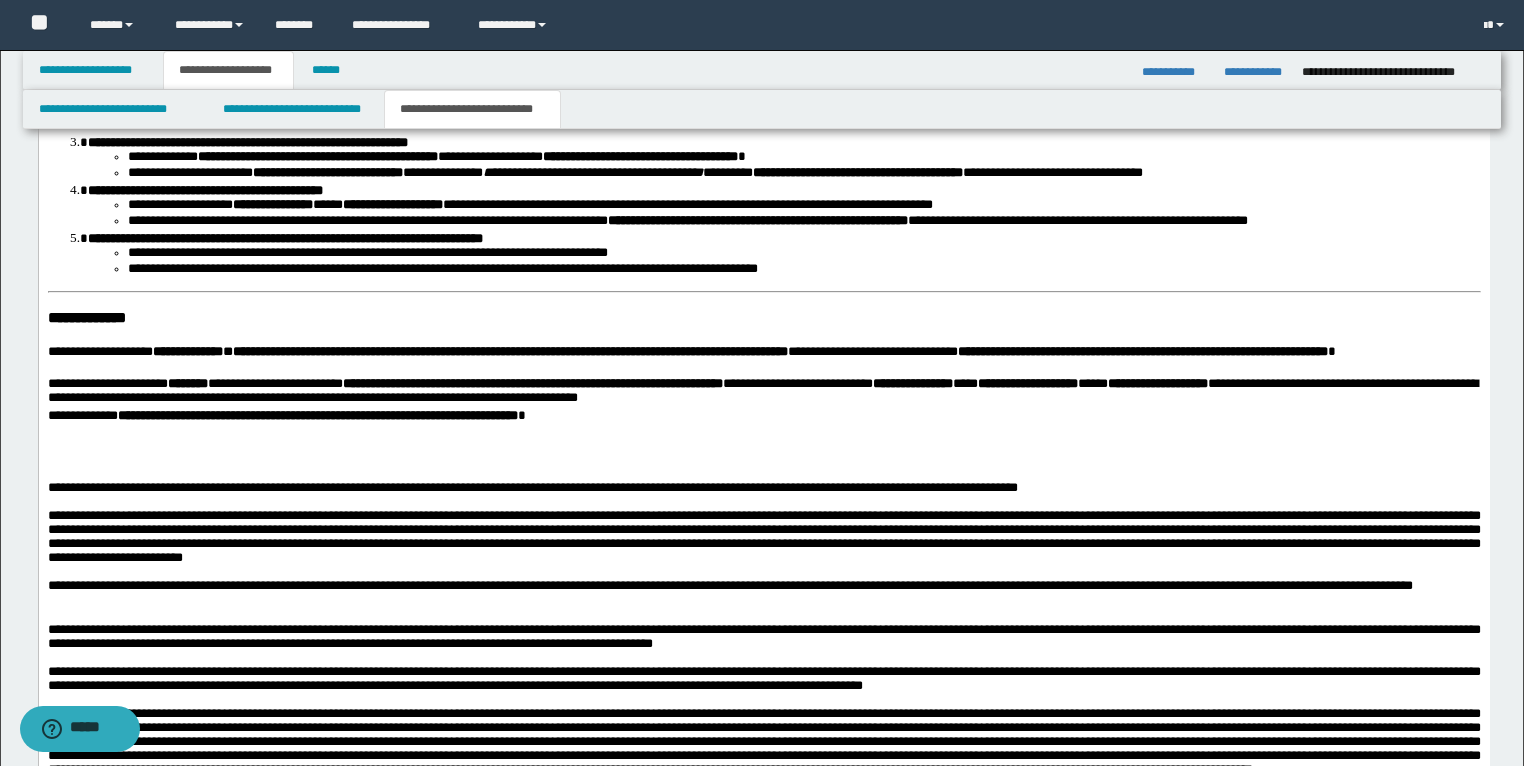 scroll, scrollTop: 3280, scrollLeft: 0, axis: vertical 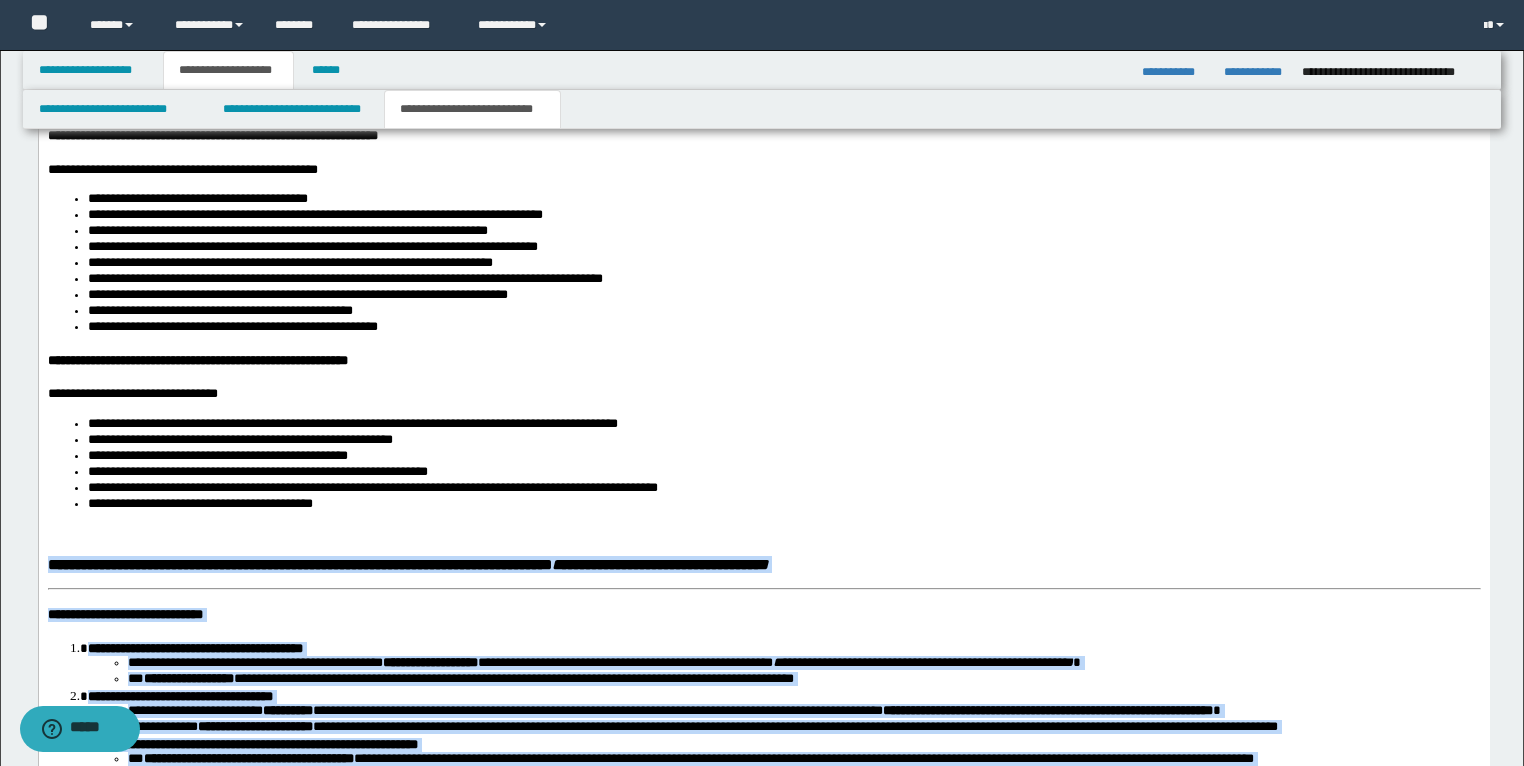 drag, startPoint x: 613, startPoint y: 1262, endPoint x: 35, endPoint y: 575, distance: 897.80457 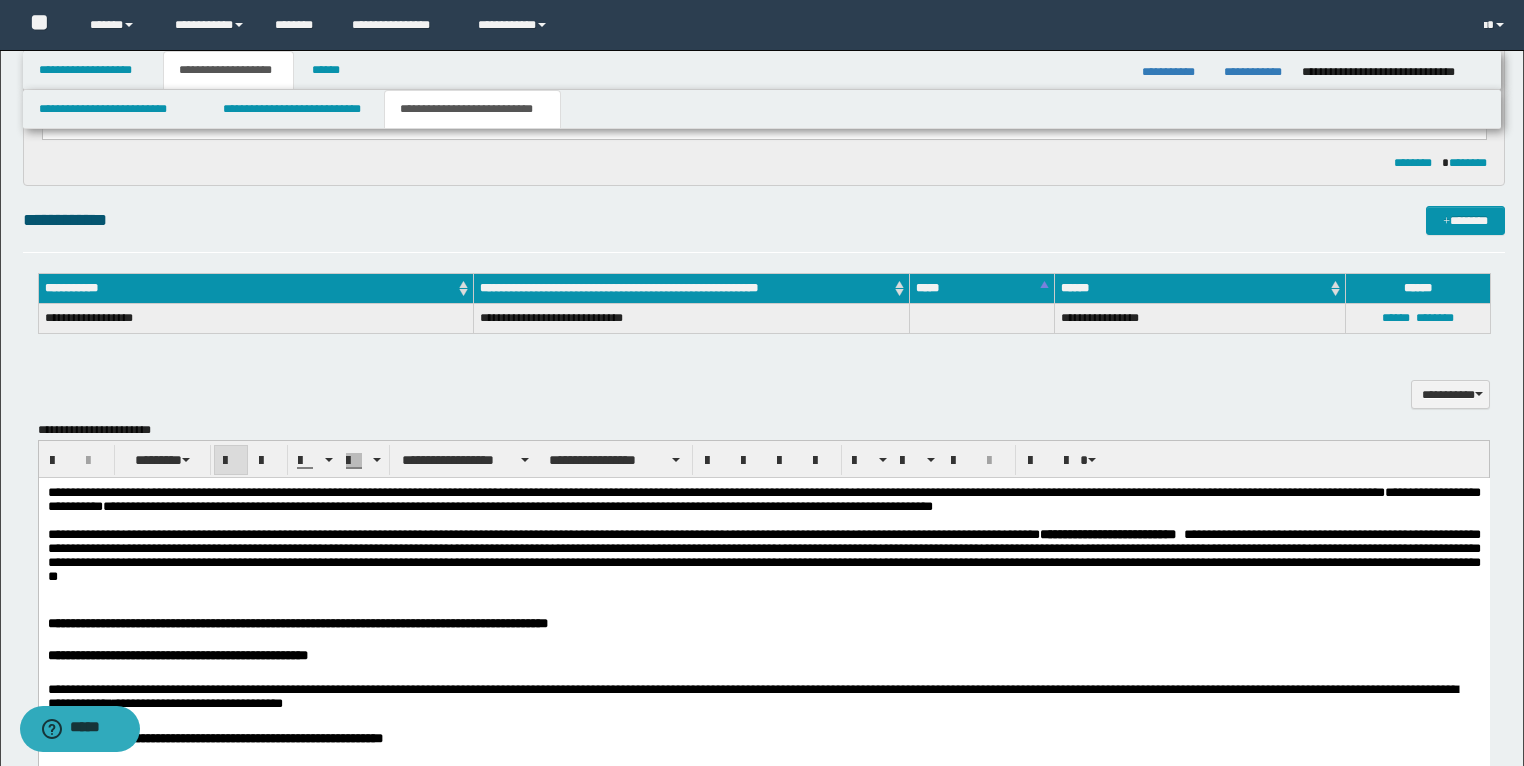 scroll, scrollTop: 1823, scrollLeft: 0, axis: vertical 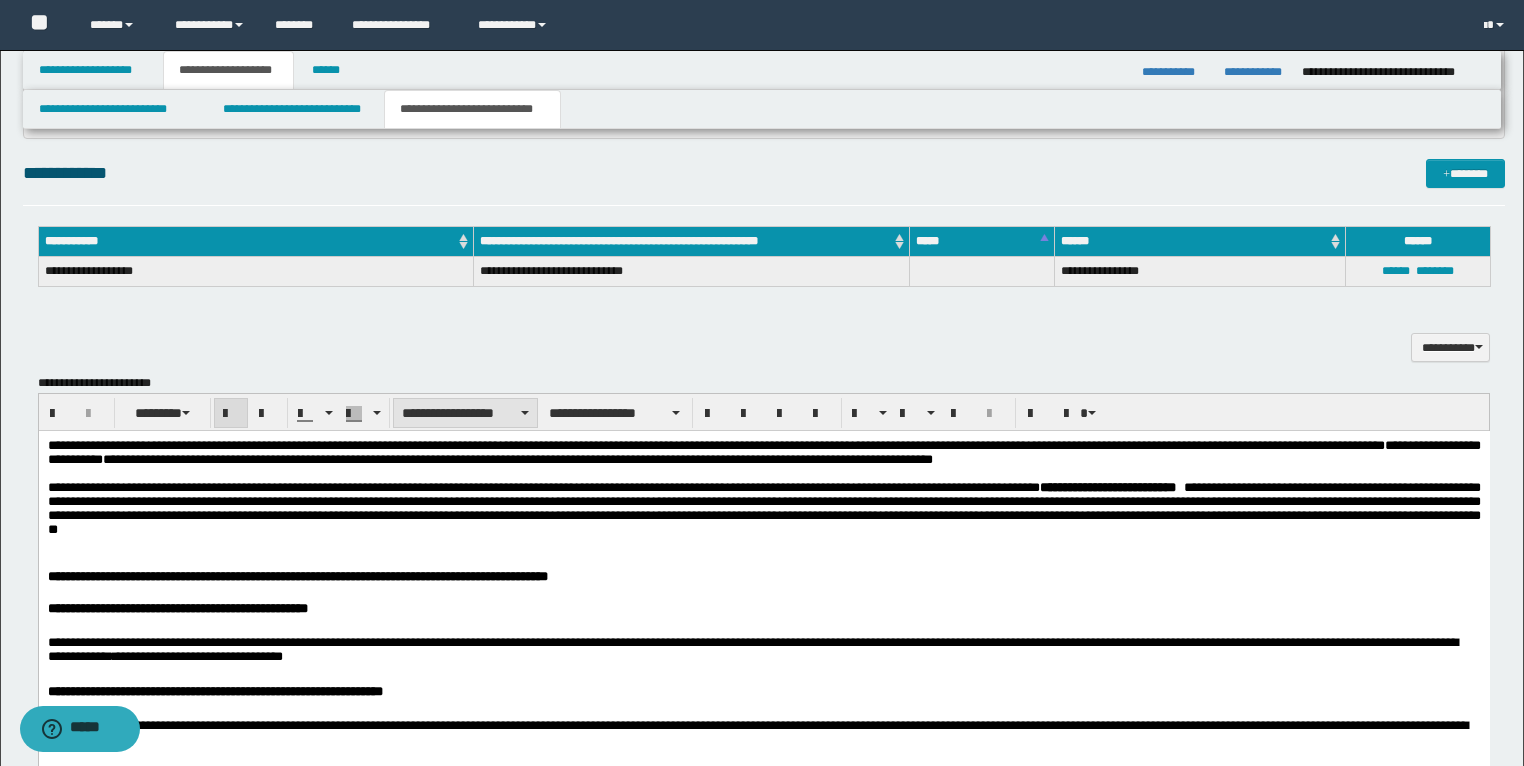 click on "**********" at bounding box center [465, 413] 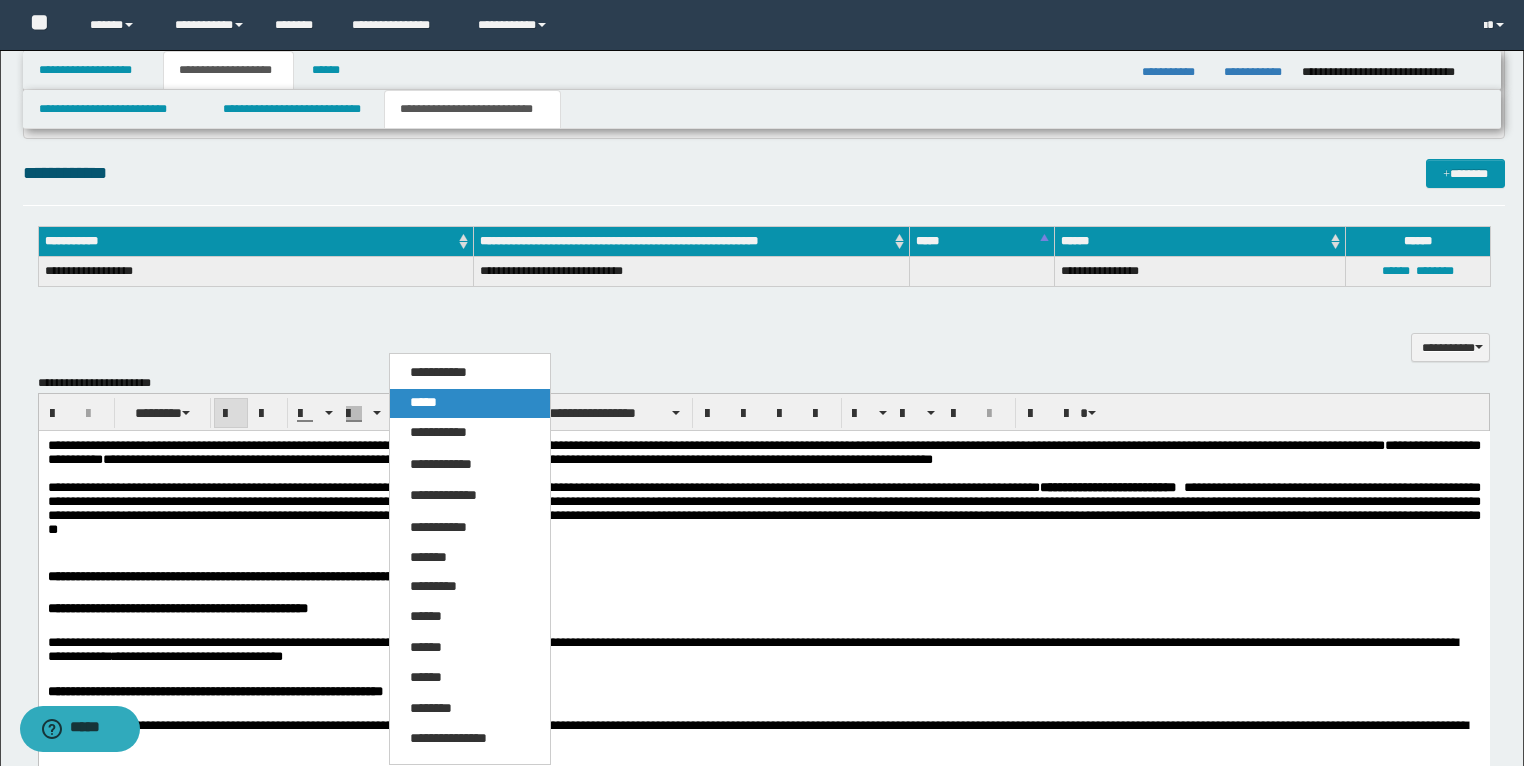 click on "*****" at bounding box center [470, 403] 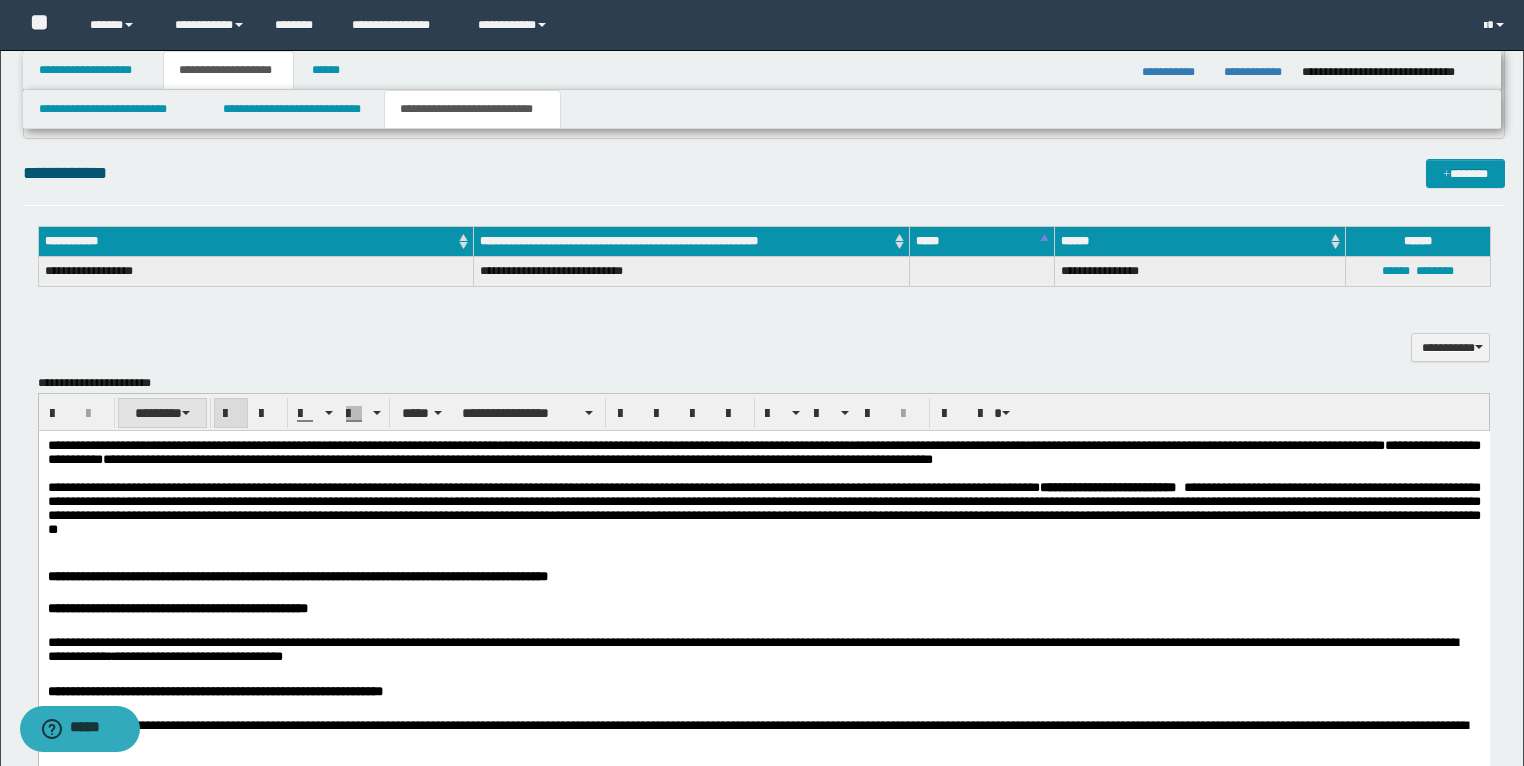 click on "********" at bounding box center (162, 413) 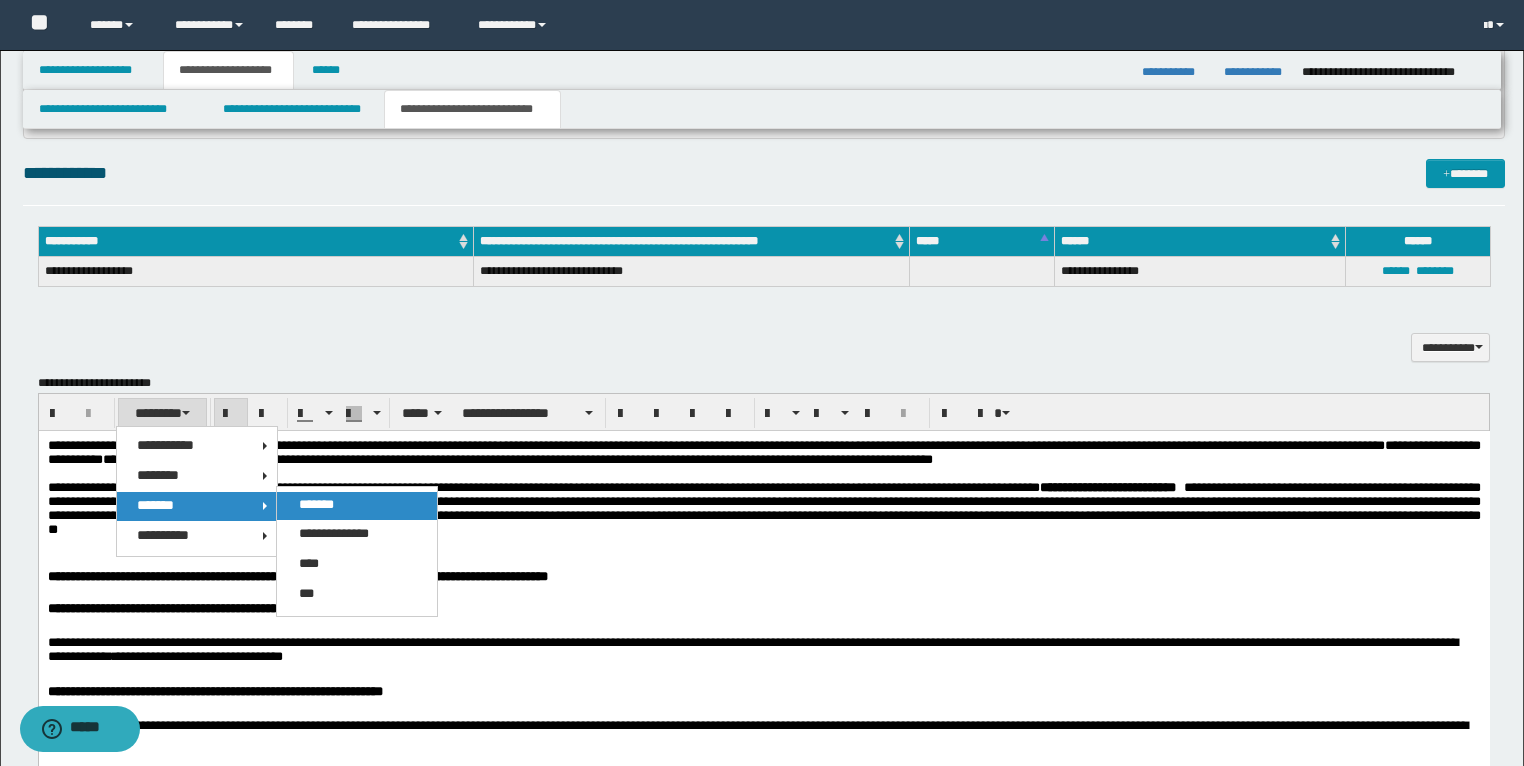 drag, startPoint x: 308, startPoint y: 499, endPoint x: 270, endPoint y: 124, distance: 376.9204 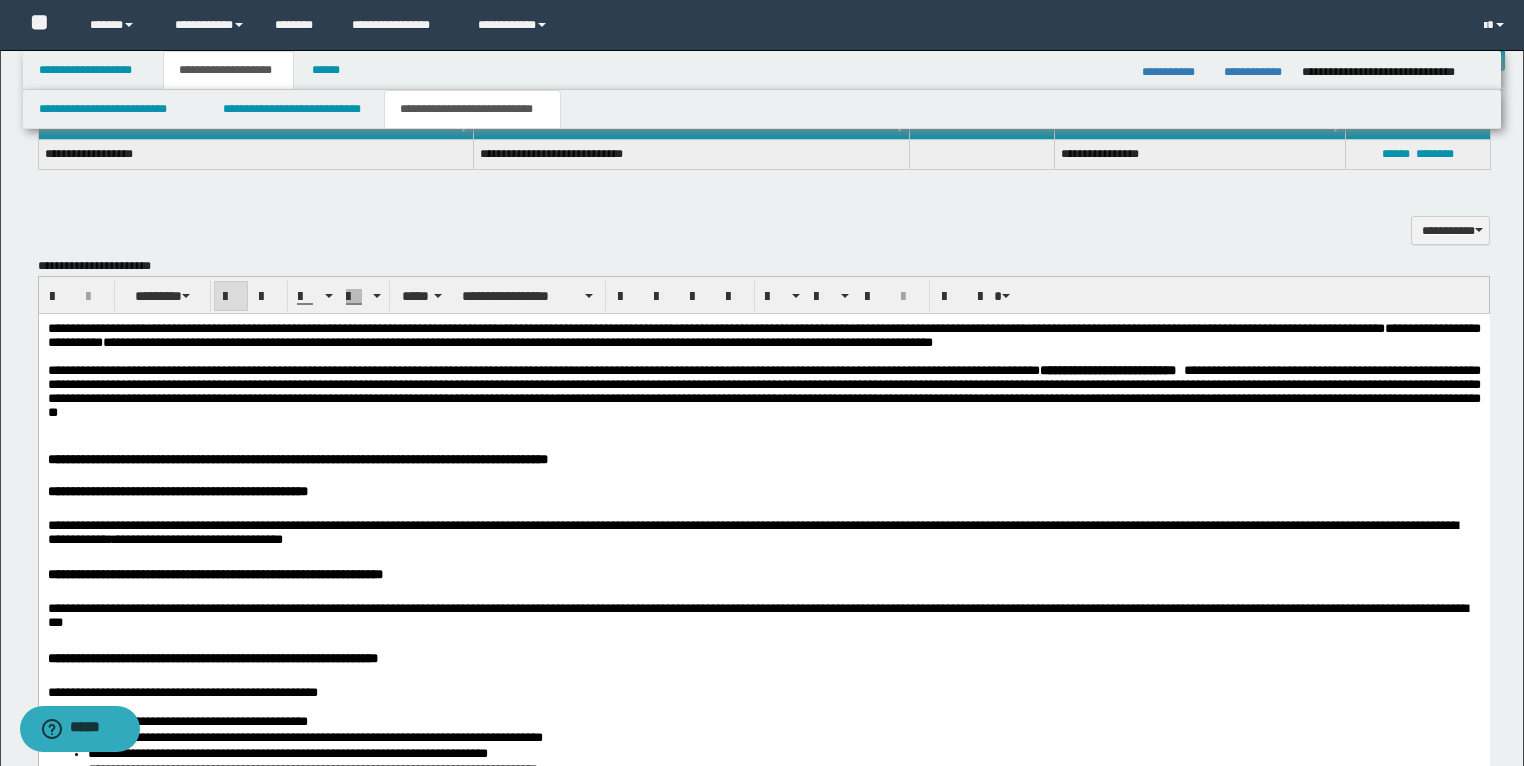 scroll, scrollTop: 1903, scrollLeft: 0, axis: vertical 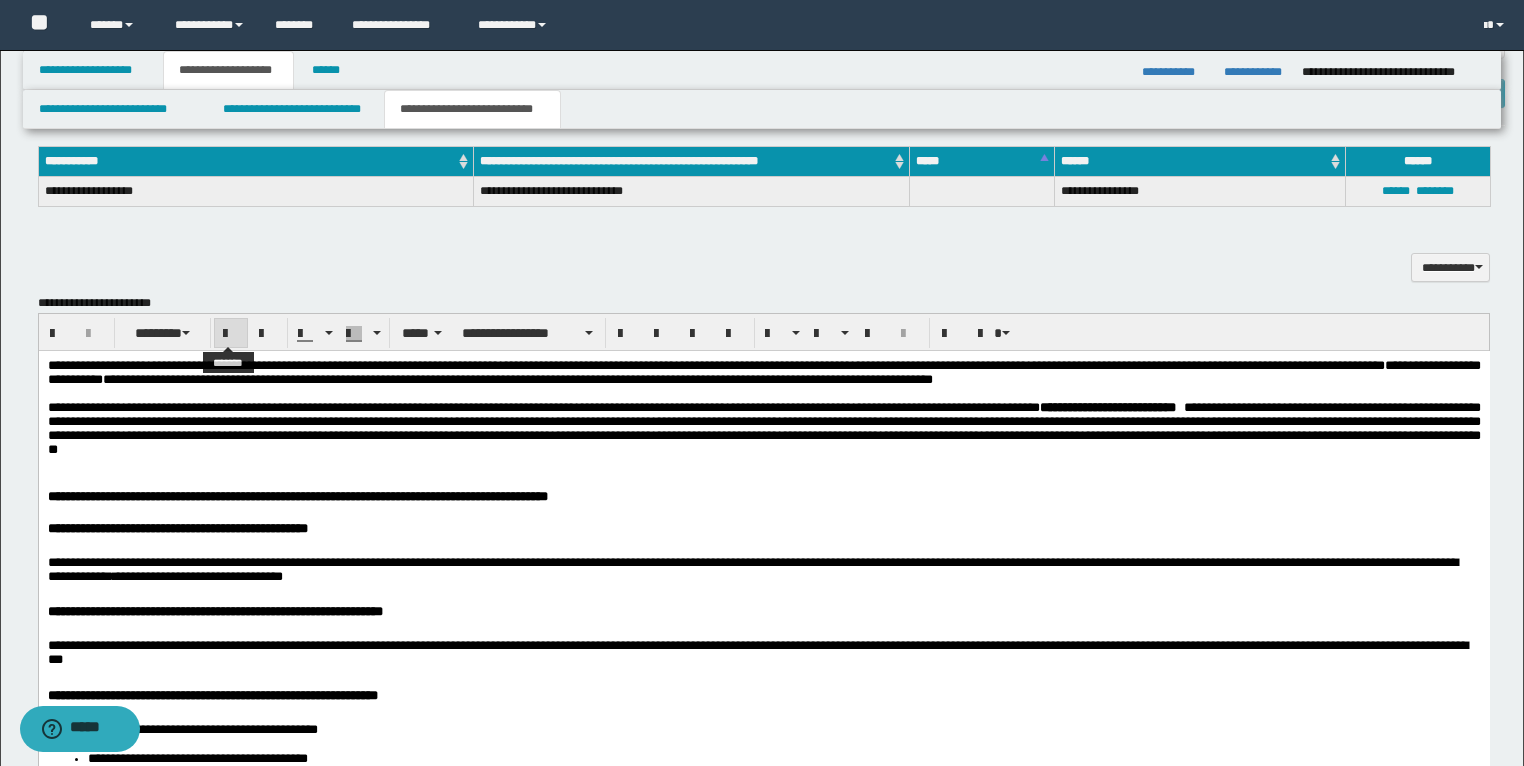 click at bounding box center [231, 334] 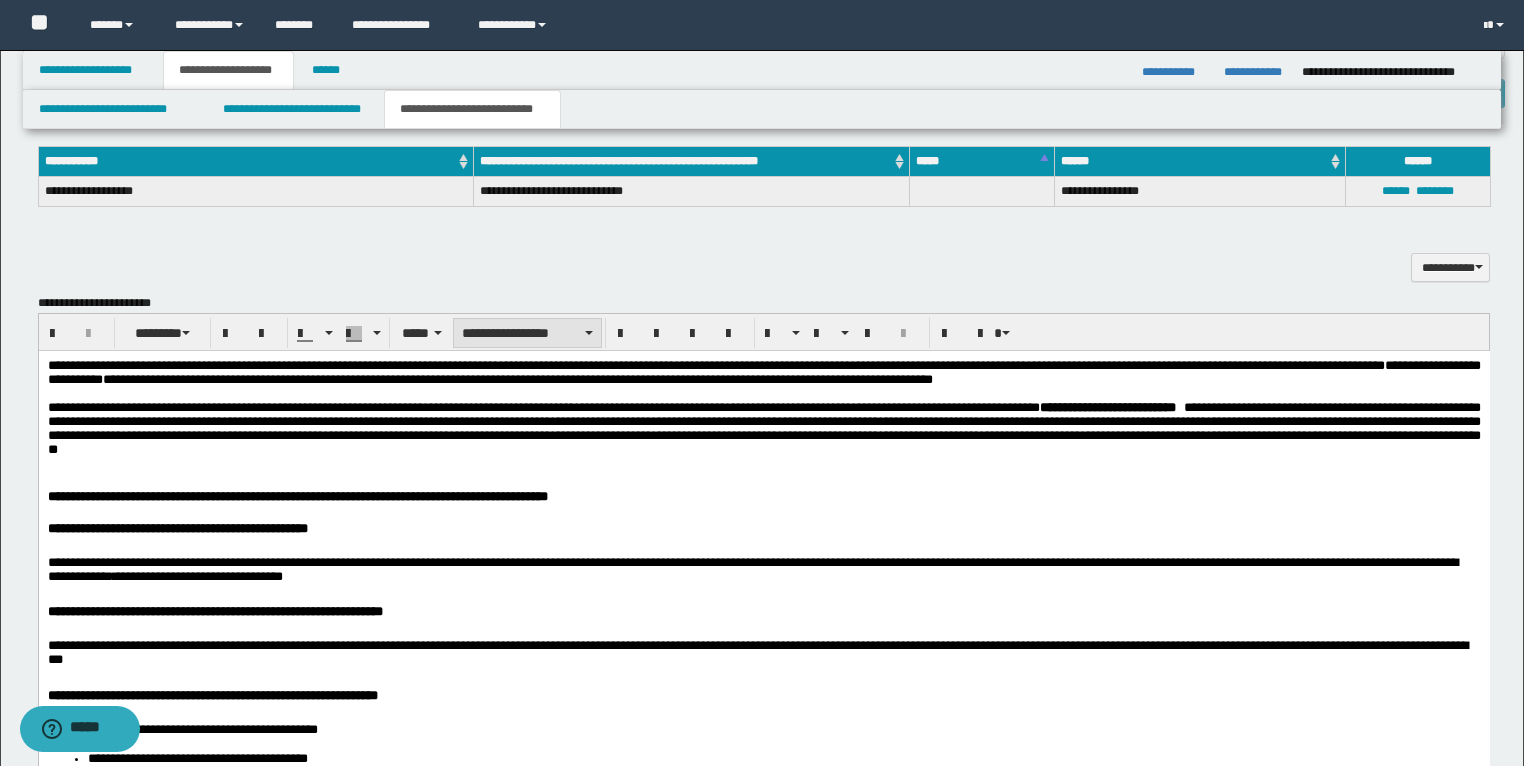 click on "**********" at bounding box center (527, 333) 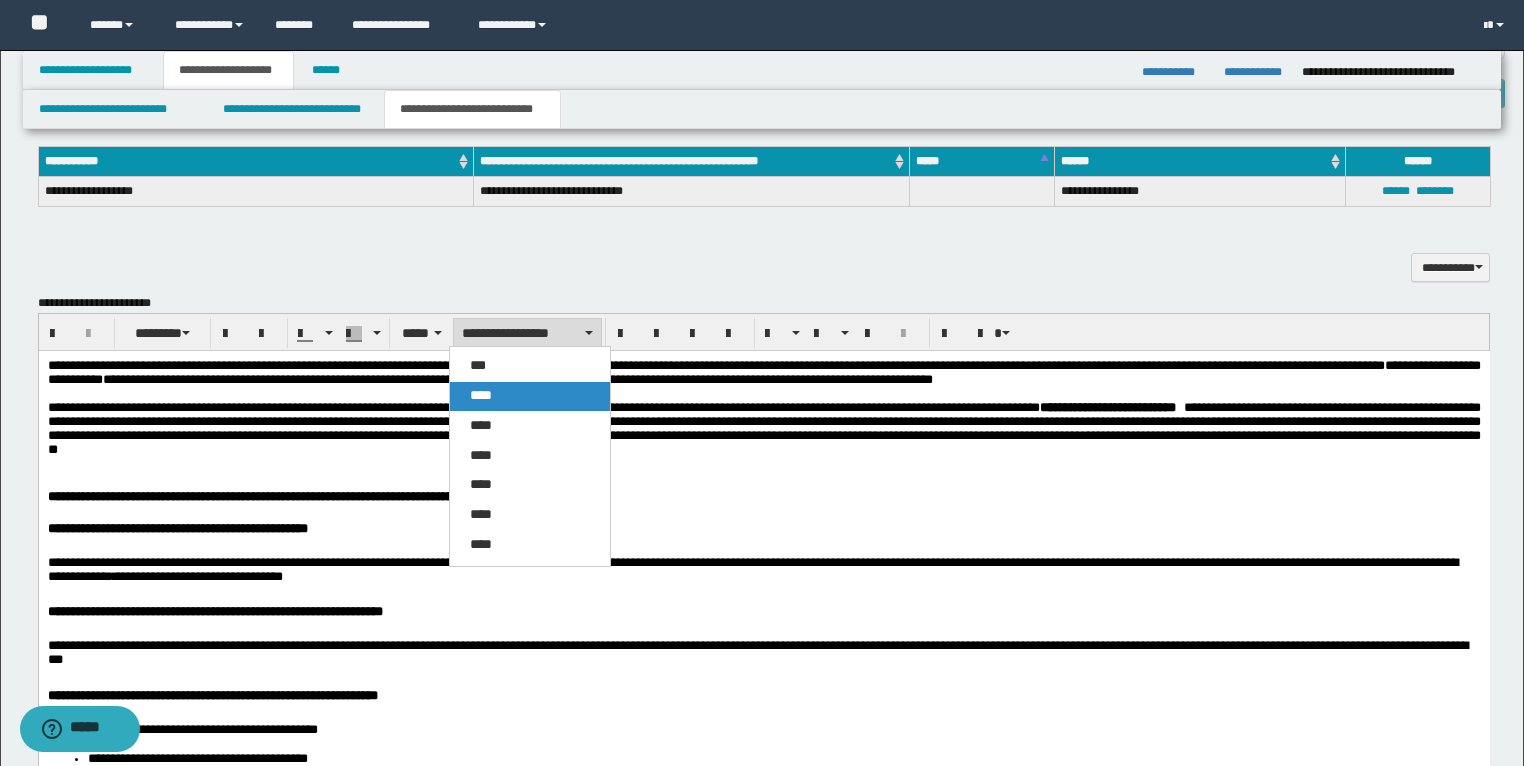 drag, startPoint x: 497, startPoint y: 390, endPoint x: 442, endPoint y: 133, distance: 262.81934 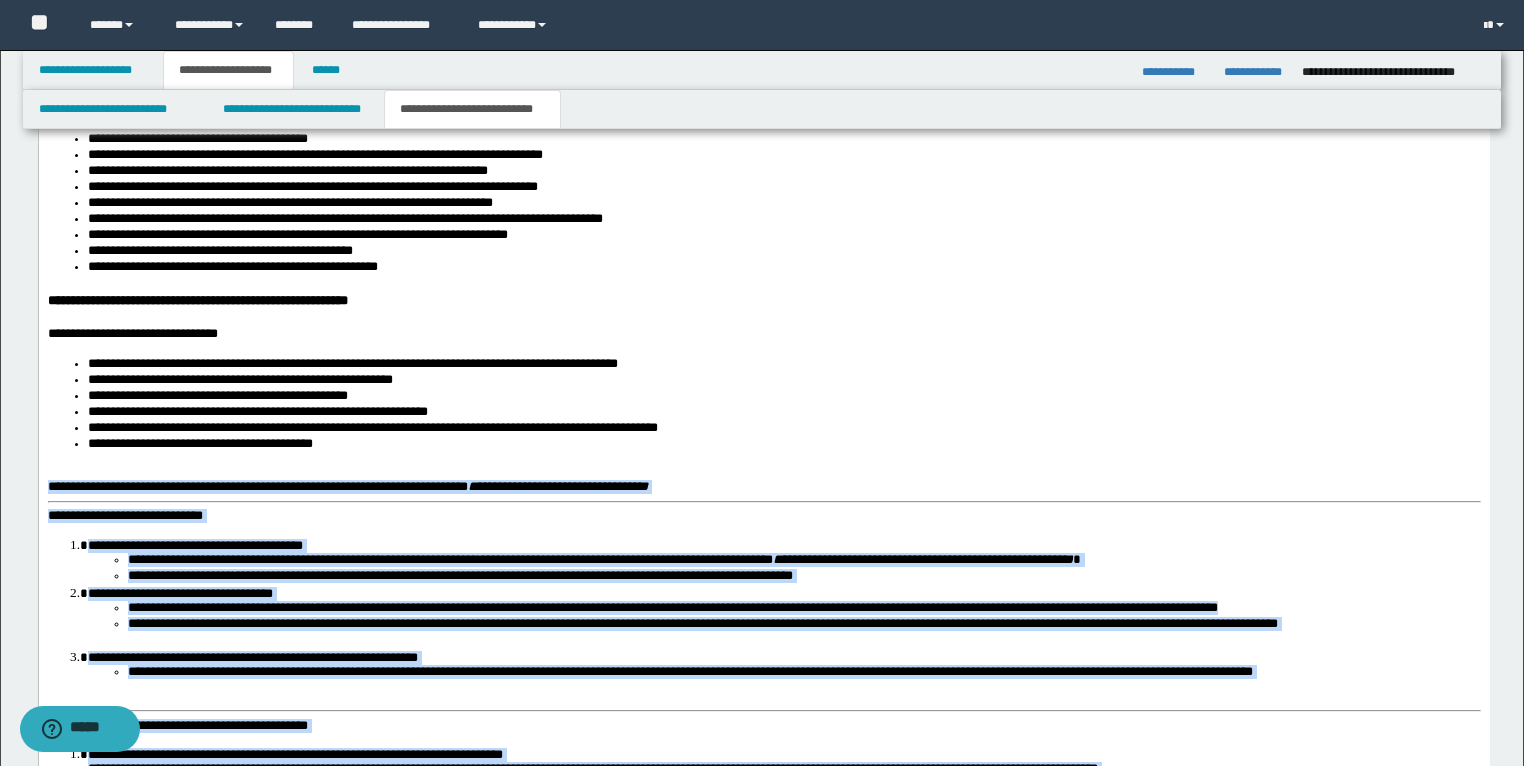scroll, scrollTop: 2783, scrollLeft: 0, axis: vertical 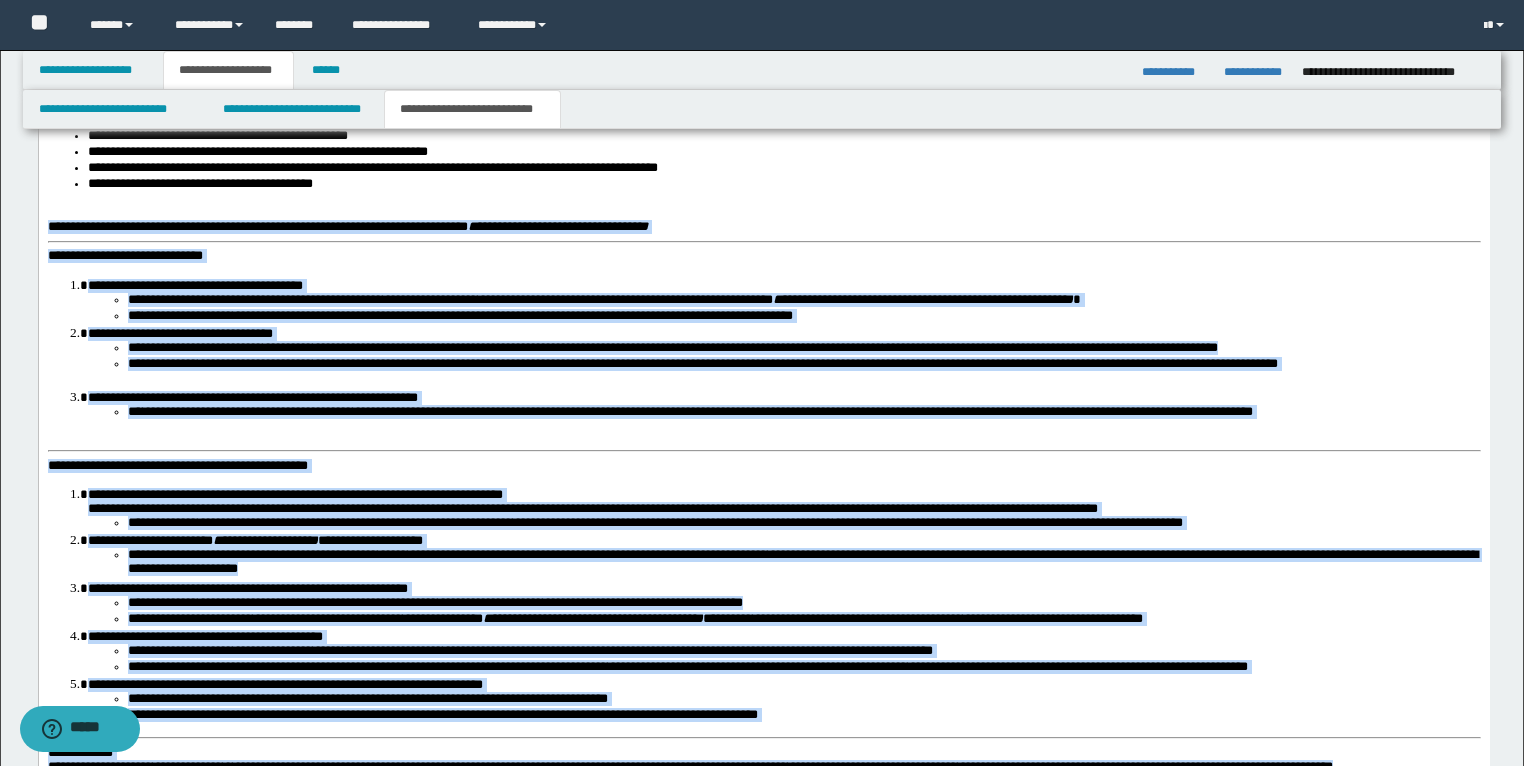 click on "**********" at bounding box center [763, 478] 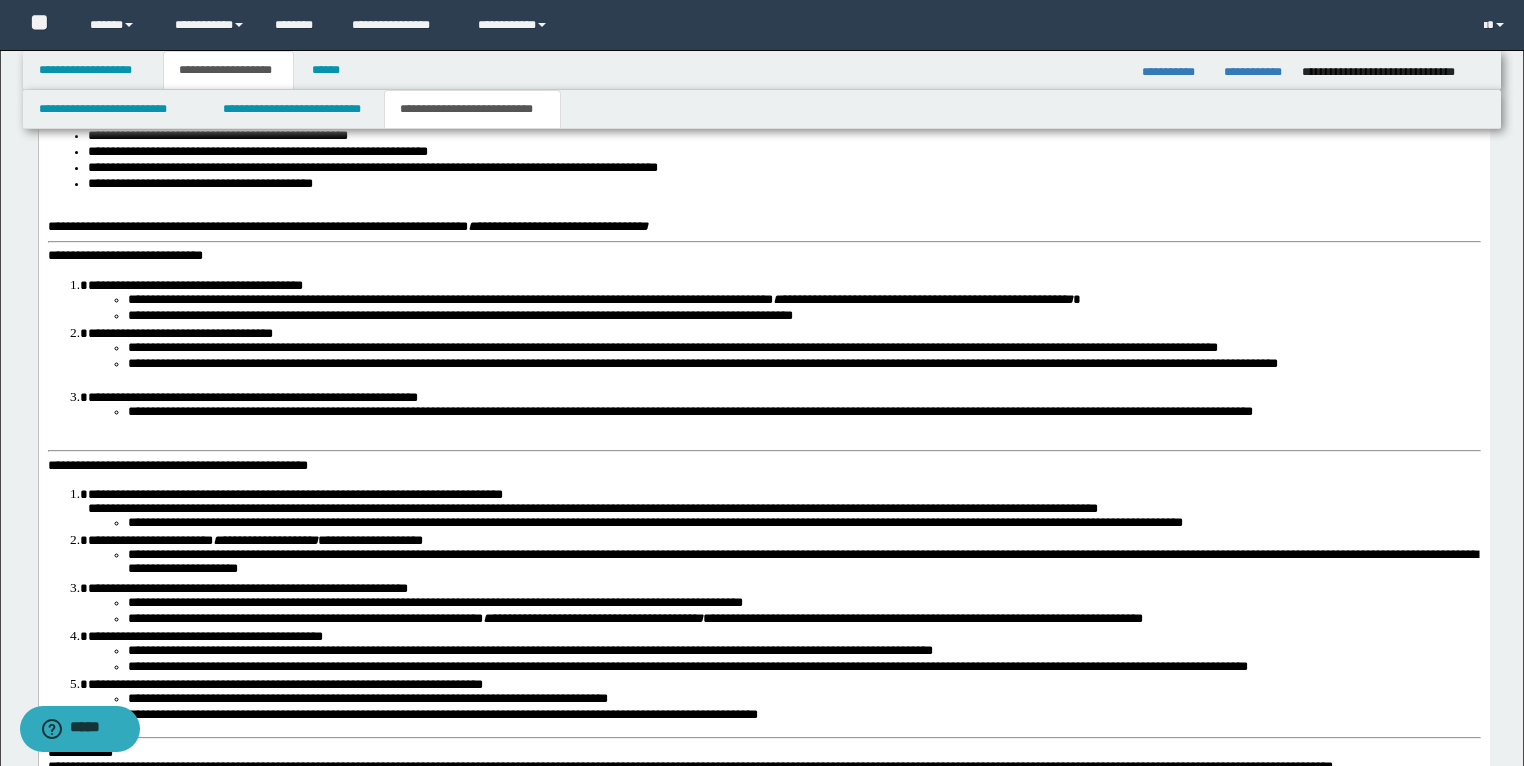 click on "**********" at bounding box center (124, 256) 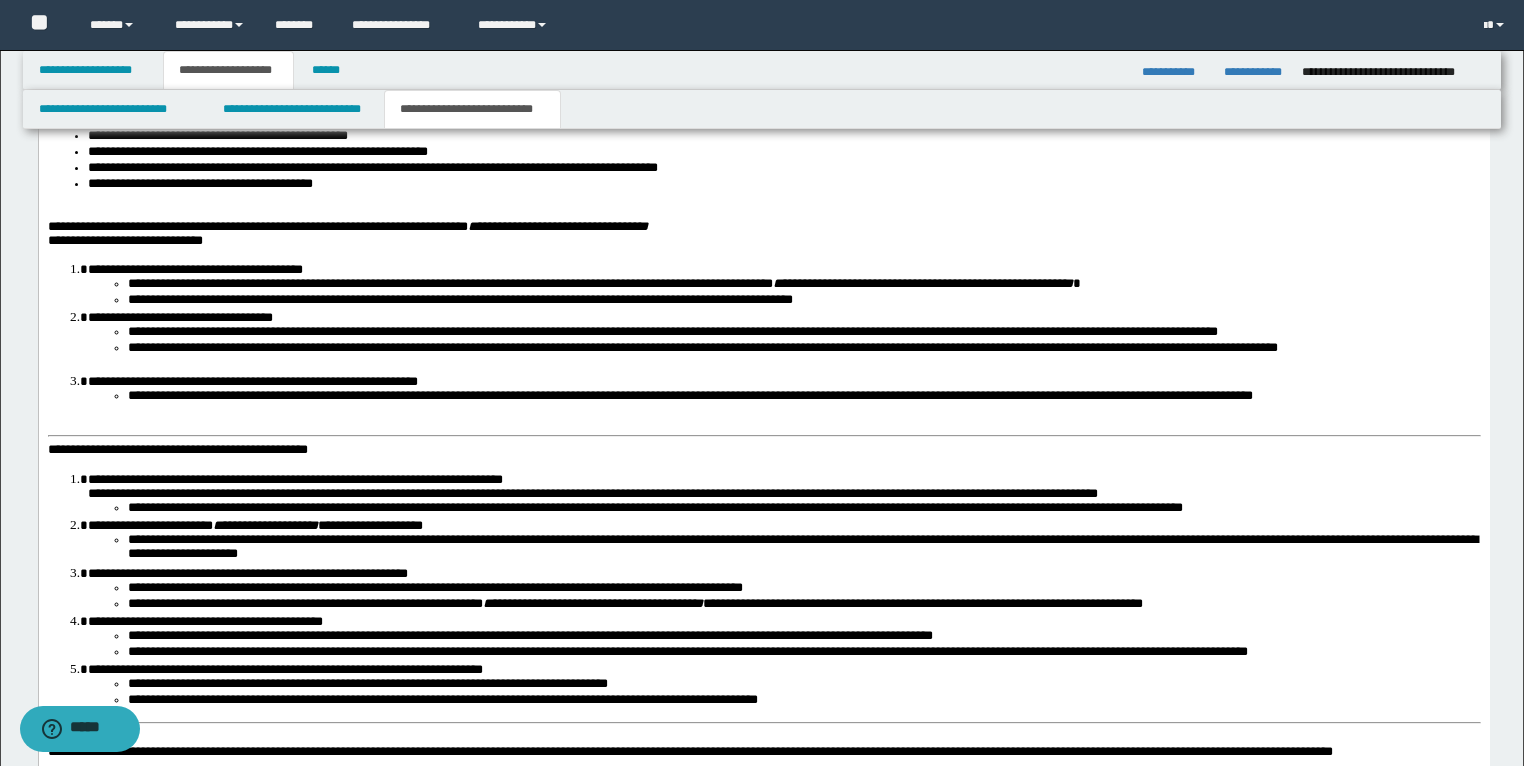 click on "**********" at bounding box center [763, 471] 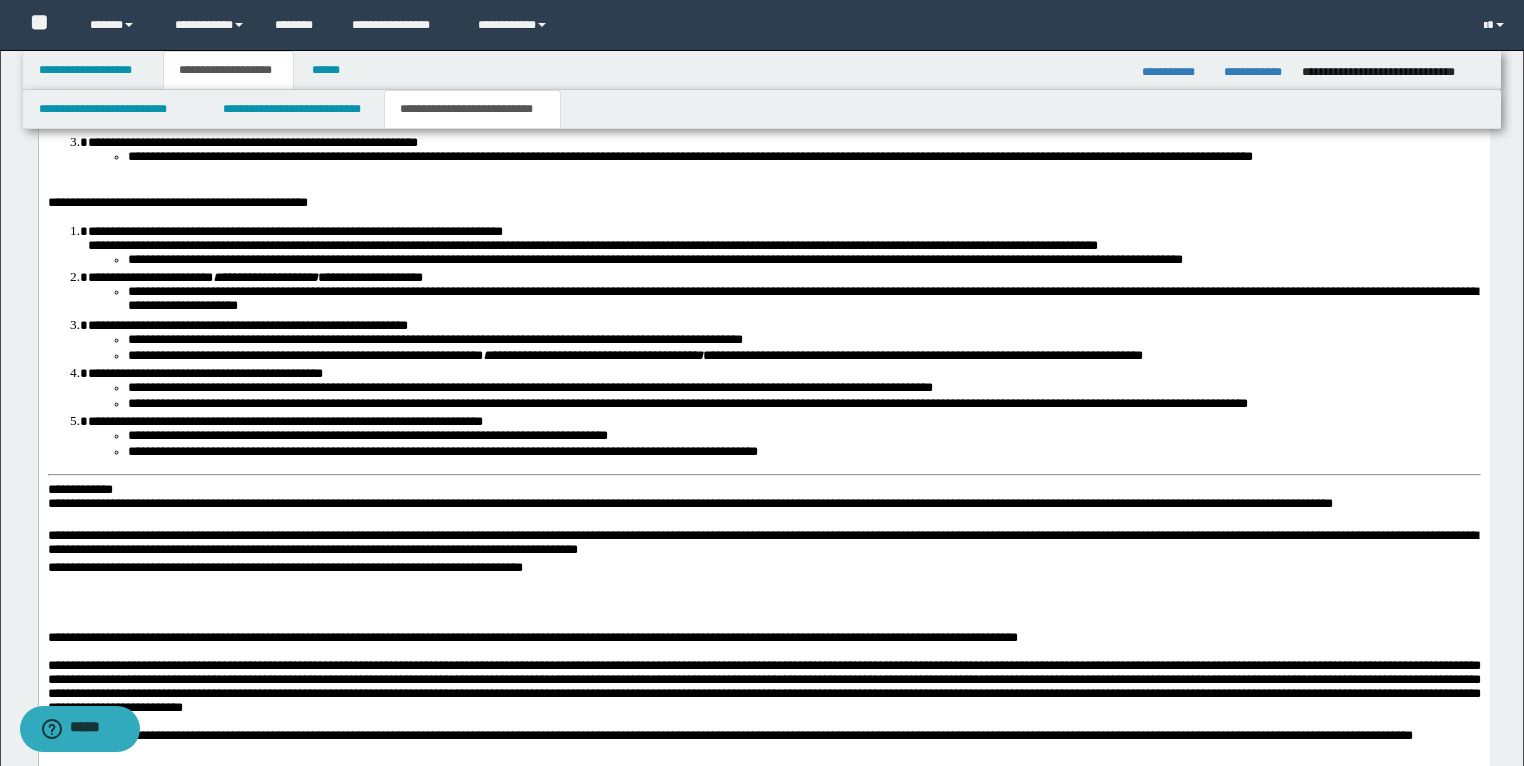 scroll, scrollTop: 3023, scrollLeft: 0, axis: vertical 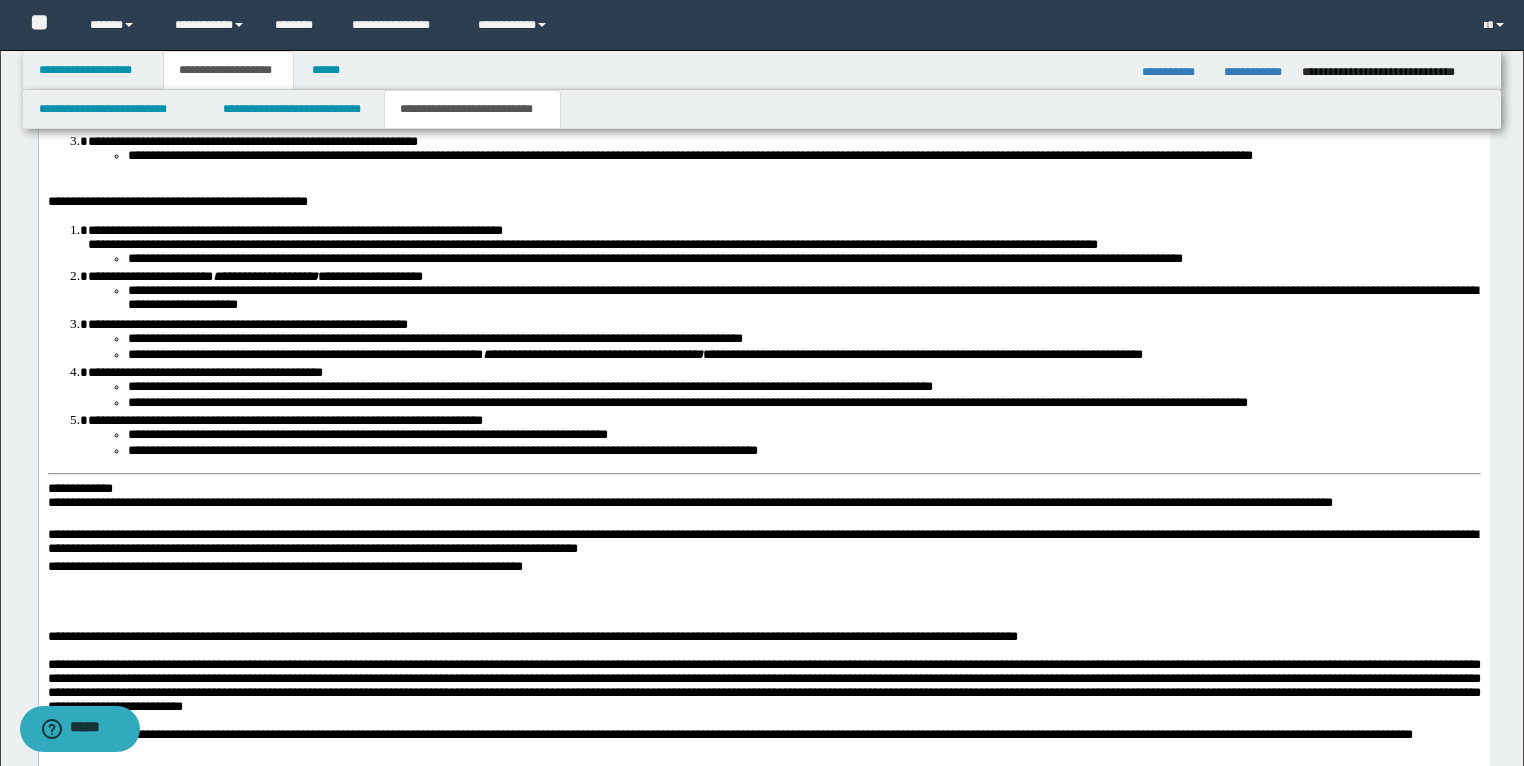click on "**********" at bounding box center [79, 489] 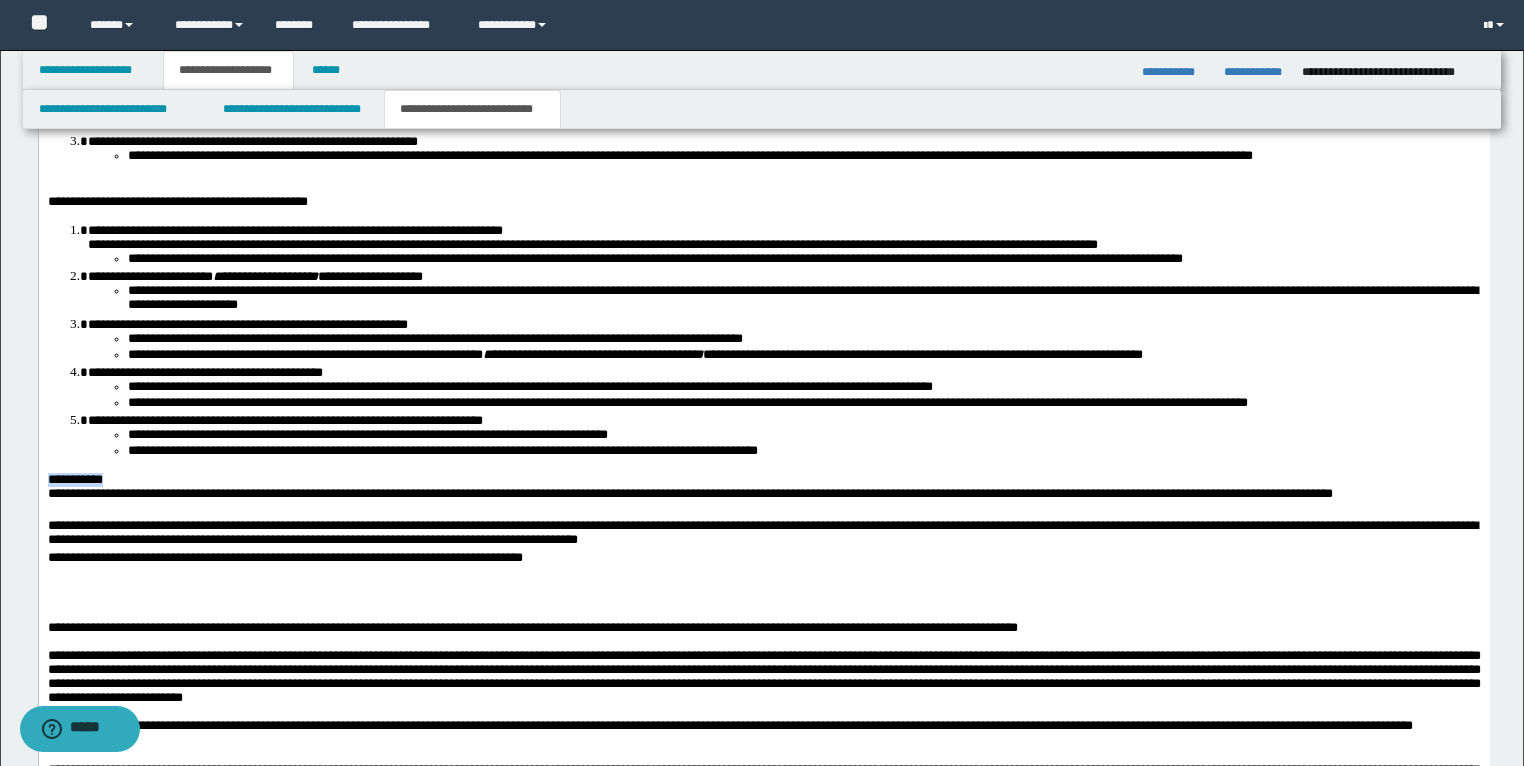 drag, startPoint x: 117, startPoint y: 501, endPoint x: 49, endPoint y: 502, distance: 68.007355 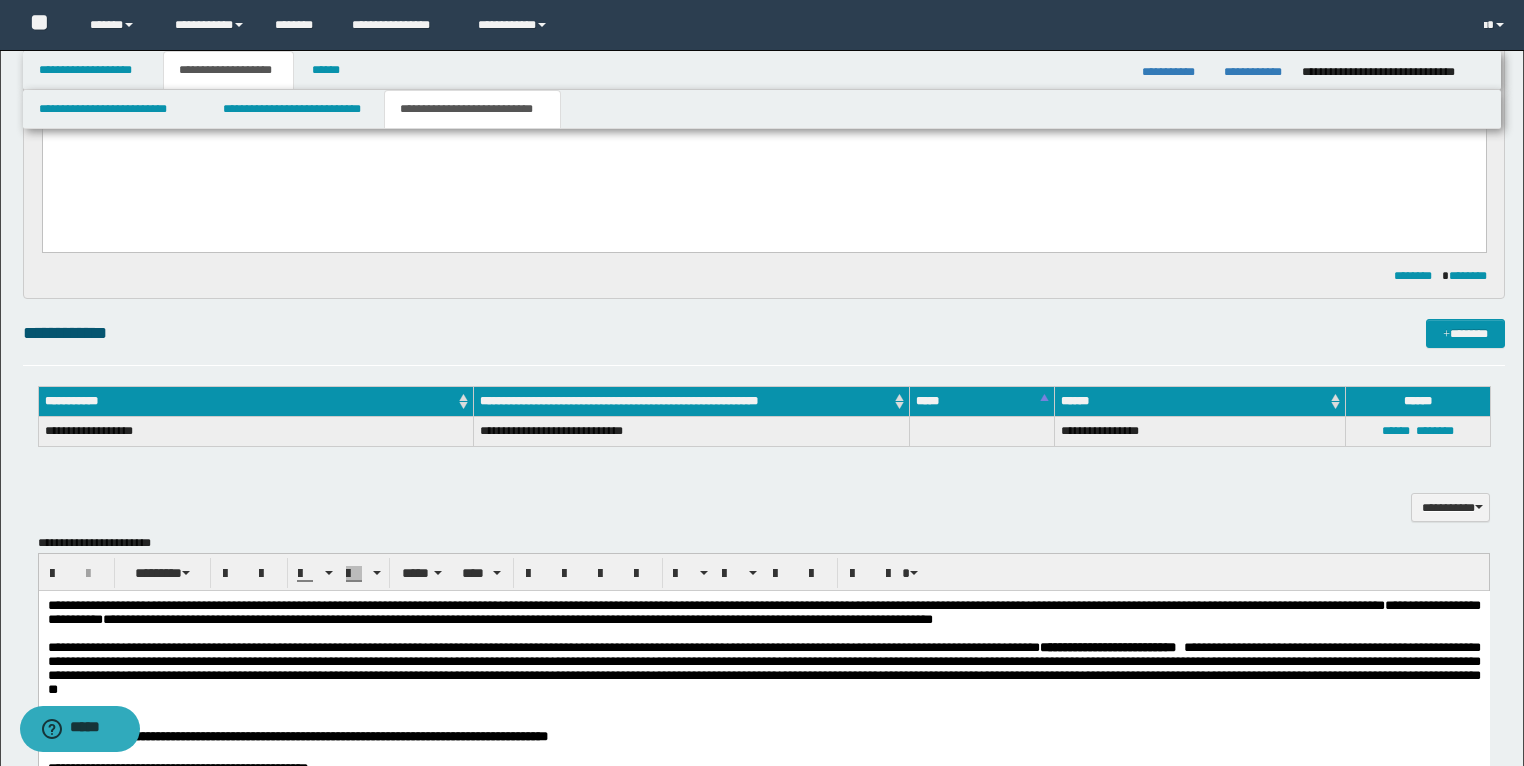scroll, scrollTop: 1903, scrollLeft: 0, axis: vertical 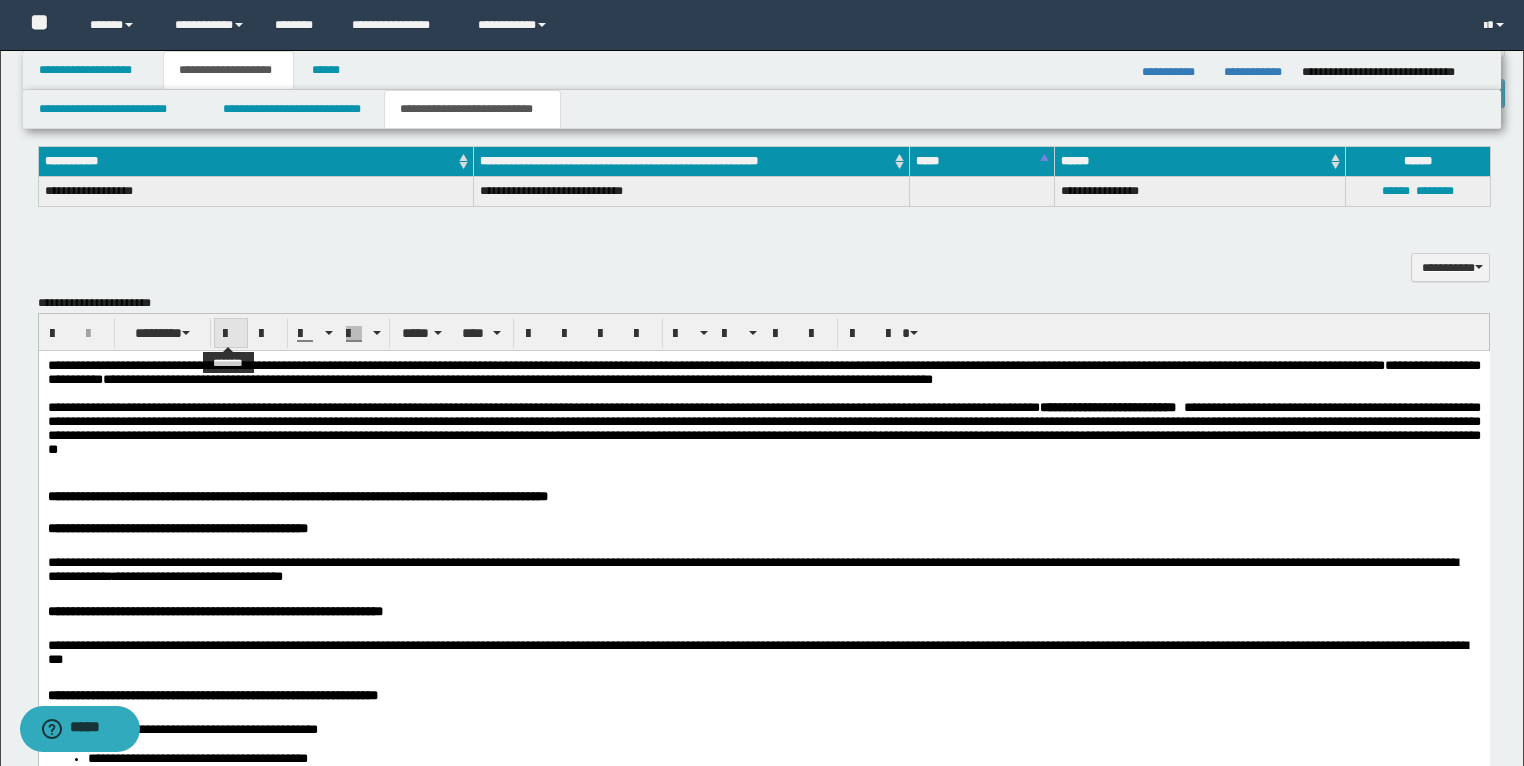 click at bounding box center (231, 334) 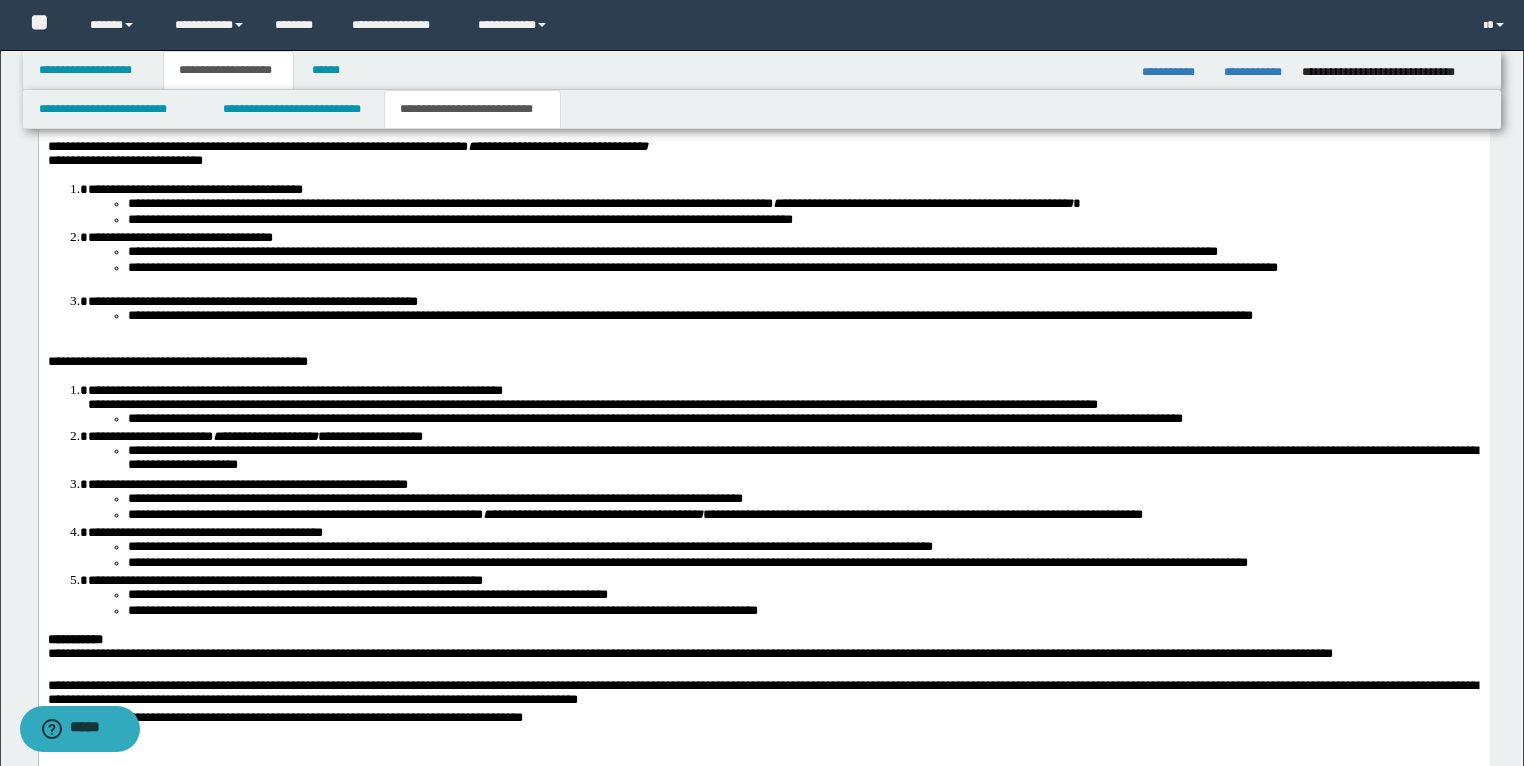 click on "**********" at bounding box center (634, 515) 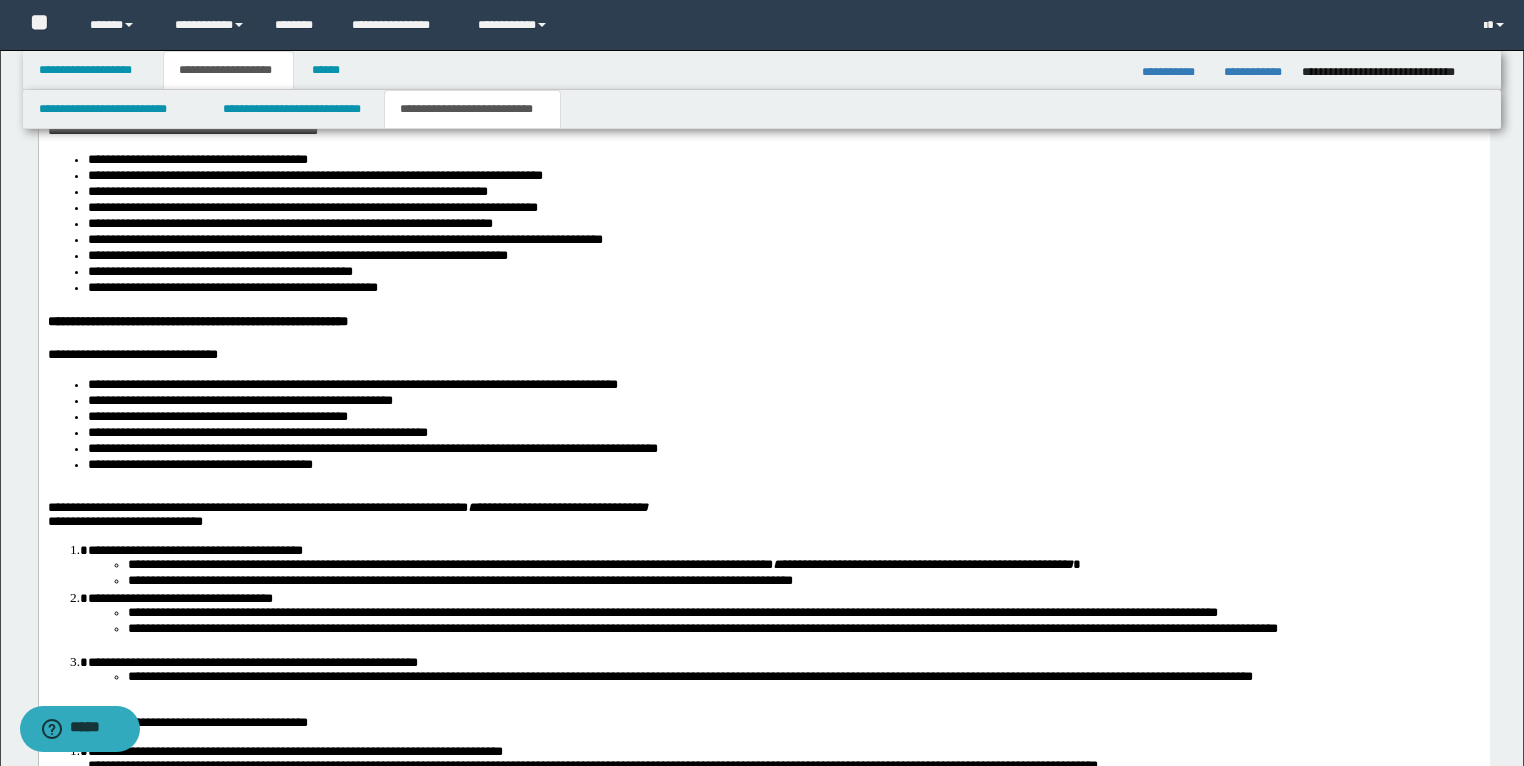 scroll, scrollTop: 2463, scrollLeft: 0, axis: vertical 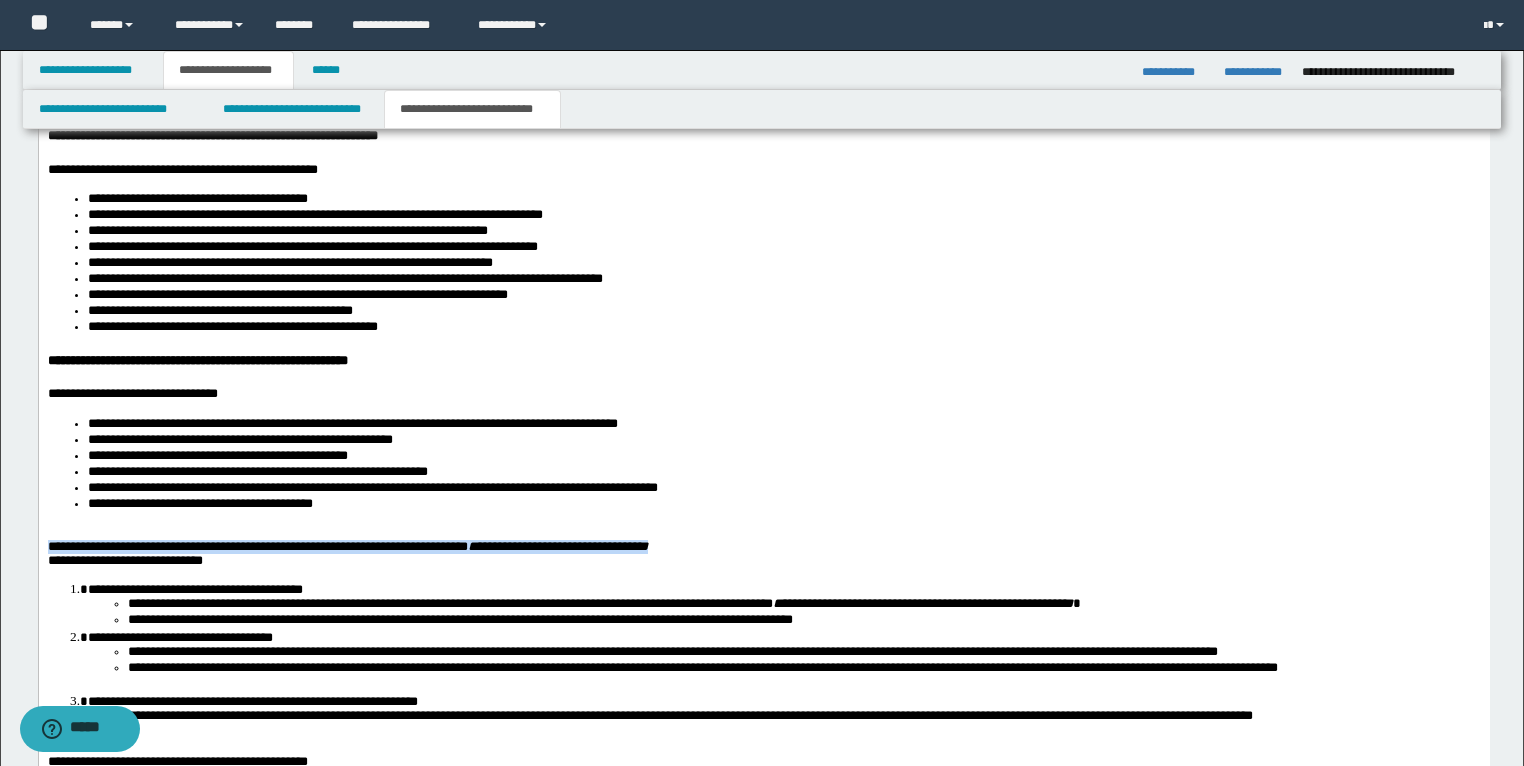 drag, startPoint x: 800, startPoint y: 567, endPoint x: 35, endPoint y: 573, distance: 765.0235 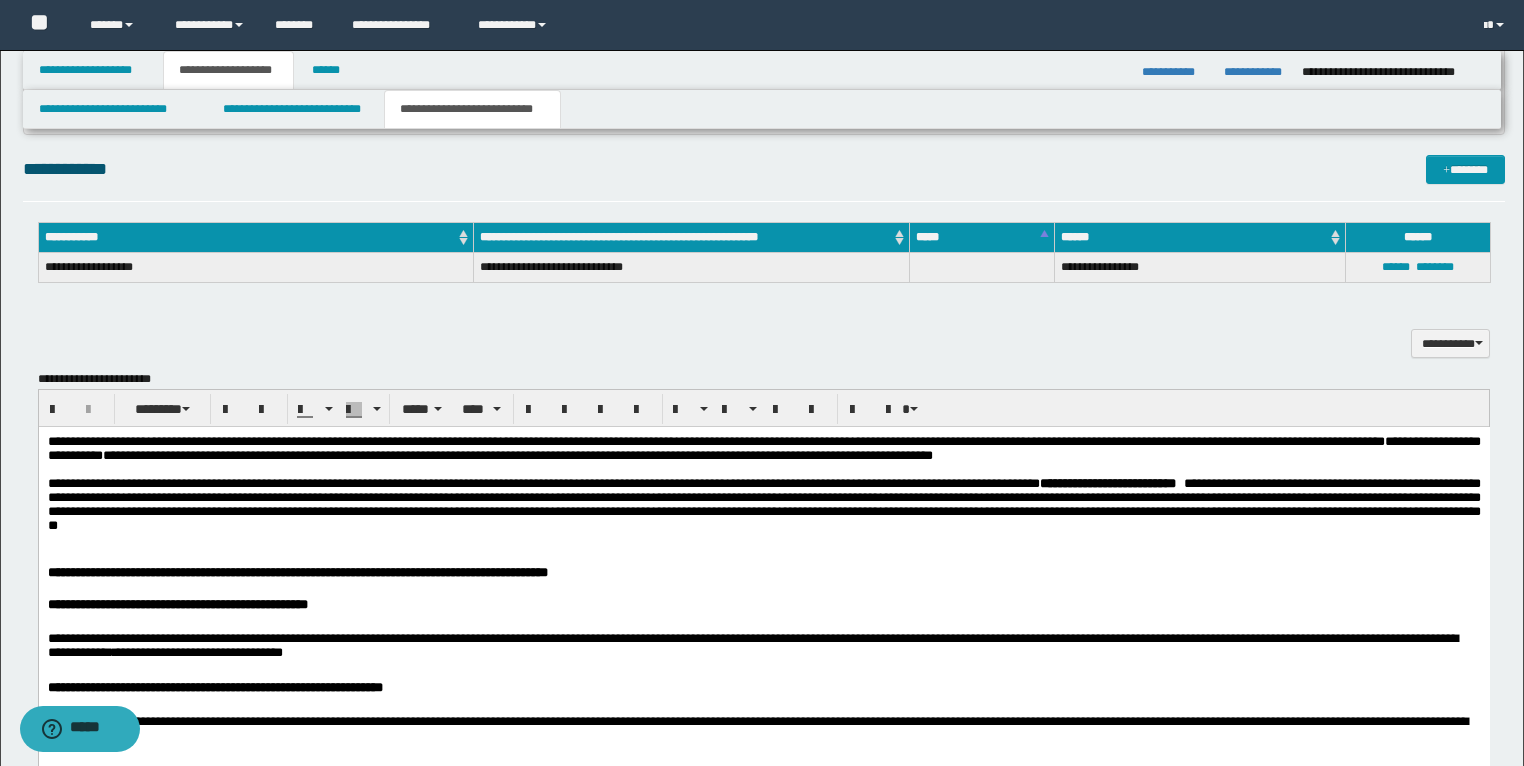 scroll, scrollTop: 1823, scrollLeft: 0, axis: vertical 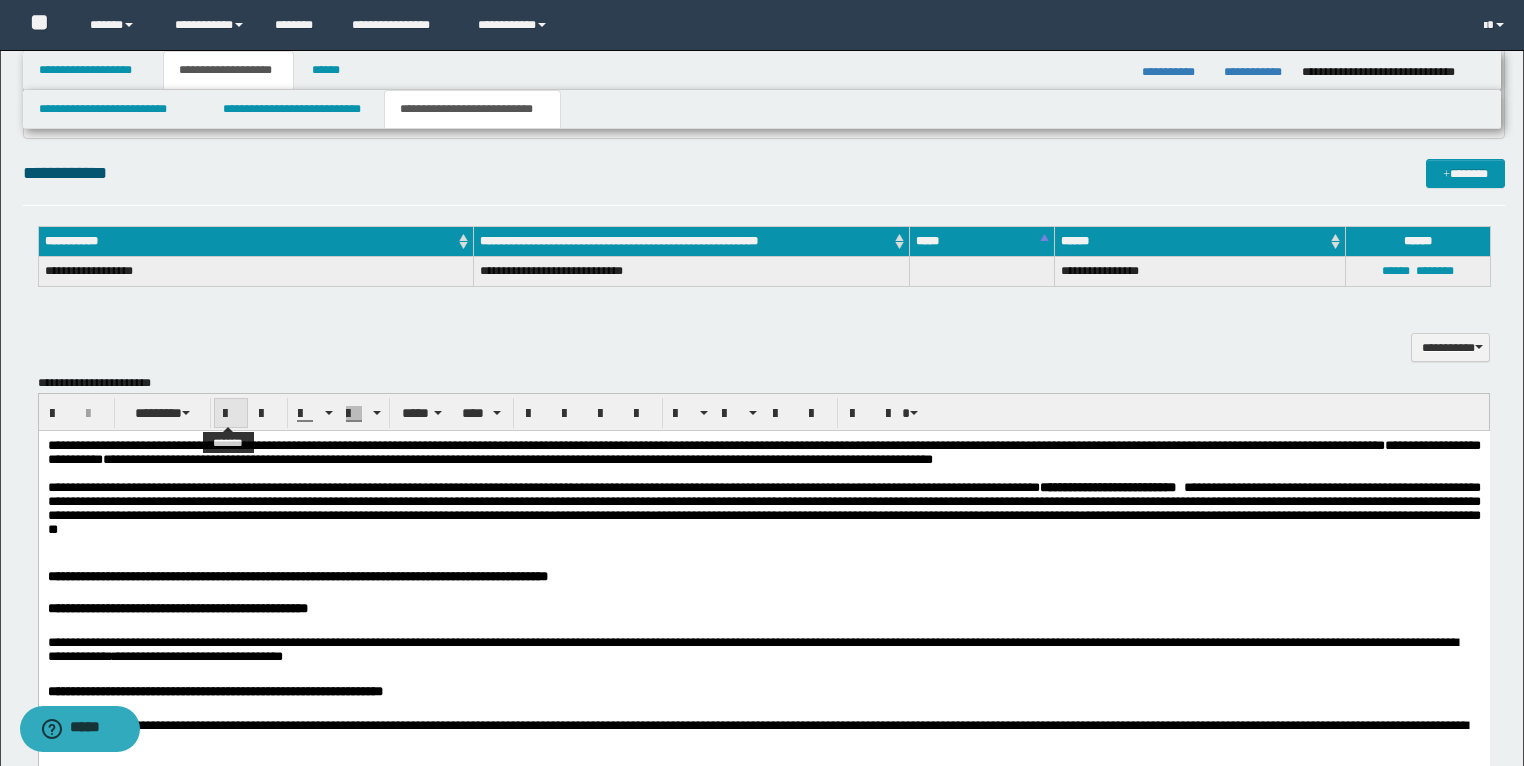 click at bounding box center (231, 414) 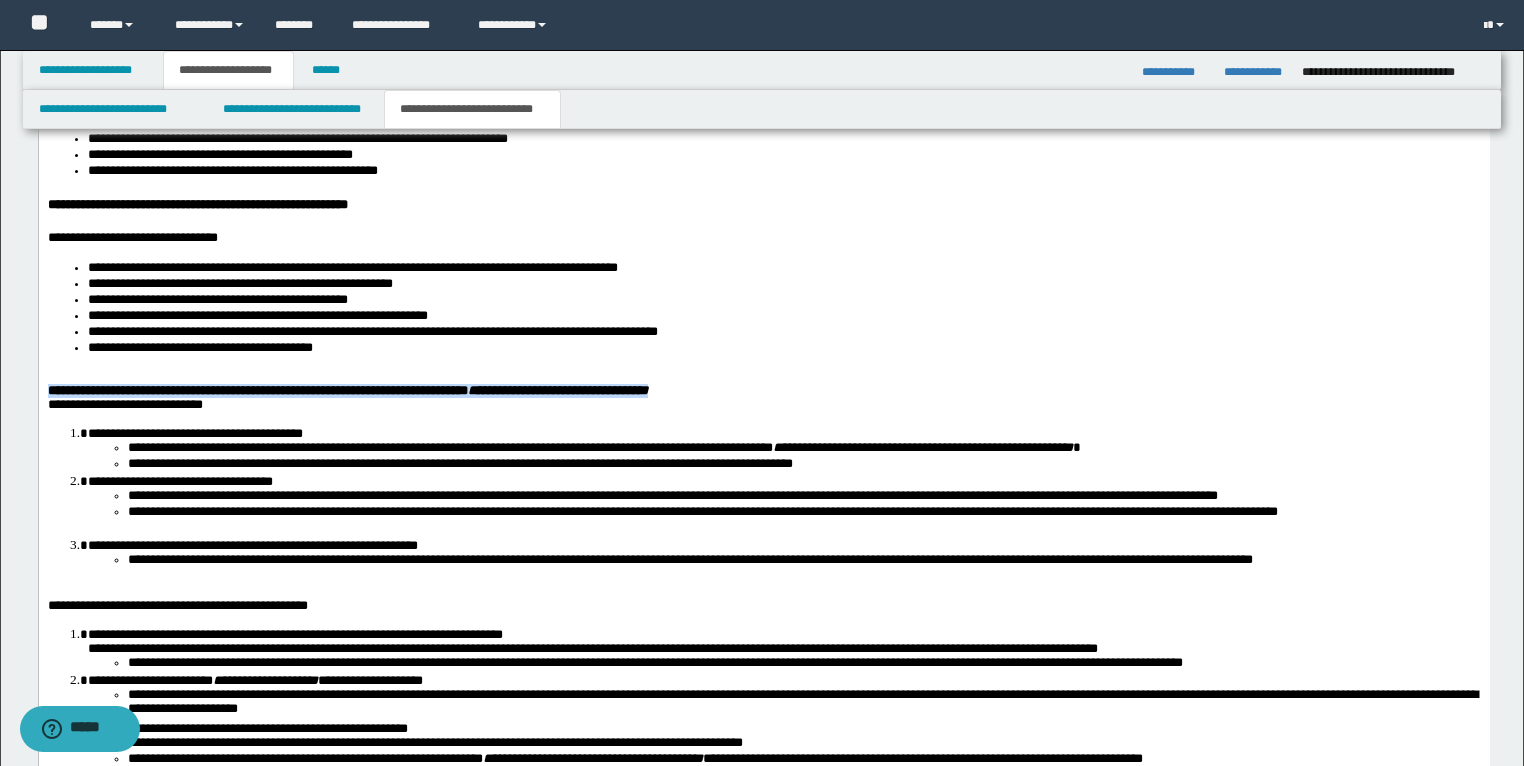 scroll, scrollTop: 2623, scrollLeft: 0, axis: vertical 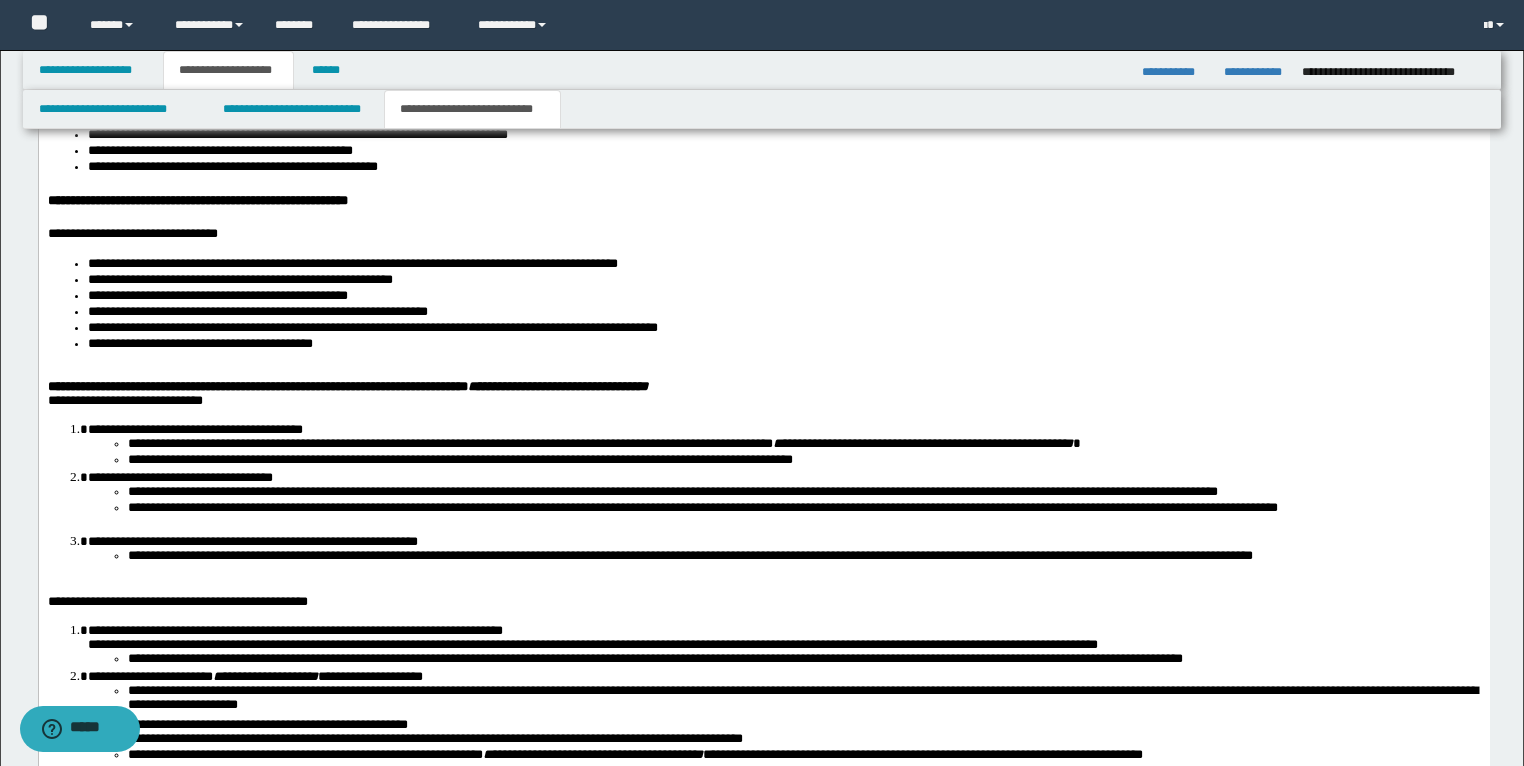 click on "**********" at bounding box center (689, 556) 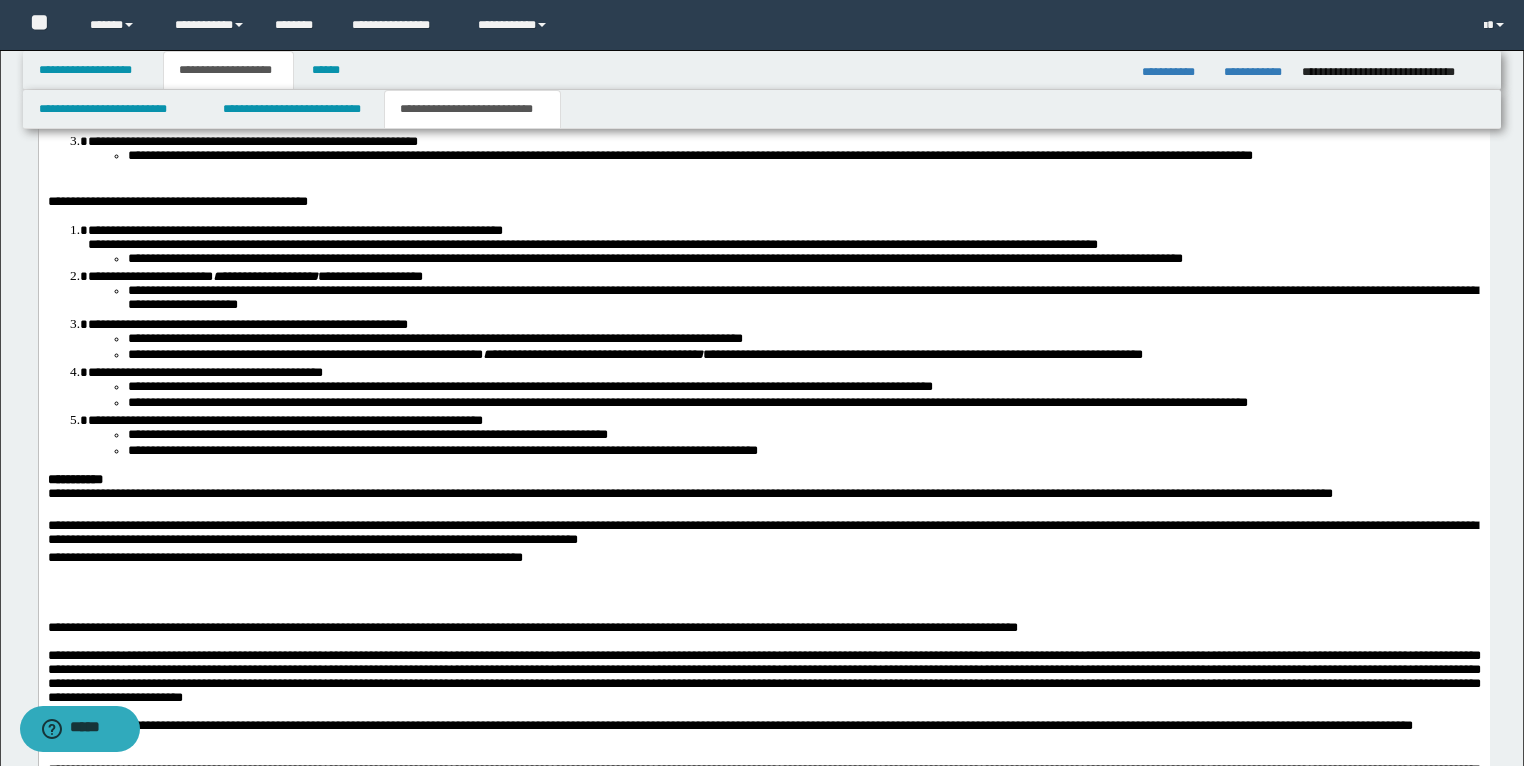 scroll, scrollTop: 3103, scrollLeft: 0, axis: vertical 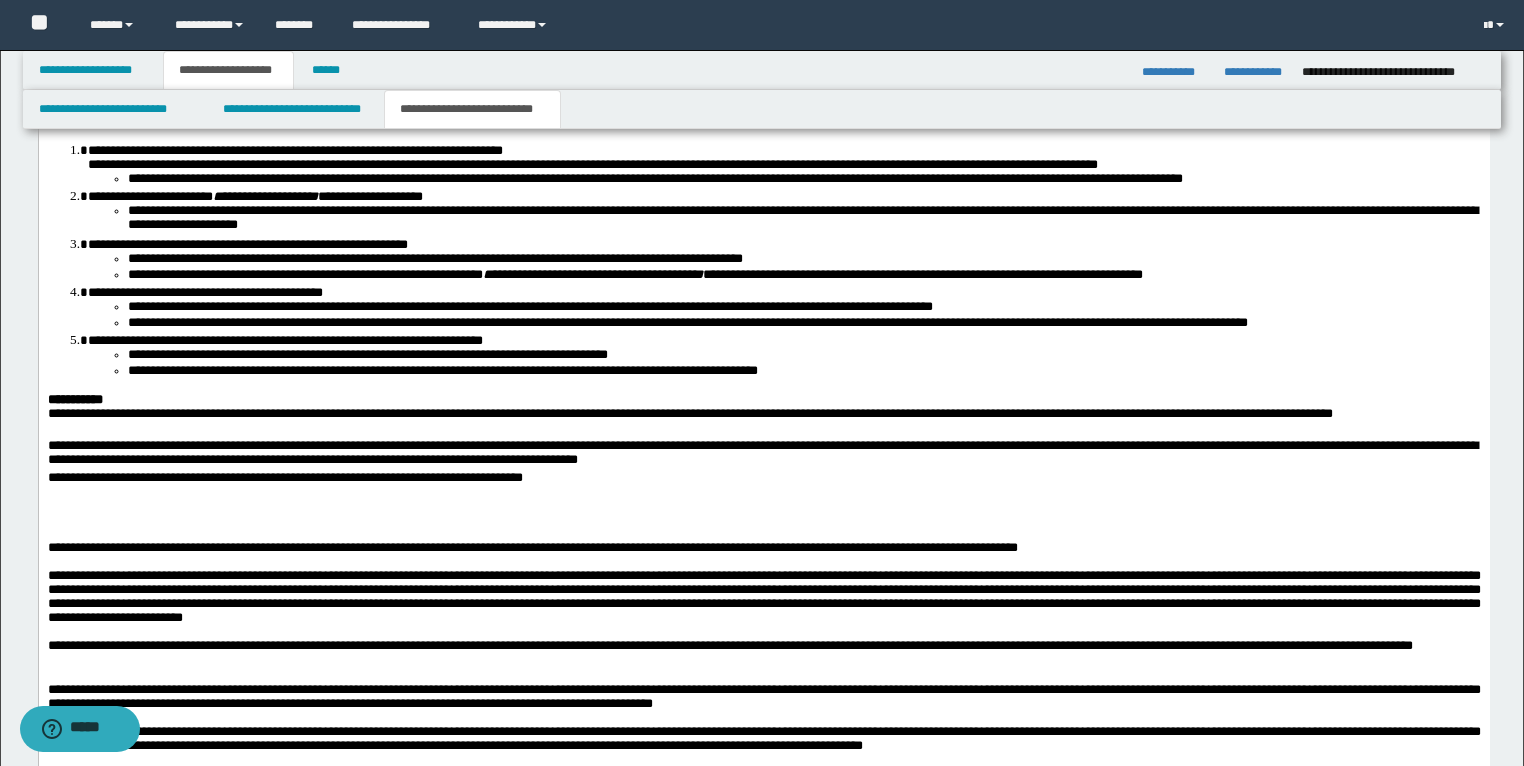 click on "**********" at bounding box center [763, 424] 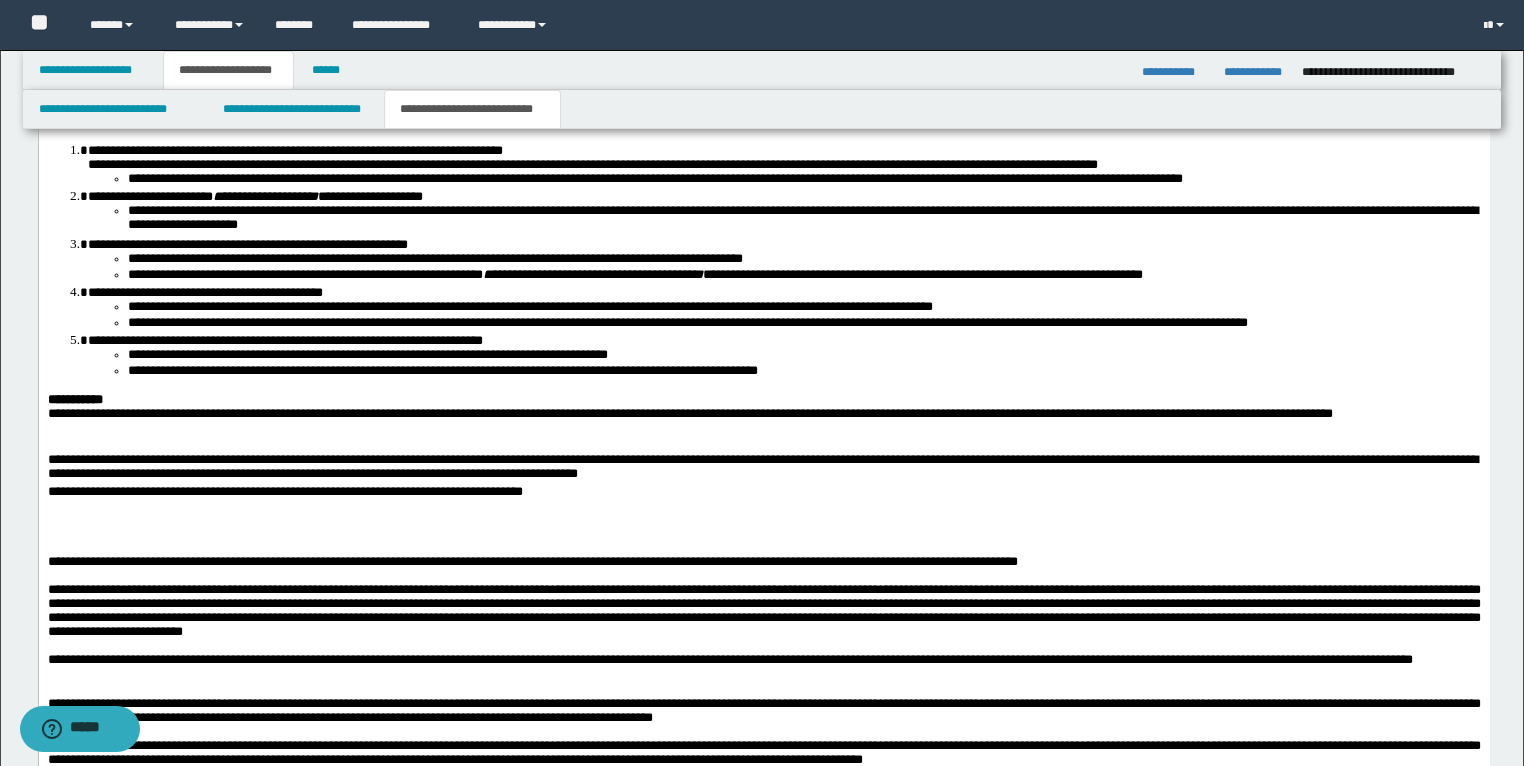 click on "**********" at bounding box center (284, 492) 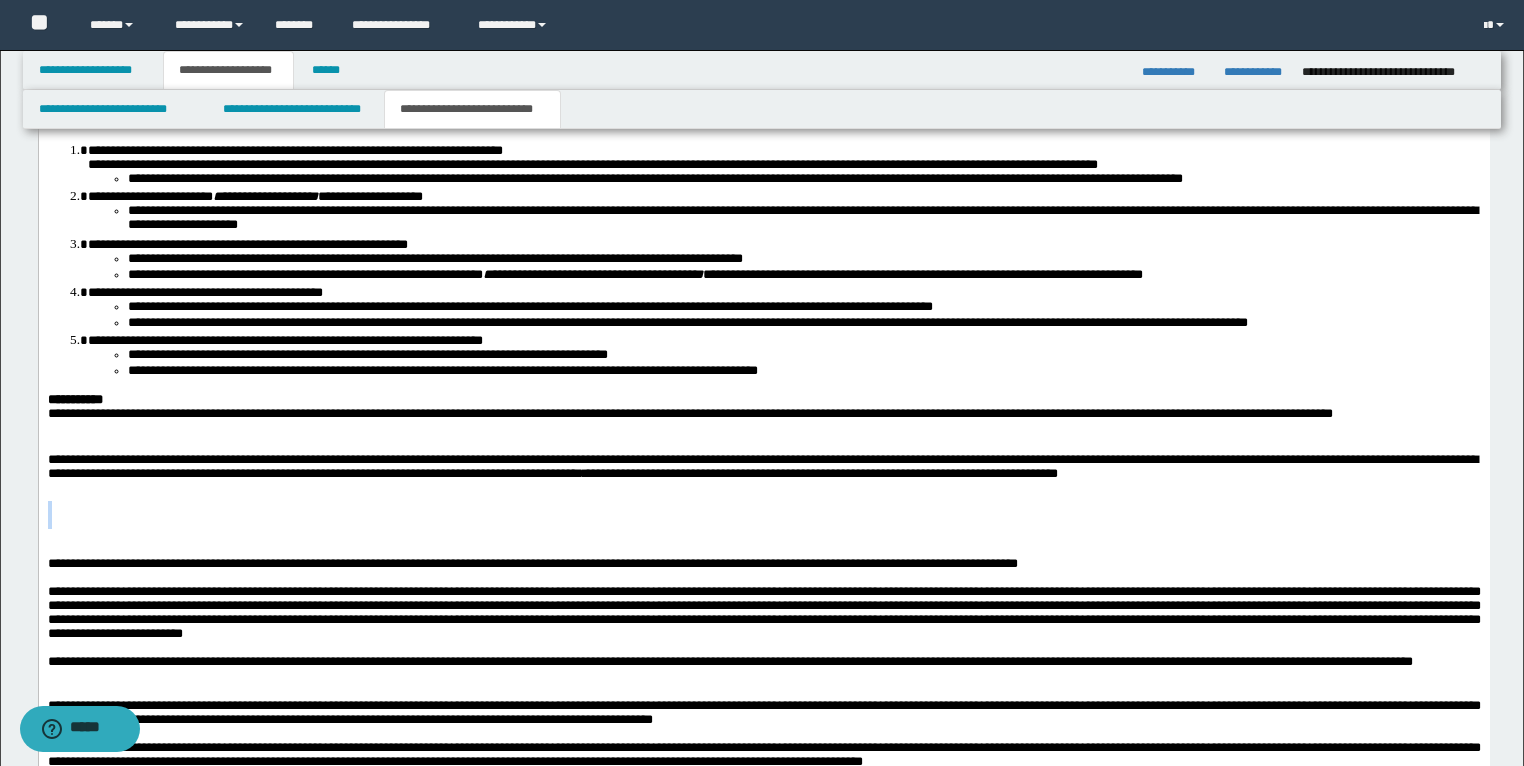 drag, startPoint x: 68, startPoint y: 571, endPoint x: 55, endPoint y: 547, distance: 27.294687 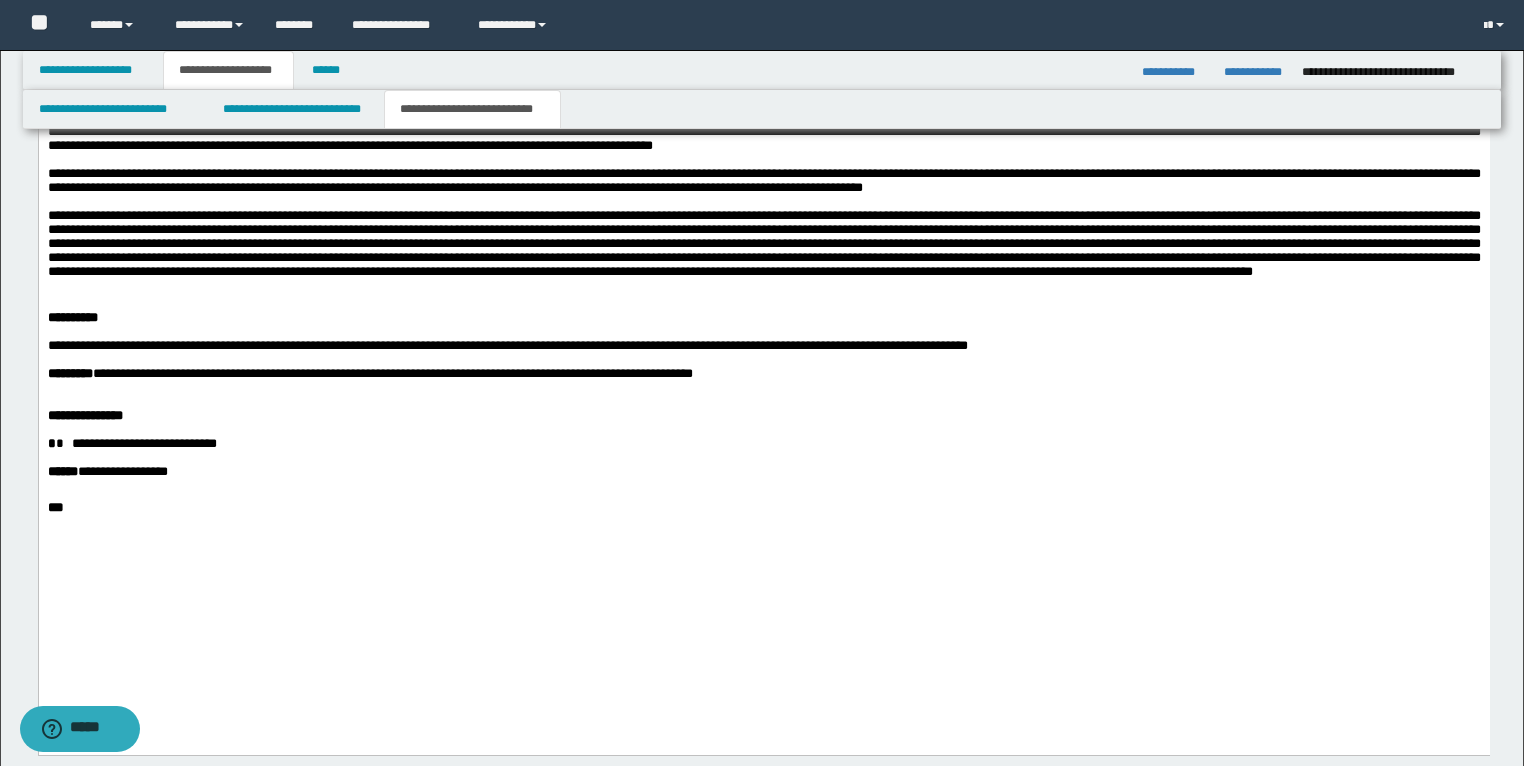scroll, scrollTop: 3663, scrollLeft: 0, axis: vertical 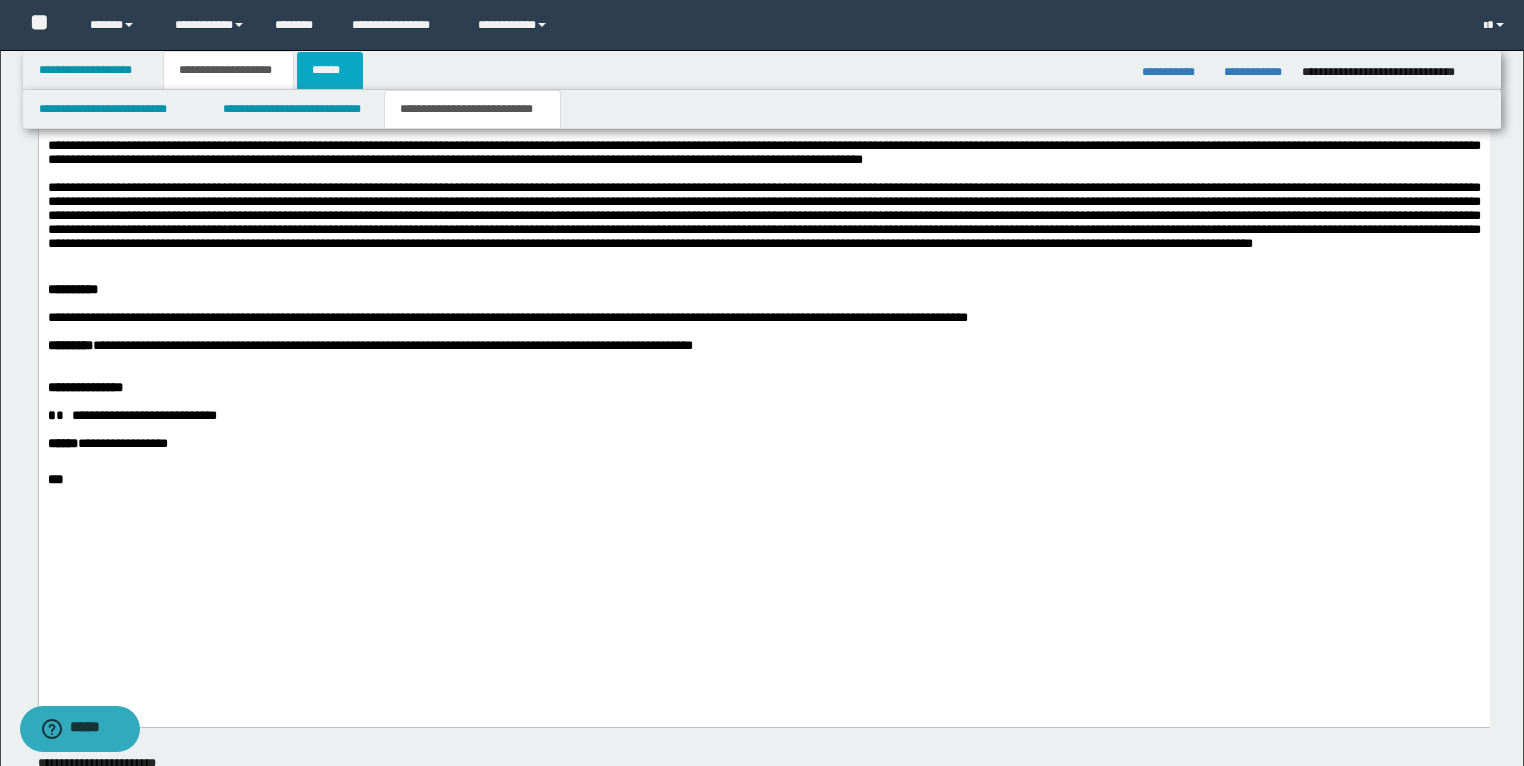 click on "******" at bounding box center (330, 70) 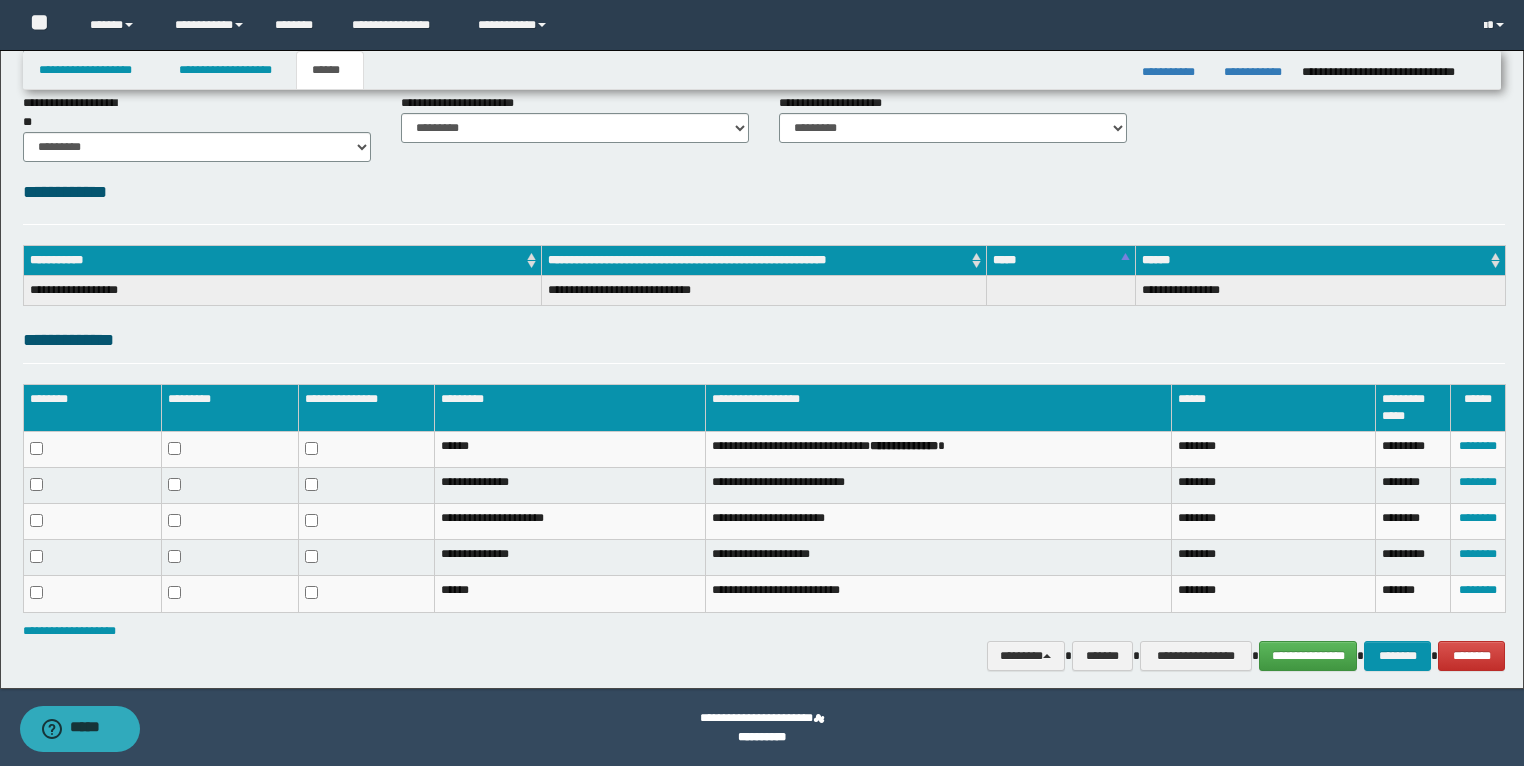 scroll, scrollTop: 166, scrollLeft: 0, axis: vertical 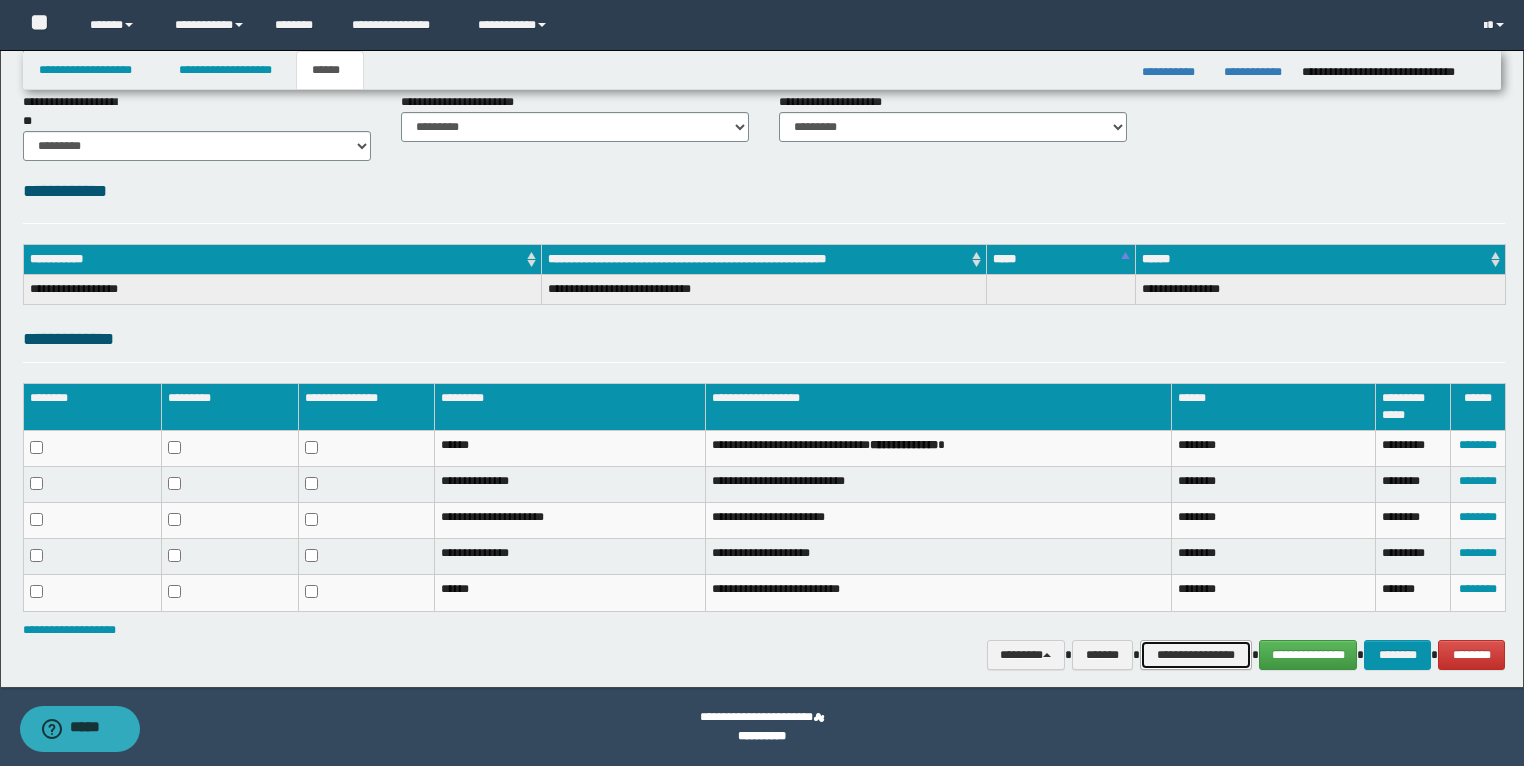 click on "**********" at bounding box center (1196, 655) 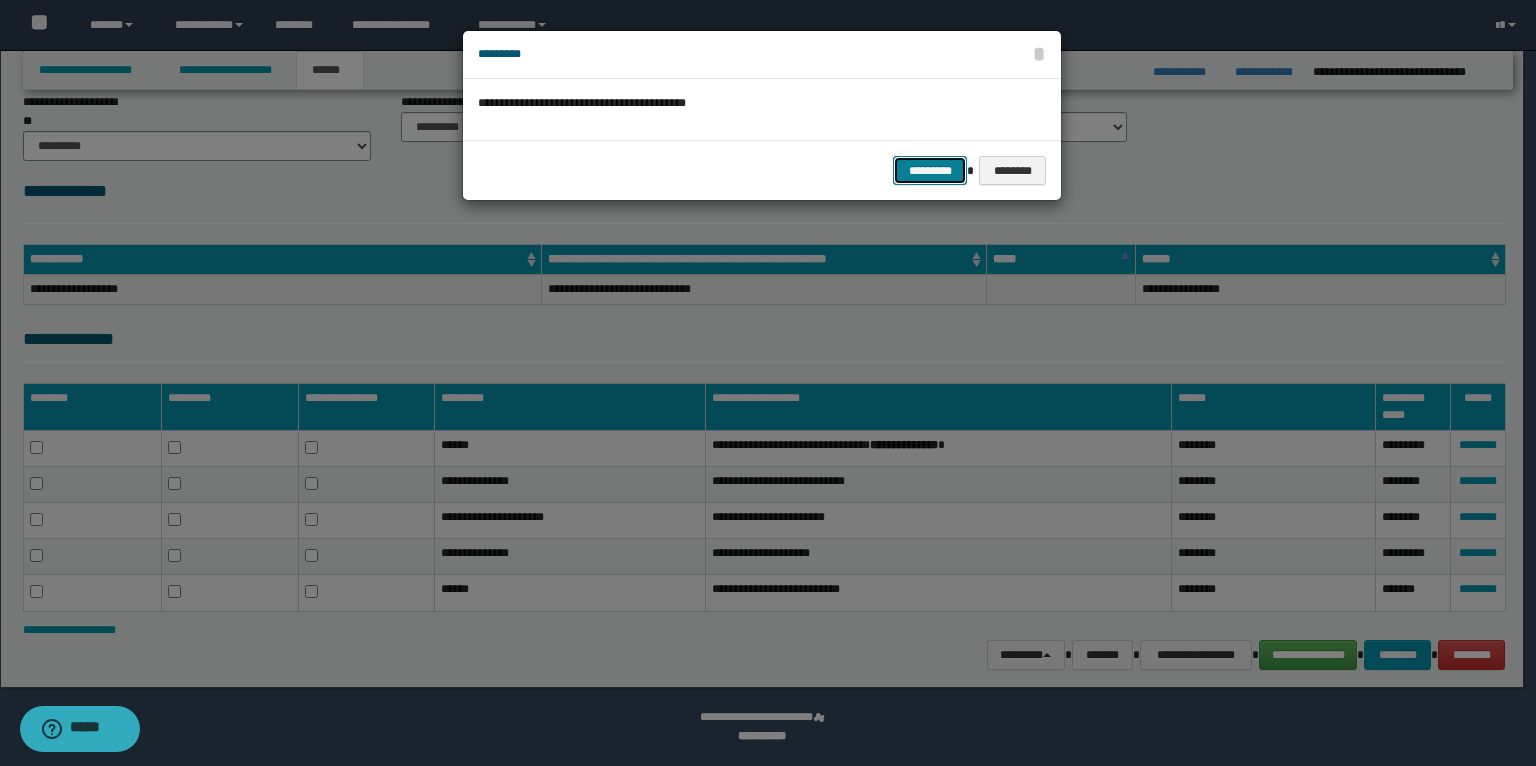 click on "*********" at bounding box center [930, 171] 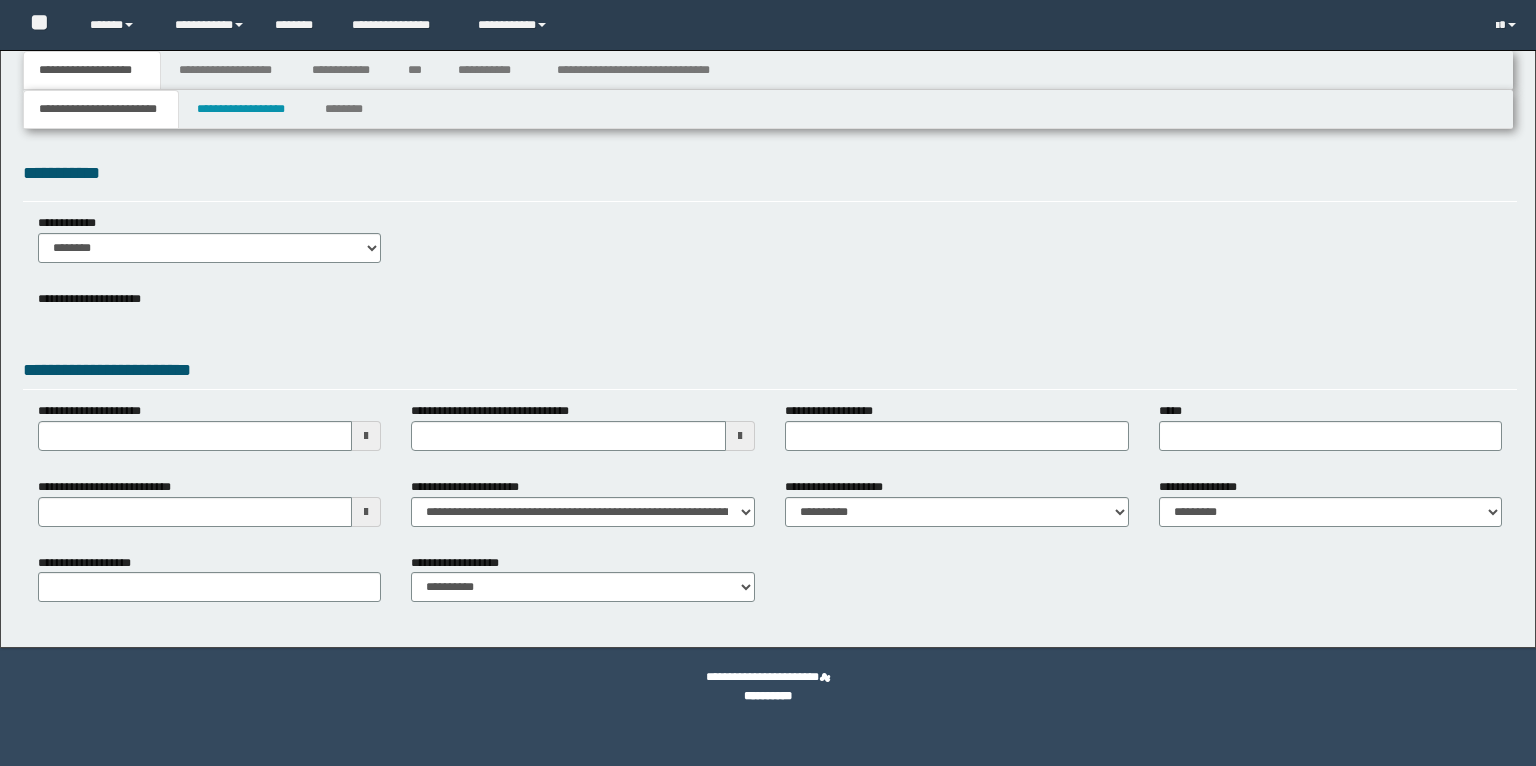 scroll, scrollTop: 0, scrollLeft: 0, axis: both 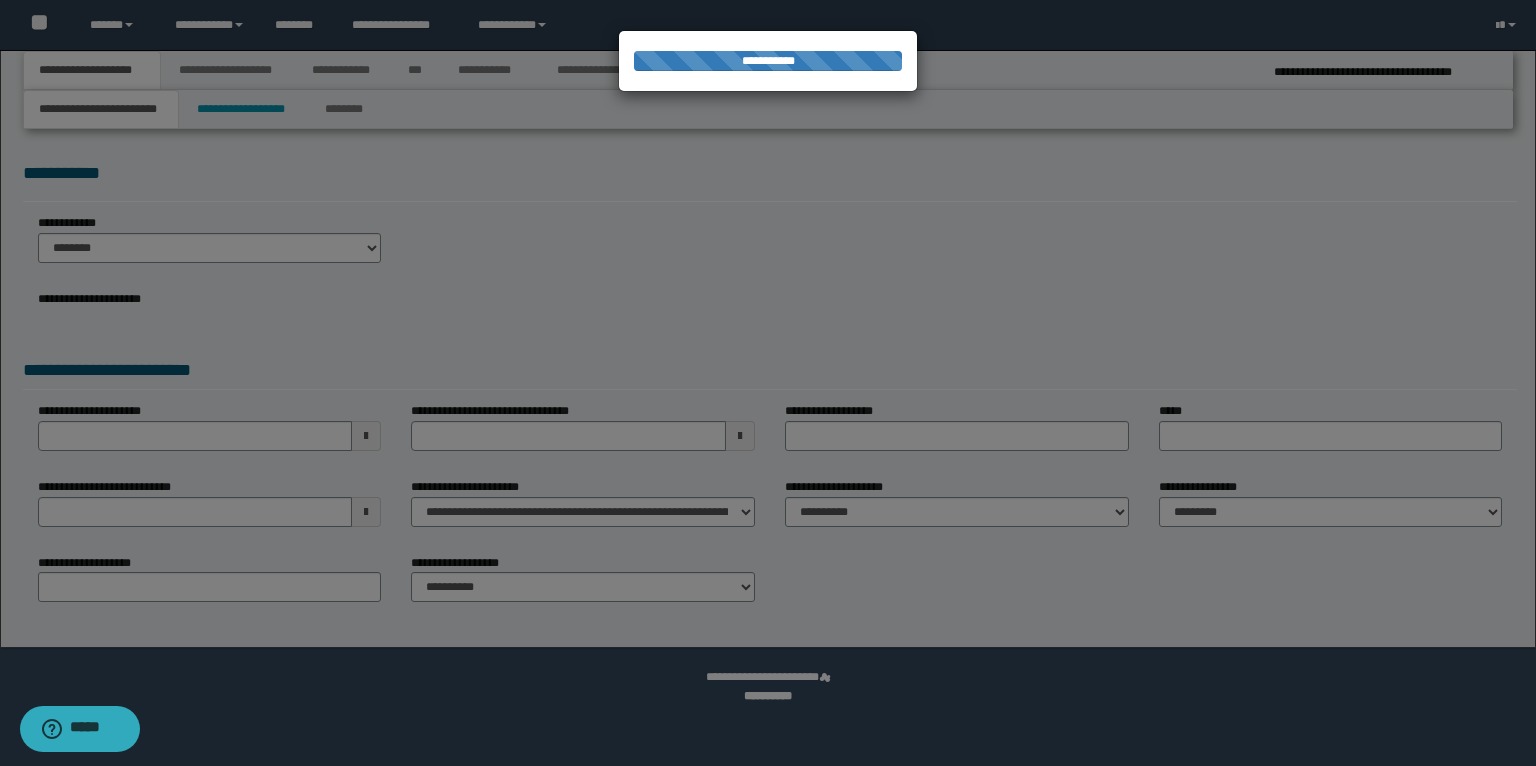 select on "*" 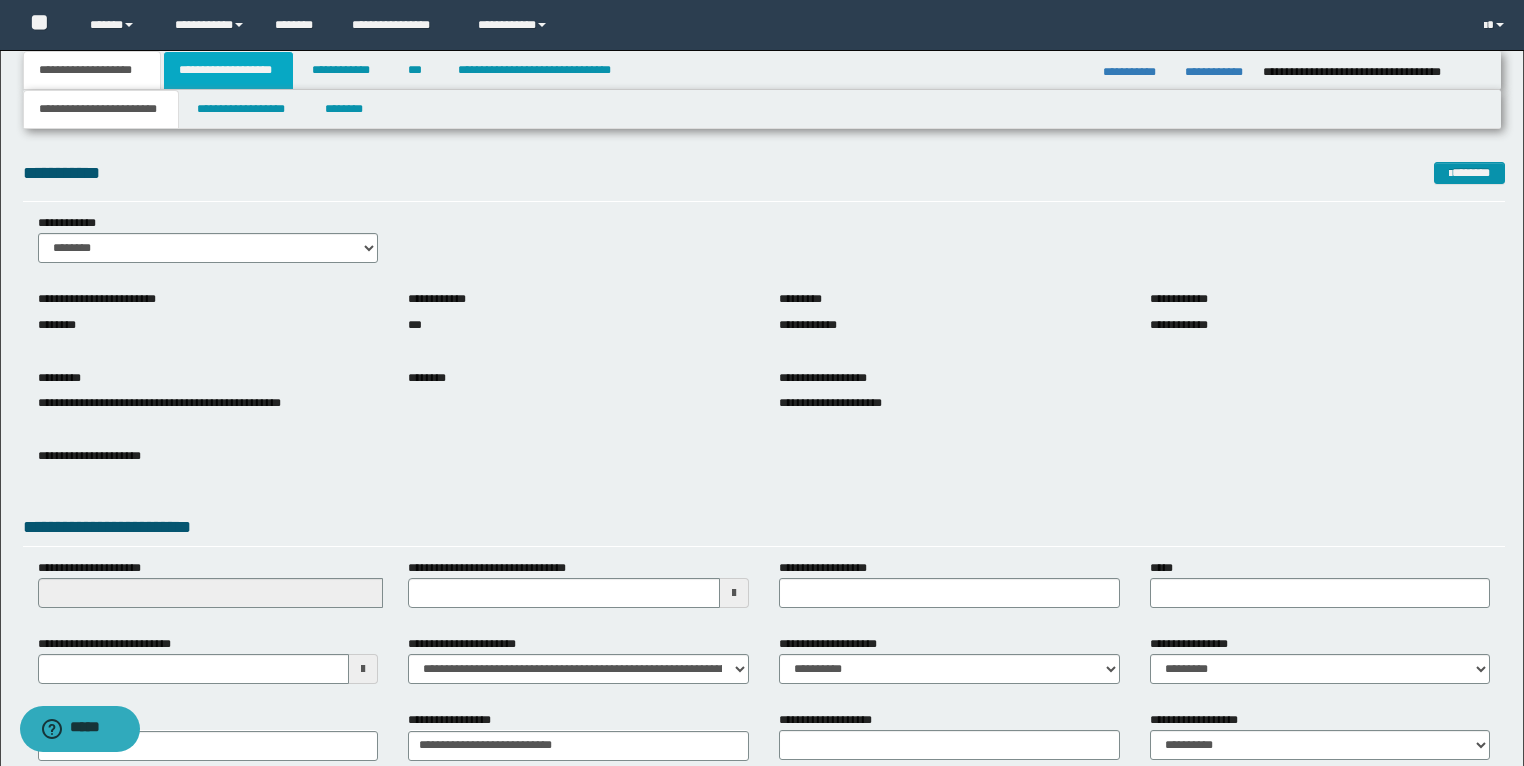 click on "**********" at bounding box center (228, 70) 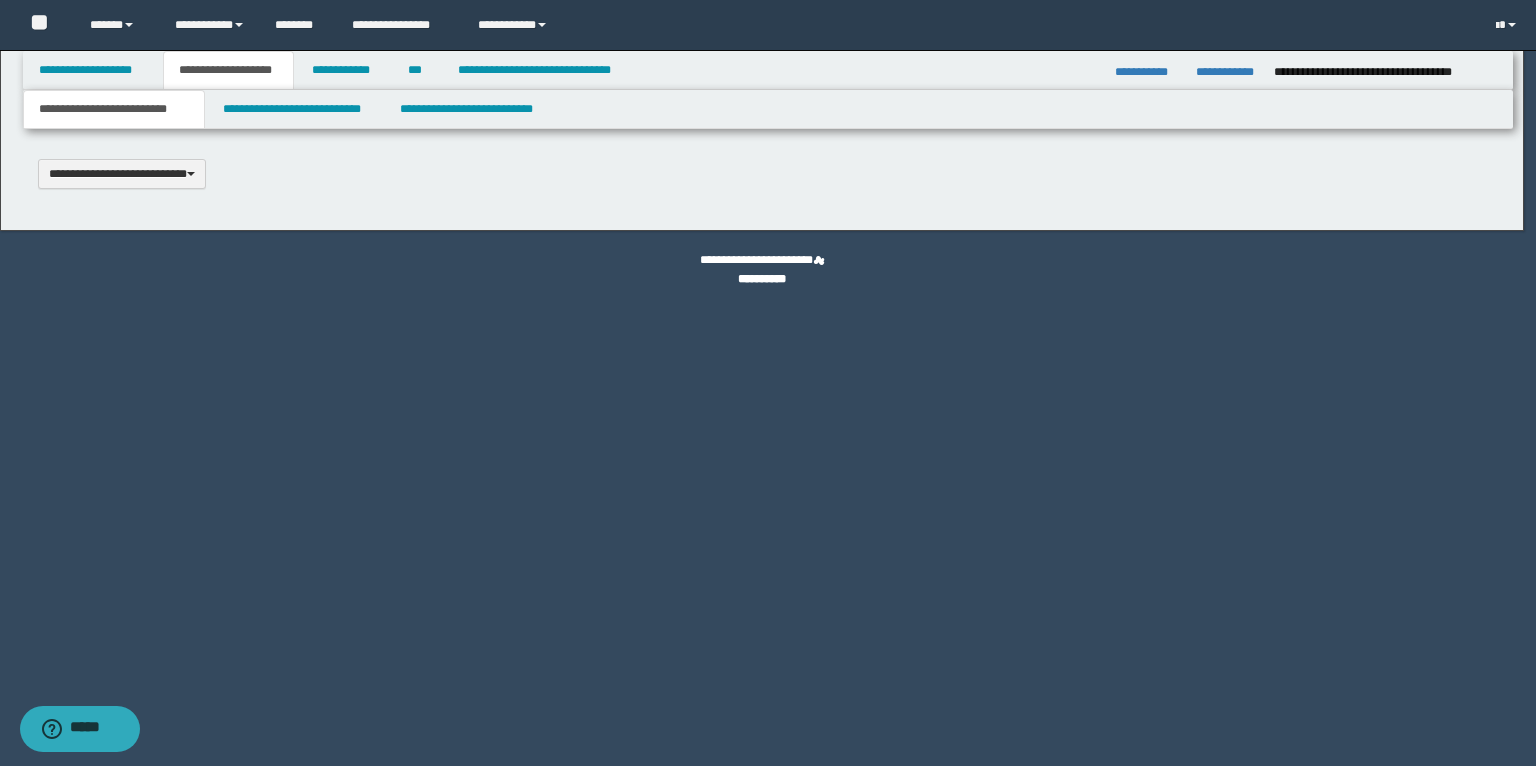type 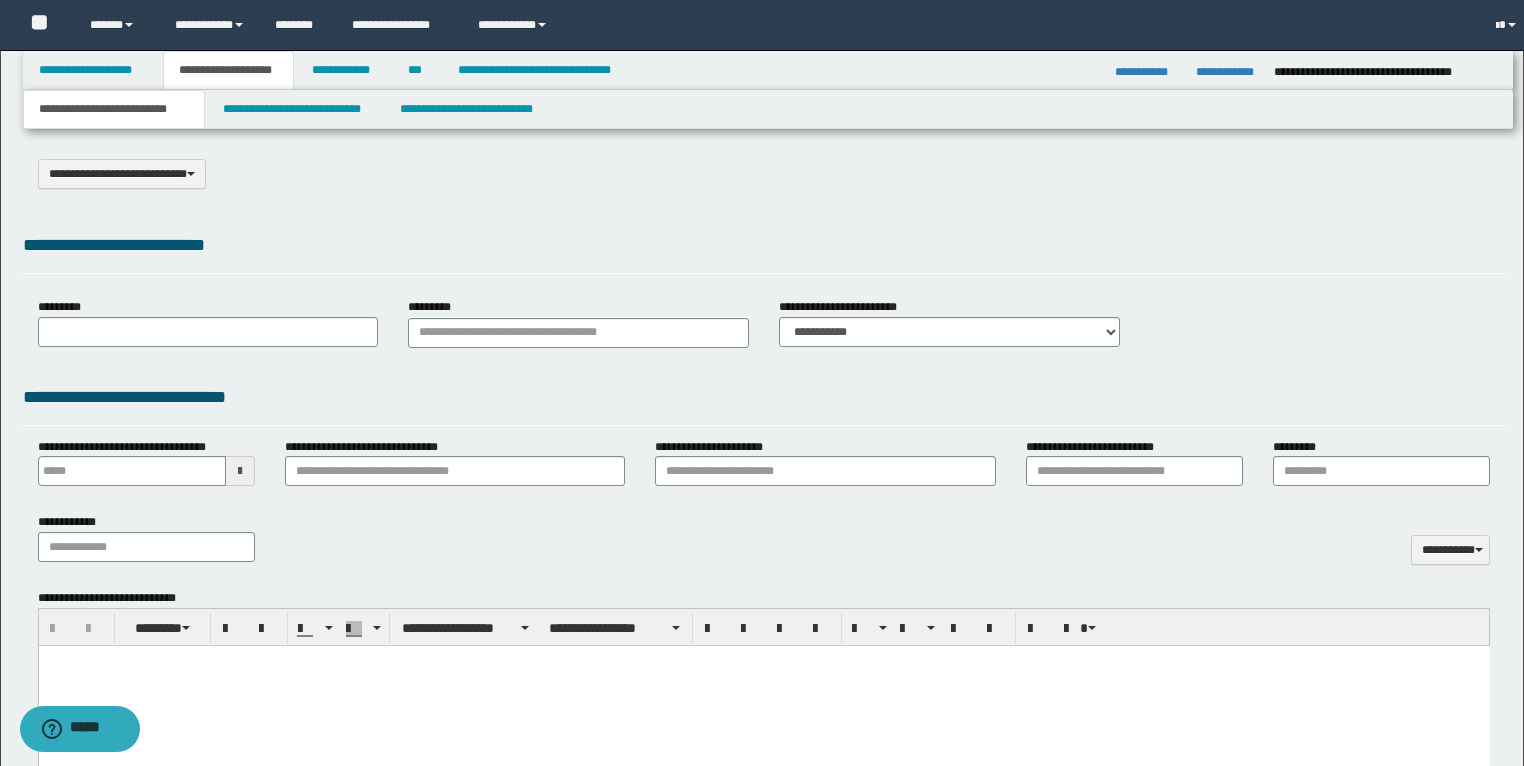 type on "**********" 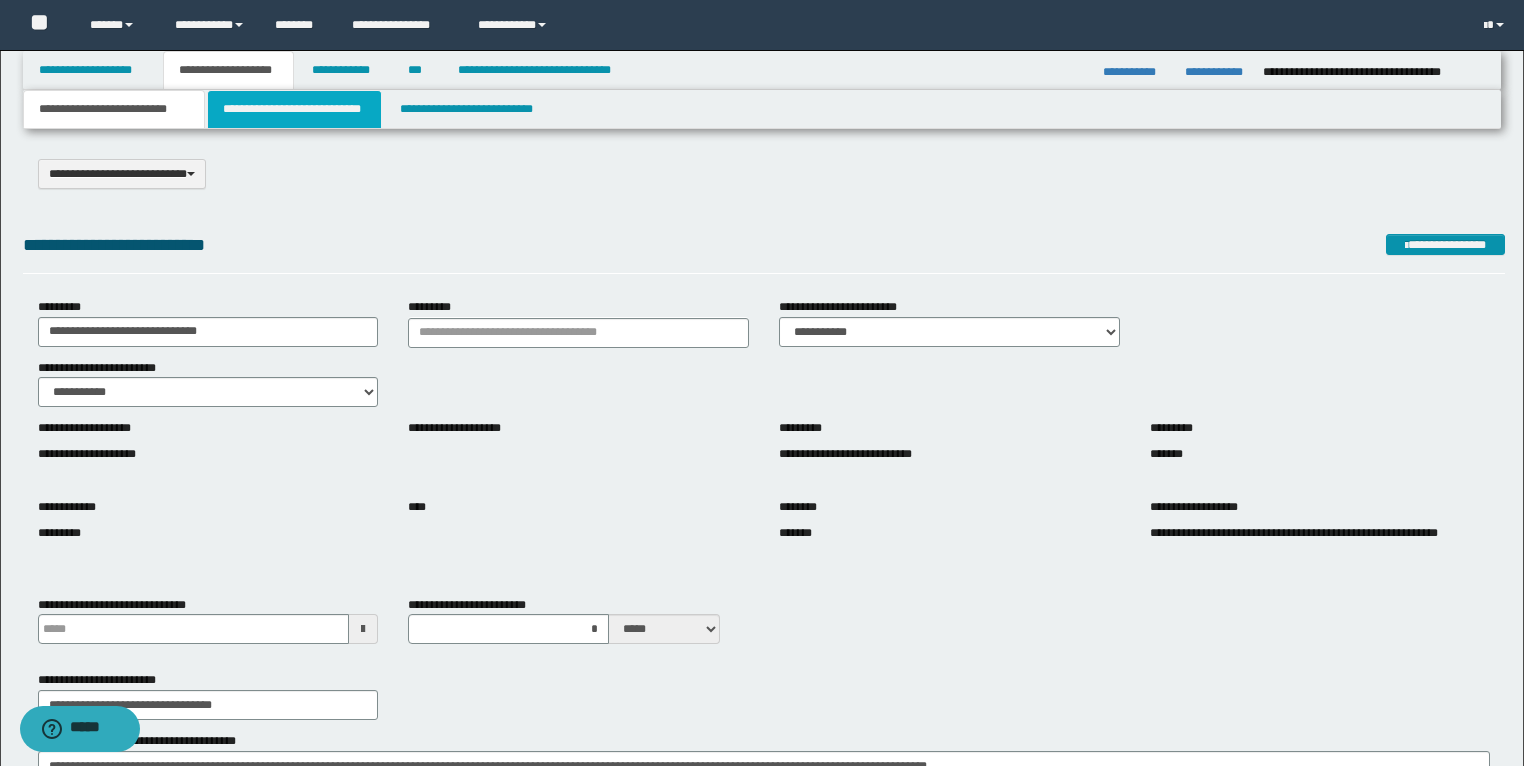 click on "**********" at bounding box center (294, 109) 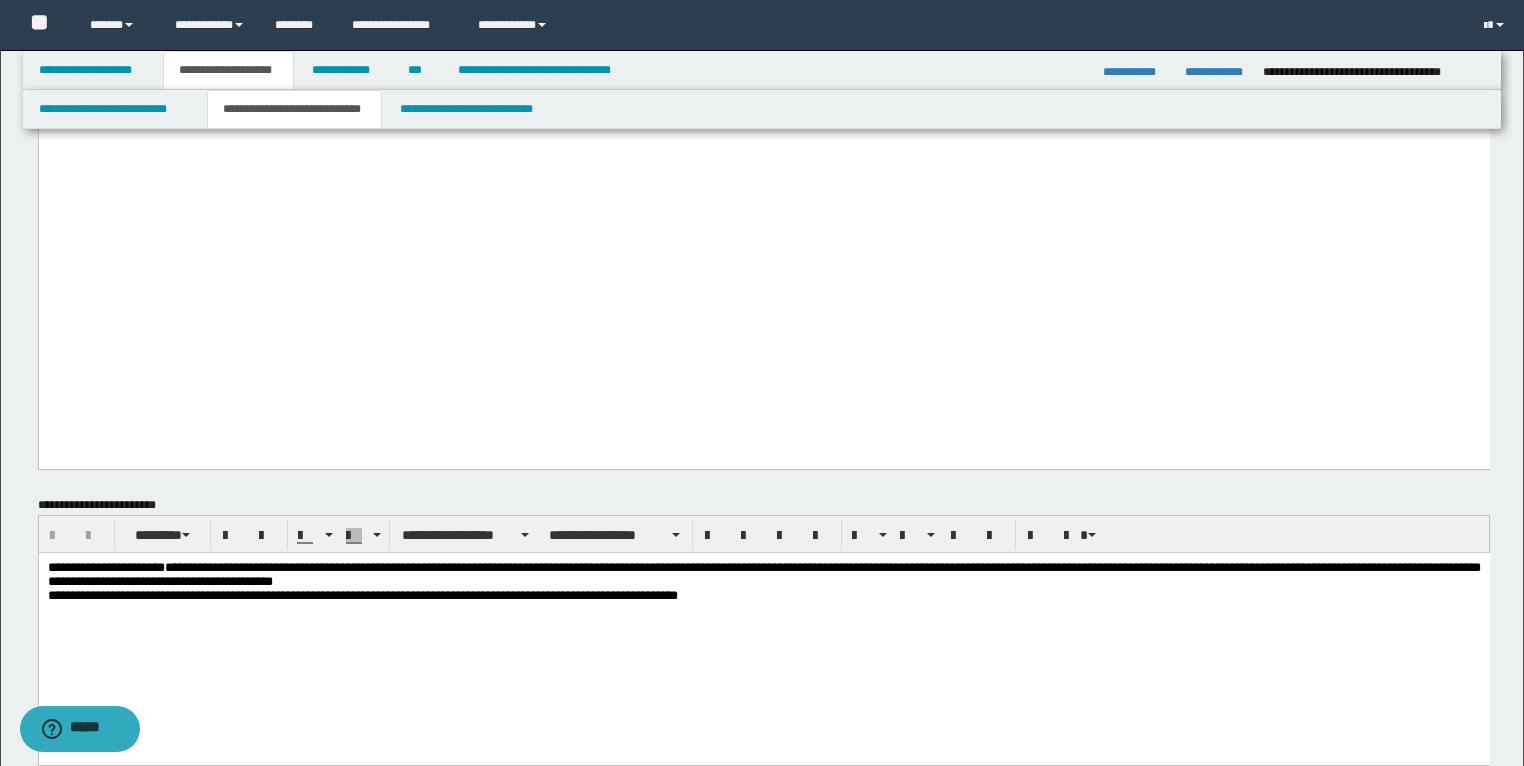 scroll, scrollTop: 2080, scrollLeft: 0, axis: vertical 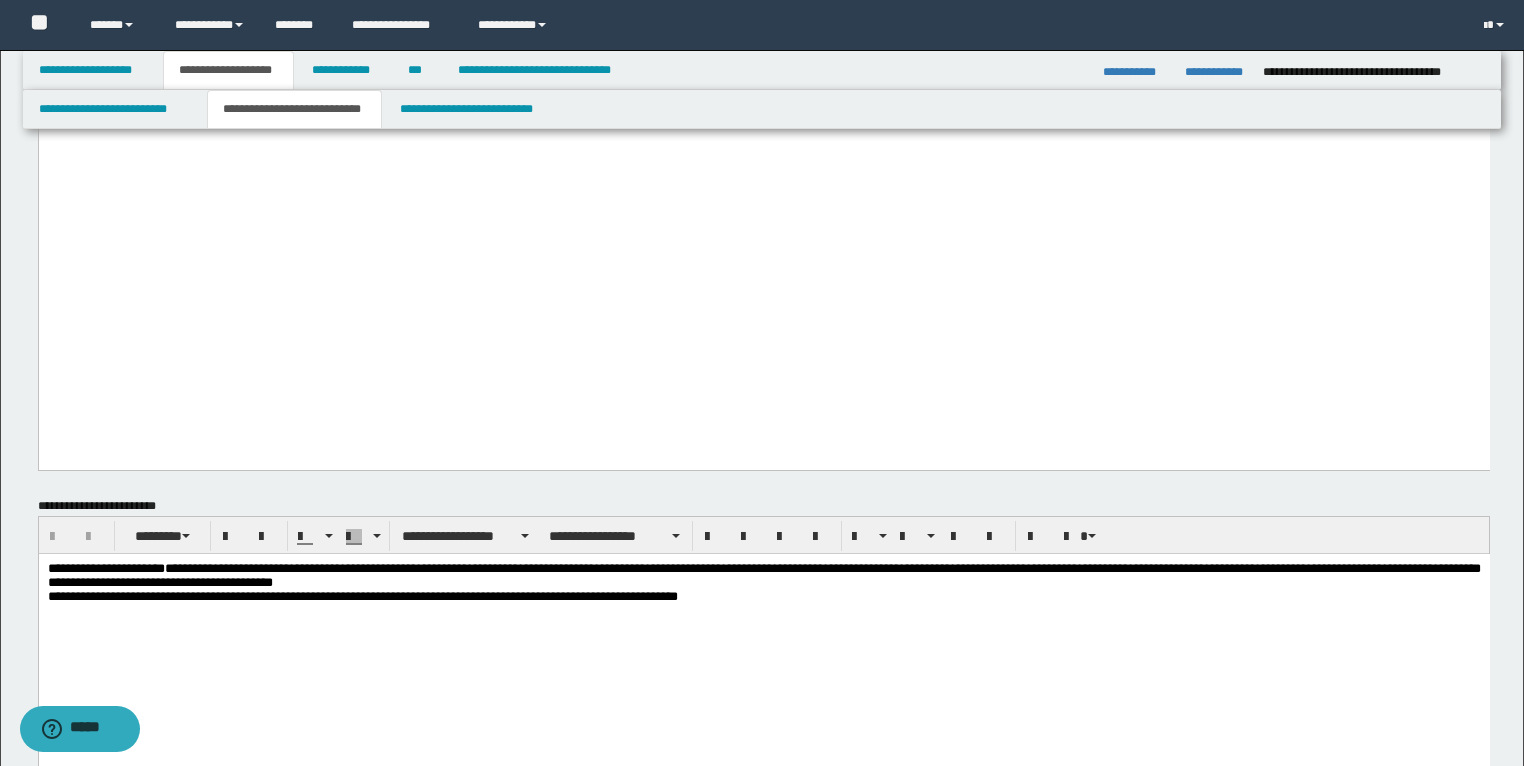click on "**********" at bounding box center (763, -898) 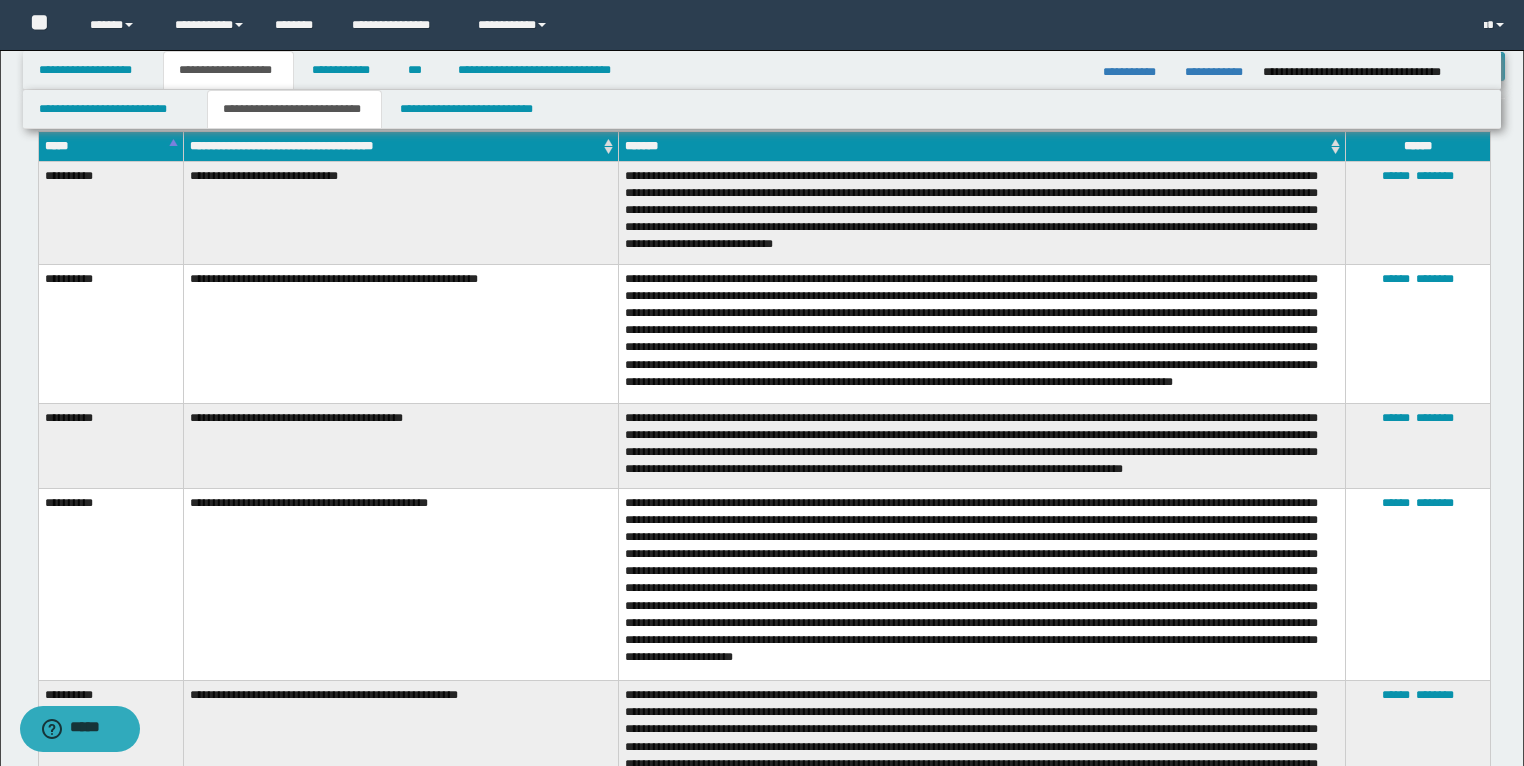 scroll, scrollTop: 2720, scrollLeft: 0, axis: vertical 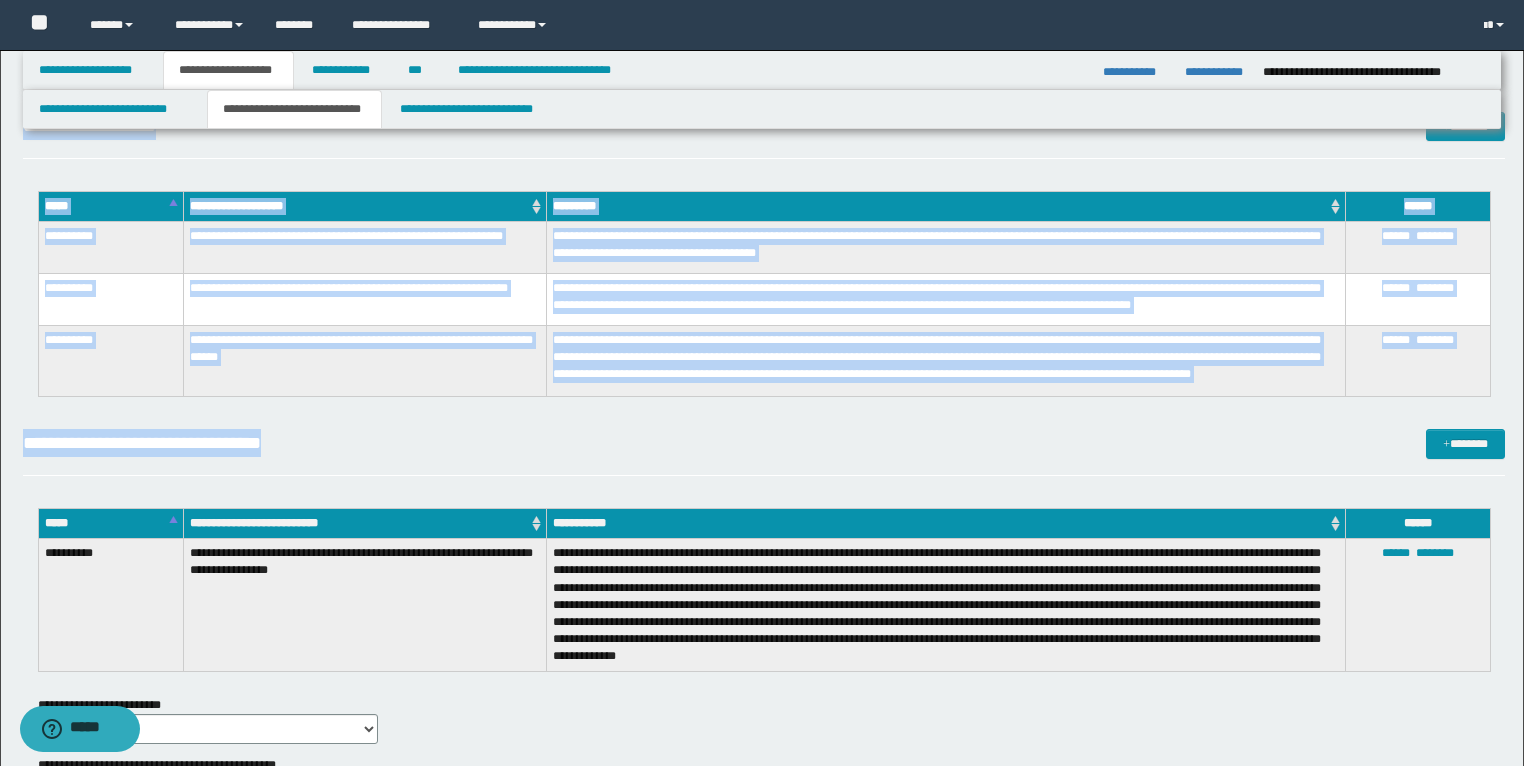 drag, startPoint x: 41, startPoint y: 286, endPoint x: 793, endPoint y: 672, distance: 845.281 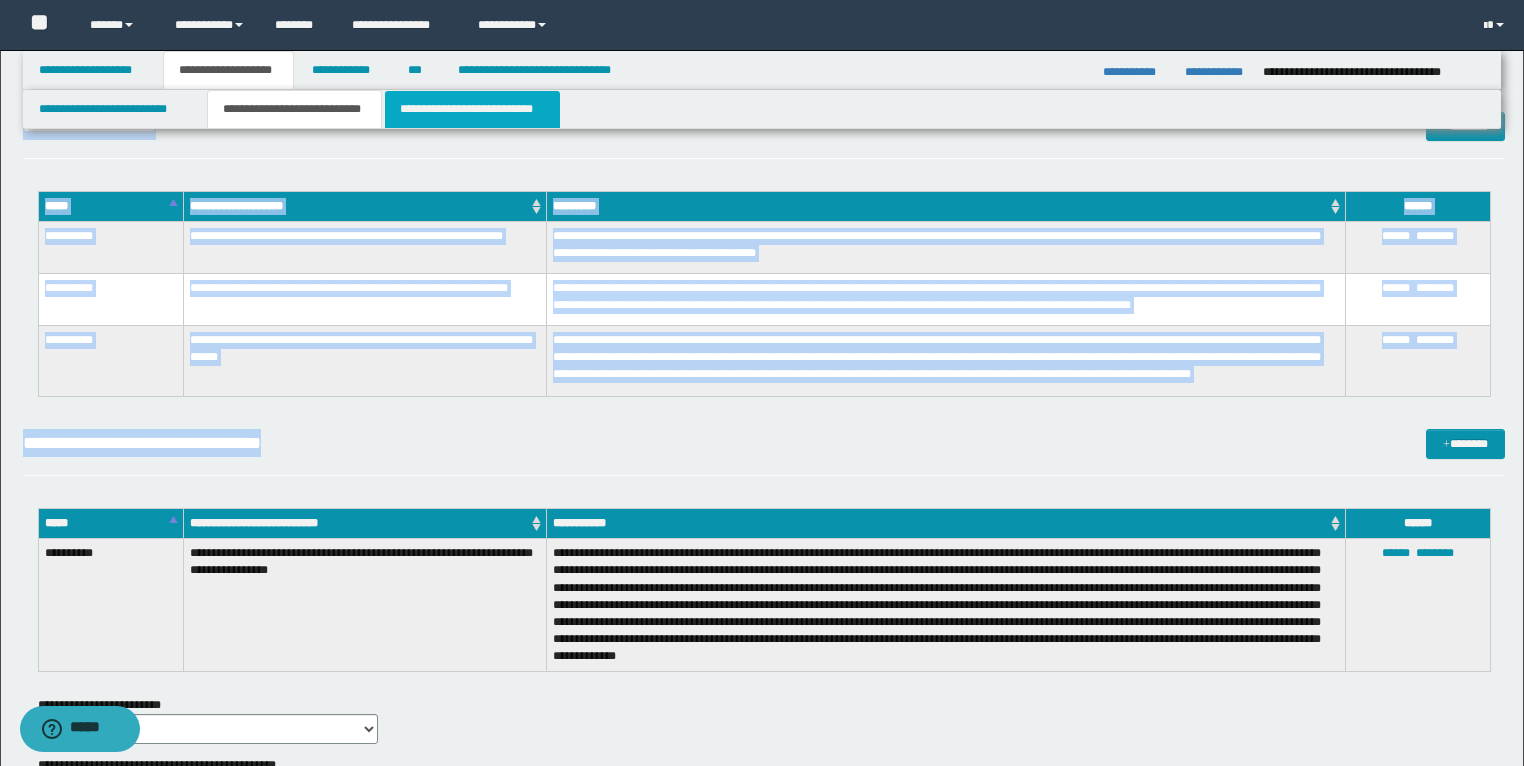 click on "**********" at bounding box center [472, 109] 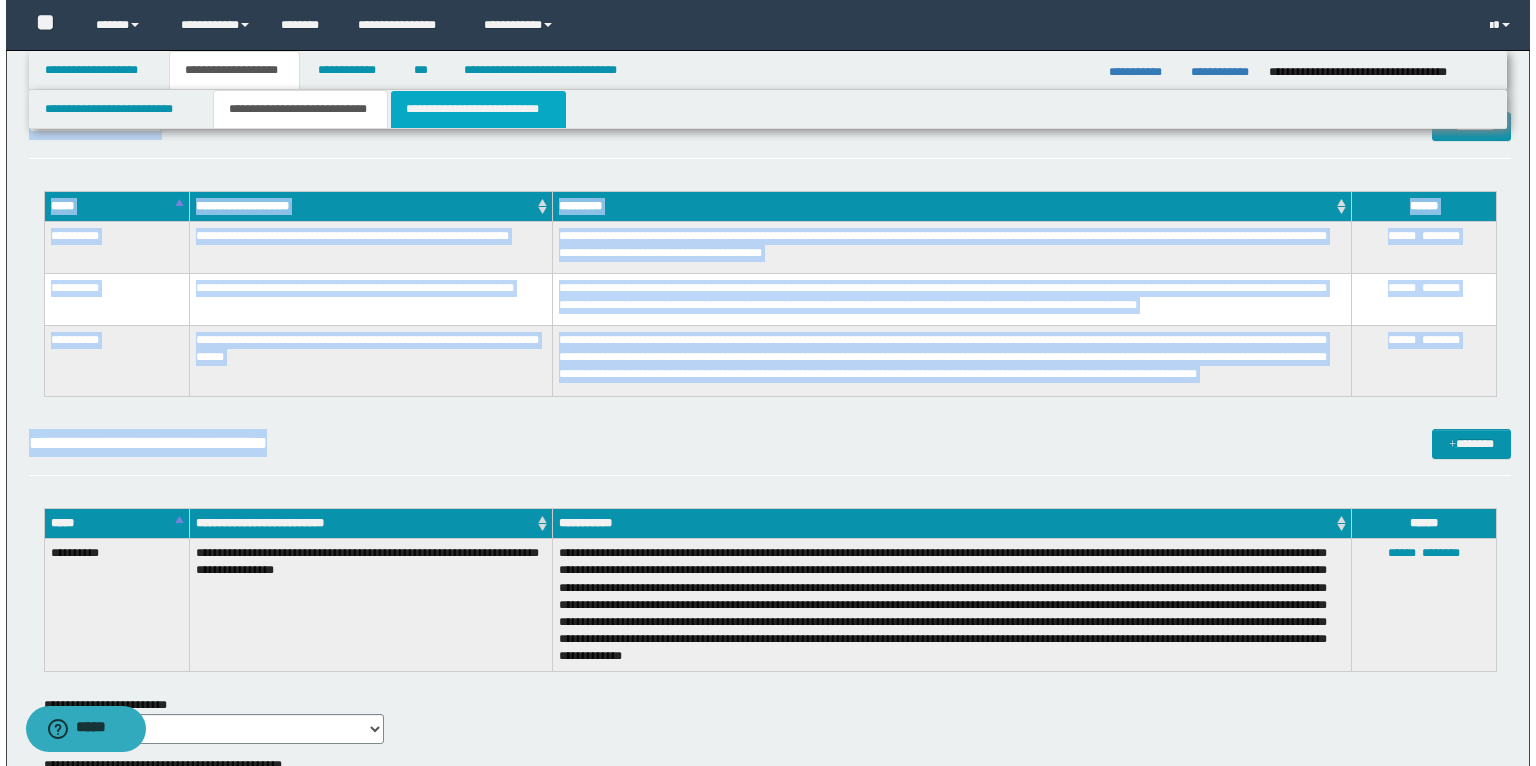 scroll, scrollTop: 0, scrollLeft: 0, axis: both 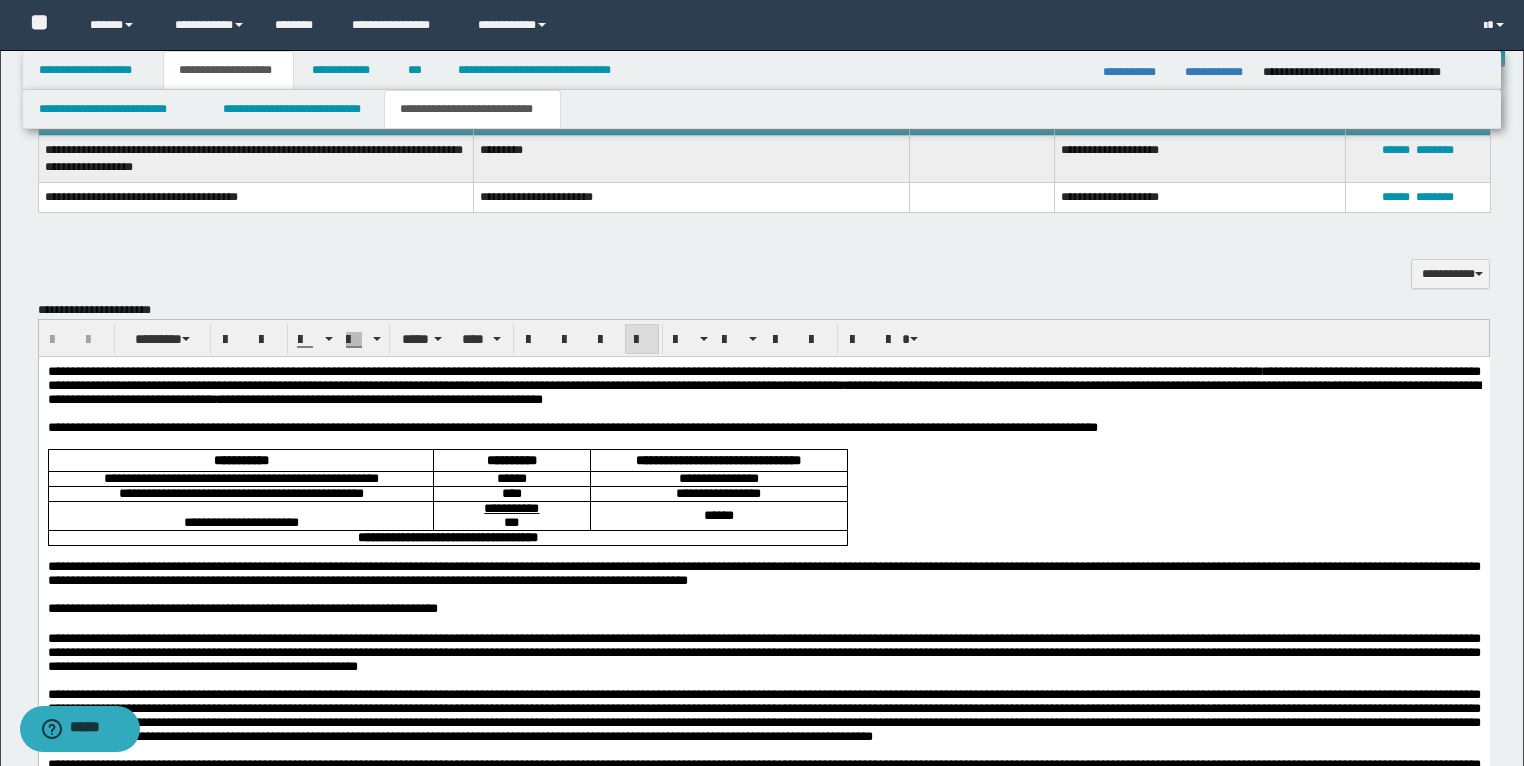 click on "**********" at bounding box center (763, 428) 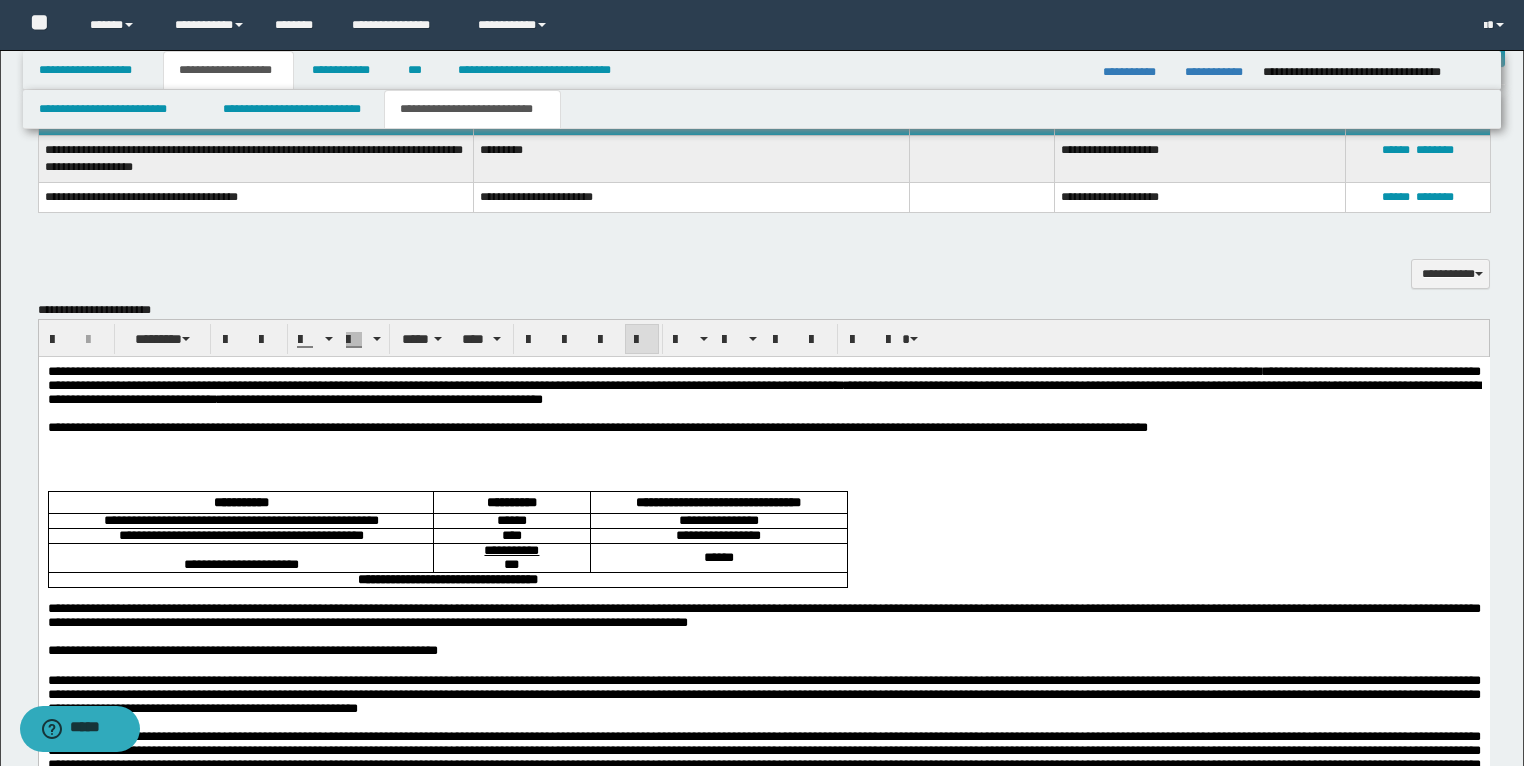 click at bounding box center [763, 456] 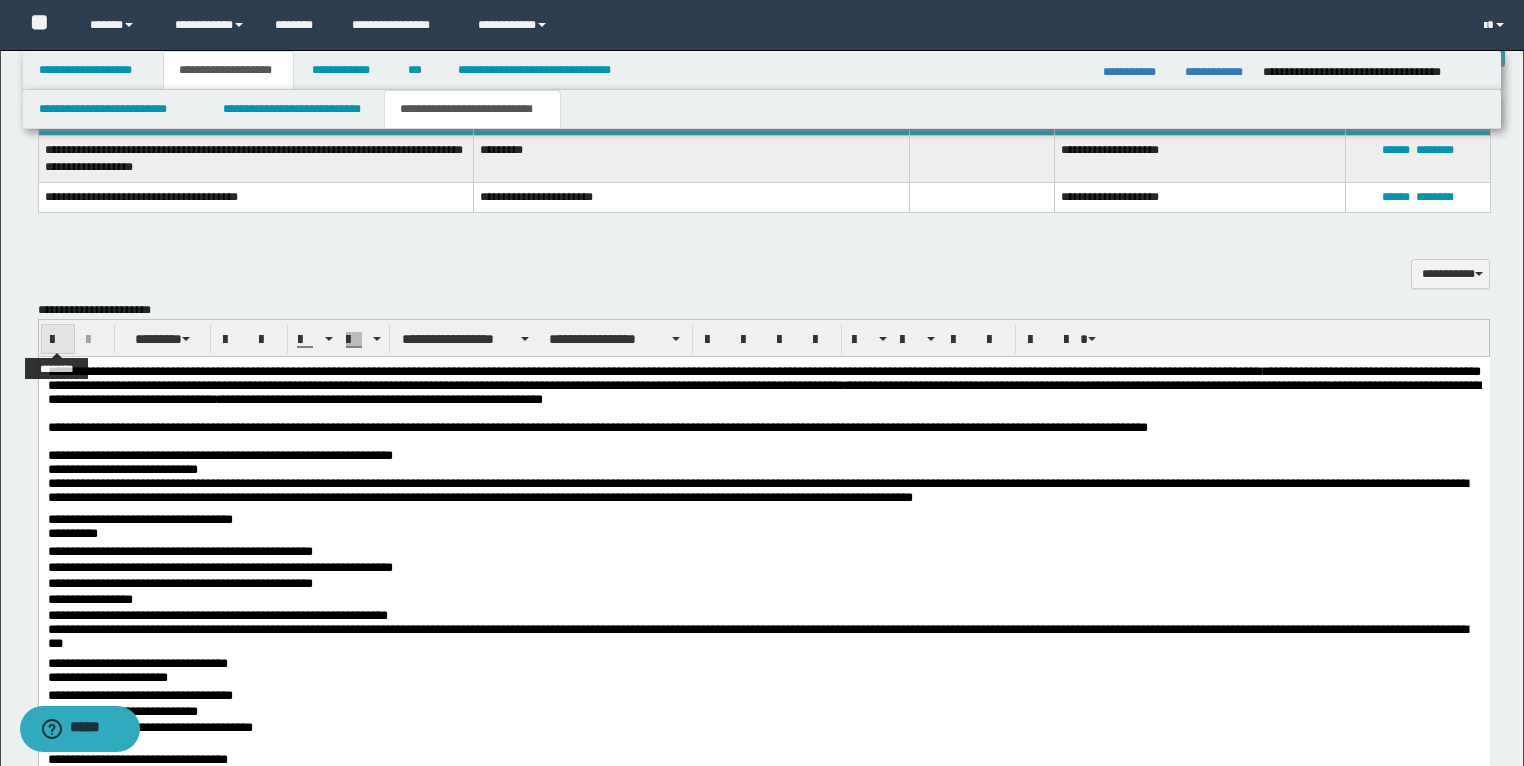click at bounding box center [58, 340] 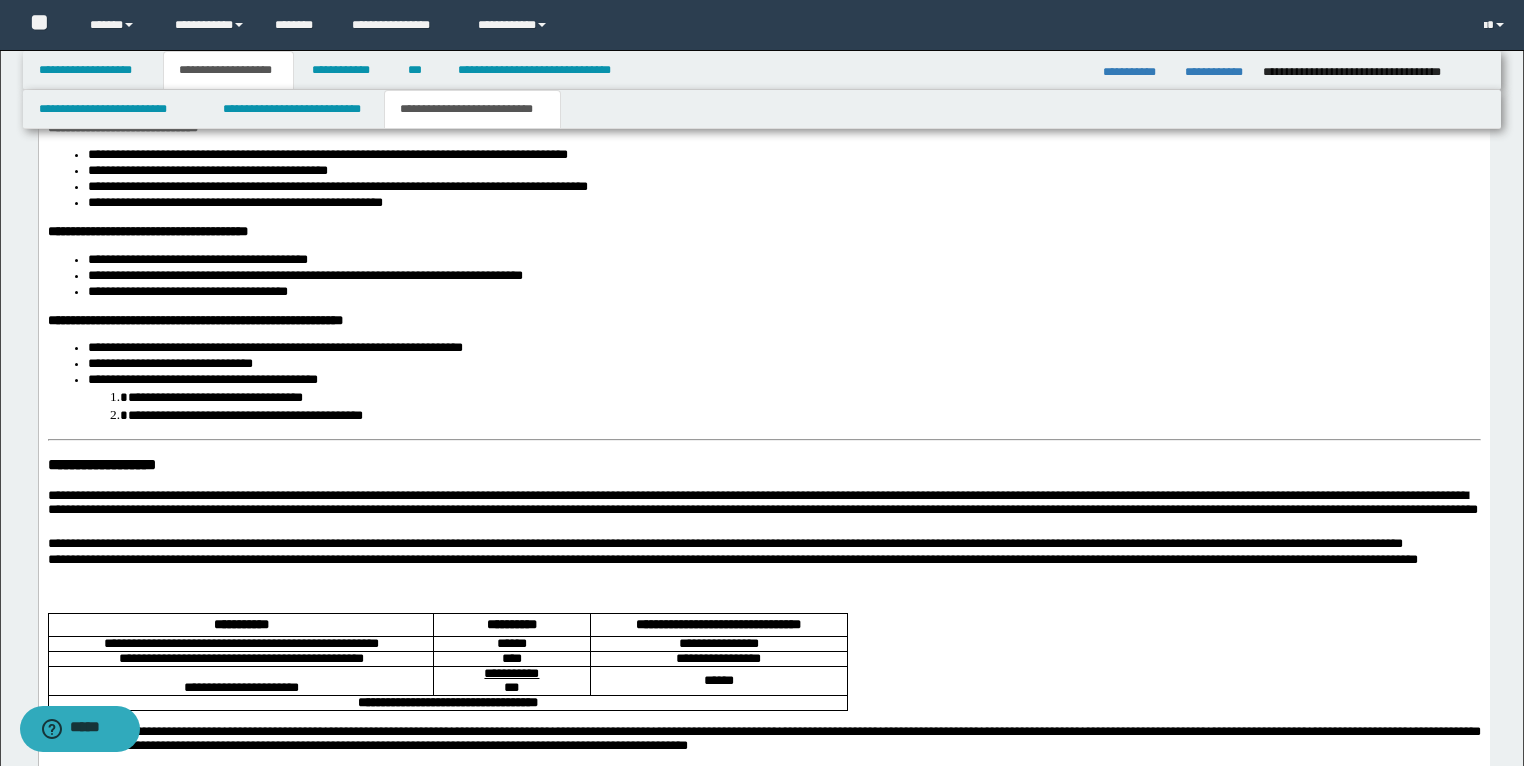 scroll, scrollTop: 3040, scrollLeft: 0, axis: vertical 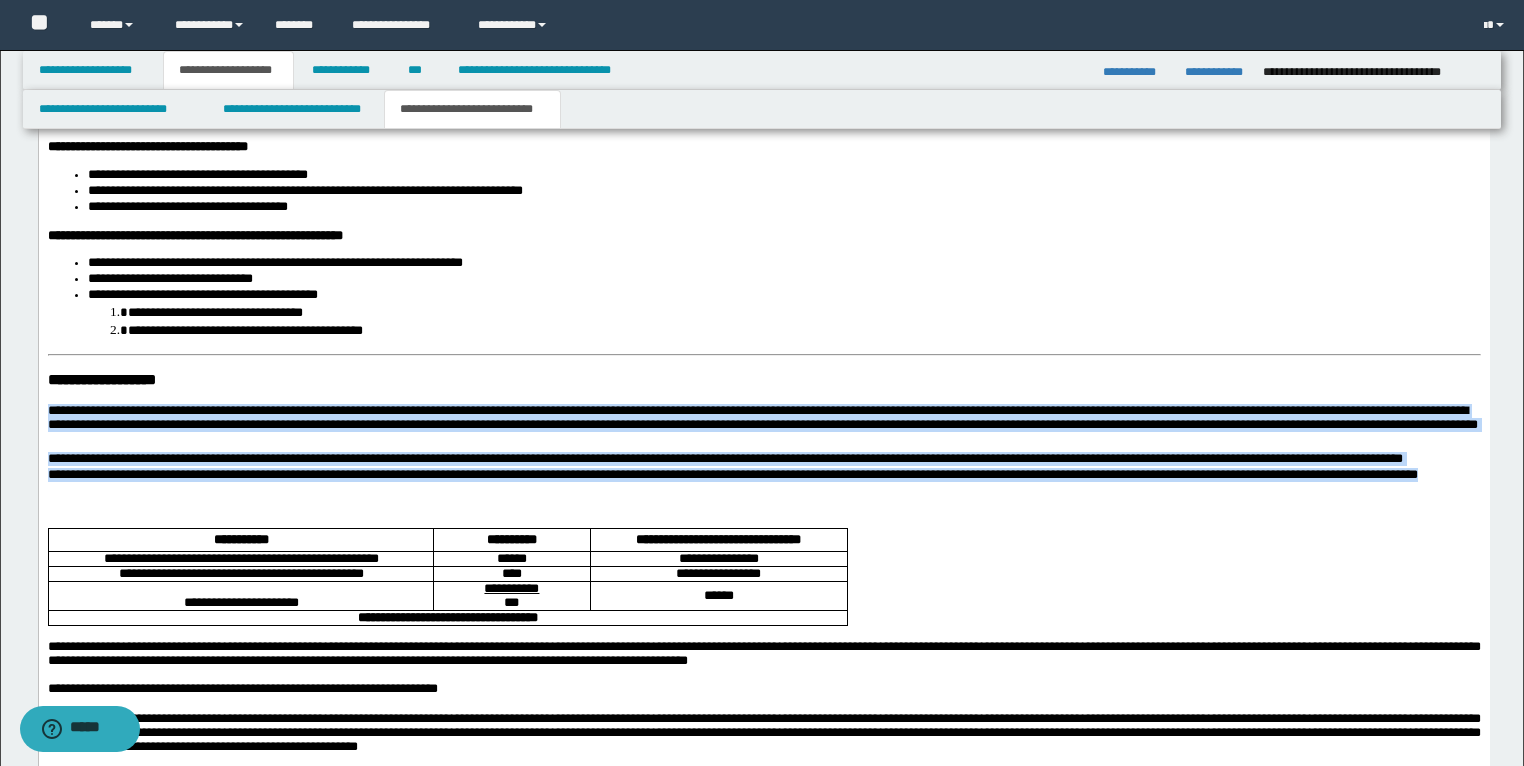 drag, startPoint x: 55, startPoint y: 447, endPoint x: 27, endPoint y: 419, distance: 39.59798 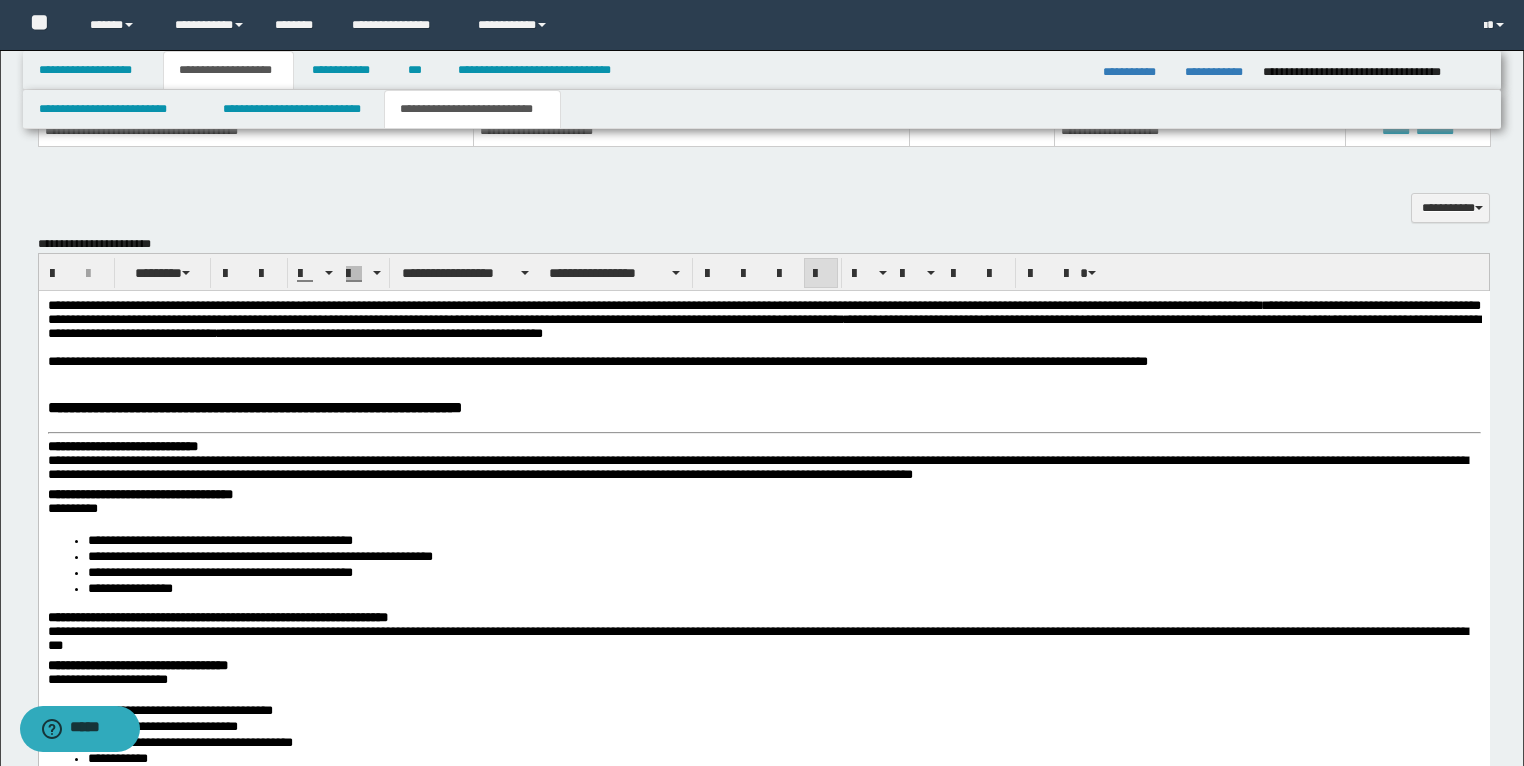 scroll, scrollTop: 1840, scrollLeft: 0, axis: vertical 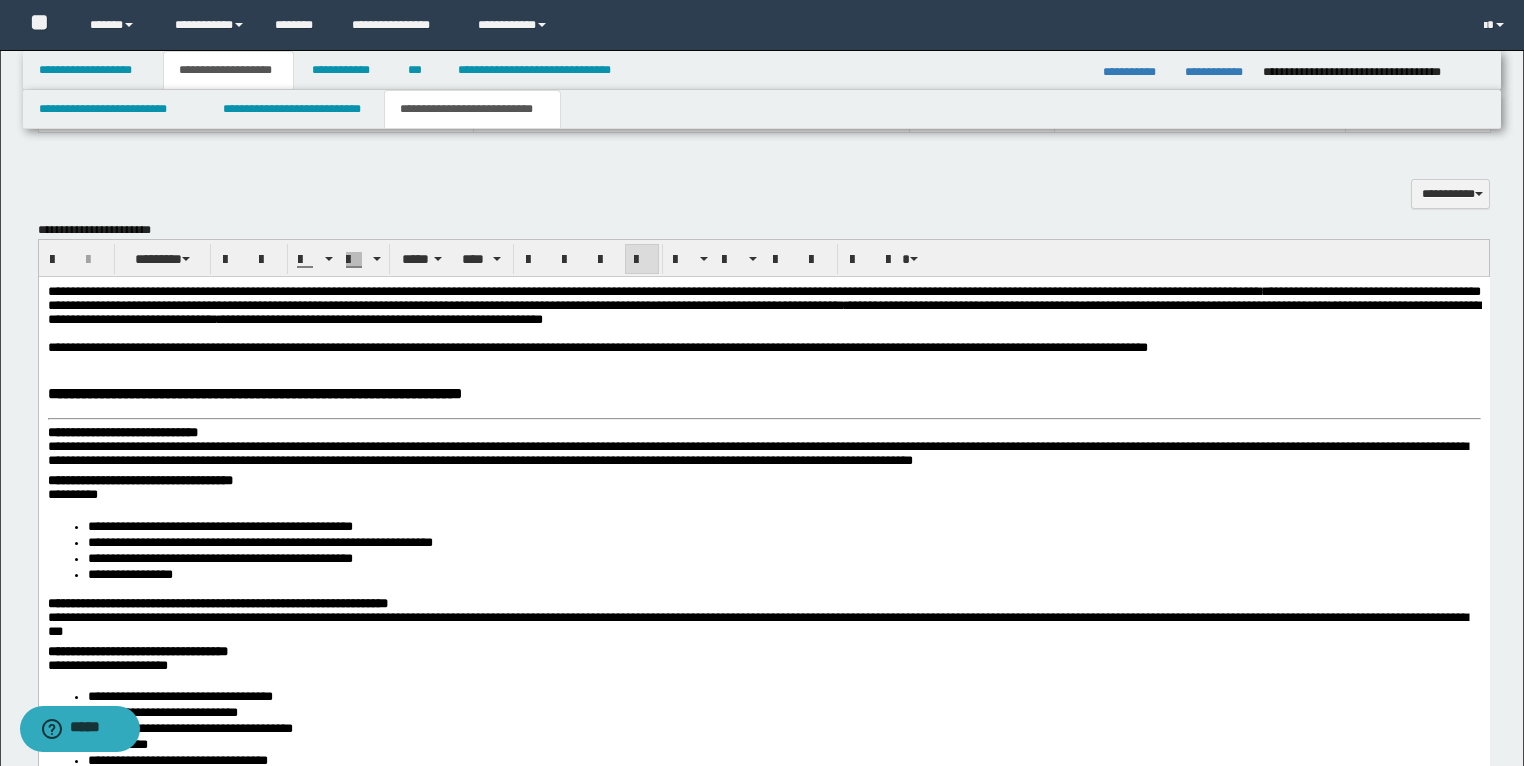 click on "**********" at bounding box center (763, 348) 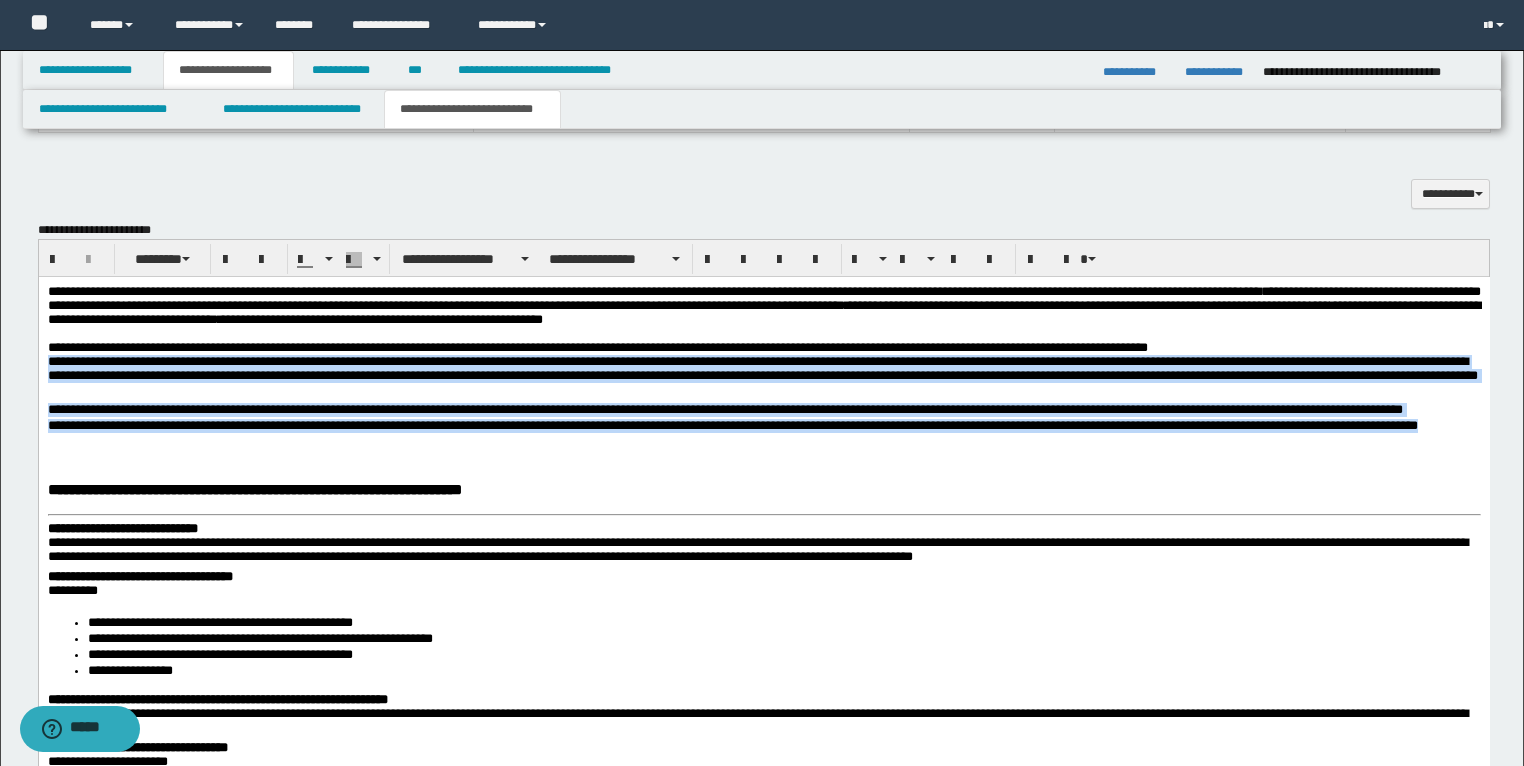 drag, startPoint x: 135, startPoint y: 447, endPoint x: 75, endPoint y: 648, distance: 209.76416 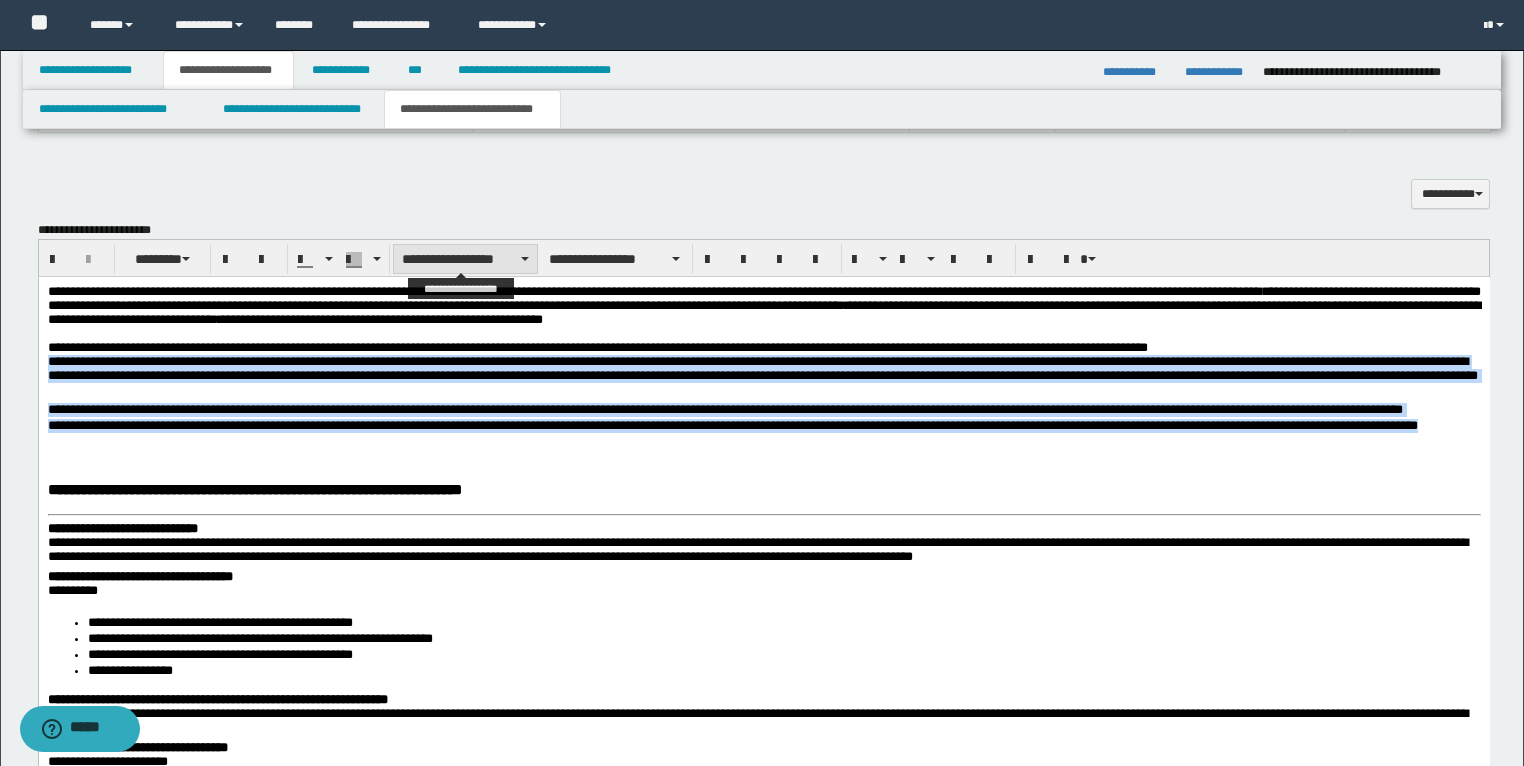 click on "**********" at bounding box center (465, 259) 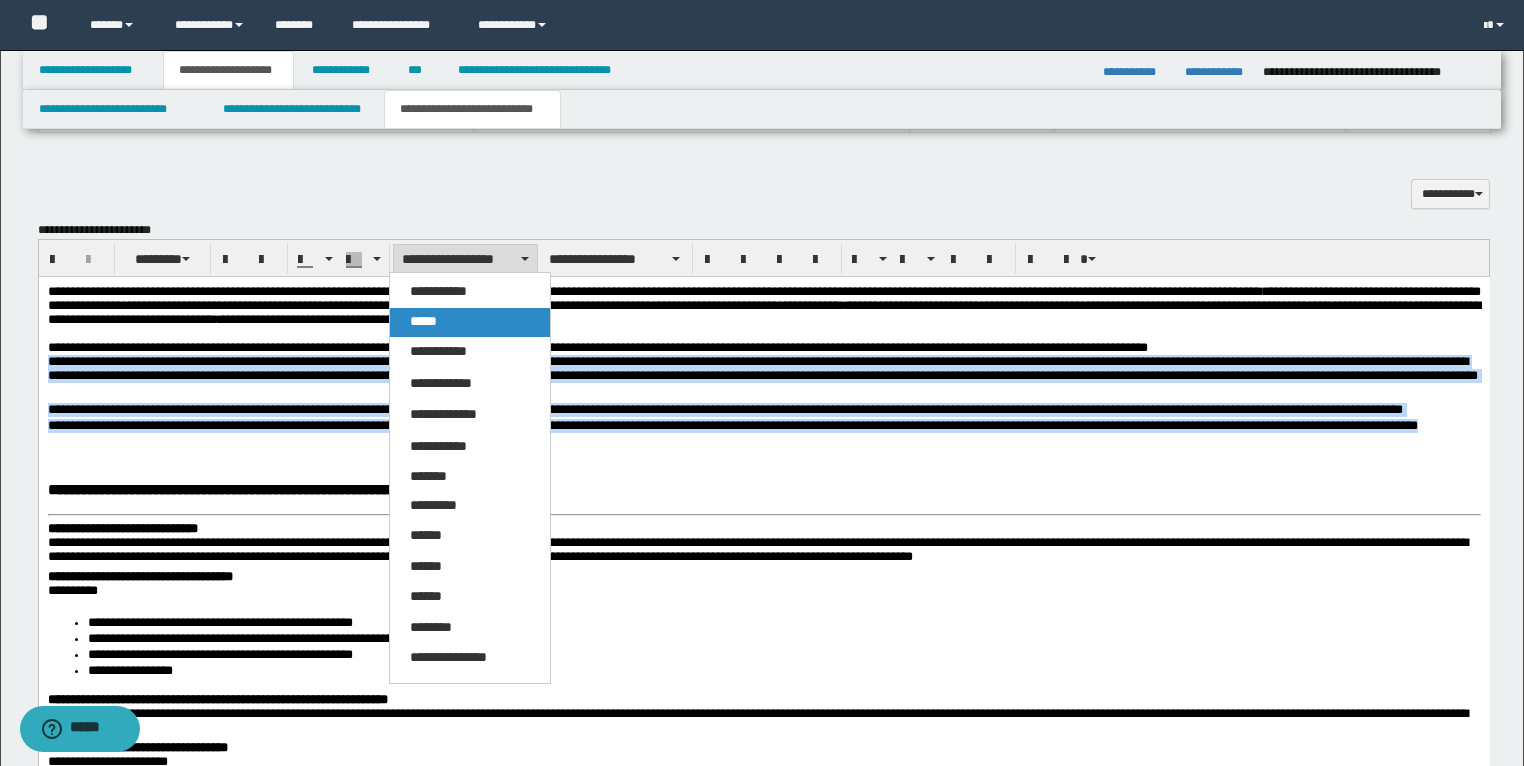 drag, startPoint x: 430, startPoint y: 317, endPoint x: 392, endPoint y: 60, distance: 259.79416 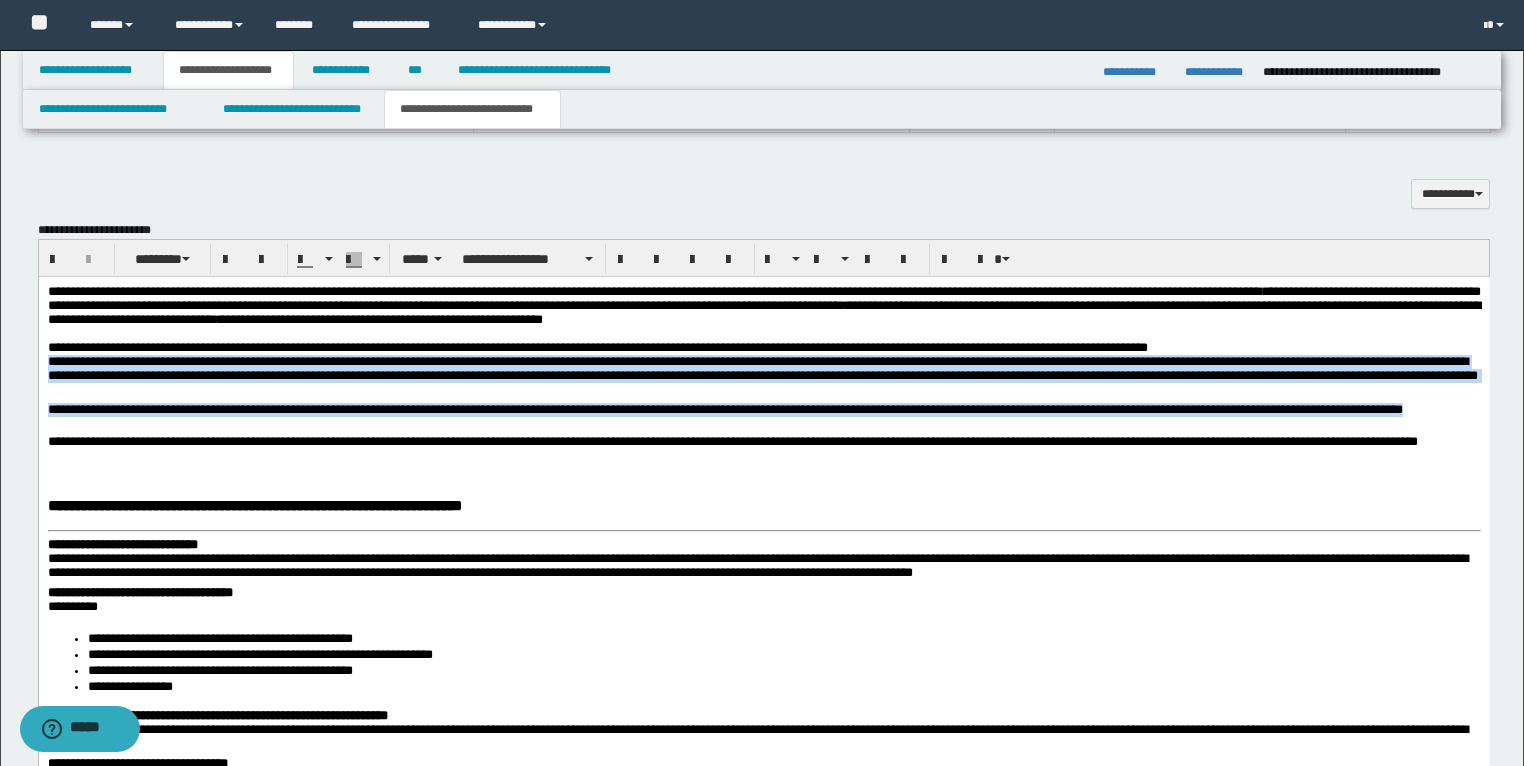 click on "**********" at bounding box center [763, 419] 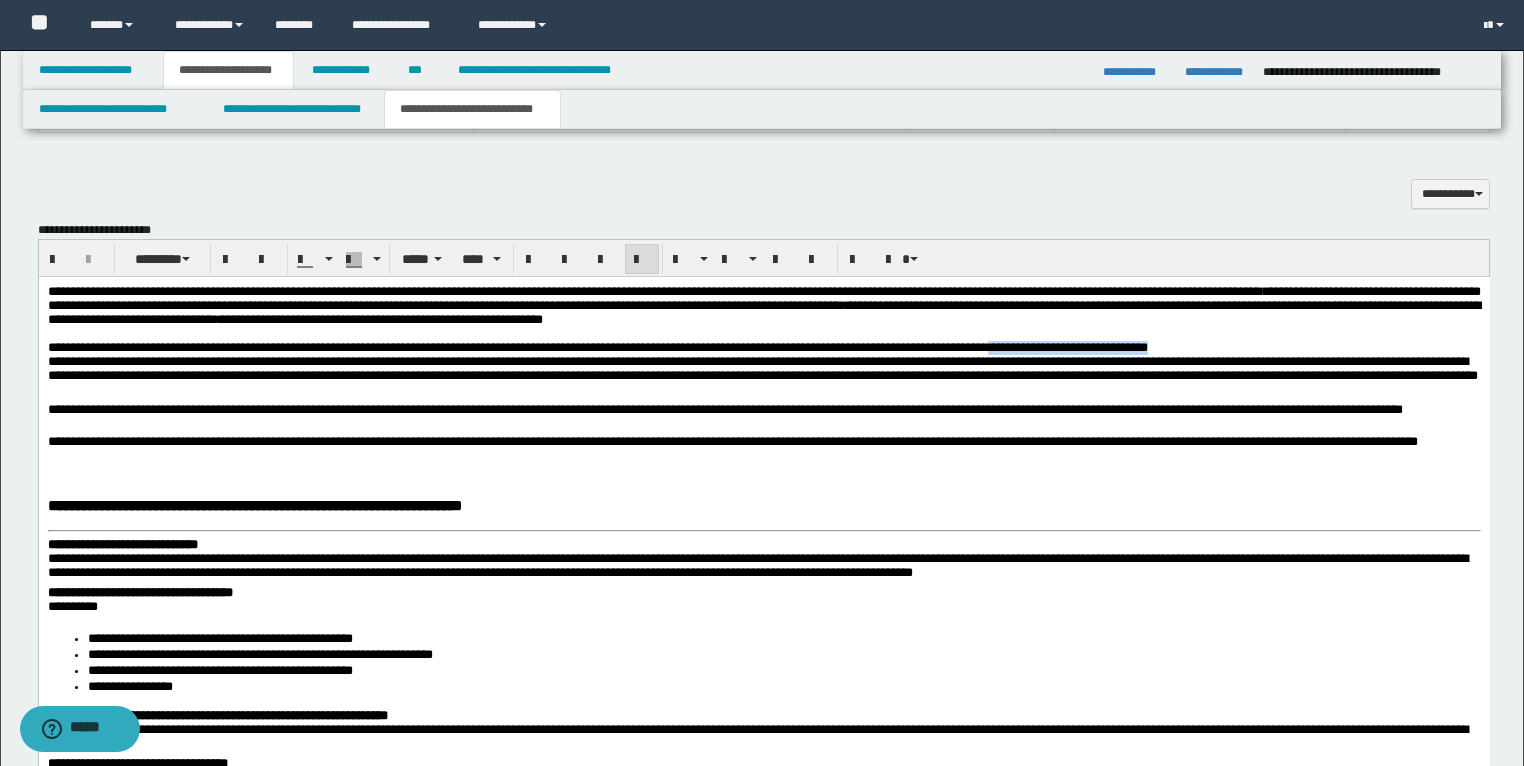 drag, startPoint x: 1415, startPoint y: 352, endPoint x: 1146, endPoint y: 352, distance: 269 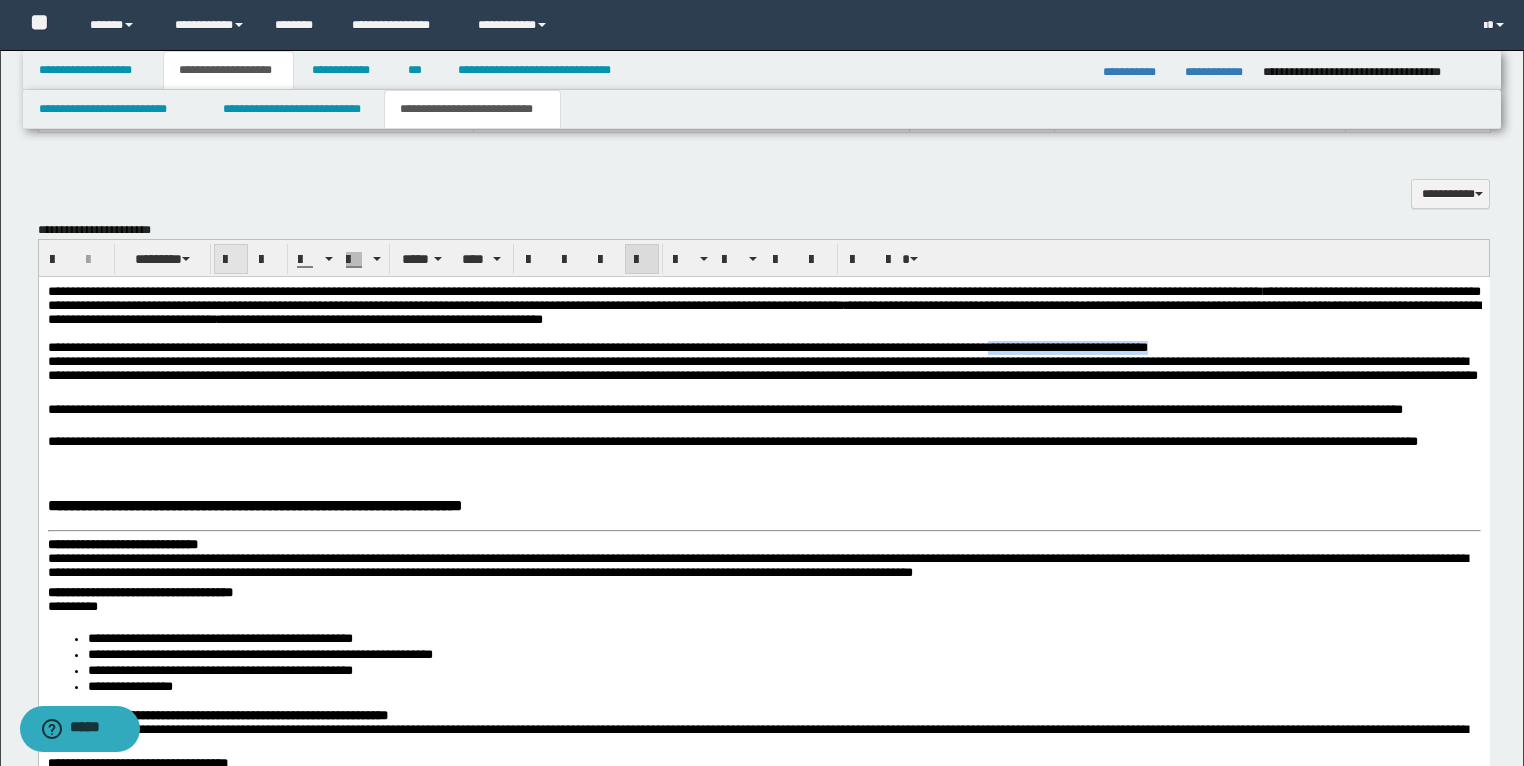 drag, startPoint x: 225, startPoint y: 253, endPoint x: 229, endPoint y: 109, distance: 144.05554 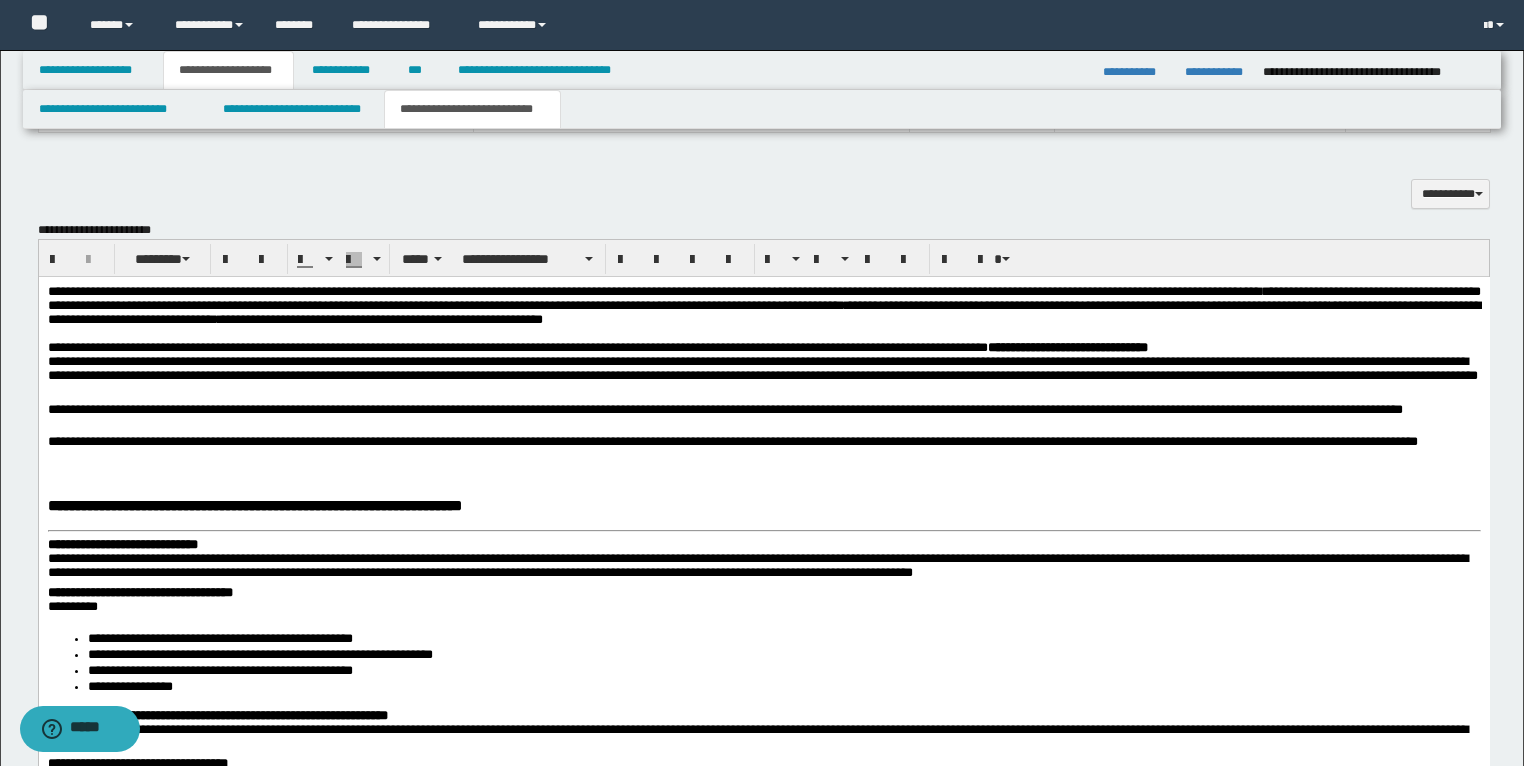 click on "**********" at bounding box center (762, 368) 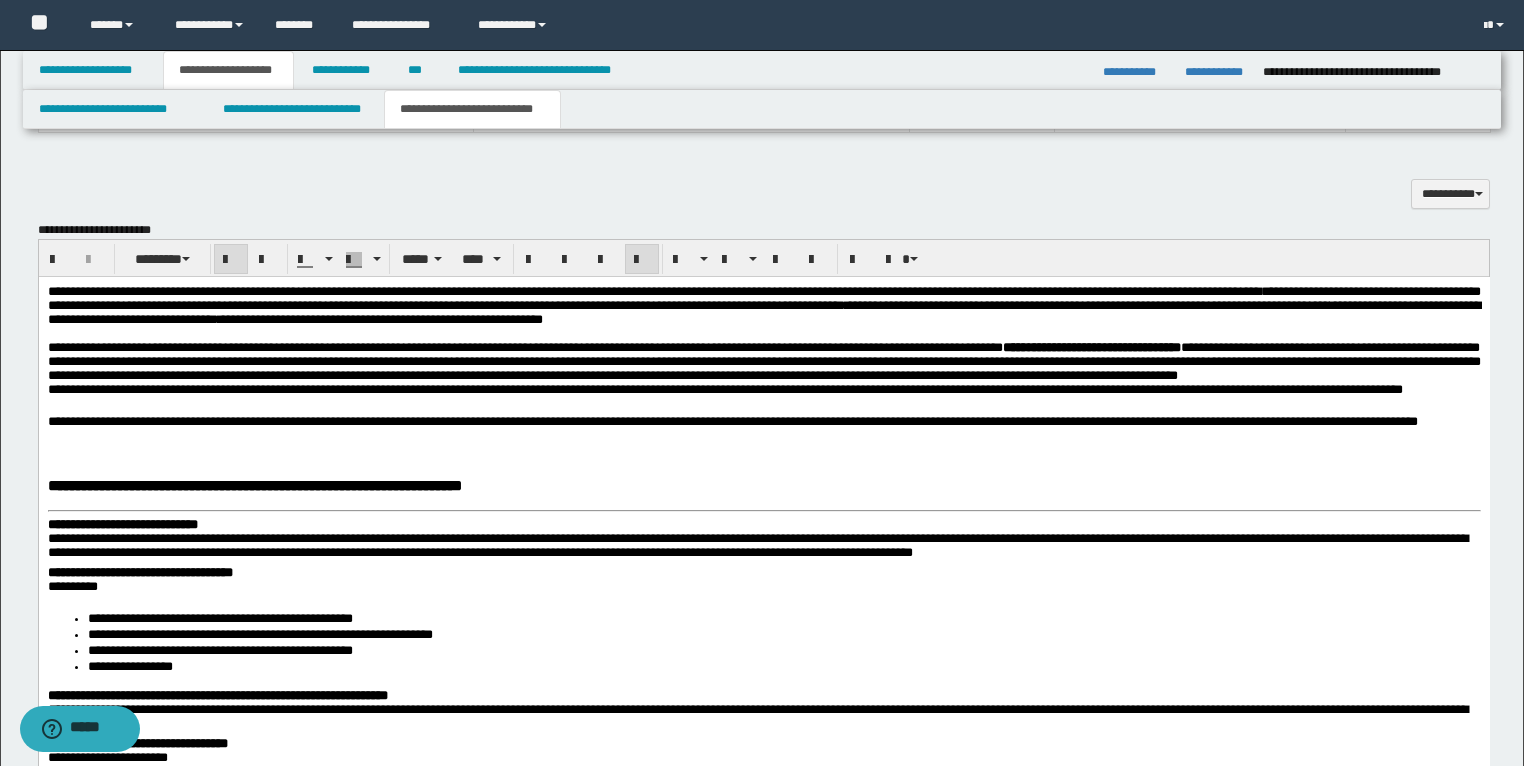 click on "**********" at bounding box center [763, 1662] 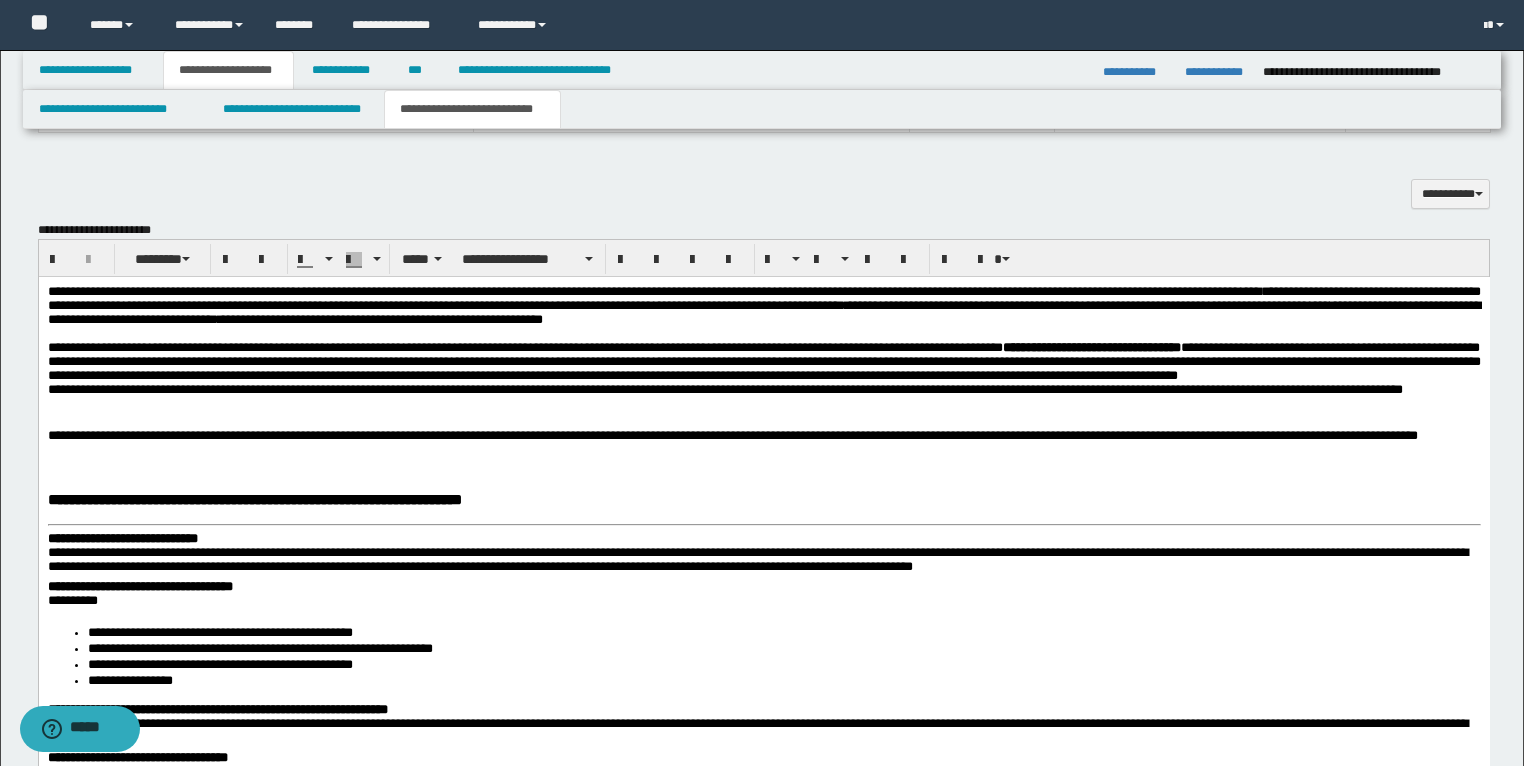 click on "**********" at bounding box center (763, 1669) 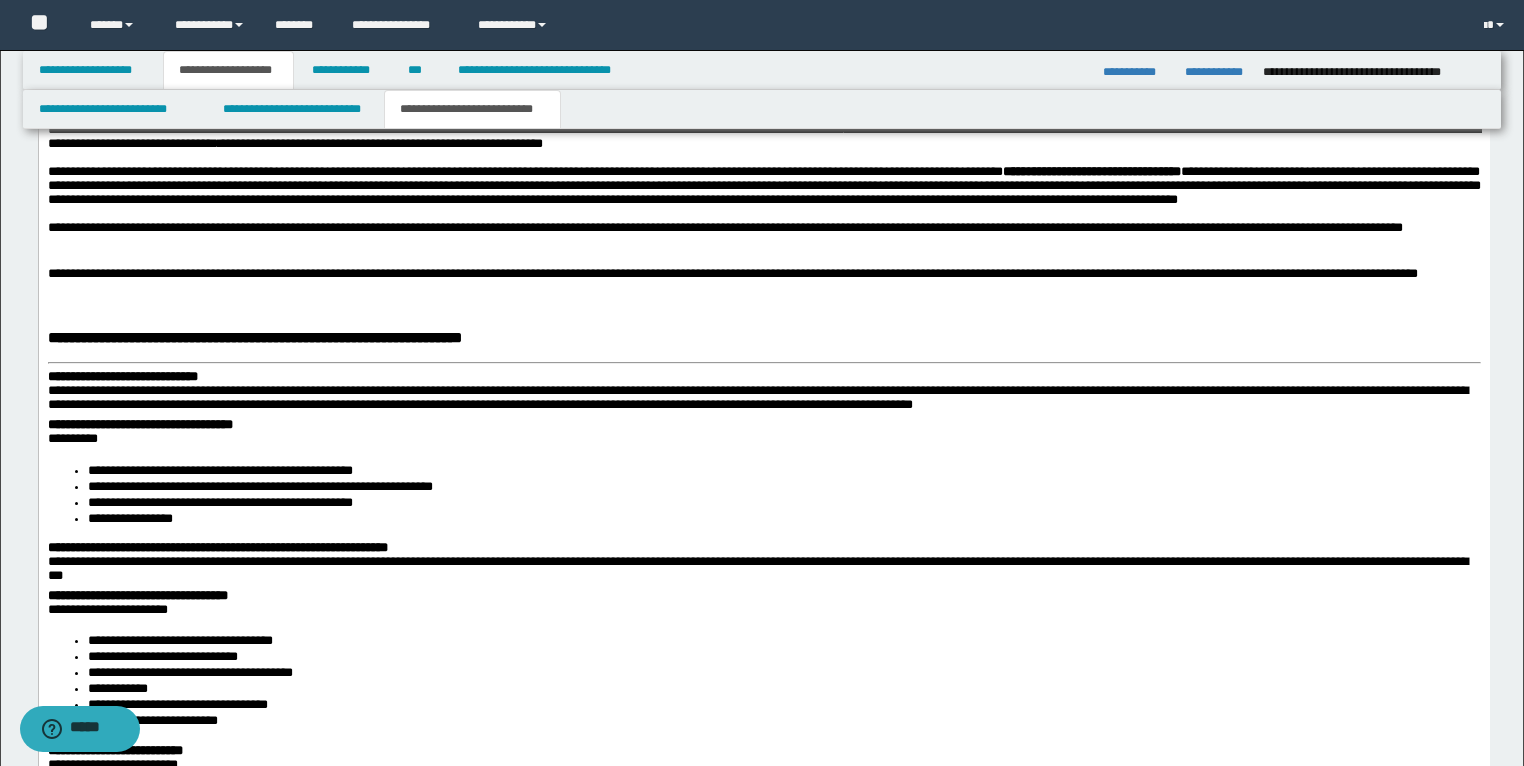 scroll, scrollTop: 2080, scrollLeft: 0, axis: vertical 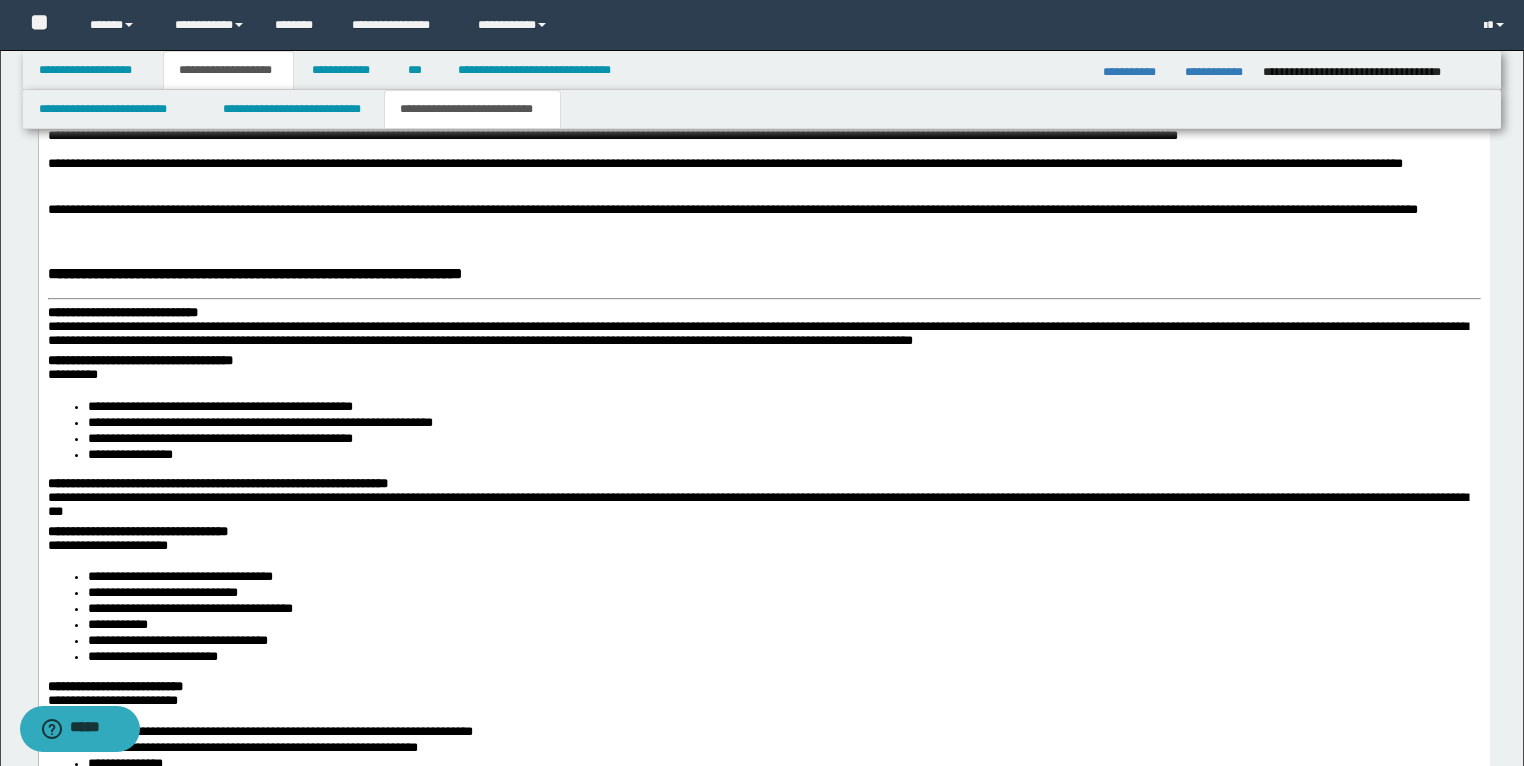 click on "**********" at bounding box center [122, 312] 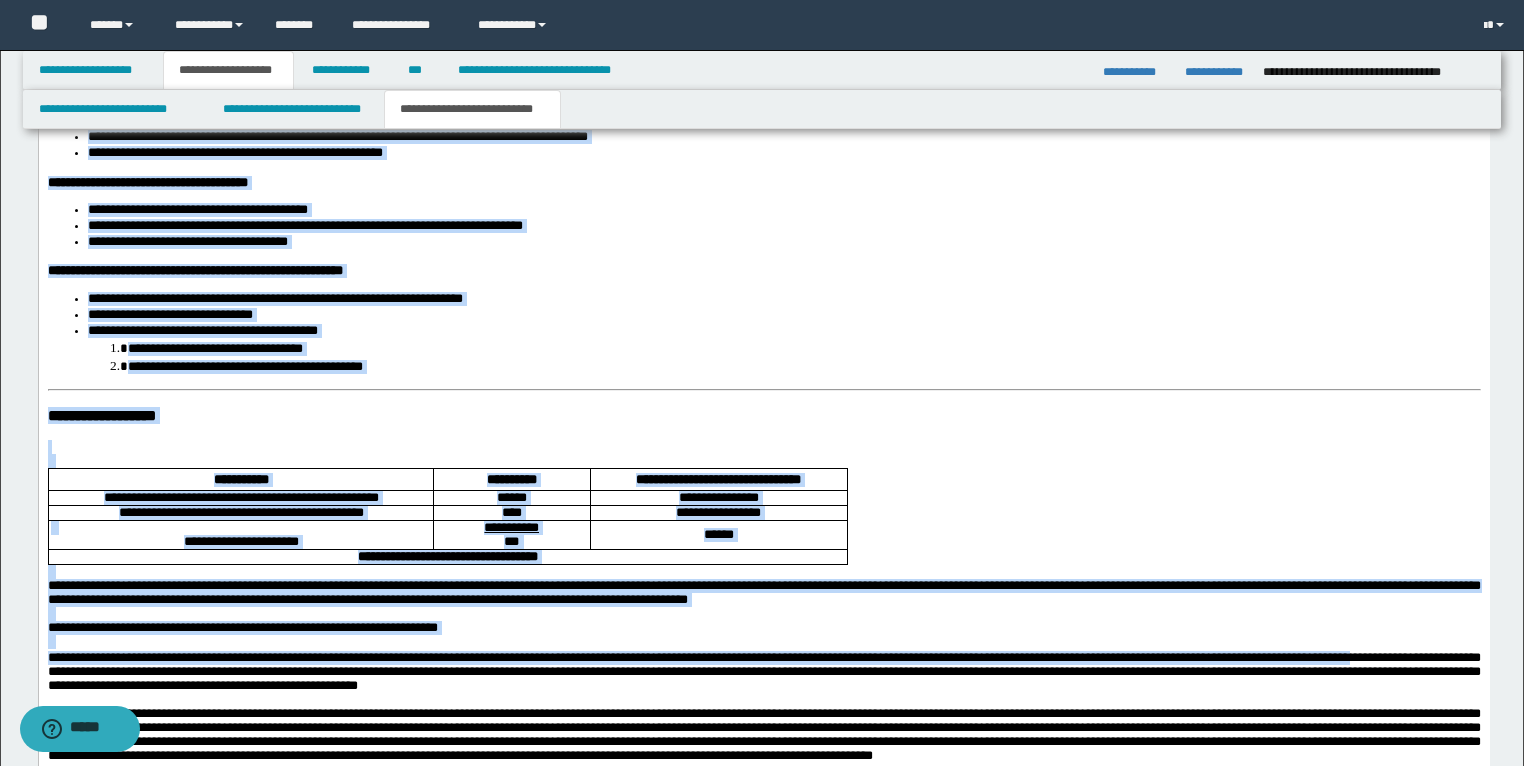 scroll, scrollTop: 3124, scrollLeft: 0, axis: vertical 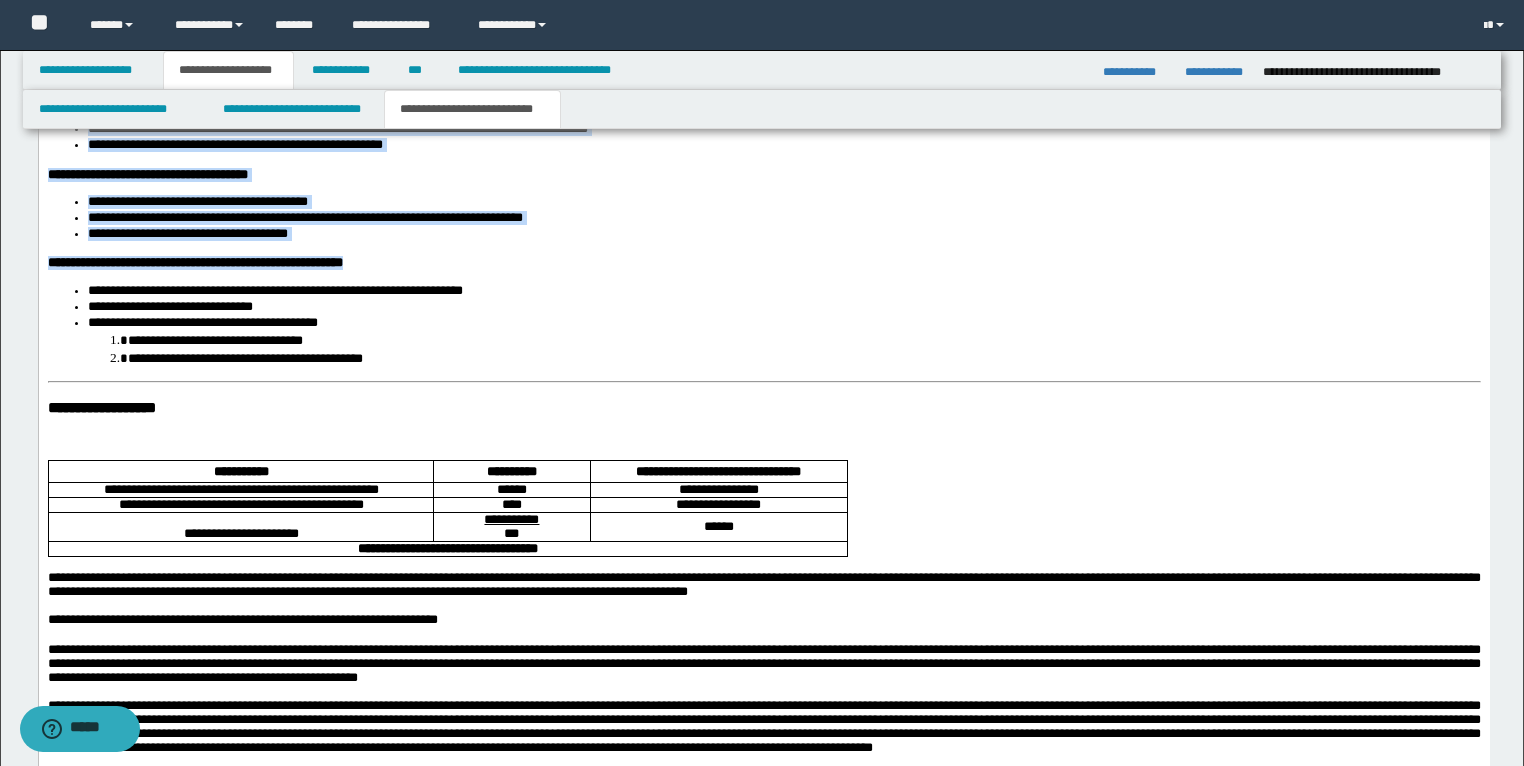 drag, startPoint x: 49, startPoint y: -737, endPoint x: 431, endPoint y: 406, distance: 1205.1444 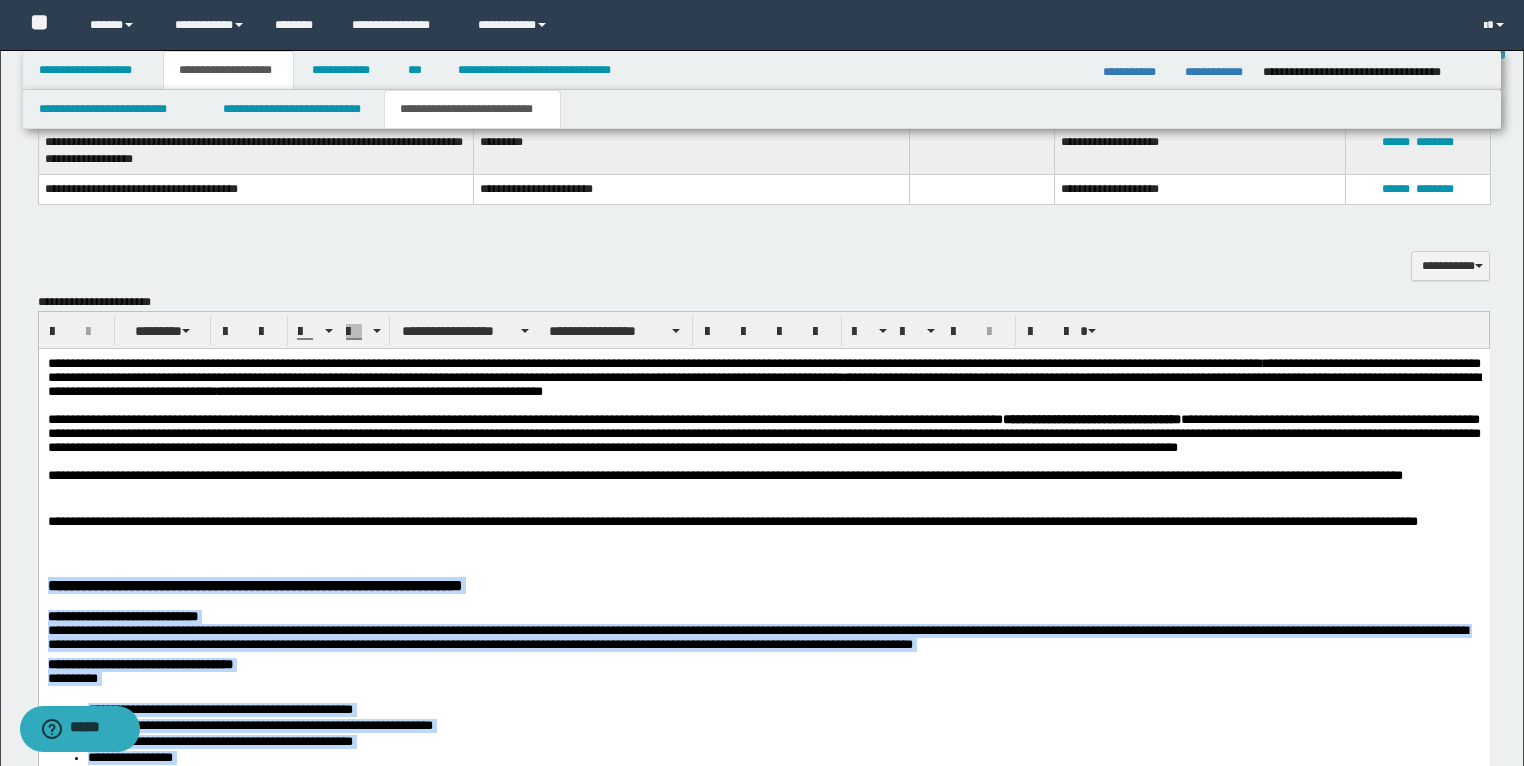 scroll, scrollTop: 1764, scrollLeft: 0, axis: vertical 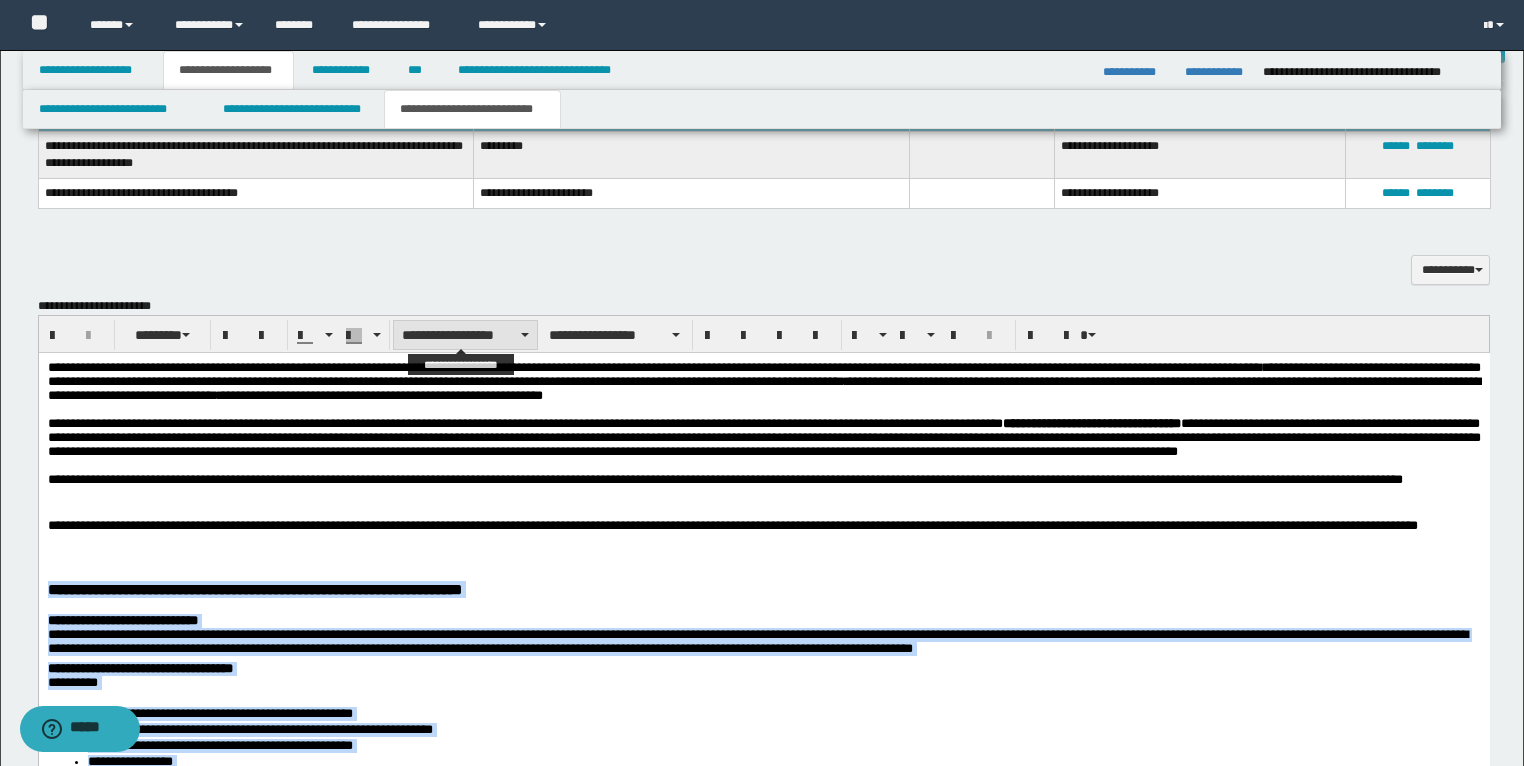 click on "**********" at bounding box center (465, 335) 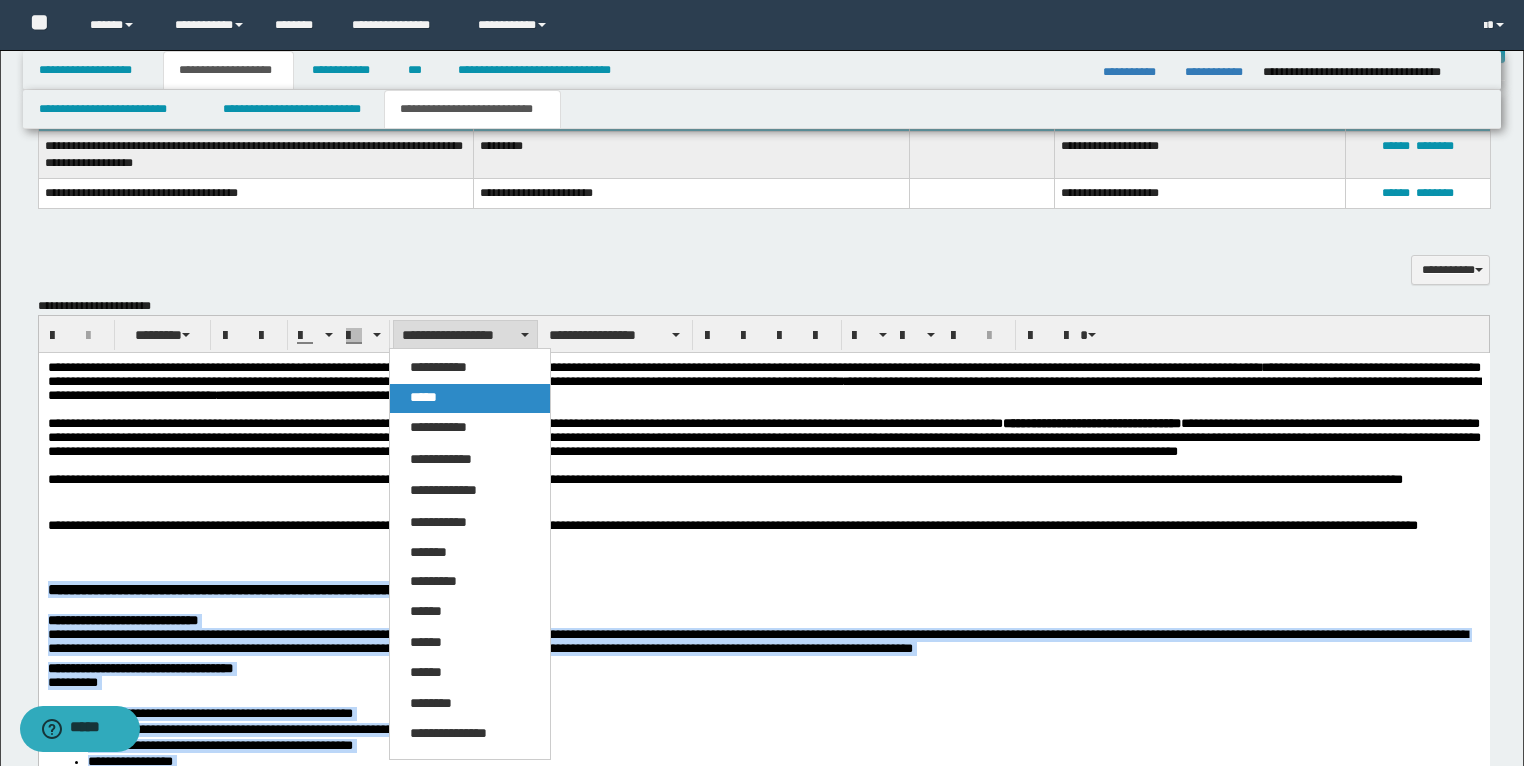 click on "*****" at bounding box center [423, 397] 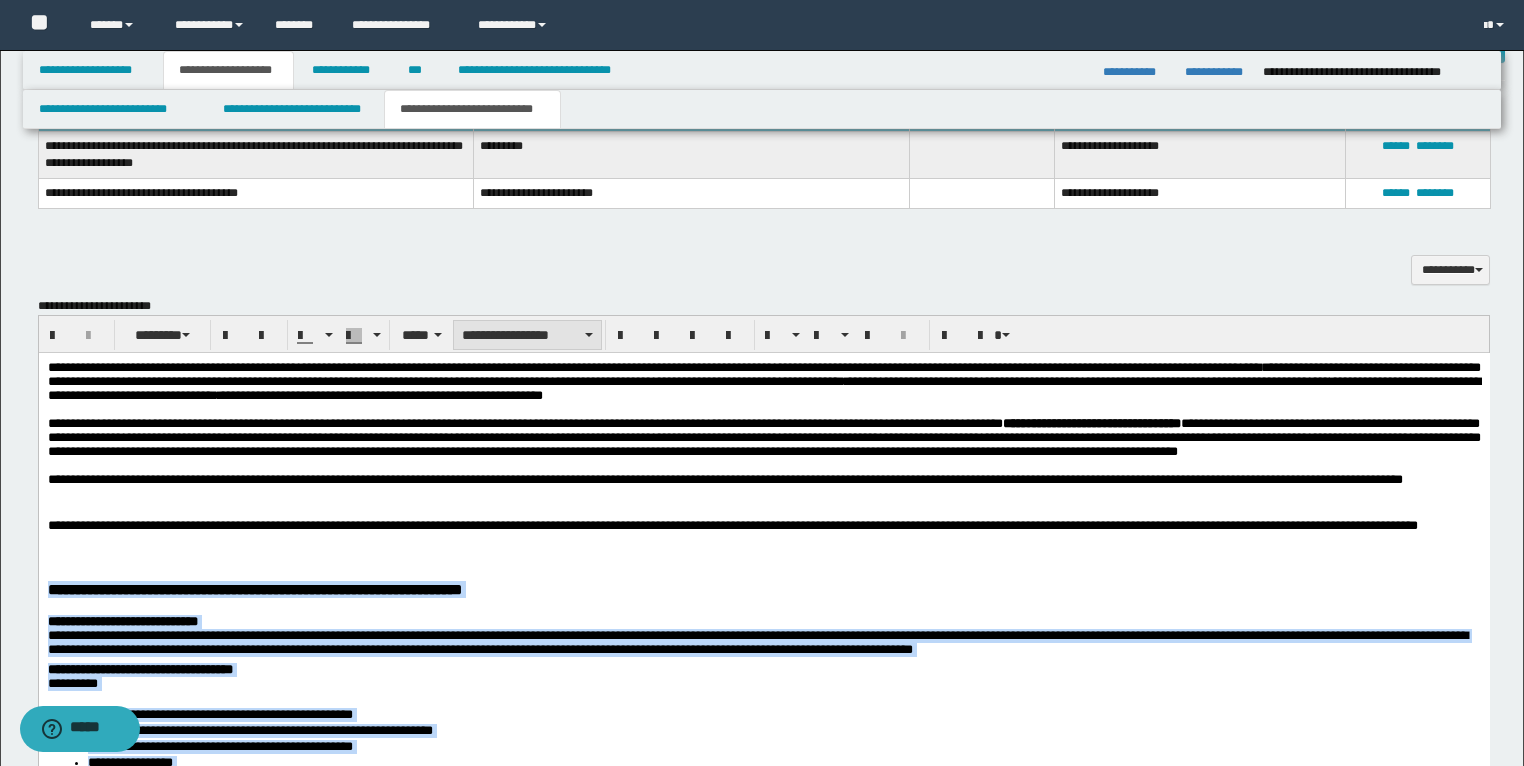 click on "**********" at bounding box center [527, 335] 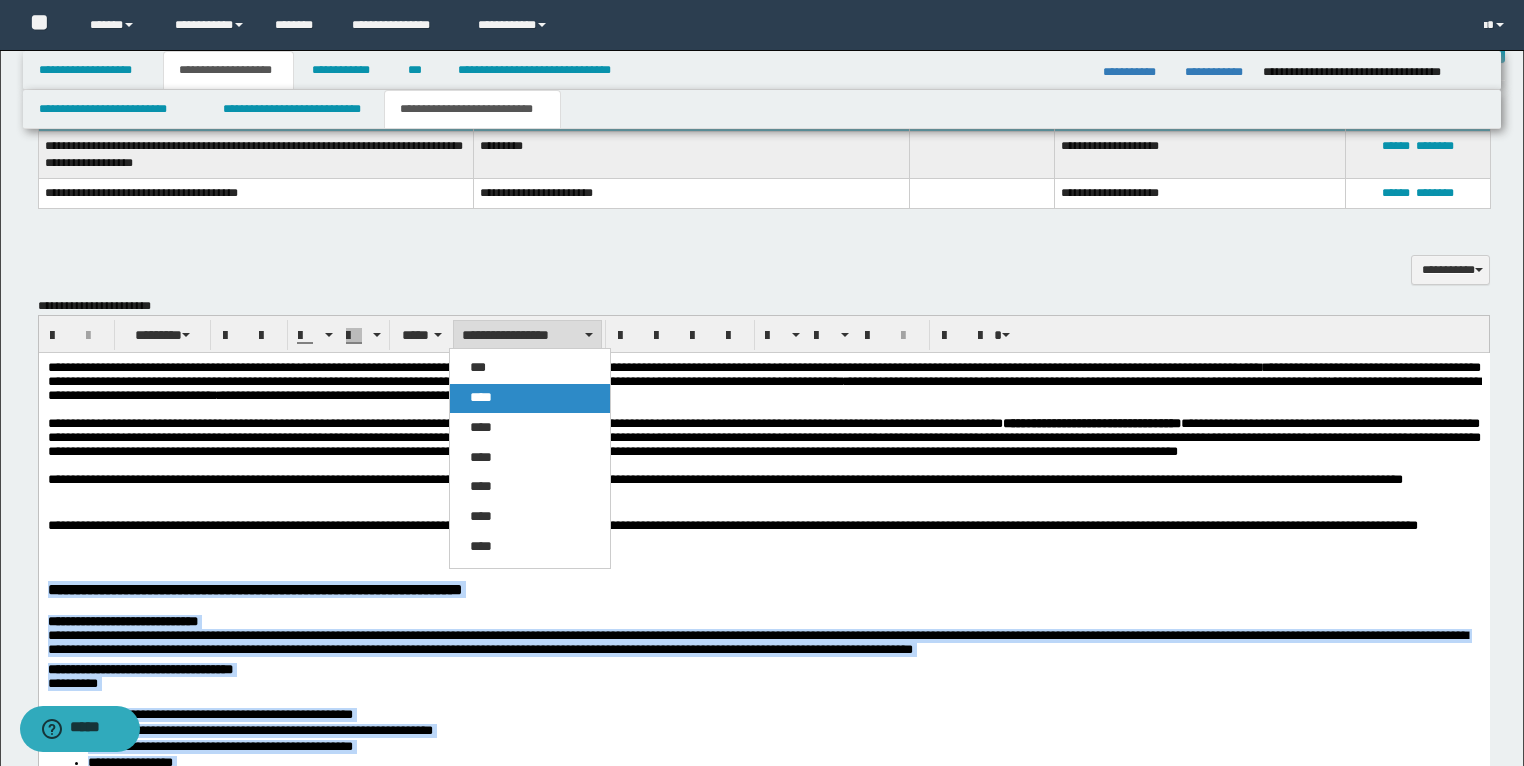 drag, startPoint x: 499, startPoint y: 392, endPoint x: 303, endPoint y: 197, distance: 276.47964 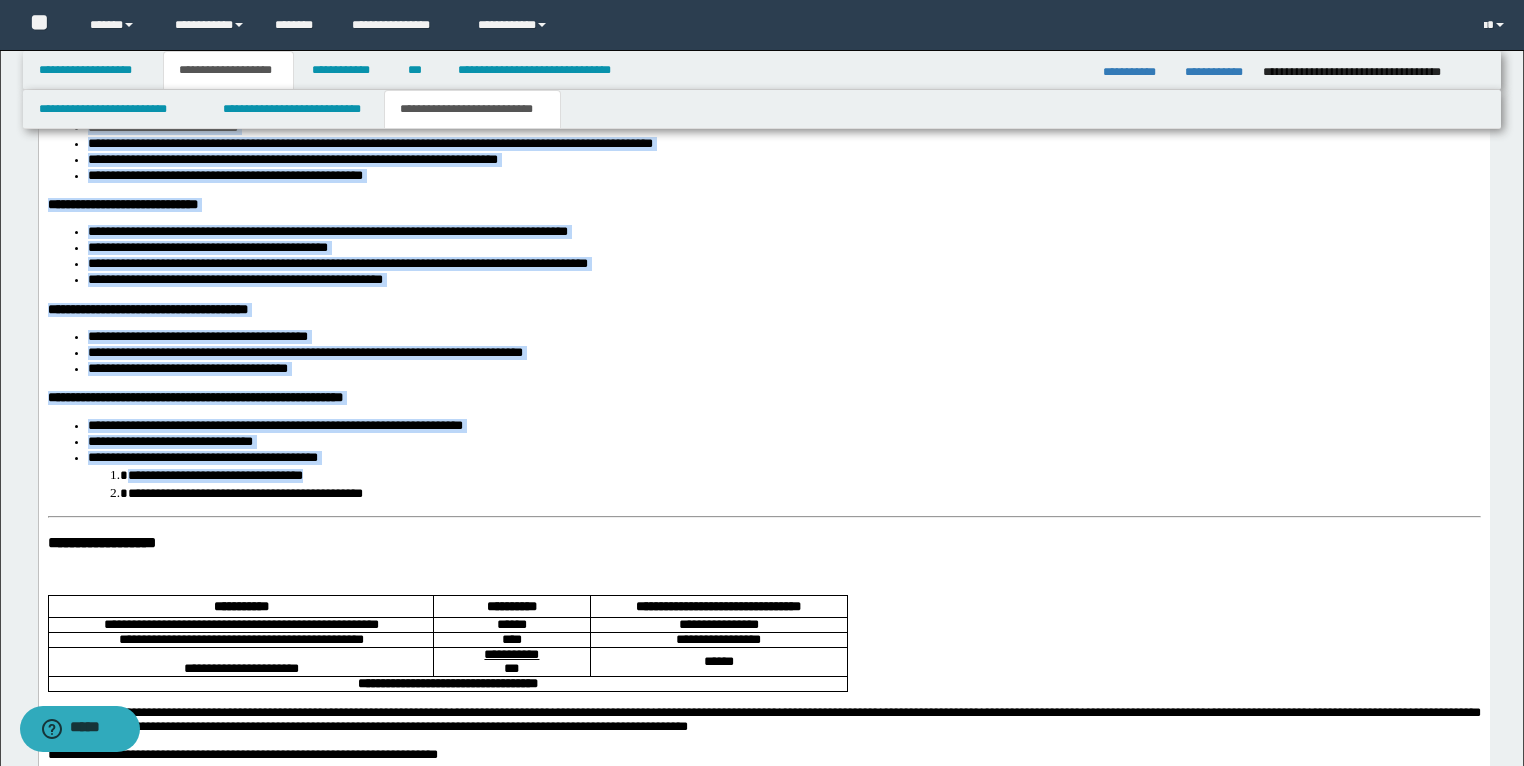 scroll, scrollTop: 3044, scrollLeft: 0, axis: vertical 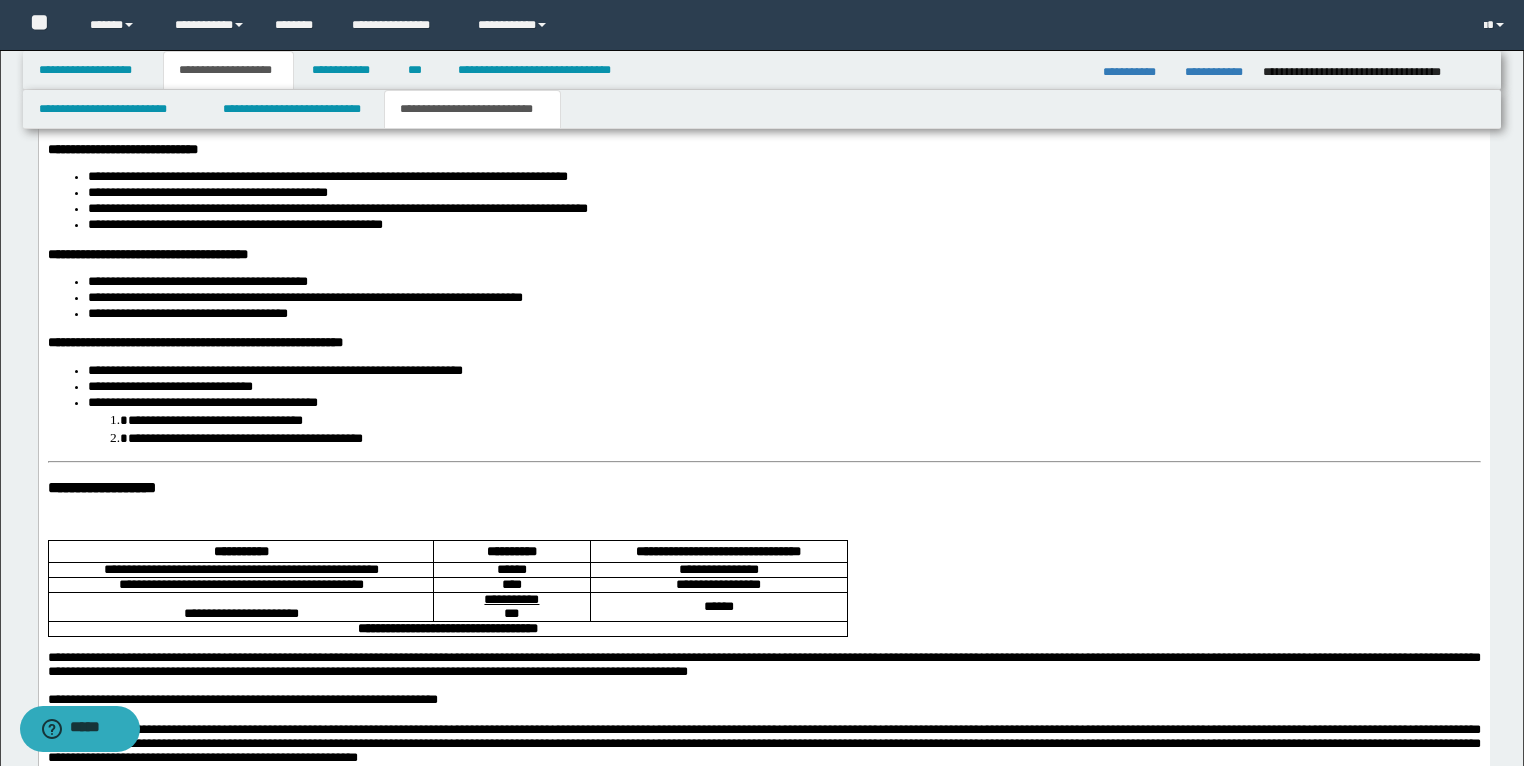 click at bounding box center (763, 534) 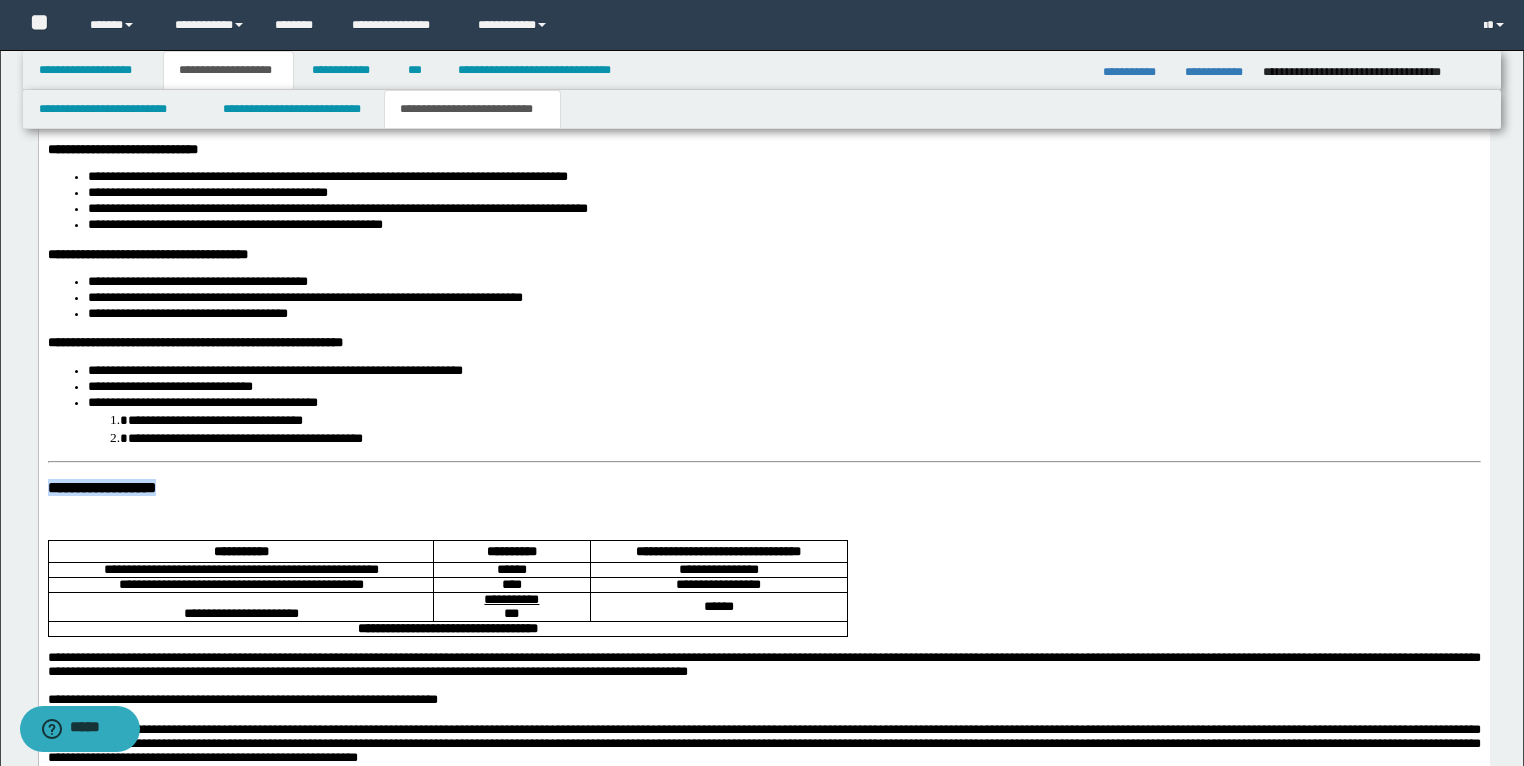 drag, startPoint x: 287, startPoint y: 539, endPoint x: 18, endPoint y: 508, distance: 270.78036 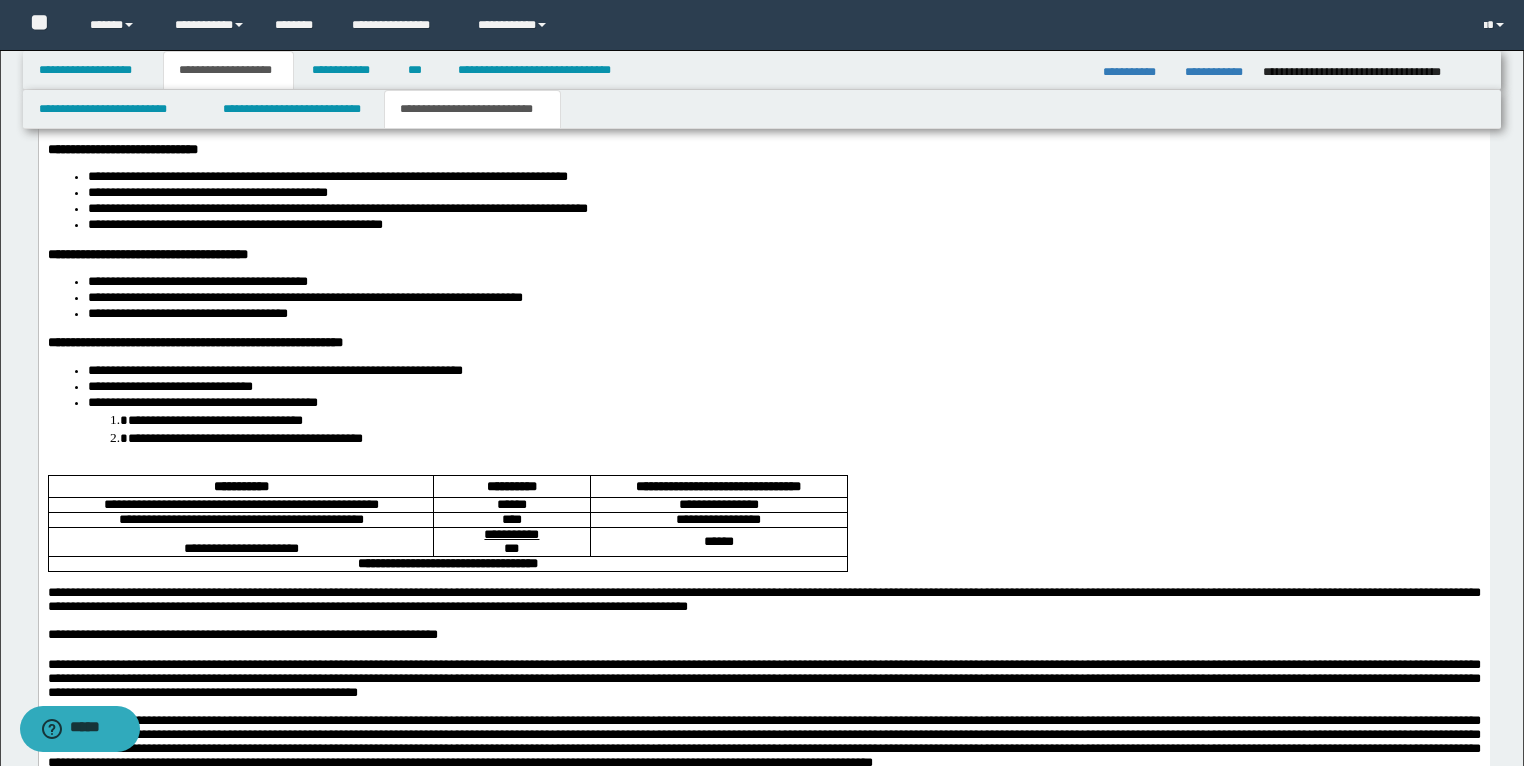click at bounding box center [763, 469] 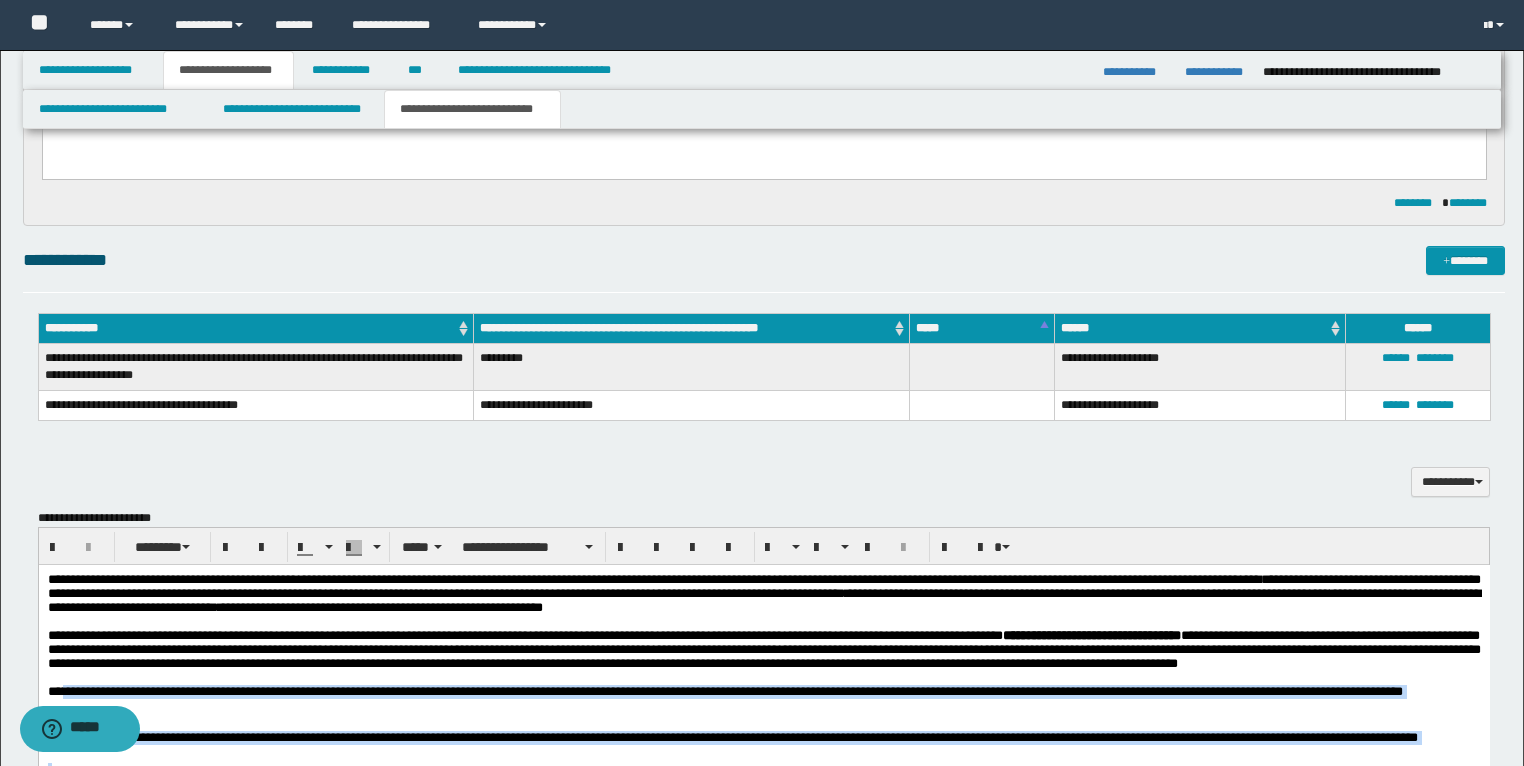 scroll, scrollTop: 1653, scrollLeft: 0, axis: vertical 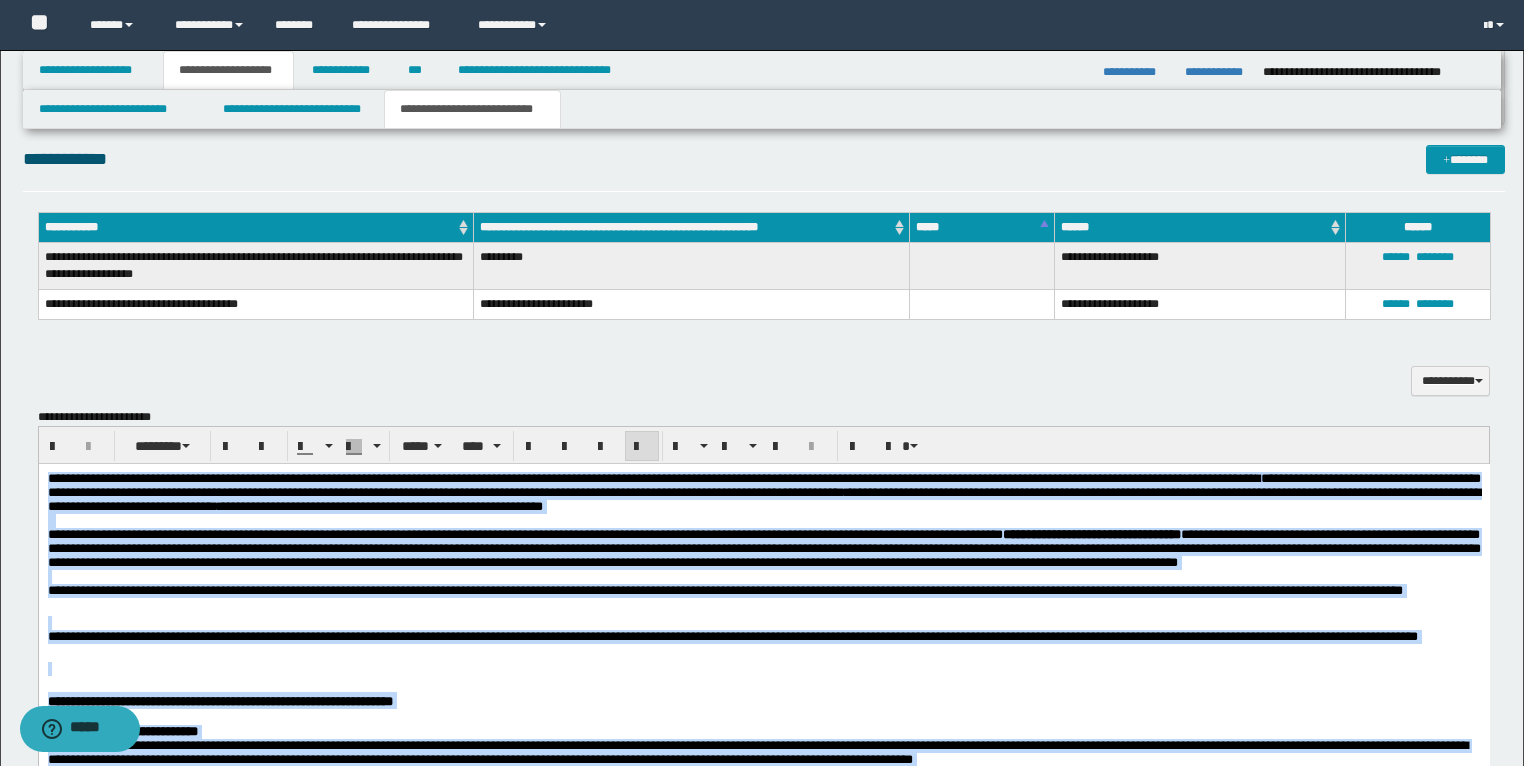 drag, startPoint x: 345, startPoint y: 3459, endPoint x: 35, endPoint y: 474, distance: 3001.054 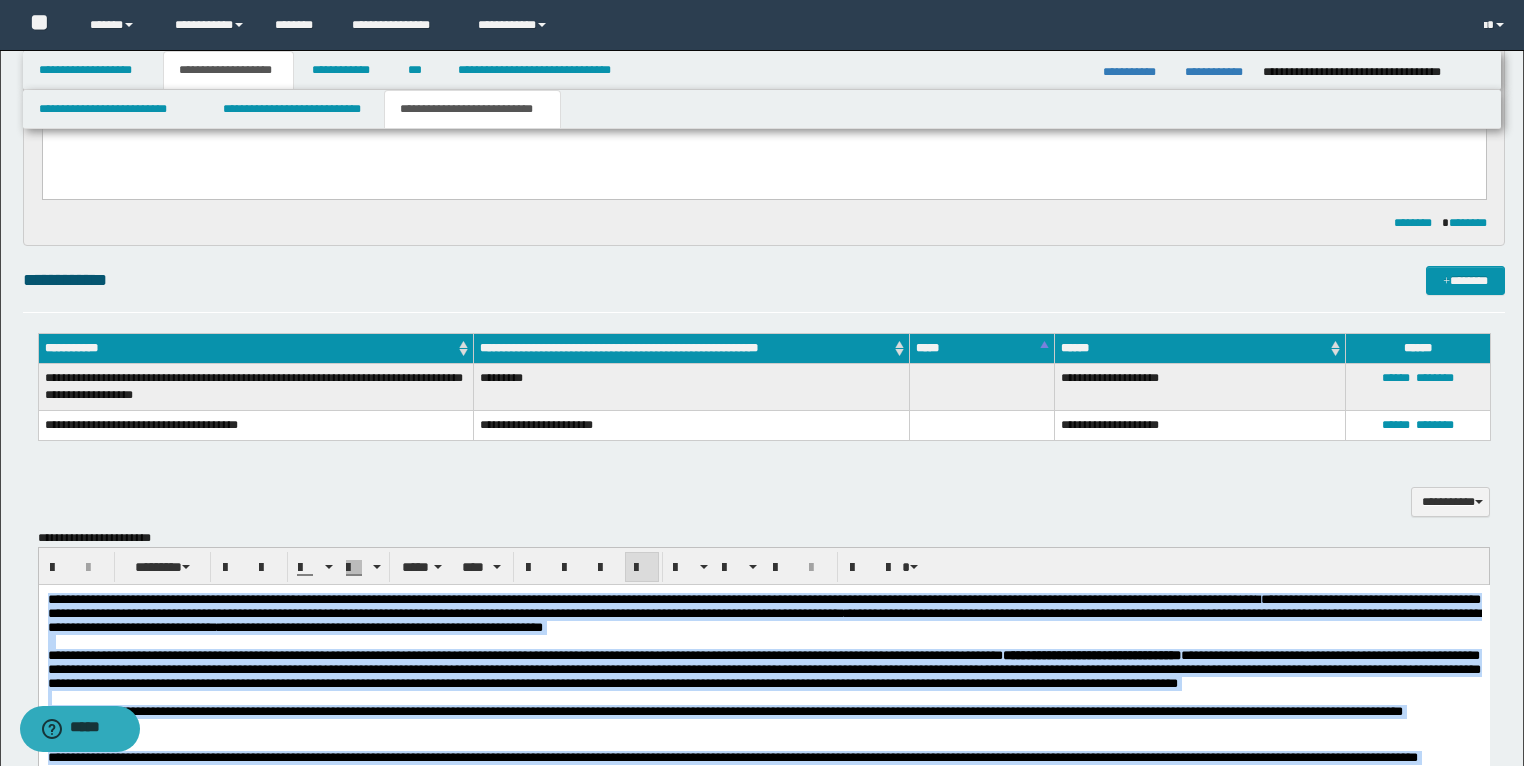 scroll, scrollTop: 1253, scrollLeft: 0, axis: vertical 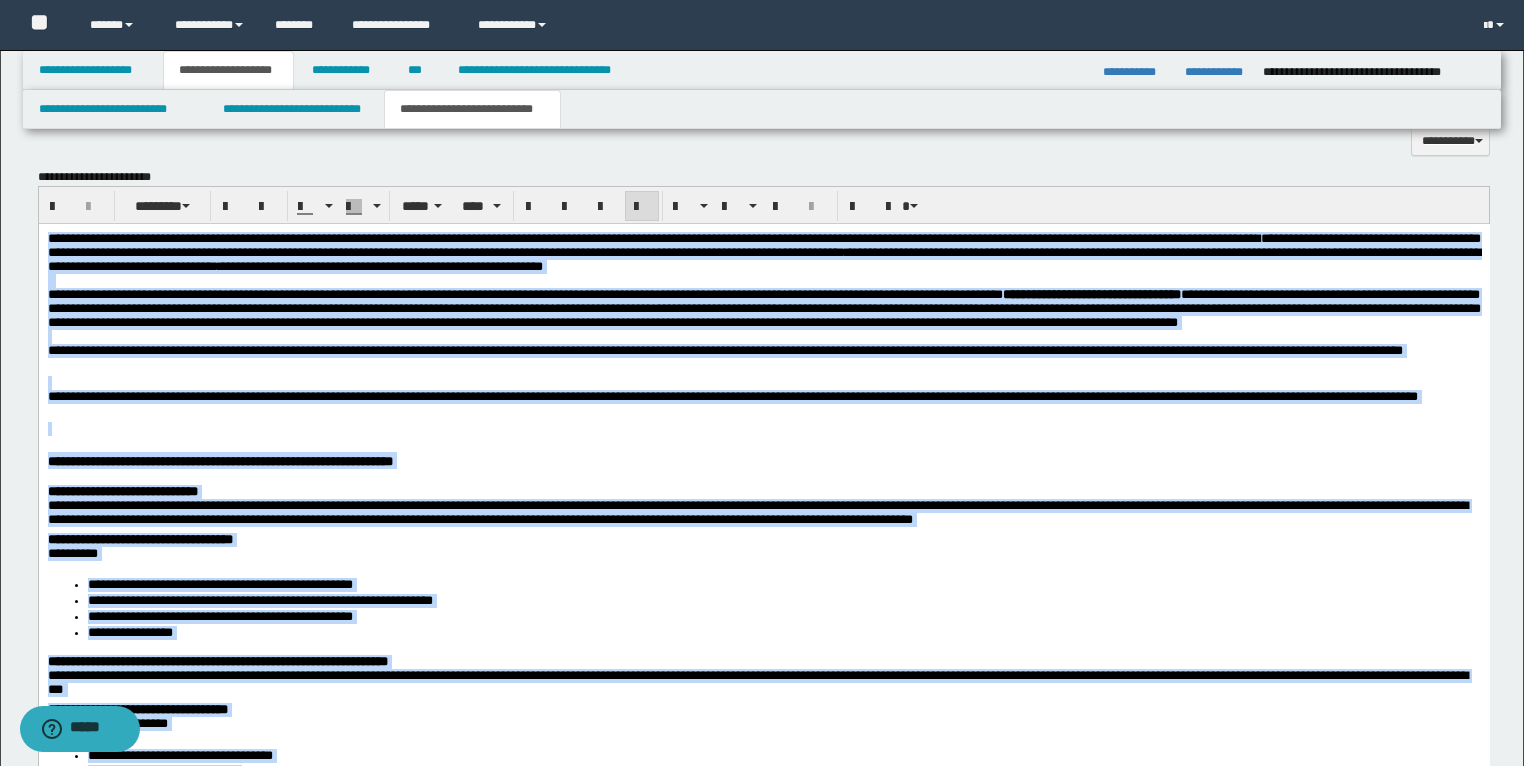 click on "**********" at bounding box center (763, 406) 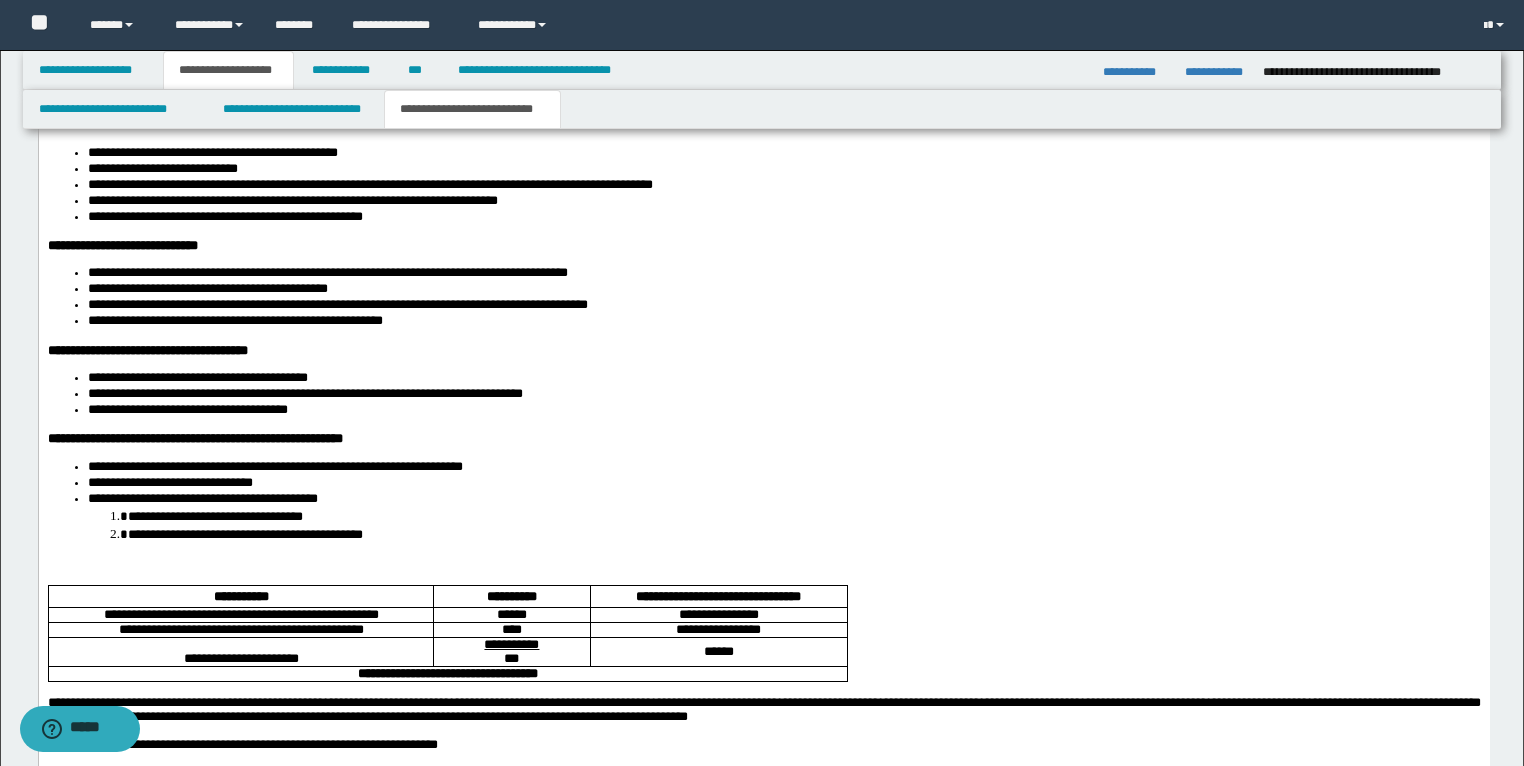 scroll, scrollTop: 3093, scrollLeft: 0, axis: vertical 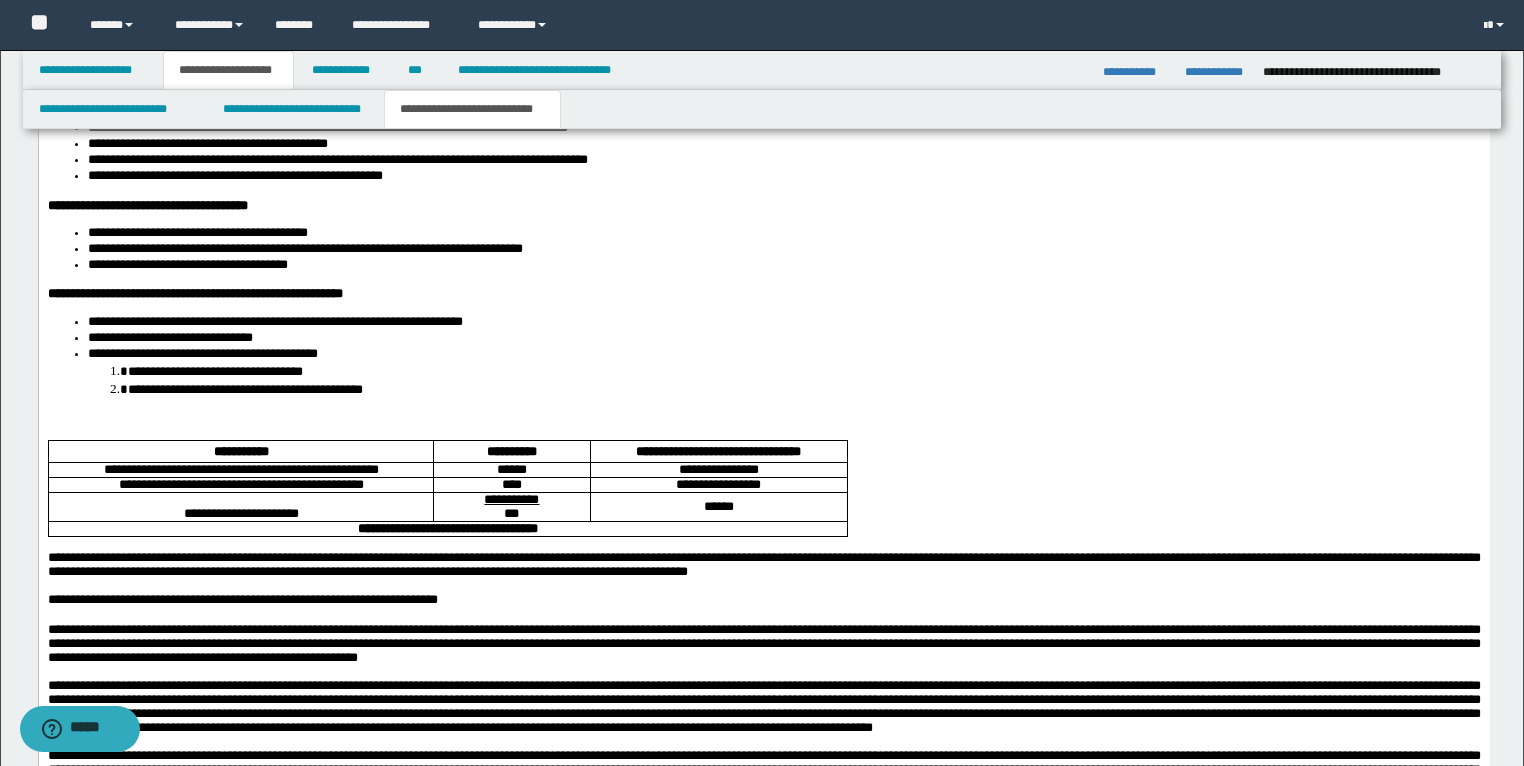 click on "**********" at bounding box center [763, 394] 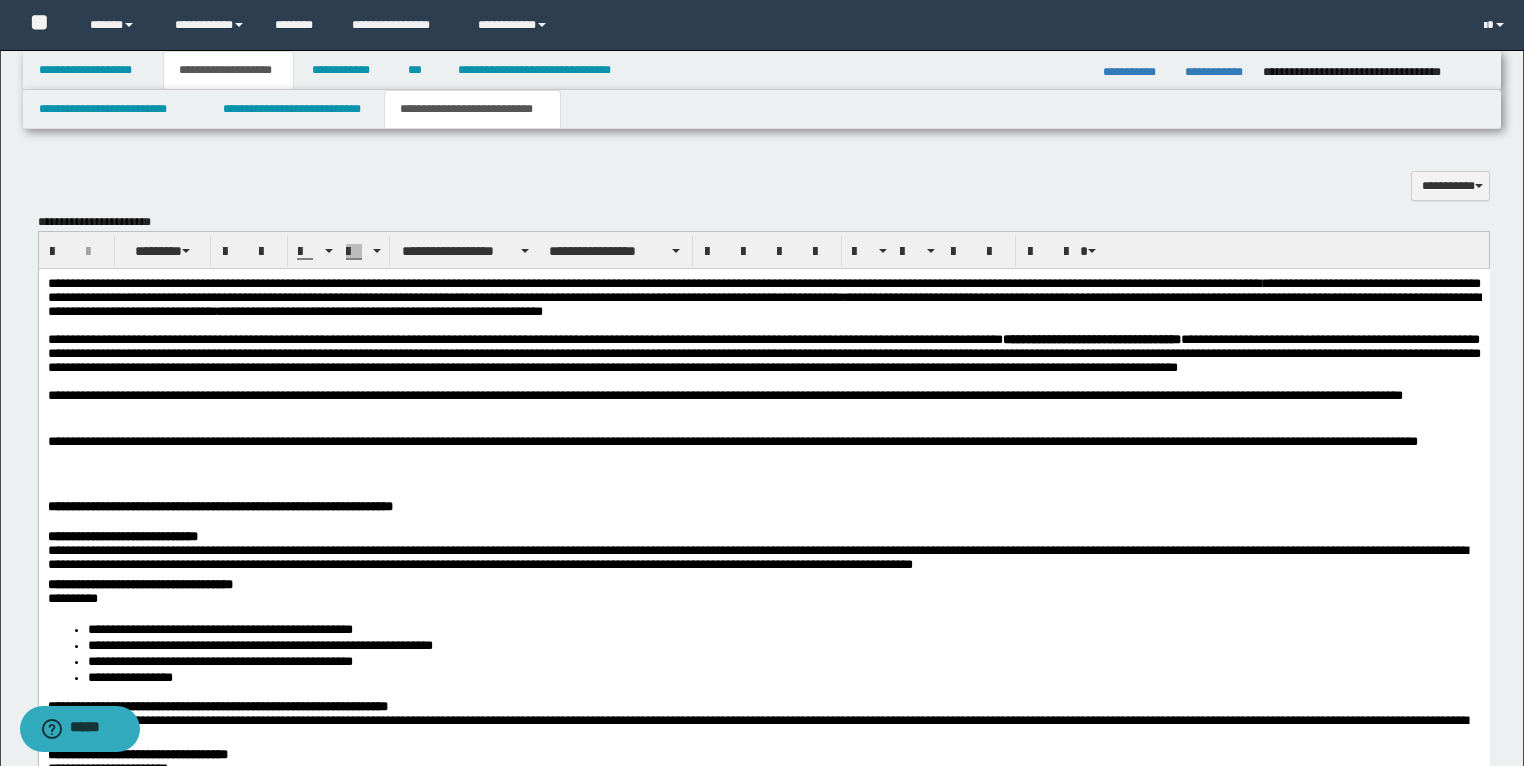 scroll, scrollTop: 1813, scrollLeft: 0, axis: vertical 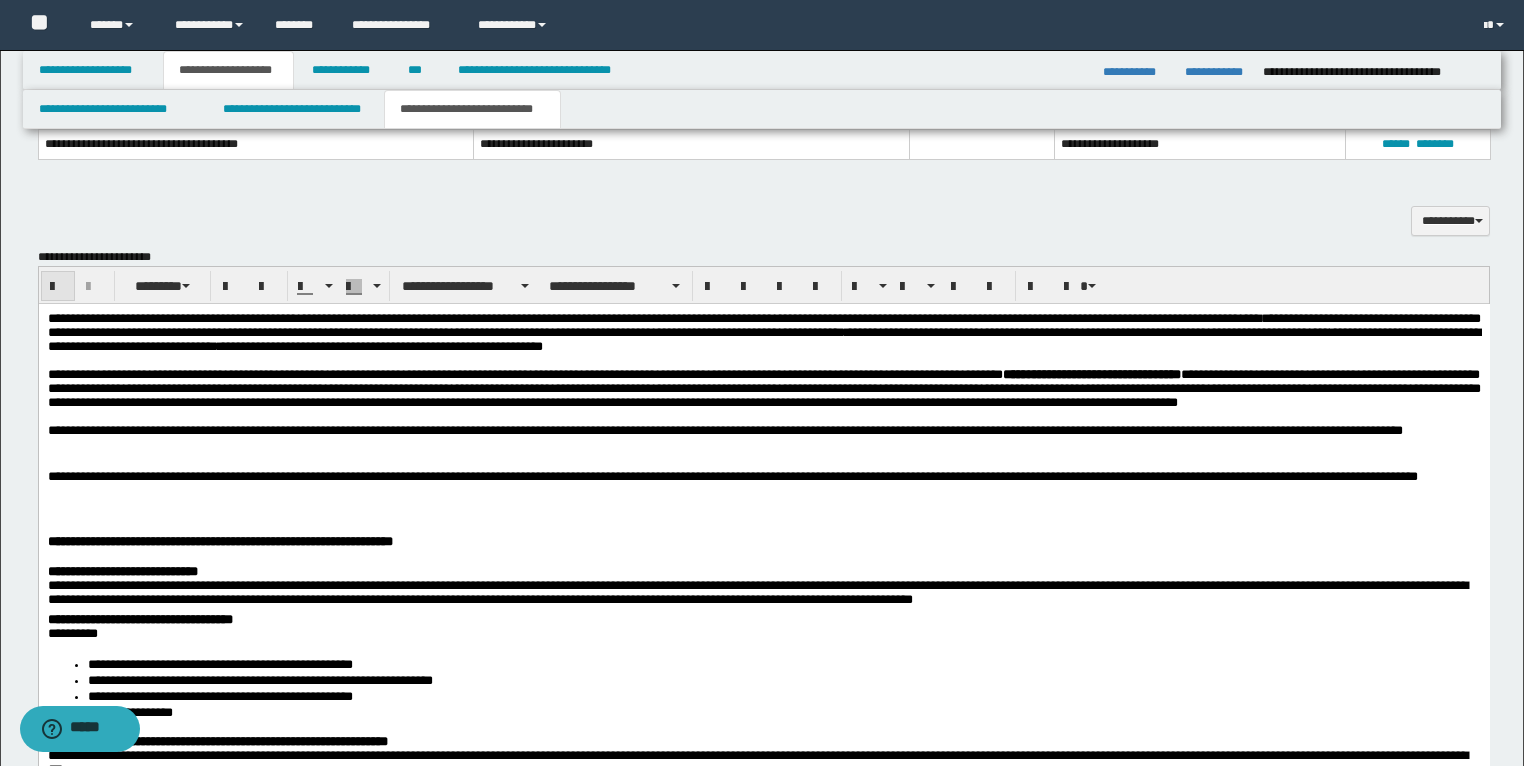 drag, startPoint x: 63, startPoint y: 281, endPoint x: 45, endPoint y: 3, distance: 278.58212 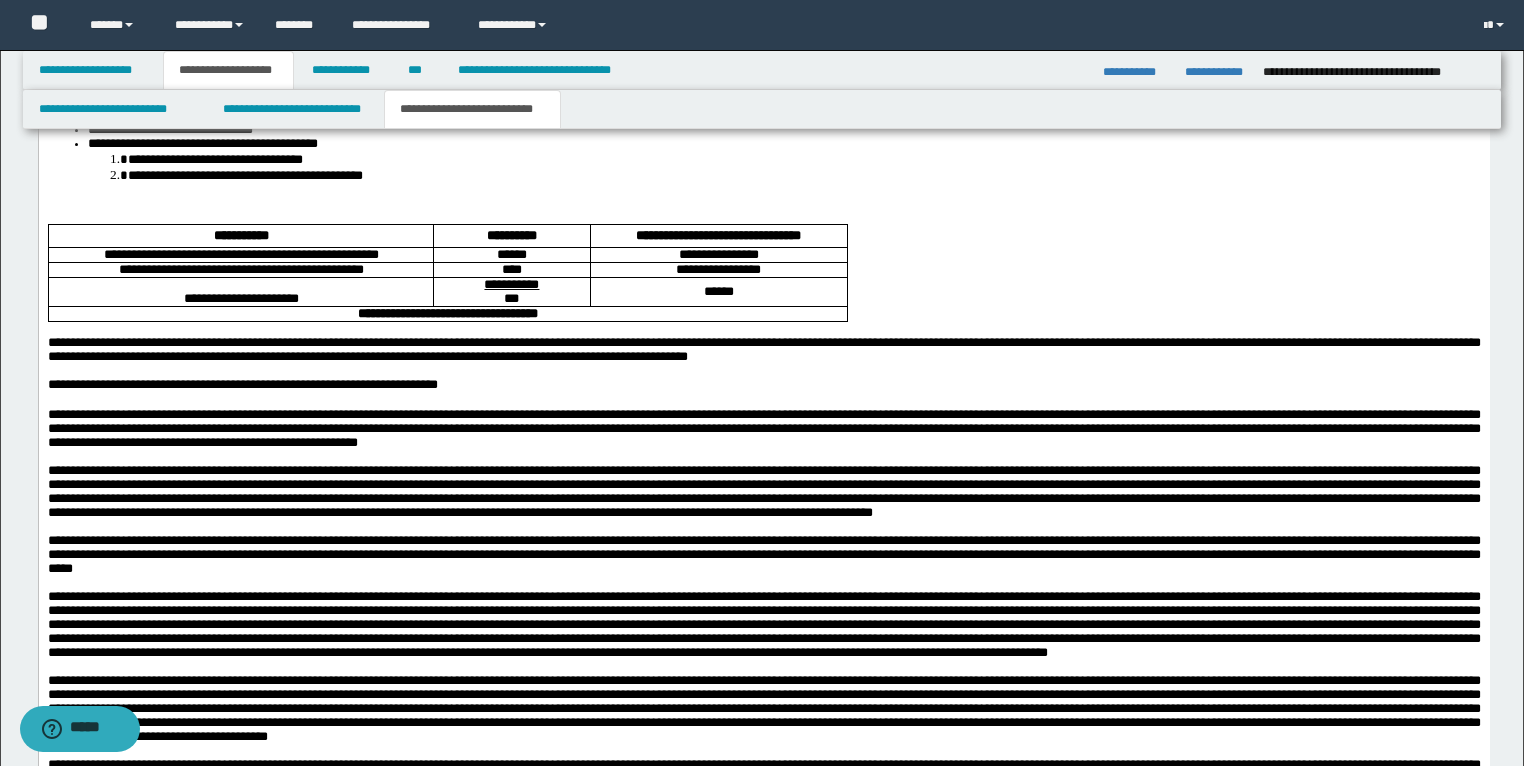 scroll, scrollTop: 3173, scrollLeft: 0, axis: vertical 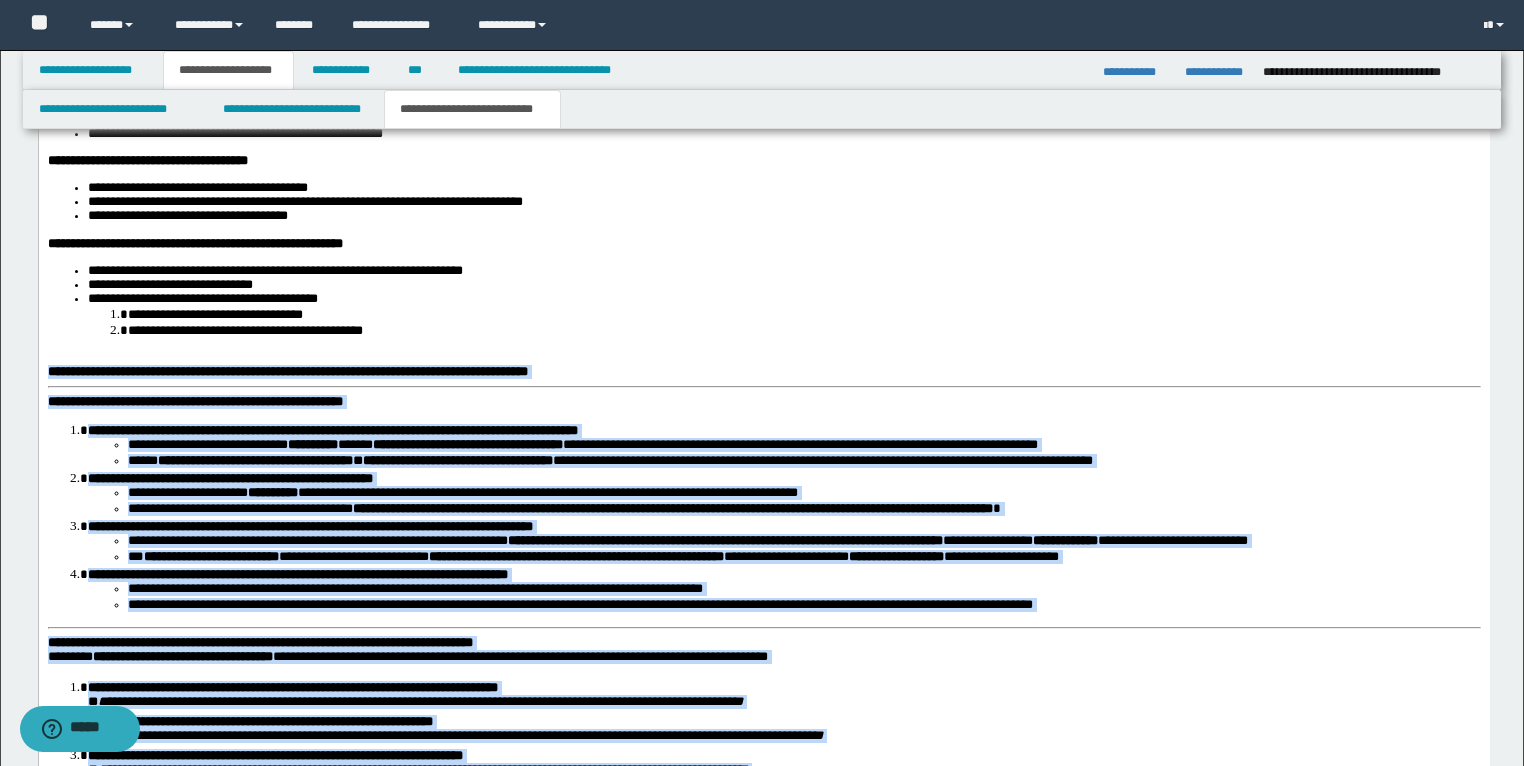 drag, startPoint x: 1288, startPoint y: 1360, endPoint x: 42, endPoint y: 548, distance: 1487.2323 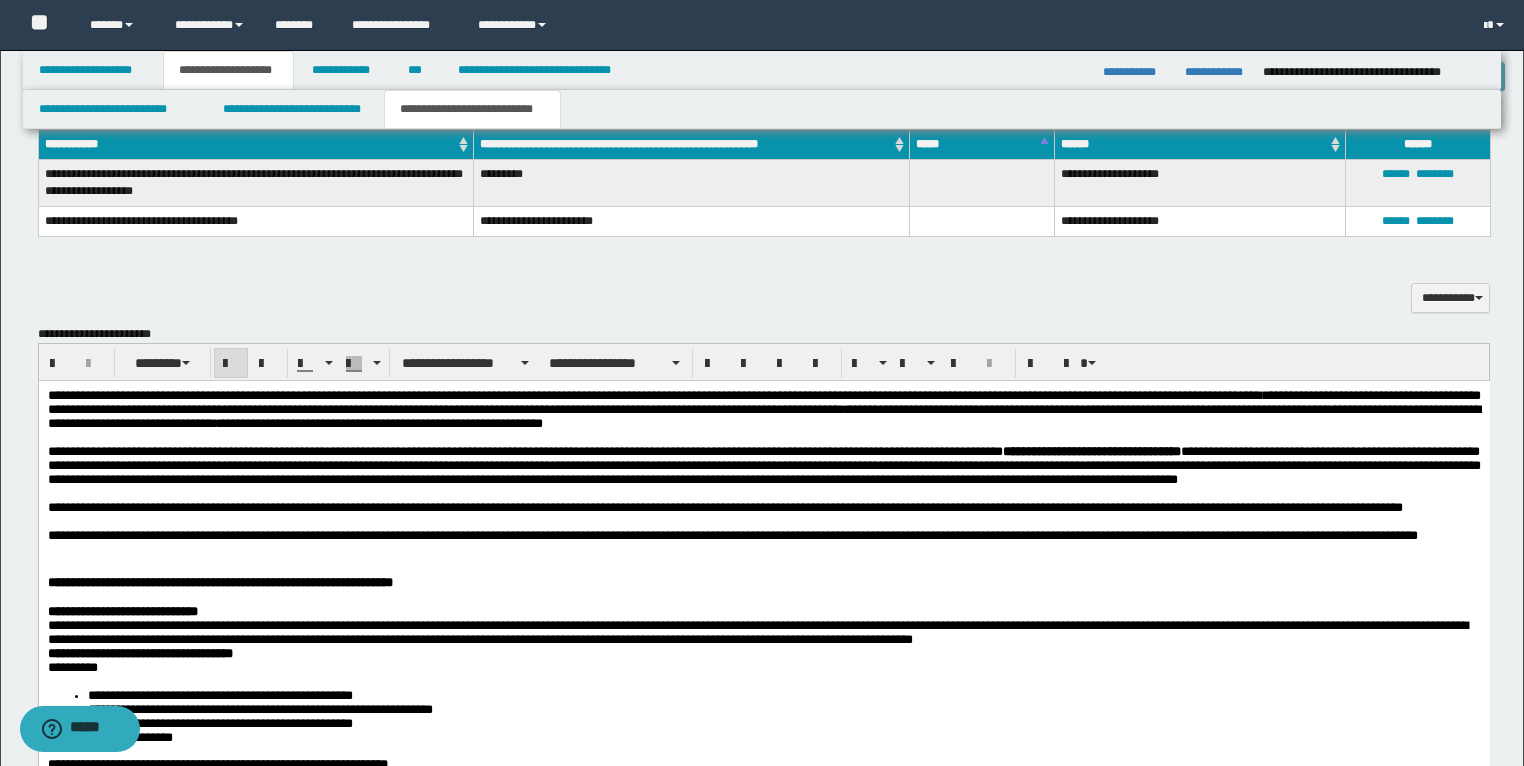 scroll, scrollTop: 1733, scrollLeft: 0, axis: vertical 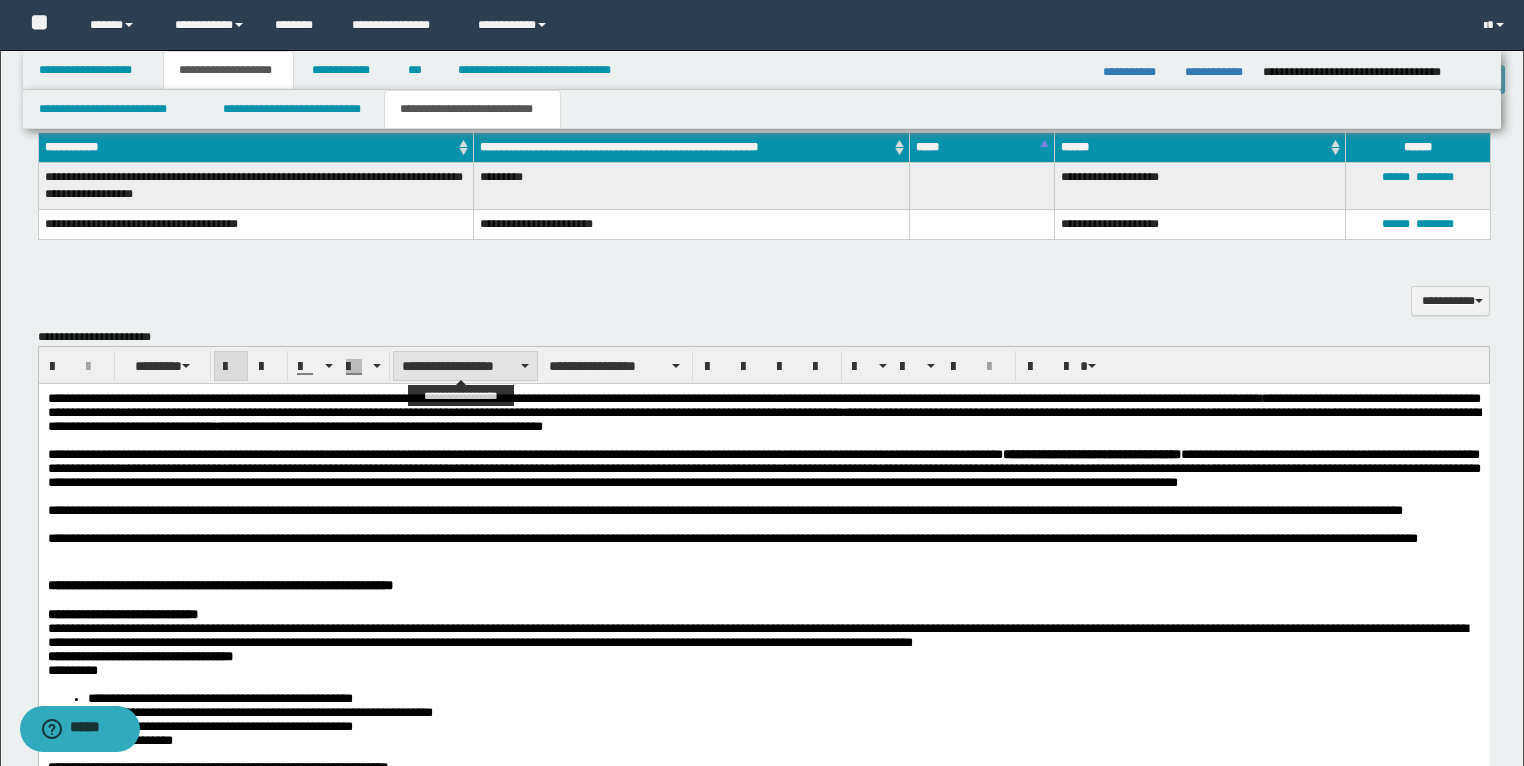 click on "**********" at bounding box center (465, 366) 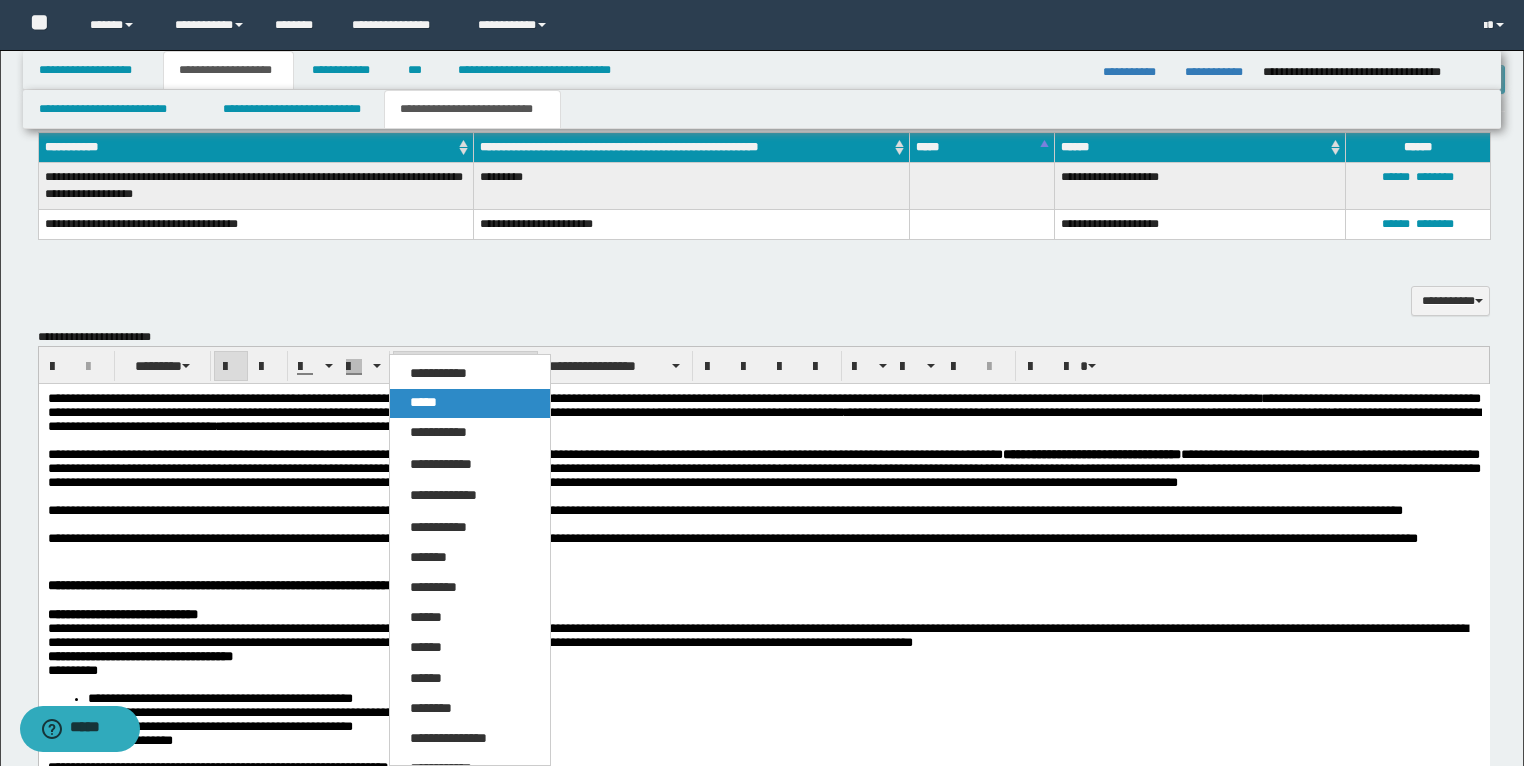 drag, startPoint x: 440, startPoint y: 407, endPoint x: 369, endPoint y: 25, distance: 388.54214 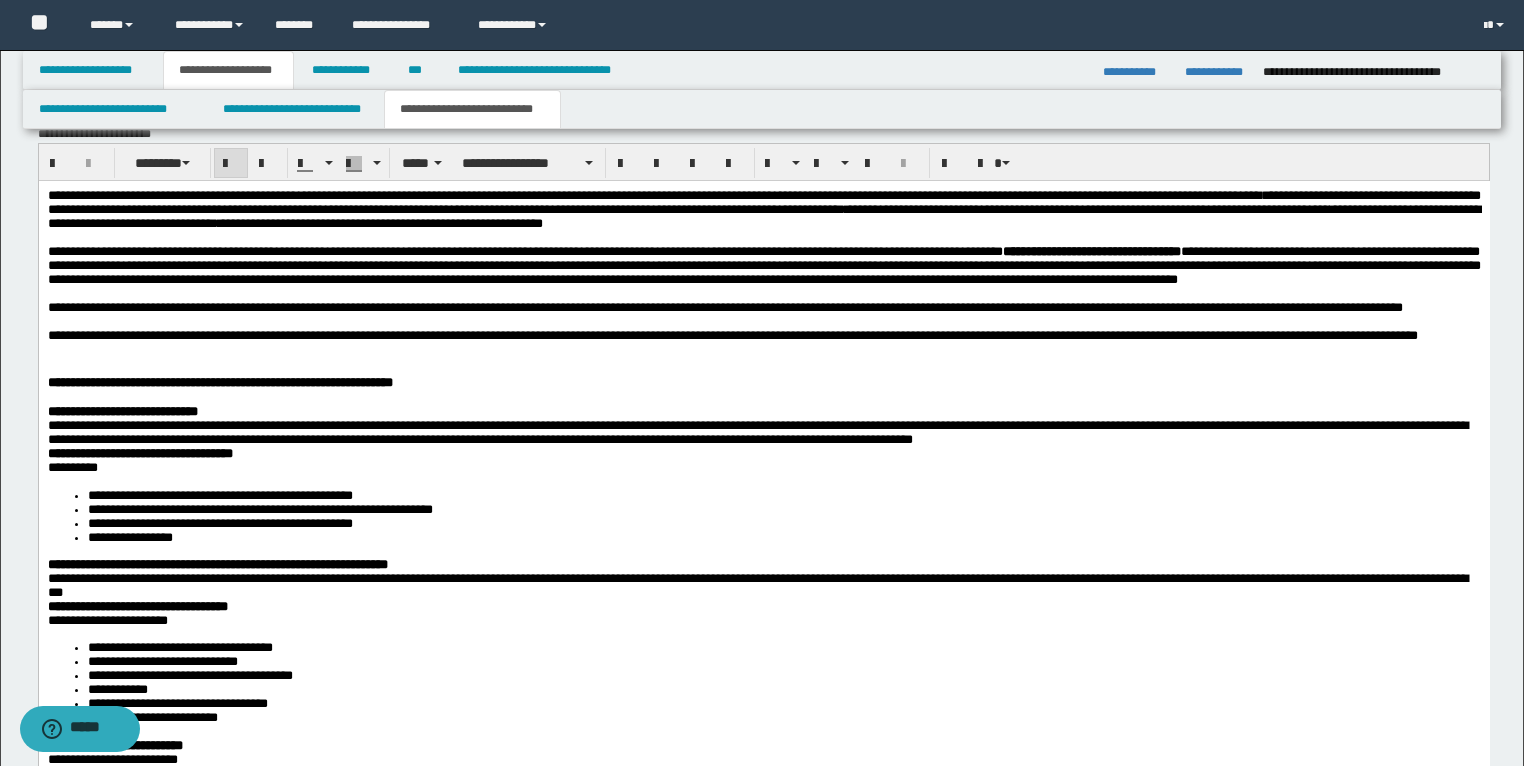 scroll, scrollTop: 1813, scrollLeft: 0, axis: vertical 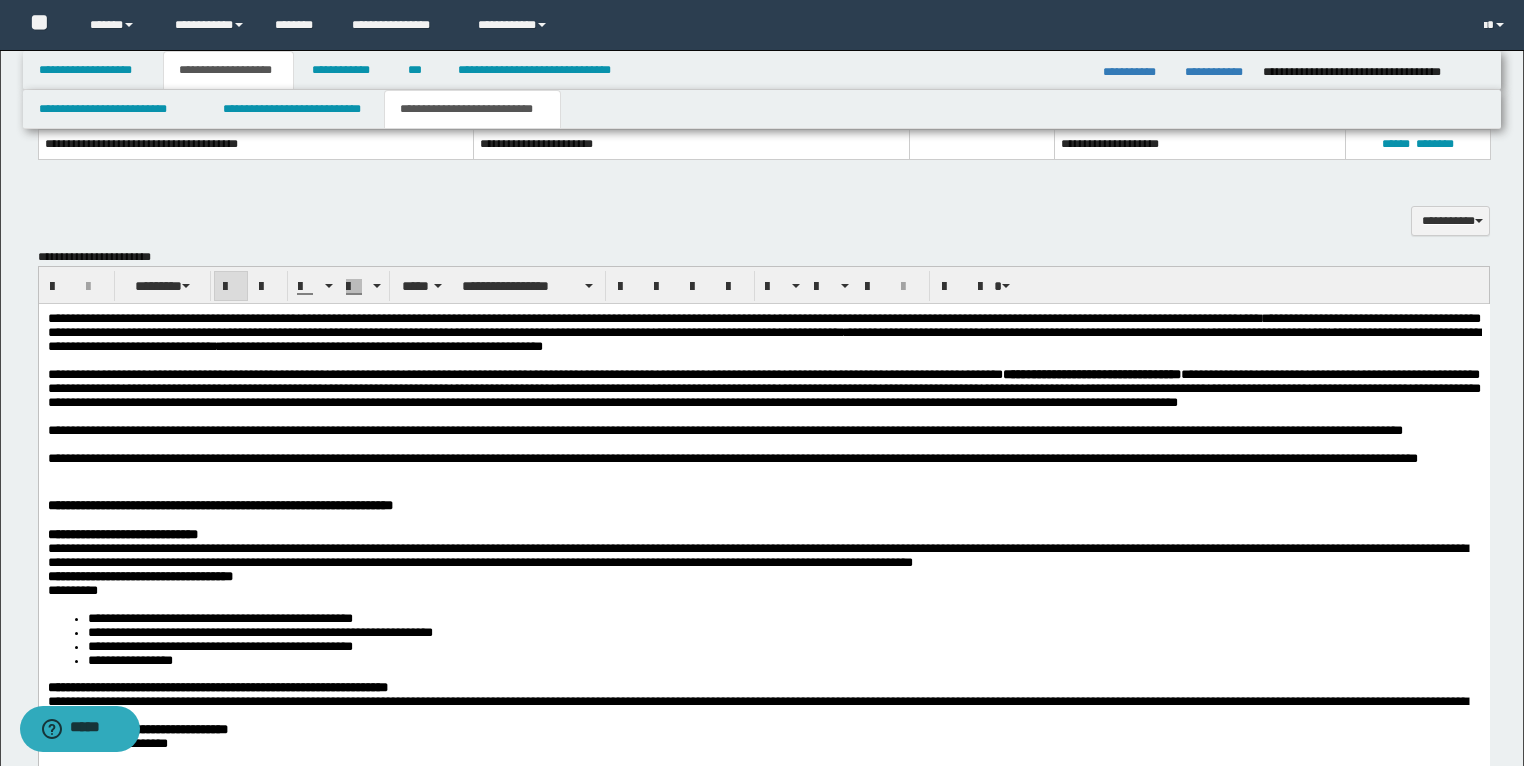 click at bounding box center [231, 287] 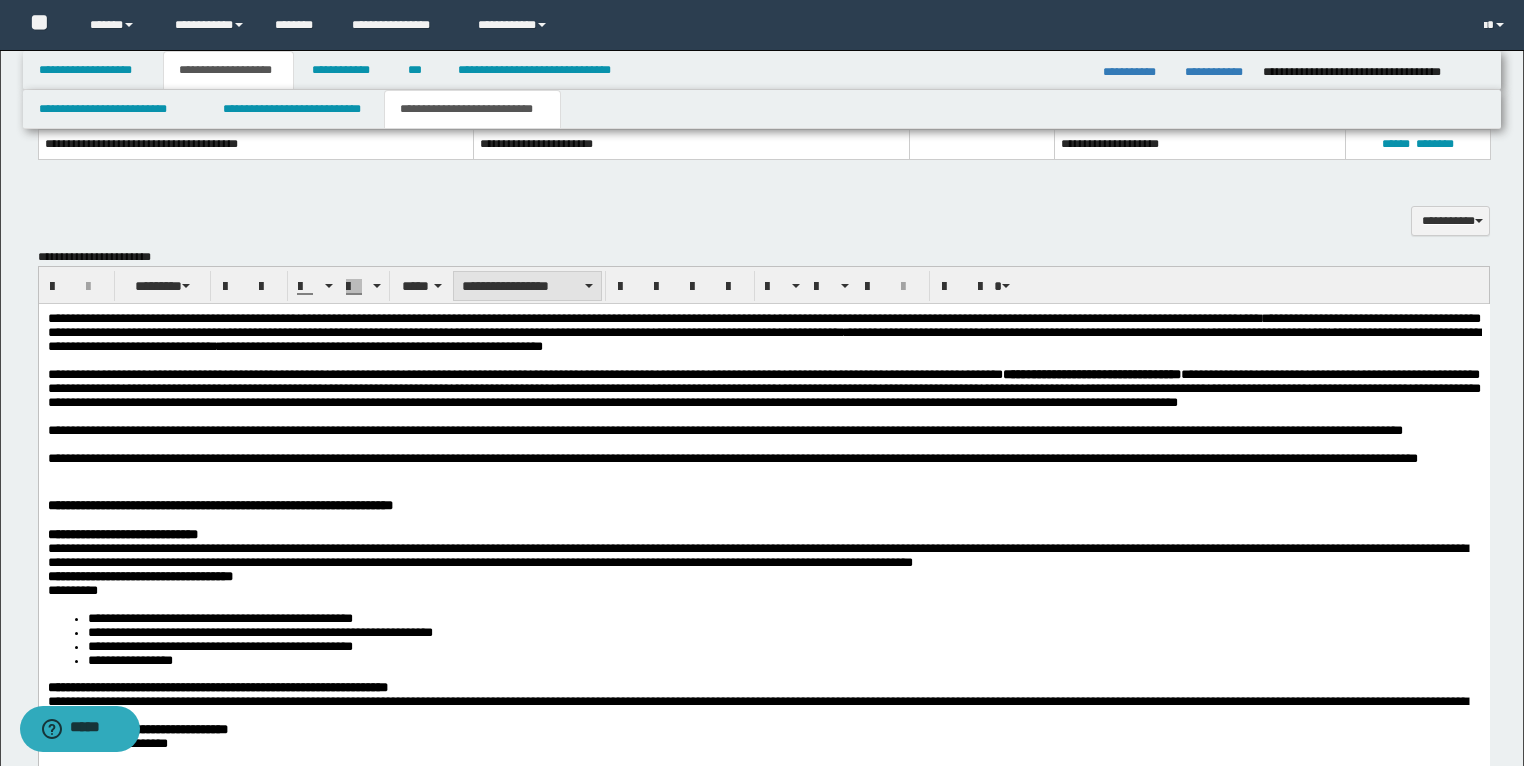 click on "**********" at bounding box center [527, 286] 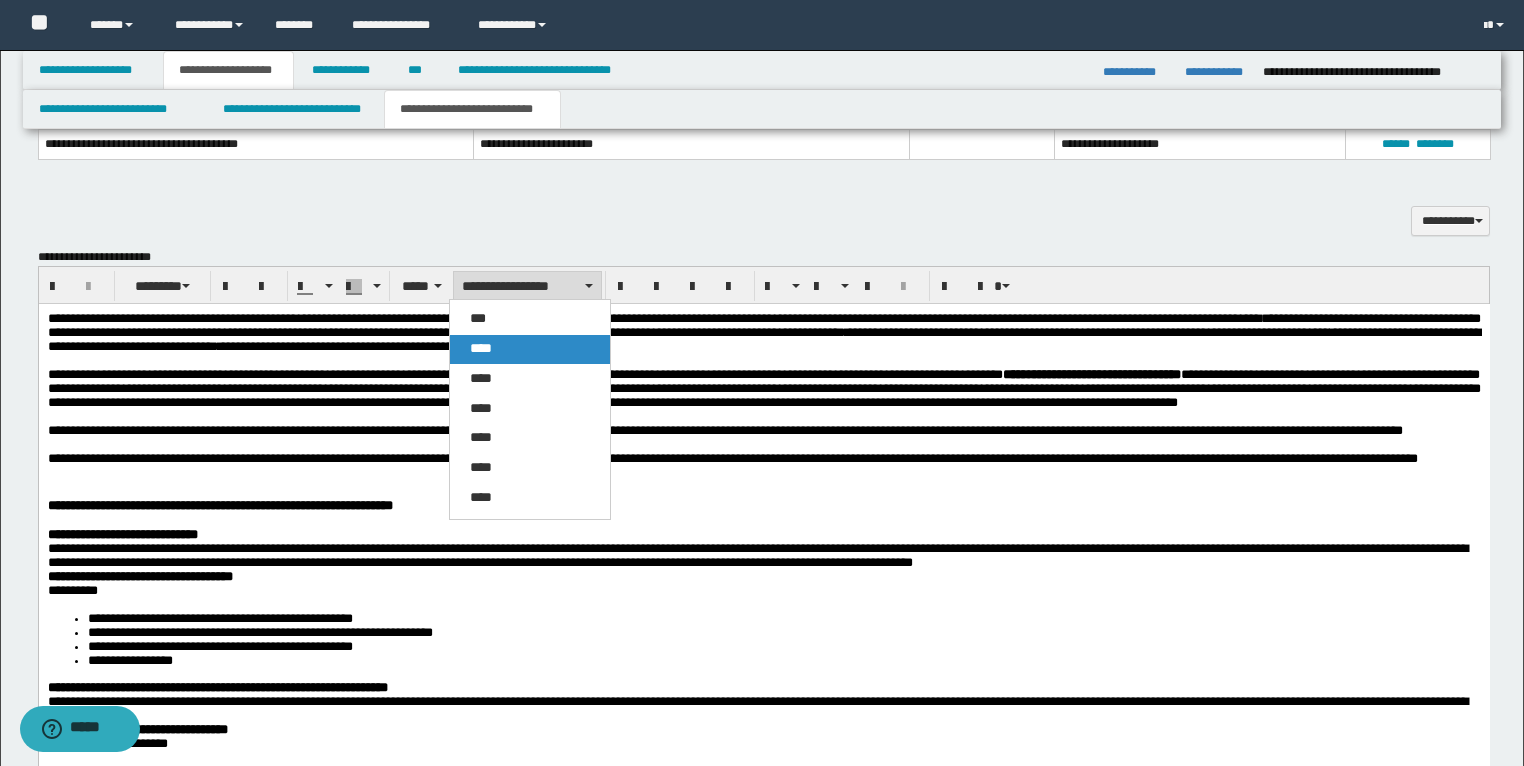 drag, startPoint x: 492, startPoint y: 344, endPoint x: 445, endPoint y: 191, distance: 160.05624 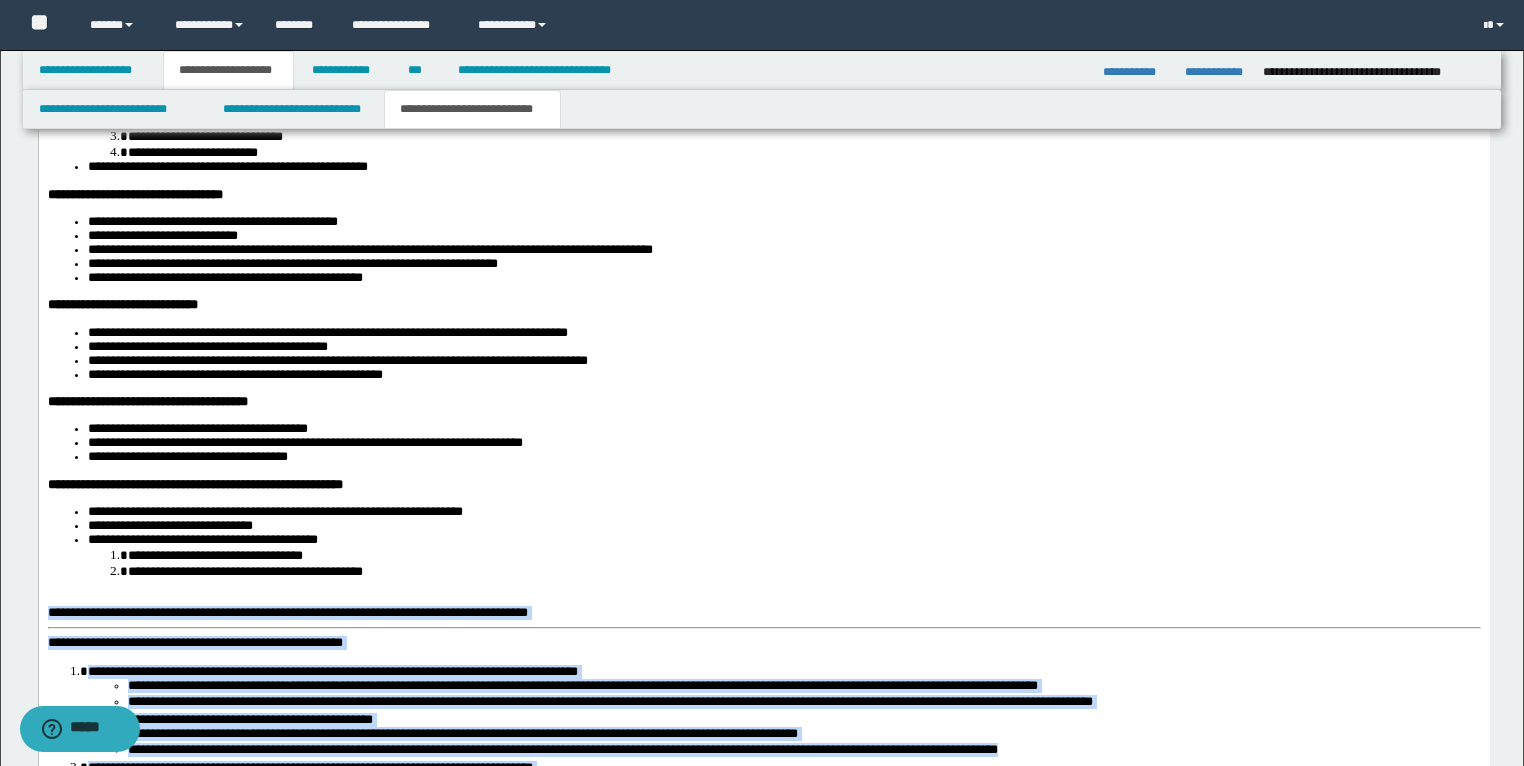scroll, scrollTop: 3013, scrollLeft: 0, axis: vertical 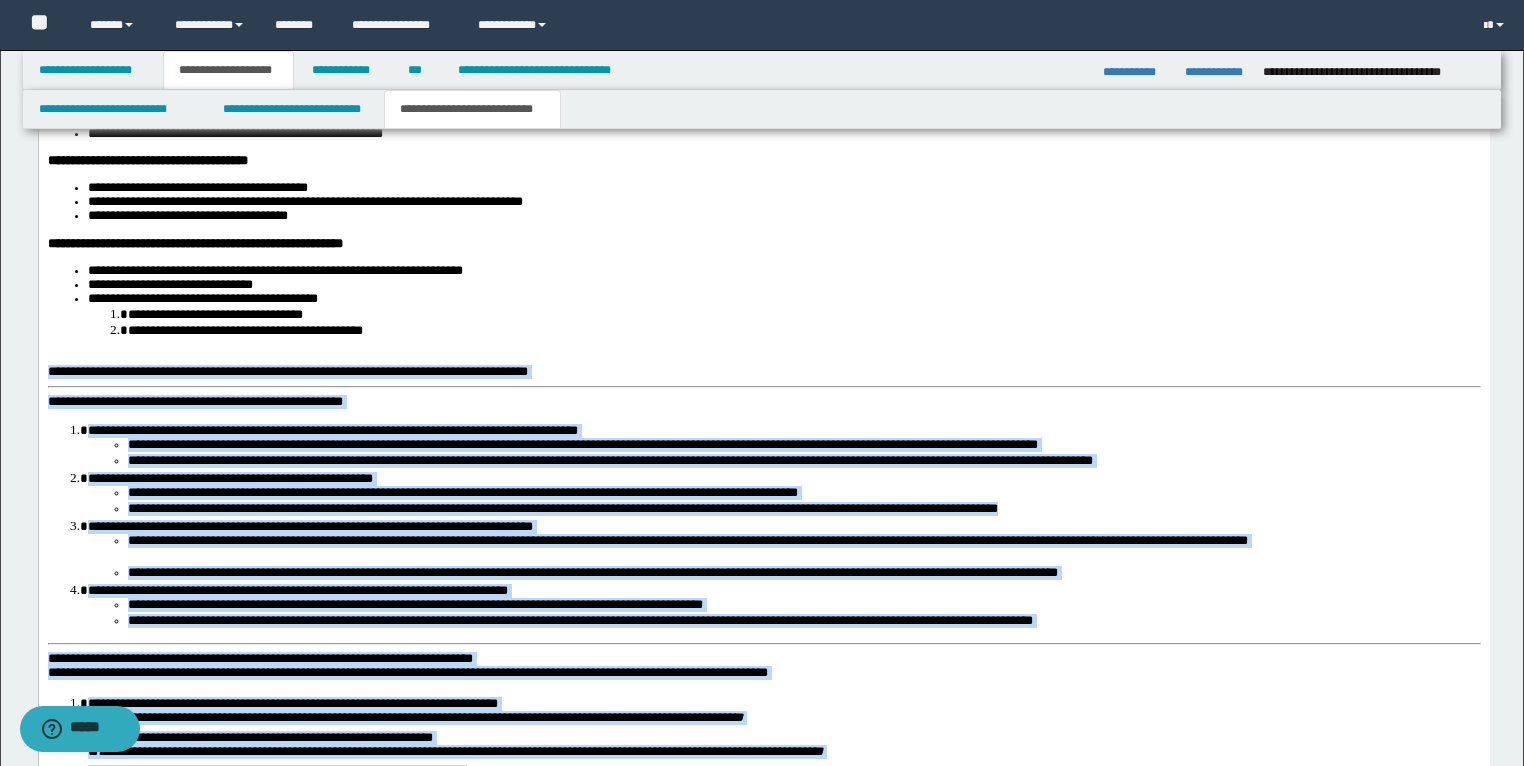 click on "**********" at bounding box center (609, 461) 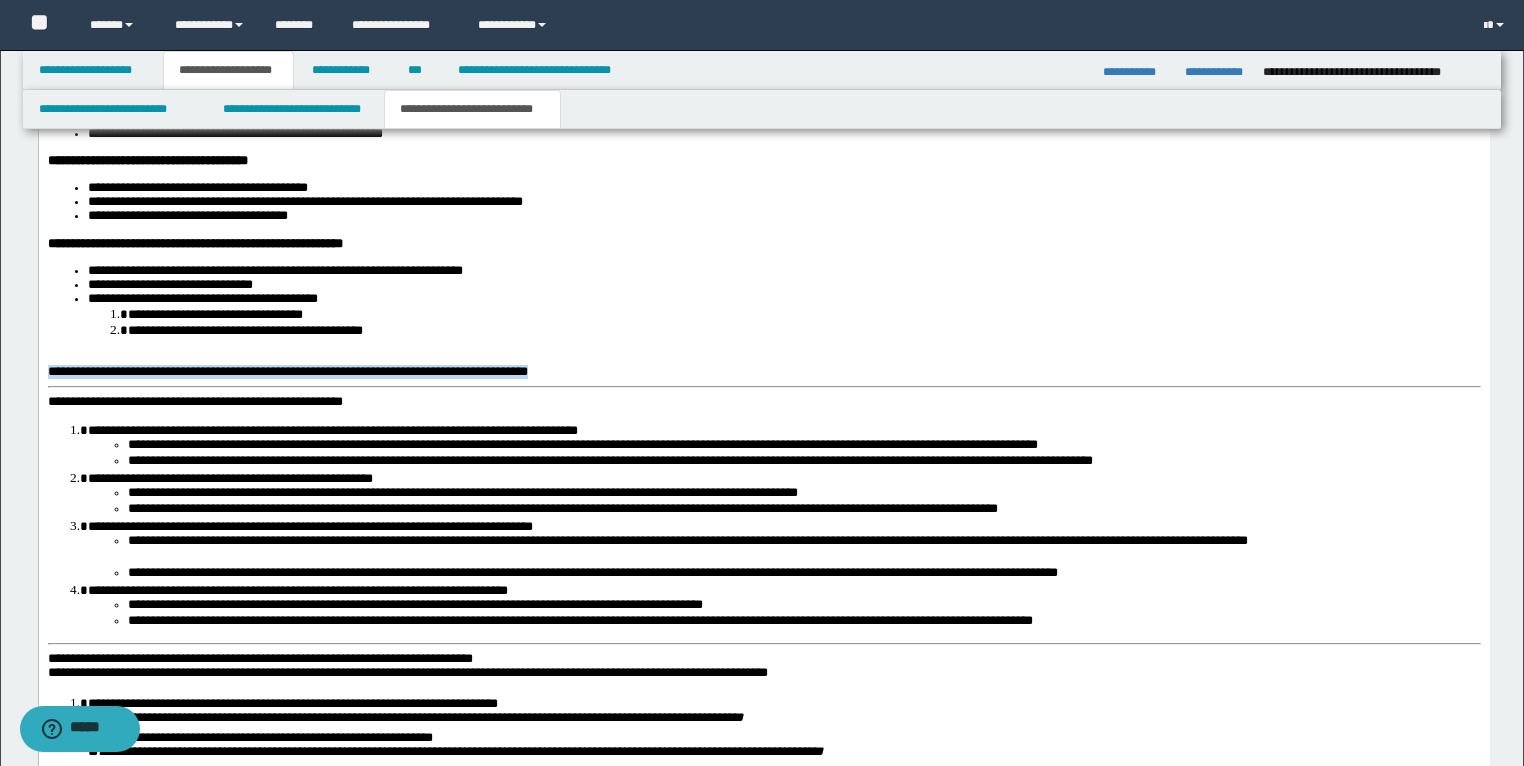 drag, startPoint x: 822, startPoint y: 546, endPoint x: 59, endPoint y: 536, distance: 763.06555 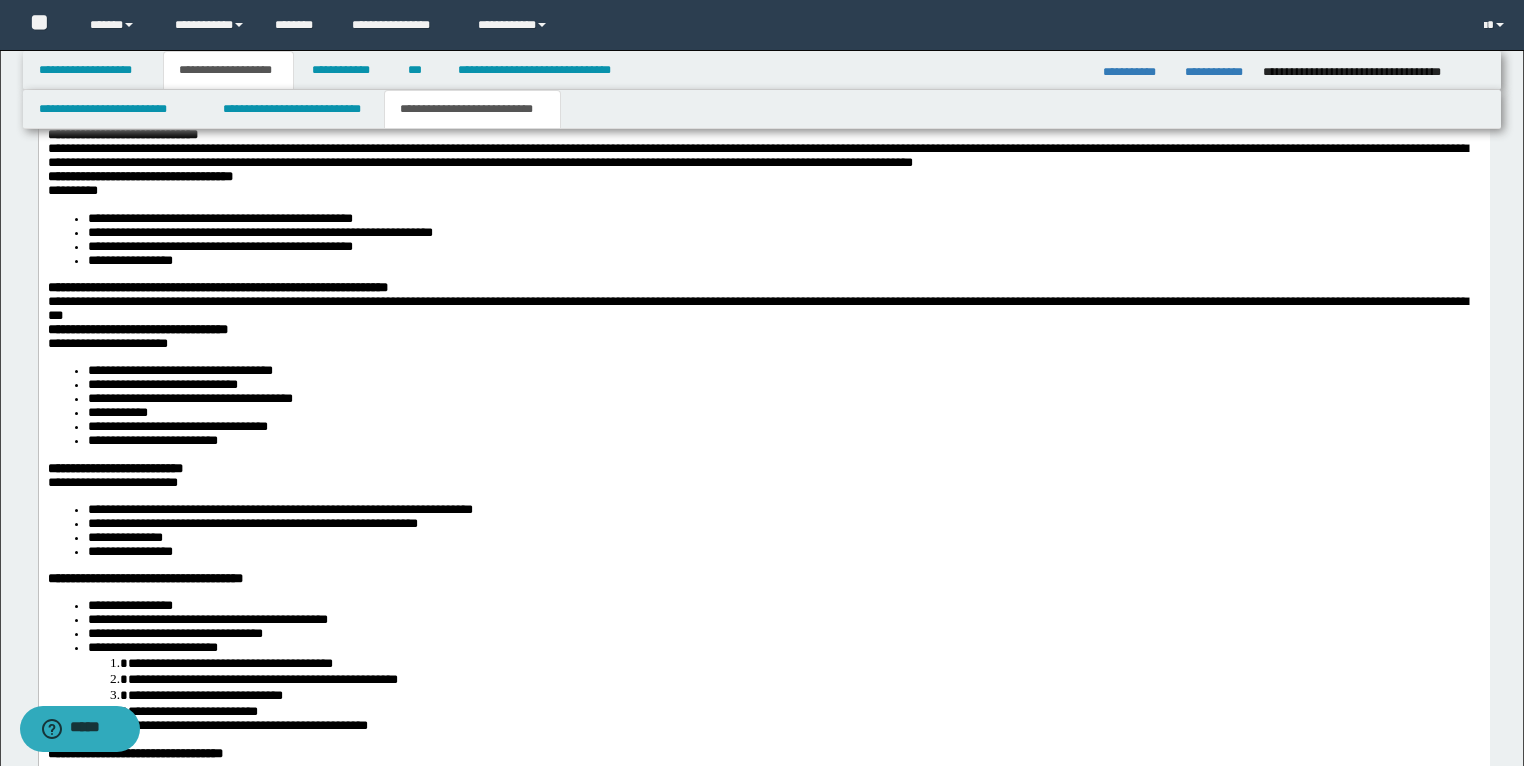 scroll, scrollTop: 1893, scrollLeft: 0, axis: vertical 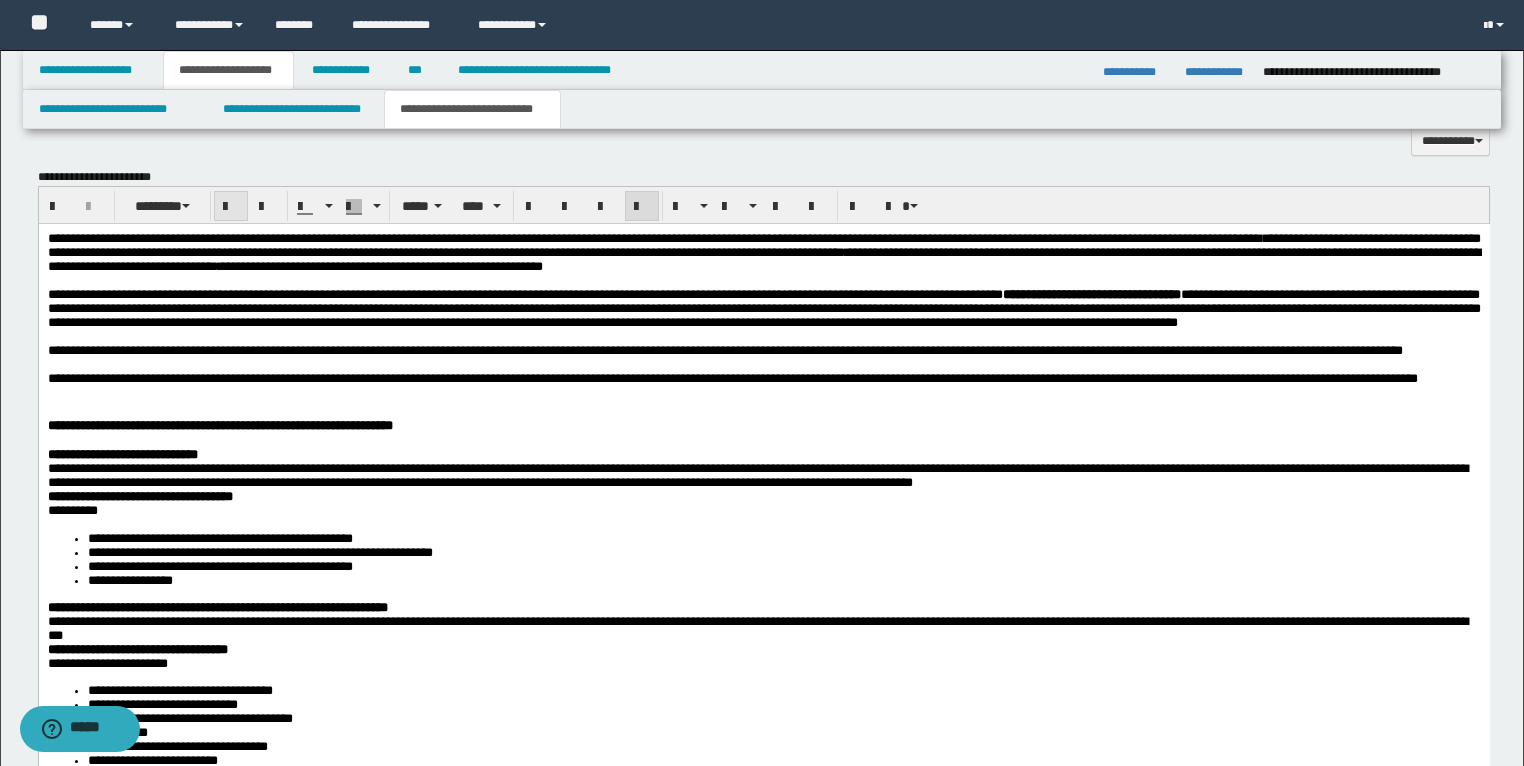 click at bounding box center (231, 207) 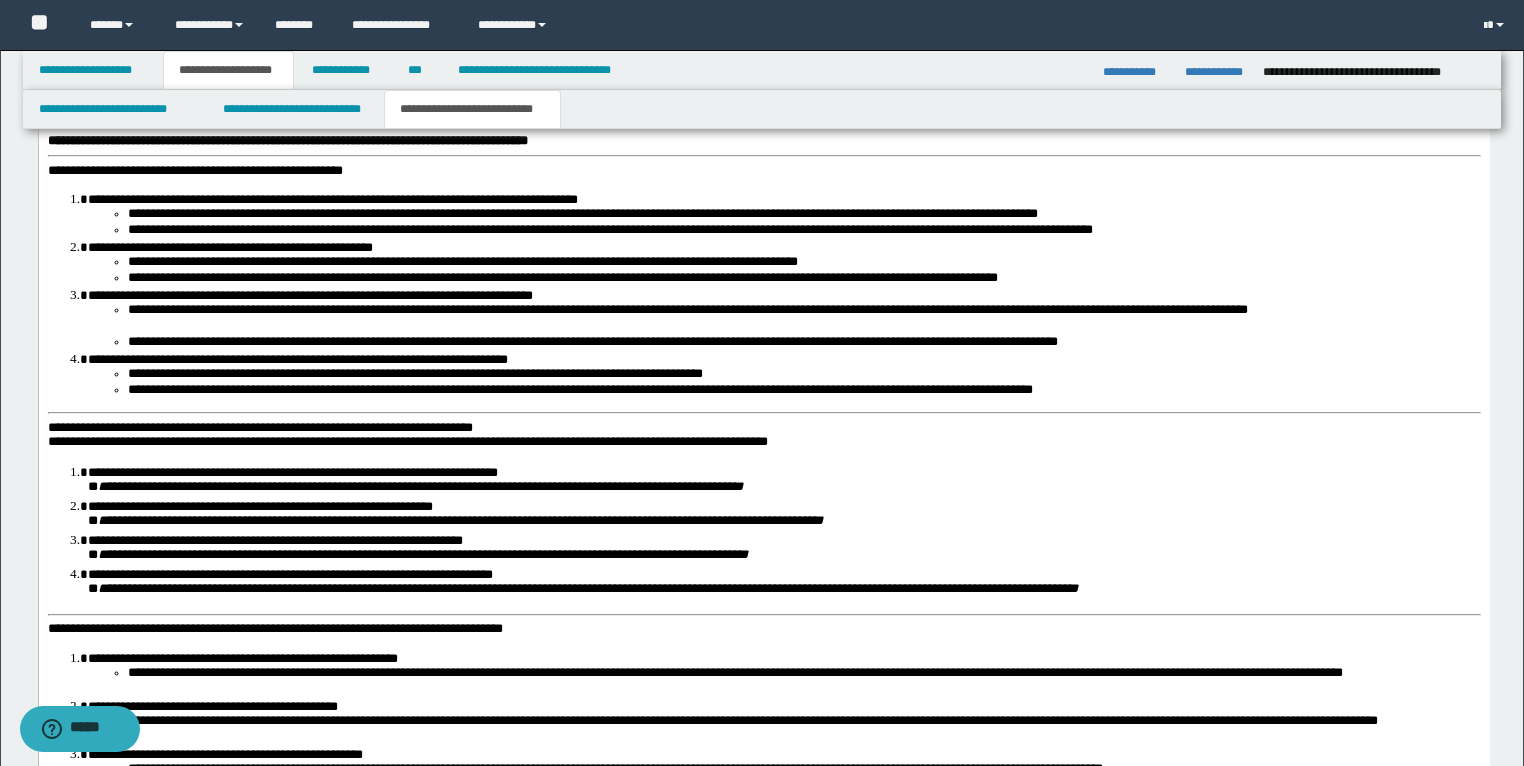 scroll, scrollTop: 3333, scrollLeft: 0, axis: vertical 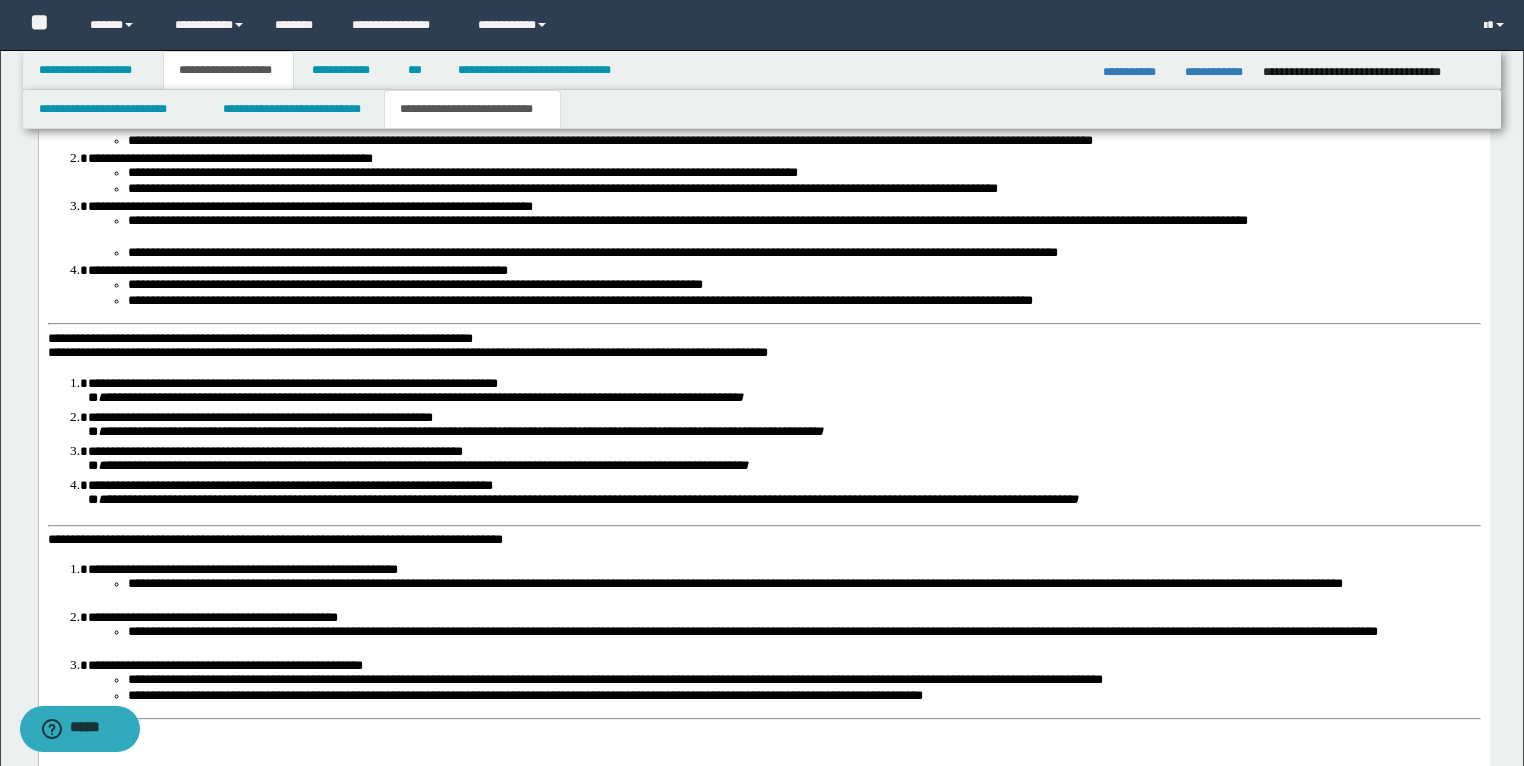 click on "**********" at bounding box center [579, 301] 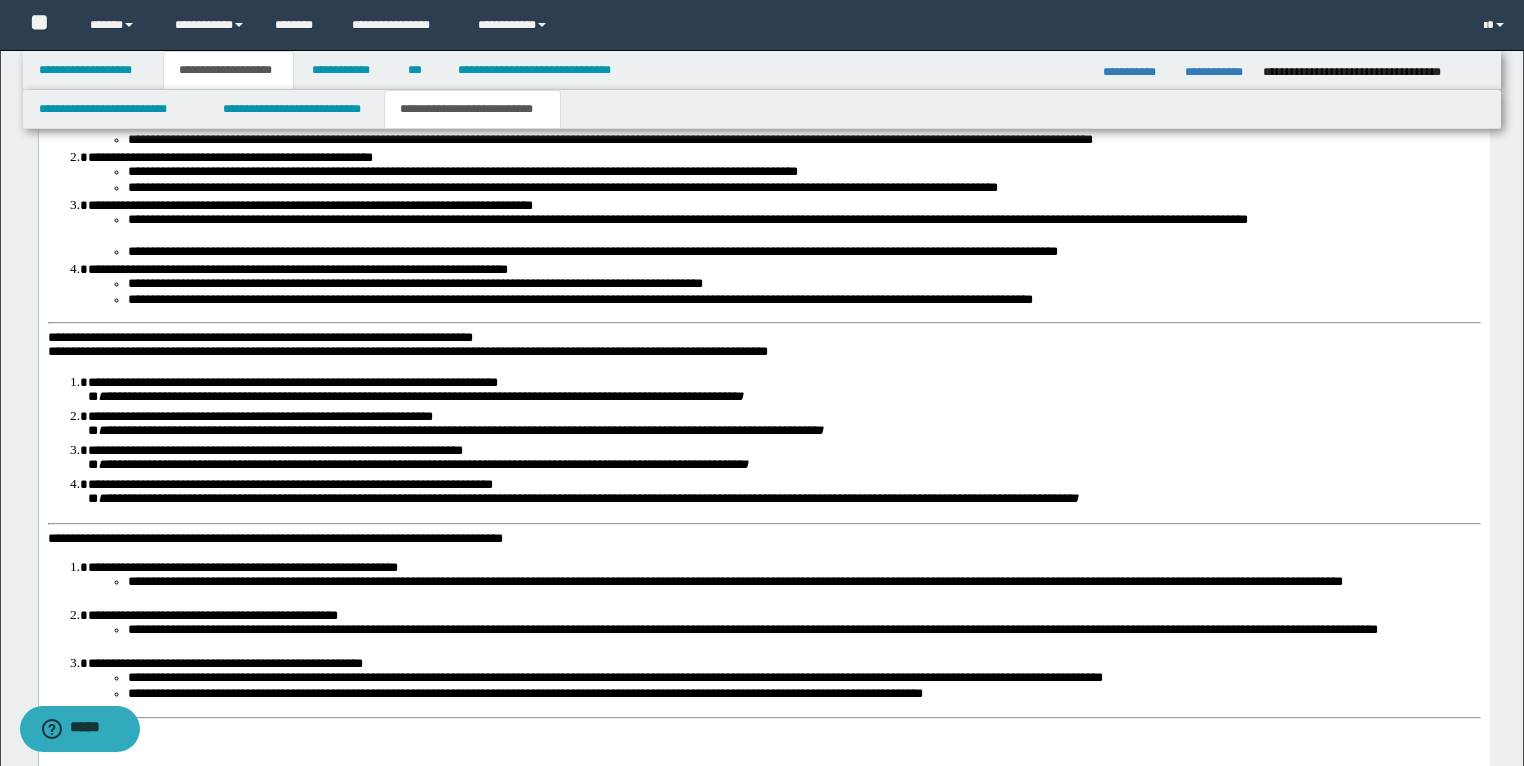 click on "**********" at bounding box center (763, 505) 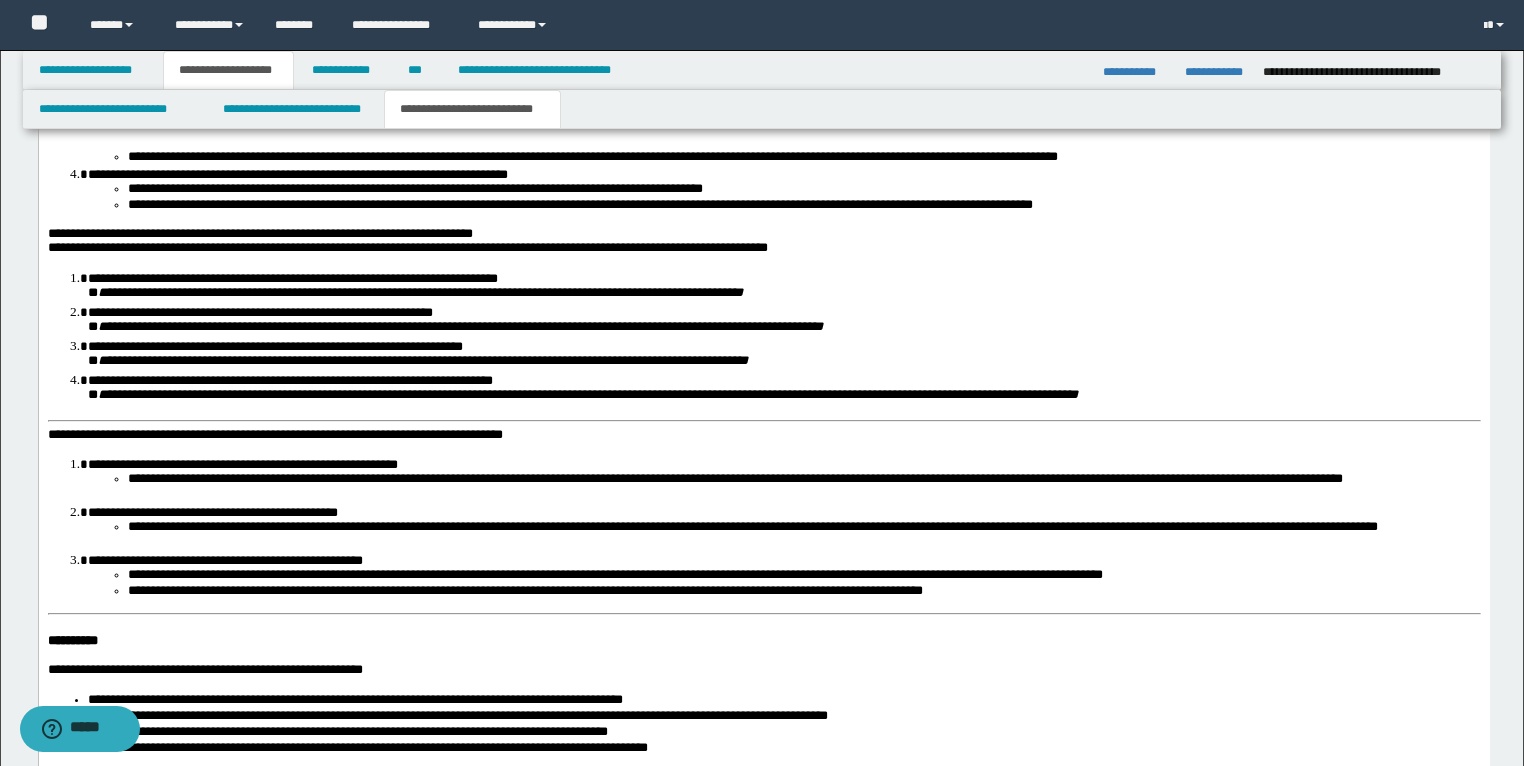 scroll, scrollTop: 3573, scrollLeft: 0, axis: vertical 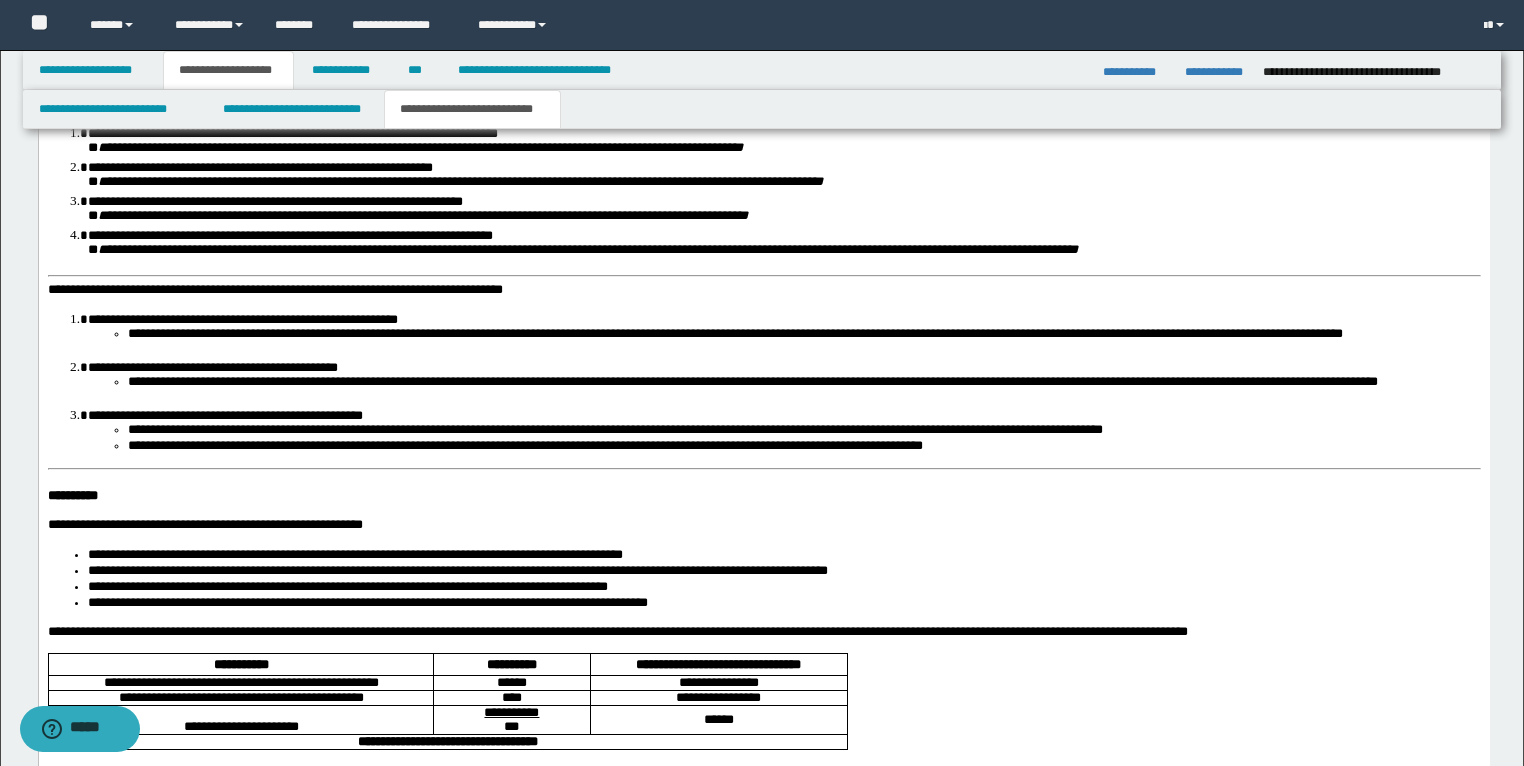 click on "**********" at bounding box center (763, 261) 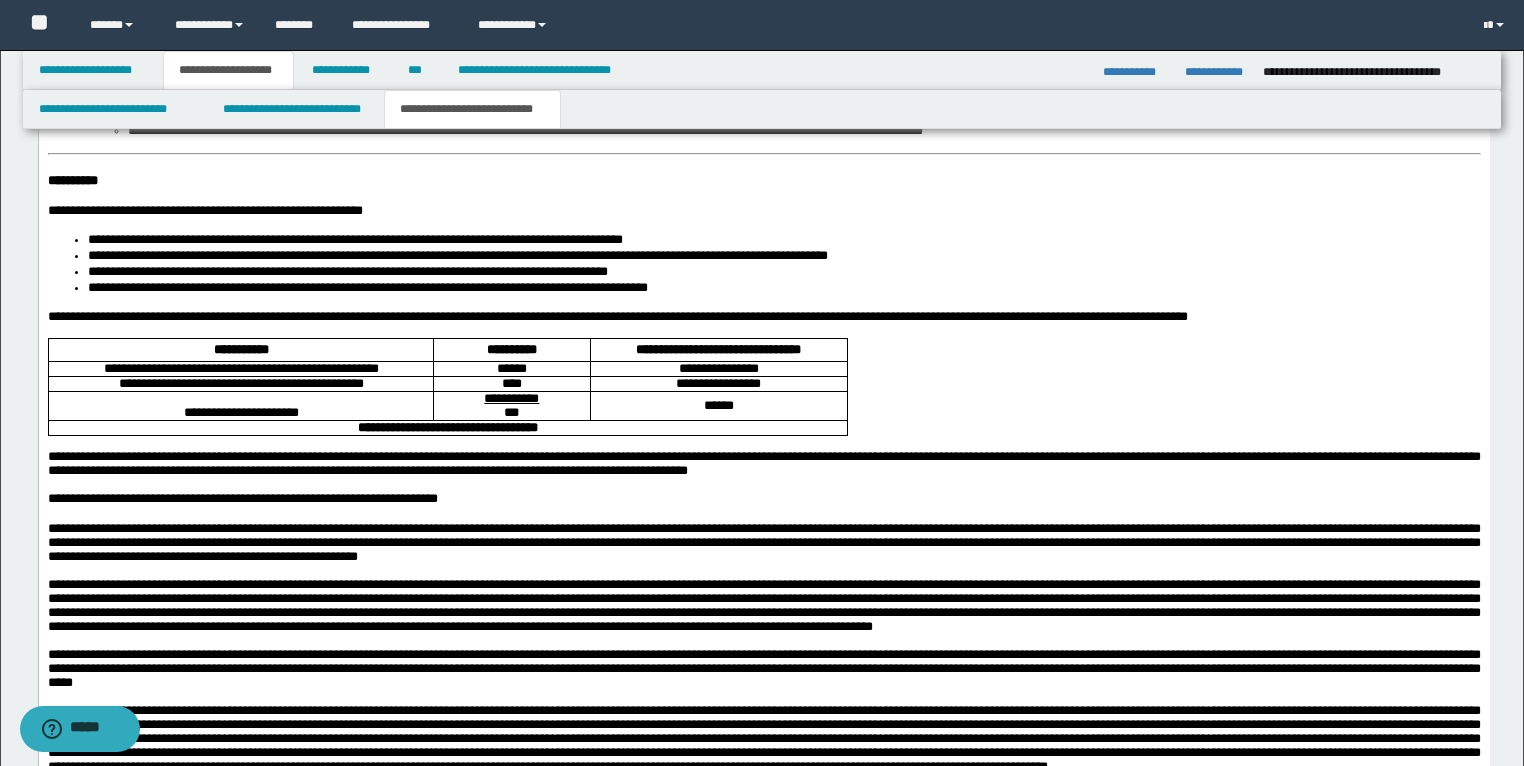 scroll, scrollTop: 3893, scrollLeft: 0, axis: vertical 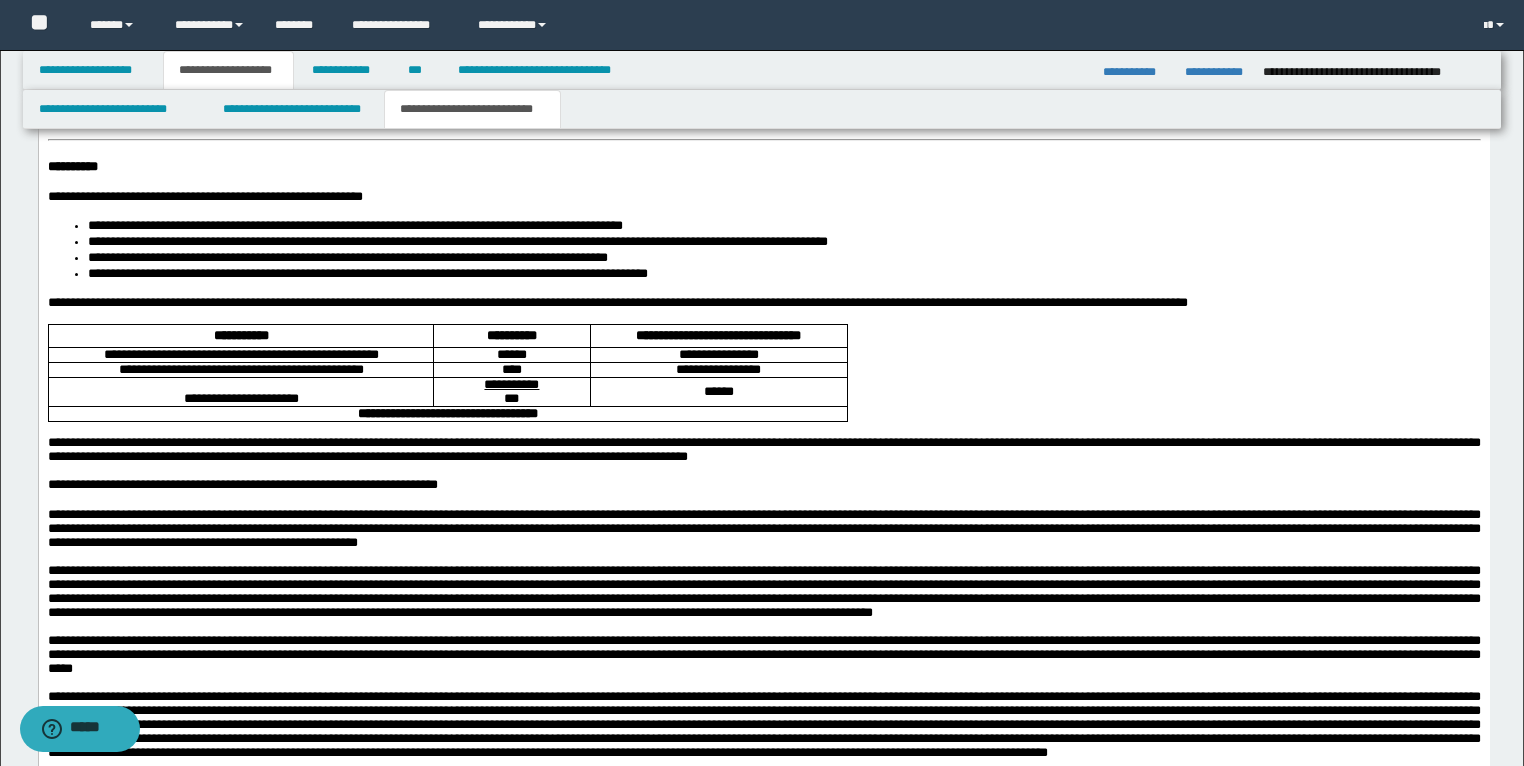 click on "**********" at bounding box center (763, -63) 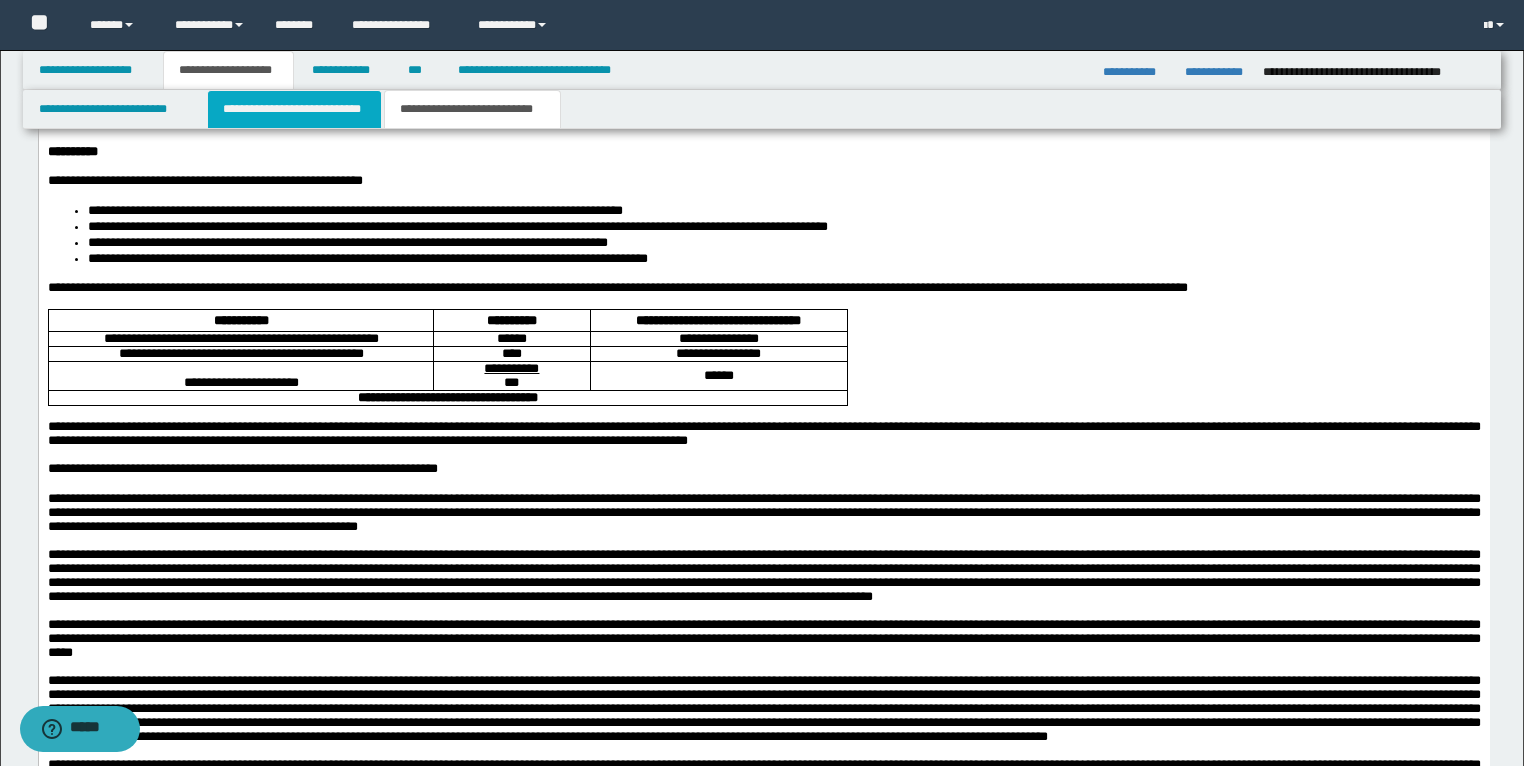 click on "**********" at bounding box center [294, 109] 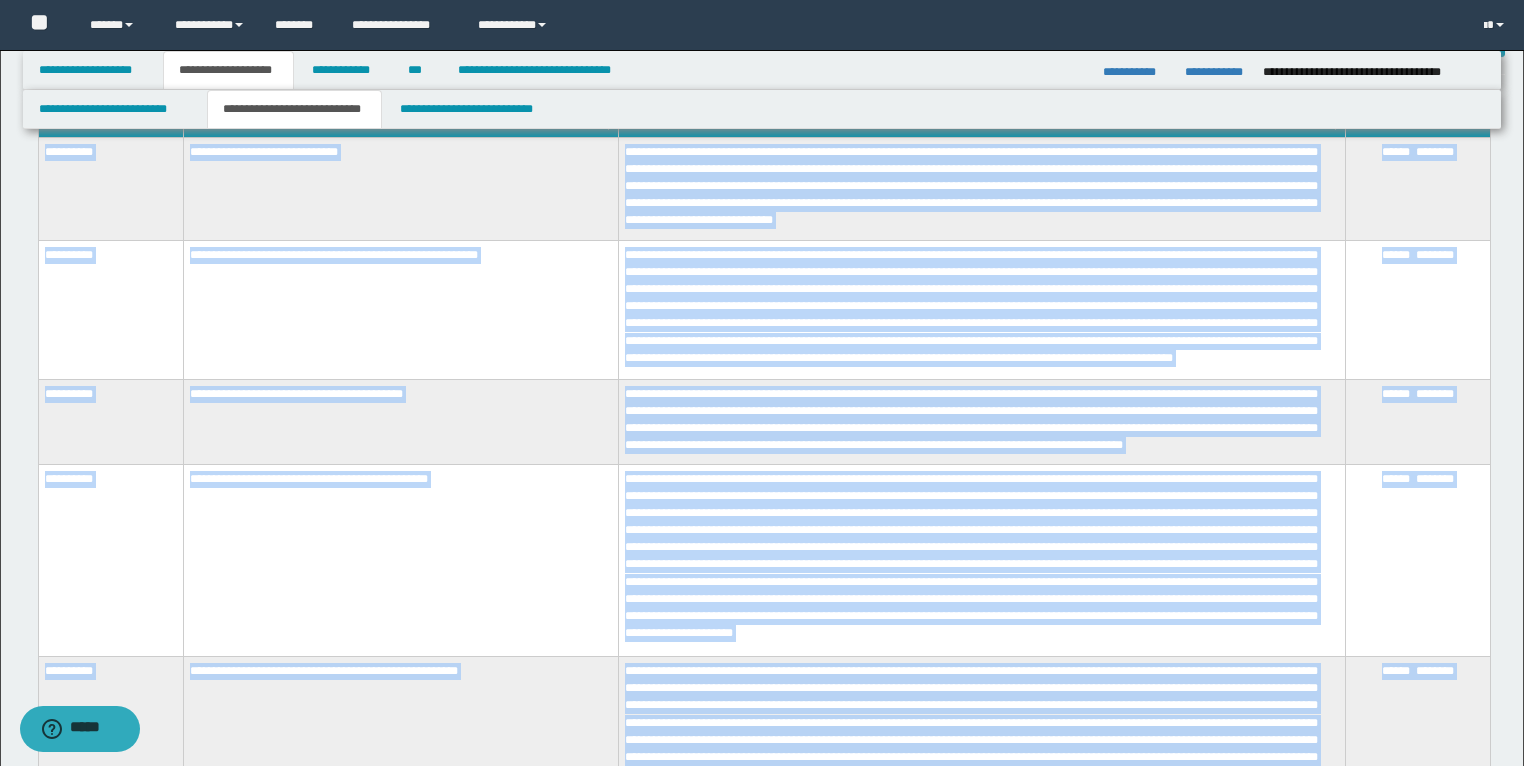 click on "**********" at bounding box center (400, 421) 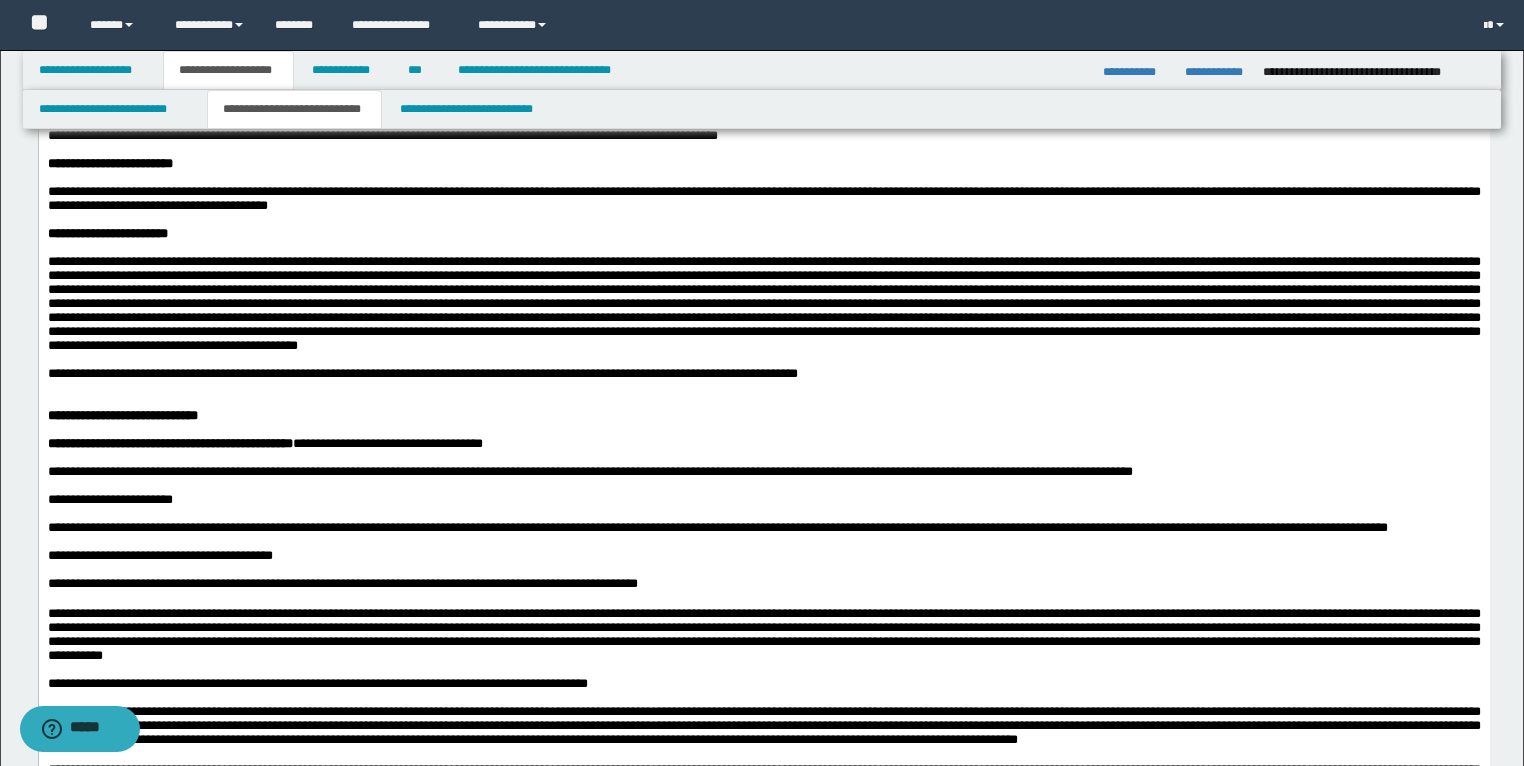 scroll, scrollTop: 640, scrollLeft: 0, axis: vertical 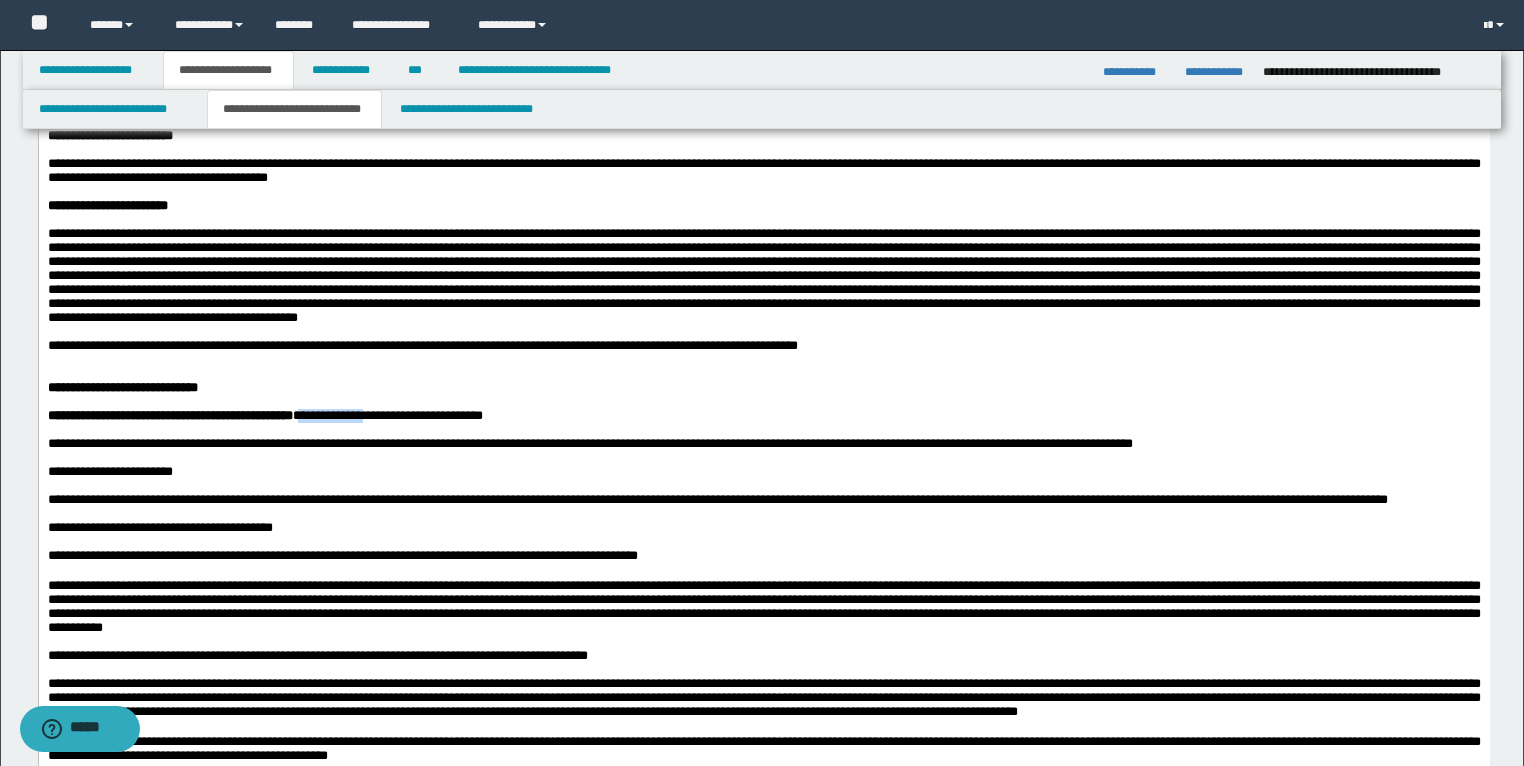 drag, startPoint x: 451, startPoint y: 545, endPoint x: 380, endPoint y: 546, distance: 71.00704 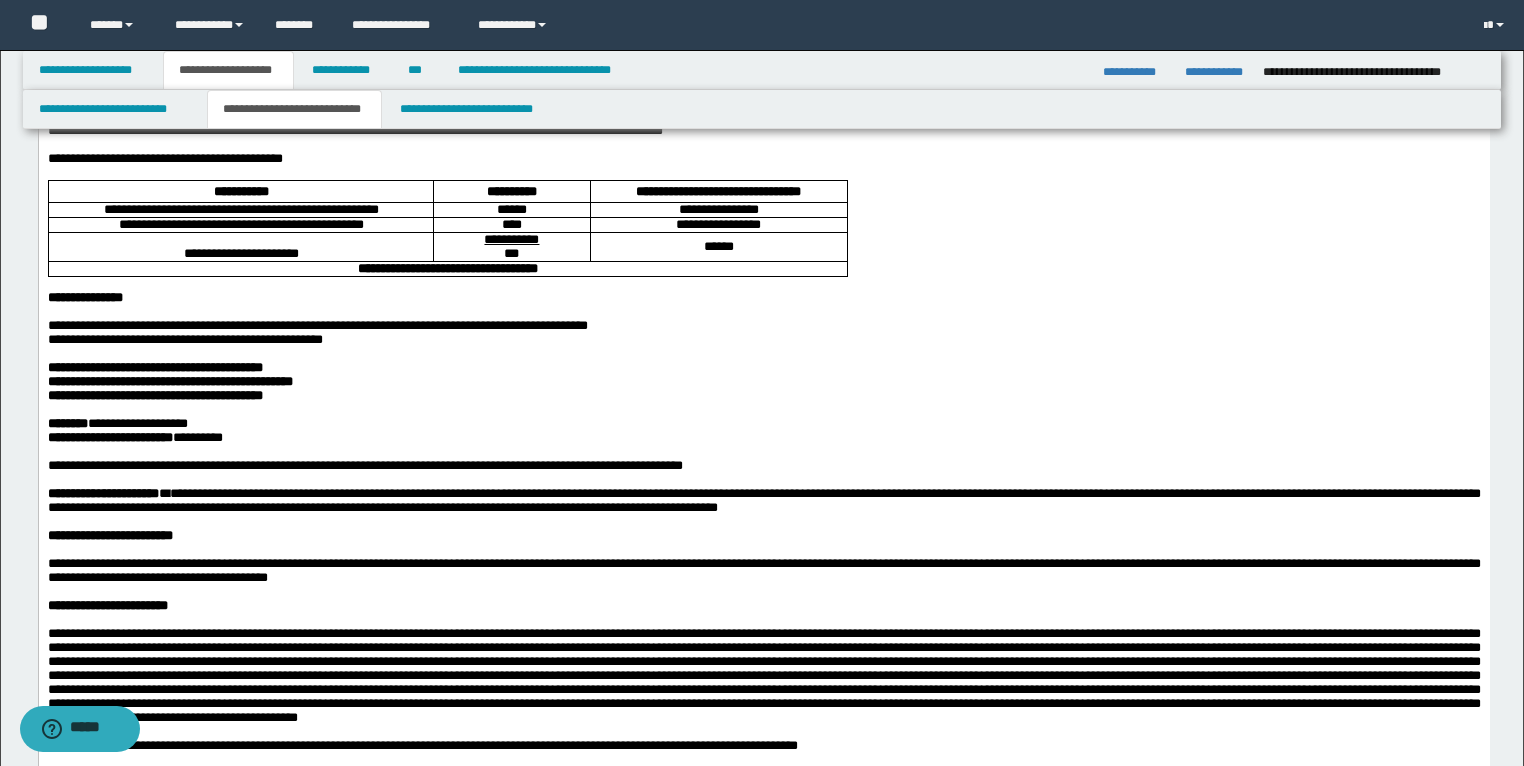 scroll, scrollTop: 0, scrollLeft: 0, axis: both 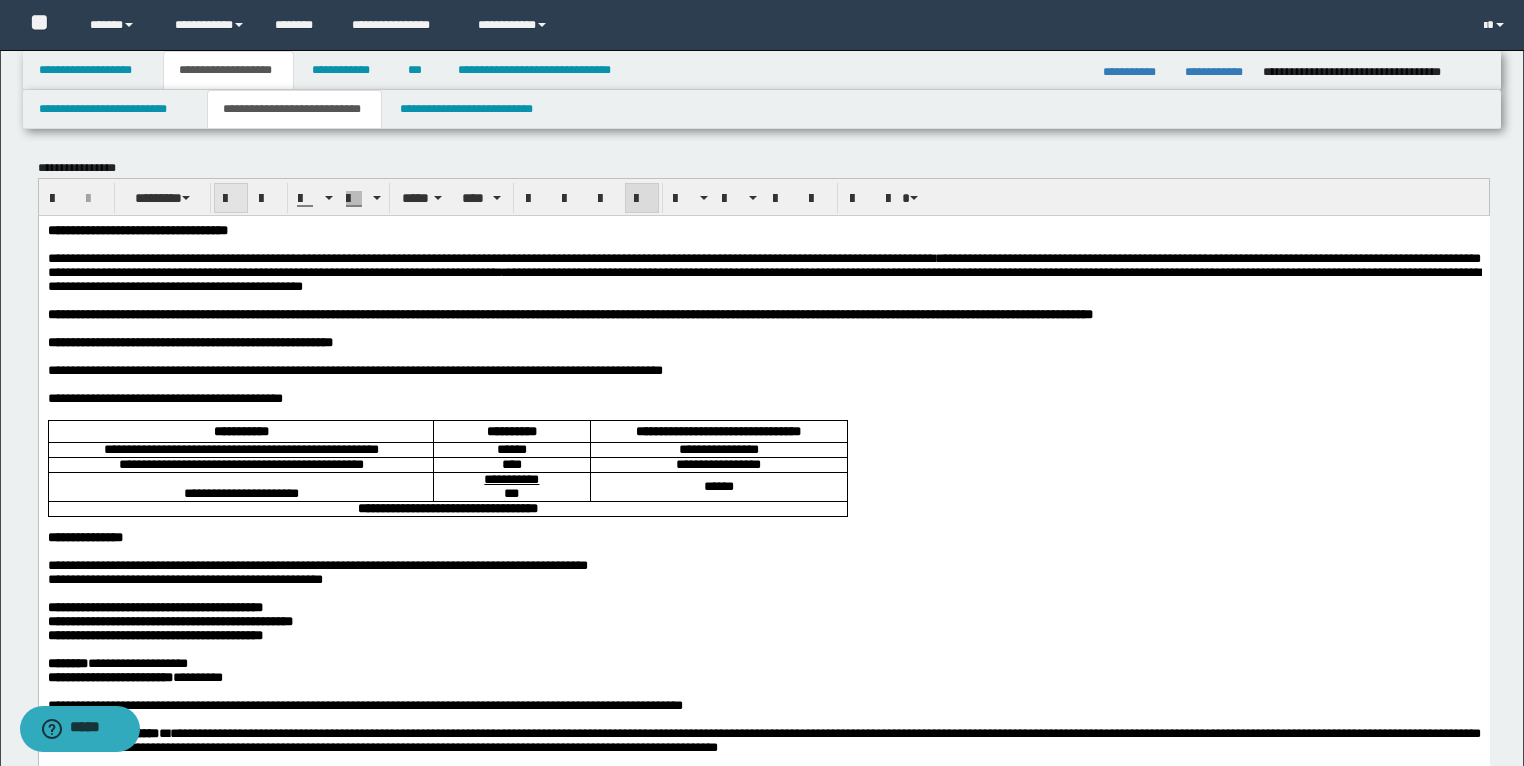 drag, startPoint x: 224, startPoint y: 187, endPoint x: 207, endPoint y: 0, distance: 187.77113 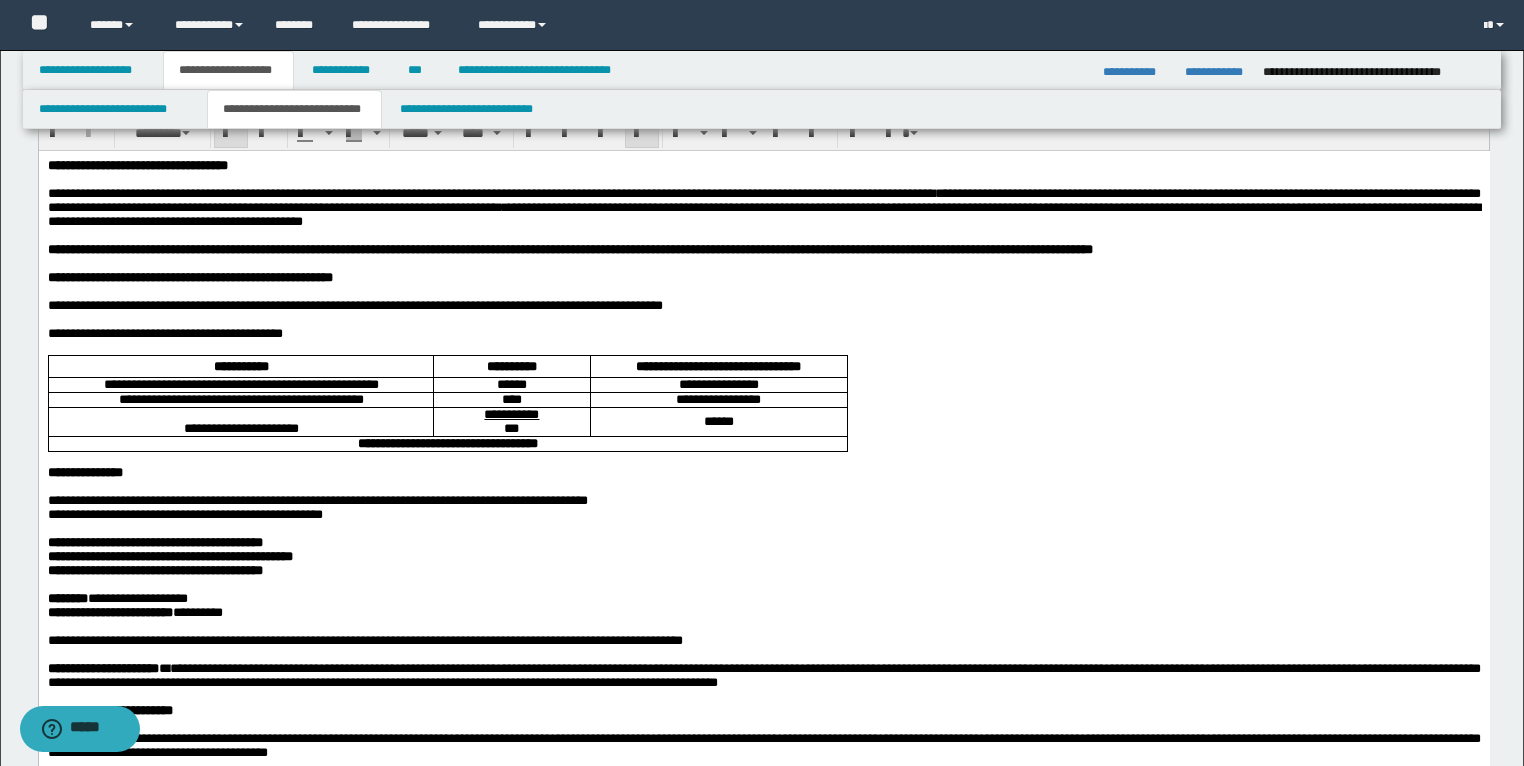 scroll, scrollTop: 0, scrollLeft: 0, axis: both 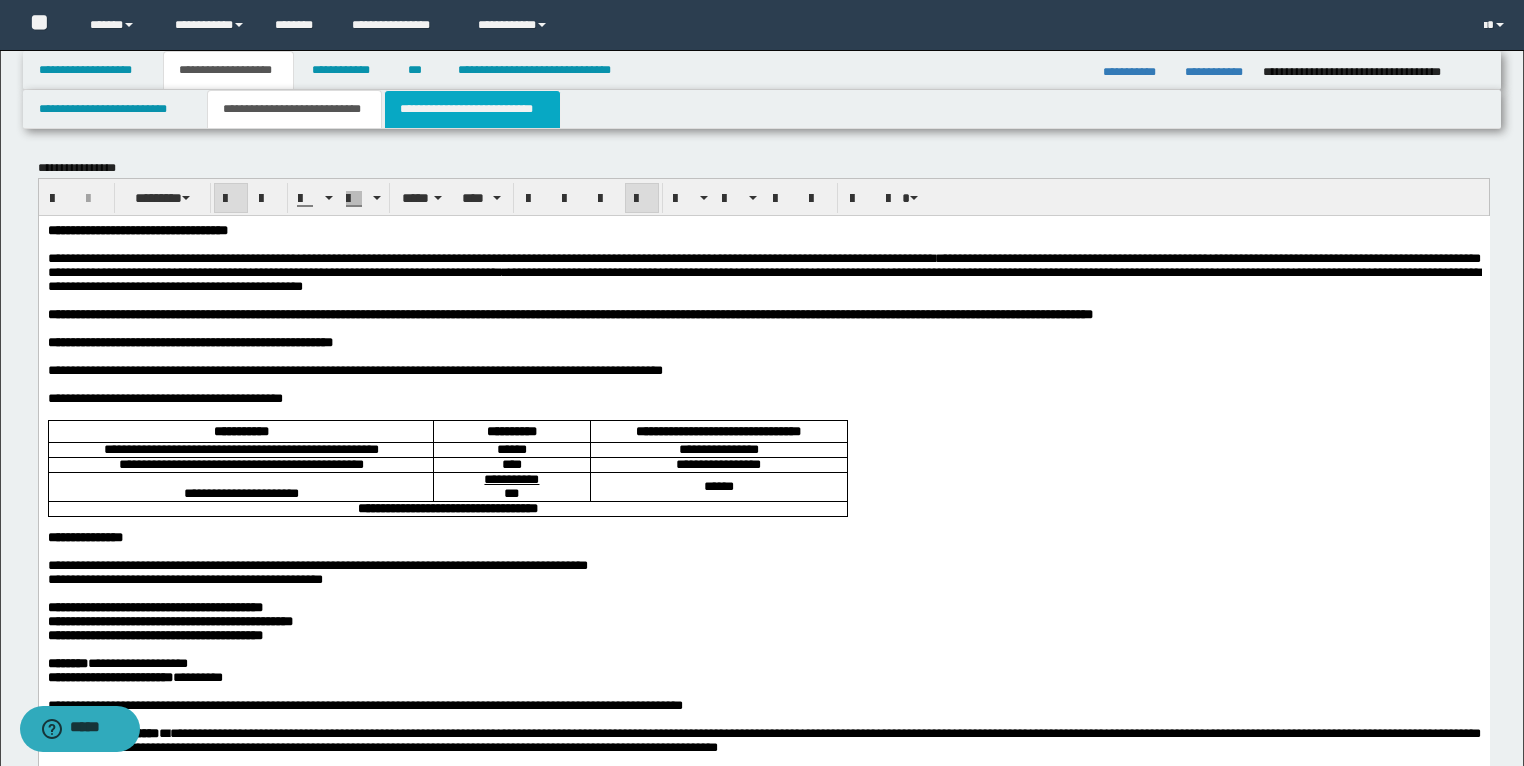 click on "**********" at bounding box center [472, 109] 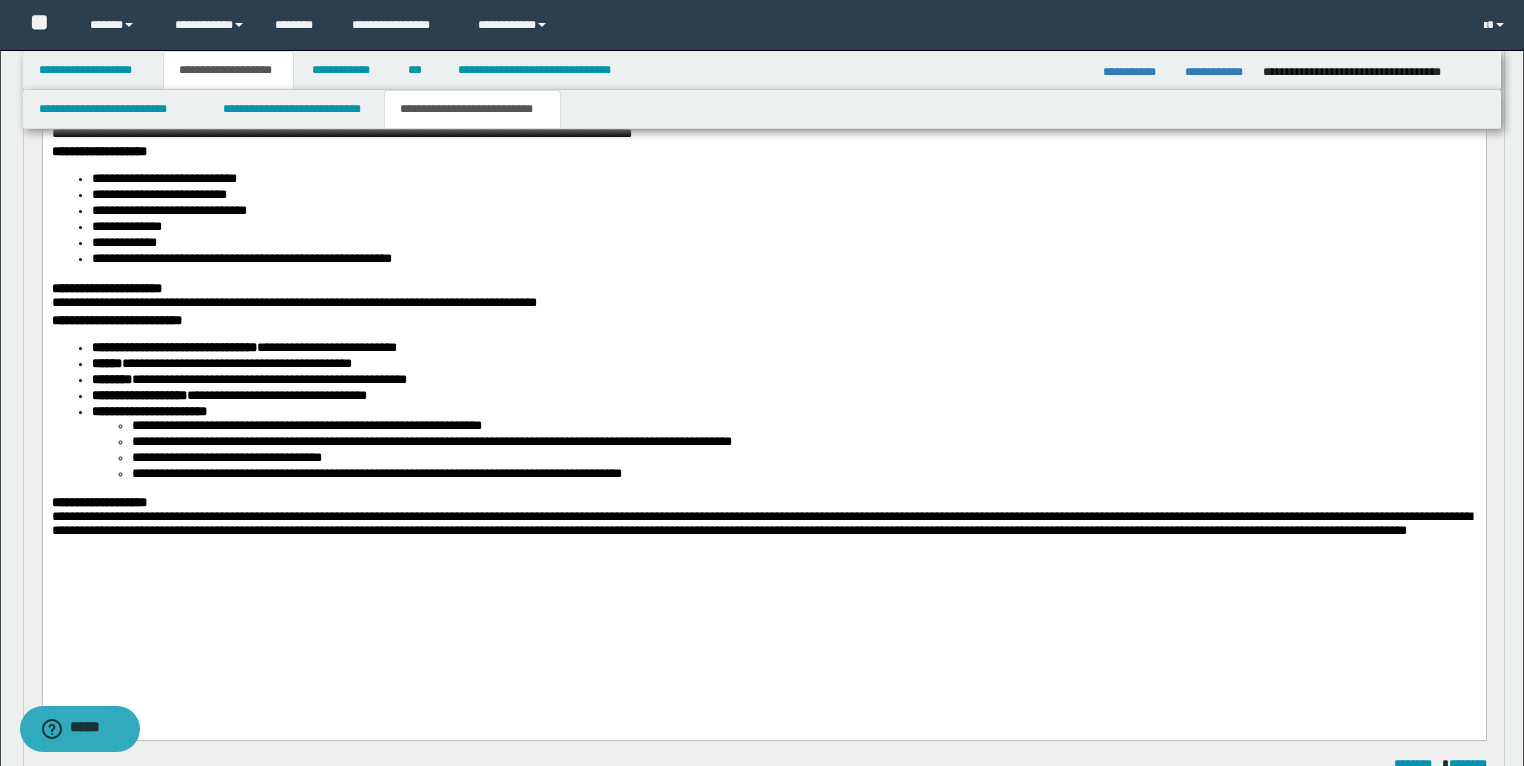 scroll, scrollTop: 560, scrollLeft: 0, axis: vertical 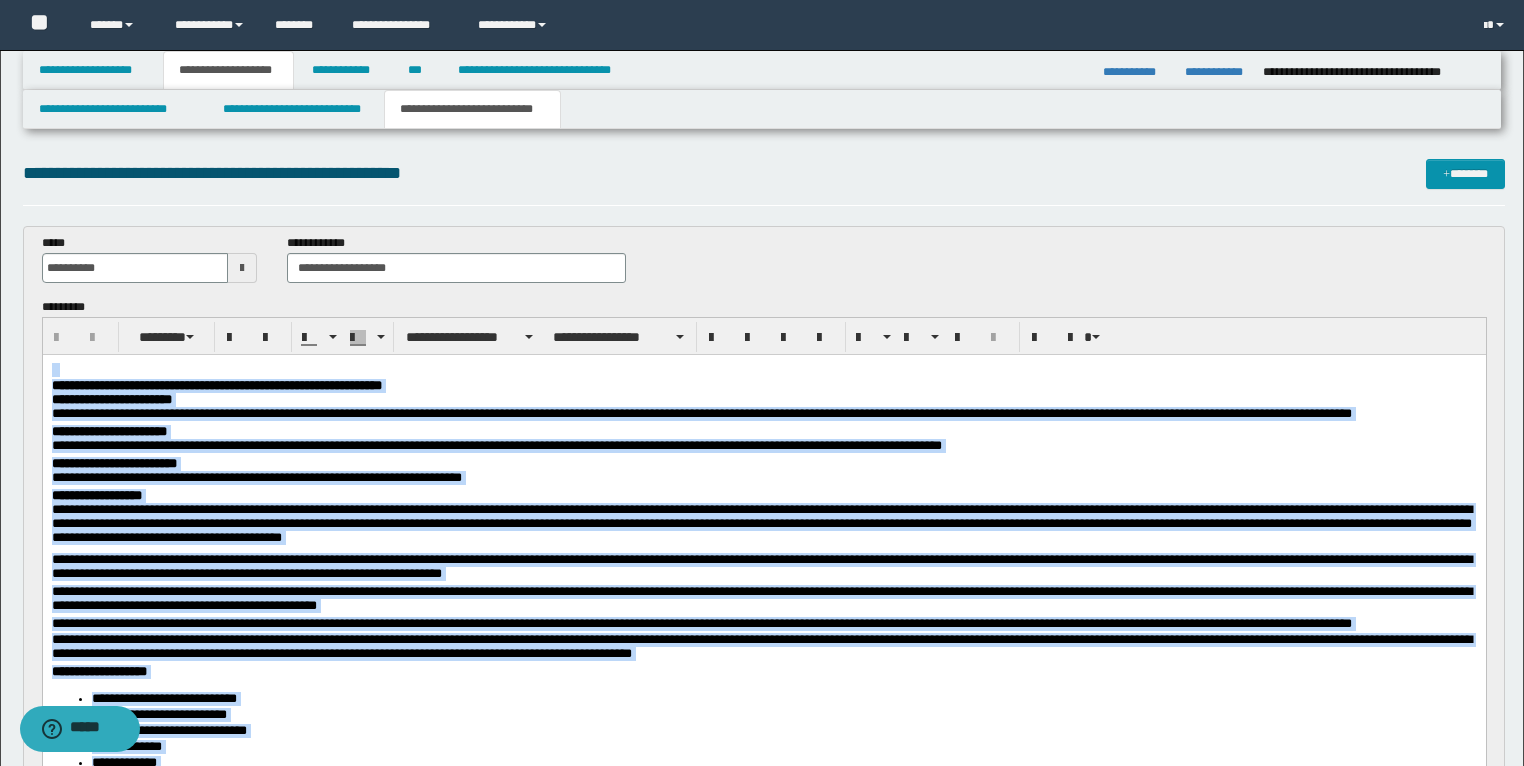 drag, startPoint x: 261, startPoint y: 1087, endPoint x: 143, endPoint y: 418, distance: 679.32684 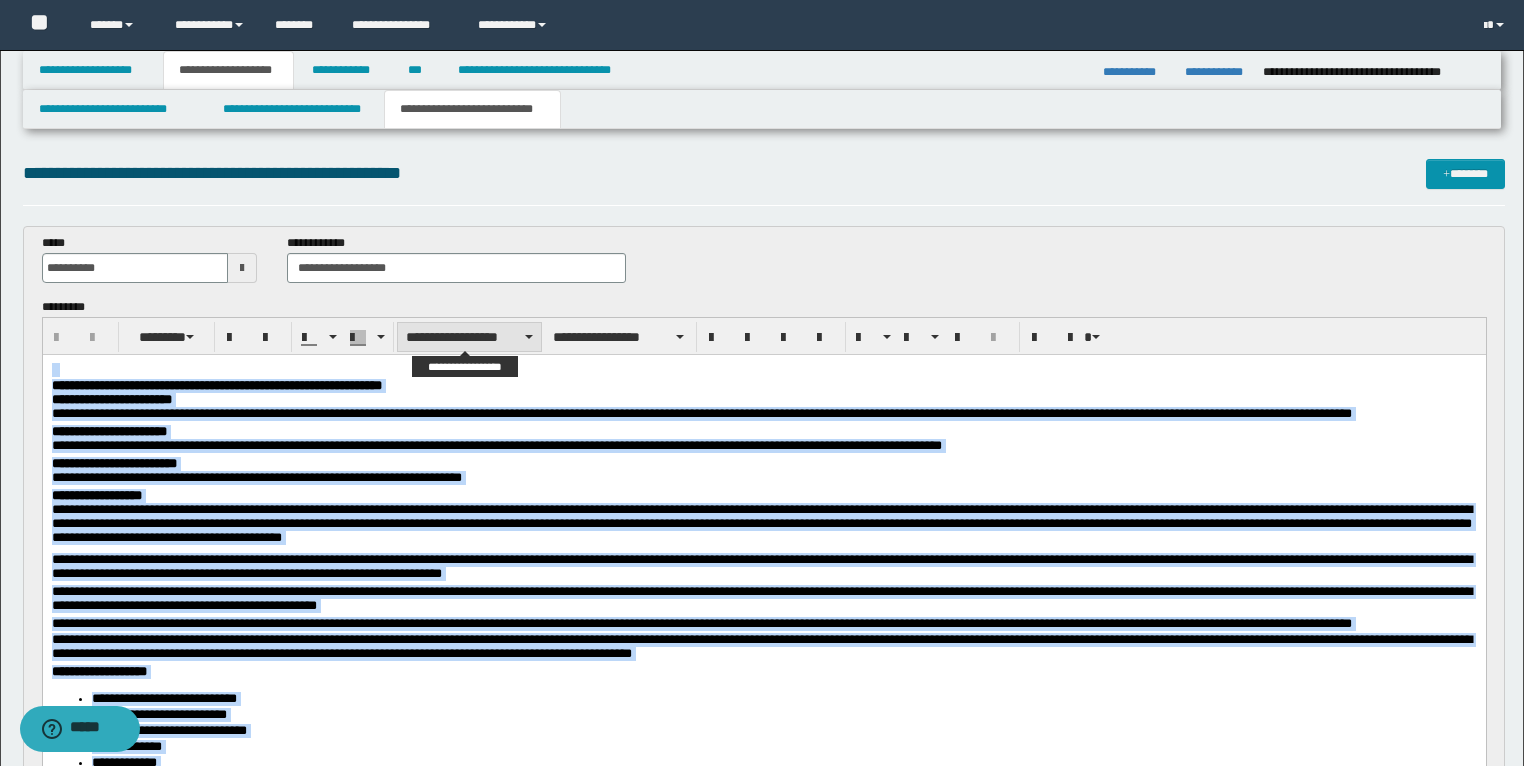 click on "**********" at bounding box center (469, 337) 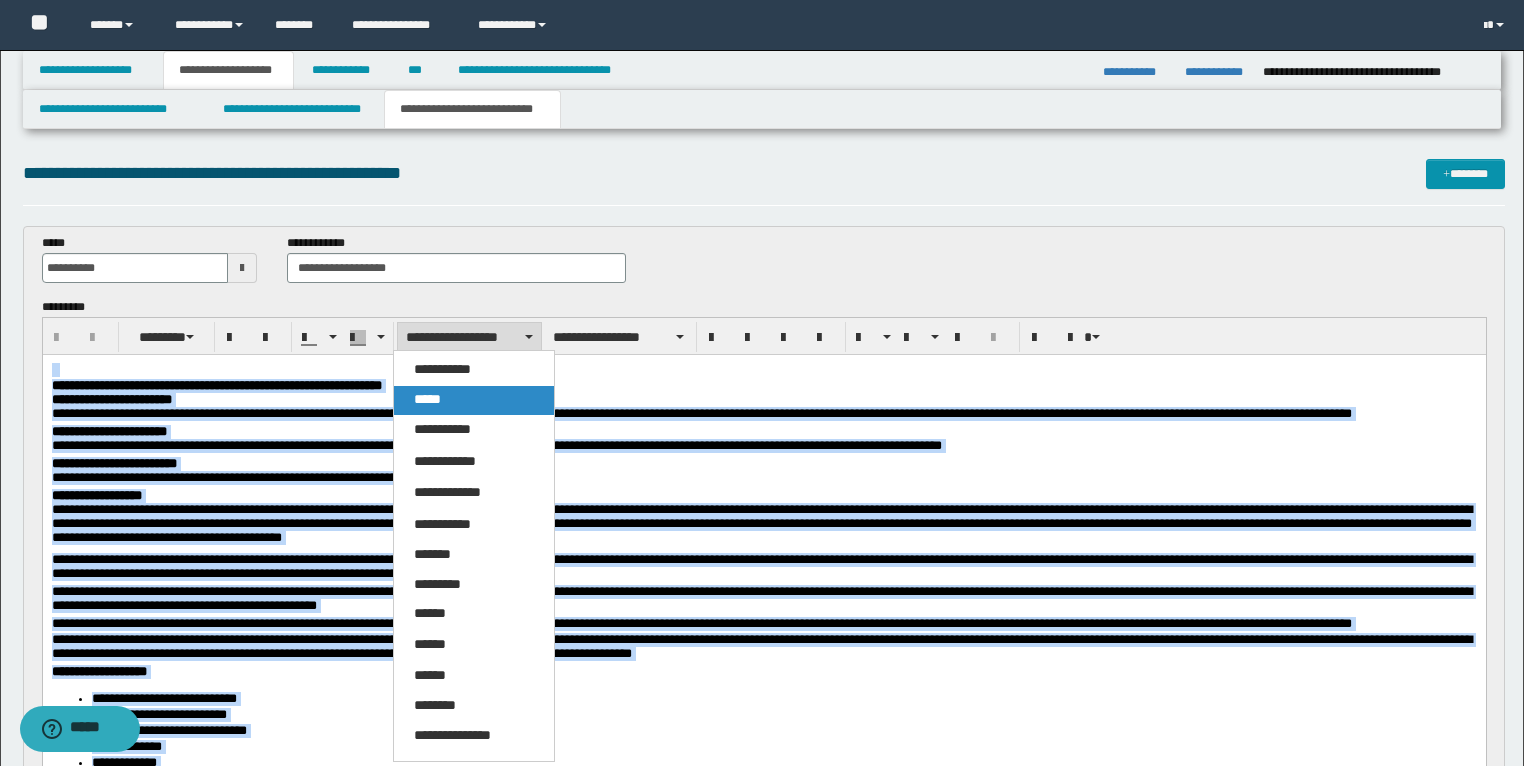 click on "*****" at bounding box center [427, 399] 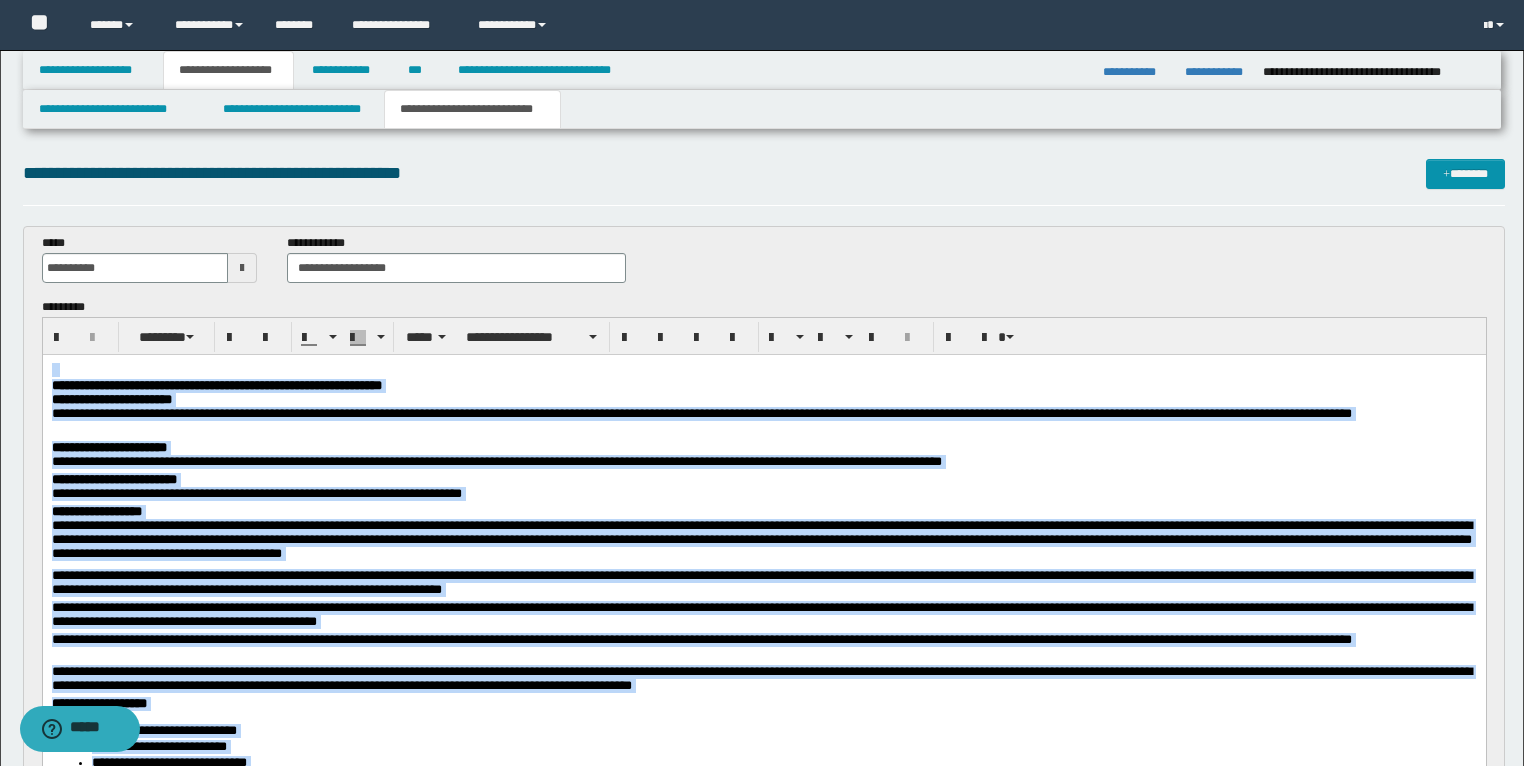 click on "**********" at bounding box center (763, 385) 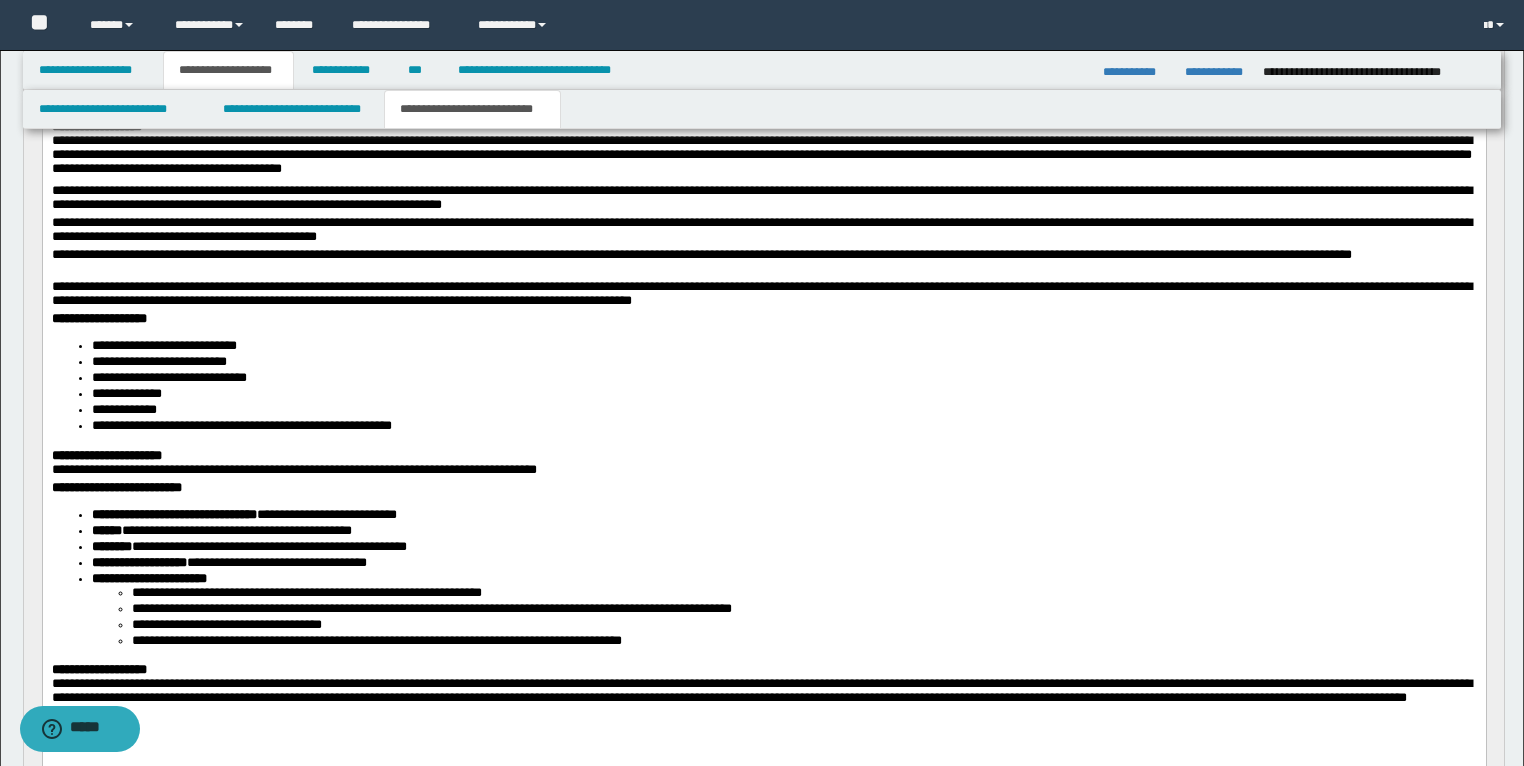 scroll, scrollTop: 400, scrollLeft: 0, axis: vertical 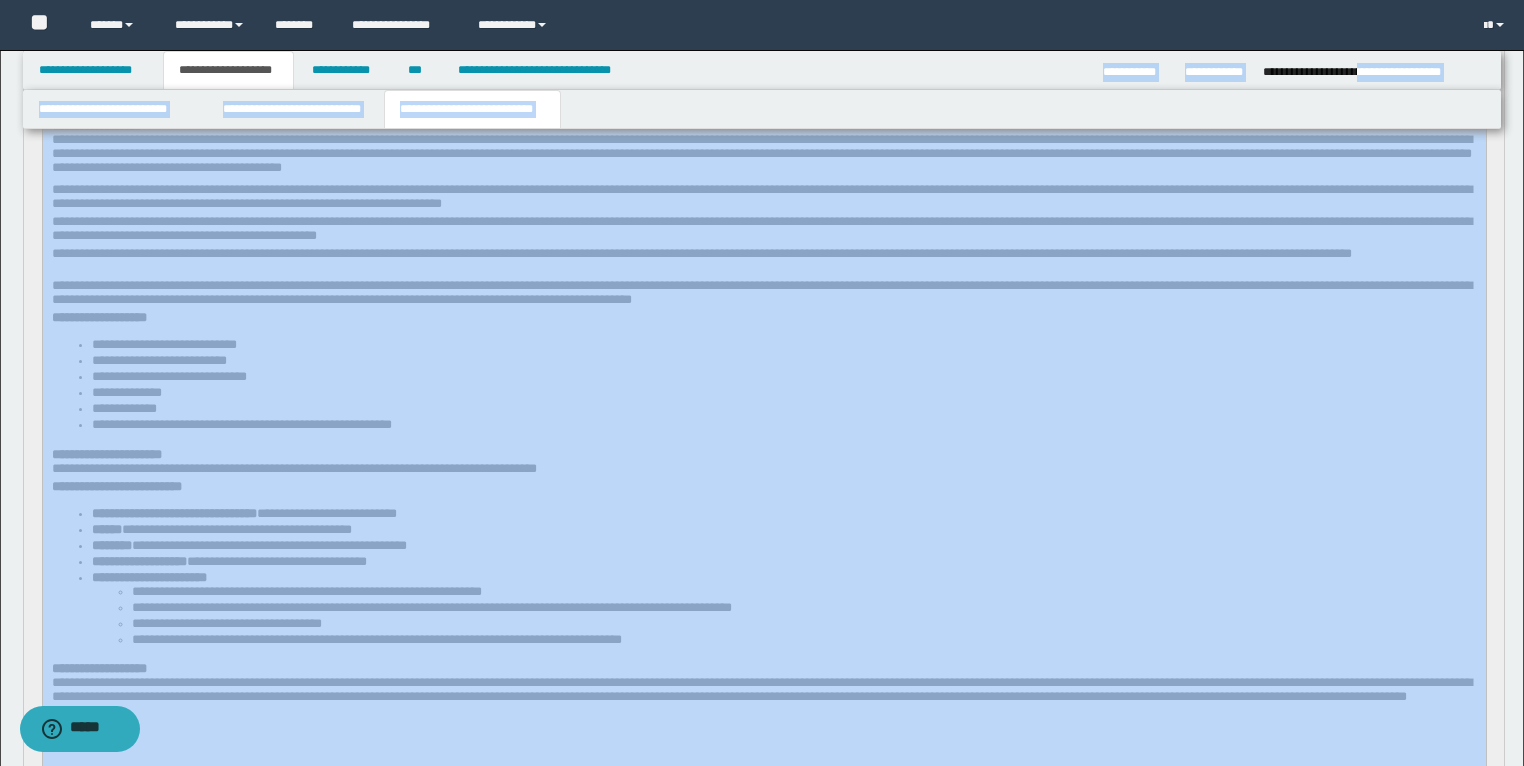 drag, startPoint x: 1370, startPoint y: 88, endPoint x: 0, endPoint y: 766, distance: 1528.5889 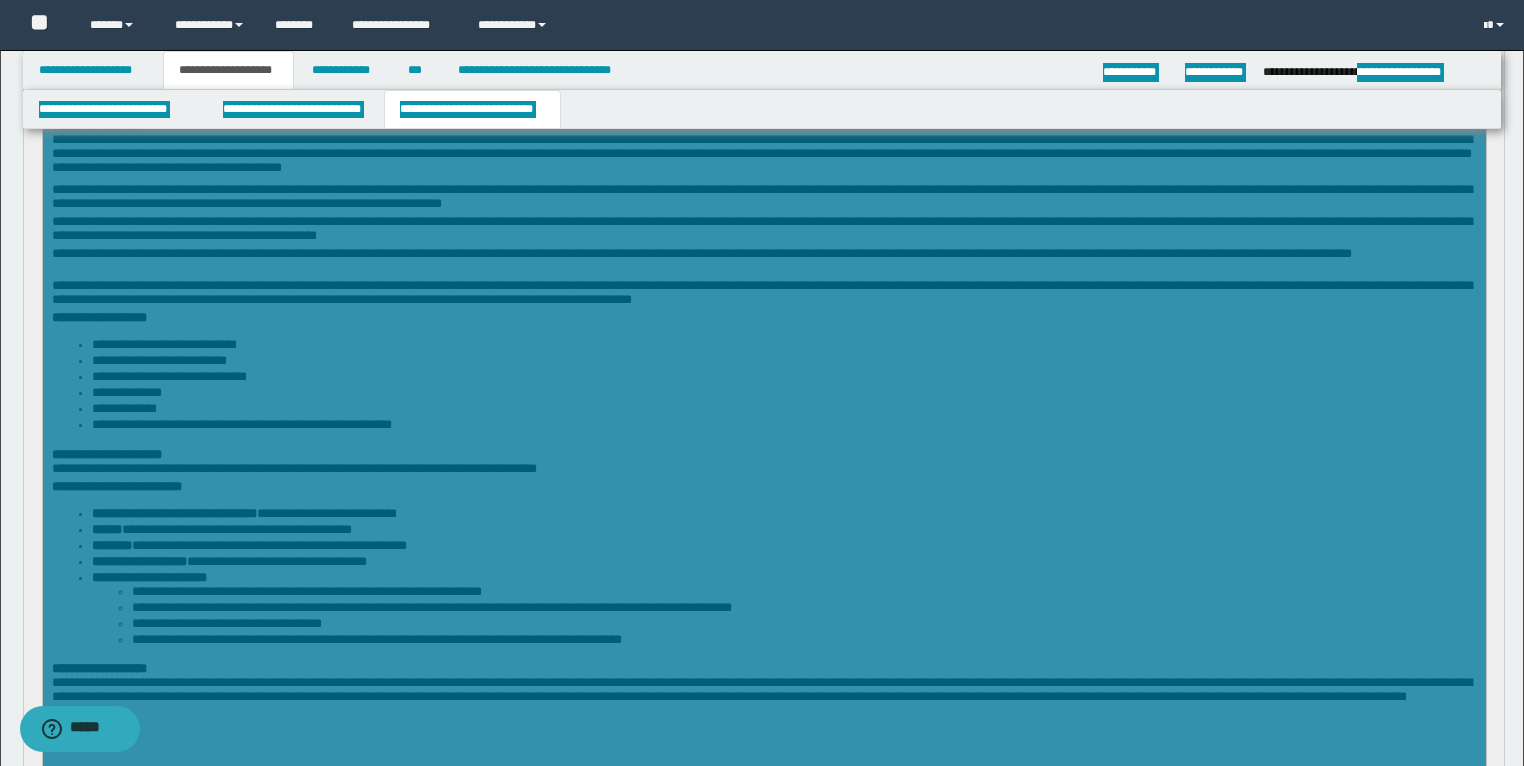 click on "**********" at bounding box center (761, 153) 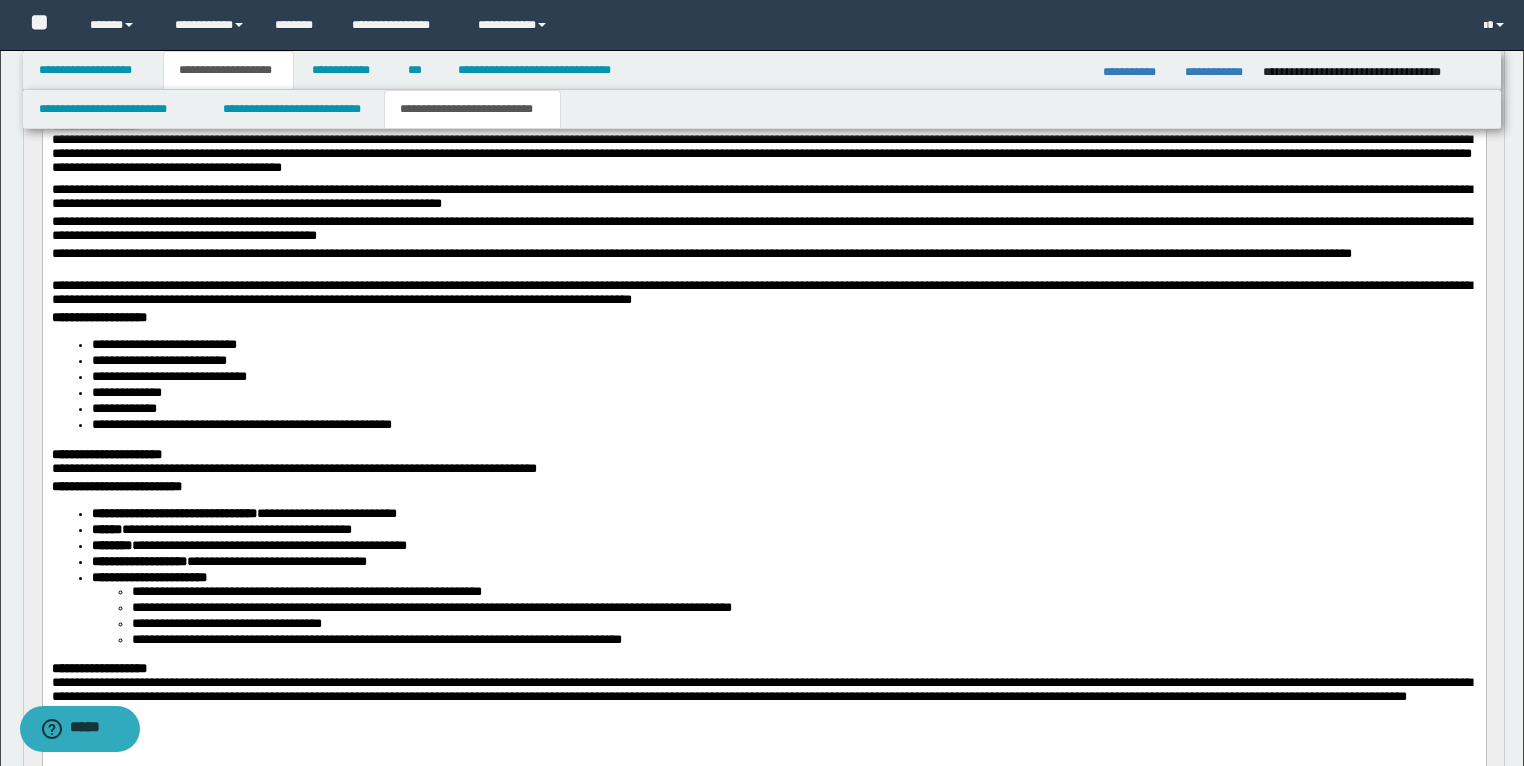 drag, startPoint x: 44, startPoint y: 381, endPoint x: 674, endPoint y: 359, distance: 630.38403 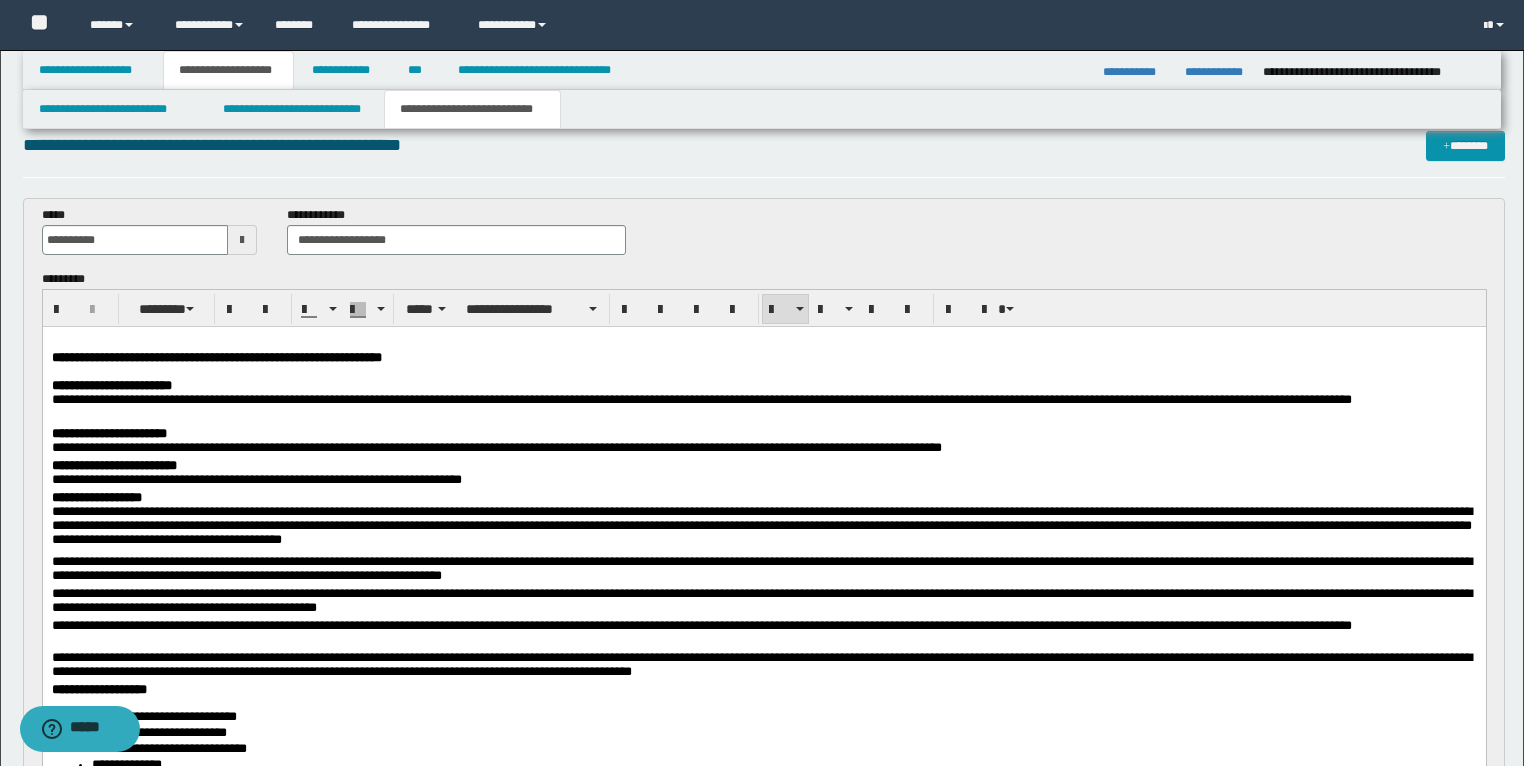 scroll, scrollTop: 0, scrollLeft: 0, axis: both 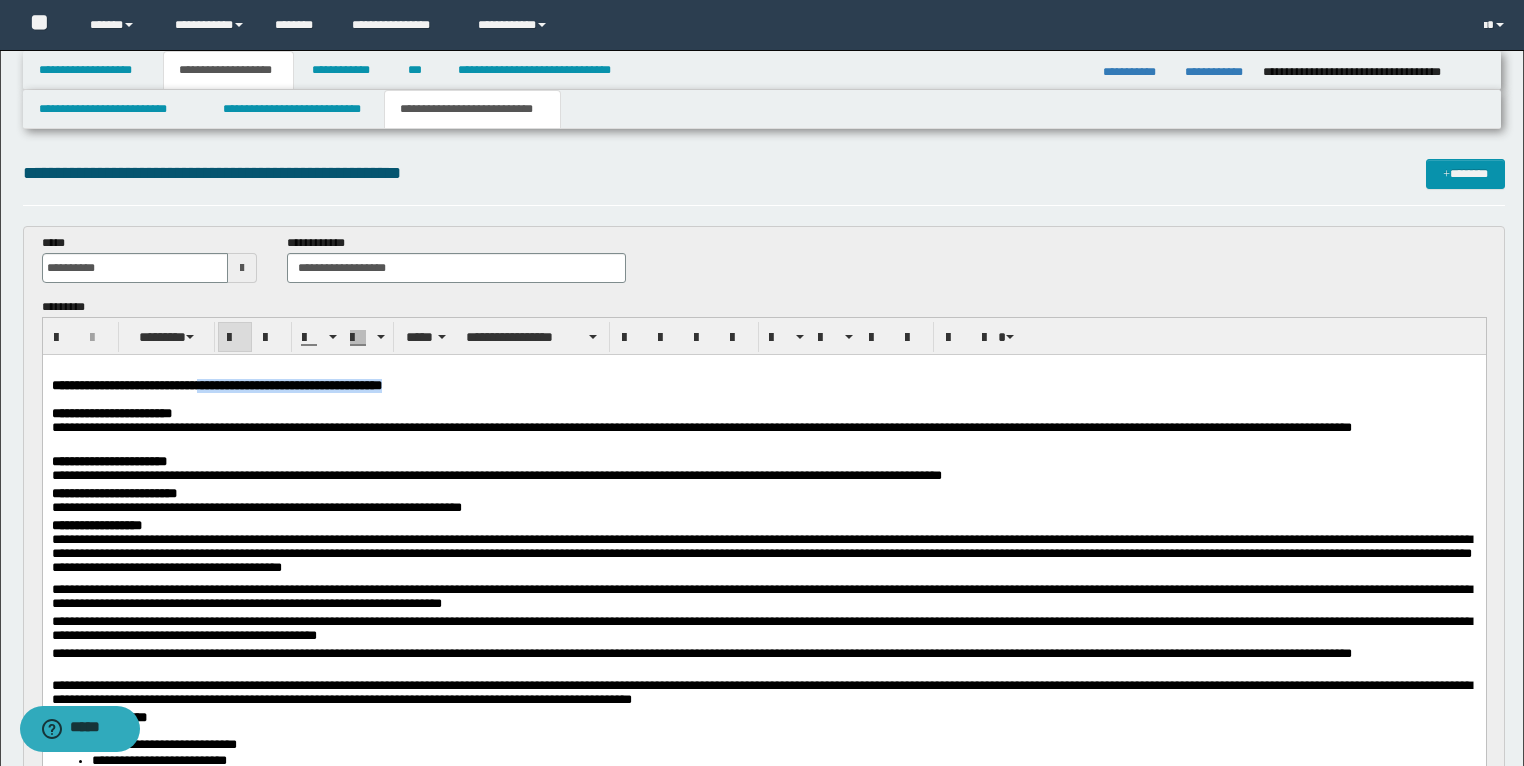 drag, startPoint x: 530, startPoint y: 387, endPoint x: 237, endPoint y: 393, distance: 293.06143 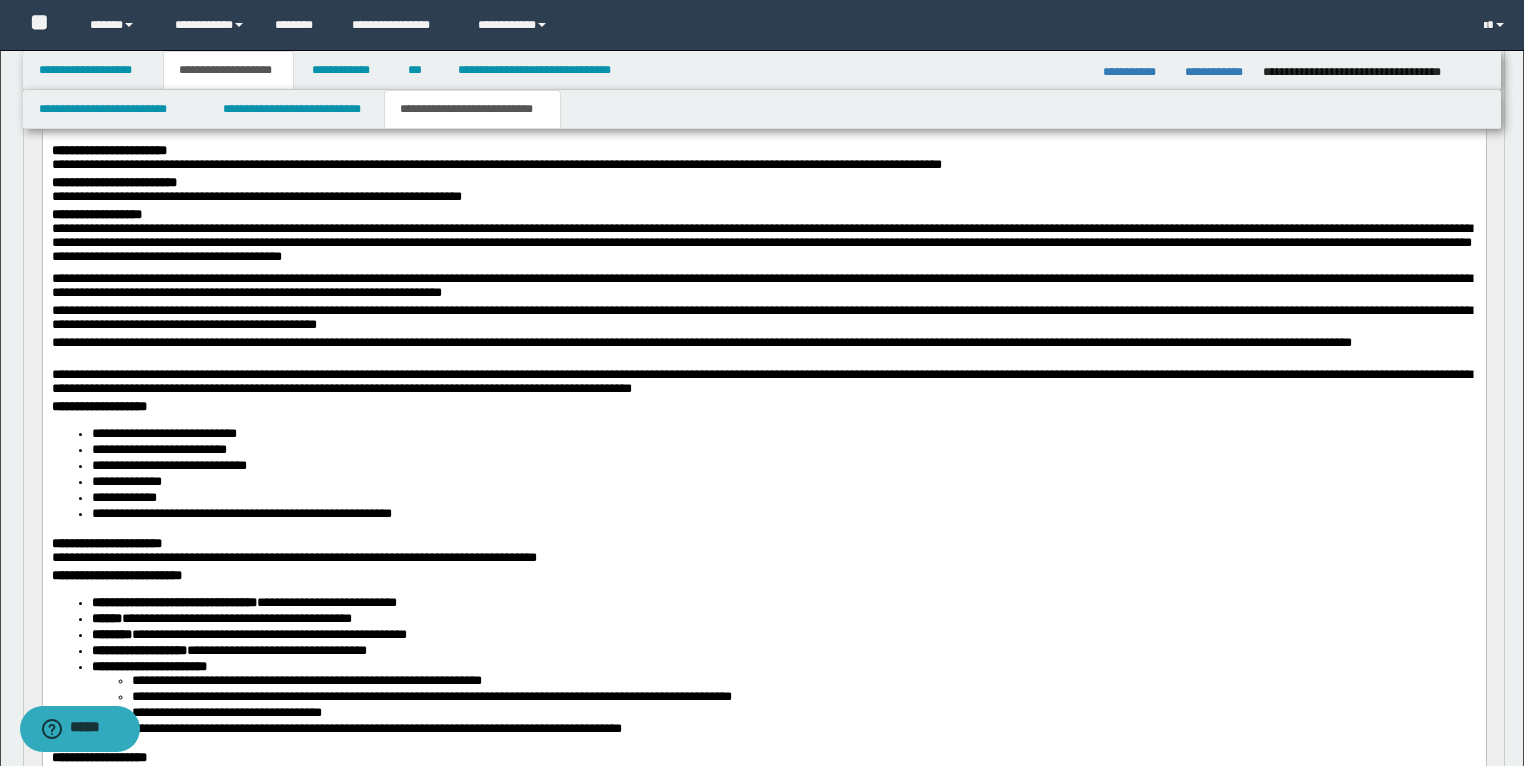 scroll, scrollTop: 320, scrollLeft: 0, axis: vertical 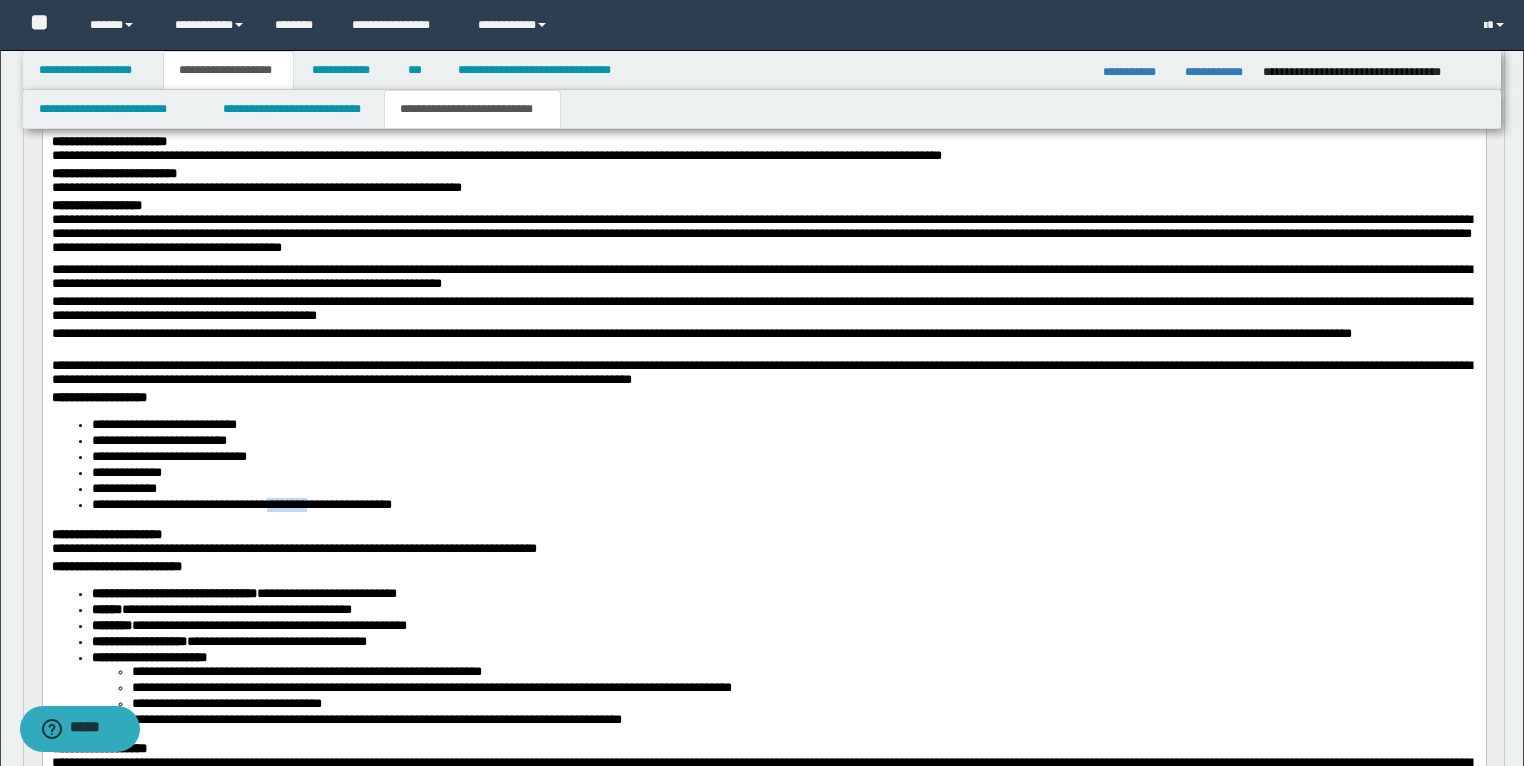 drag, startPoint x: 349, startPoint y: 507, endPoint x: 307, endPoint y: 510, distance: 42.107006 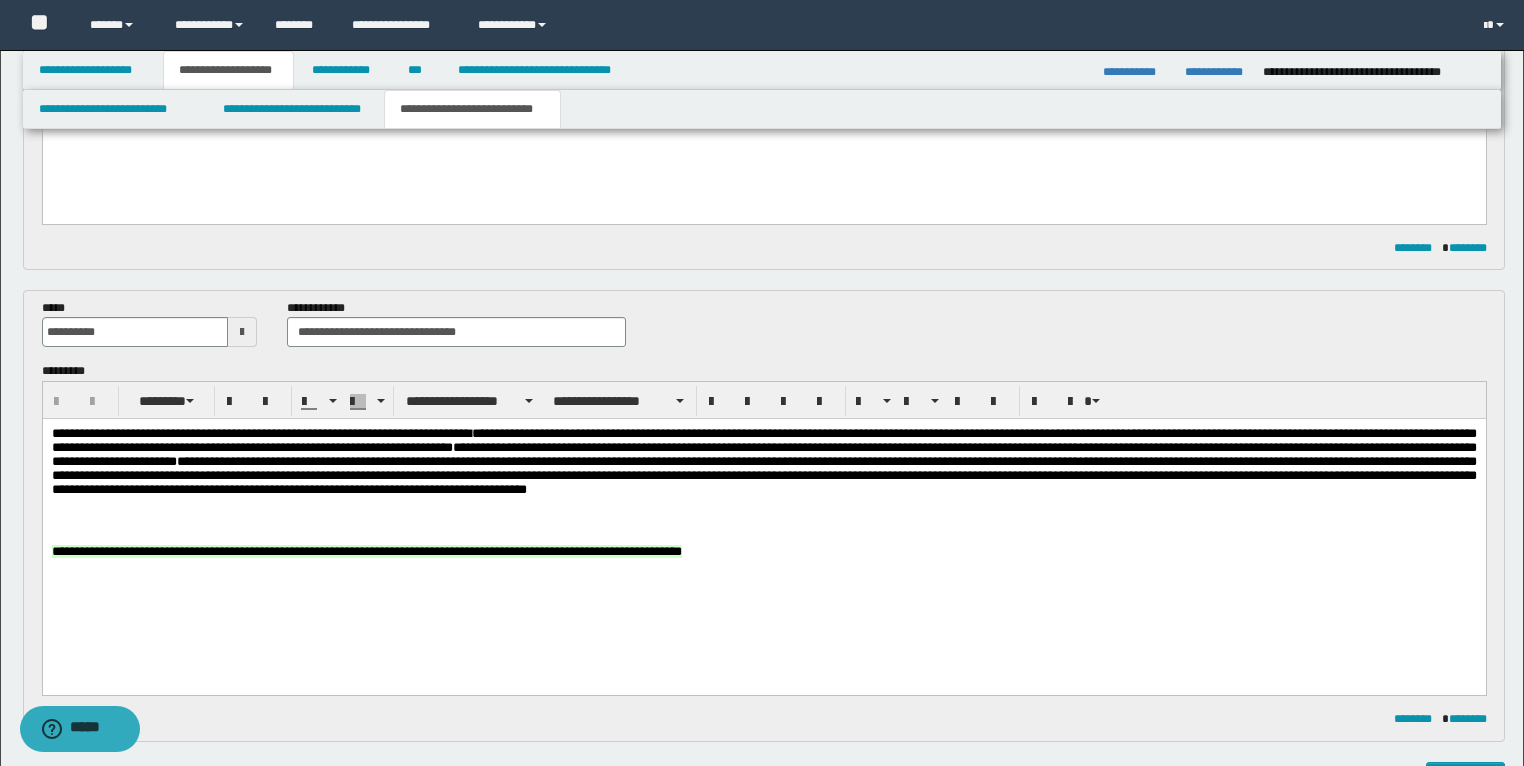 scroll, scrollTop: 1120, scrollLeft: 0, axis: vertical 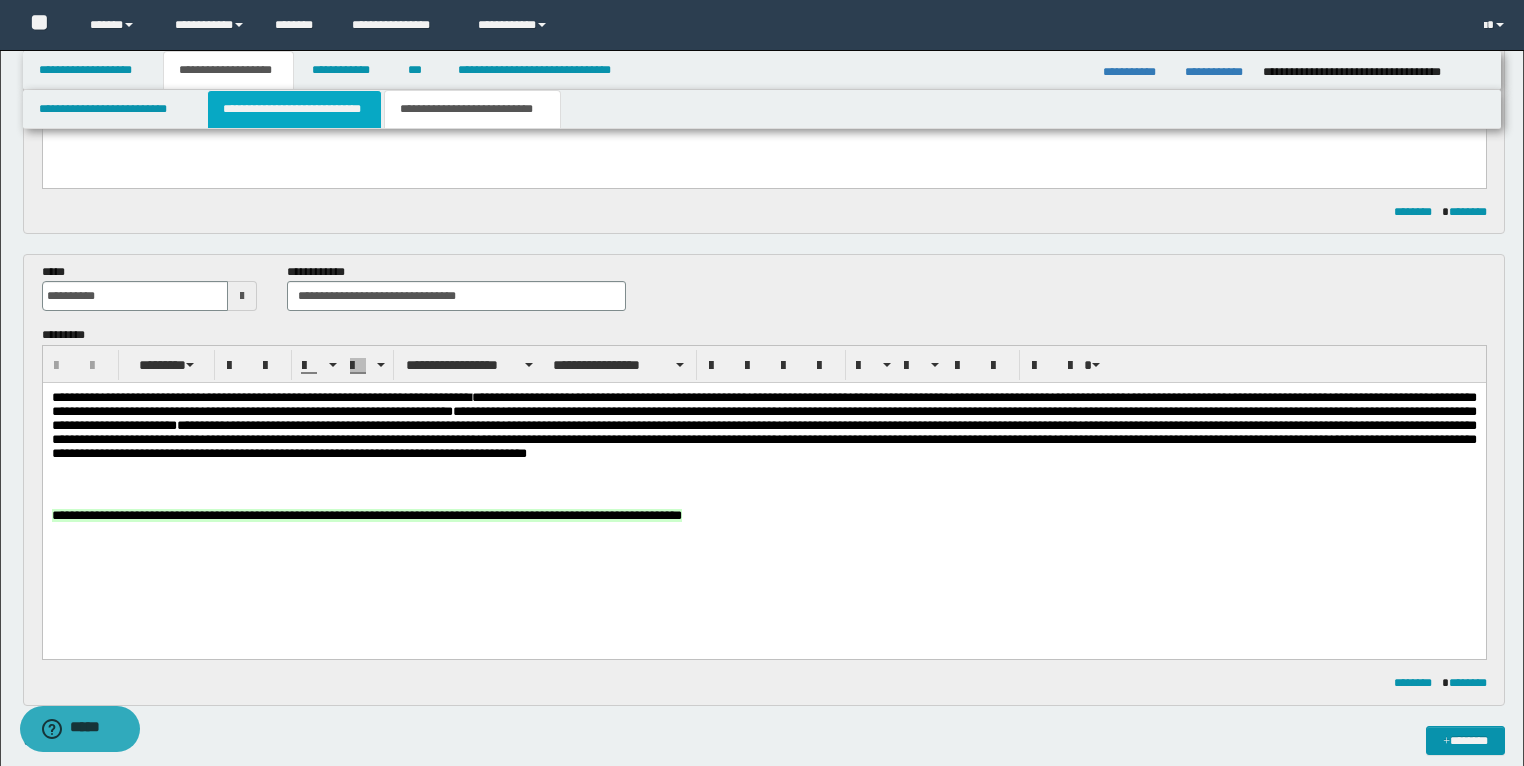 click on "**********" at bounding box center [294, 109] 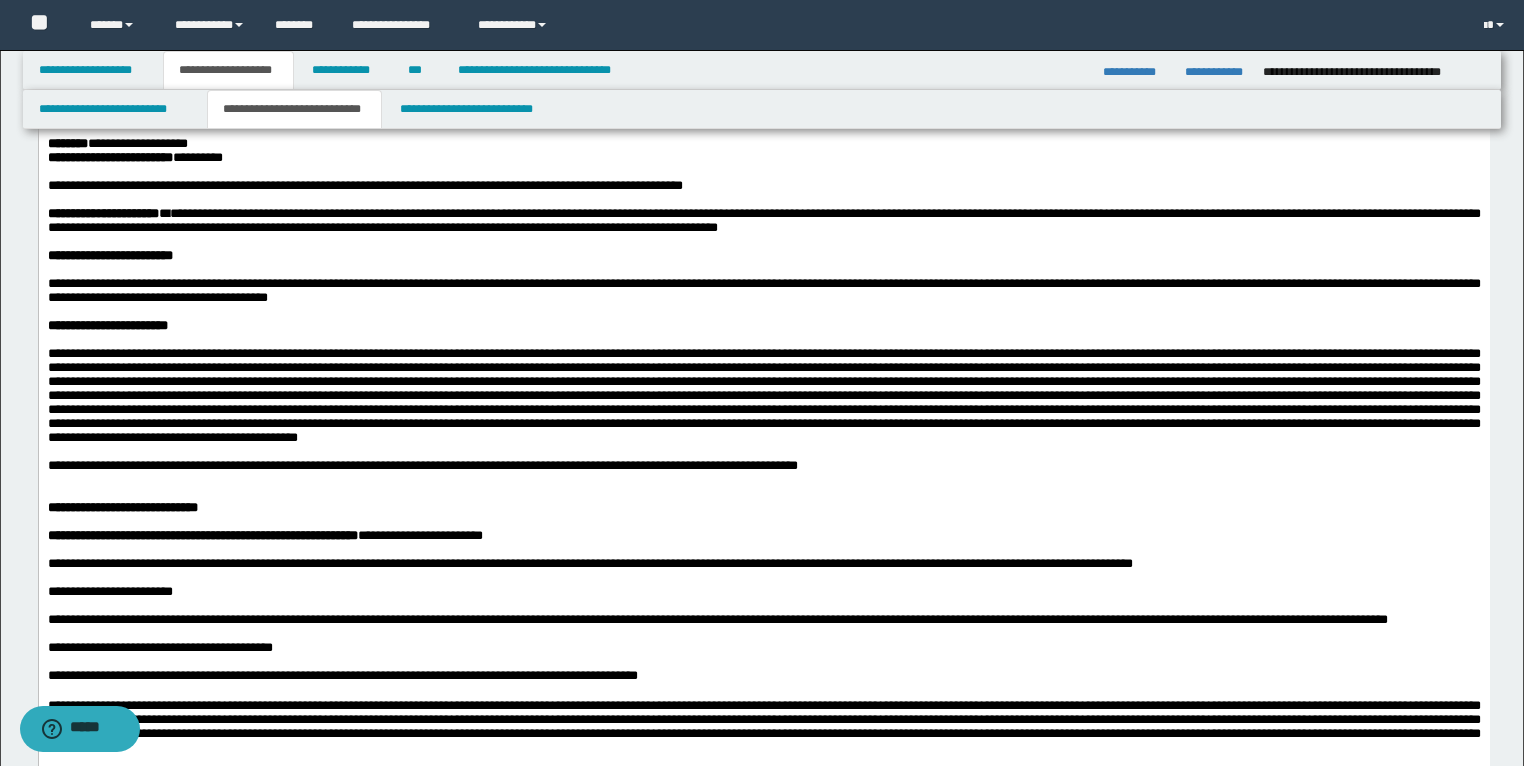 scroll, scrollTop: 480, scrollLeft: 0, axis: vertical 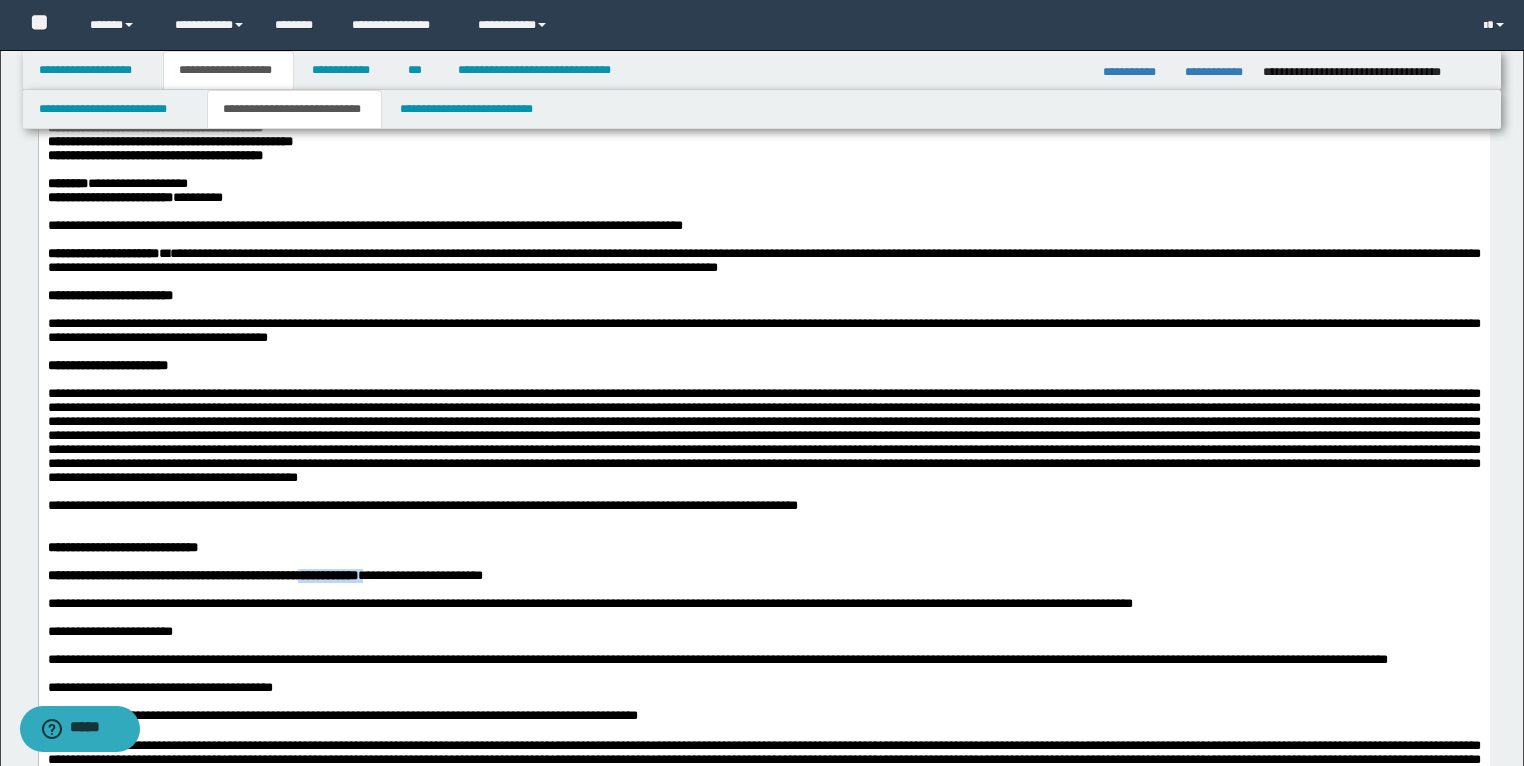 click at bounding box center (763, 435) 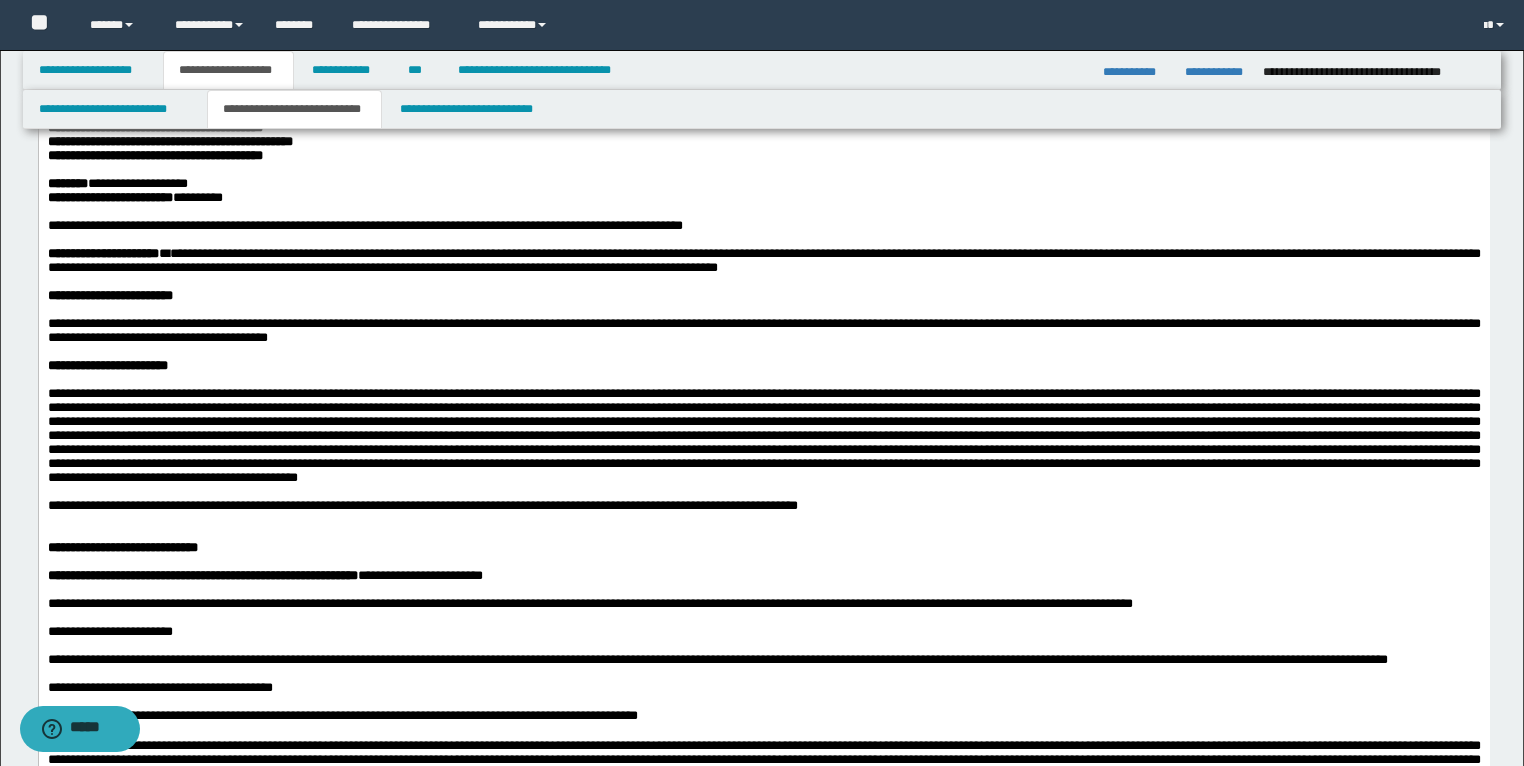 click at bounding box center [763, 435] 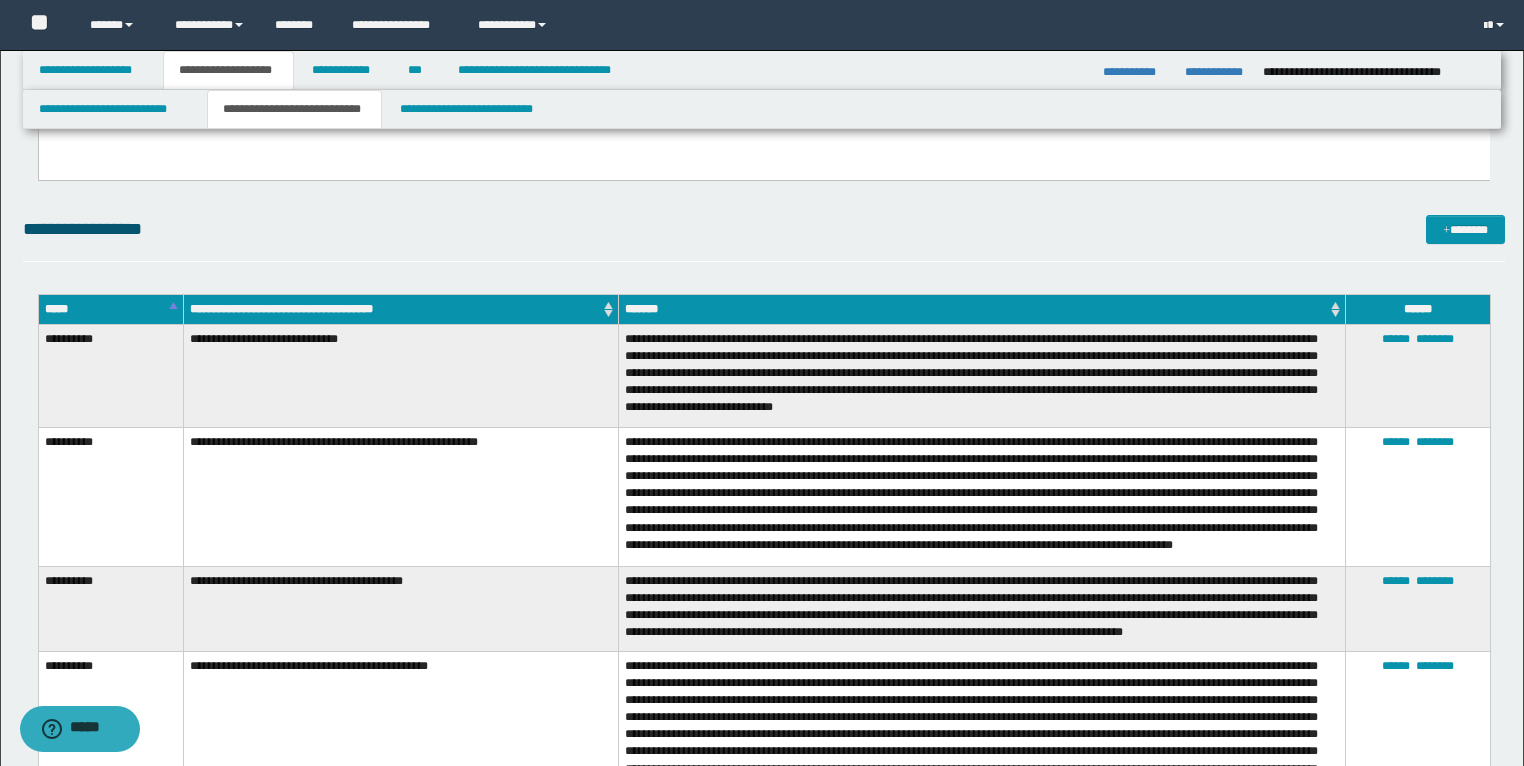 scroll, scrollTop: 2720, scrollLeft: 0, axis: vertical 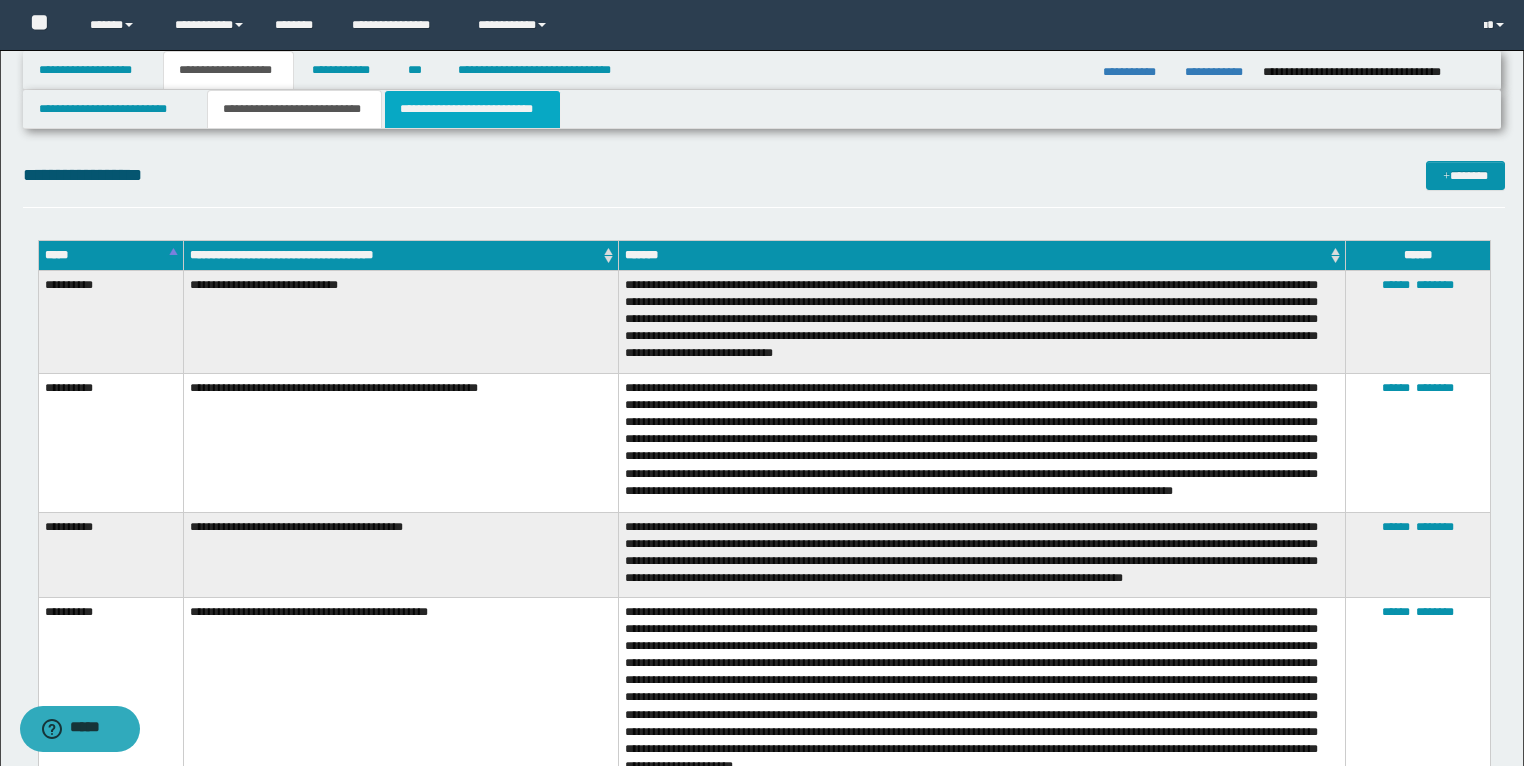 click on "**********" at bounding box center [472, 109] 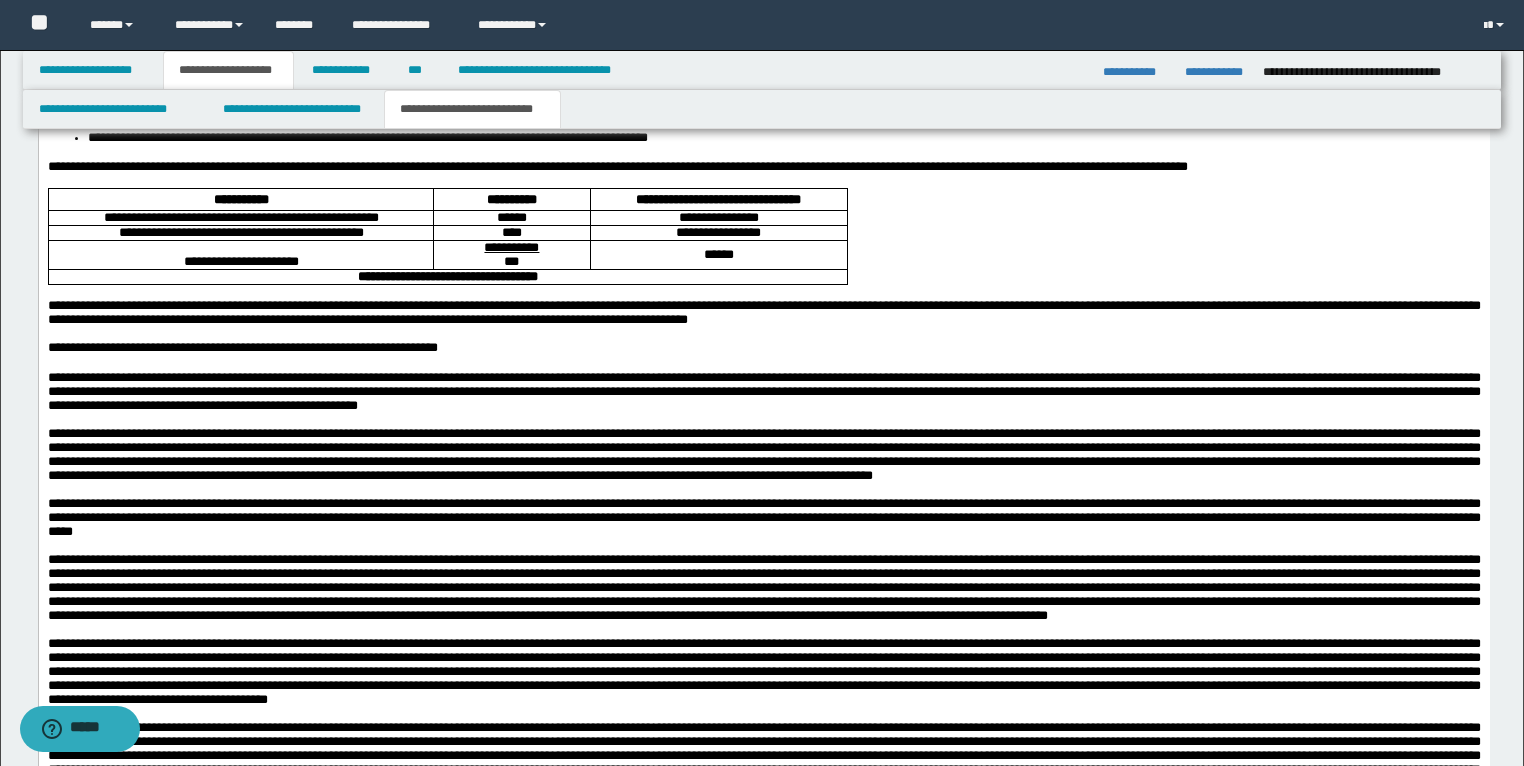 scroll, scrollTop: 4080, scrollLeft: 0, axis: vertical 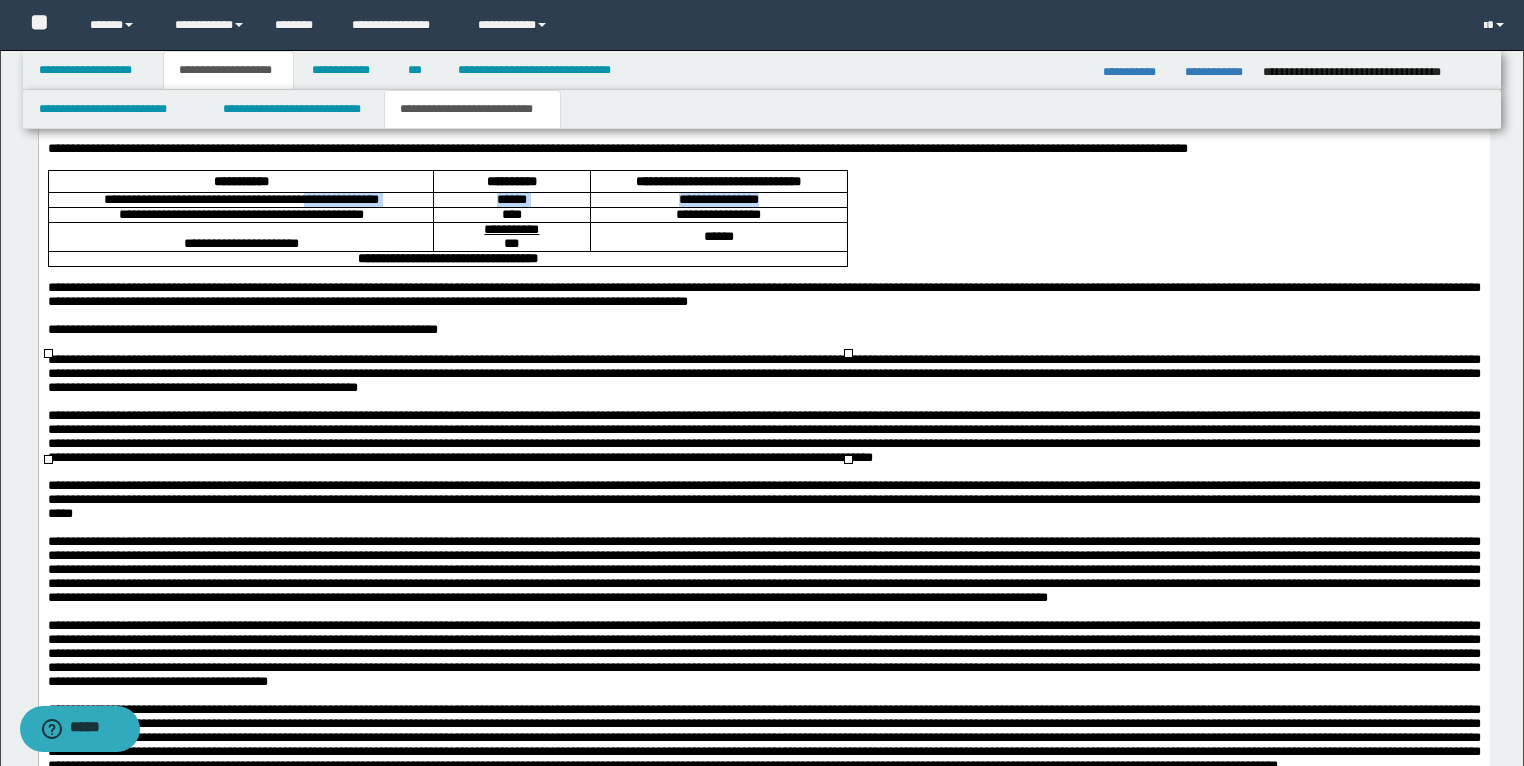 drag, startPoint x: 305, startPoint y: 381, endPoint x: 792, endPoint y: 383, distance: 487.00412 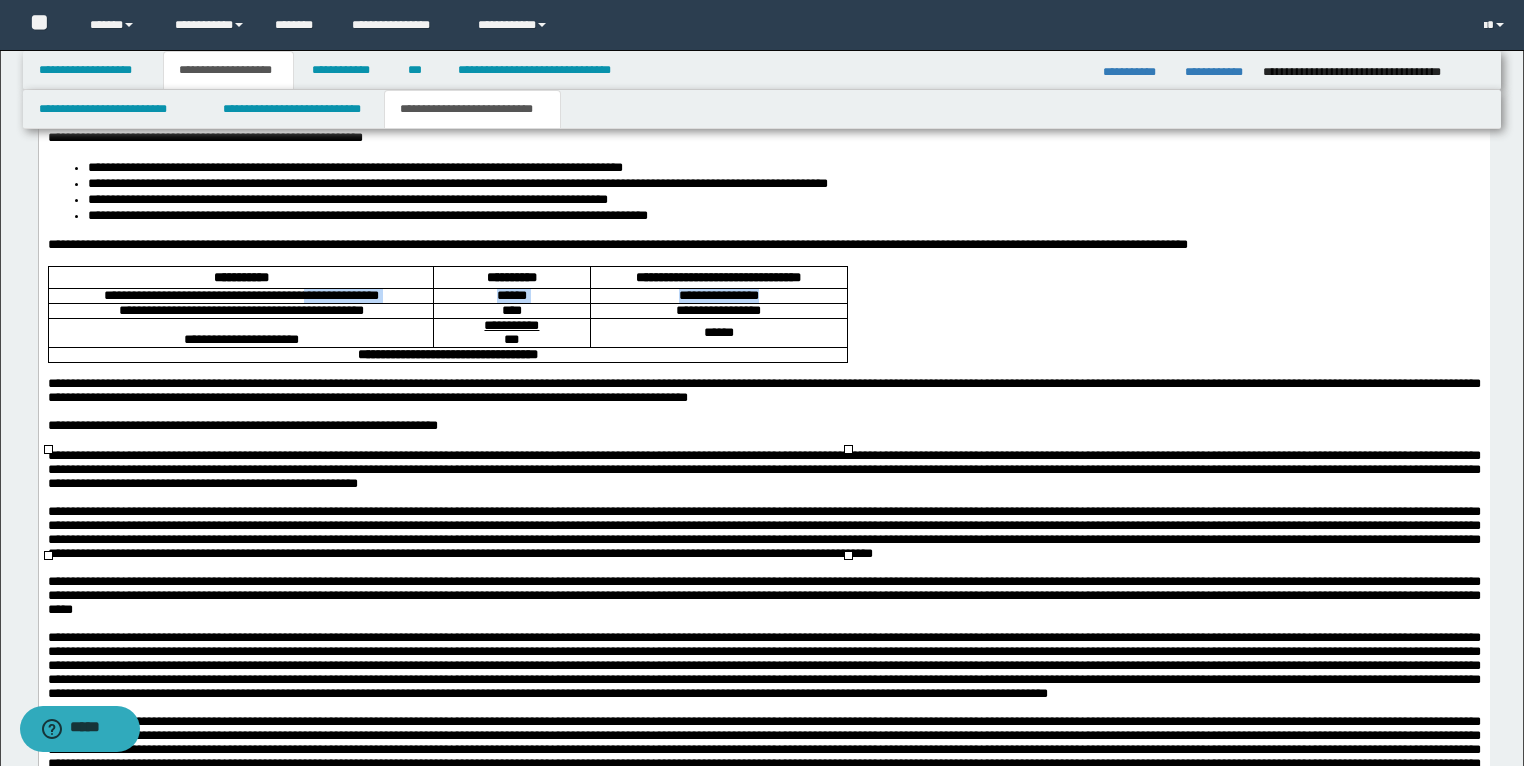 scroll, scrollTop: 4000, scrollLeft: 0, axis: vertical 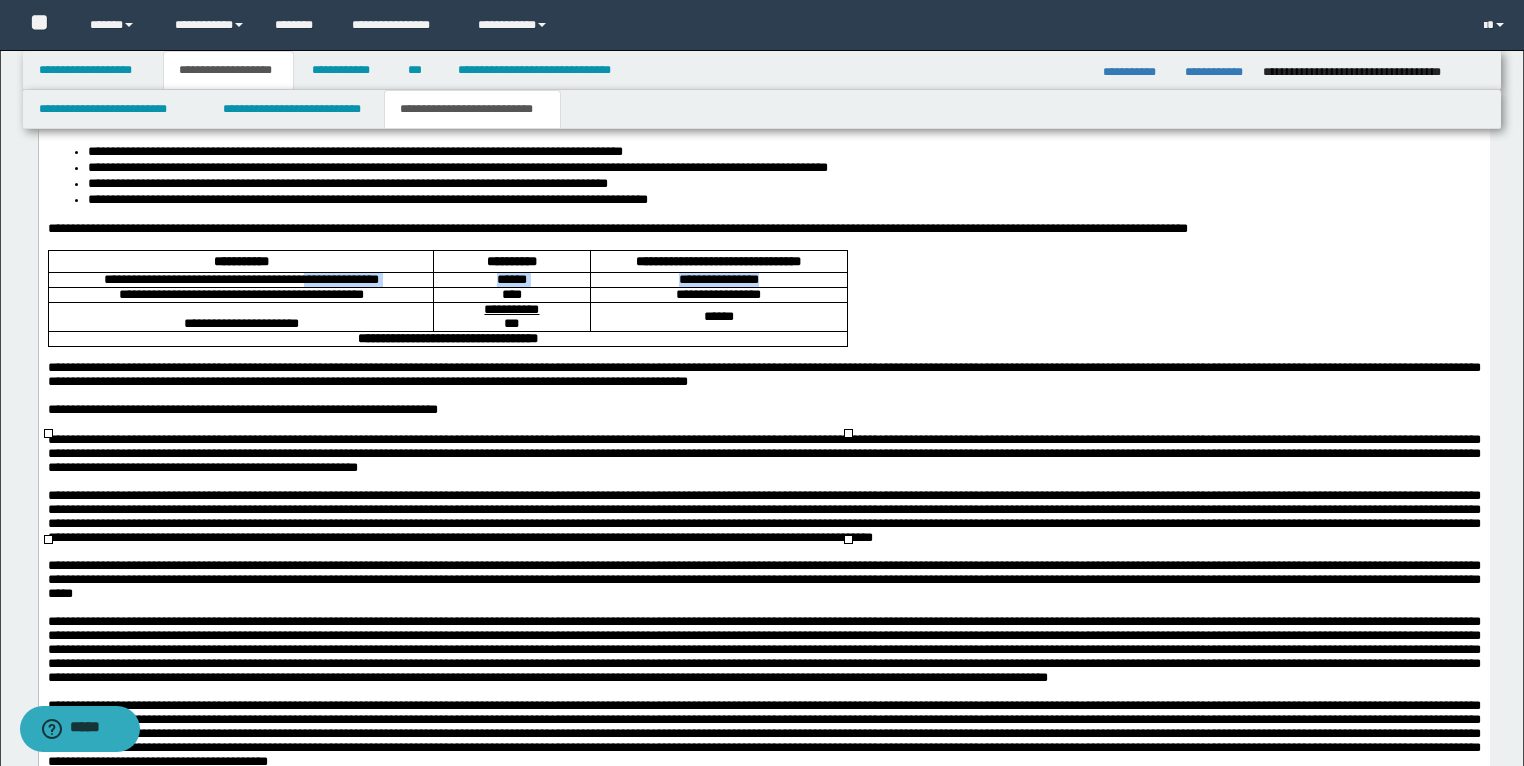 click on "**********" at bounding box center (718, 281) 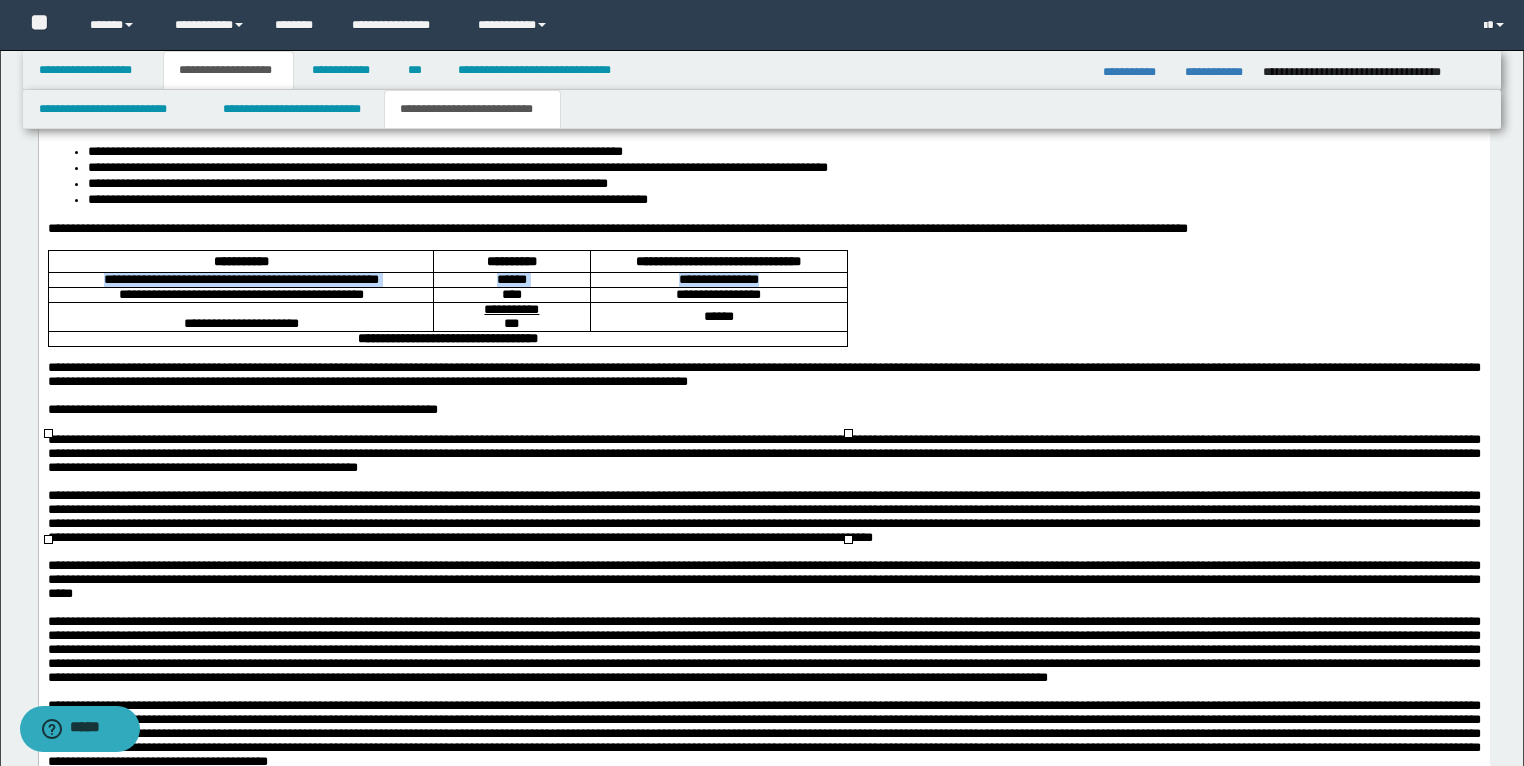 drag, startPoint x: 817, startPoint y: 466, endPoint x: 65, endPoint y: 465, distance: 752.0007 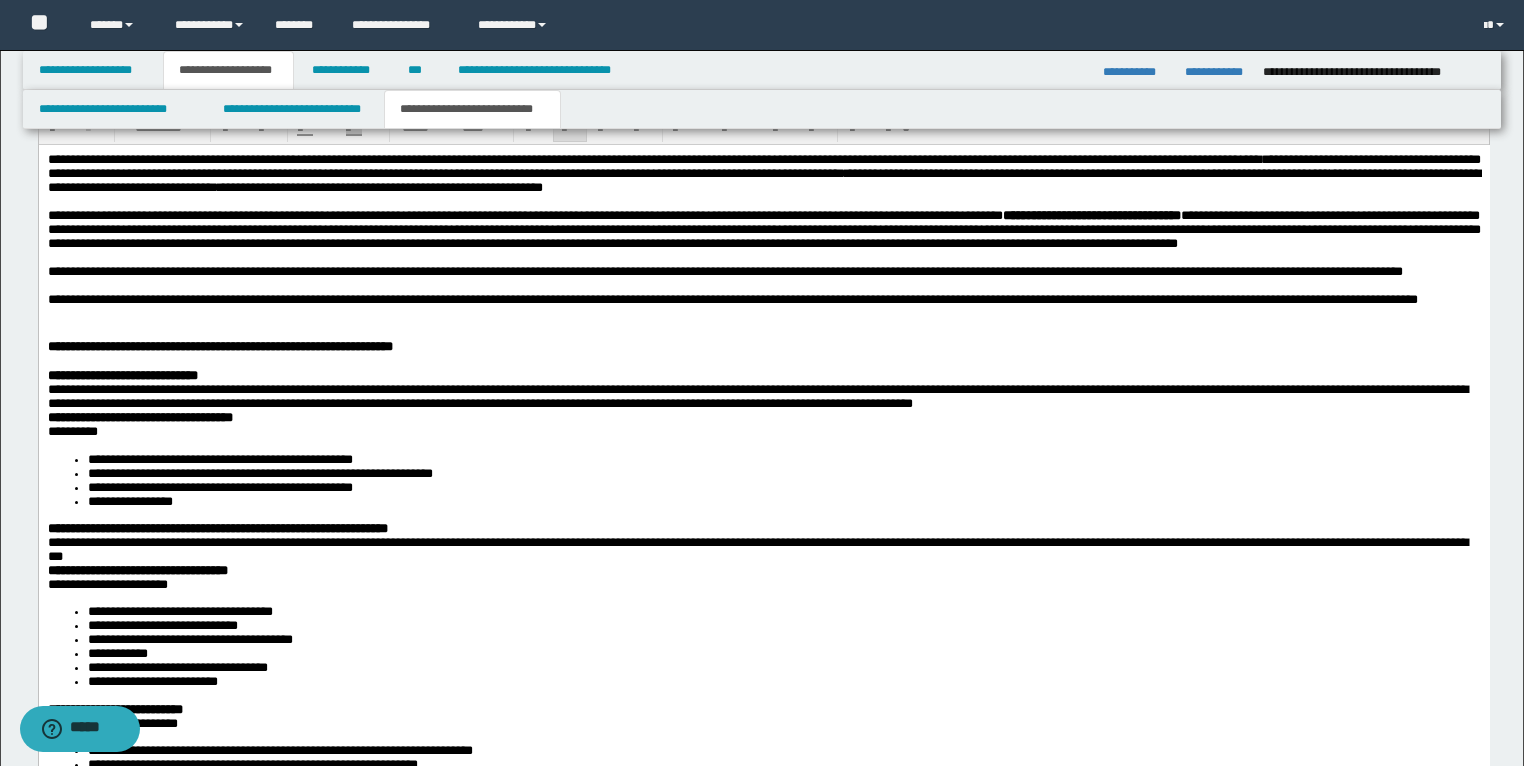 scroll, scrollTop: 1840, scrollLeft: 0, axis: vertical 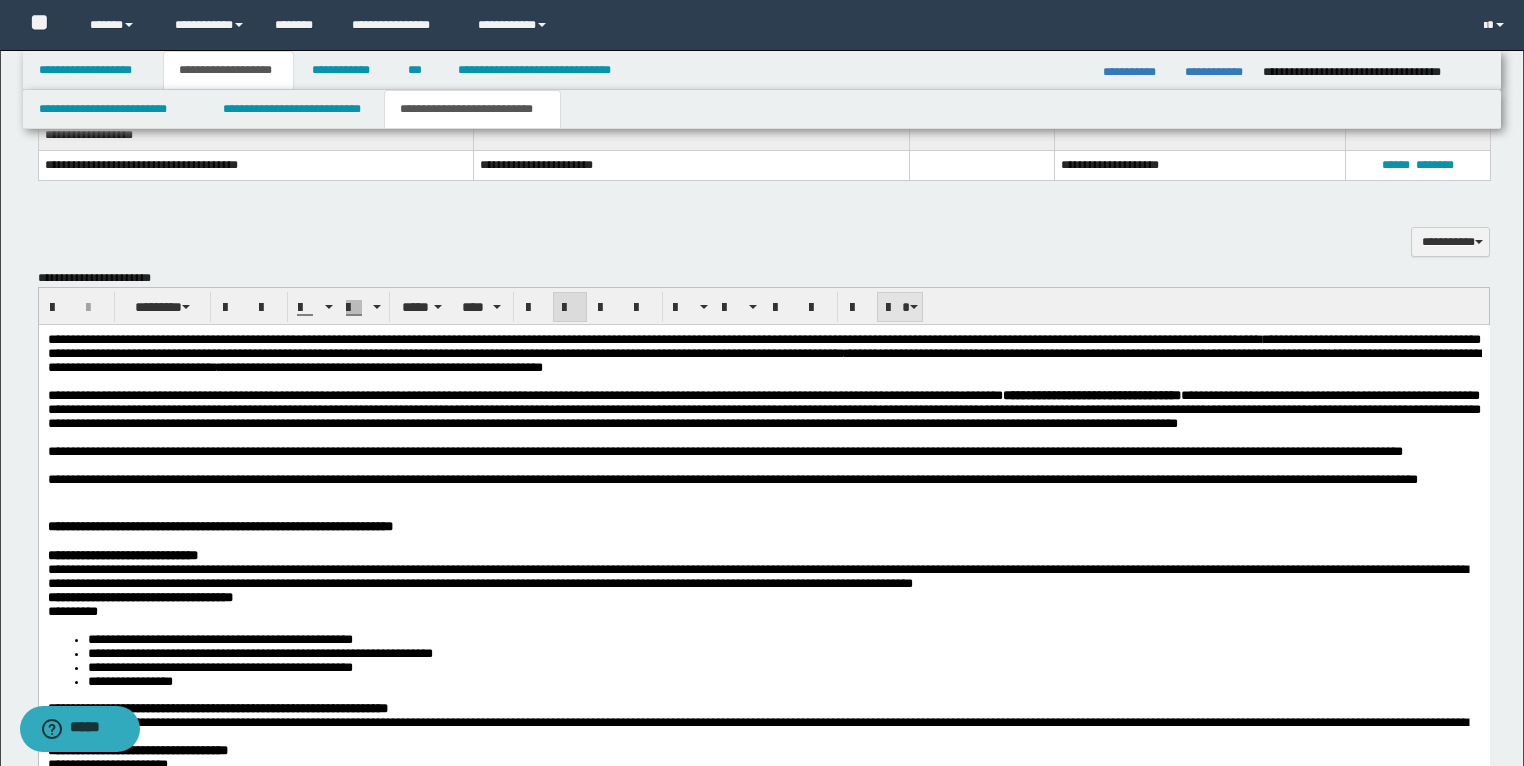 click at bounding box center (914, 307) 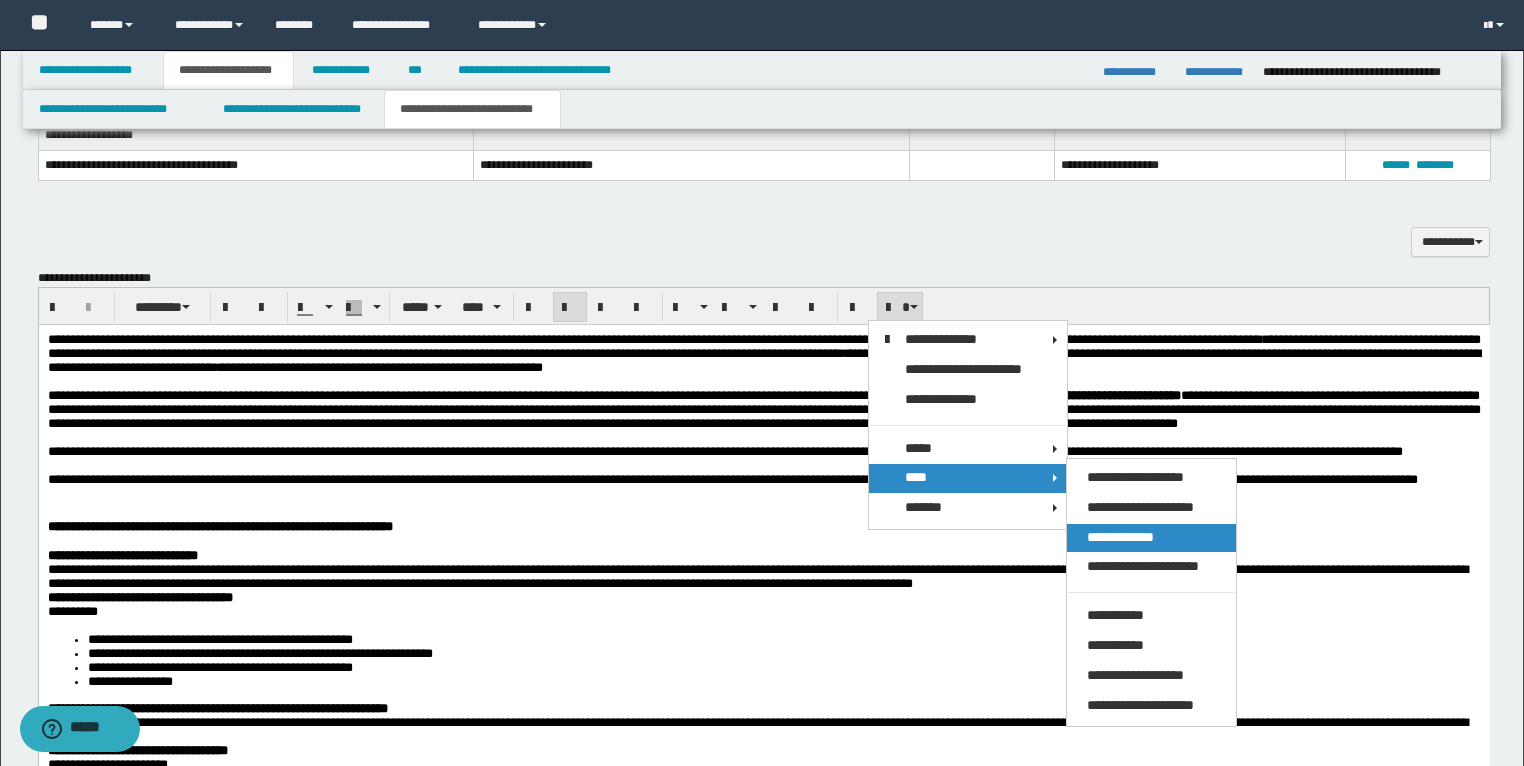 drag, startPoint x: 1105, startPoint y: 539, endPoint x: 1067, endPoint y: 214, distance: 327.214 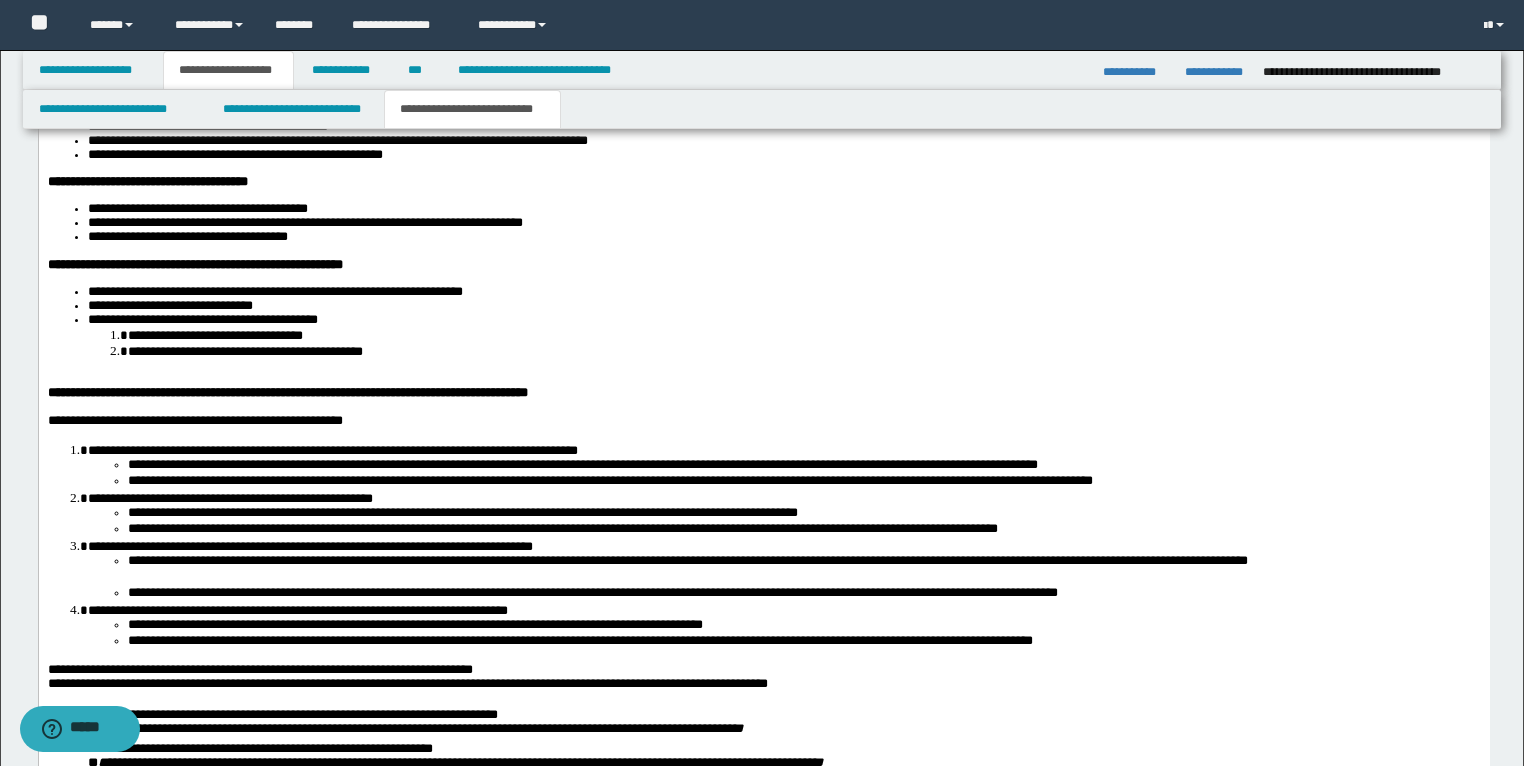 scroll, scrollTop: 3200, scrollLeft: 0, axis: vertical 